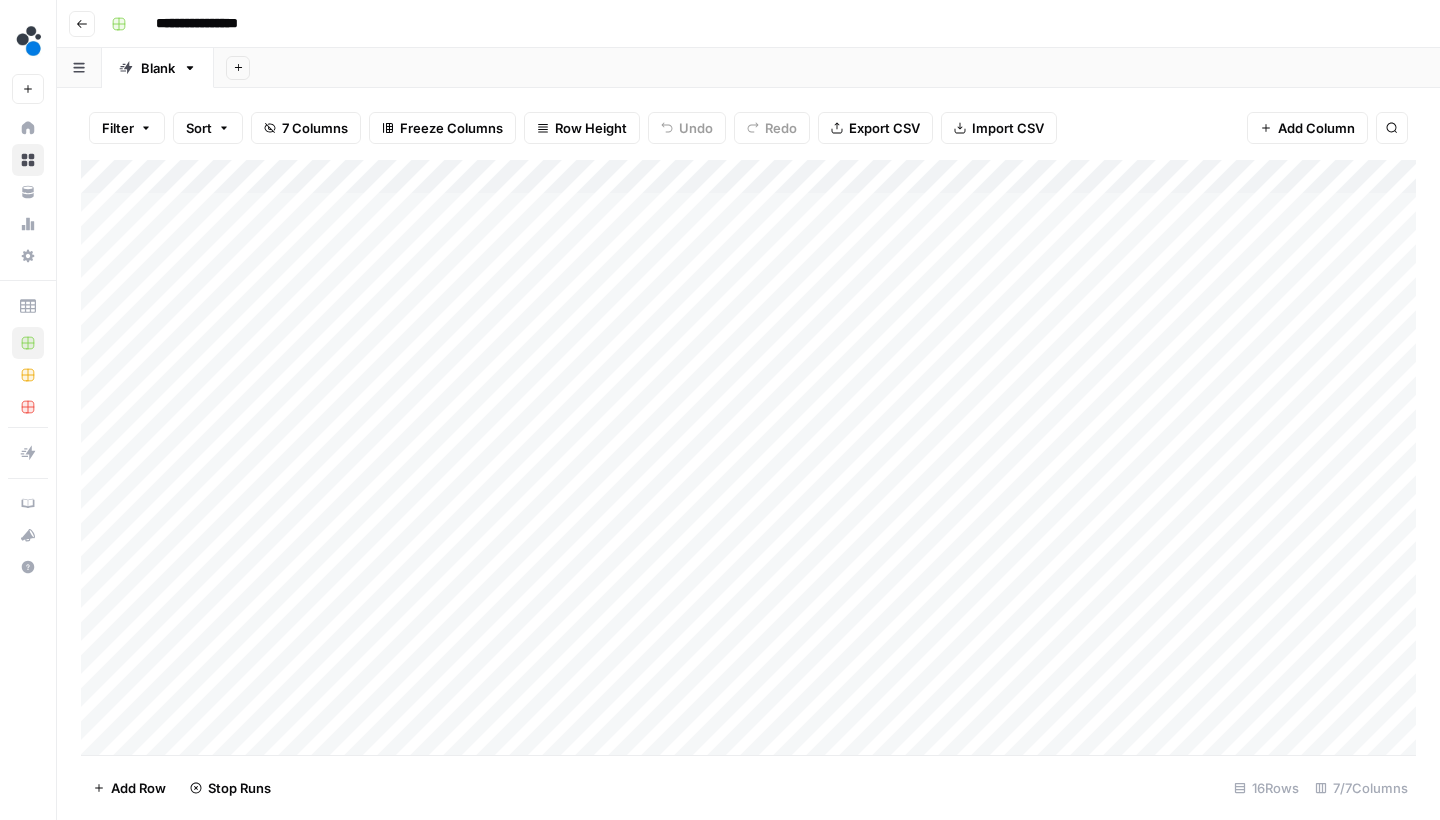 scroll, scrollTop: 0, scrollLeft: 0, axis: both 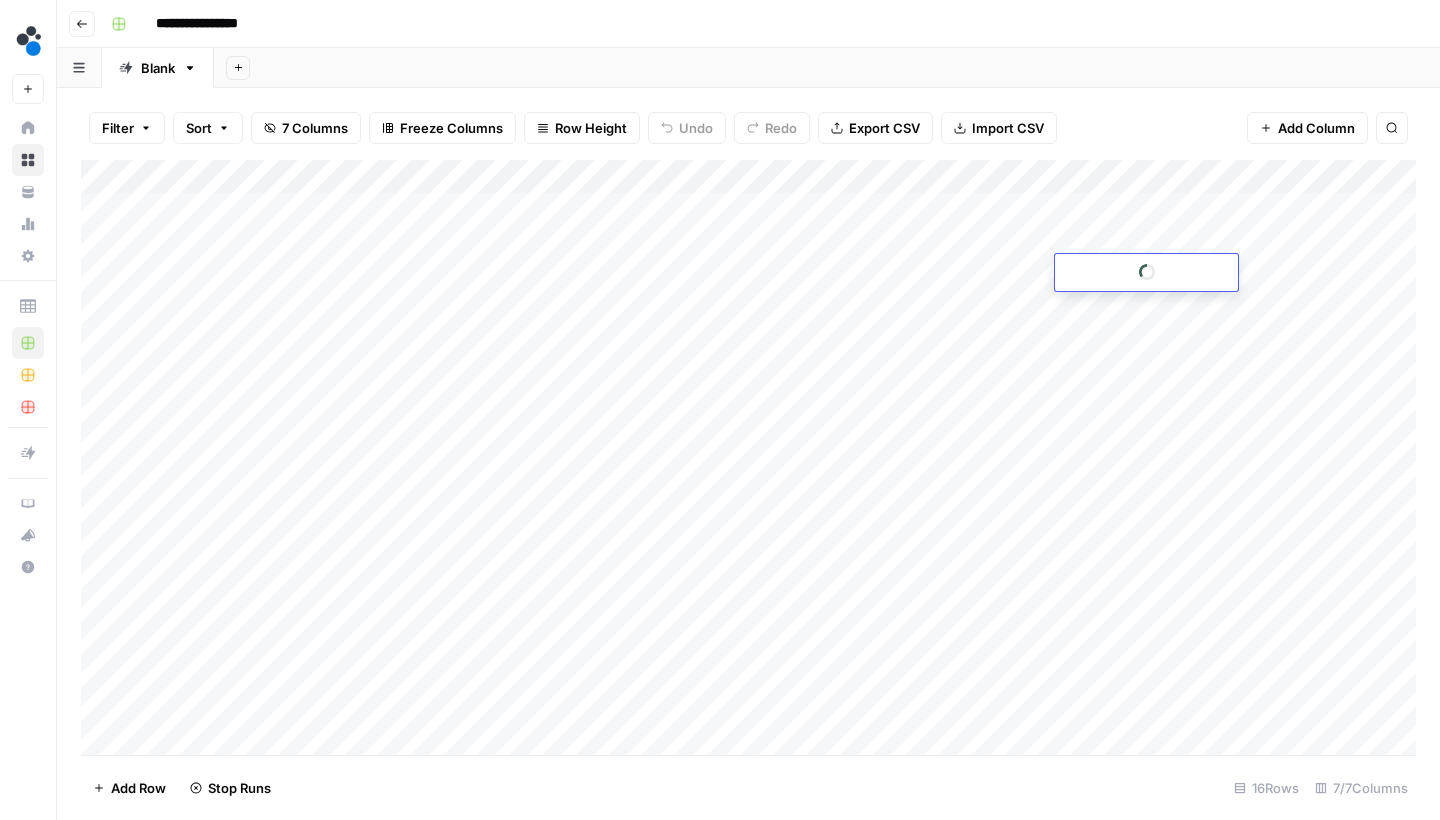 click on "**********" at bounding box center [720, 410] 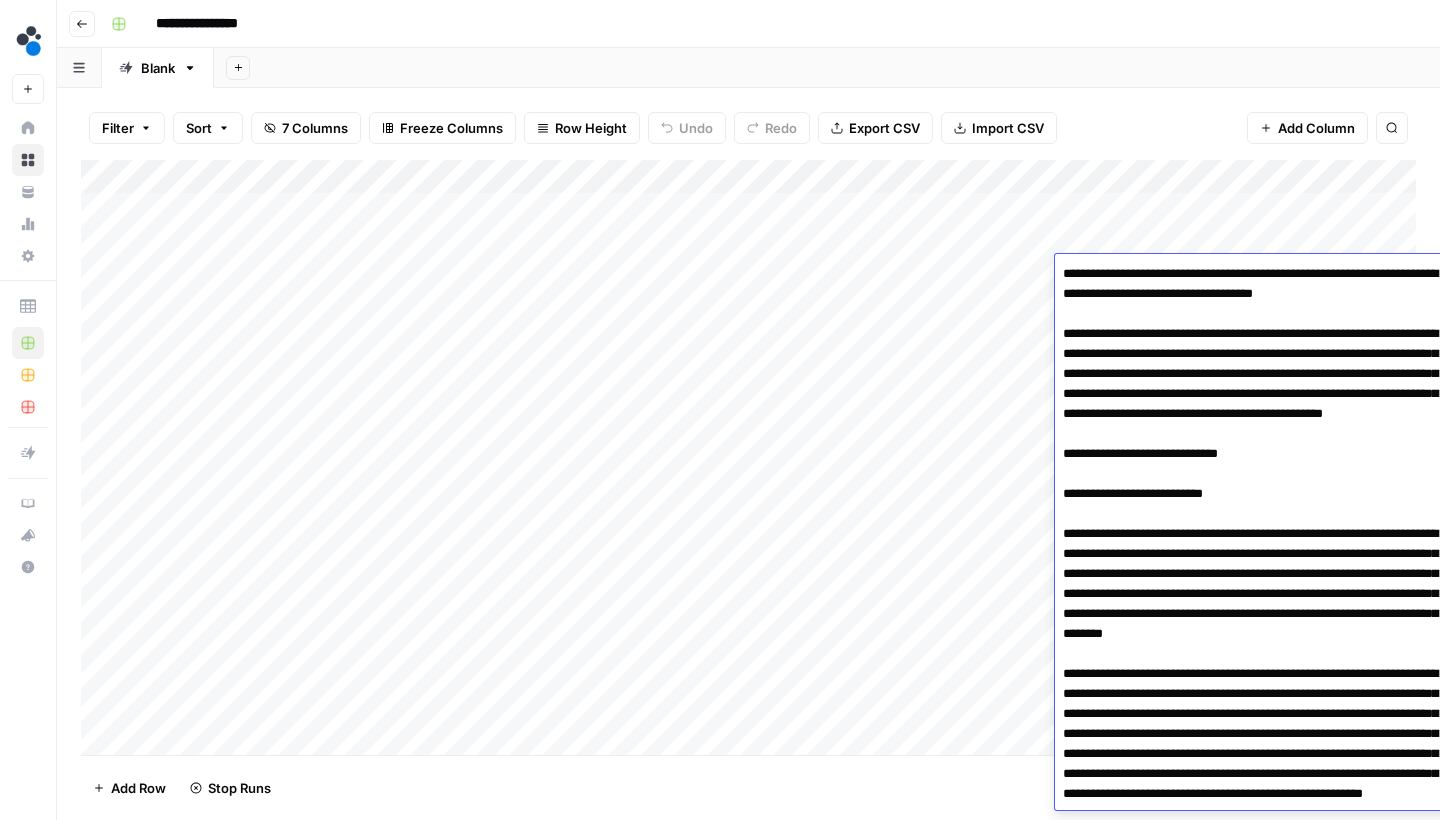 scroll, scrollTop: 0, scrollLeft: 0, axis: both 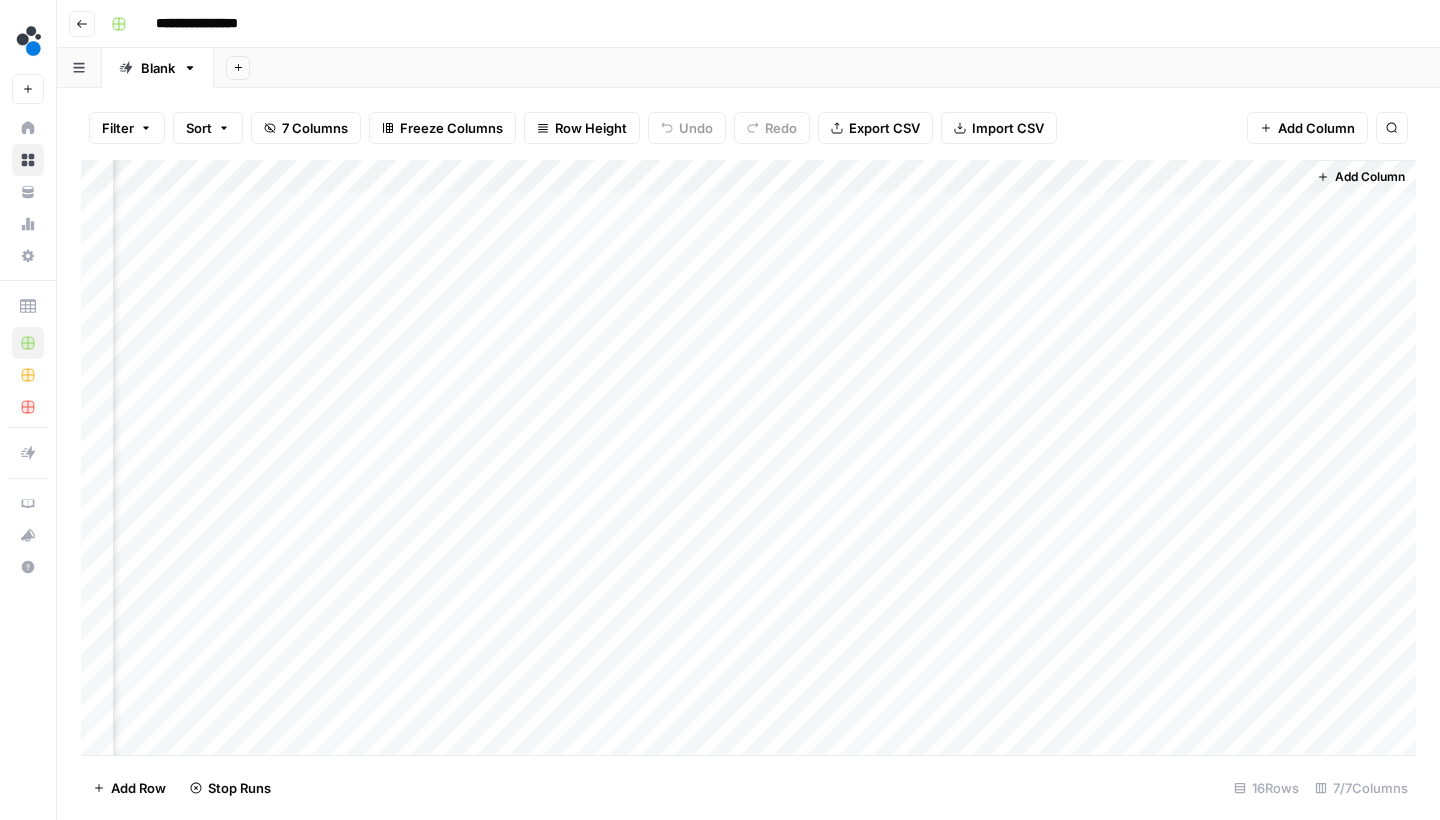 click on "Add Column" at bounding box center [748, 460] 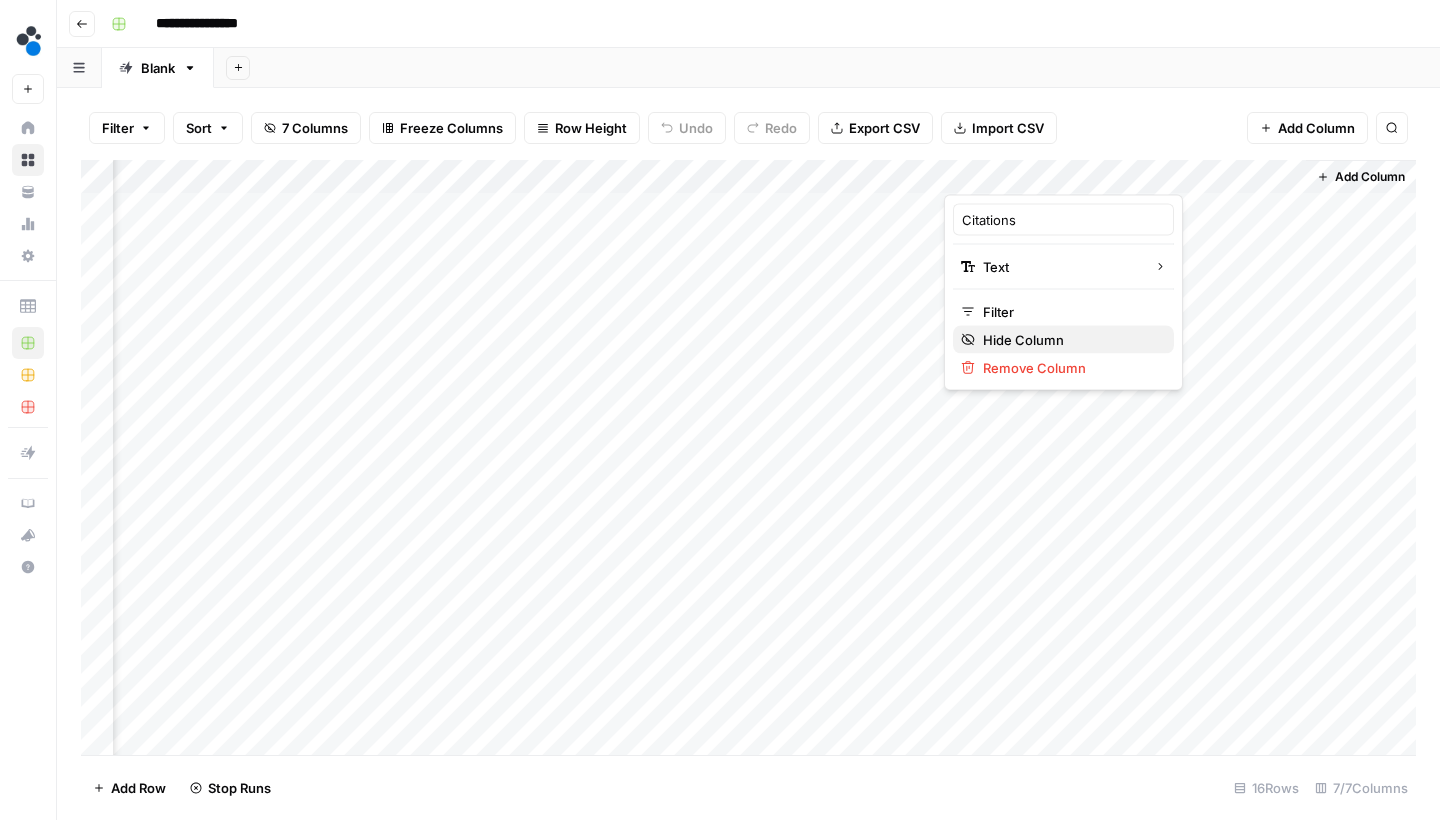 click on "Hide Column" at bounding box center (1070, 340) 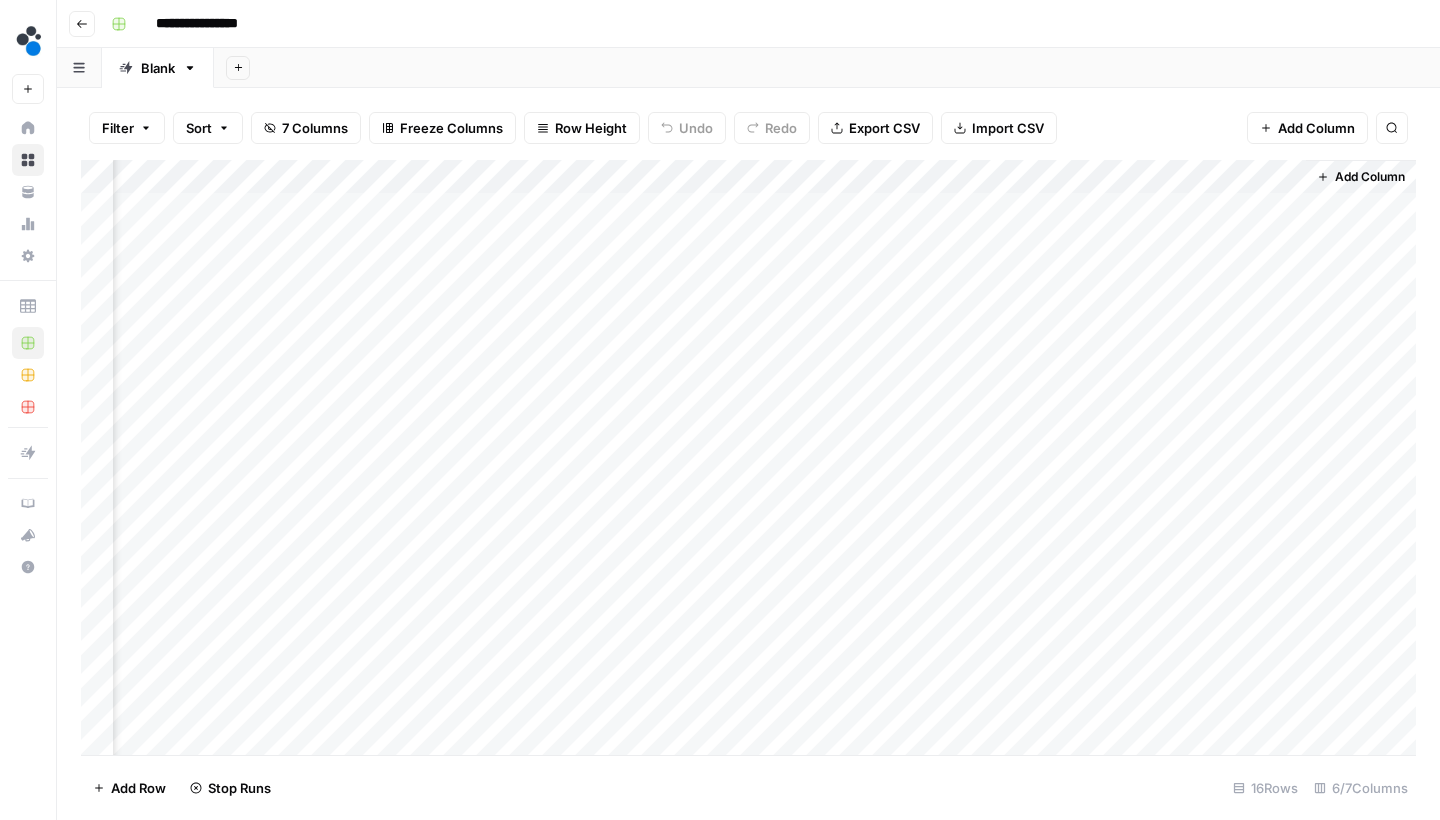 click on "Add Column" at bounding box center [748, 460] 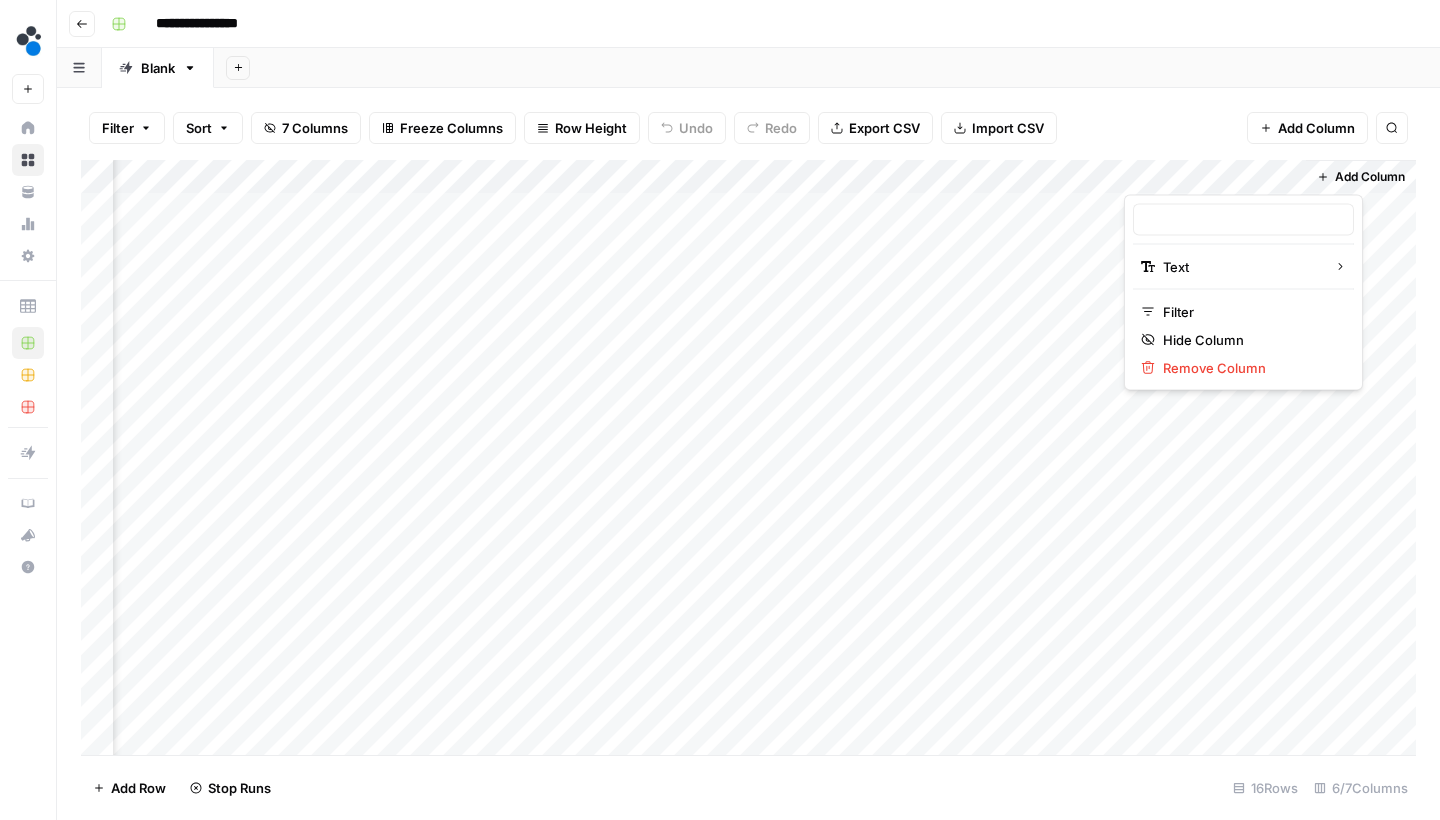 type on "Reasoning" 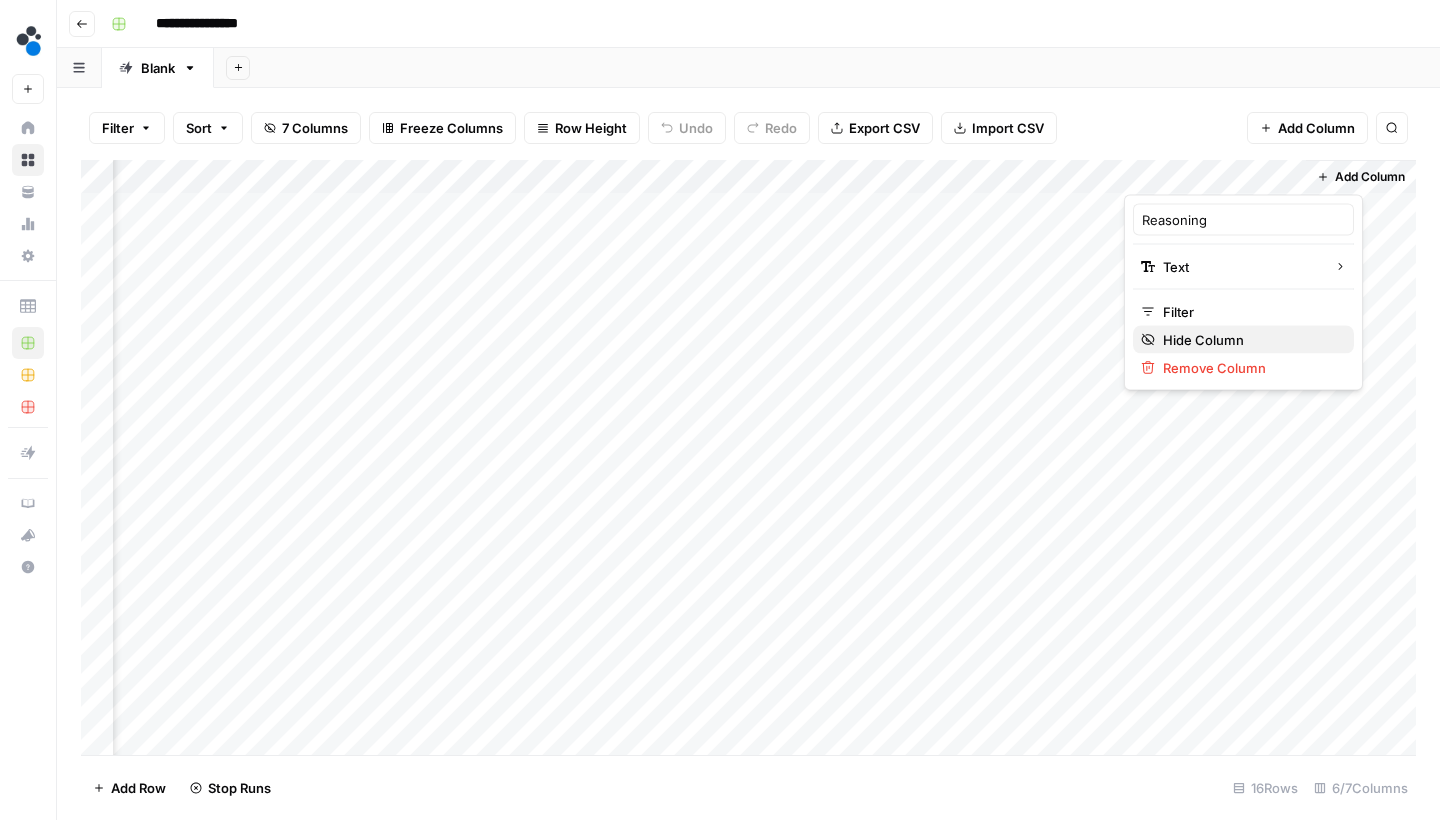 scroll, scrollTop: 0, scrollLeft: 112, axis: horizontal 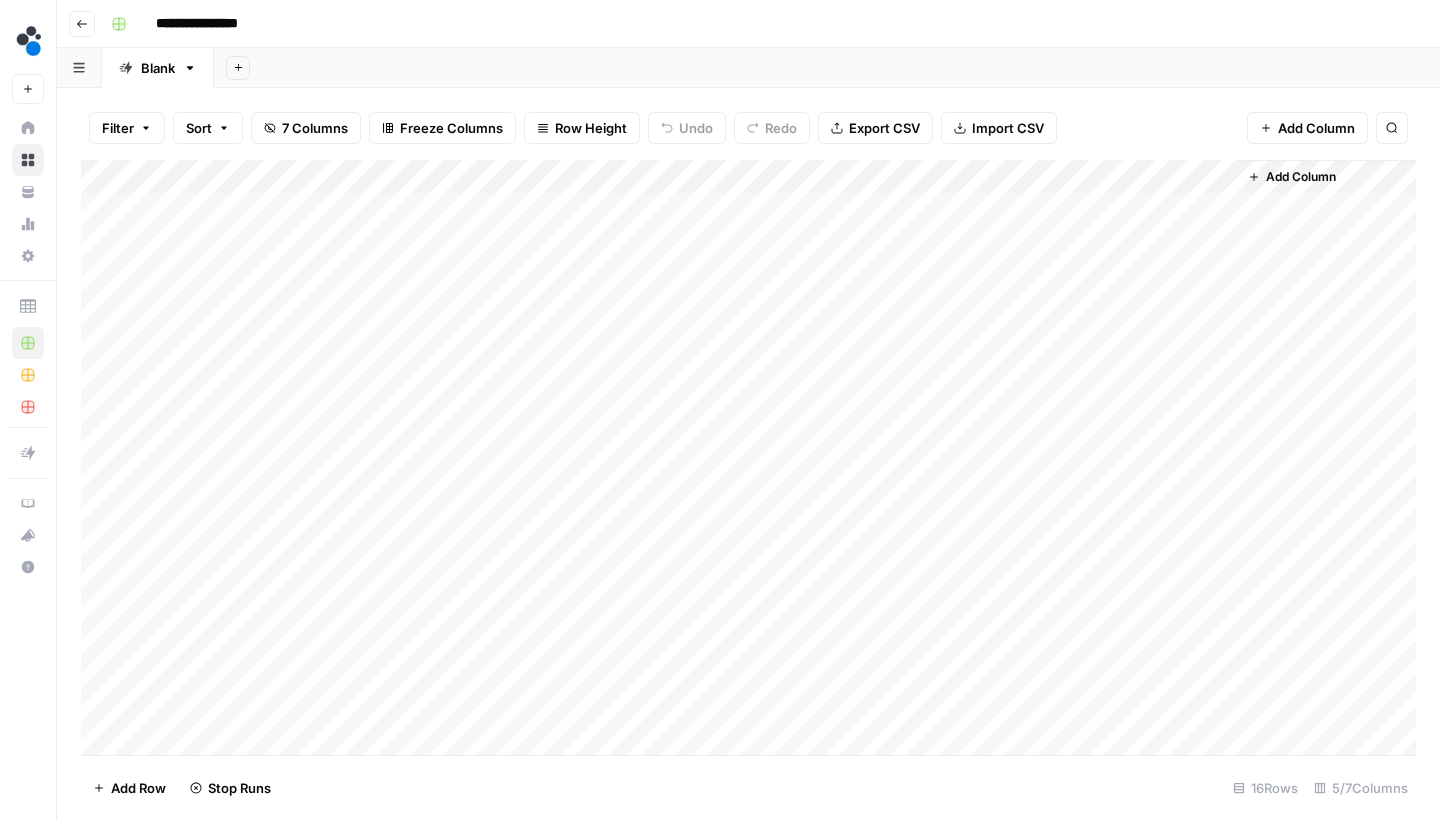 click on "Add Column" at bounding box center (748, 460) 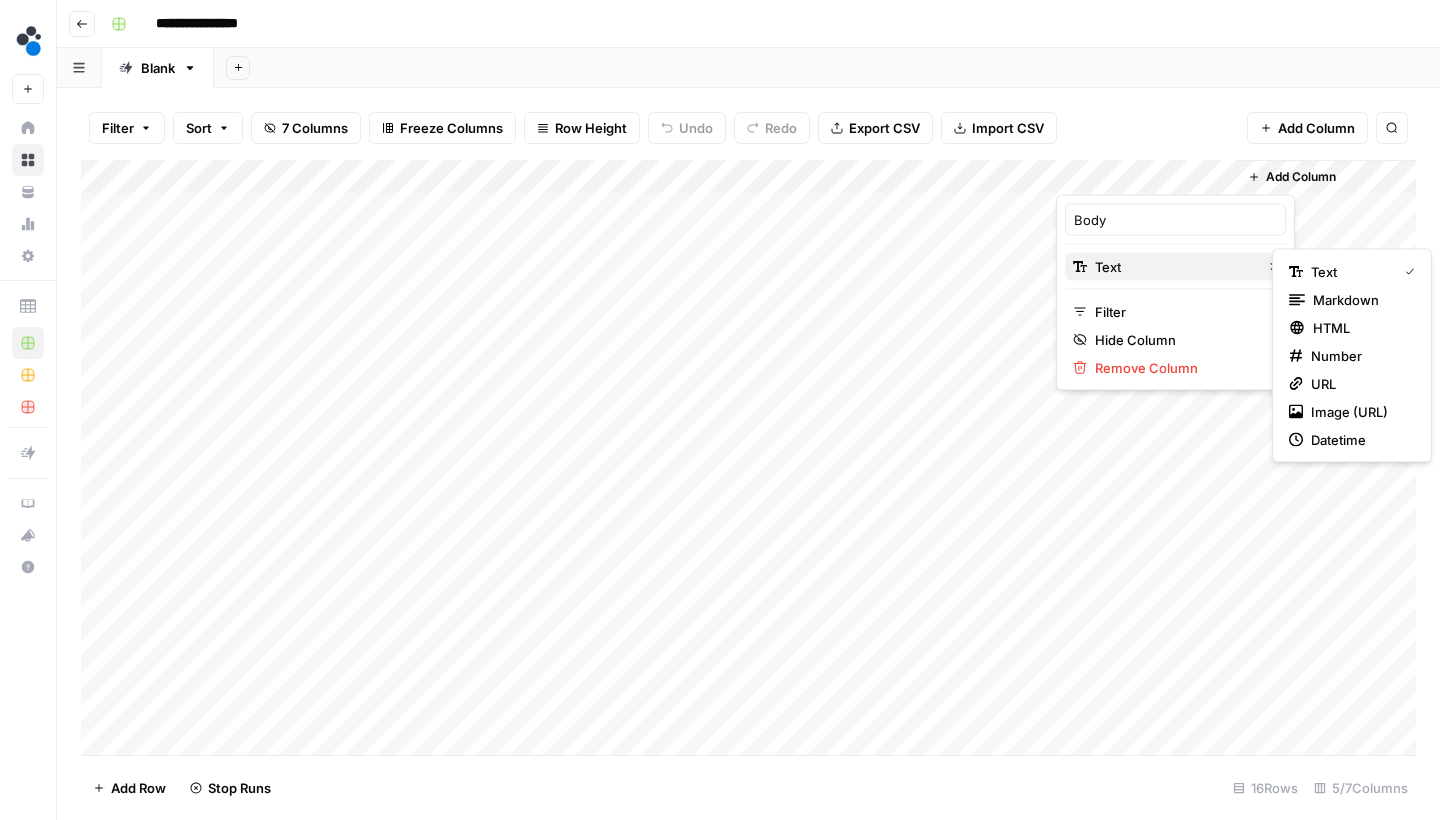 click on "Text" at bounding box center (1172, 267) 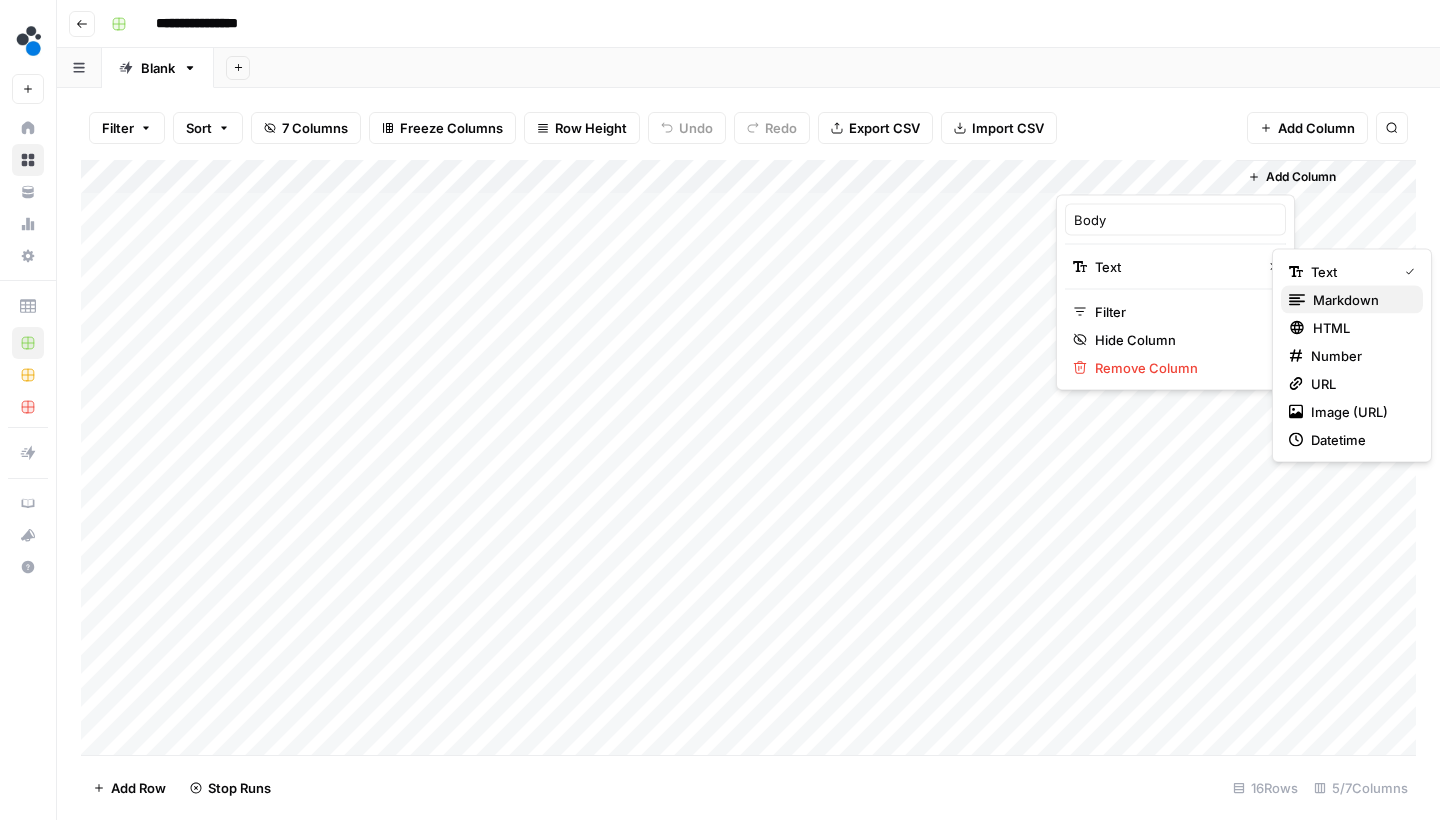 click on "Markdown" at bounding box center [1360, 300] 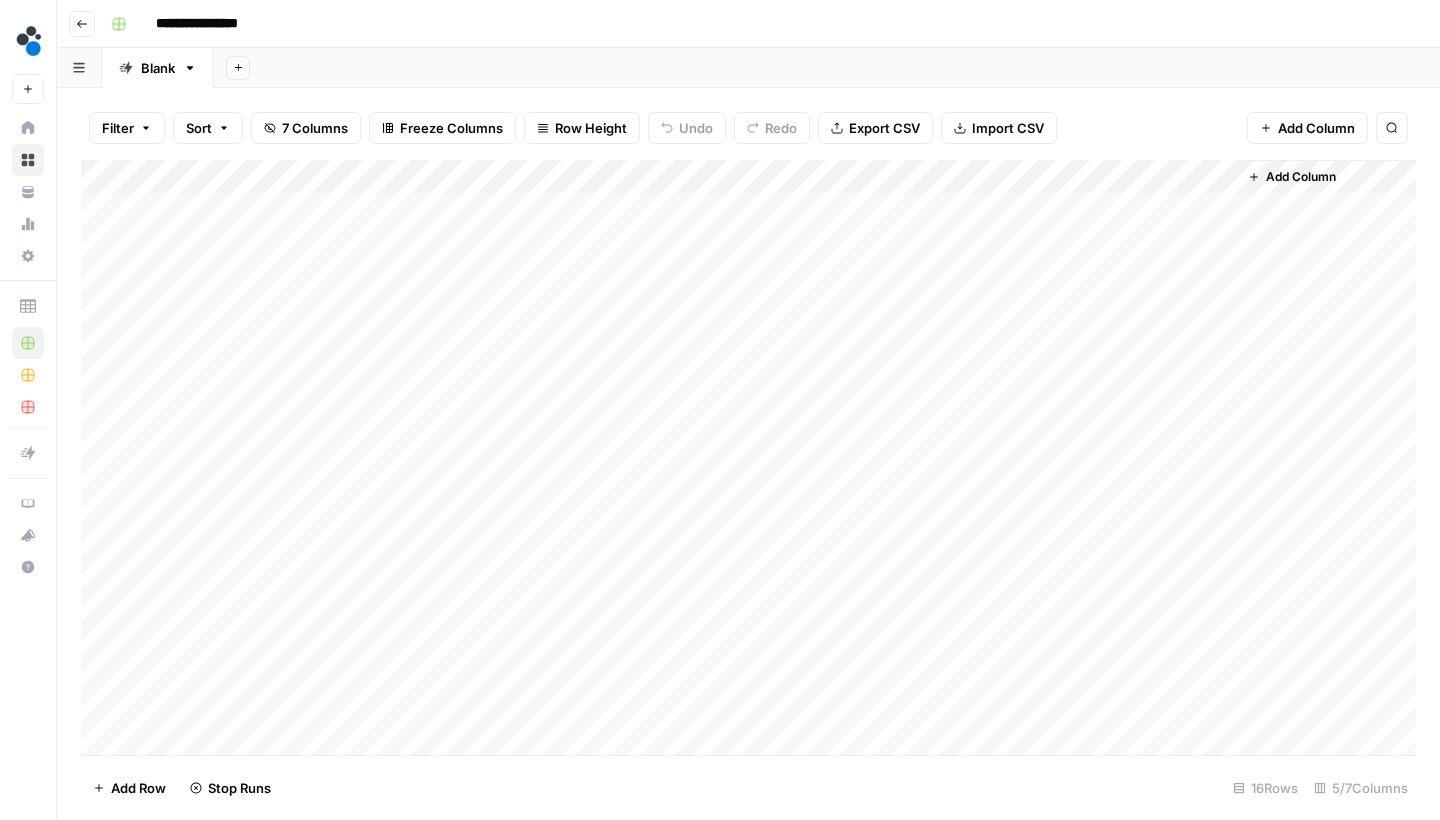 click on "Add Column" at bounding box center [748, 460] 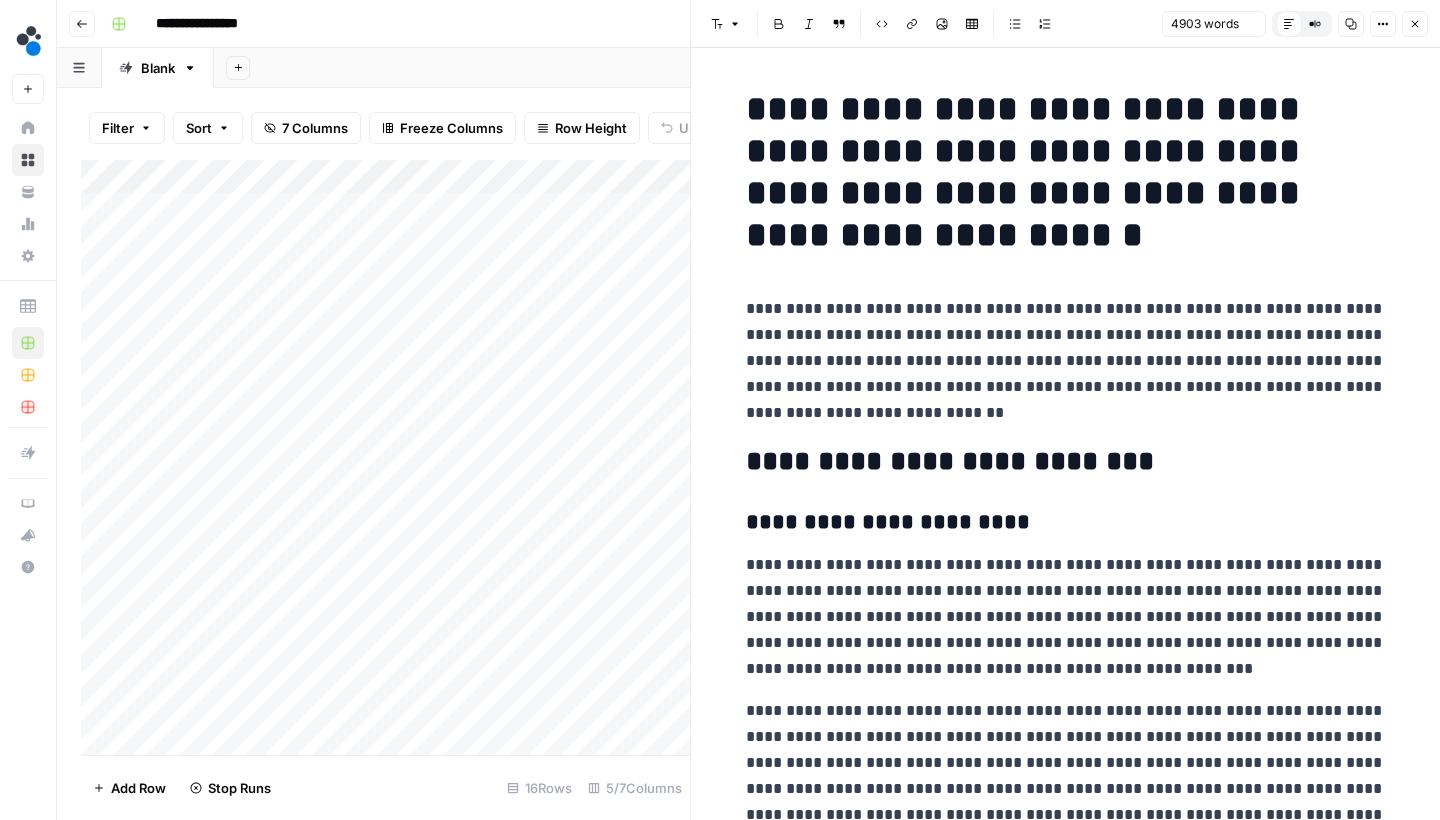 scroll, scrollTop: 207, scrollLeft: 0, axis: vertical 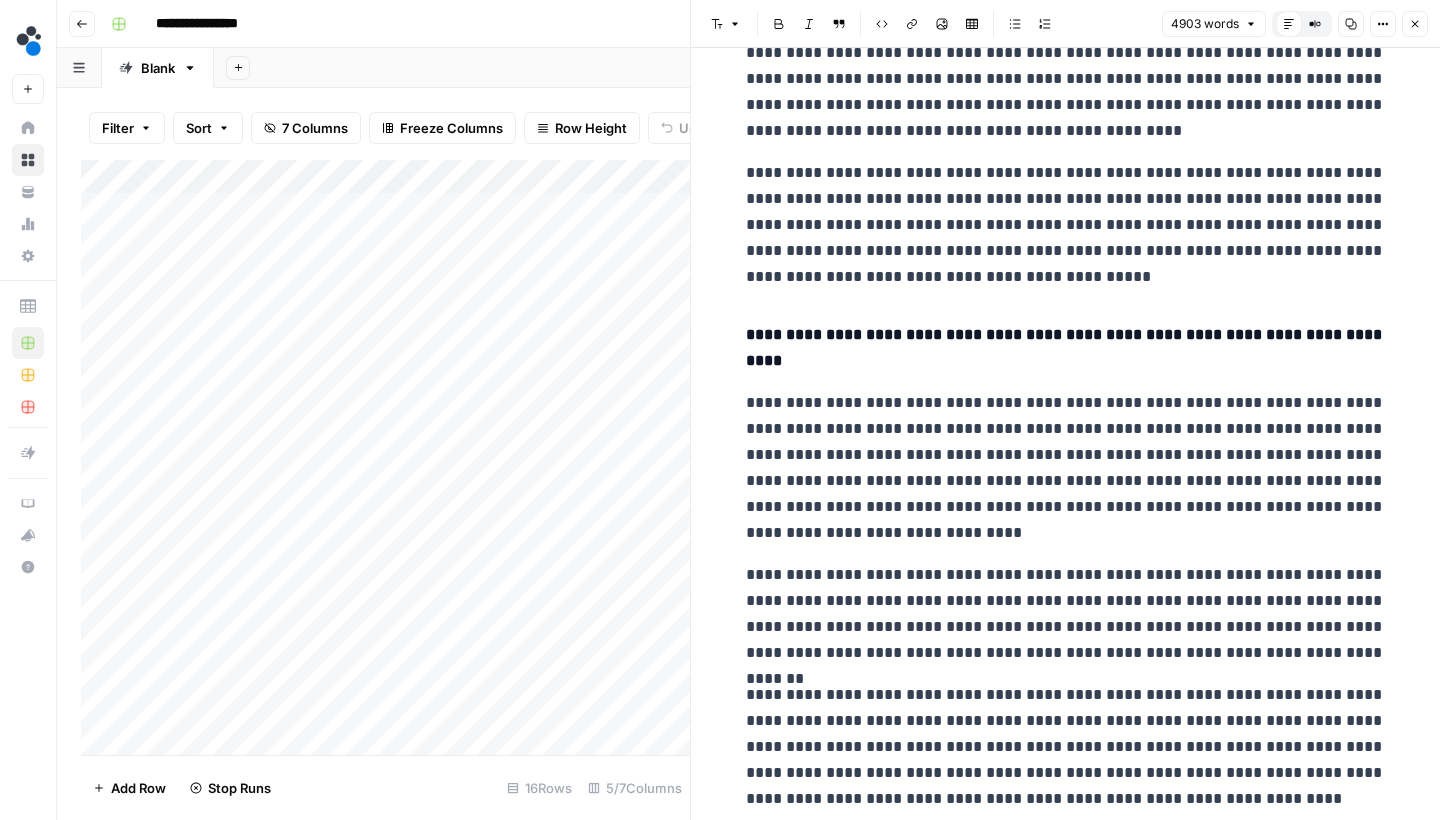 click on "Close" at bounding box center (1415, 24) 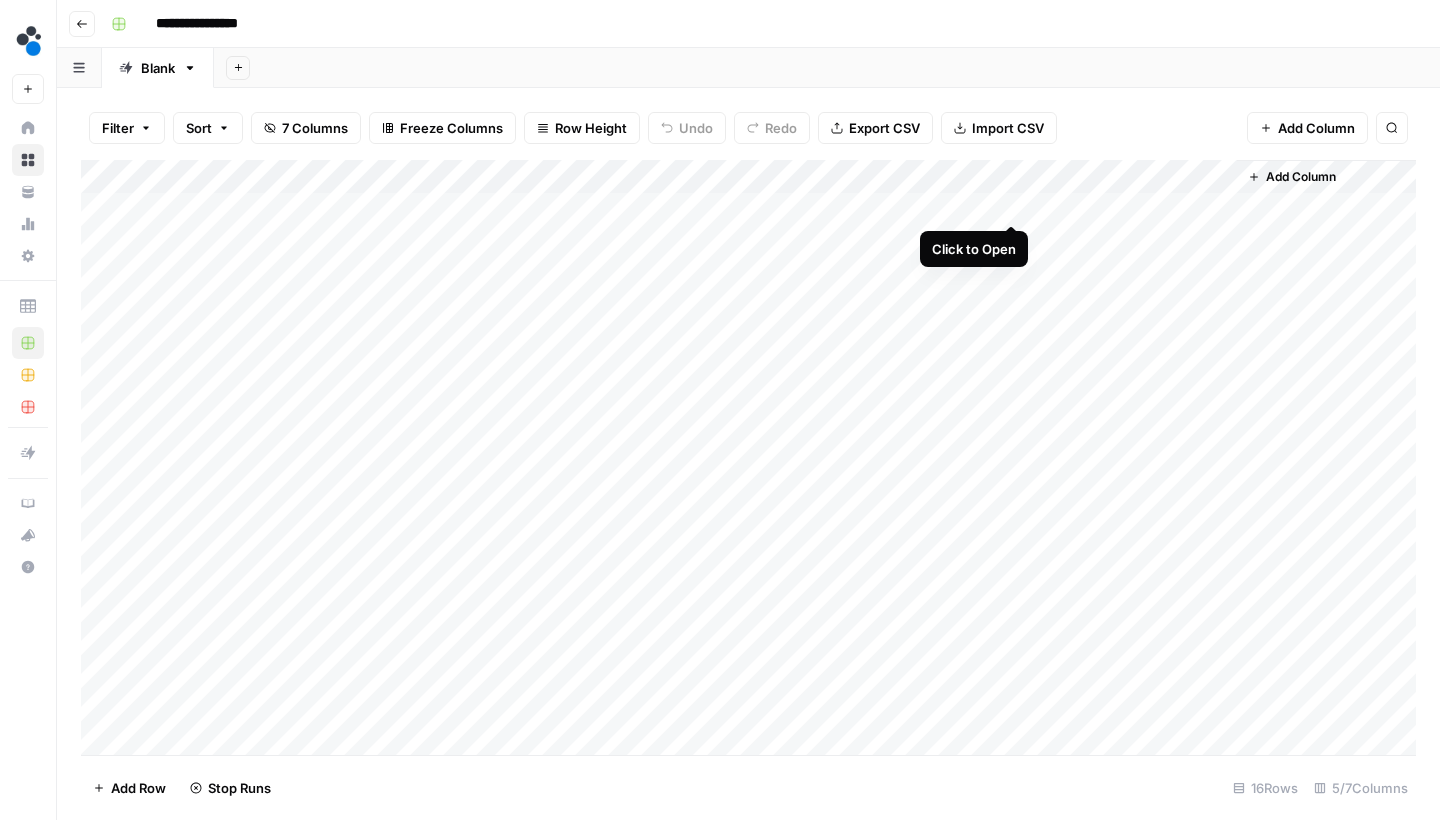 click on "Click to Open" at bounding box center [974, 249] 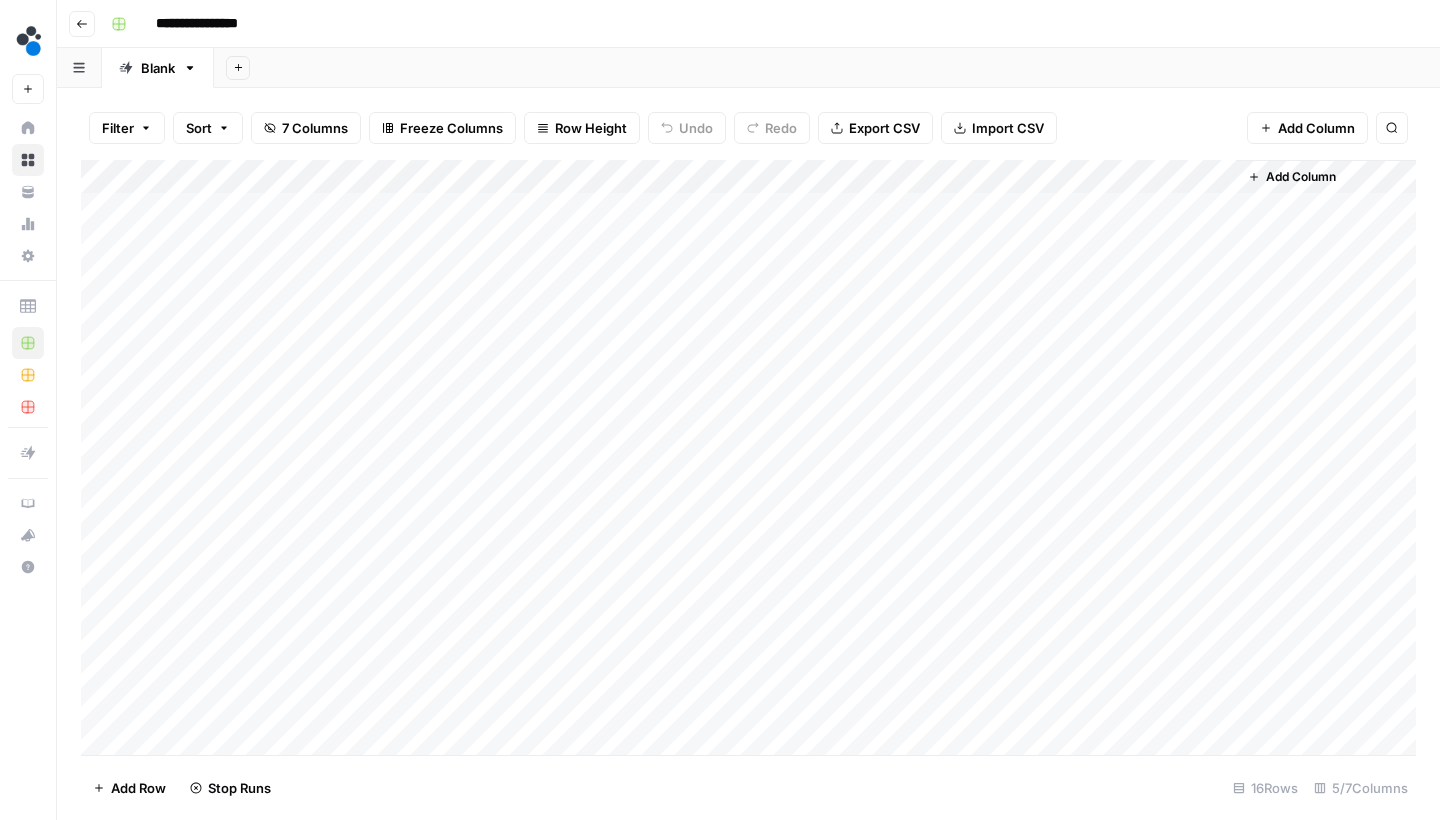 click on "Add Column" at bounding box center [748, 460] 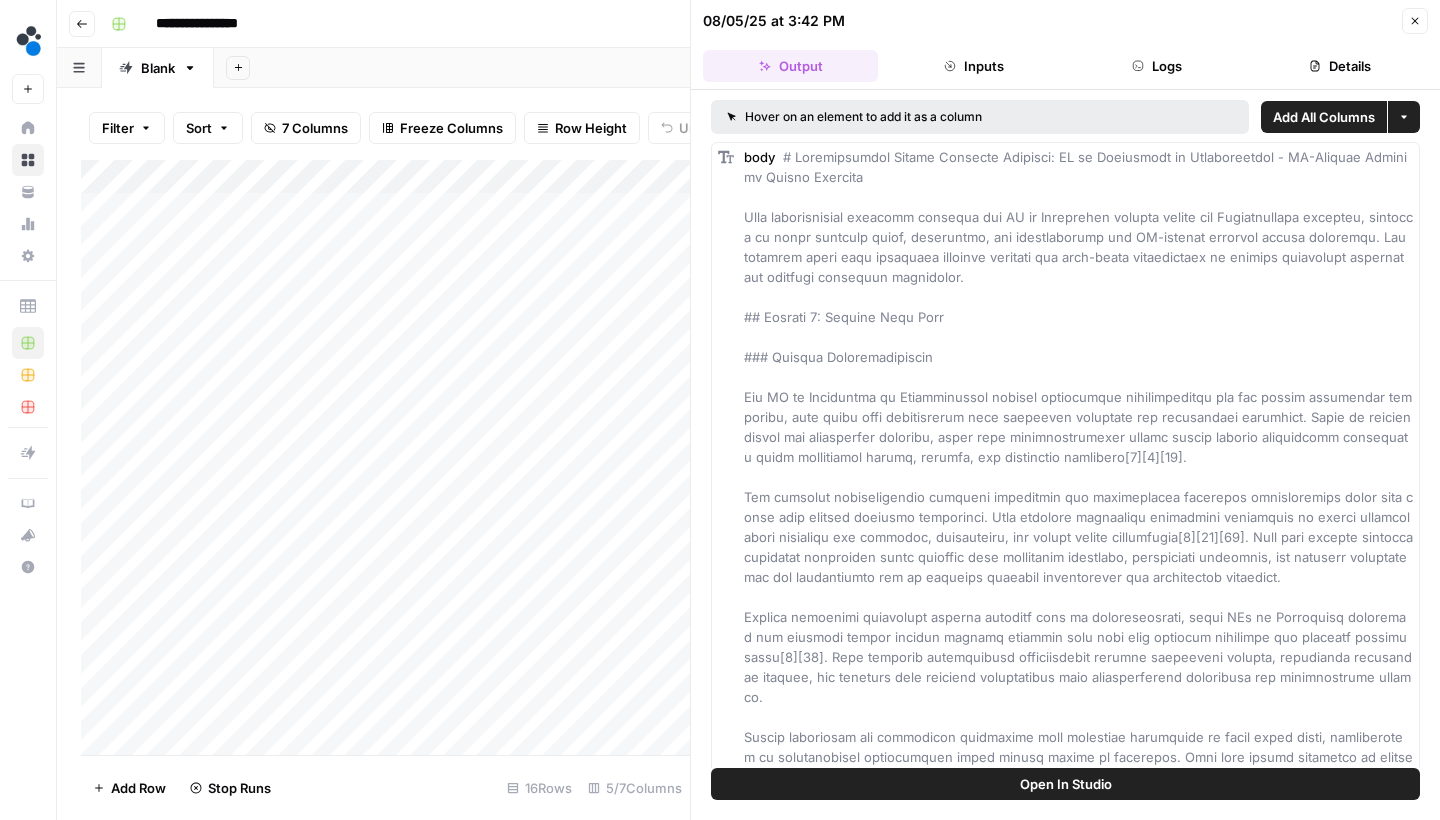 click on "08/05/25 at 3:42 PM Close Output Inputs Logs Details" at bounding box center [1065, 45] 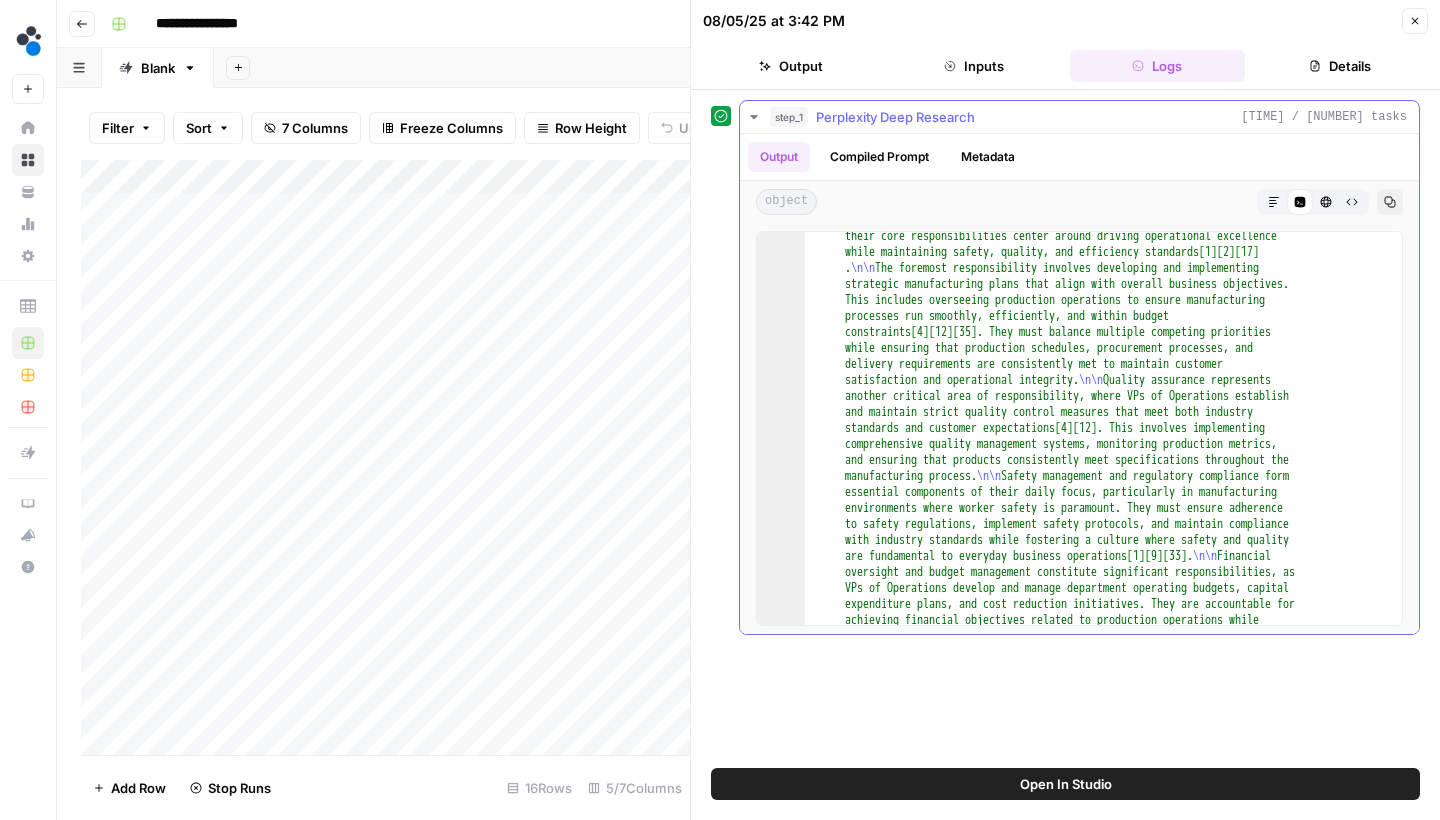 scroll, scrollTop: 0, scrollLeft: 0, axis: both 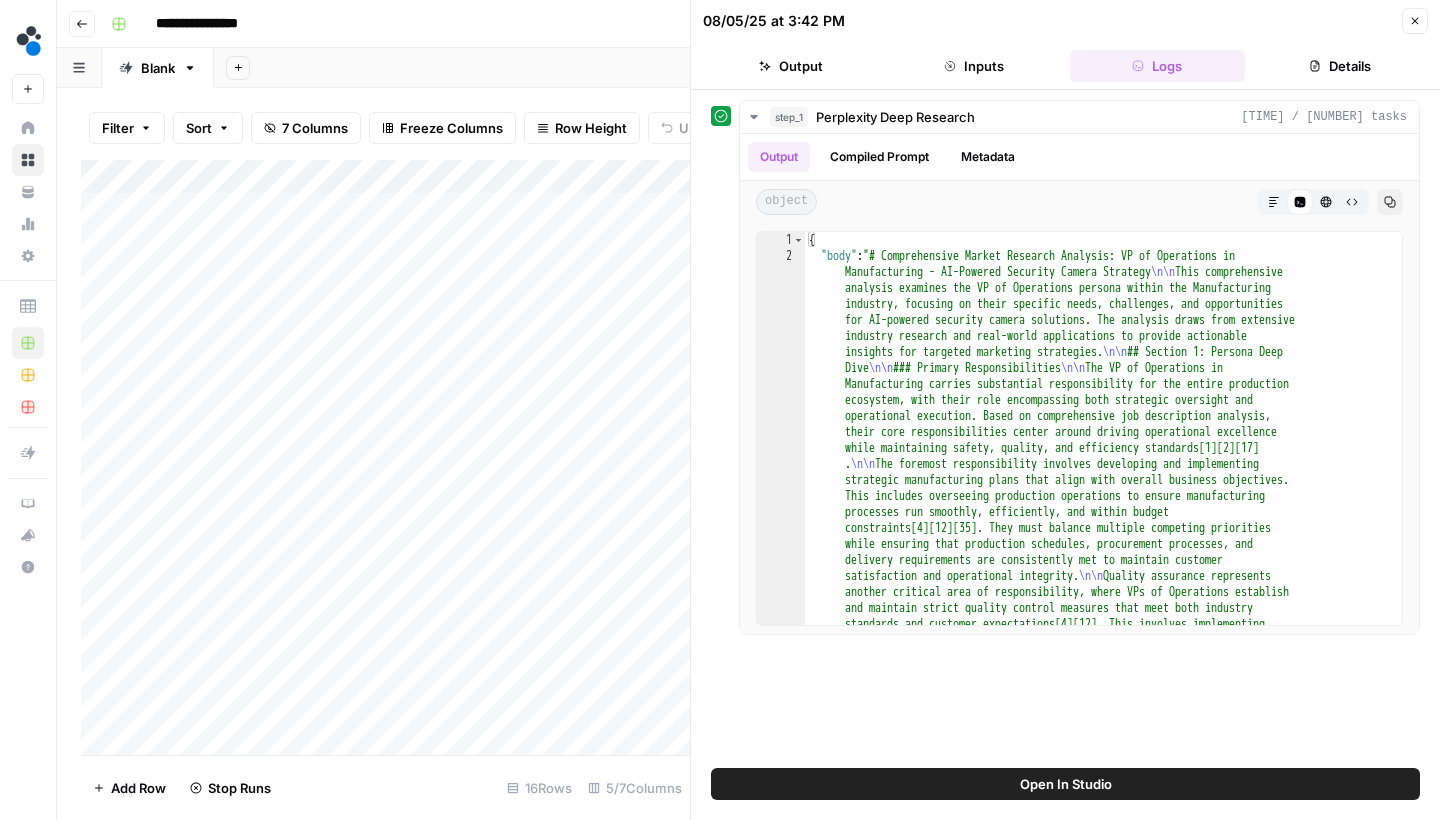 click on "Close" at bounding box center [1415, 21] 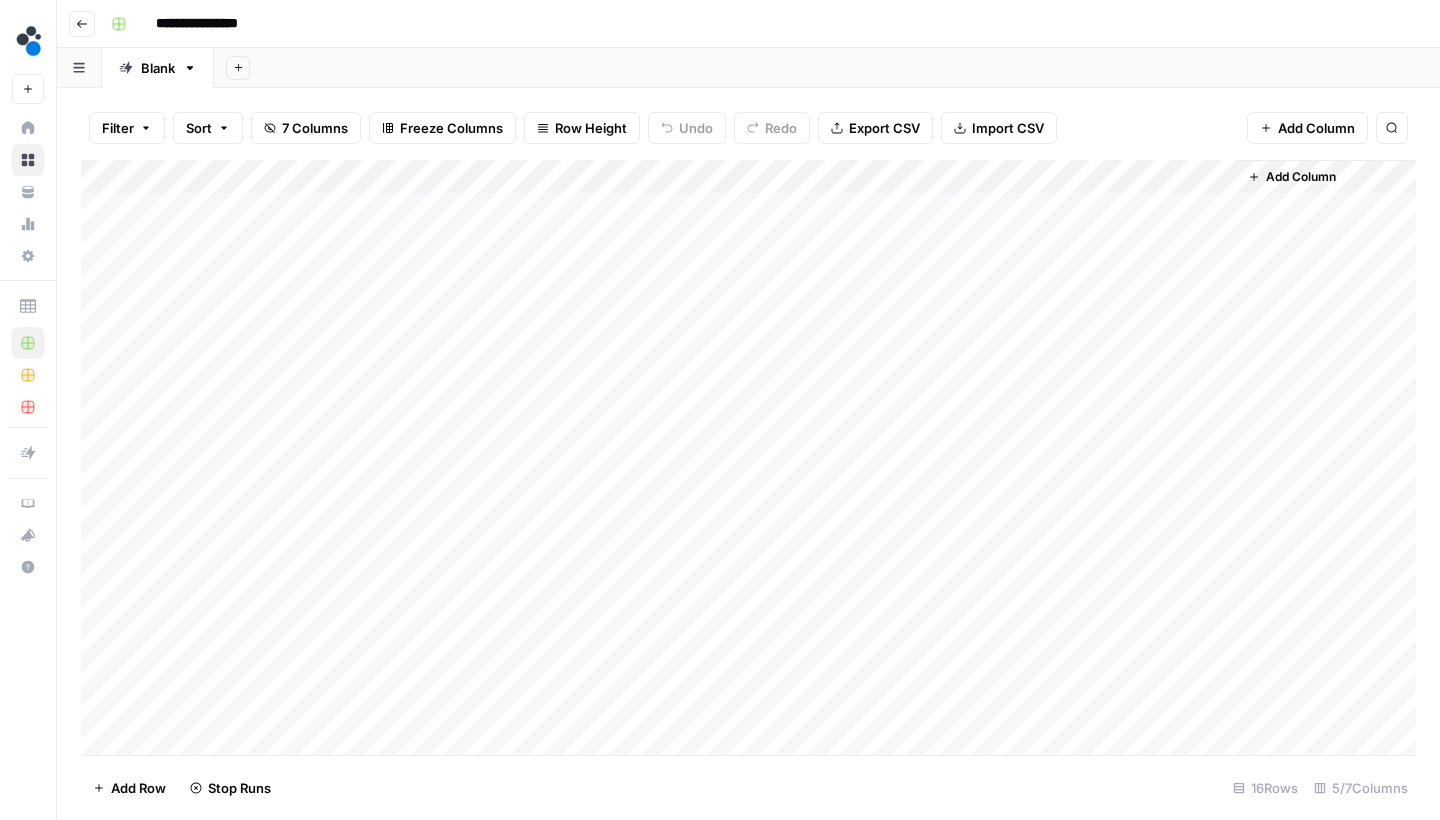 click on "Add Column" at bounding box center [748, 460] 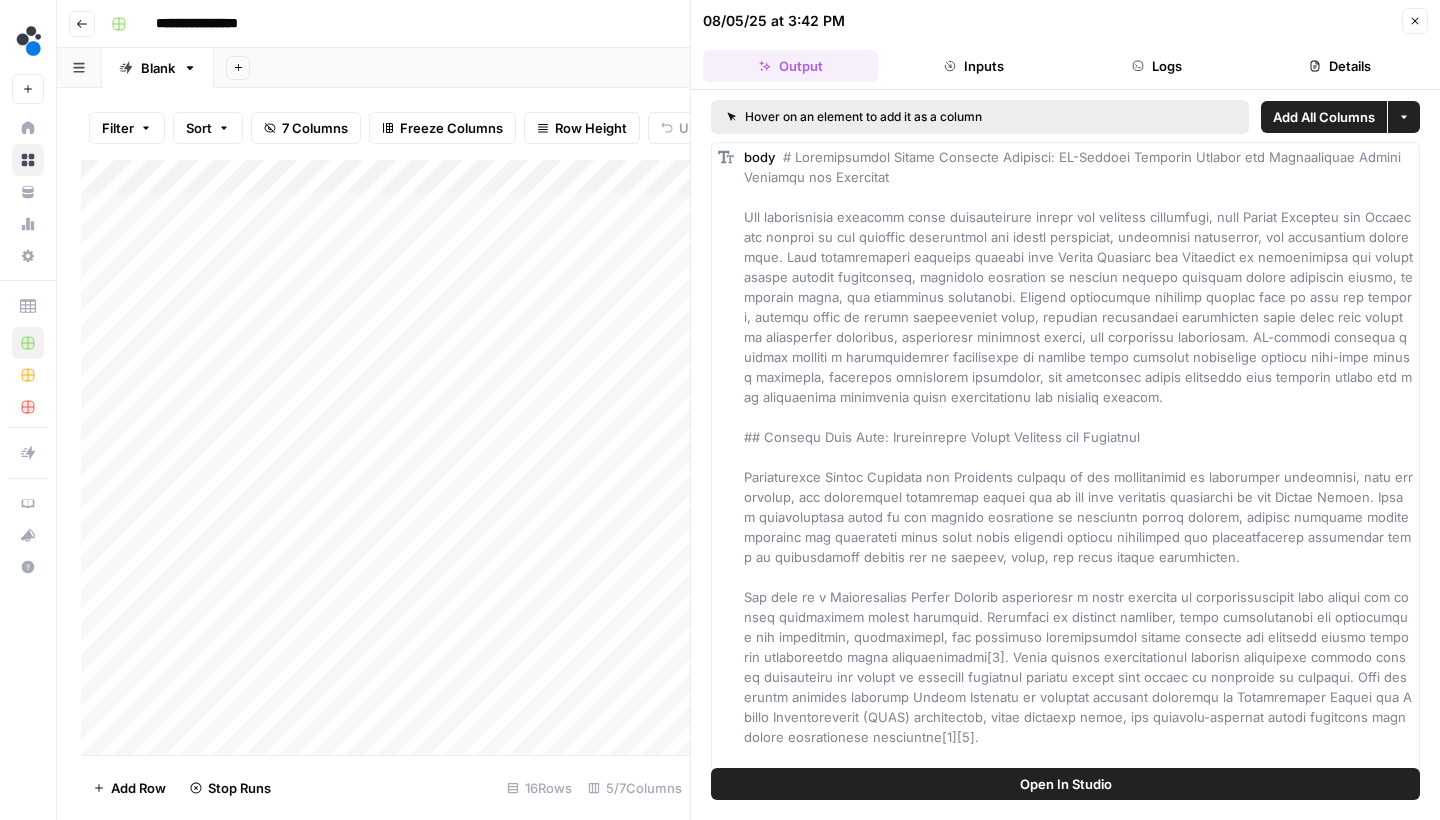drag, startPoint x: 1013, startPoint y: 512, endPoint x: 1214, endPoint y: 426, distance: 218.62524 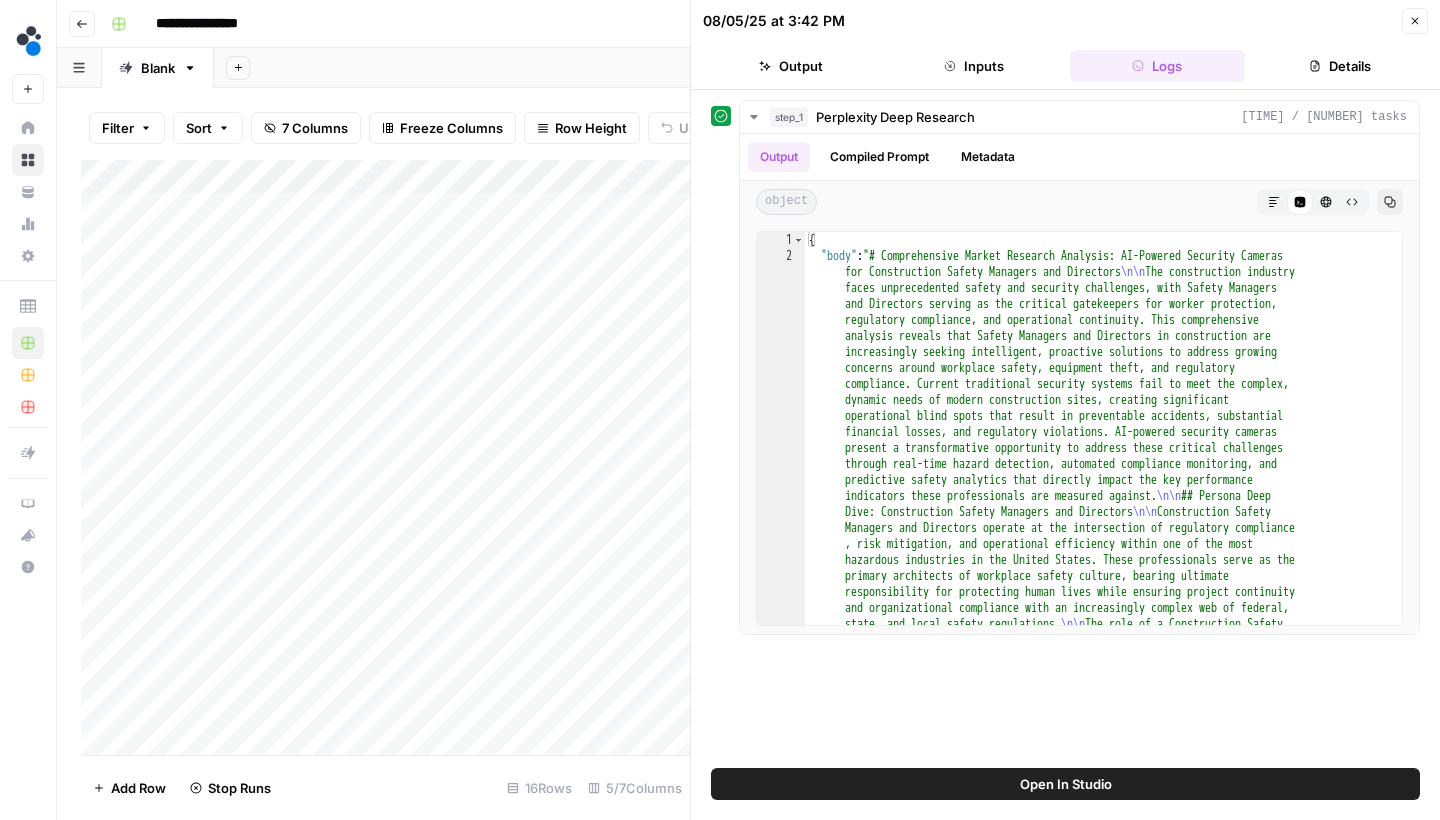 click on "Close" at bounding box center [1415, 21] 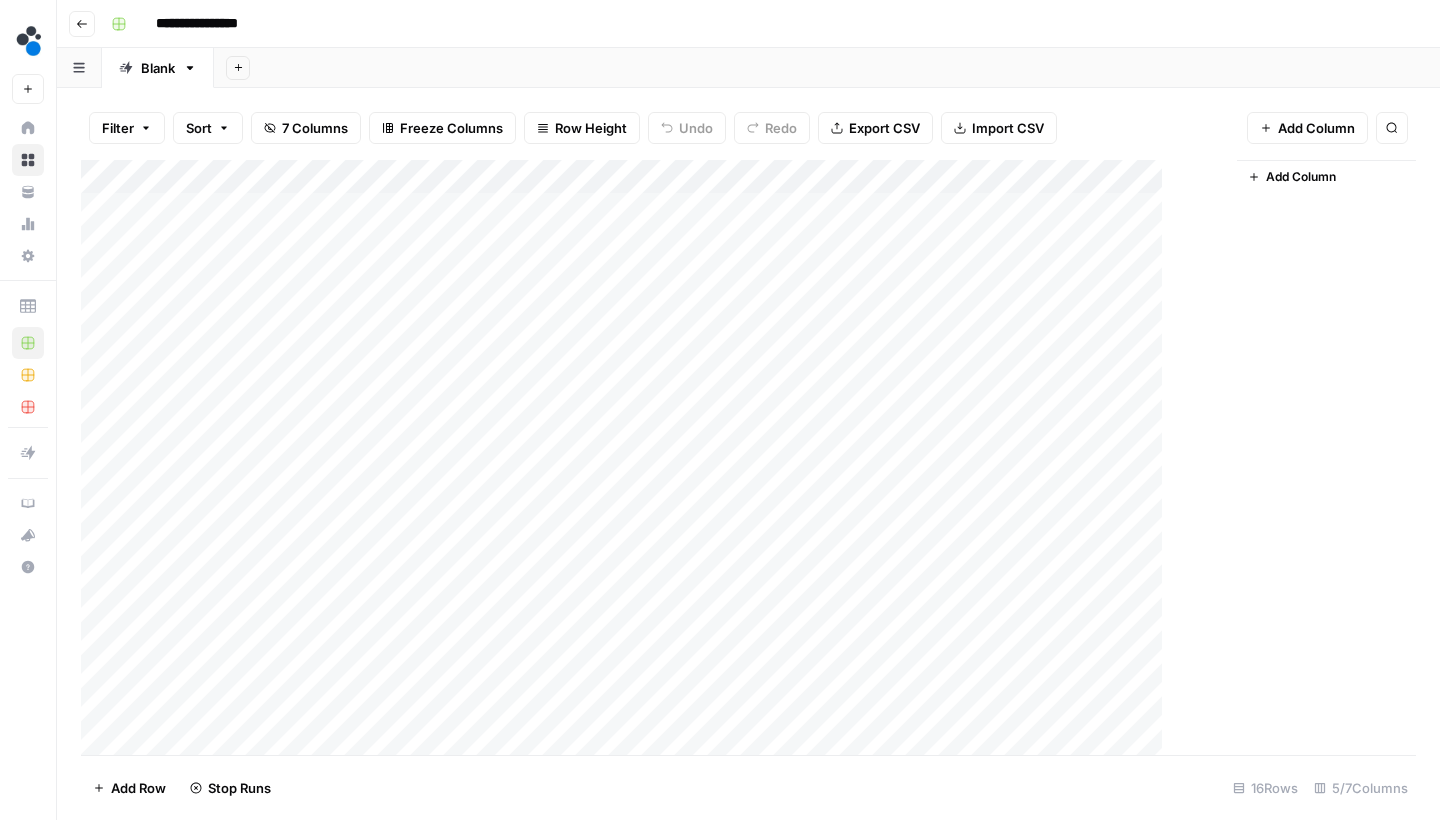 click on "Add Column" at bounding box center (748, 460) 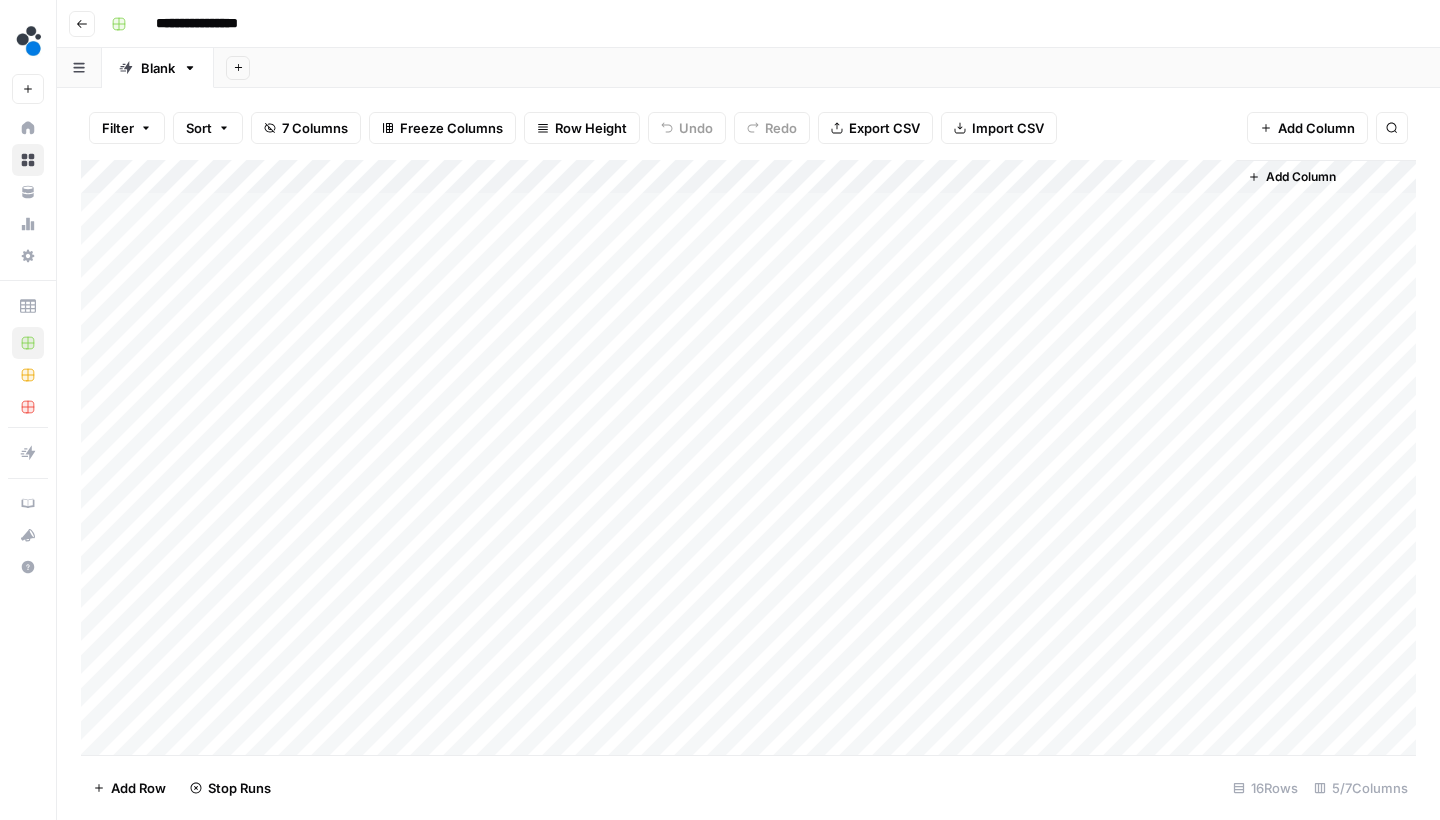 click on "Add Column" at bounding box center (748, 460) 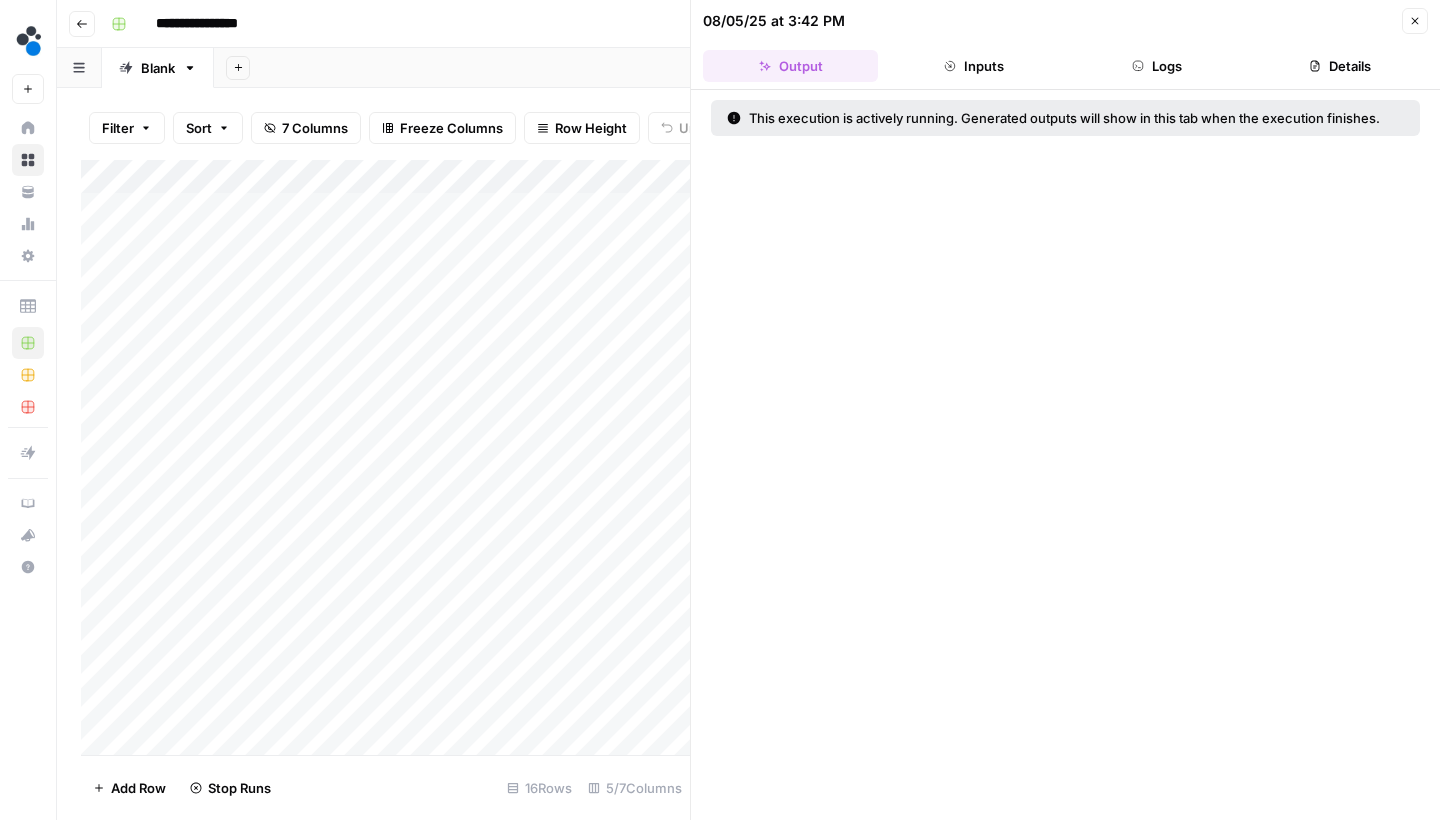 click on "Logs" at bounding box center (1157, 66) 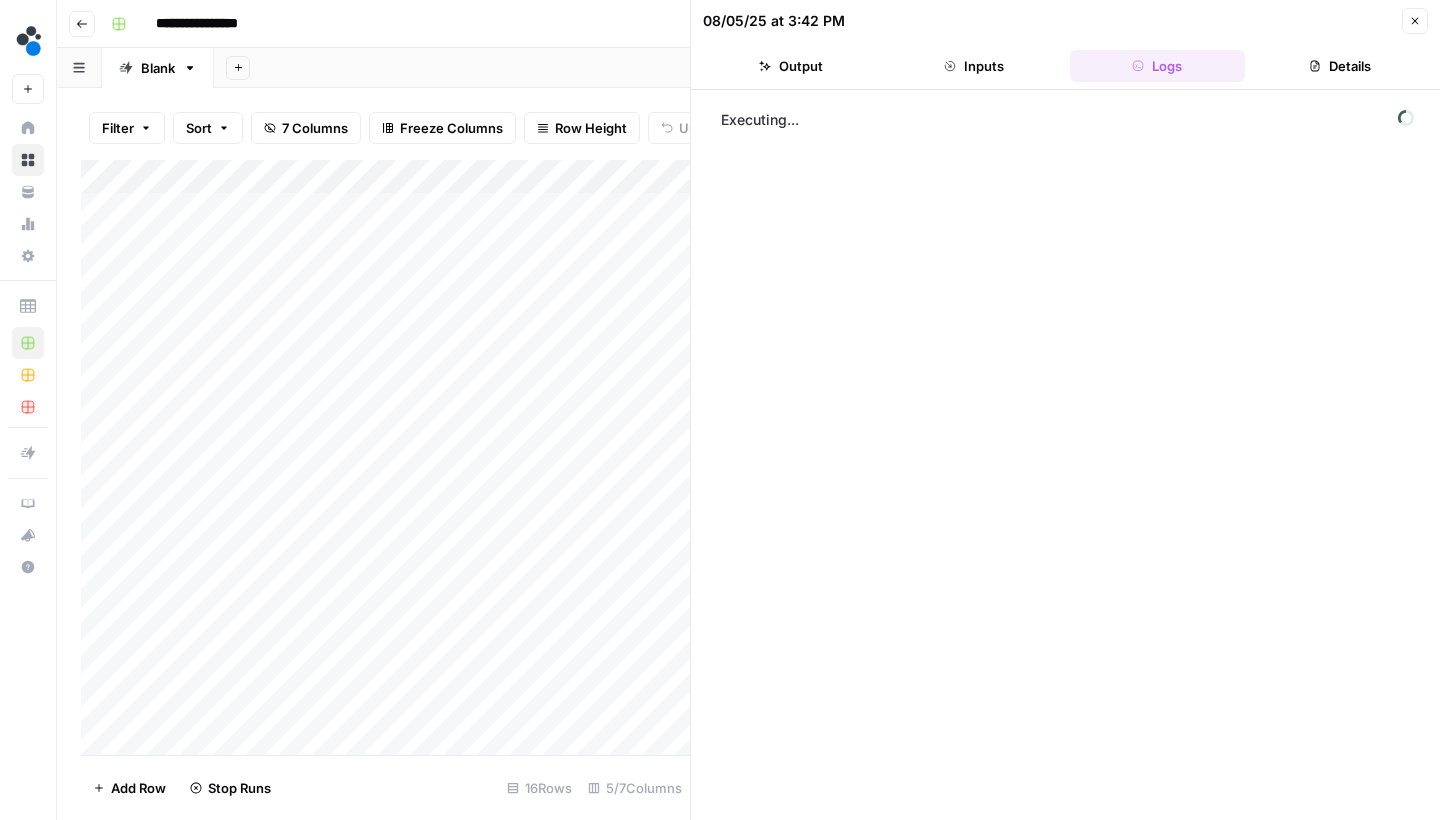 click on "Inputs" at bounding box center (973, 66) 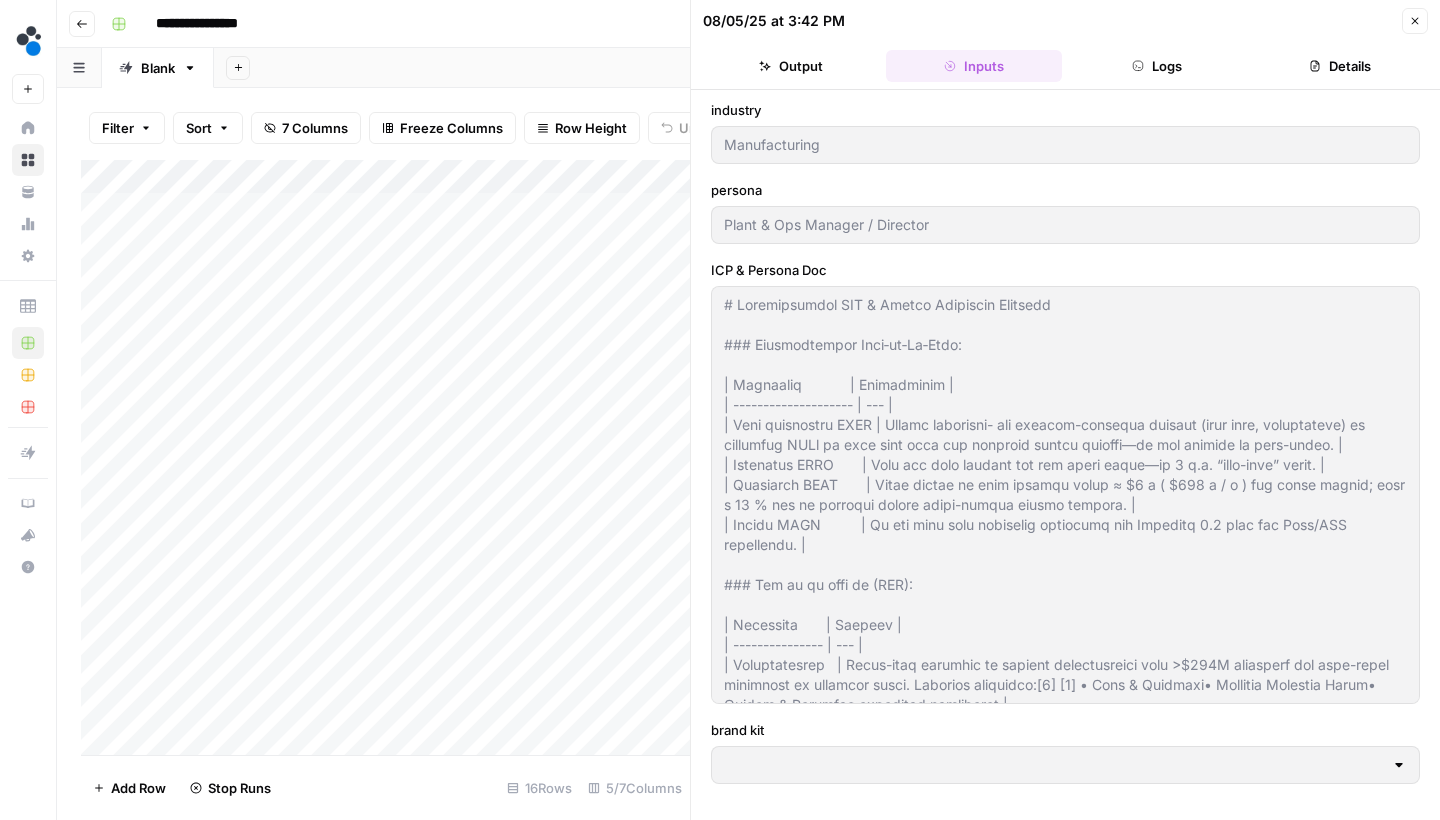 type on "Spot.ai" 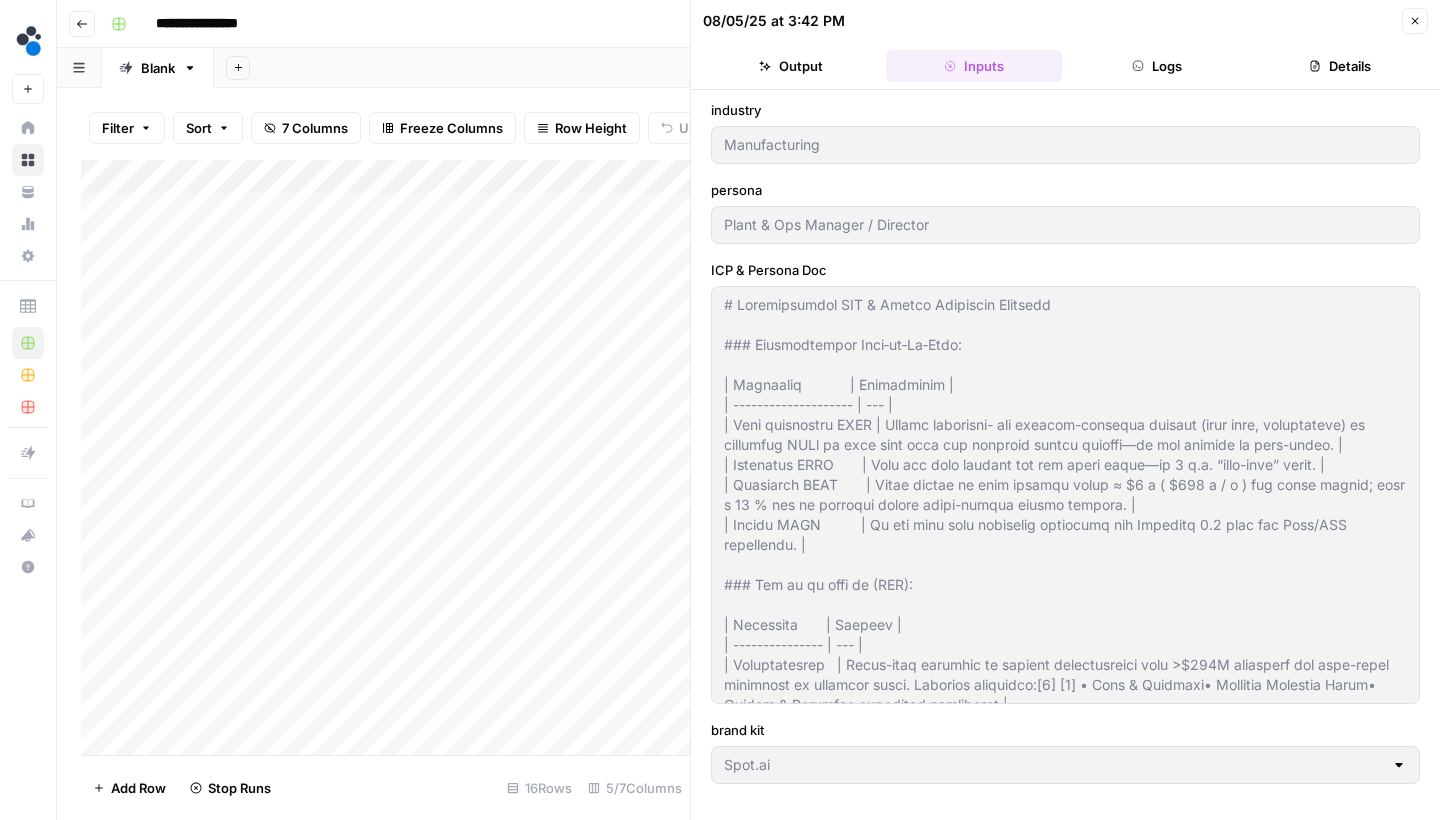 click on "Output" at bounding box center (790, 66) 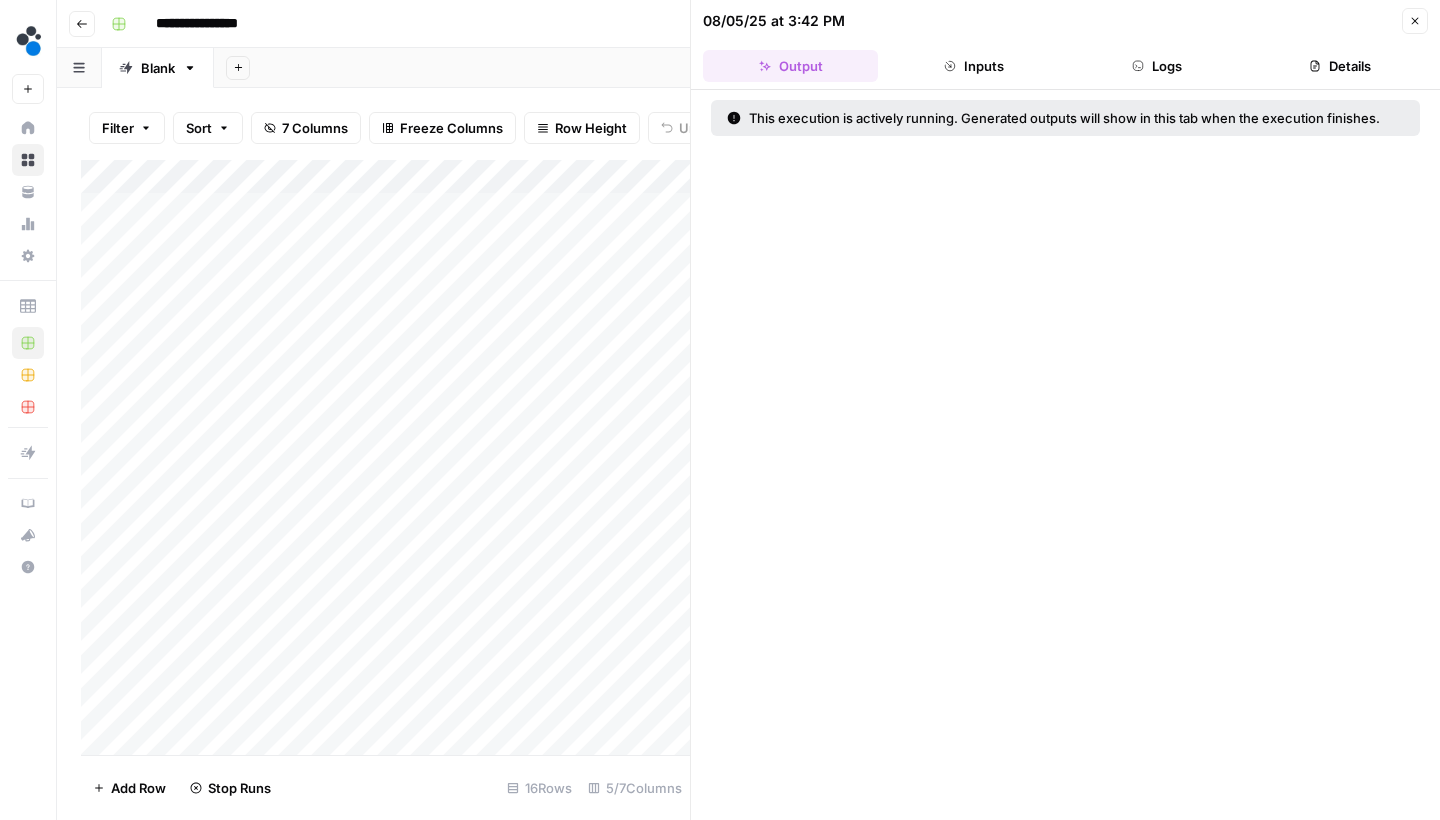 click on "Details" at bounding box center (1340, 66) 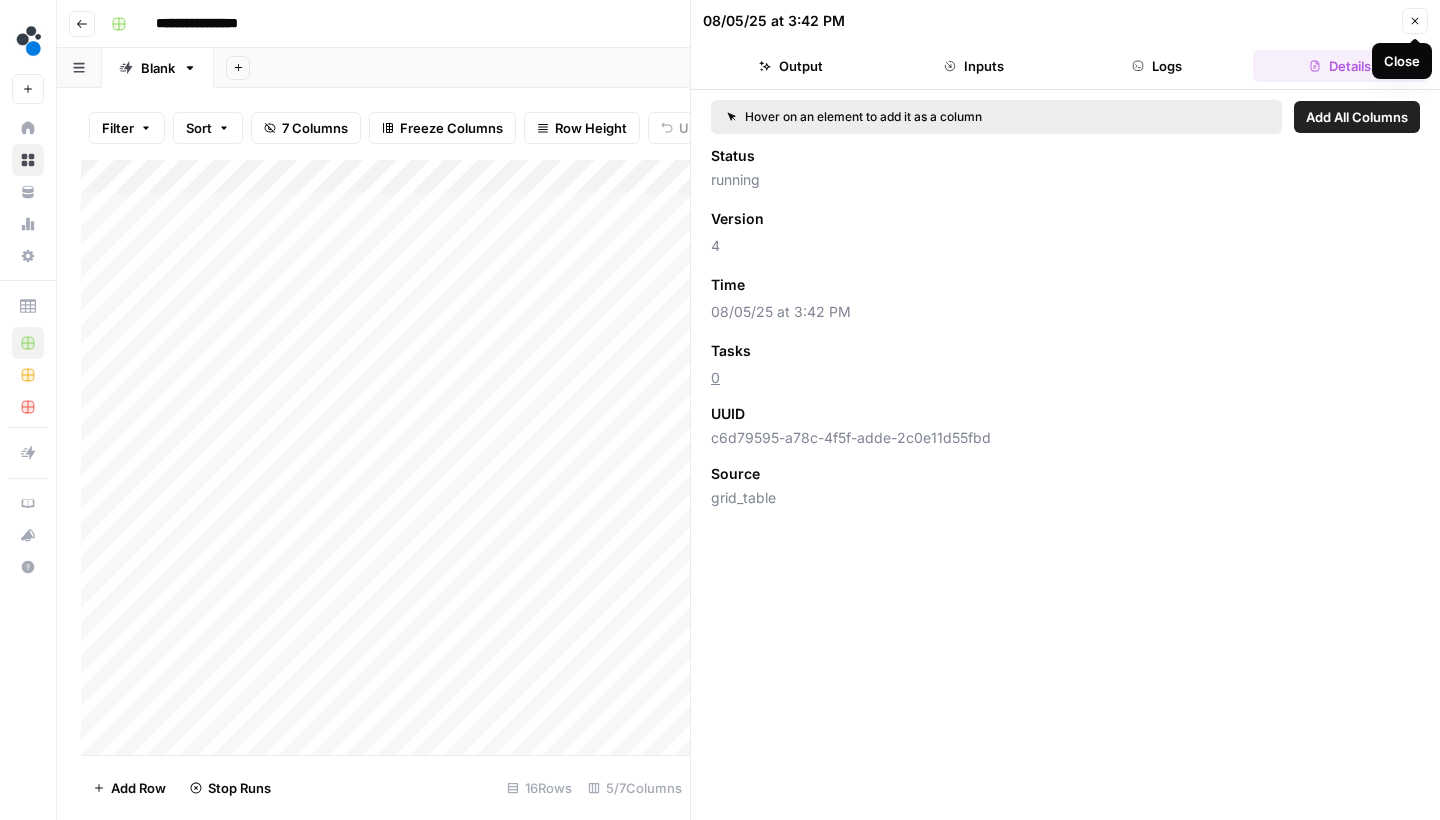 click on "Close" at bounding box center [1415, 21] 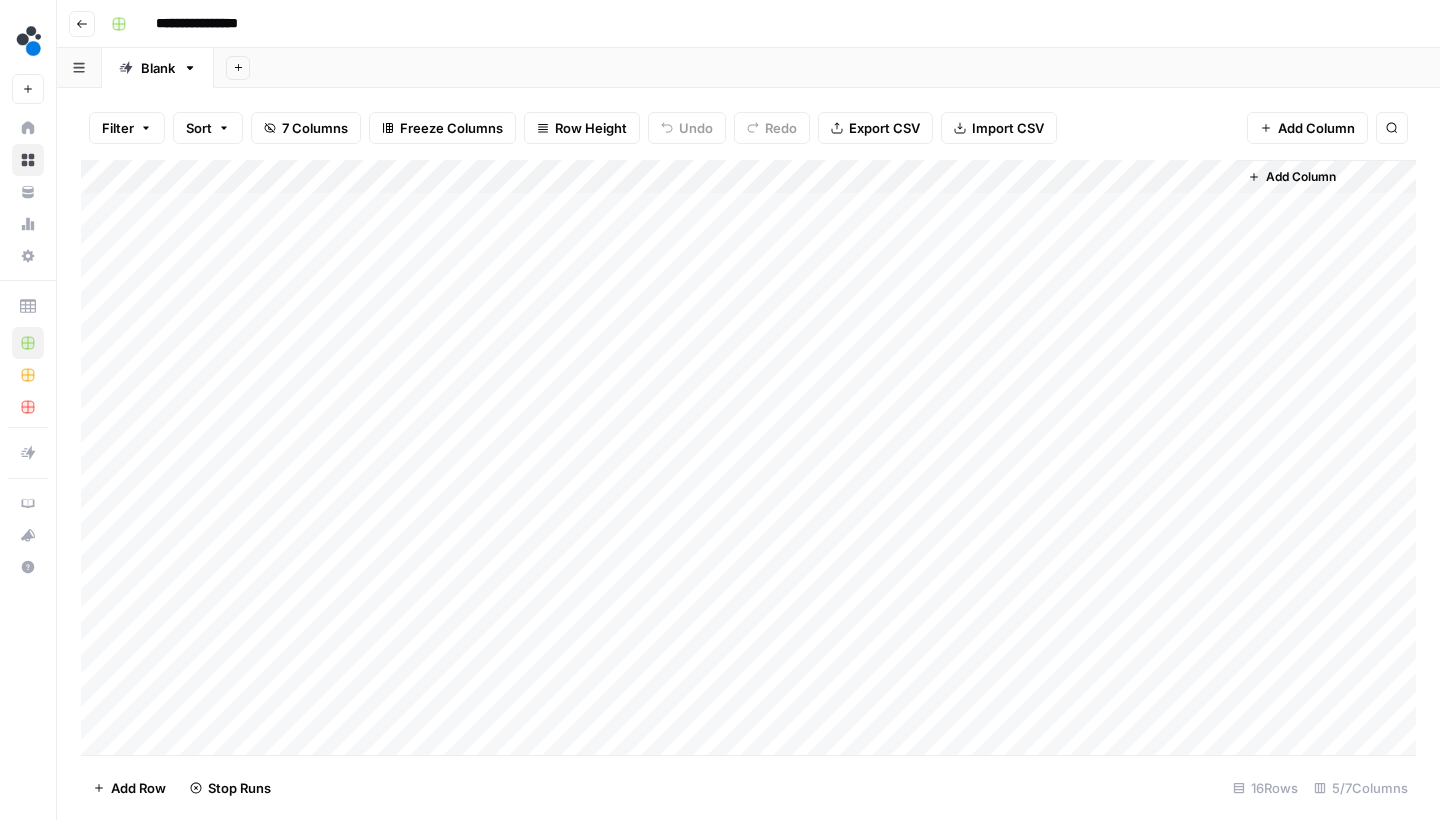 scroll, scrollTop: 0, scrollLeft: 0, axis: both 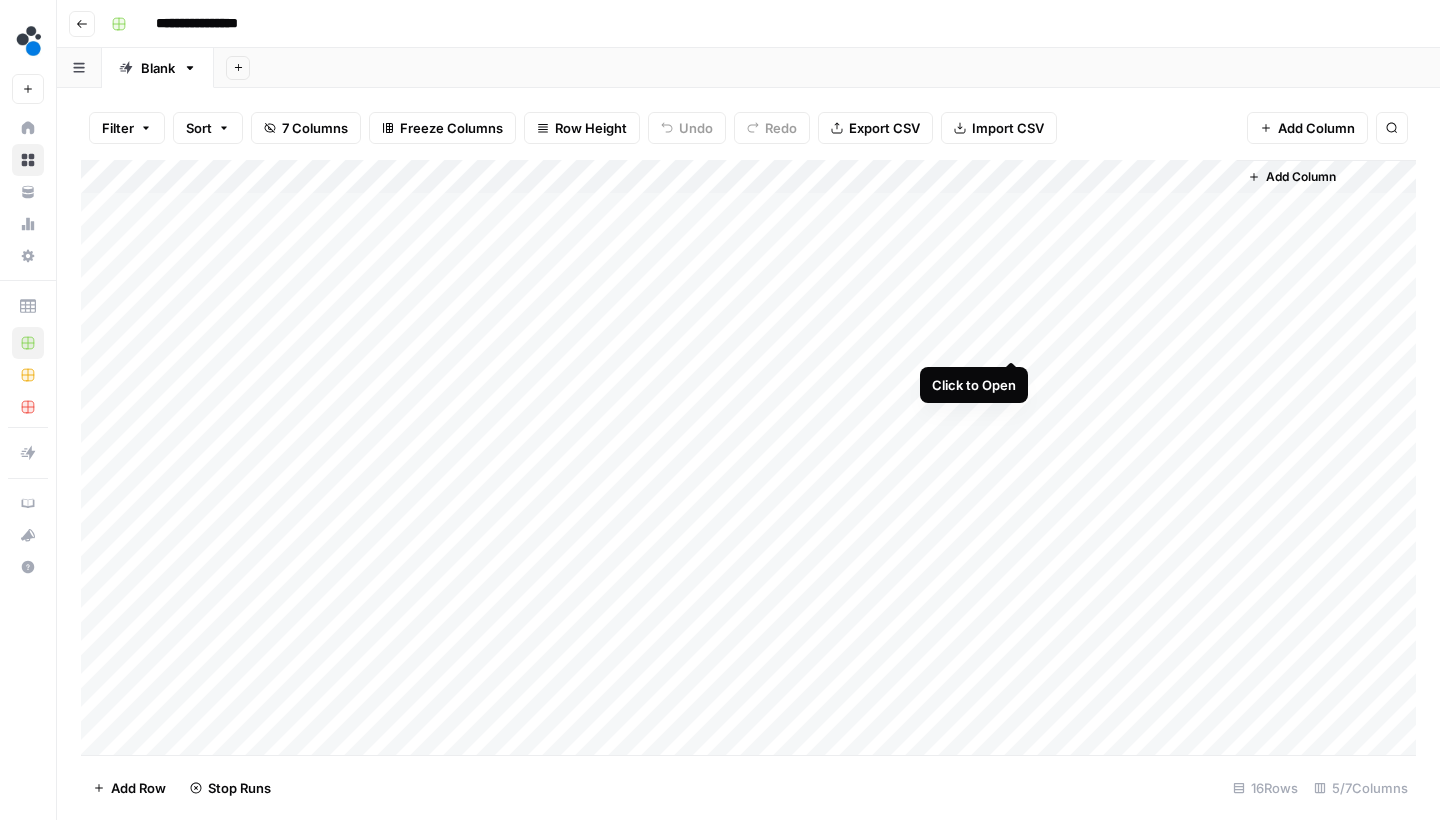click on "Add Column" at bounding box center [748, 460] 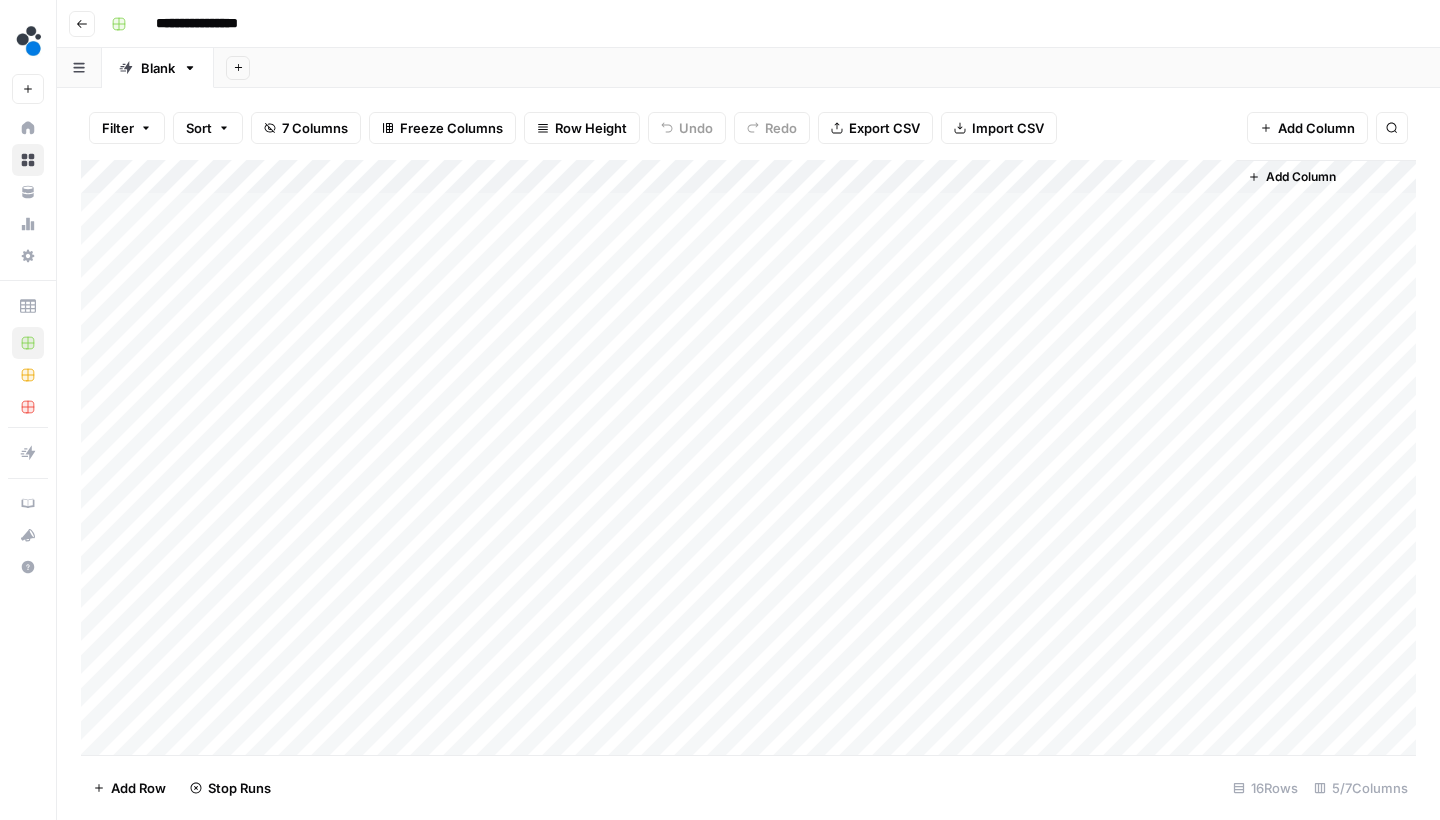 click on "Add Column" at bounding box center [748, 460] 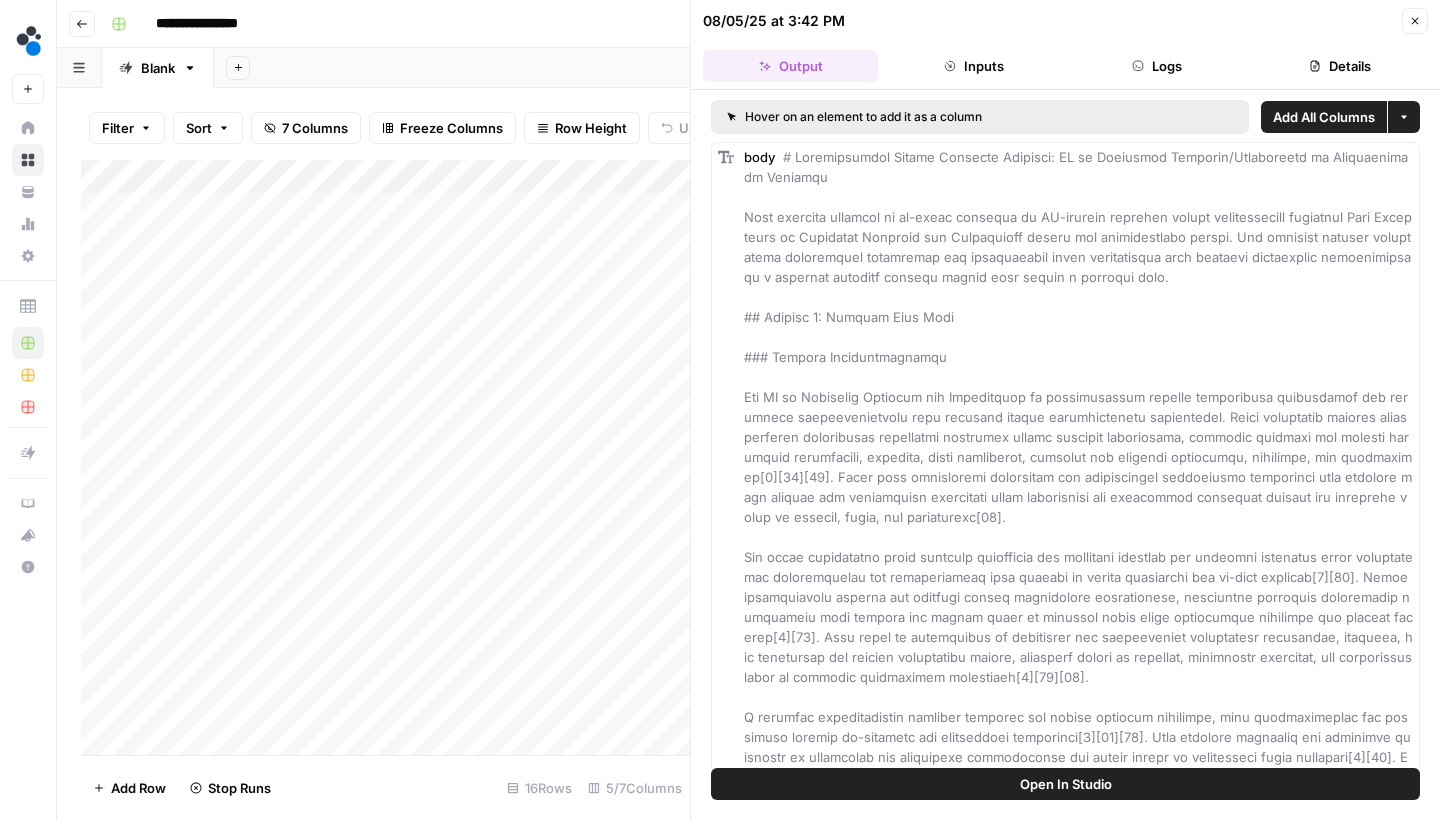 click on "Logs" at bounding box center [1157, 66] 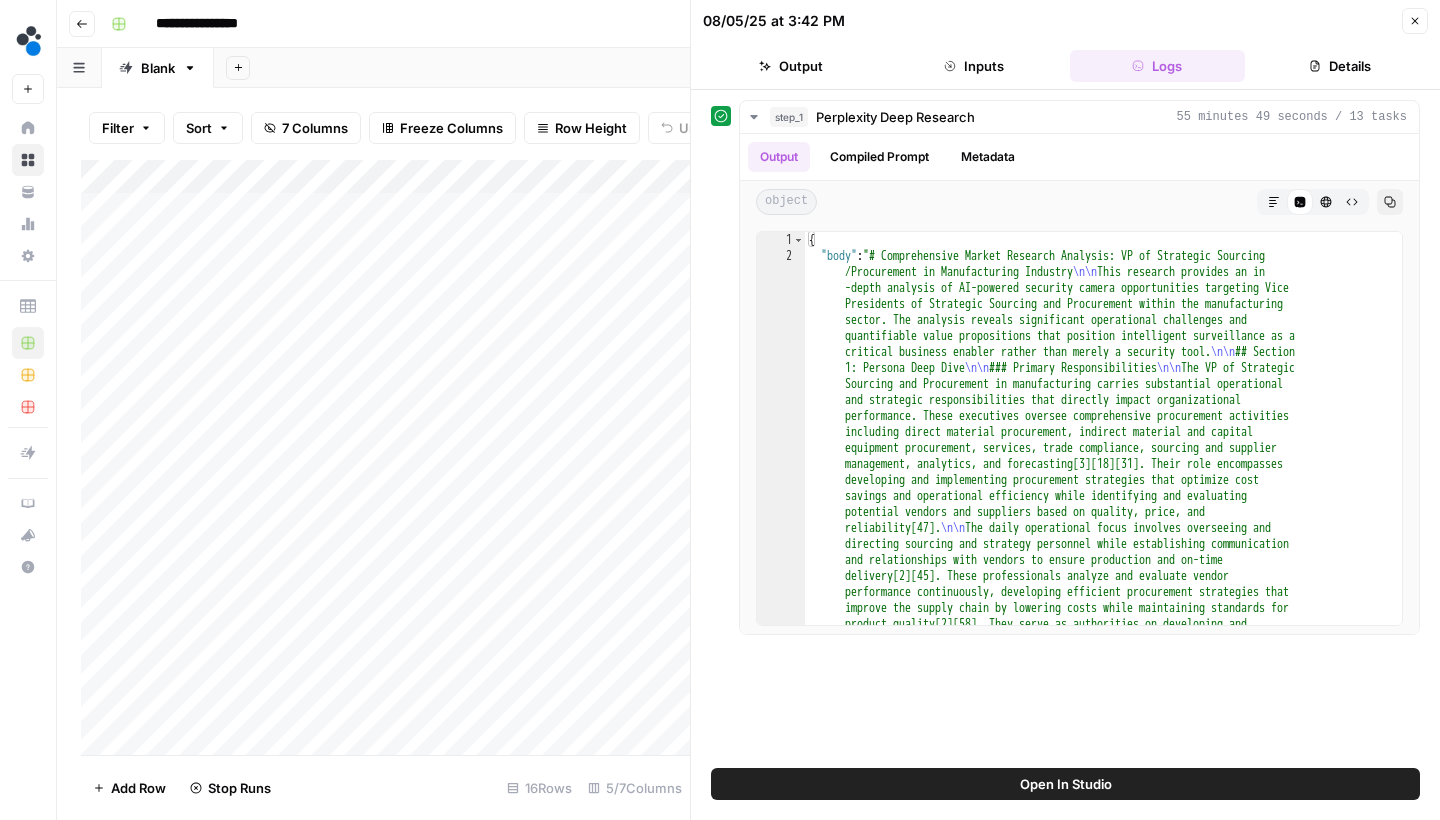 click on "Output" at bounding box center [790, 66] 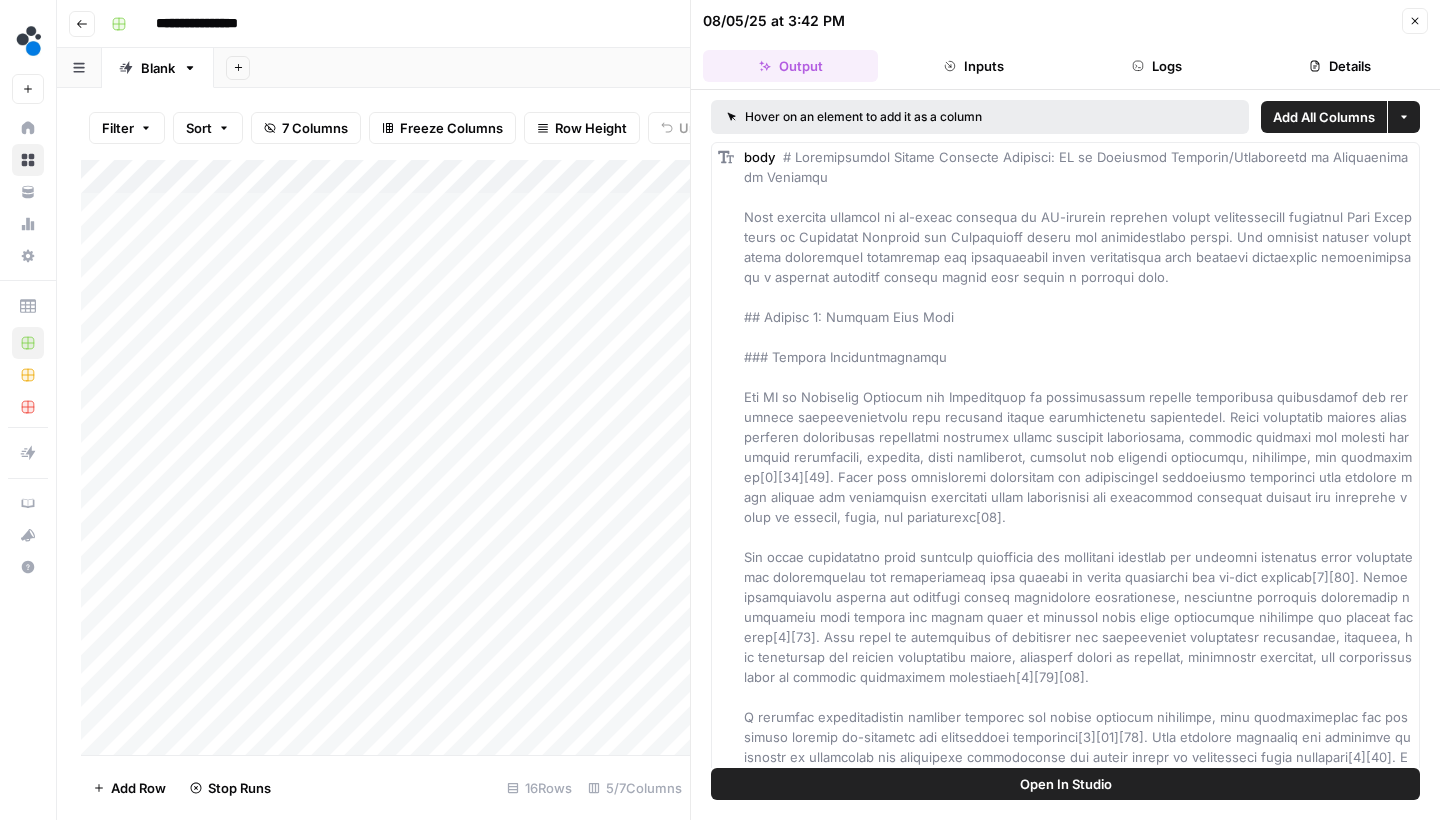 click on "Logs" at bounding box center (1157, 66) 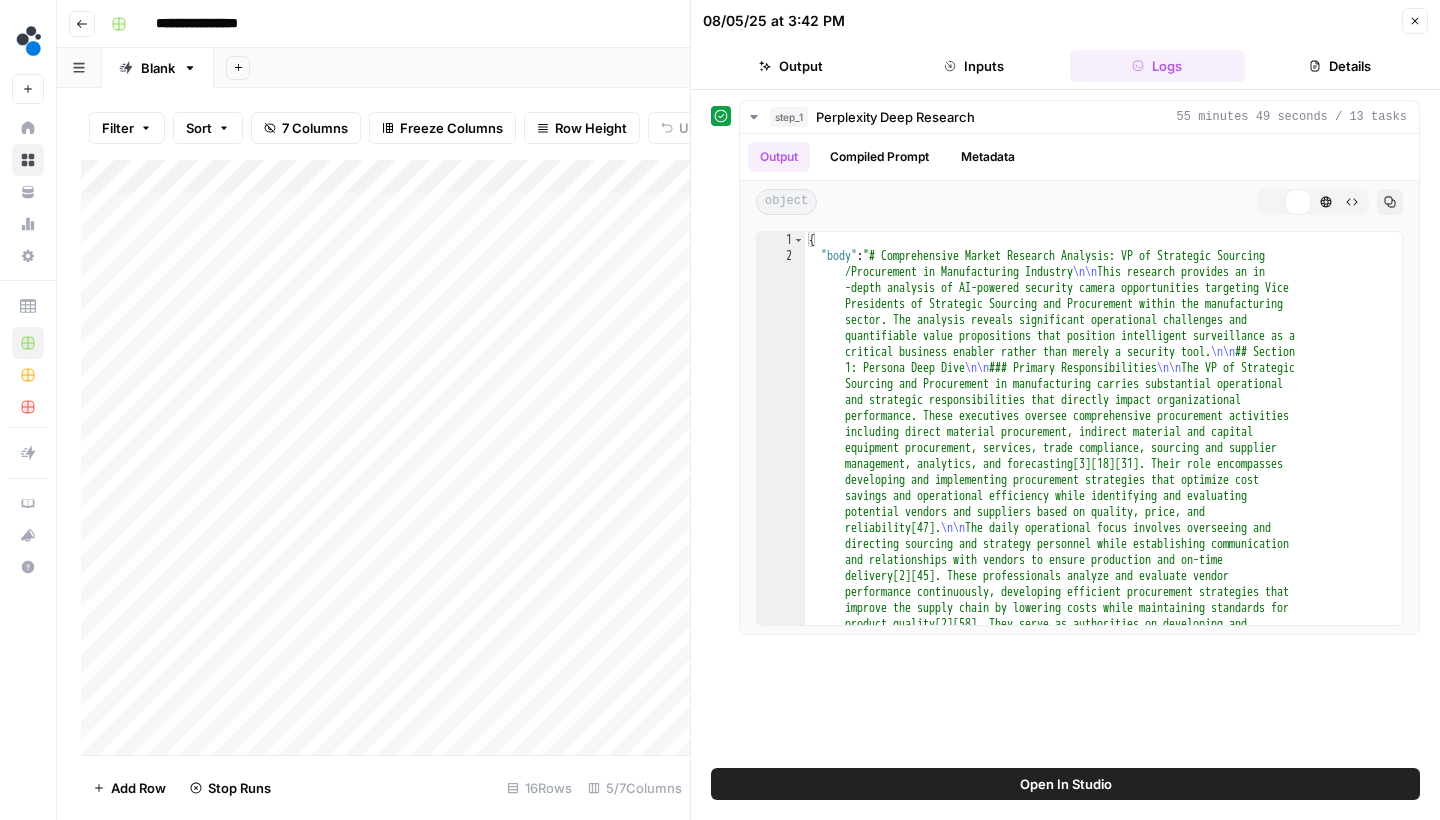 click on "Details" at bounding box center (1340, 66) 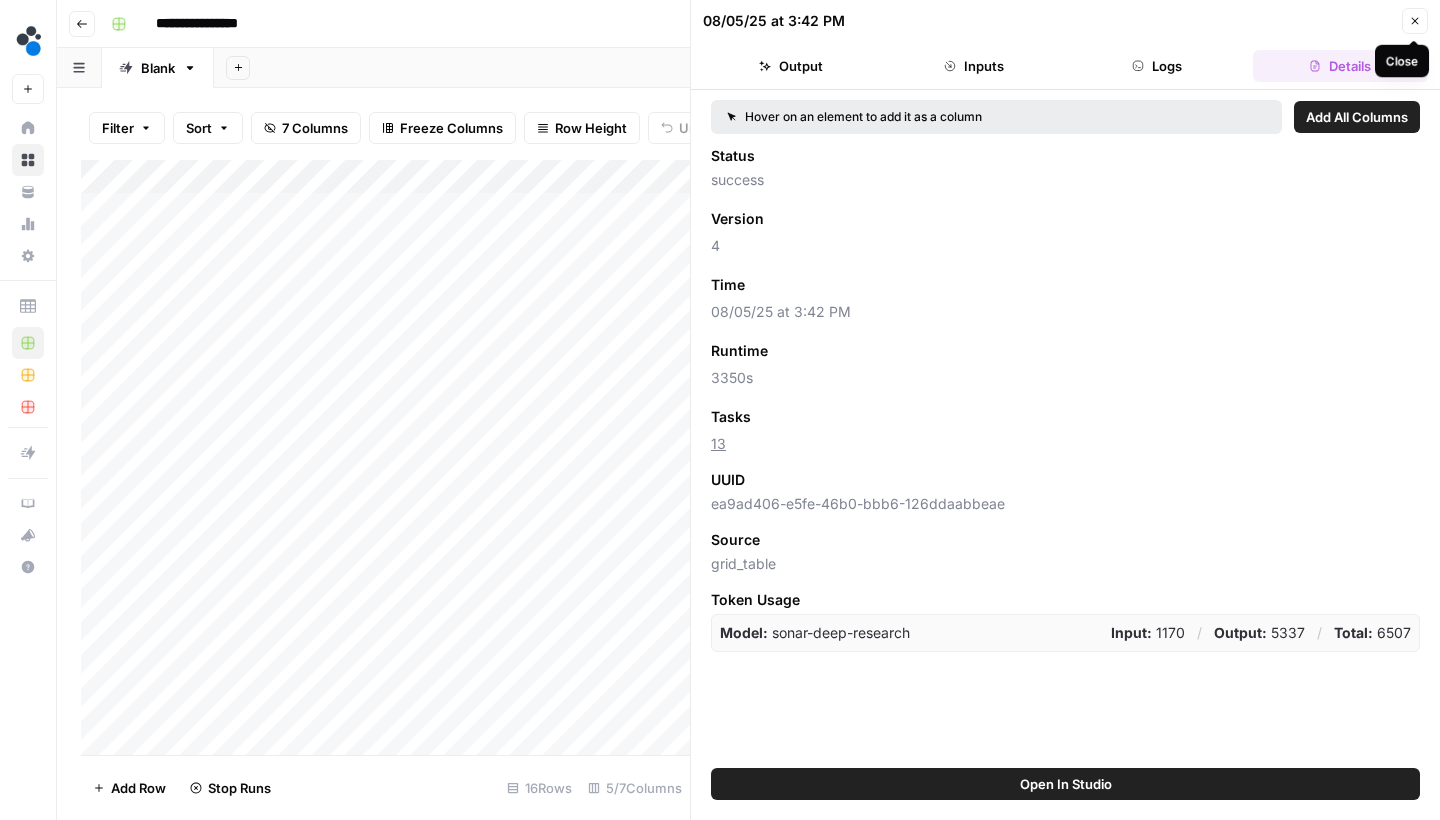 click on "Close" at bounding box center [1415, 21] 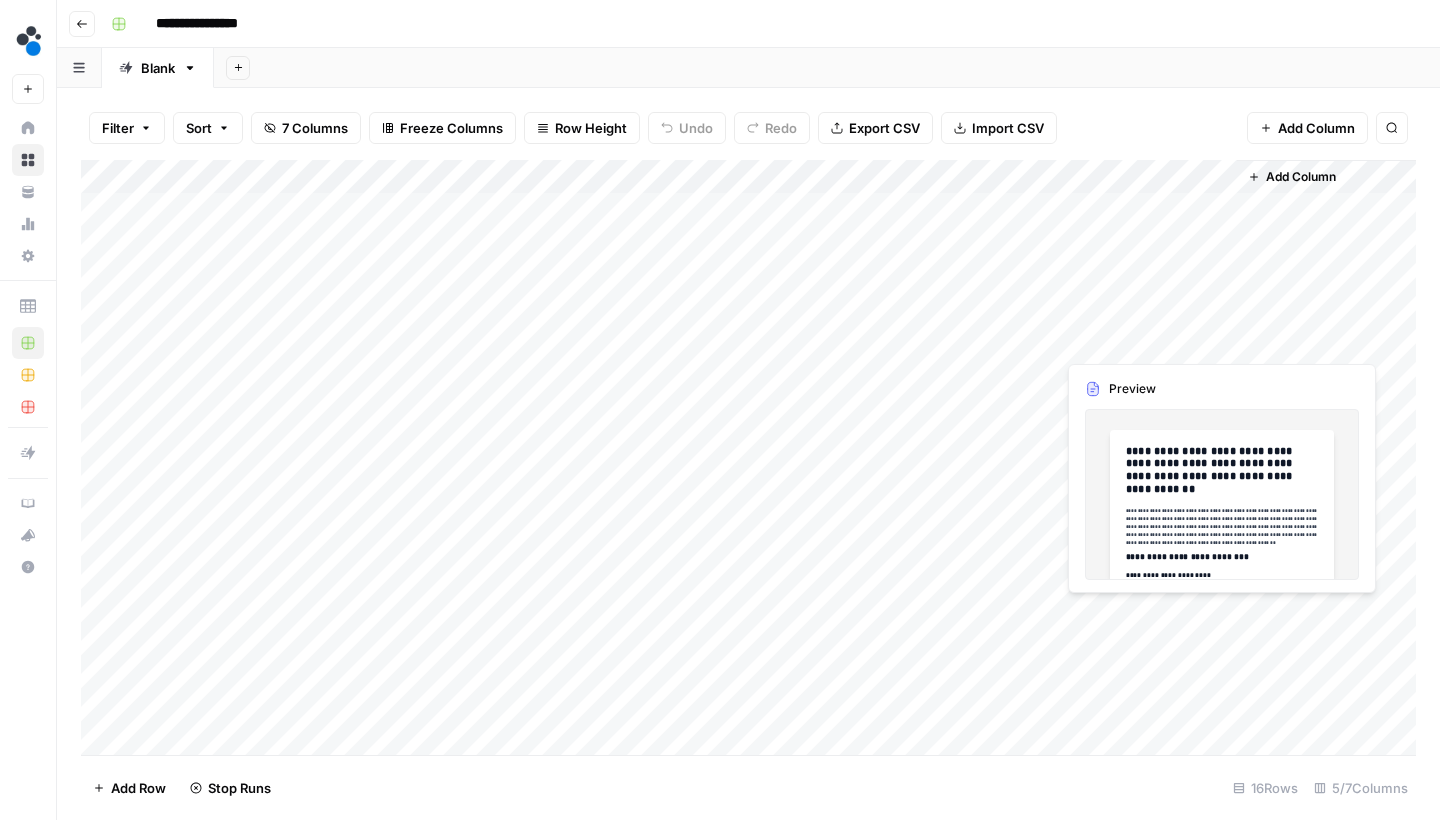 drag, startPoint x: 1140, startPoint y: 338, endPoint x: 1215, endPoint y: 343, distance: 75.16648 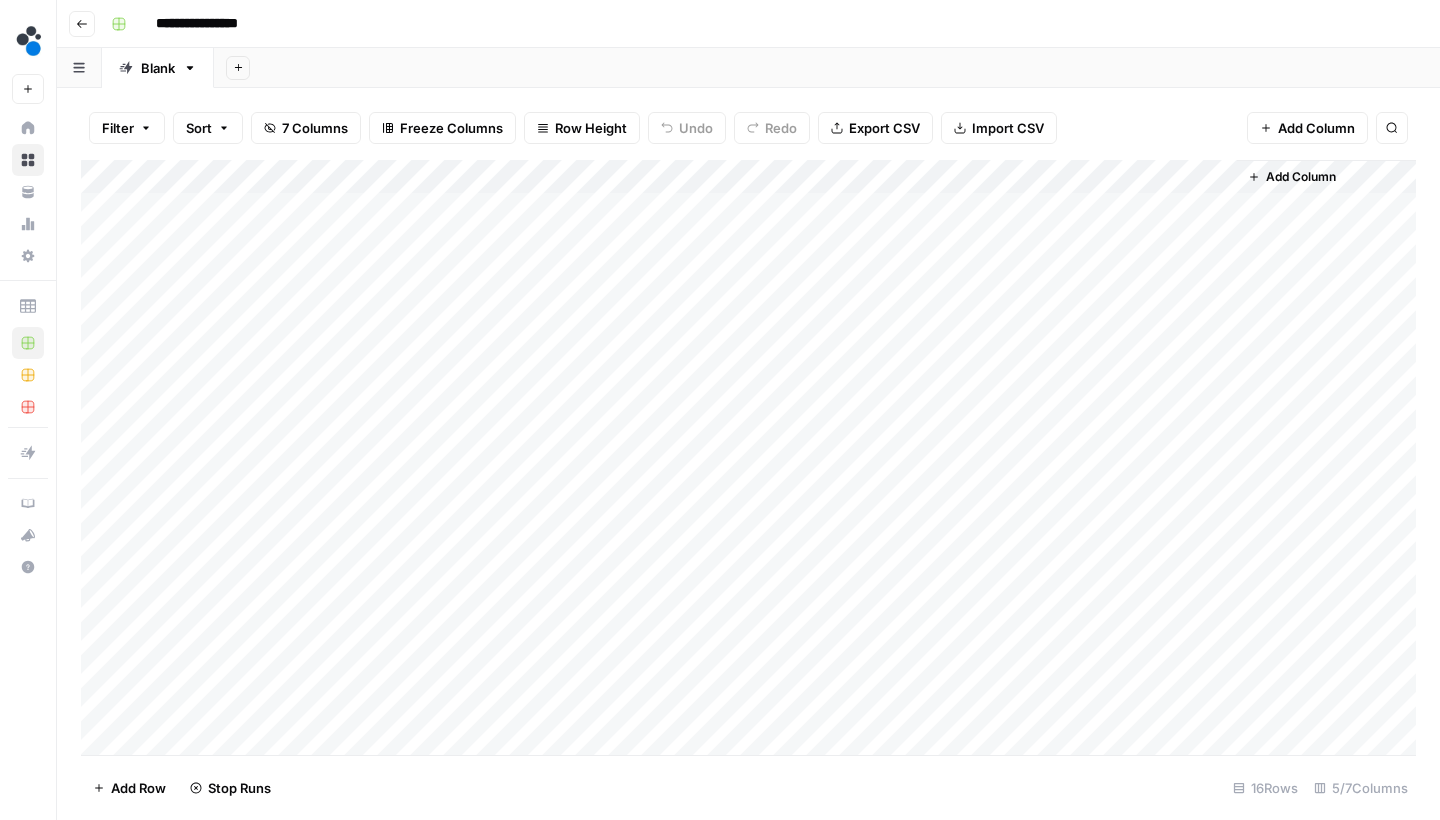 click on "Add Column" at bounding box center (748, 460) 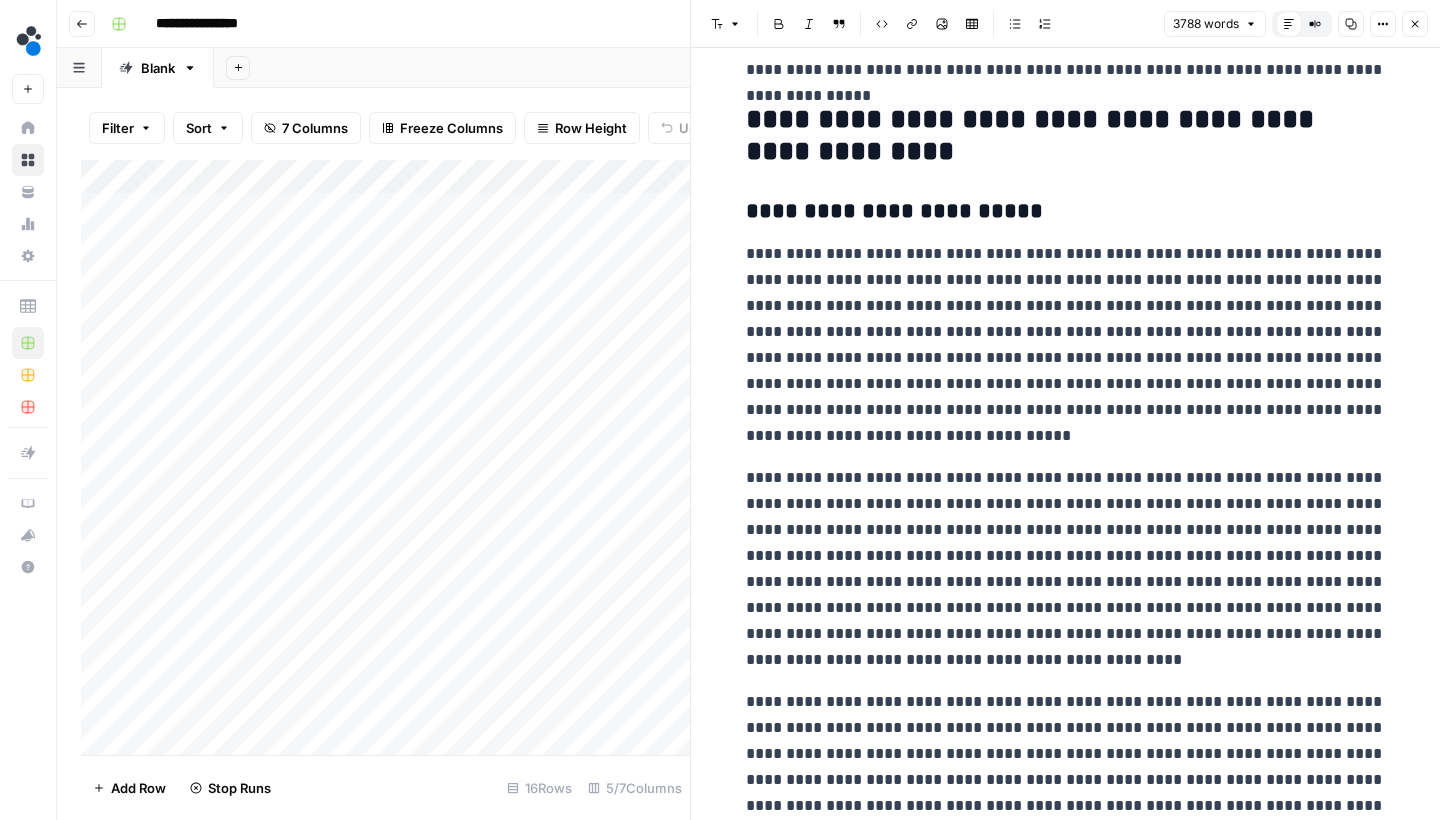 scroll, scrollTop: 5852, scrollLeft: 0, axis: vertical 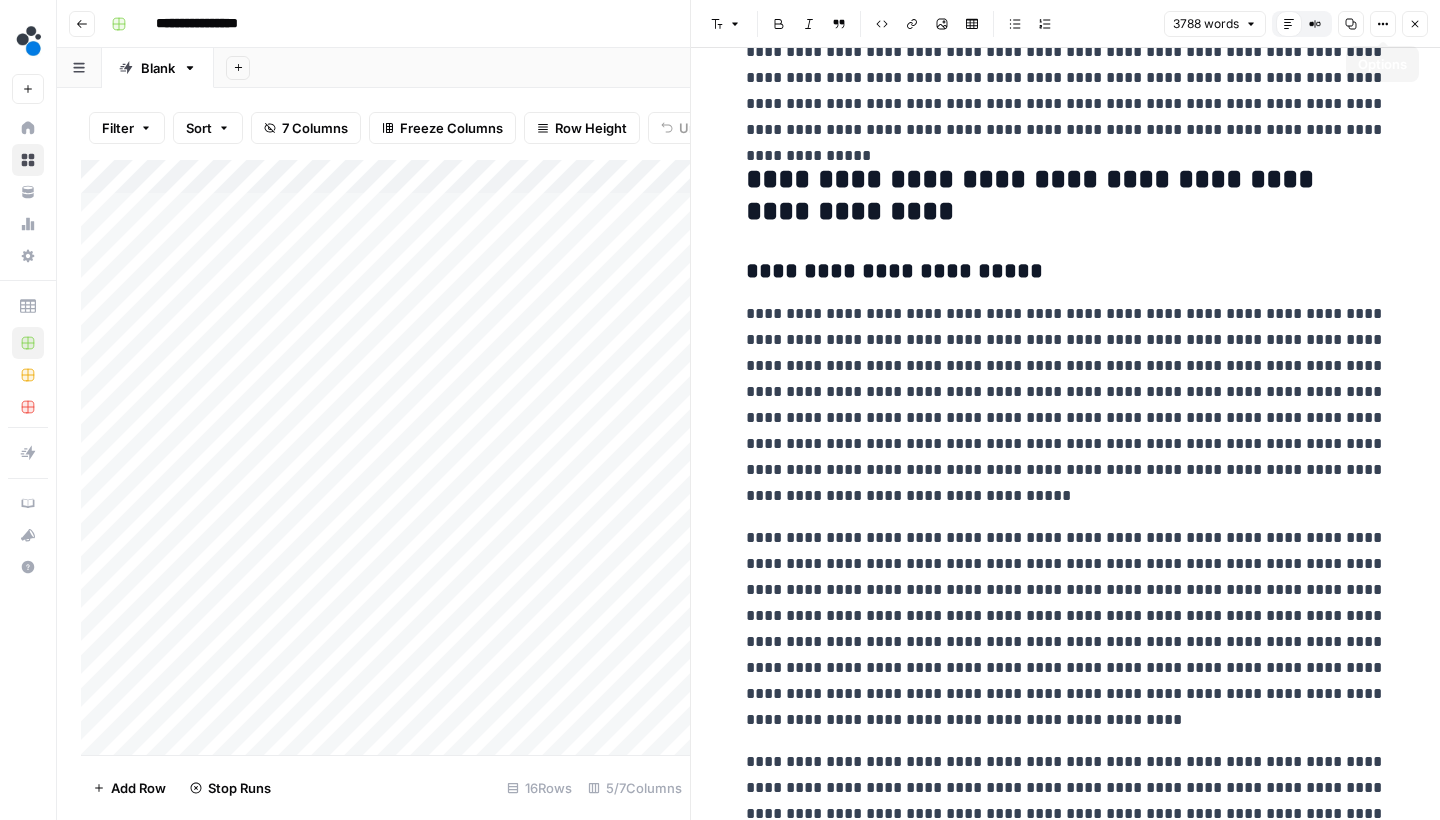 click on "Close" at bounding box center [1415, 24] 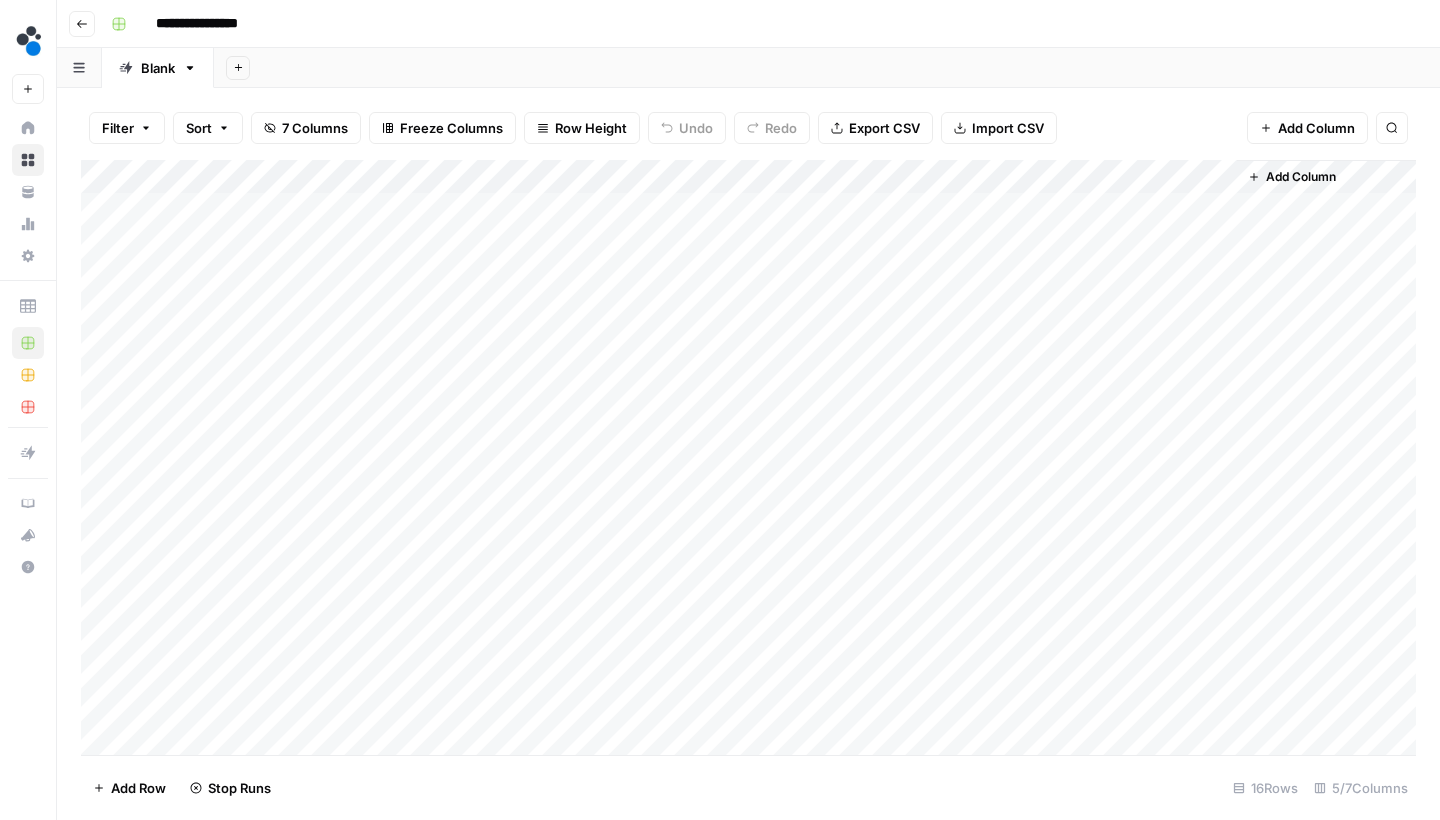 click on "Add Column" at bounding box center (748, 460) 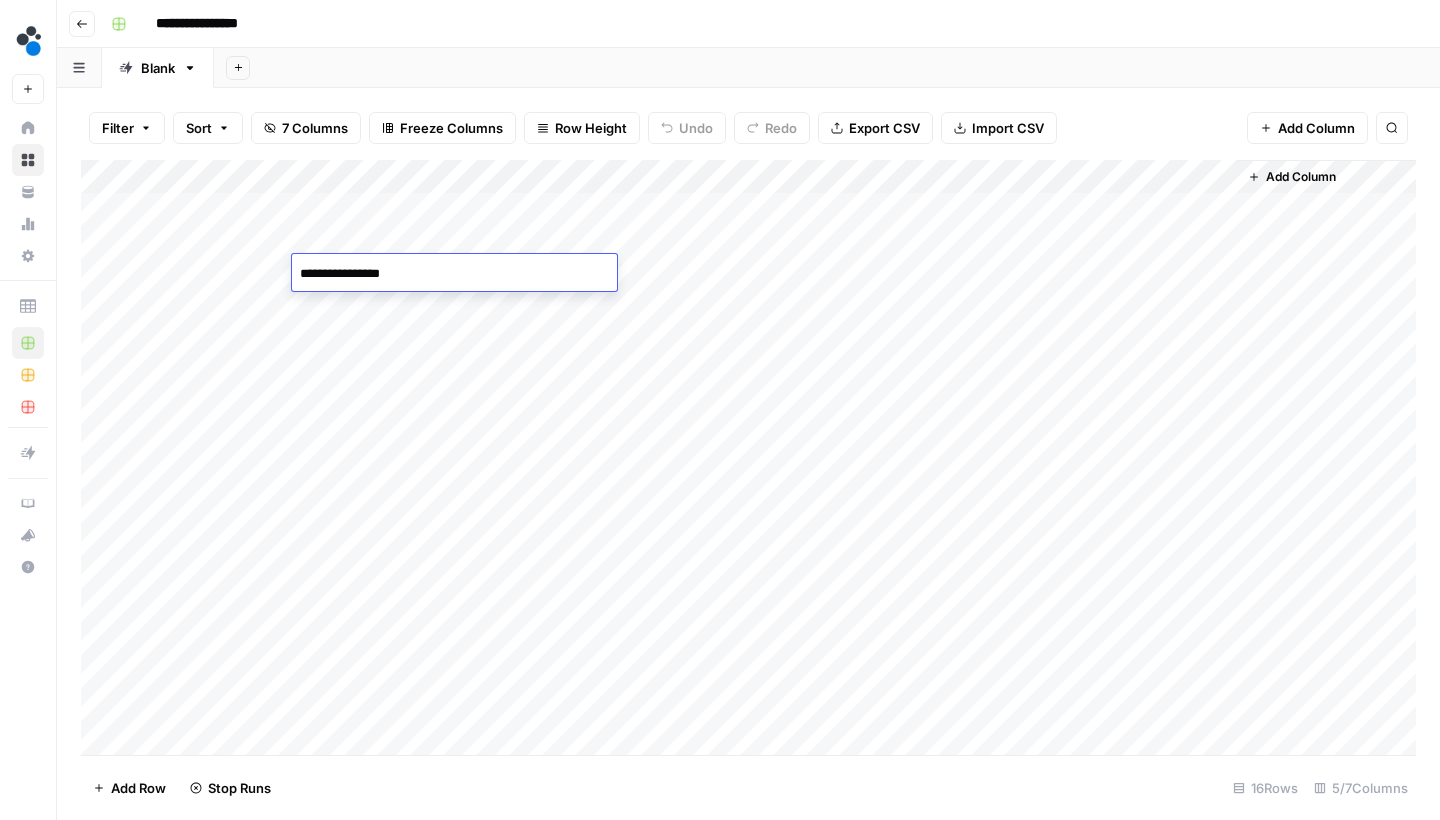 scroll, scrollTop: 0, scrollLeft: 0, axis: both 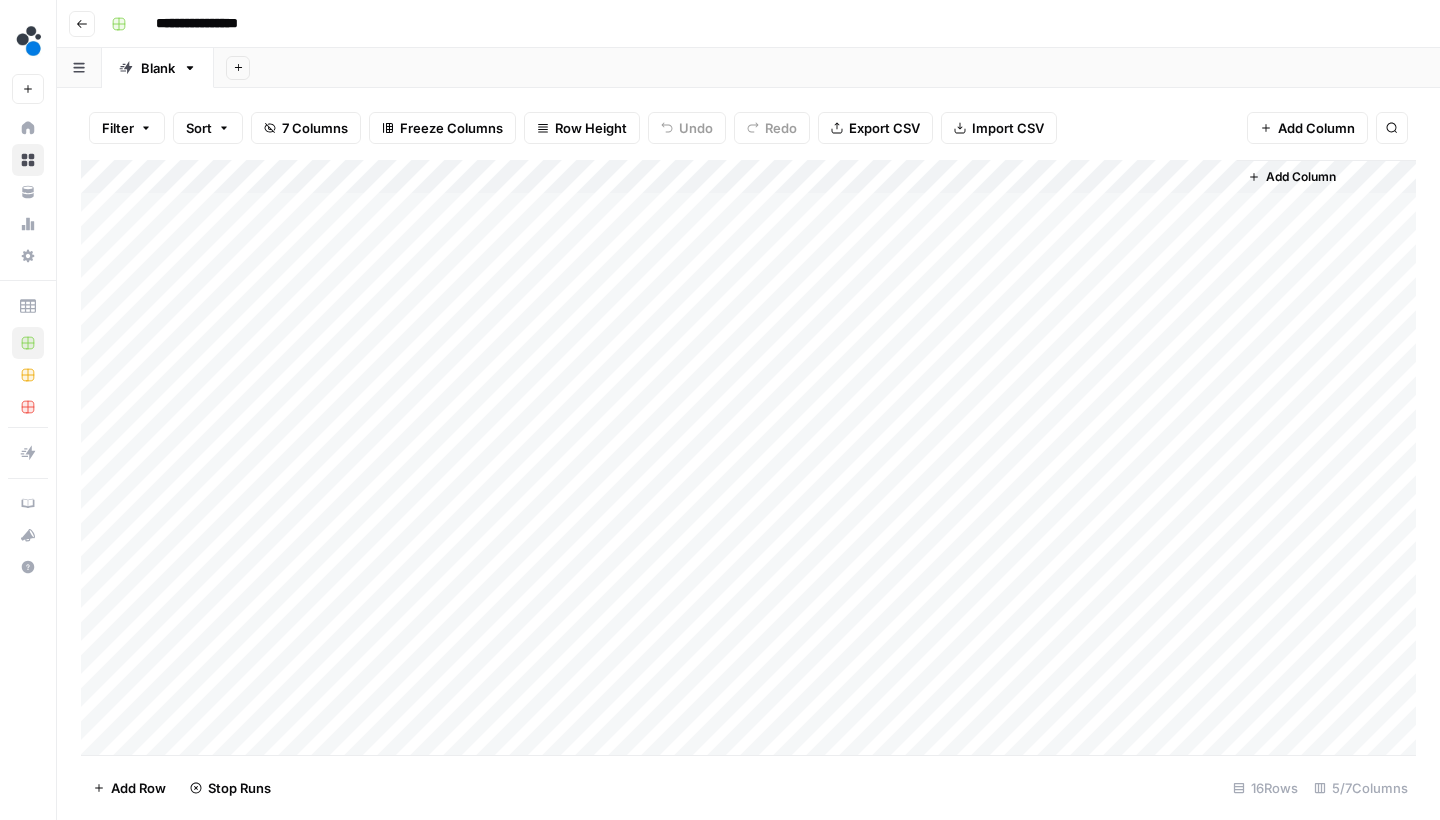 click on "Add Column" at bounding box center [748, 460] 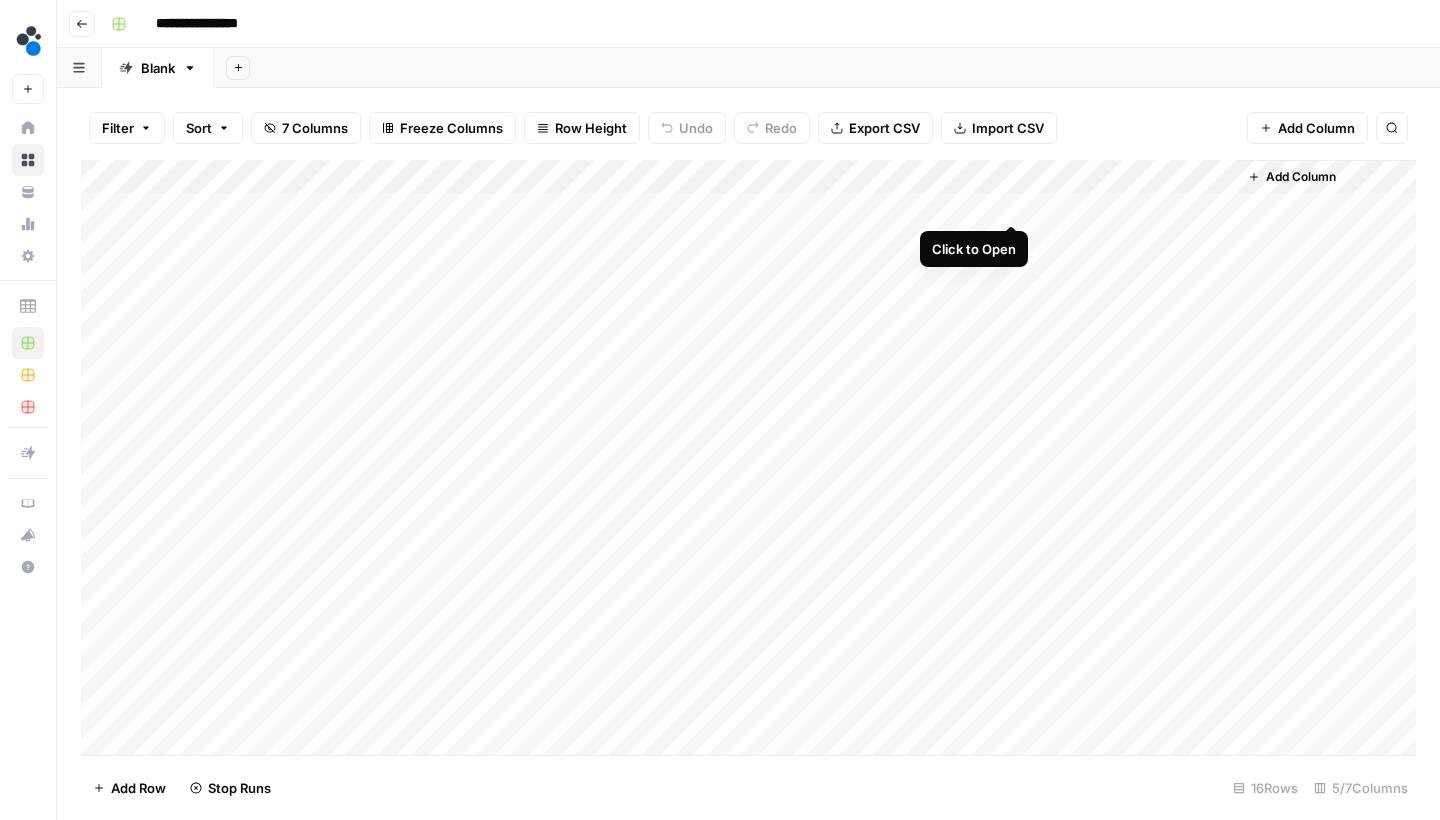 click on "Add Column" at bounding box center [748, 460] 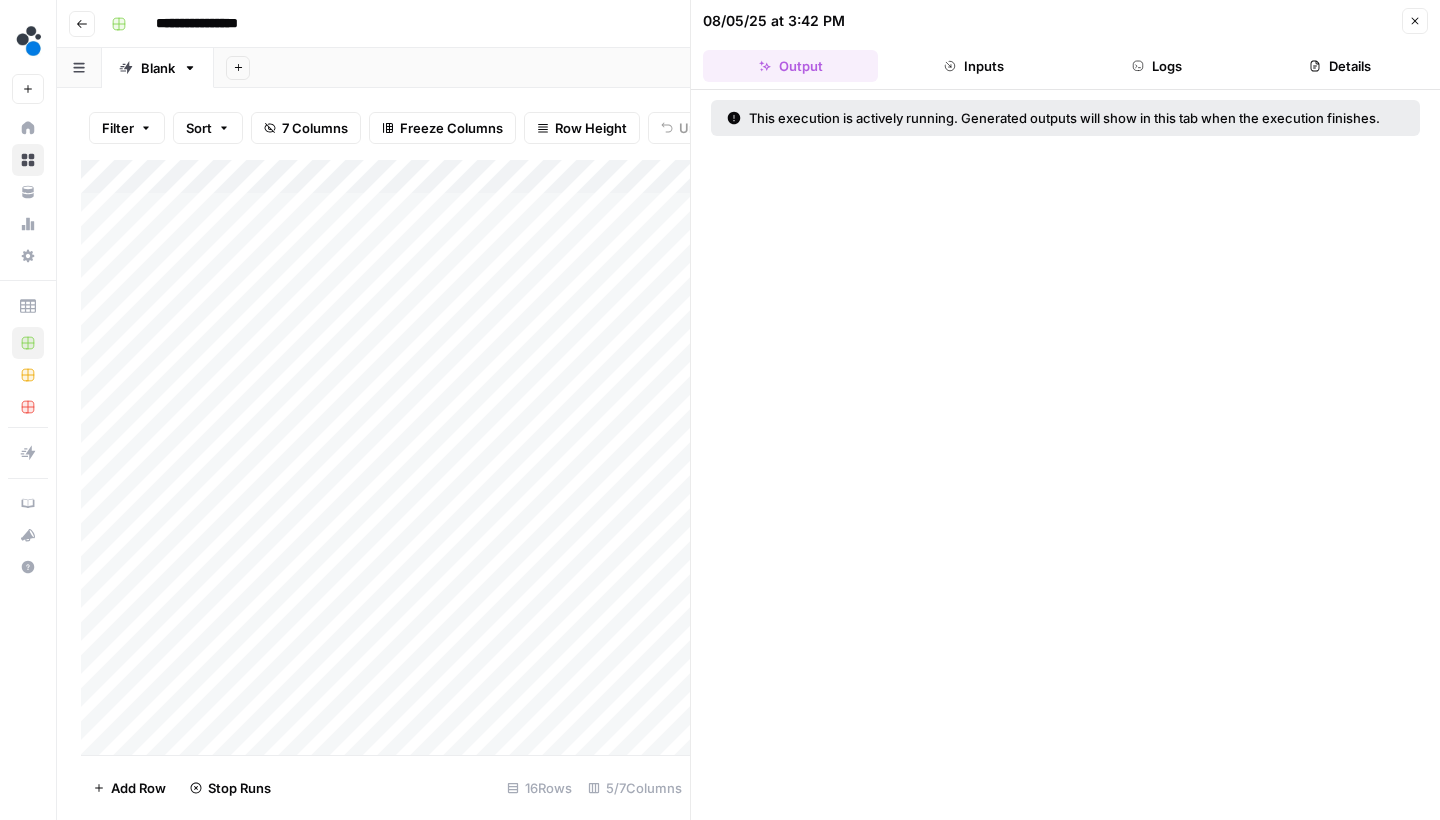 click on "Logs" at bounding box center (1157, 66) 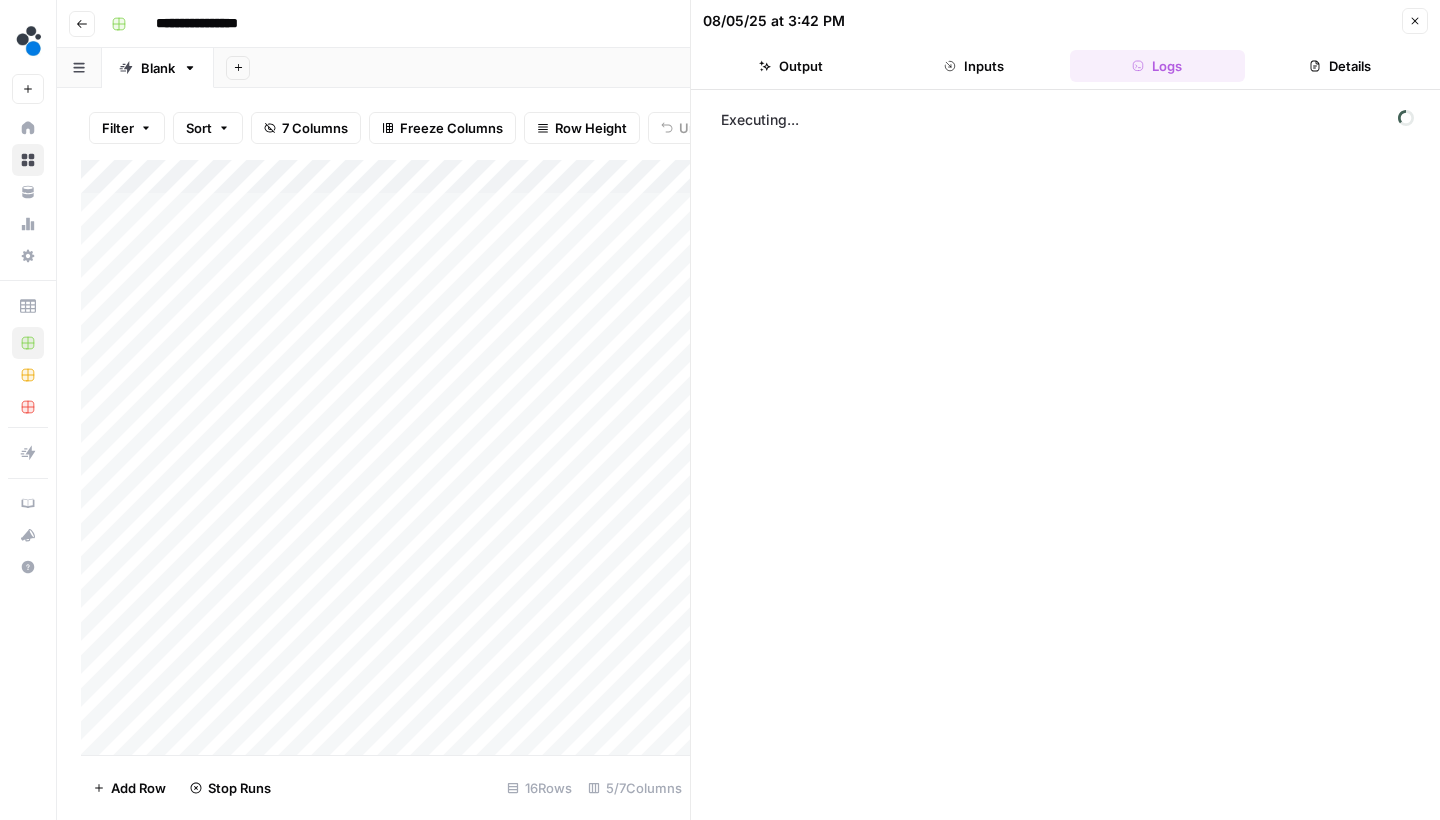 click 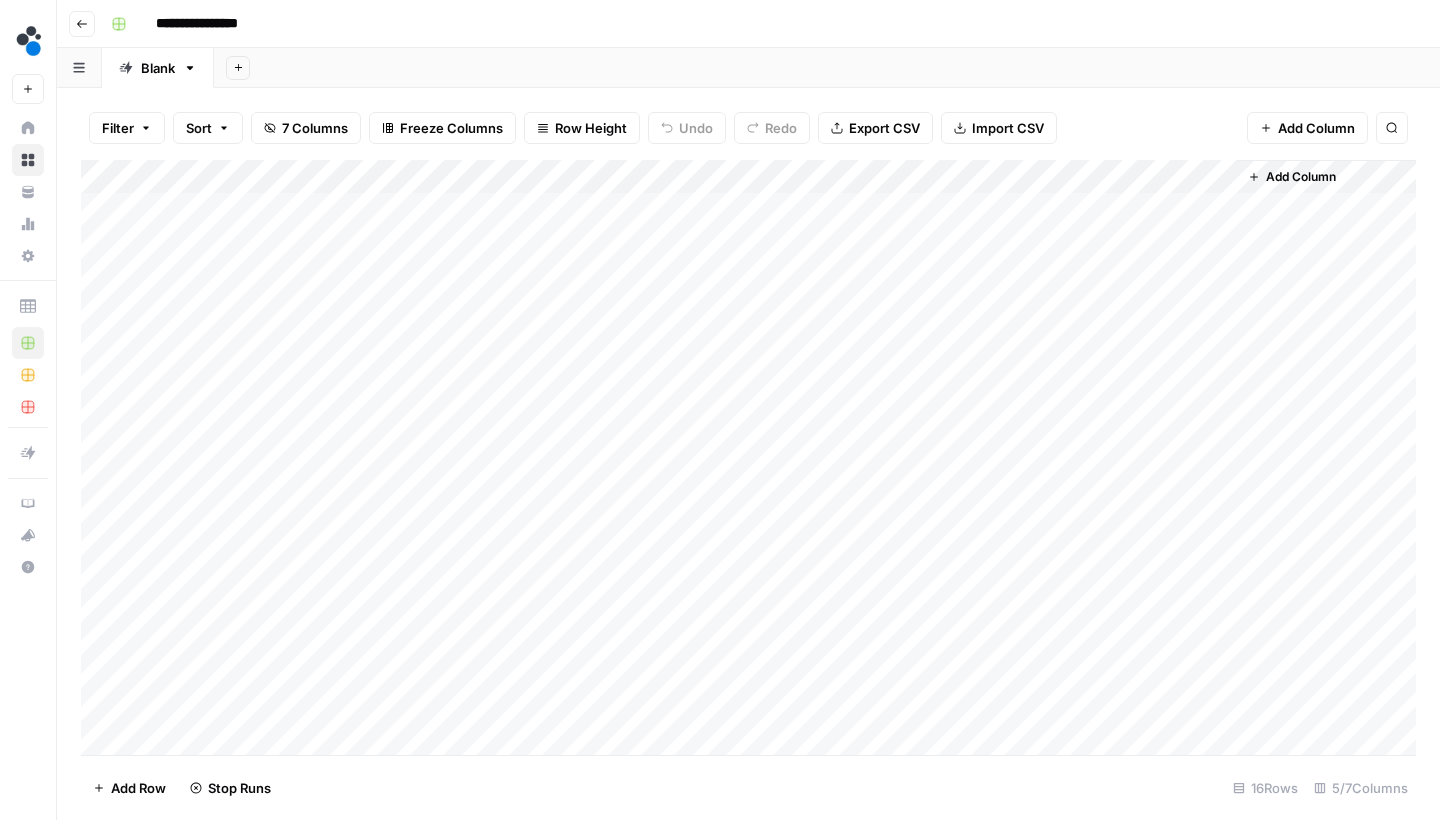 click on "Go back" at bounding box center (82, 24) 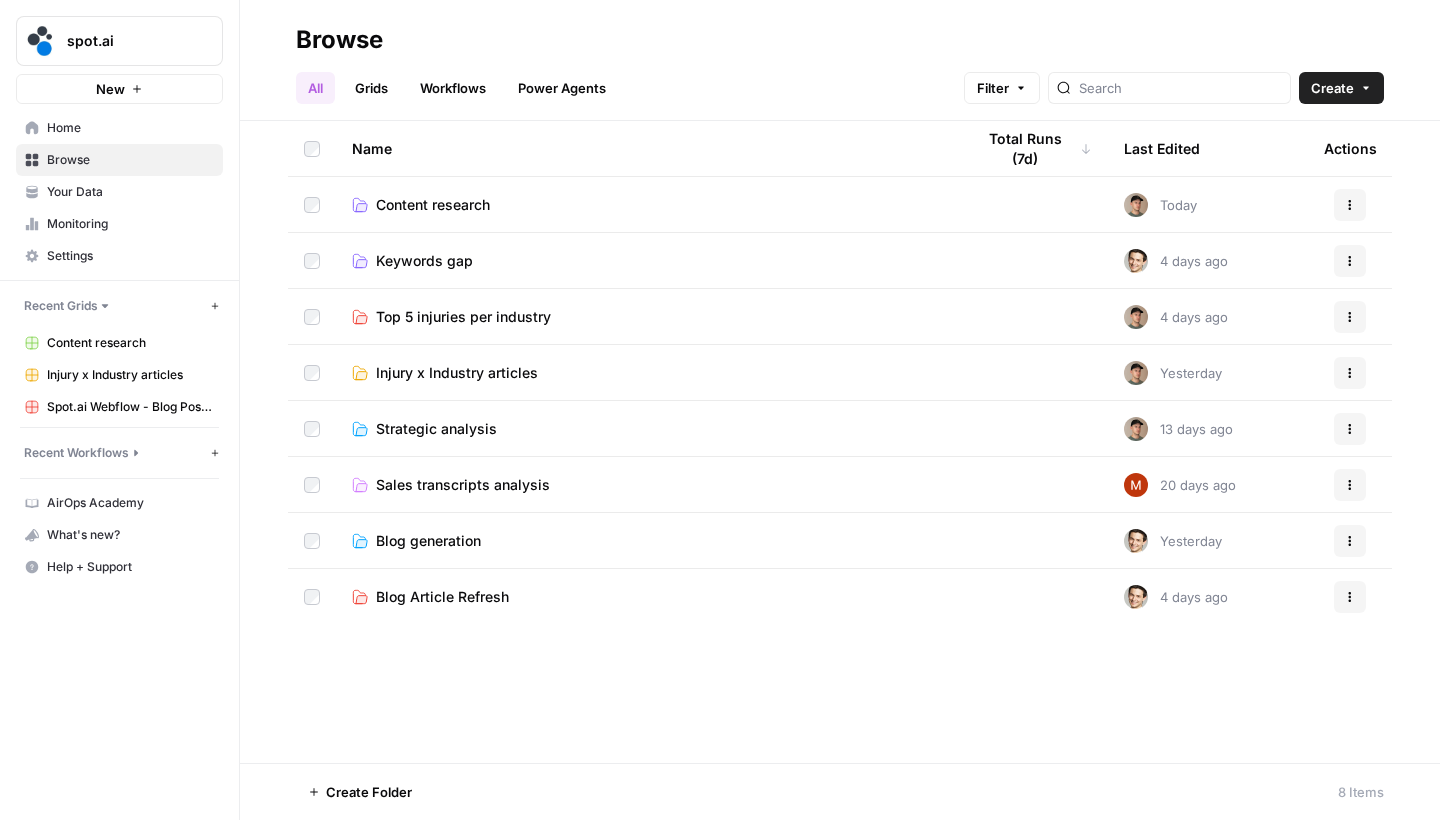 click on "Content research" at bounding box center [433, 205] 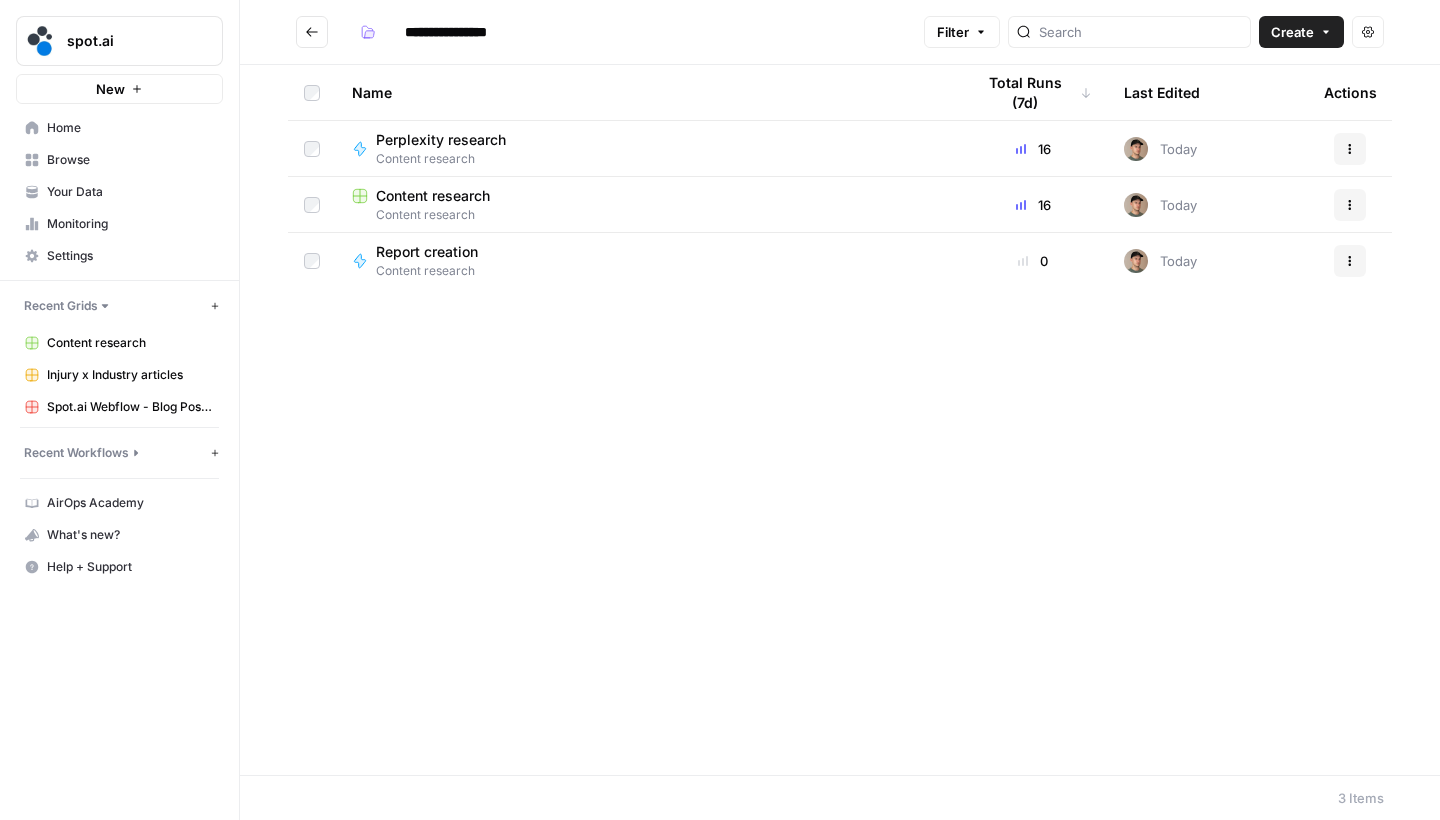 click on "Perplexity research" at bounding box center (441, 140) 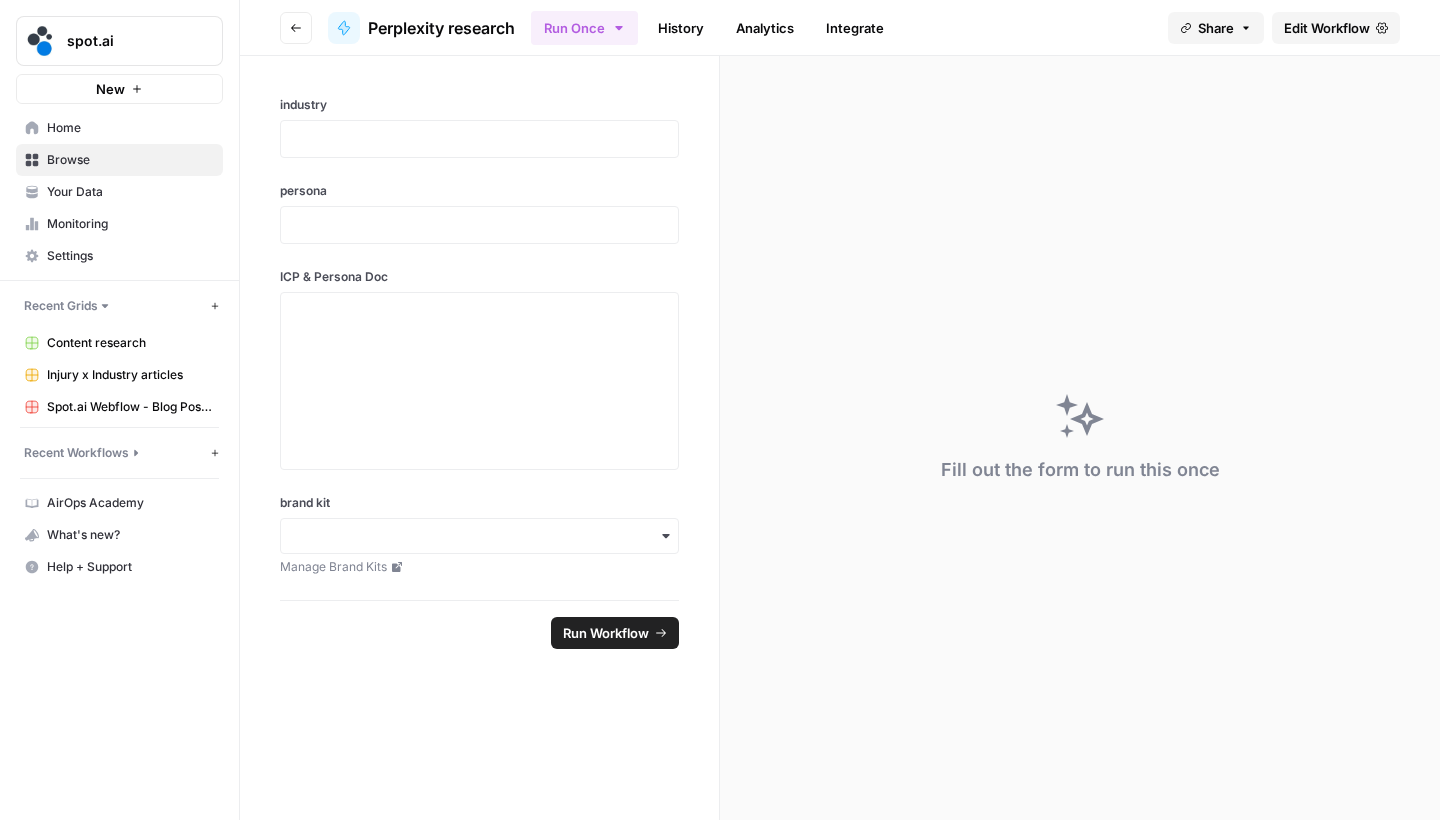click on "Edit Workflow" at bounding box center (1336, 28) 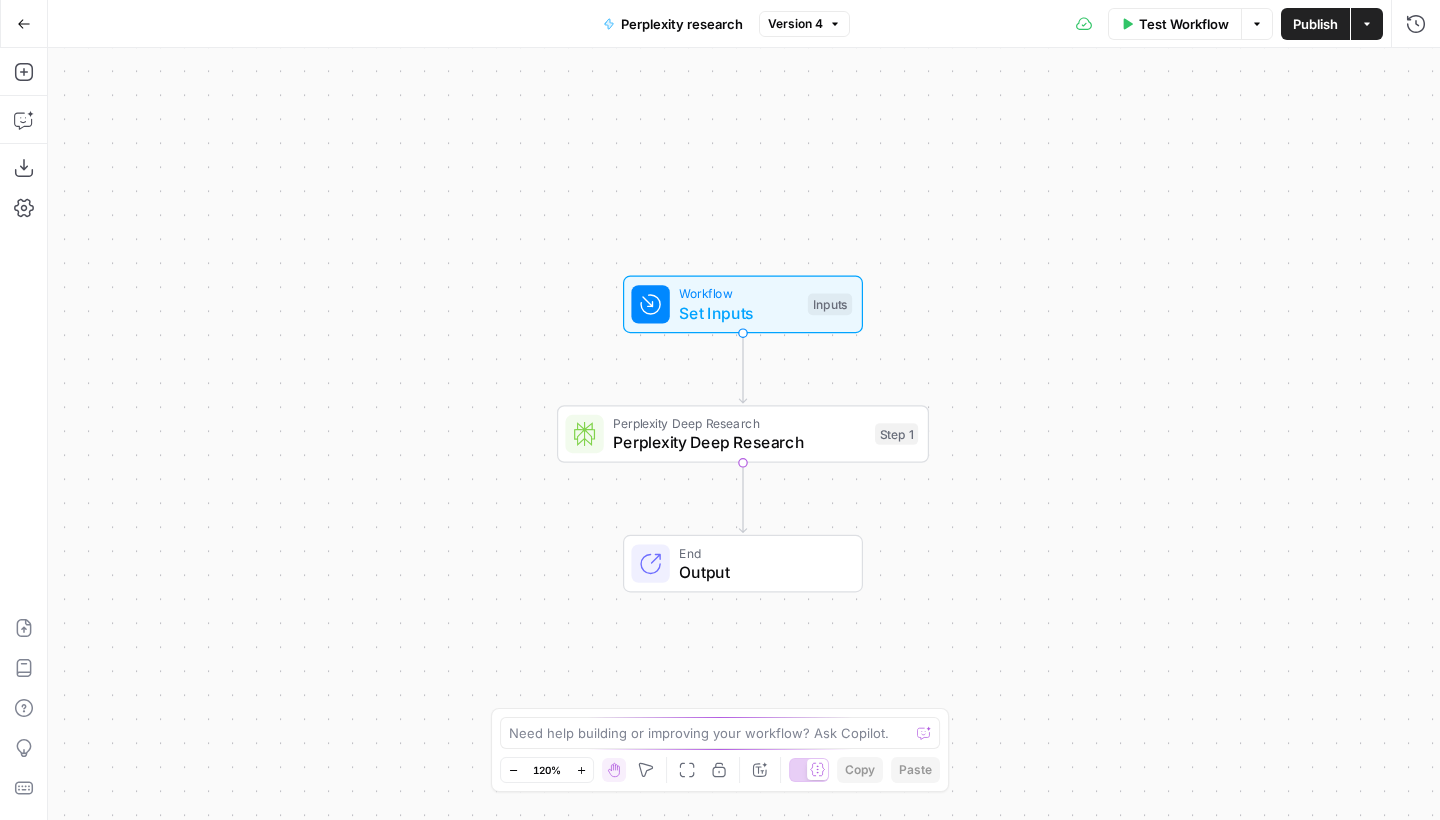 click on "Workflow Set Inputs Inputs Test Step" at bounding box center [741, 304] 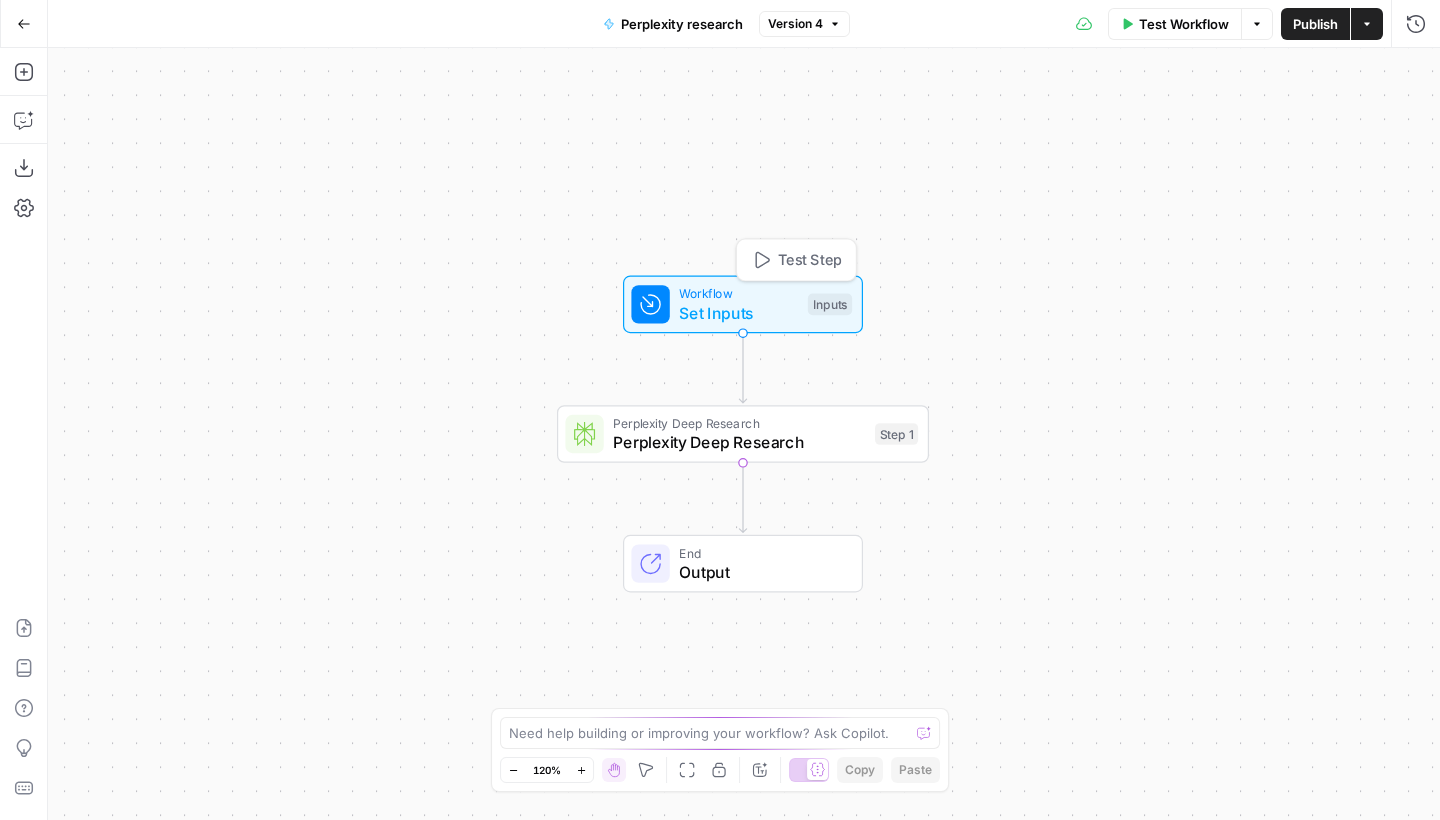 click on "Inputs" at bounding box center (830, 305) 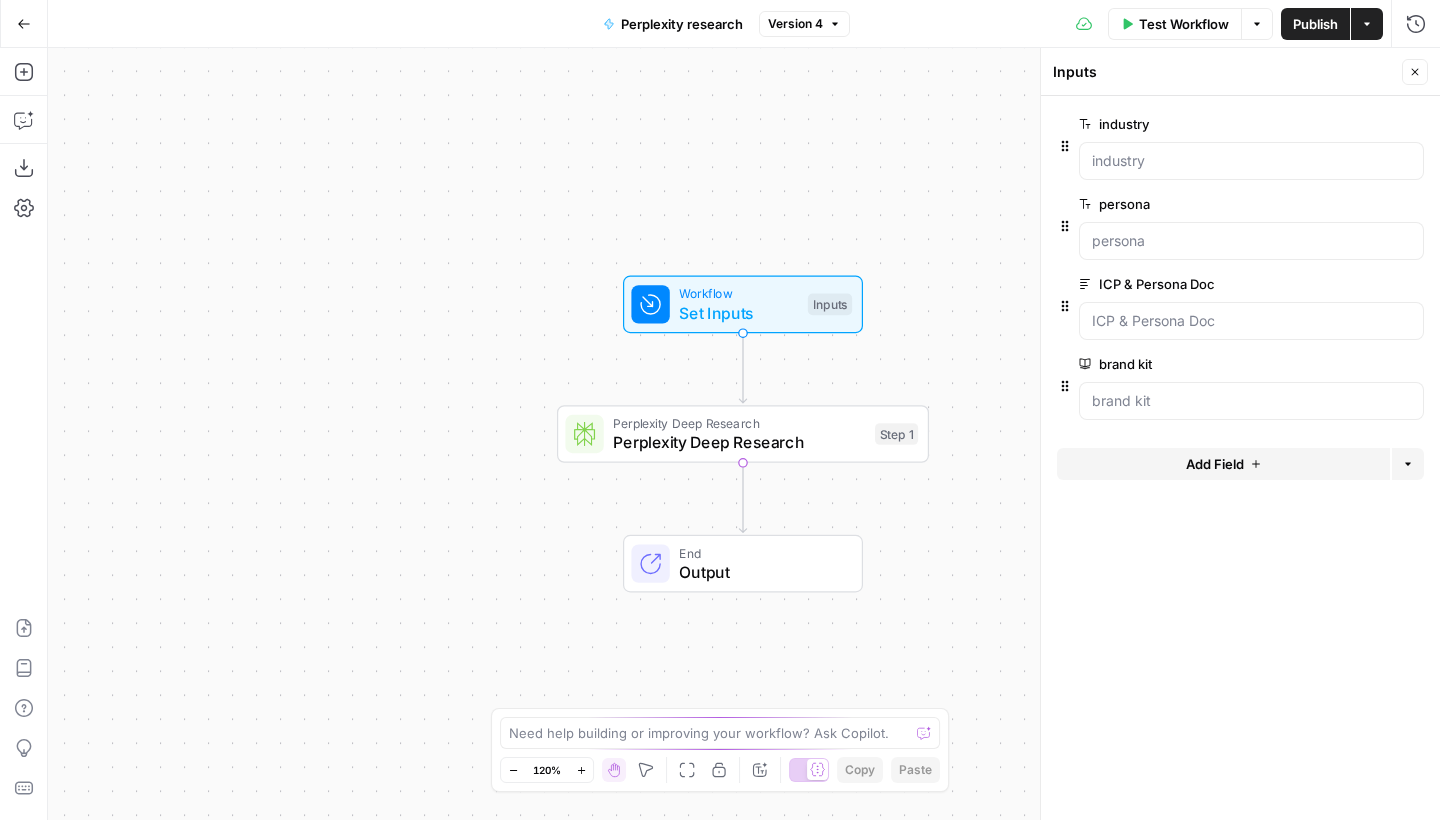 click 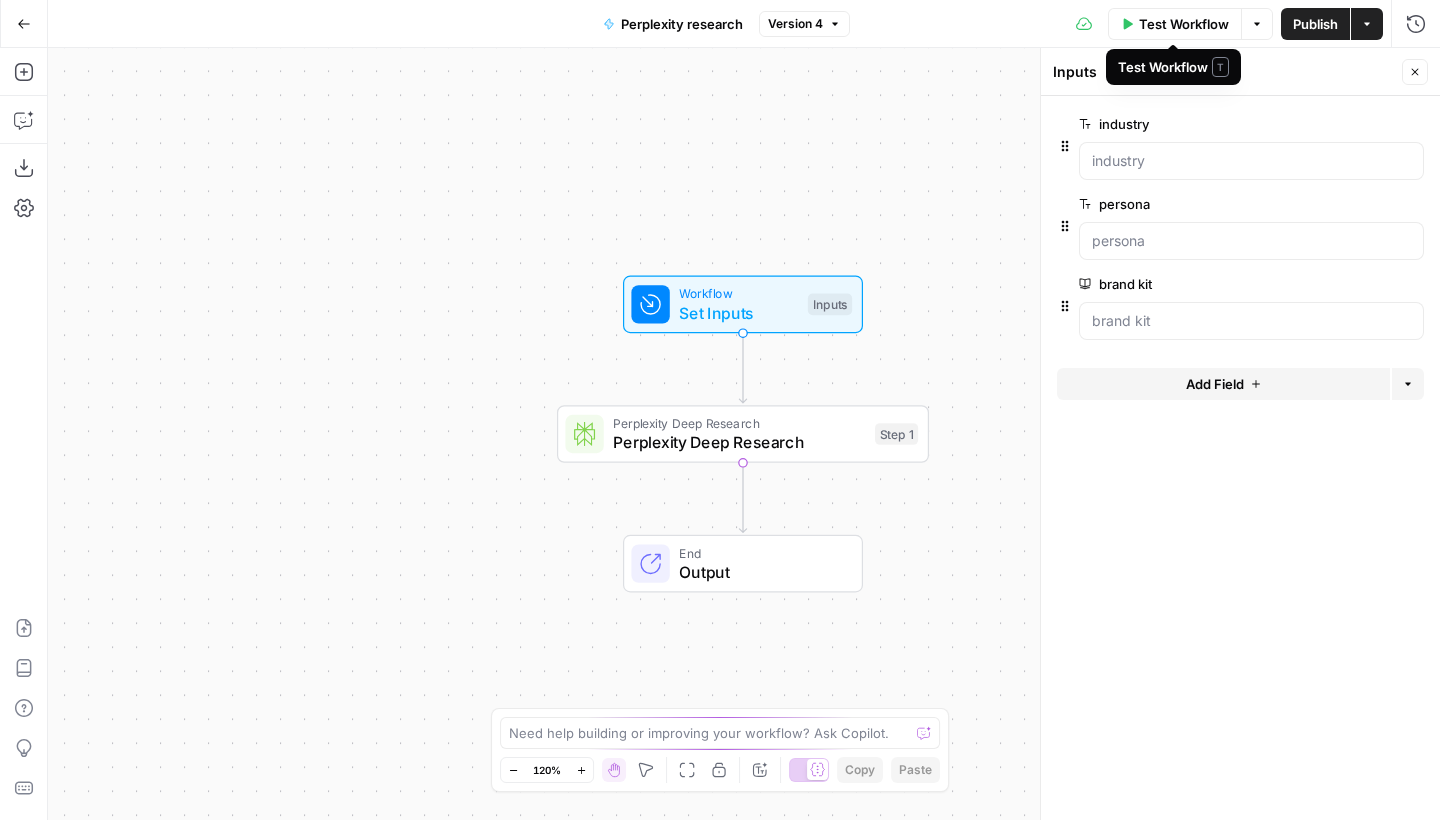 click on "Publish" at bounding box center [1315, 24] 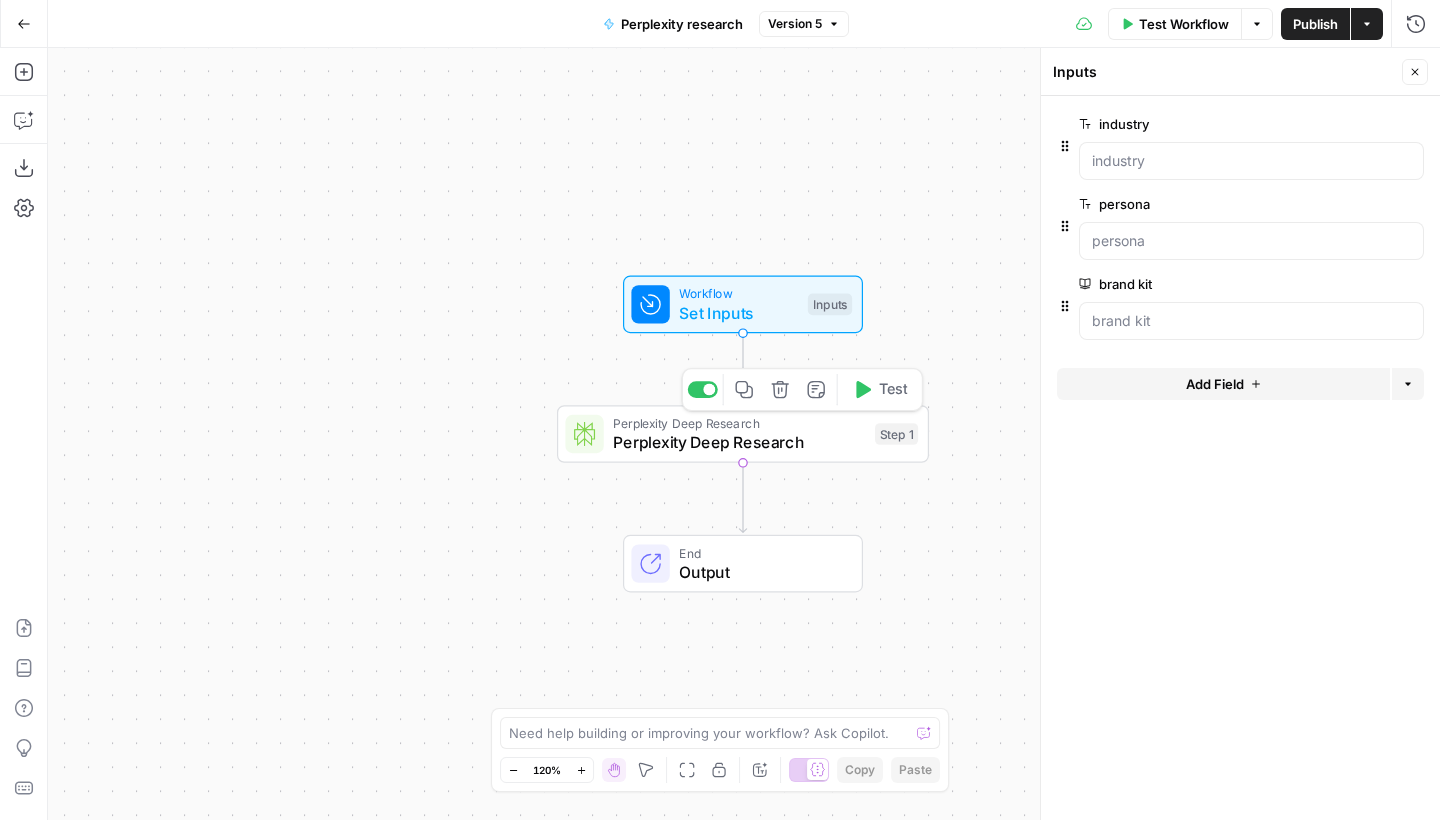 click on "Perplexity Deep Research" at bounding box center [739, 423] 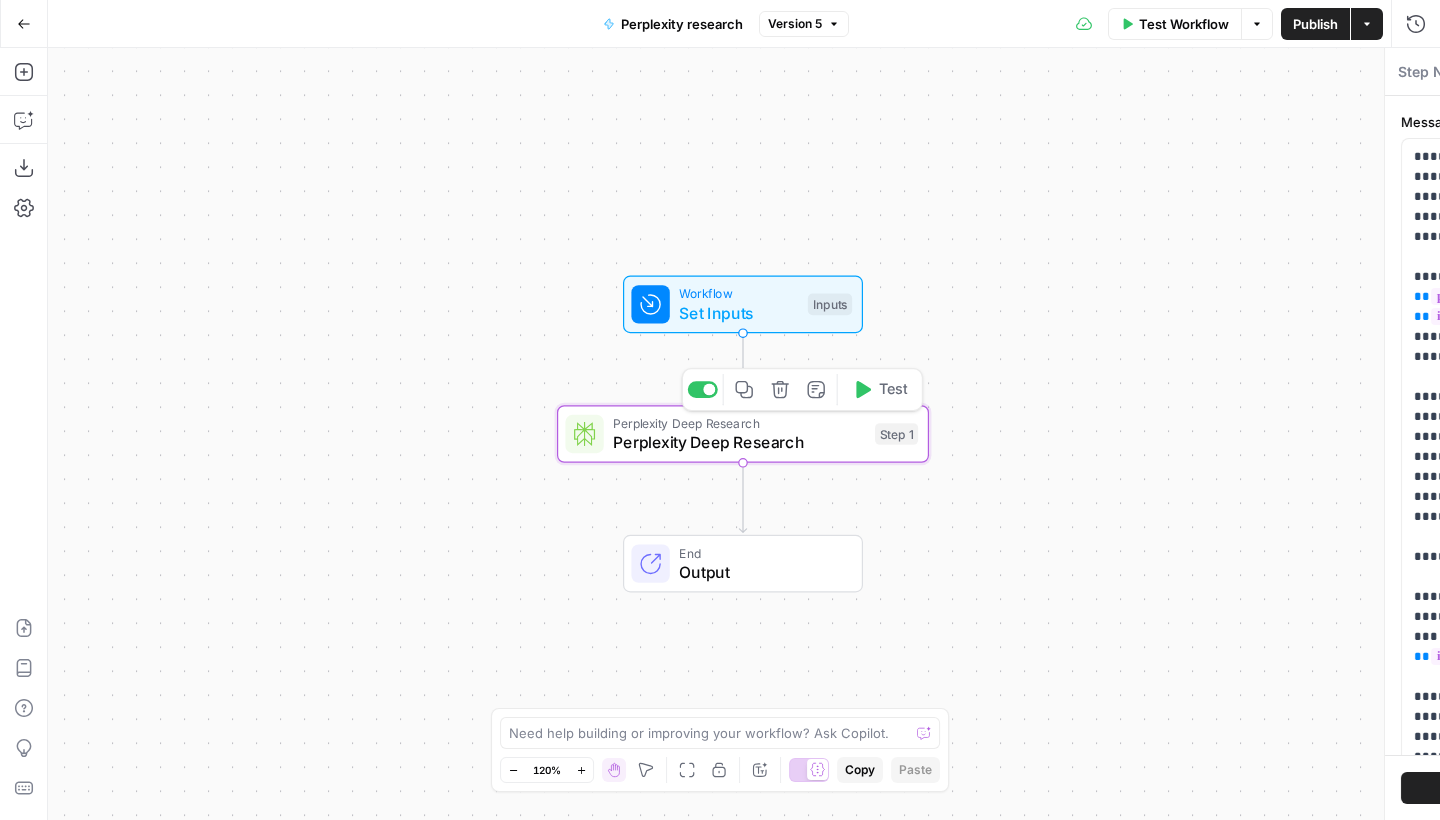 type on "Perplexity Deep Research" 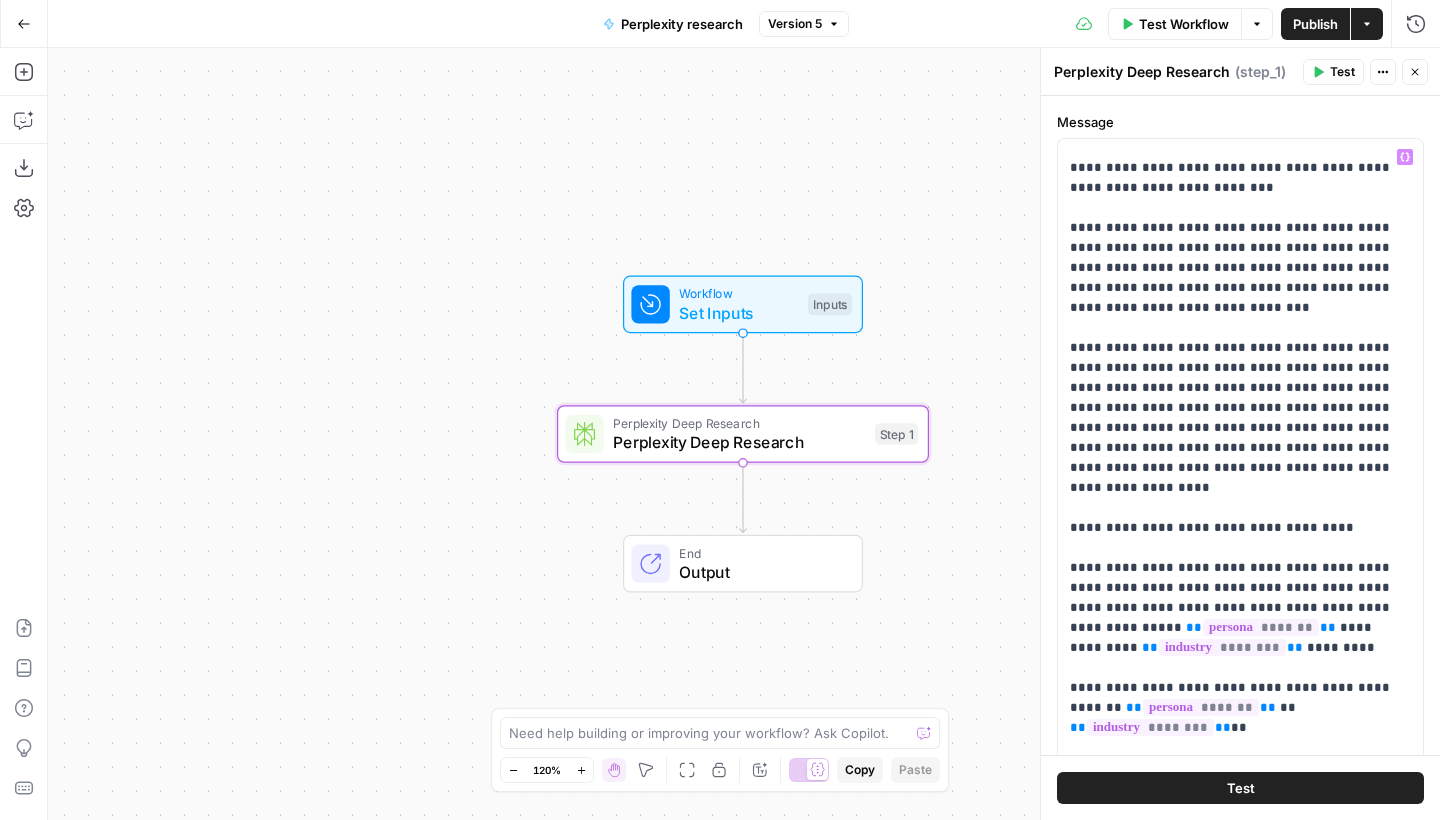 scroll, scrollTop: 2502, scrollLeft: 0, axis: vertical 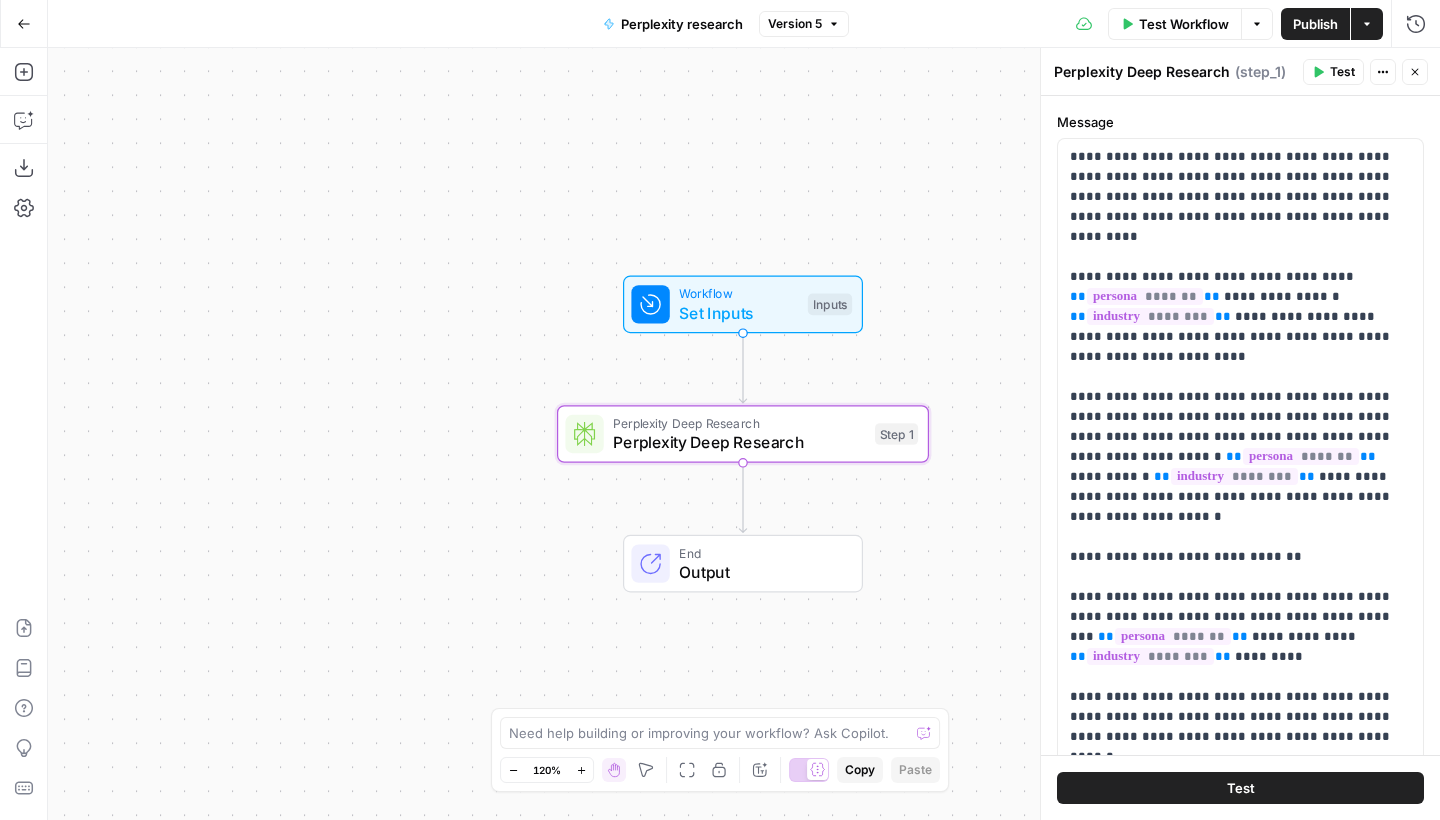 click 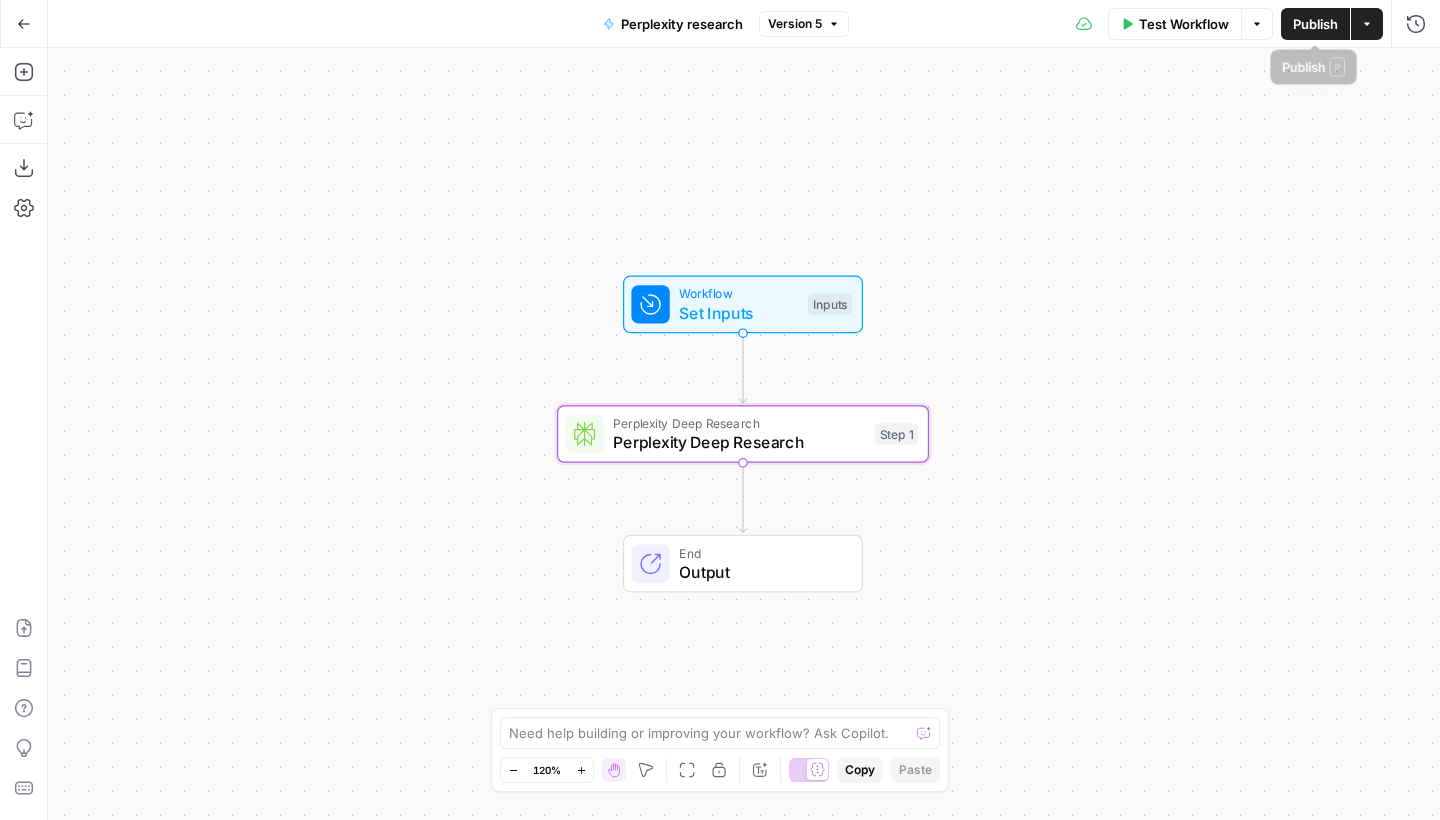 click on "Publish" at bounding box center [1315, 24] 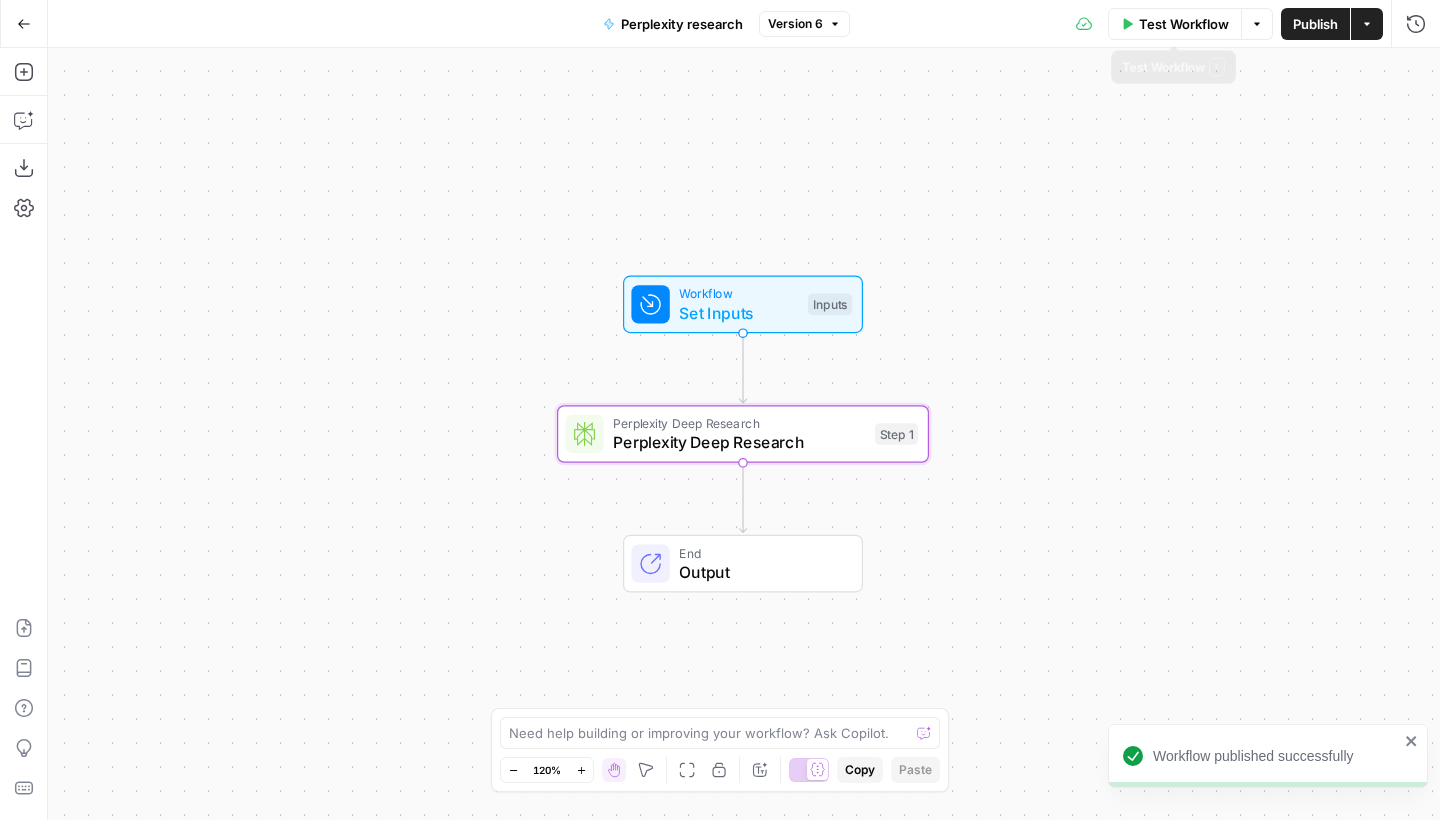 click on "Test Workflow" at bounding box center [1184, 24] 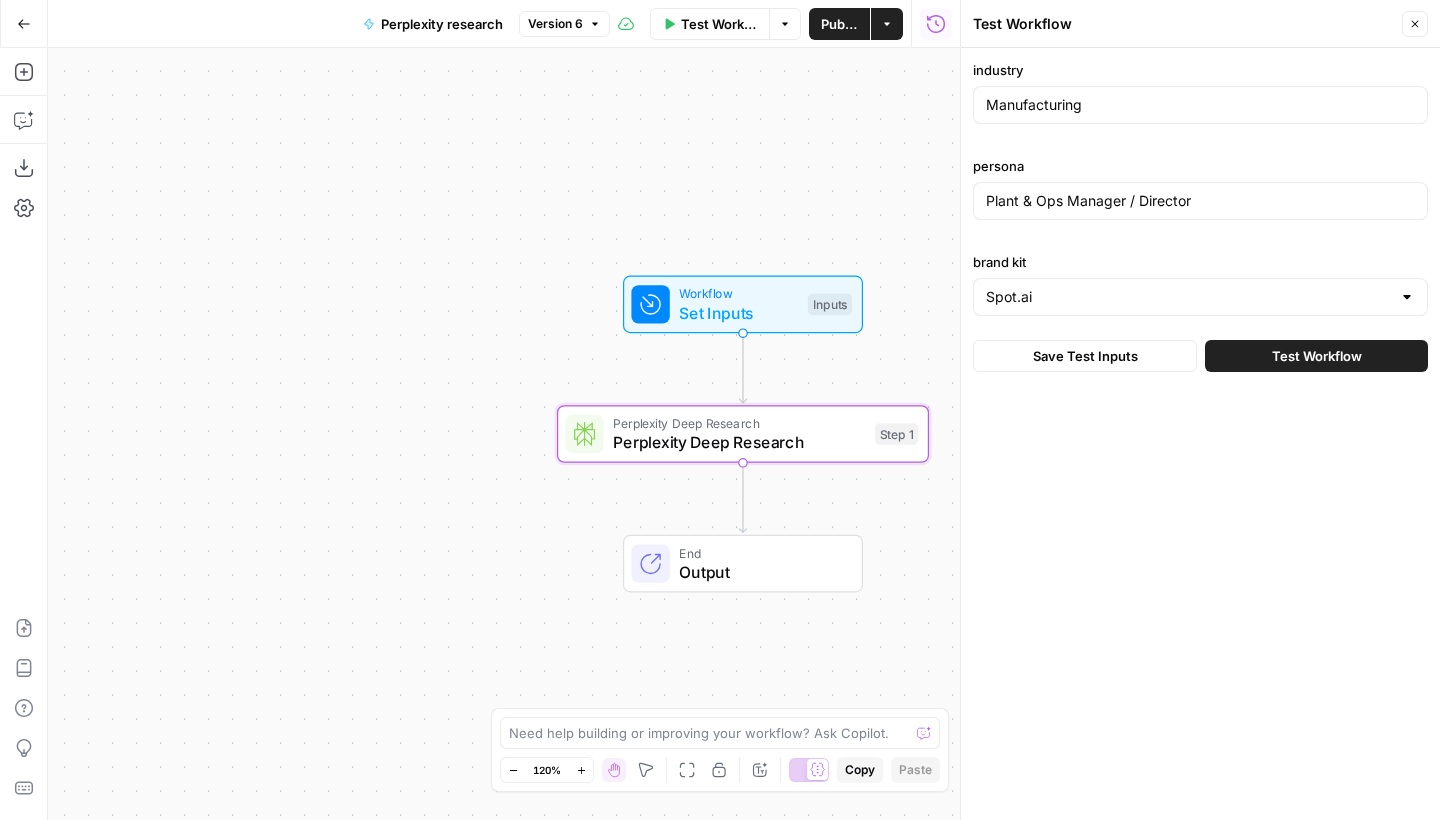 click 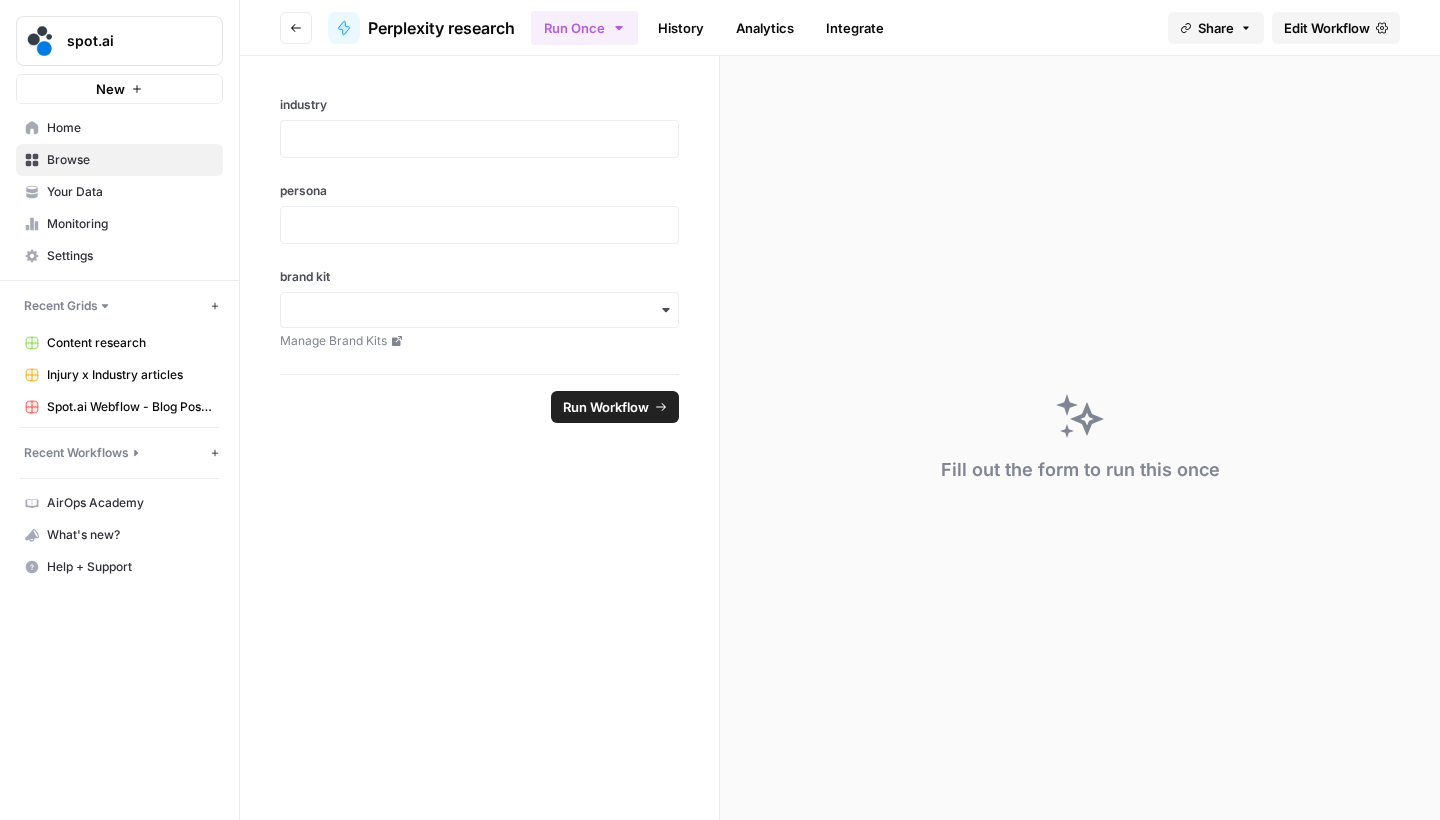 click on "Go back" at bounding box center (296, 28) 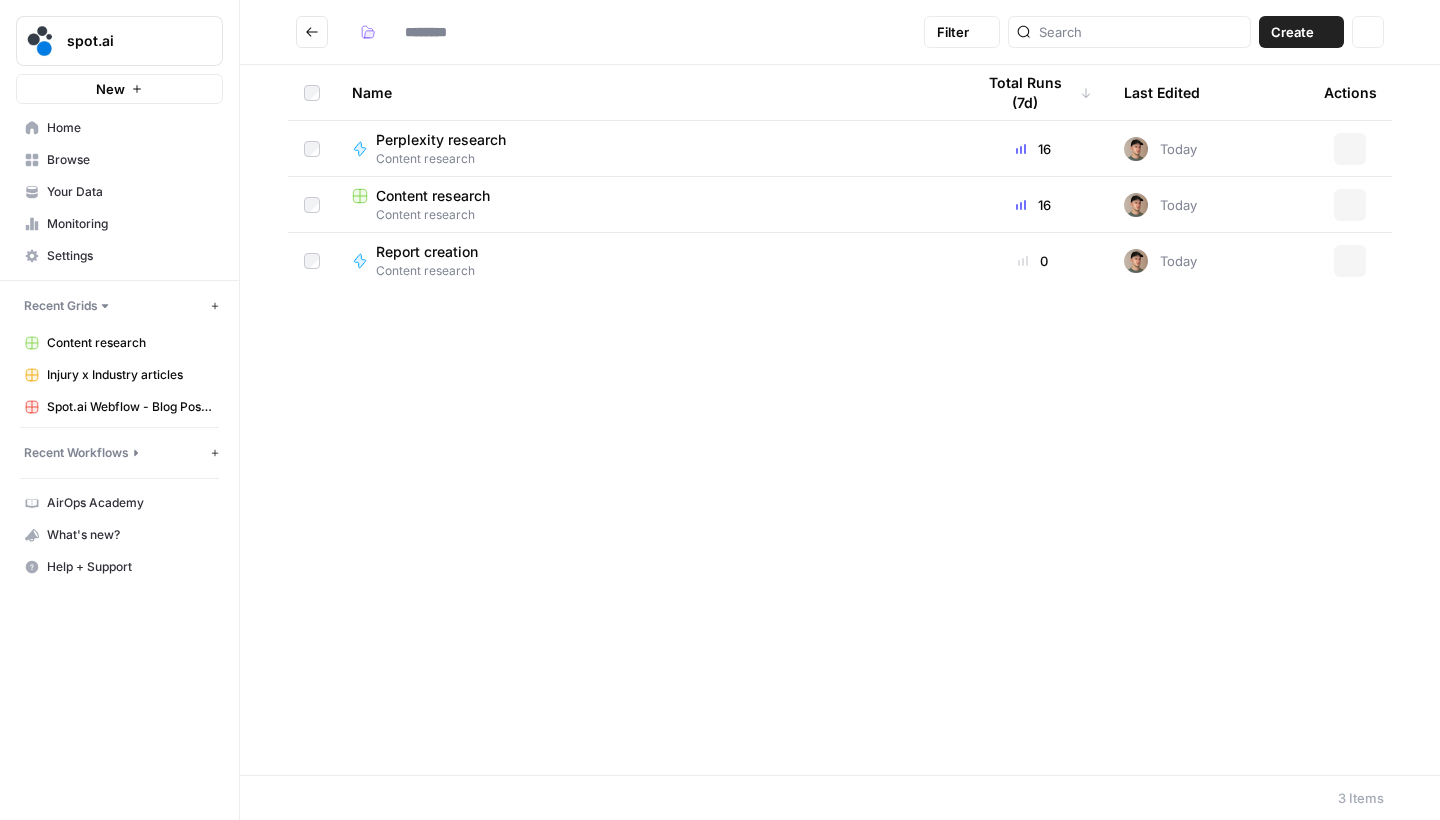 type on "**********" 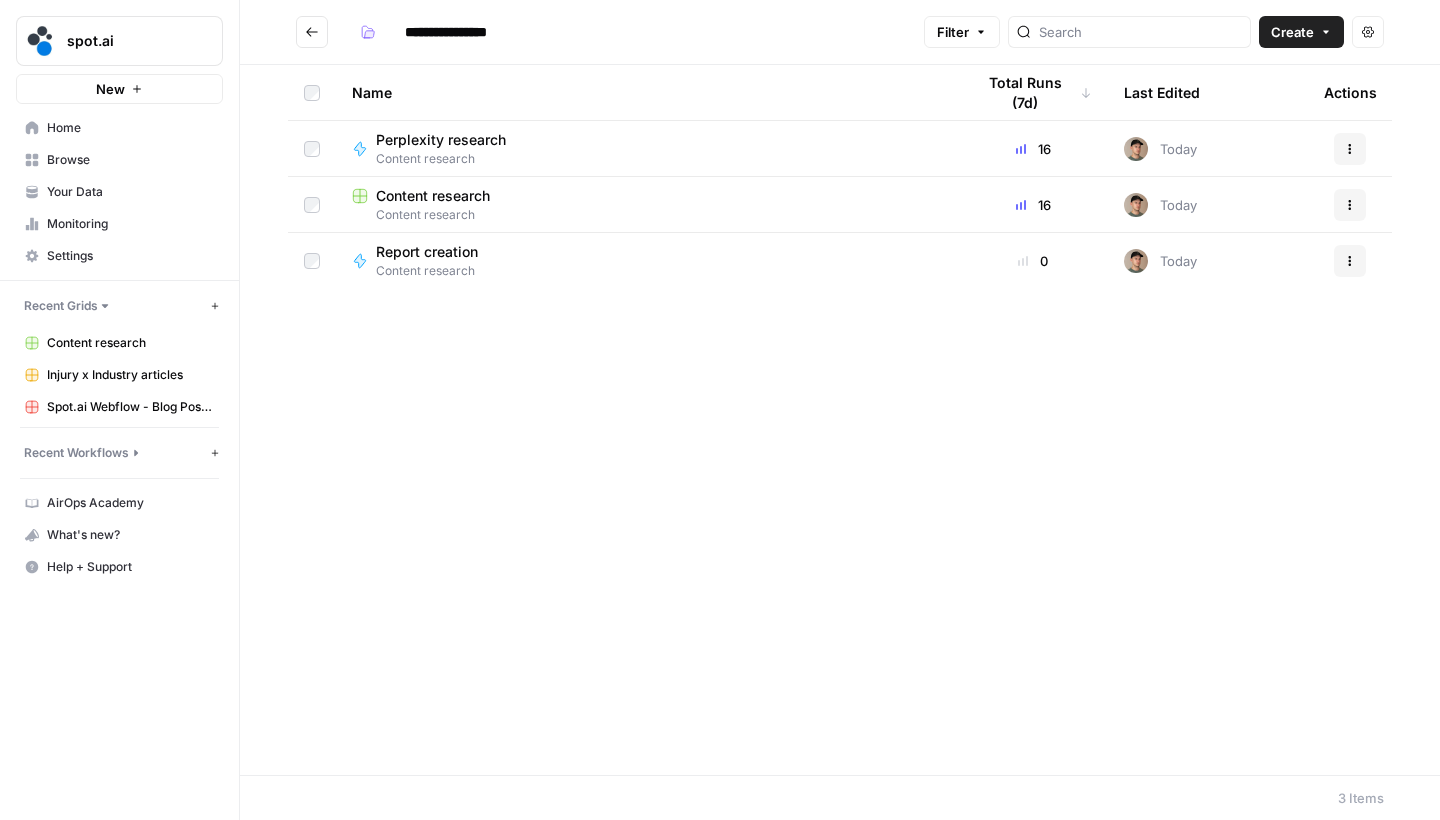 click on "Content research" at bounding box center (433, 196) 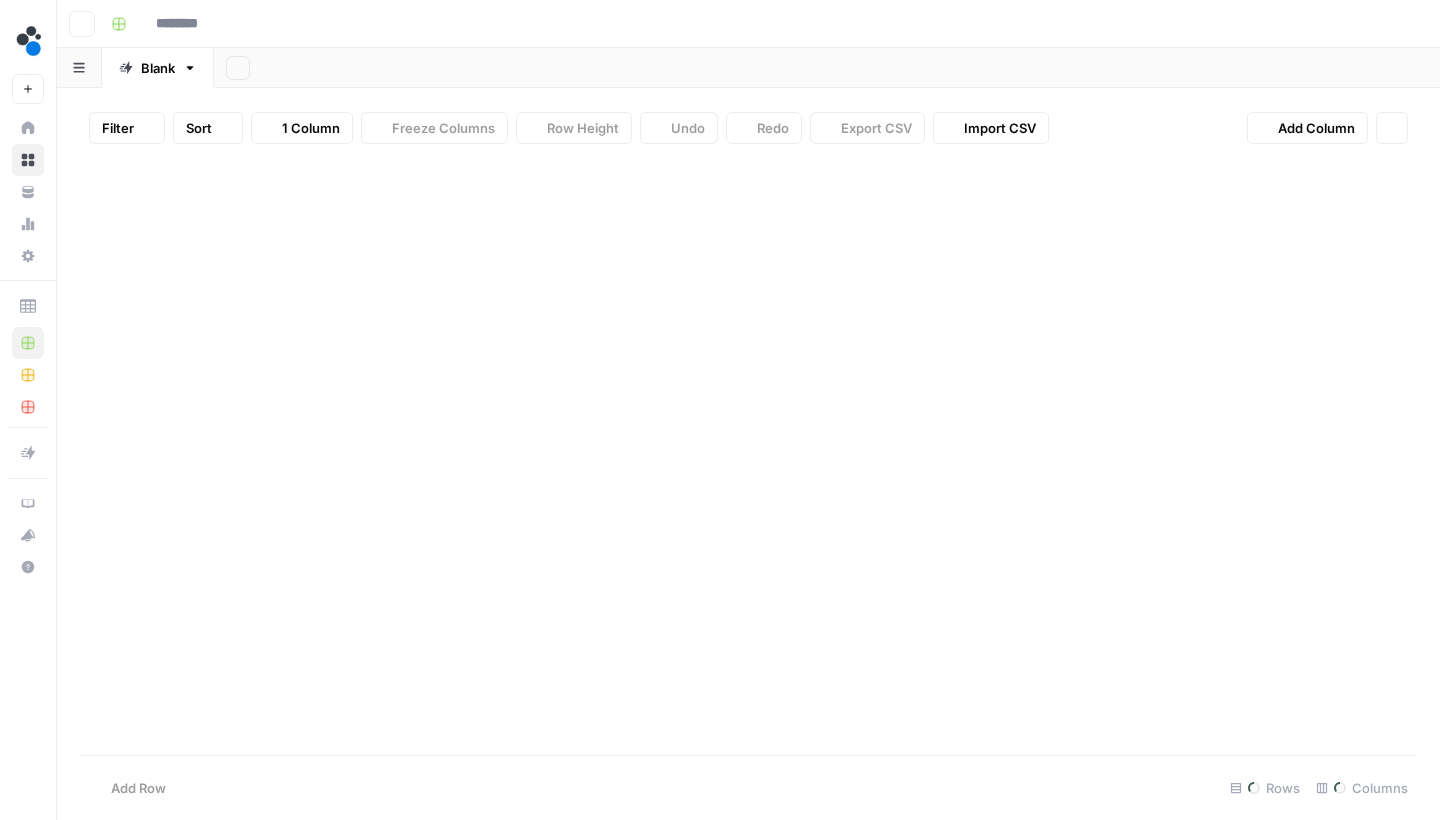 type on "**********" 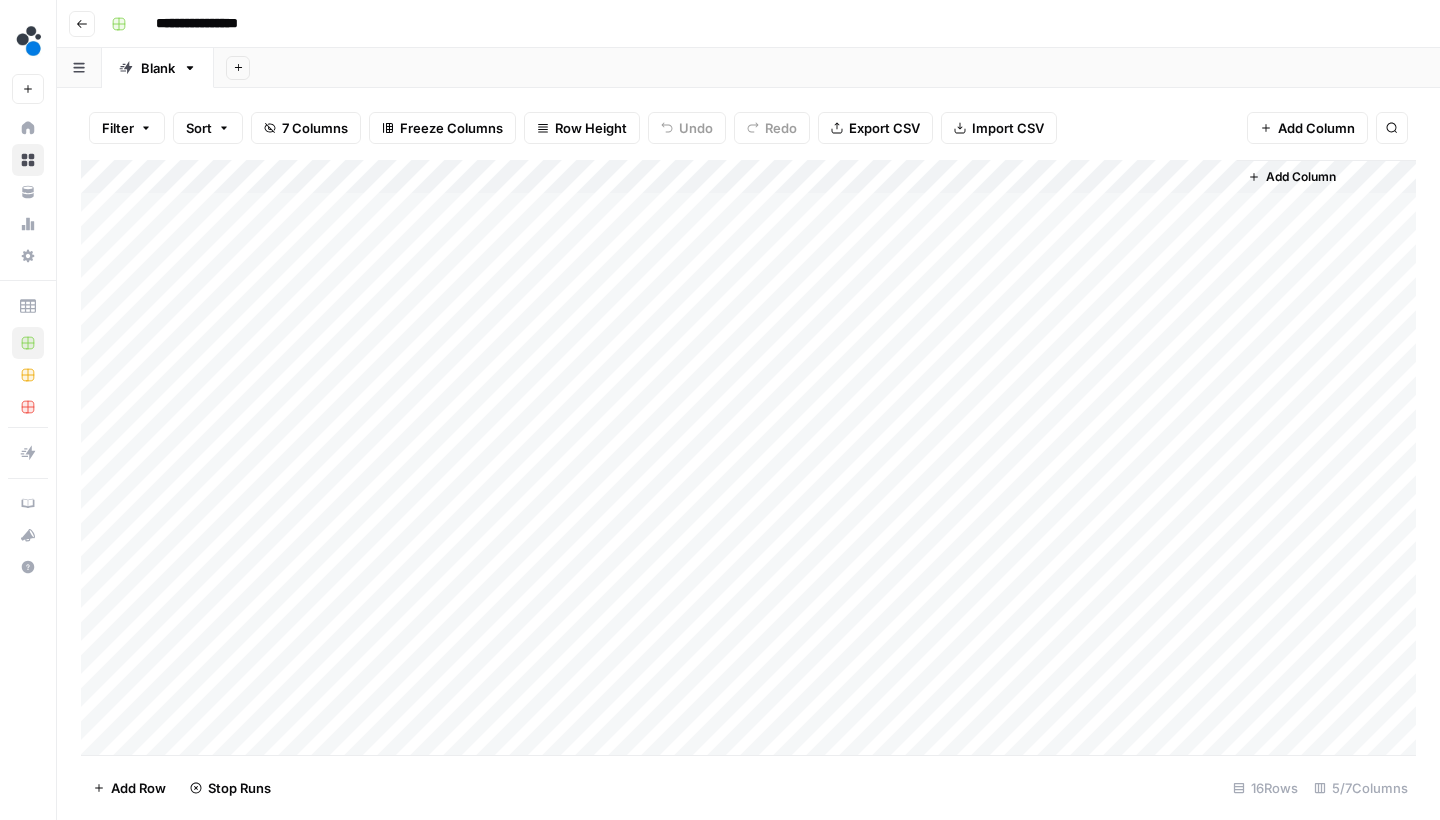 click on "Add Column" at bounding box center [748, 460] 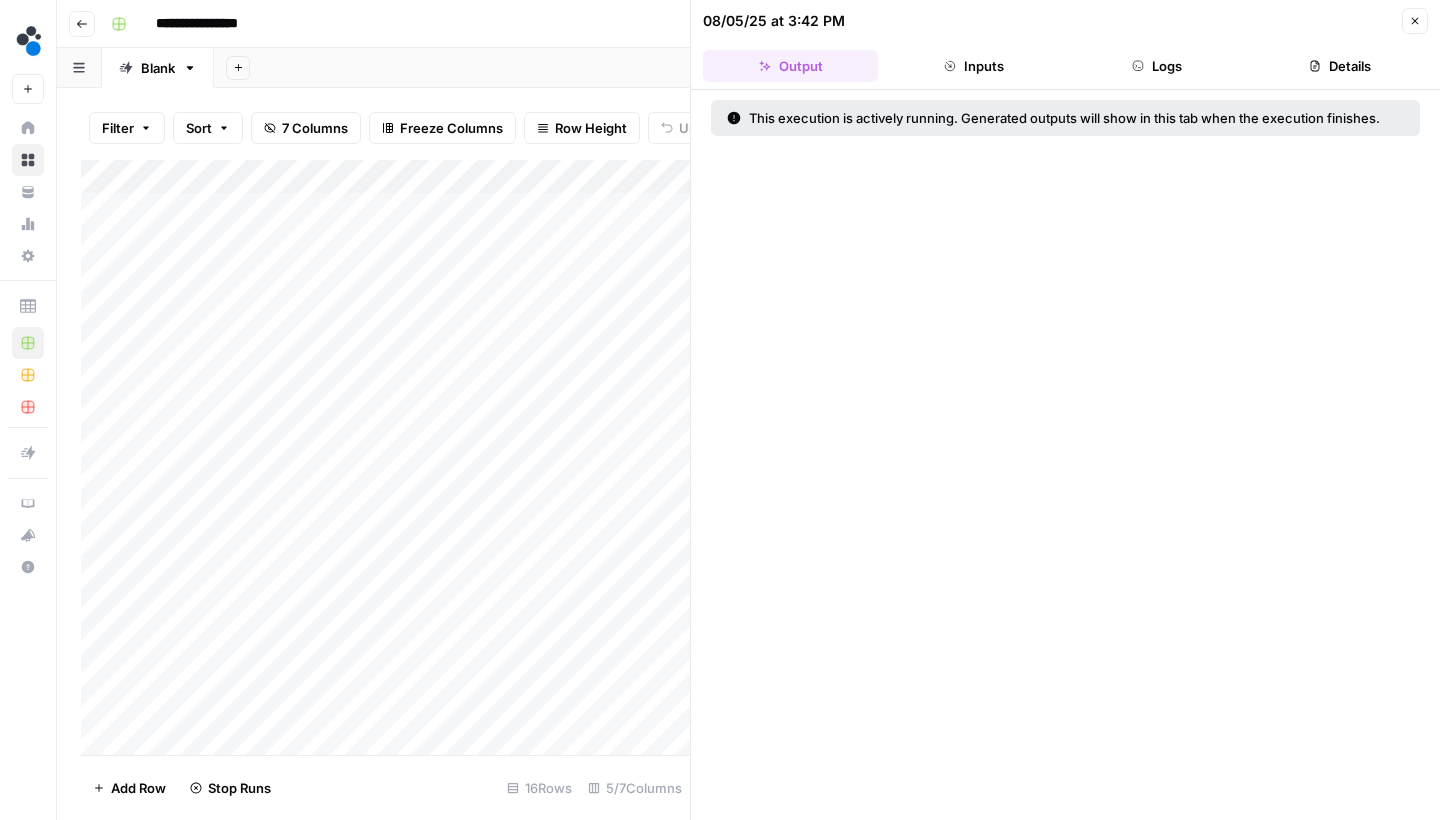 click on "Logs" at bounding box center (1157, 66) 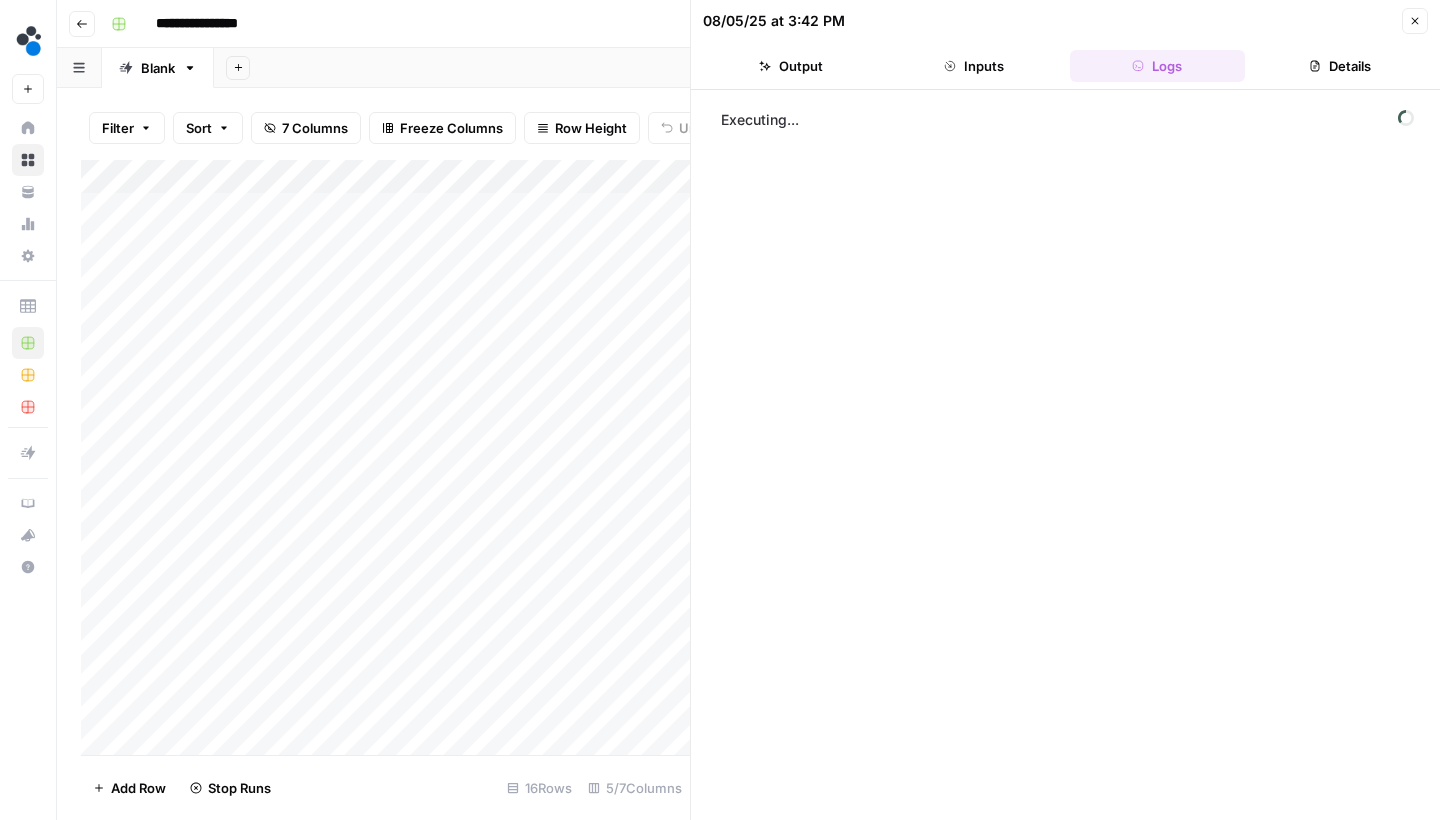 click on "Output" at bounding box center [790, 66] 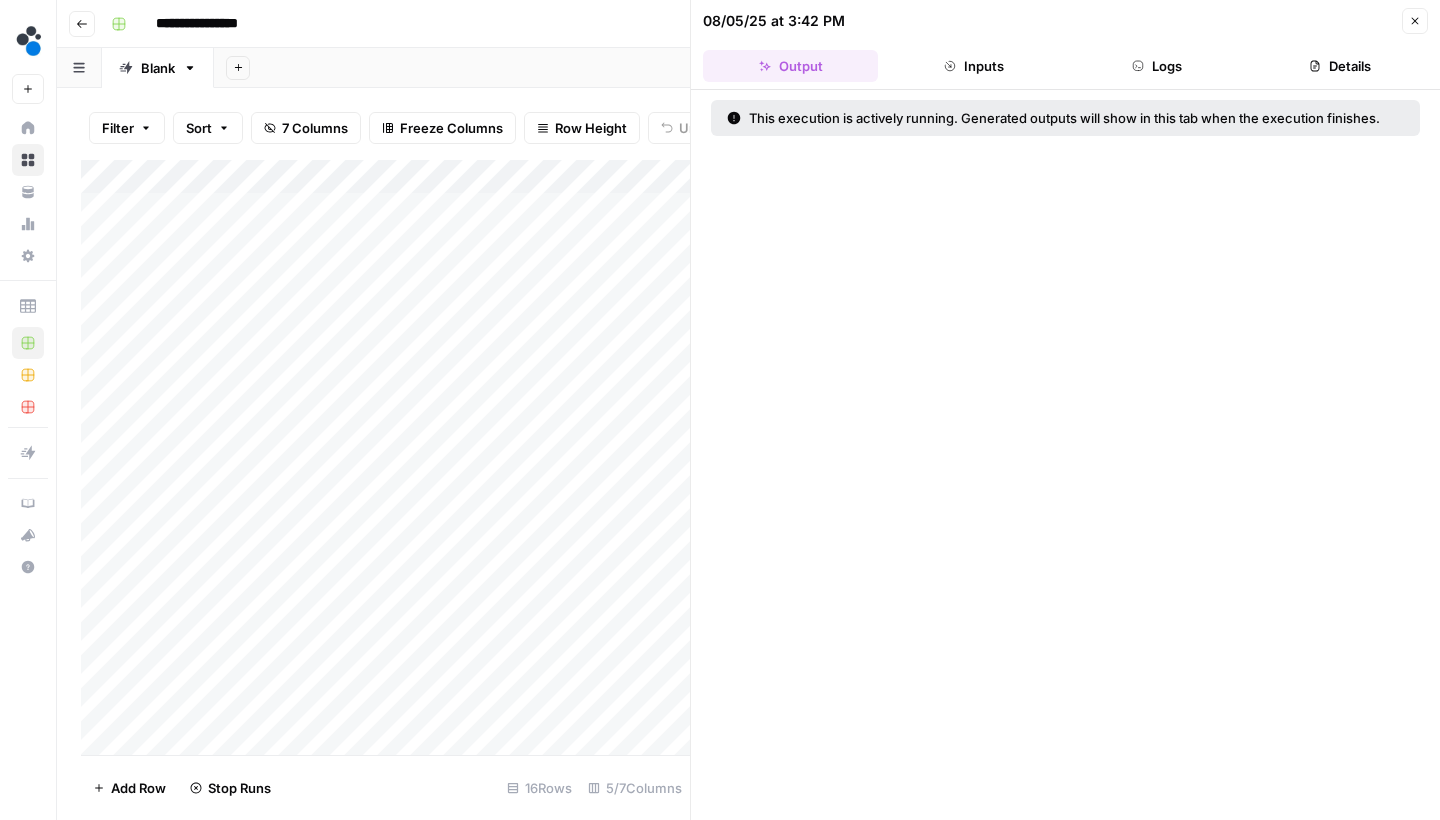 click on "Inputs" at bounding box center (973, 66) 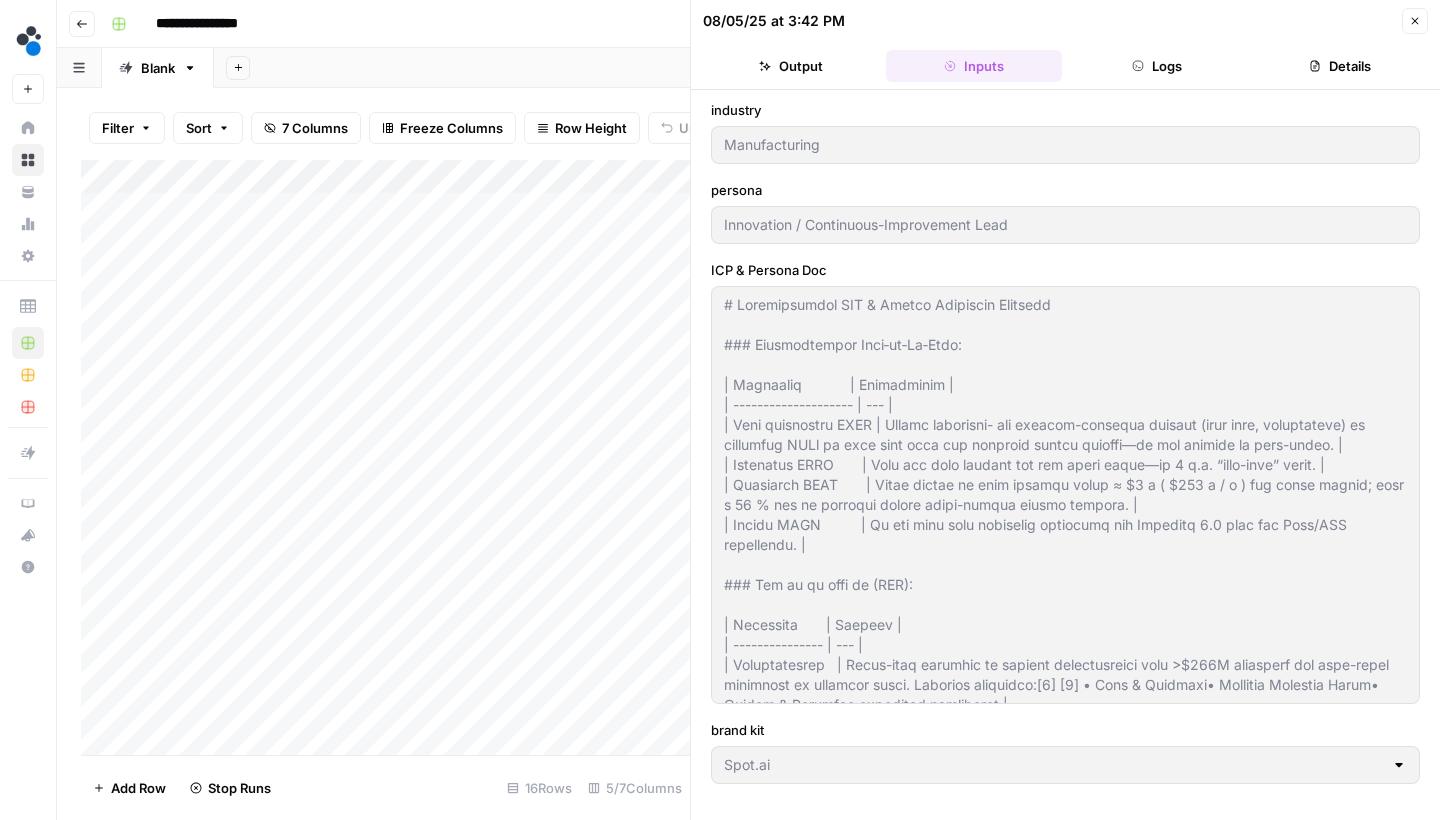 click on "Logs" at bounding box center [1157, 66] 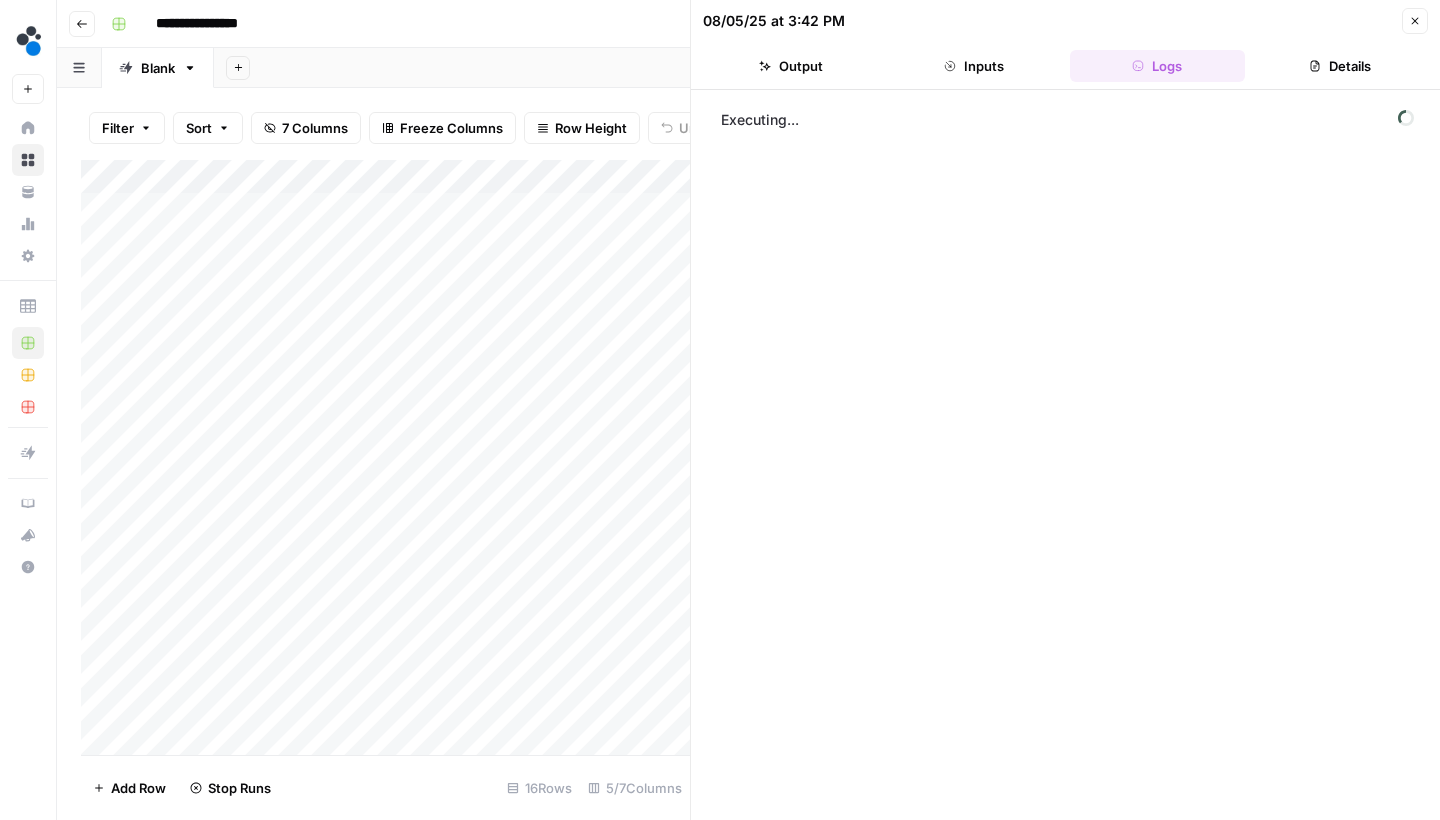 click on "Details" at bounding box center (1340, 66) 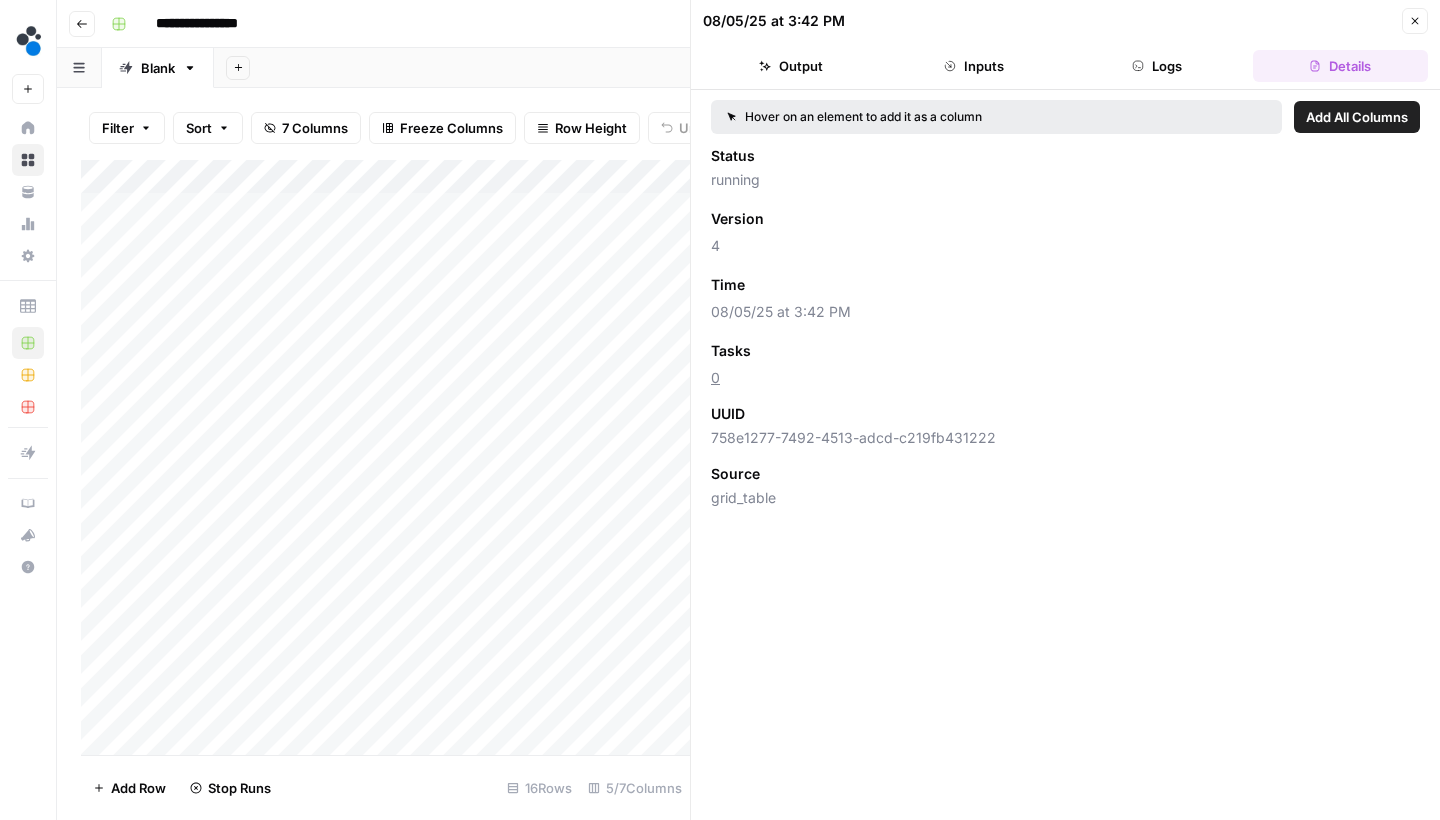click on "Close" at bounding box center (1415, 21) 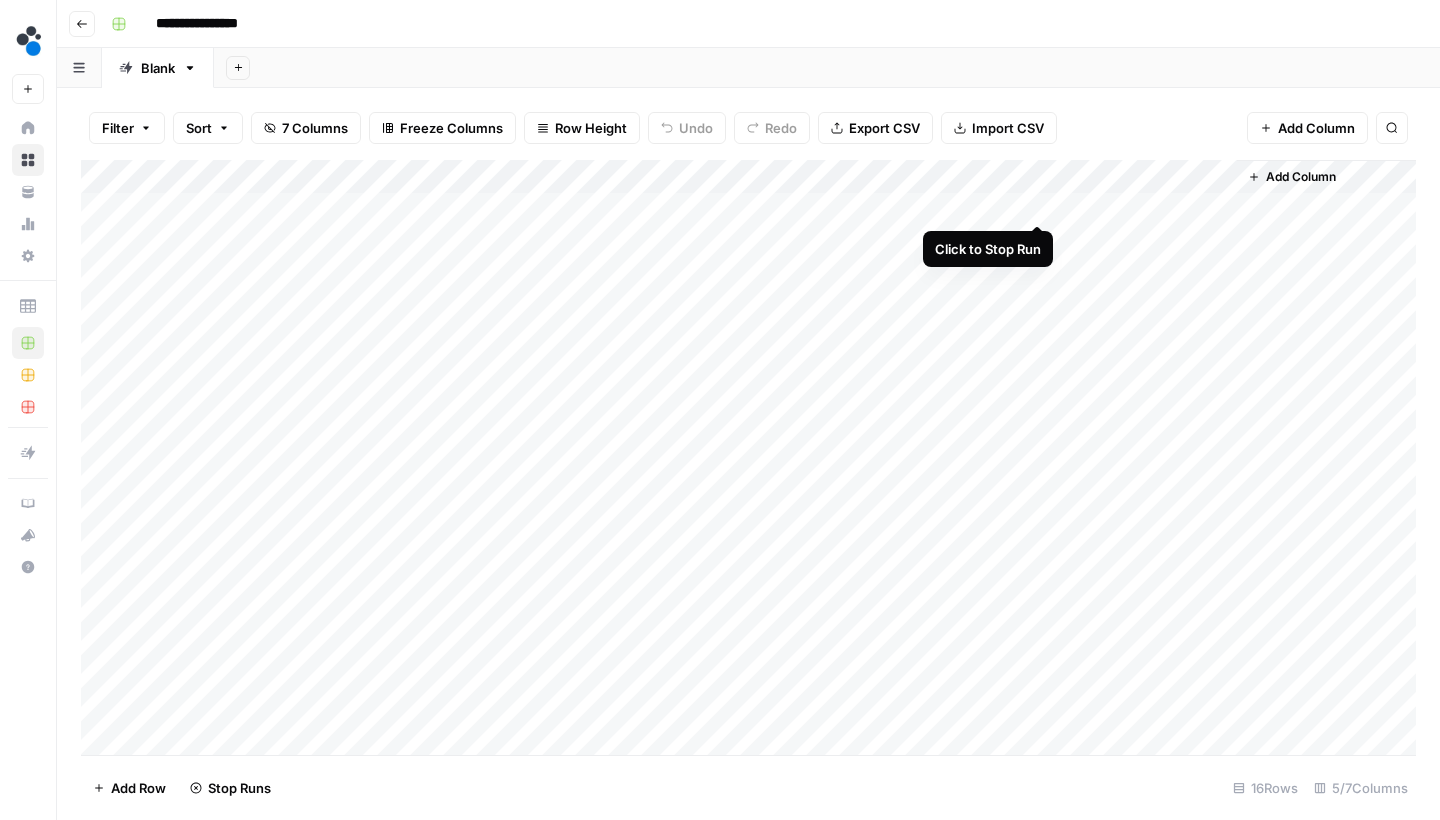 click on "Add Column" at bounding box center (748, 460) 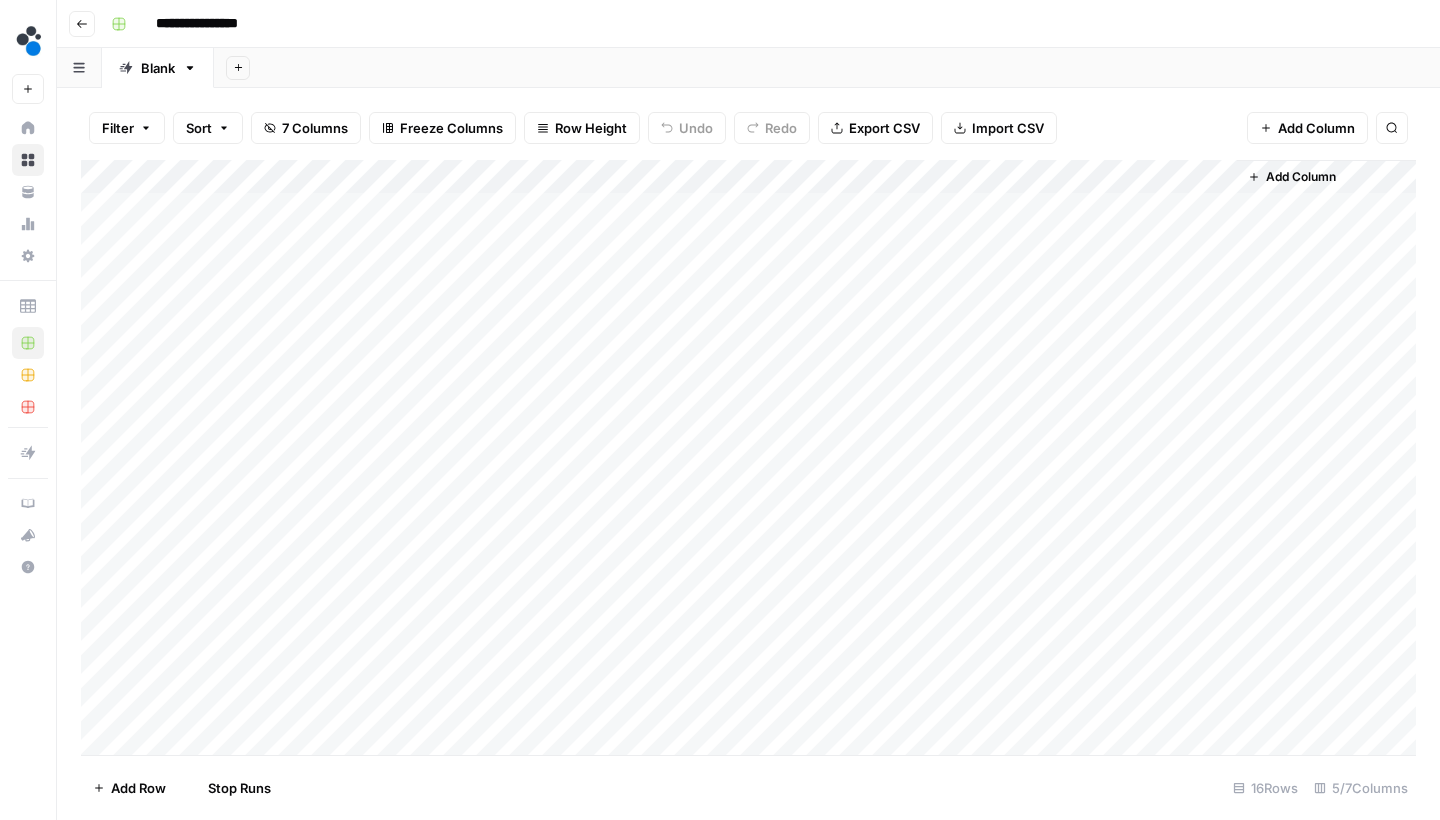 click on "Add Column" at bounding box center (748, 460) 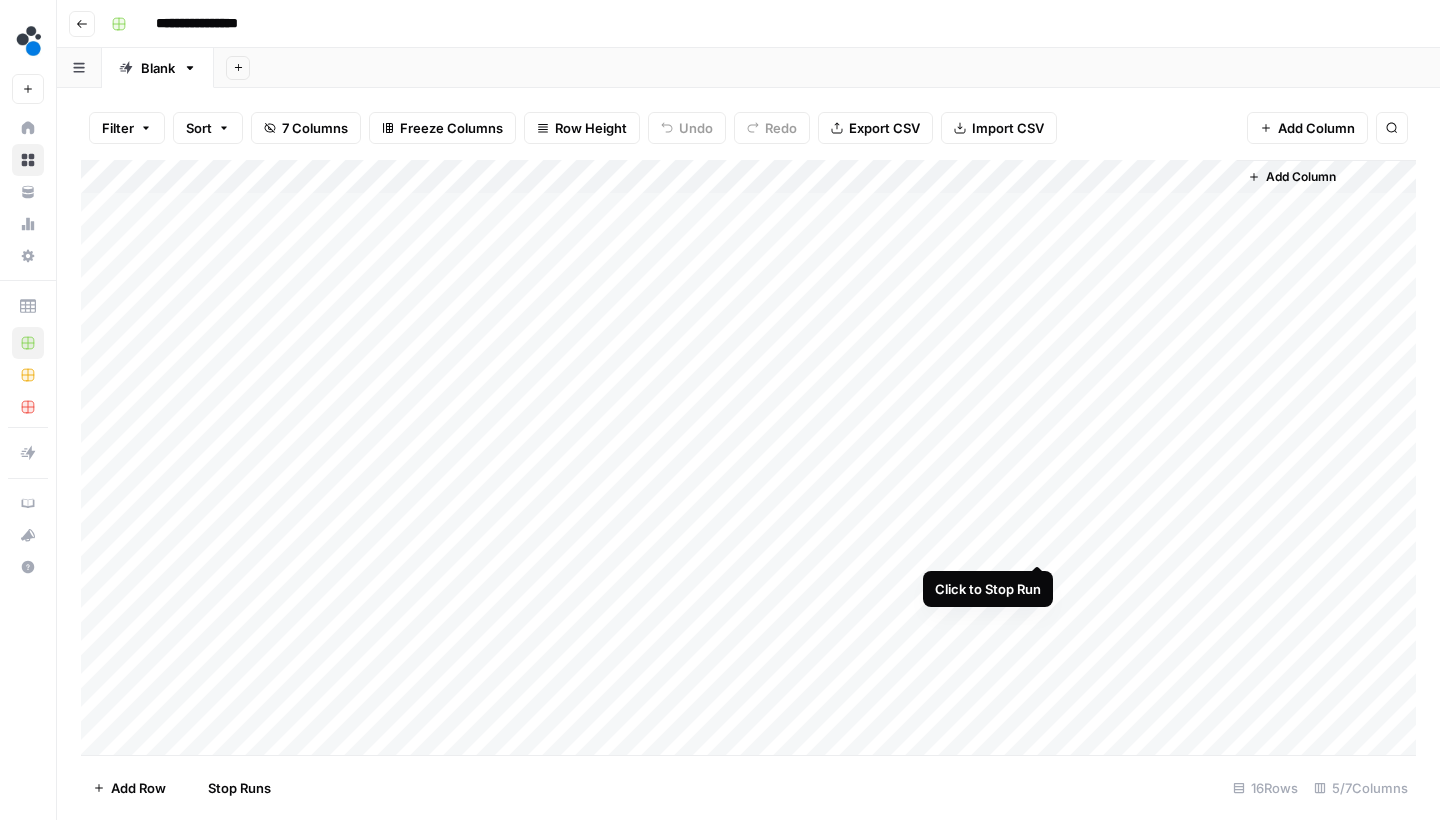 click on "Add Column" at bounding box center (748, 460) 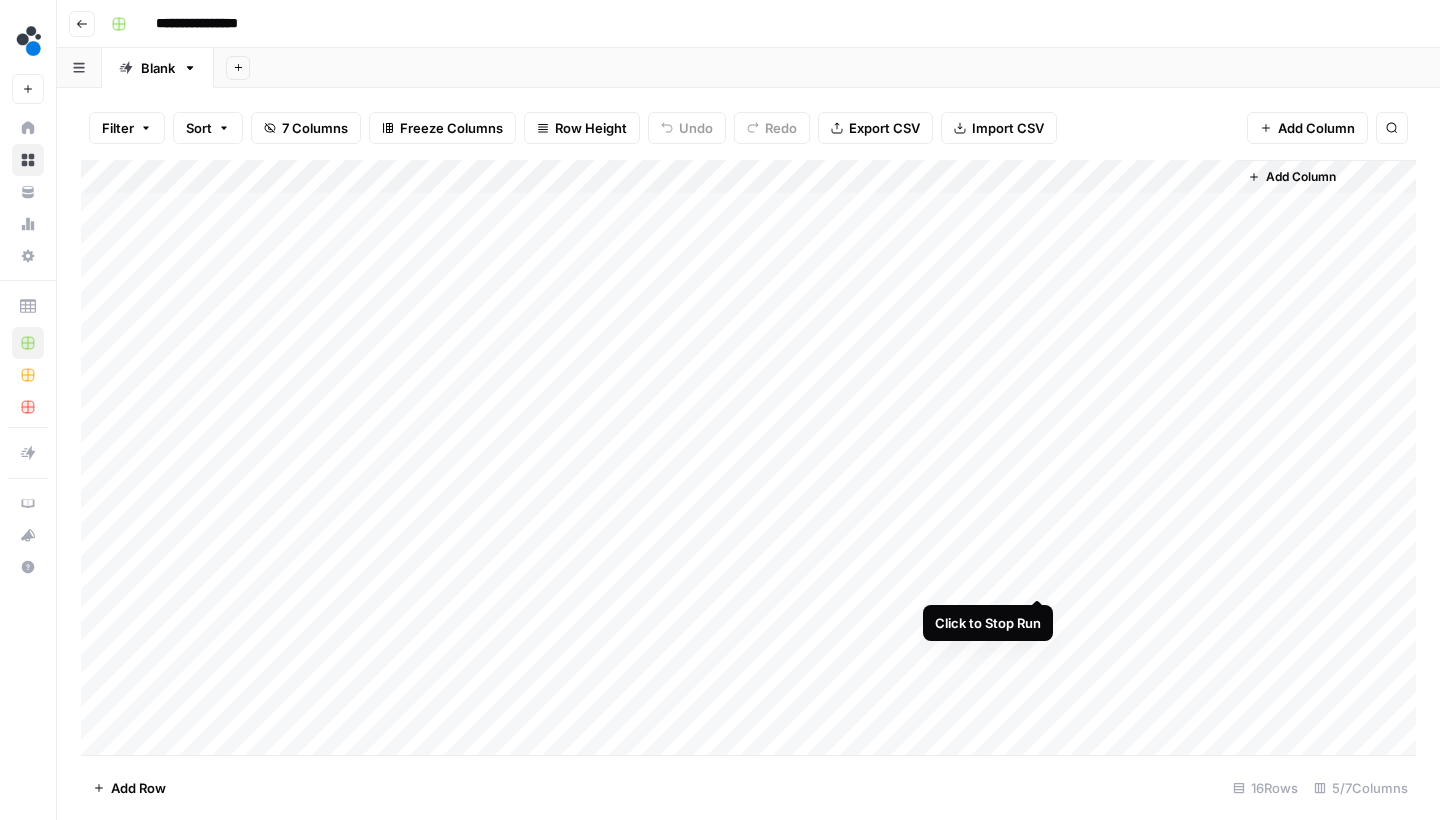 click on "Add Column" at bounding box center [748, 460] 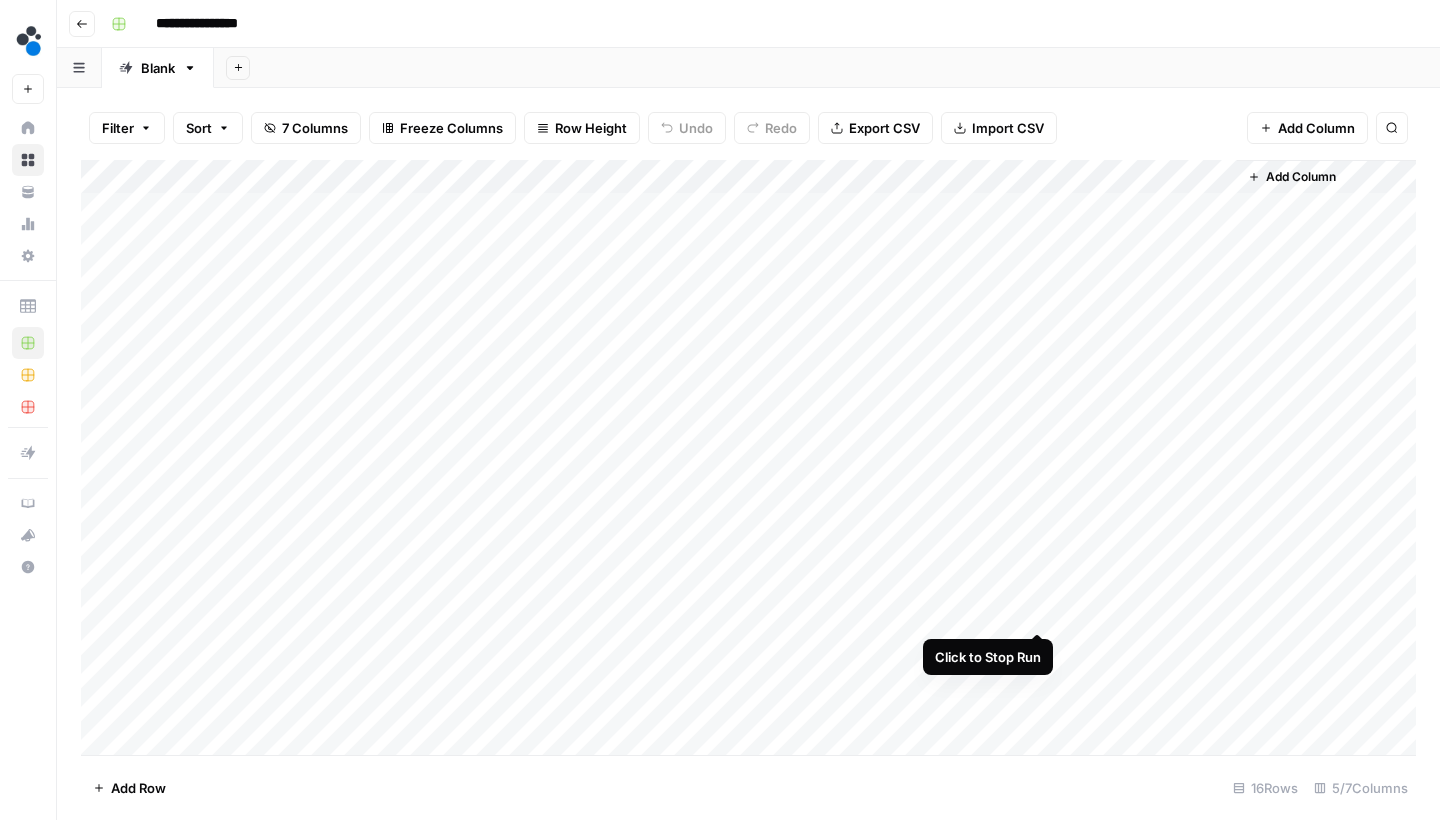 click on "Add Column" at bounding box center [748, 460] 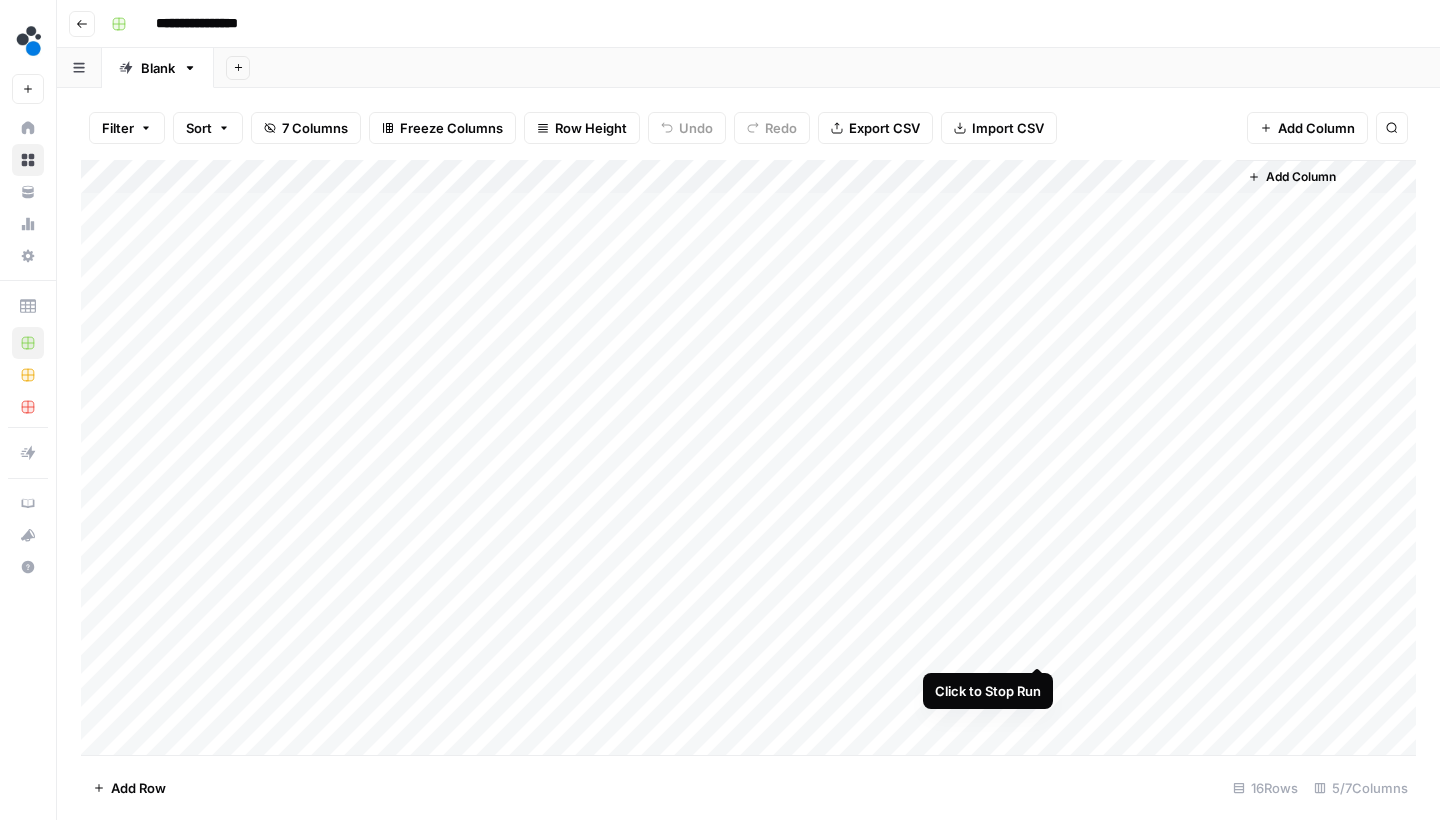 click on "Add Column" at bounding box center [748, 460] 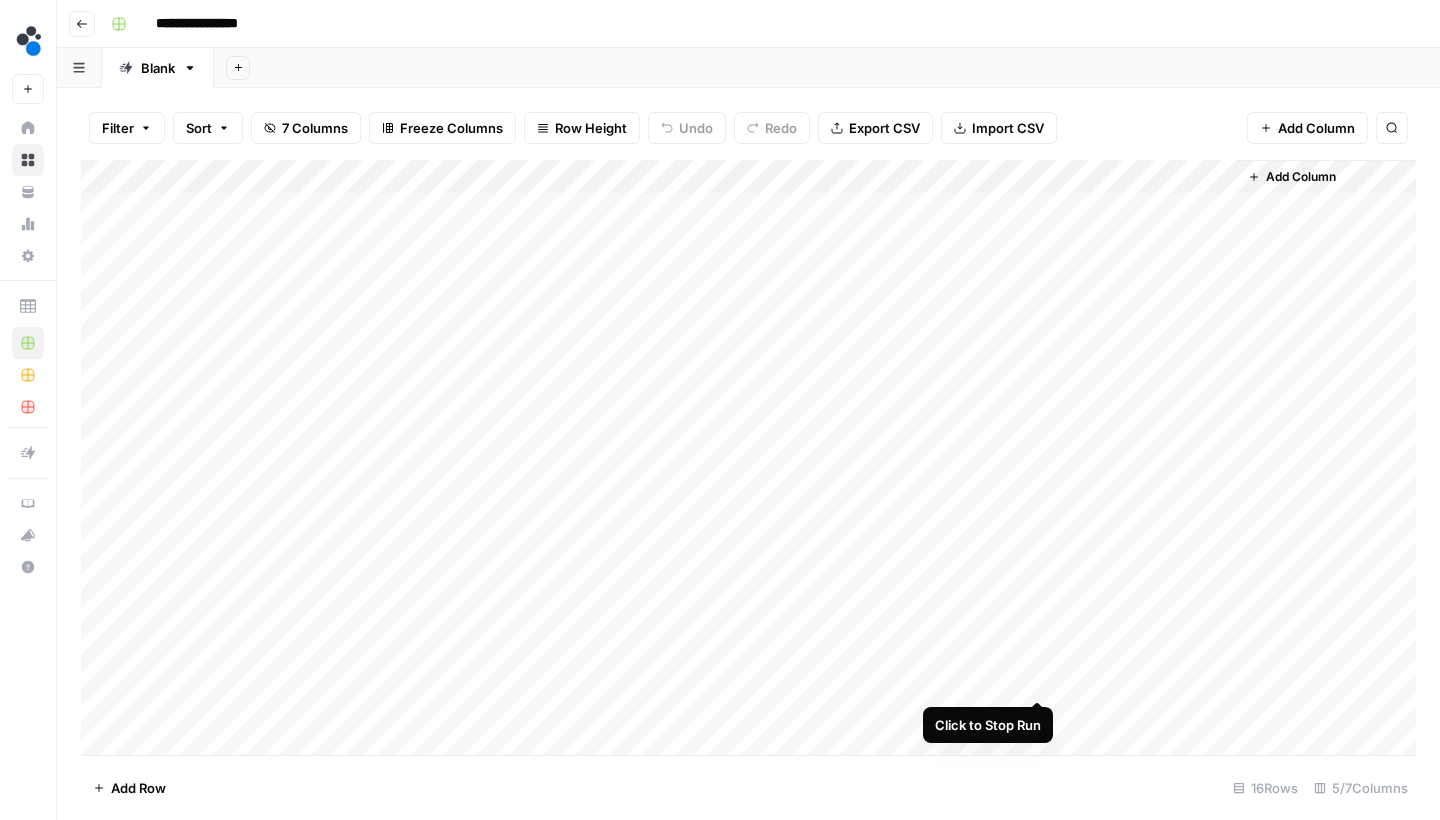 click on "Add Column" at bounding box center (748, 460) 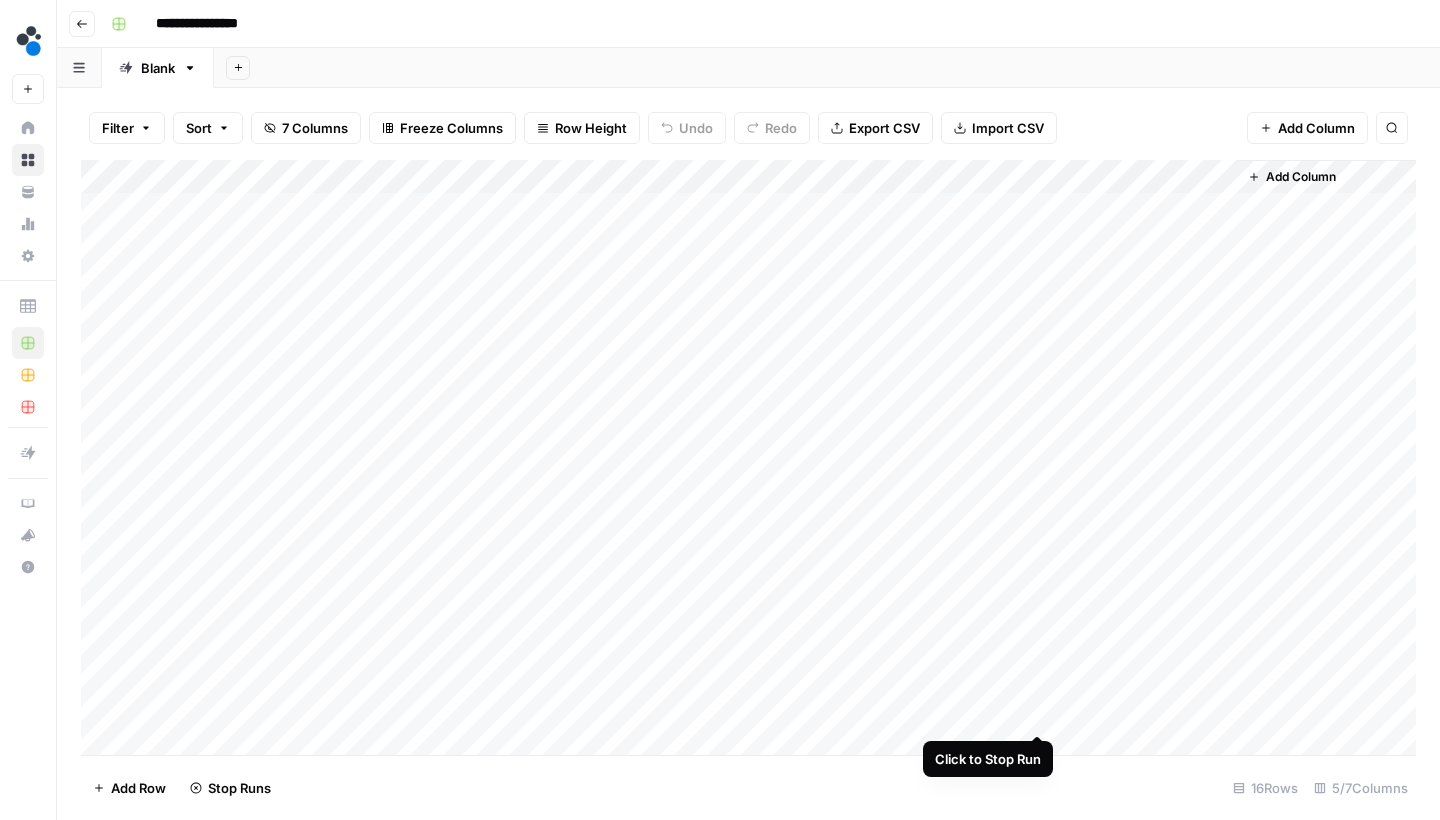 click on "Add Column" at bounding box center (748, 460) 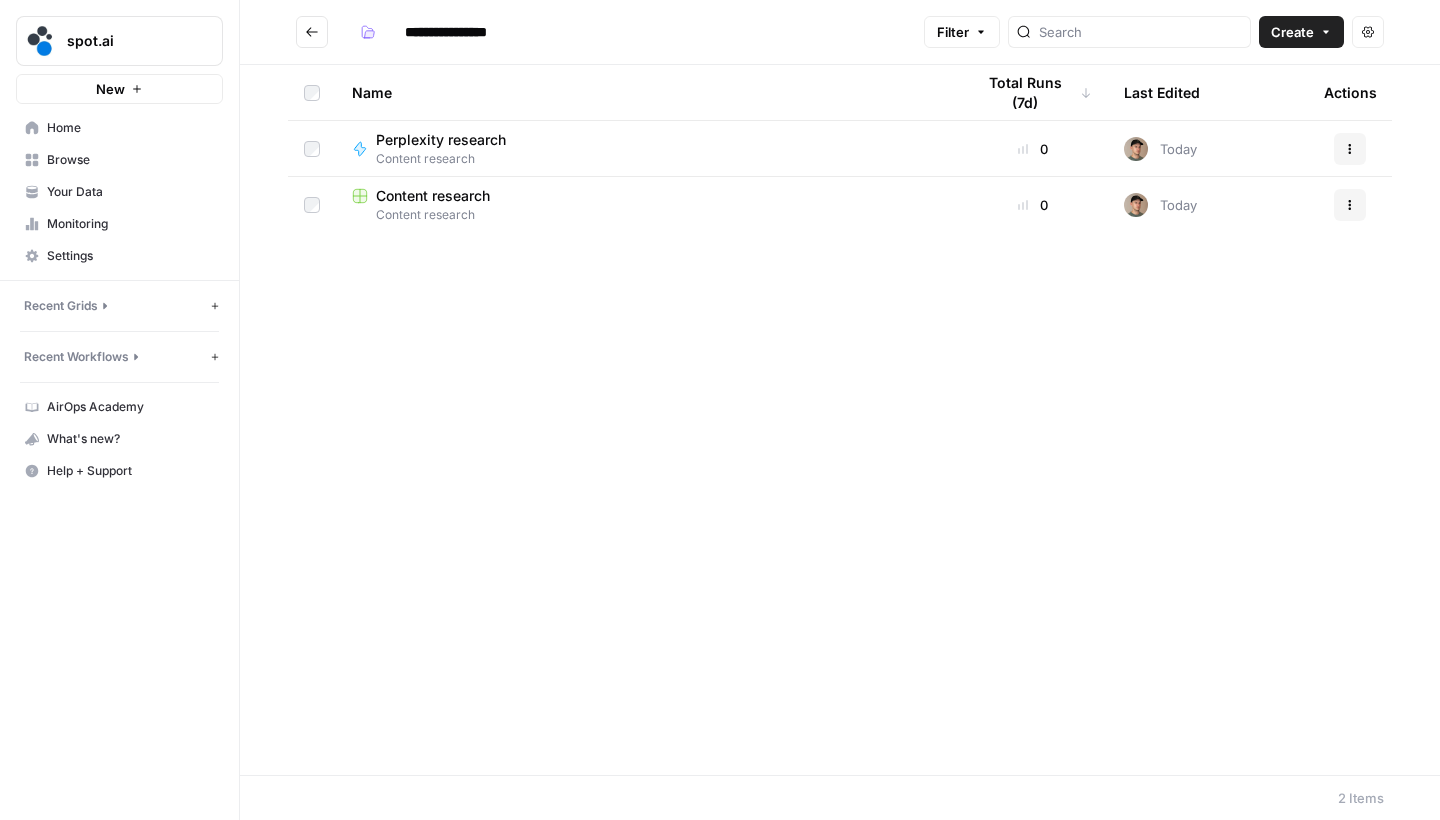 scroll, scrollTop: 0, scrollLeft: 0, axis: both 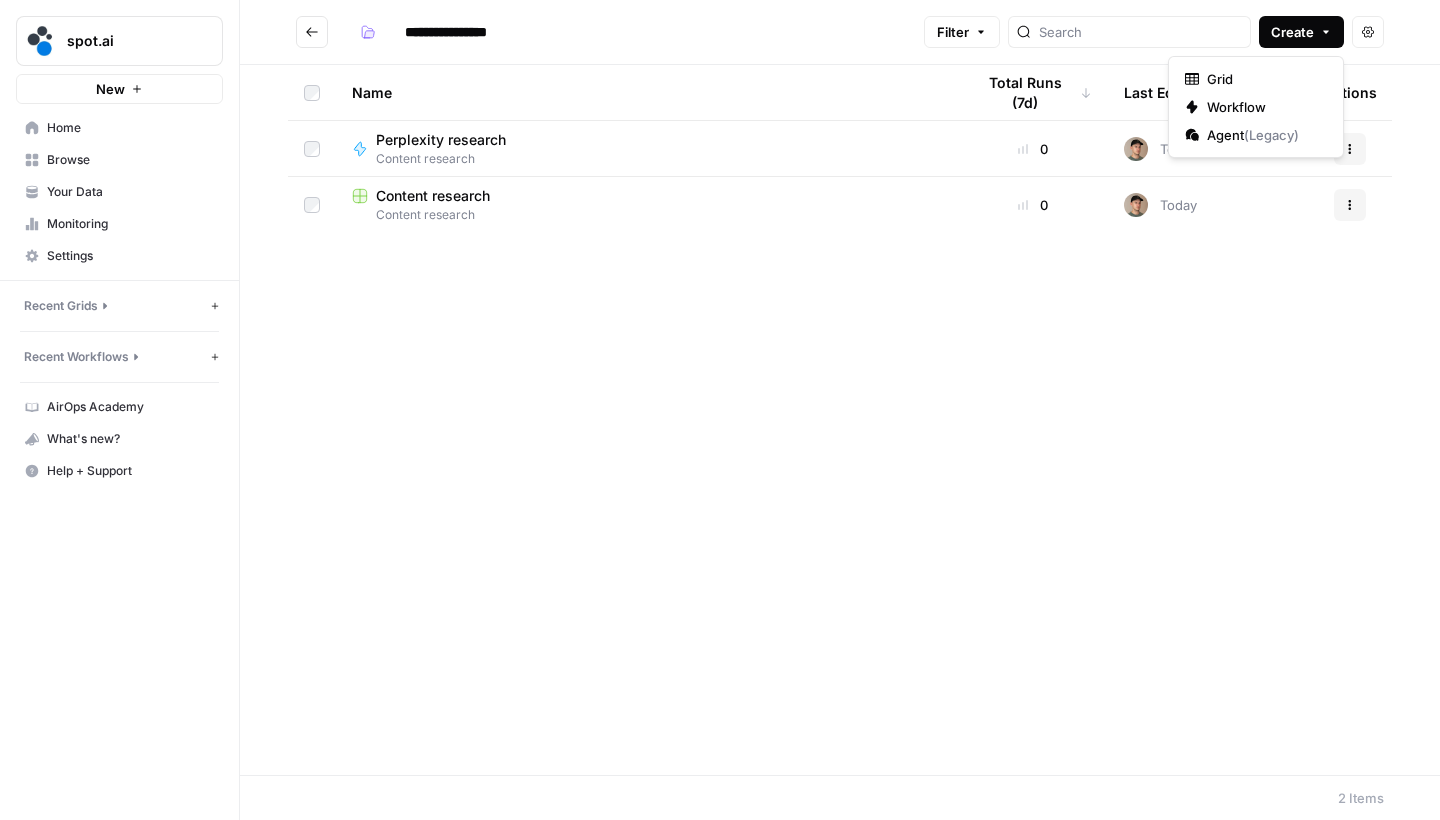 click on "Create" at bounding box center [1301, 32] 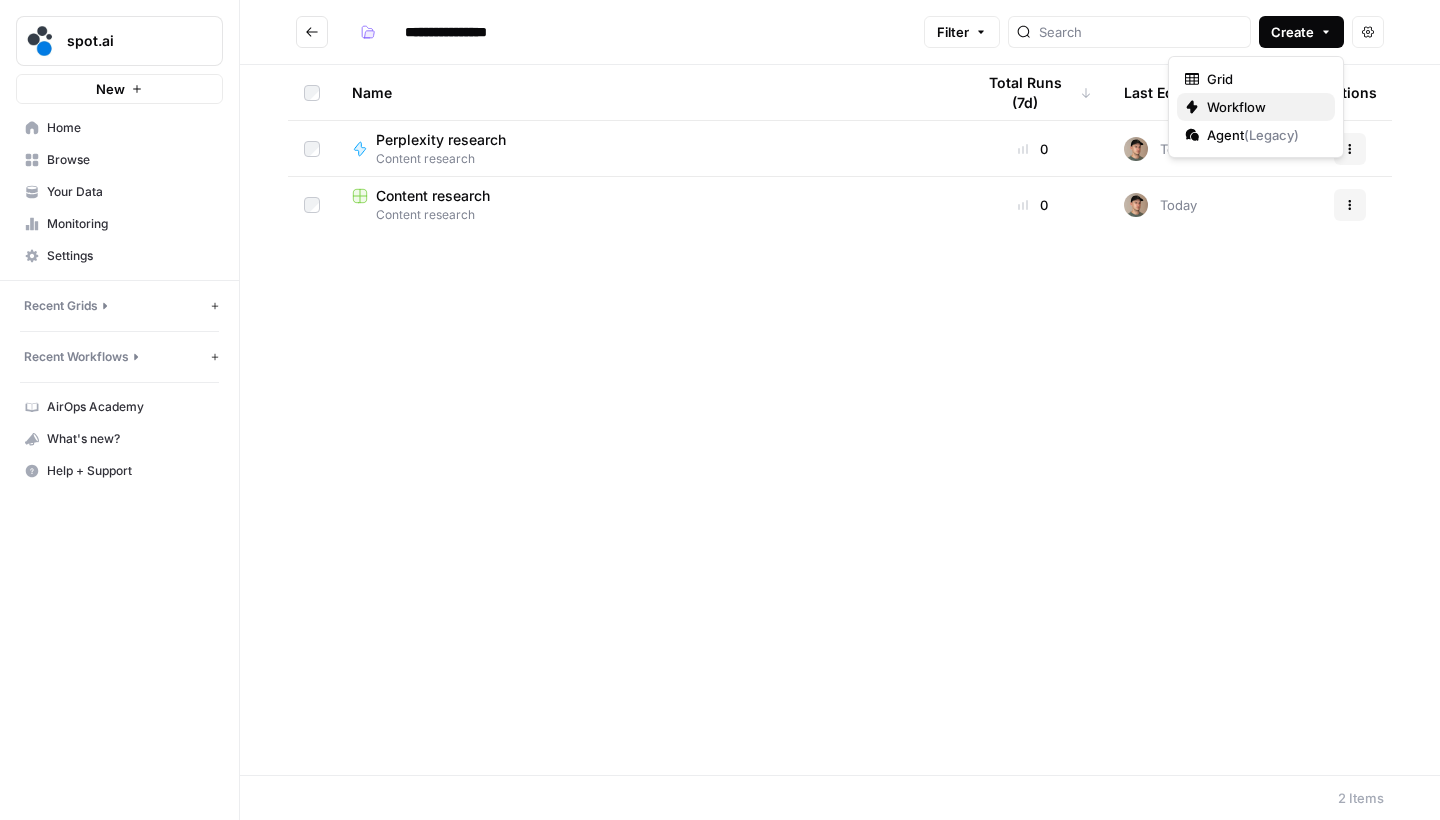 click on "Workflow" at bounding box center (1263, 107) 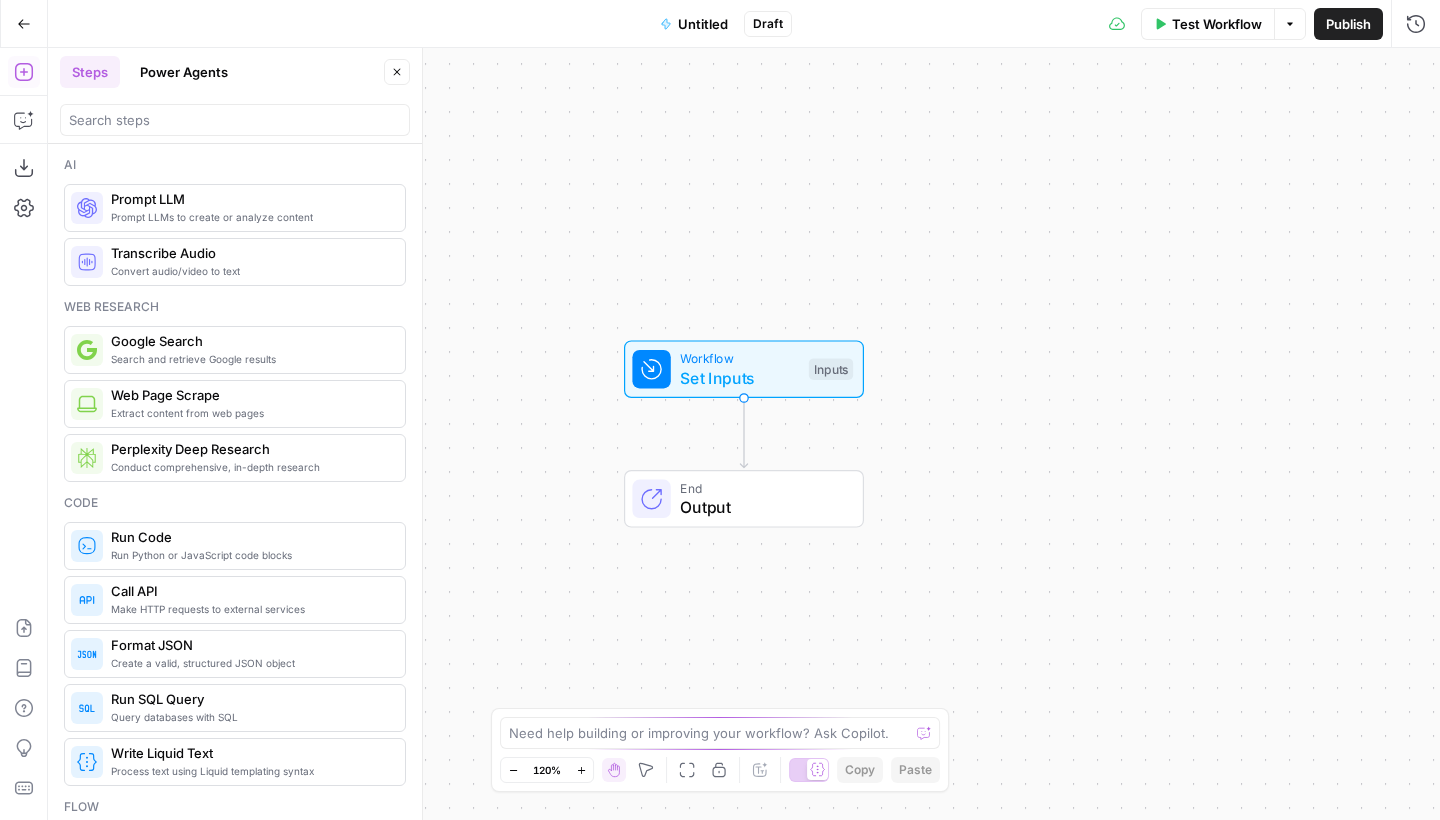 click on "Untitled" at bounding box center (694, 24) 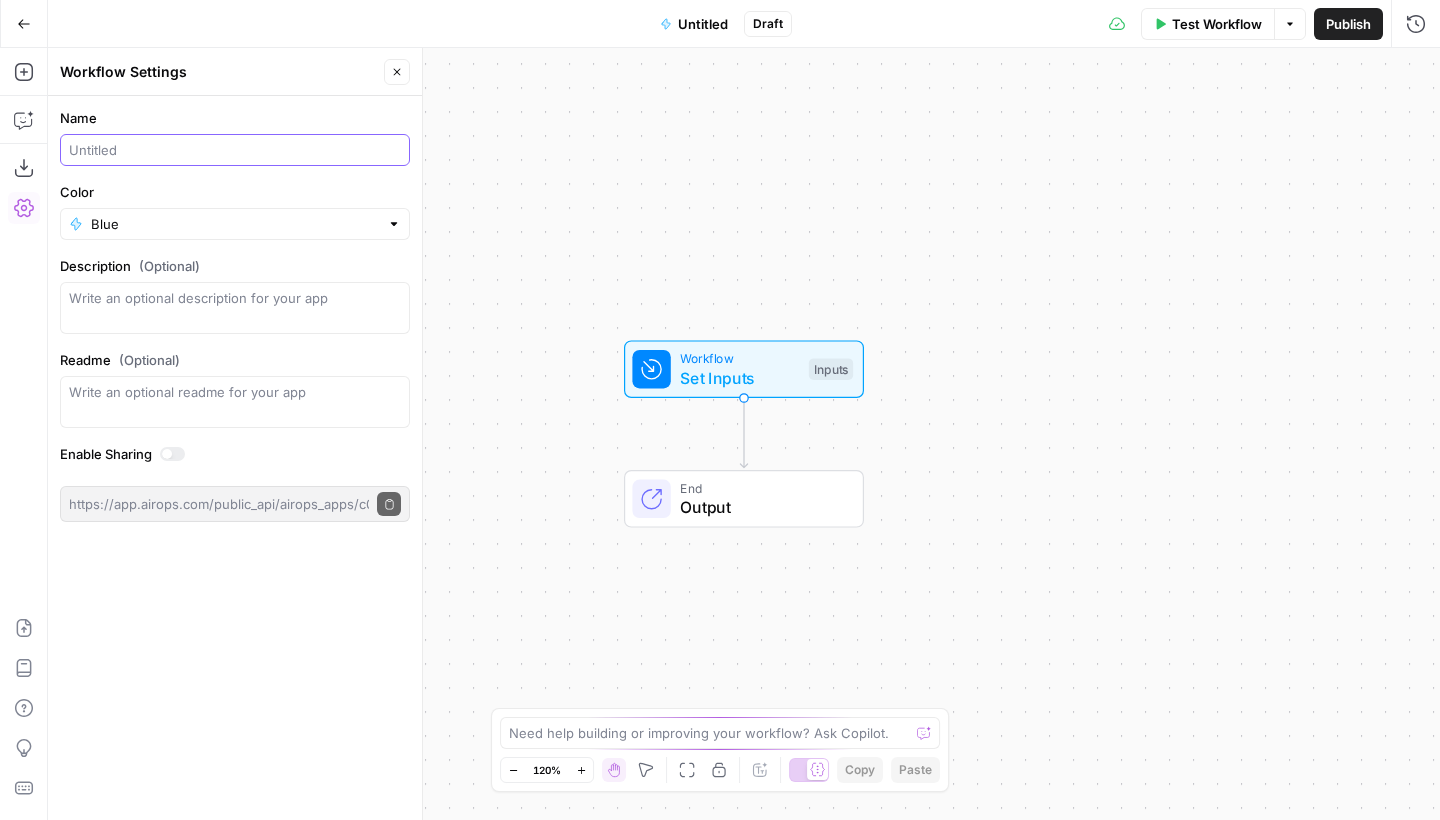 click on "Name" at bounding box center (235, 150) 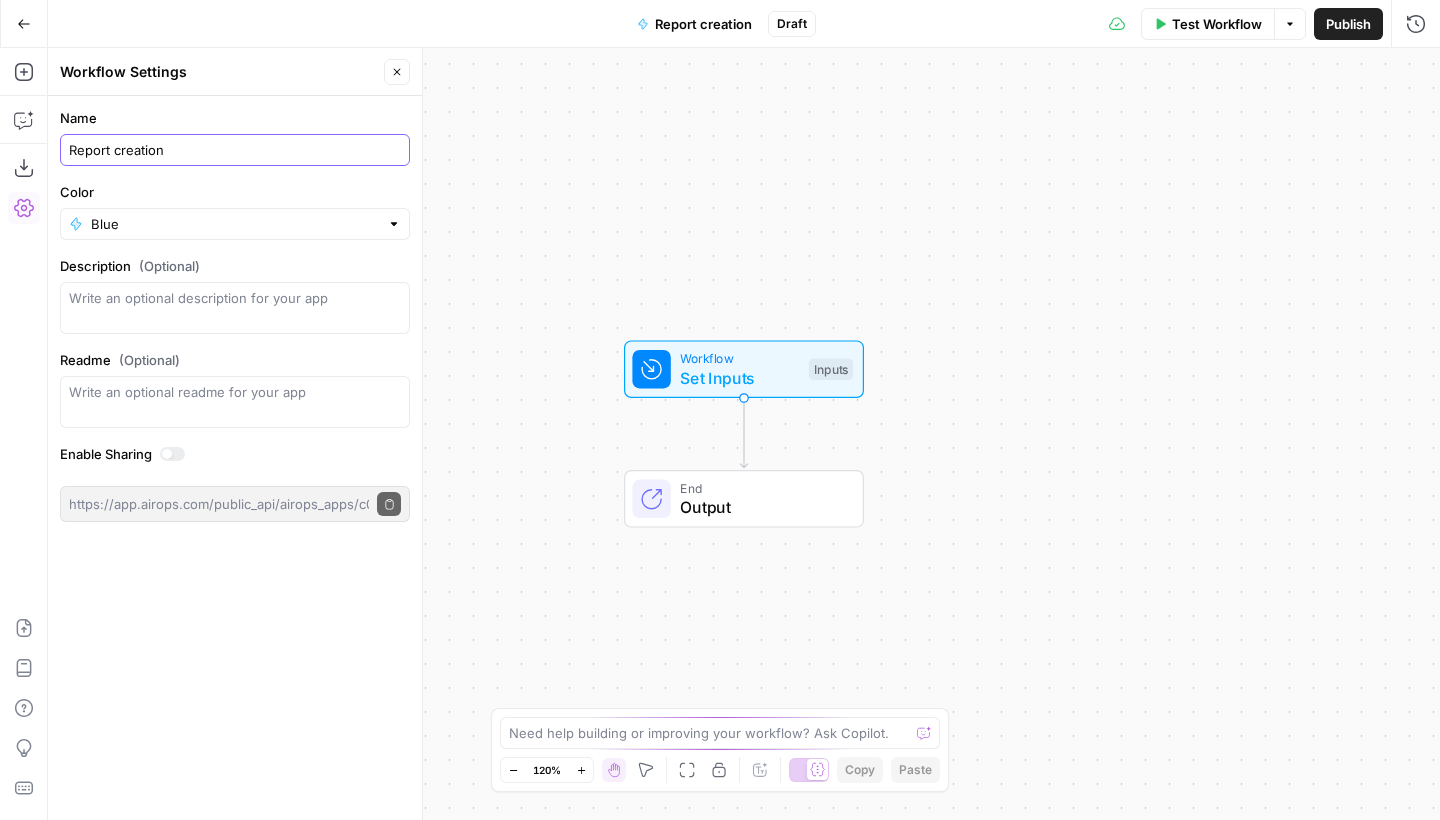 type on "Report creation" 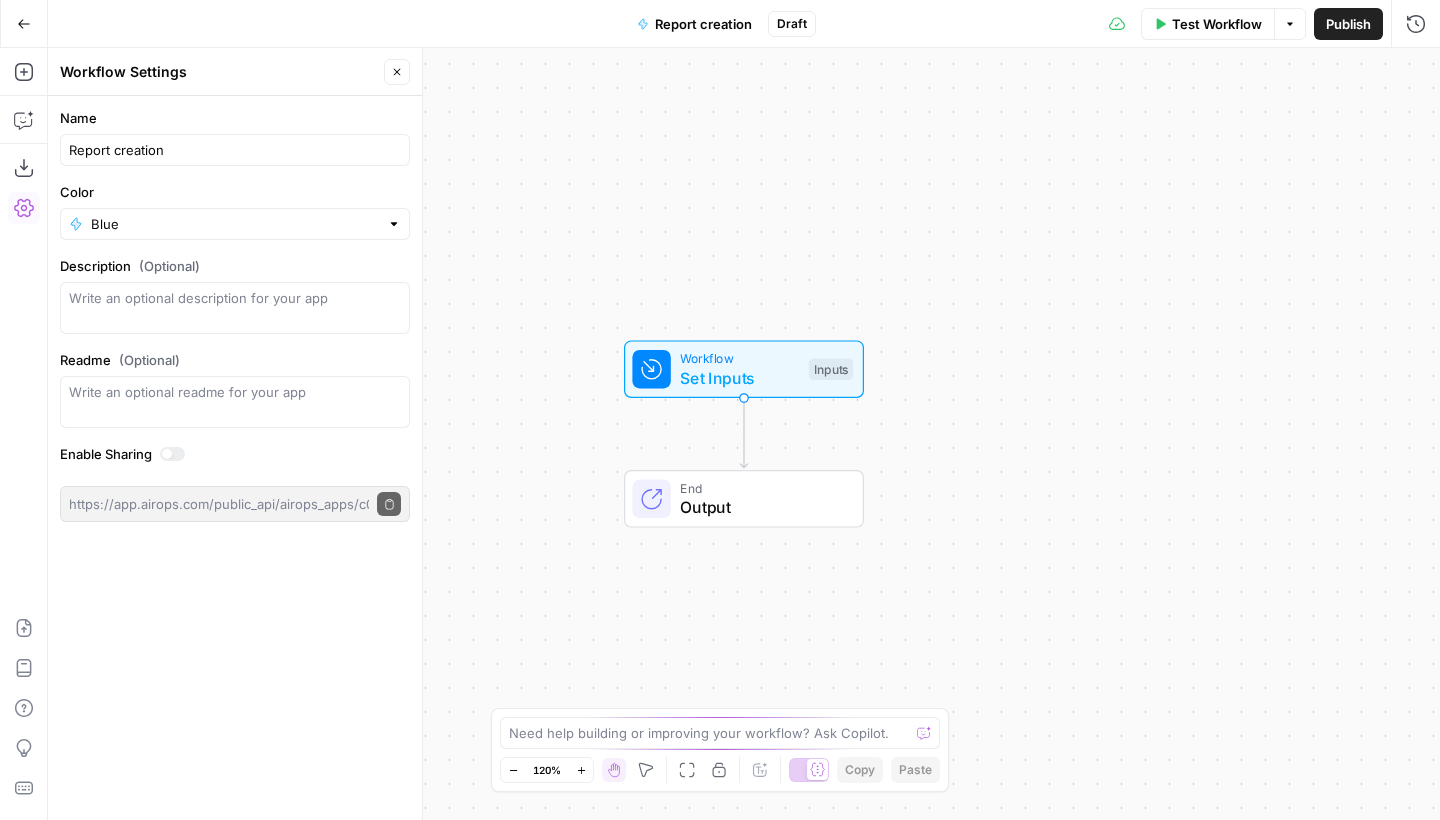 click on "Go Back" at bounding box center [24, 24] 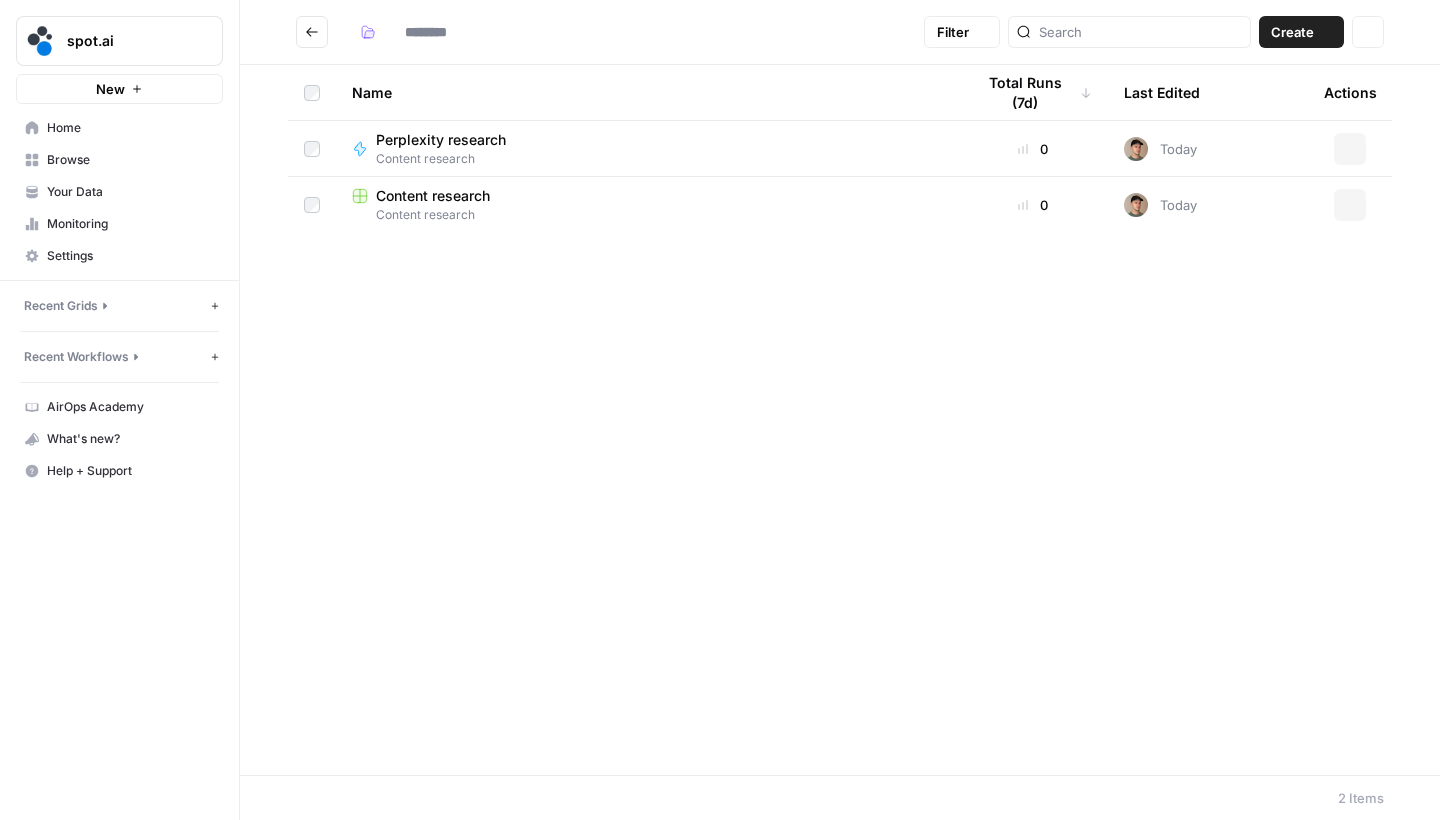 type on "**********" 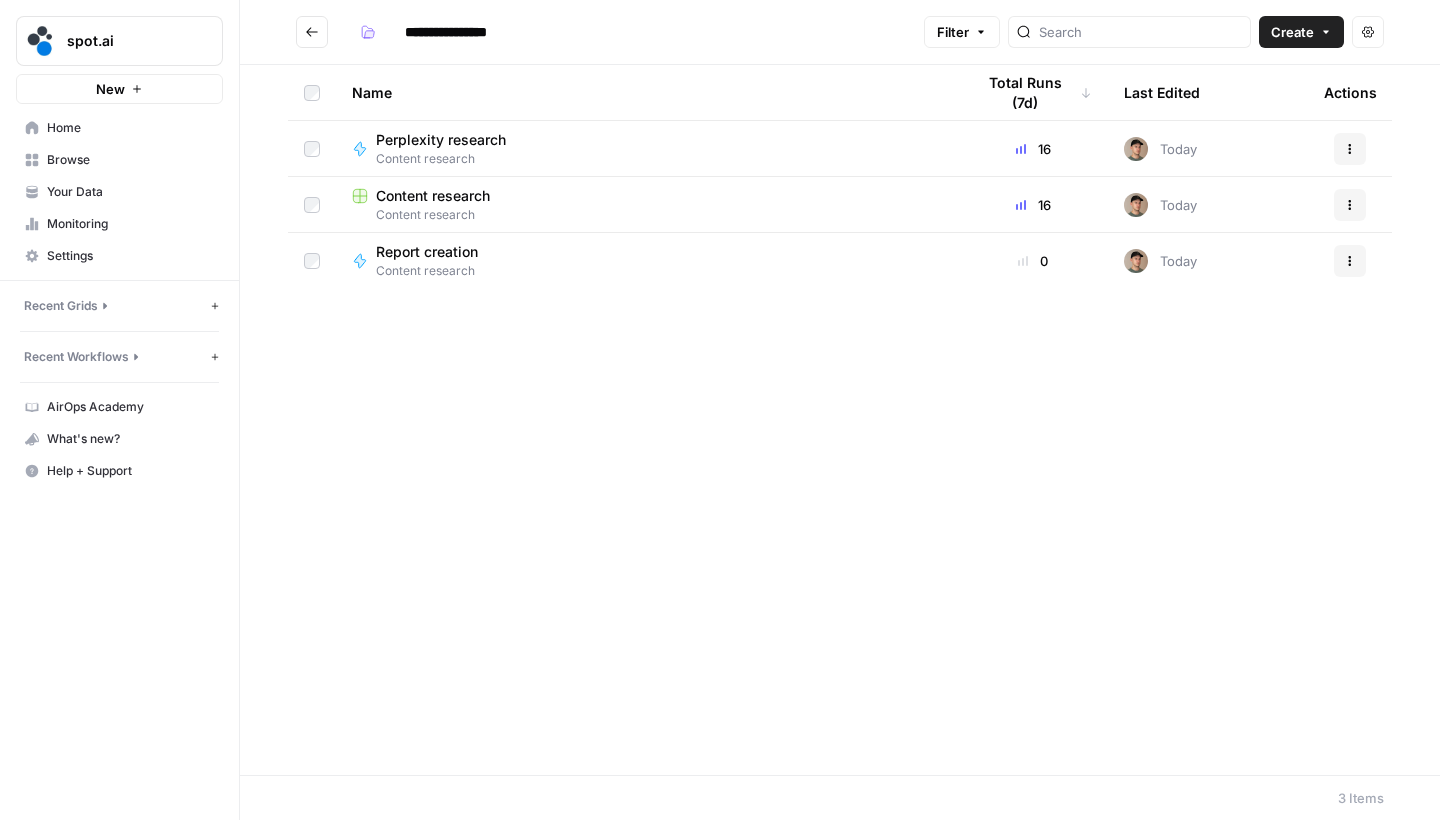 click on "Actions" at bounding box center [1350, 261] 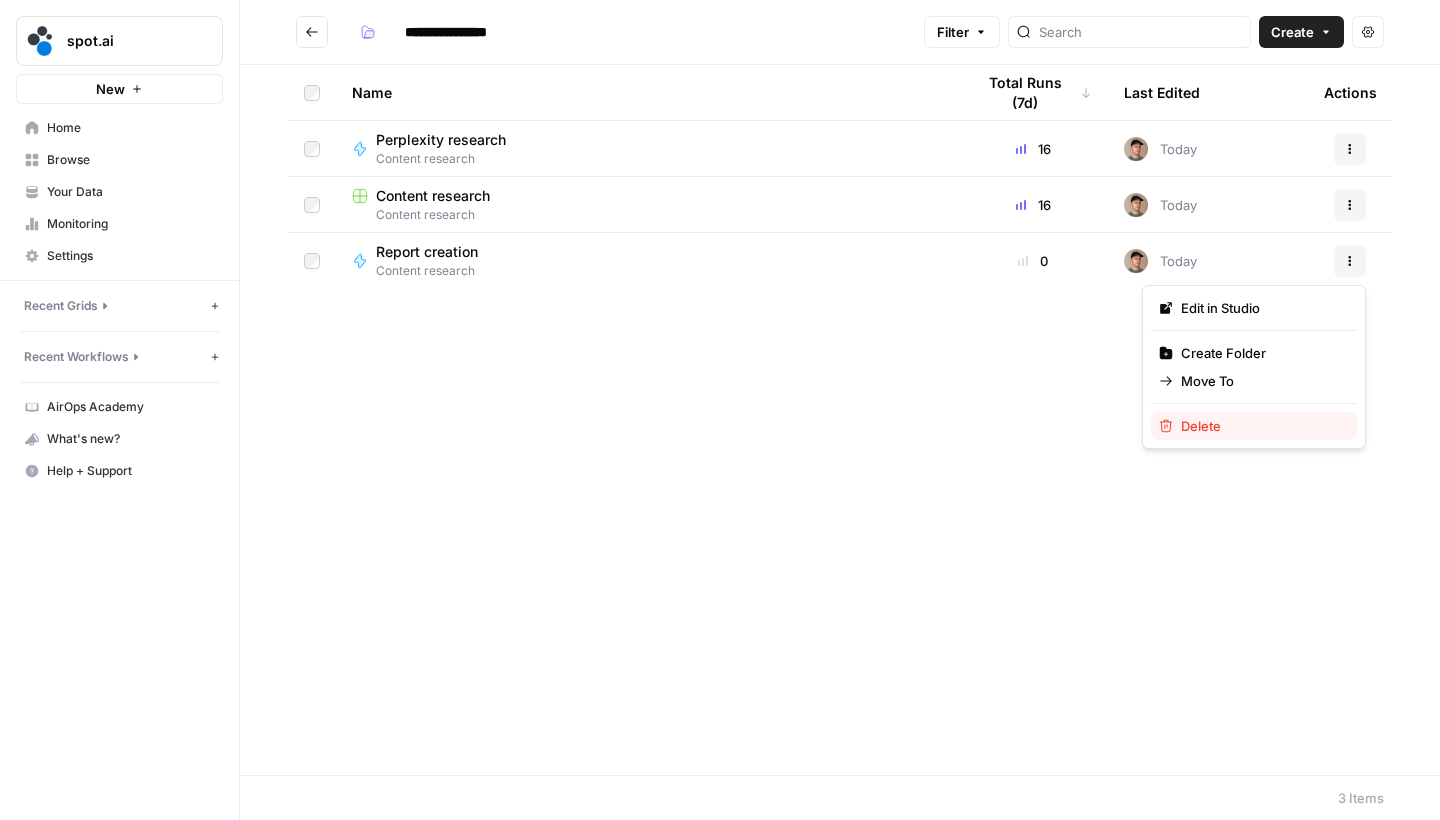 click on "Delete" at bounding box center [1261, 426] 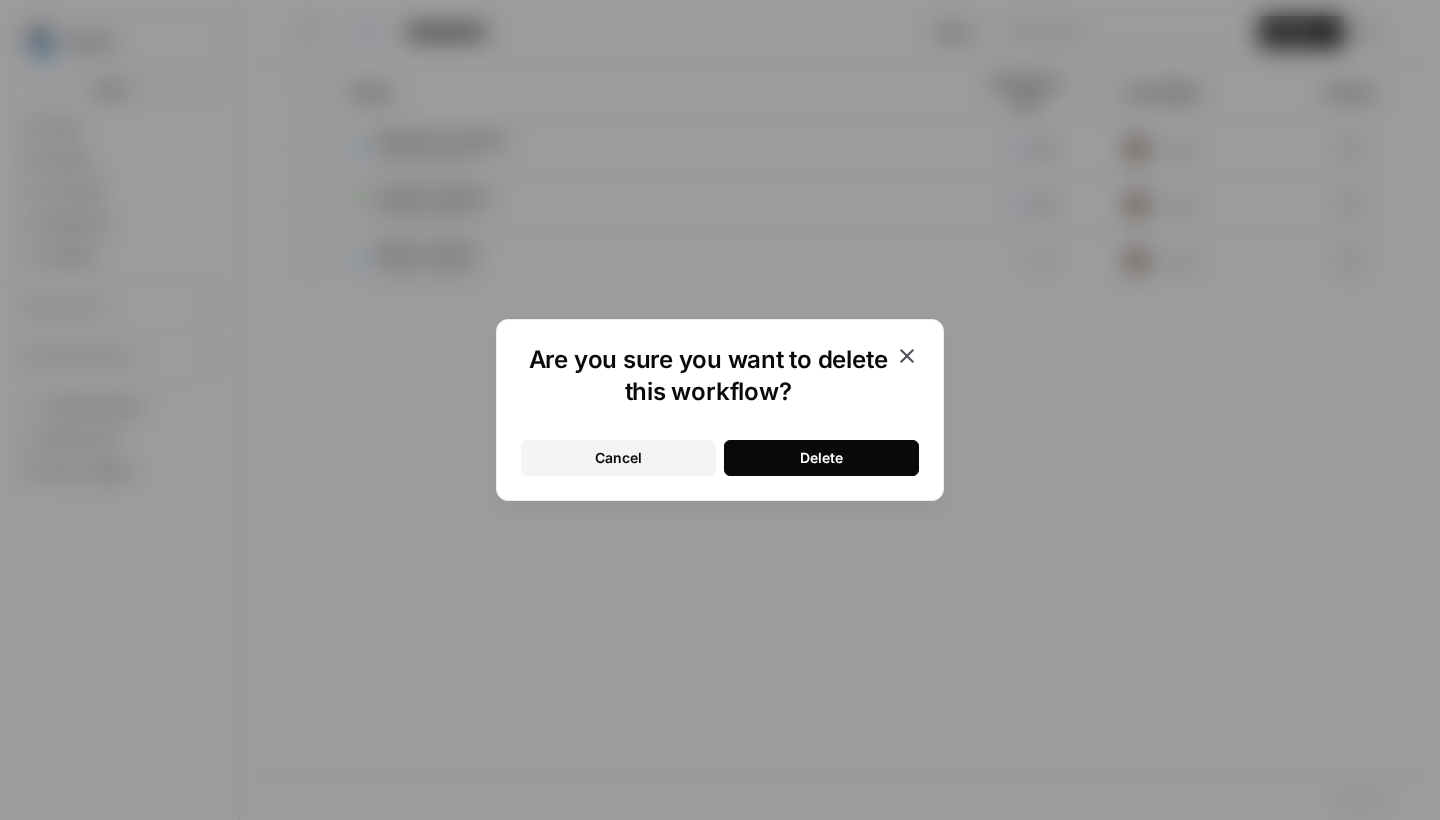 click on "Delete" at bounding box center (821, 458) 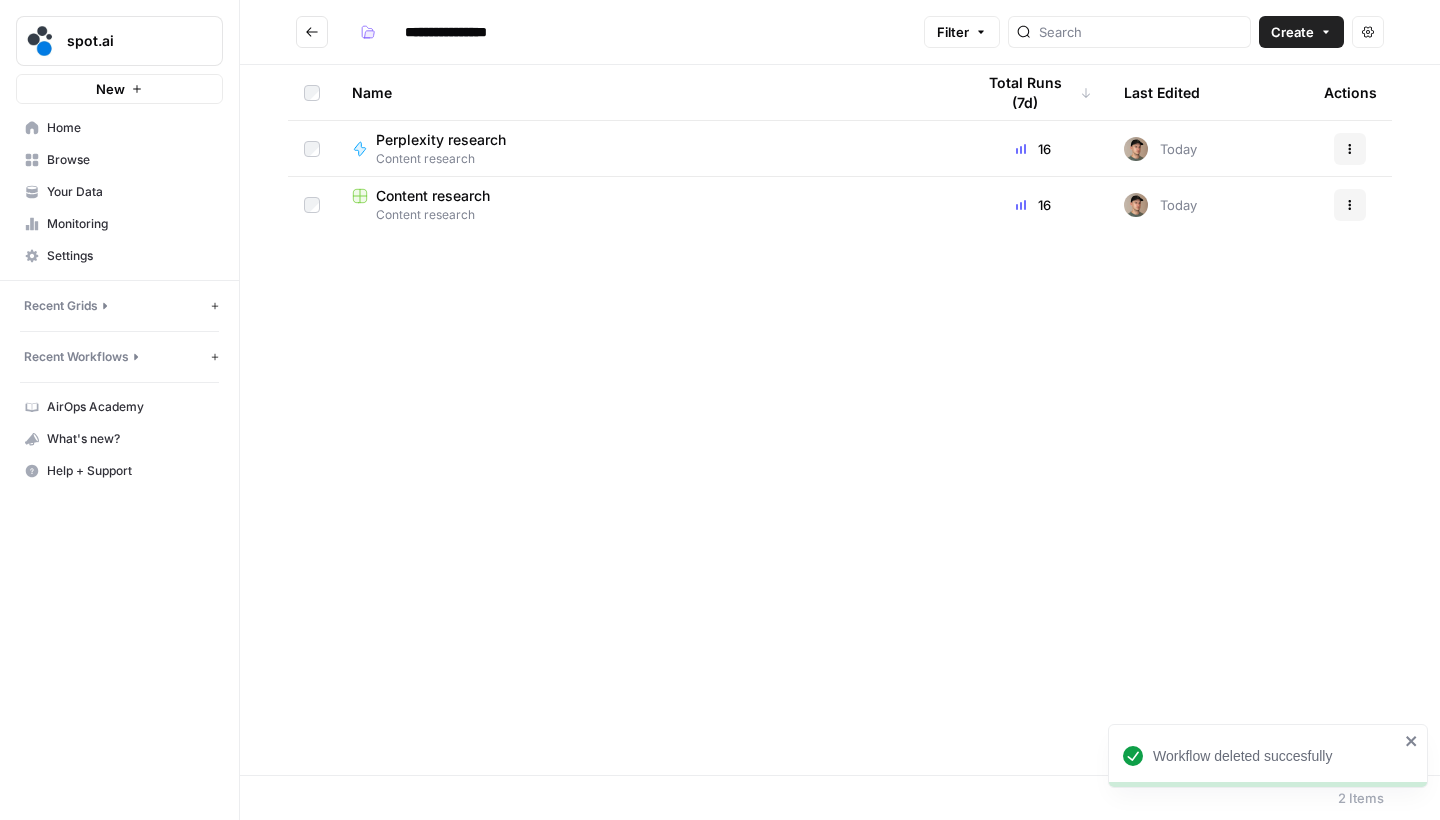 click on "Actions" at bounding box center (1350, 149) 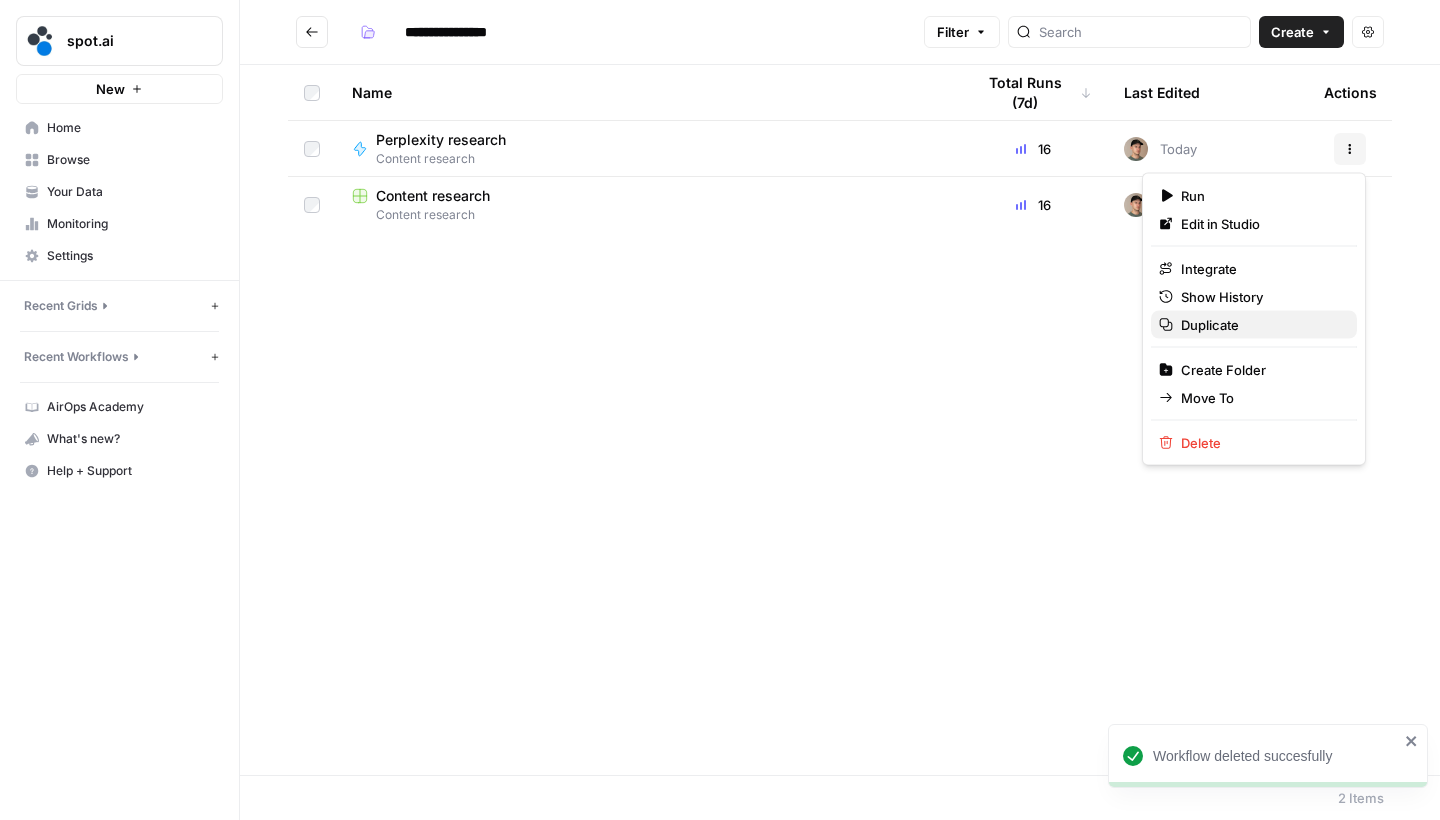 click on "Duplicate" at bounding box center [1261, 325] 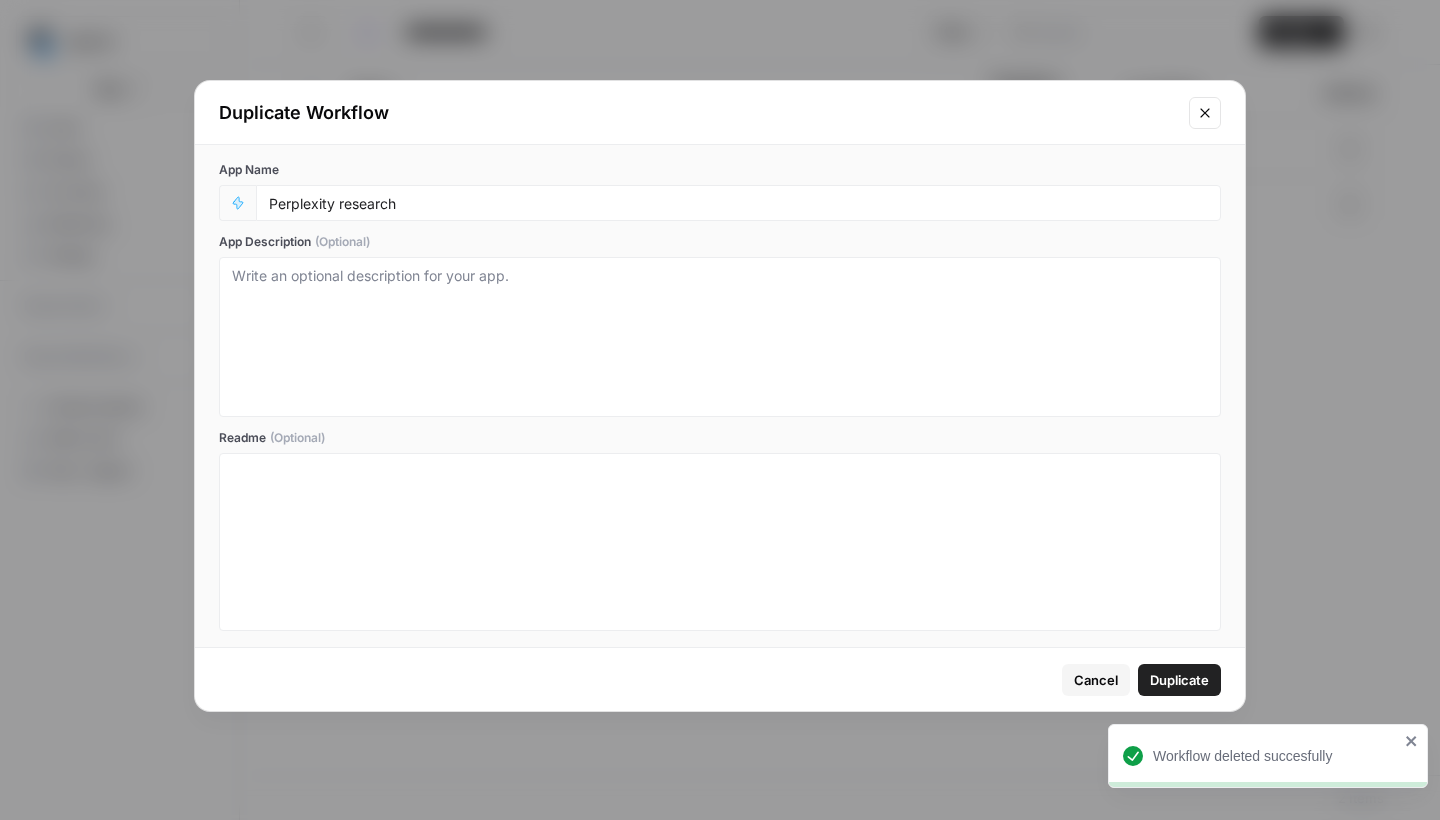 click on "Perplexity research" at bounding box center [738, 203] 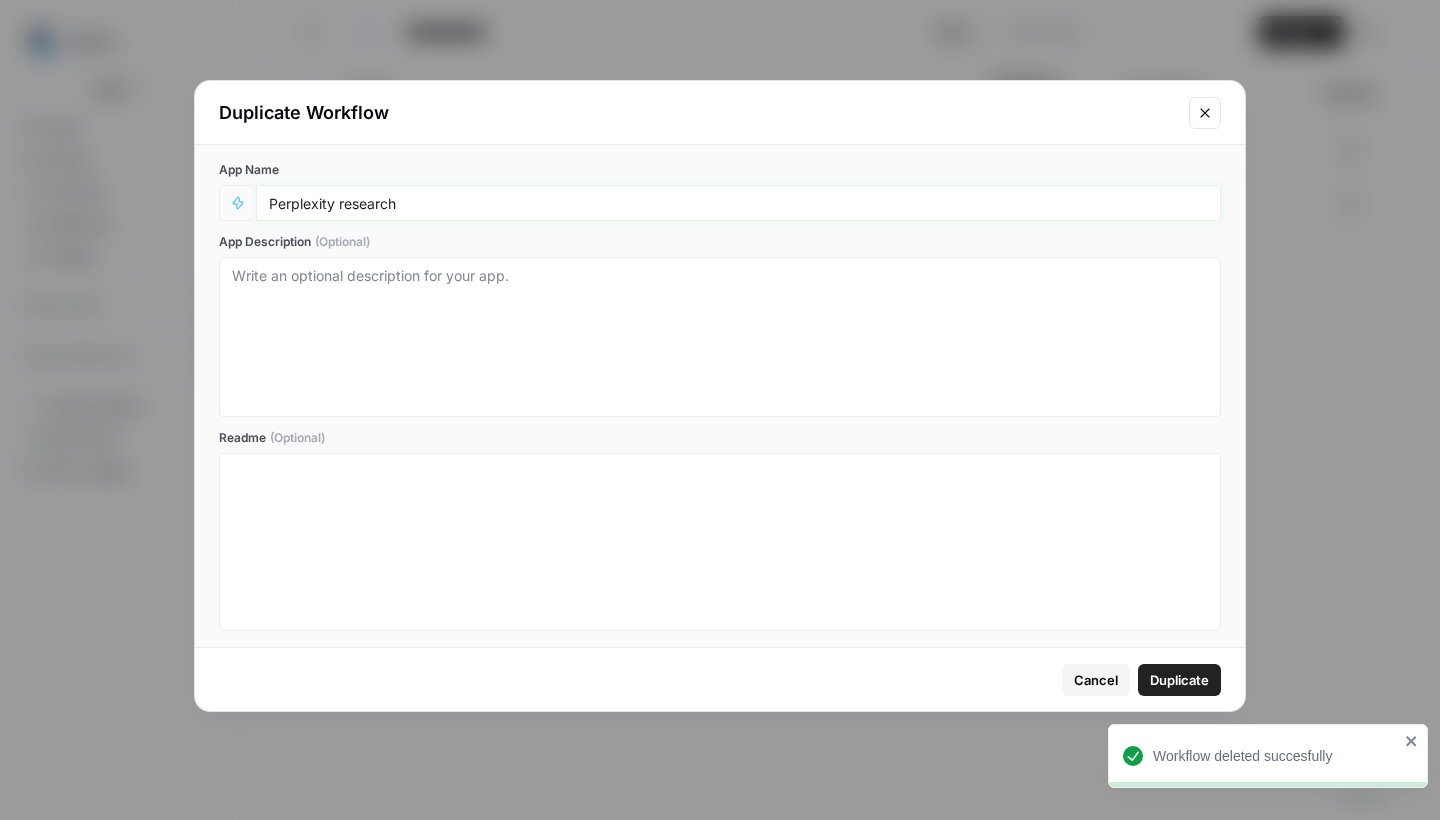click on "Perplexity research" at bounding box center (738, 203) 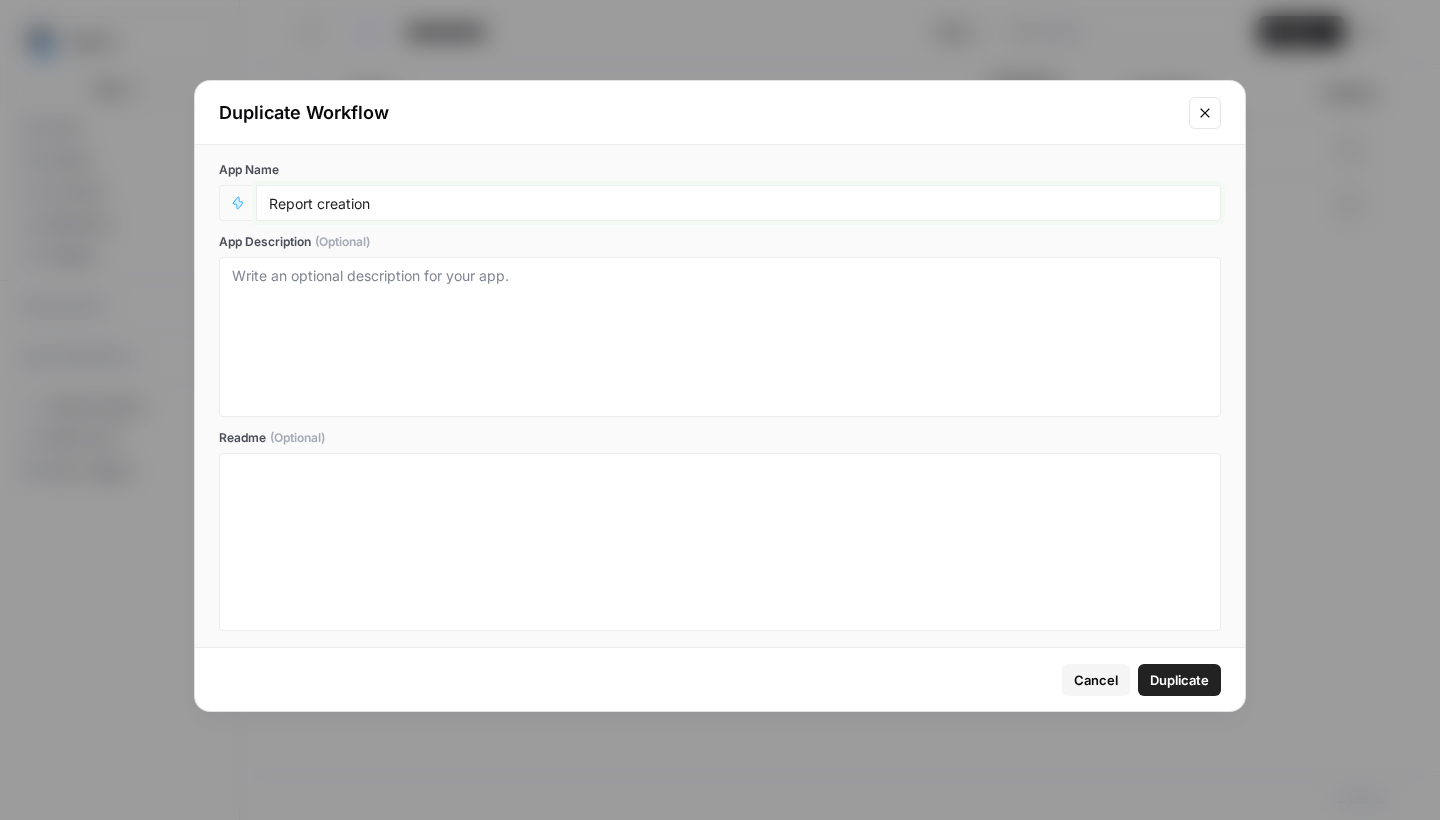 type on "Report creation" 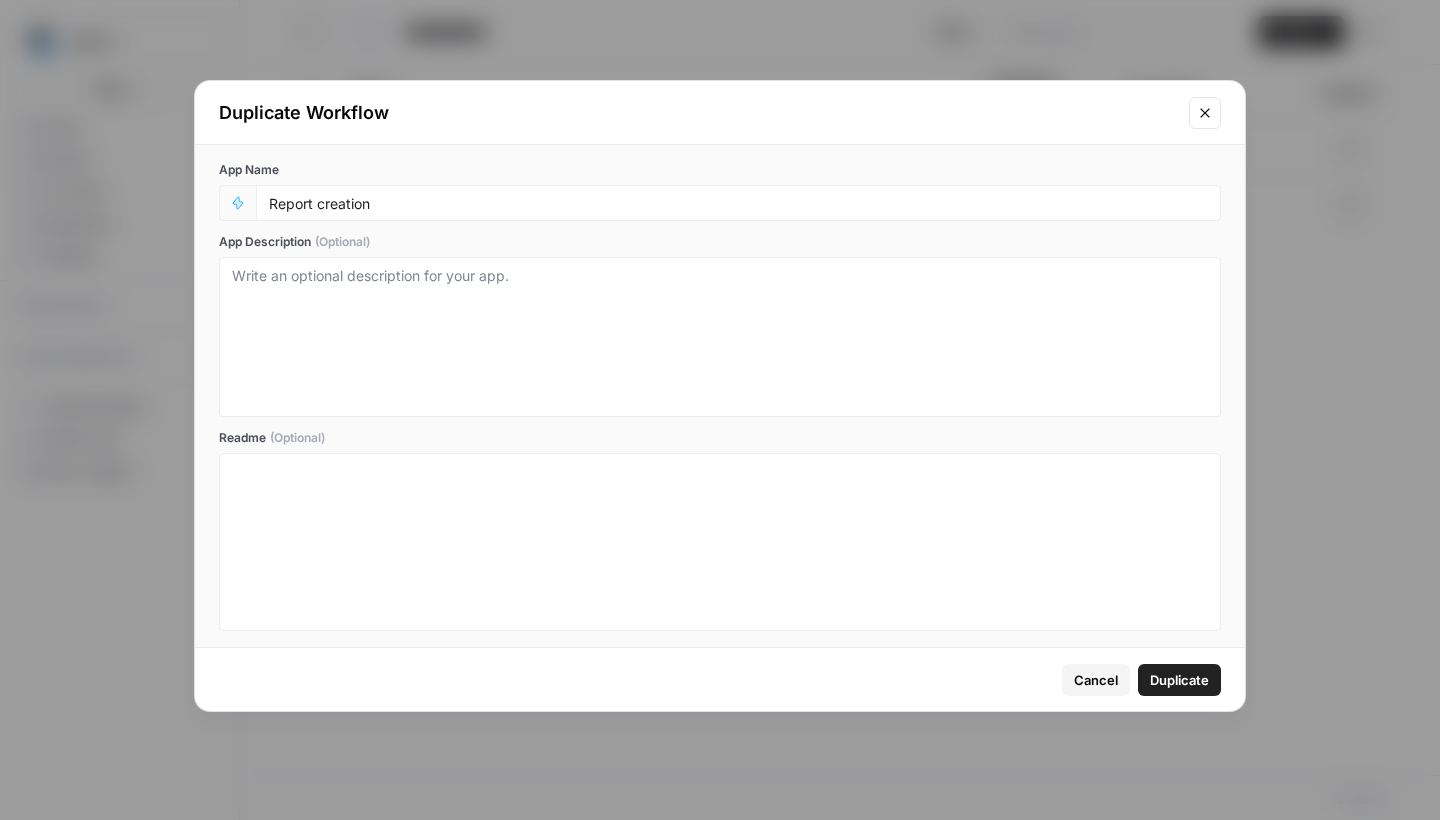 click on "Duplicate" at bounding box center [1179, 680] 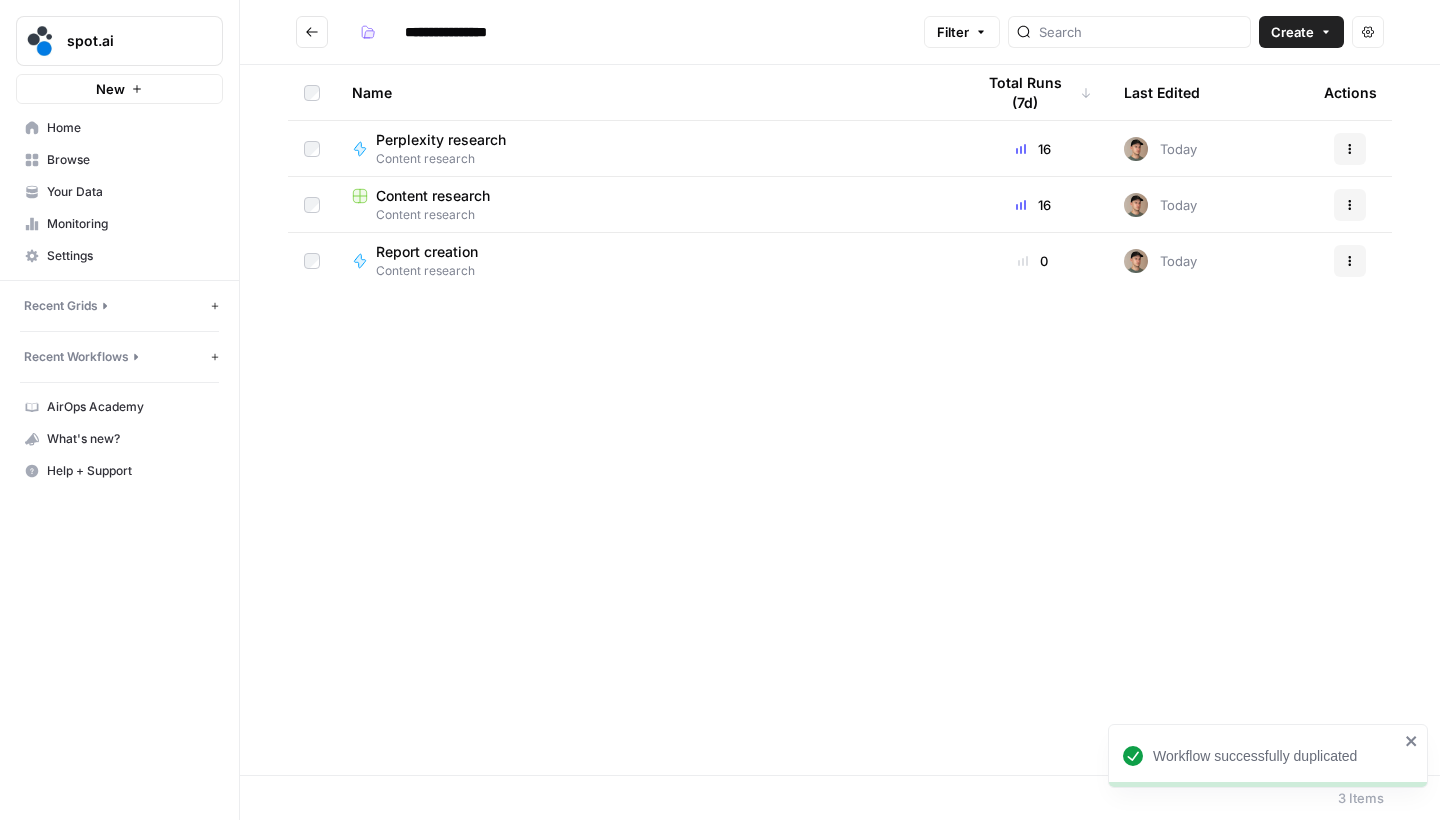 click on "Content research" at bounding box center [435, 271] 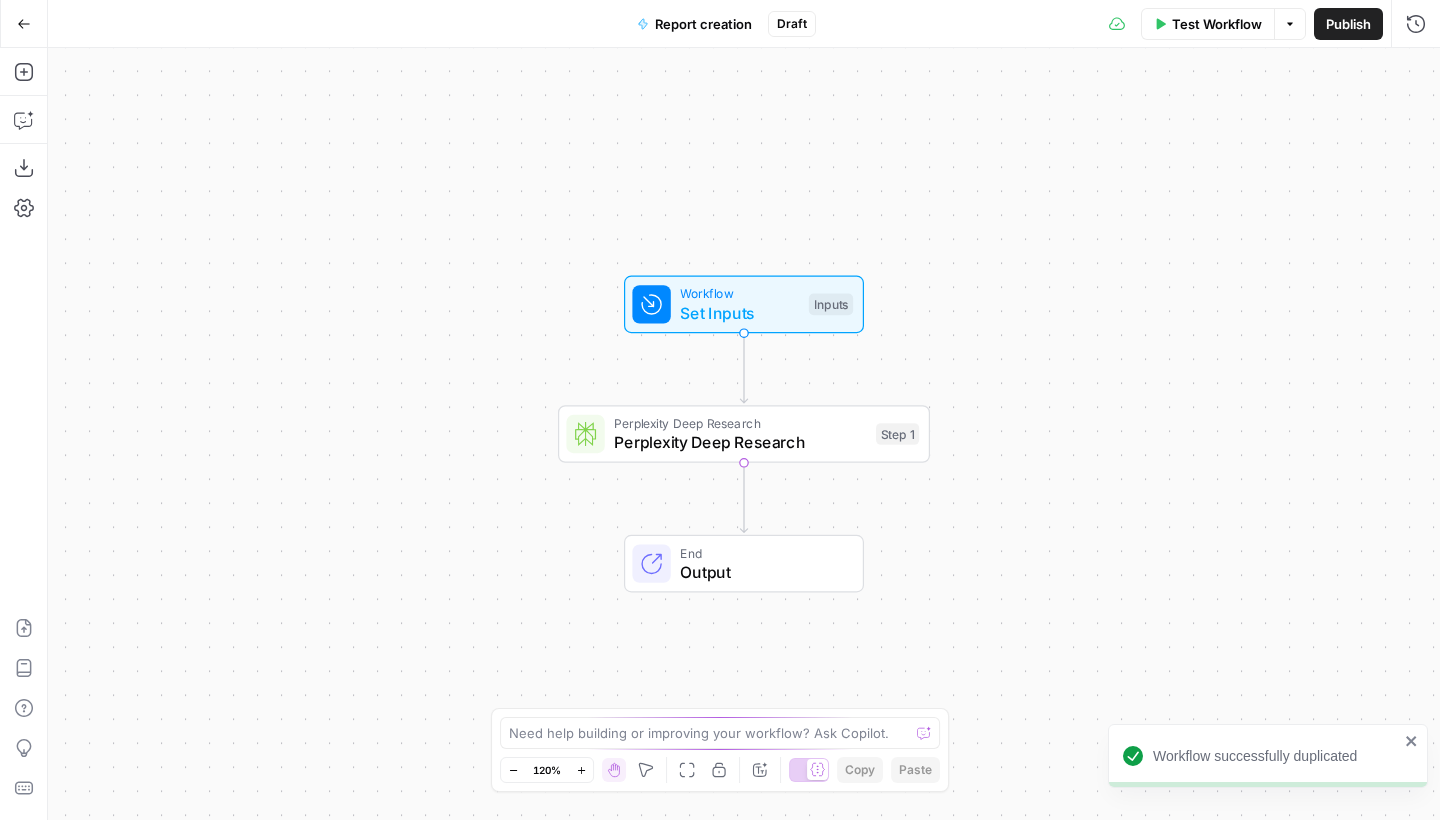 click on "Set Inputs" at bounding box center [739, 313] 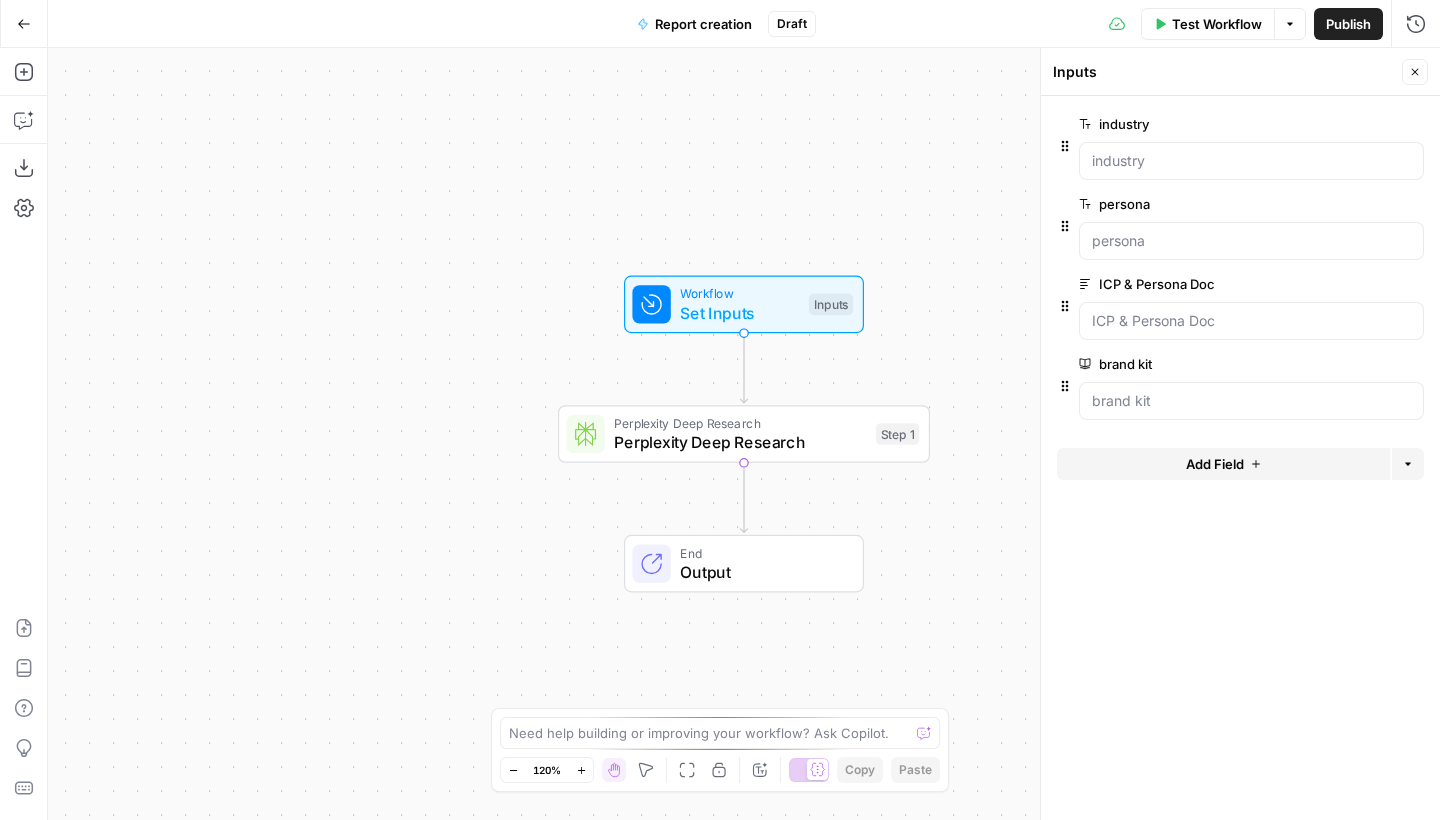 click on "Add Field" at bounding box center (1223, 464) 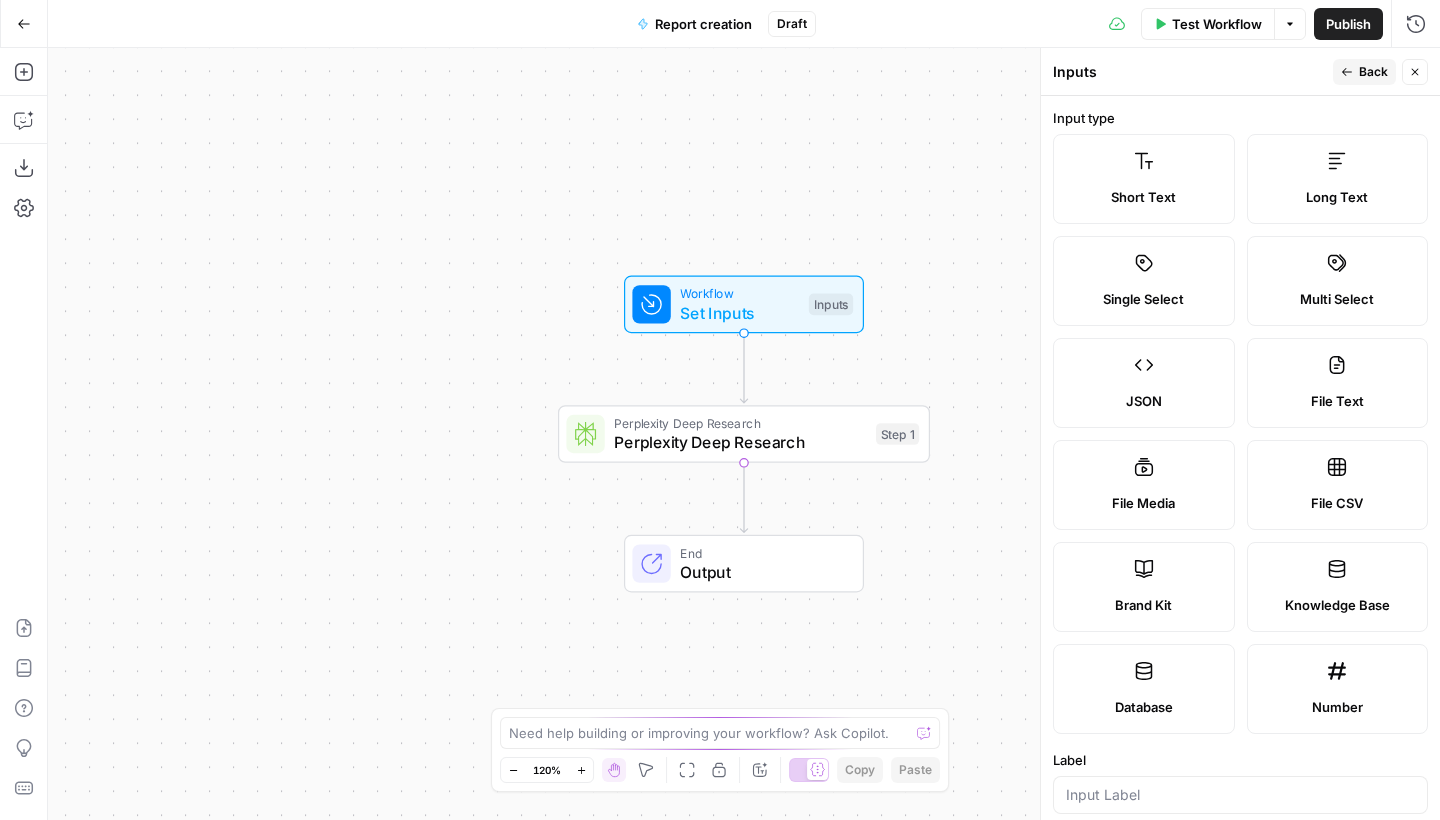 click on "Long Text" at bounding box center (1337, 197) 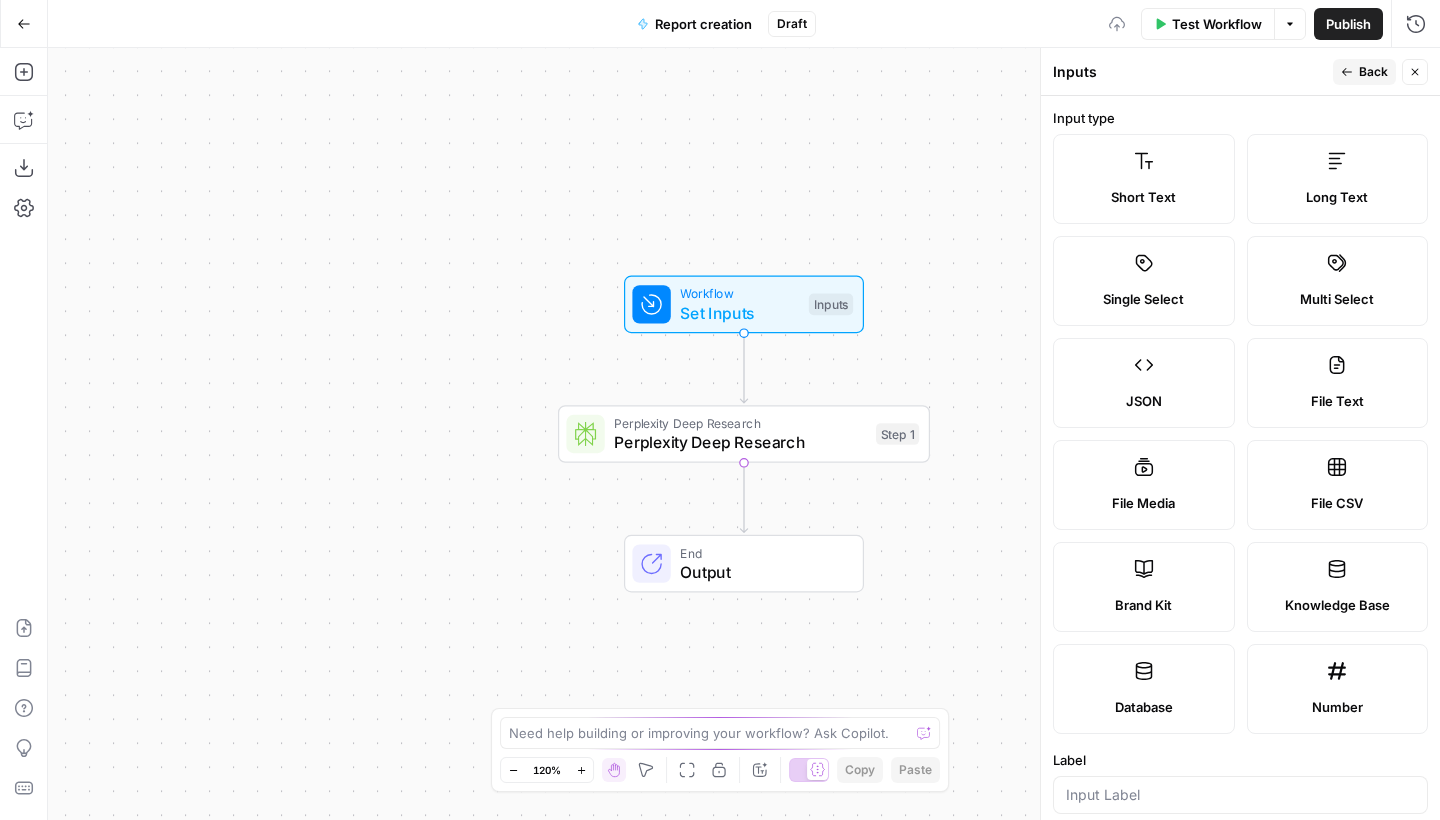 scroll, scrollTop: 431, scrollLeft: 0, axis: vertical 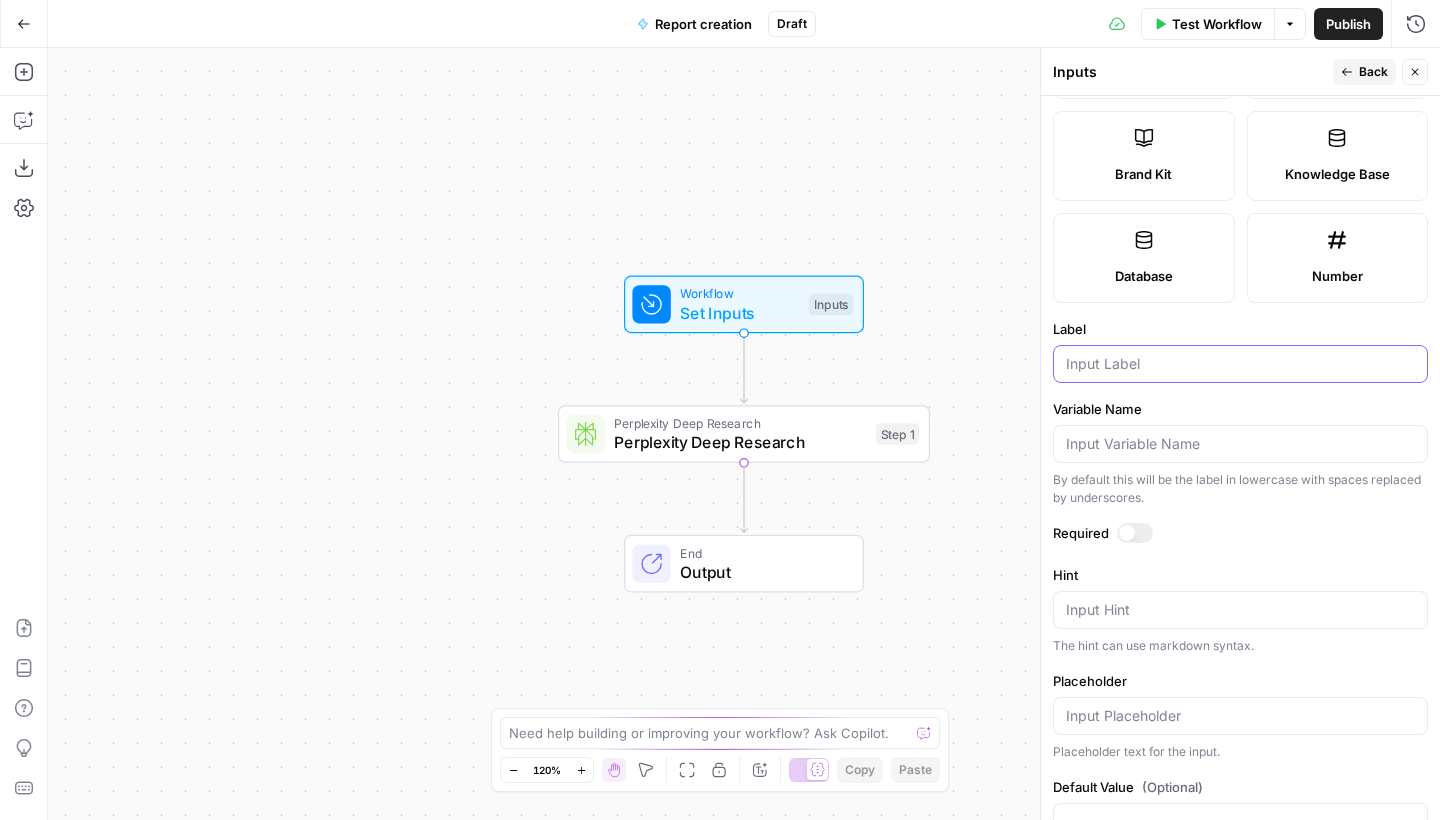 click on "Label" at bounding box center (1240, 364) 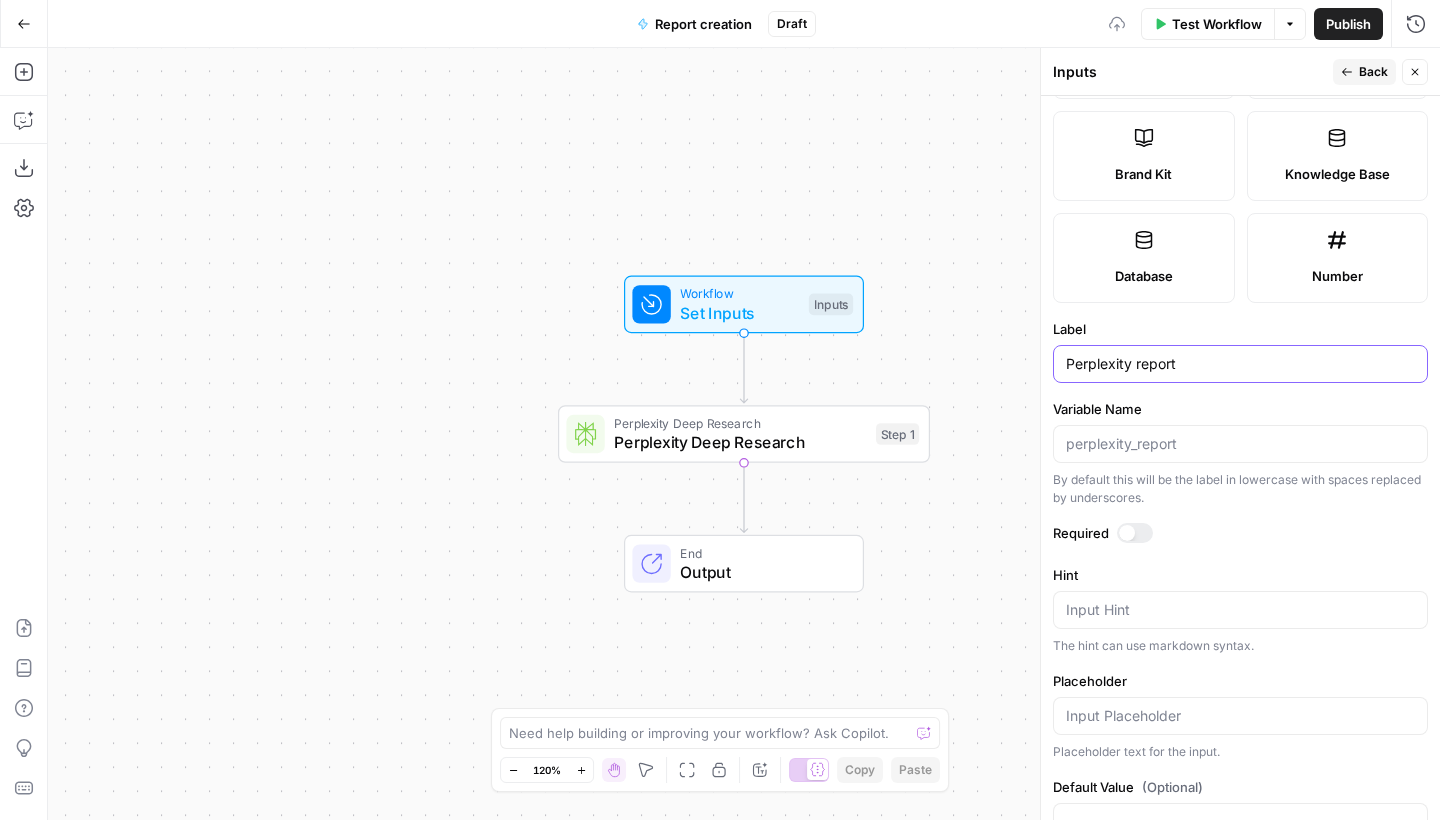 type on "Perplexity report" 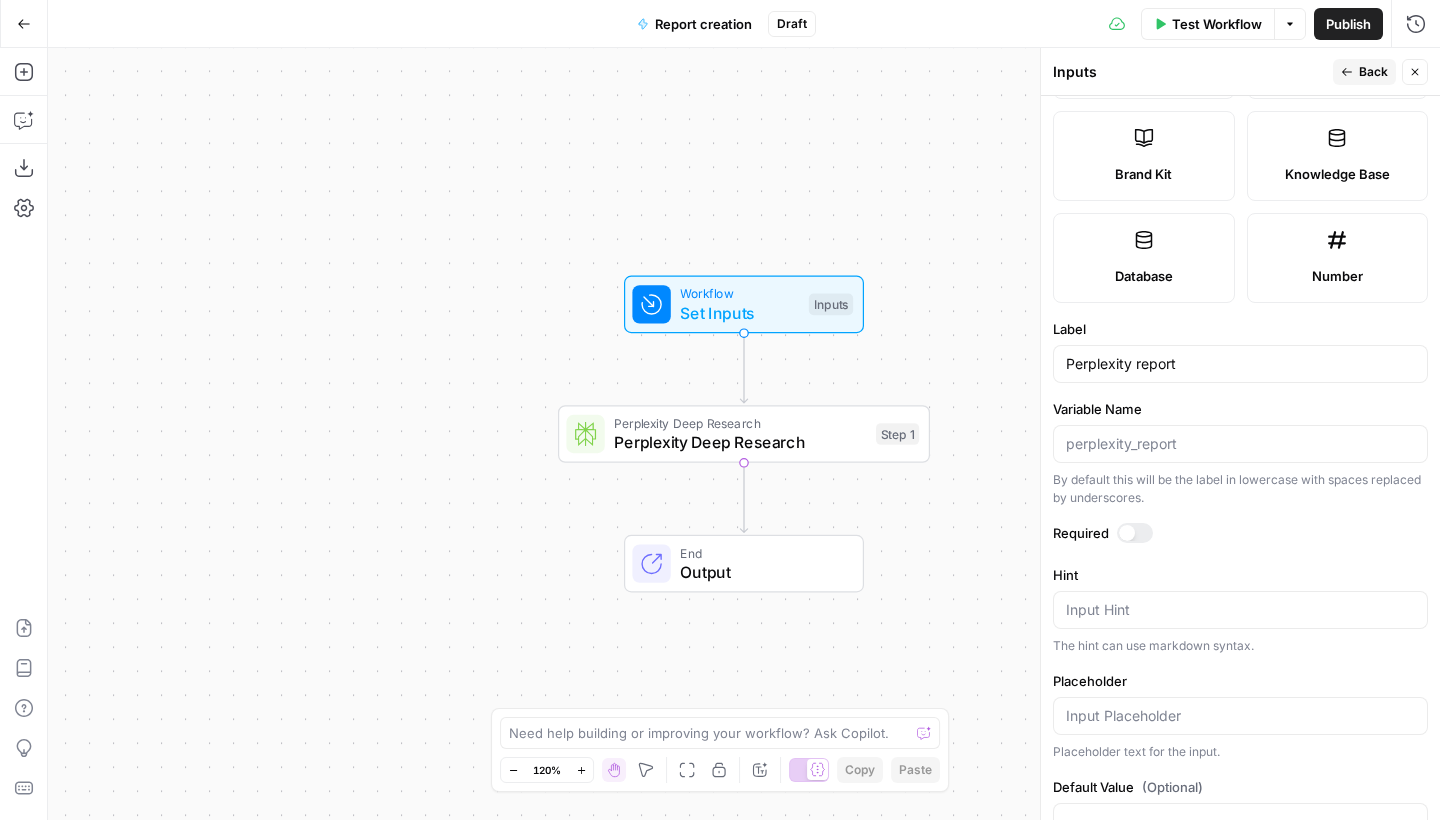 click at bounding box center [1135, 533] 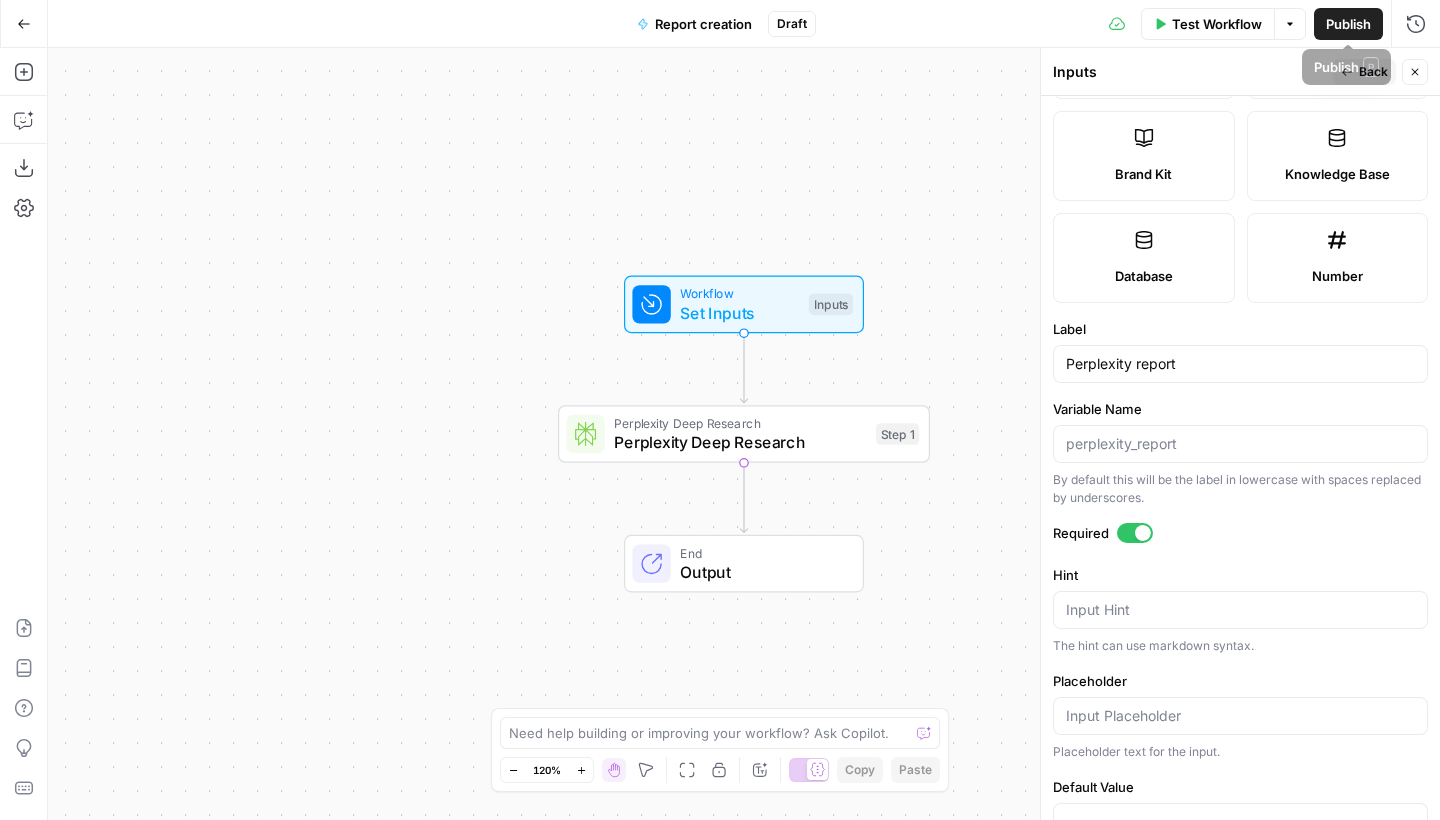 click on "Back" at bounding box center (1373, 72) 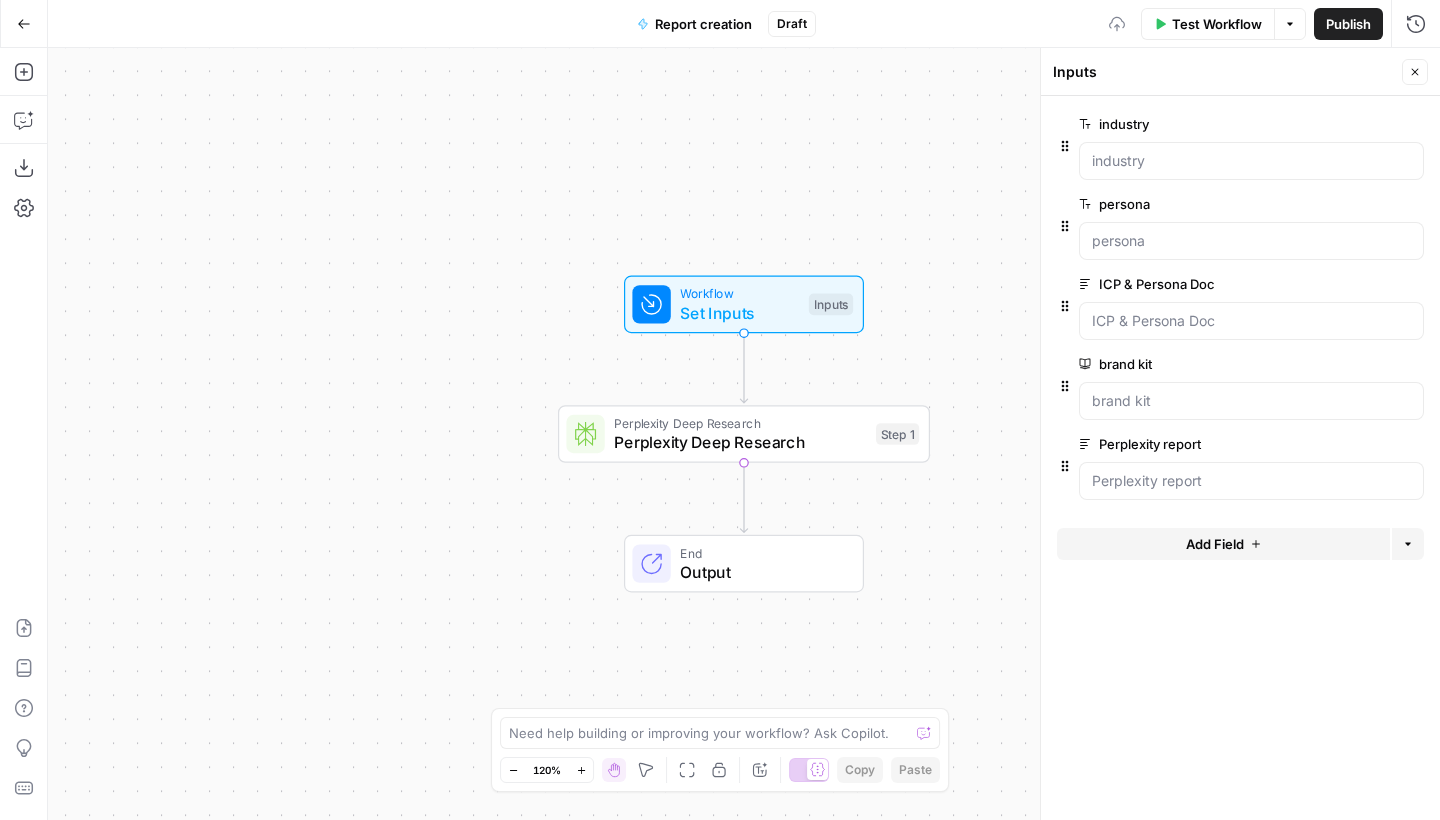 click on "Publish" at bounding box center [1348, 24] 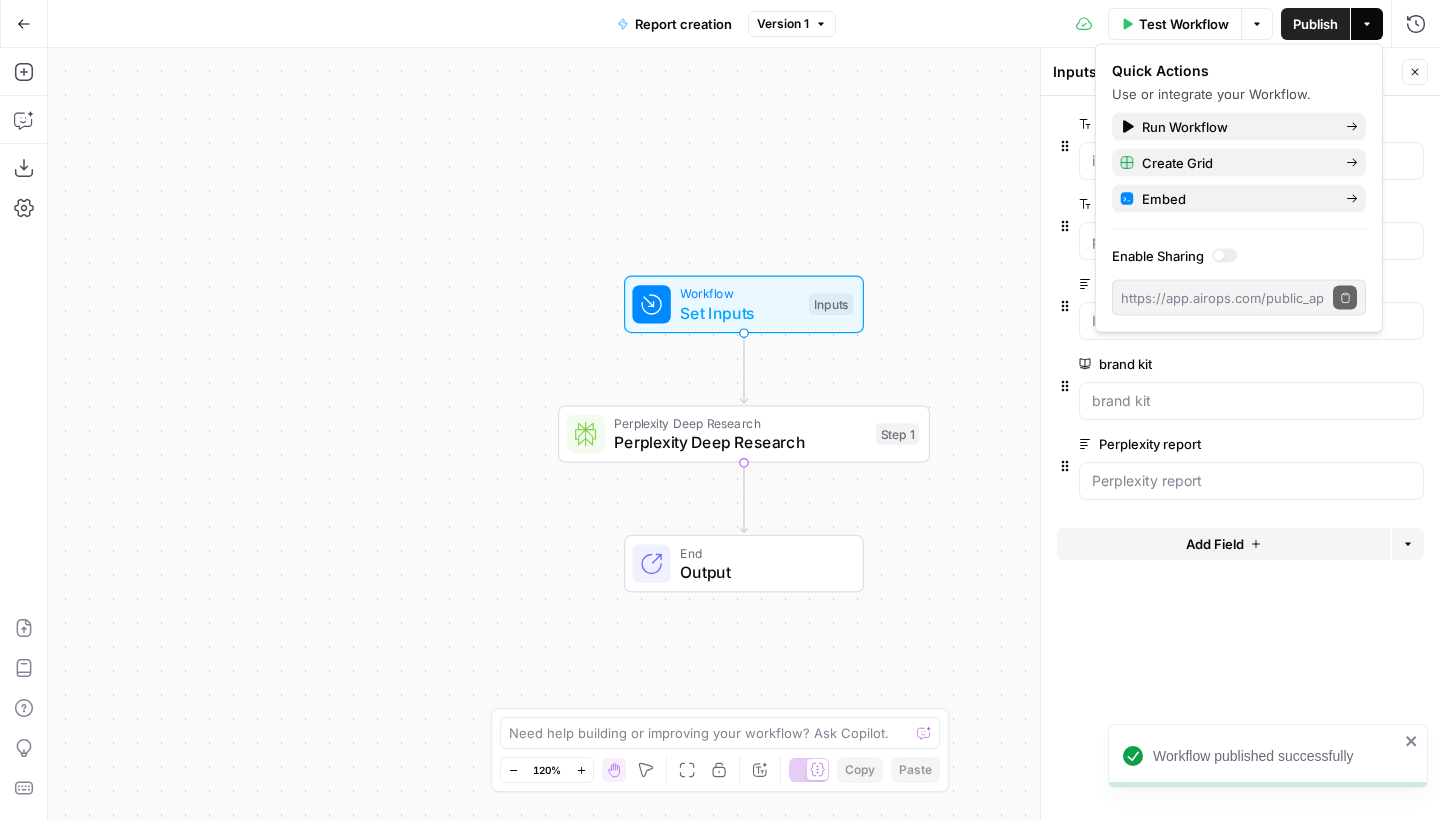 click on "Workflow Set Inputs Inputs Perplexity Deep Research Perplexity Deep Research Step 1 End Output" at bounding box center (744, 434) 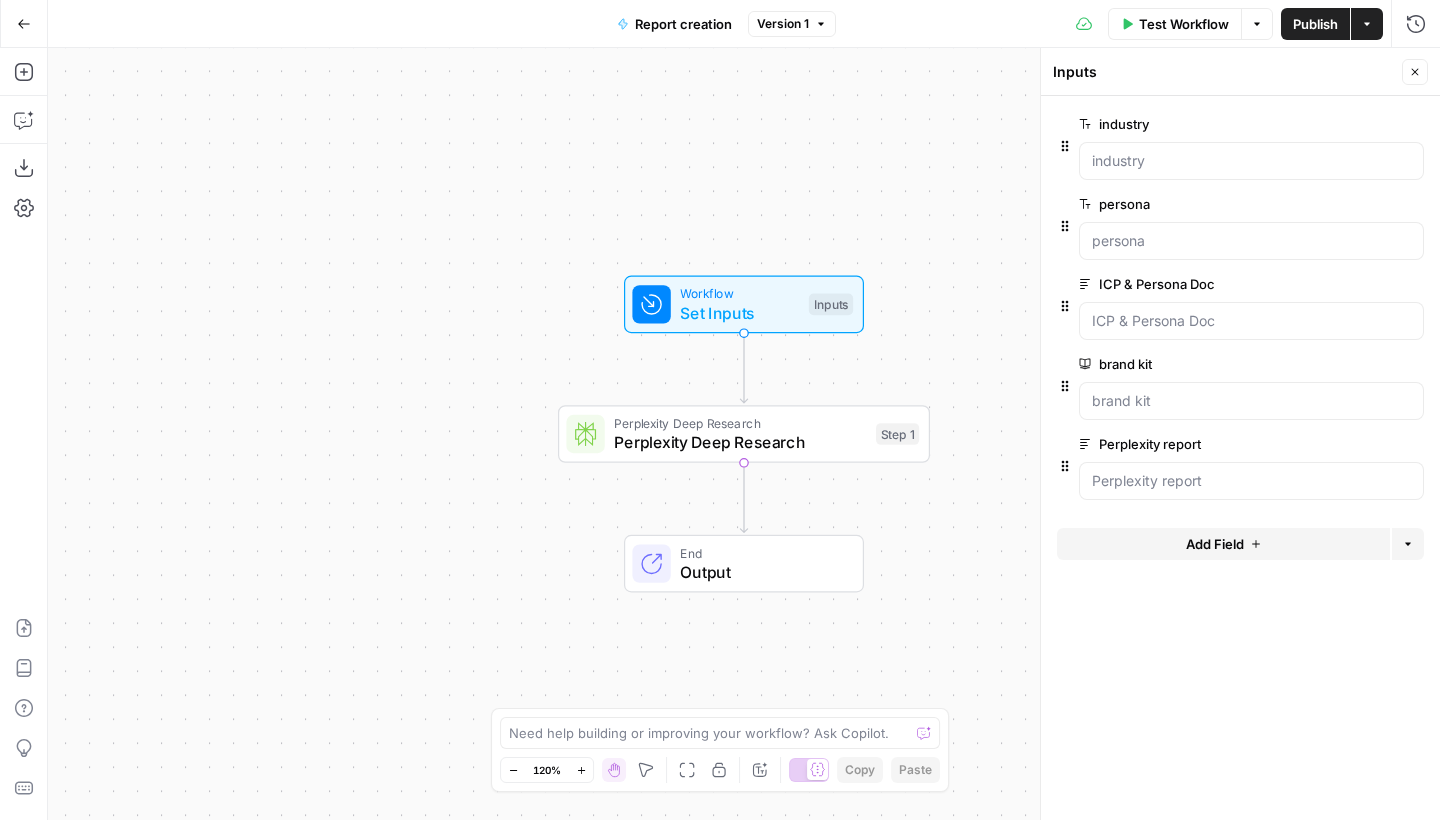 click on "Copy step Delete step Add Note Test" at bounding box center (803, 389) 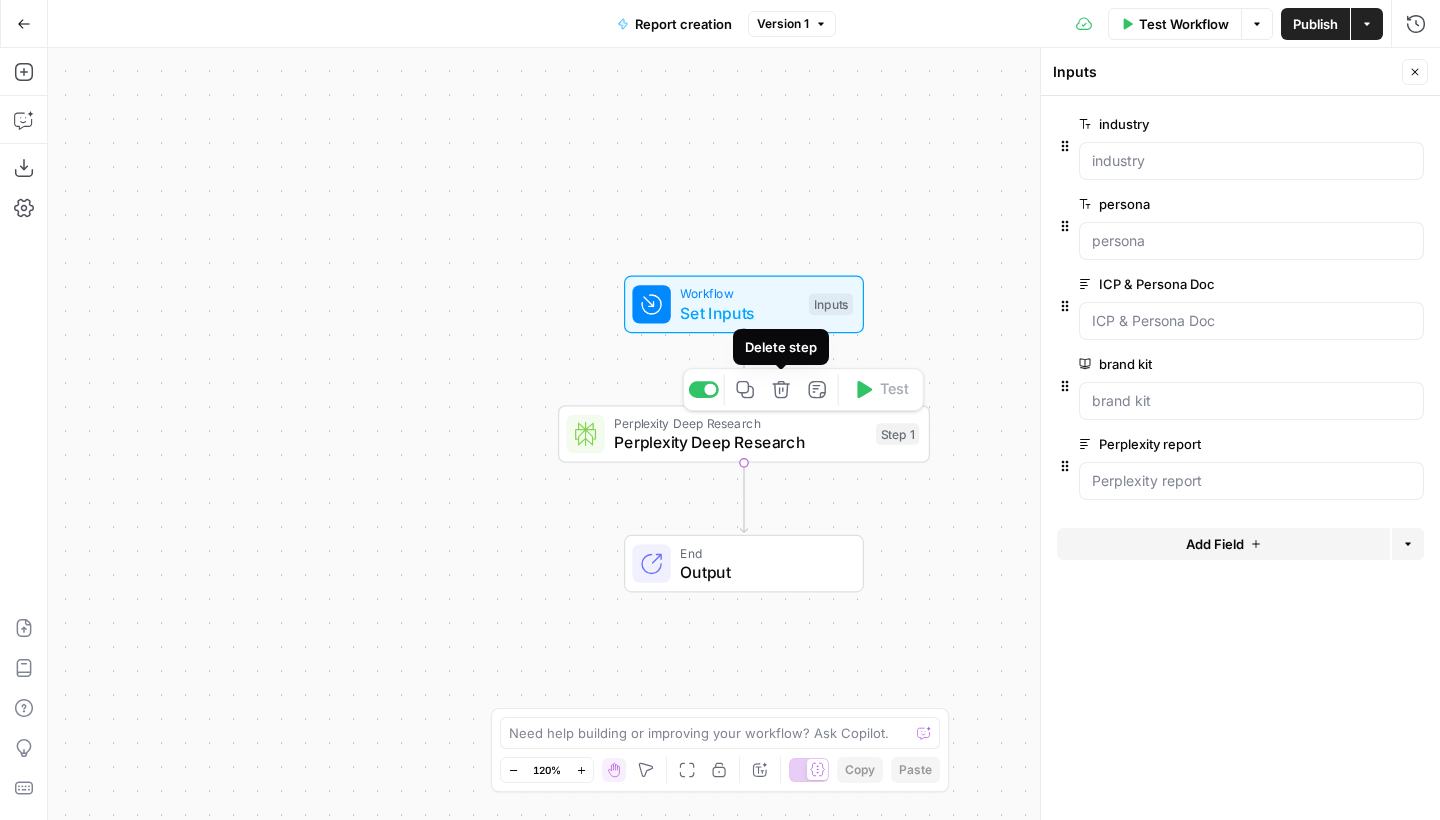 click on "Delete step" at bounding box center [781, 389] 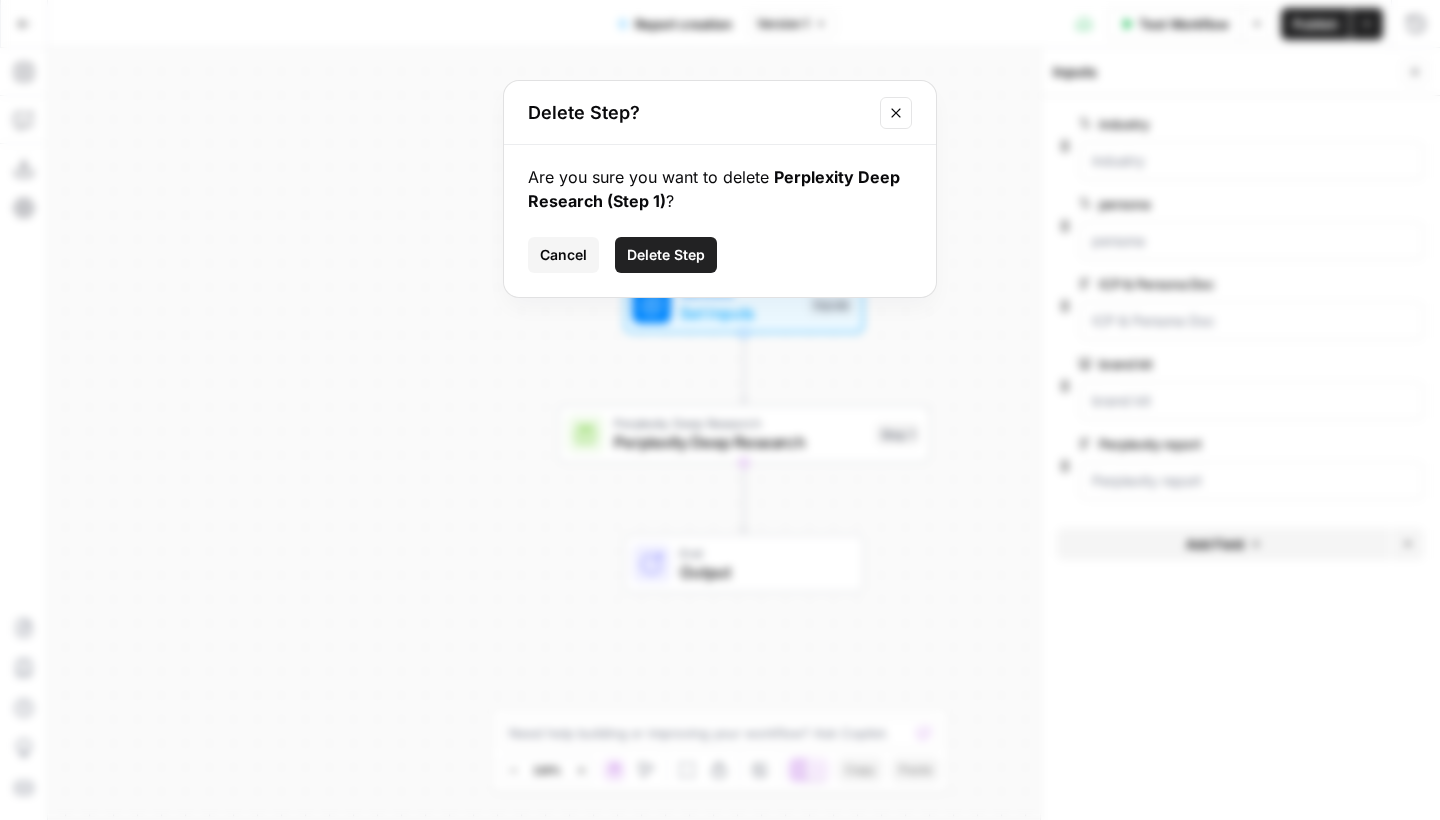click on "Delete Step" at bounding box center [666, 255] 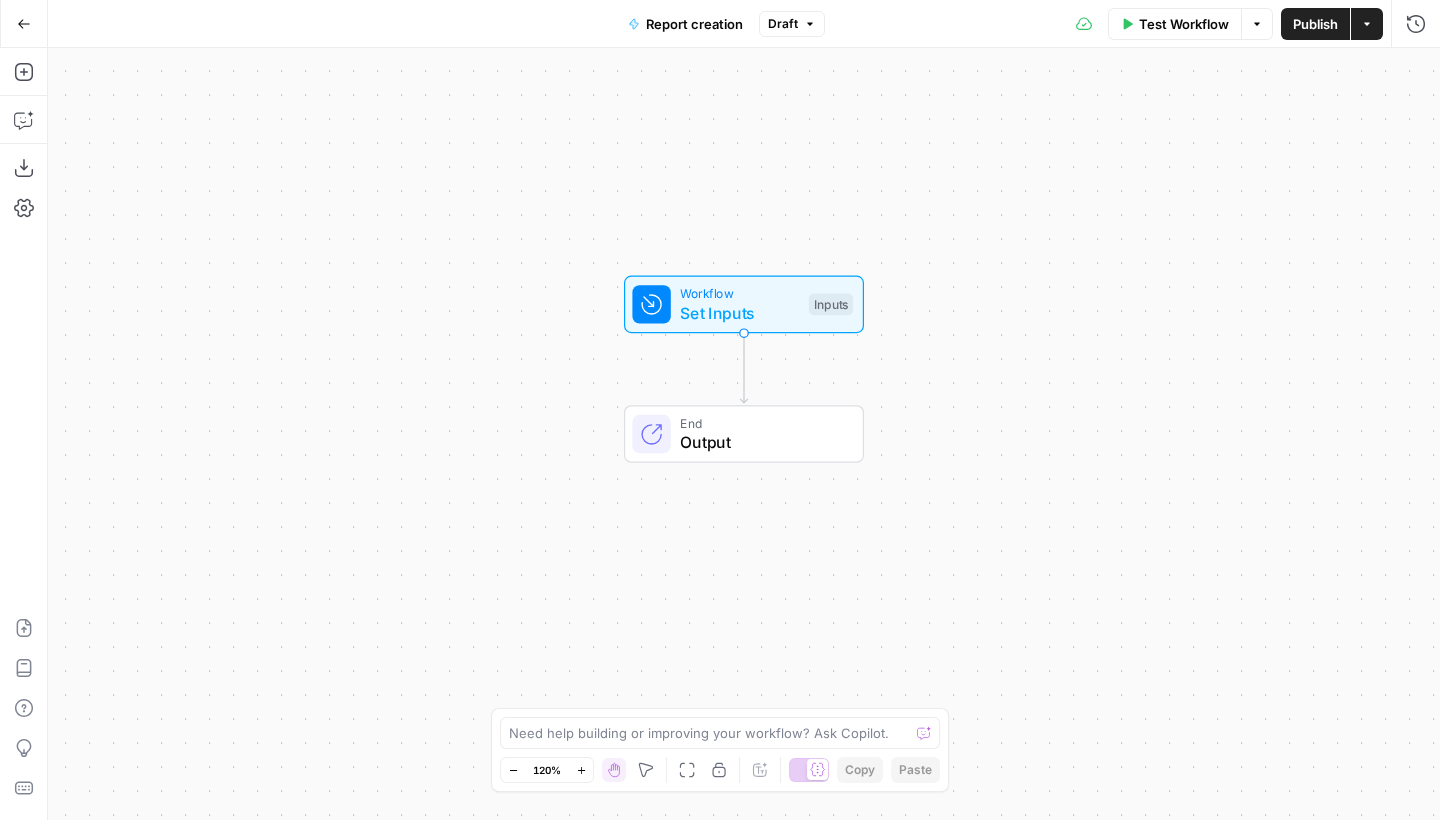 click 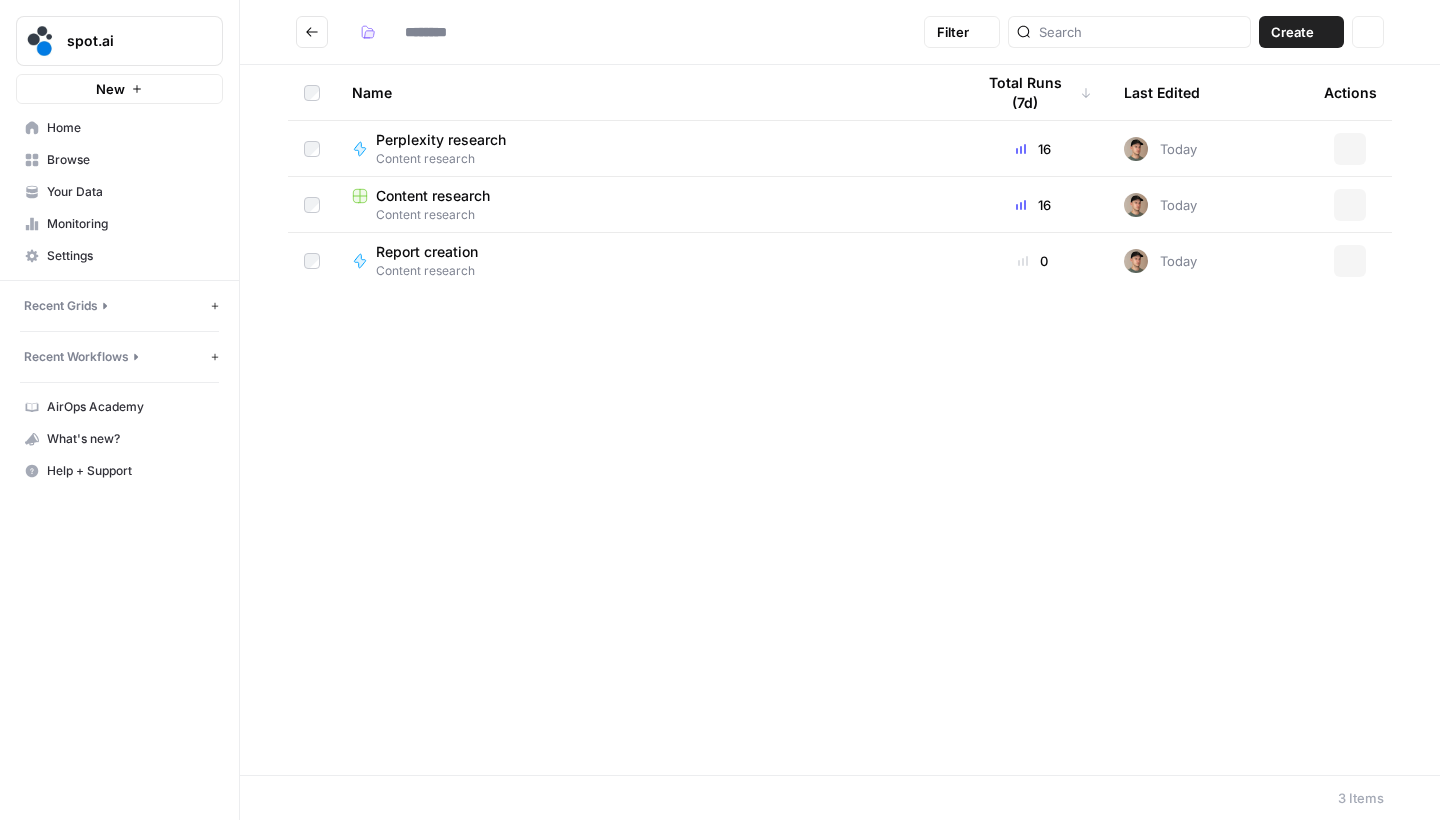 type on "**********" 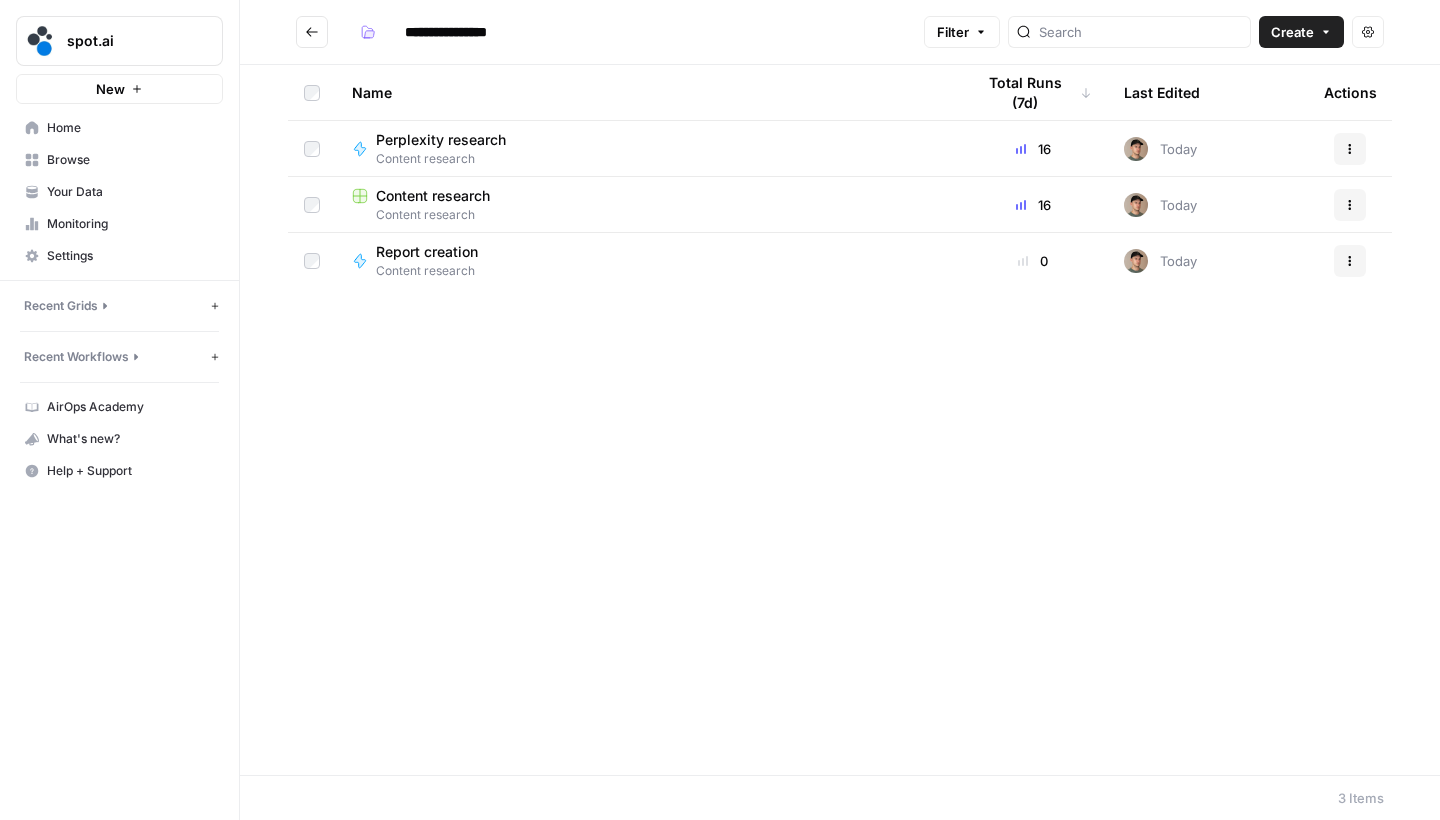 click on "Content research" at bounding box center [433, 196] 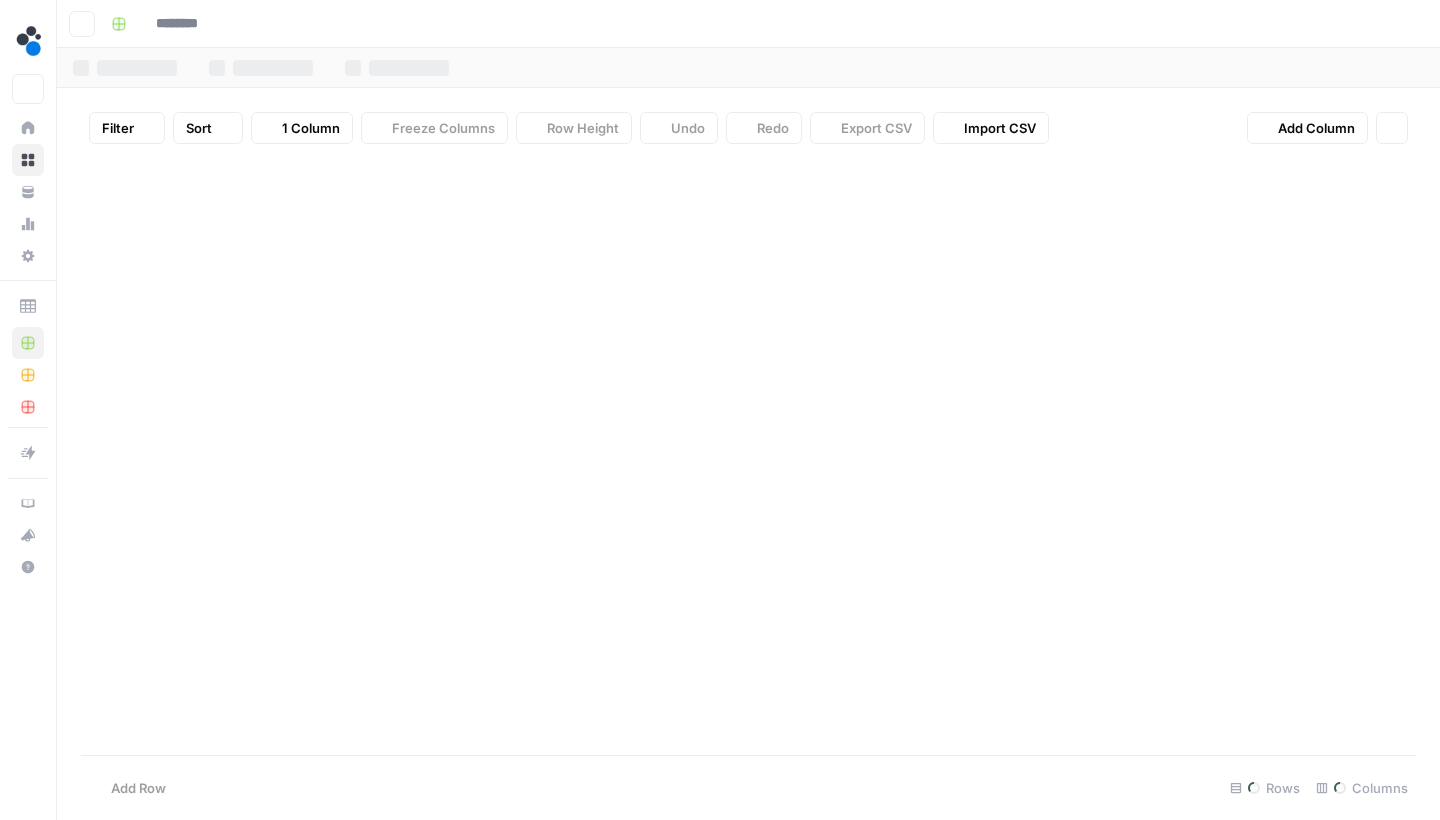 type on "**********" 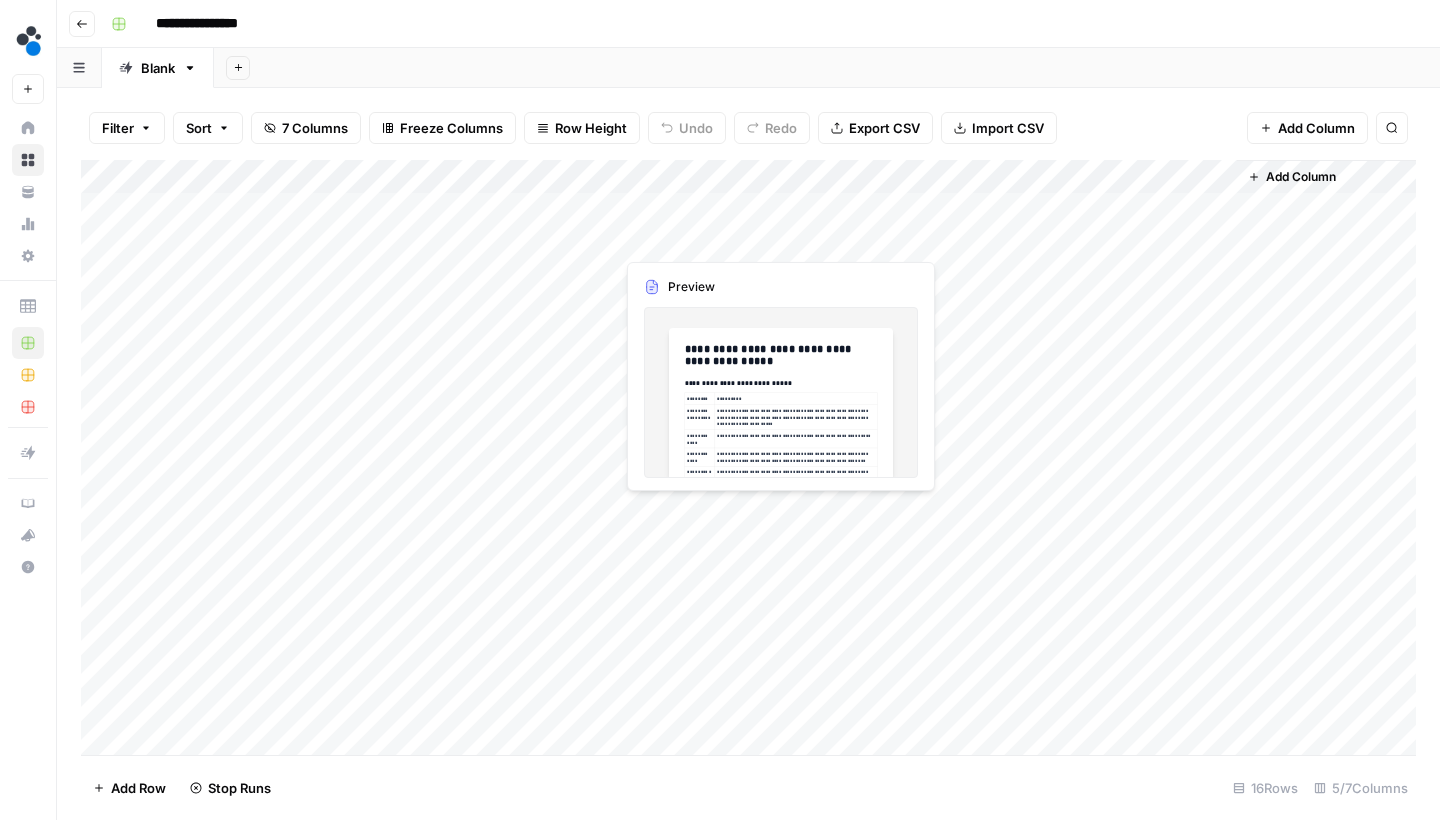click on "Add Column" at bounding box center (748, 460) 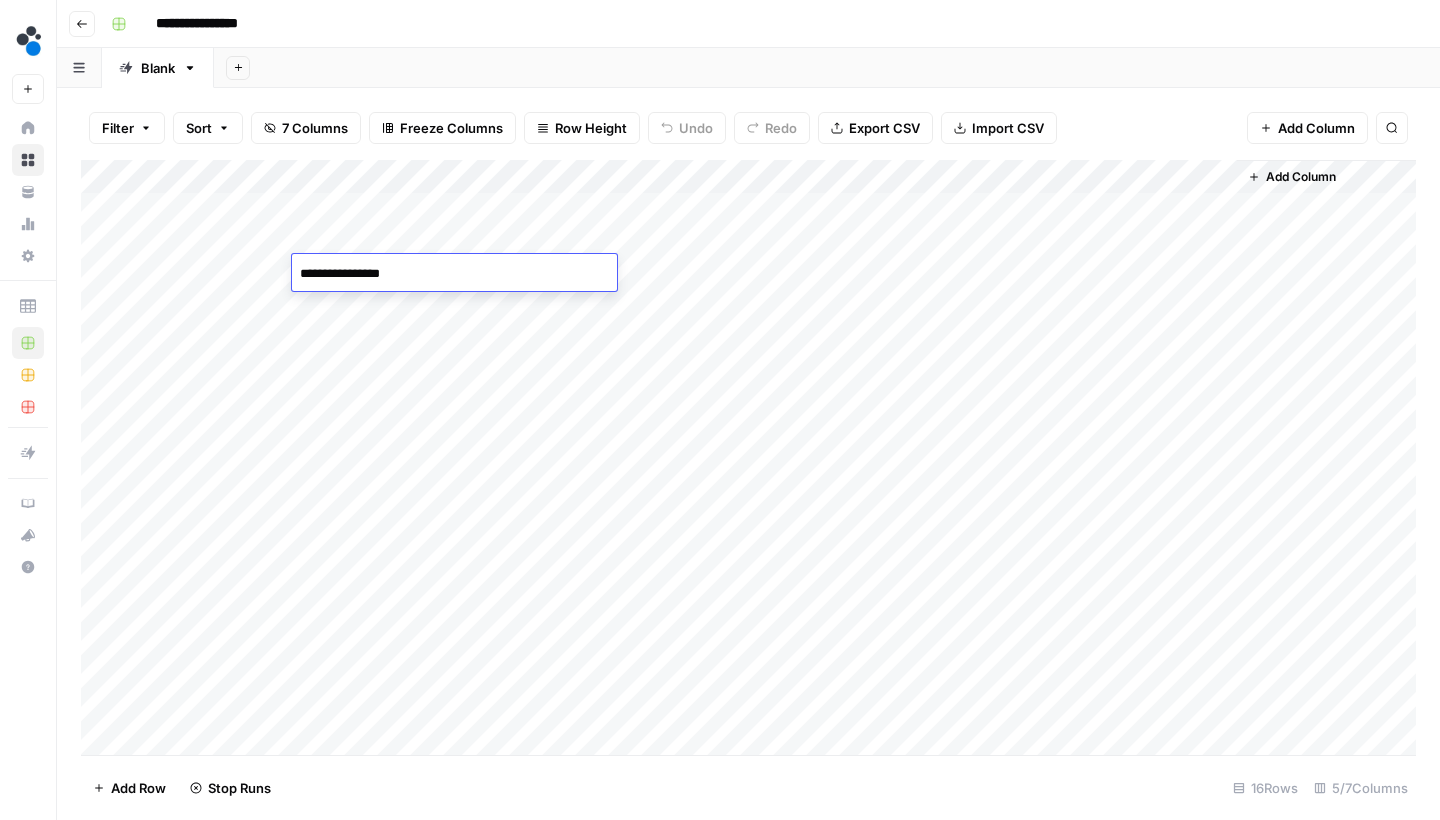 click on "**********" at bounding box center [454, 274] 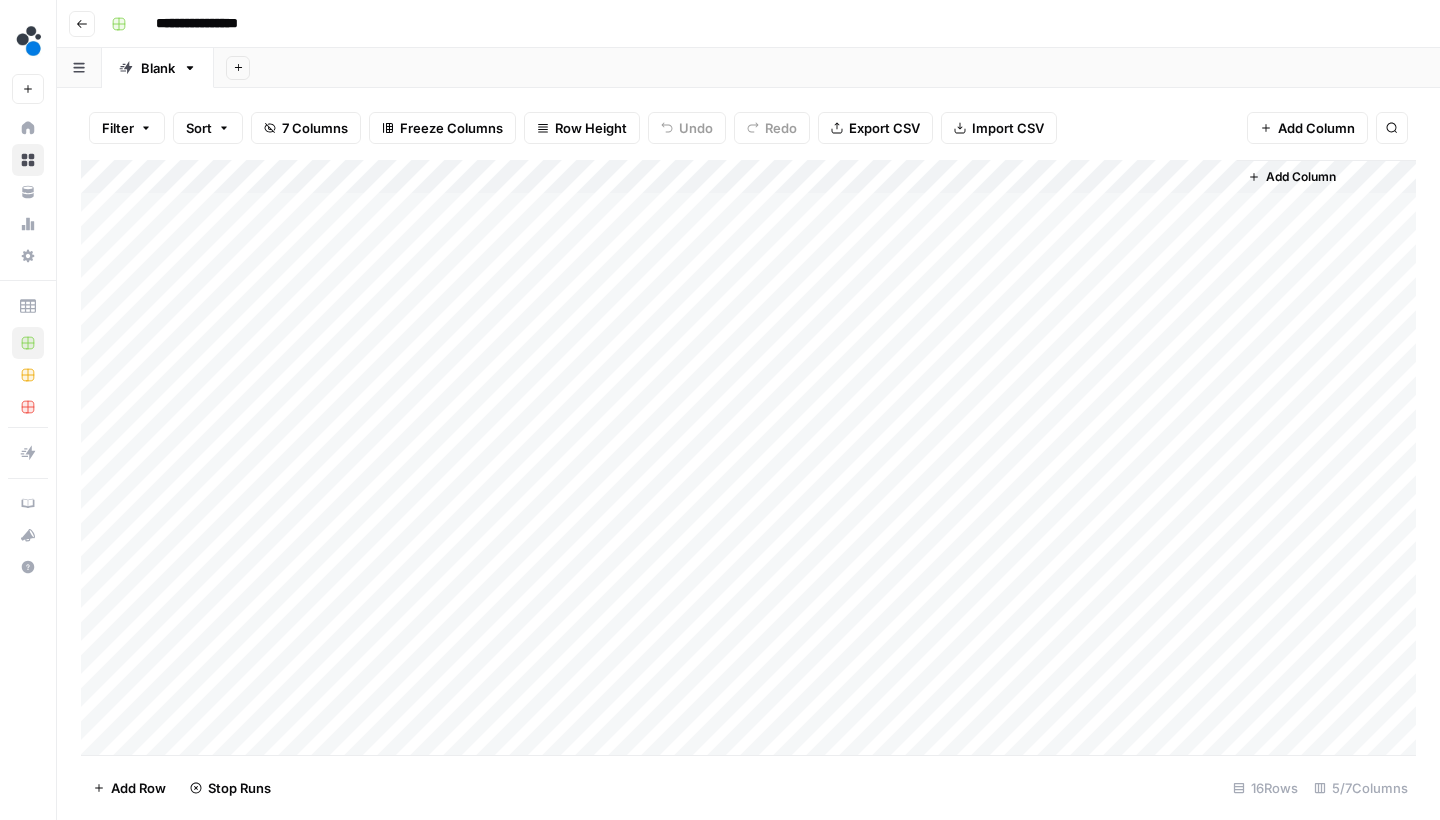 click on "Add Sheet" at bounding box center [827, 68] 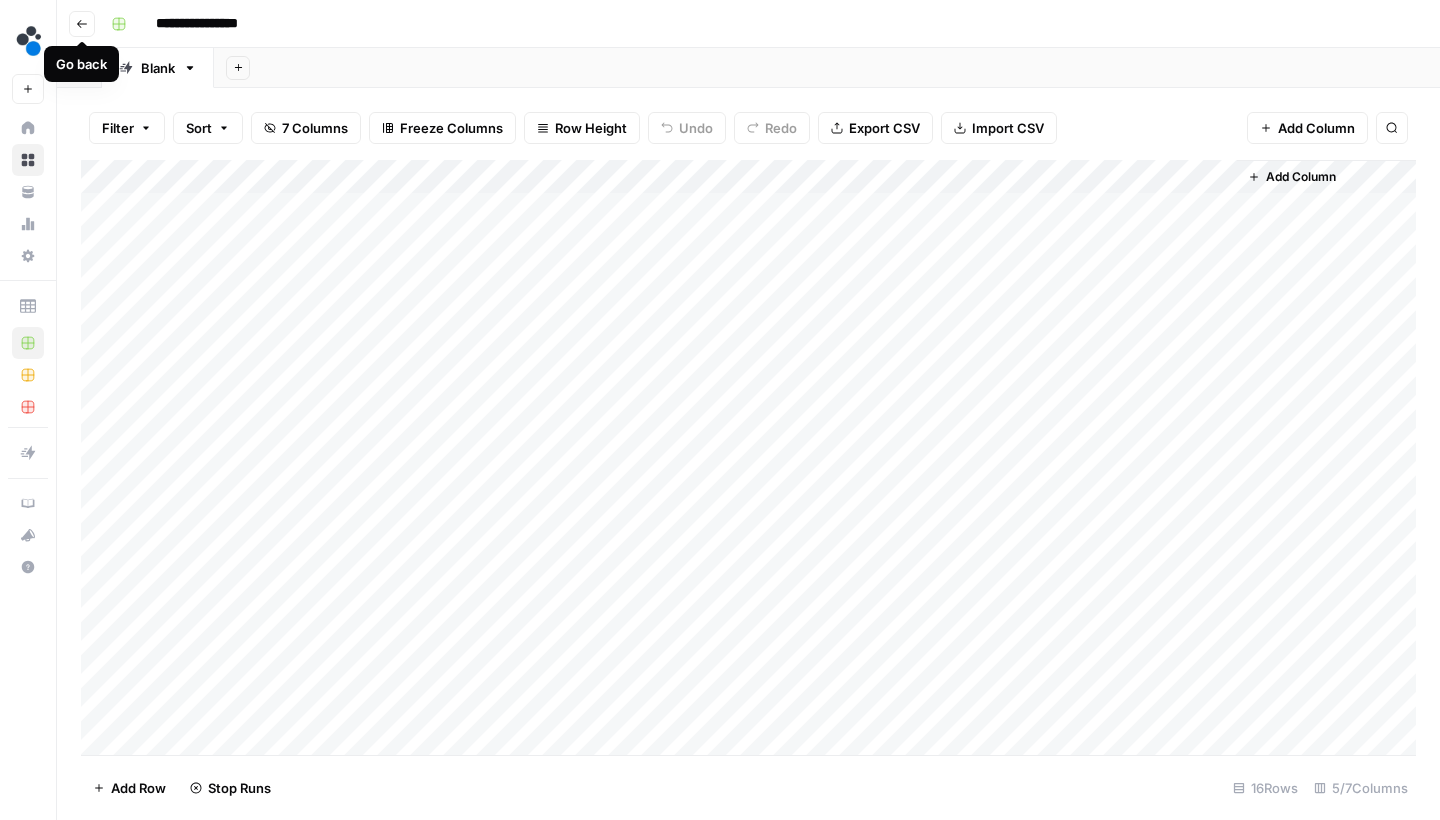 click on "Go back" at bounding box center (82, 24) 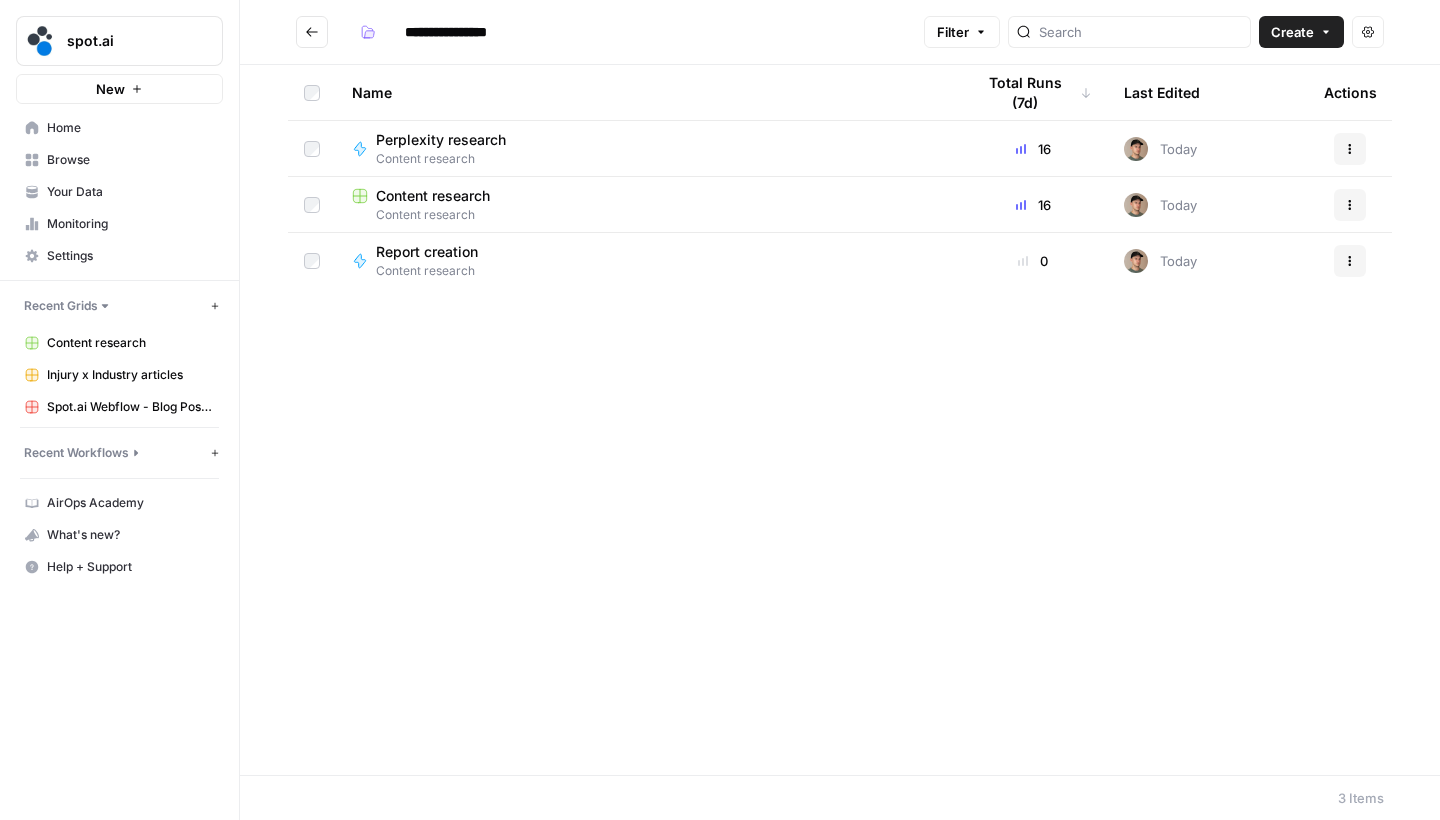 type on "**********" 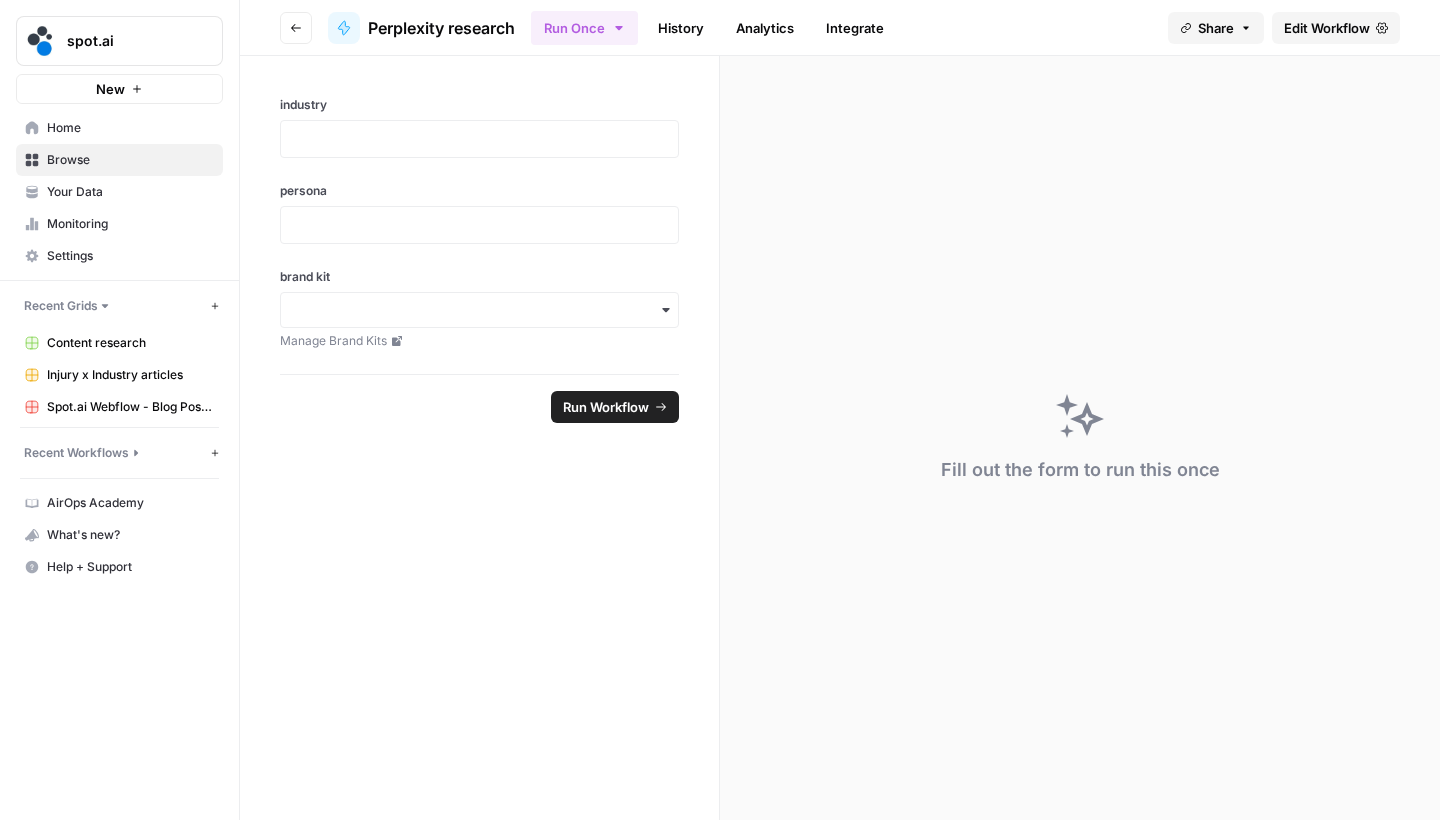 click on "Edit Workflow" at bounding box center (1327, 28) 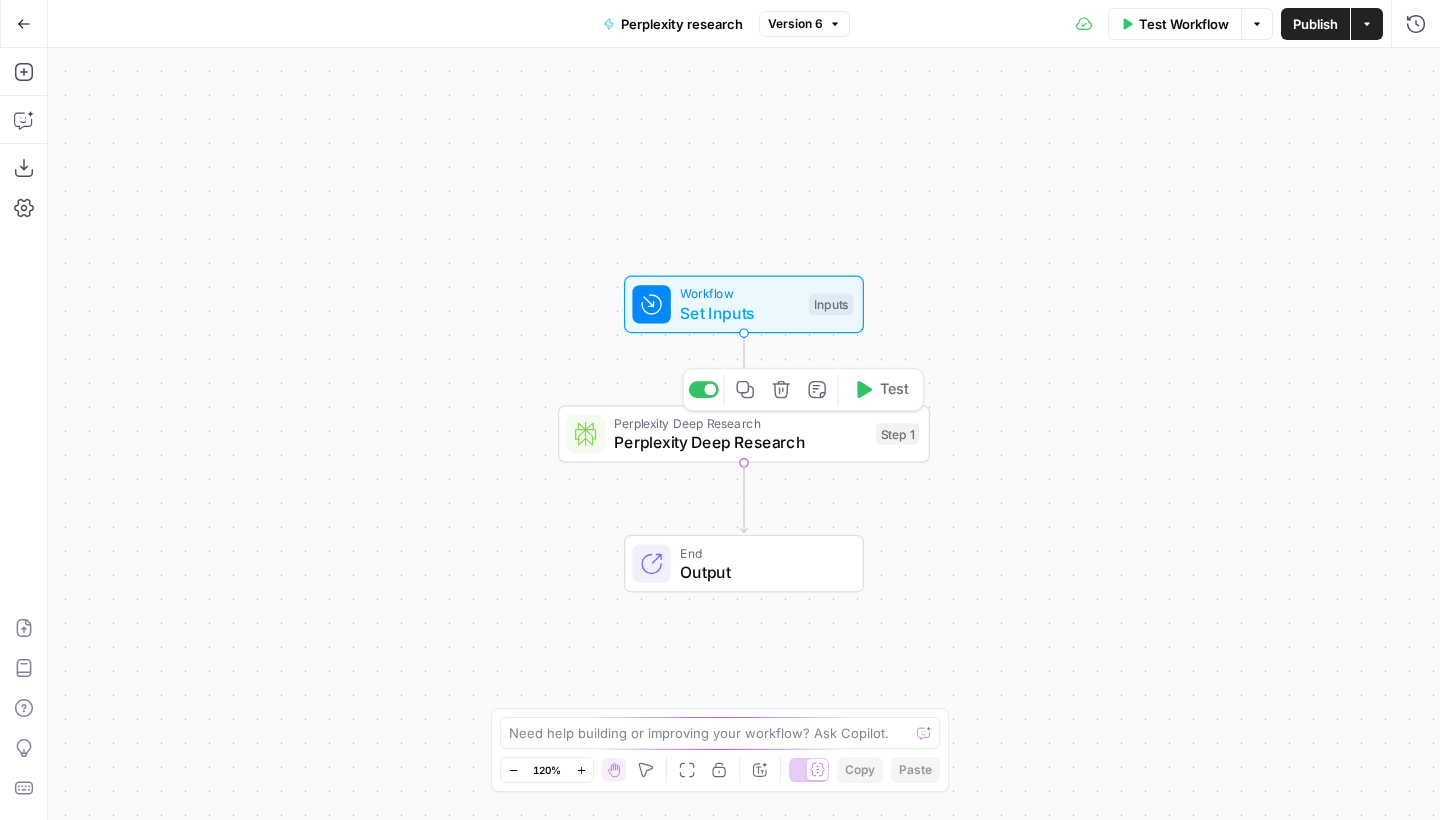 click on "Set Inputs" at bounding box center [739, 313] 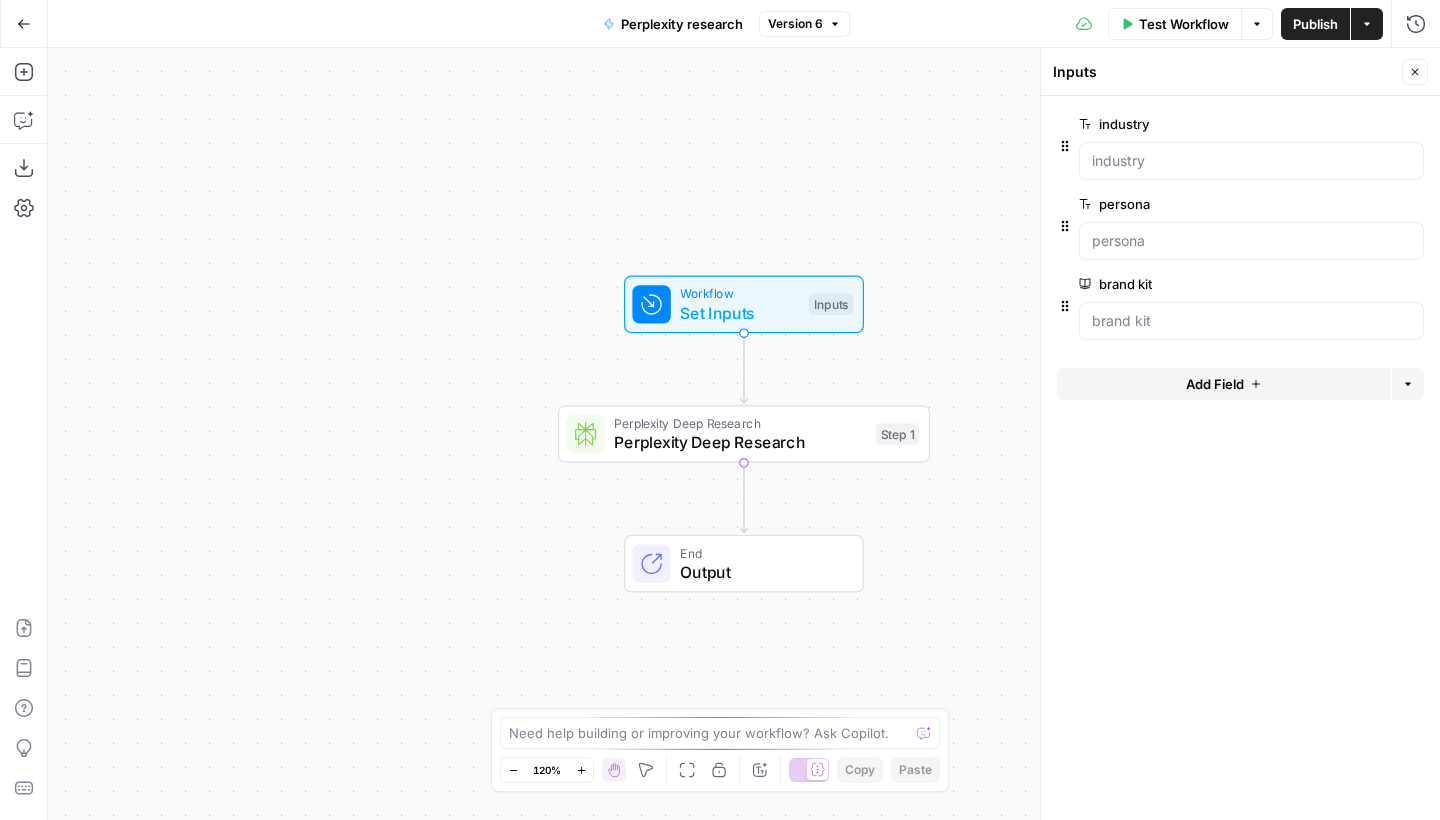 click on "Test Workflow" at bounding box center [1184, 24] 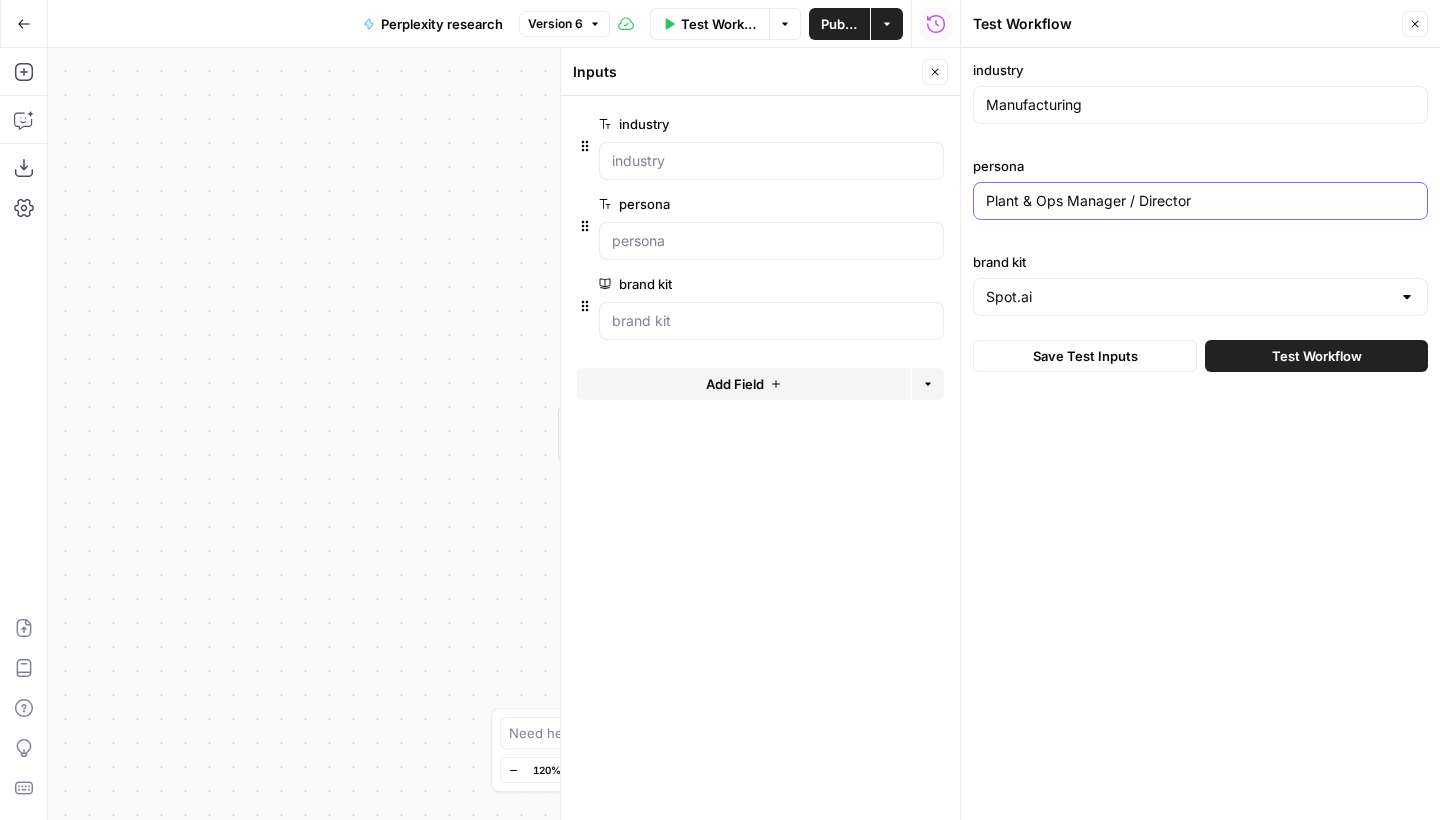 click on "Plant & Ops Manager / Director" at bounding box center (1200, 201) 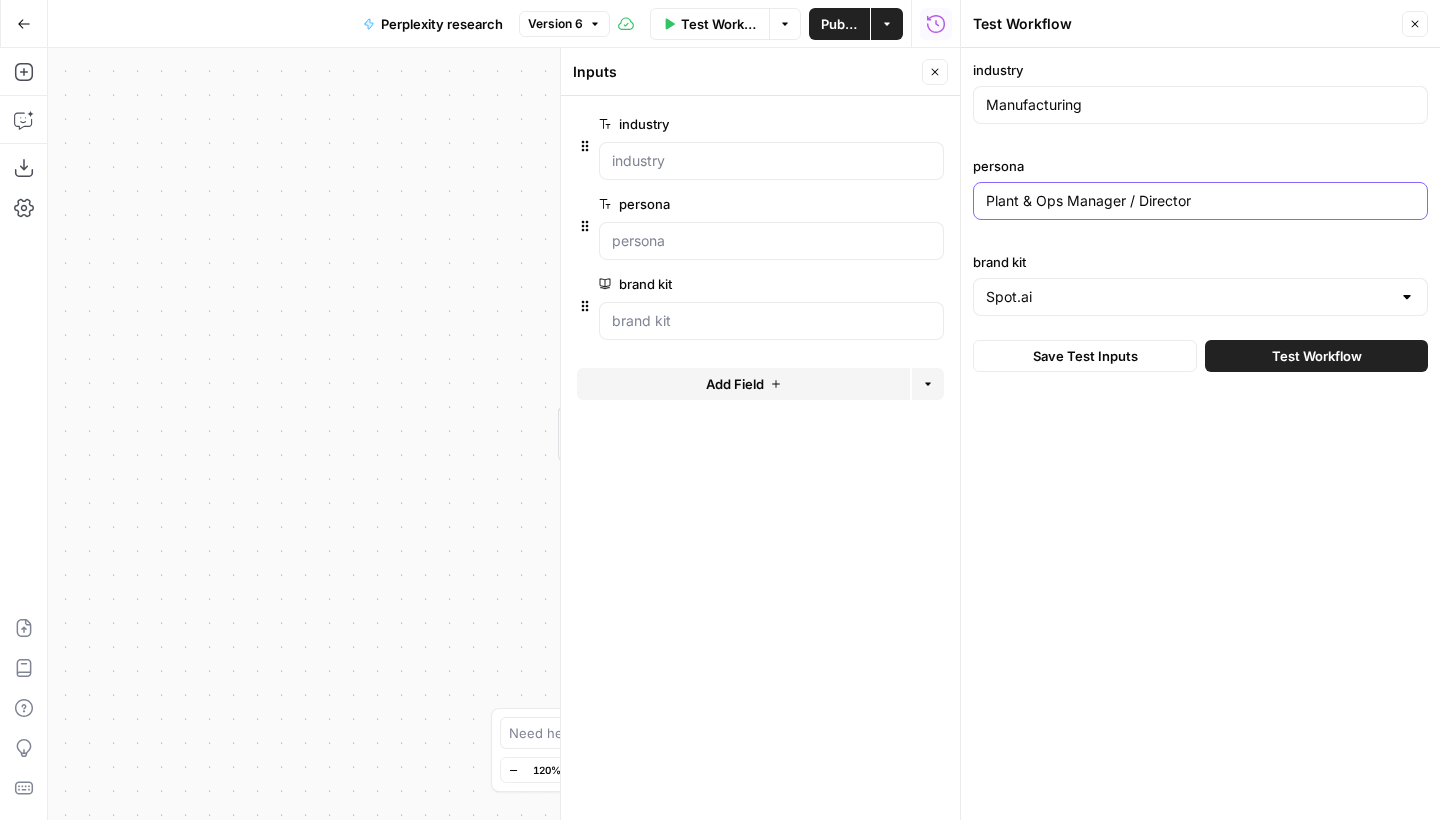 paste on "VP of Operations" 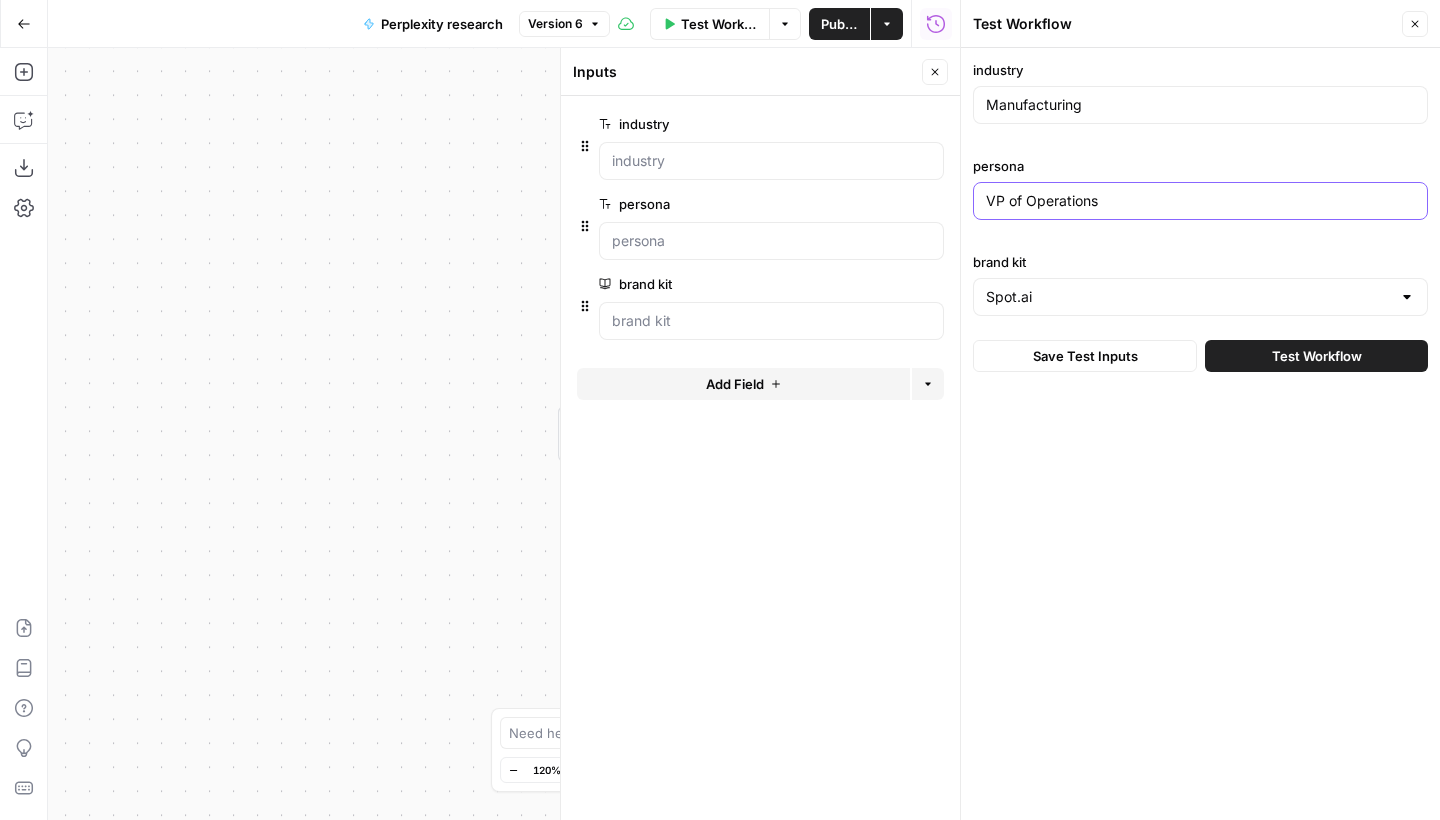 type on "VP of Operations" 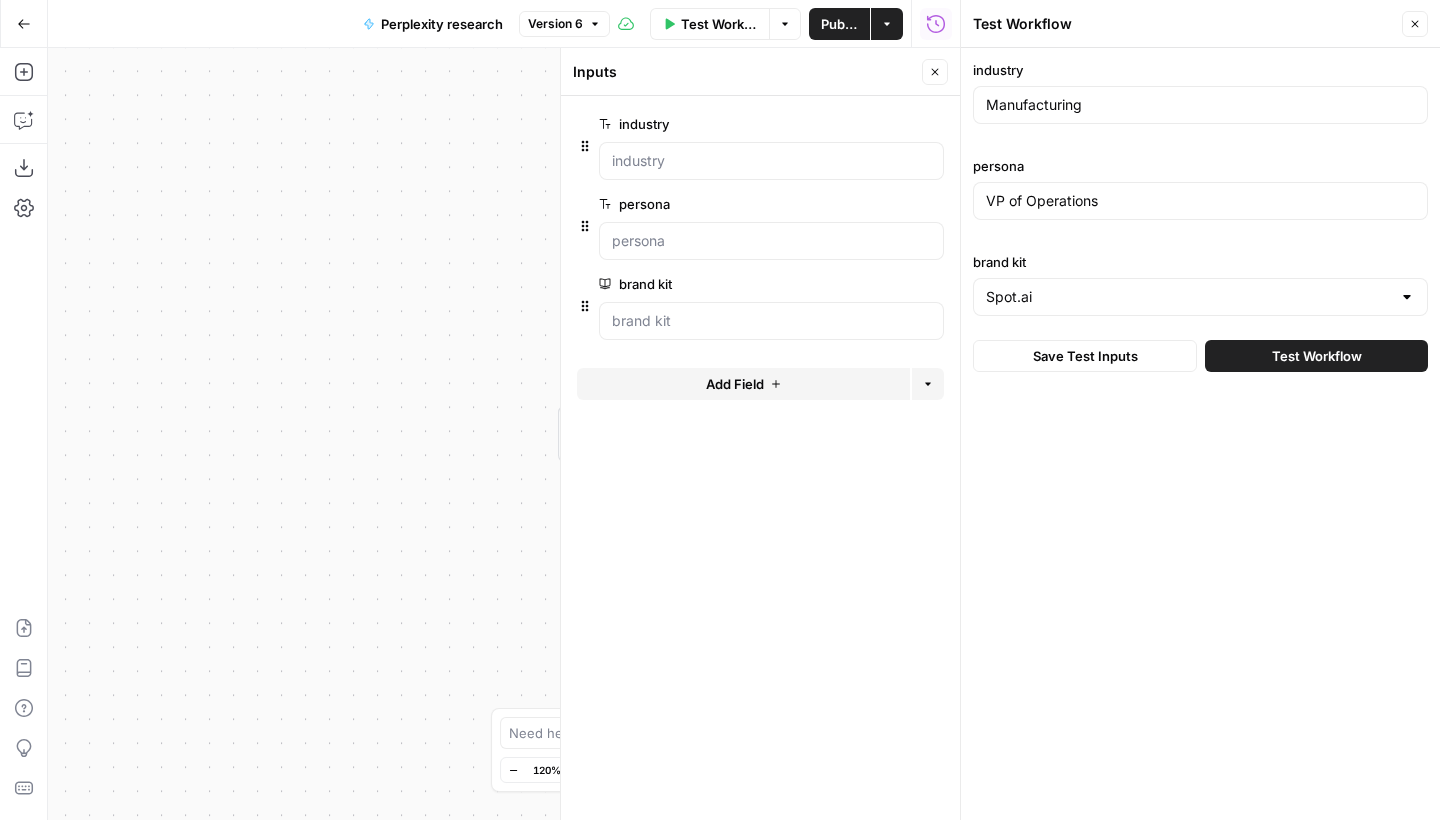 click on "industry Manufacturing persona VP of Operations brand kit Spot.ai Save Test Inputs Test Workflow" at bounding box center (1200, 434) 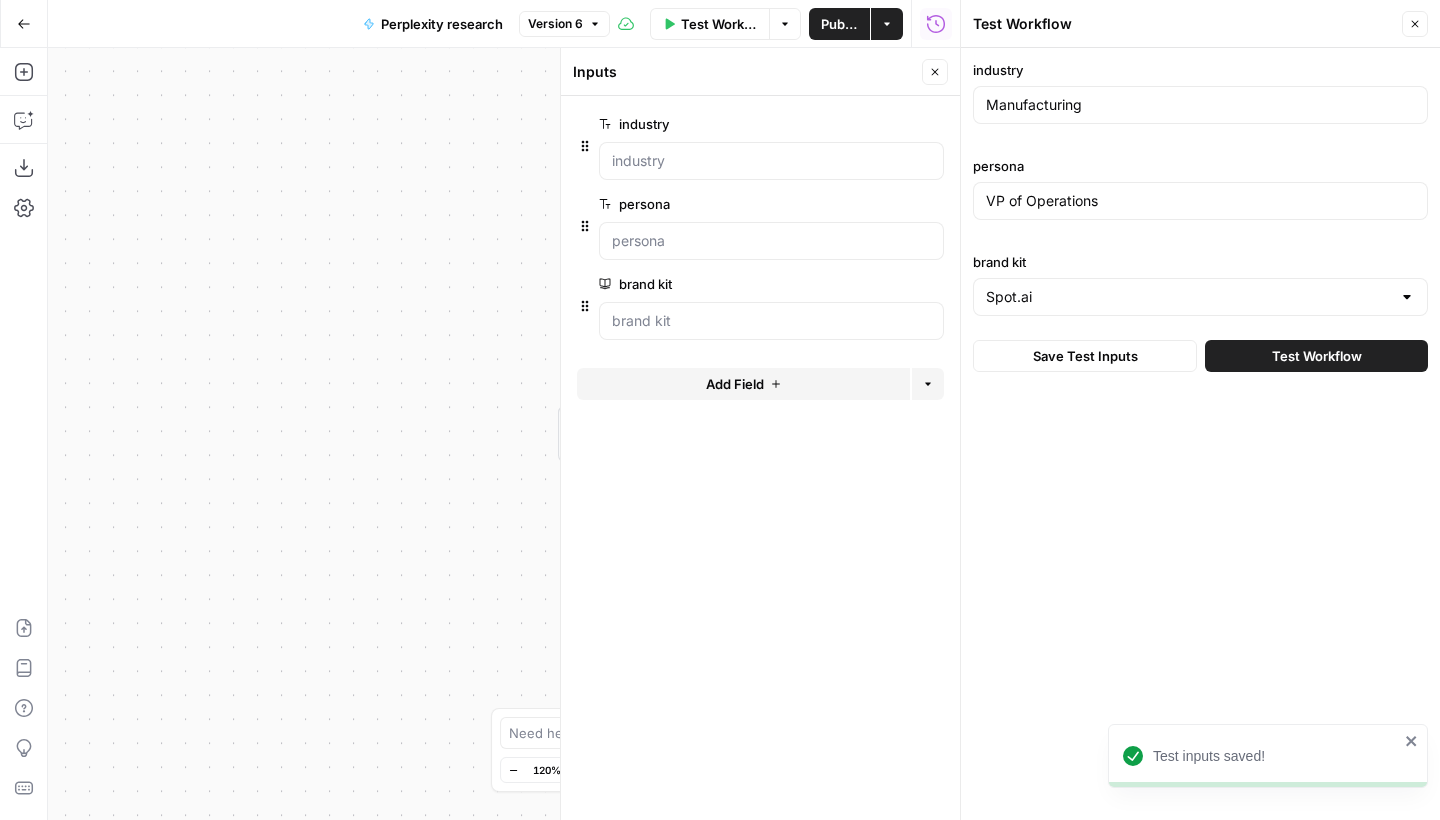 click on "Test Workflow" at bounding box center (1316, 356) 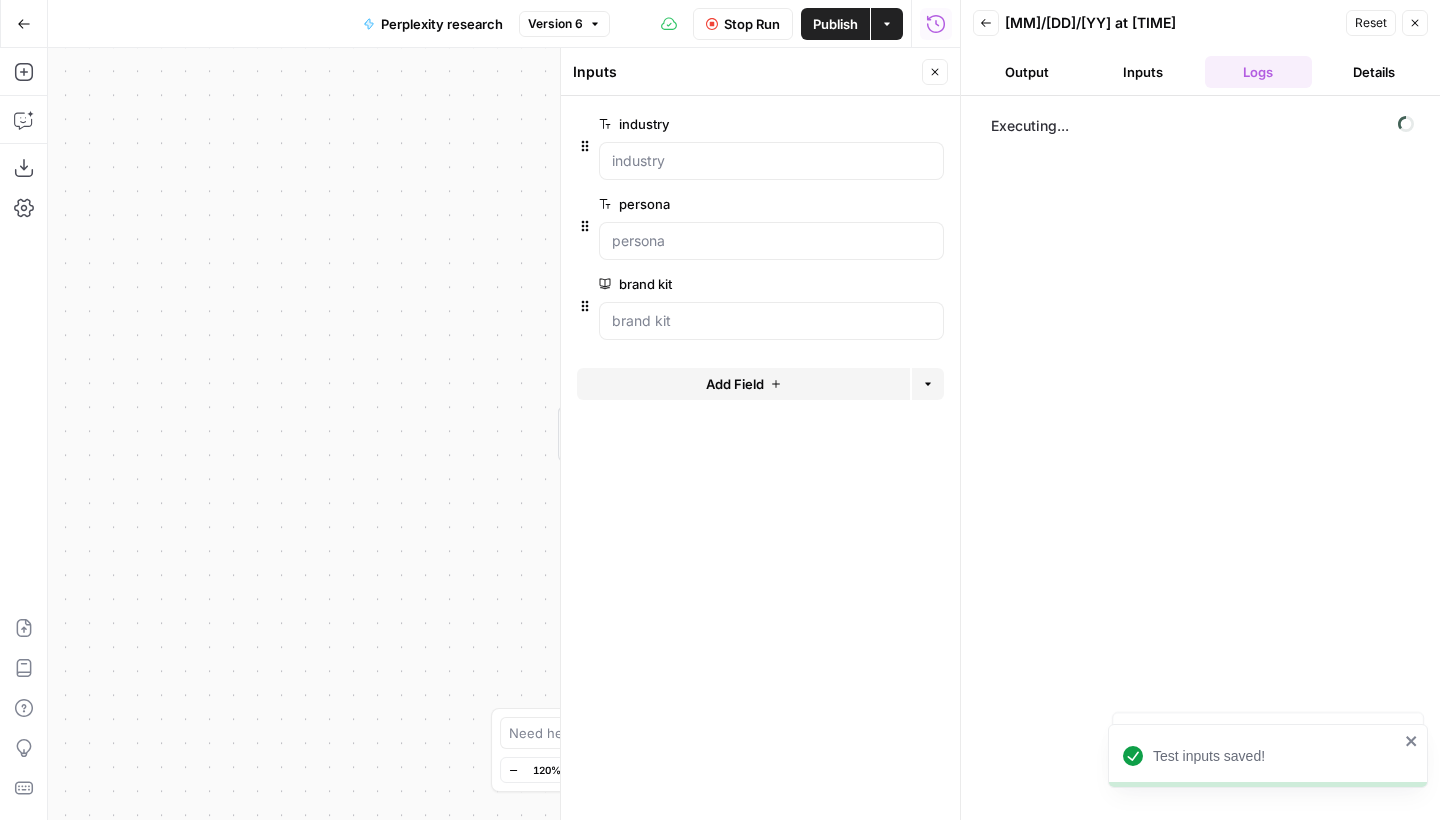 click 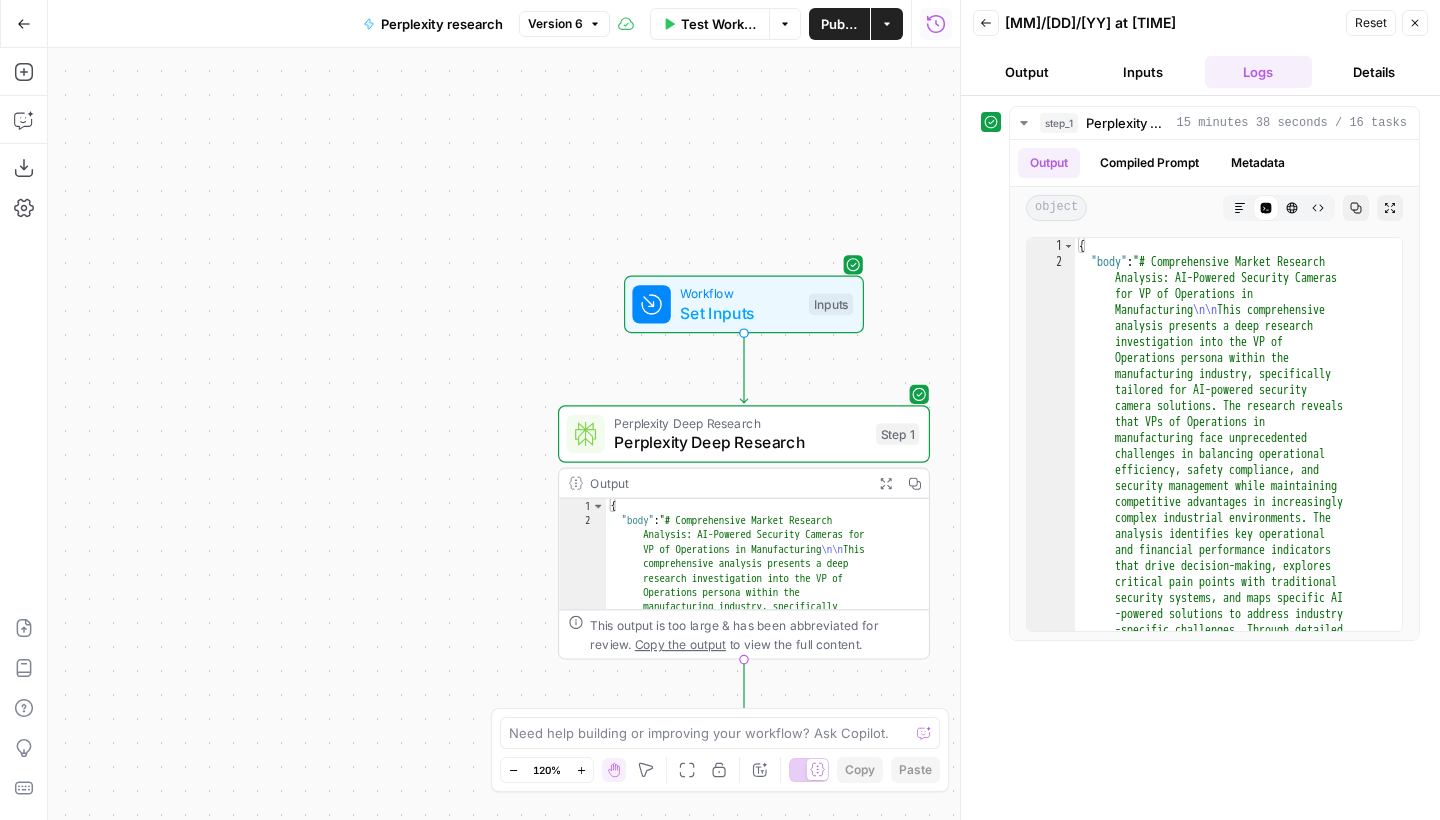 click 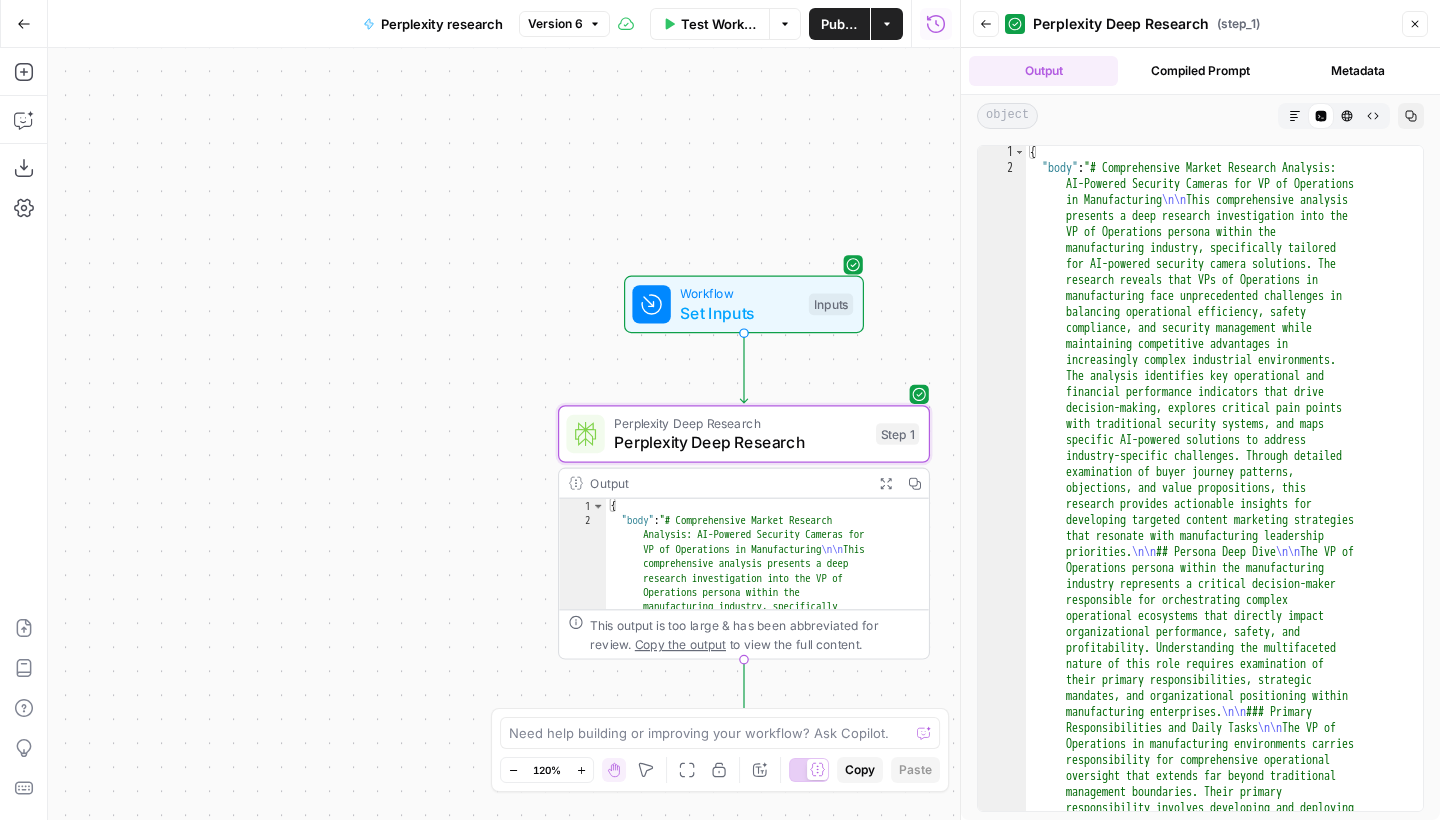 scroll, scrollTop: 1, scrollLeft: 0, axis: vertical 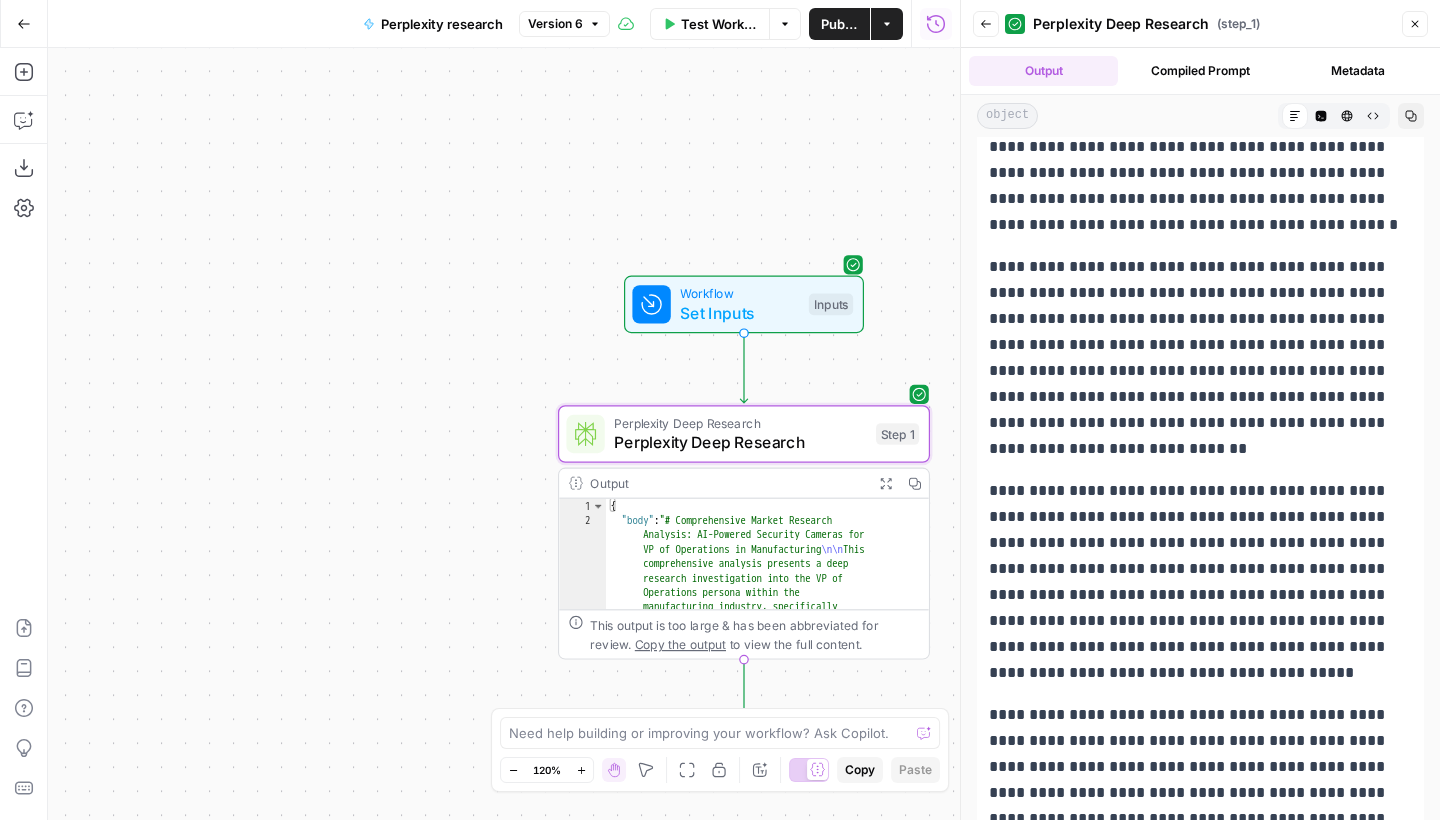 click on "Close" at bounding box center (1415, 24) 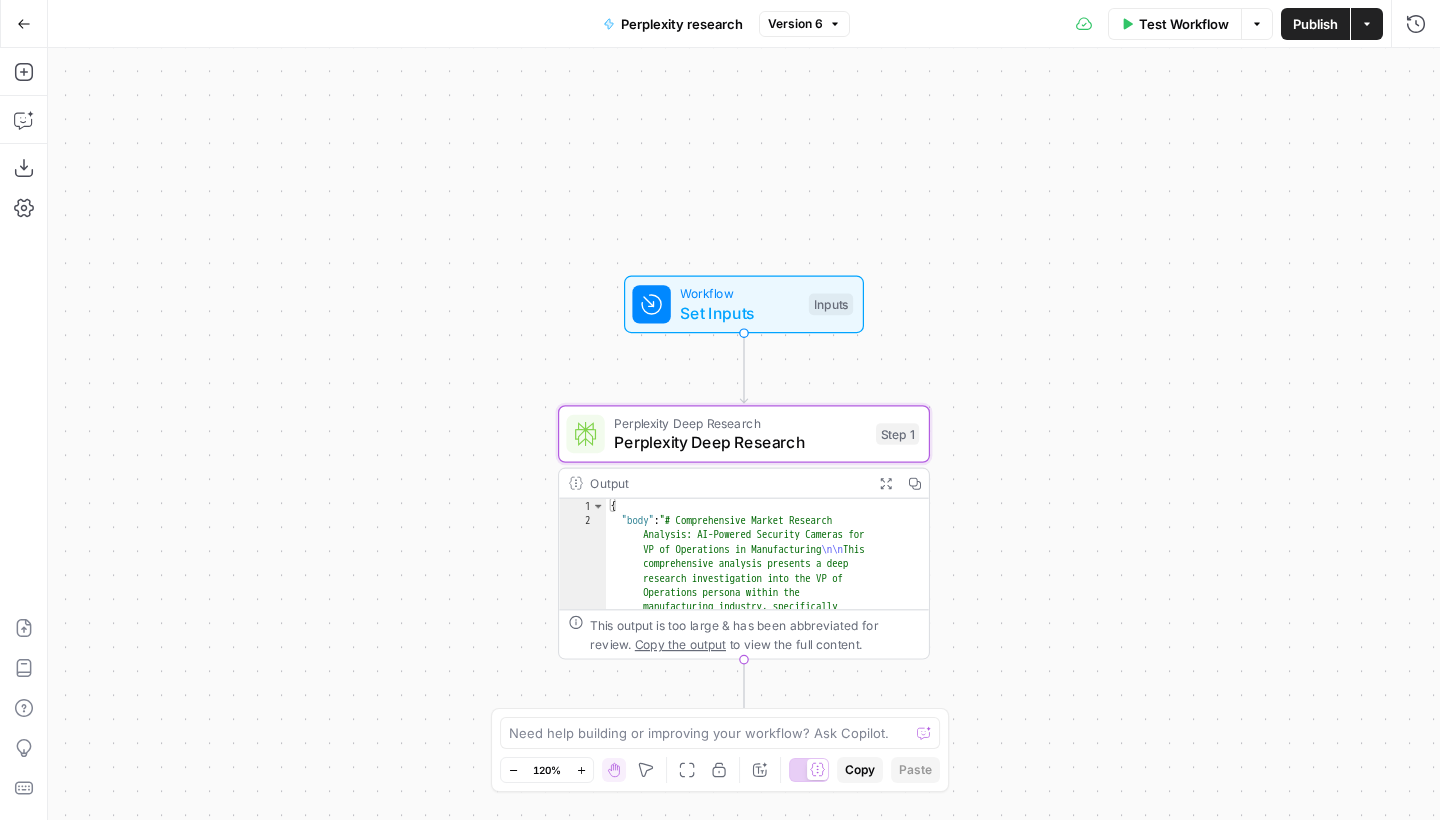 click 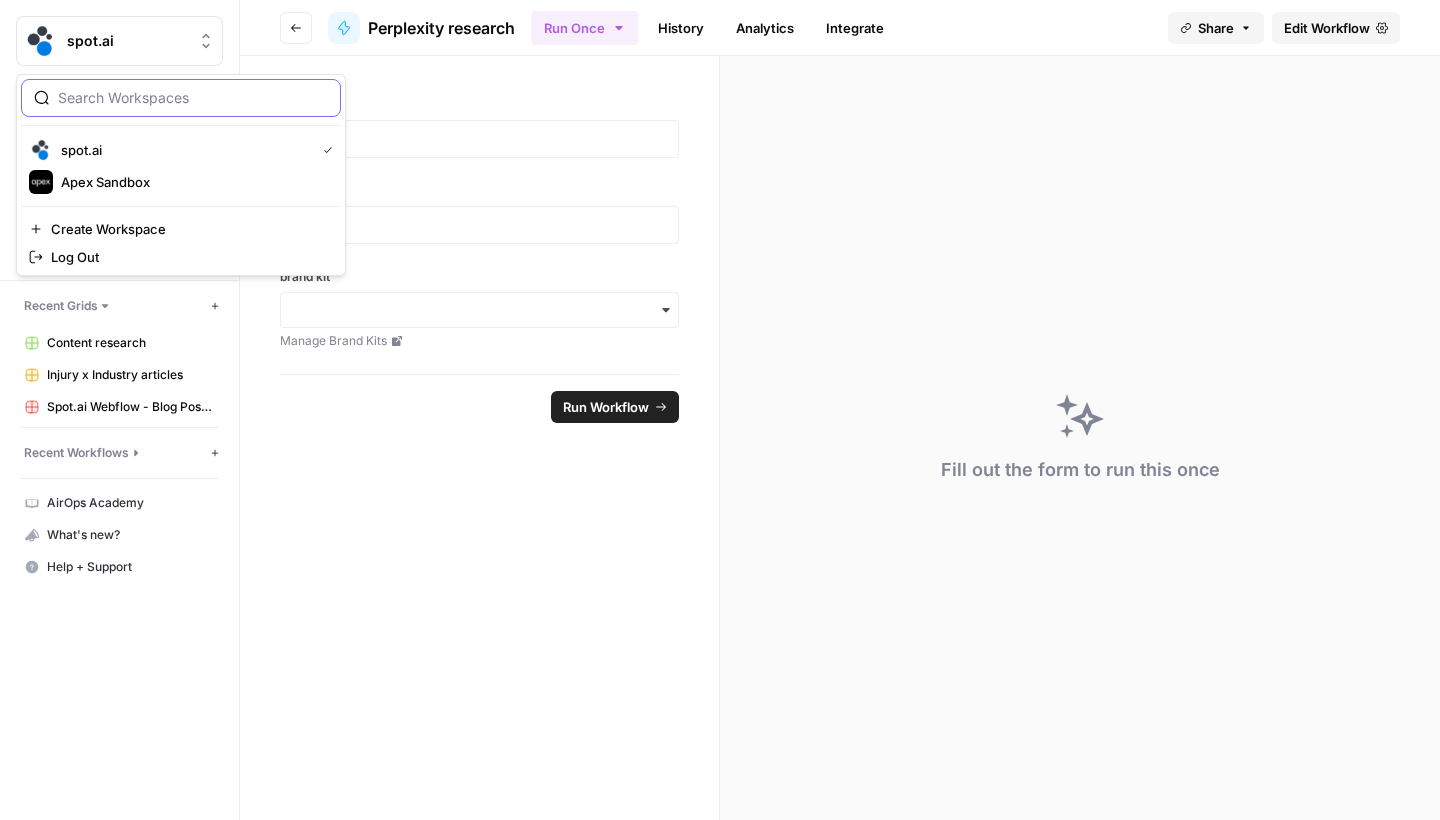 click on "spot.ai" at bounding box center [119, 41] 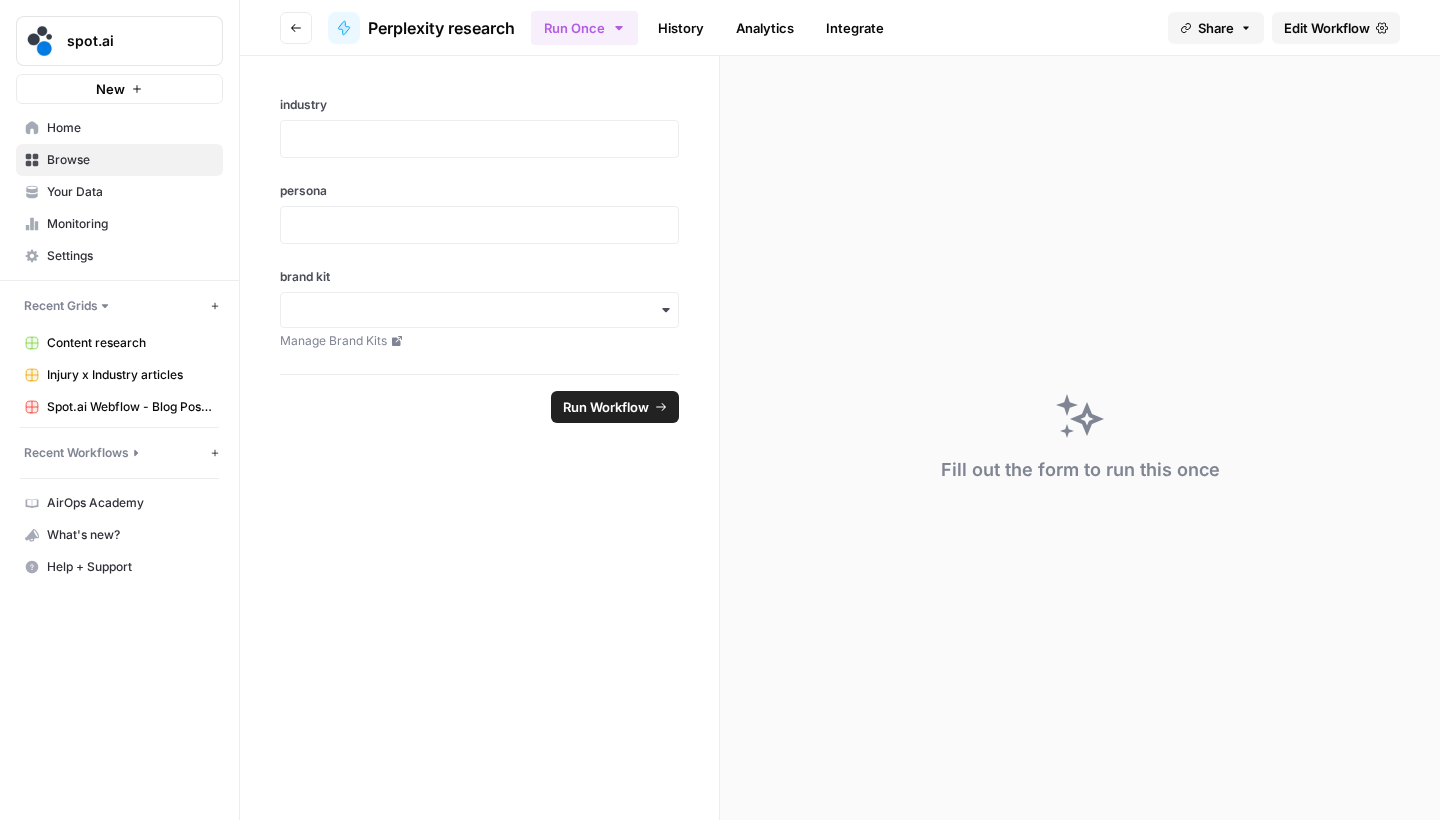 click 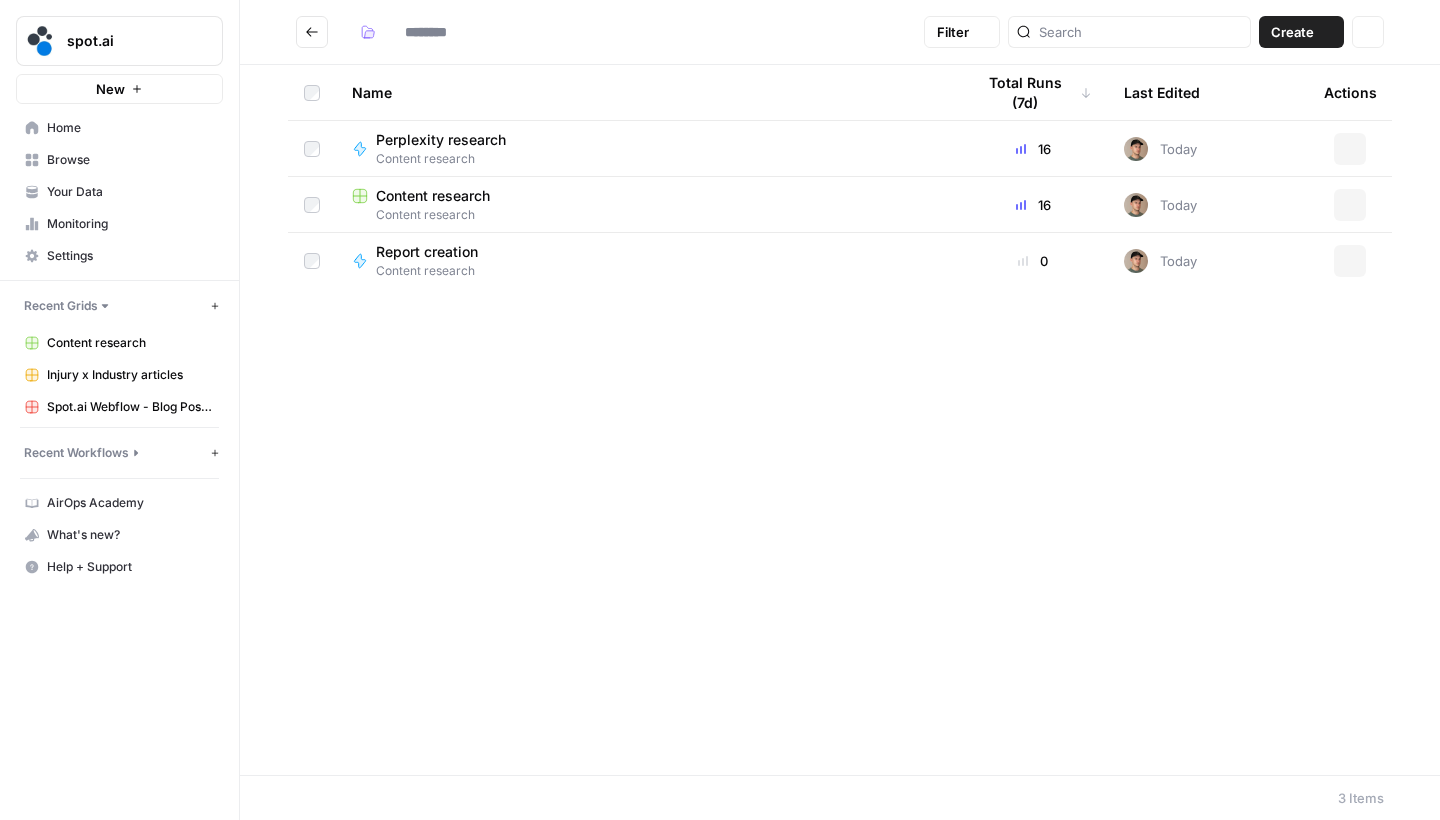 type on "**********" 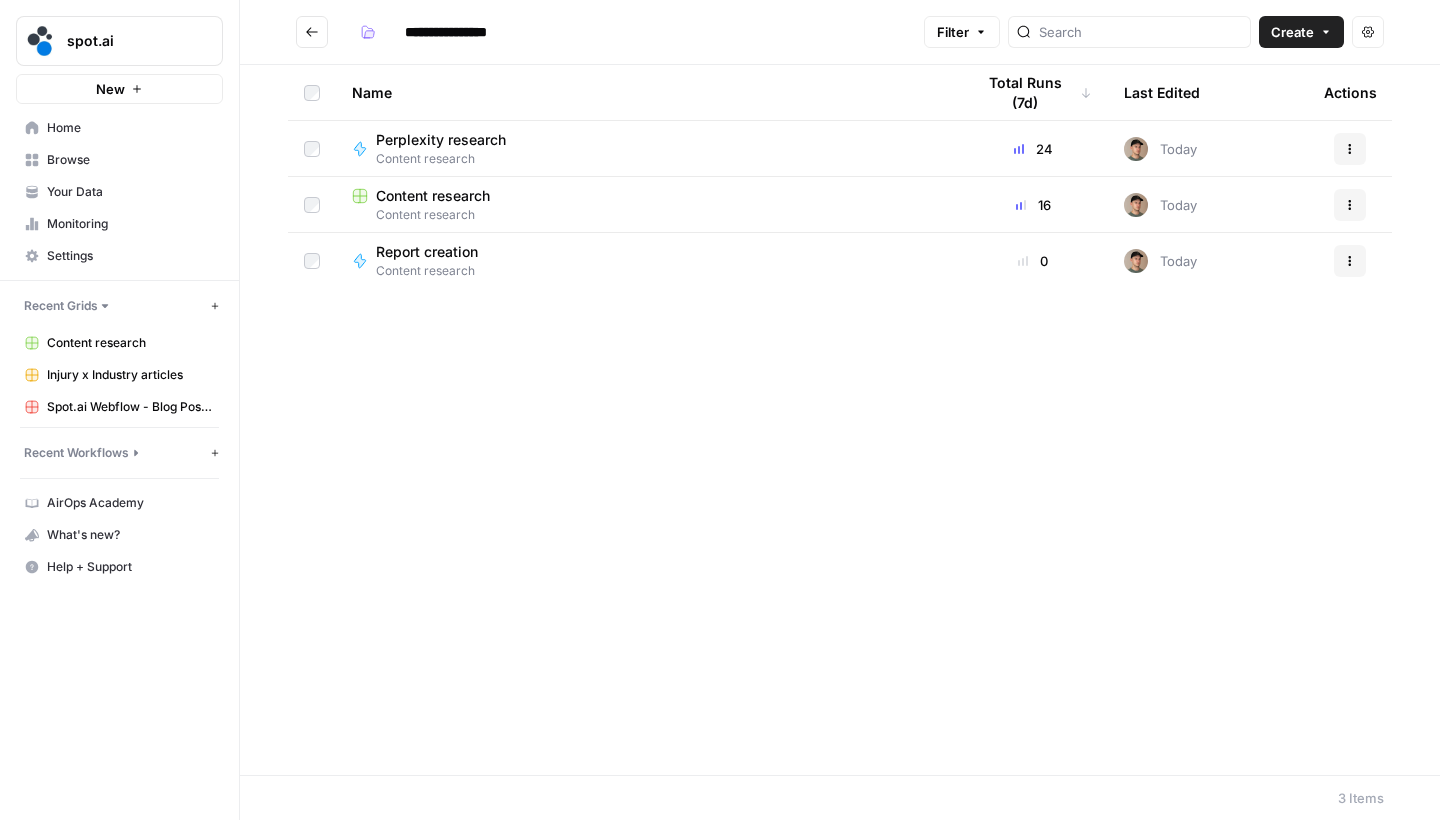 click on "Perplexity research" at bounding box center (441, 140) 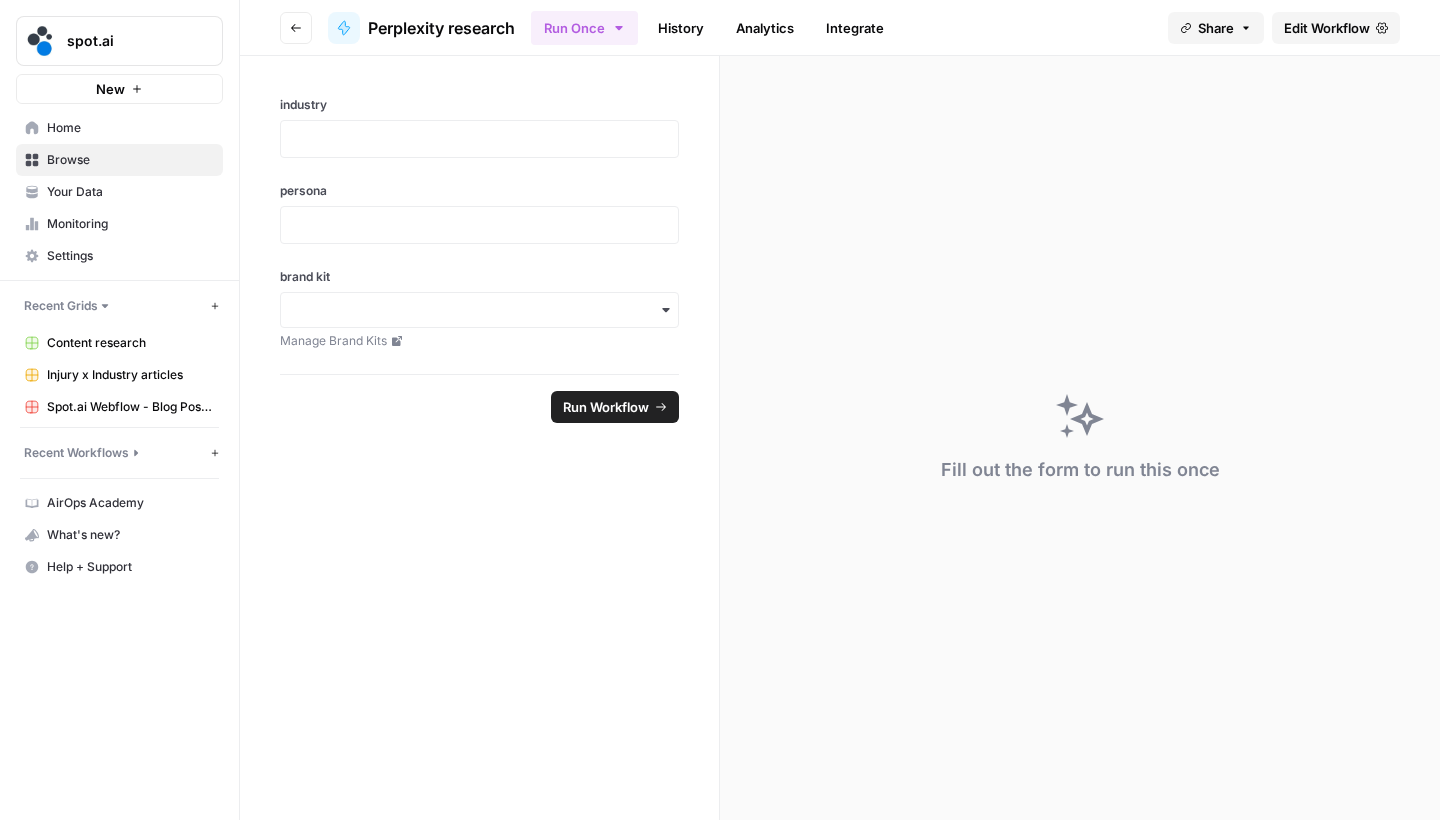 click on "Edit Workflow" at bounding box center (1327, 28) 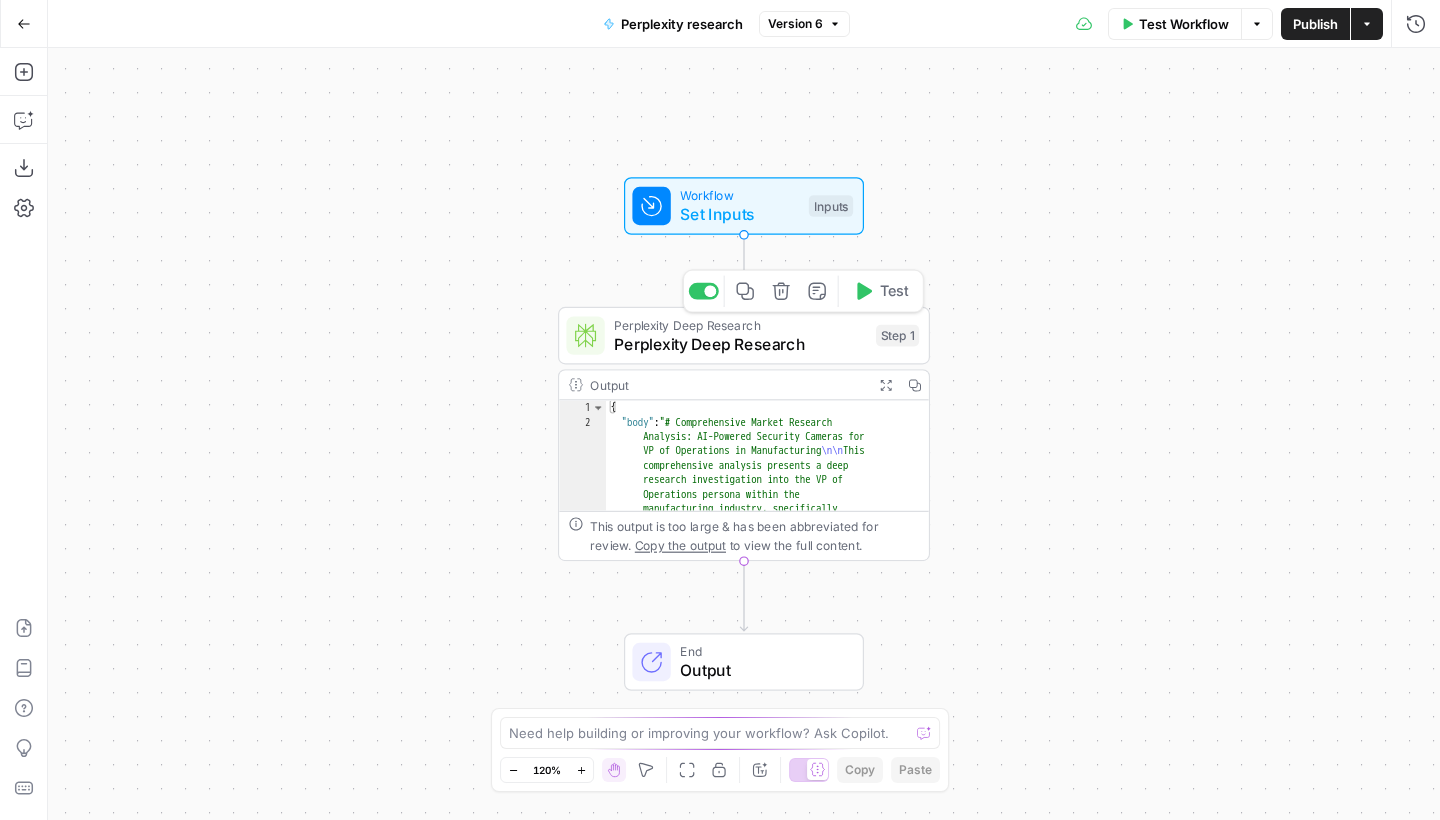 click on "Perplexity Deep Research" at bounding box center (740, 344) 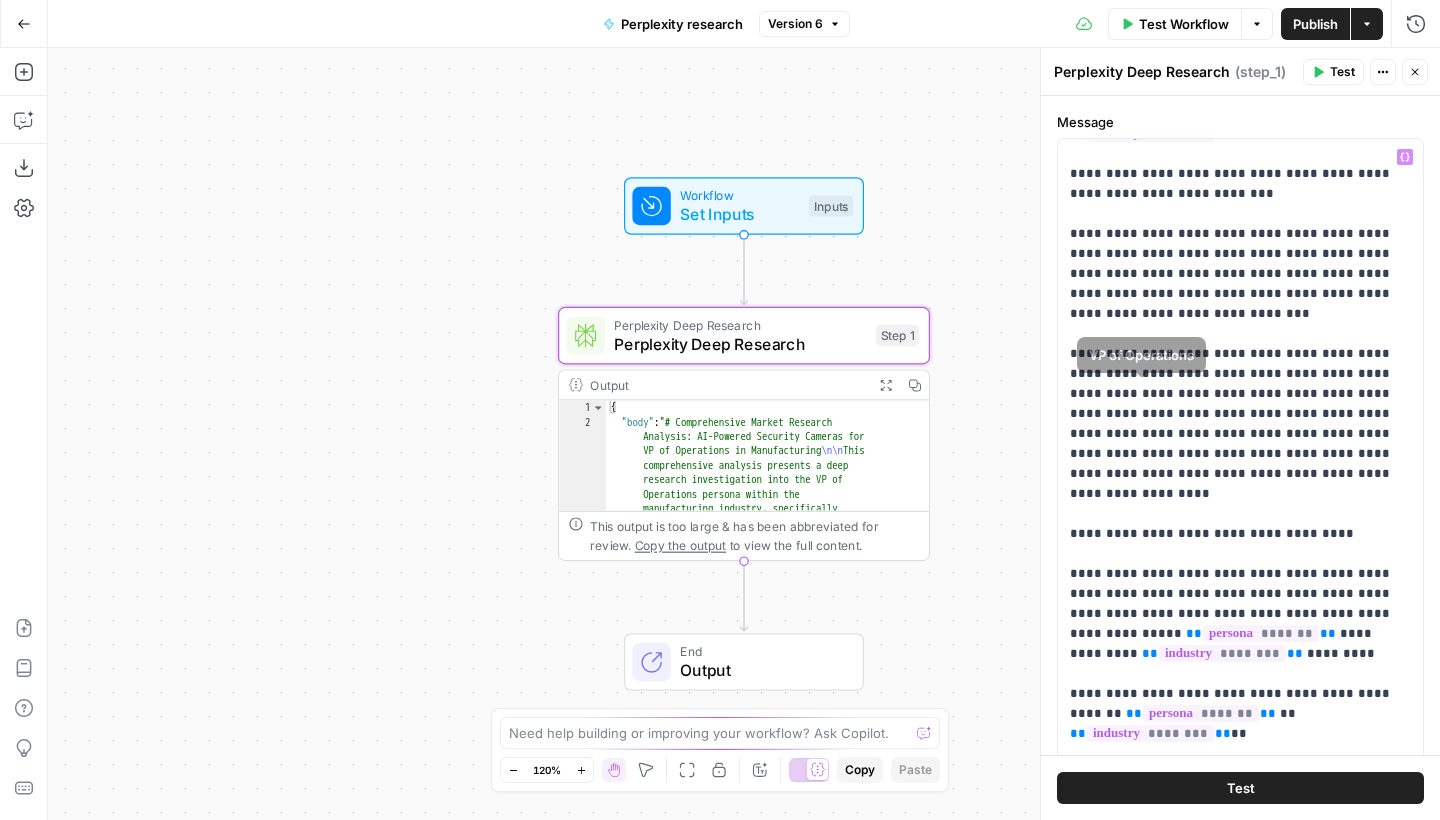 scroll, scrollTop: 2501, scrollLeft: 0, axis: vertical 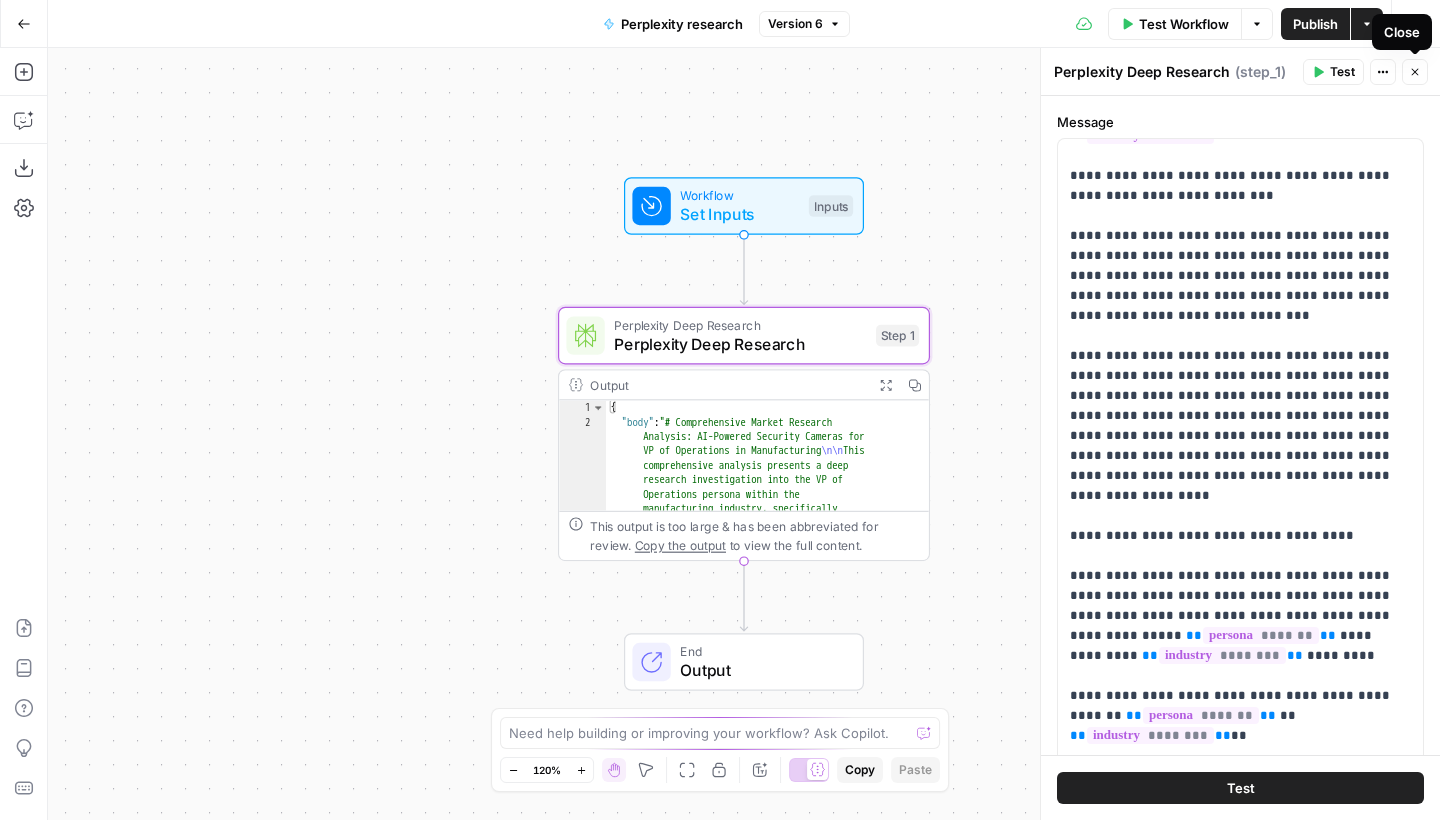 click on "Close" at bounding box center (1415, 72) 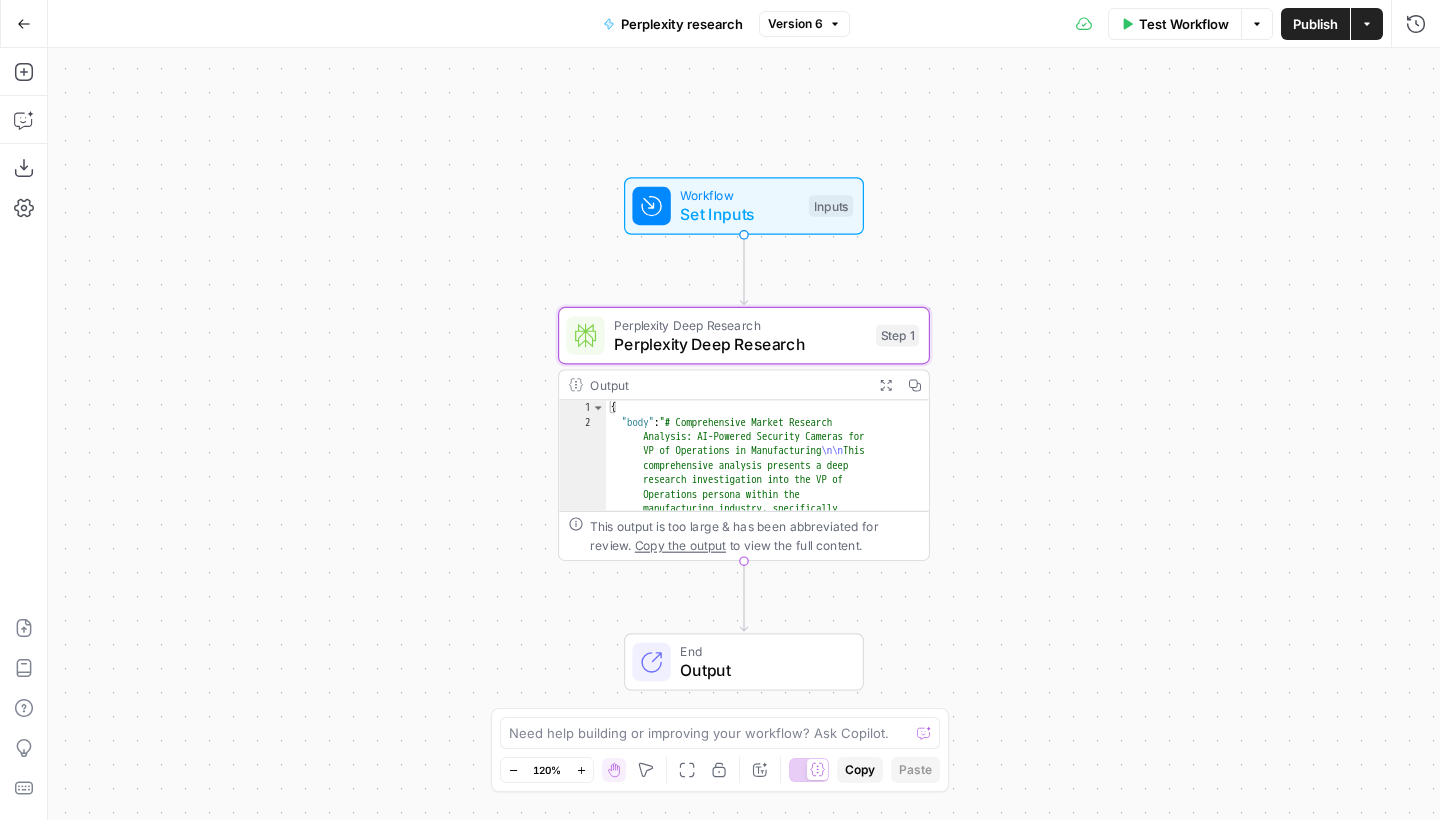 click 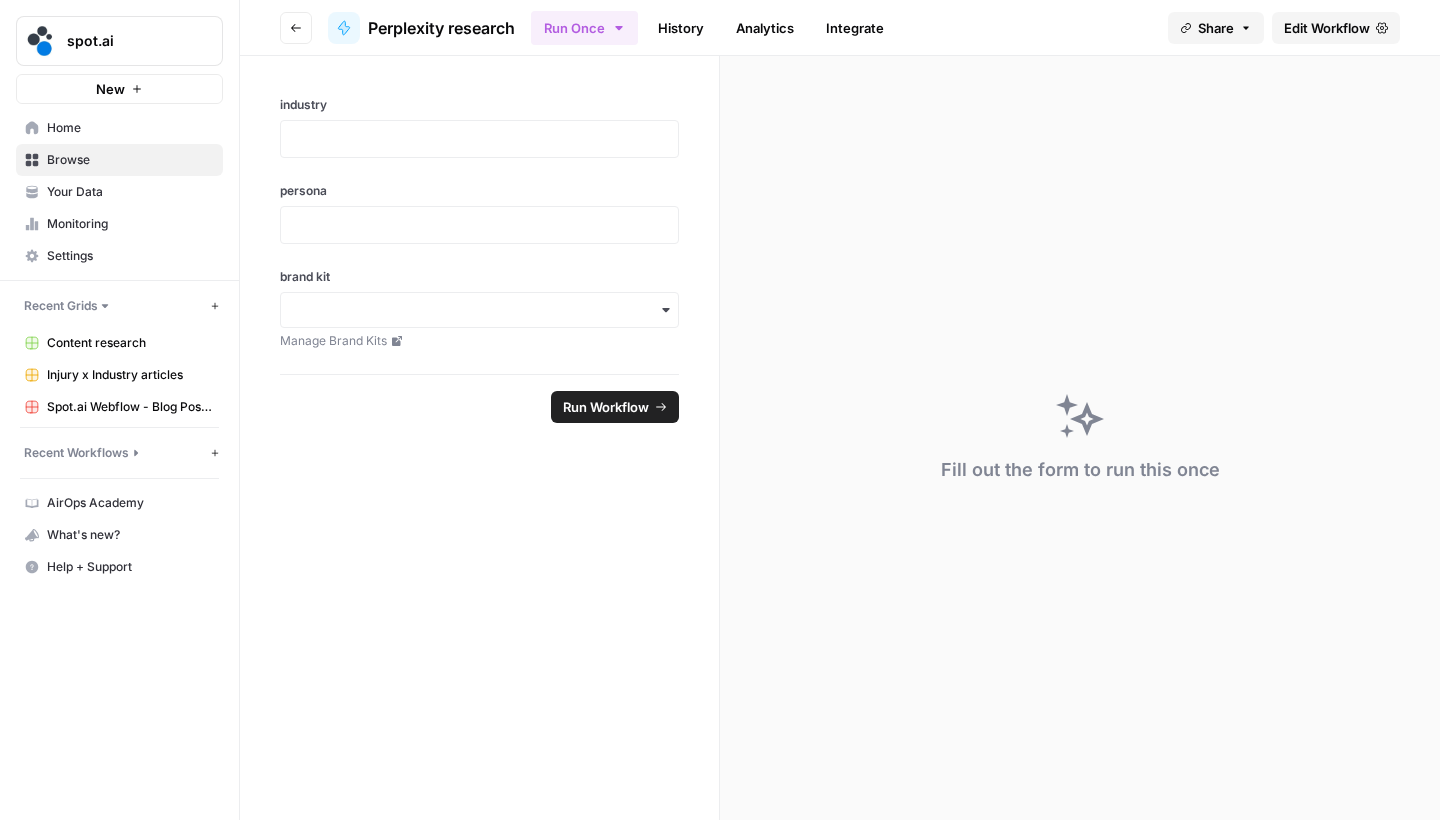 click on "Go back" at bounding box center [296, 28] 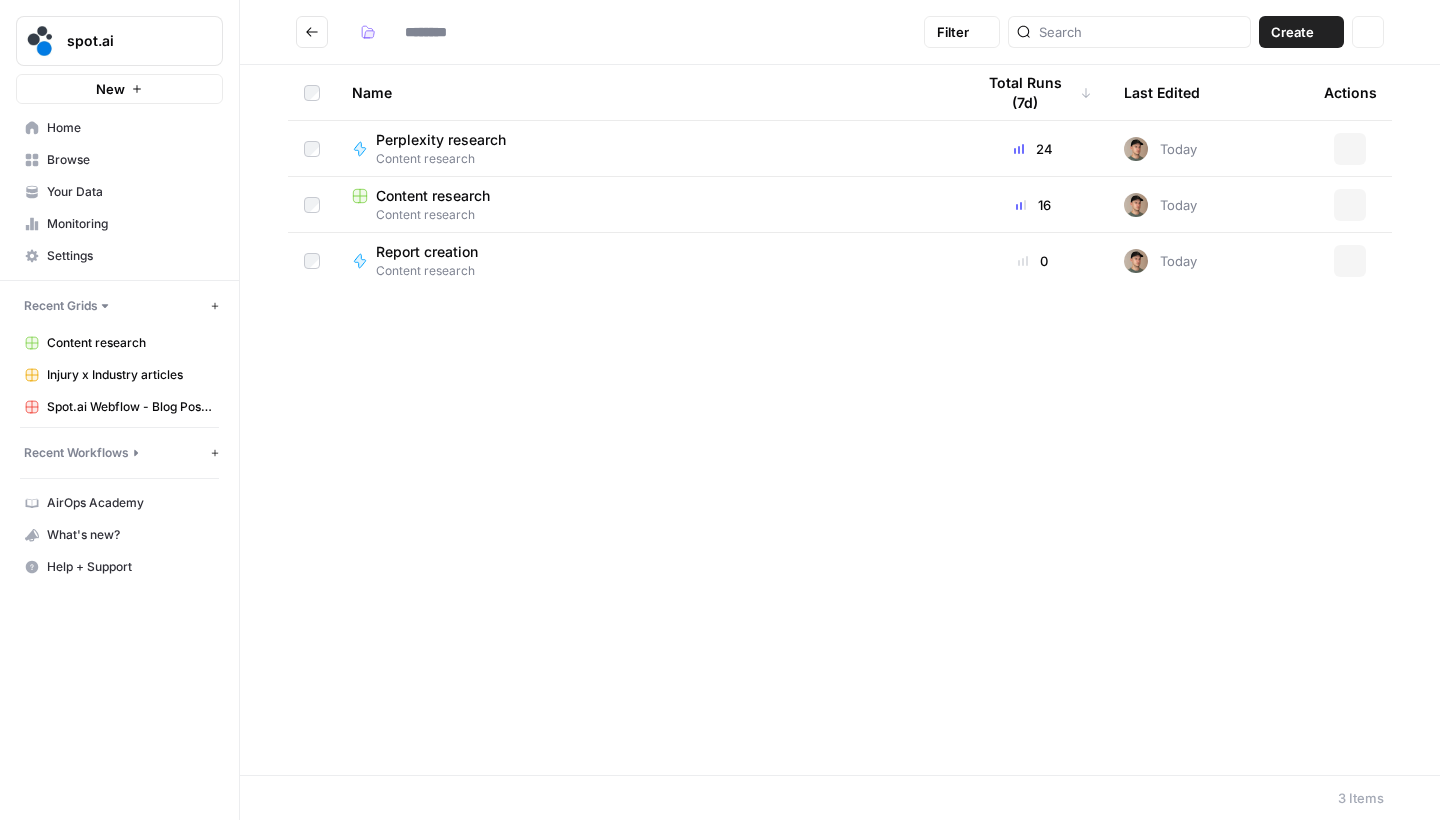 type on "**********" 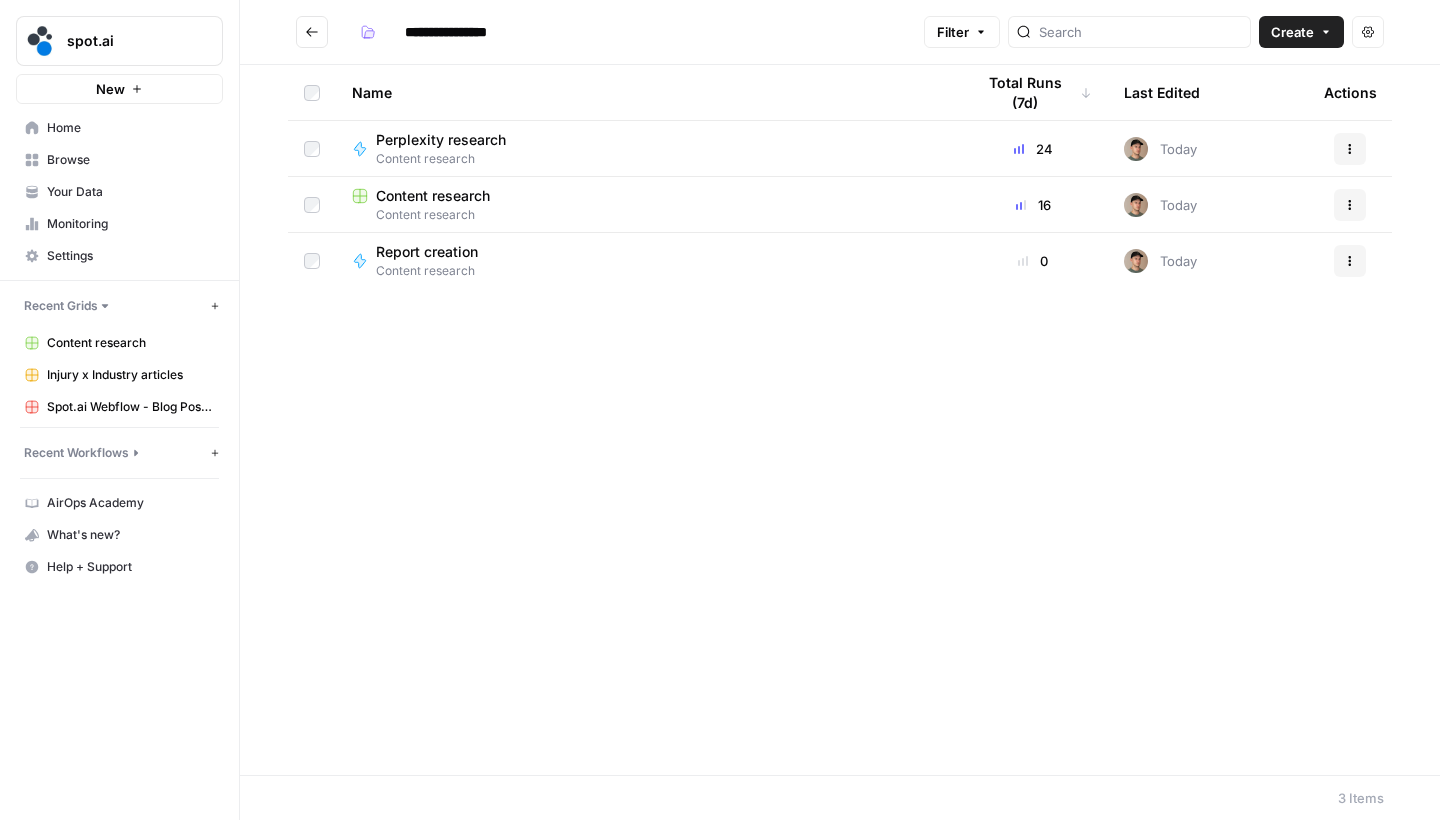 click on "Your Data" at bounding box center (130, 192) 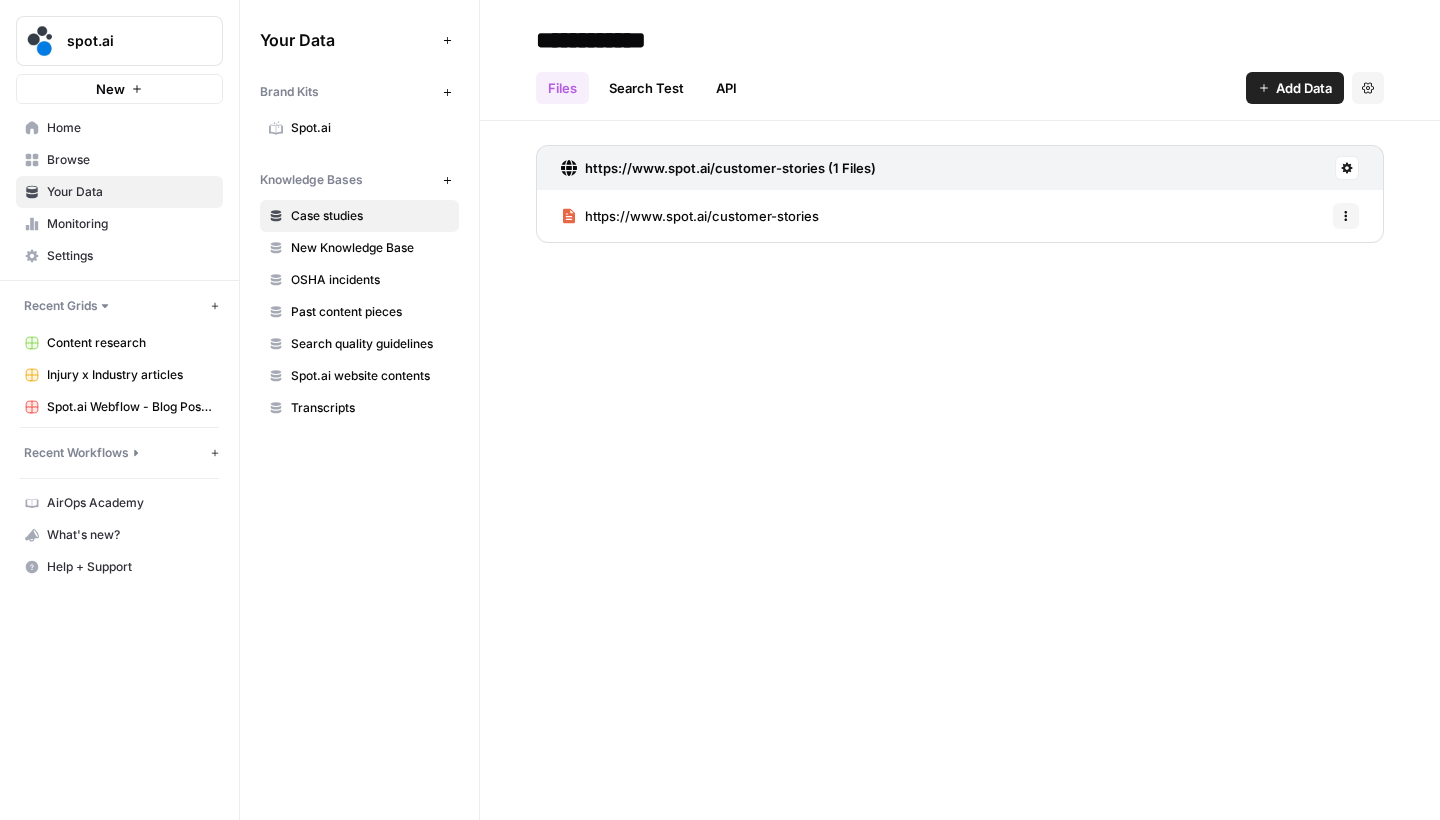 click on "Spot.ai" at bounding box center (359, 128) 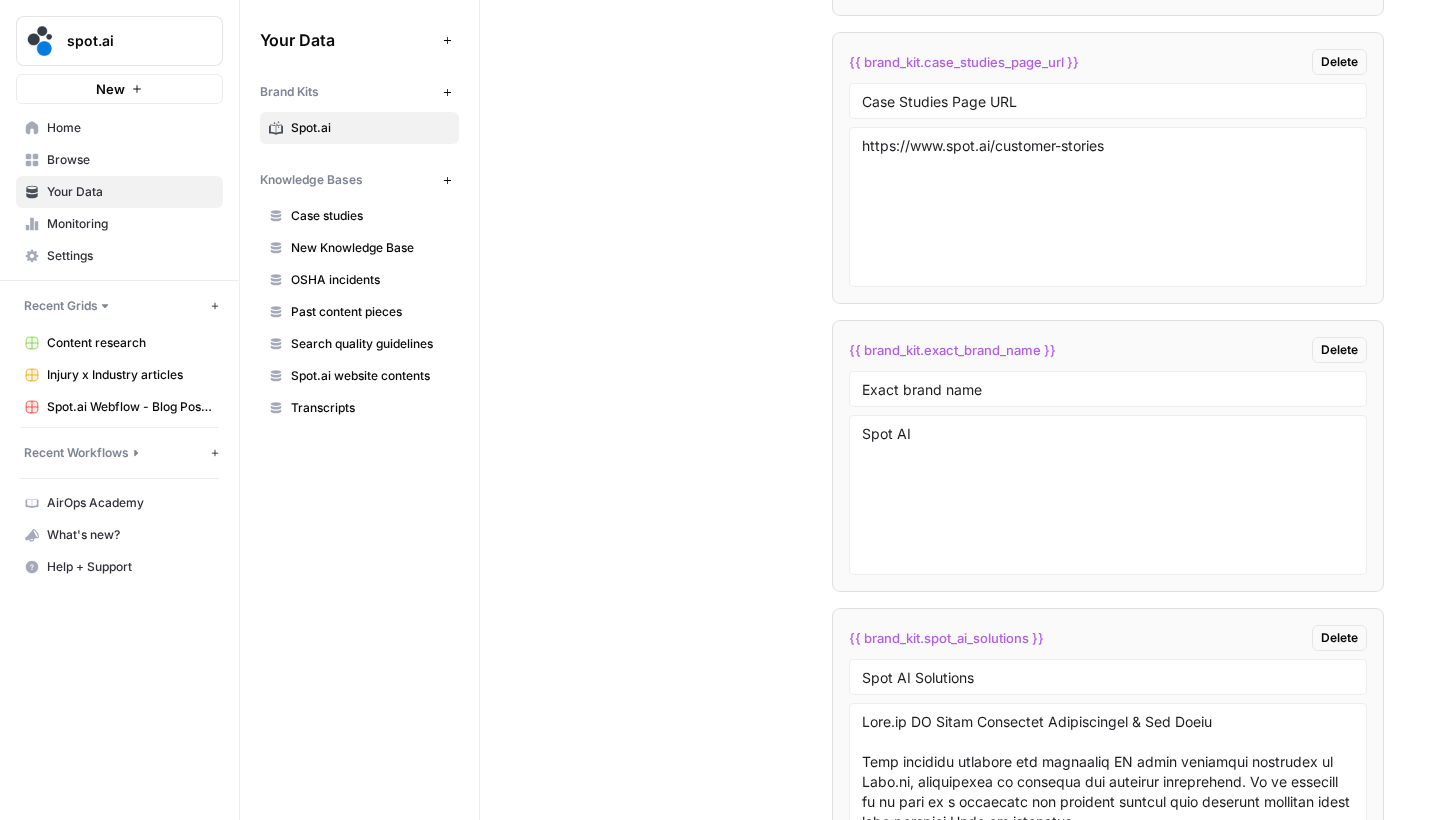 scroll, scrollTop: 4069, scrollLeft: 0, axis: vertical 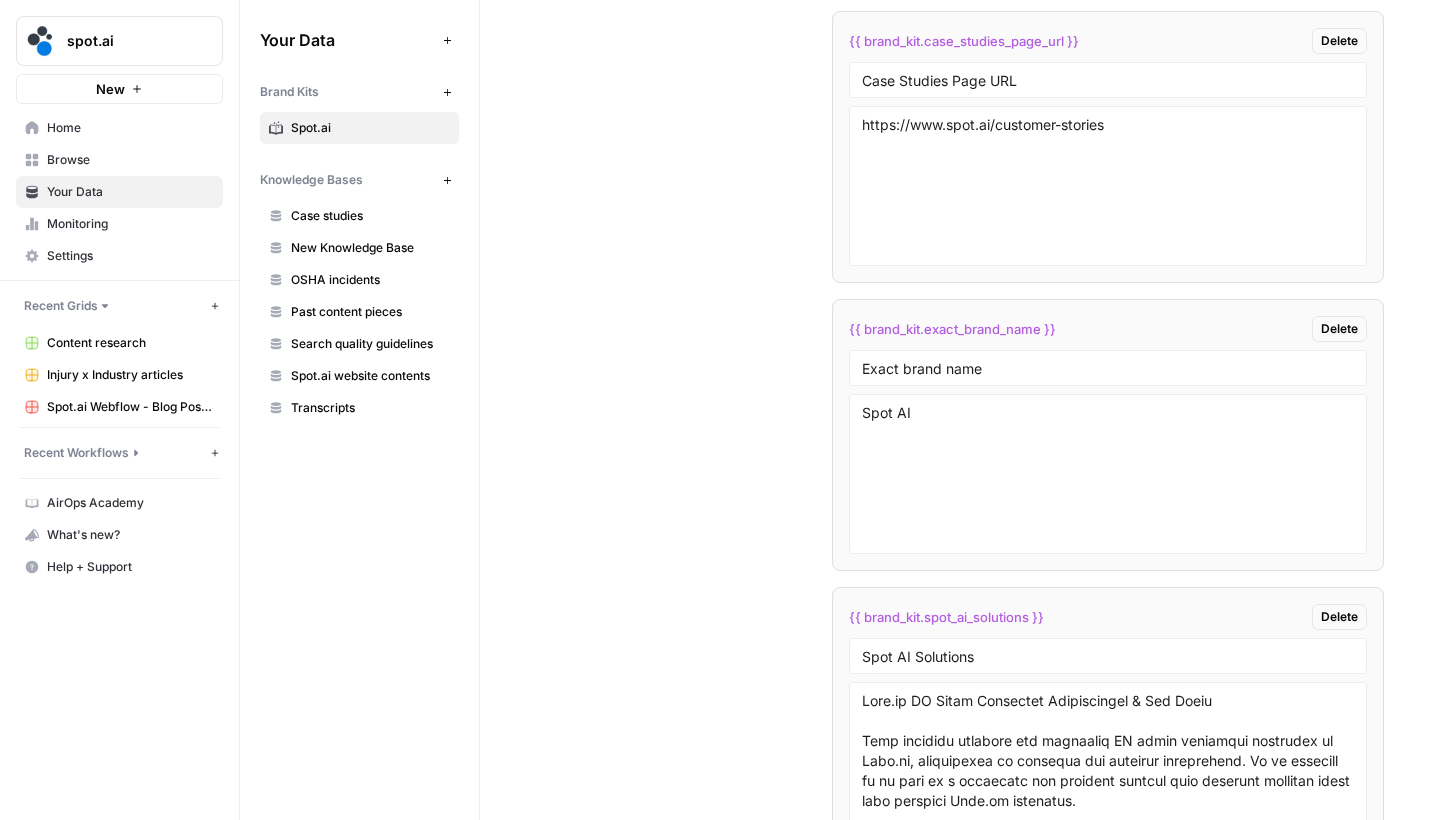 drag, startPoint x: 1087, startPoint y: 337, endPoint x: 849, endPoint y: 327, distance: 238.20999 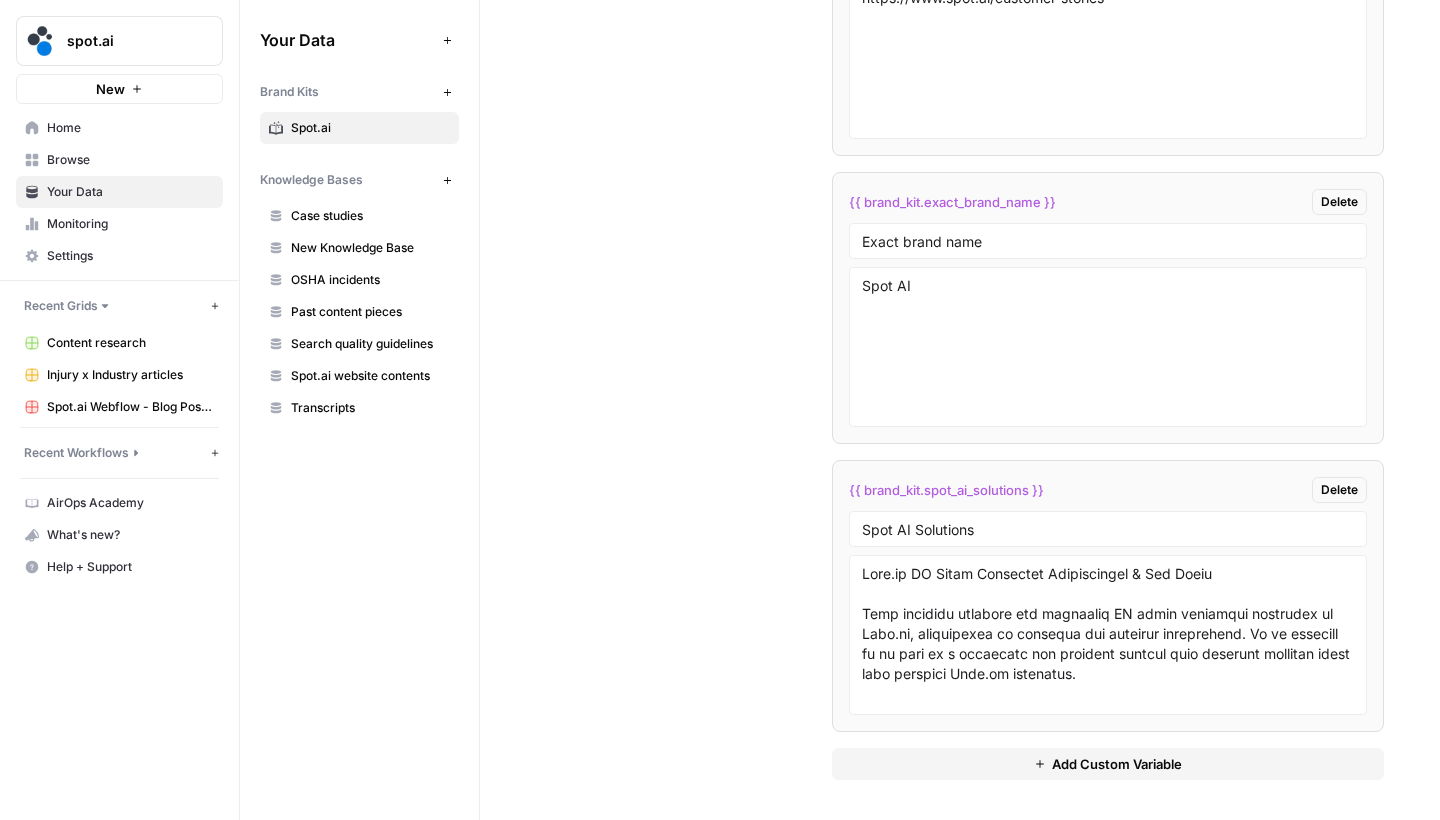 scroll, scrollTop: 4196, scrollLeft: 0, axis: vertical 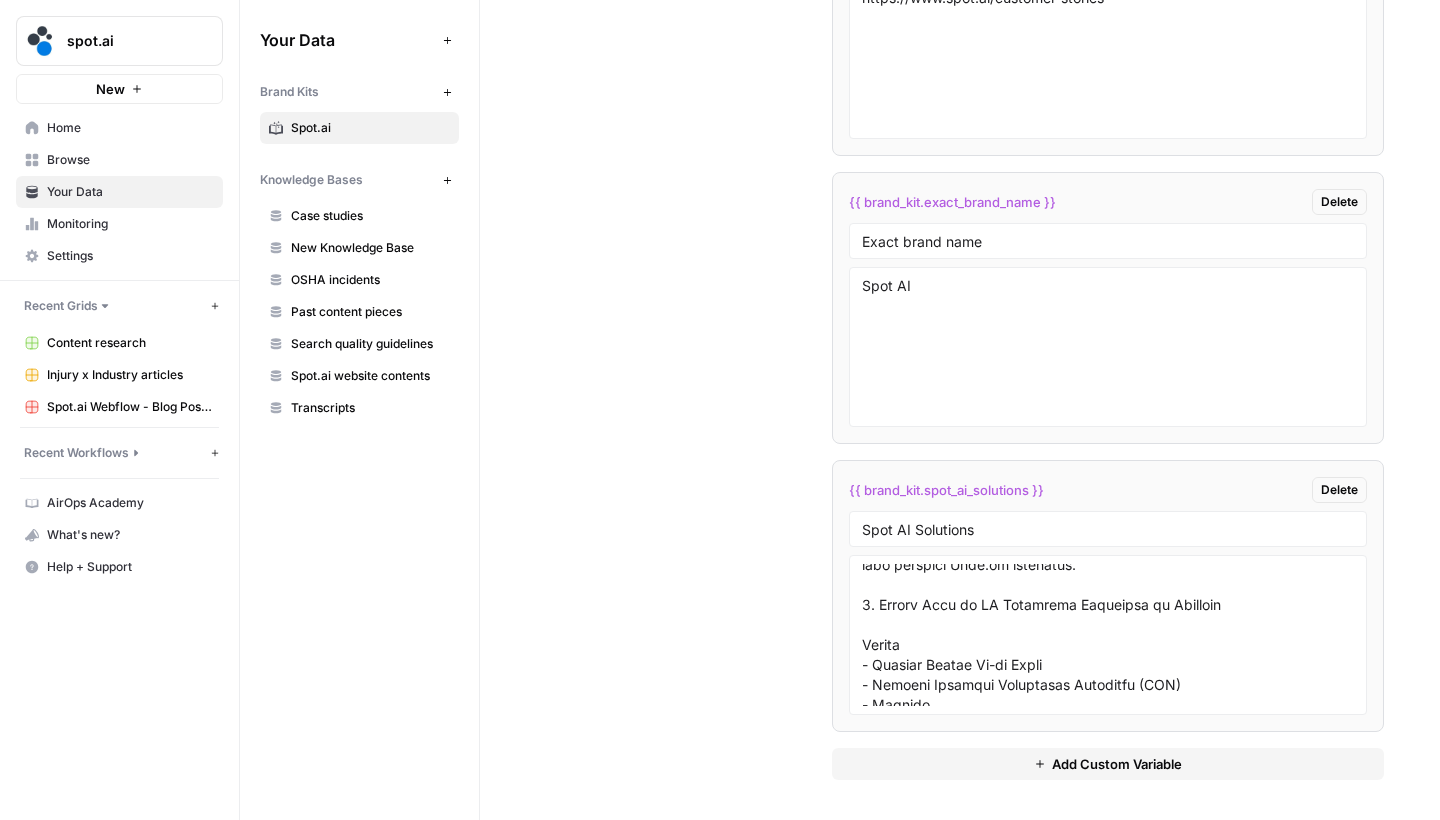 drag, startPoint x: 1056, startPoint y: 493, endPoint x: 844, endPoint y: 494, distance: 212.00237 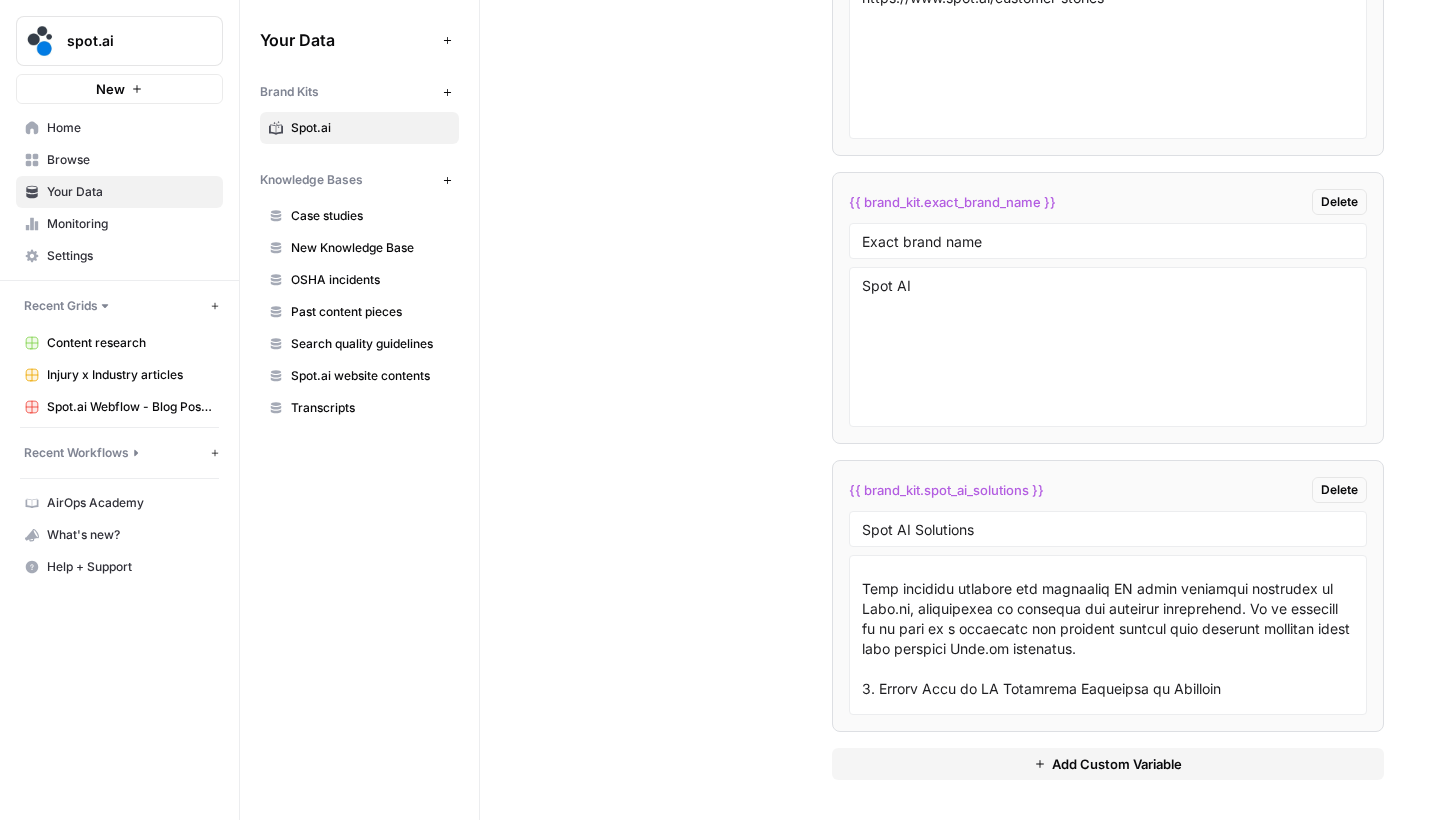 scroll, scrollTop: 22, scrollLeft: 0, axis: vertical 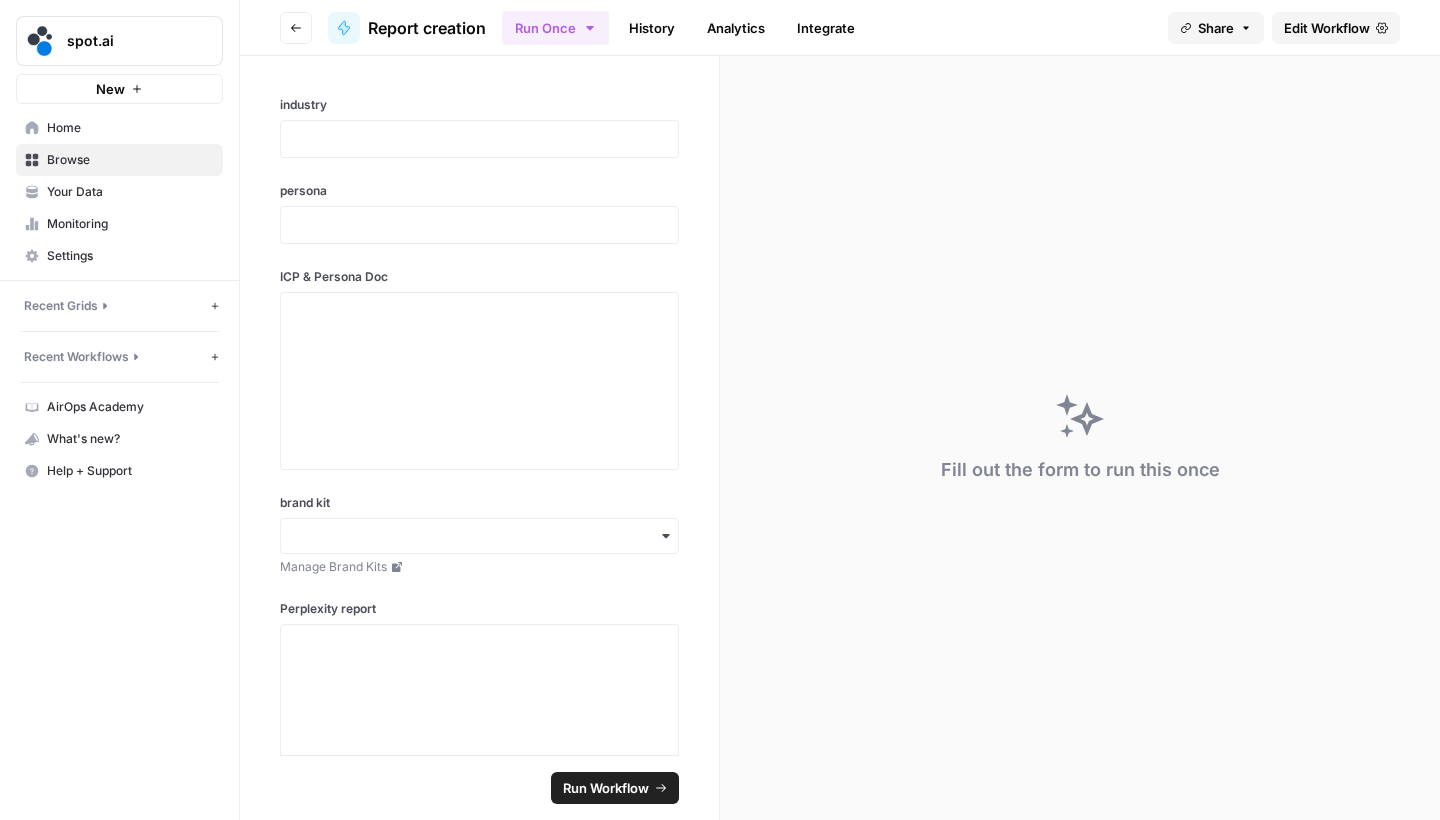 click on "Edit Workflow" at bounding box center [1327, 28] 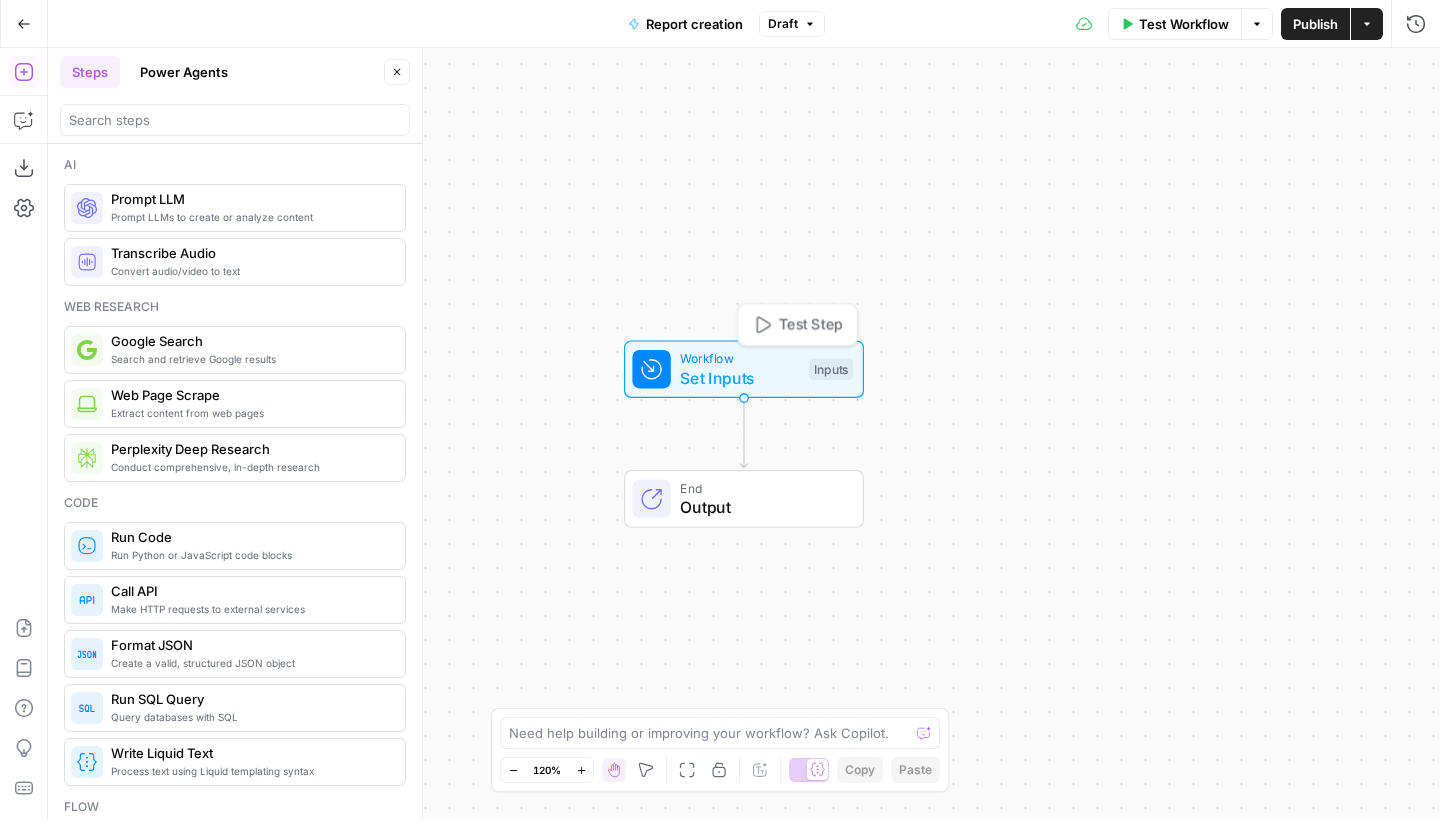 click 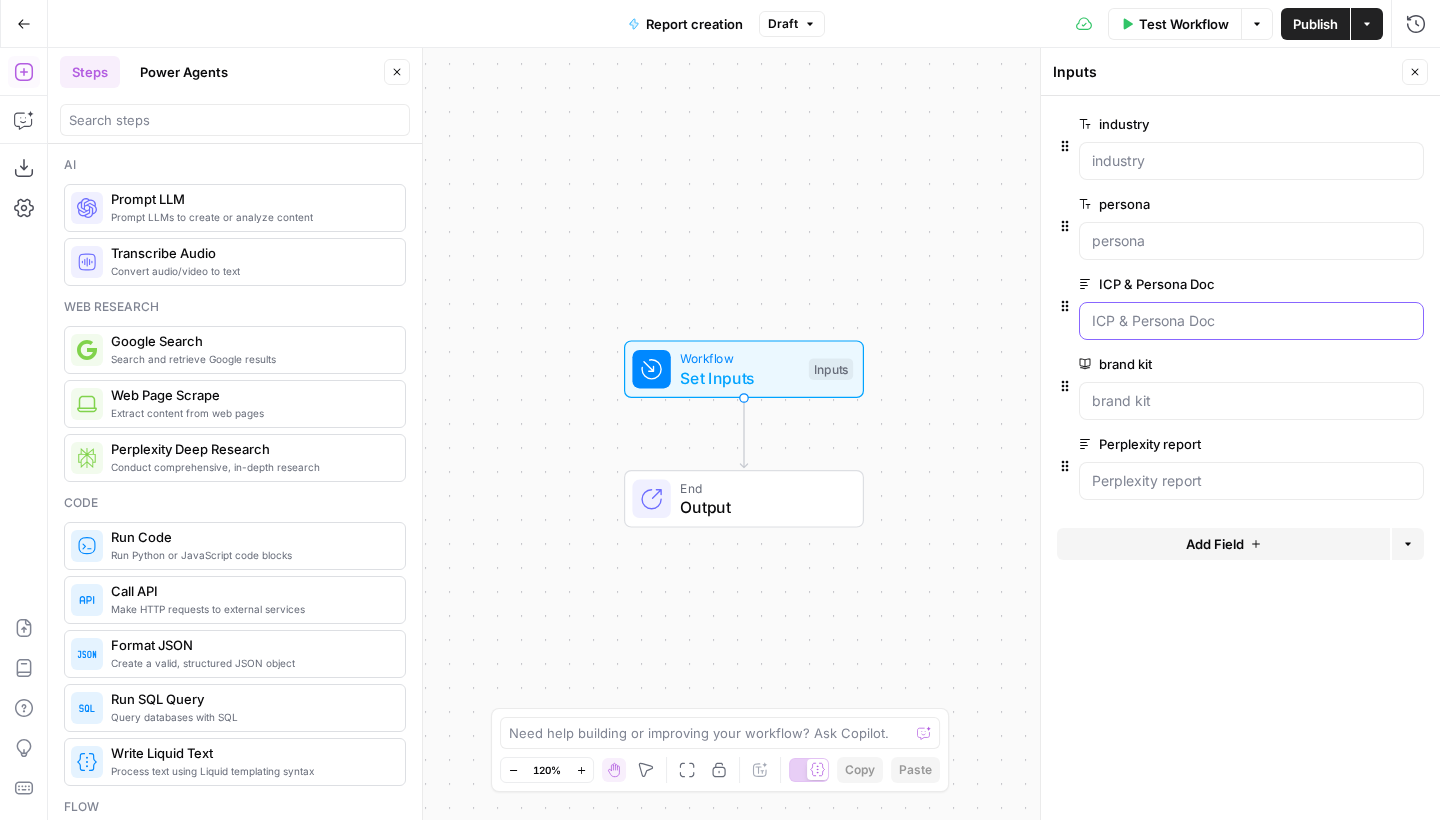 click on "ICP & Persona Doc" at bounding box center [1251, 321] 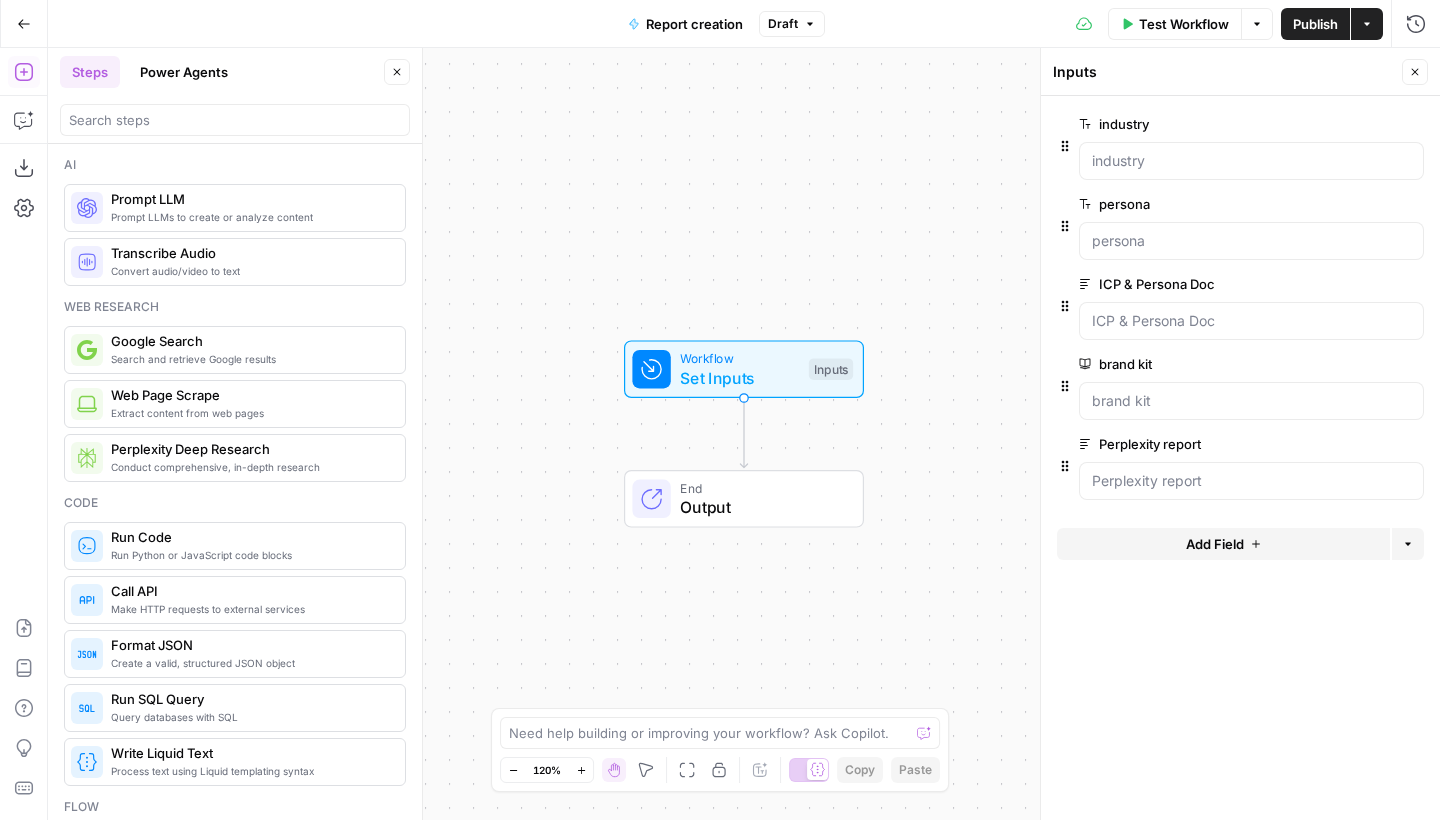 click on "edit field" at bounding box center [1357, 284] 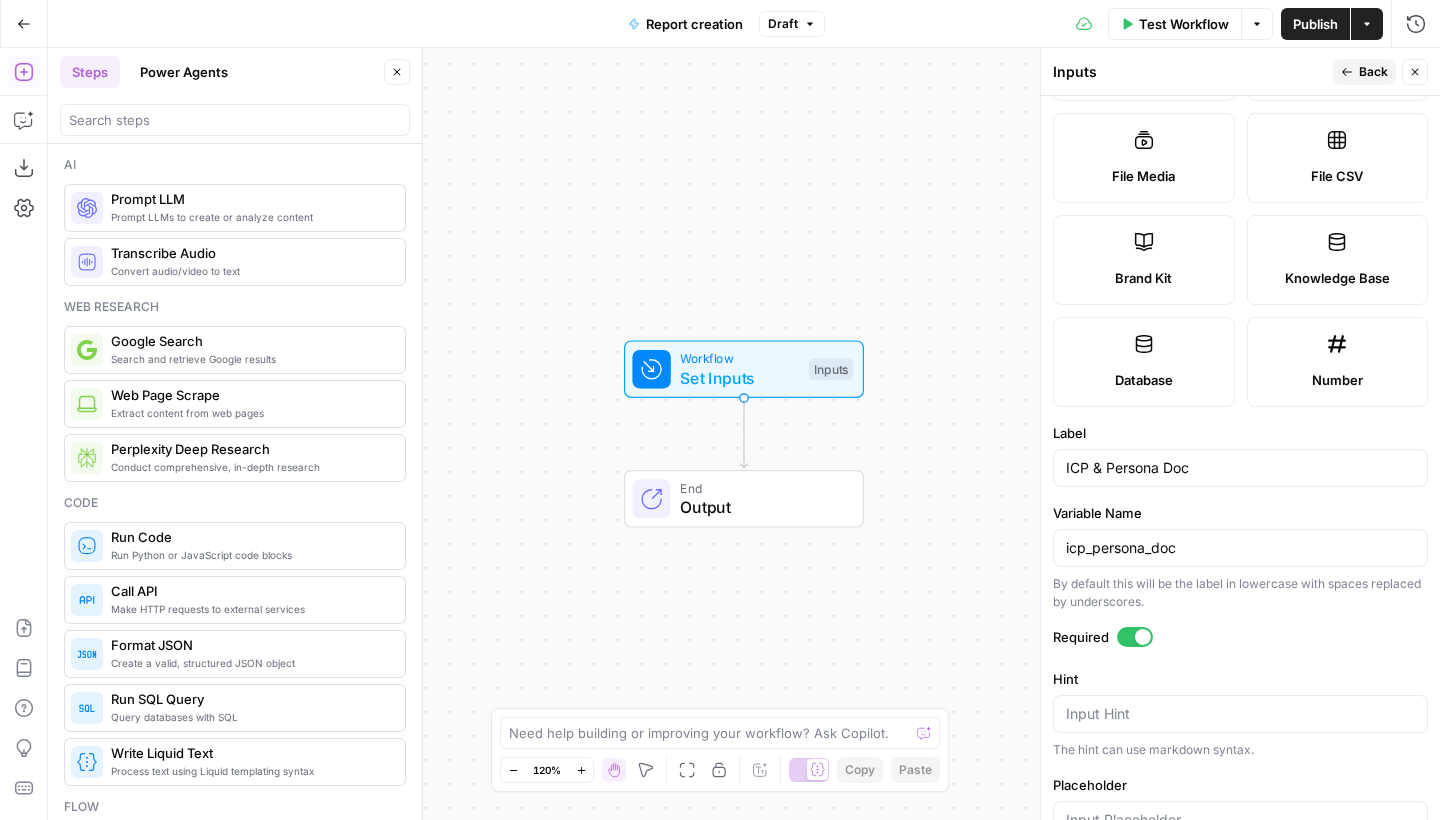 scroll, scrollTop: 439, scrollLeft: 0, axis: vertical 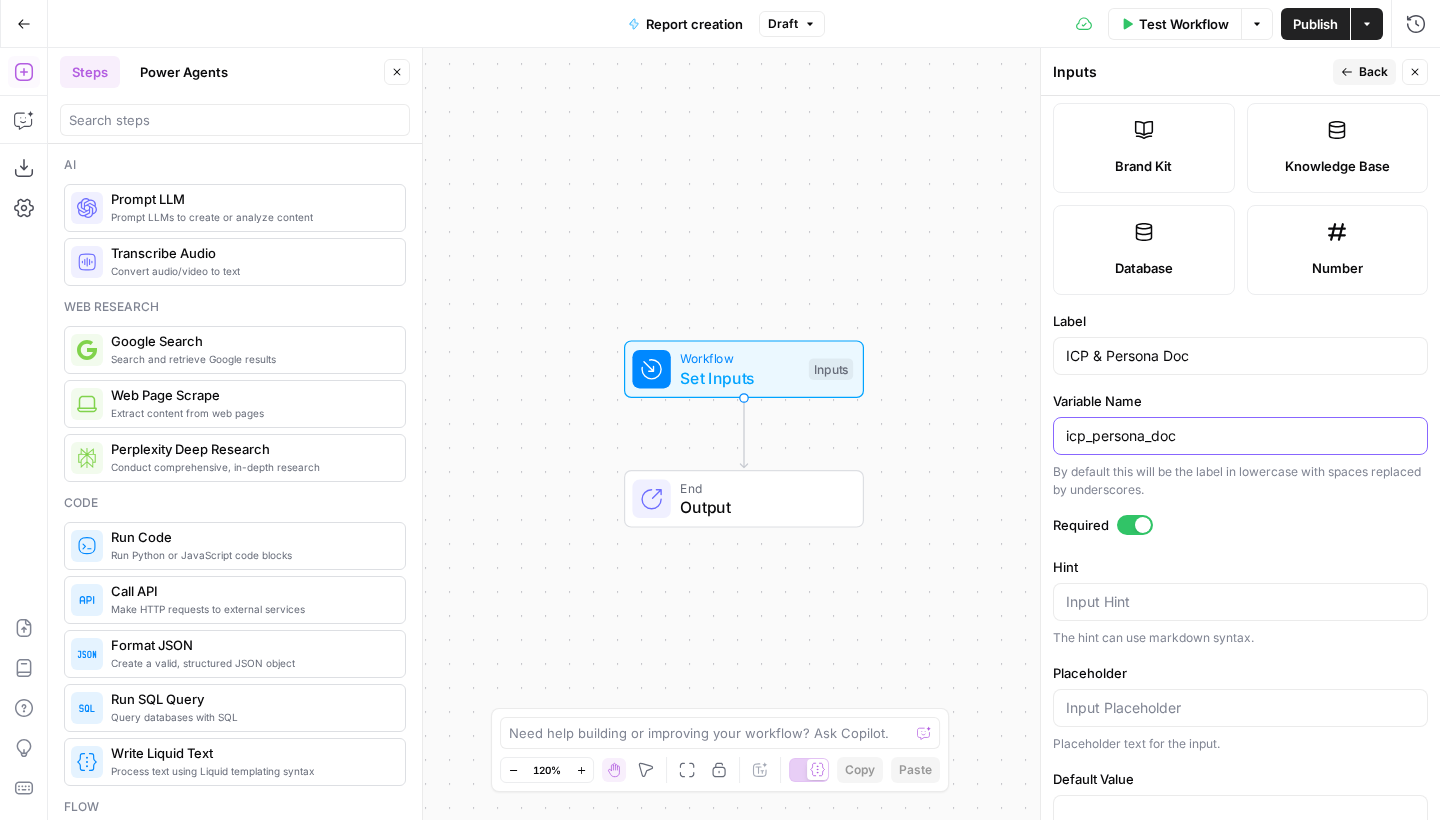 drag, startPoint x: 1185, startPoint y: 445, endPoint x: 1039, endPoint y: 437, distance: 146.21901 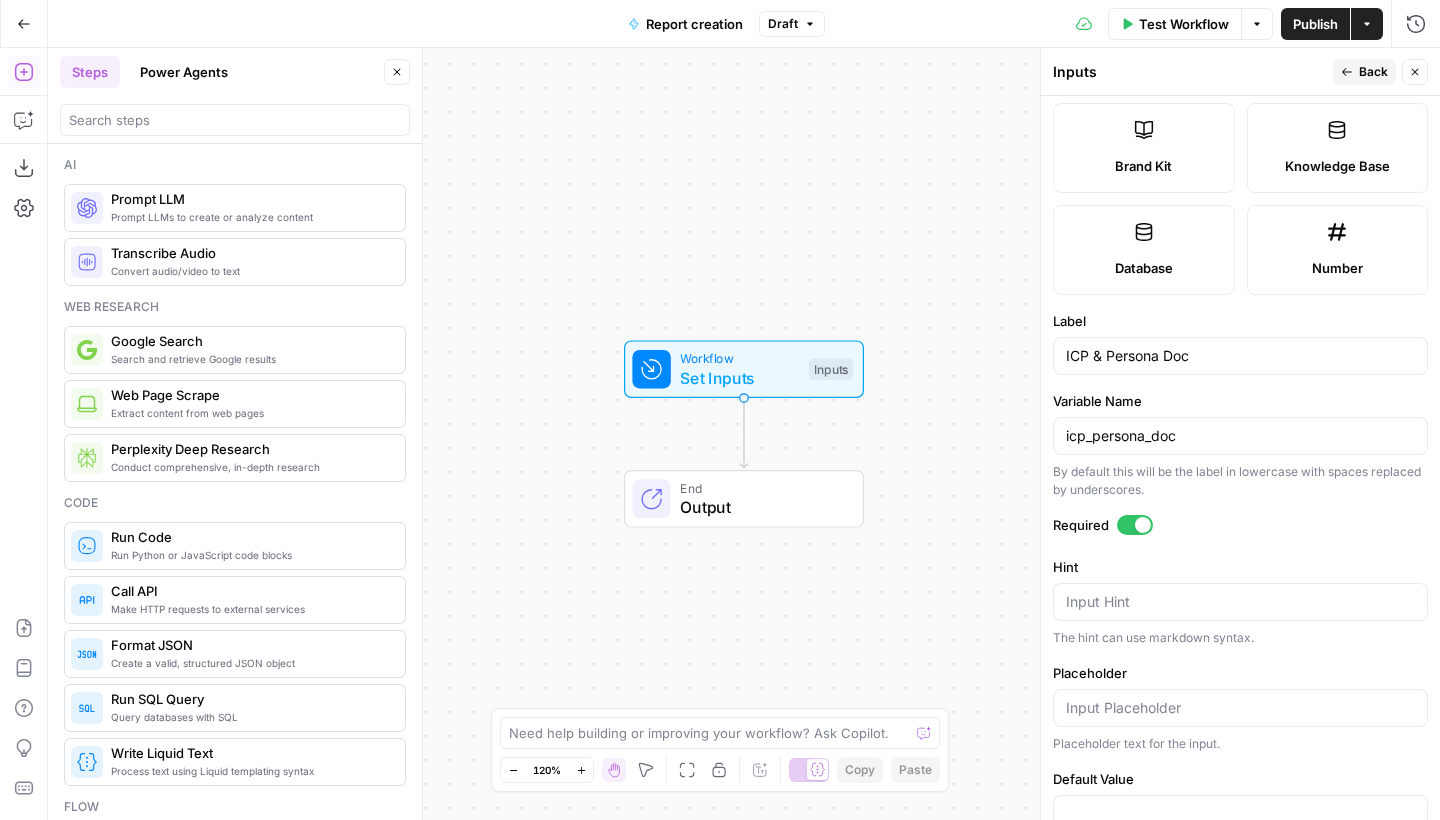 click on "Close" at bounding box center (1415, 72) 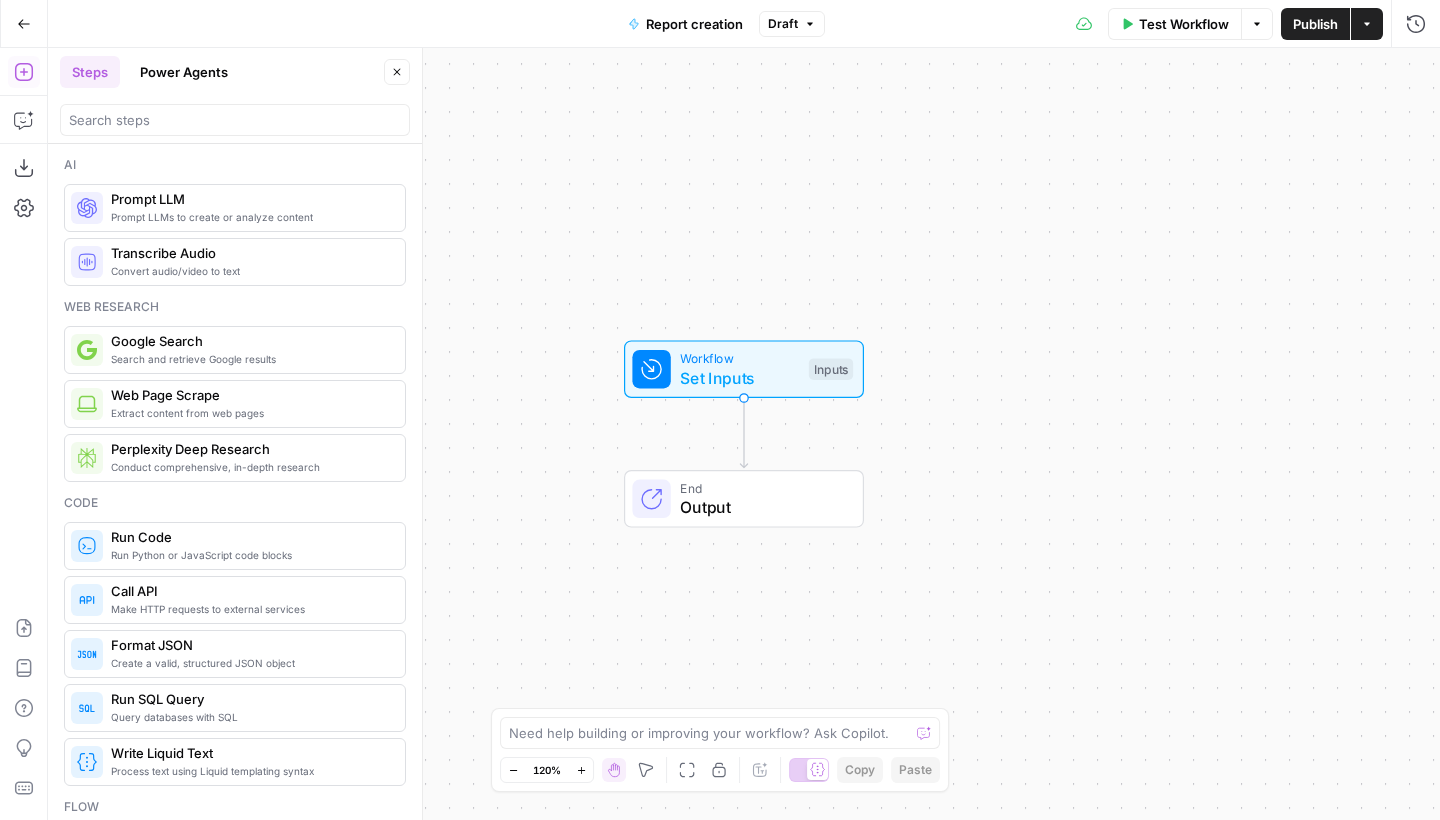 click on "Set Inputs" at bounding box center (739, 378) 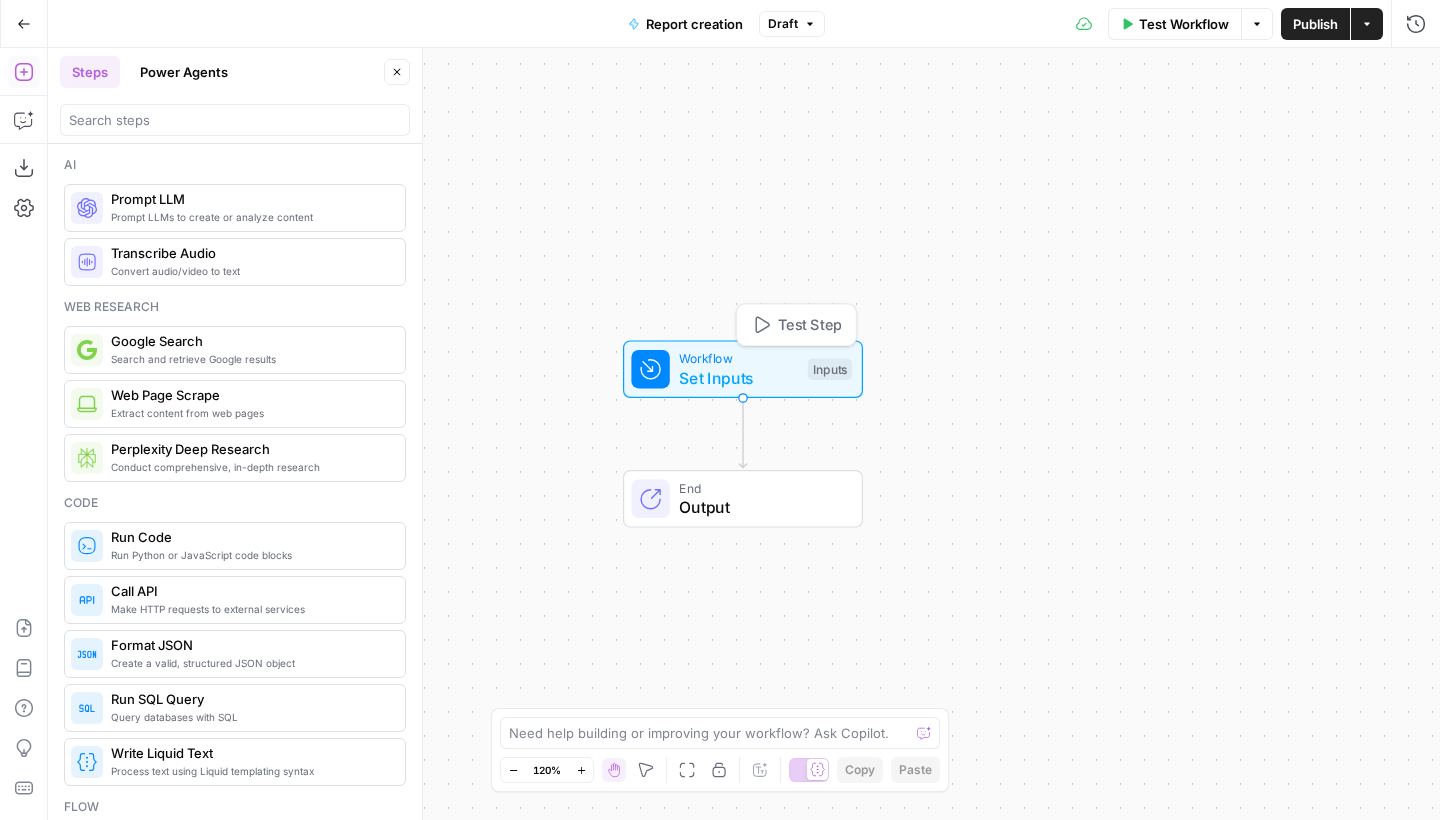 click on "Set Inputs" at bounding box center [738, 378] 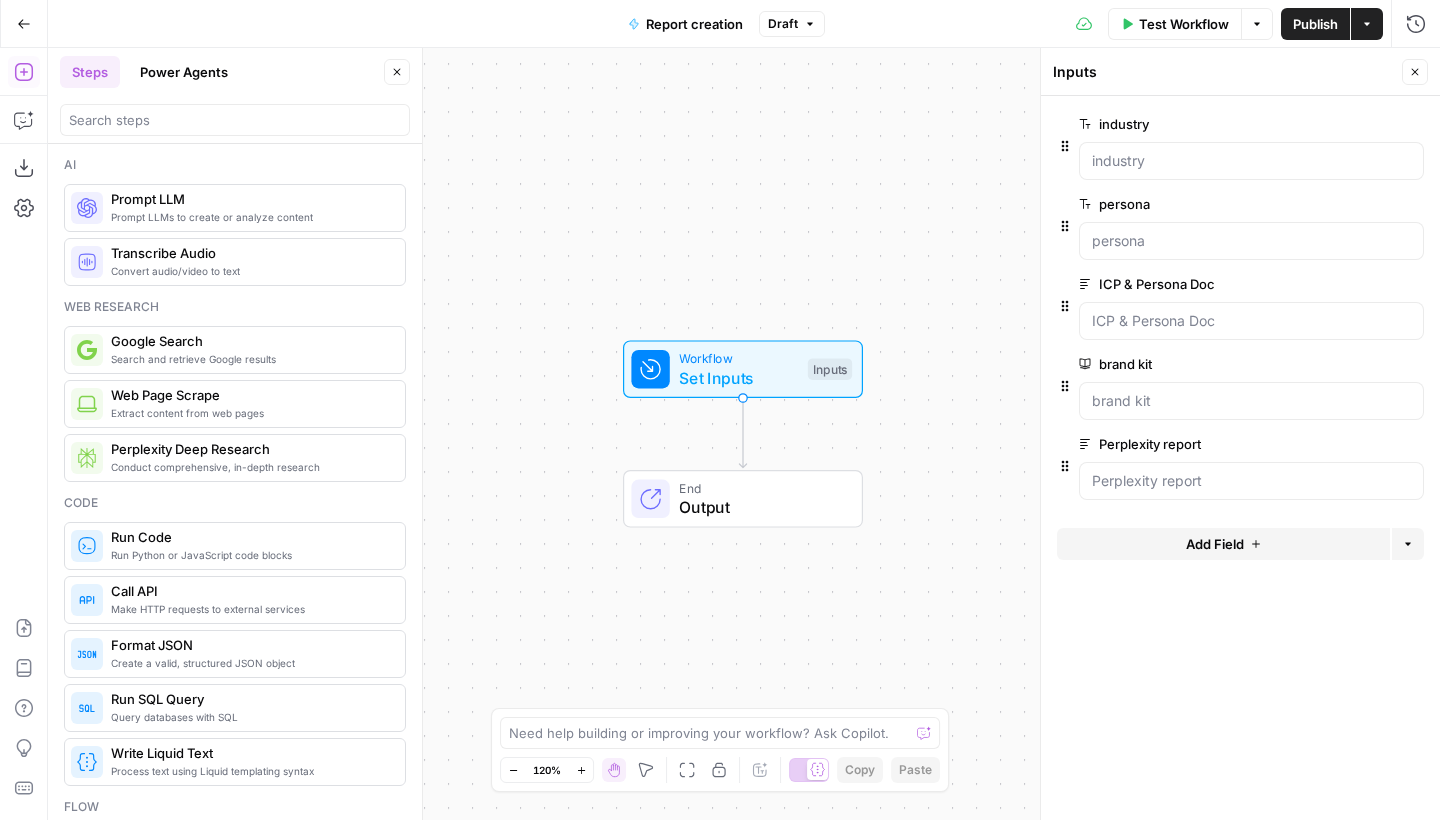 click on "Set Inputs" at bounding box center [738, 378] 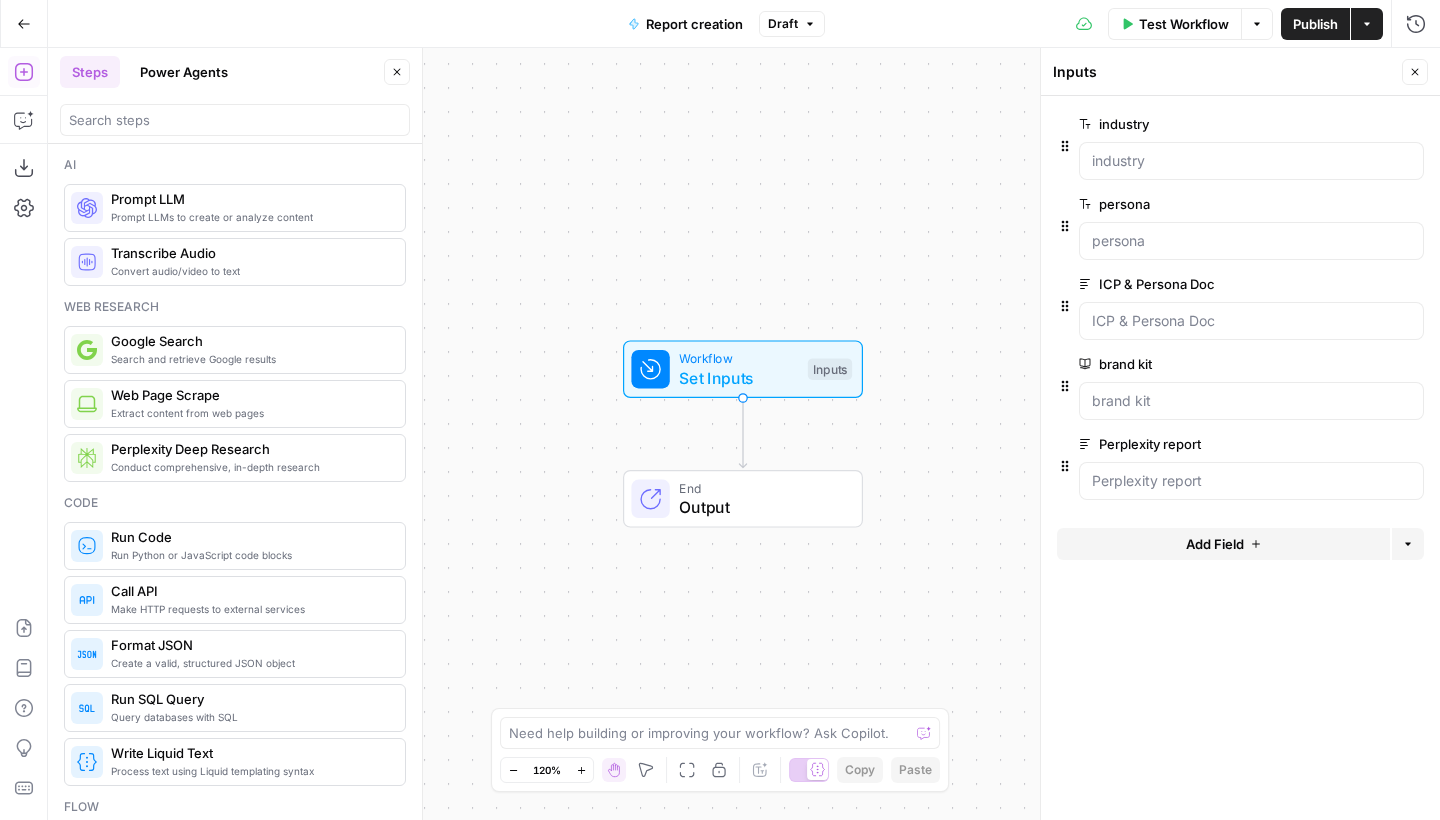 click on "edit field" at bounding box center [1349, 444] 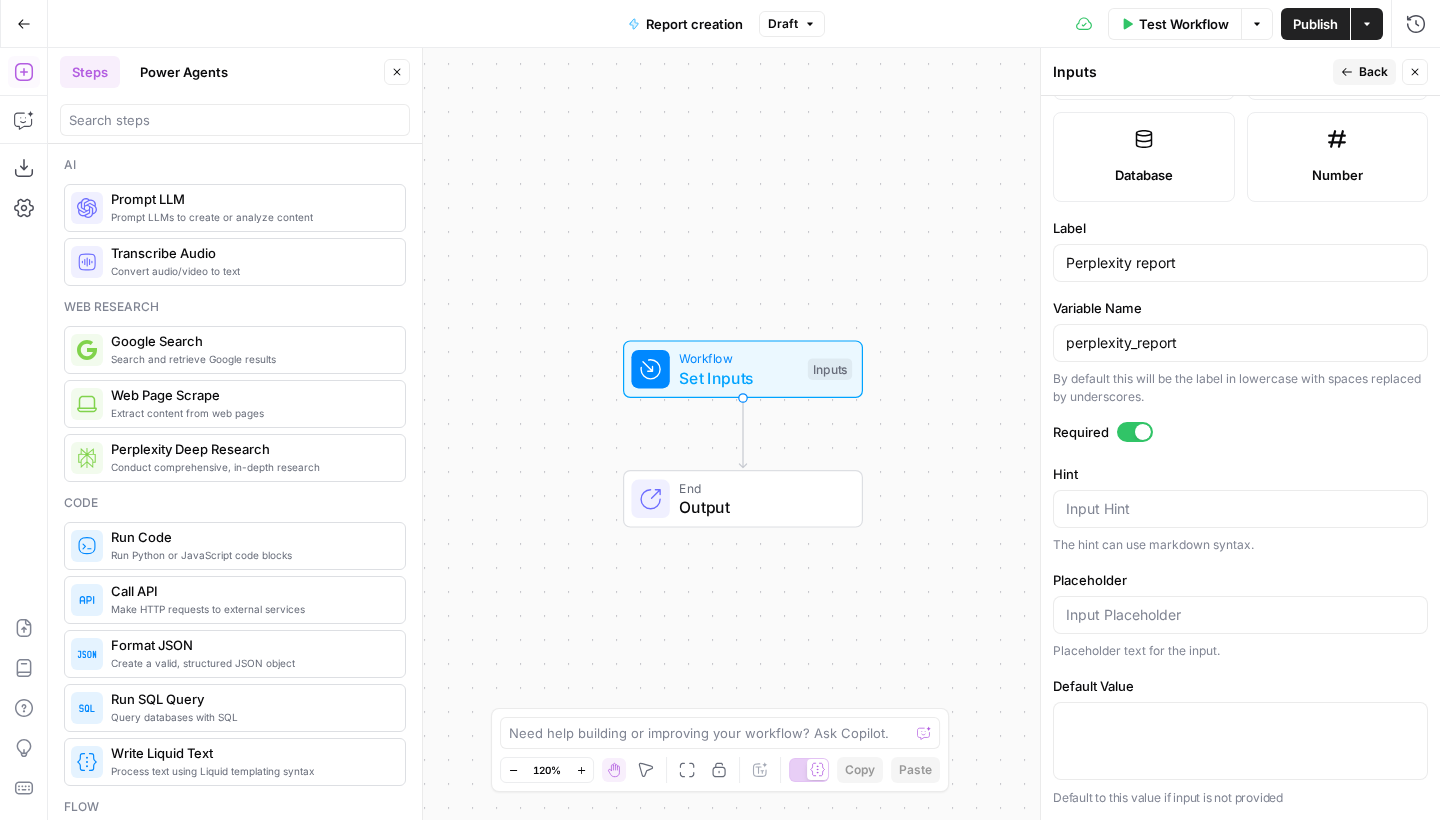 scroll, scrollTop: 531, scrollLeft: 0, axis: vertical 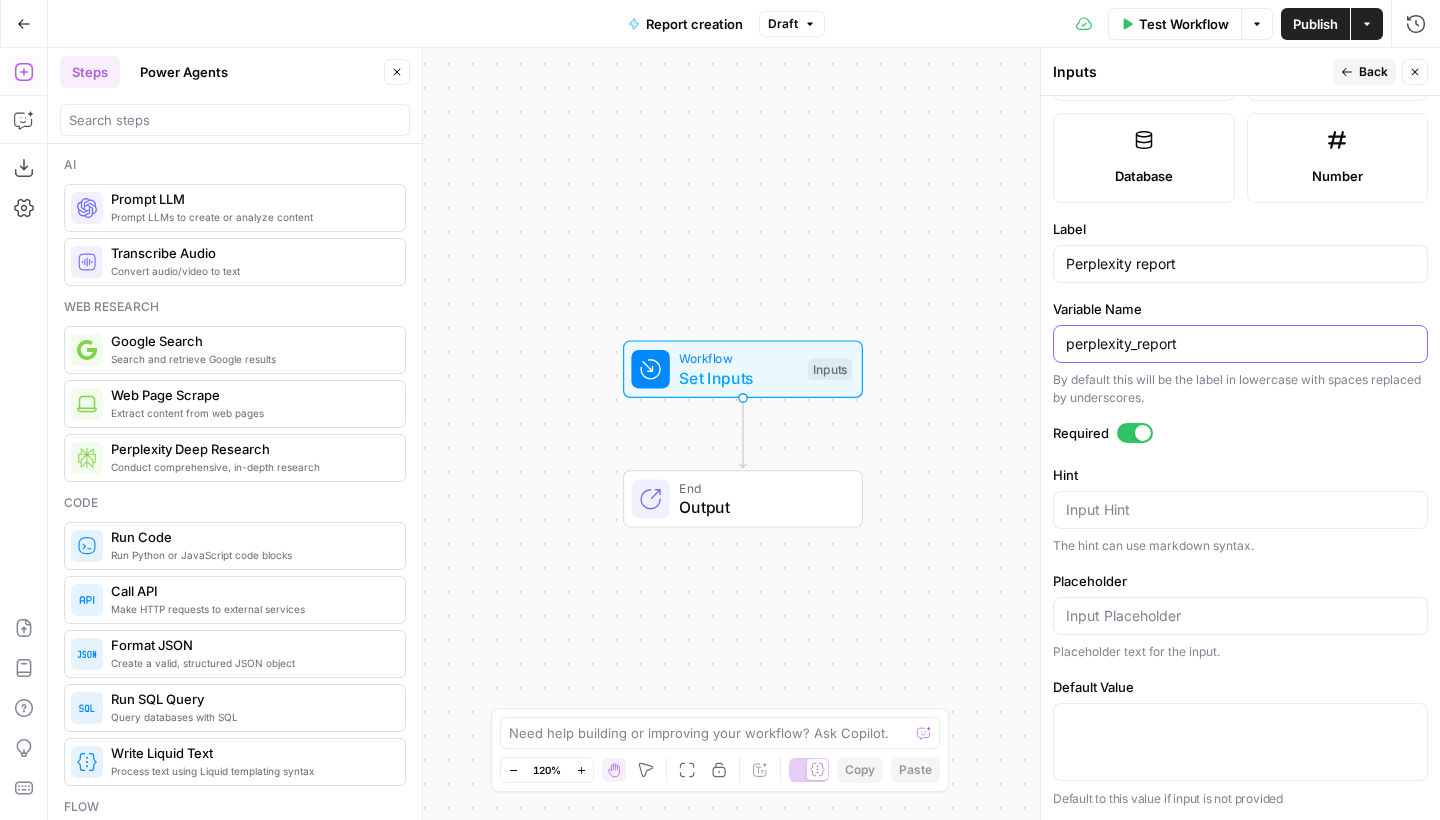 click on "perplexity_report" at bounding box center (1240, 344) 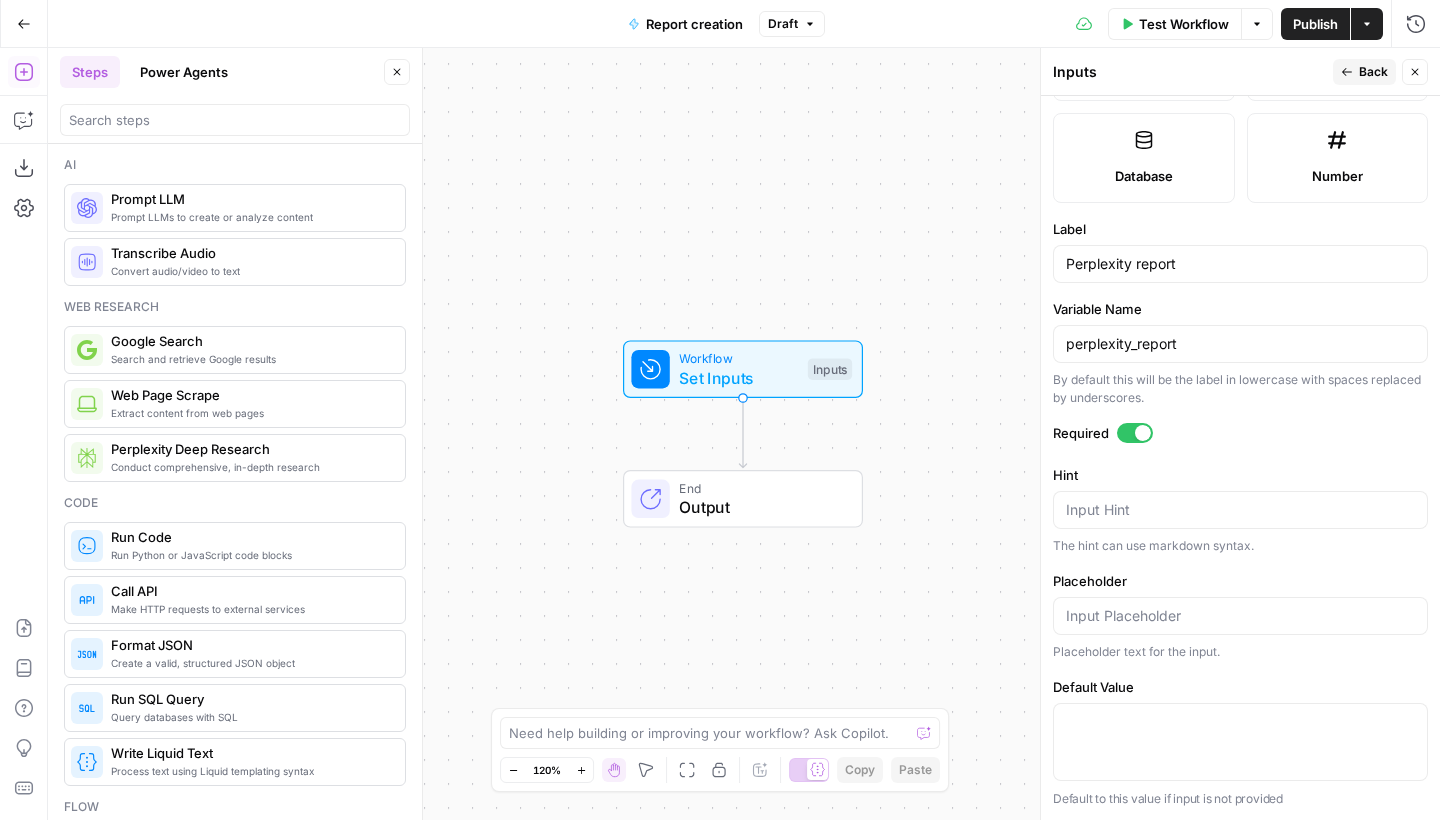 click on "Close" at bounding box center [1415, 72] 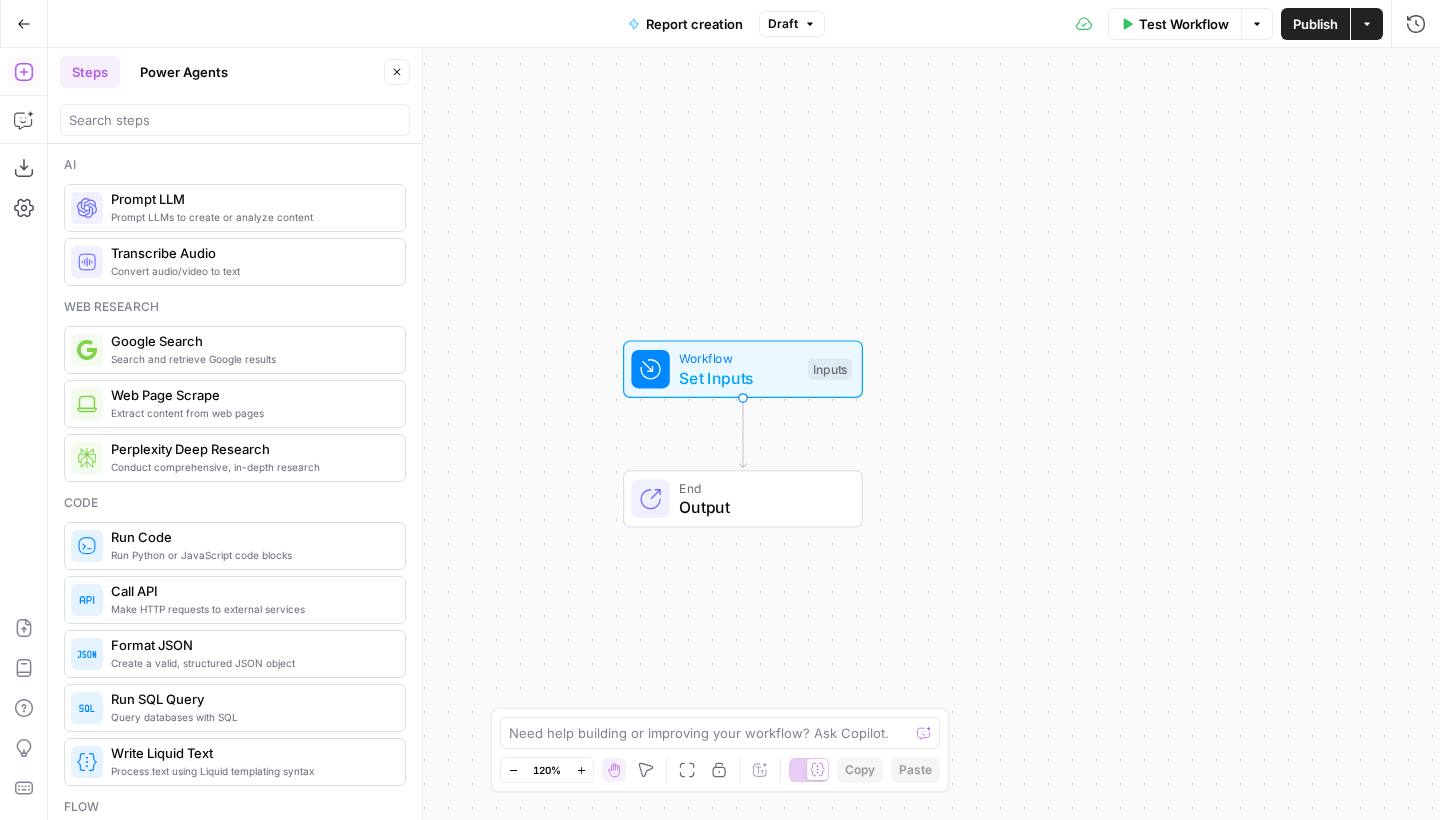 click on "Prompt LLMs to create or analyze content" at bounding box center [250, 217] 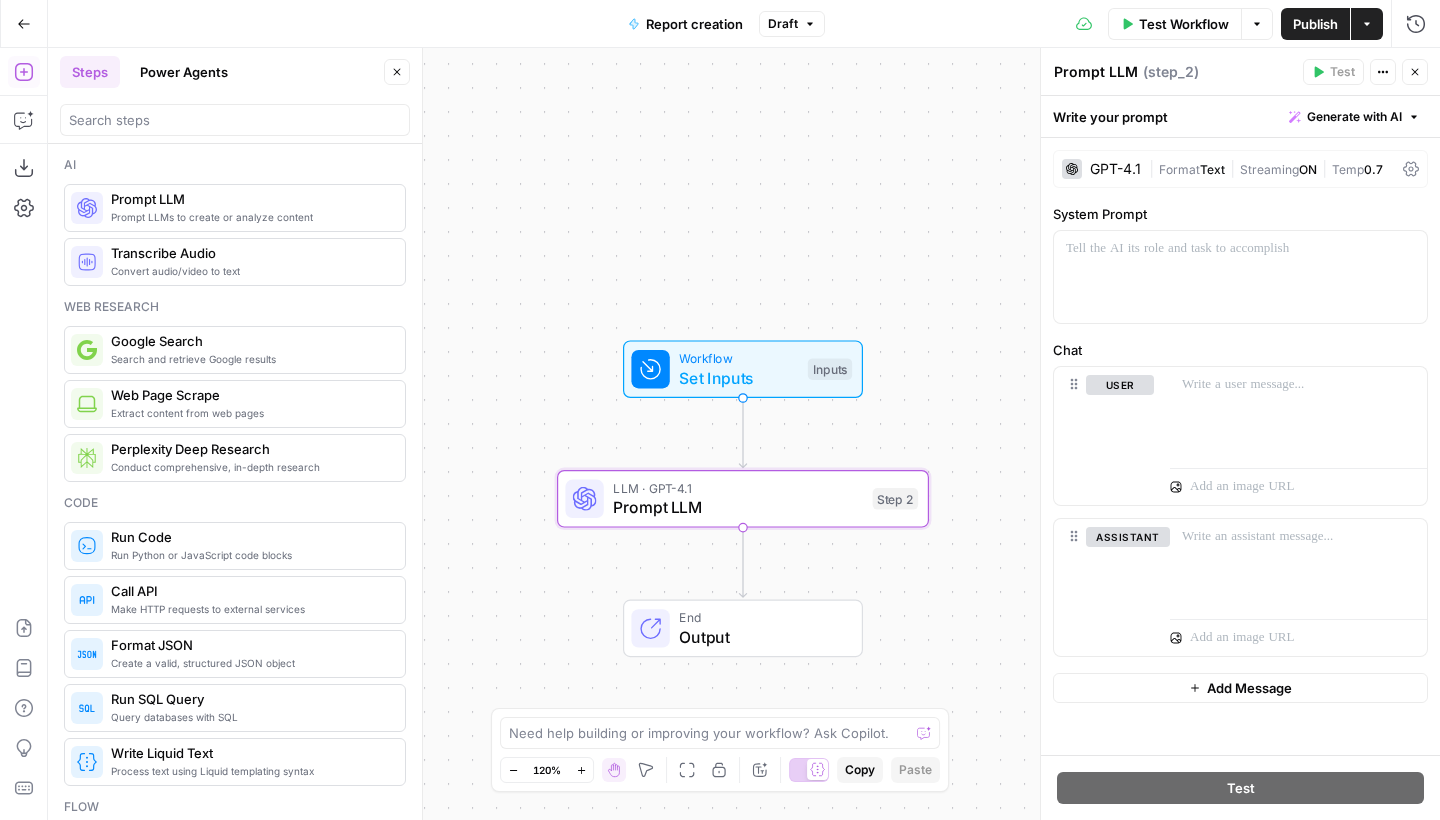 click on "GPT-4.1   |   Format  Text   |   Streaming  ON   |   Temp  0.7" at bounding box center [1240, 169] 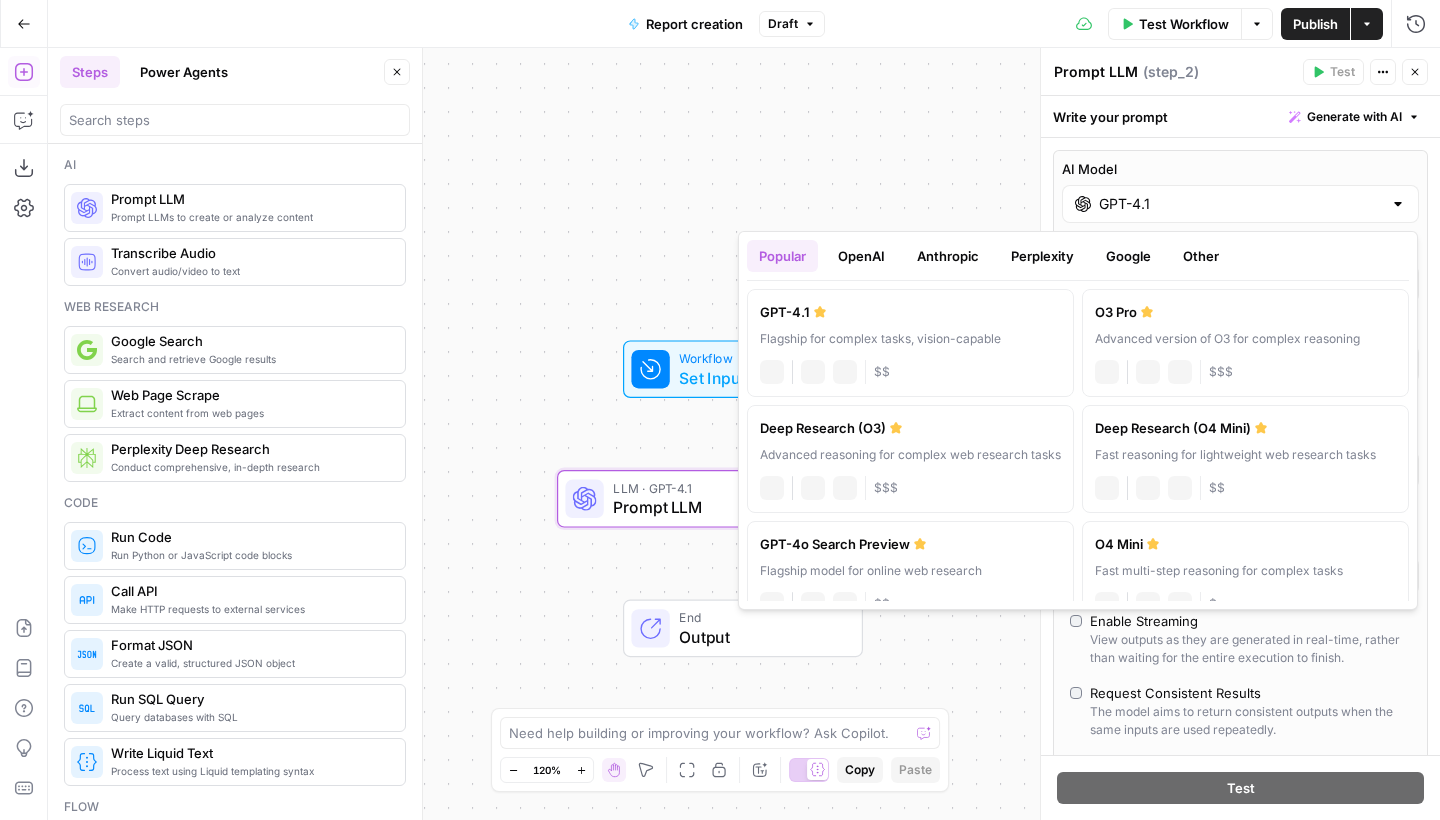 click on "GPT-4.1" at bounding box center (1240, 204) 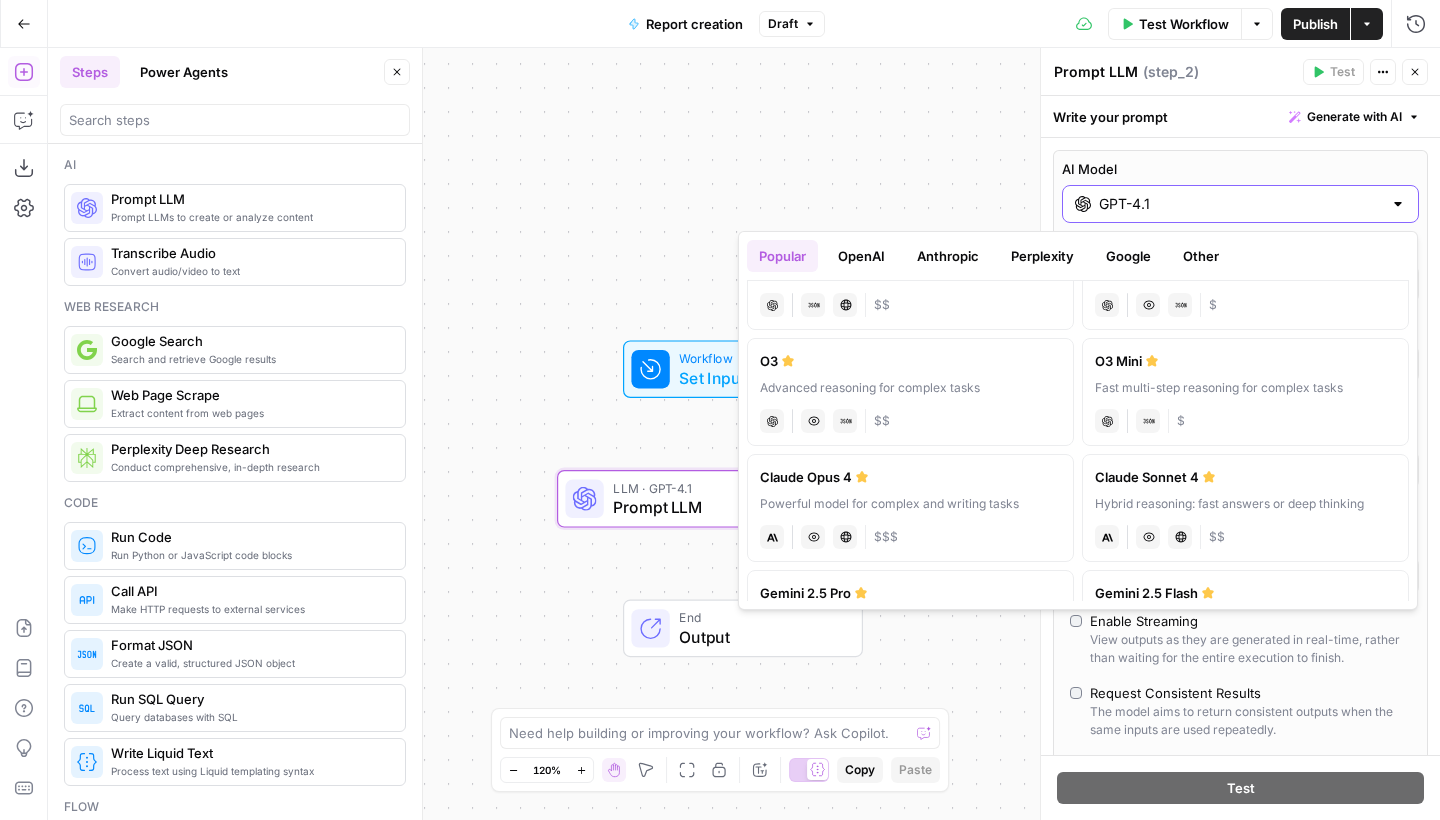 scroll, scrollTop: 353, scrollLeft: 0, axis: vertical 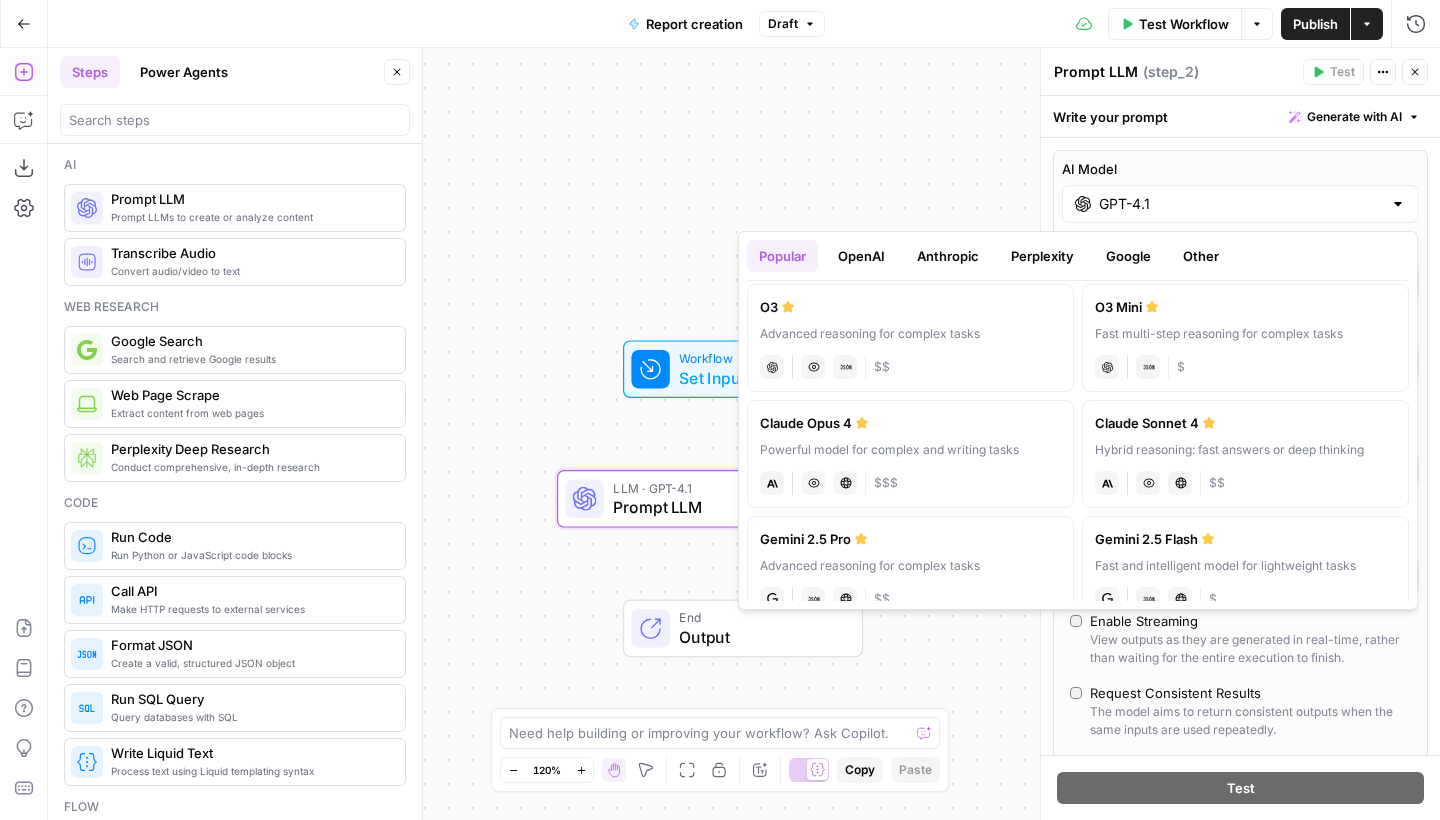 click on "anthropic Vision Capabilities Live Web Research $$$" at bounding box center [910, 481] 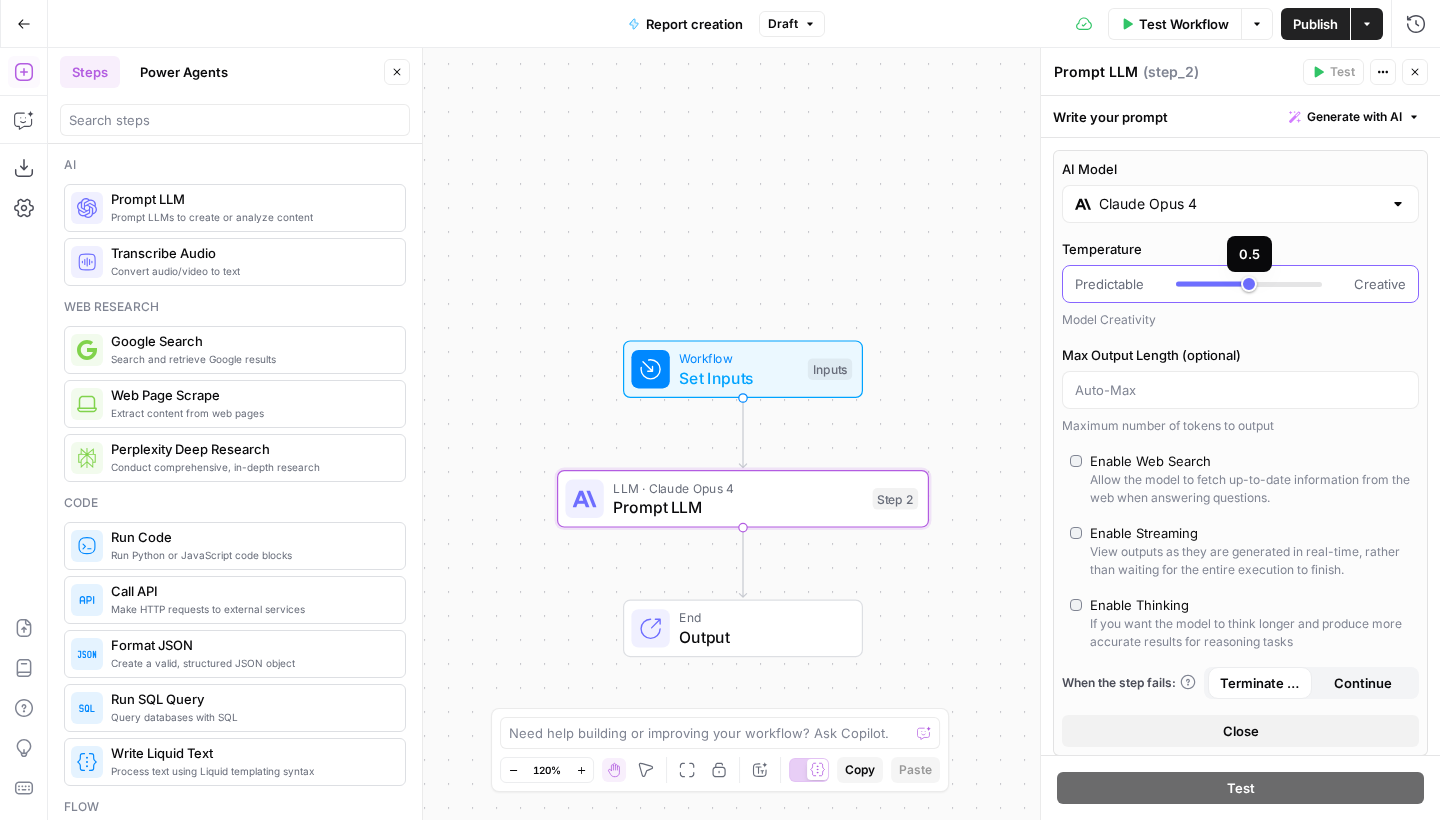 type on "***" 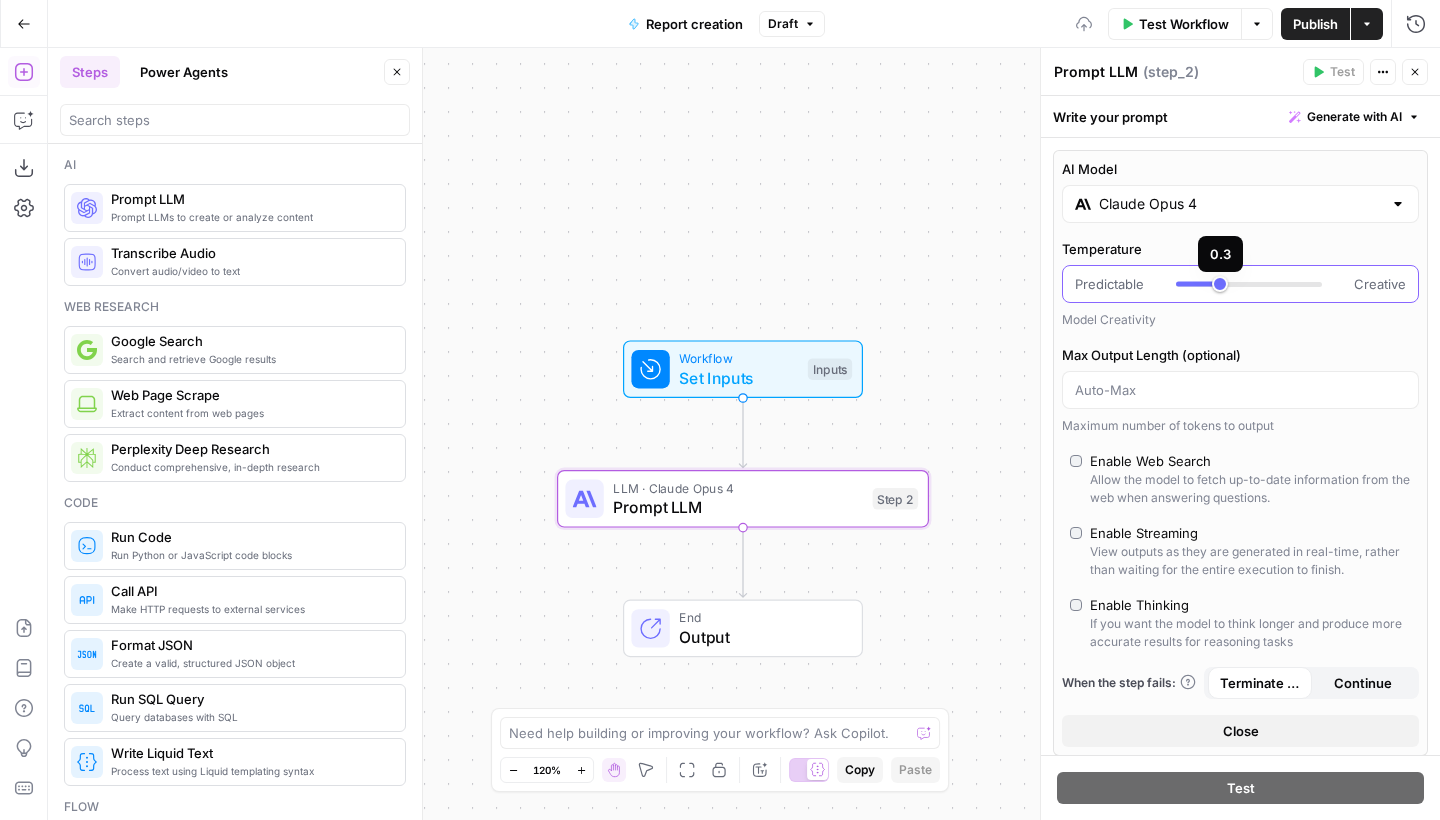 drag, startPoint x: 1274, startPoint y: 281, endPoint x: 1226, endPoint y: 283, distance: 48.04165 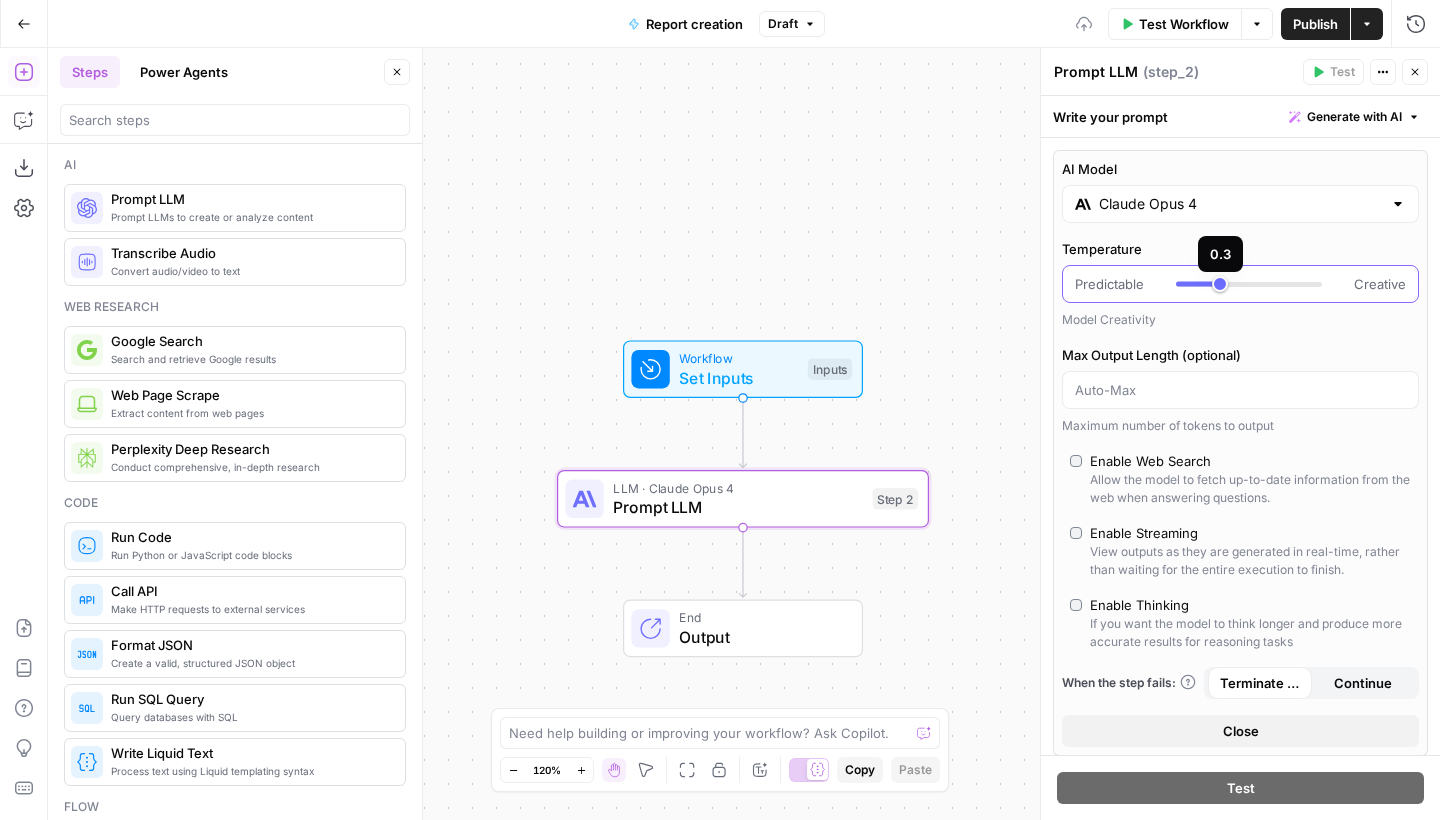 click at bounding box center (1249, 284) 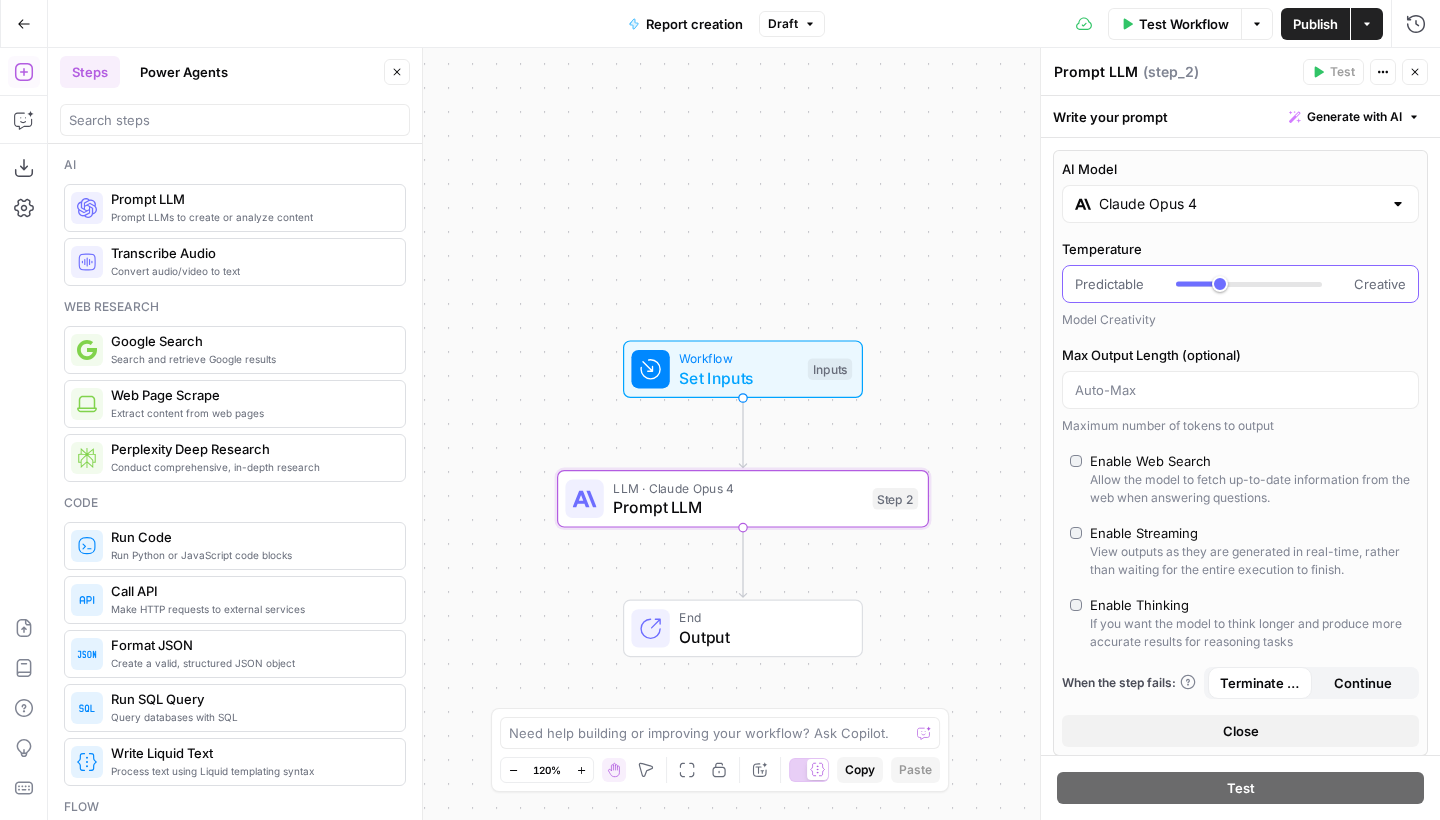 scroll, scrollTop: -1, scrollLeft: 0, axis: vertical 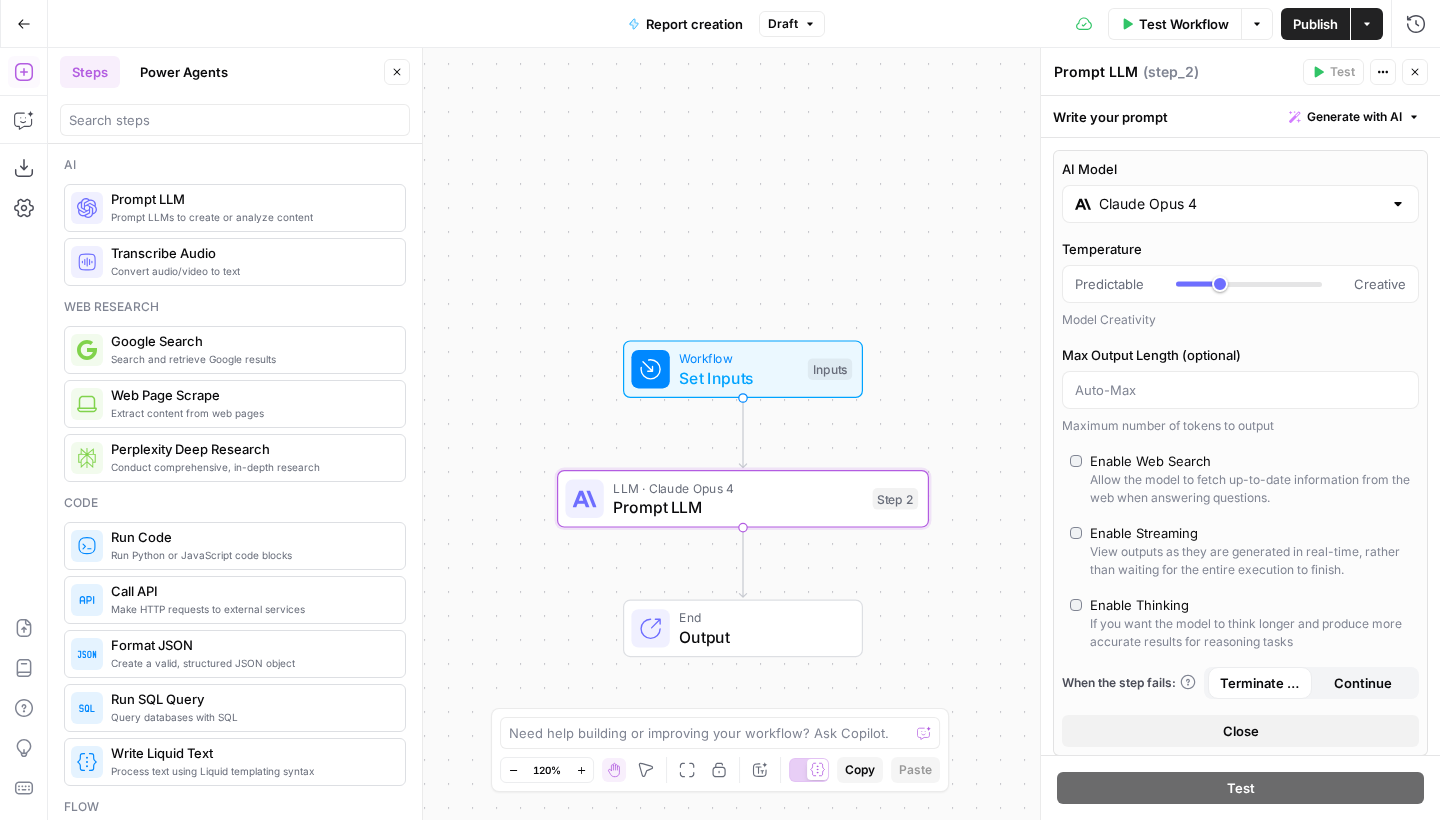 click on "Write your prompt Generate with AI" at bounding box center (1240, 116) 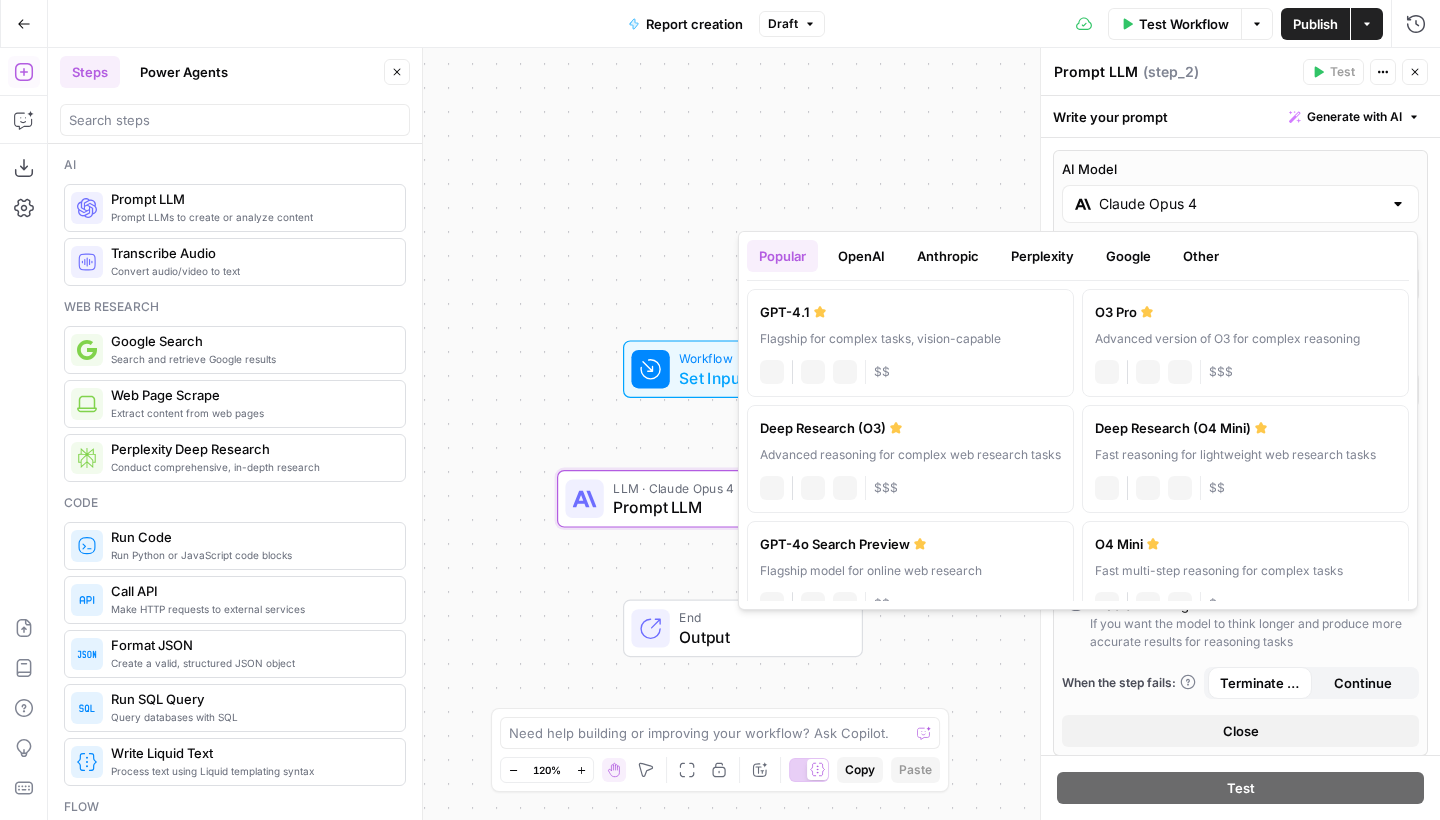 click on "Claude Opus 4" at bounding box center [1240, 204] 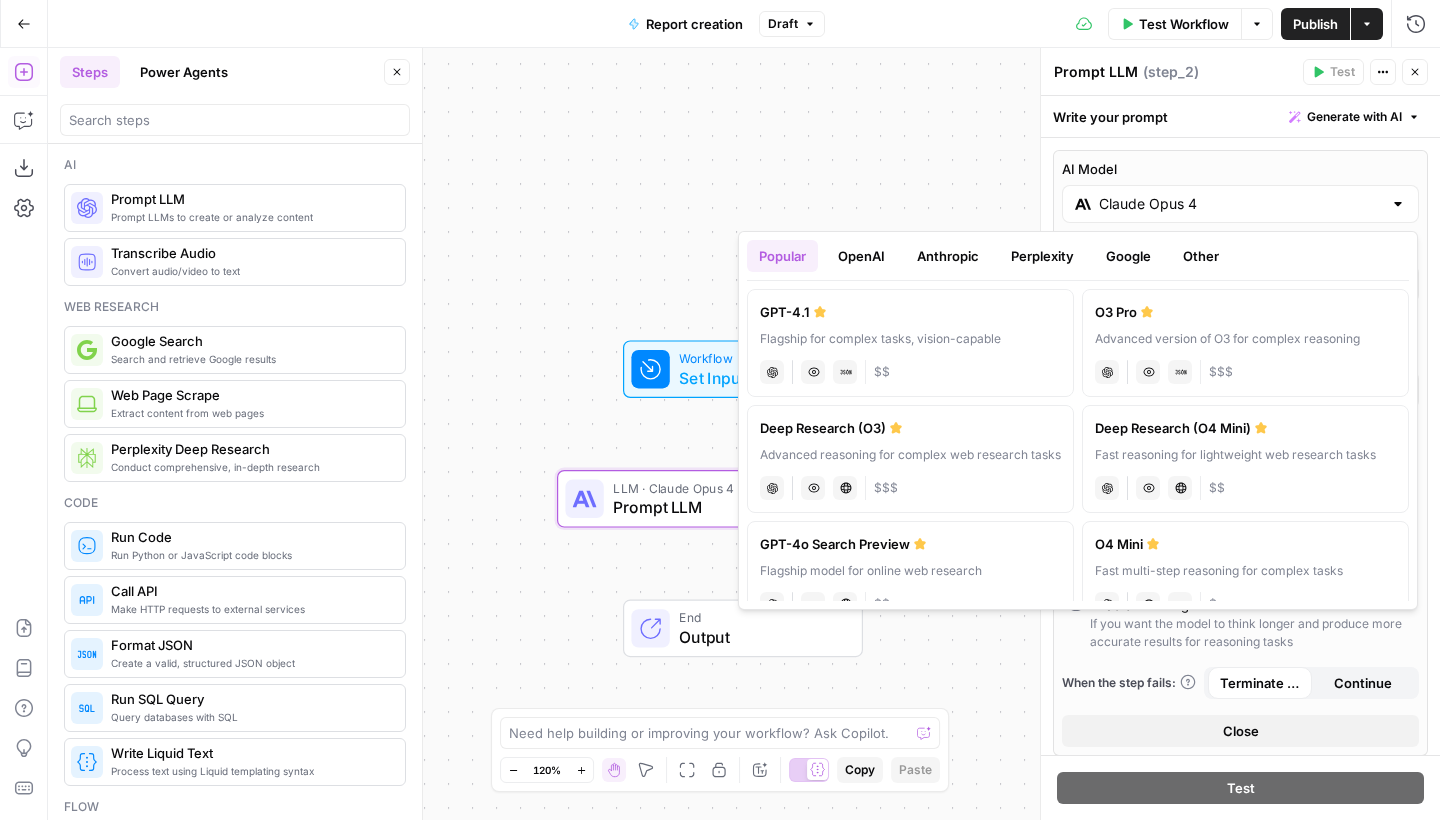 click on "GPT-4.1 Flagship for complex tasks, vision-capable chat Vision Capabilities JSON Mode $$" at bounding box center (910, 343) 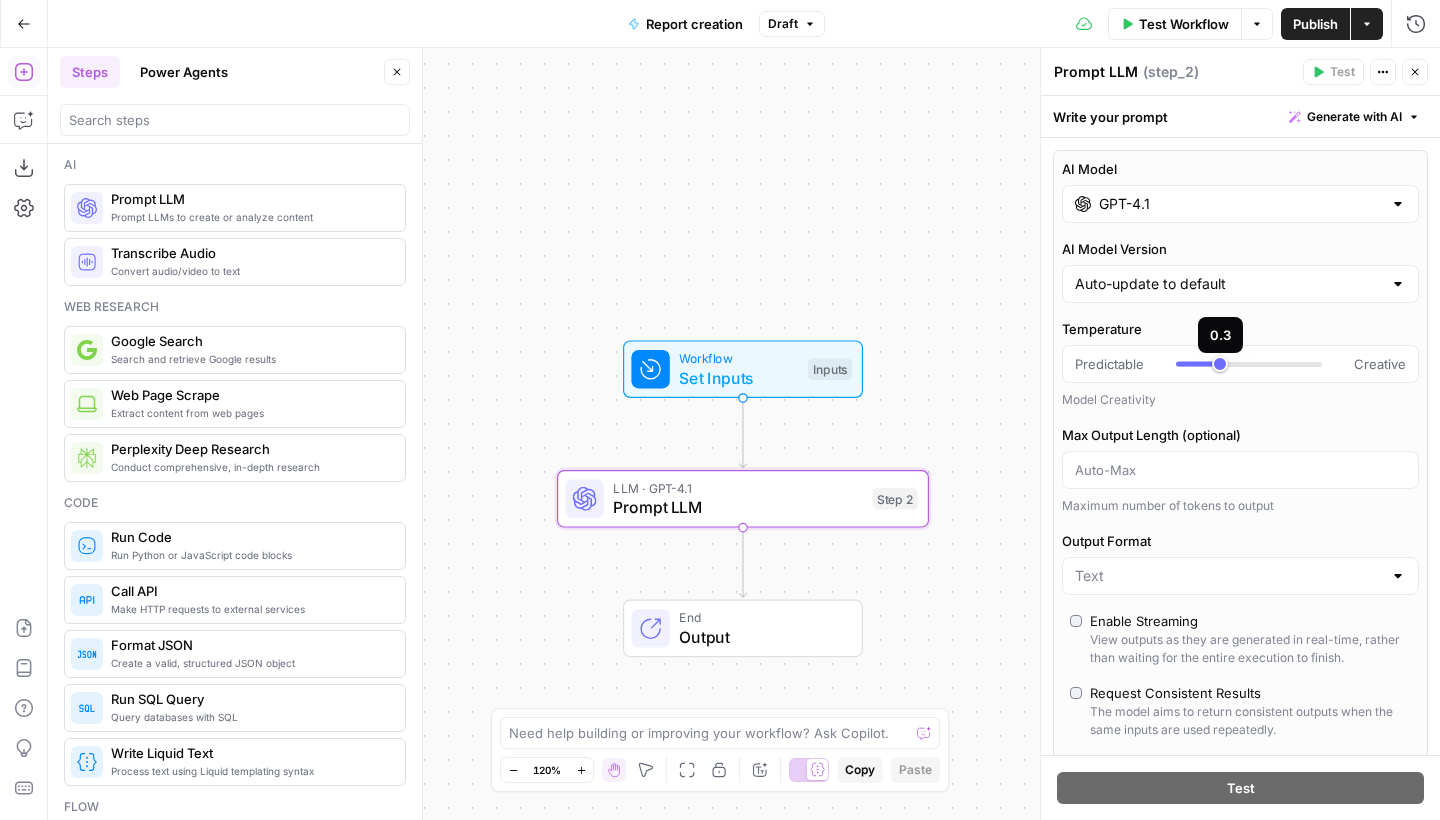 scroll, scrollTop: 0, scrollLeft: 0, axis: both 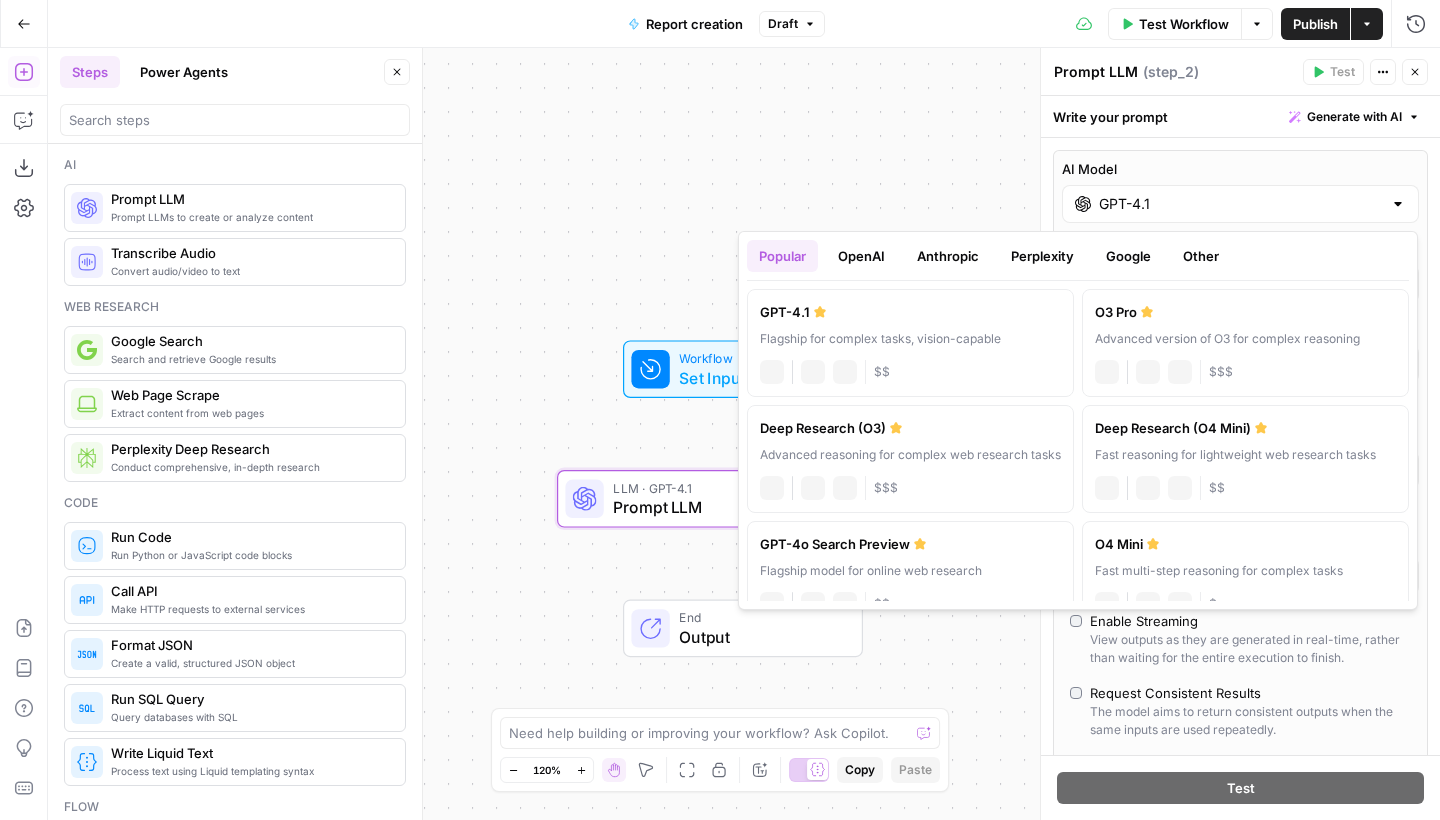 click on "GPT-4.1" at bounding box center [1240, 204] 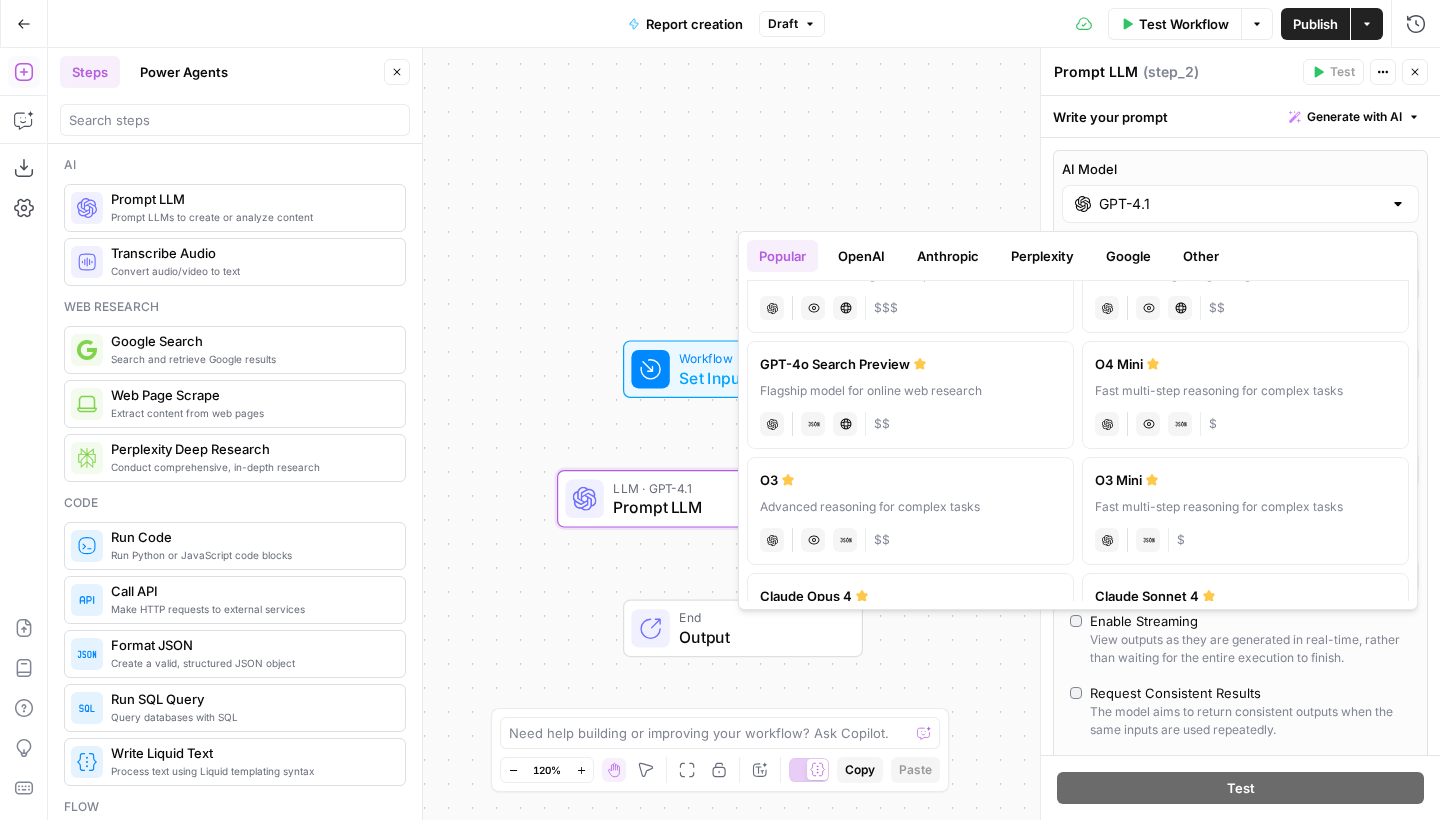 scroll, scrollTop: 198, scrollLeft: 0, axis: vertical 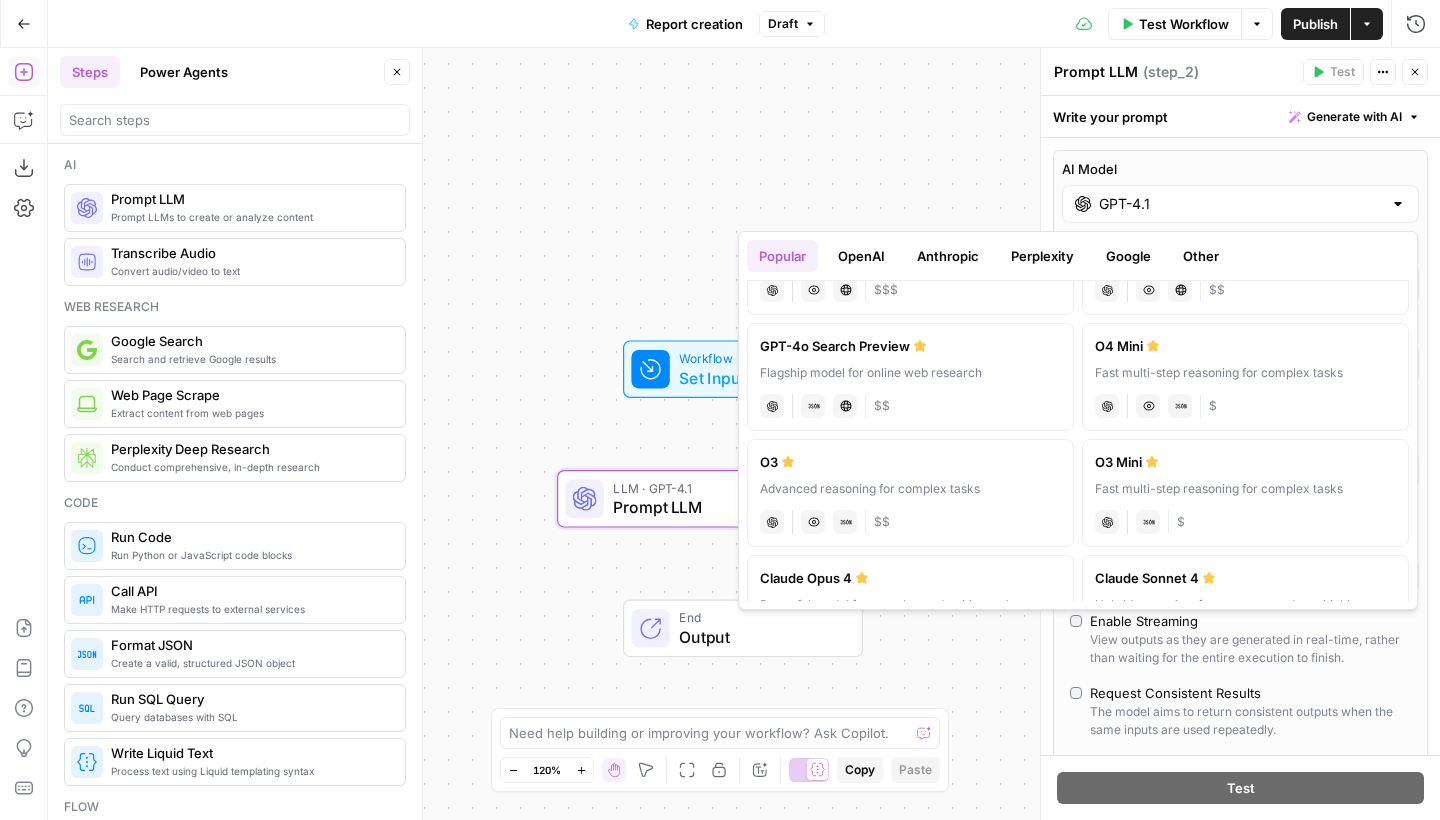 click on "Claude Opus 4" at bounding box center (910, 578) 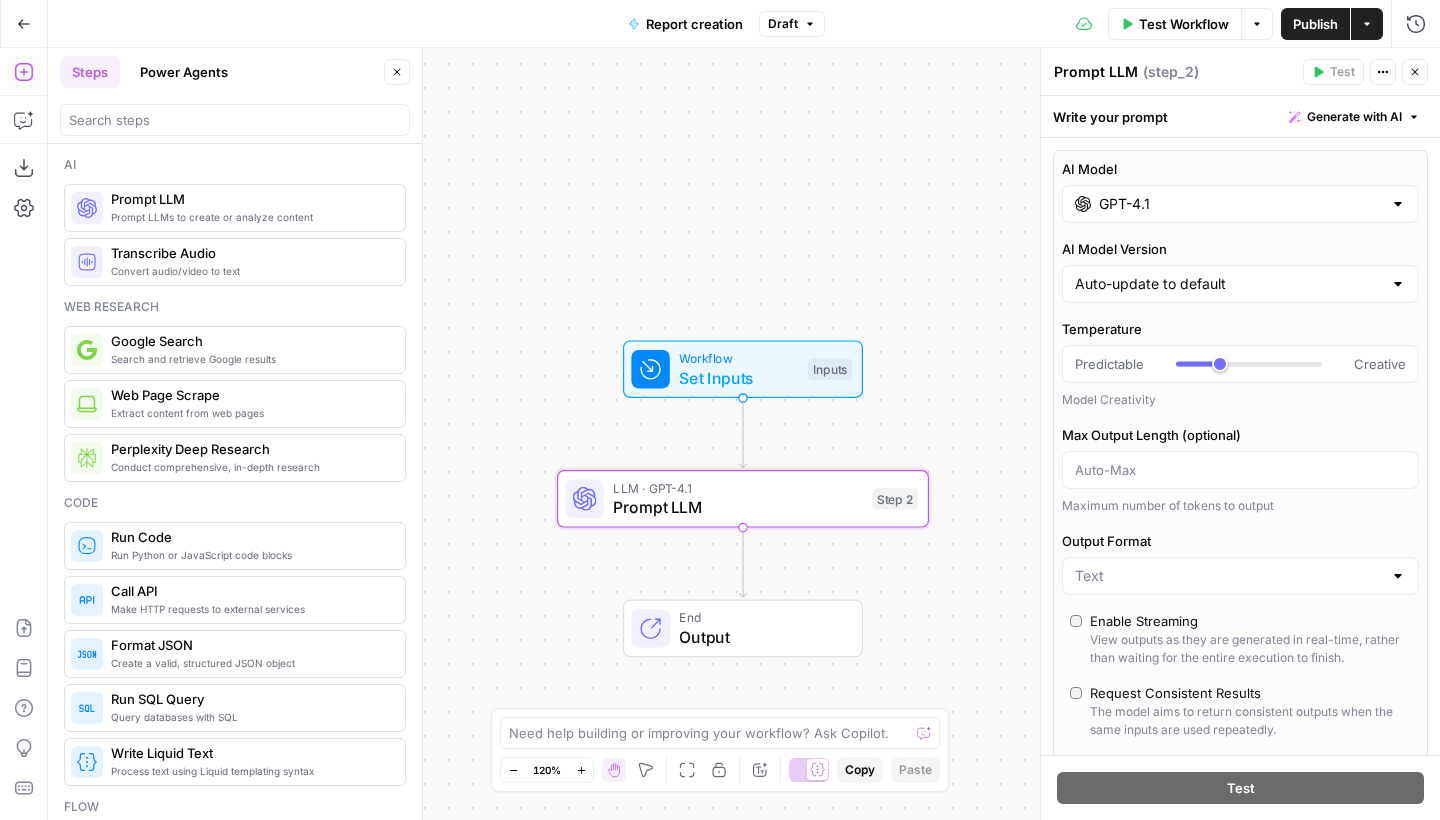 type on "Claude Opus 4" 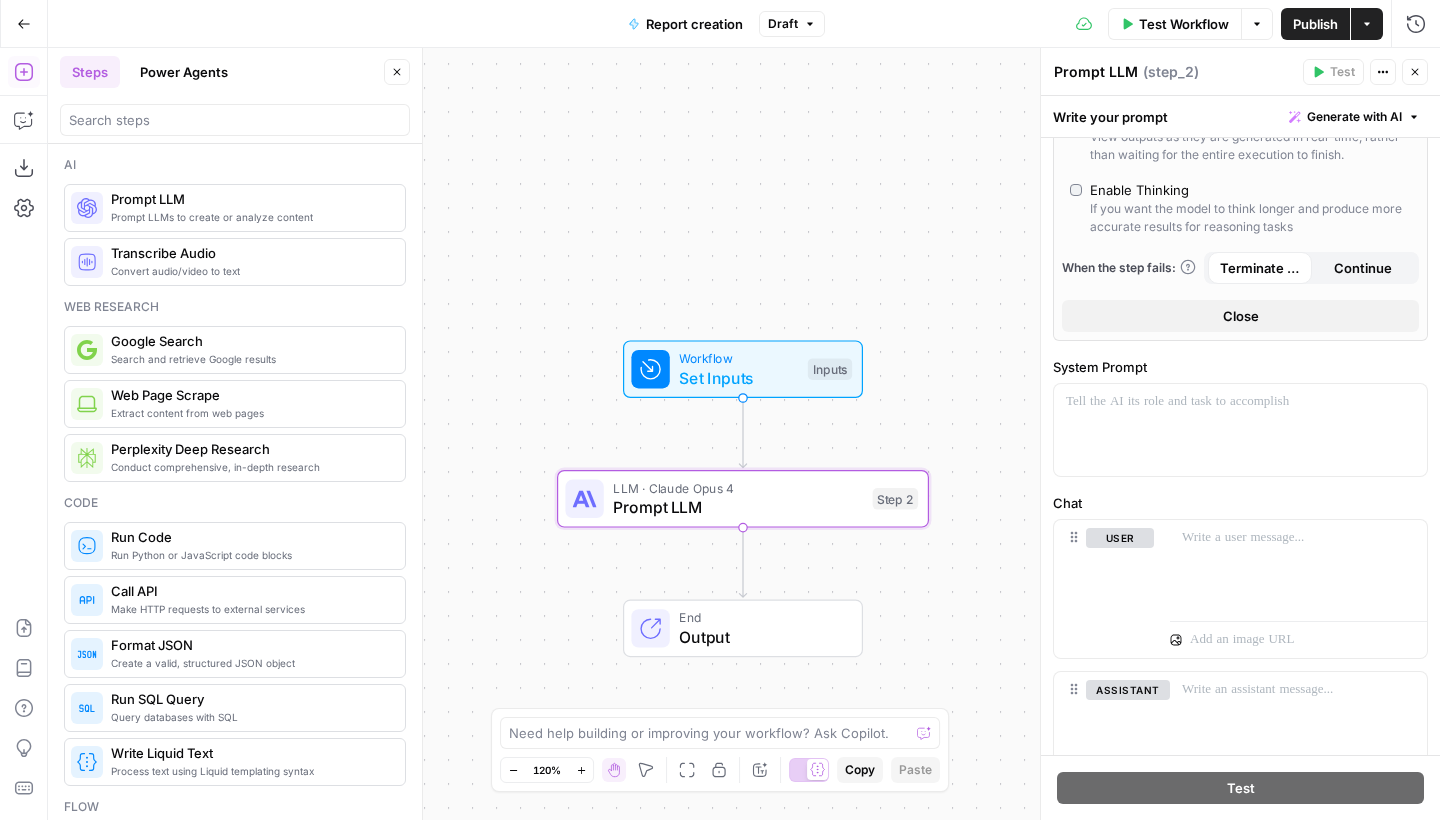 scroll, scrollTop: 410, scrollLeft: 0, axis: vertical 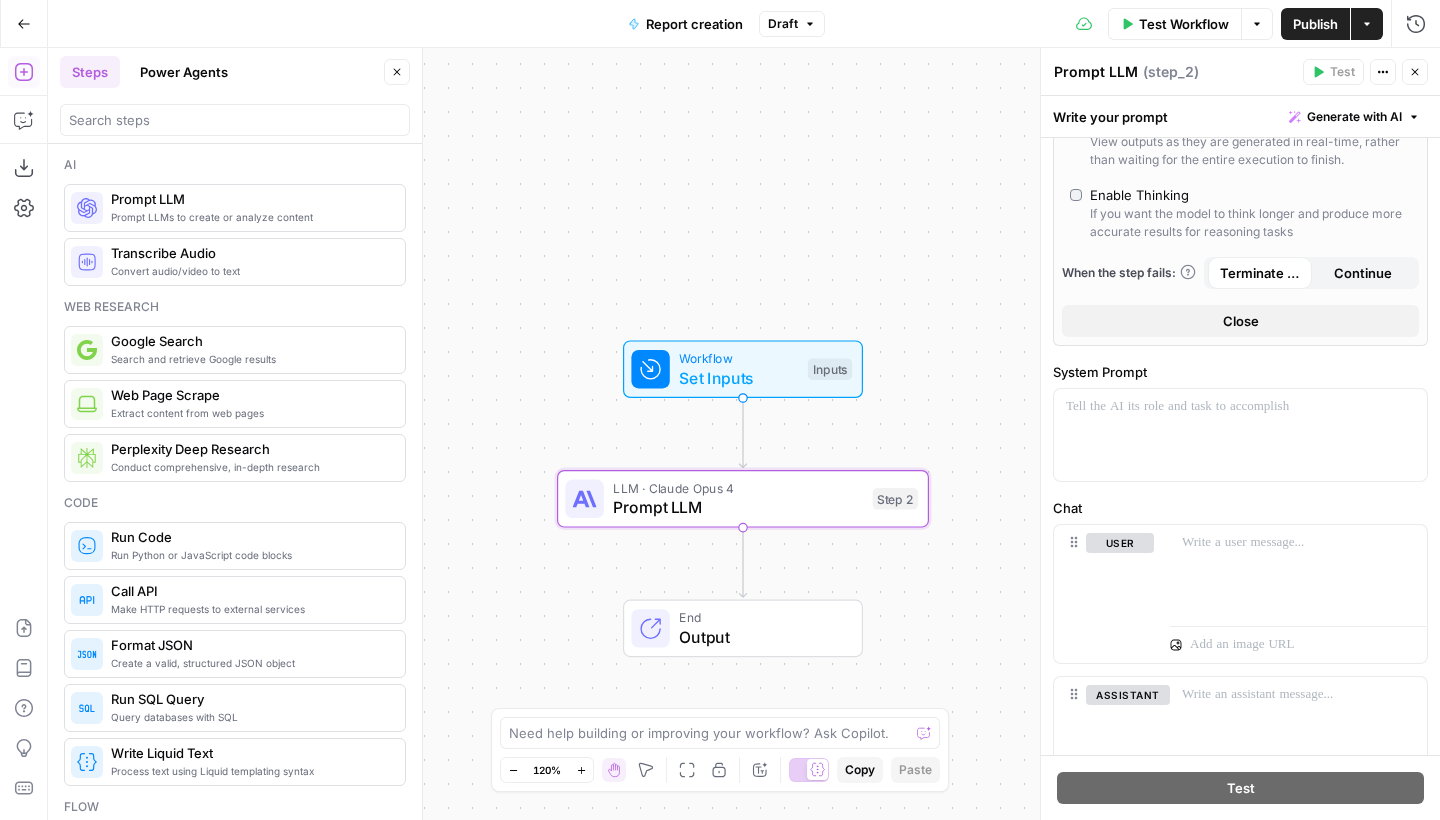 click on "If you want the model to think longer and produce more accurate results for reasoning tasks" at bounding box center (1250, 223) 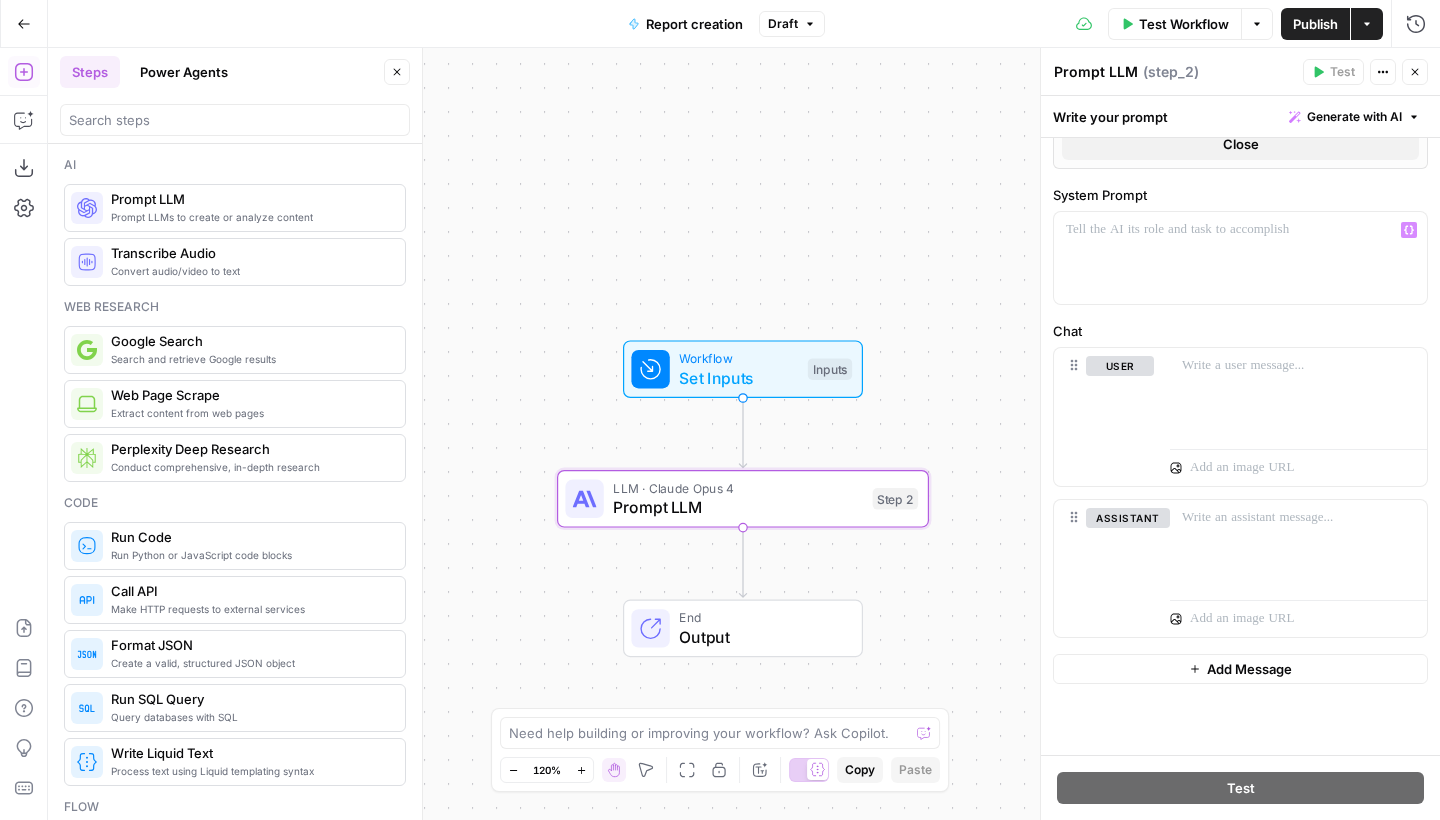 scroll, scrollTop: 638, scrollLeft: 0, axis: vertical 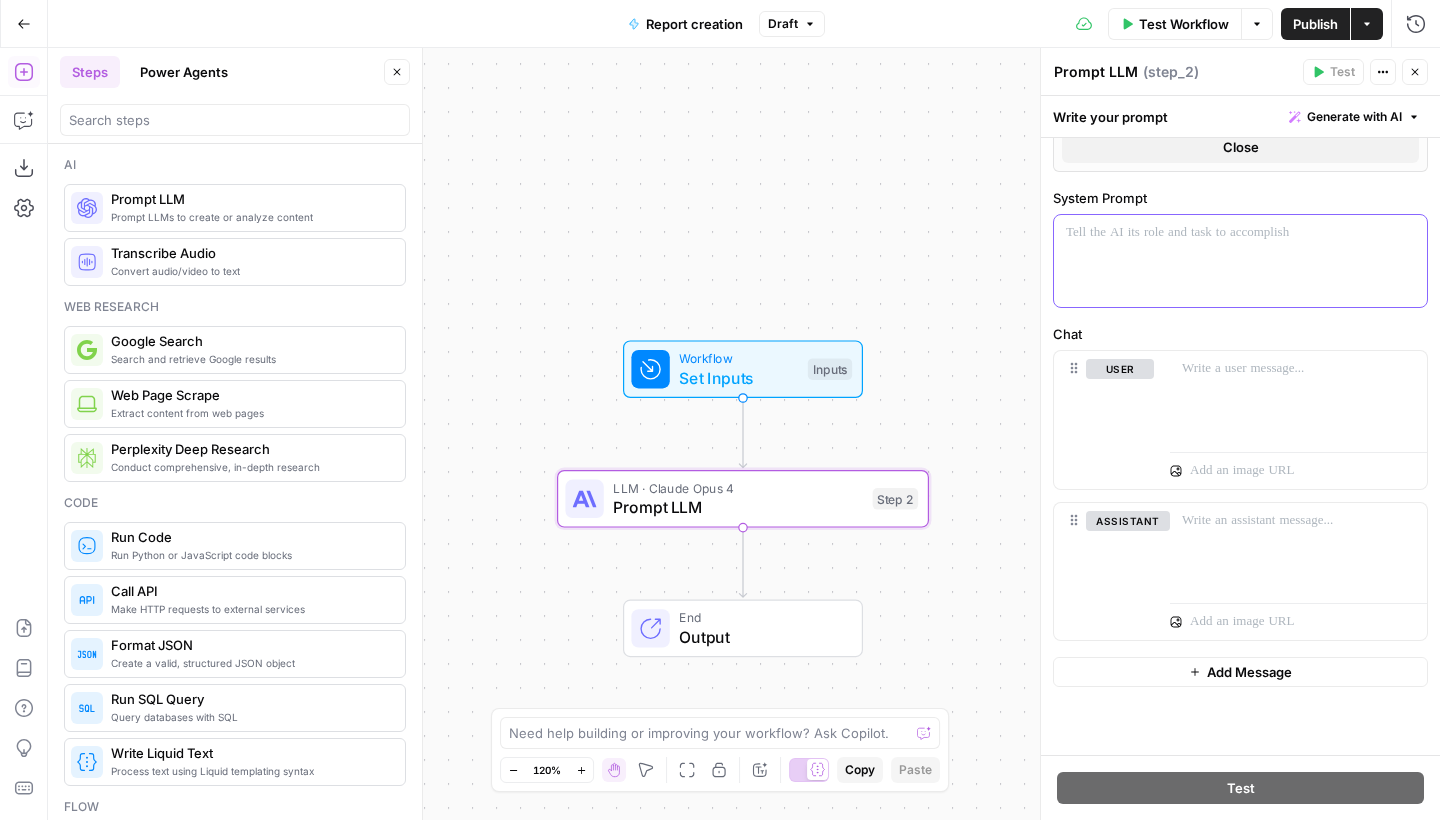 click at bounding box center [1240, 261] 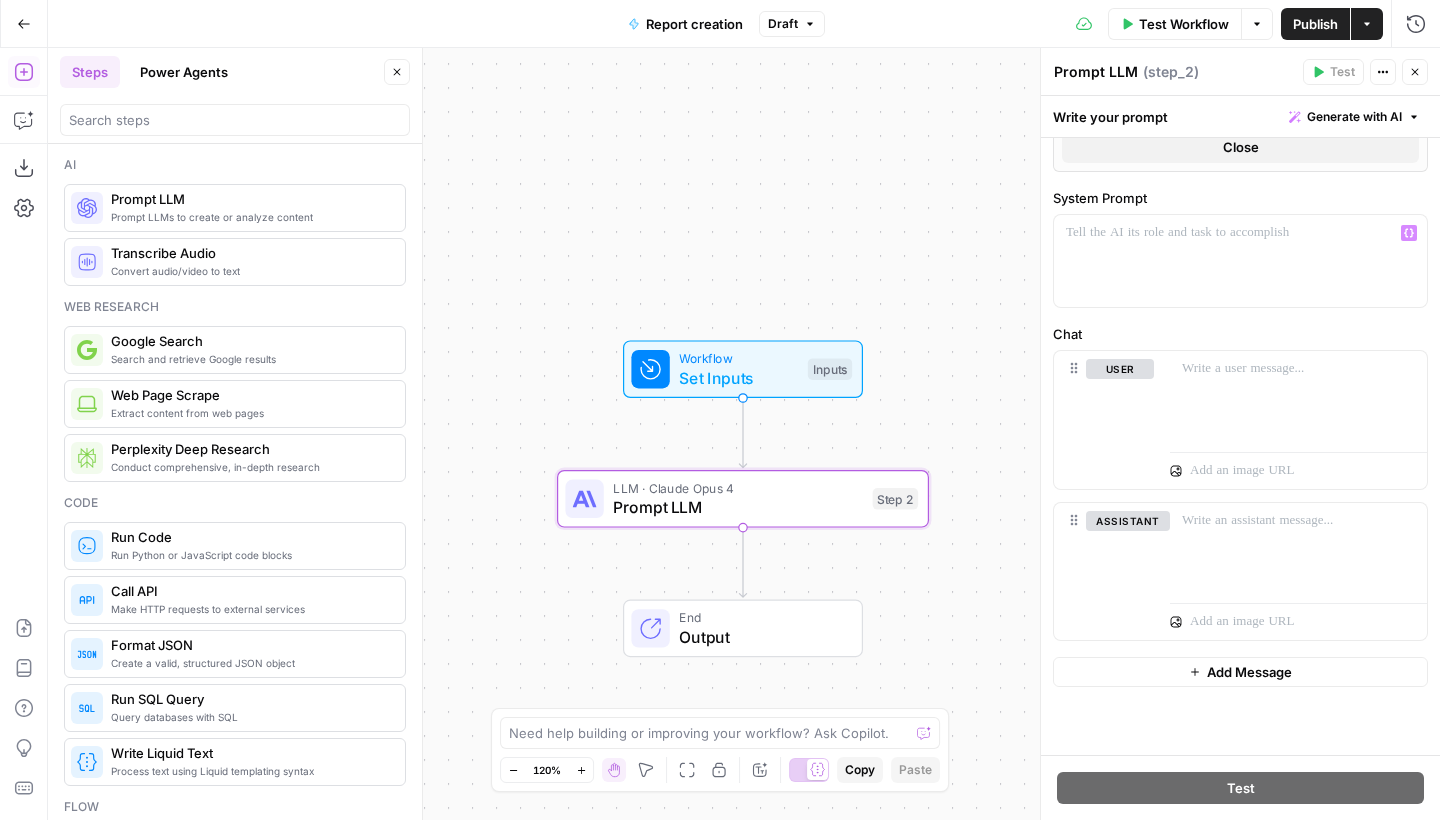 click on "Steps Power Agents Close" at bounding box center (235, 72) 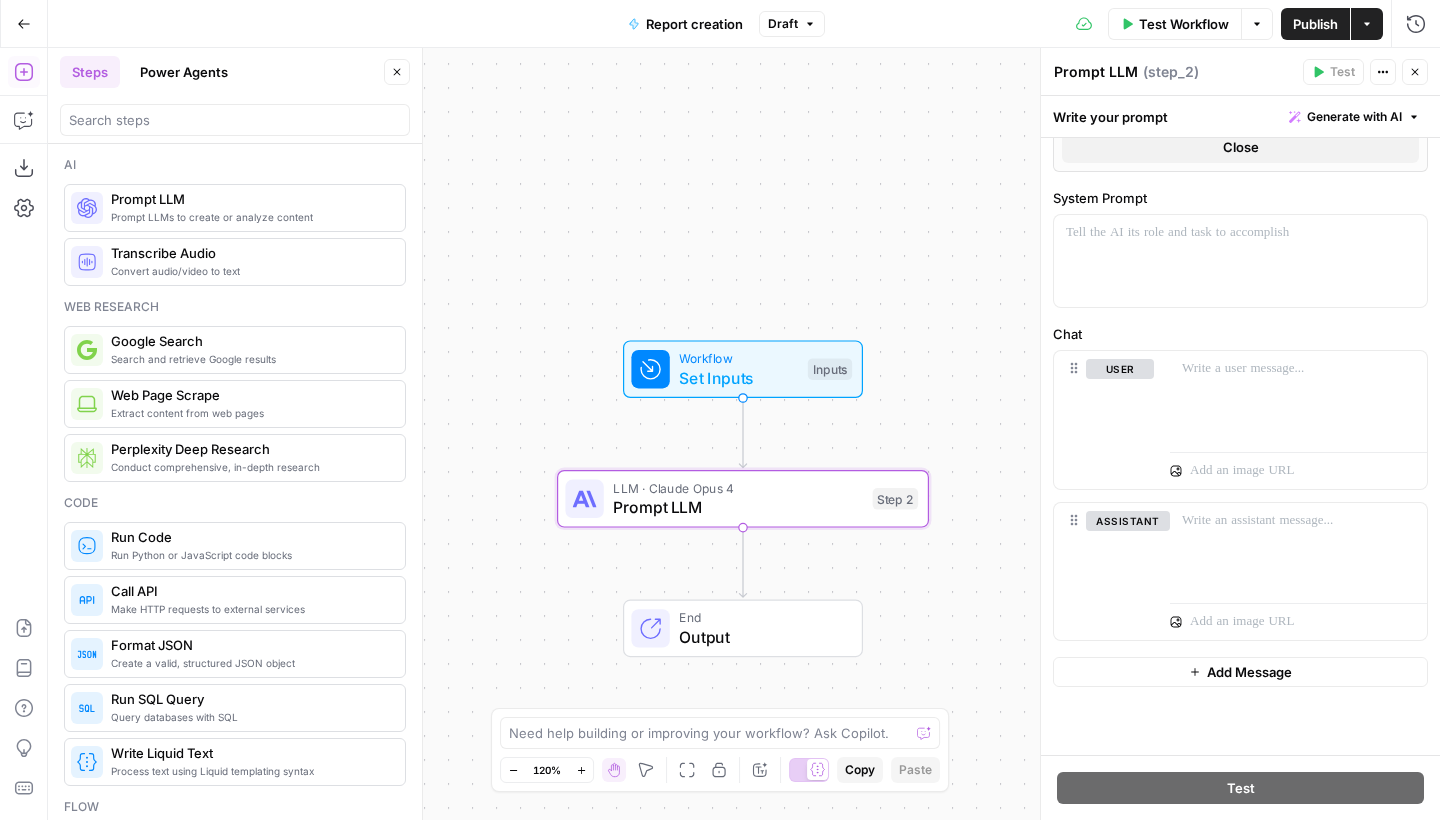 click on "Close" at bounding box center (397, 72) 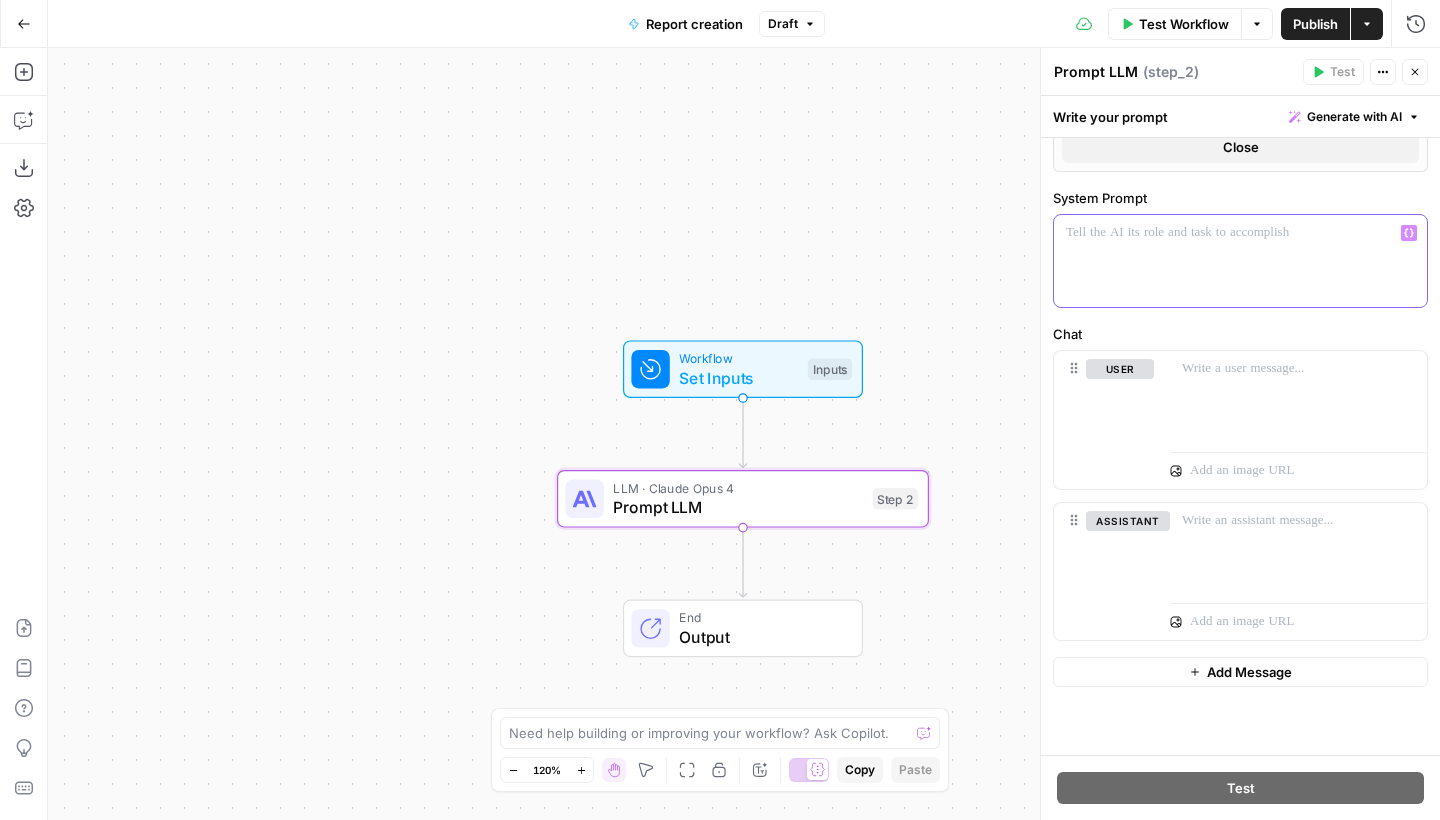 click at bounding box center [1240, 261] 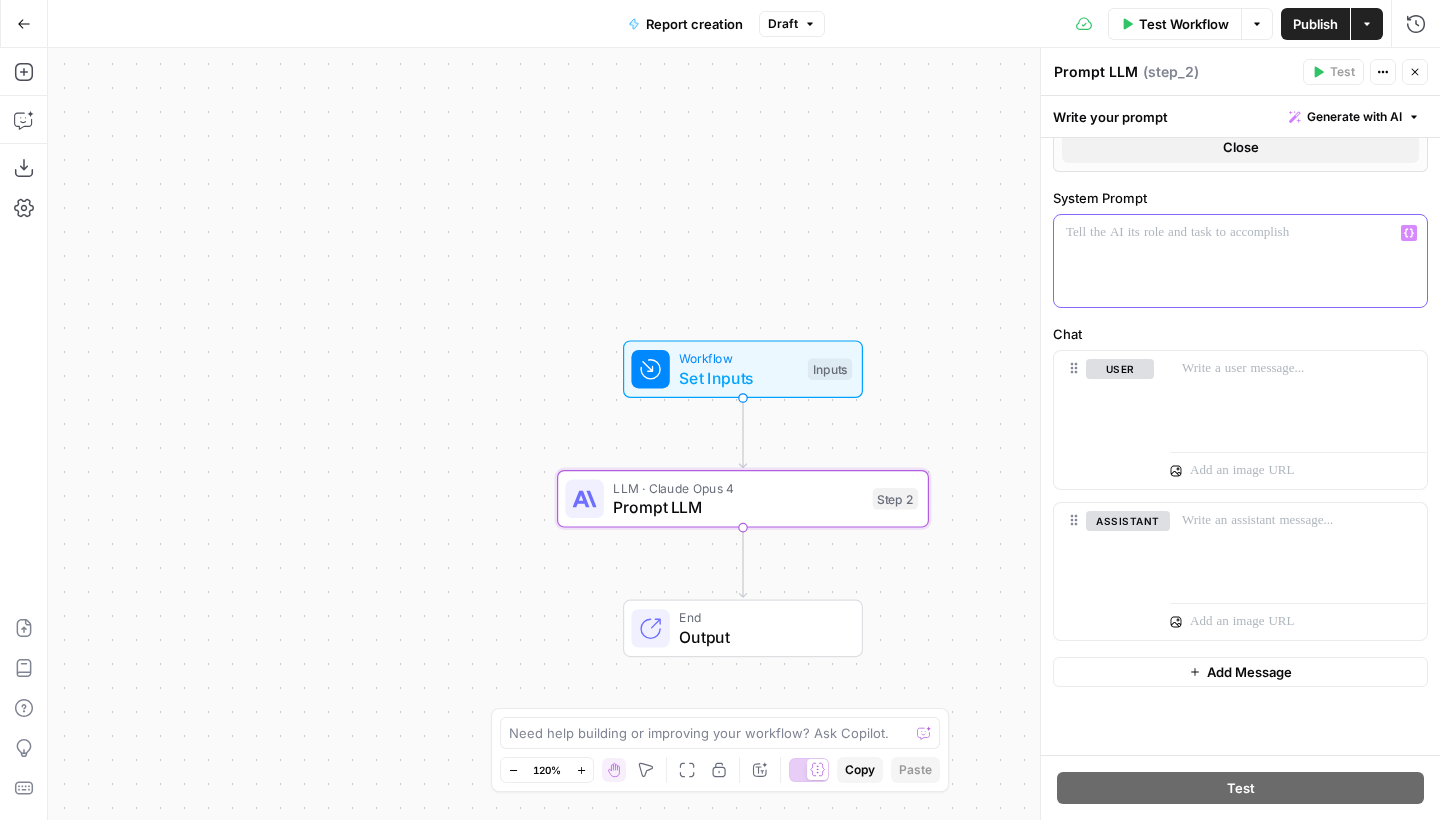 paste 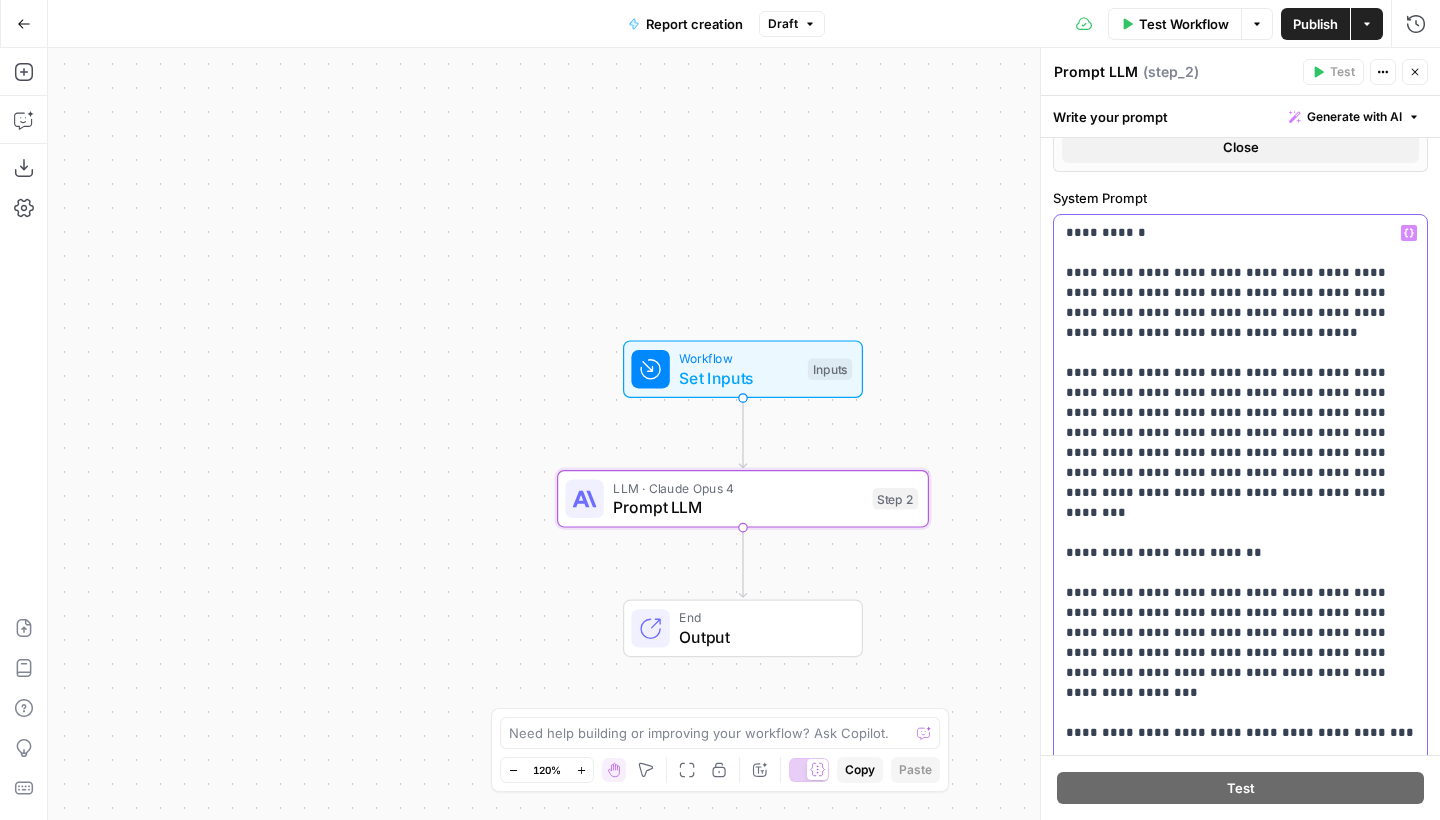 drag, startPoint x: 1184, startPoint y: 239, endPoint x: 1041, endPoint y: 239, distance: 143 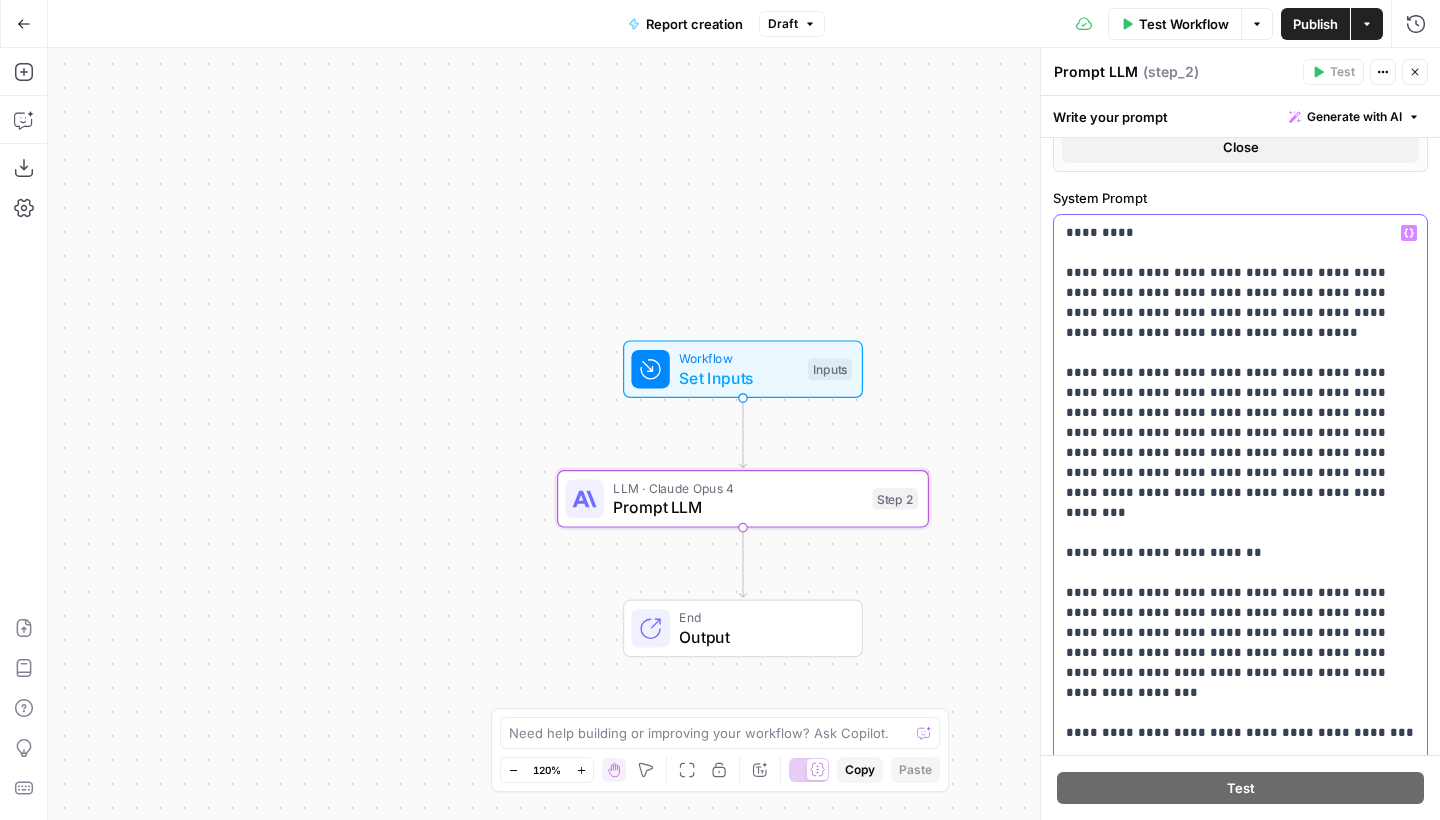 click on "**********" at bounding box center (1240, 1743) 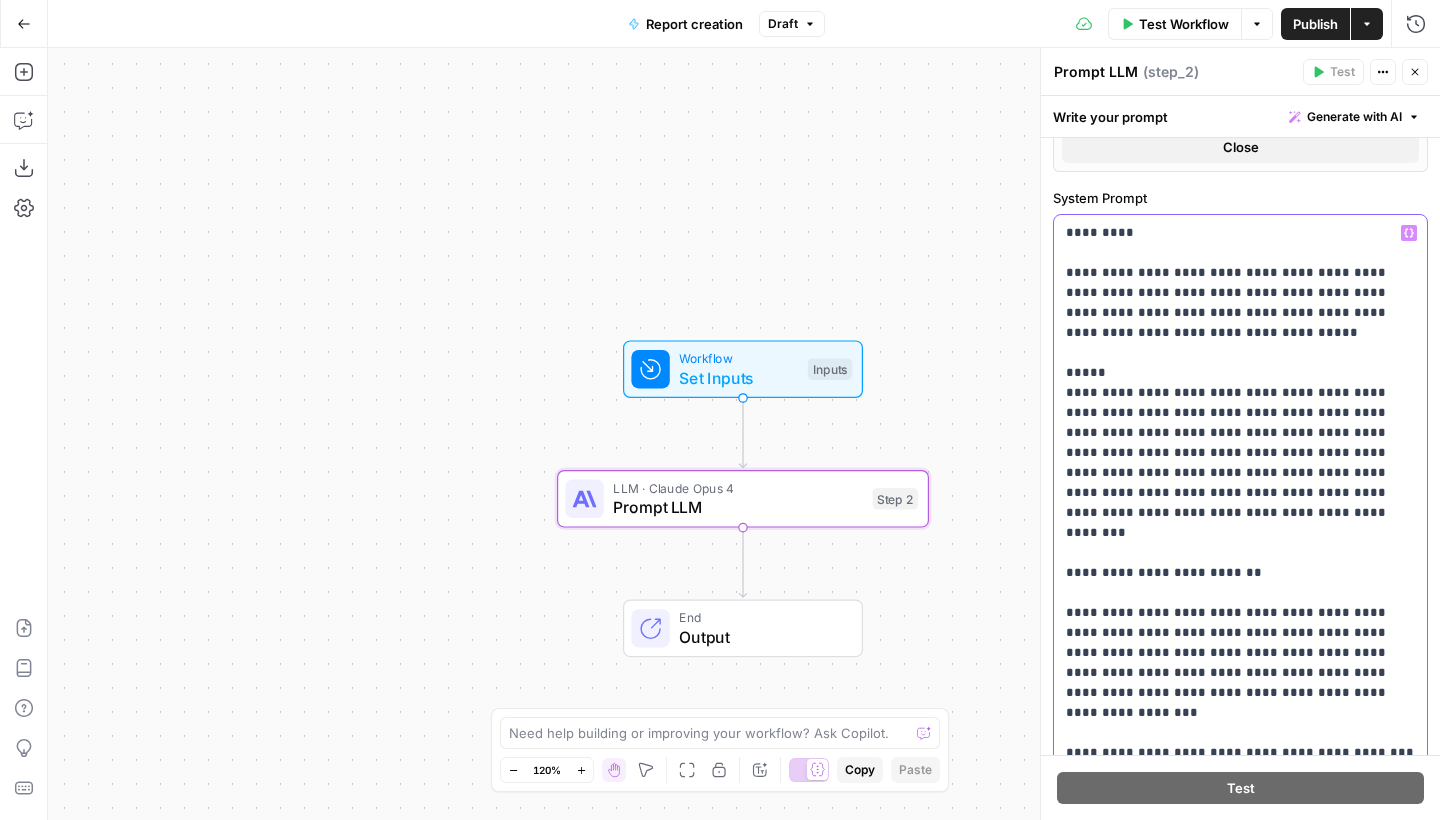 click on "**********" at bounding box center [1240, 1753] 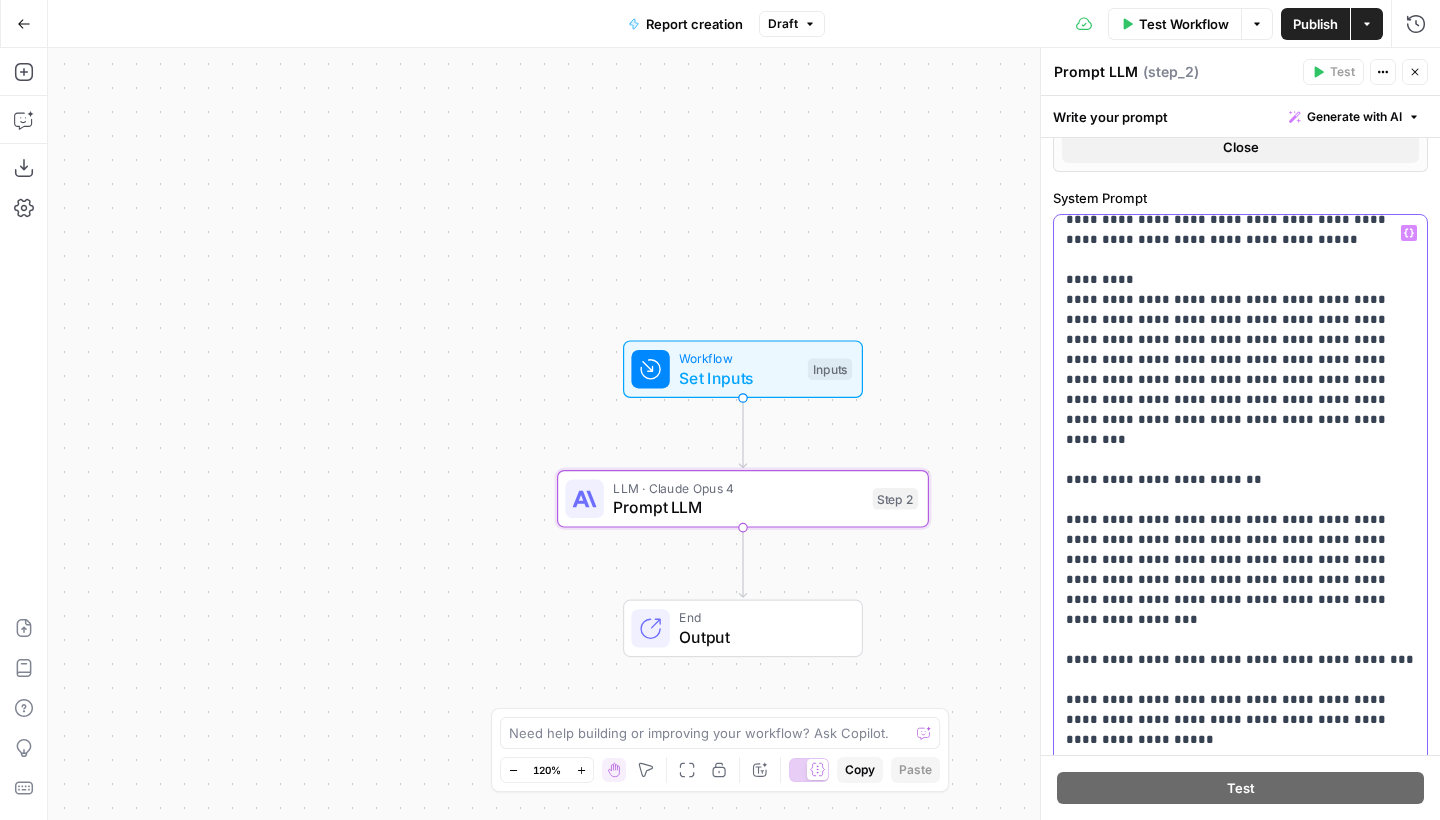 scroll, scrollTop: 108, scrollLeft: 0, axis: vertical 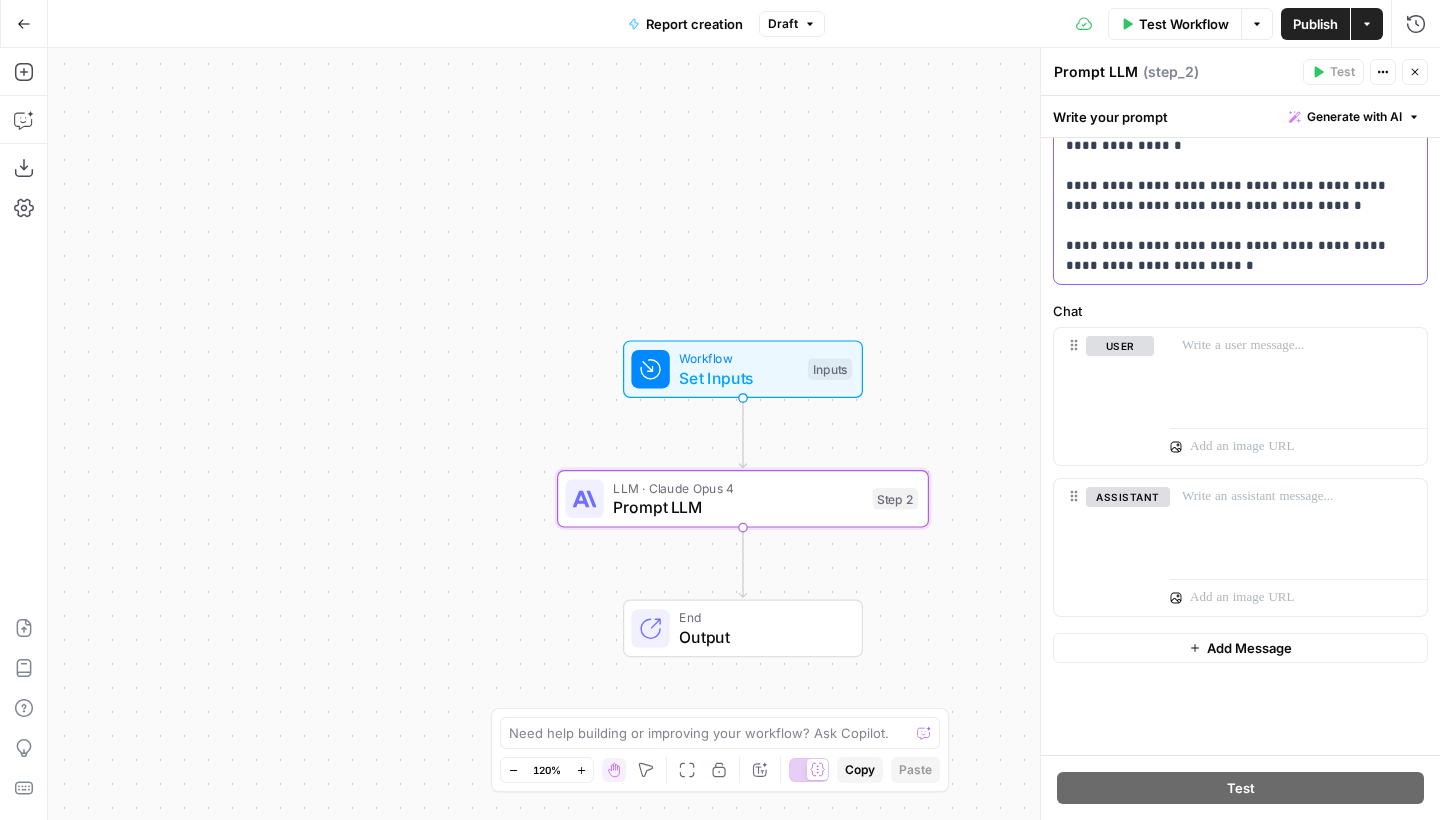 drag, startPoint x: 1068, startPoint y: 424, endPoint x: 1320, endPoint y: 819, distance: 468.5392 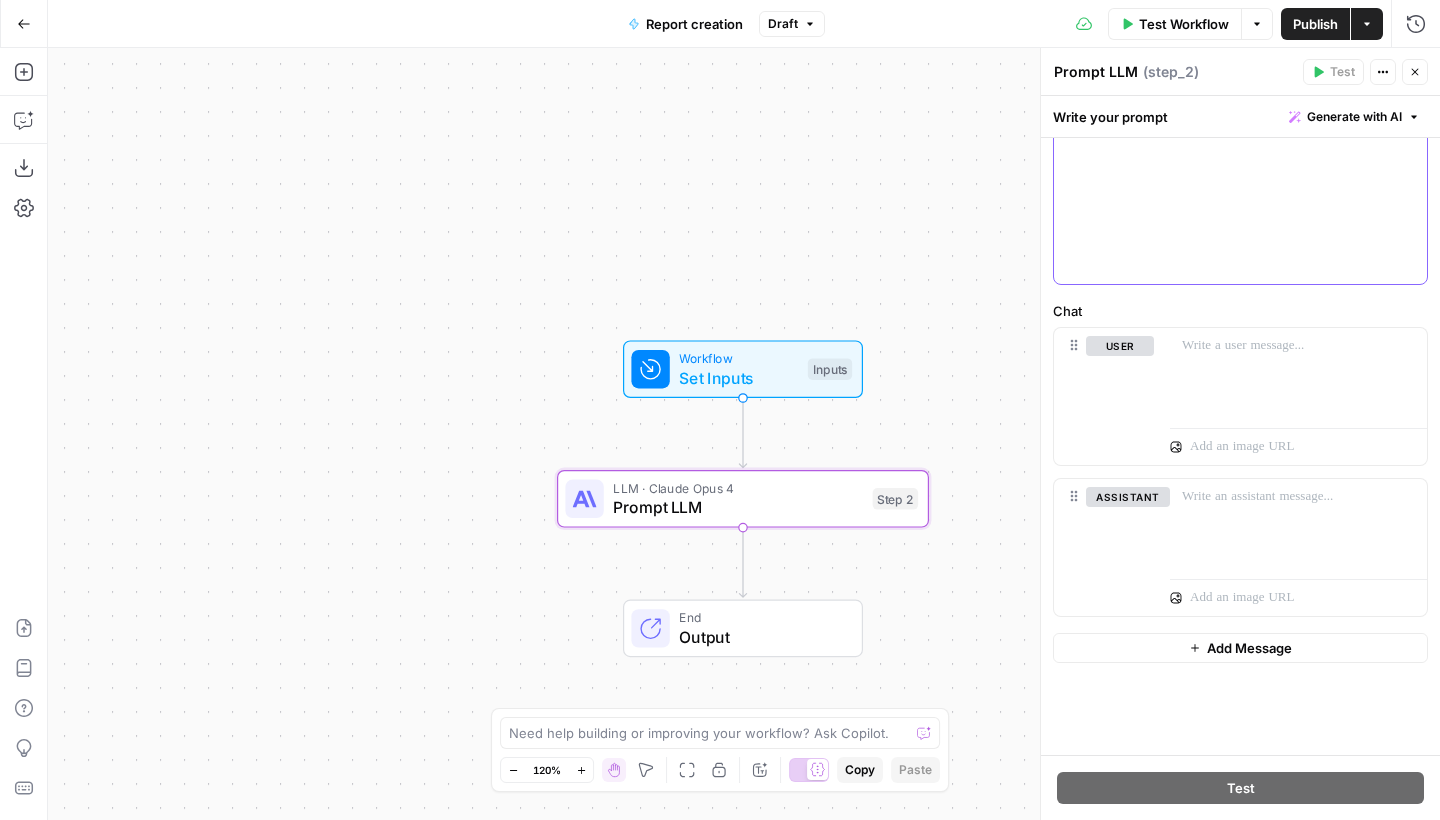 scroll, scrollTop: 906, scrollLeft: 0, axis: vertical 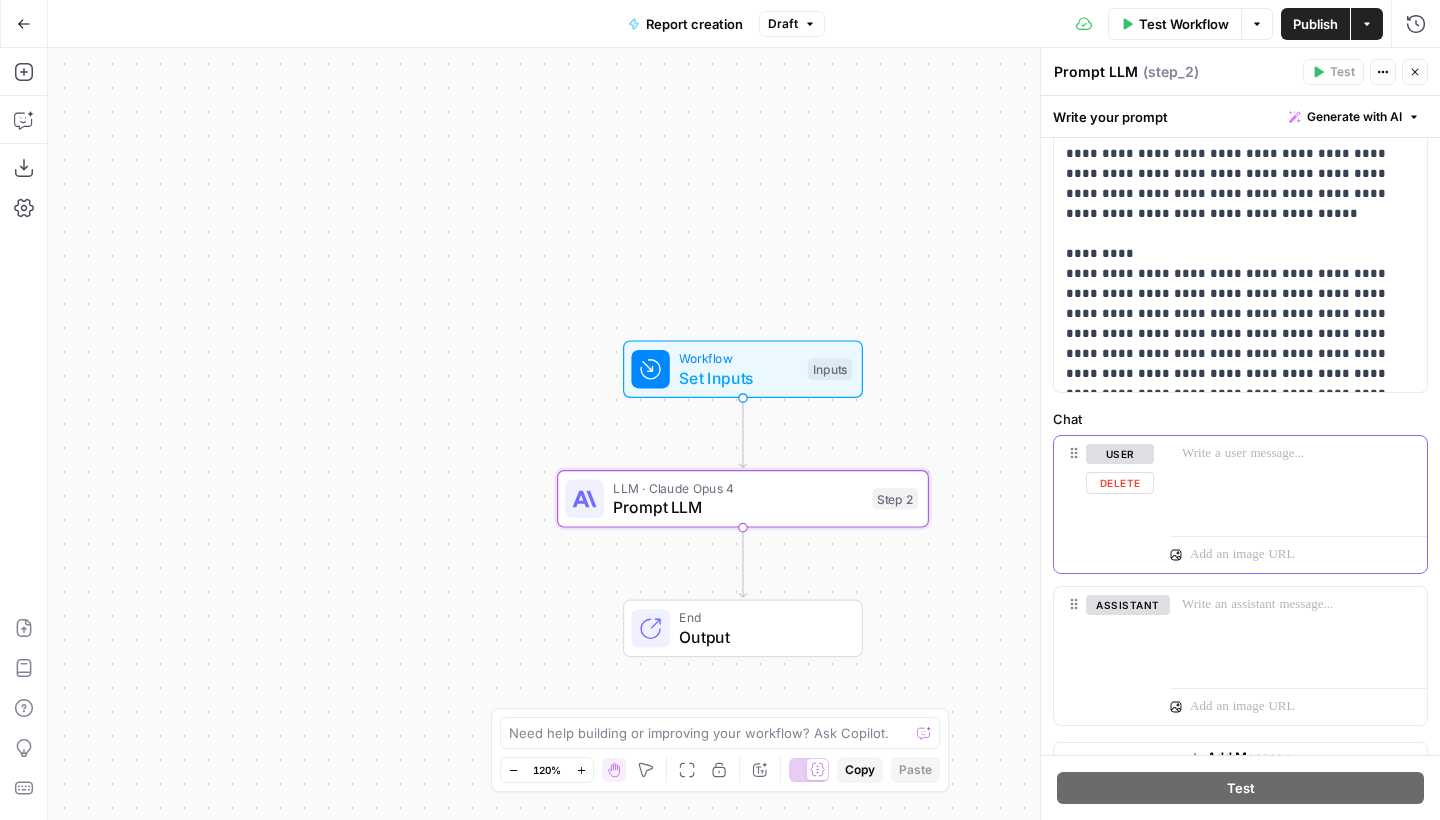 click on "user" at bounding box center [1120, 454] 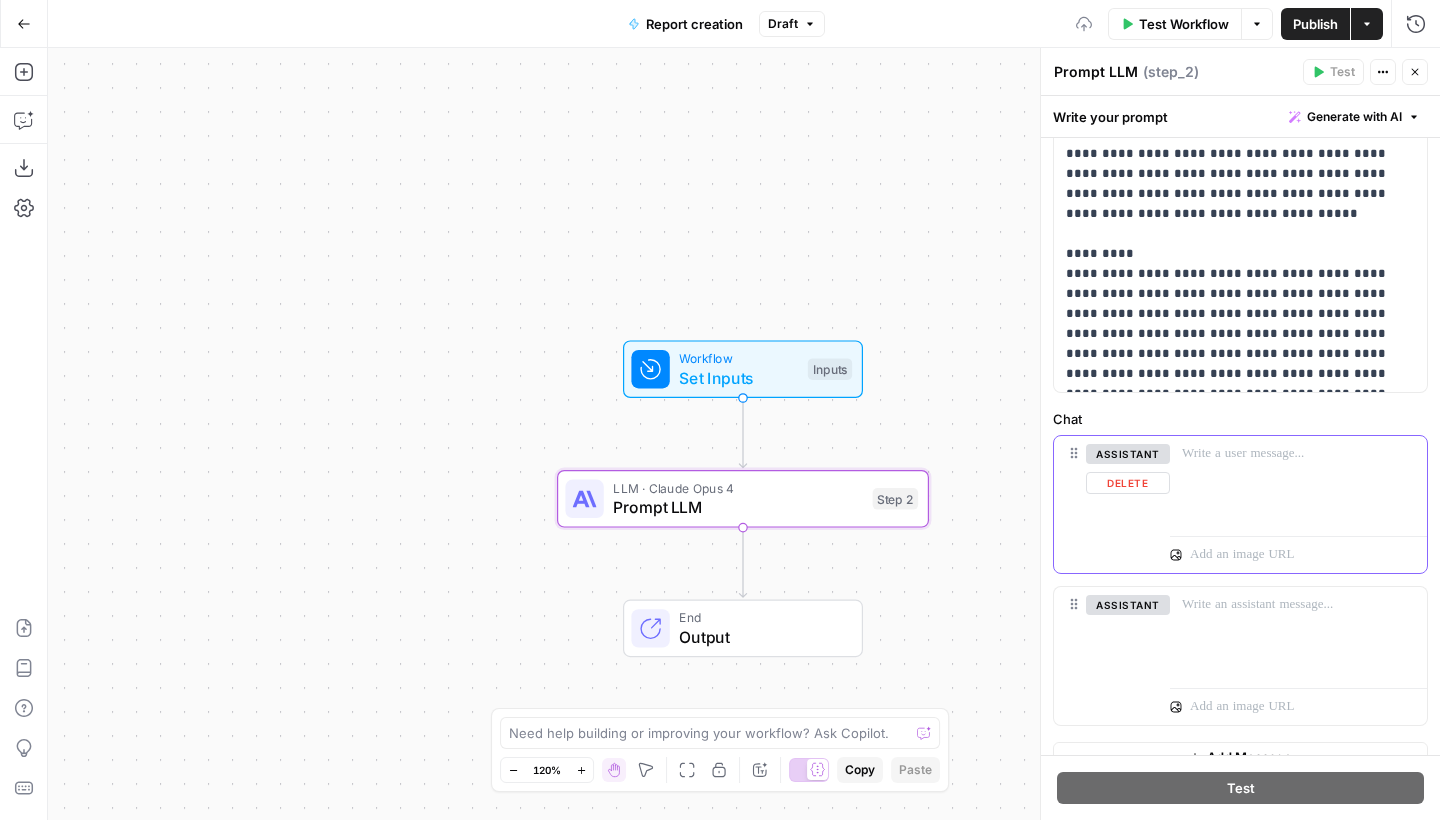 click on "assistant" at bounding box center (1128, 454) 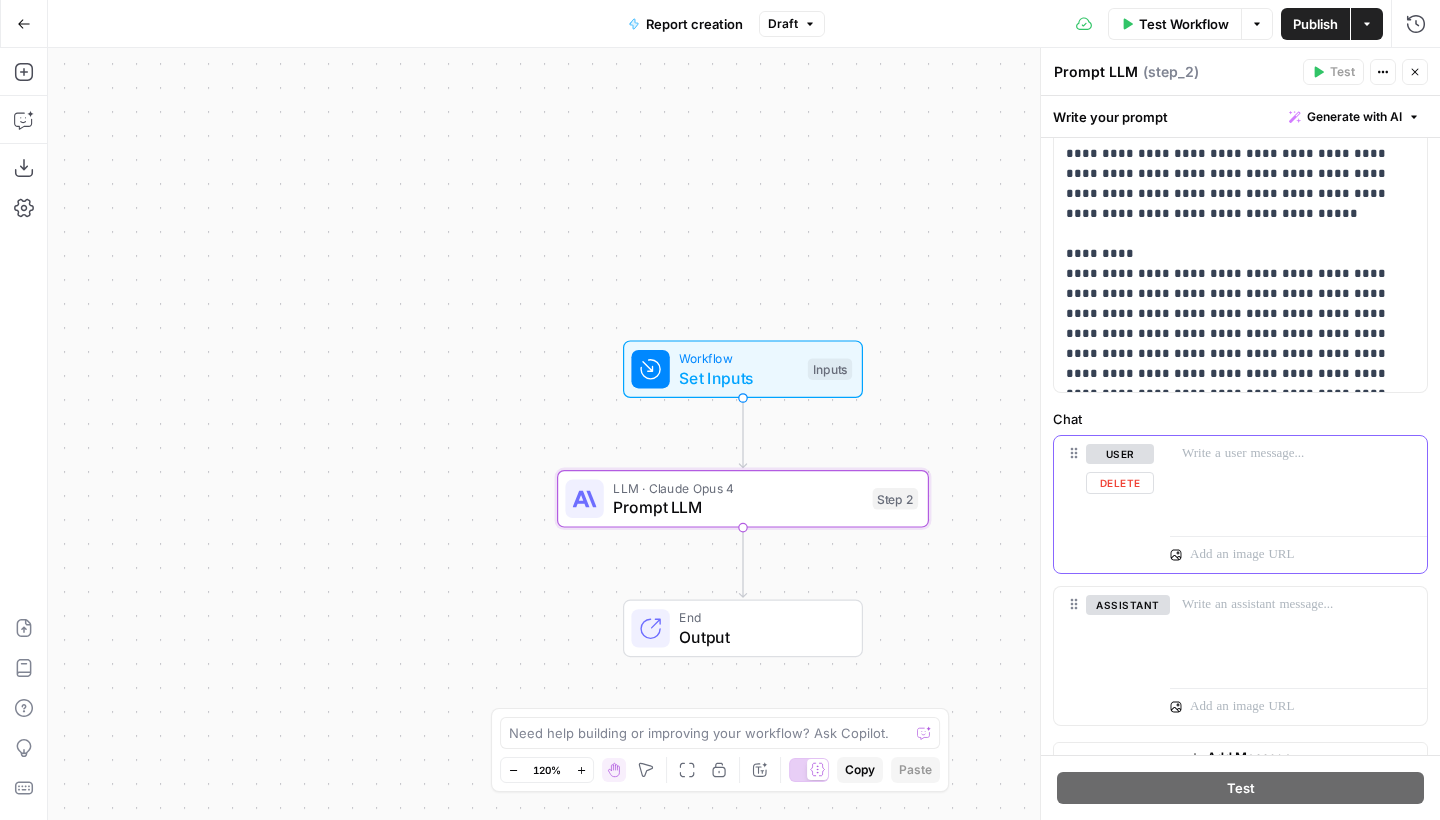 click at bounding box center [1298, 454] 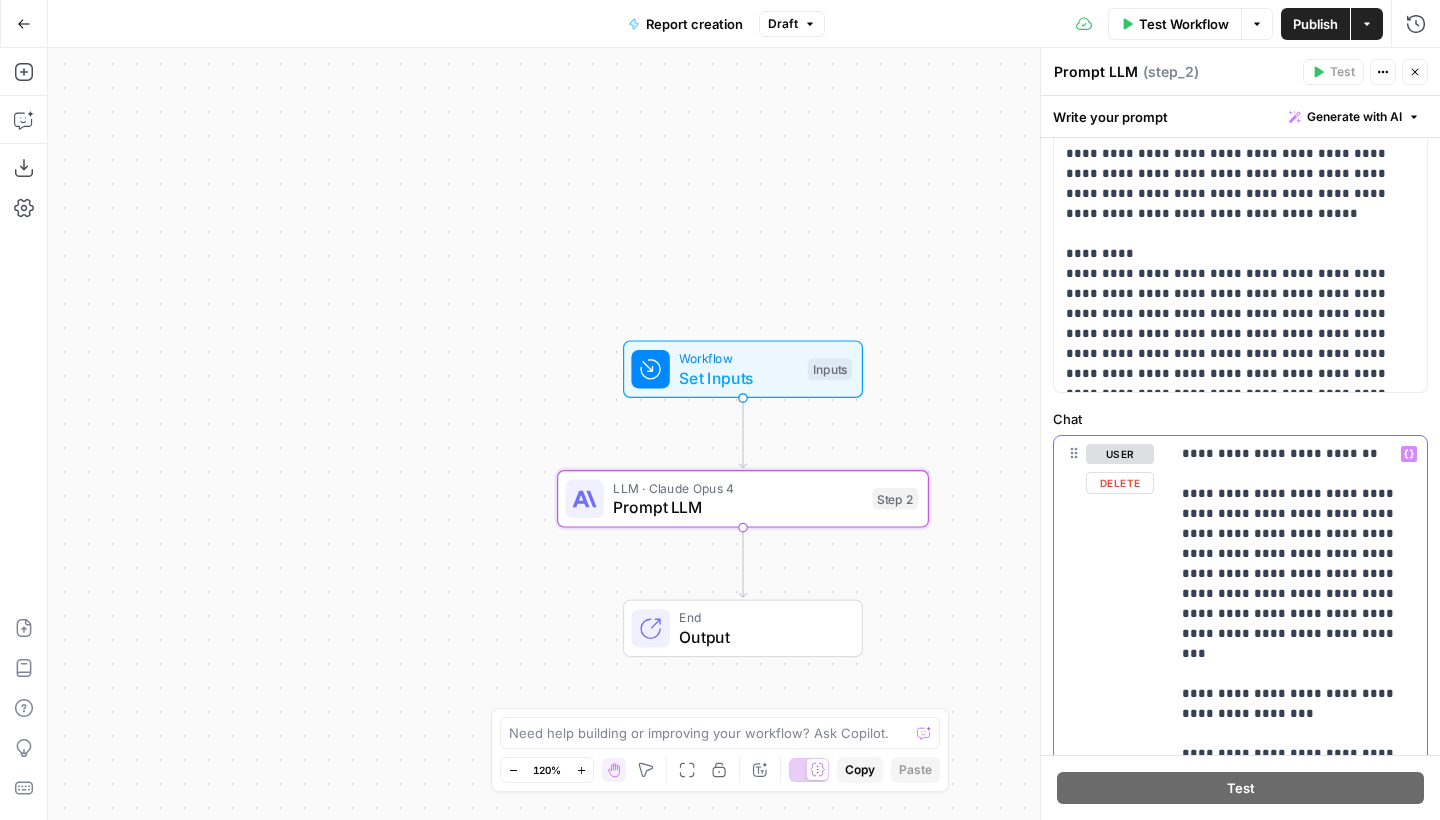 click on "**********" at bounding box center [1298, 2294] 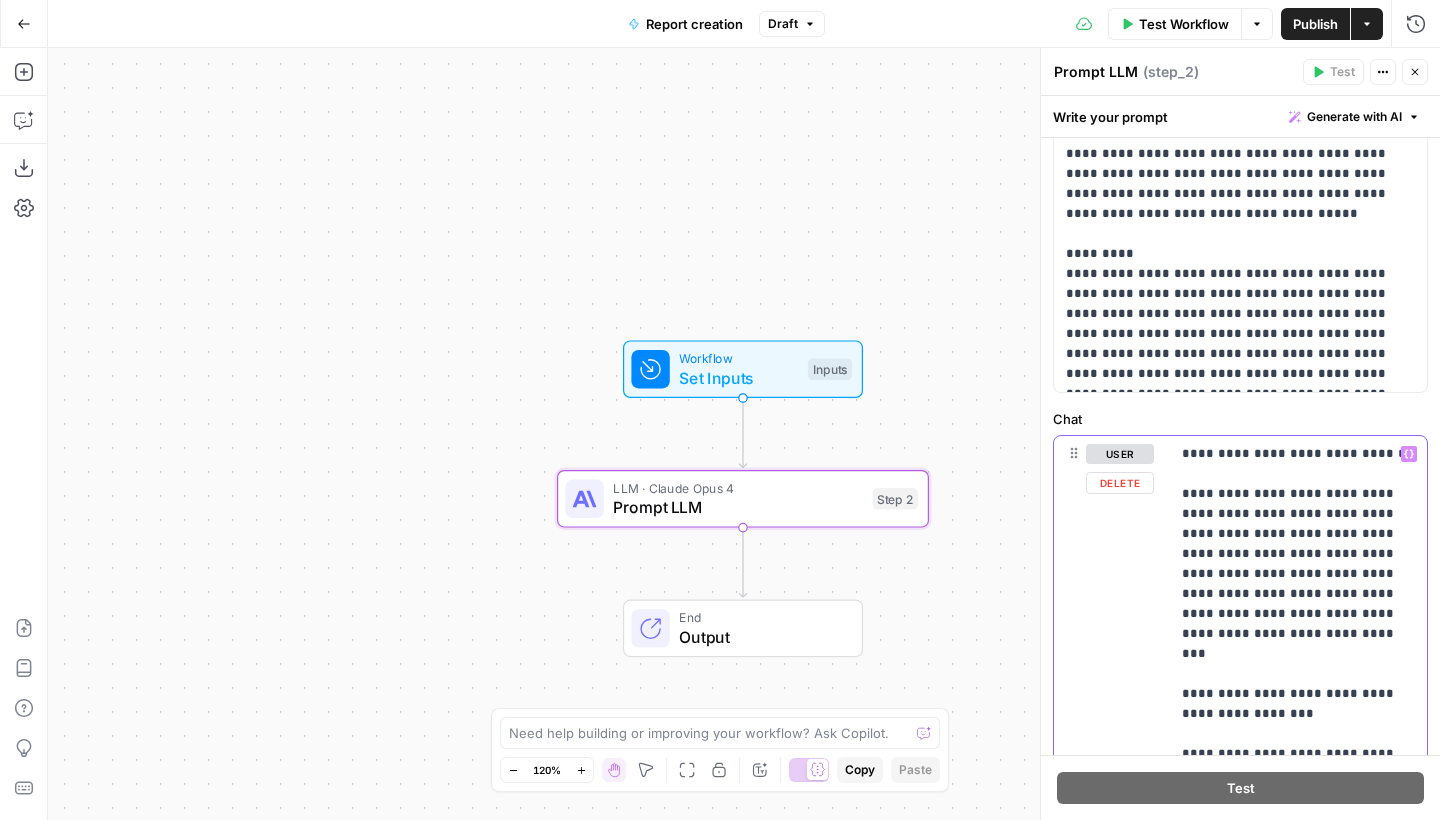 click on "**********" at bounding box center [1298, 2304] 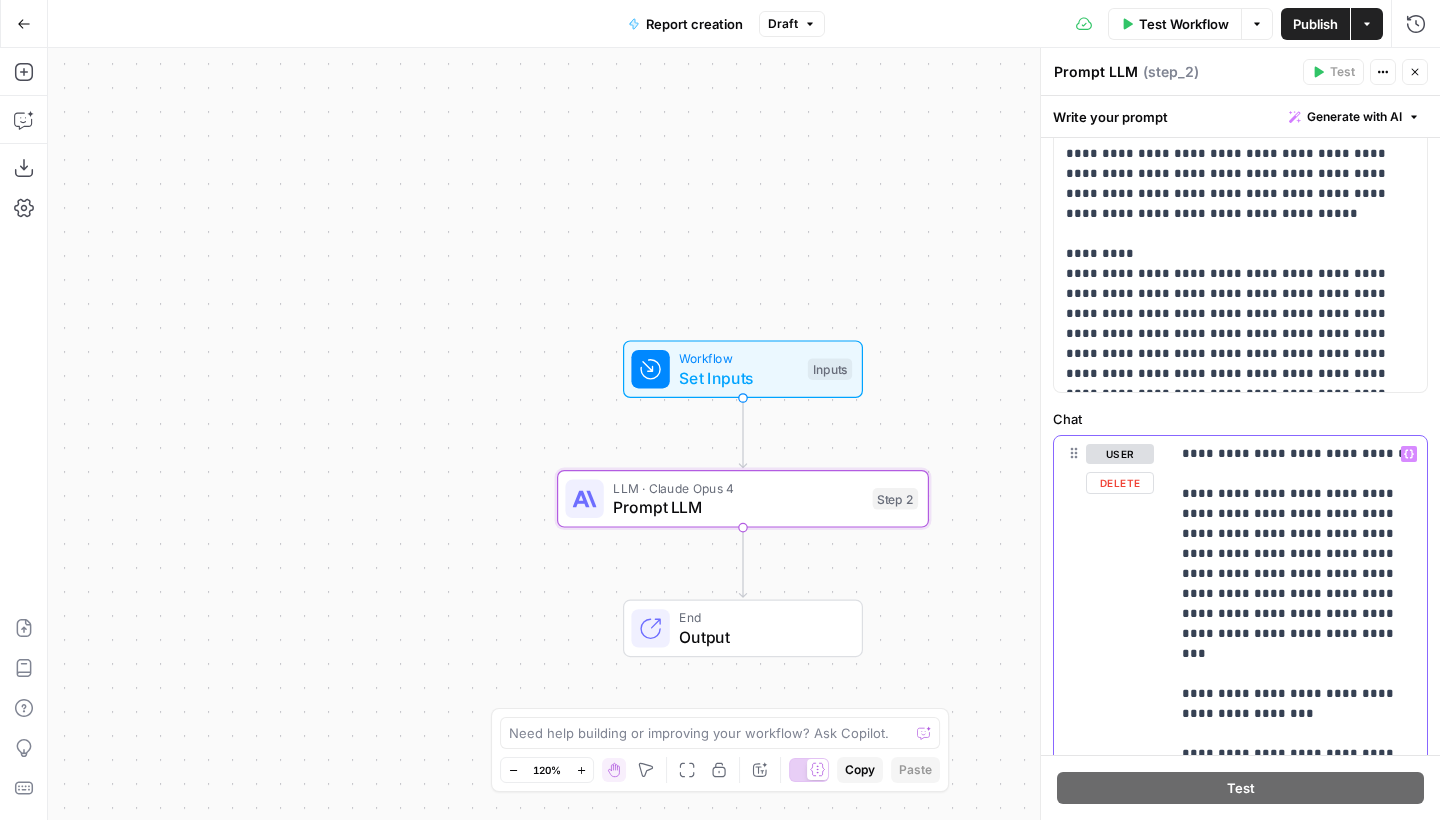 click on "**********" at bounding box center (1298, 2294) 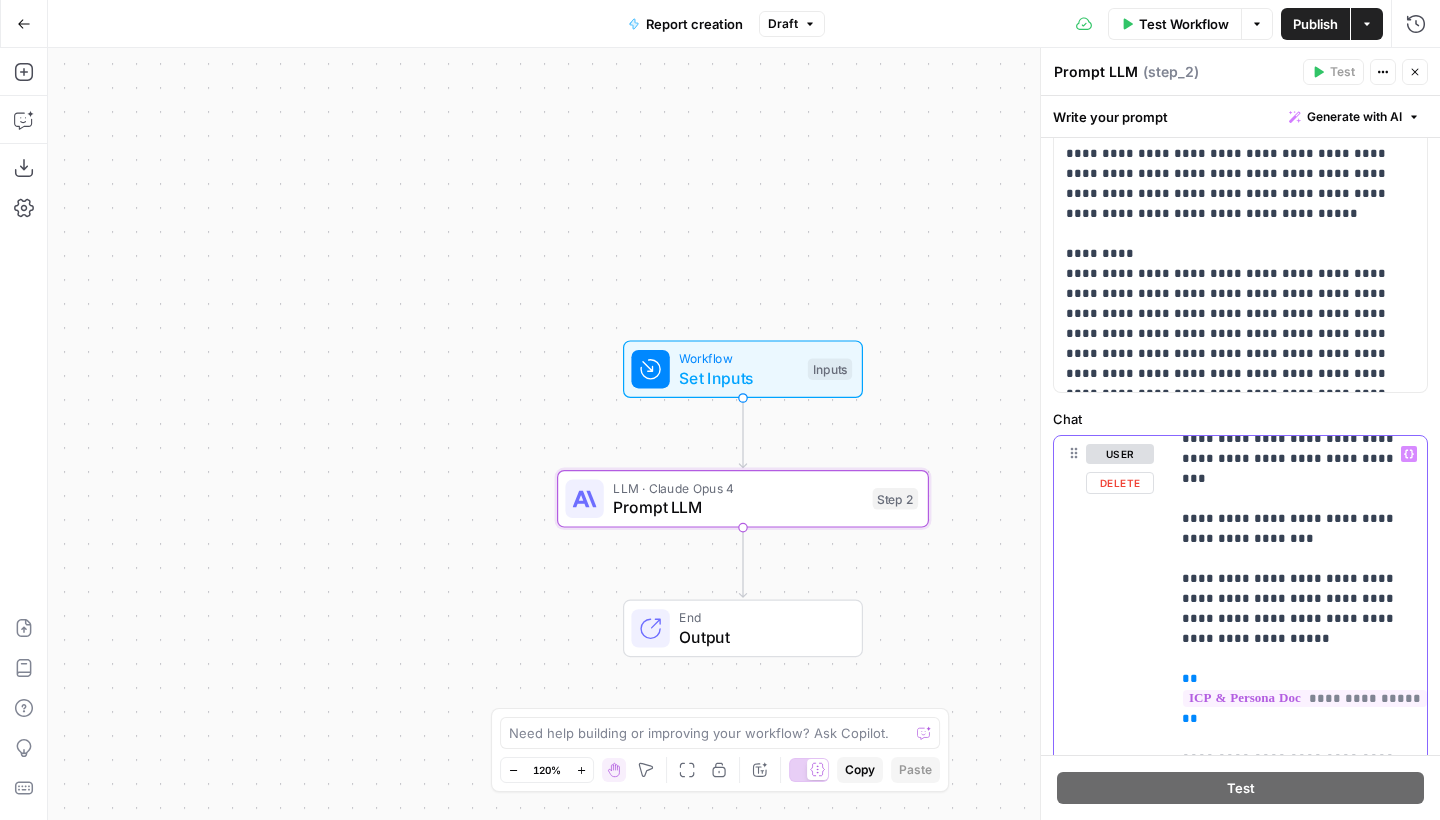 scroll, scrollTop: 187, scrollLeft: 0, axis: vertical 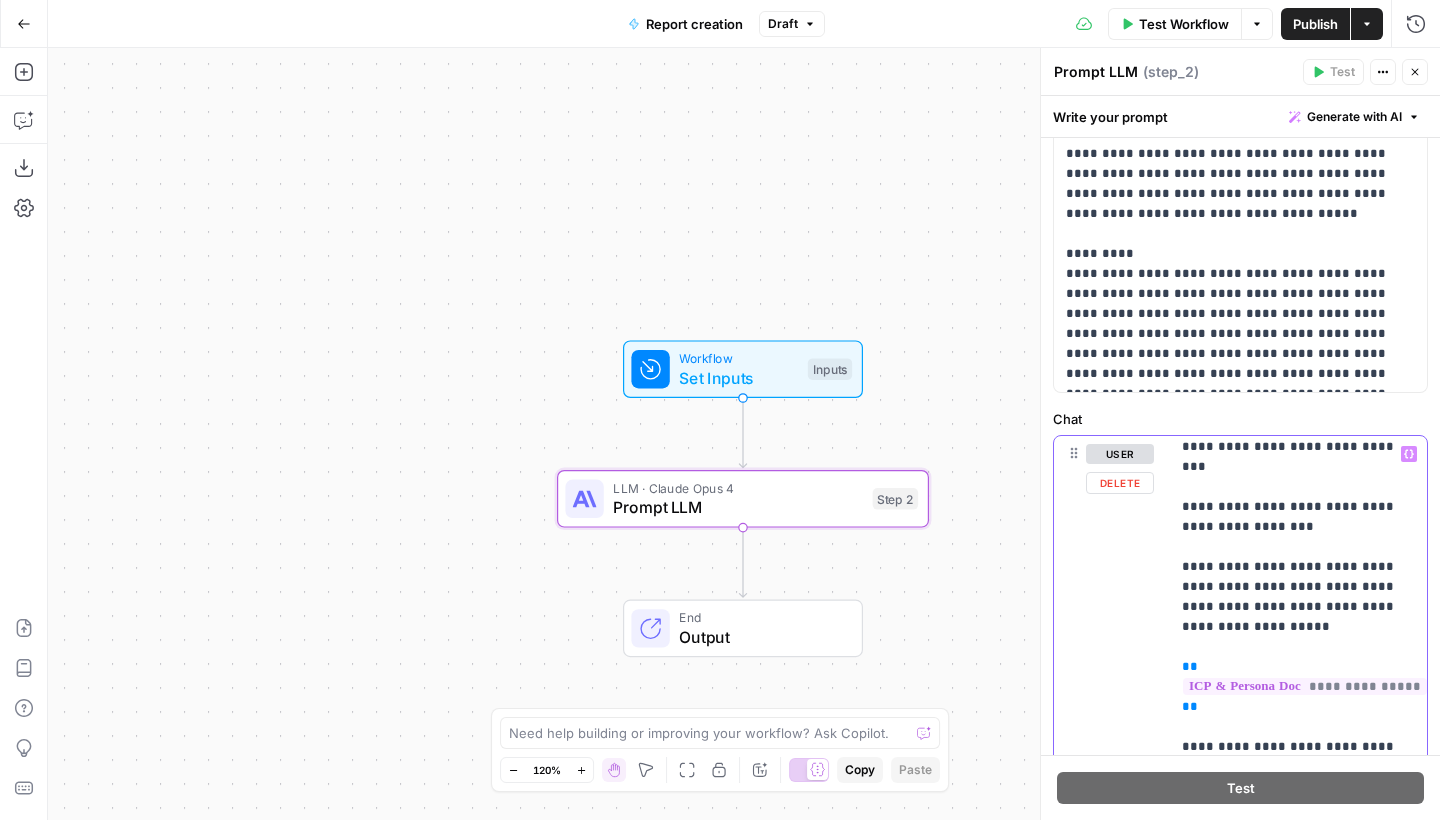 click on "**********" at bounding box center [1298, 2107] 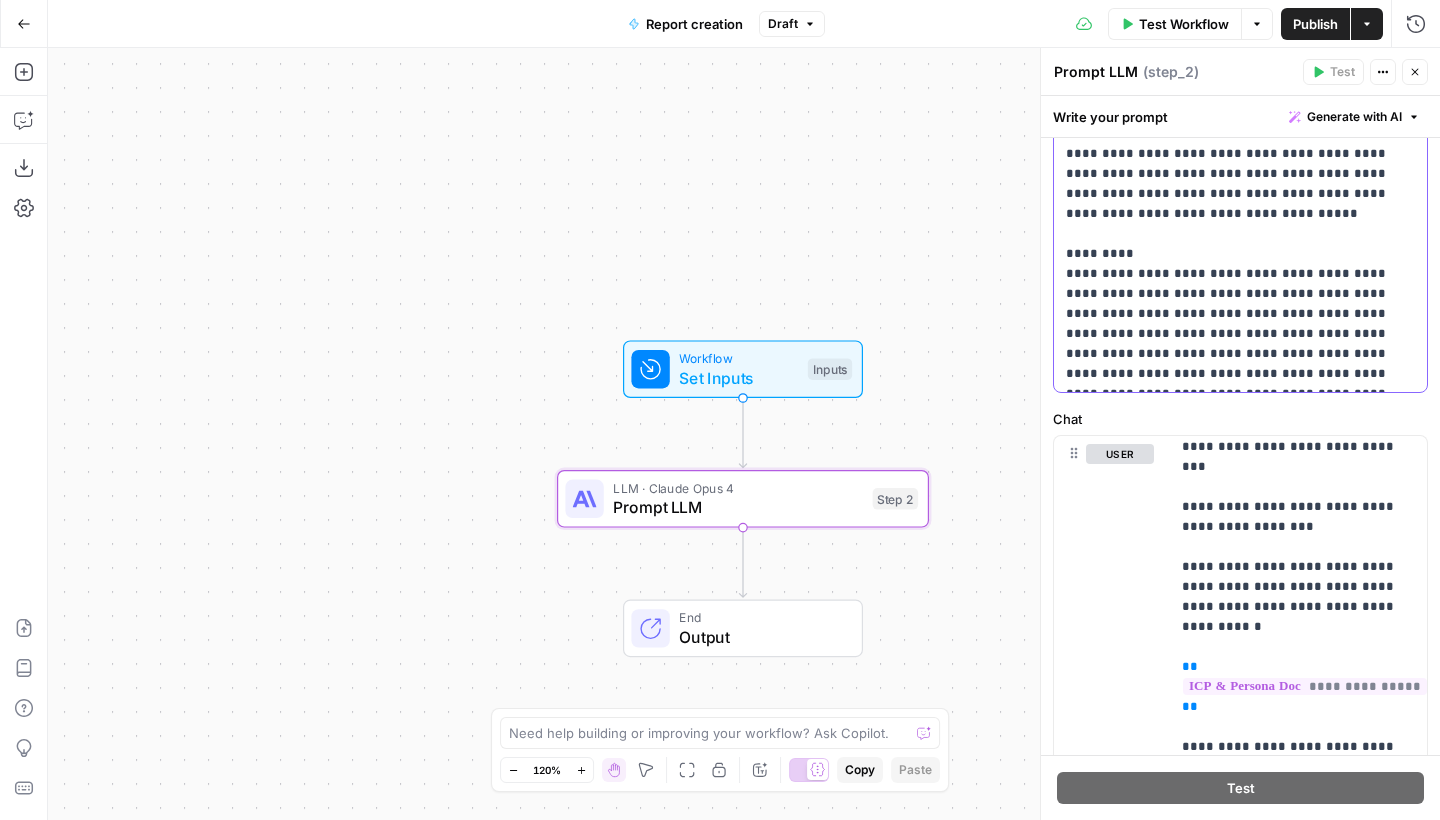 drag, startPoint x: 1108, startPoint y: 194, endPoint x: 1068, endPoint y: 195, distance: 40.012497 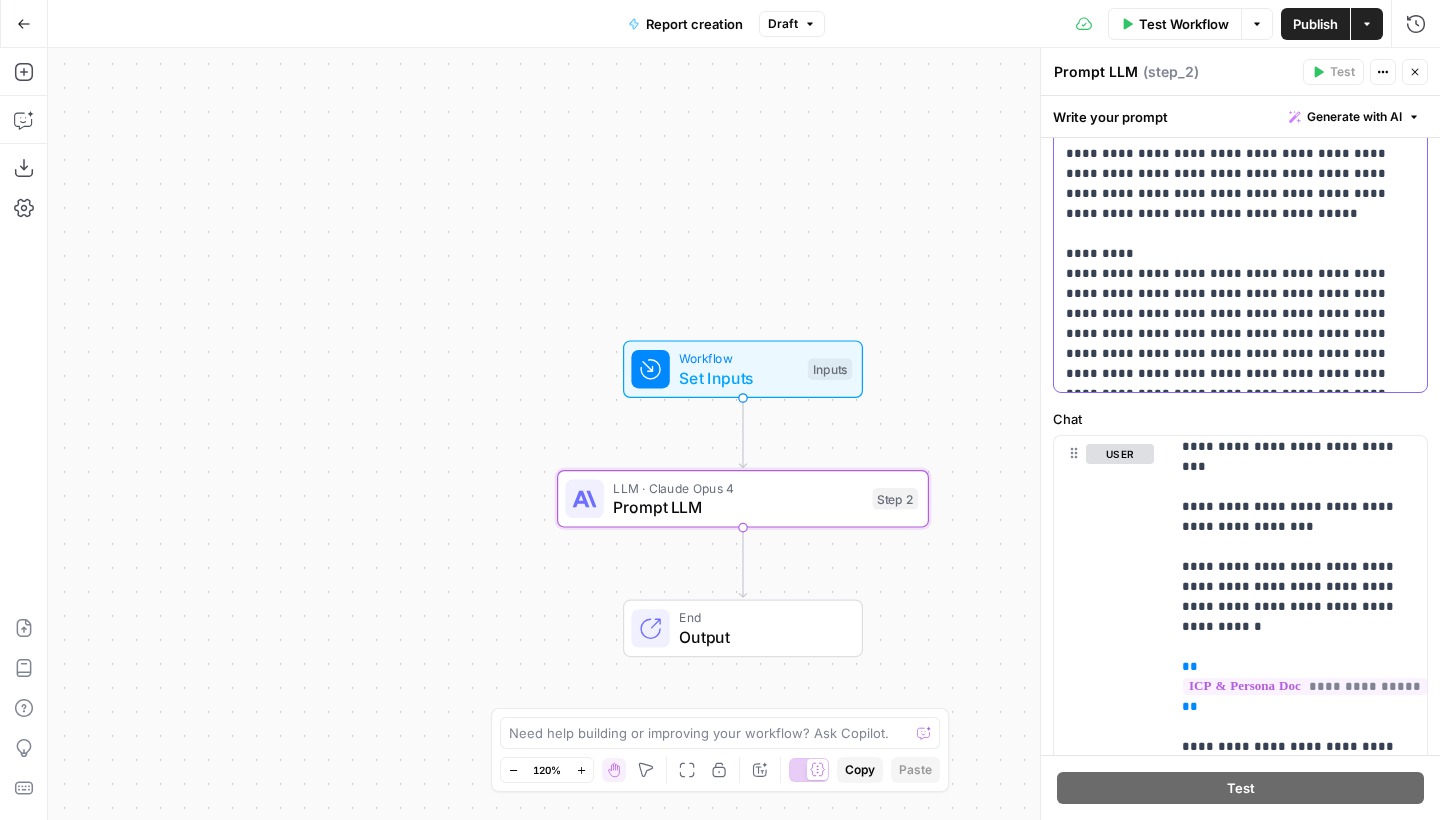 click on "**********" at bounding box center [1240, 244] 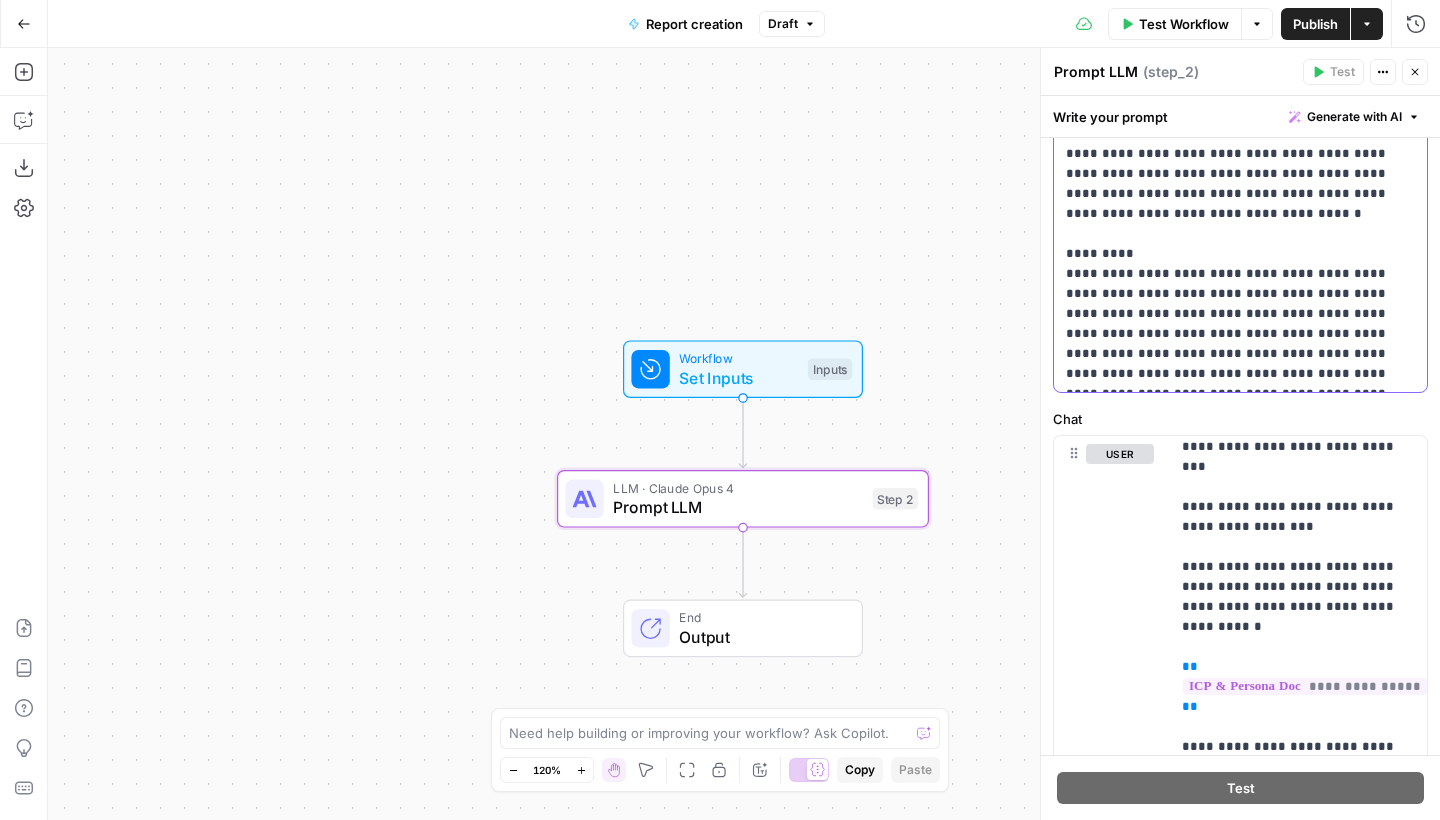 click on "**********" at bounding box center (1240, 244) 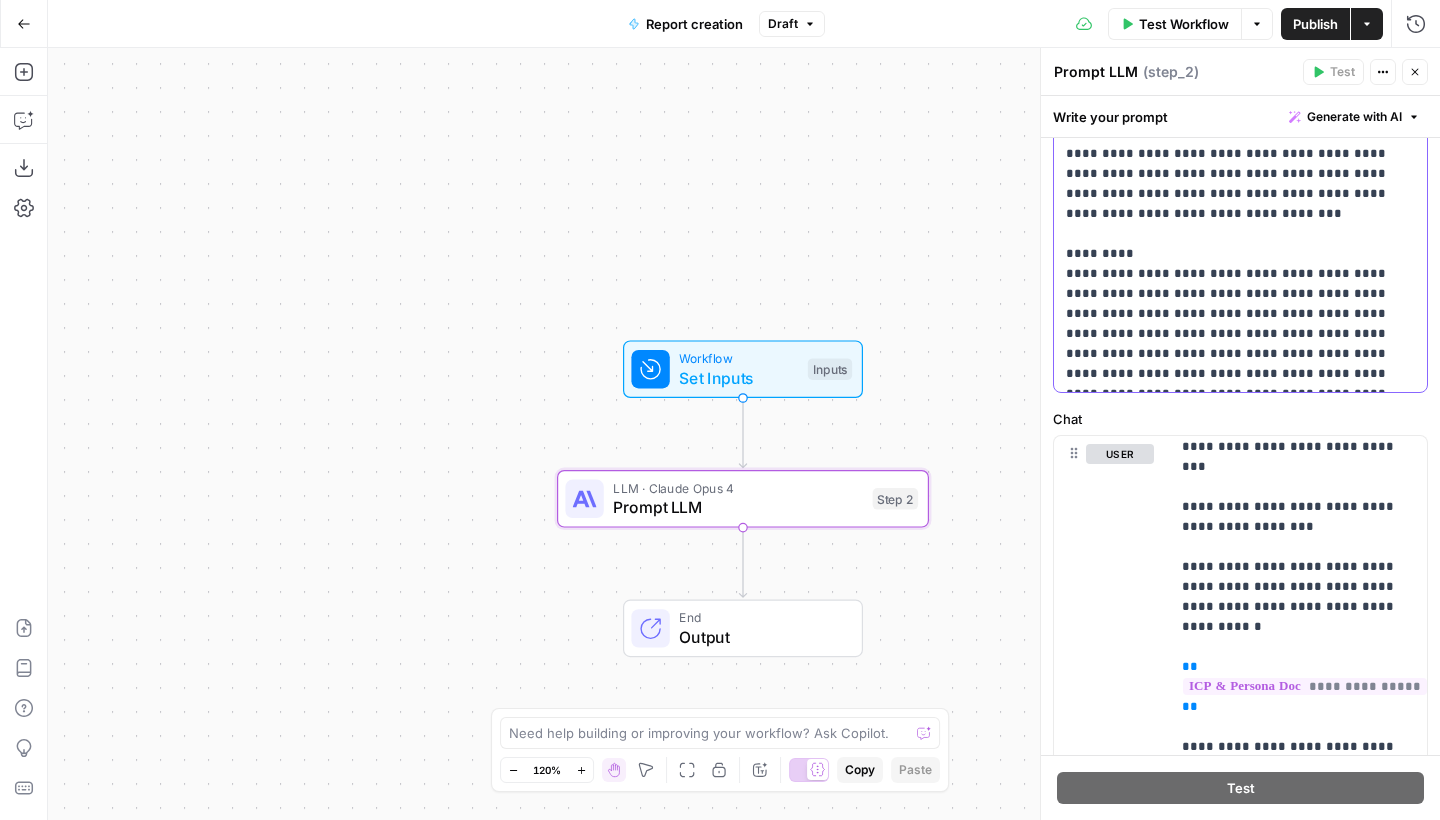 click on "**********" at bounding box center (1240, 244) 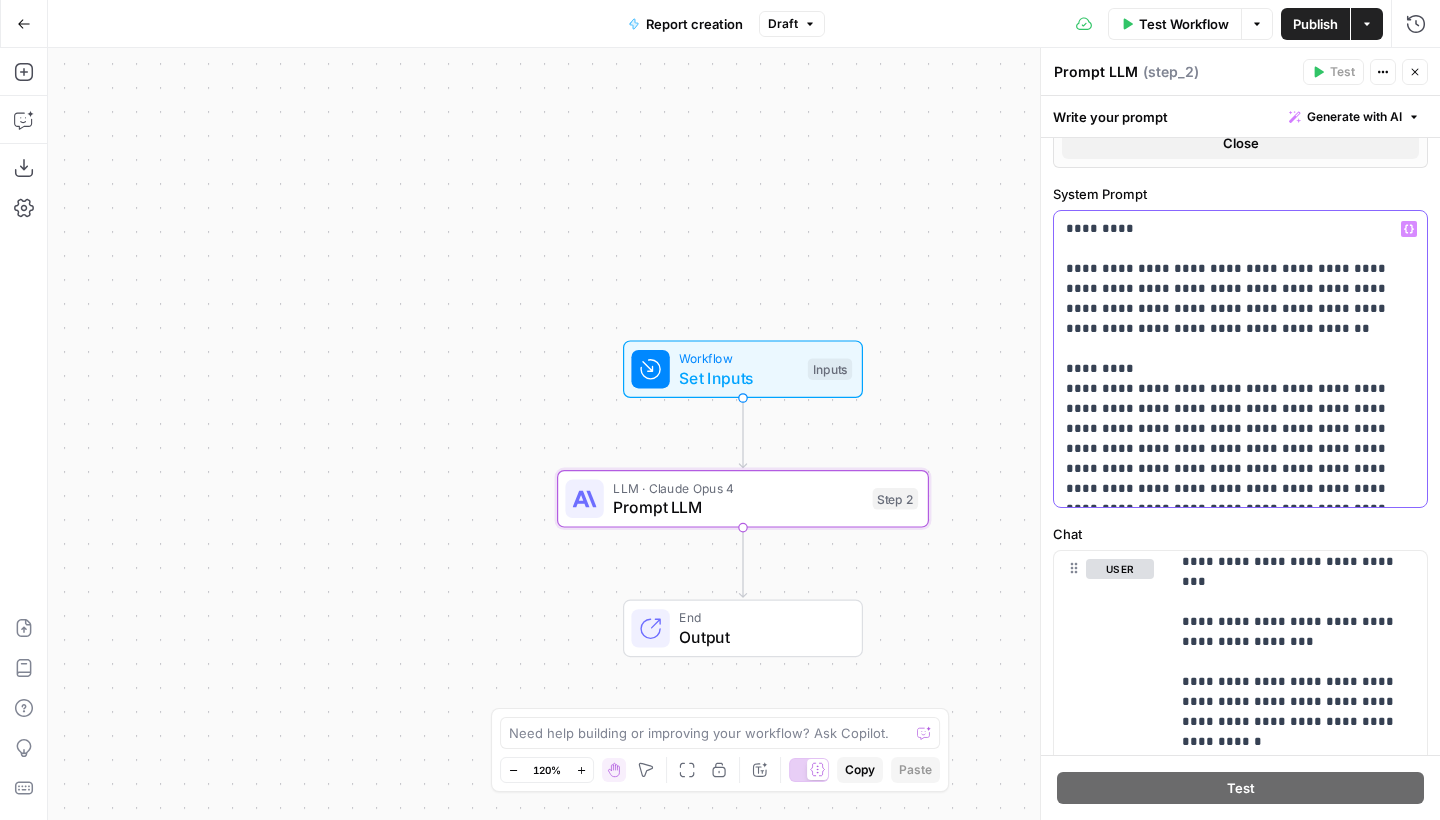 scroll, scrollTop: 629, scrollLeft: 0, axis: vertical 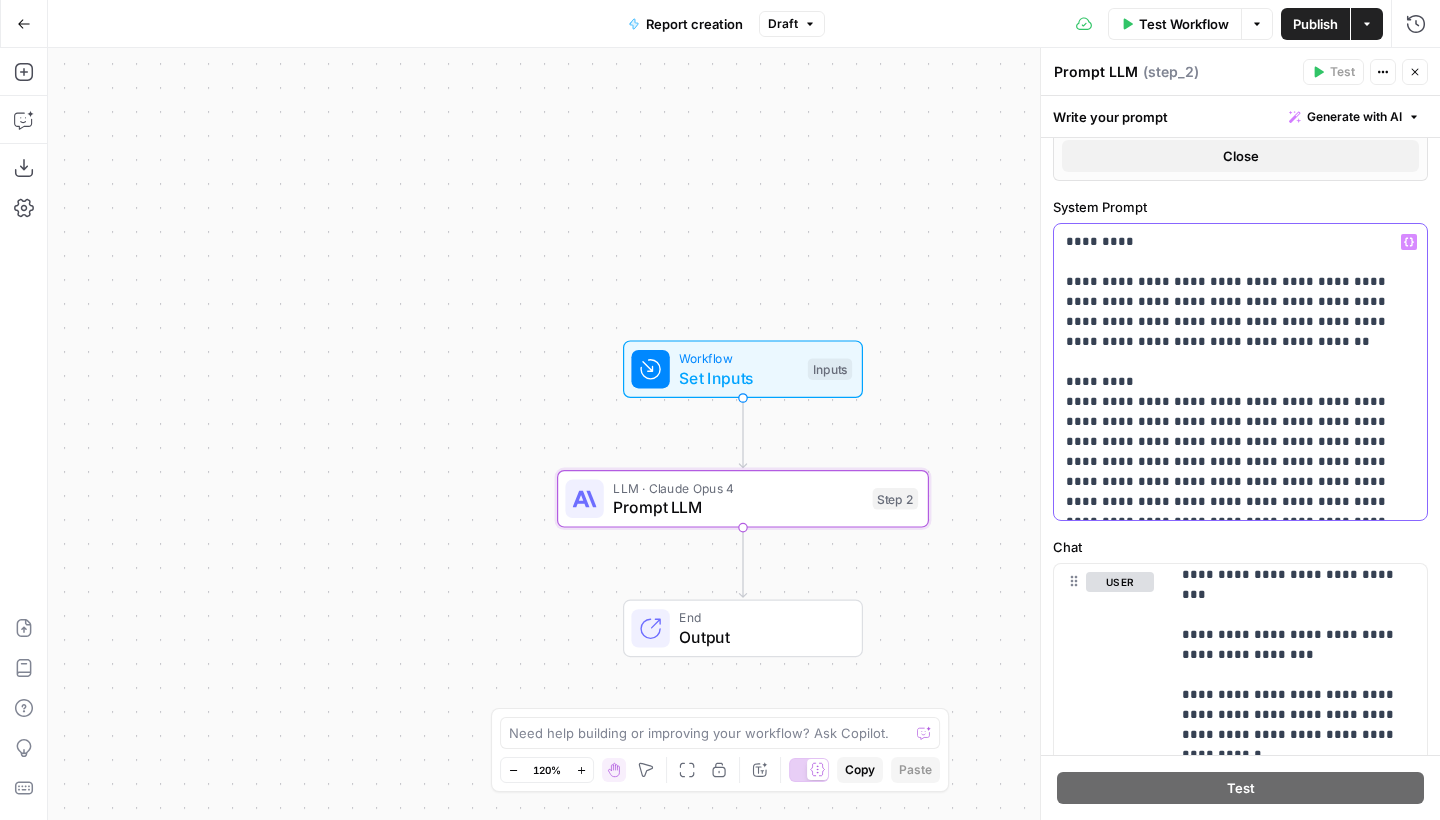click on "**********" at bounding box center [1240, 372] 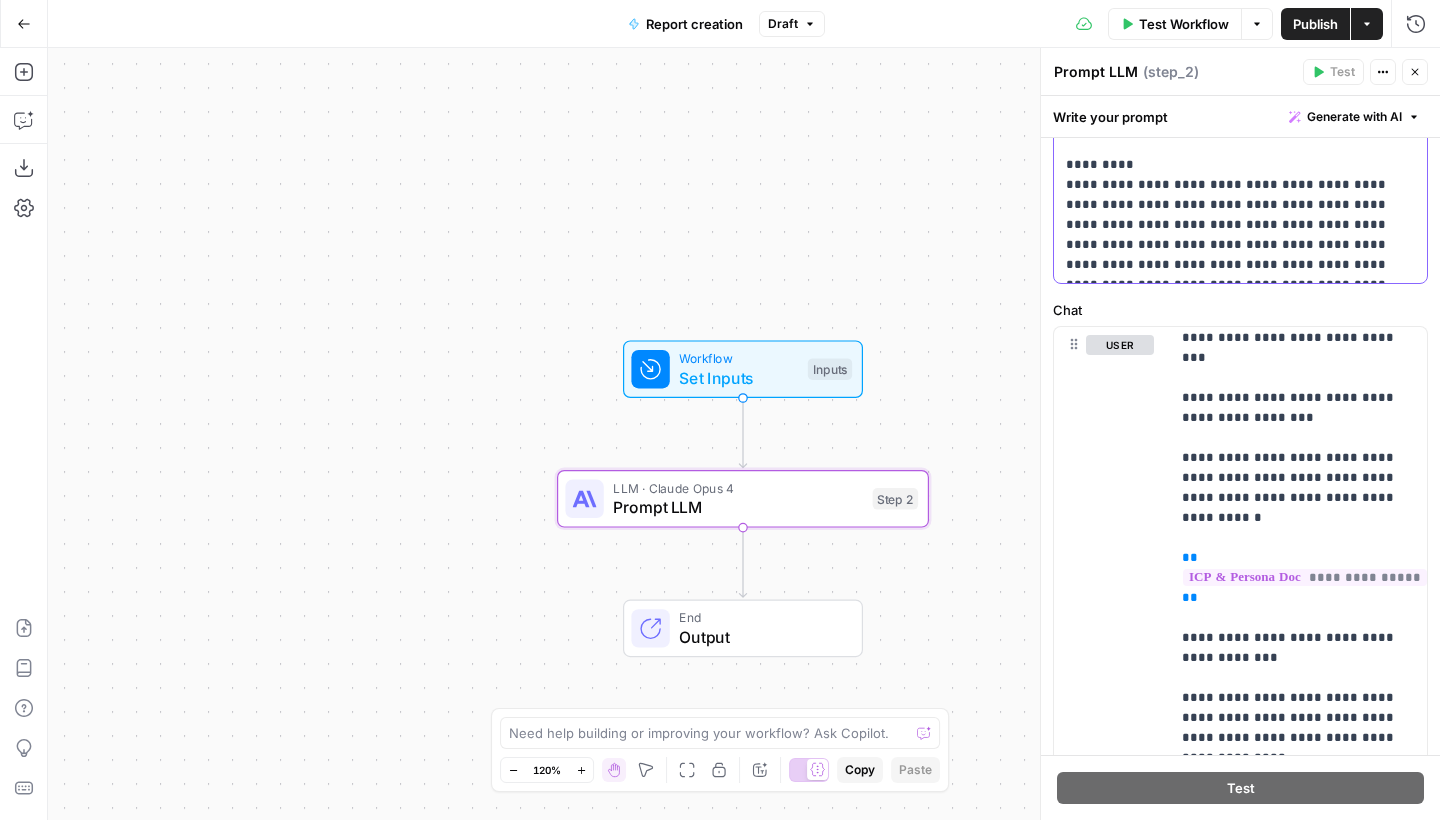 scroll, scrollTop: 887, scrollLeft: 0, axis: vertical 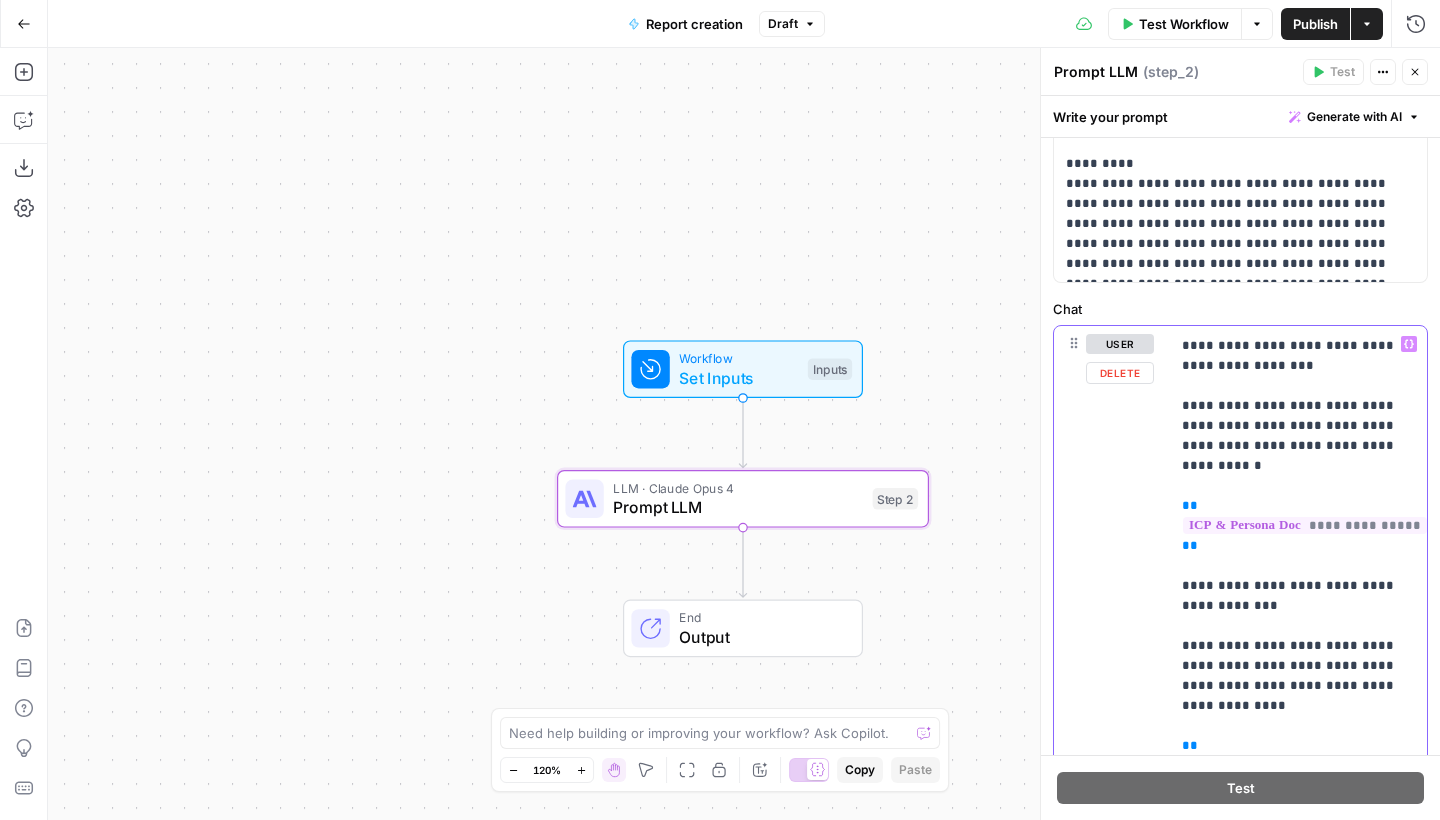 click on "**********" at bounding box center (1298, 1936) 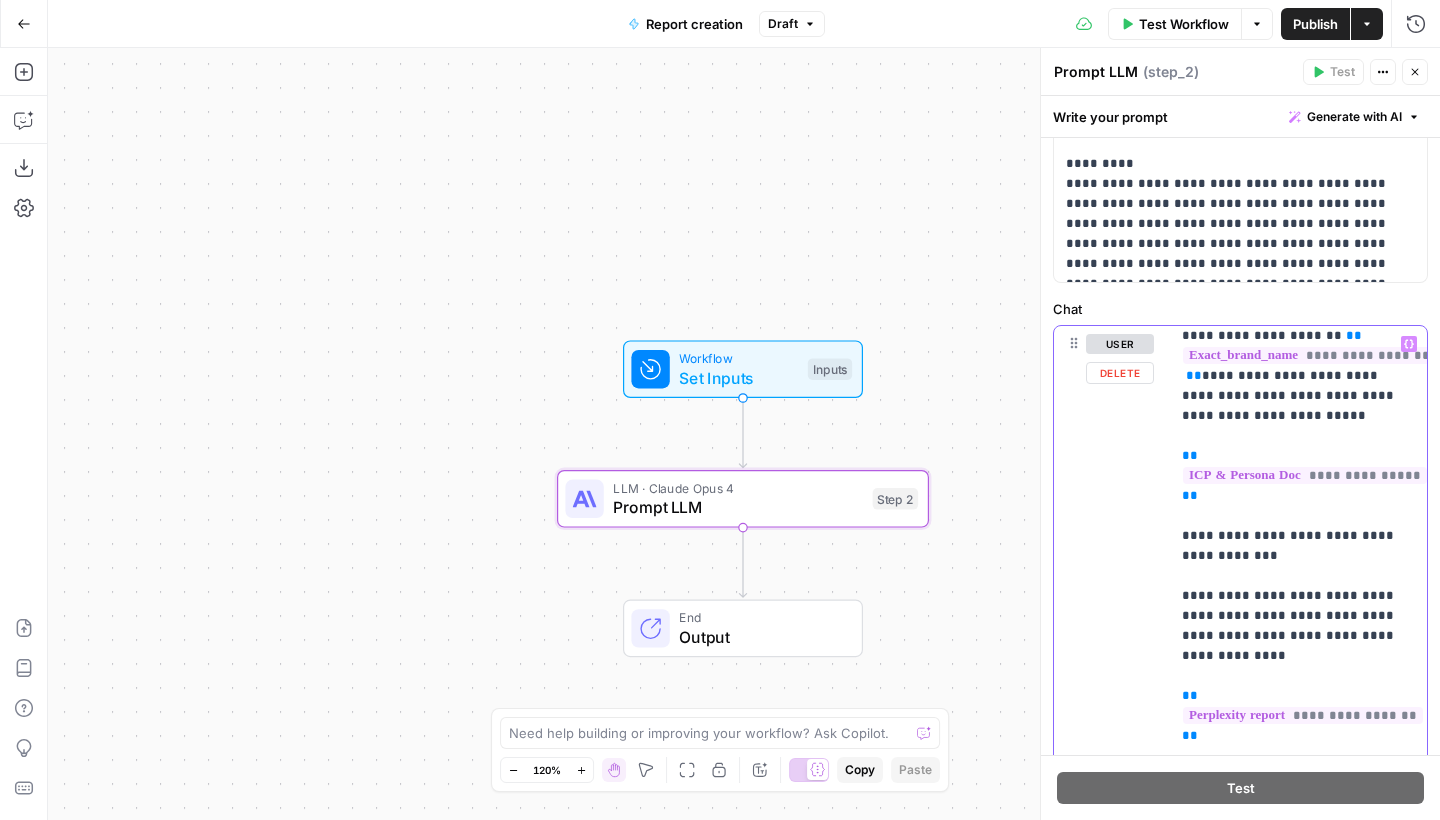 scroll, scrollTop: 323, scrollLeft: 1, axis: both 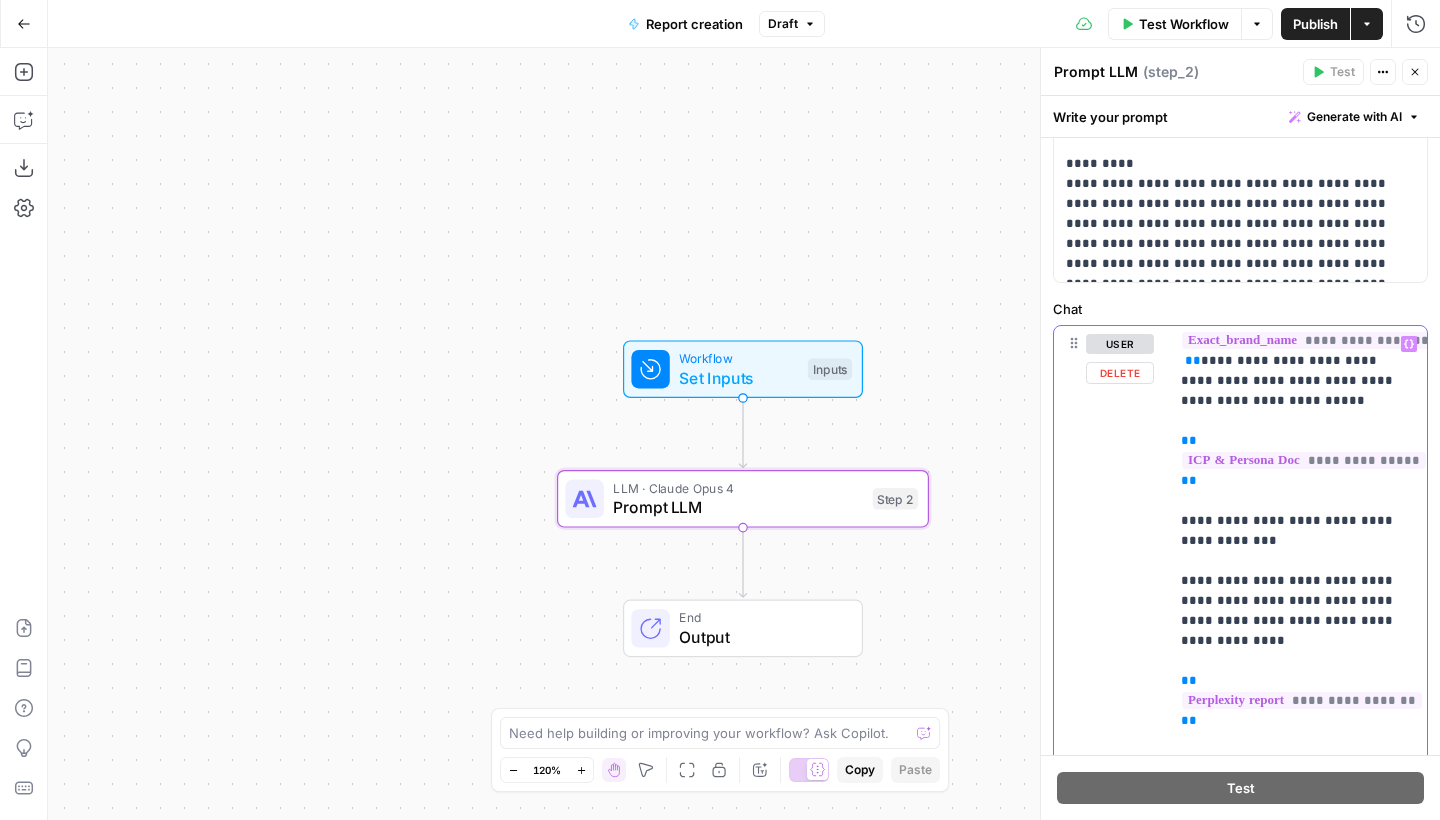 click on "**********" at bounding box center (1297, 1871) 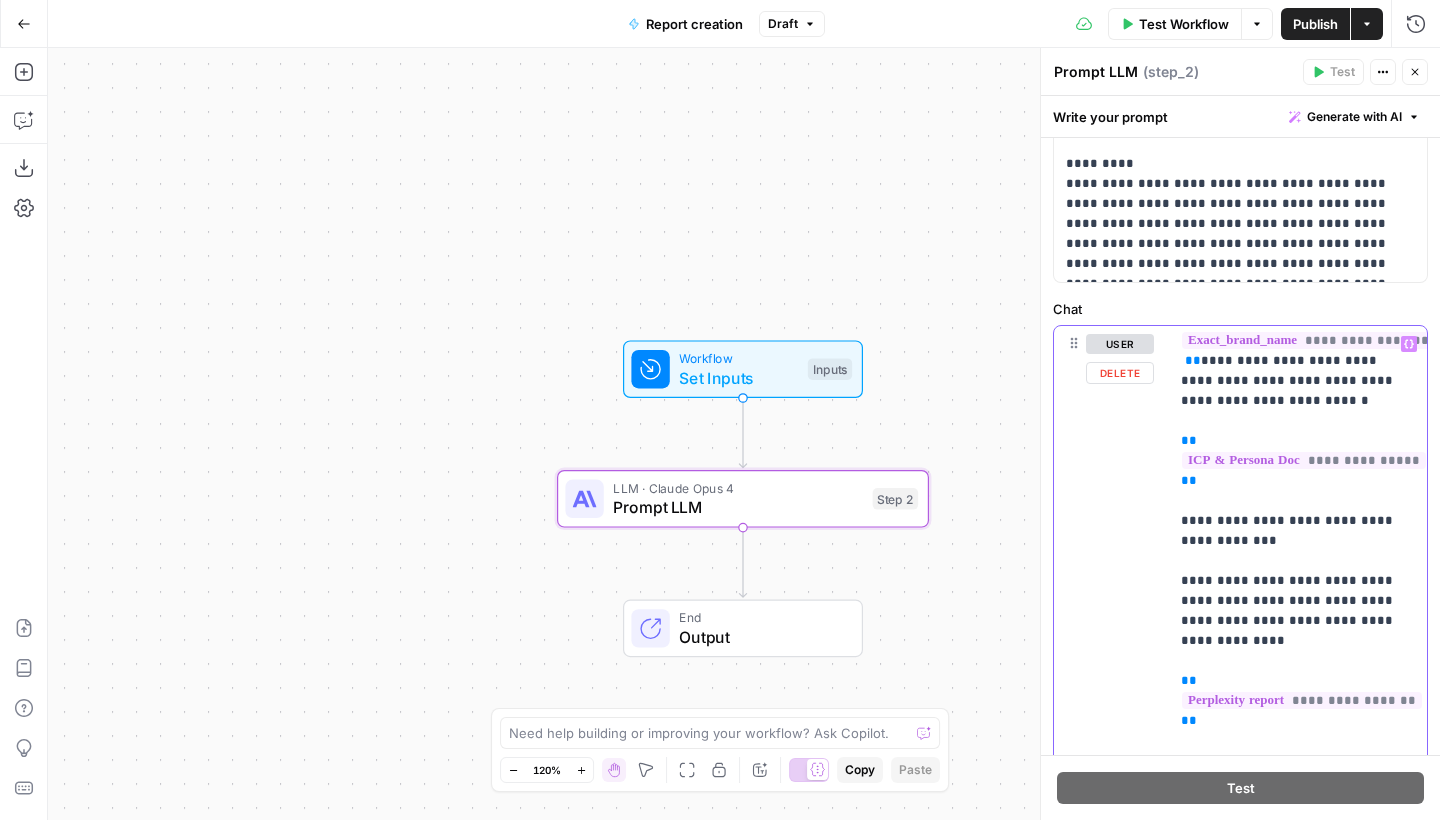 click on "**********" at bounding box center [1297, 1871] 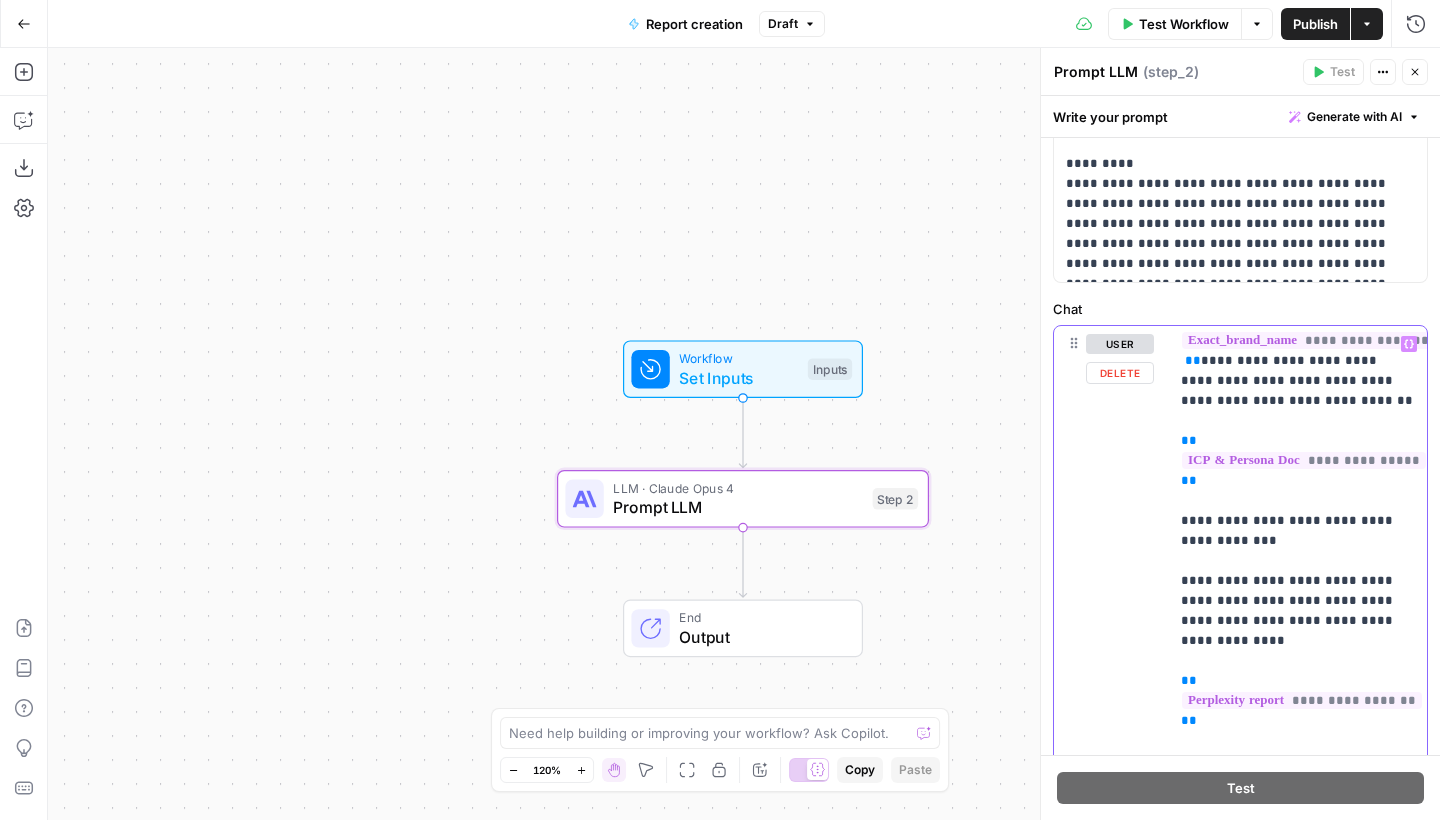 click on "**********" at bounding box center [1297, 1871] 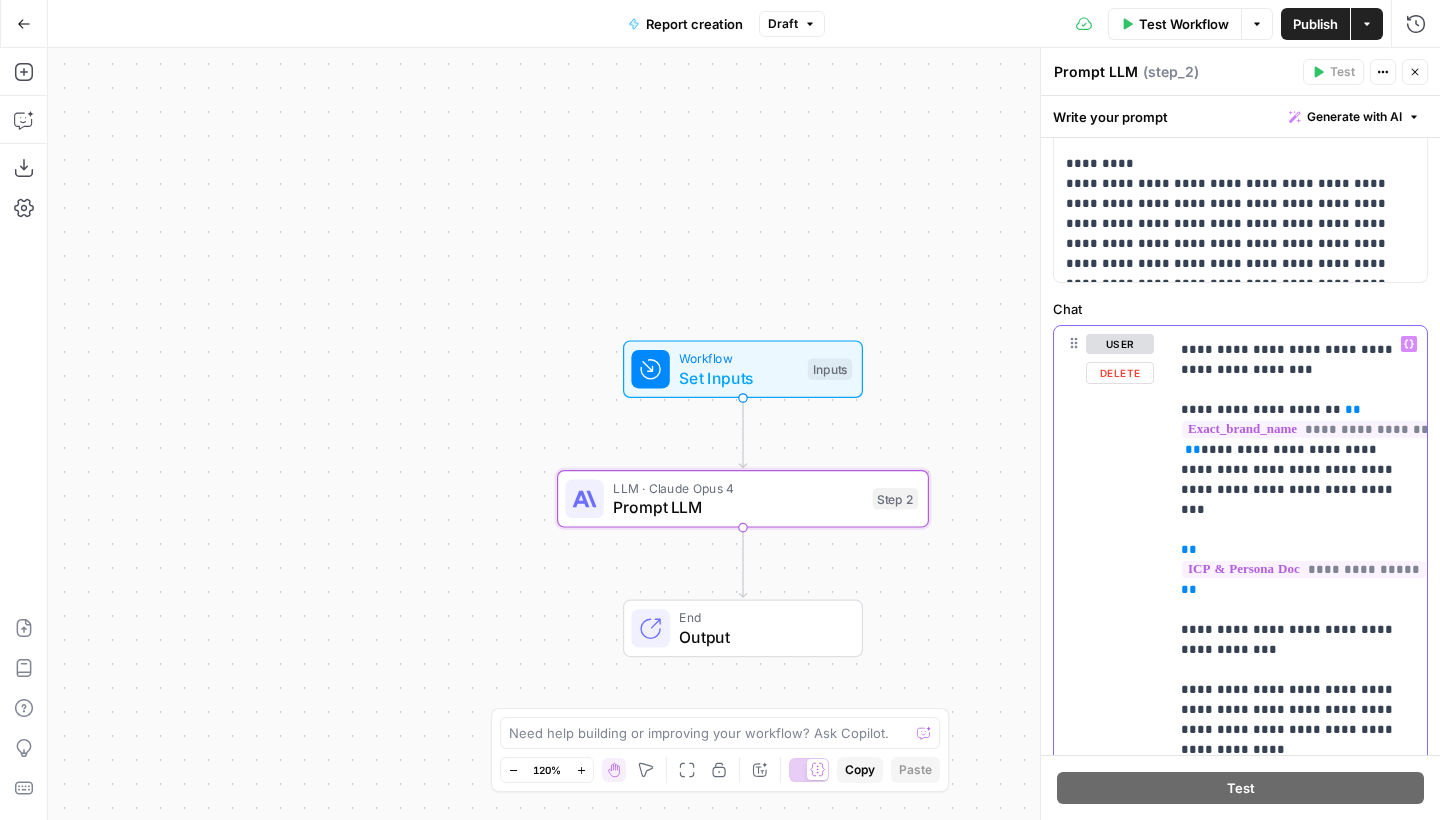 scroll, scrollTop: 206, scrollLeft: 1, axis: both 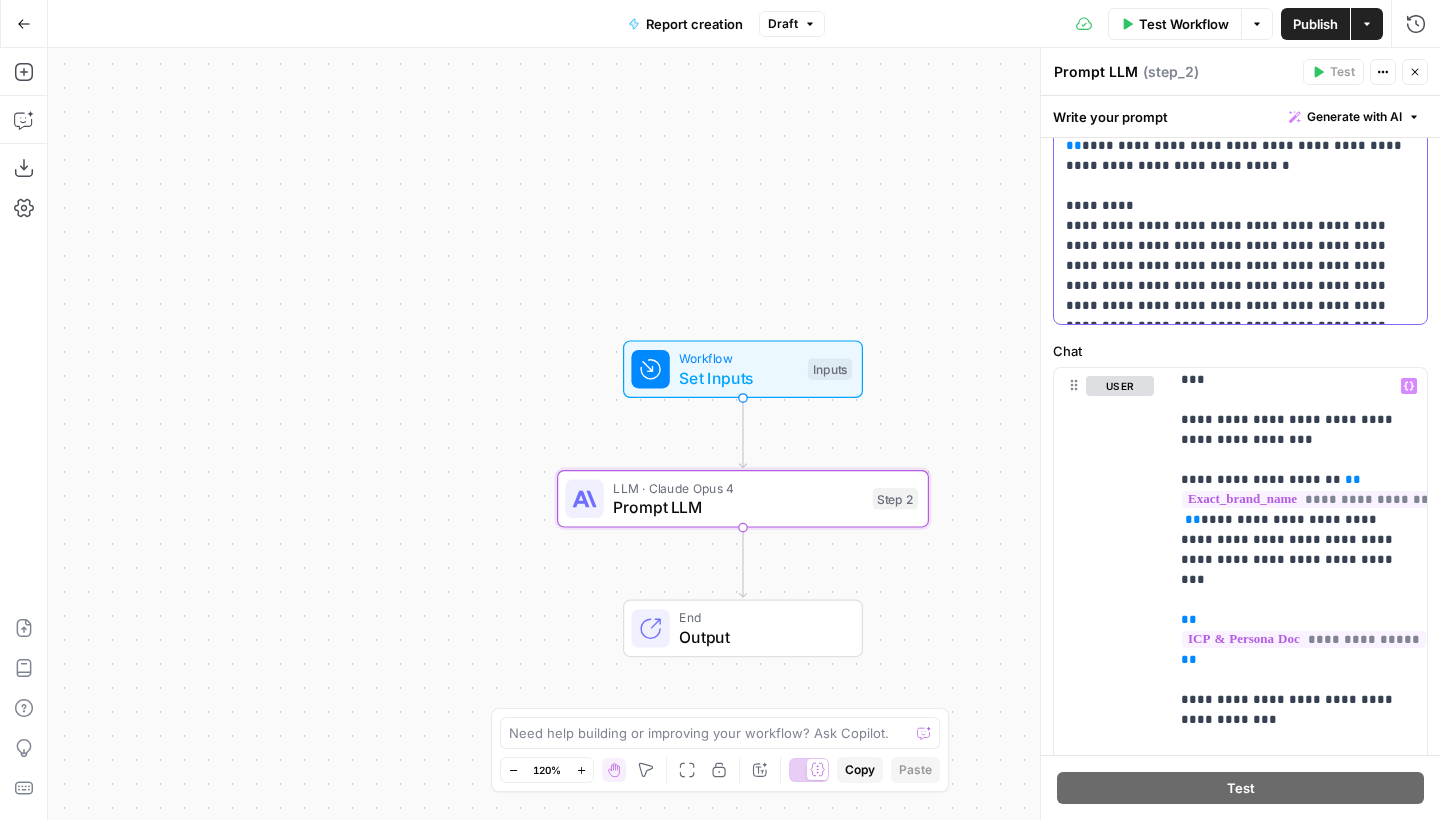 click on "**********" at bounding box center [1240, 166] 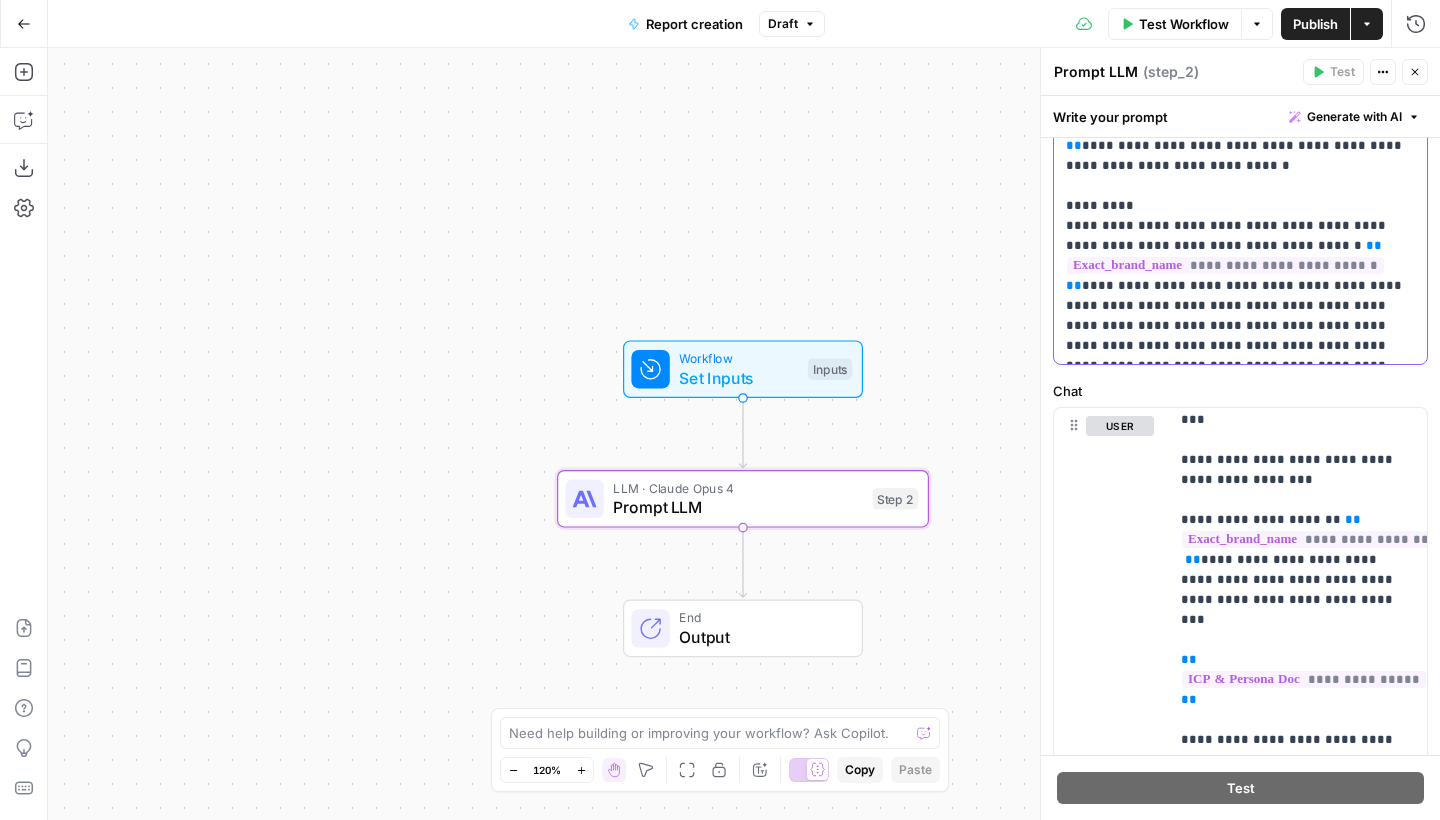 click on "**********" at bounding box center (1240, 186) 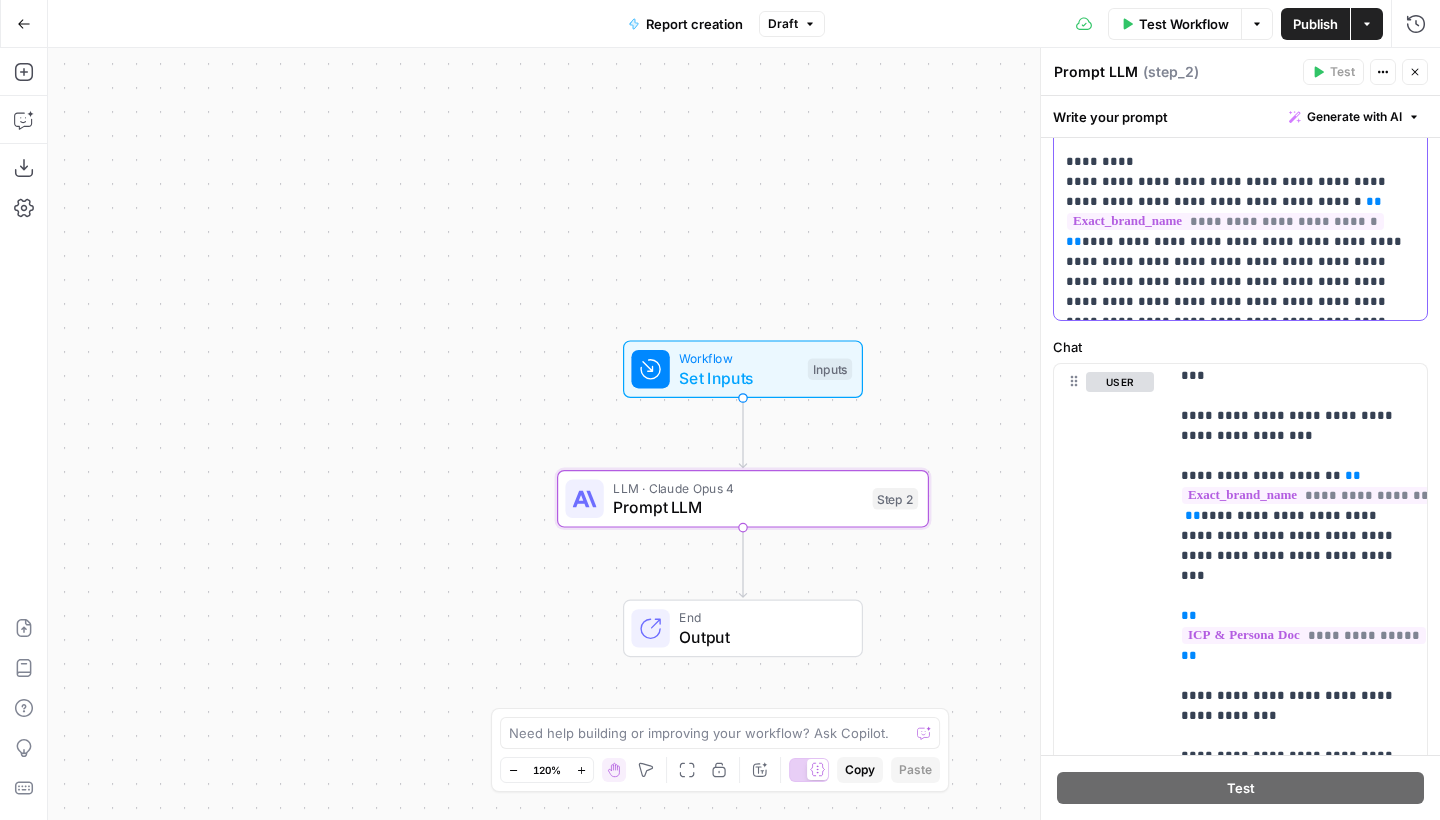 scroll, scrollTop: 905, scrollLeft: 0, axis: vertical 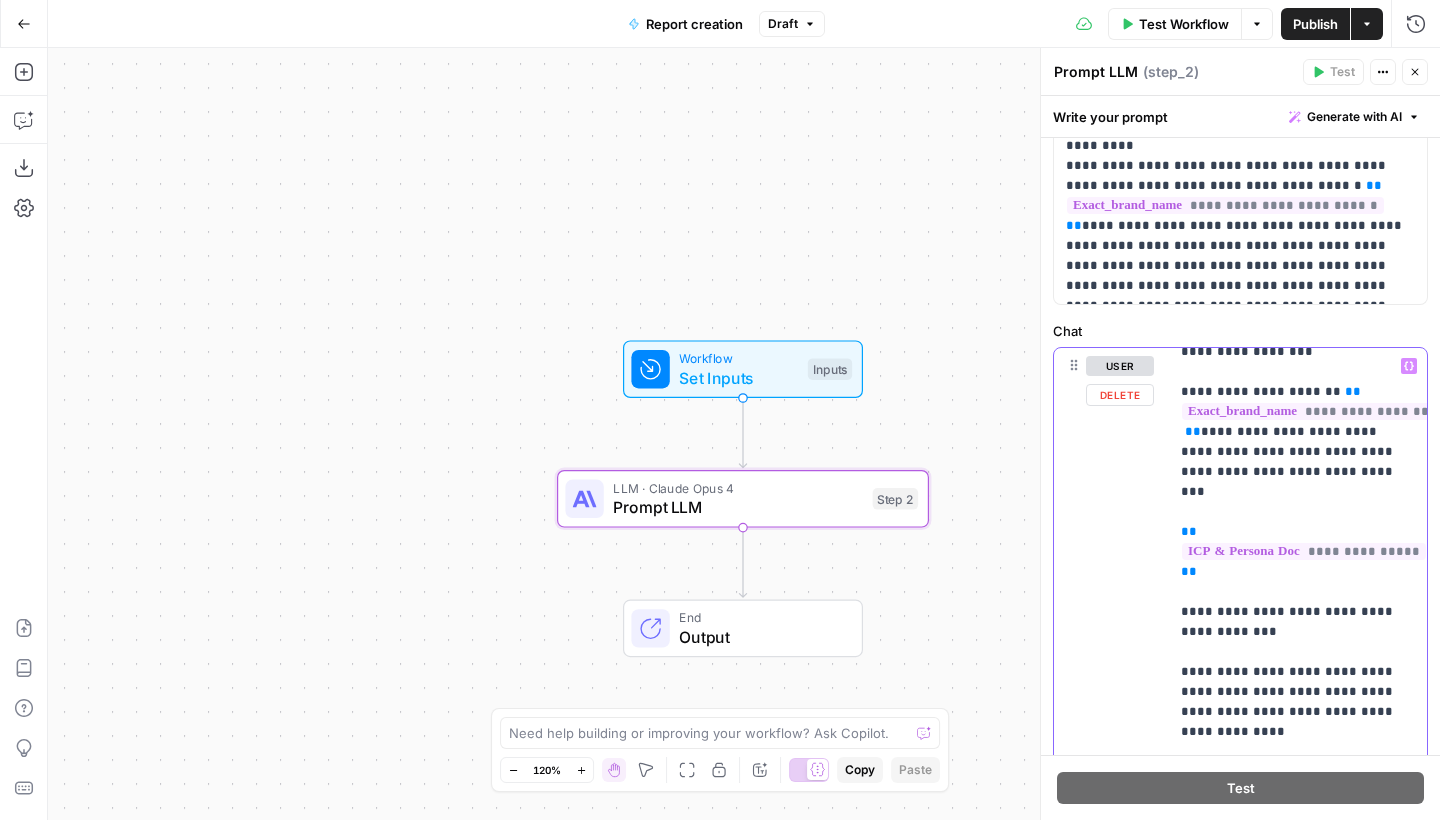 click on "**********" at bounding box center (1297, 1942) 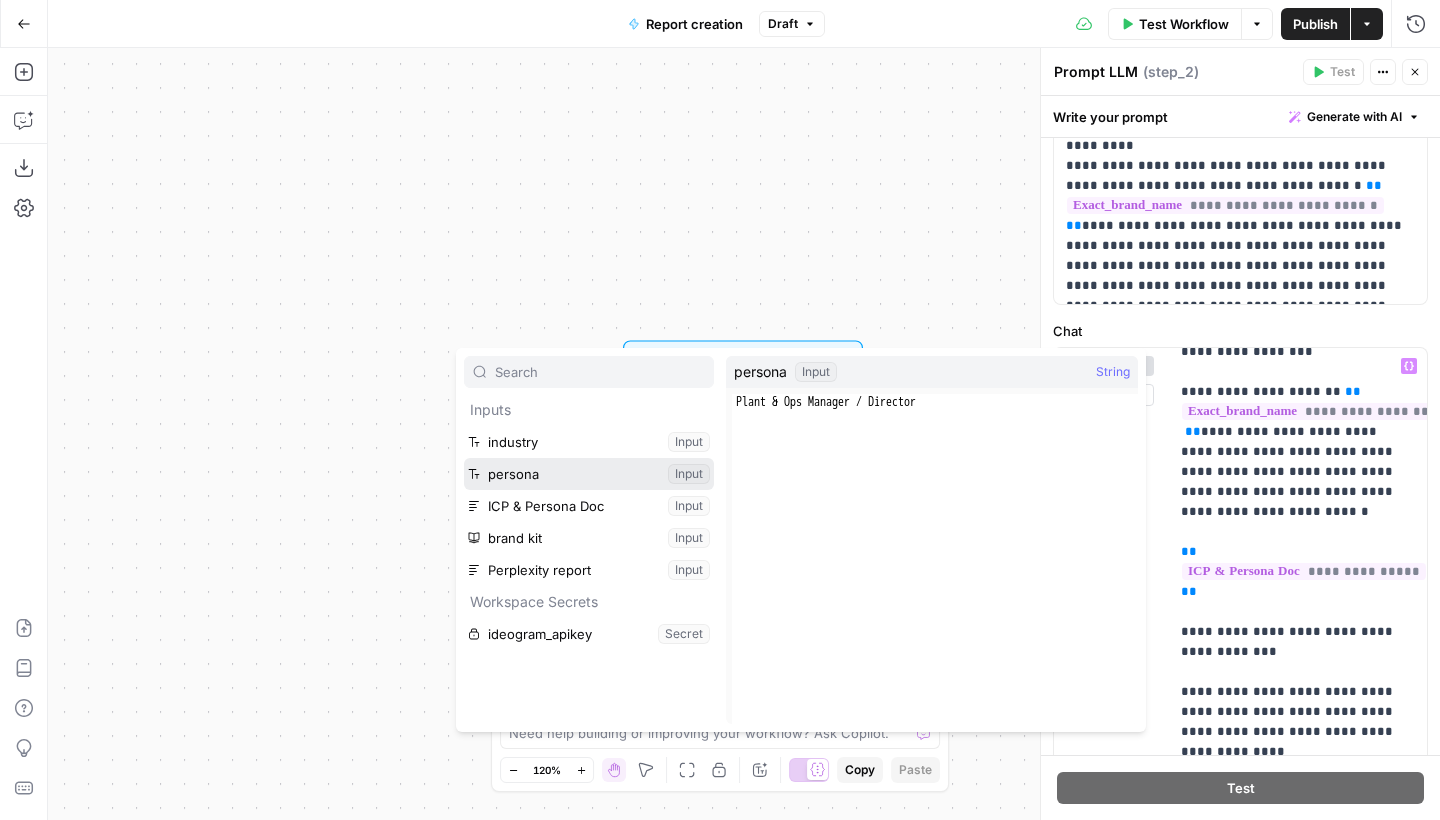 click at bounding box center (589, 474) 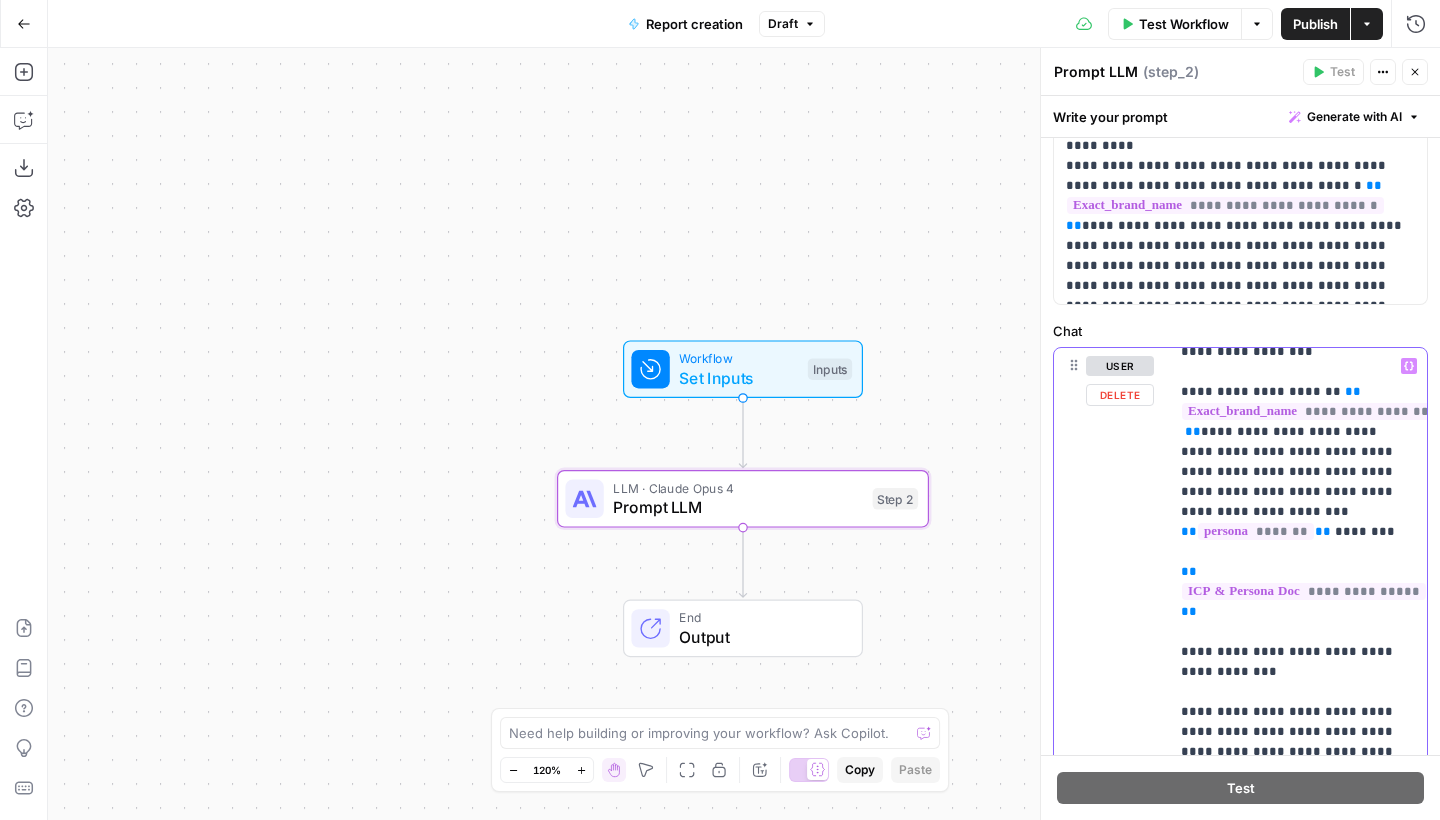click on "**********" at bounding box center [1297, 1972] 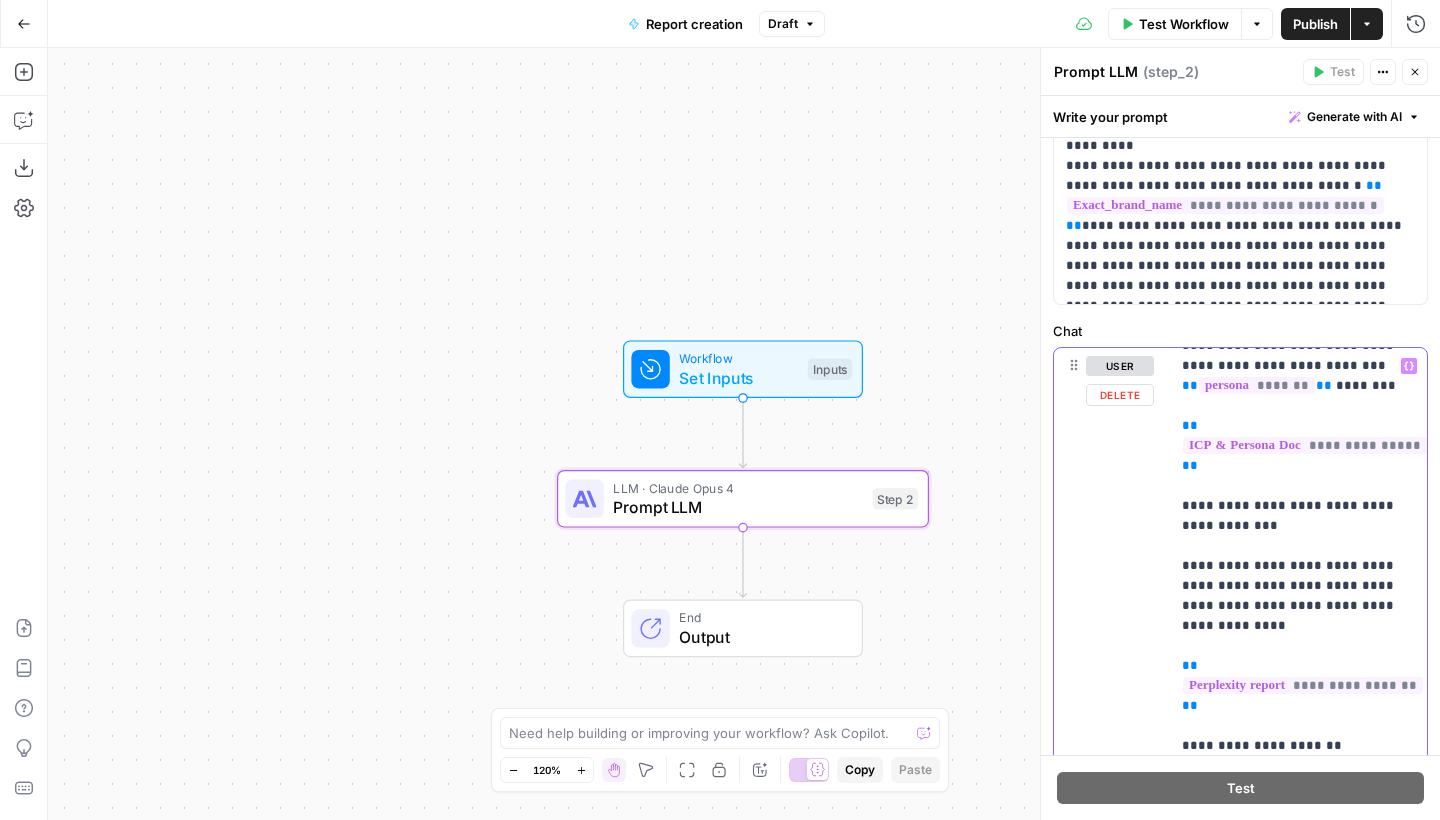 scroll, scrollTop: 434, scrollLeft: 0, axis: vertical 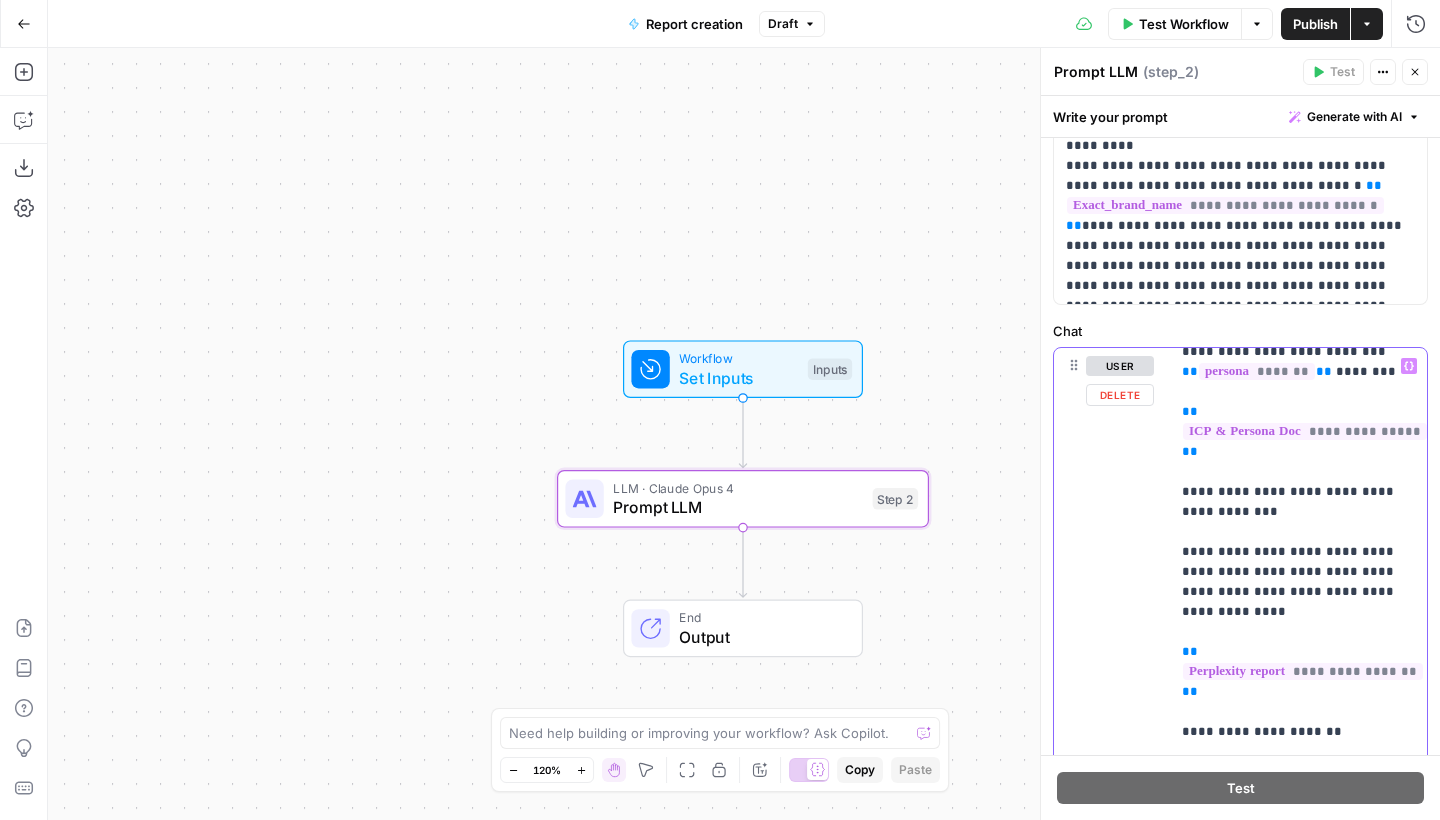 click on "**********" at bounding box center [1298, 1812] 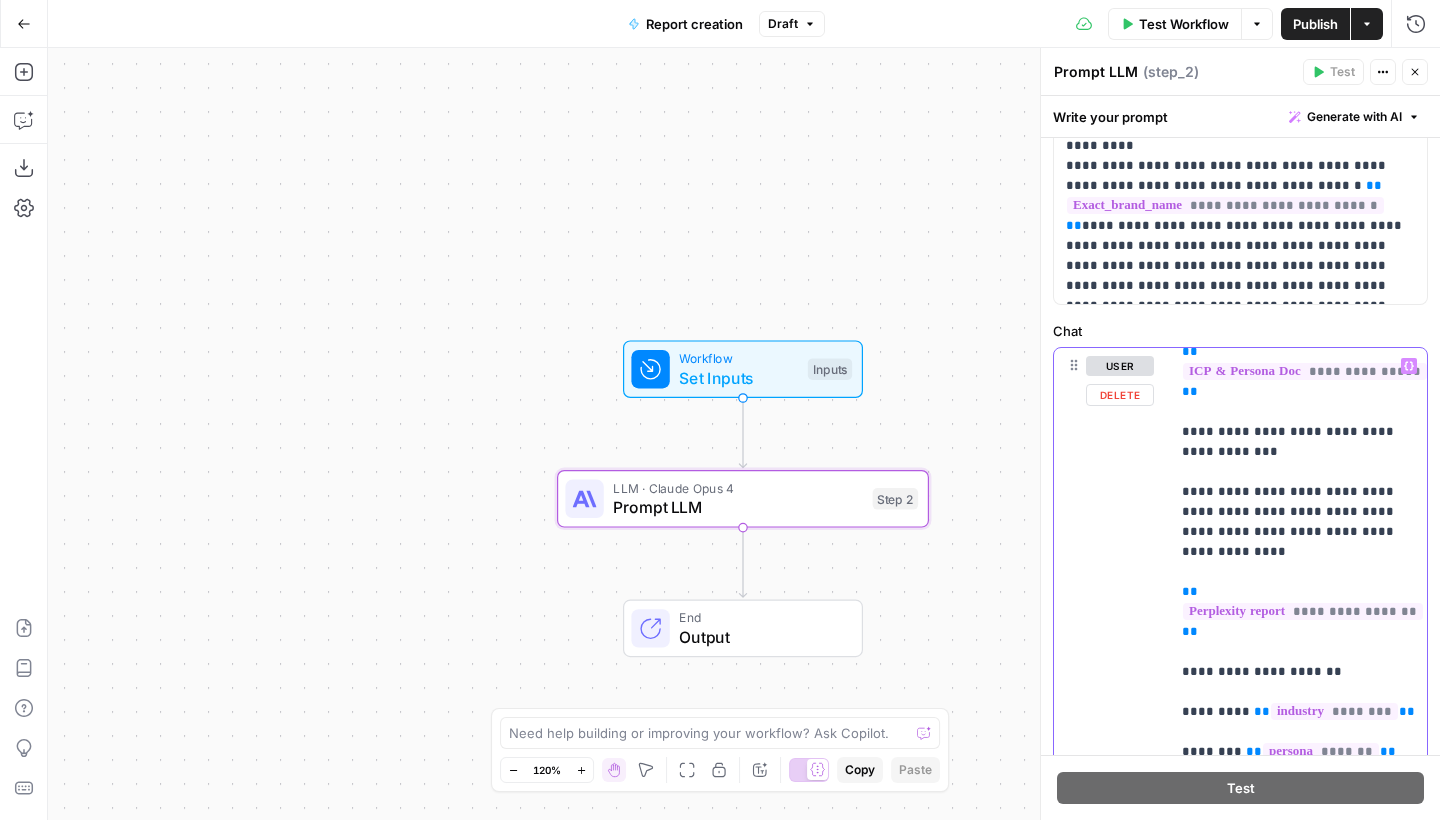 scroll, scrollTop: 503, scrollLeft: 0, axis: vertical 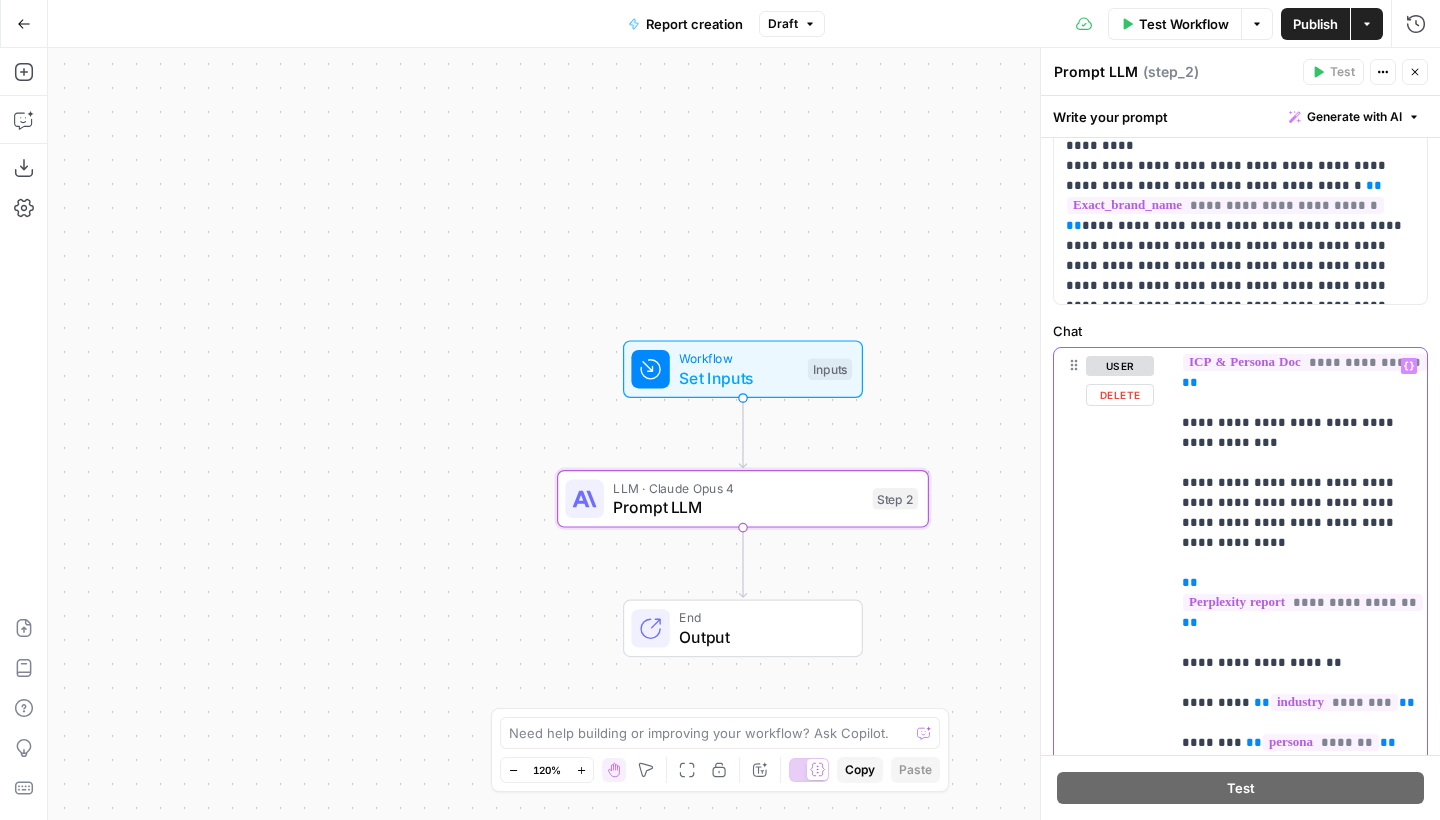 click on "**********" at bounding box center (1298, 1743) 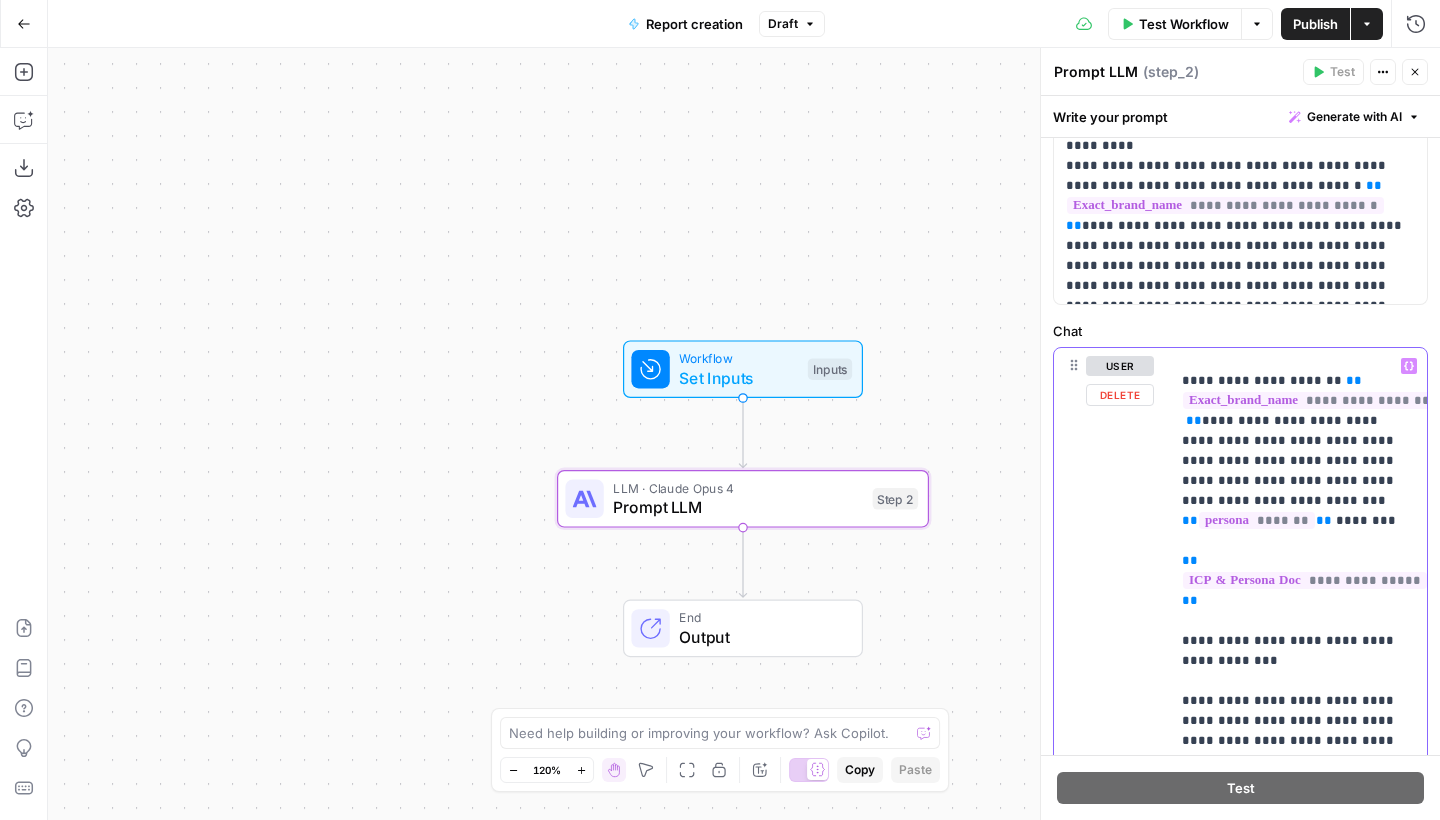 scroll, scrollTop: 215, scrollLeft: 0, axis: vertical 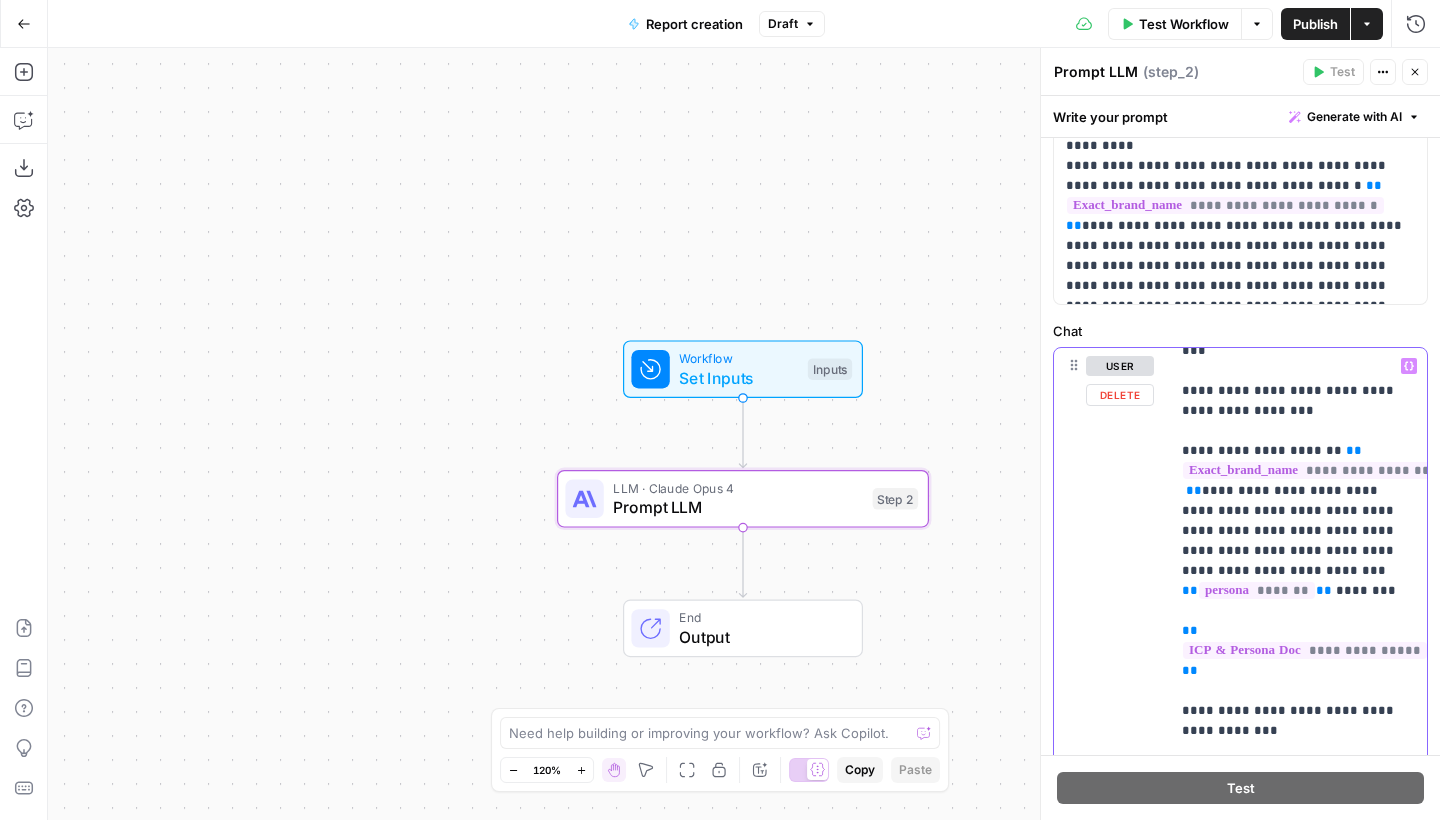 drag, startPoint x: 1358, startPoint y: 391, endPoint x: 1351, endPoint y: 371, distance: 21.189621 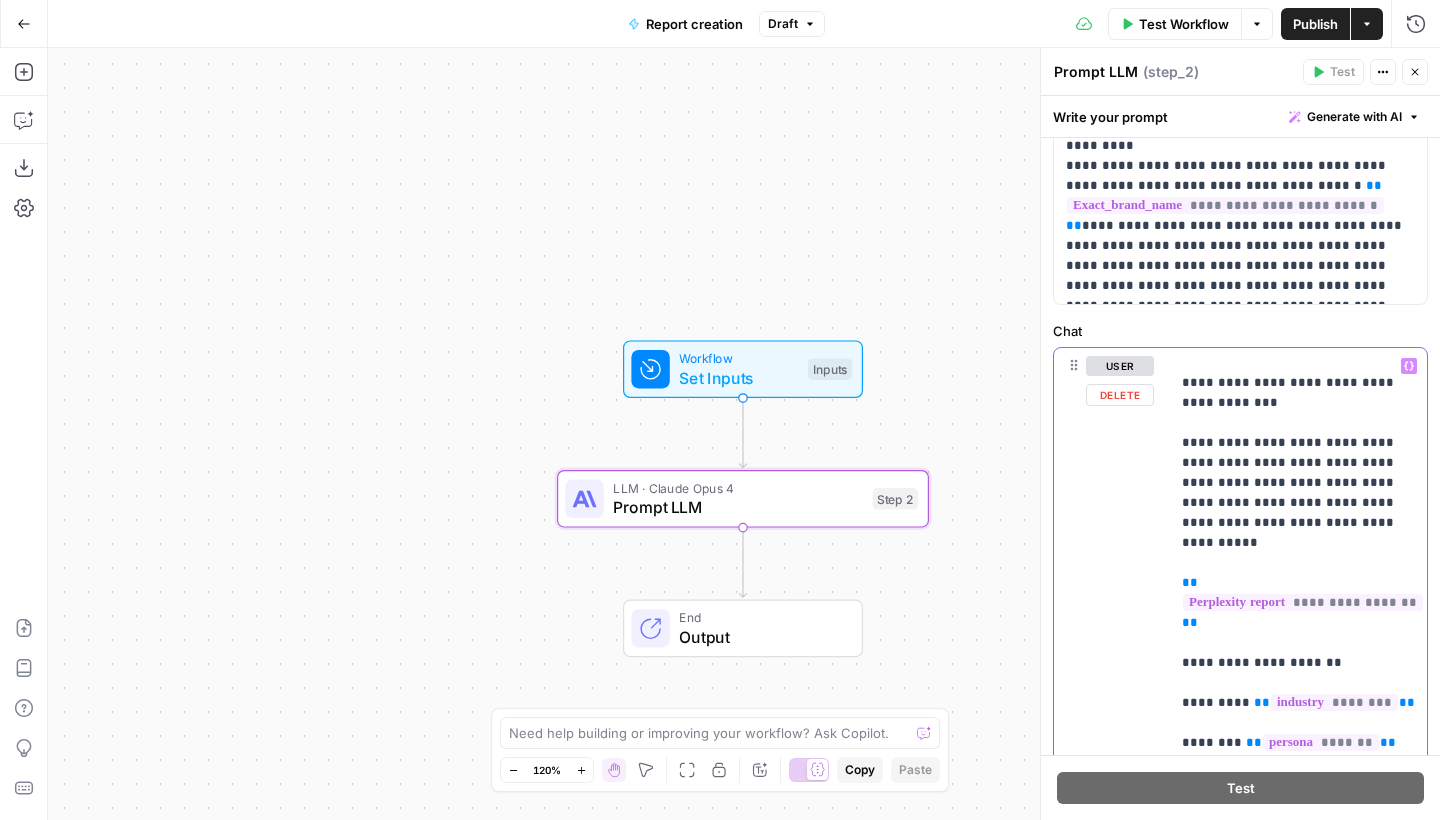 scroll, scrollTop: 540, scrollLeft: 0, axis: vertical 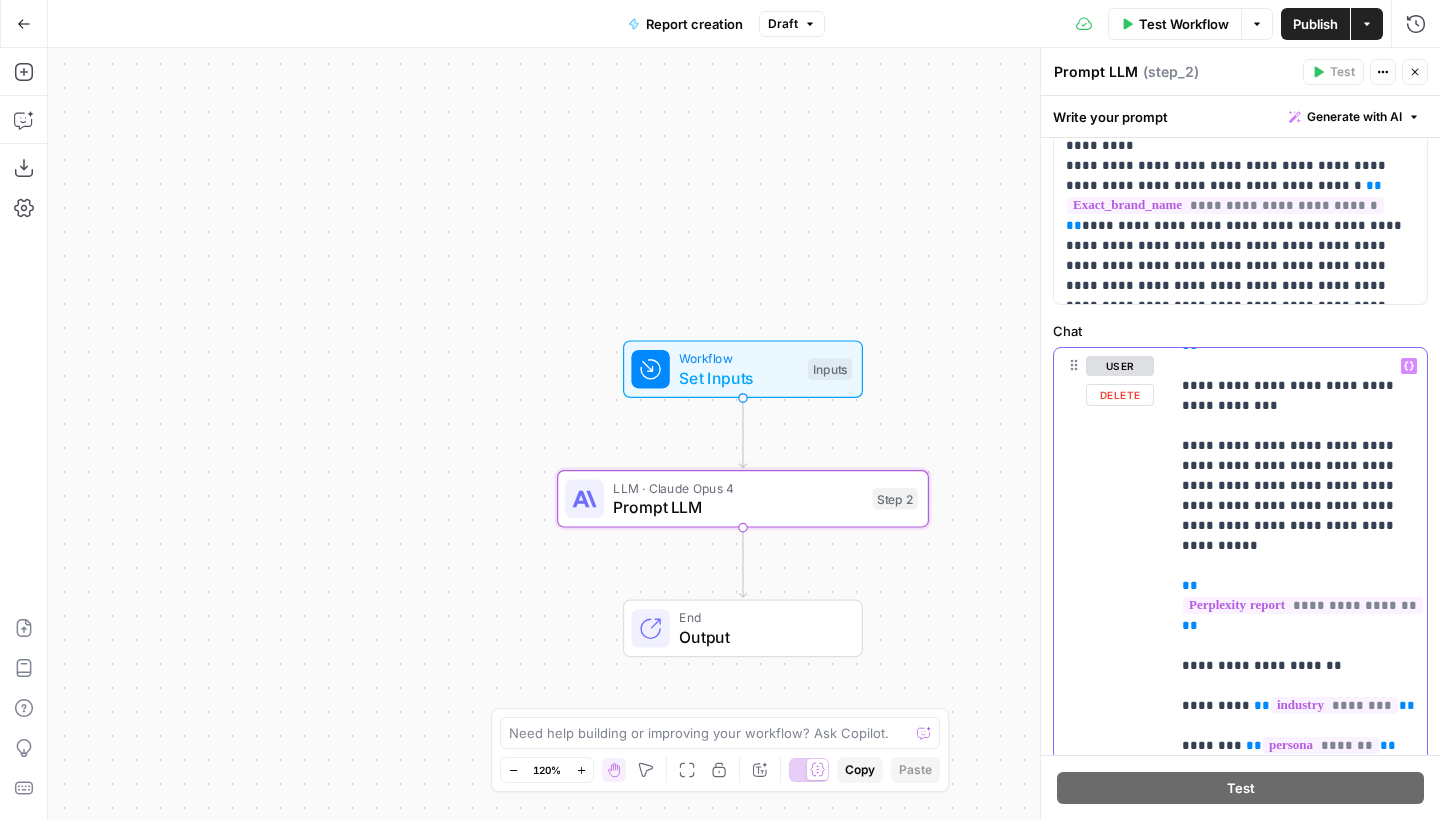 click on "**********" at bounding box center (1298, 1726) 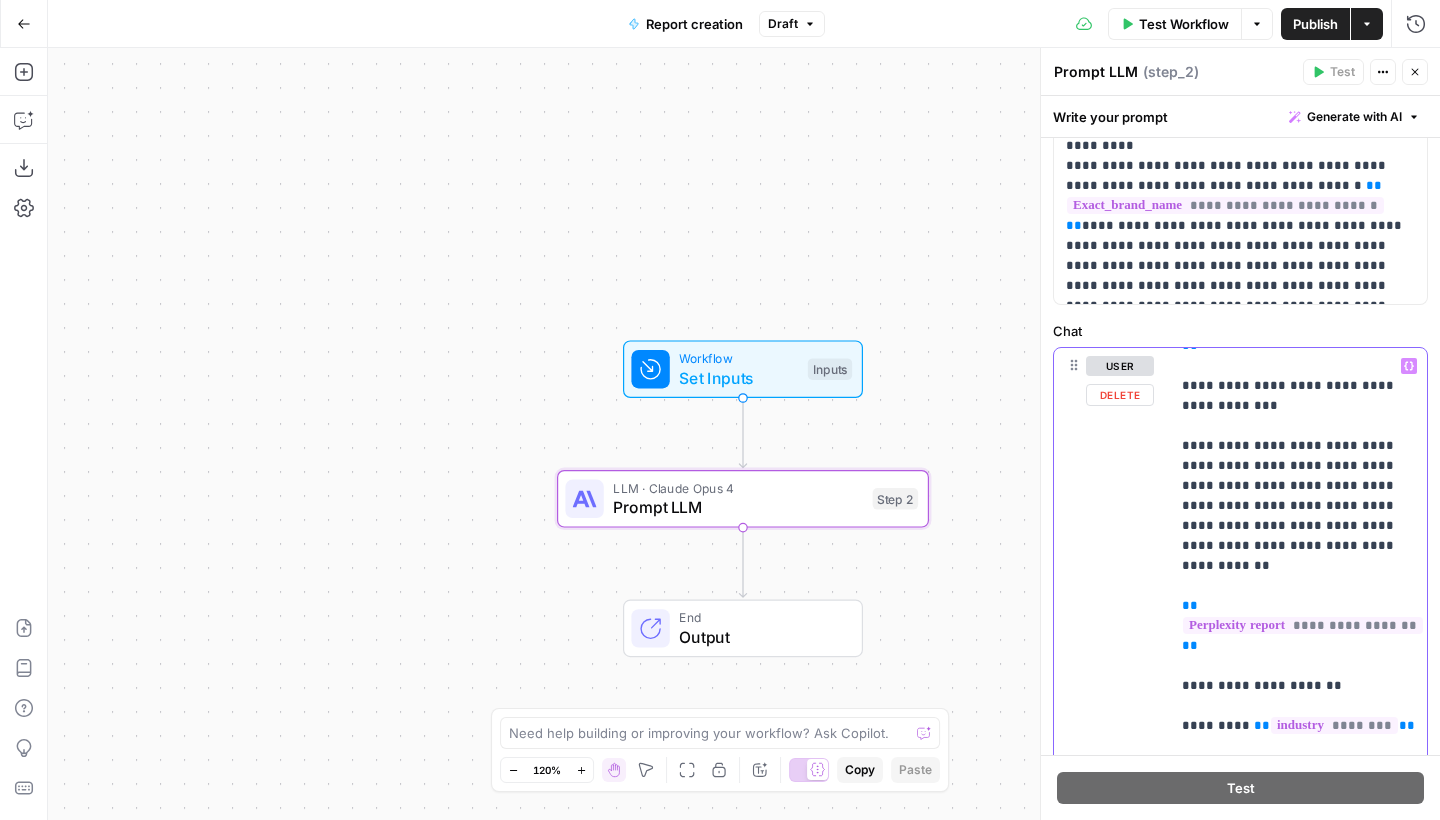 scroll, scrollTop: 560, scrollLeft: 0, axis: vertical 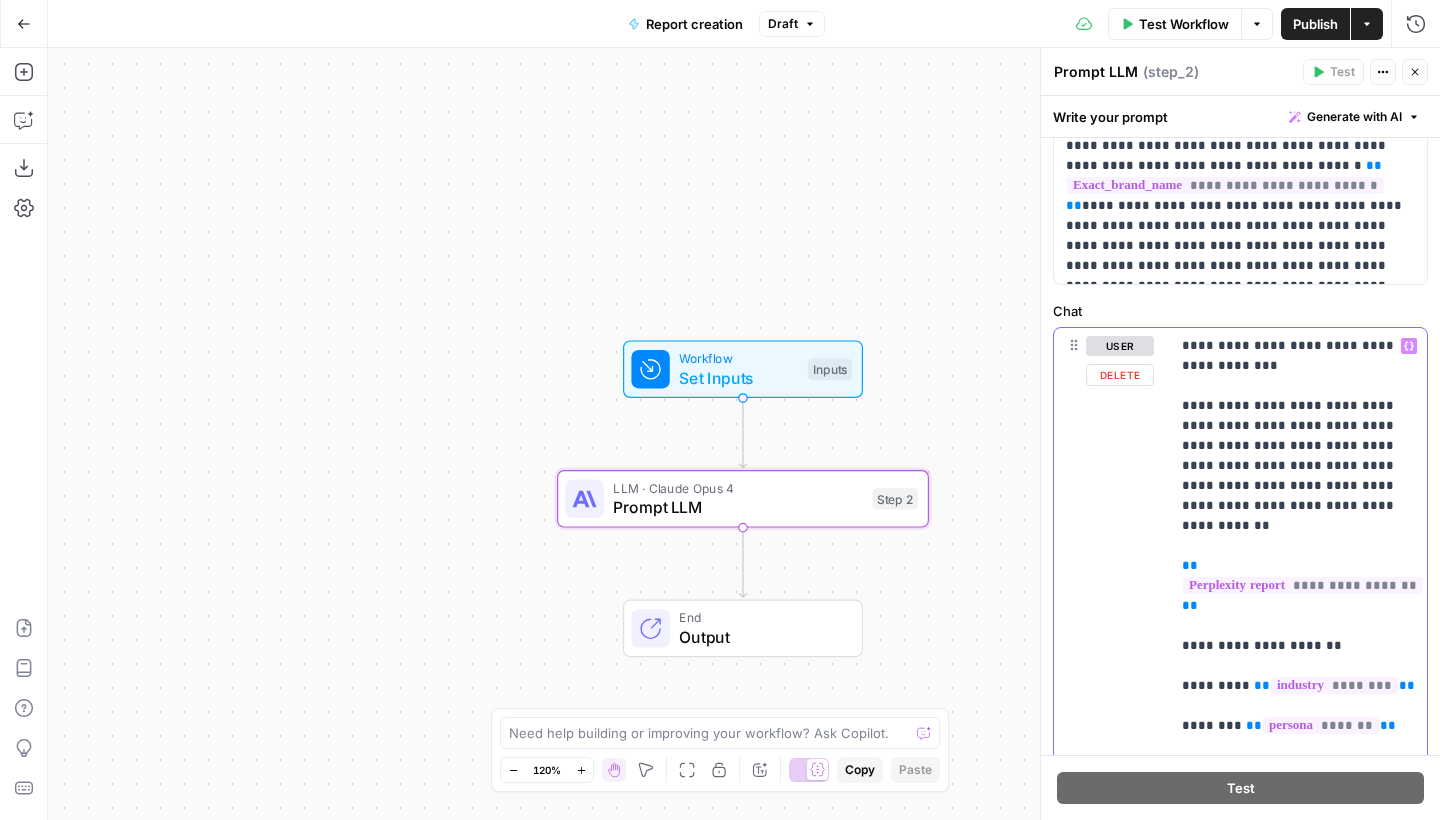 click on "**********" at bounding box center (1298, 1696) 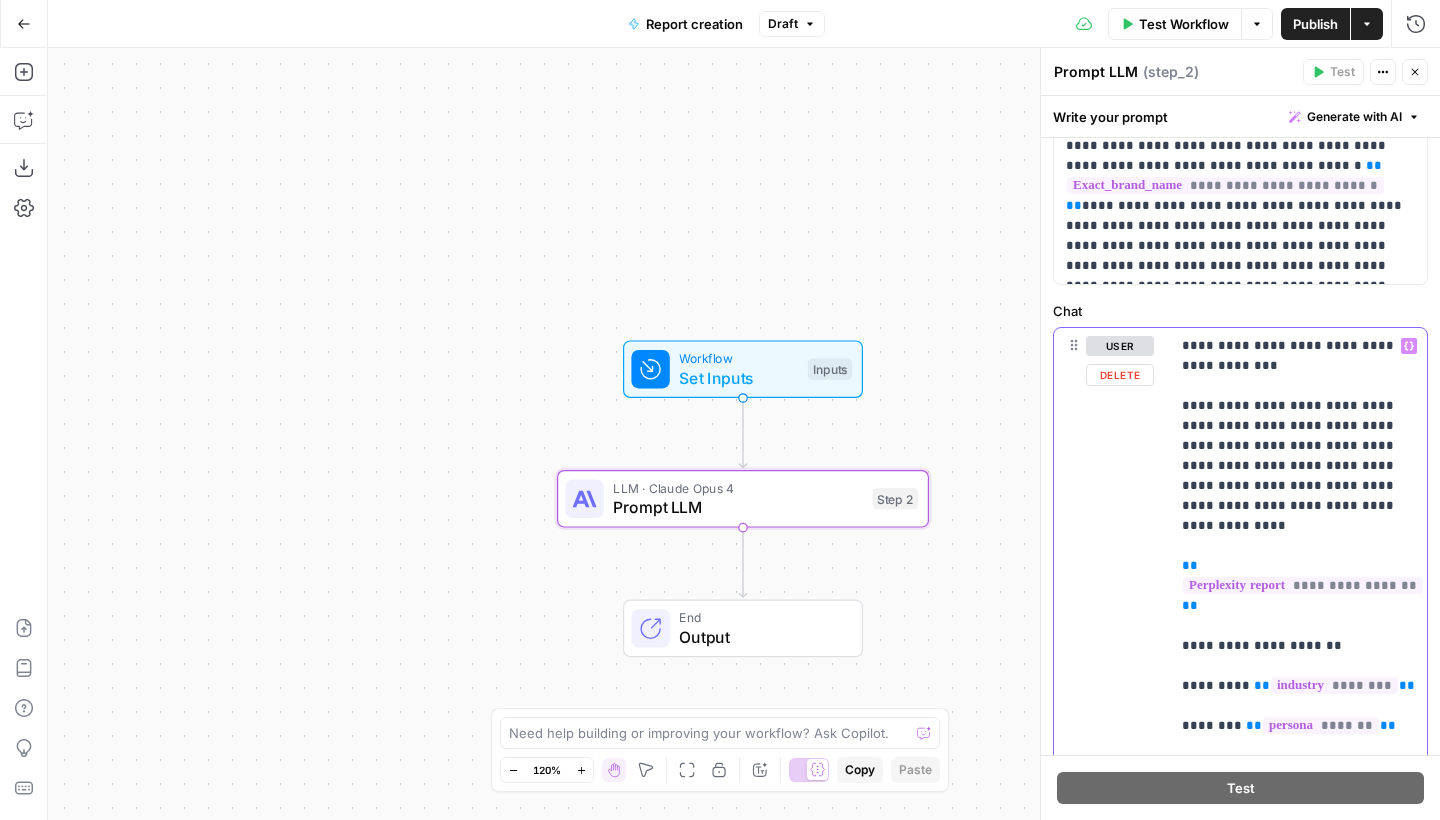 click on "**********" at bounding box center (1298, 1696) 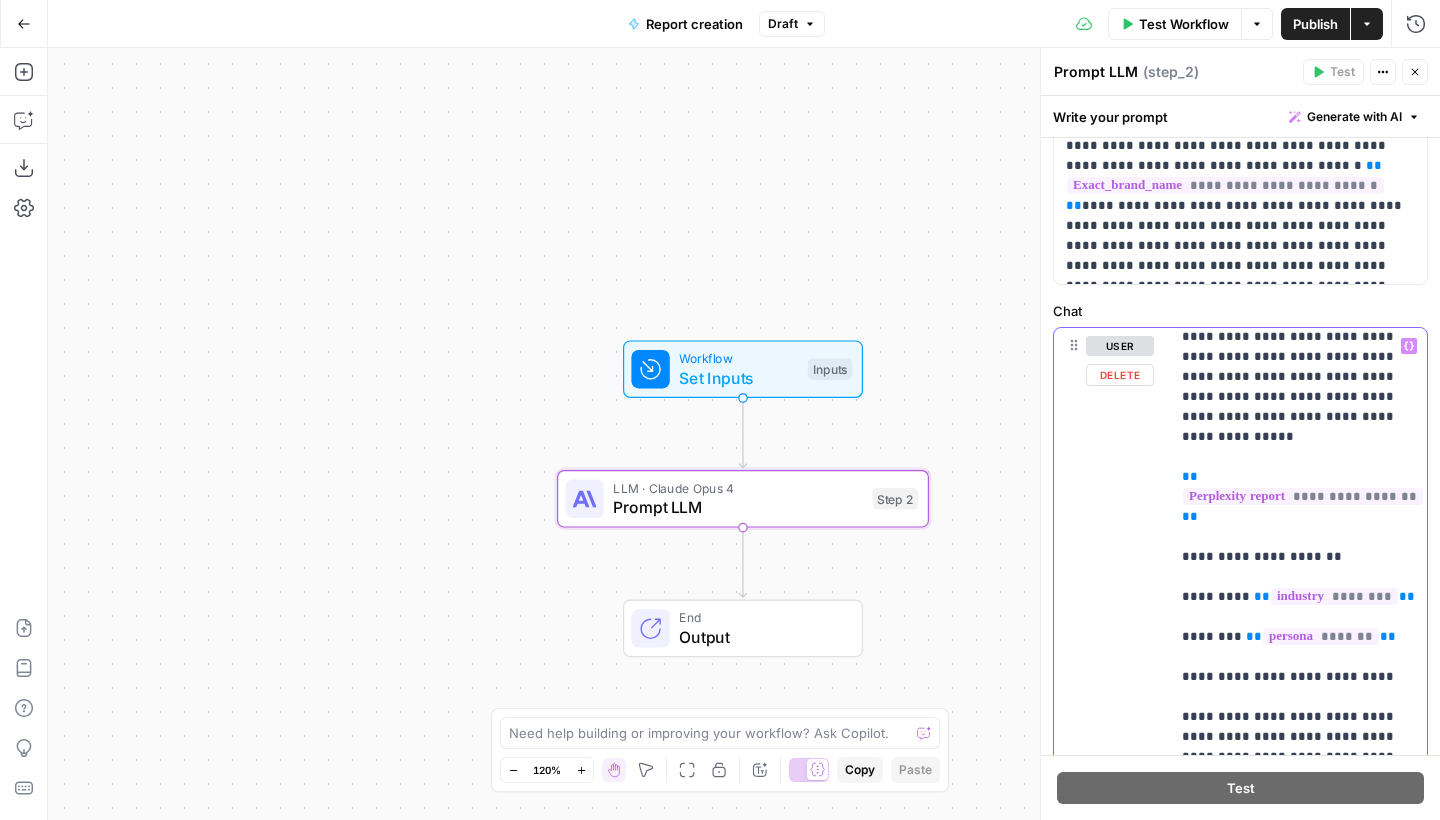 scroll, scrollTop: 674, scrollLeft: 0, axis: vertical 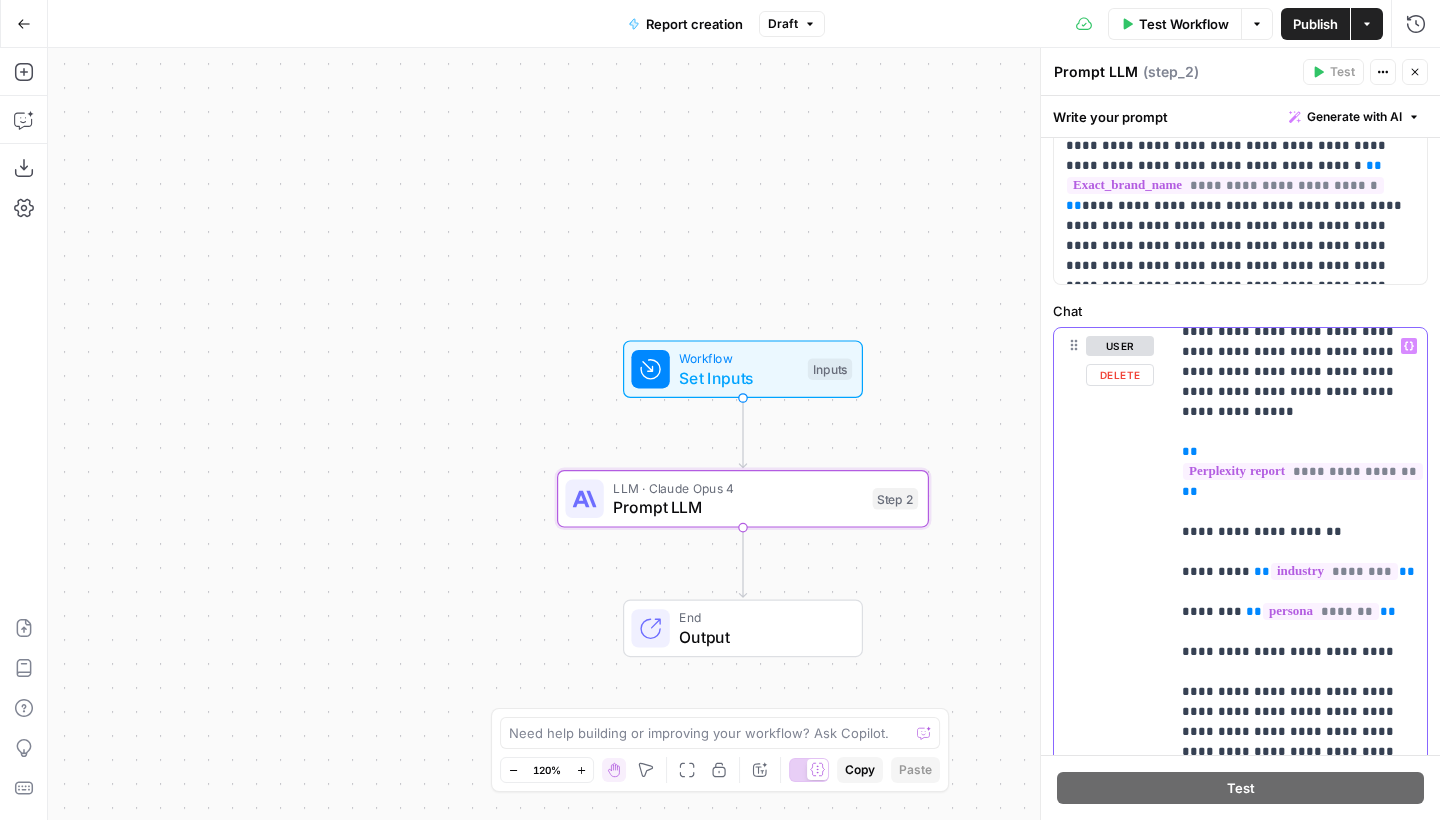 click on "**********" at bounding box center [1298, 1582] 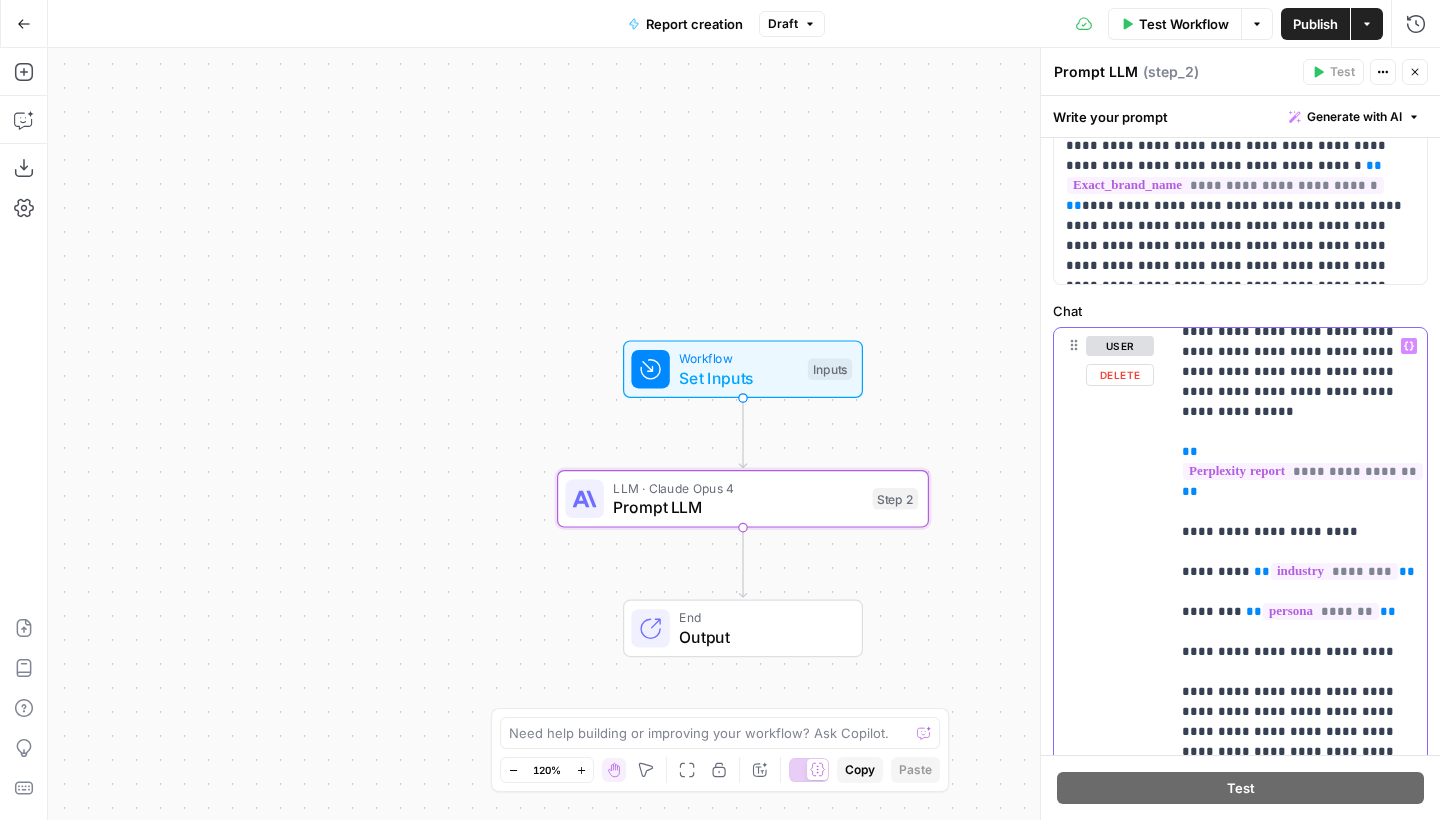 click on "**********" at bounding box center (1298, 1582) 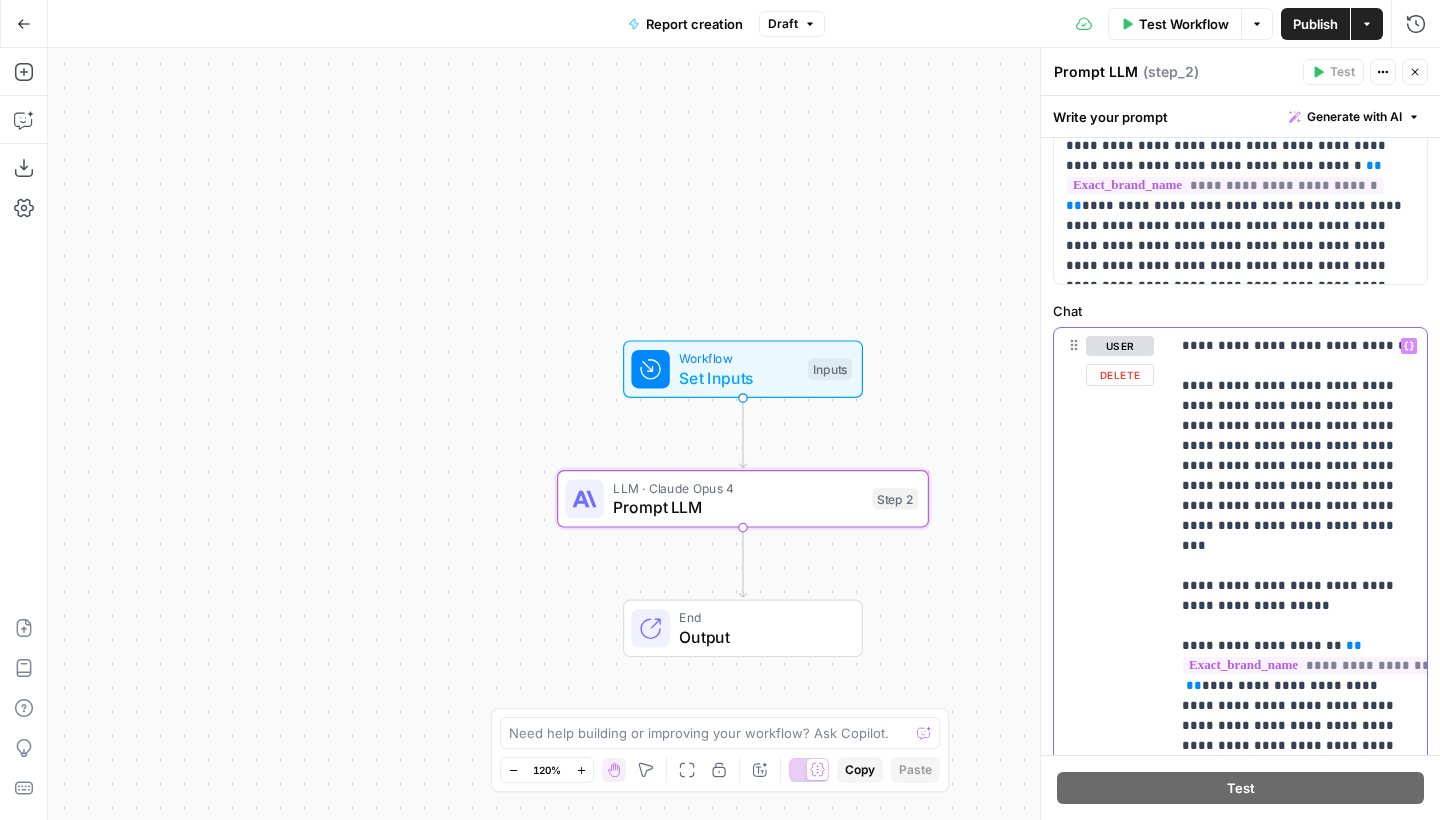 scroll, scrollTop: 0, scrollLeft: 0, axis: both 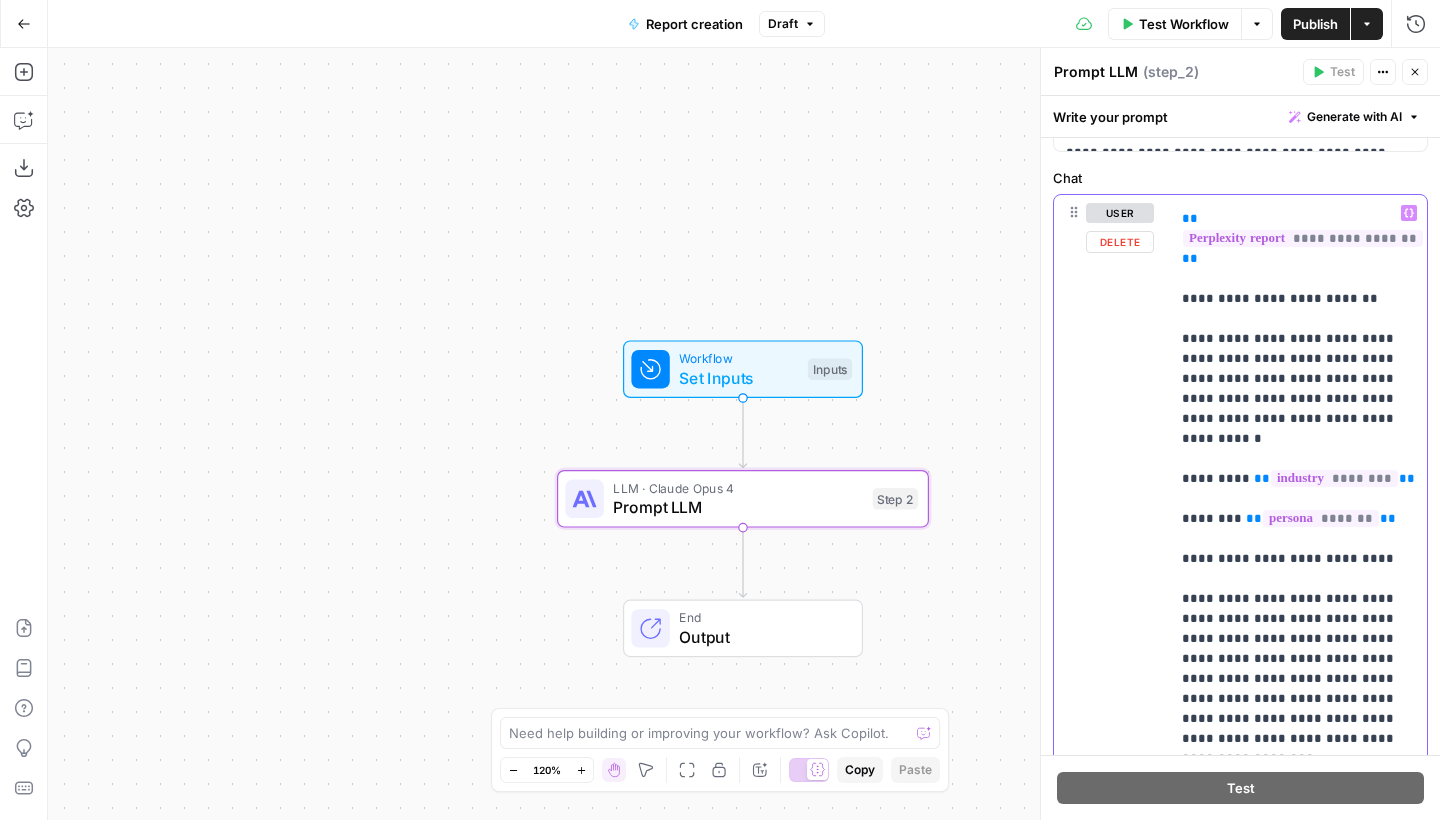 click on "**********" at bounding box center (1298, 1409) 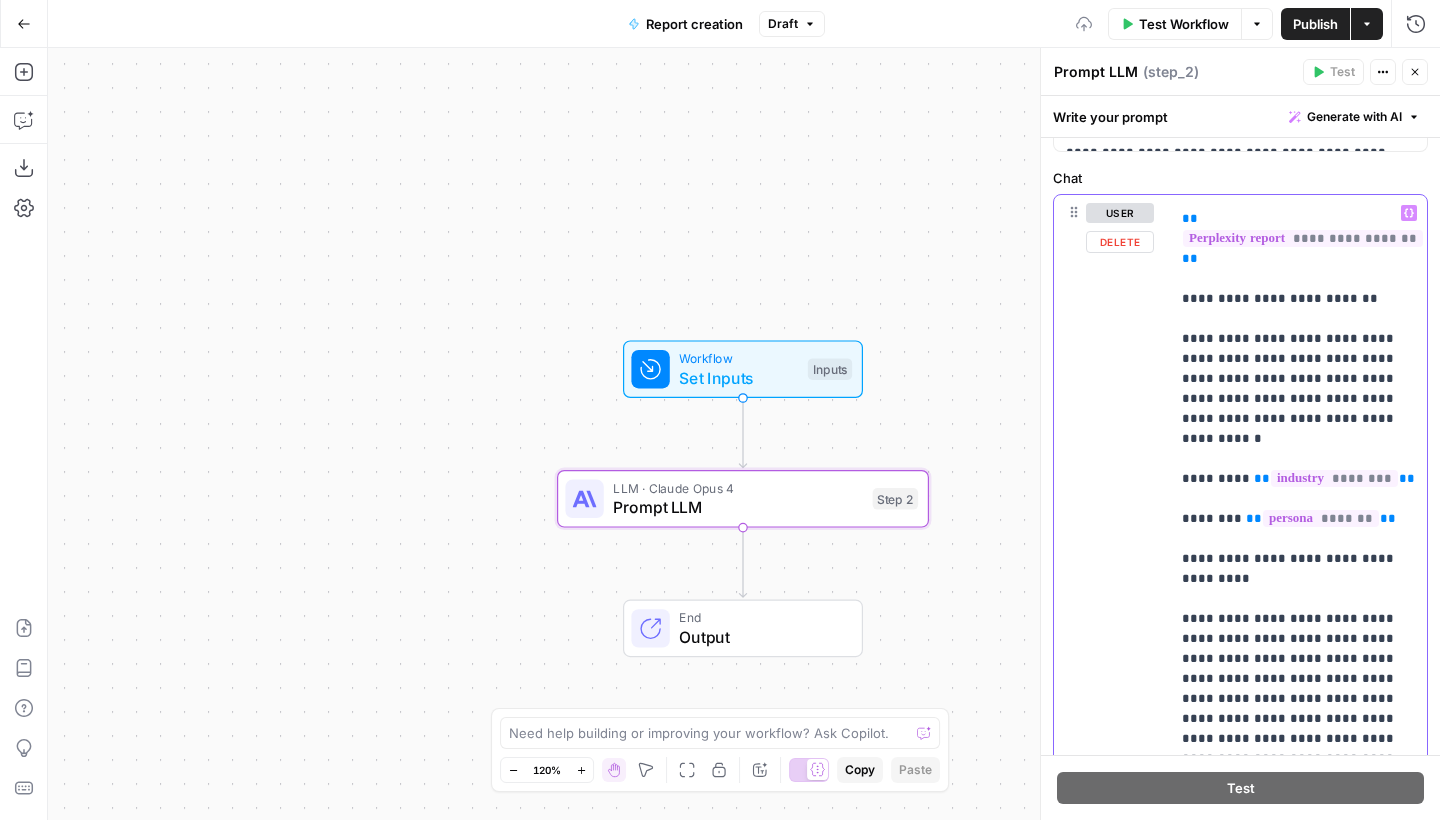 click on "**********" at bounding box center (1298, 1419) 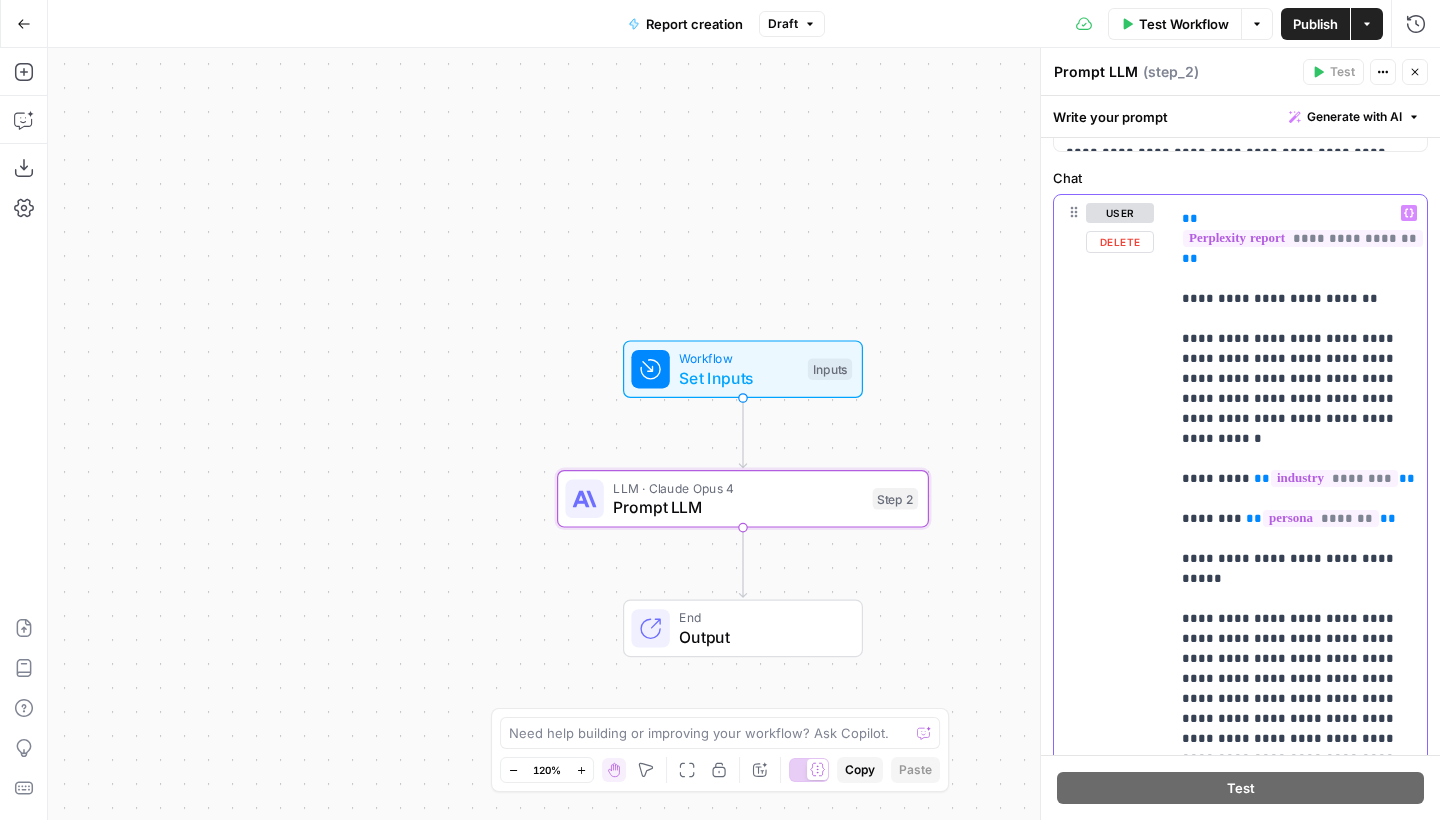 drag, startPoint x: 1275, startPoint y: 515, endPoint x: 1266, endPoint y: 504, distance: 14.21267 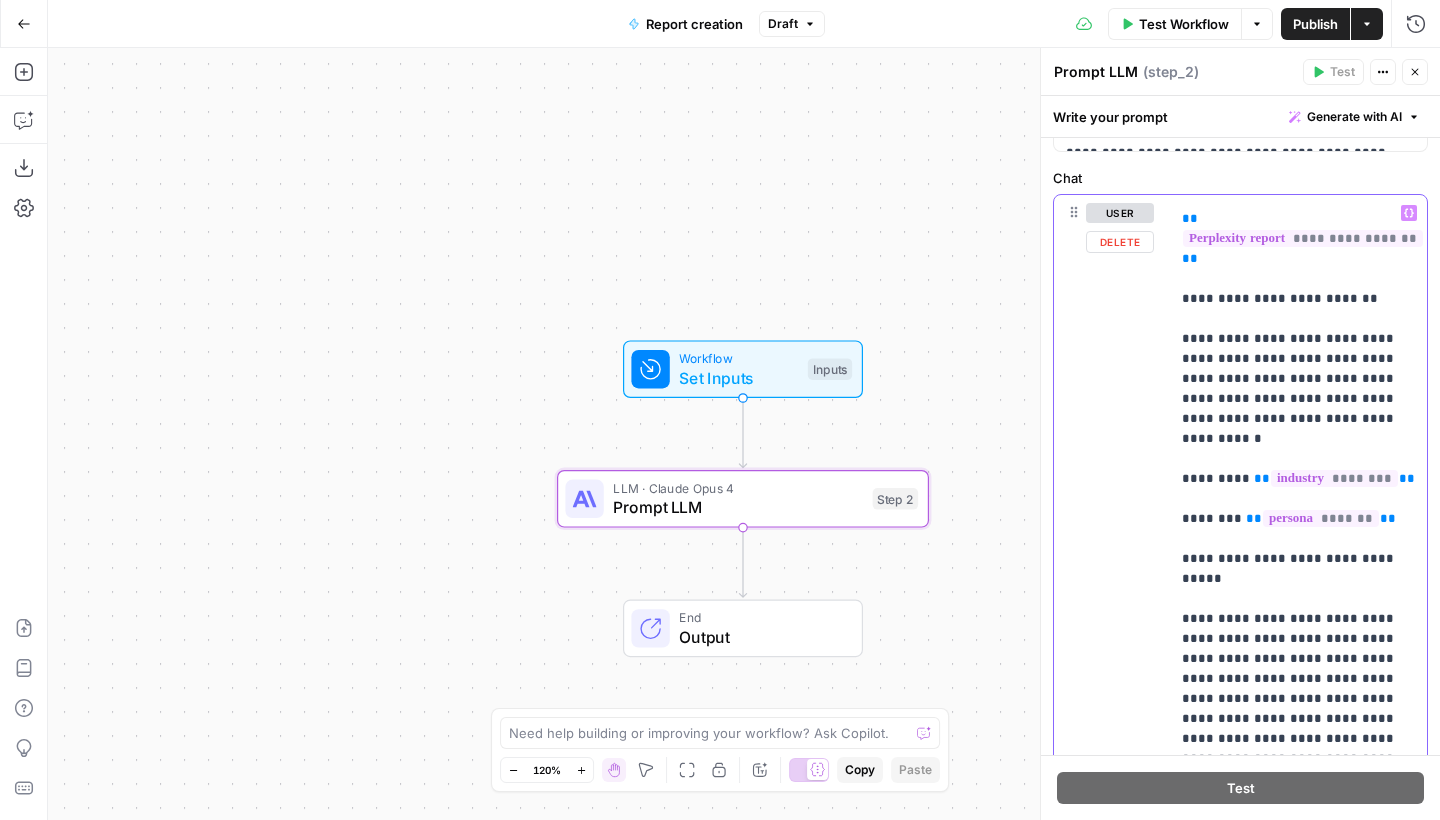click on "**********" at bounding box center (1298, 1419) 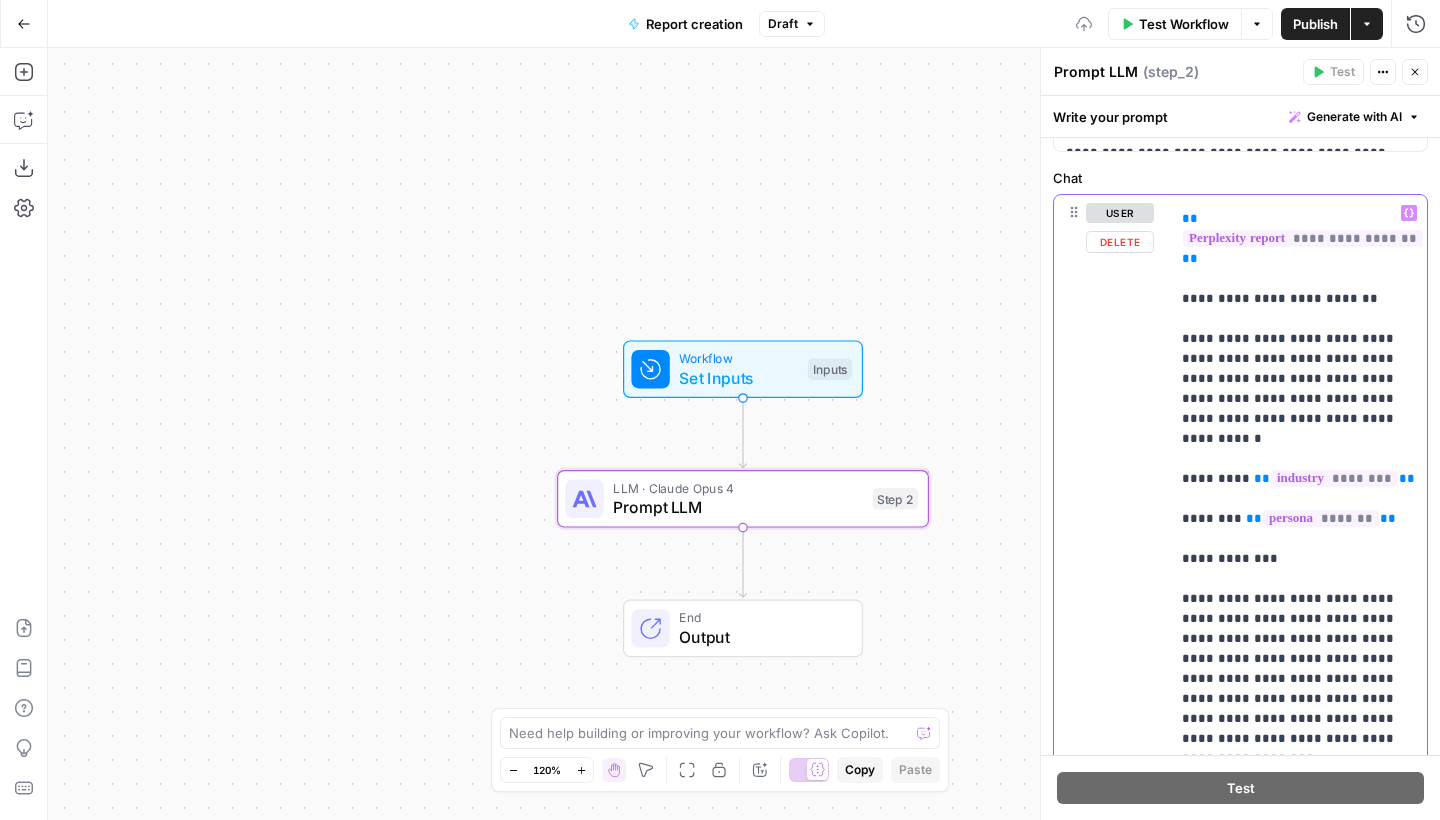 click on "**********" at bounding box center (1298, 1409) 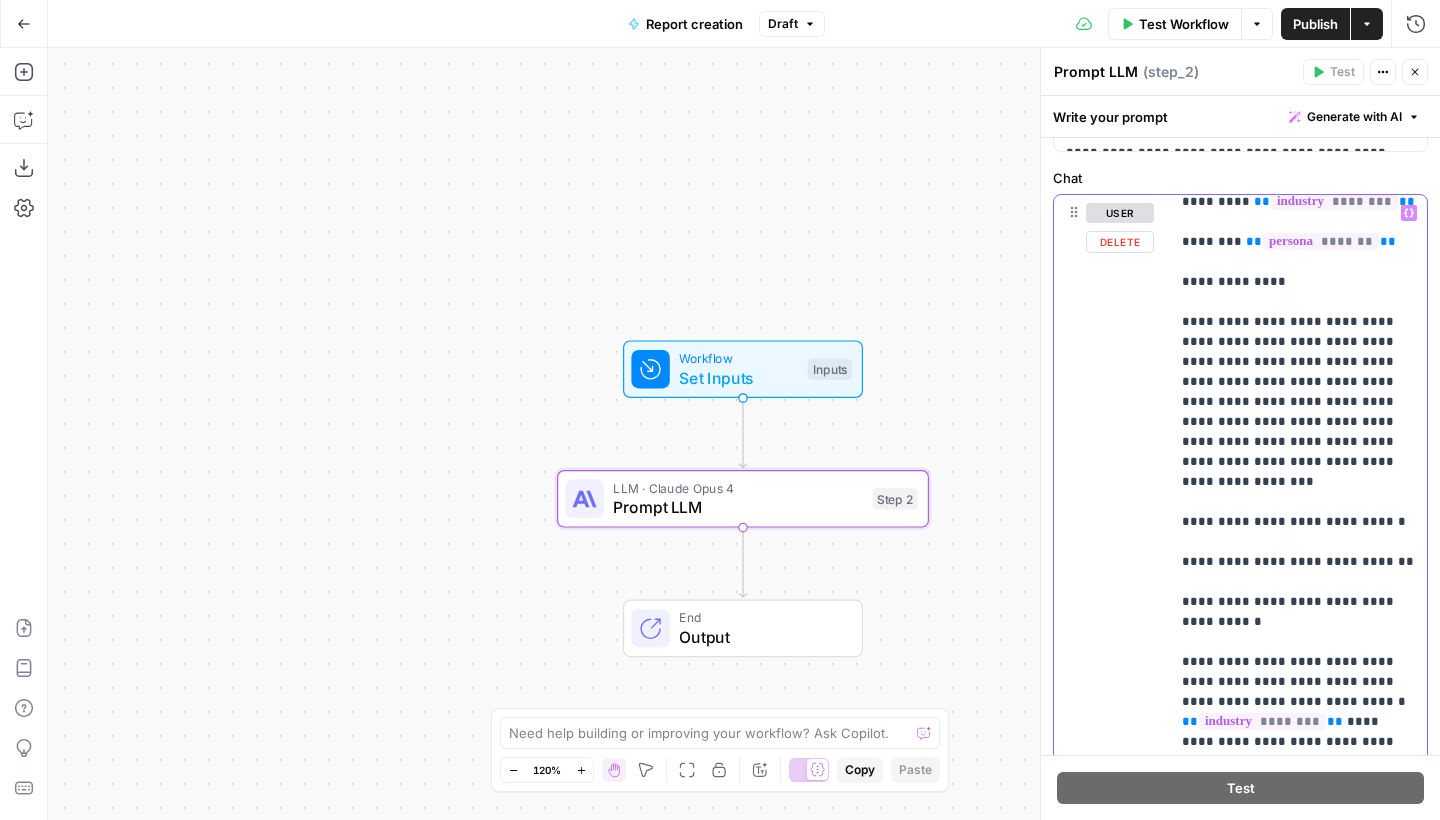scroll, scrollTop: 1055, scrollLeft: 0, axis: vertical 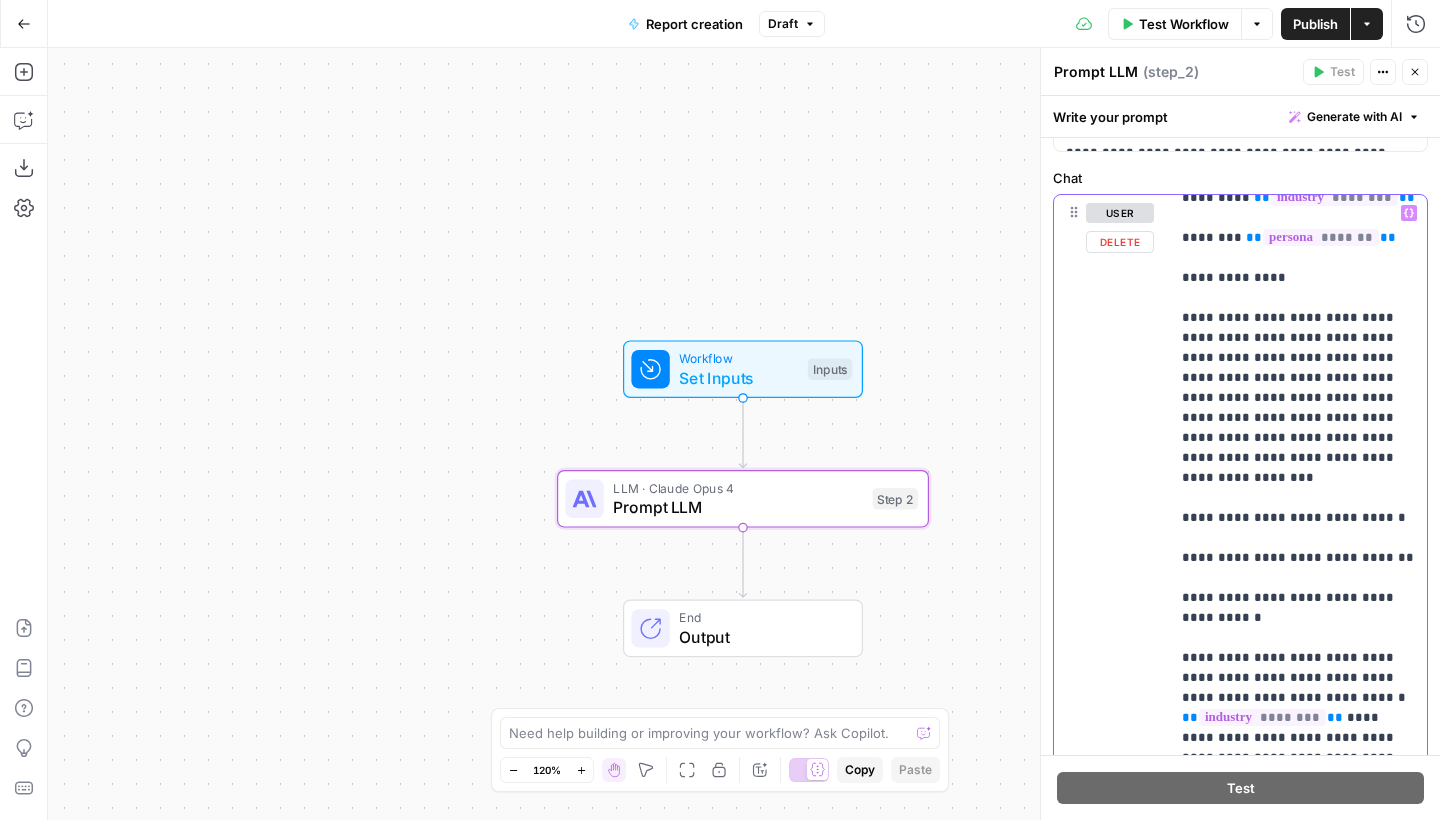 click on "**********" at bounding box center [1298, 1128] 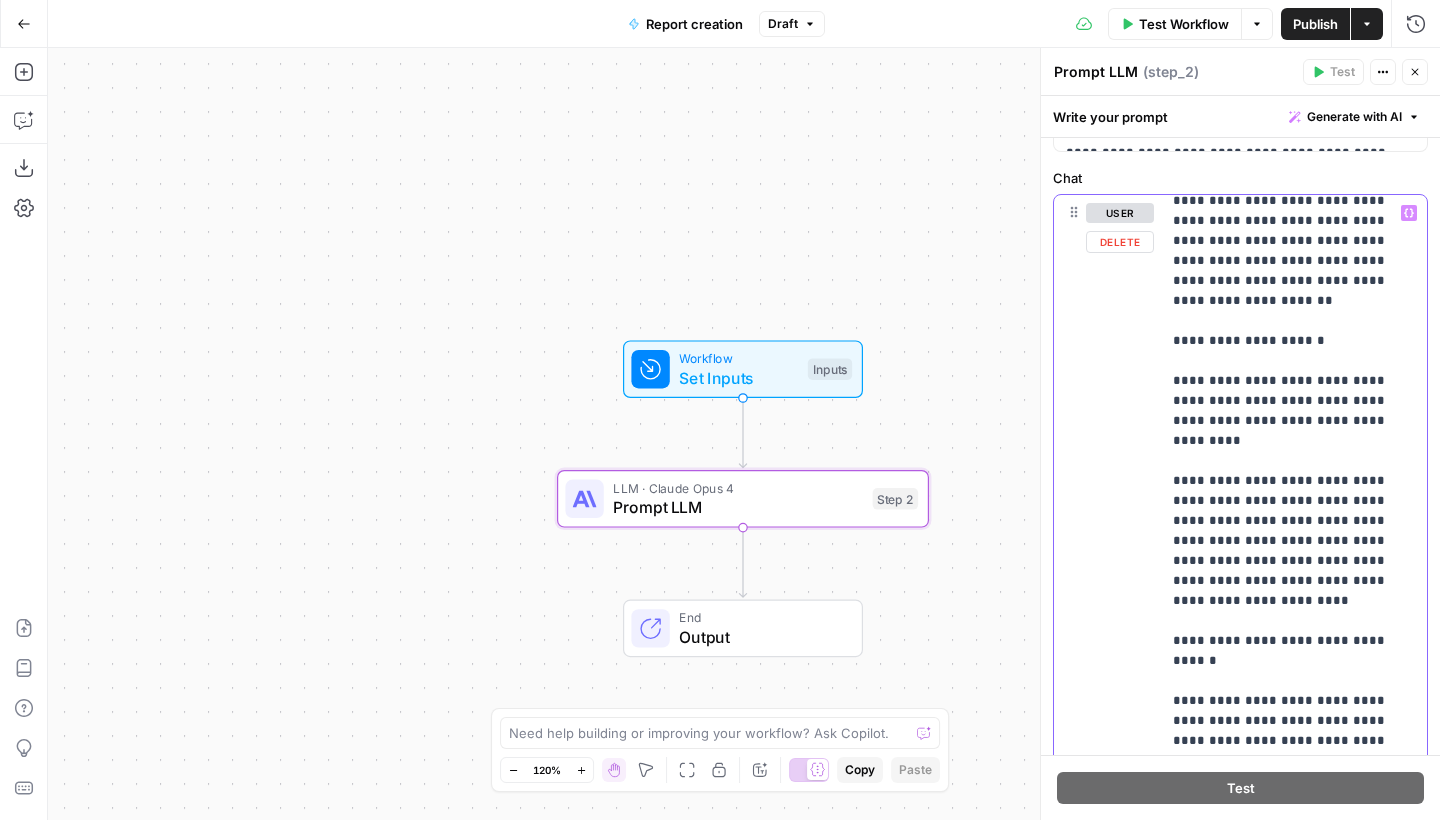 scroll, scrollTop: 2447, scrollLeft: 9, axis: both 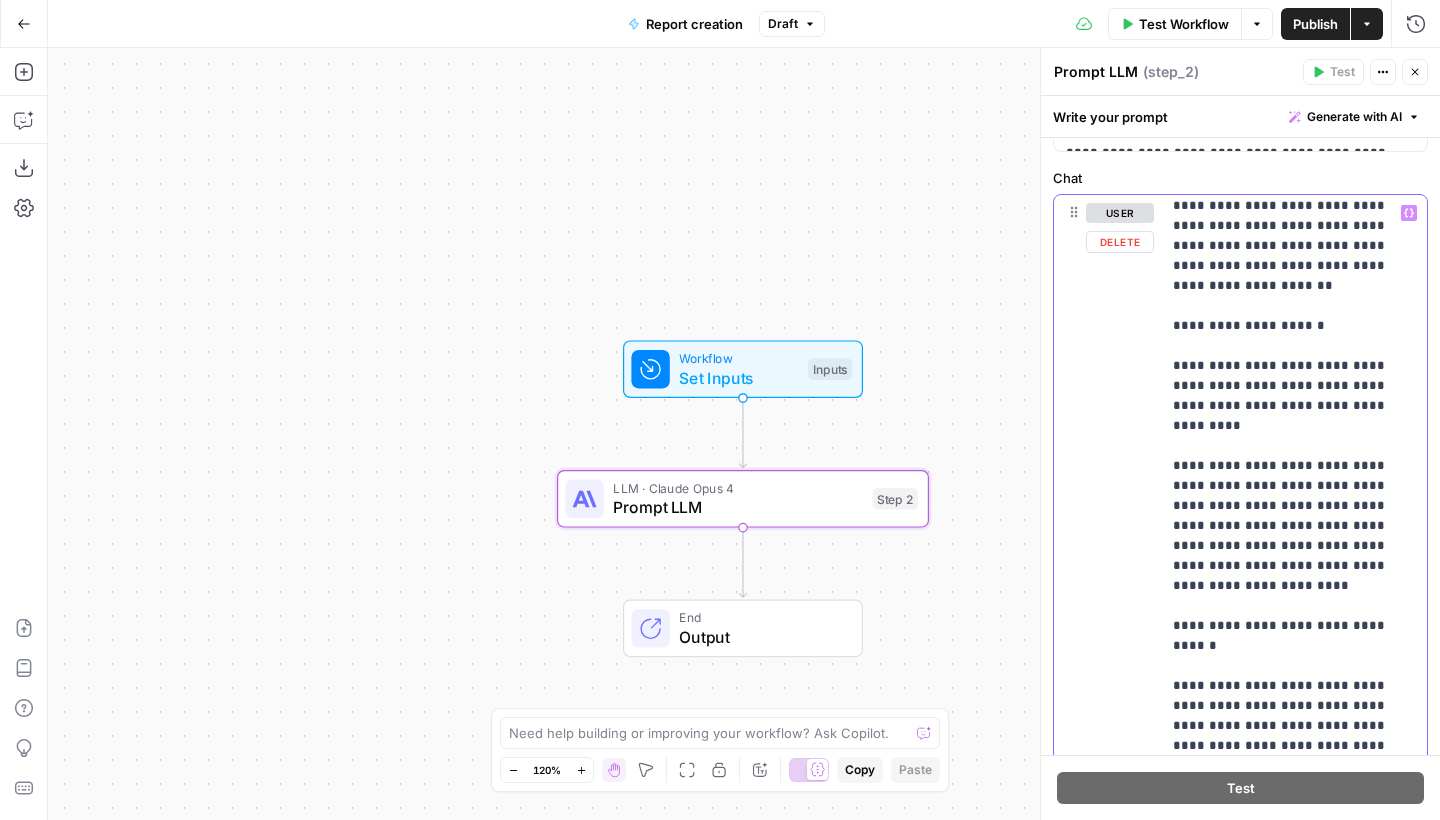click on "**********" at bounding box center [1289, -264] 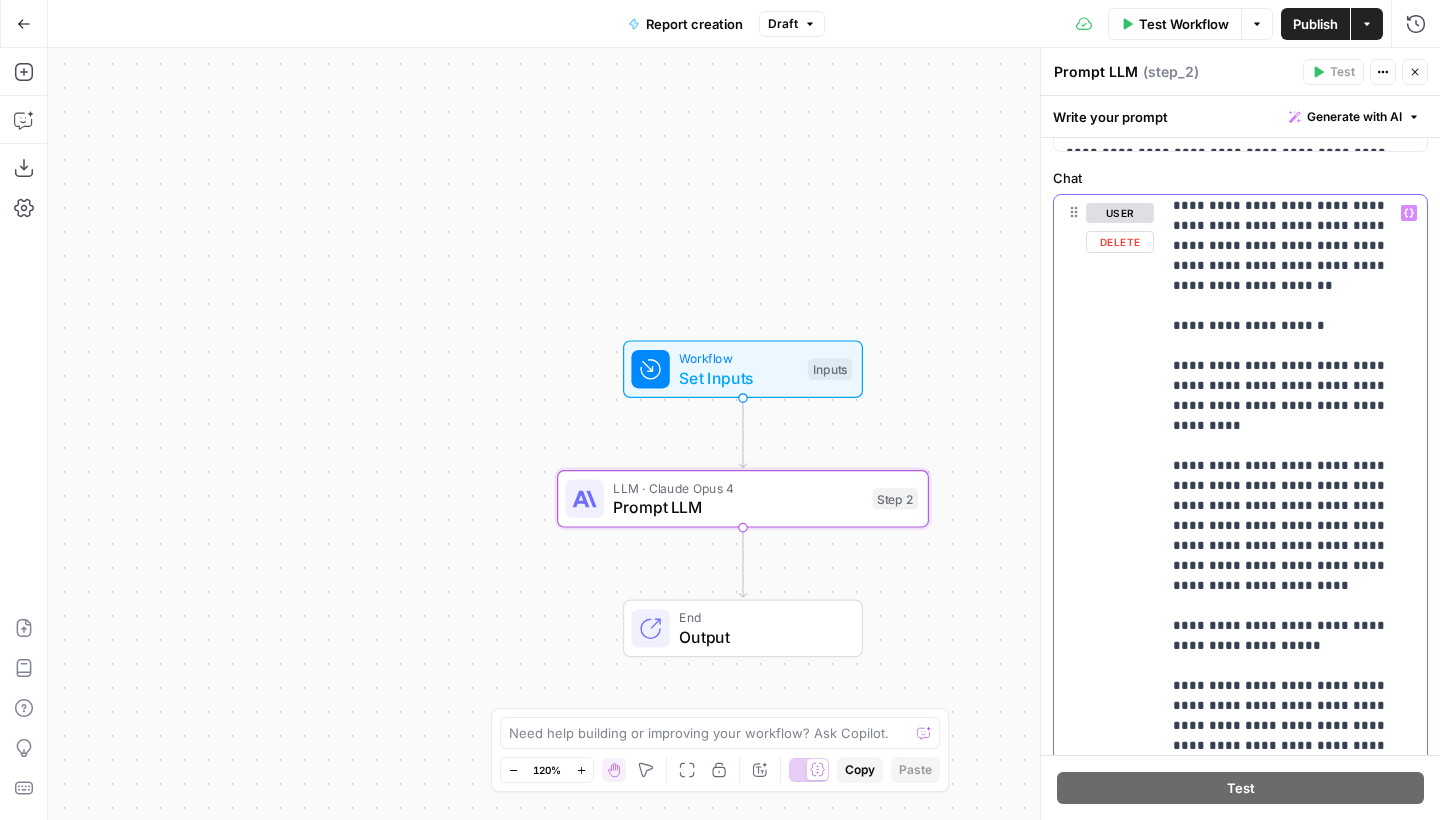 scroll, scrollTop: 2467, scrollLeft: 9, axis: both 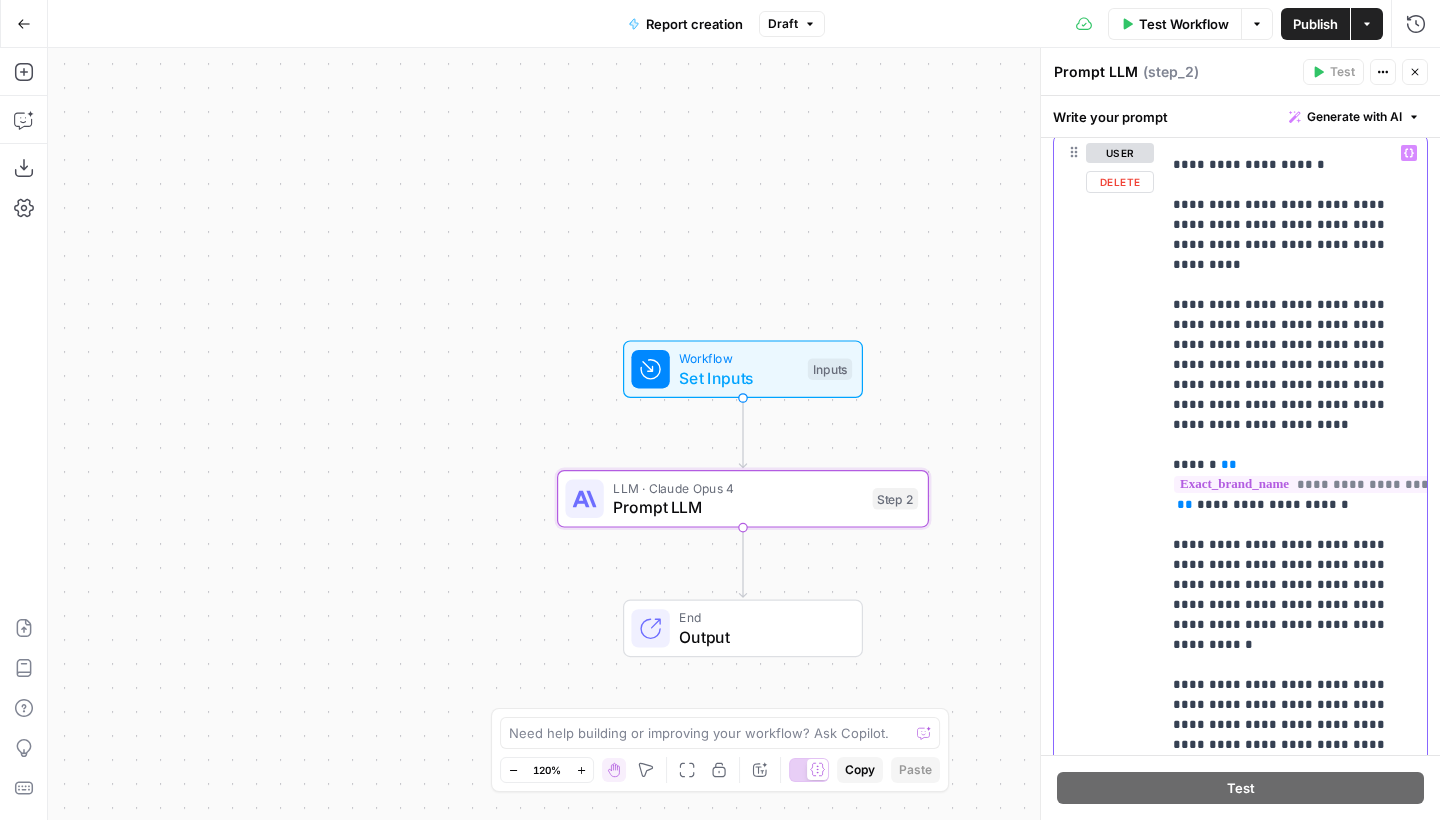 click on "**********" at bounding box center [1289, -405] 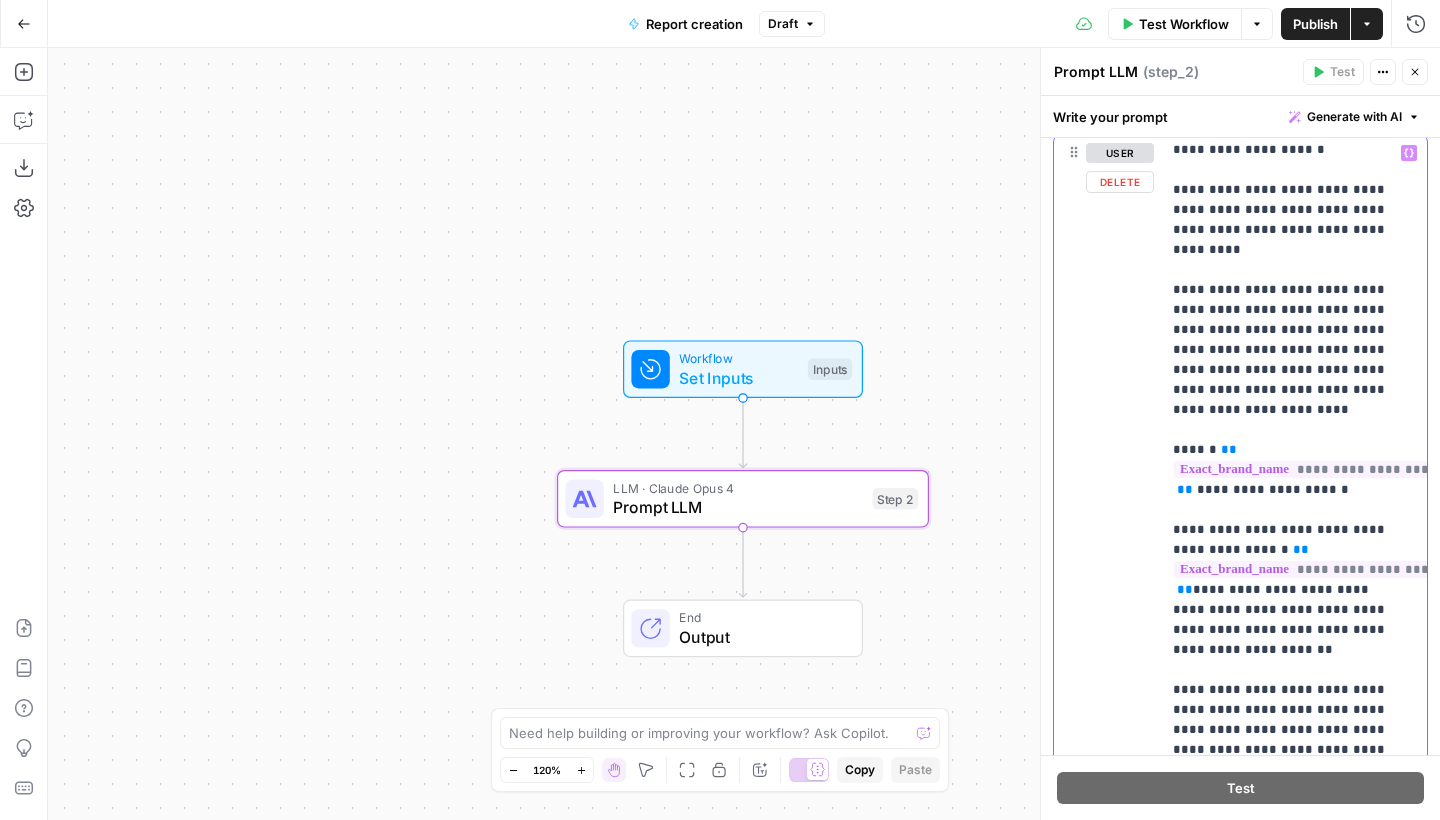 scroll, scrollTop: 2564, scrollLeft: 9, axis: both 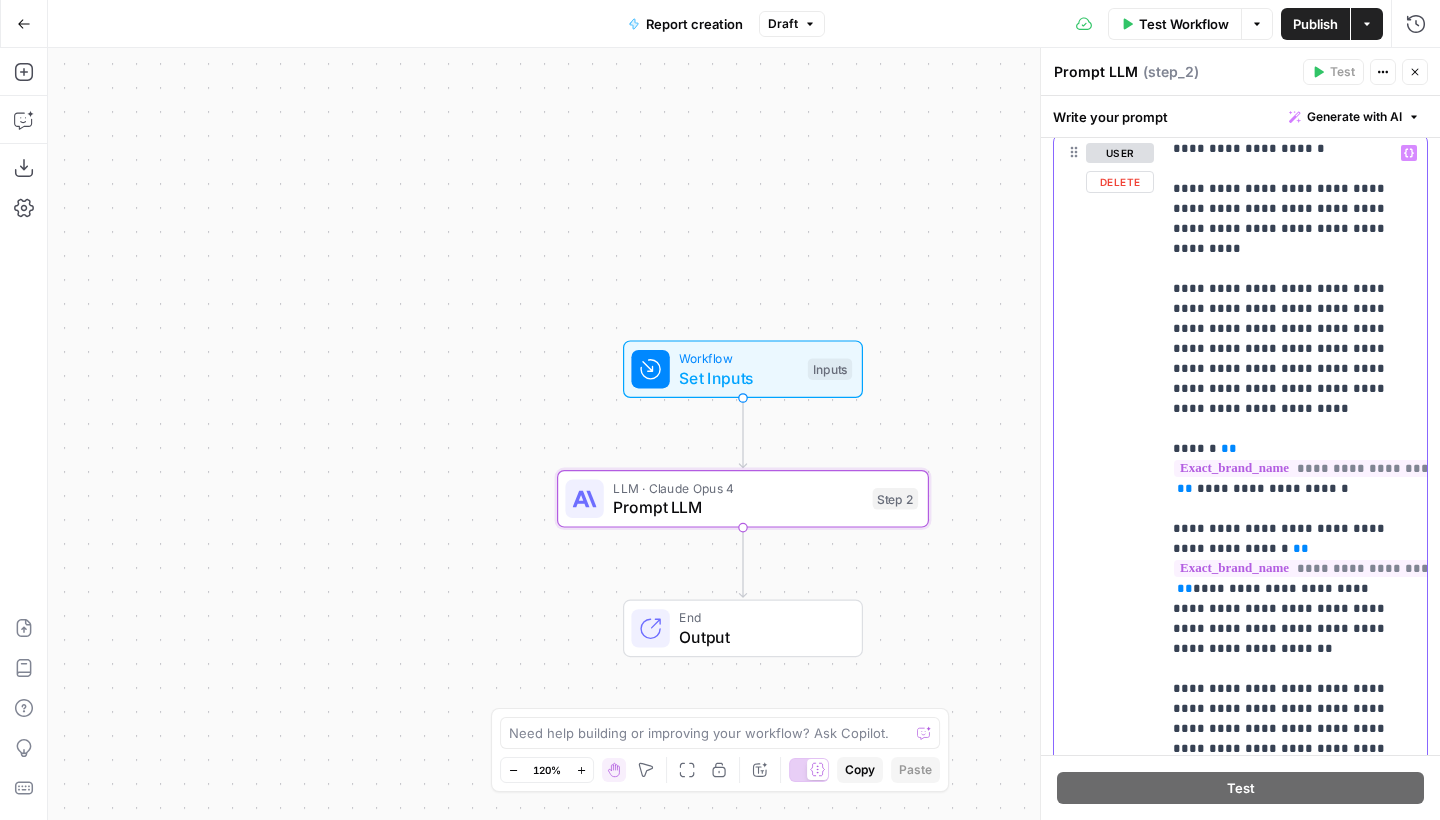 click on "**********" at bounding box center [1289, -401] 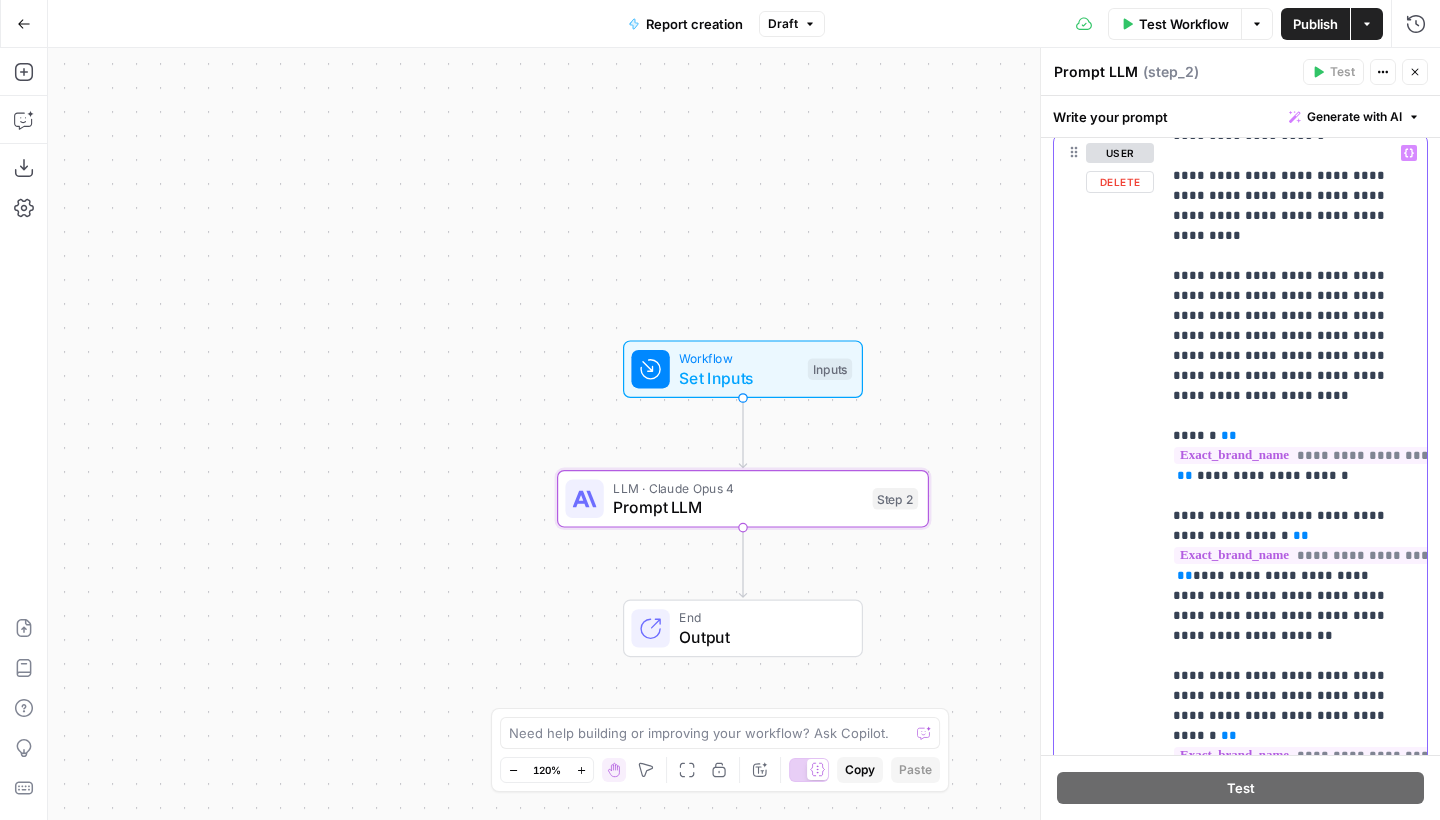 scroll, scrollTop: 2577, scrollLeft: 8, axis: both 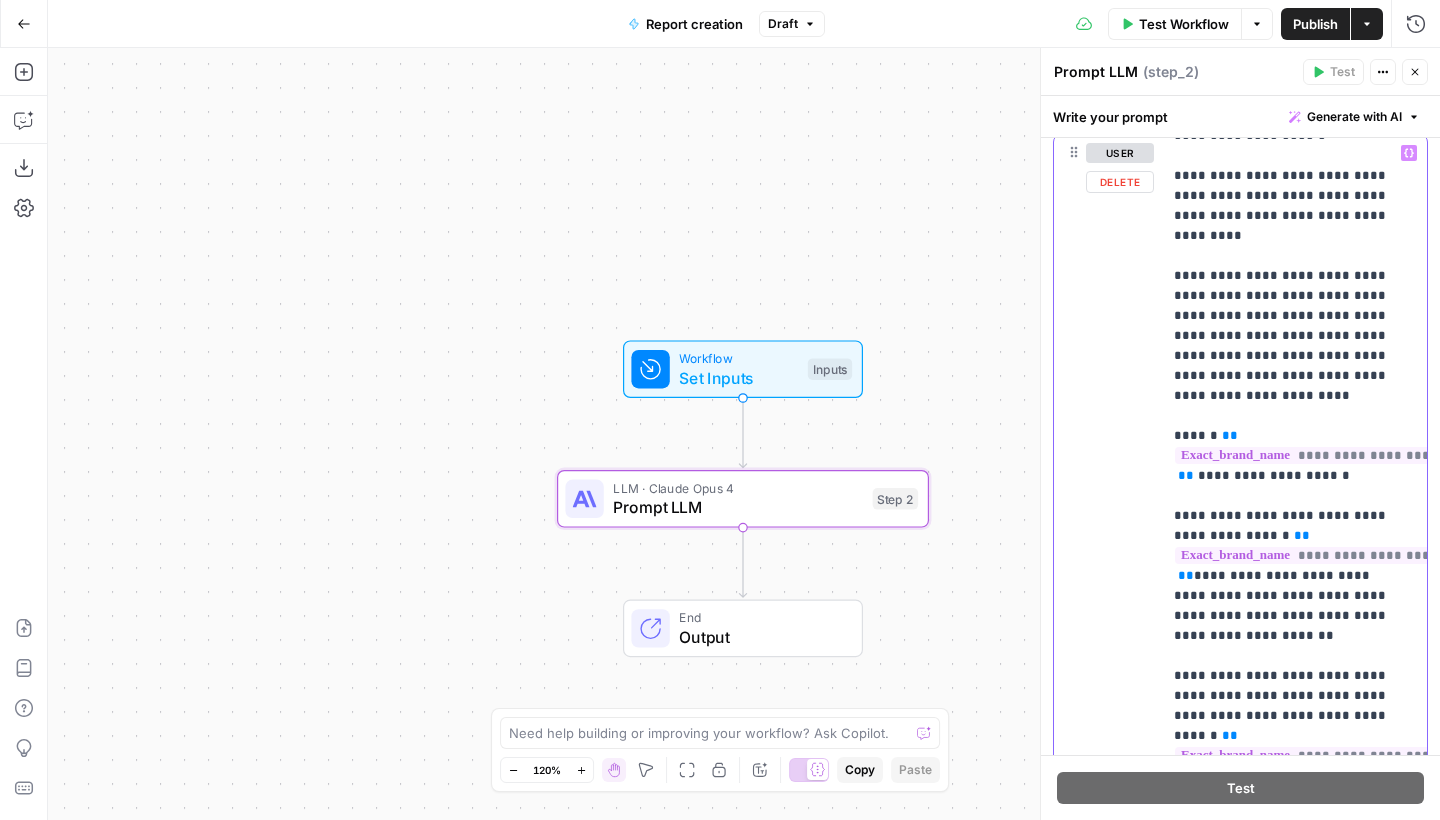 click on "**********" at bounding box center (1290, -404) 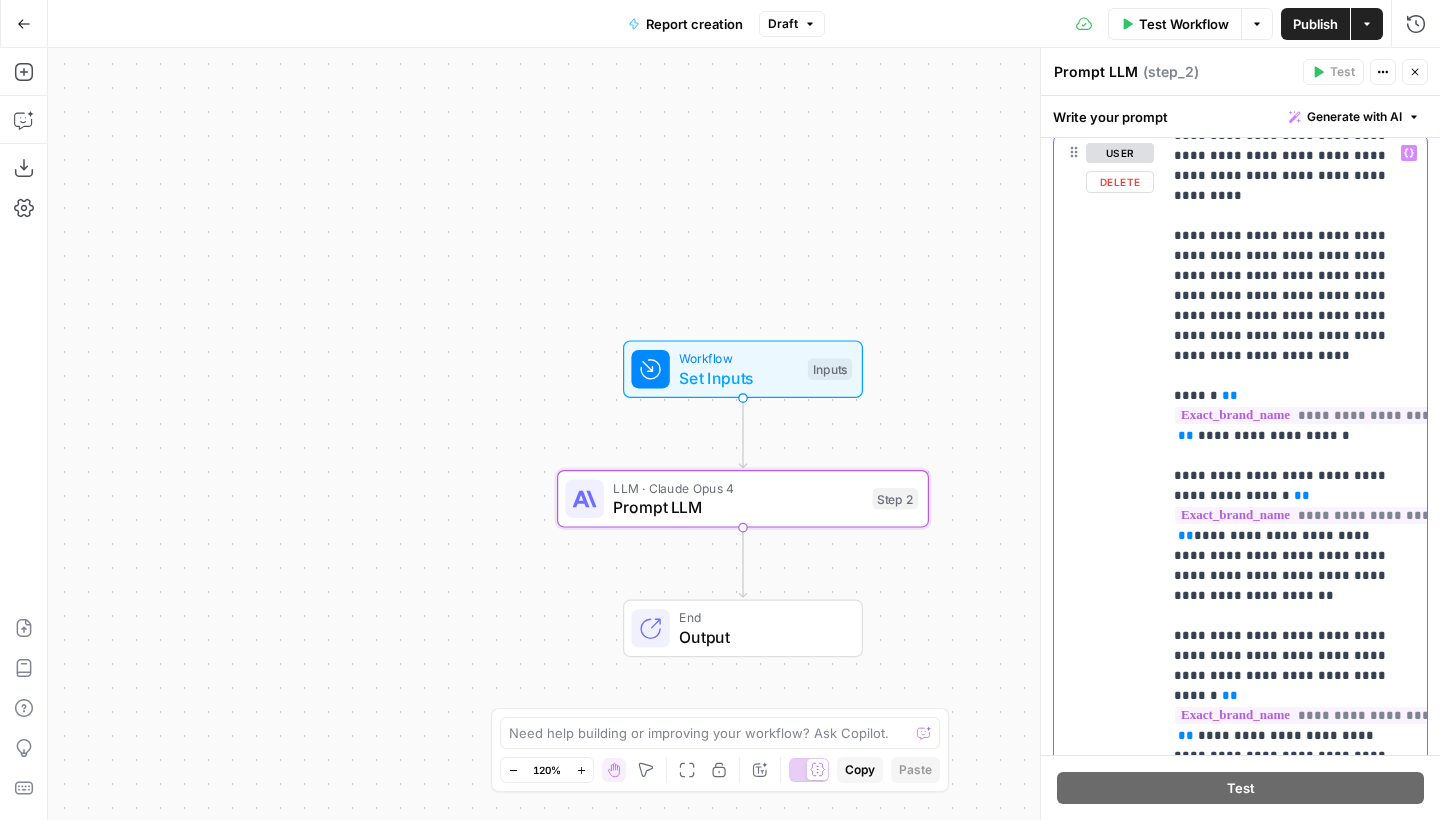 scroll, scrollTop: 2625, scrollLeft: 8, axis: both 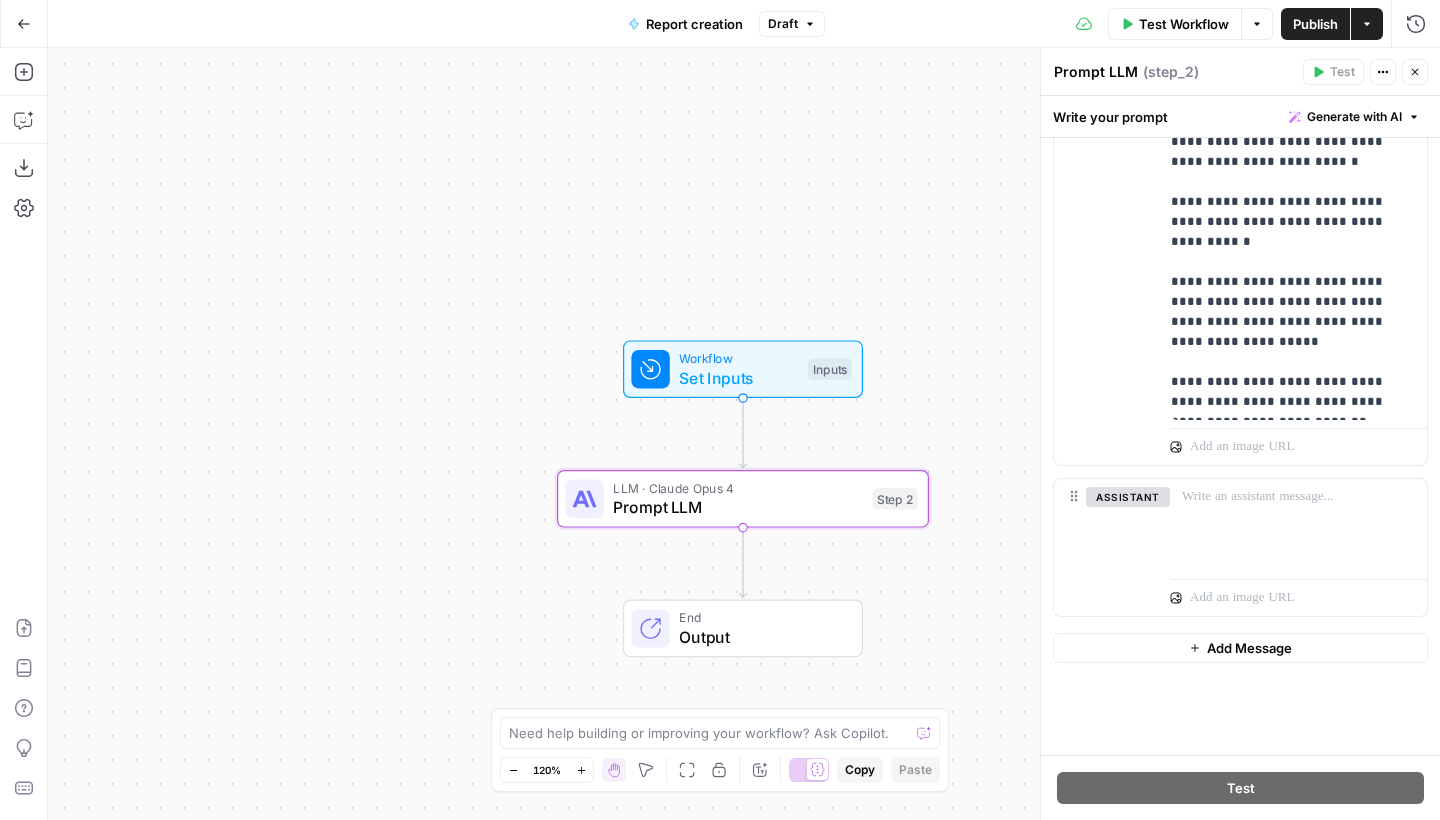 click 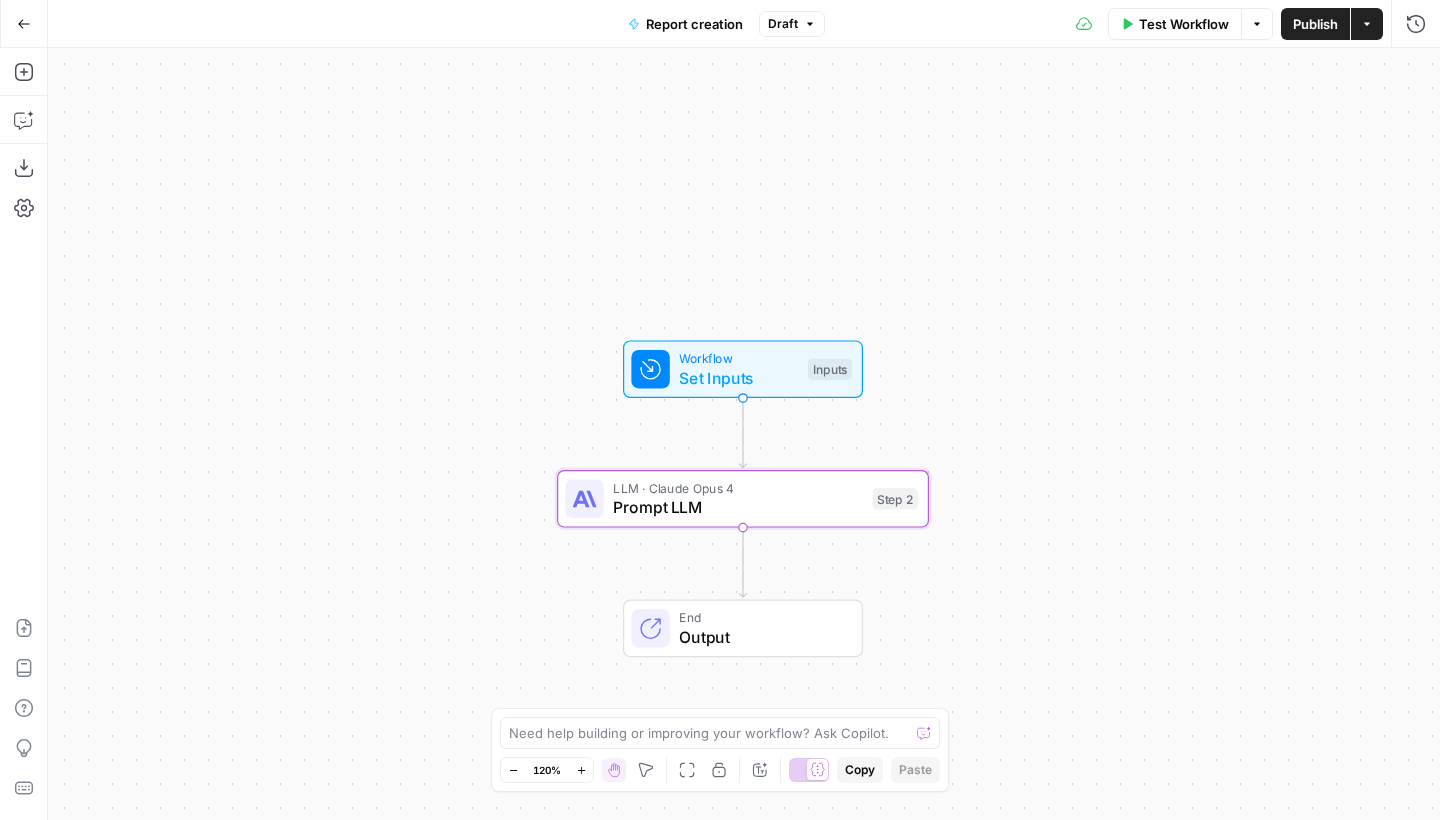 click on "Publish" at bounding box center [1315, 24] 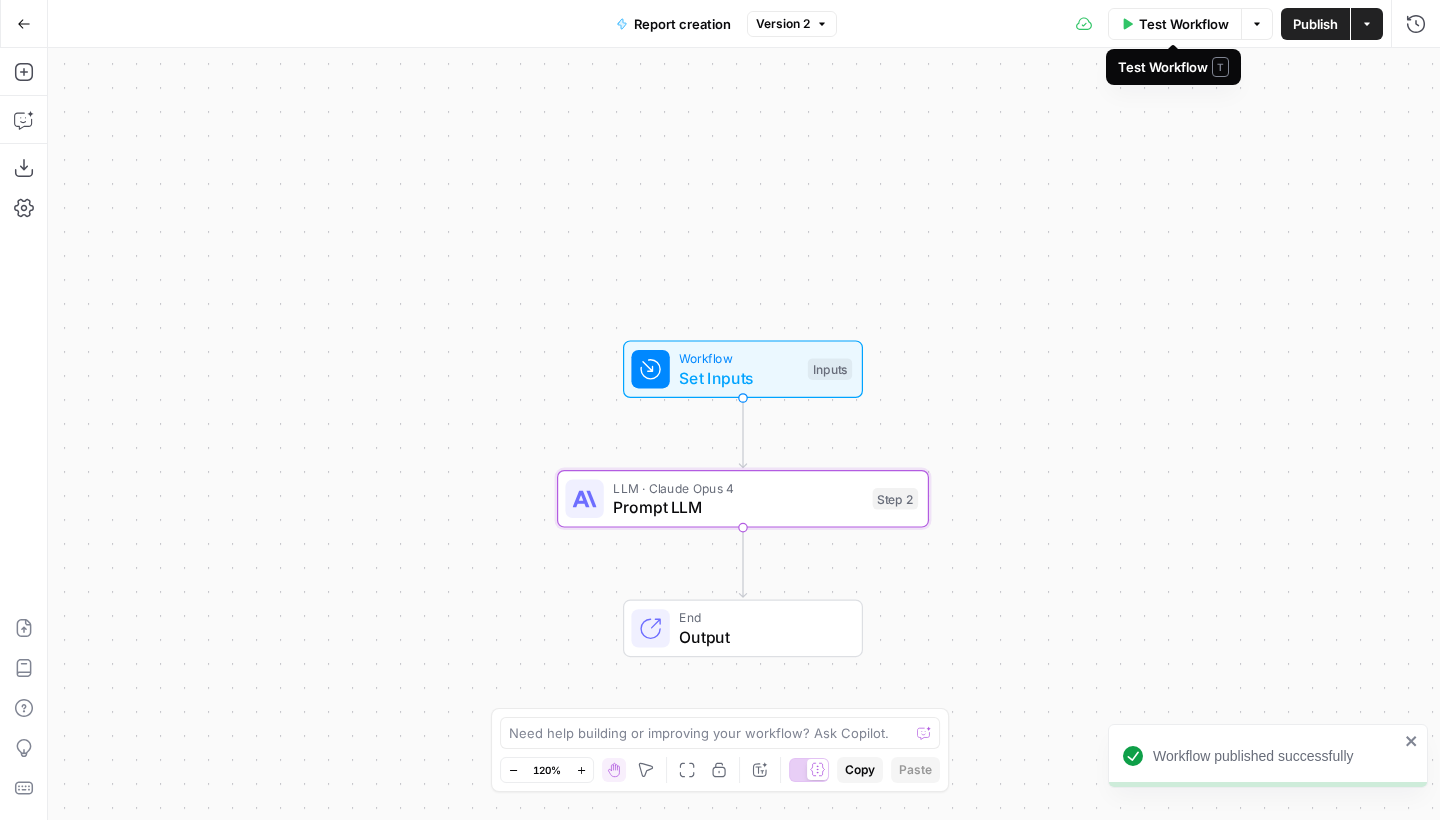 click on "Test Workflow" at bounding box center (1184, 24) 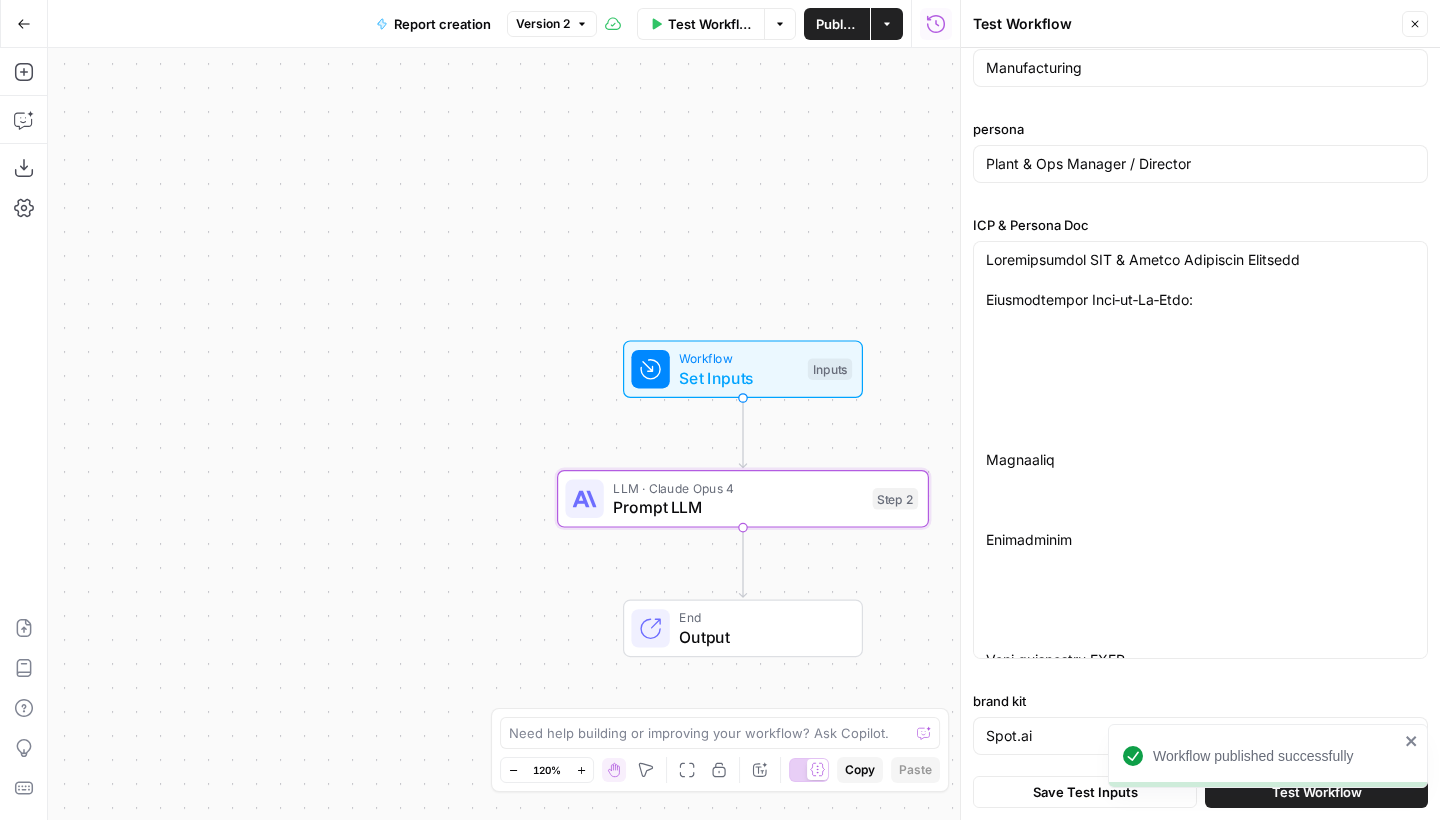 scroll, scrollTop: 42, scrollLeft: 0, axis: vertical 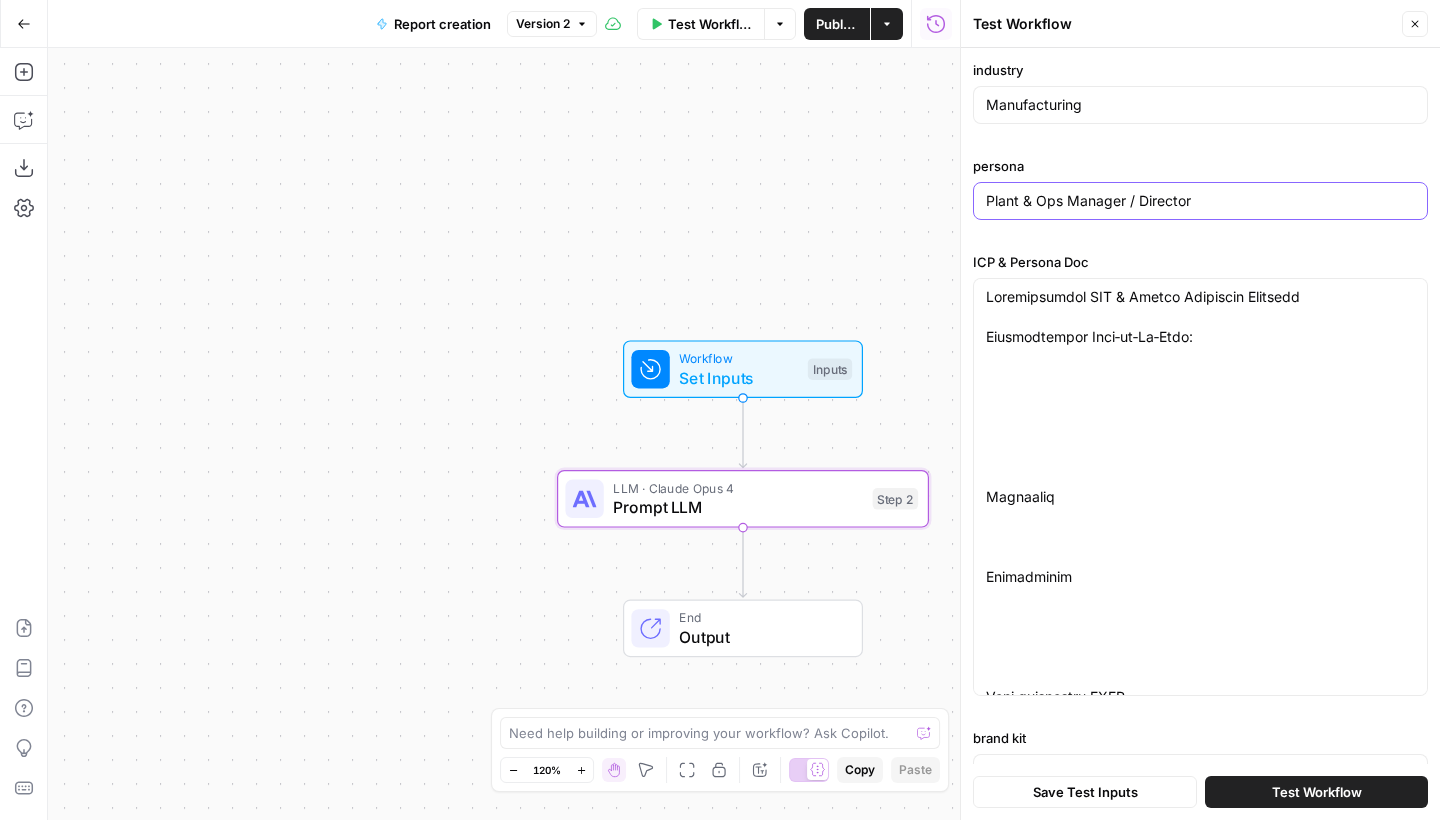 click on "Plant & Ops Manager / Director" at bounding box center [1200, 201] 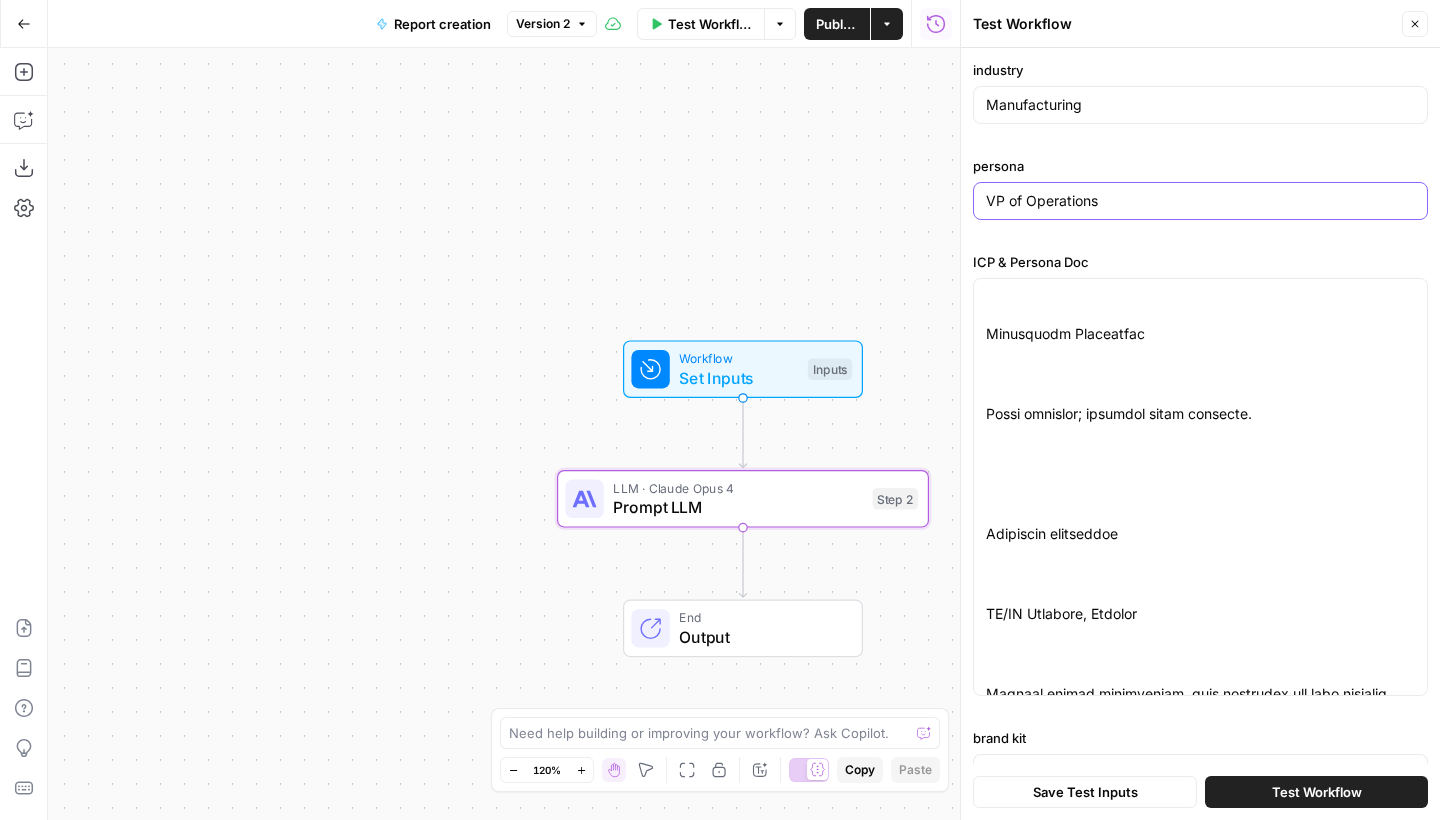 scroll, scrollTop: 7221, scrollLeft: 0, axis: vertical 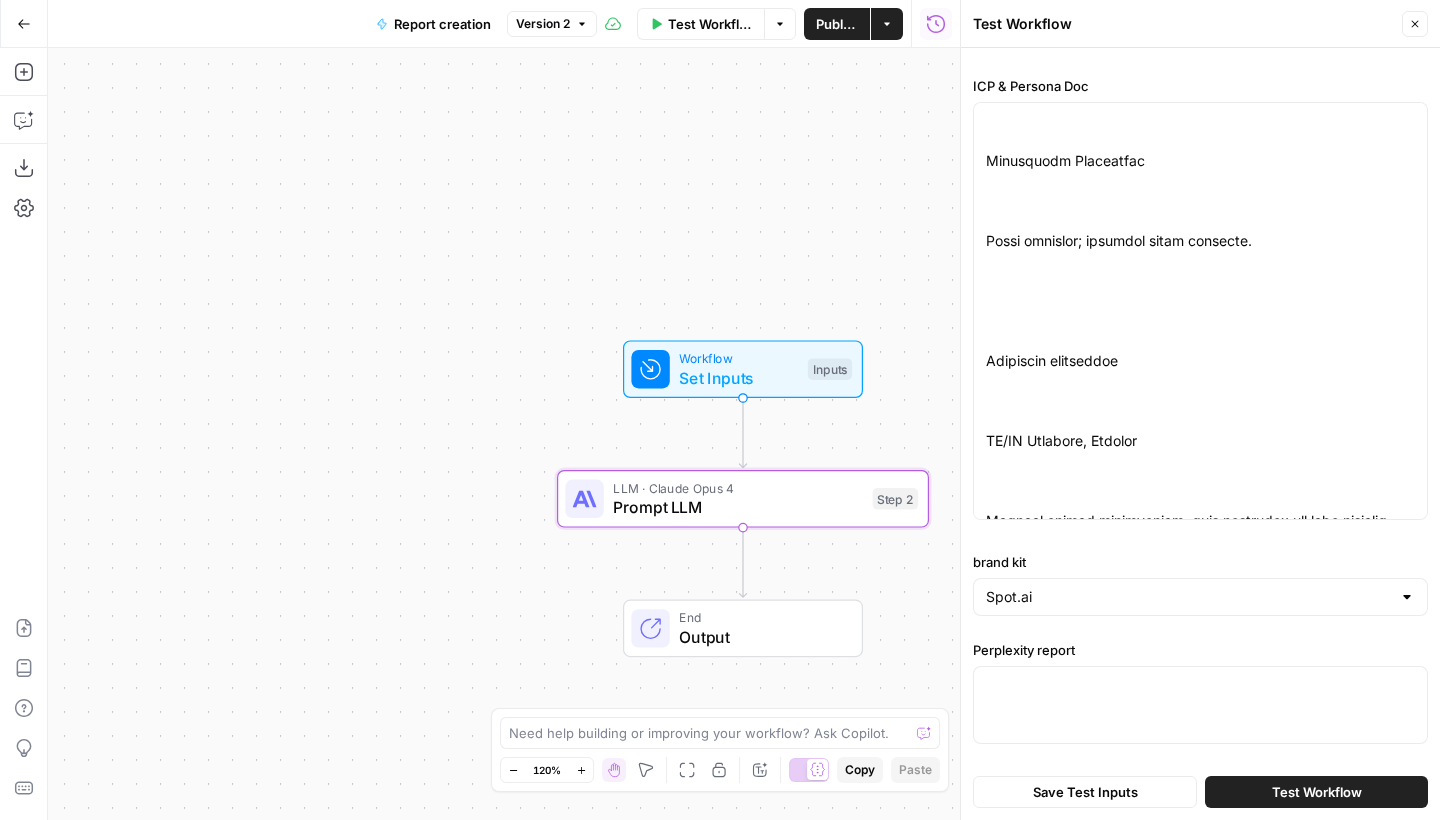 type on "VP of Operations" 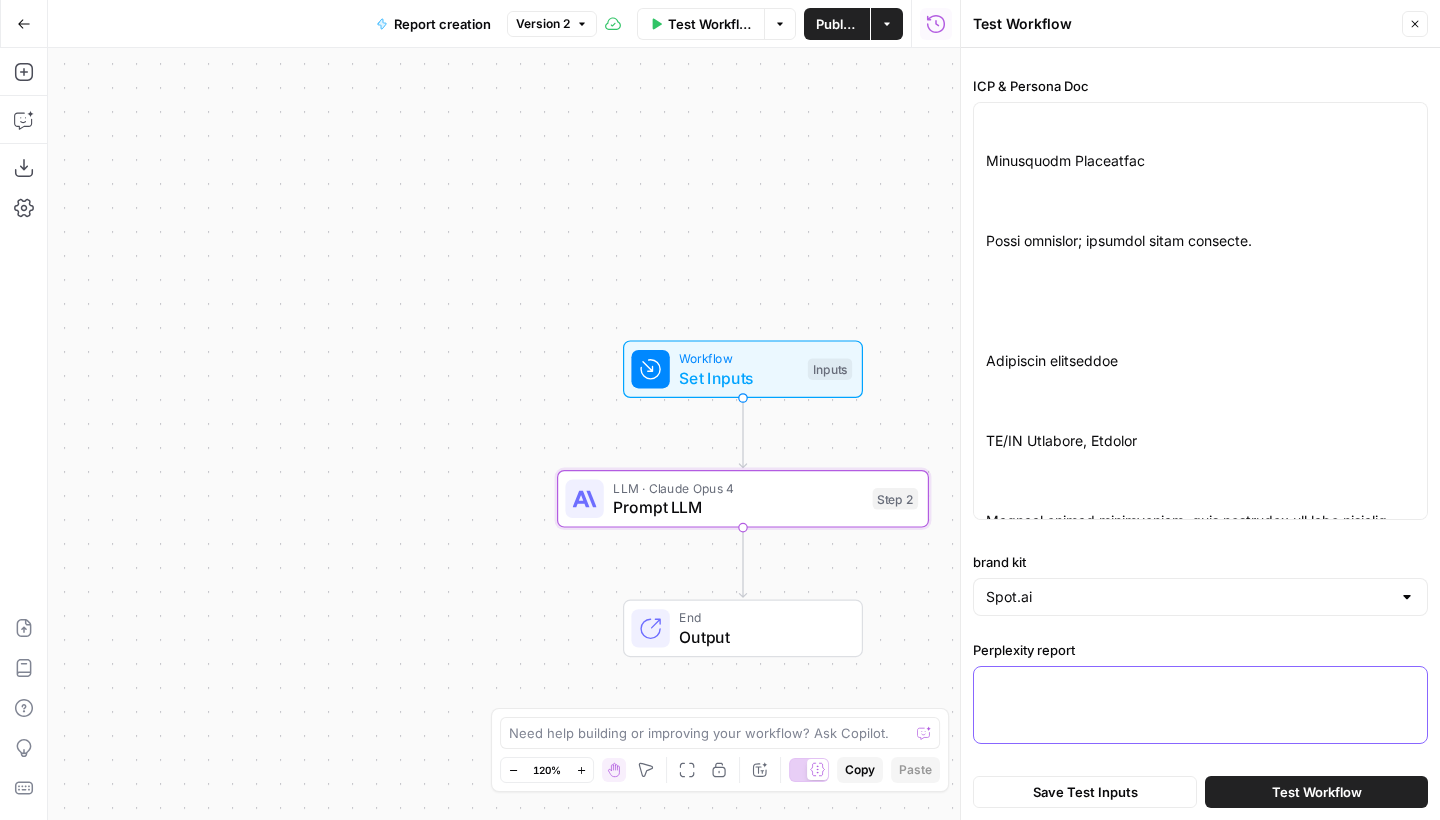 paste on "Comprehensive Market Research Analysis: VP of Operations in Manufacturing - AI-Powered Security Camera Strategy
This comprehensive analysis examines the VP of Operations persona within the Manufacturing industry, focusing on their specific needs, challenges, and opportunities for AI-powered security camera solutions. The analysis draws from extensive industry research and real-world applications to provide actionable insights for targeted marketing strategies.
Section 1: Persona Deep Dive
Primary Responsibilities
The VP of Operations in Manufacturing carries substantial responsibility for the entire production ecosystem, with their role encompassing both strategic oversight and operational execution. Based on comprehensive job description analysis, their core responsibilities center around driving operational excellence while maintaining safety, quality, and efficiency standards[1][2][17].
The foremost responsibility involves developing and implementing strategic manufacturing plans that align with ov..." 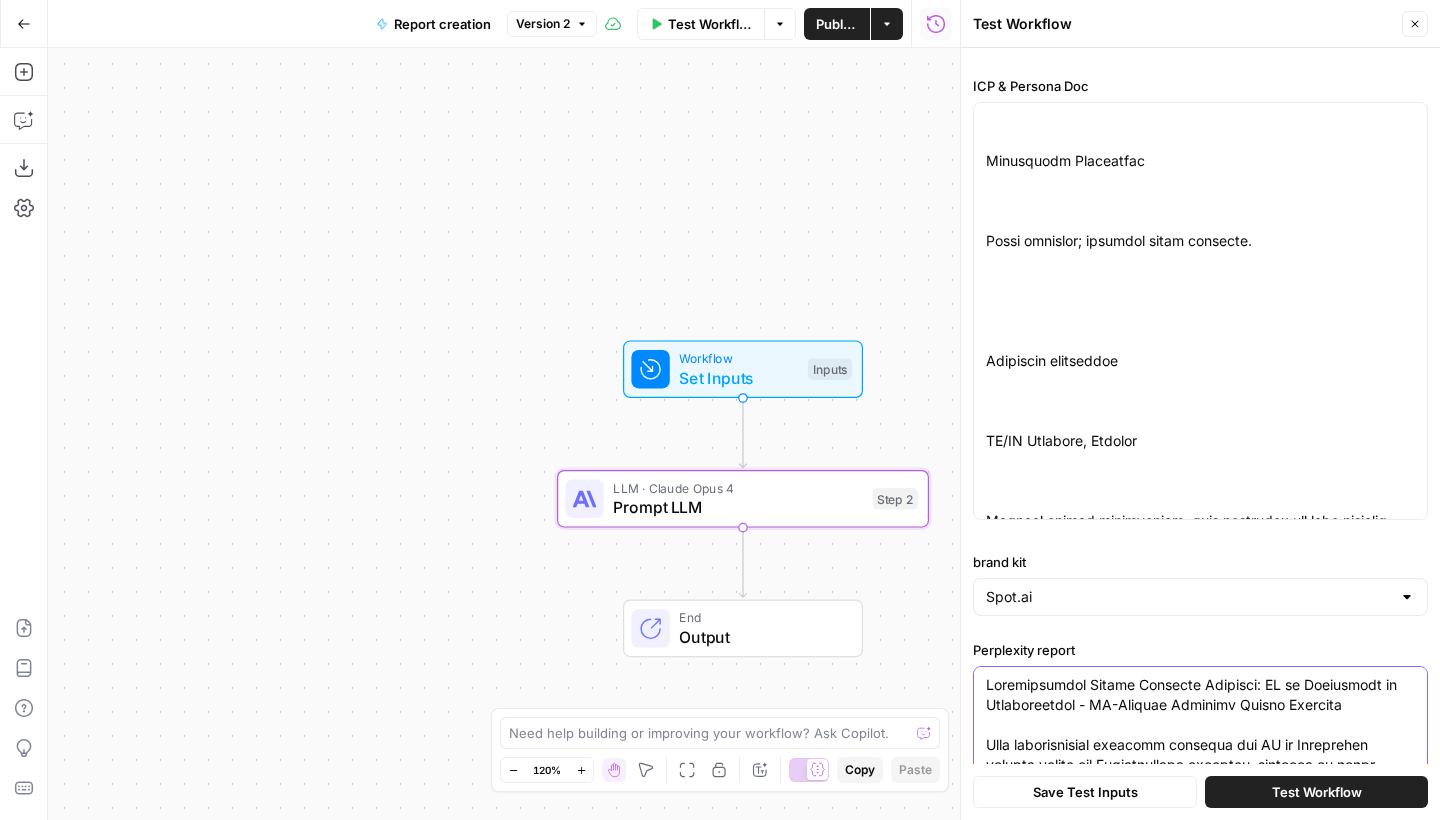scroll, scrollTop: 17620, scrollLeft: 0, axis: vertical 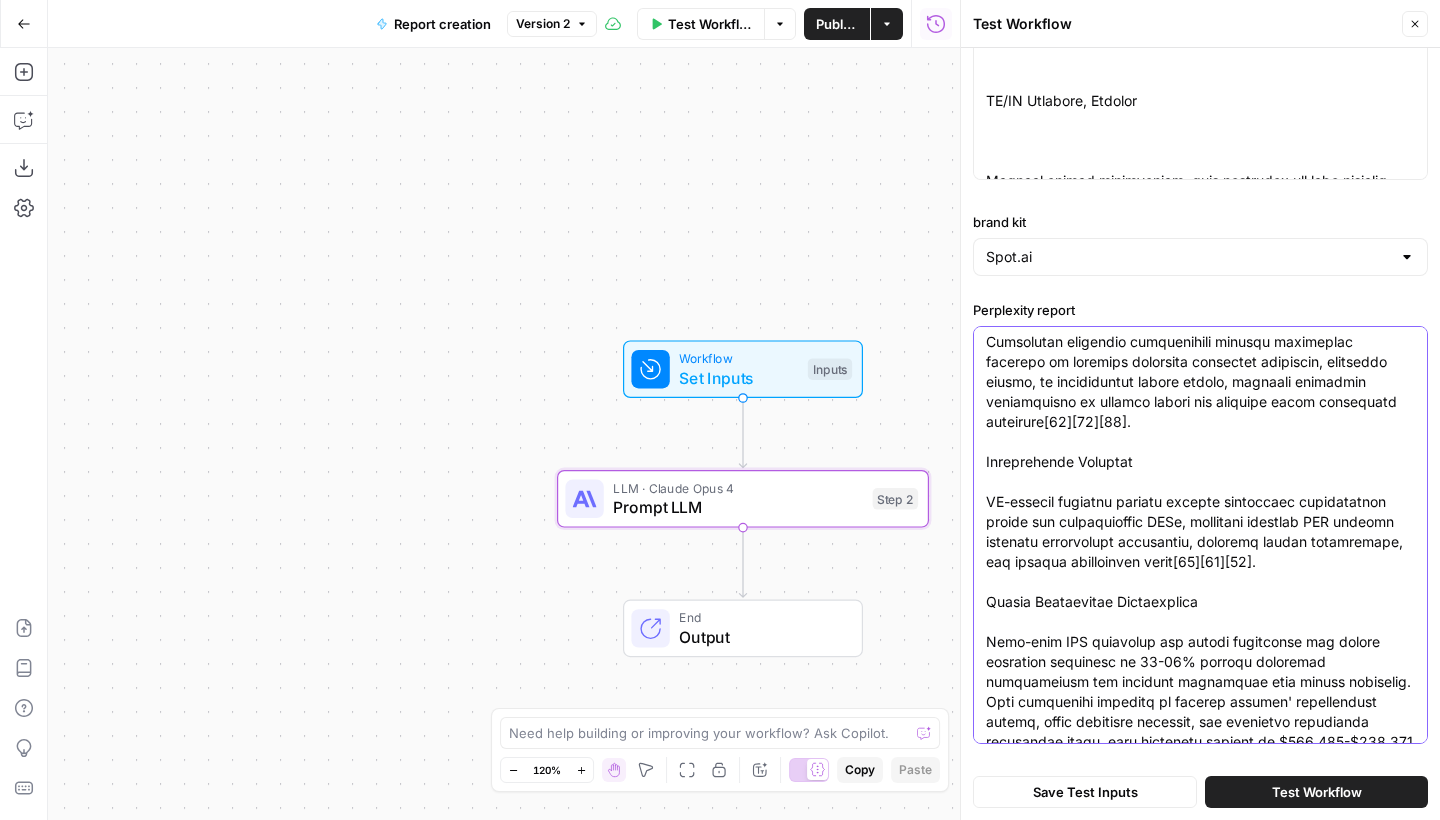 type on "Comprehensive Market Research Analysis: VP of Operations in Manufacturing - AI-Powered Security Camera Strategy
This comprehensive analysis examines the VP of Operations persona within the Manufacturing industry, focusing on their specific needs, challenges, and opportunities for AI-powered security camera solutions. The analysis draws from extensive industry research and real-world applications to provide actionable insights for targeted marketing strategies.
Section 1: Persona Deep Dive
Primary Responsibilities
The VP of Operations in Manufacturing carries substantial responsibility for the entire production ecosystem, with their role encompassing both strategic oversight and operational execution. Based on comprehensive job description analysis, their core responsibilities center around driving operational excellence while maintaining safety, quality, and efficiency standards[1][2][17].
The foremost responsibility involves developing and implementing strategic manufacturing plans that align with ov..." 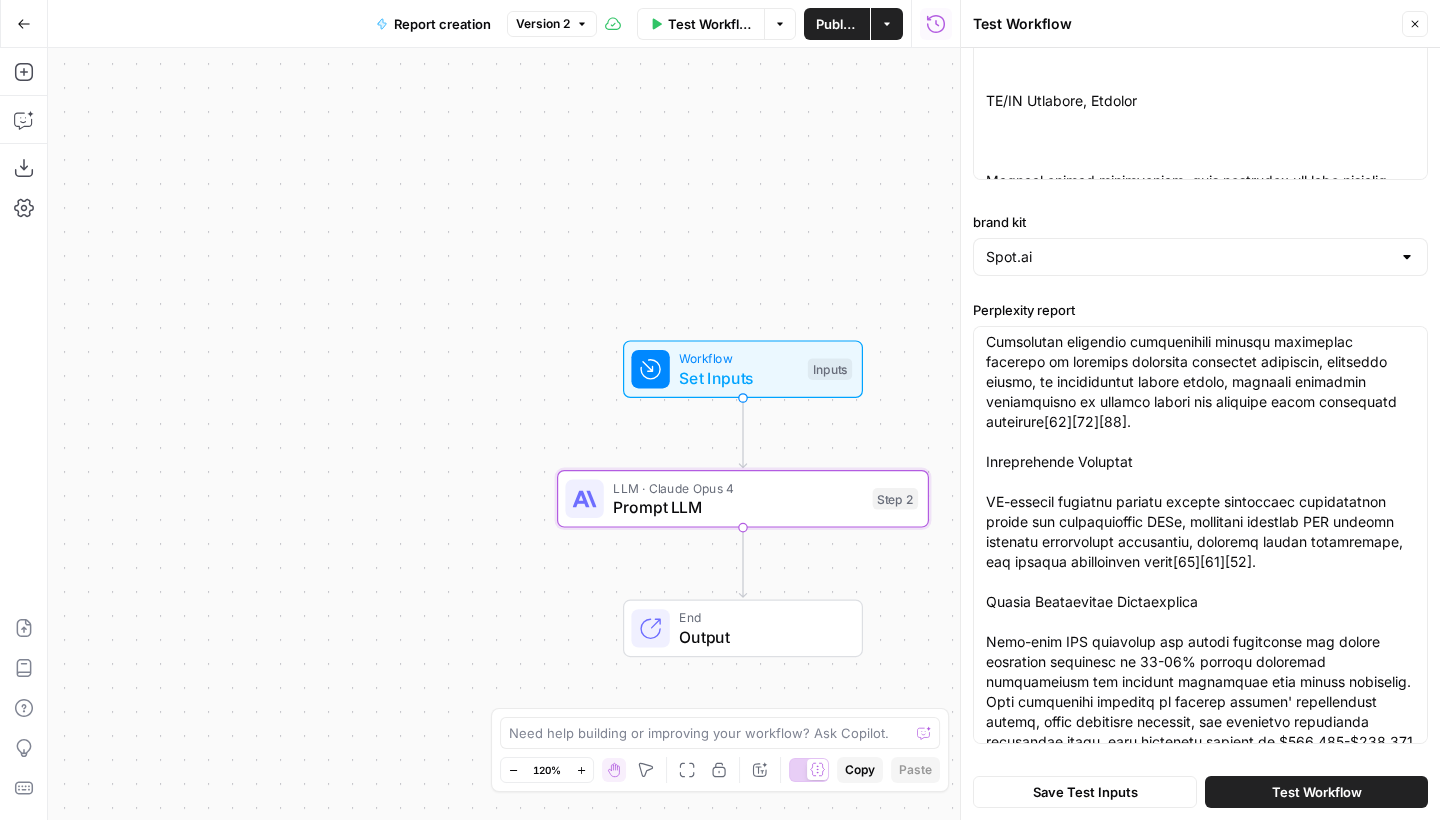click on "Save Test Inputs" at bounding box center (1085, 792) 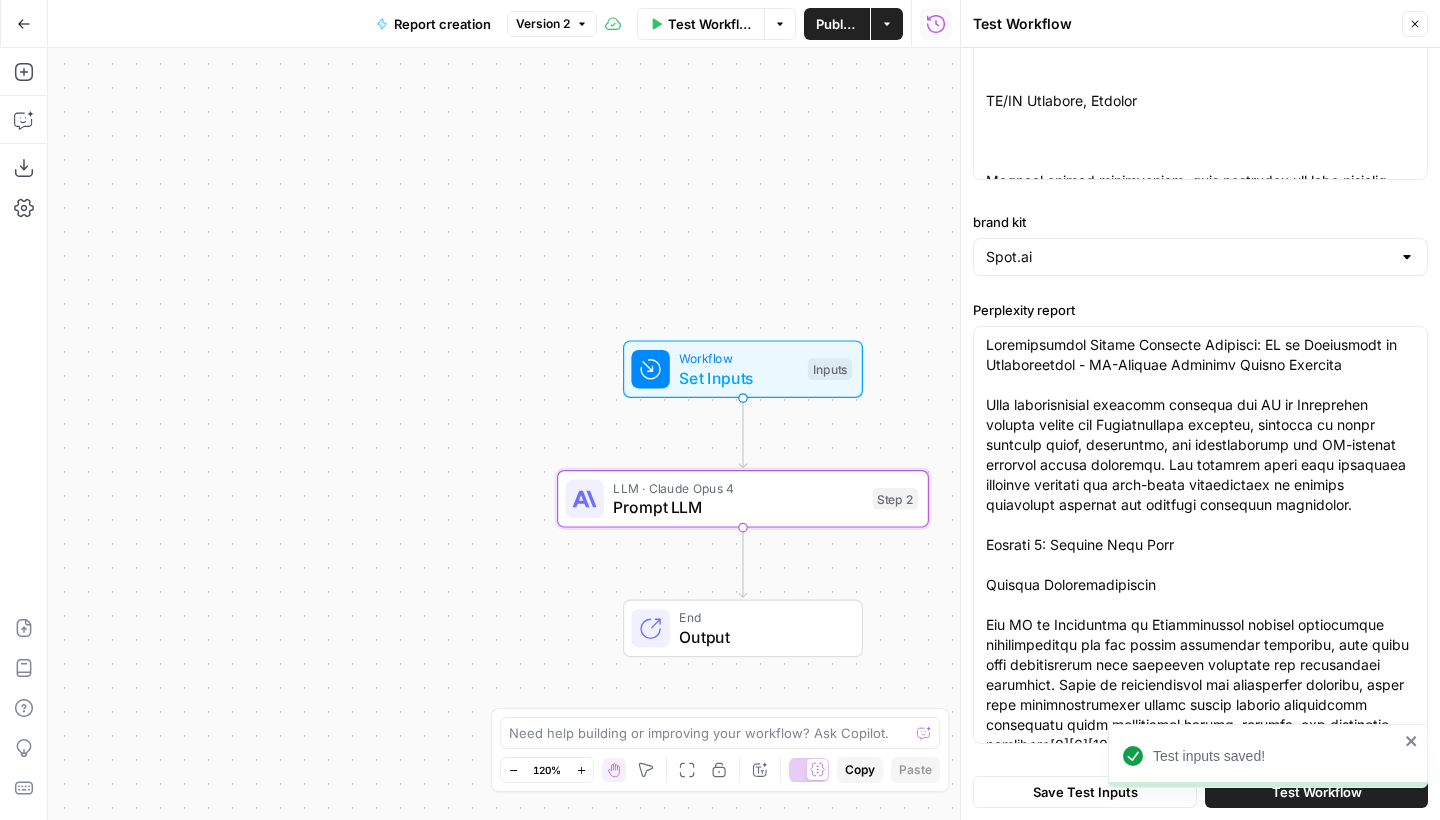 click on "Test inputs saved!" at bounding box center (1264, 800) 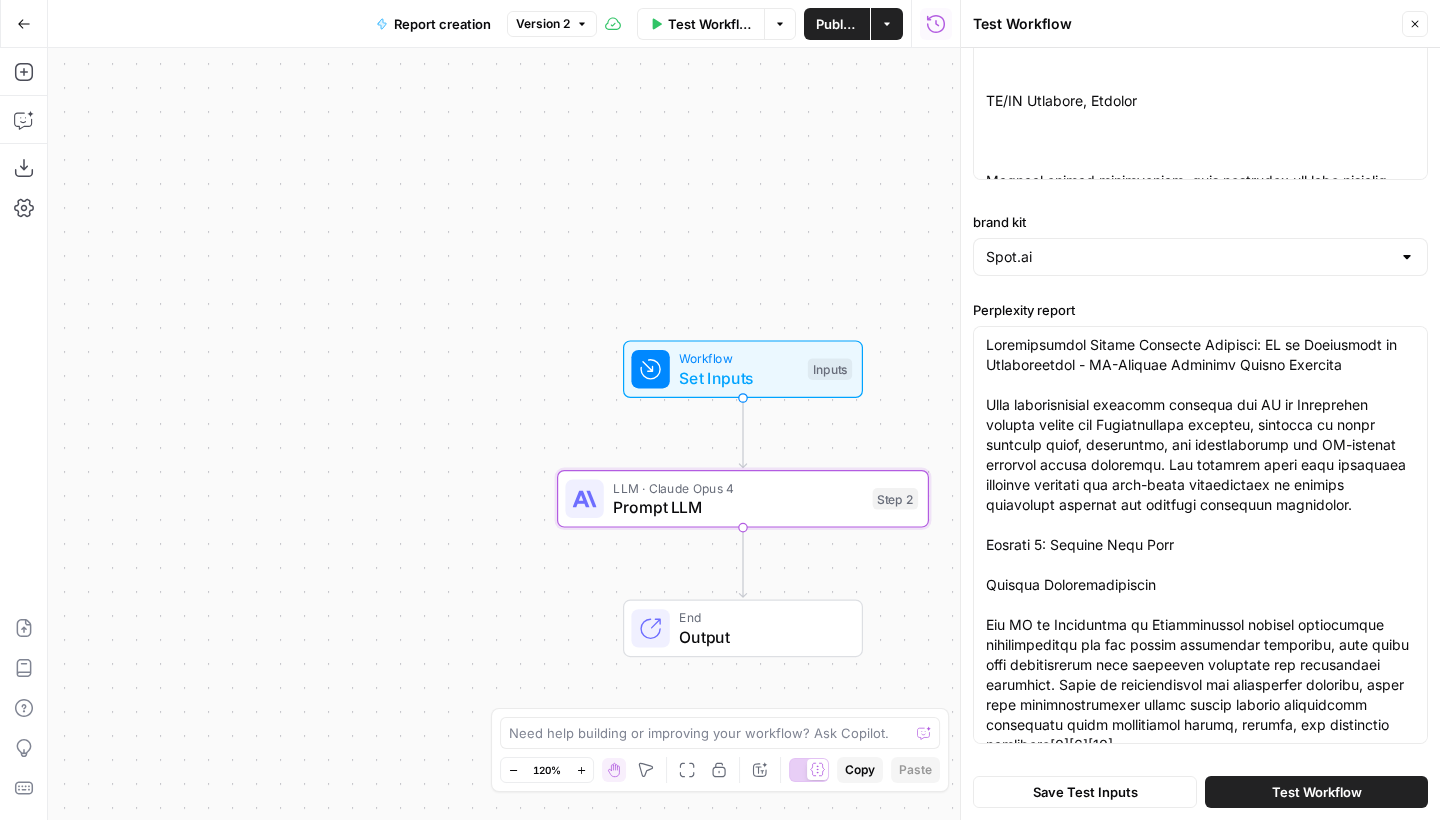 click on "Test Workflow" at bounding box center [1317, 792] 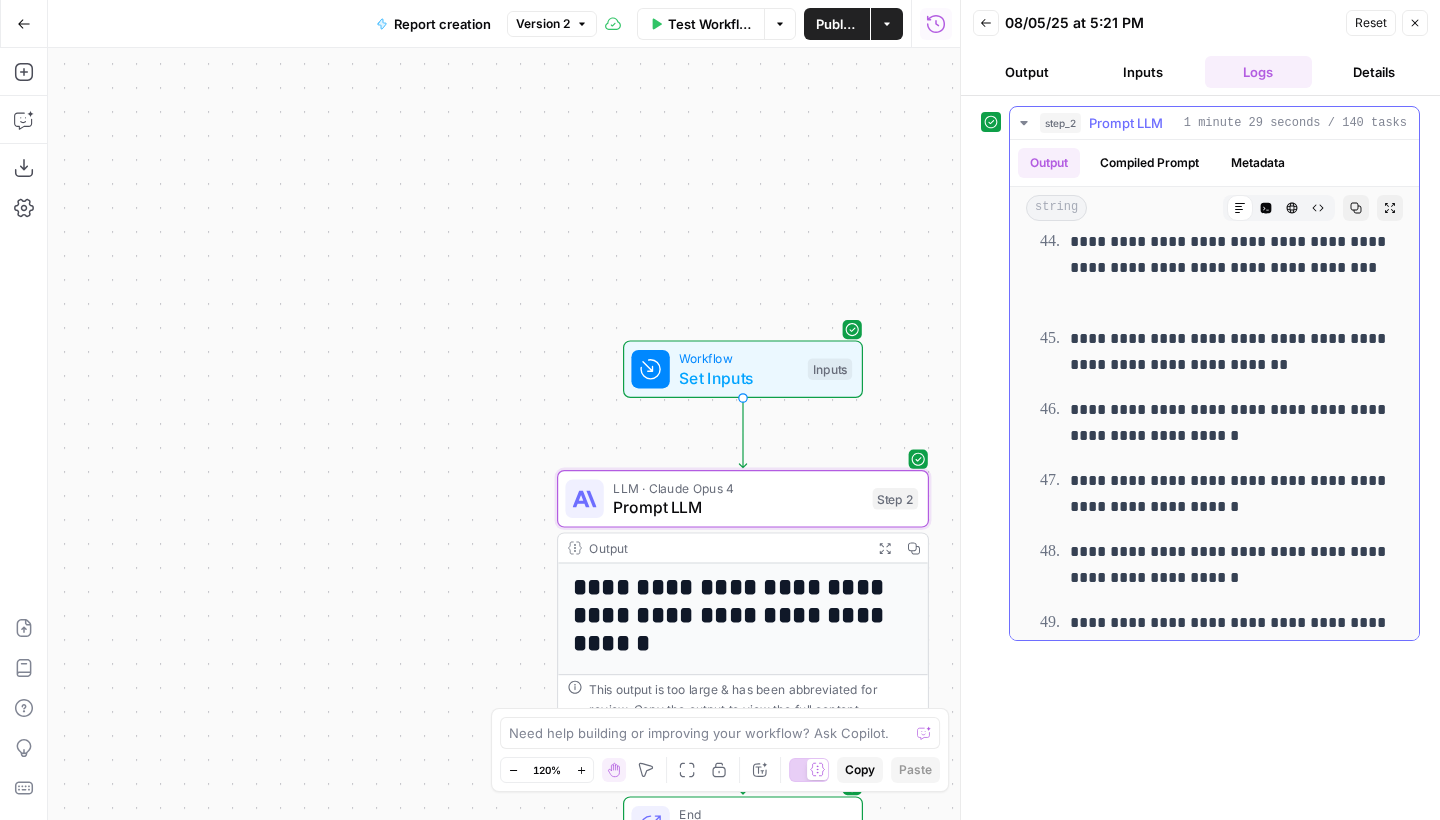 scroll, scrollTop: 12521, scrollLeft: 0, axis: vertical 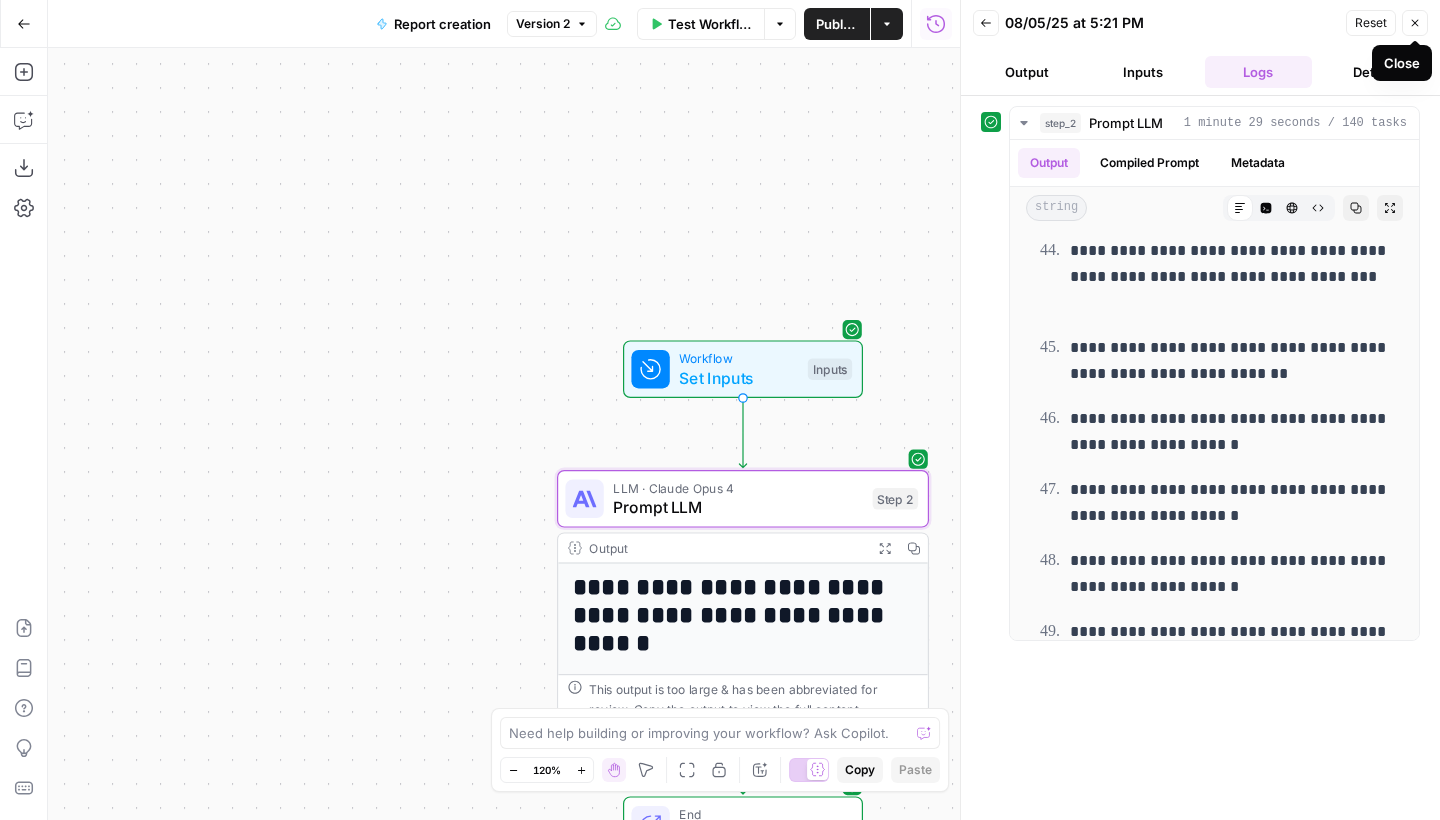 click 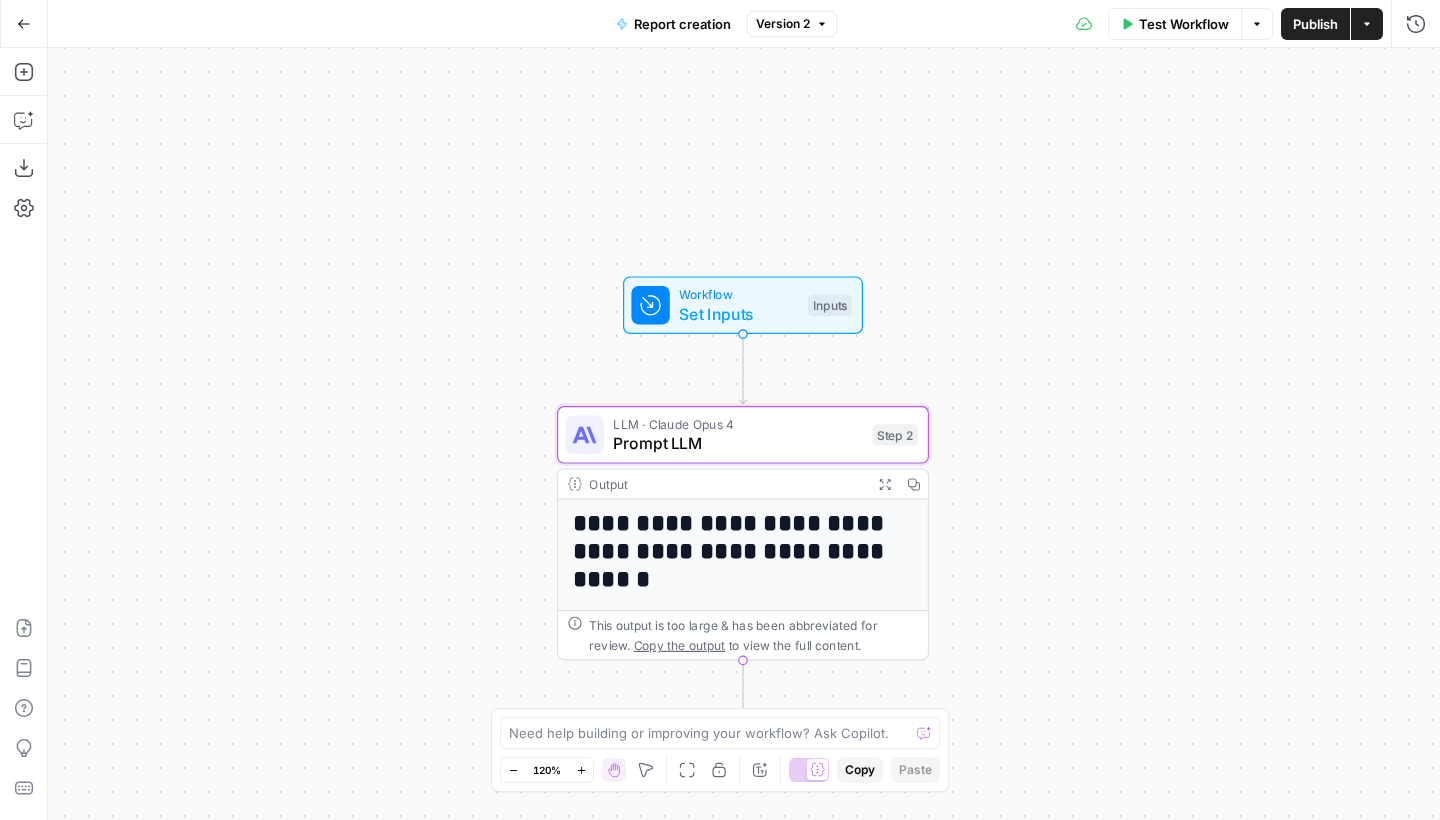 drag, startPoint x: 545, startPoint y: 396, endPoint x: 538, endPoint y: 147, distance: 249.09837 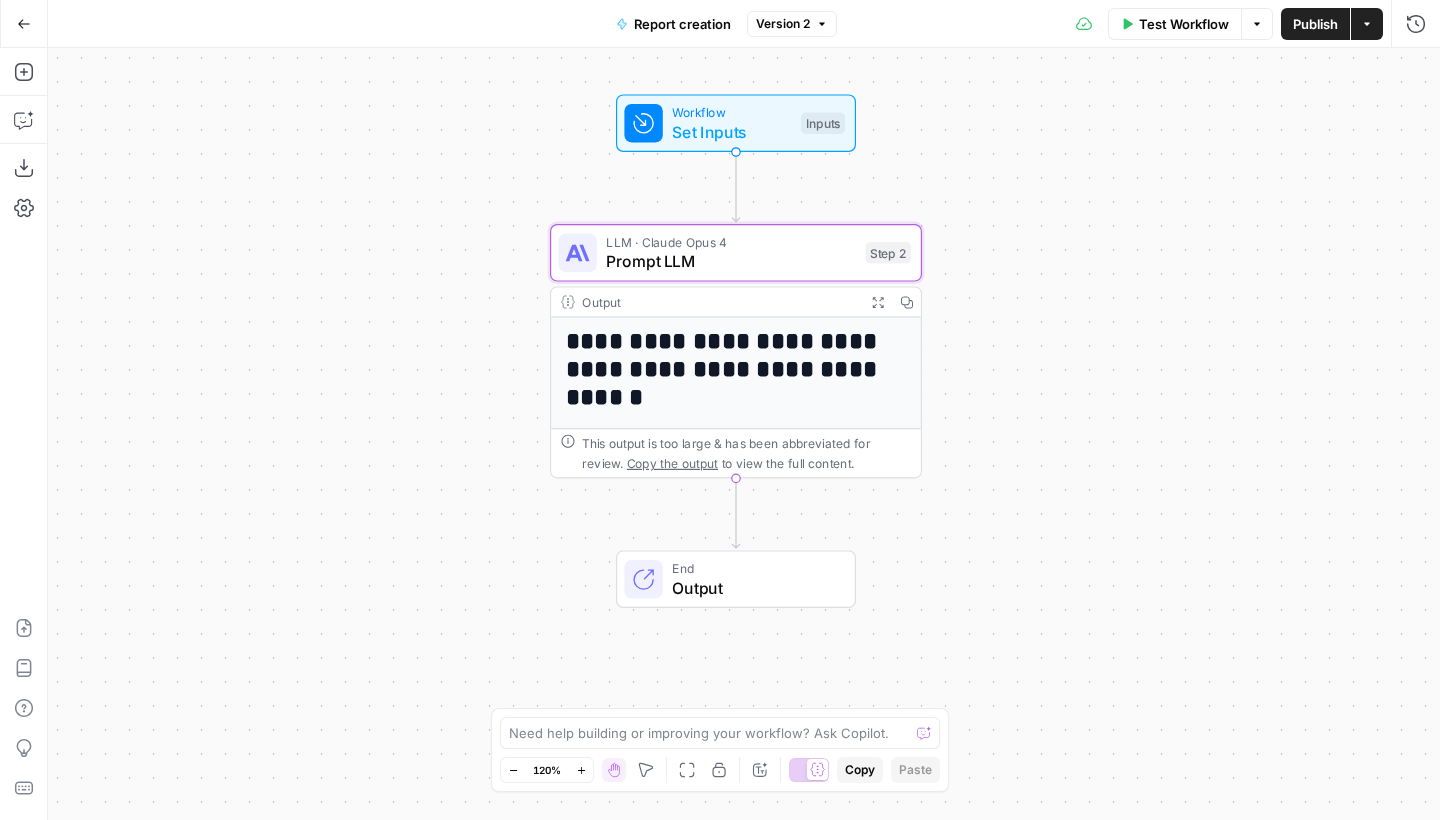 click 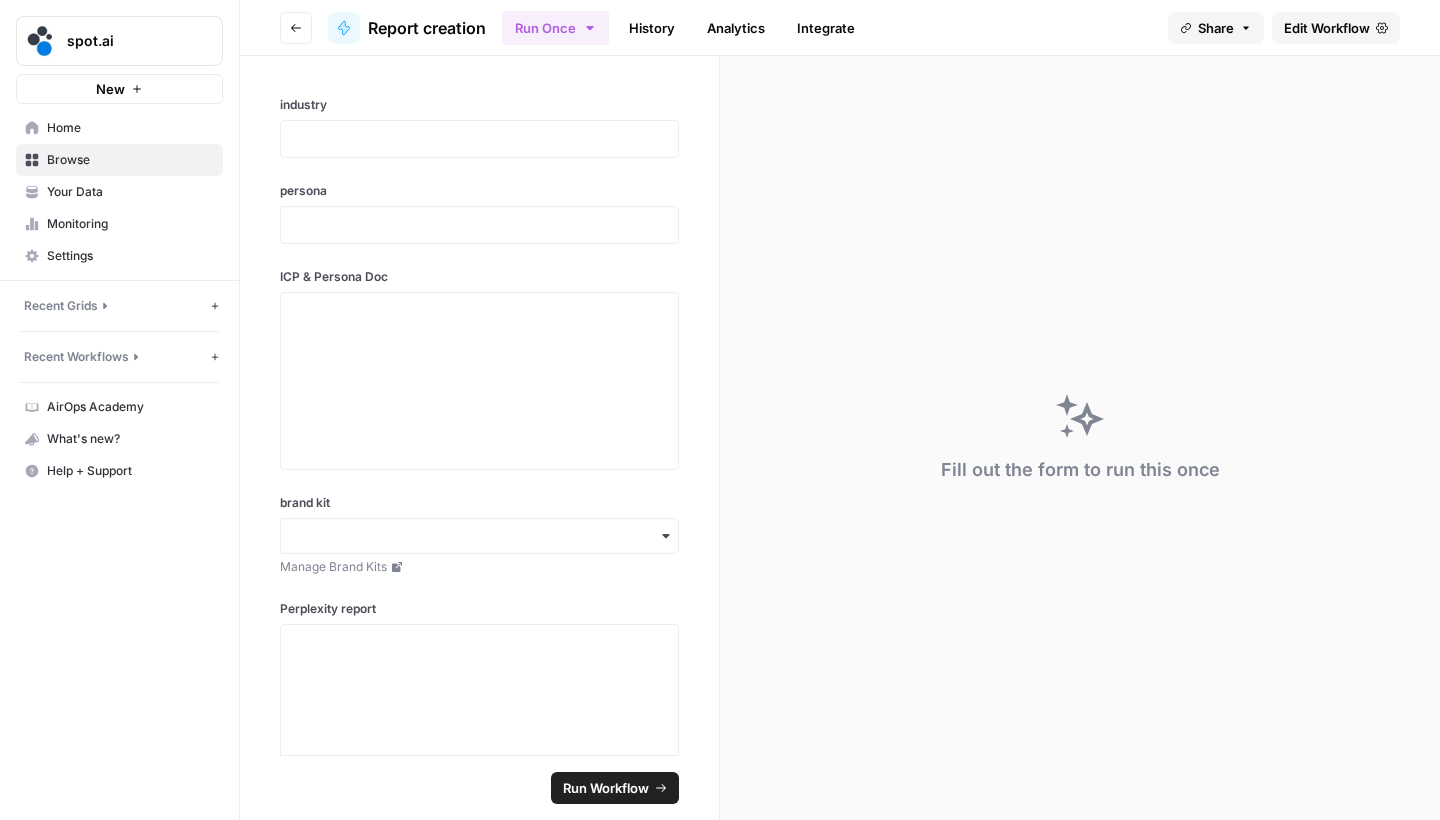 click 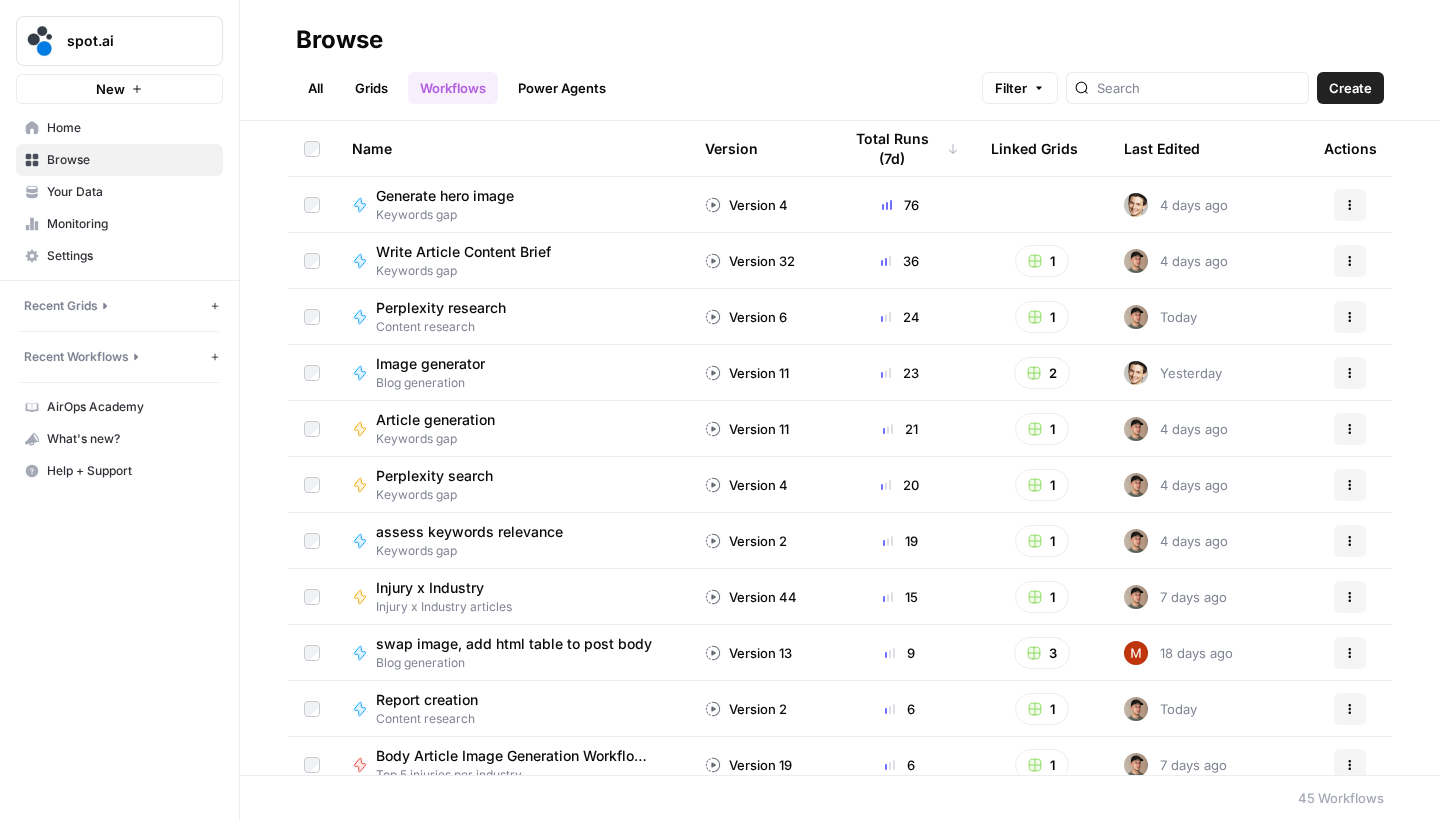 click on "All" at bounding box center (315, 88) 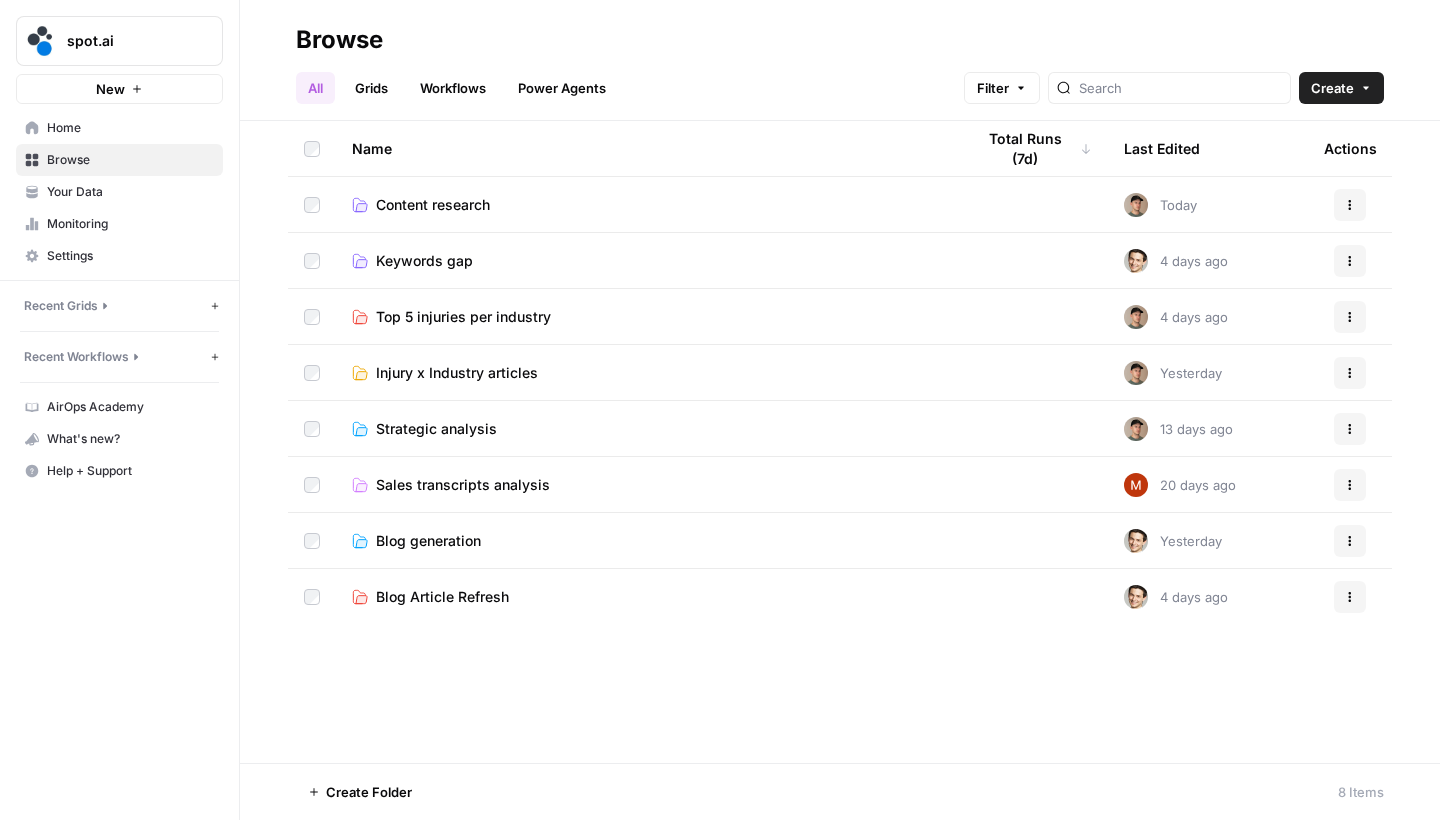 click on "Grids" at bounding box center (371, 88) 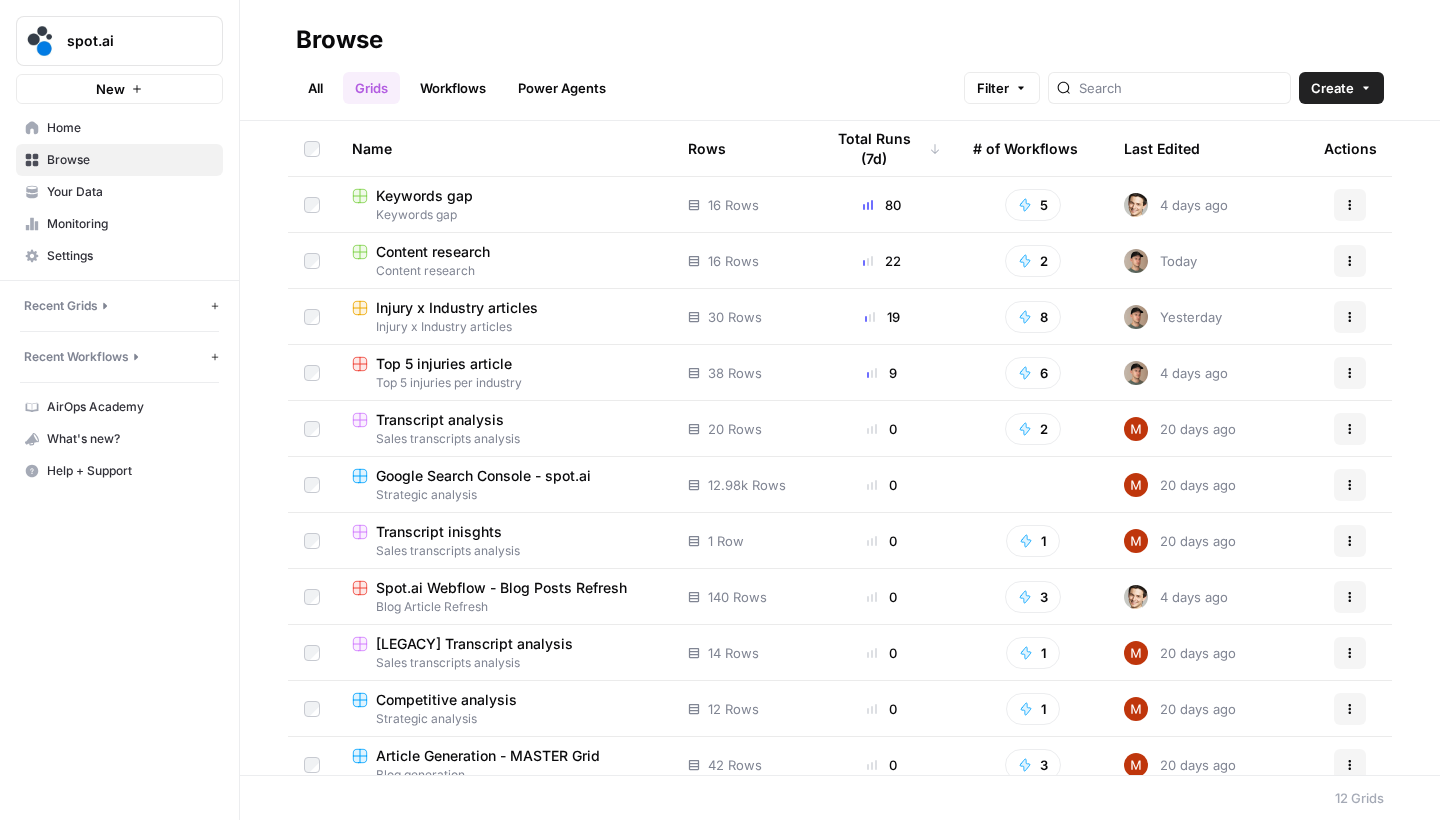 click on "Keywords gap" at bounding box center (424, 196) 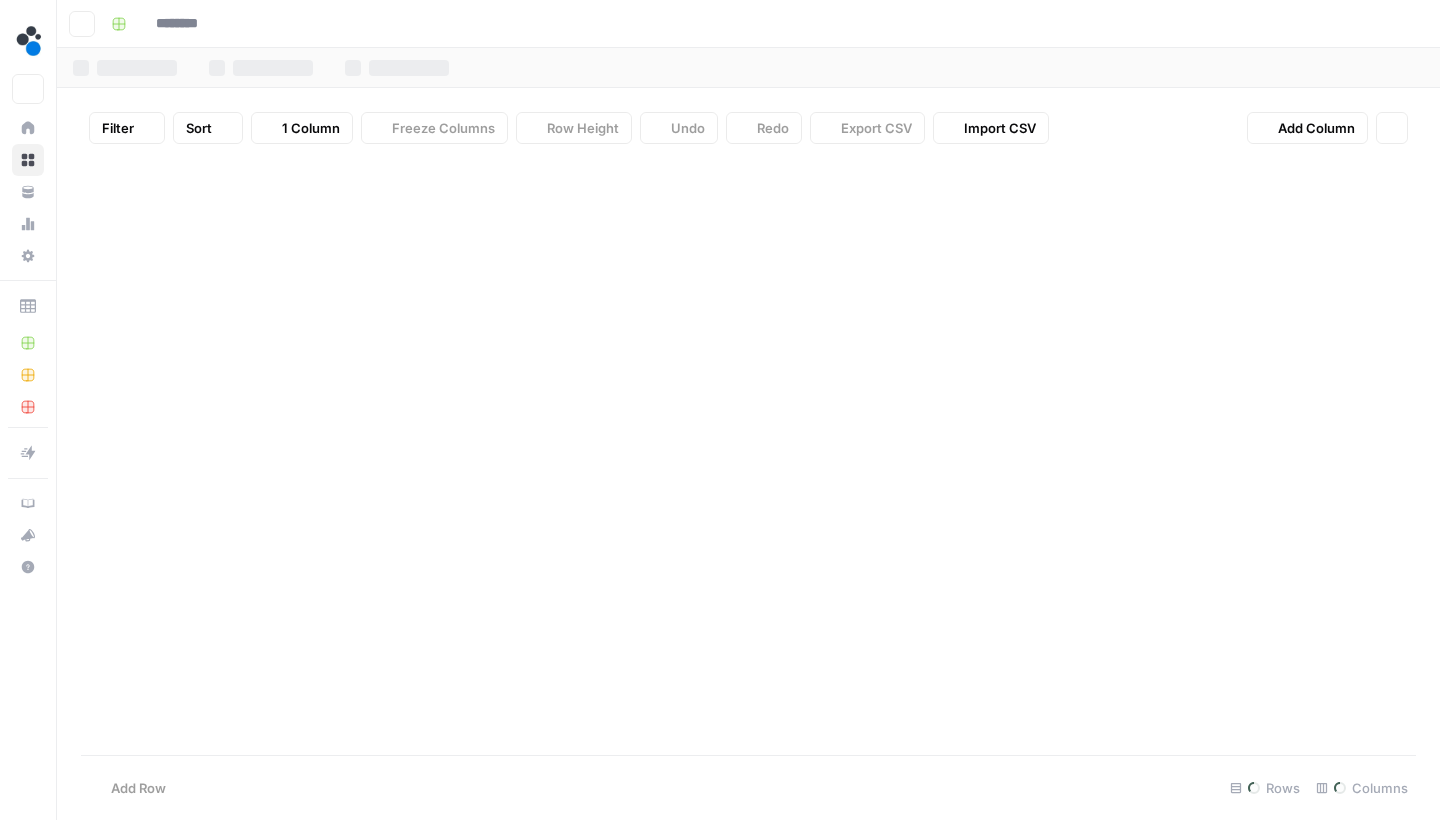 type on "**********" 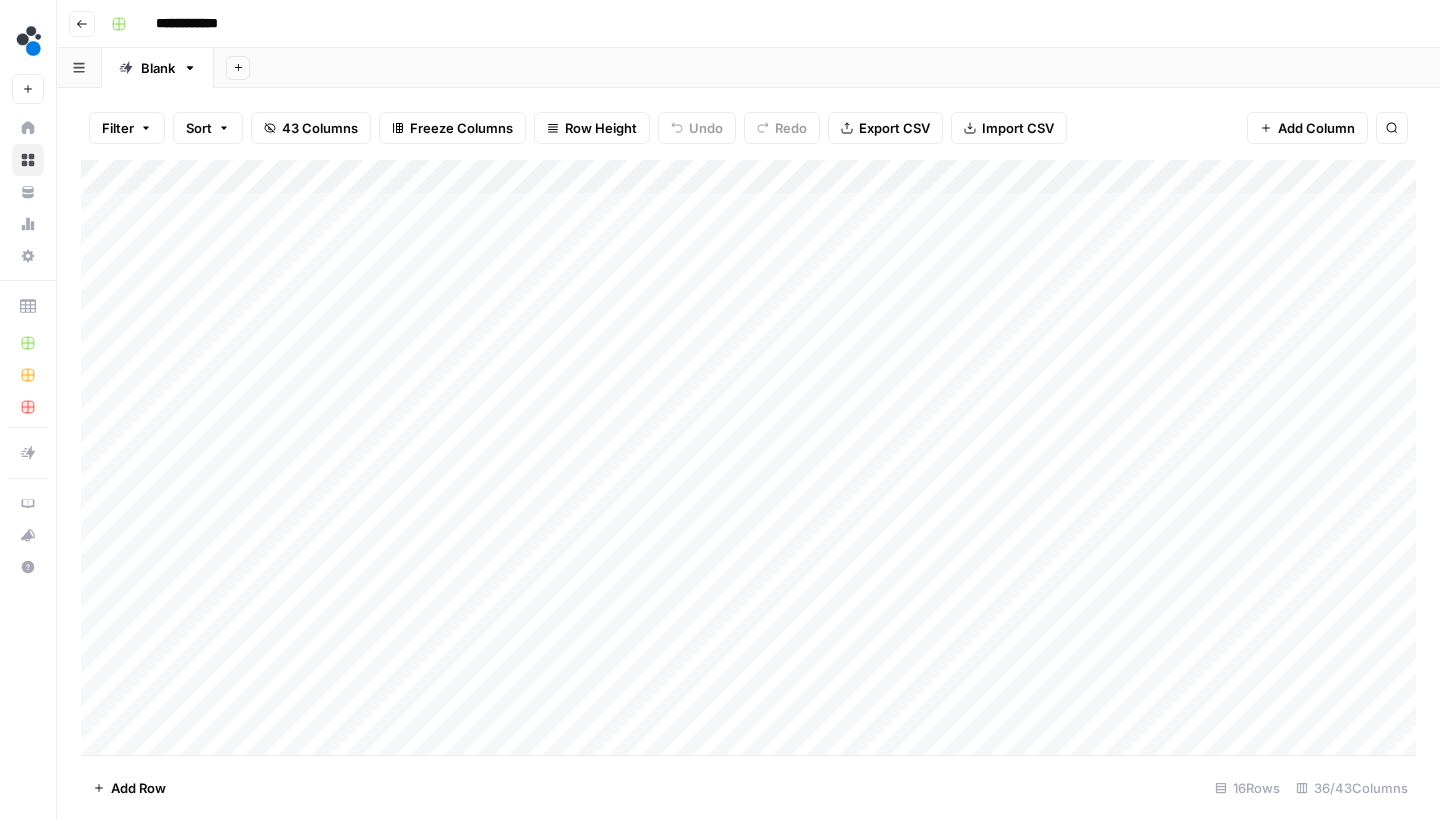 click on "Go back" at bounding box center (82, 24) 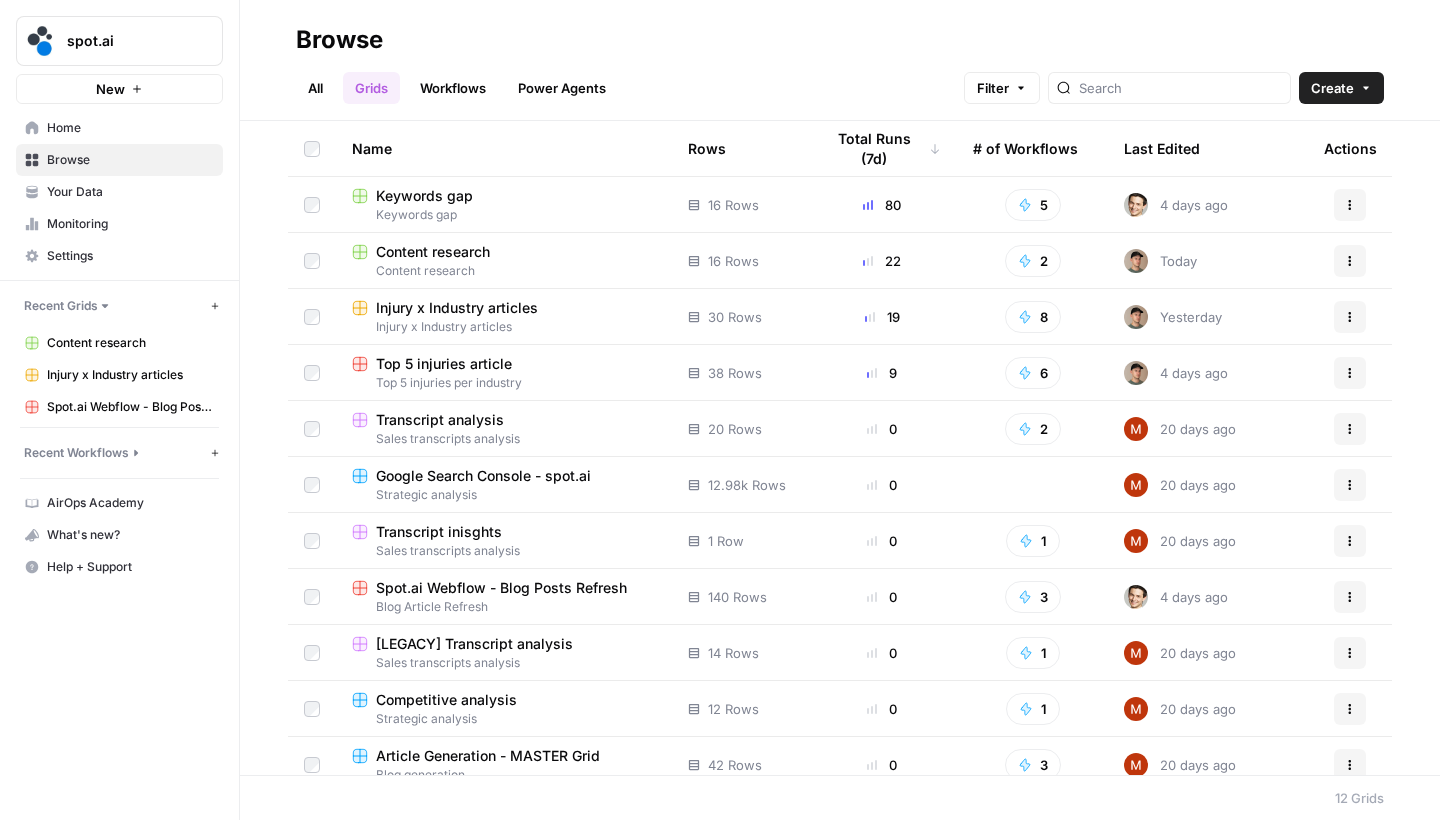 click on "Content research" at bounding box center [433, 252] 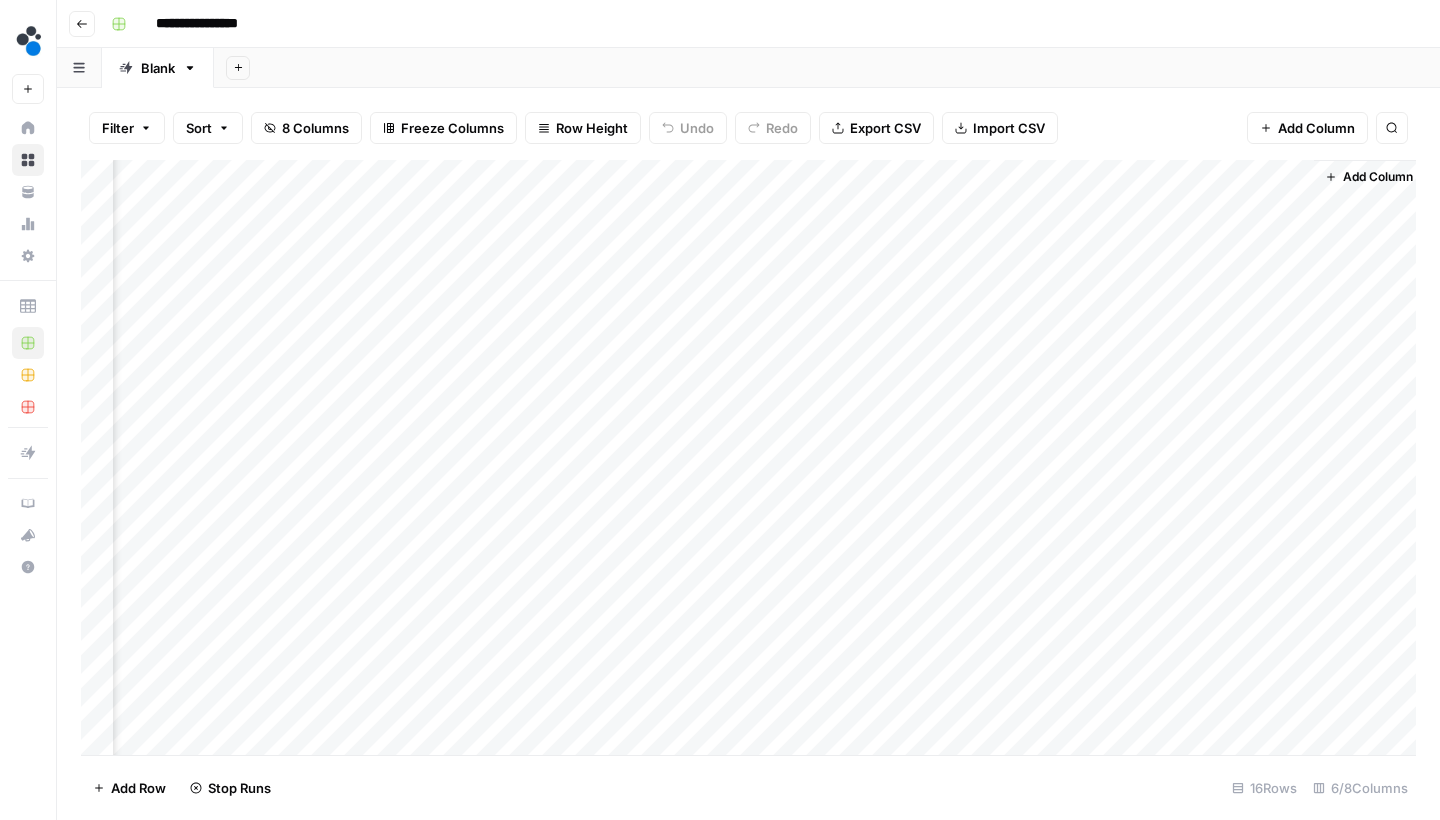 scroll, scrollTop: 0, scrollLeft: 112, axis: horizontal 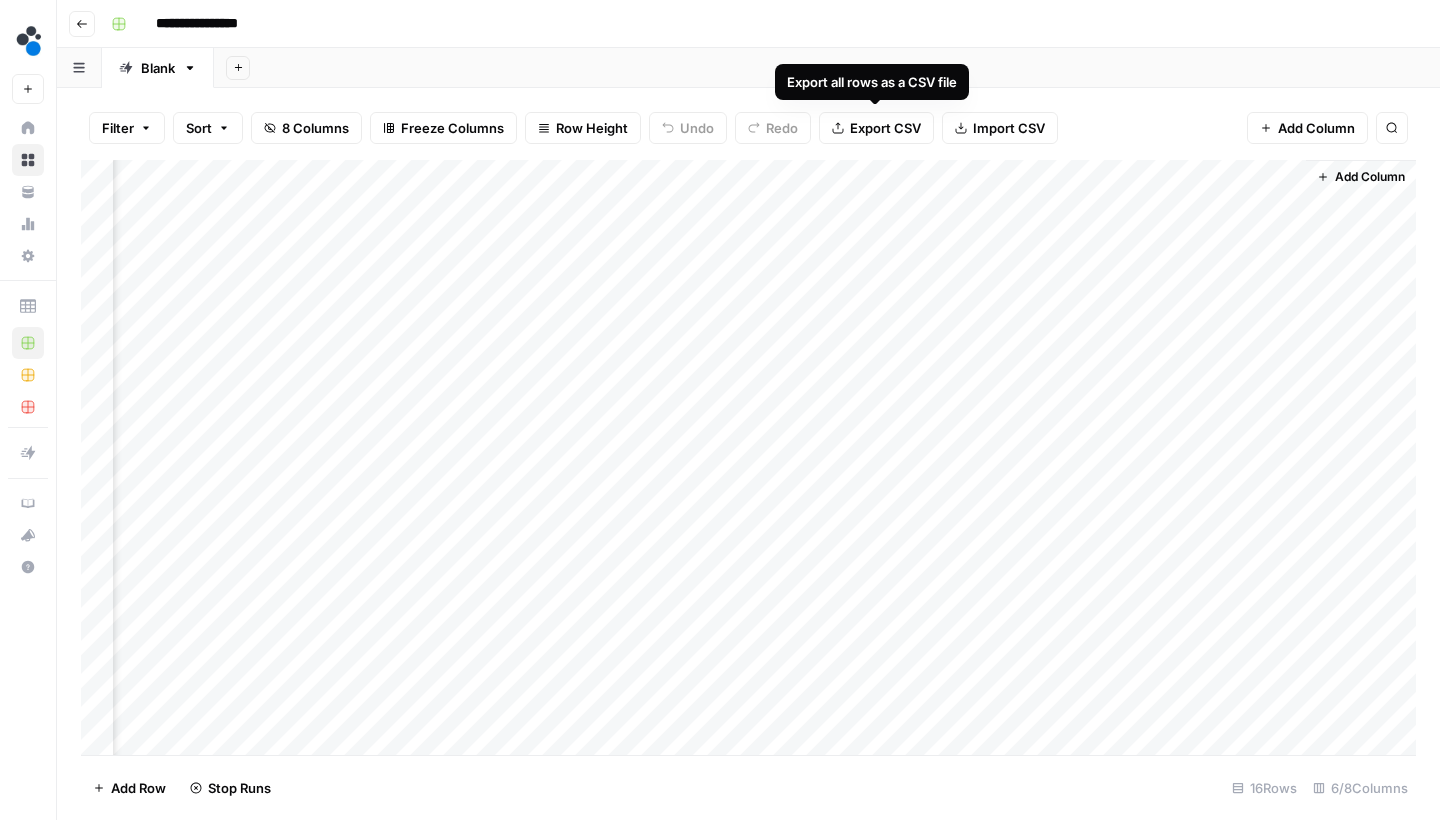 click on "**********" at bounding box center [748, 24] 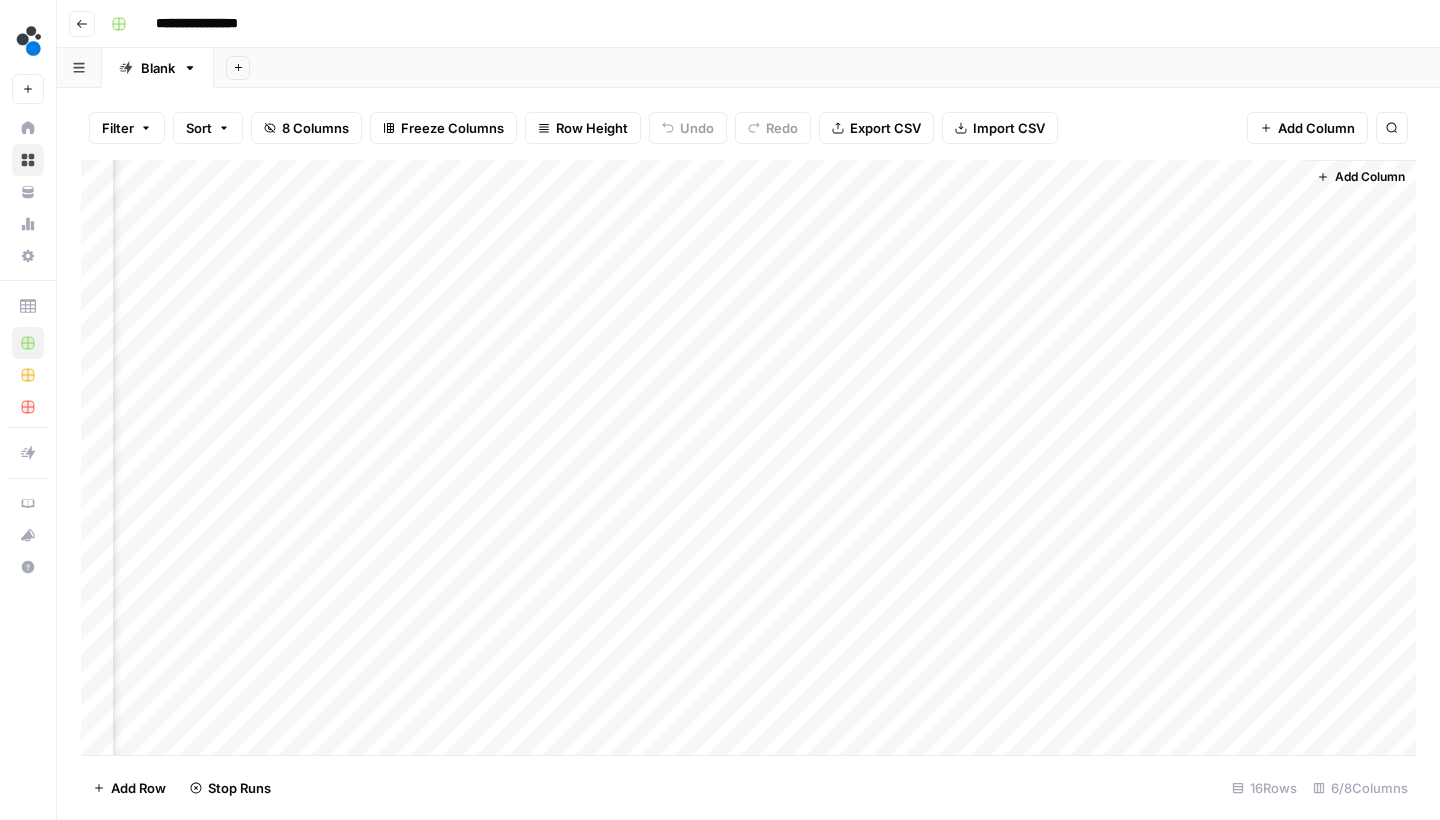 click 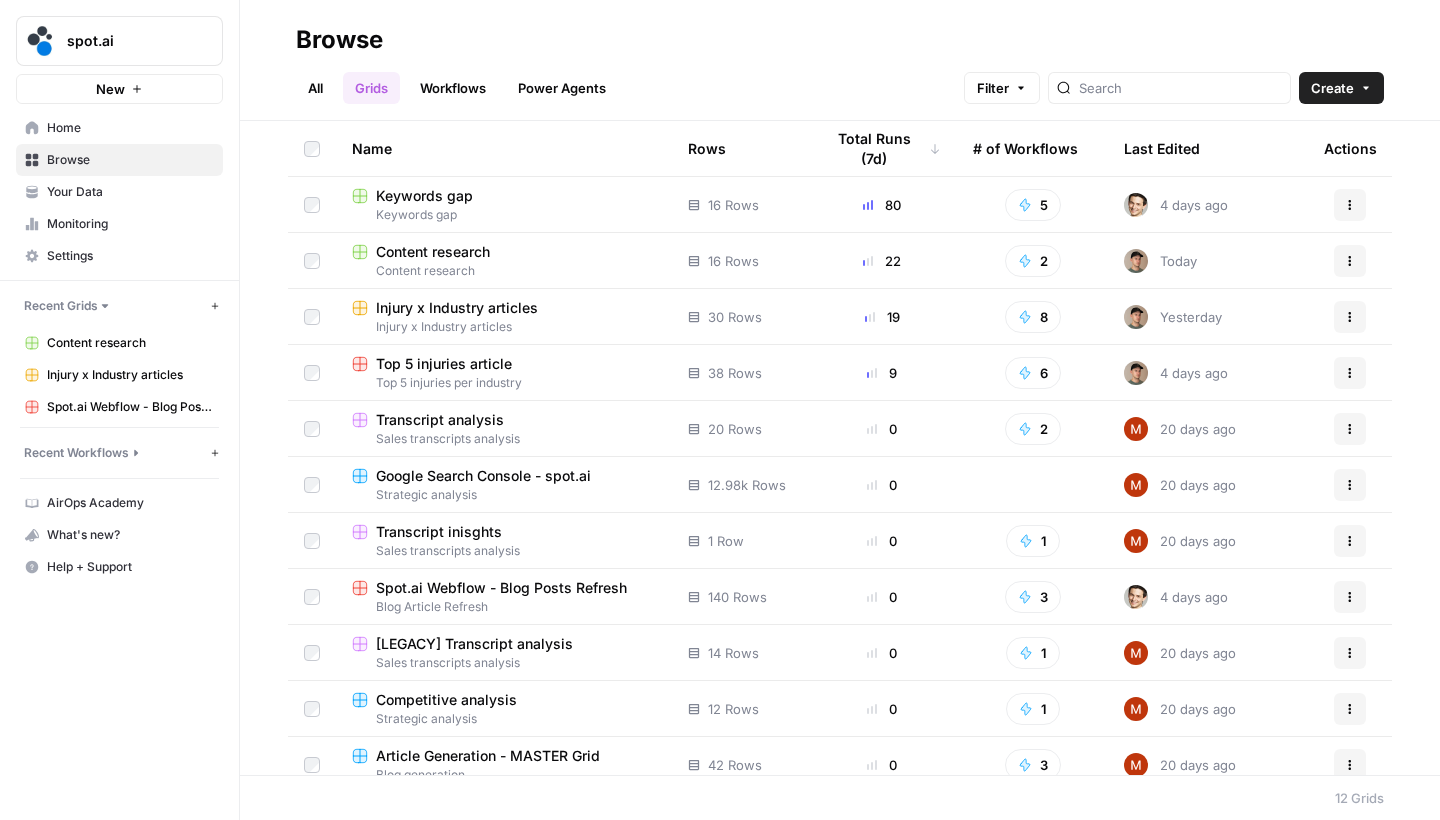 click on "Home" at bounding box center (130, 128) 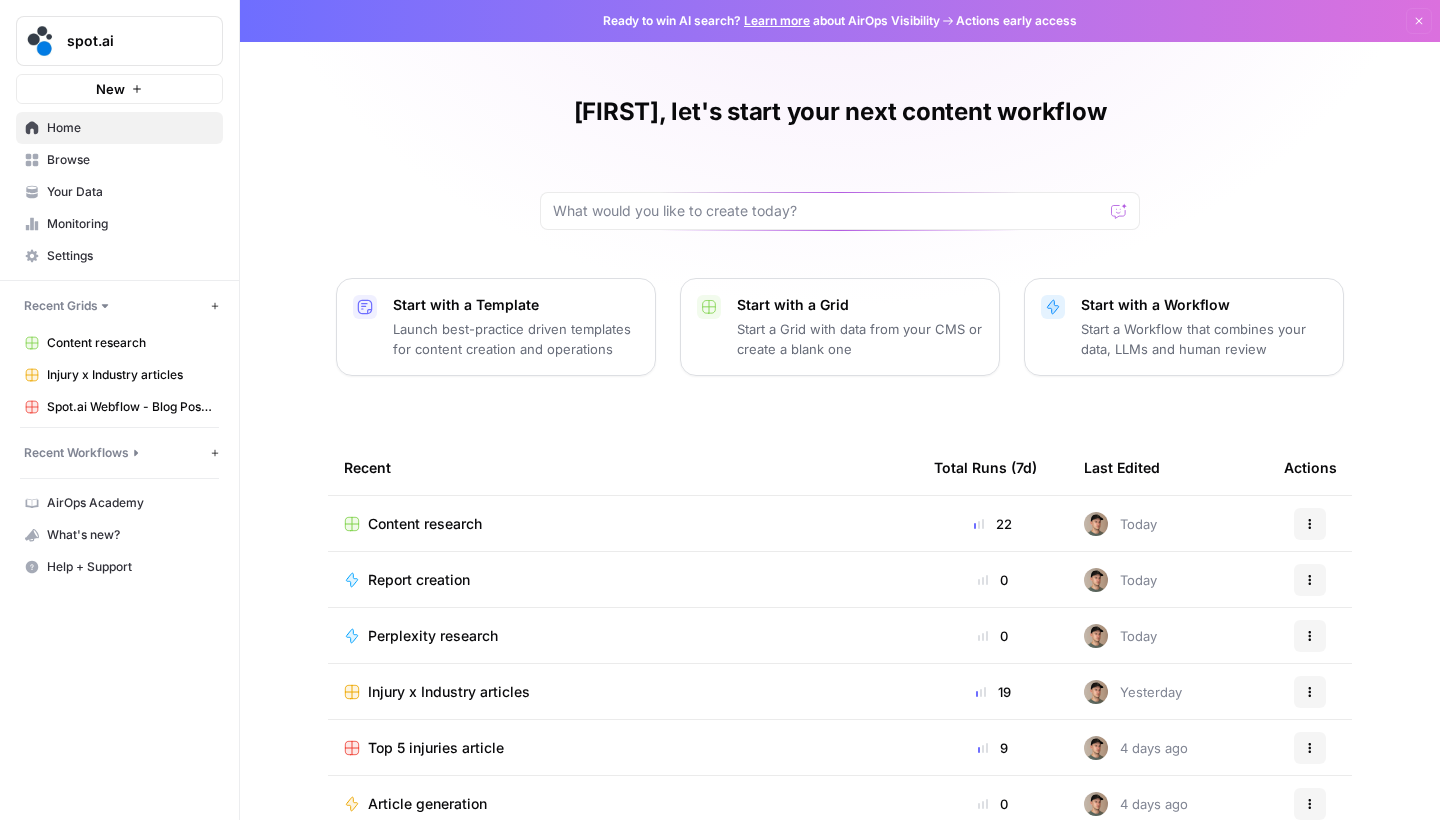 click on "Browse" at bounding box center [130, 160] 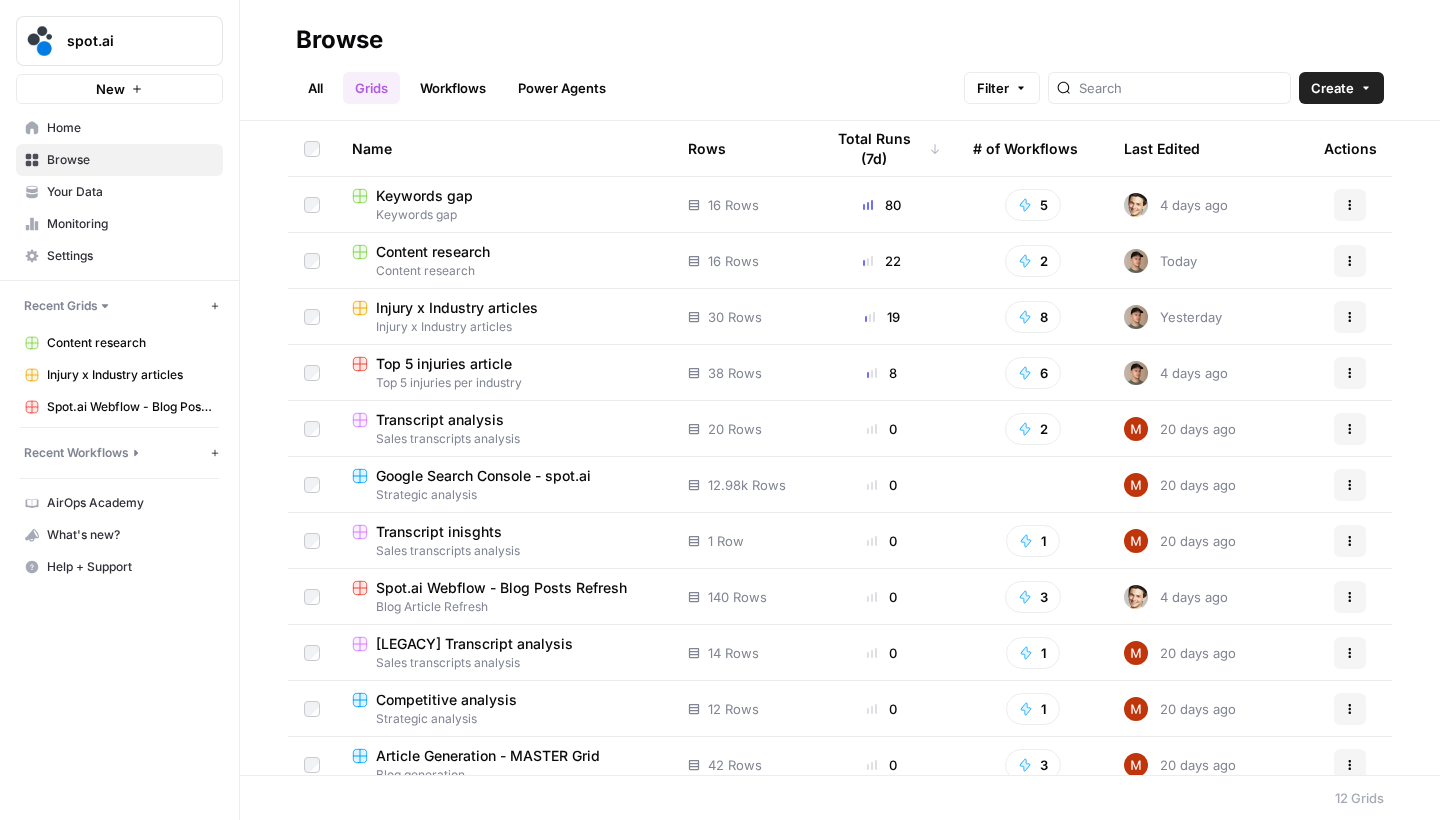 click on "Content research" at bounding box center [433, 252] 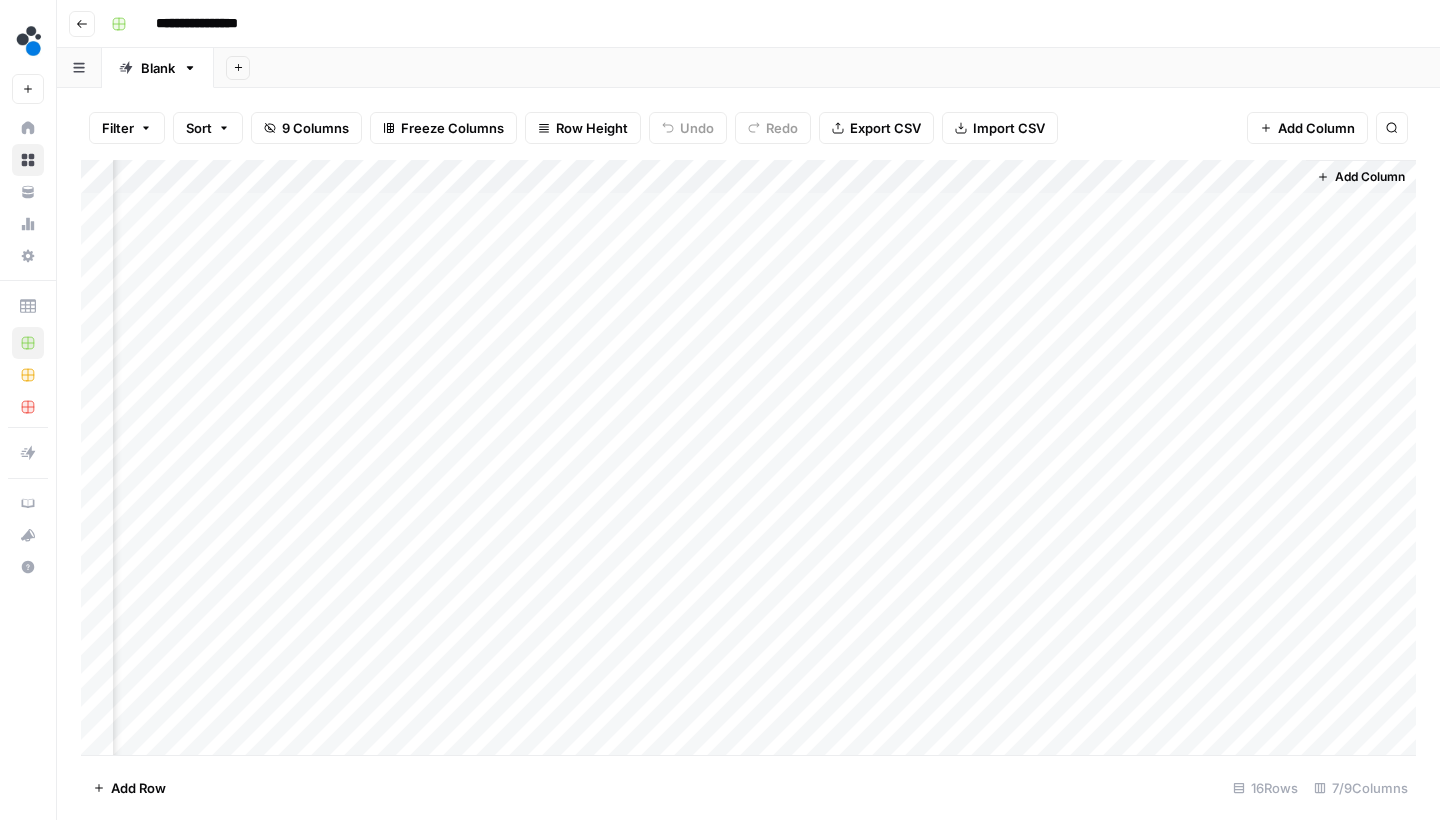 scroll, scrollTop: 0, scrollLeft: 292, axis: horizontal 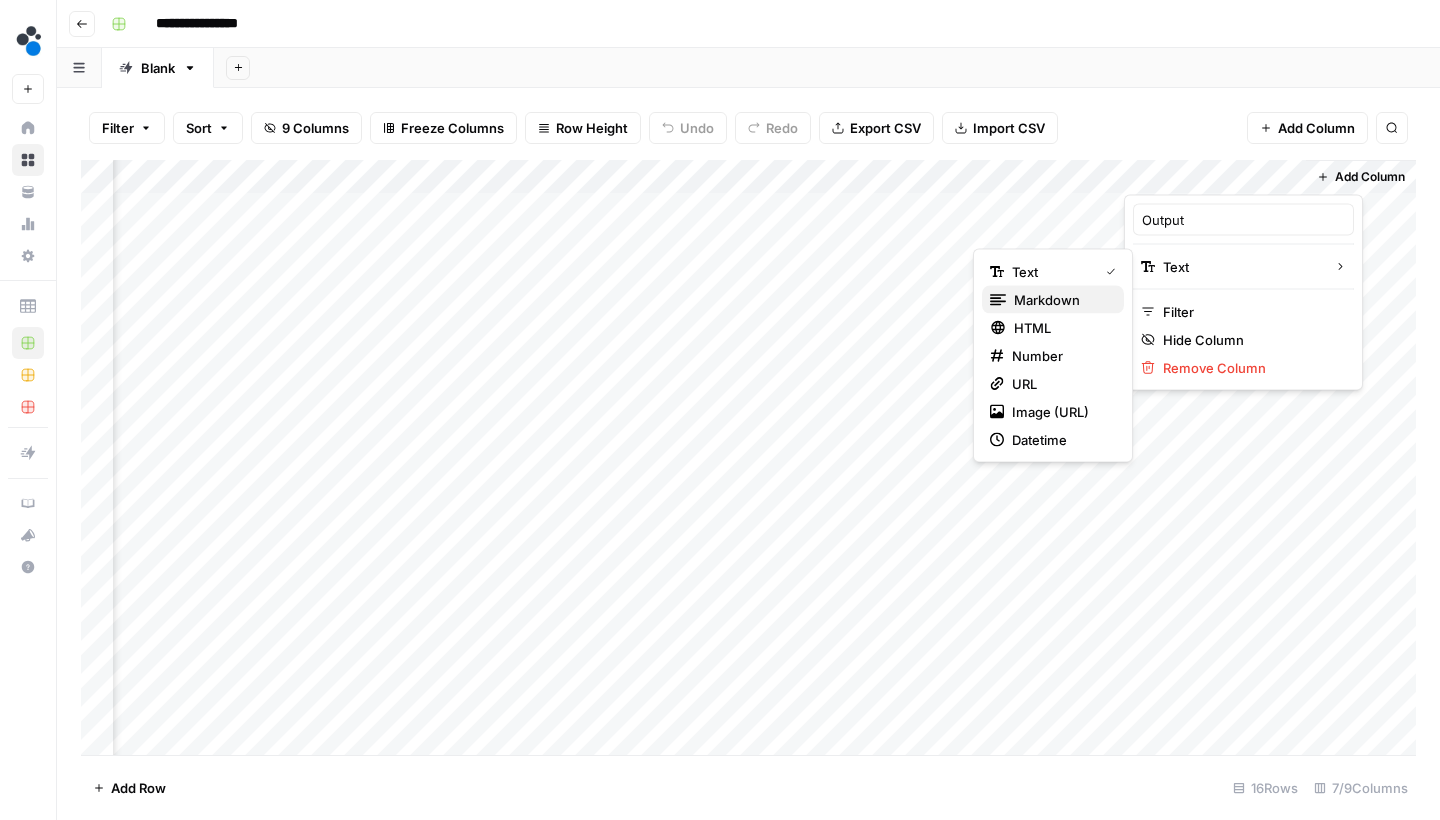 click on "Markdown" at bounding box center (1061, 300) 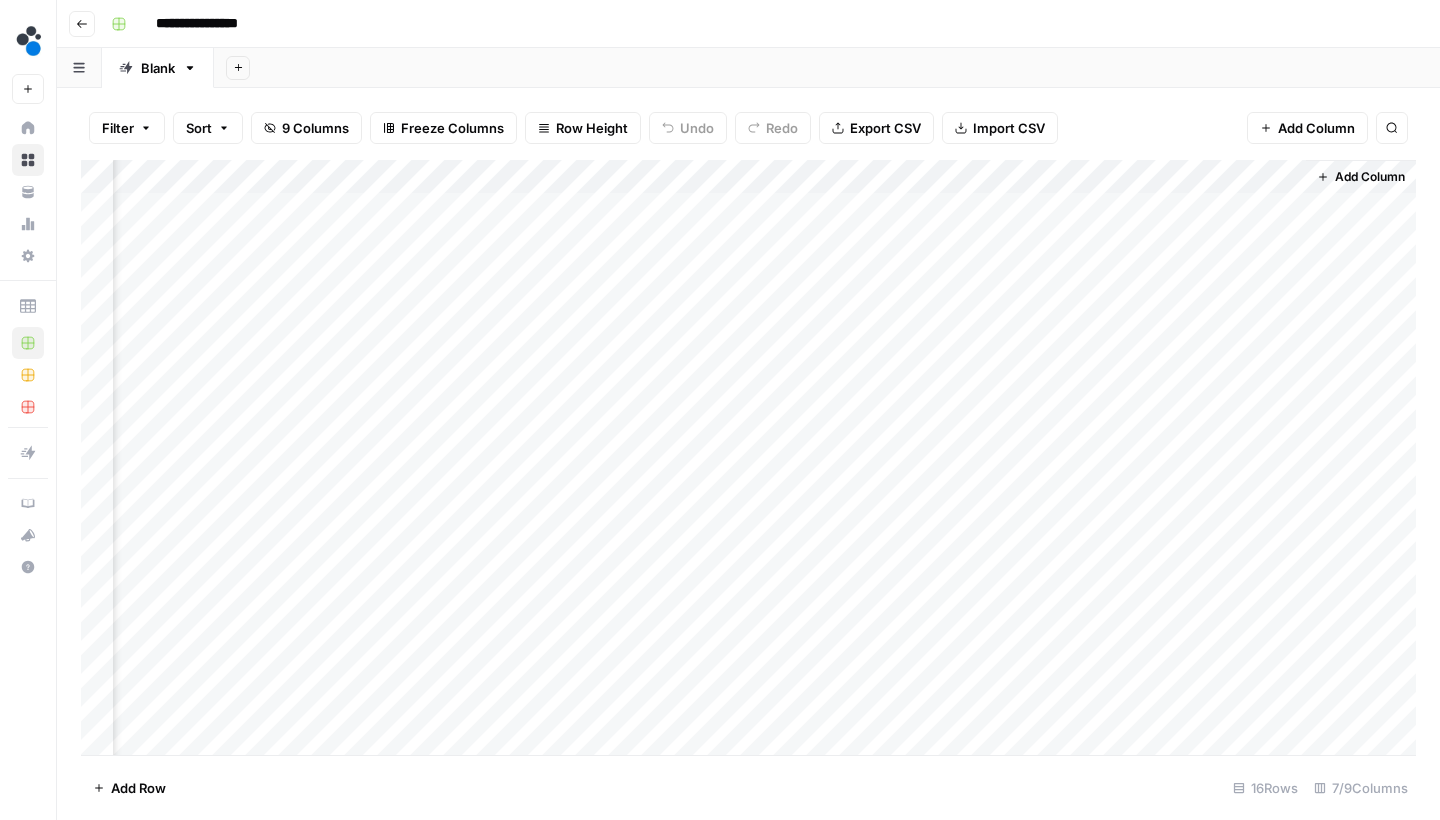 click on "Add Column" at bounding box center (748, 460) 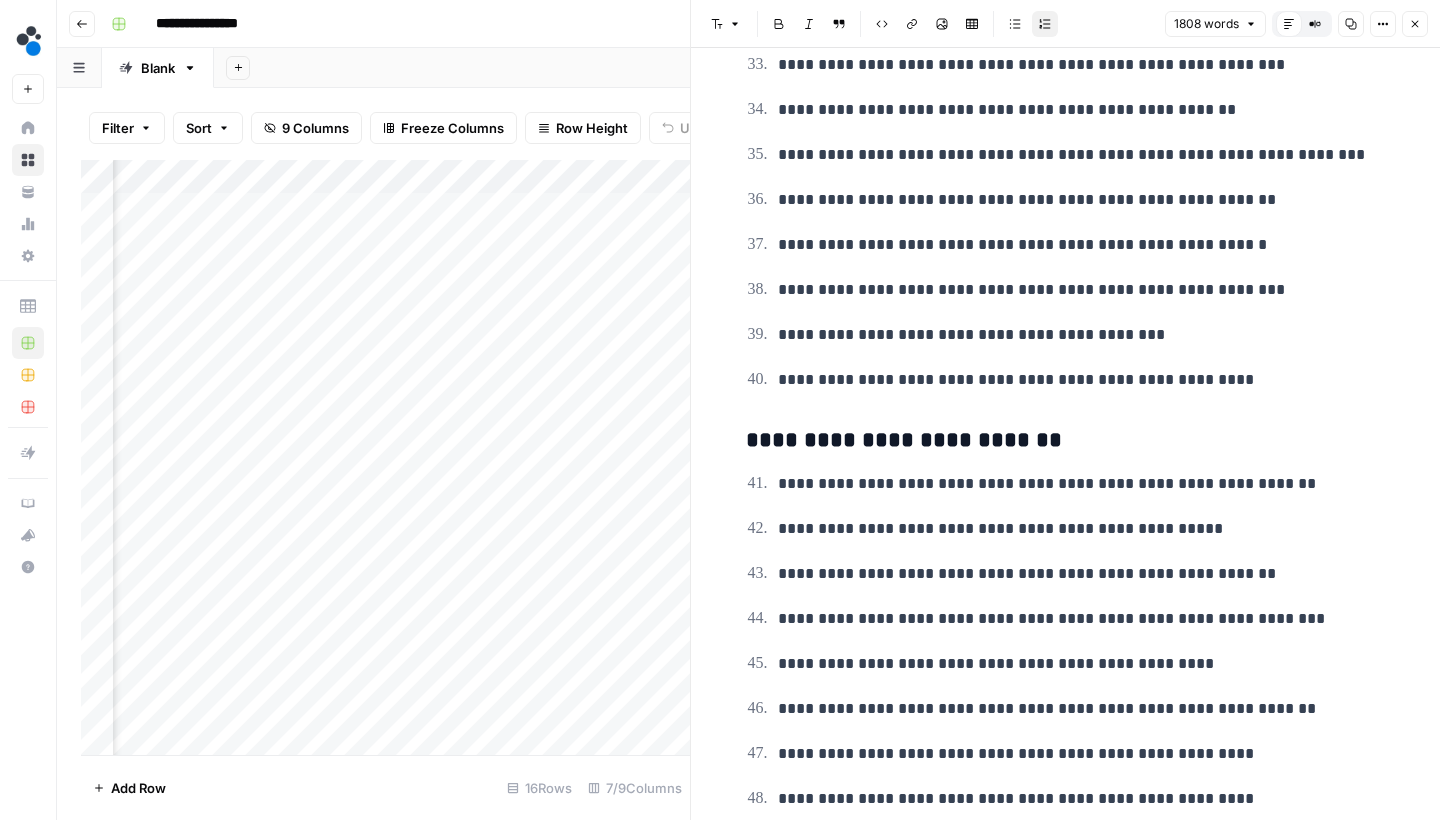 scroll, scrollTop: 8962, scrollLeft: 0, axis: vertical 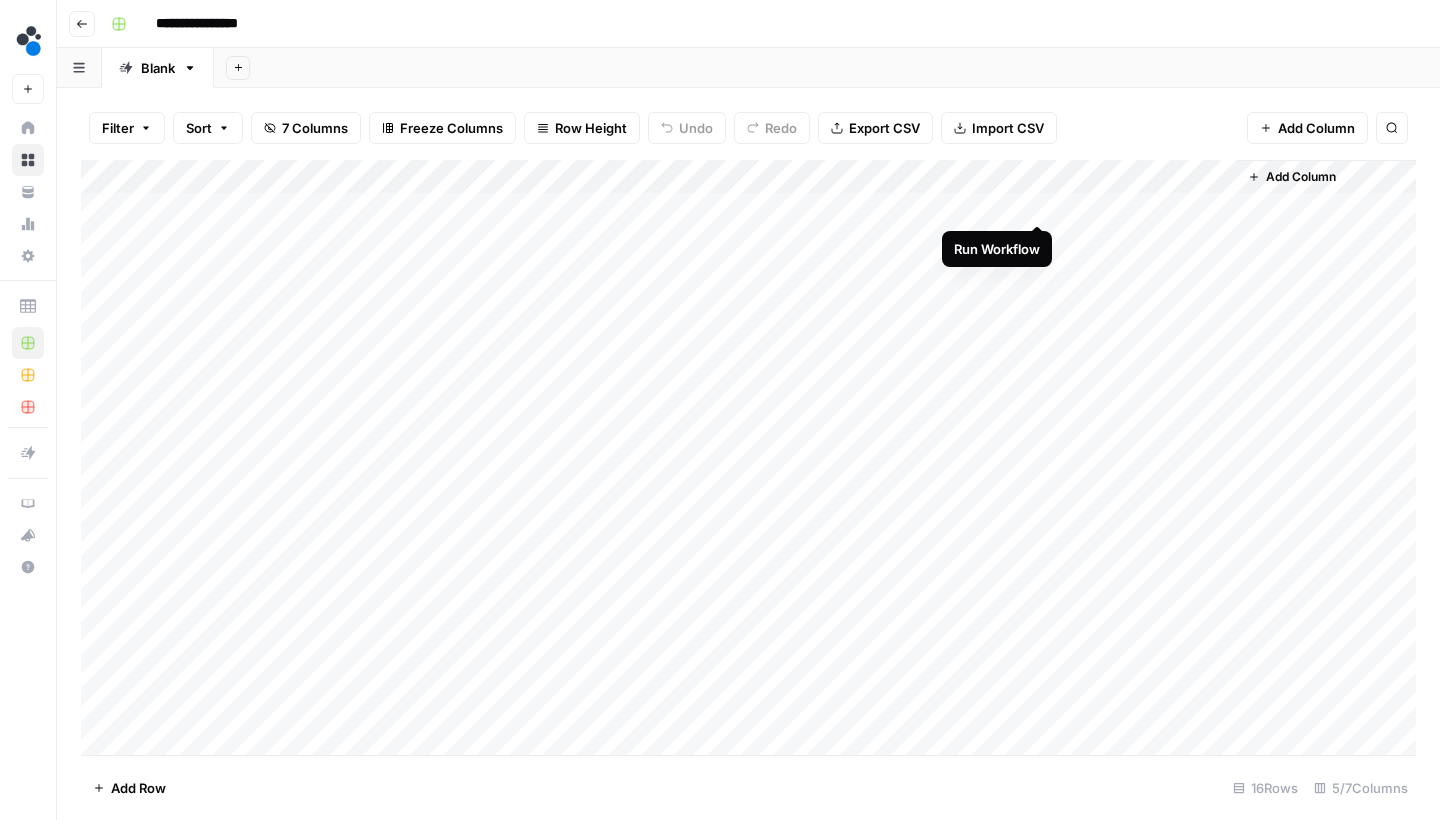 click on "Add Column" at bounding box center [748, 460] 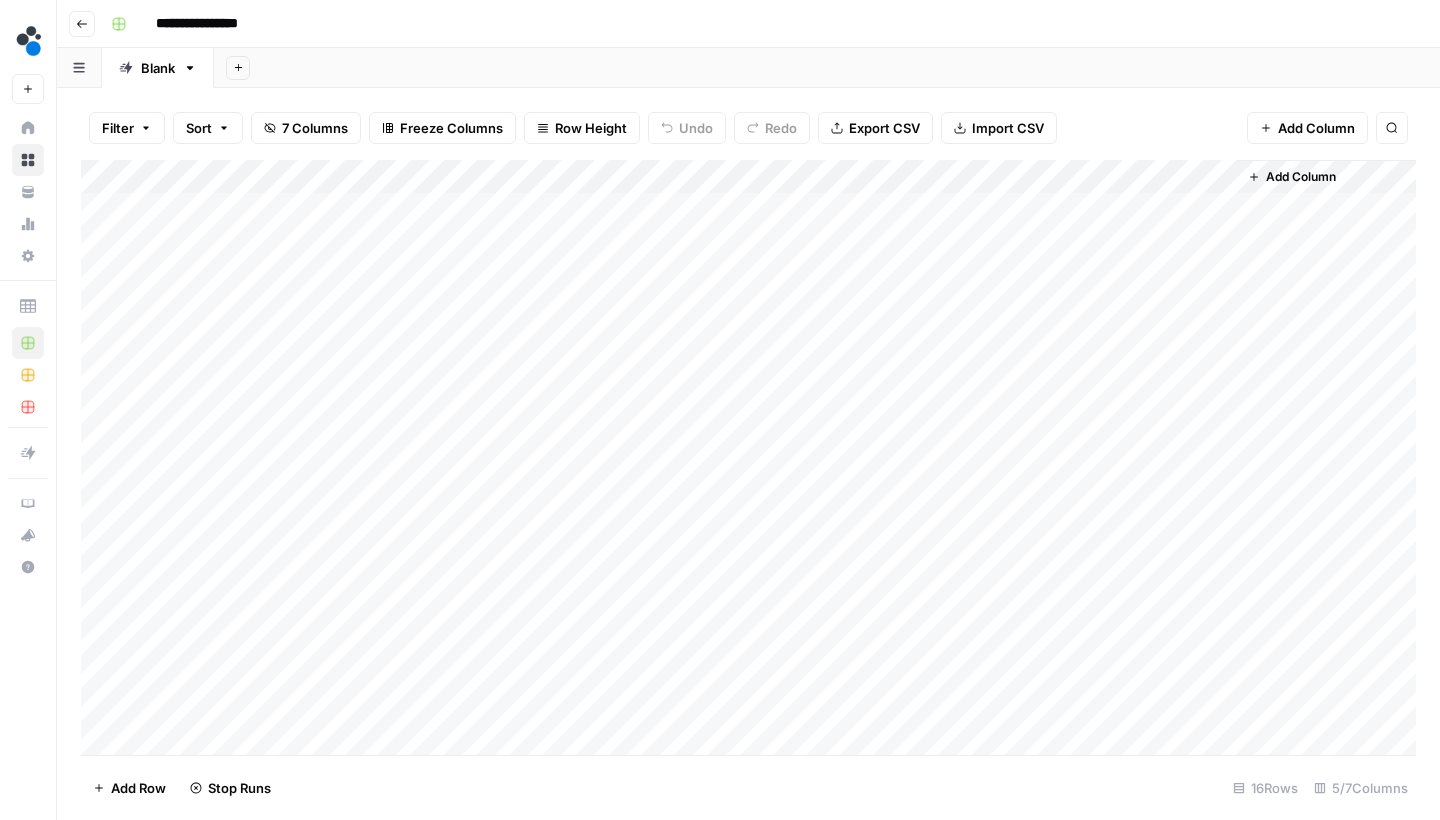 click on "Add Column" at bounding box center (748, 460) 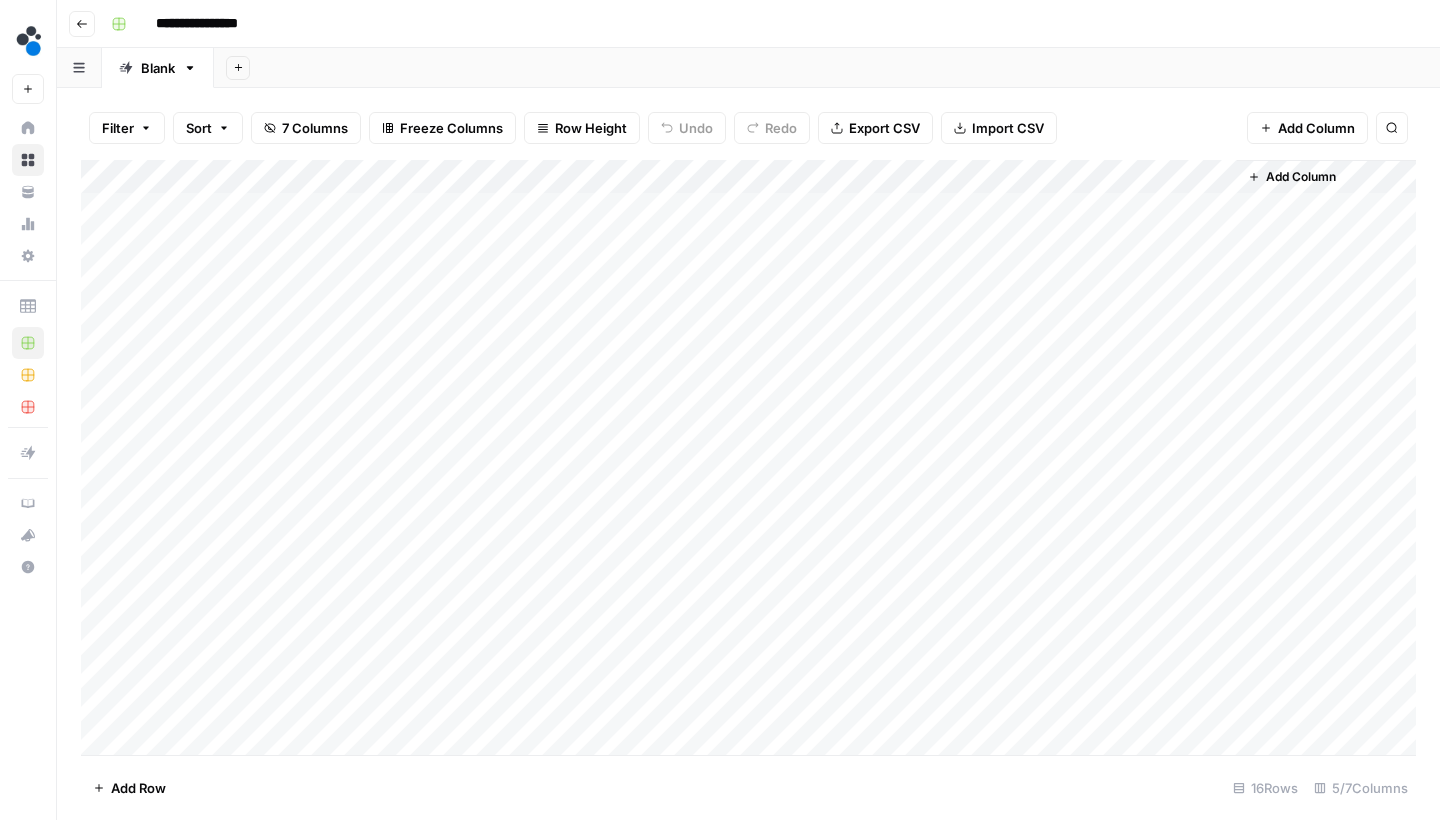 click on "Add Column" at bounding box center [748, 460] 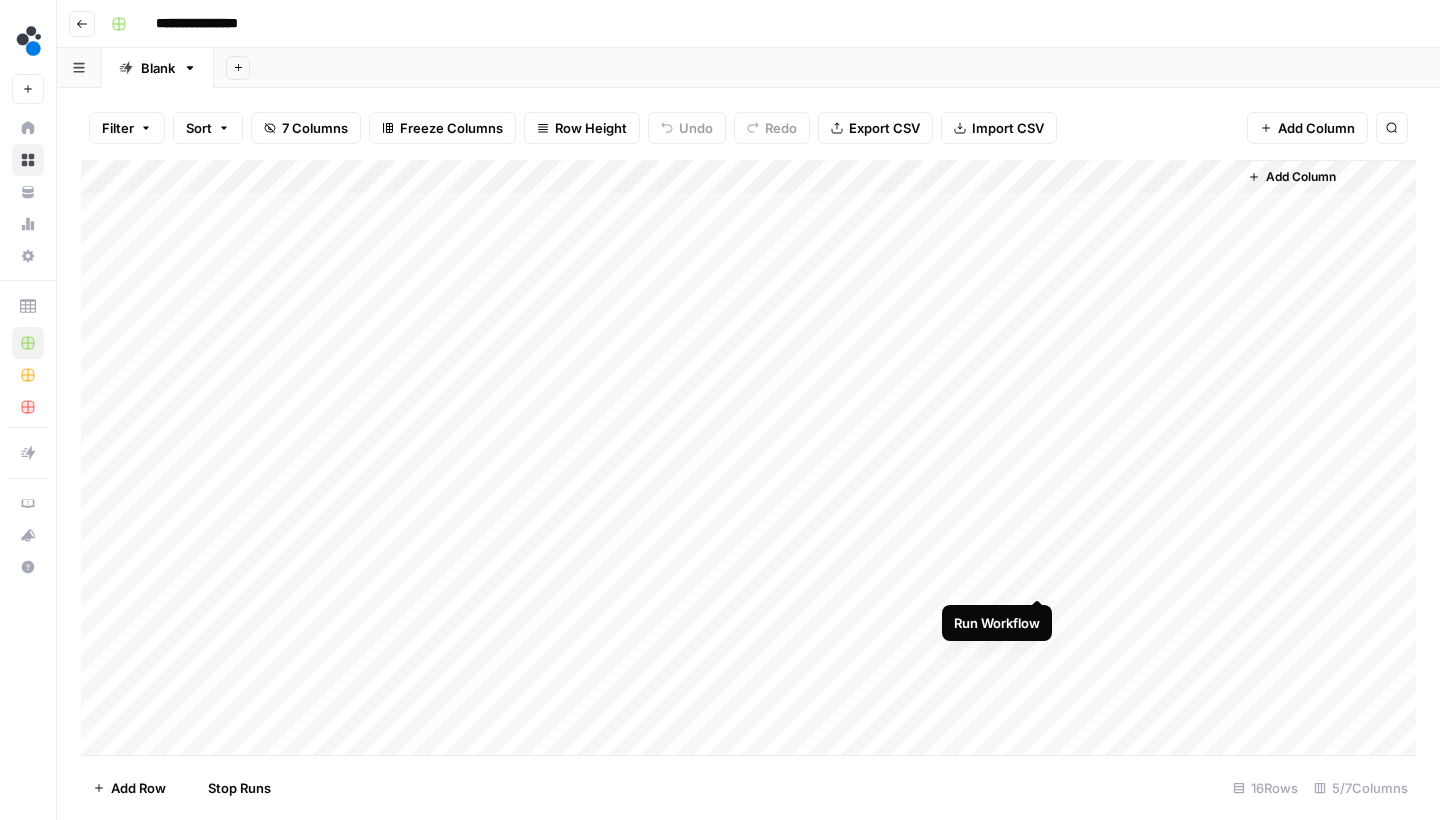 click on "Add Column" at bounding box center [748, 460] 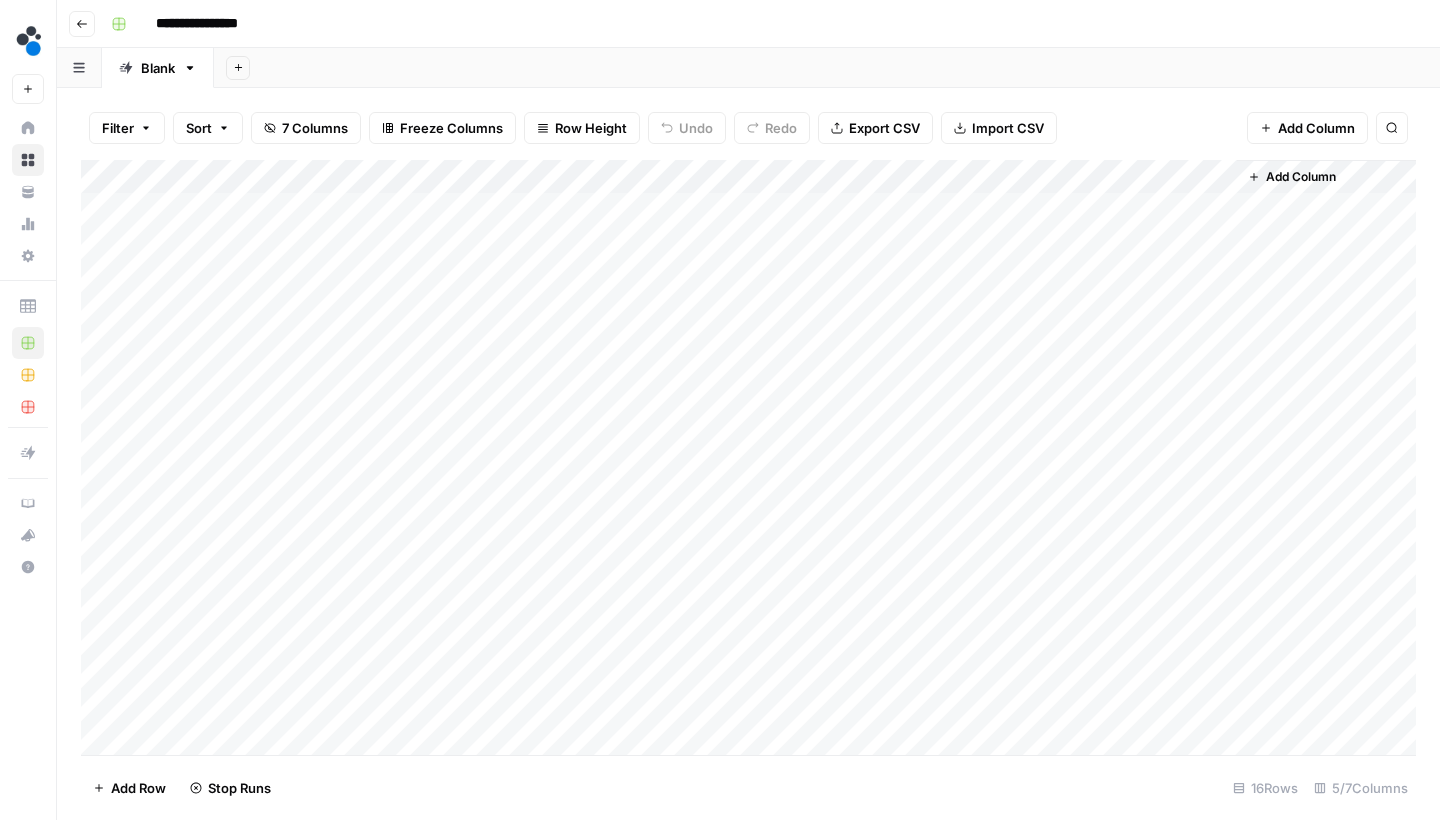 click on "Add Column" at bounding box center [748, 460] 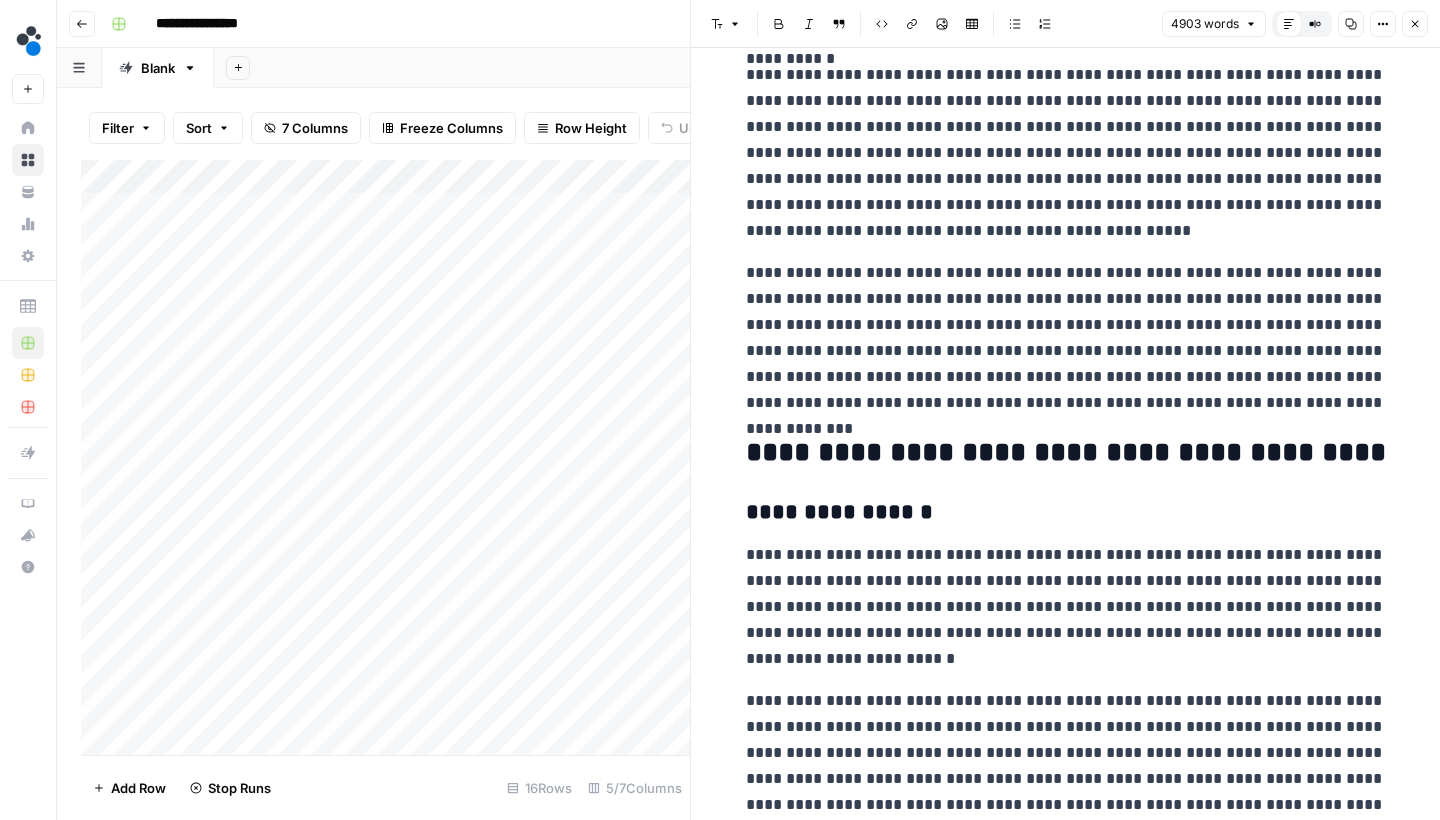 scroll, scrollTop: 3059, scrollLeft: 0, axis: vertical 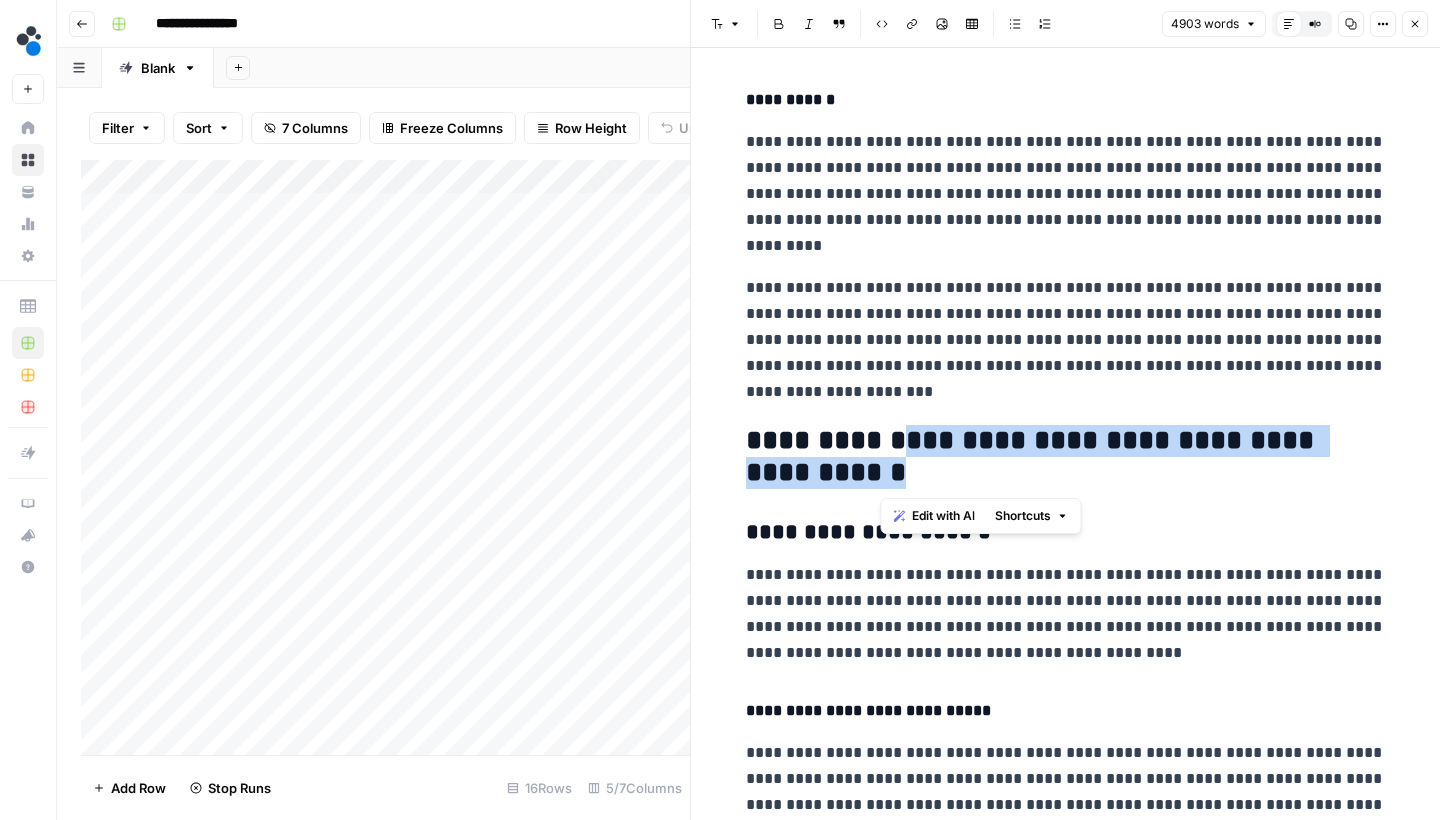 drag, startPoint x: 925, startPoint y: 479, endPoint x: 888, endPoint y: 443, distance: 51.62364 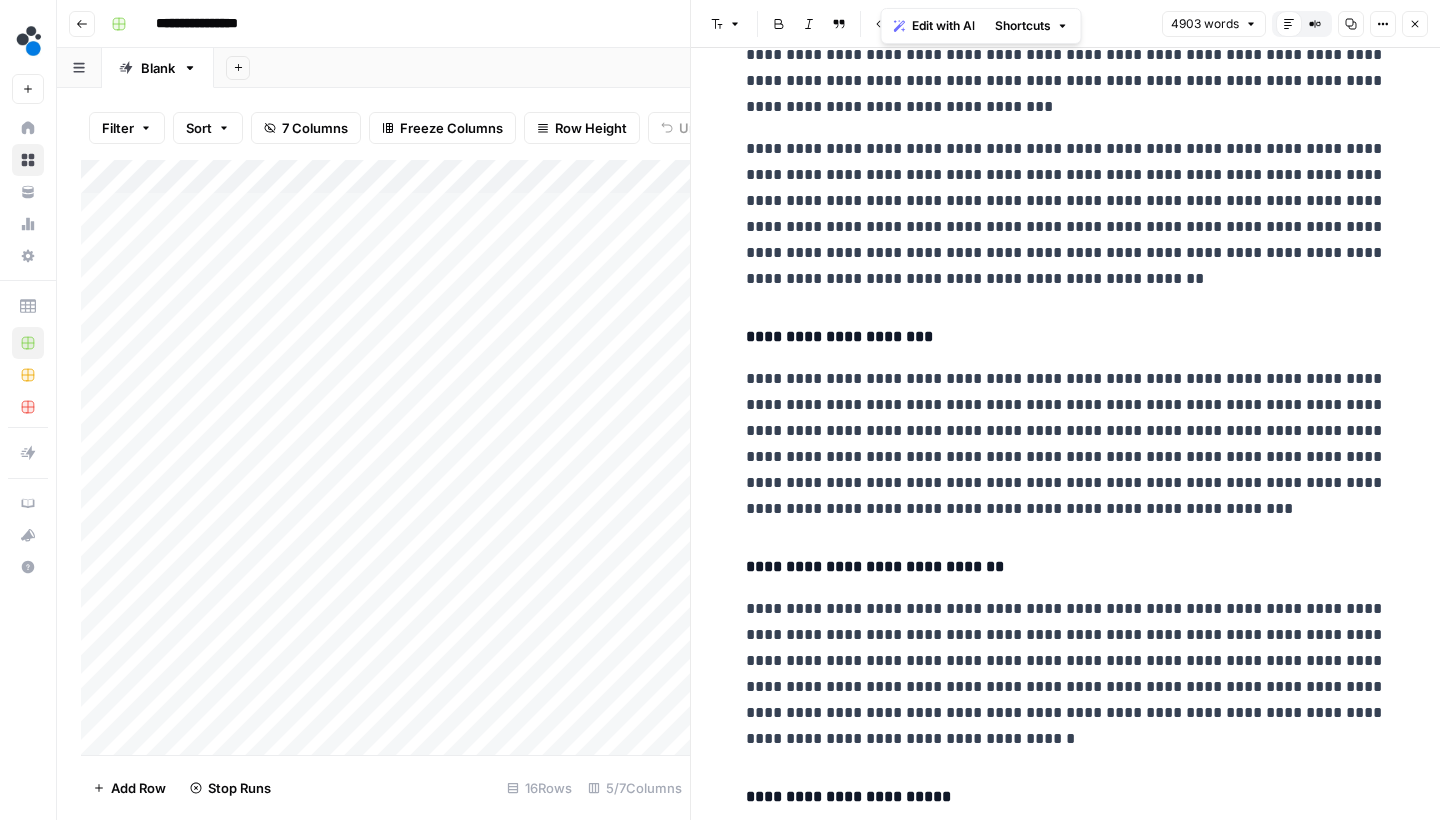 scroll, scrollTop: 12815, scrollLeft: 0, axis: vertical 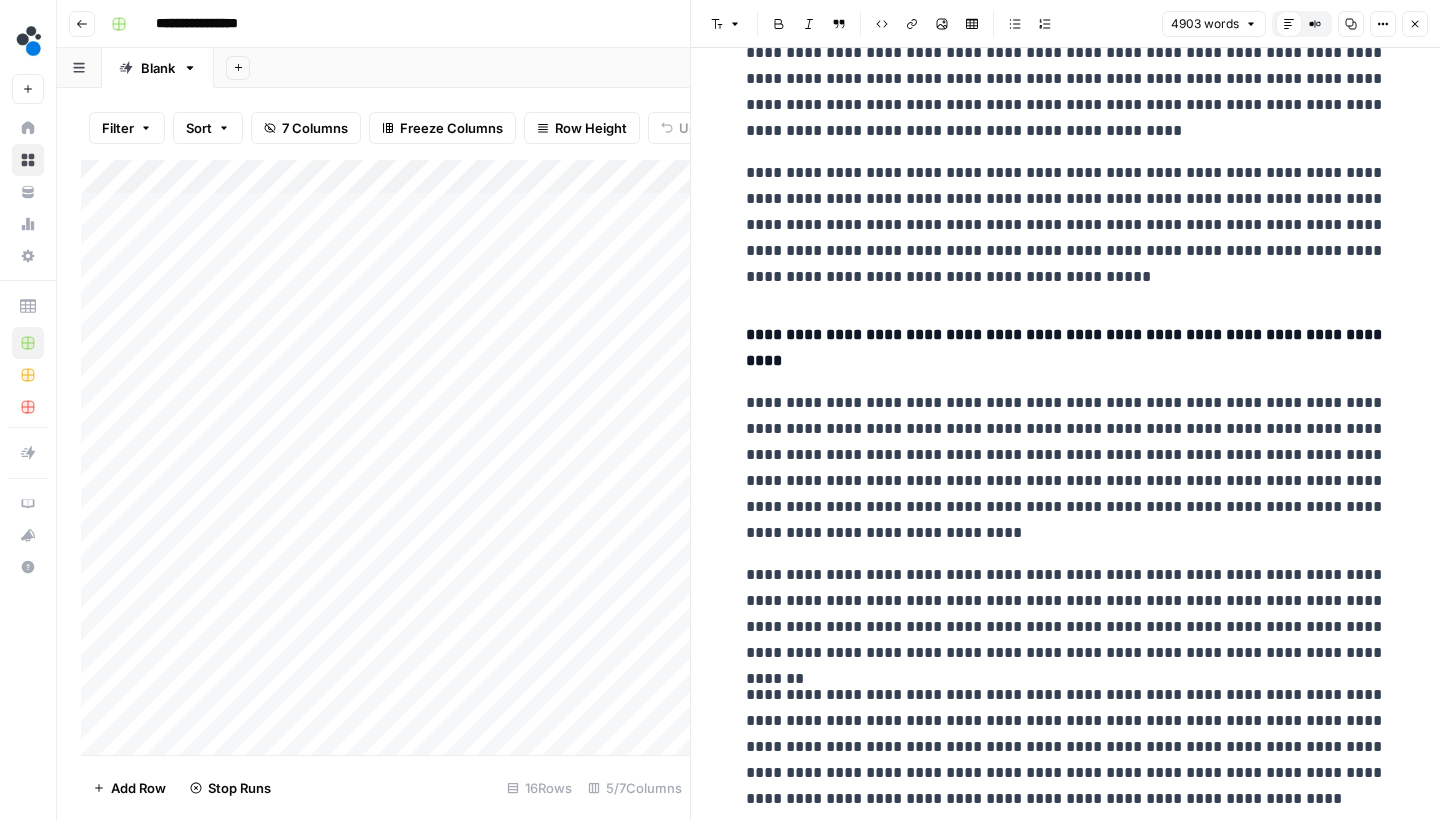 click on "Close" at bounding box center (1415, 24) 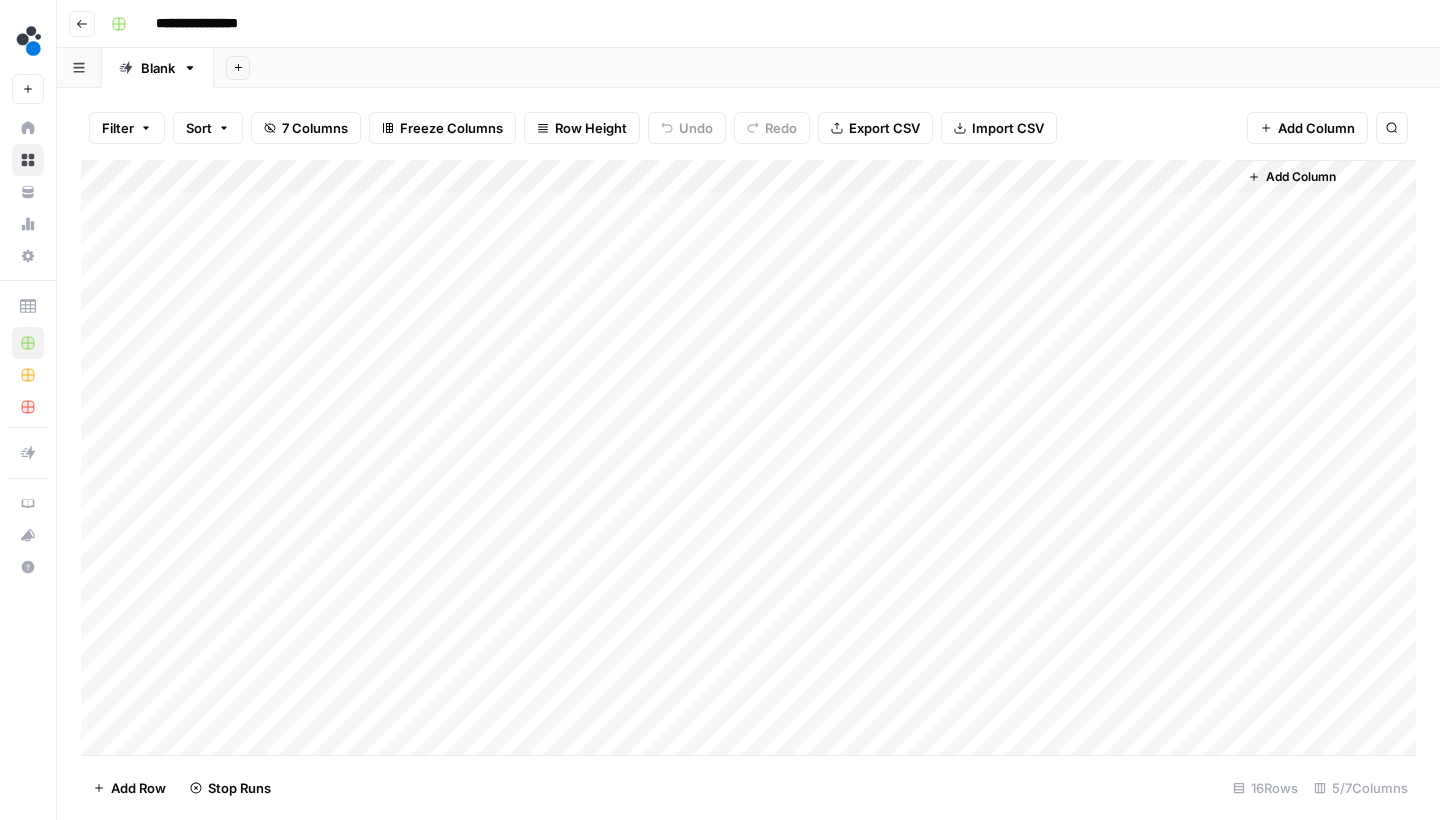 scroll, scrollTop: 0, scrollLeft: 0, axis: both 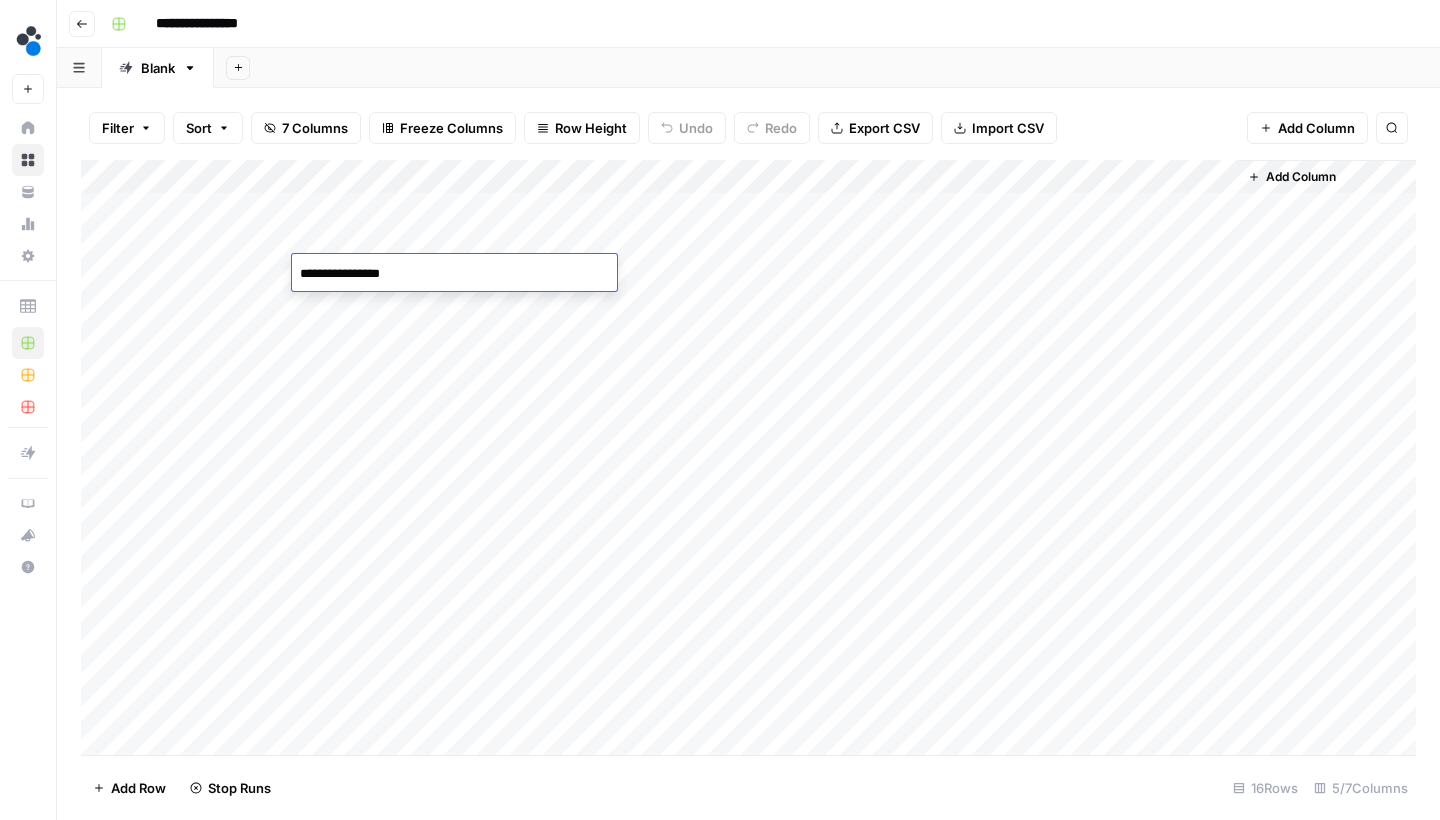 click on "**********" at bounding box center (454, 274) 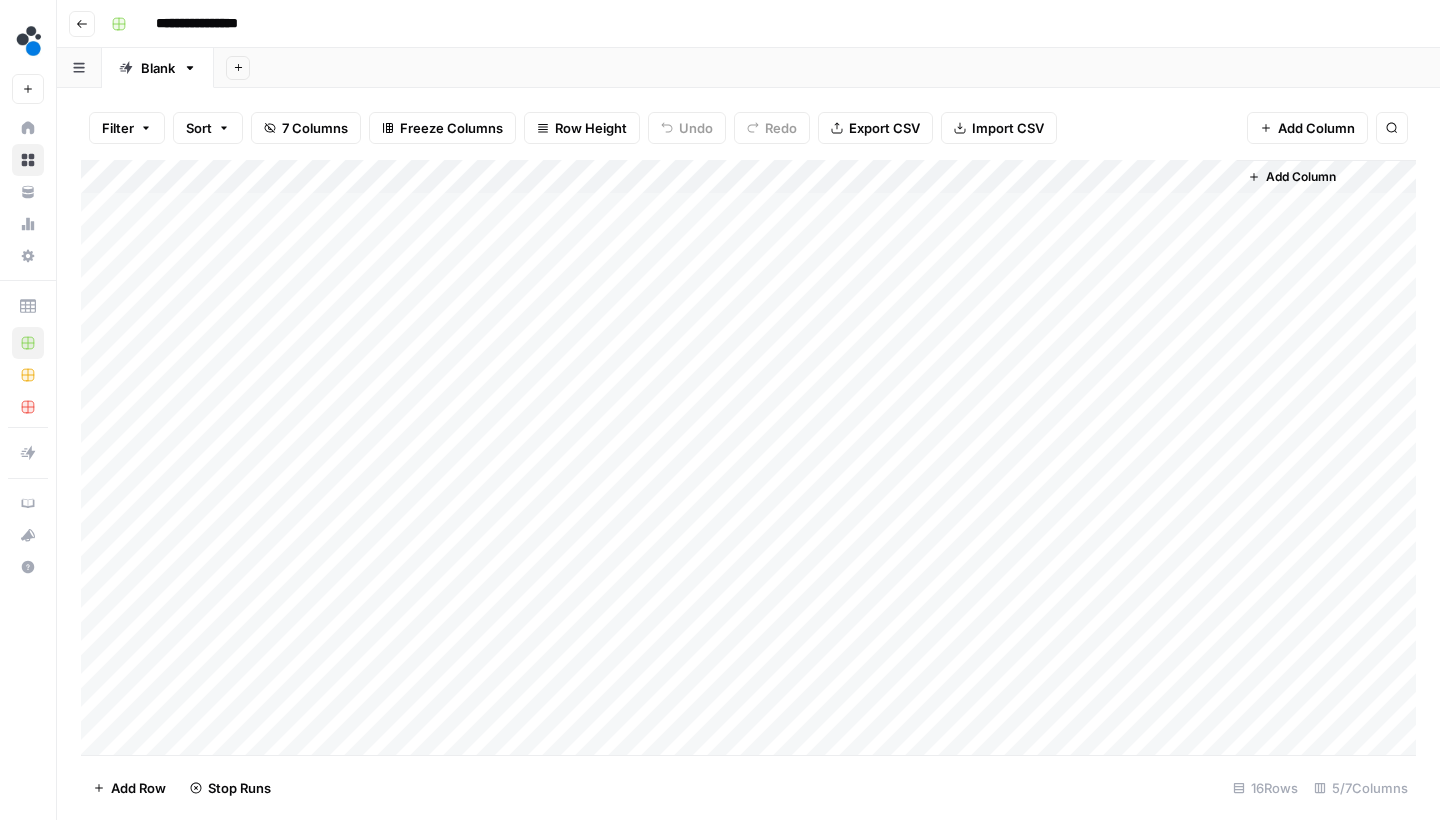 click on "Add Column" at bounding box center [748, 460] 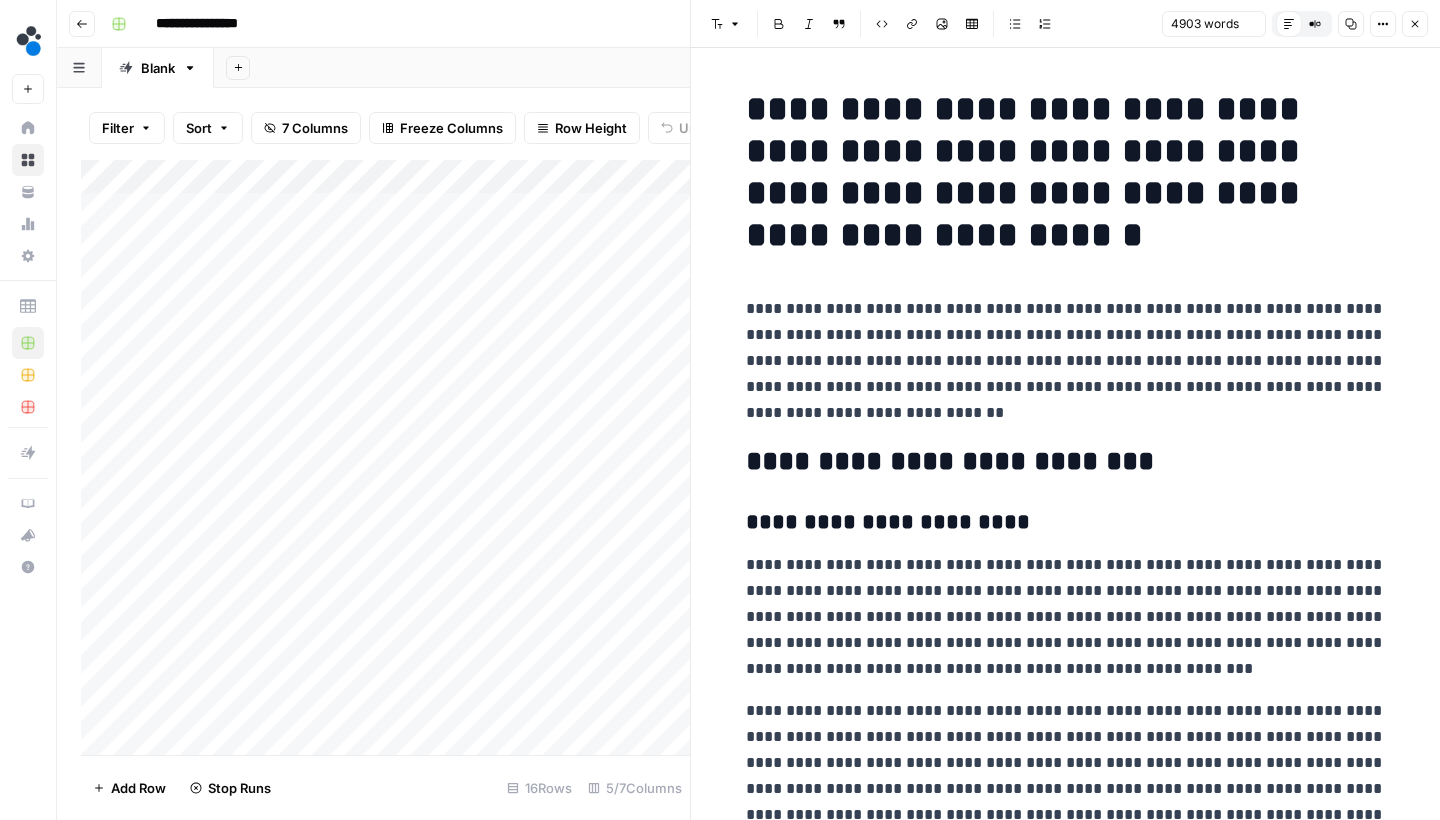 click on "**********" at bounding box center (1066, 361) 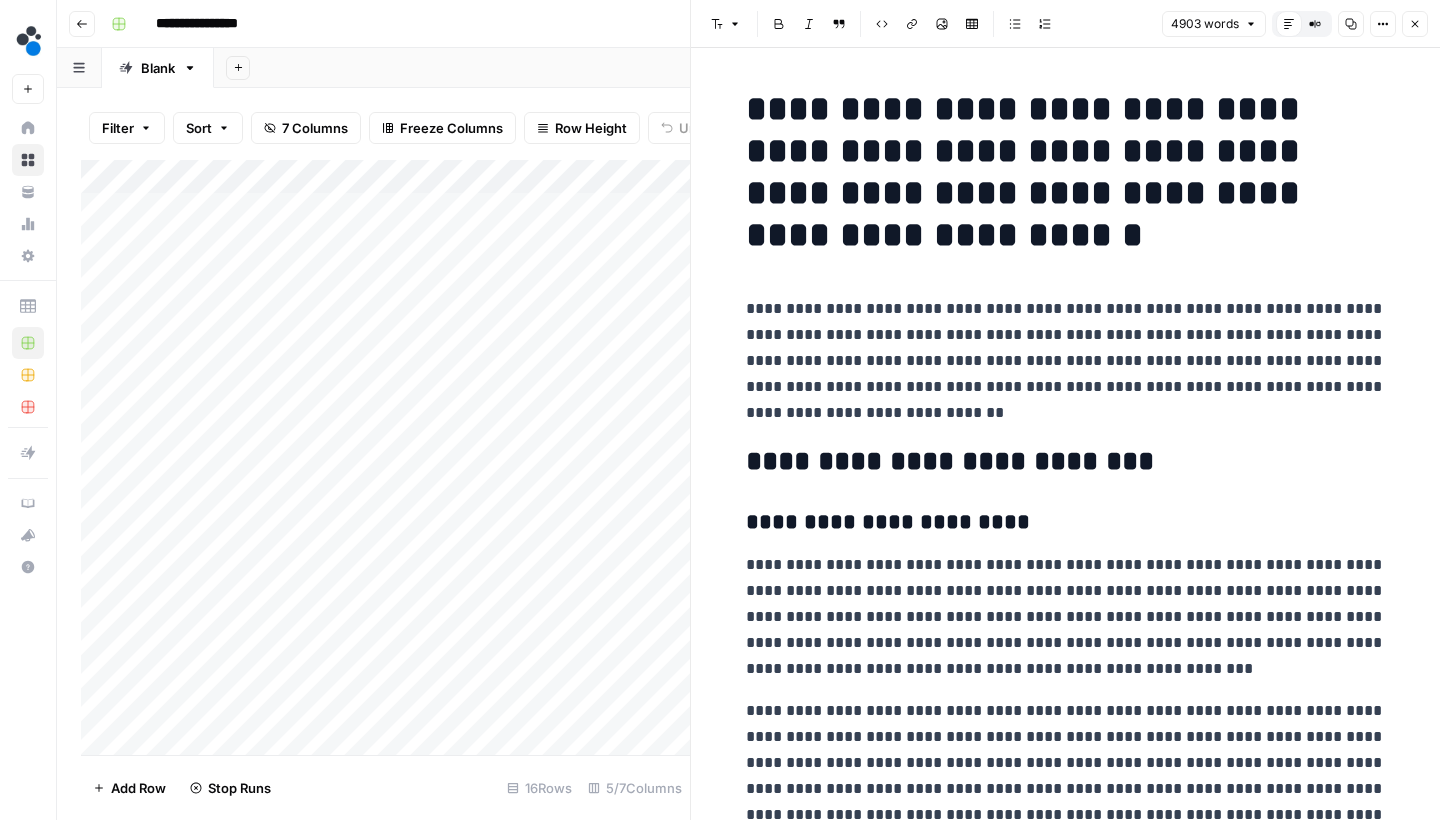 scroll, scrollTop: 207, scrollLeft: 0, axis: vertical 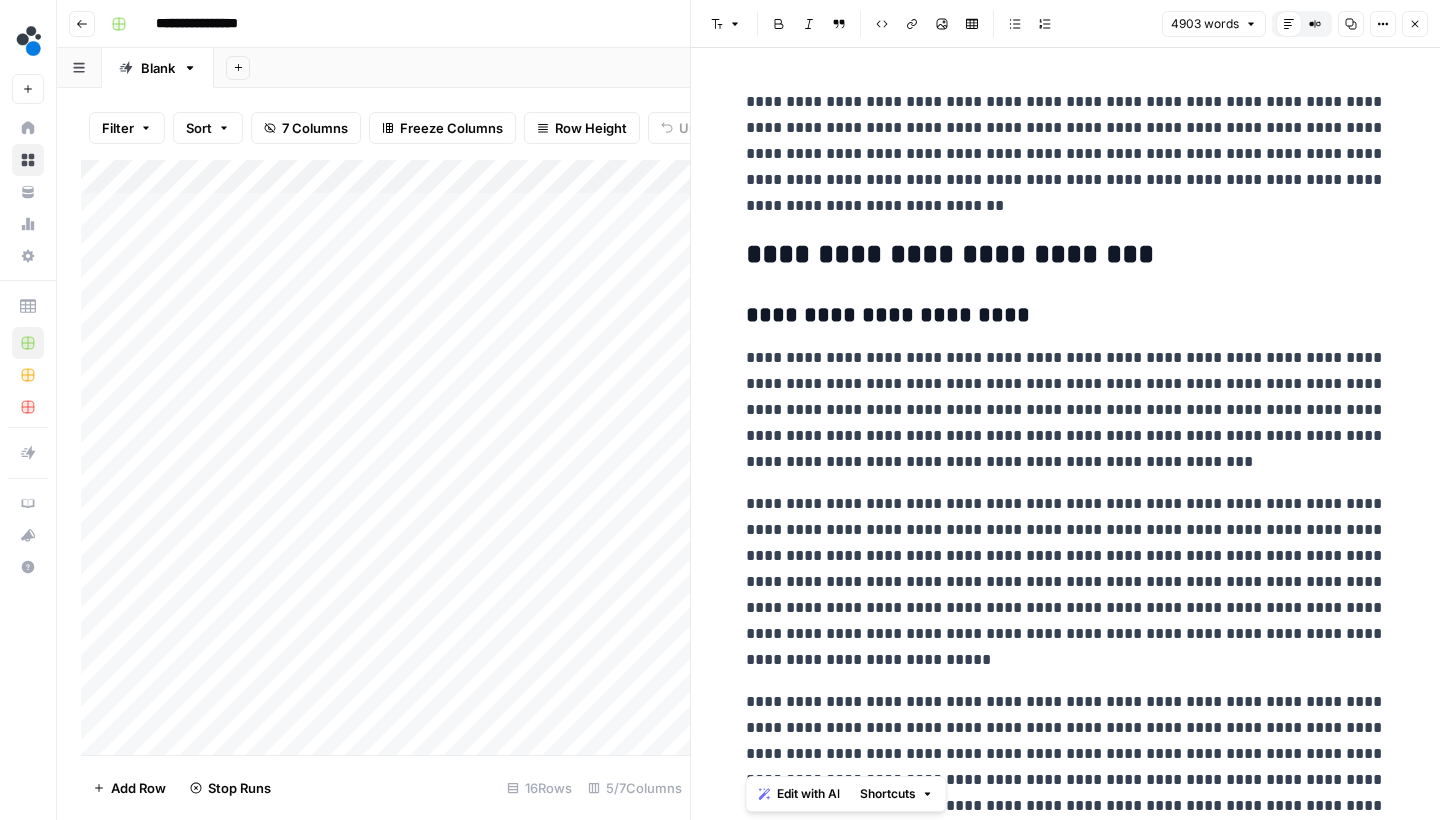 copy on "**********" 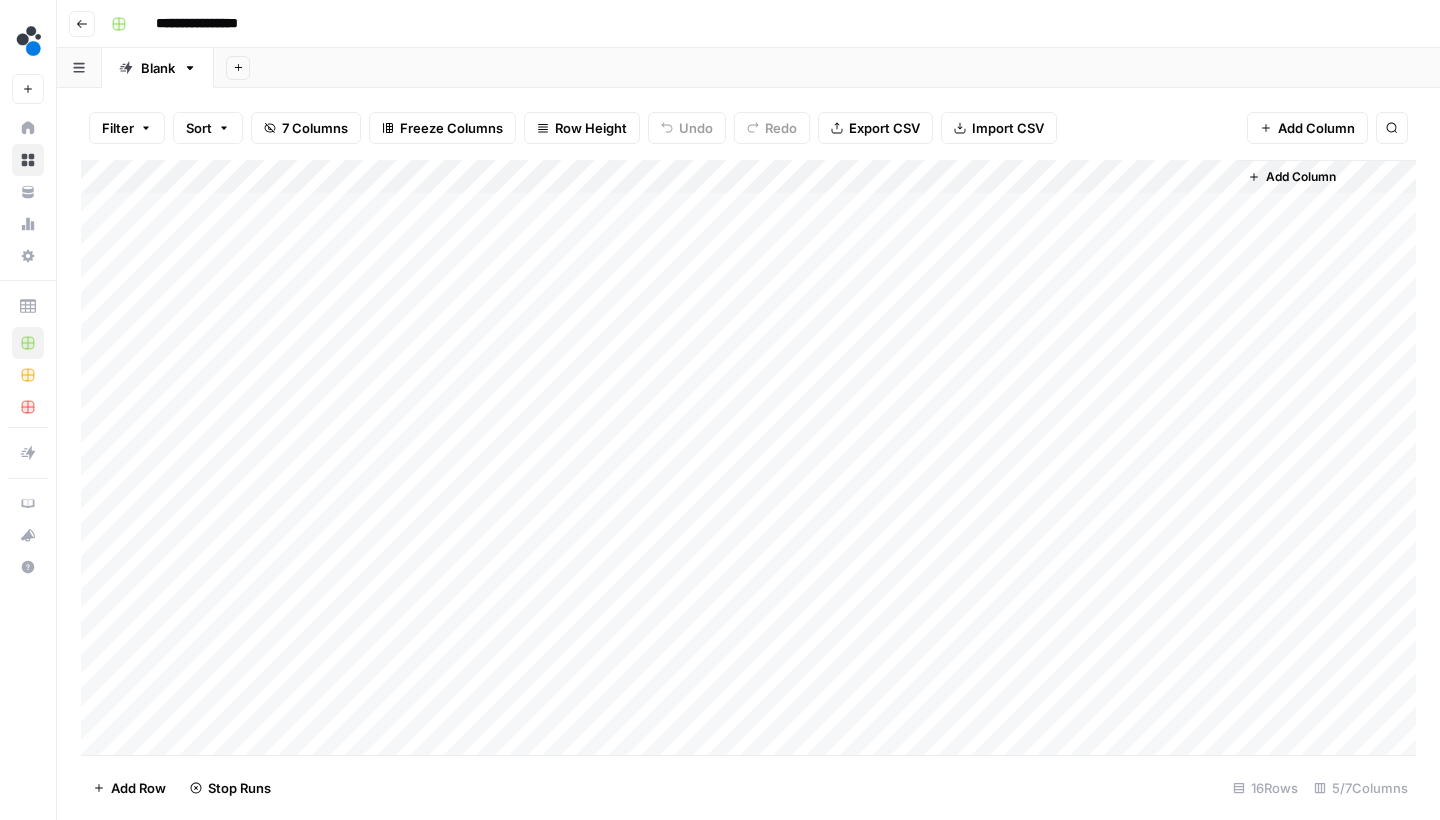 click on "Add Column" at bounding box center [1301, 177] 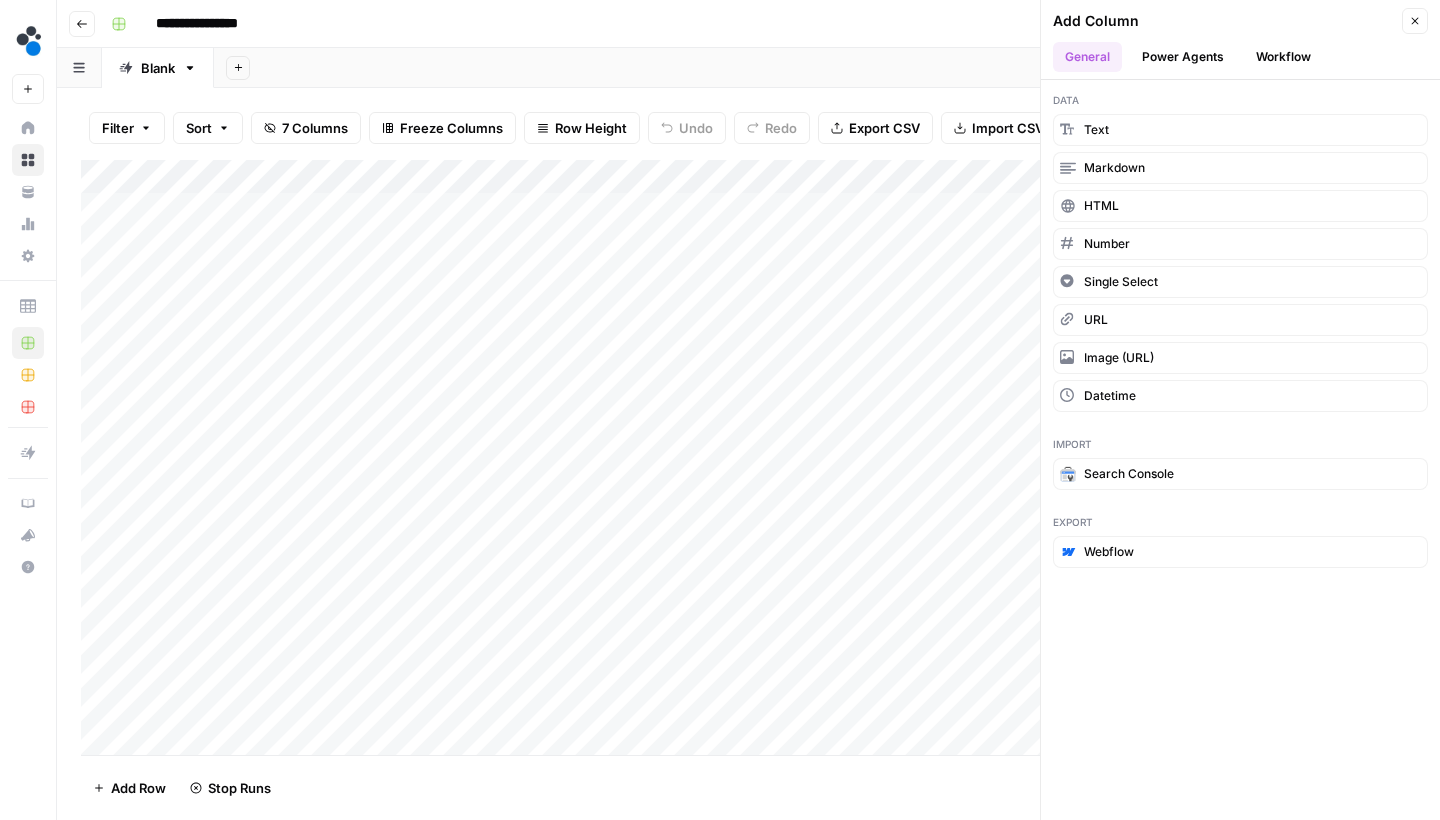 click on "Workflow" at bounding box center [1283, 57] 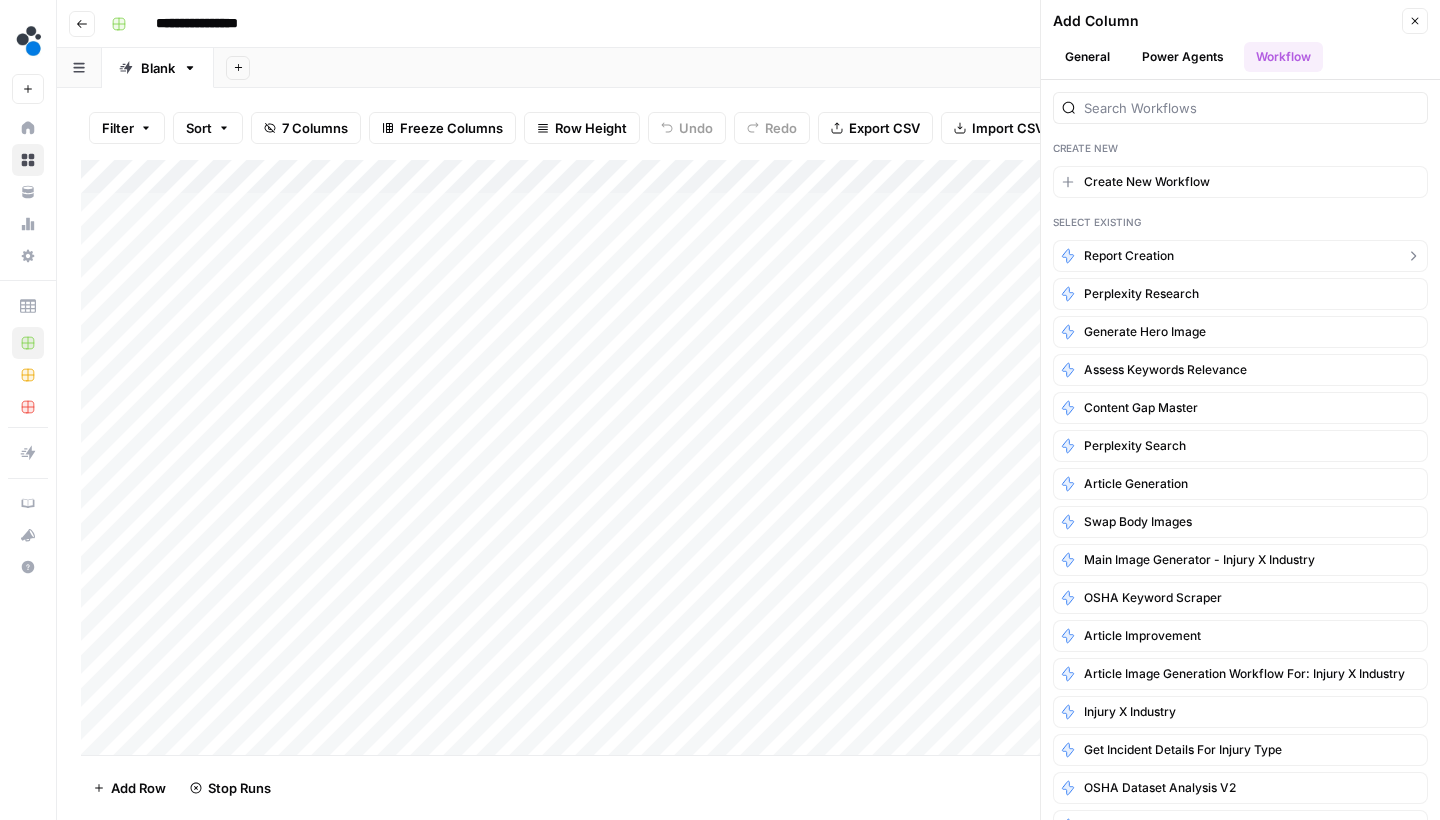 click on "Report creation" at bounding box center (1129, 256) 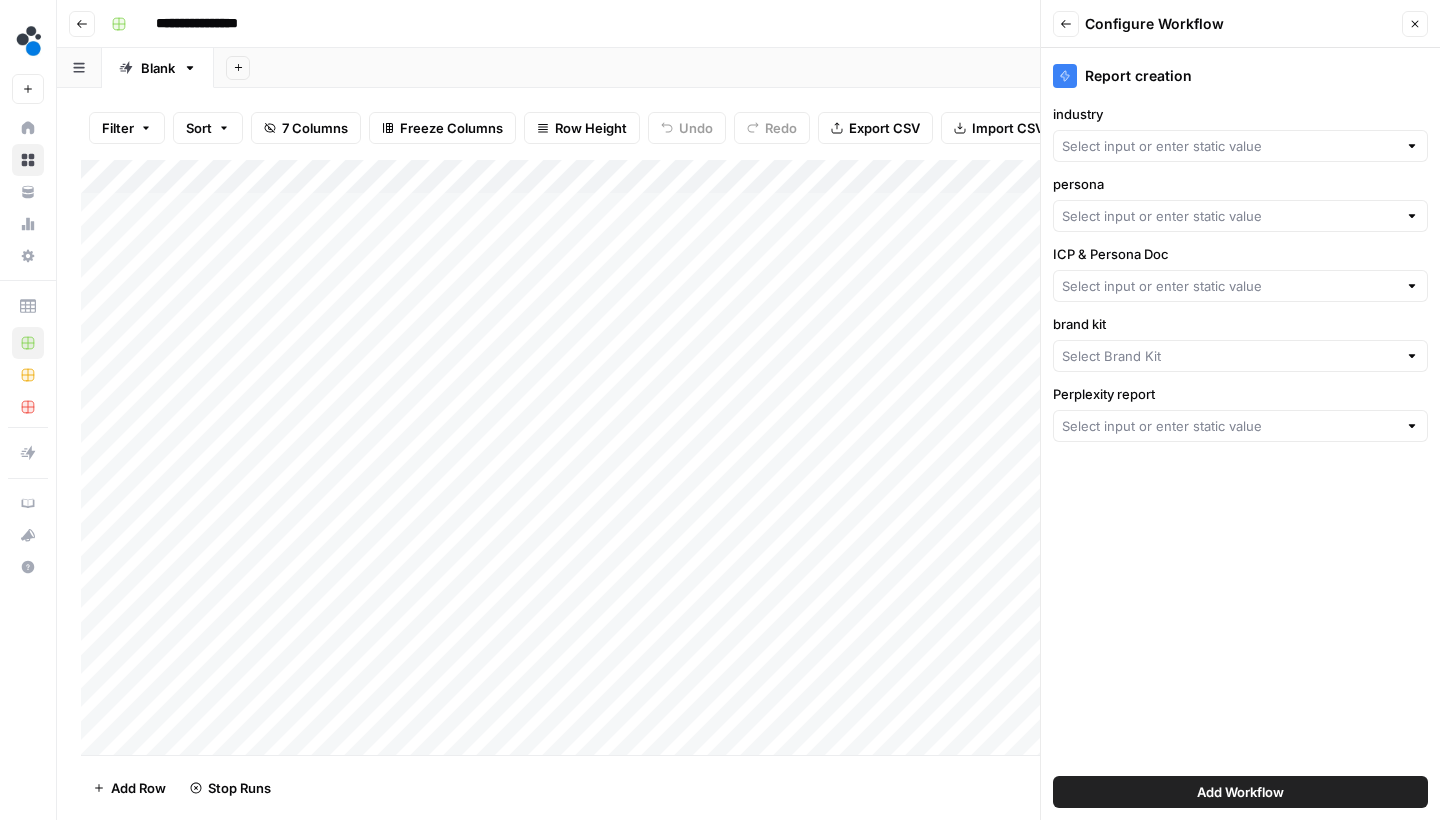 type on "Industry" 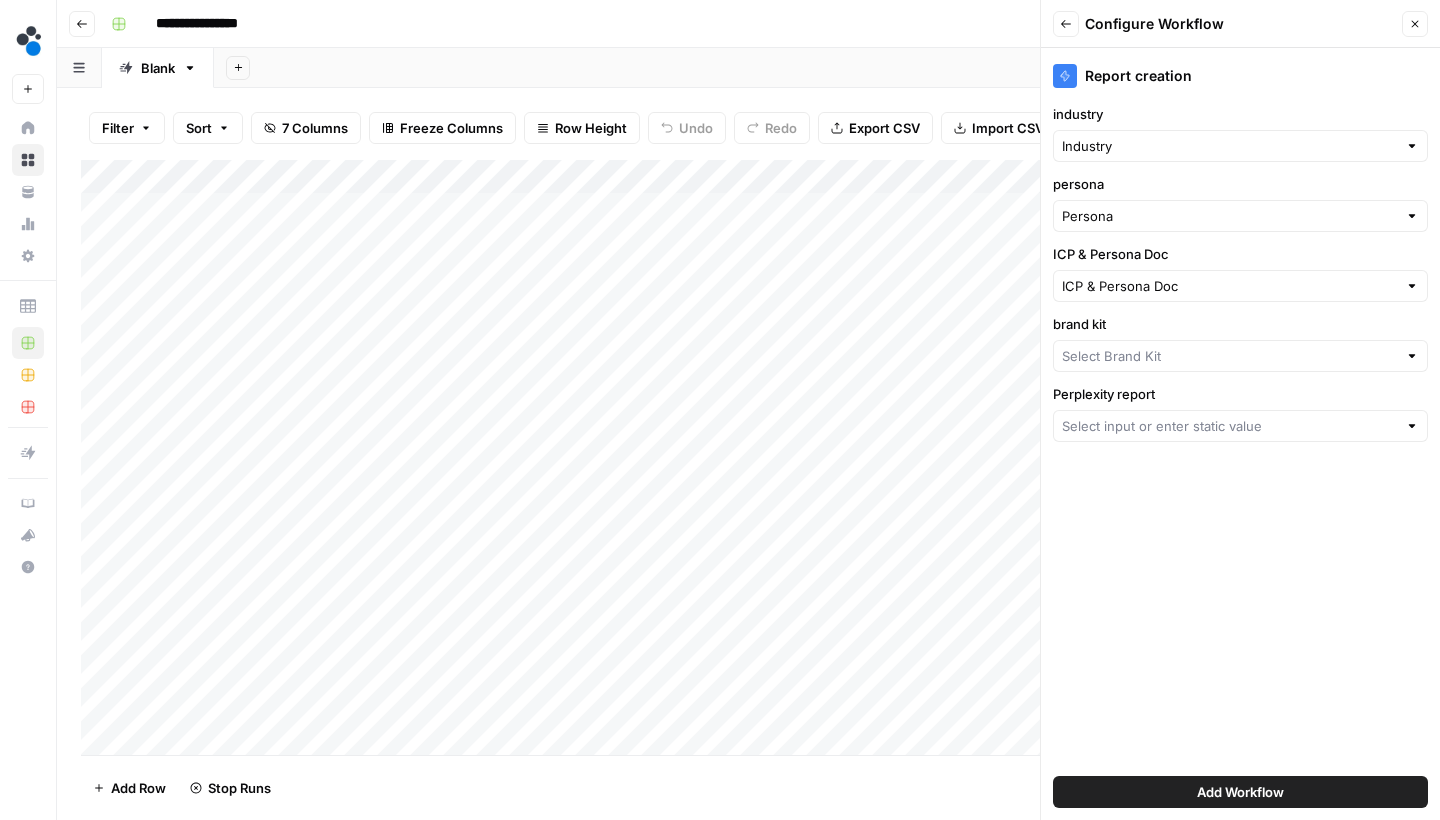 type on "Create New Column" 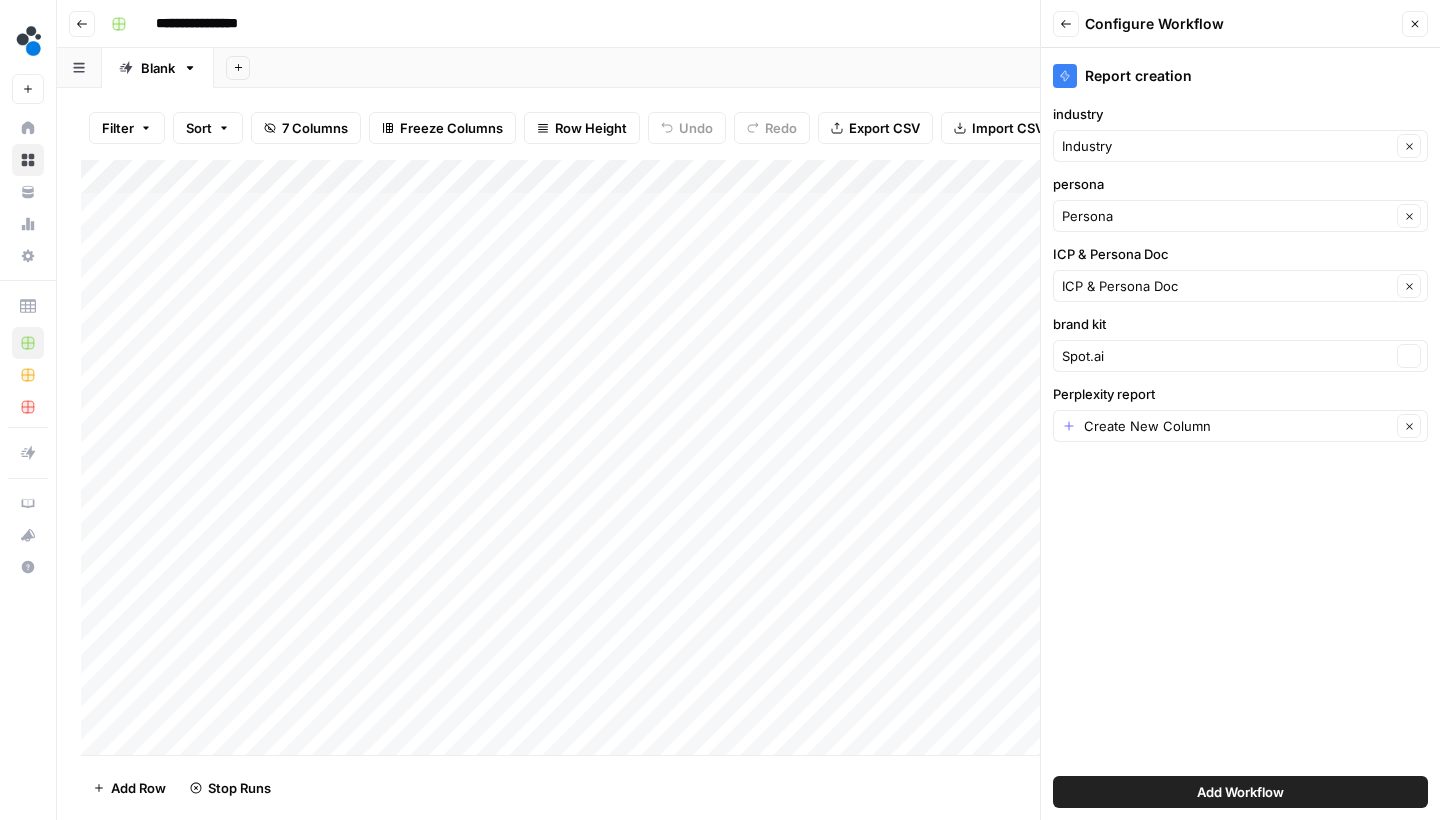 type on "Spot.ai" 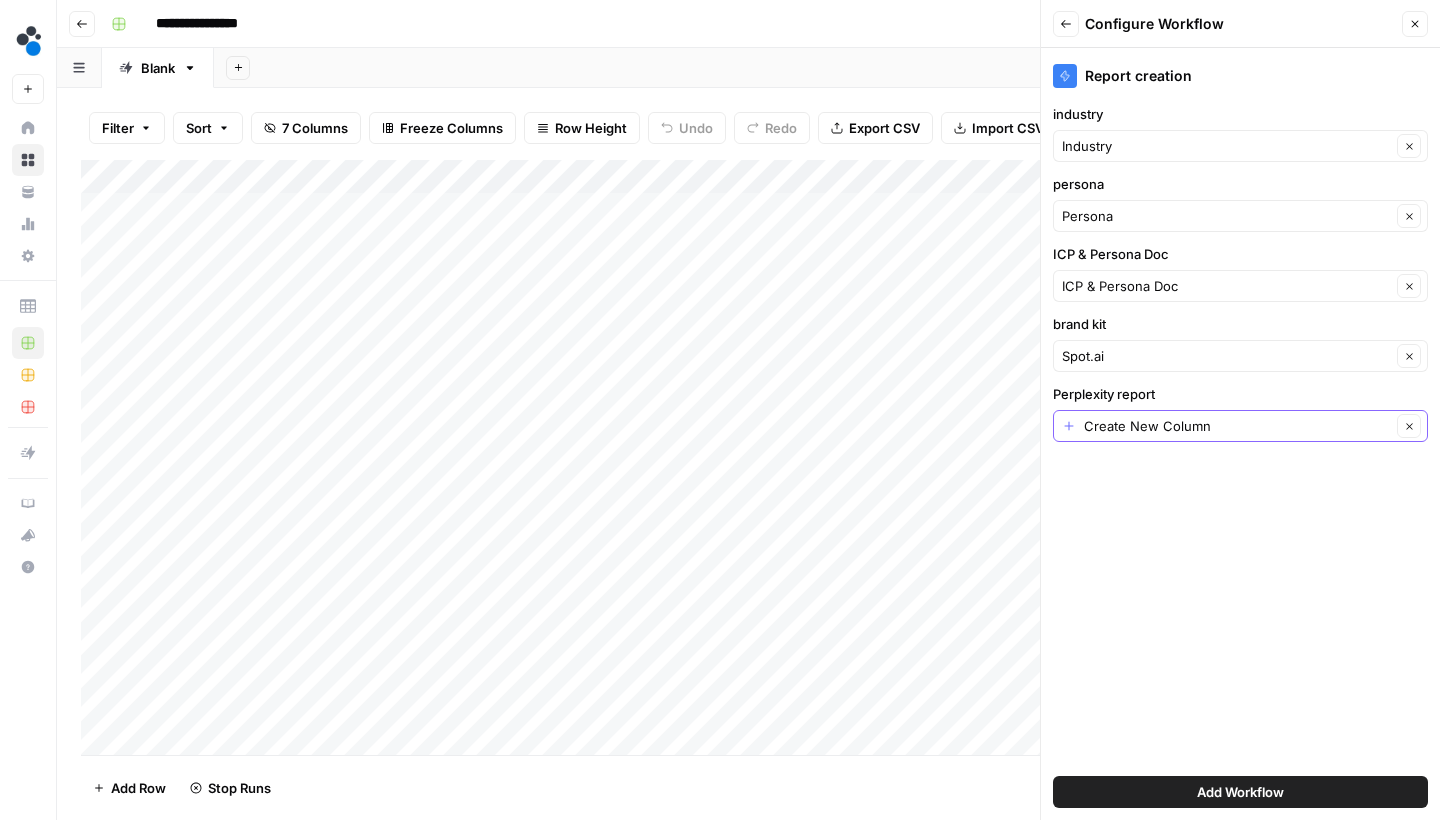 click on "Create New Column" at bounding box center (1237, 426) 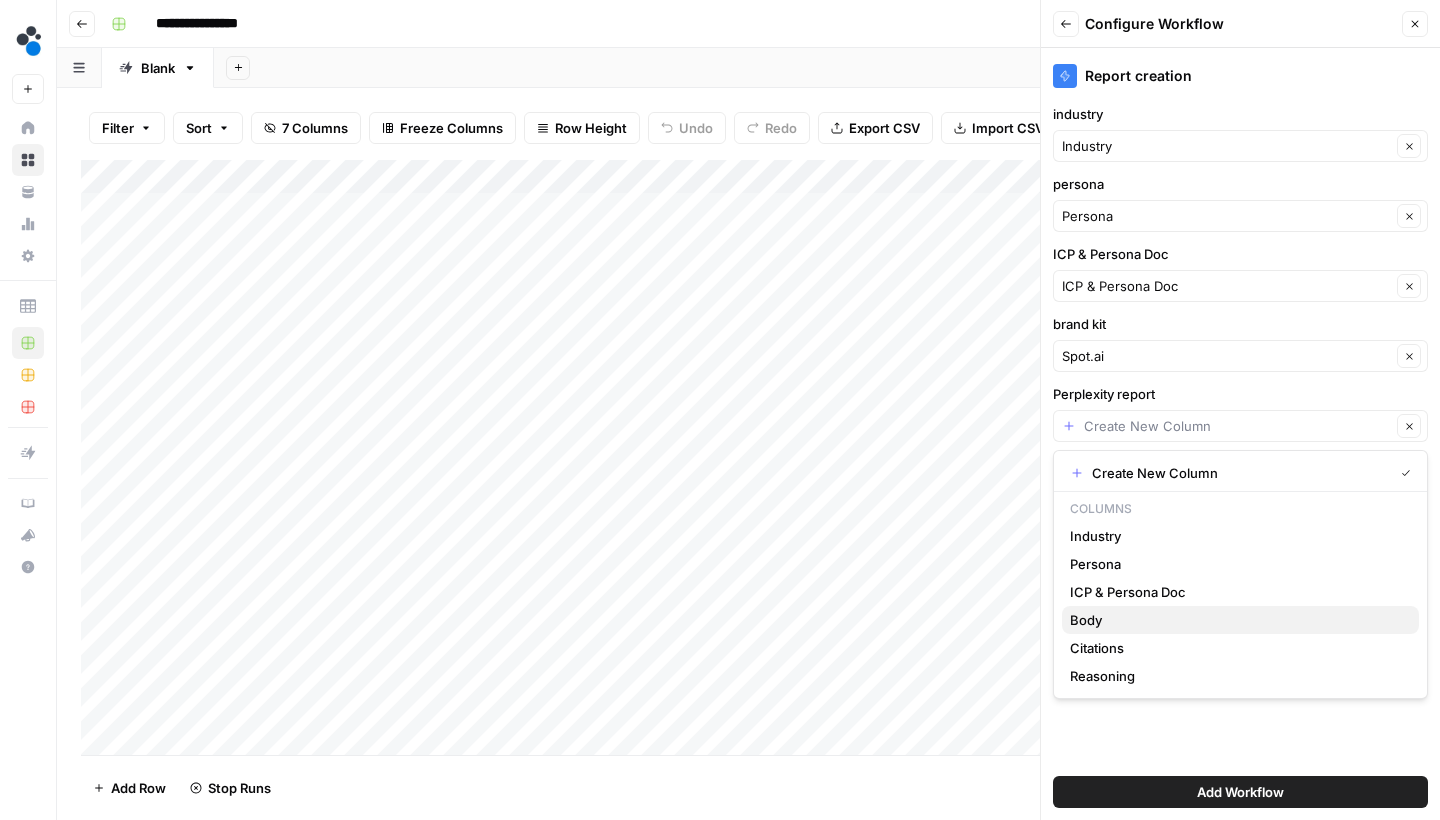 click on "Body" at bounding box center (1236, 620) 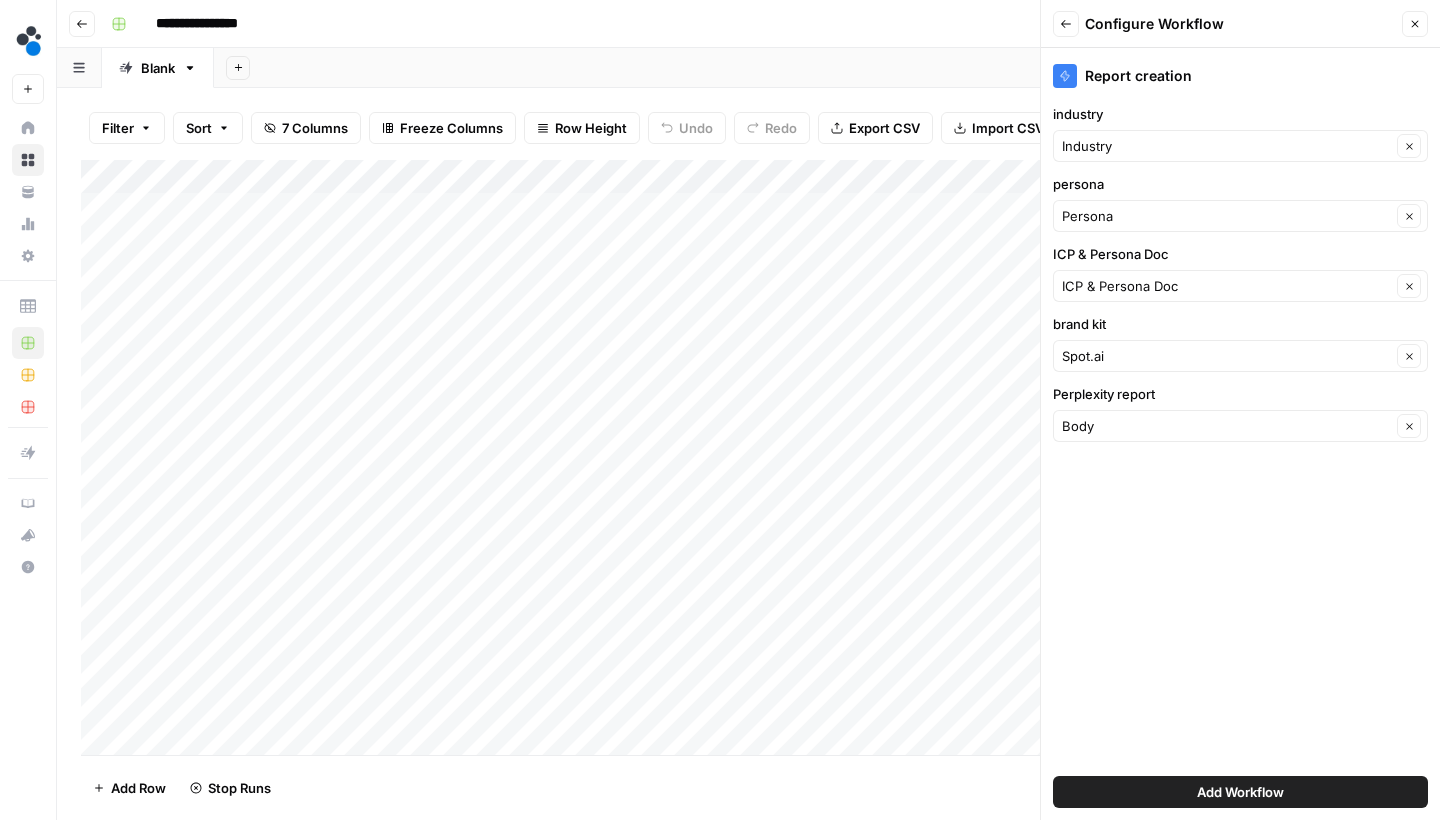 click on "Add Workflow" at bounding box center [1240, 792] 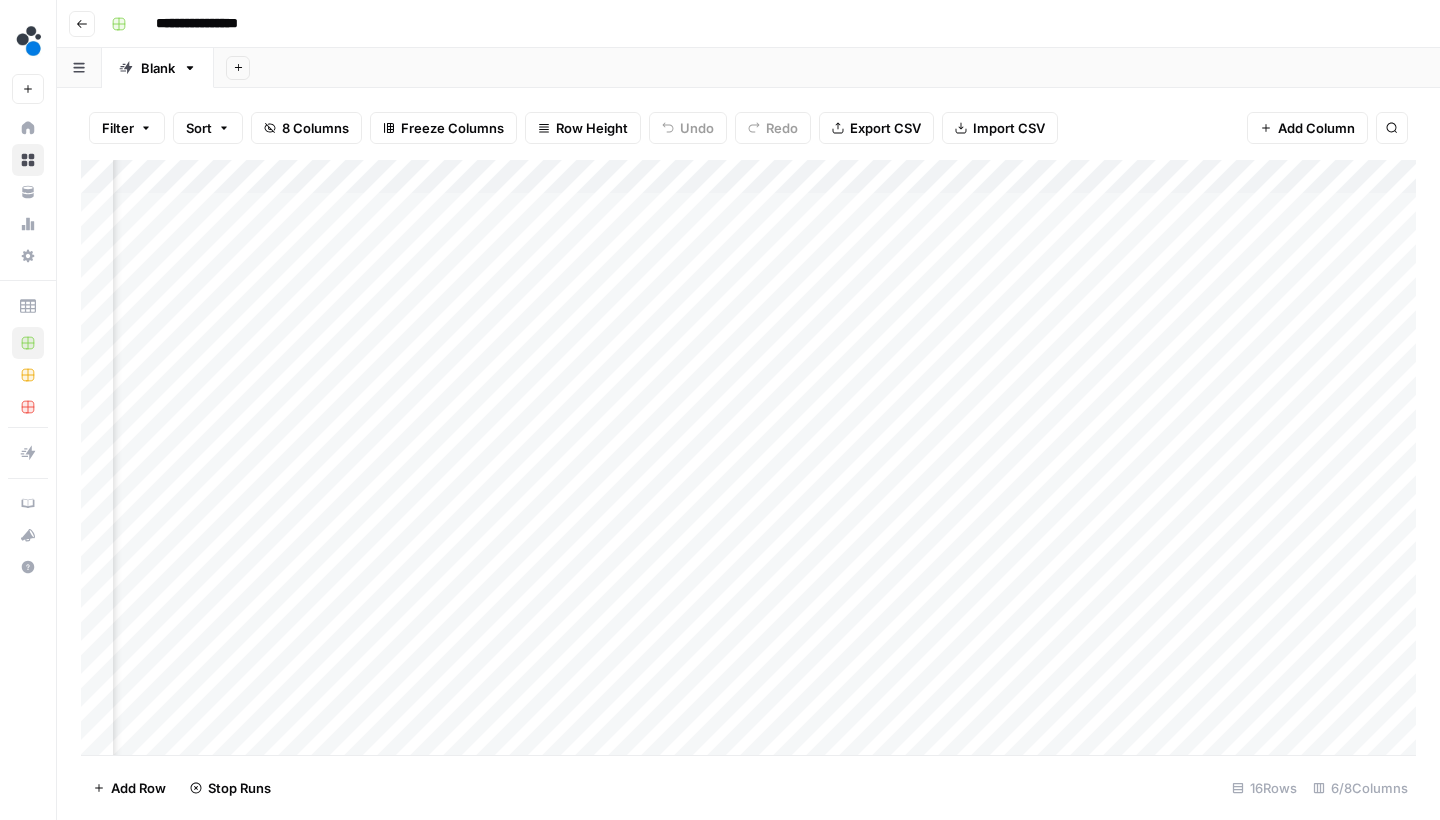 click on "Add Column" at bounding box center [748, 460] 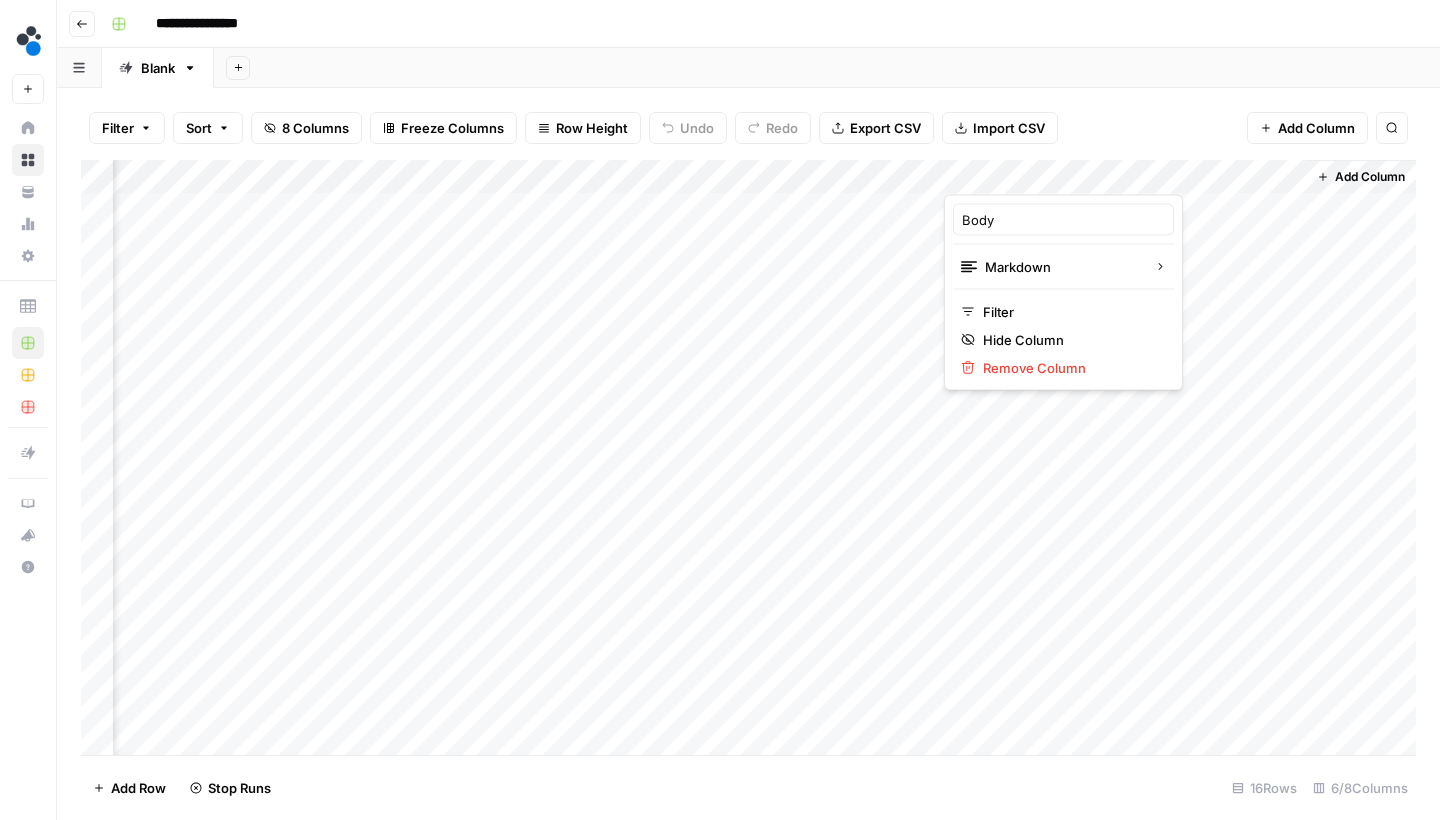 click at bounding box center (1034, 175) 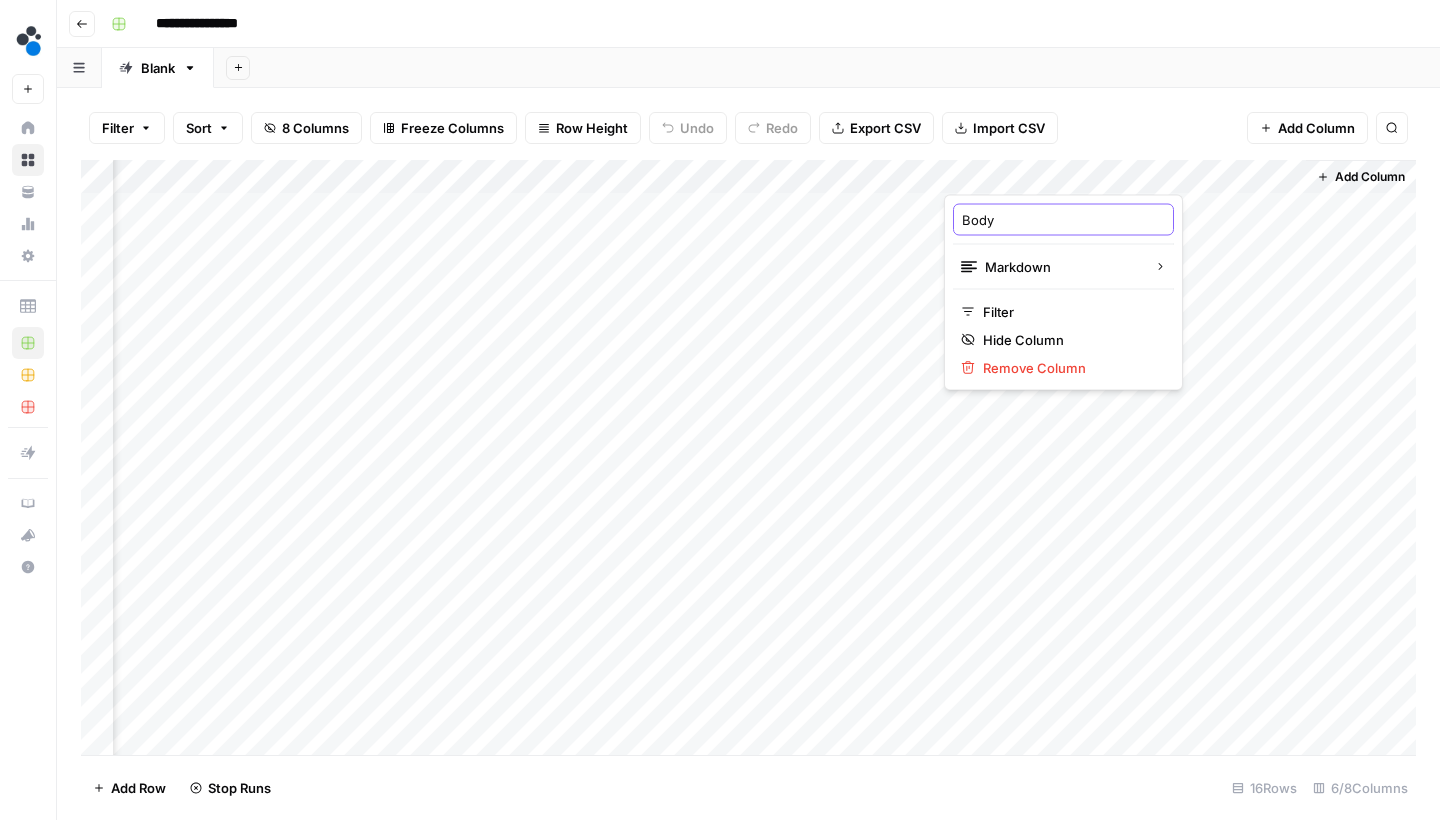 click on "Body" at bounding box center [1063, 220] 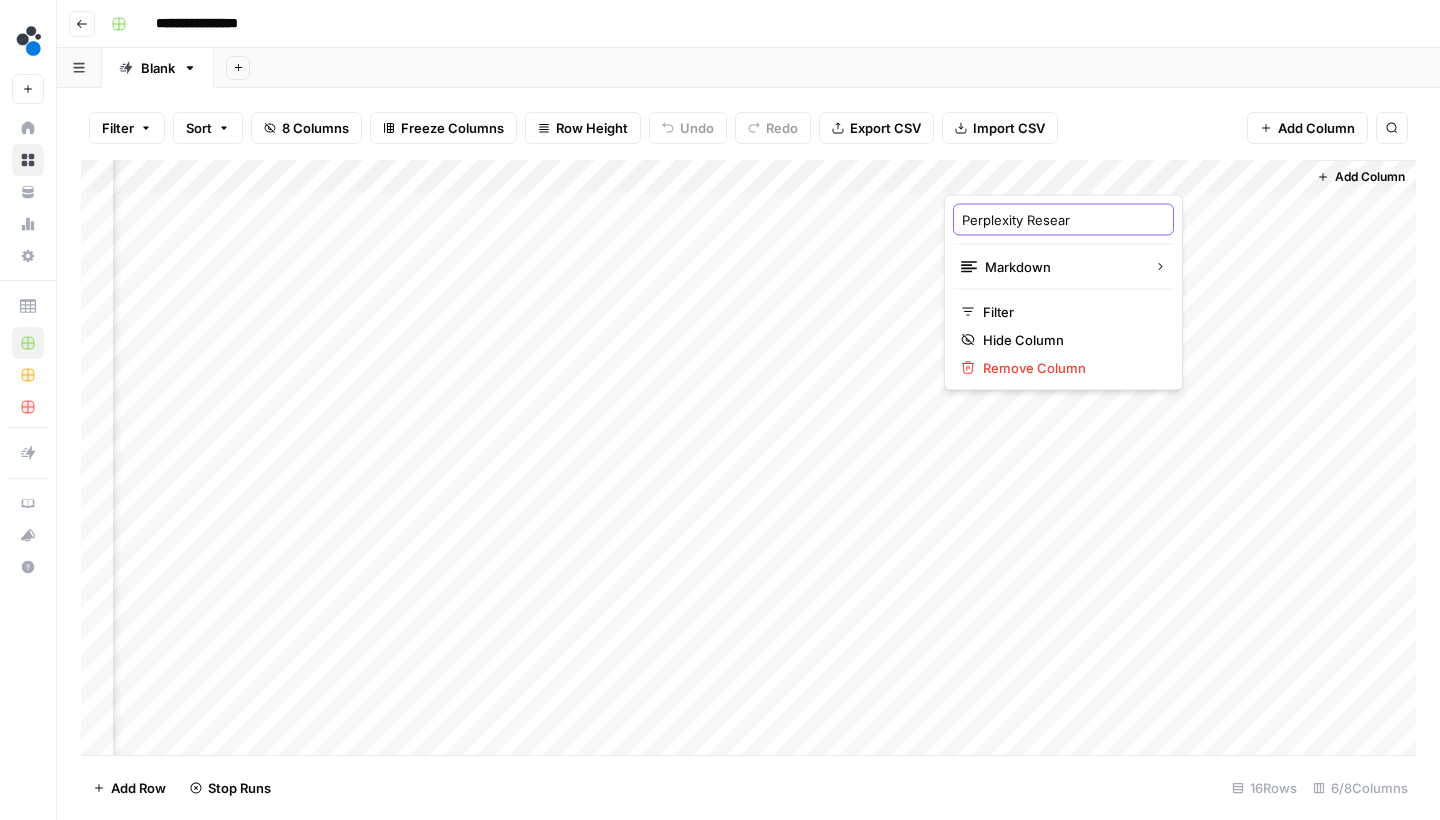 type on "Perplexity Researc" 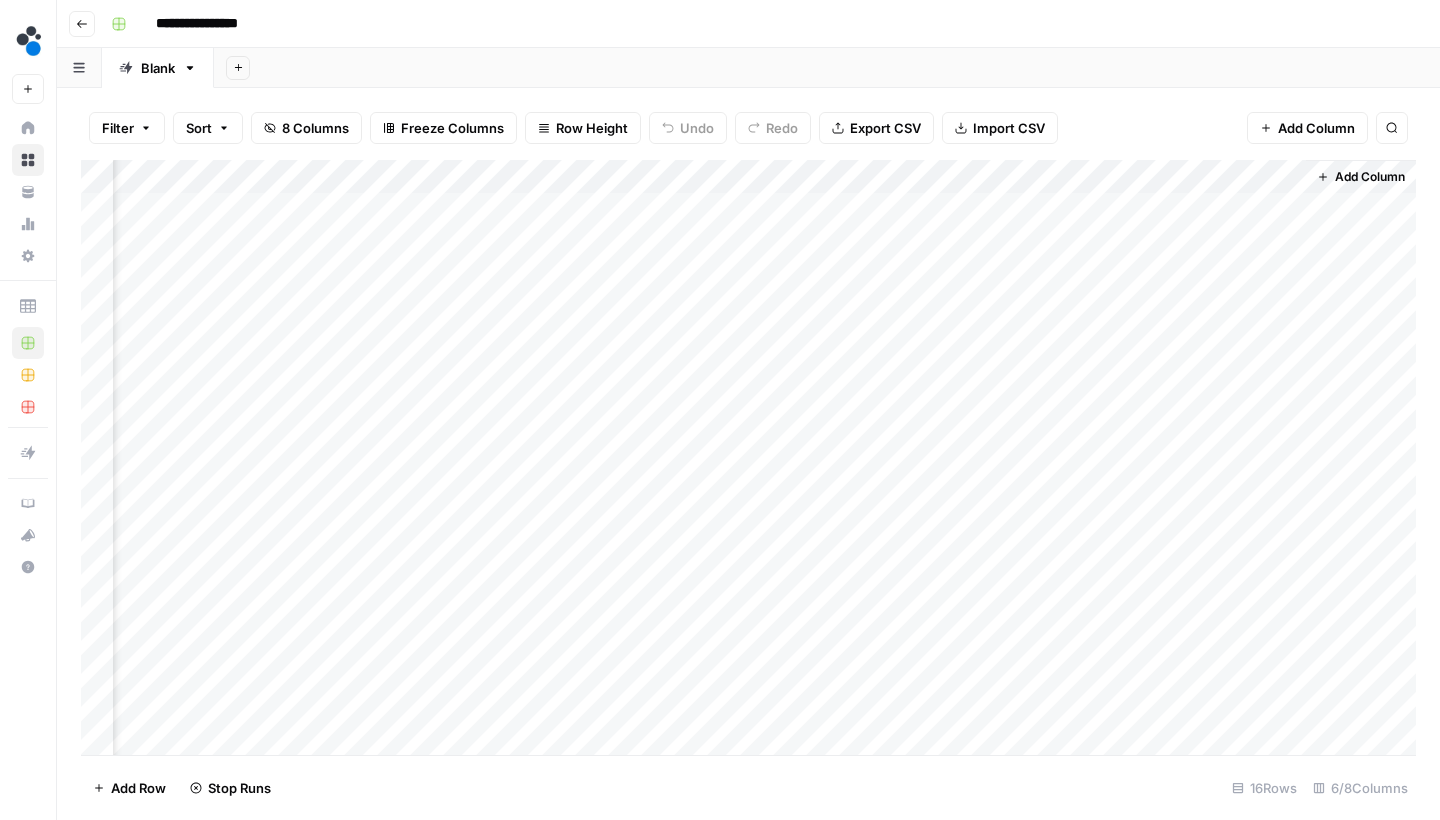 click on "Add Column" at bounding box center [748, 460] 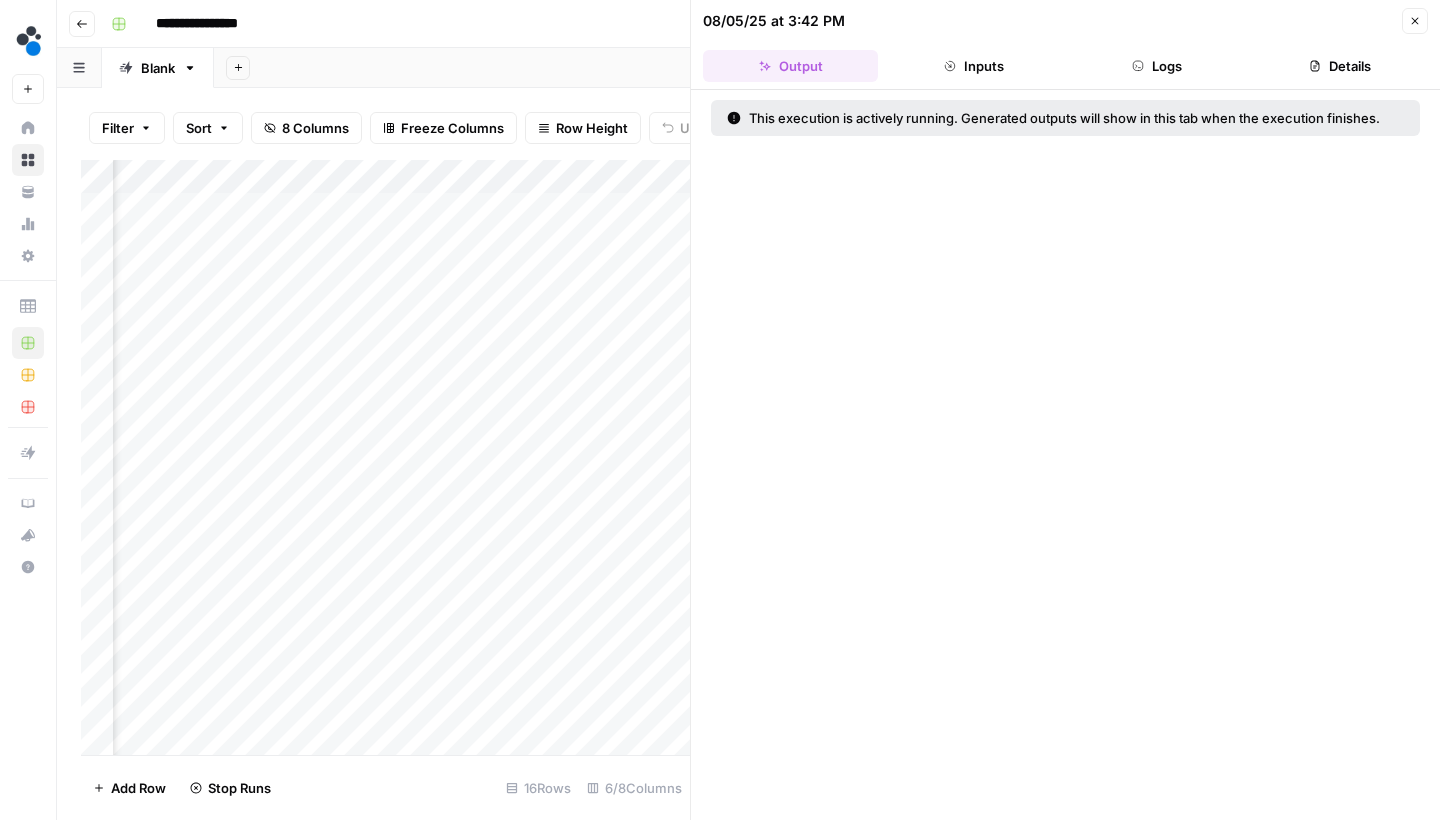 click on "Logs" at bounding box center (1157, 66) 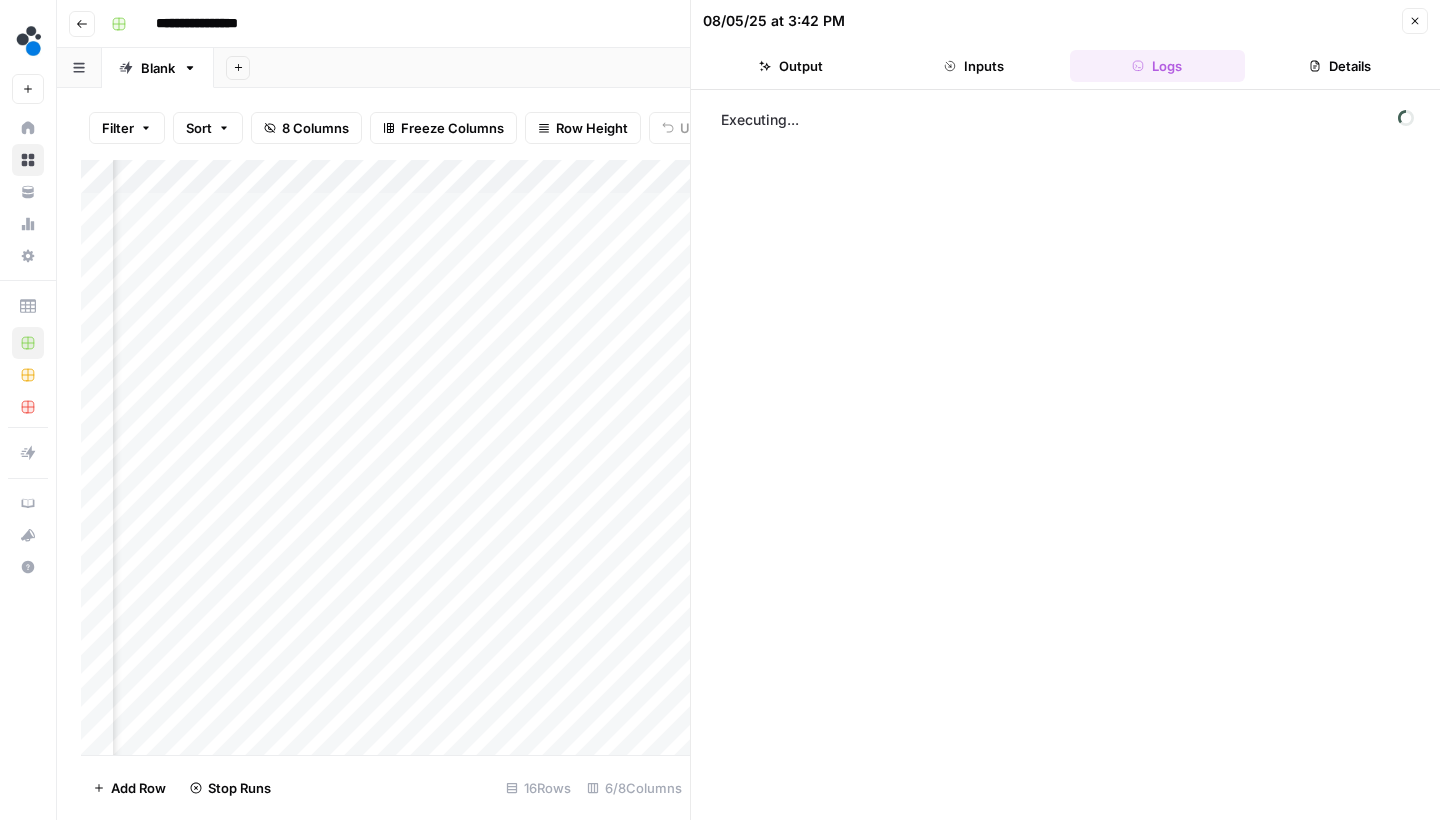 click on "Details" at bounding box center (1340, 66) 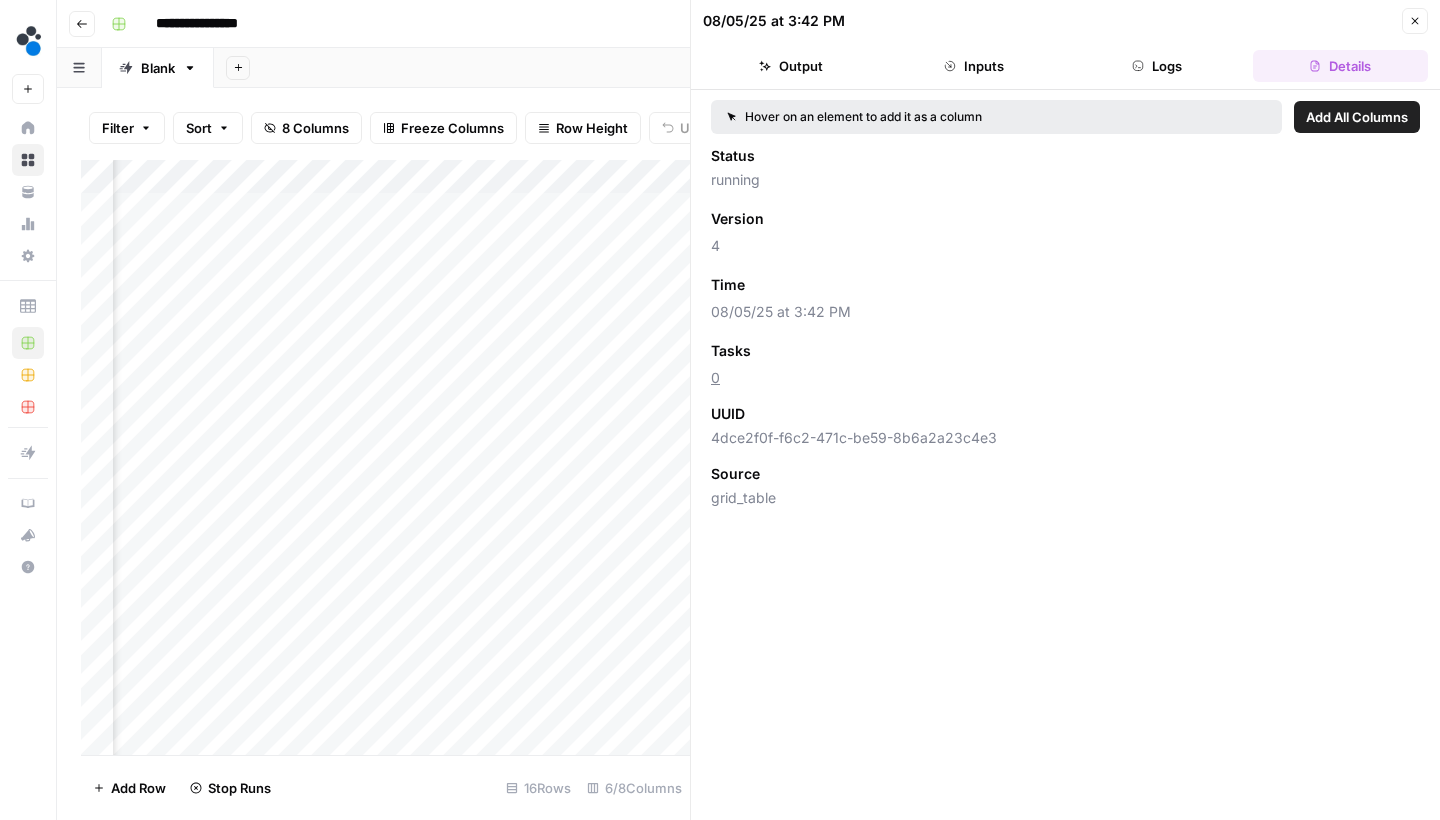 click 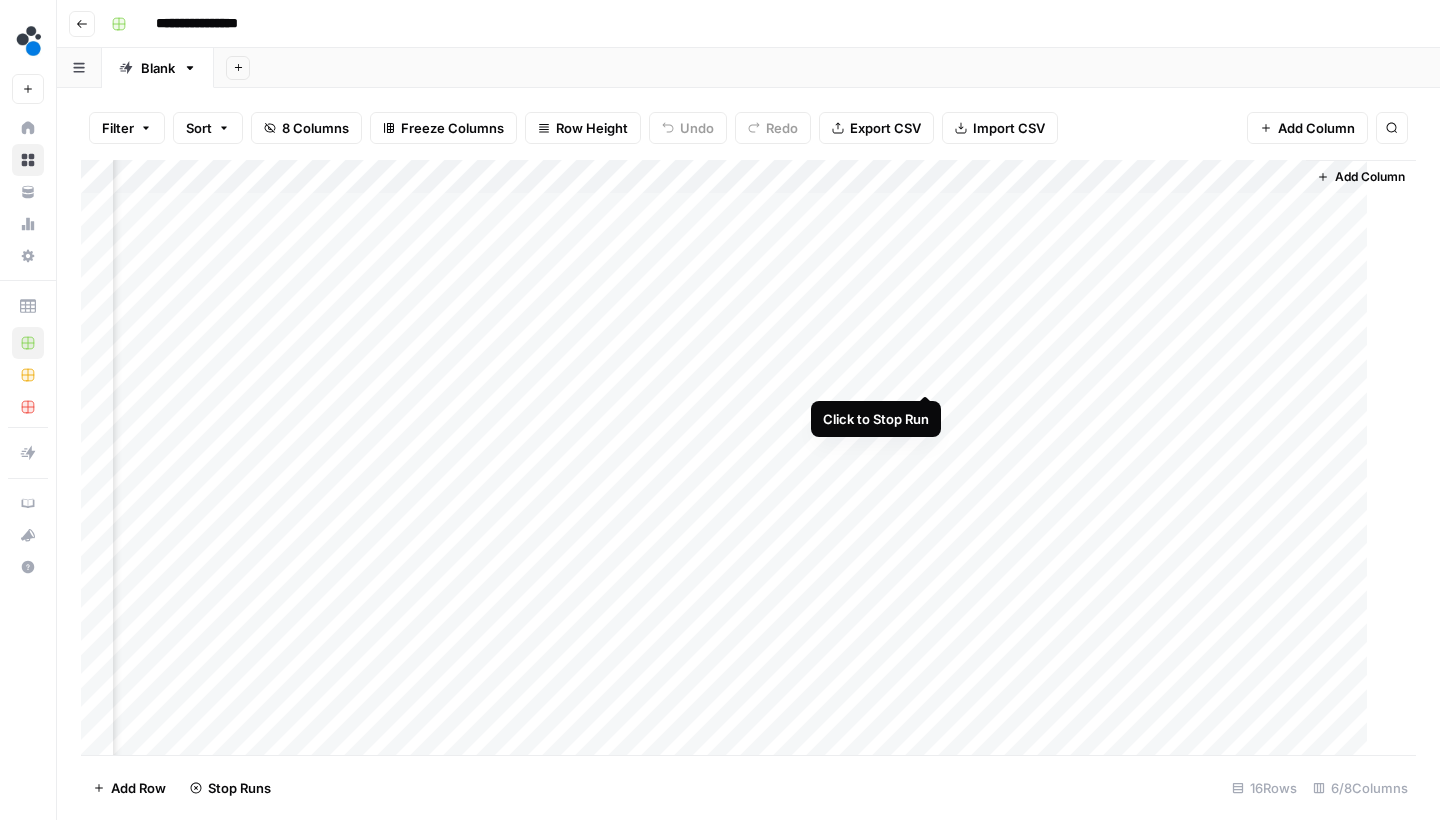 click on "Add Column" at bounding box center [748, 460] 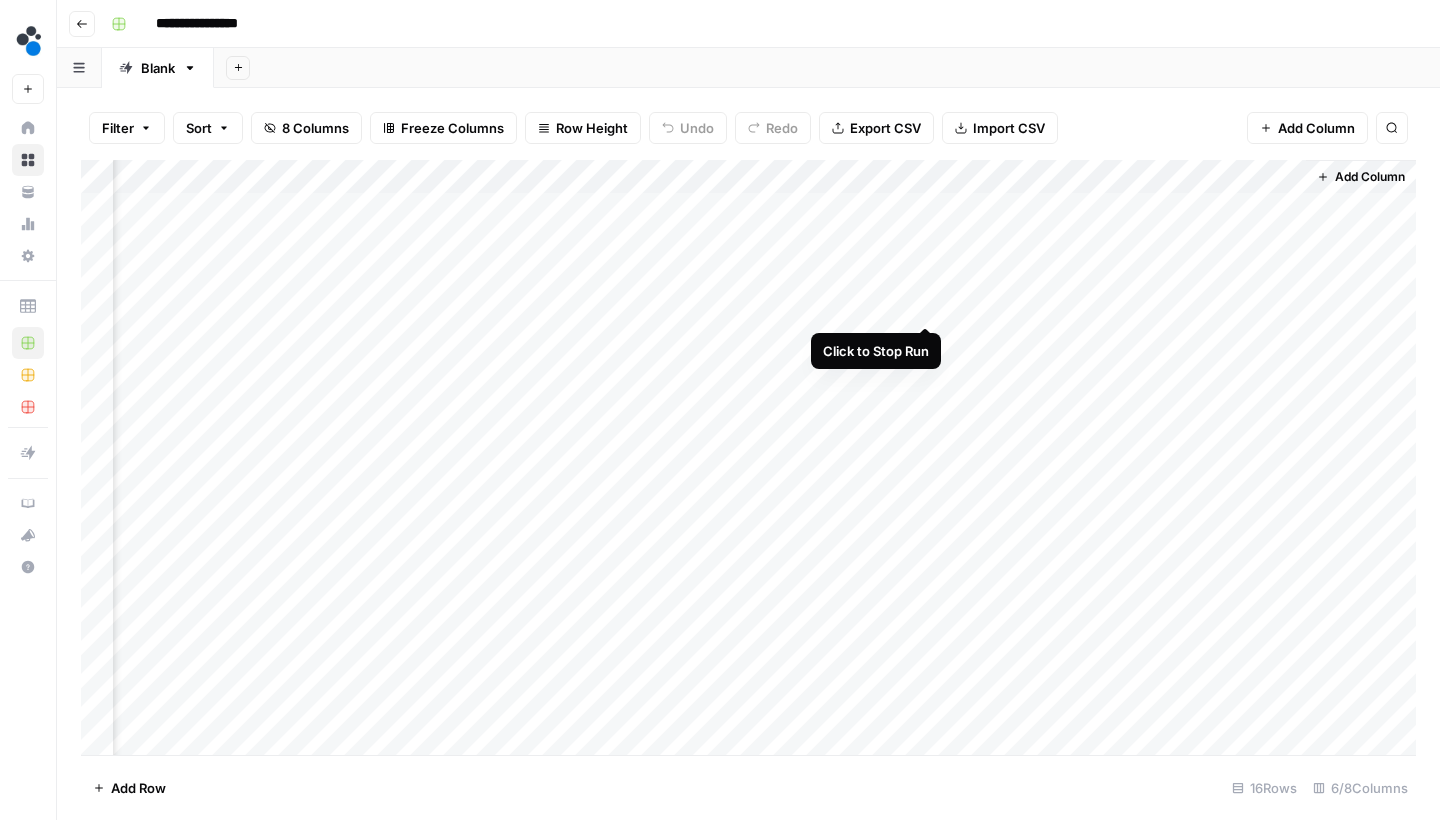 click on "Add Column" at bounding box center (748, 460) 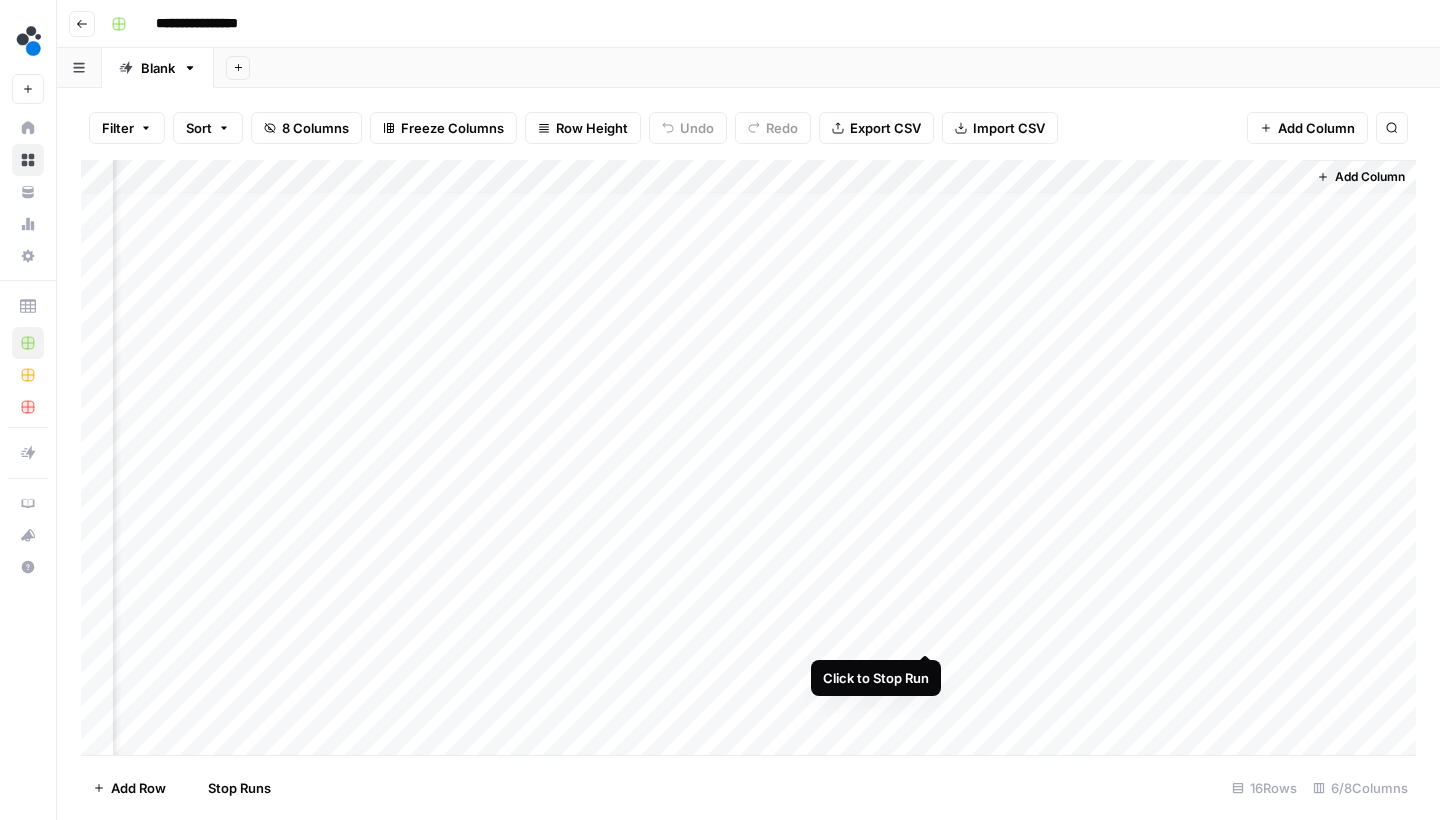 click on "Add Column" at bounding box center [748, 460] 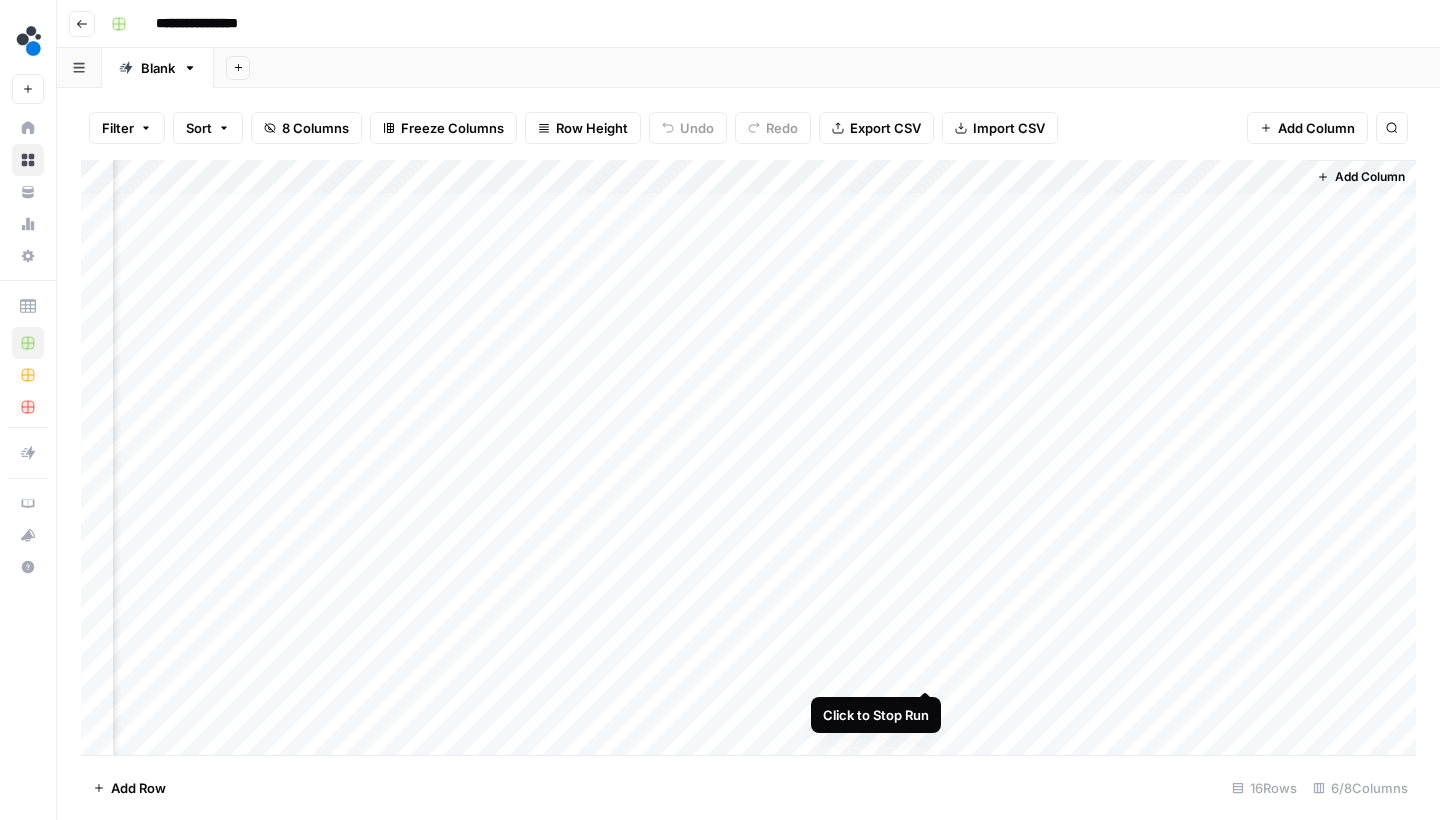 click on "Add Column" at bounding box center (748, 460) 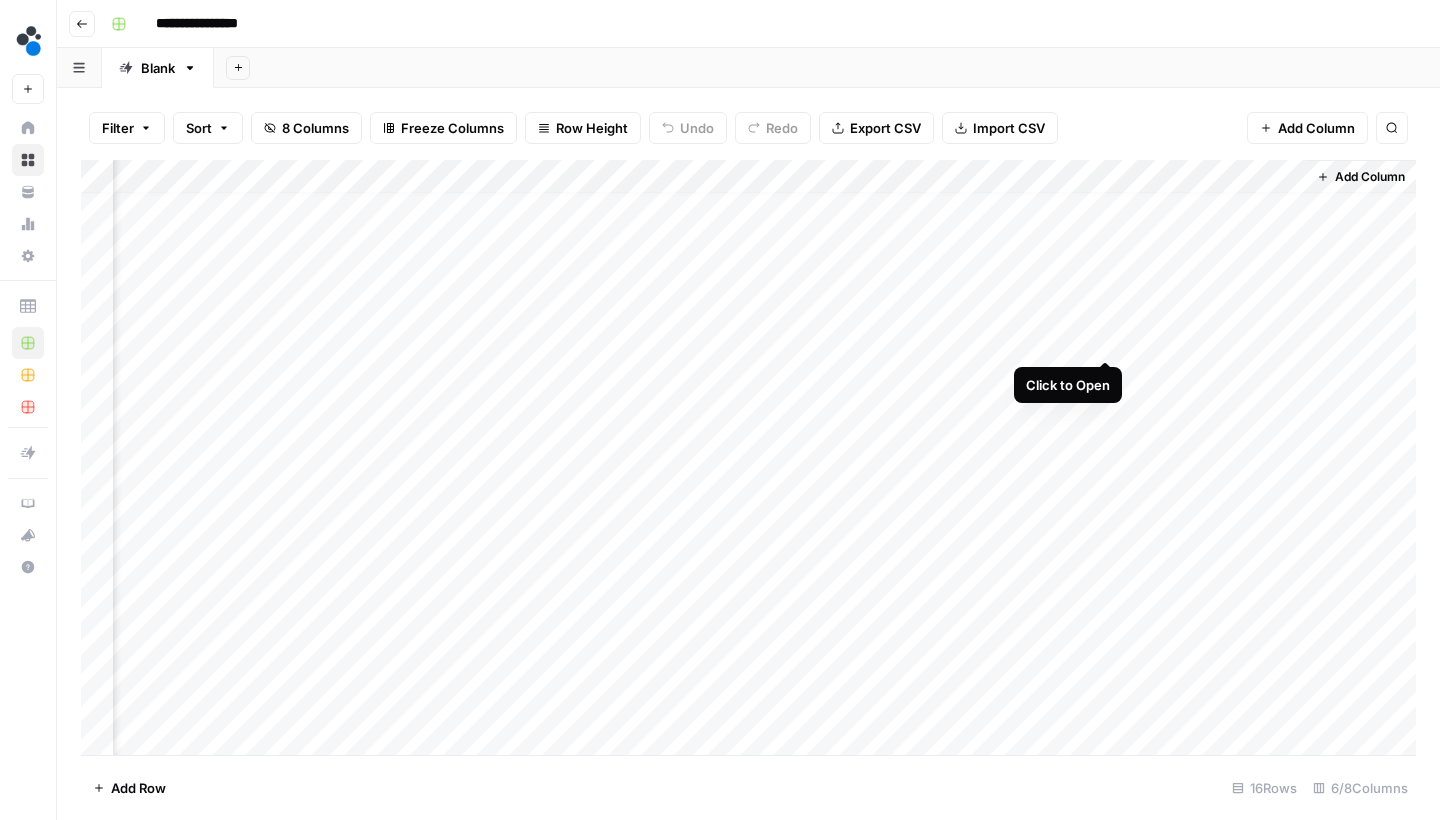 scroll, scrollTop: 10, scrollLeft: 100, axis: both 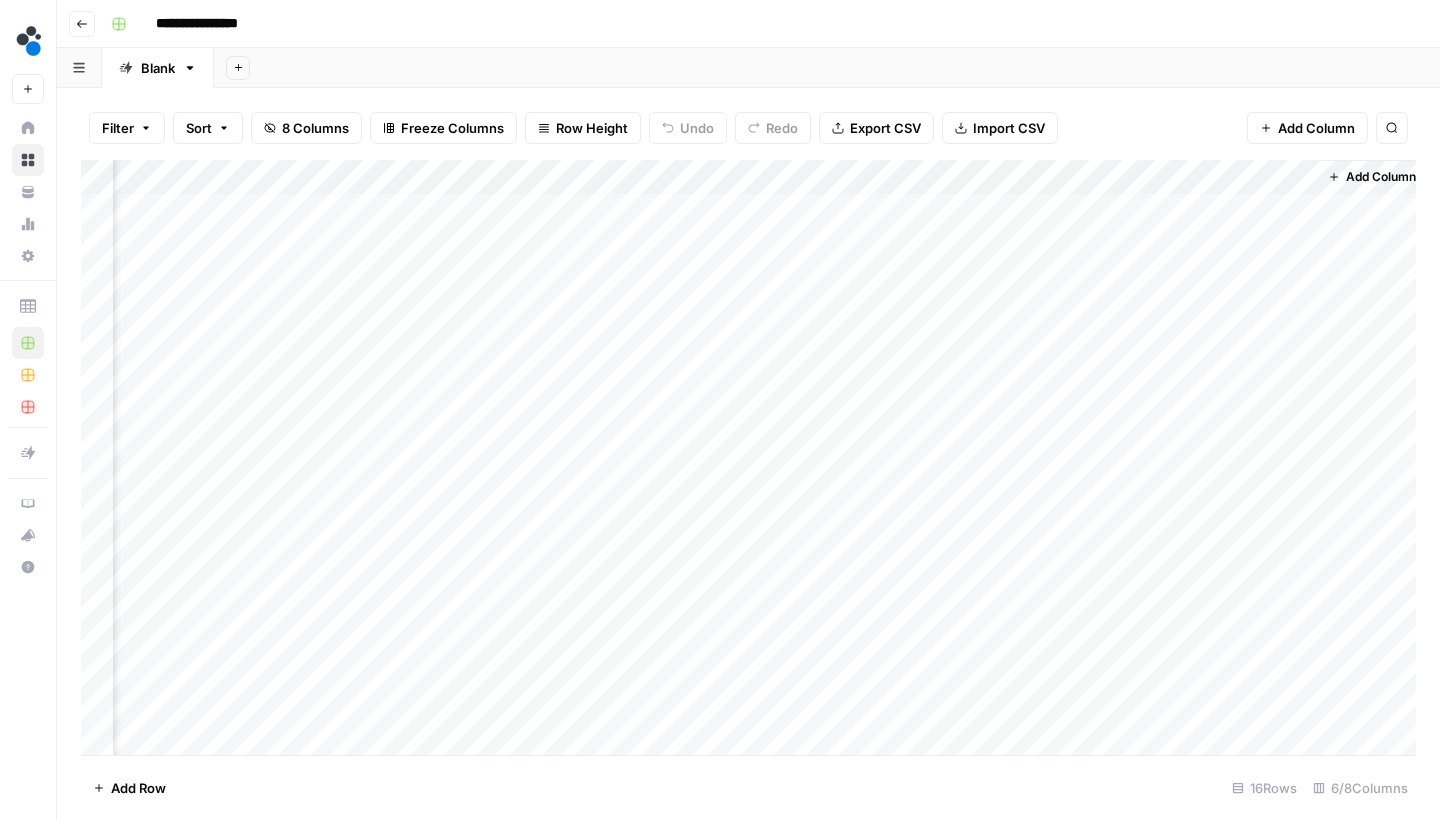 click on "Add Column" at bounding box center [748, 460] 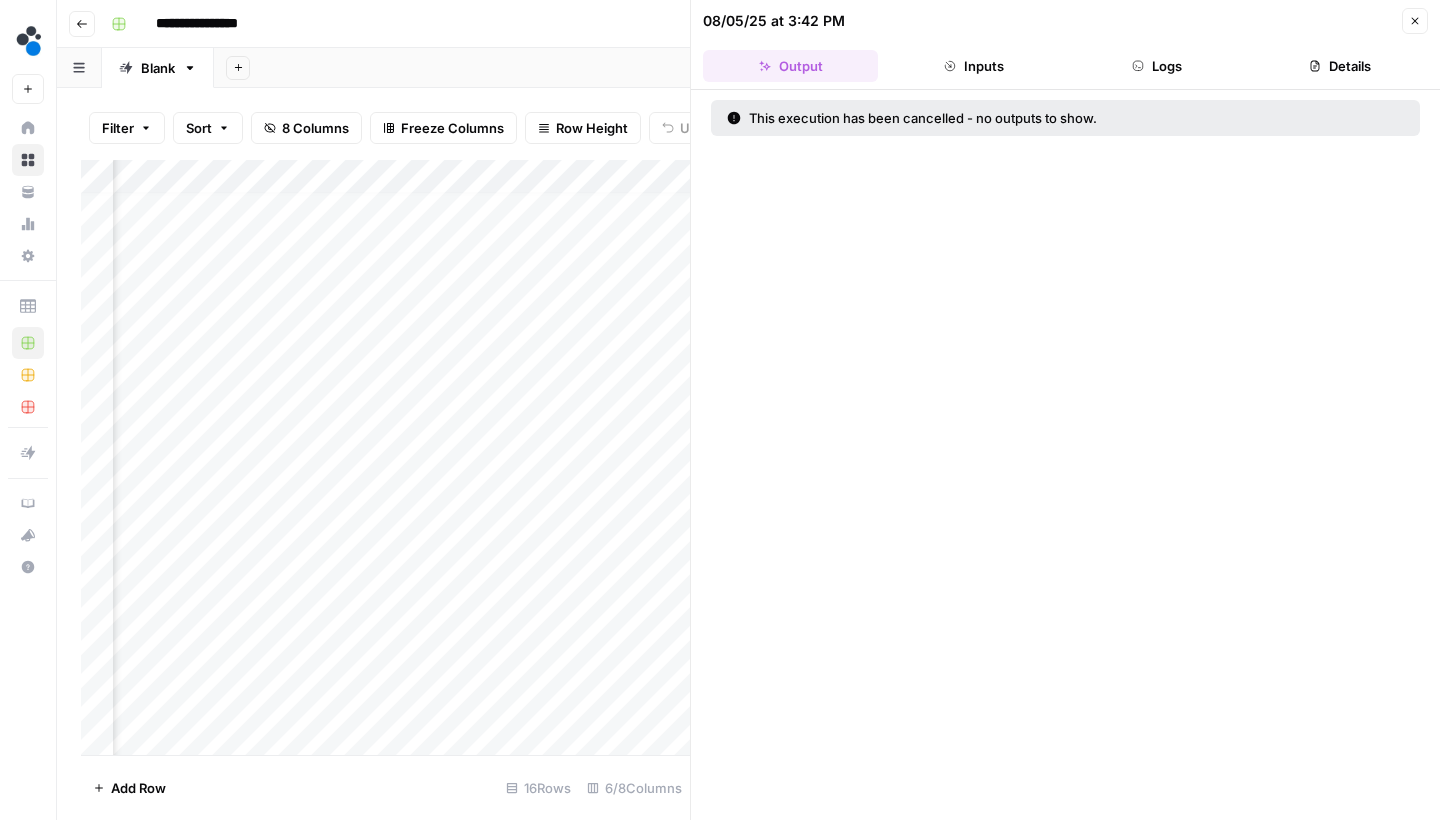 click on "Logs" at bounding box center [1157, 66] 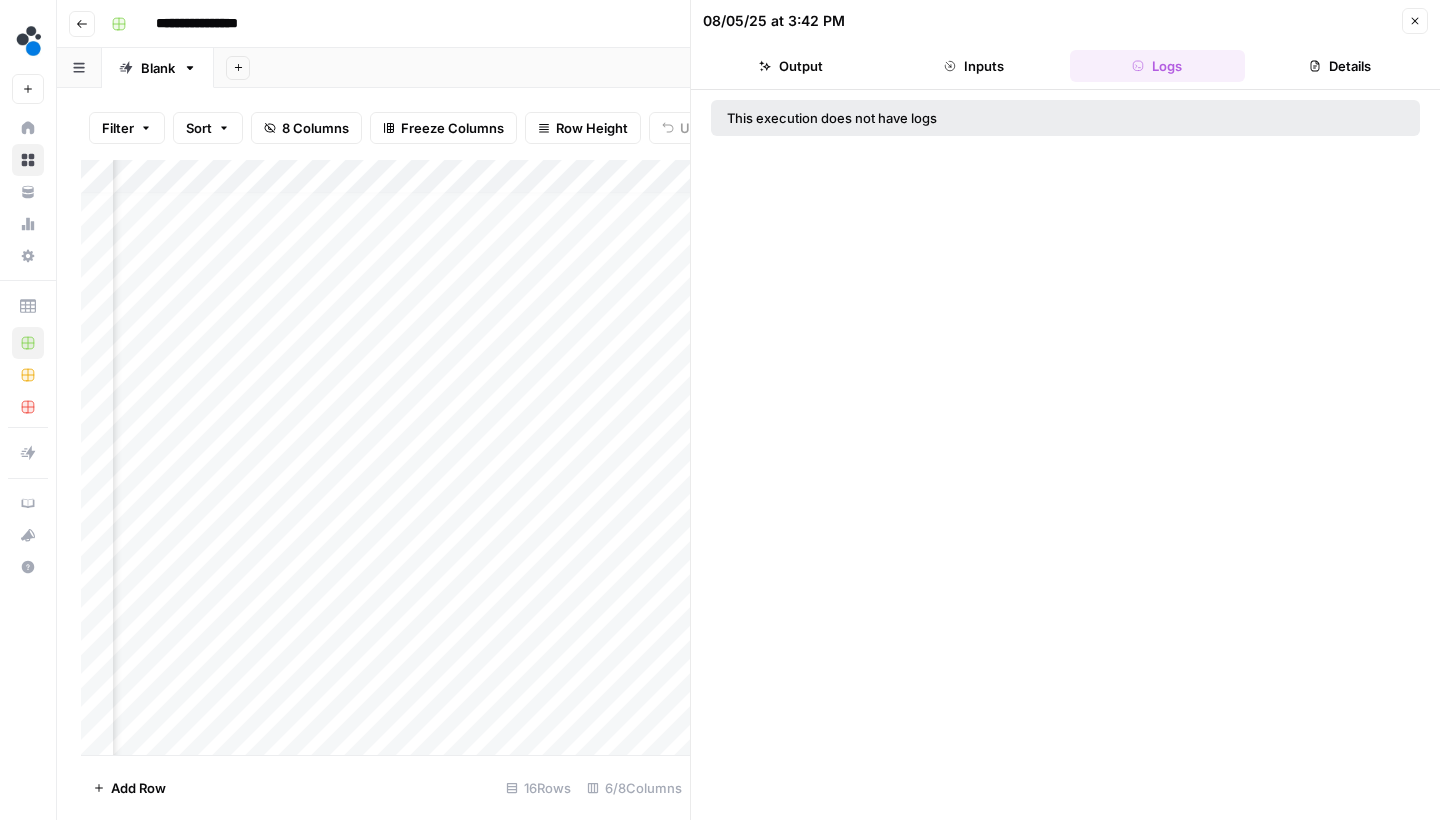 click on "Details" at bounding box center (1340, 66) 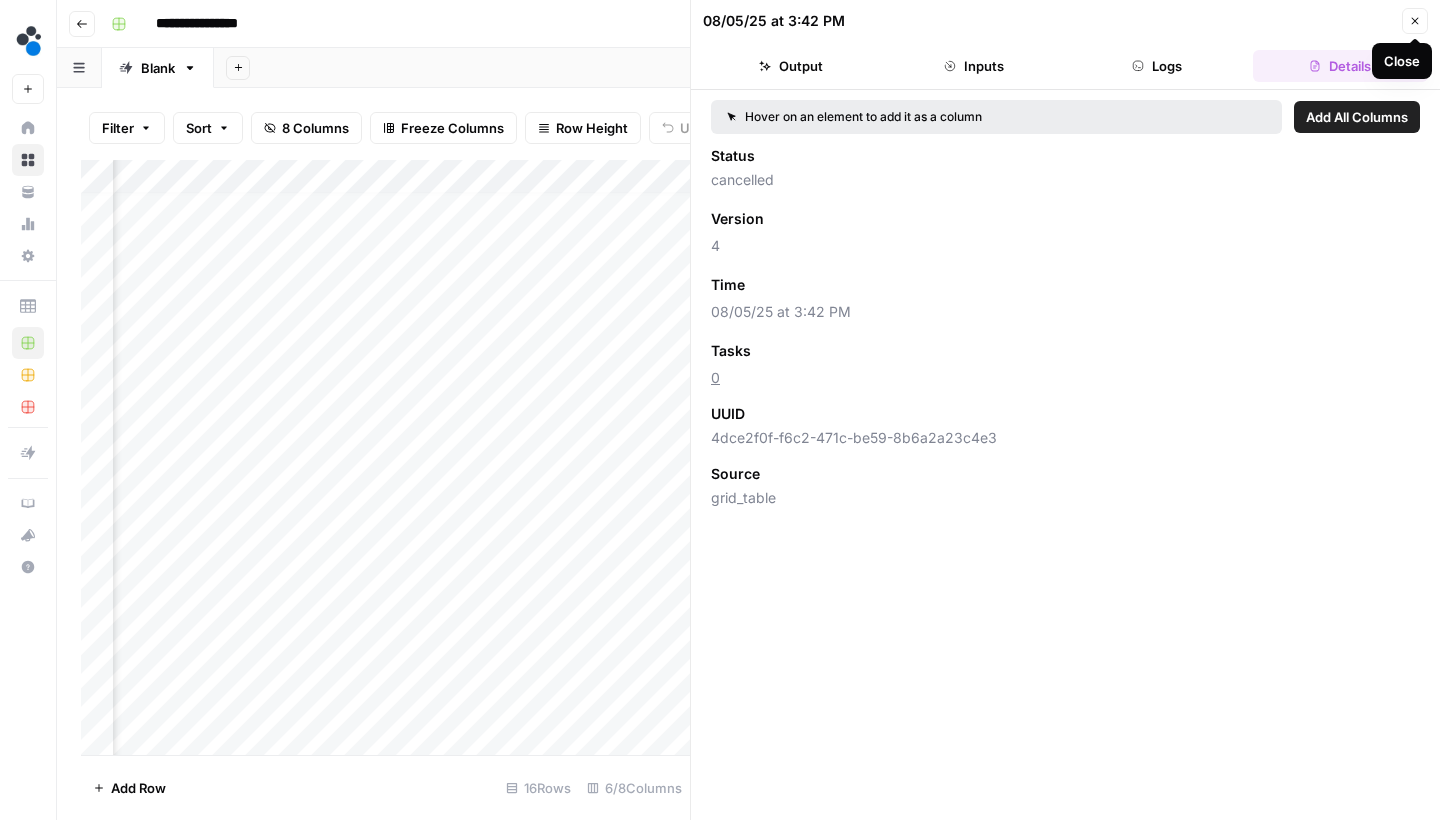click 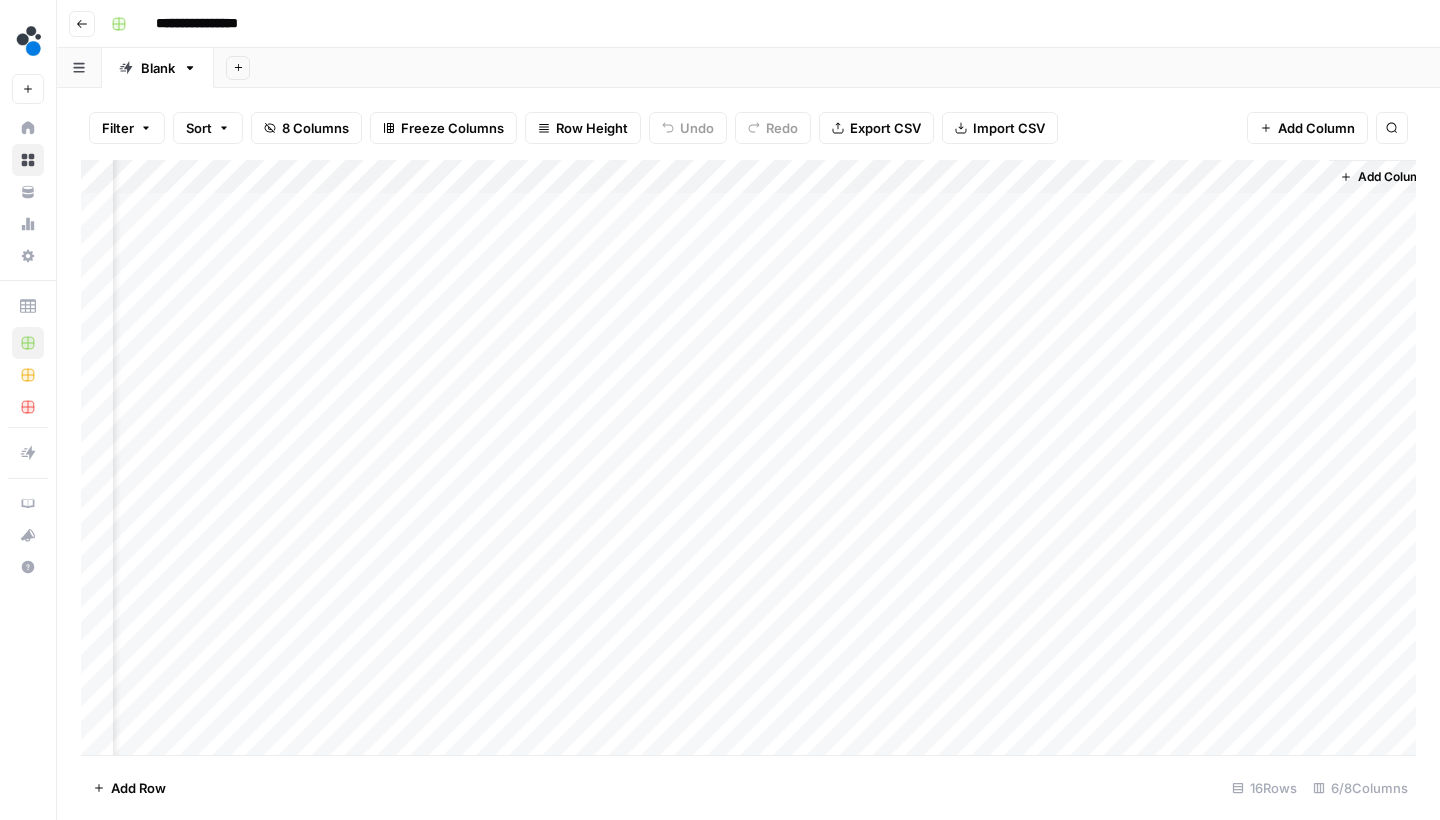 scroll, scrollTop: 0, scrollLeft: 88, axis: horizontal 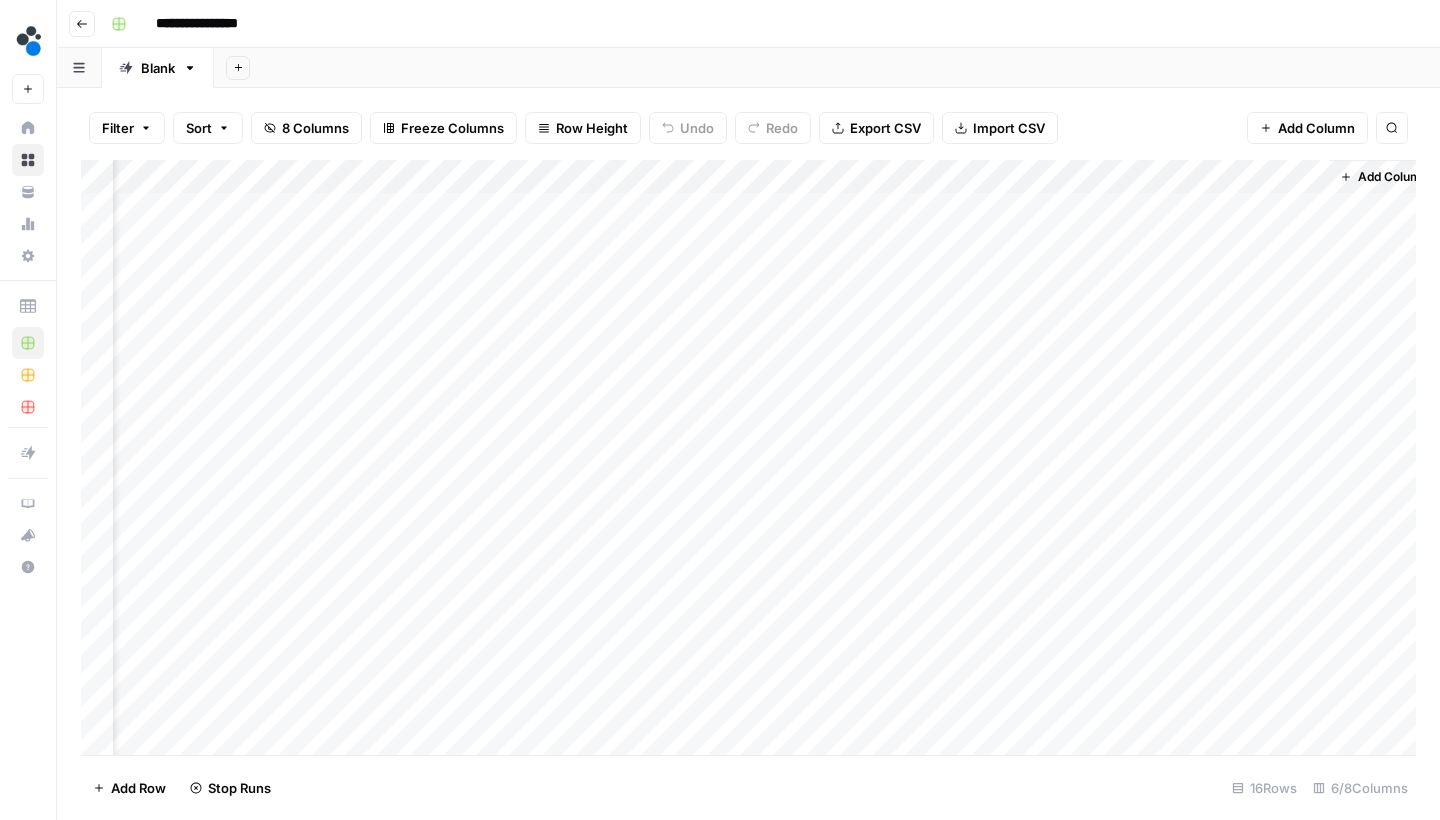 click on "Add Column" at bounding box center (748, 460) 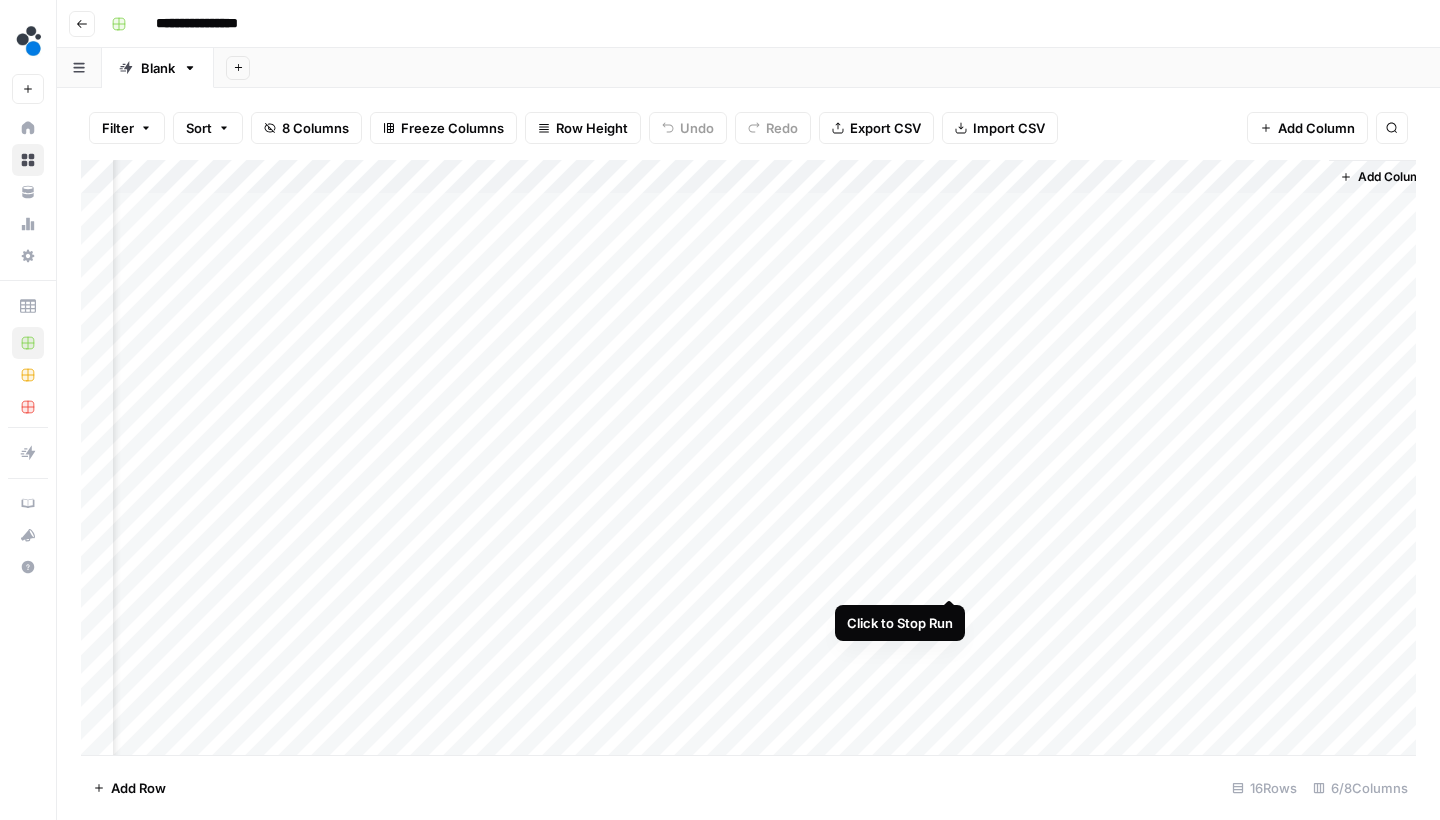click on "Add Column" at bounding box center [748, 460] 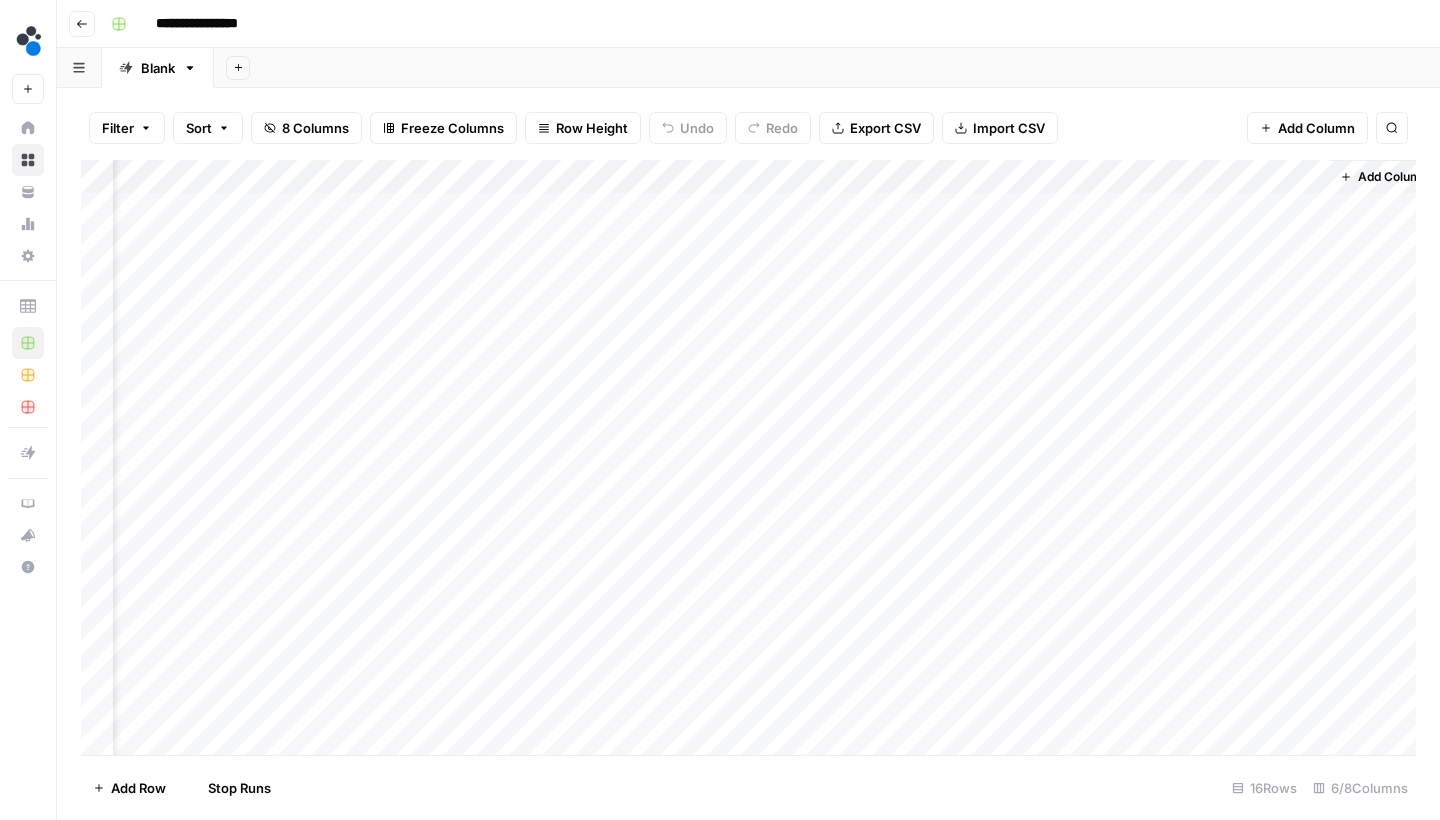 click on "Add Column" at bounding box center [748, 460] 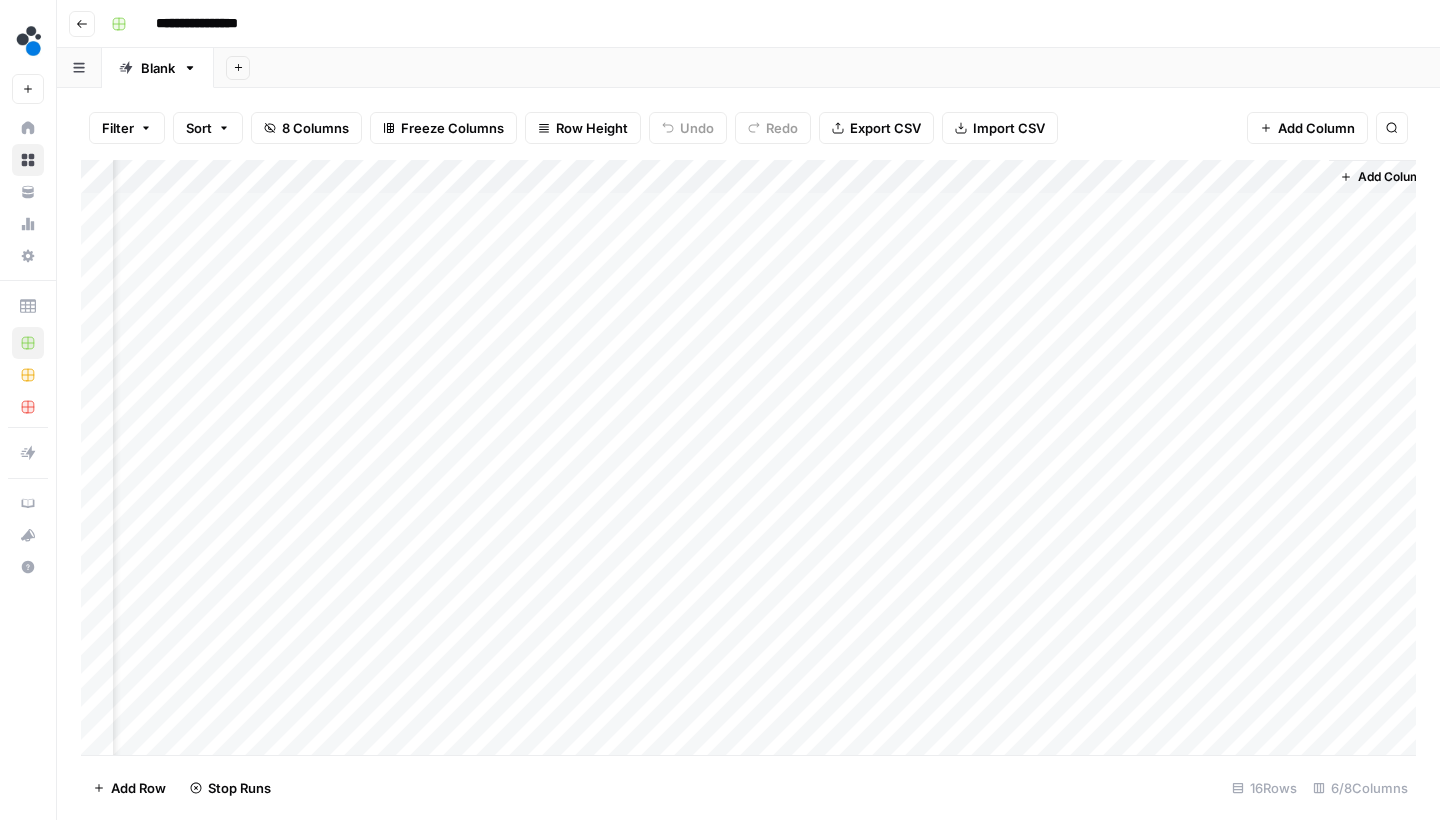 scroll, scrollTop: 0, scrollLeft: 88, axis: horizontal 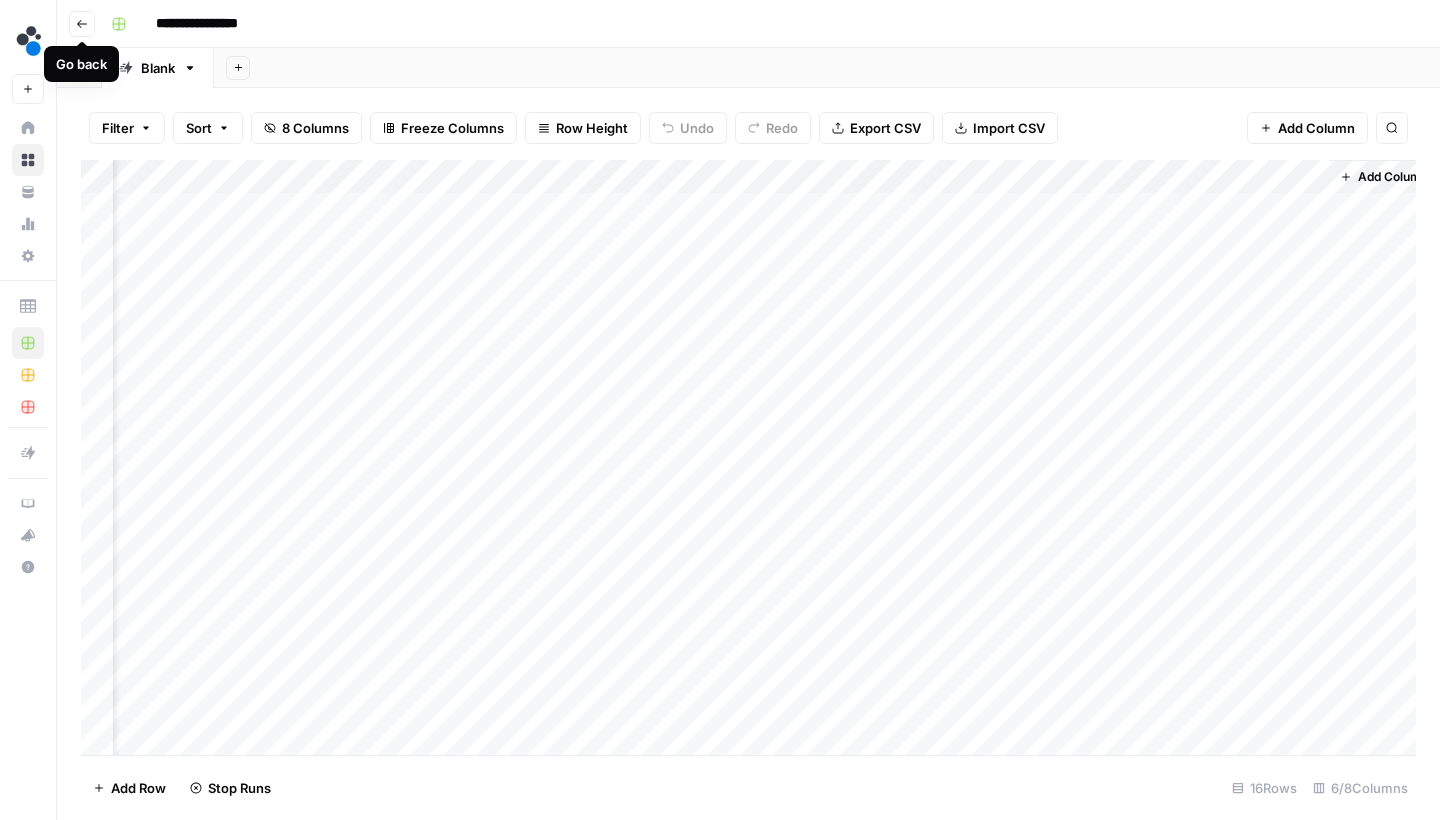 click on "Go back" at bounding box center (82, 24) 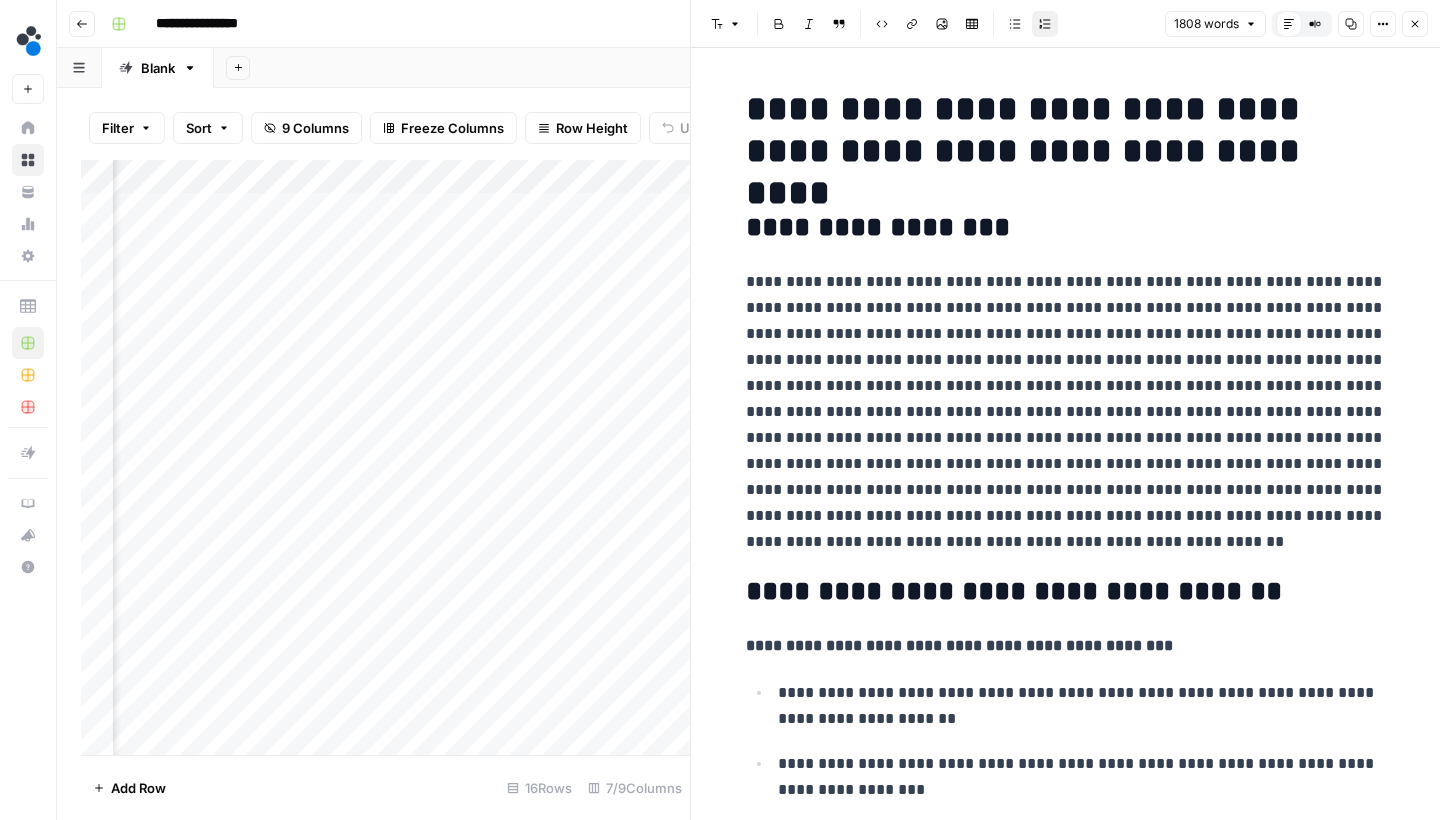 scroll, scrollTop: 0, scrollLeft: 0, axis: both 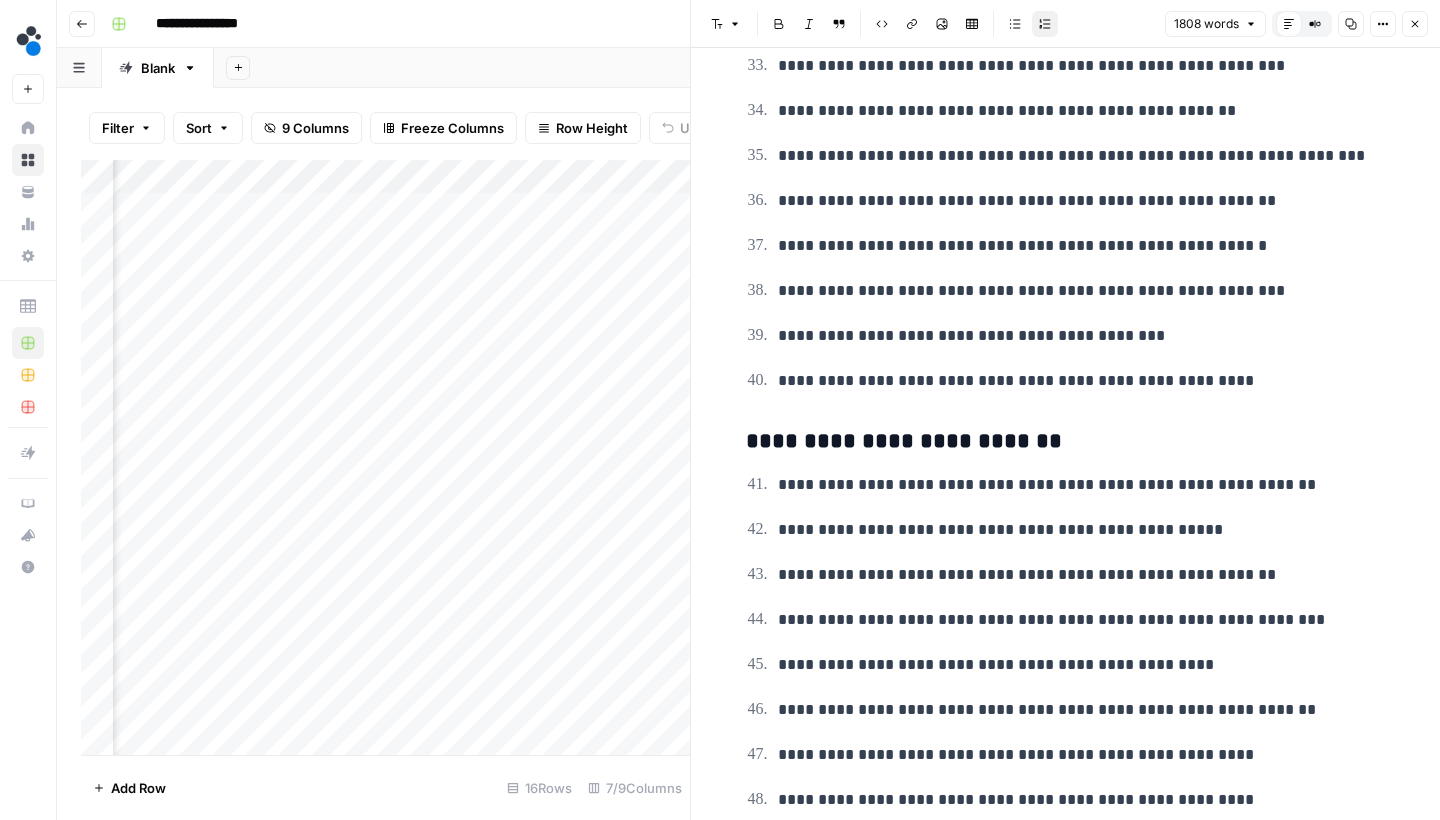click on "Close" at bounding box center (1415, 24) 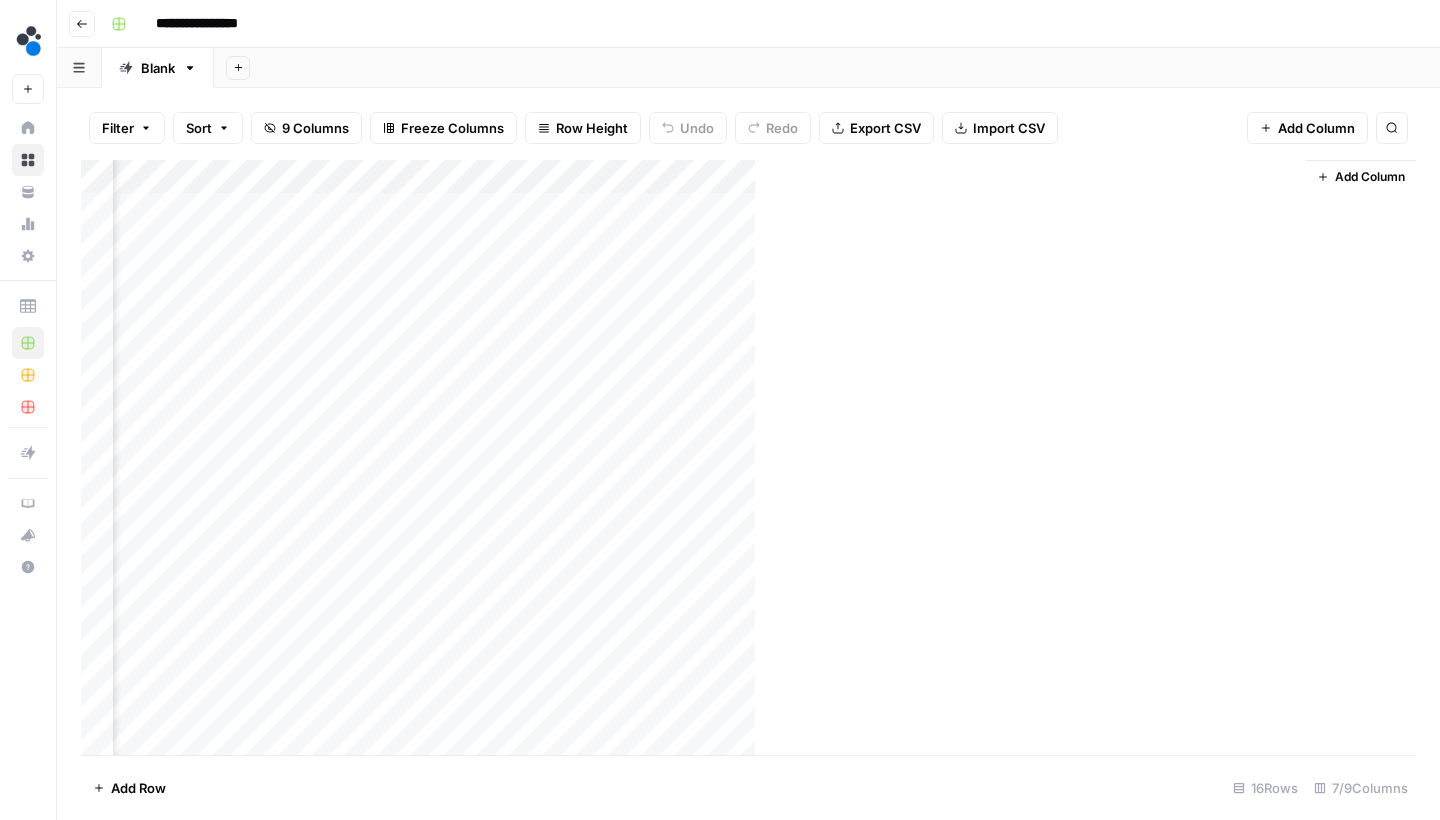 scroll, scrollTop: 0, scrollLeft: 268, axis: horizontal 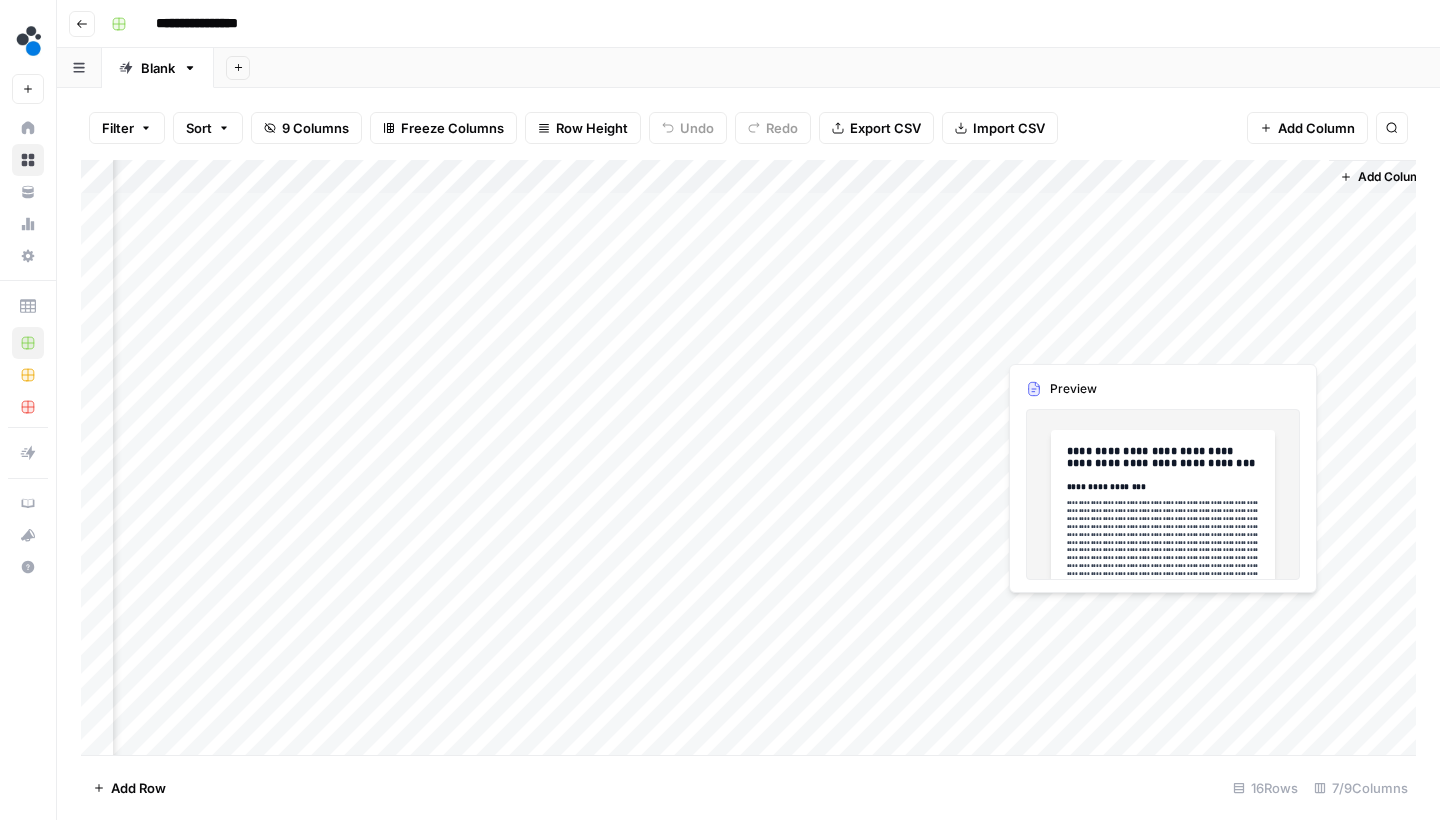 click on "Add Column" at bounding box center [748, 460] 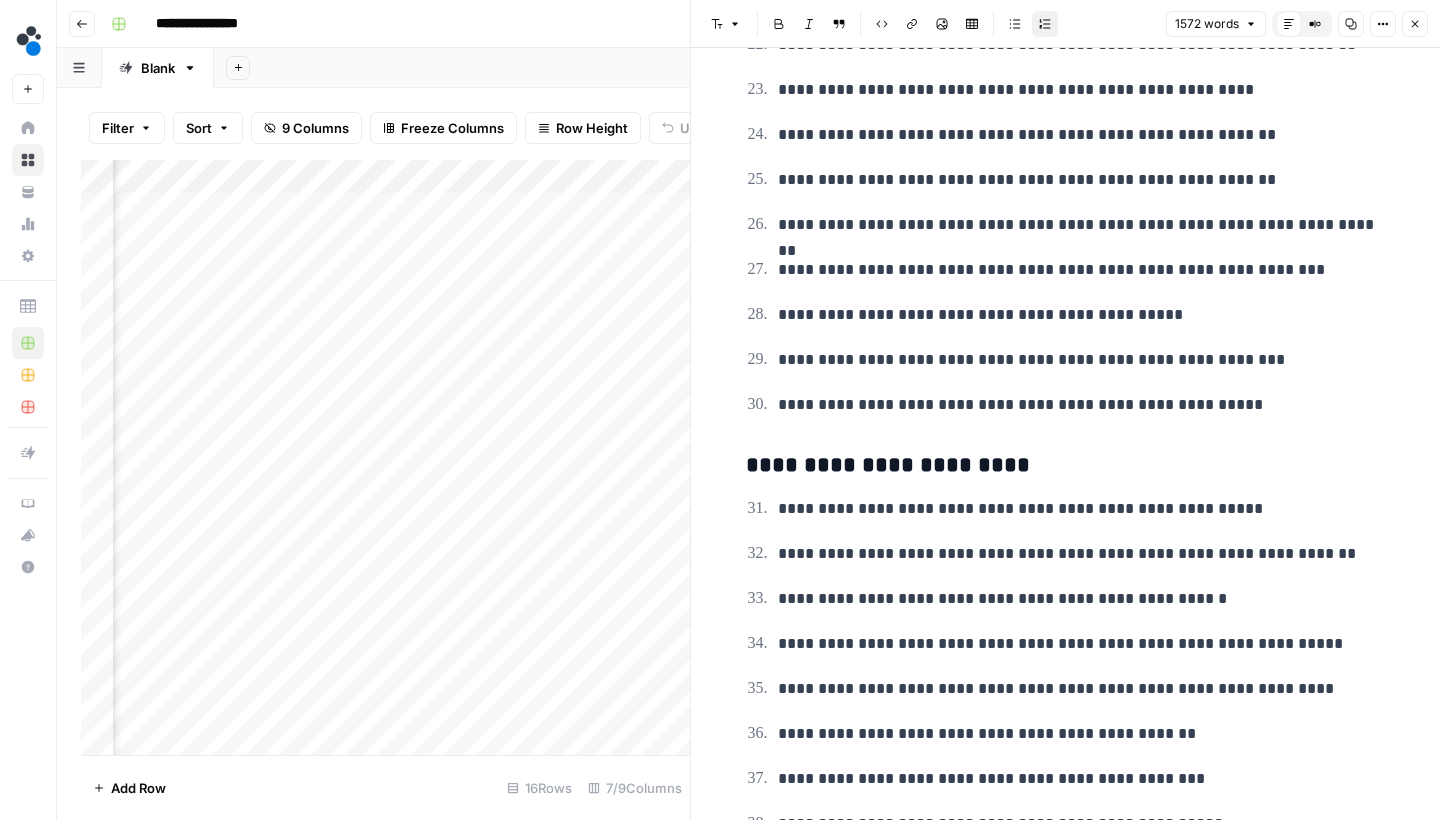 scroll, scrollTop: 6276, scrollLeft: 0, axis: vertical 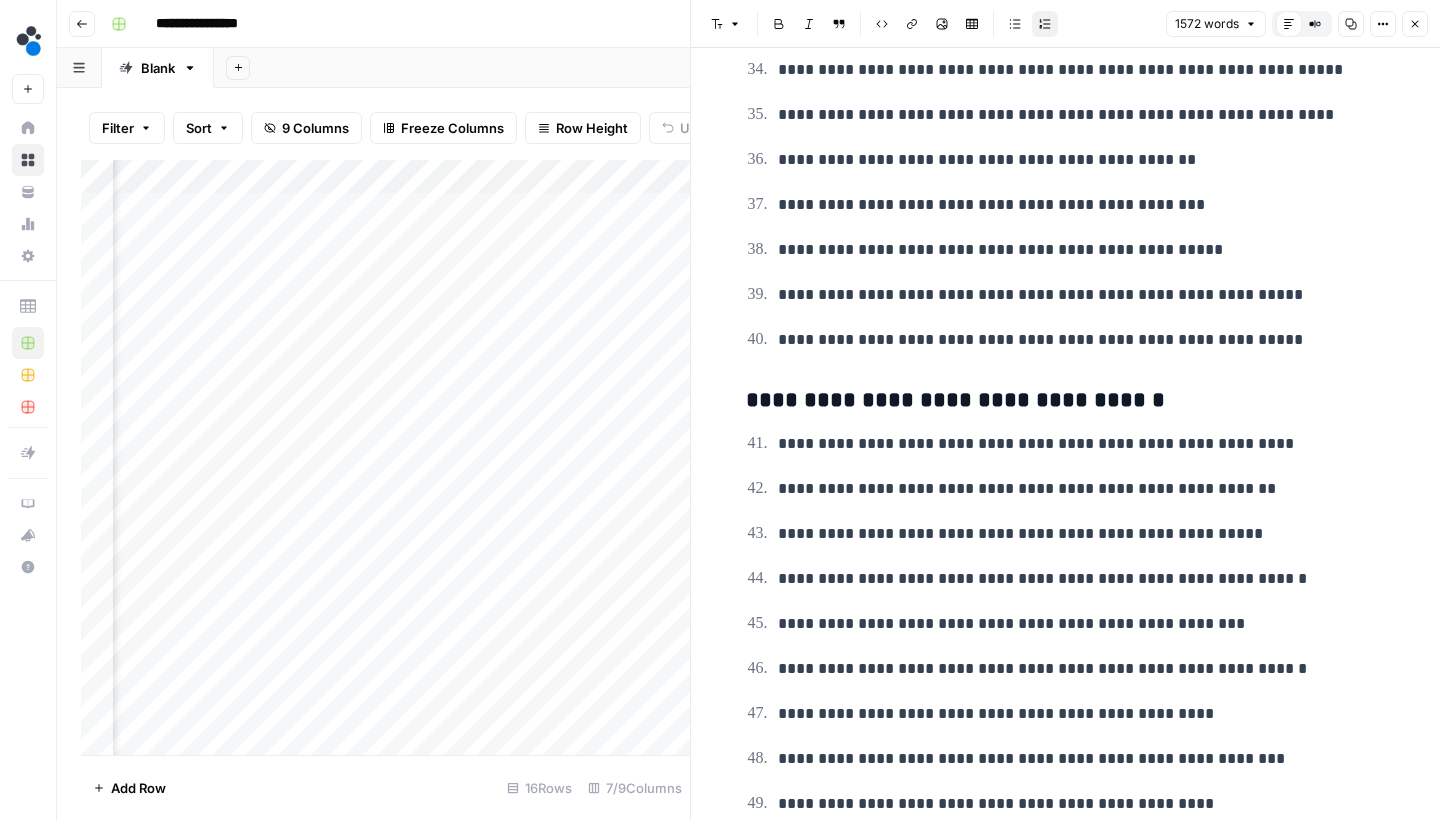 click on "Close" at bounding box center (1415, 24) 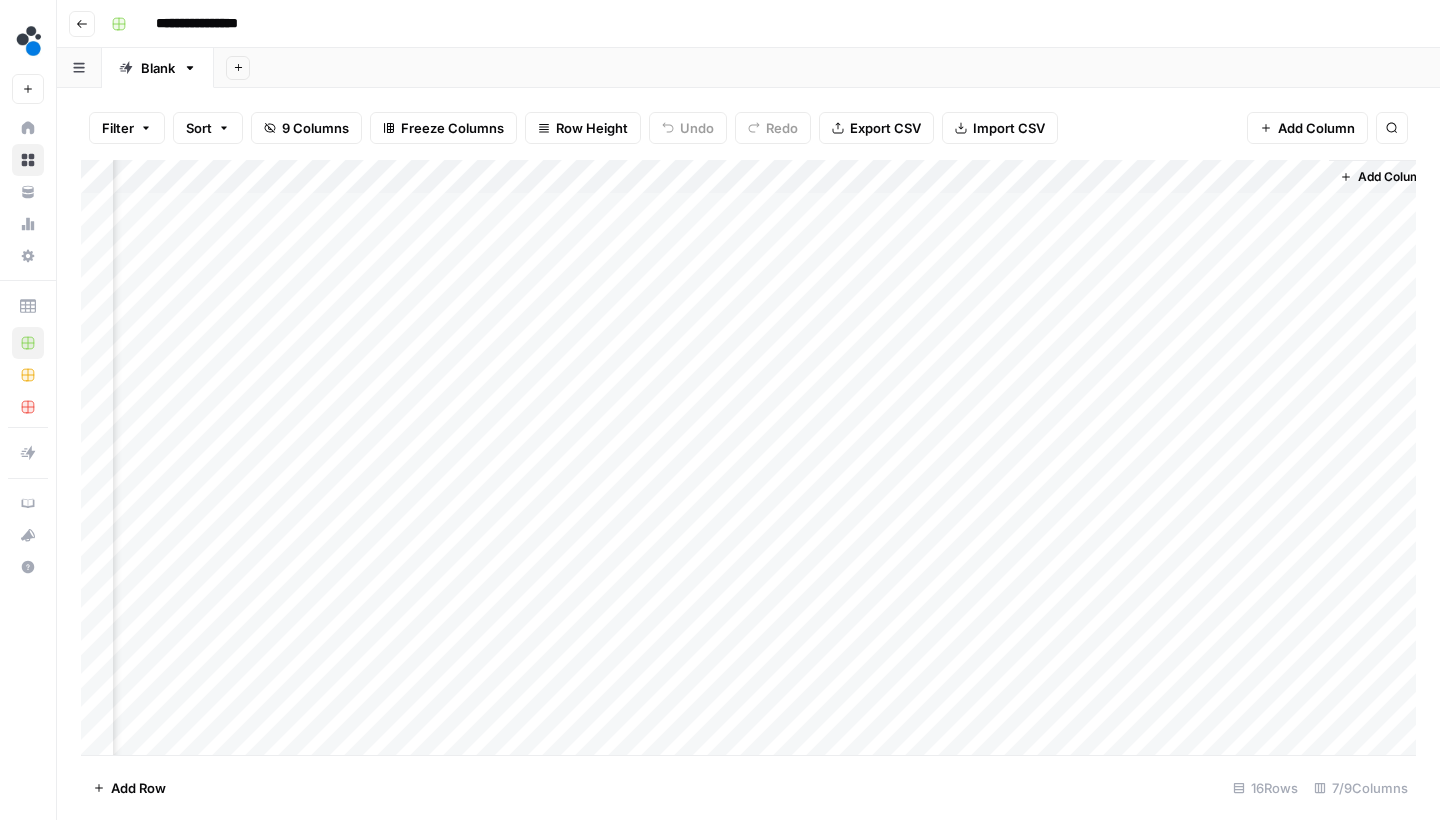 click on "Go back" at bounding box center [82, 24] 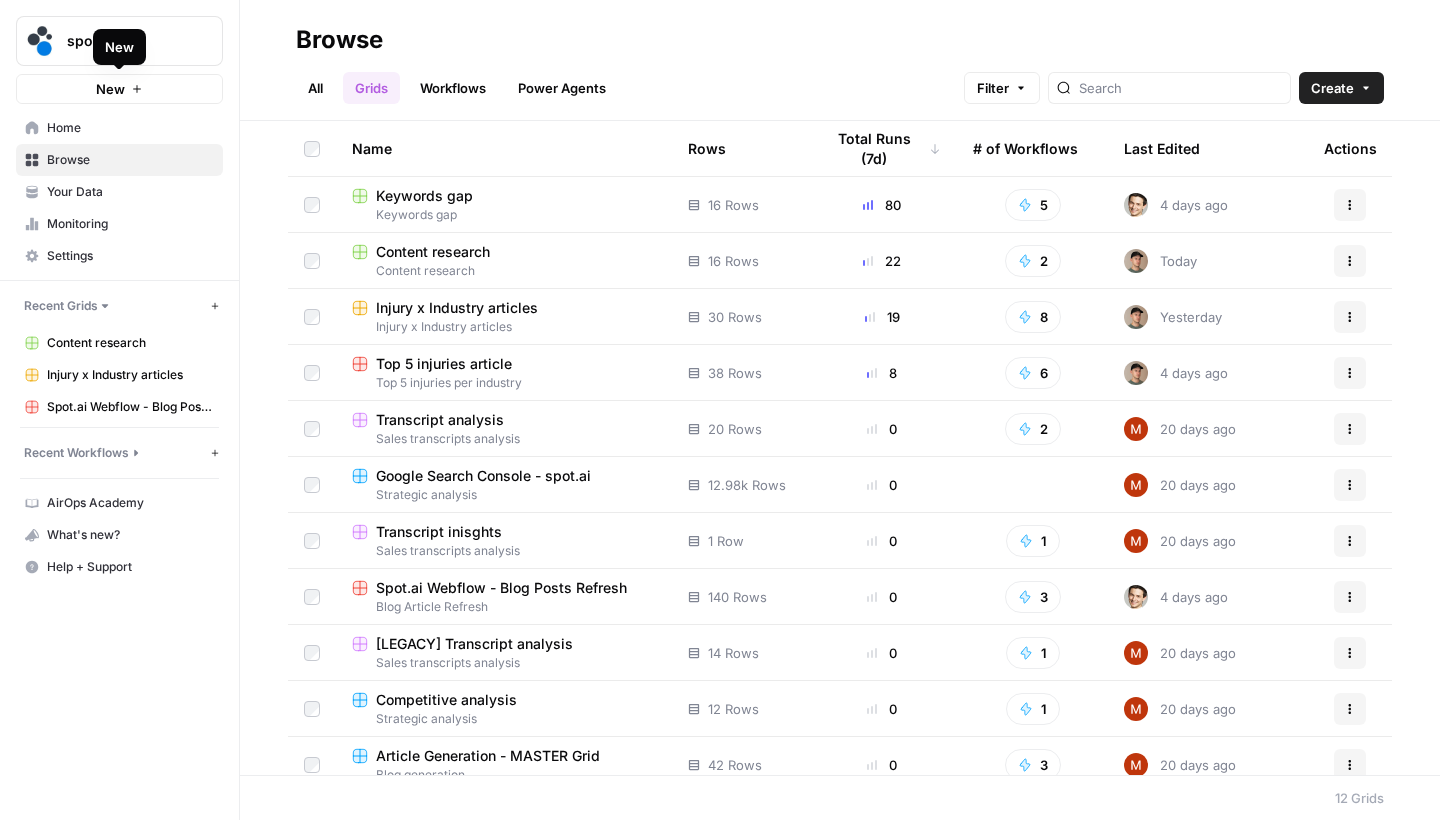 click on "Content research" at bounding box center (433, 252) 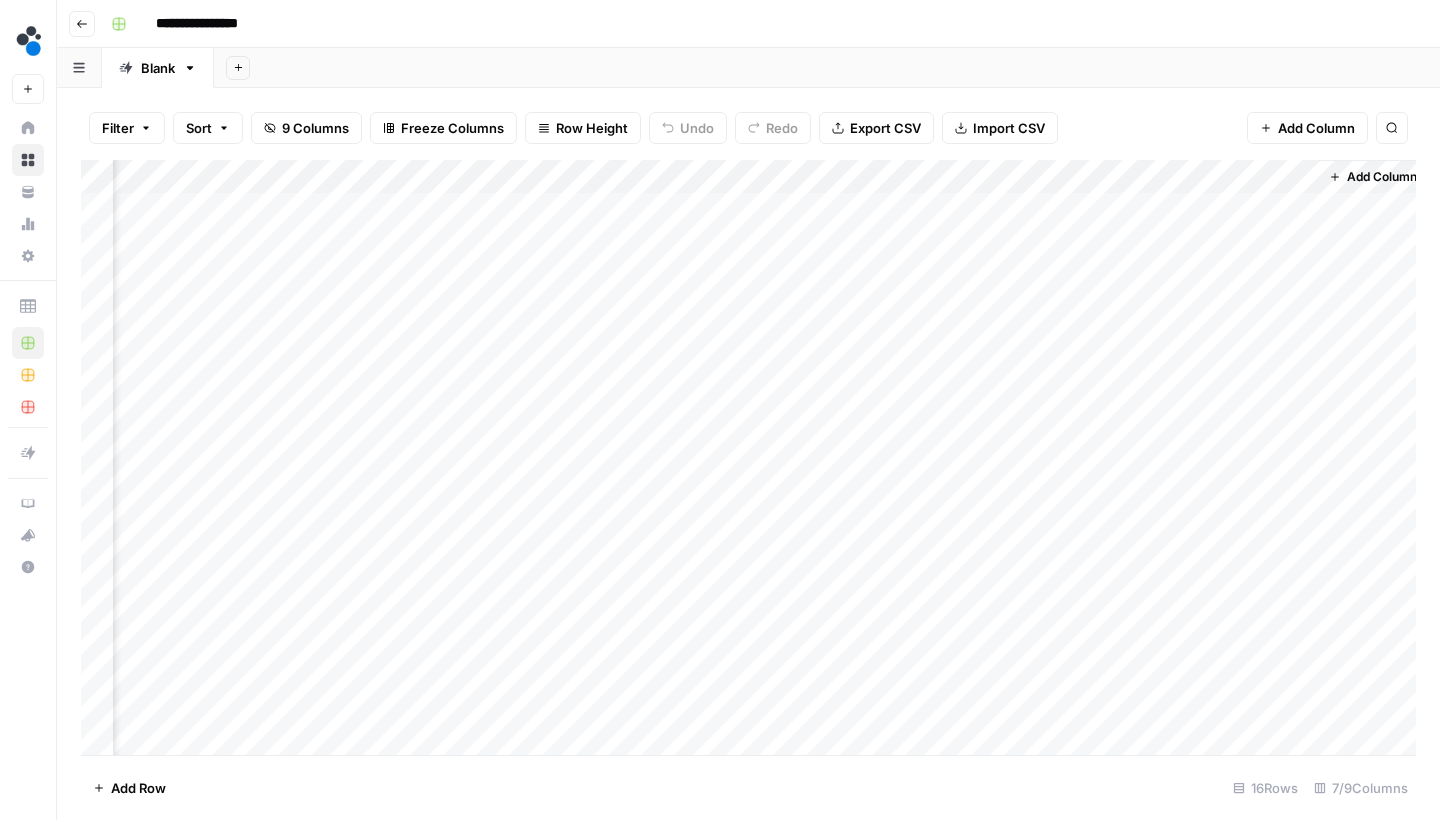 scroll, scrollTop: 4, scrollLeft: 281, axis: both 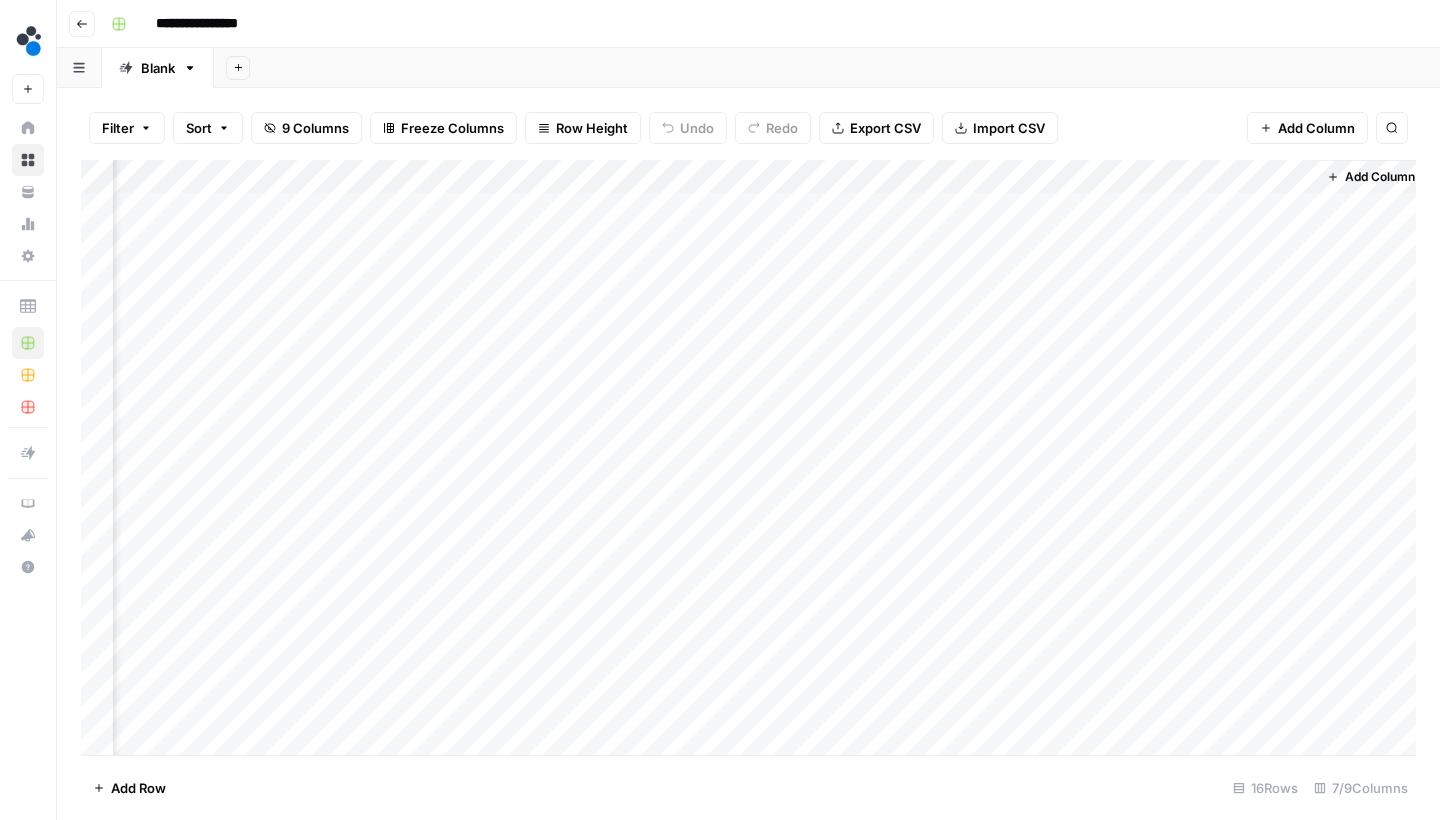 click on "Add Column" at bounding box center (748, 460) 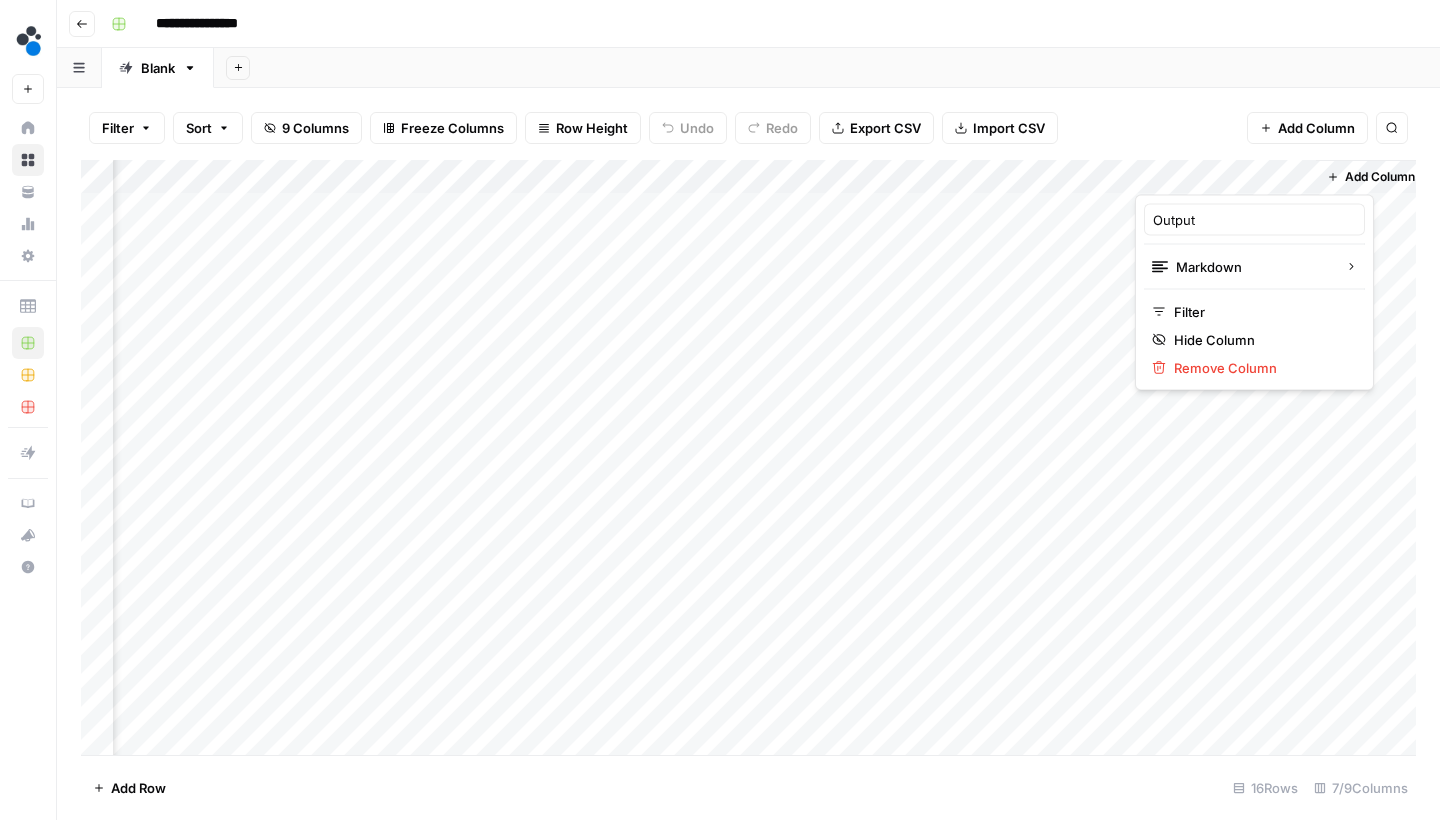 click on "Filter Sort 9 Columns Freeze Columns Row Height Undo Redo Export CSV Import CSV Add Column Search" at bounding box center [748, 128] 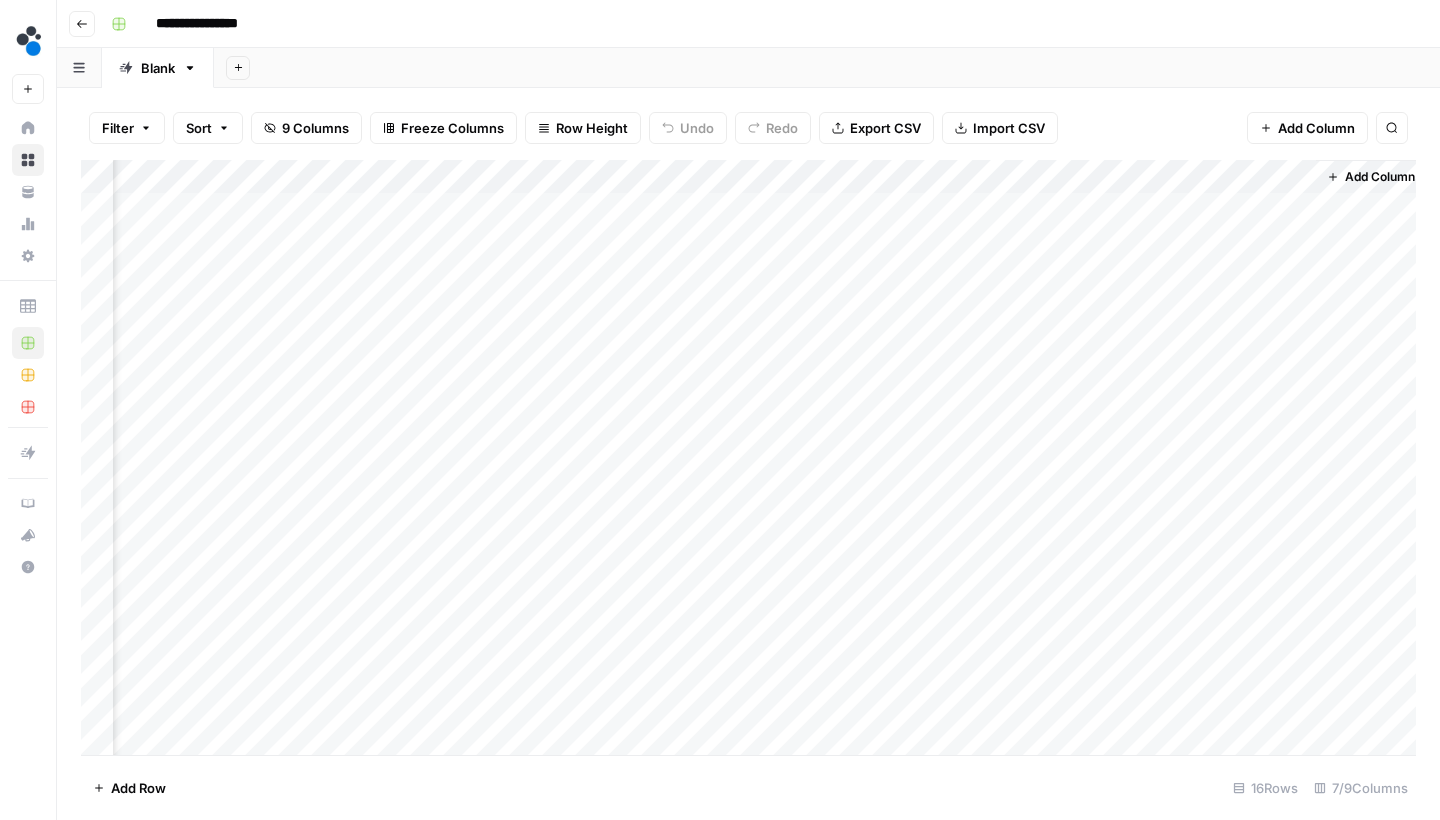 click on "Add Column" at bounding box center (1307, 128) 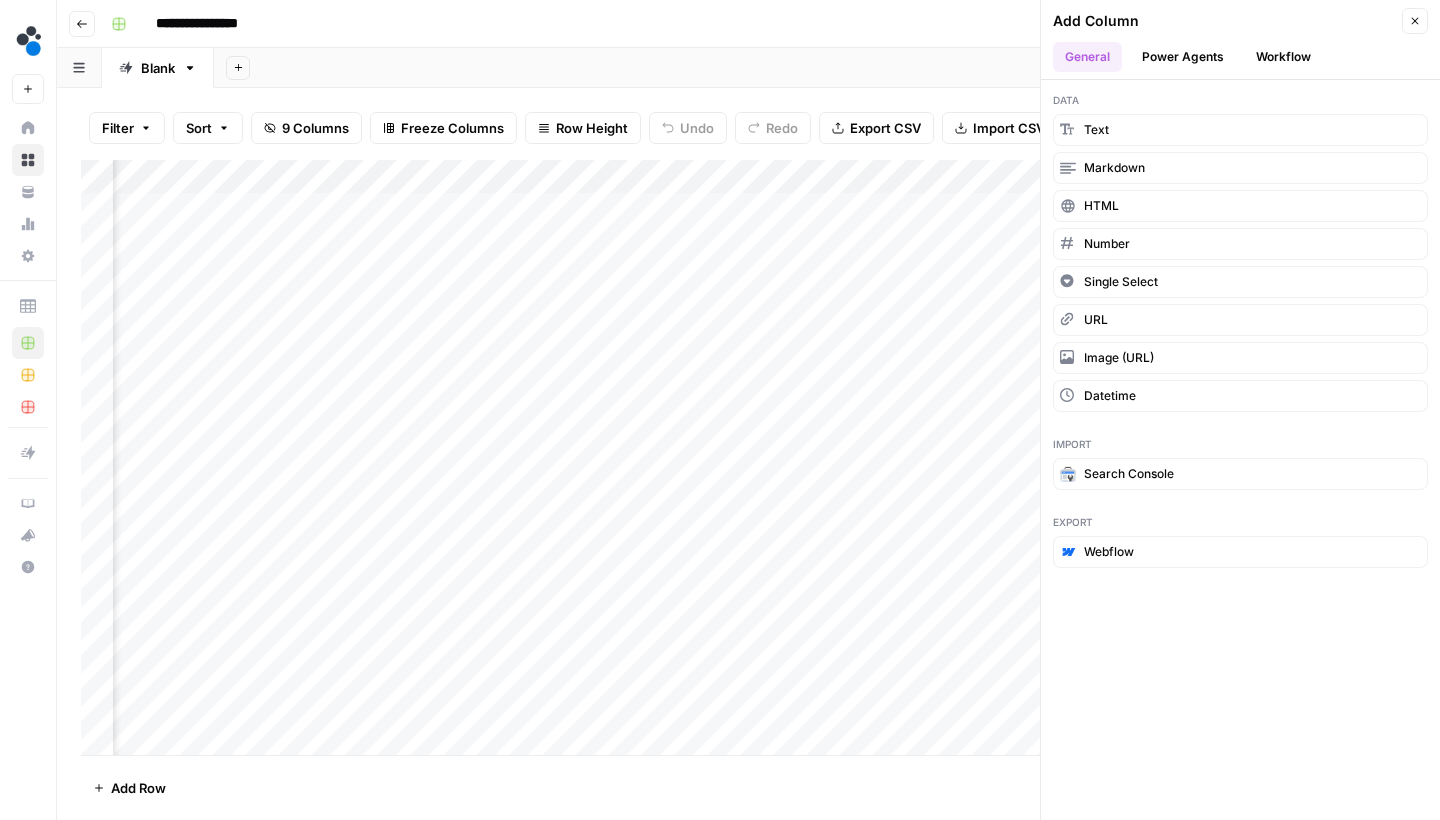 click on "Workflow" at bounding box center (1283, 57) 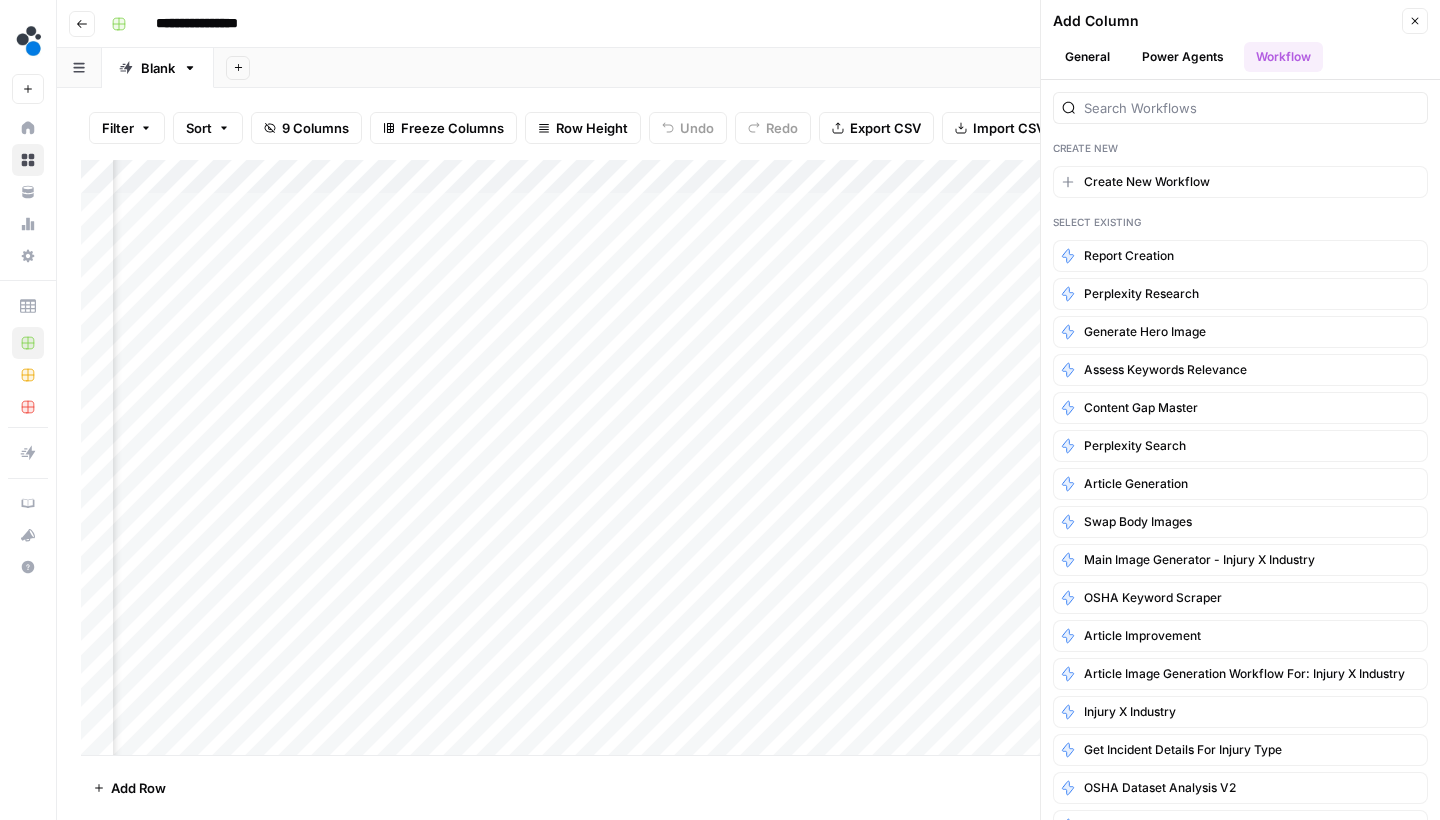click on "Power Agents" at bounding box center (1183, 57) 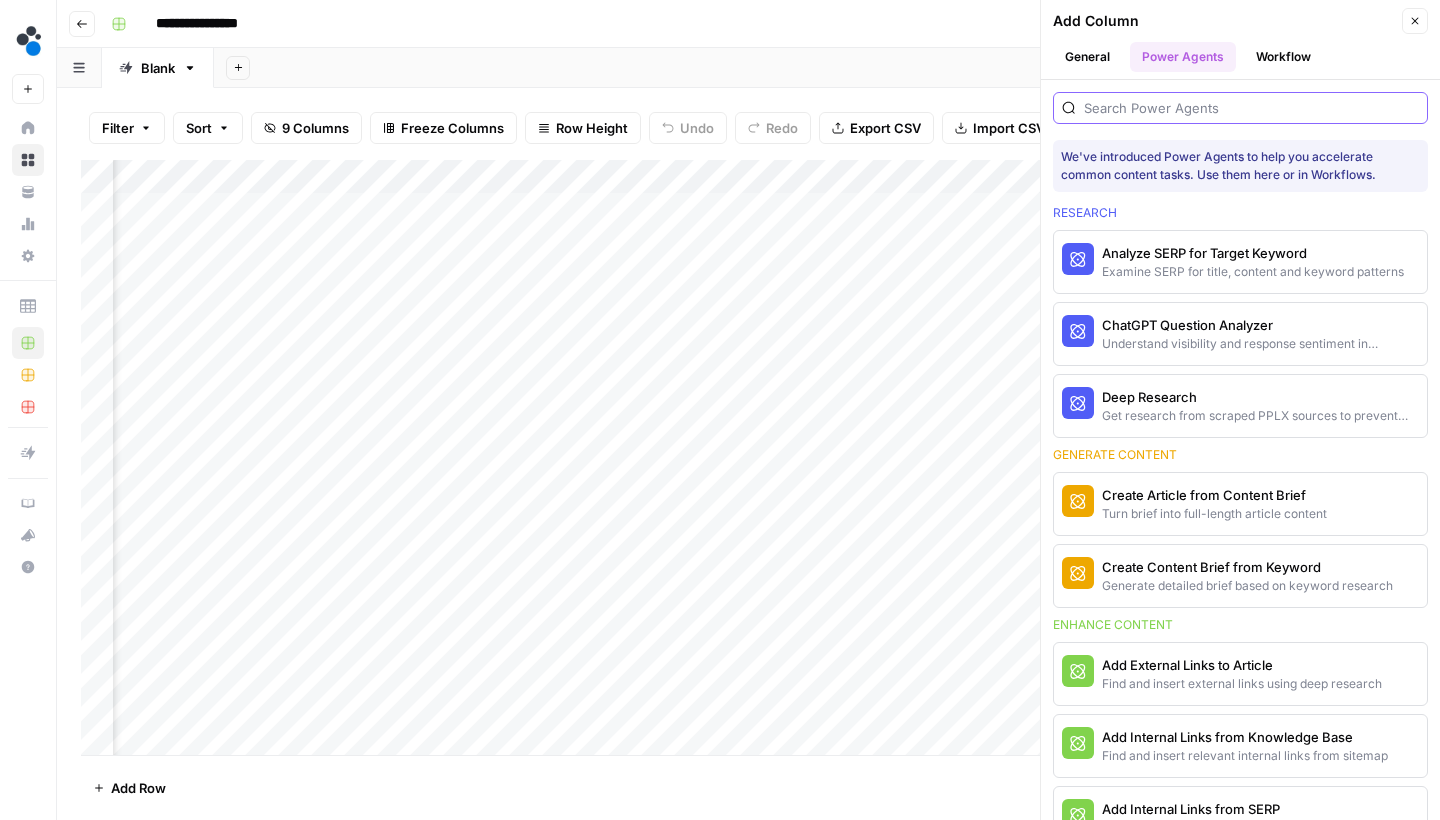 click at bounding box center [1251, 108] 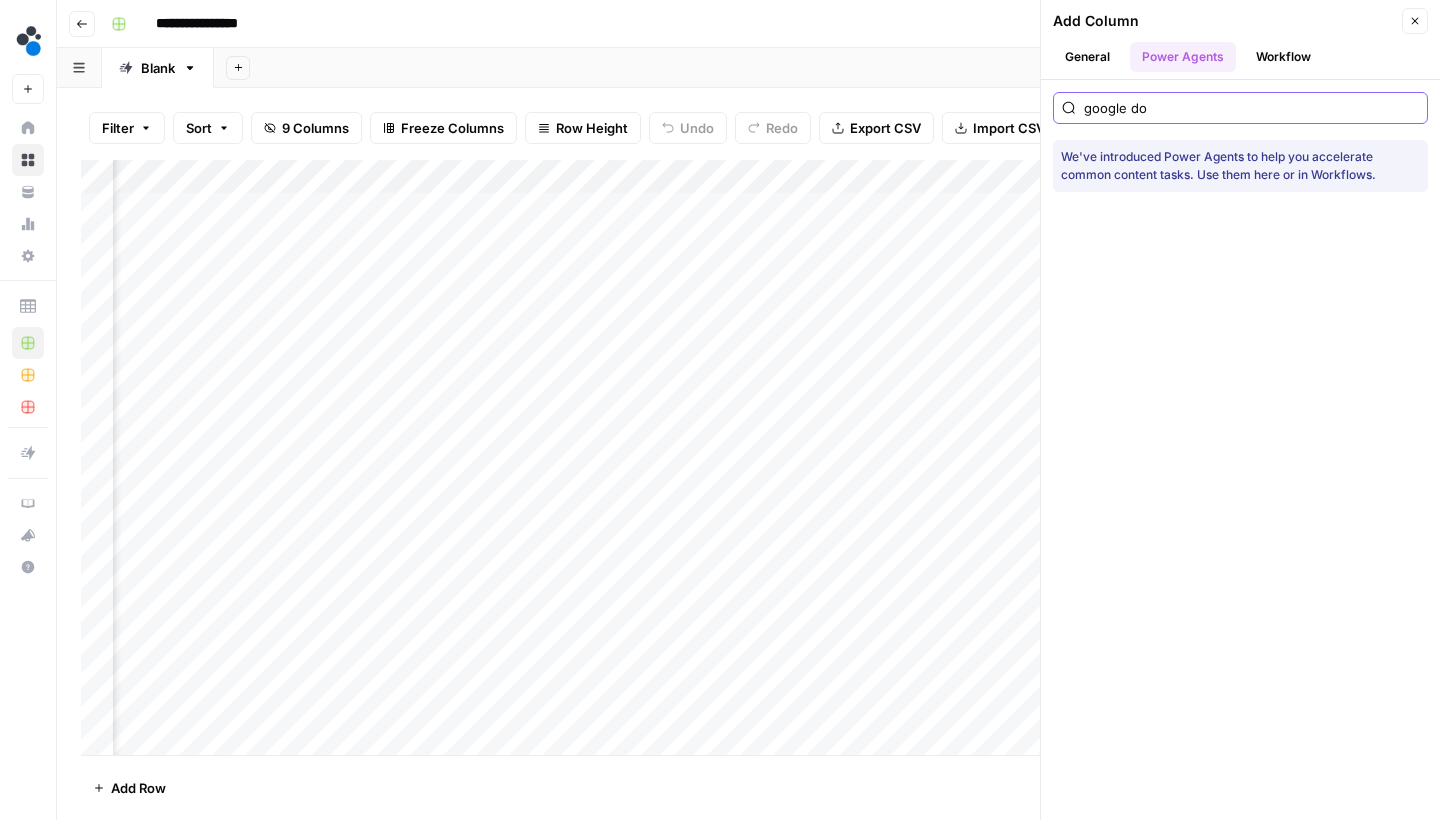 type on "google doc" 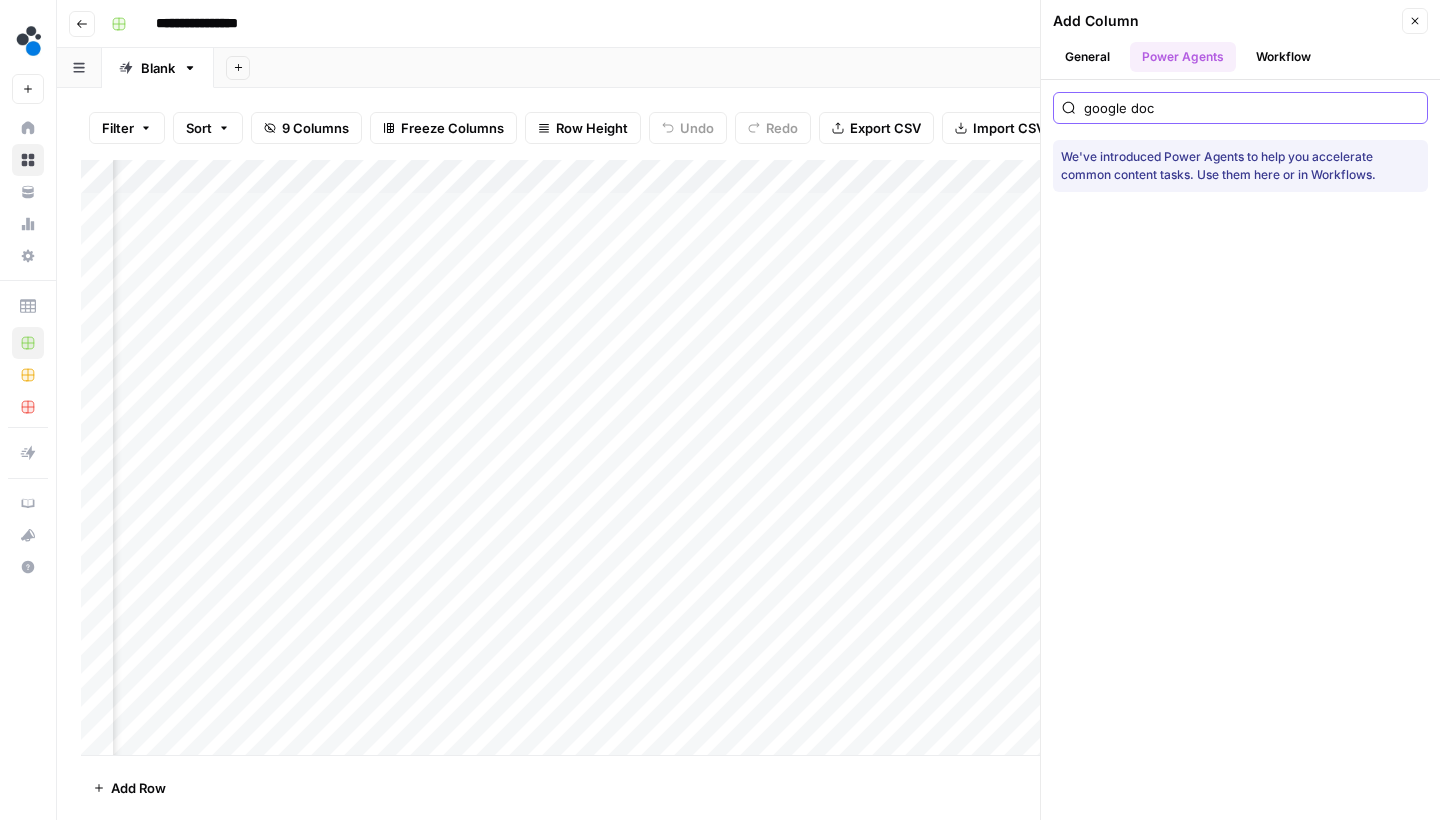 type 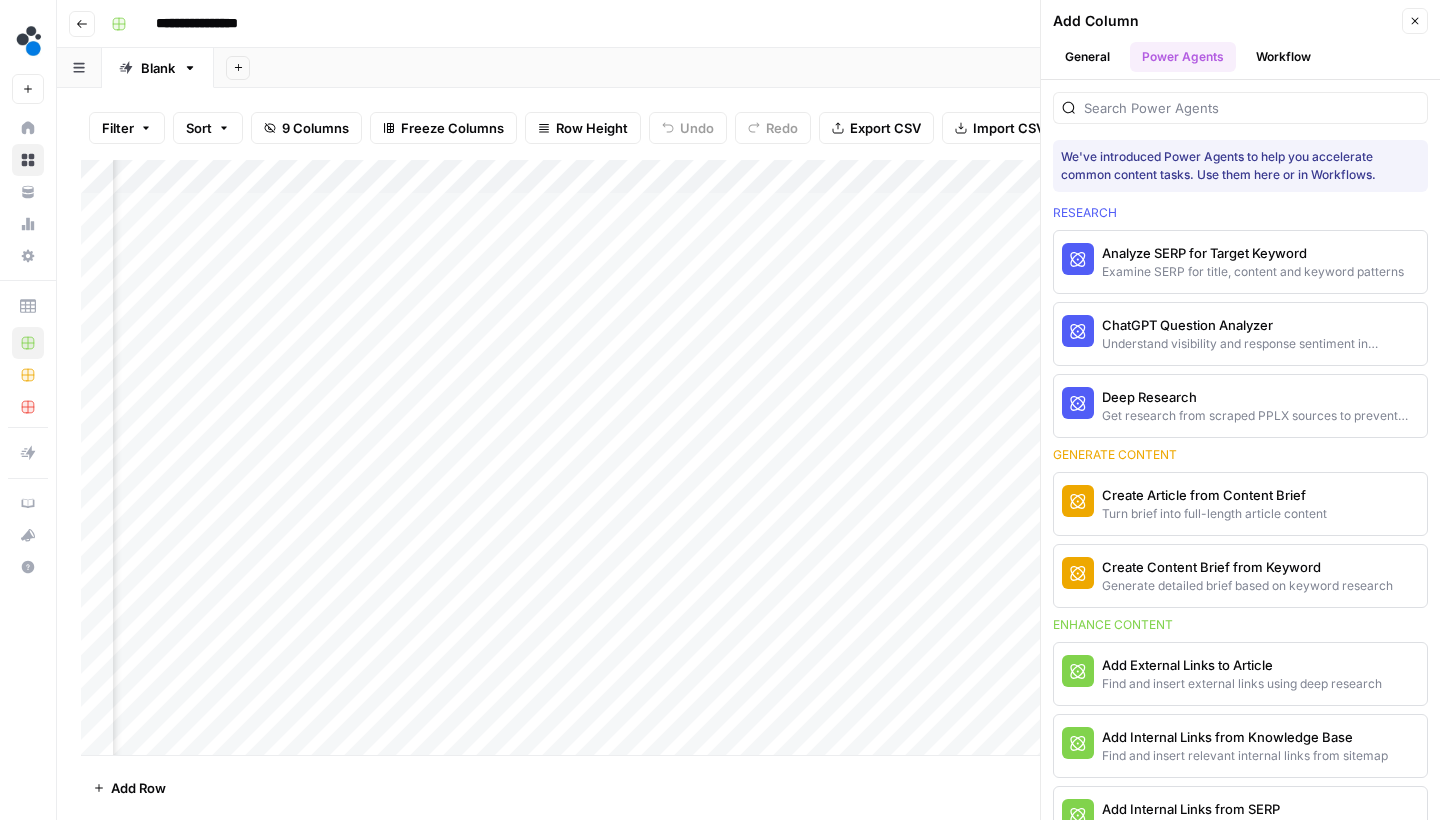 click on "Workflow" at bounding box center (1283, 57) 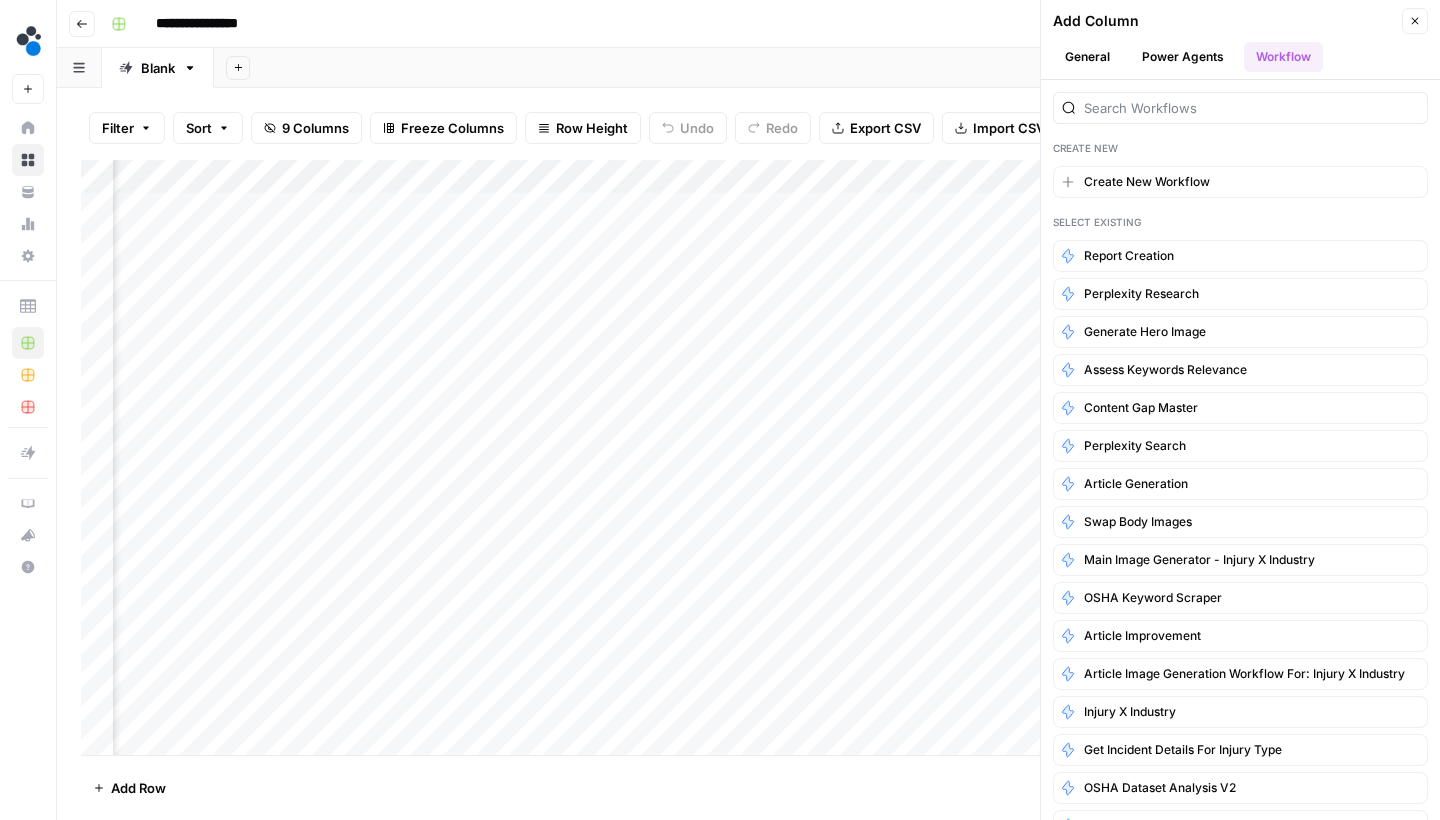 click on "General" at bounding box center [1087, 57] 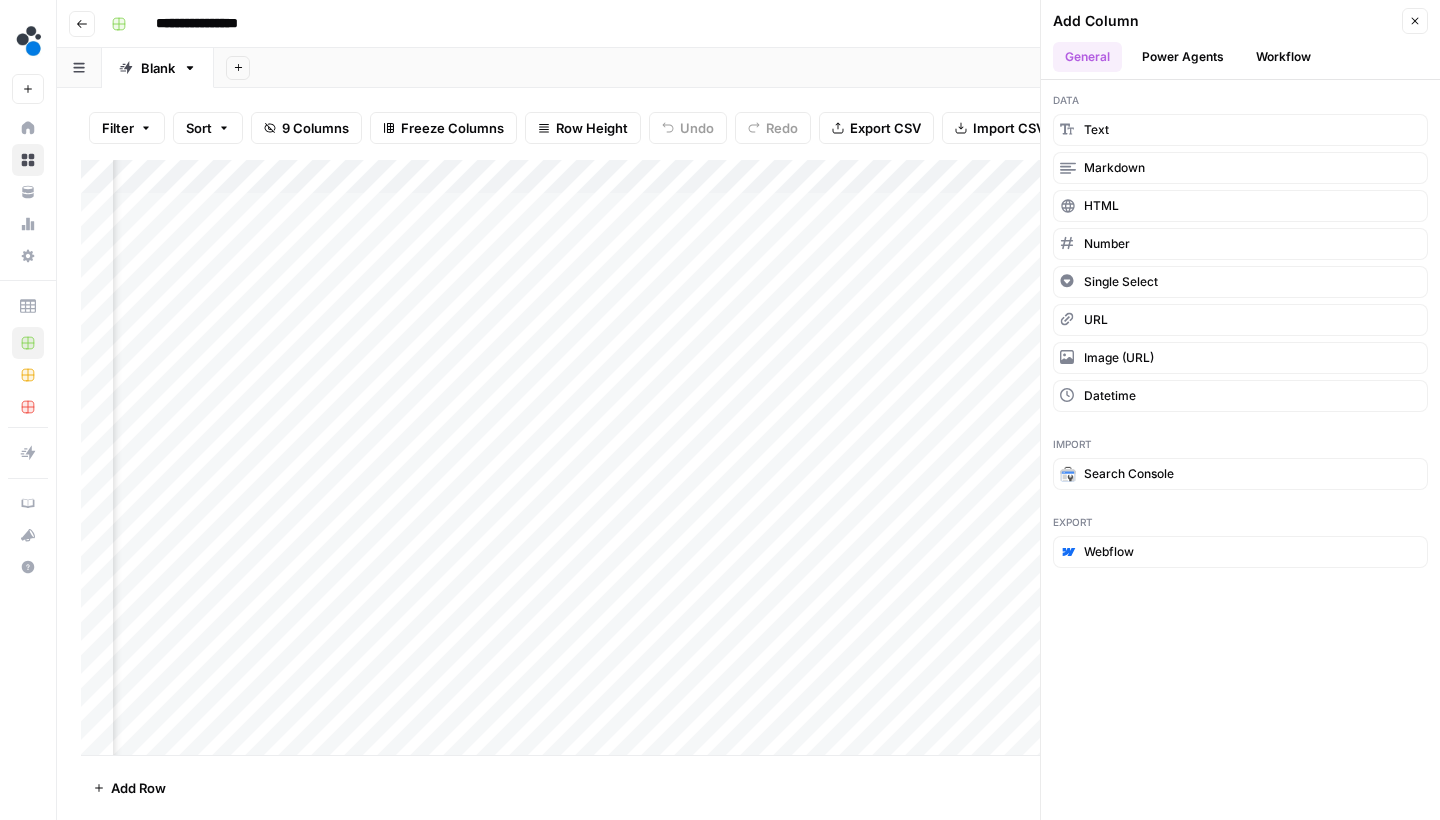 click 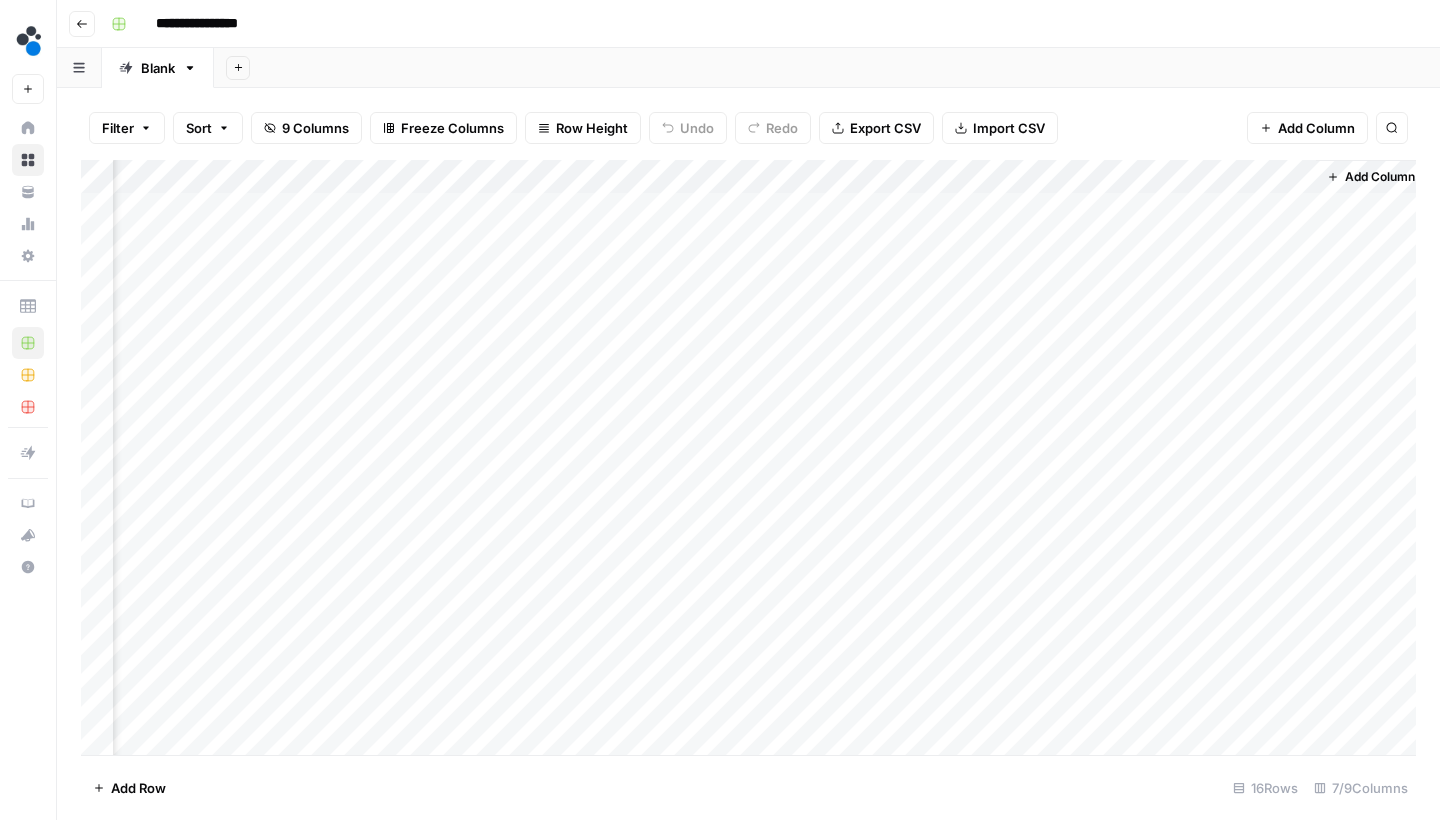 click 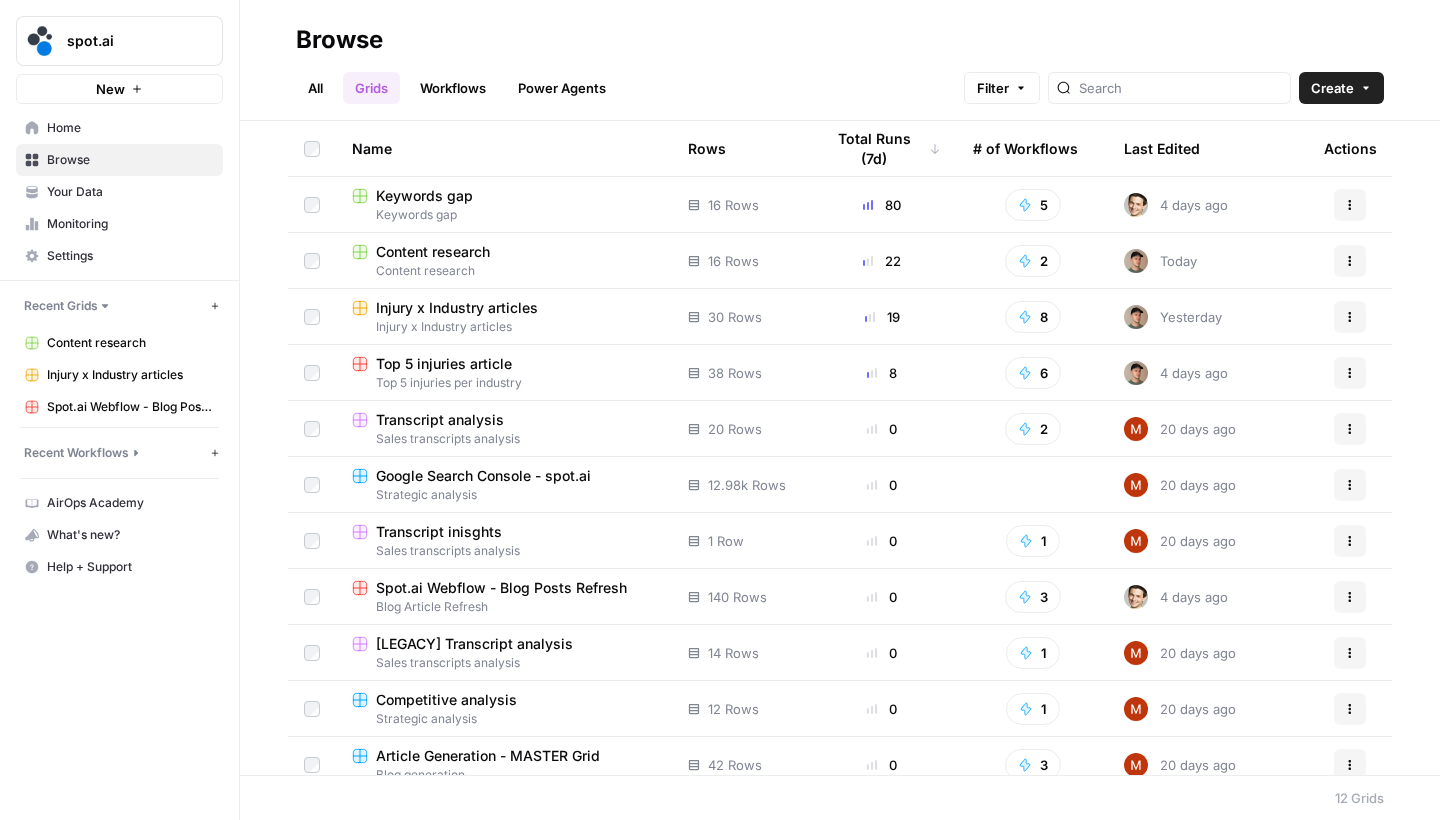 click on "All" at bounding box center (315, 88) 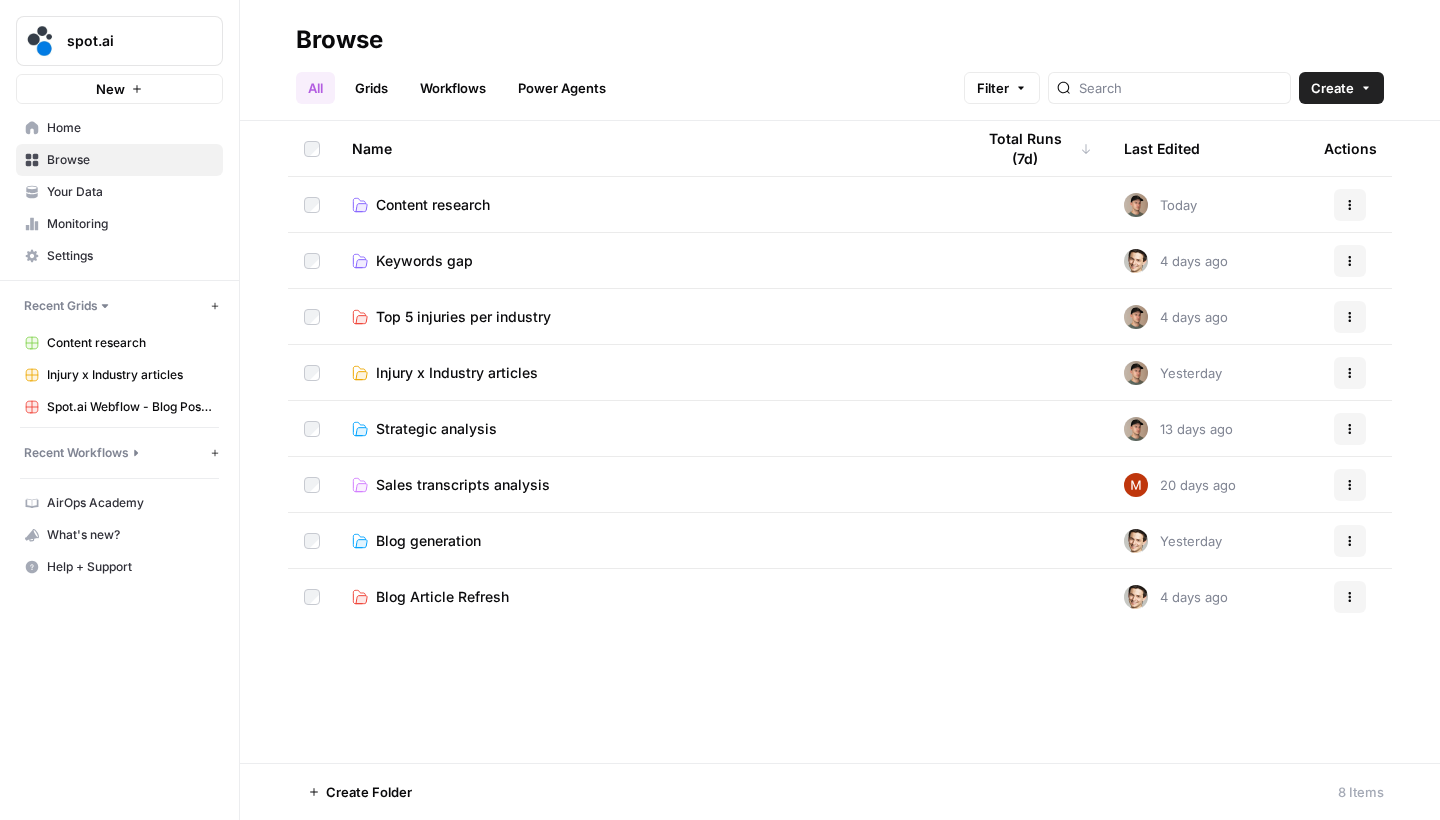 click on "Content research" at bounding box center [433, 205] 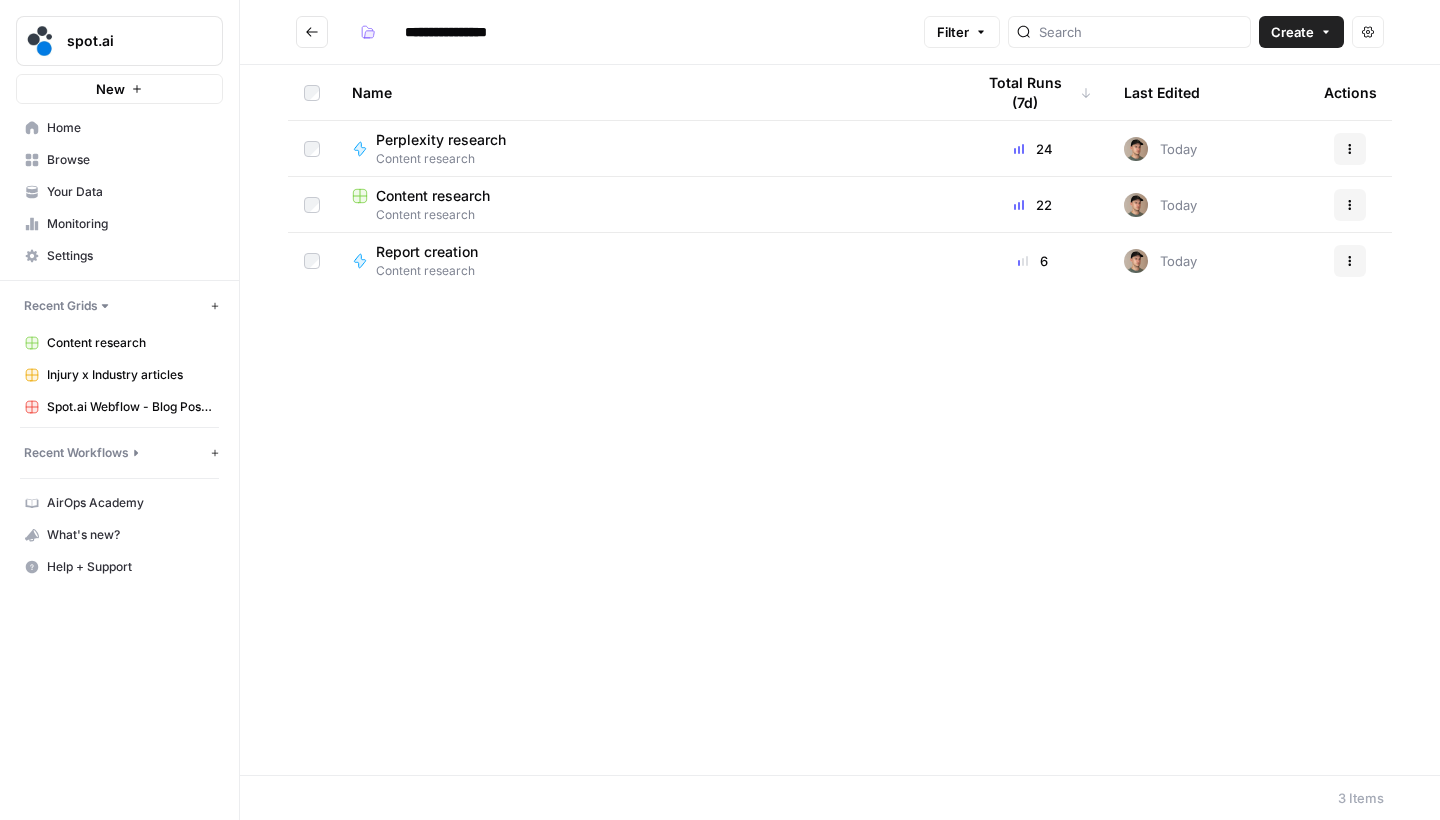 click on "Perplexity research" at bounding box center (441, 140) 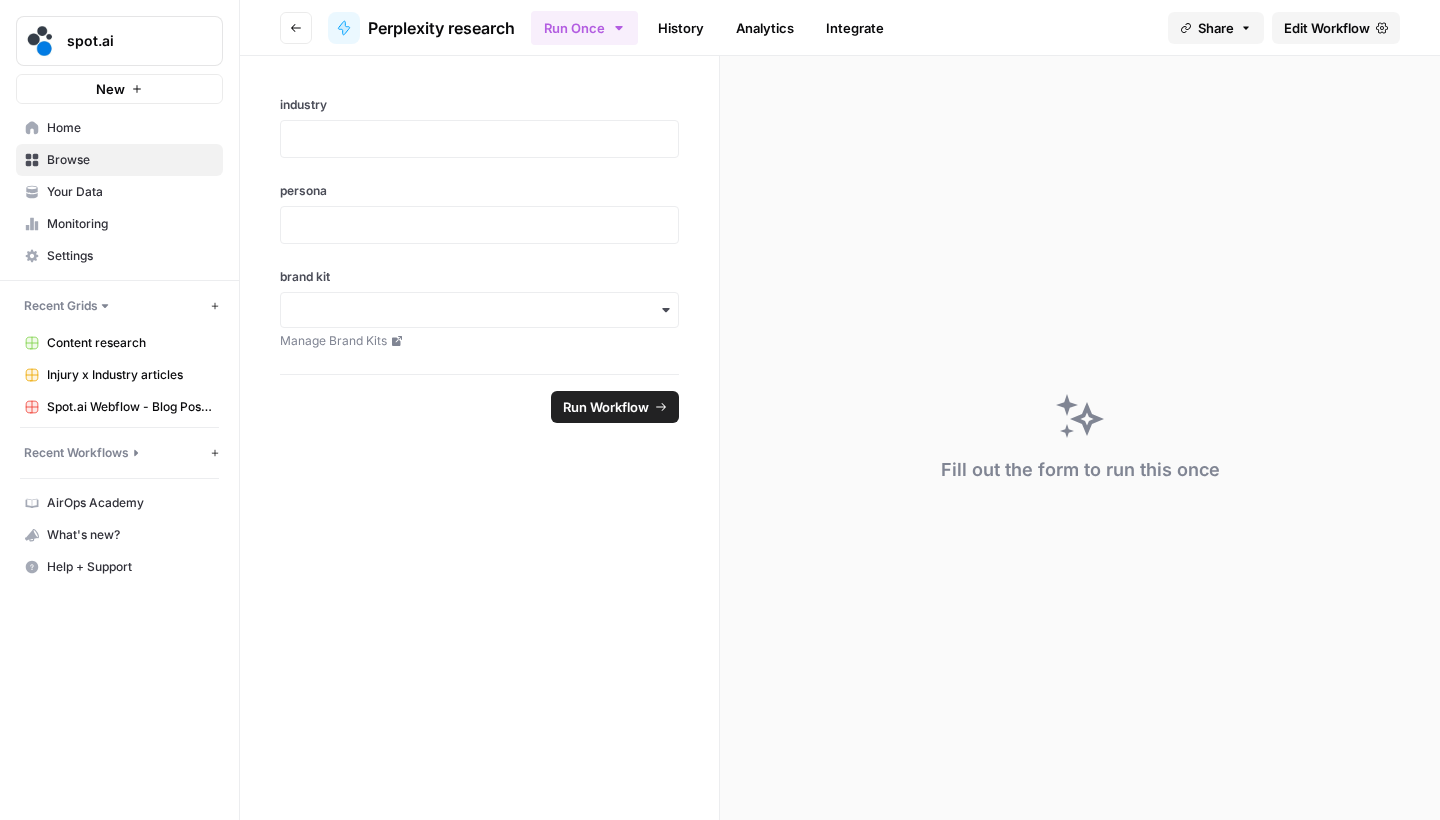 click on "Go back" at bounding box center [296, 28] 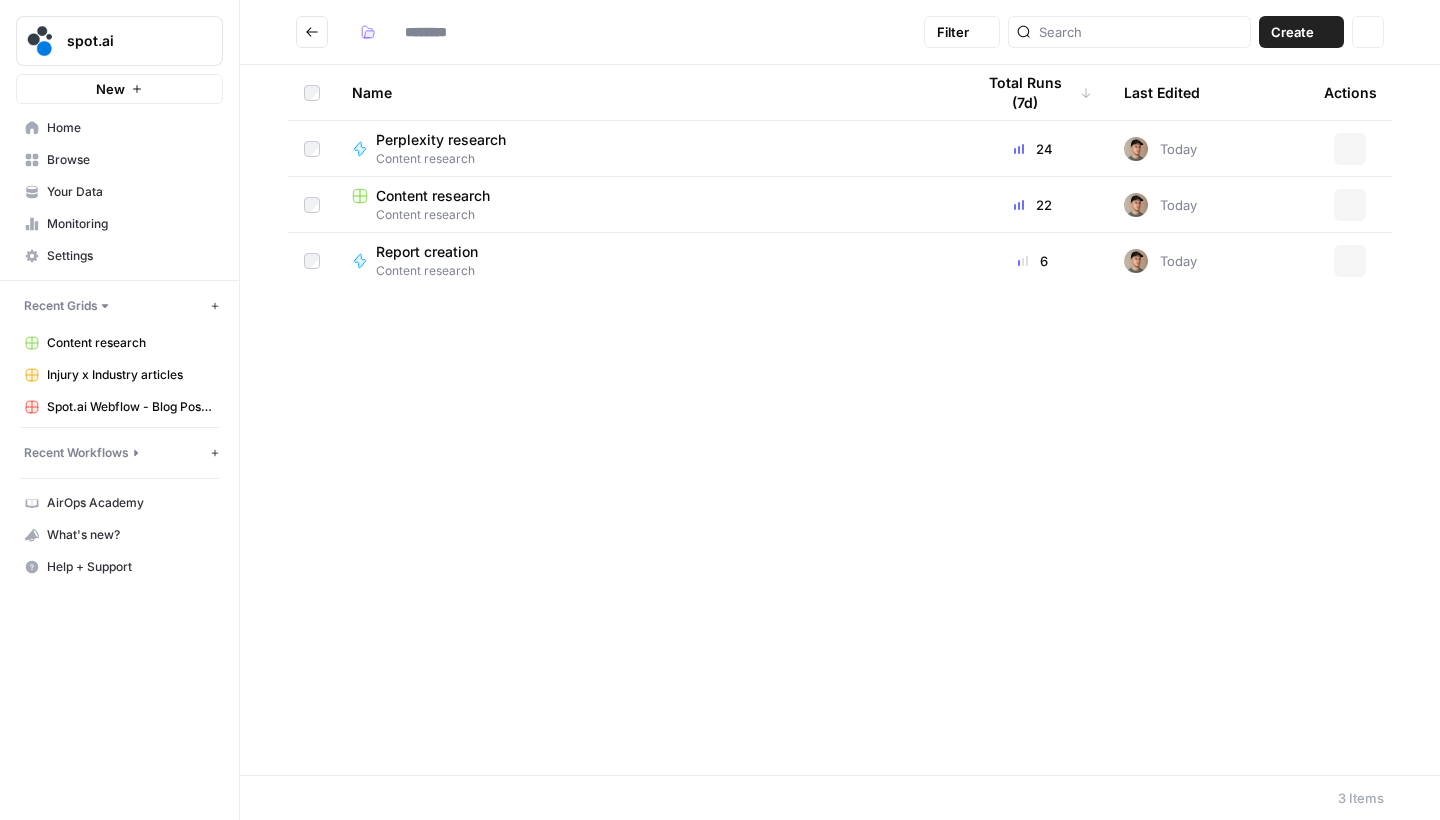 type on "**********" 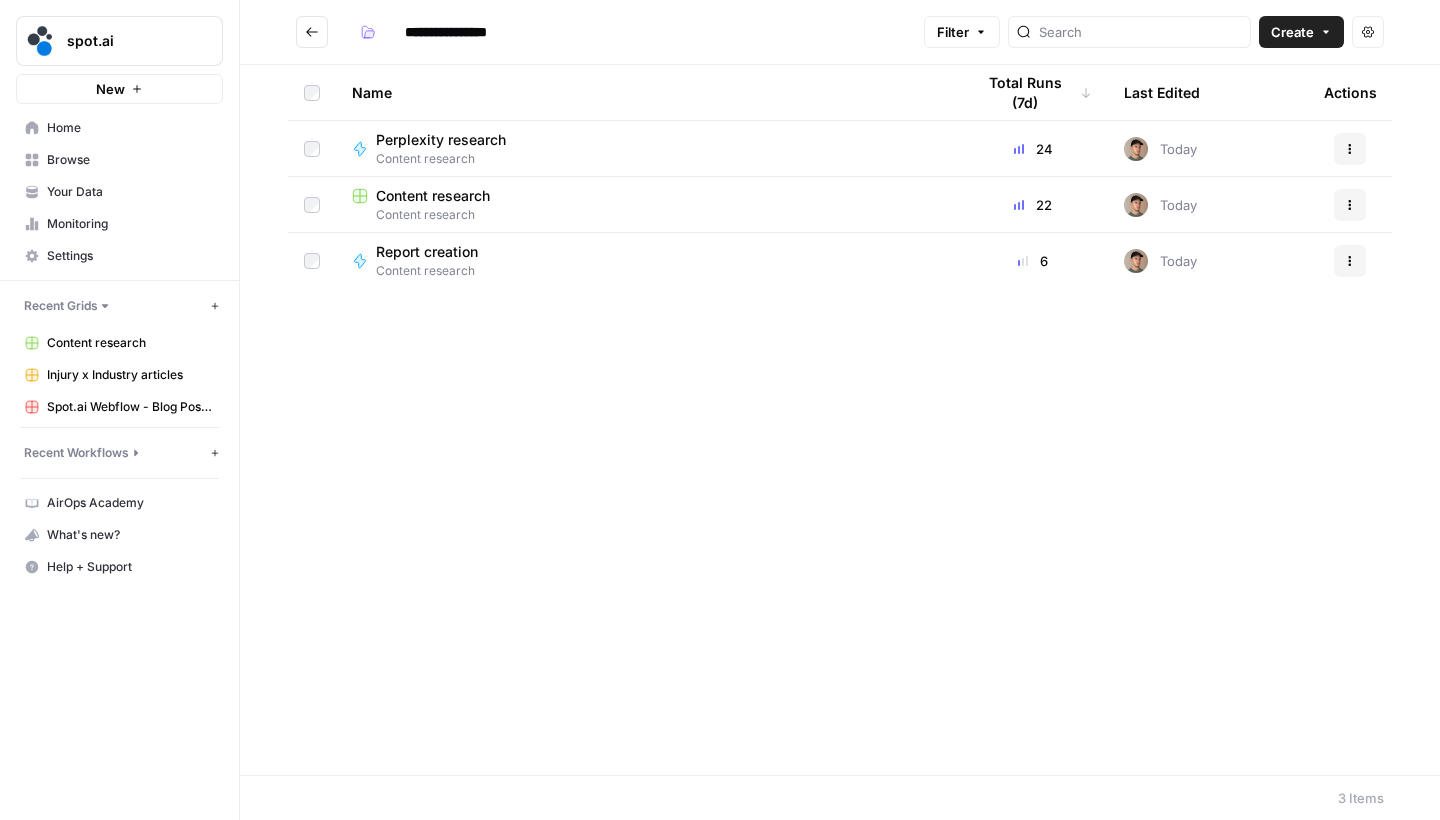 click on "Report creation" at bounding box center [427, 252] 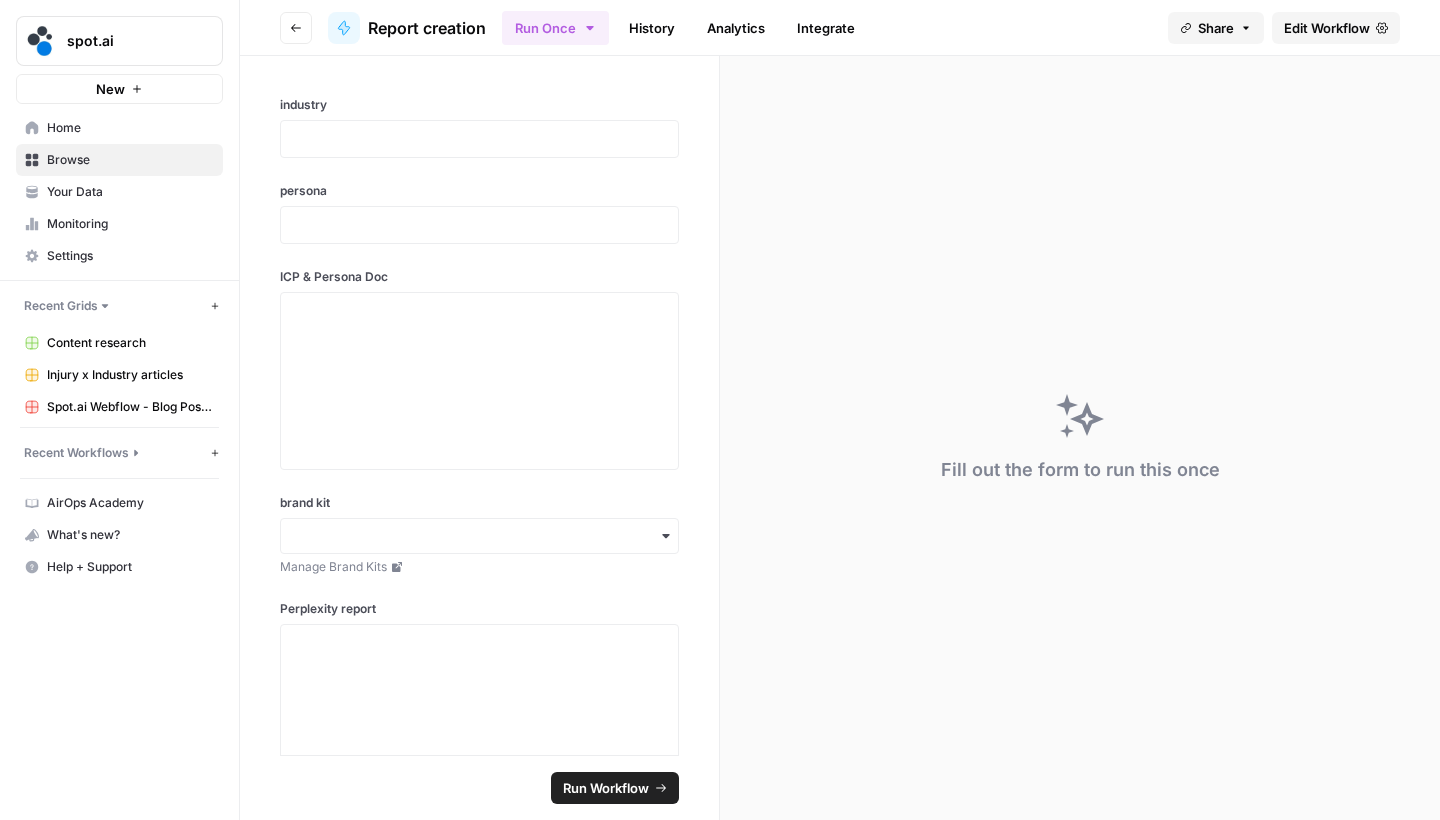 click on "Edit Workflow" at bounding box center (1327, 28) 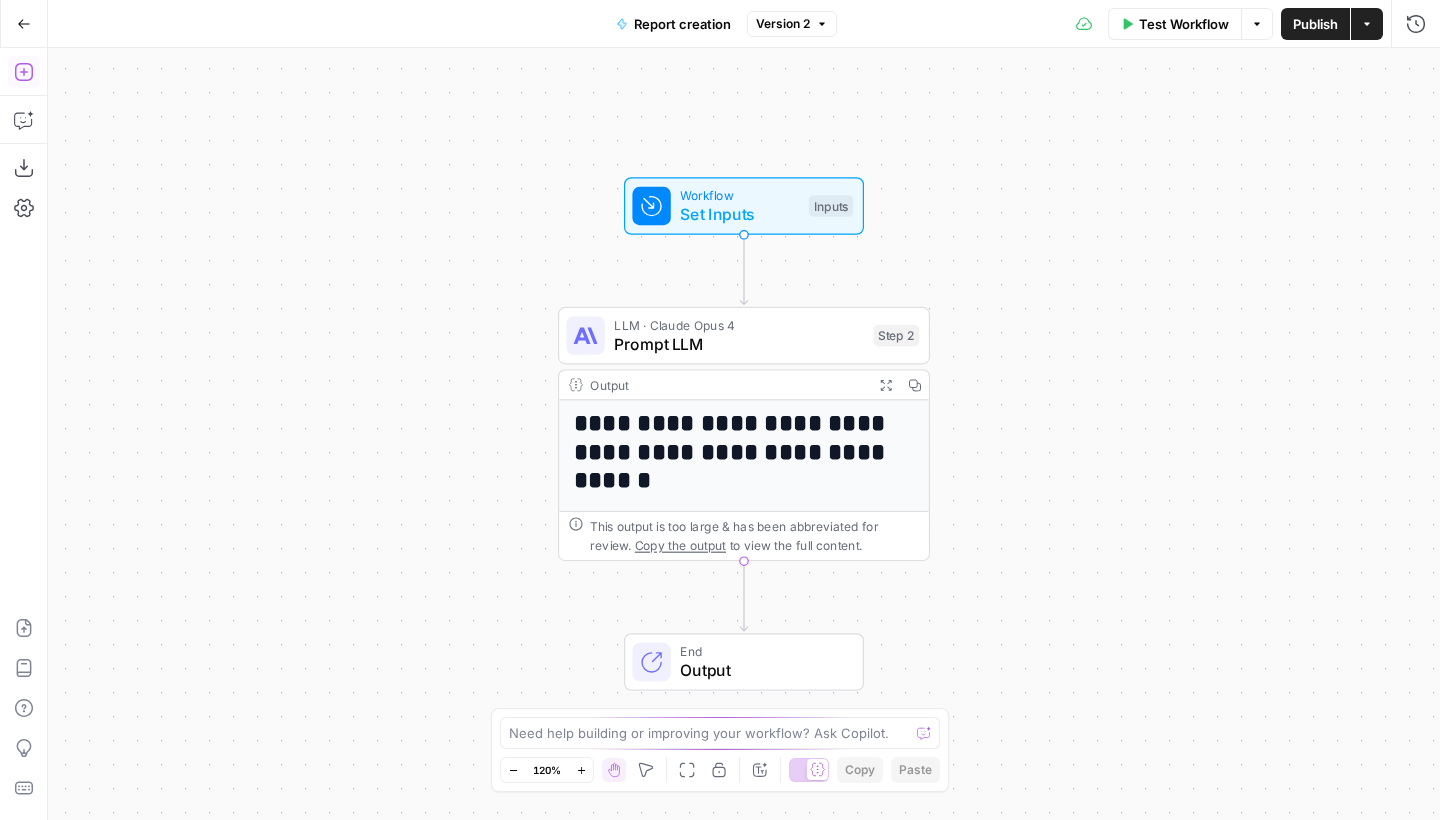 click 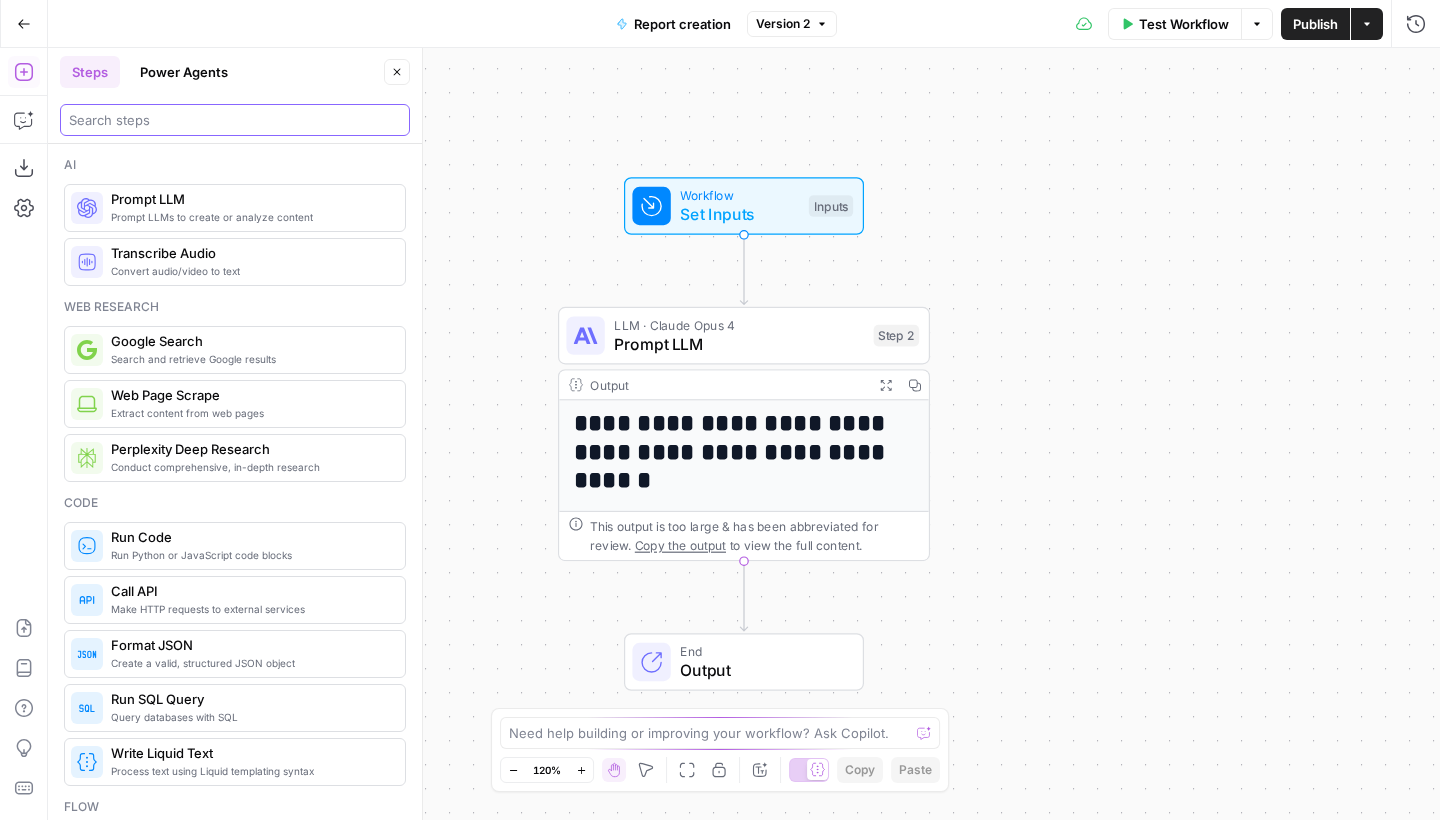 click at bounding box center (235, 120) 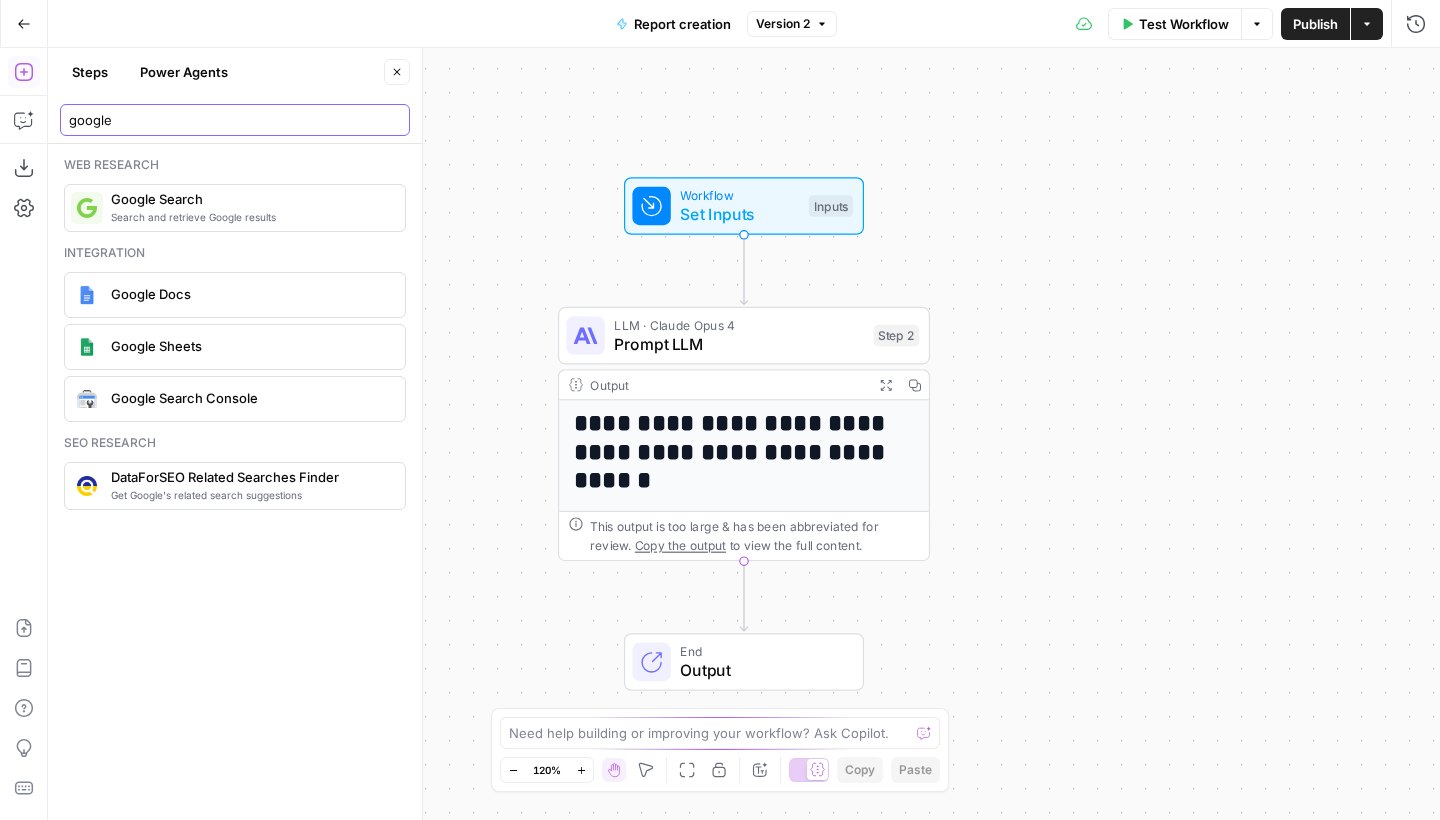 type on "google" 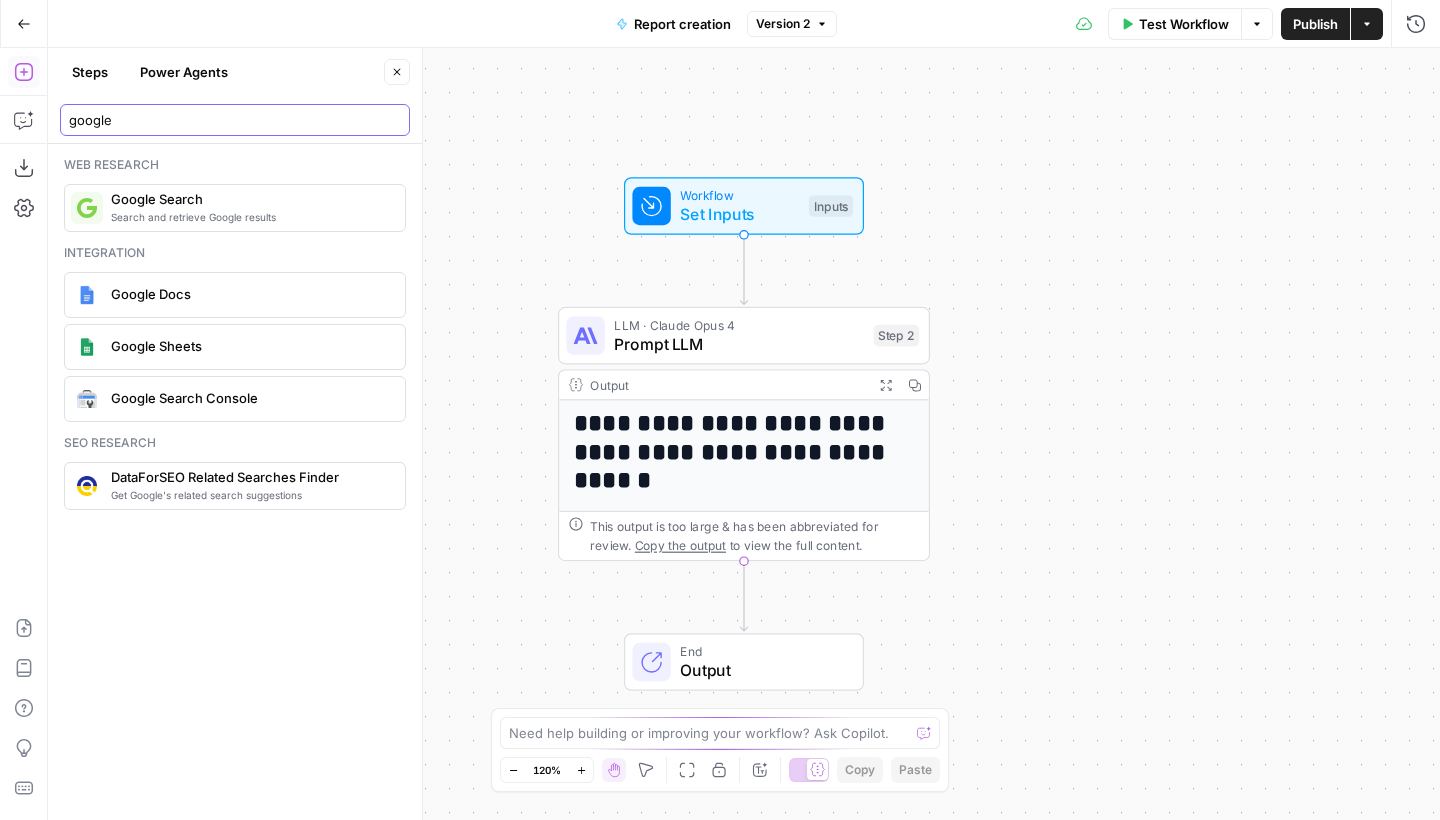click on "google" at bounding box center [235, 120] 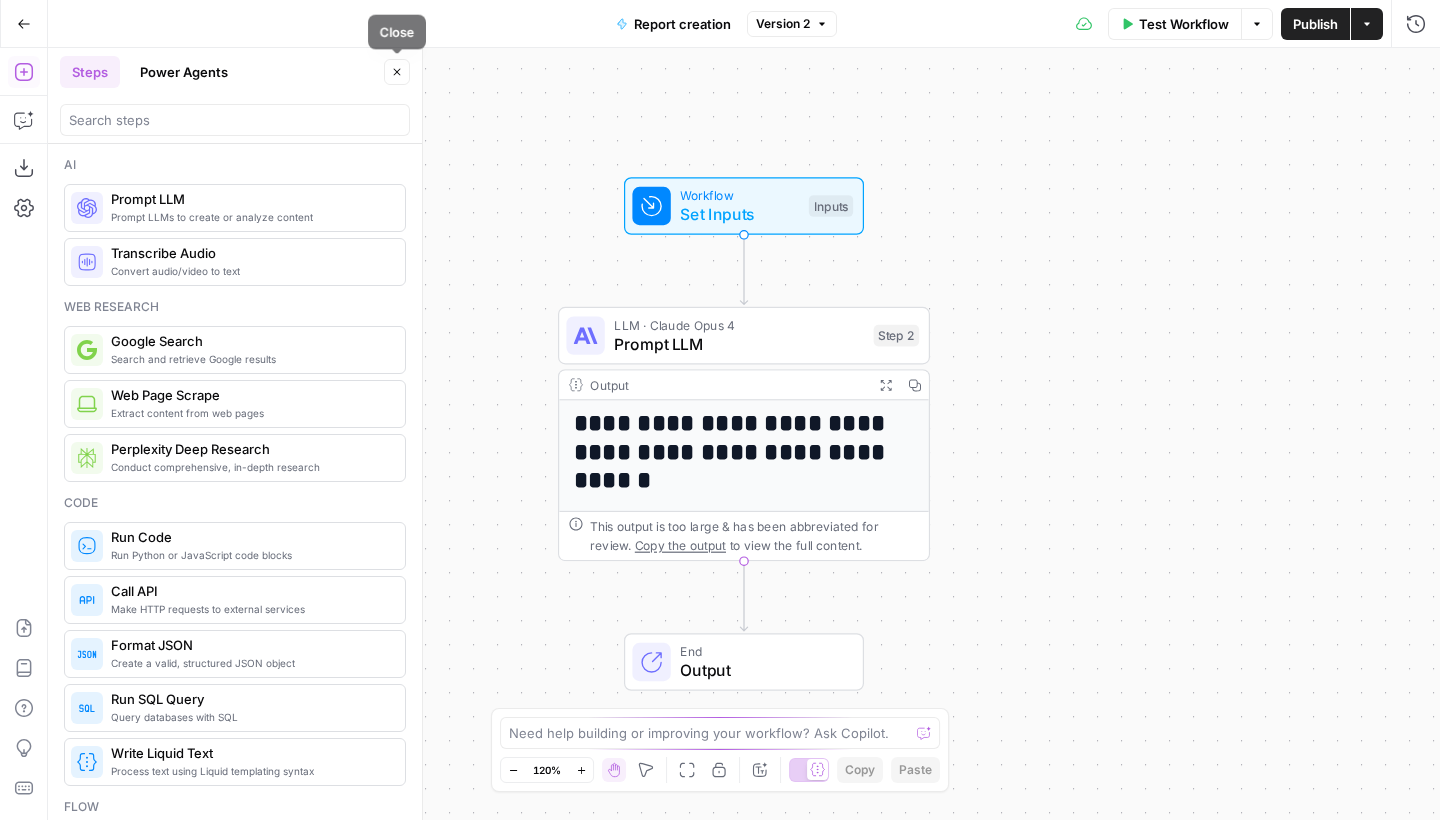 click 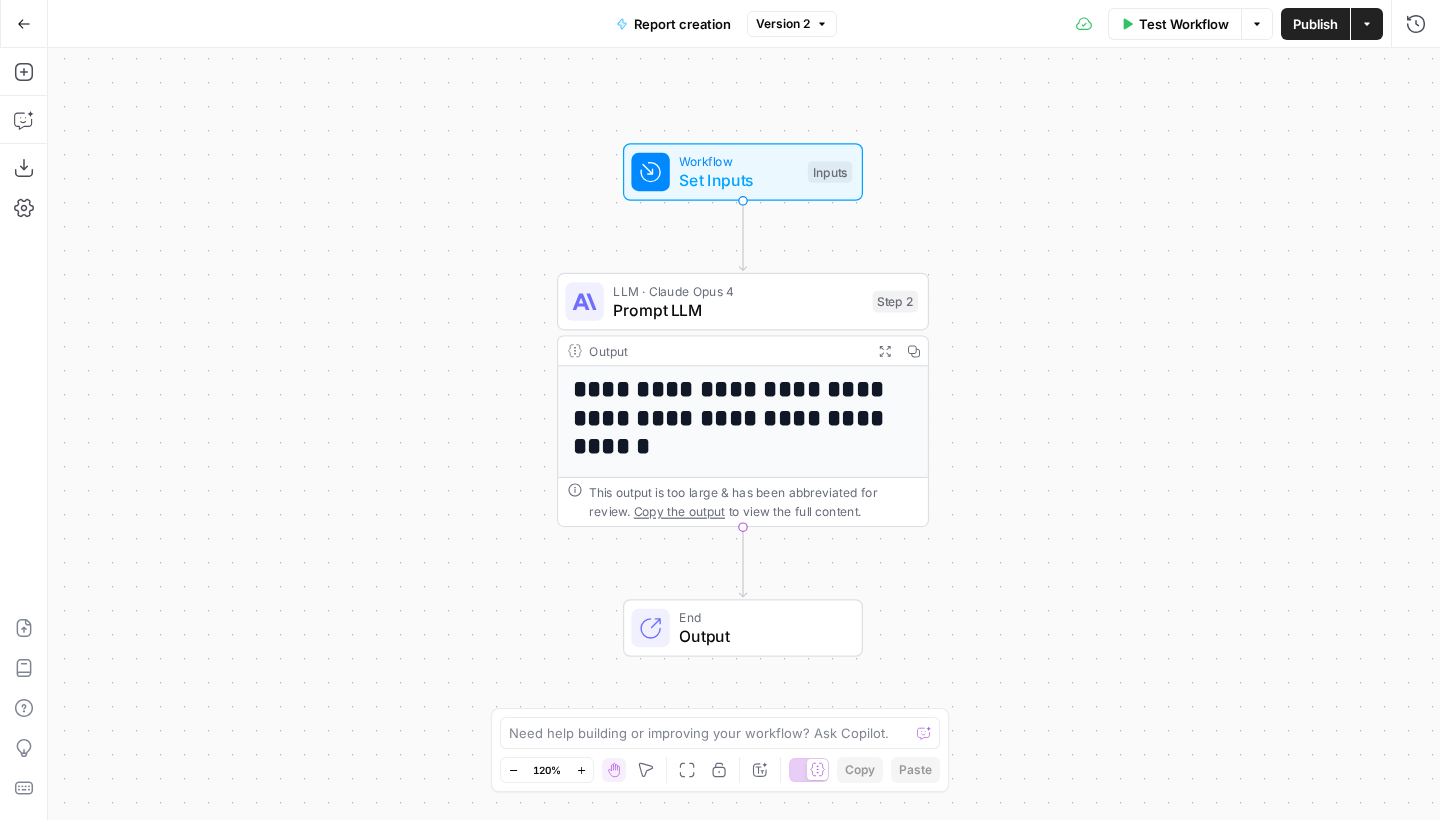 drag, startPoint x: 455, startPoint y: 317, endPoint x: 454, endPoint y: 231, distance: 86.00581 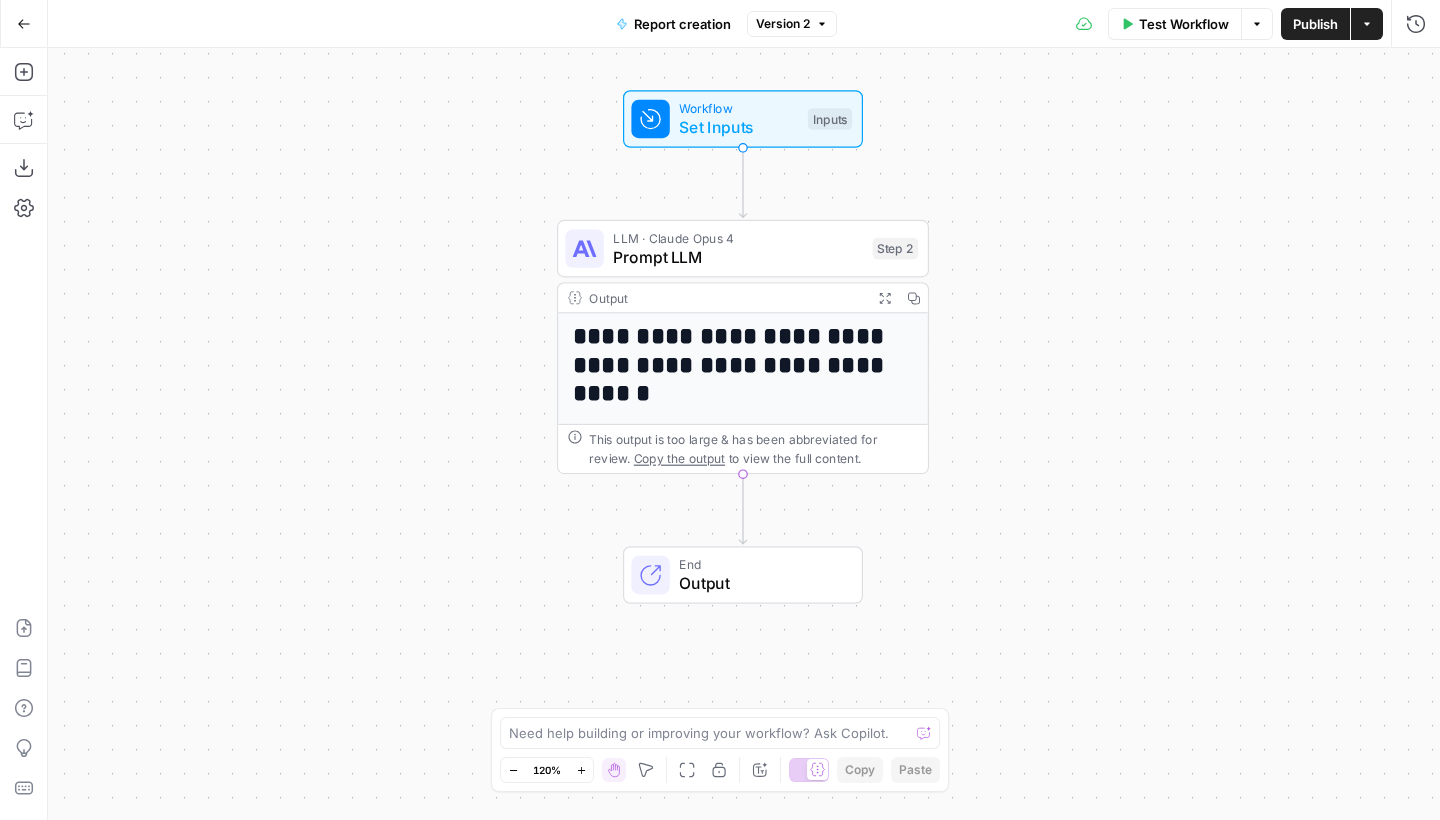 click on "**********" at bounding box center [744, 434] 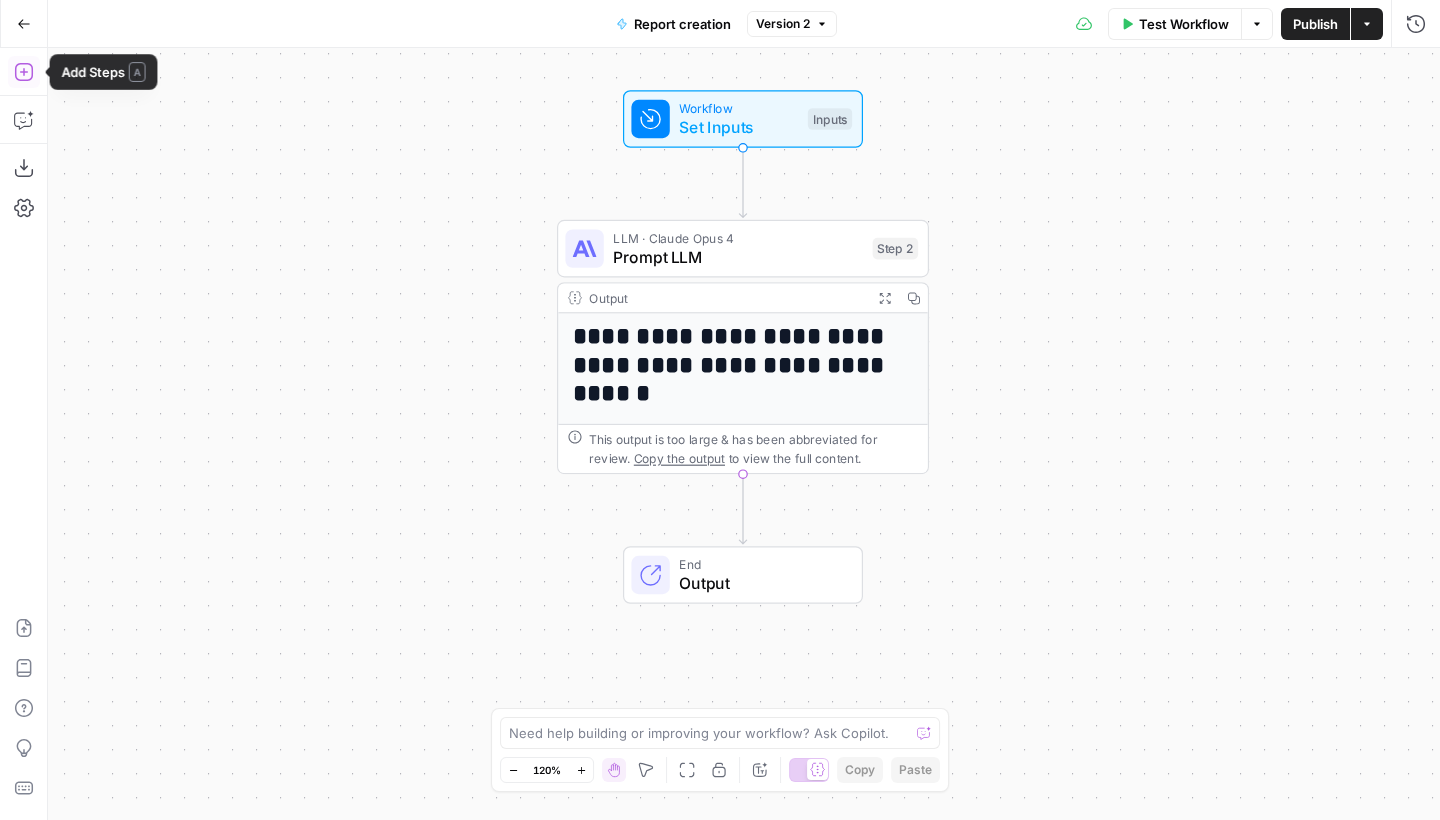 click 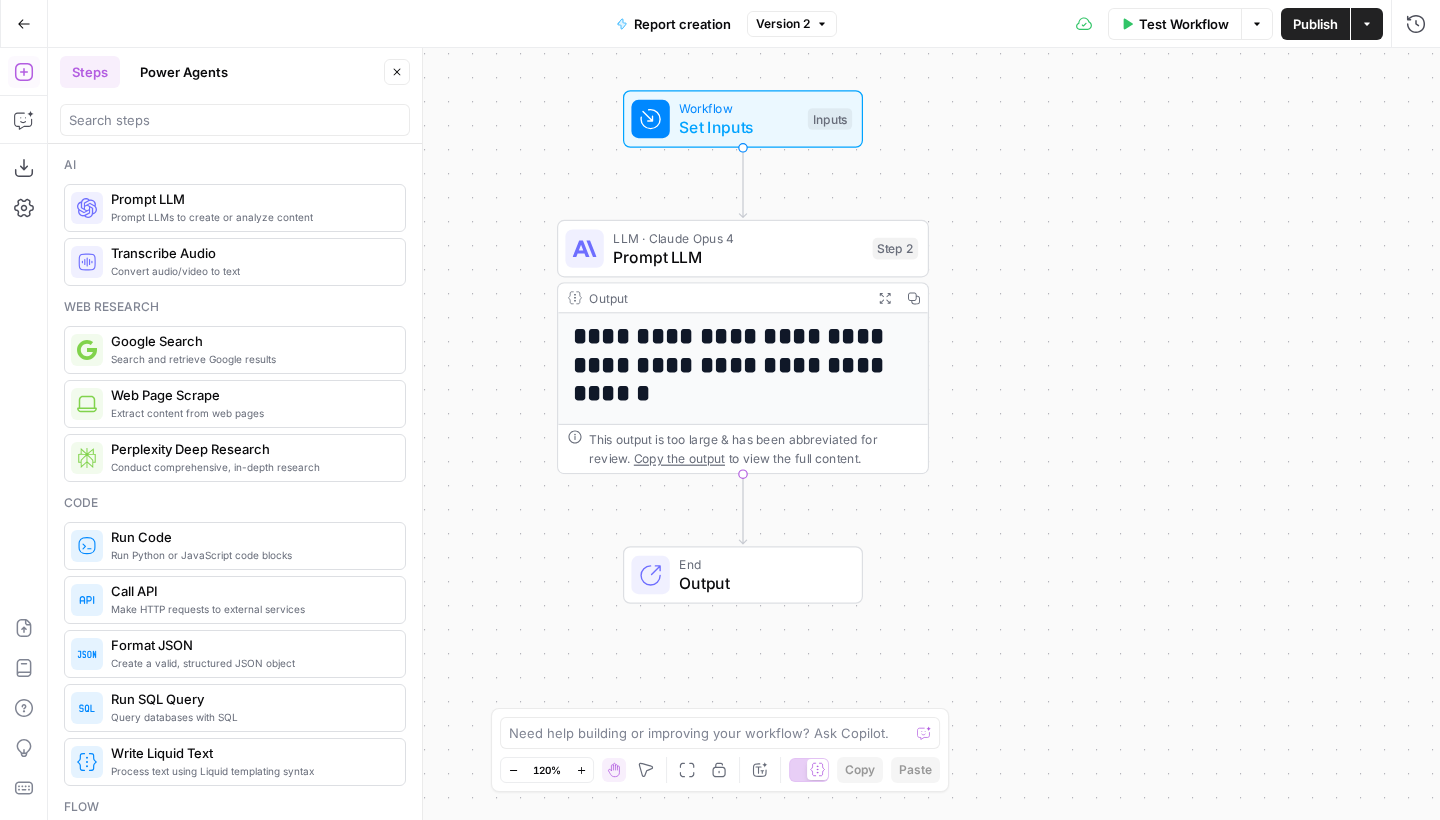 click on "Prompt LLM" at bounding box center (250, 199) 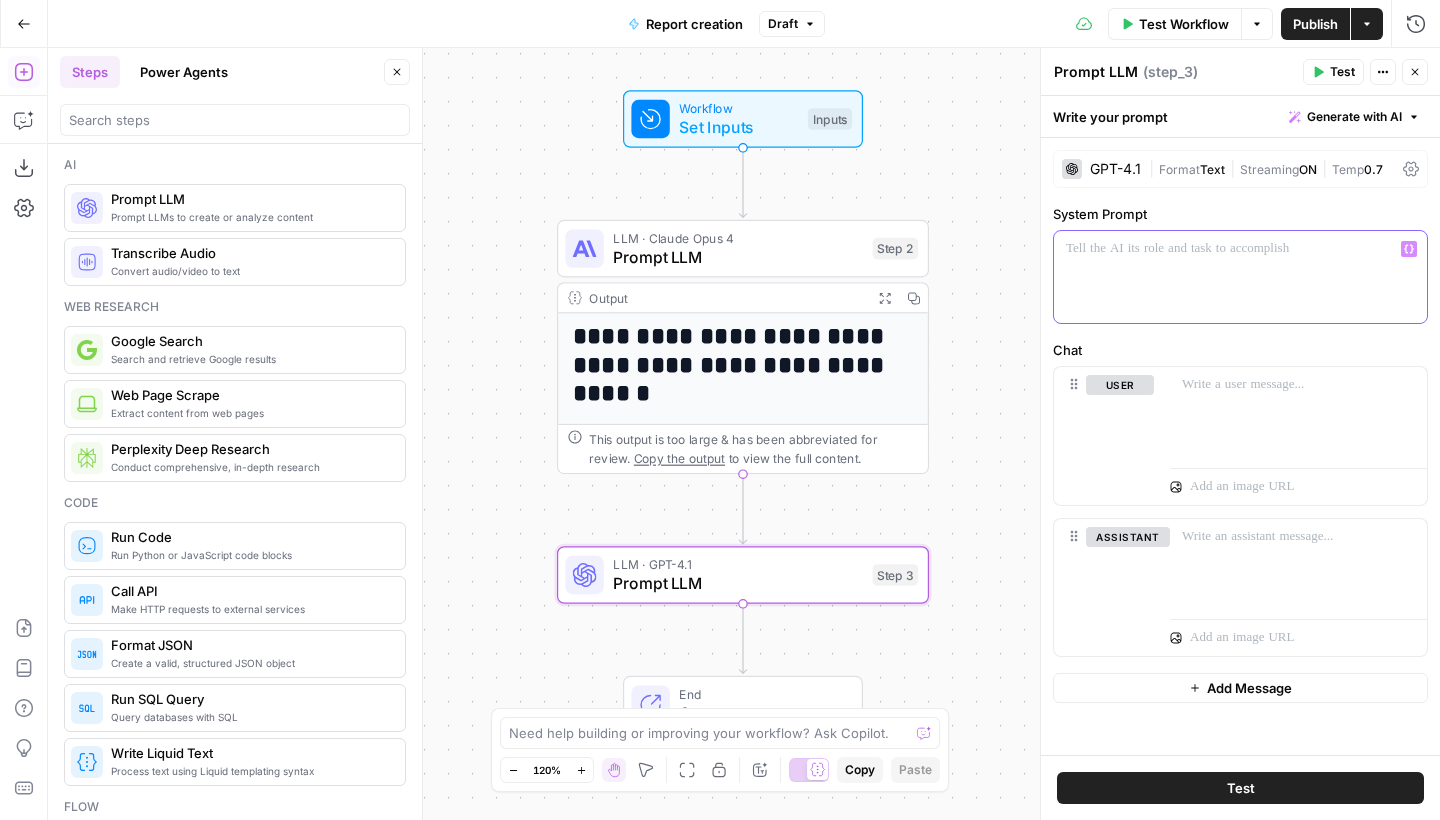 click at bounding box center [1240, 249] 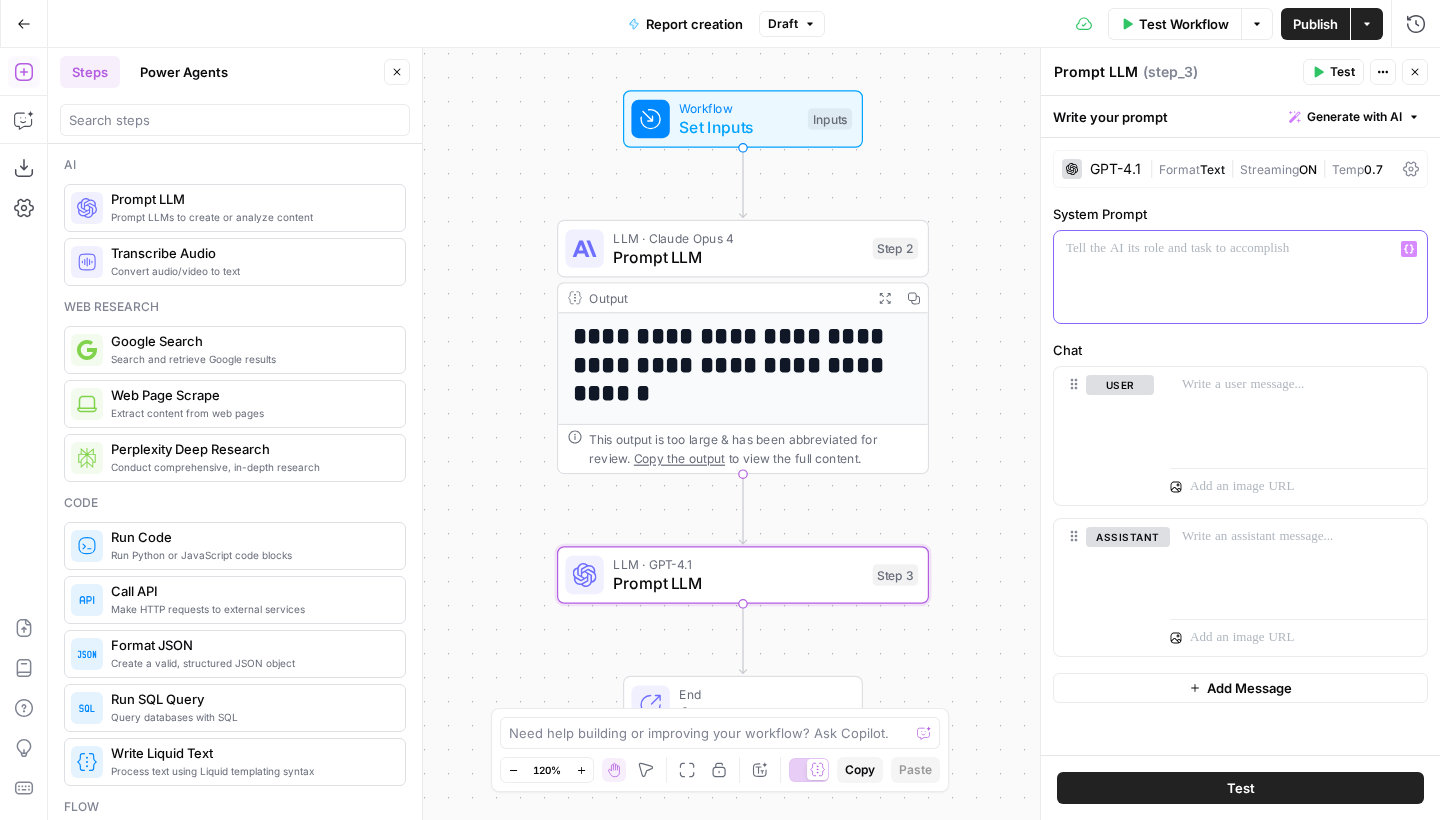 type 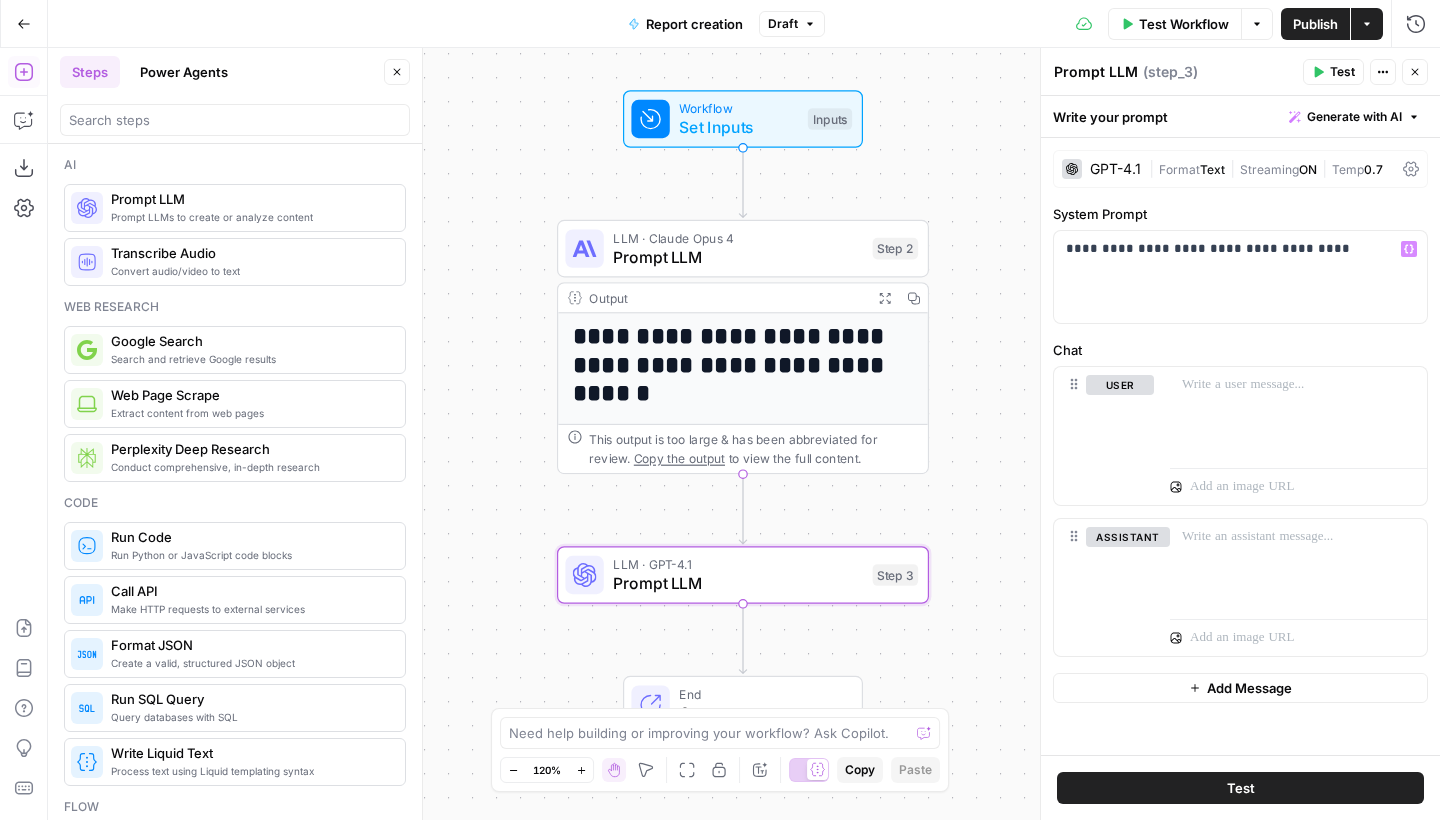 click on "LLM · Claude Opus 4" at bounding box center [738, 237] 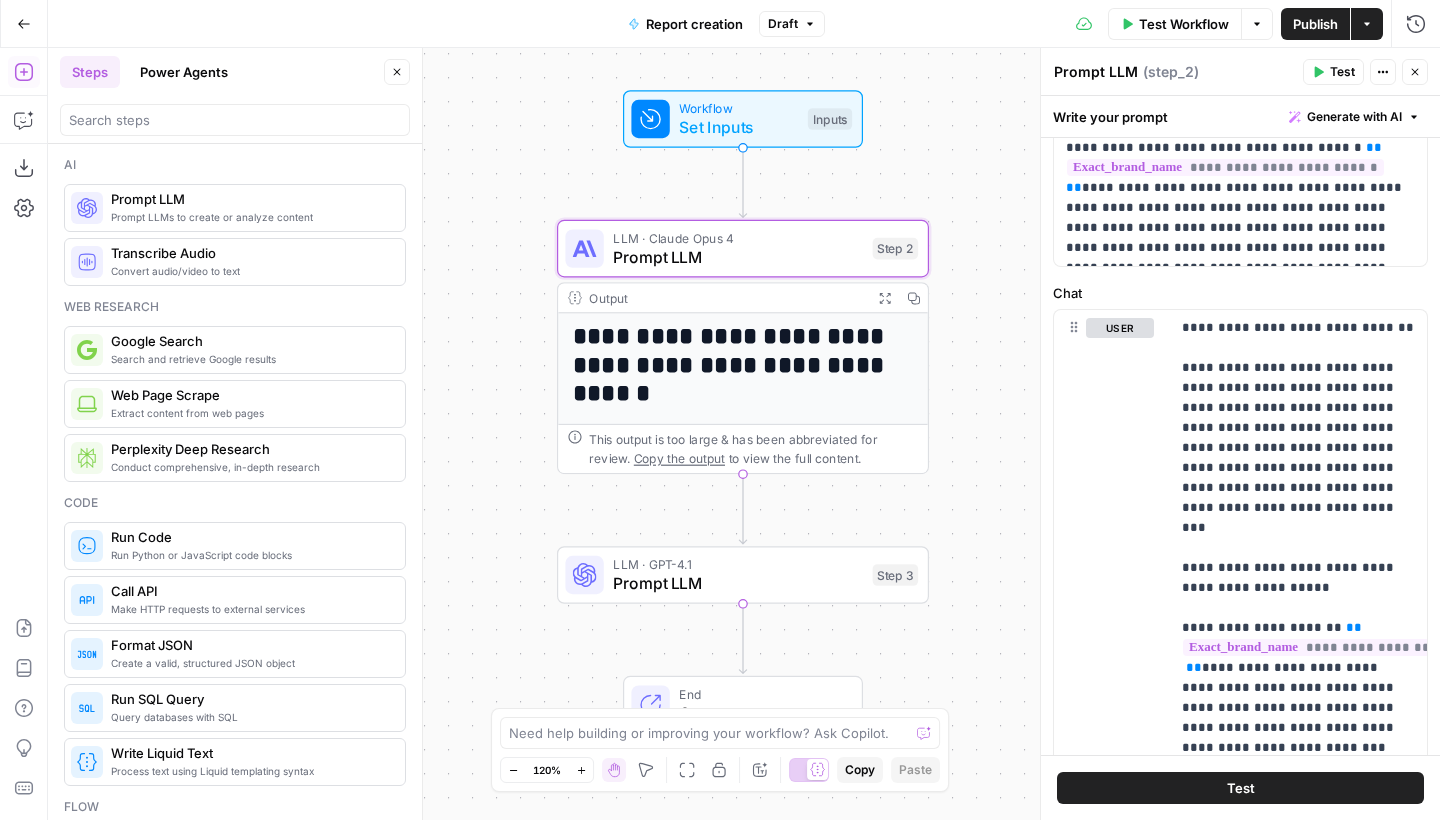 scroll, scrollTop: 449, scrollLeft: 0, axis: vertical 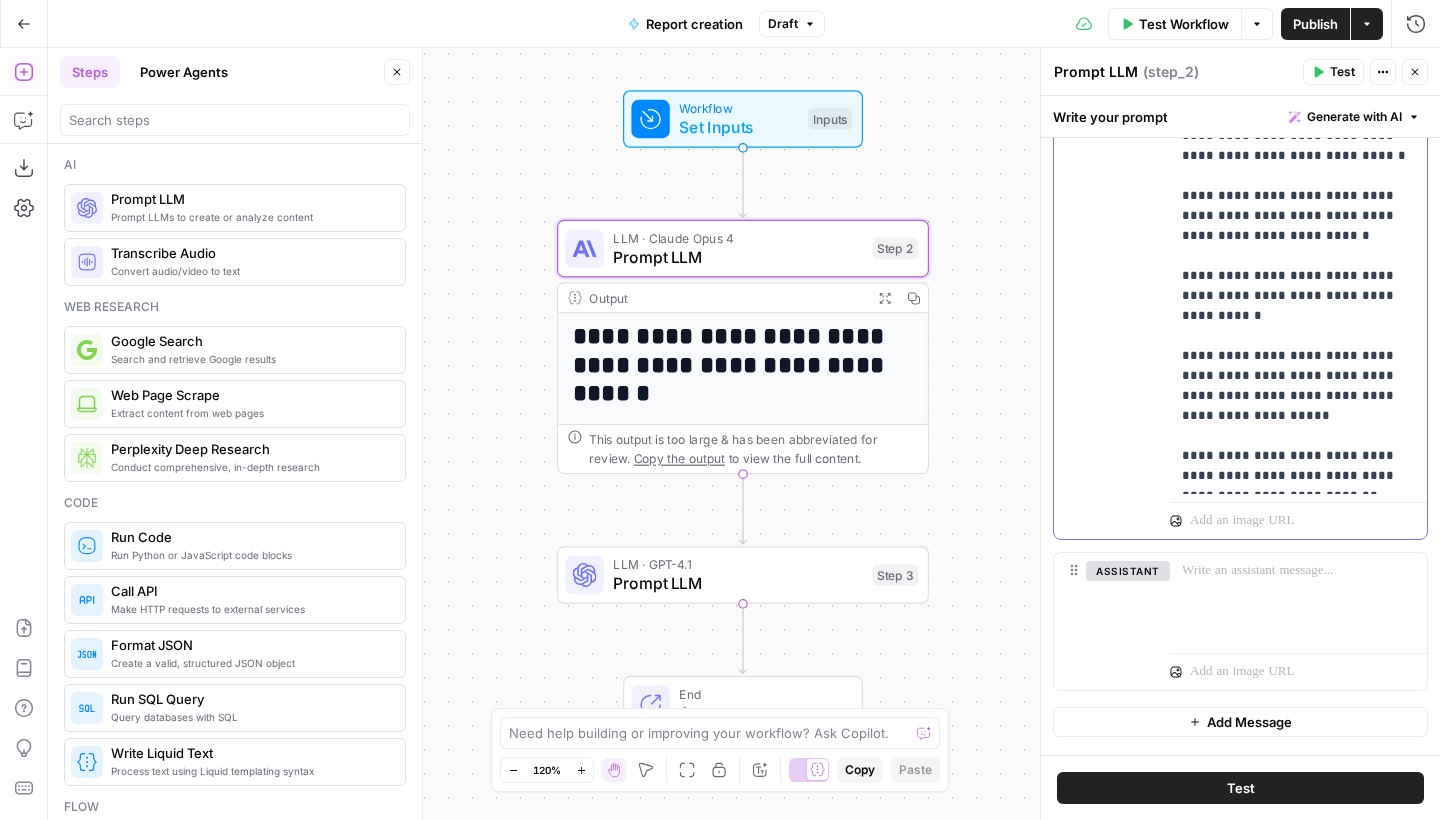 click on "**********" at bounding box center [1298, -1624] 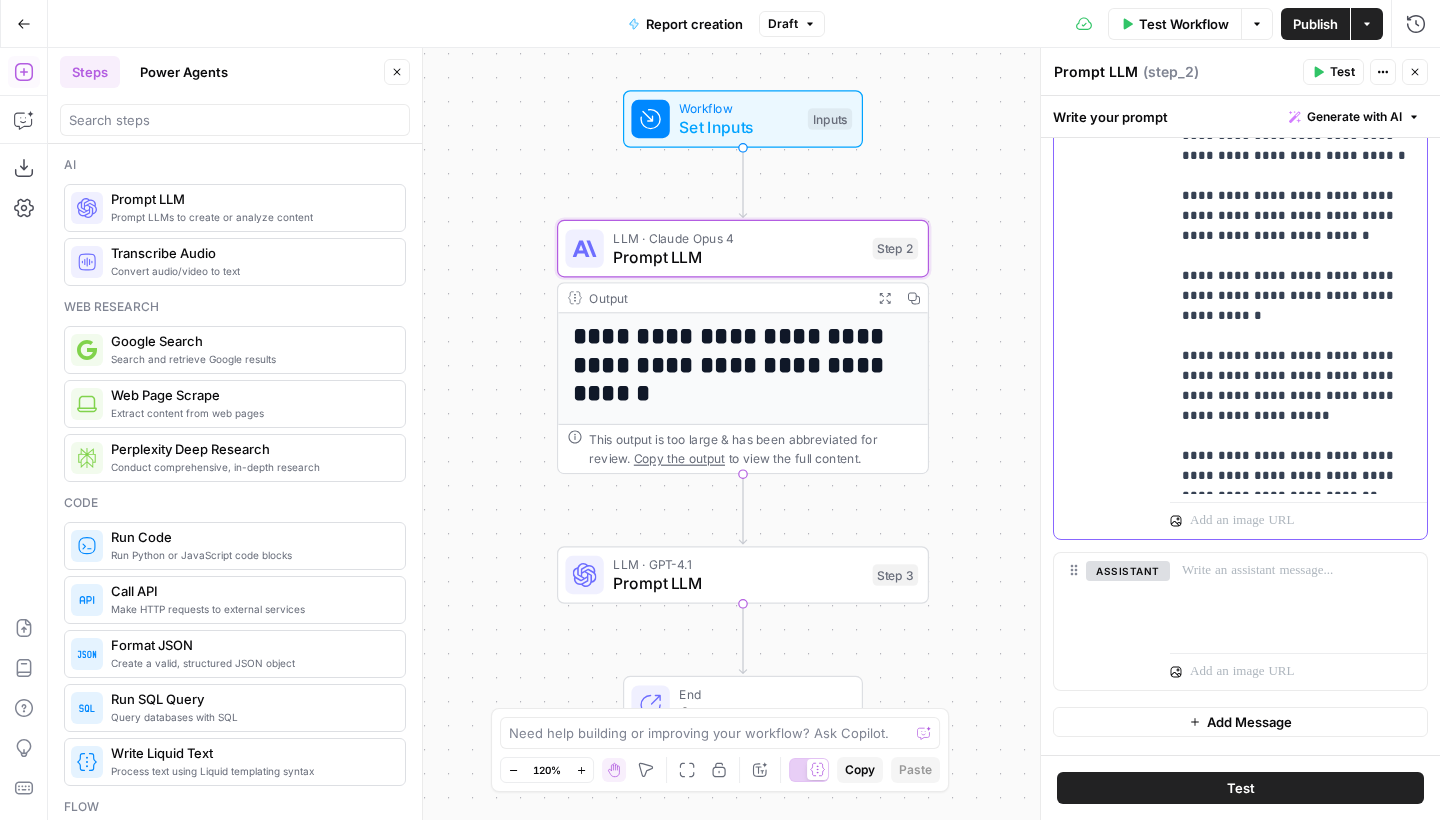 type 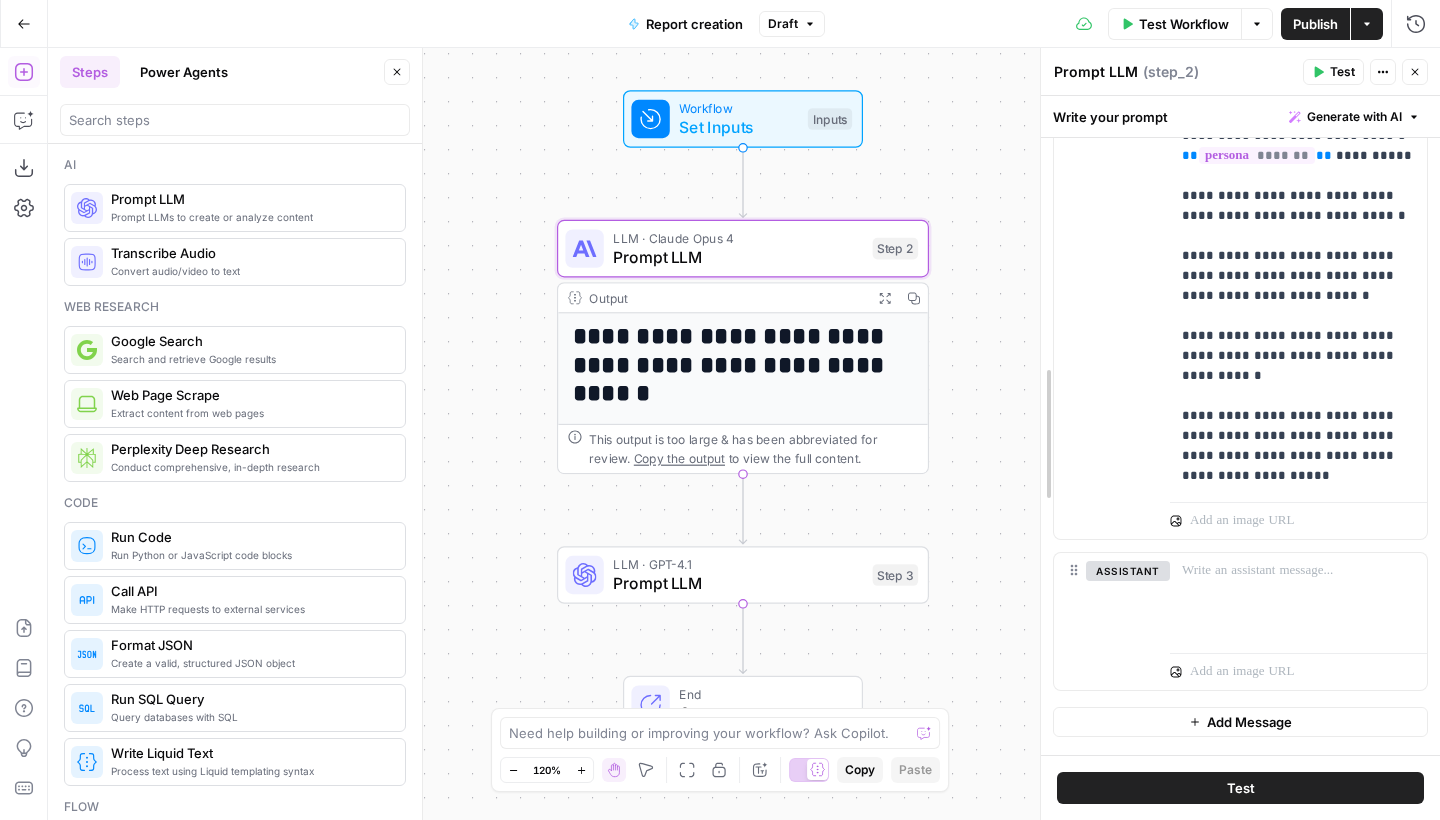 drag, startPoint x: 1037, startPoint y: 263, endPoint x: 867, endPoint y: 263, distance: 170 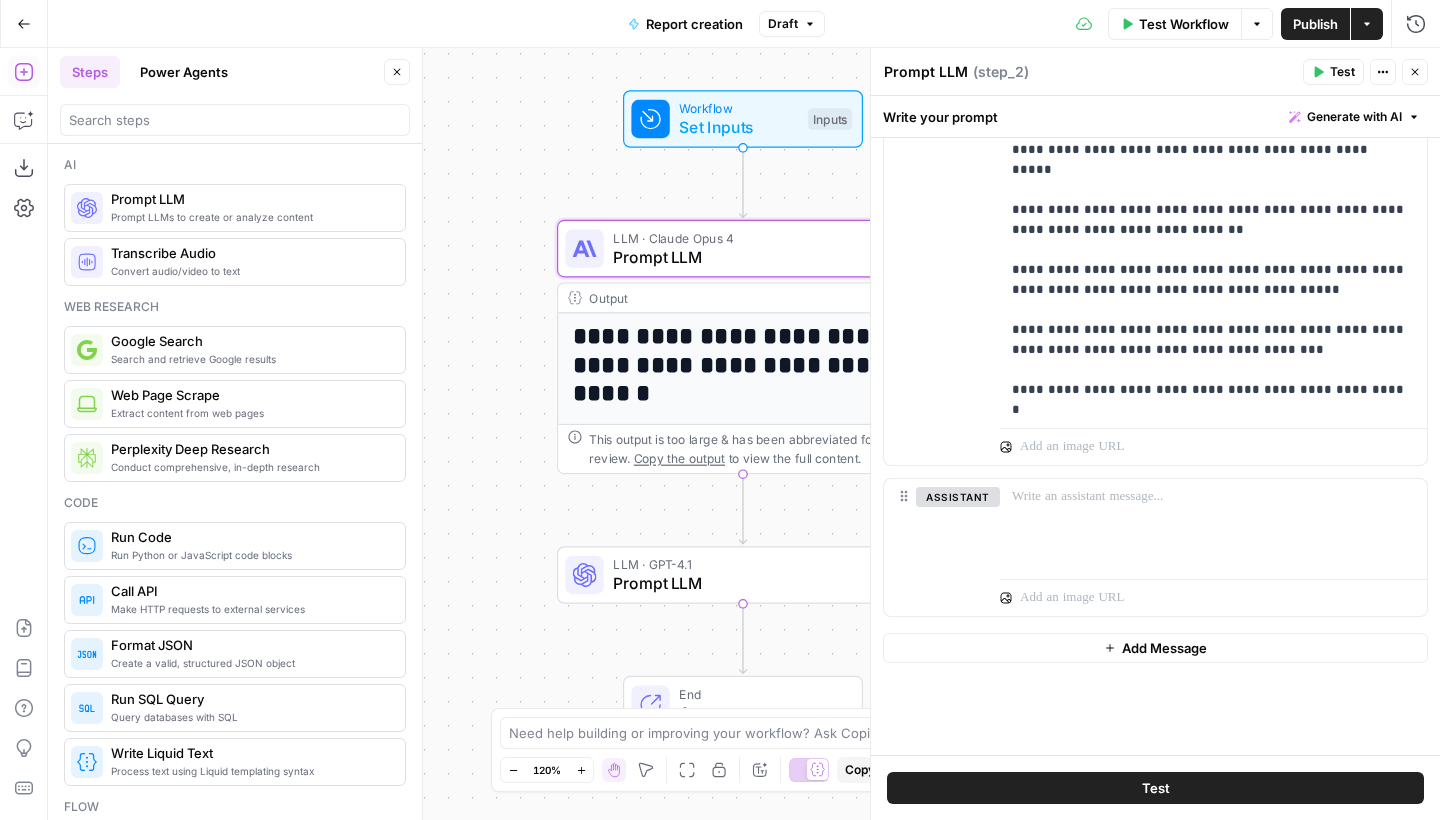 scroll, scrollTop: 0, scrollLeft: 0, axis: both 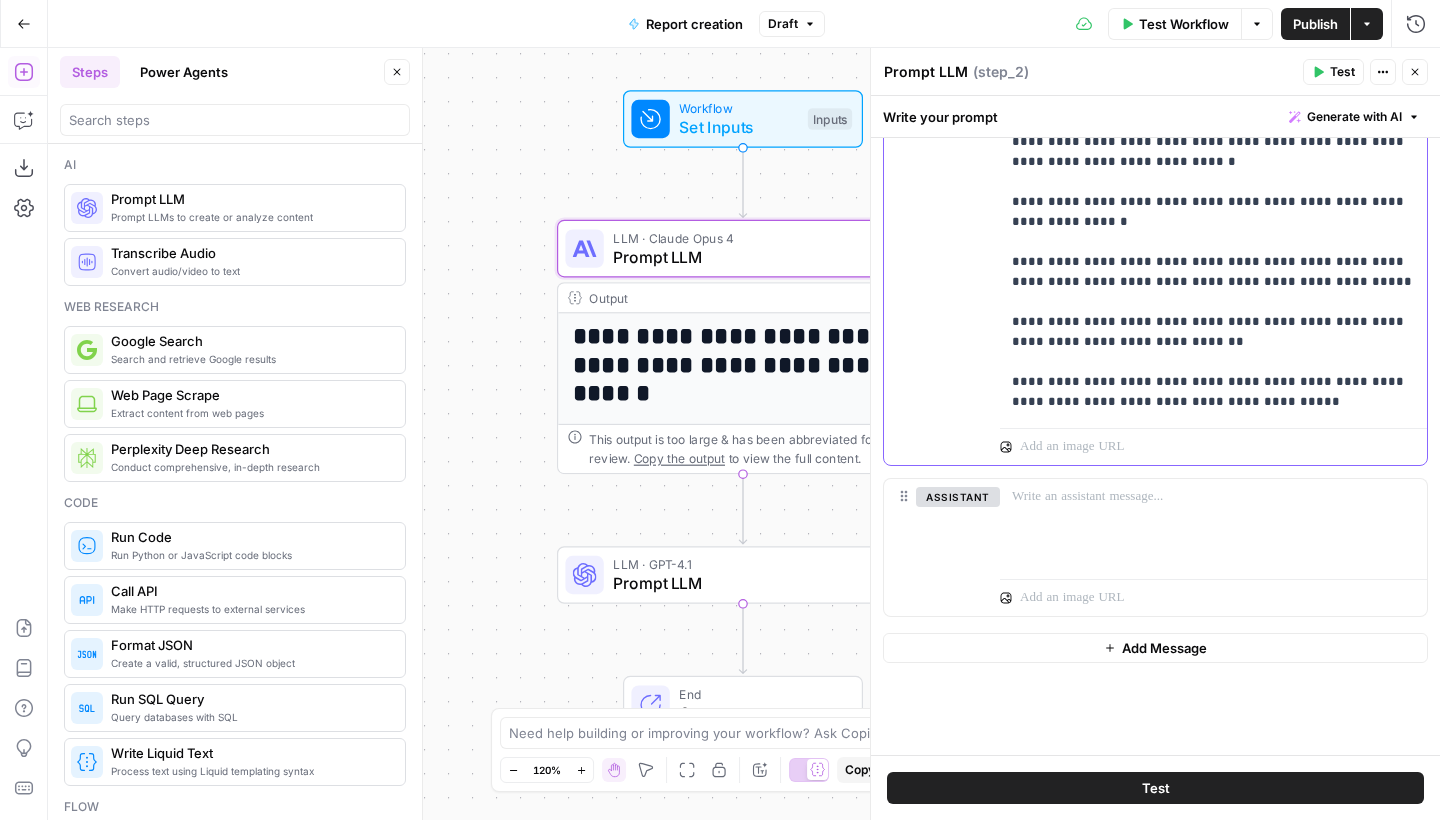 click on "**********" at bounding box center [1213, -1068] 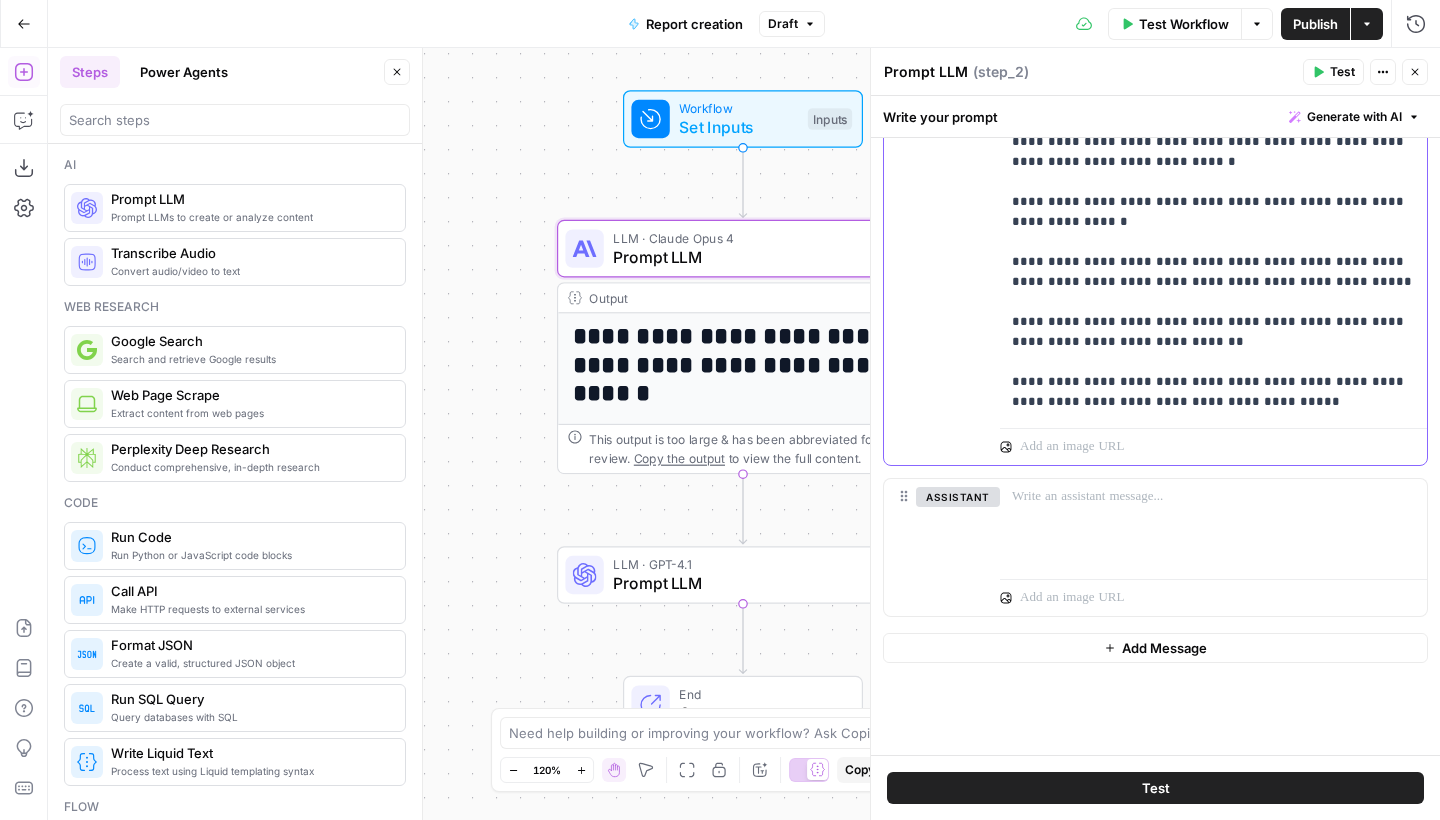 click on "**********" at bounding box center (1213, -1068) 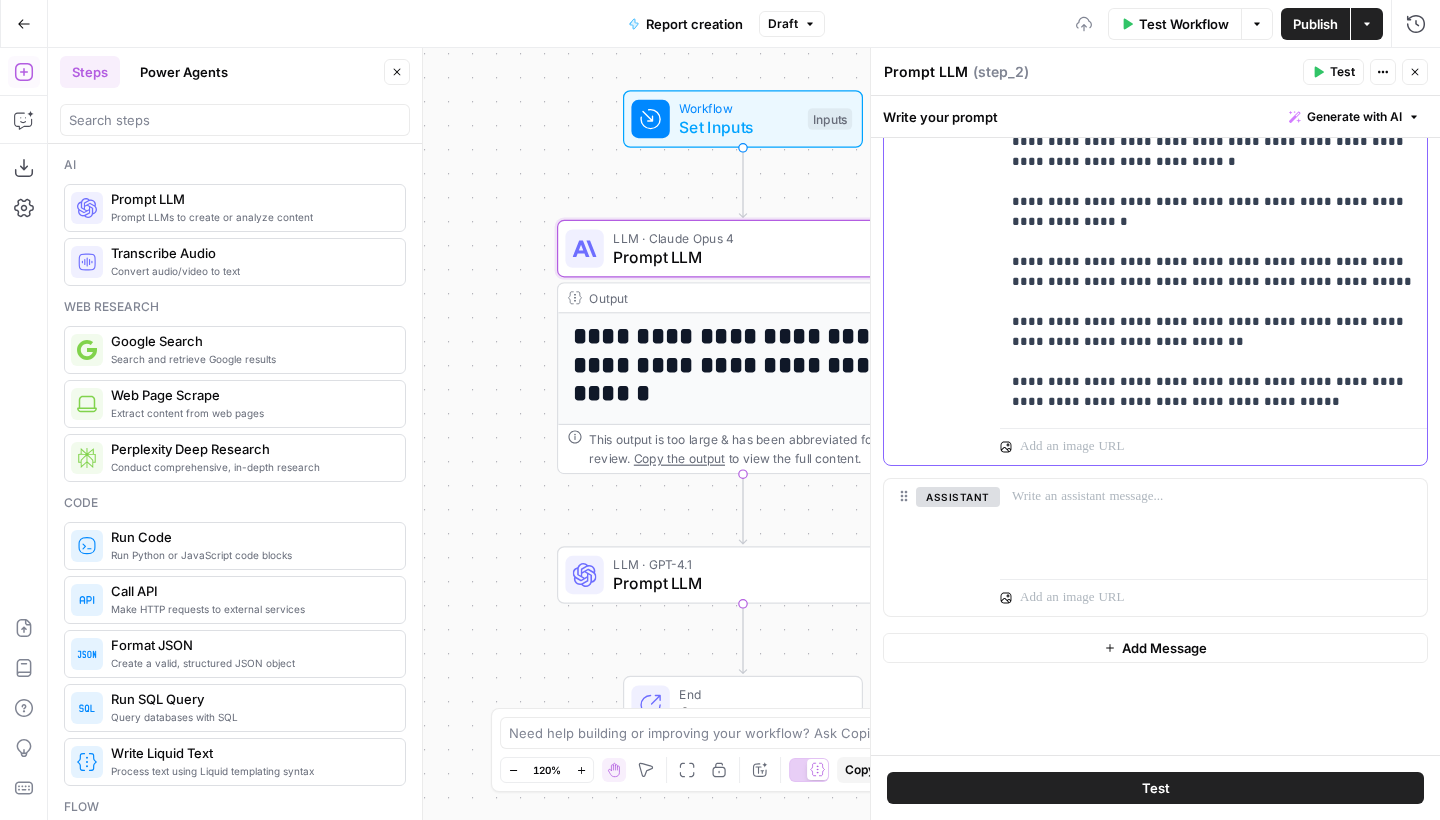 scroll, scrollTop: 2176, scrollLeft: 0, axis: vertical 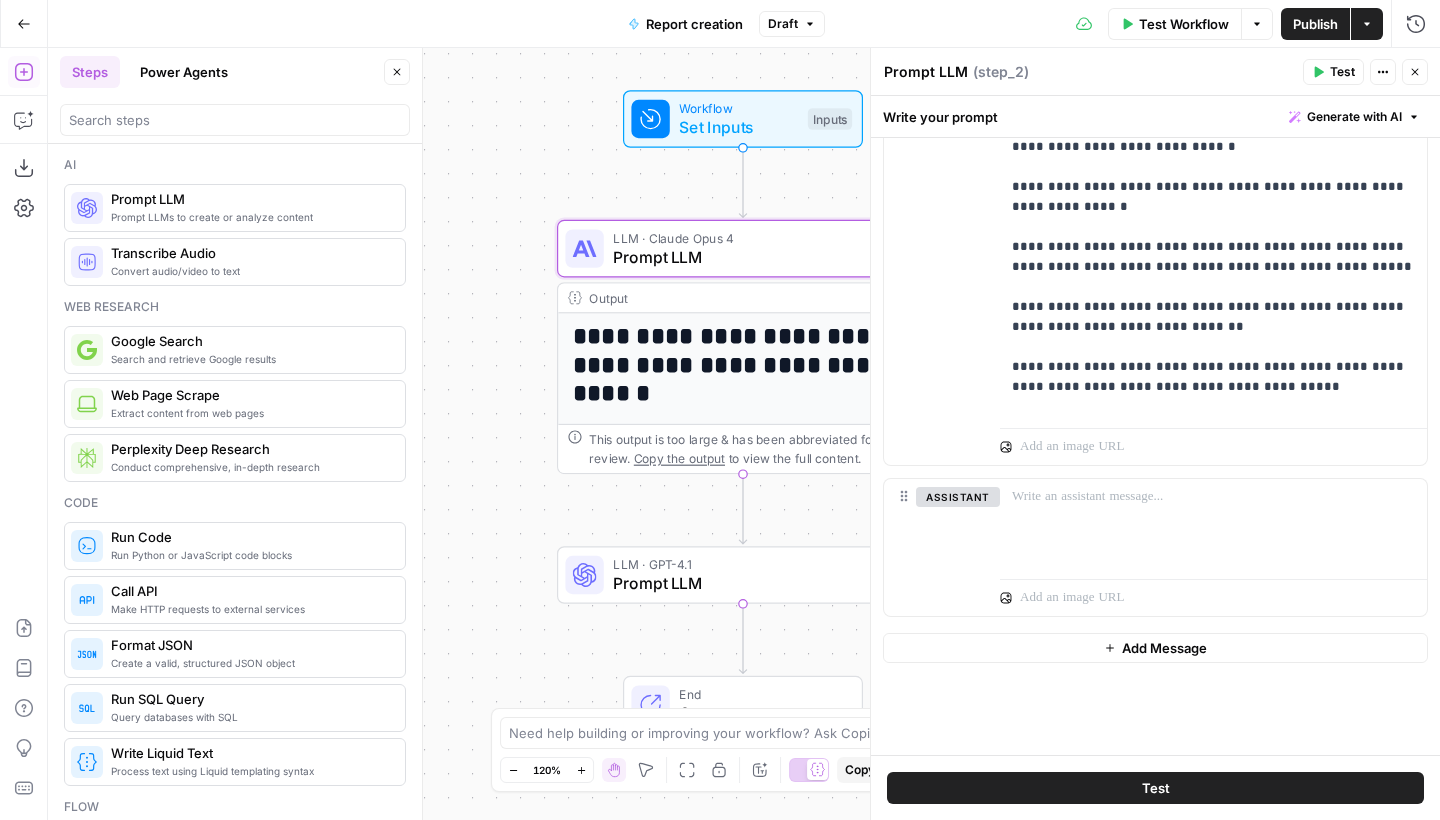 click on "Close" at bounding box center (1415, 72) 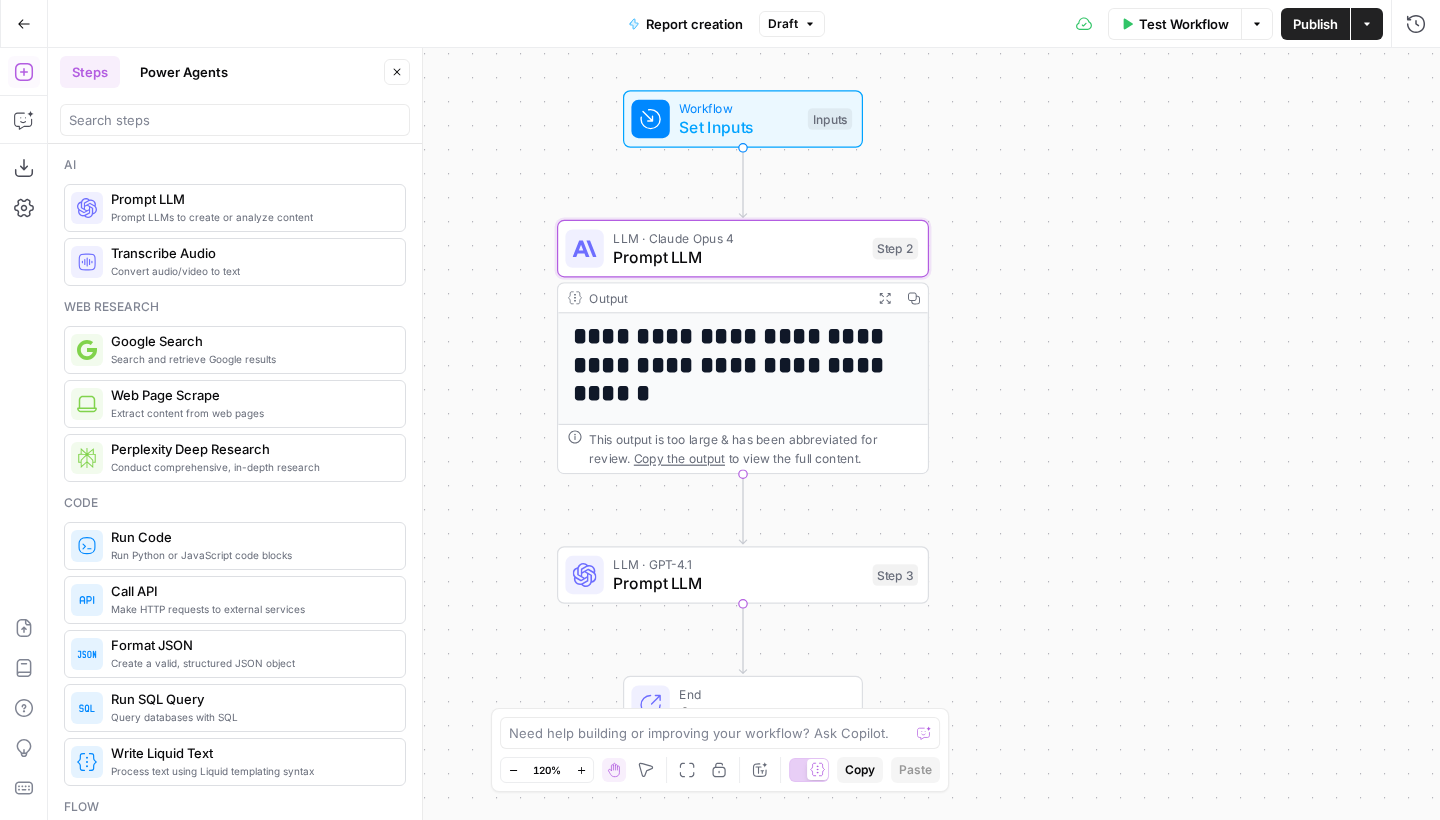 click on "LLM · GPT-4.1" at bounding box center (738, 564) 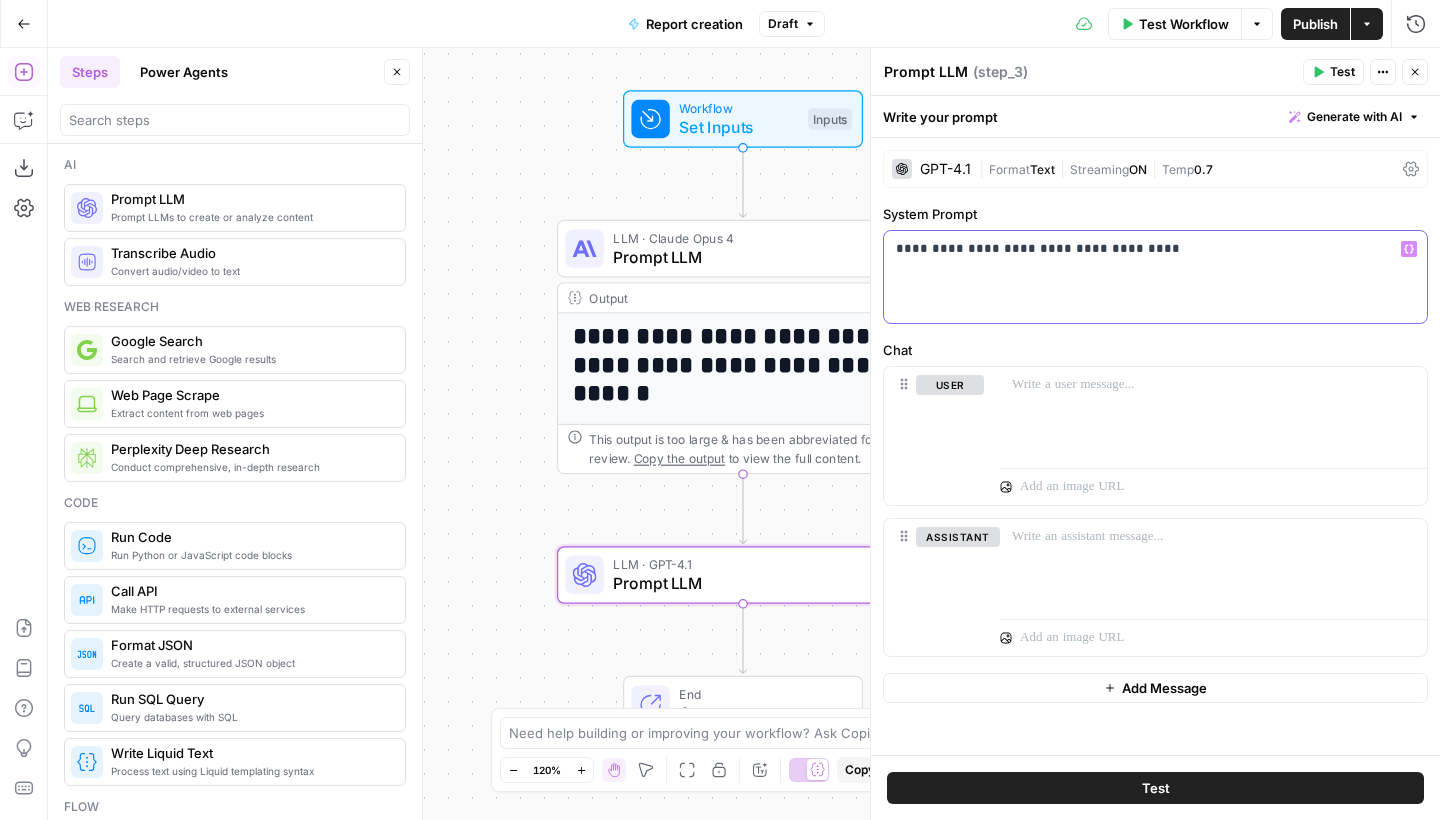 click on "**********" at bounding box center [1155, 277] 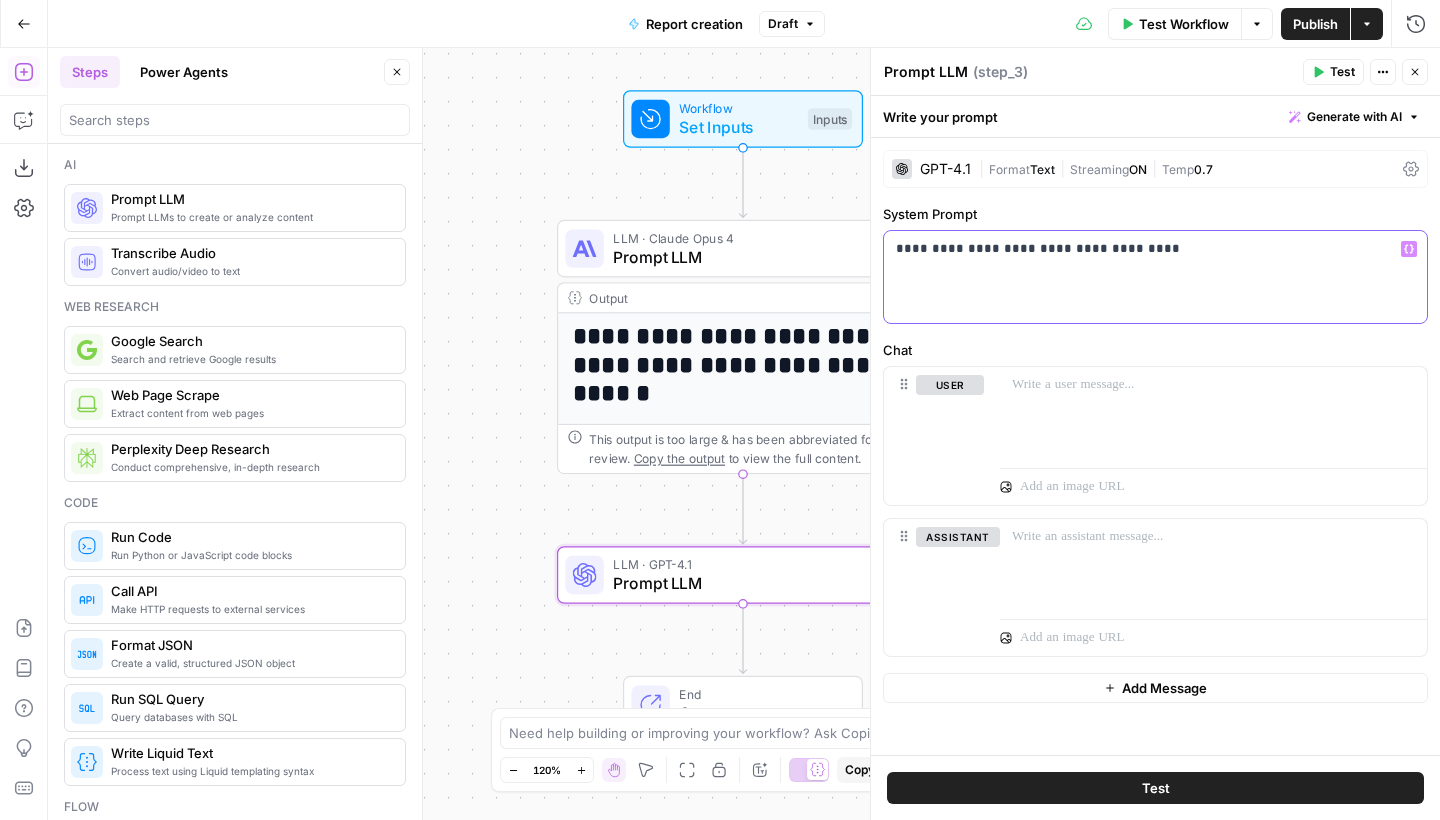 type 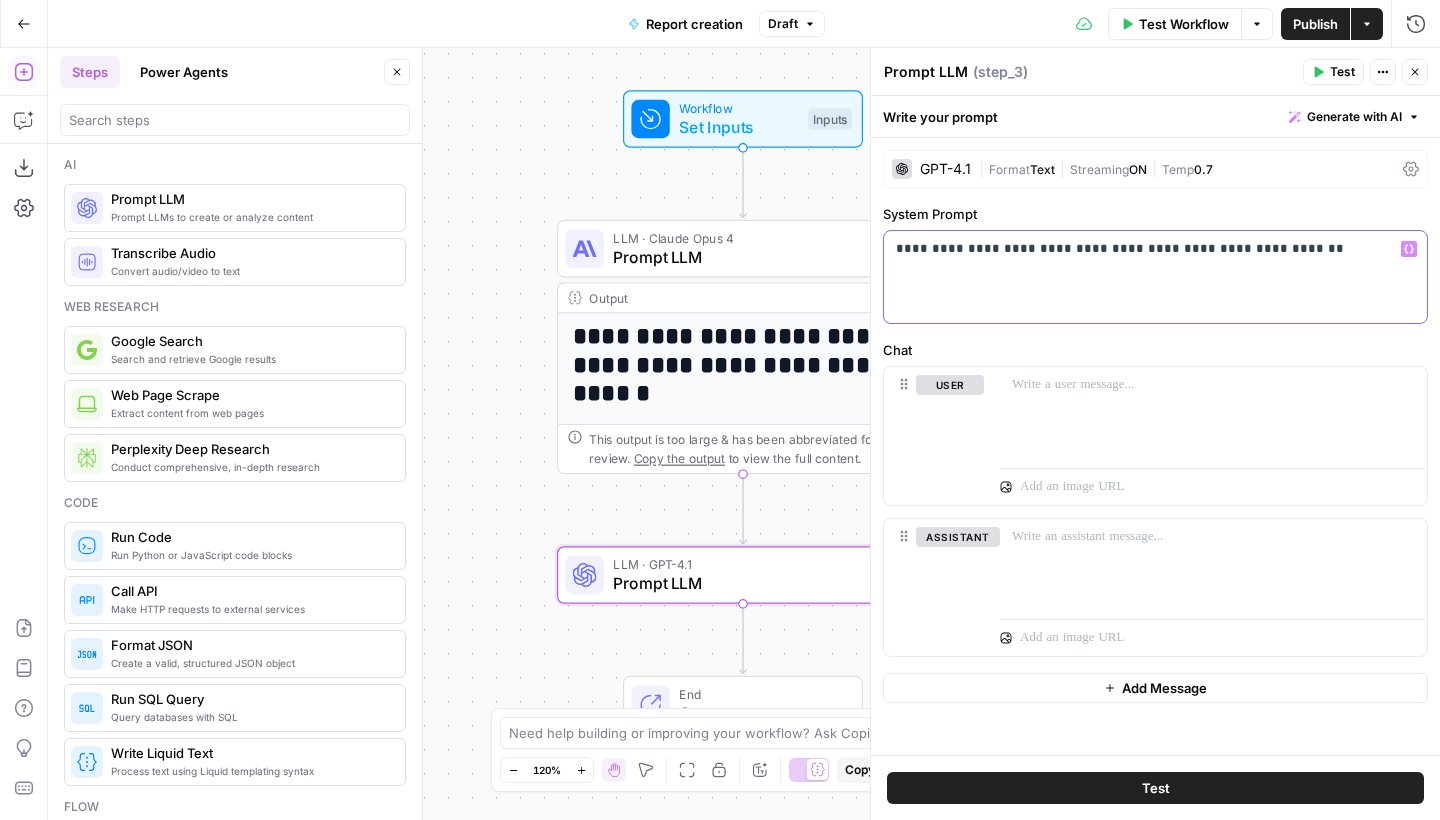 click on "**********" at bounding box center (1155, 249) 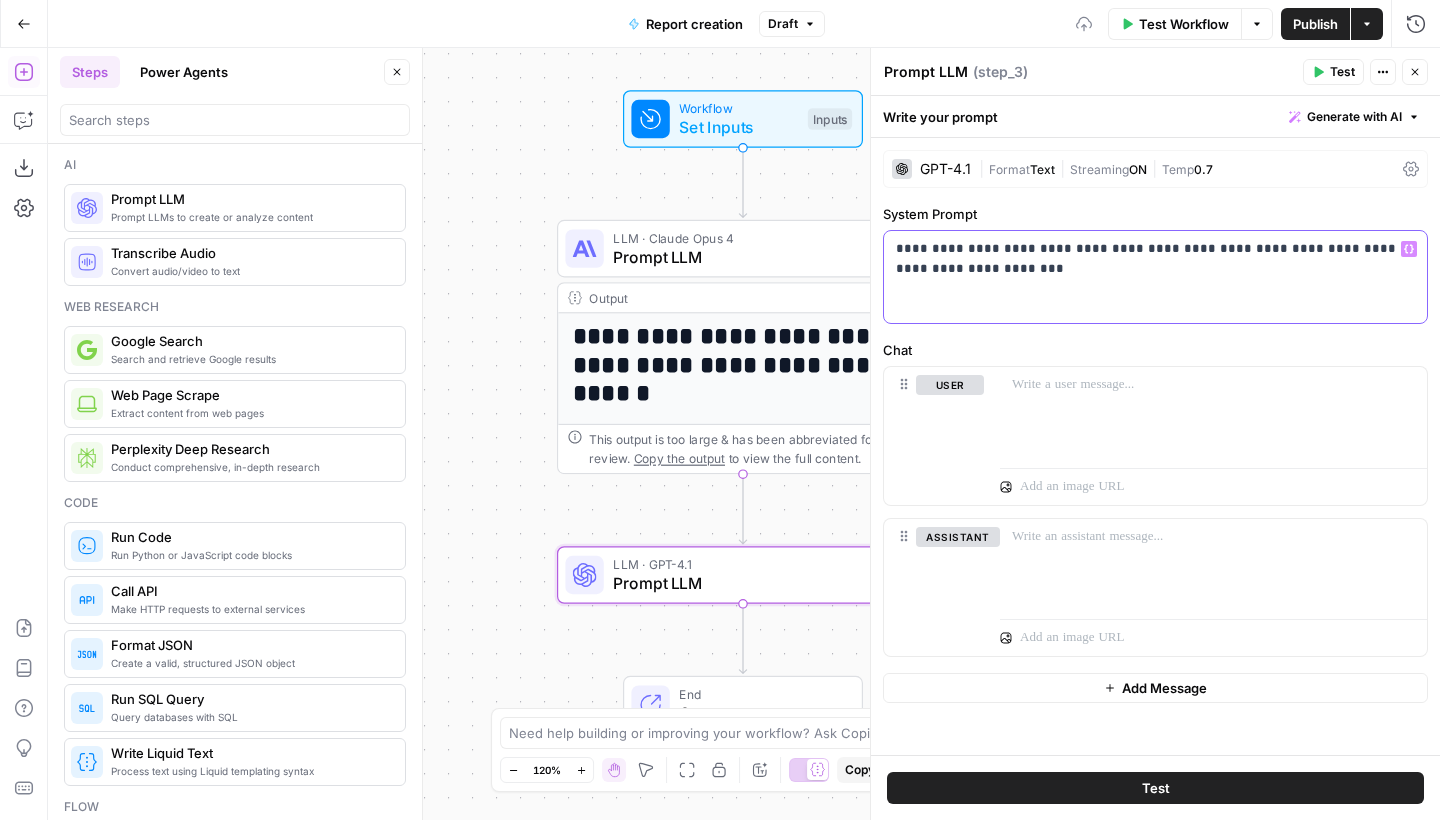 click on "**********" at bounding box center (1155, 259) 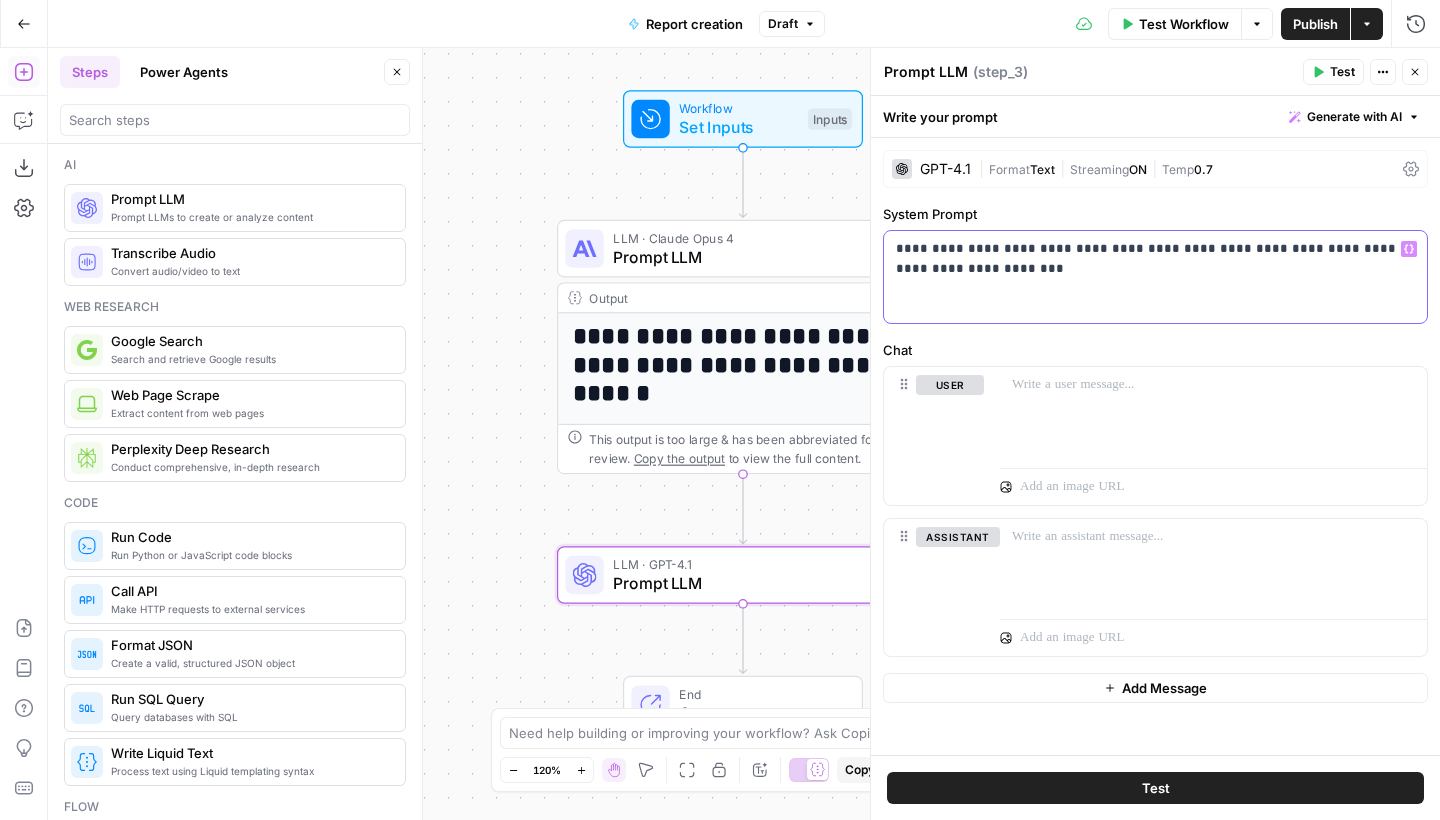 click on "**********" at bounding box center (1155, 259) 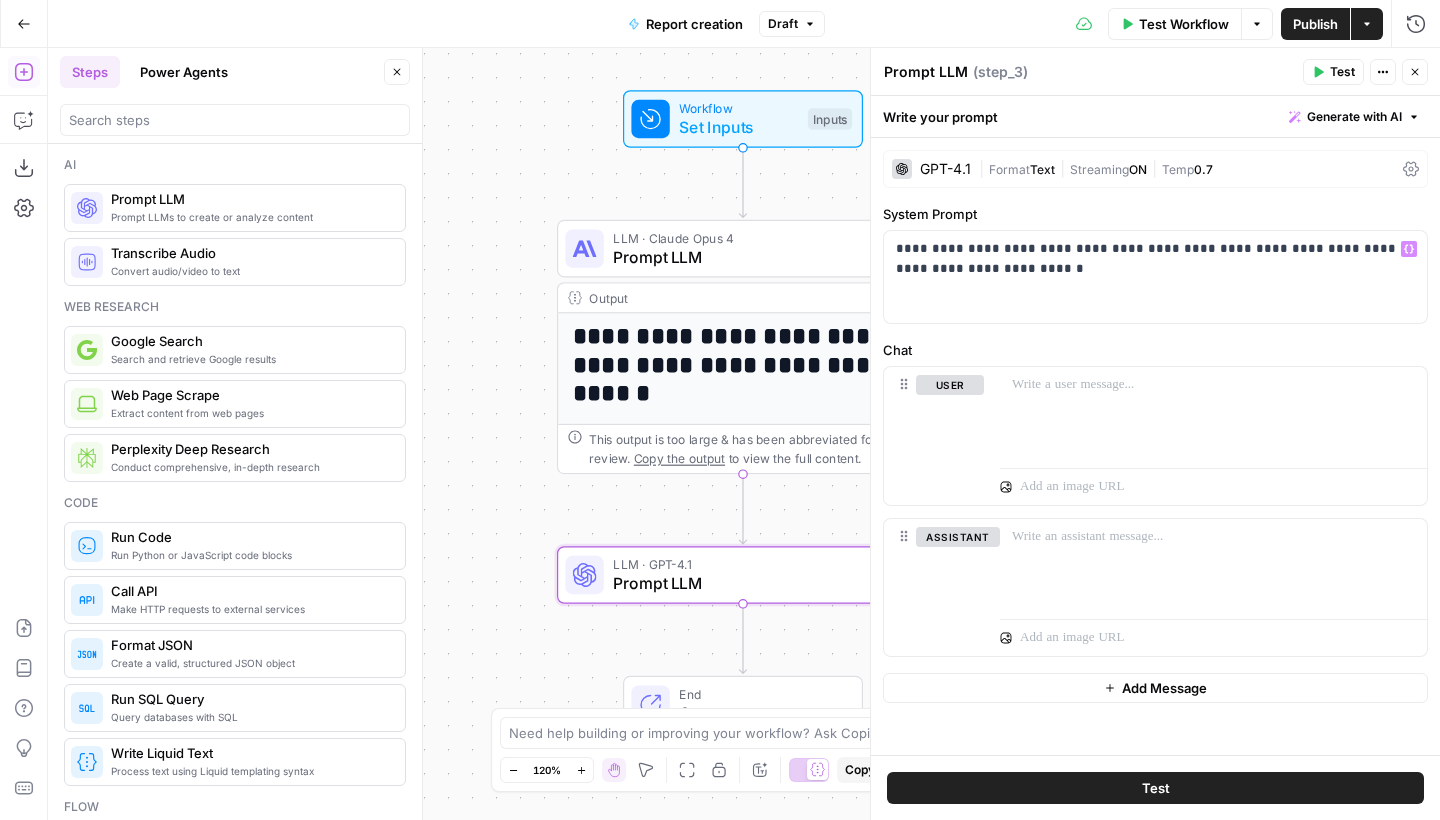 click 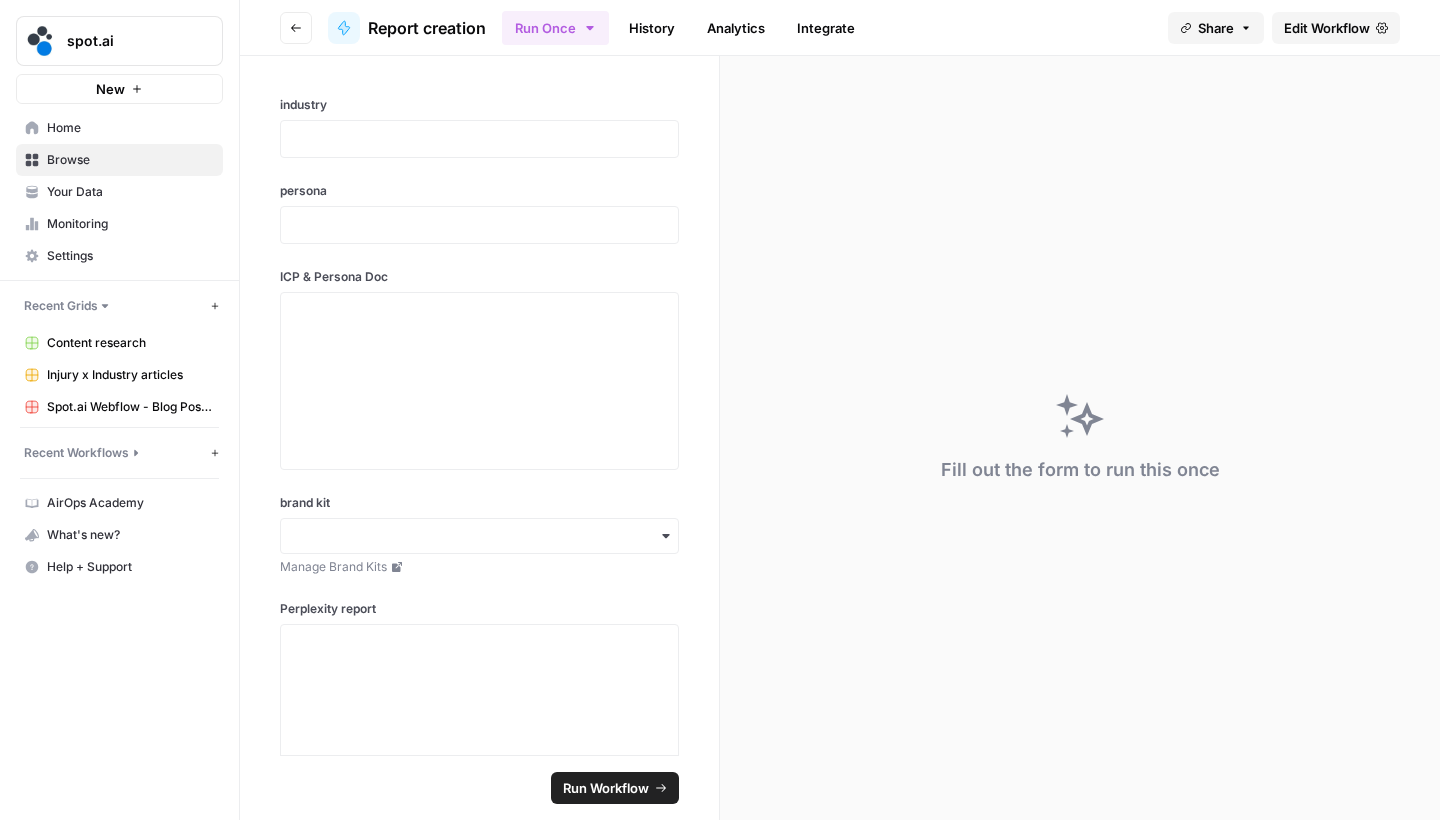 click 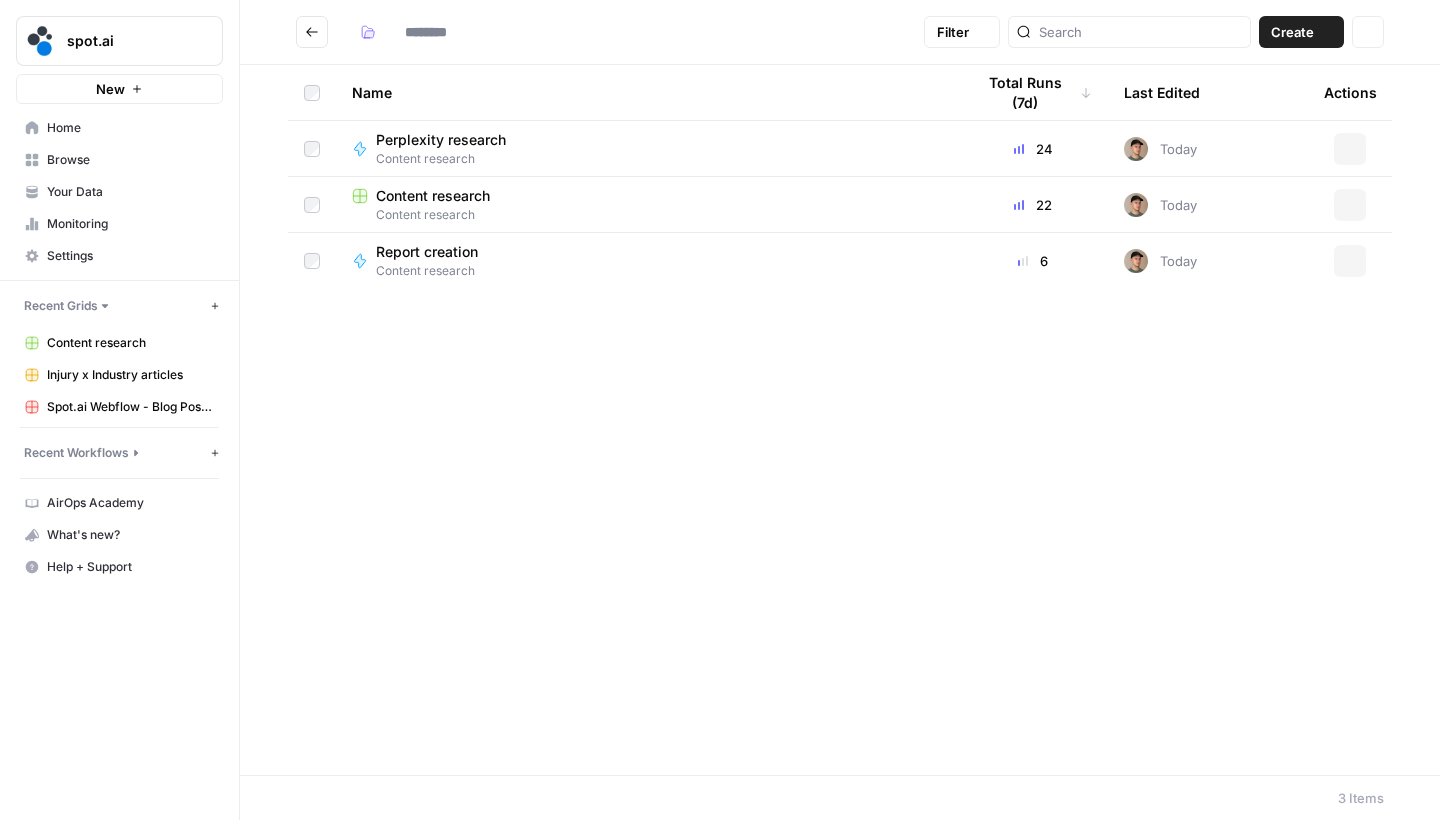 type on "**********" 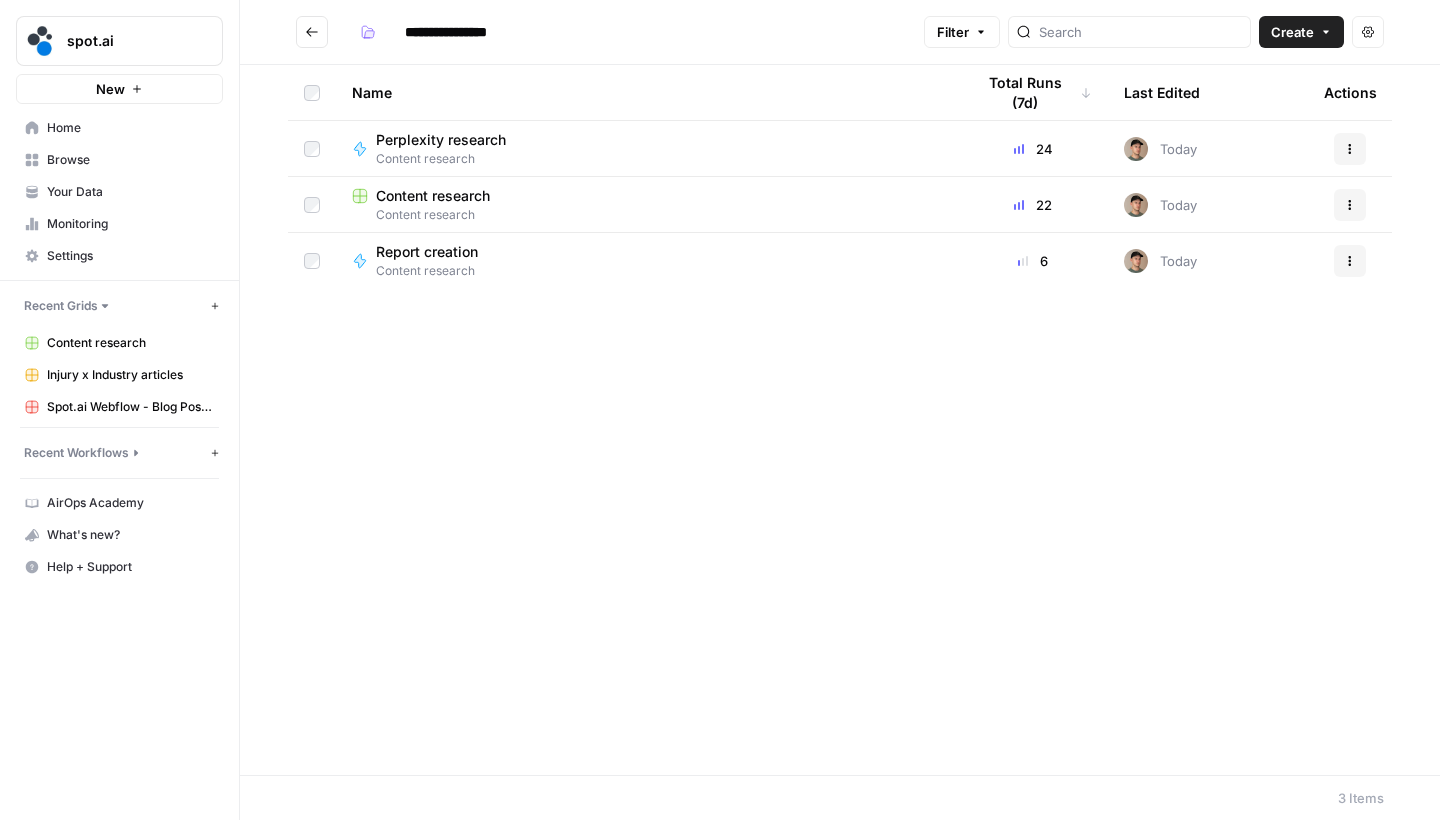 click on "Perplexity research" at bounding box center (441, 140) 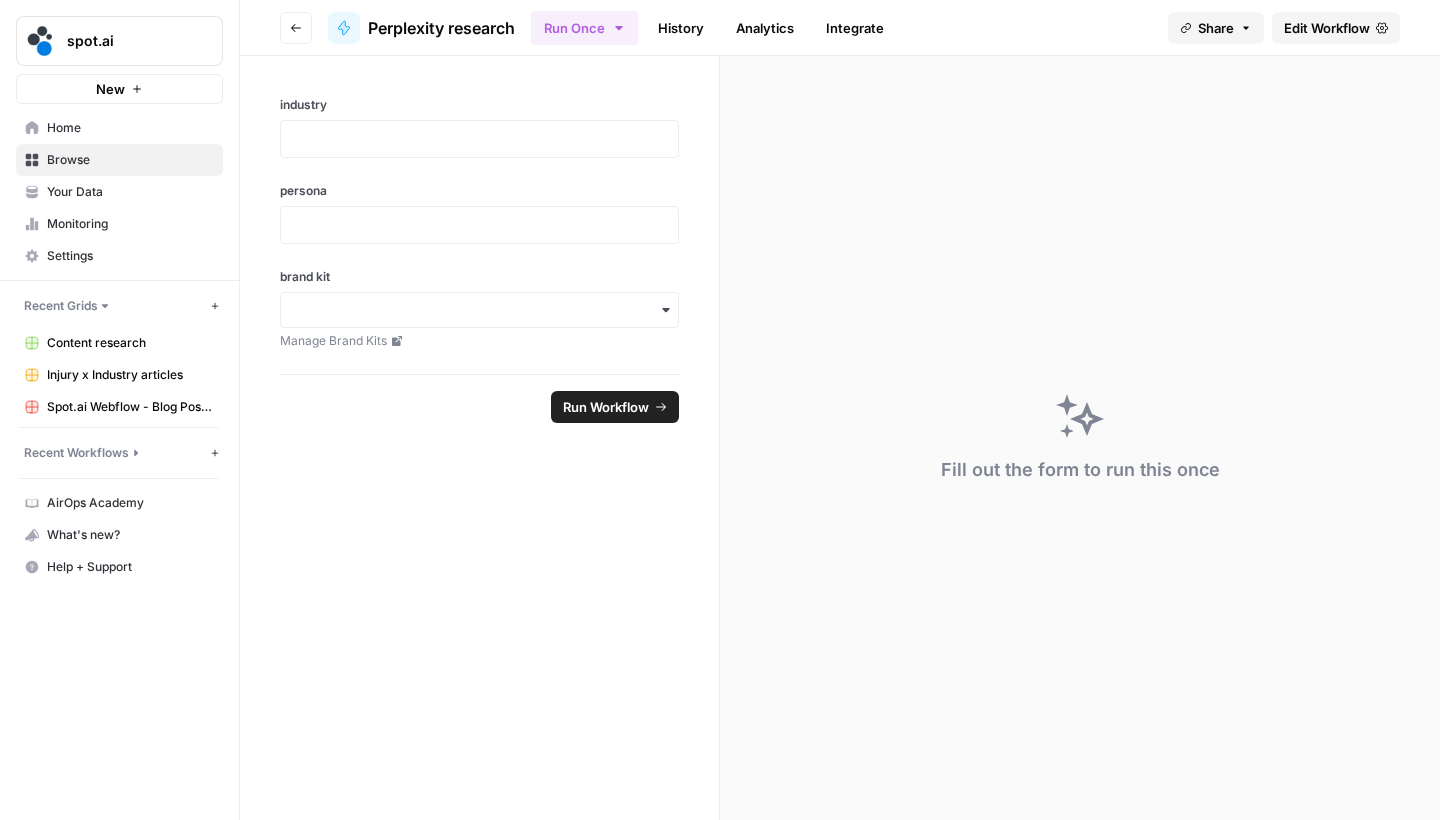 click 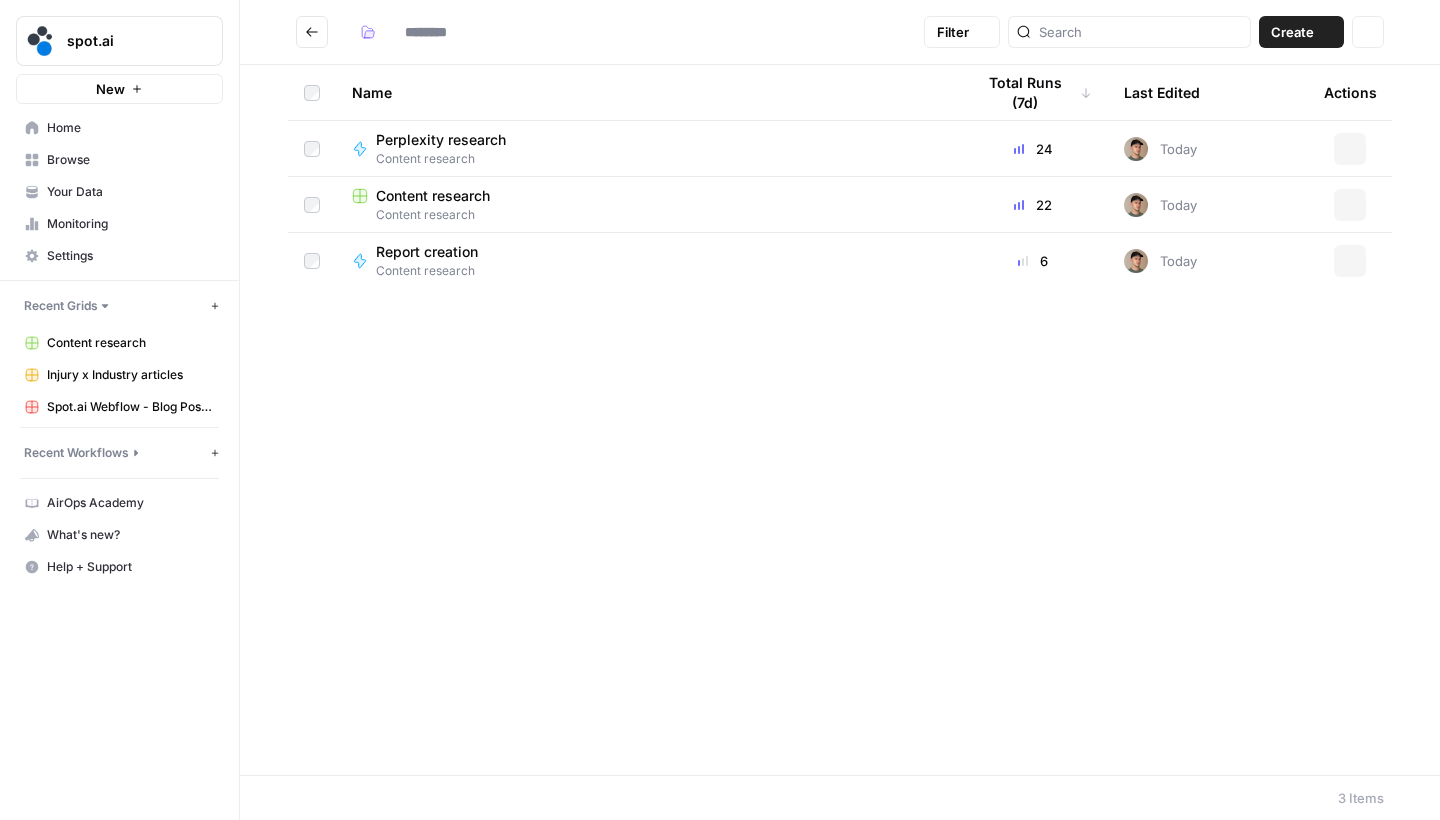 type on "**********" 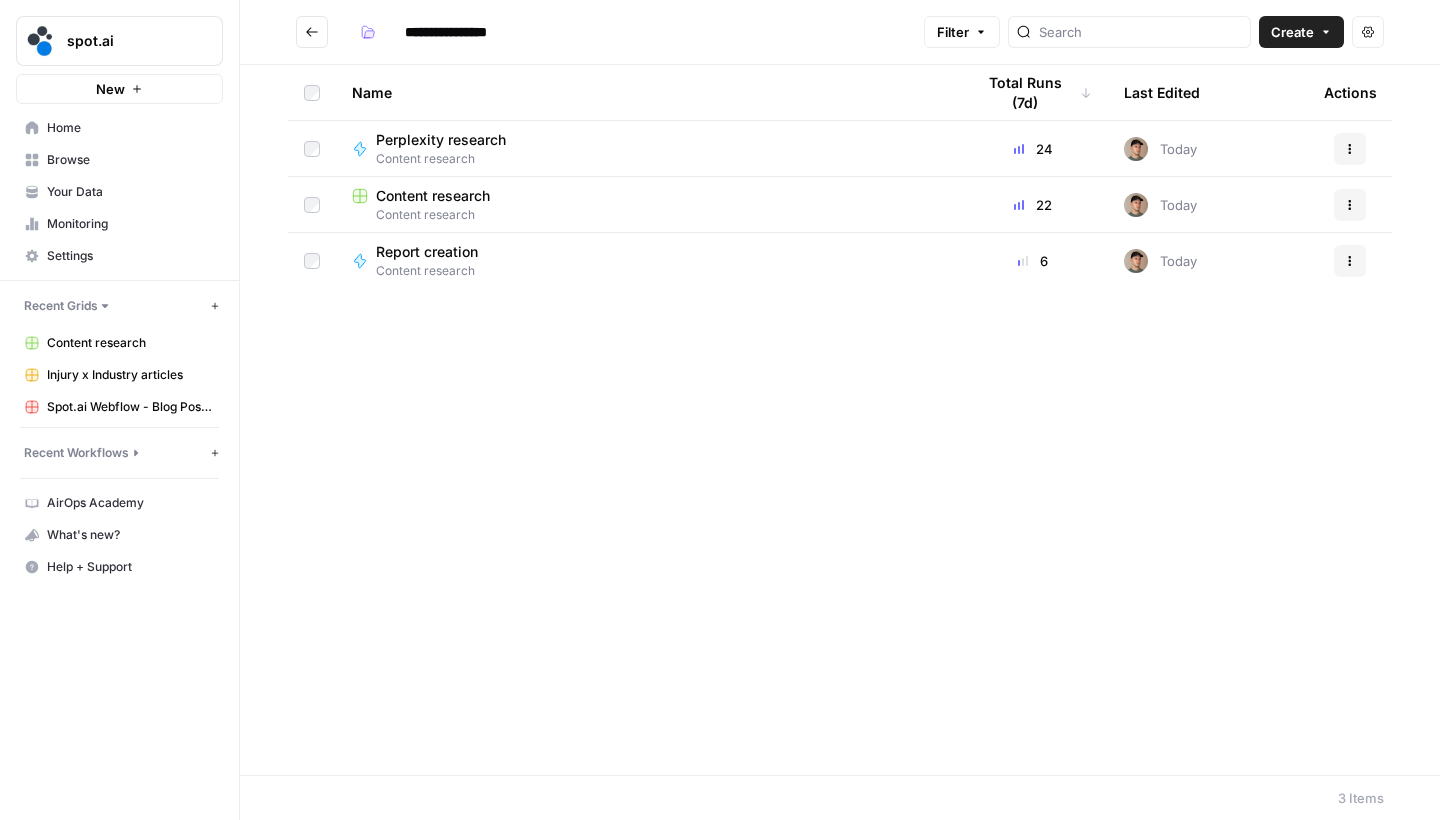 click on "Report creation" at bounding box center [427, 252] 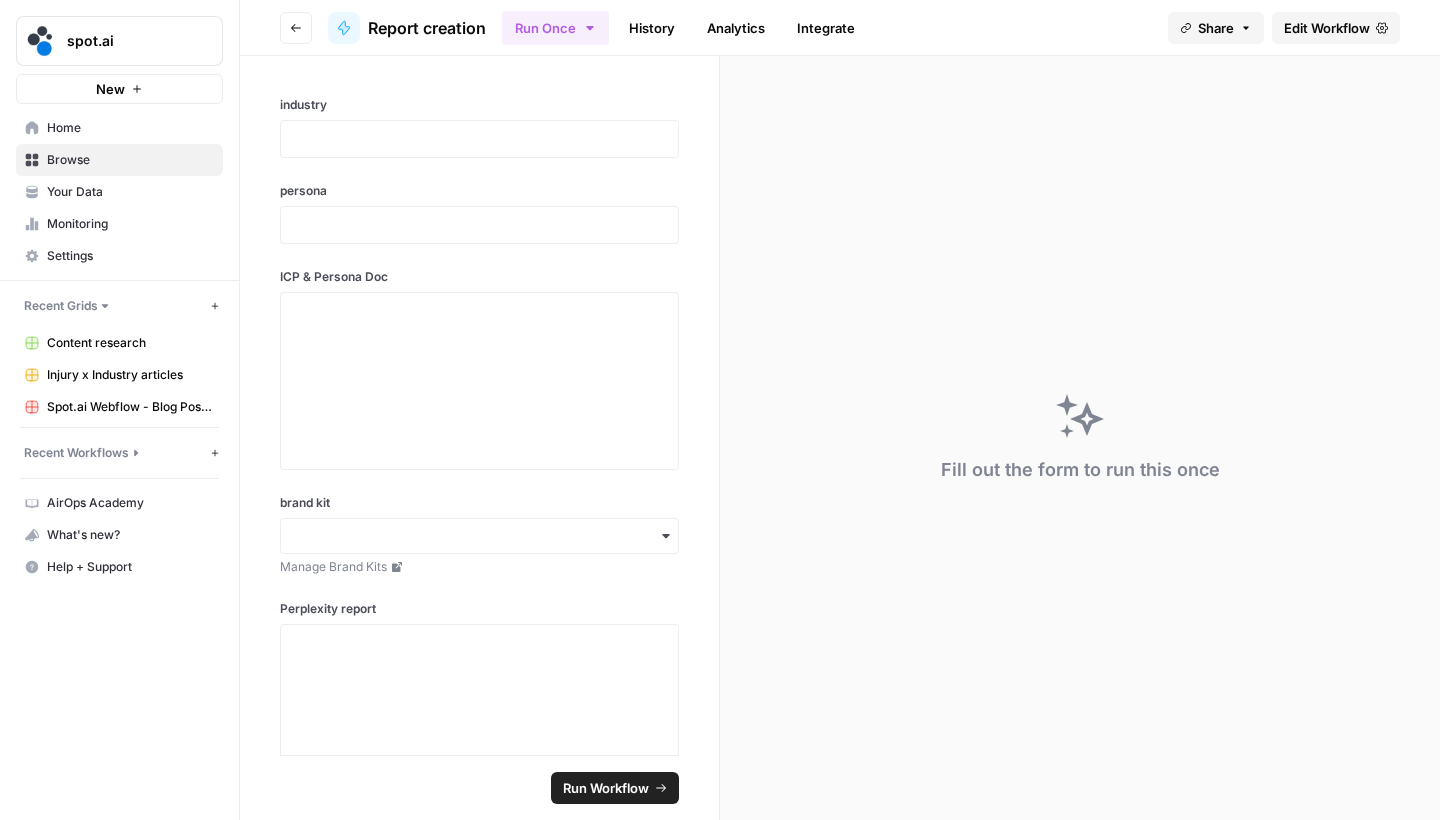 click on "Edit Workflow" at bounding box center (1327, 28) 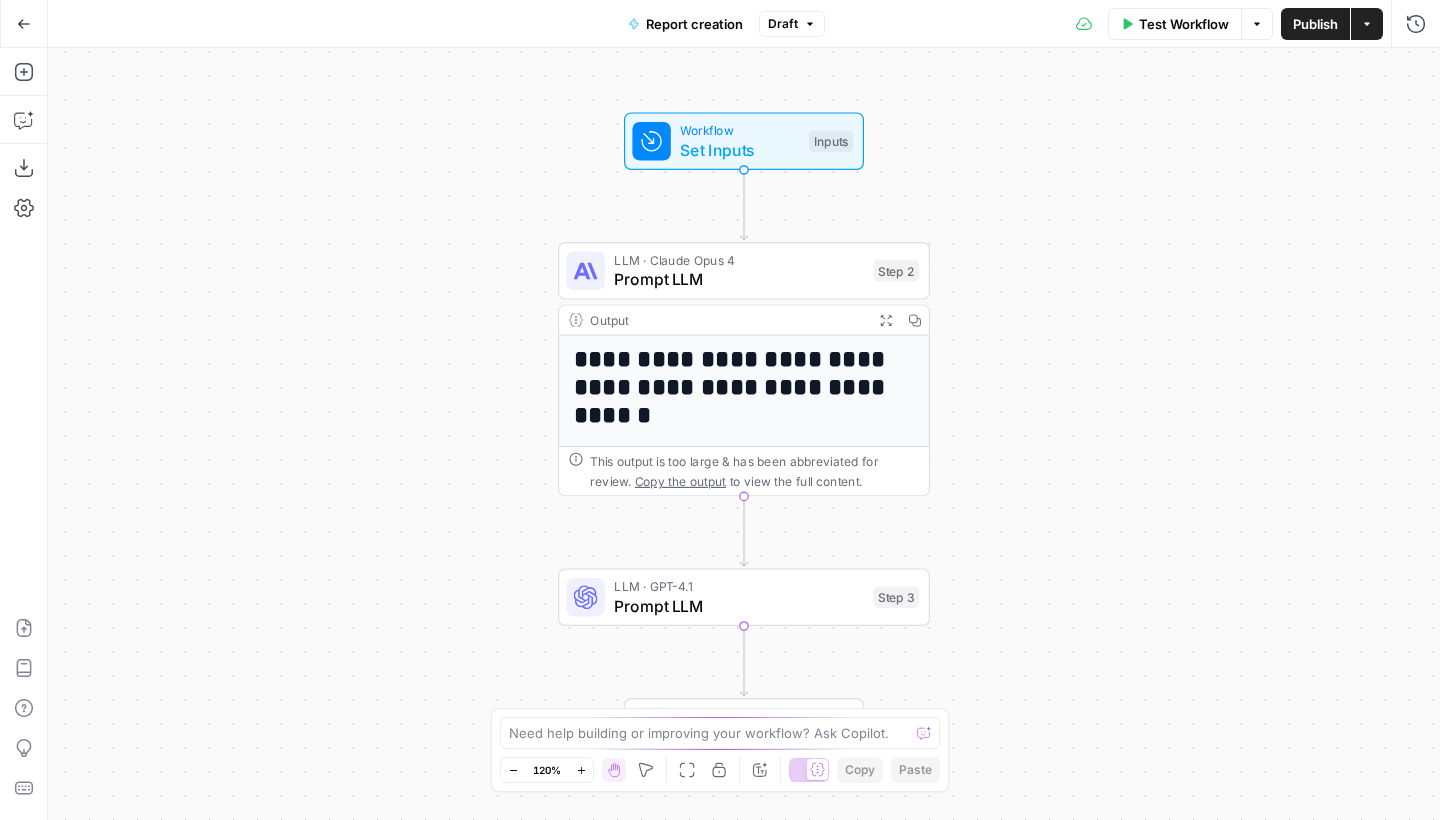 click on "LLM · Claude Opus 4 Prompt LLM Step 2 Copy step Delete step Add Note Test" at bounding box center (744, 271) 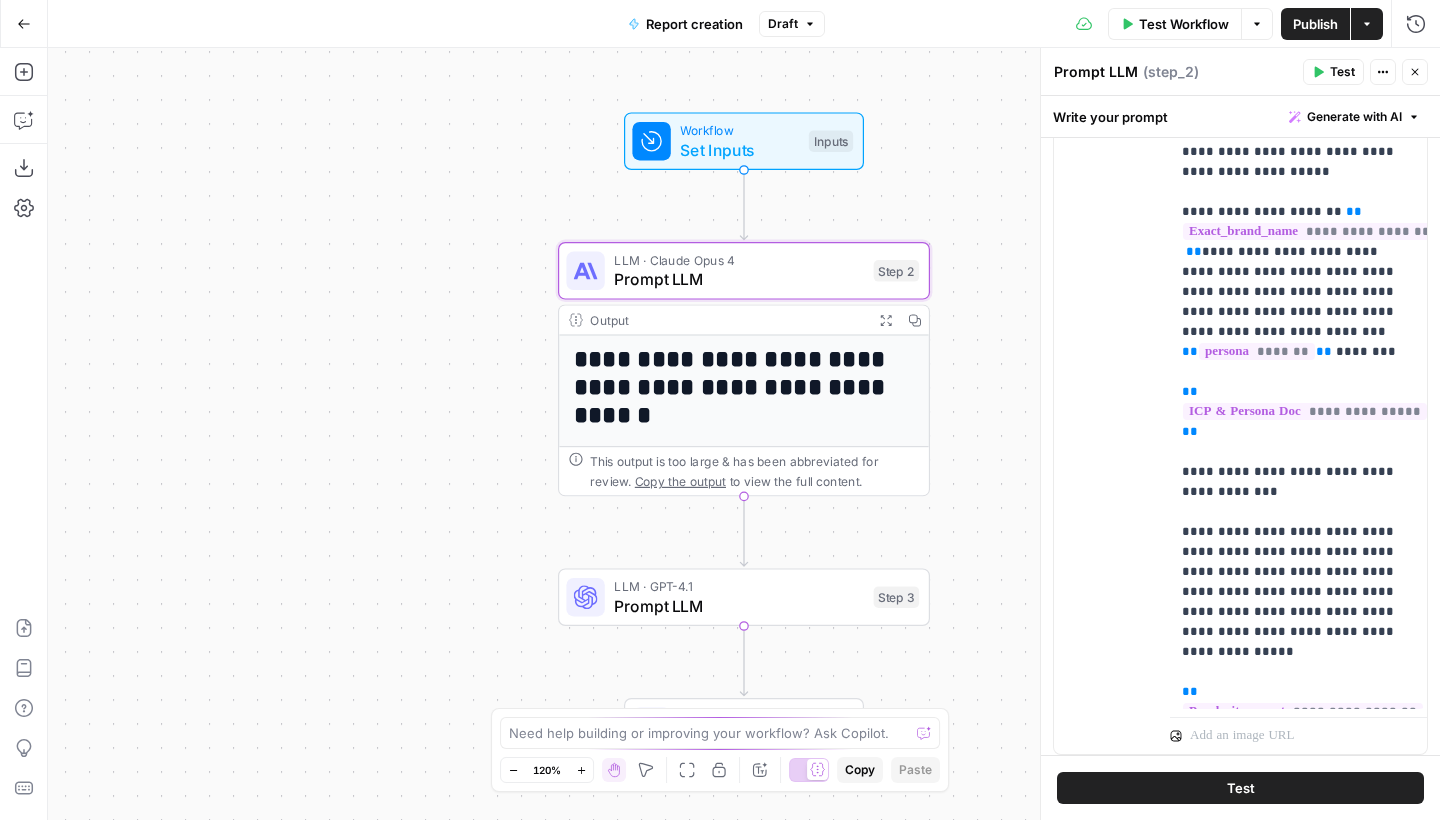 scroll, scrollTop: 849, scrollLeft: 0, axis: vertical 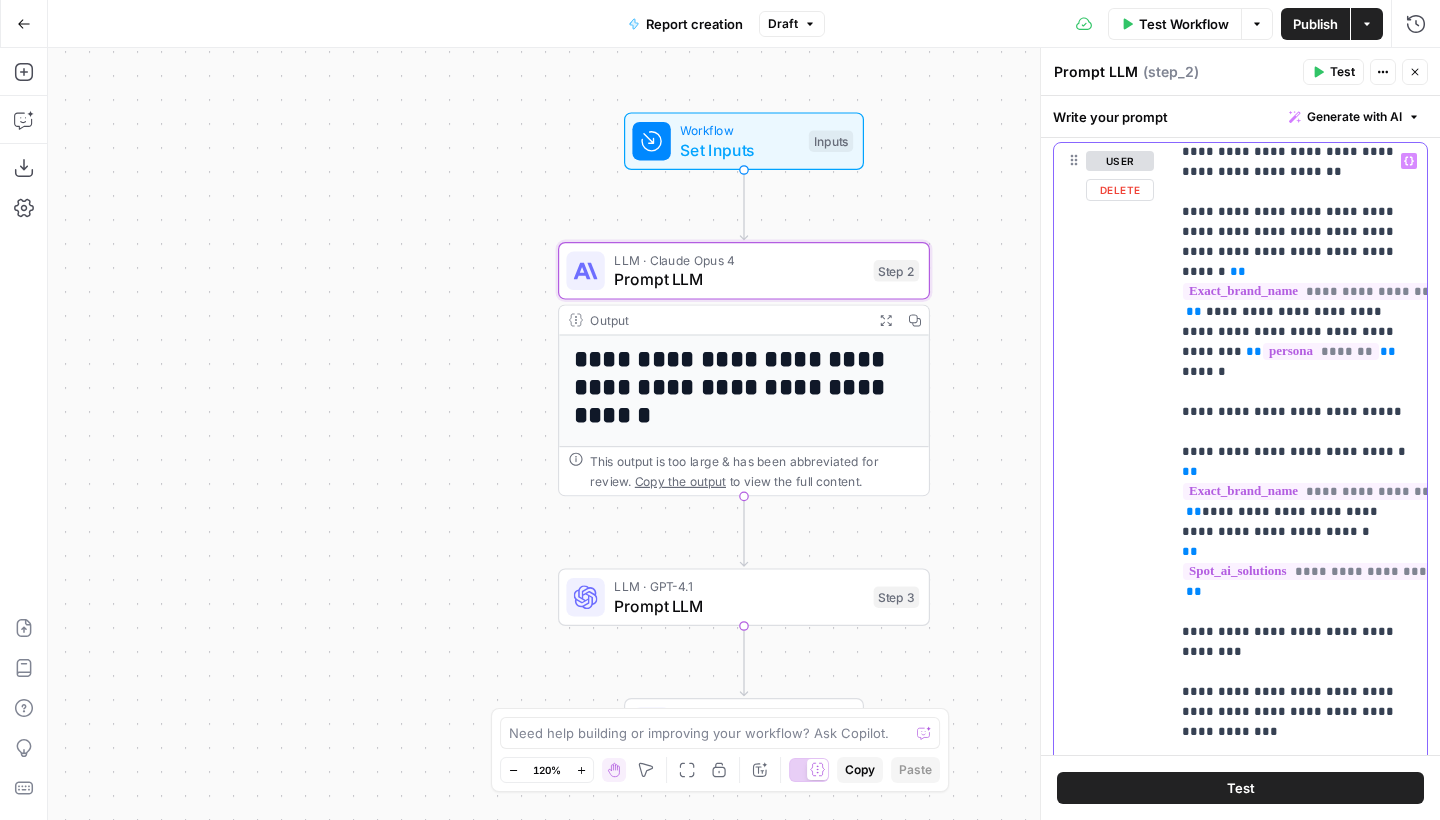 drag, startPoint x: 1282, startPoint y: 351, endPoint x: 1180, endPoint y: 351, distance: 102 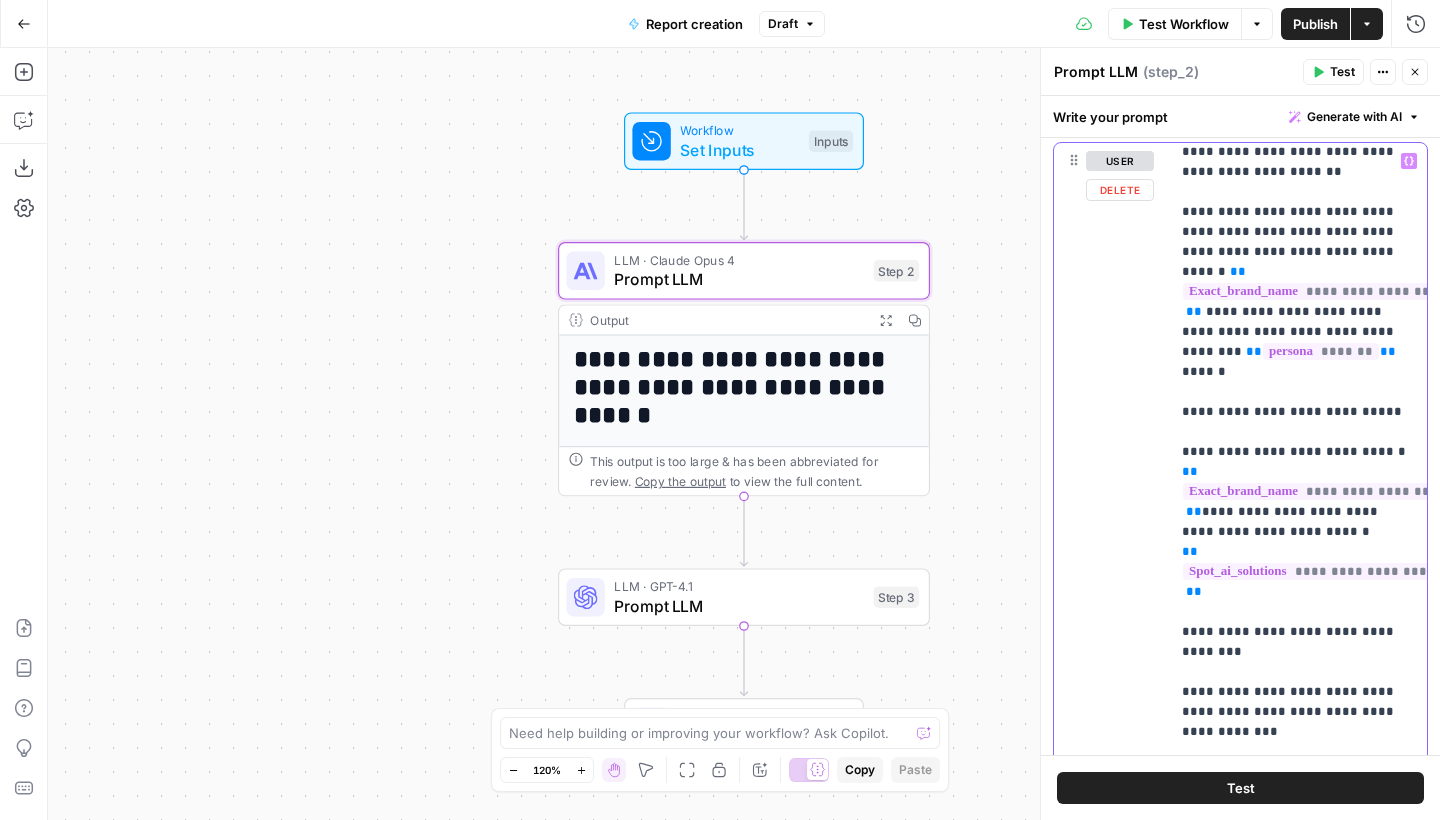click on "**********" at bounding box center (1298, 550) 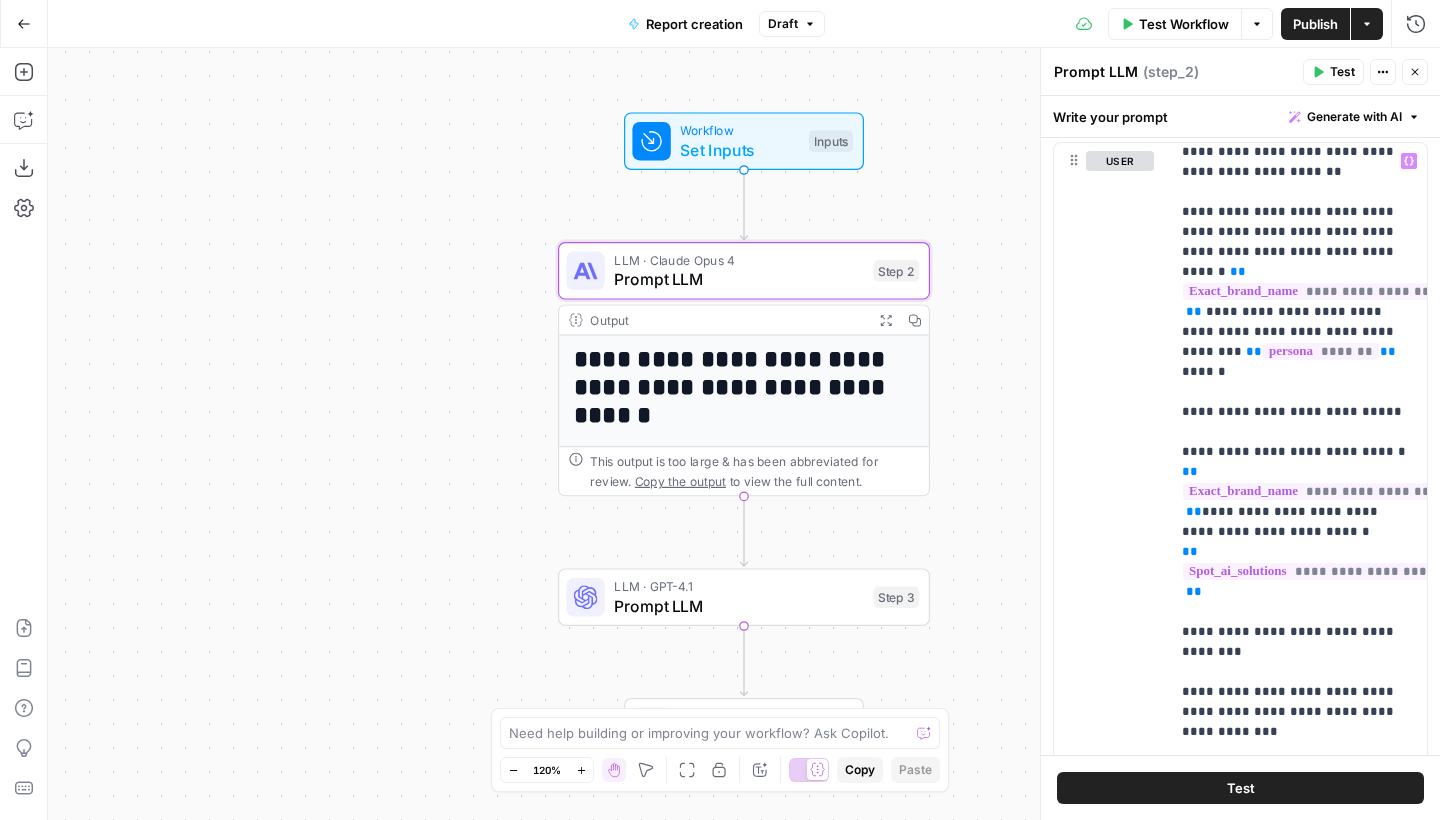click 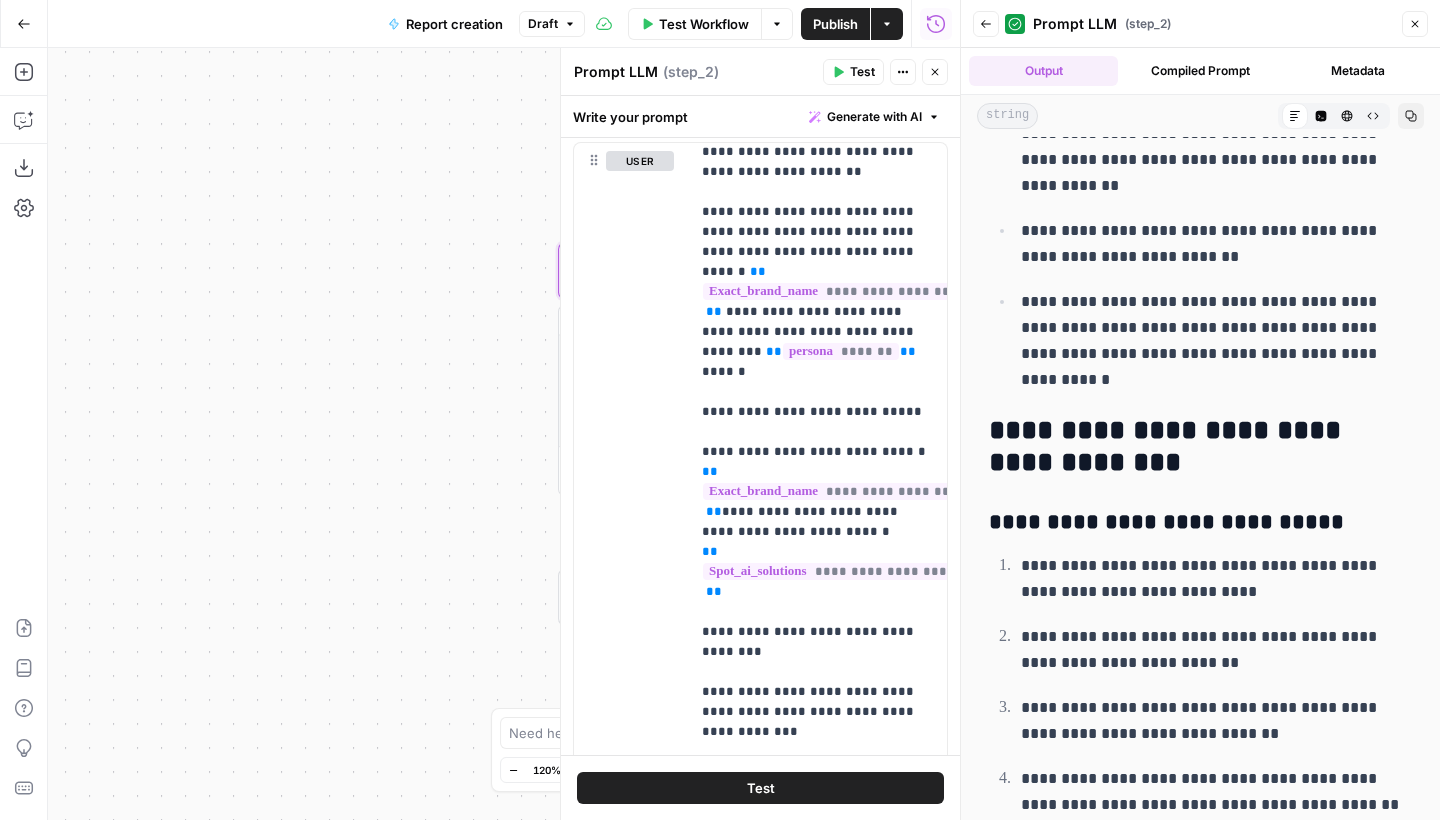 scroll, scrollTop: 7816, scrollLeft: 0, axis: vertical 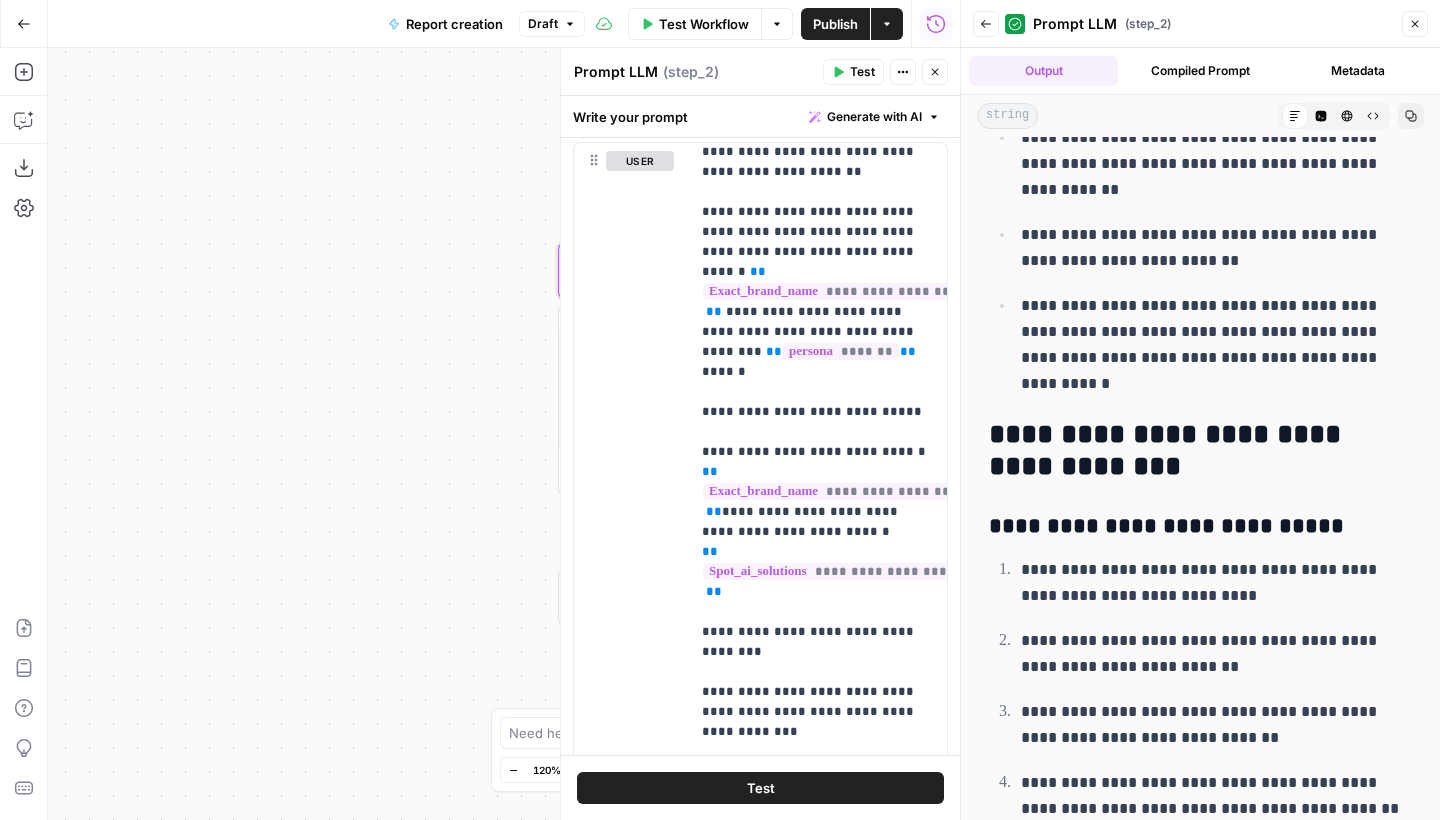 click 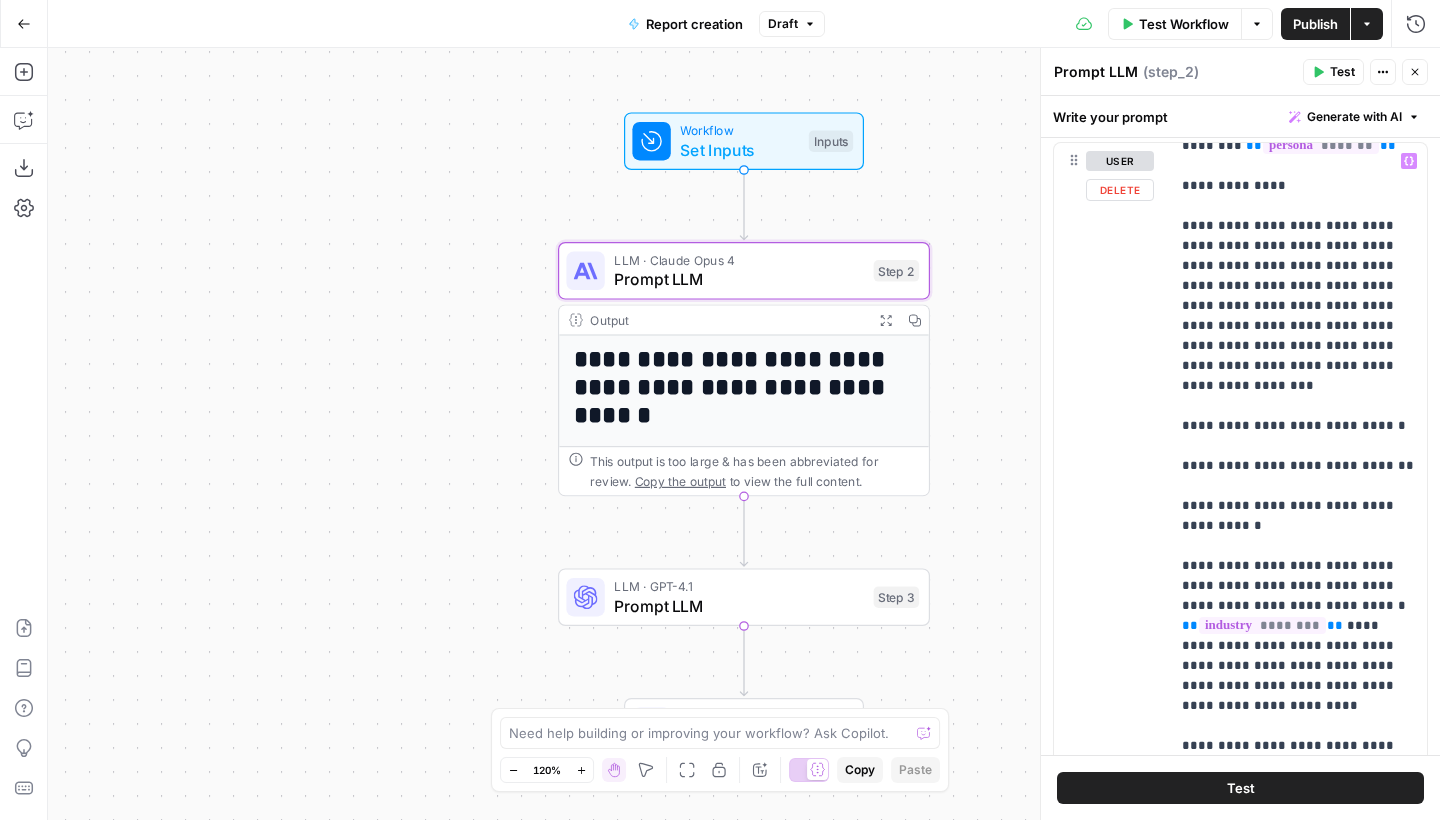 scroll, scrollTop: 1017, scrollLeft: 0, axis: vertical 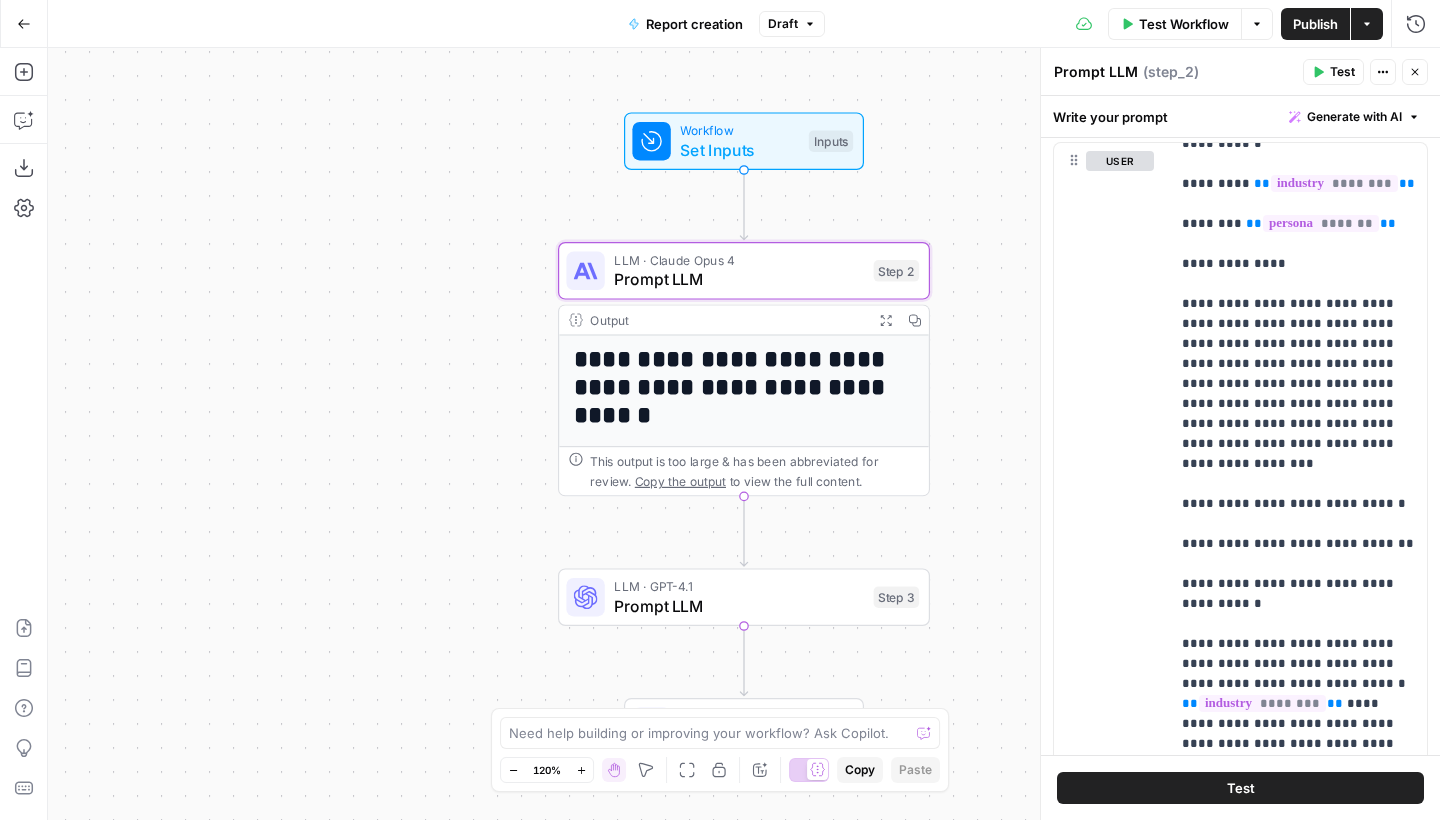 click on "Expand Output" at bounding box center [885, 320] 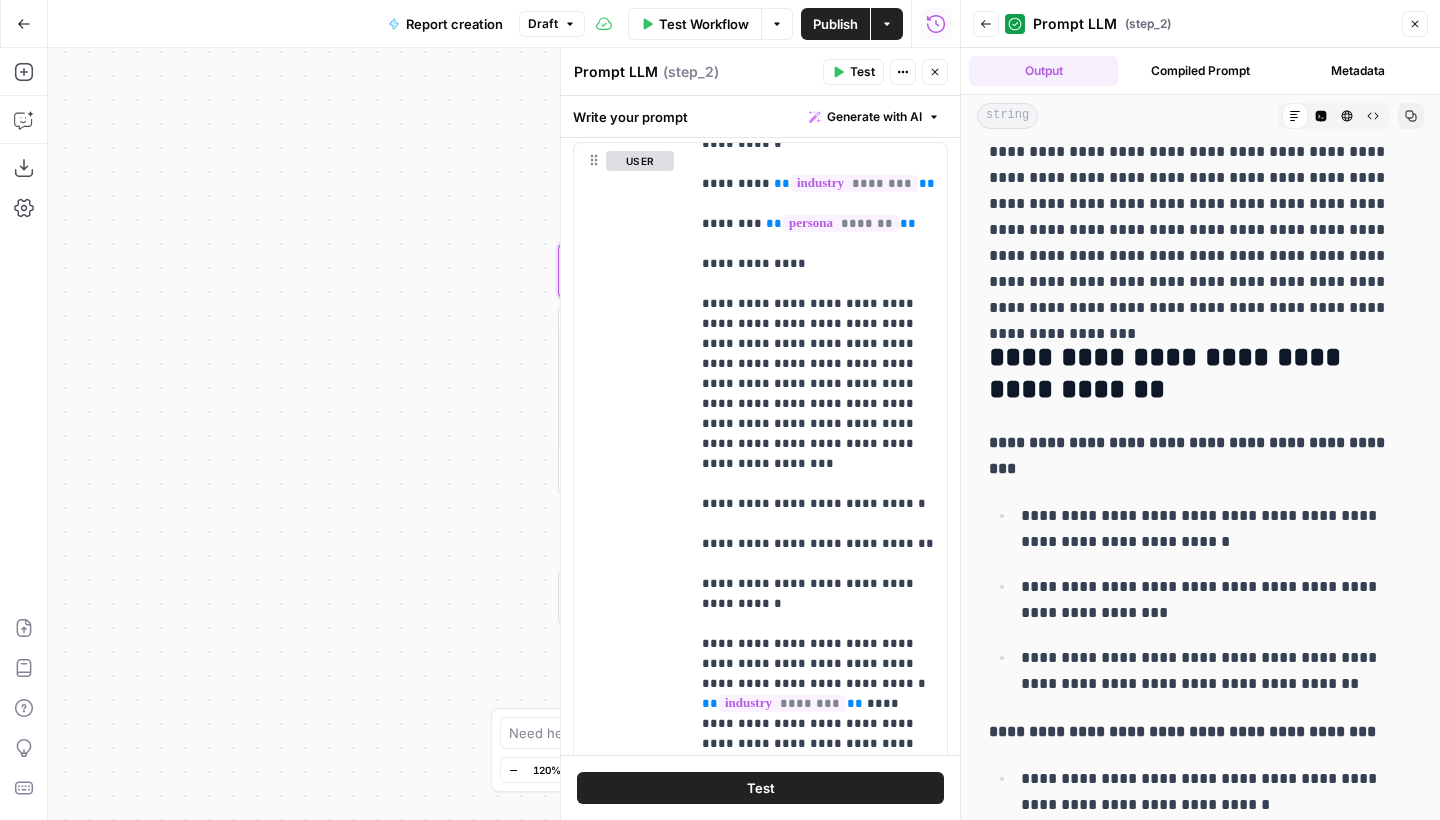 scroll, scrollTop: 514, scrollLeft: 0, axis: vertical 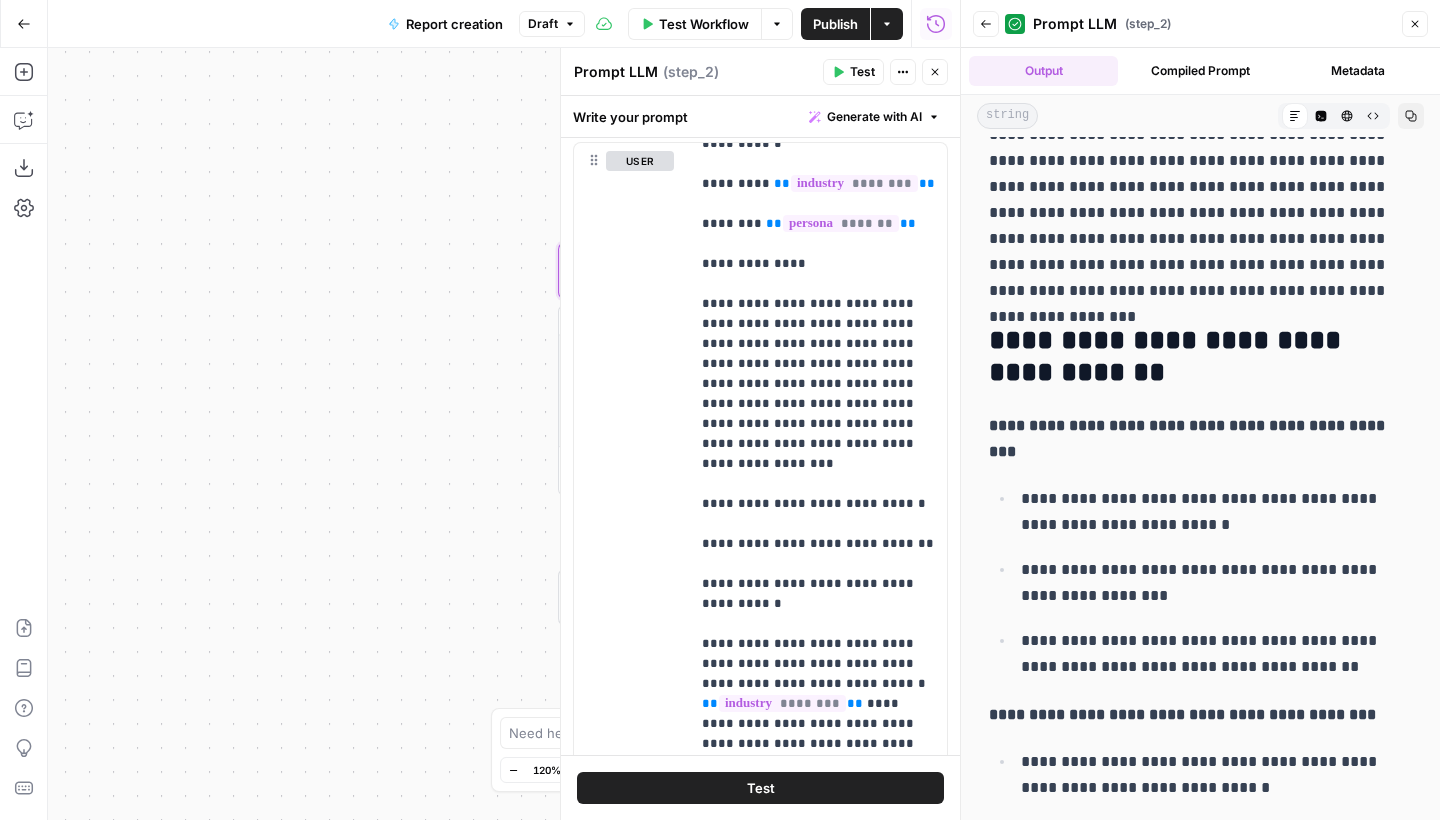 click on "Close" at bounding box center [1415, 24] 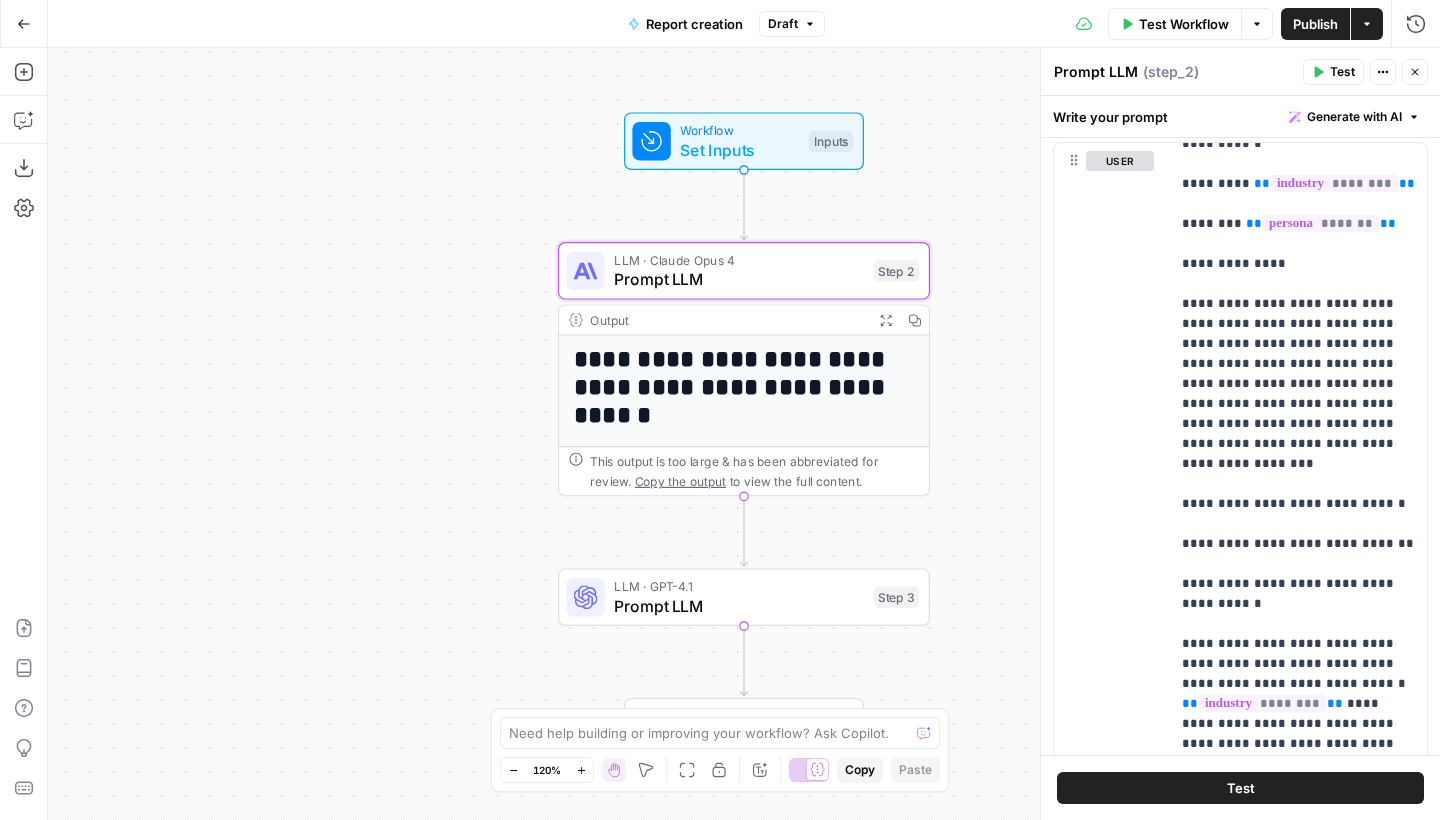 click on "Close" at bounding box center [1415, 72] 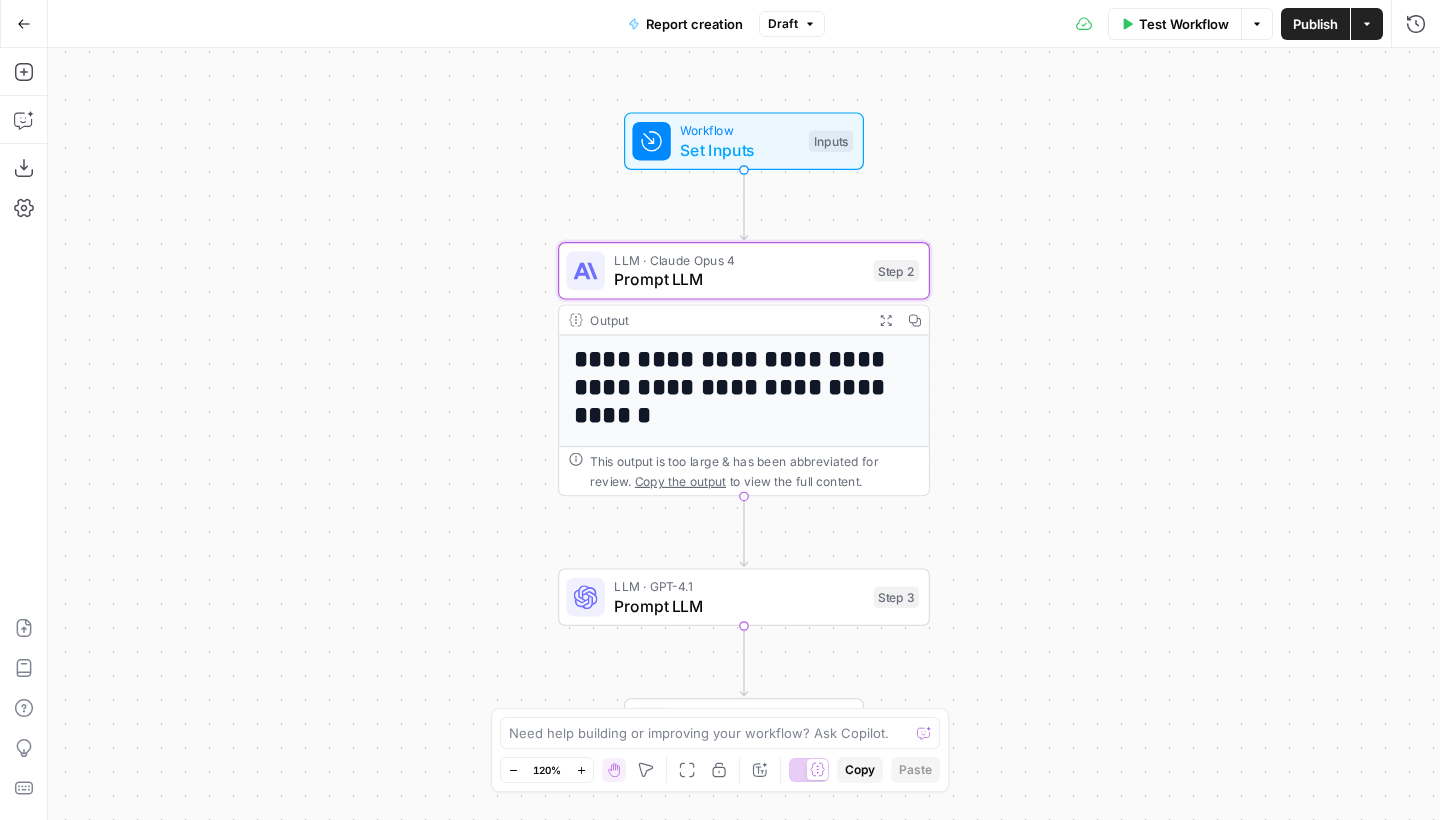 click on "Prompt LLM" at bounding box center [739, 606] 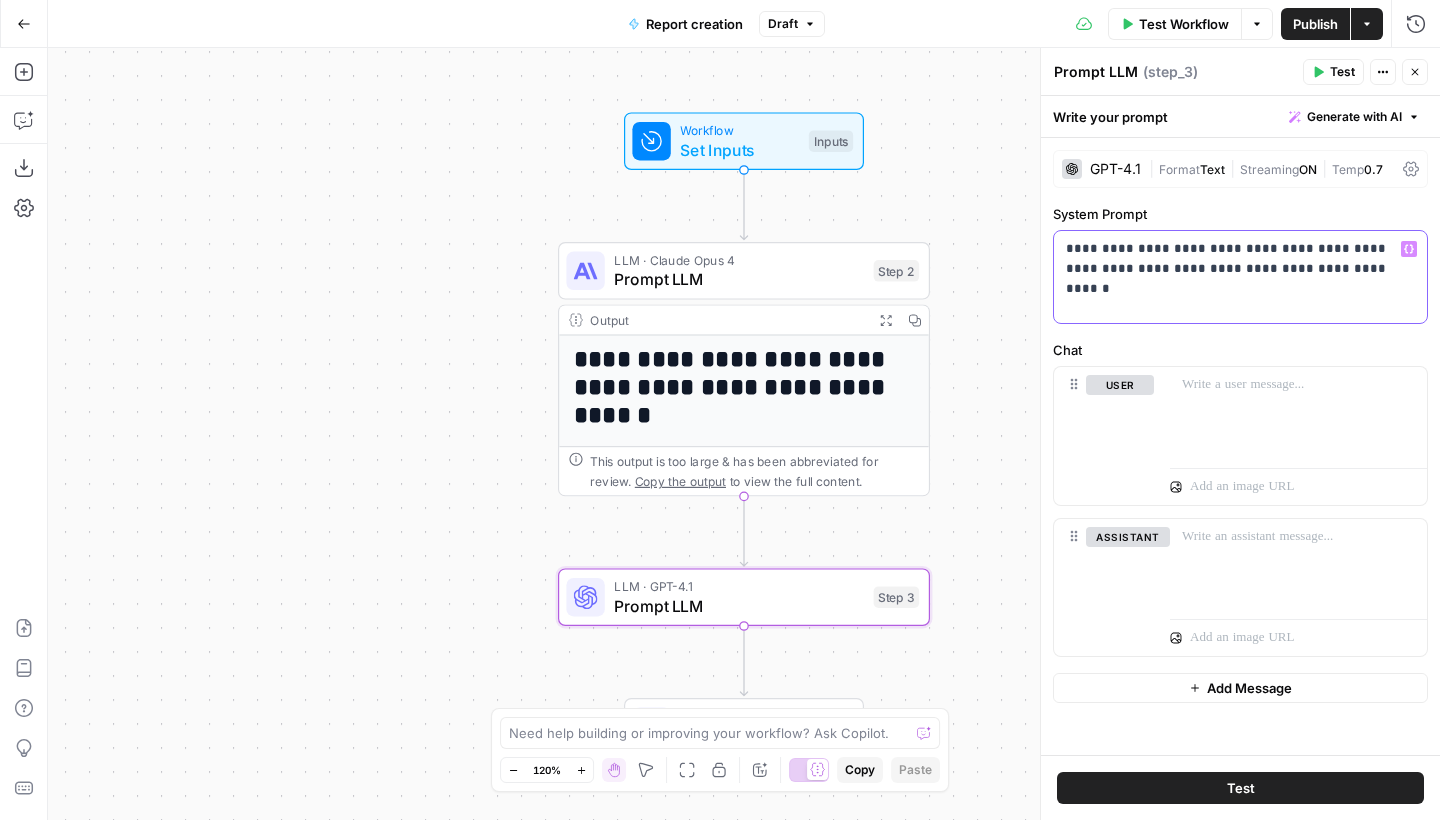 click on "**********" at bounding box center (1240, 259) 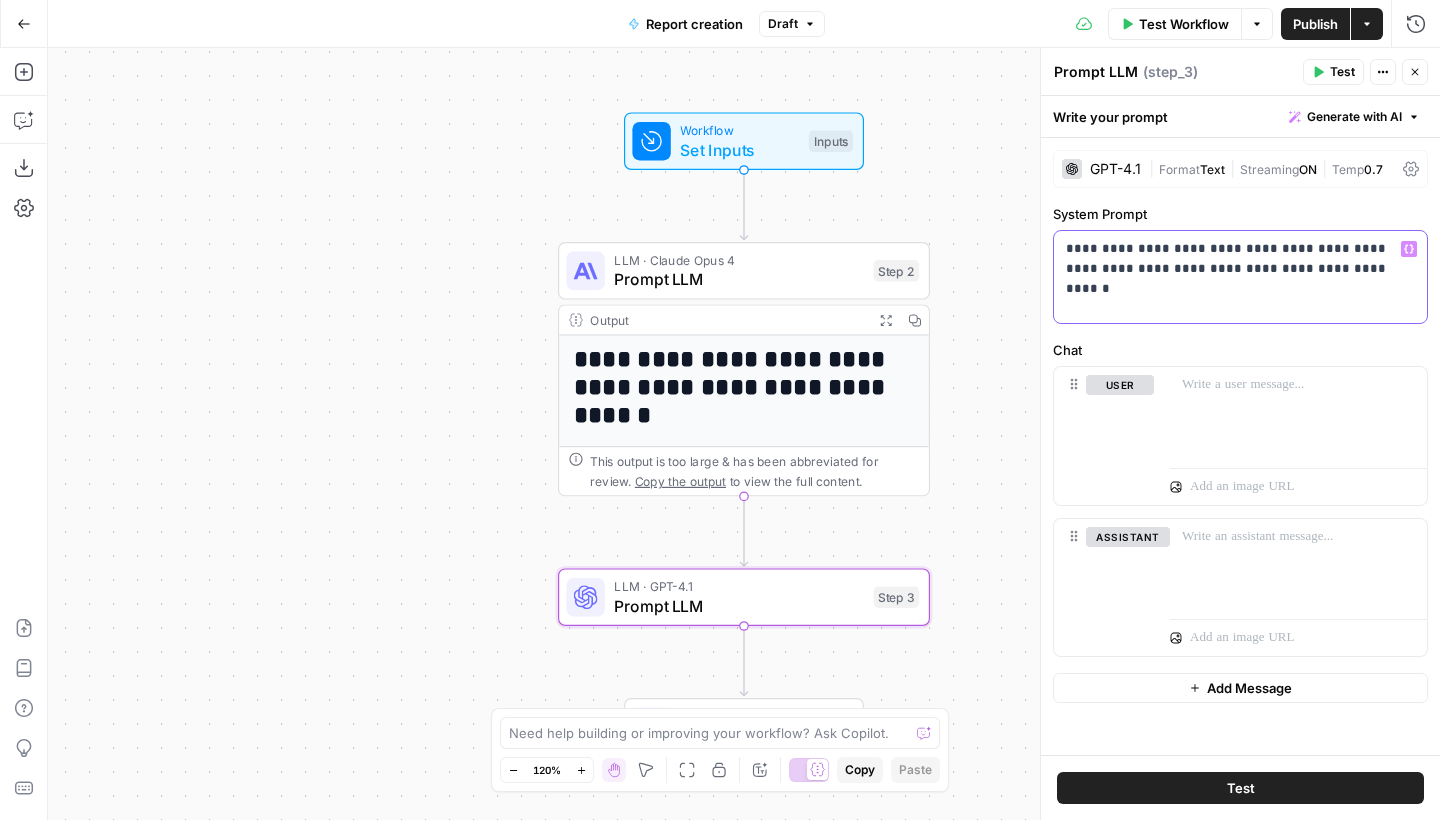 type 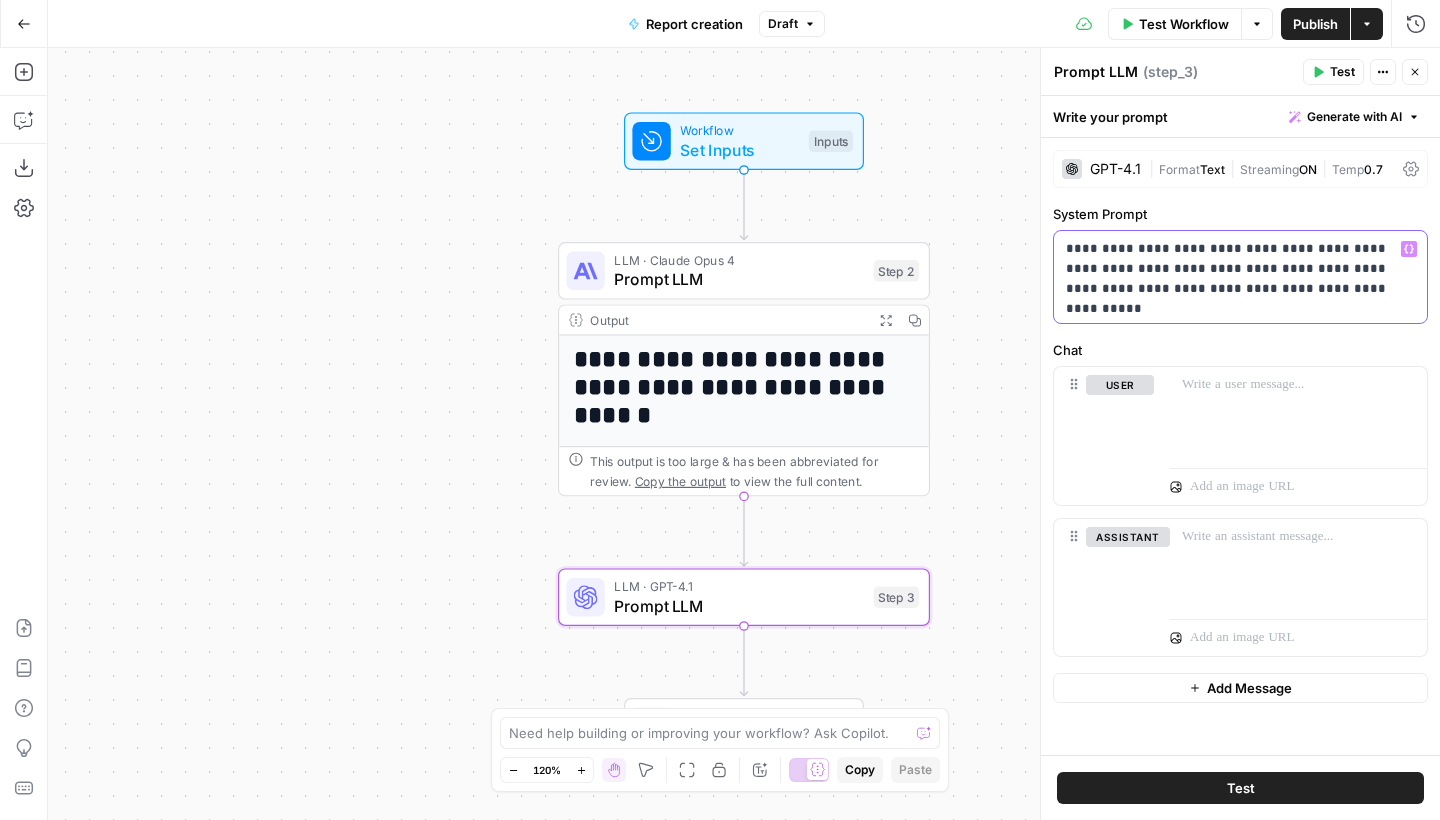 click on "**********" at bounding box center (1240, 269) 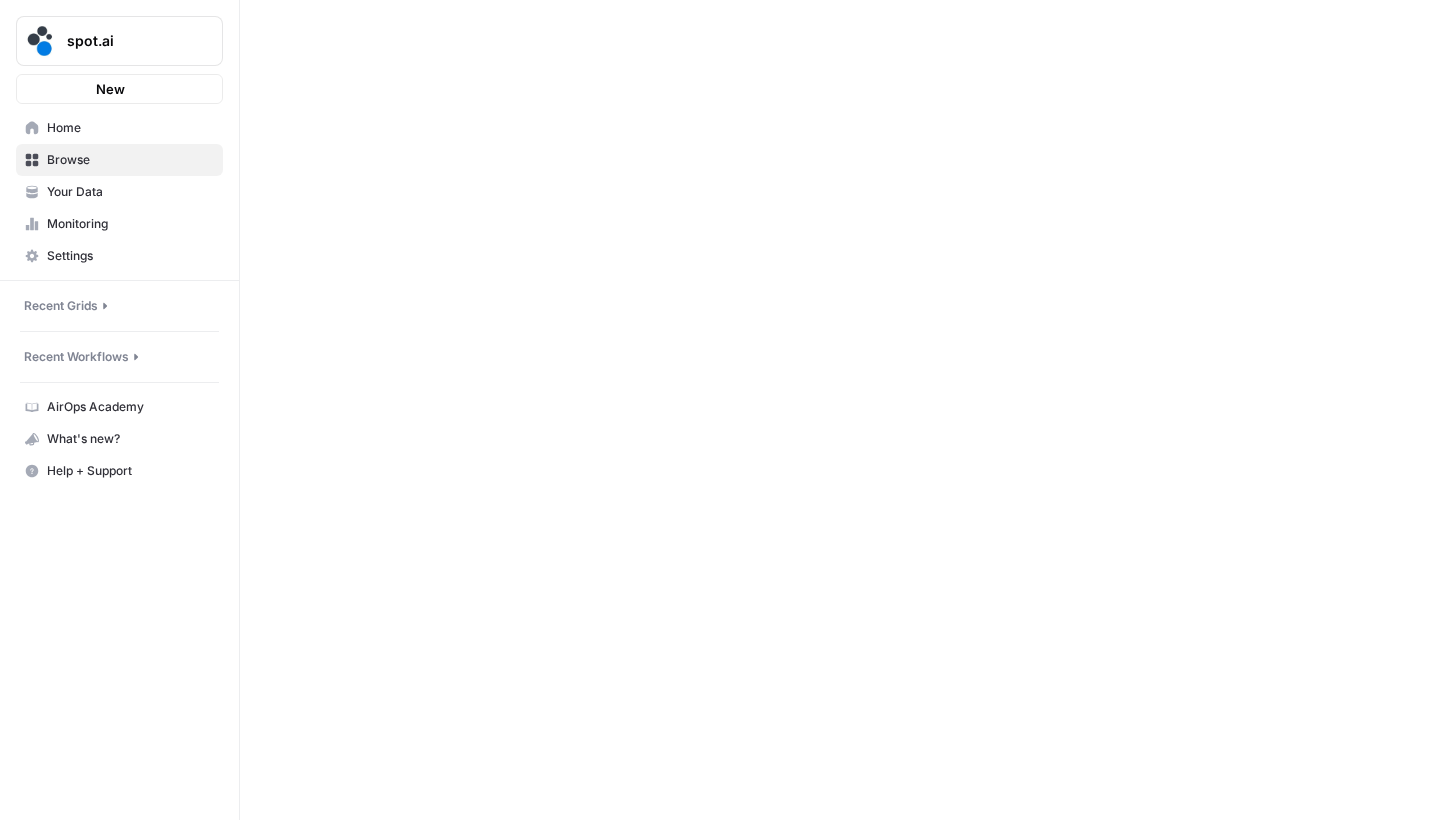 scroll, scrollTop: 0, scrollLeft: 0, axis: both 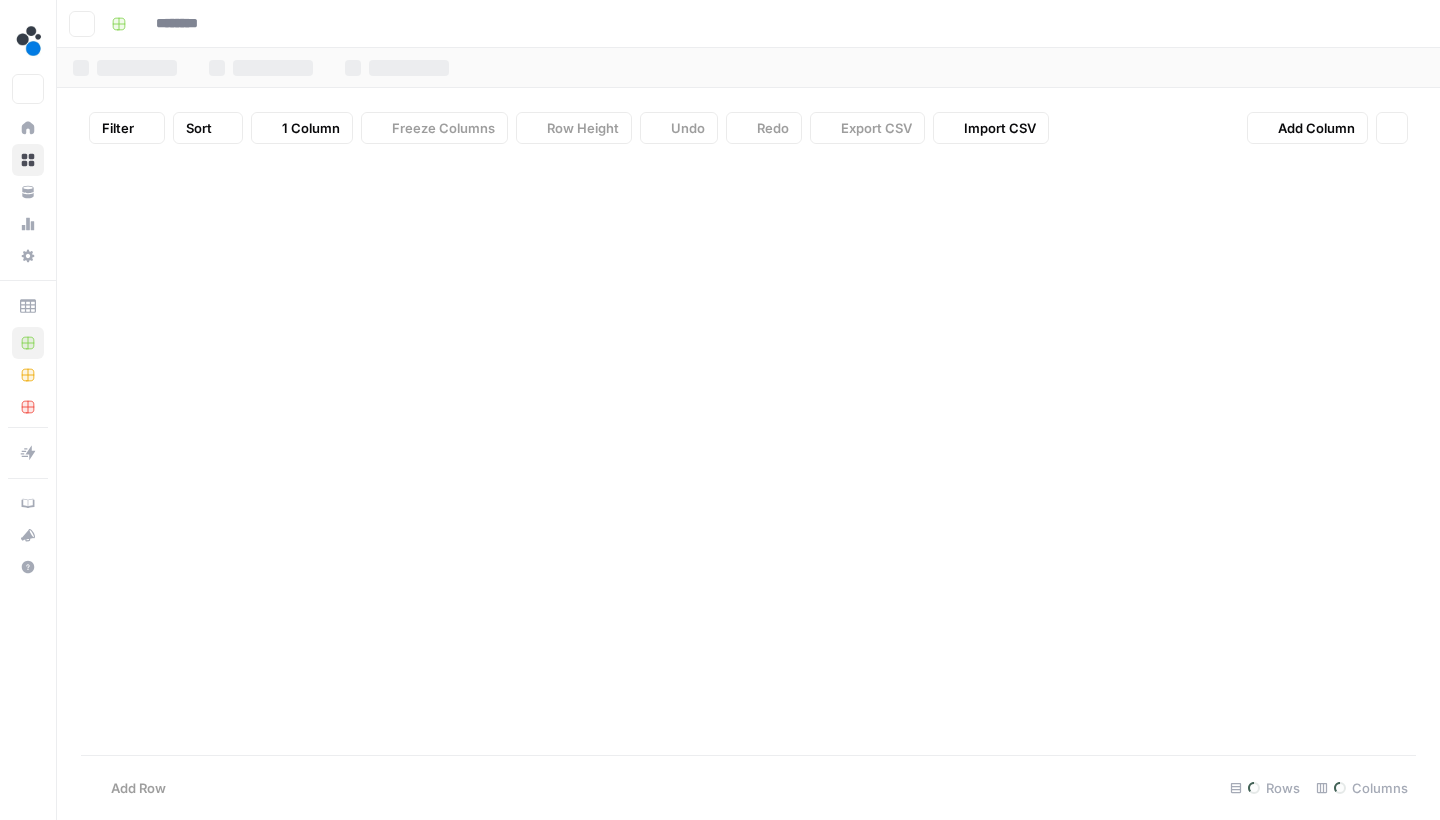type on "**********" 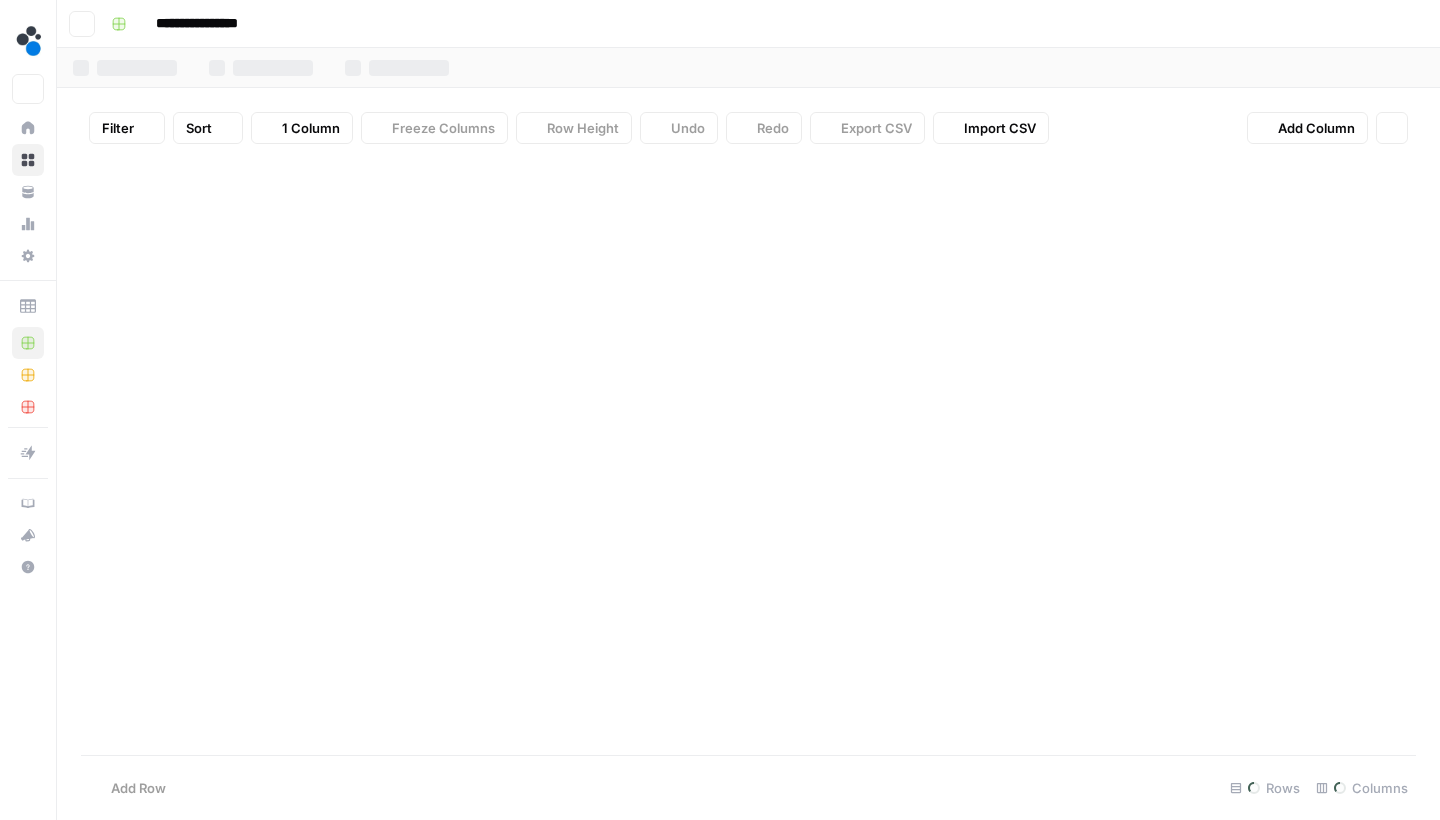 scroll, scrollTop: 0, scrollLeft: 0, axis: both 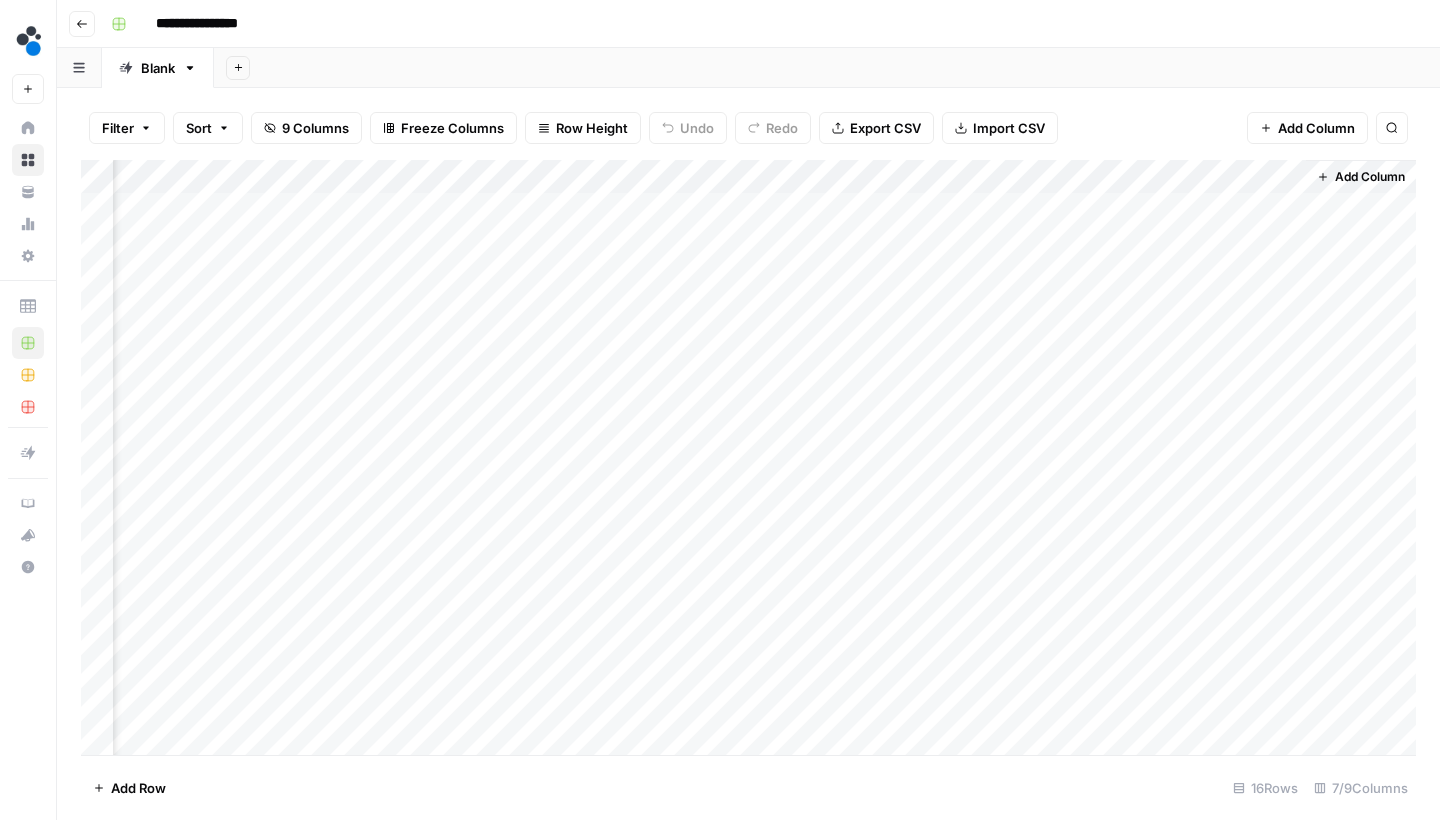 click on "Add Column" at bounding box center [748, 460] 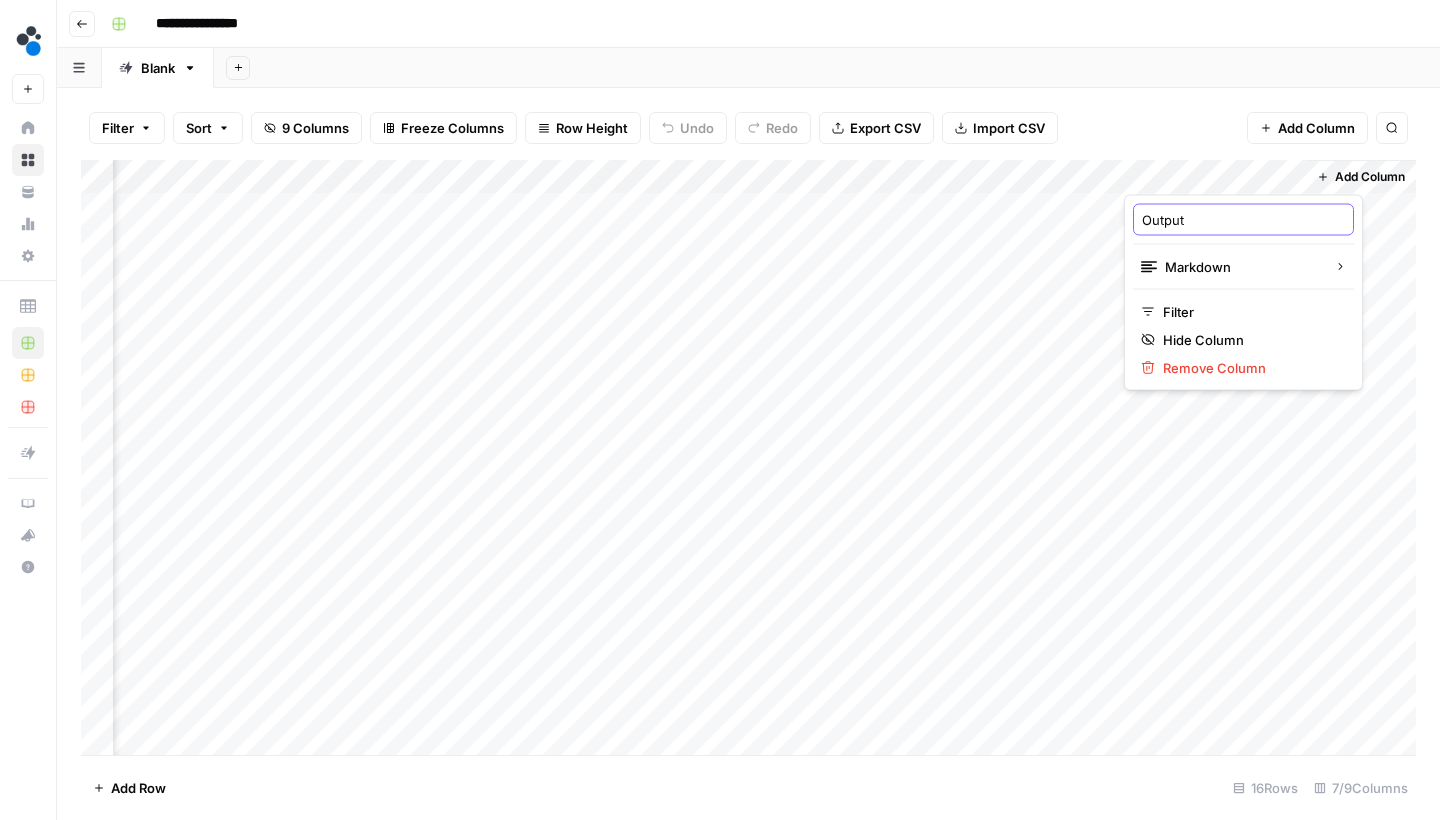 click on "Output" at bounding box center (1243, 220) 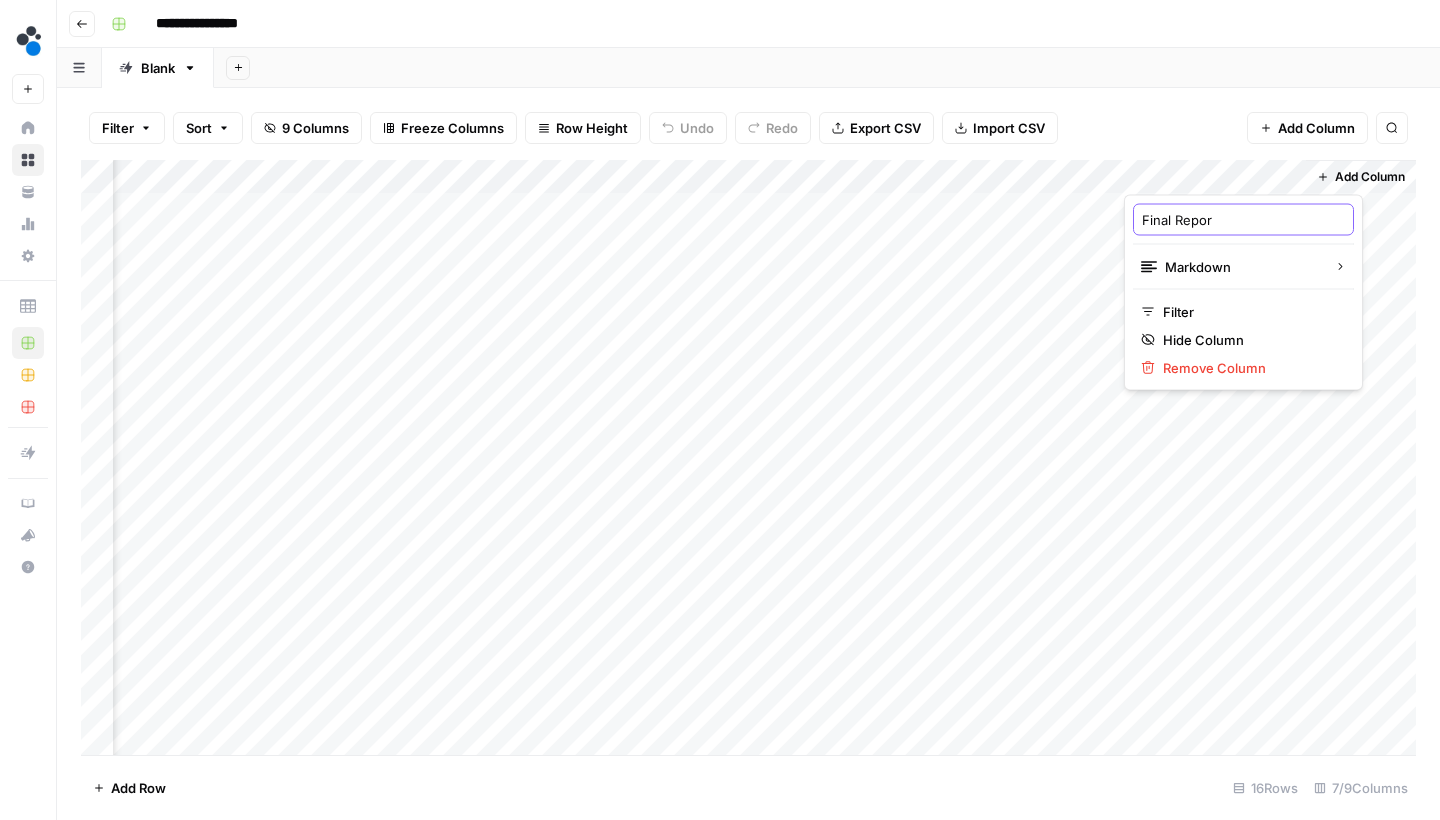 type on "Final Report" 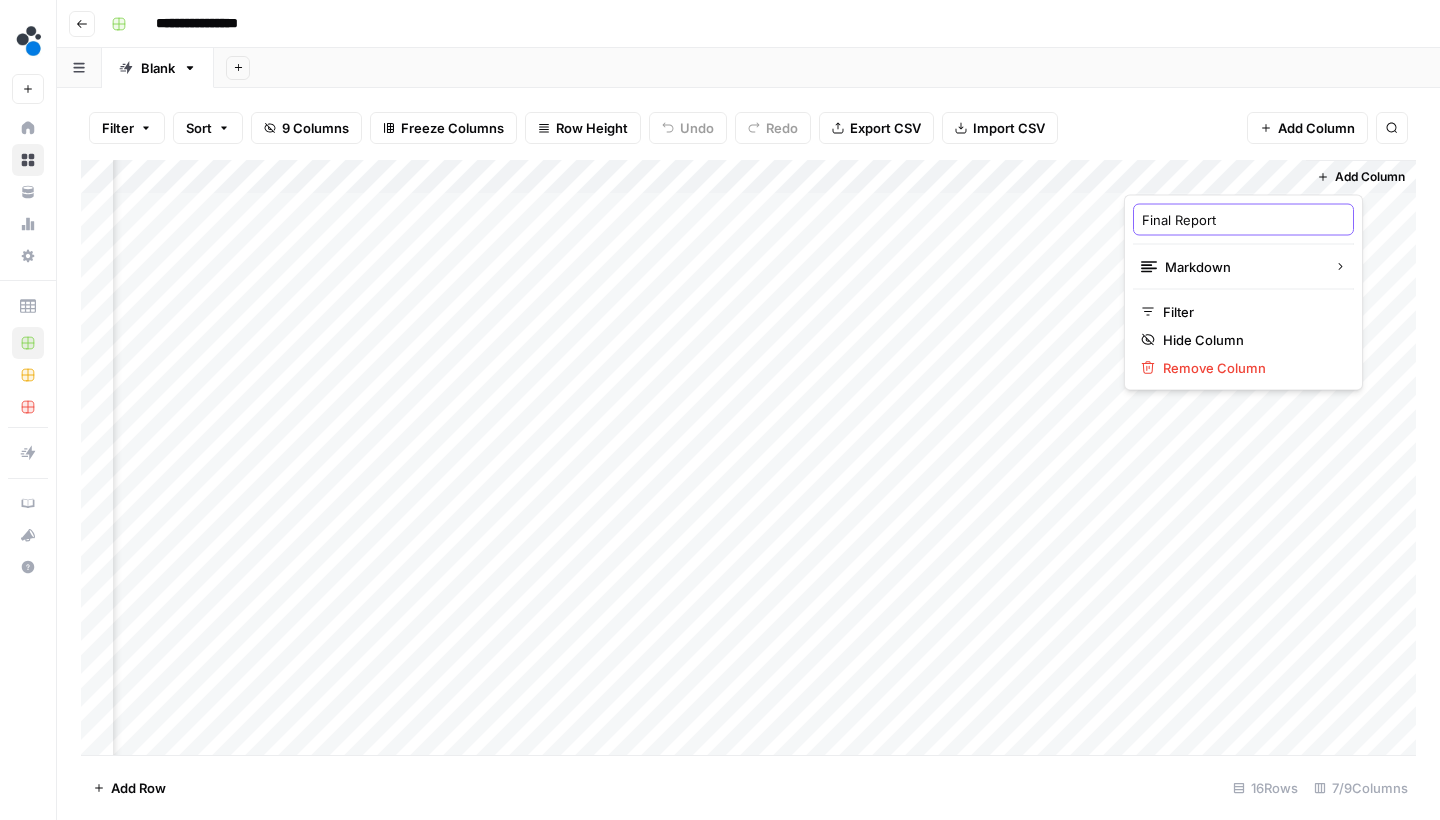 click on "Filter Sort 9 Columns Freeze Columns Row Height Undo Redo Export CSV Import CSV Add Column Search" at bounding box center [748, 128] 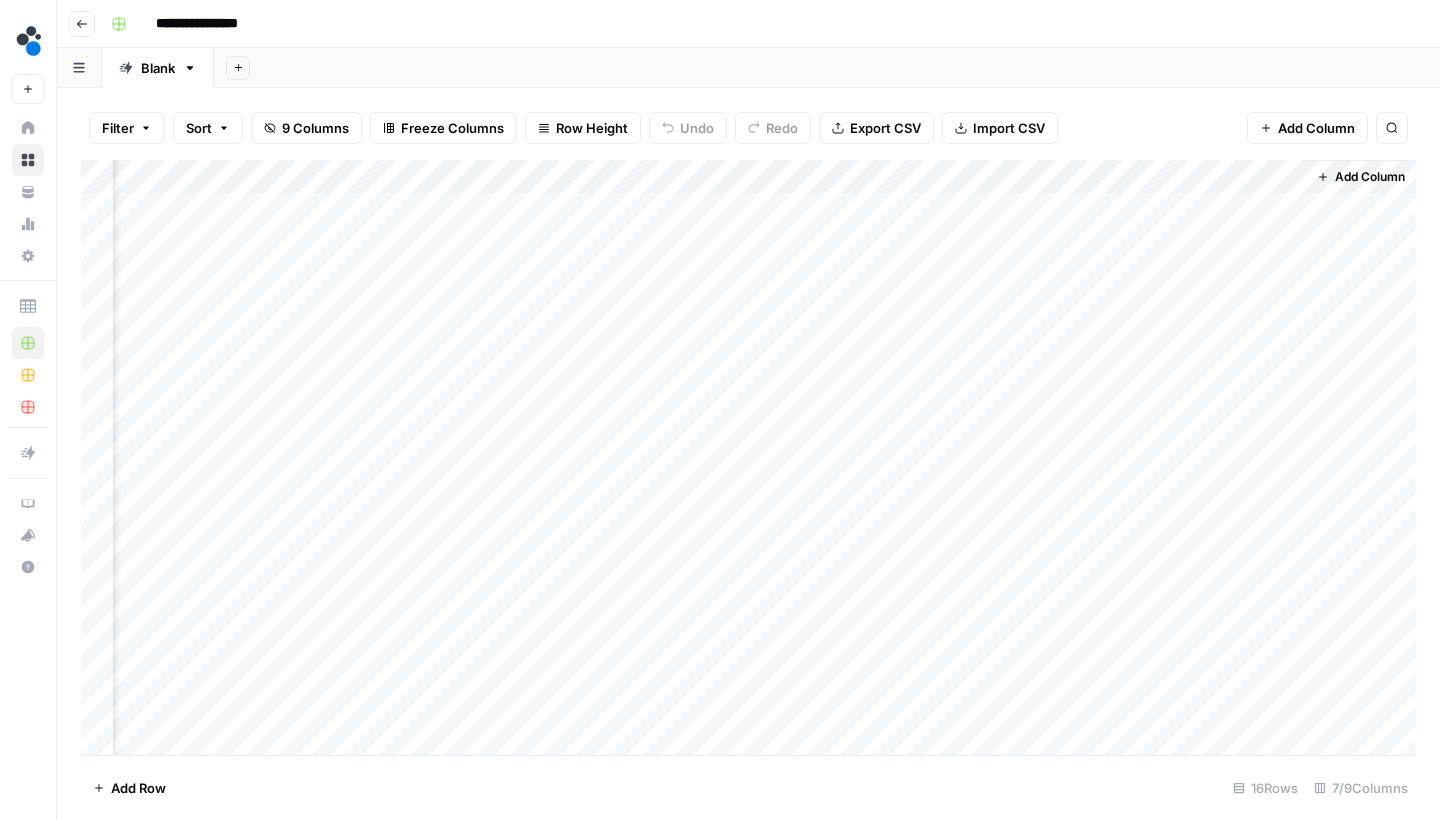 click on "Add Column" at bounding box center (748, 460) 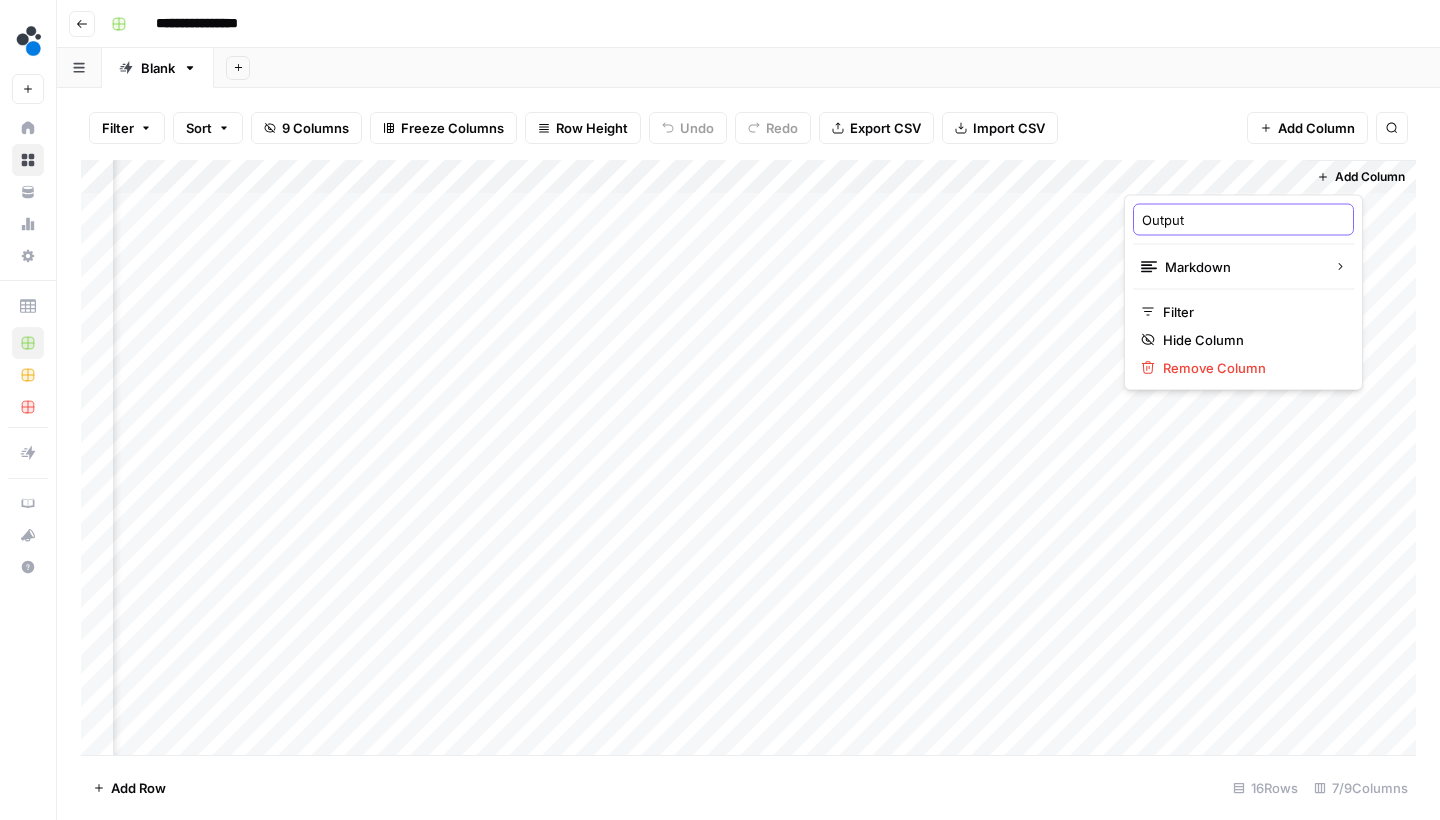 click on "Output" at bounding box center (1243, 220) 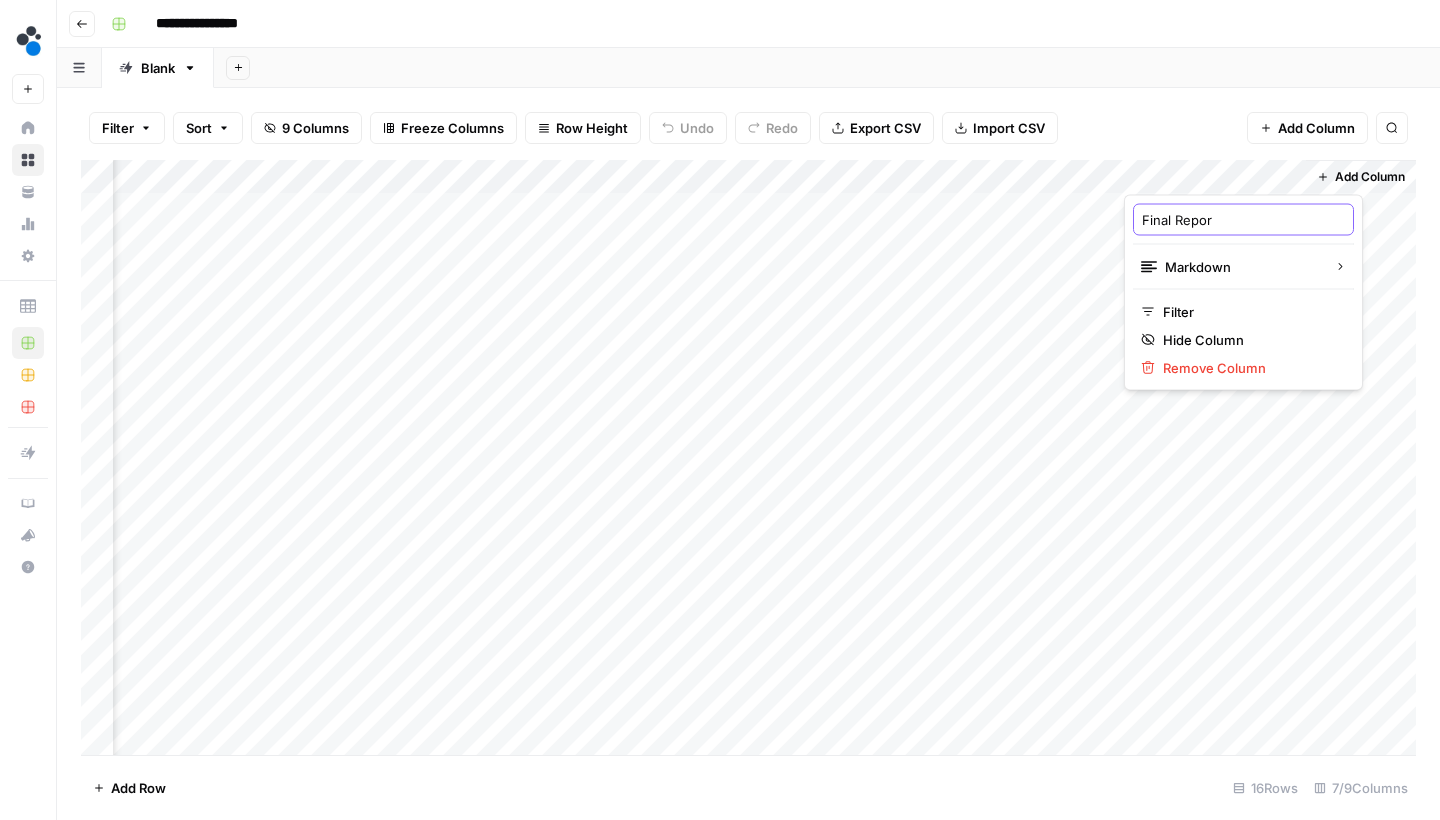 type on "Final Report" 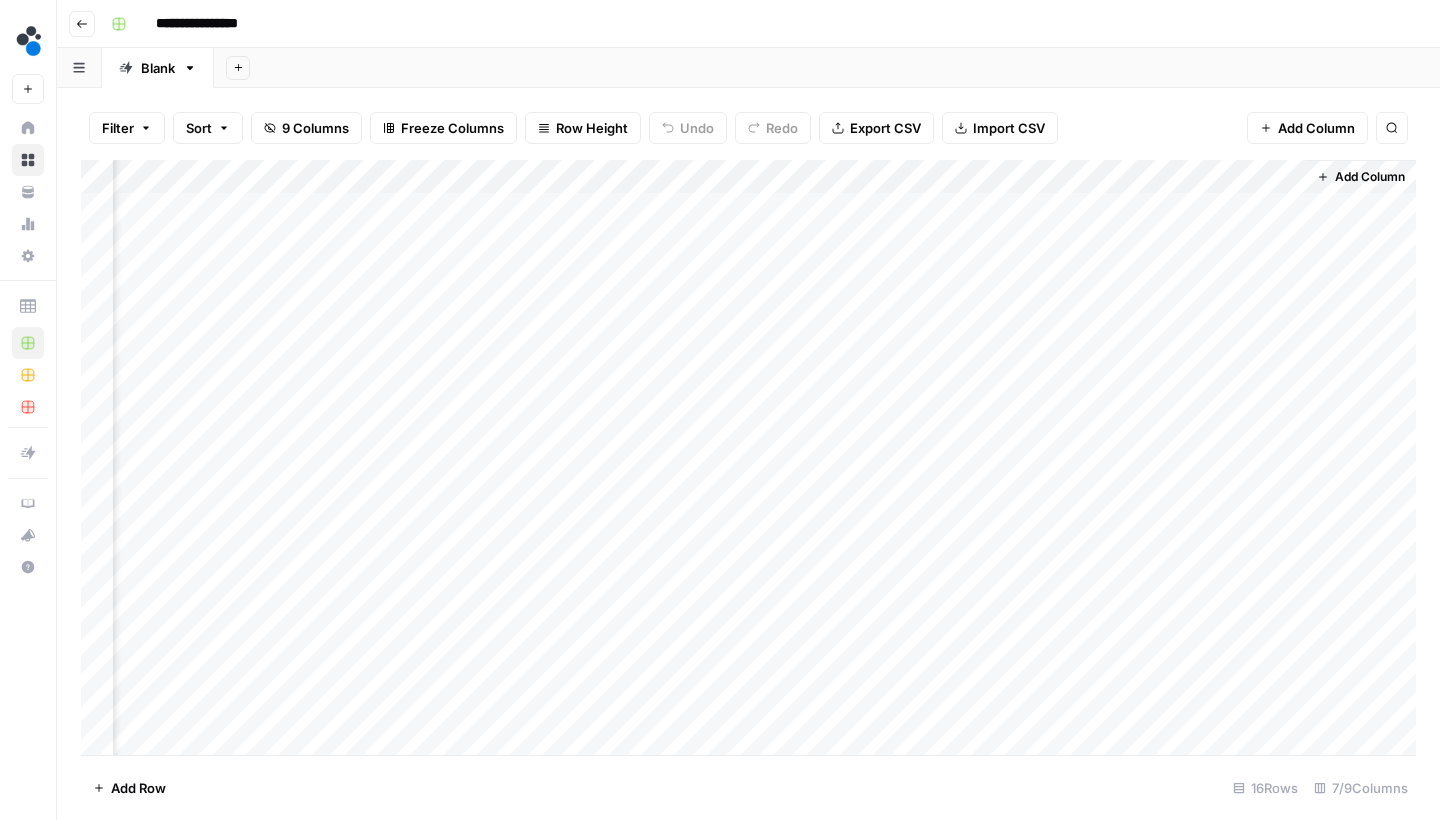 click on "Filter Sort 9 Columns Freeze Columns Row Height Undo Redo Export CSV Import CSV Add Column Search" at bounding box center (748, 128) 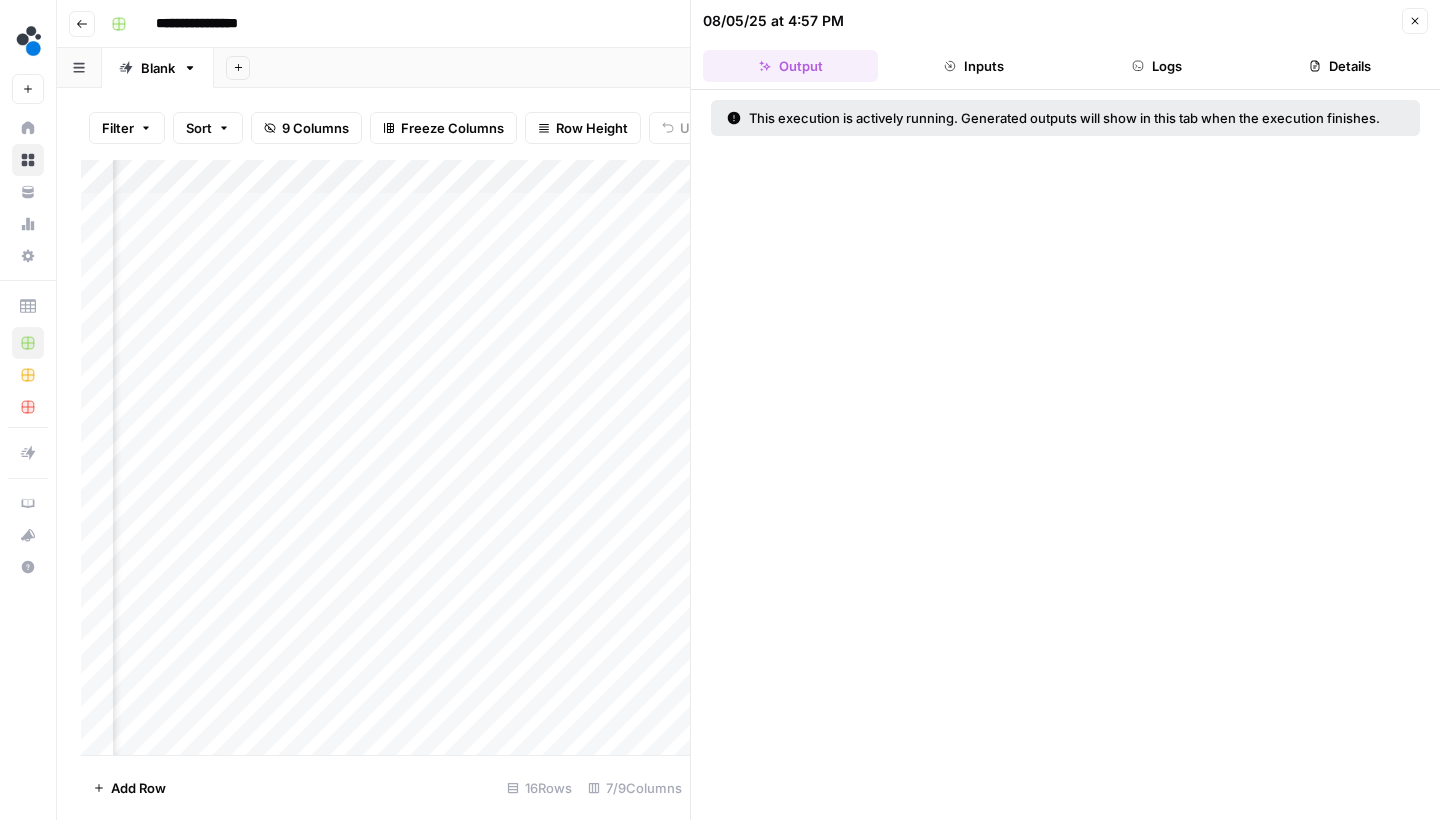 click on "Logs" at bounding box center (1157, 66) 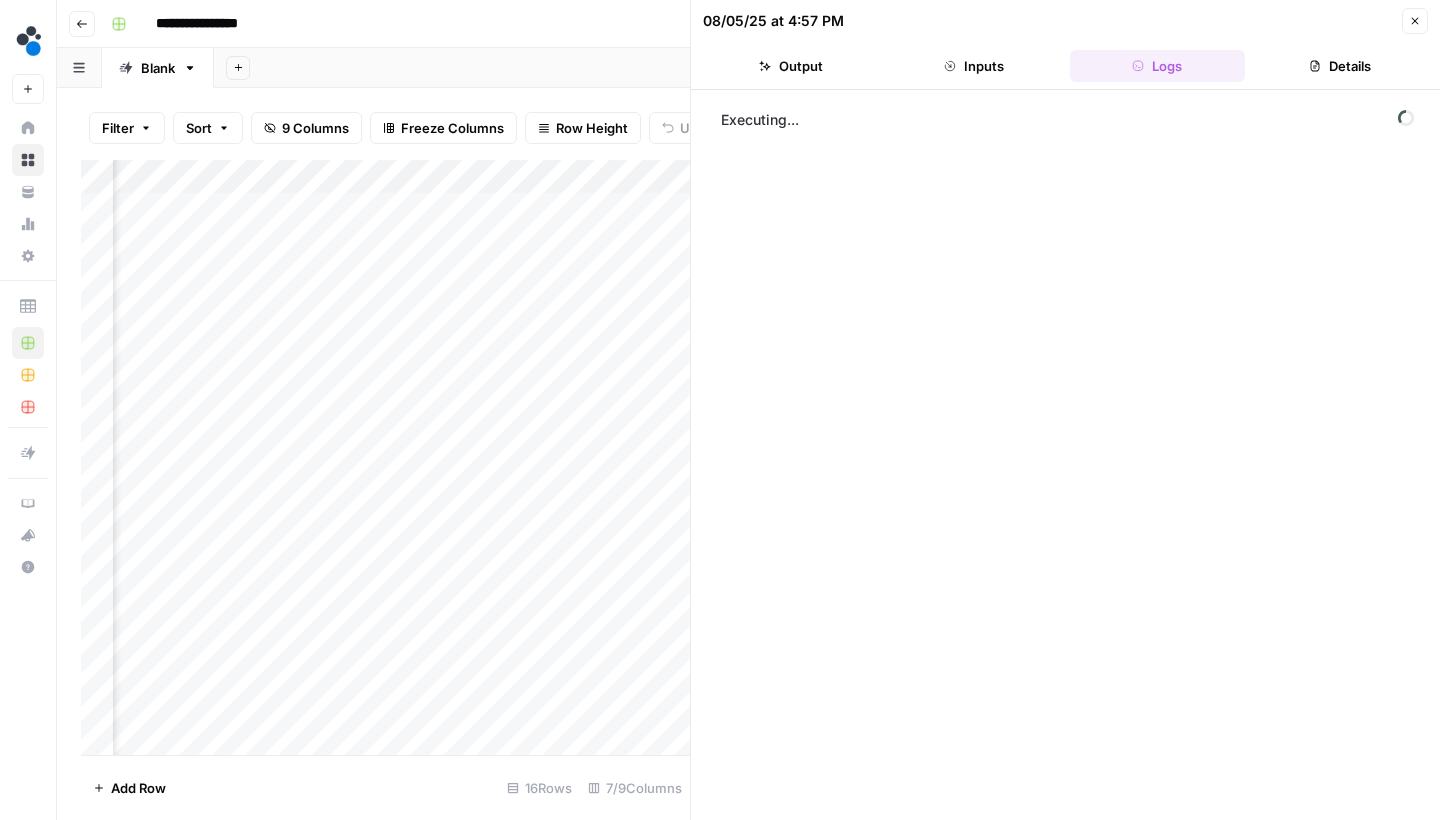 click on "Details" at bounding box center (1340, 66) 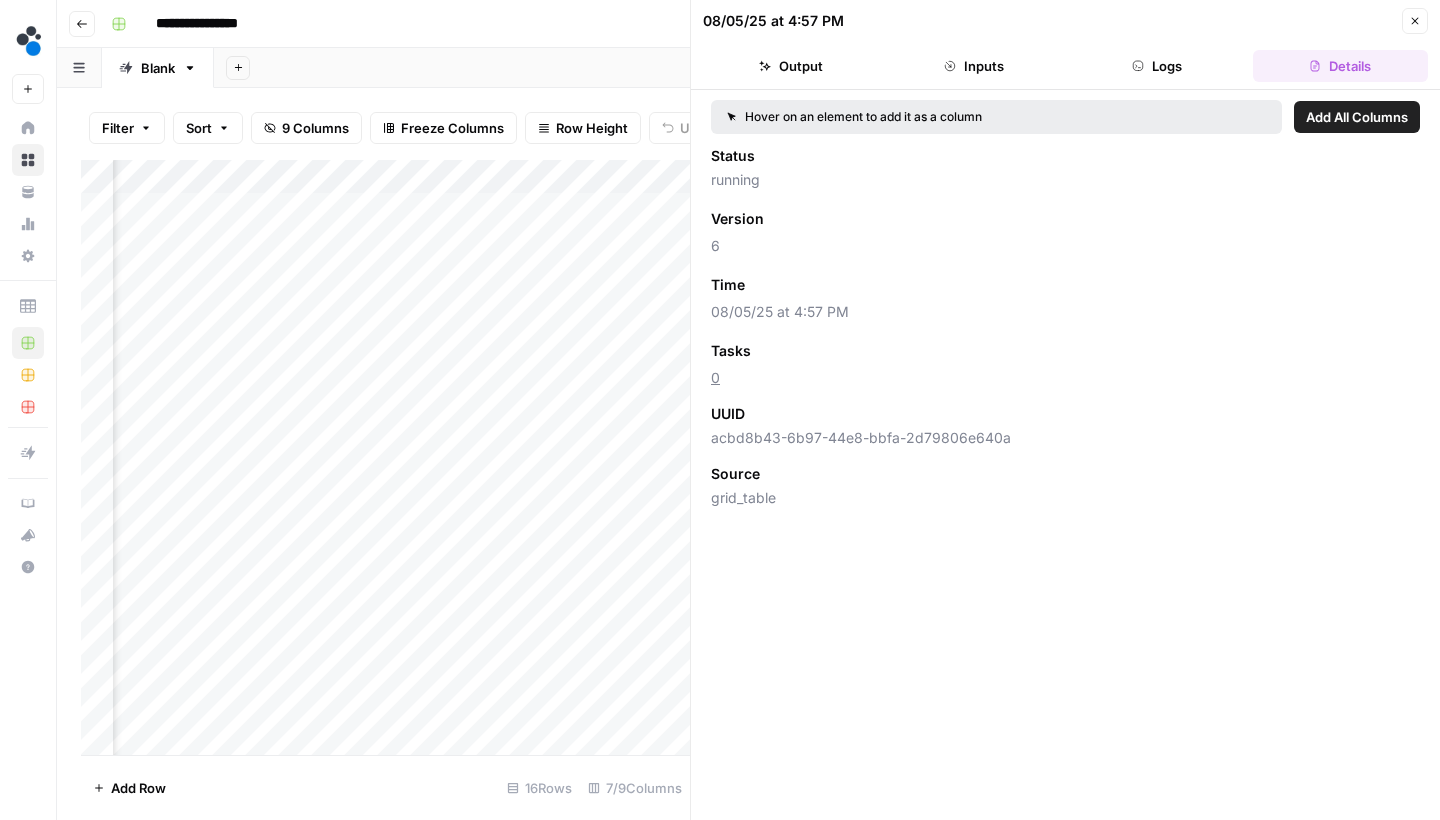 click 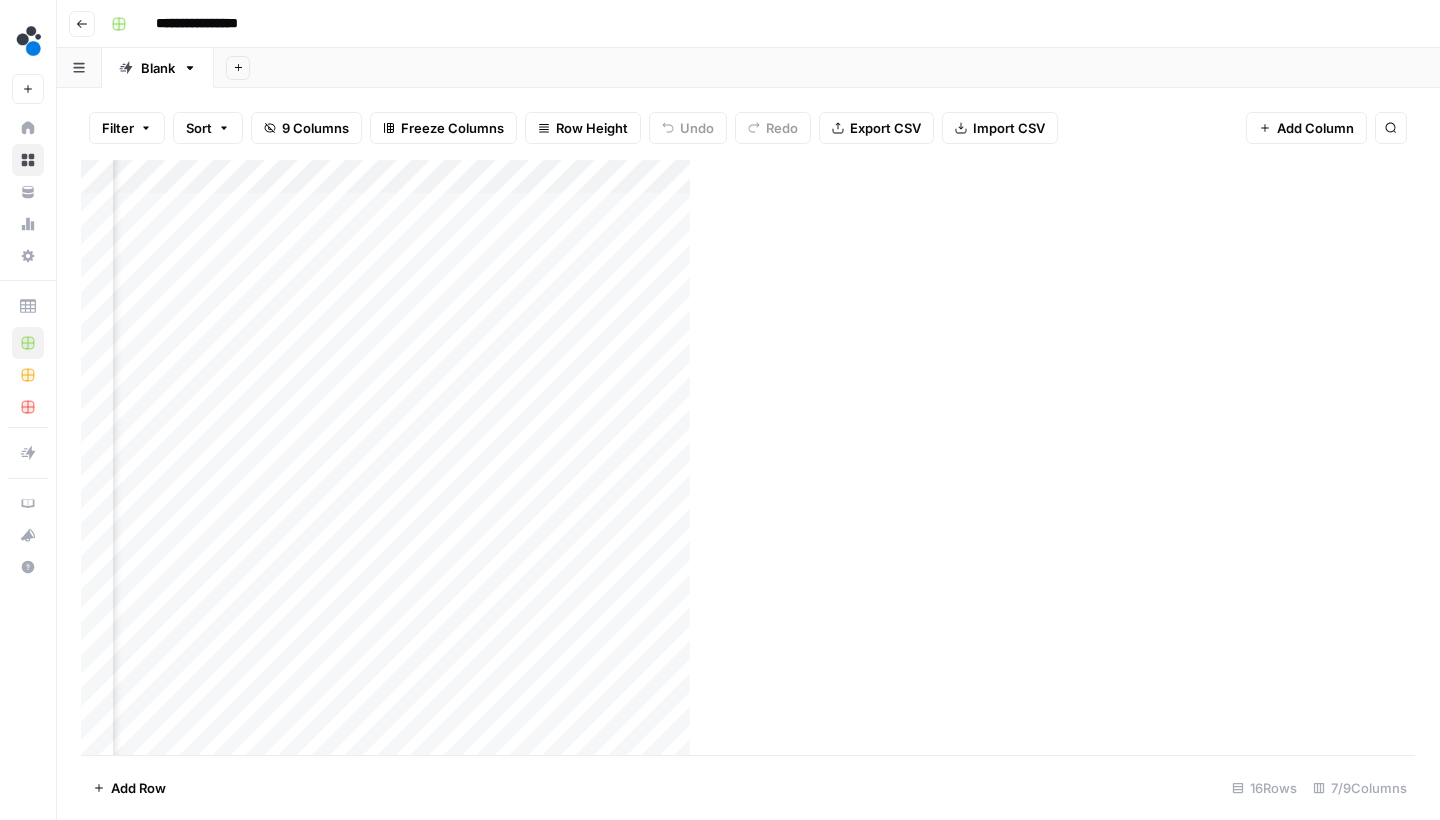scroll, scrollTop: 0, scrollLeft: 268, axis: horizontal 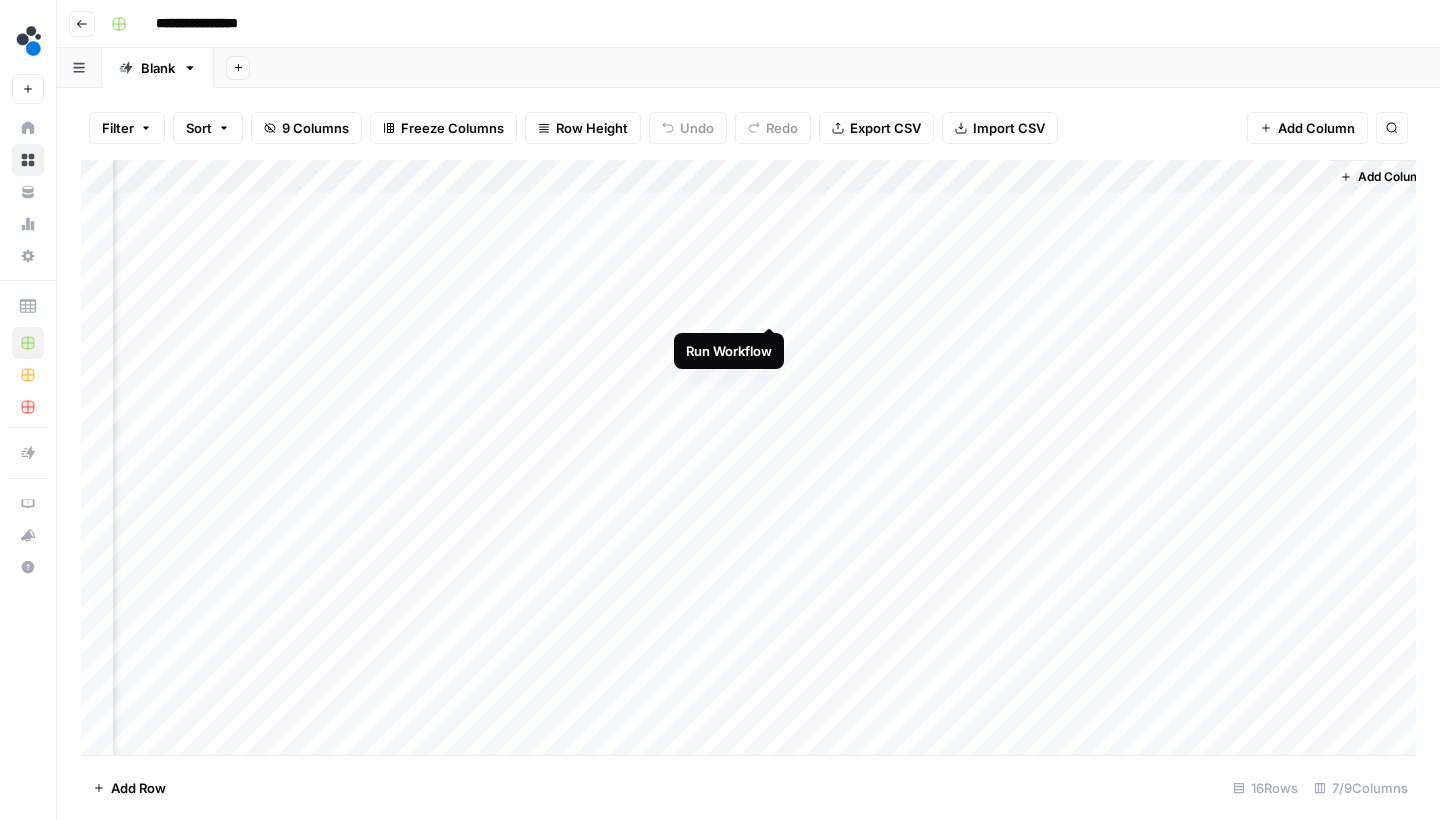 click on "Add Column" at bounding box center (748, 460) 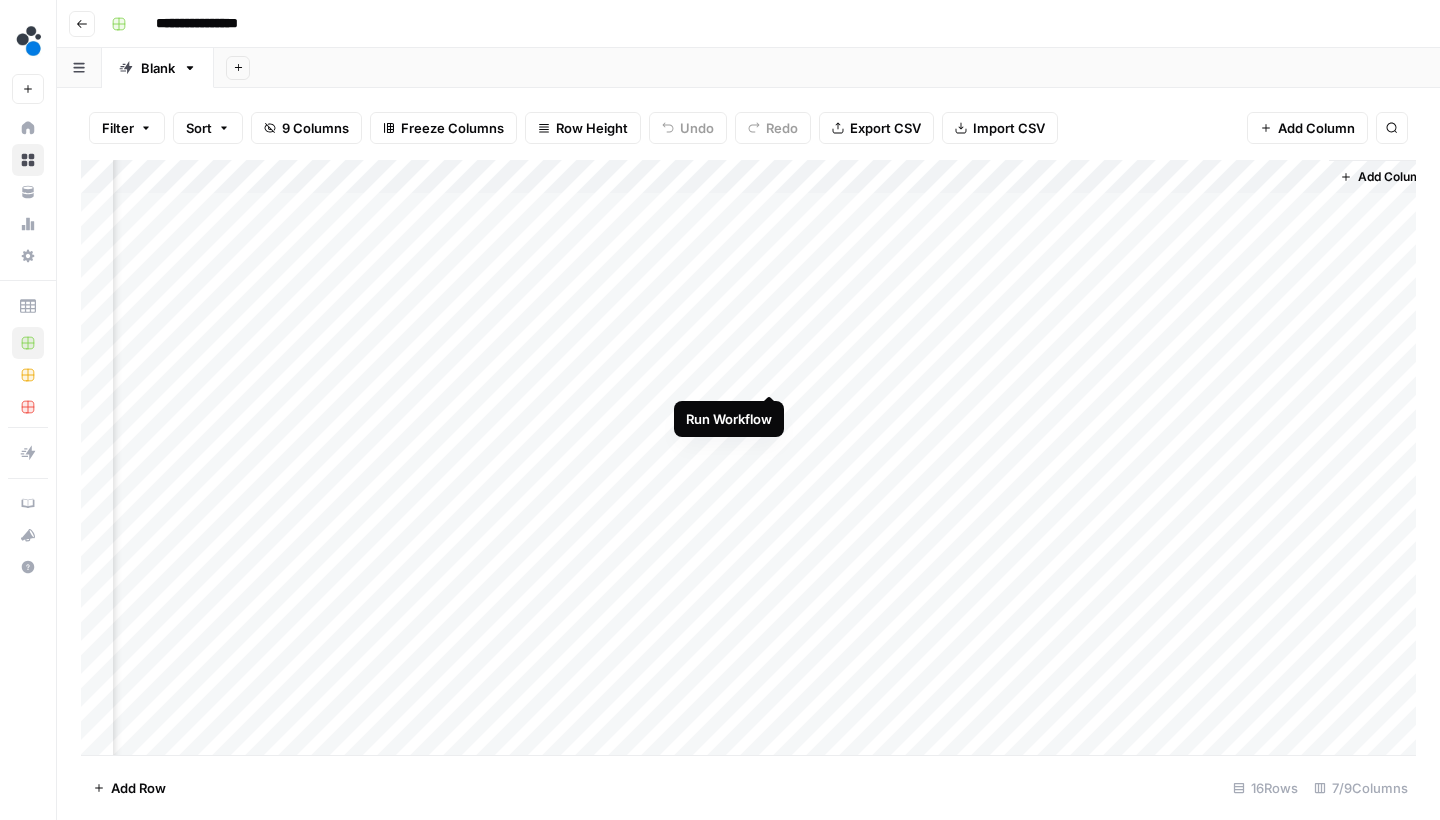 click on "Add Column" at bounding box center (748, 460) 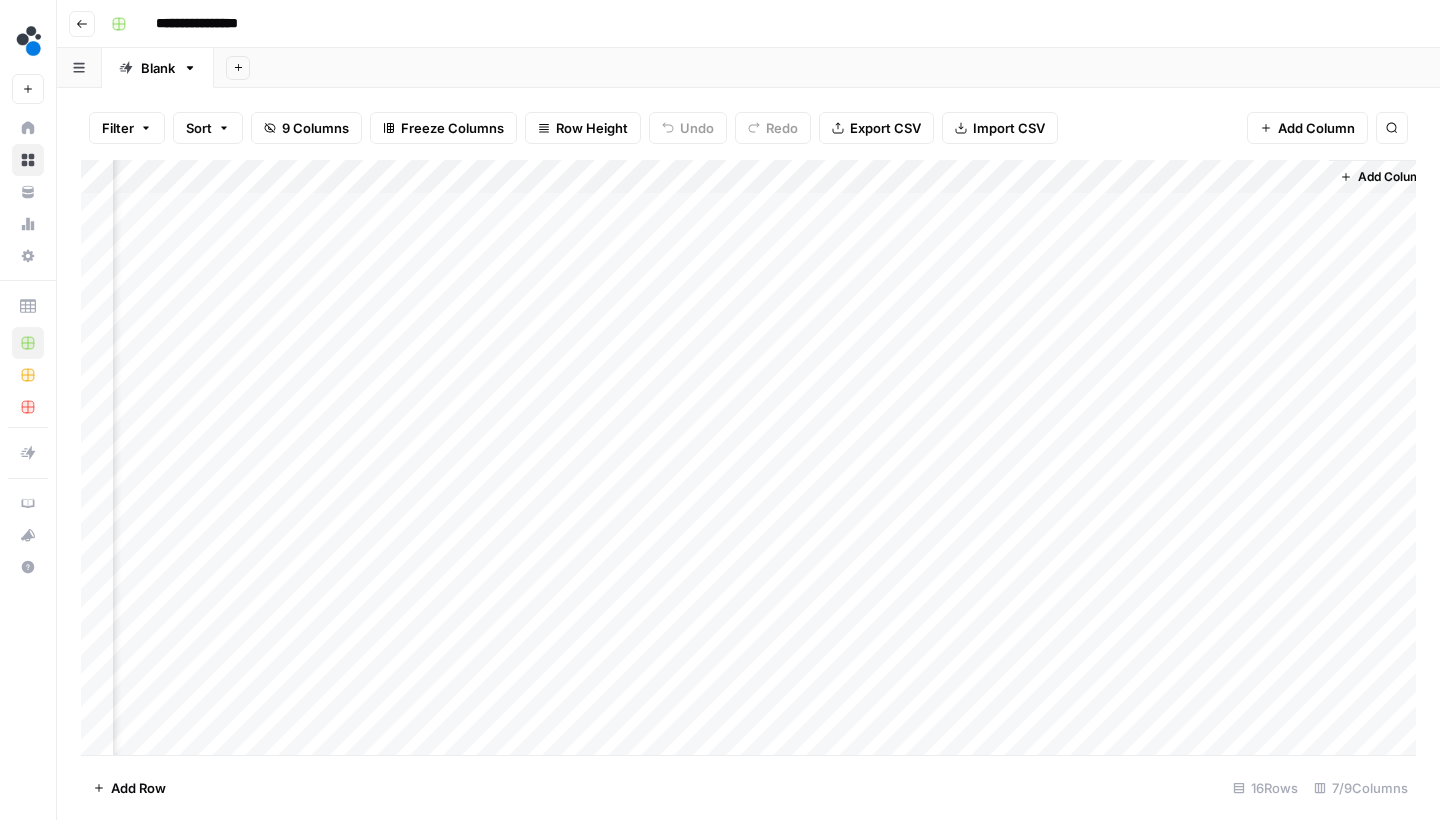 click 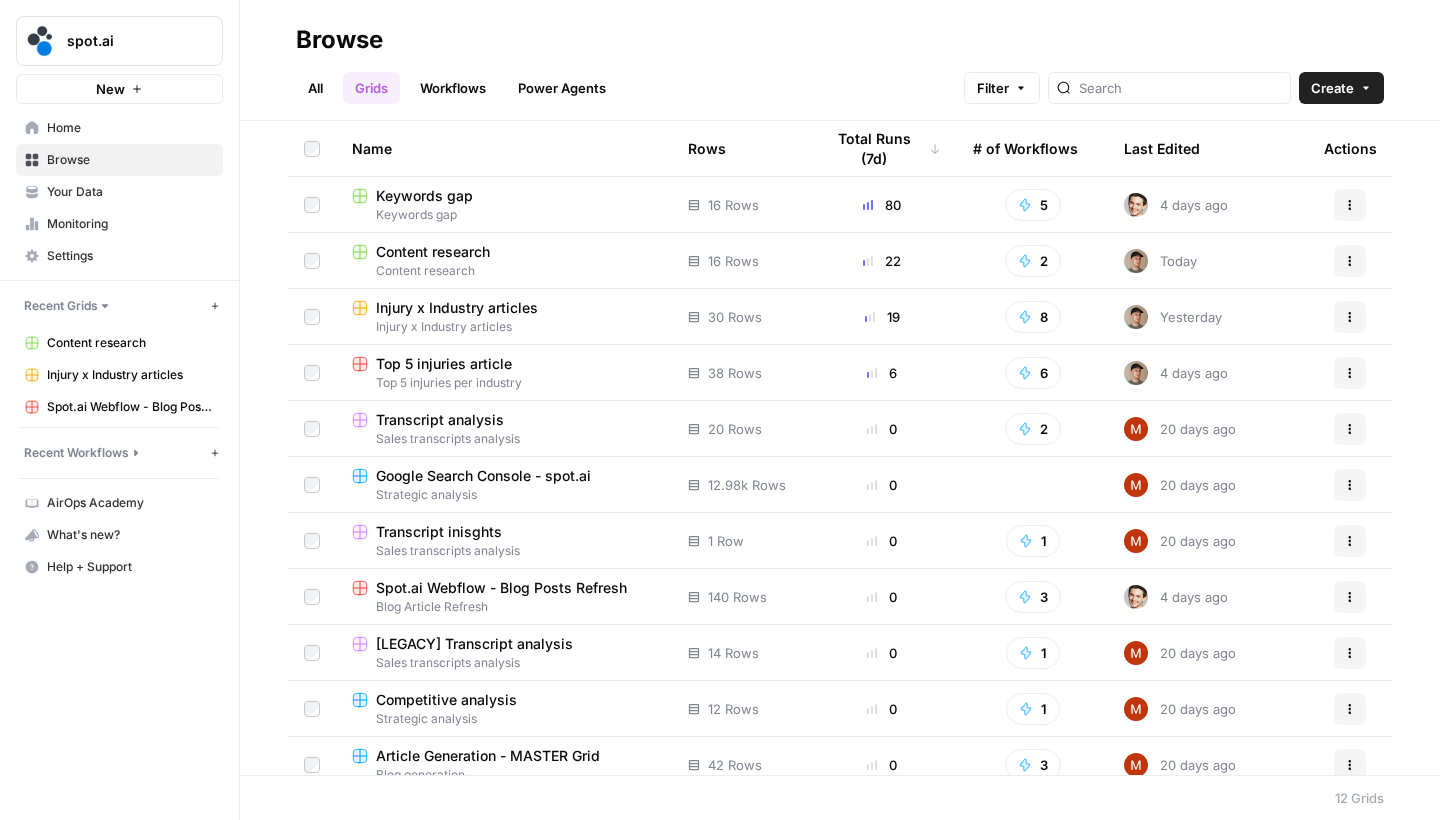 click on "Keywords gap" at bounding box center (424, 196) 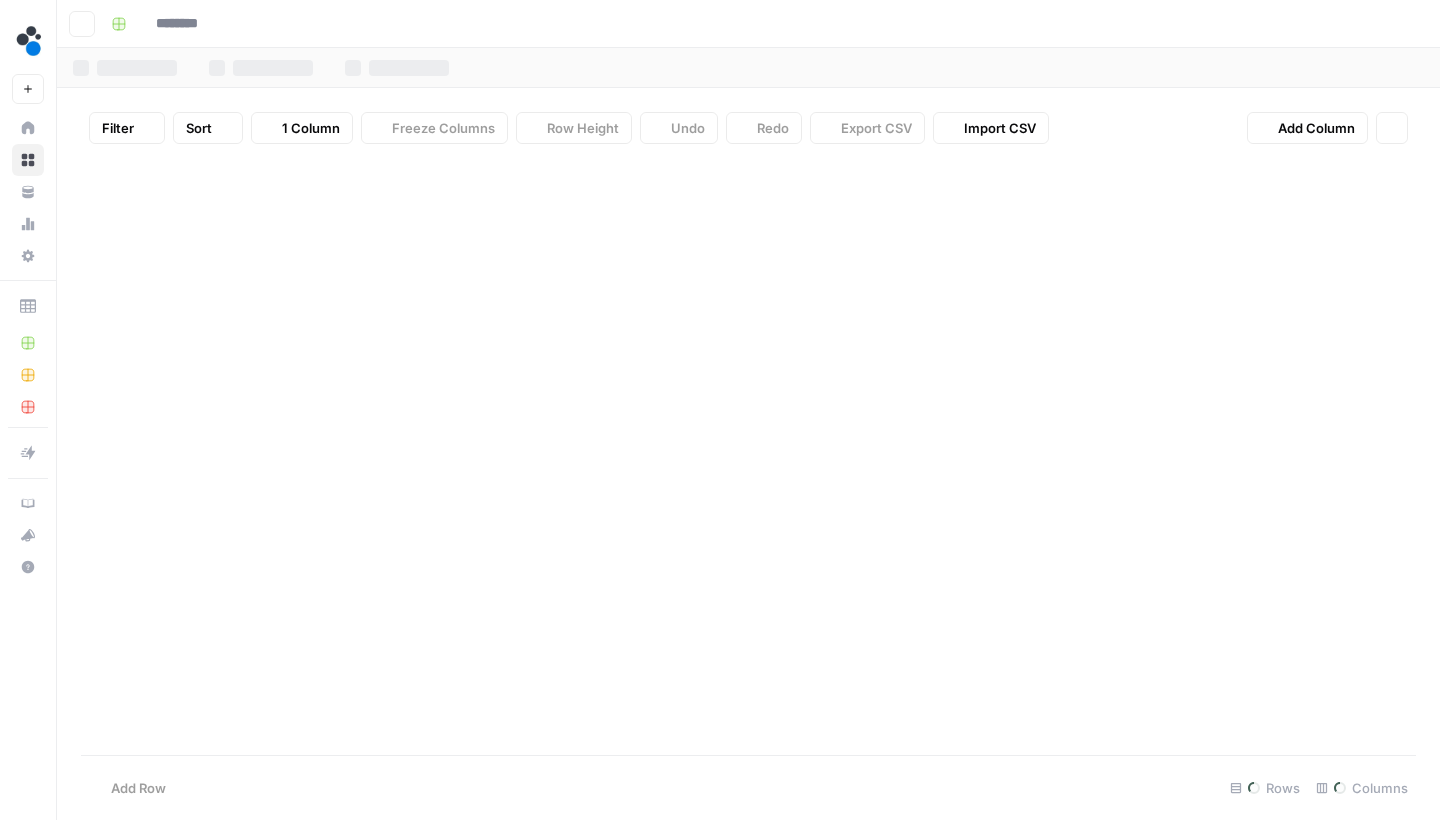type on "**********" 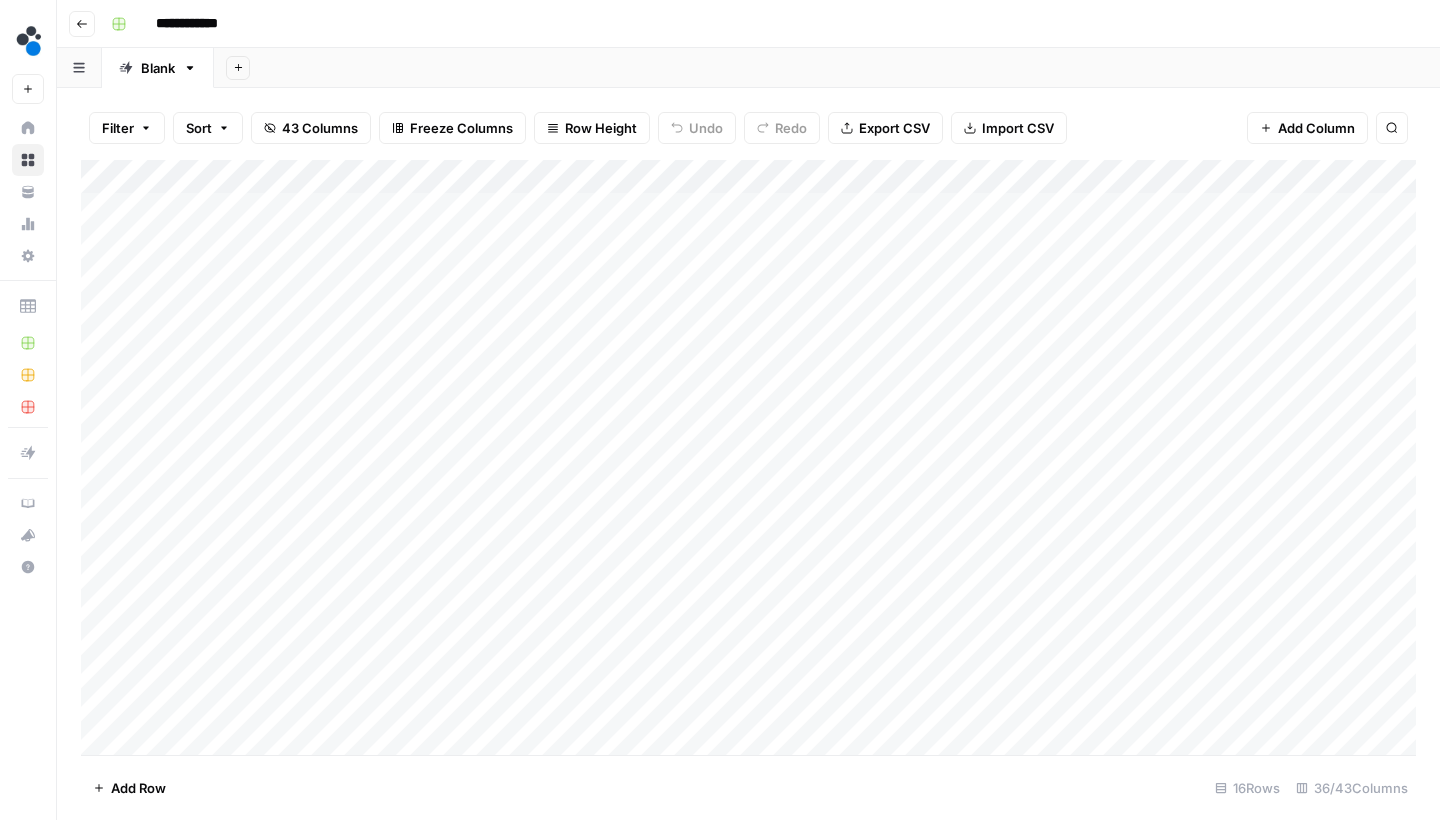 click on "Go back" at bounding box center [82, 24] 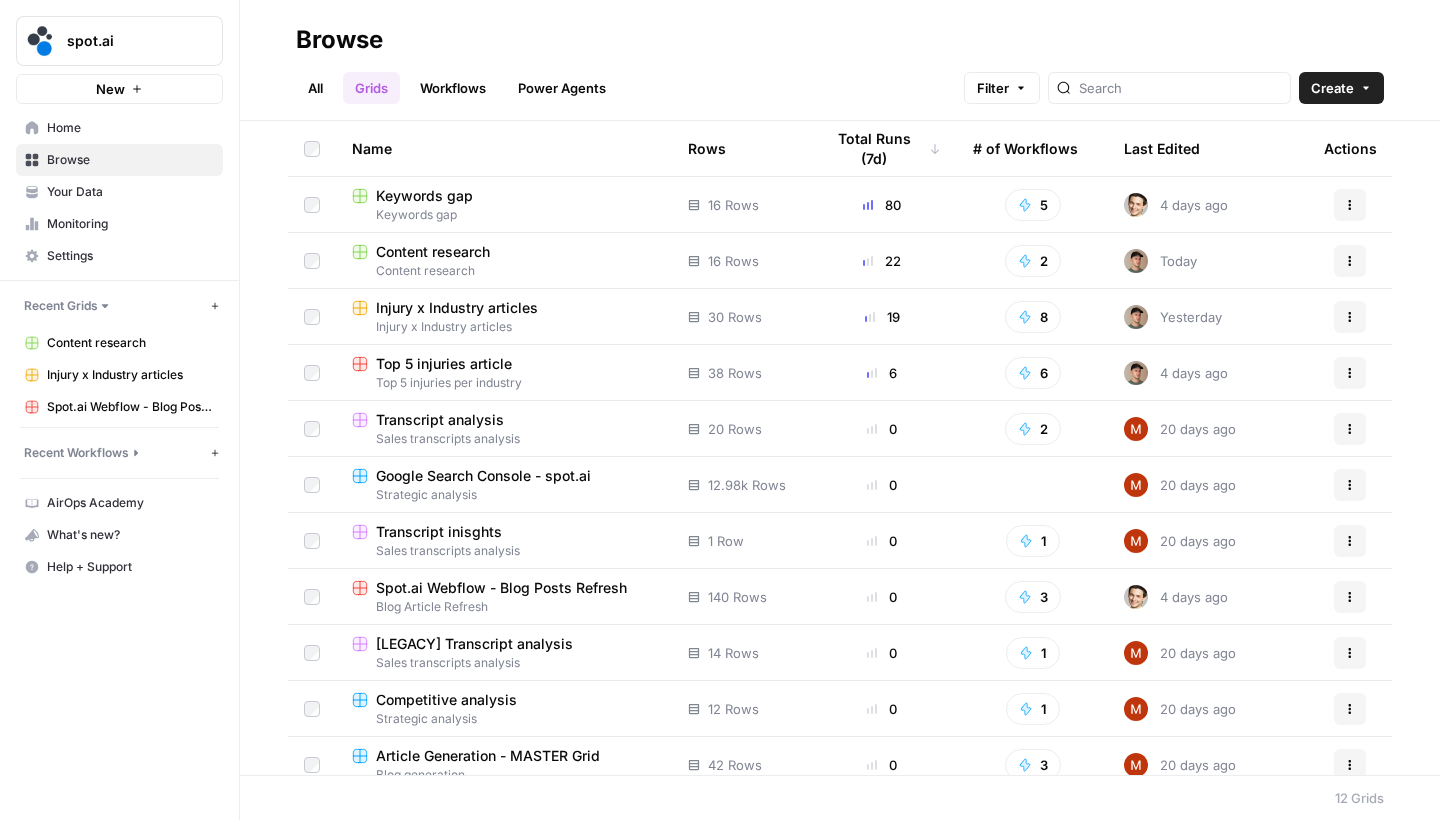 click on "All" at bounding box center [315, 88] 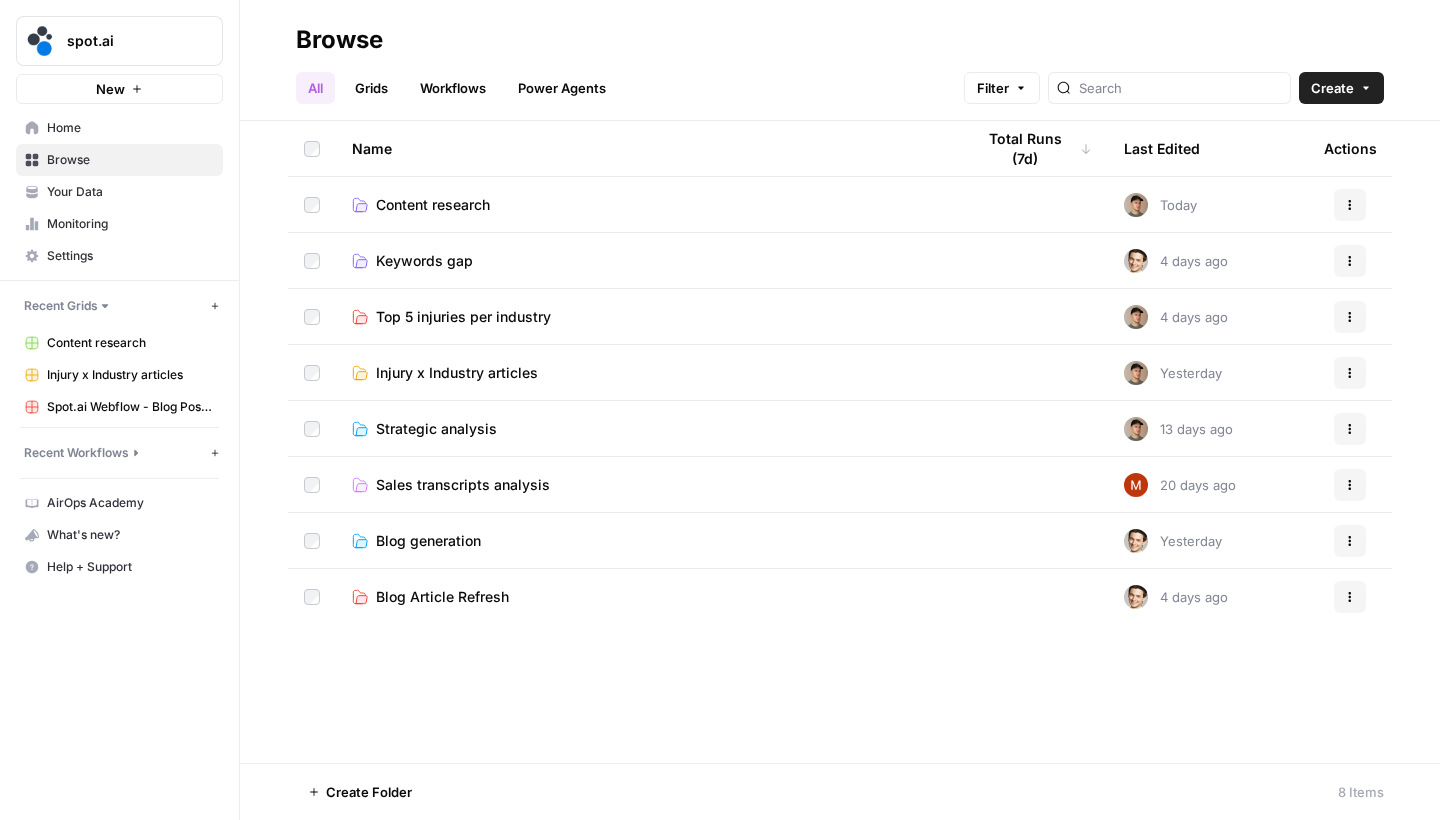 click on "Keywords gap" at bounding box center [424, 261] 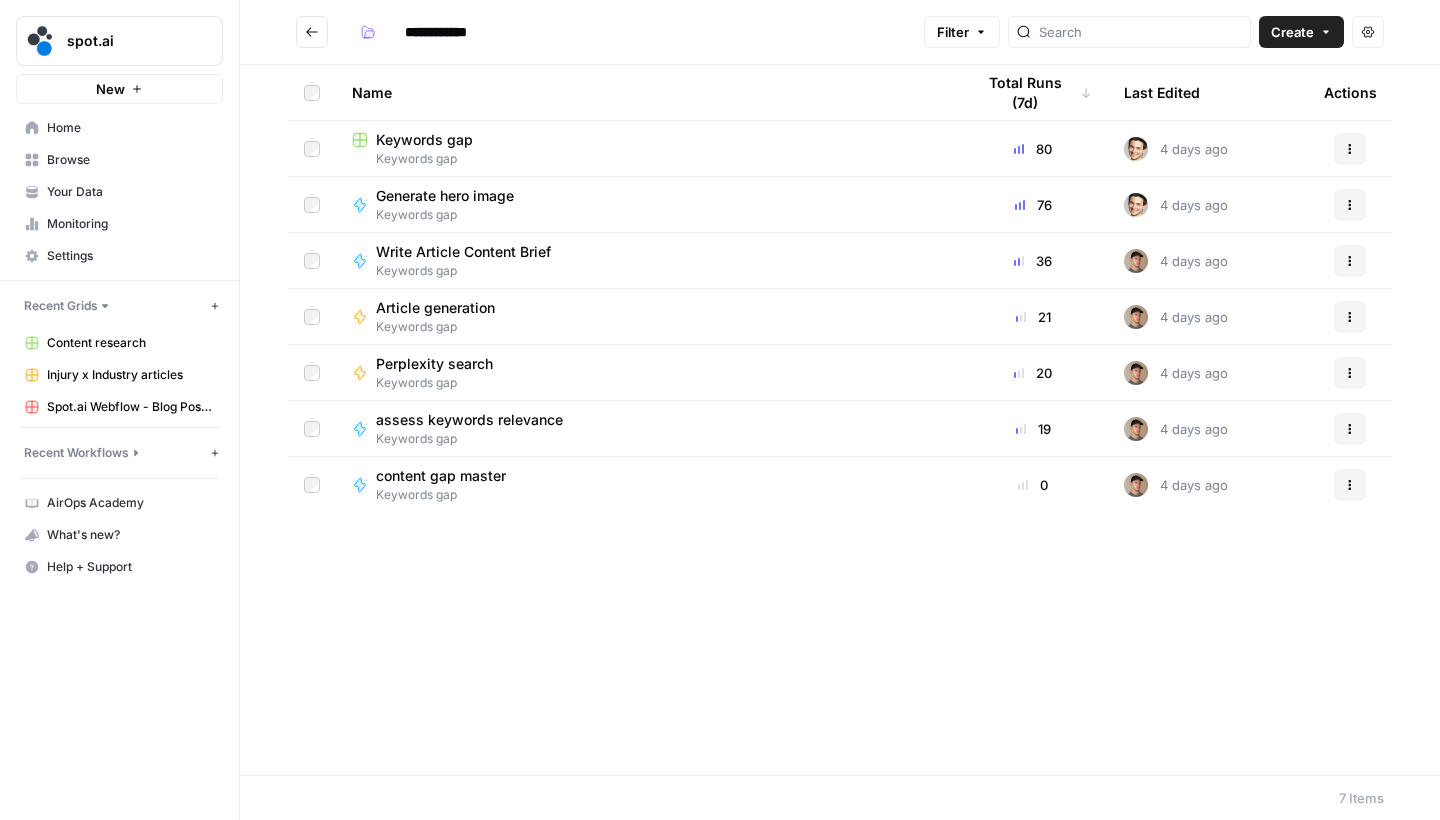 click on "content gap master" at bounding box center (441, 476) 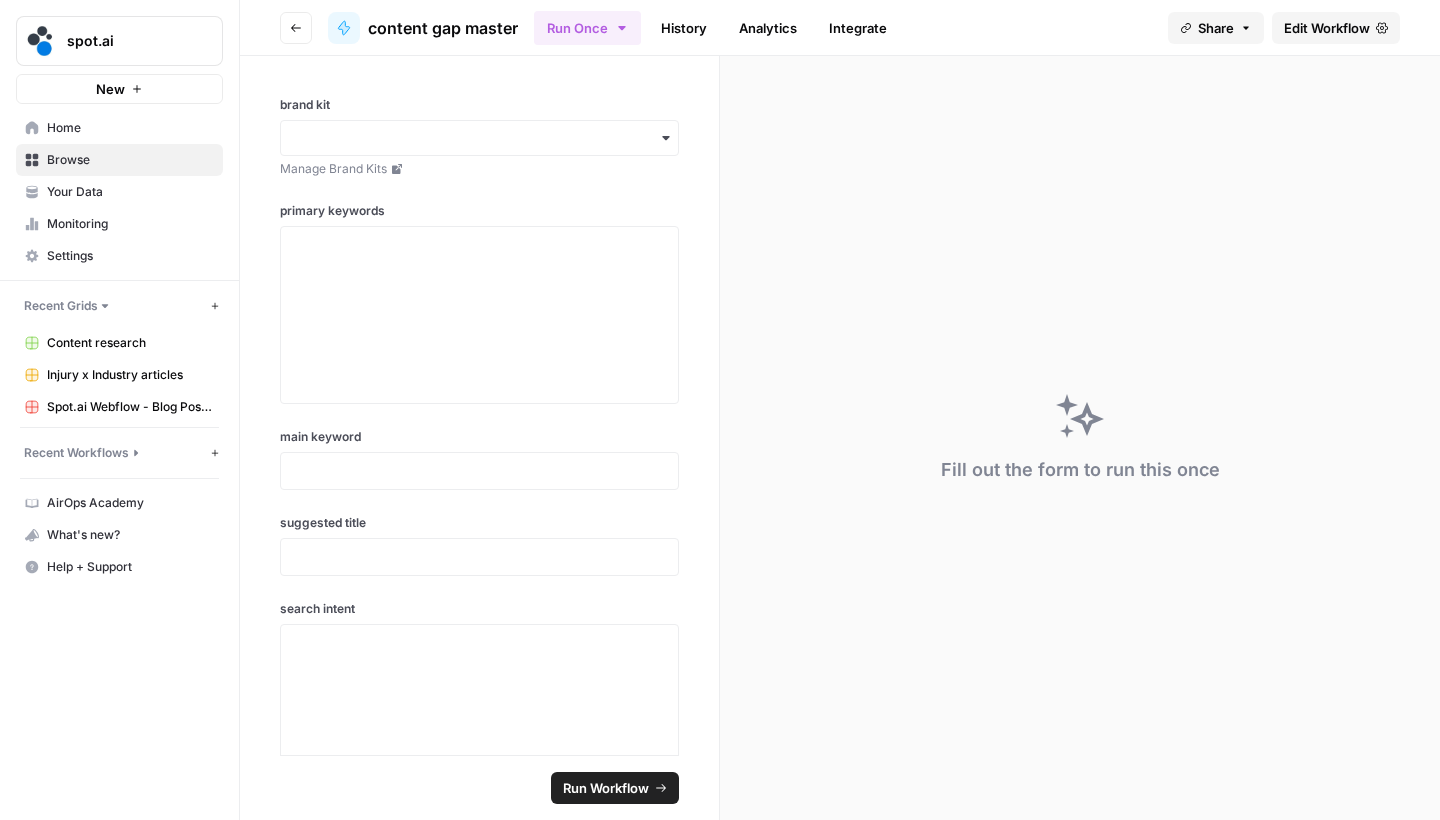 click on "Edit Workflow" at bounding box center [1327, 28] 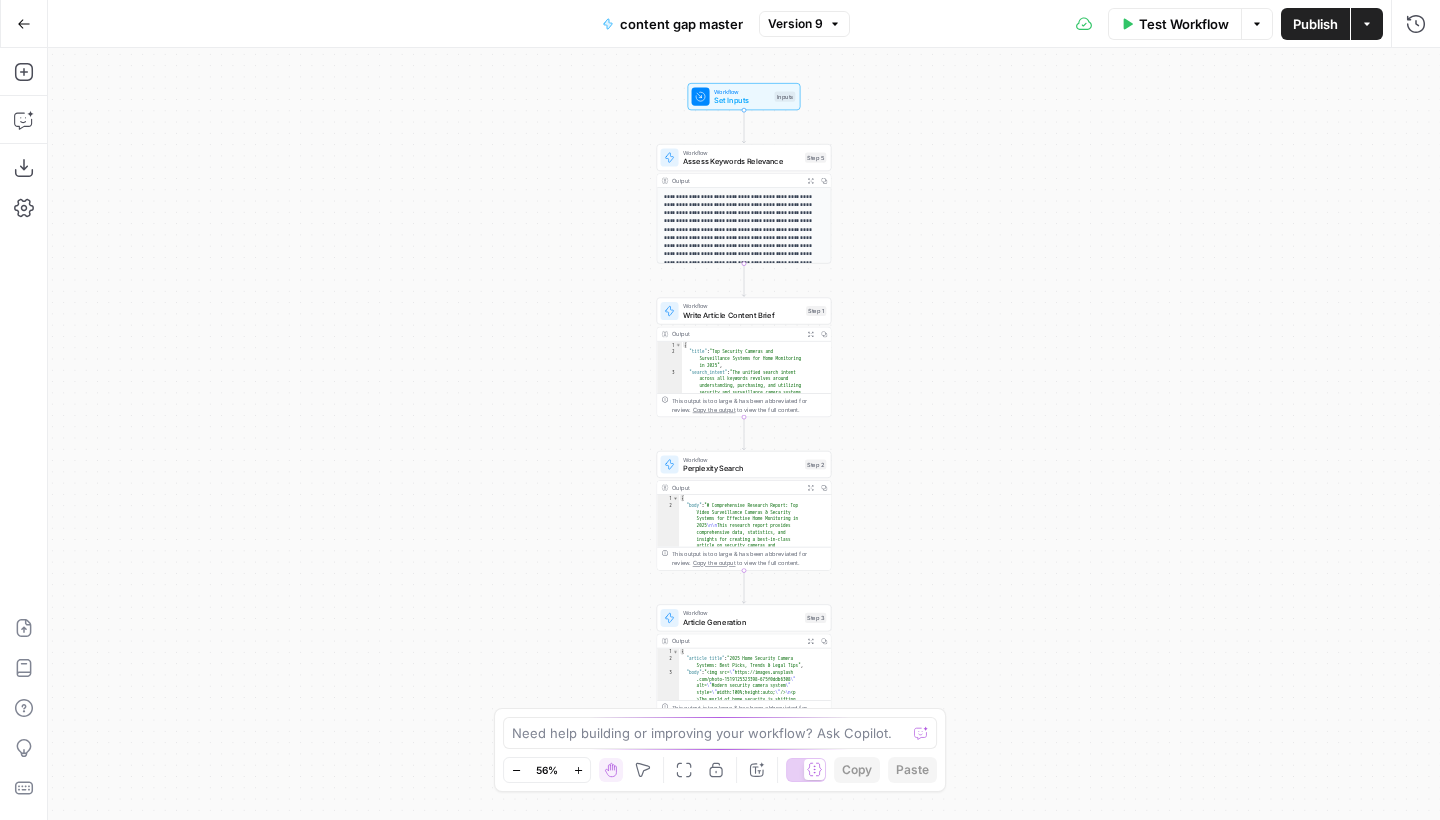 click on "Workflow Assess Keywords Relevance Step 5 Output Expand Output Copy" at bounding box center (744, 204) 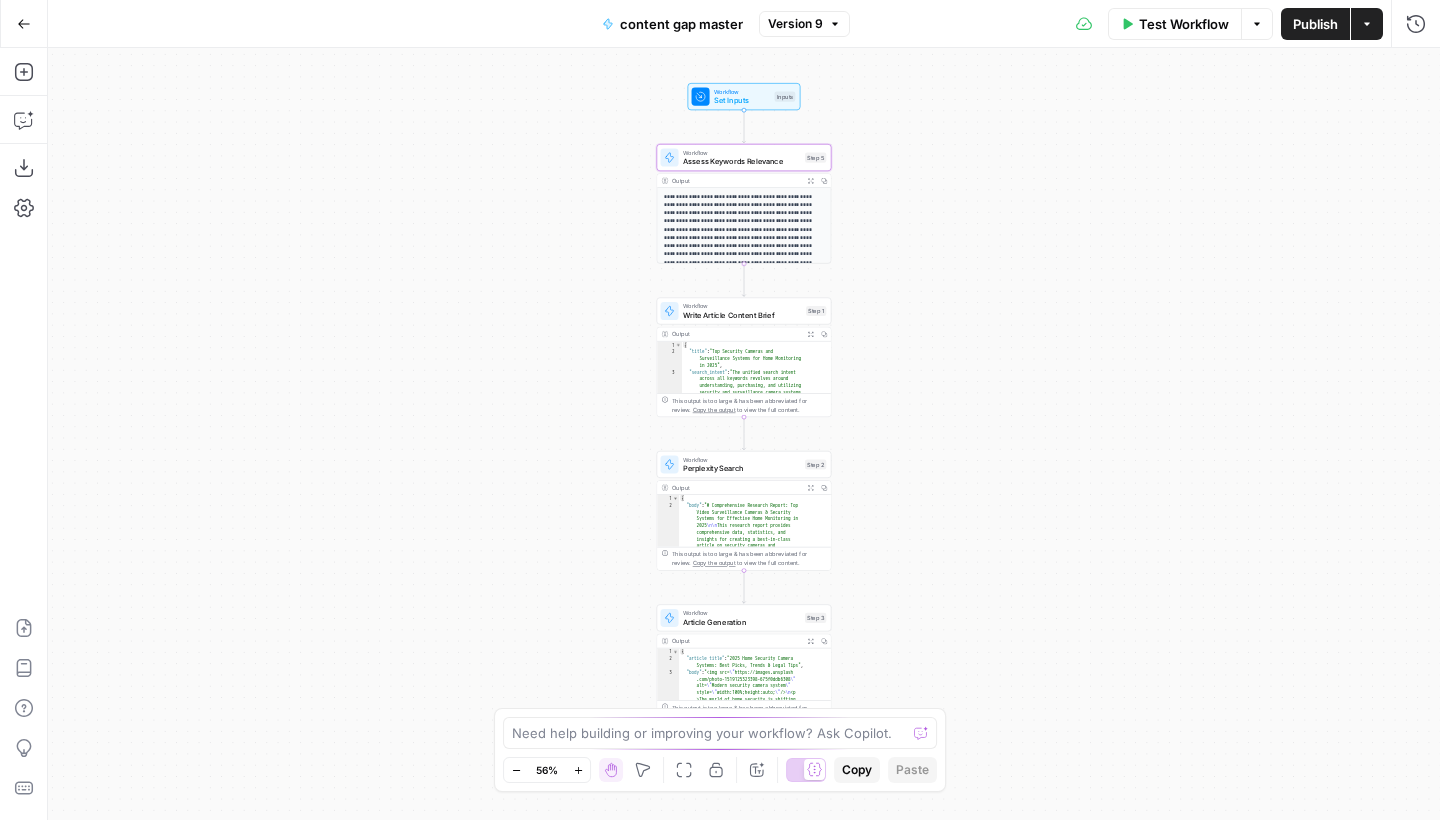 click on "Assess Keywords Relevance" at bounding box center (741, 161) 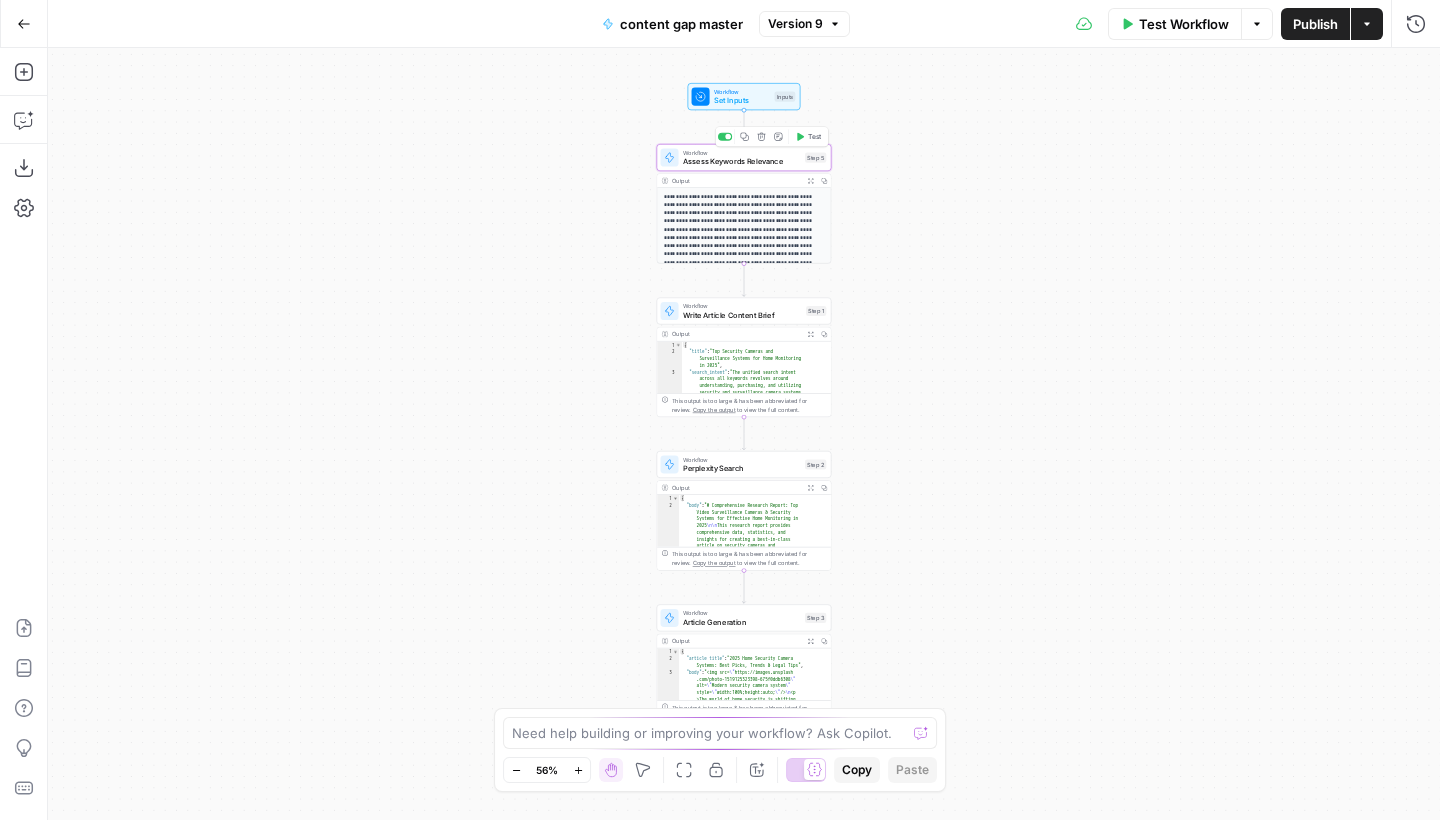 type on "assess keywords relevance" 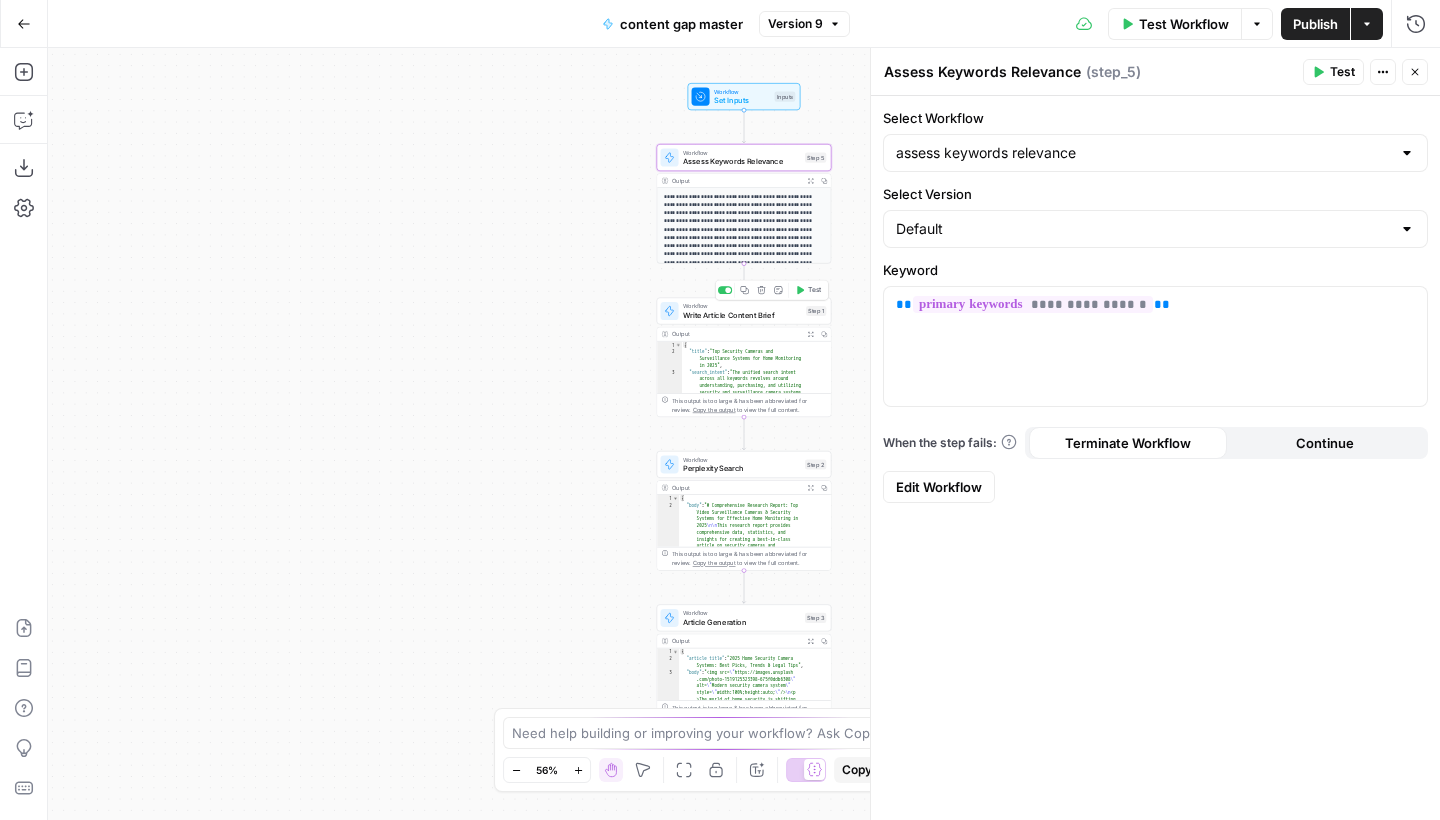 click on "Write Article Content Brief" at bounding box center (742, 314) 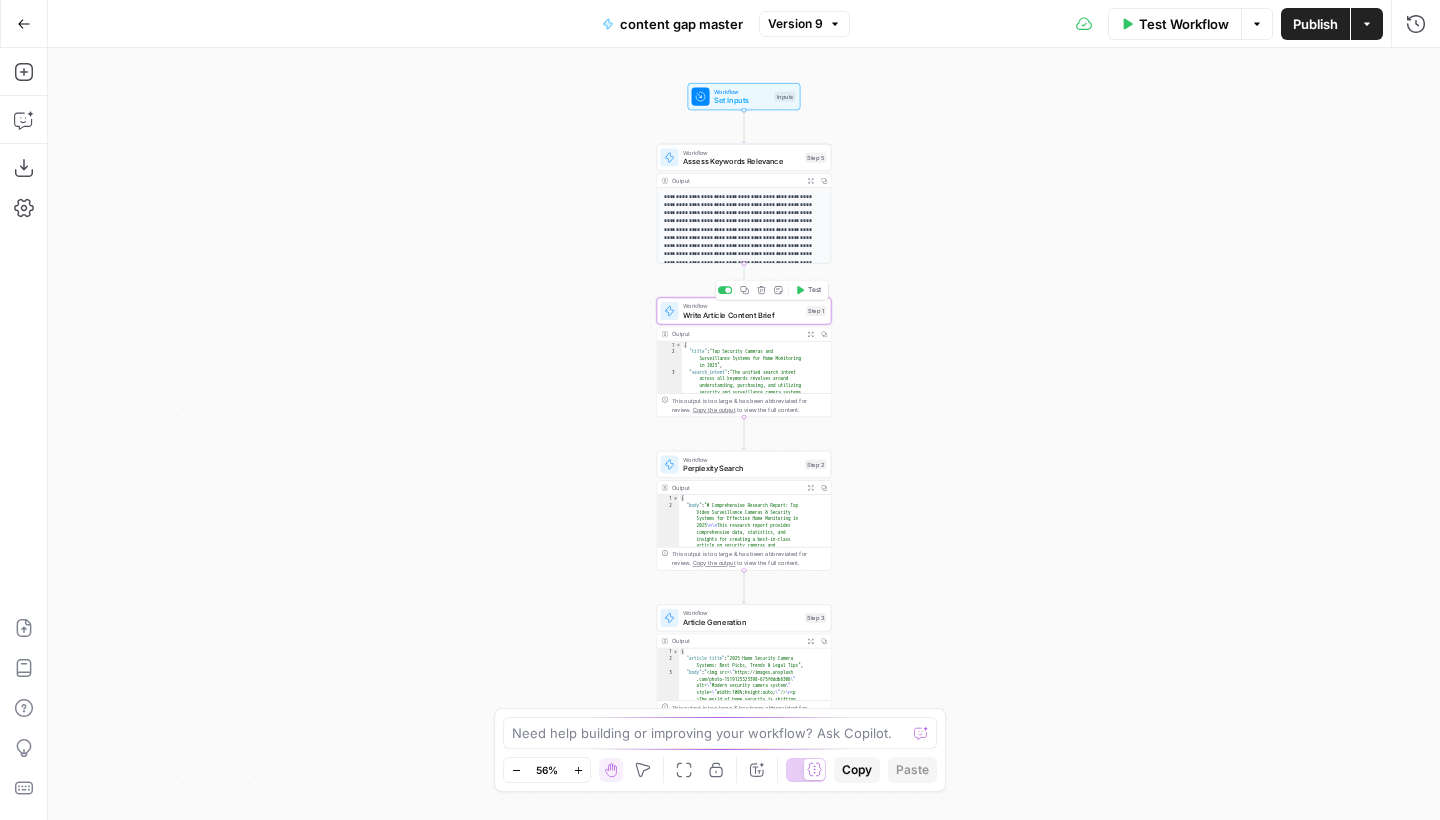 type on "Write Article Content Brief" 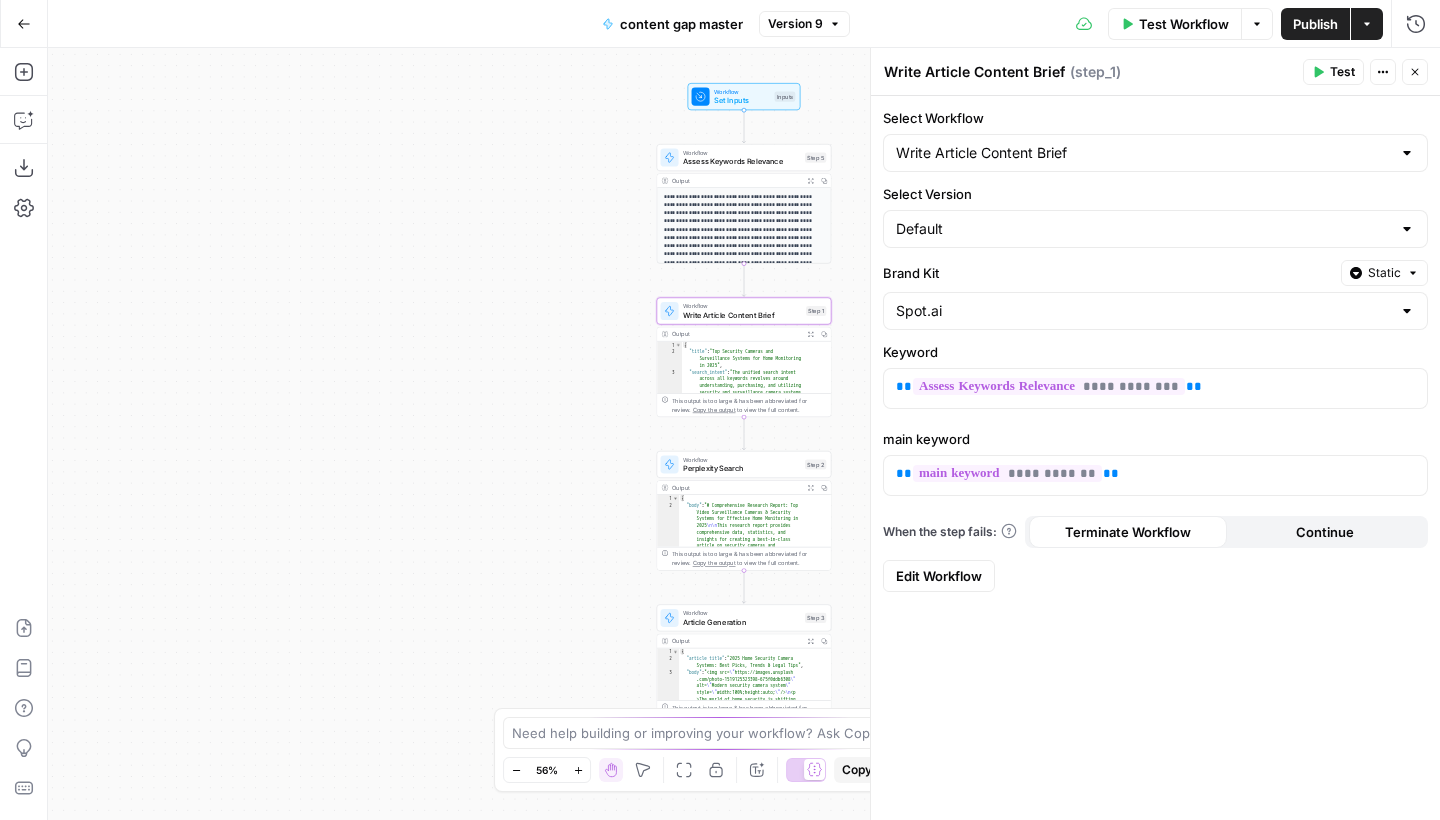 click on "Edit Workflow" at bounding box center [939, 576] 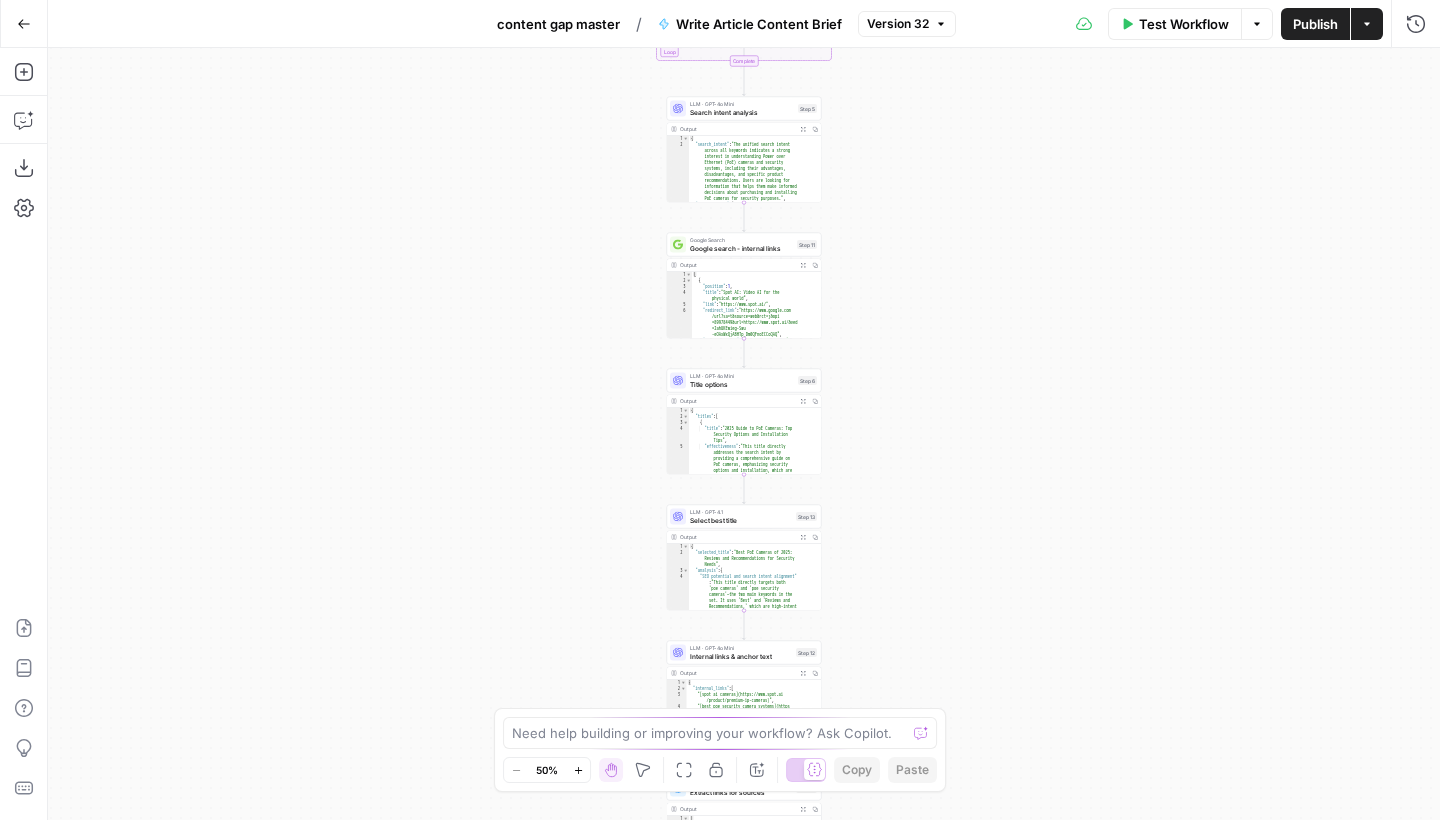 drag, startPoint x: 924, startPoint y: 166, endPoint x: 924, endPoint y: 434, distance: 268 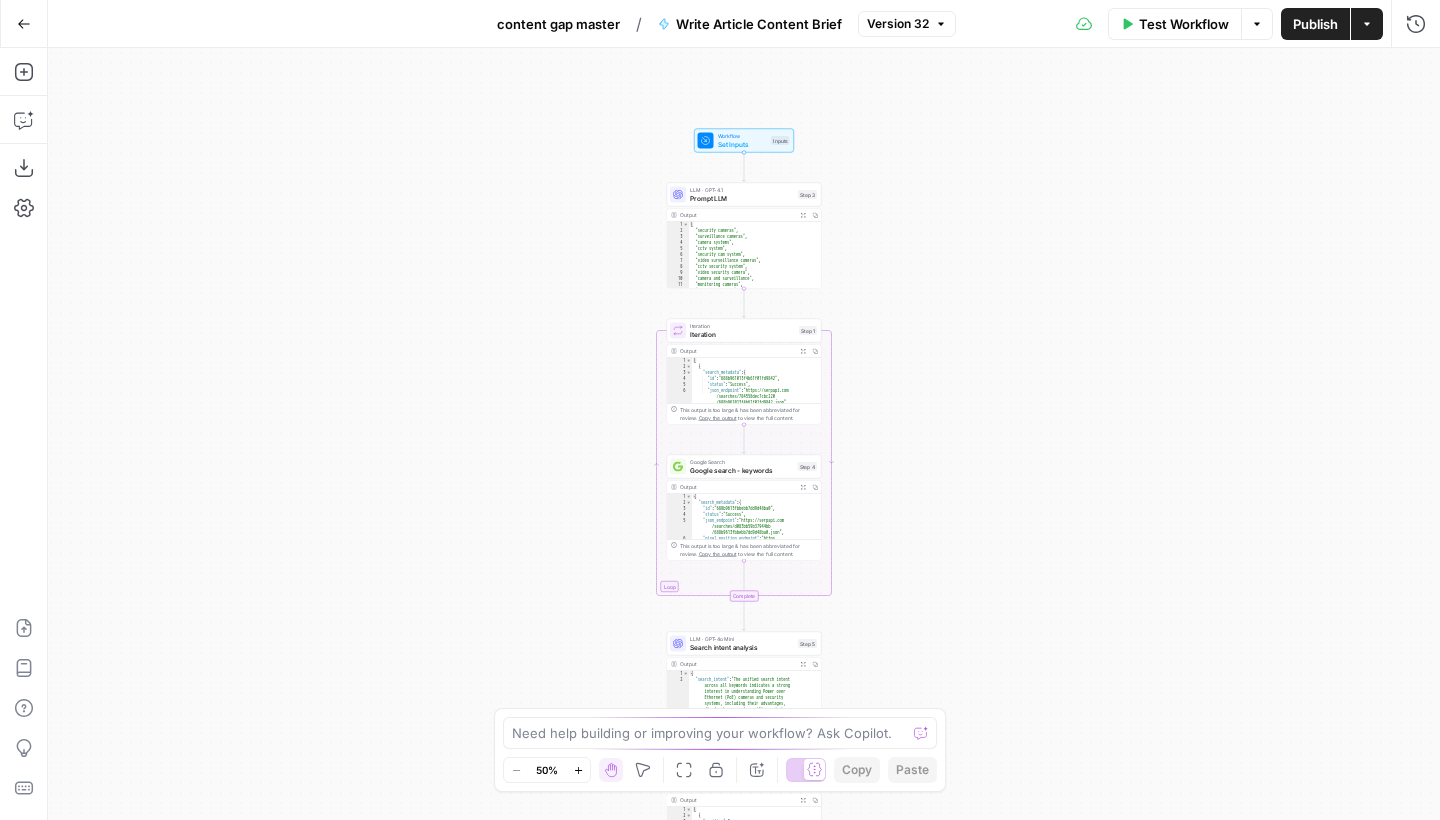 drag, startPoint x: 952, startPoint y: 190, endPoint x: 952, endPoint y: 524, distance: 334 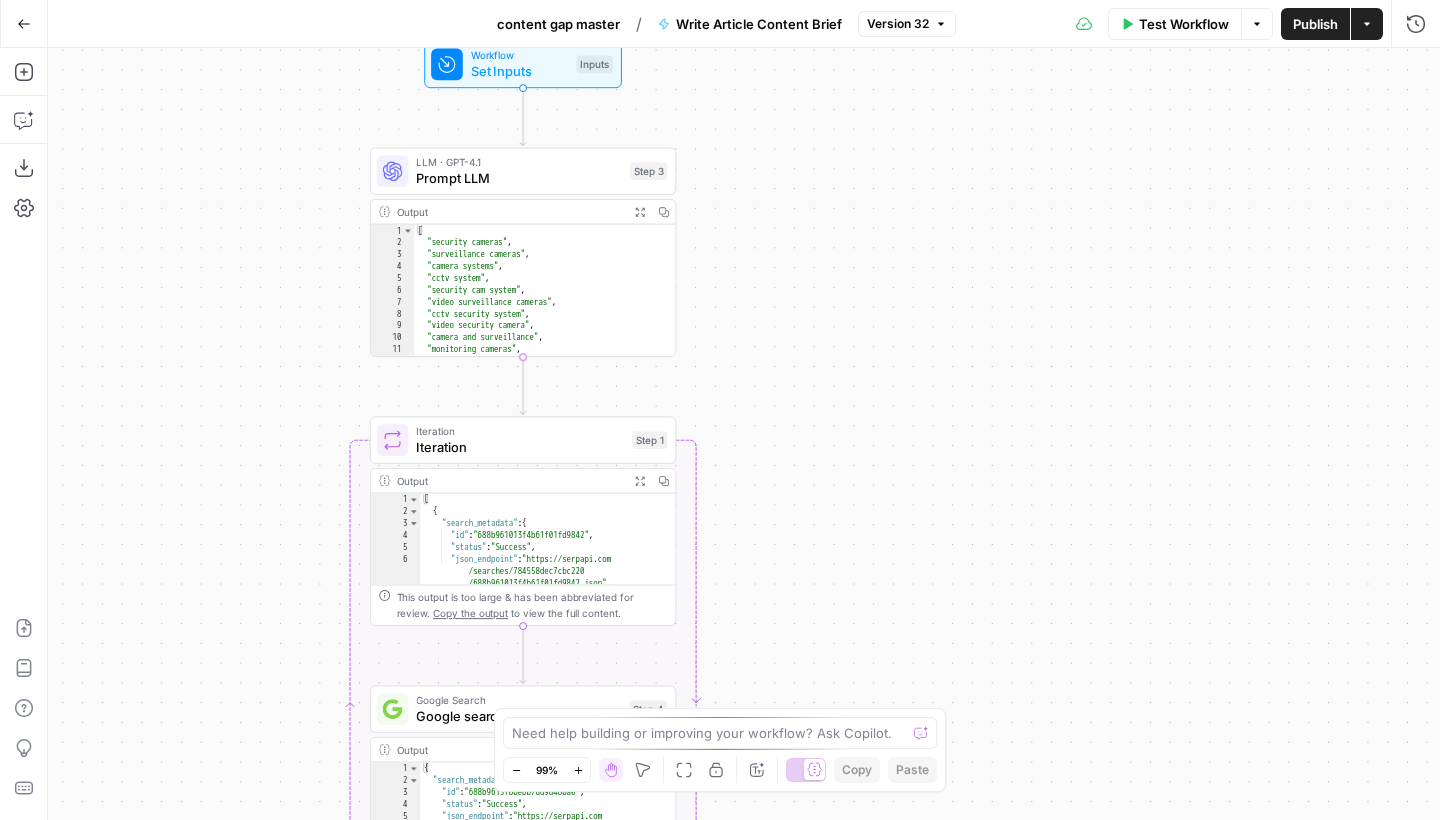 click on "Prompt LLM" at bounding box center (519, 178) 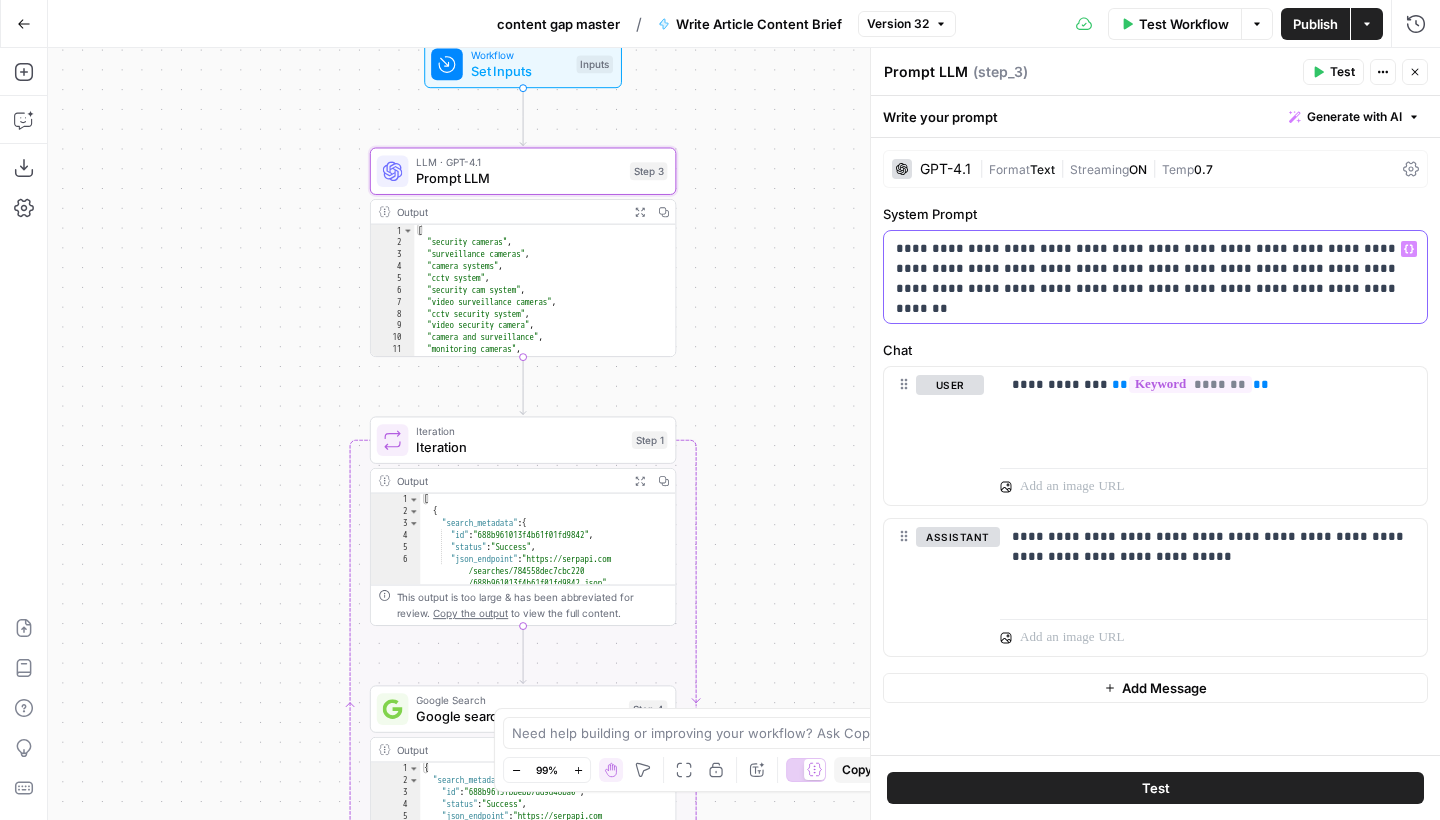 drag, startPoint x: 1261, startPoint y: 291, endPoint x: 1269, endPoint y: 249, distance: 42.755116 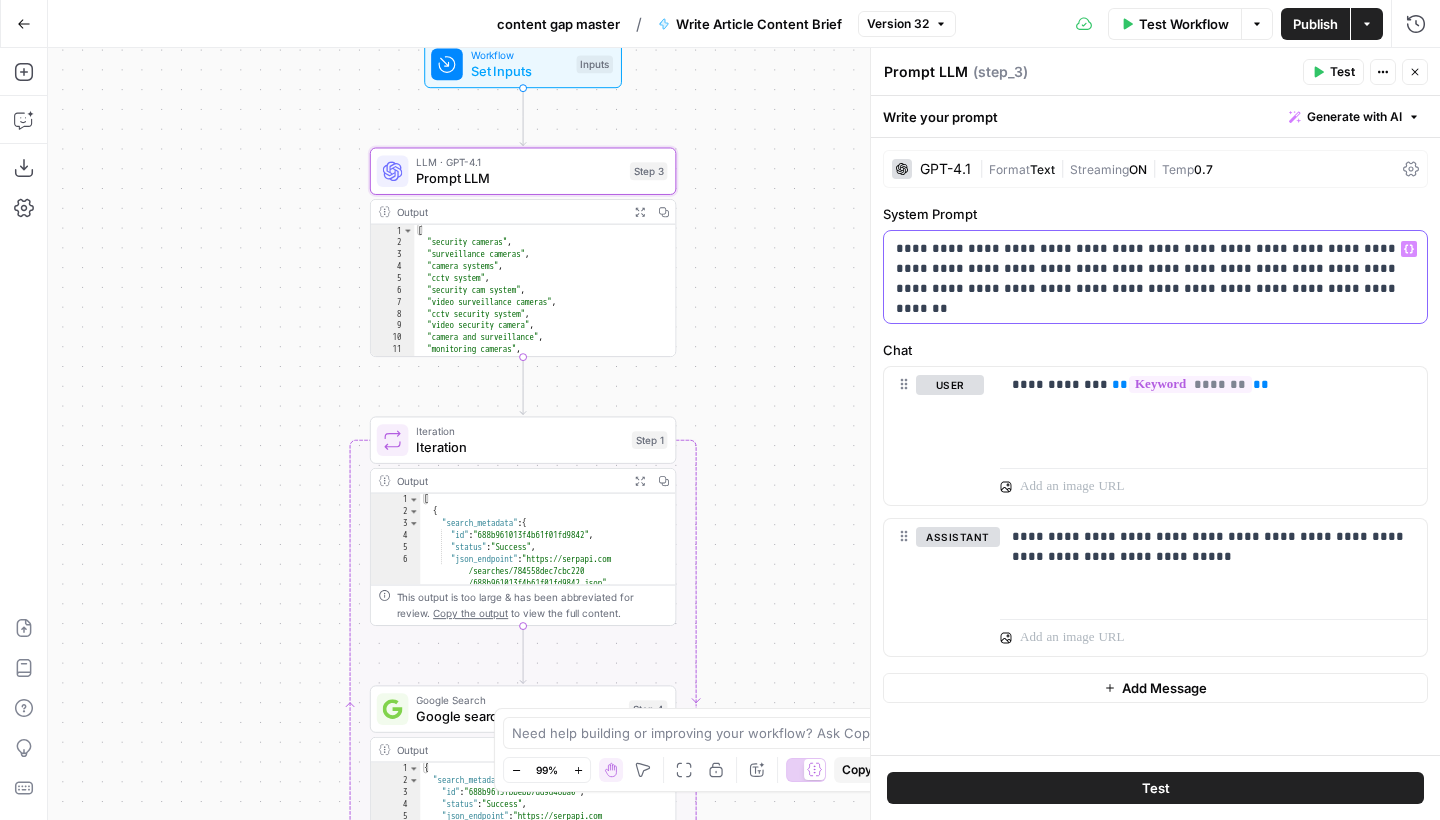 click on "**********" at bounding box center [1155, 269] 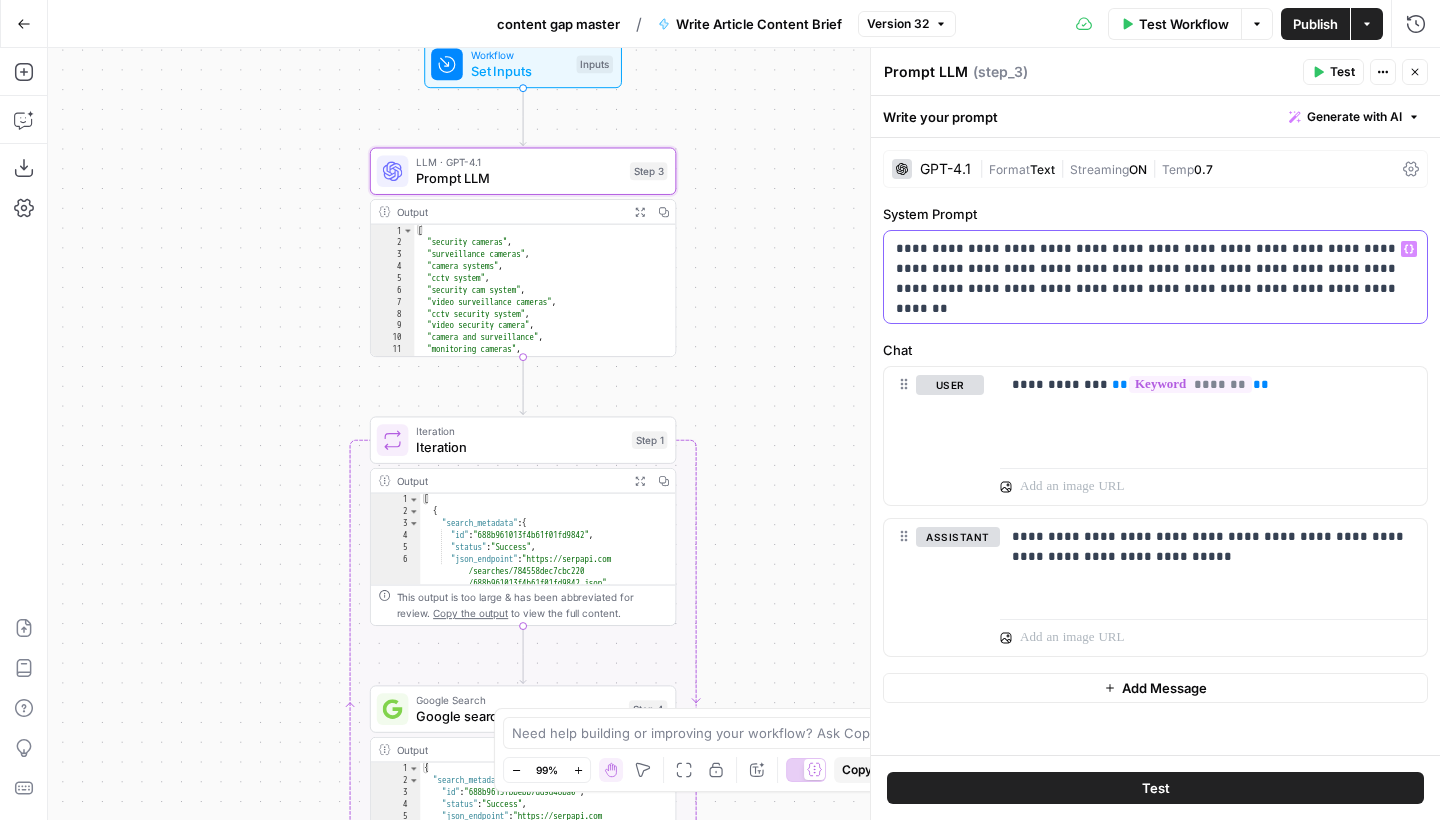copy on "**********" 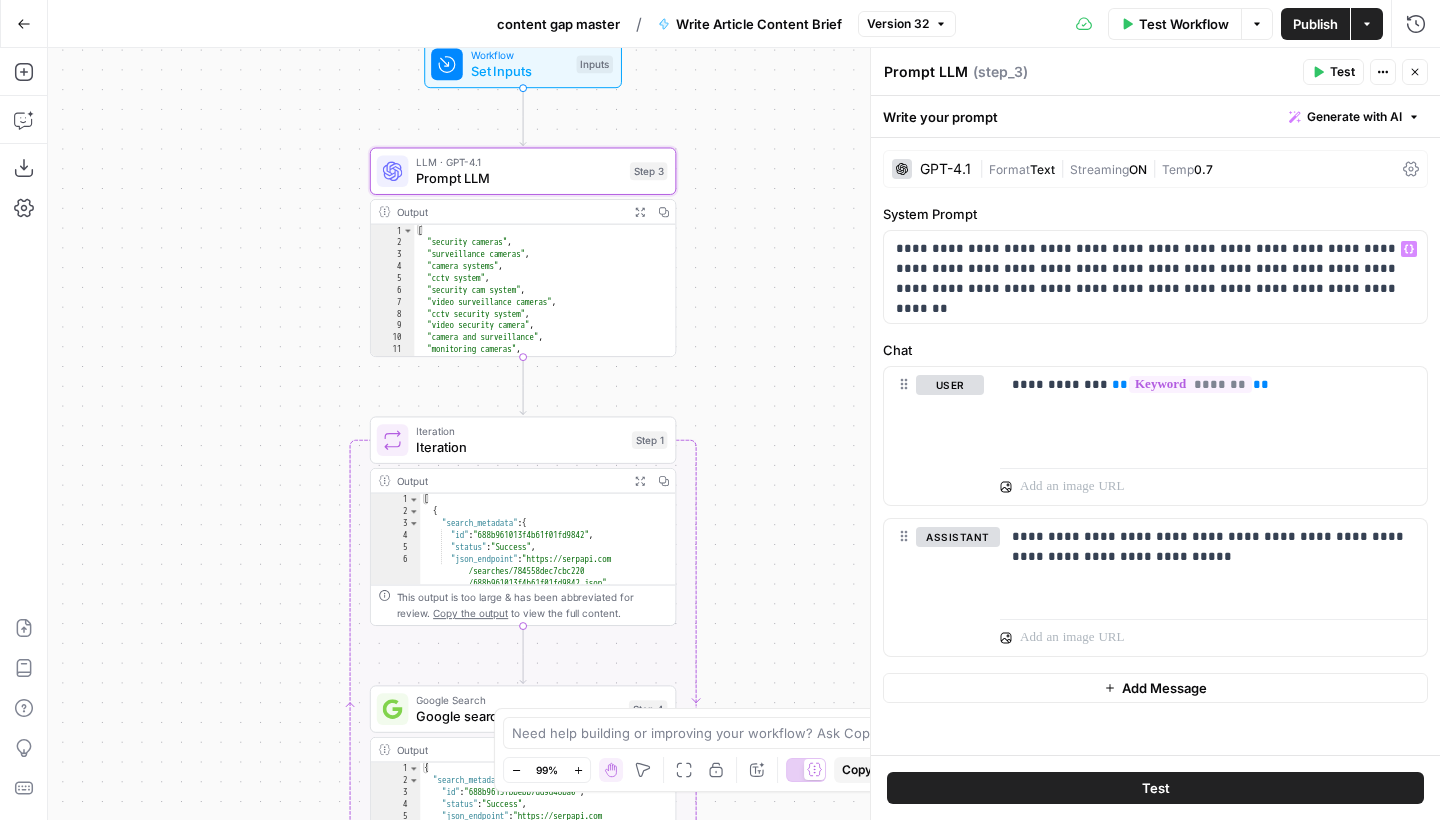 click 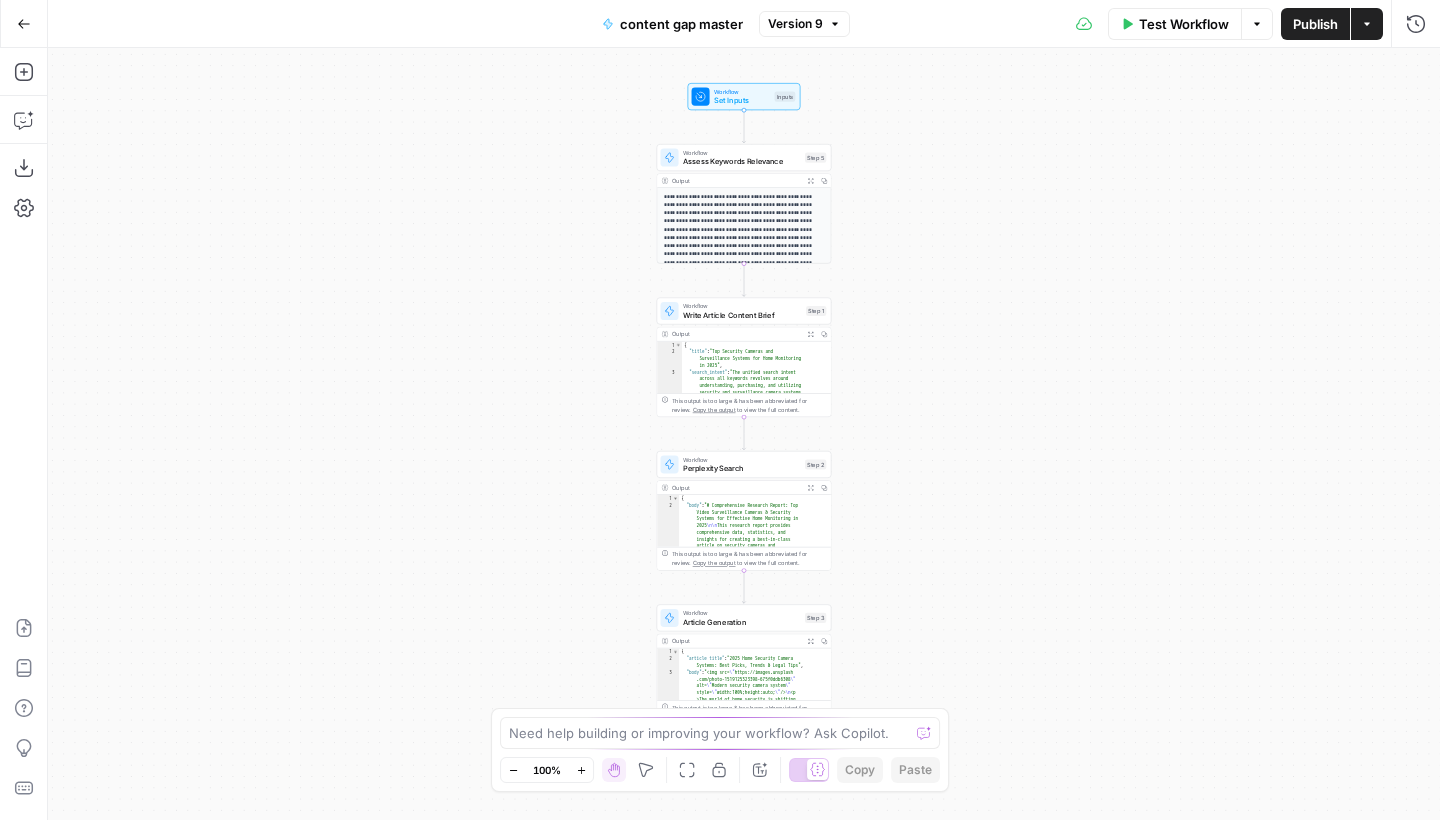 click on "Go Back" at bounding box center [24, 24] 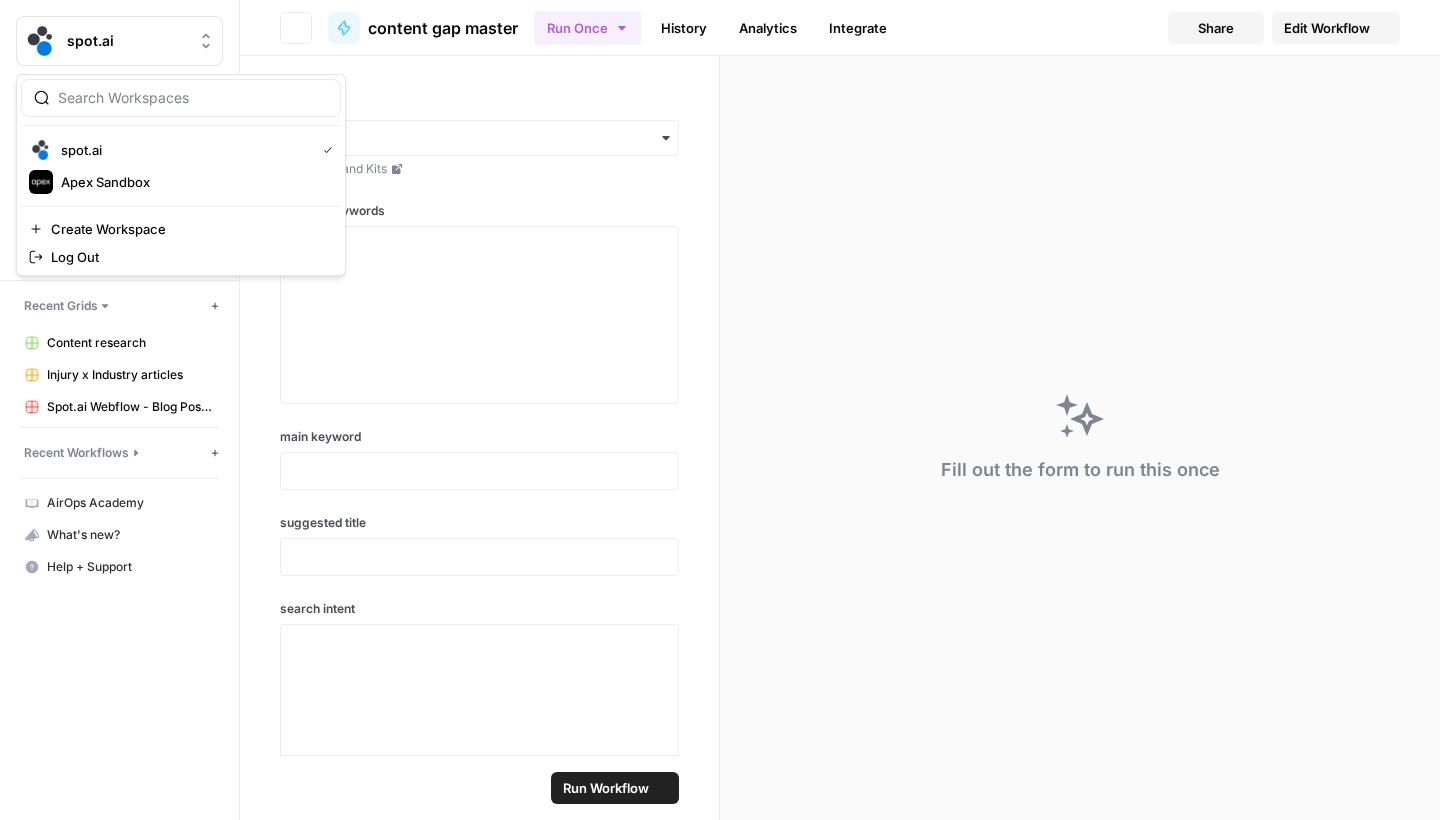 click on "spot.ai" at bounding box center [119, 41] 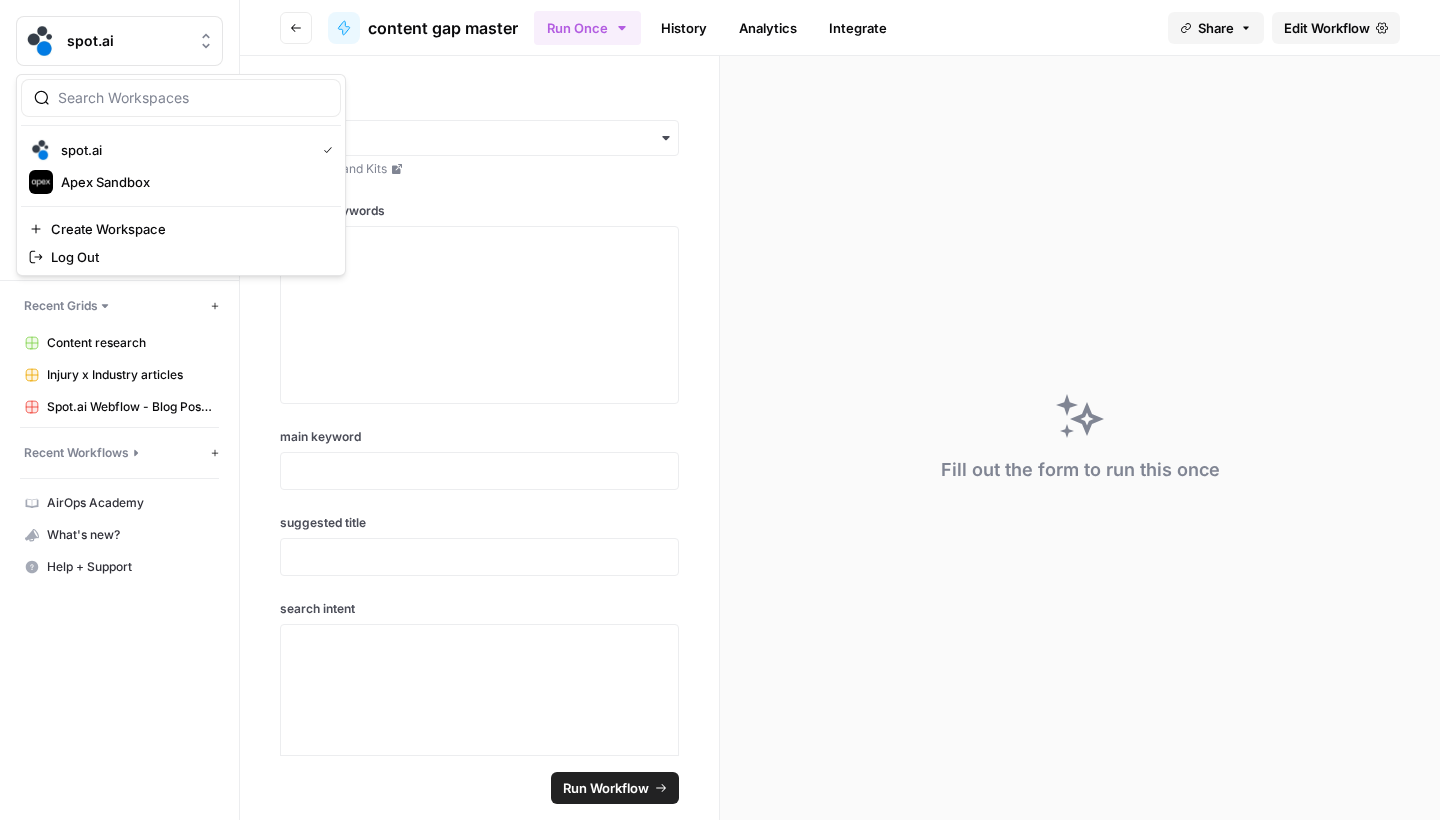 click on "Go back" at bounding box center [296, 28] 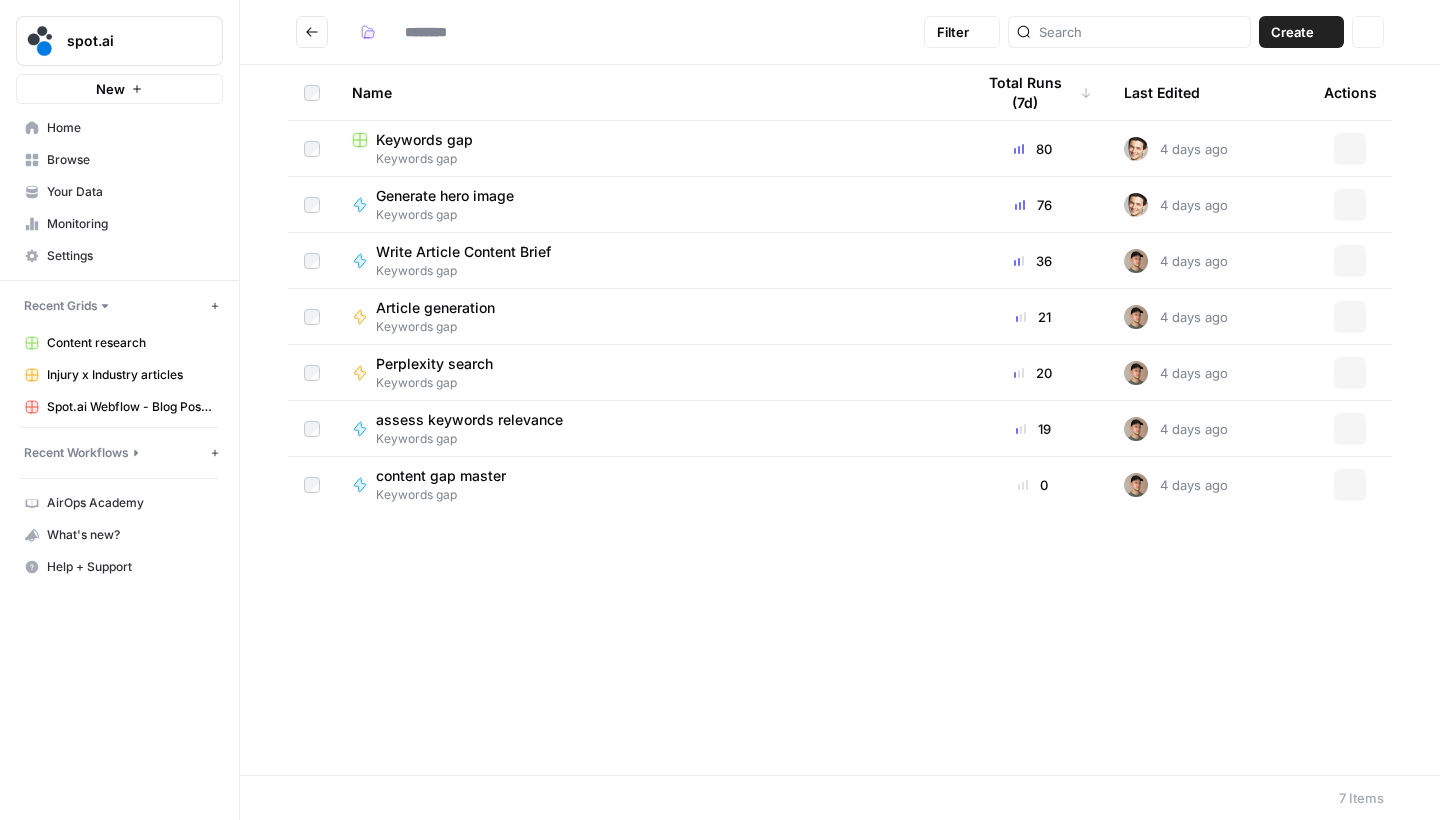 type on "**********" 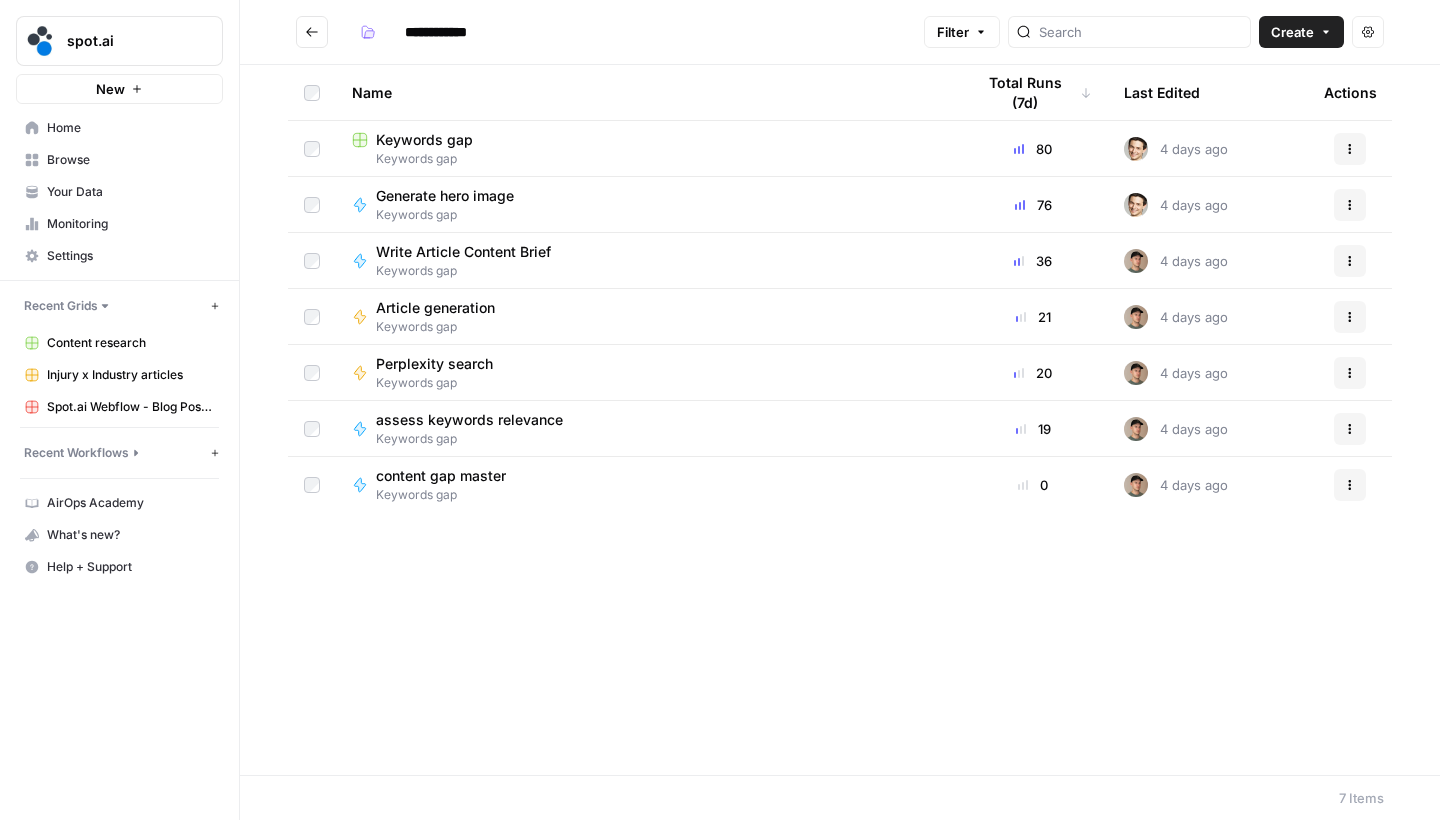 click at bounding box center (312, 32) 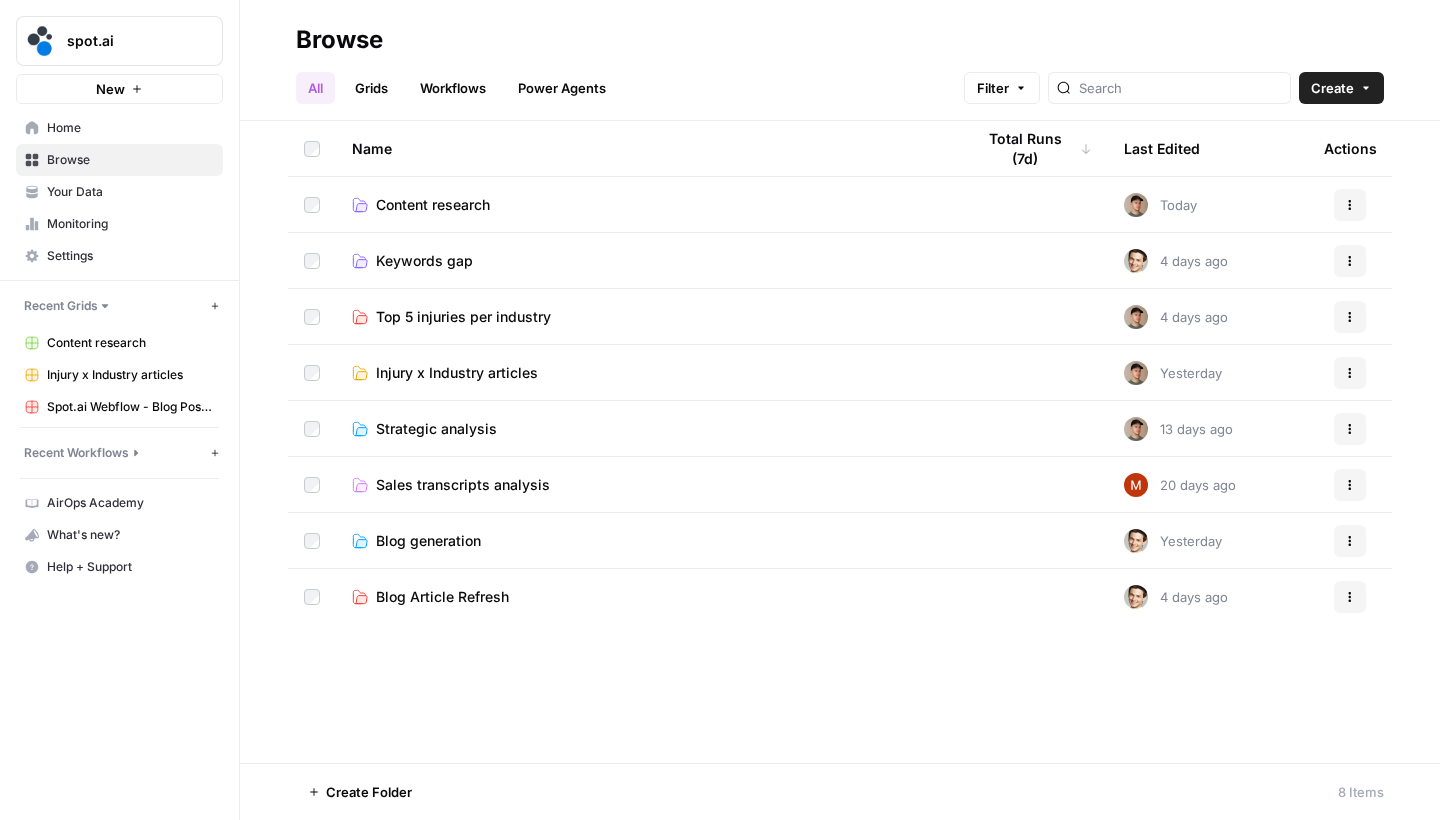 click on "Content research" at bounding box center (647, 204) 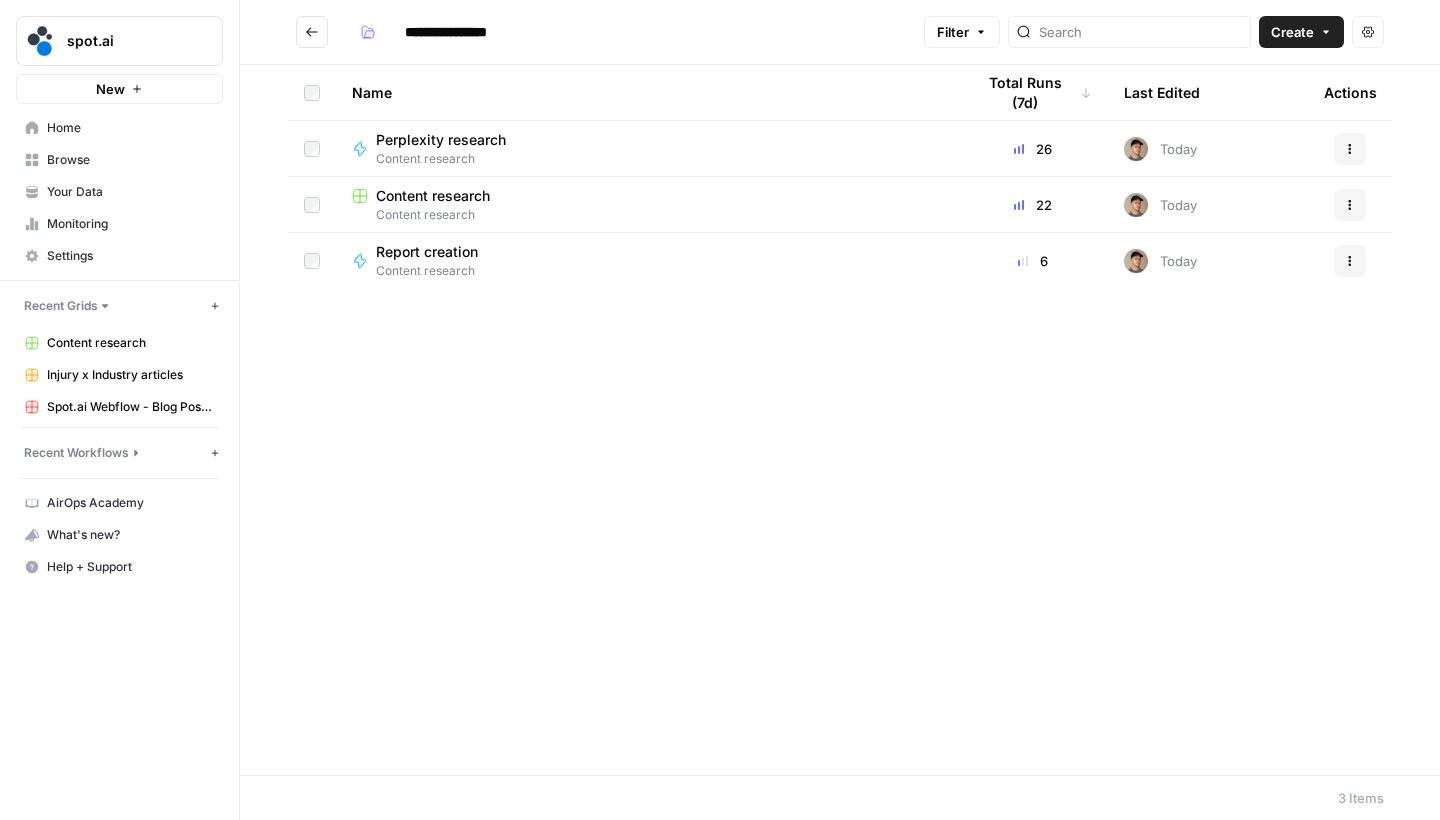 click on "Content research" at bounding box center (647, 215) 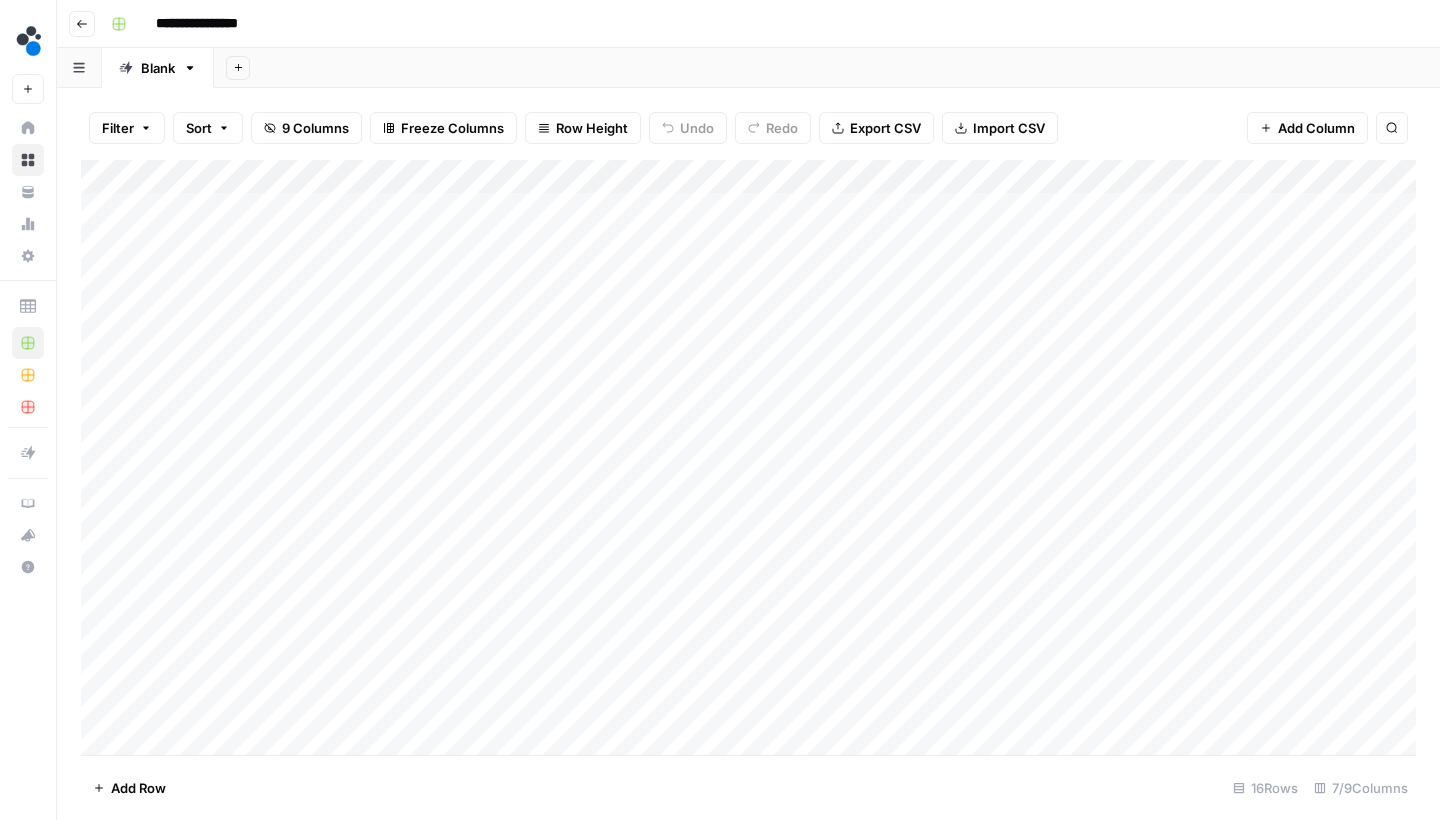 click 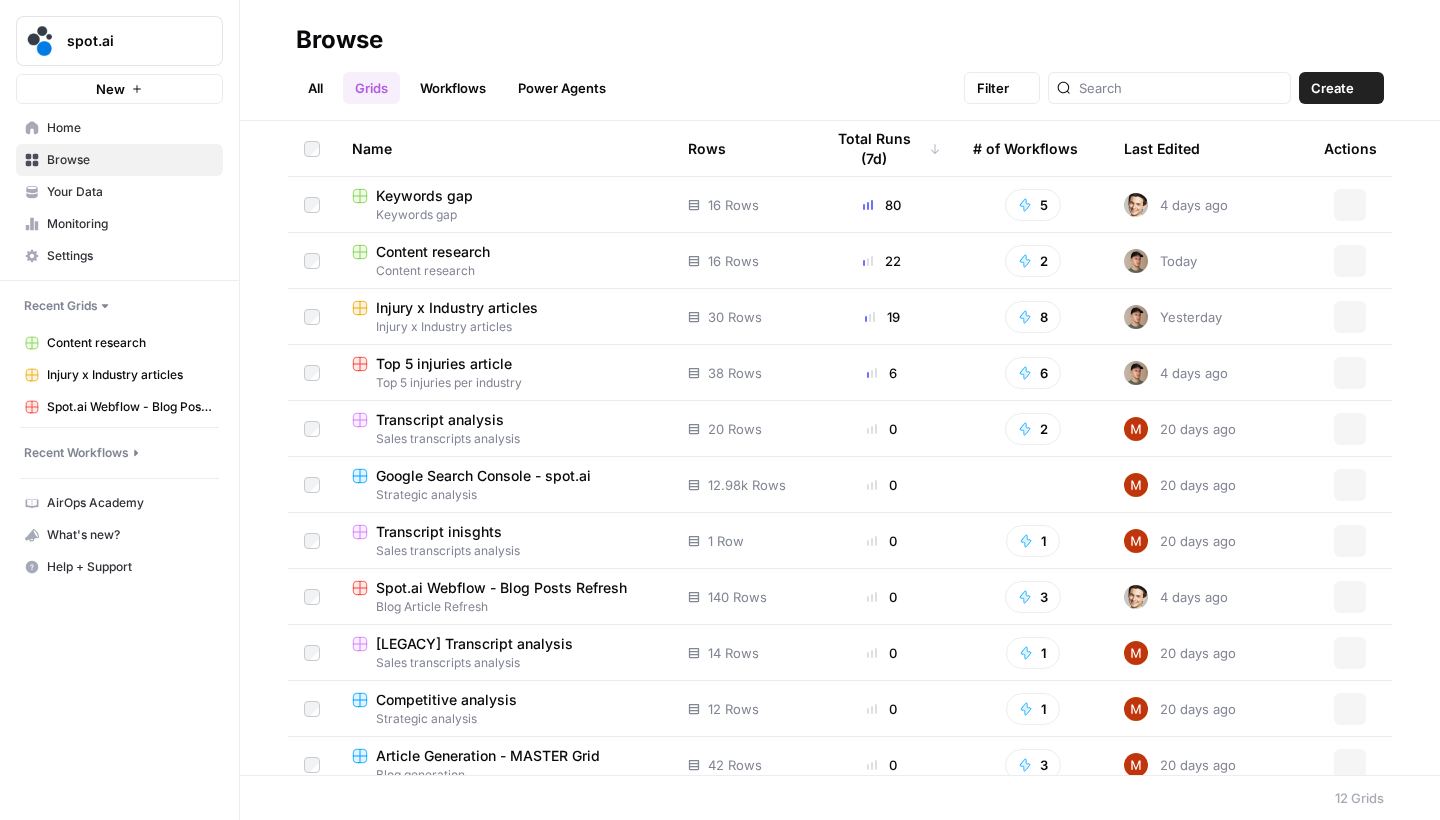 click on "Browse" at bounding box center (119, 160) 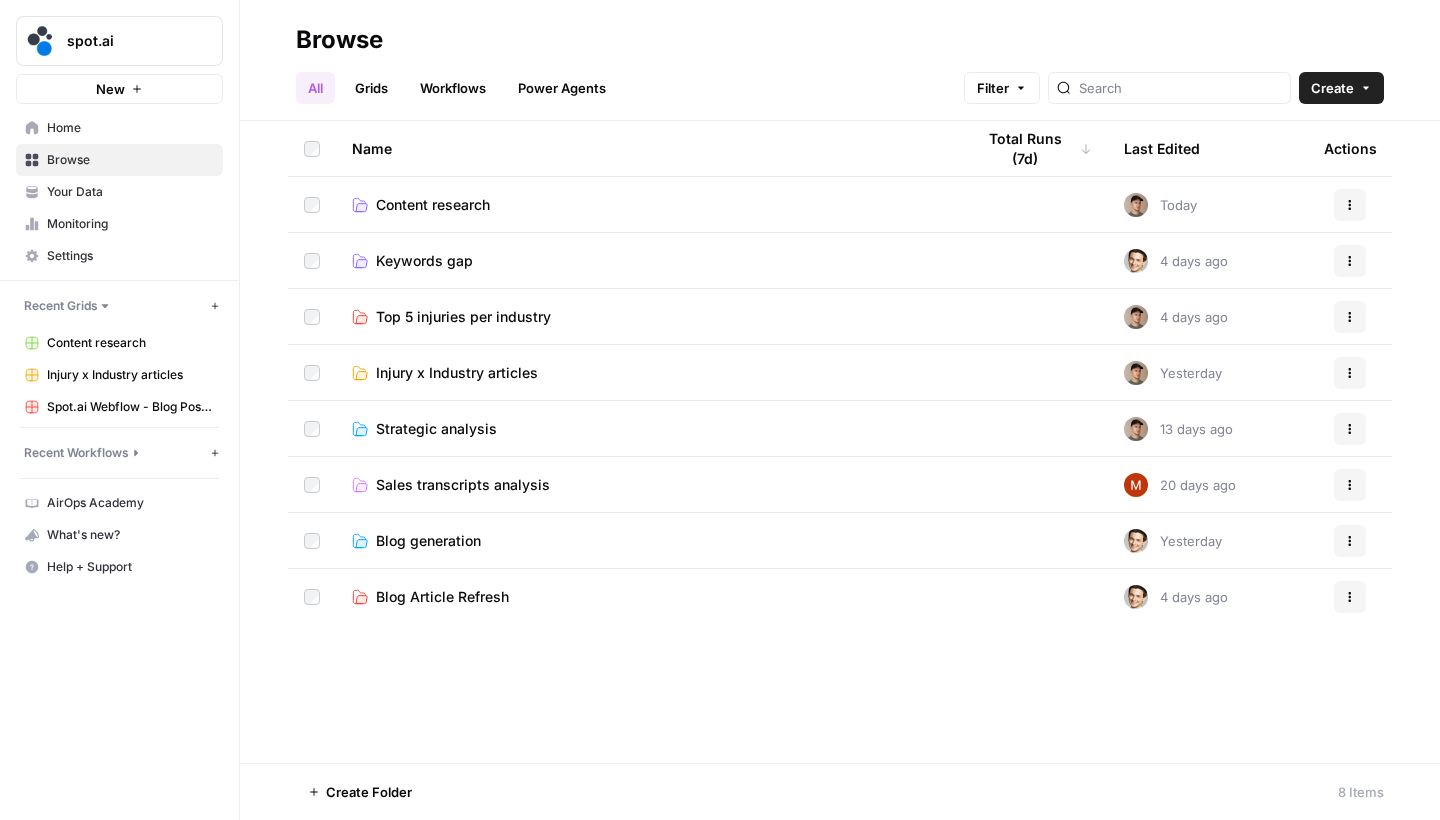 click on "Keywords gap" at bounding box center (424, 261) 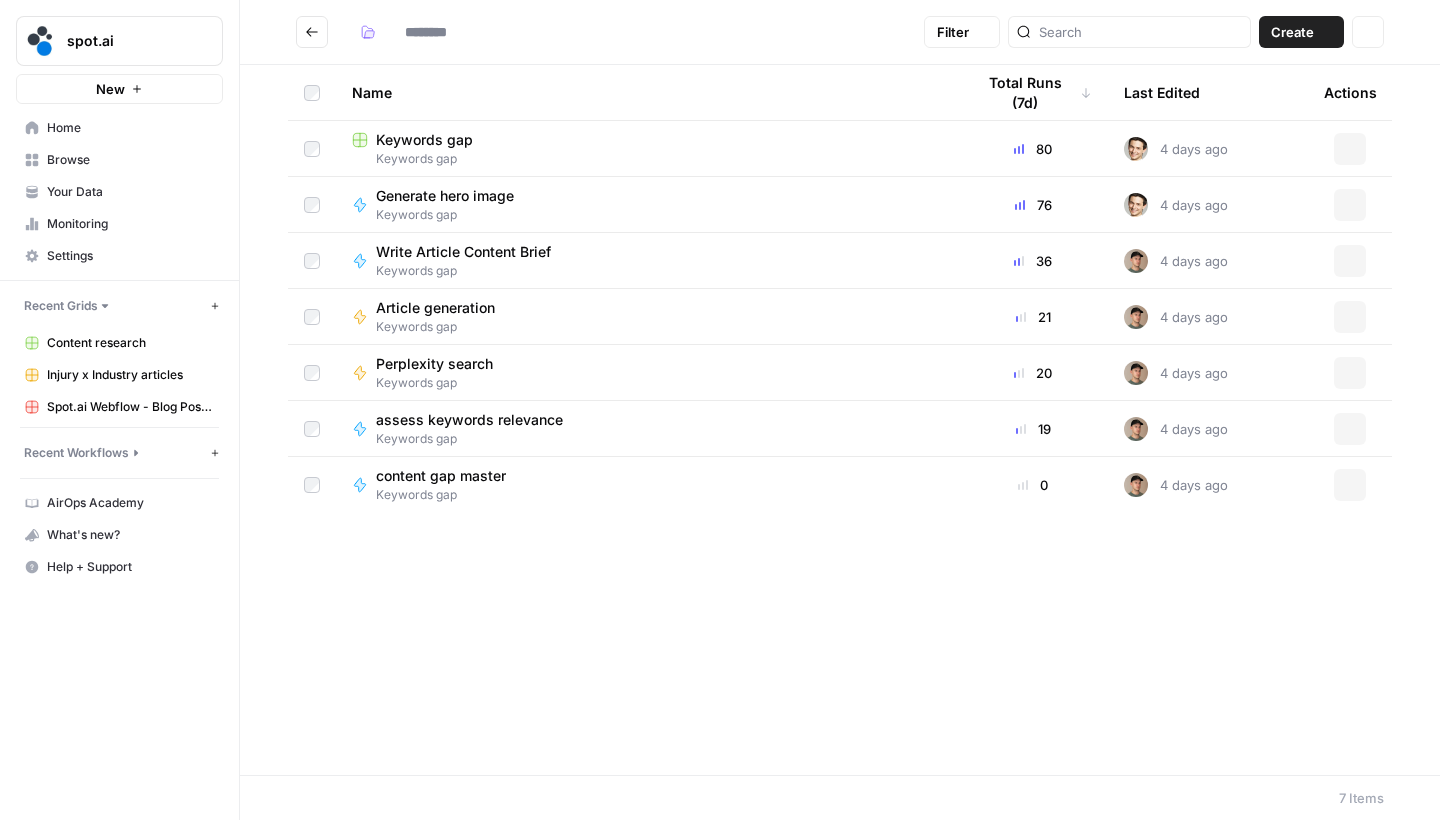 type on "**********" 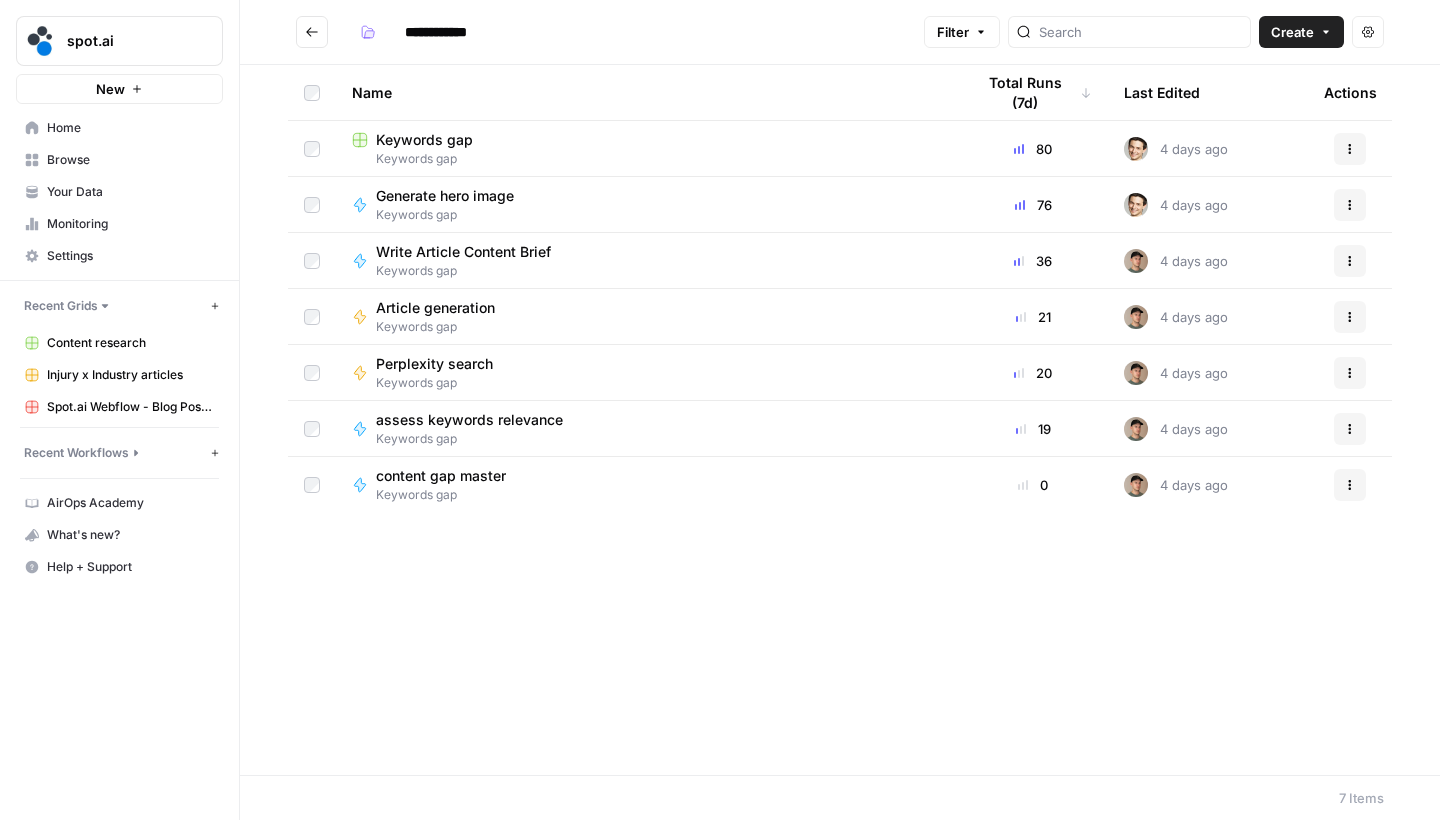click at bounding box center [312, 32] 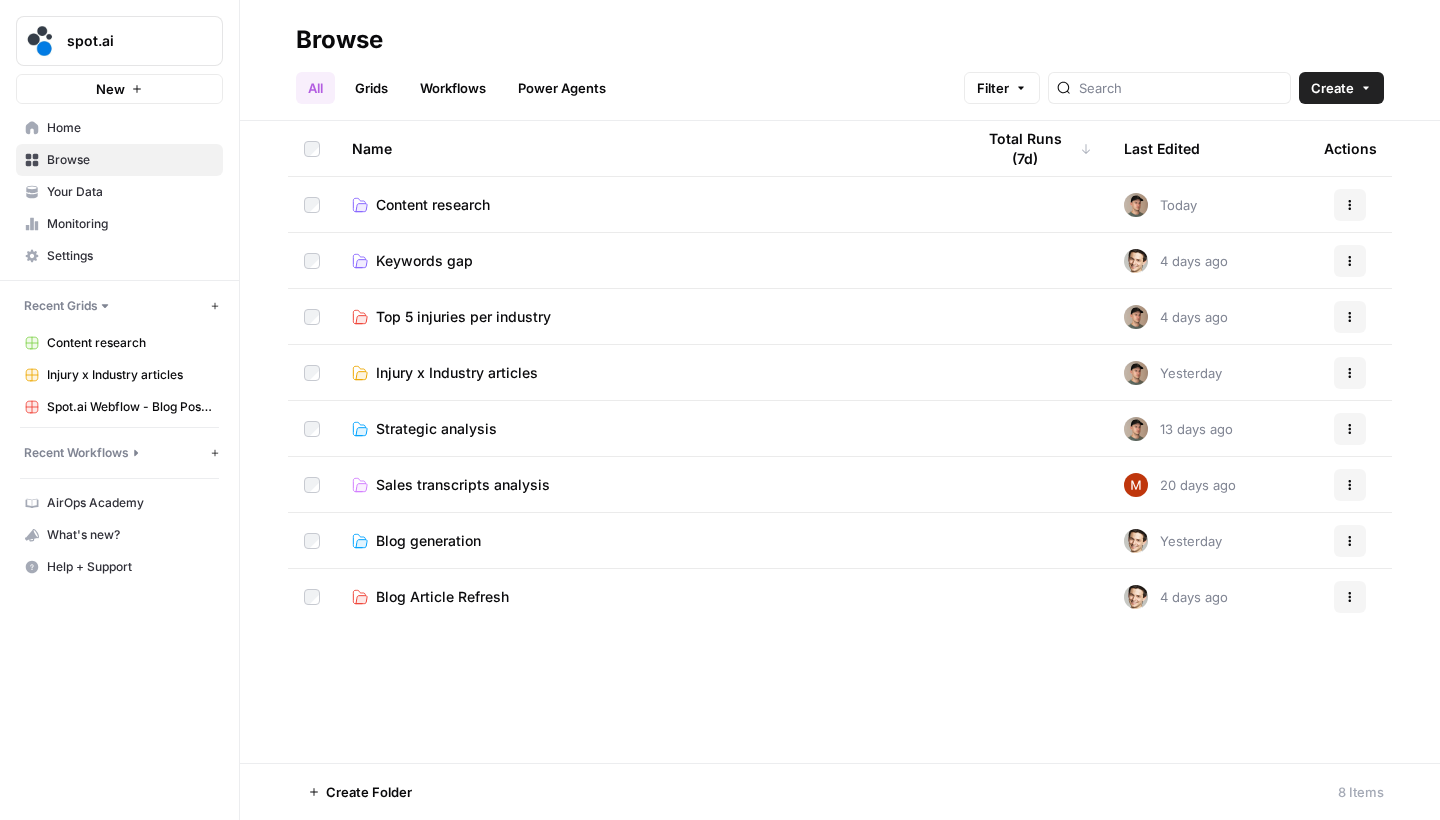 click on "Top 5 injuries per industry" at bounding box center [463, 317] 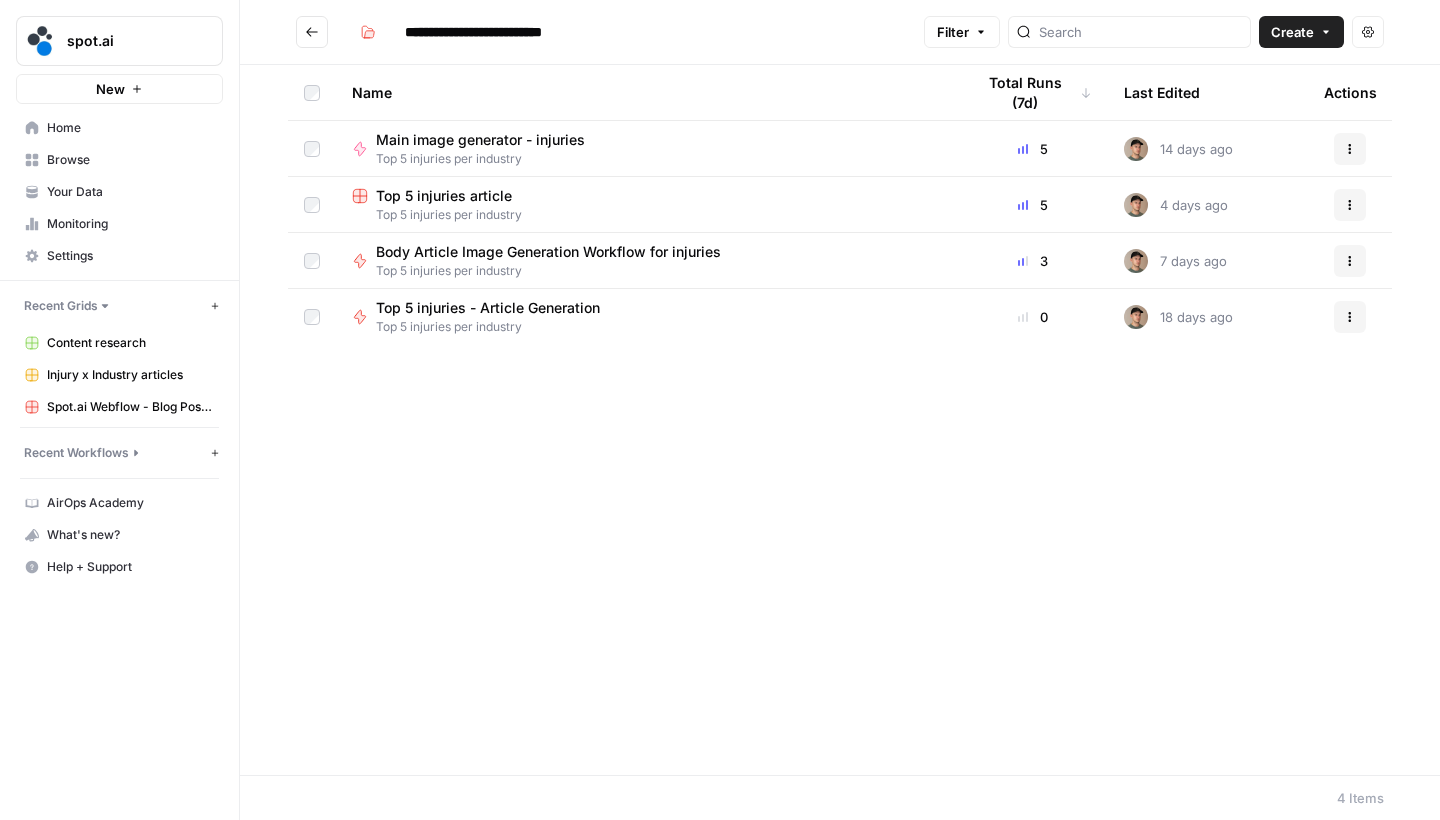click on "Top 5 injuries - Article Generation" at bounding box center [488, 308] 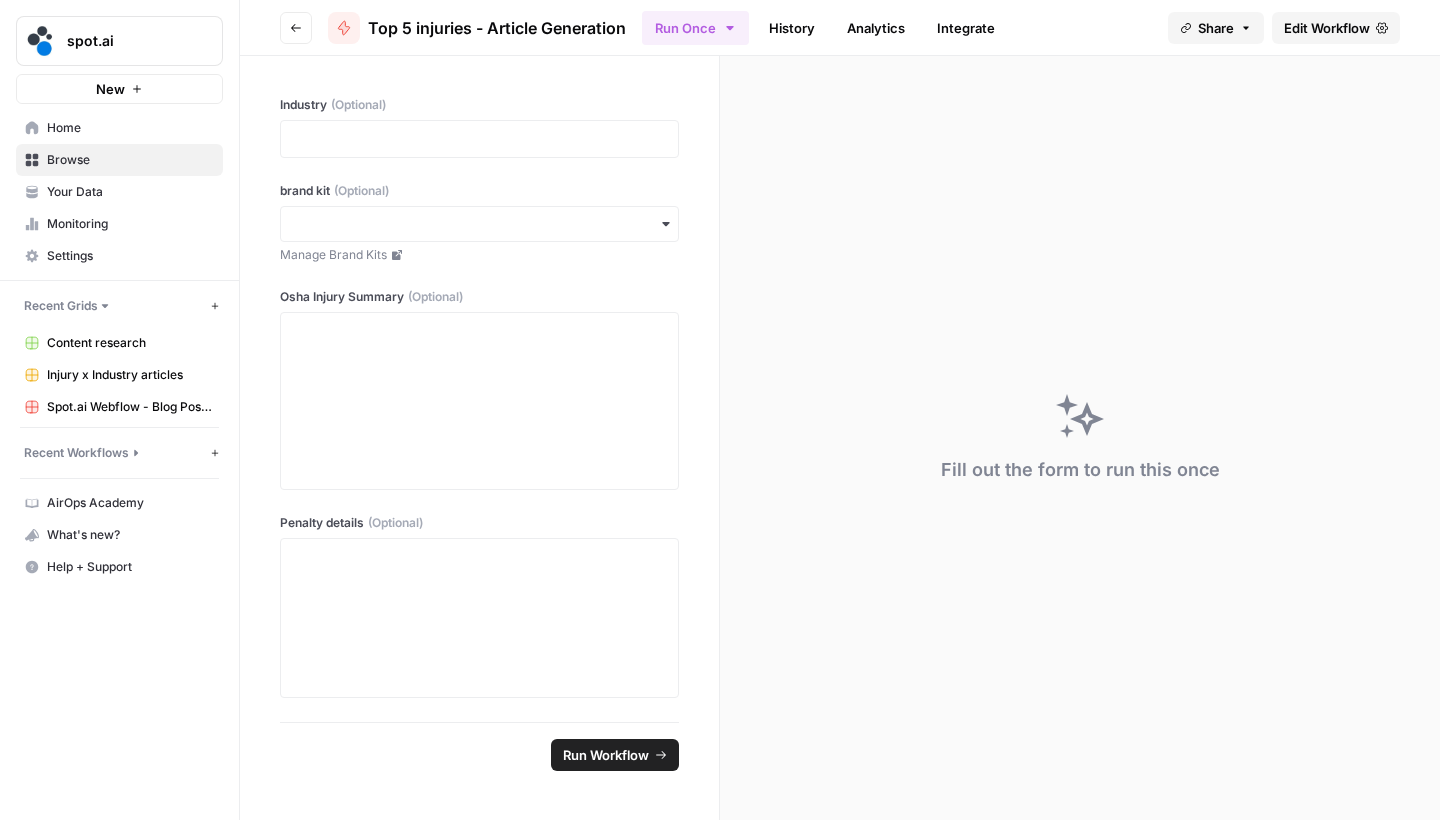 click on "Edit Workflow" at bounding box center [1336, 28] 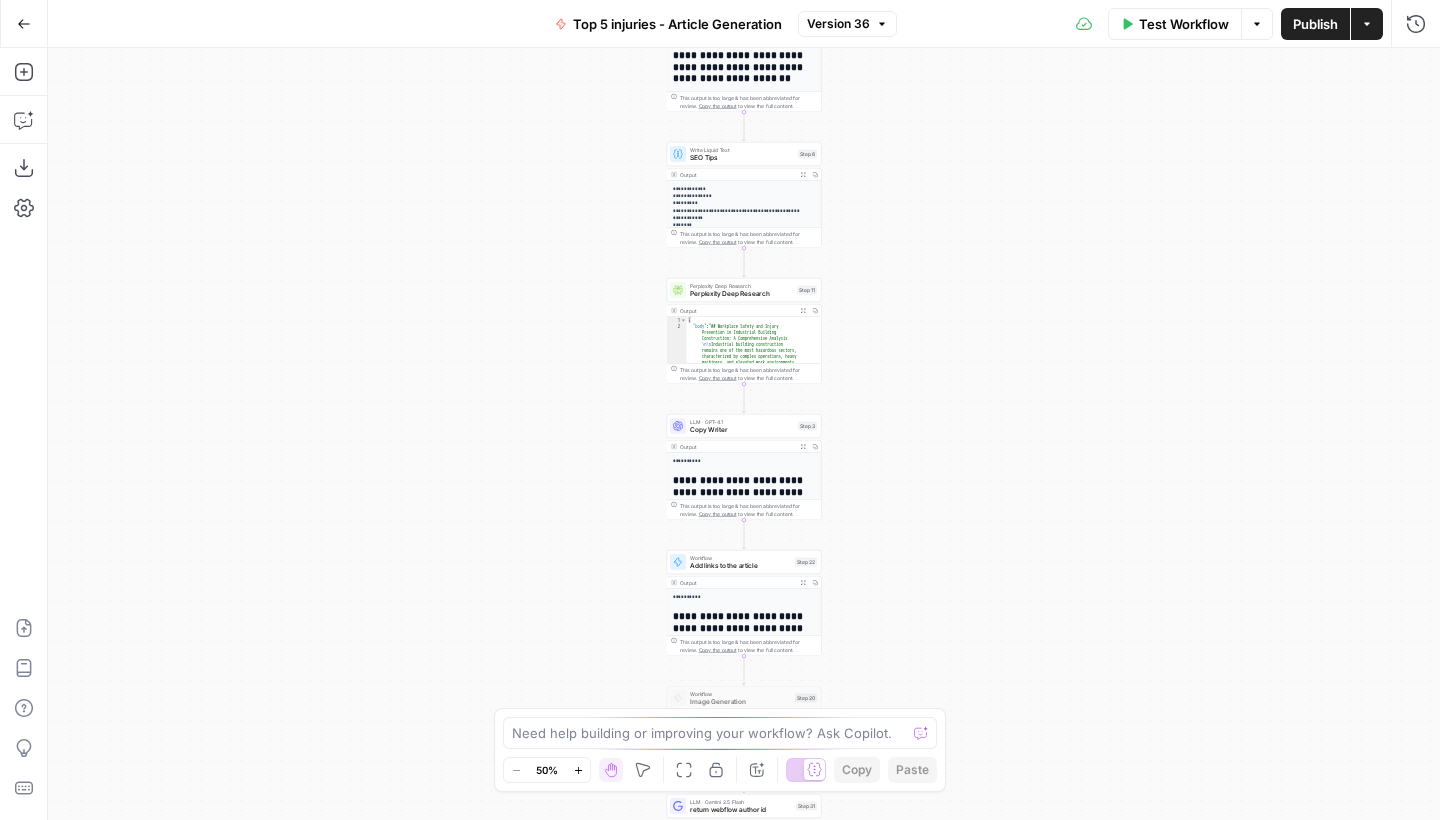 drag, startPoint x: 1014, startPoint y: 232, endPoint x: 1014, endPoint y: 487, distance: 255 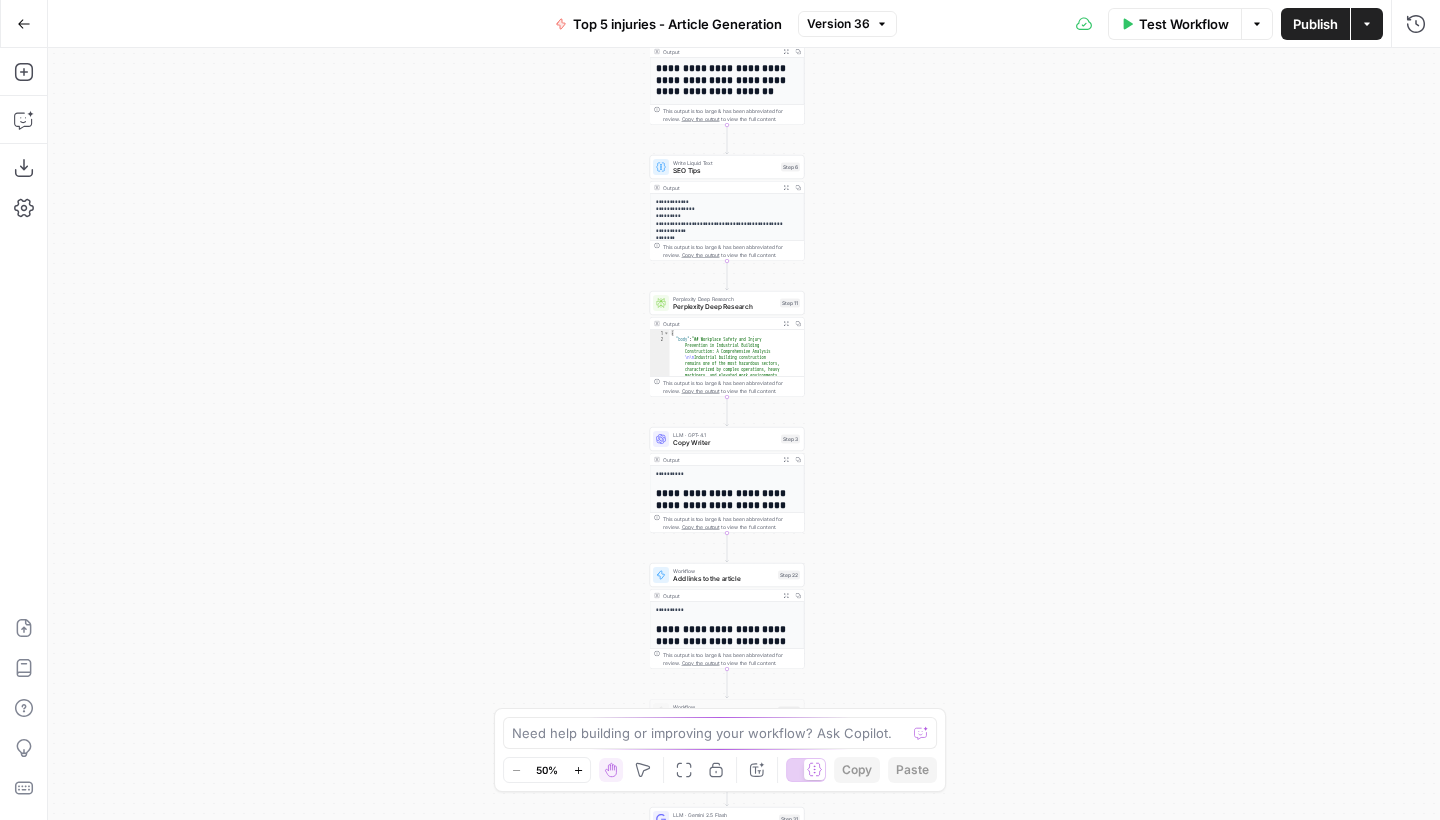 drag, startPoint x: 339, startPoint y: 160, endPoint x: 319, endPoint y: -8, distance: 169.1863 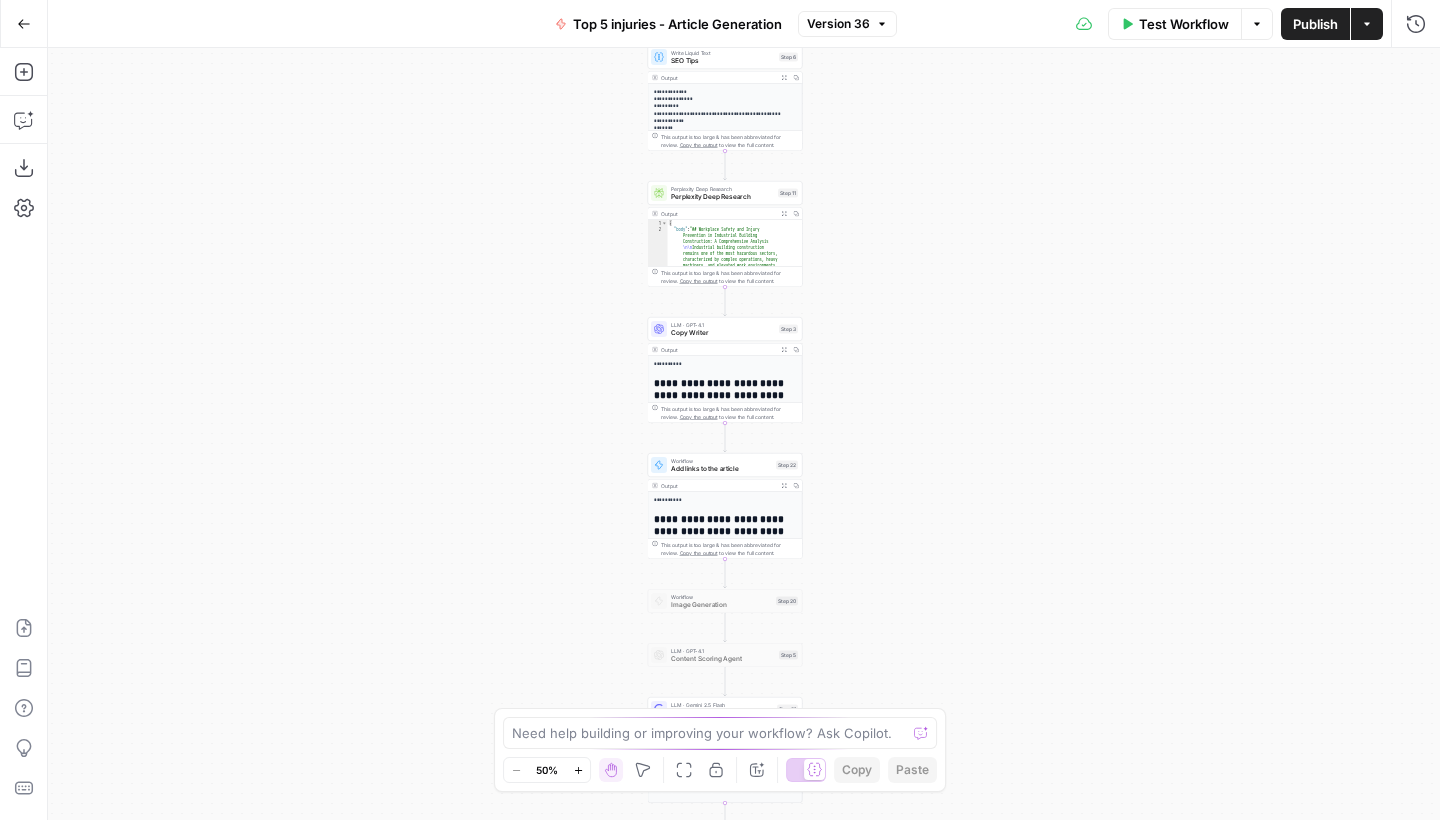 drag, startPoint x: 411, startPoint y: 218, endPoint x: 403, endPoint y: 36, distance: 182.17574 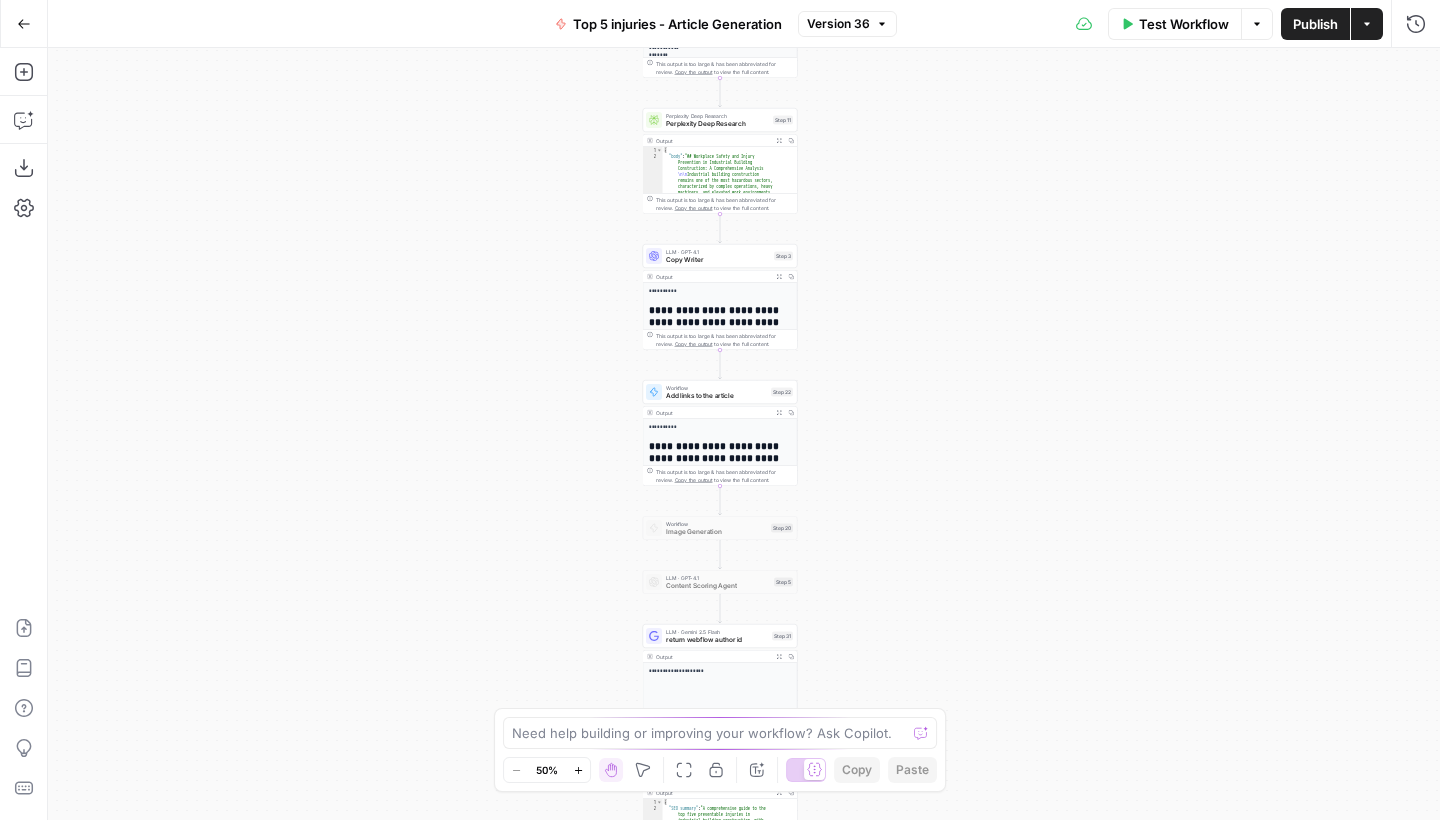 drag, startPoint x: 363, startPoint y: 193, endPoint x: 360, endPoint y: -33, distance: 226.01991 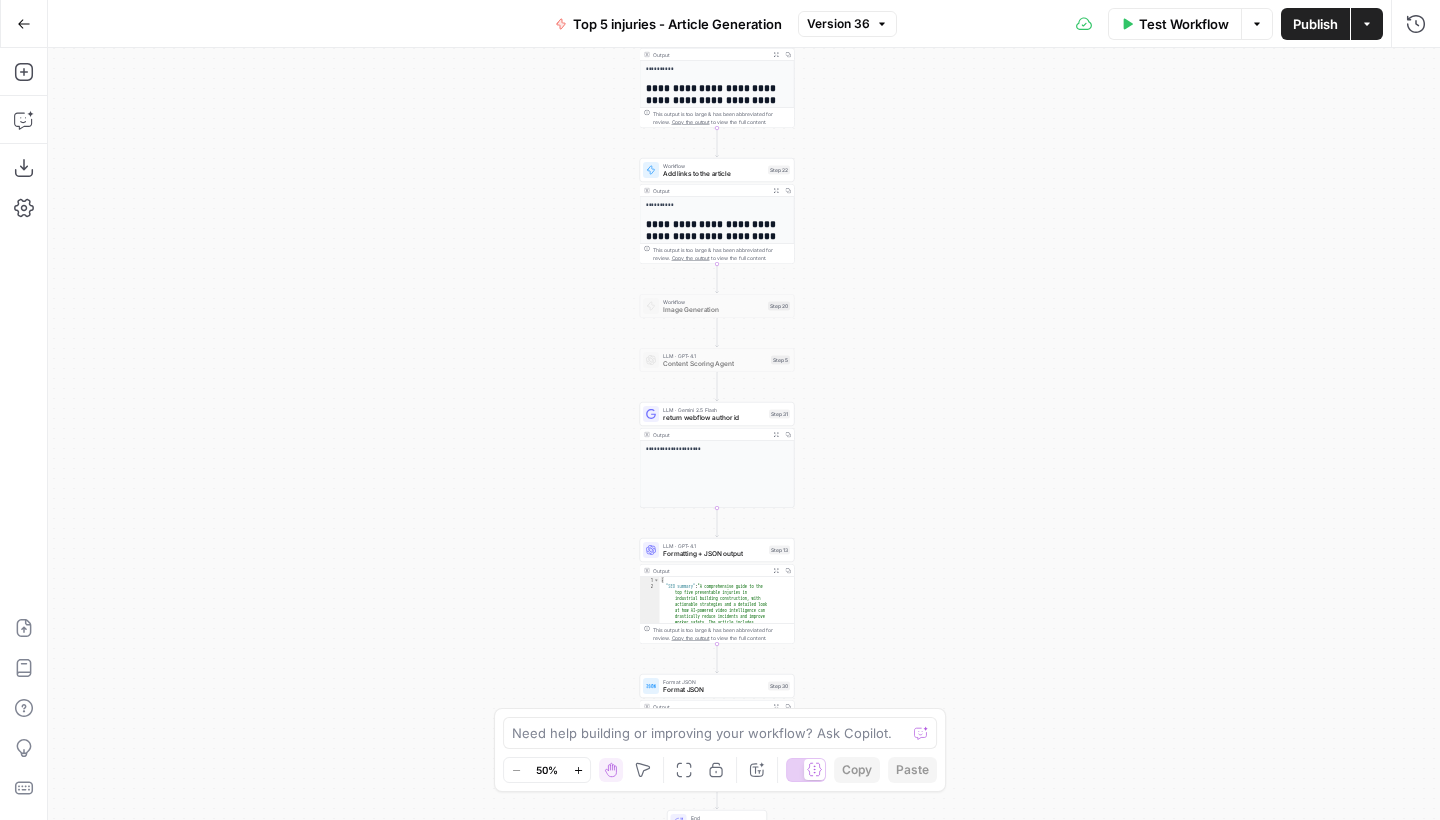 click 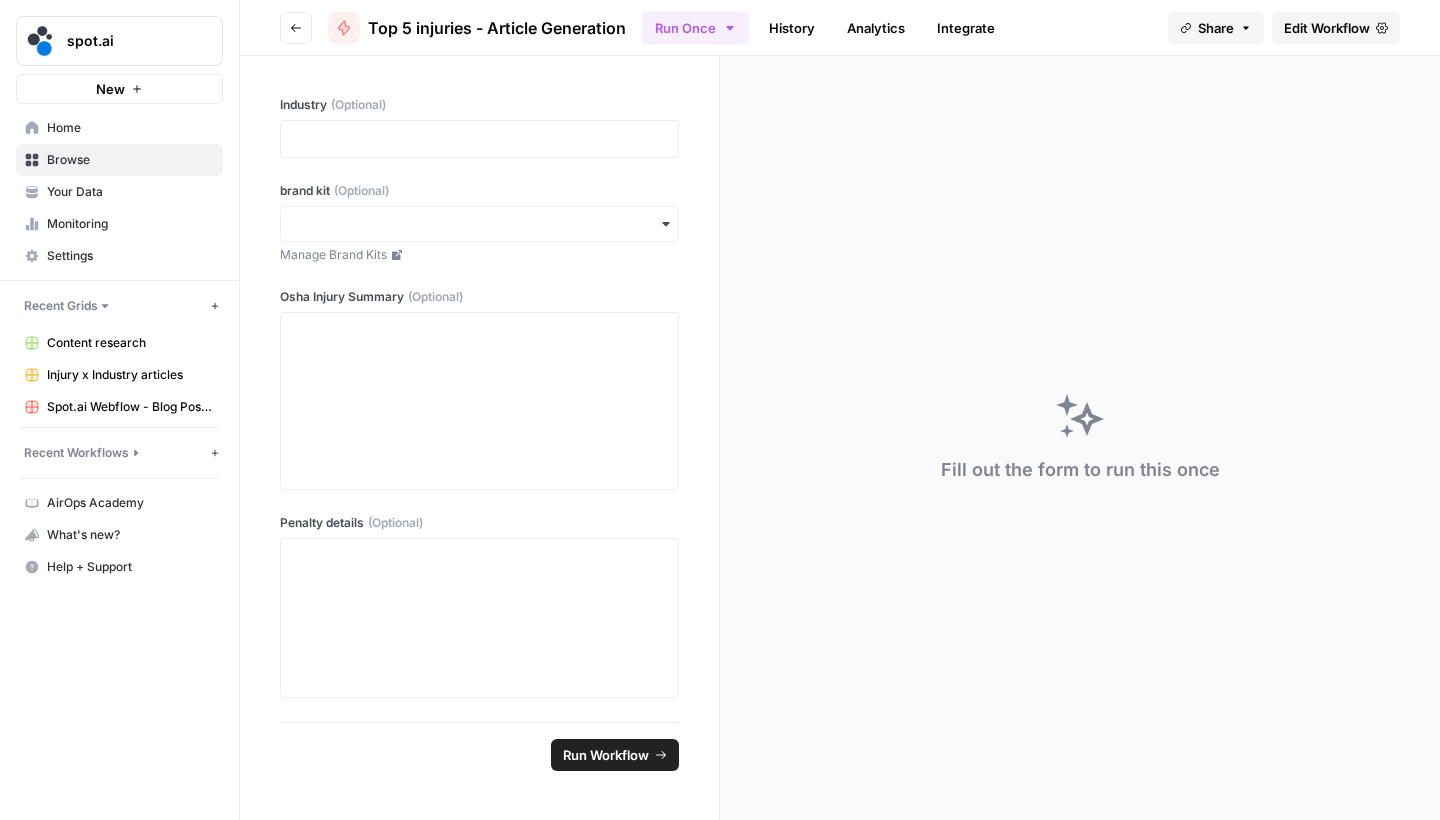 click on "Go back" at bounding box center [296, 28] 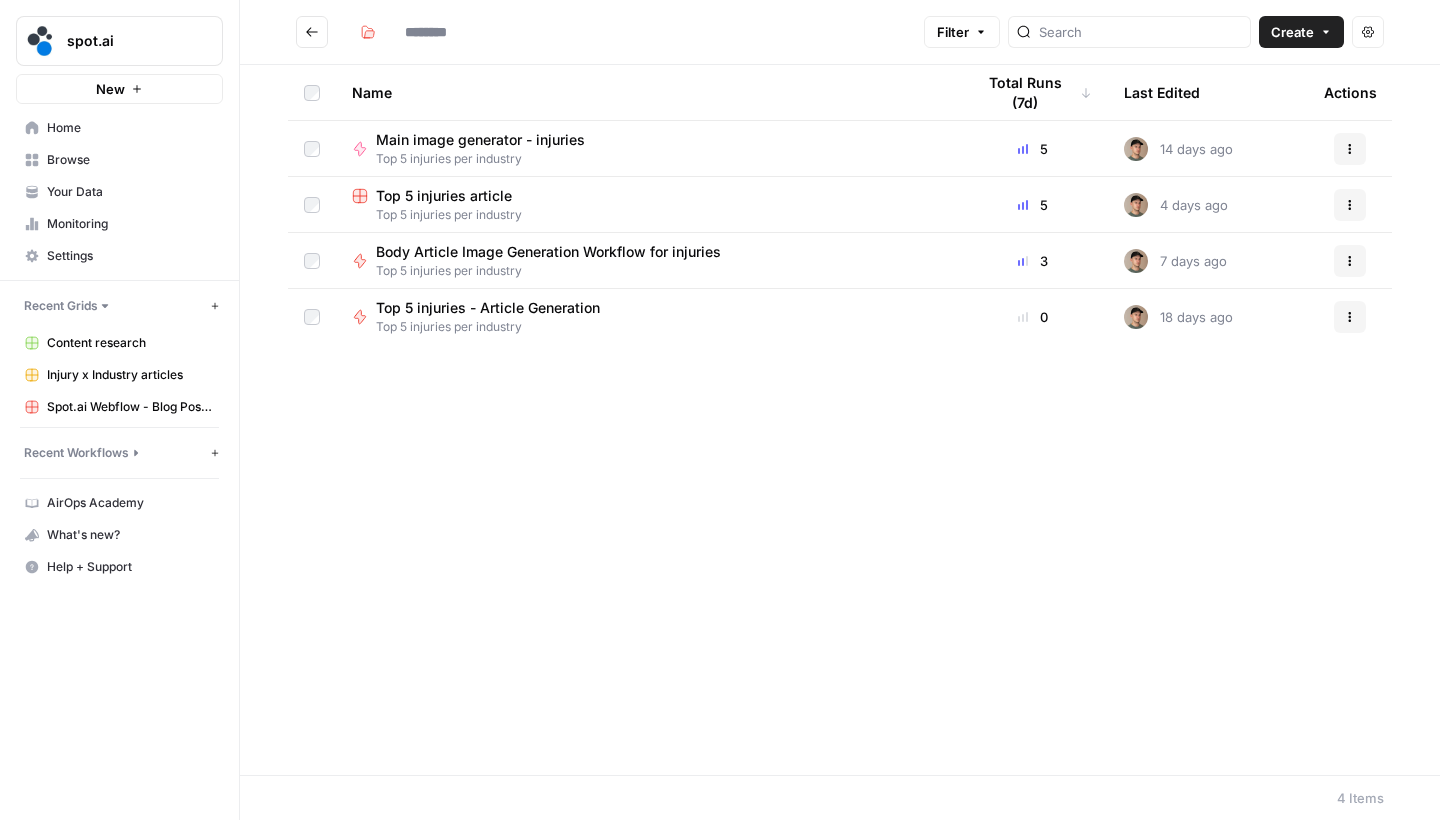 type on "**********" 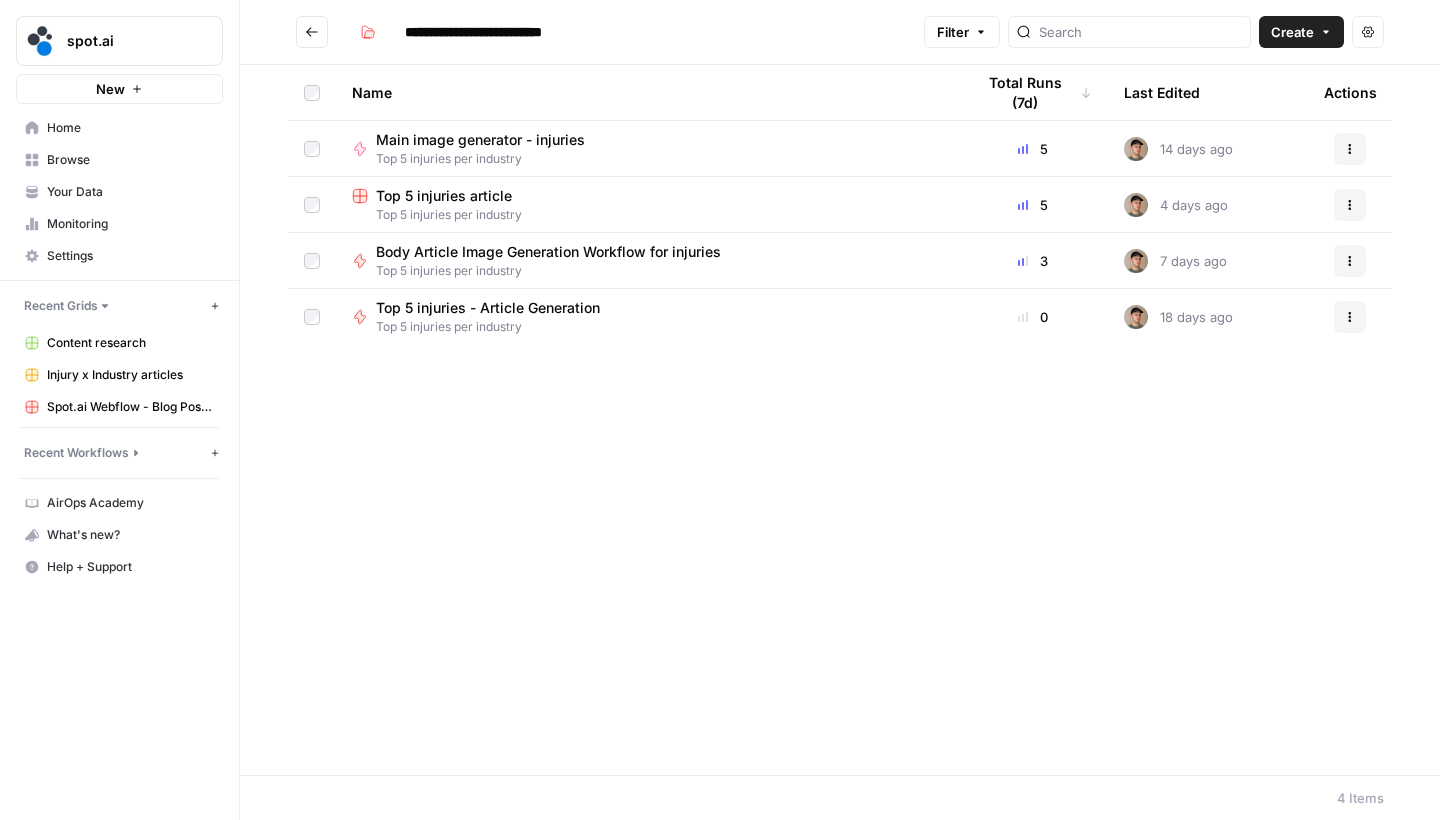 click on "Main image generator - injuries" at bounding box center [480, 140] 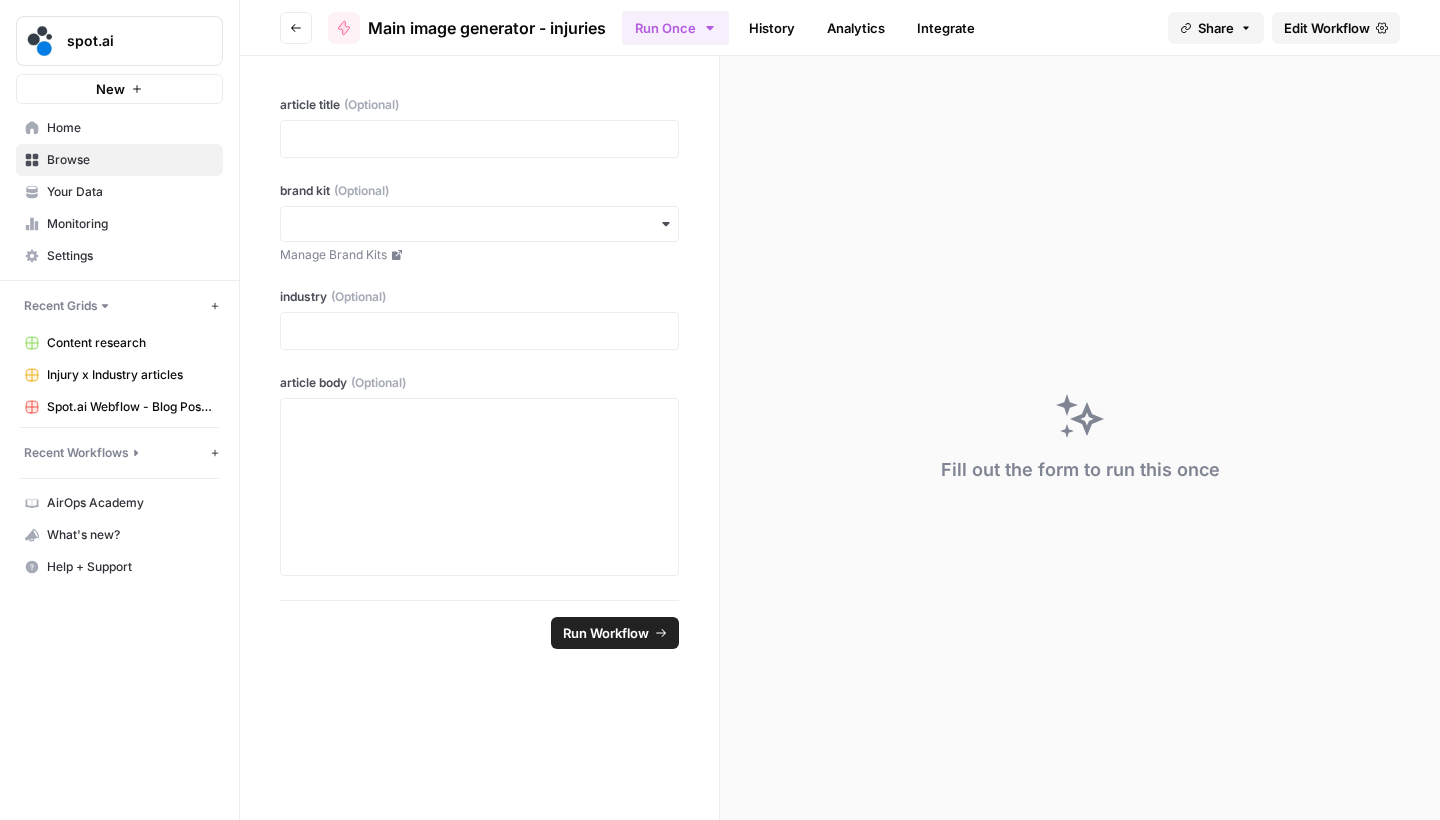 click on "Go back" at bounding box center (296, 28) 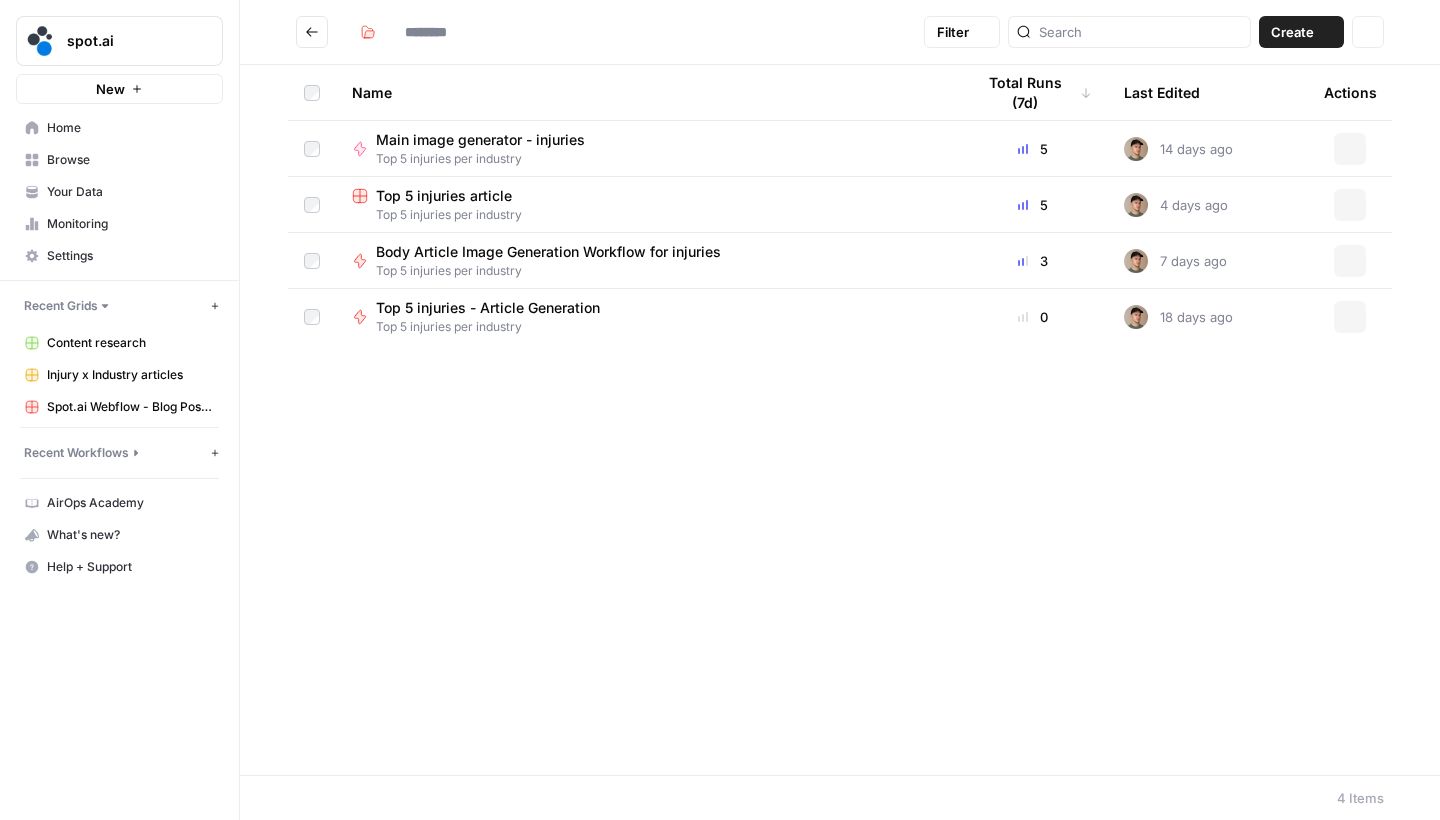 type on "**********" 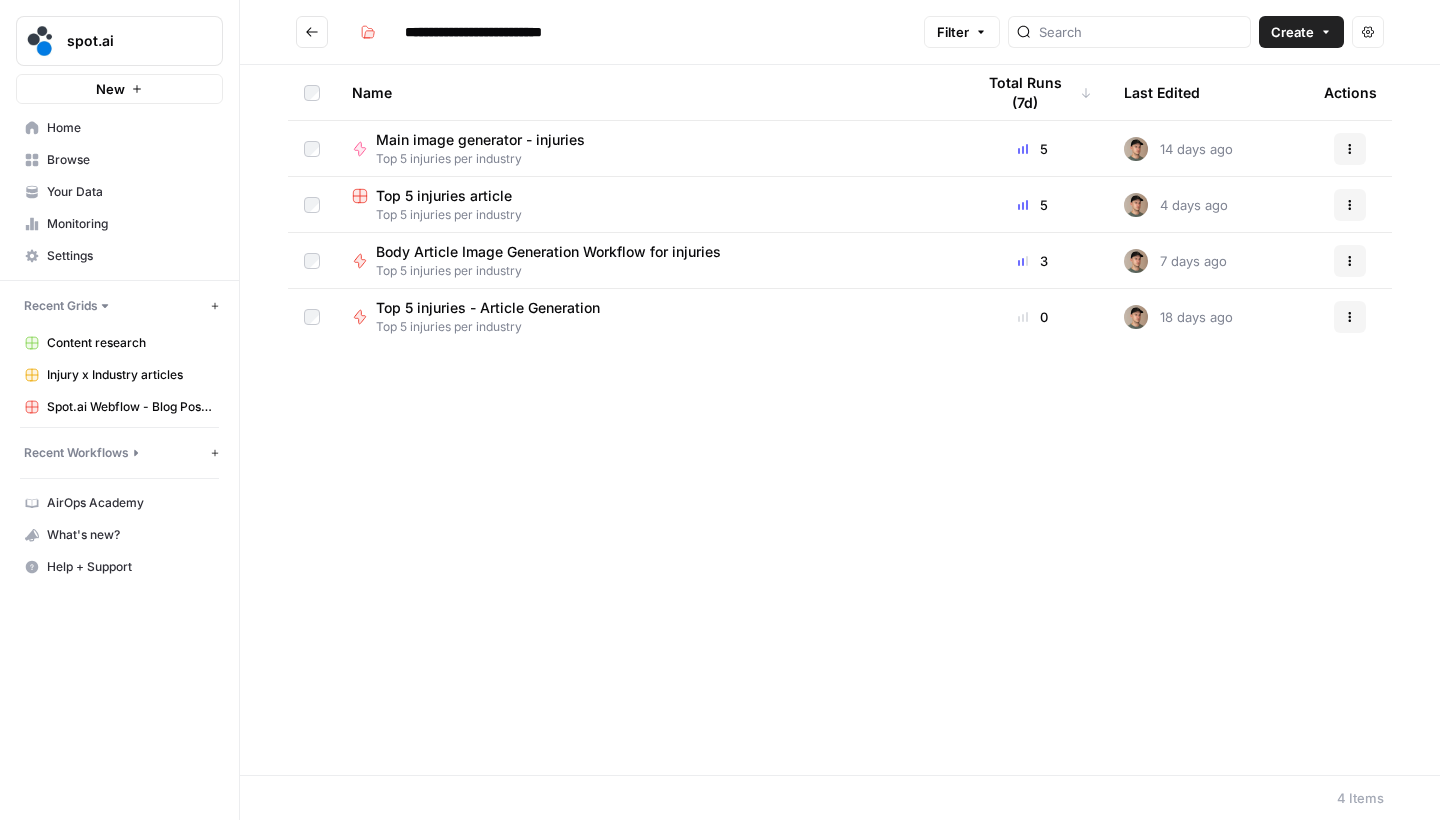 click at bounding box center [312, 32] 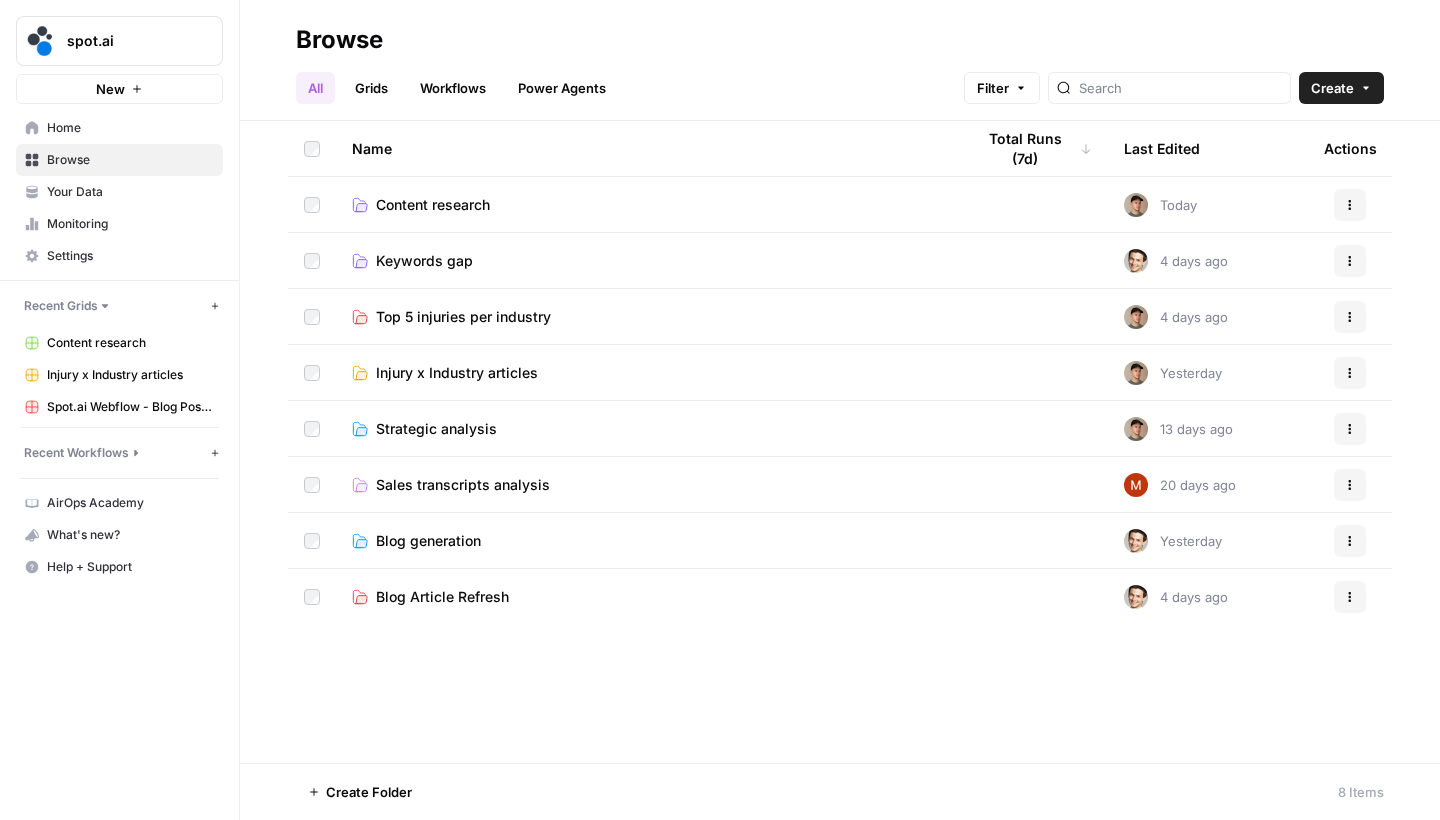 click on "Injury x Industry articles" at bounding box center [457, 373] 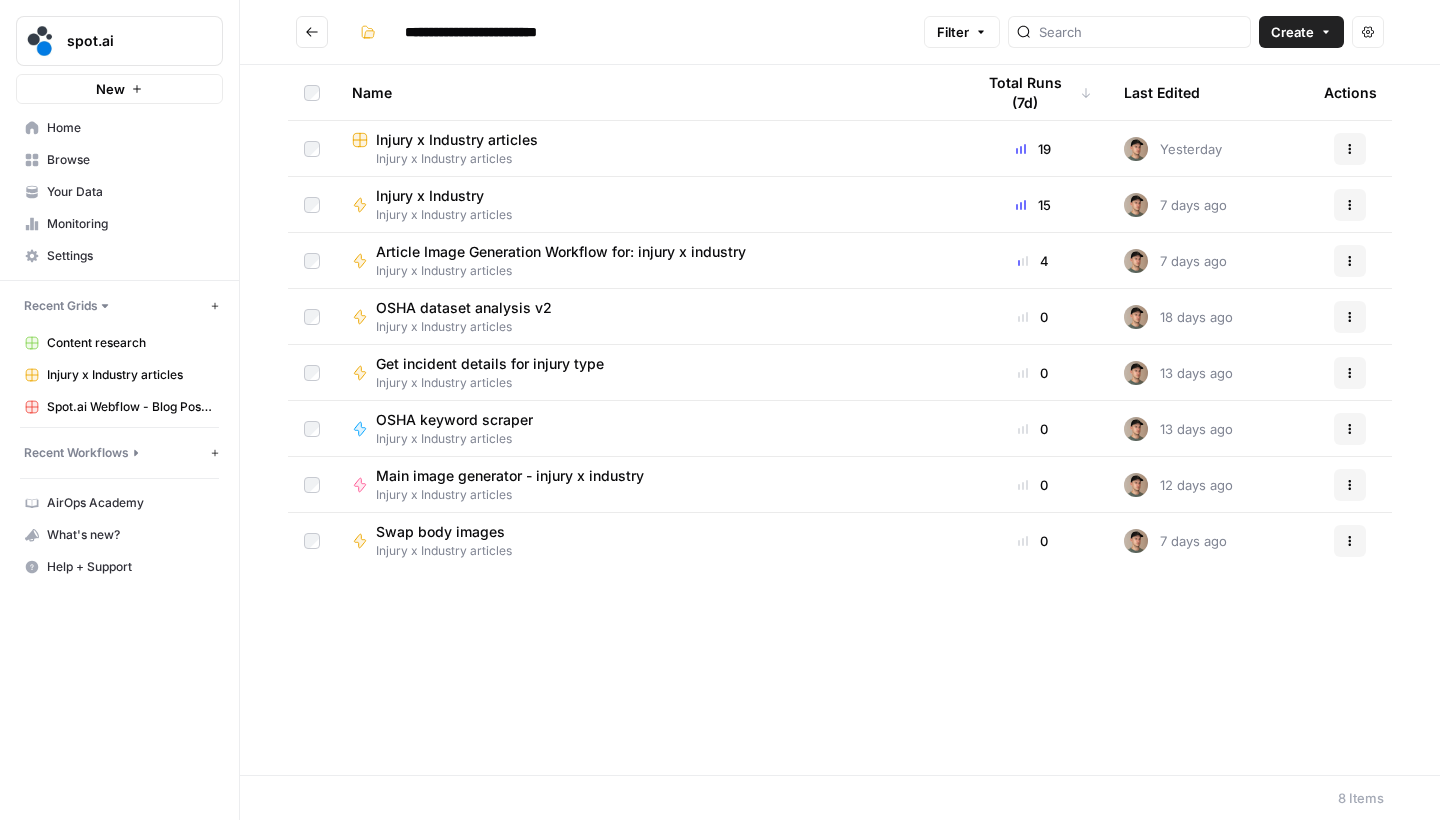 click on "OSHA keyword scraper" at bounding box center [454, 420] 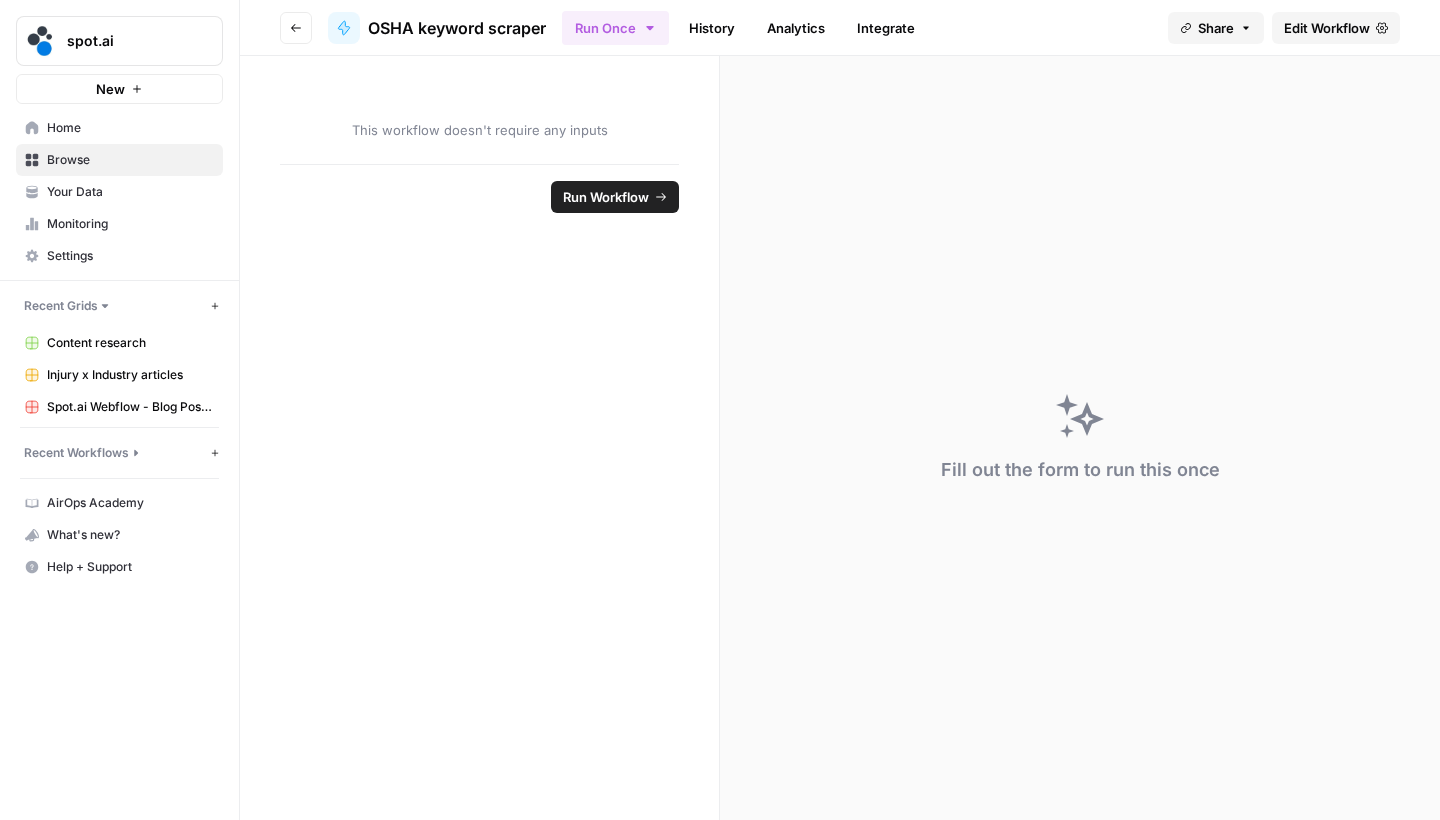 click on "Edit Workflow" at bounding box center [1336, 28] 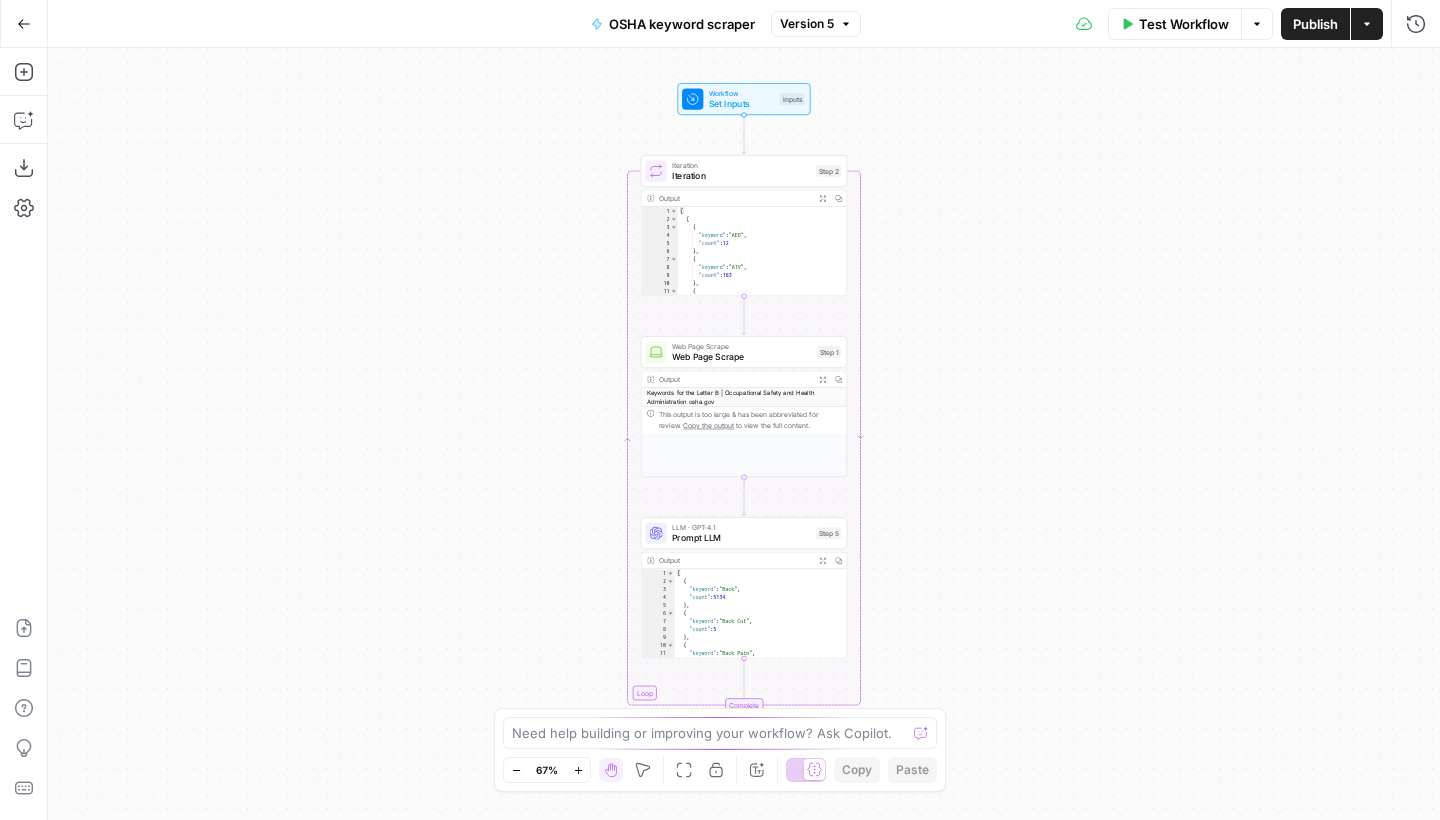 click on "Web Page Scrape" at bounding box center [742, 356] 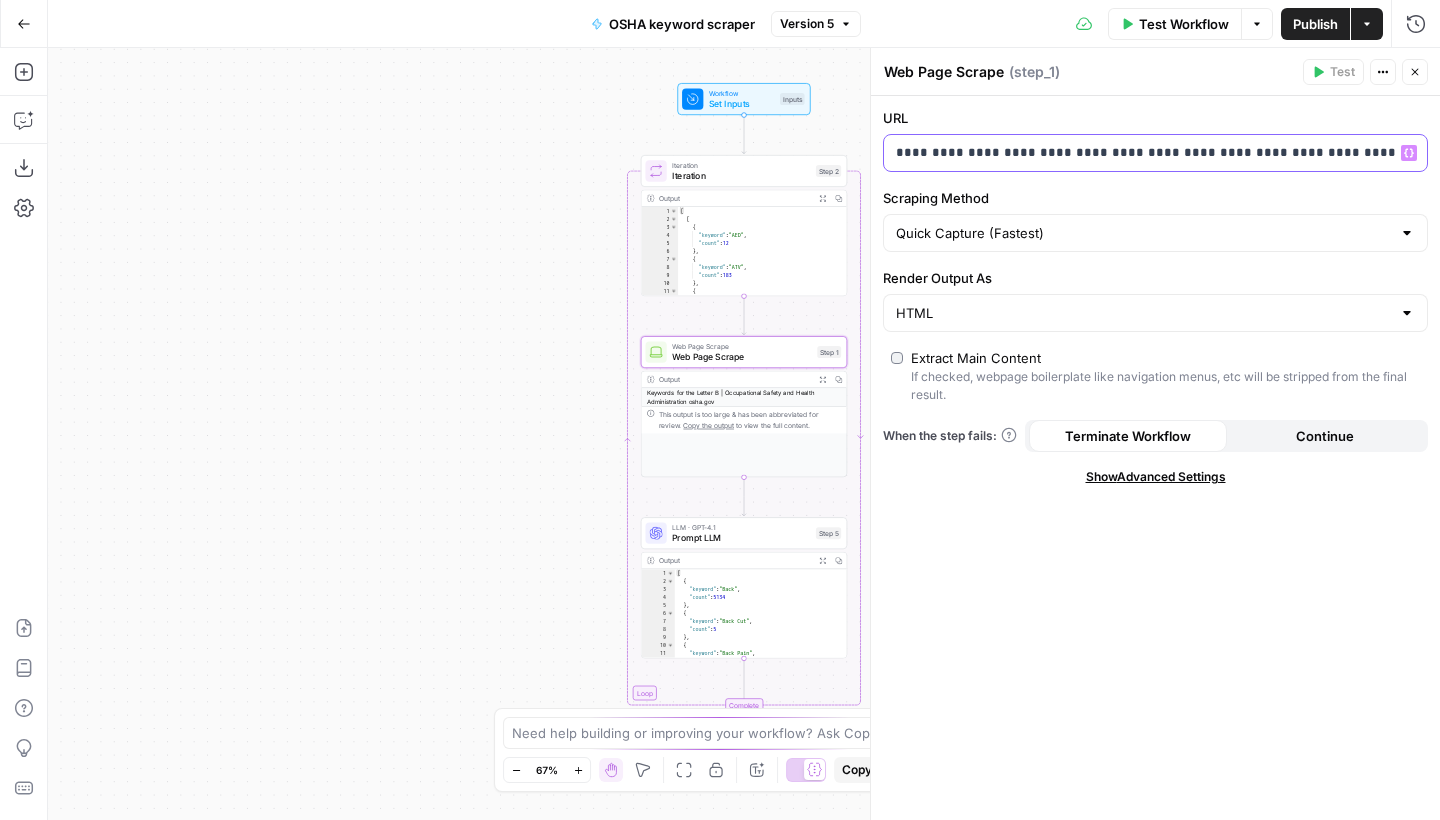 click on "**********" at bounding box center [1139, 153] 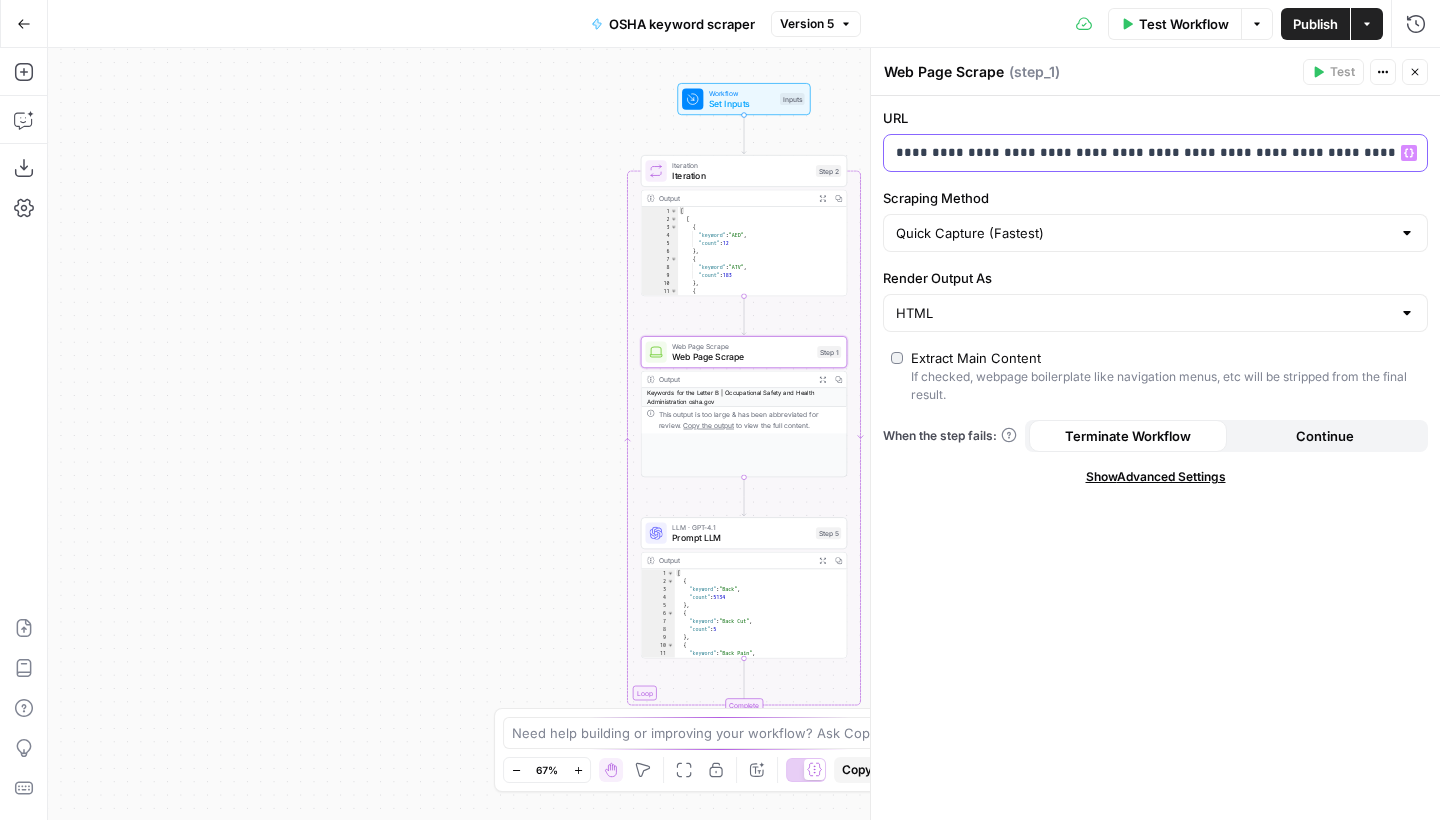 scroll, scrollTop: 0, scrollLeft: 201, axis: horizontal 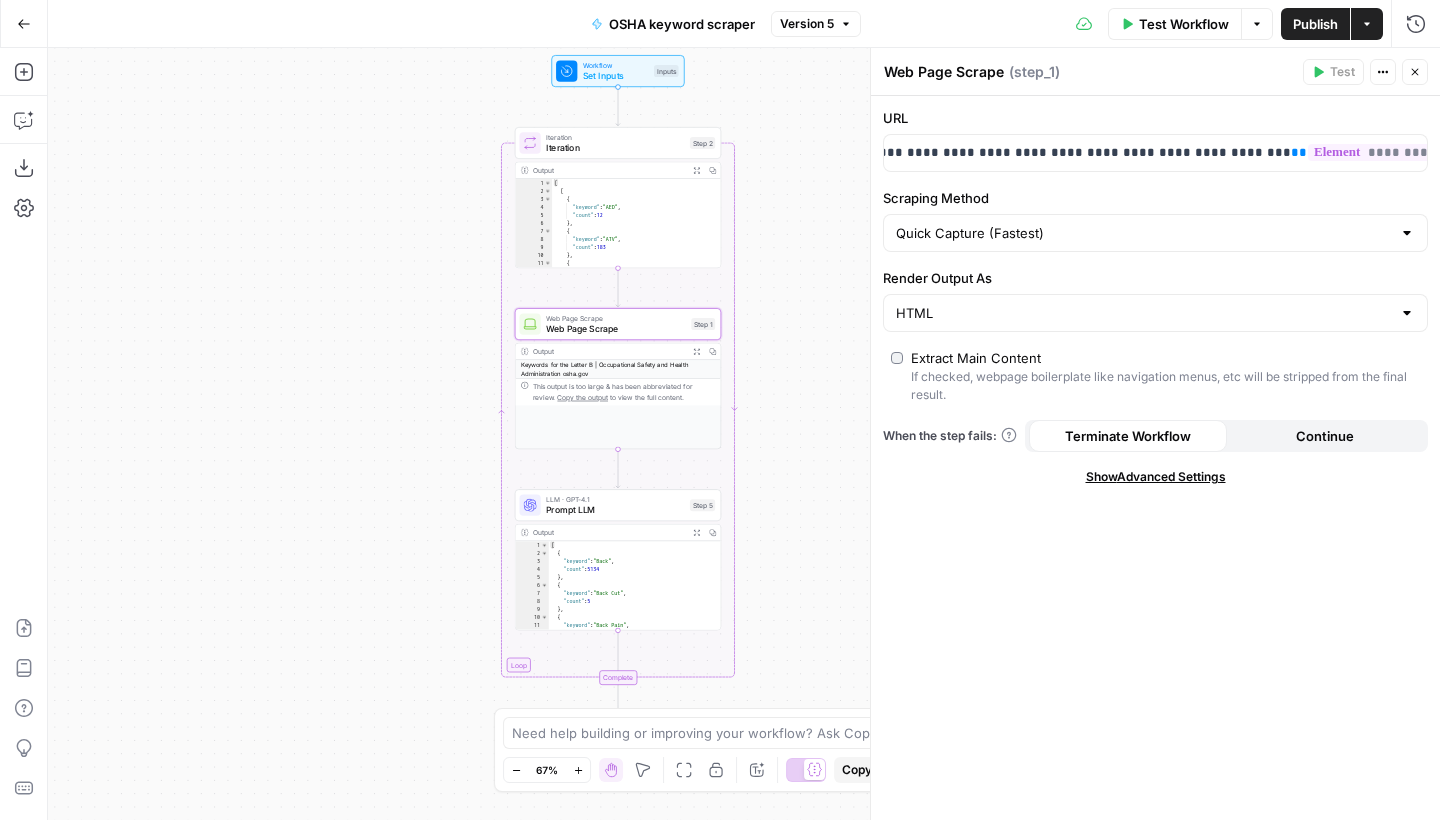 drag, startPoint x: 533, startPoint y: 322, endPoint x: 403, endPoint y: 292, distance: 133.41664 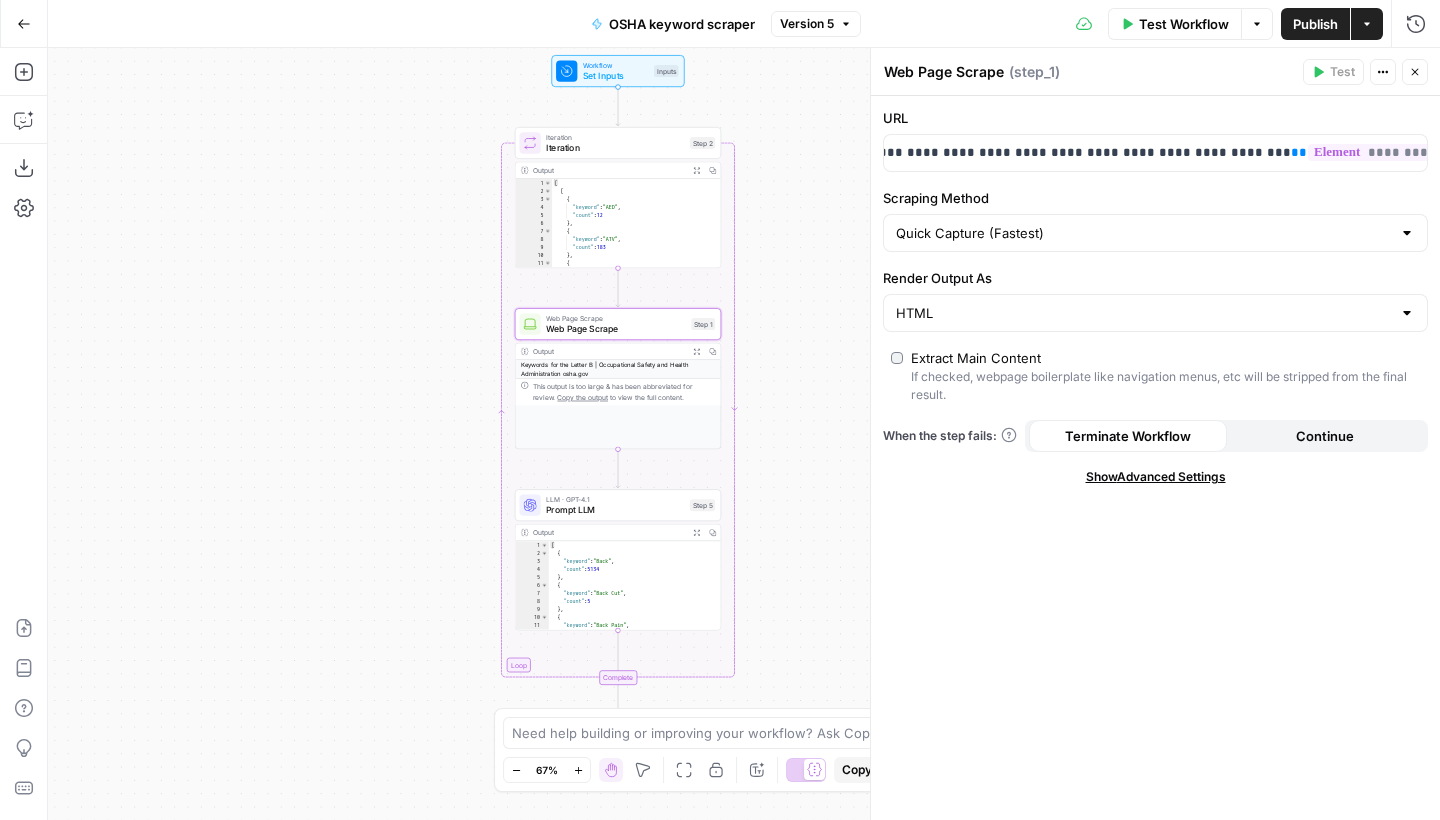 click on "Workflow Set Inputs Inputs Loop Iteration Iteration Step 2 Output Expand Output Copy 1 2 3 4 5 6 7 8 9 10 11 12 13 [    [      {         "keyword" :  "AED" ,         "count" :  12      } ,      {         "keyword" :  "ATV" ,         "count" :  183      } ,      {         "keyword" :  "Abdomen" ,         "count" :  1746     XXXXXXXXXXXXXXXXXXXXXXXXXXXXXXXXXXXXXXXXXXXXXXXXXXXXXXXXXXXXXXXXXXXXXXXXXXXXXXXXXXXXXXXXXXXXXXXXXXXXXXXXXXXXXXXXXXXXXXXXXXXXXXXXXXXXXXXXXXXXXXXXXXXXXXXXXXXXXXXXXXXXXXXXXXXXXXXXXXXXXXXXXXXXXXXXXXXXXXXXXXXXXXXXXXXXXXXXXXXXXXXXXXXXXXXXXXXXXXXXXXXXXXXXXXXXXXXXXXXXXXXXXXXXXXXXXXXXXXXXXXXXXXXXXXXXXXXXXXXXXXXXXXXXXXXXXXXXXXXXXXXXXXXXXXXXXXXXXXXXXXXXXXXXXXXXXXXXXXXXXXXXXXXXXXXXXXXXXXXXXXXXXXXXXXXXXXXXXXXXXXXXXXXXXXXXXXXXXXXXXXXXXXXXXXXXXXXXXXXXXXXXXXXXXXXXXXXXXXXXXXXXXXXXXXXXXXXXXXXXXXXXXXXXXXXXXXXXXXXXXXXXXXXXXXXX Web Page Scrape Web Page Scrape Step 1 Output Expand Output Copy This output is too large & has been abbreviated for review.   Copy the output   to view the full content. Prompt LLM 1" at bounding box center [744, 434] 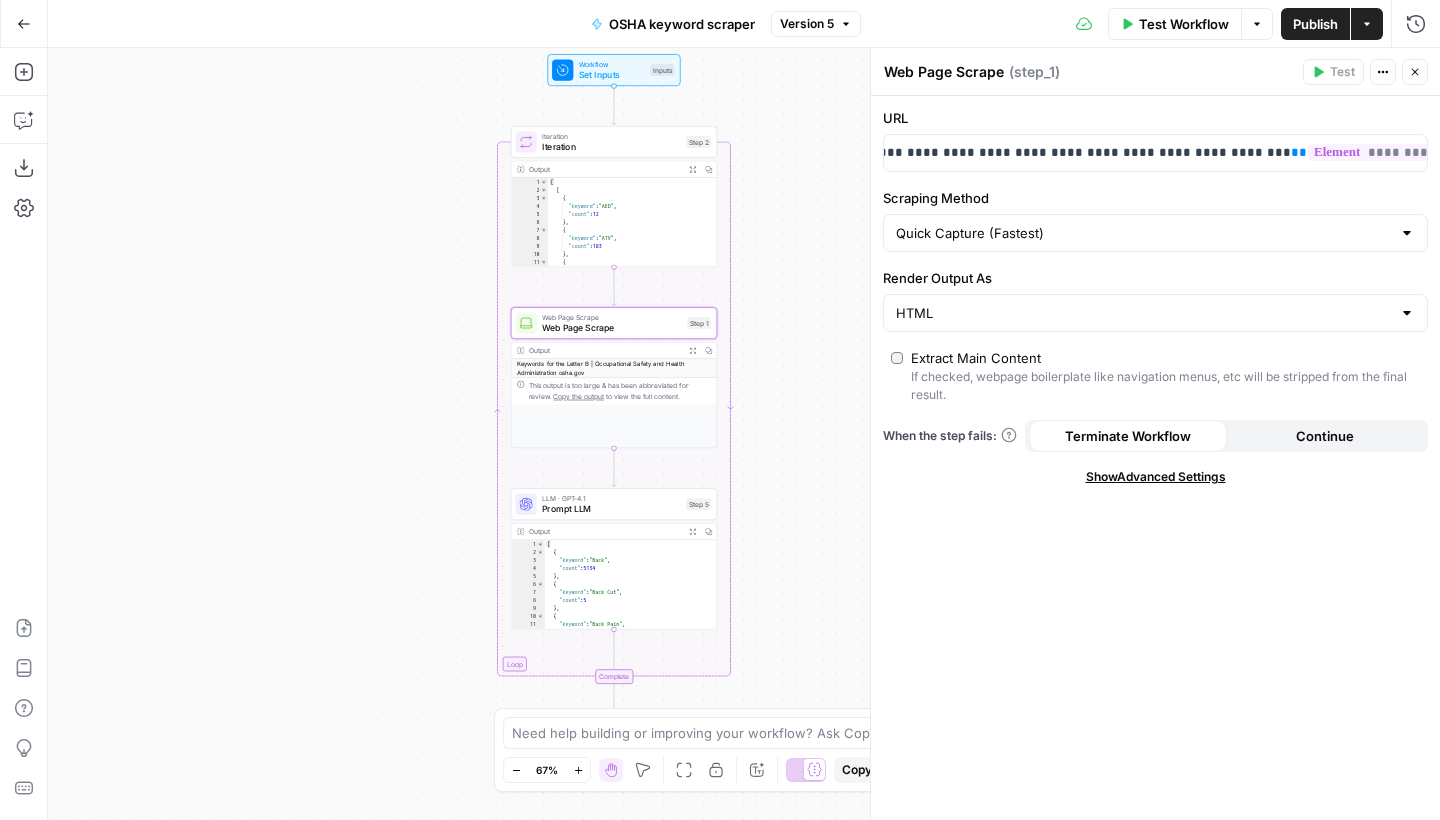 click on "Go Back" at bounding box center (24, 24) 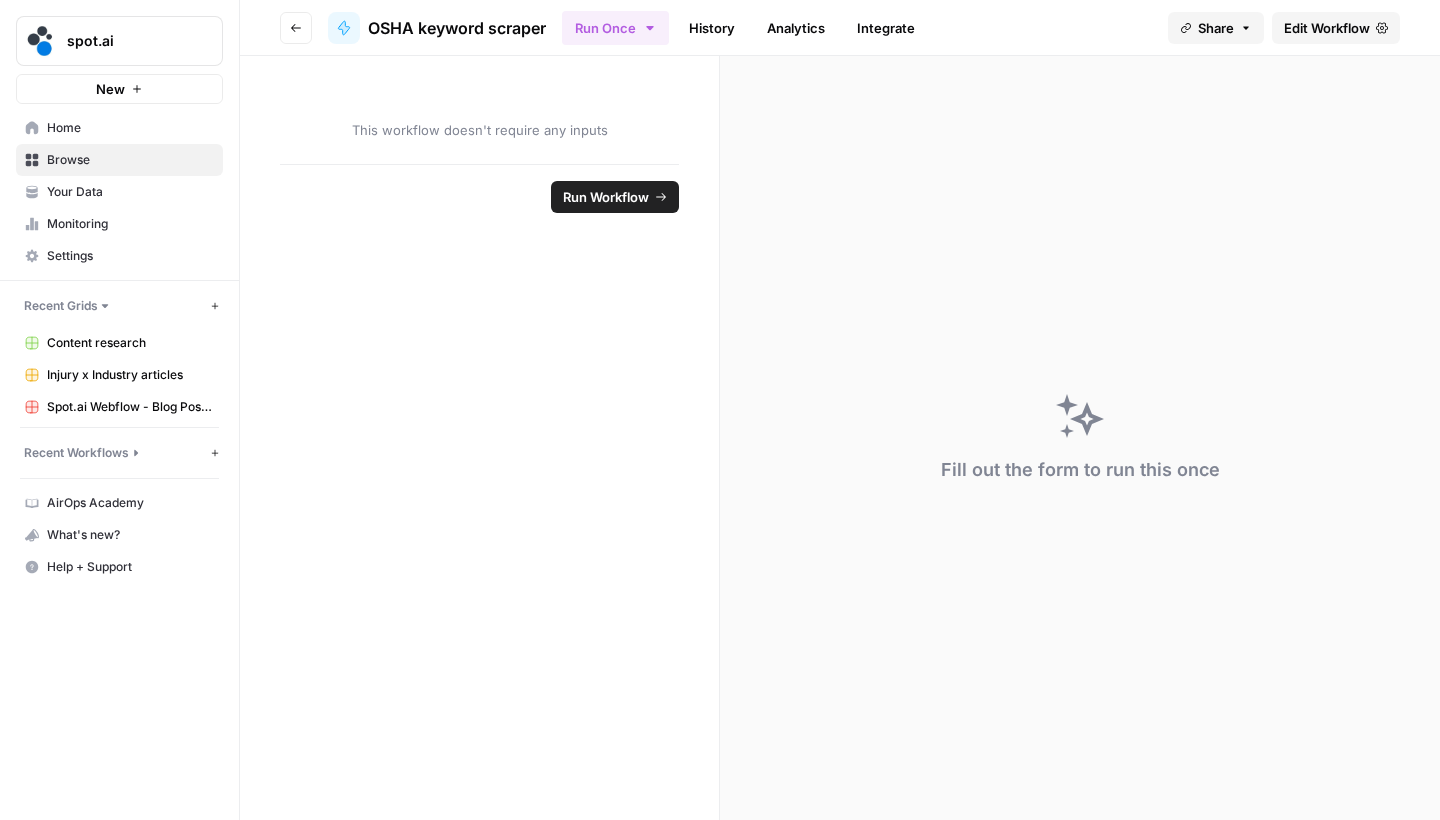 click on "Go back" at bounding box center (296, 28) 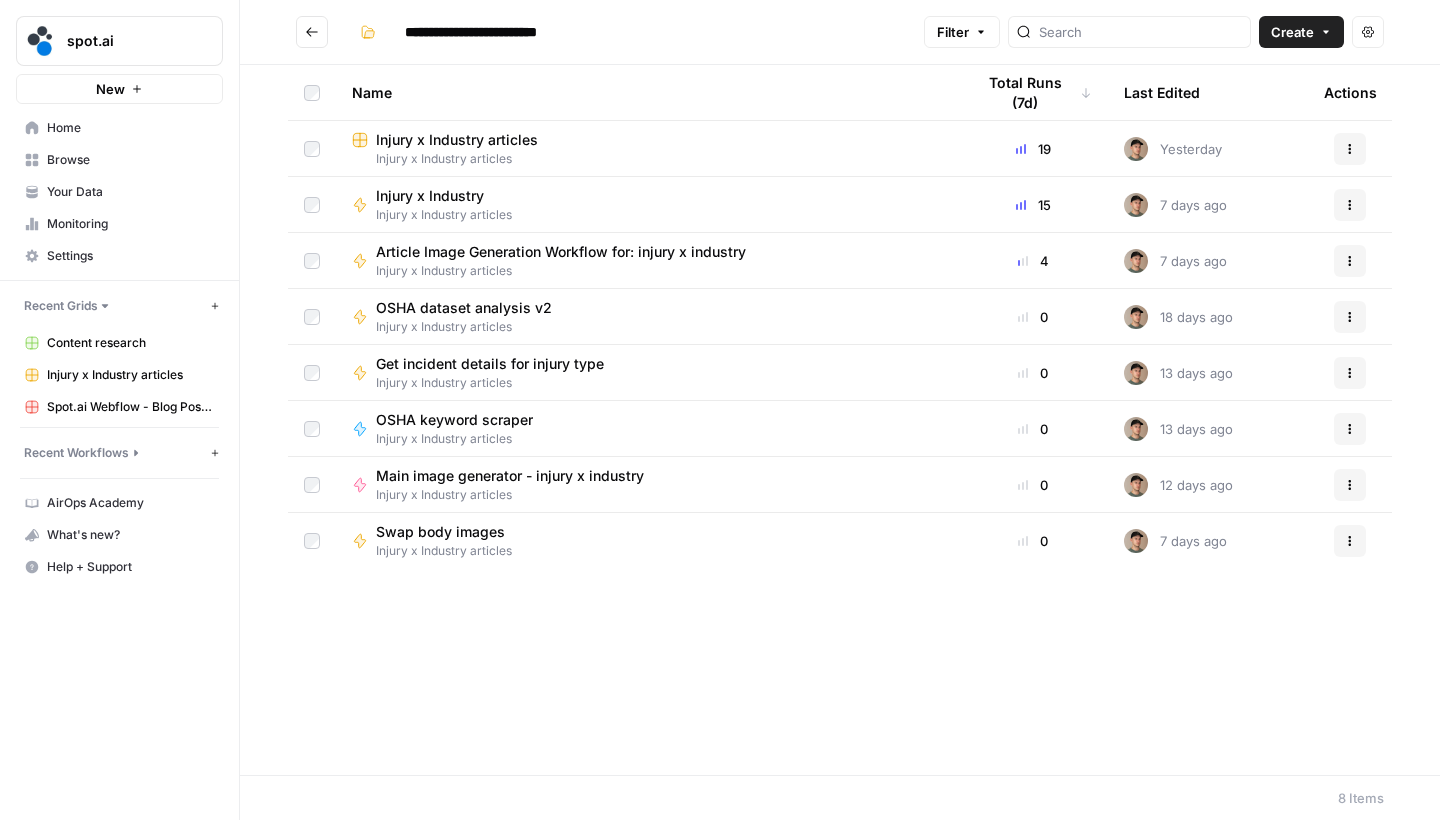 type on "**********" 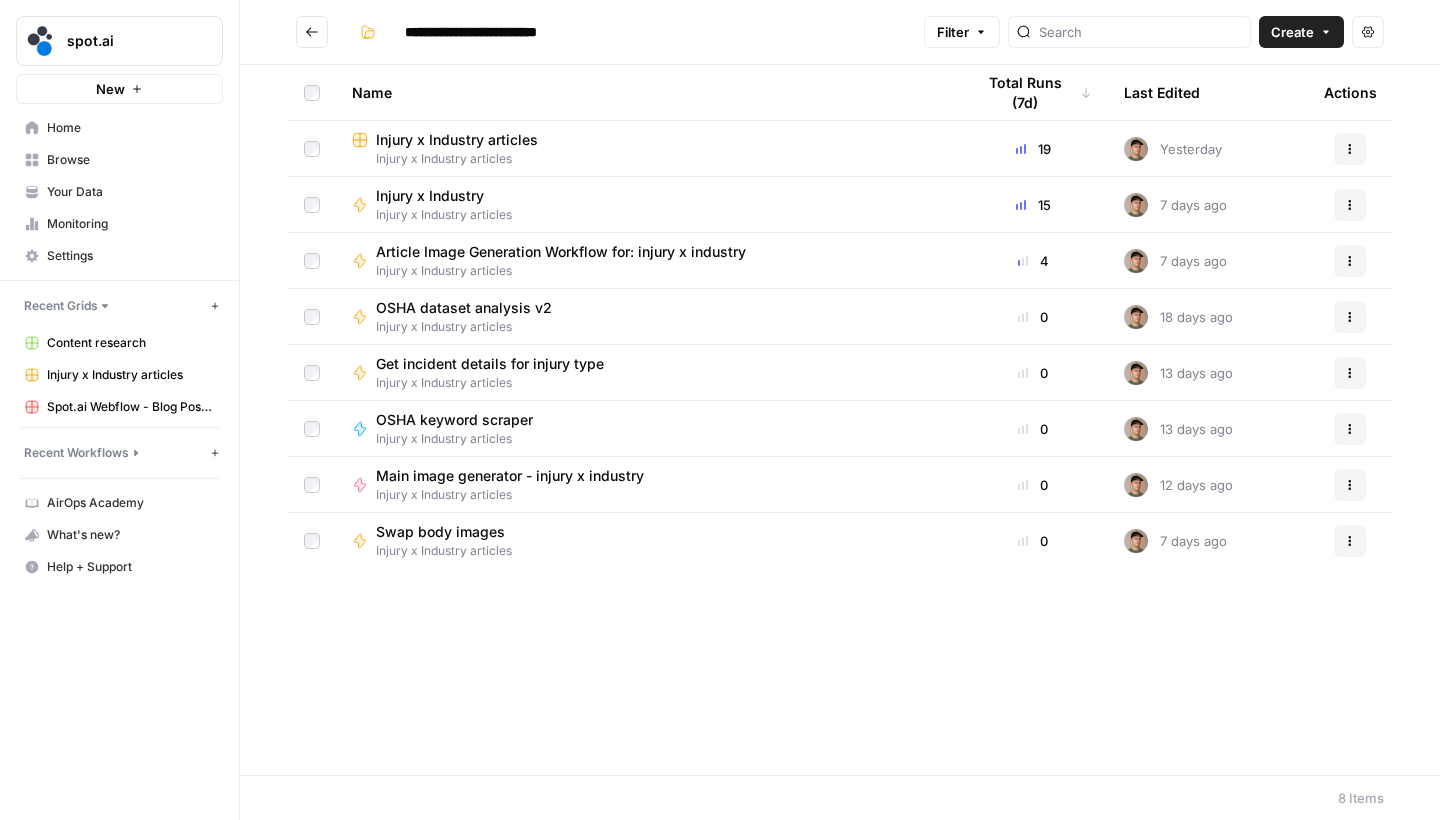 click at bounding box center (312, 32) 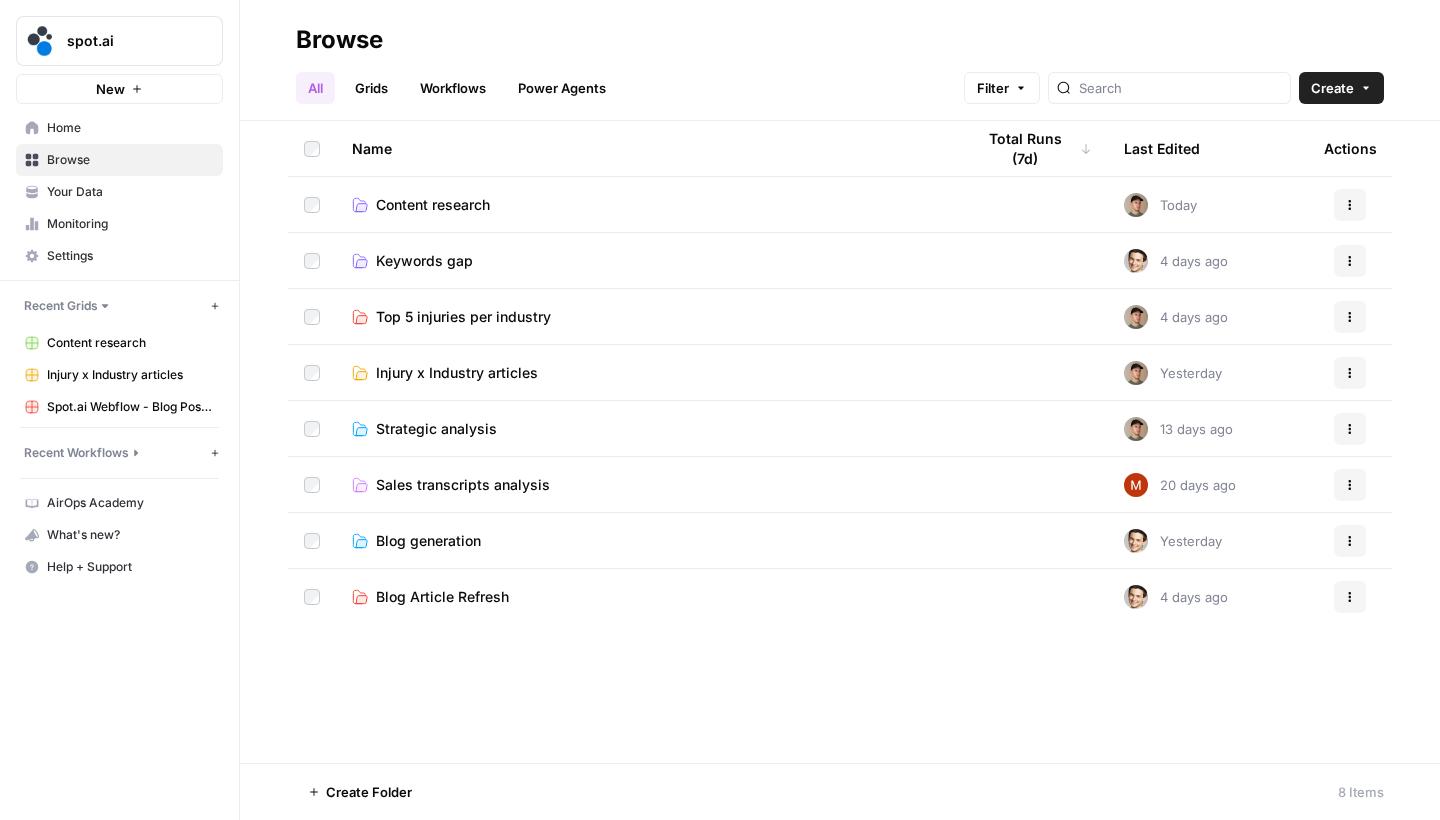 click on "Content research" at bounding box center (433, 205) 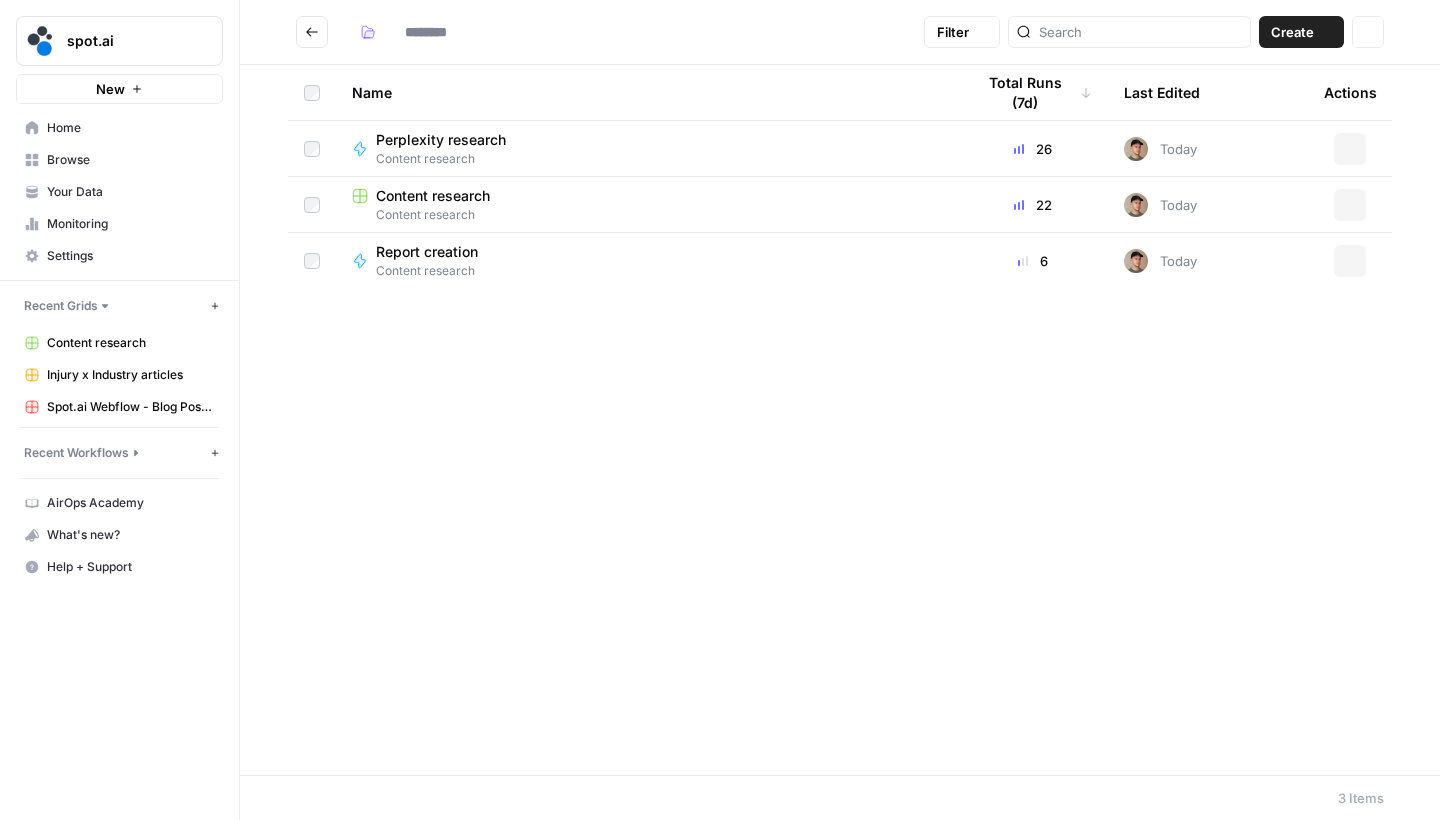 type on "**********" 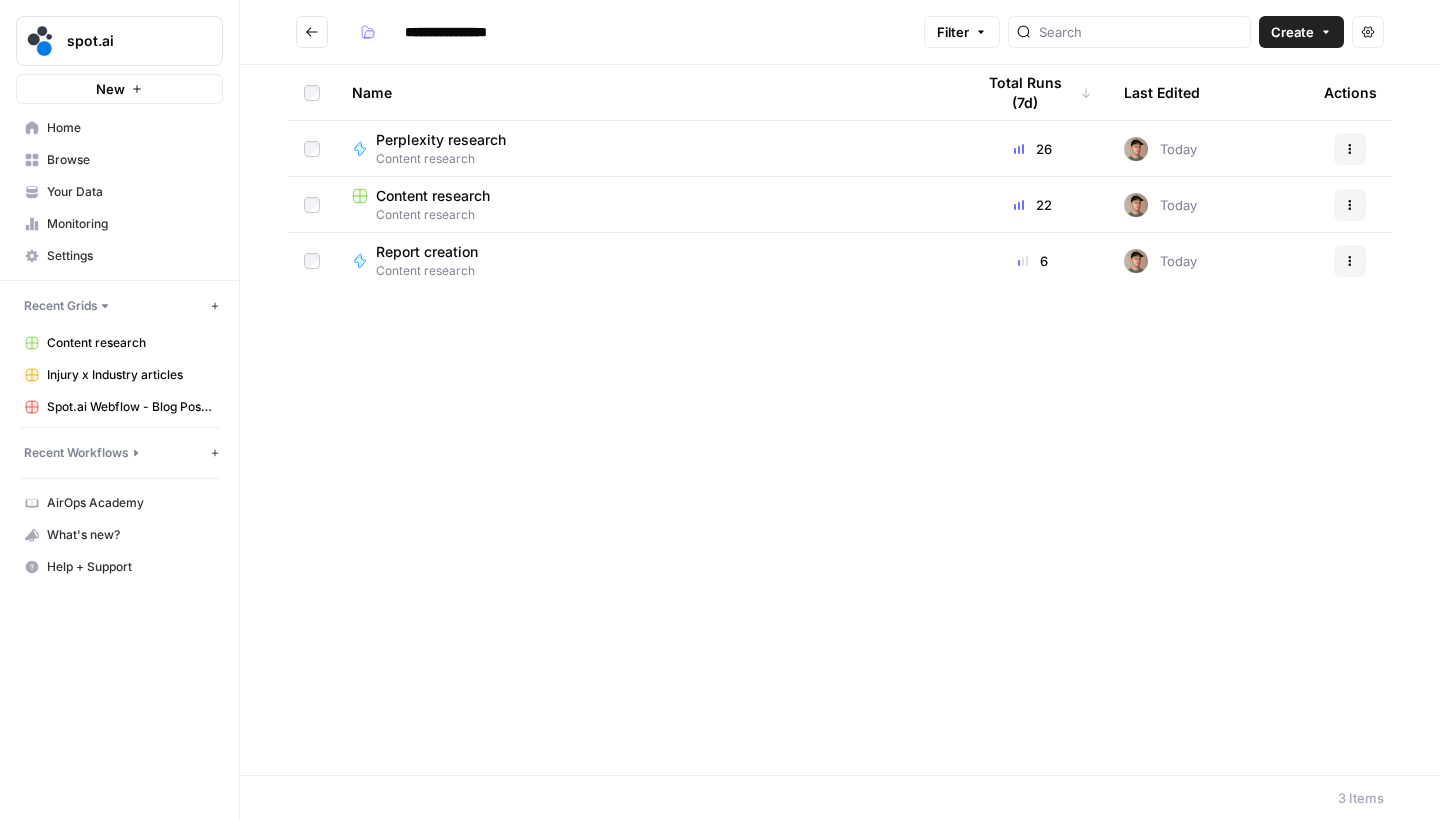click on "Content research" at bounding box center [433, 196] 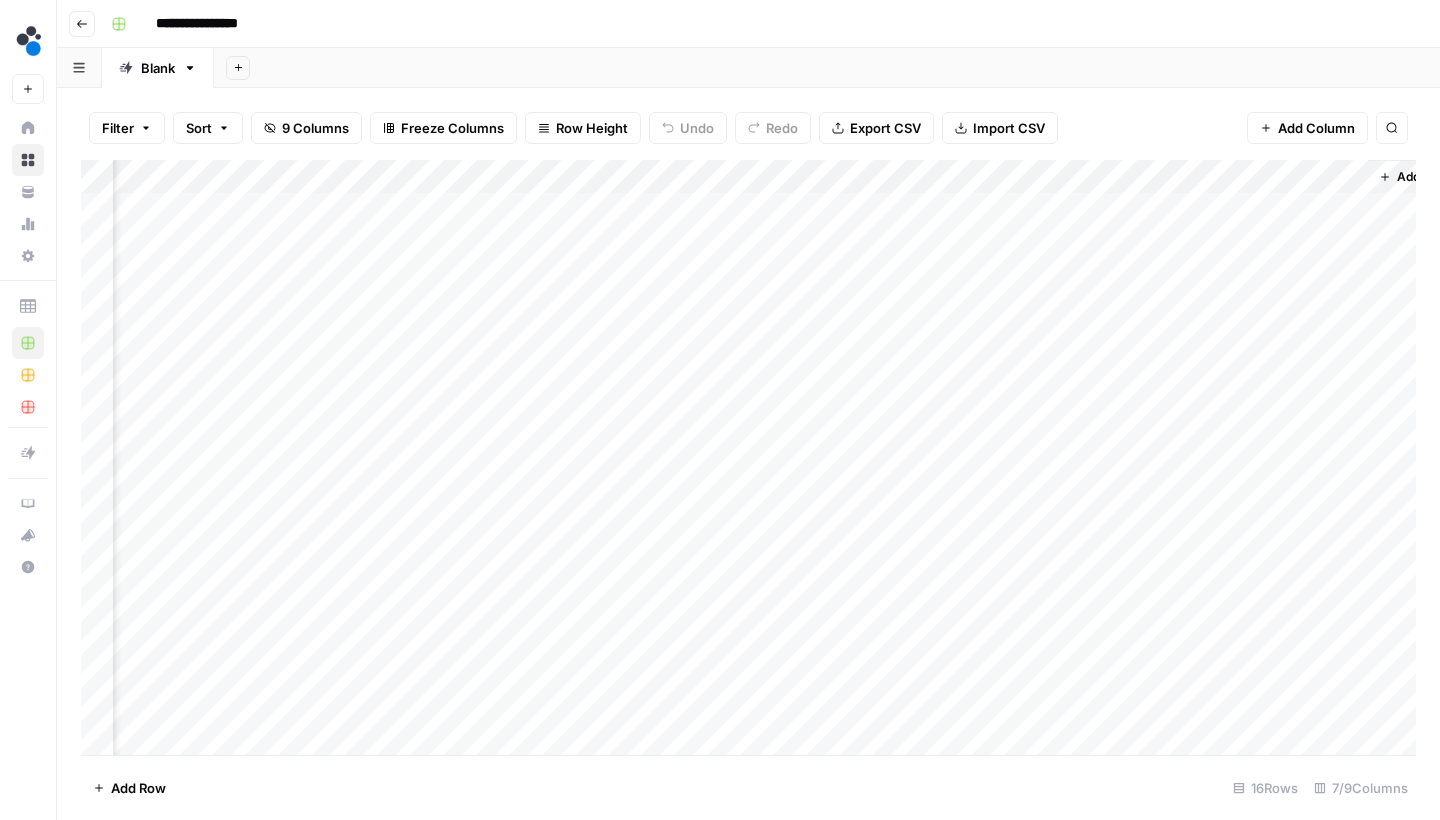 scroll, scrollTop: 0, scrollLeft: 292, axis: horizontal 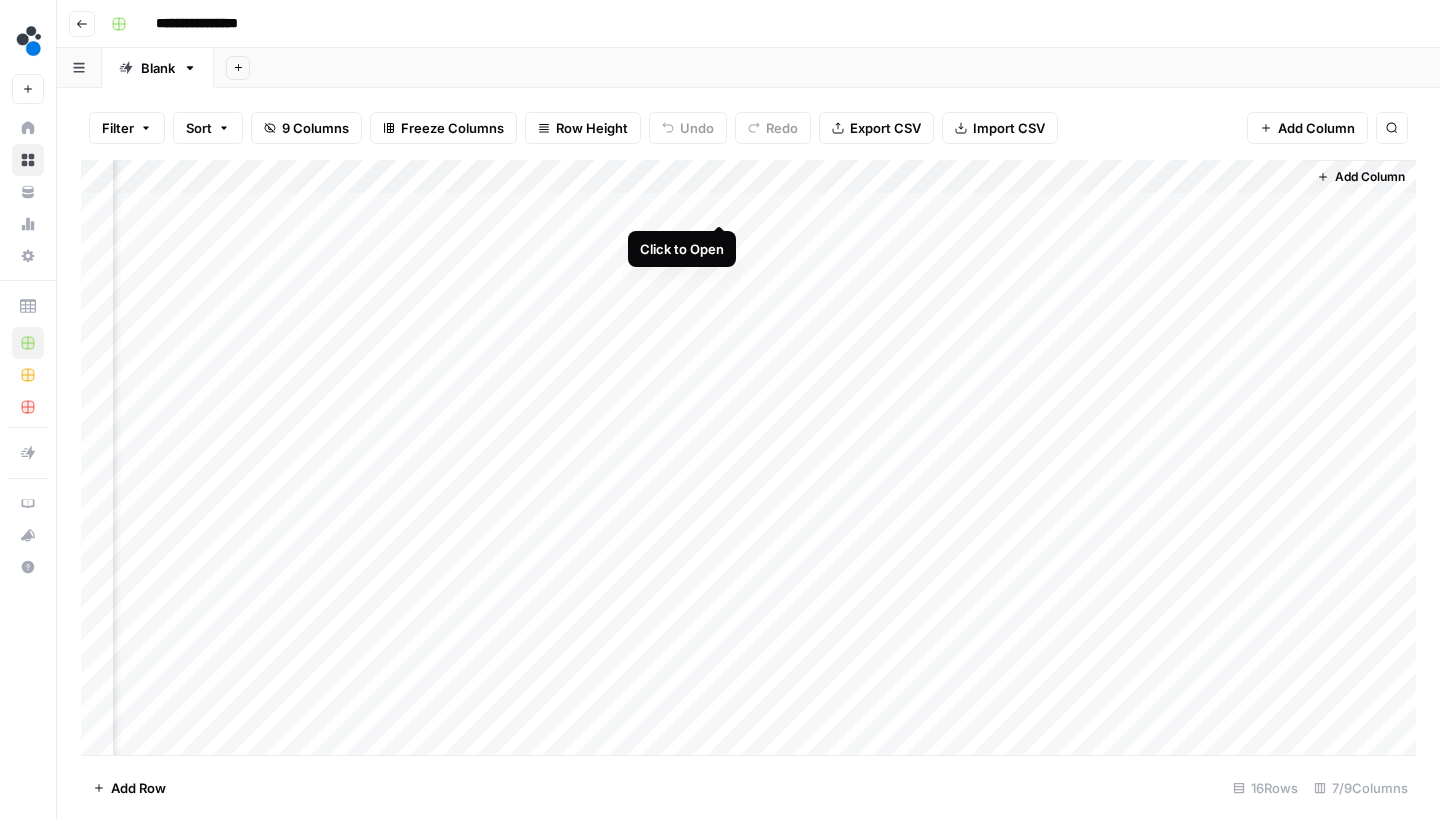 click on "Add Column" at bounding box center [748, 460] 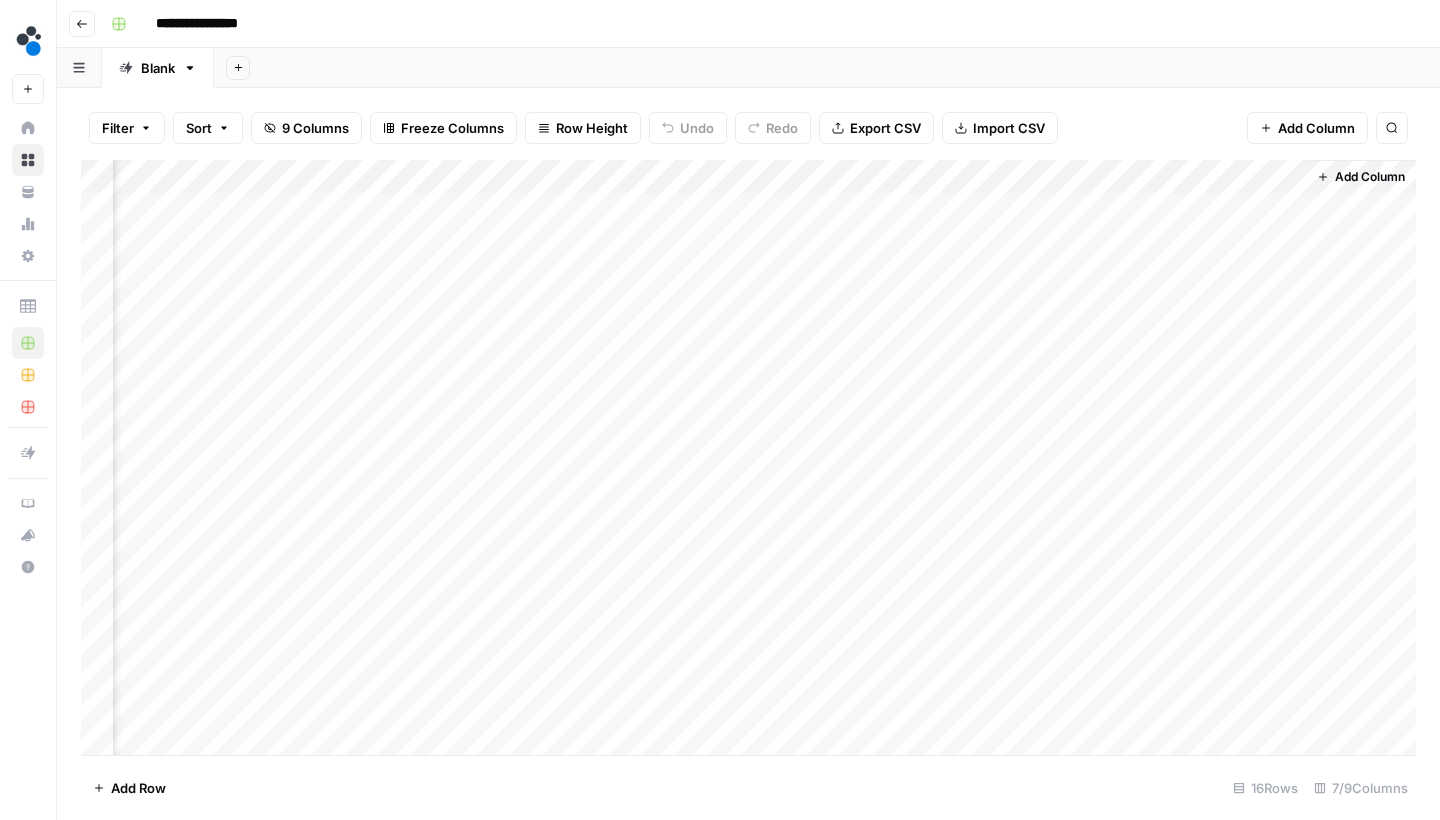 click on "Add Column" at bounding box center [748, 460] 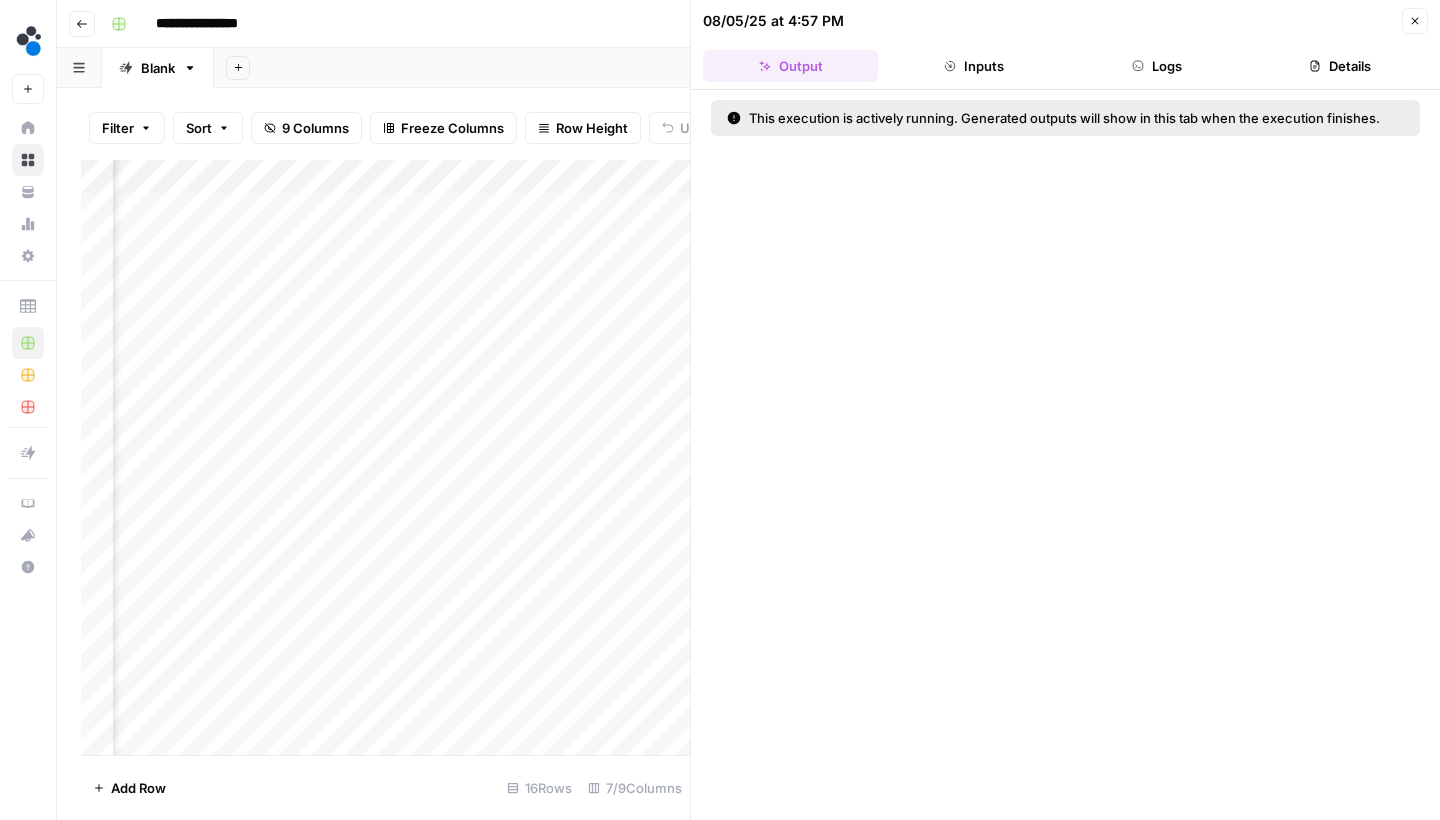 click on "Details" at bounding box center [1340, 66] 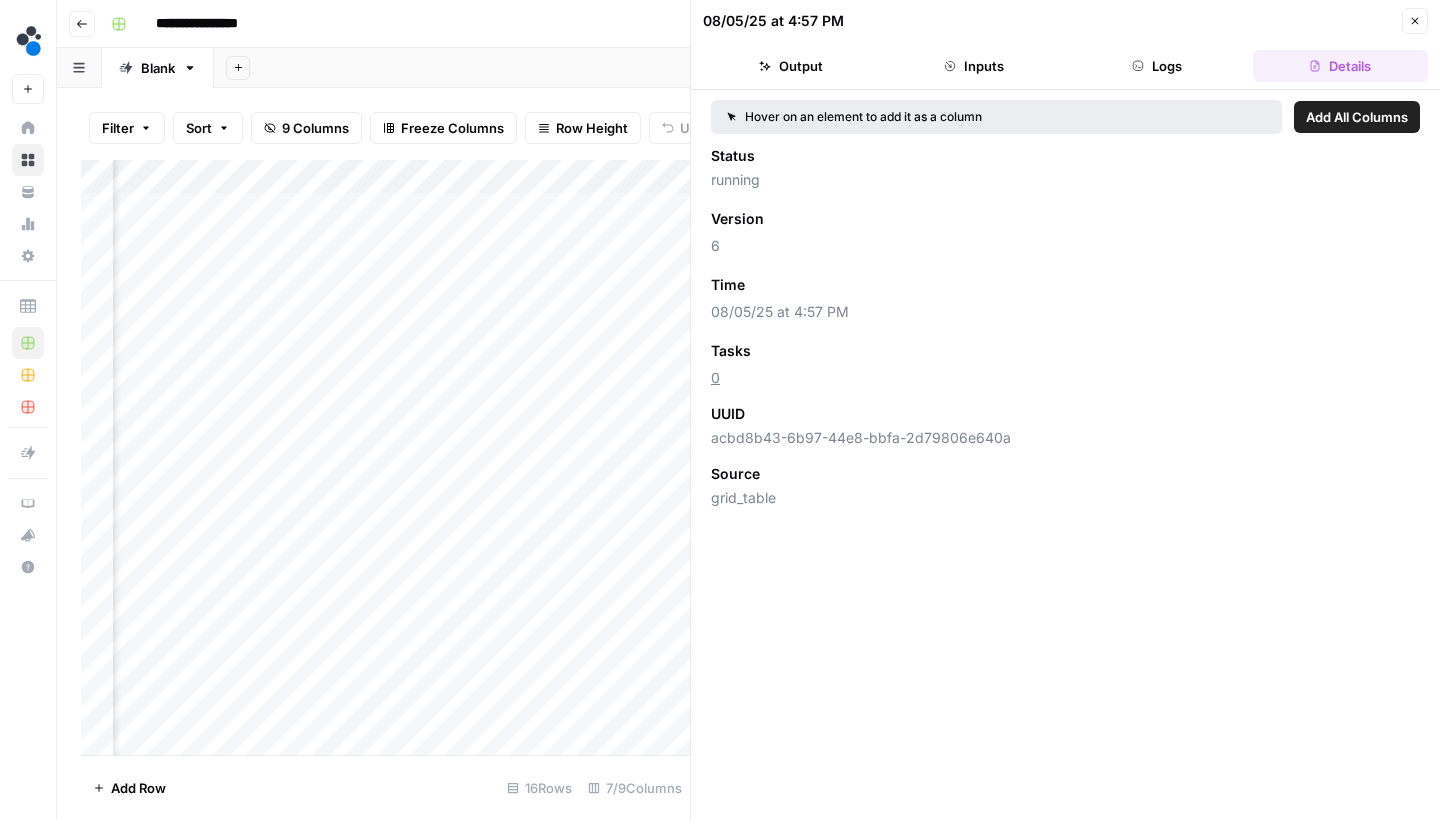 click on "Logs" at bounding box center [1157, 66] 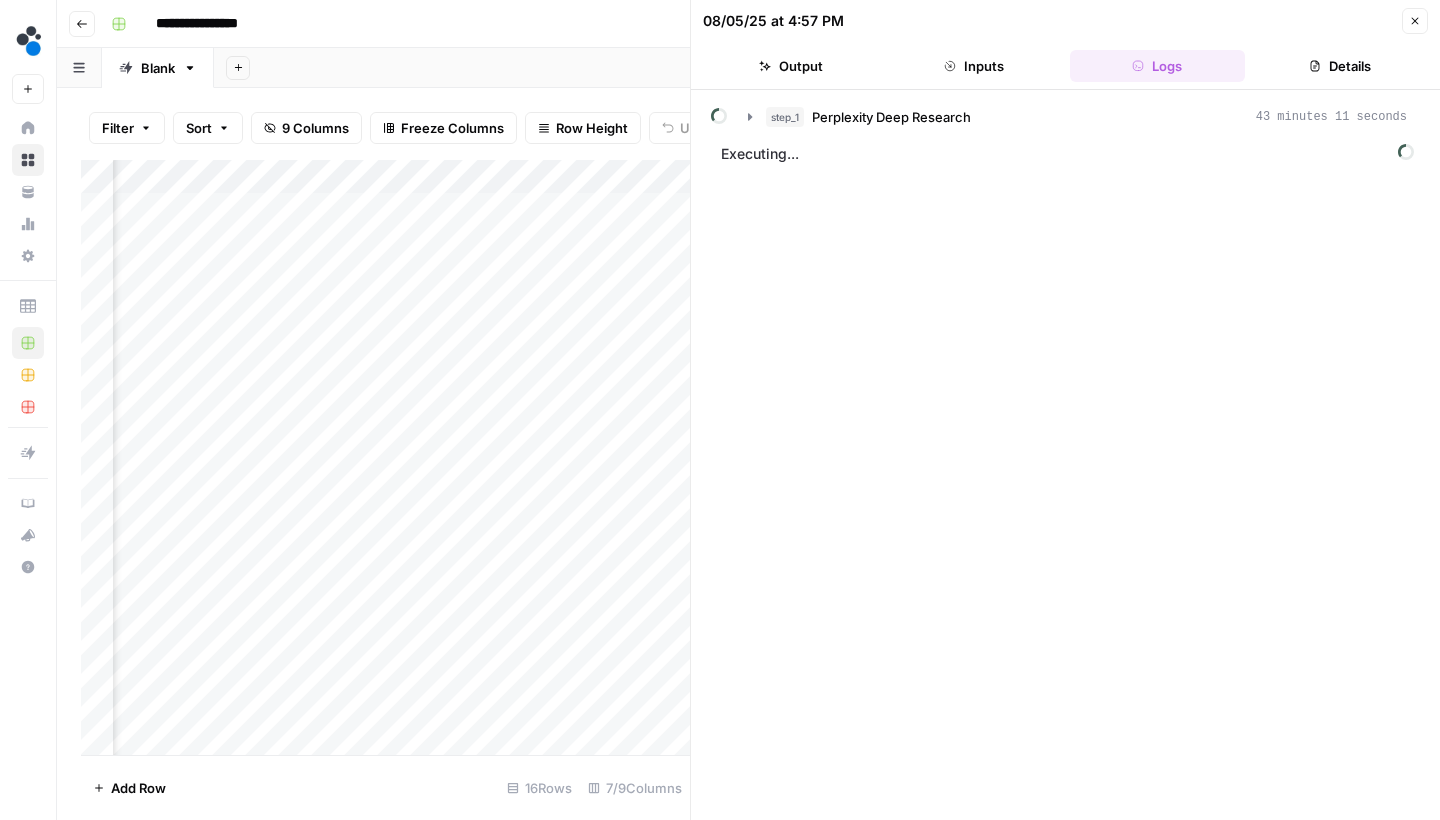 click on "Close" at bounding box center (1415, 21) 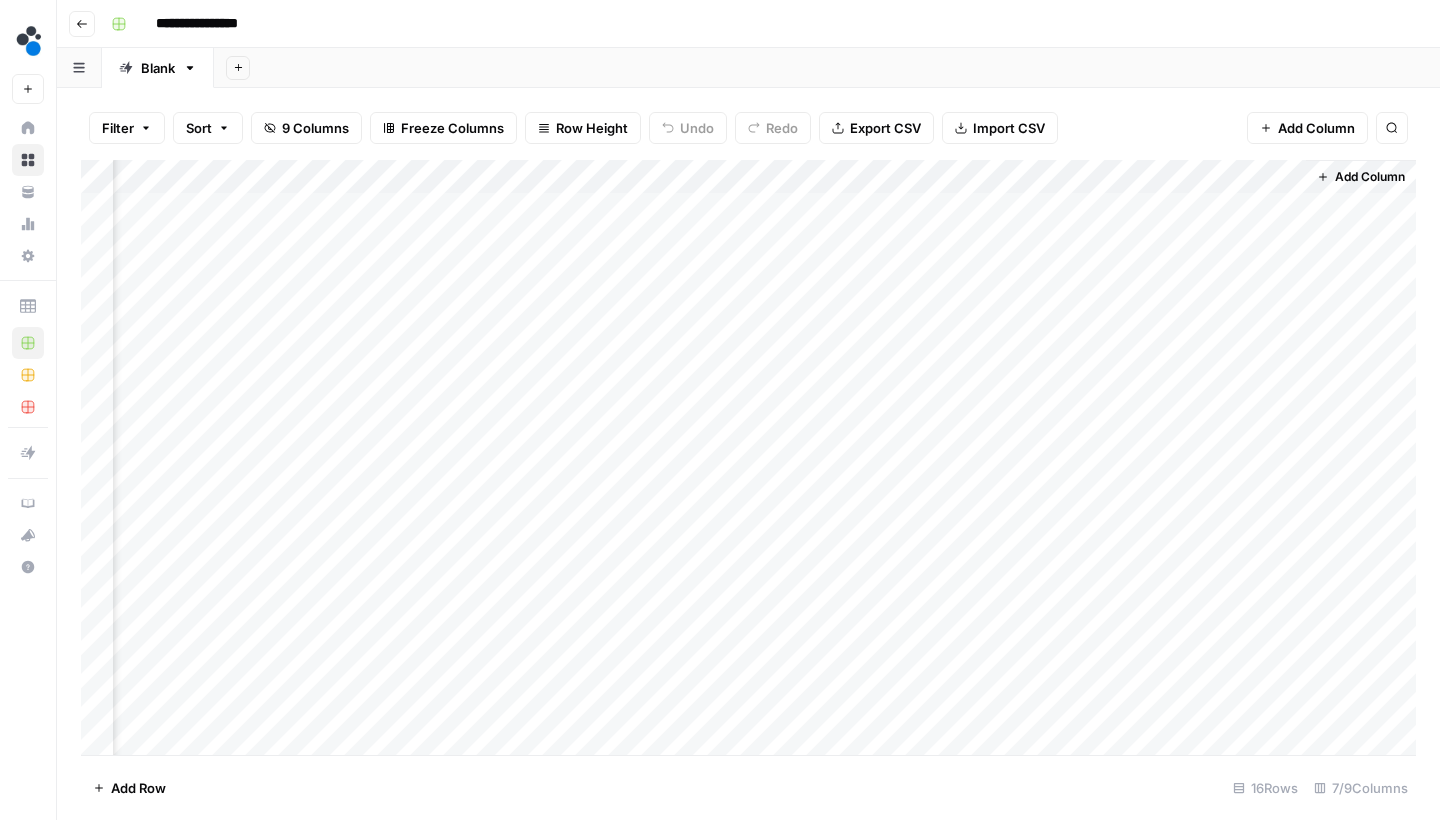scroll, scrollTop: 0, scrollLeft: 268, axis: horizontal 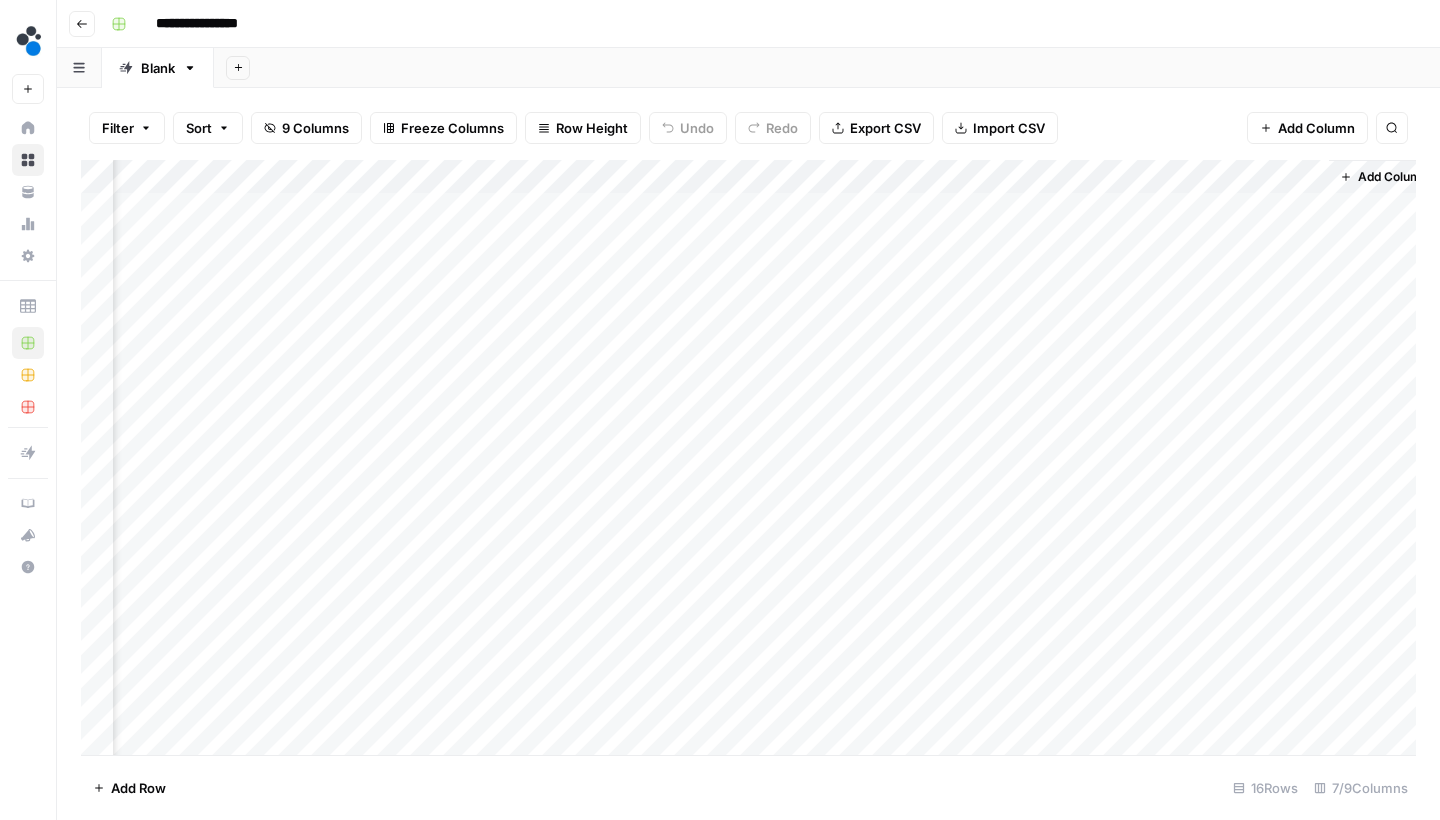 click on "Filter Sort 9 Columns Freeze Columns Row Height Undo Redo Export CSV Import CSV Add Column Search Add Column Add Row 16  Rows 7/9  Columns" at bounding box center (748, 454) 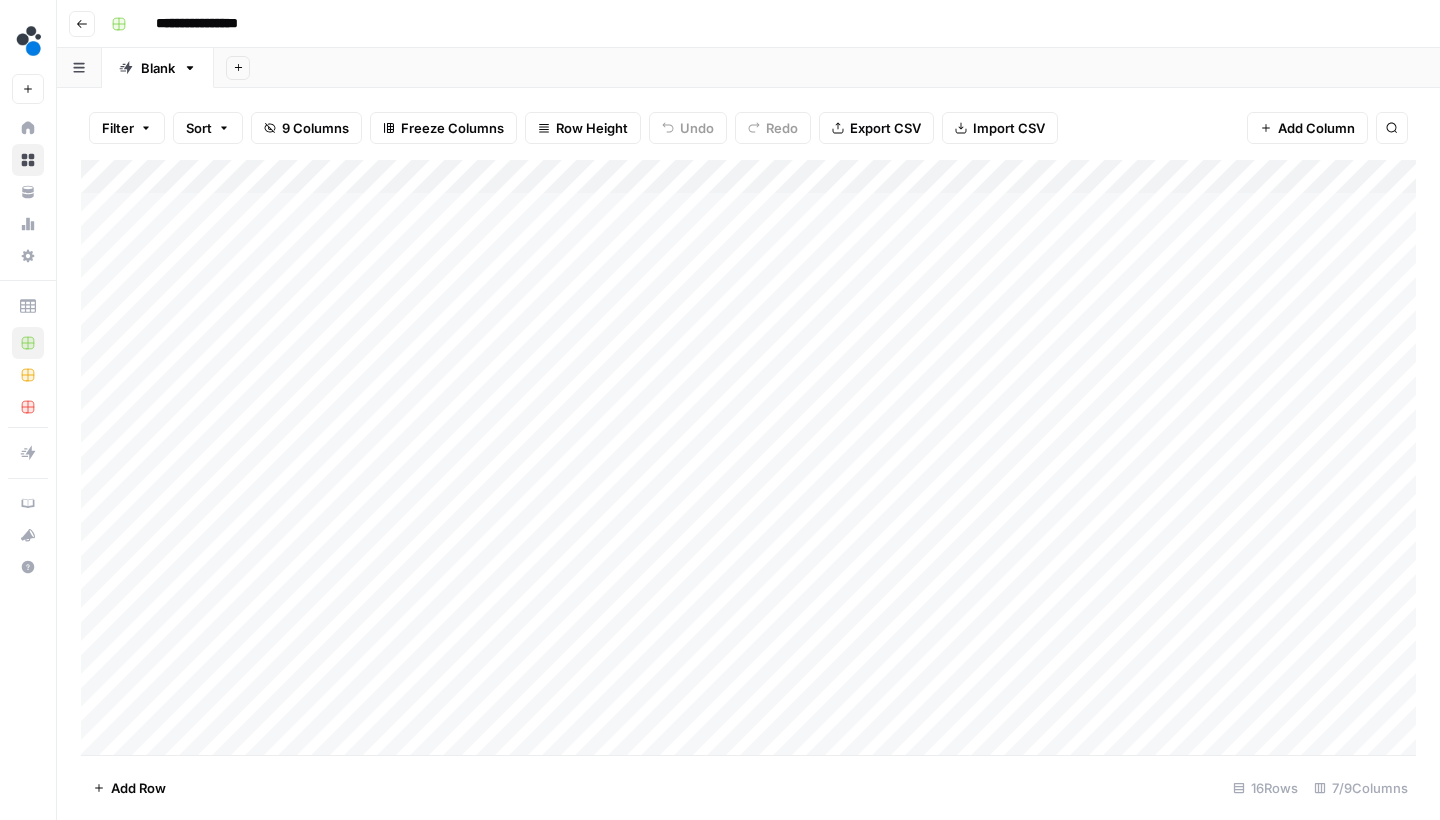 scroll, scrollTop: 0, scrollLeft: 0, axis: both 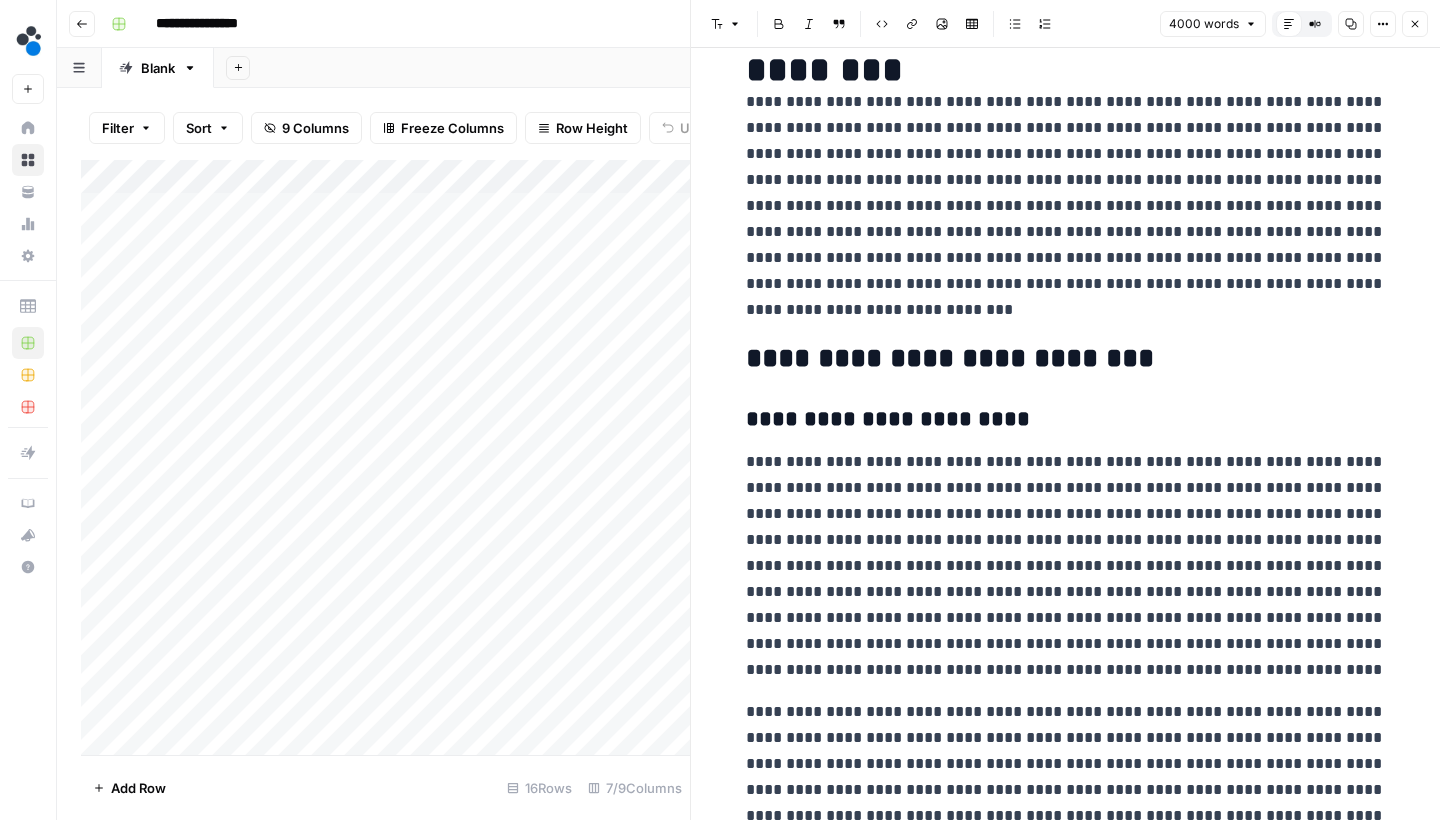 click on "**********" at bounding box center [1066, 206] 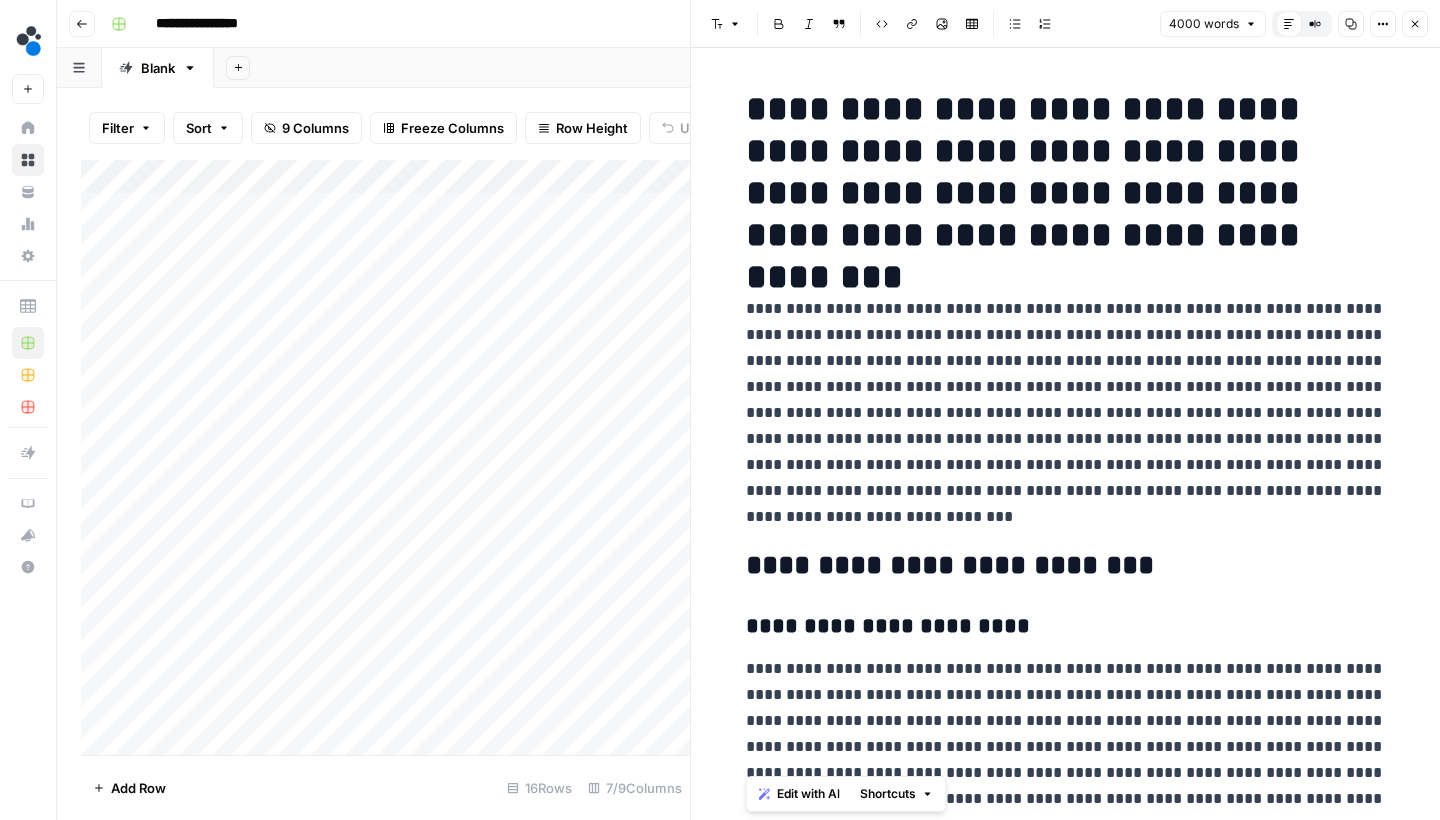 scroll, scrollTop: 0, scrollLeft: 0, axis: both 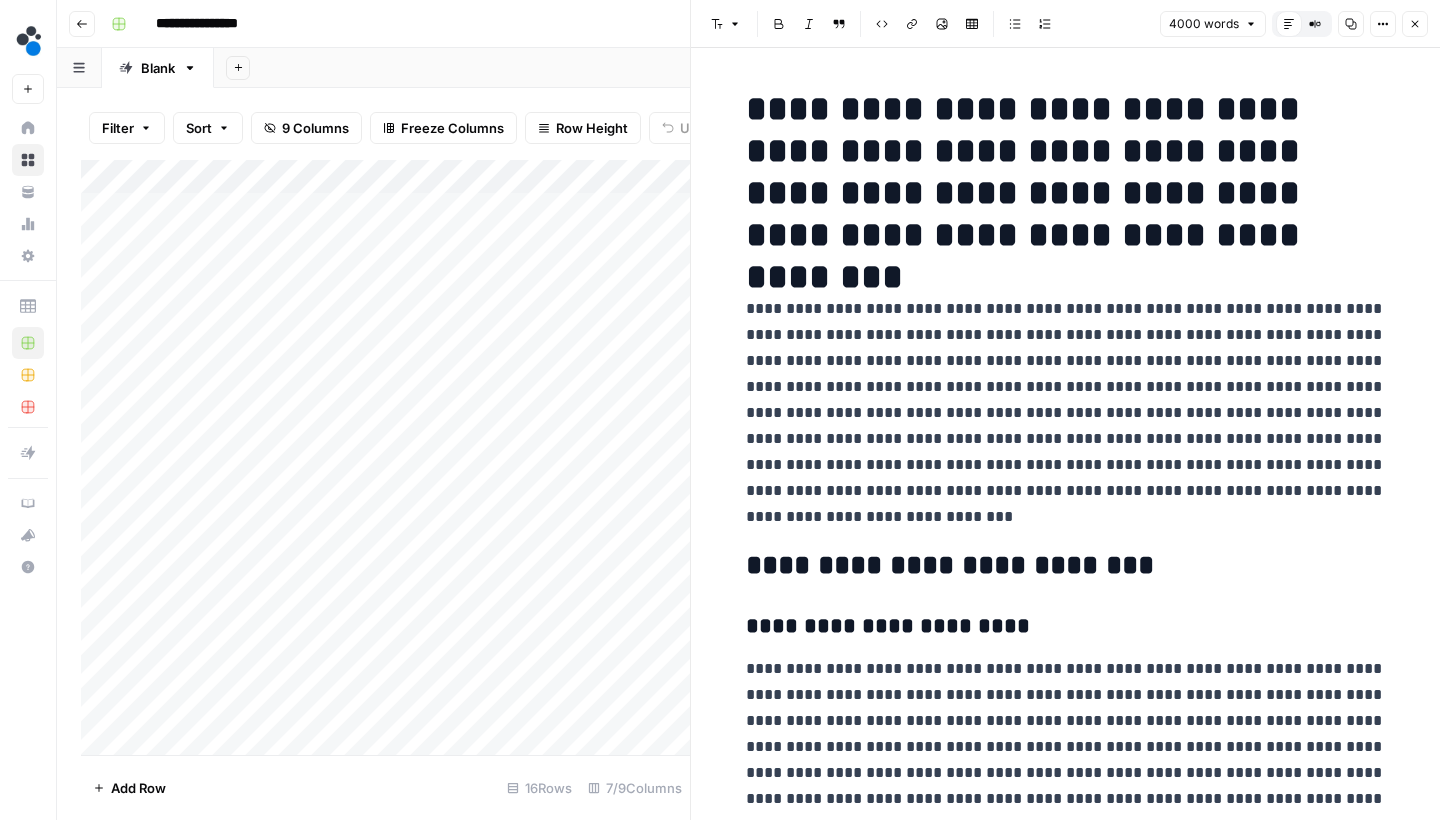 click 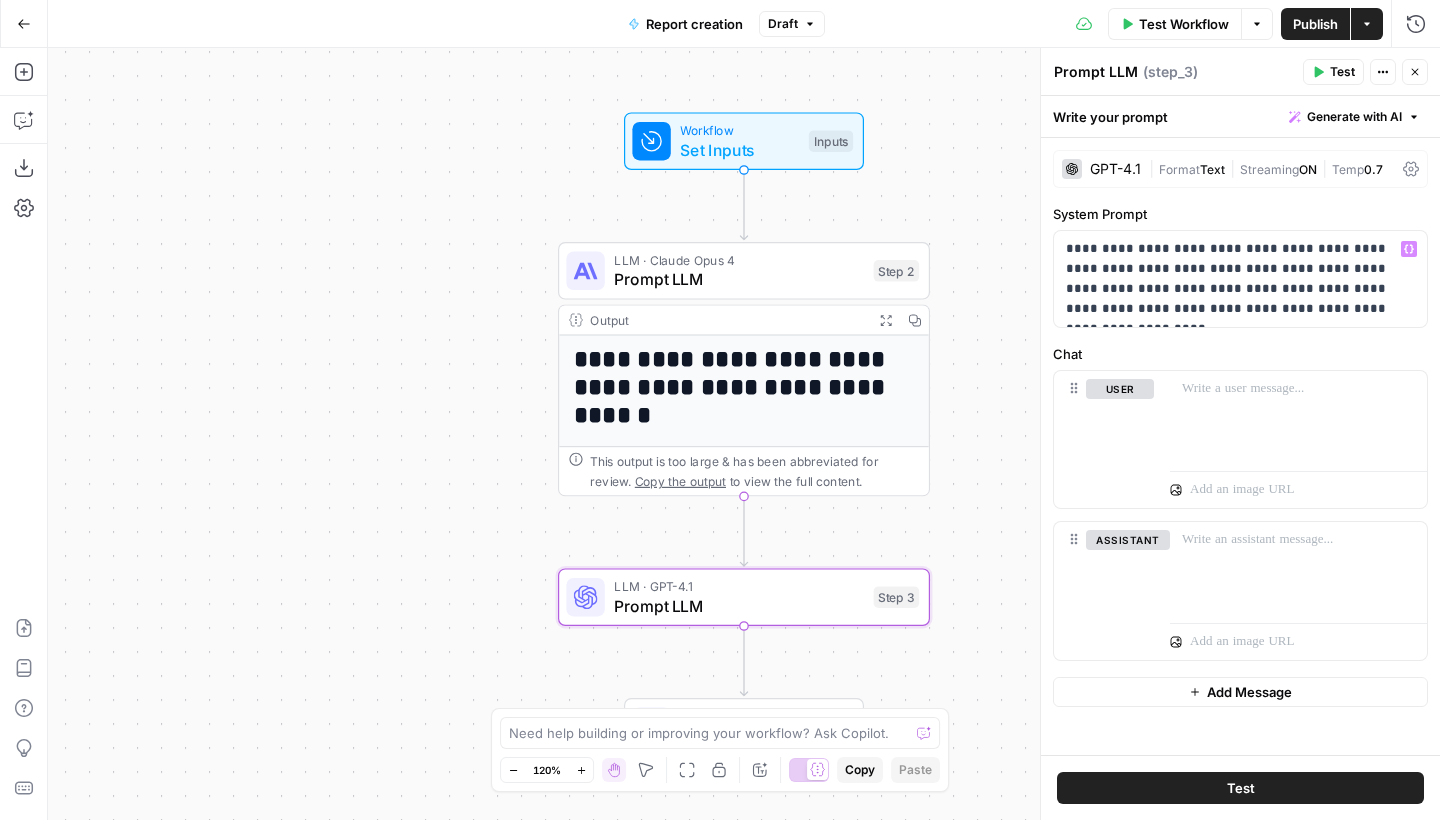type 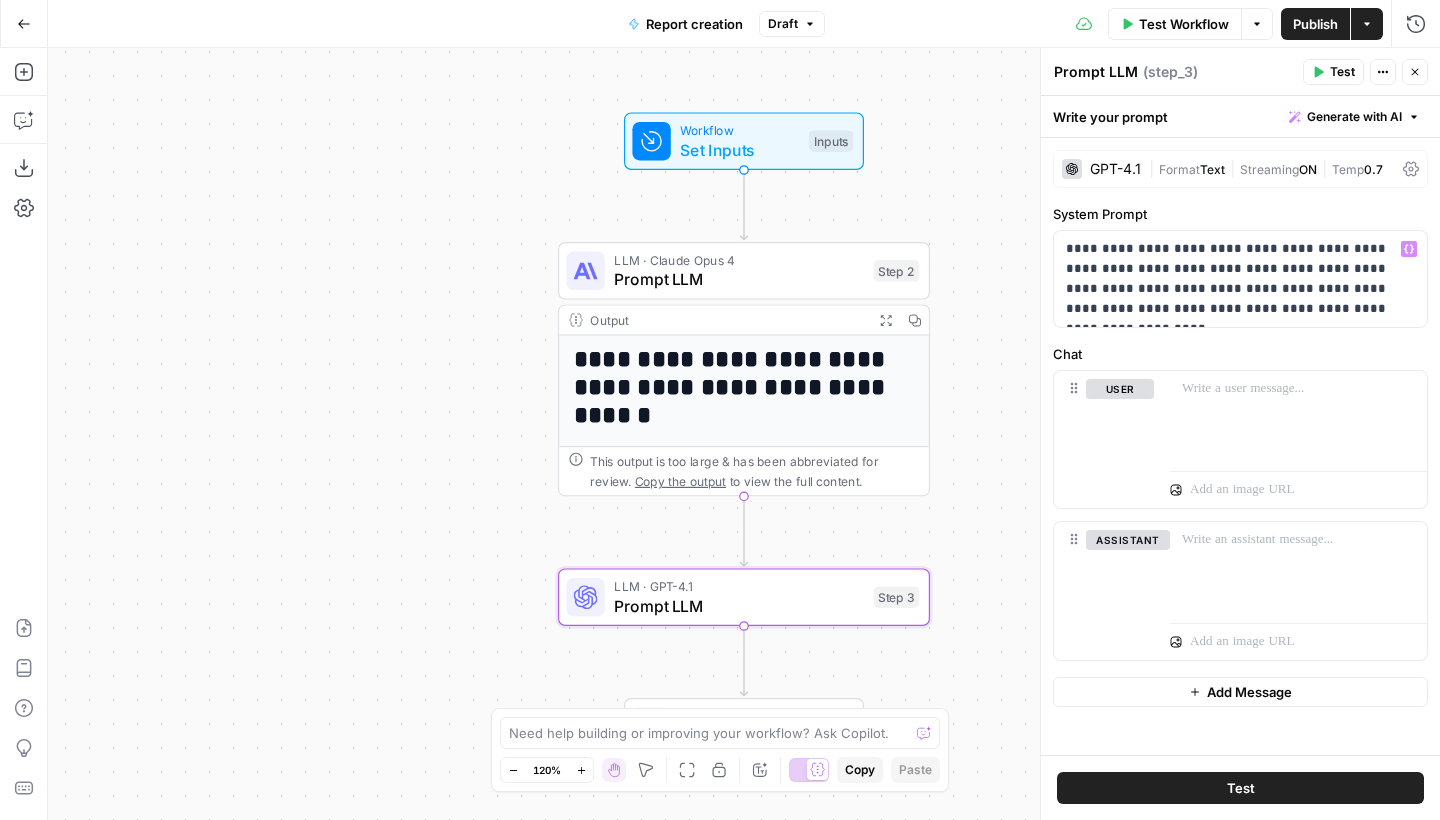 scroll, scrollTop: 0, scrollLeft: 0, axis: both 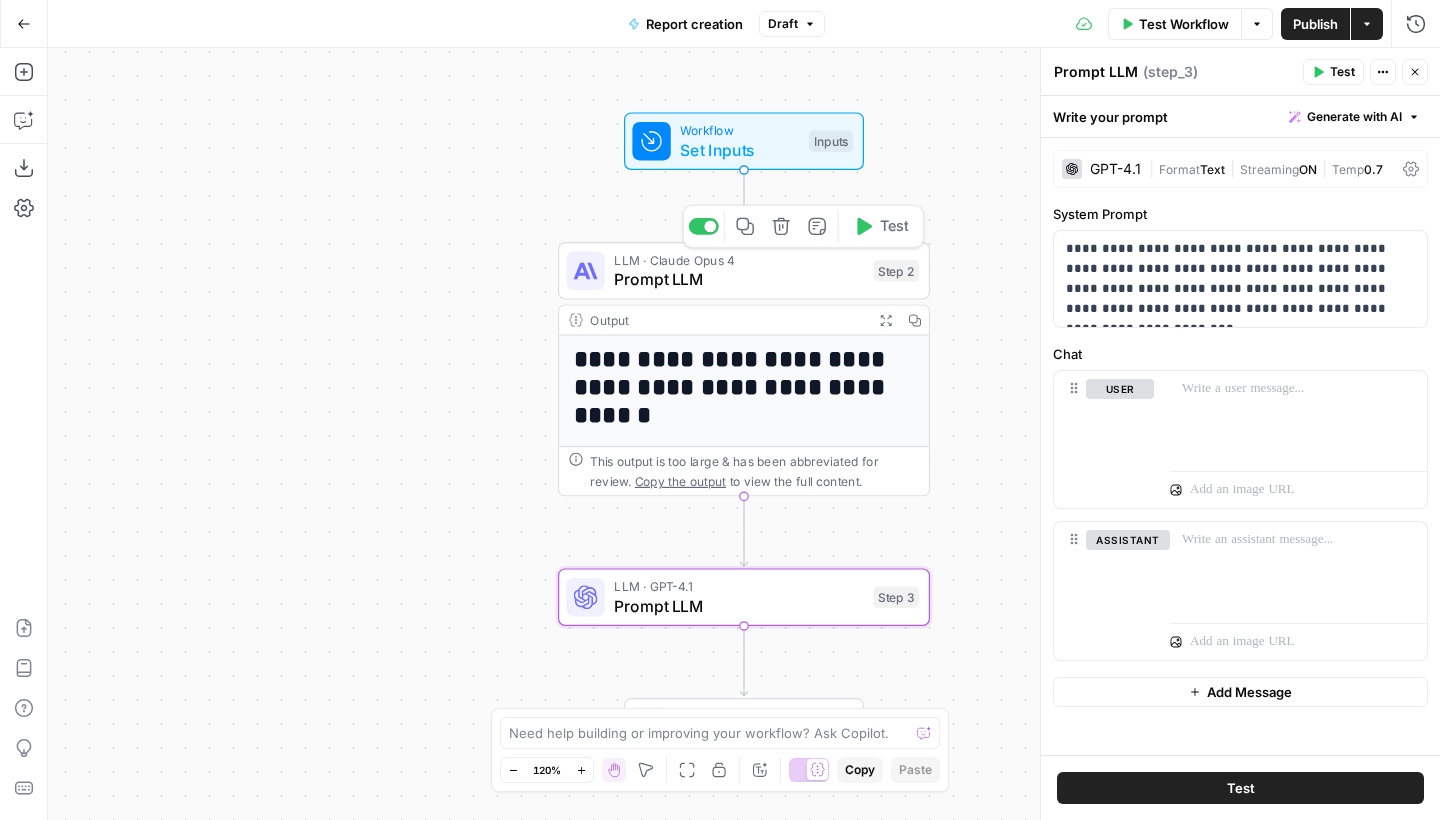 click 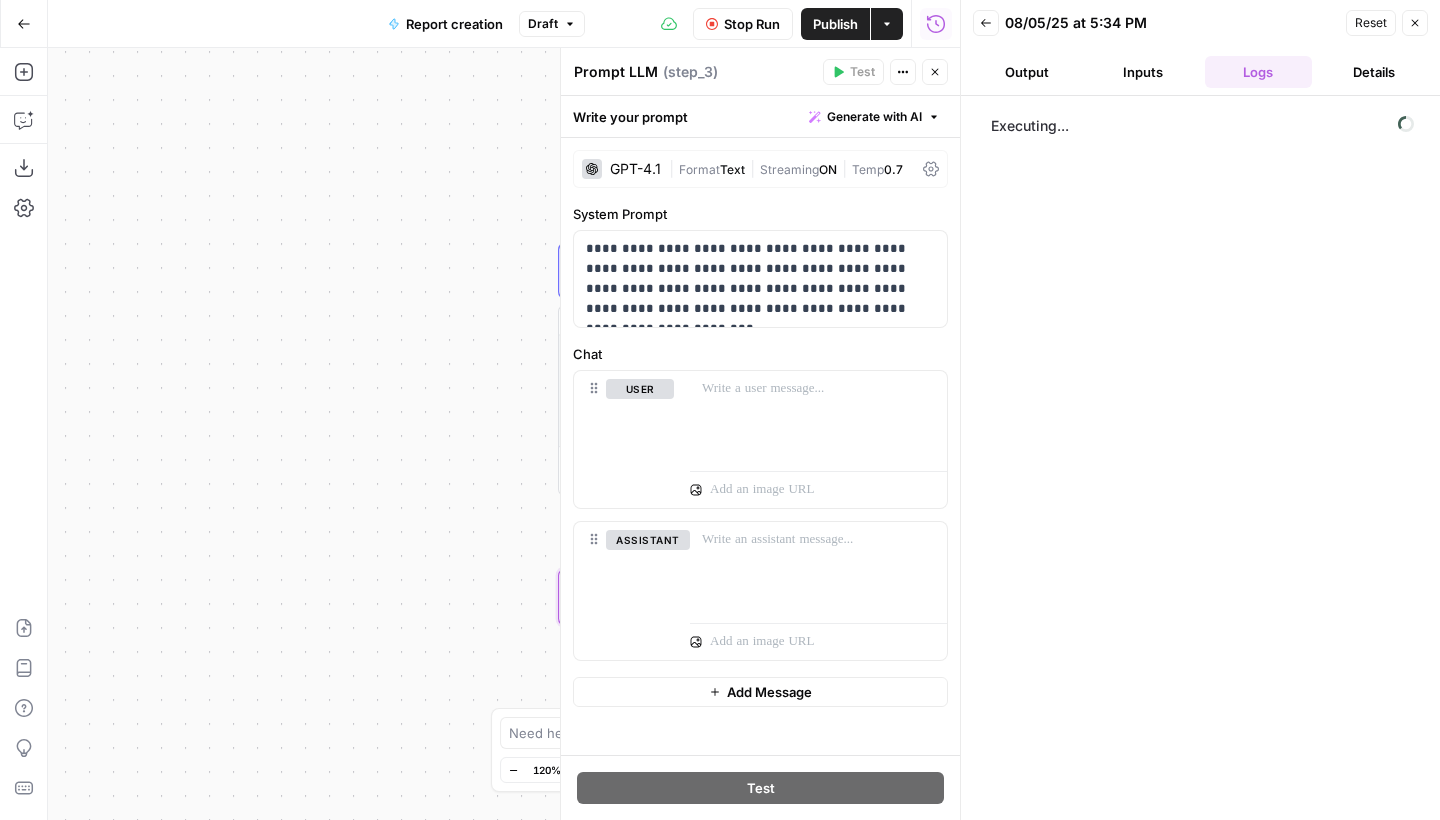 click on "Close" at bounding box center [935, 72] 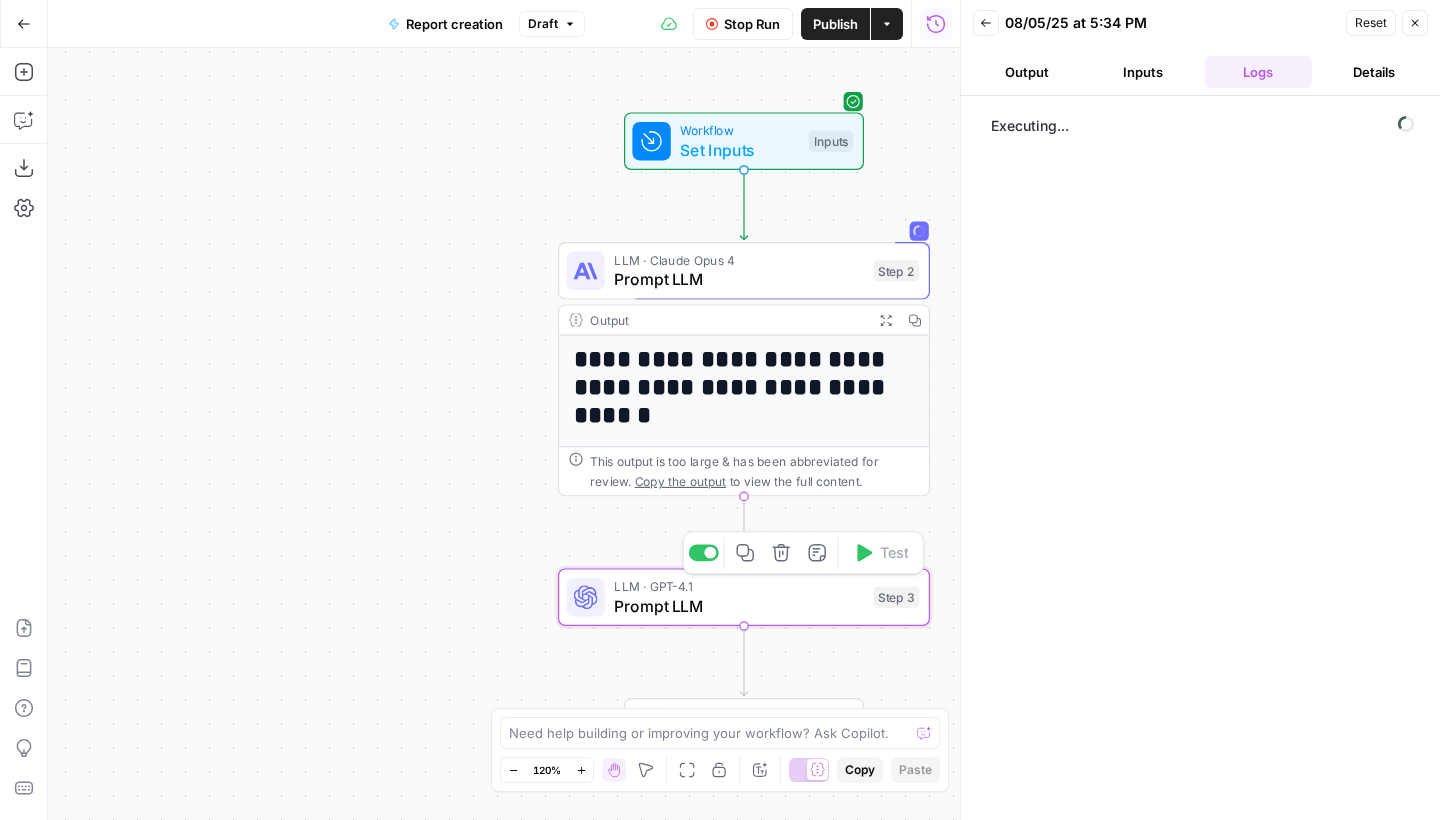 click on "LLM · GPT-4.1" at bounding box center [739, 586] 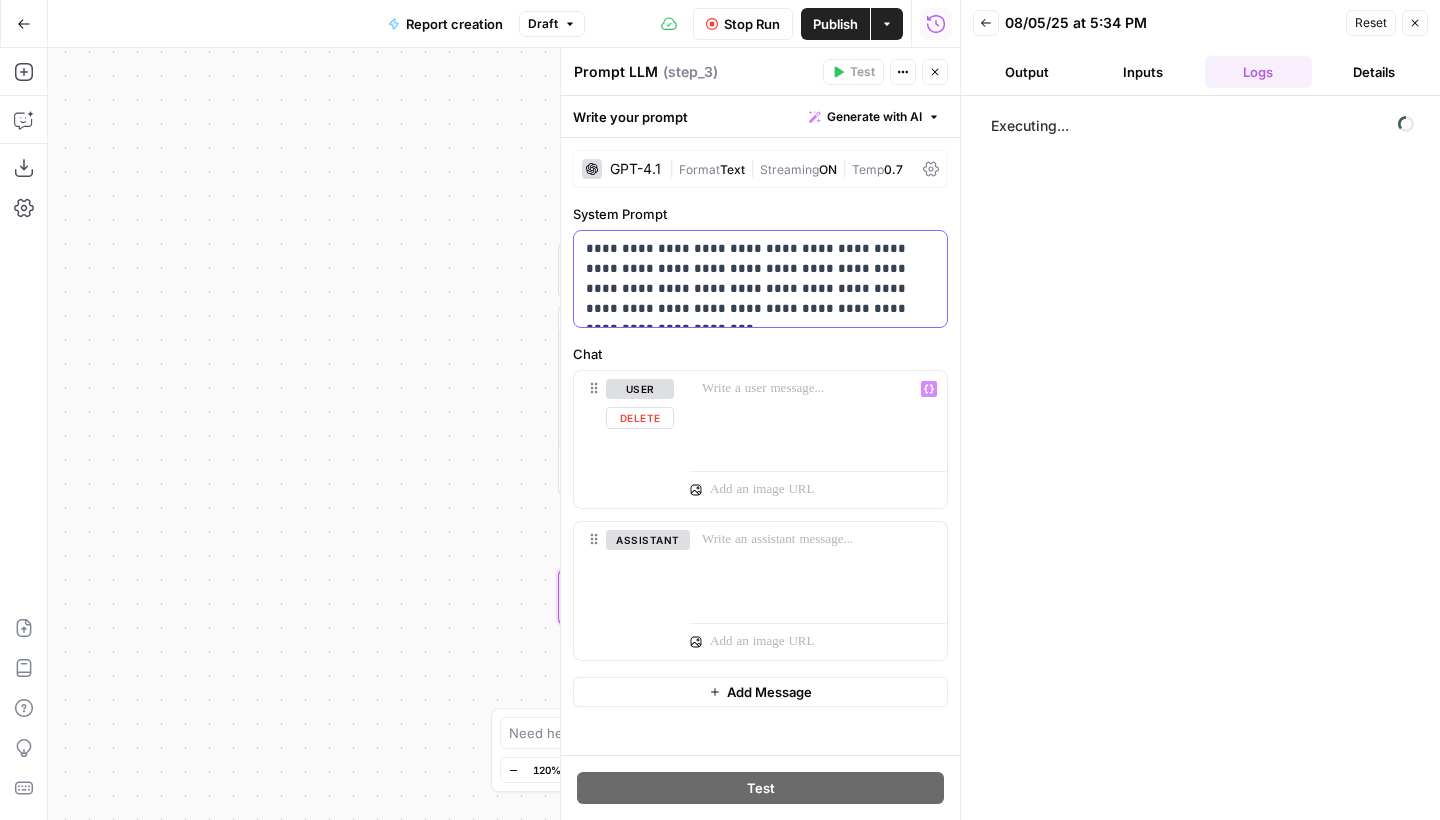 click on "**********" at bounding box center (760, 279) 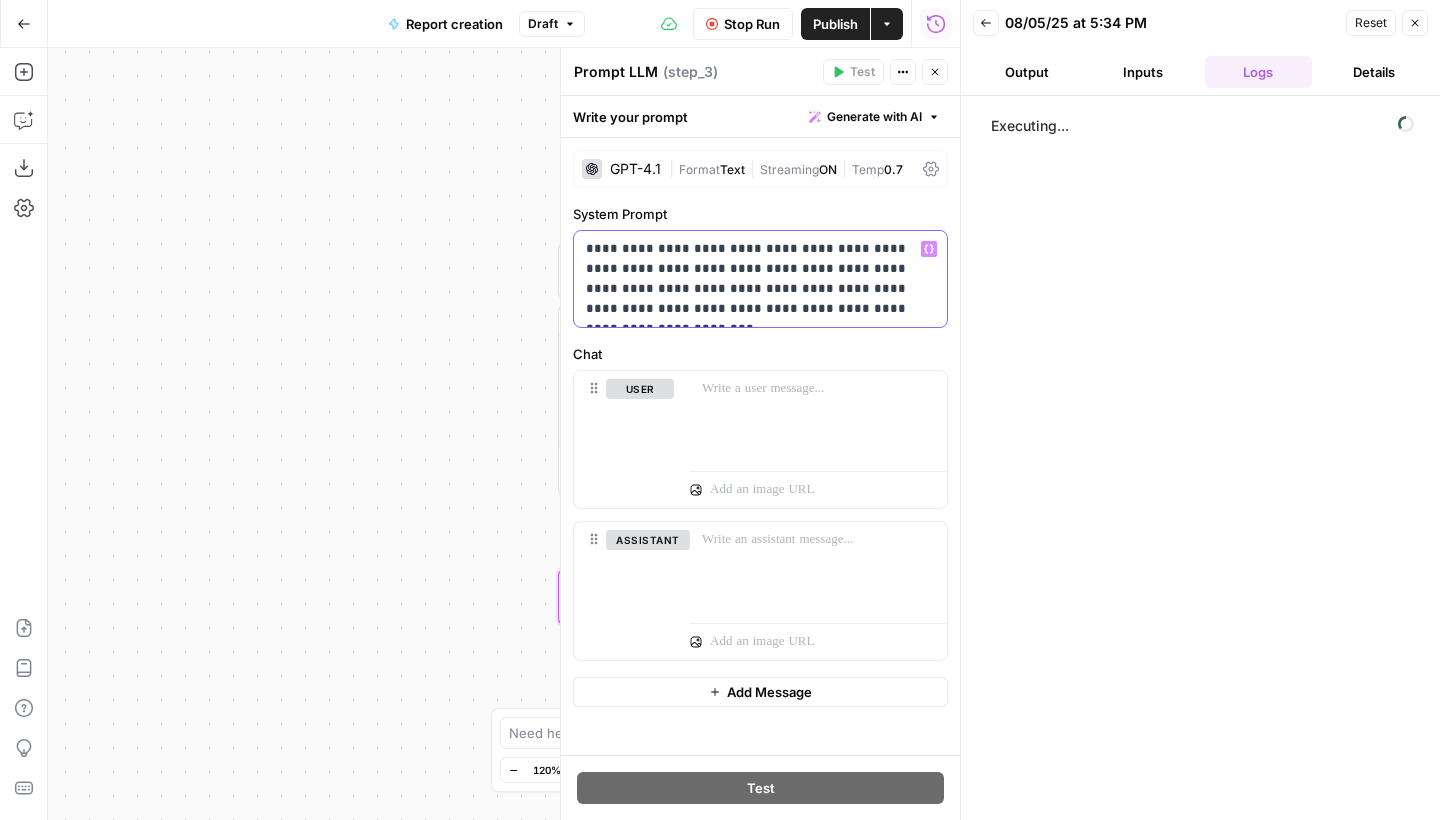 type 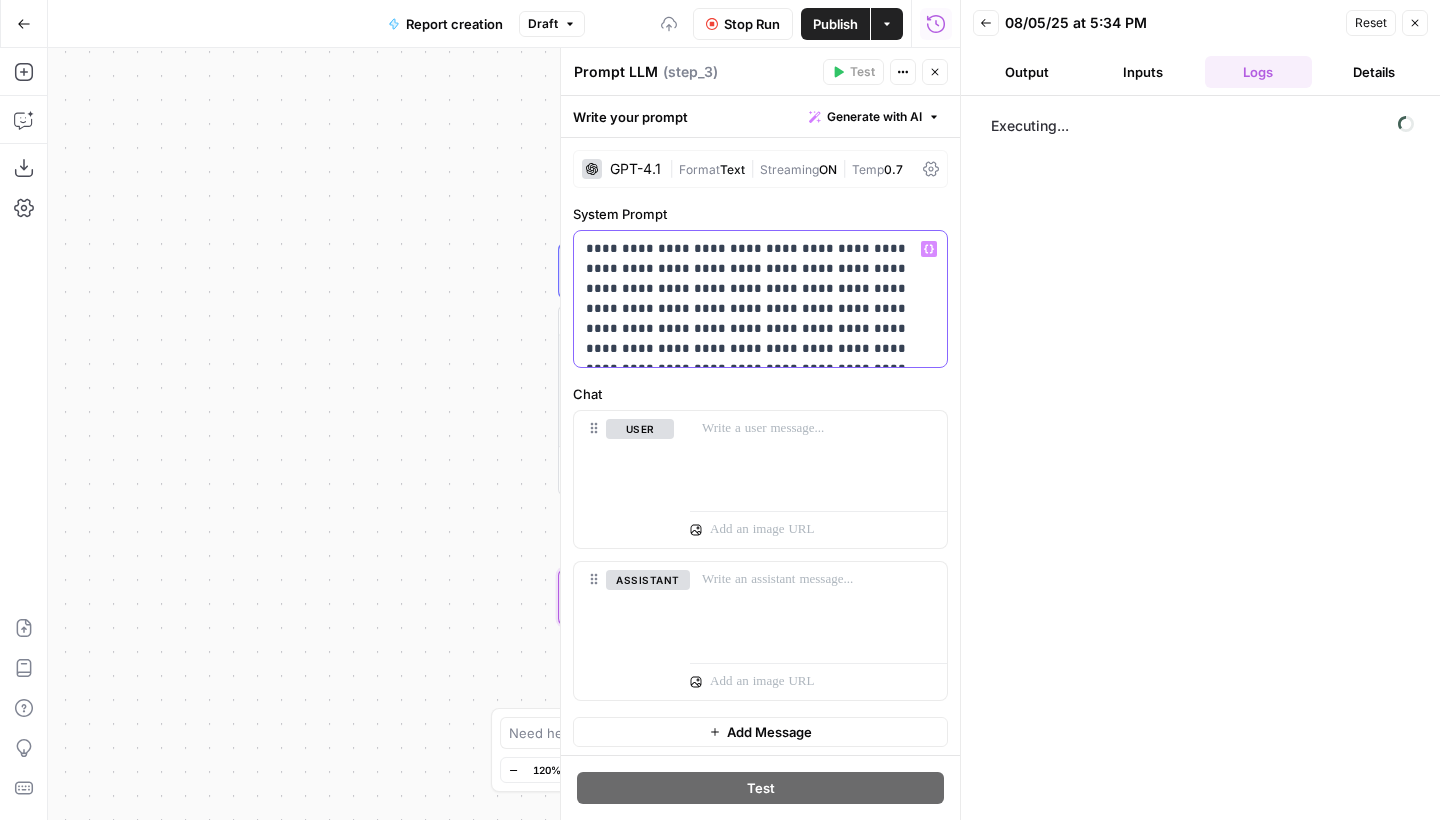 click on "**********" at bounding box center (760, 299) 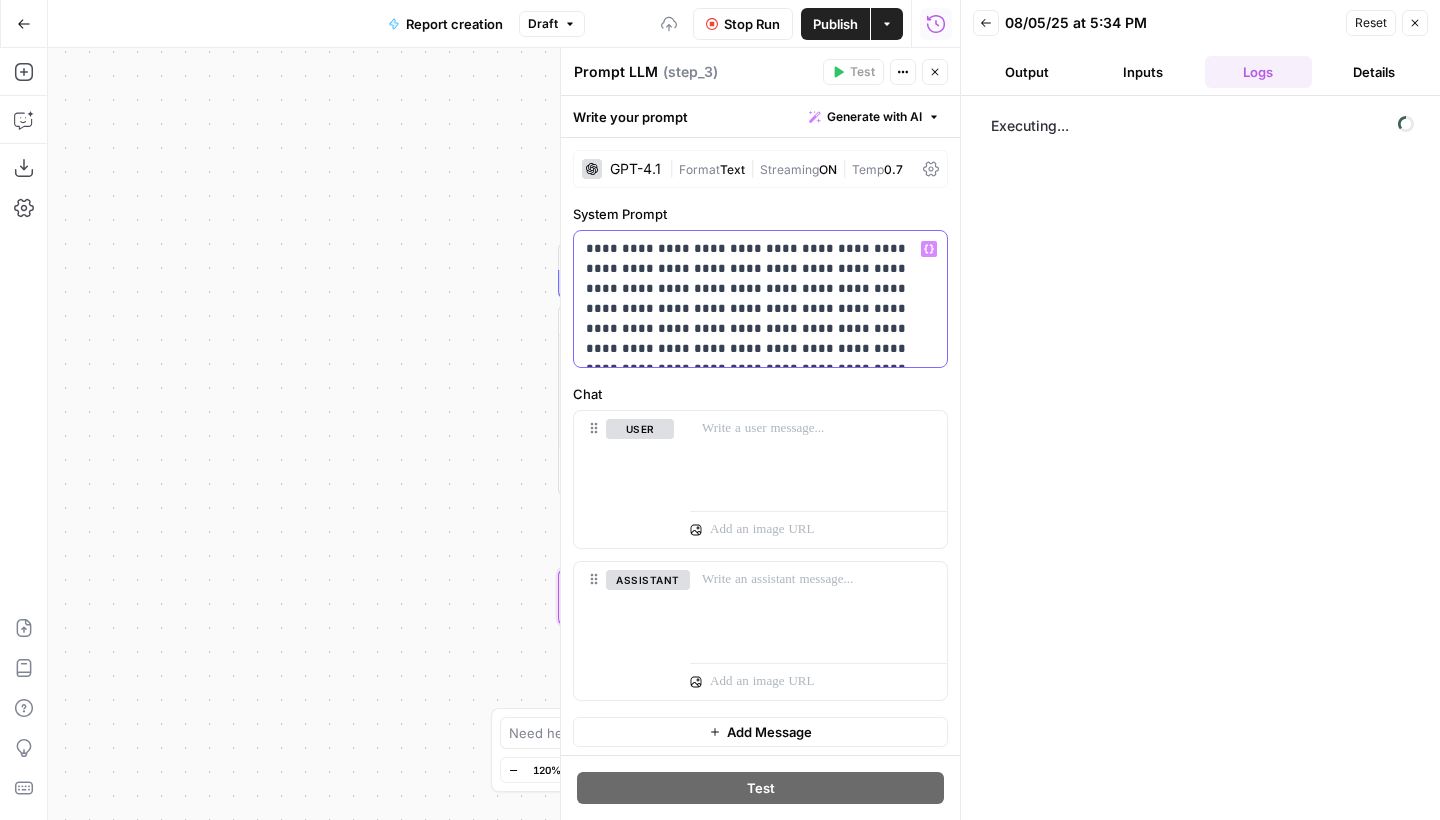click on "**********" at bounding box center (760, 299) 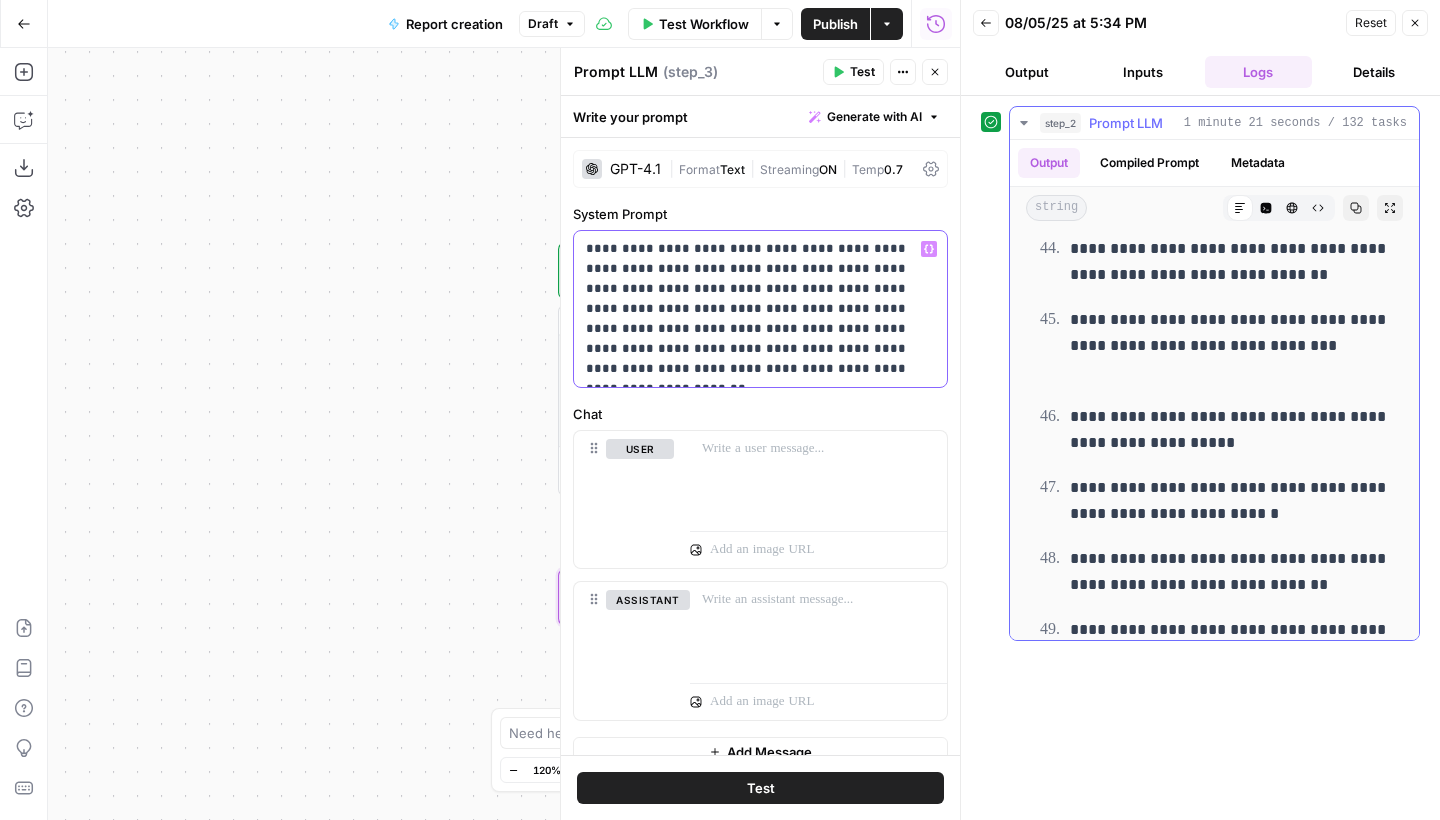 scroll, scrollTop: 11890, scrollLeft: 0, axis: vertical 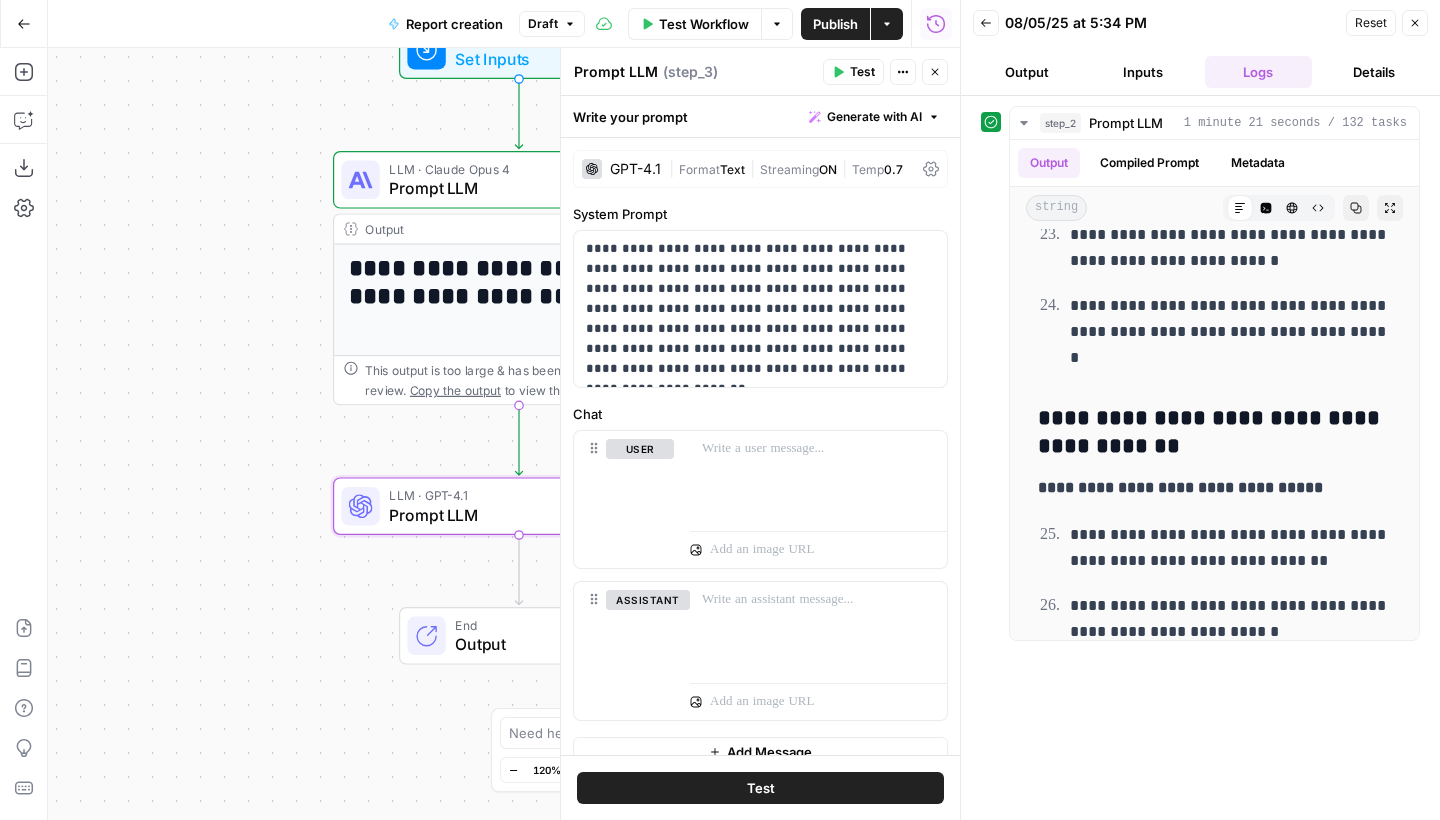 drag, startPoint x: 541, startPoint y: 389, endPoint x: 316, endPoint y: 298, distance: 242.70558 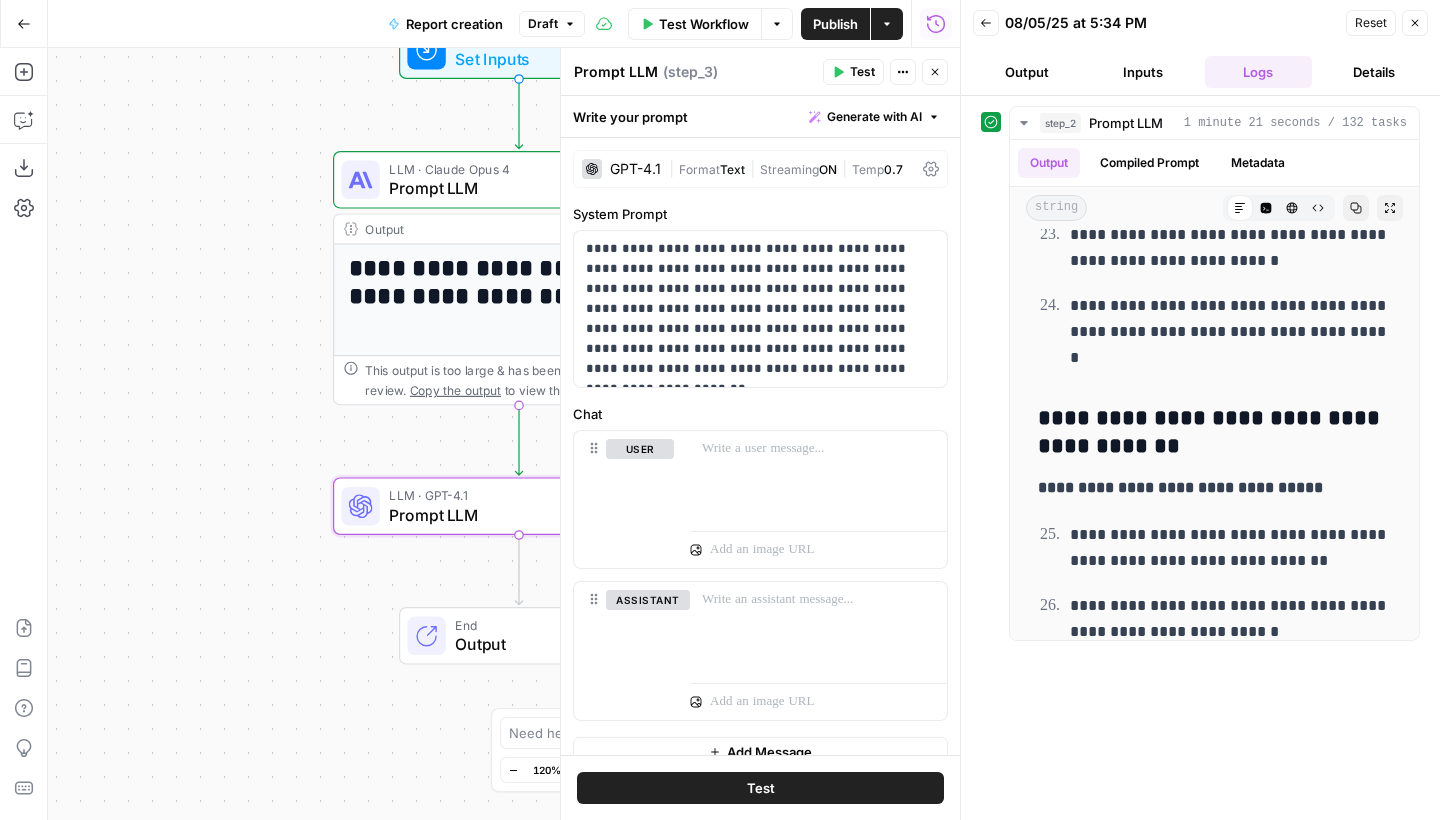 click on "**********" at bounding box center [504, 434] 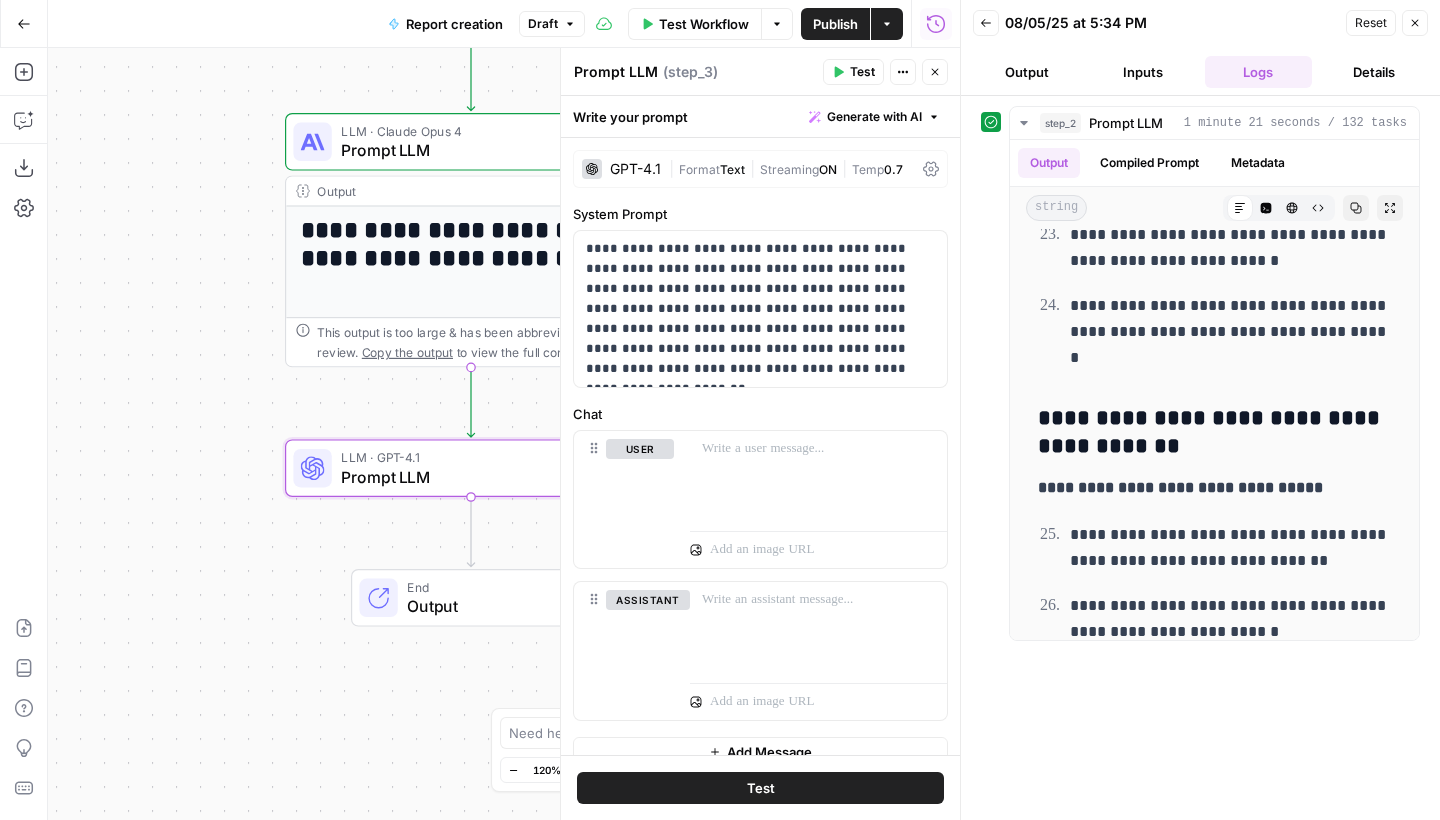 drag, startPoint x: 257, startPoint y: 346, endPoint x: 190, endPoint y: 241, distance: 124.55521 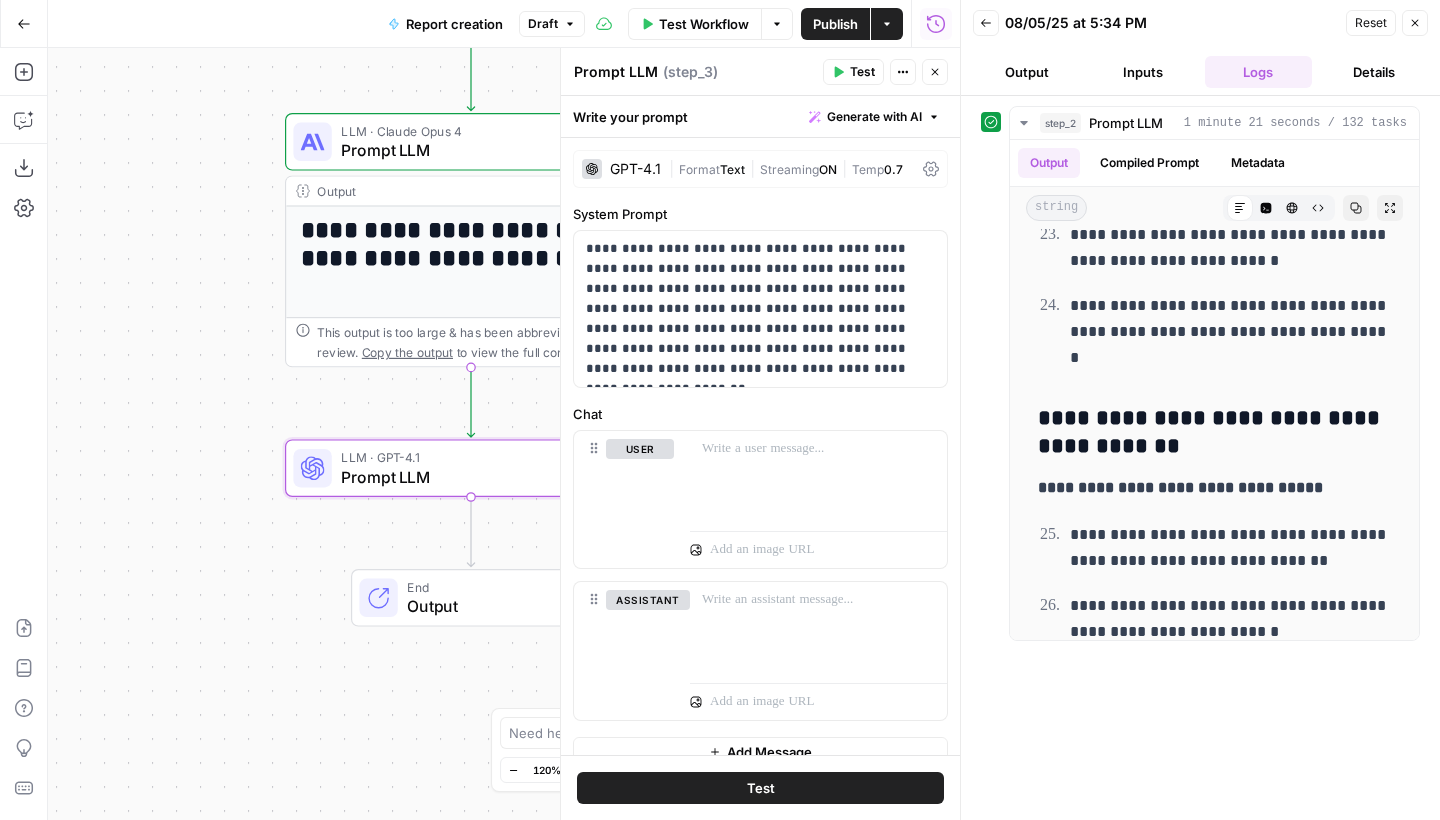 click on "**********" at bounding box center (504, 434) 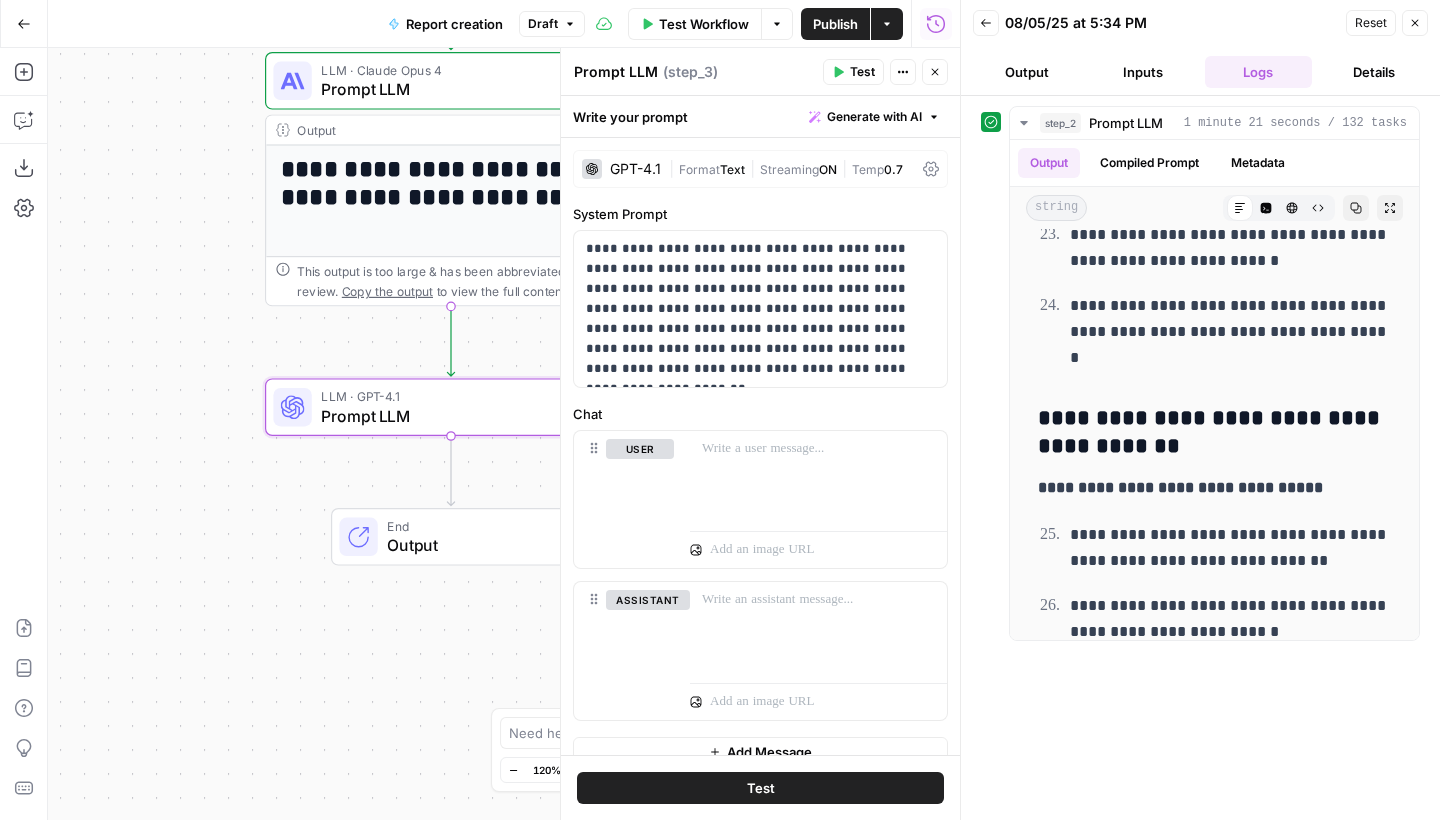 click on "Add Steps Copilot Download as JSON Settings Import JSON AirOps Academy Help Give Feedback Shortcuts" at bounding box center [24, 434] 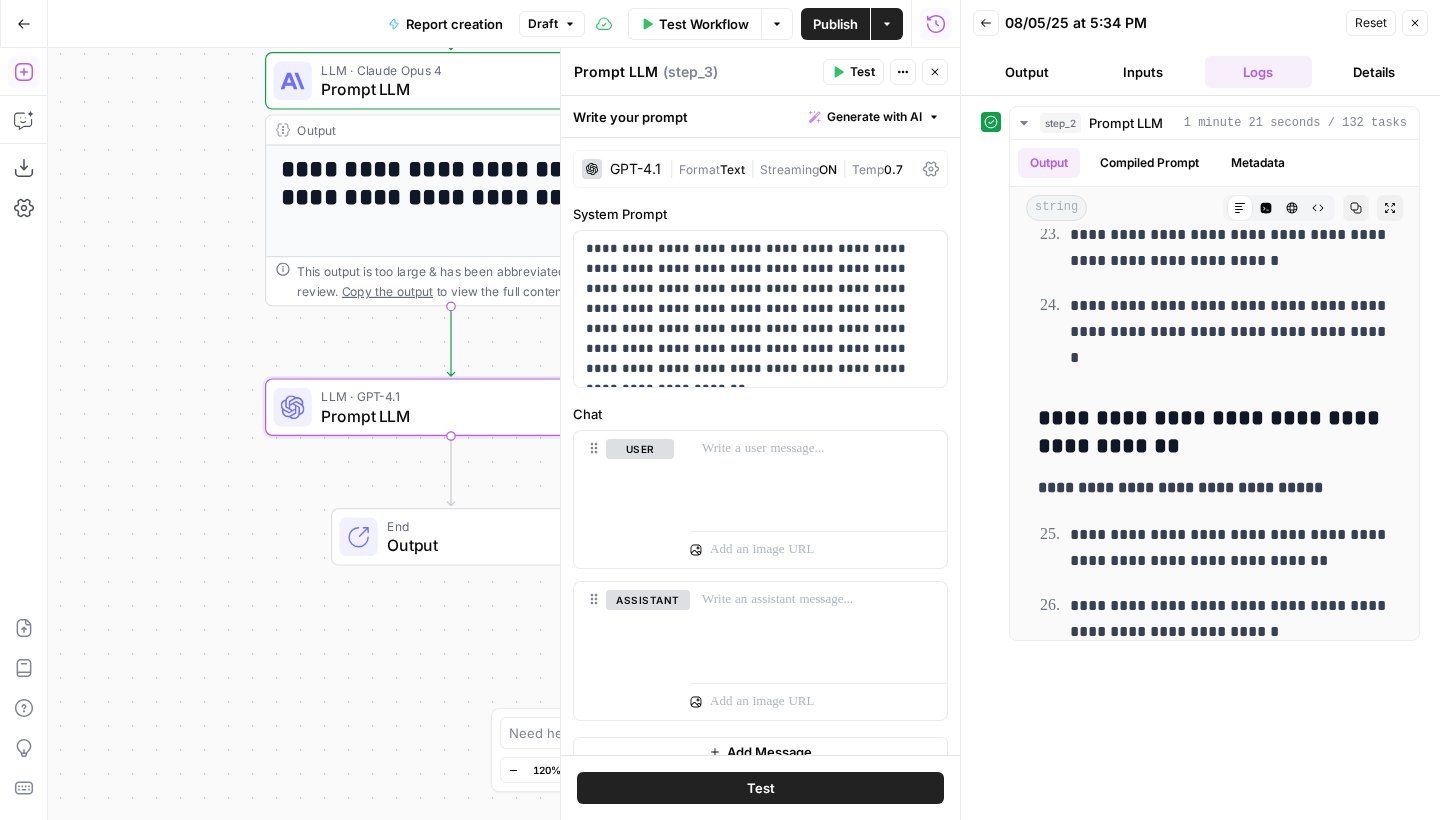 click on "Add Steps" at bounding box center (24, 72) 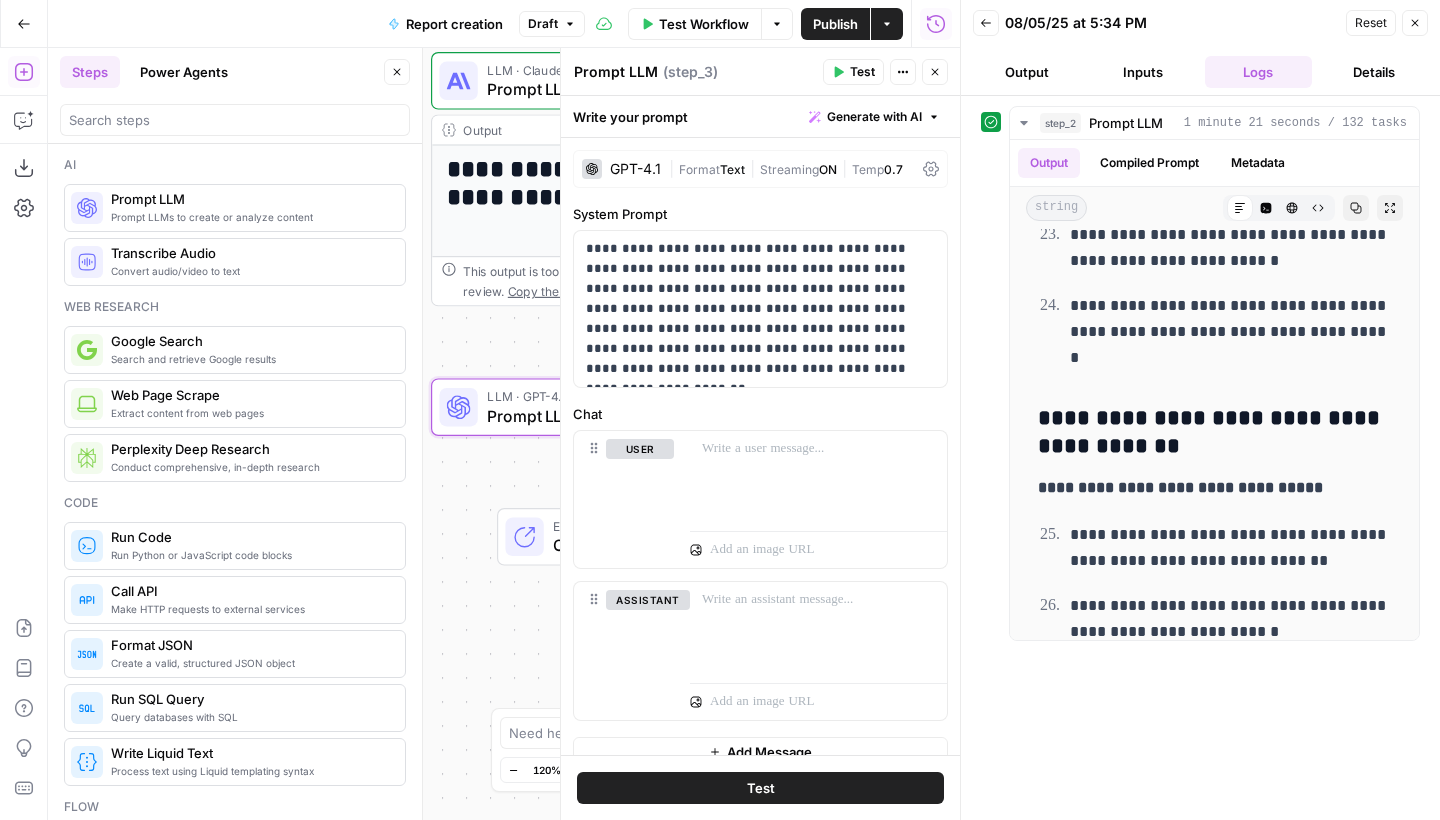 click at bounding box center (235, 120) 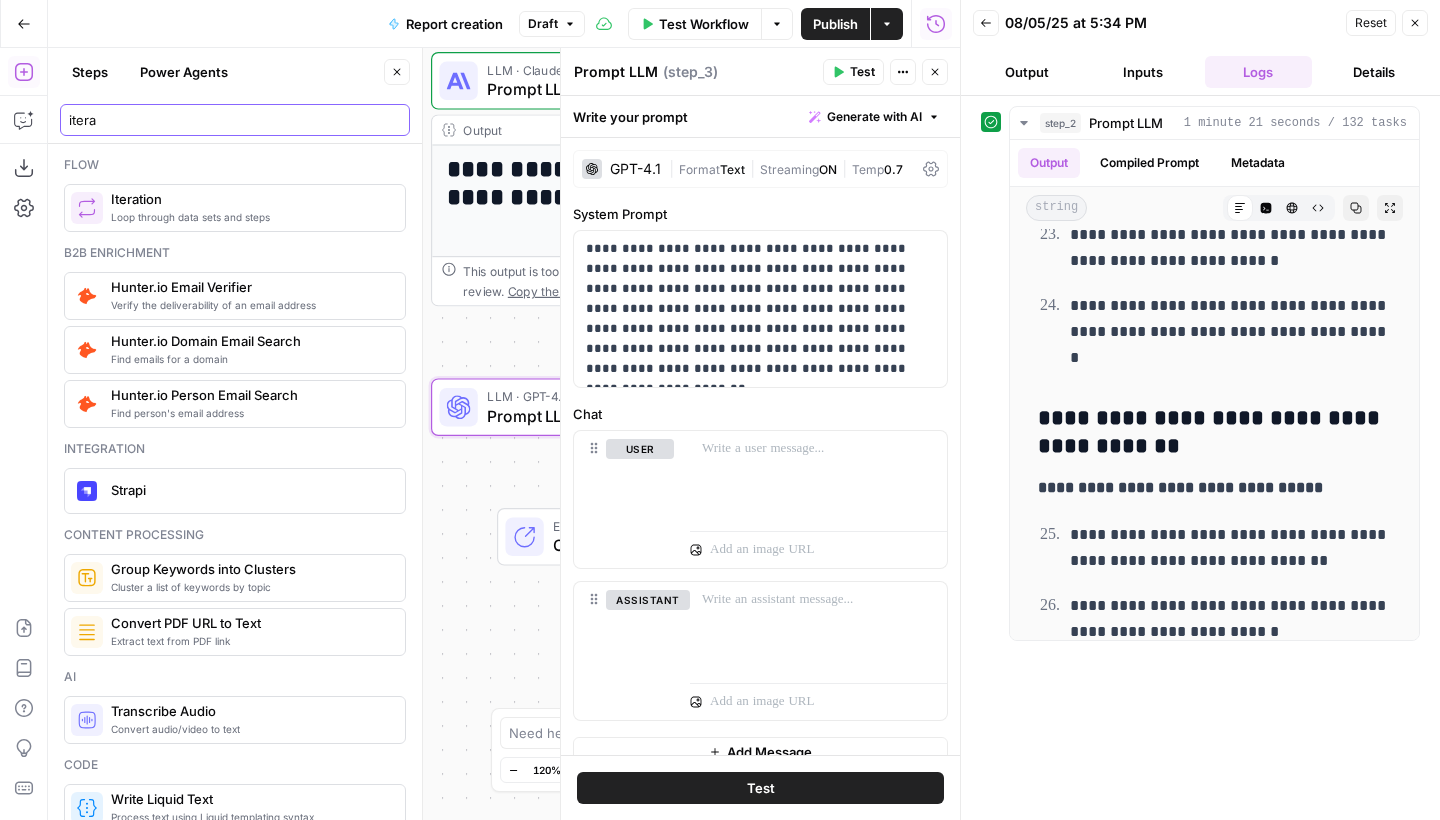type on "itera" 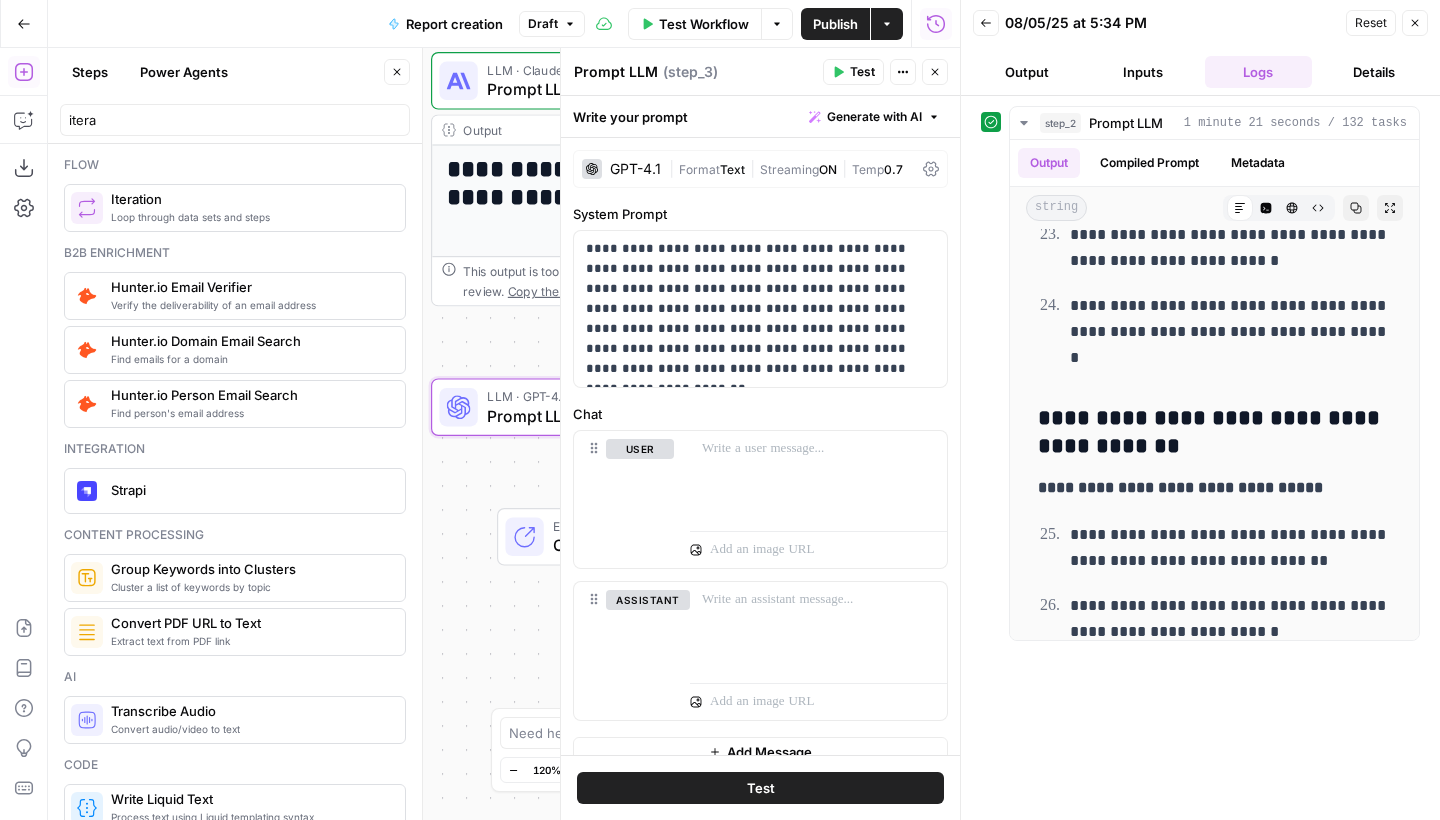 click on "Loop through data sets and steps" at bounding box center [250, 217] 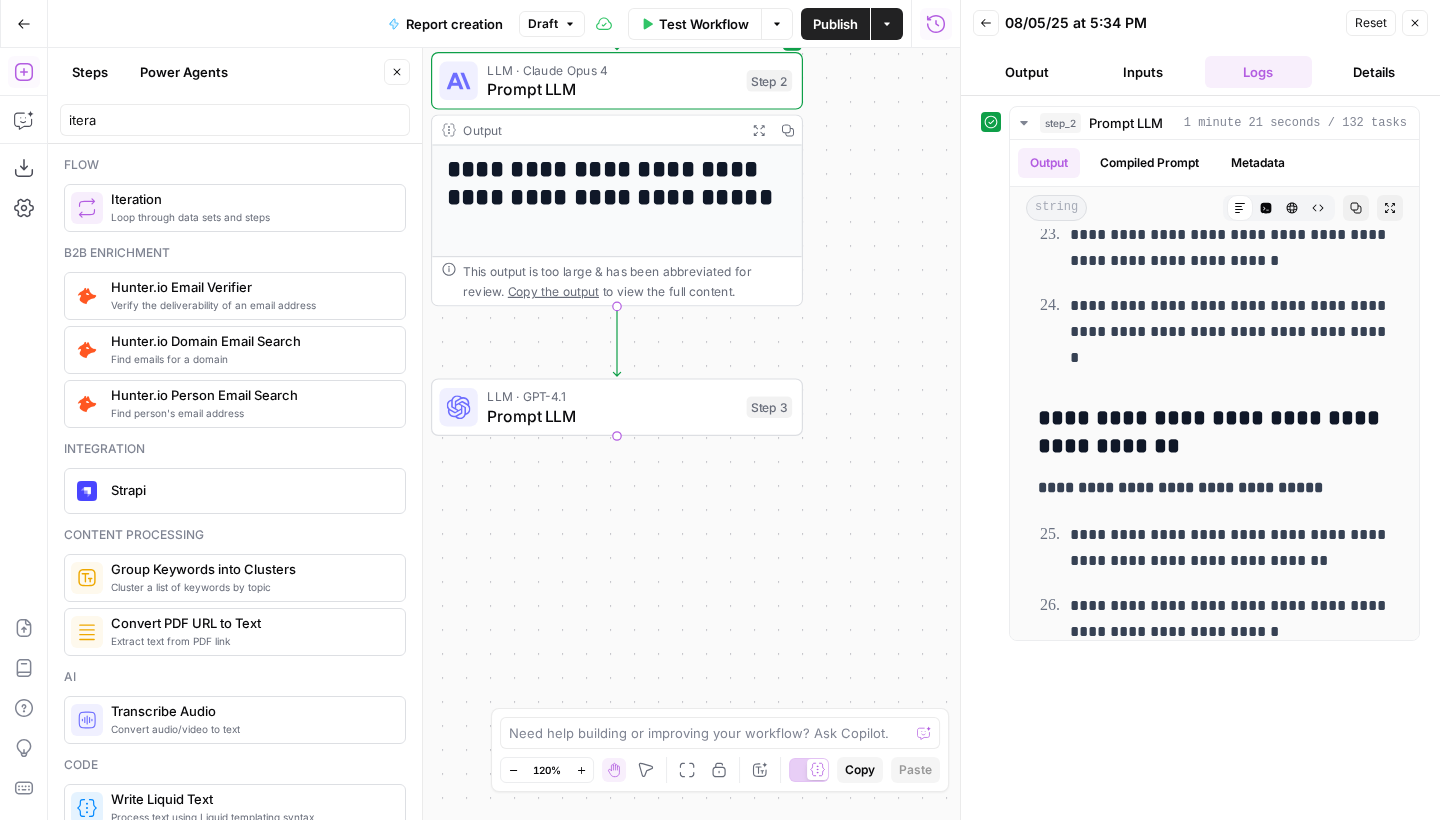type on "Iteration" 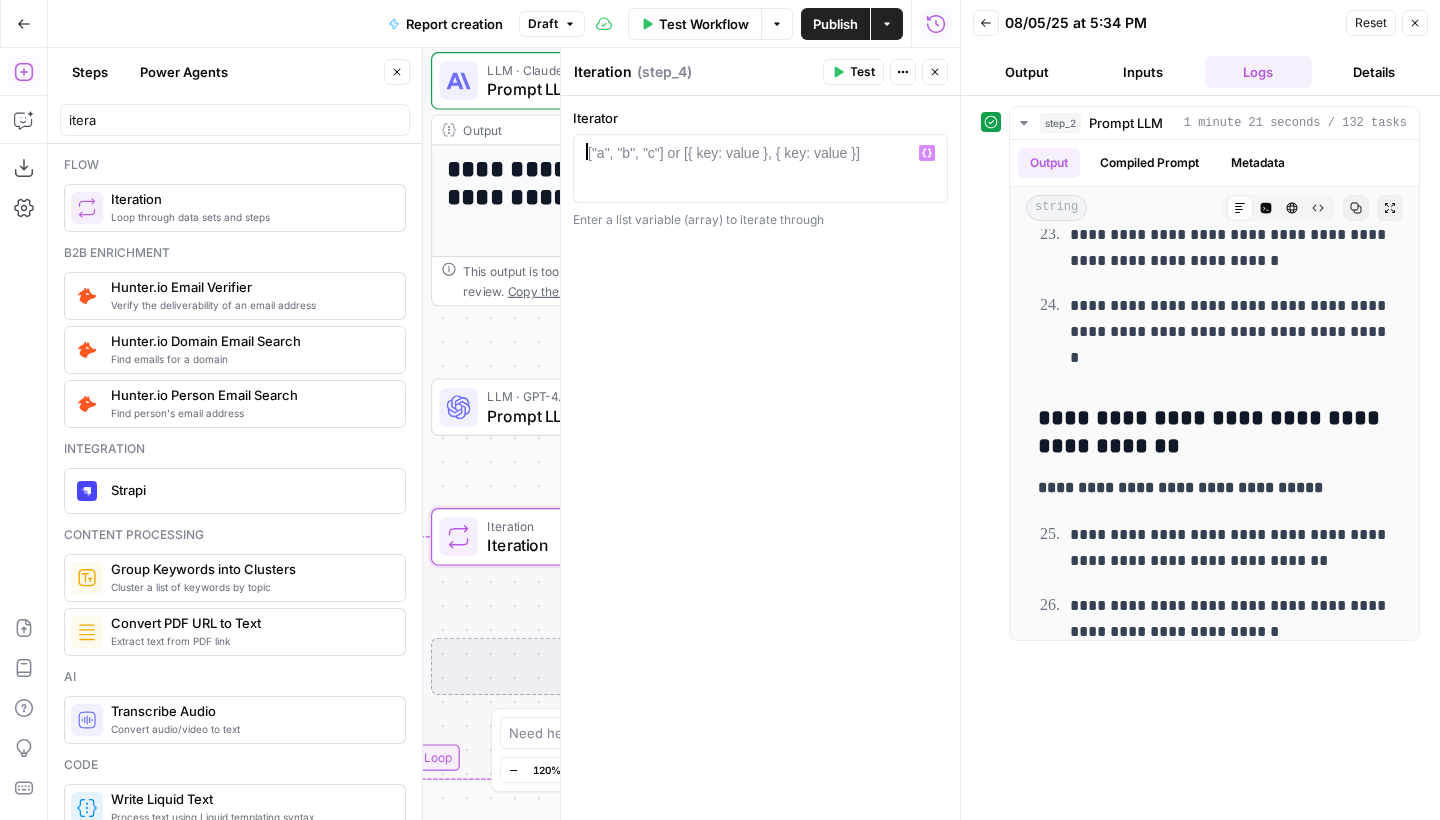click at bounding box center (760, 185) 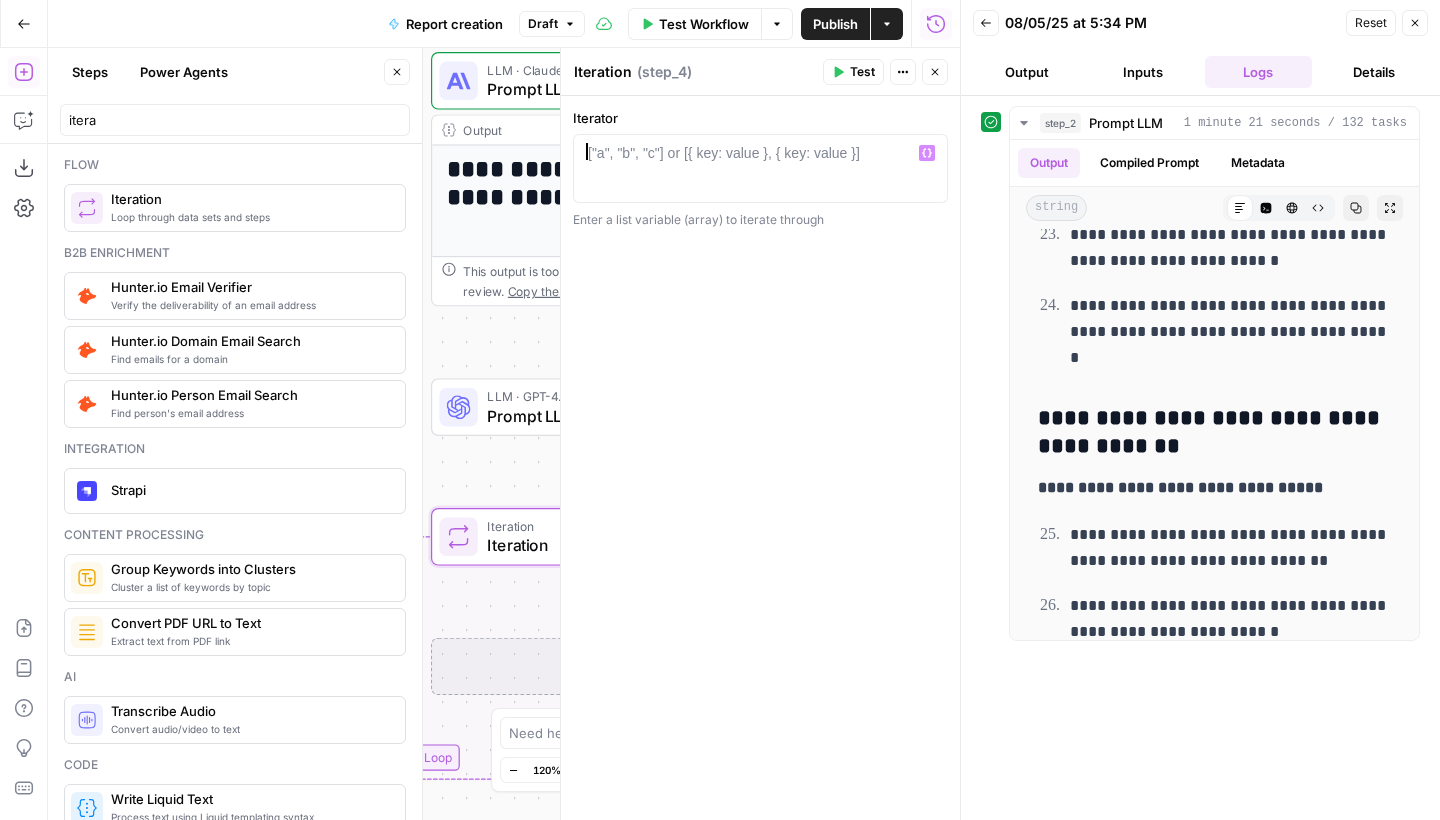 type on "*" 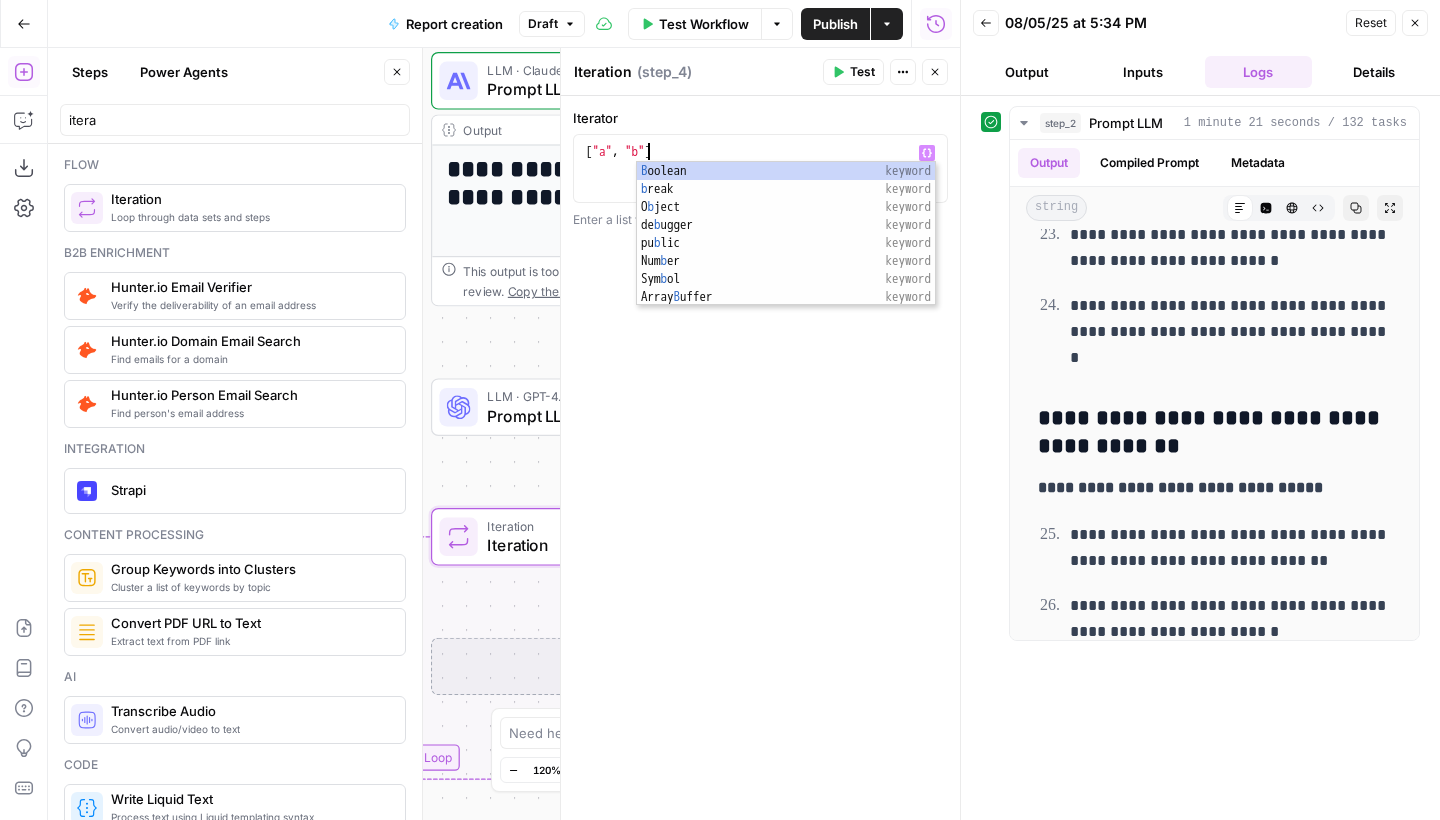 scroll, scrollTop: 0, scrollLeft: 4, axis: horizontal 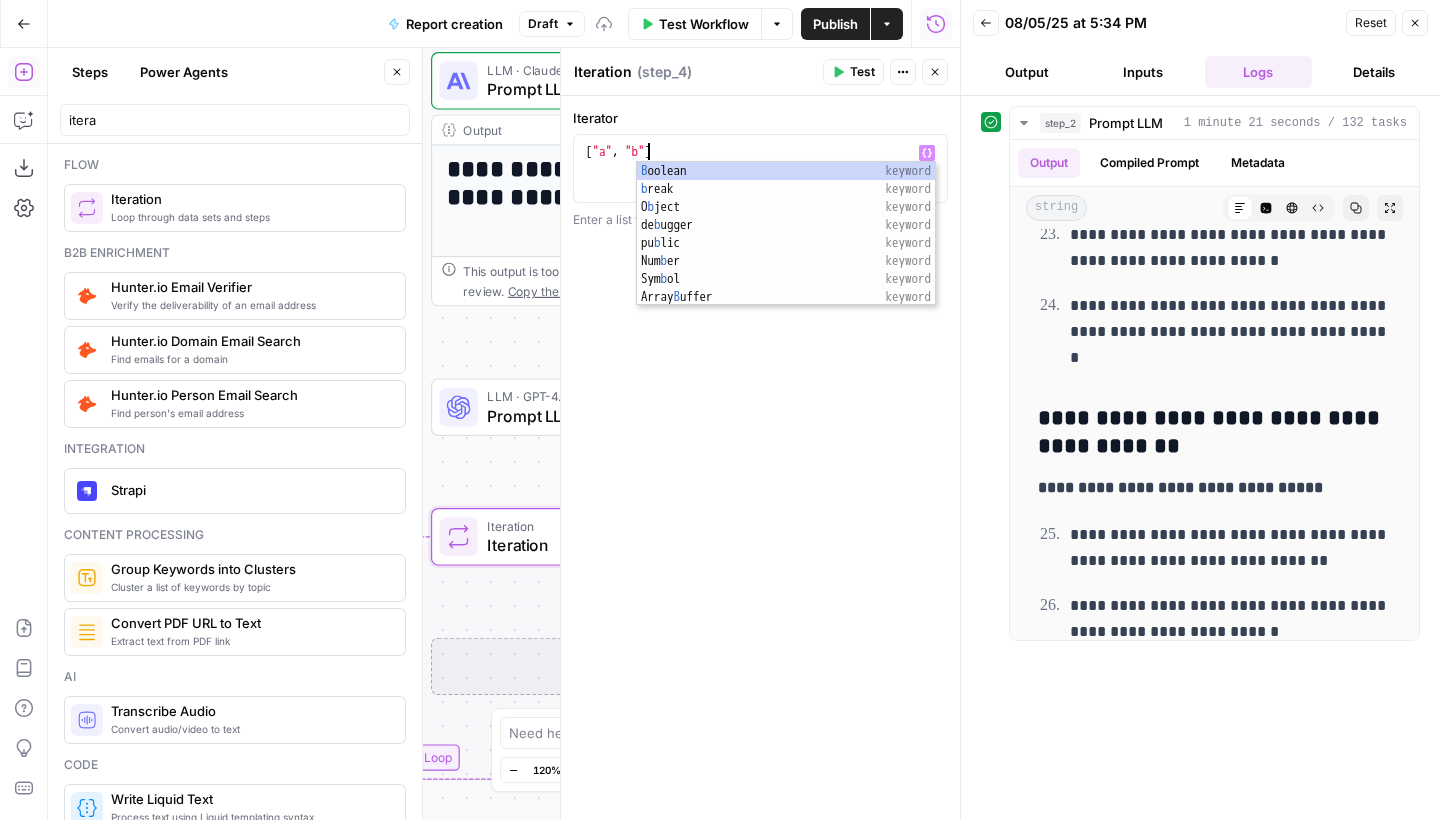 type on "**********" 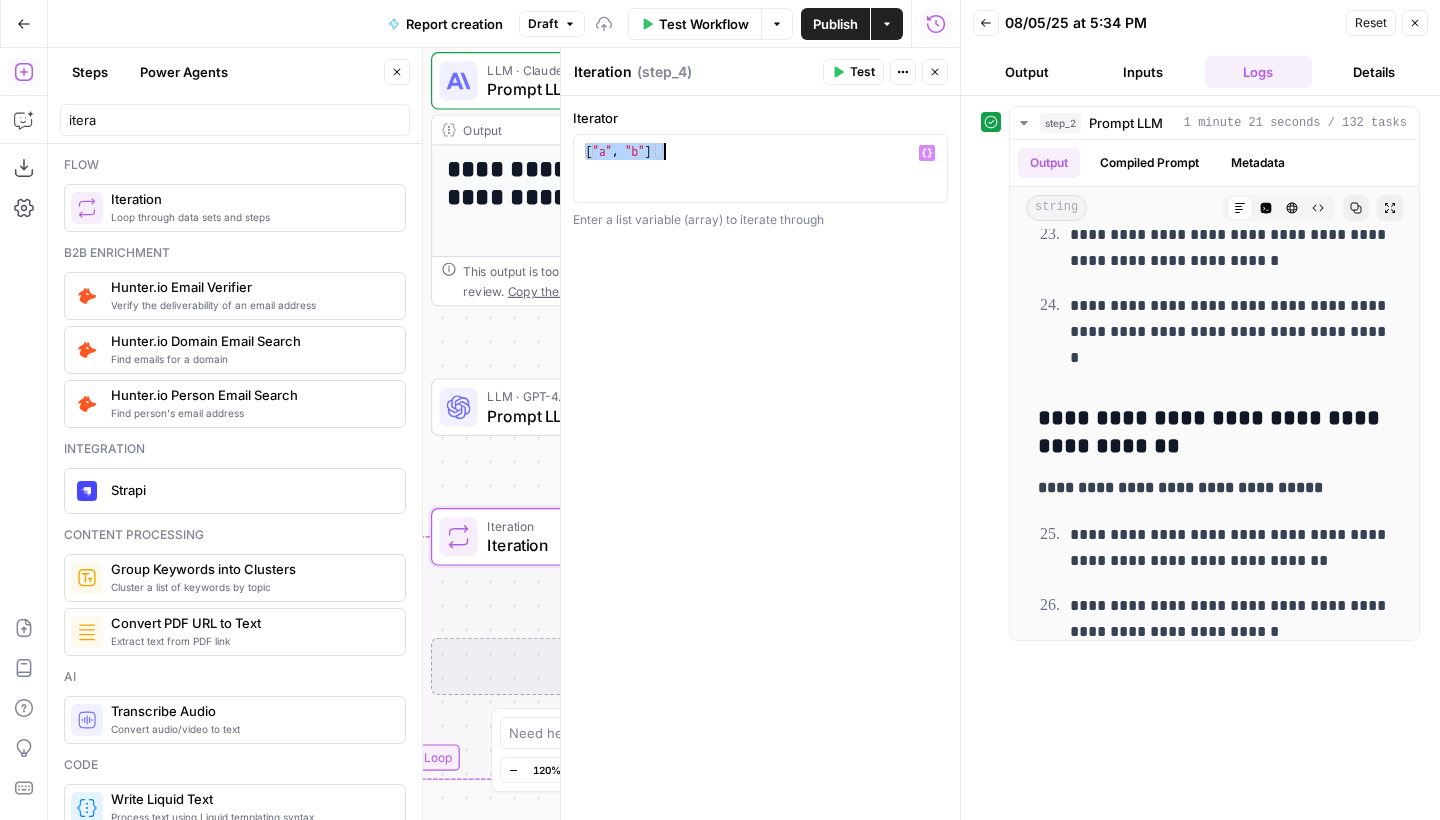 scroll, scrollTop: 0, scrollLeft: 0, axis: both 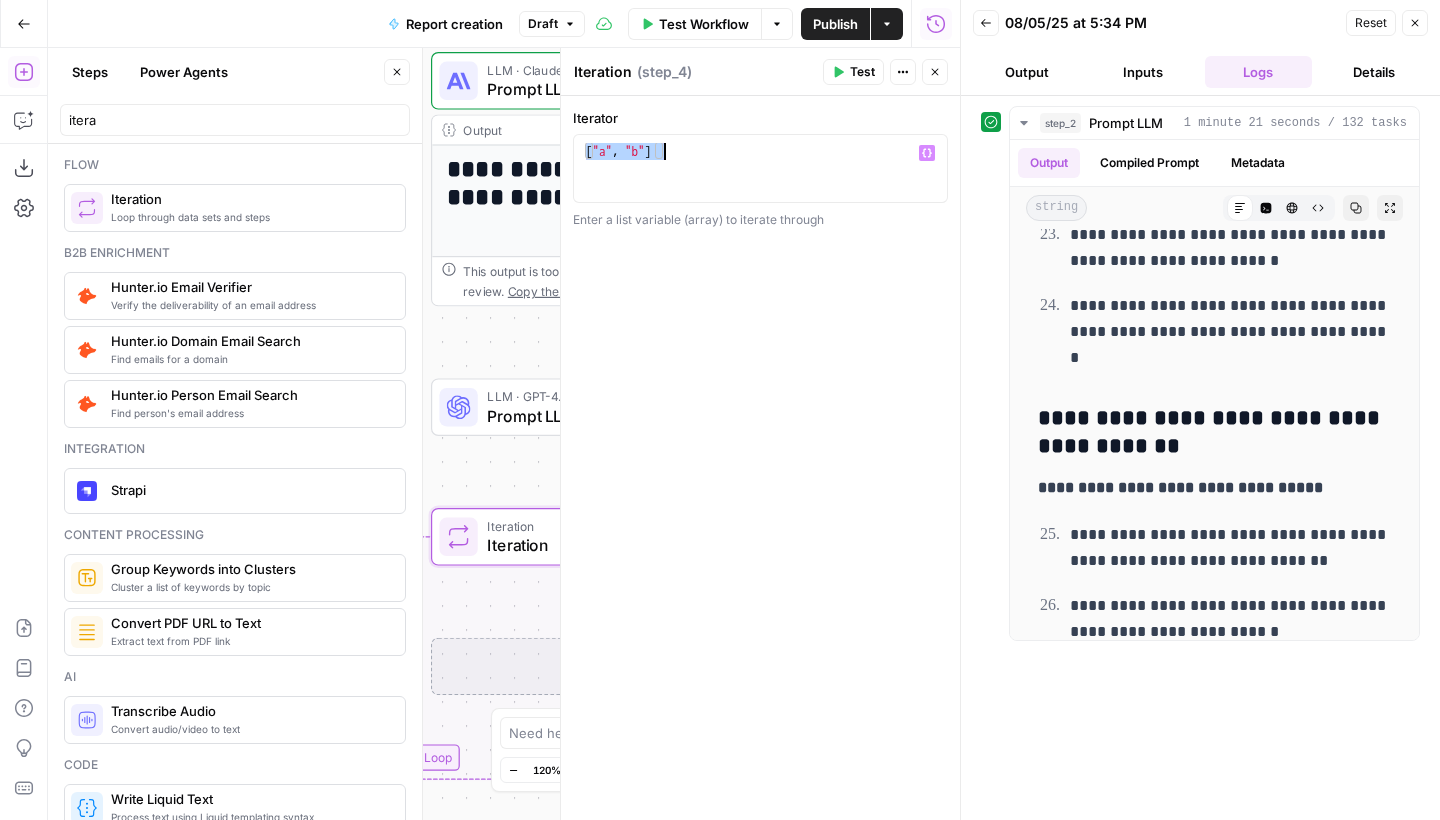type 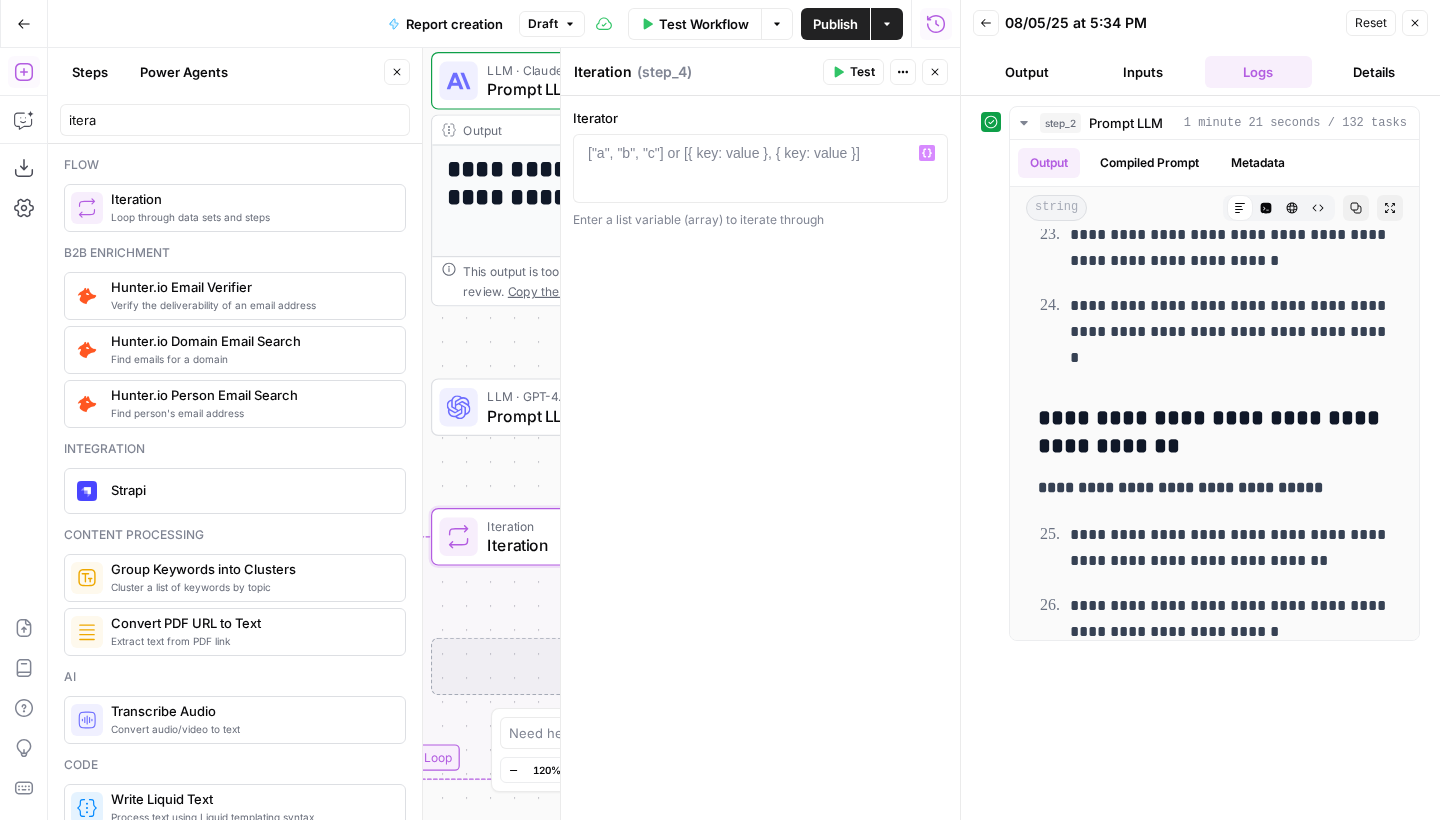 click on "Close" at bounding box center (935, 72) 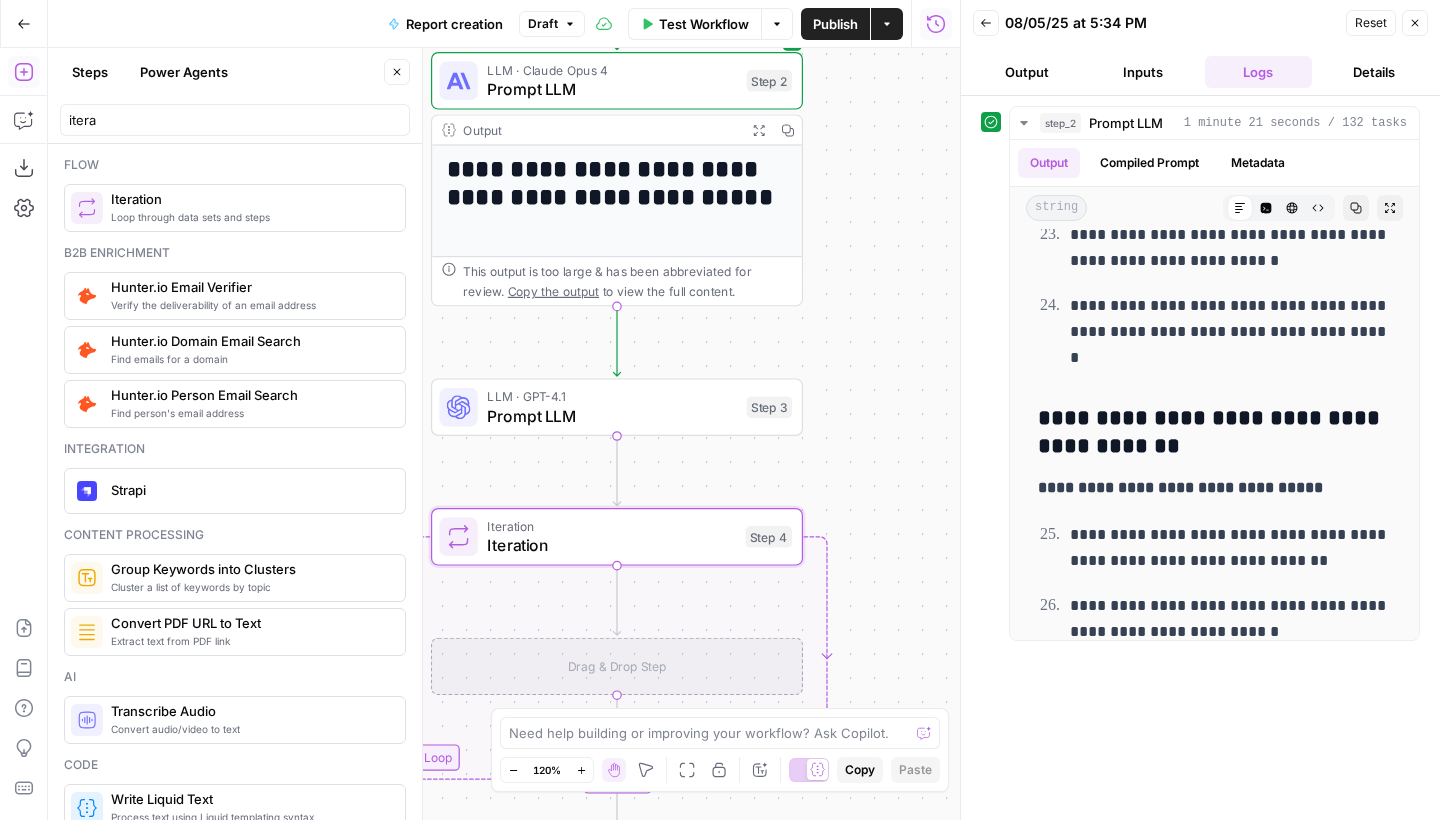 click 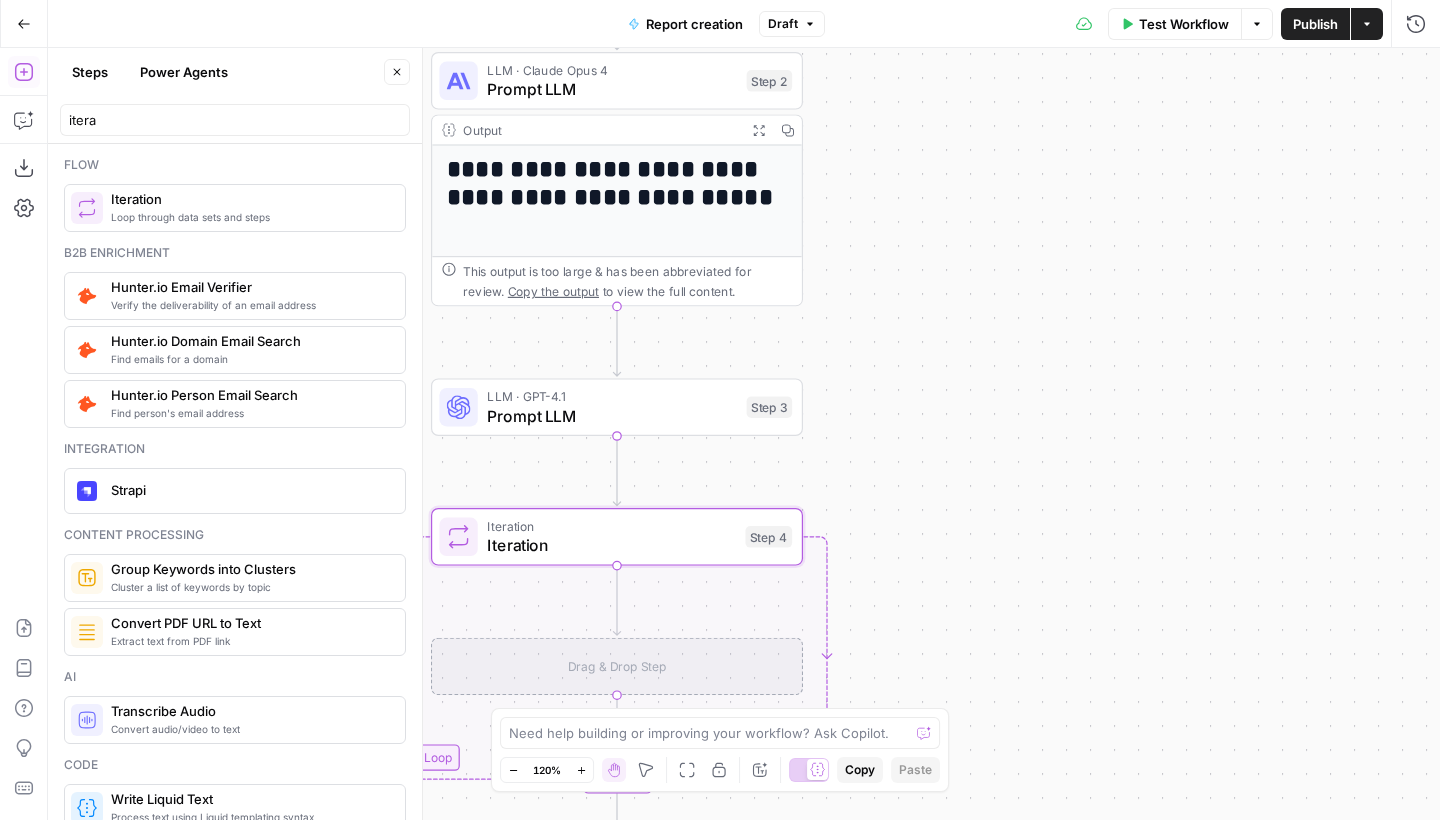 click 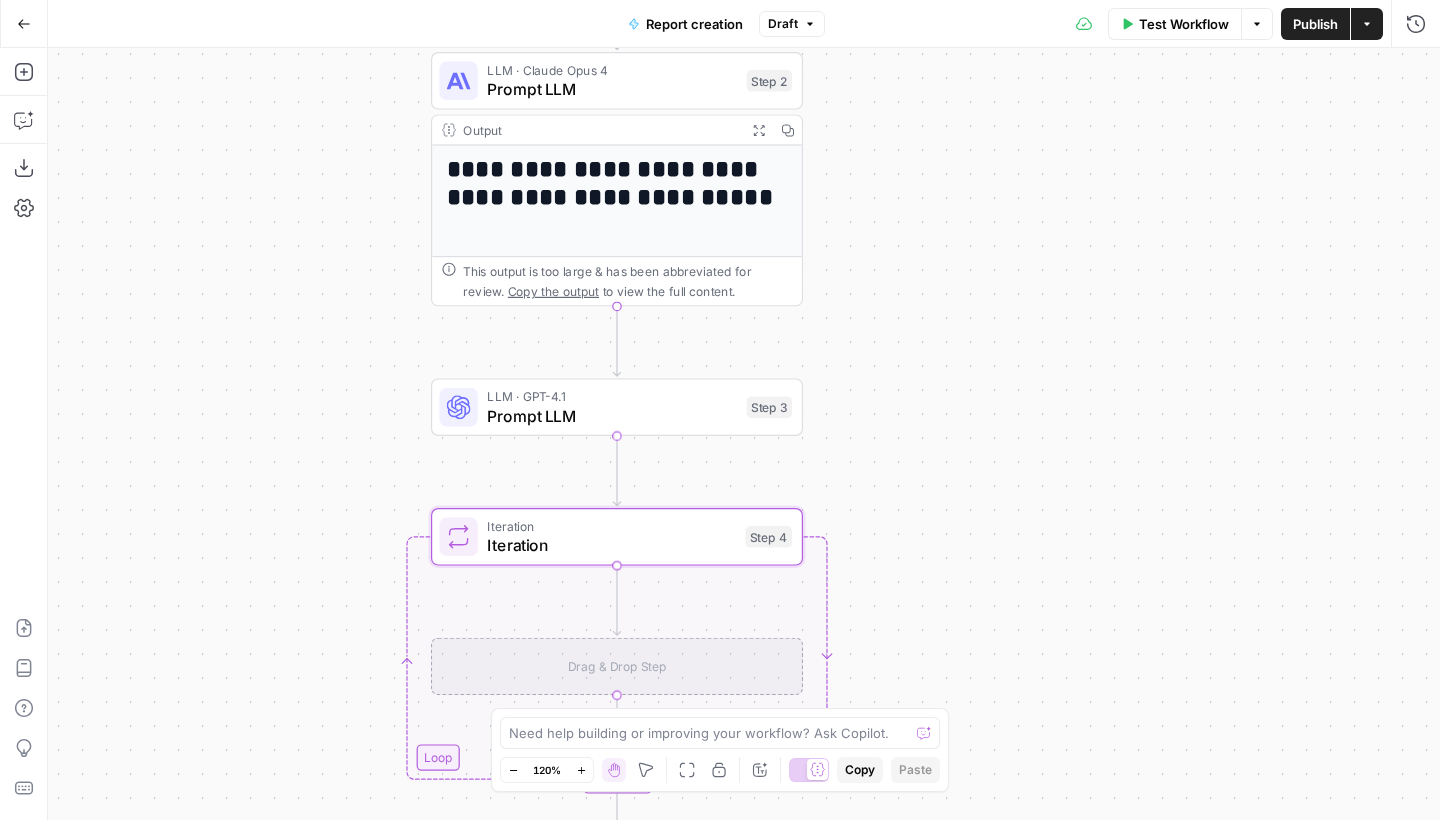 click on "LLM · GPT-4.1" at bounding box center [612, 396] 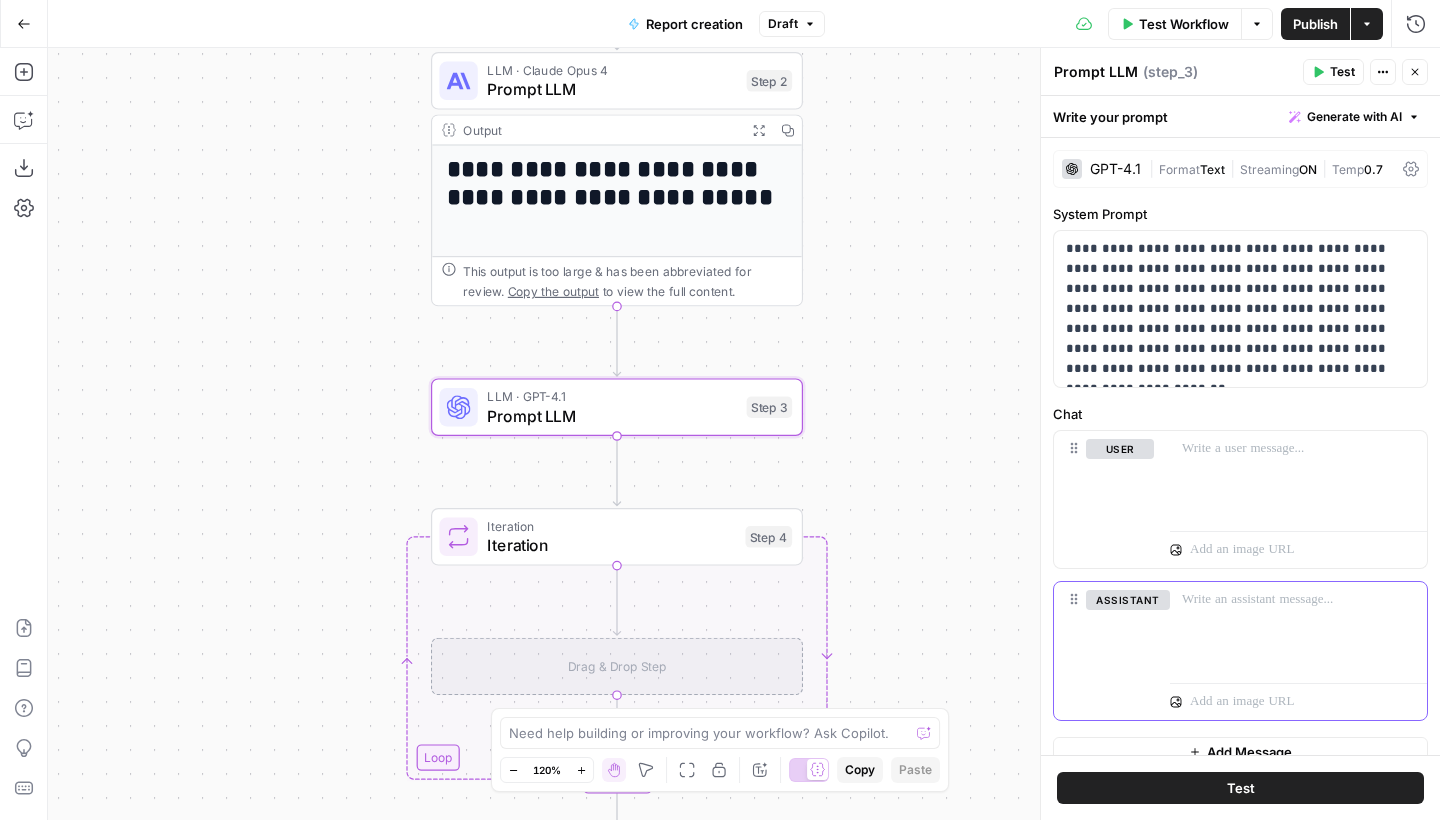 click at bounding box center [1298, 628] 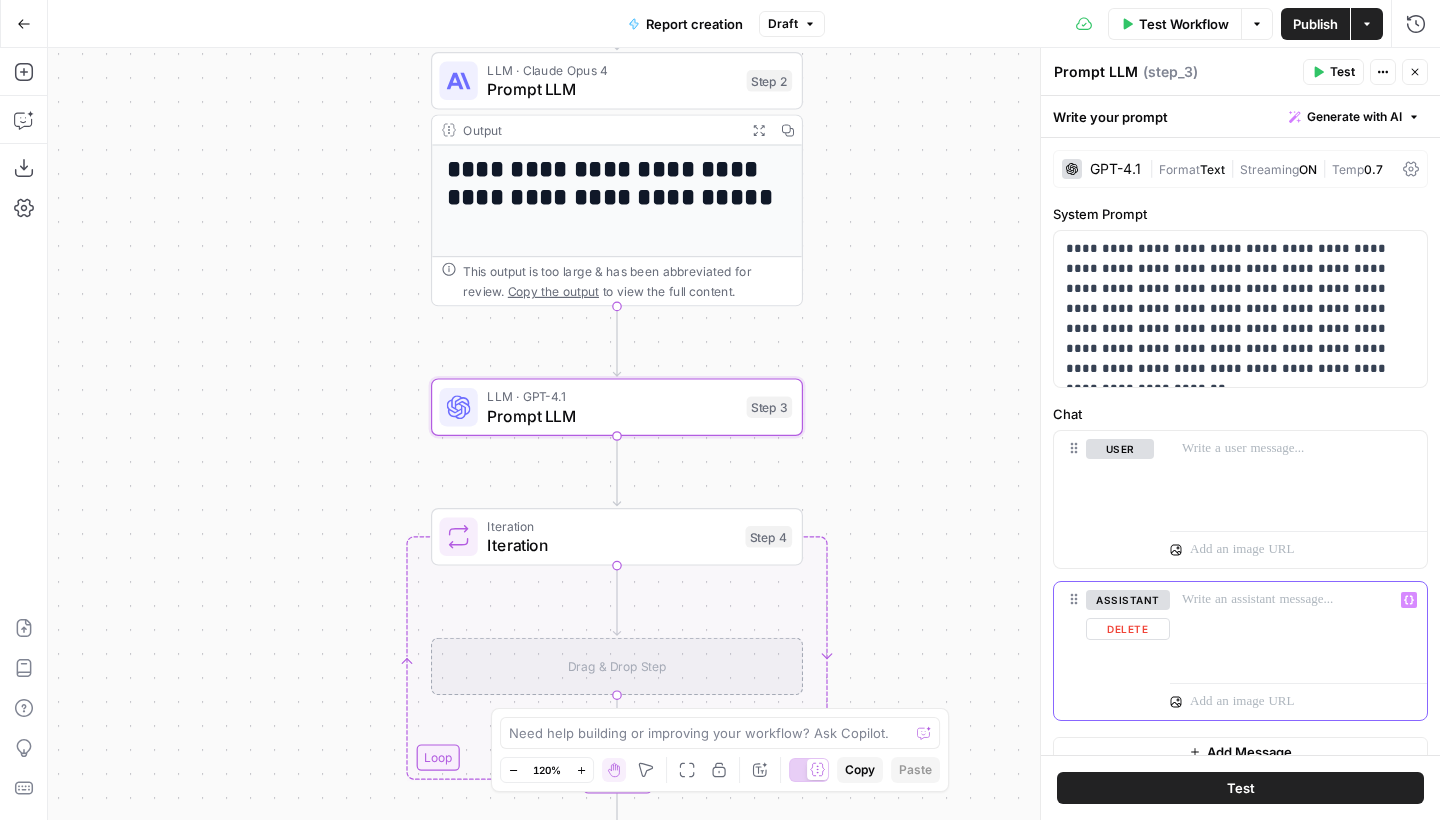 type 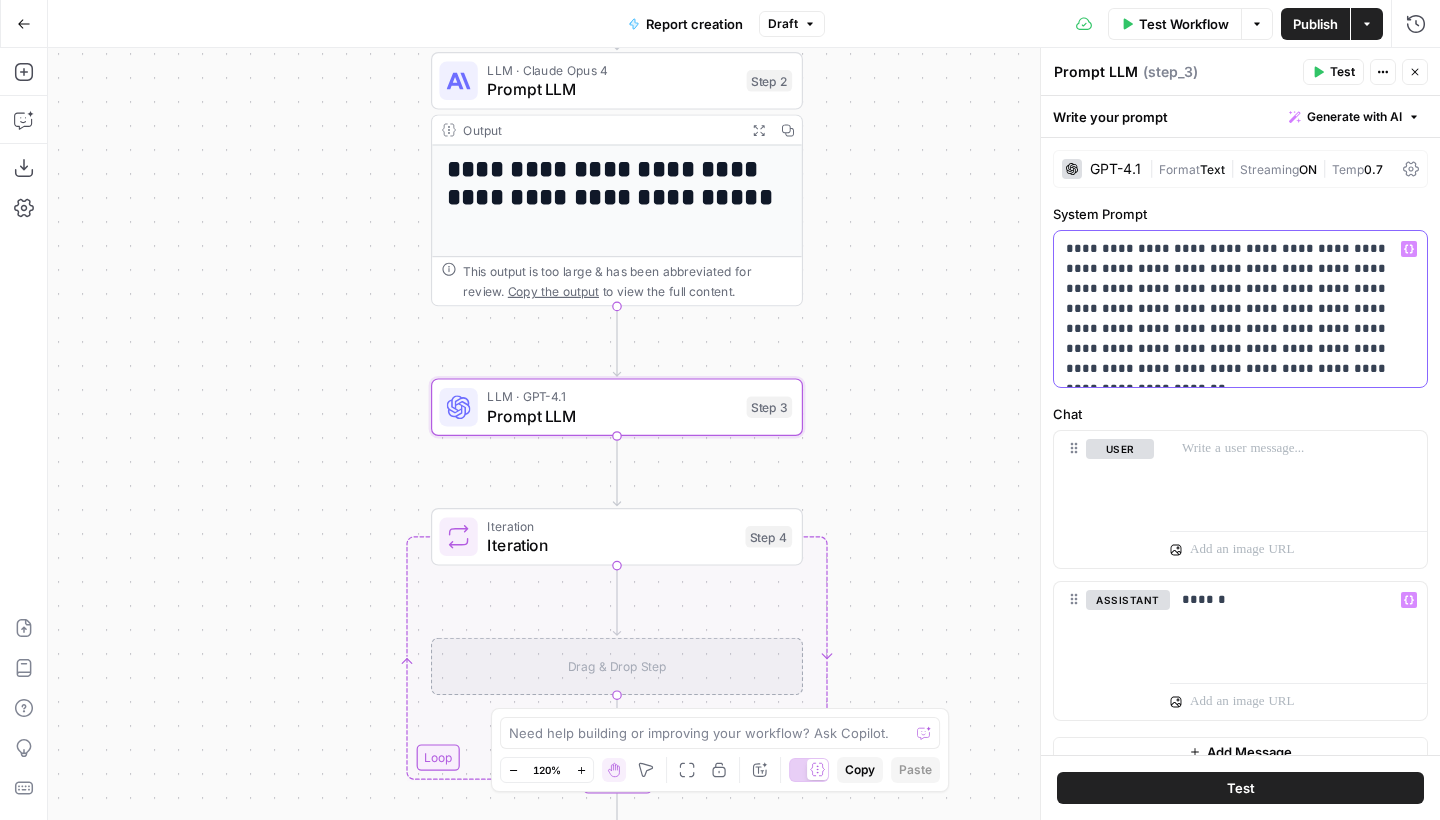 click on "**********" at bounding box center [1240, 309] 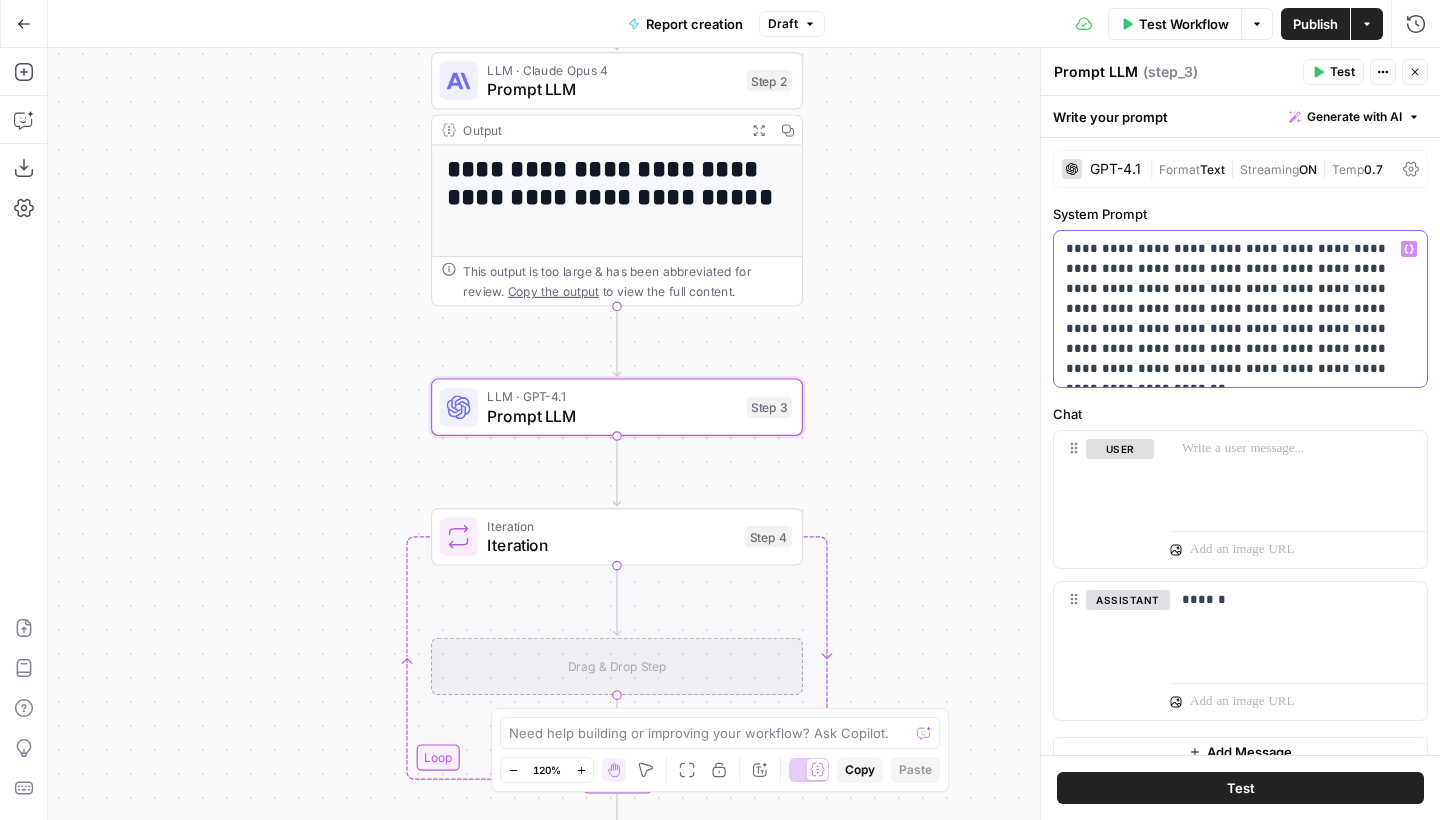 type 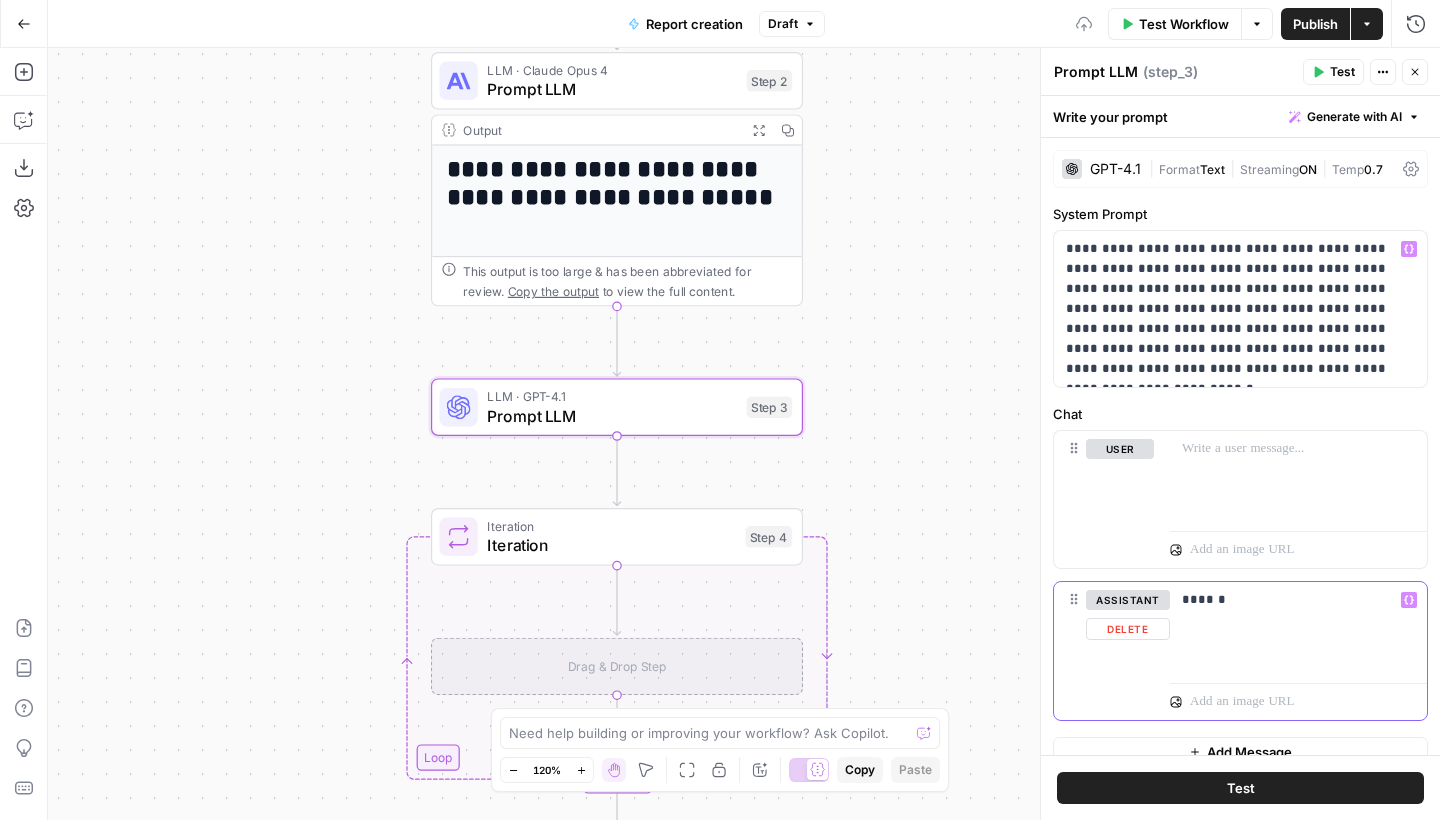 click on "******" at bounding box center [1298, 628] 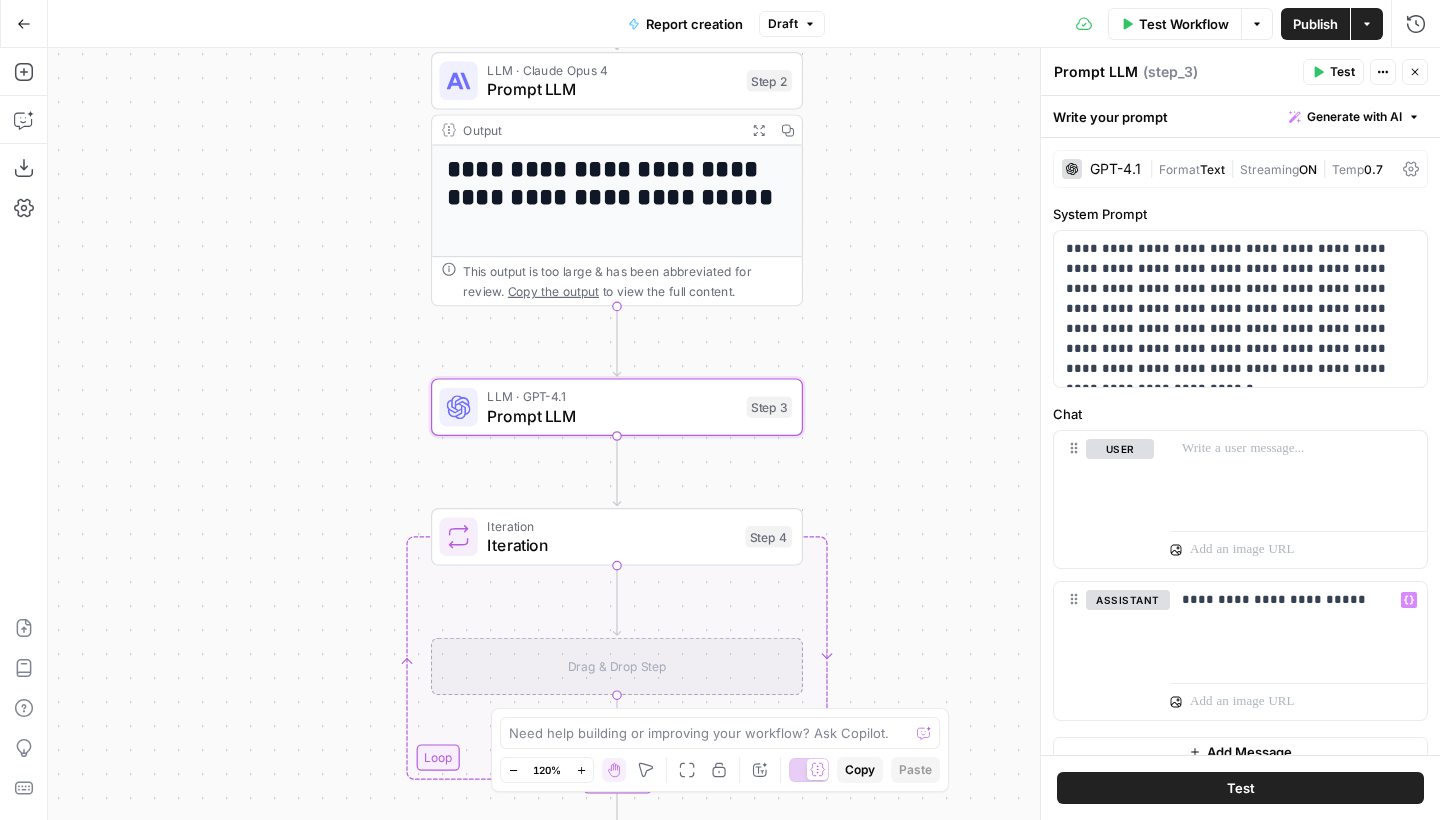 click 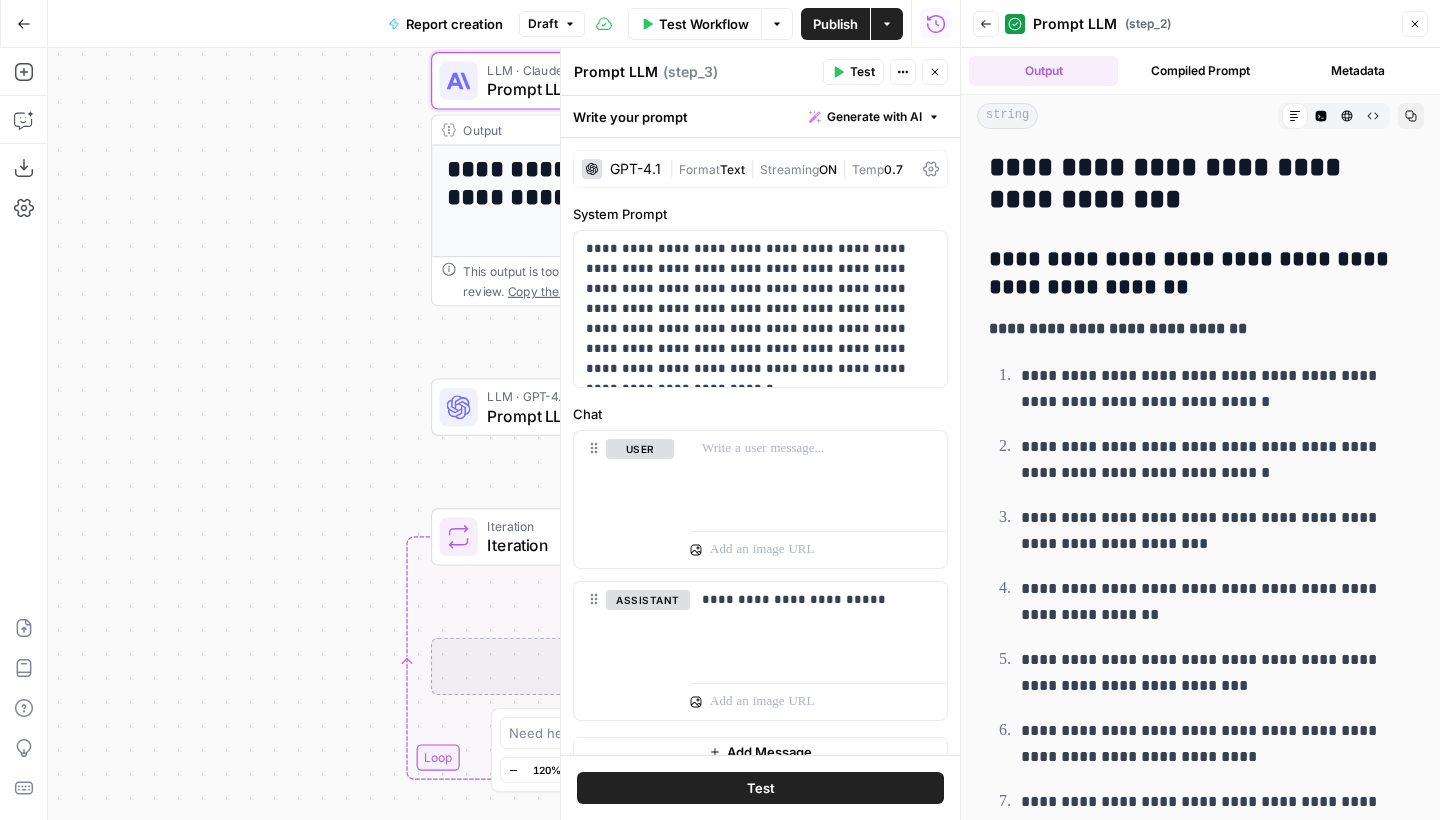 scroll, scrollTop: 6545, scrollLeft: 0, axis: vertical 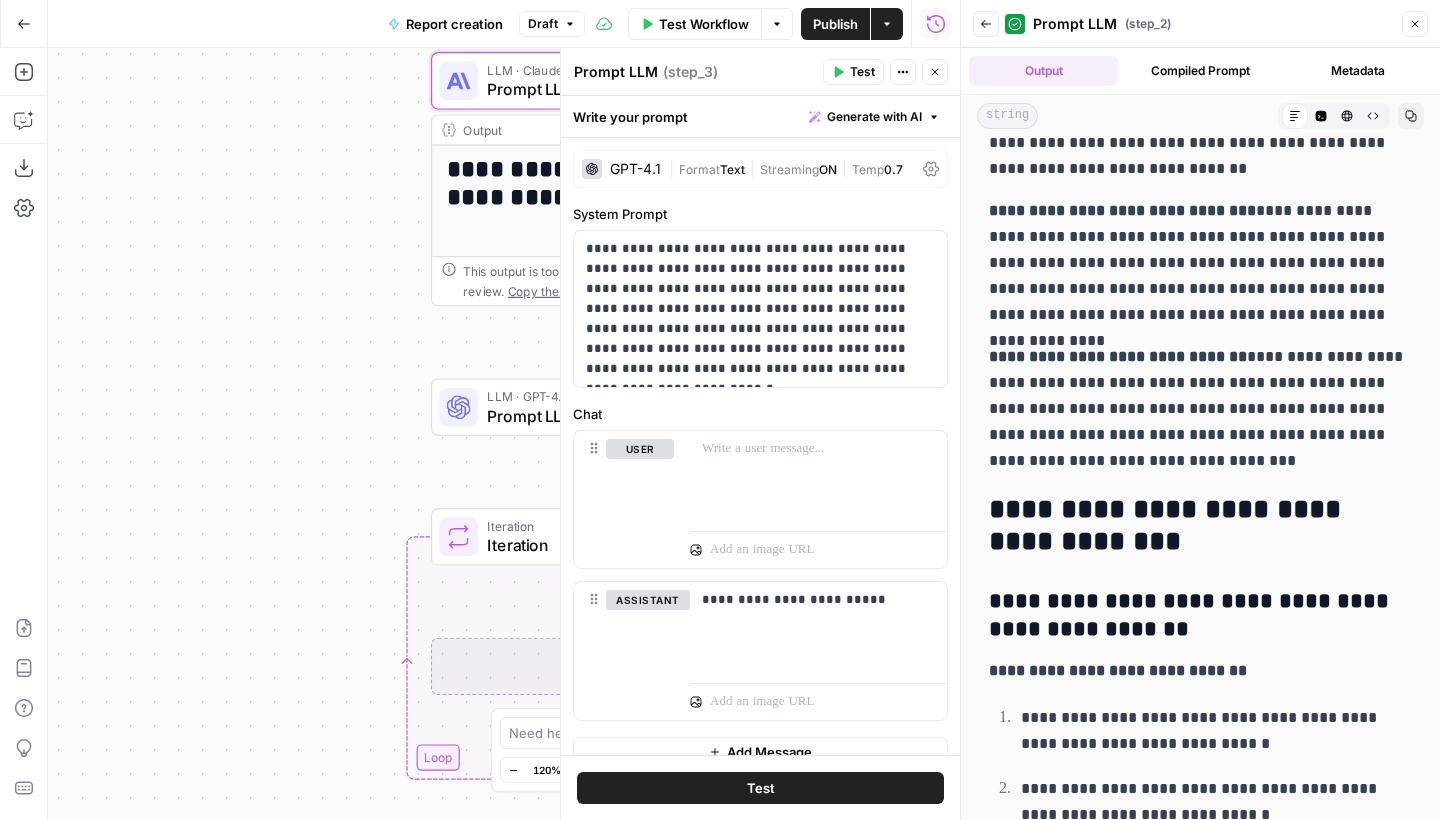 drag, startPoint x: 1119, startPoint y: 622, endPoint x: 1267, endPoint y: 619, distance: 148.0304 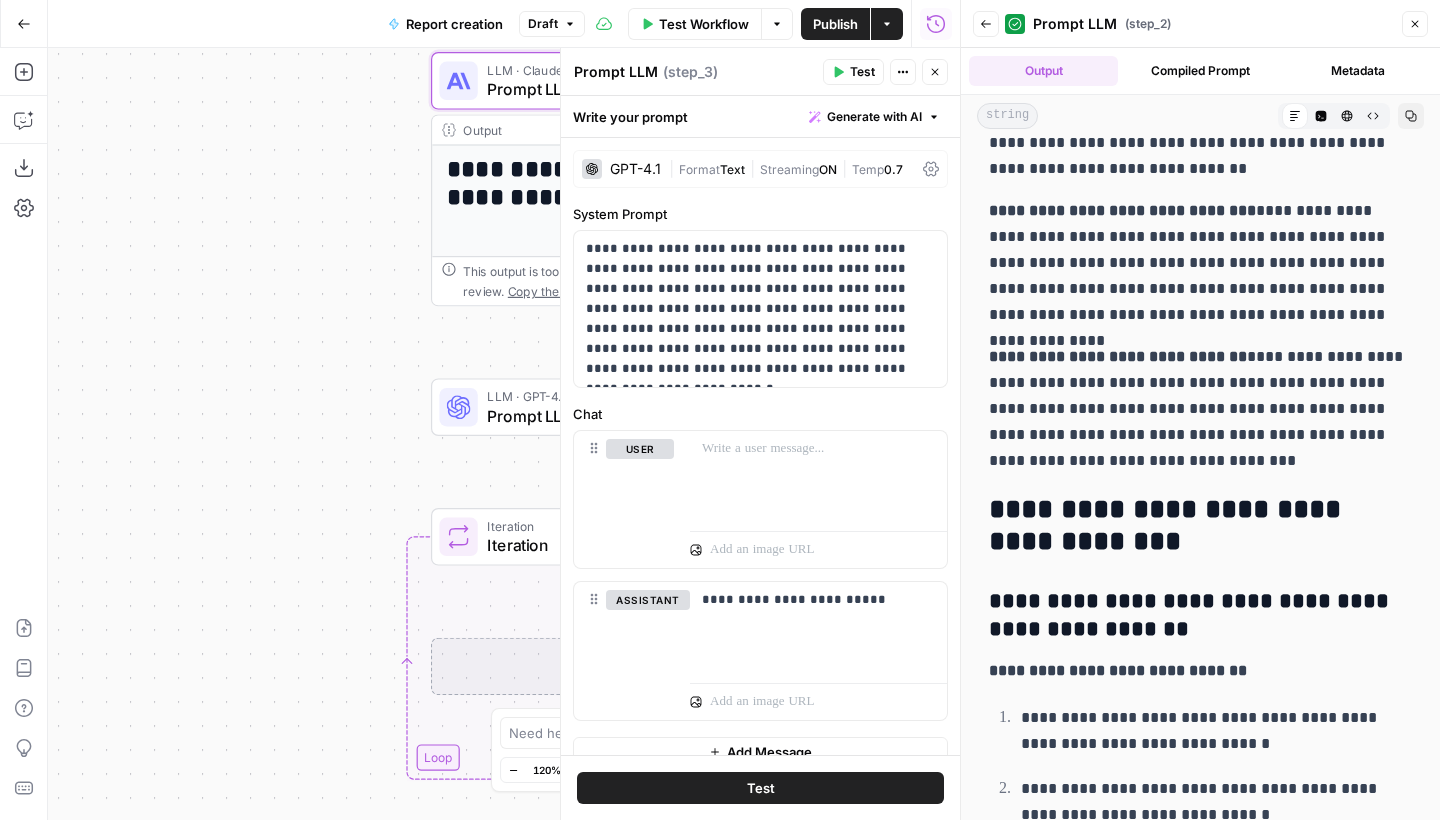 click on "**********" at bounding box center [1200, 671] 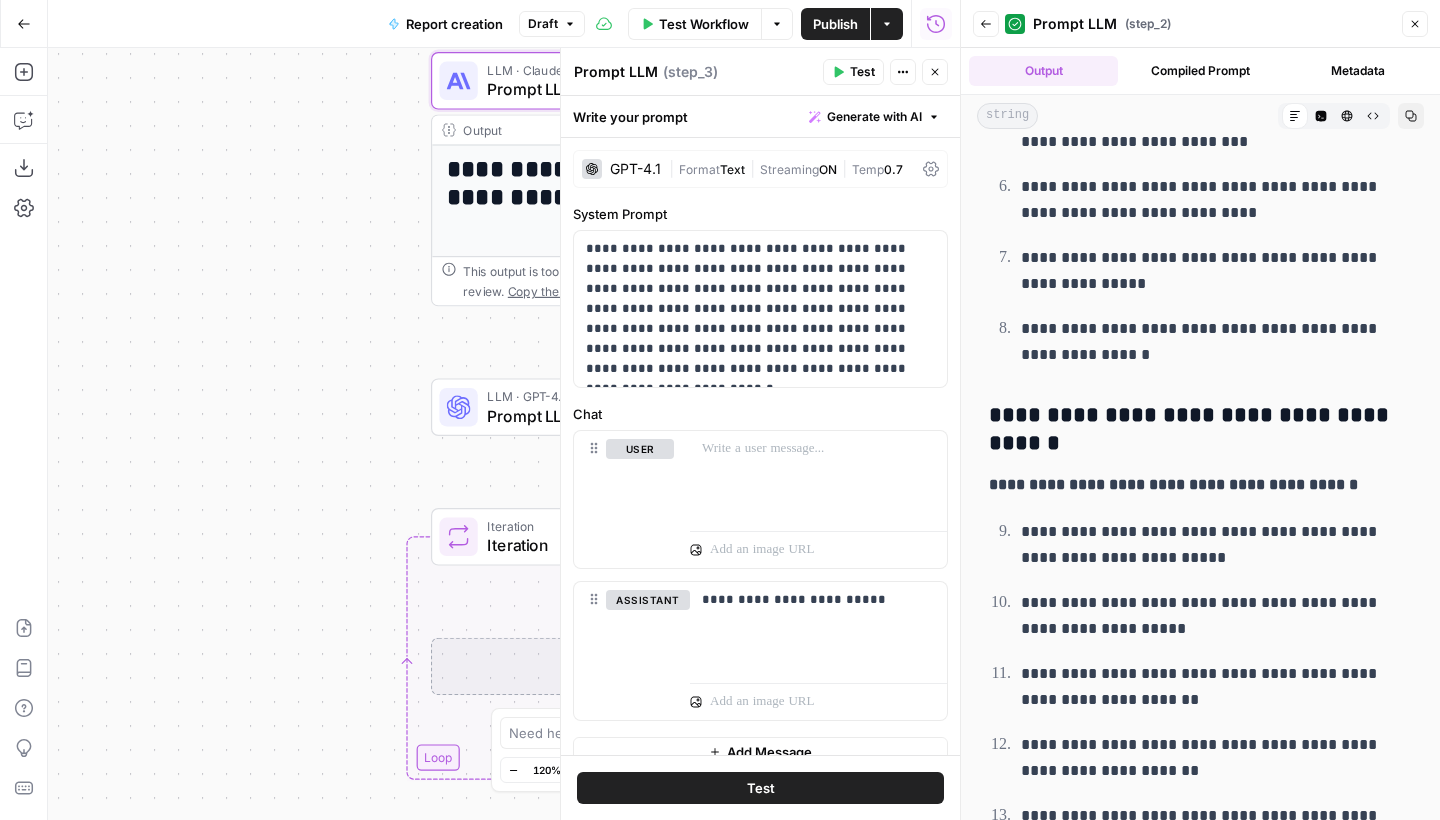 scroll, scrollTop: 7436, scrollLeft: 0, axis: vertical 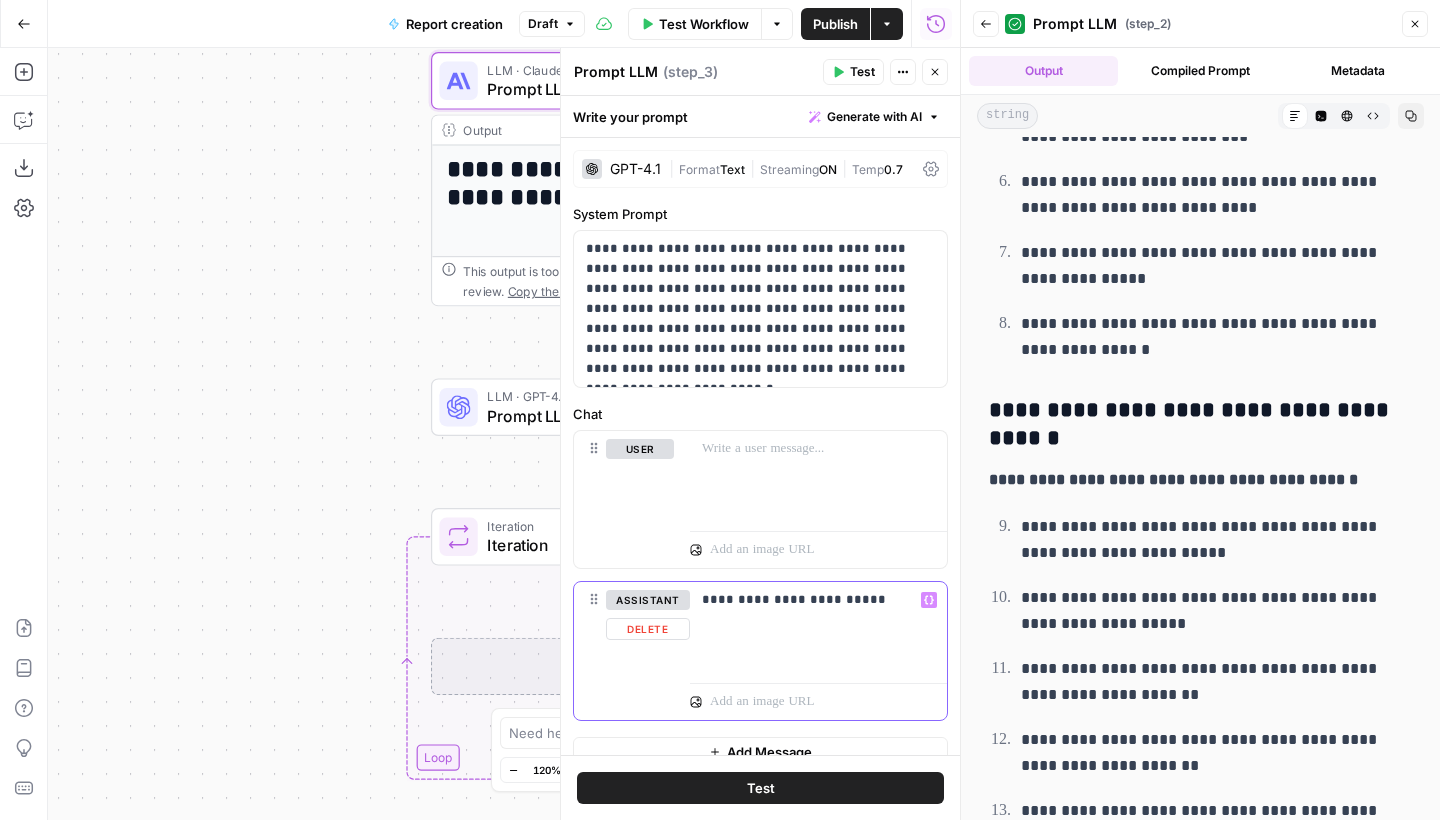 click on "**********" at bounding box center (818, 600) 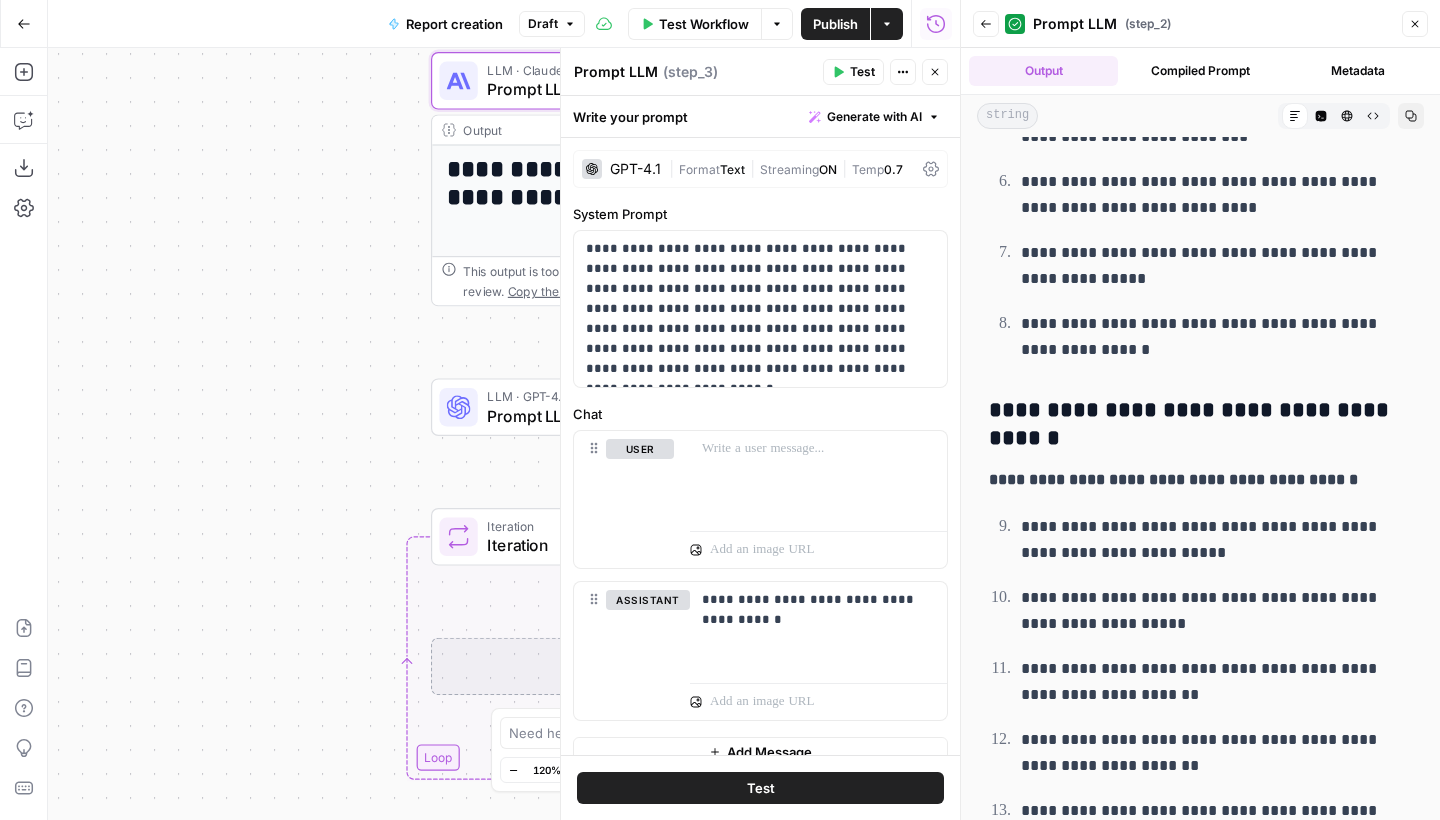 drag, startPoint x: 1115, startPoint y: 421, endPoint x: 1399, endPoint y: 426, distance: 284.044 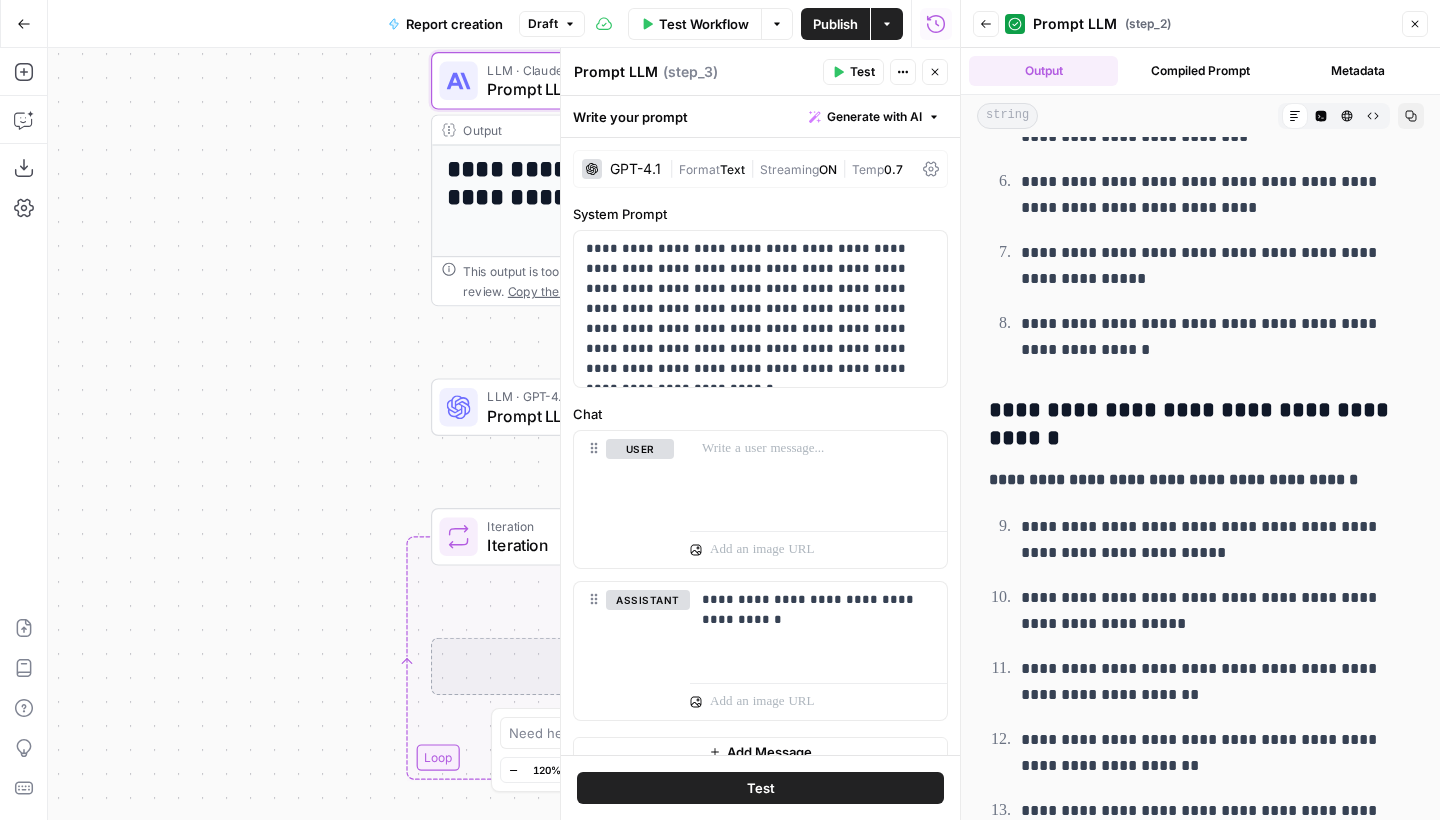 click on "**********" at bounding box center [1200, 480] 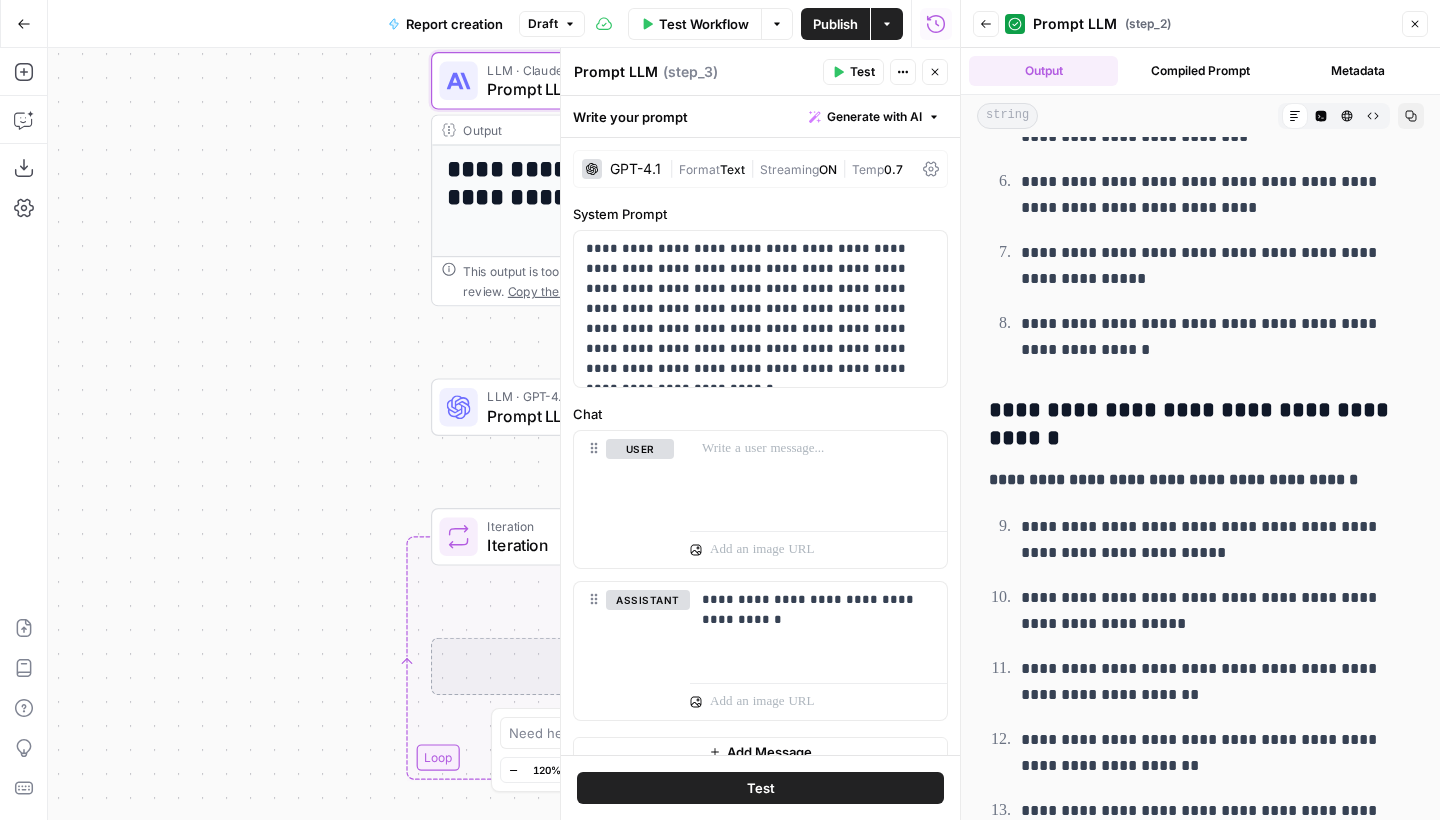 copy on "**********" 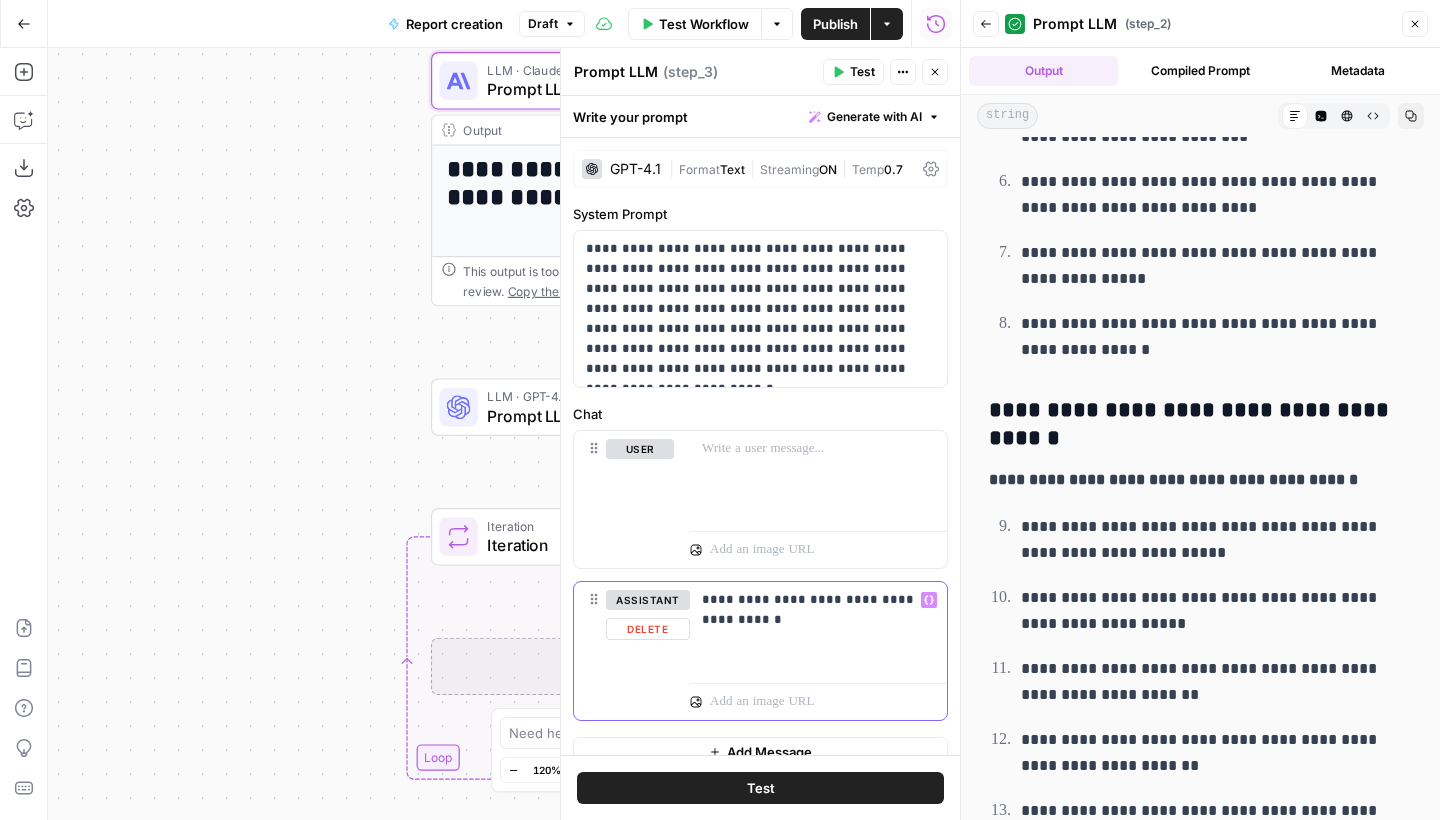 click on "**********" at bounding box center (818, 610) 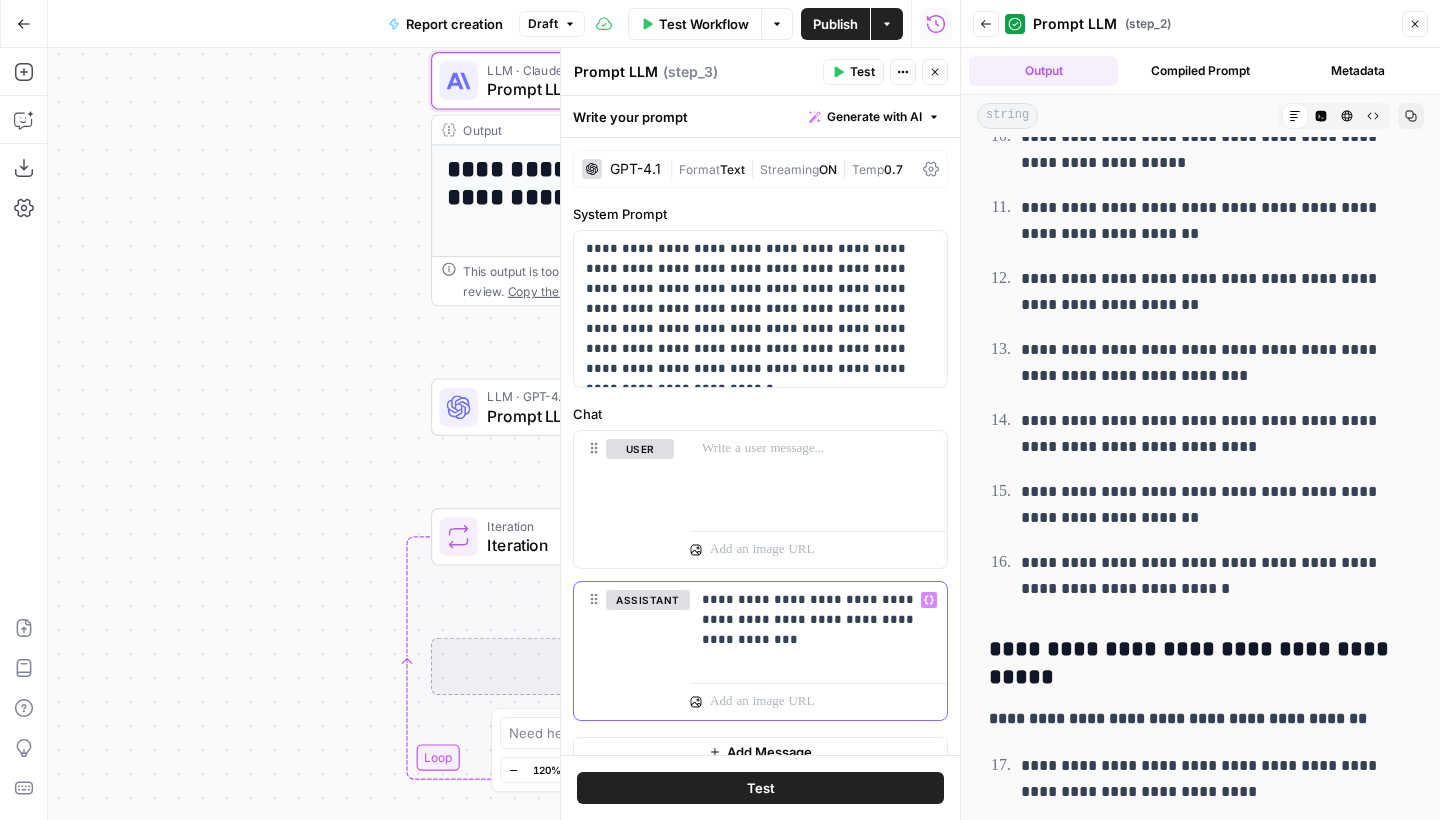 scroll, scrollTop: 7902, scrollLeft: 0, axis: vertical 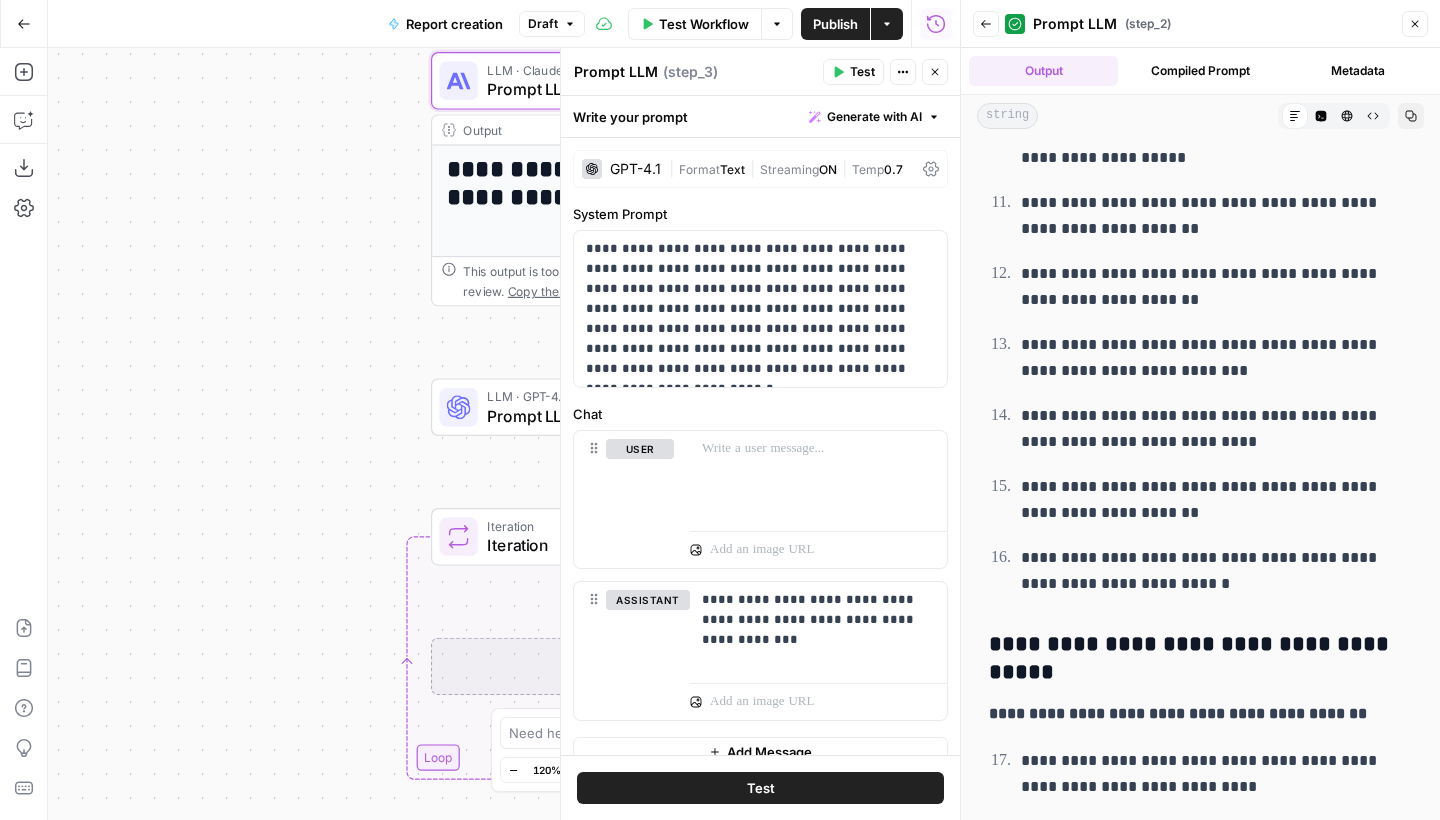 drag, startPoint x: 1375, startPoint y: 646, endPoint x: 1117, endPoint y: 636, distance: 258.19373 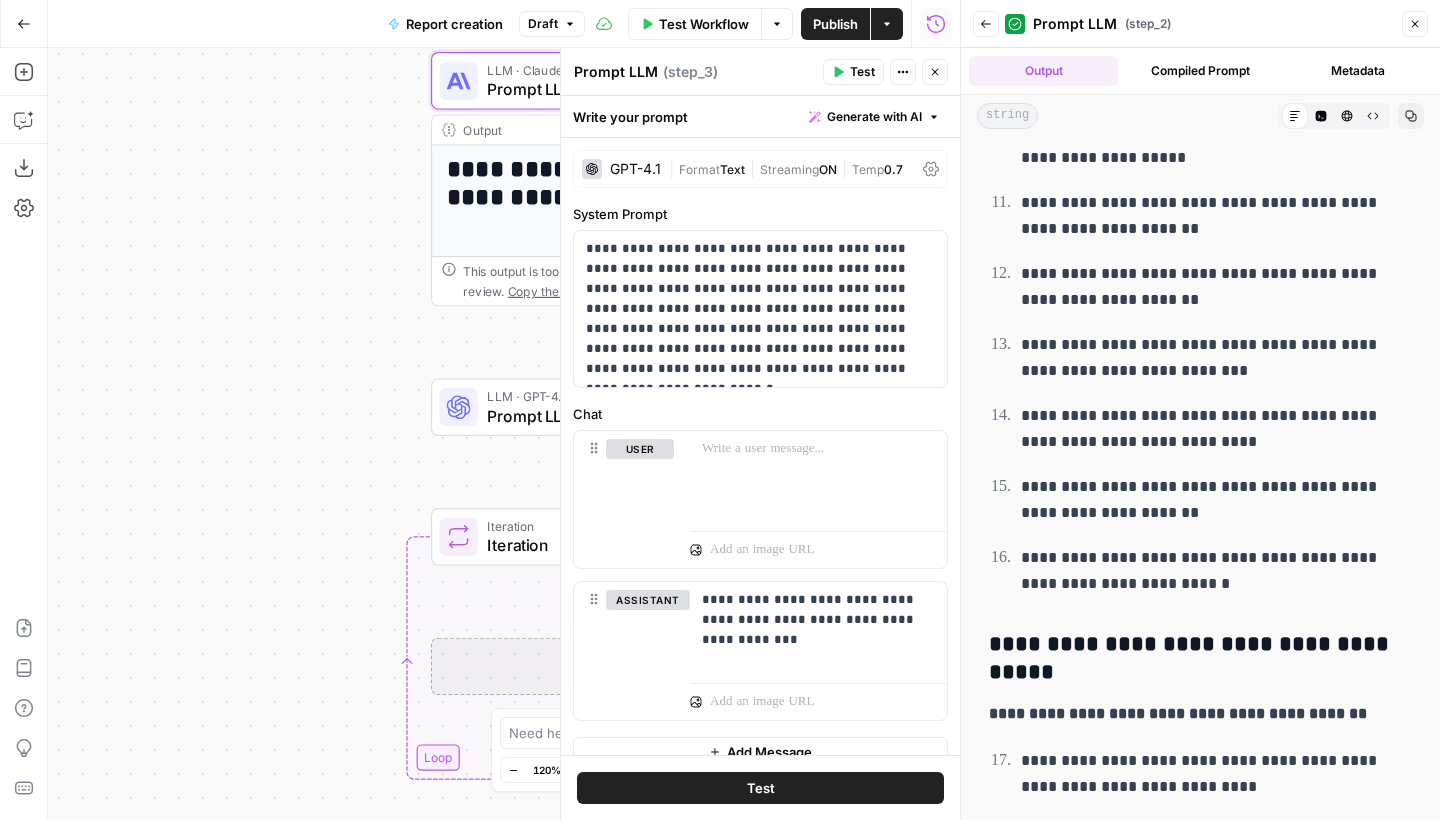 click on "**********" at bounding box center (1178, 713) 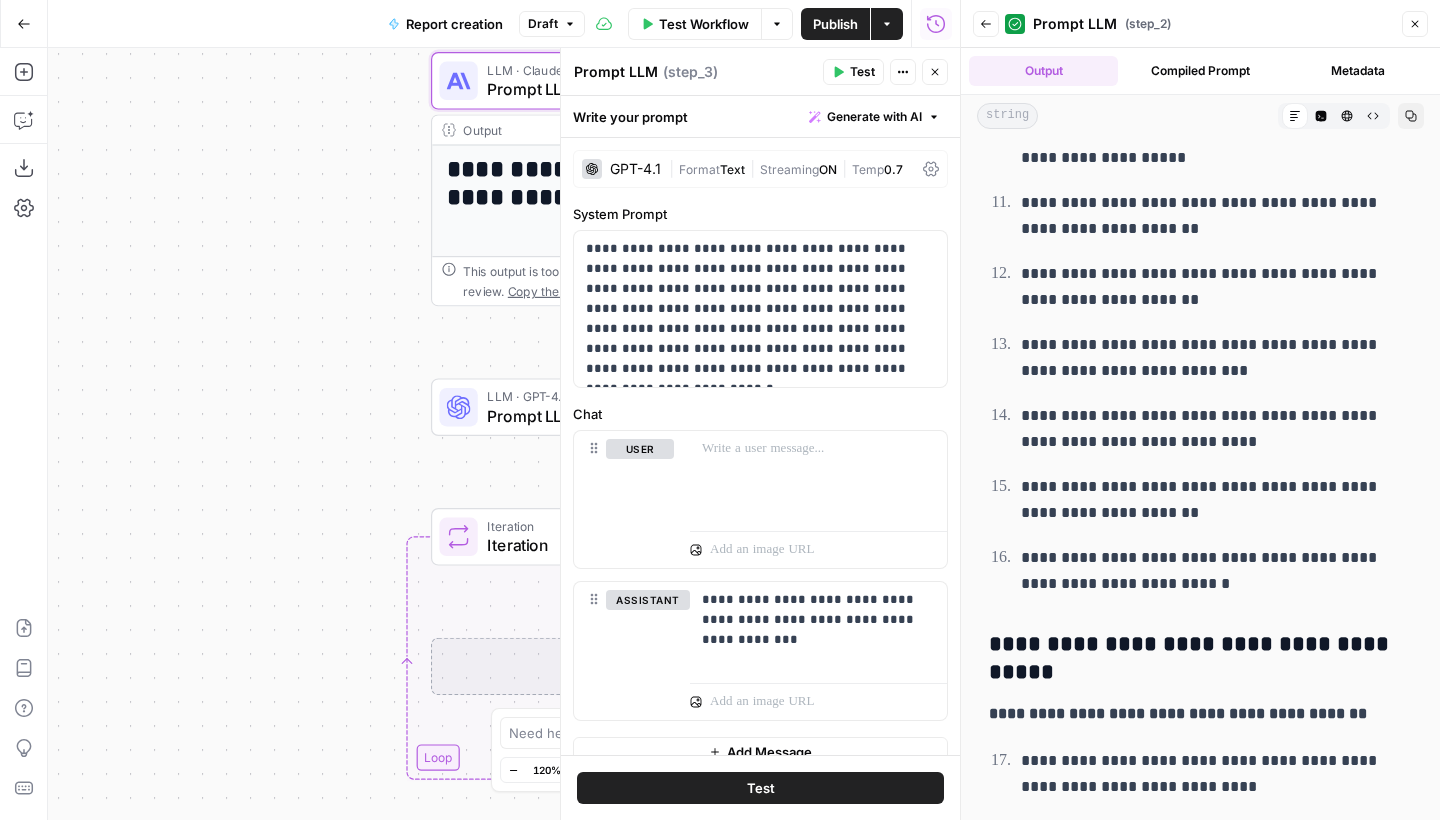 copy on "**********" 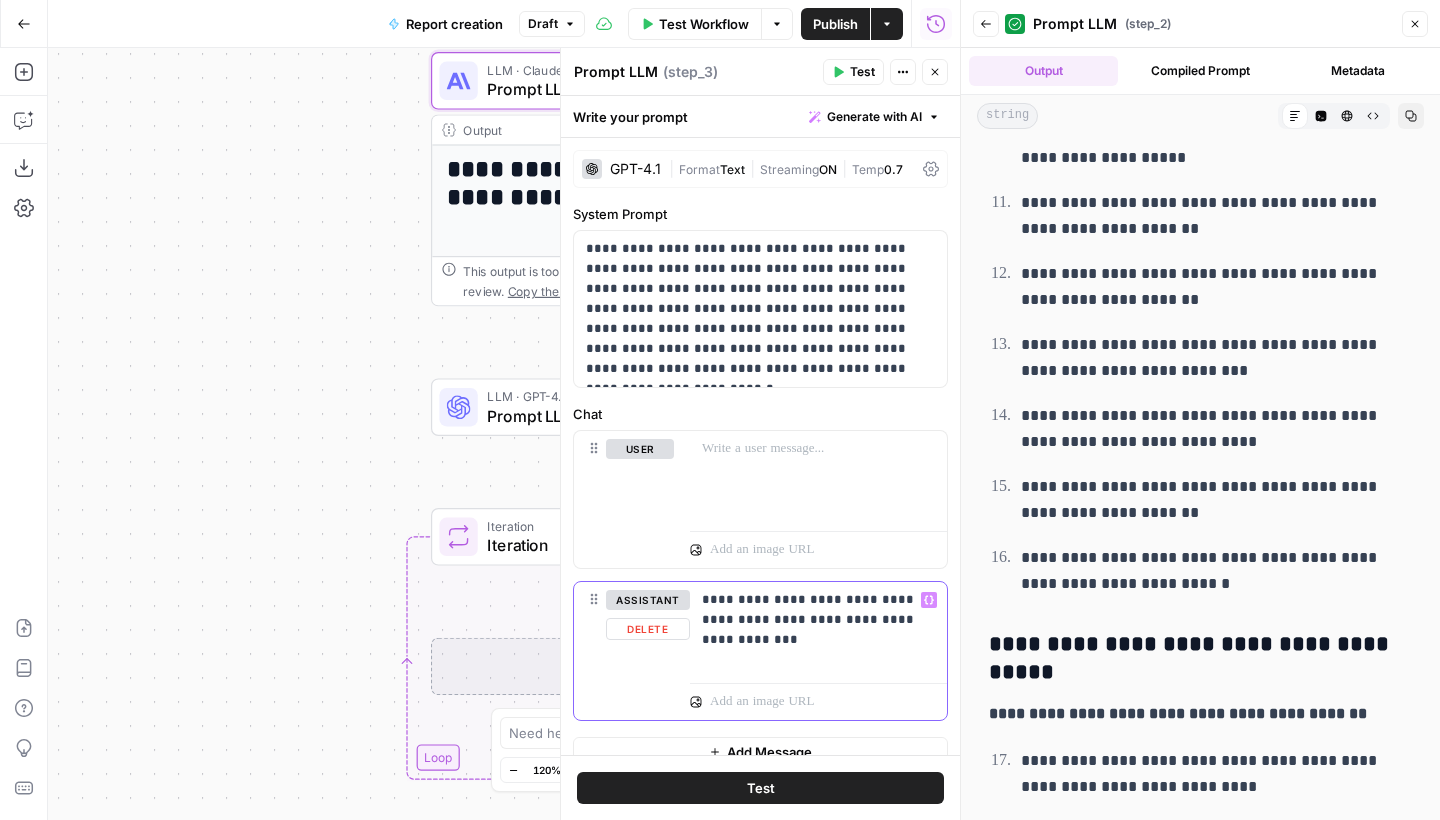 click on "**********" at bounding box center (818, 620) 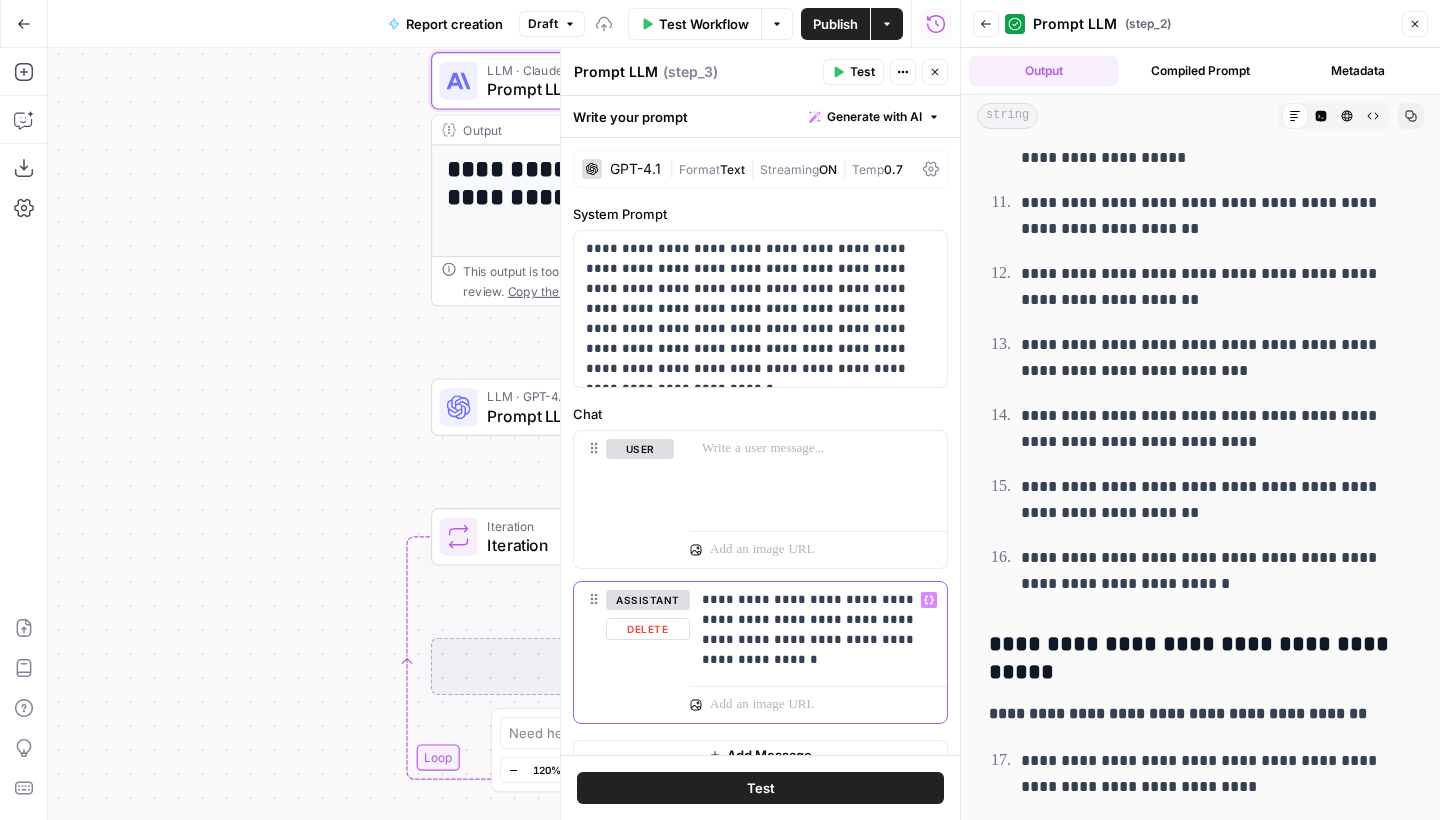 click on "**********" at bounding box center [818, 630] 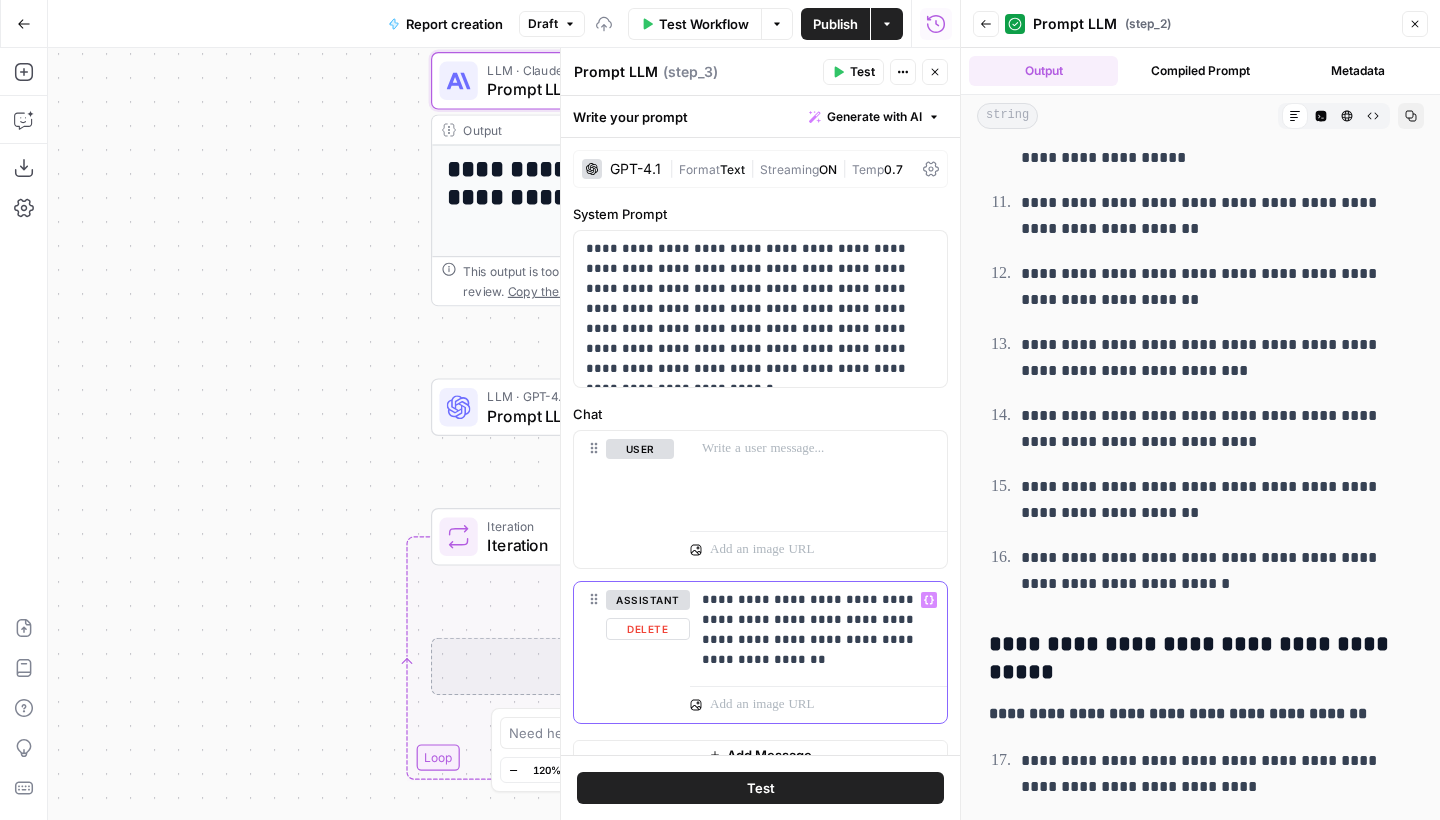 click on "**********" at bounding box center [818, 630] 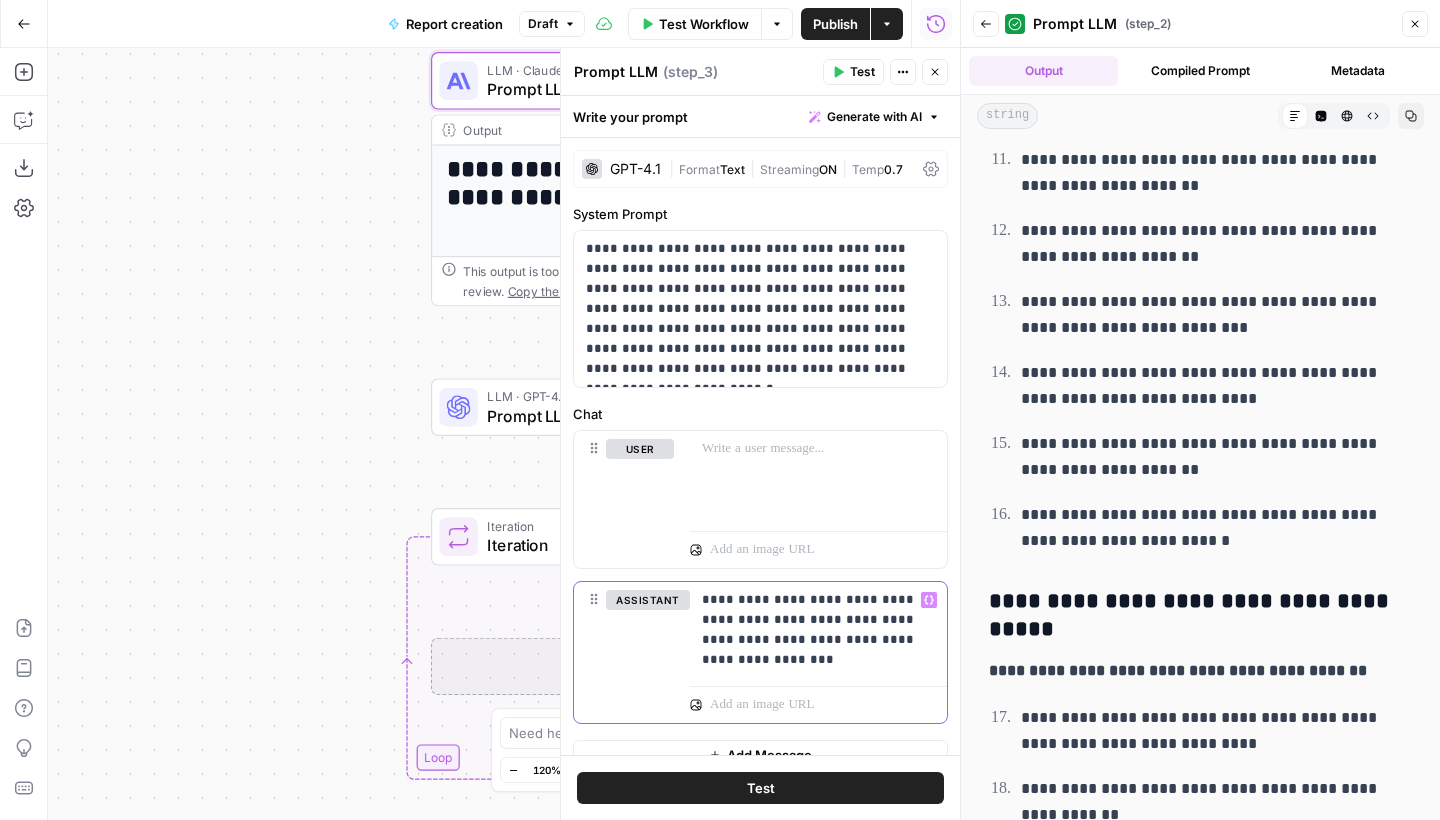 scroll, scrollTop: 7954, scrollLeft: 0, axis: vertical 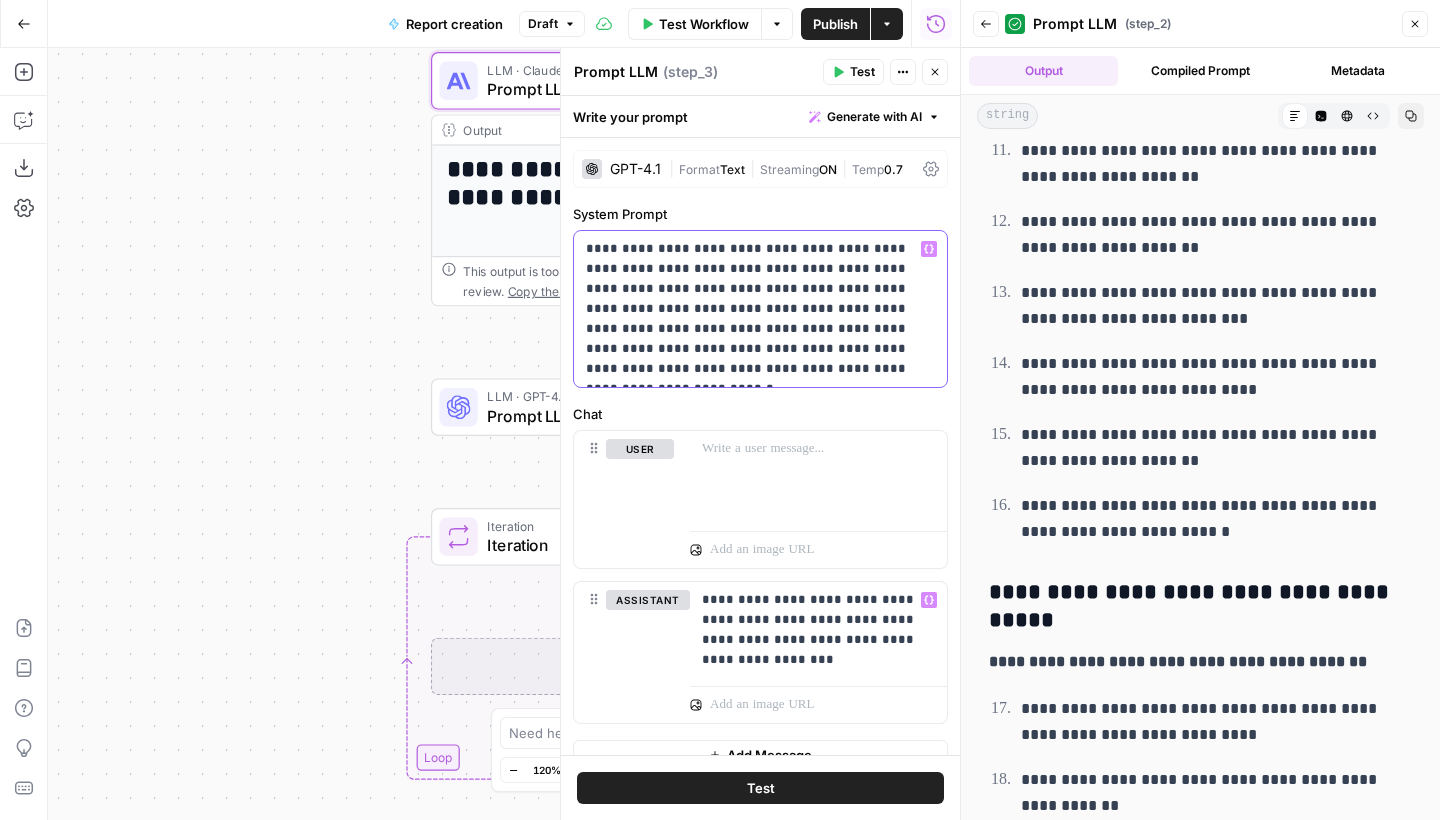 click on "**********" at bounding box center [760, 309] 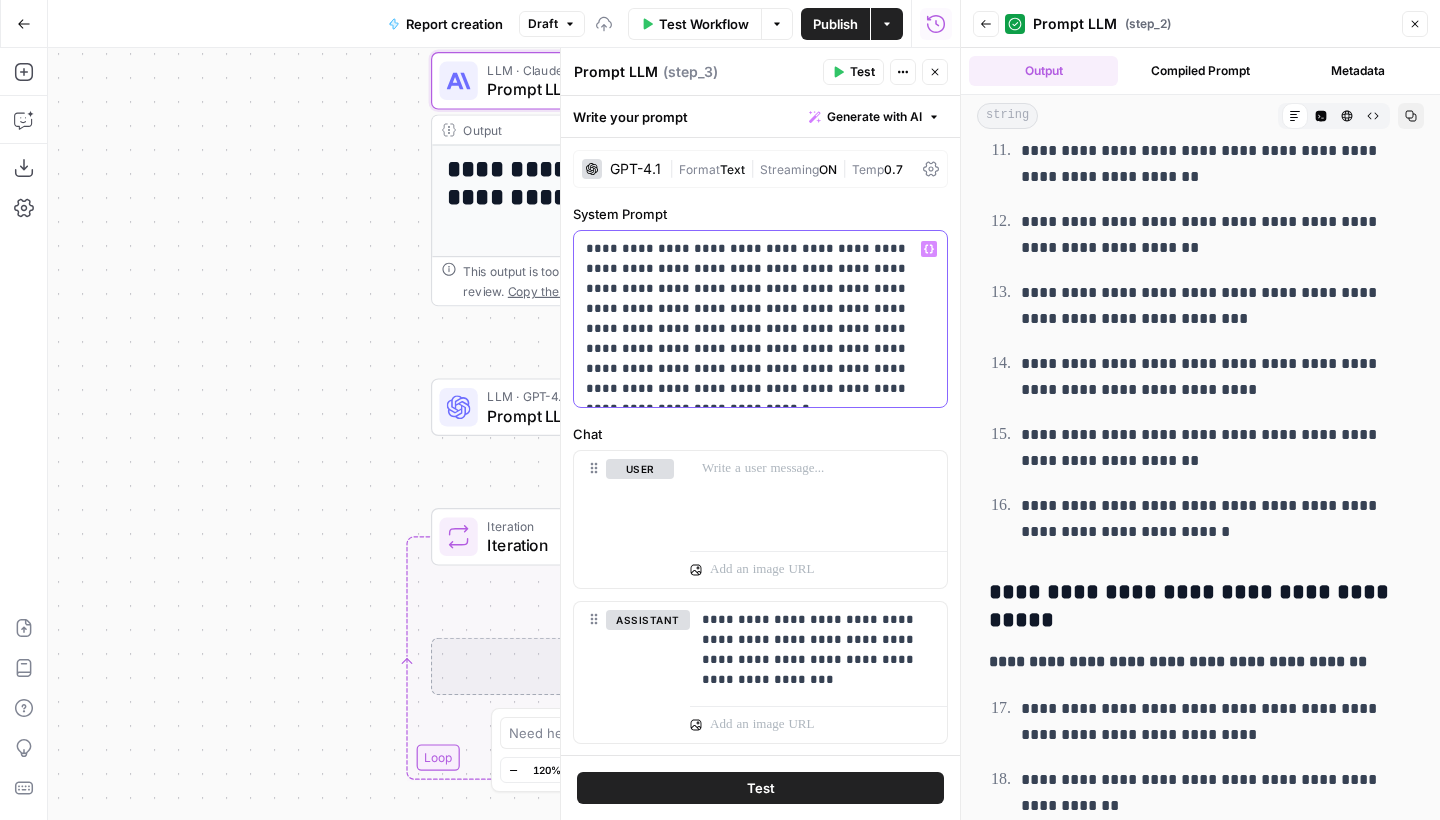 click on "**********" at bounding box center [760, 319] 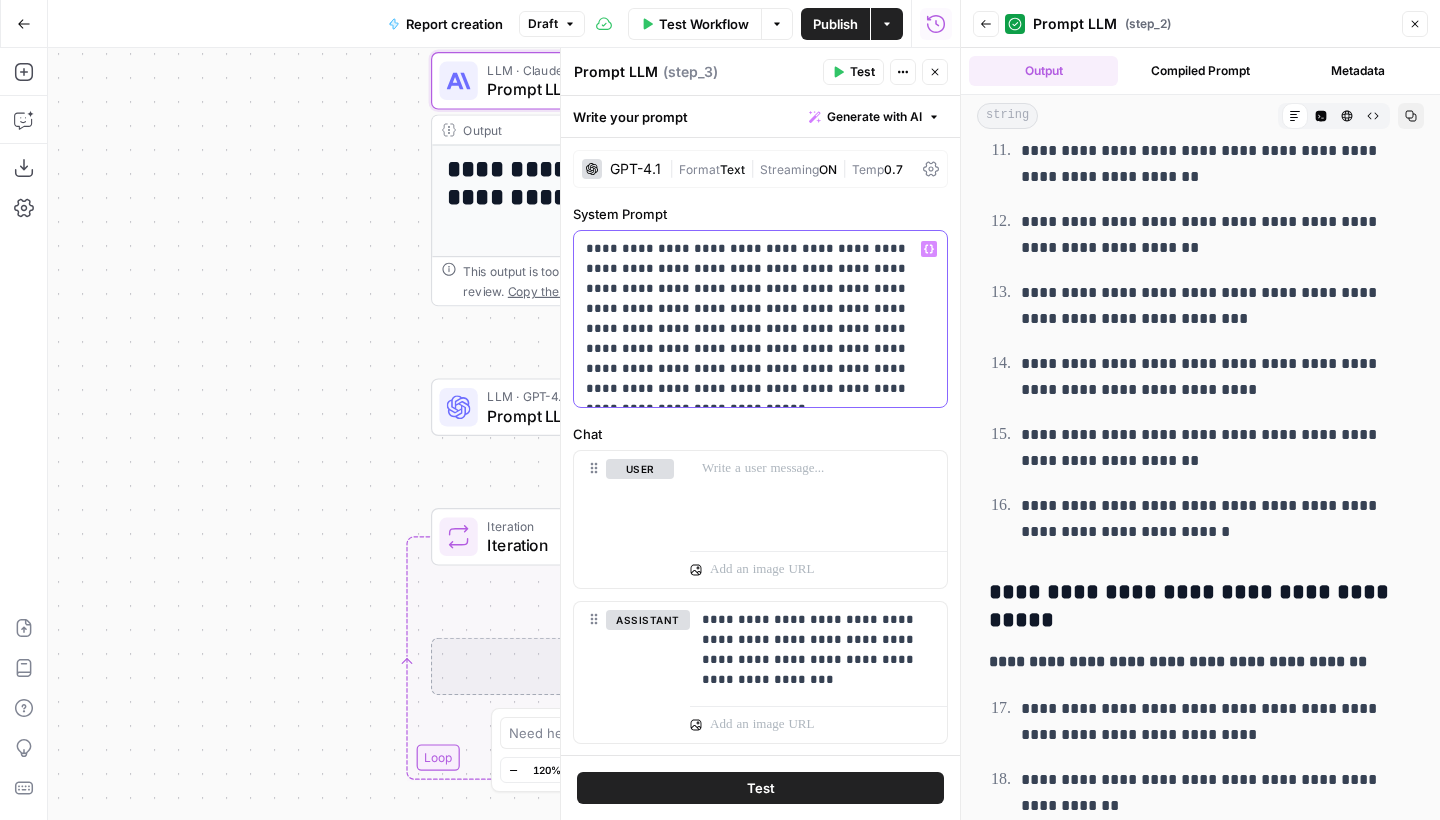 click on "**********" at bounding box center [760, 319] 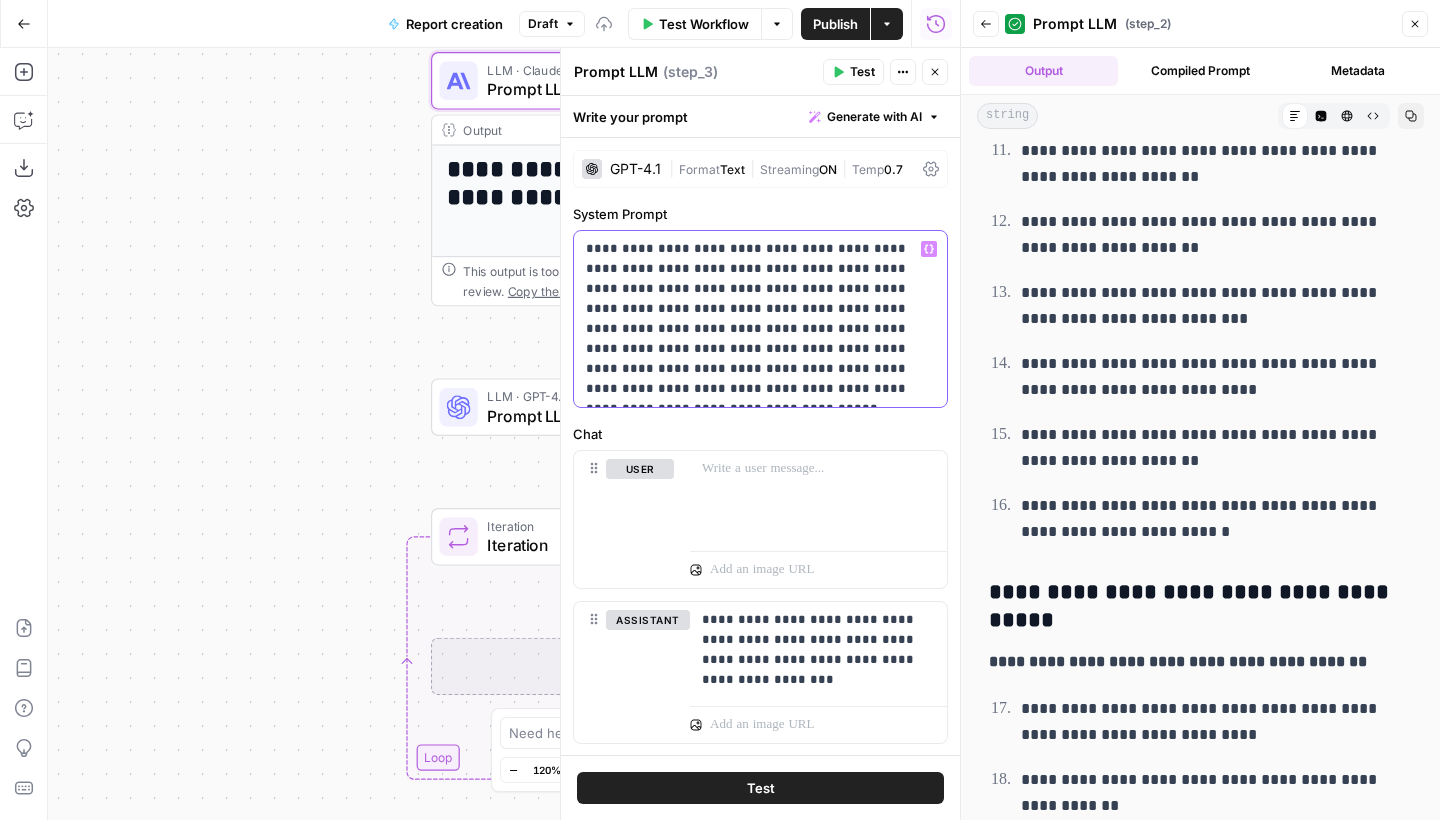 click on "**********" at bounding box center [760, 319] 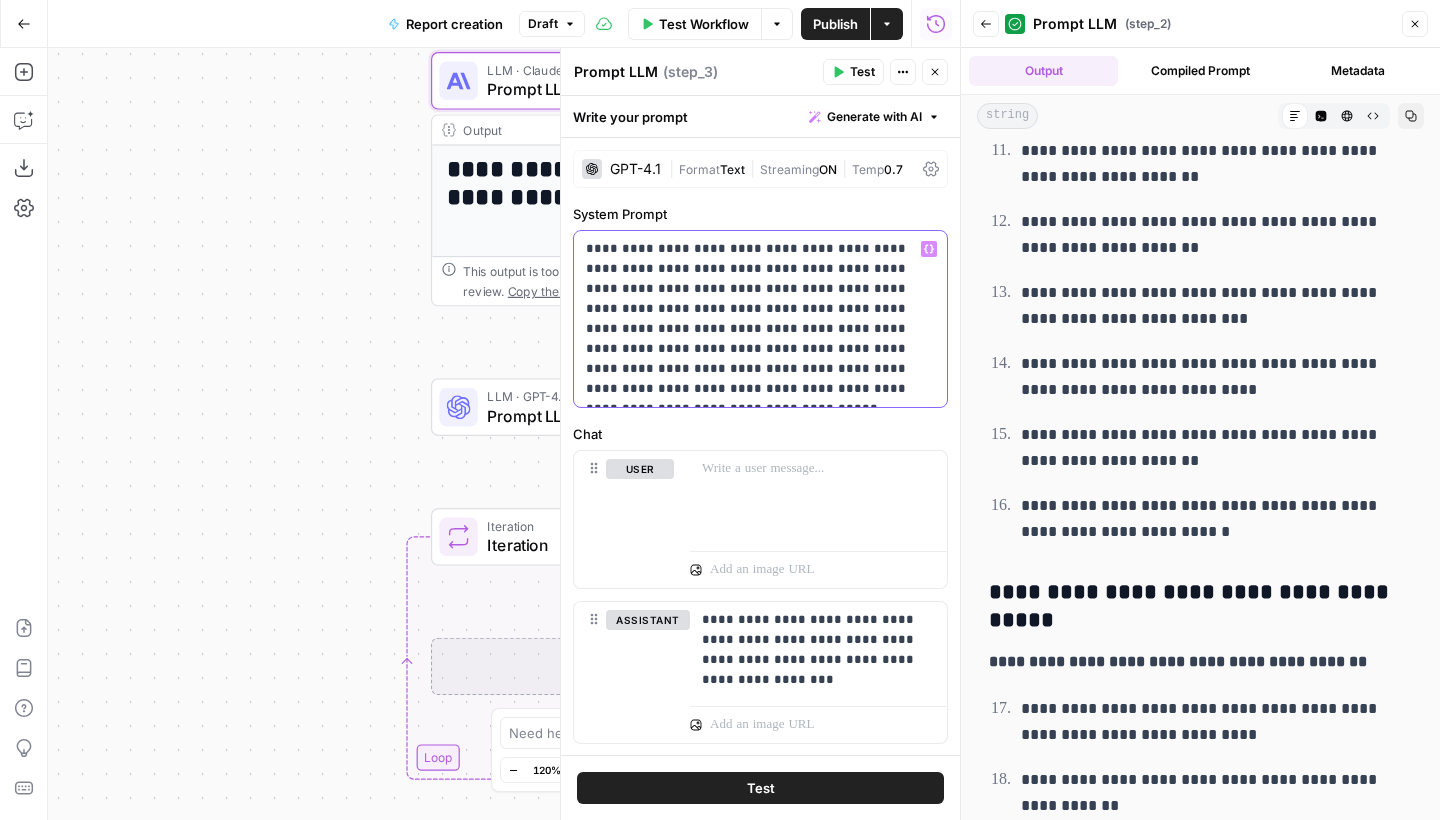 click on "**********" at bounding box center [760, 319] 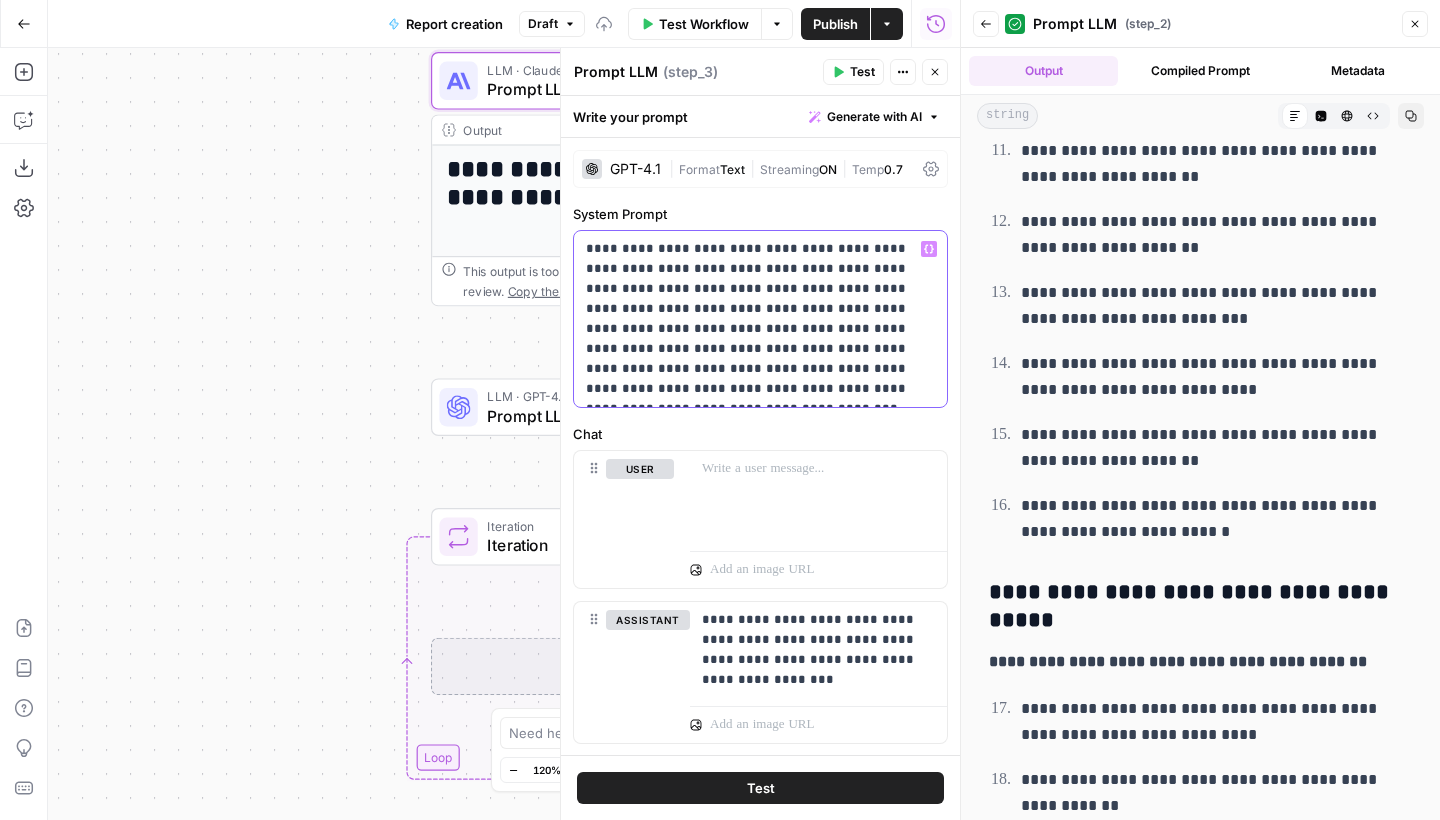 click on "**********" at bounding box center (760, 319) 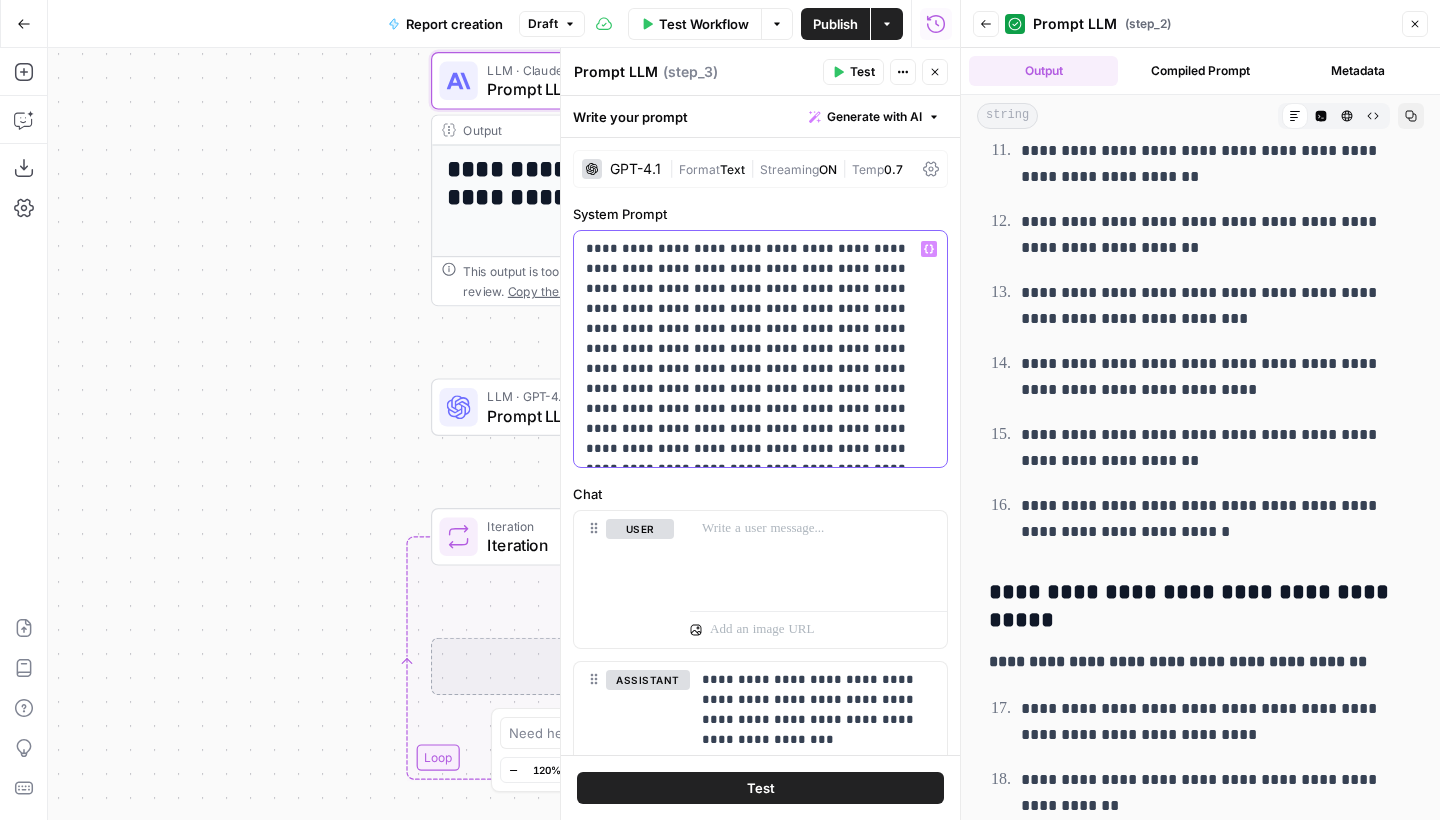 drag, startPoint x: 878, startPoint y: 415, endPoint x: 819, endPoint y: 389, distance: 64.4748 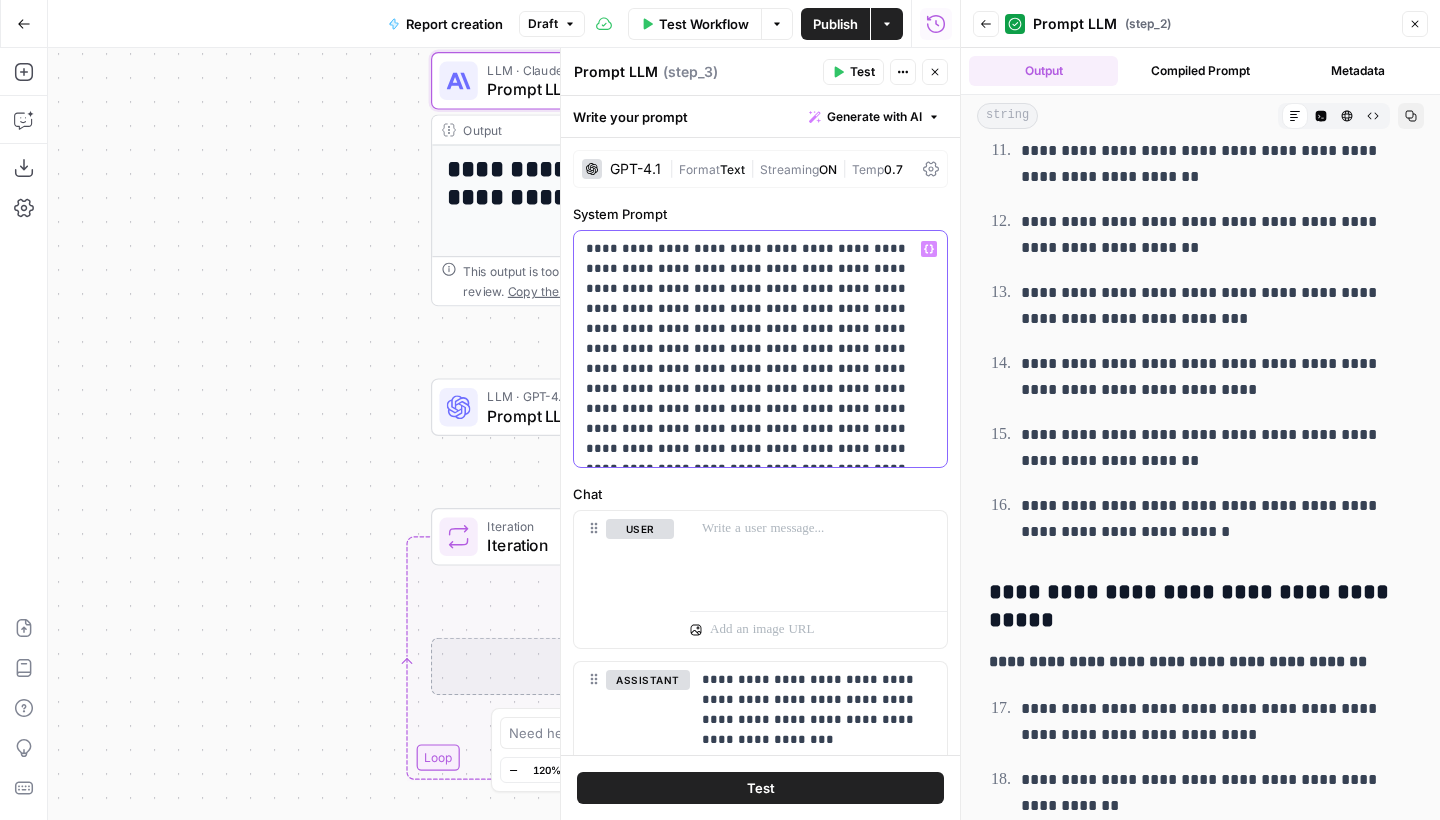 click on "**********" at bounding box center [760, 349] 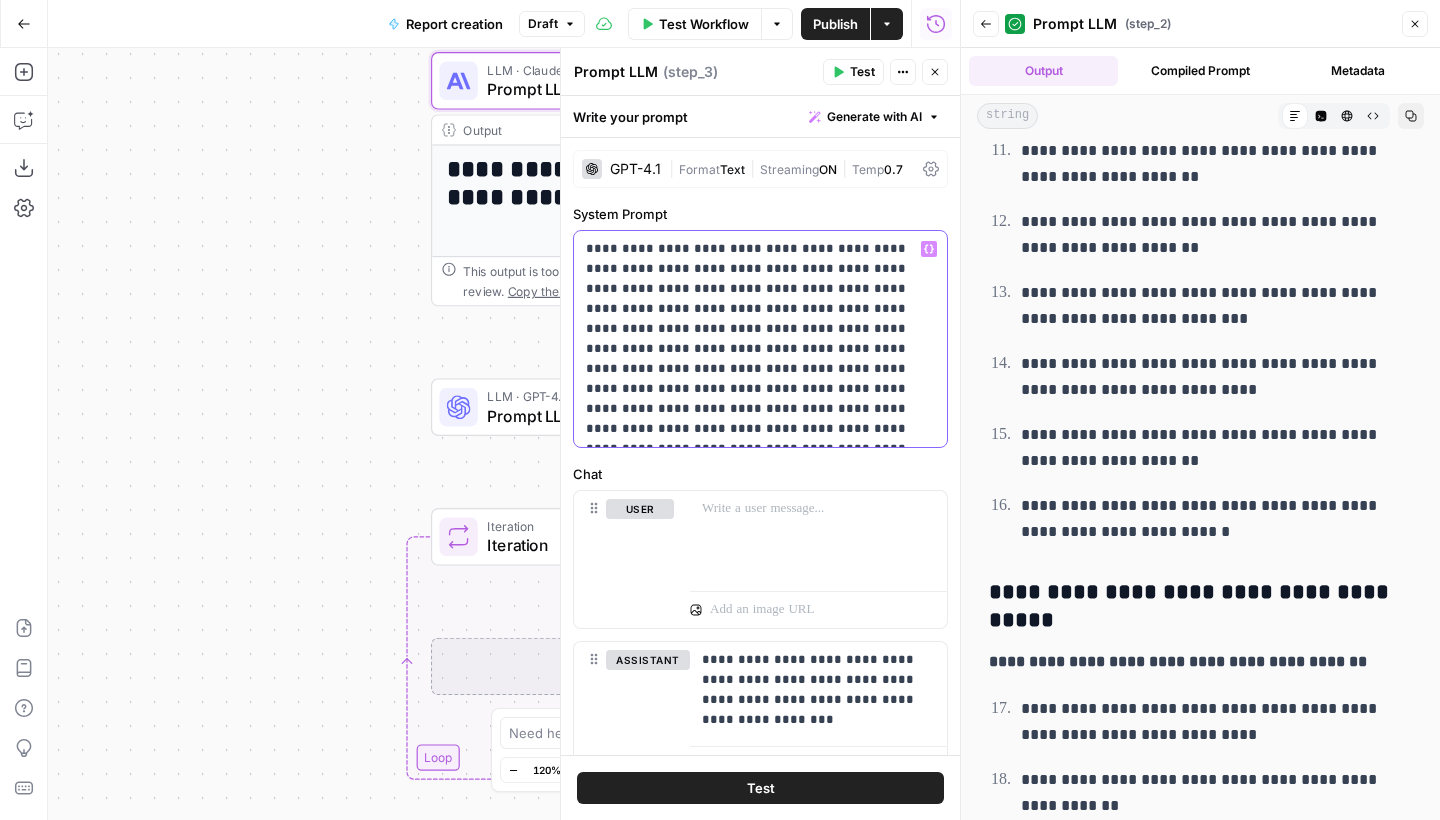 click on "**********" at bounding box center (760, 339) 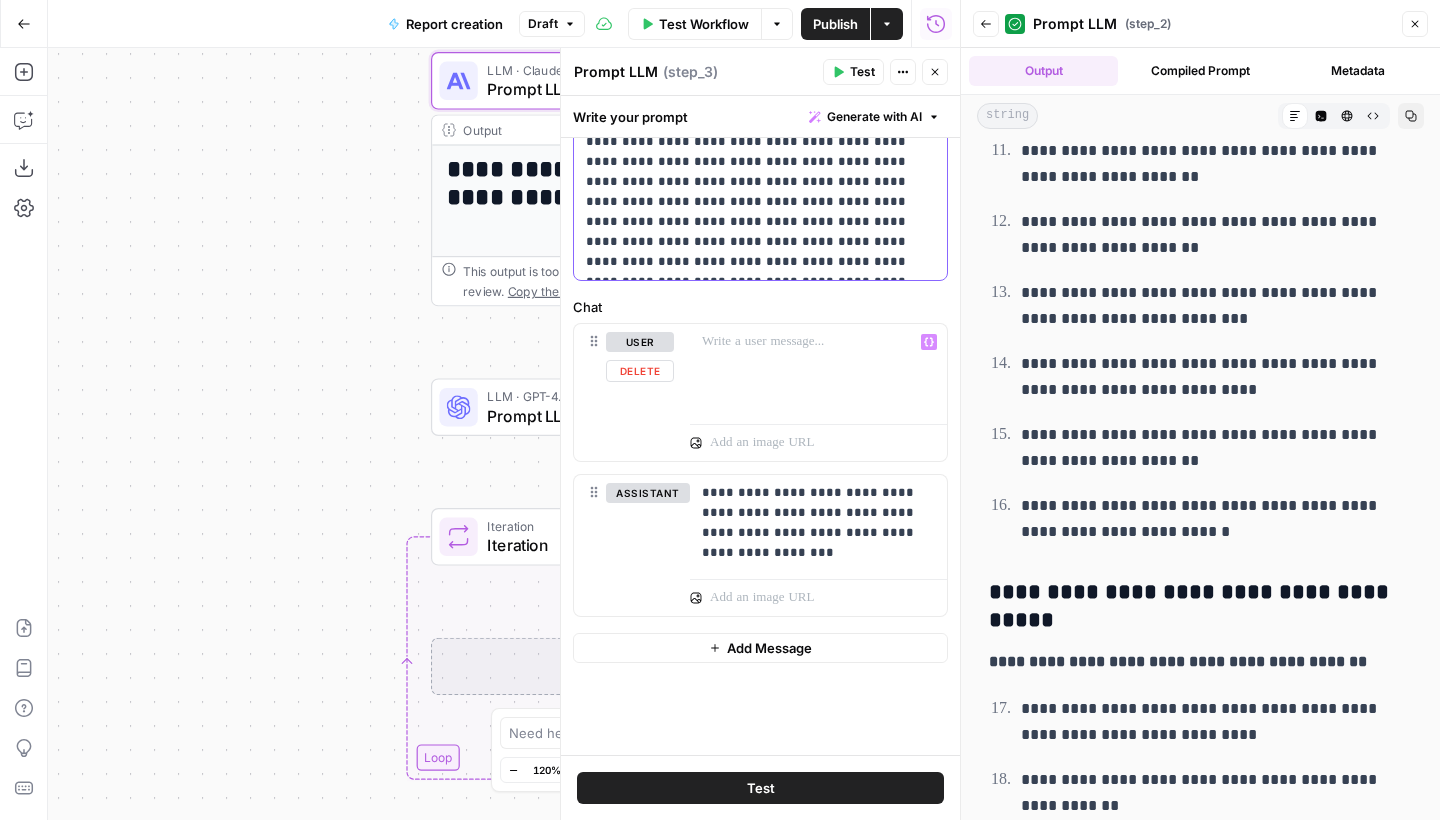 scroll, scrollTop: 167, scrollLeft: 0, axis: vertical 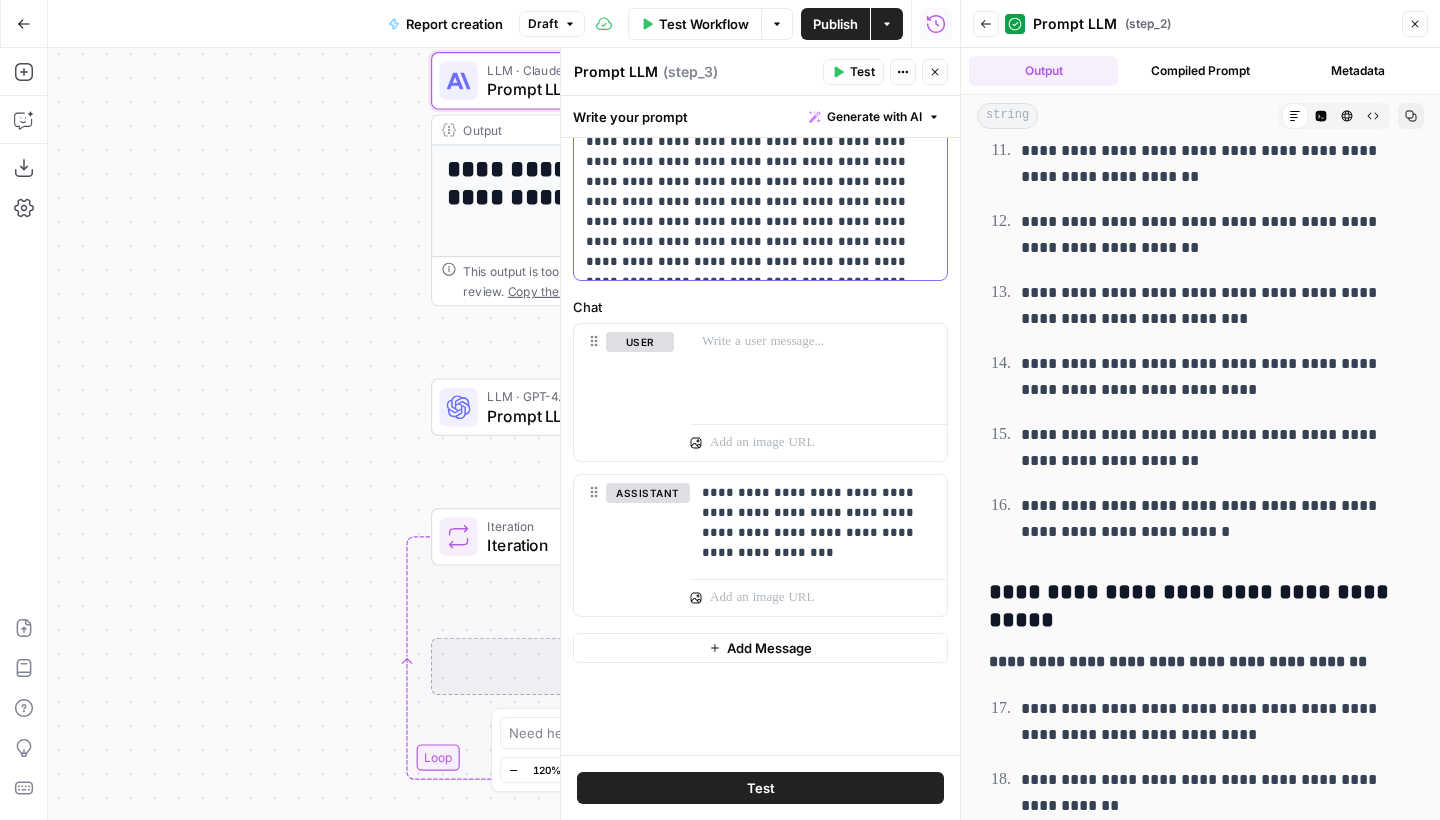 click on "**********" at bounding box center (760, 172) 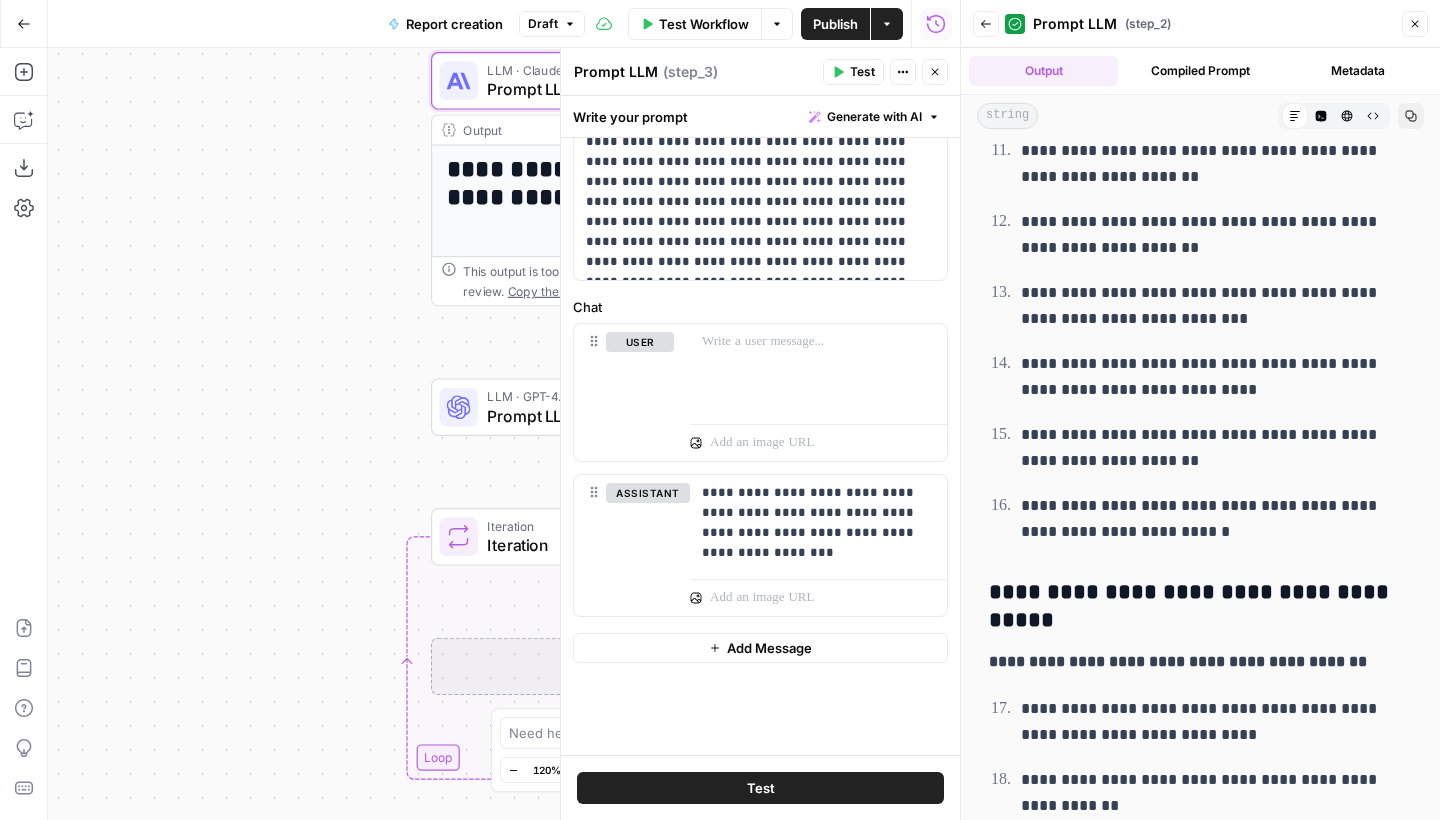 click 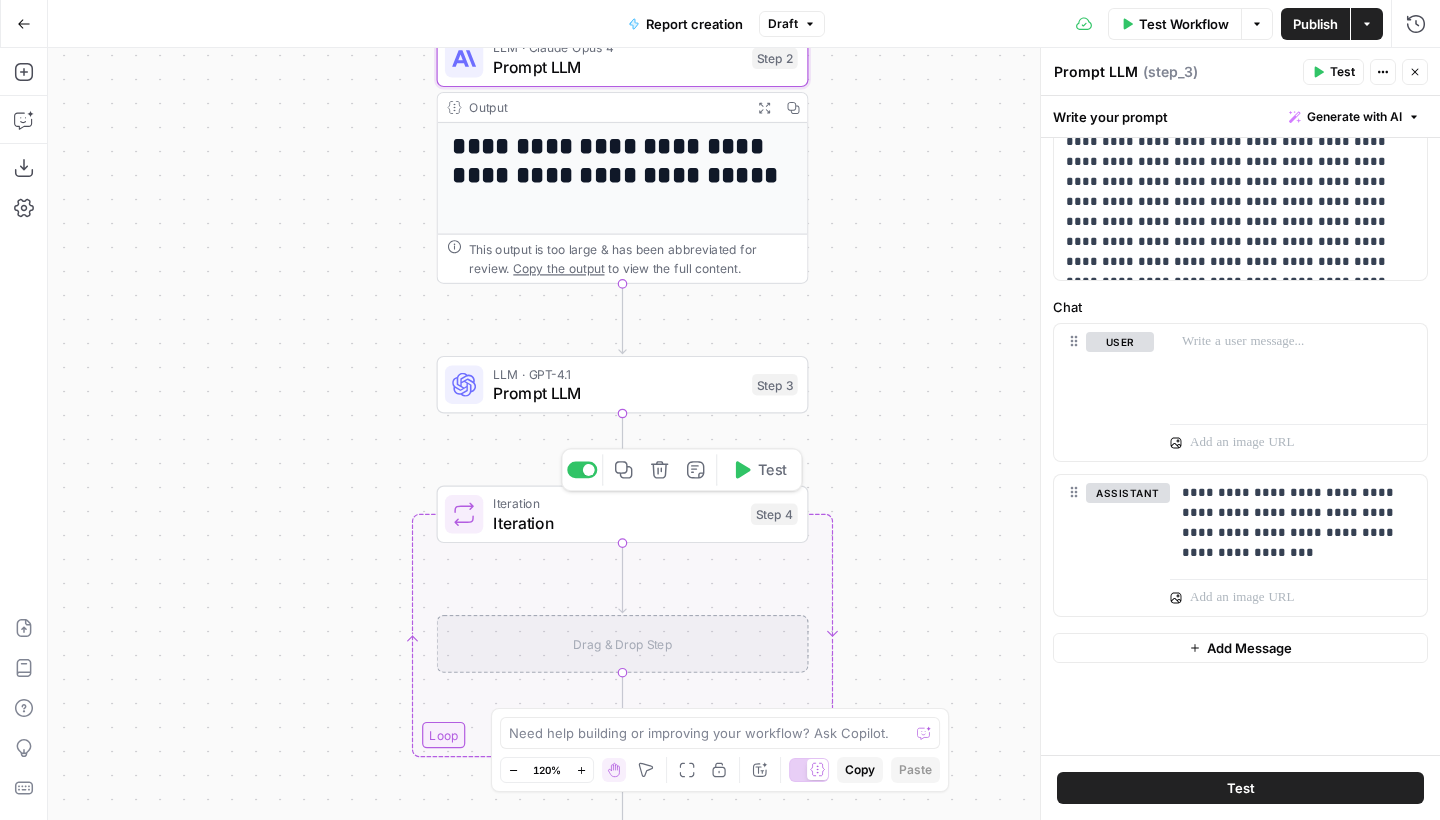 click on "Iteration" at bounding box center (617, 523) 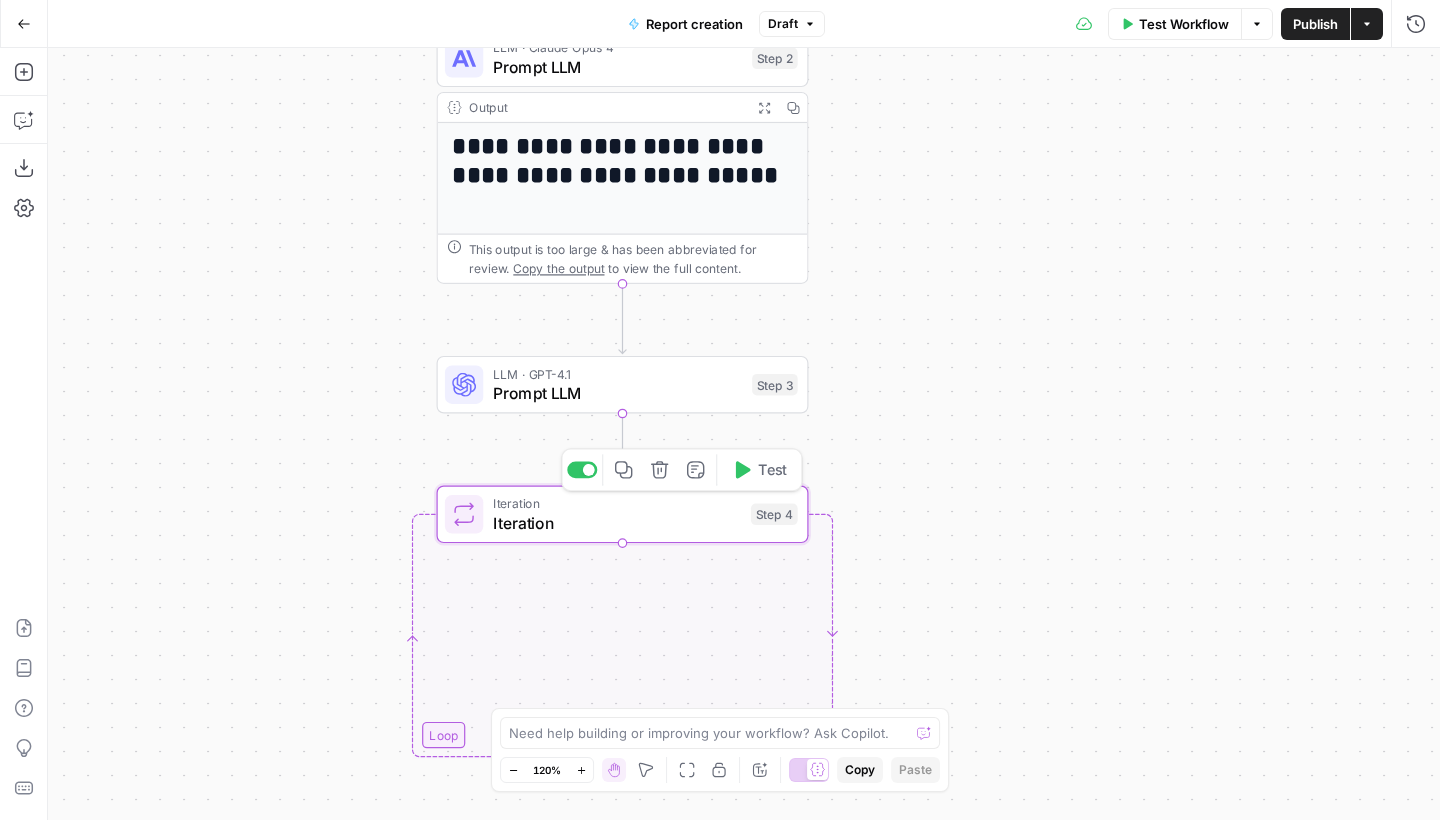 type on "Iteration" 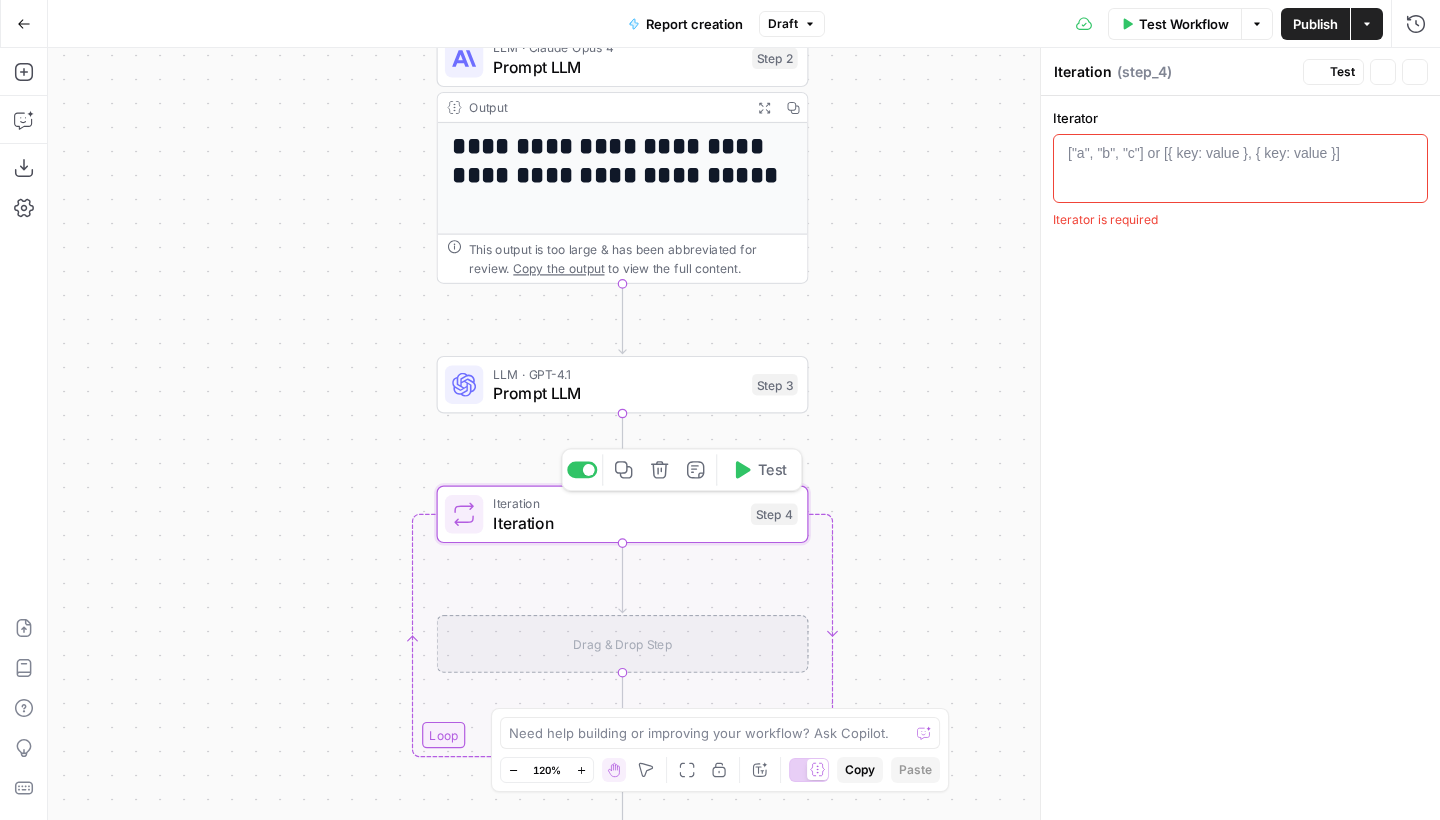click at bounding box center [589, 470] 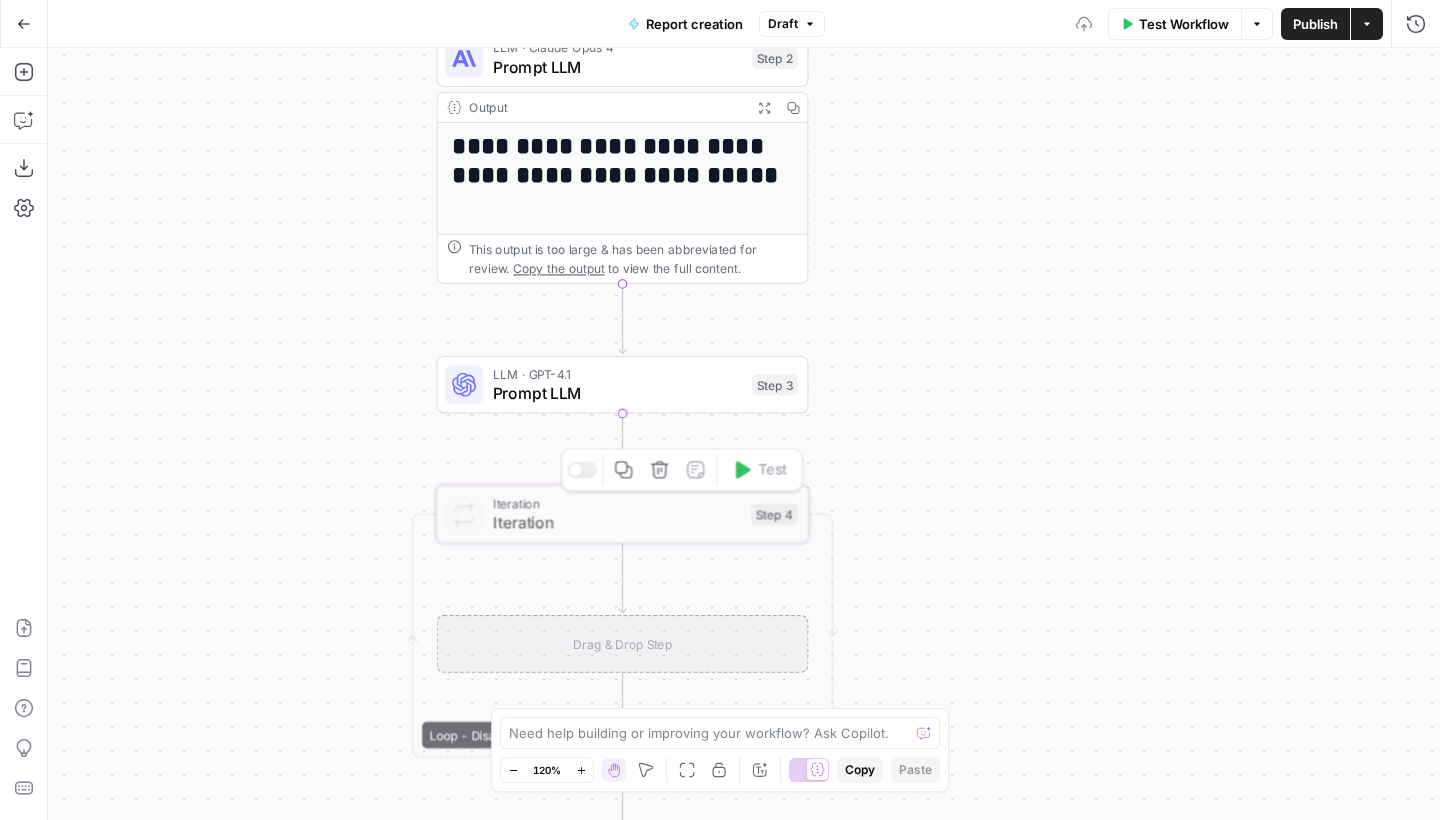 click on "Prompt LLM" at bounding box center (618, 393) 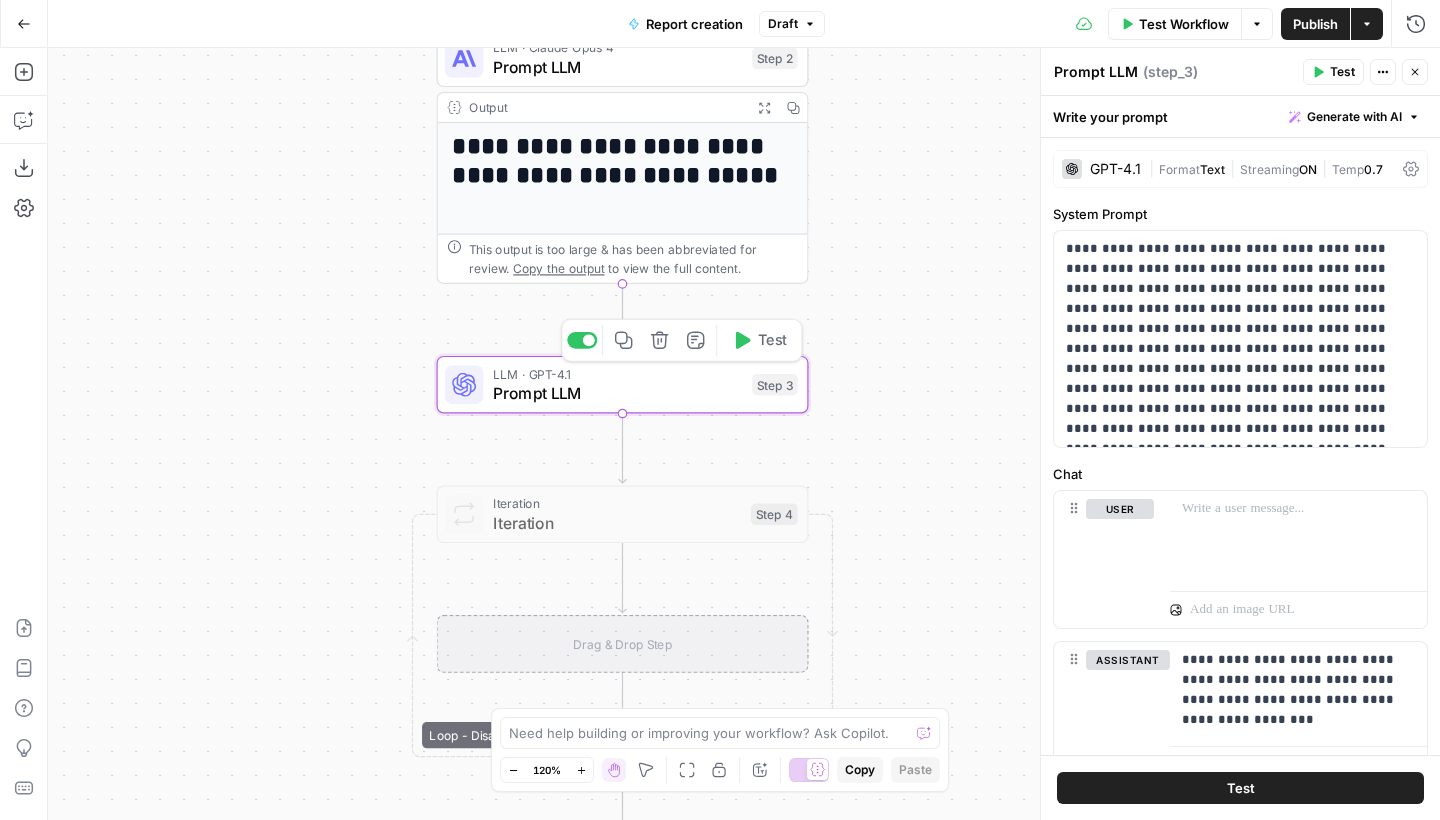 click on "Test" at bounding box center [772, 341] 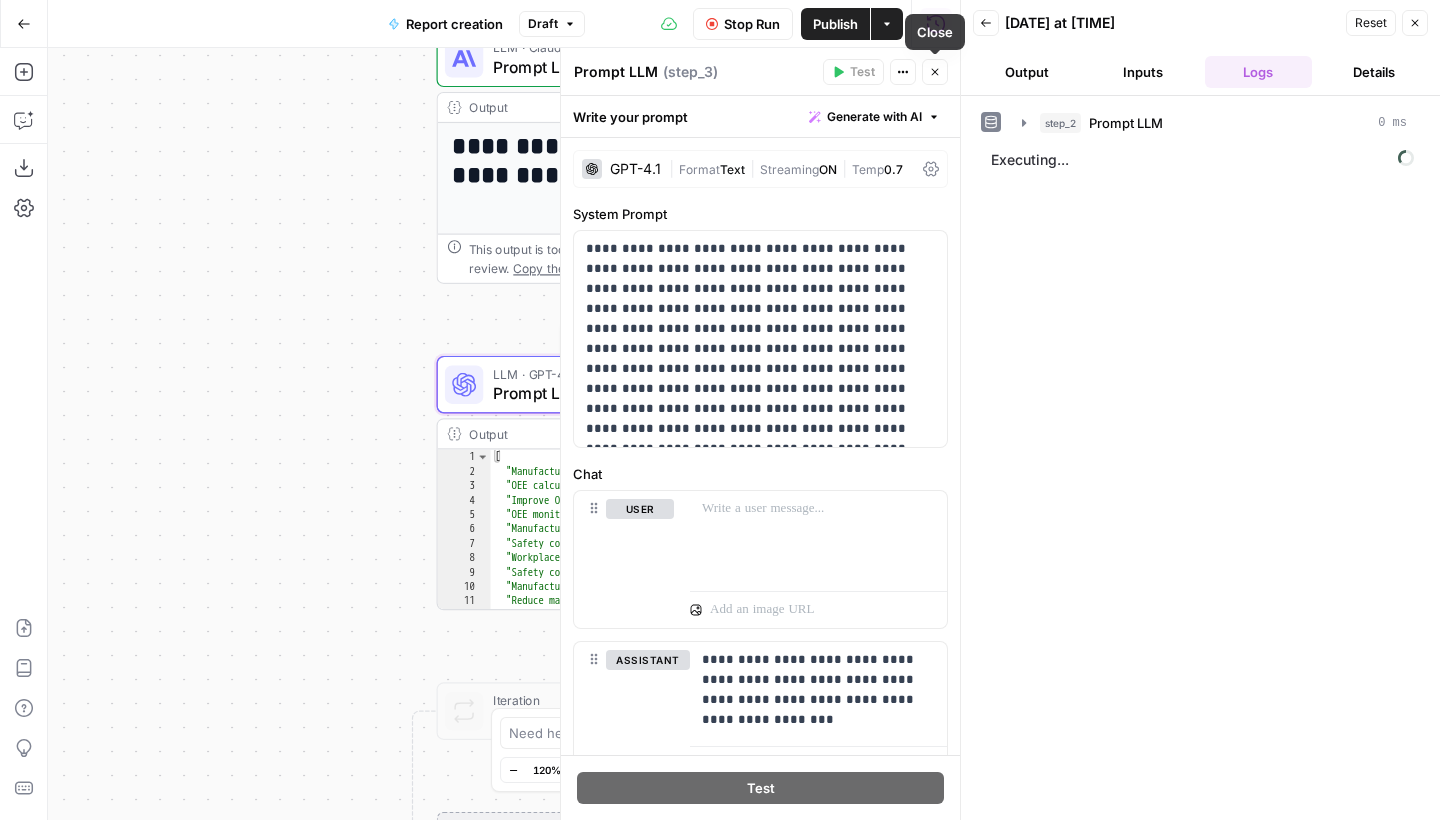 click 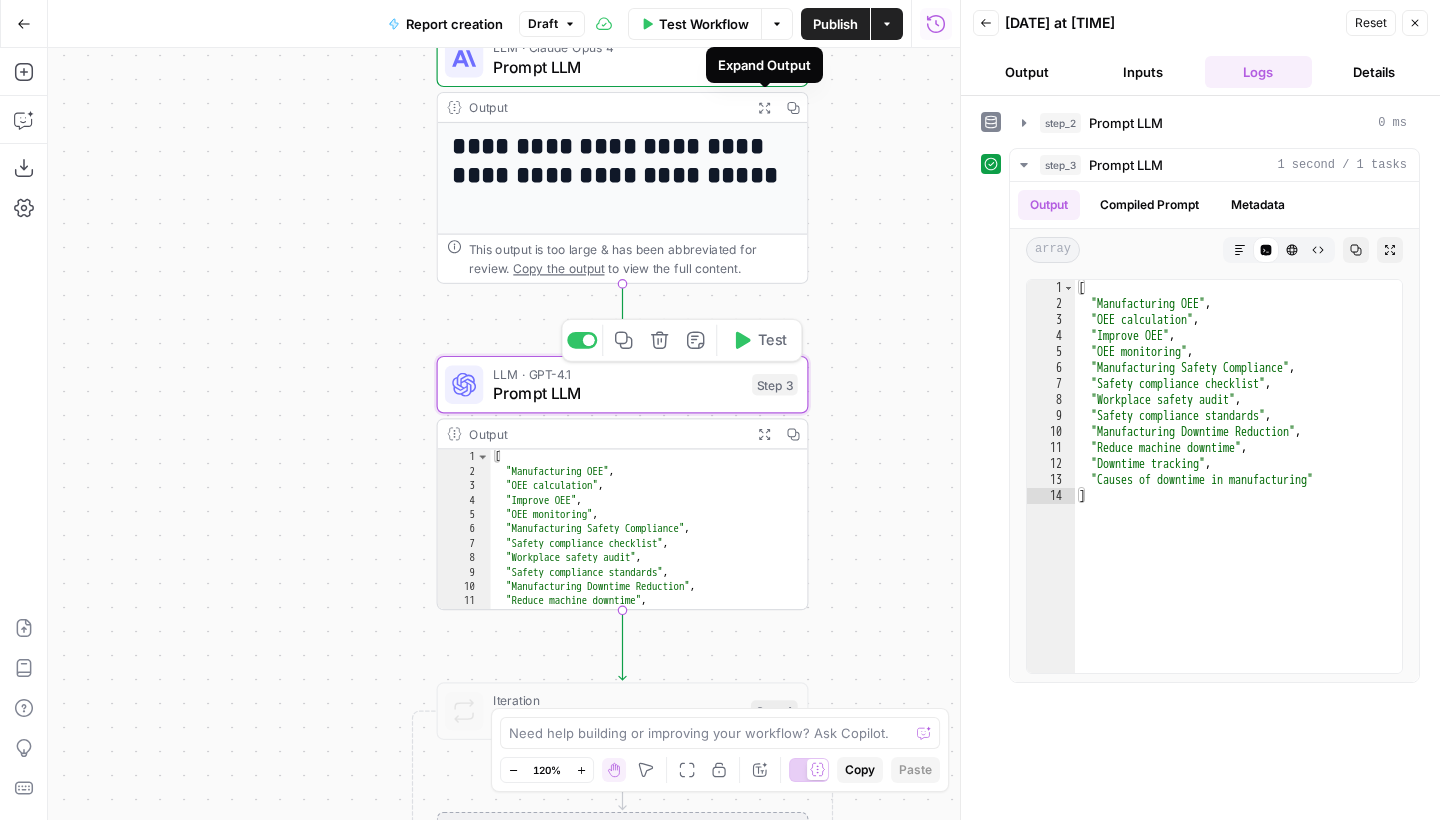 click on "Expand Output" at bounding box center [764, 107] 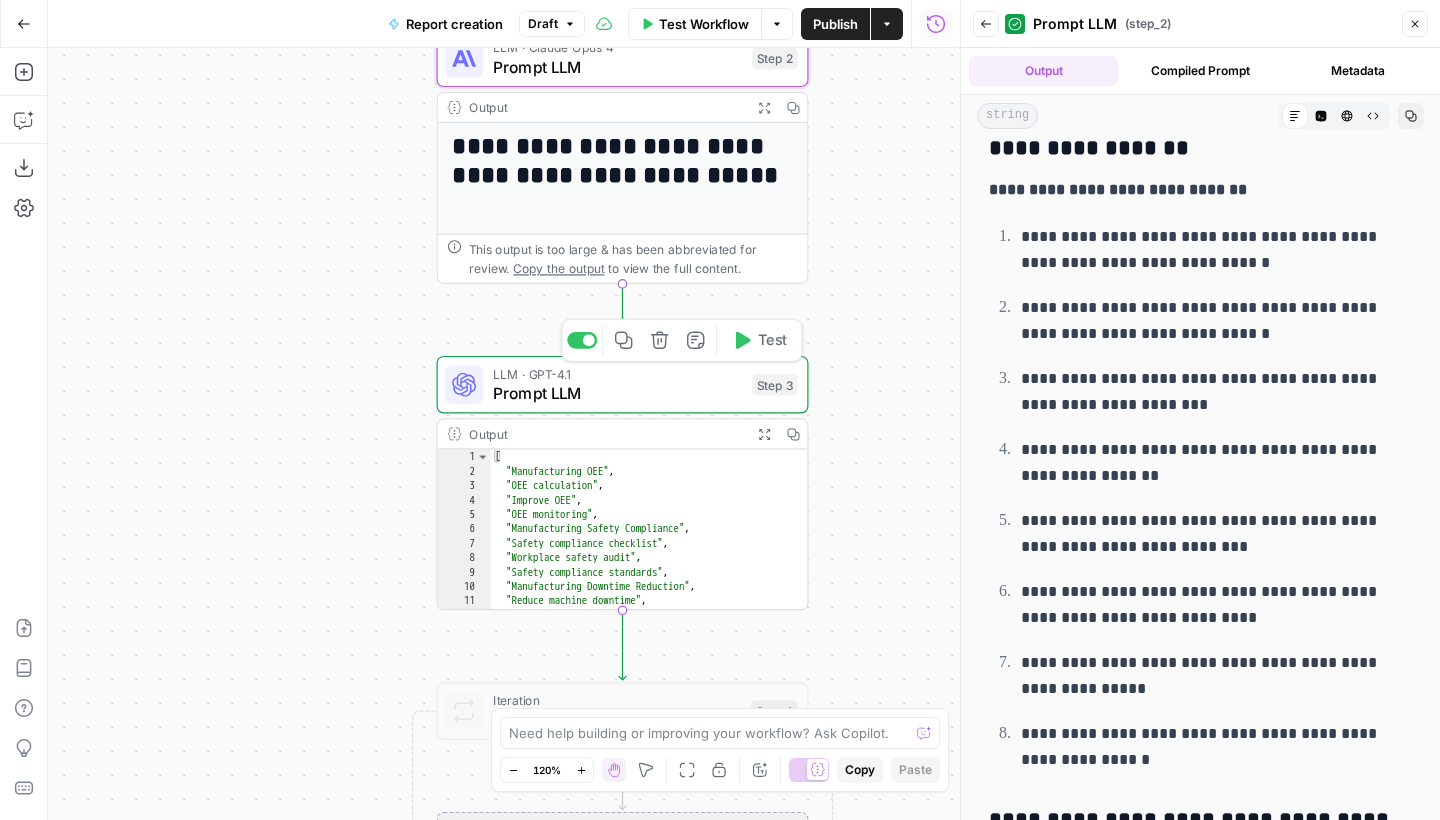 scroll, scrollTop: 6629, scrollLeft: 0, axis: vertical 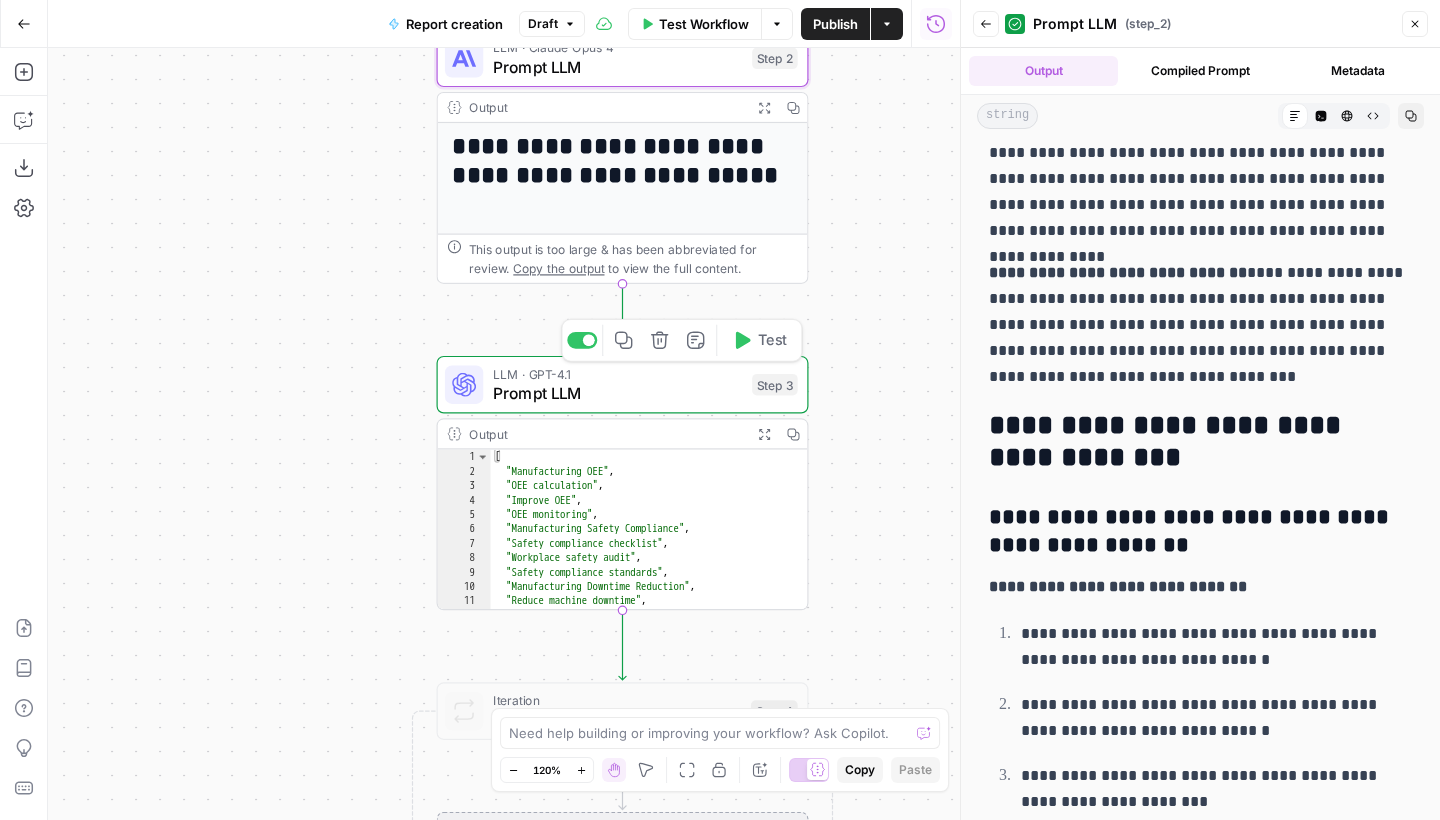 click on "Prompt LLM" at bounding box center [618, 393] 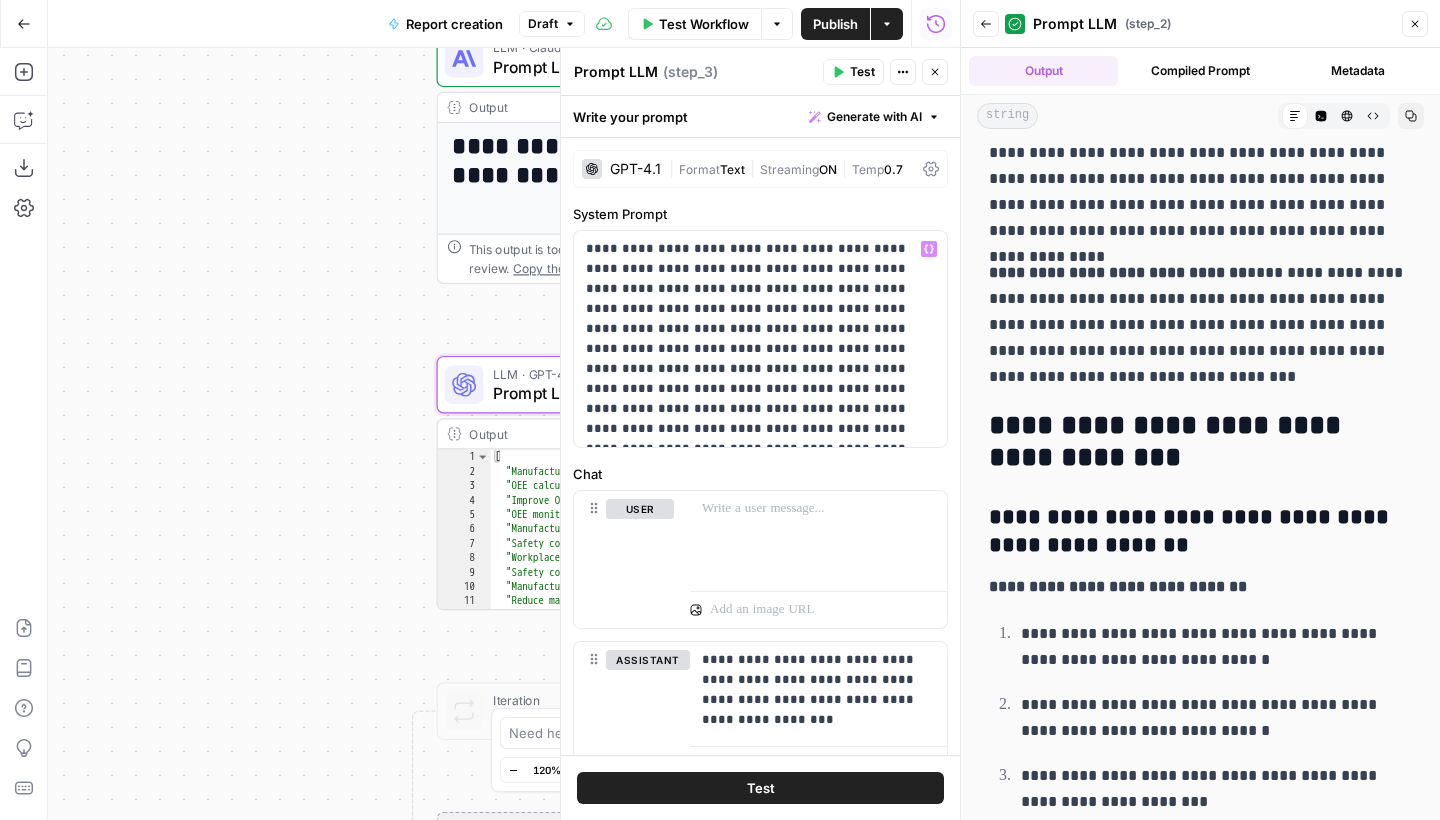 click on "Format" at bounding box center [699, 169] 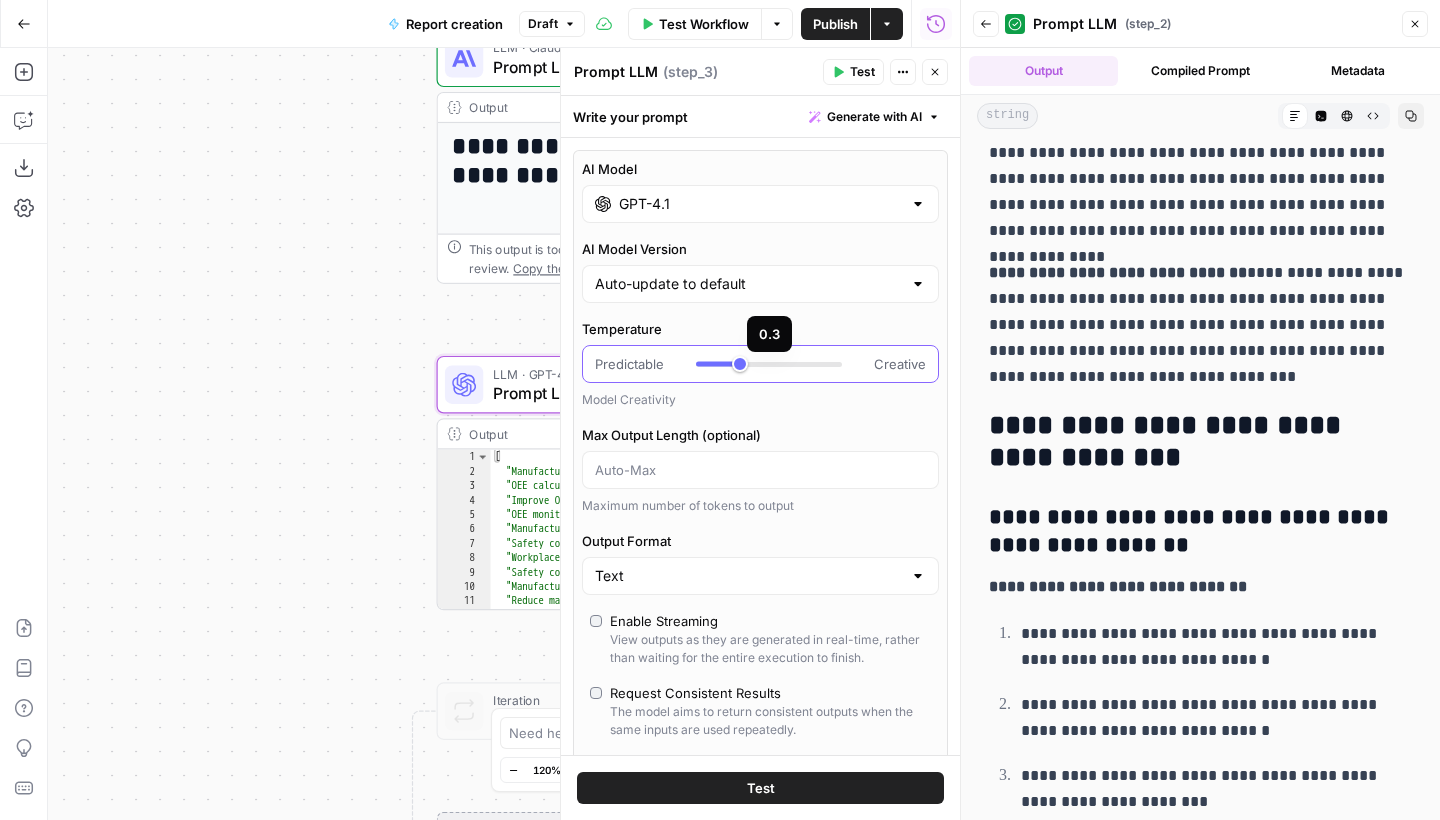 type on "*" 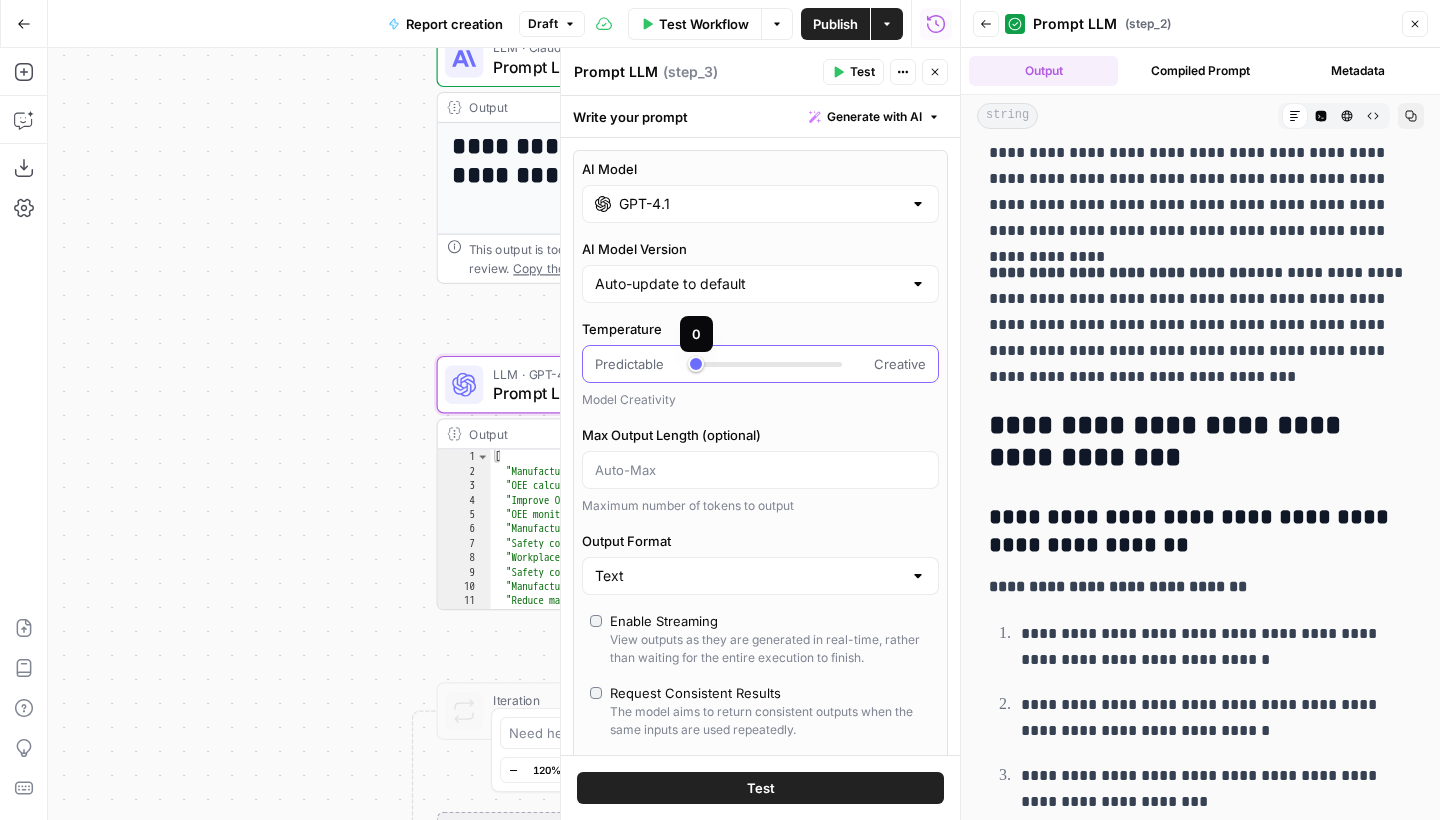drag, startPoint x: 800, startPoint y: 367, endPoint x: 688, endPoint y: 366, distance: 112.00446 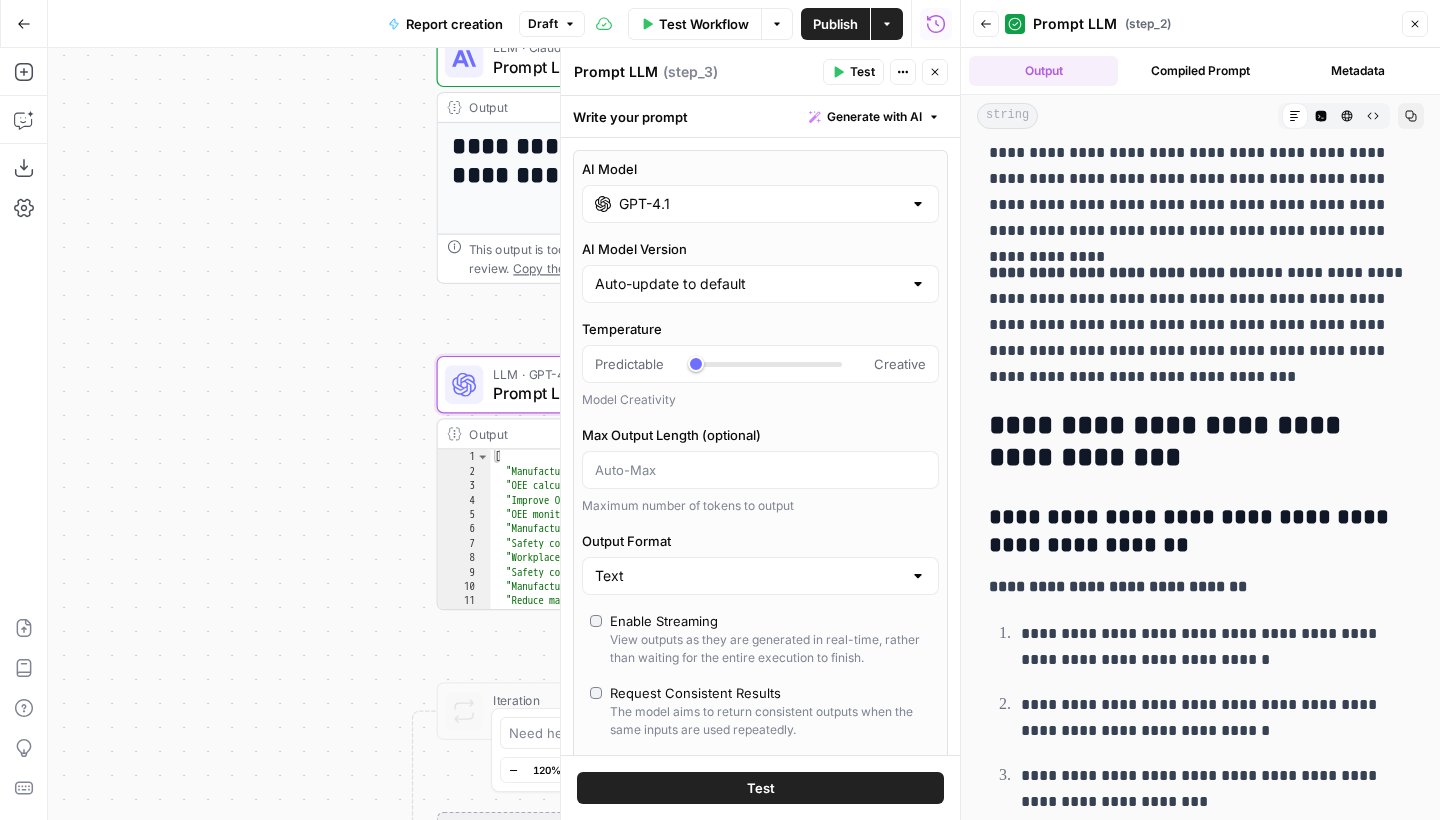 click on "Test" at bounding box center (862, 72) 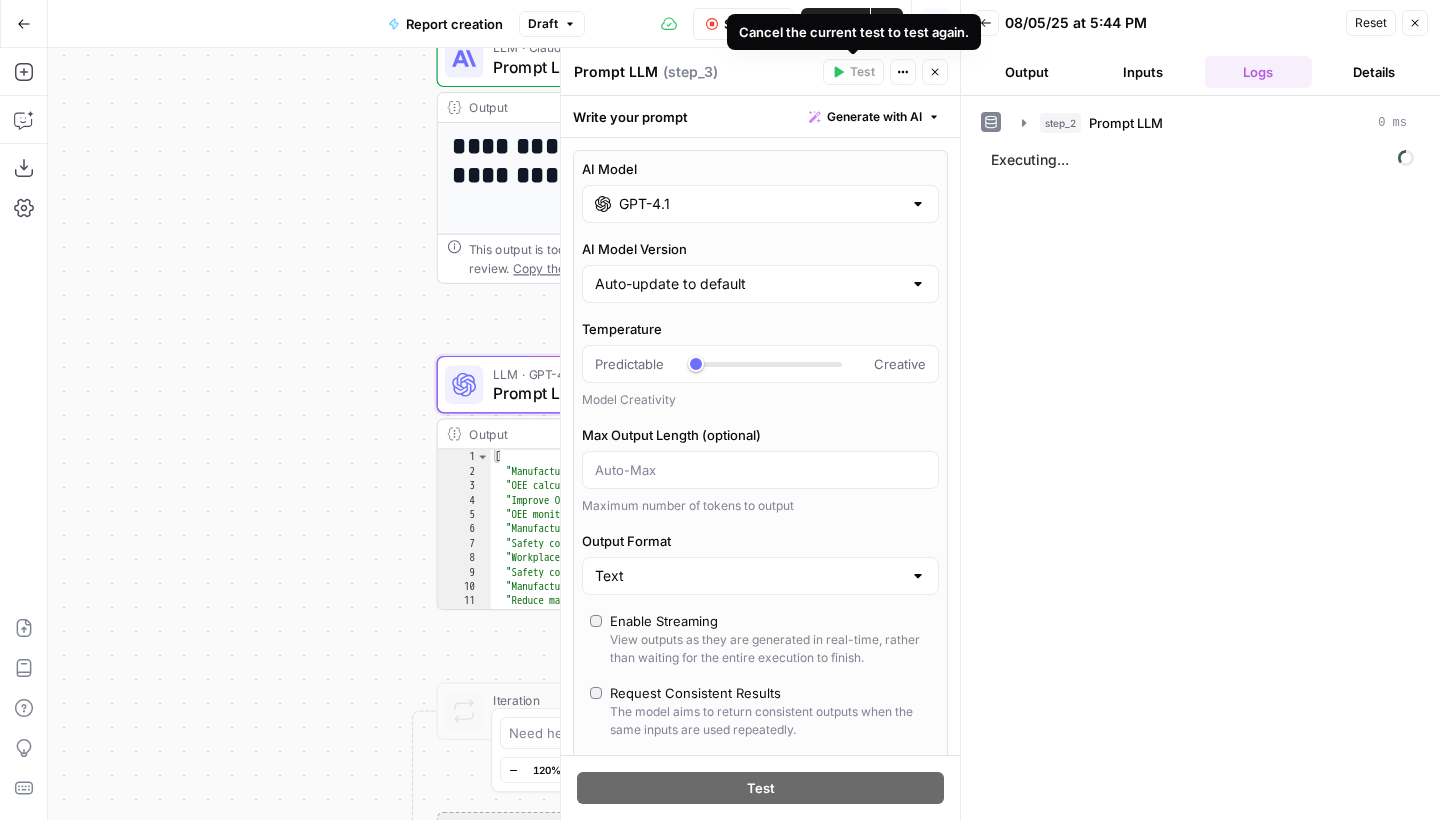 click on "Close" at bounding box center (935, 72) 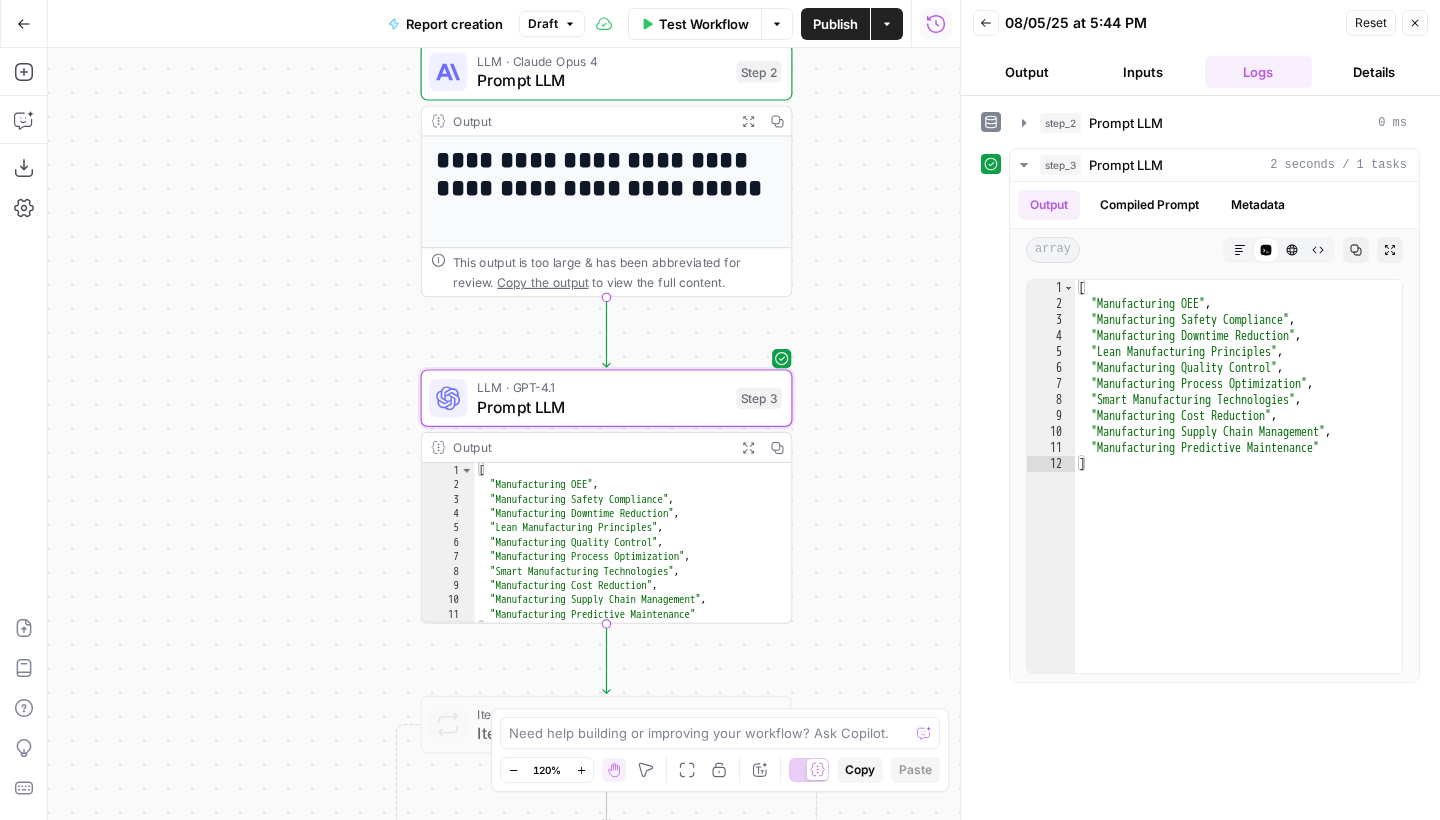 click 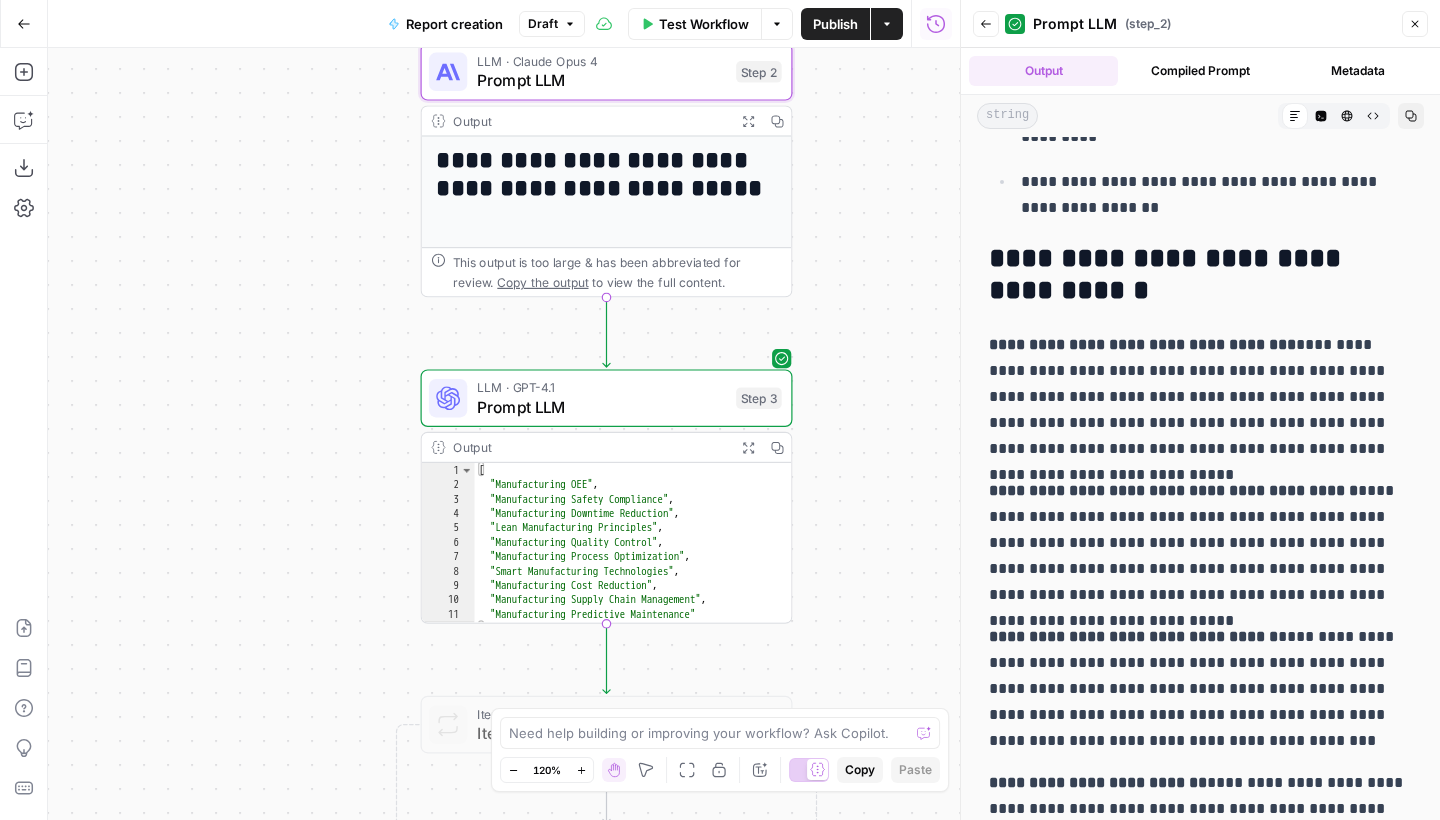 scroll, scrollTop: 5728, scrollLeft: 0, axis: vertical 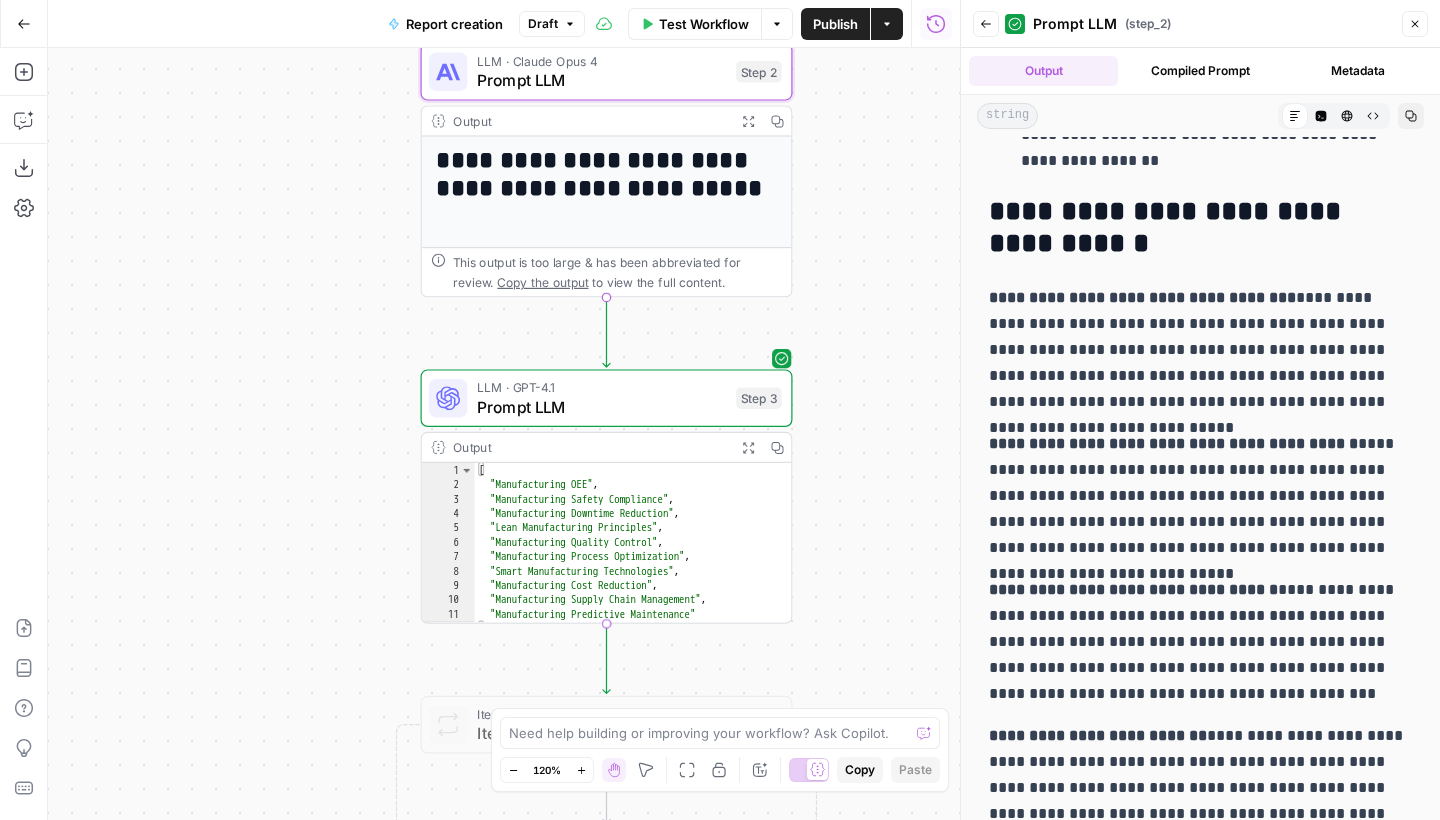 click on "LLM · GPT-4.1 Prompt LLM Step 3 Copy step Delete step Add Note Test" at bounding box center (607, 398) 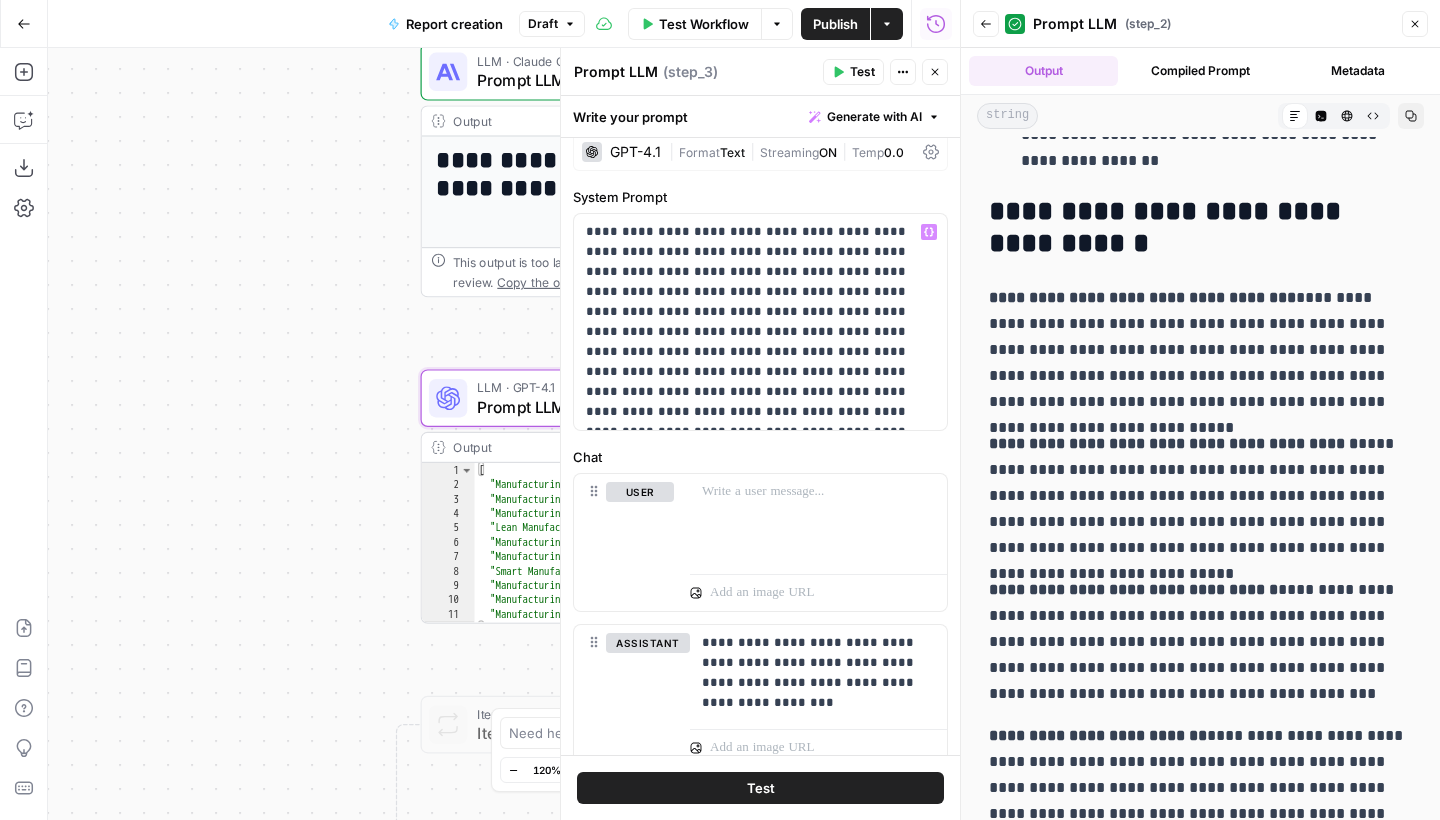scroll, scrollTop: 0, scrollLeft: 0, axis: both 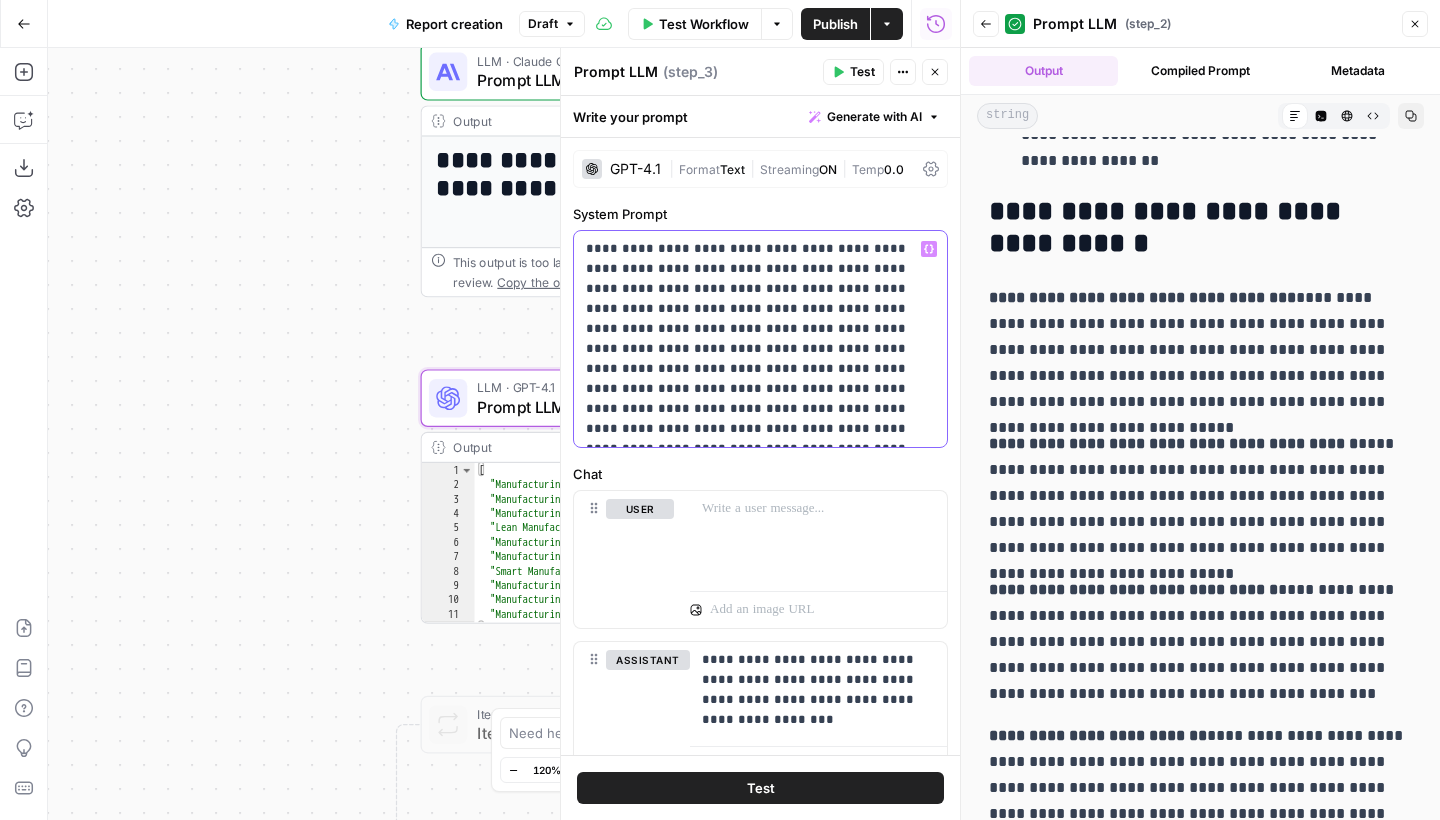 click on "**********" at bounding box center [760, 339] 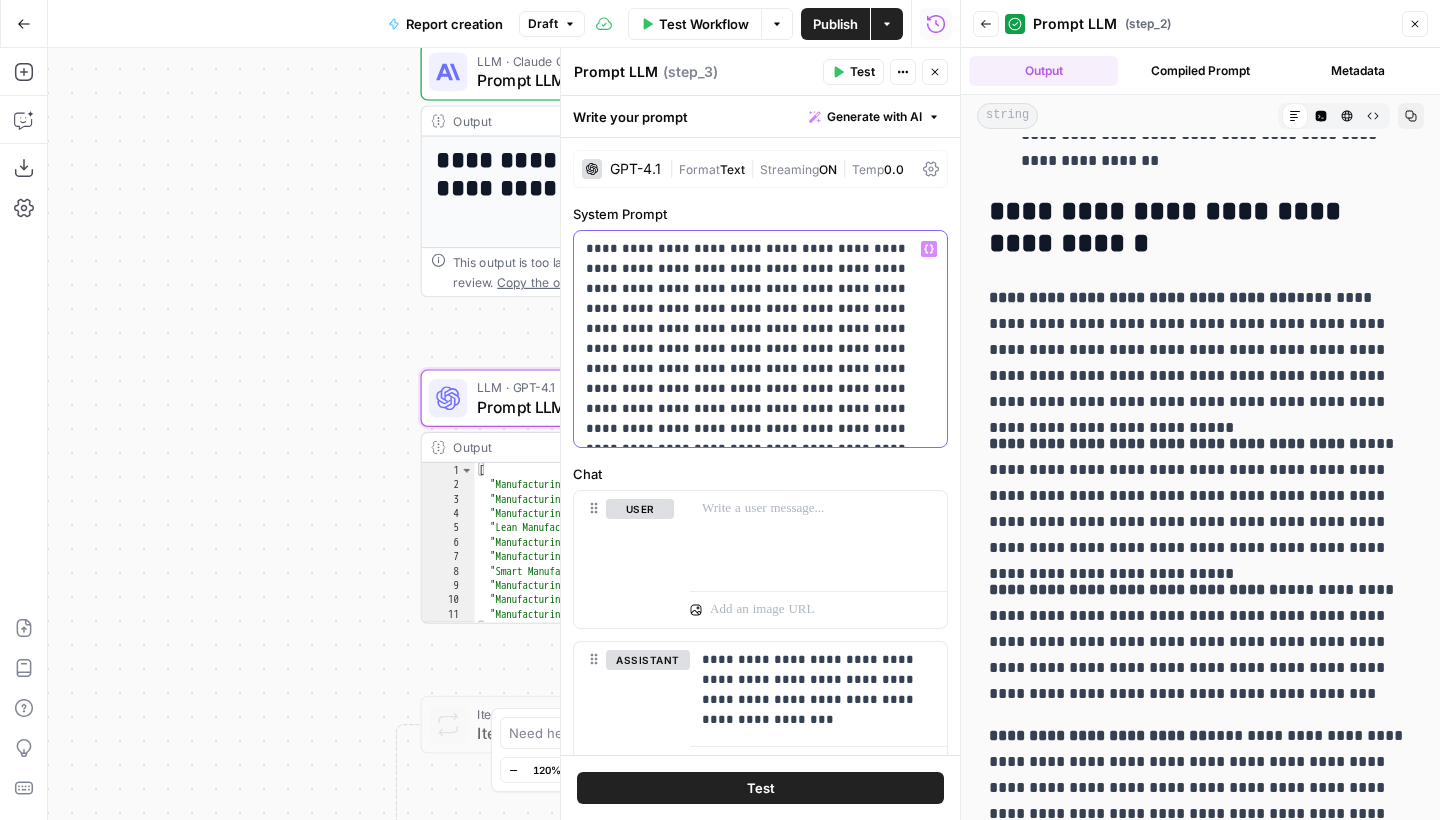 type 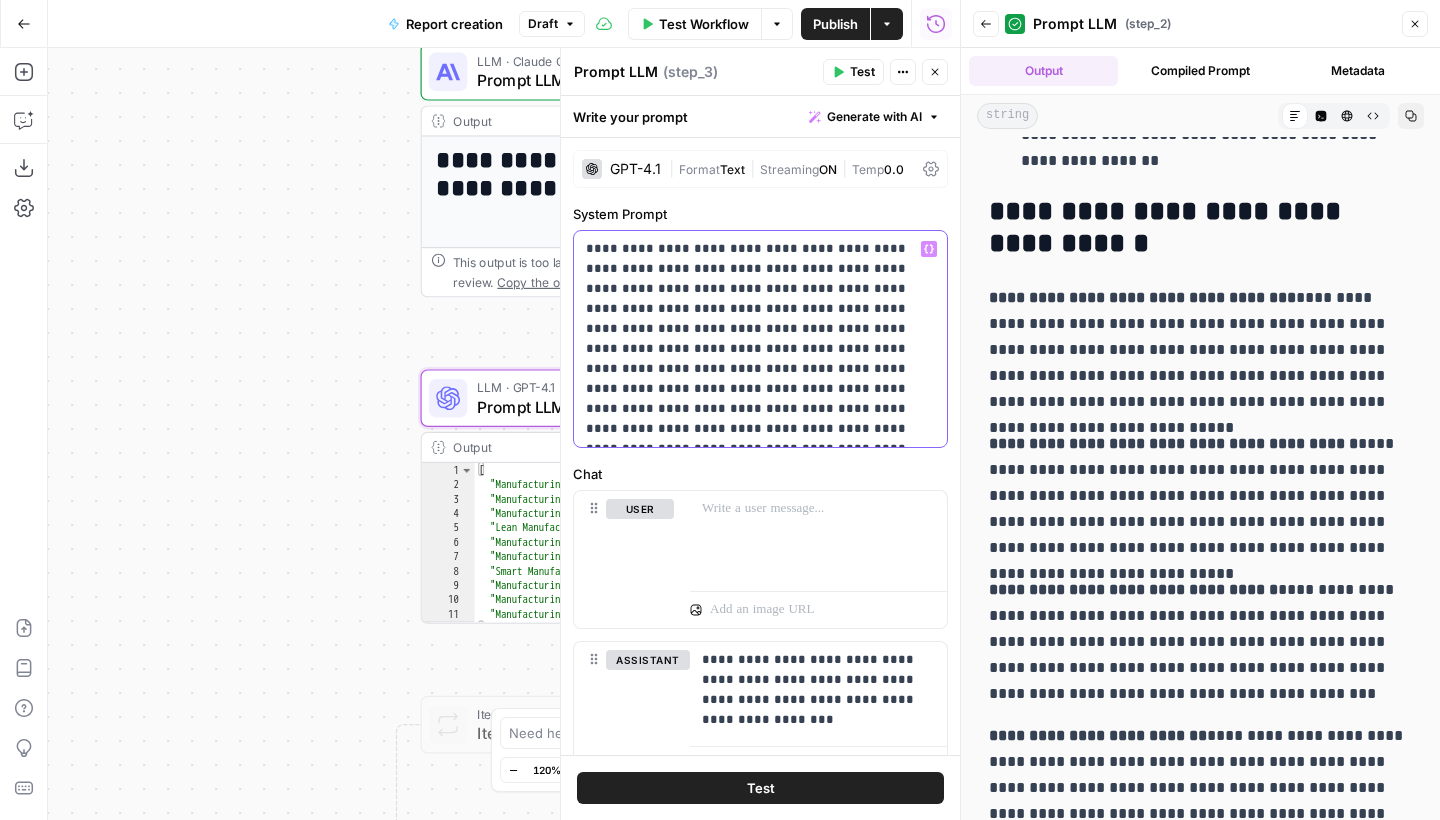 click on "**********" at bounding box center [760, 339] 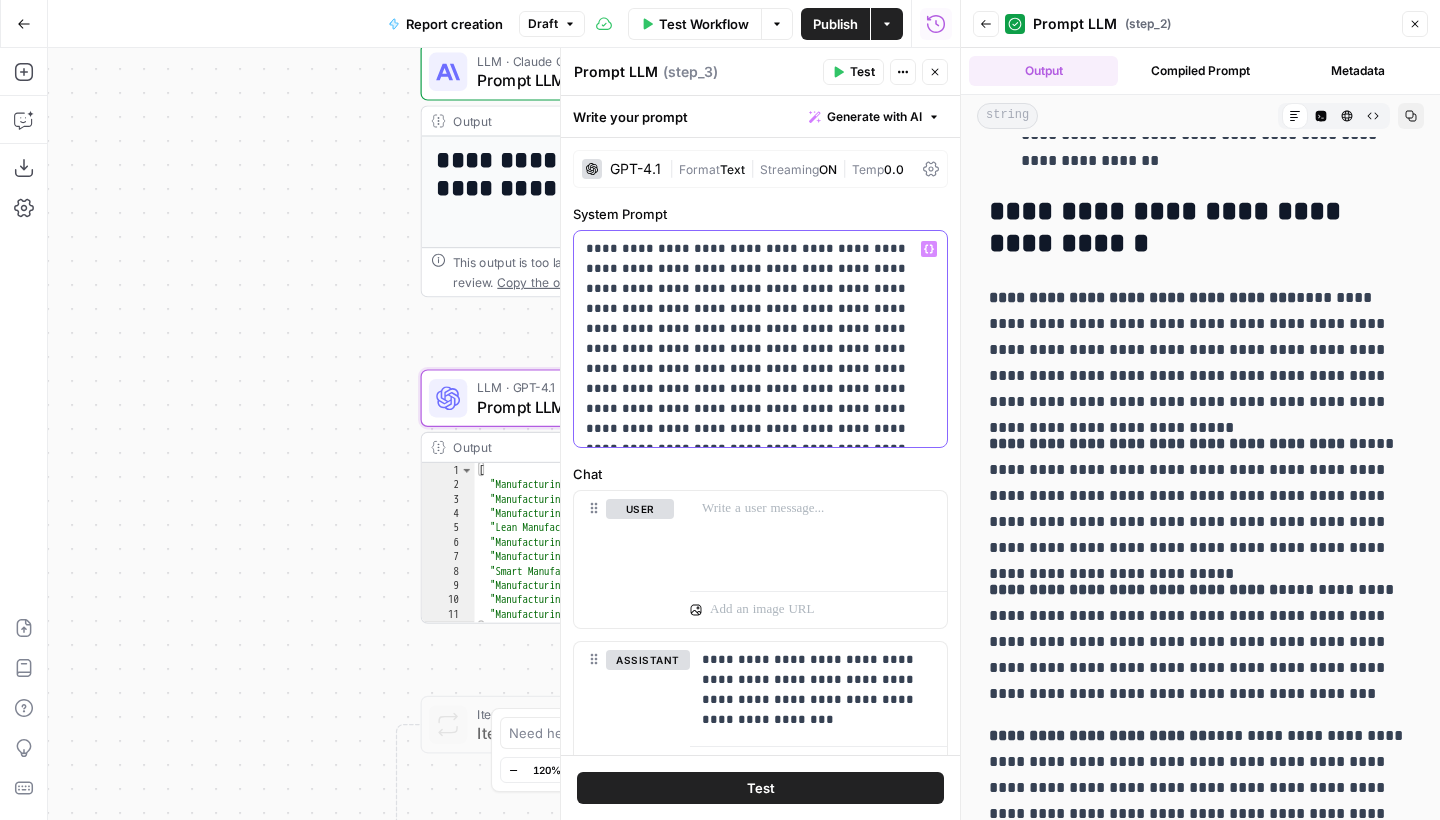 drag, startPoint x: 855, startPoint y: 350, endPoint x: 829, endPoint y: 351, distance: 26.019224 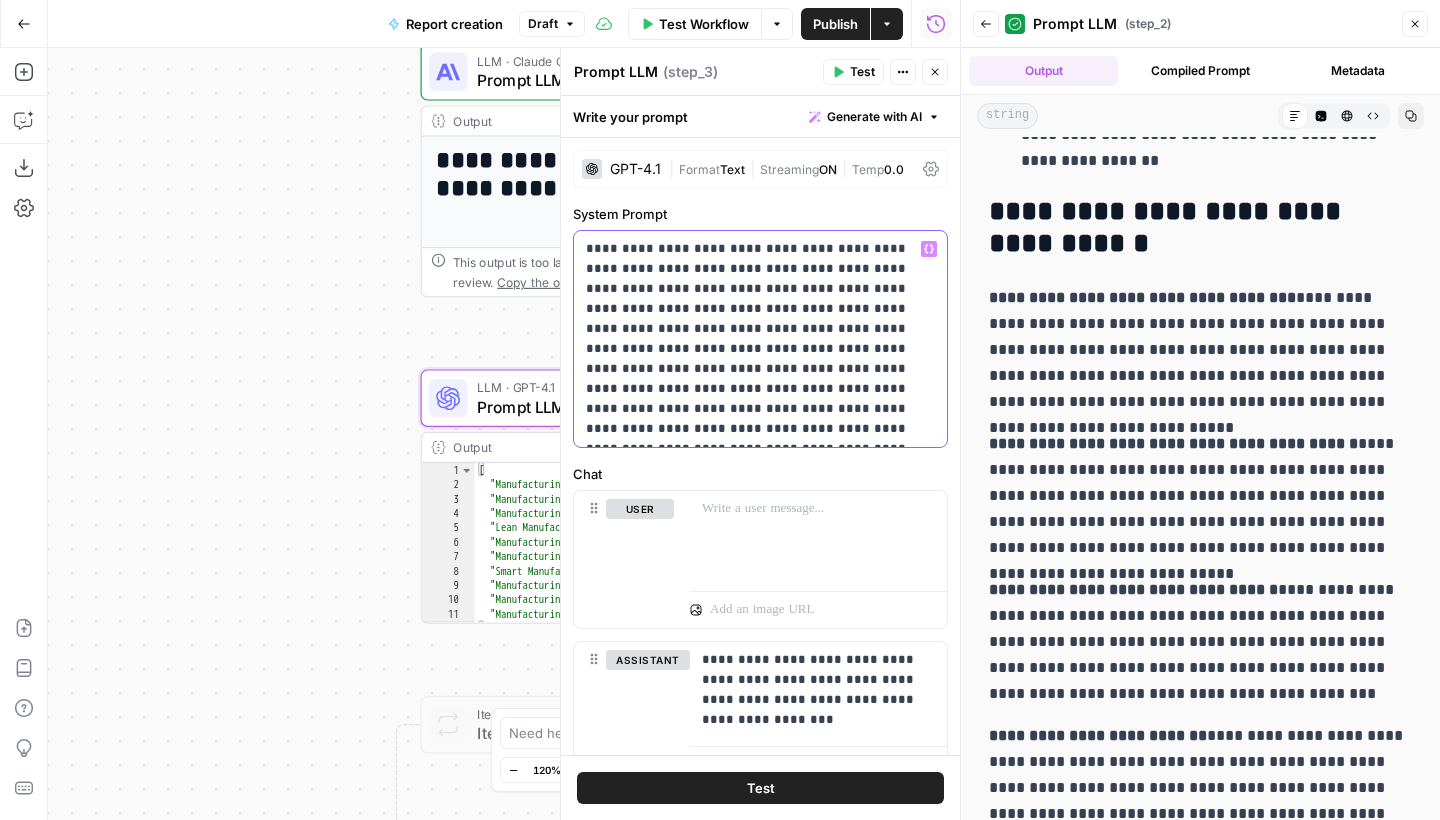 click on "**********" at bounding box center [760, 339] 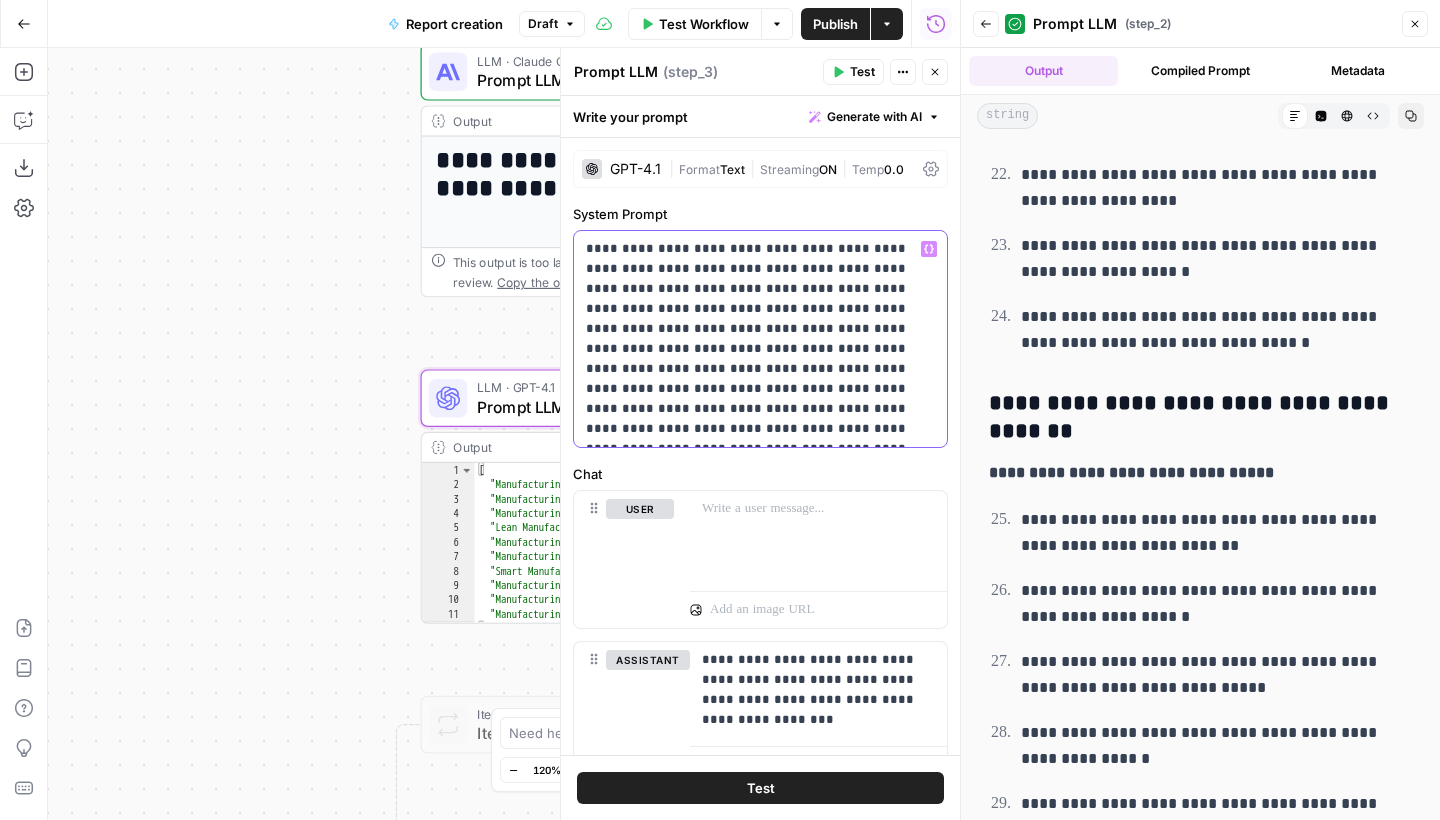 scroll, scrollTop: 8864, scrollLeft: 0, axis: vertical 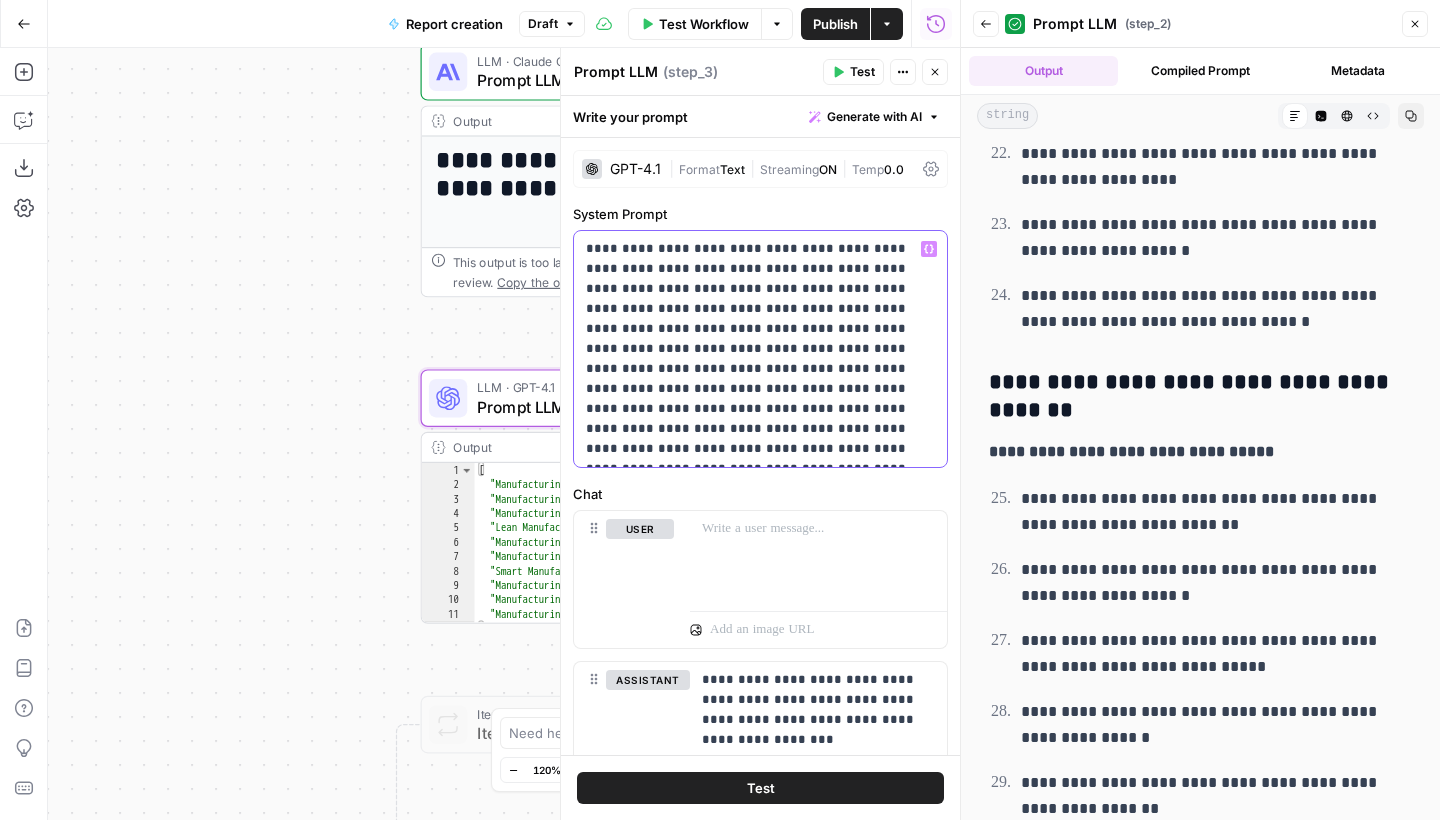 click on "**********" at bounding box center [760, 349] 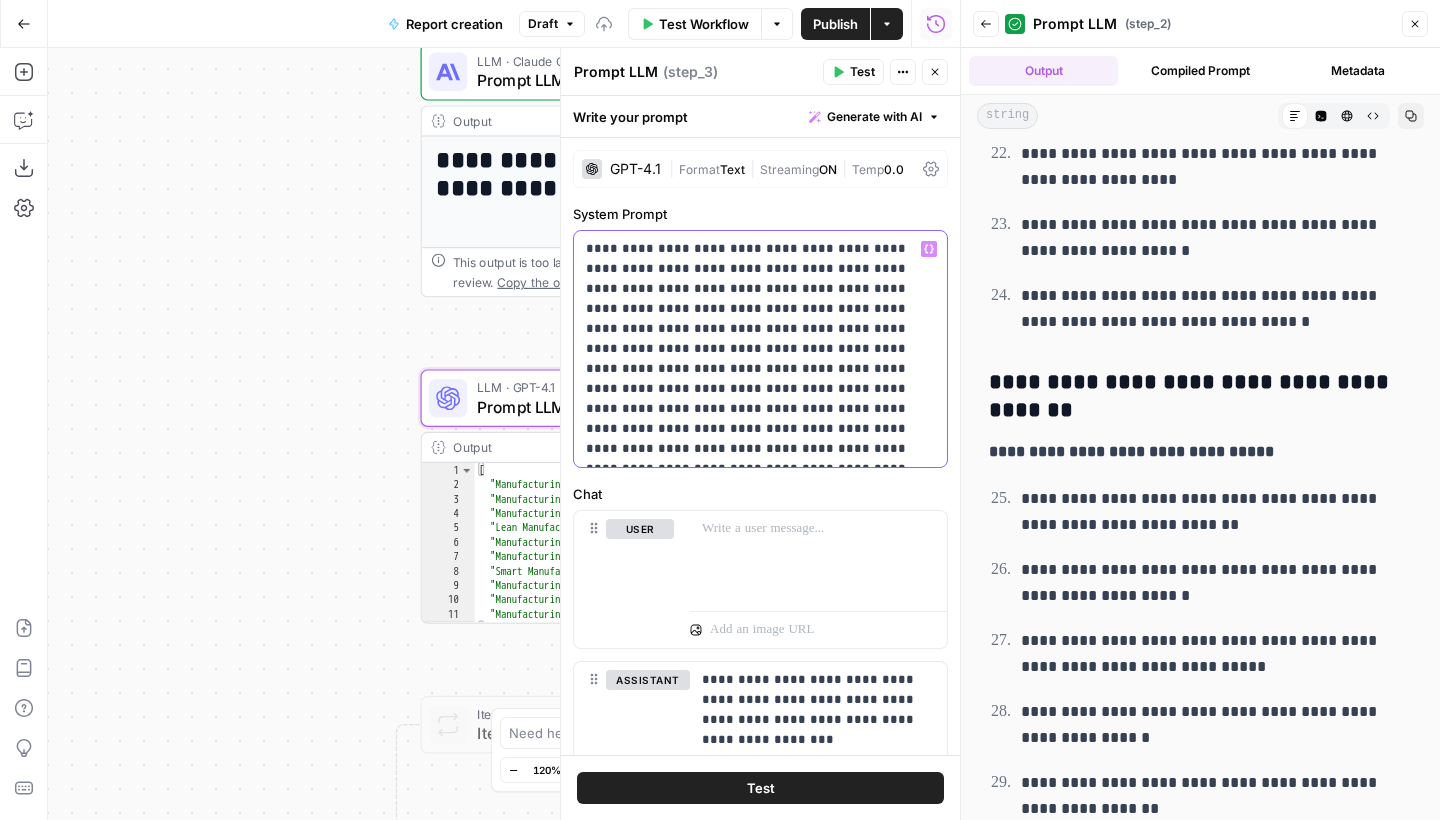click on "**********" at bounding box center (760, 349) 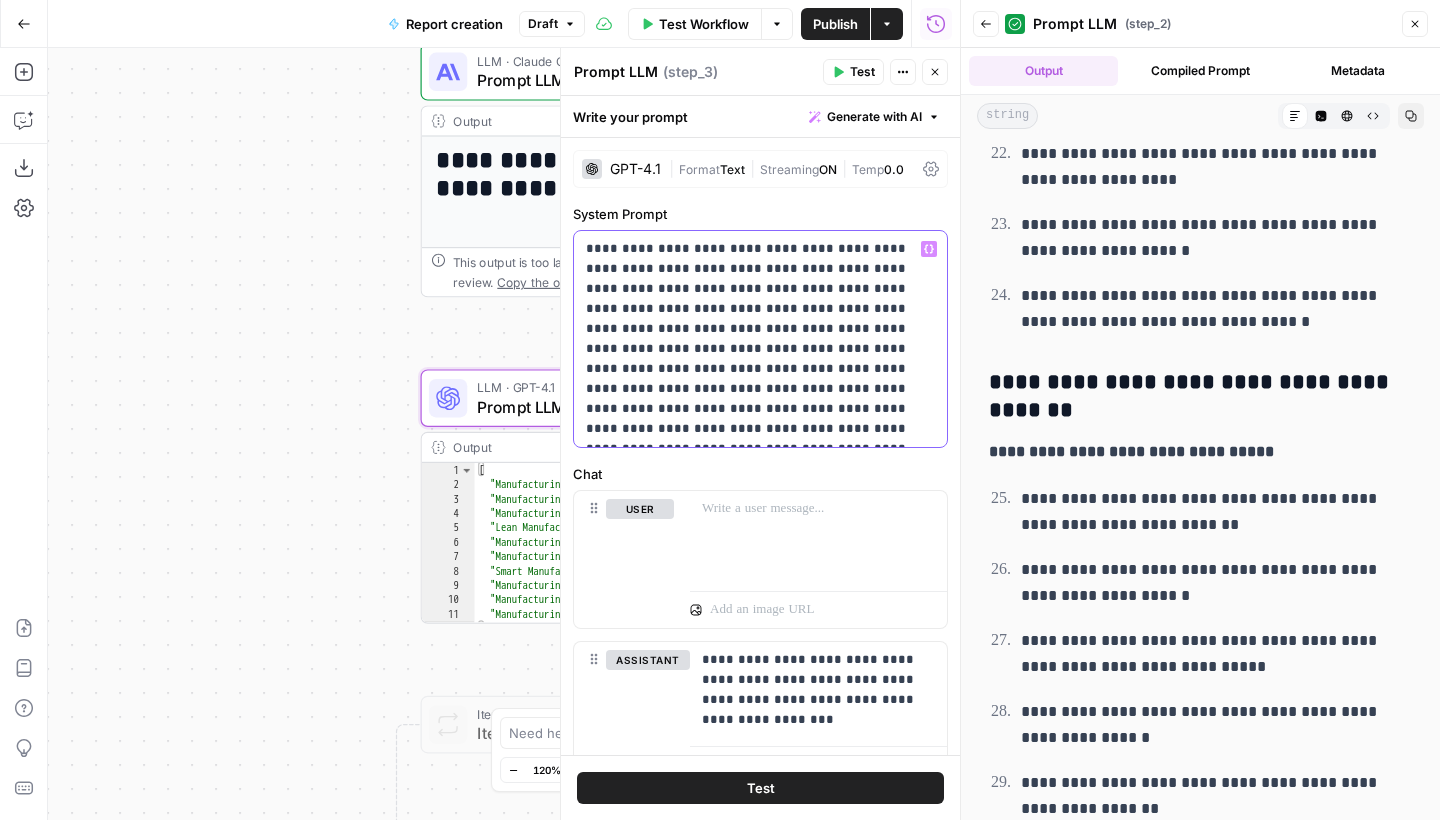 drag, startPoint x: 765, startPoint y: 391, endPoint x: 668, endPoint y: 391, distance: 97 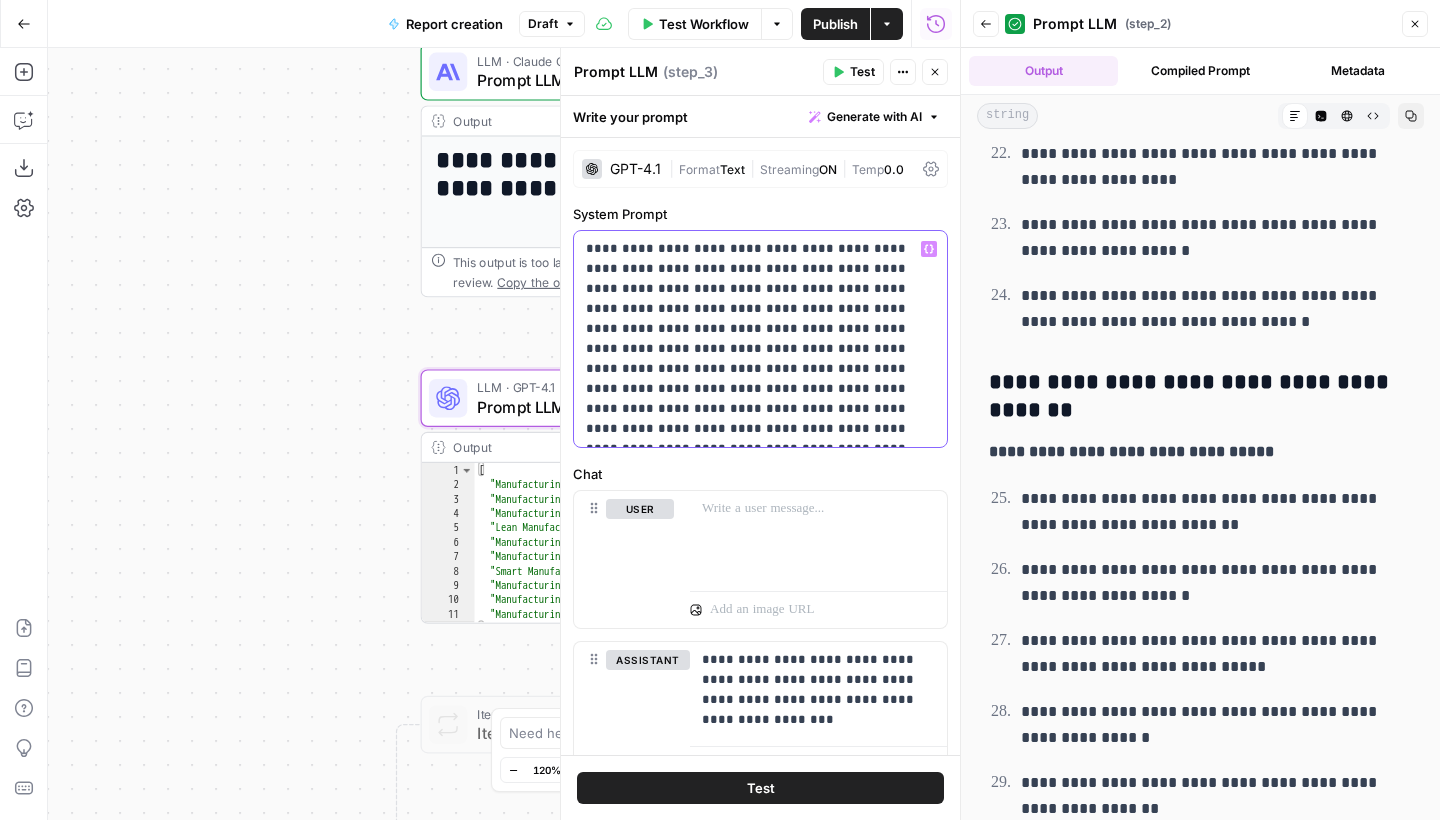 click on "**********" at bounding box center (760, 339) 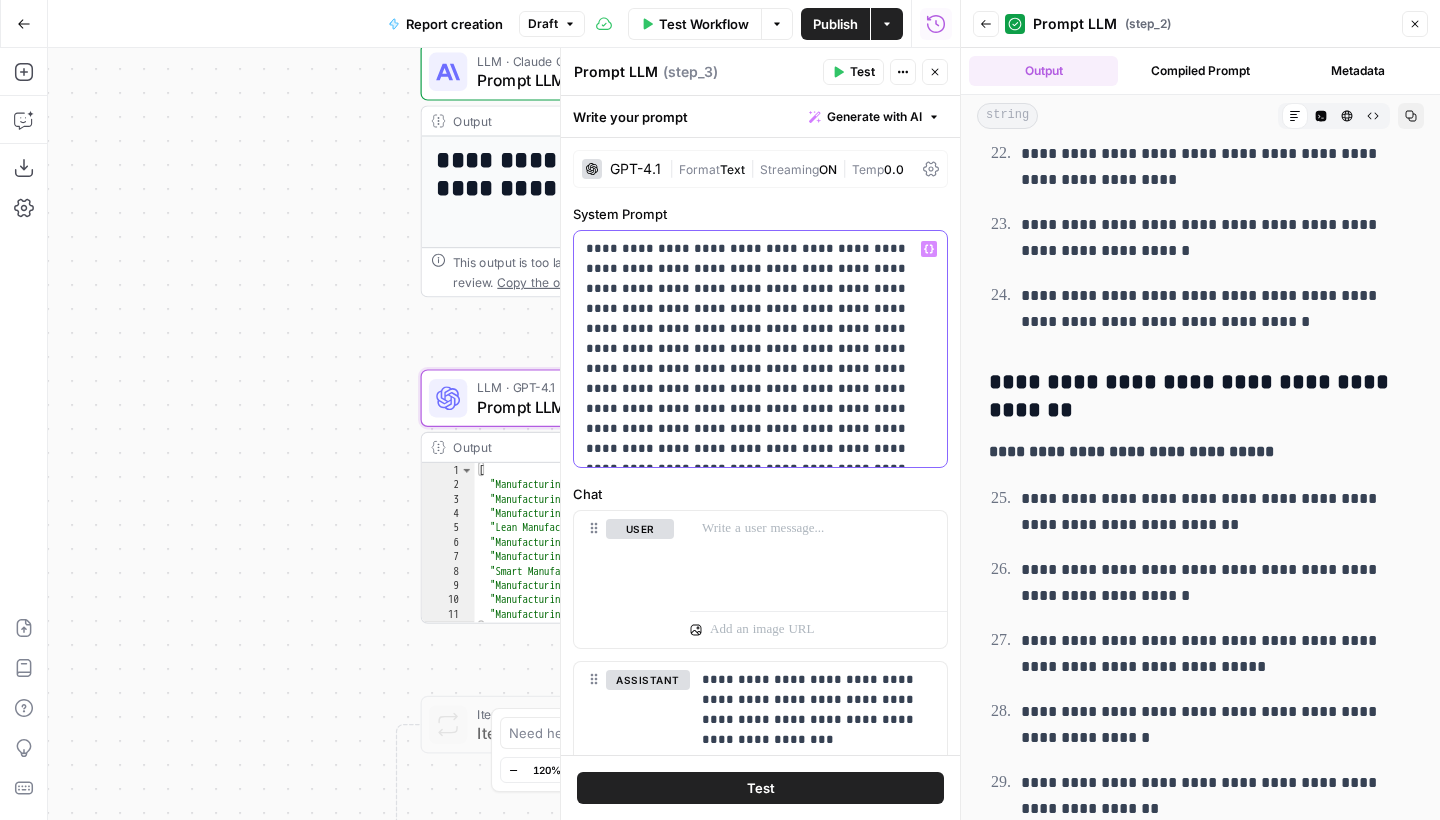 drag, startPoint x: 864, startPoint y: 391, endPoint x: 739, endPoint y: 393, distance: 125.016 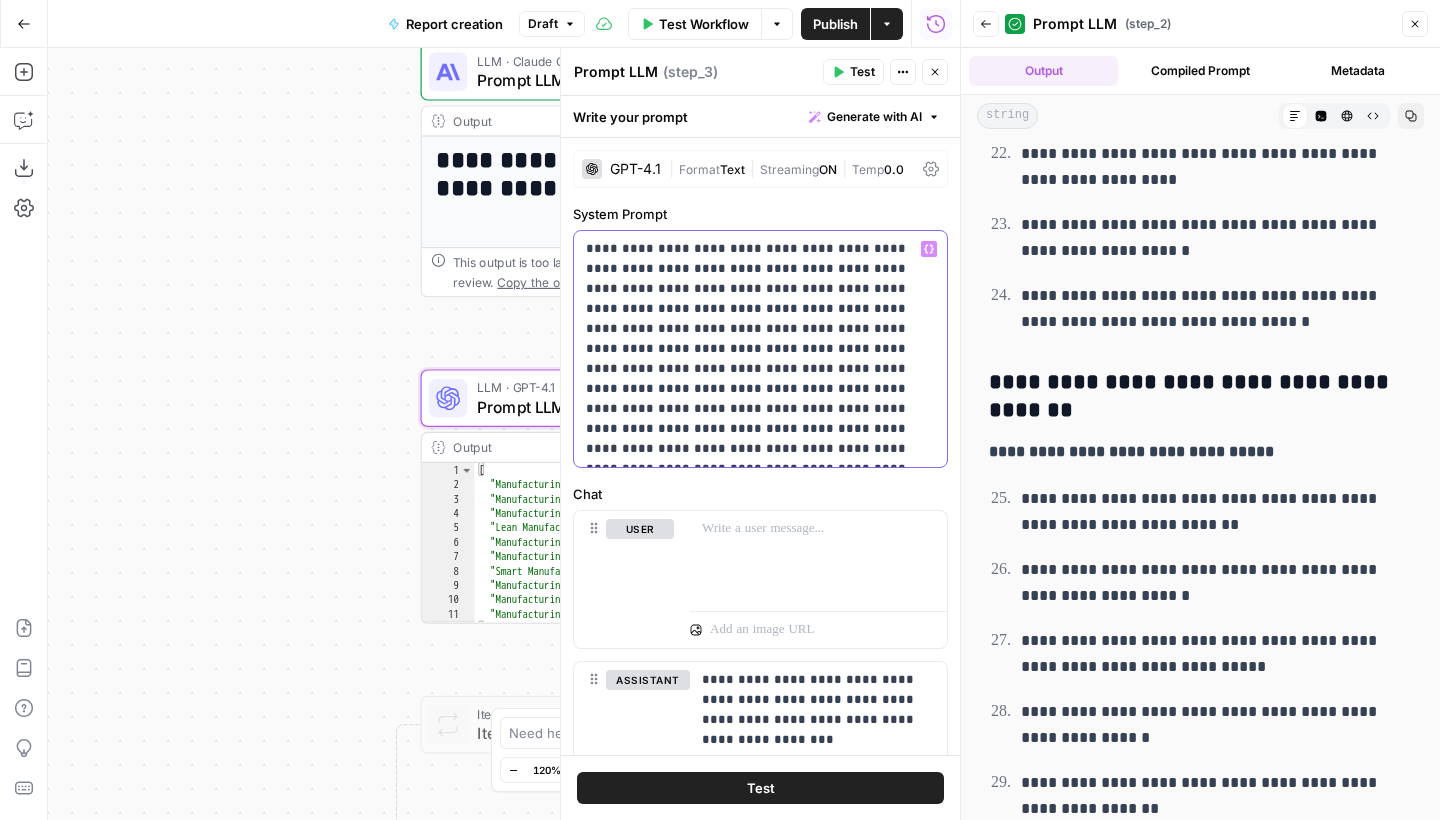 click on "**********" at bounding box center (760, 349) 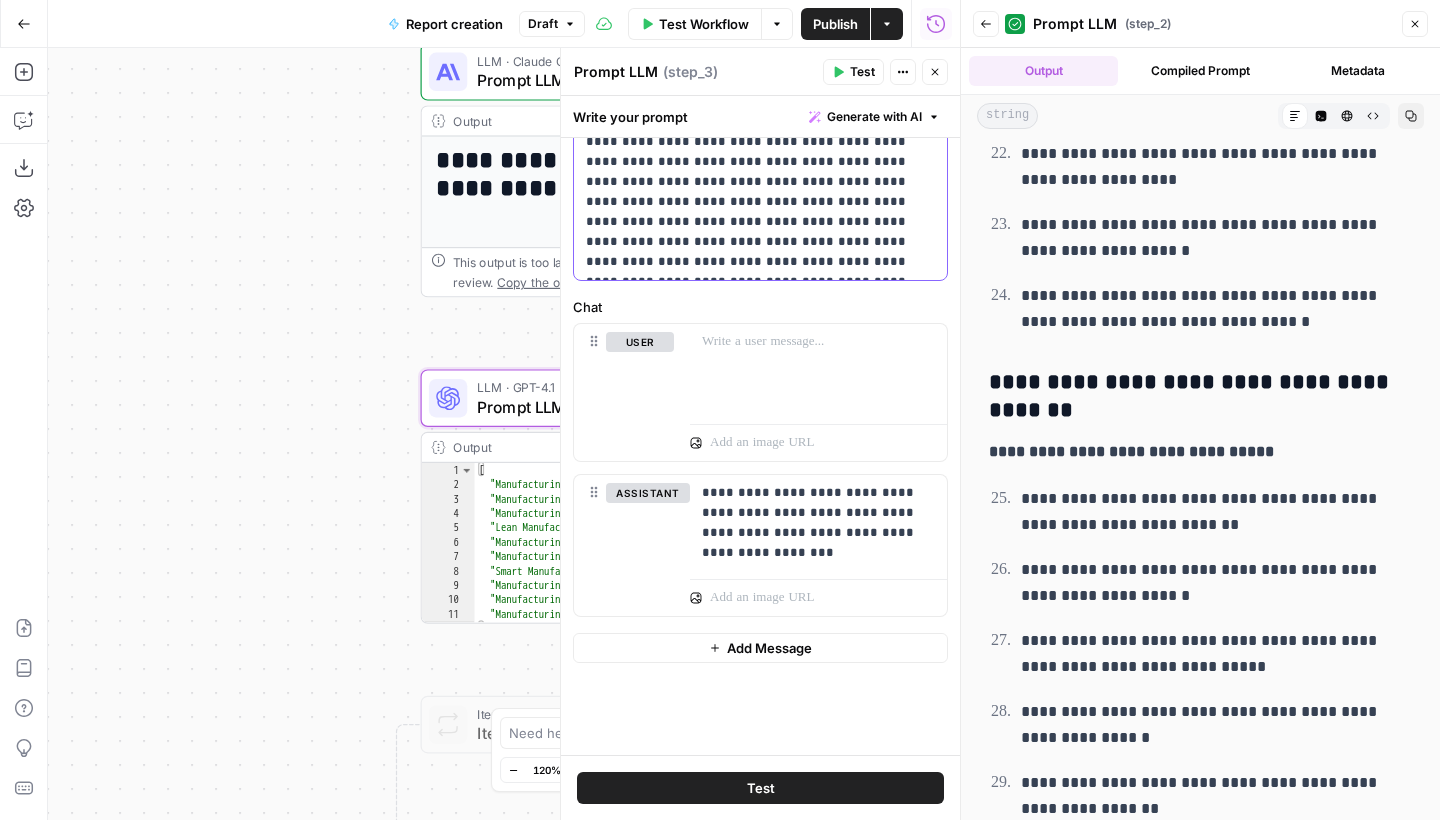 scroll, scrollTop: 167, scrollLeft: 0, axis: vertical 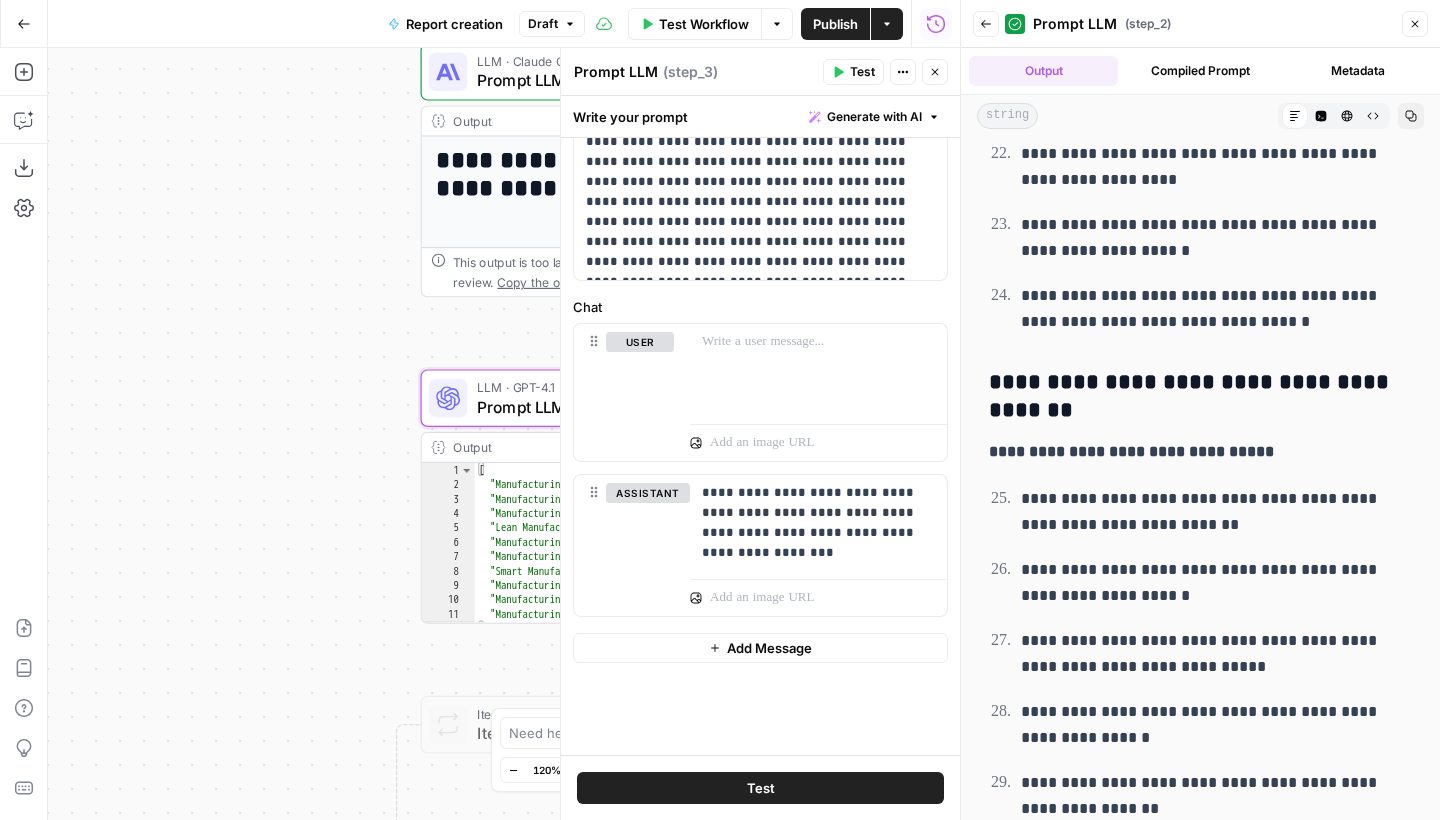click on "Test" at bounding box center (760, 788) 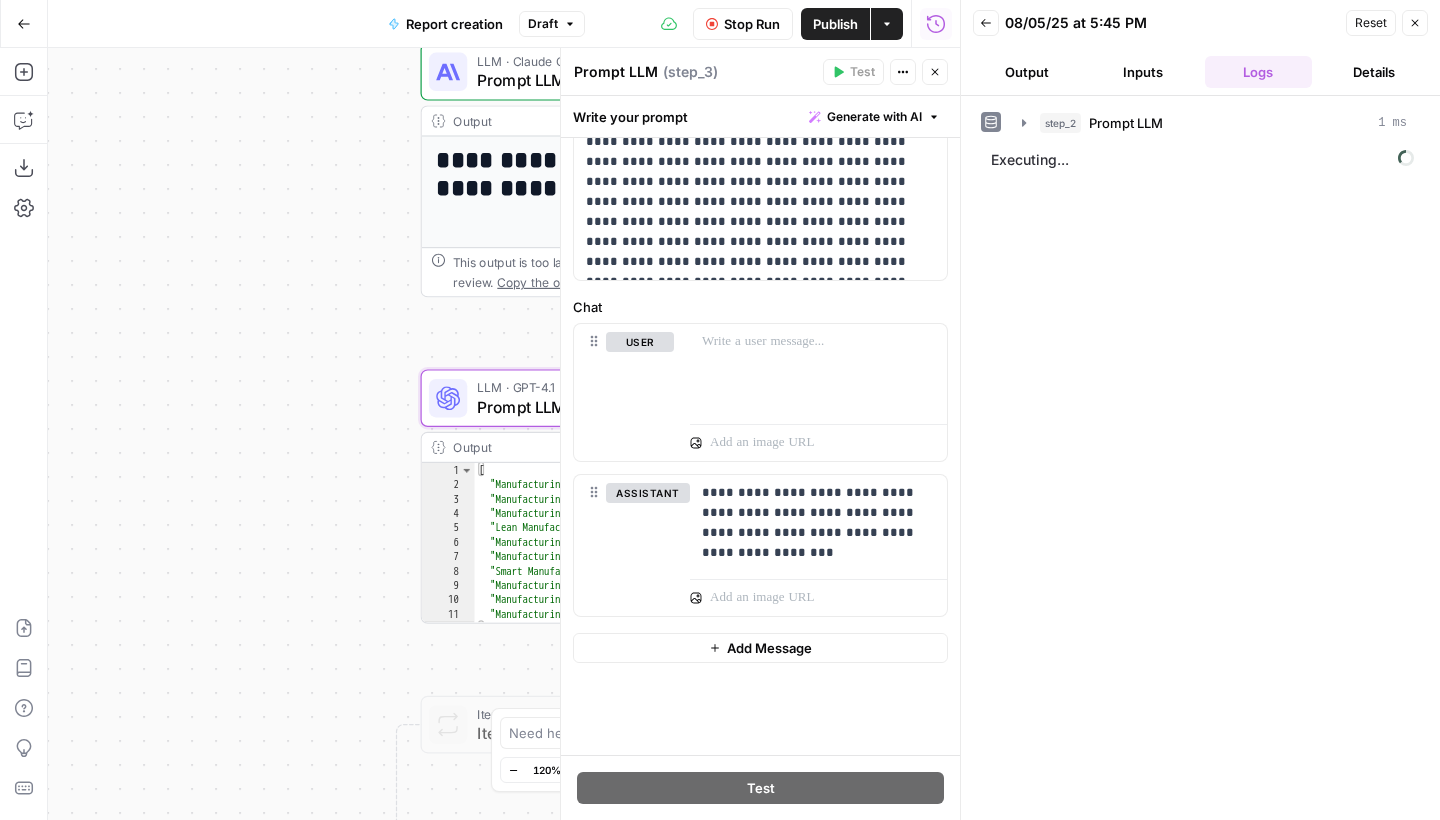 click on "Close" at bounding box center [935, 72] 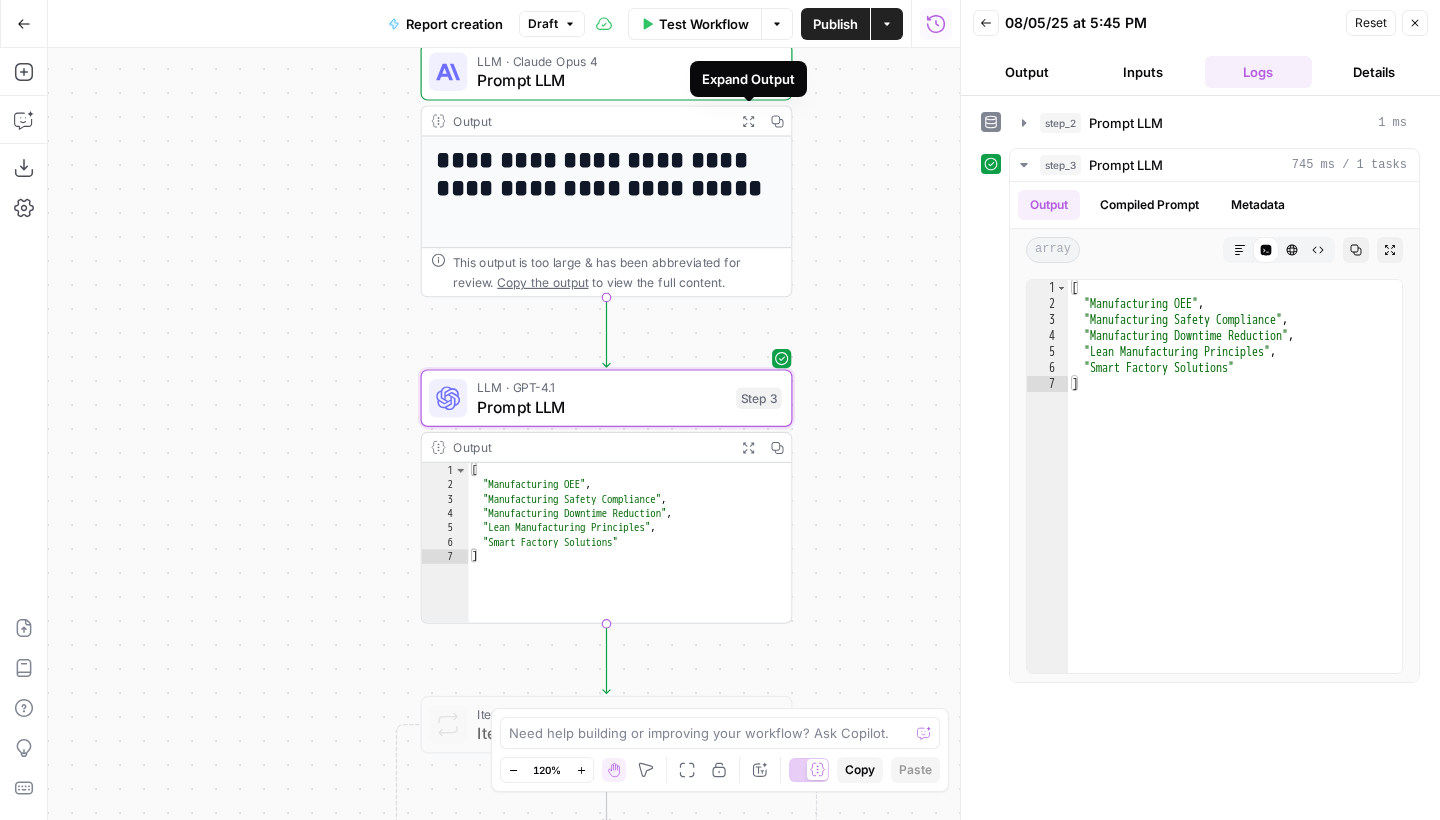 click 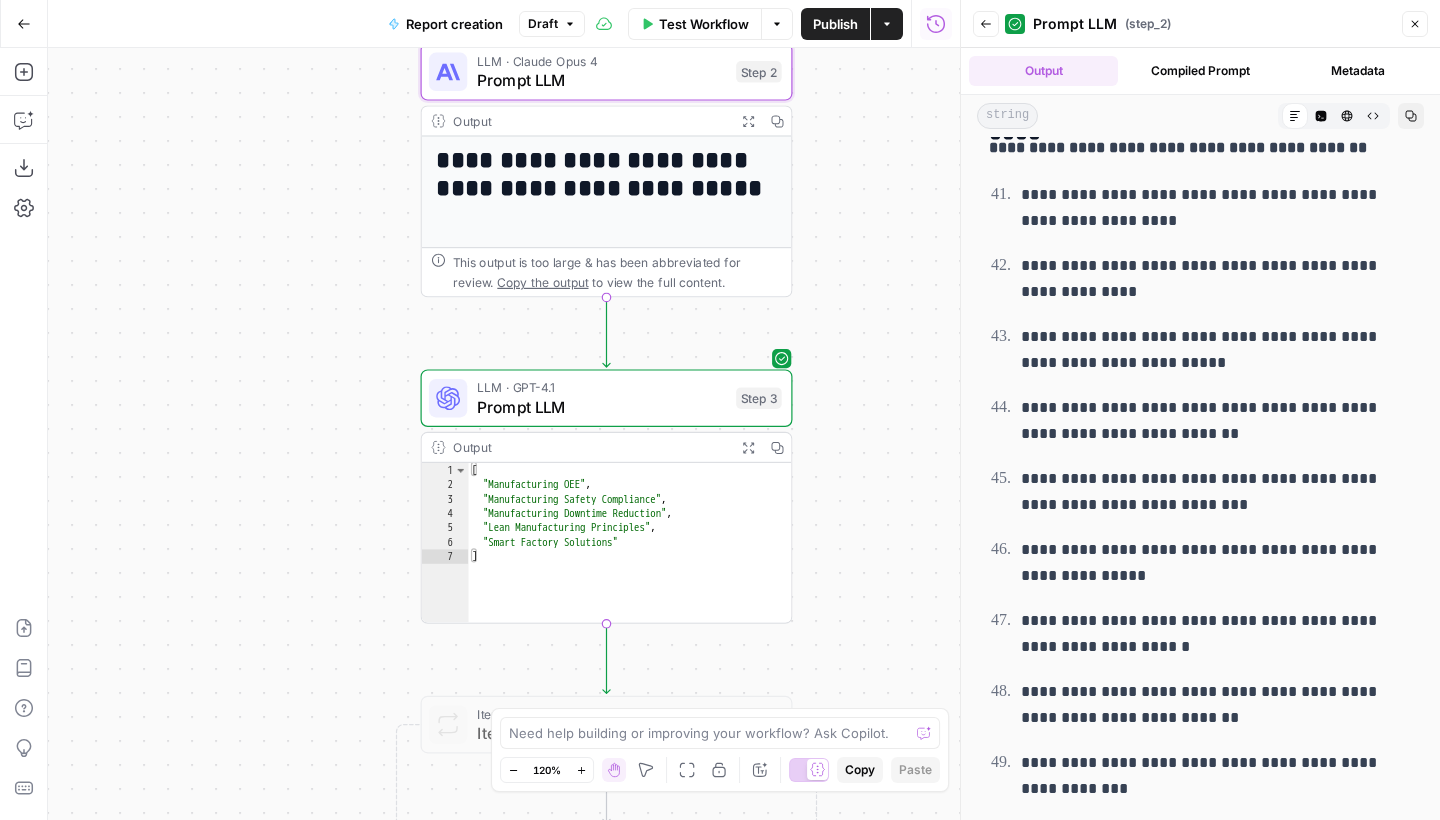 scroll, scrollTop: 10521, scrollLeft: 0, axis: vertical 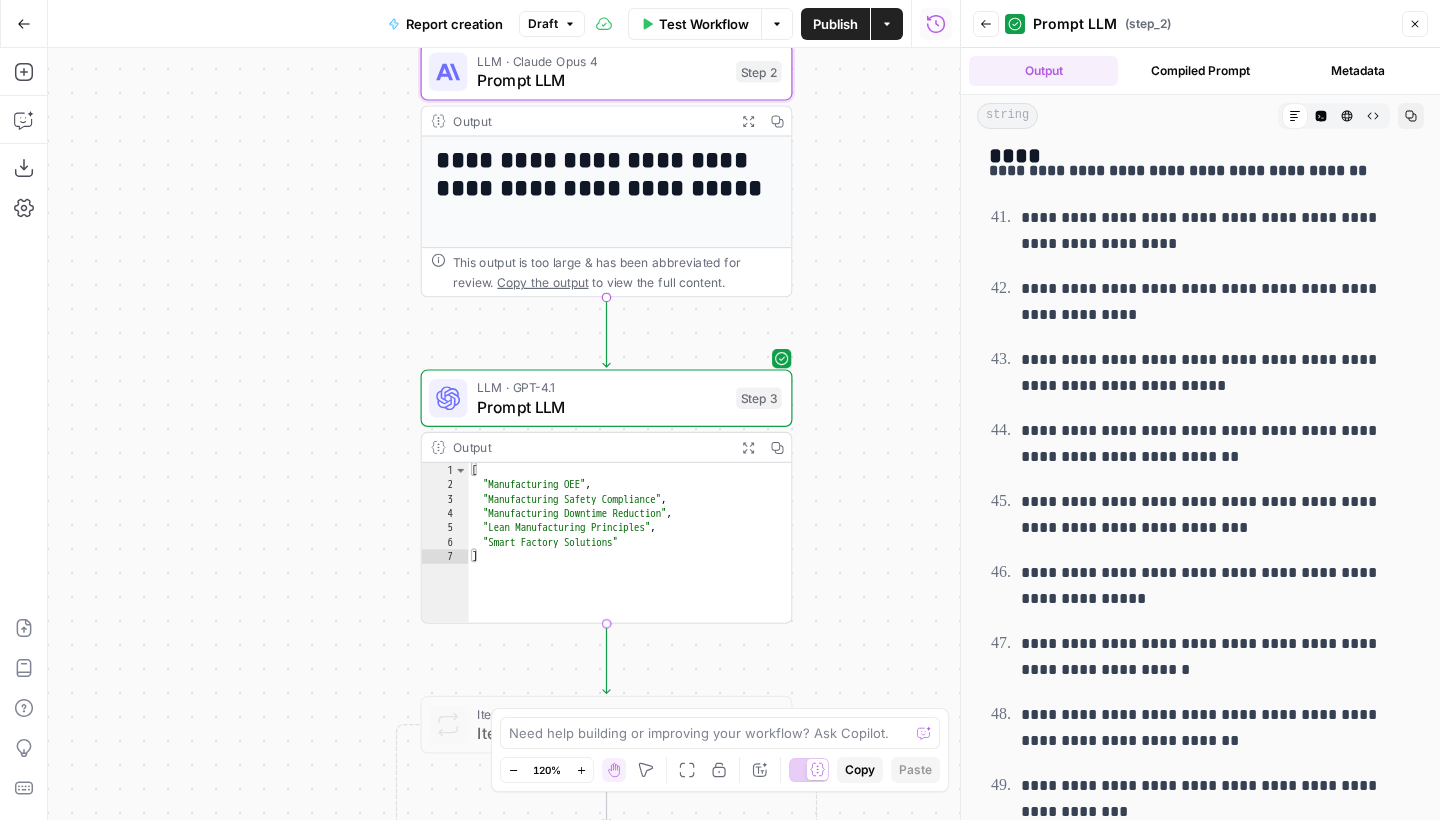 click on "LLM · GPT-4.1" at bounding box center (602, 387) 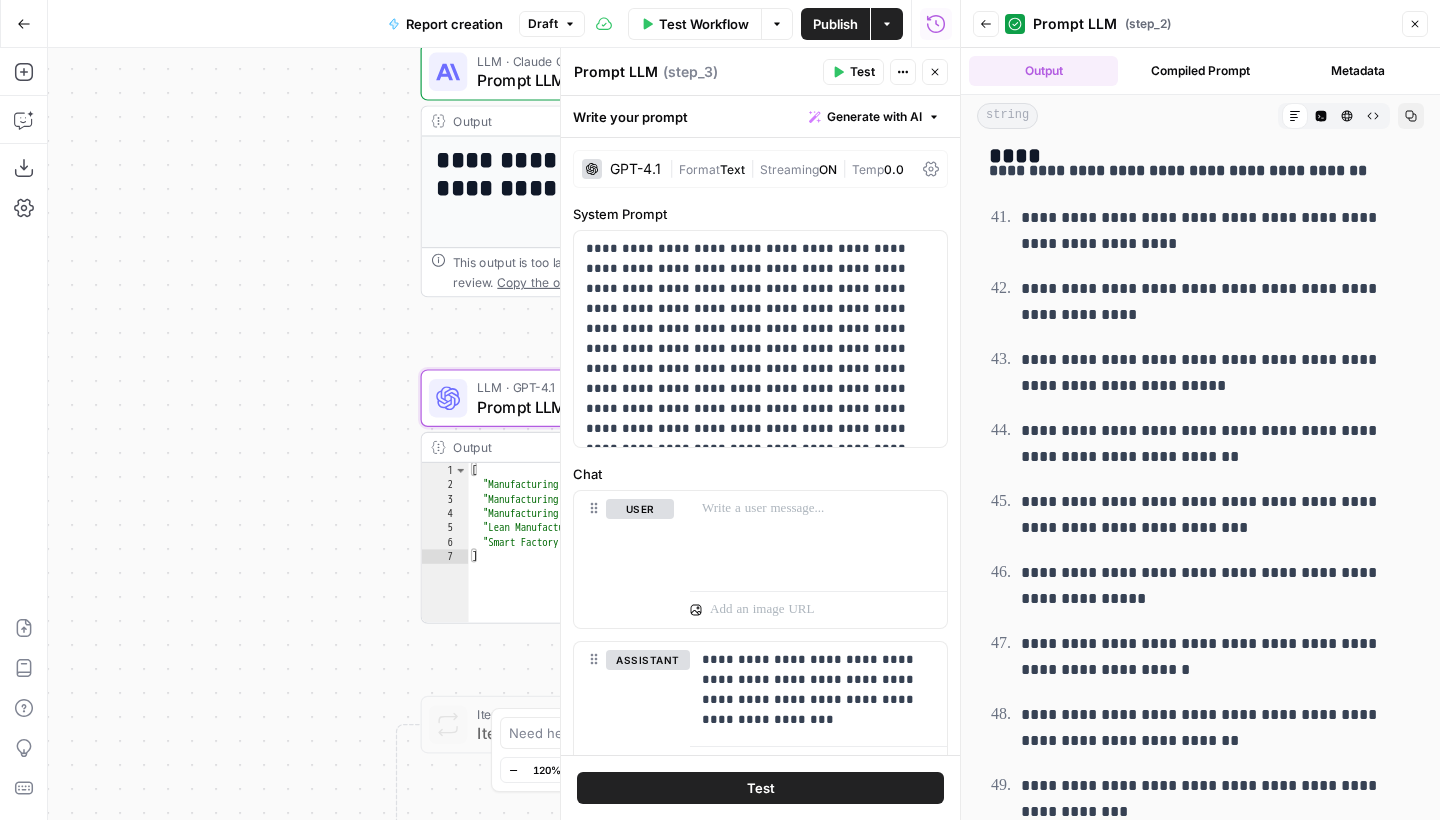 click on "Format" at bounding box center (699, 169) 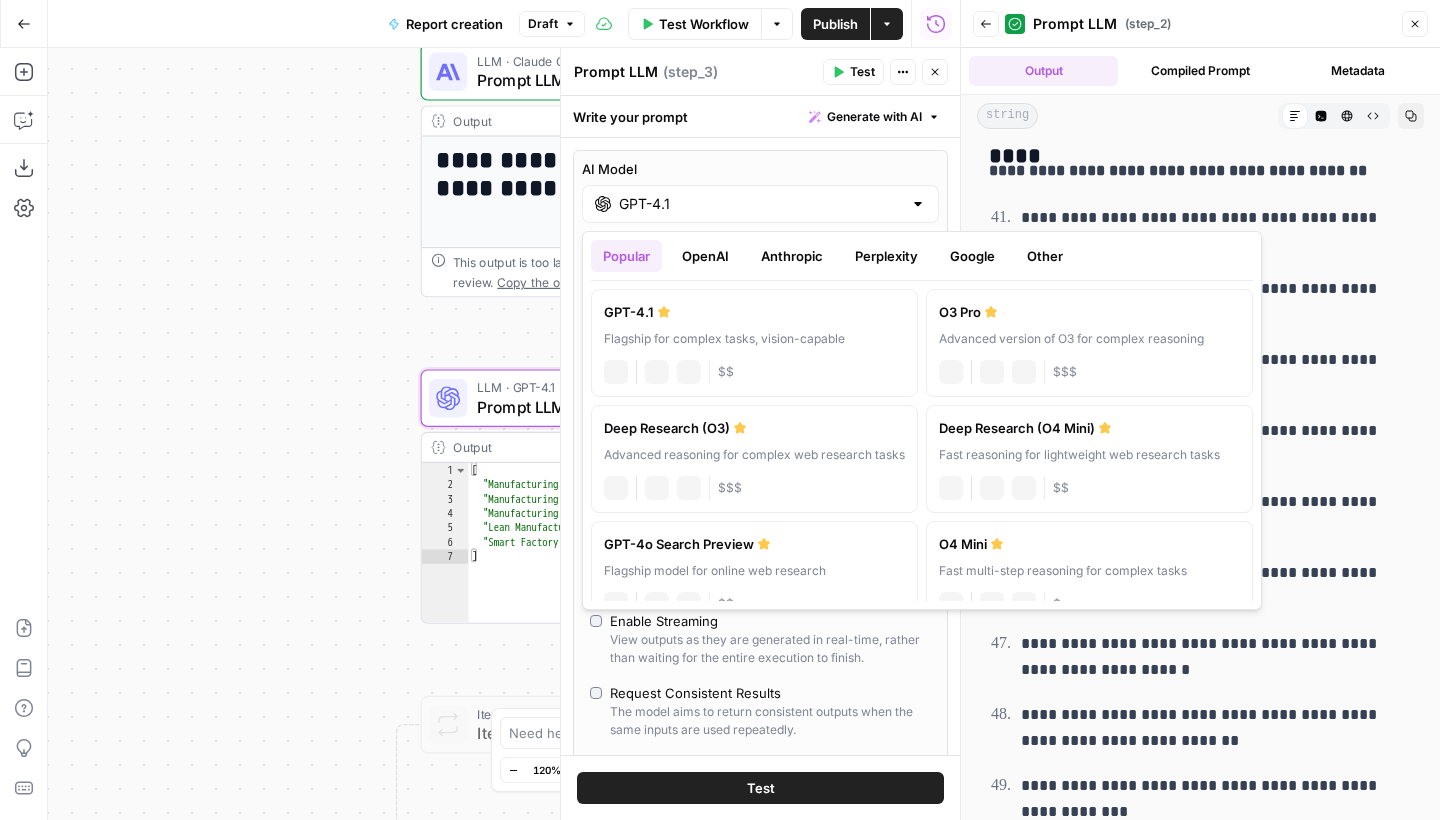click on "GPT-4.1" at bounding box center (760, 204) 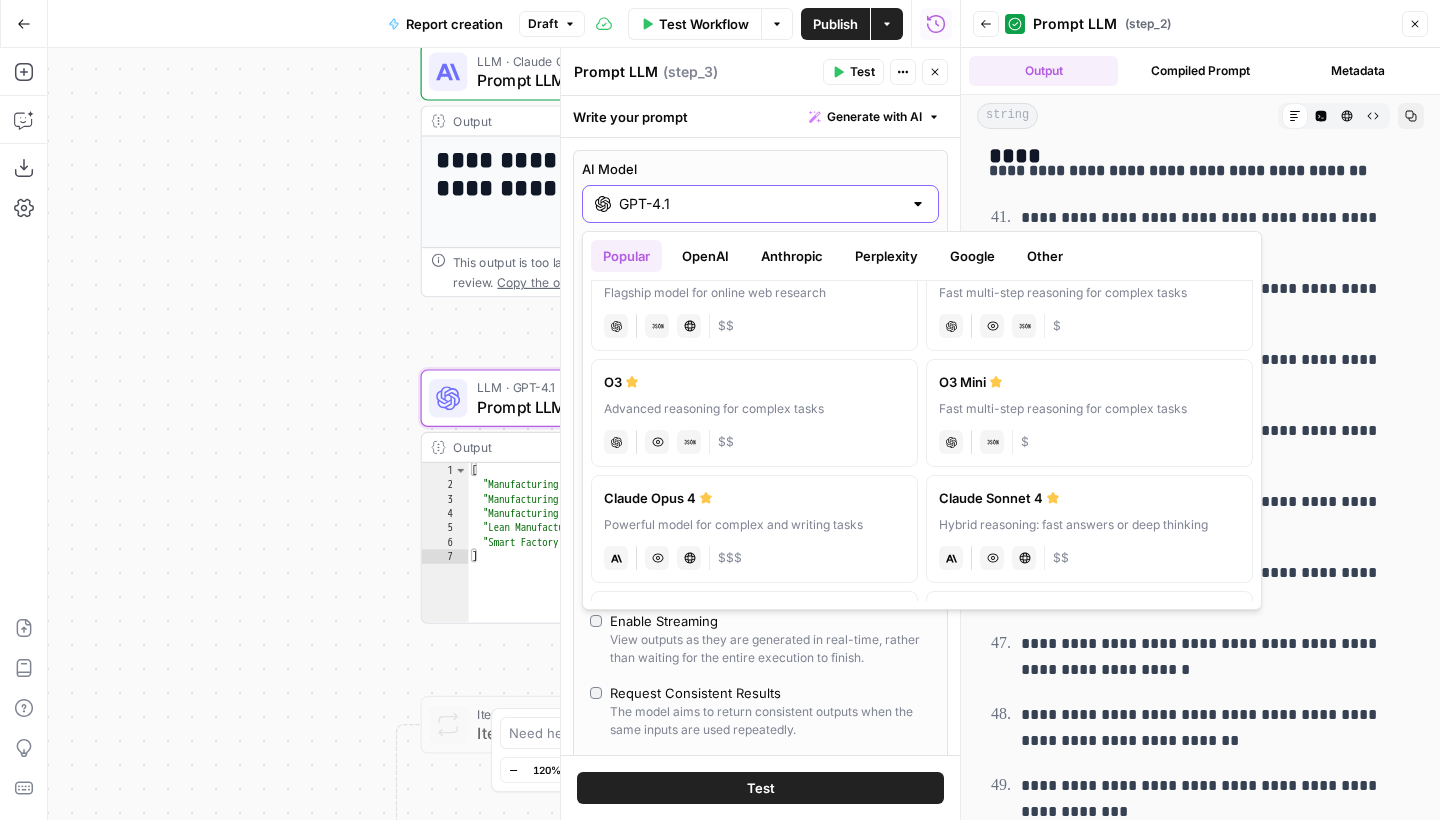 scroll, scrollTop: 288, scrollLeft: 0, axis: vertical 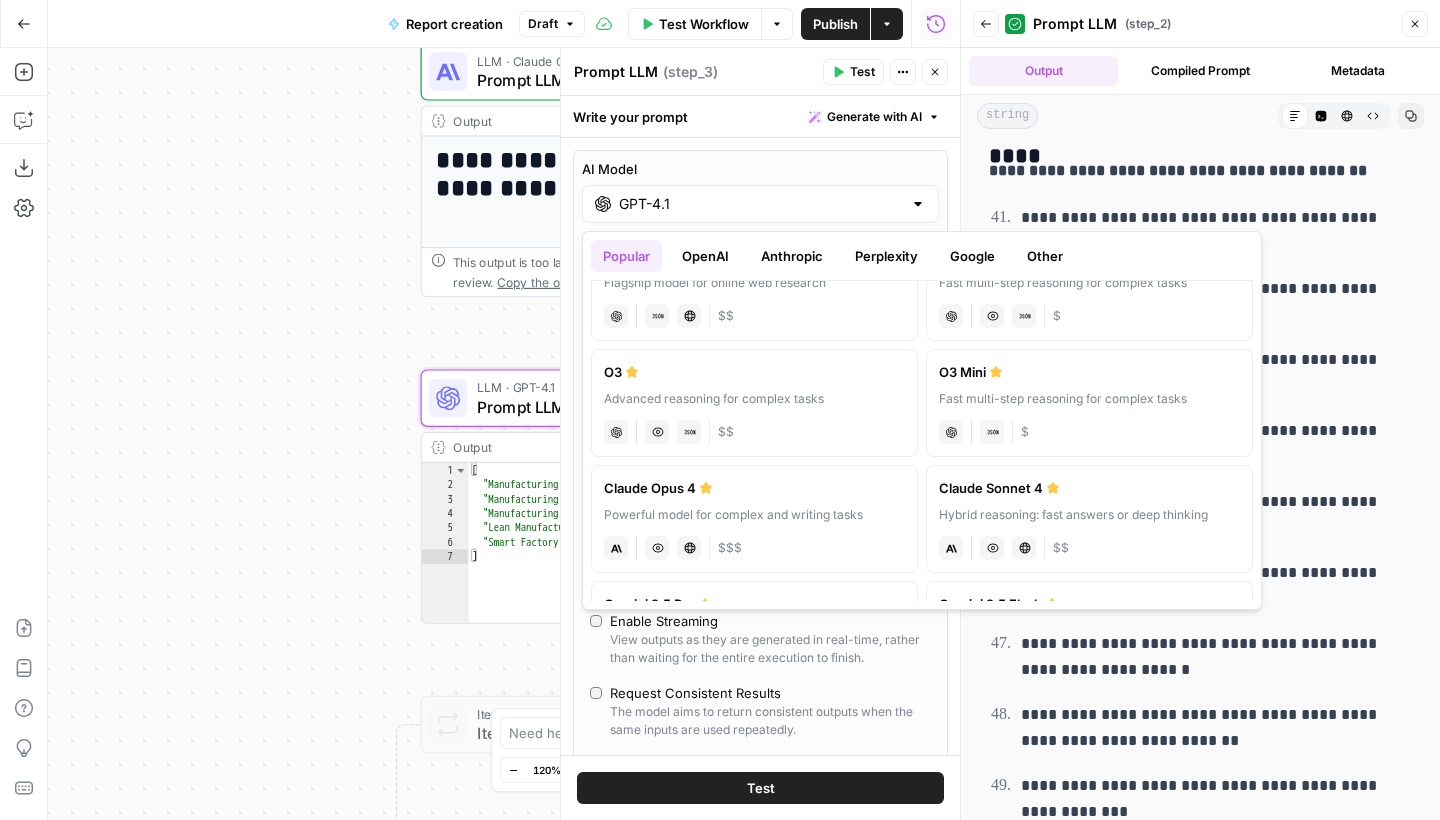 click on "Powerful model for complex and writing tasks" at bounding box center (754, 515) 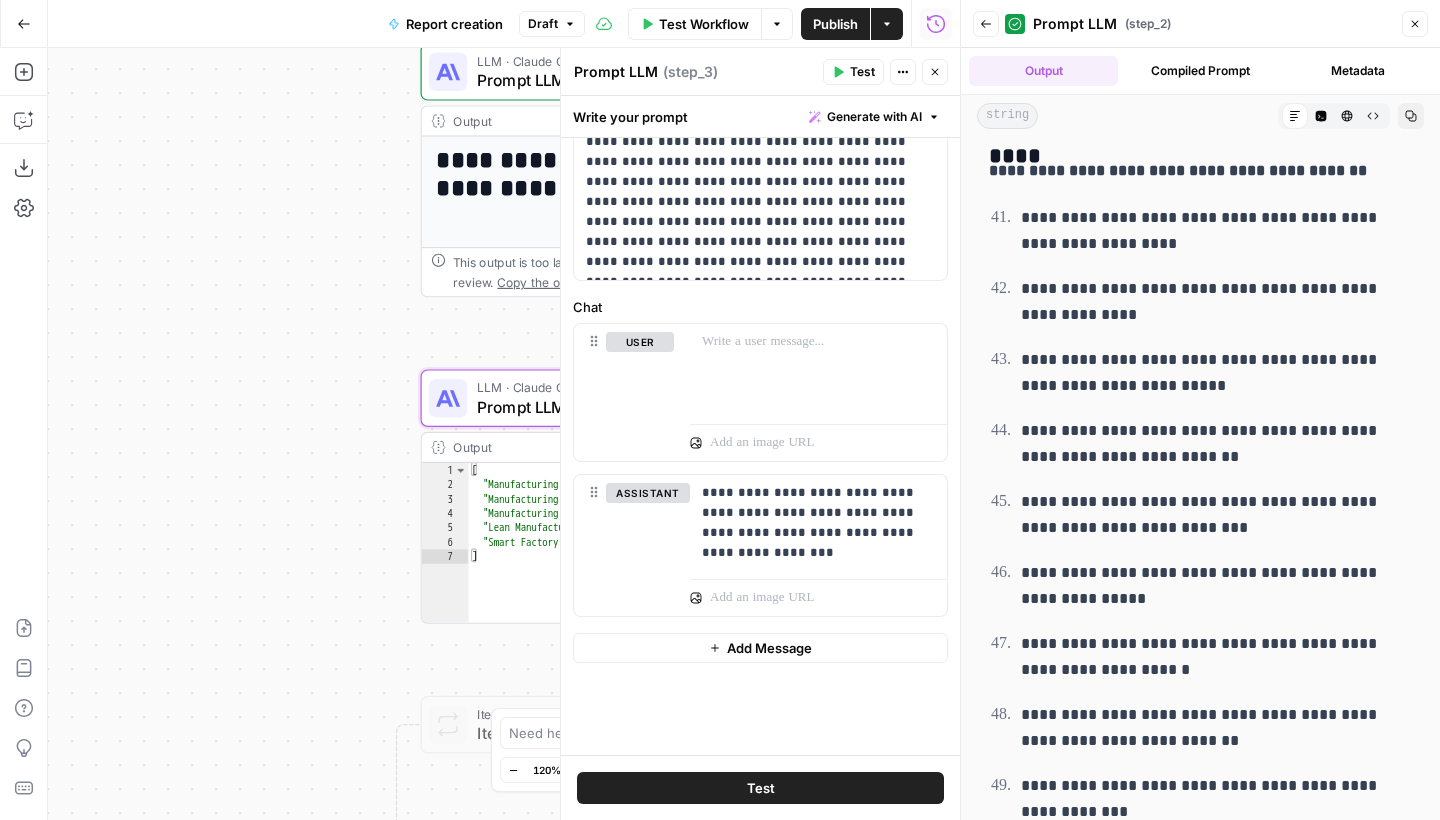 scroll, scrollTop: 735, scrollLeft: 0, axis: vertical 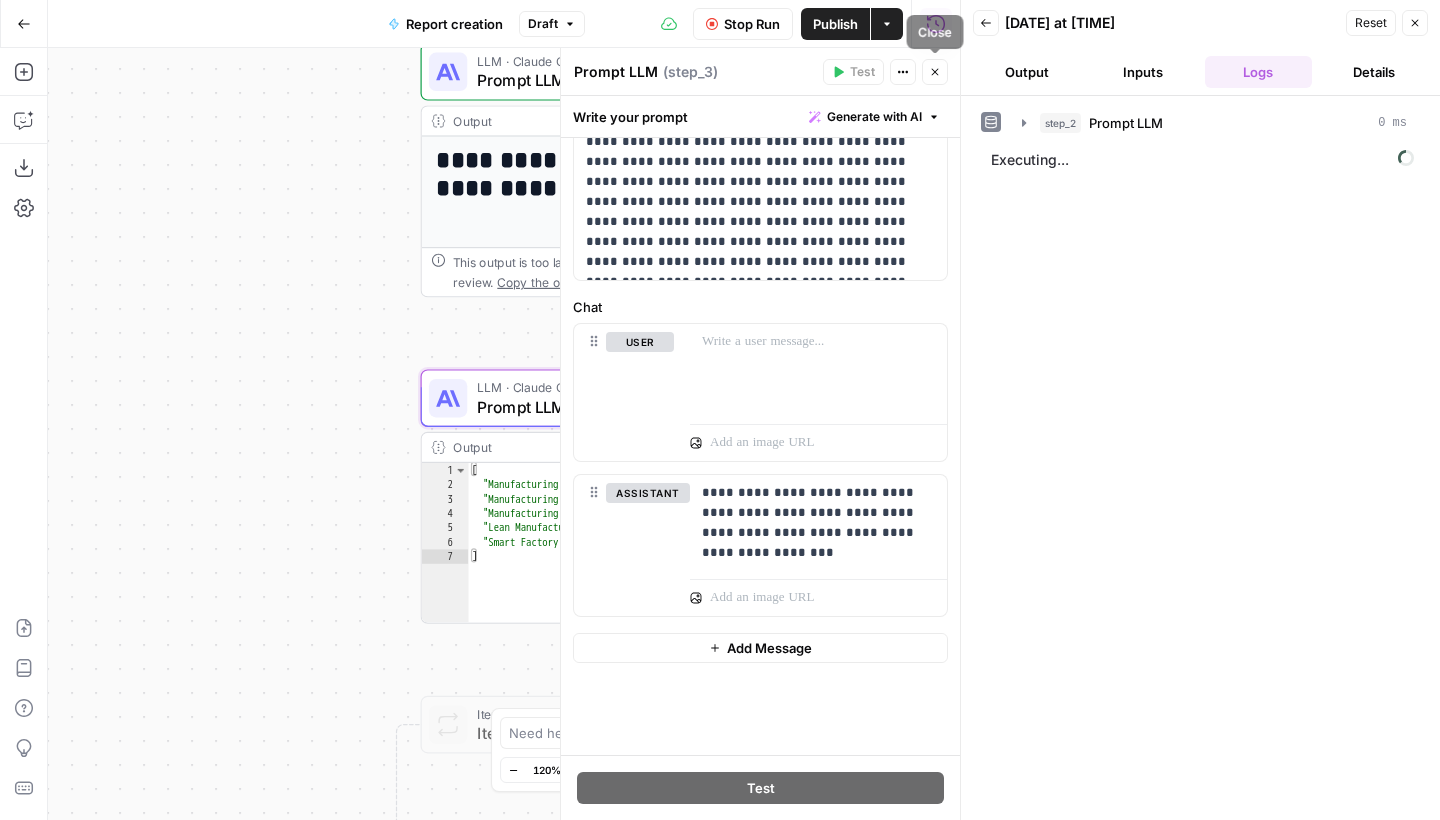 click on "Close" at bounding box center (935, 72) 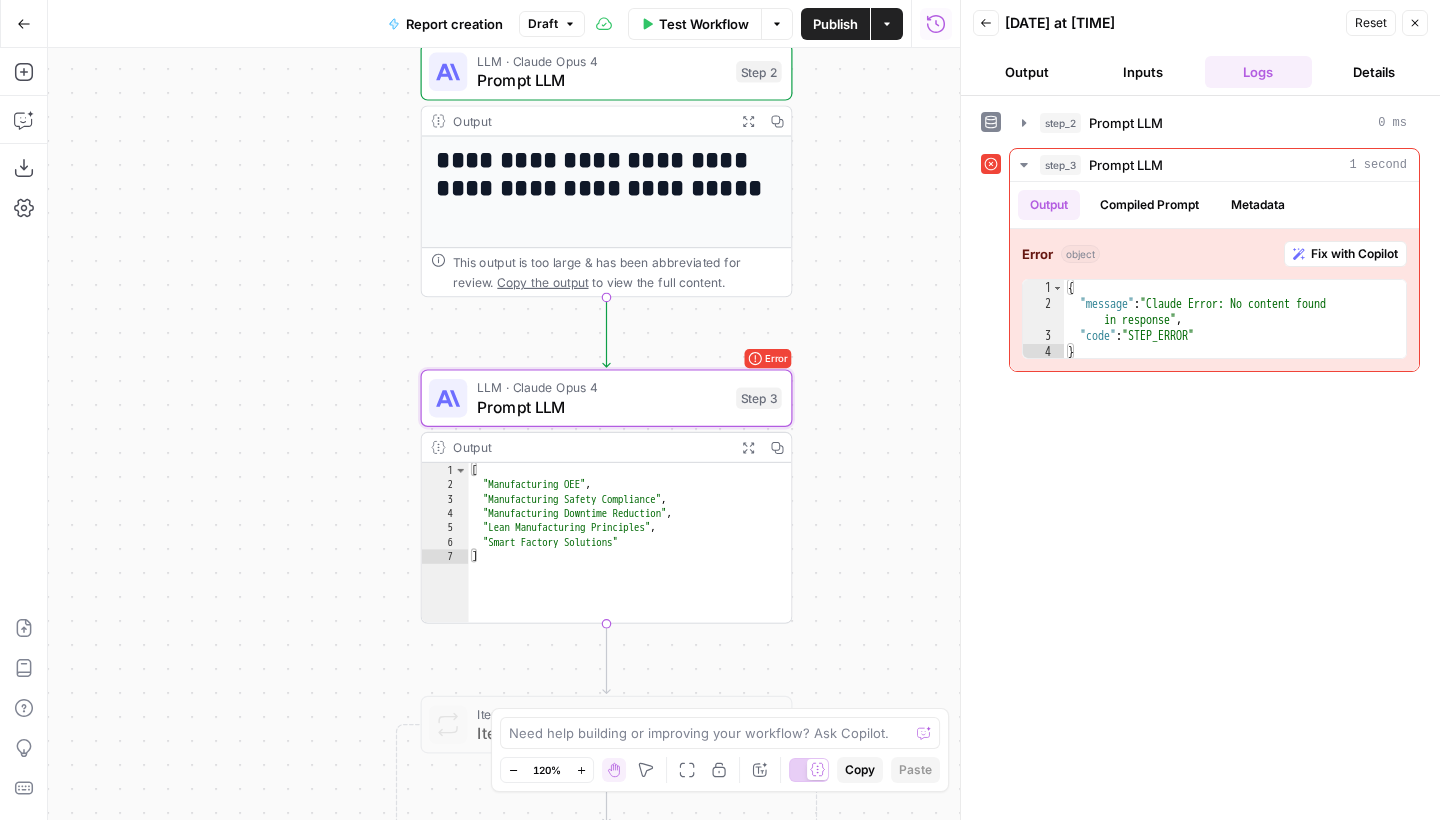 scroll, scrollTop: 0, scrollLeft: 0, axis: both 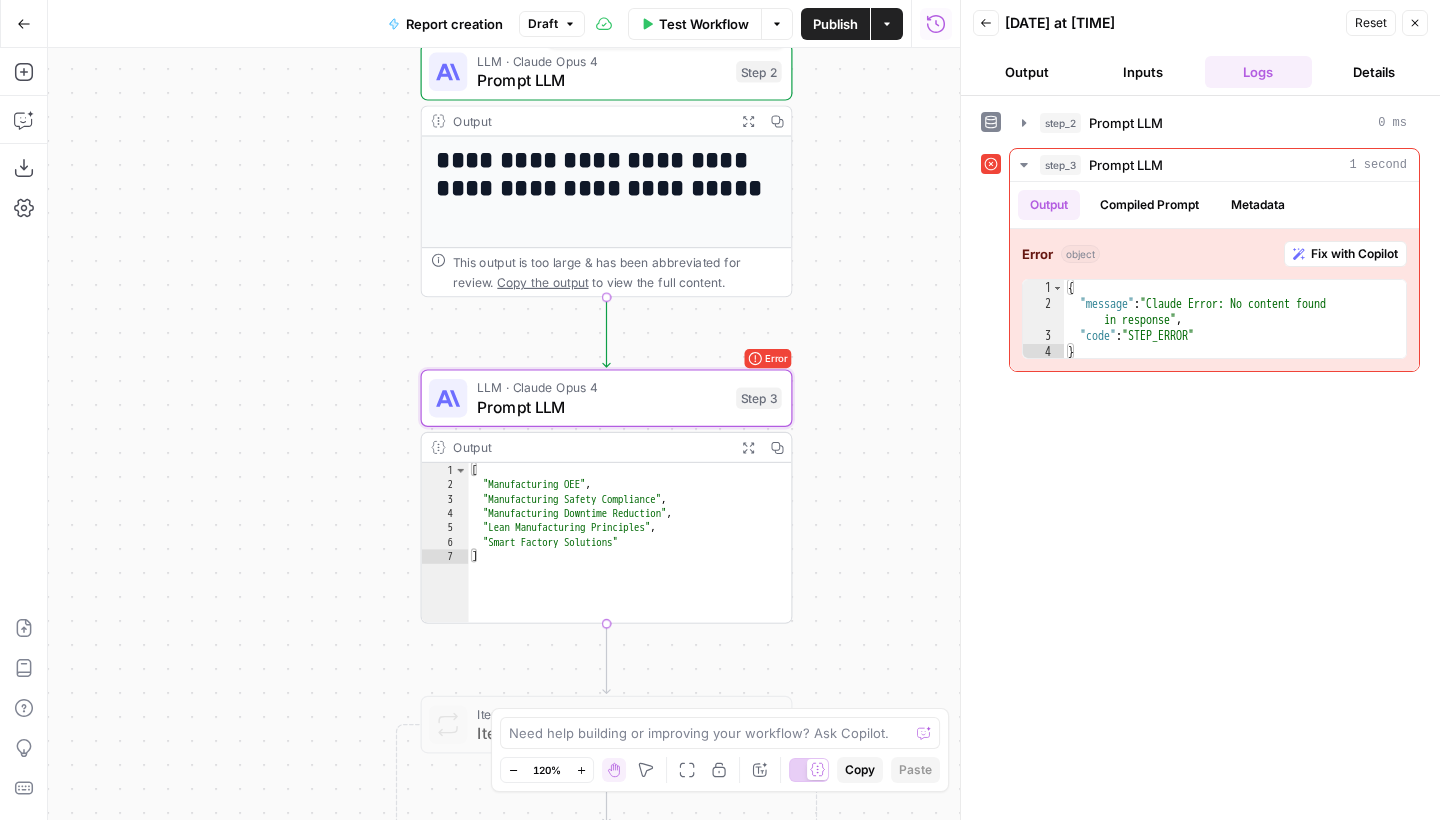 click on "Test Workflow Options Publish Actions Run History" at bounding box center [773, 23] 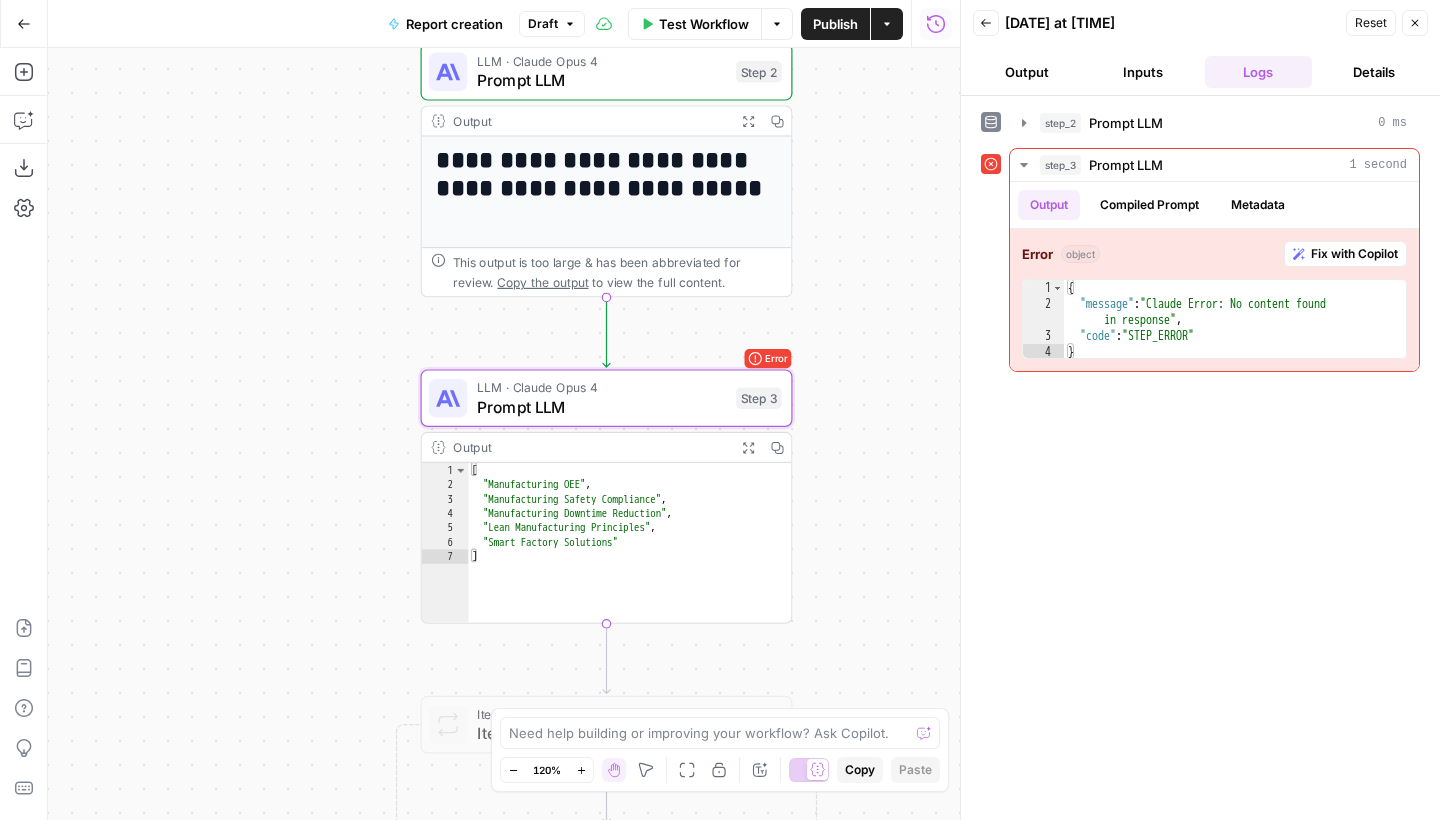 click on "Test Workflow" at bounding box center [695, 24] 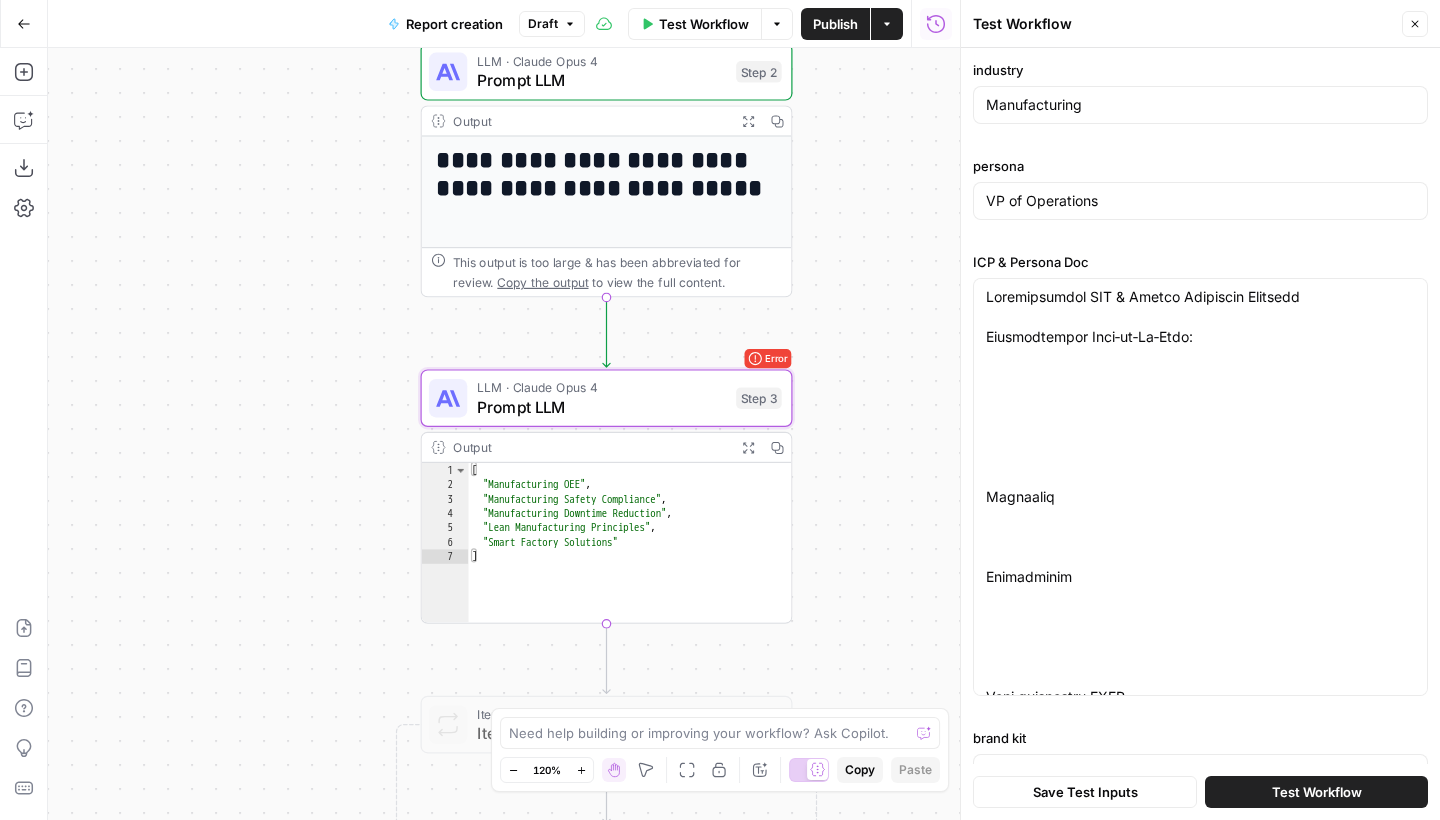 click on "Test Workflow" at bounding box center (1316, 792) 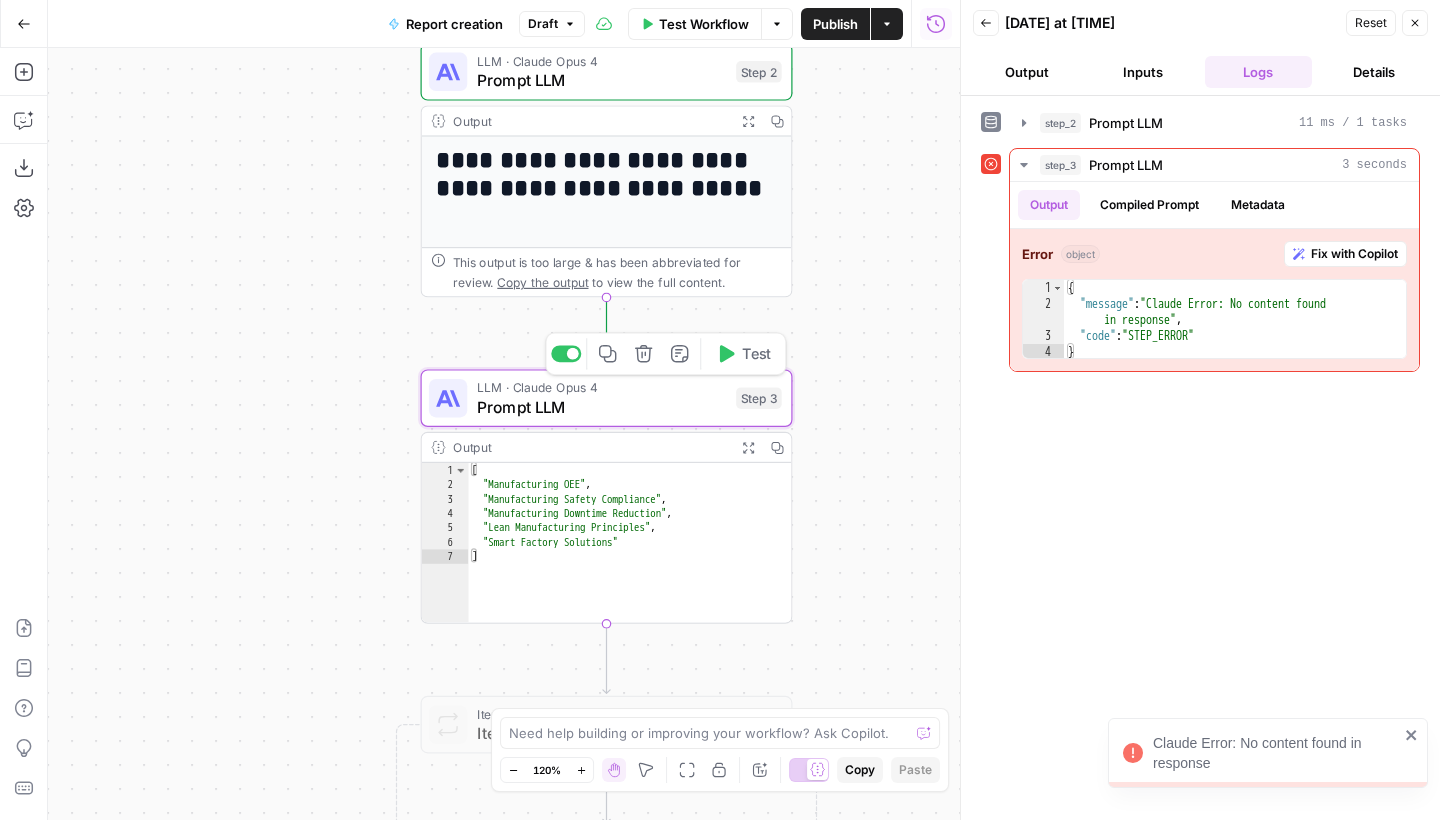click on "LLM · Claude Opus 4 Prompt LLM Step 3 Copy step Delete step Add Note Test" at bounding box center (605, 398) 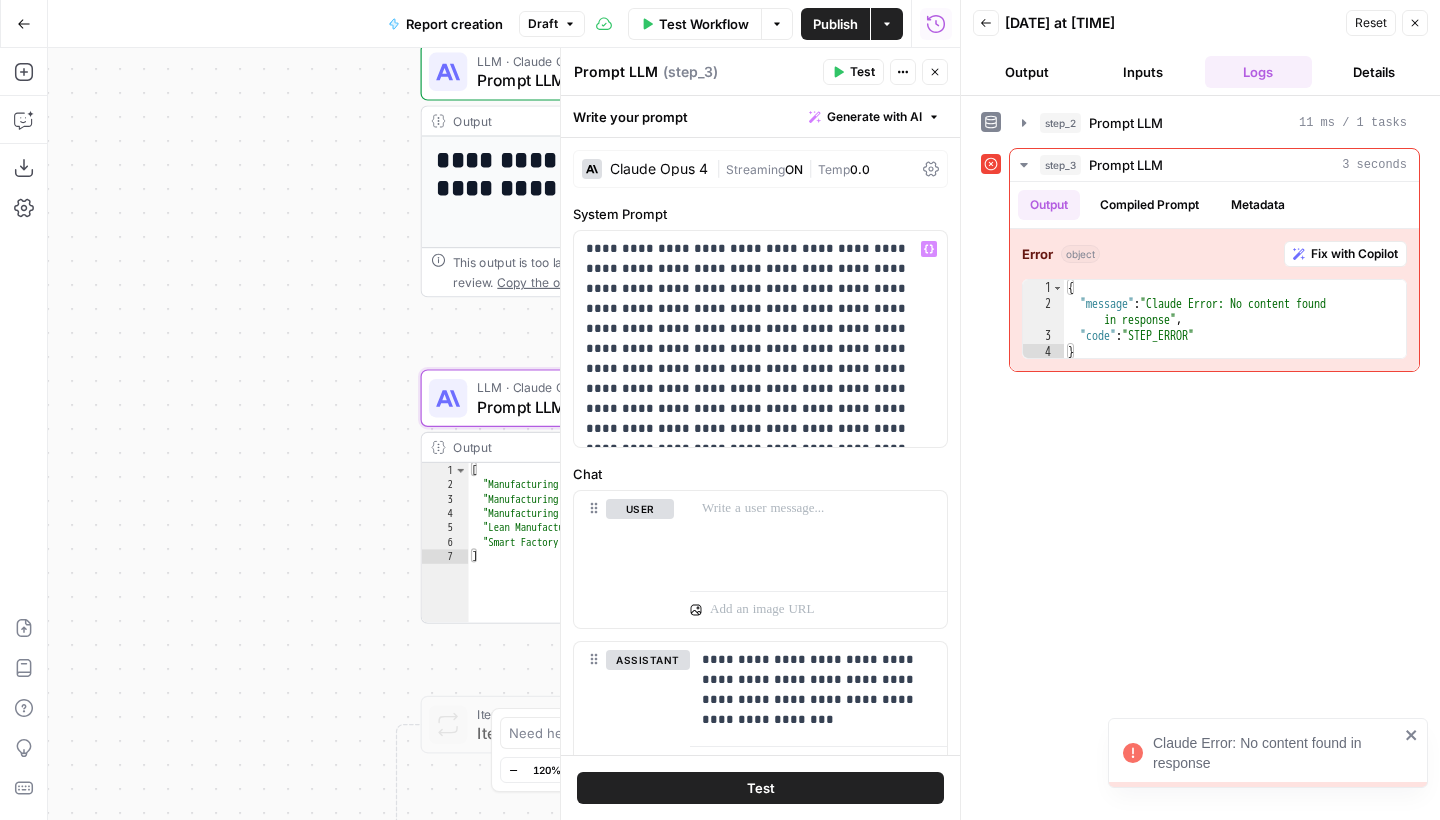 scroll, scrollTop: 24, scrollLeft: 0, axis: vertical 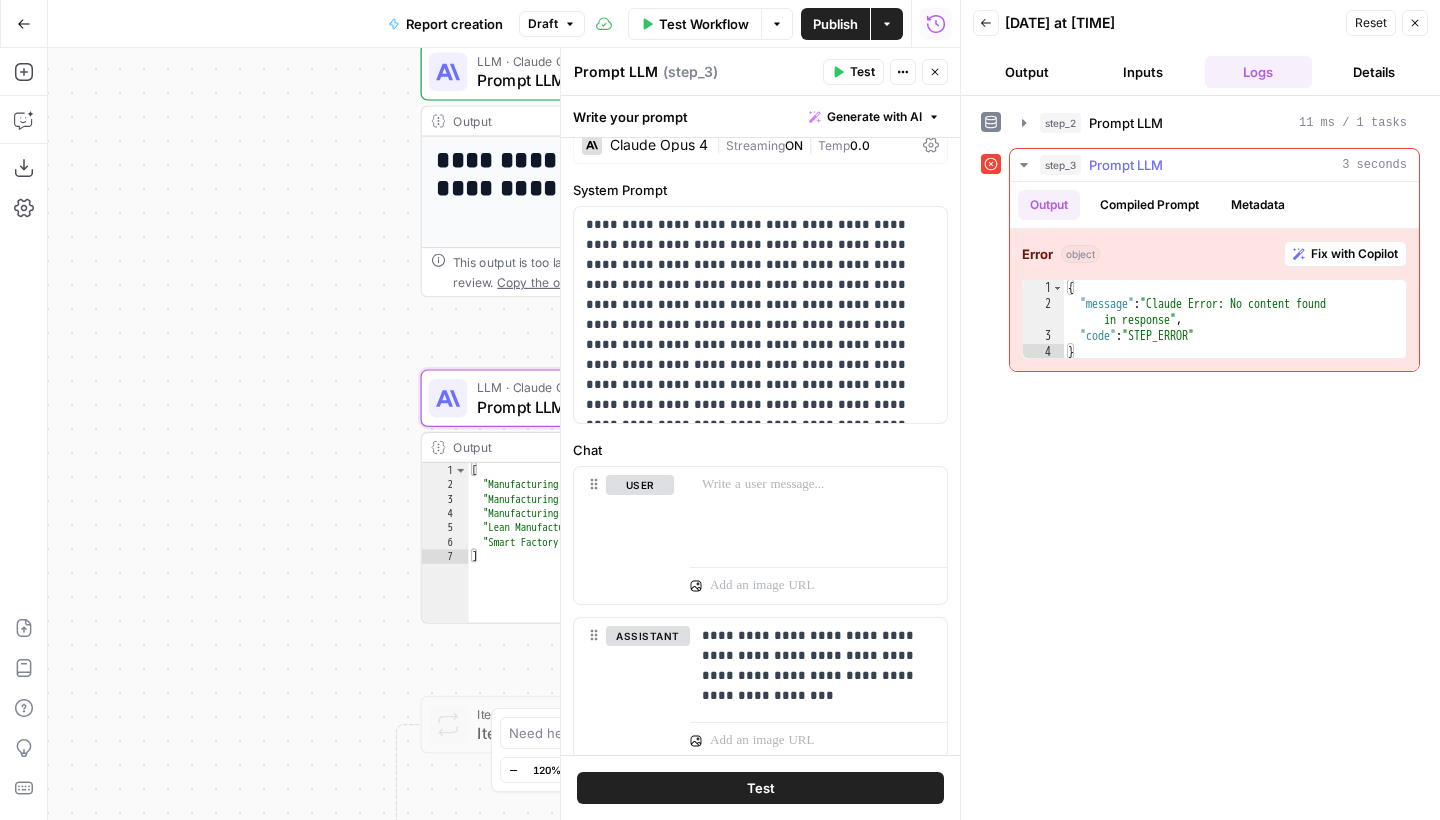 click on "Compiled Prompt" at bounding box center (1149, 205) 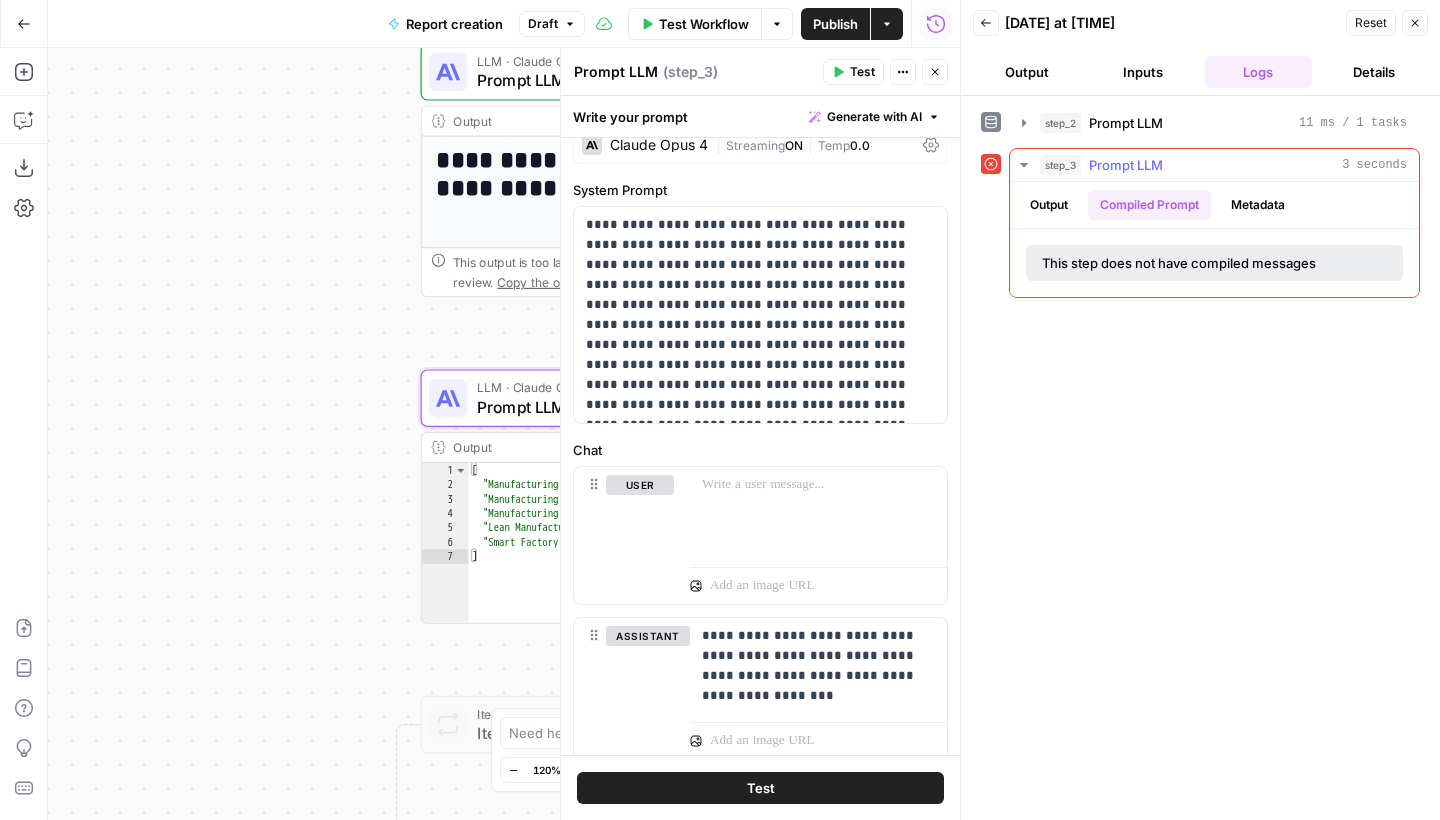 click on "Metadata" at bounding box center [1258, 205] 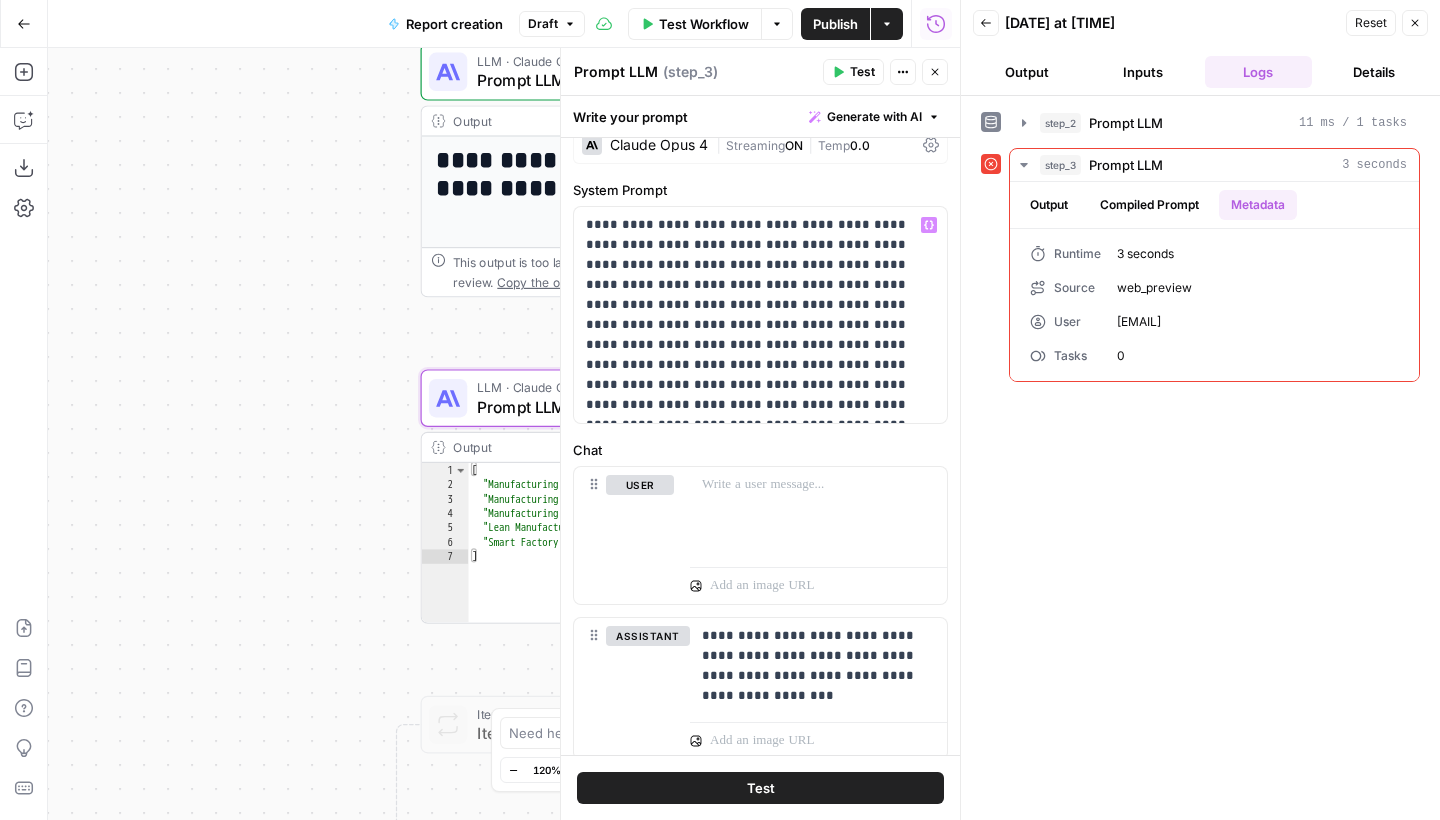 scroll, scrollTop: 59, scrollLeft: 0, axis: vertical 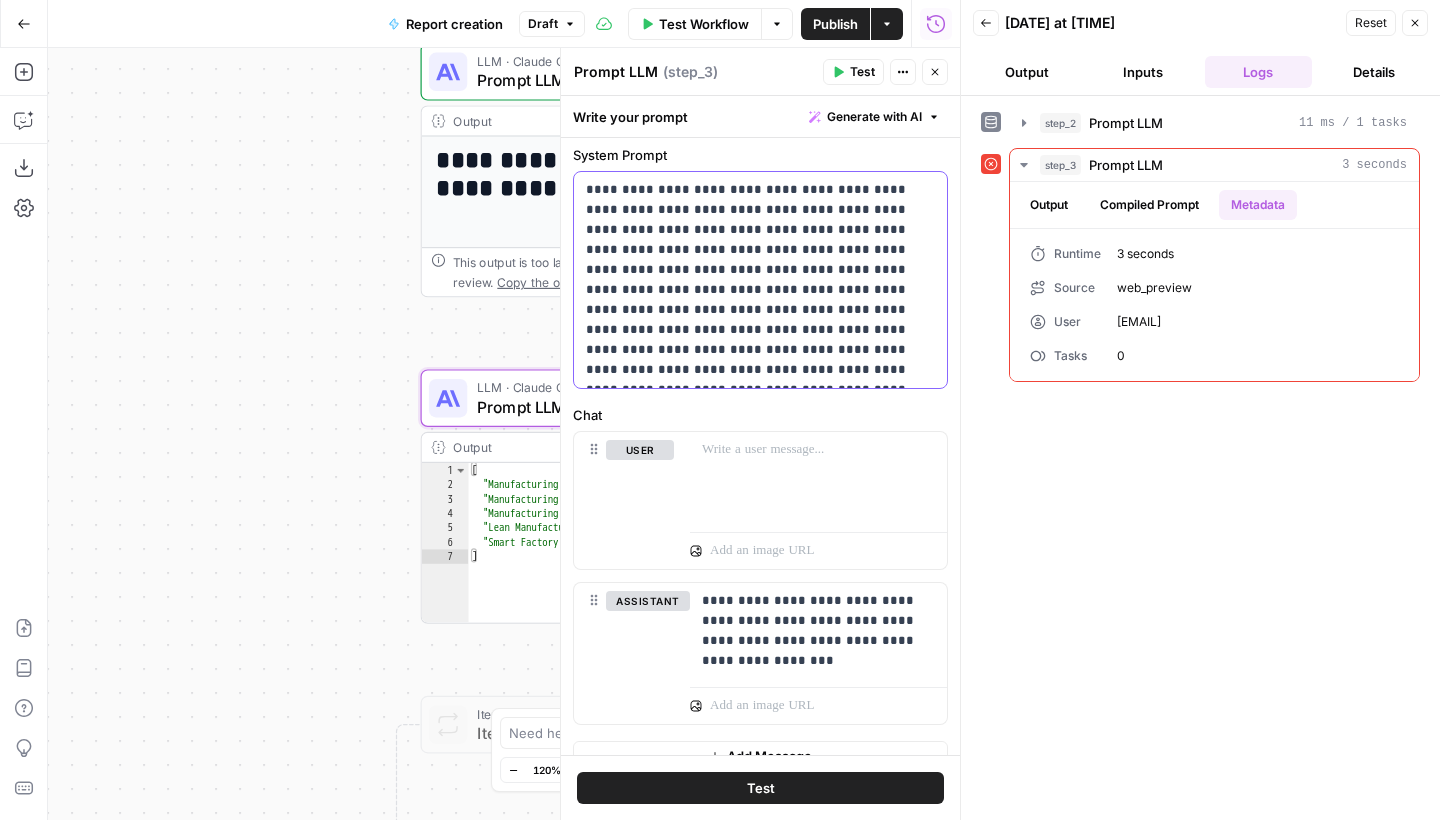 click on "**********" at bounding box center [760, 280] 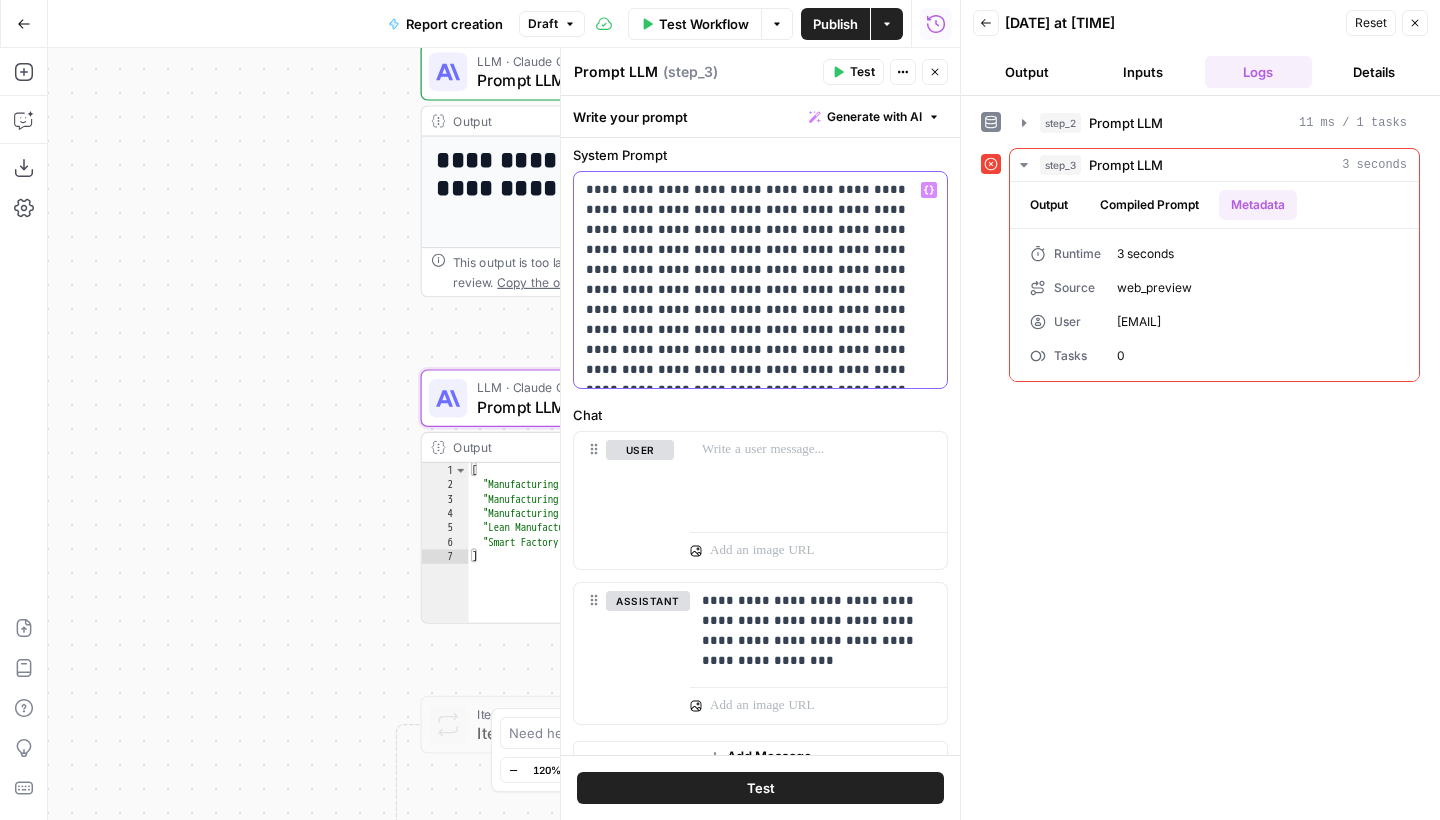 scroll, scrollTop: 44, scrollLeft: 0, axis: vertical 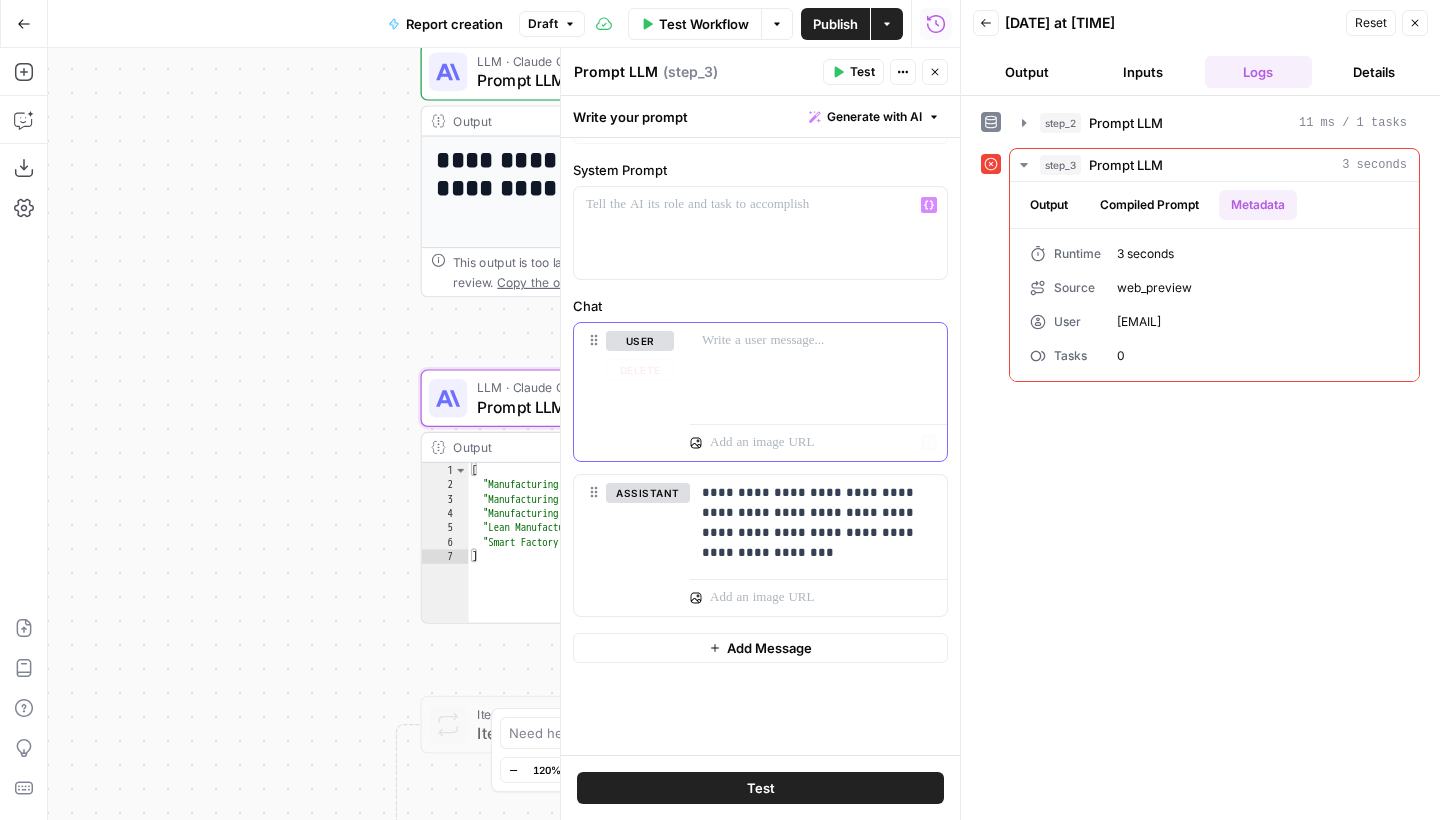click at bounding box center (818, 369) 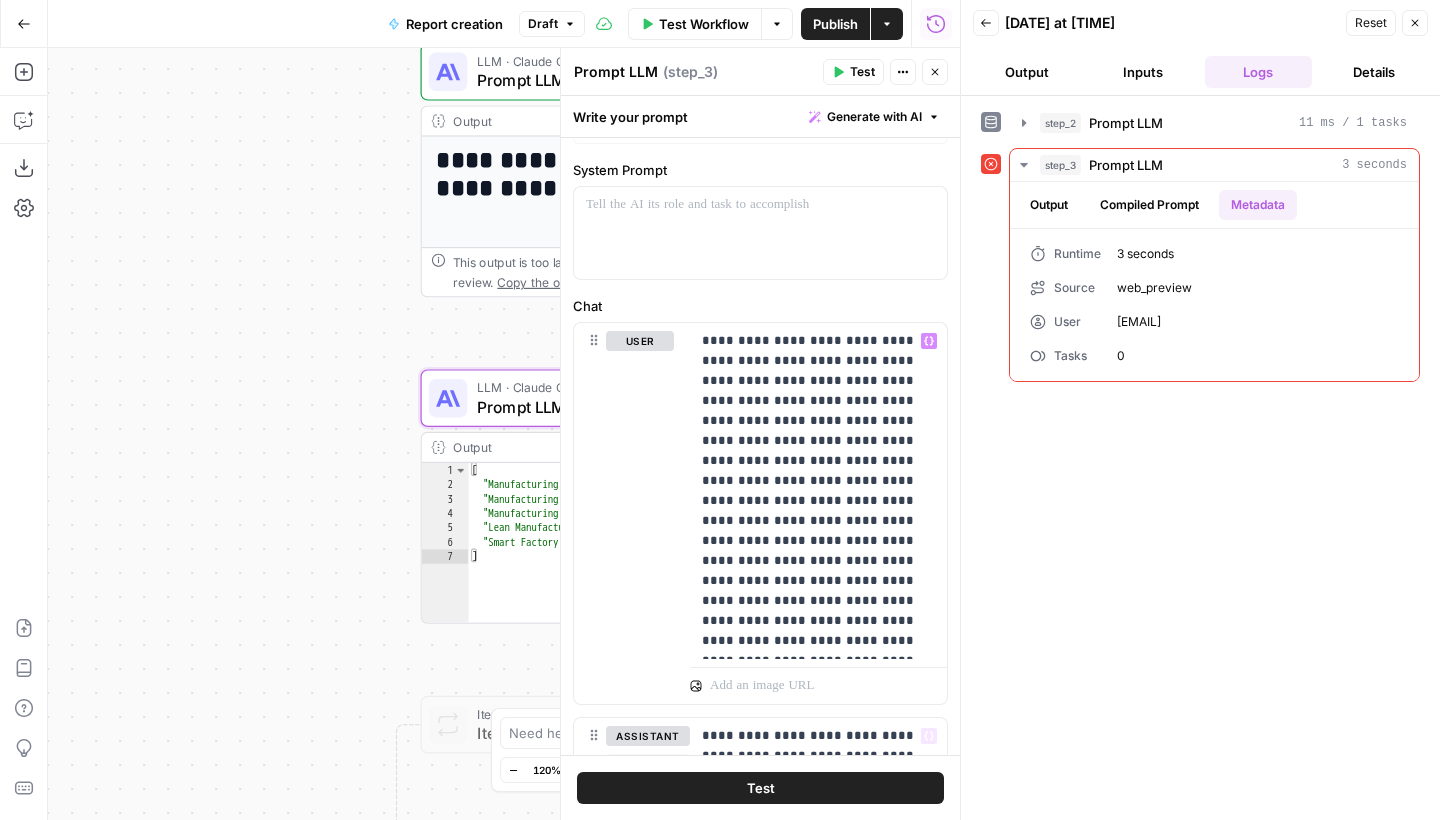 click on "Test" at bounding box center [760, 788] 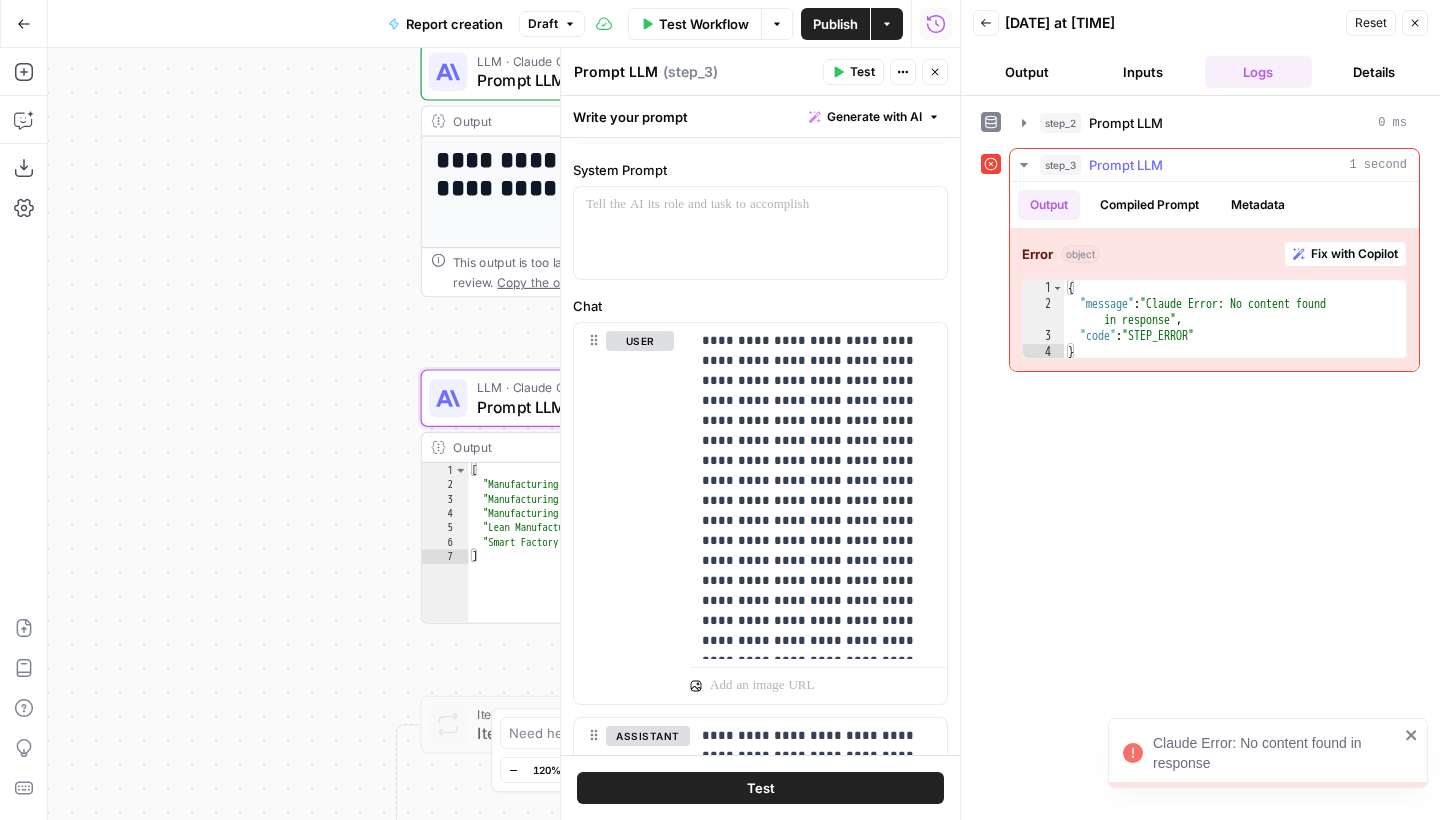 type on "*" 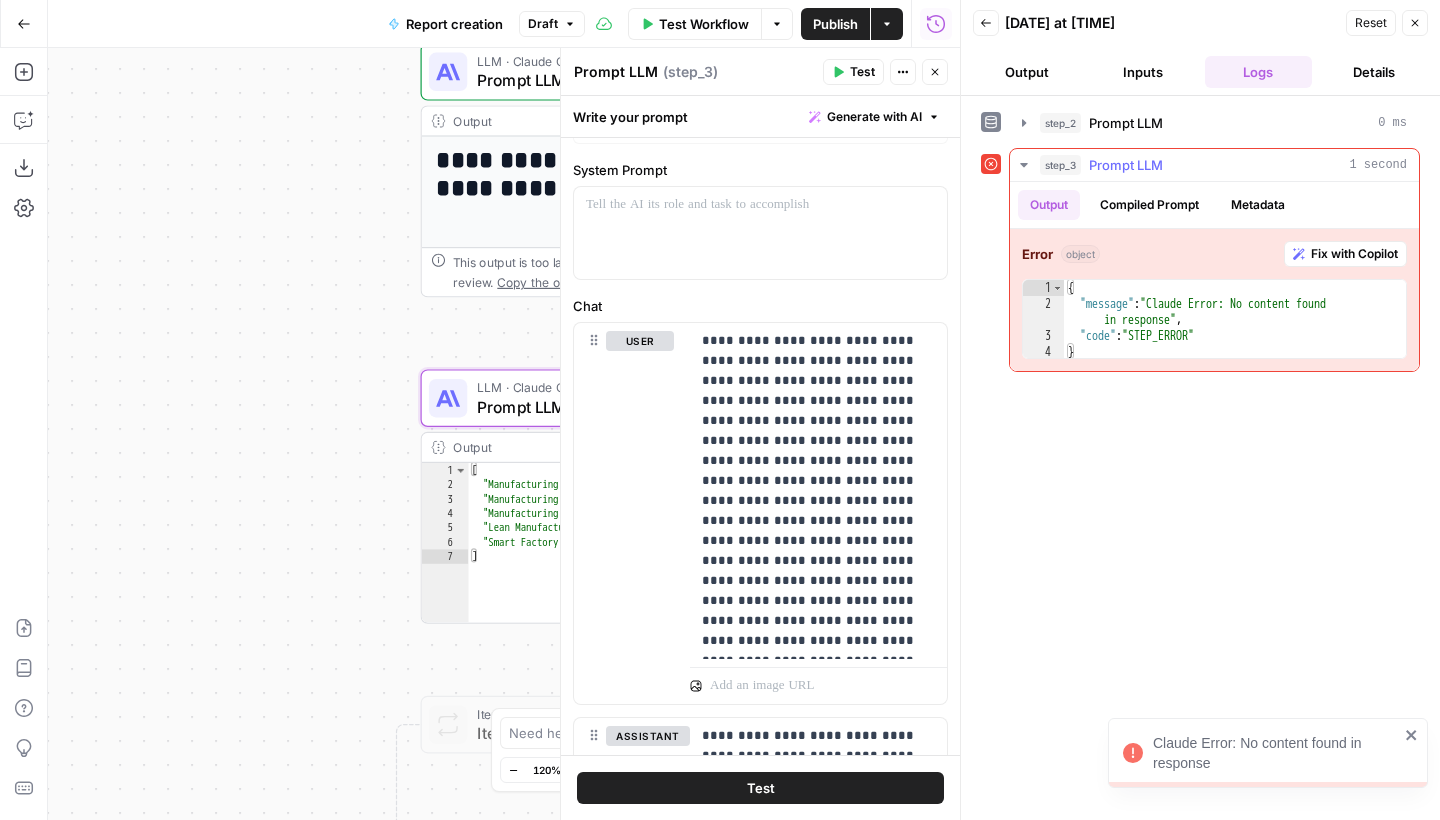 click on "Compiled Prompt" at bounding box center [1149, 205] 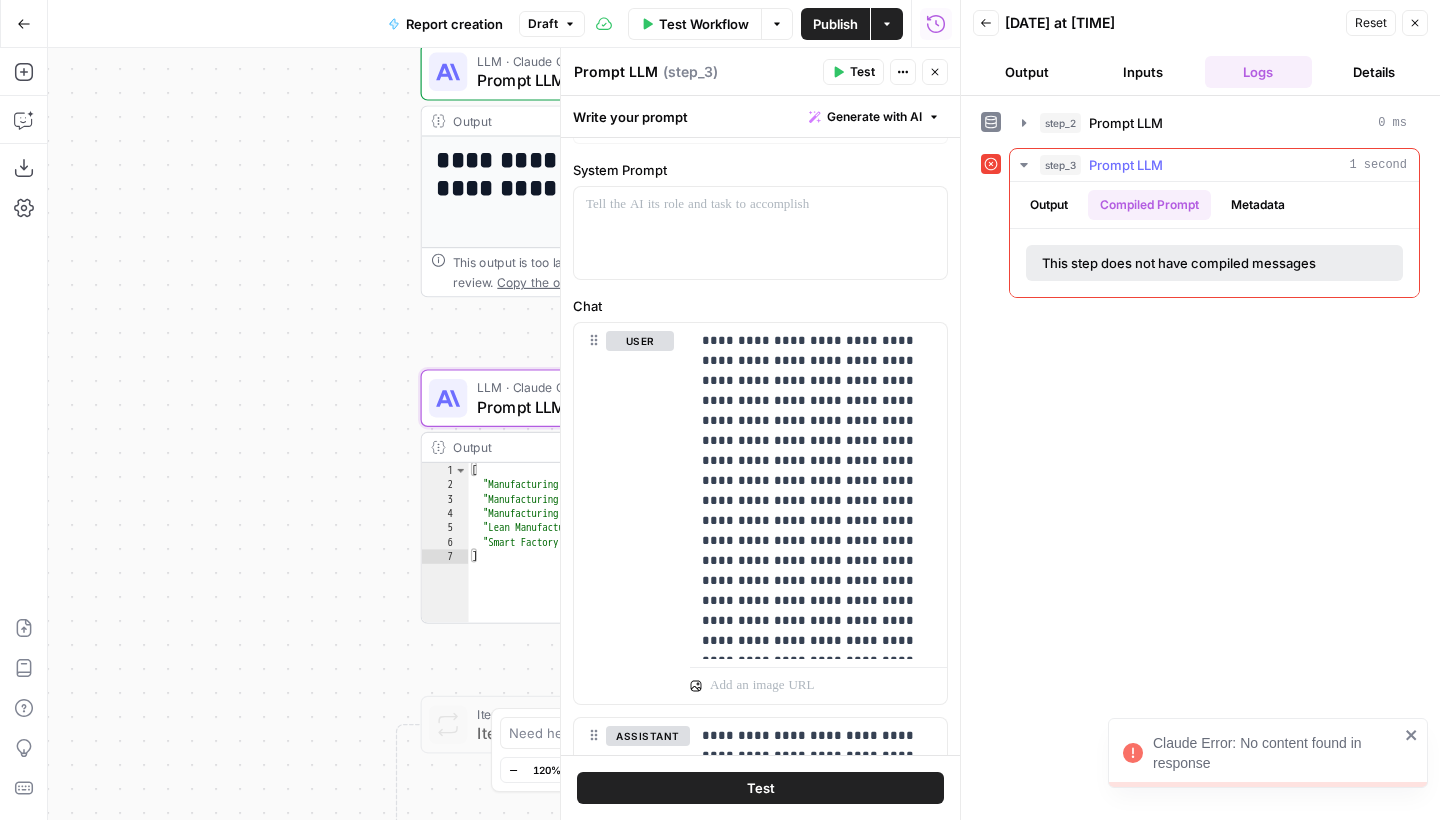 click on "Metadata" at bounding box center (1258, 205) 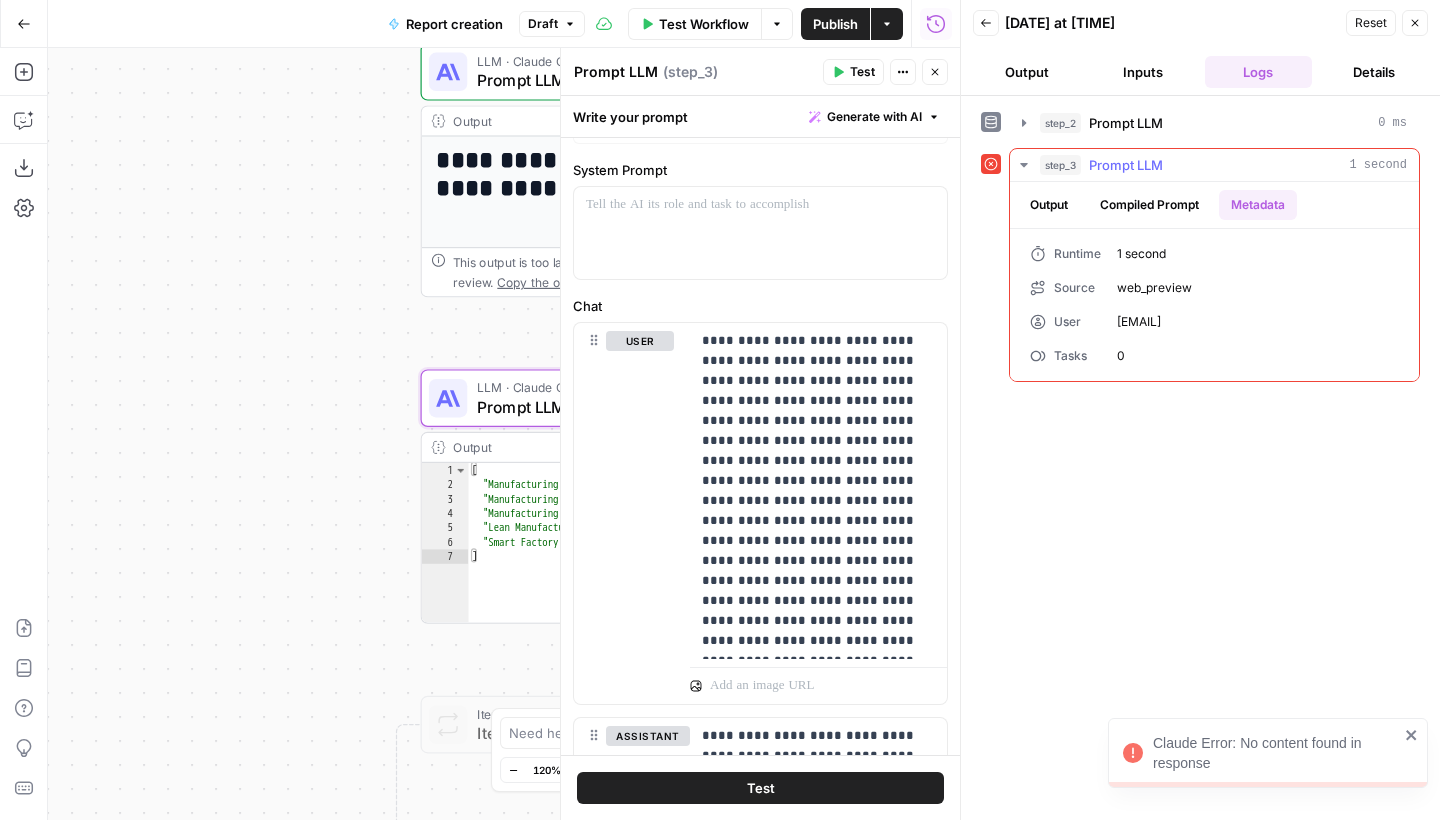 click on "Output" at bounding box center (1049, 205) 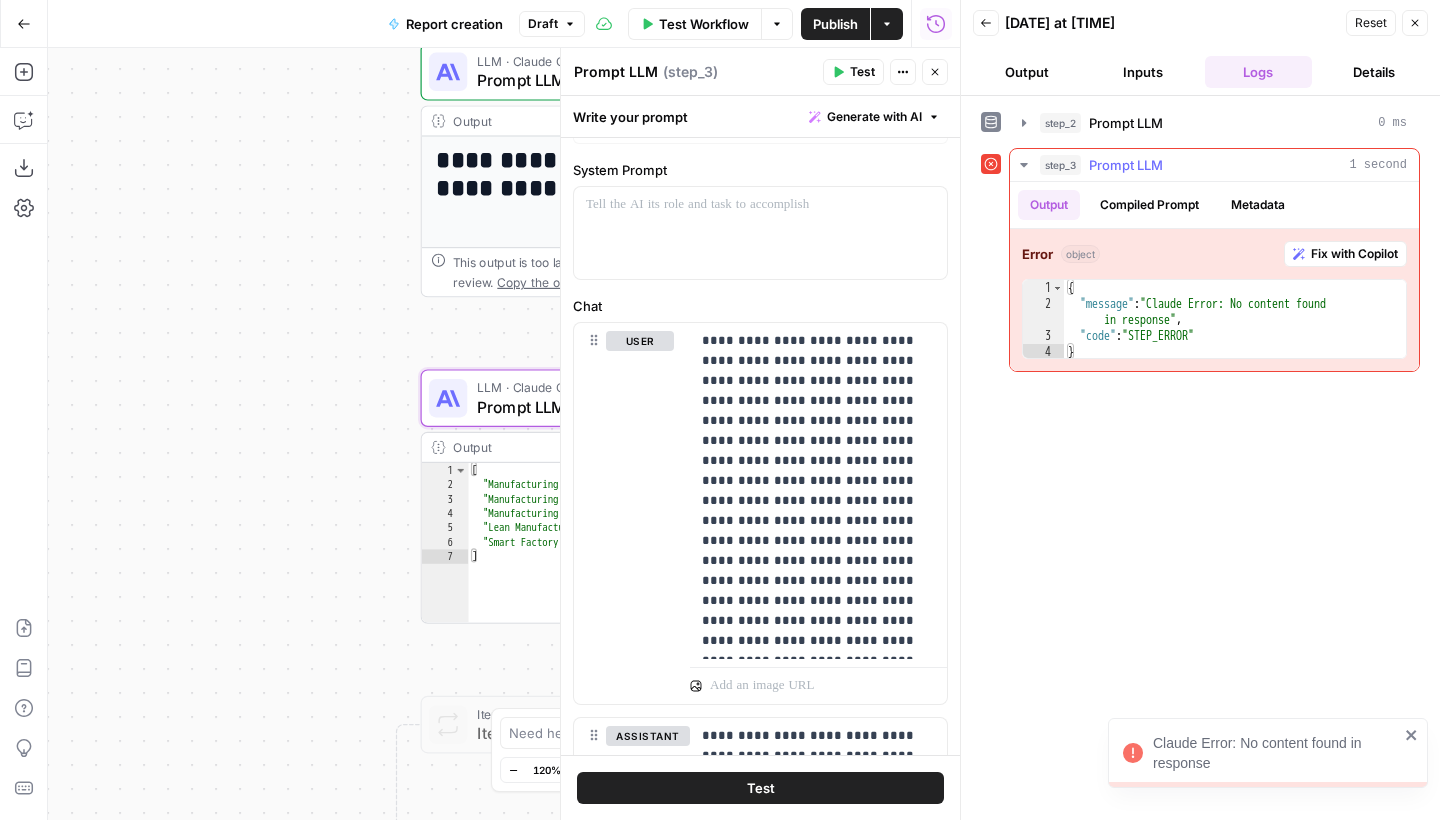 click on "Fix with Copilot" at bounding box center [1354, 254] 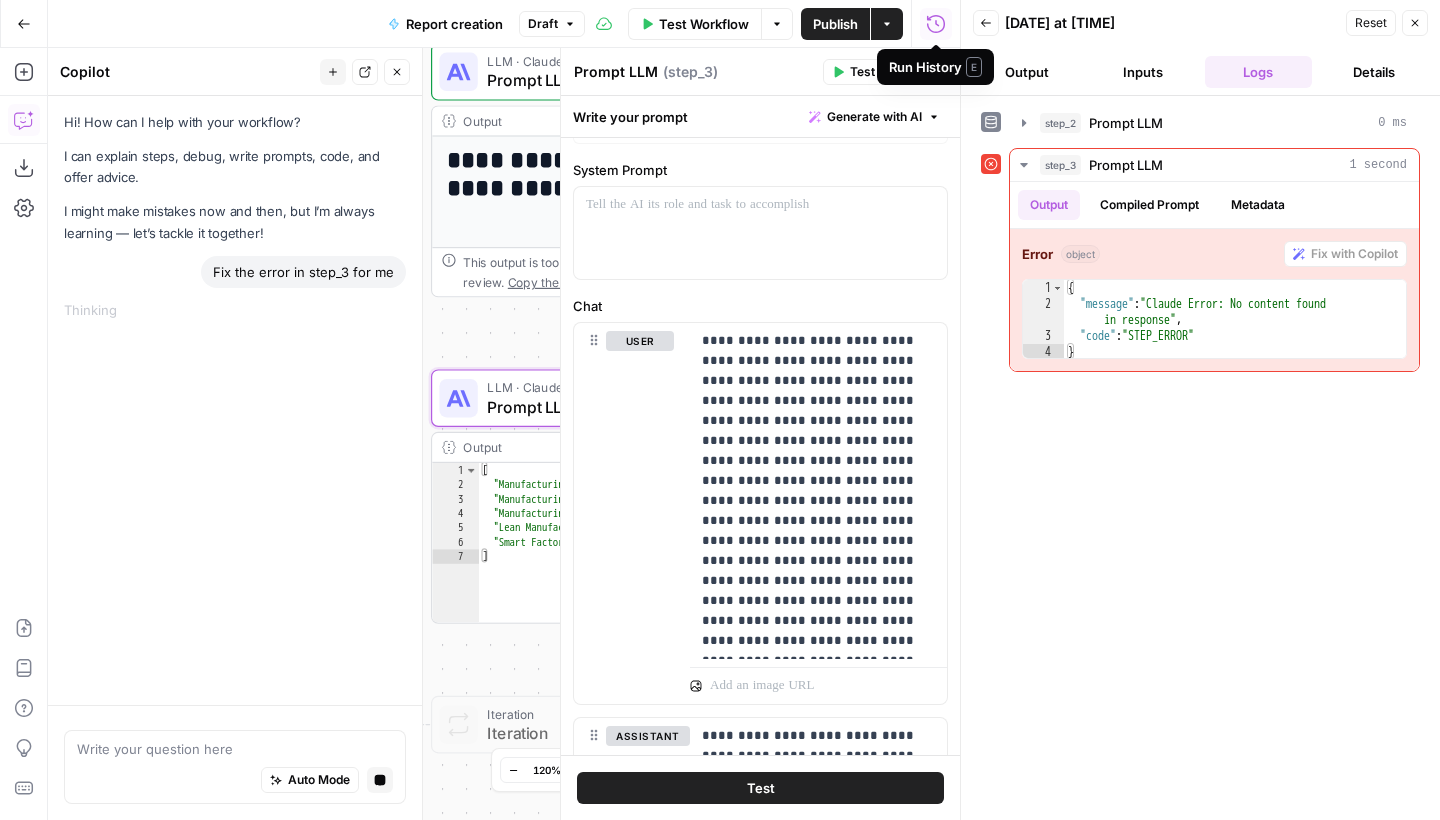 click on "Run History E" at bounding box center (935, 67) 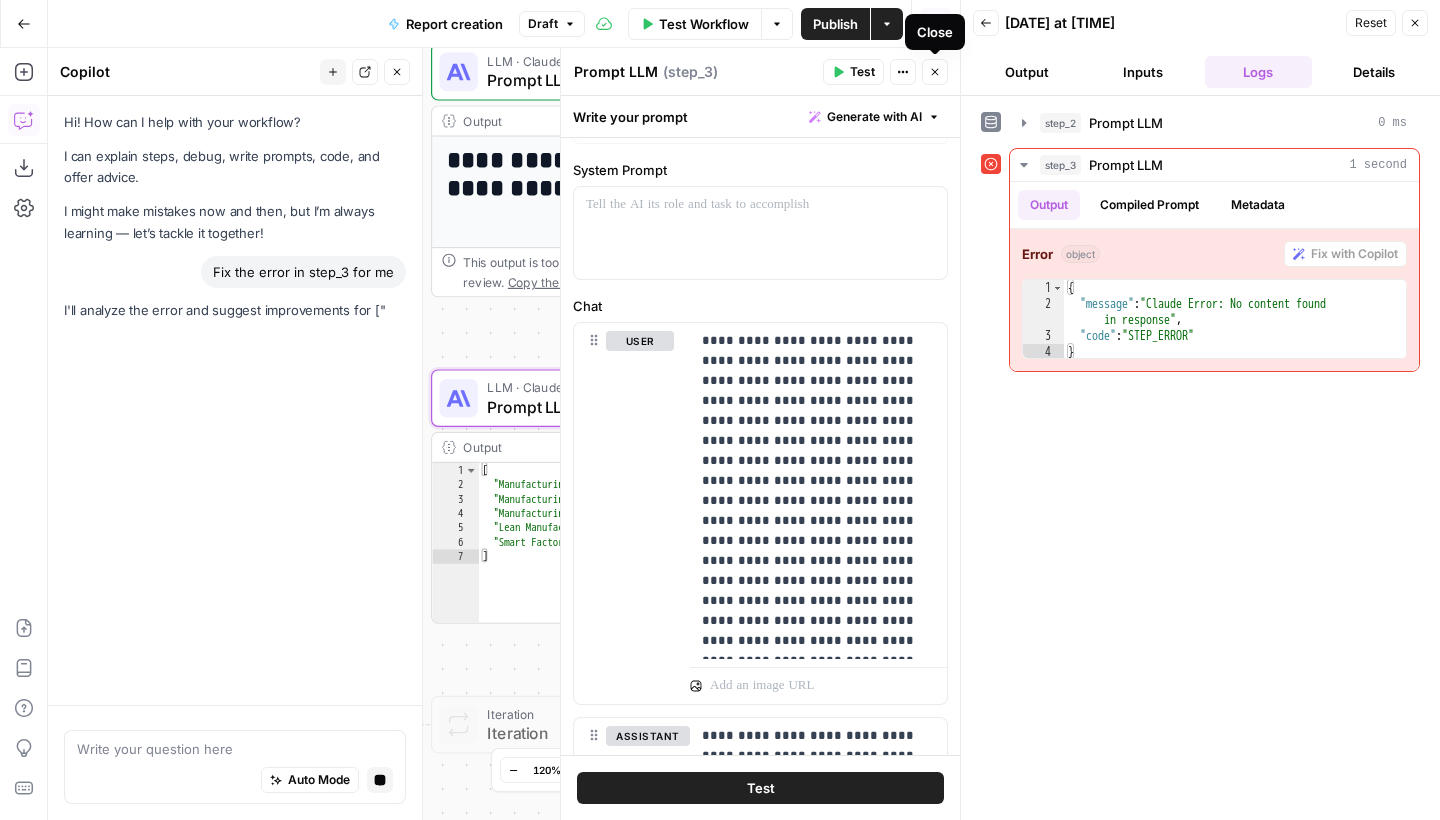 click 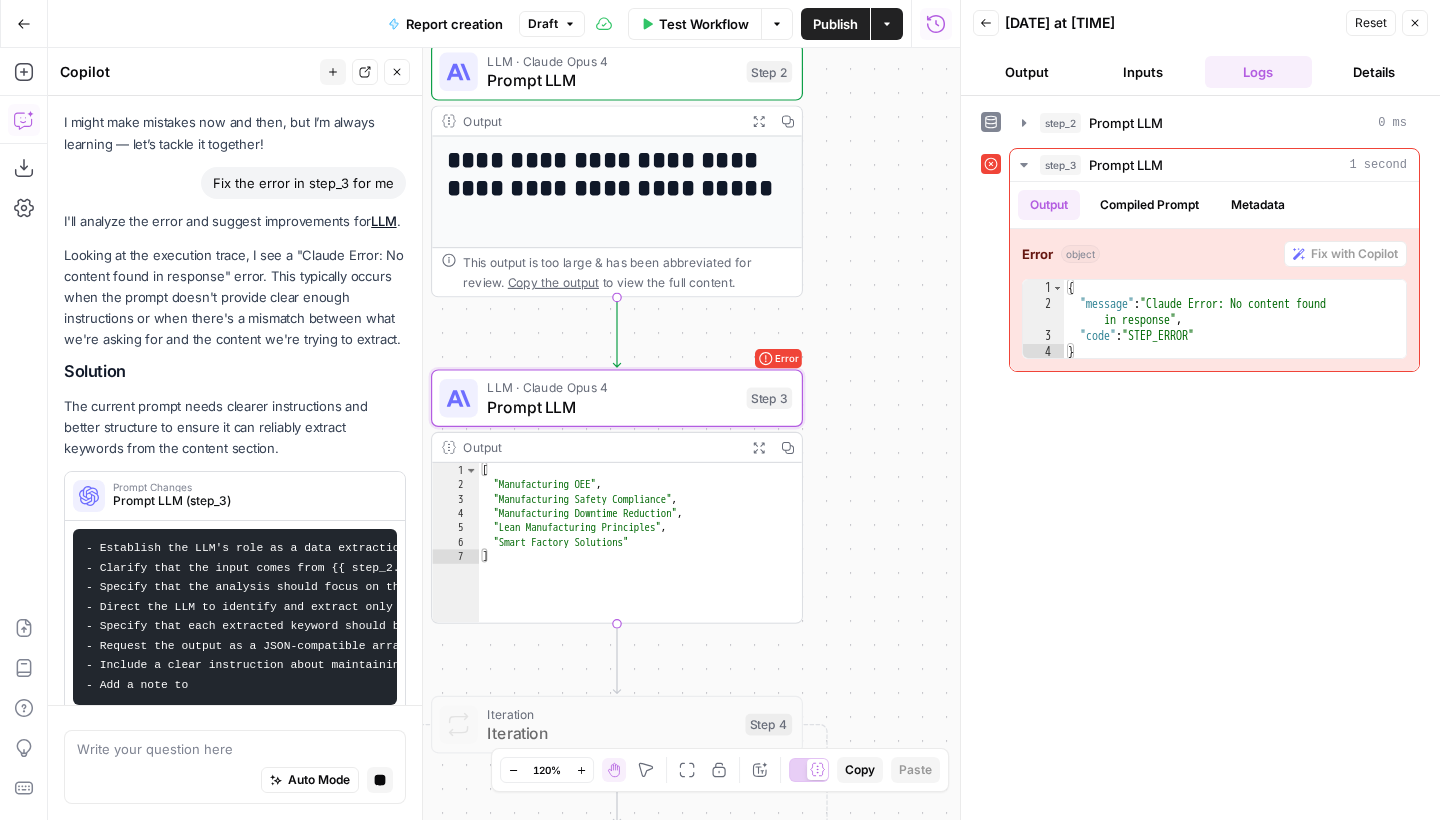 scroll, scrollTop: 108, scrollLeft: 0, axis: vertical 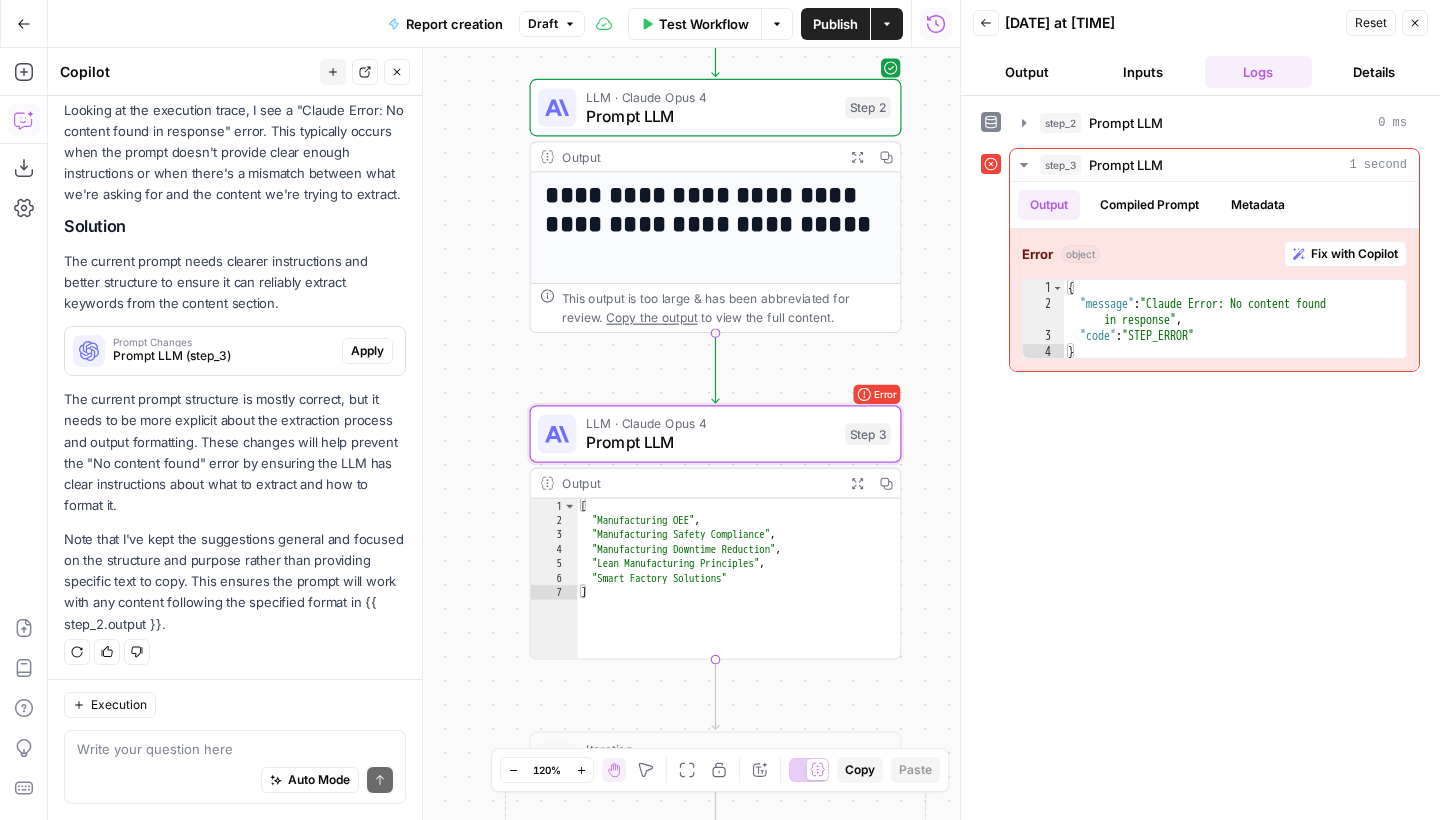 click on "Apply" at bounding box center (367, 351) 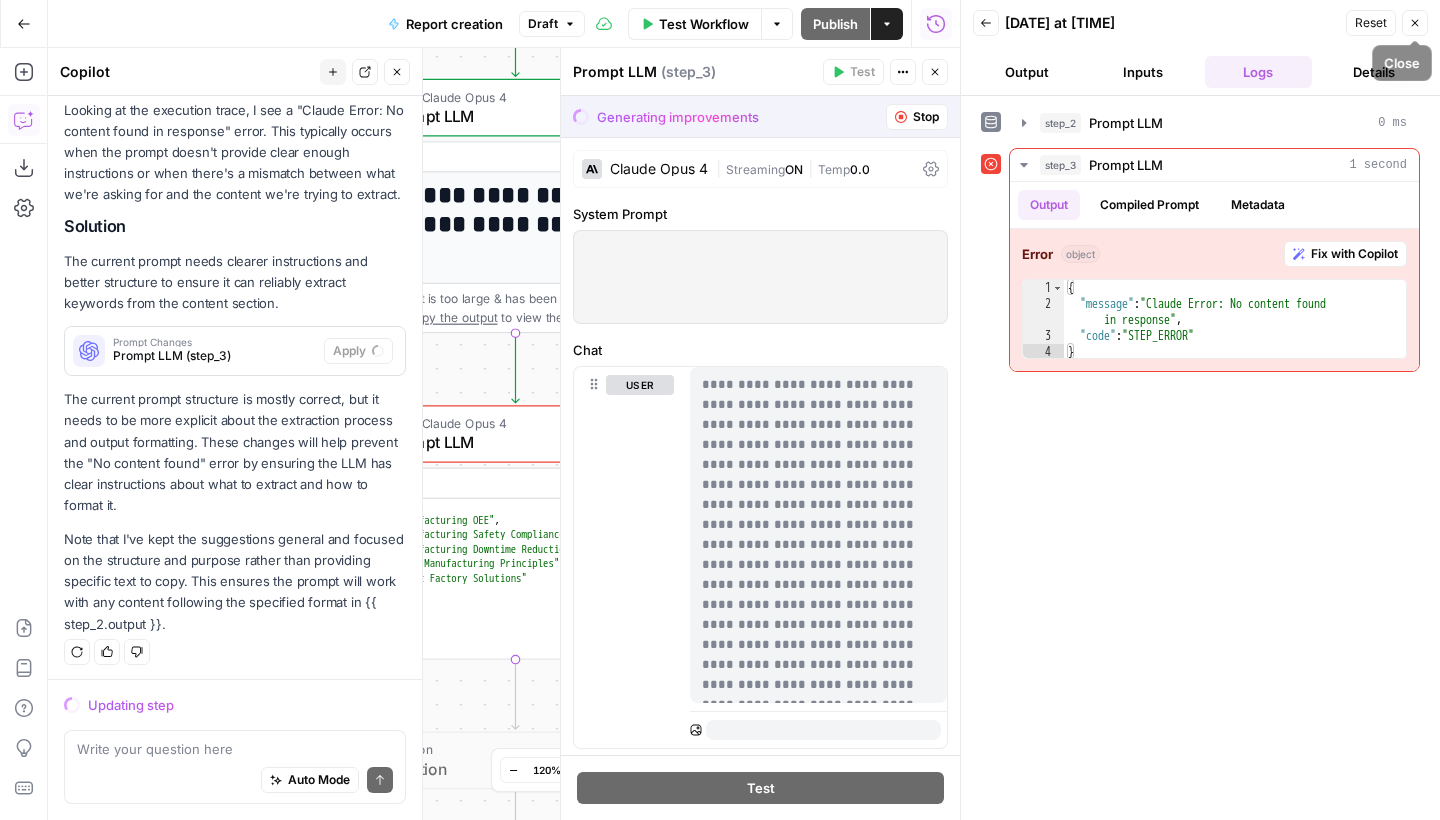 click on "Close" at bounding box center [1415, 23] 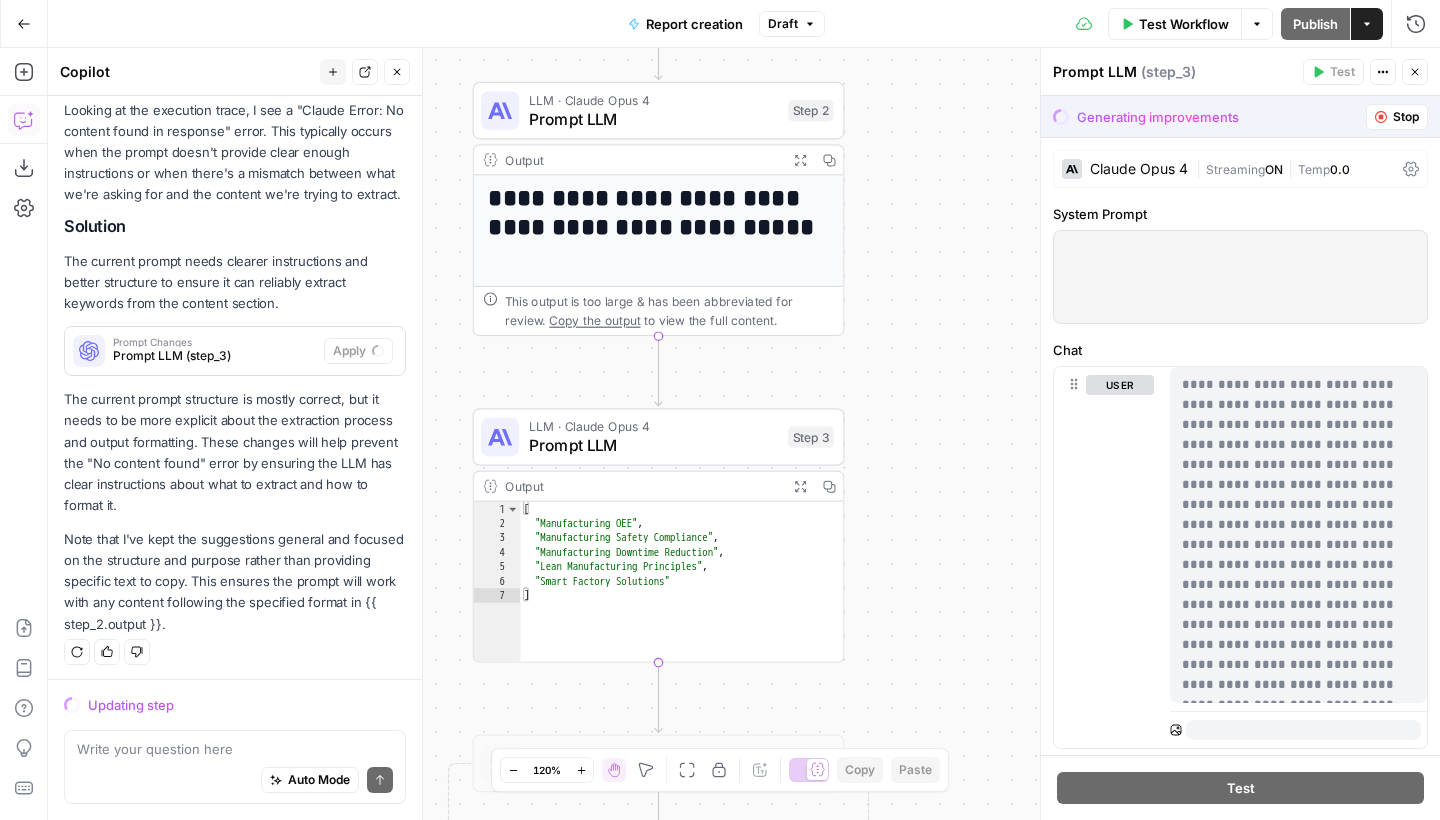 drag, startPoint x: 823, startPoint y: 334, endPoint x: 966, endPoint y: 337, distance: 143.03146 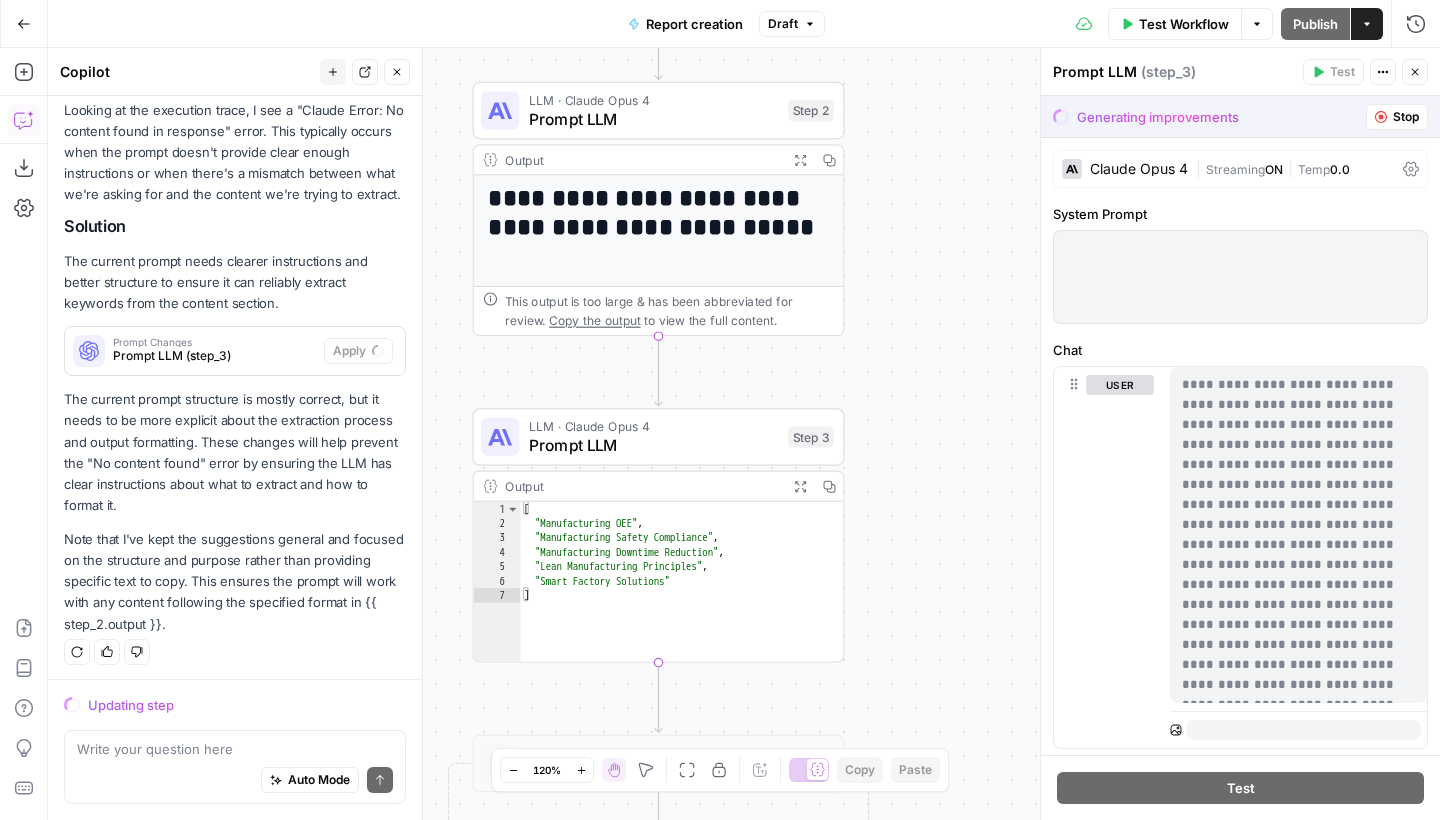 click on "**********" at bounding box center (744, 434) 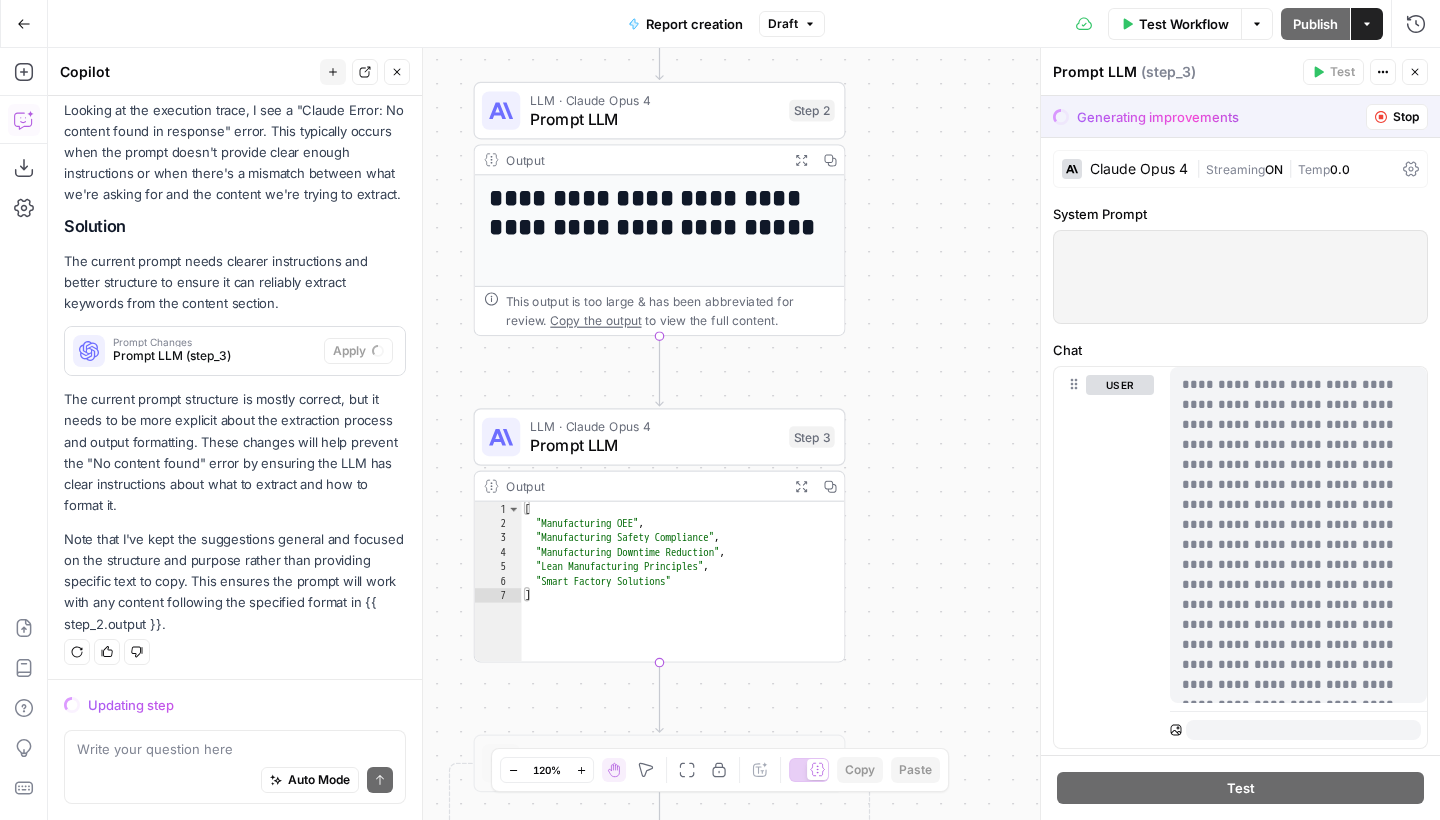 drag, startPoint x: 839, startPoint y: 373, endPoint x: 883, endPoint y: 373, distance: 44 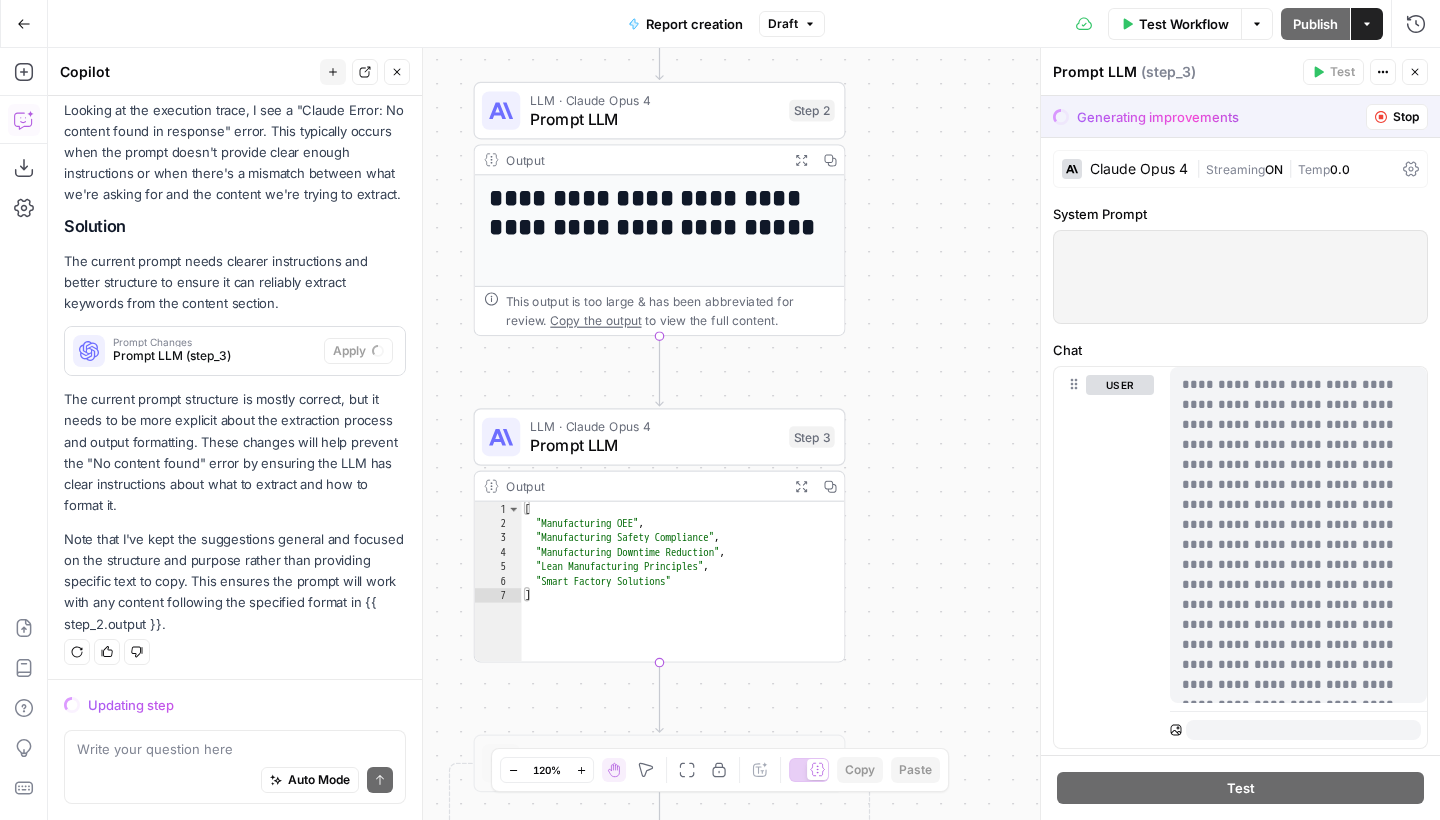 click on "**********" at bounding box center [744, 434] 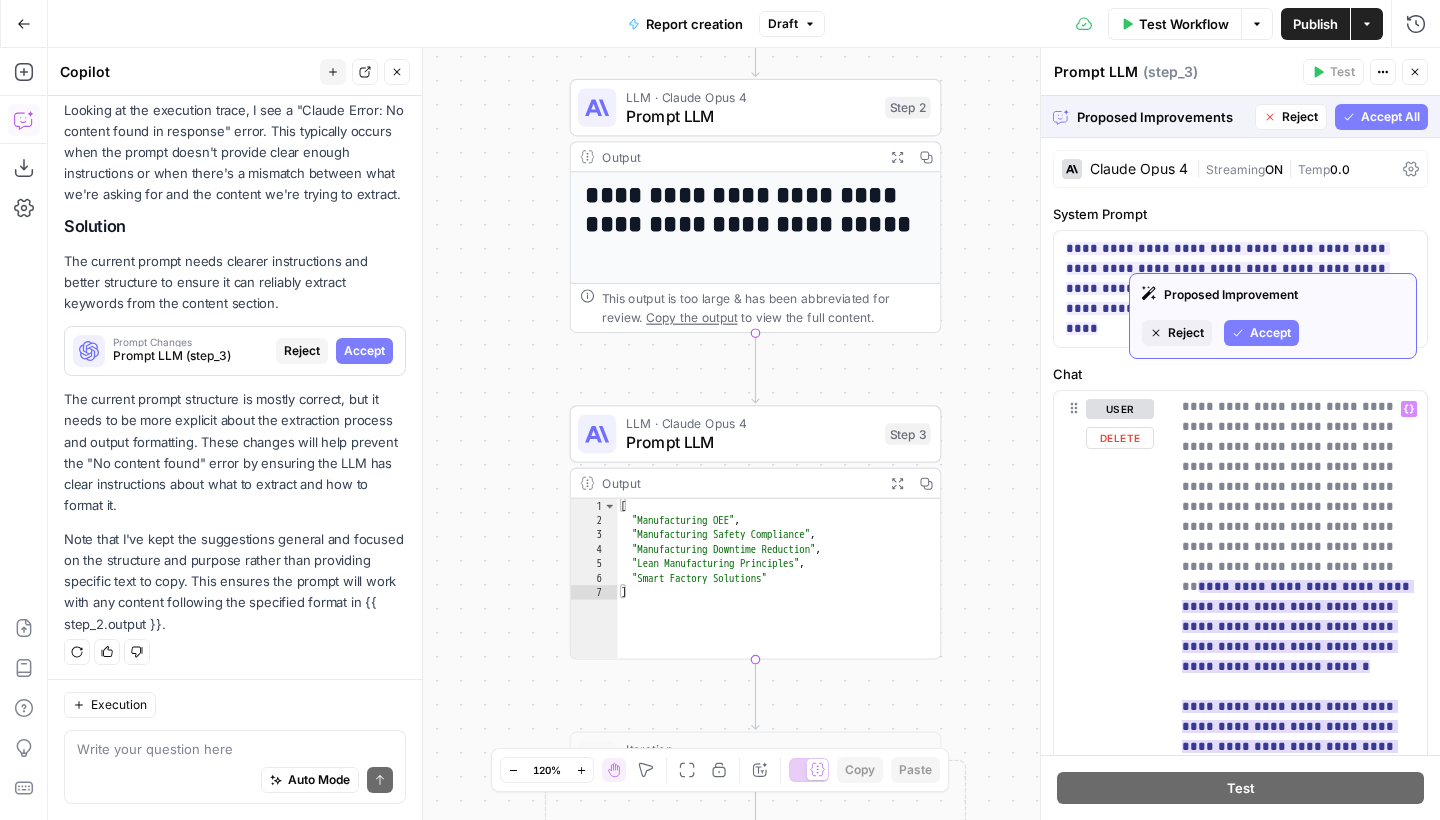 scroll, scrollTop: 181, scrollLeft: 0, axis: vertical 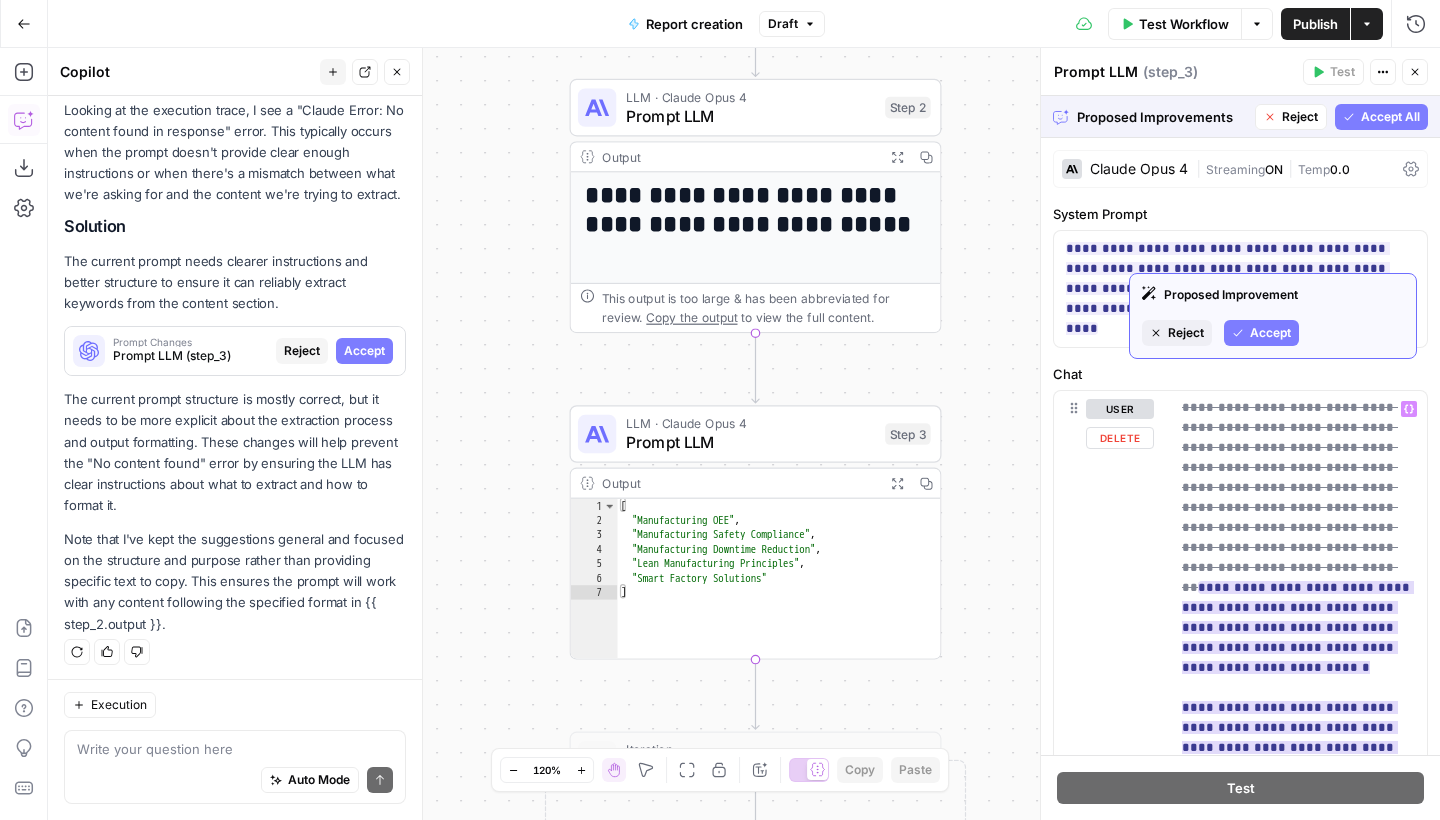 click 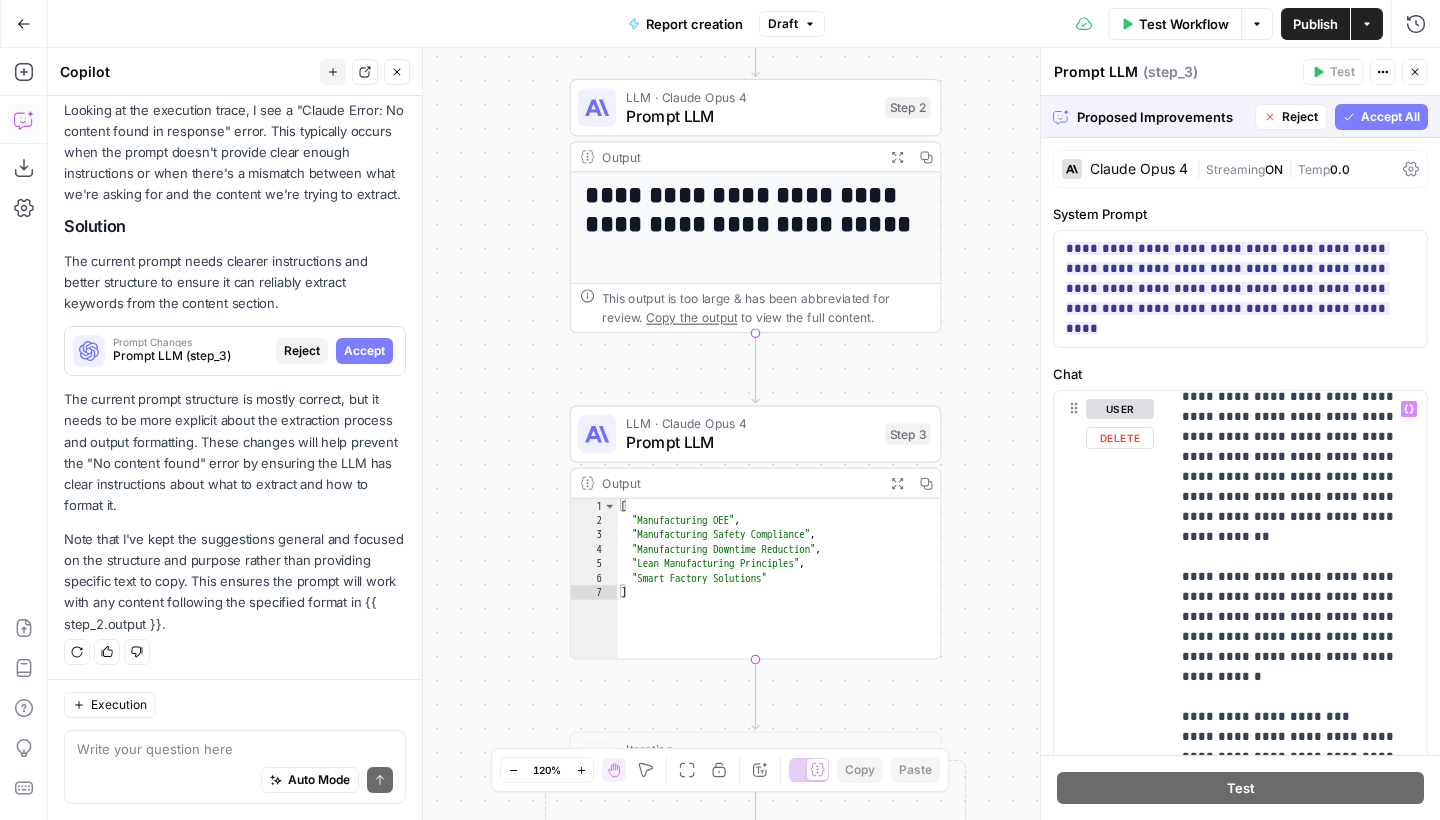 scroll, scrollTop: 0, scrollLeft: 0, axis: both 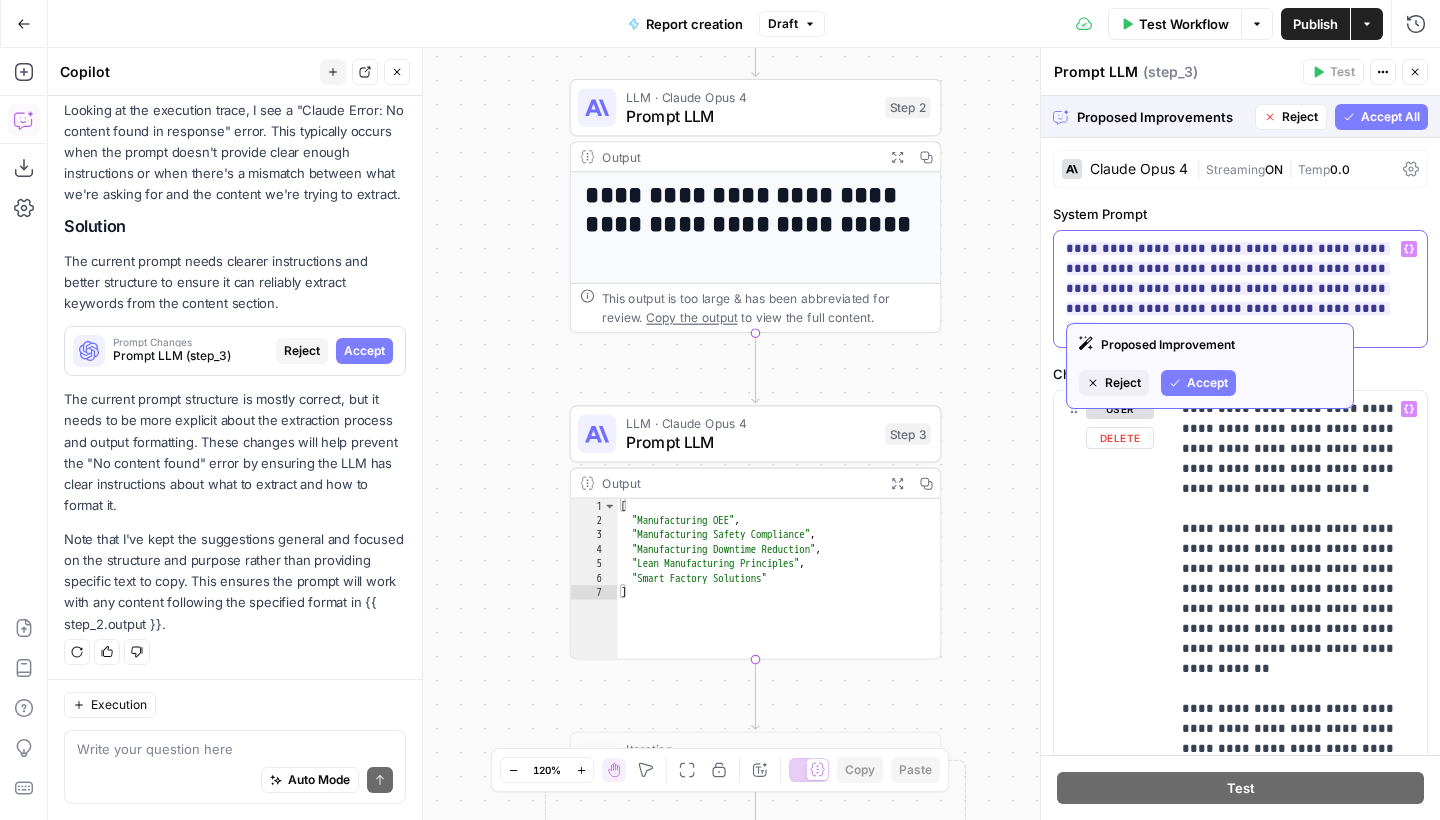 click on "**********" at bounding box center [1228, 288] 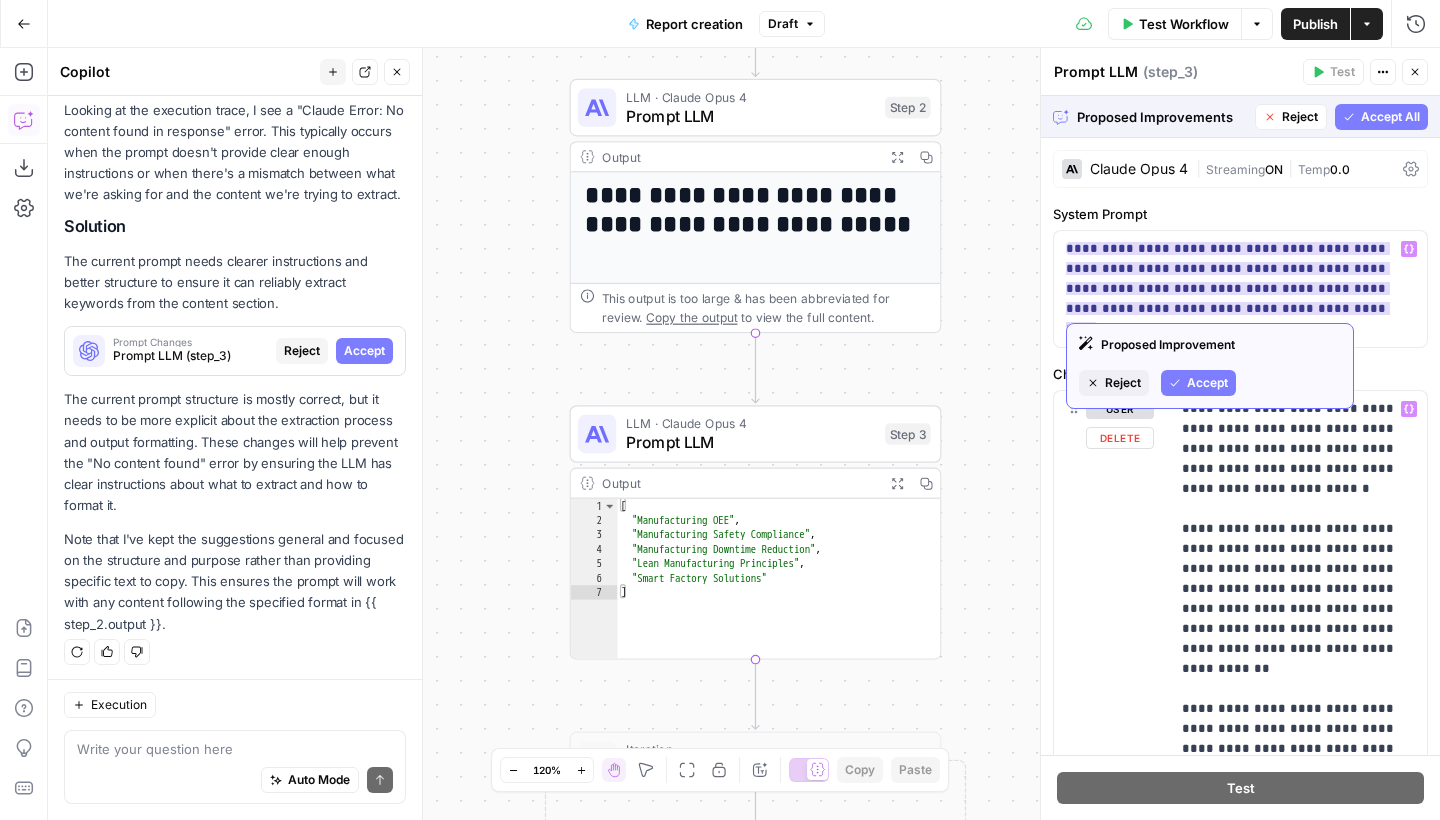 click on "Accept" at bounding box center [1207, 383] 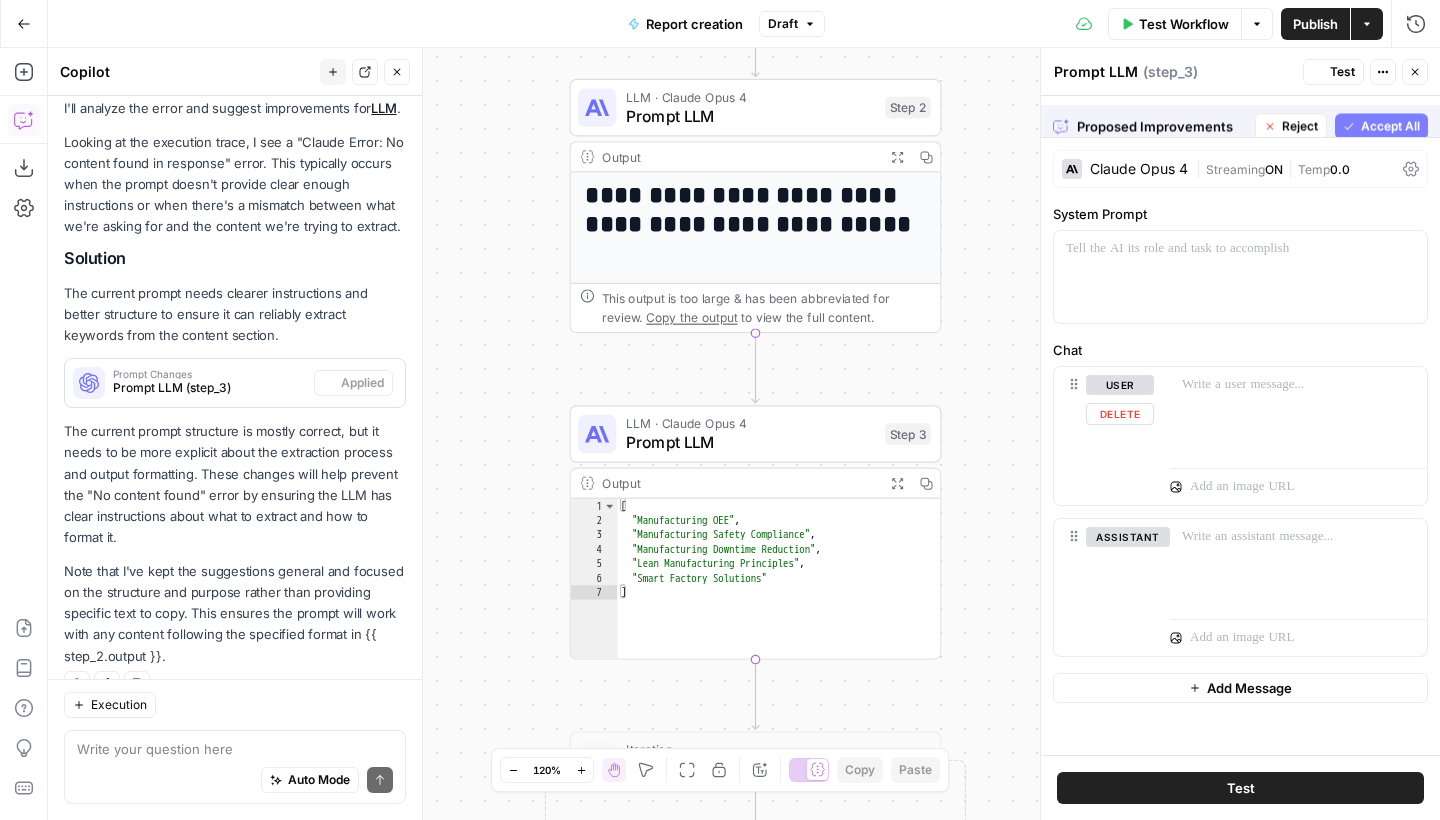 scroll, scrollTop: 266, scrollLeft: 0, axis: vertical 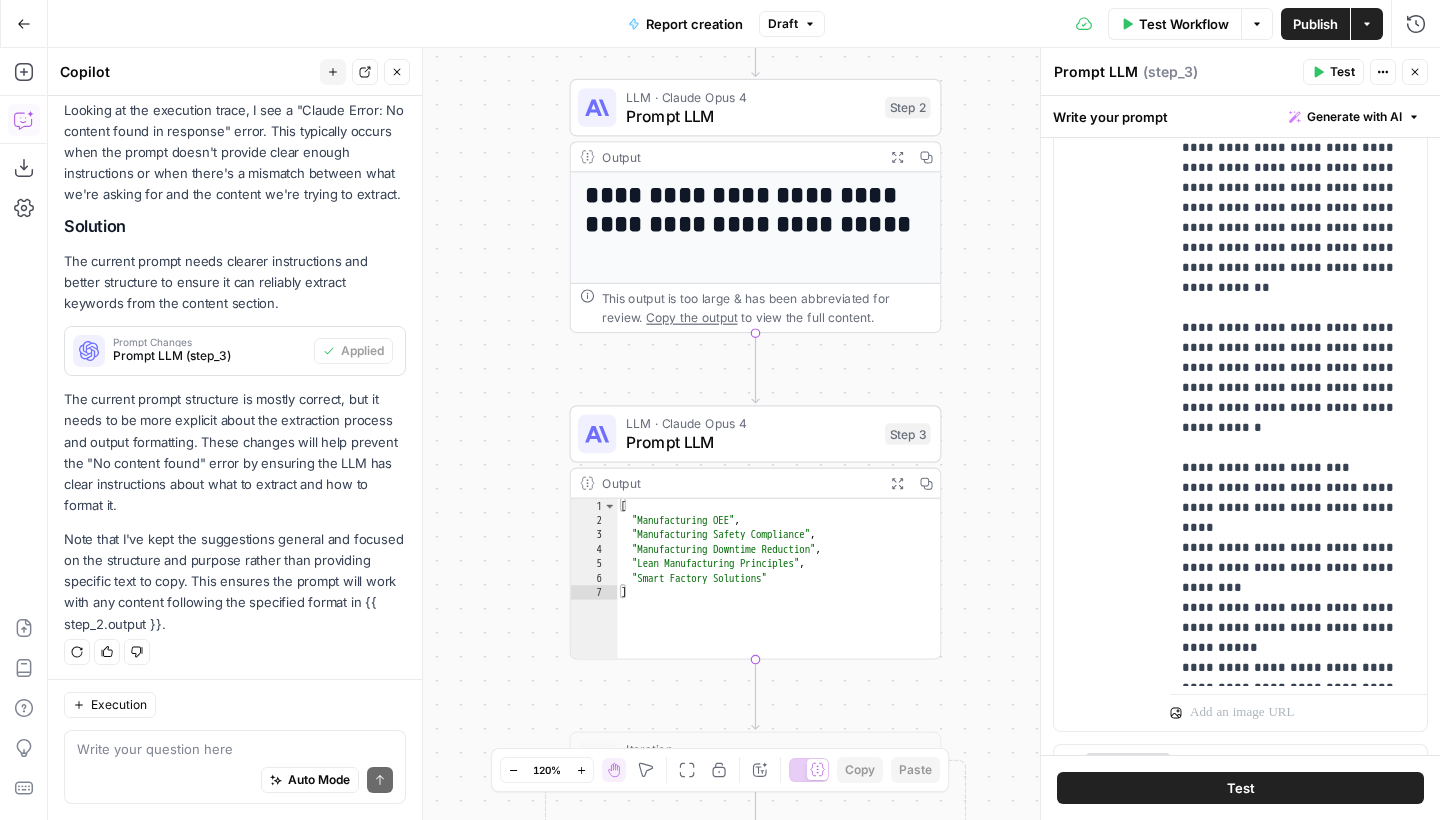 click on "Test" at bounding box center [1342, 72] 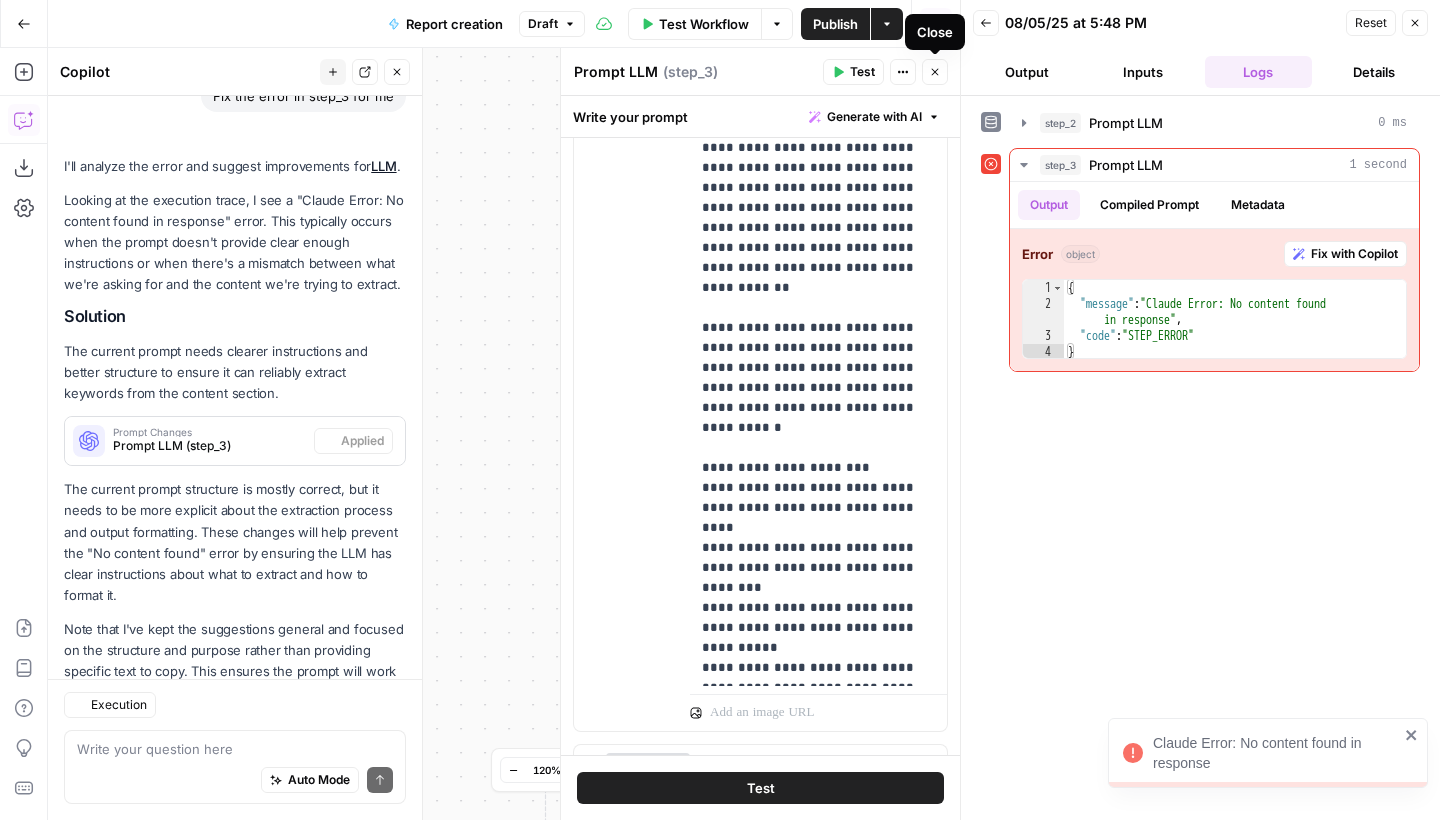 scroll, scrollTop: 266, scrollLeft: 0, axis: vertical 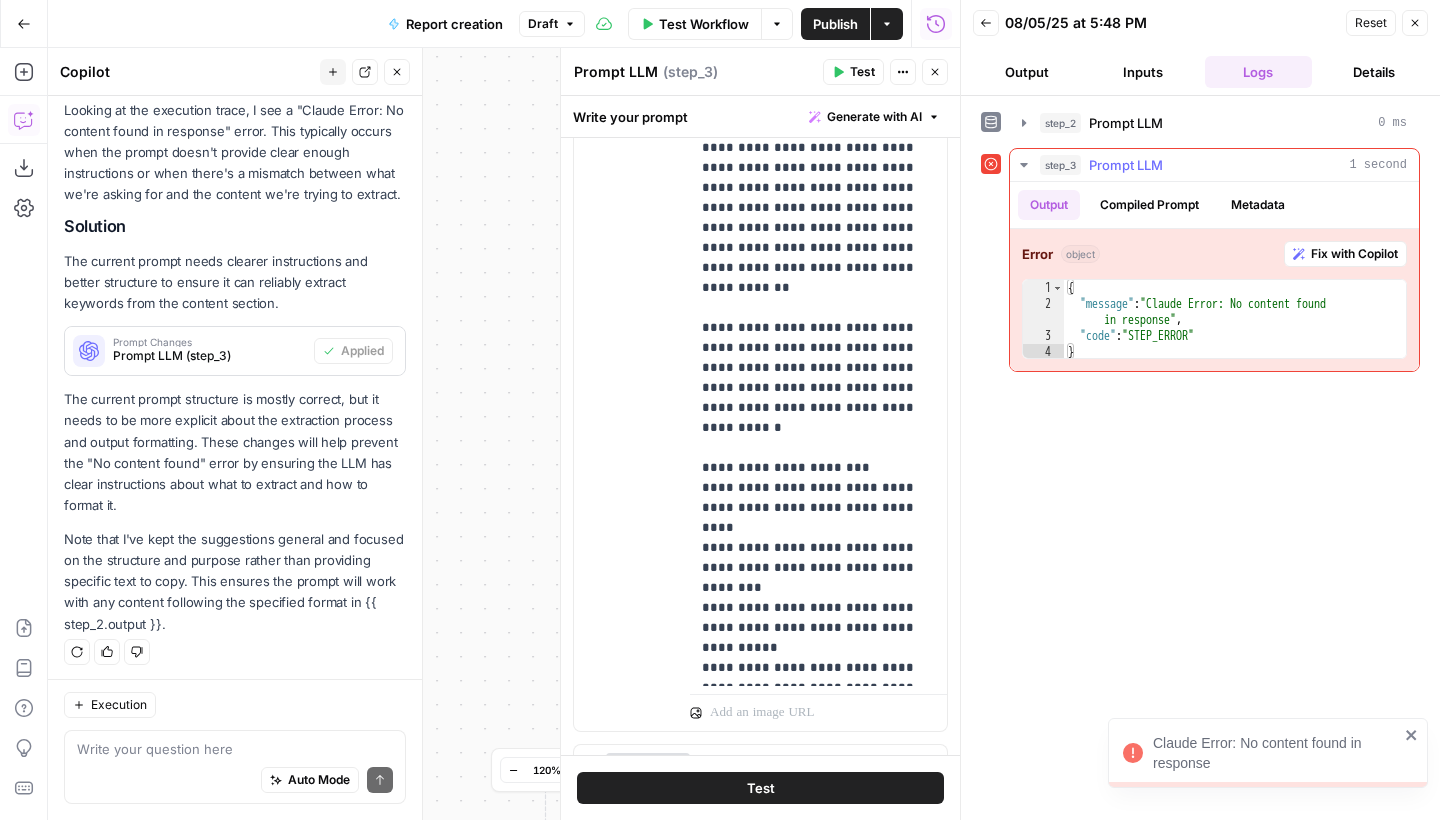 click on "Fix with Copilot" at bounding box center (1354, 254) 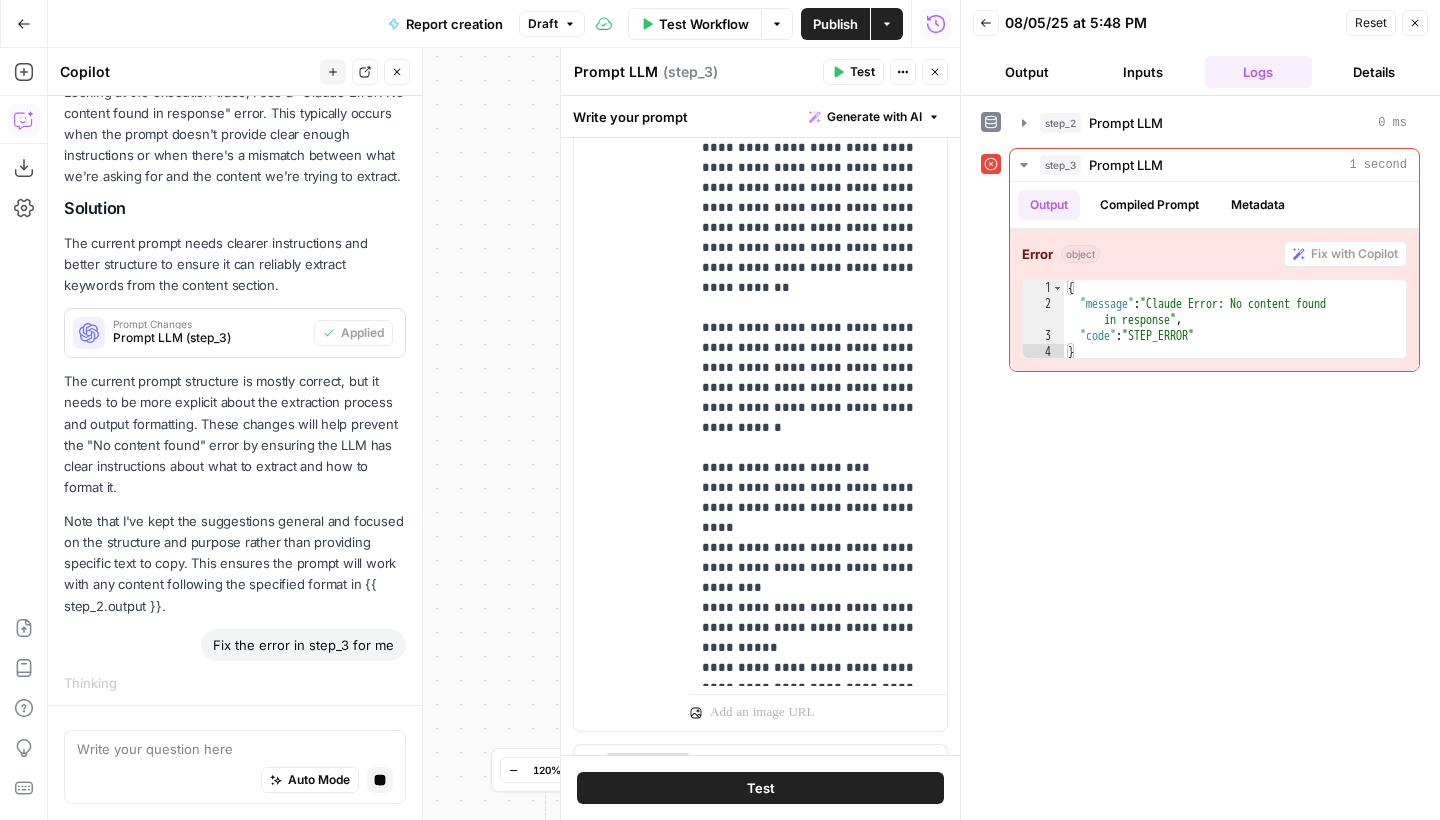 scroll, scrollTop: 0, scrollLeft: 0, axis: both 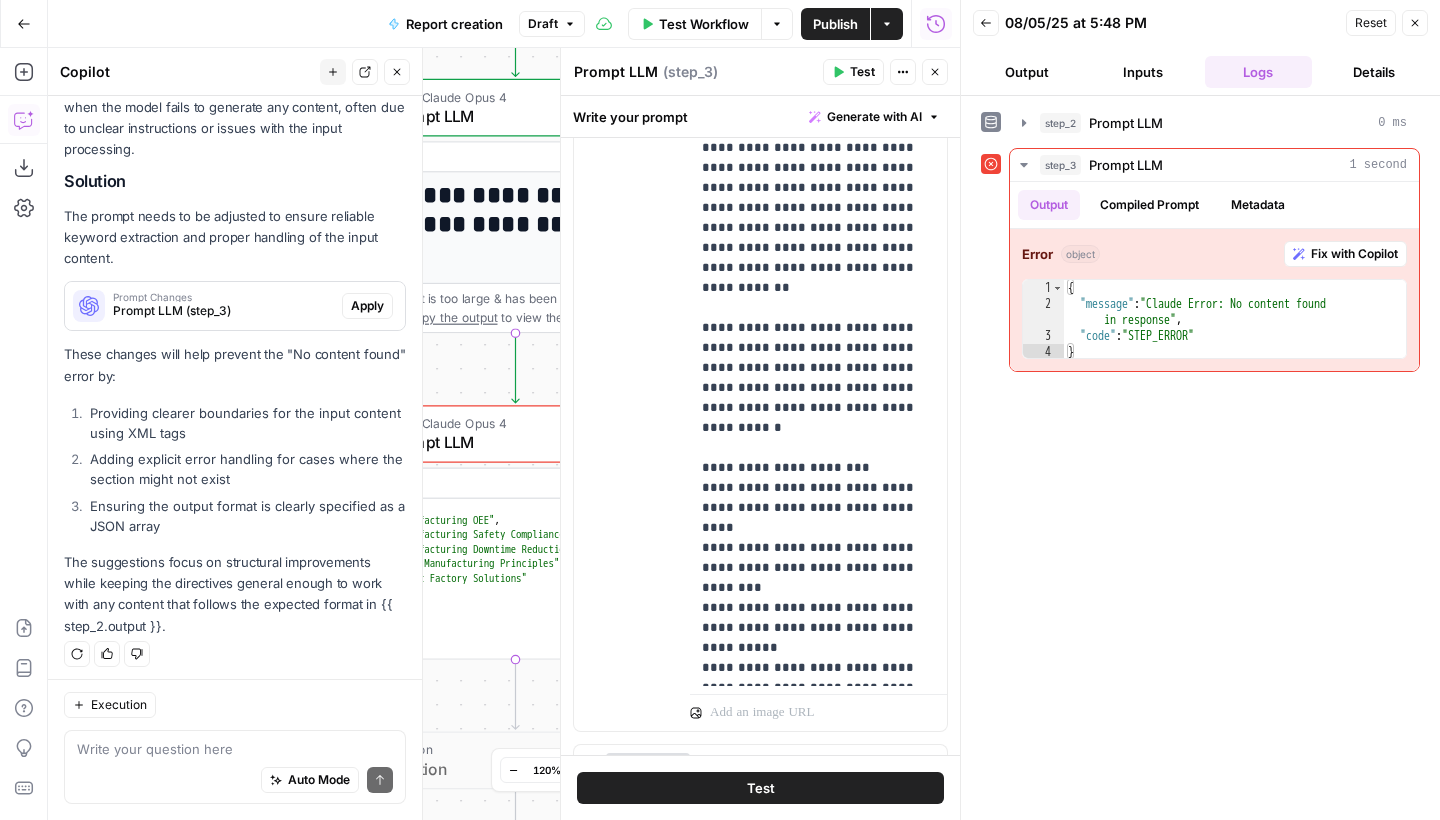 click on "Close" at bounding box center [397, 72] 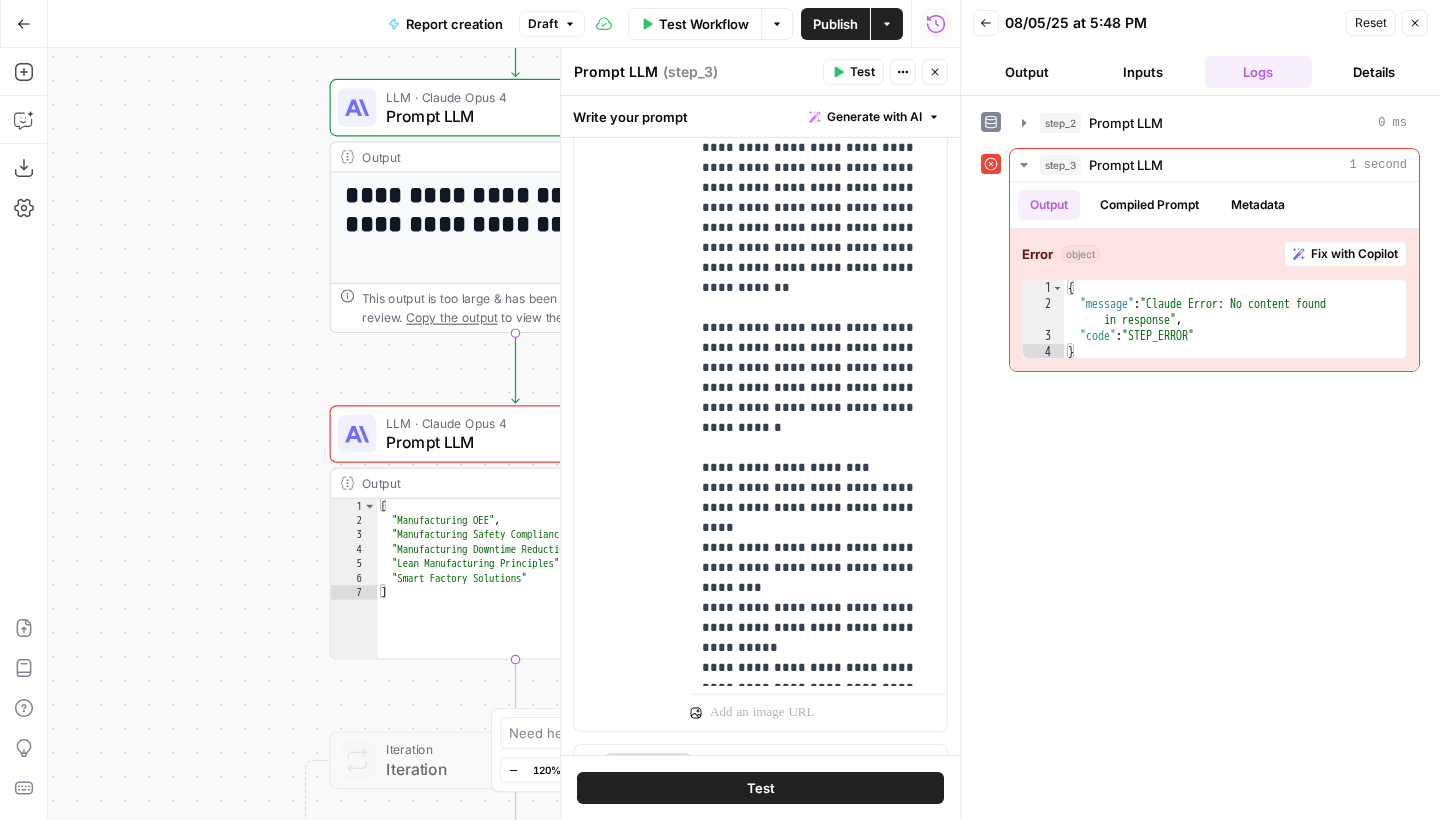 click on "Close" at bounding box center [935, 72] 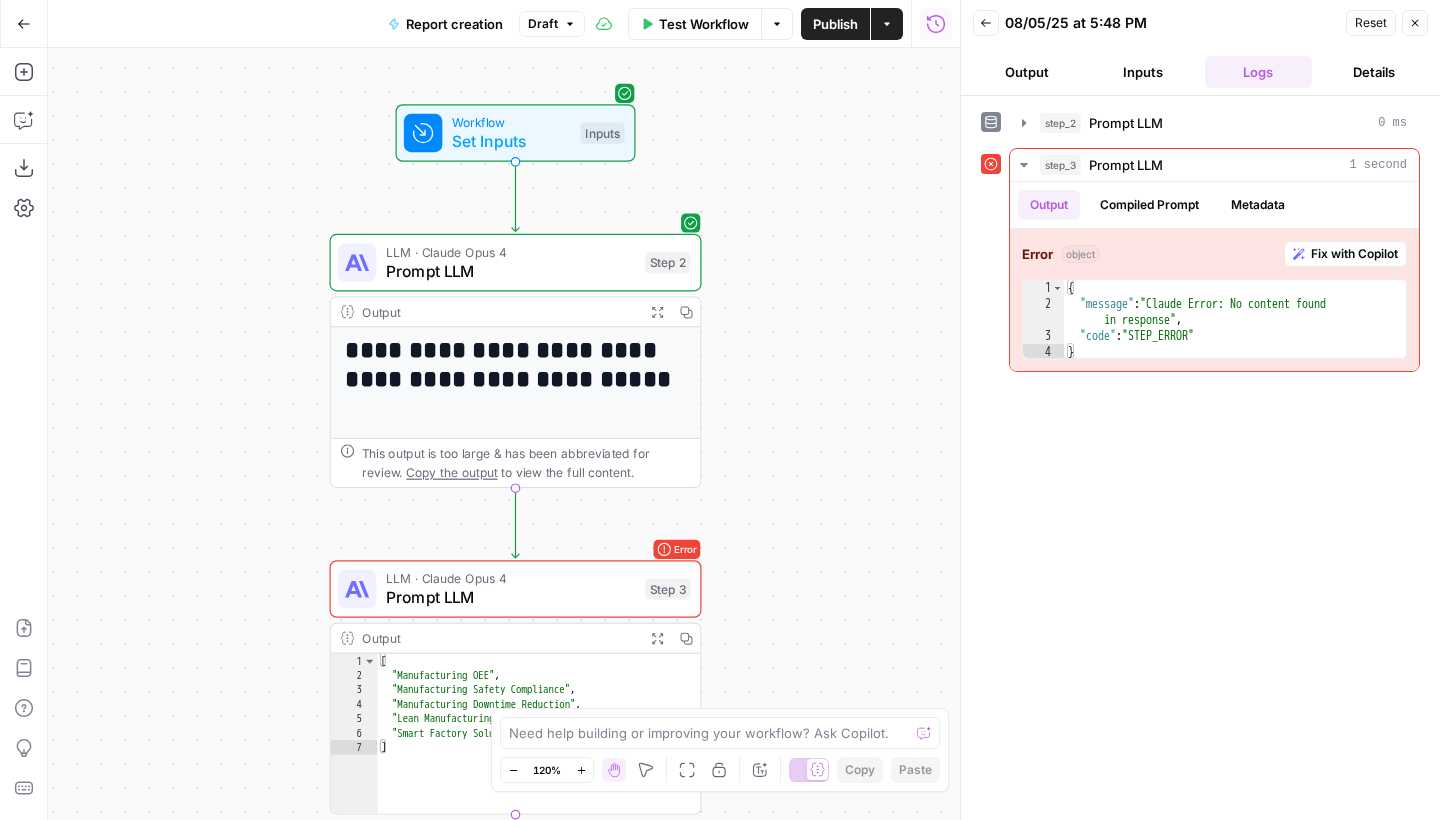 drag, startPoint x: 801, startPoint y: 243, endPoint x: 801, endPoint y: 411, distance: 168 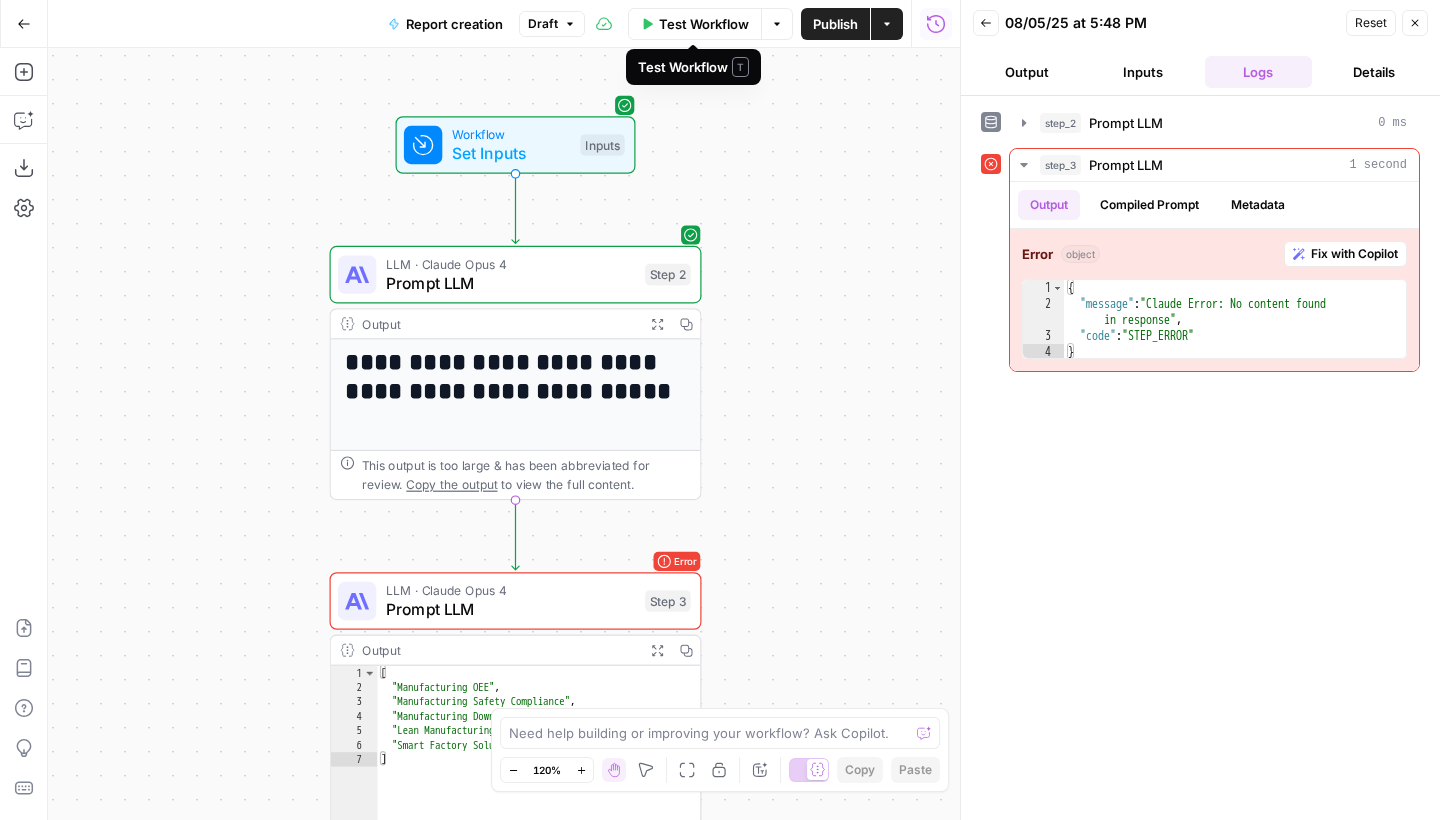click on "Test Workflow" at bounding box center [704, 24] 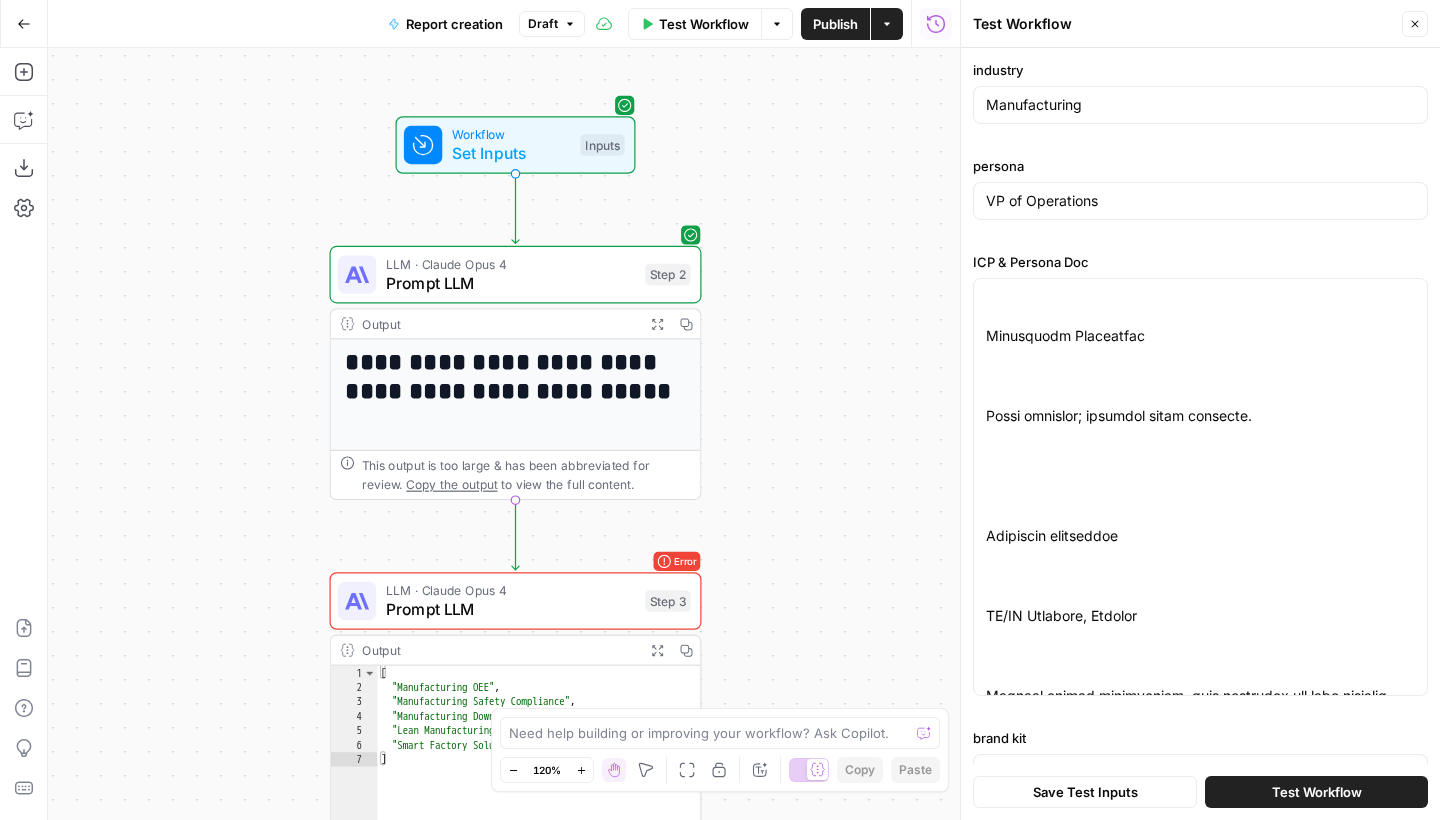 scroll, scrollTop: 7220, scrollLeft: 0, axis: vertical 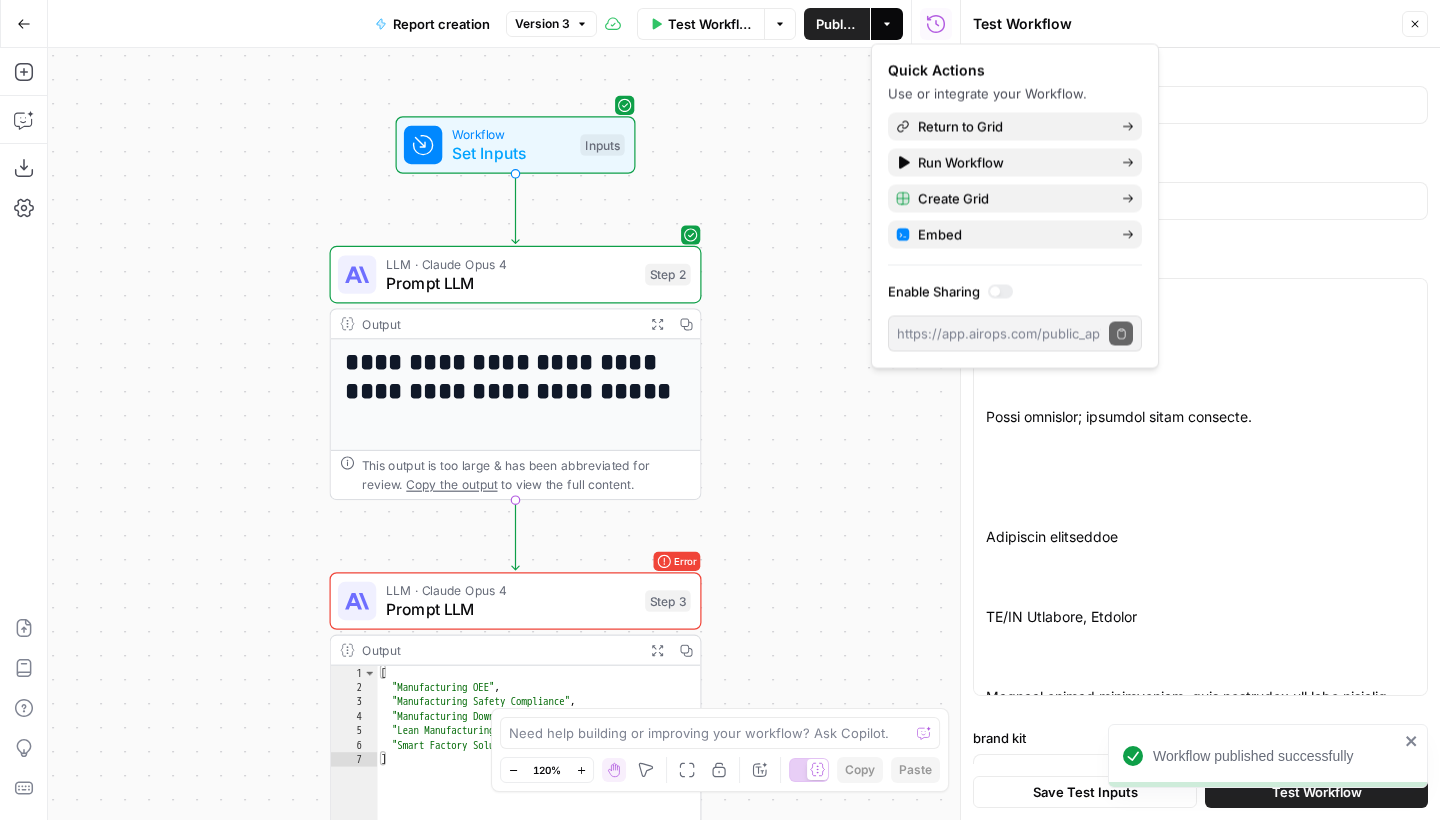 click on "Workflow published successfully" at bounding box center (1264, 800) 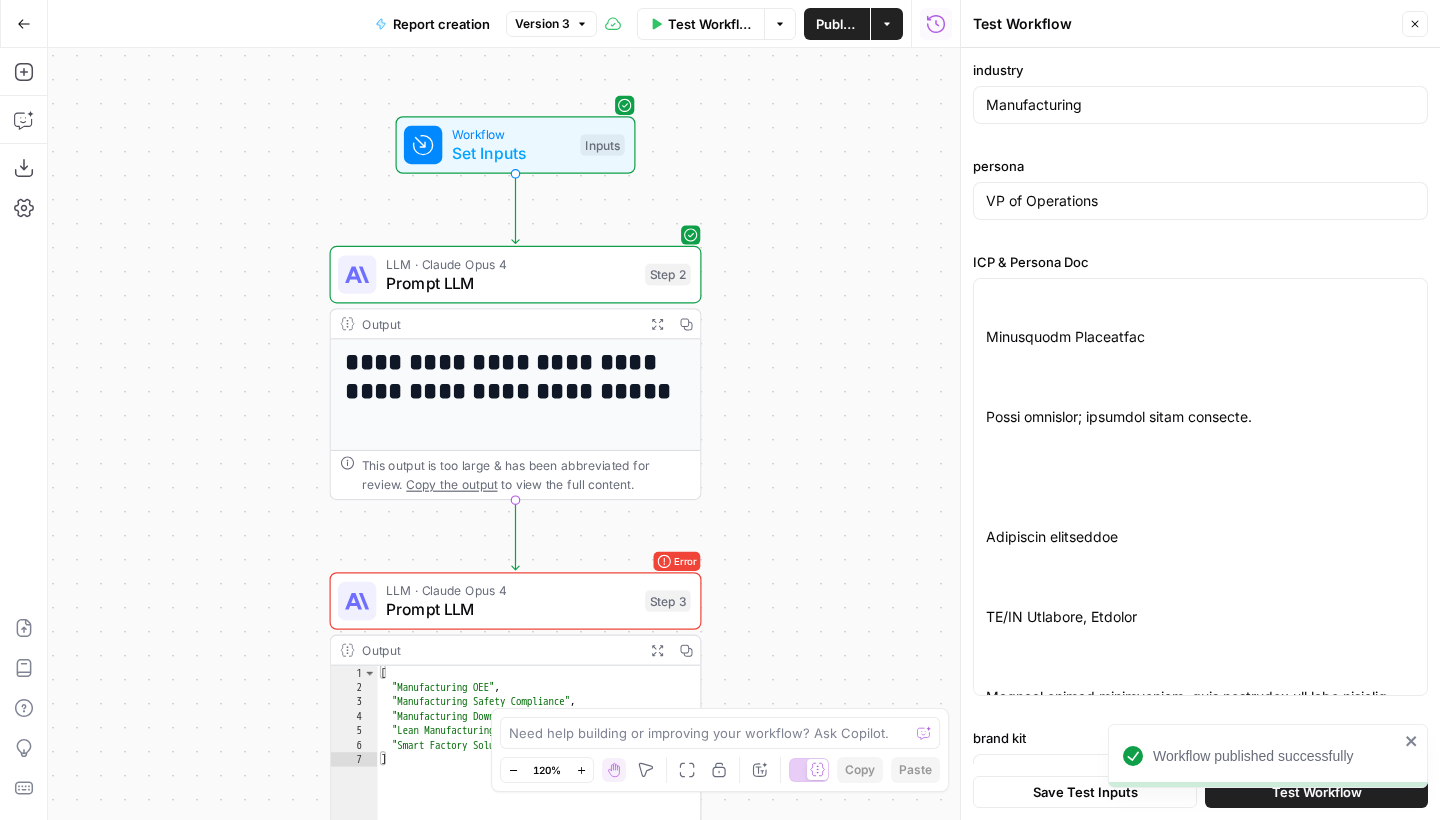 click 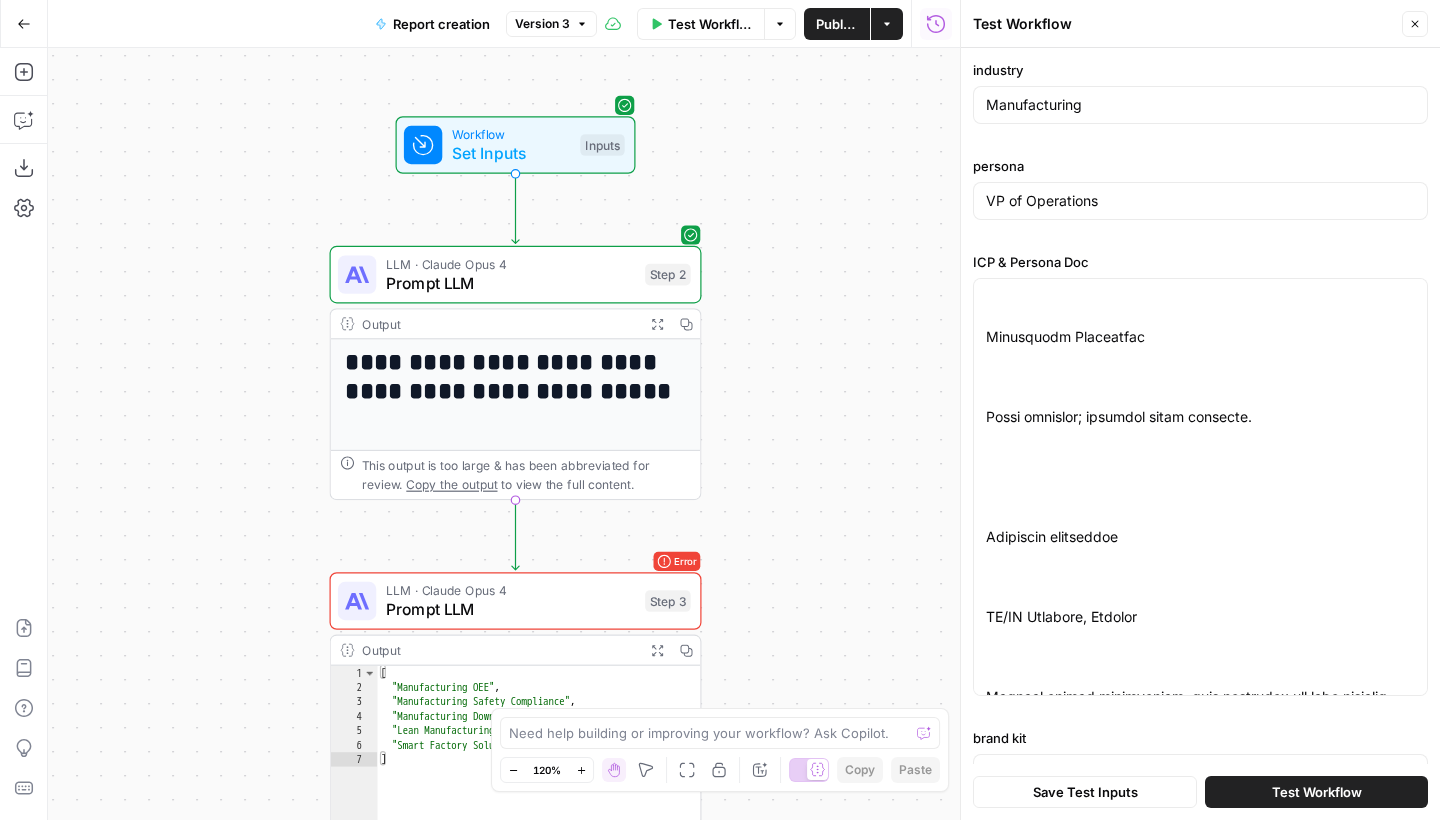 click on "Test Workflow" at bounding box center (1317, 792) 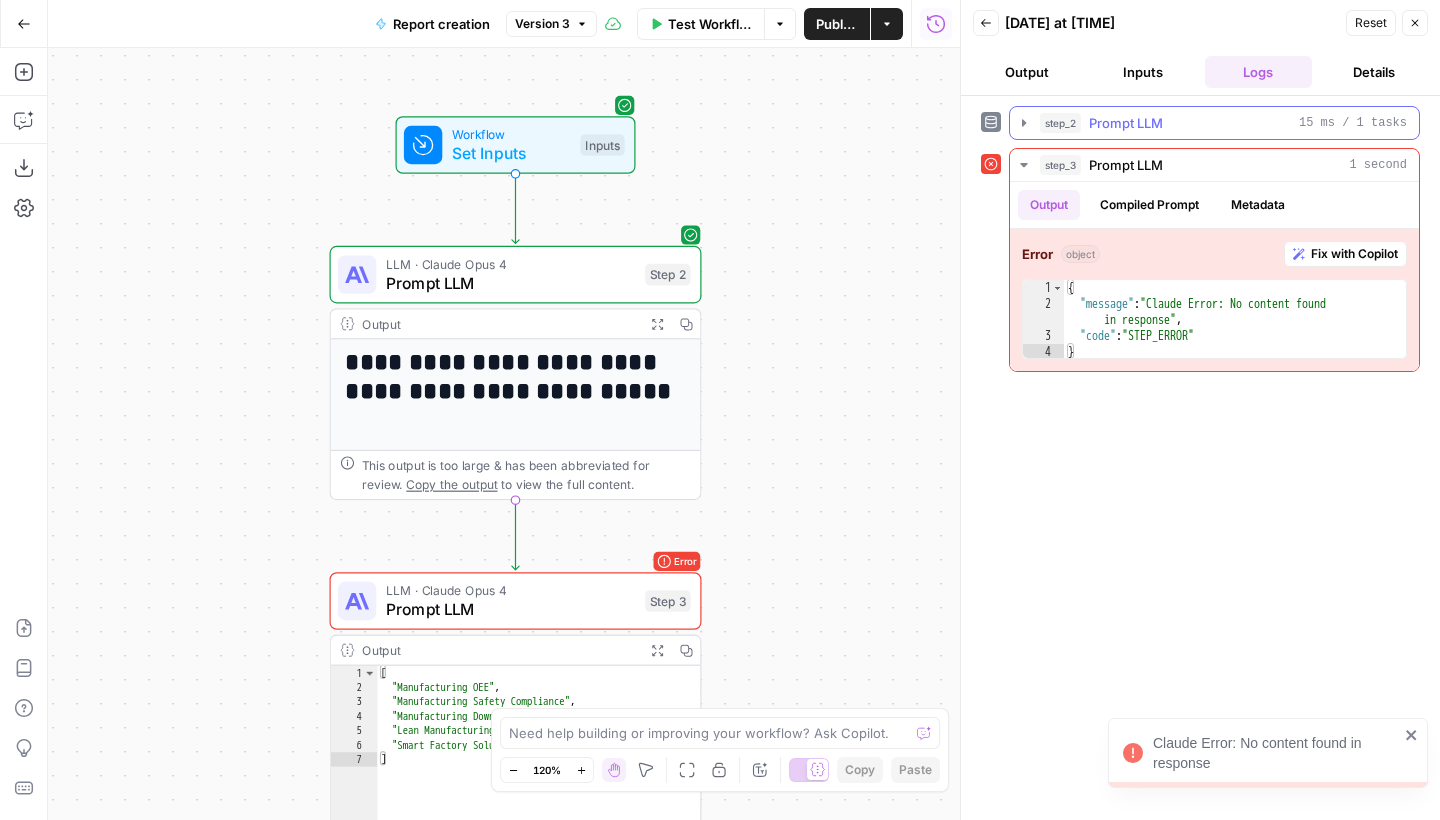 click on "step_2 Prompt LLM [NUMBER] ms / [NUMBER] tasks" at bounding box center (1214, 123) 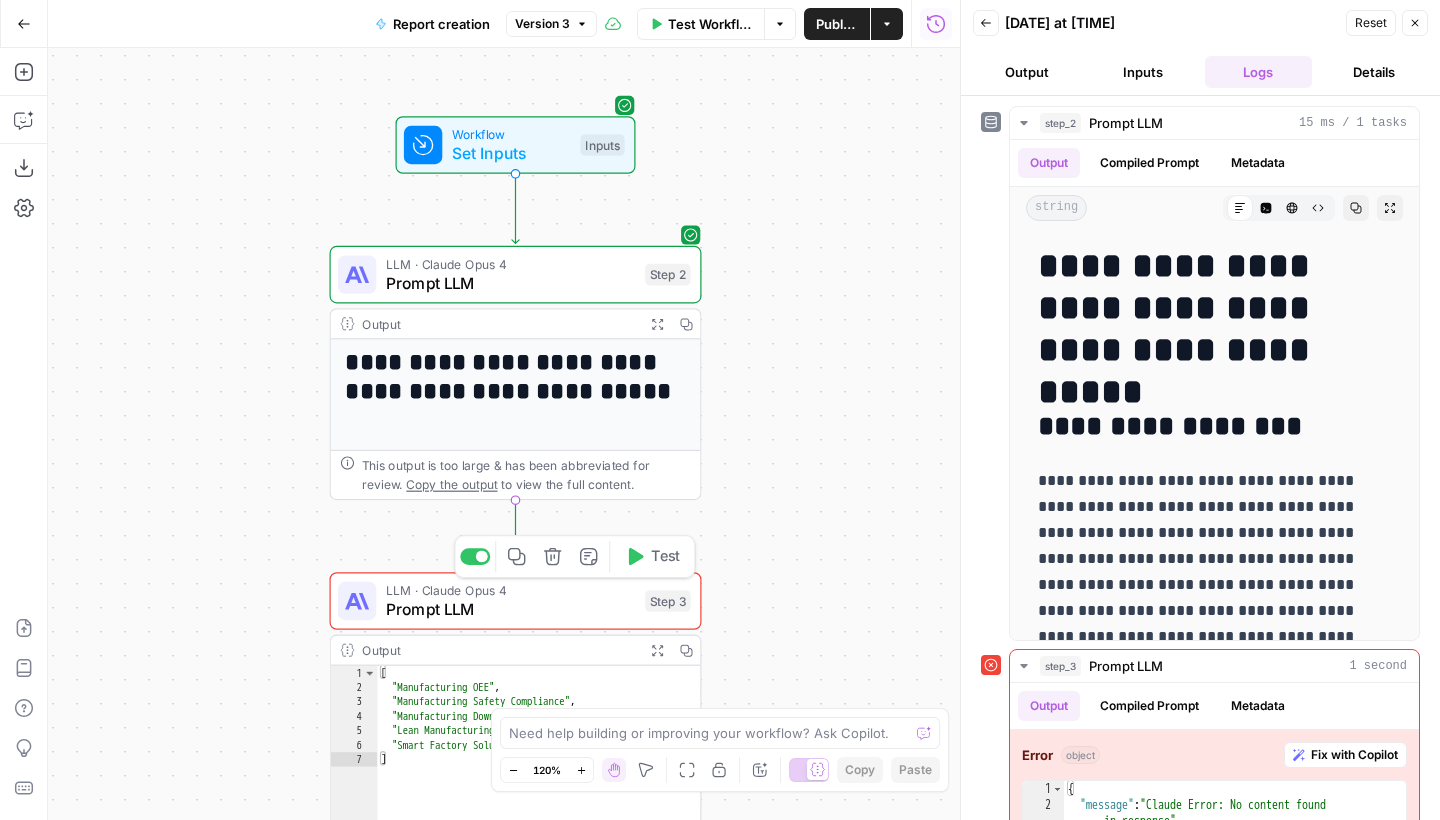 click on "LLM · Claude Opus 4 Prompt LLM Step 3 Copy step Delete step Add Note Test" at bounding box center [516, 601] 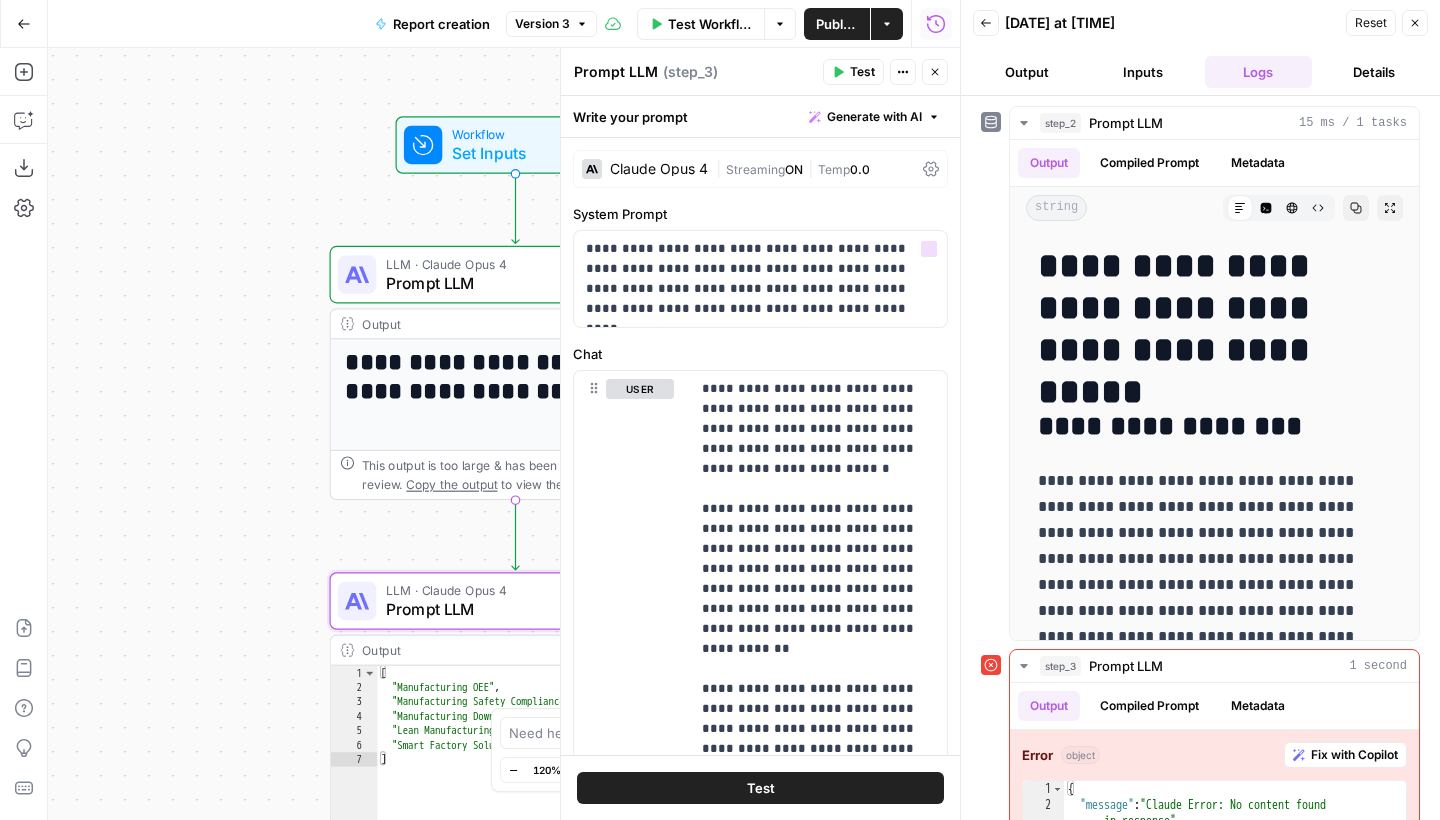 click on "Claude Opus 4   |   Streaming  ON   |   Temp  0.0" at bounding box center (760, 169) 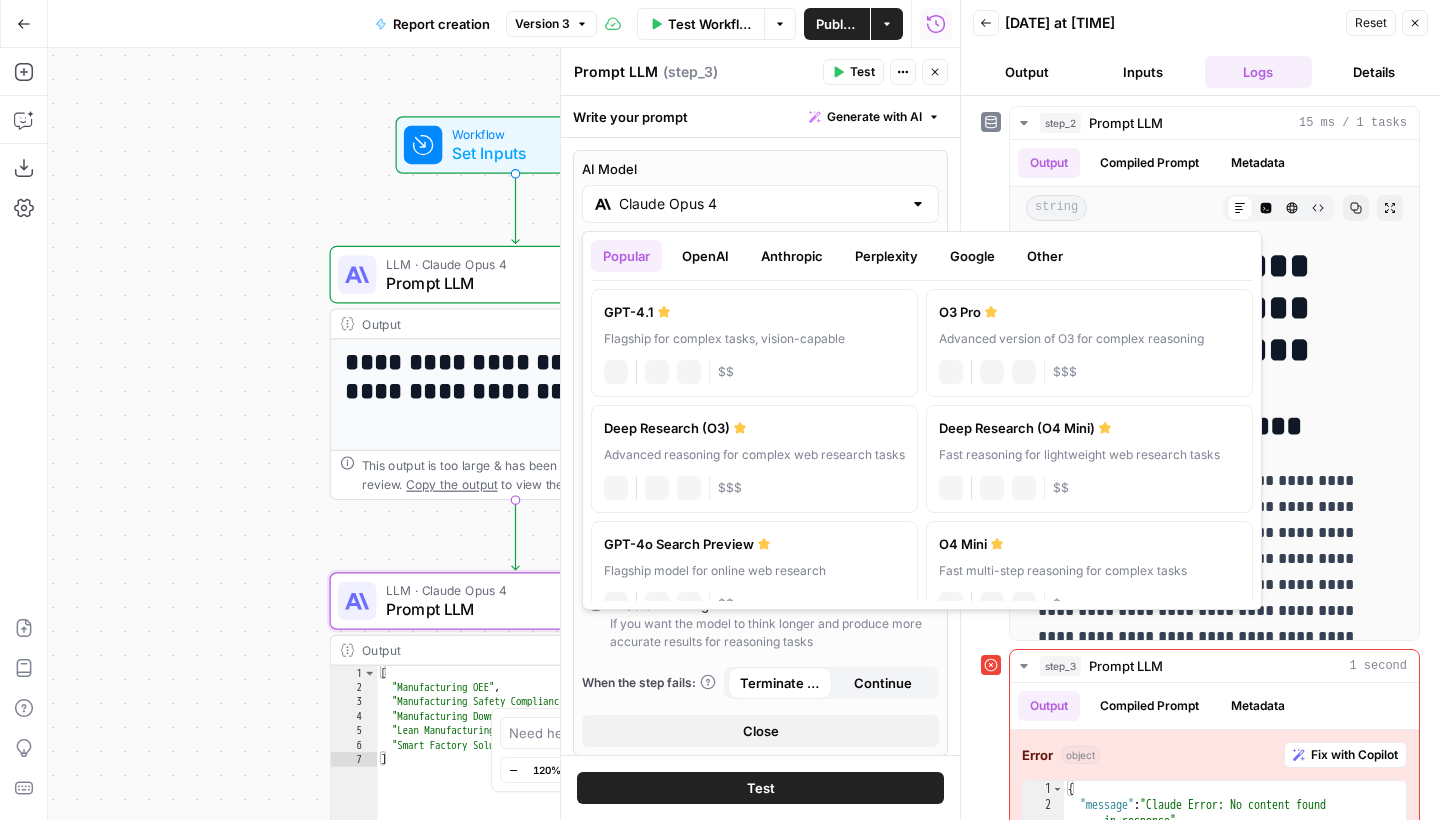 click on "Claude Opus 4" at bounding box center [760, 204] 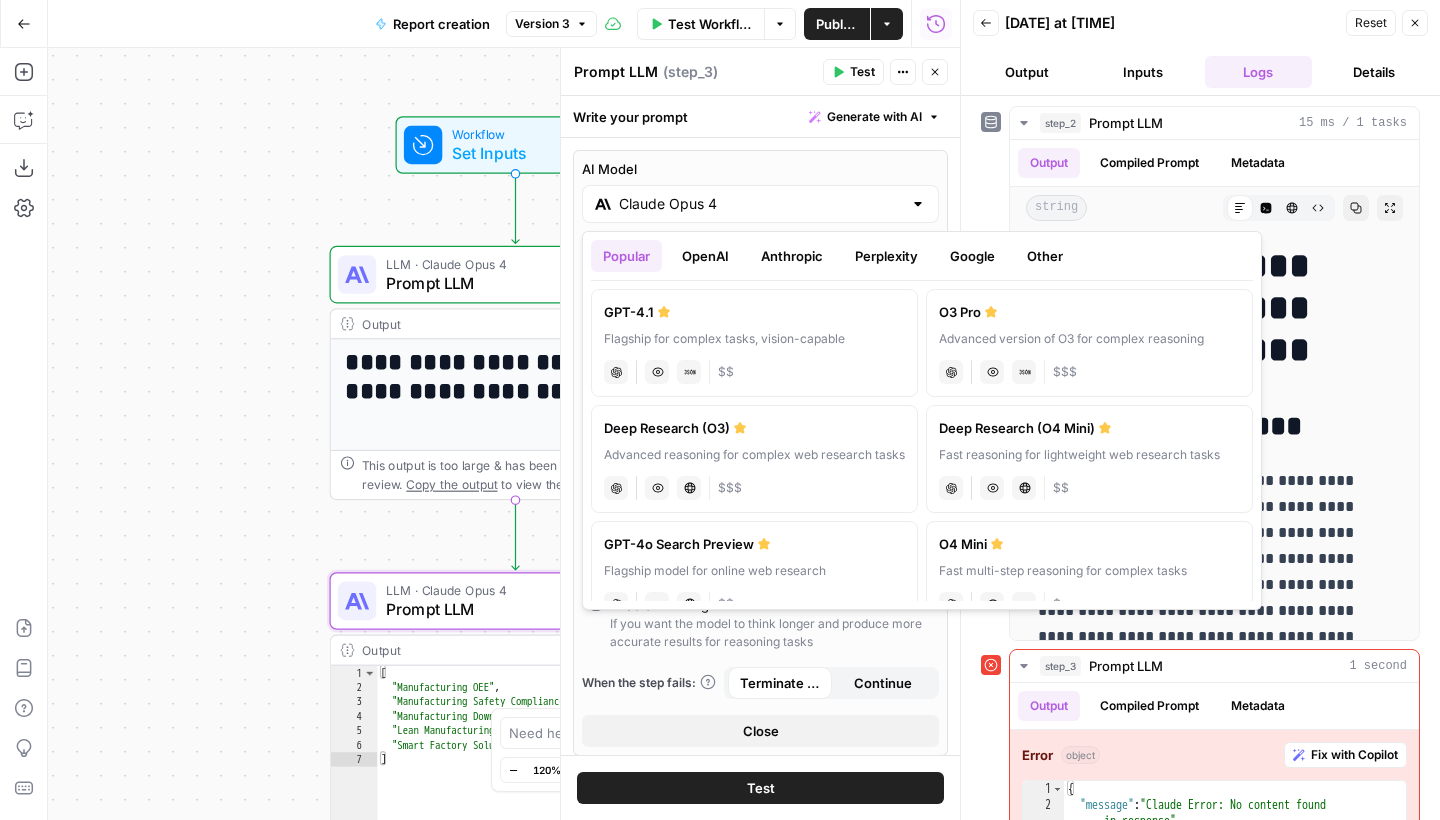click on "GPT-4.1" at bounding box center (754, 312) 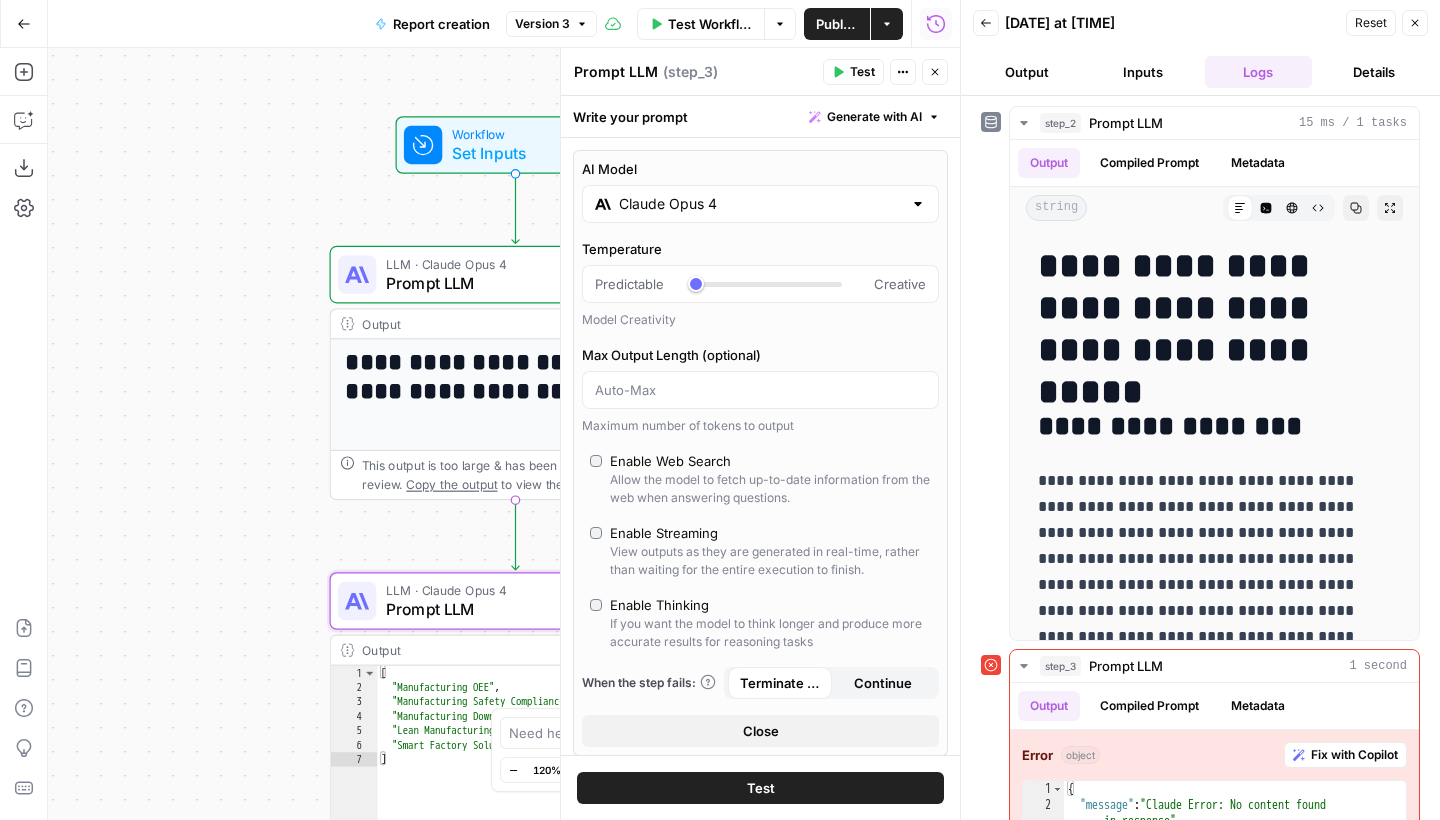 type on "GPT-4.1" 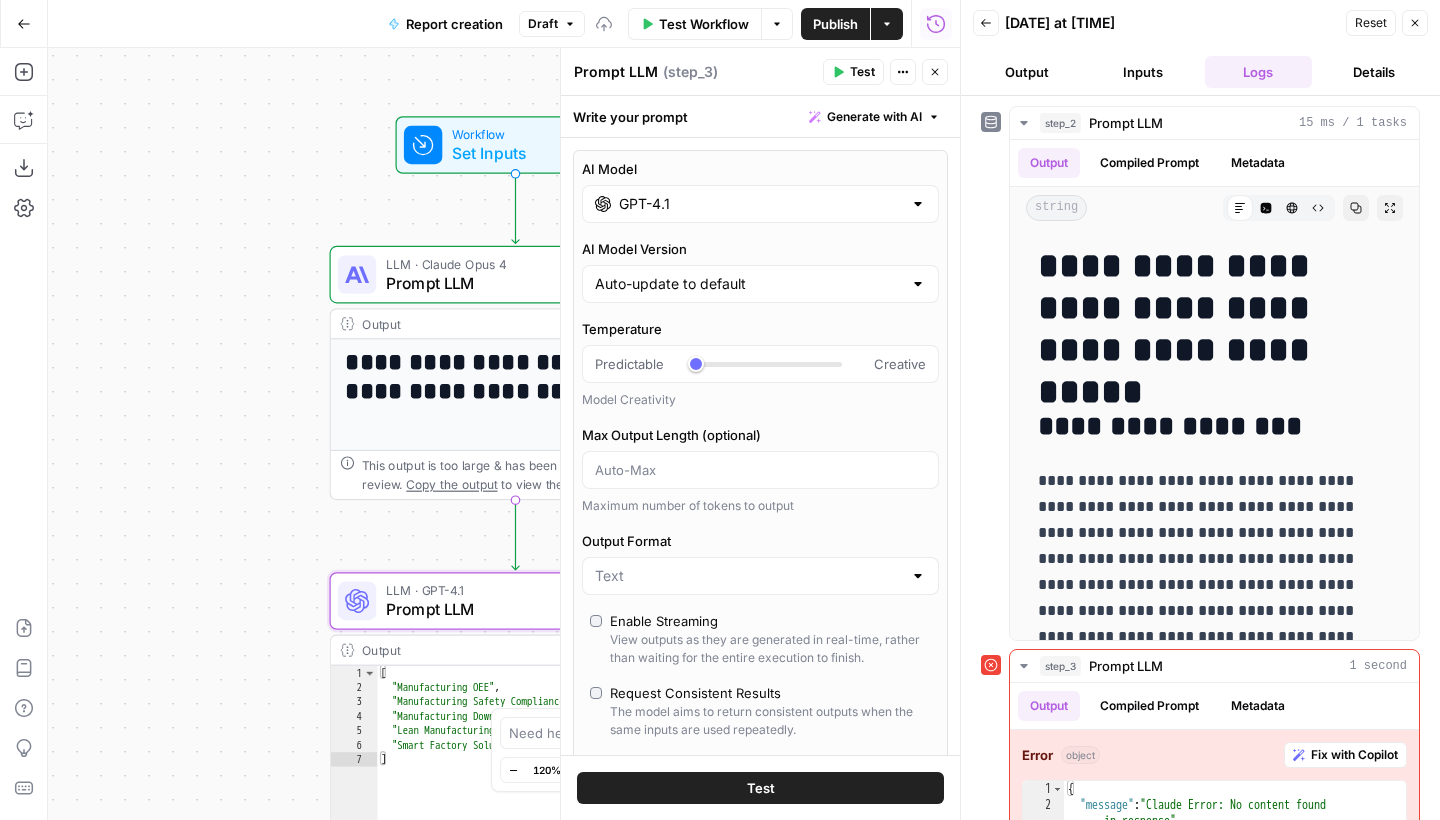 click on "Test" at bounding box center [760, 788] 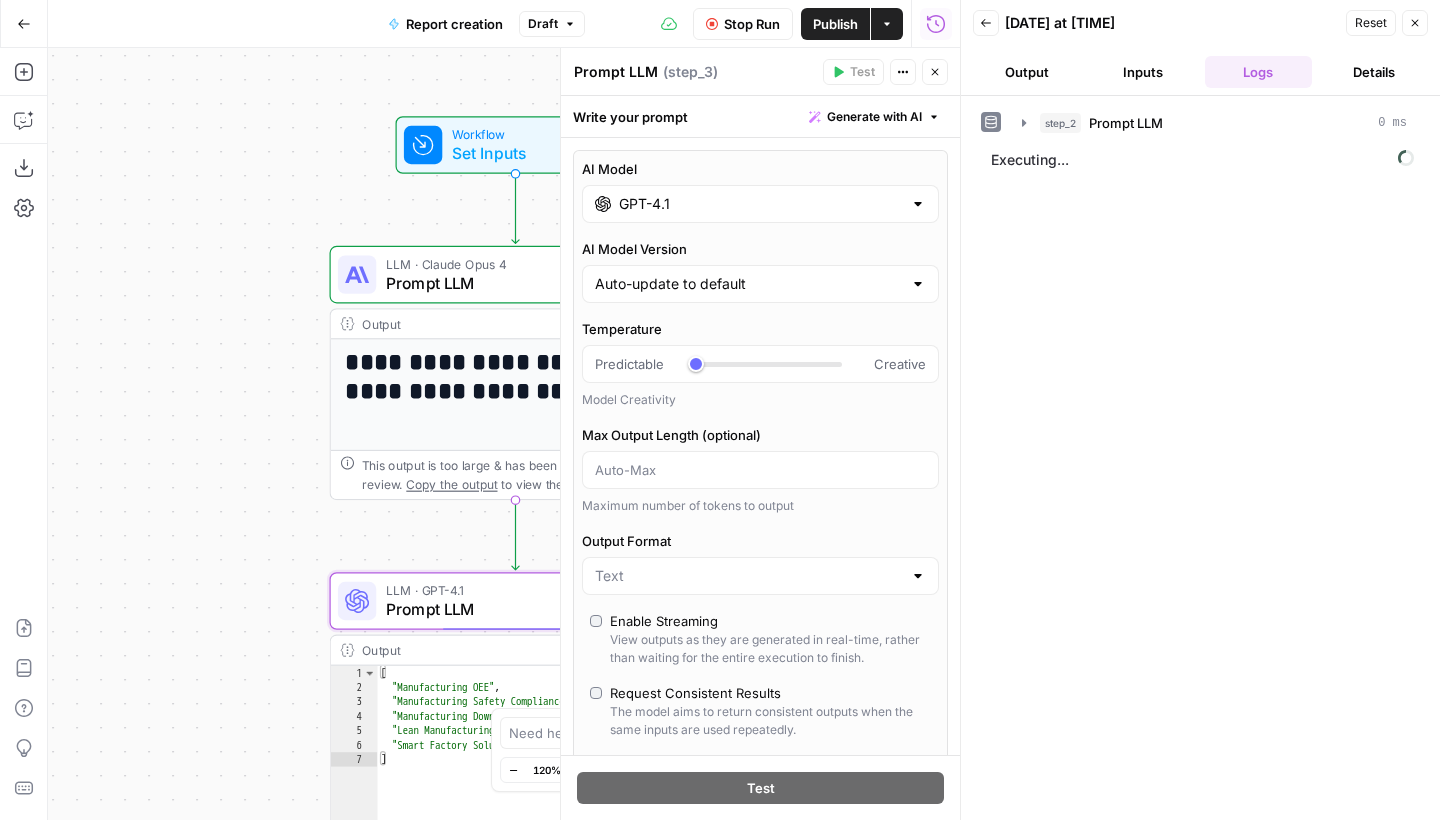 click on "Close" at bounding box center (935, 72) 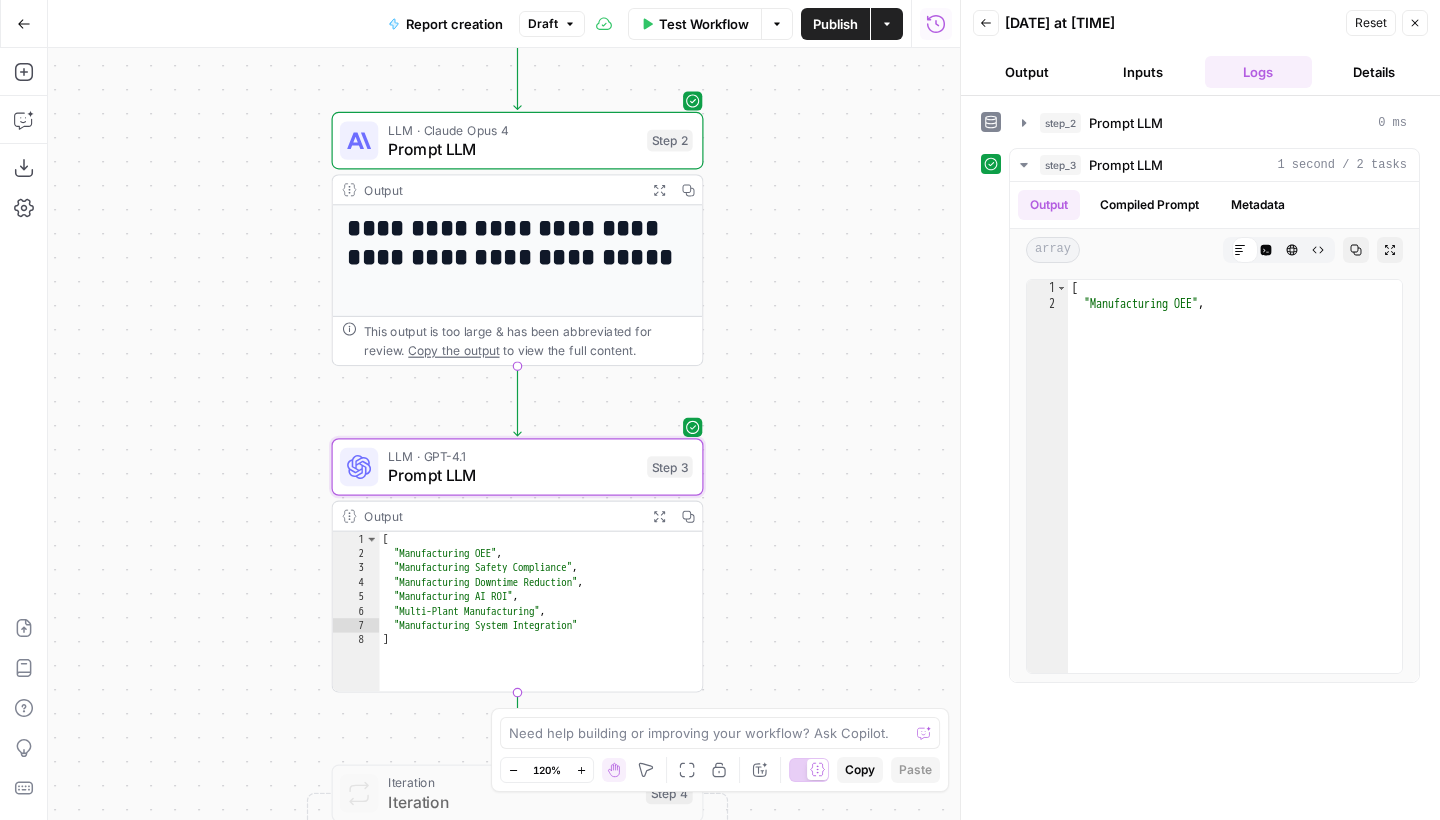 drag, startPoint x: 802, startPoint y: 482, endPoint x: 804, endPoint y: 349, distance: 133.01503 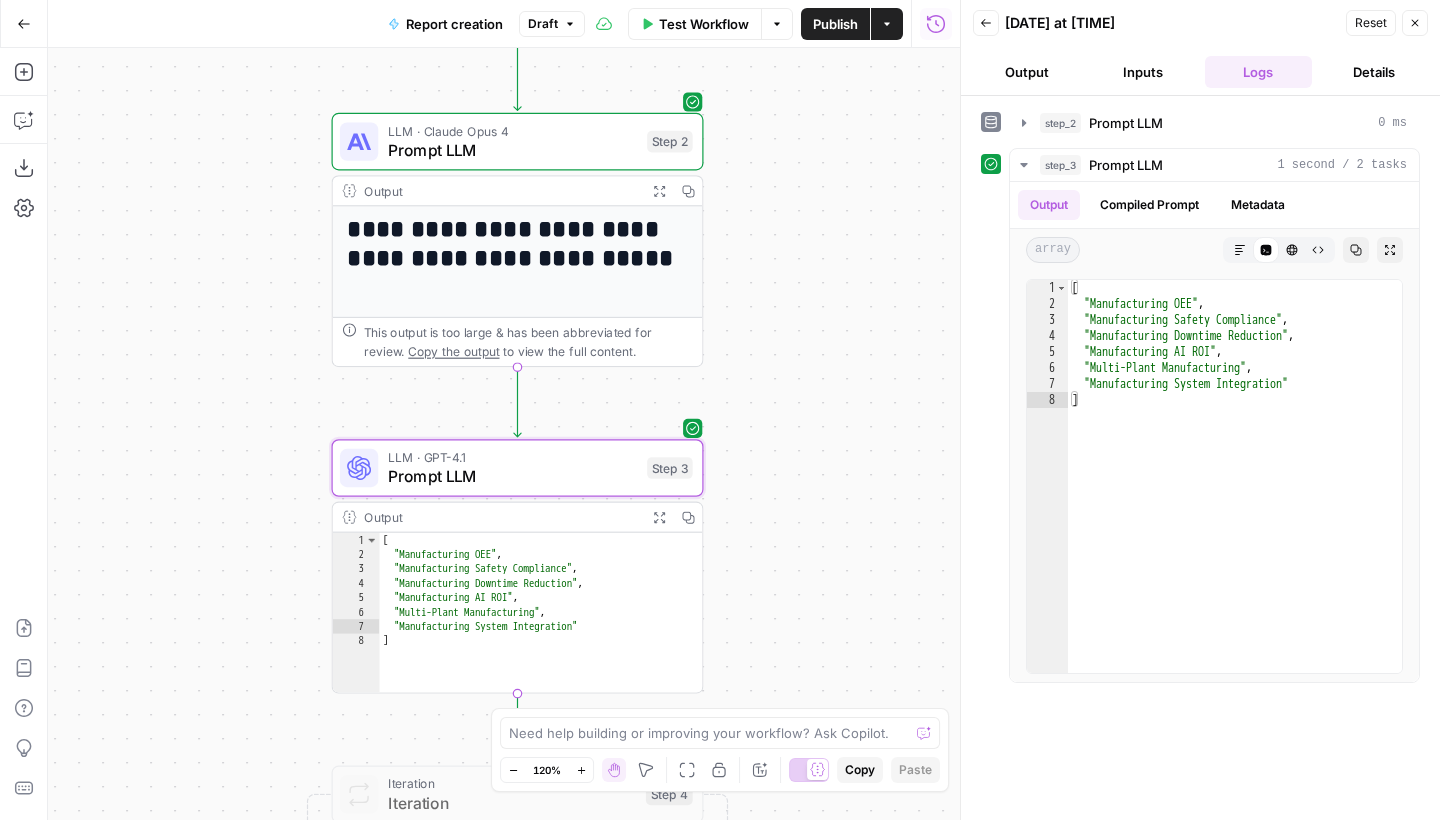 click on "Expand Output" at bounding box center [659, 517] 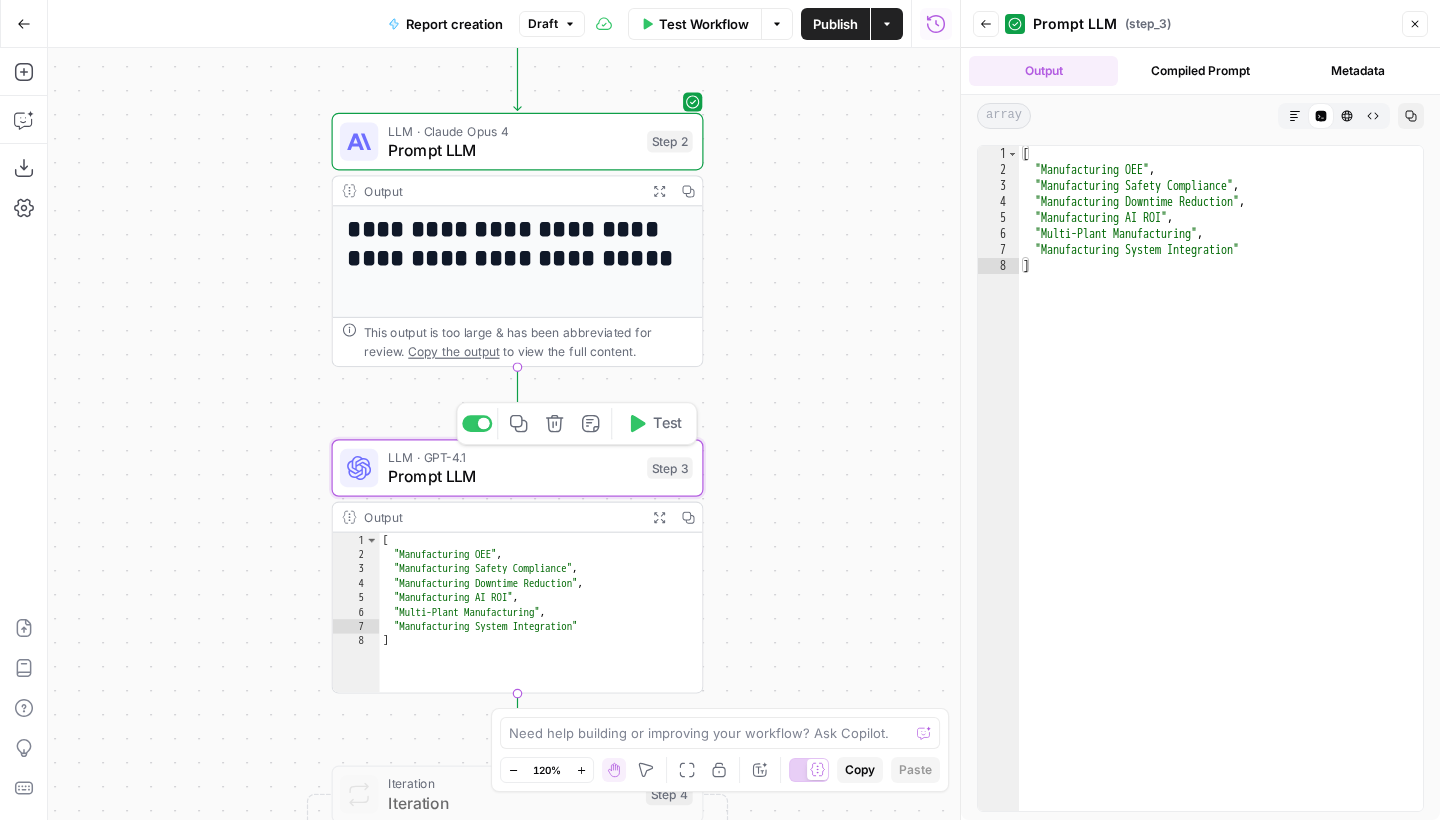 click on "Prompt LLM" at bounding box center [513, 476] 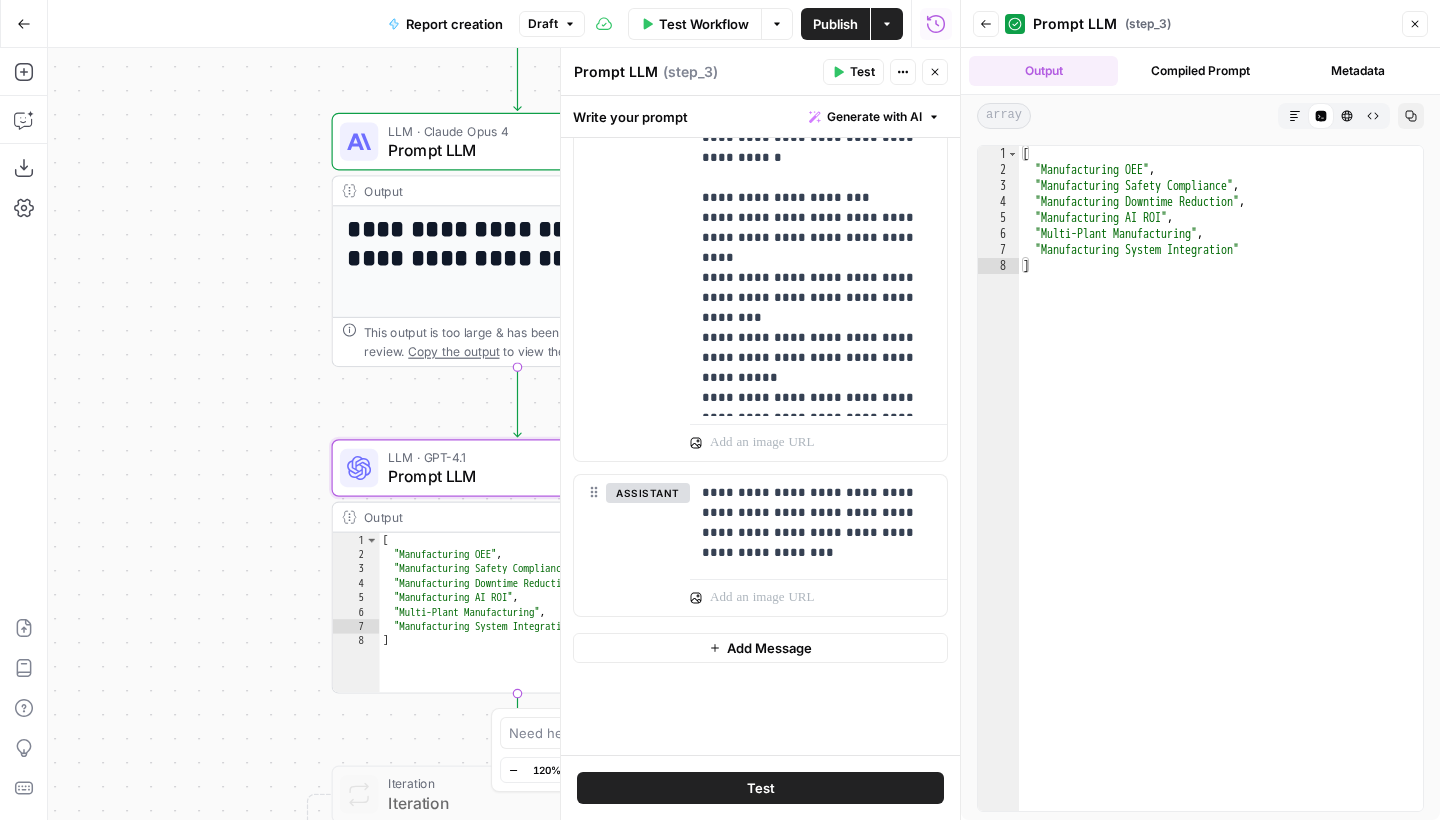 scroll, scrollTop: 640, scrollLeft: 0, axis: vertical 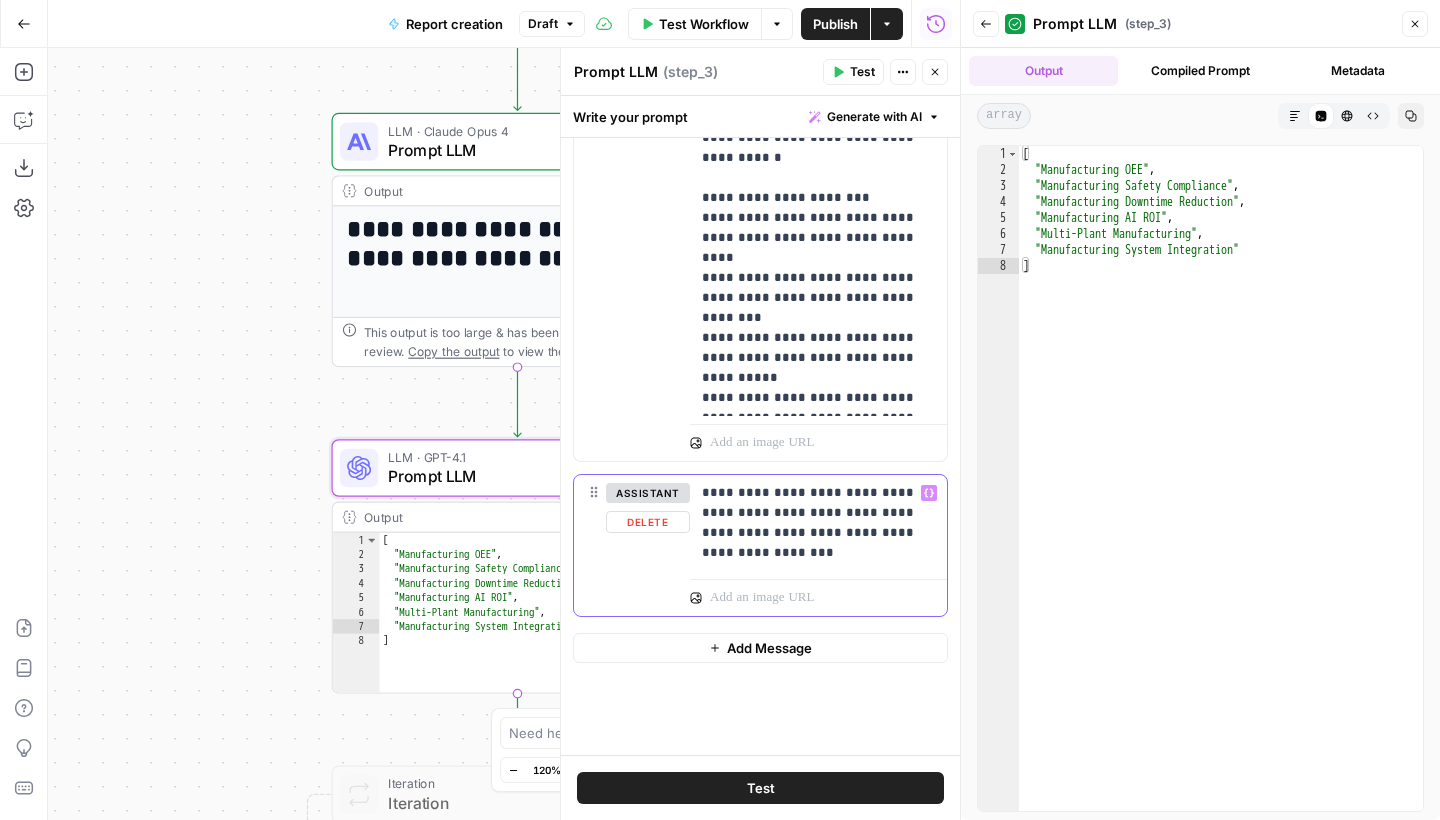 click on "**********" at bounding box center [818, 523] 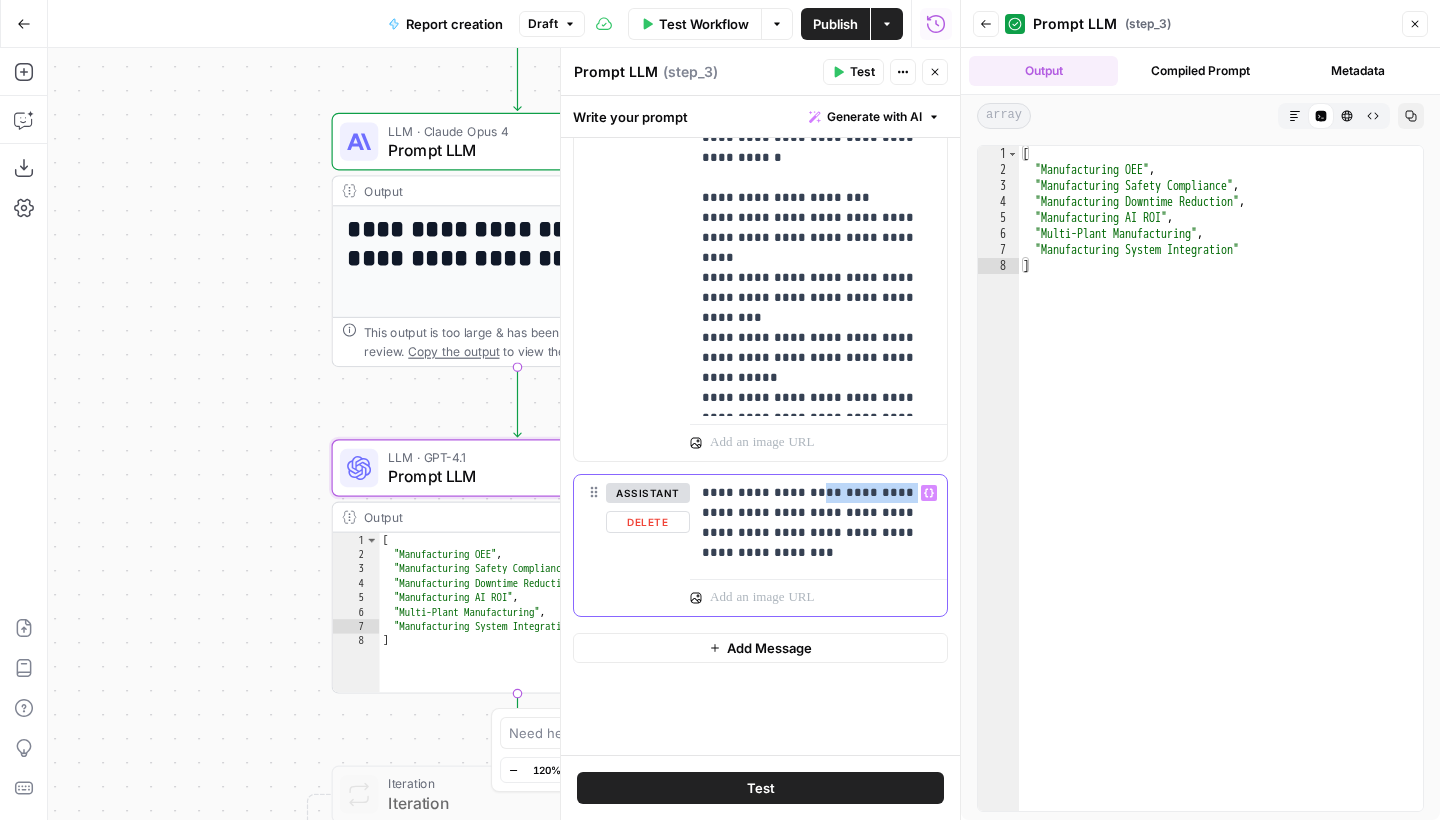drag, startPoint x: 899, startPoint y: 498, endPoint x: 811, endPoint y: 496, distance: 88.02273 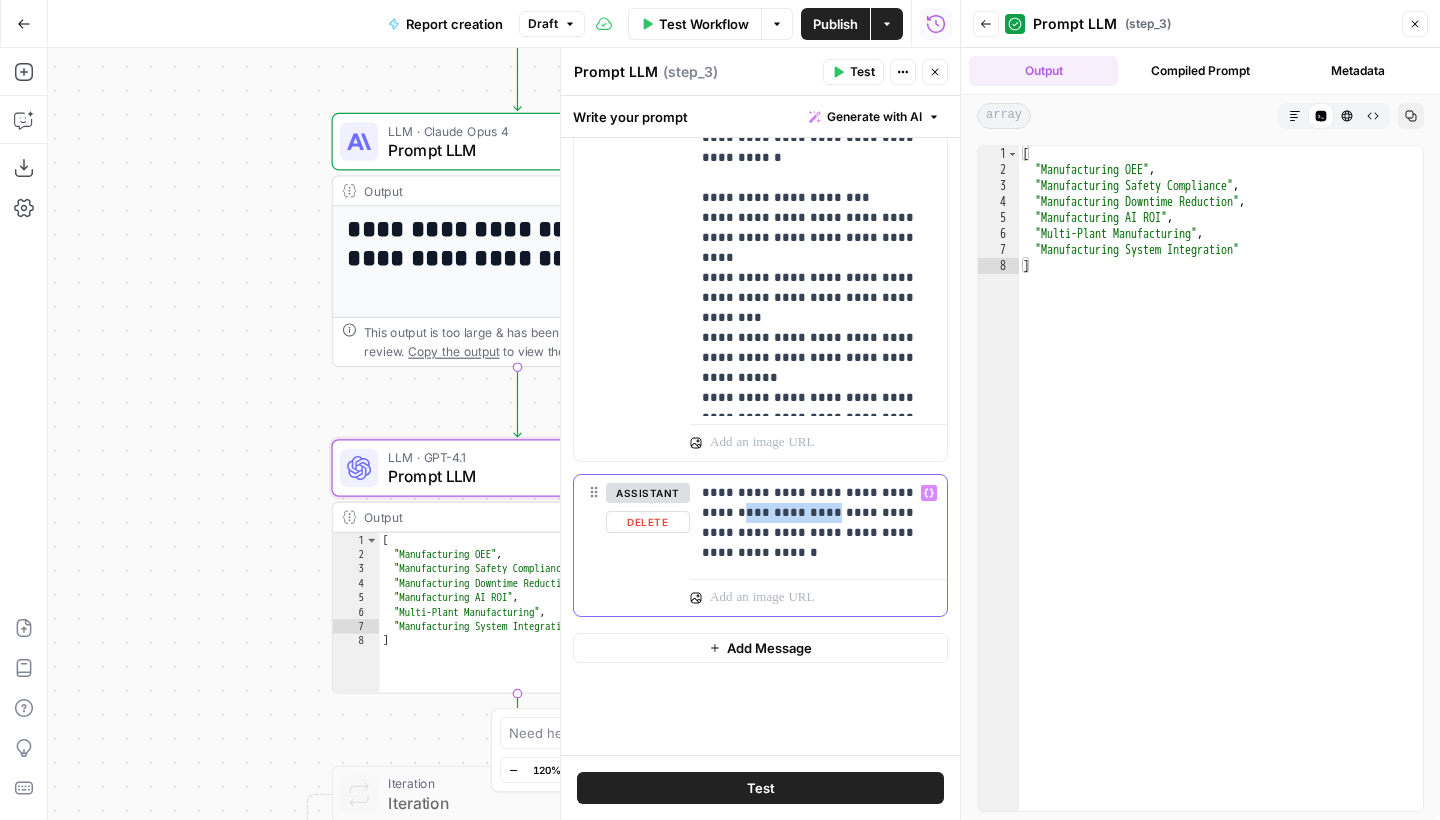 drag, startPoint x: 795, startPoint y: 512, endPoint x: 711, endPoint y: 510, distance: 84.0238 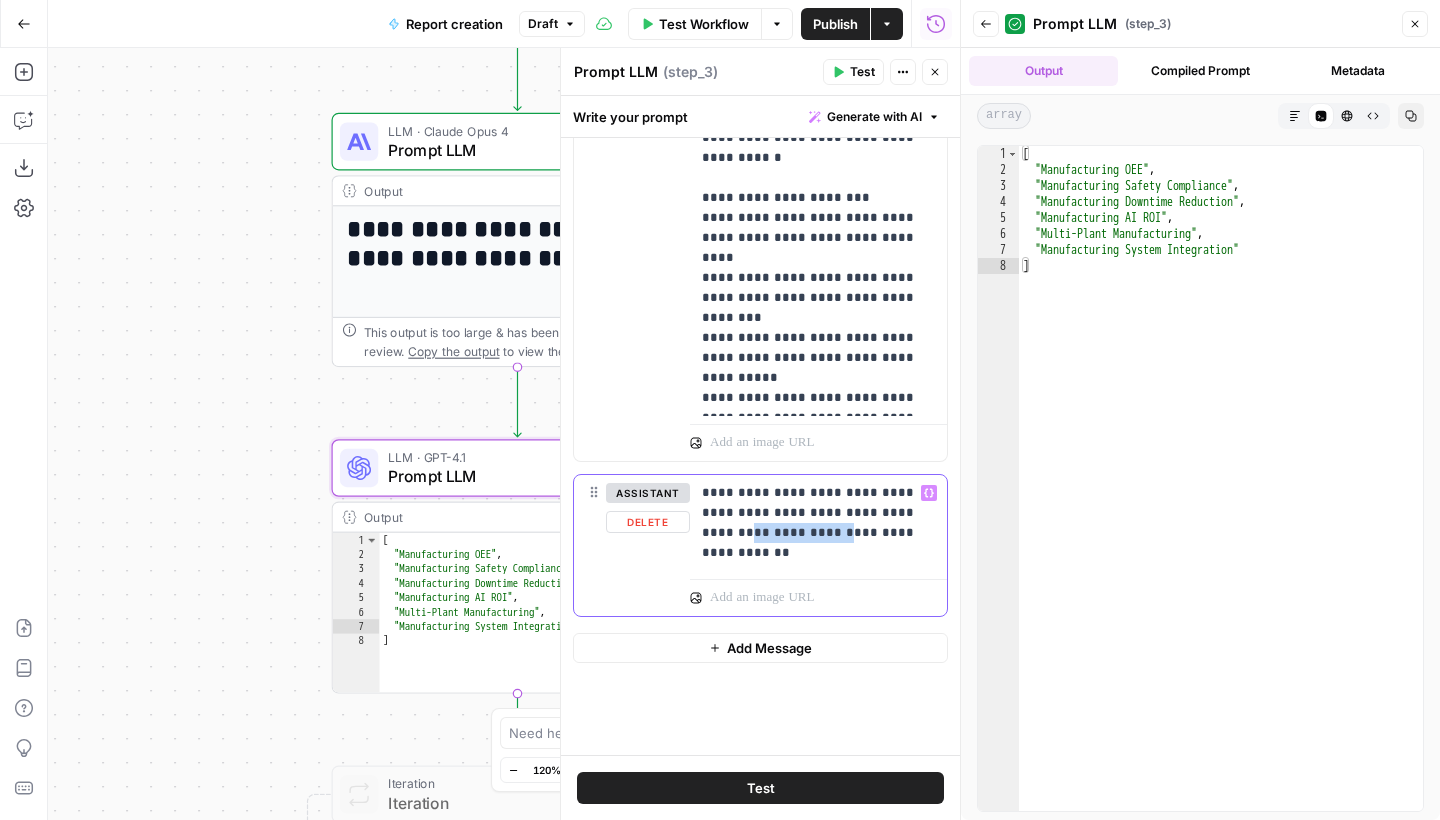 drag, startPoint x: 800, startPoint y: 534, endPoint x: 713, endPoint y: 532, distance: 87.02299 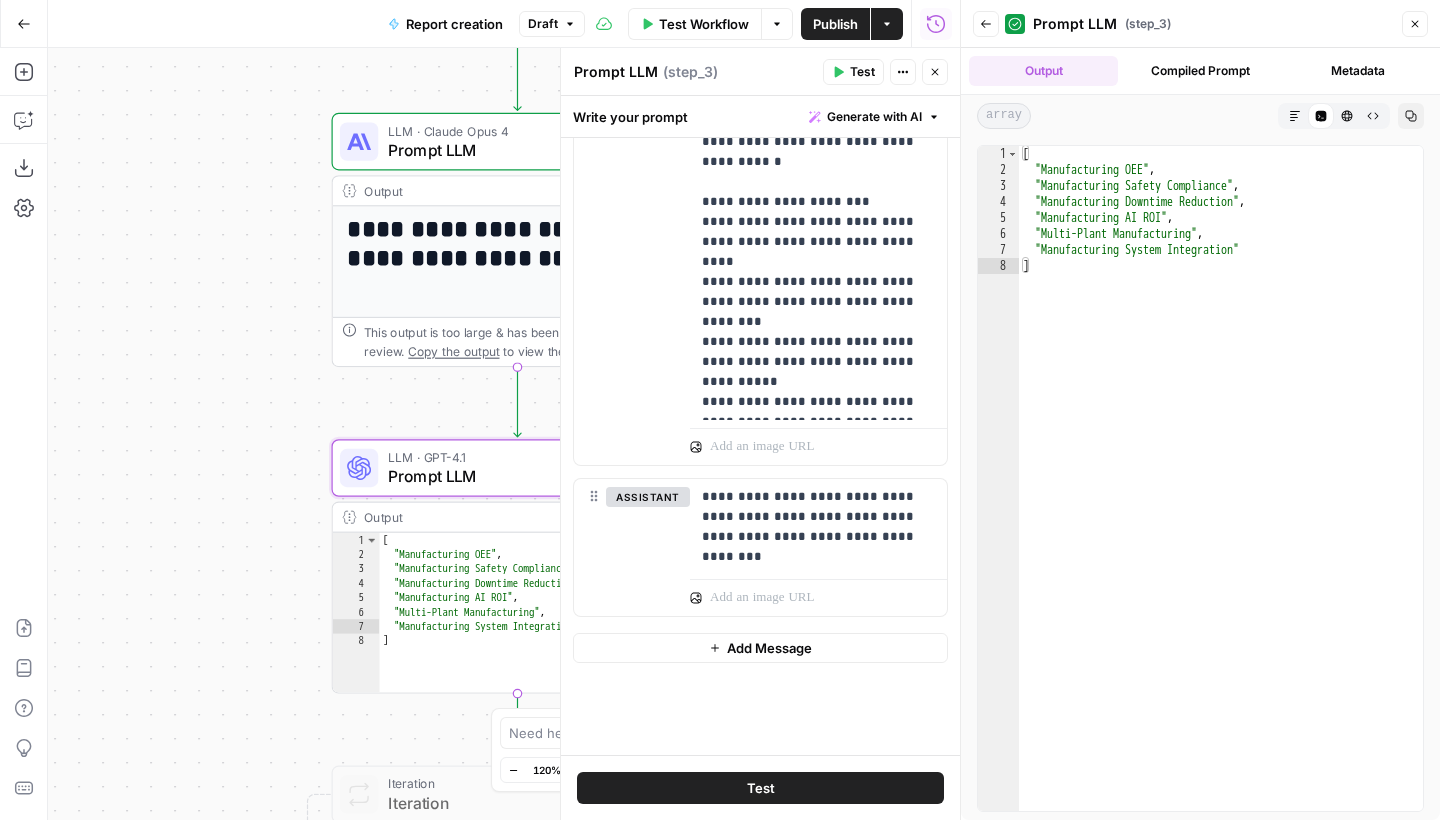 click on "Test" at bounding box center [760, 788] 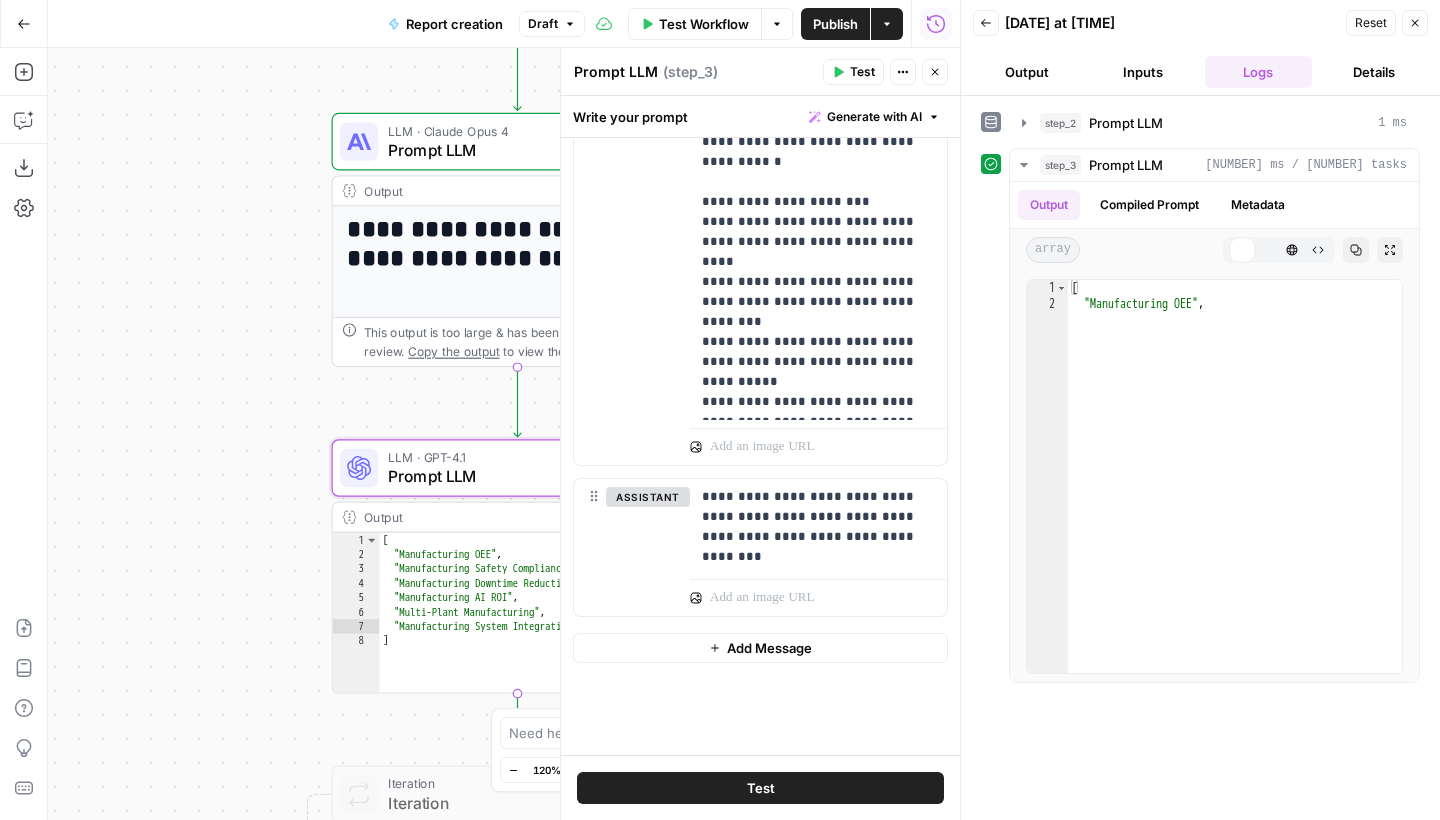 click on "Close" at bounding box center (935, 72) 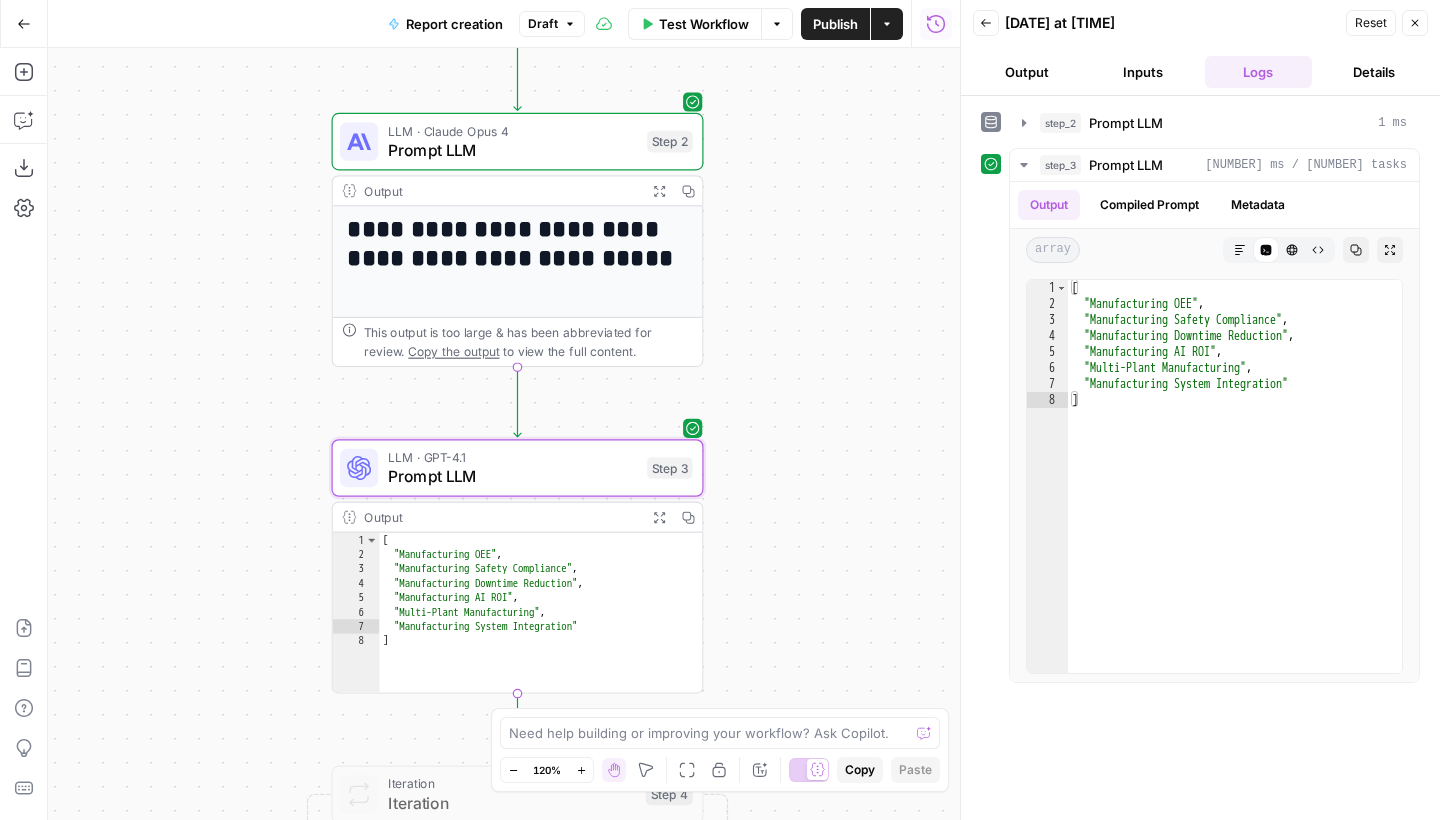 click 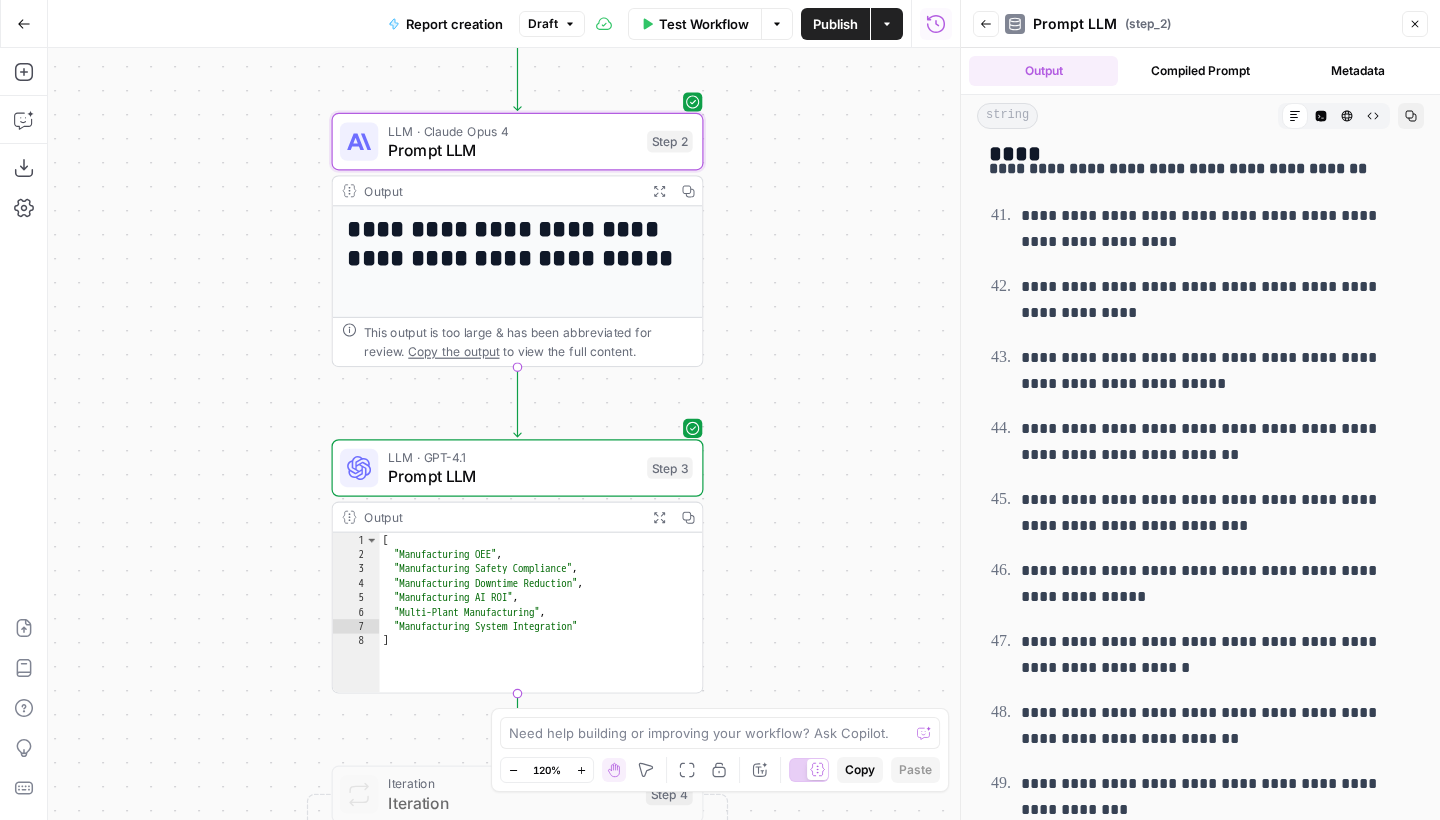 scroll, scrollTop: 10517, scrollLeft: 0, axis: vertical 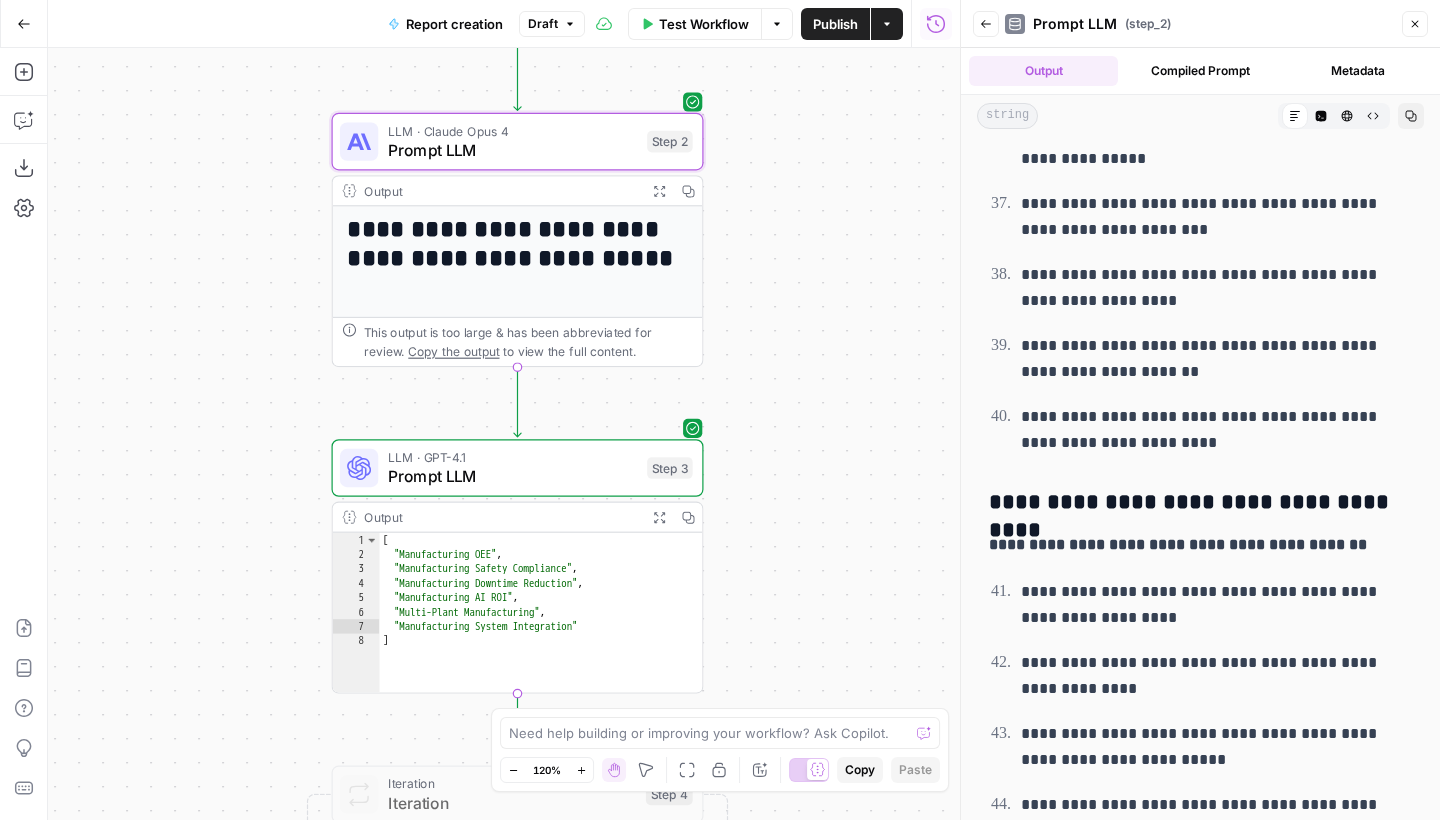 click on "Close" at bounding box center [1415, 24] 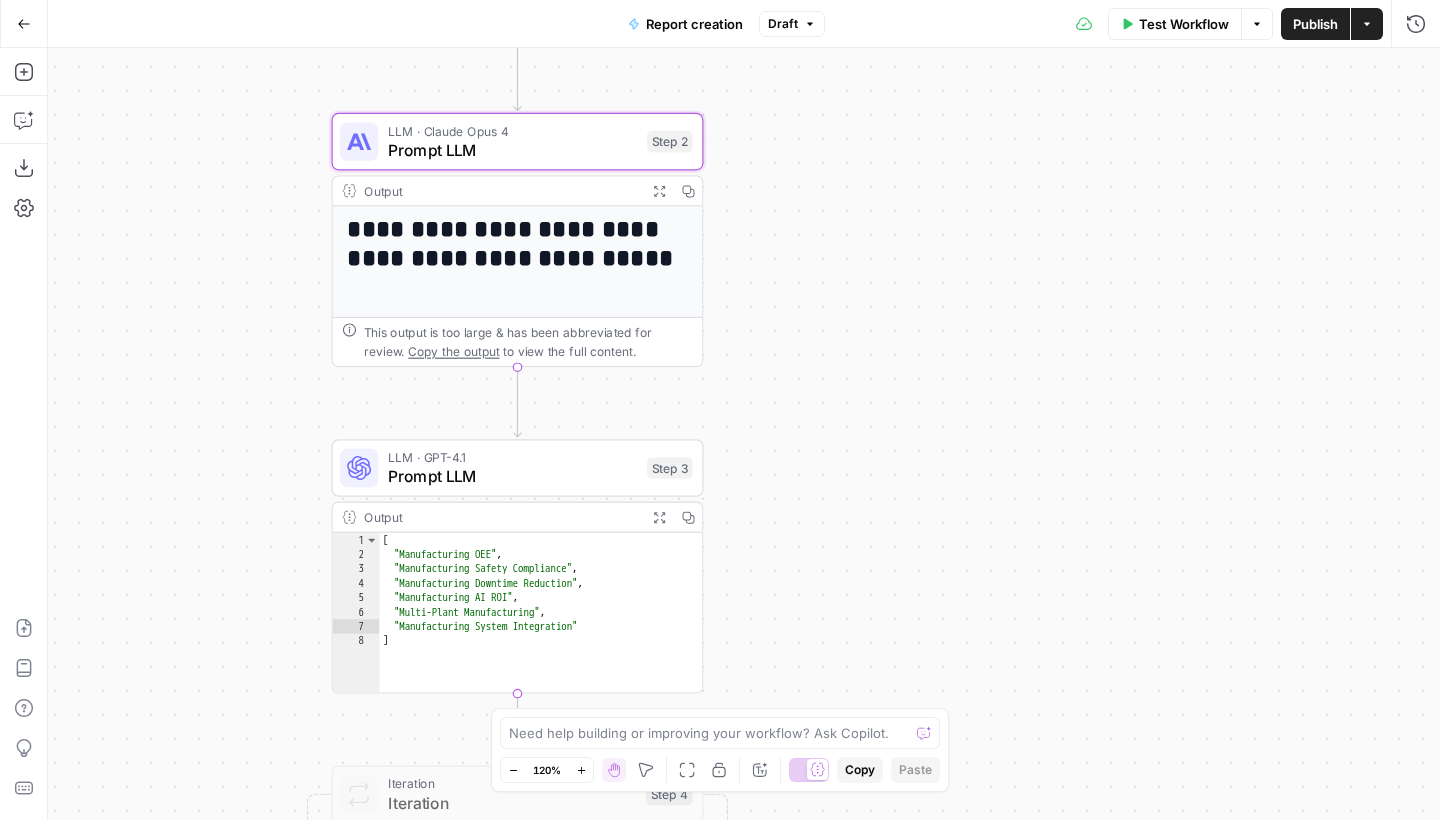 click on "Publish" at bounding box center [1315, 24] 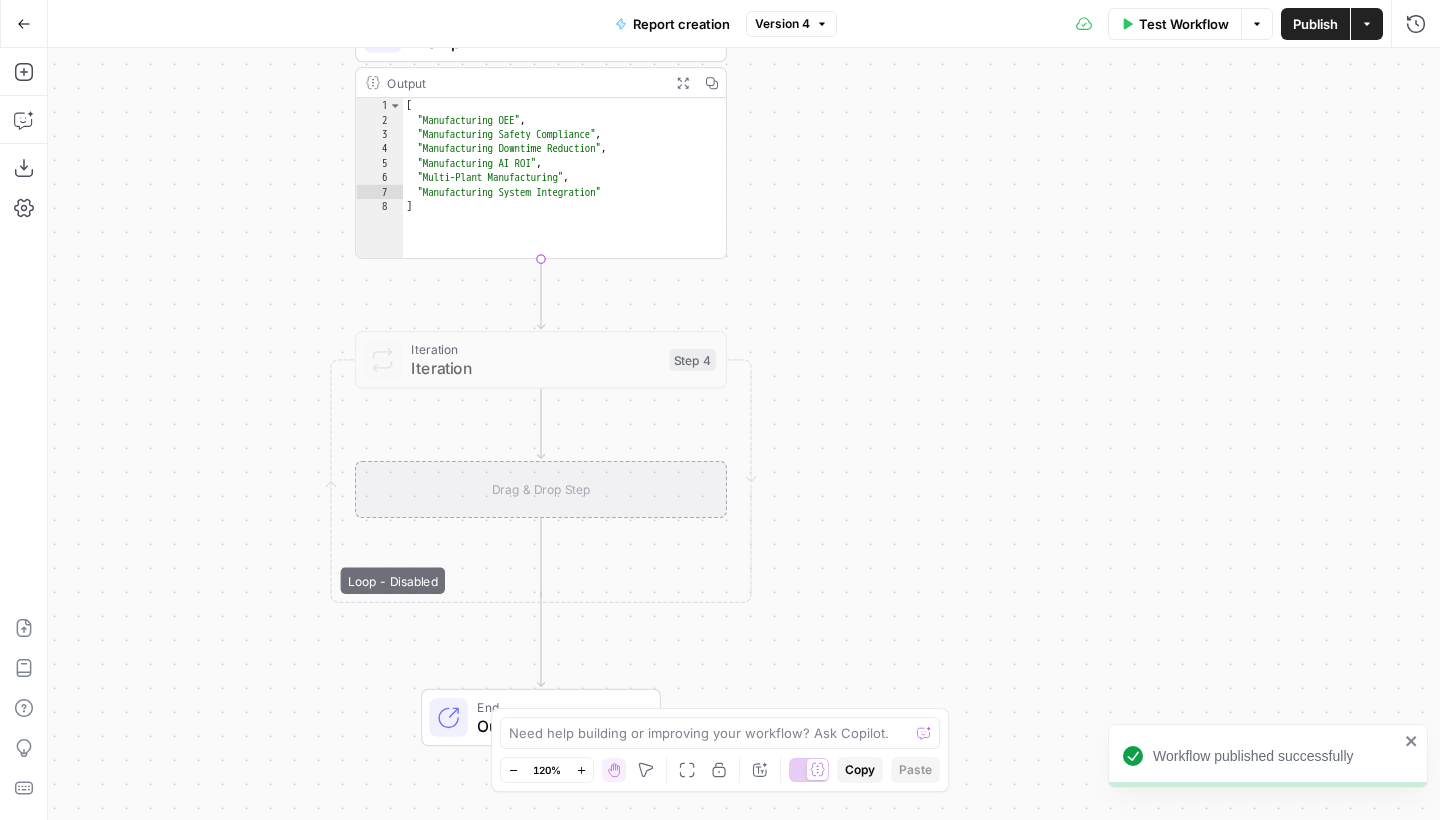 drag, startPoint x: 835, startPoint y: 608, endPoint x: 856, endPoint y: 372, distance: 236.93248 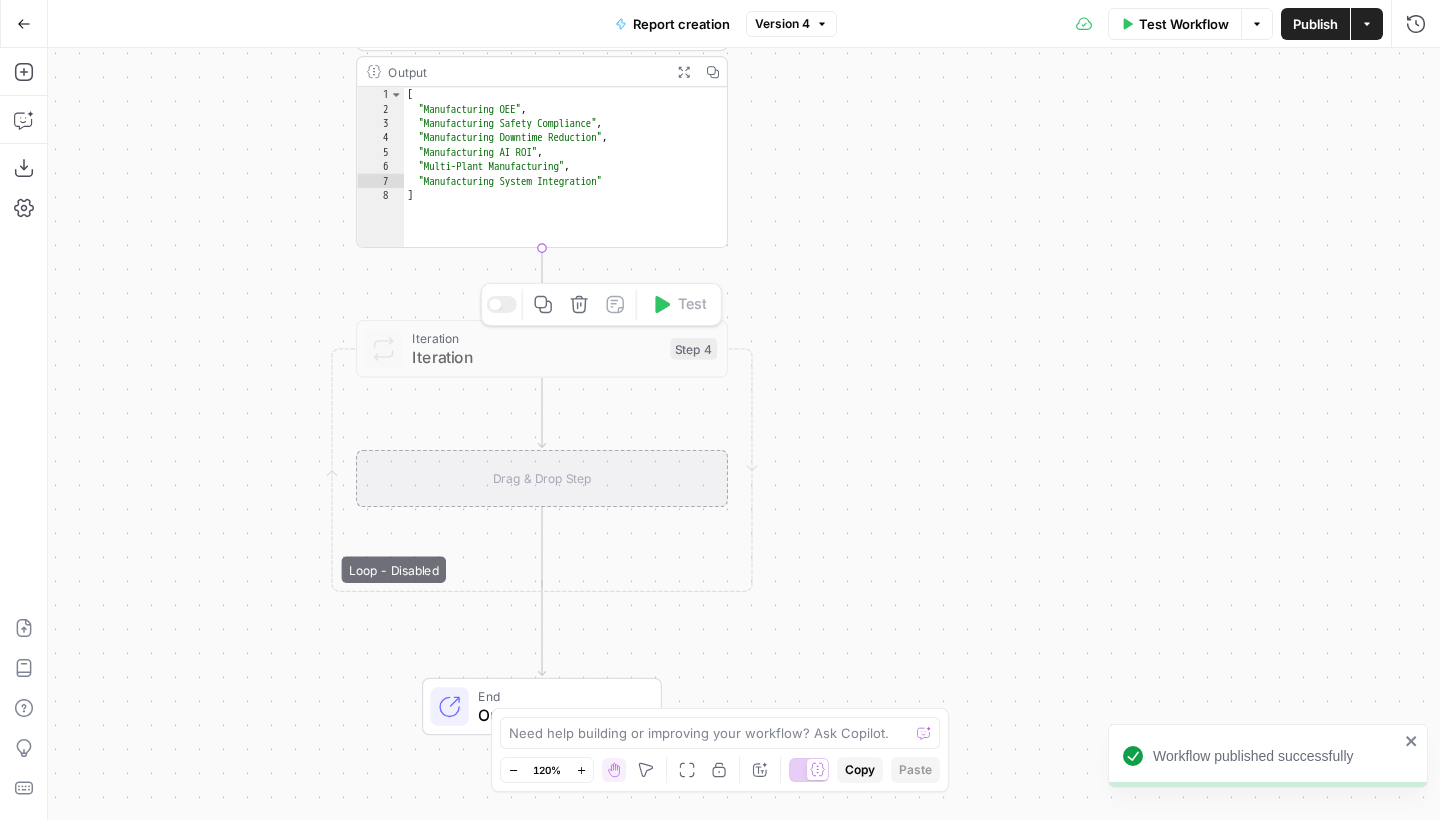 click on "Iteration" at bounding box center [536, 357] 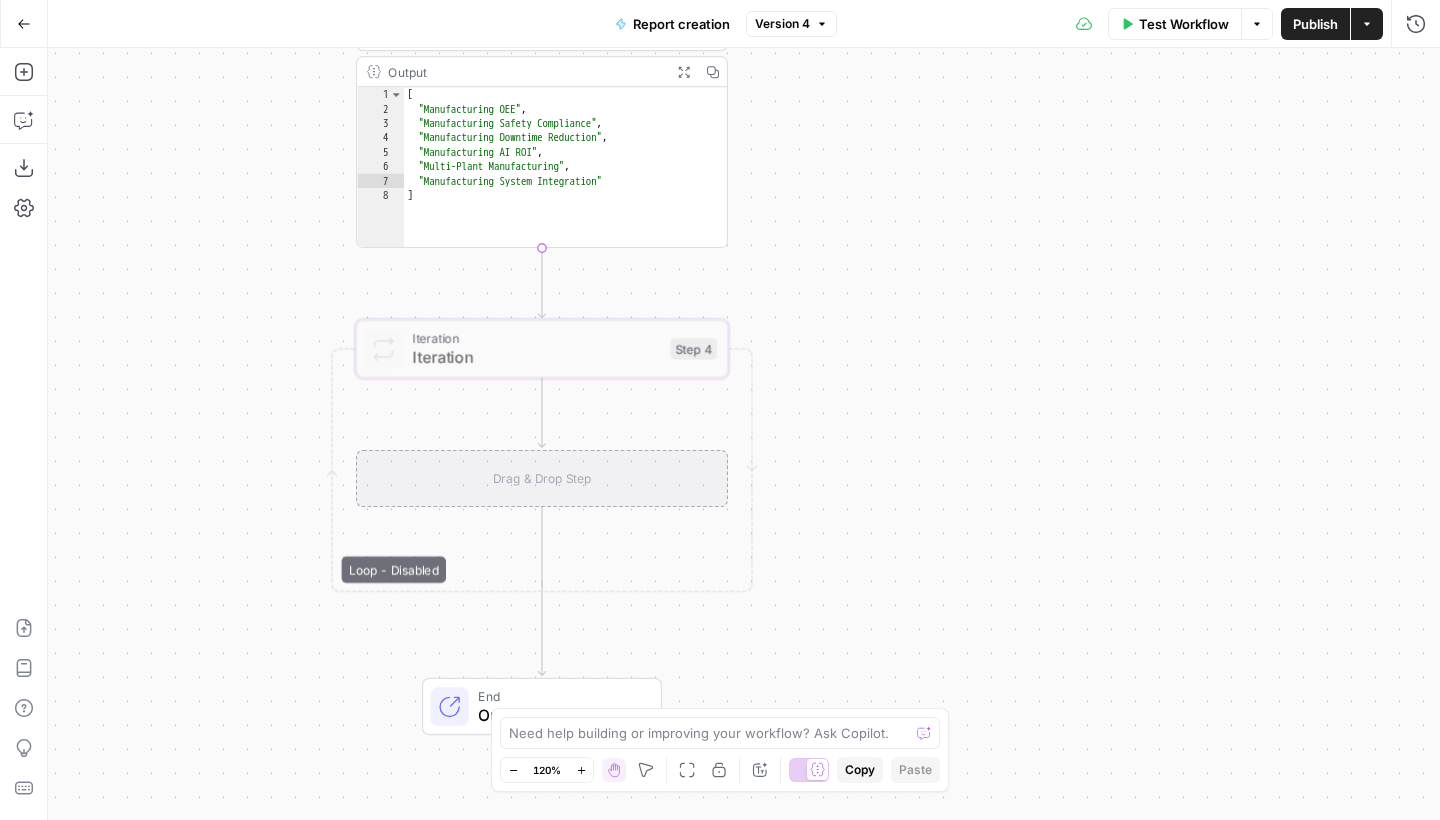 click on "Iteration" at bounding box center (536, 338) 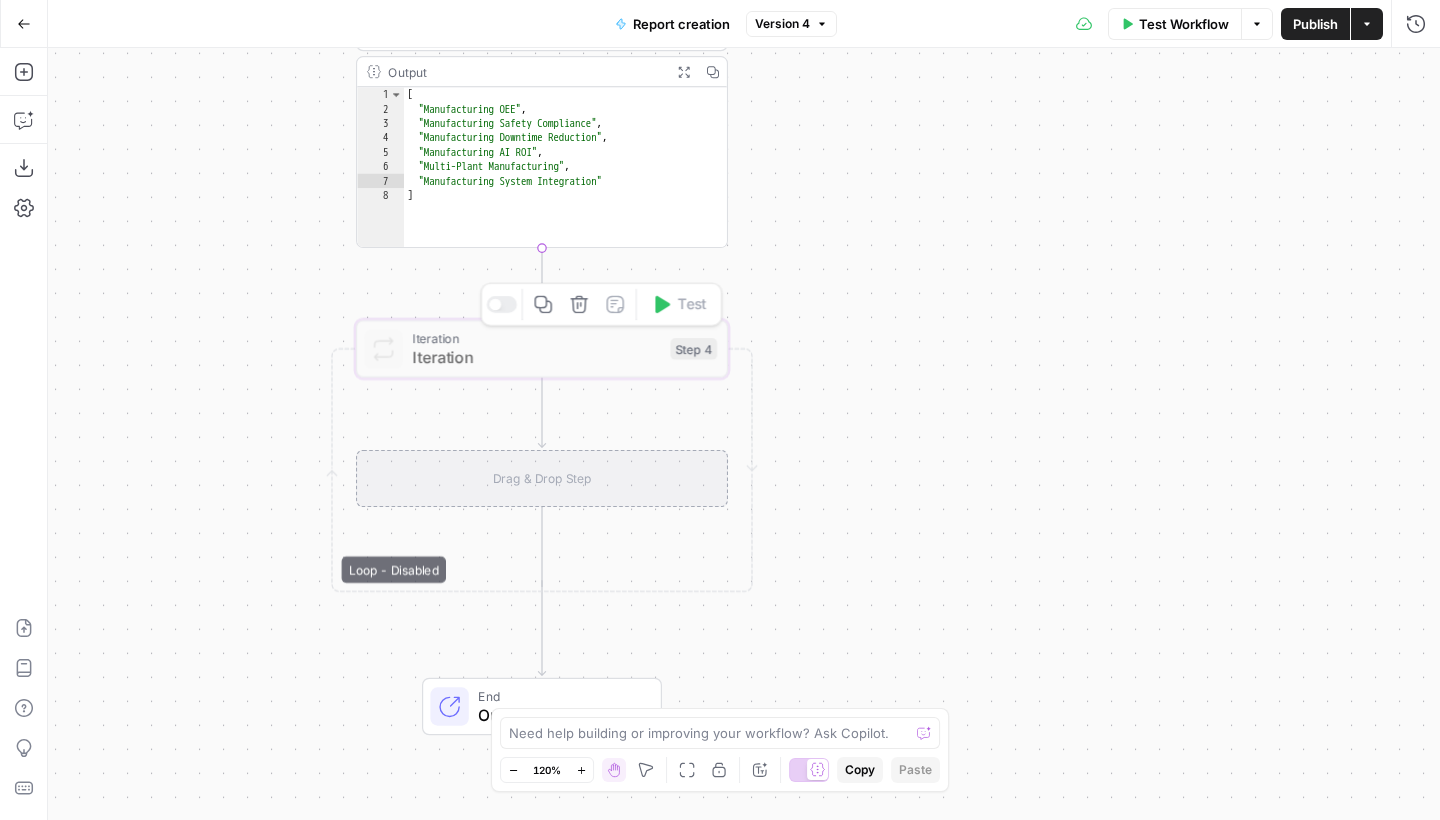 click at bounding box center (502, 304) 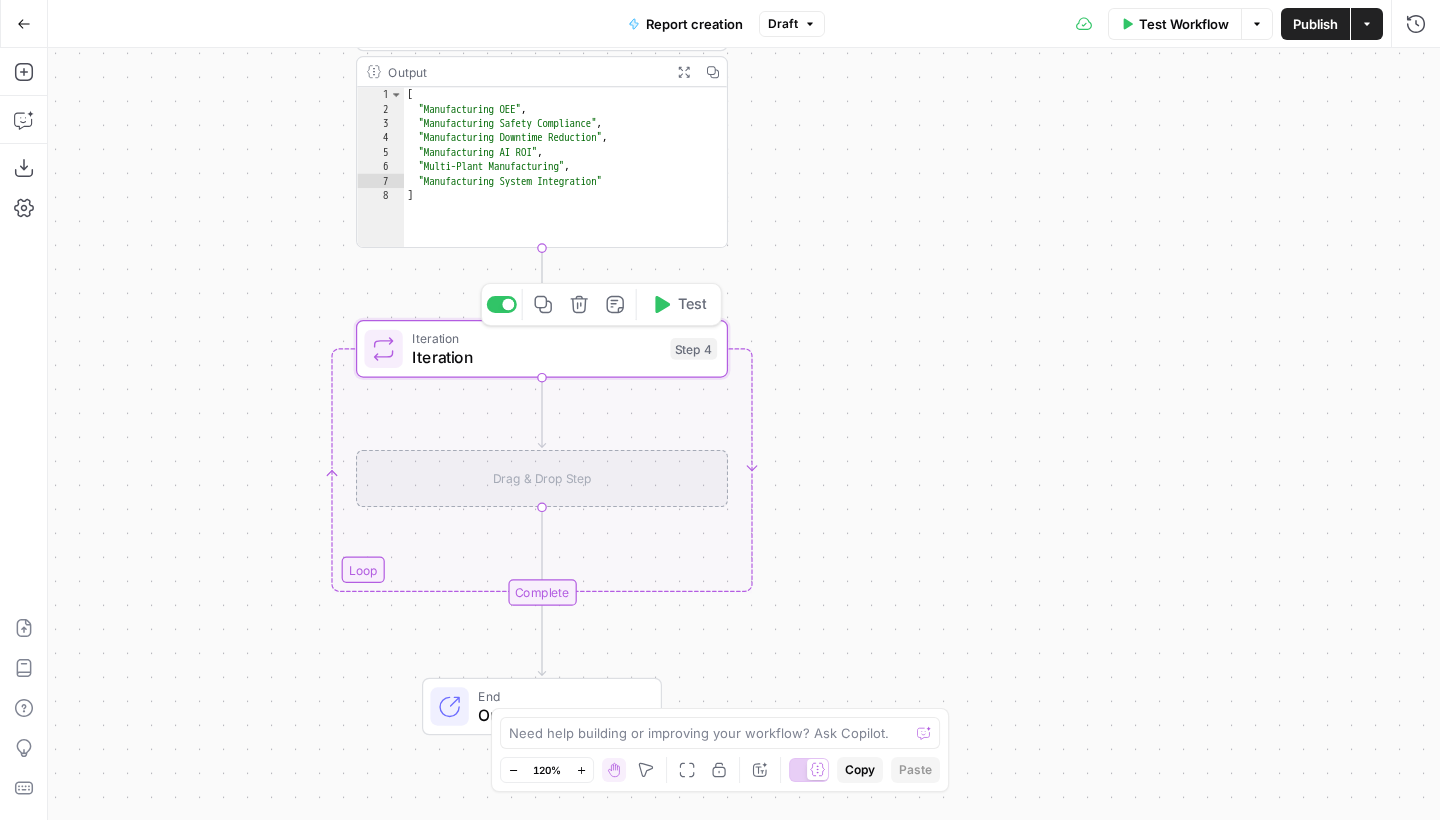 click on "Iteration" at bounding box center (536, 357) 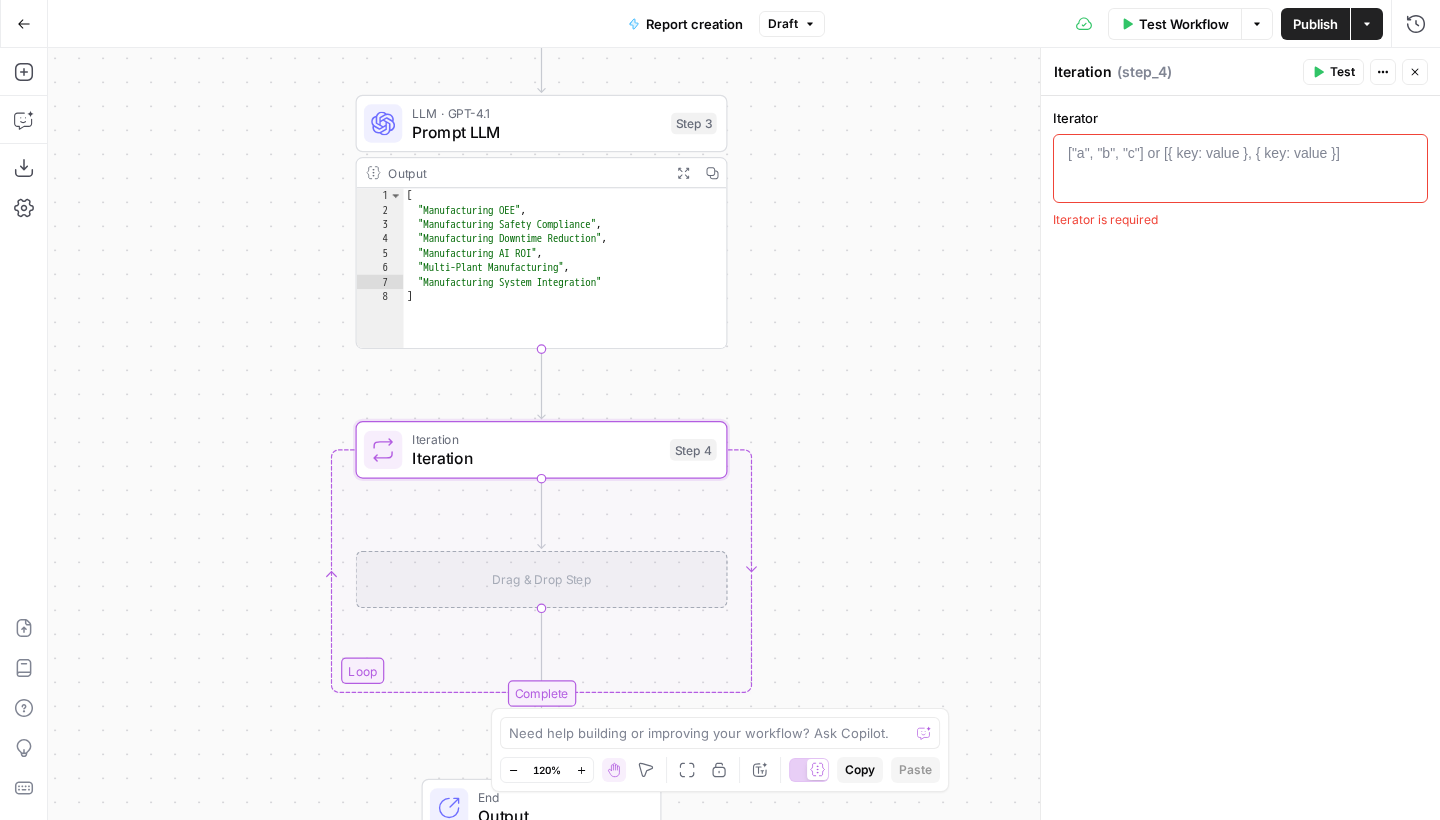 click at bounding box center (1240, 185) 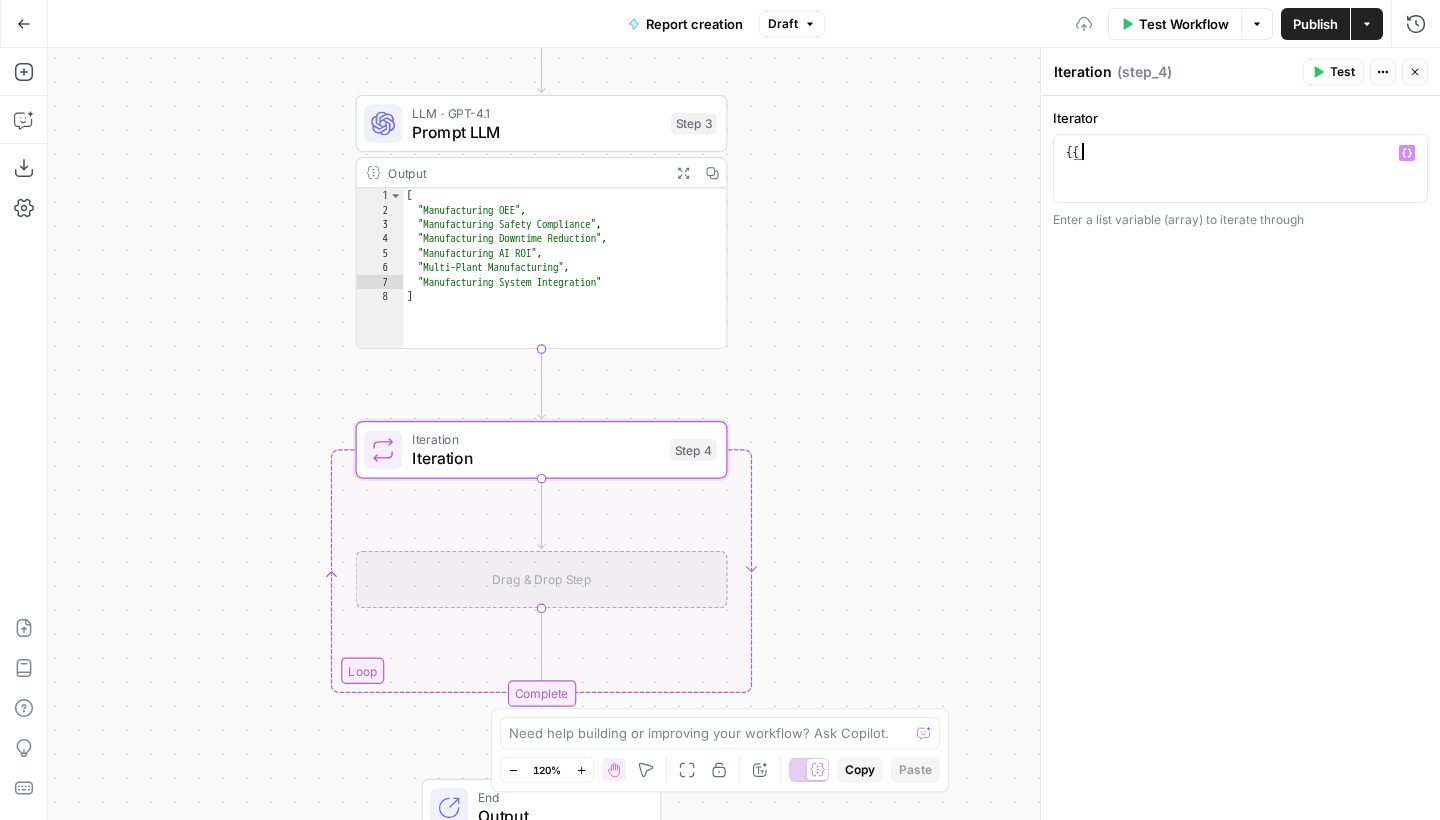 type on "*" 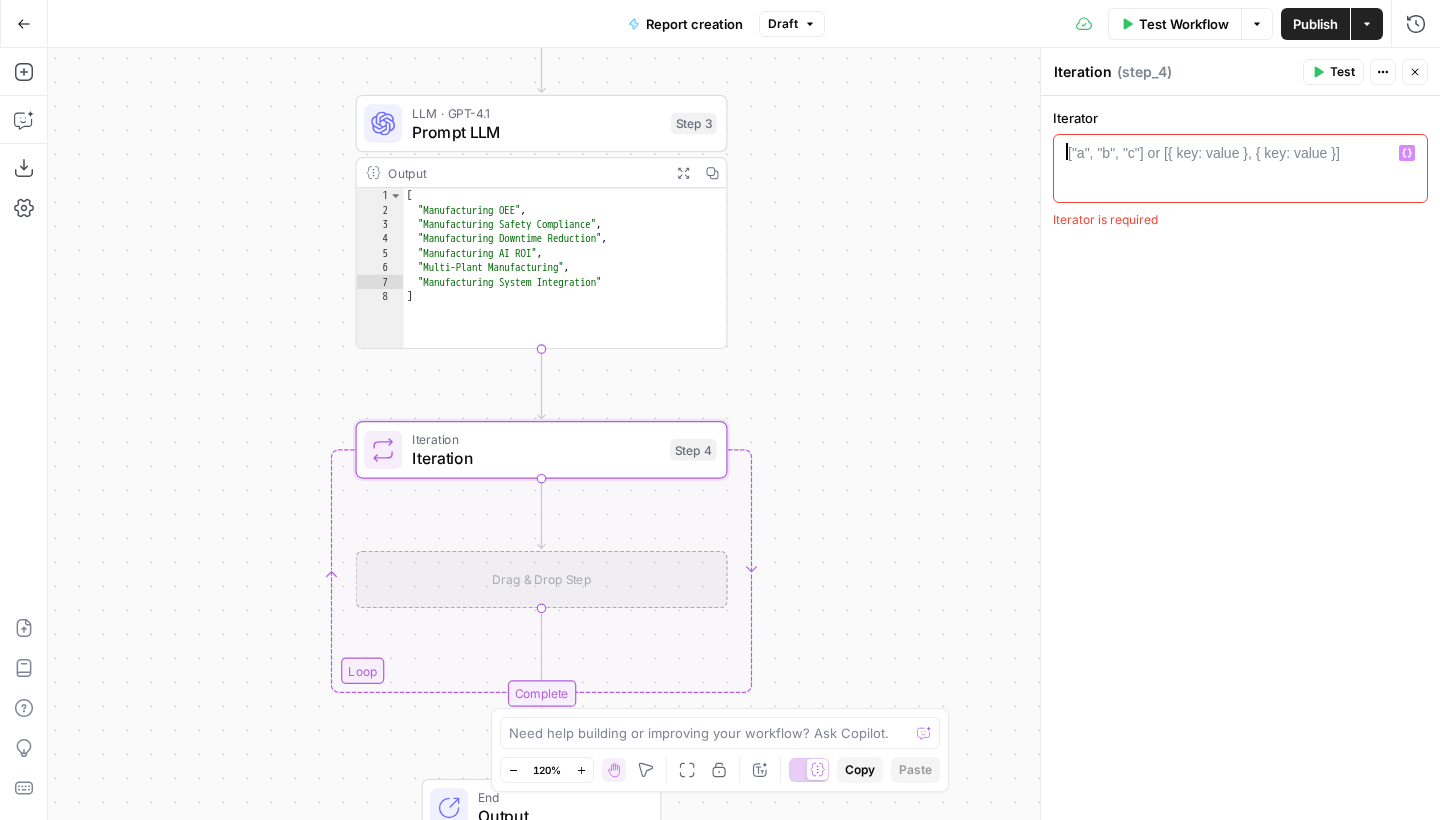 click on "Variables Menu" at bounding box center (1407, 153) 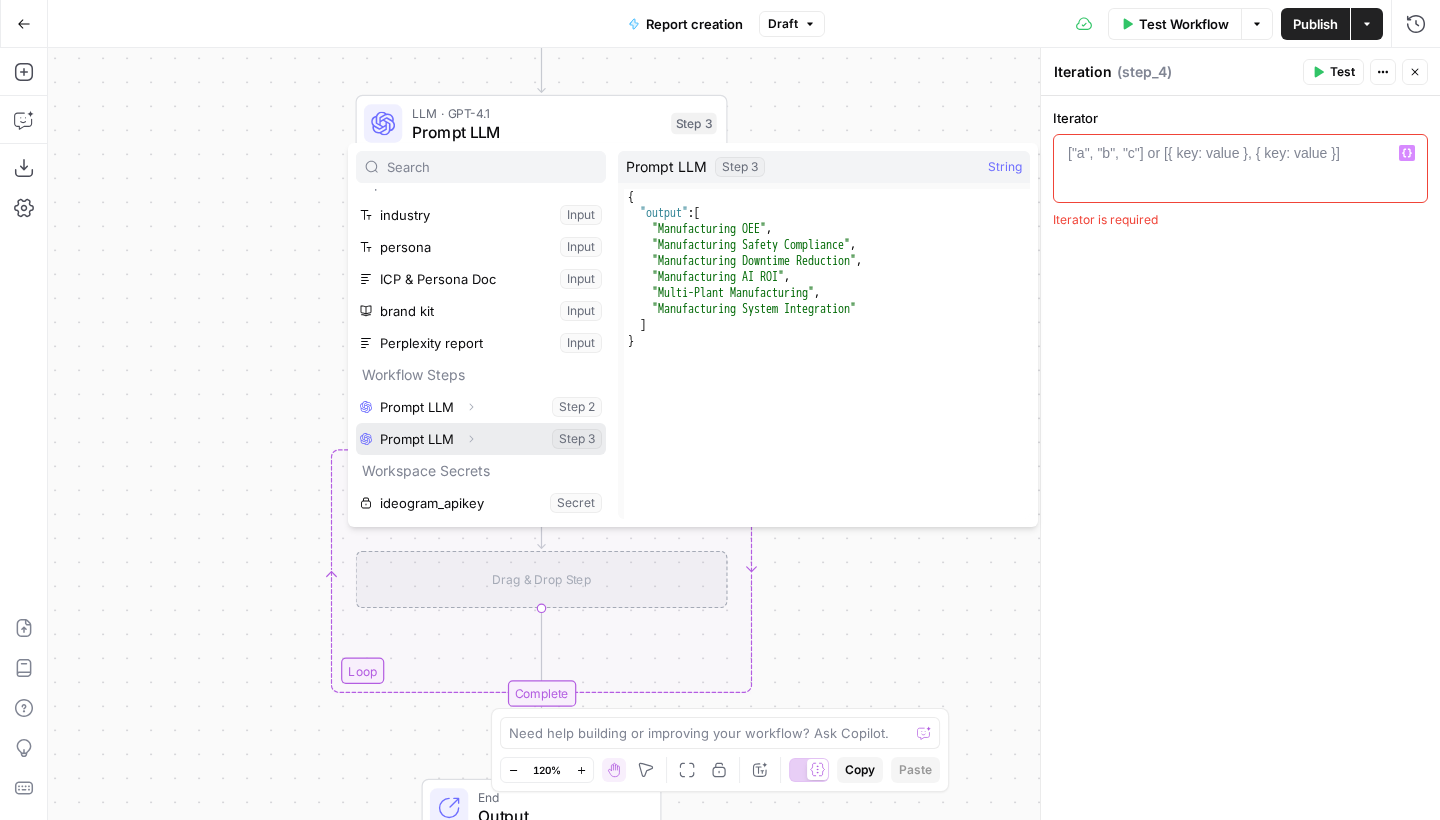 scroll, scrollTop: 22, scrollLeft: 0, axis: vertical 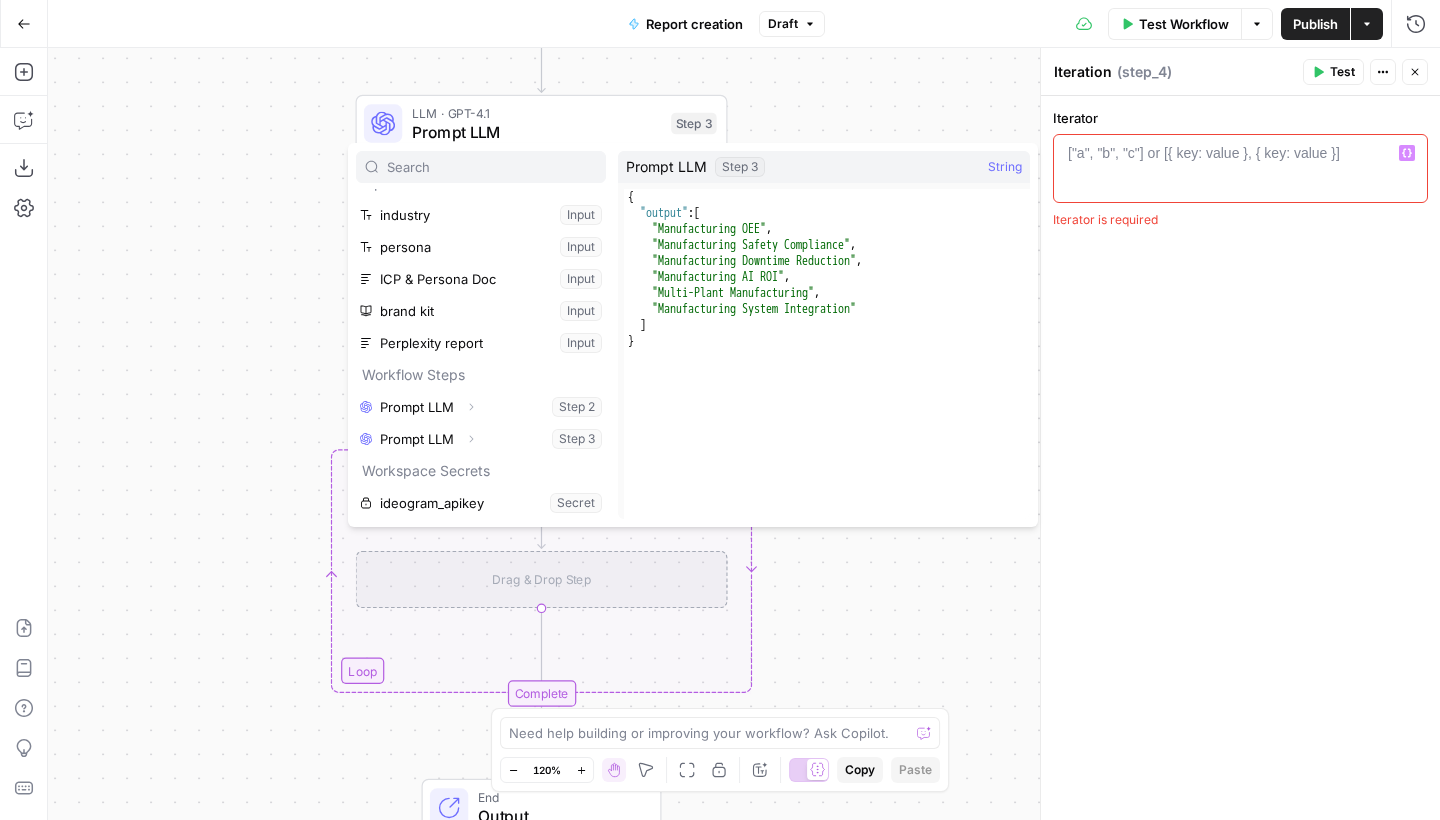 type on "**********" 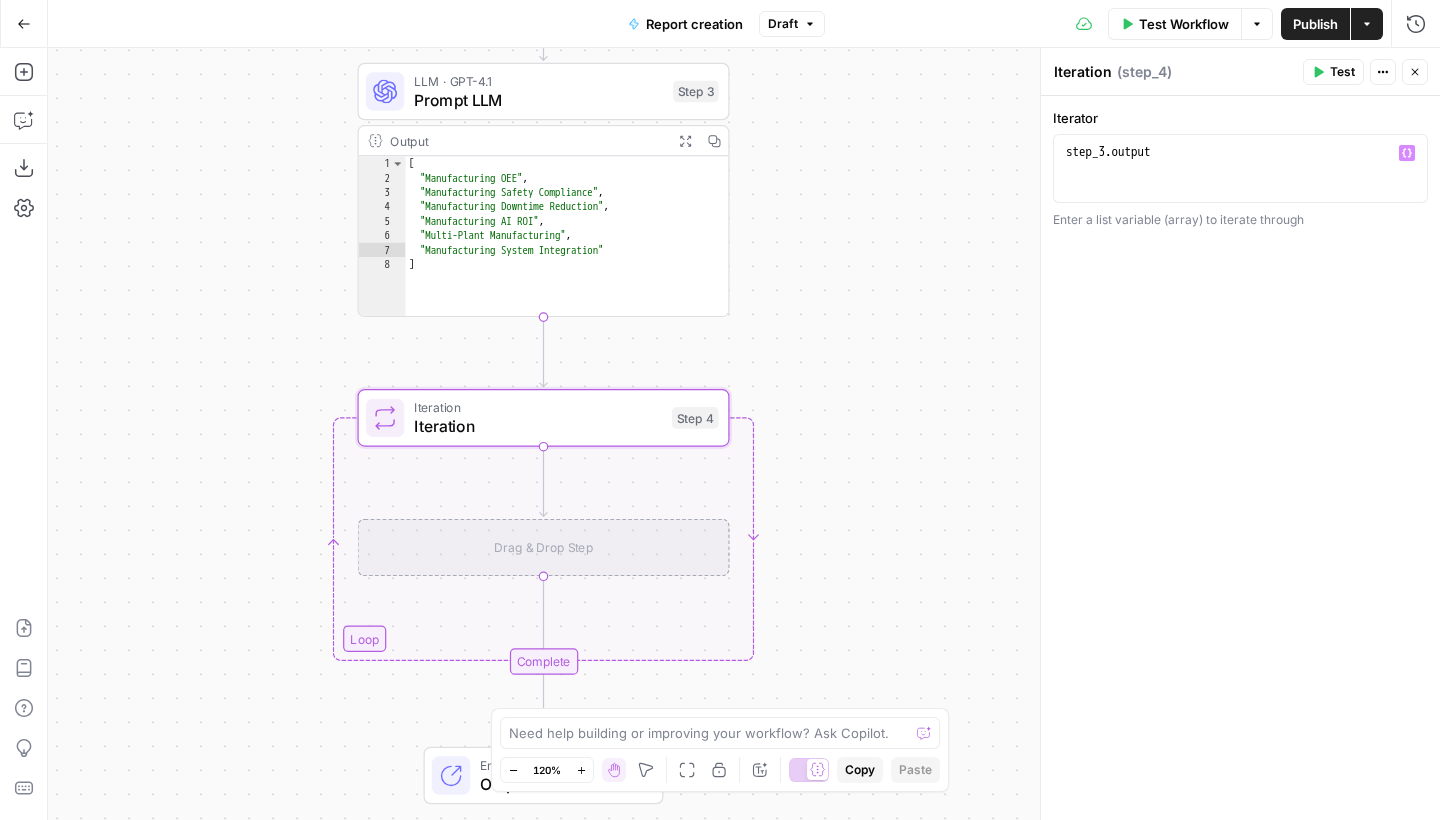 drag, startPoint x: 851, startPoint y: 362, endPoint x: 868, endPoint y: 192, distance: 170.84789 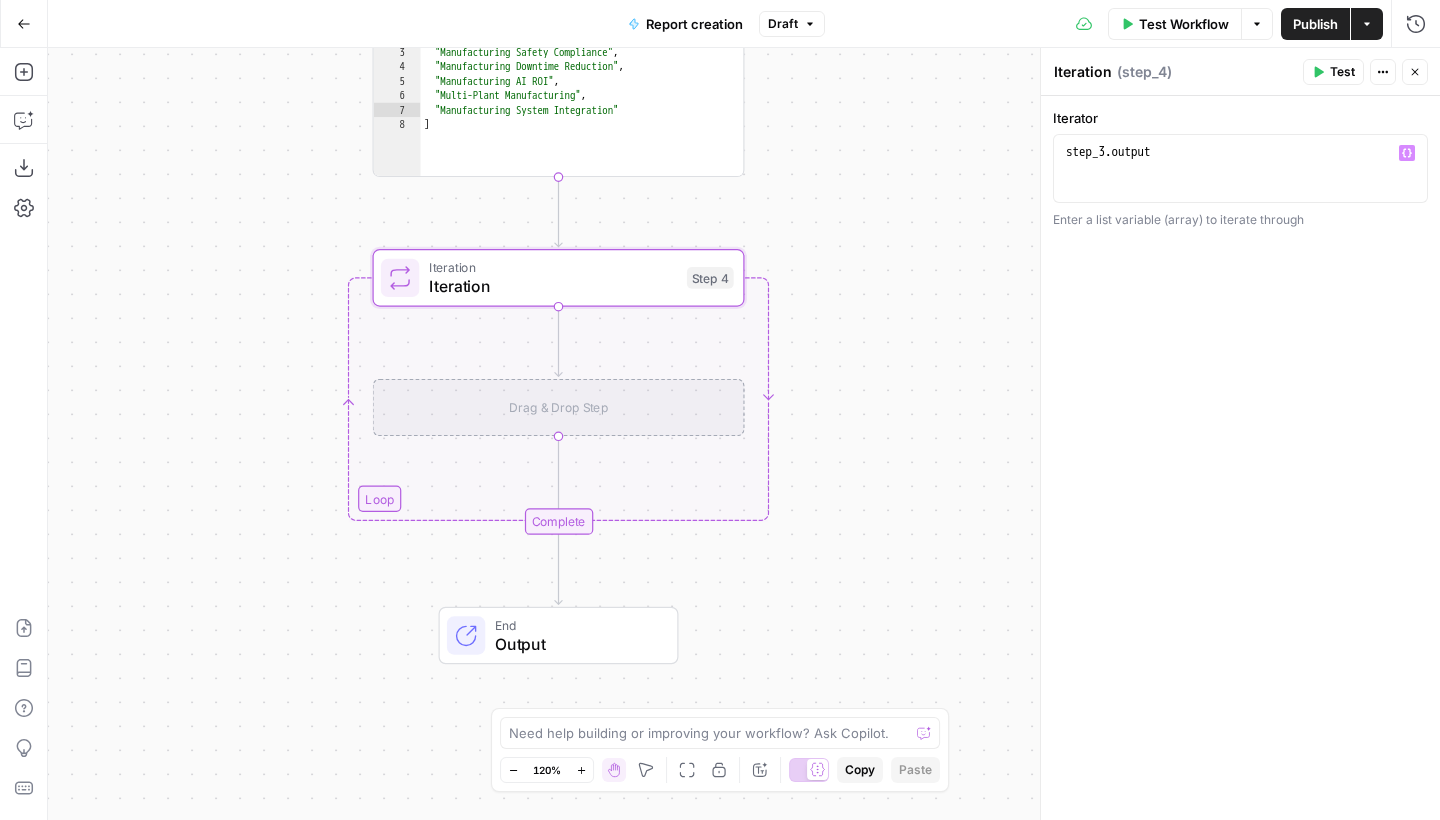 click on "Drag & Drop Step" at bounding box center (559, 408) 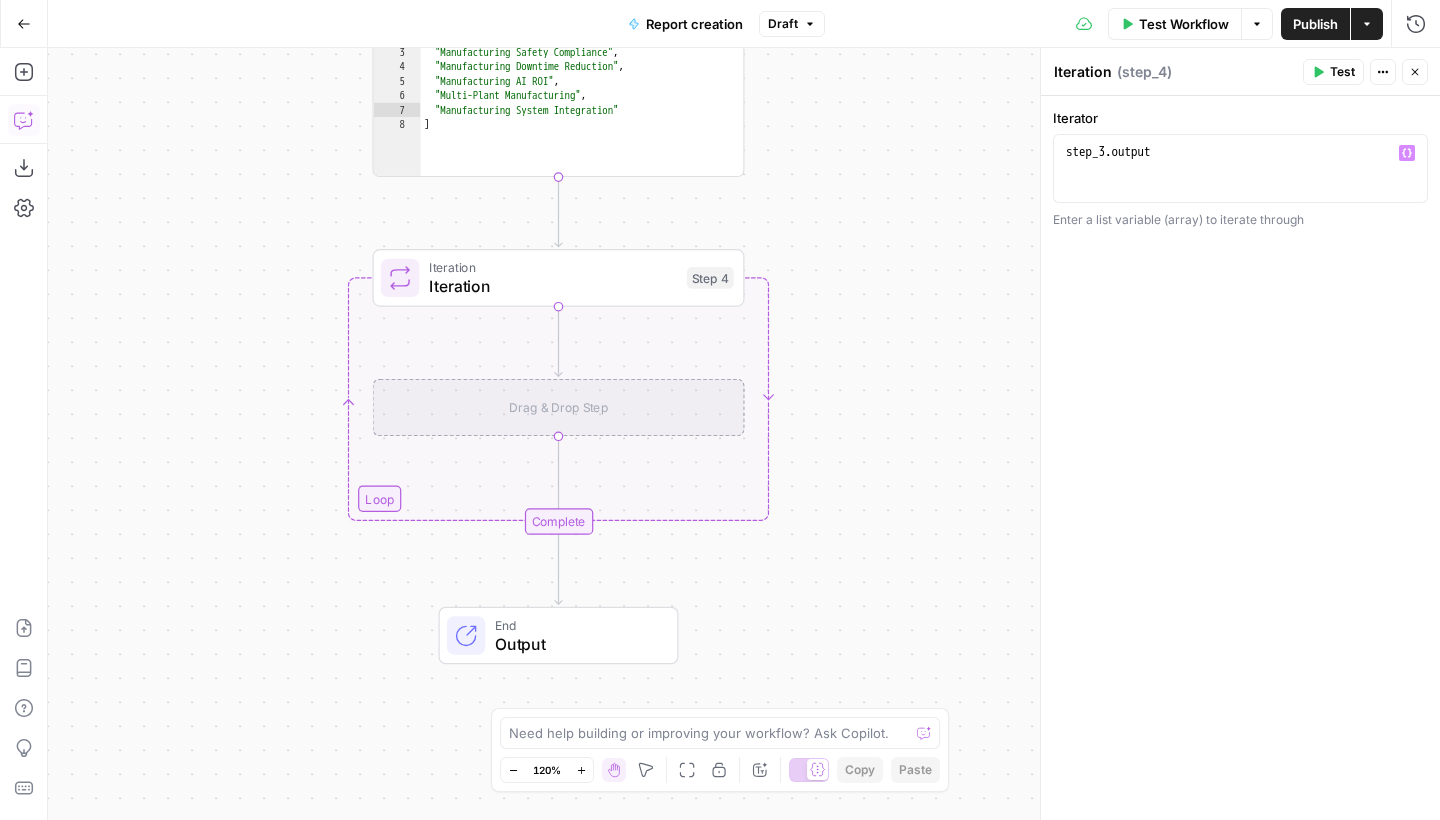 click 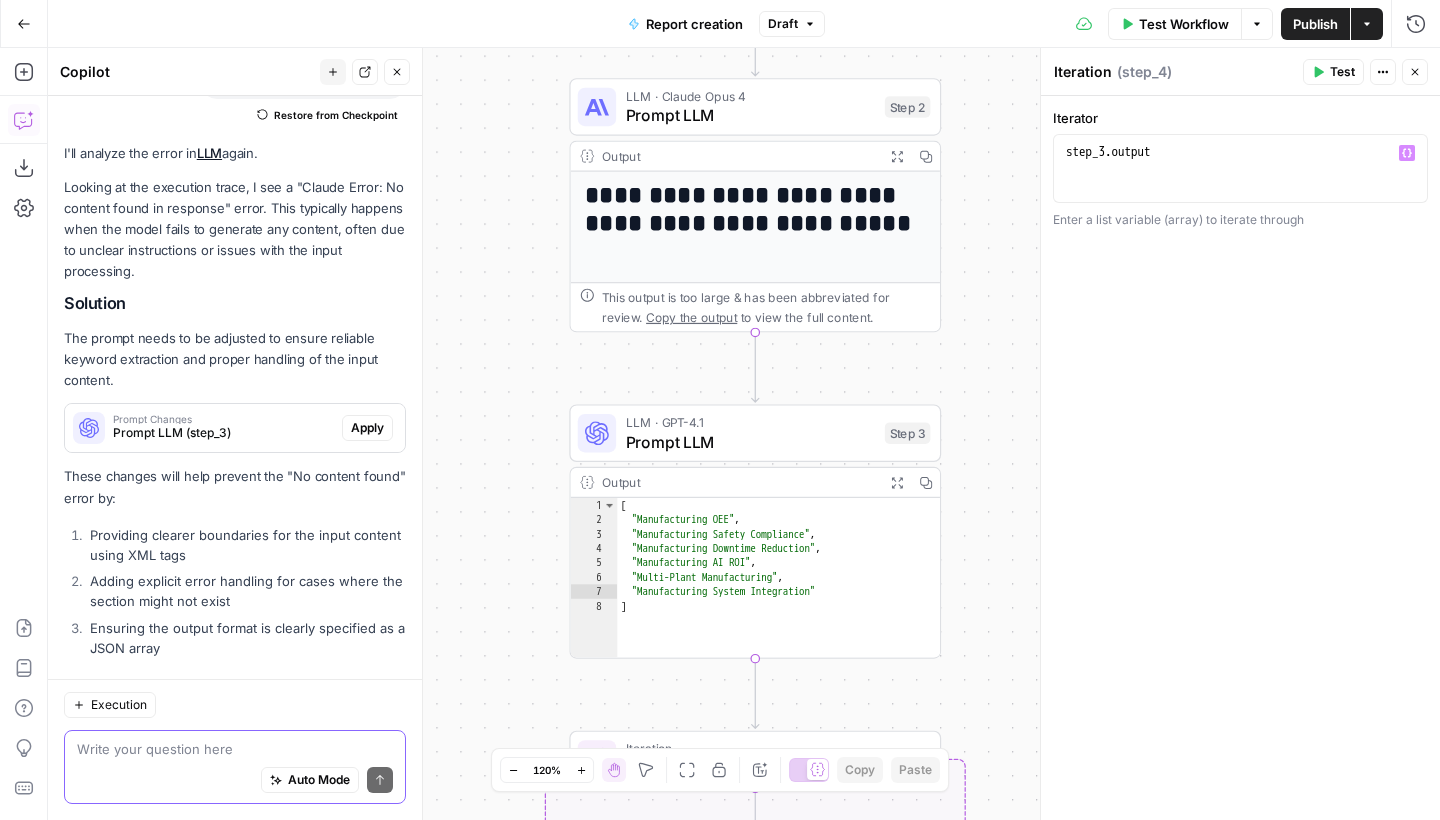 scroll, scrollTop: 968, scrollLeft: 0, axis: vertical 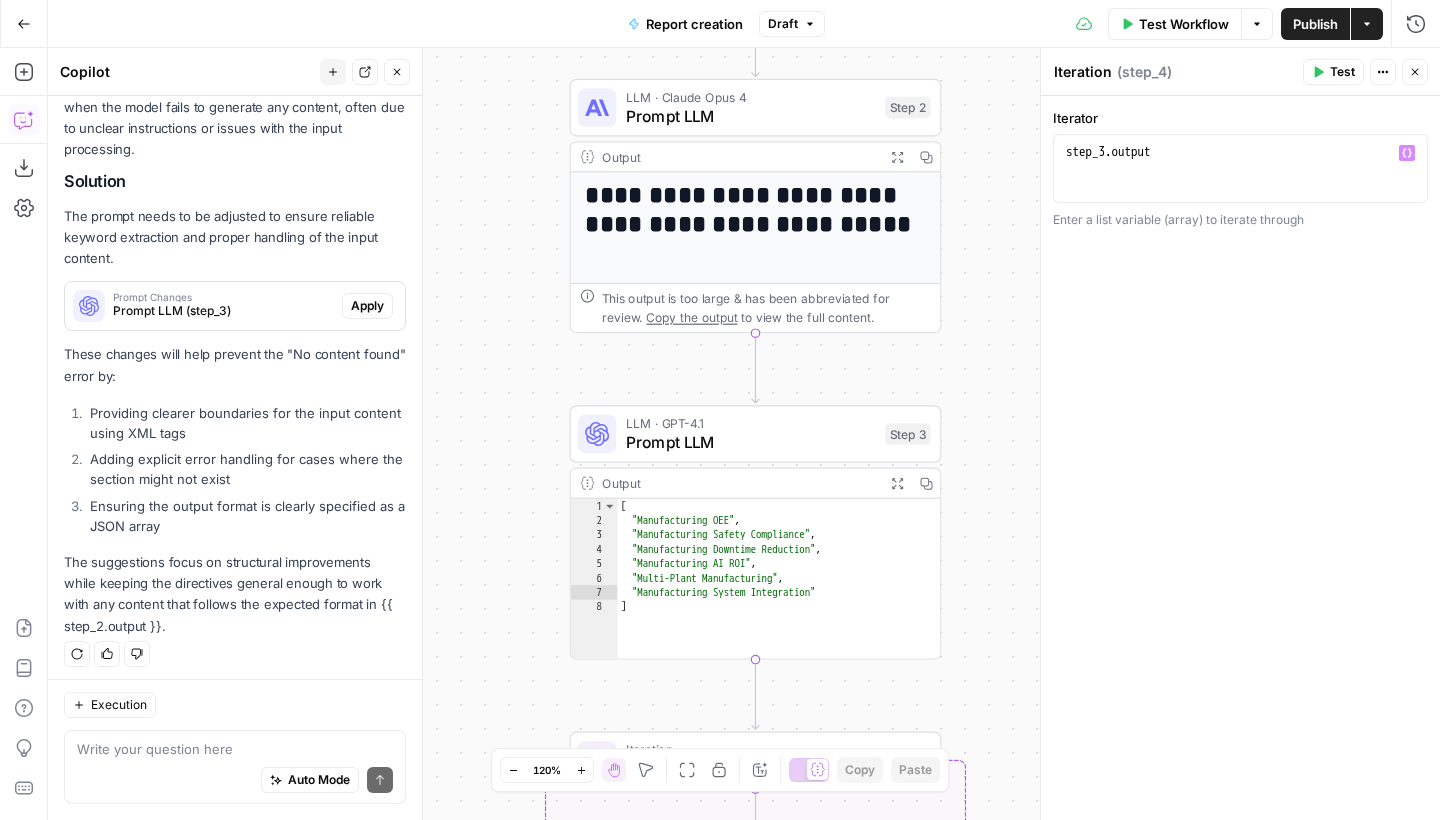 click on "Close" at bounding box center (397, 72) 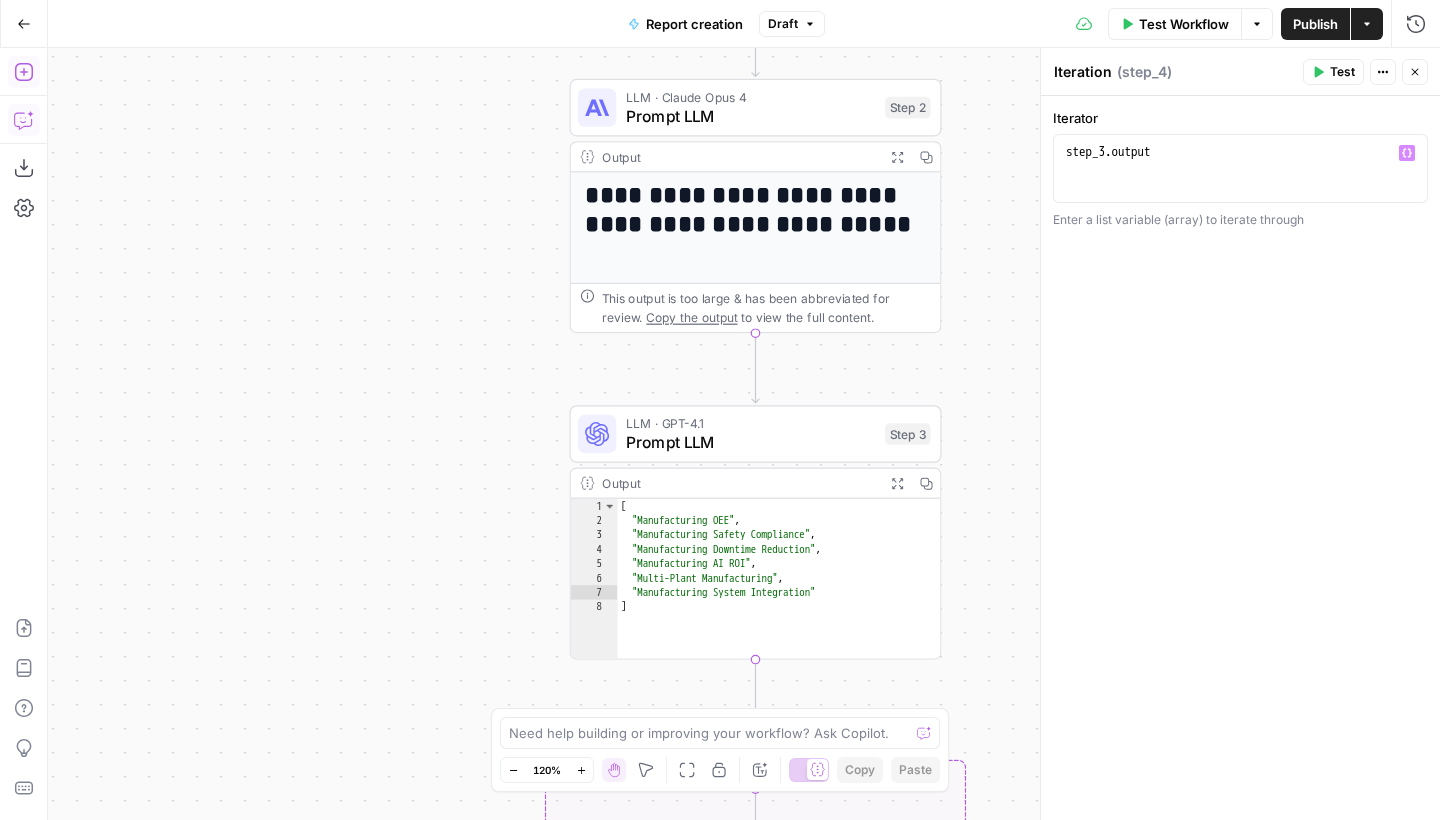 click on "Add Steps" at bounding box center (24, 72) 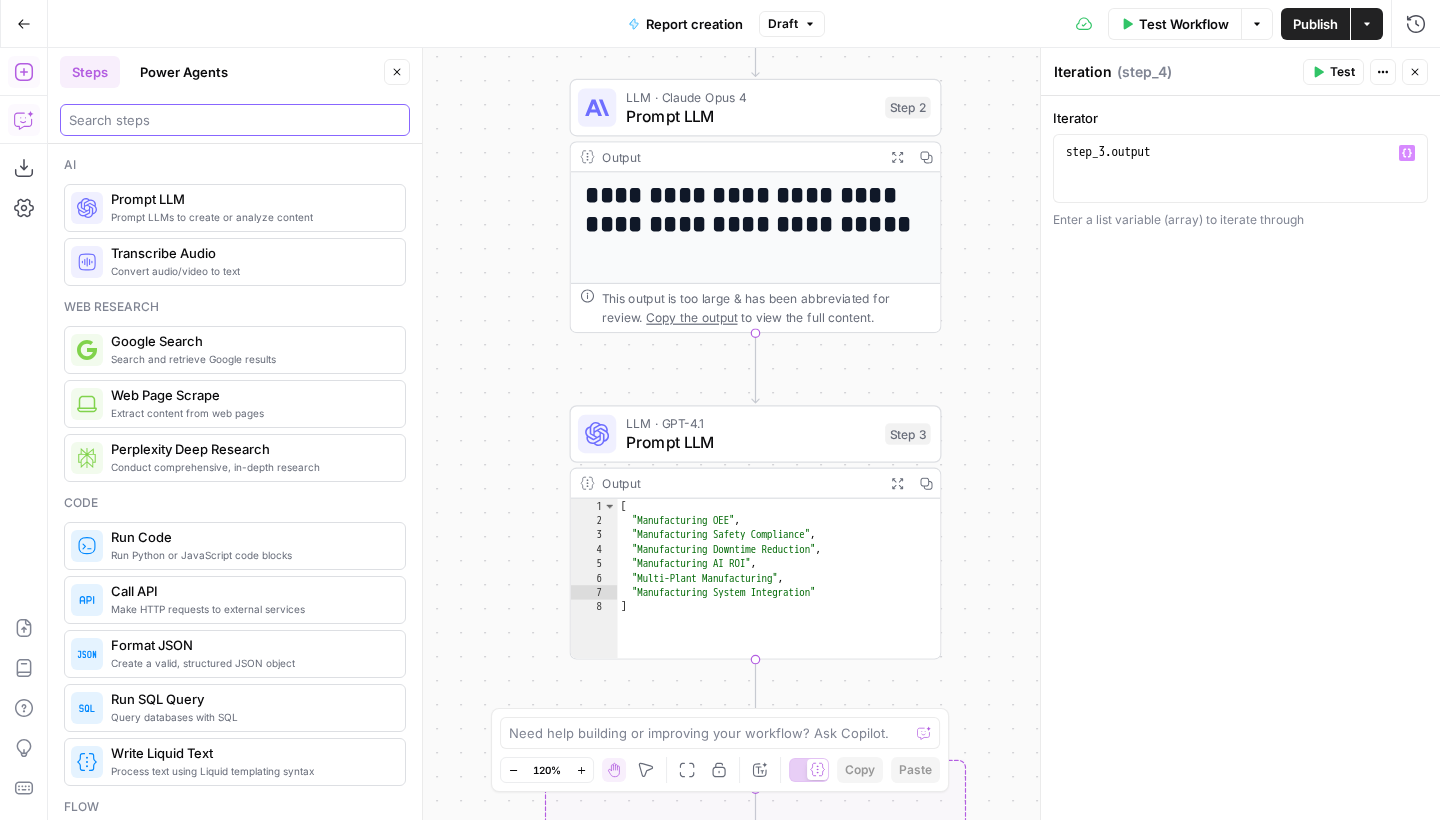 click at bounding box center (235, 120) 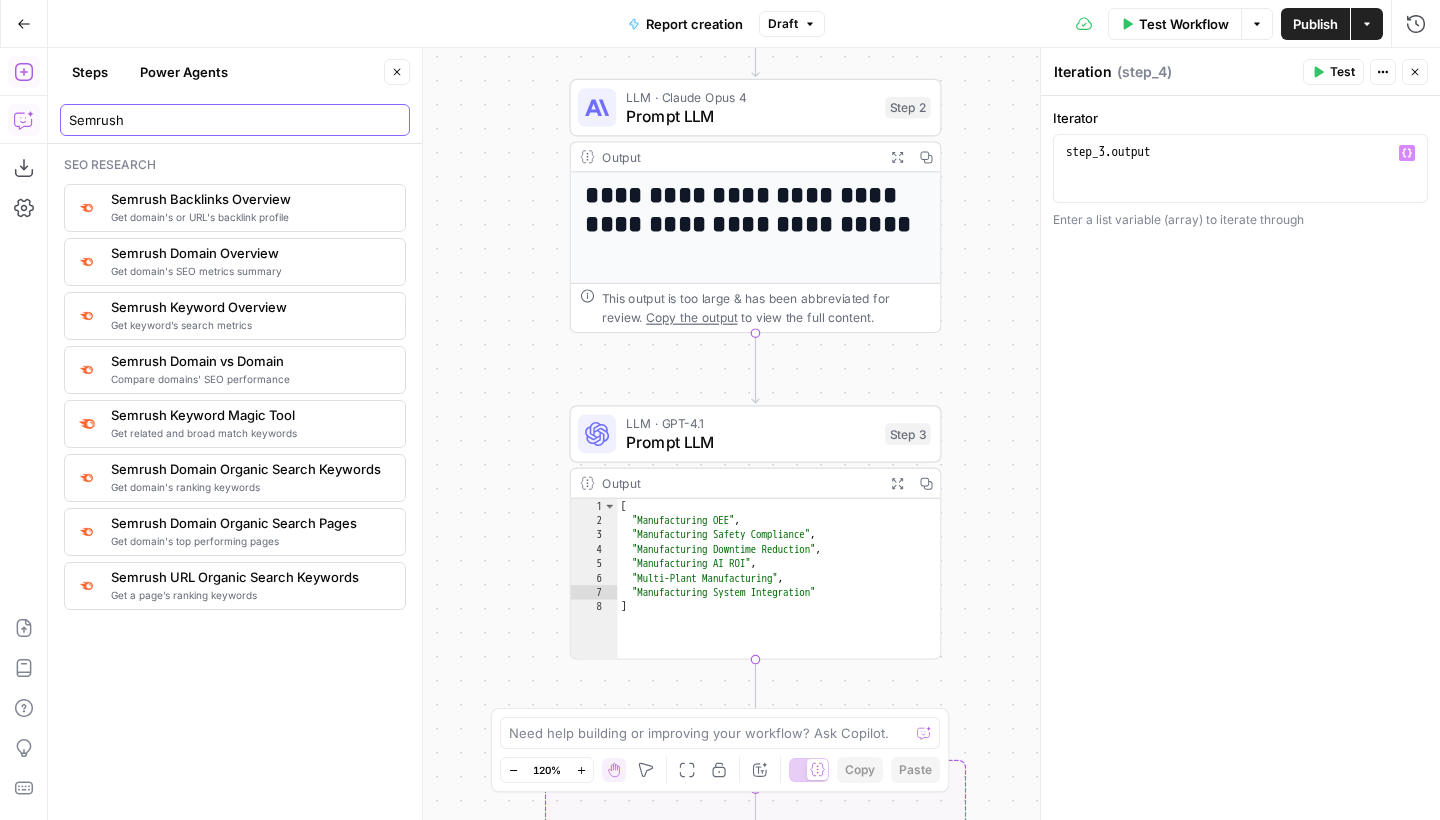 type on "Semrush" 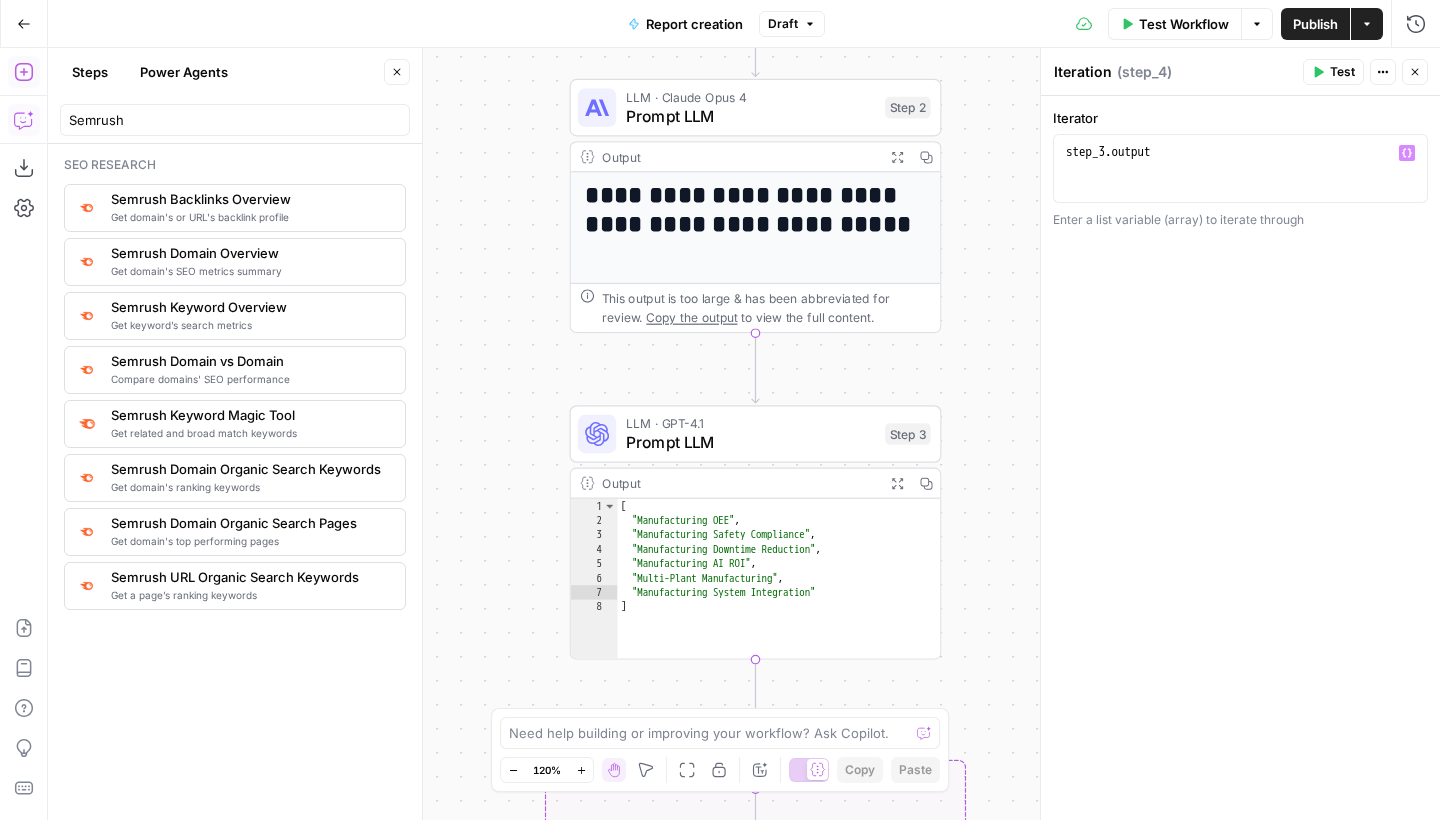 click on "Get keyword’s search metrics" at bounding box center (250, 325) 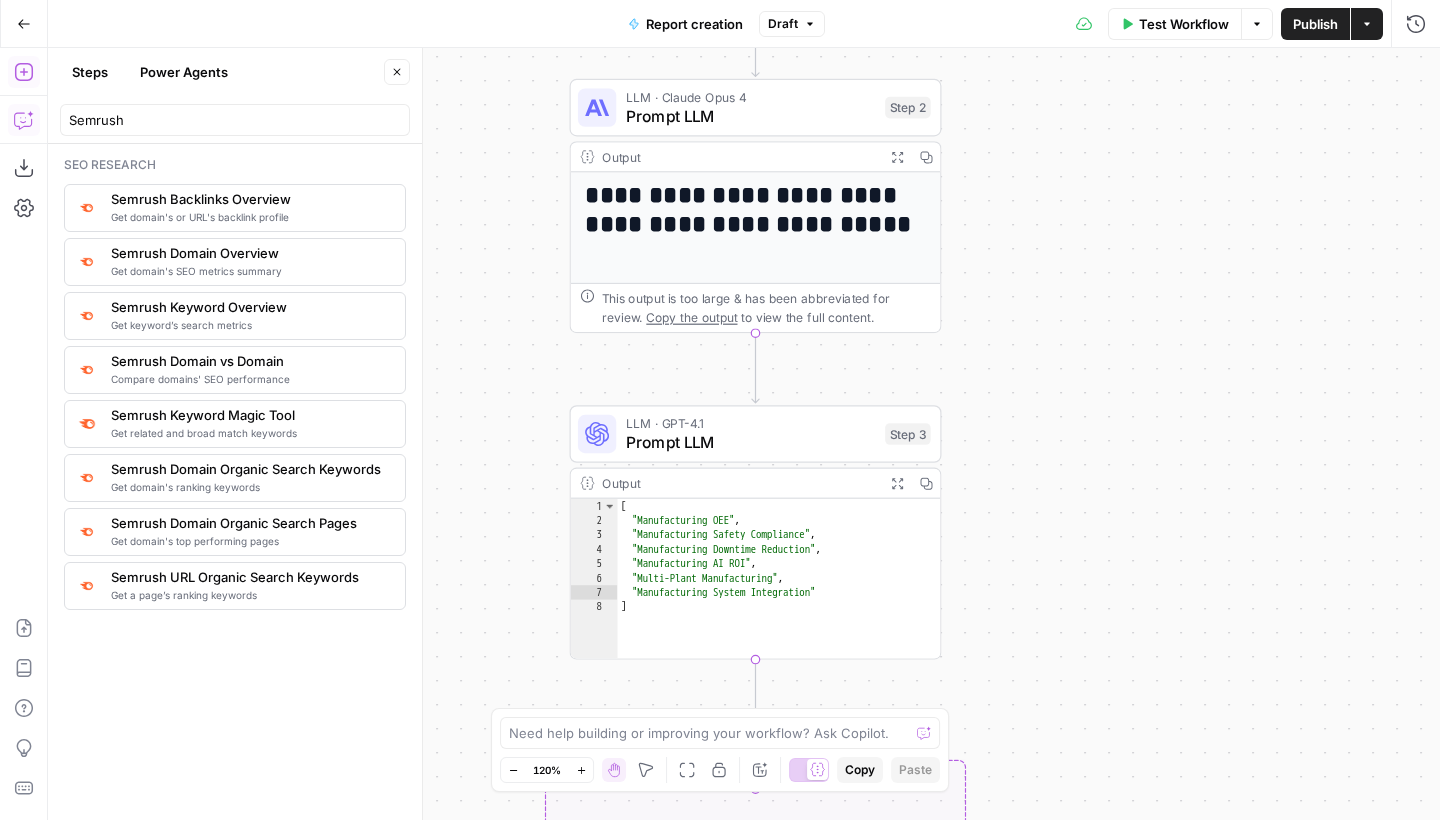 type on "Semrush Keyword Overview" 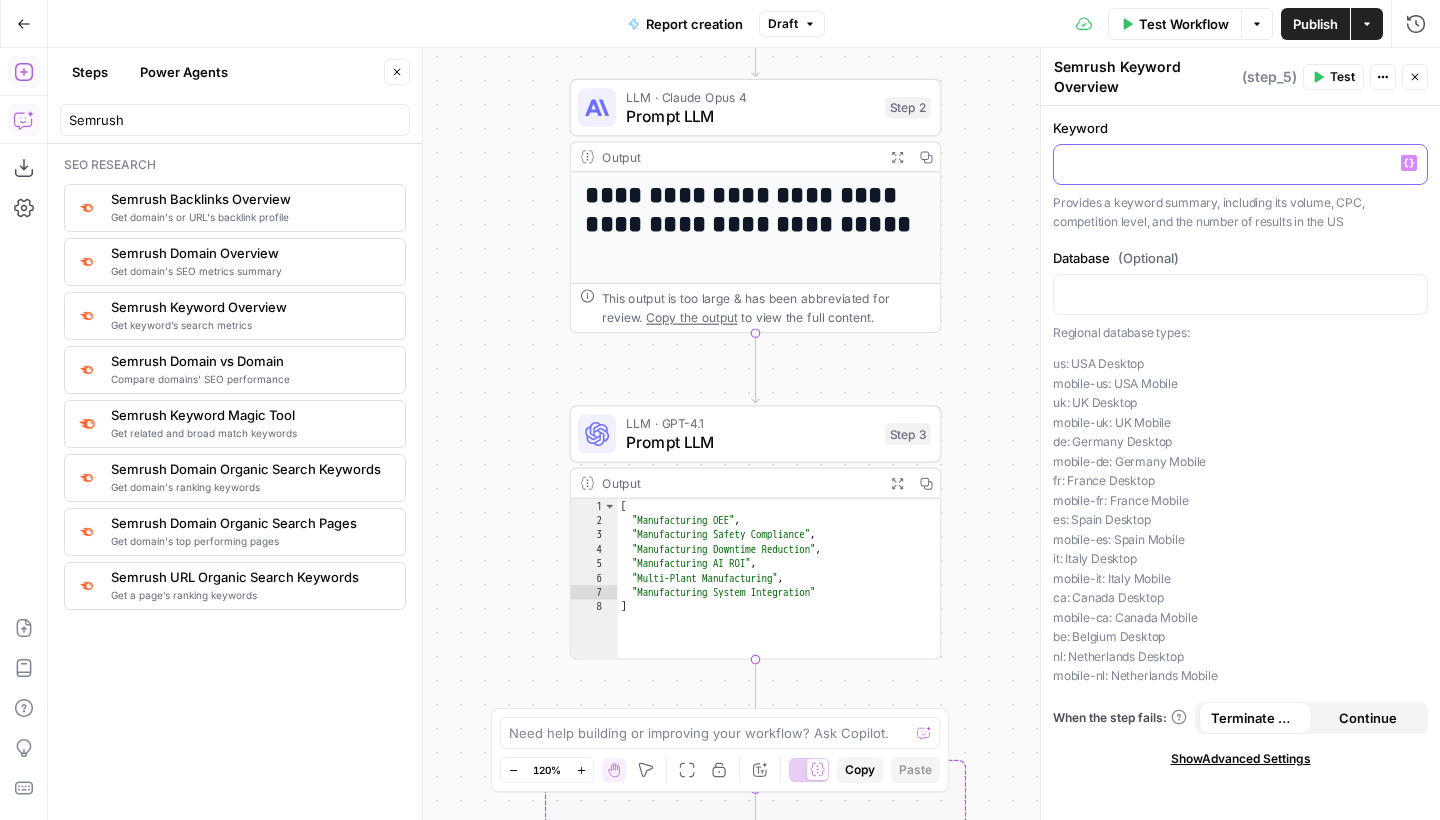 click at bounding box center [1240, 163] 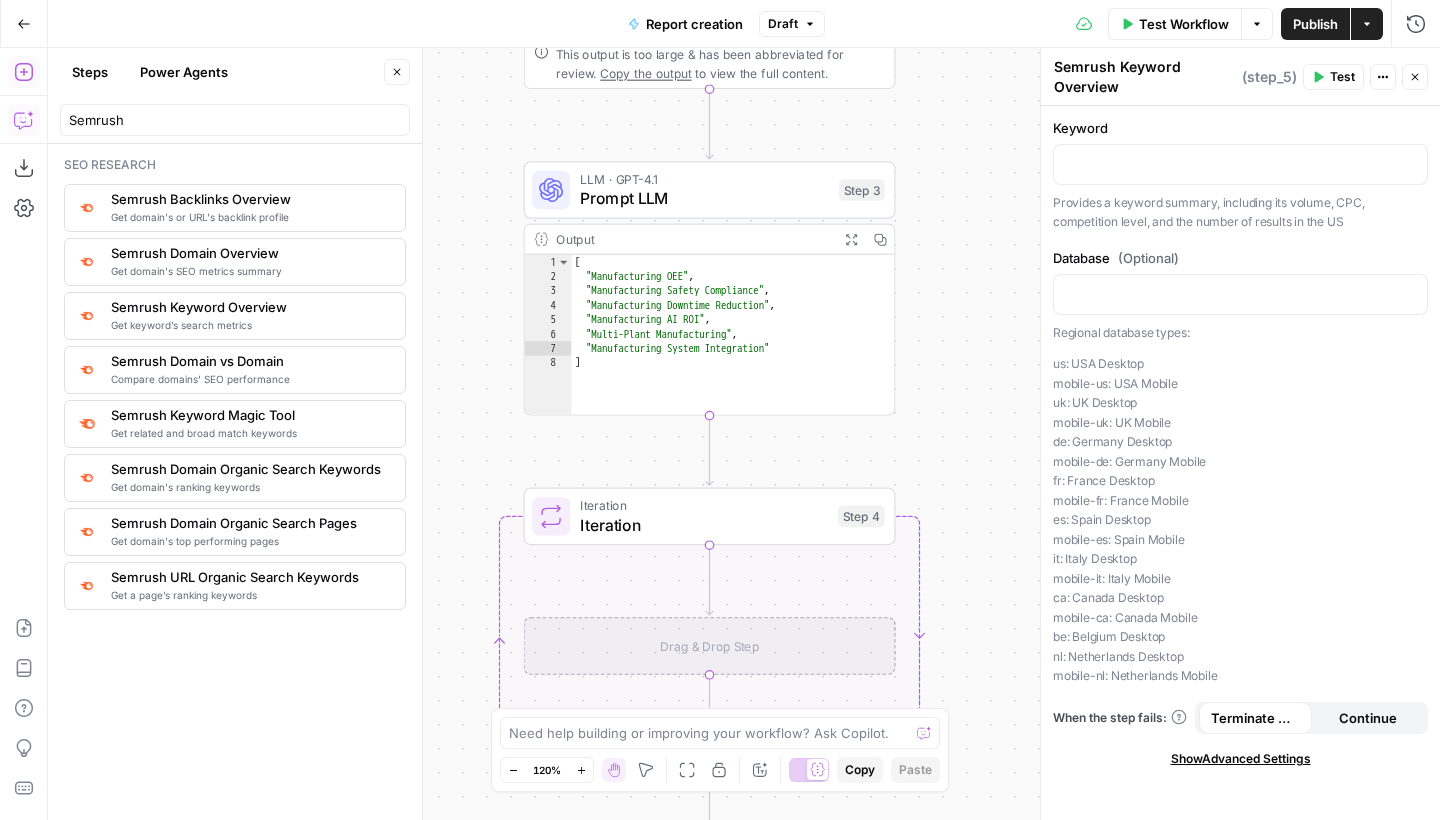 drag, startPoint x: 933, startPoint y: 364, endPoint x: 887, endPoint y: 118, distance: 250.26385 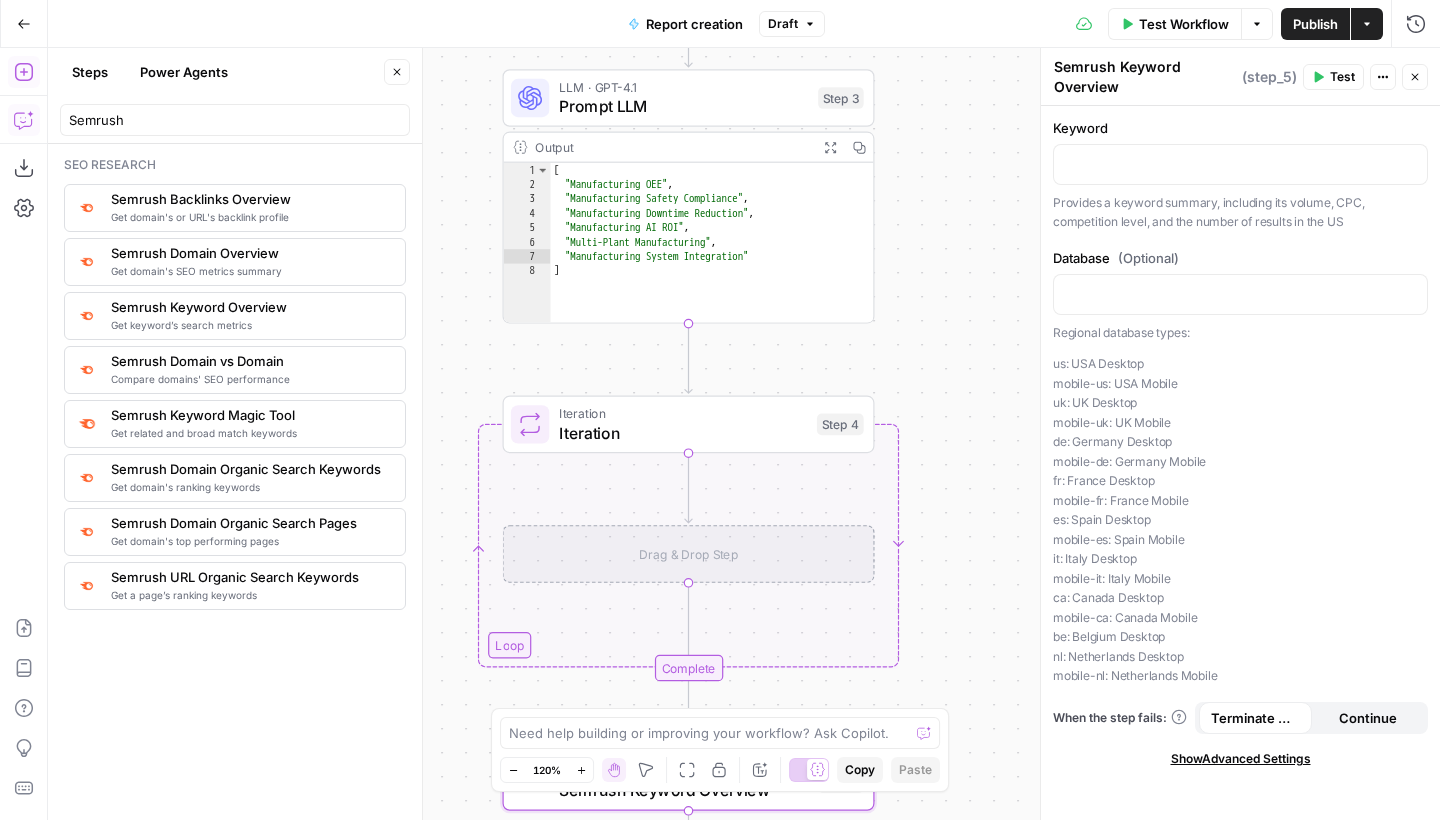 drag, startPoint x: 927, startPoint y: 387, endPoint x: 889, endPoint y: 272, distance: 121.11565 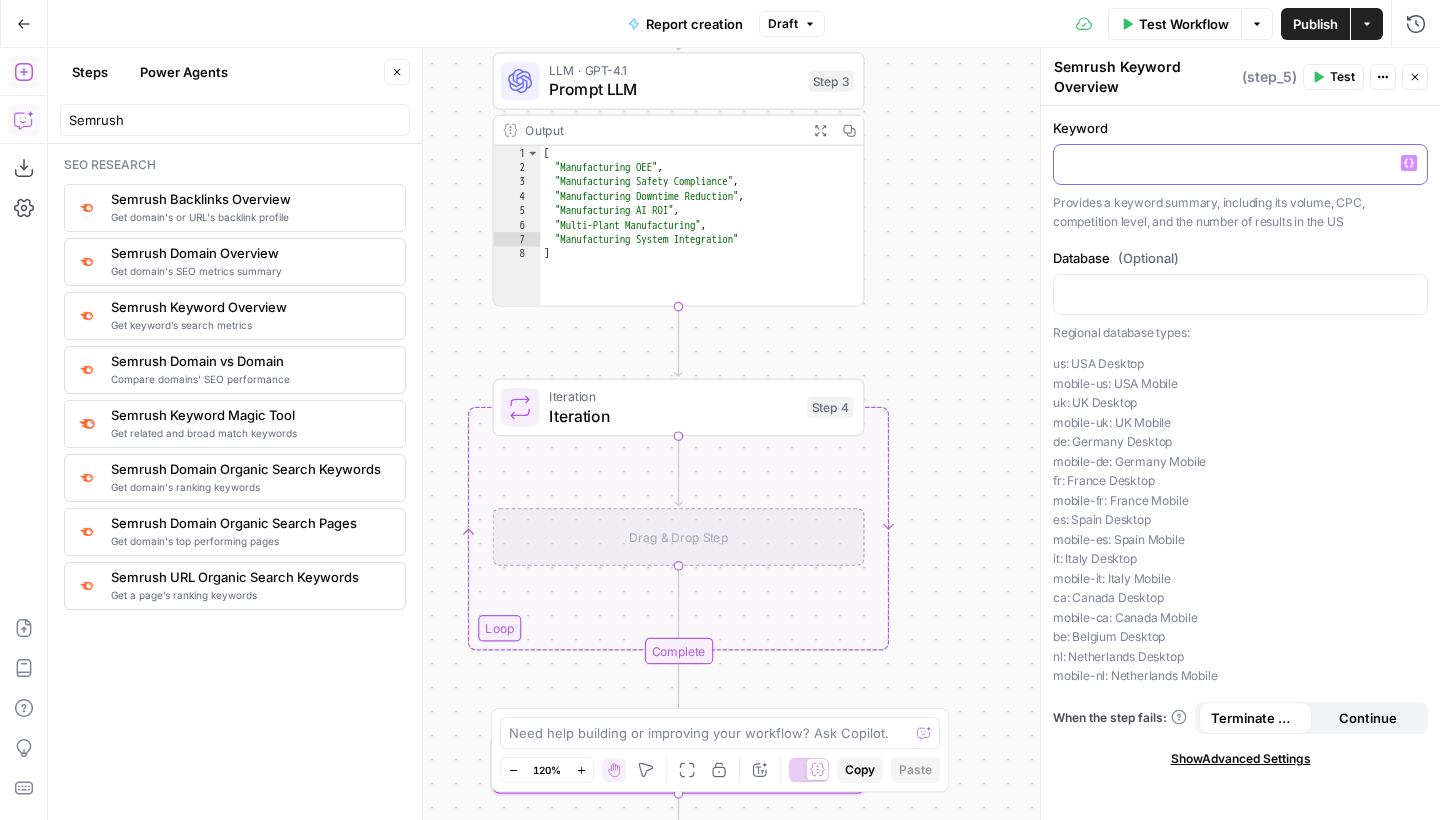 click at bounding box center (1240, 163) 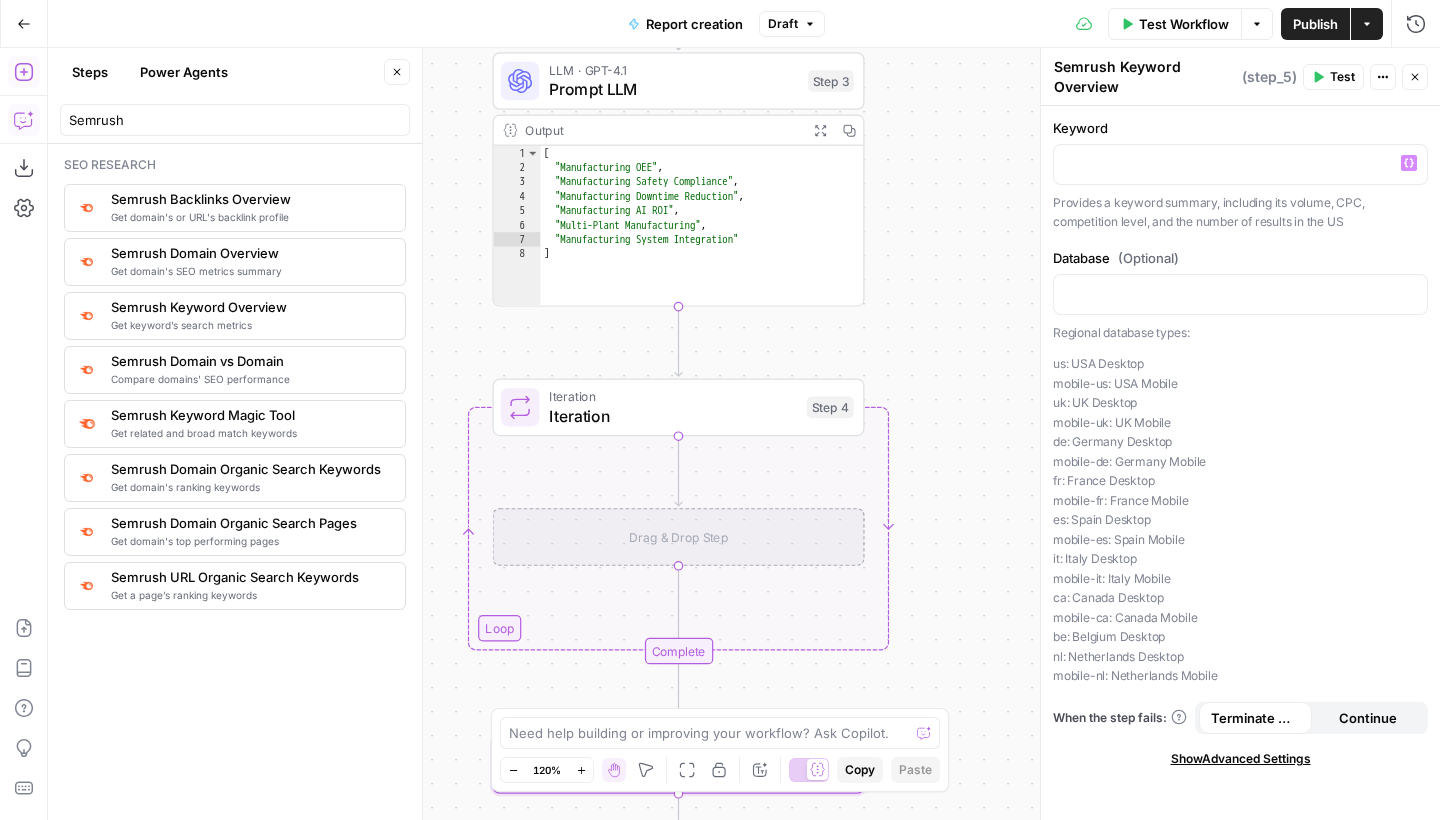 click 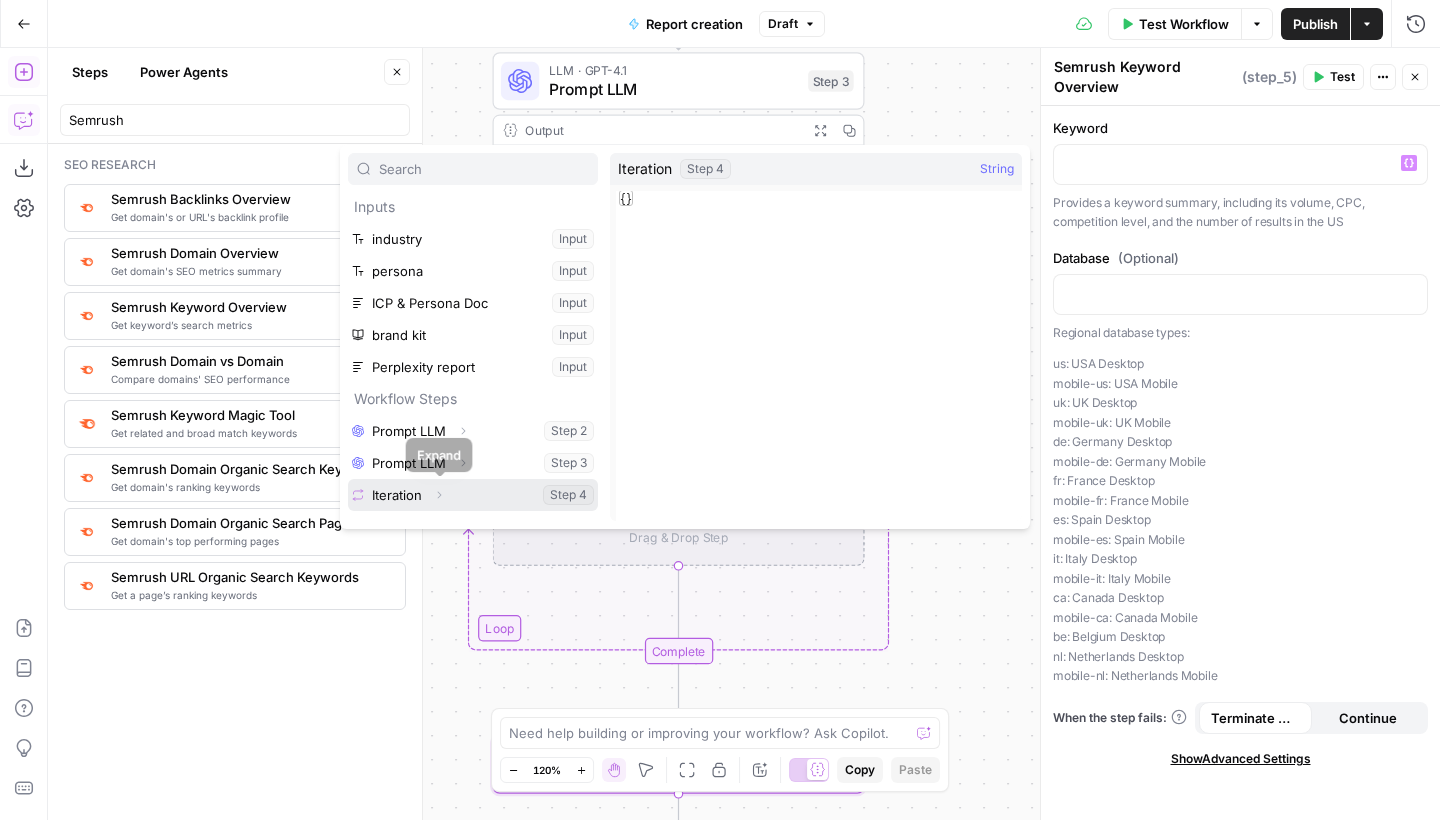 click on "Expand" at bounding box center (439, 495) 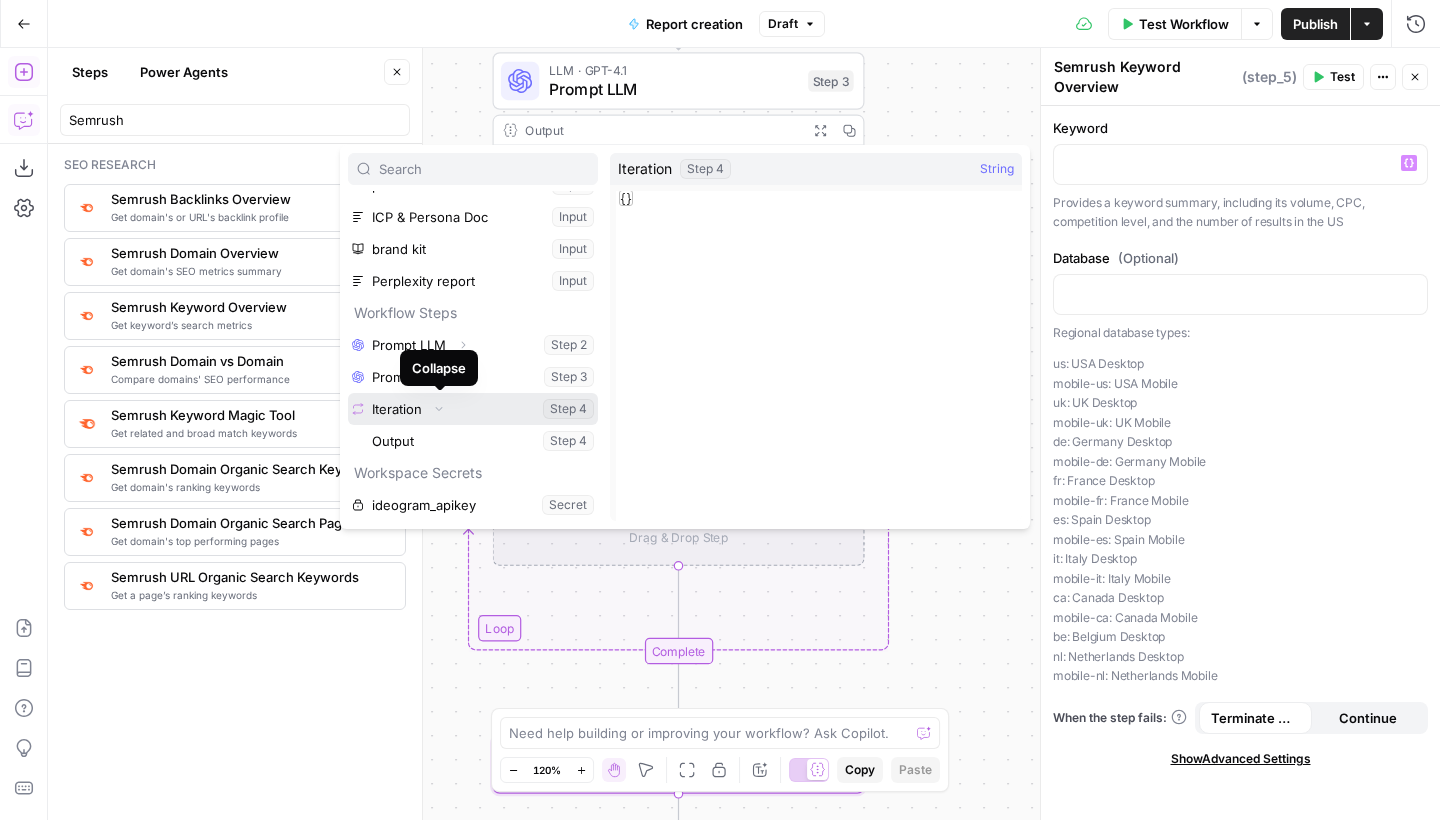 scroll, scrollTop: 86, scrollLeft: 0, axis: vertical 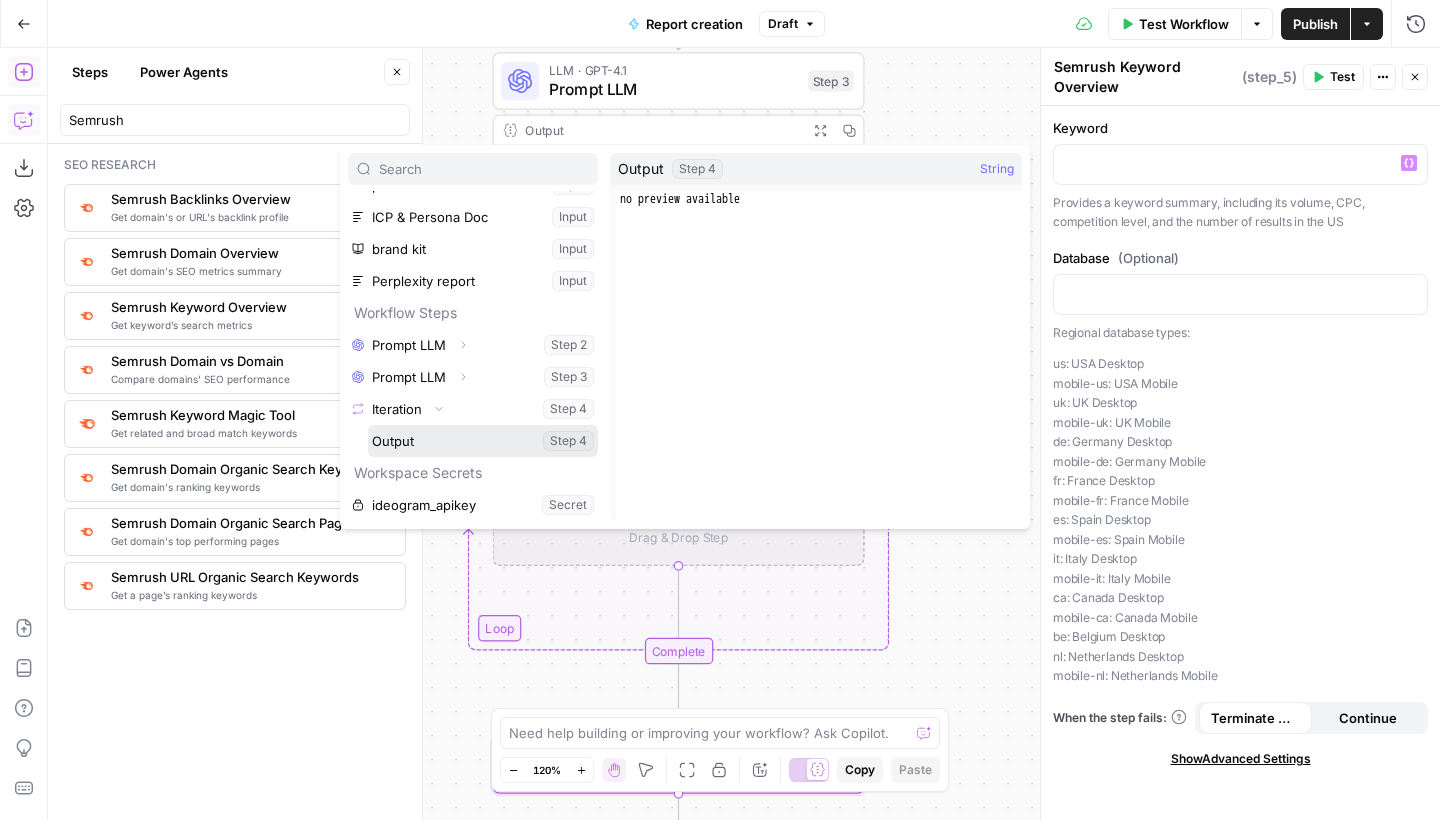 click at bounding box center [483, 441] 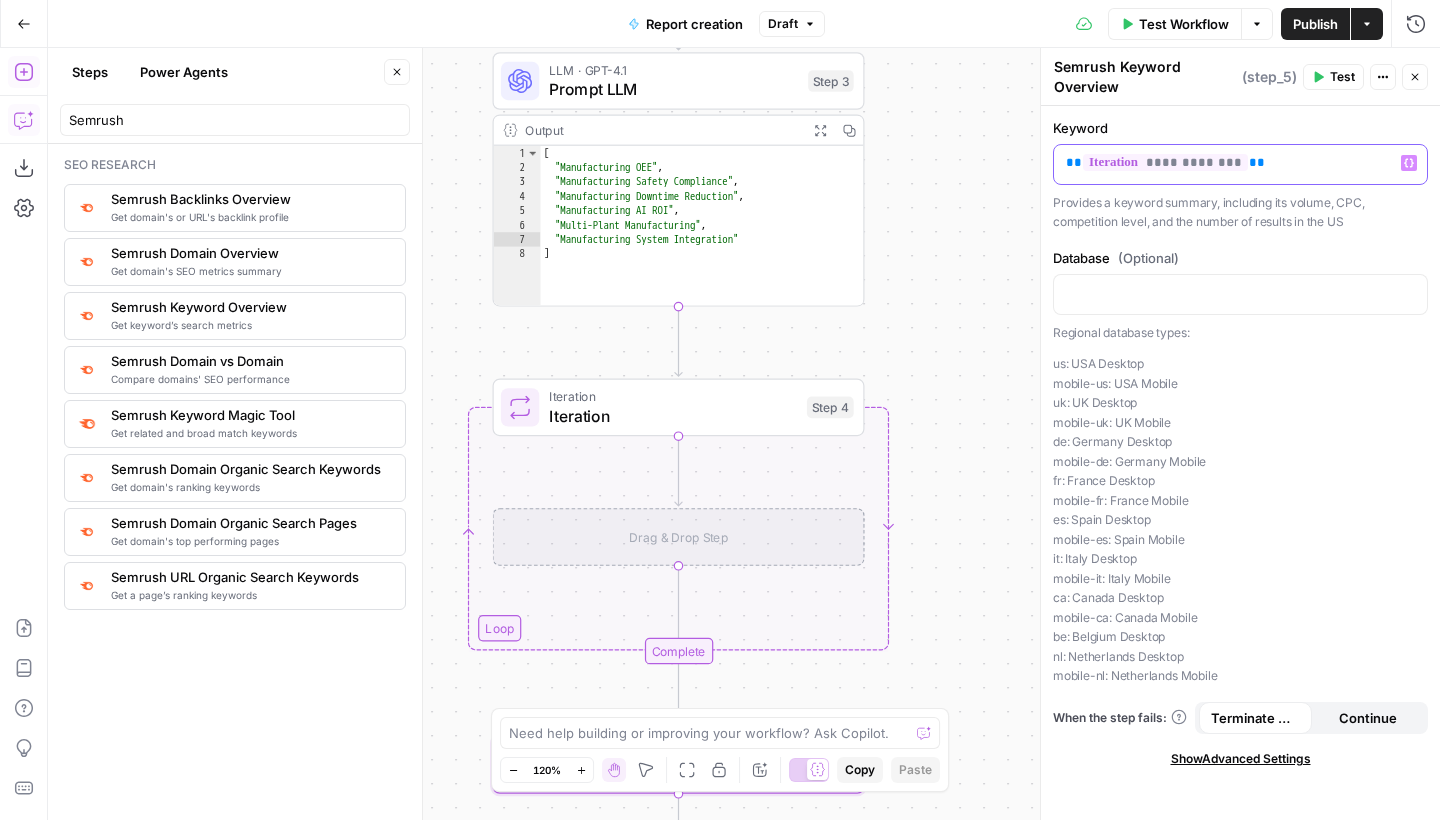 type 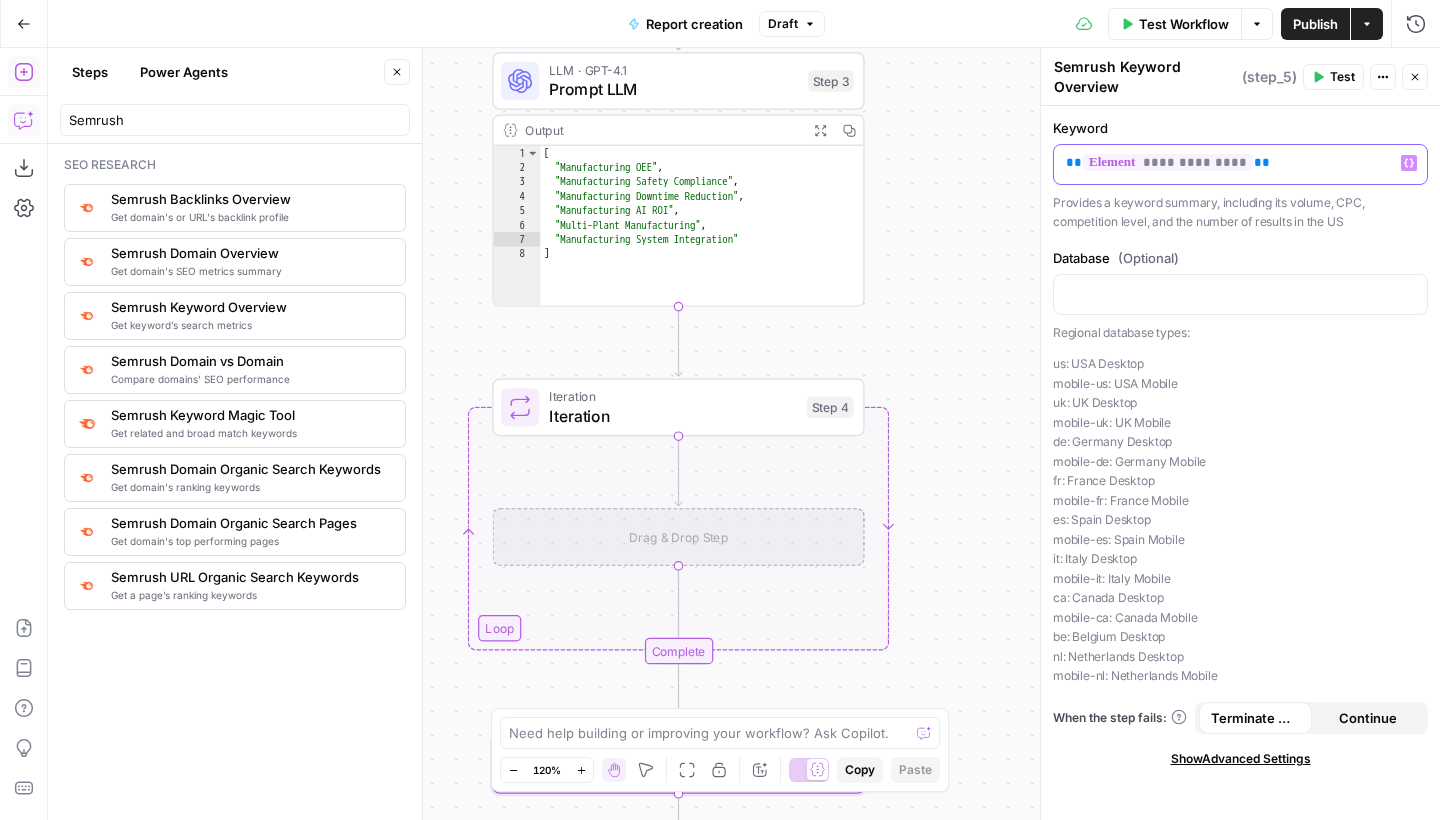scroll, scrollTop: 0, scrollLeft: 0, axis: both 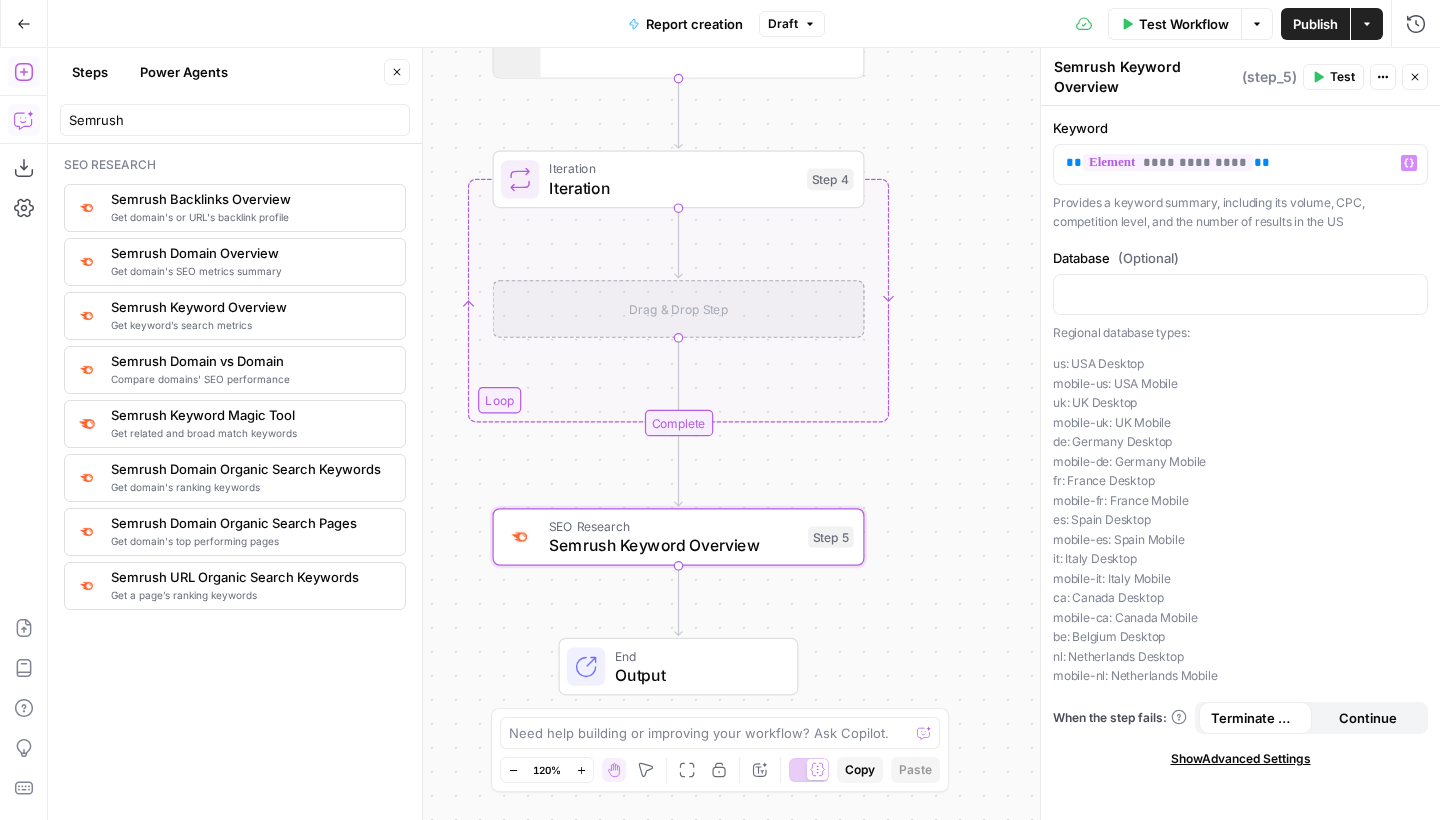 drag, startPoint x: 962, startPoint y: 590, endPoint x: 960, endPoint y: 355, distance: 235.00851 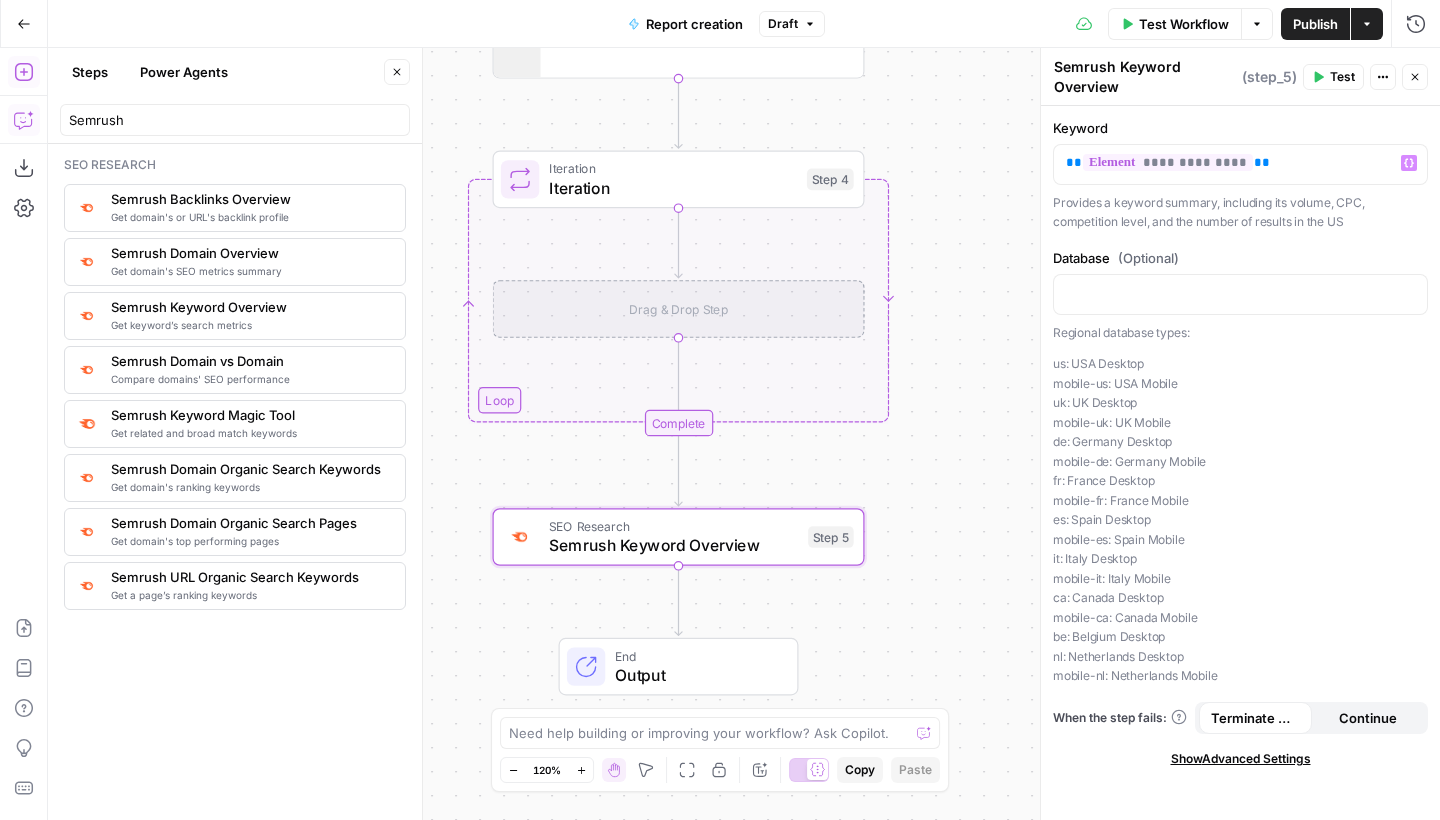 click on "**********" at bounding box center (744, 434) 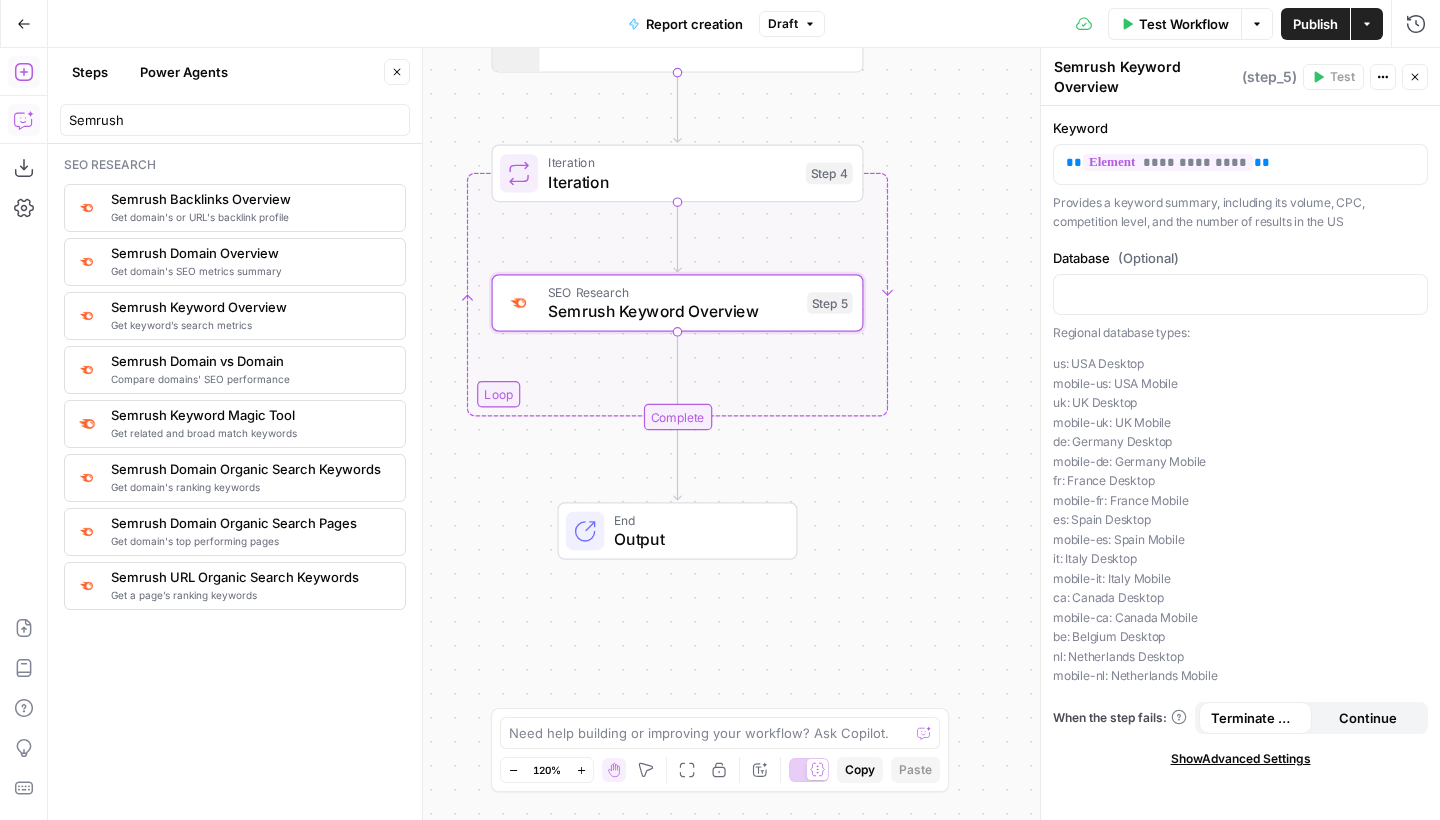 click 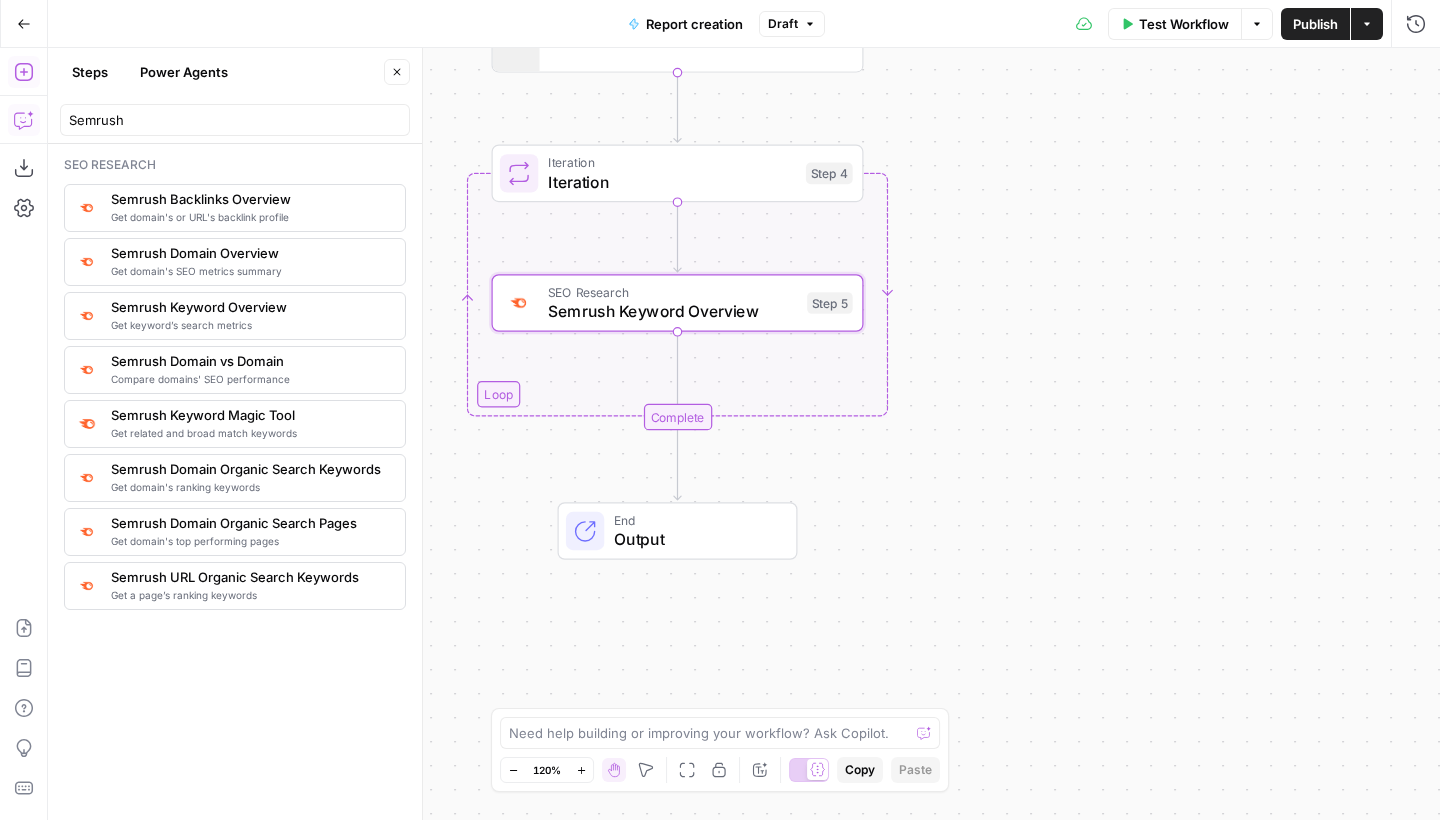 click 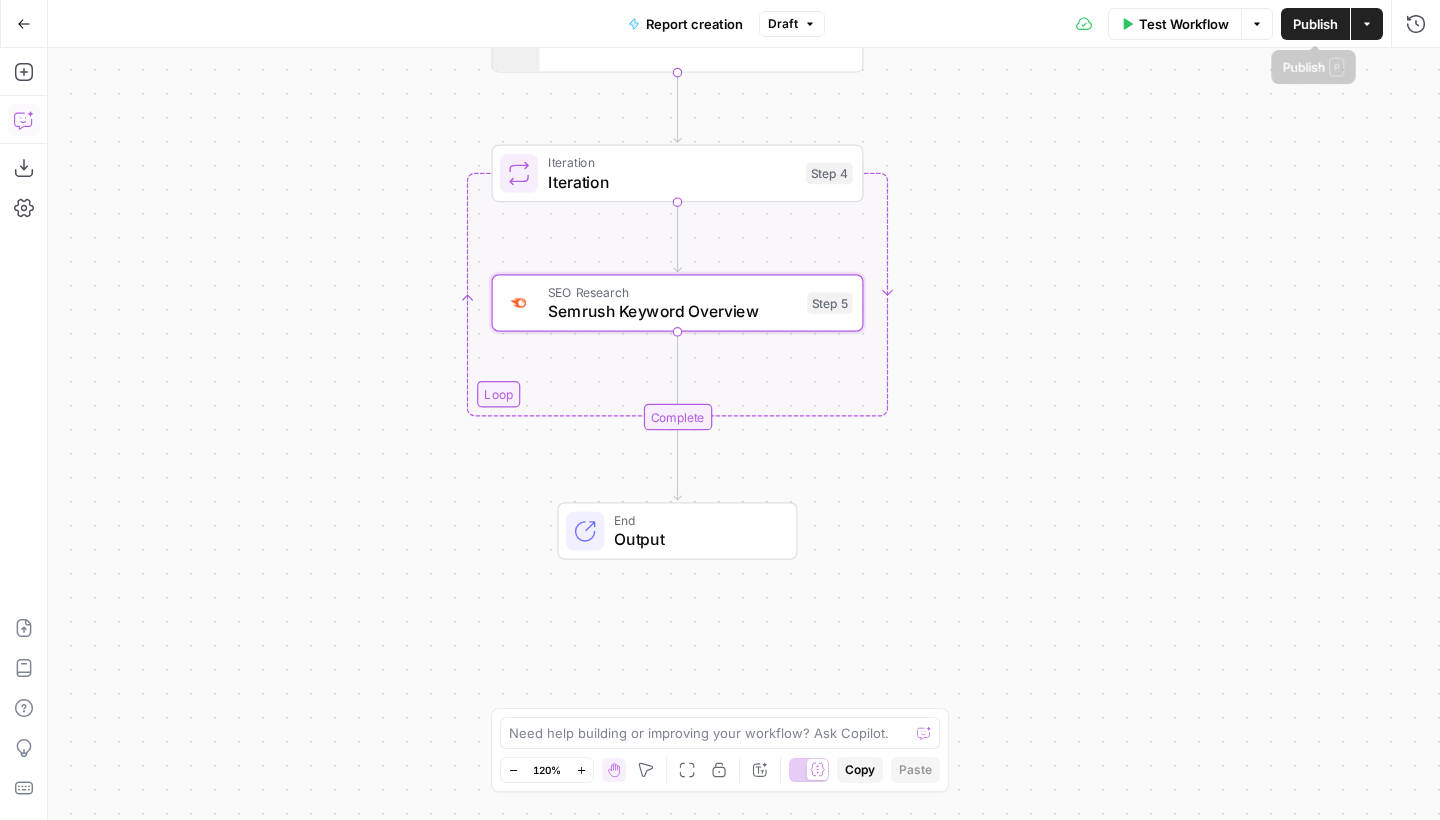 click on "Publish" at bounding box center (1315, 24) 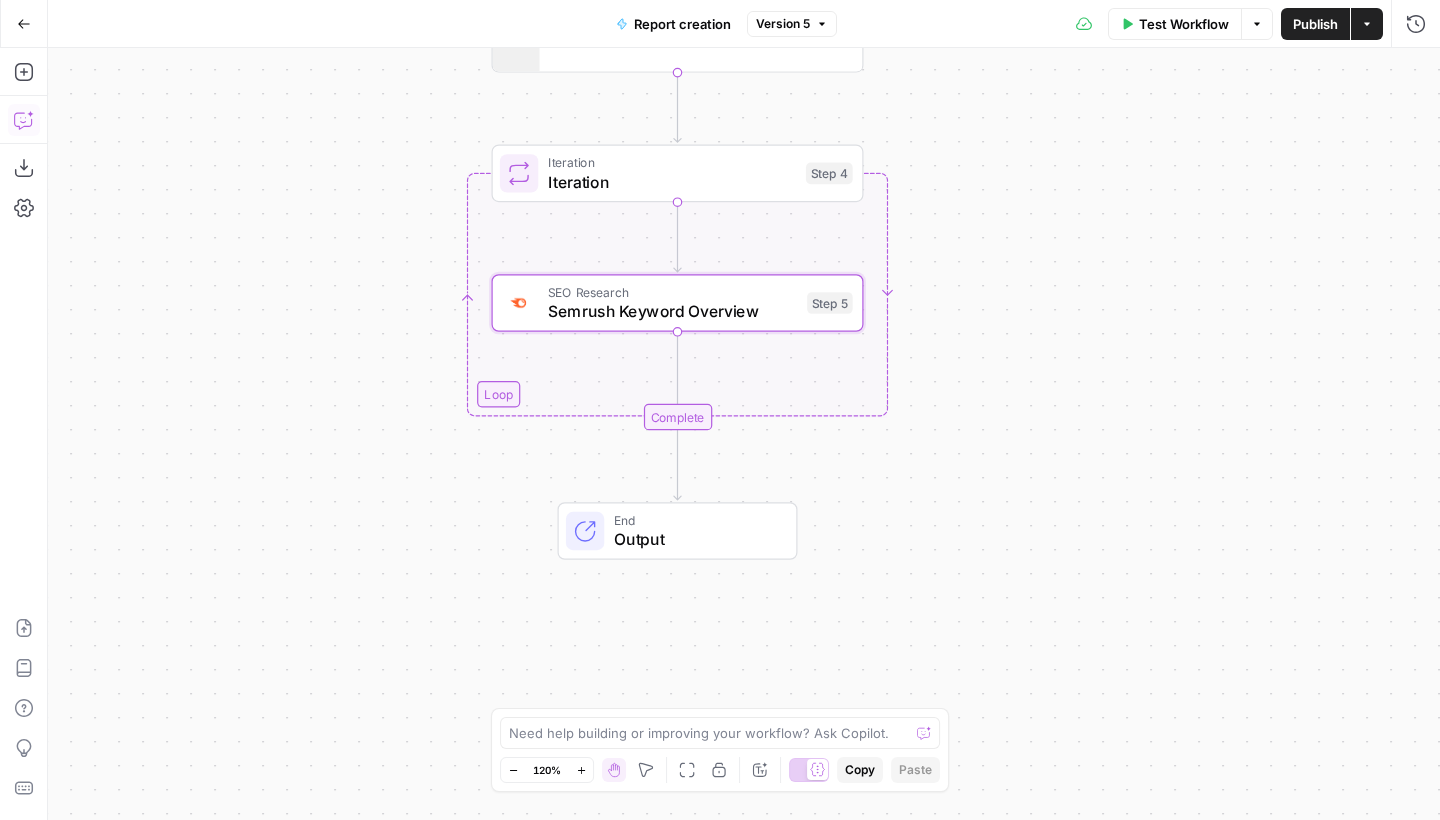 click on "SEO Research [BRAND] Keyword Overview Step 5 Copy step Delete step Add Note Test" at bounding box center [676, 303] 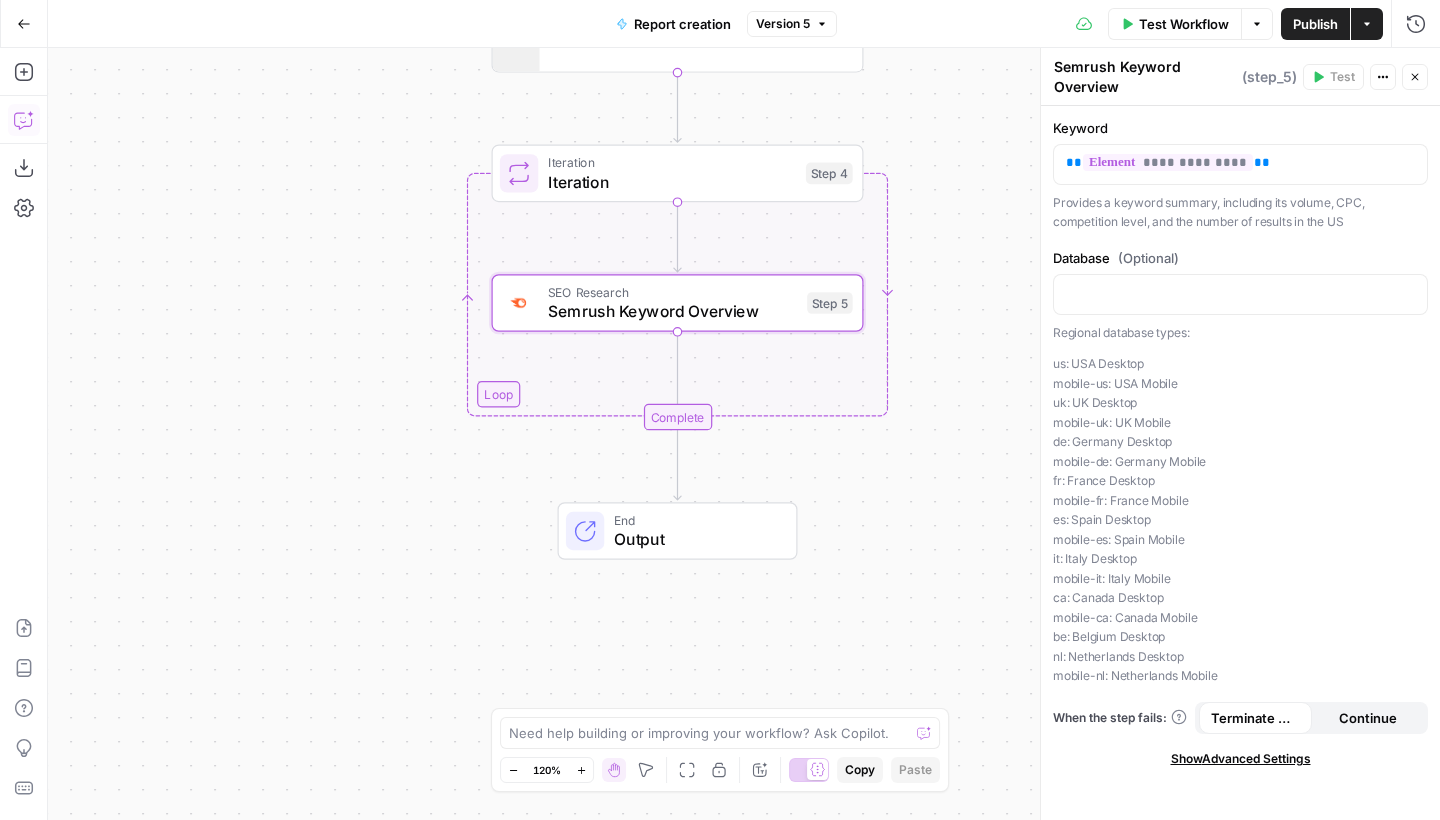 scroll, scrollTop: 0, scrollLeft: 0, axis: both 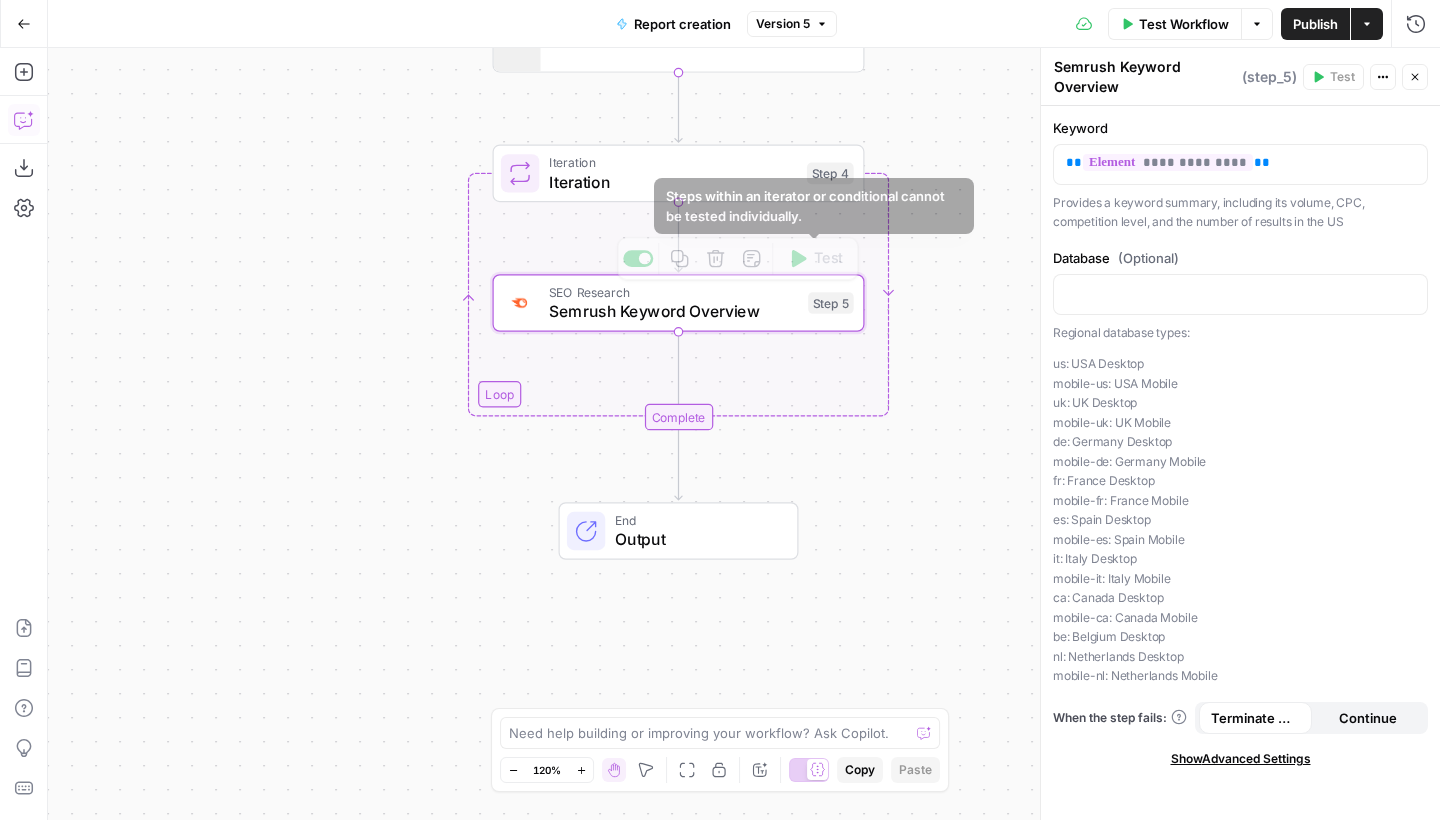 click on "**********" at bounding box center (744, 434) 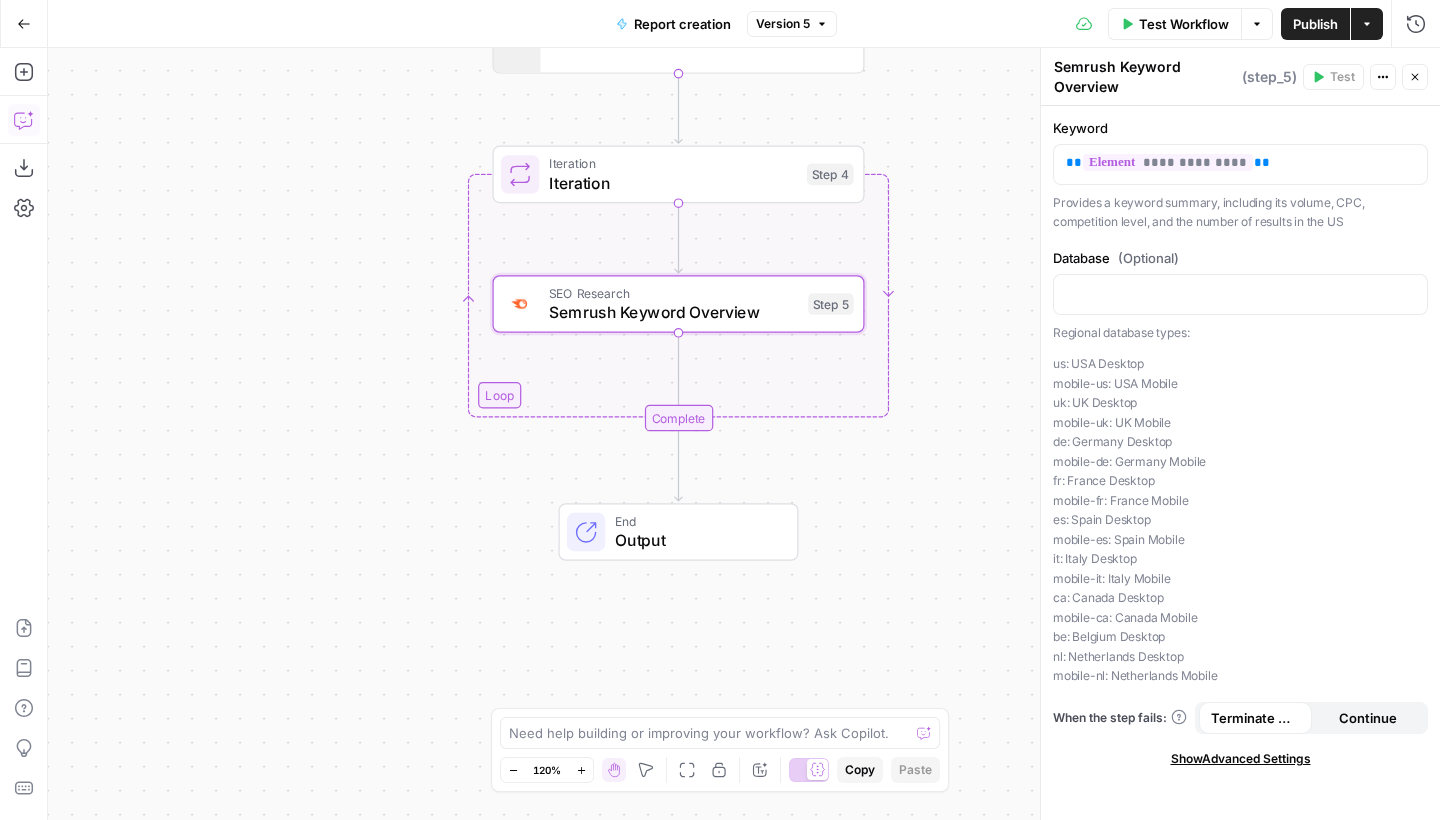 drag, startPoint x: 938, startPoint y: 238, endPoint x: 938, endPoint y: 253, distance: 15 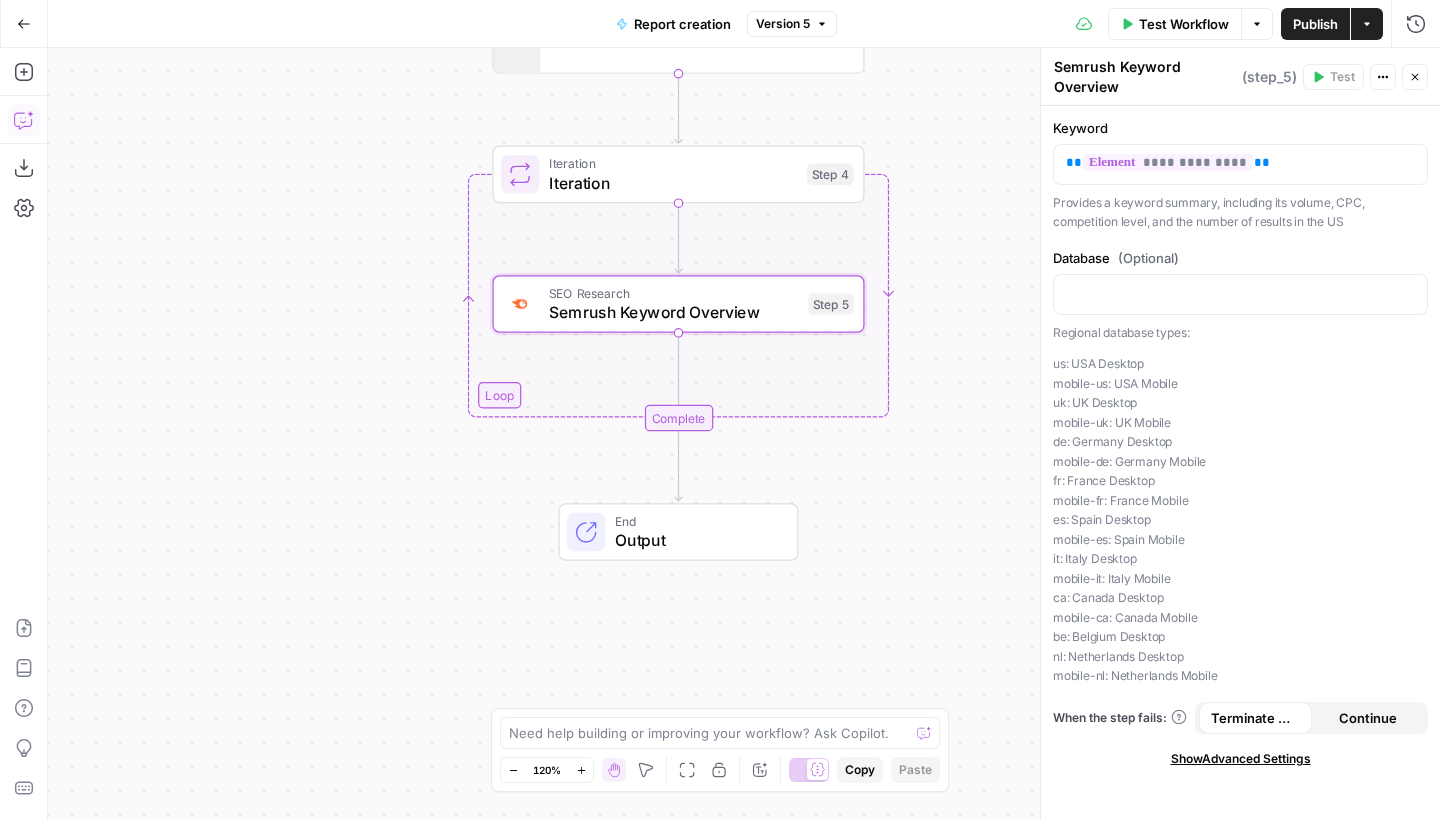 click on "**********" at bounding box center (744, 434) 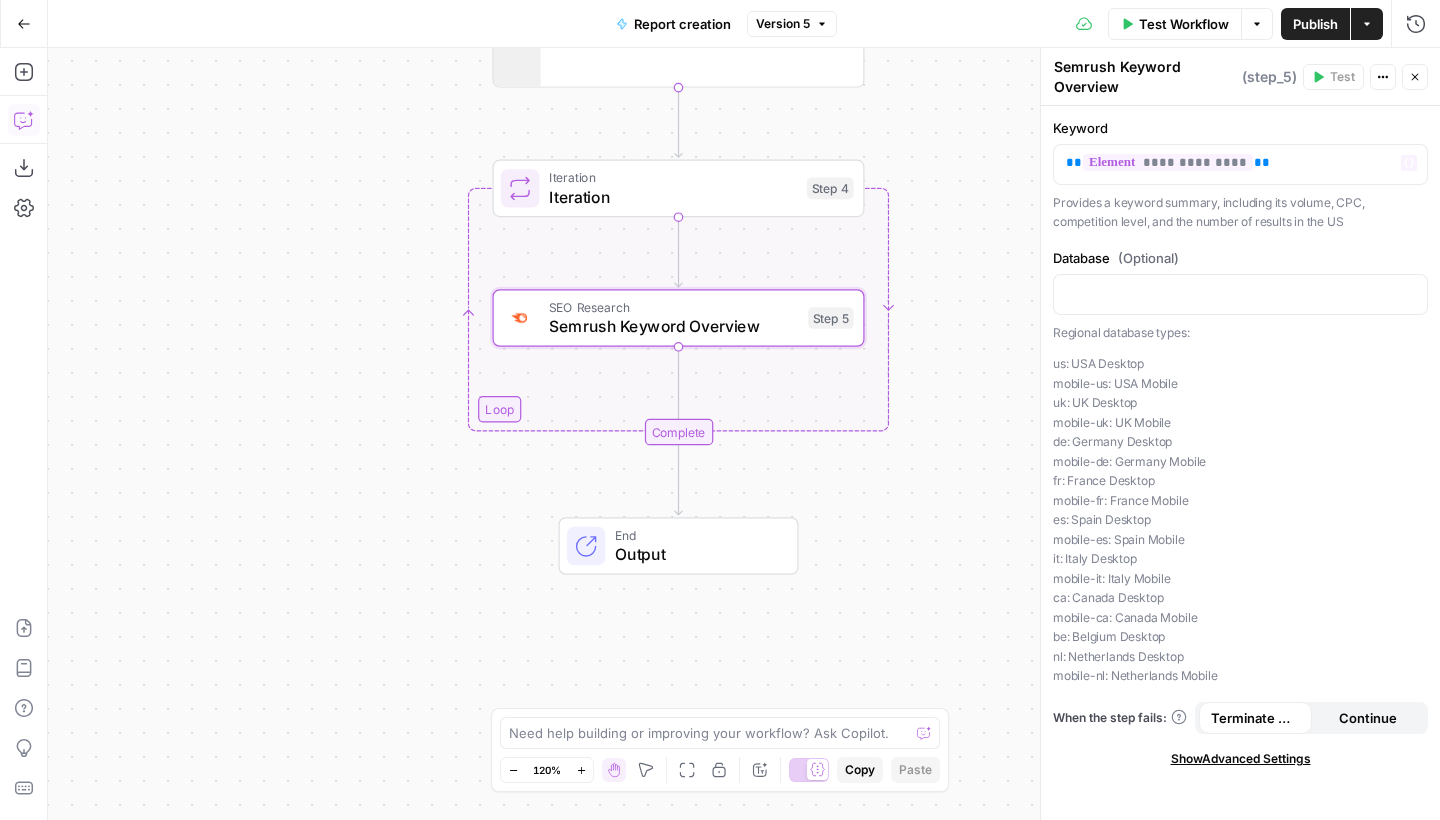 click on "Test Workflow" at bounding box center [1184, 24] 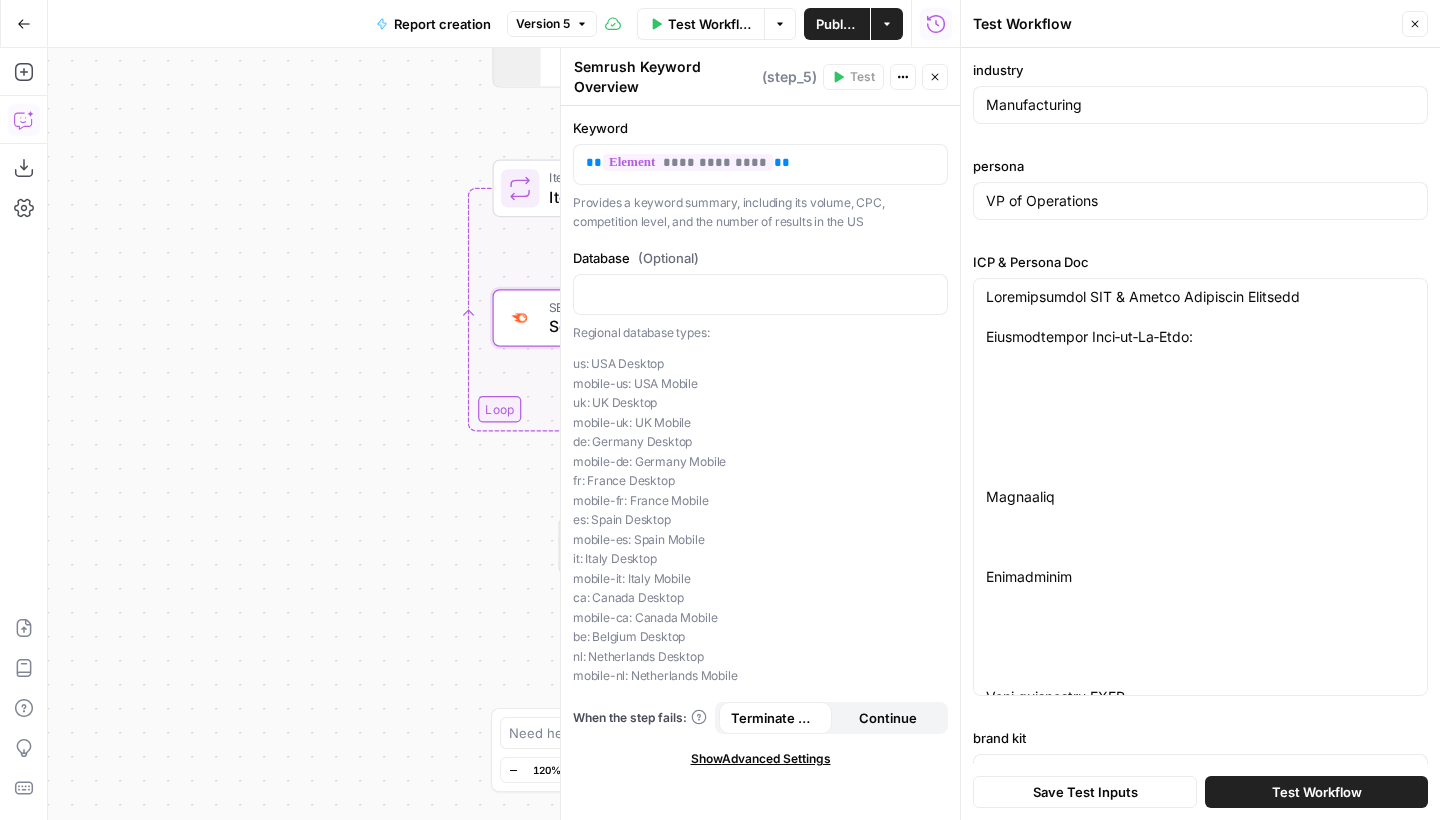 click on "Publish" at bounding box center [837, 24] 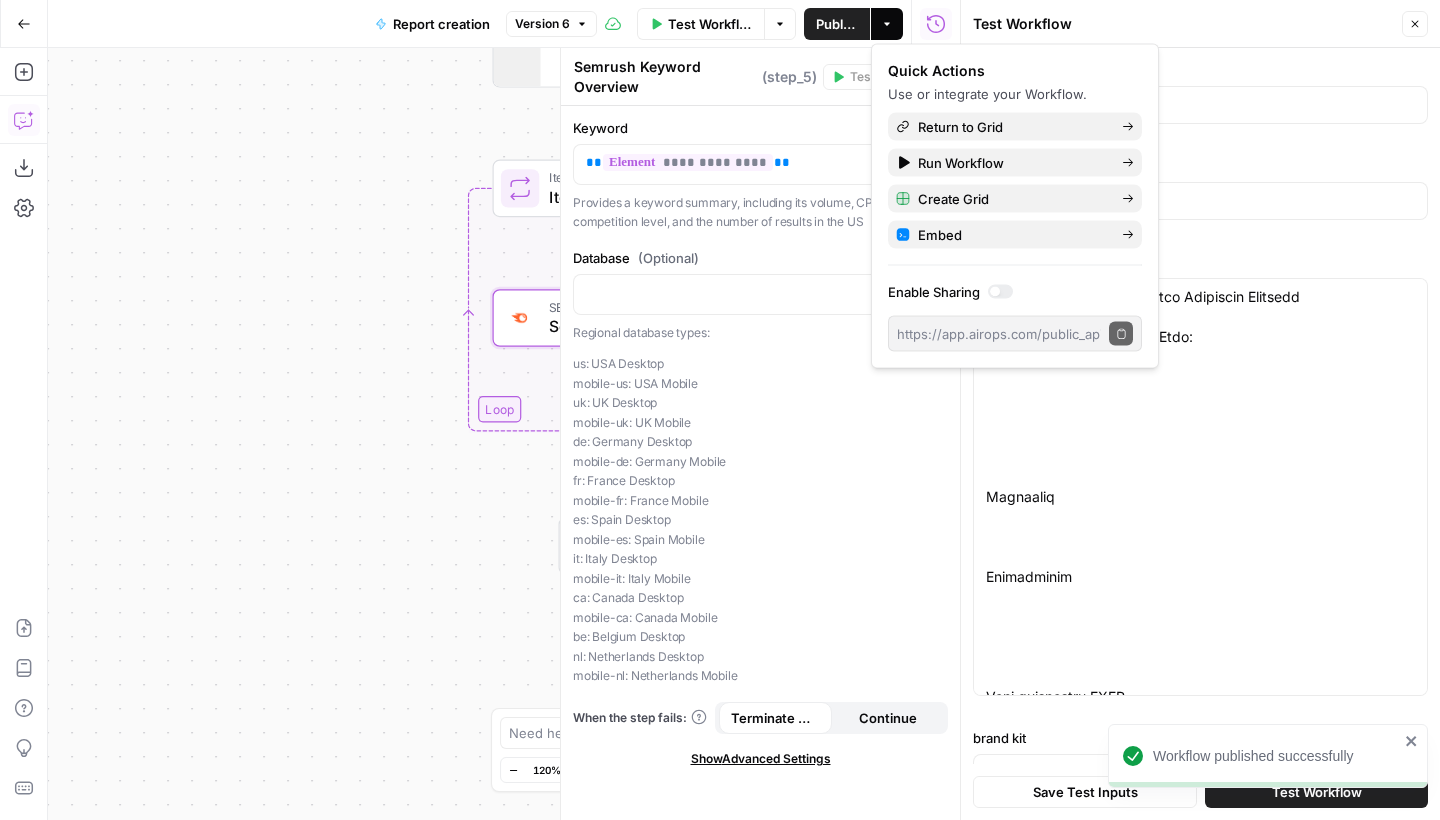 click 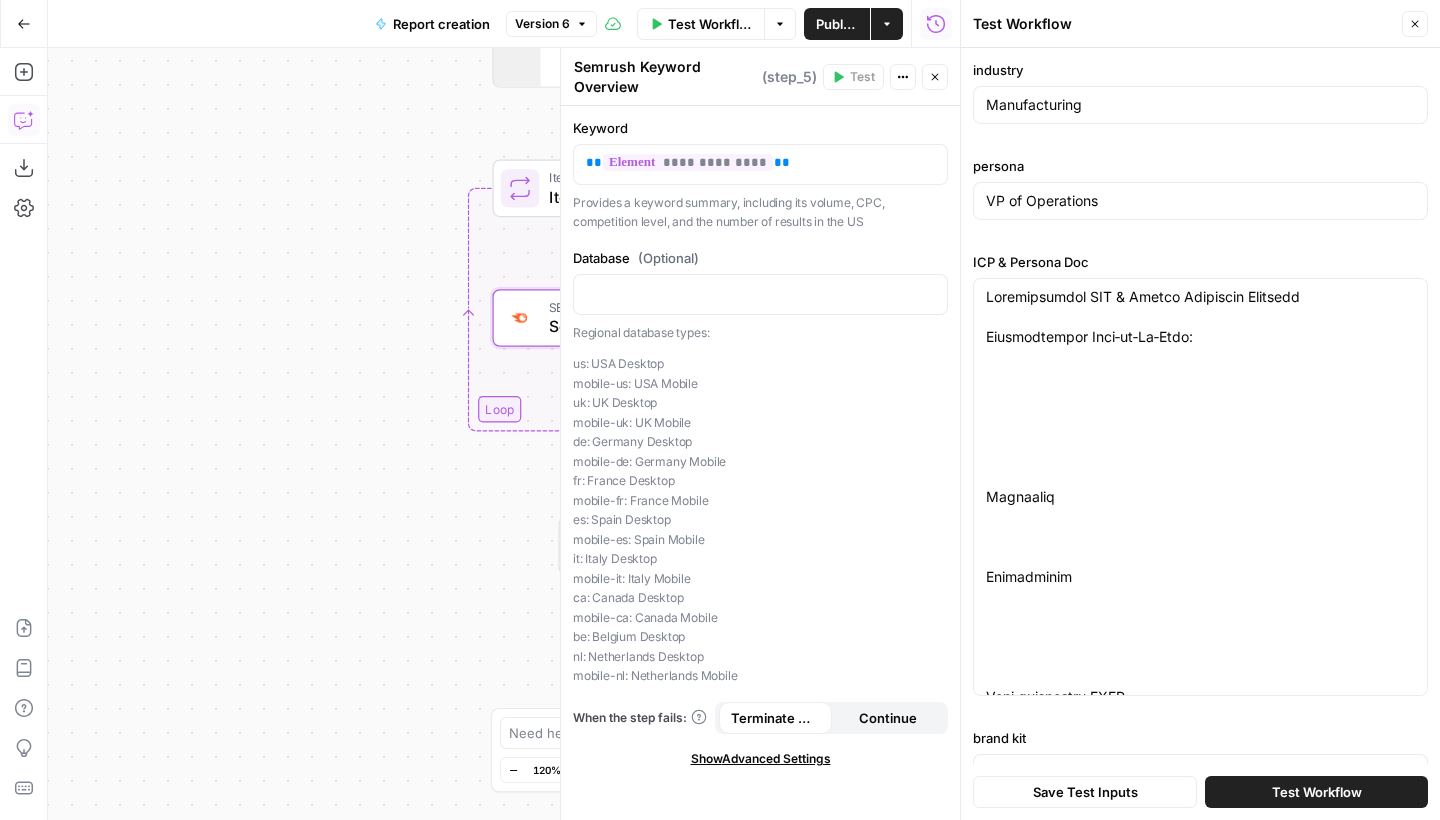 click on "Test Workflow" at bounding box center [1317, 792] 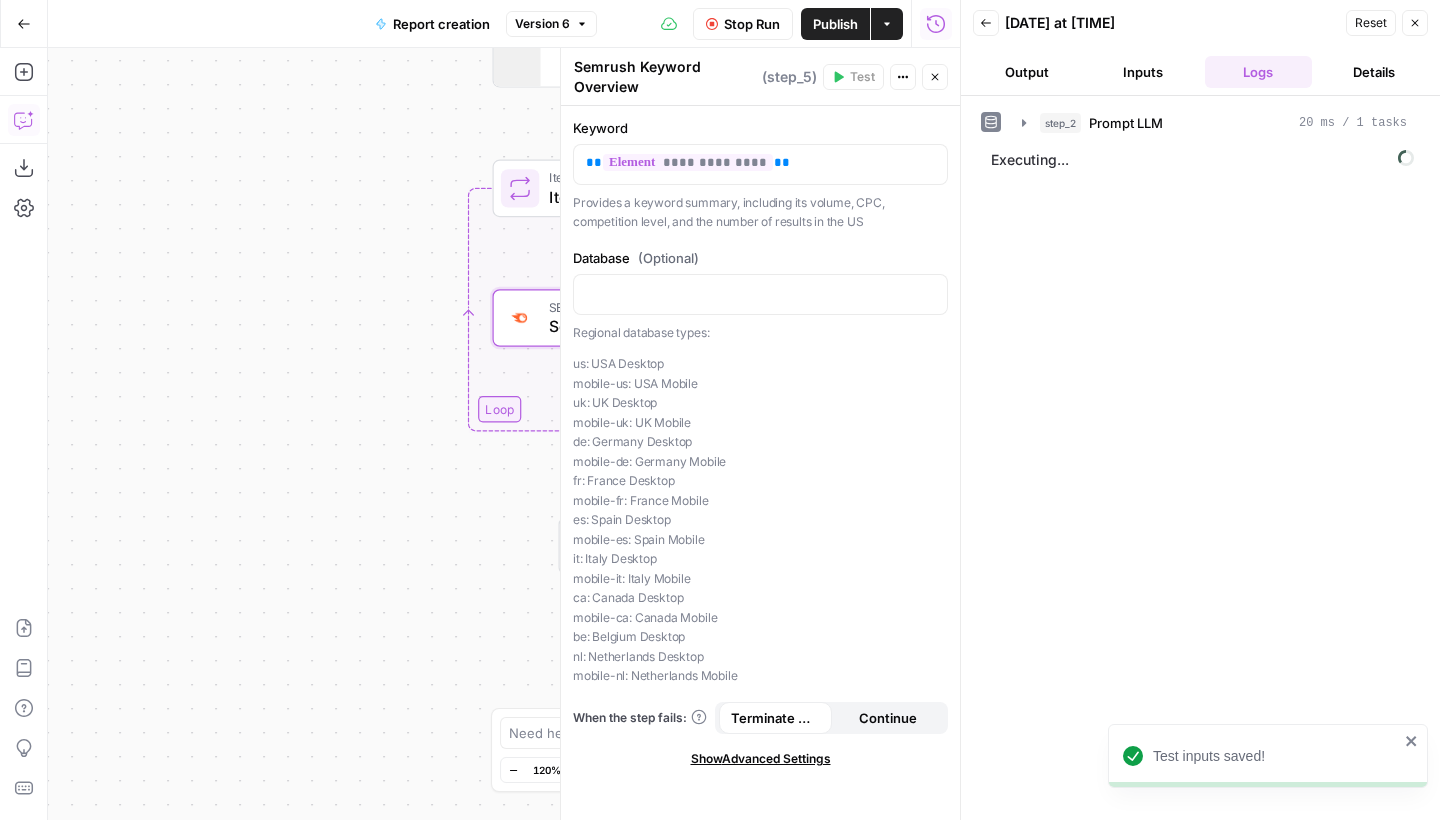click on "Run History E" at bounding box center (936, 67) 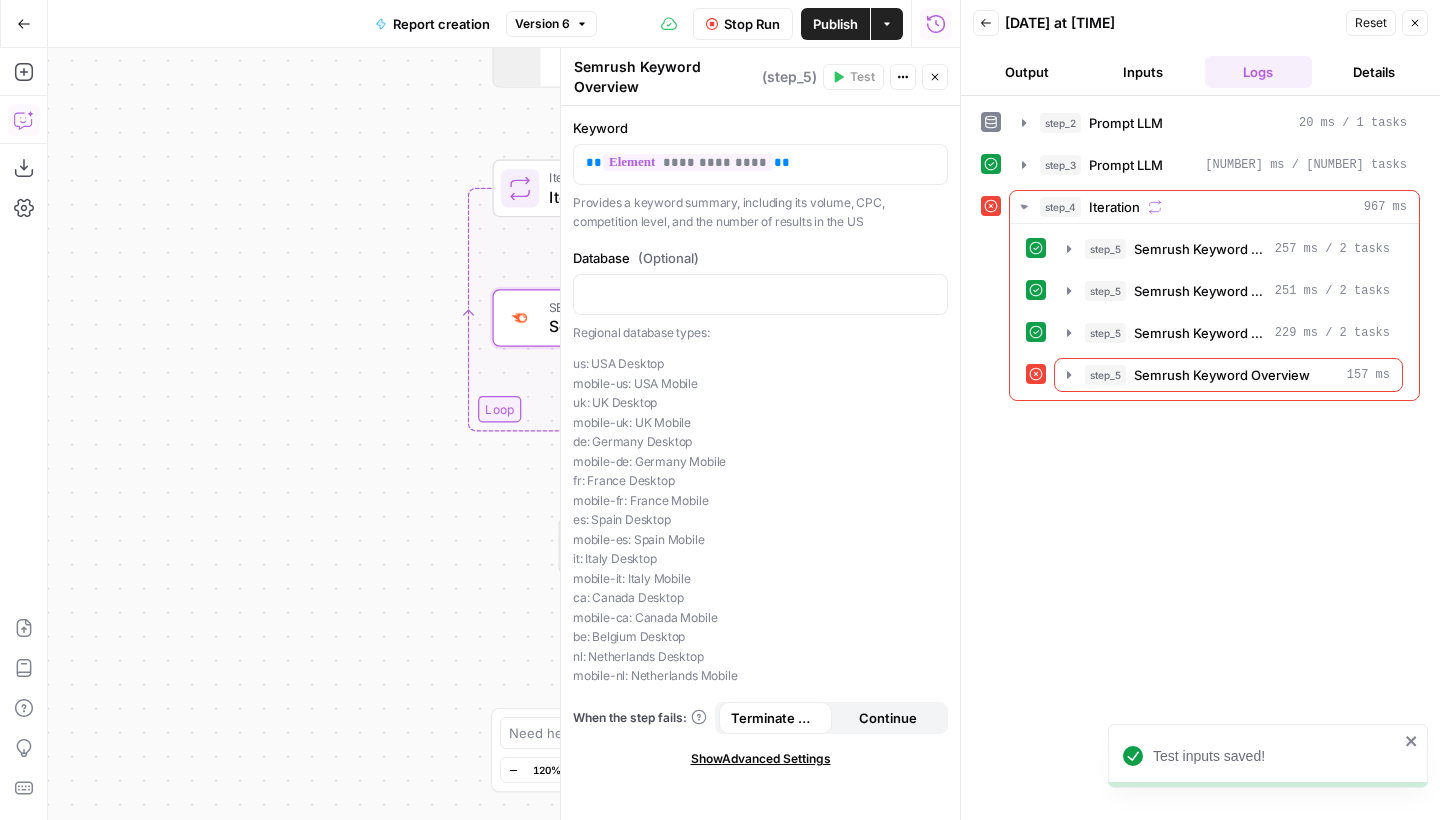 click on "Close" at bounding box center [935, 77] 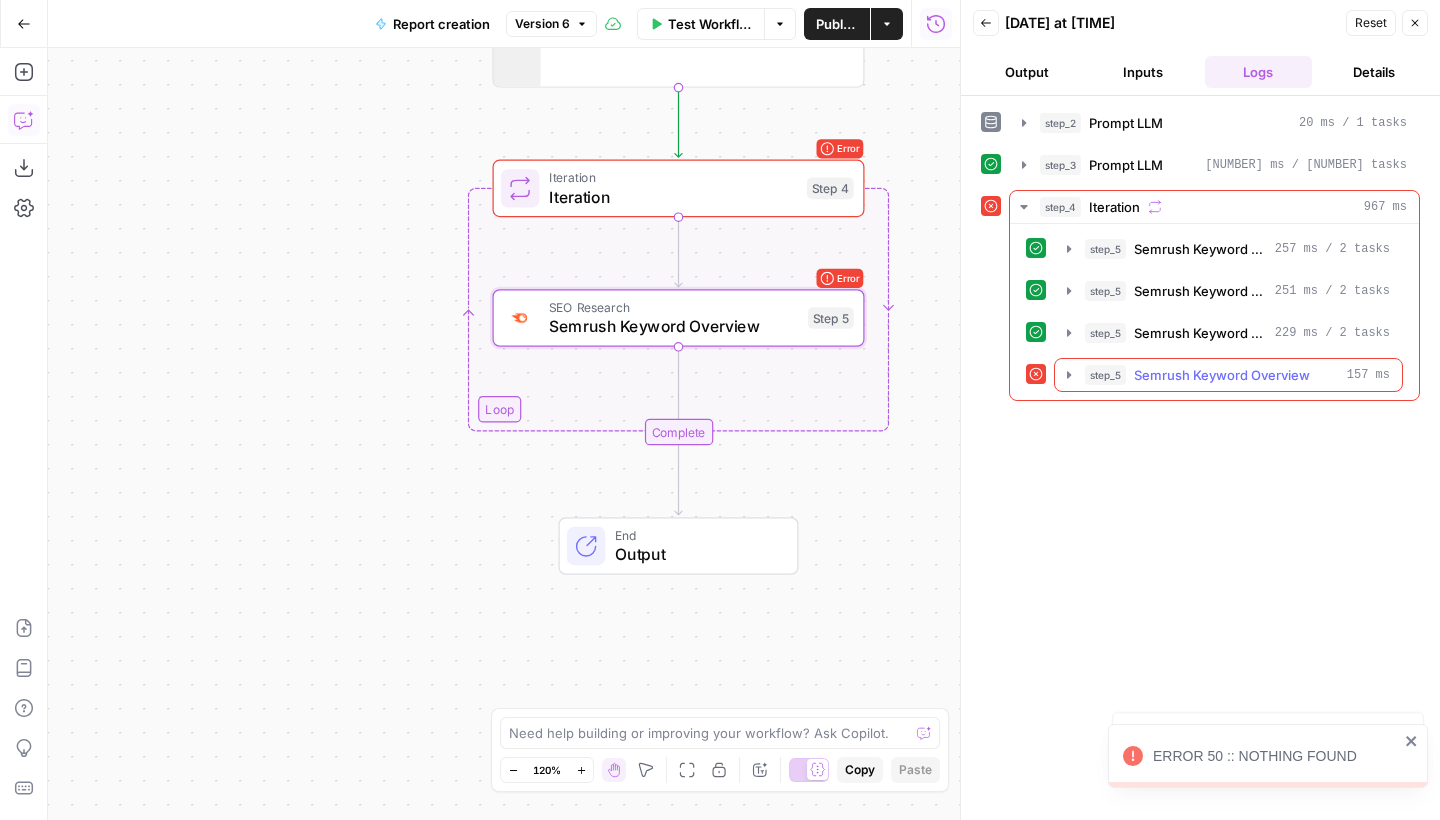 click on "step_5 Semrush Keyword Overview 157 ms" at bounding box center (1228, 375) 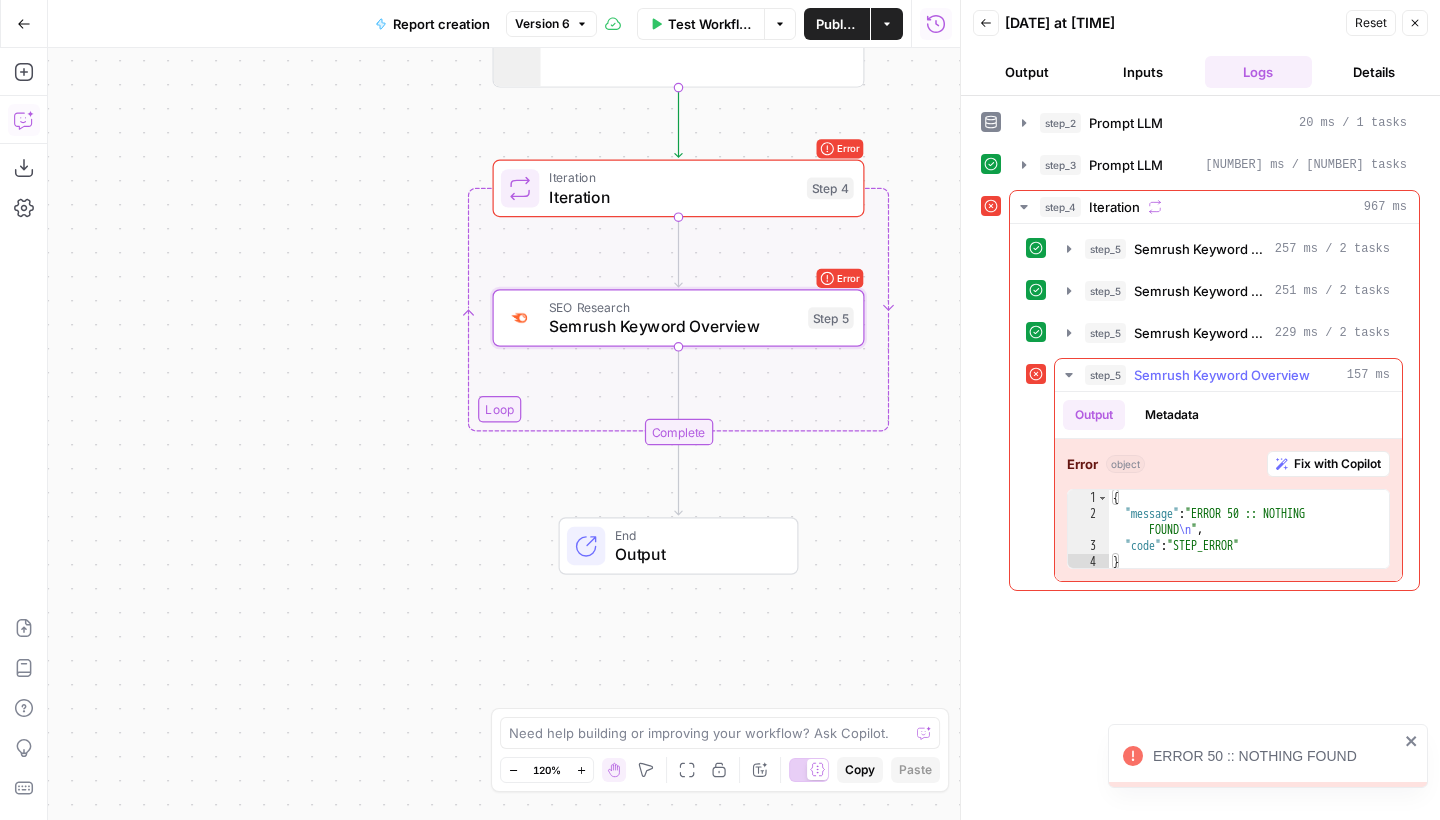 scroll, scrollTop: 0, scrollLeft: 0, axis: both 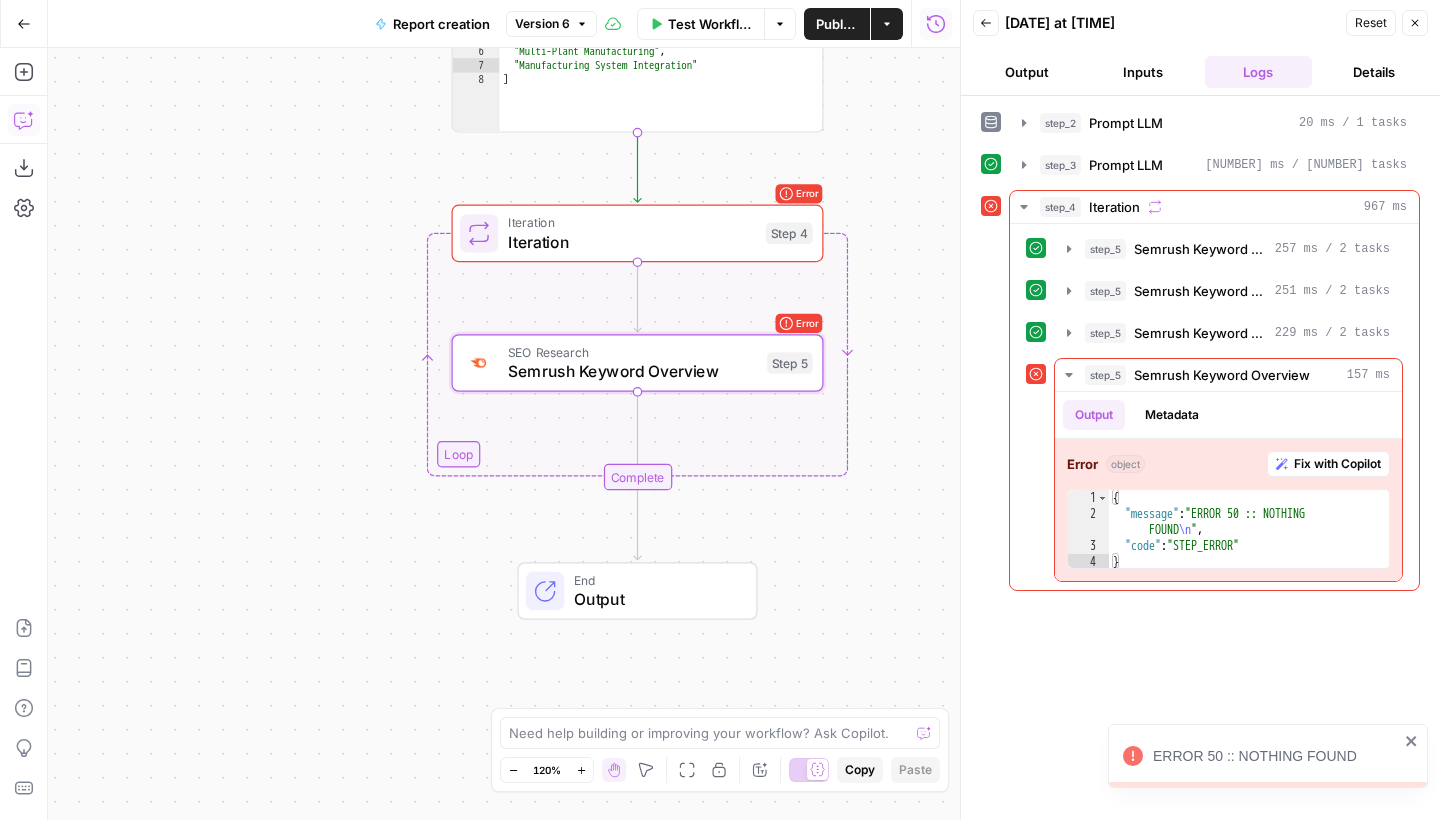 drag, startPoint x: 949, startPoint y: 370, endPoint x: 858, endPoint y: 441, distance: 115.42097 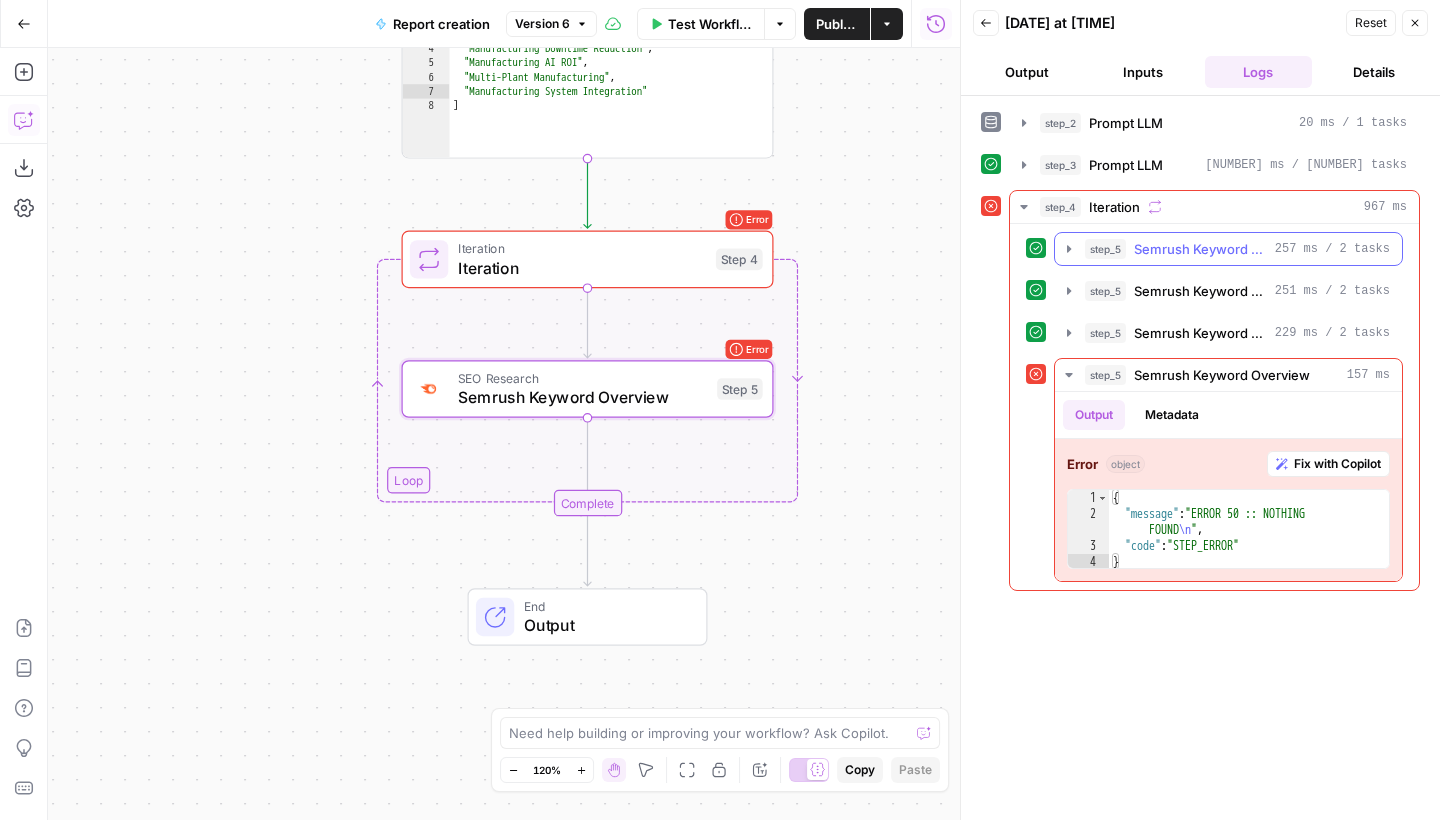 click 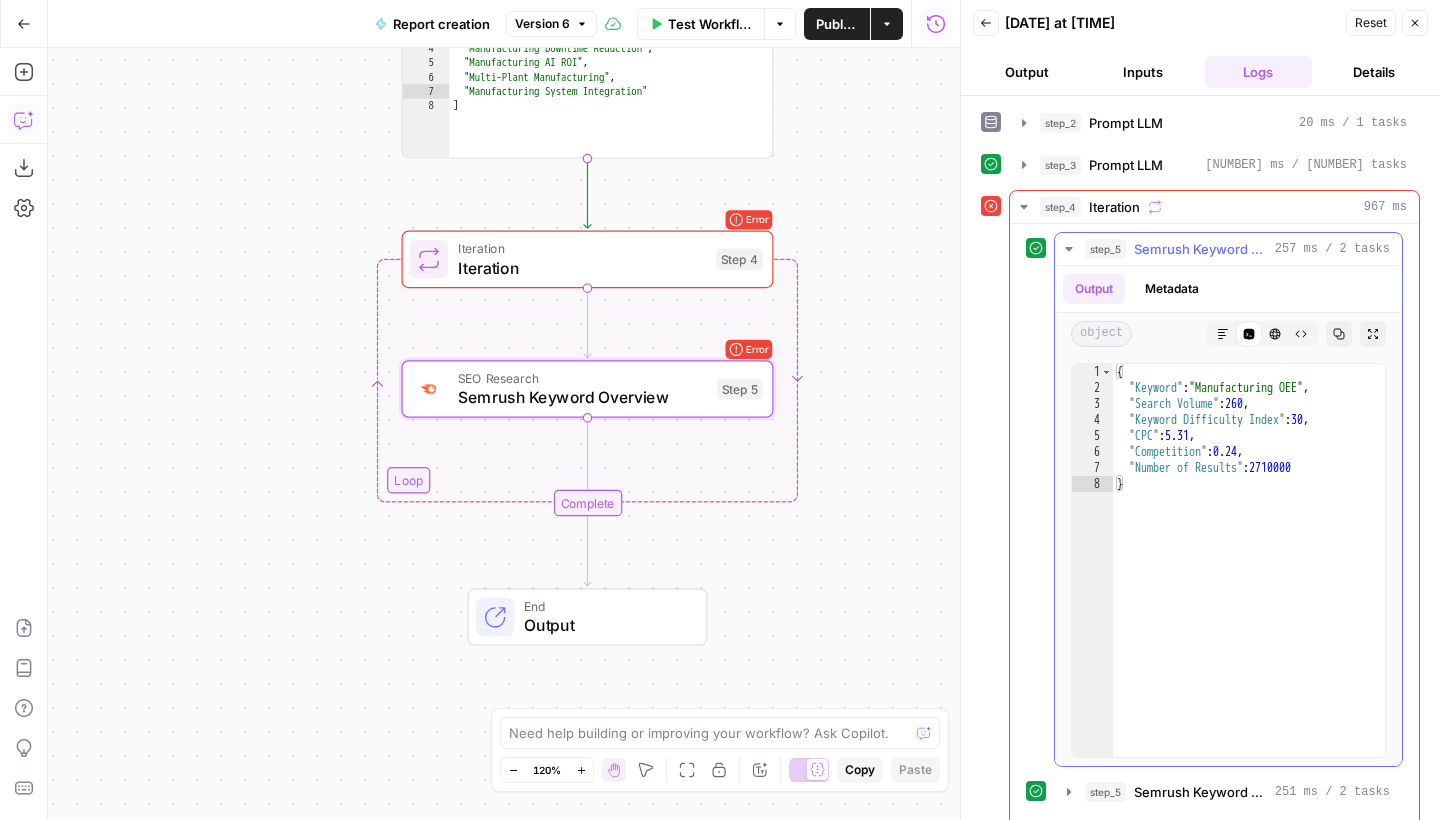 click 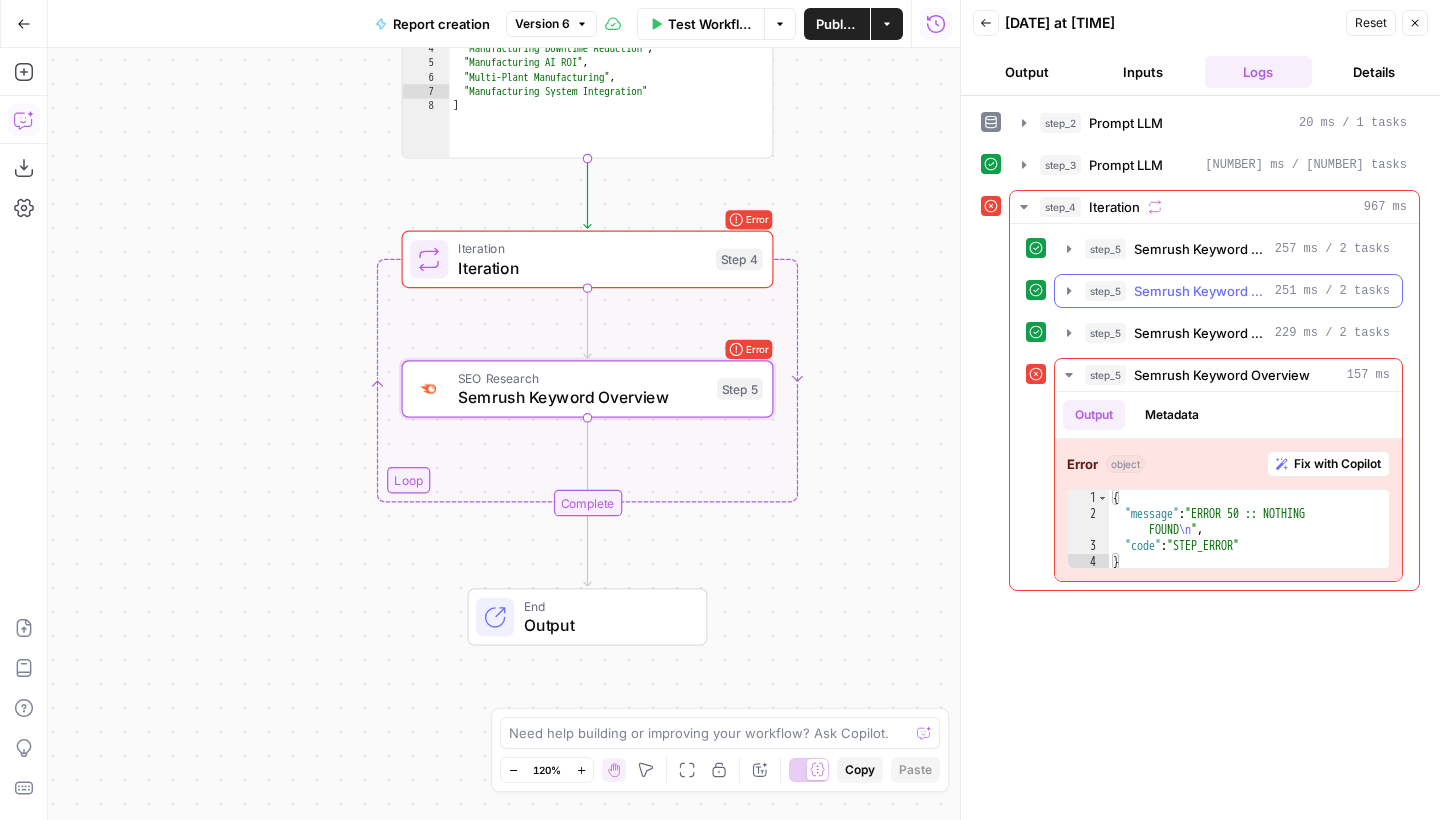 click 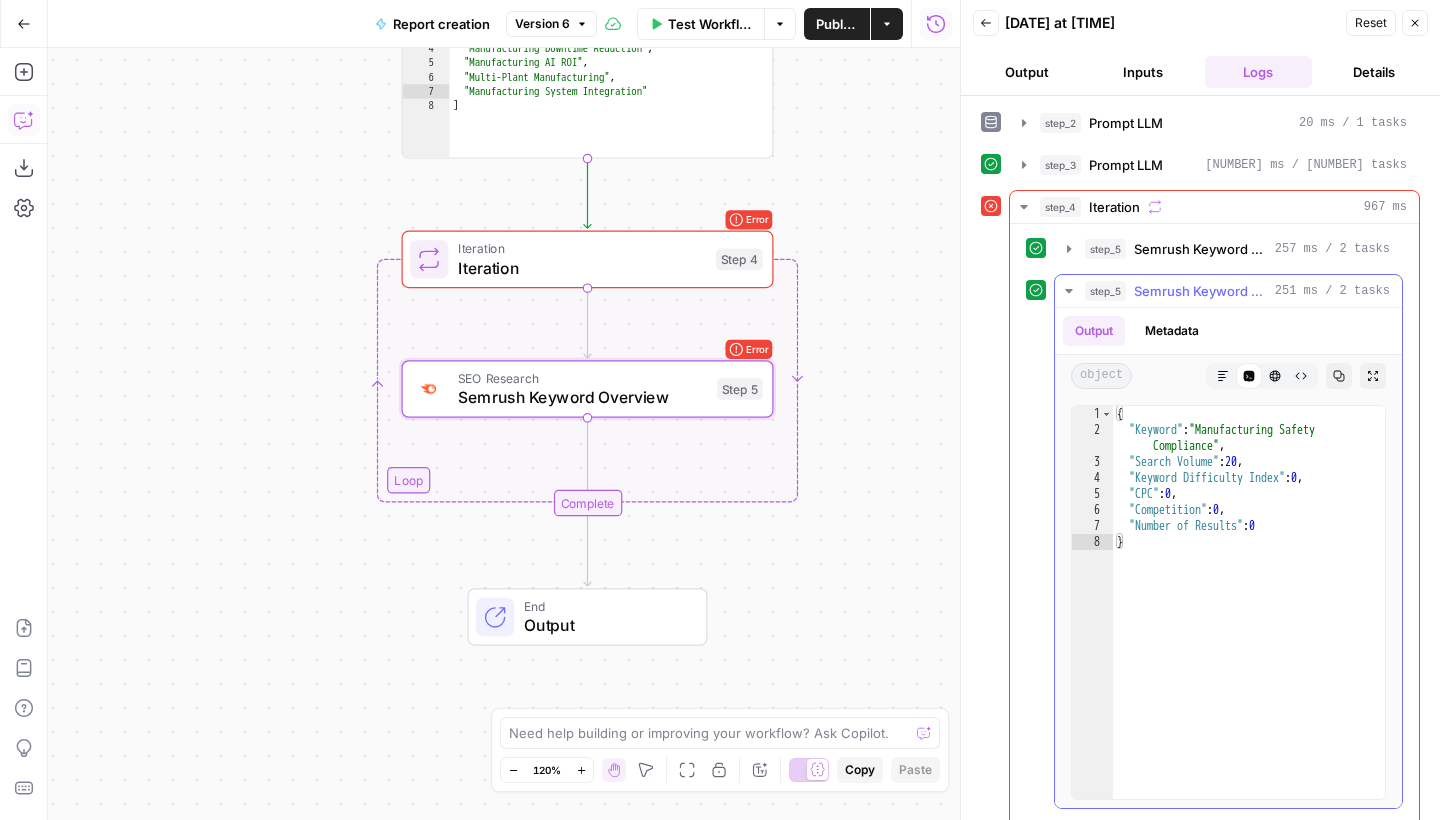 click 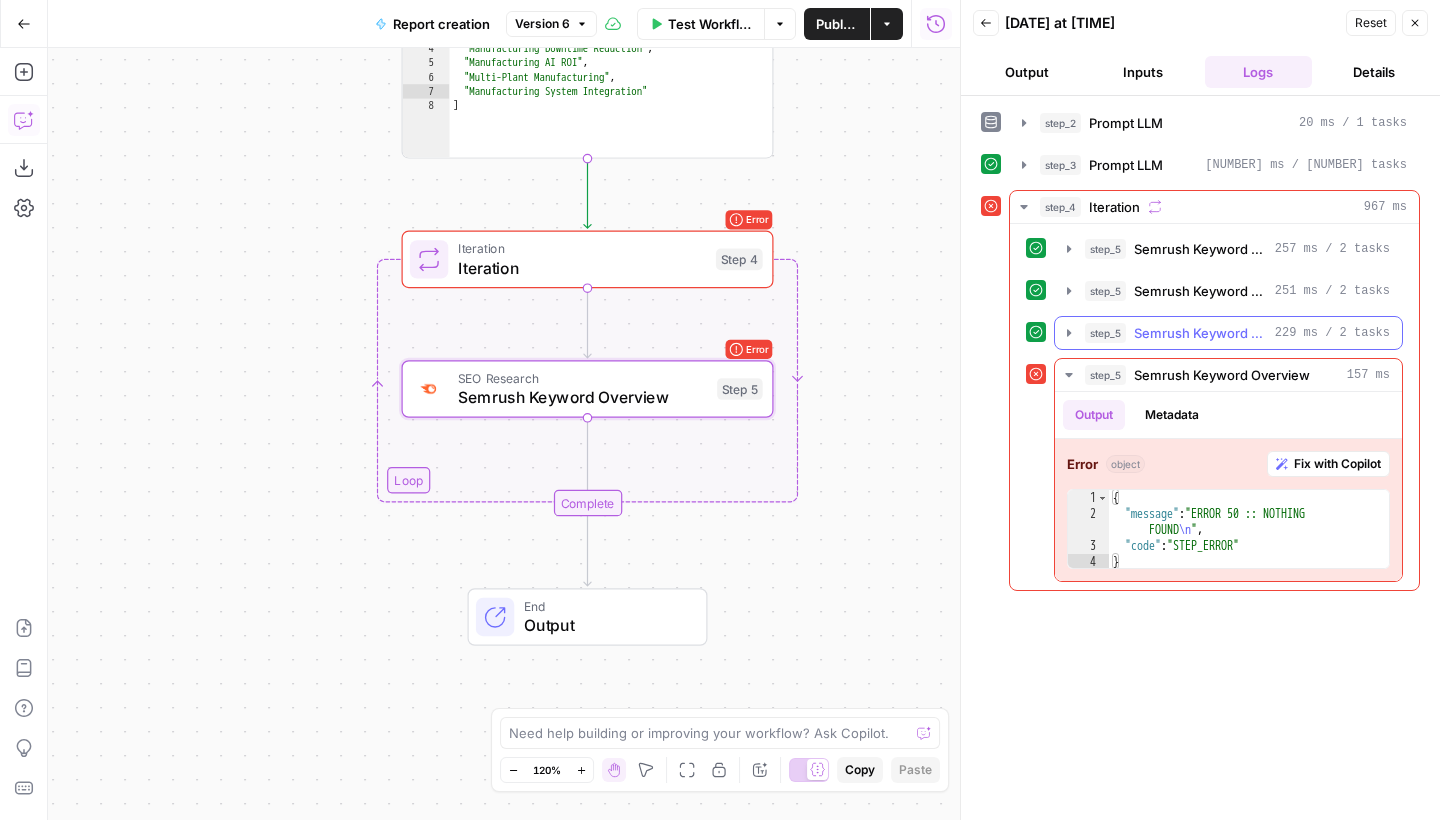 click 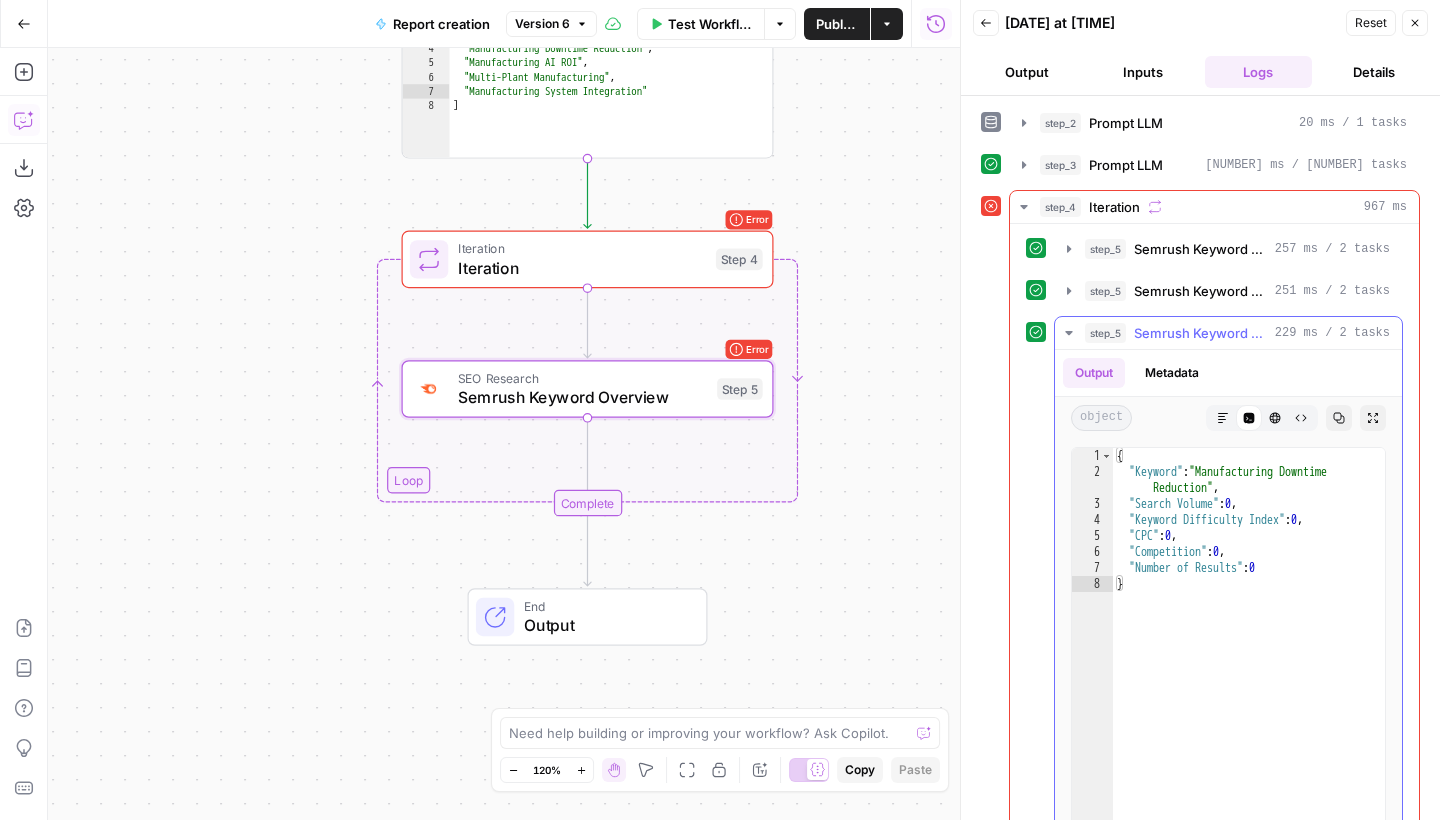 click 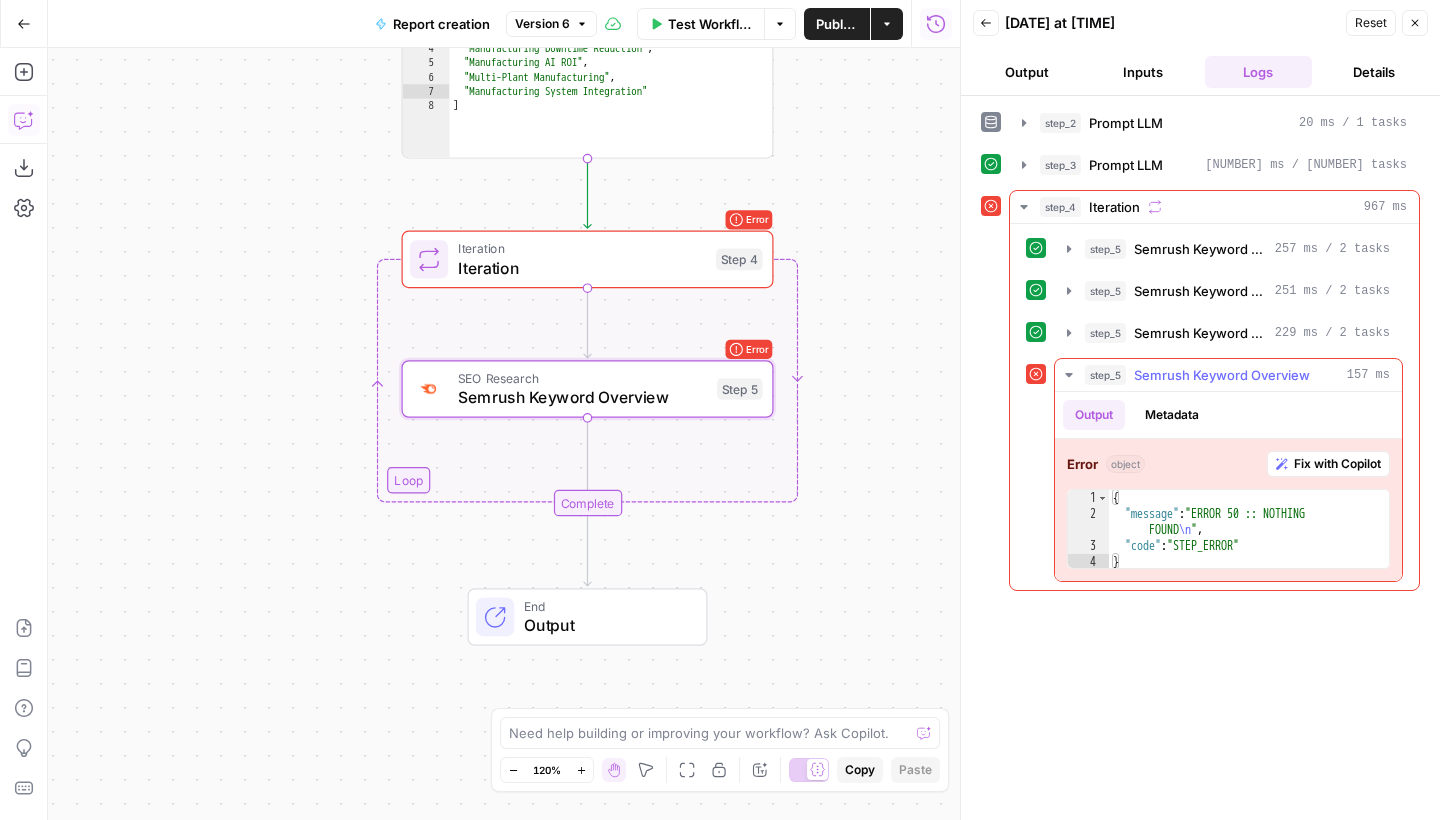 click on "step_5 Semrush Keyword Overview 157 ms" at bounding box center (1228, 375) 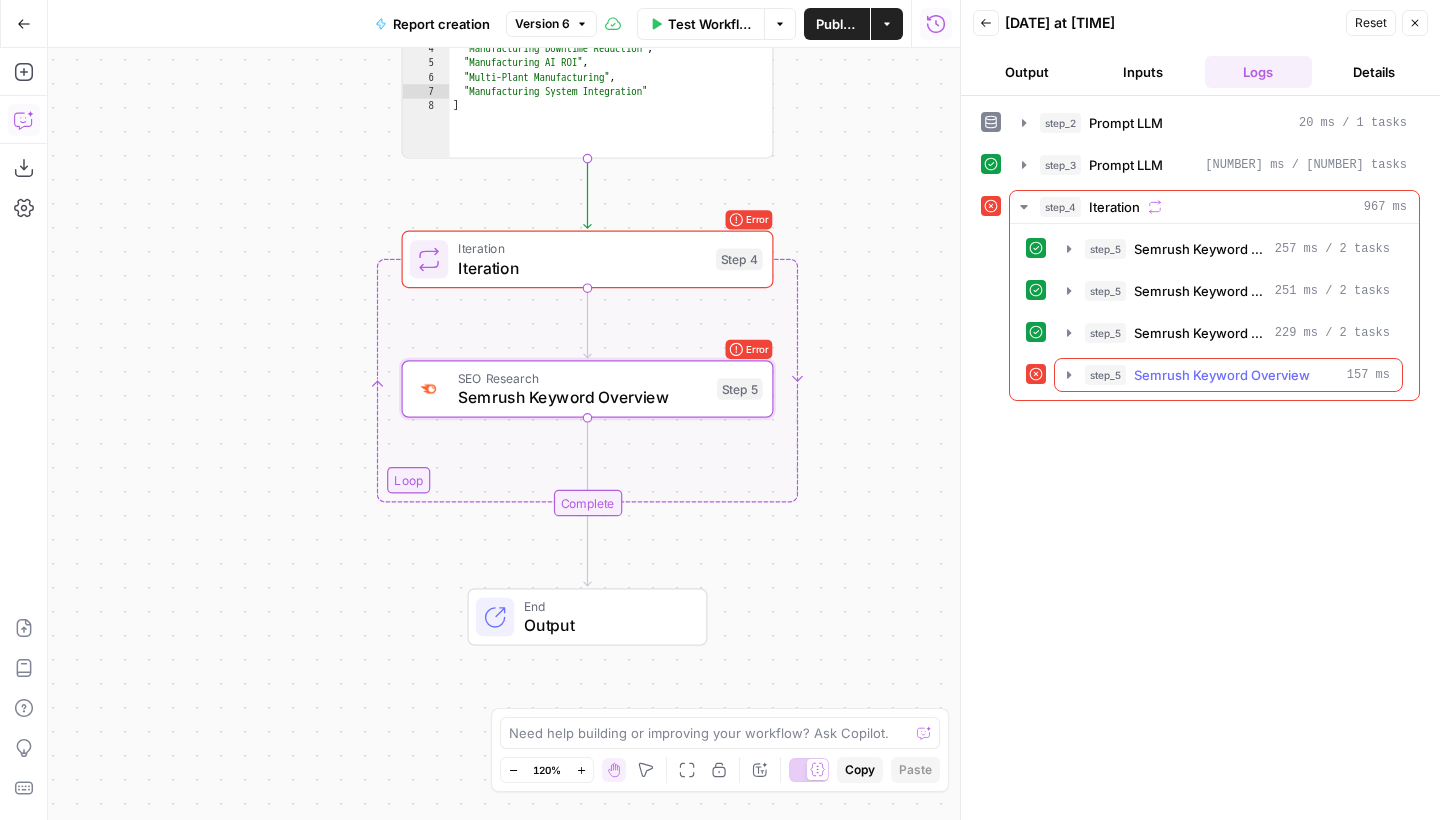 click on "step_5 Semrush Keyword Overview 157 ms" at bounding box center [1228, 375] 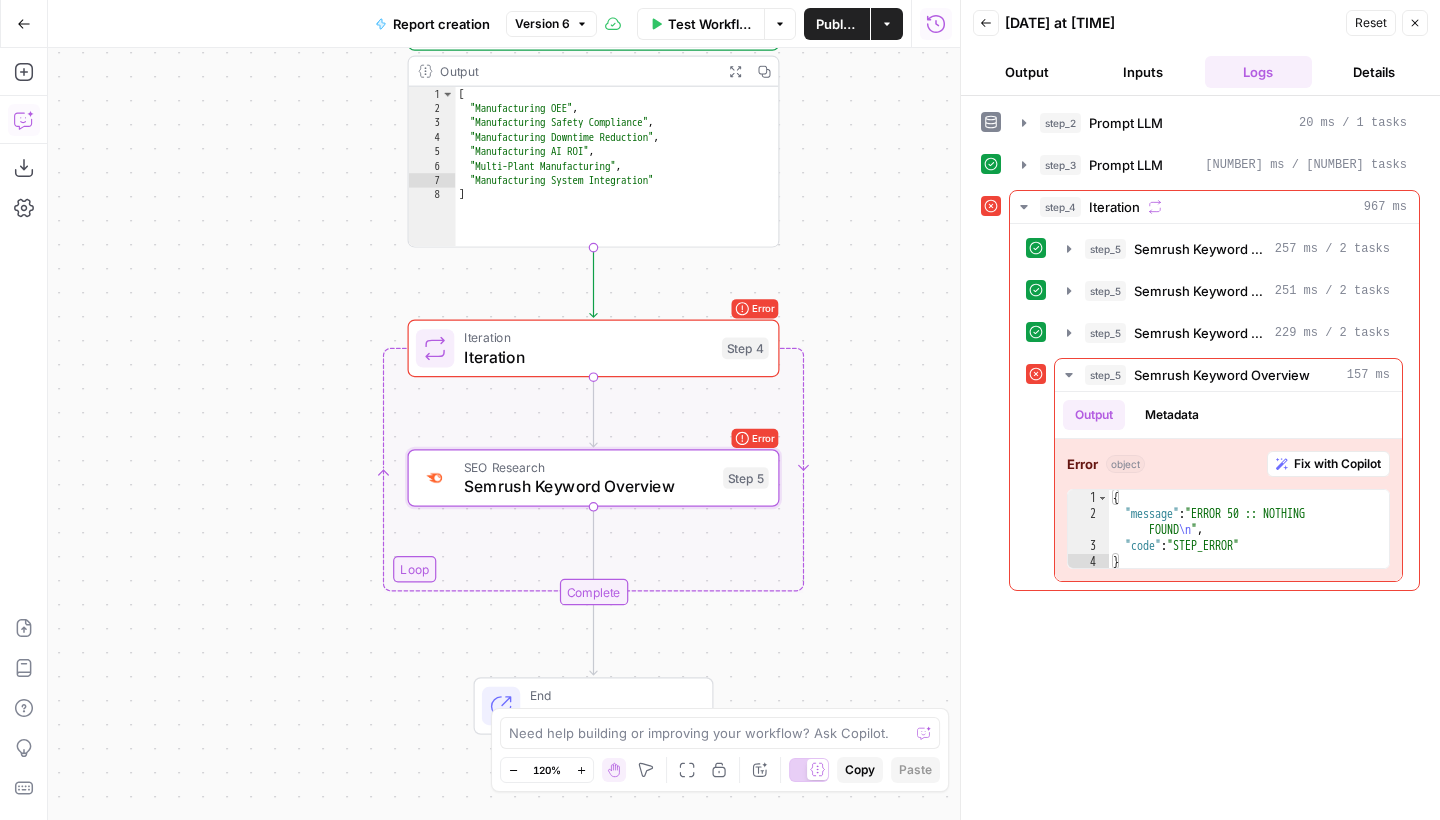 drag, startPoint x: 813, startPoint y: 235, endPoint x: 821, endPoint y: 394, distance: 159.20113 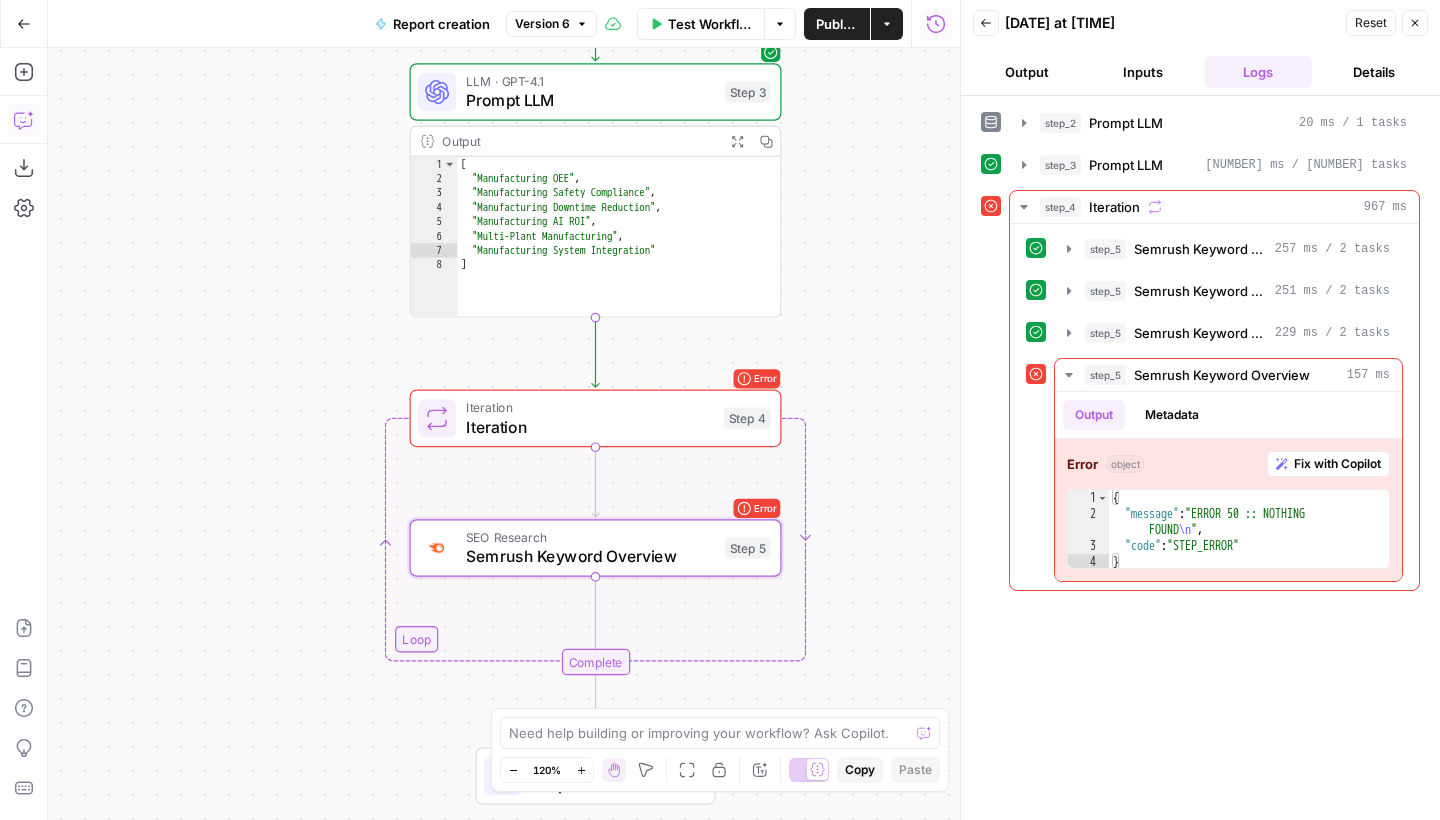 click on "Expand Output" at bounding box center [737, 141] 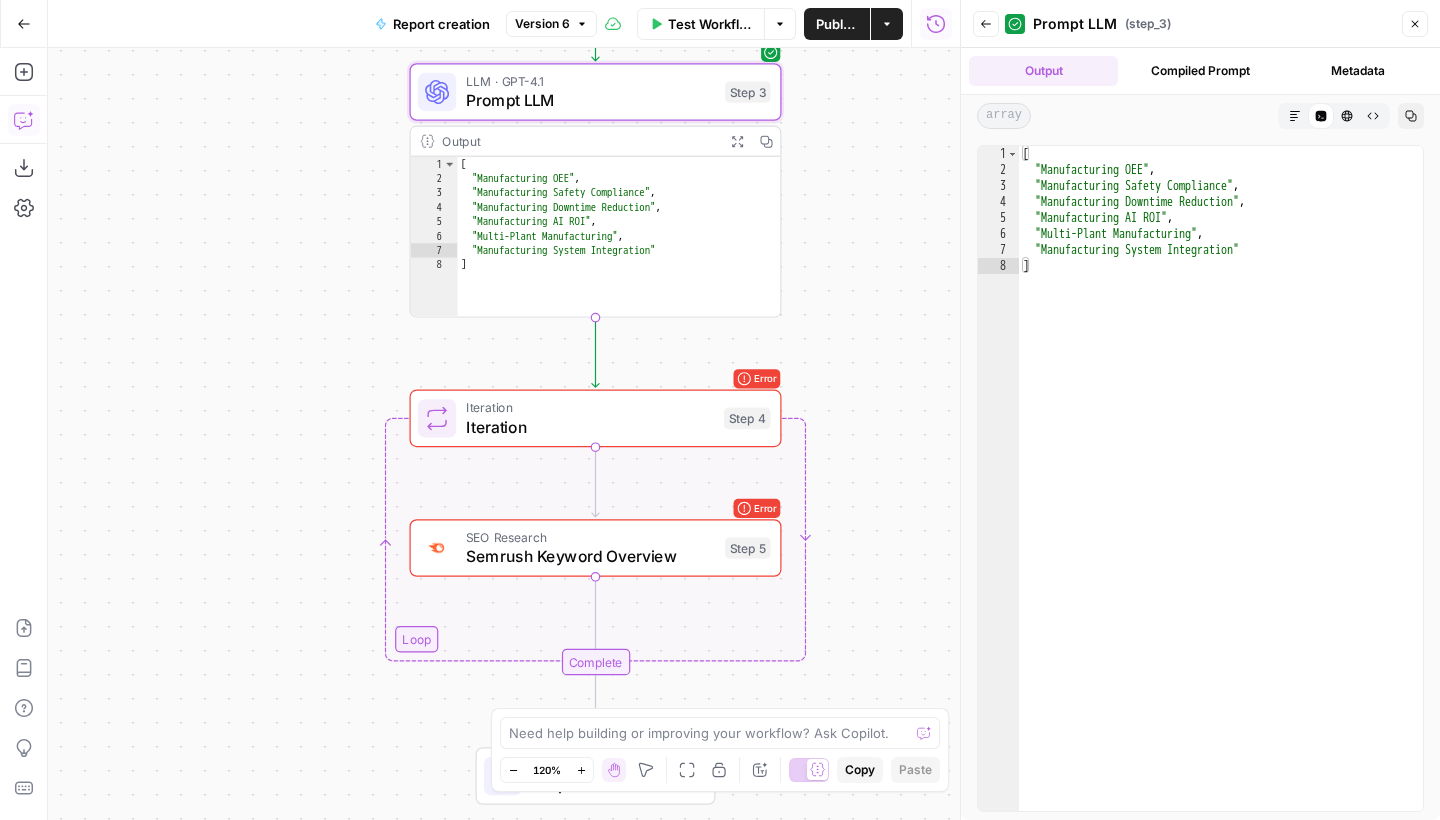 click on "Test Workflow" at bounding box center (701, 24) 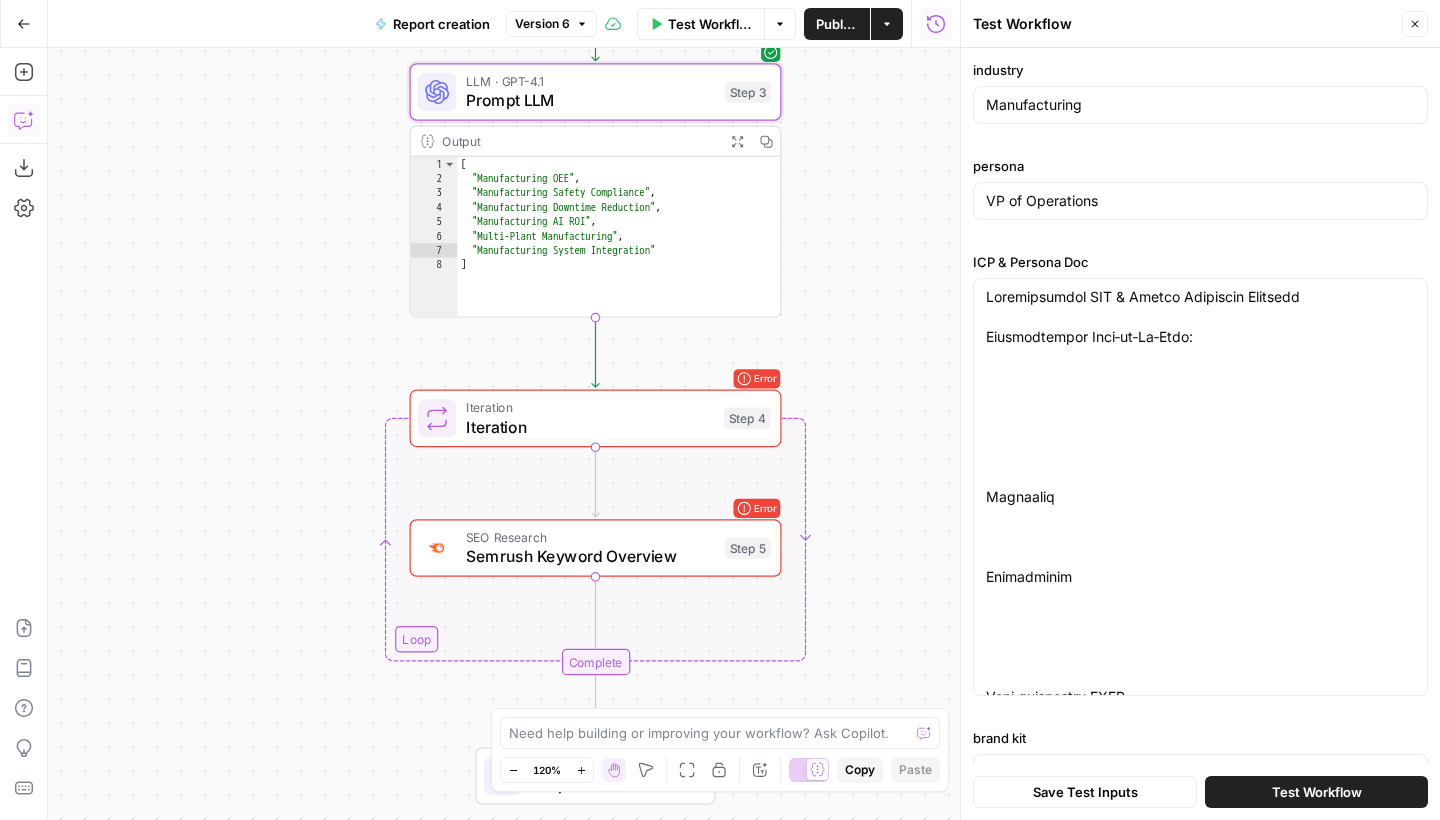 click on "Test Workflow" at bounding box center (1316, 792) 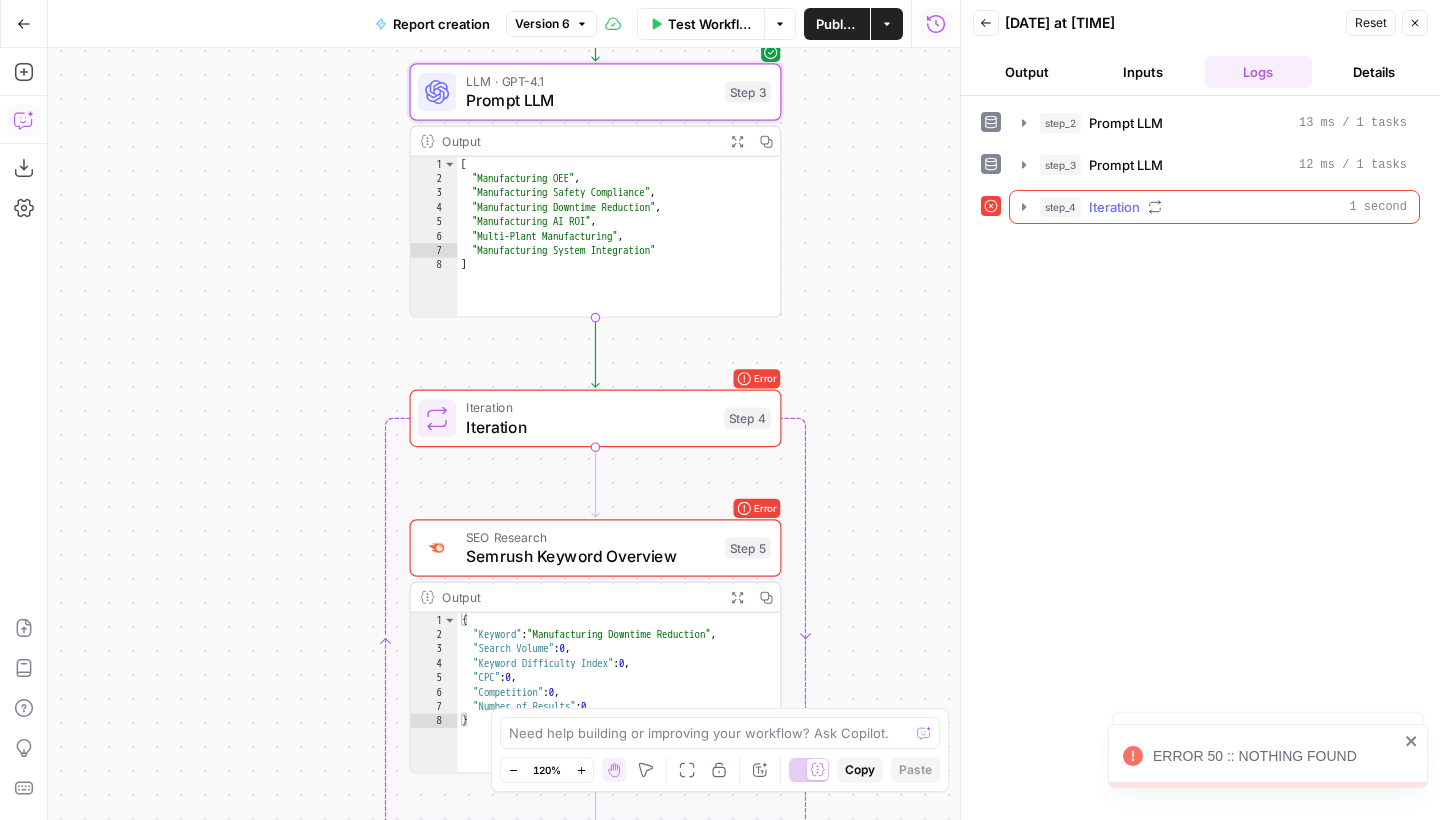 click 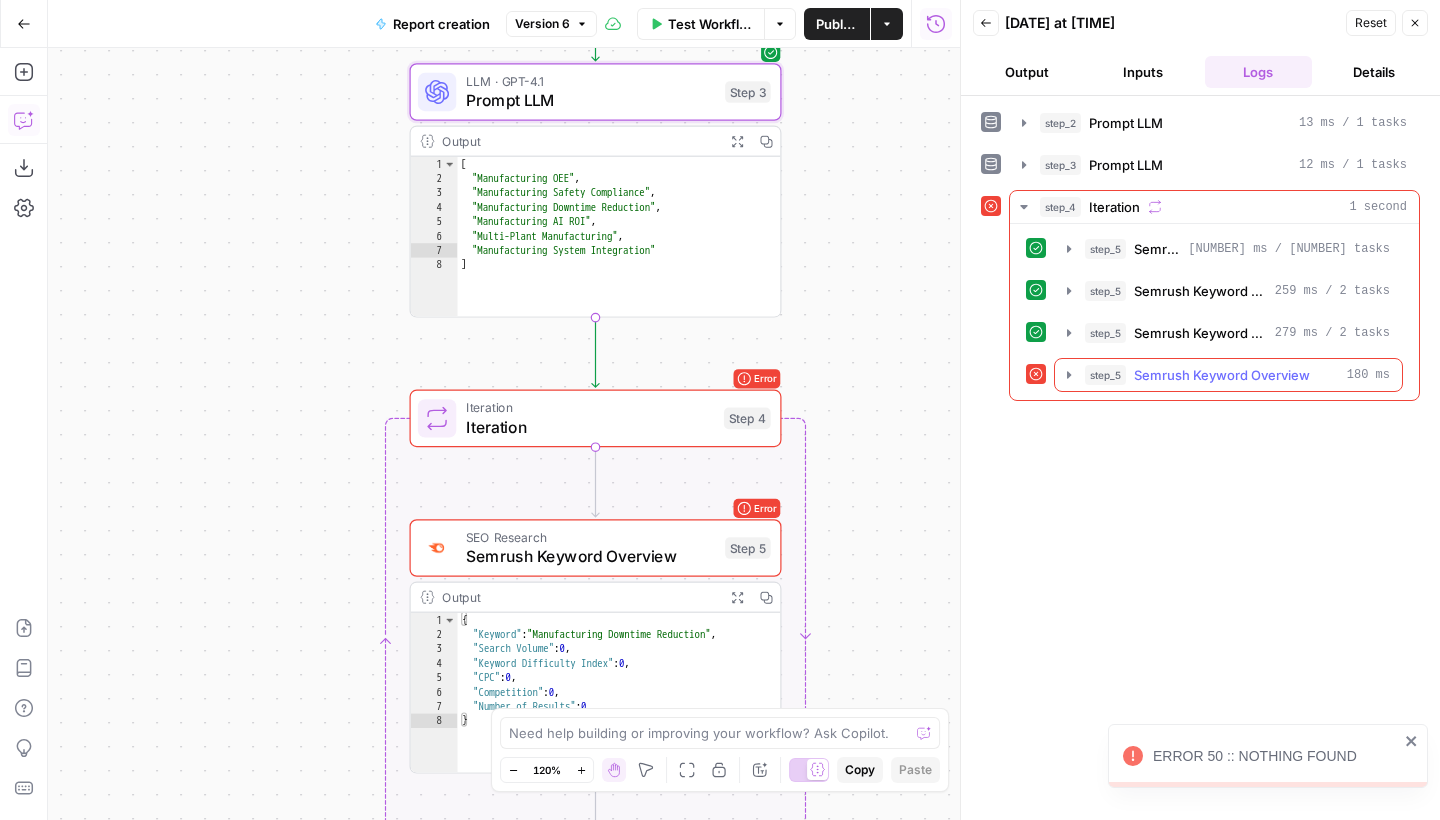click on "Semrush Keyword Overview" at bounding box center [1222, 375] 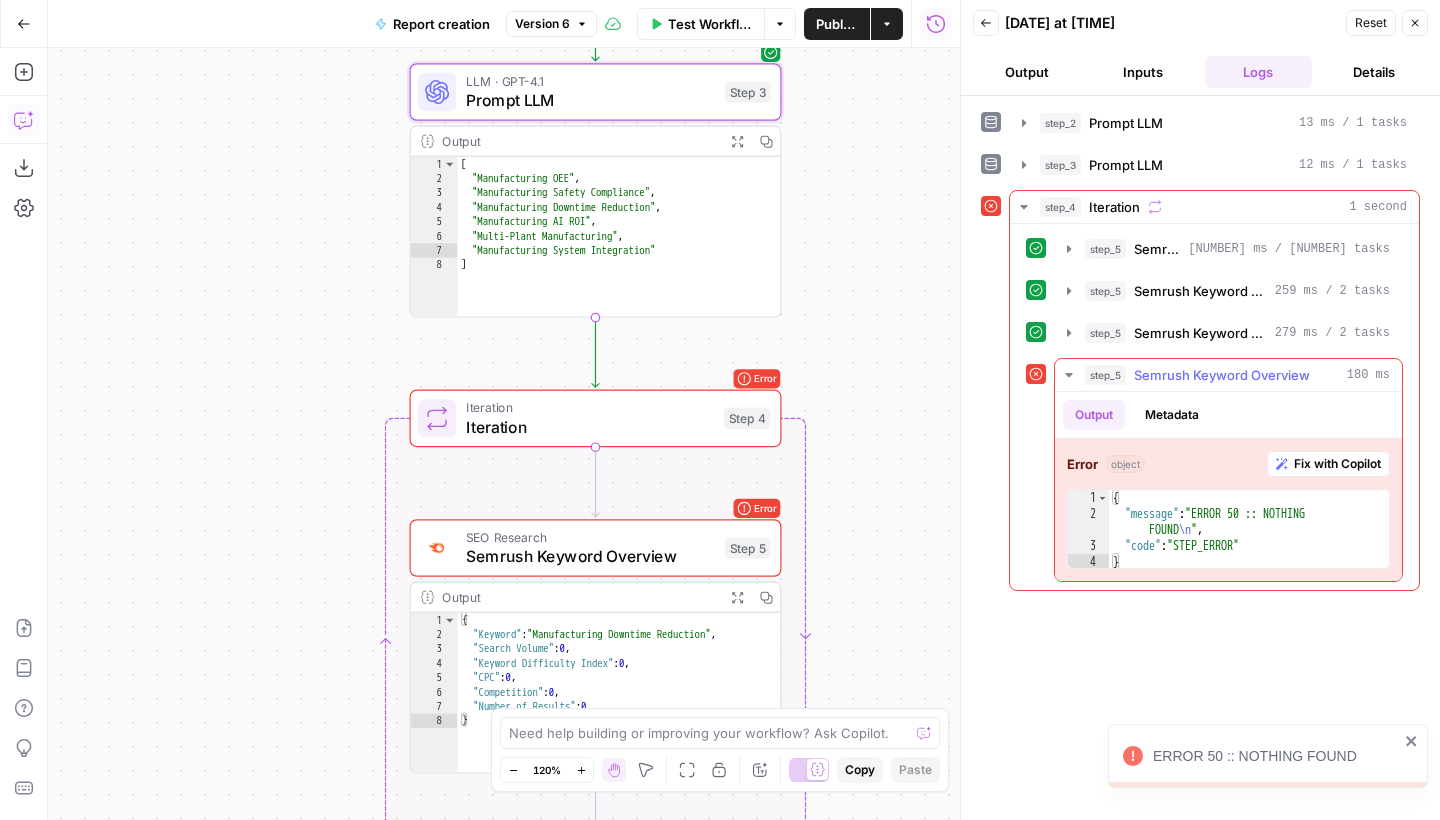 click on "Fix with Copilot" at bounding box center (1328, 464) 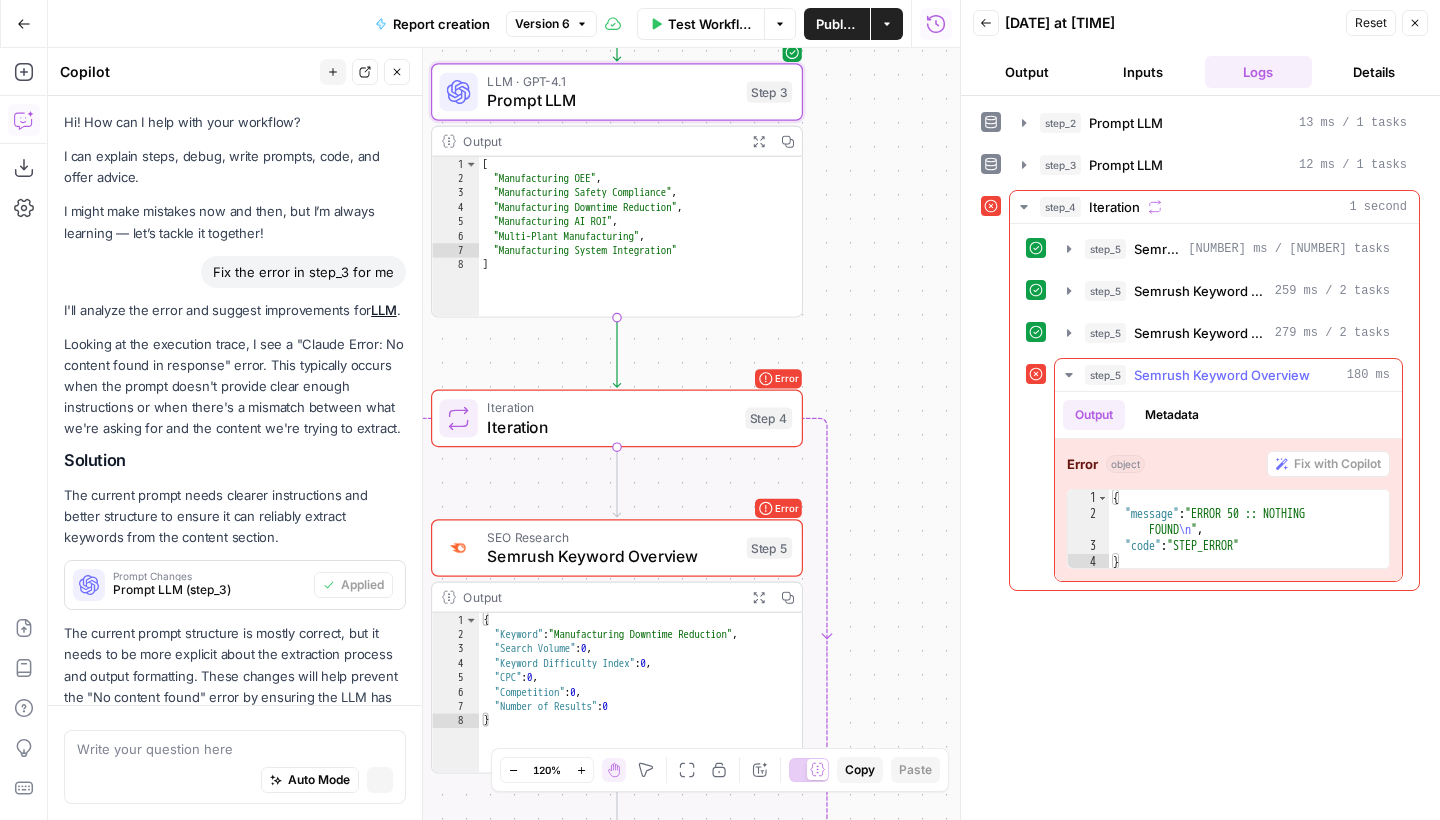 scroll, scrollTop: 922, scrollLeft: 0, axis: vertical 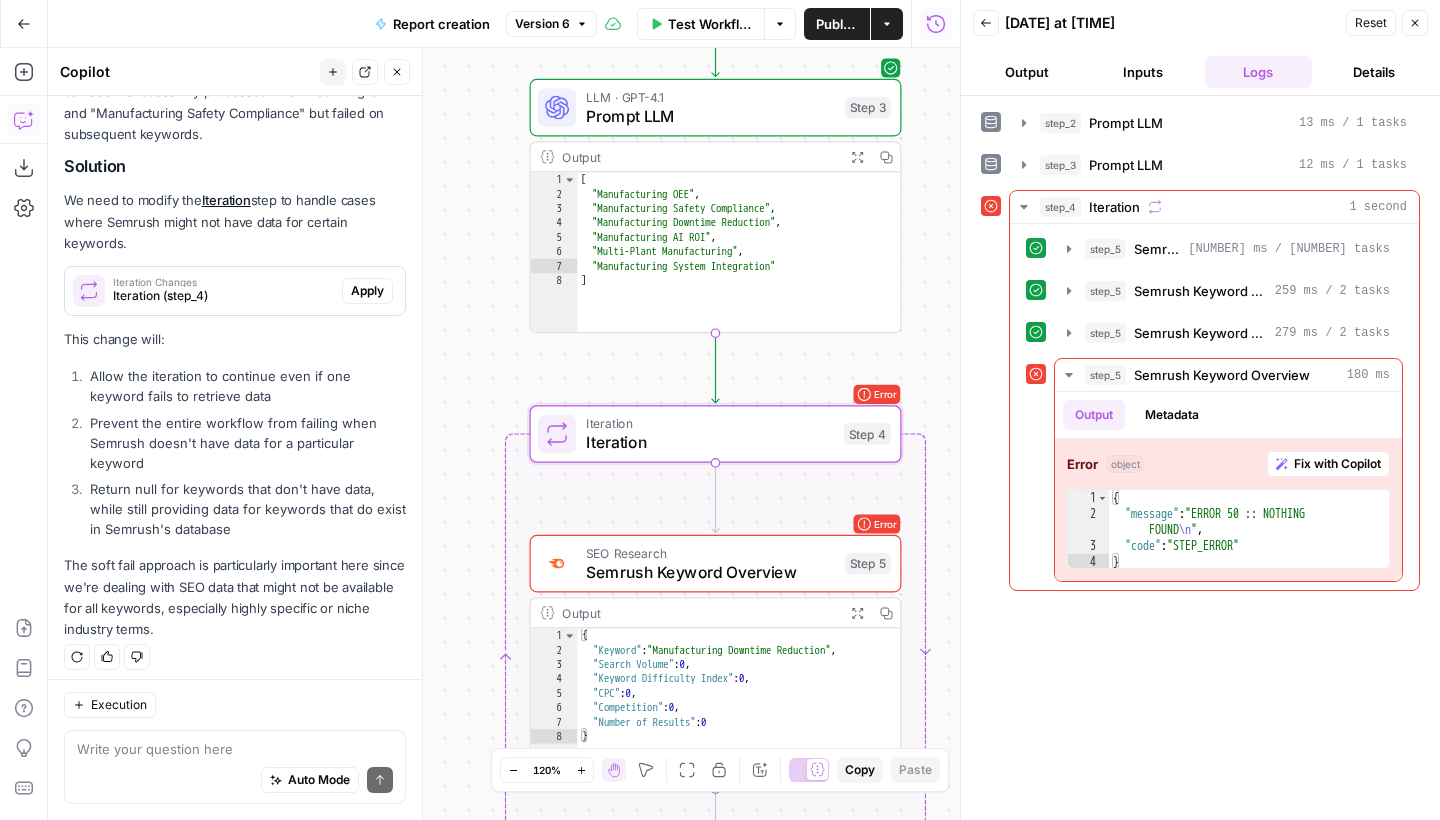 click on "Apply" at bounding box center [367, 291] 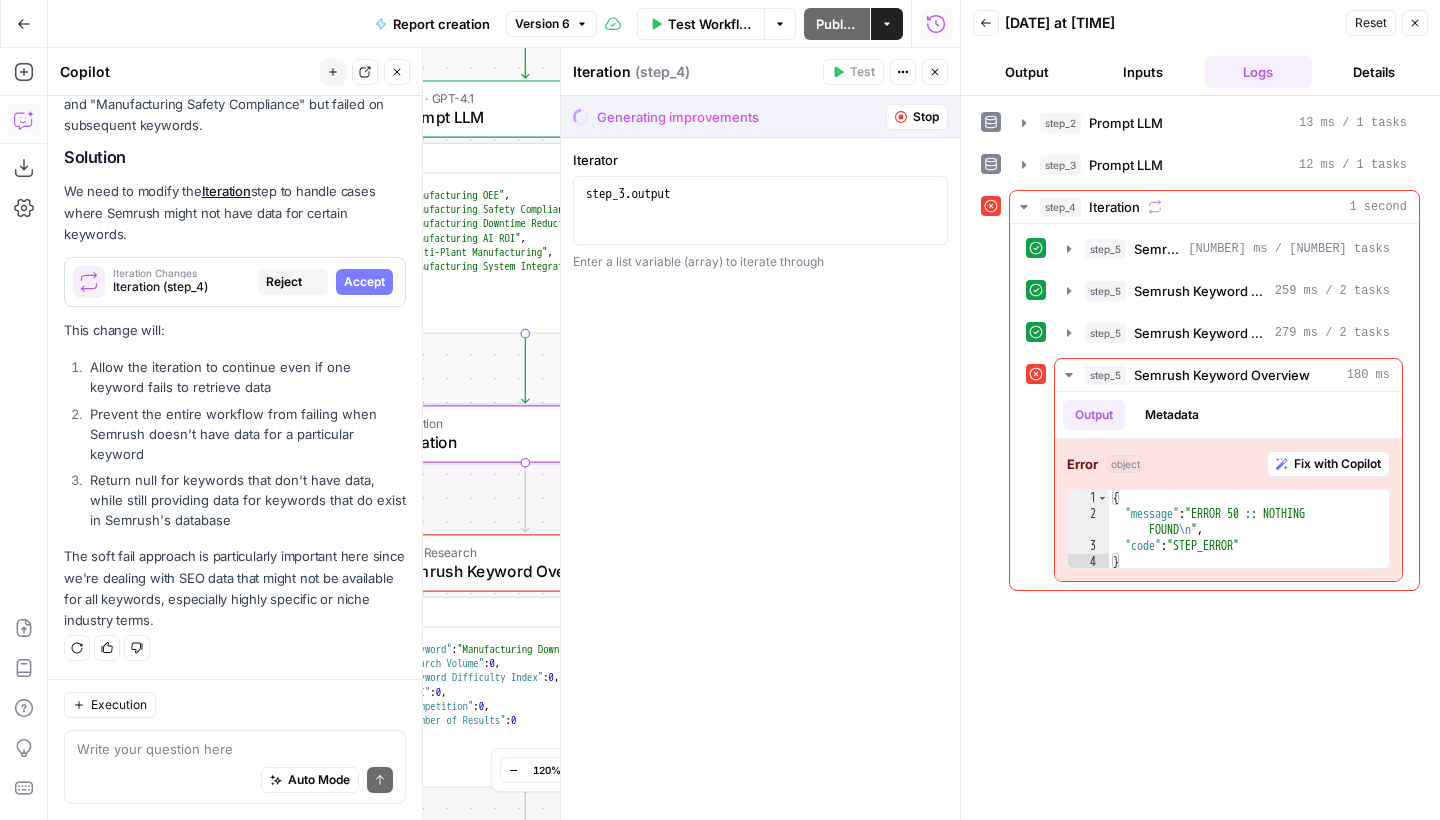 scroll, scrollTop: 1655, scrollLeft: 0, axis: vertical 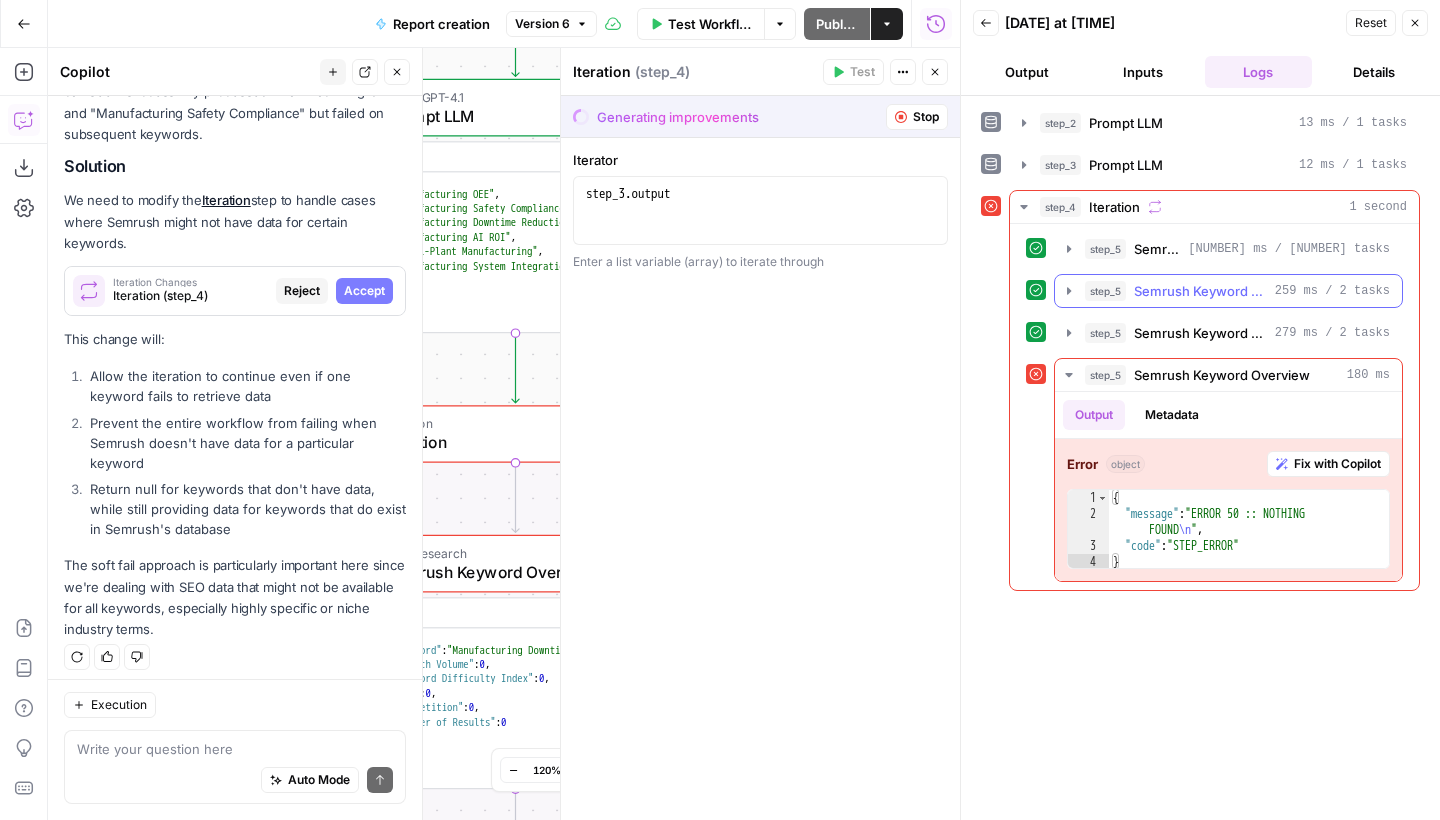click 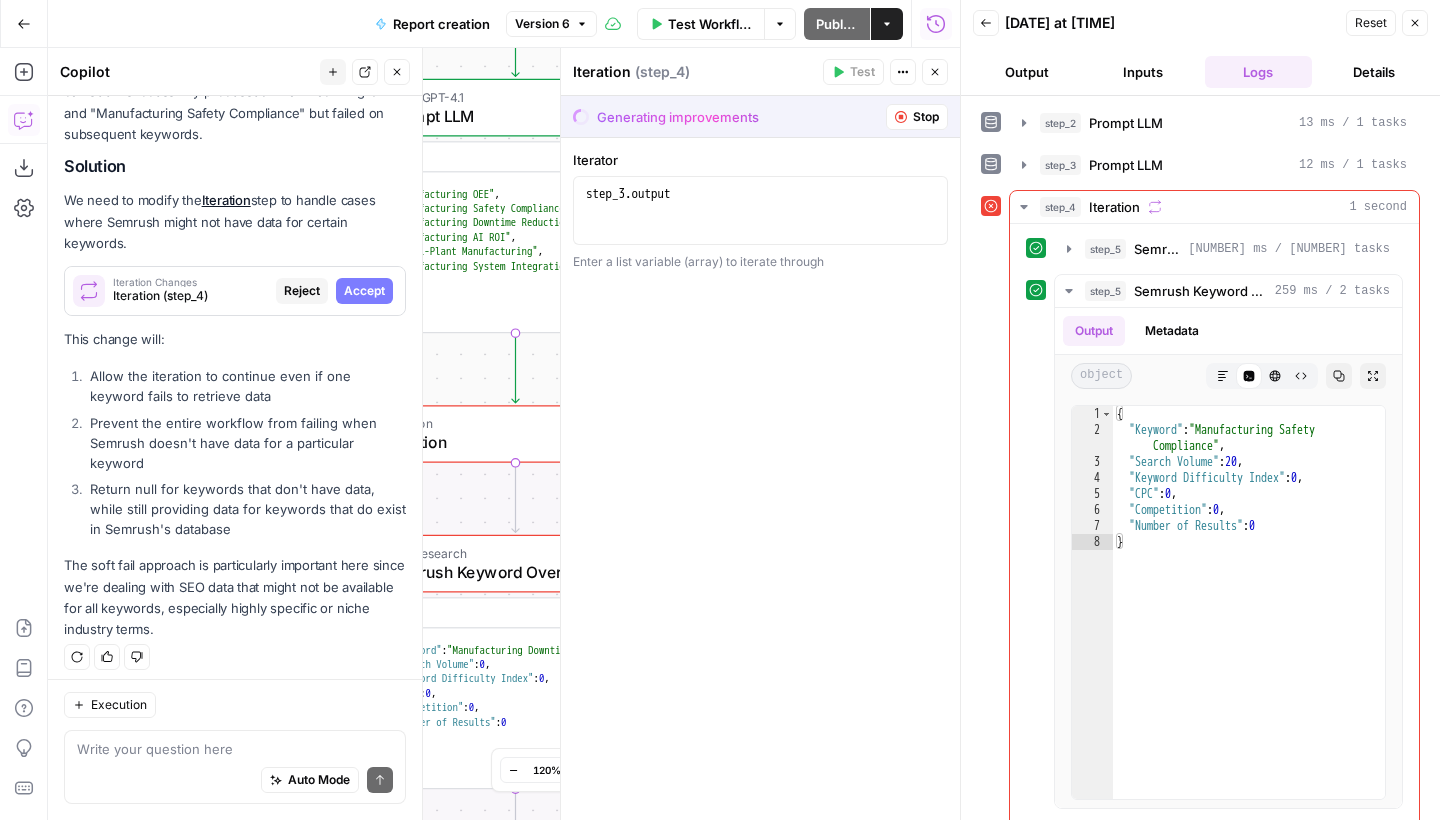 click on "Close" at bounding box center (1415, 23) 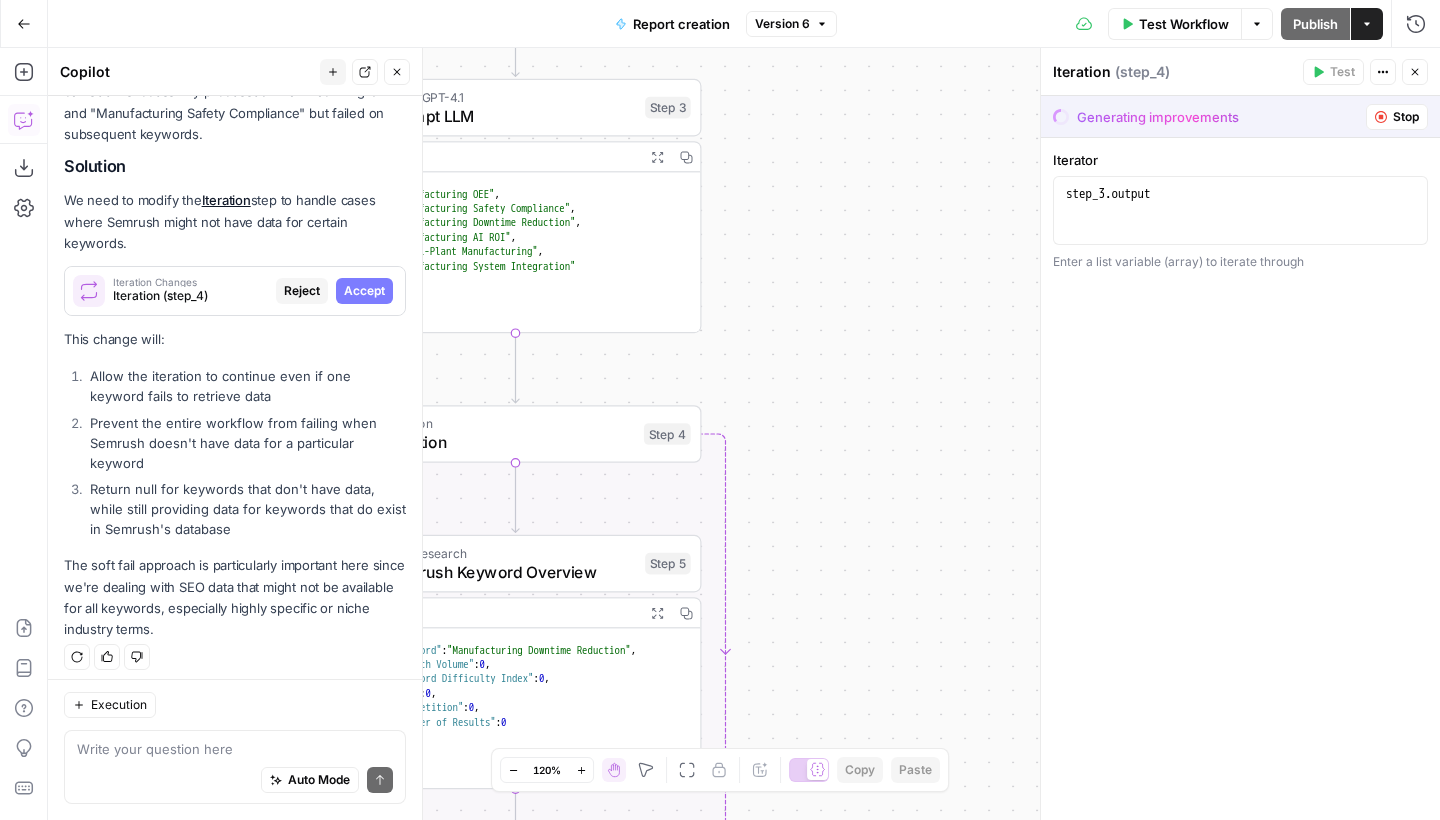 click 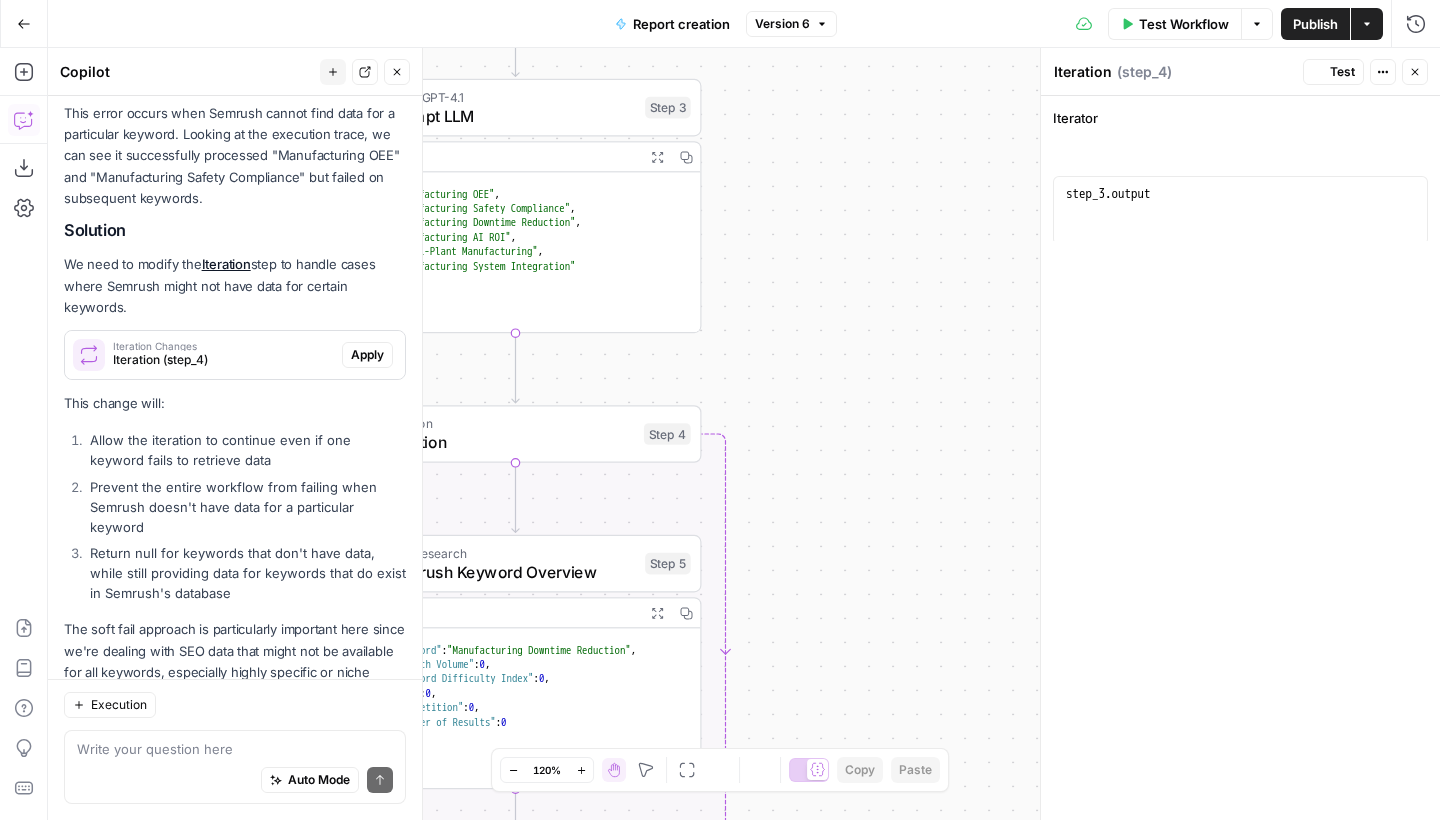 scroll, scrollTop: 1719, scrollLeft: 0, axis: vertical 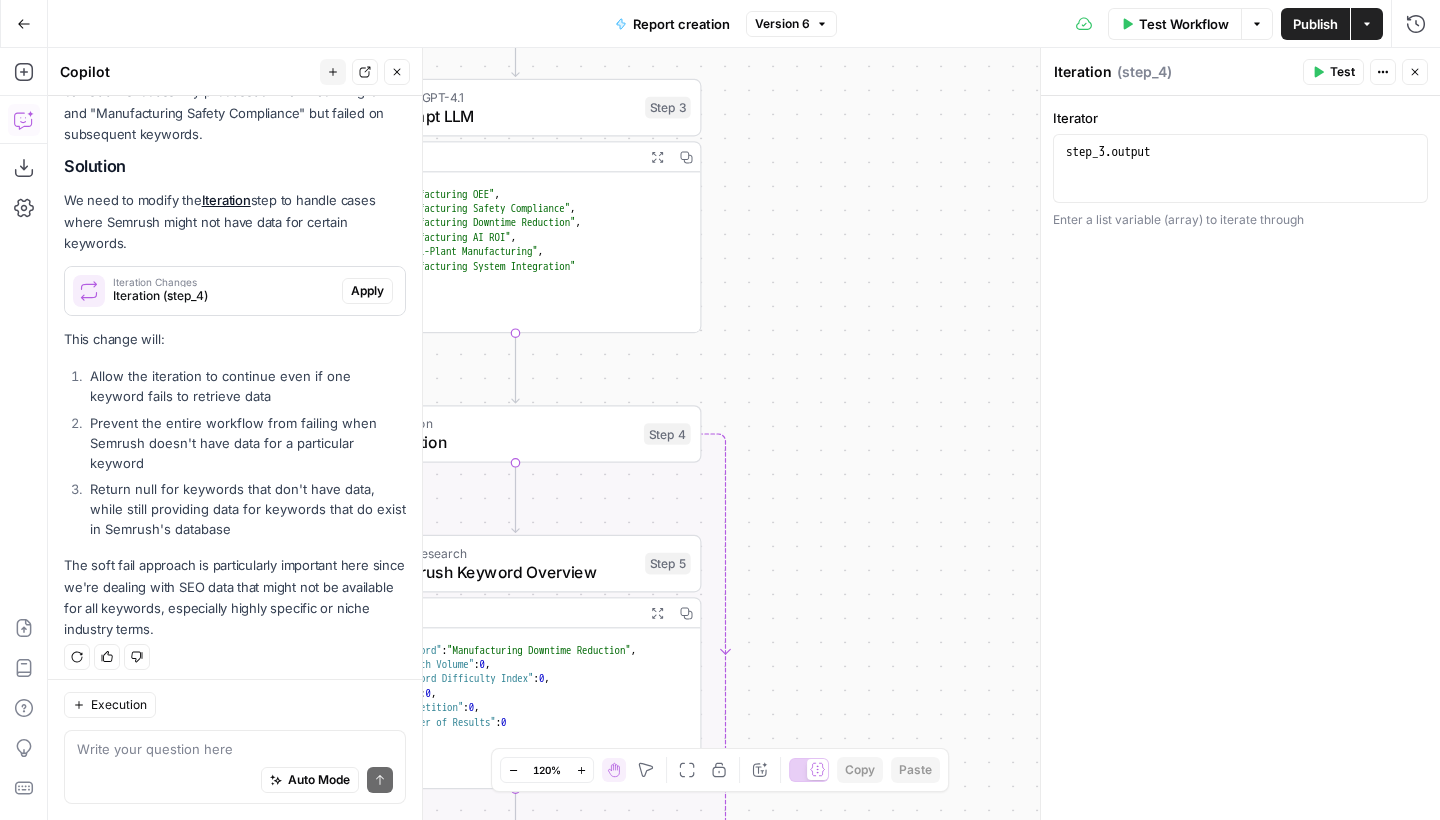 click 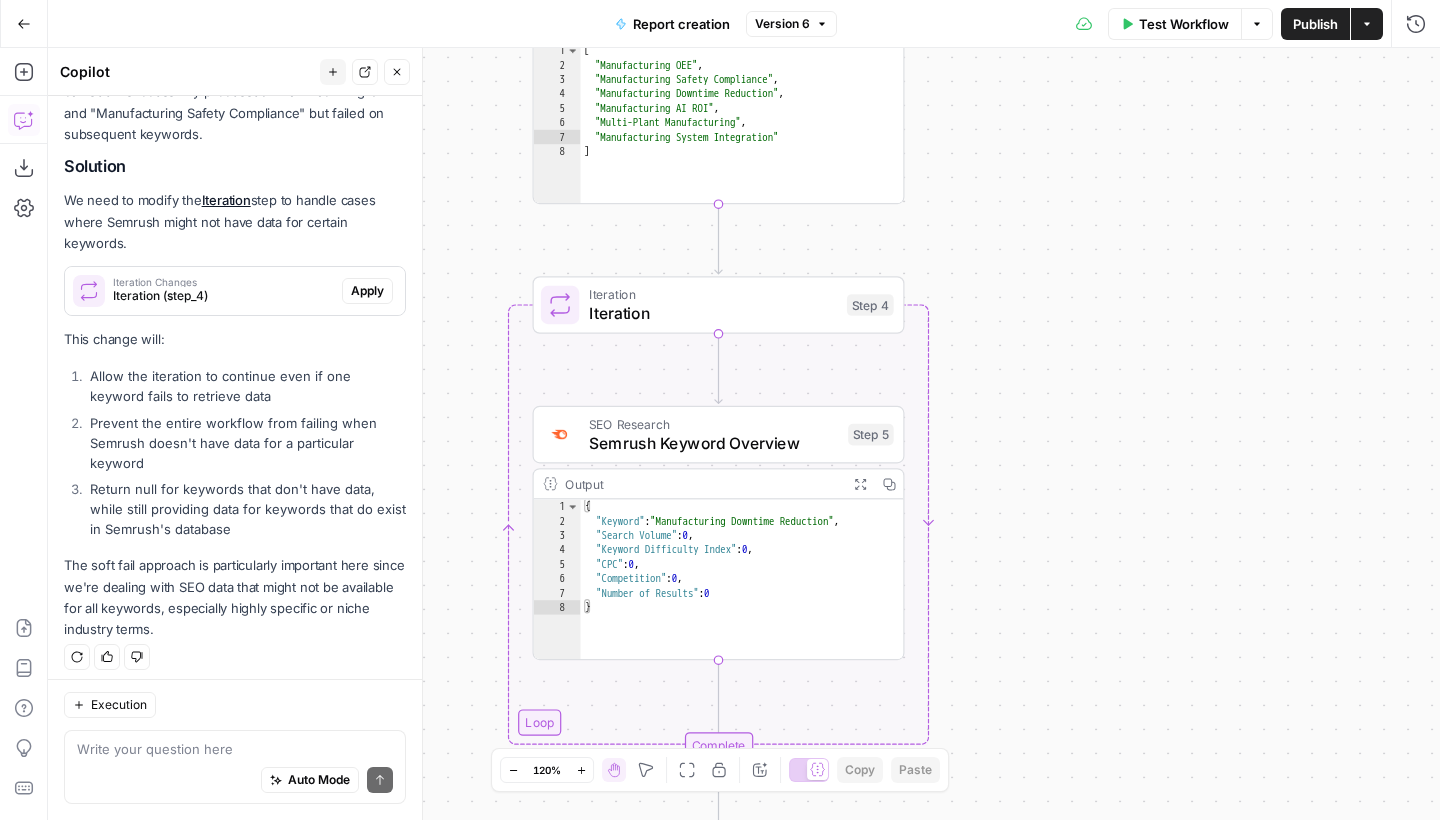drag, startPoint x: 966, startPoint y: 355, endPoint x: 1179, endPoint y: 218, distance: 253.2548 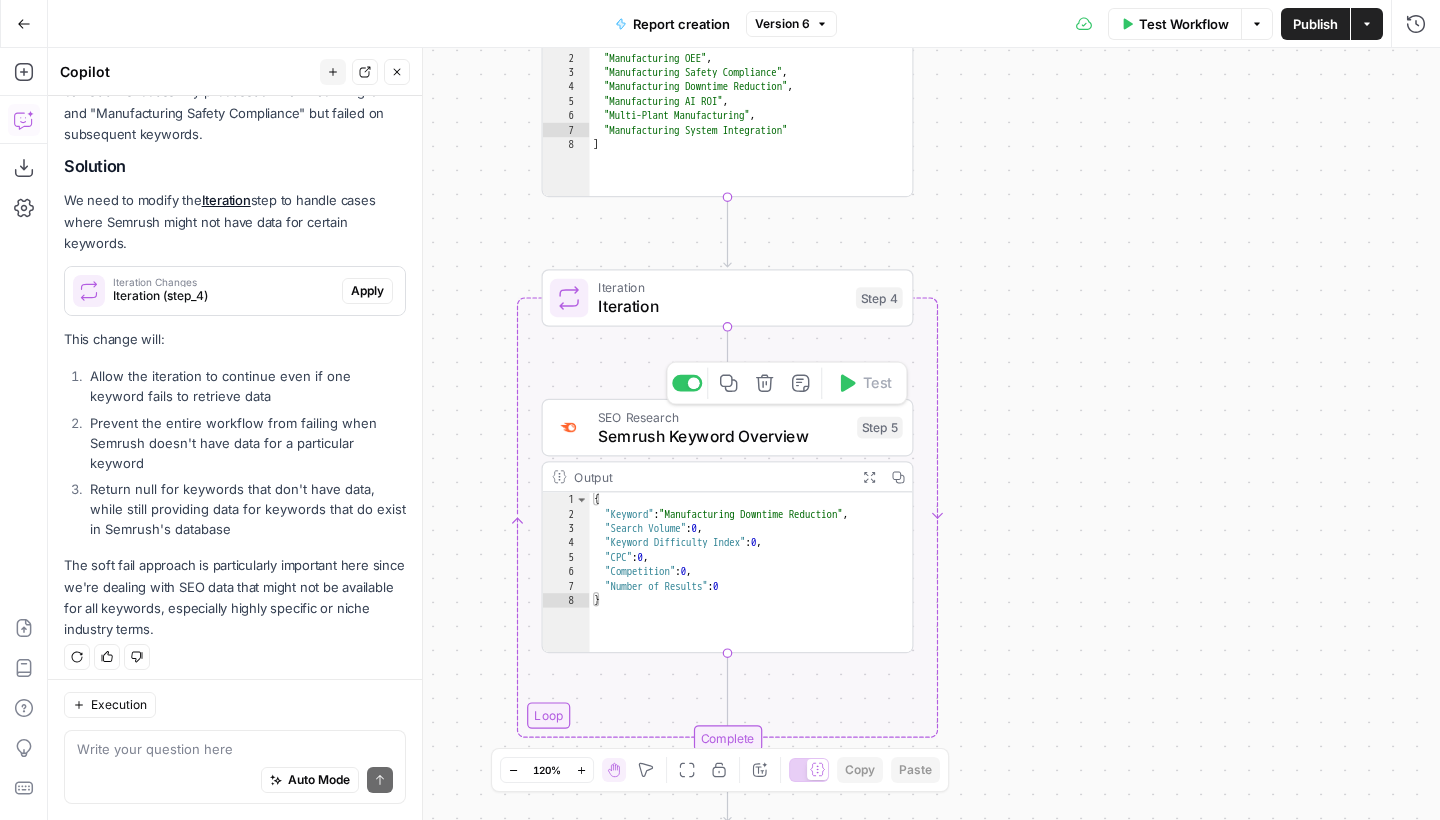 click on "Semrush Keyword Overview" at bounding box center [723, 436] 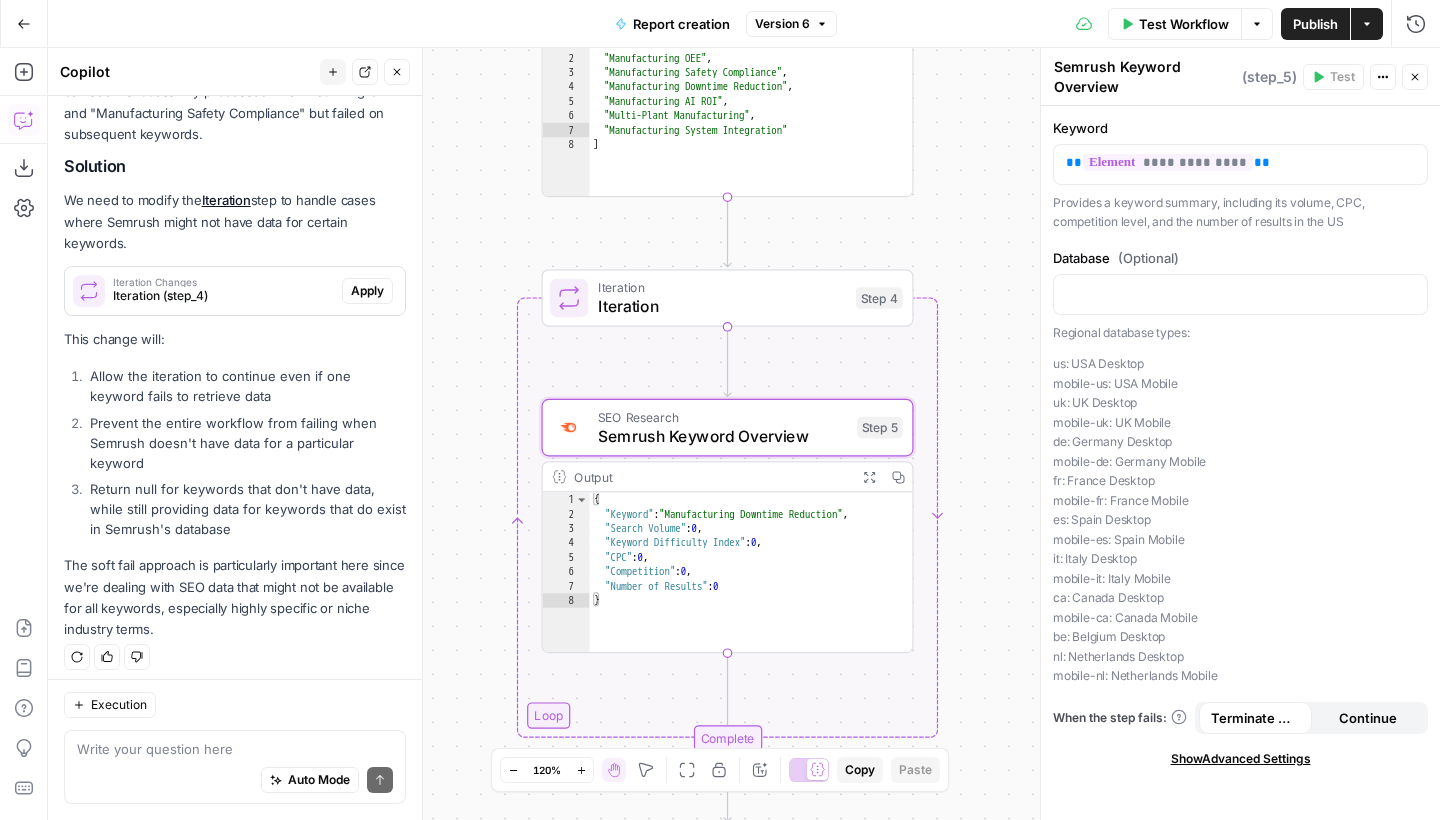 scroll, scrollTop: 0, scrollLeft: 0, axis: both 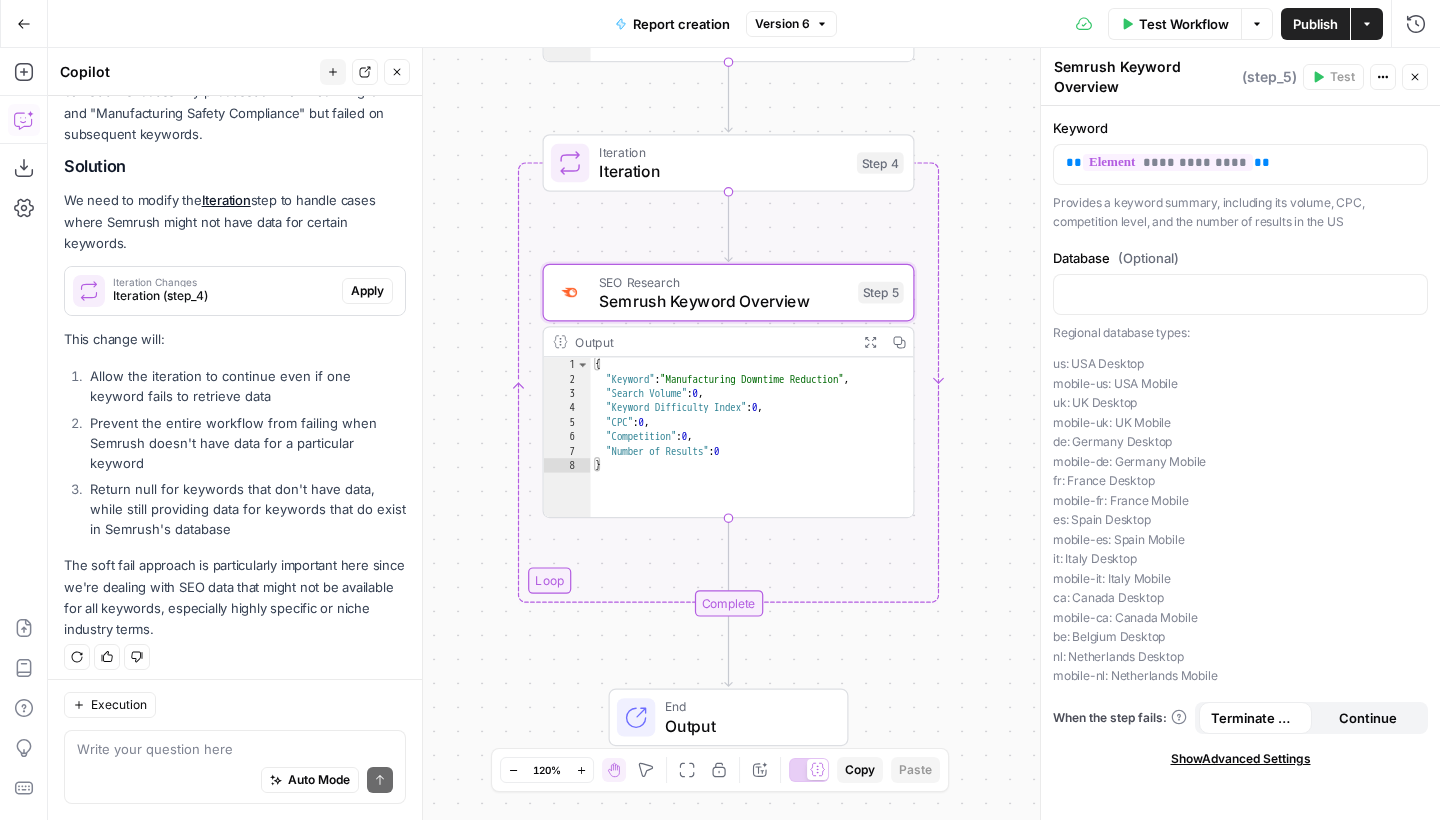 drag, startPoint x: 984, startPoint y: 555, endPoint x: 985, endPoint y: 420, distance: 135.00371 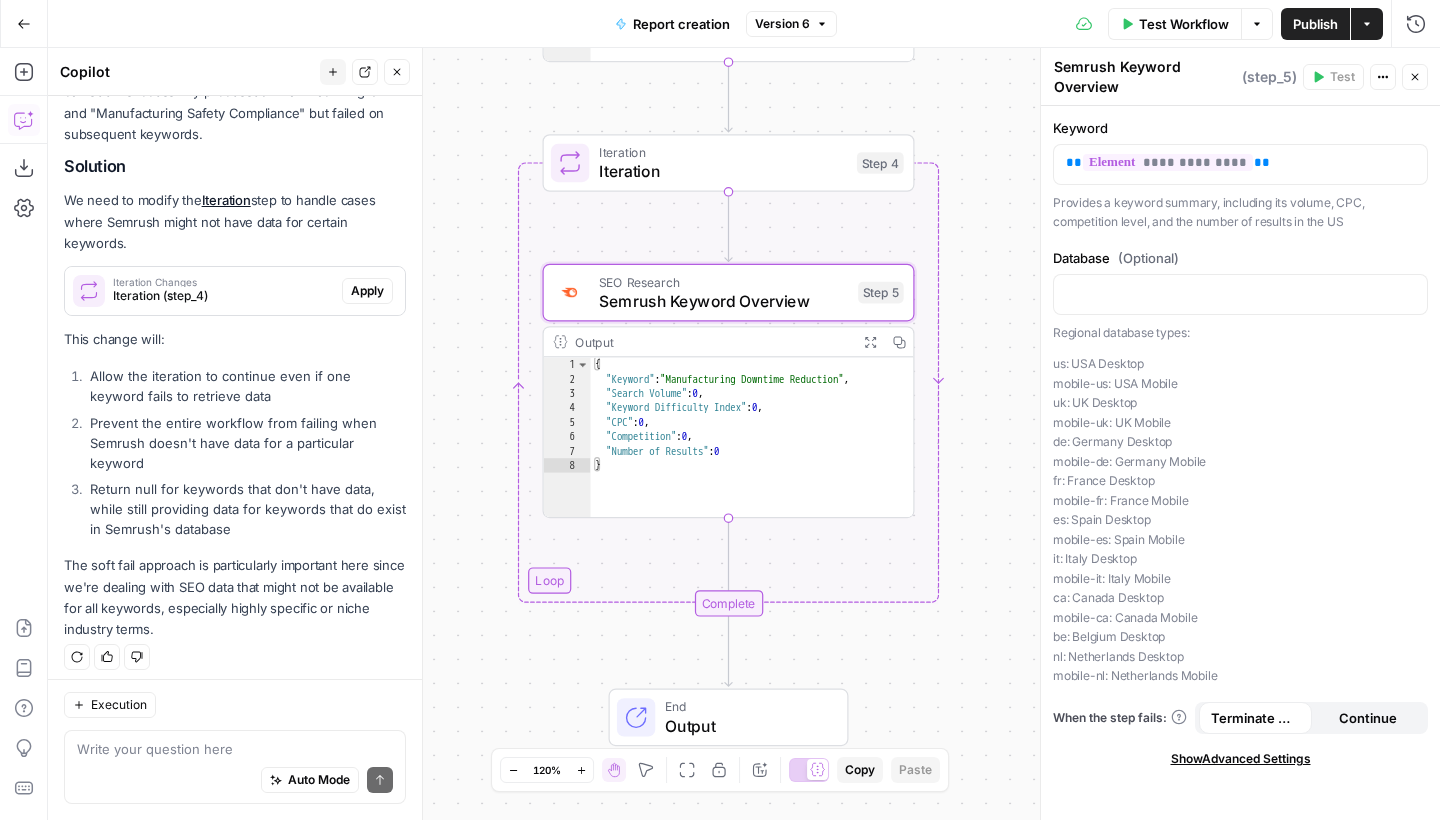 click on "**********" at bounding box center (744, 434) 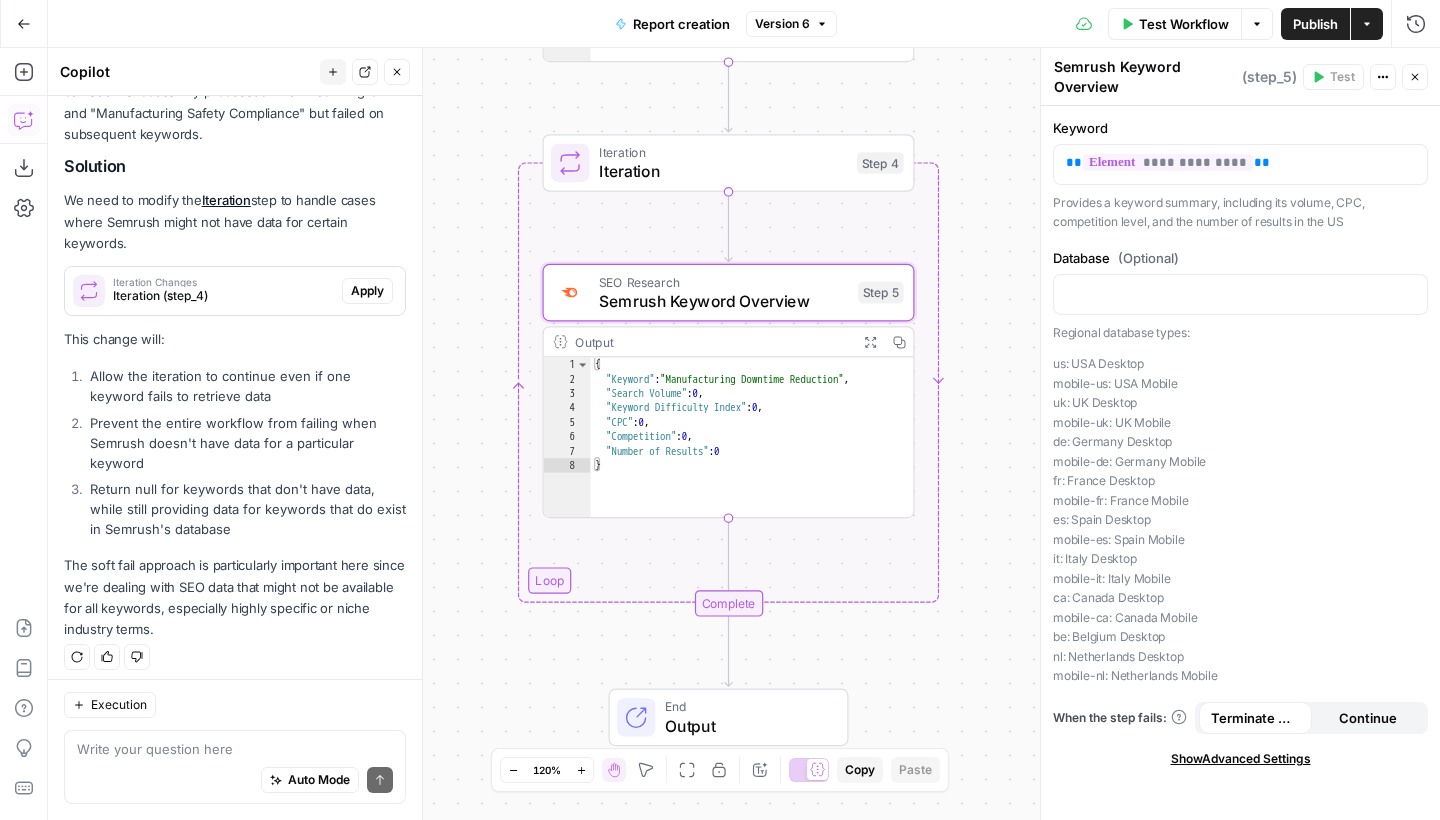 click on "Iteration" at bounding box center (723, 171) 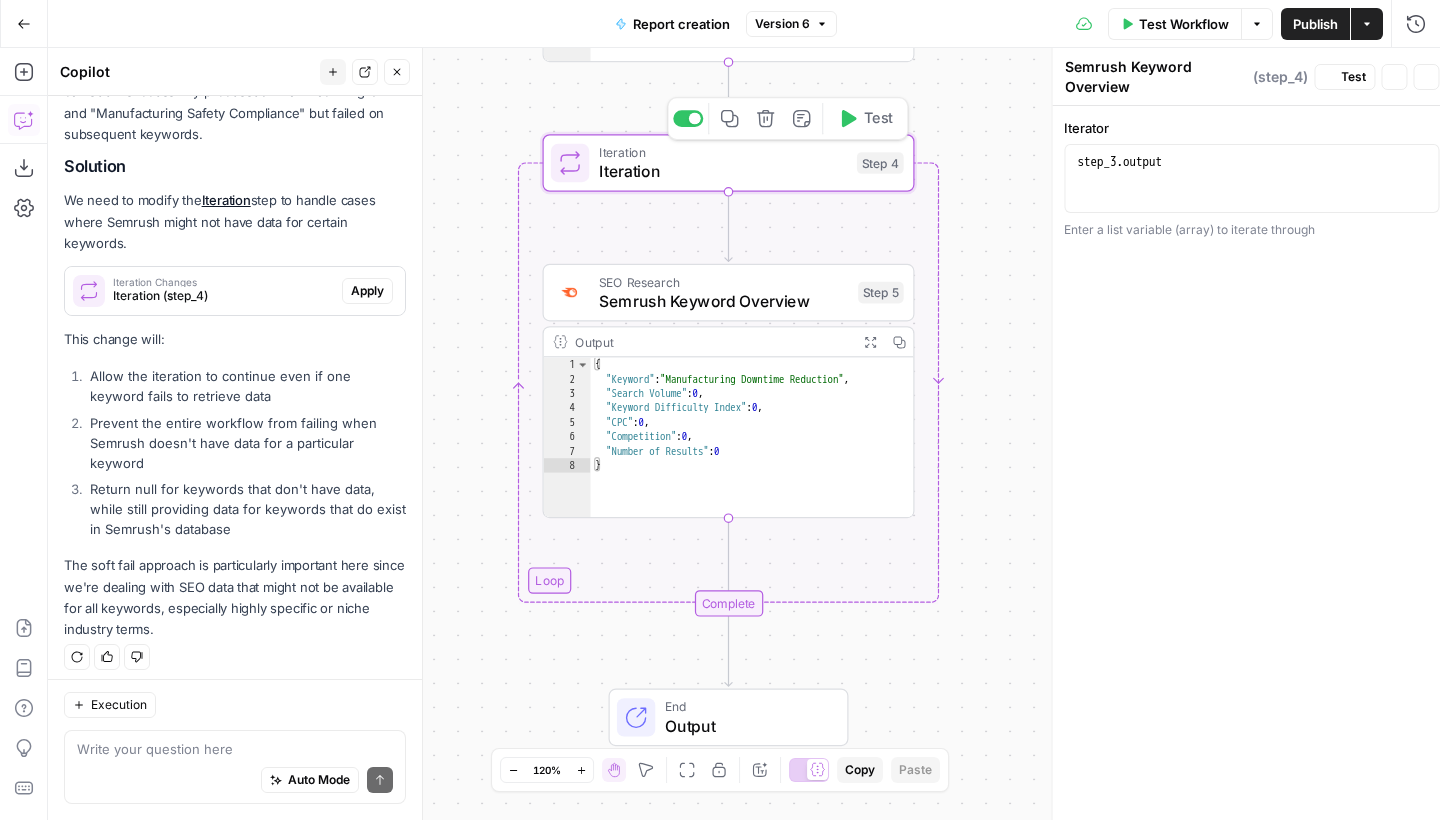 type on "Iteration" 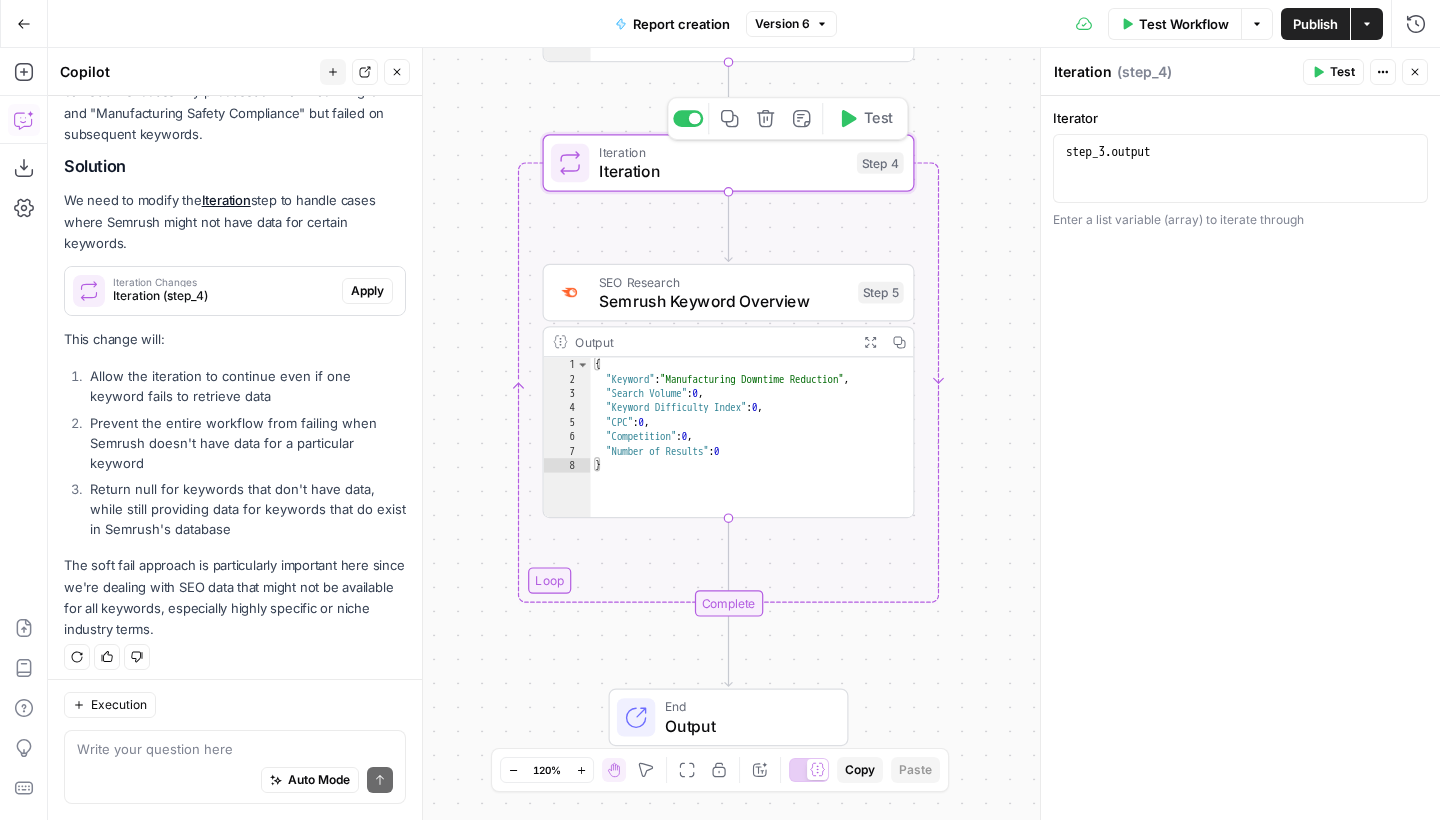 click on "Test" at bounding box center [865, 118] 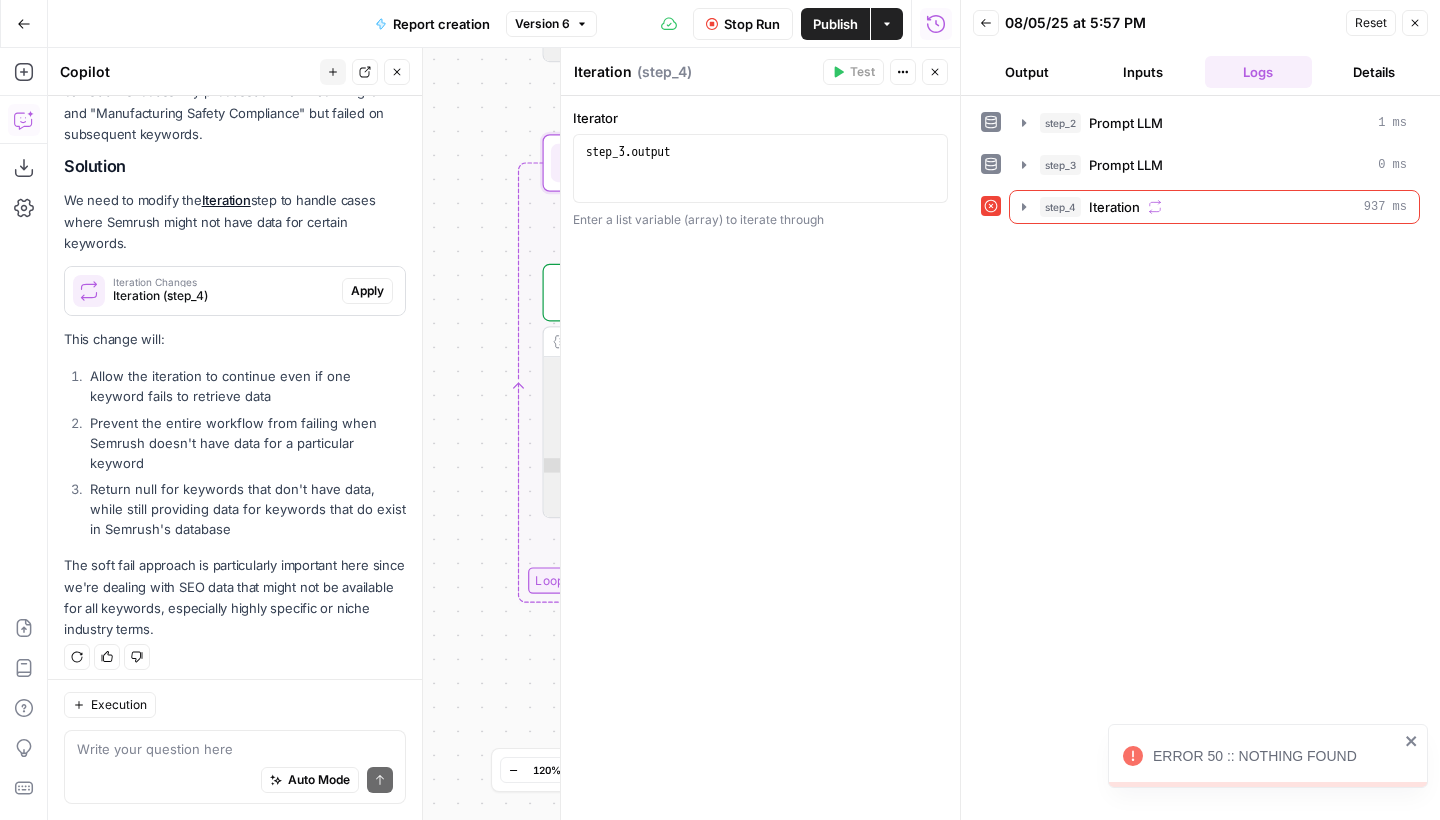 click 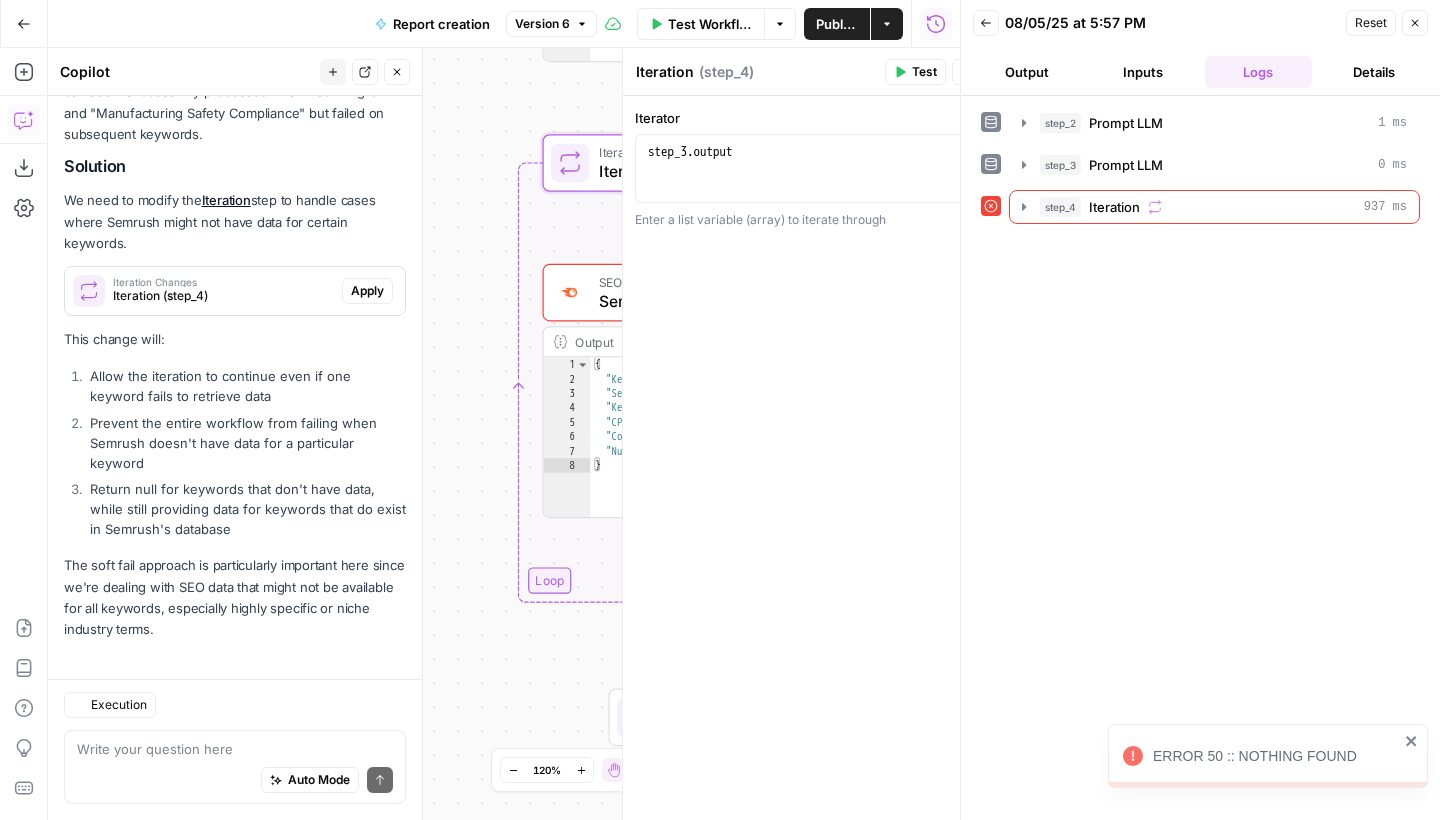 scroll, scrollTop: 1719, scrollLeft: 0, axis: vertical 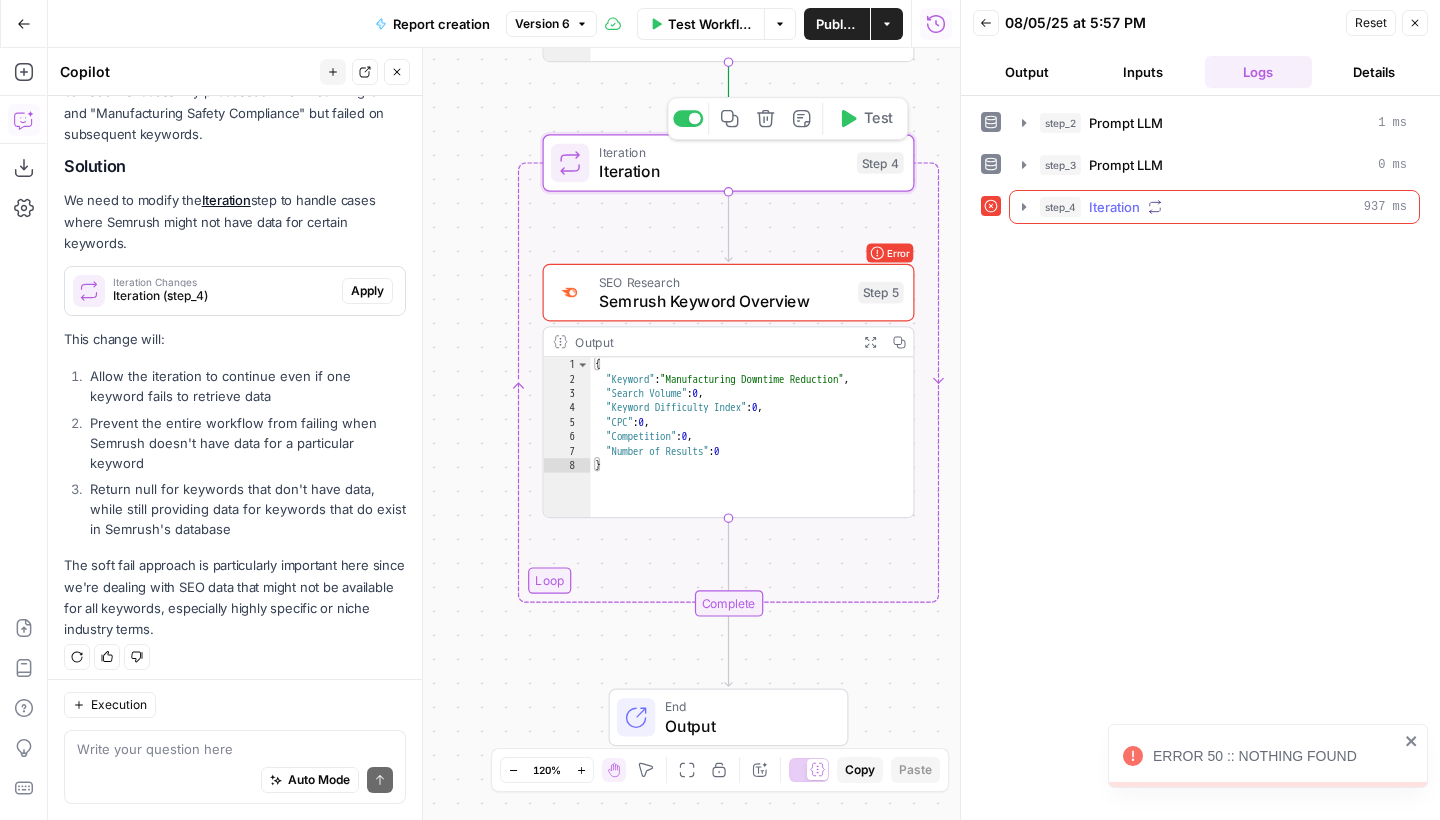 click 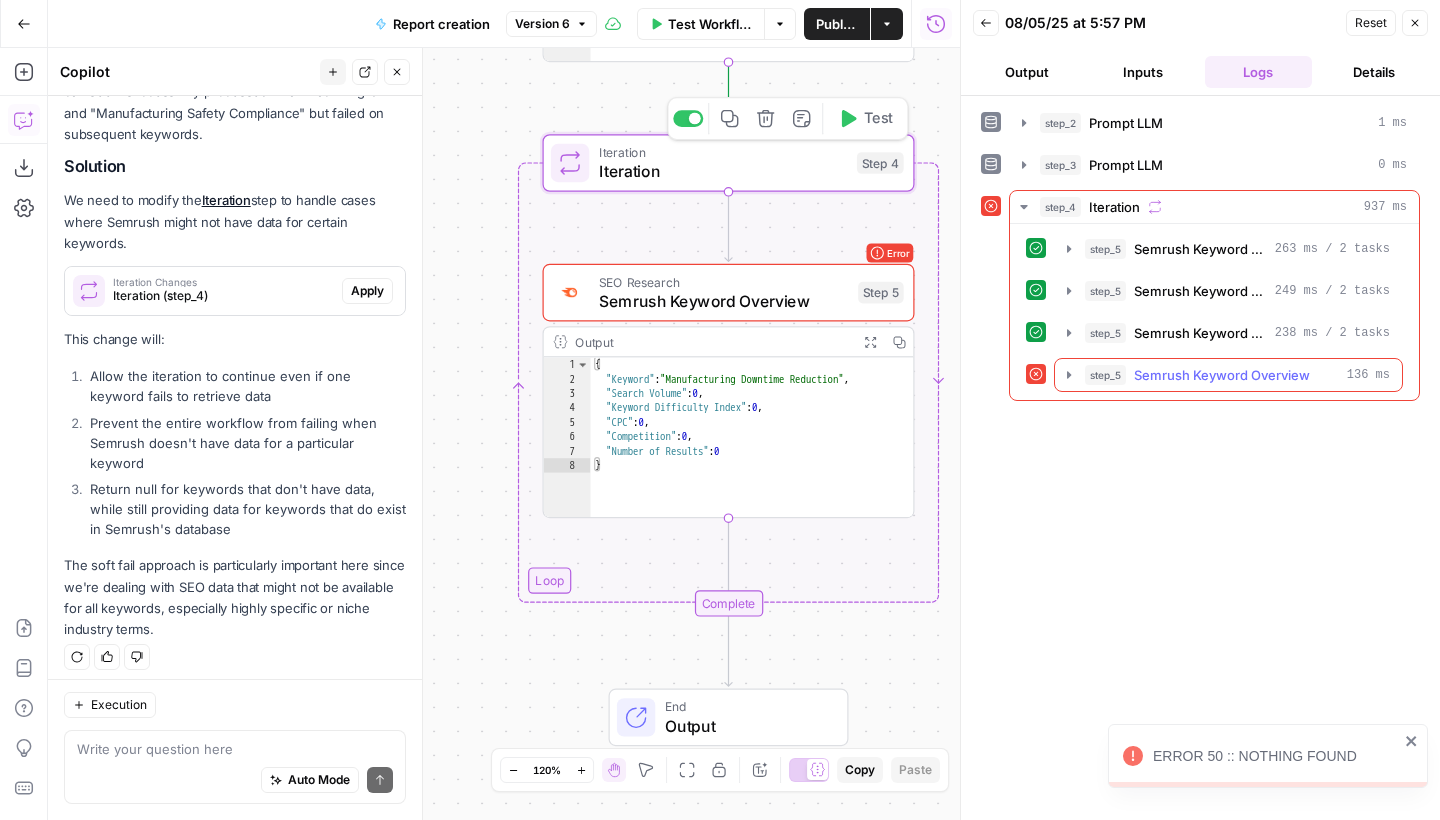click 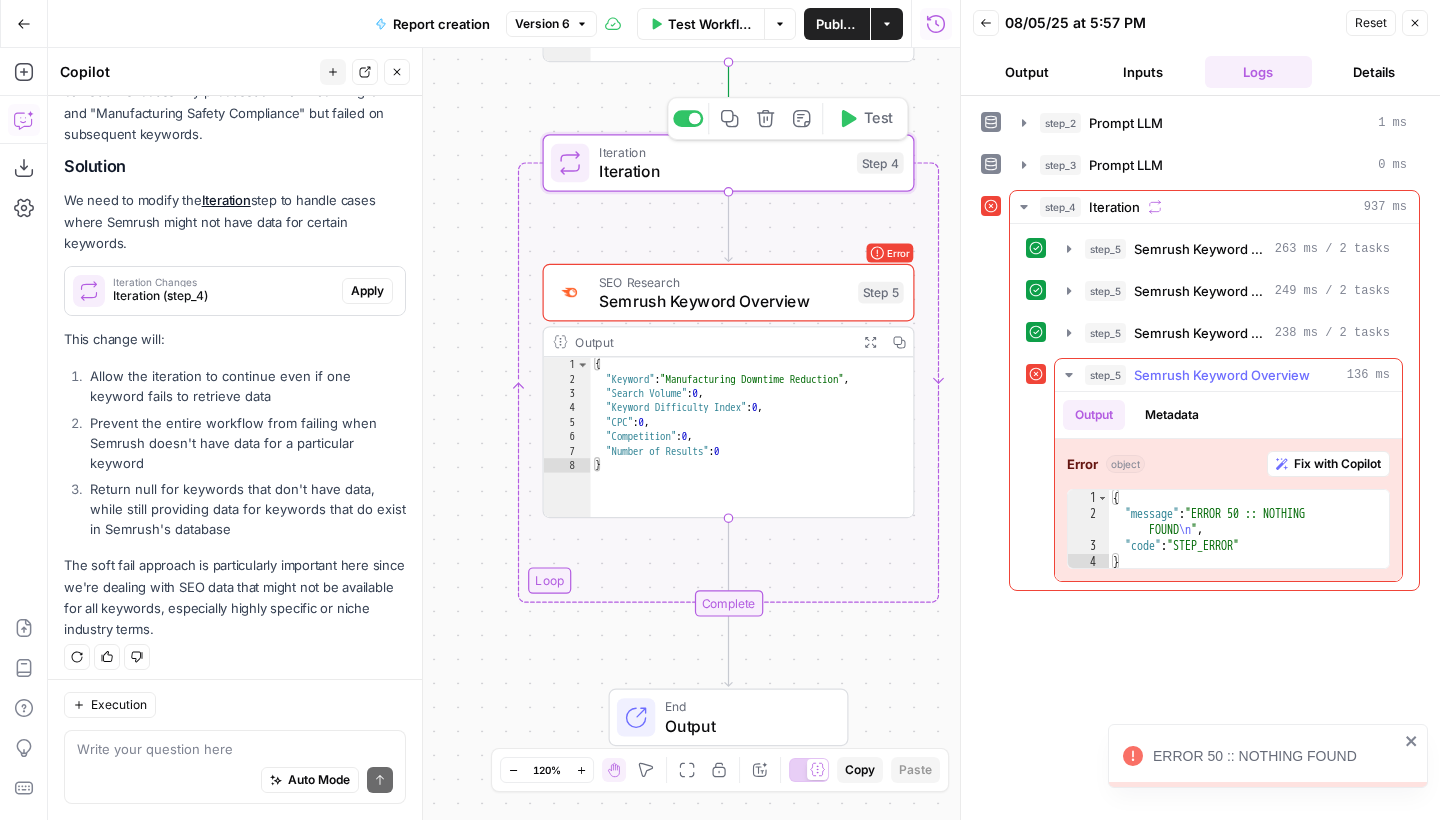click 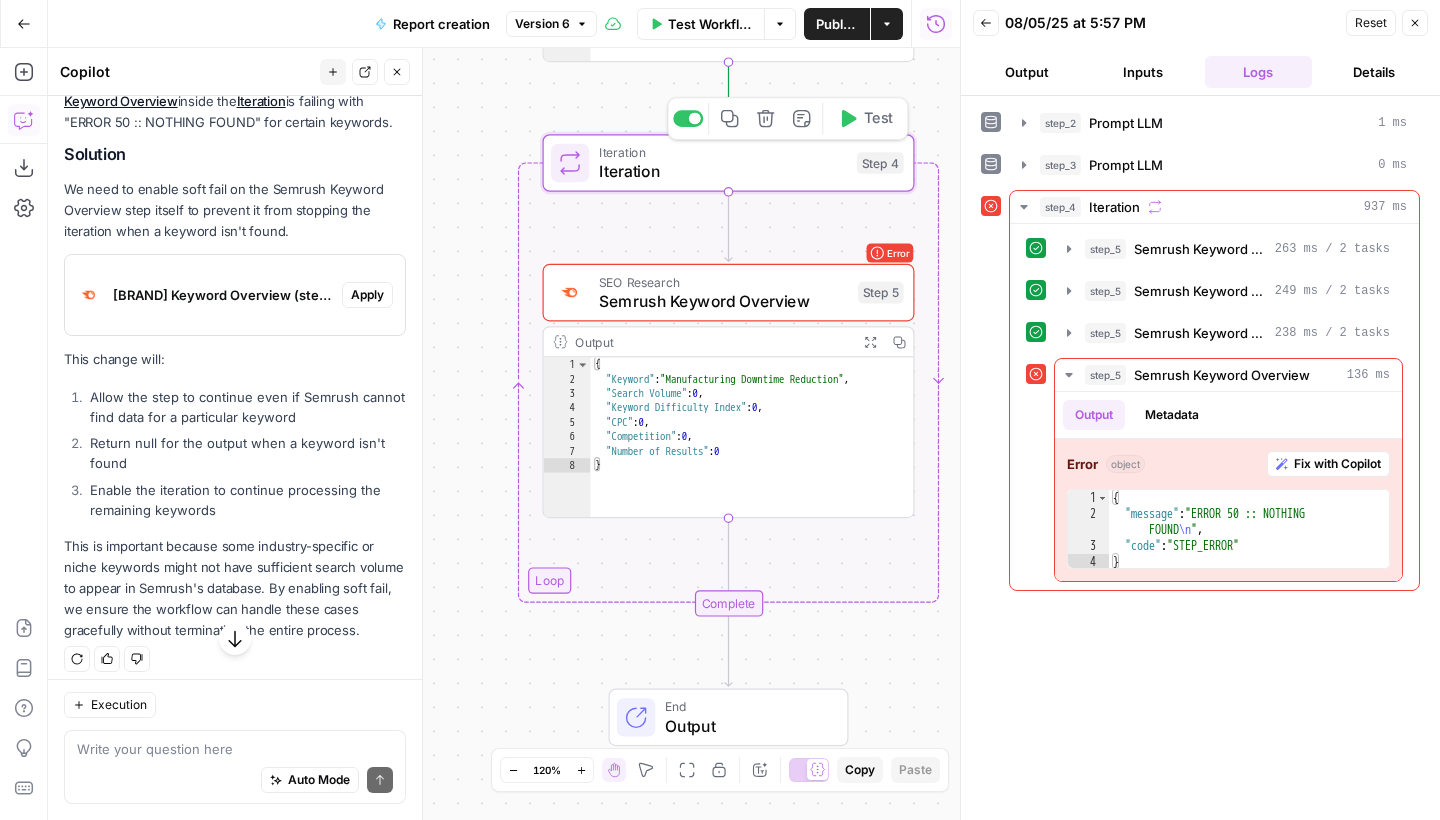 scroll, scrollTop: 2345, scrollLeft: 0, axis: vertical 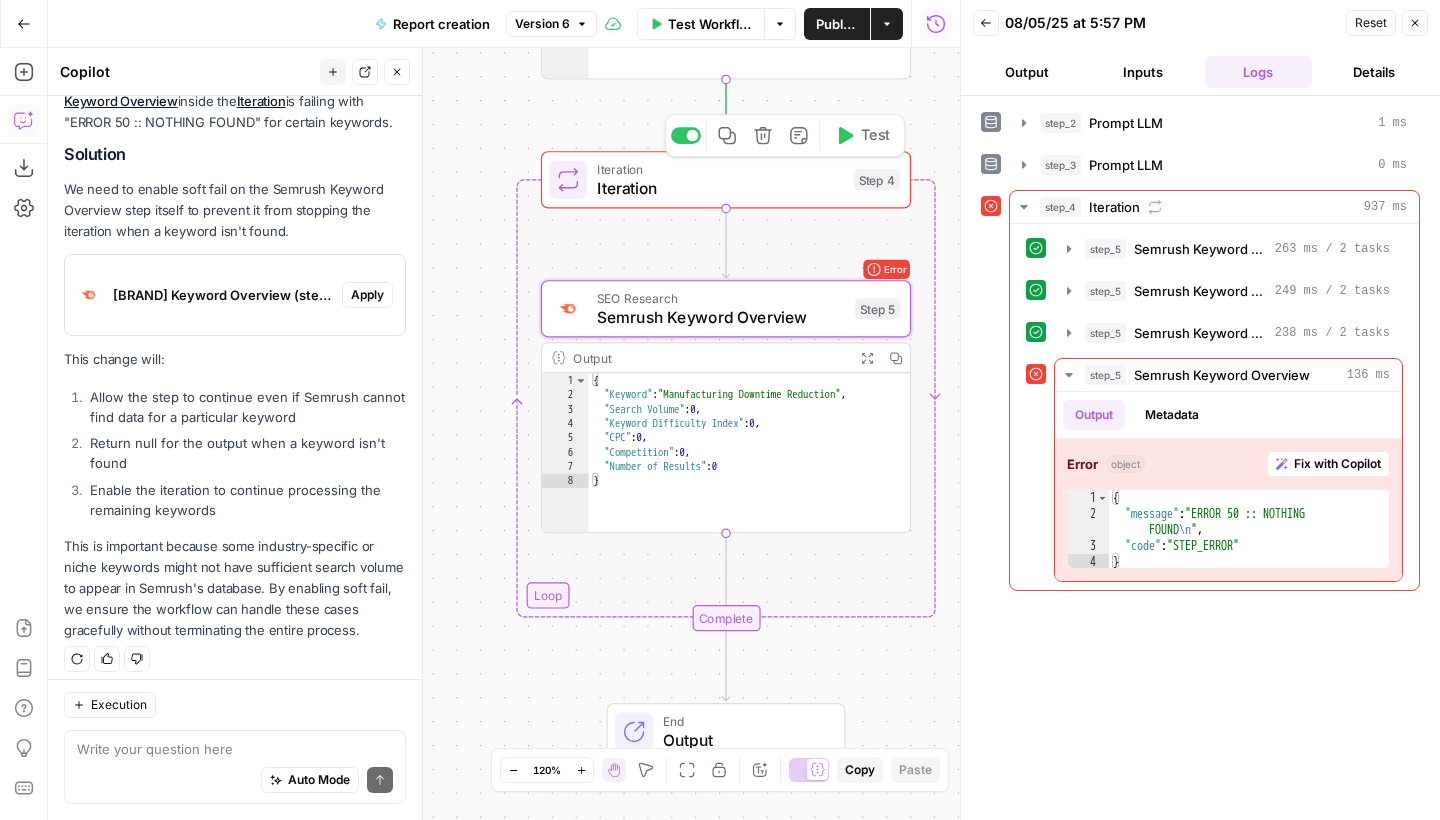 click on "Apply" at bounding box center (367, 295) 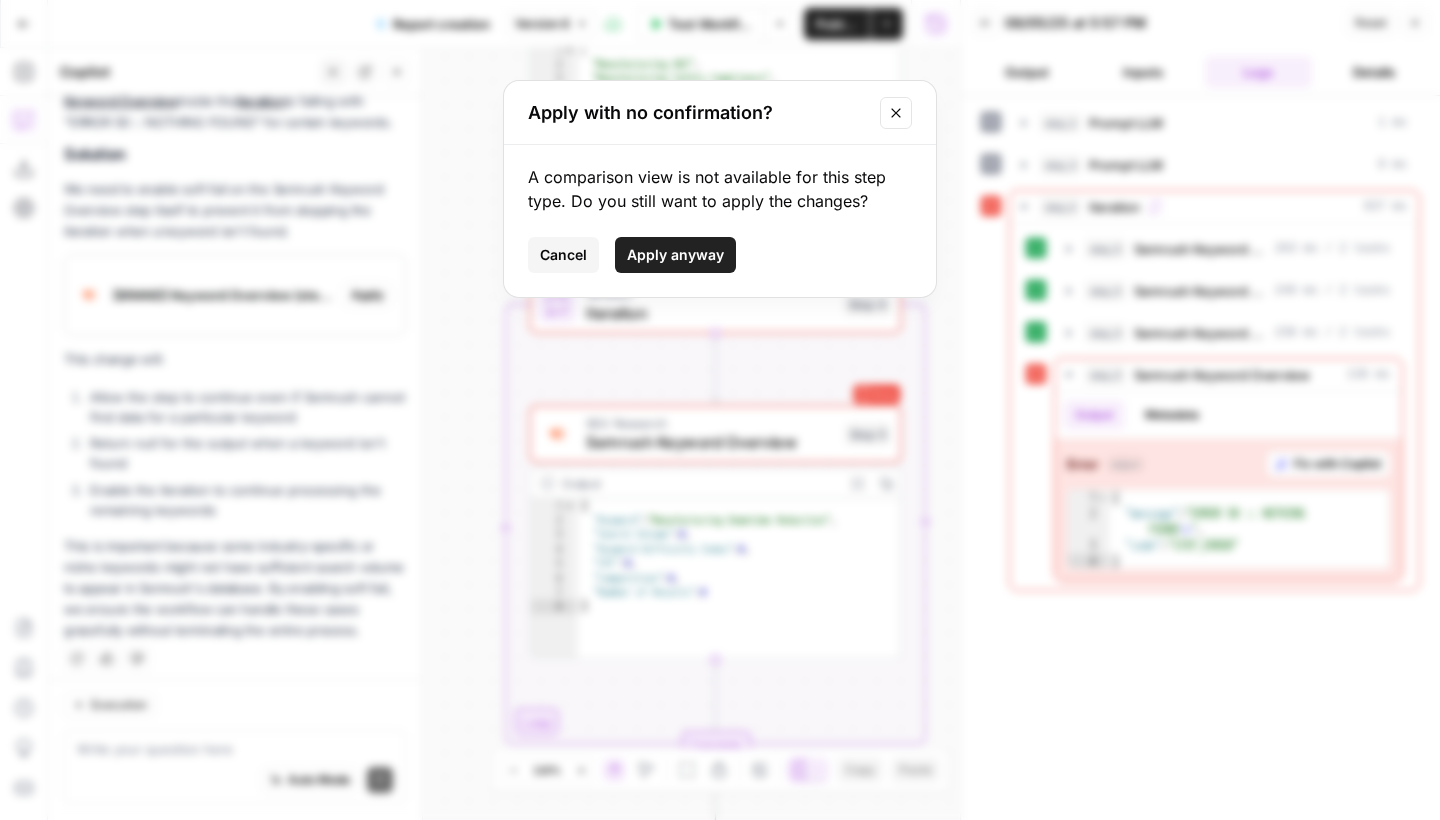 click on "Apply with no confirmation? A comparison view is not available for this step type. Do you still want to apply the changes? Cancel Apply anyway" at bounding box center [720, 410] 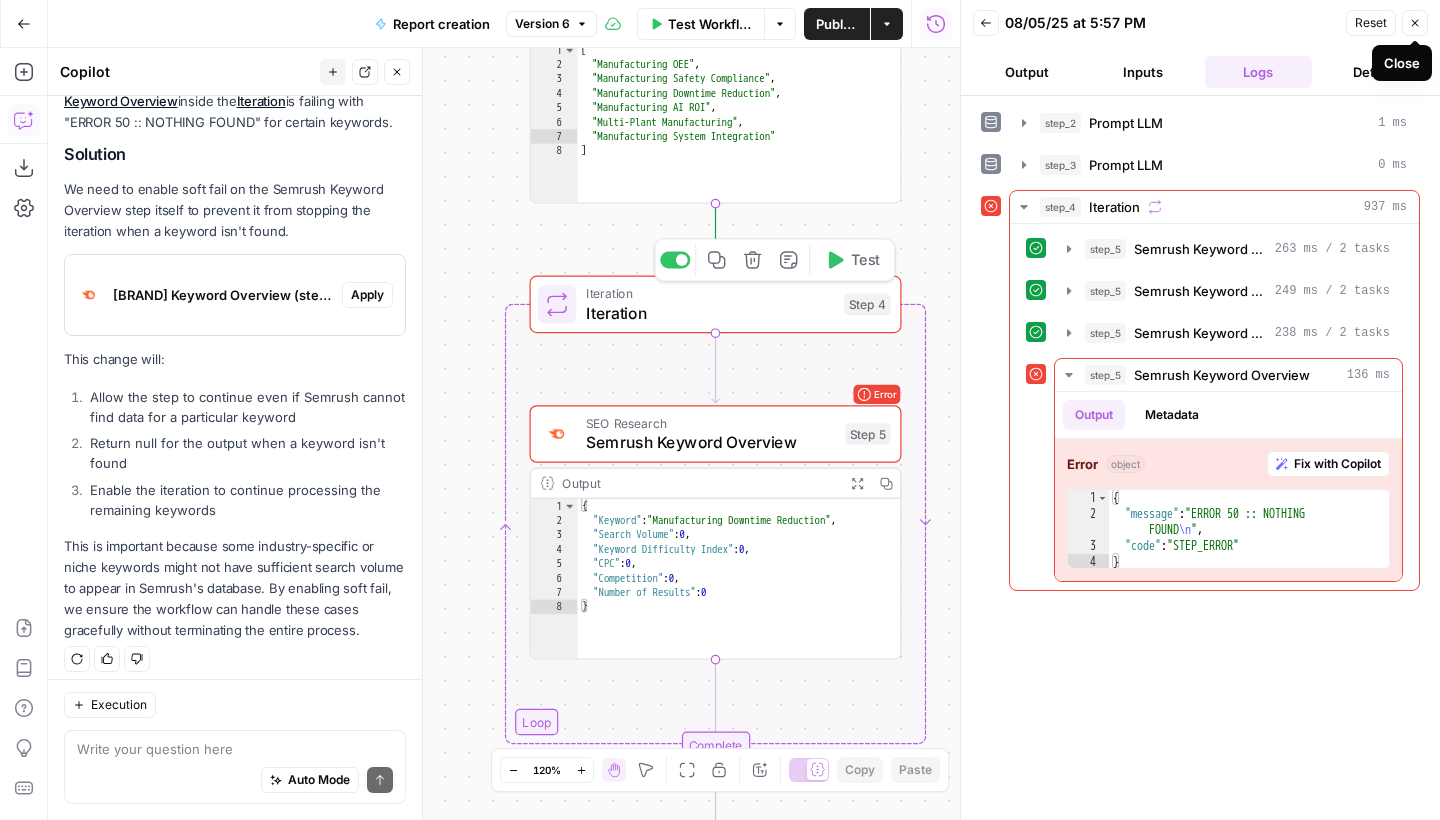 click on "Close" at bounding box center [1415, 23] 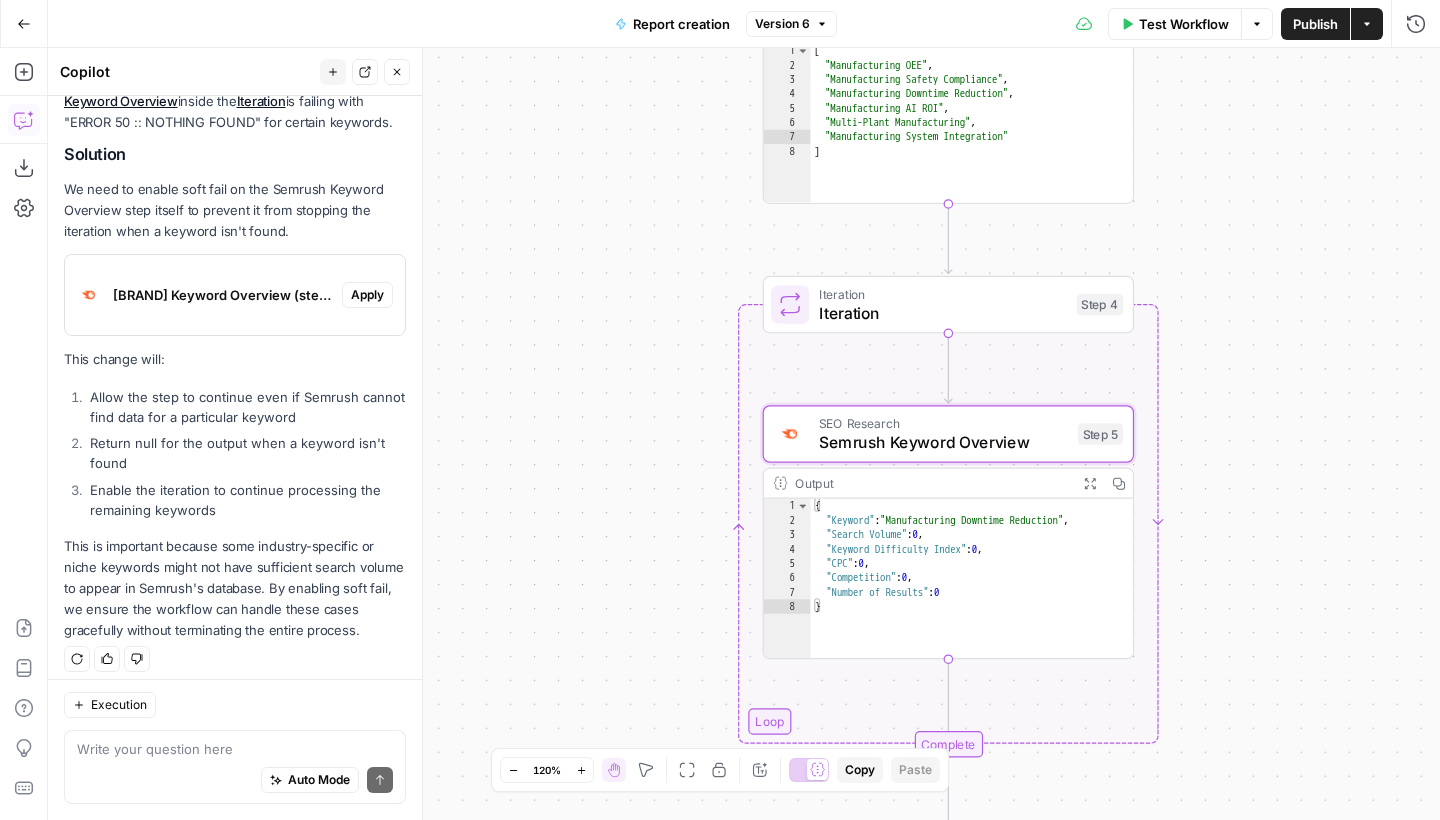 click on "Apply" at bounding box center (367, 295) 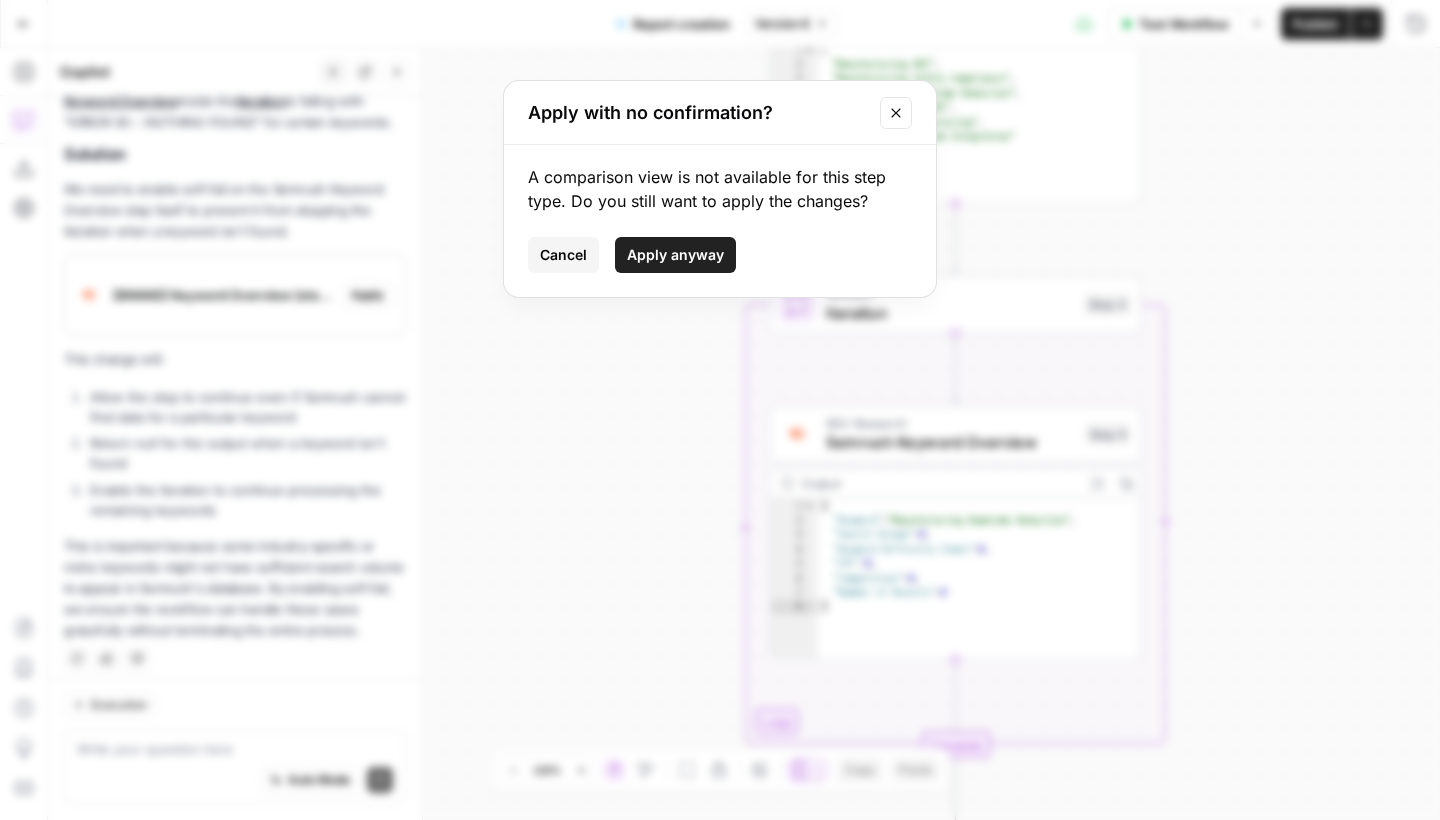 click on "Apply anyway" at bounding box center [675, 255] 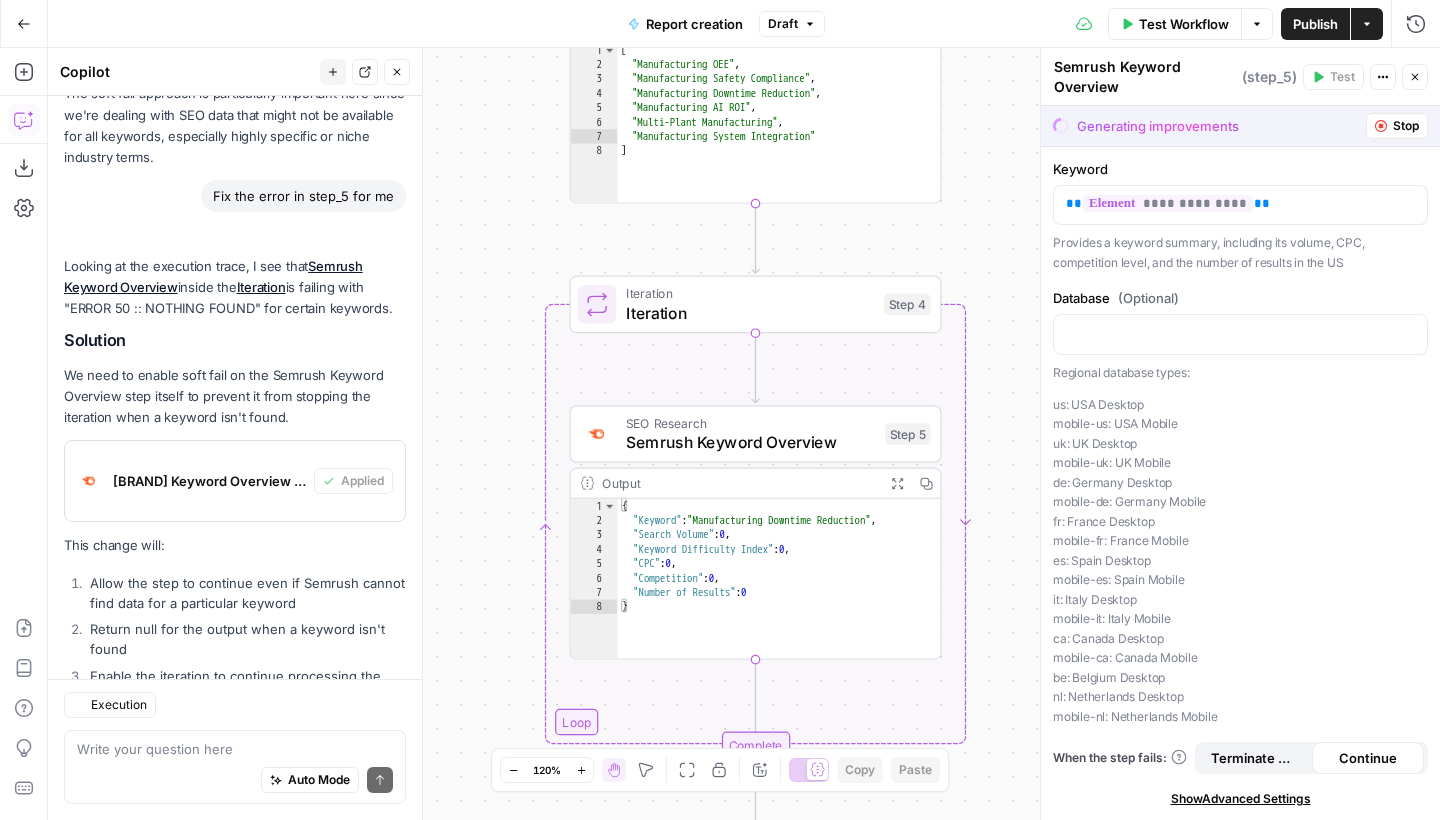 scroll, scrollTop: 2409, scrollLeft: 0, axis: vertical 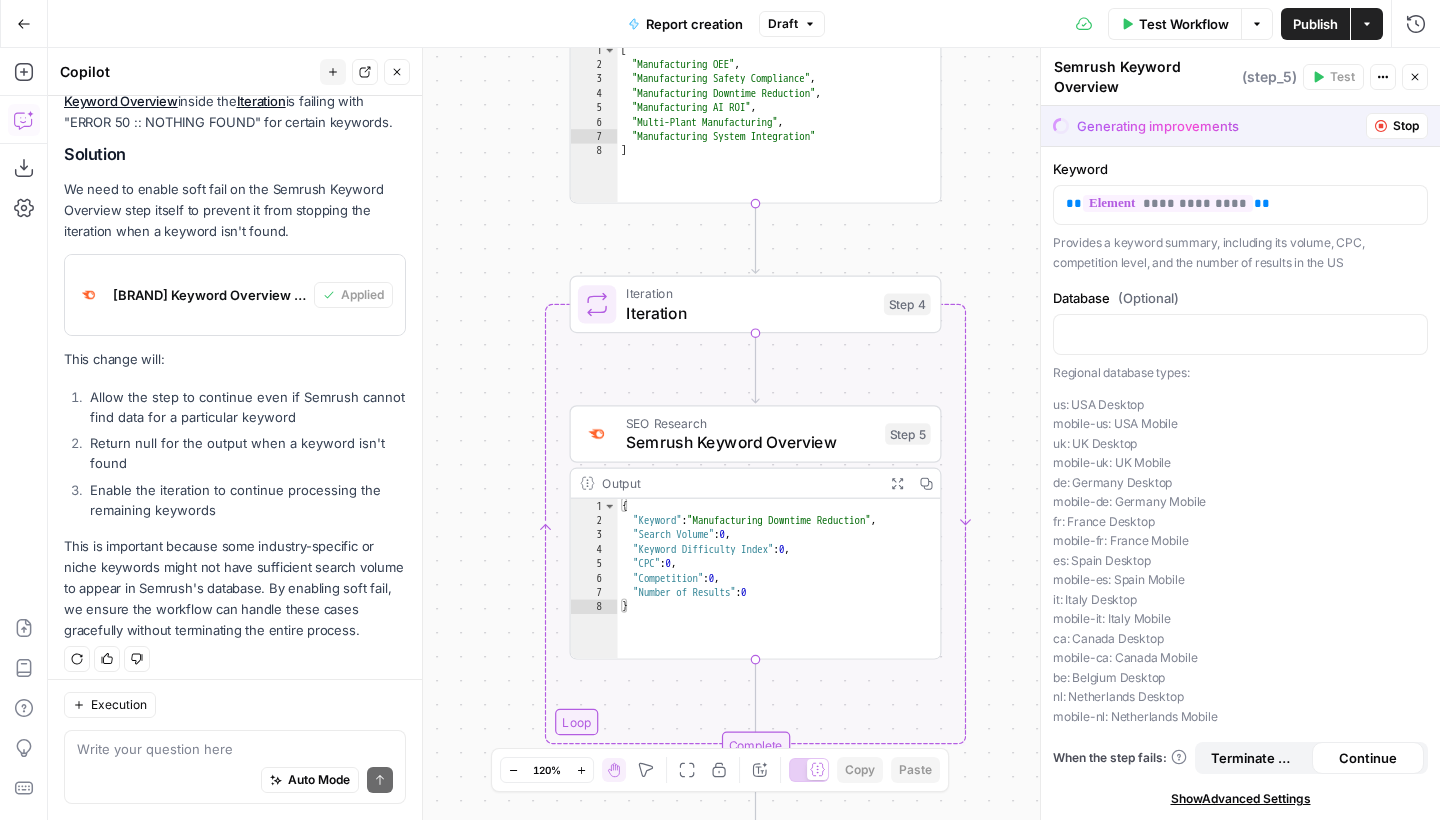 click on "Terminate Workflow" at bounding box center [1255, 758] 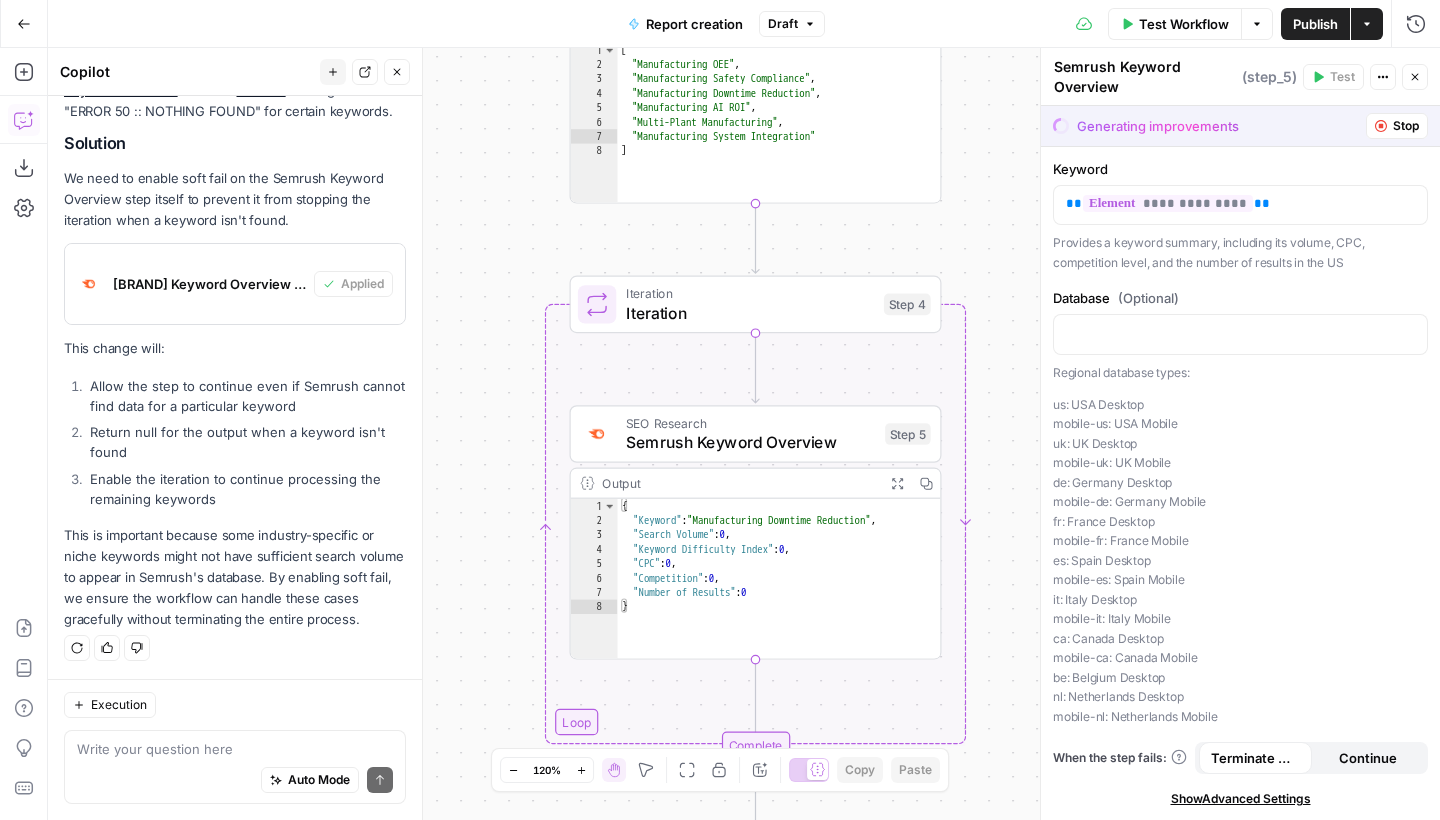 click on "Continue" at bounding box center [1368, 758] 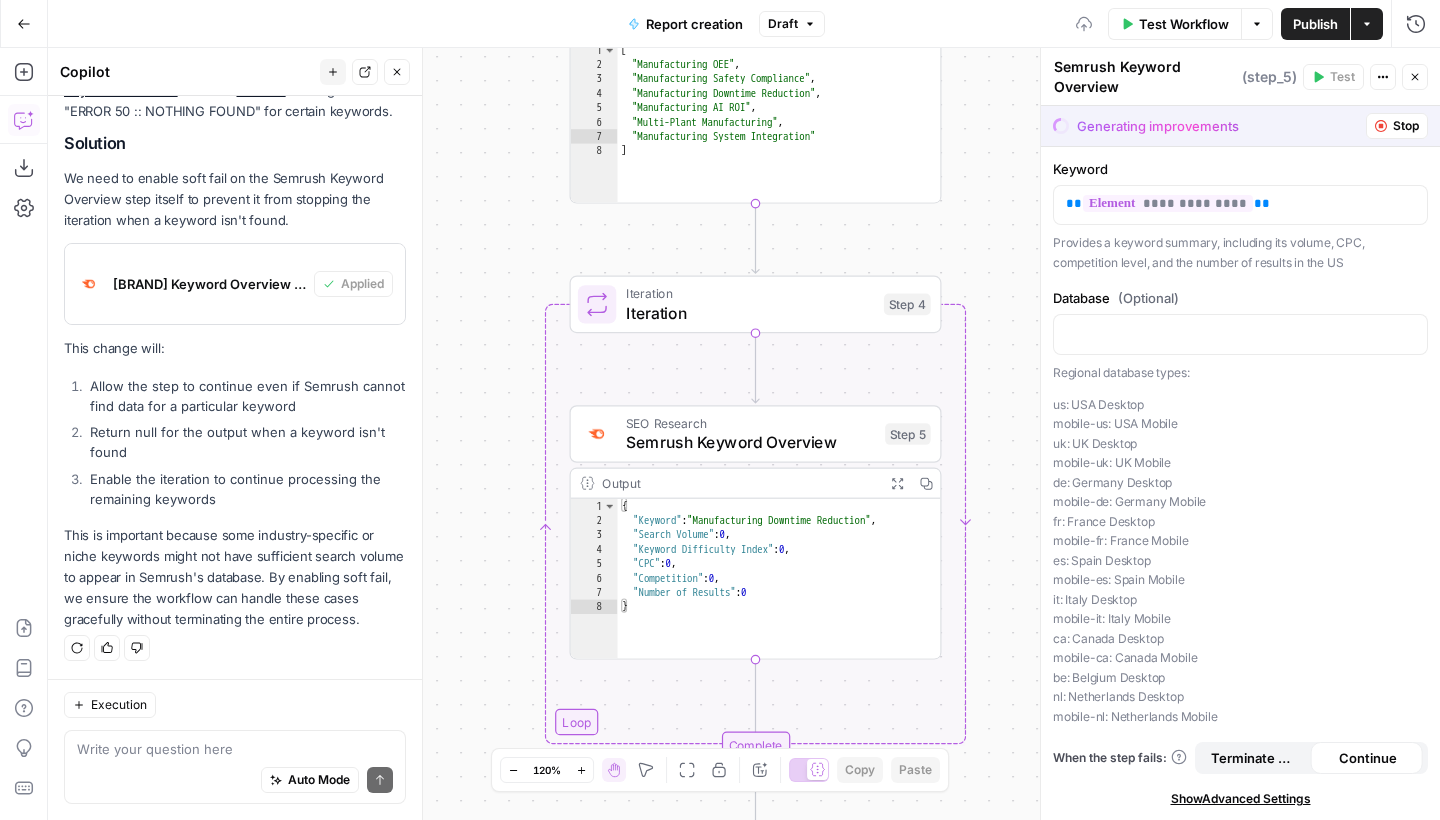 scroll, scrollTop: 2345, scrollLeft: 0, axis: vertical 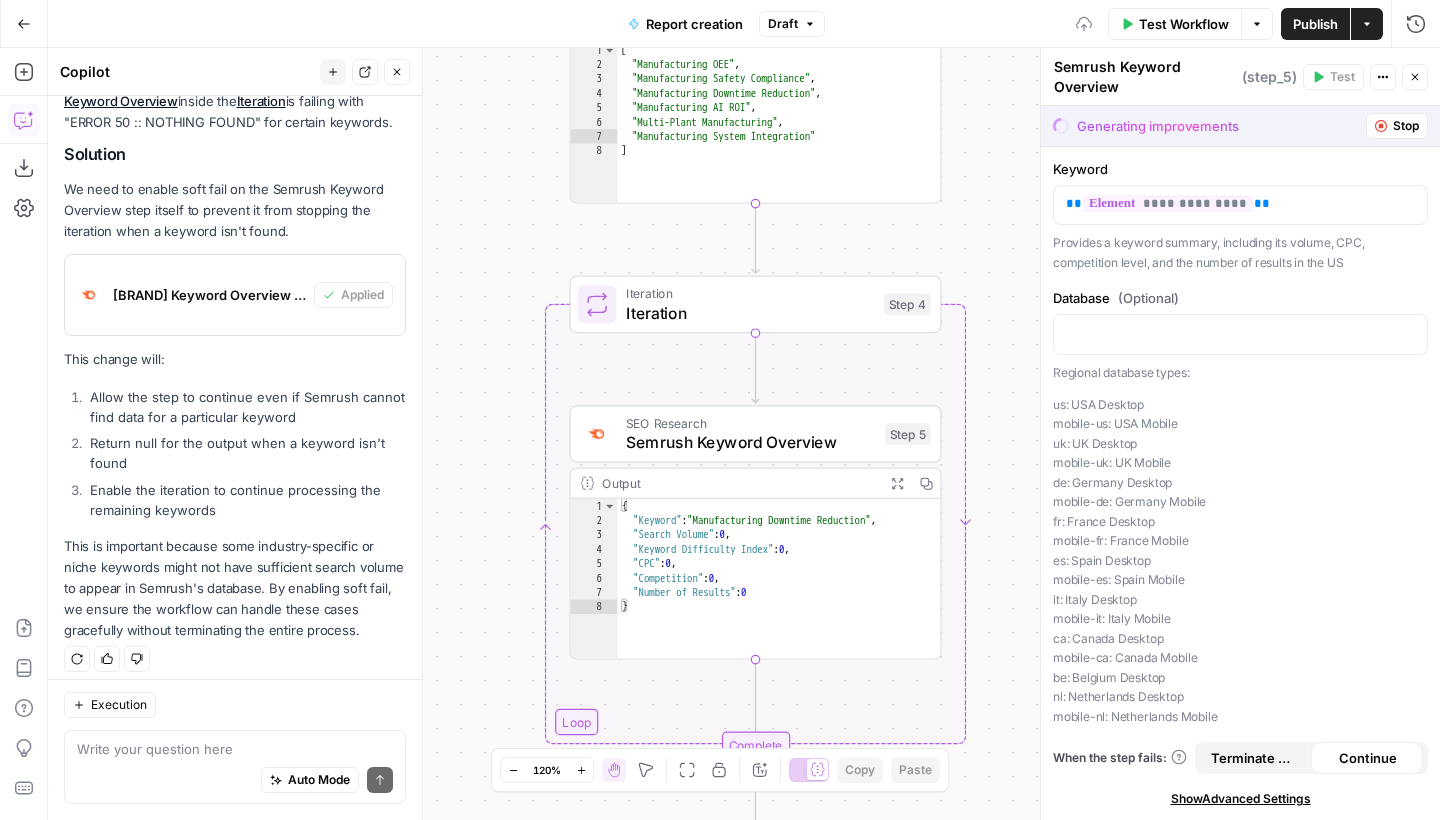 click on "Continue" at bounding box center [1368, 758] 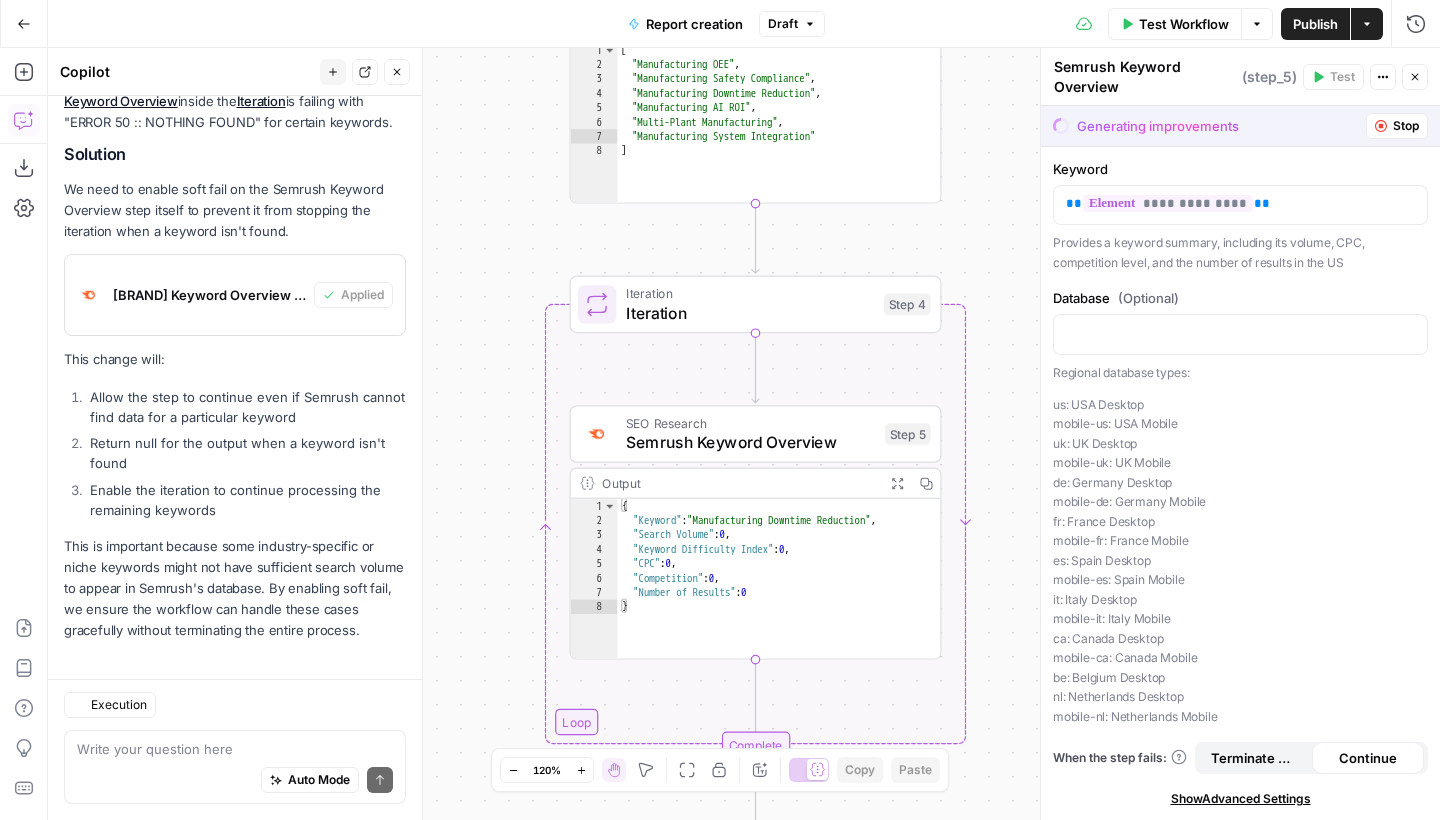 scroll, scrollTop: 2409, scrollLeft: 0, axis: vertical 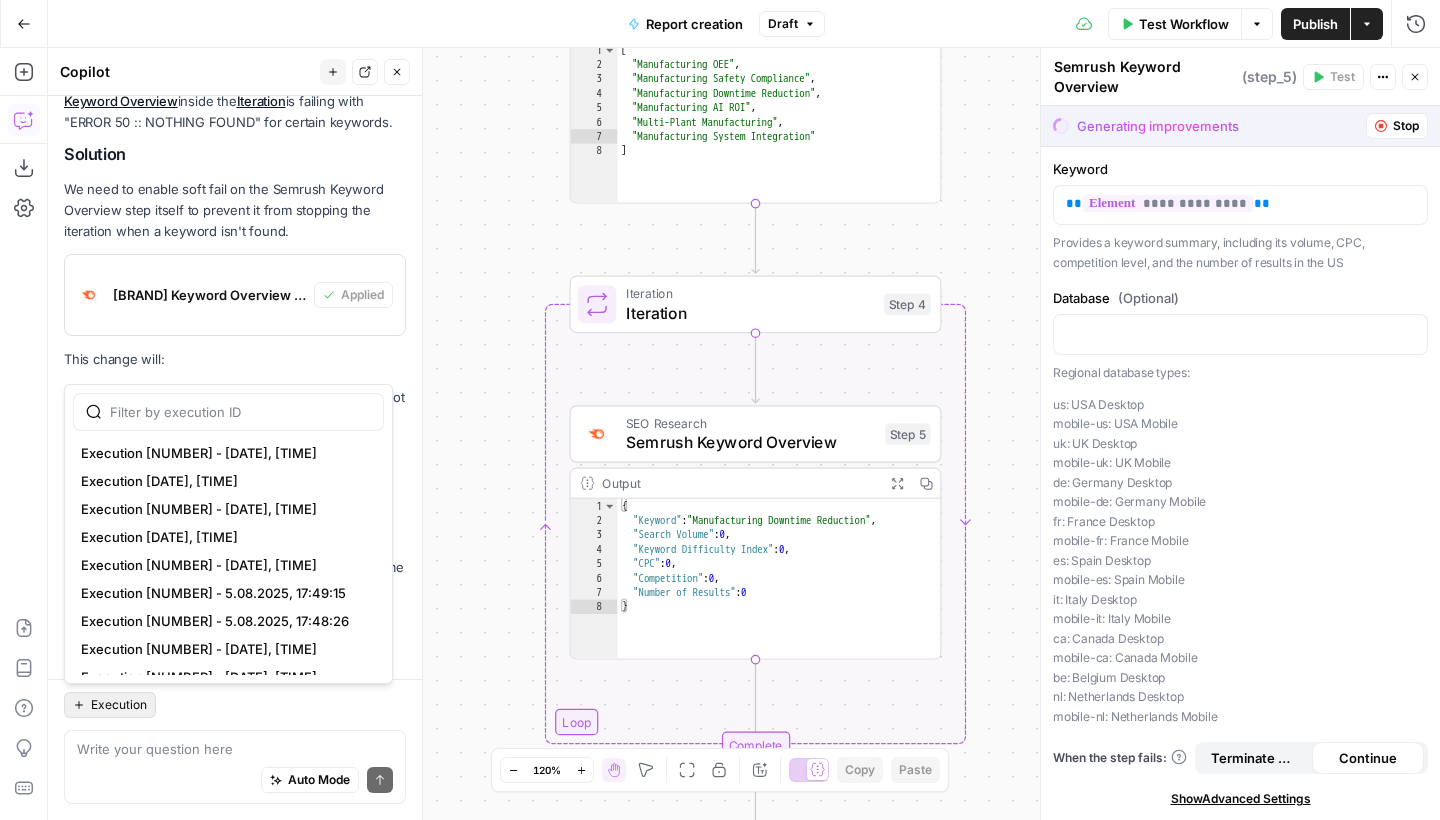 click on "Execution" at bounding box center [119, 705] 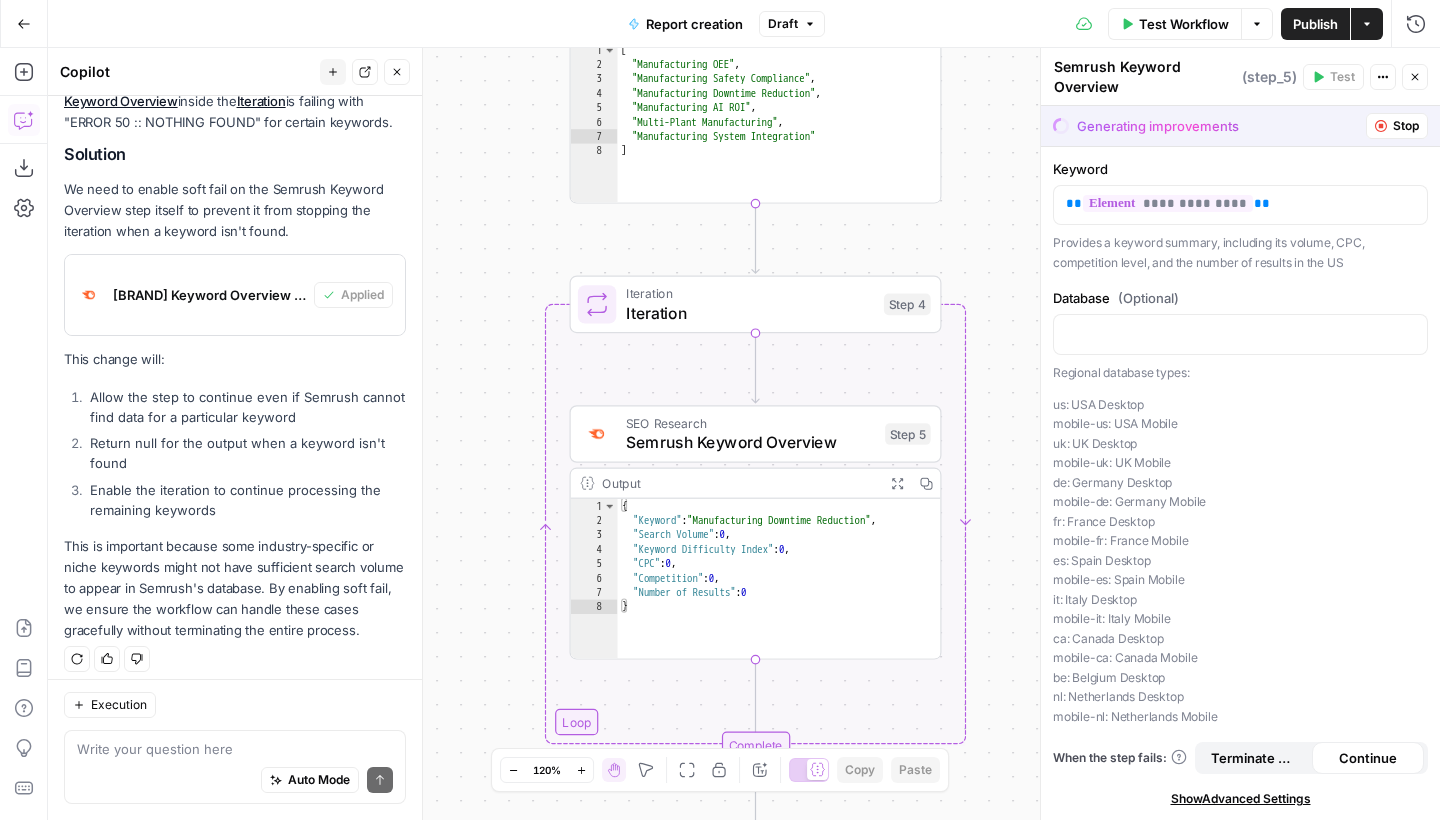 click on "Looking at the execution trace, I see that  Semrush Keyword Overview  inside the  Iteration  is failing with "ERROR 50 :: NOTHING FOUND" for certain keywords.
Solution
We need to enable soft fail on the Semrush Keyword Overview step itself to prevent it from stopping the iteration when a keyword isn't found.
Semrush Keyword Overview (step_5) Applied
This change will:
Allow the step to continue even if Semrush cannot find data for a particular keyword
Return null for the output when a keyword isn't found
Enable the iteration to continue processing the remaining keywords
This is important because some industry-specific or niche keywords might not have sufficient search volume to appear in Semrush's database. By enabling soft fail, we ensure the workflow can handle these cases gracefully without terminating the entire process." at bounding box center (235, 356) 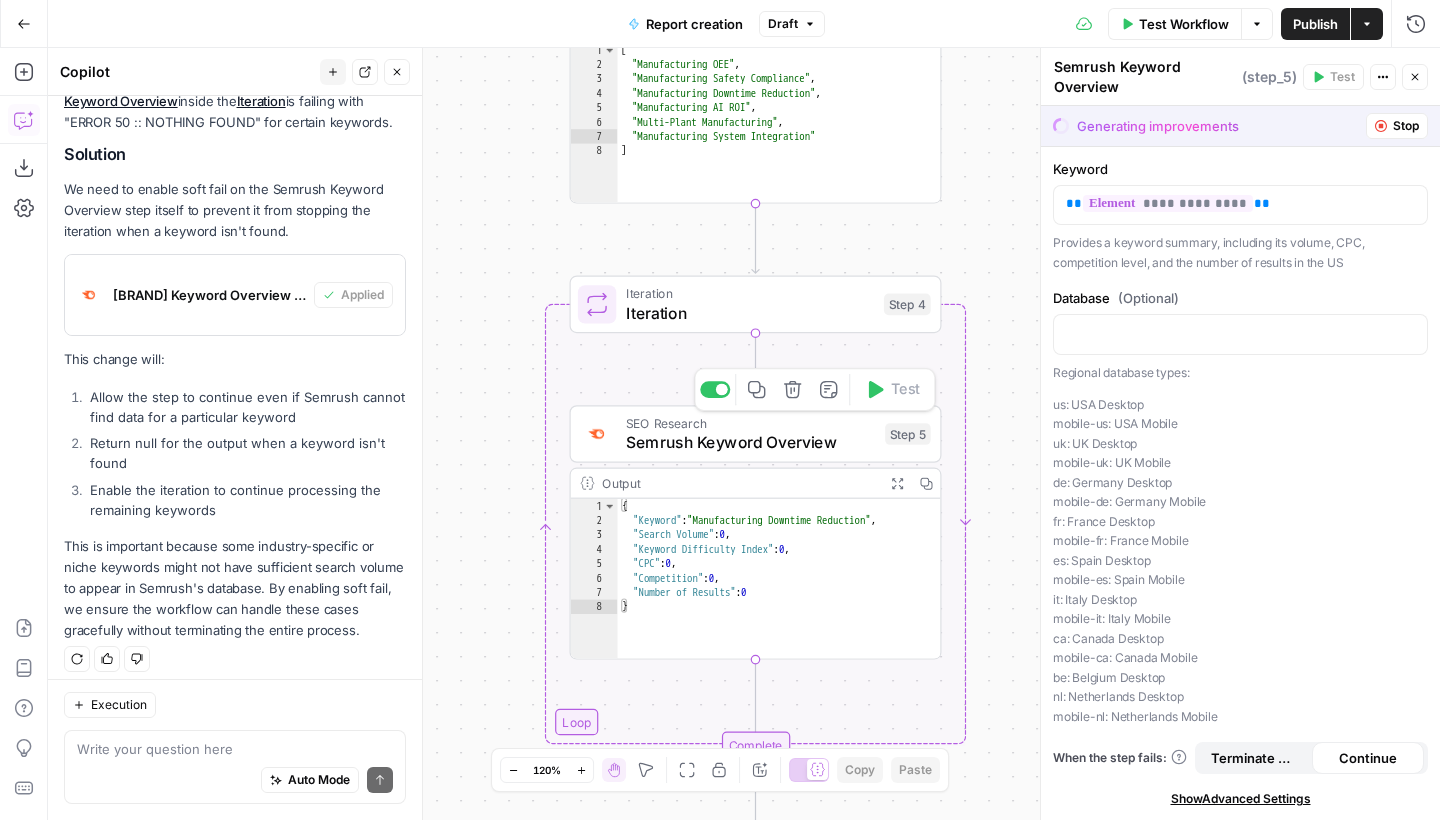 click on "Semrush Keyword Overview" at bounding box center (751, 442) 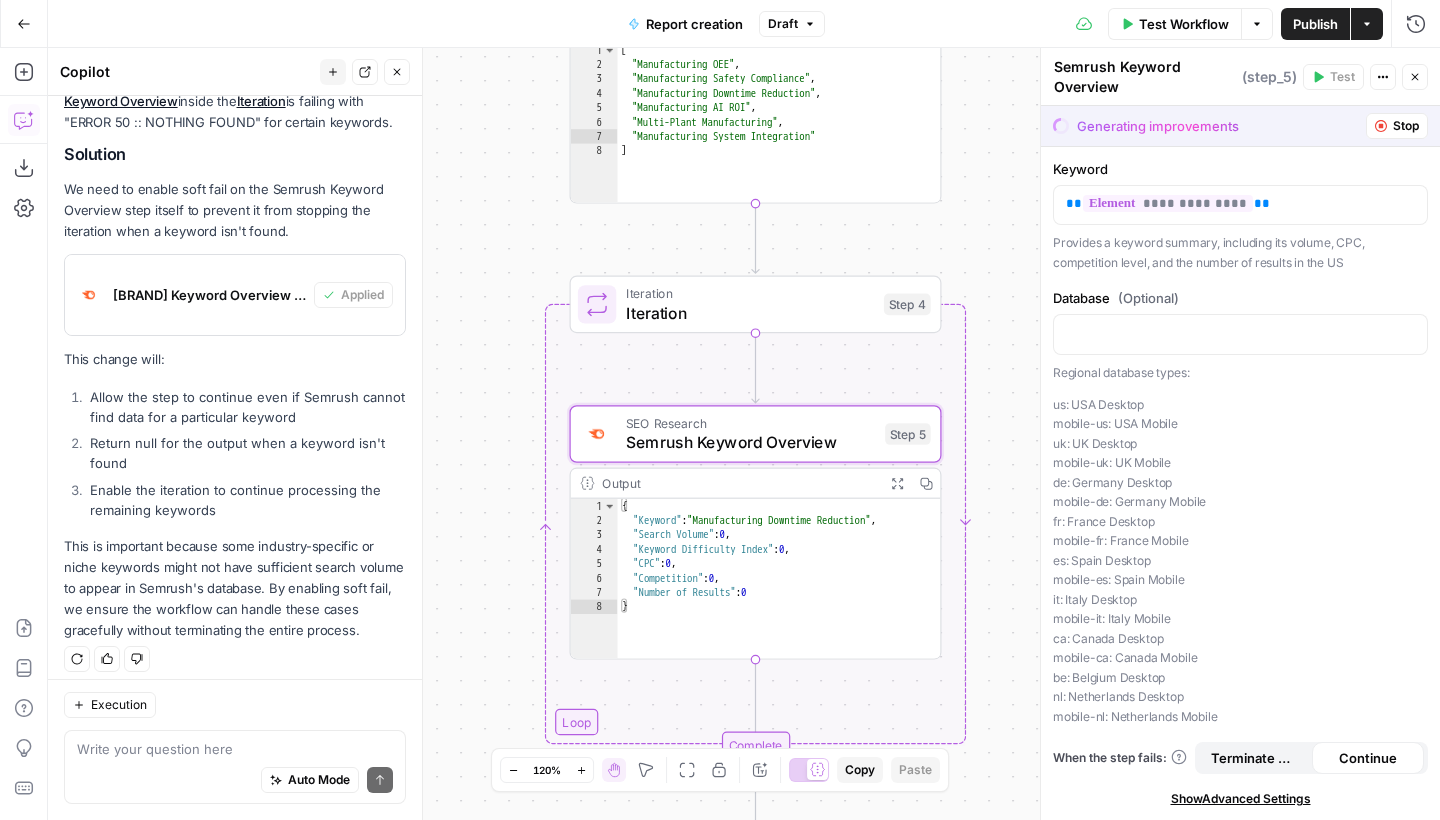 click 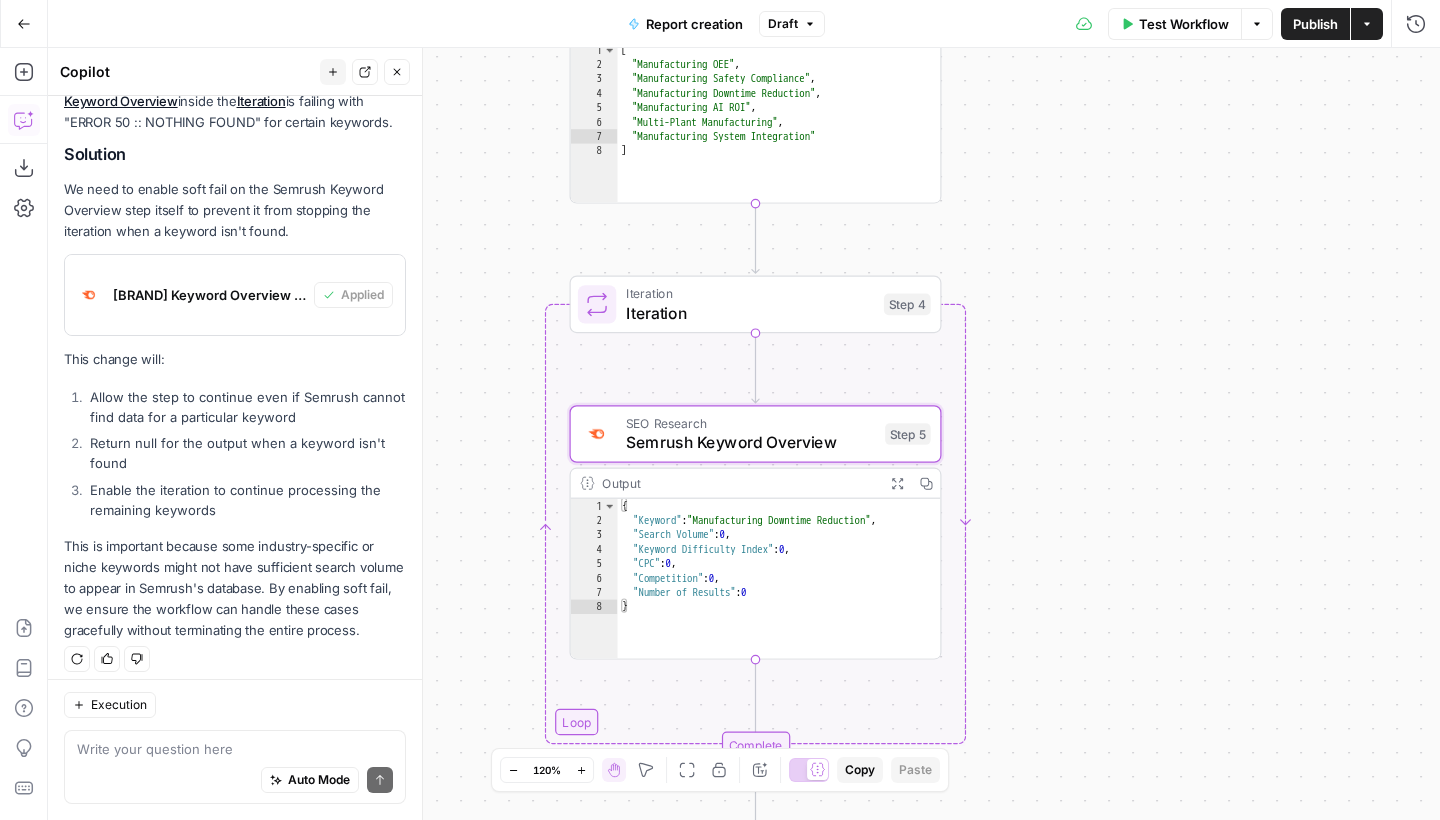 click on "Close" at bounding box center [397, 72] 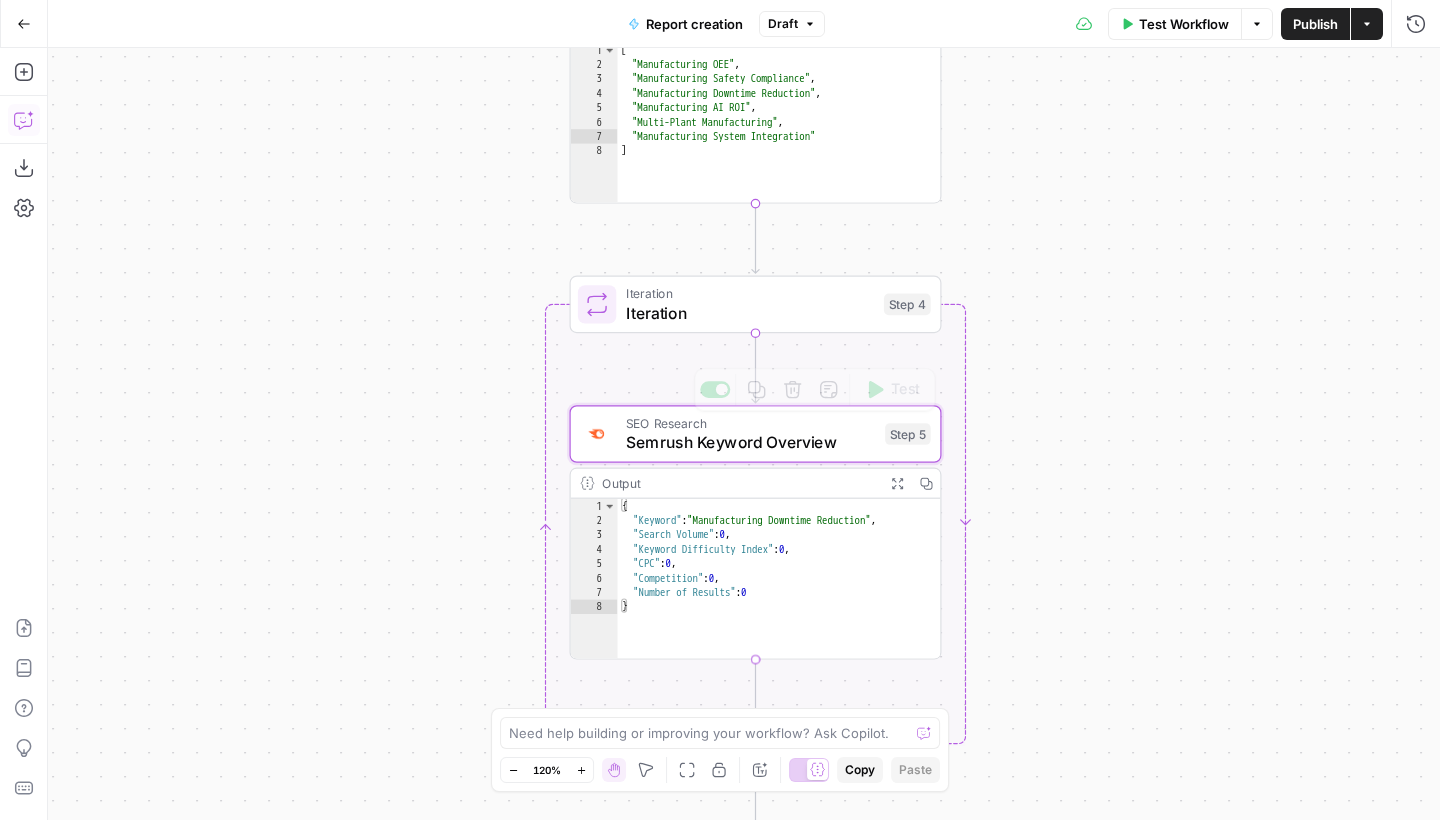 click on "Semrush Keyword Overview" at bounding box center (751, 442) 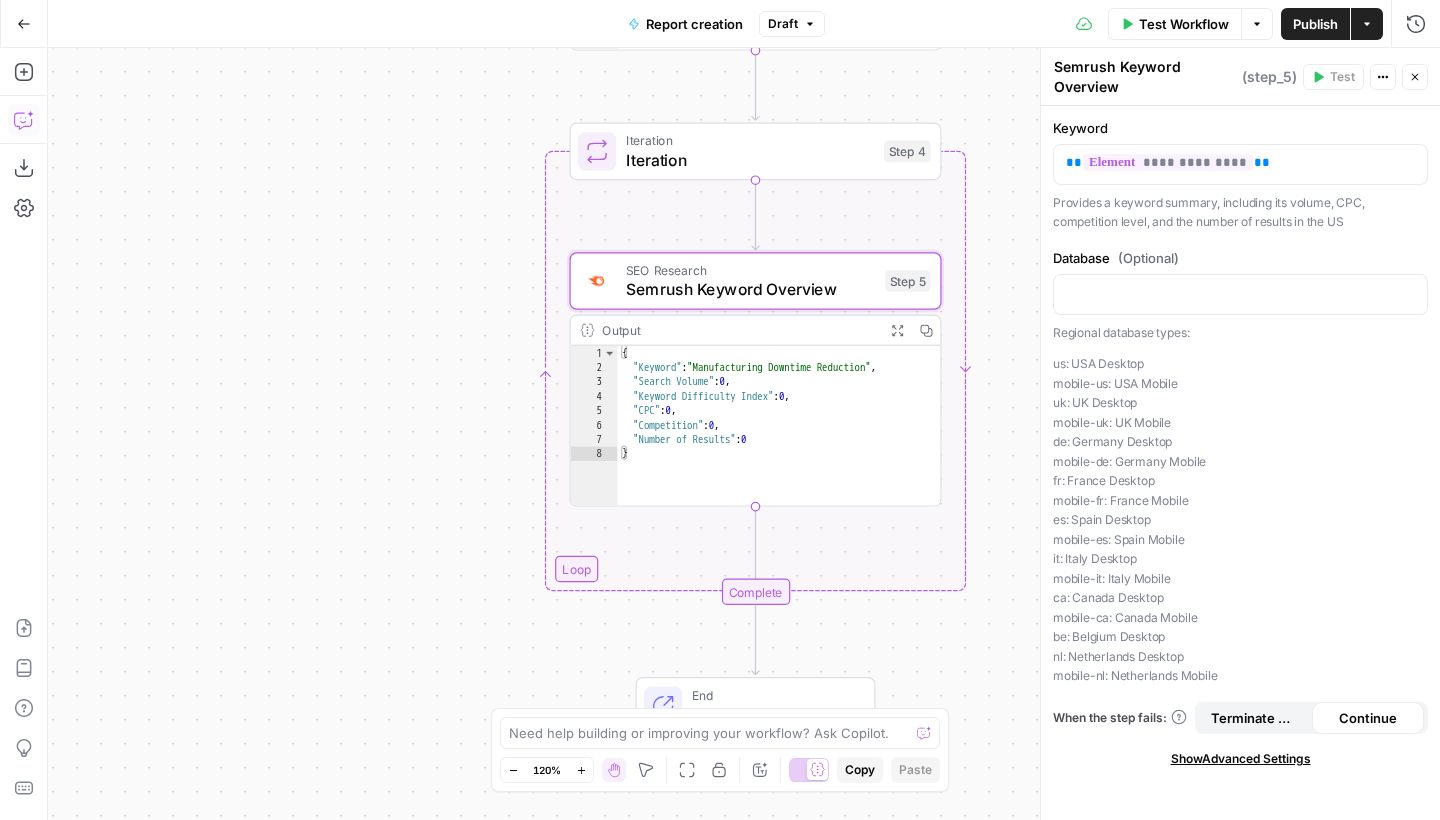 drag, startPoint x: 940, startPoint y: 236, endPoint x: 940, endPoint y: 83, distance: 153 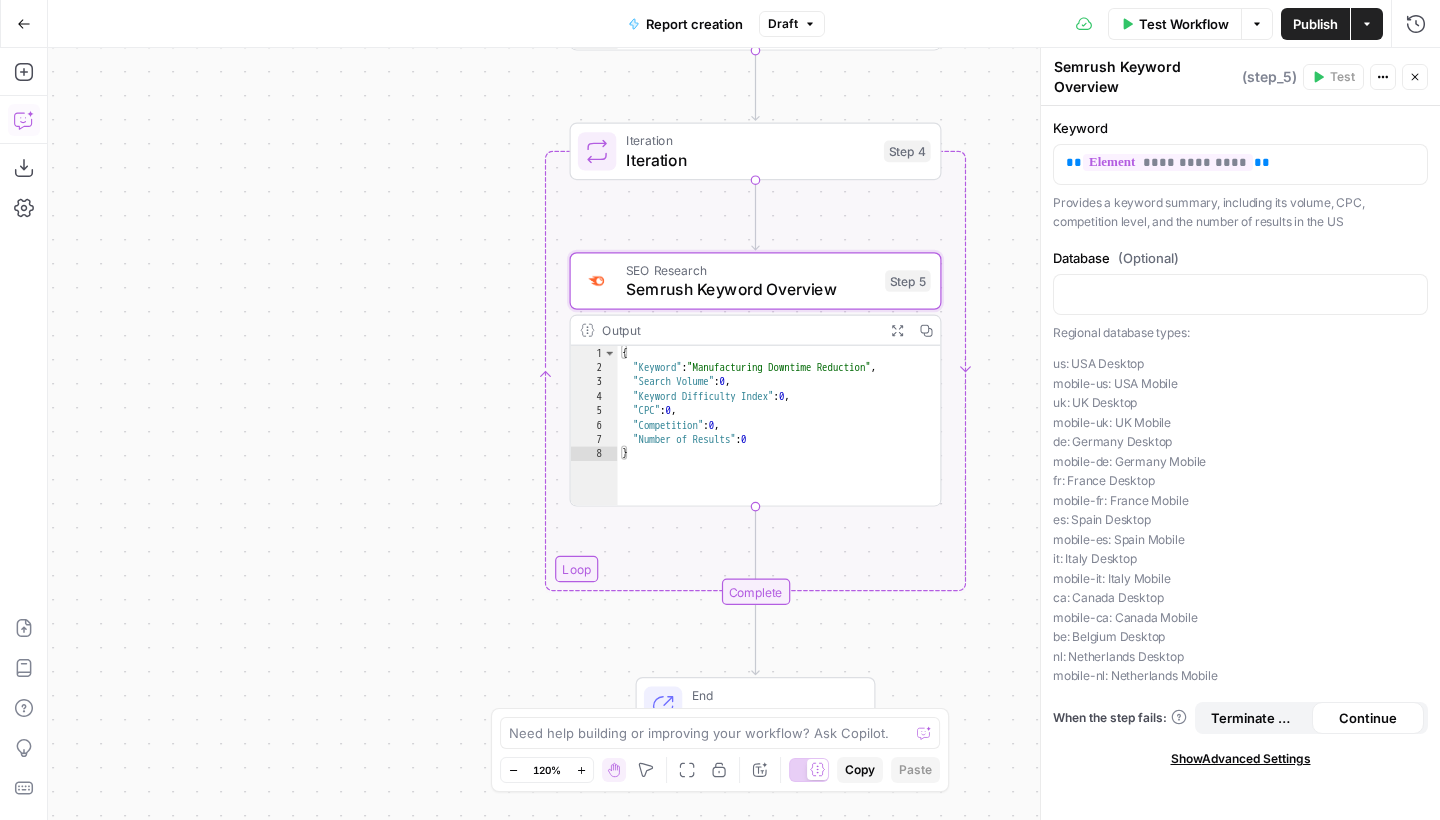 click on "**********" at bounding box center (744, 434) 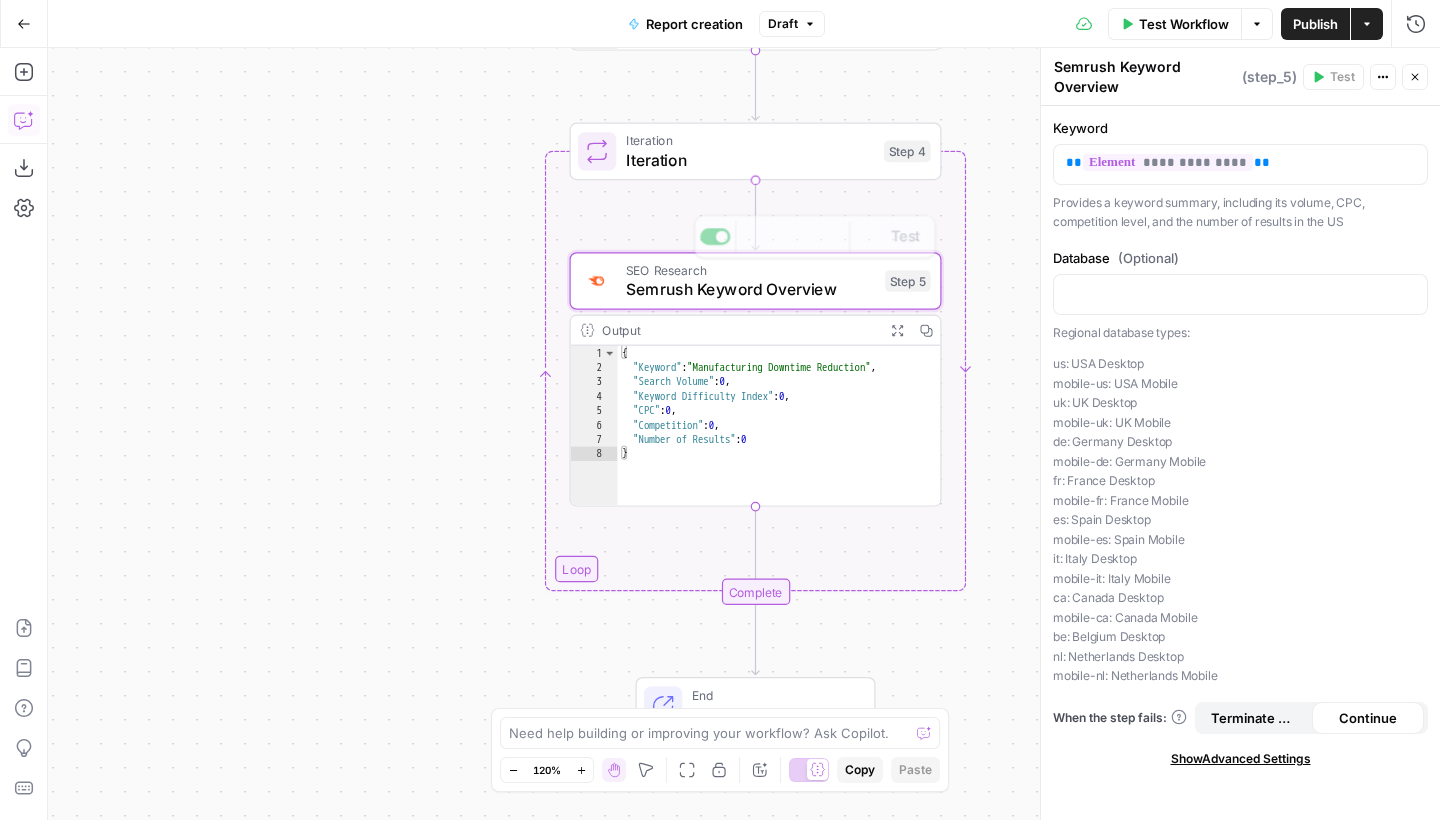click on "Iteration" at bounding box center (750, 140) 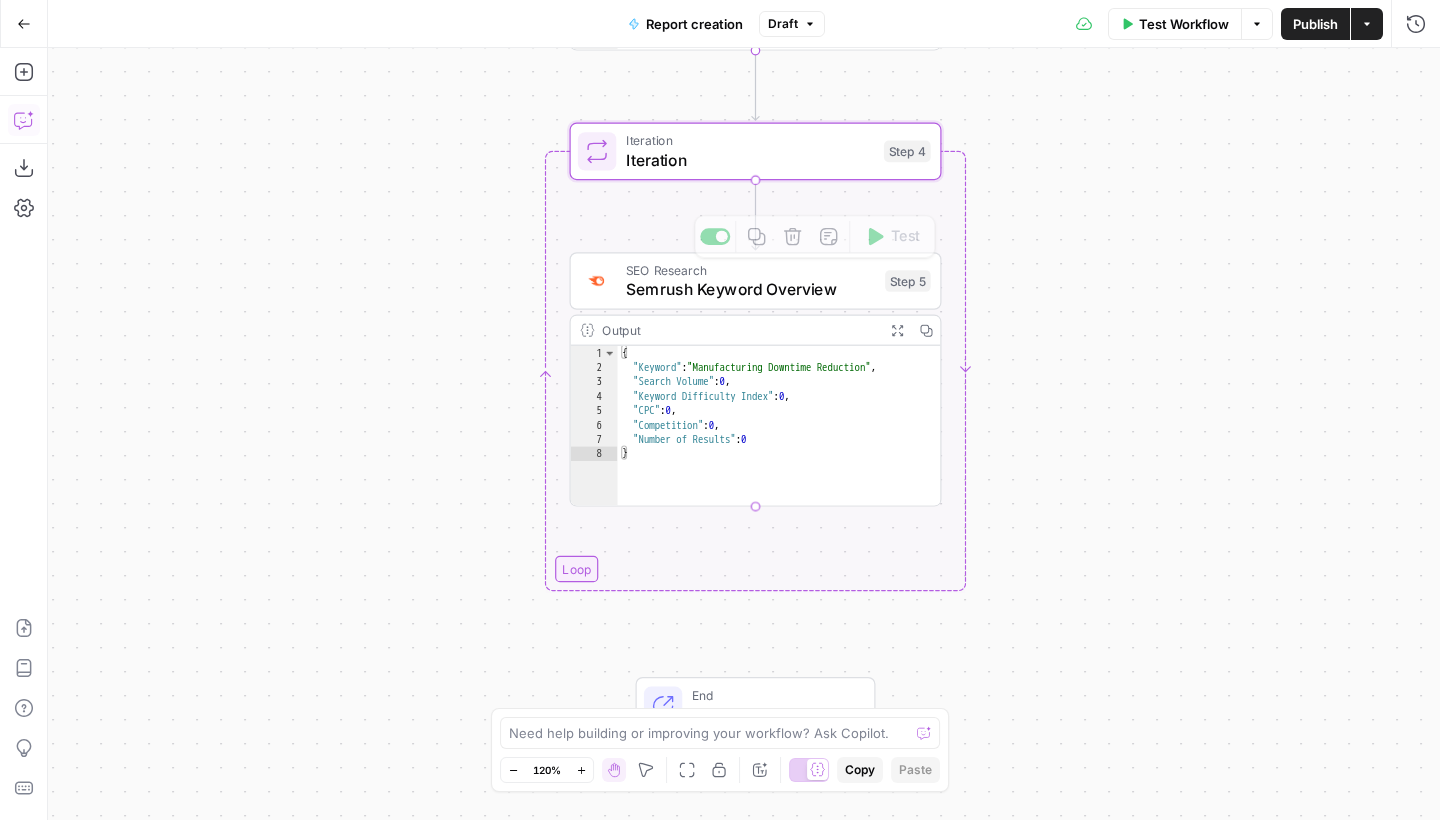 type on "Iteration" 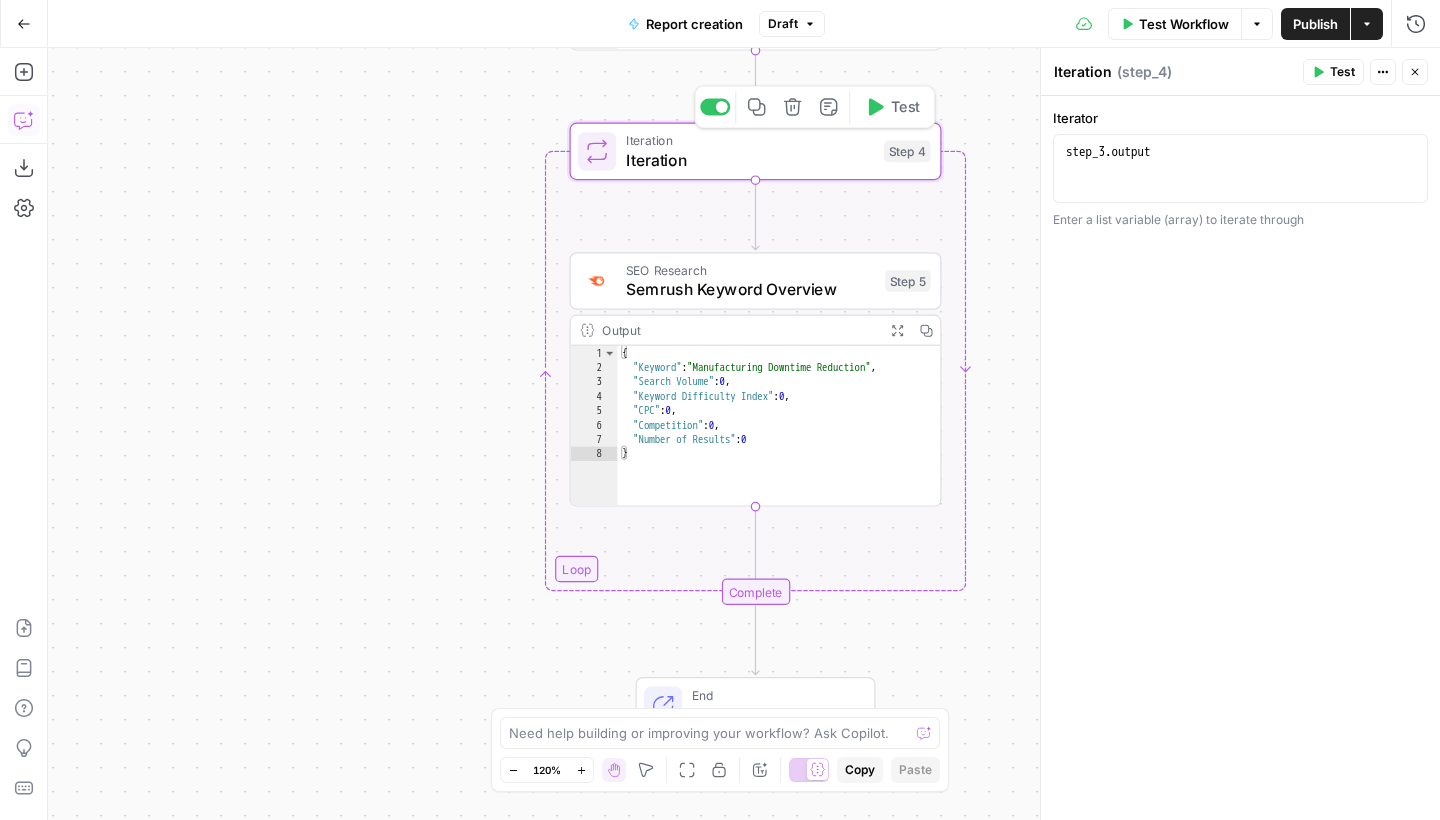click 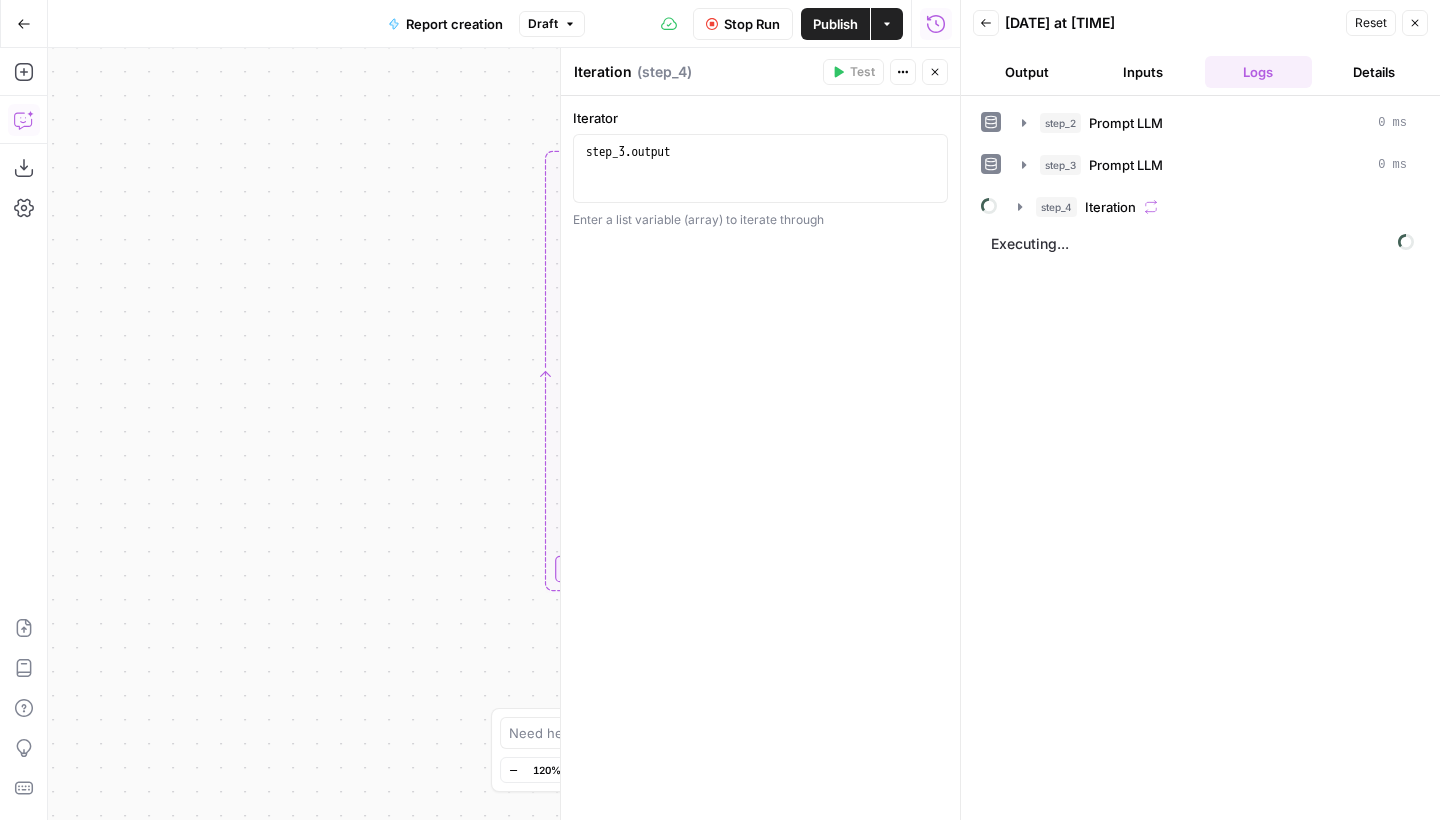 click 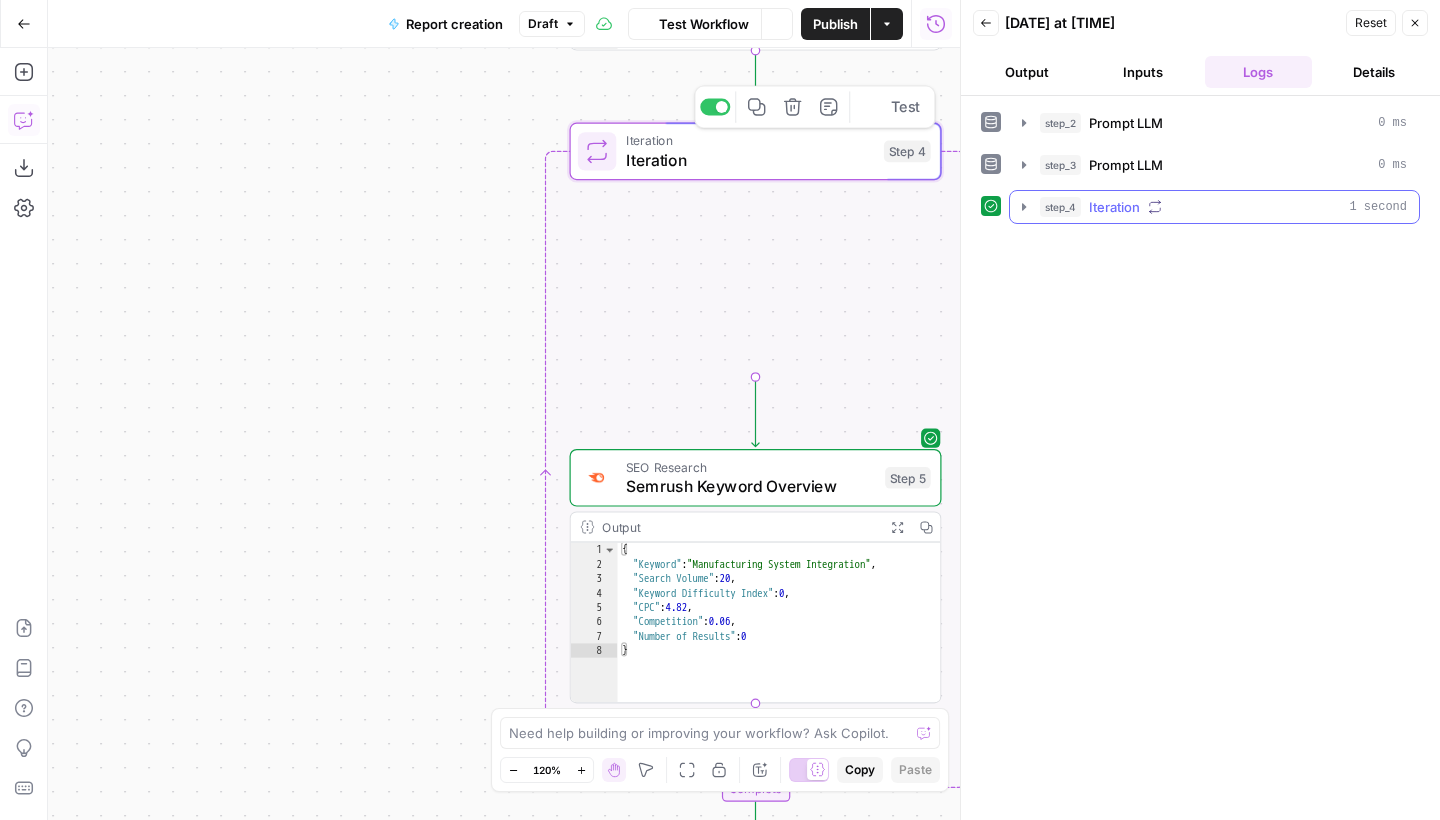 click 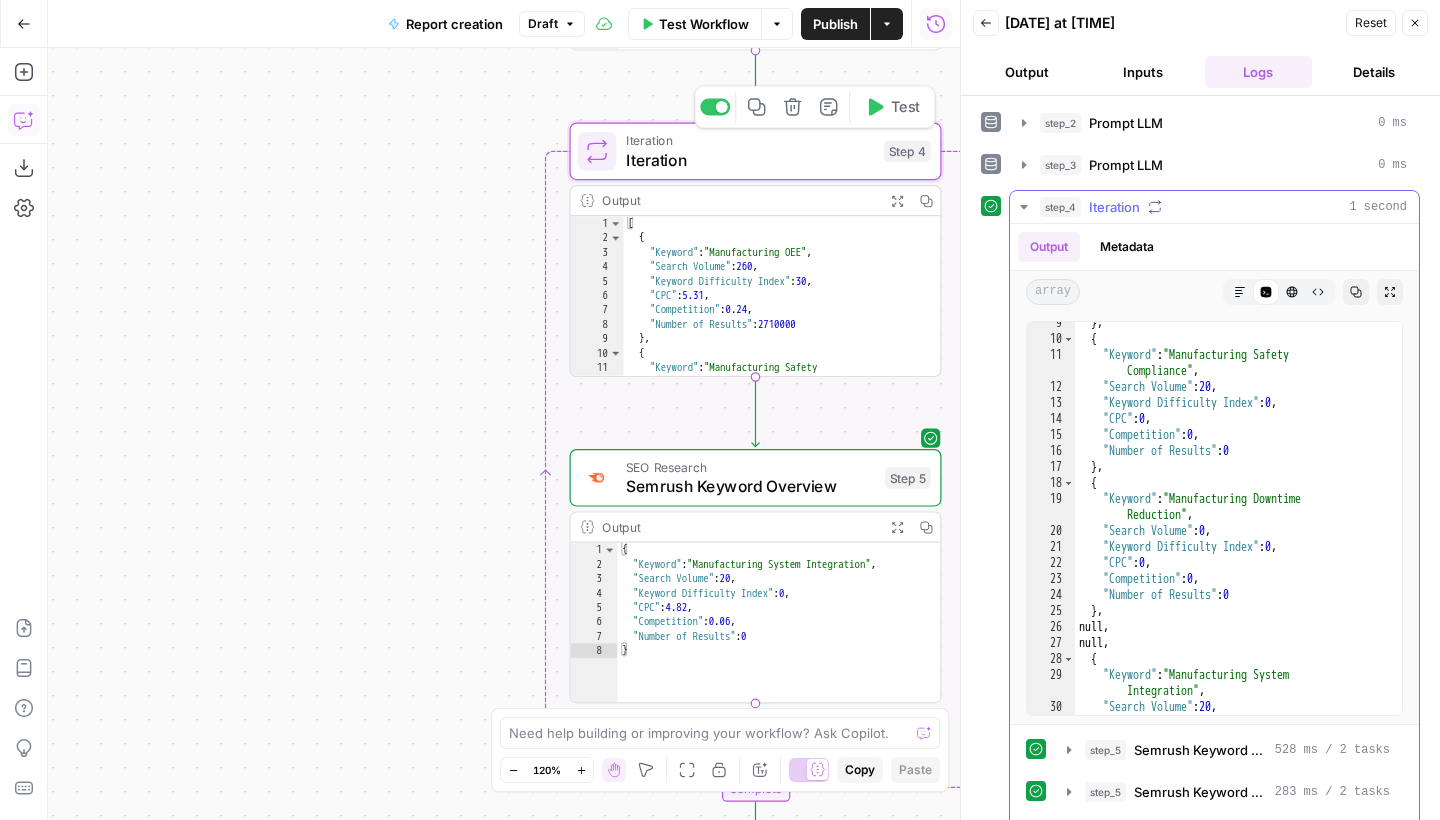 scroll, scrollTop: 231, scrollLeft: 0, axis: vertical 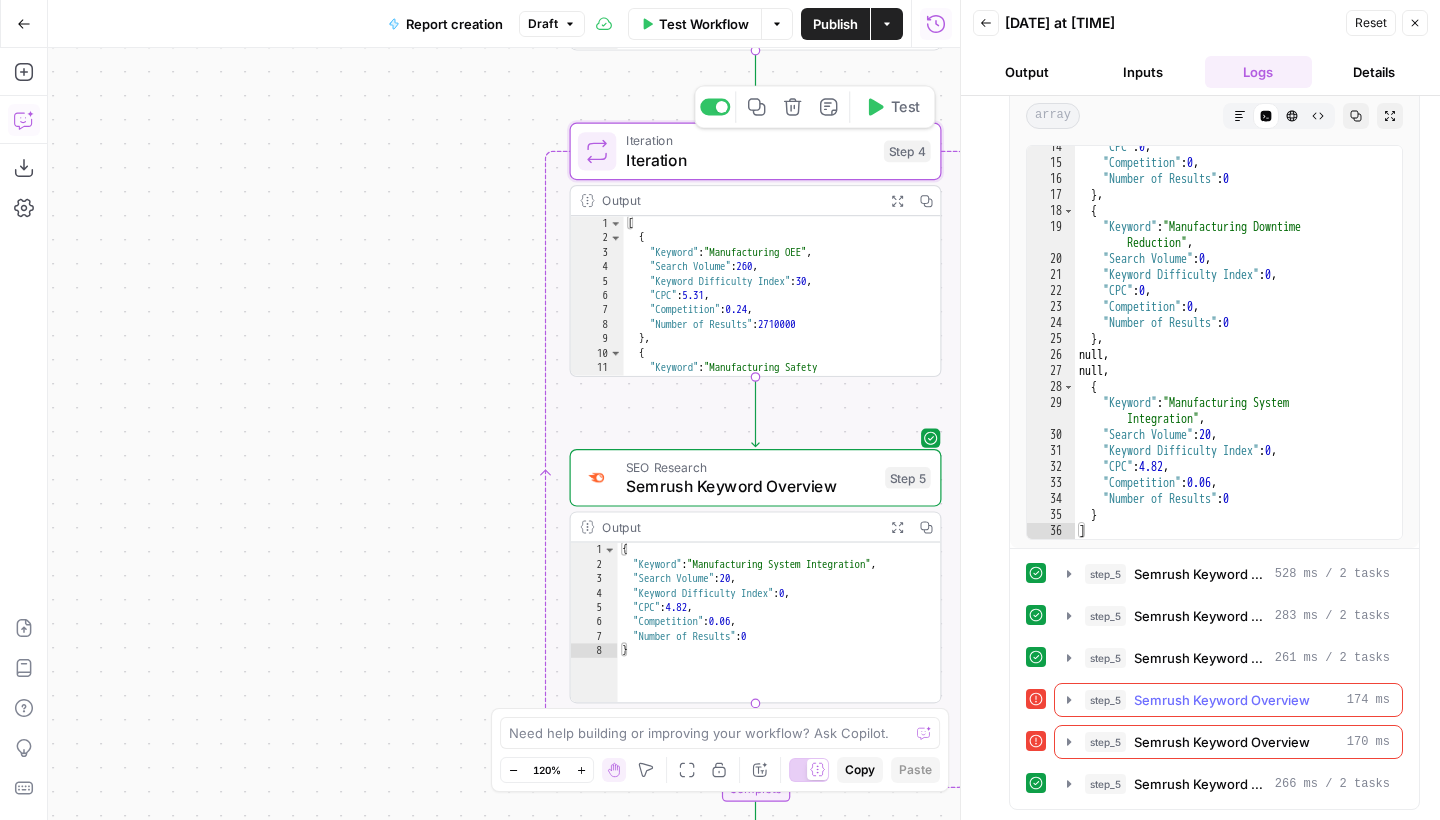 click 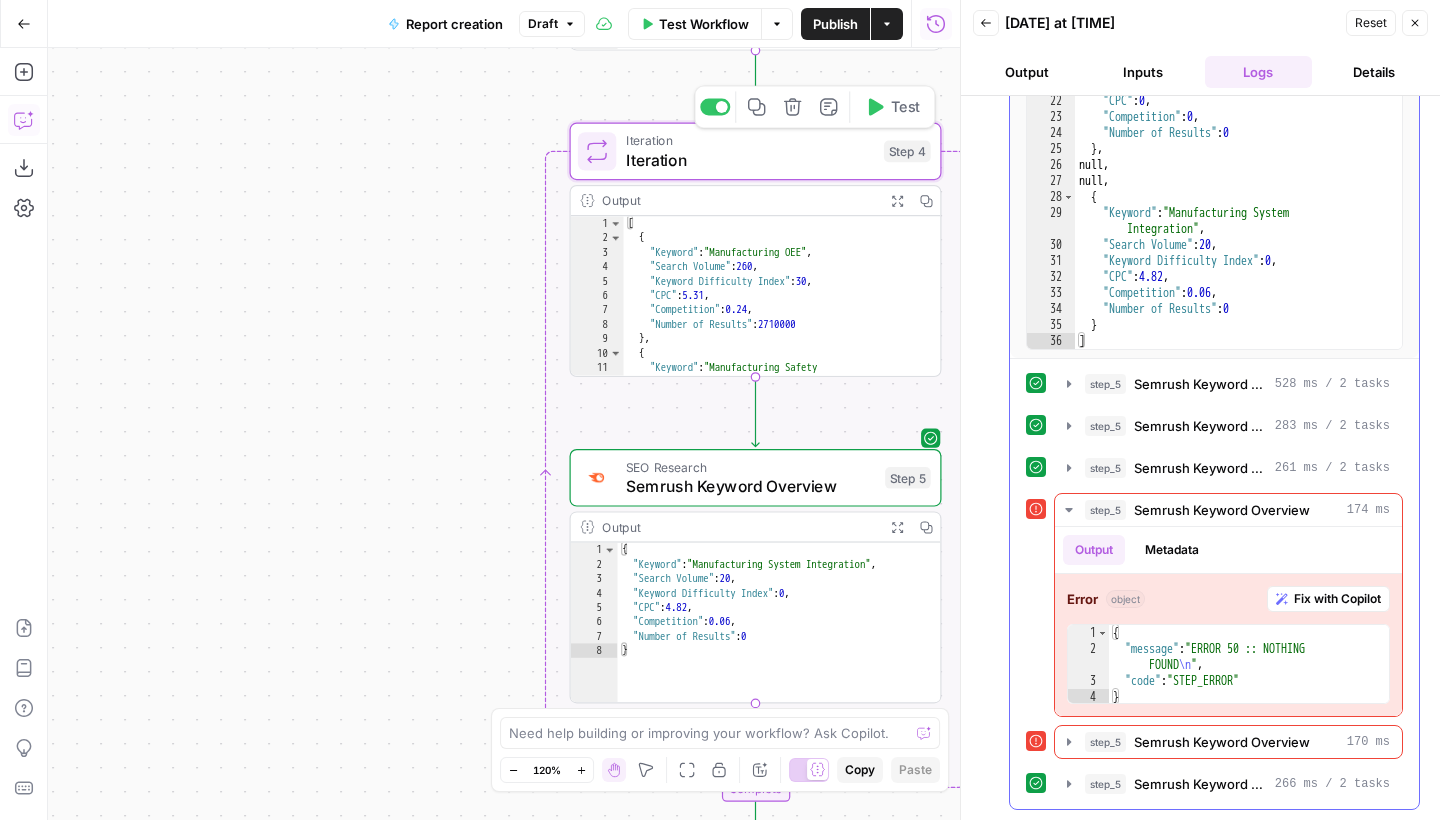 scroll, scrollTop: 373, scrollLeft: 0, axis: vertical 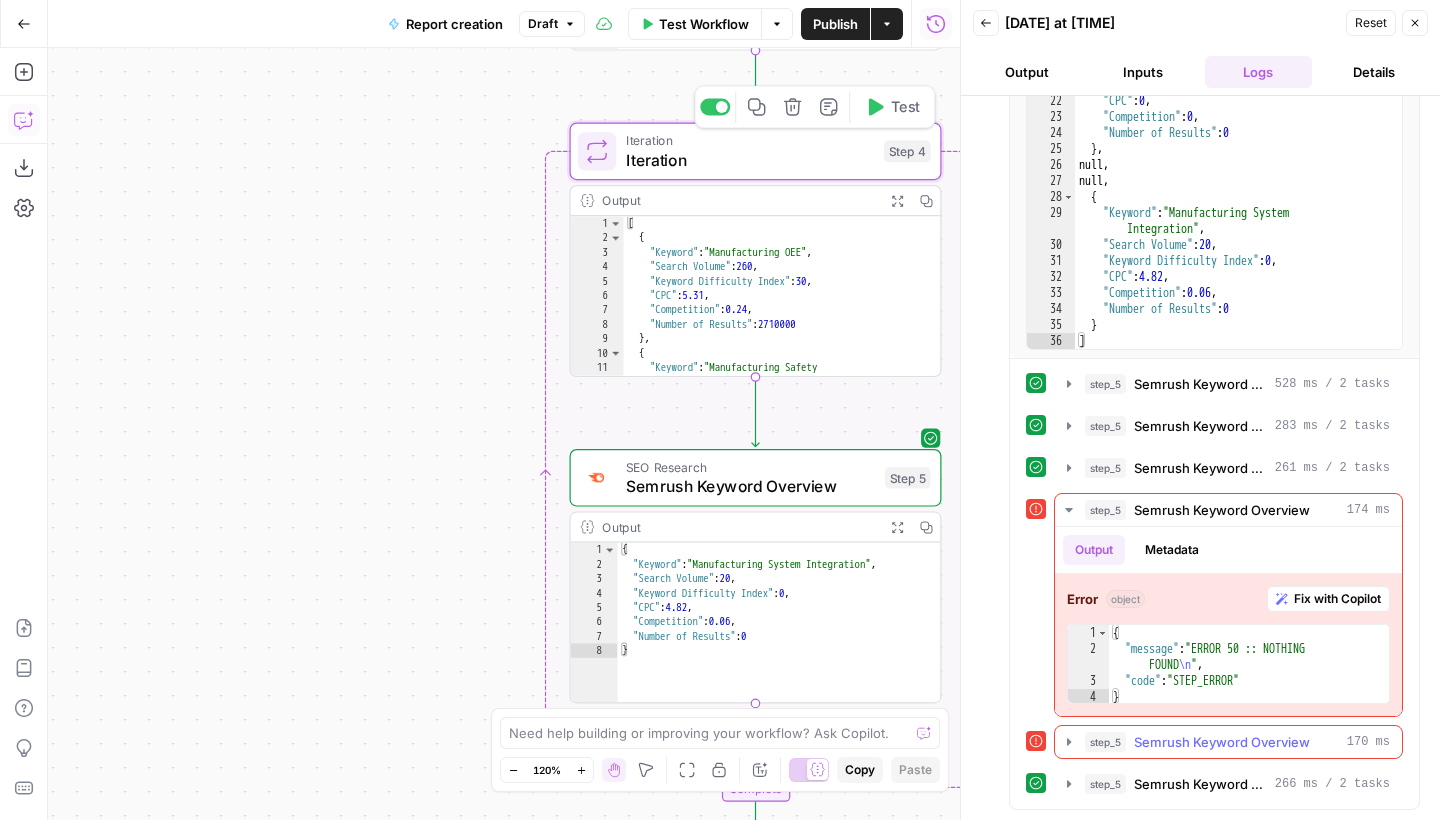 click 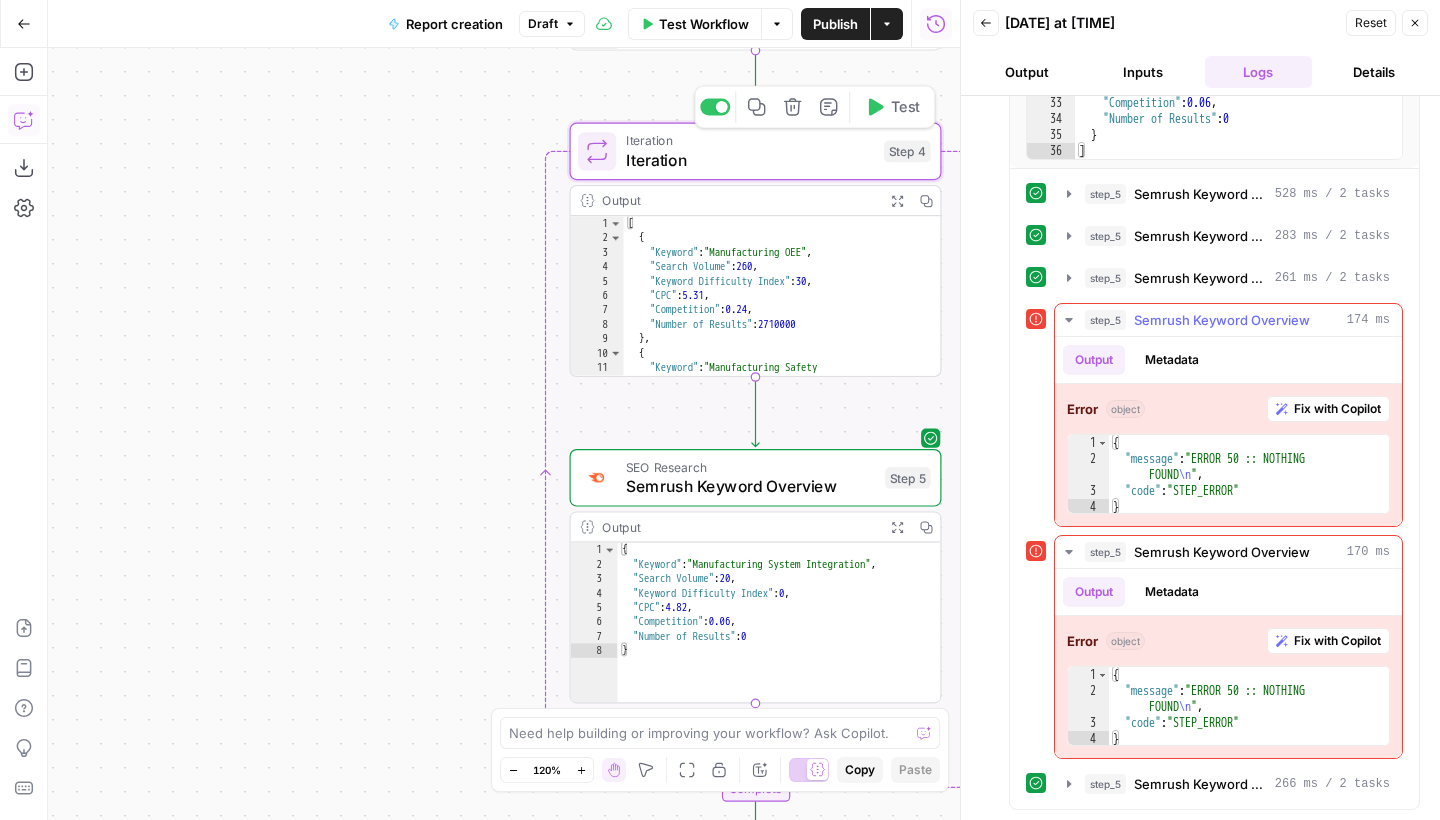 scroll, scrollTop: 564, scrollLeft: 0, axis: vertical 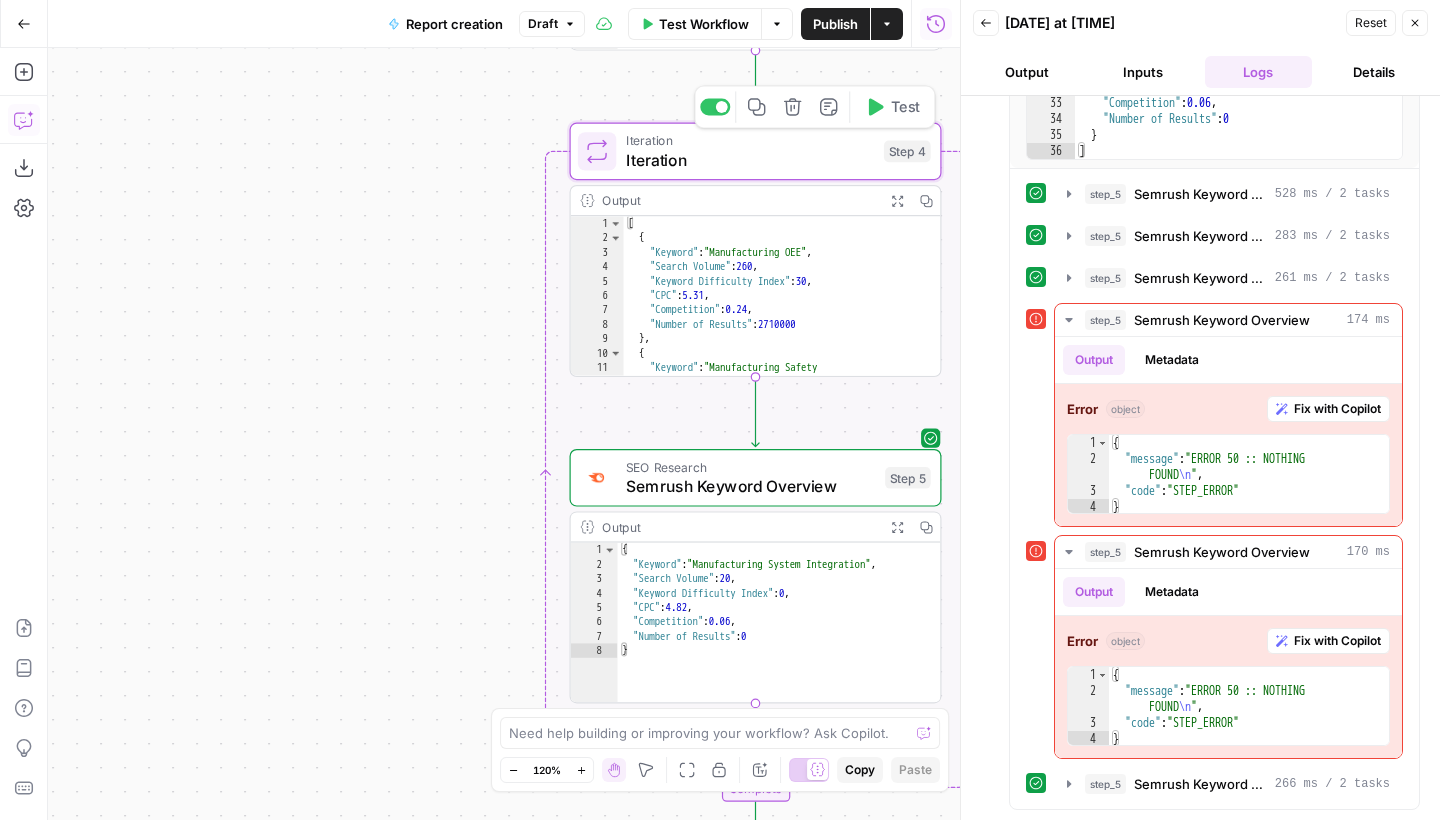 click 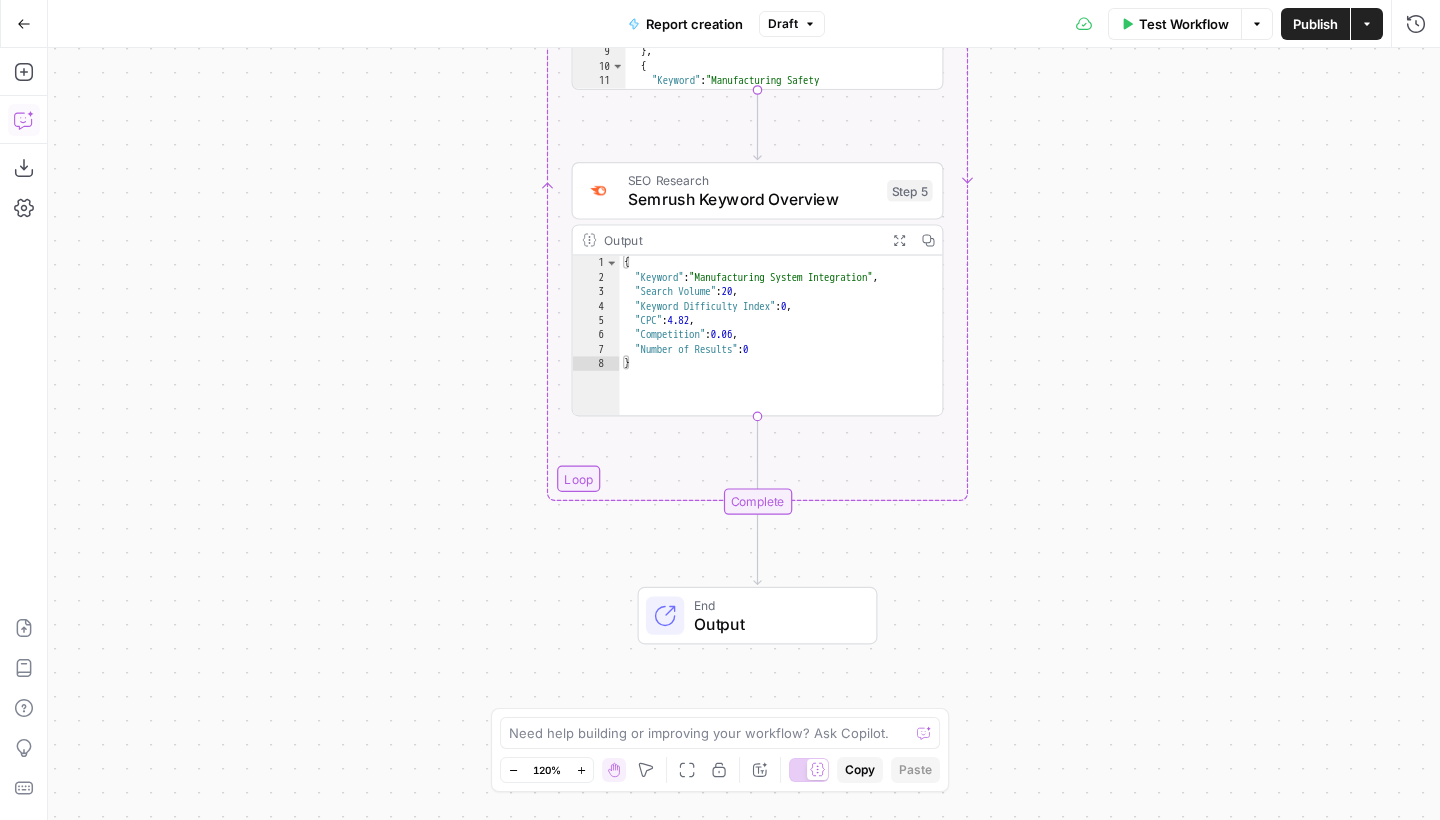 drag, startPoint x: 1128, startPoint y: 512, endPoint x: 1131, endPoint y: 224, distance: 288.01562 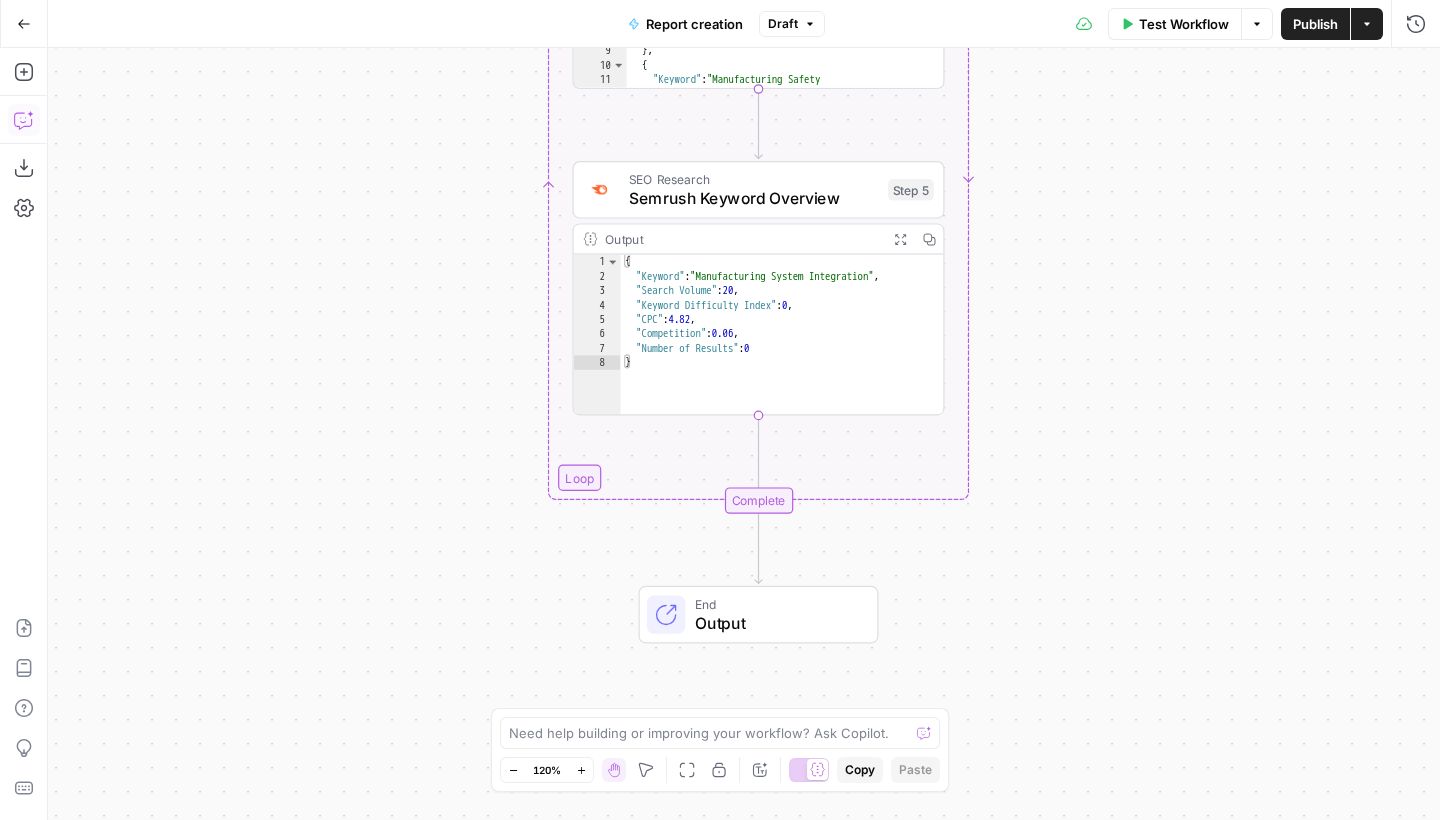 click on "Complete" at bounding box center [758, 500] 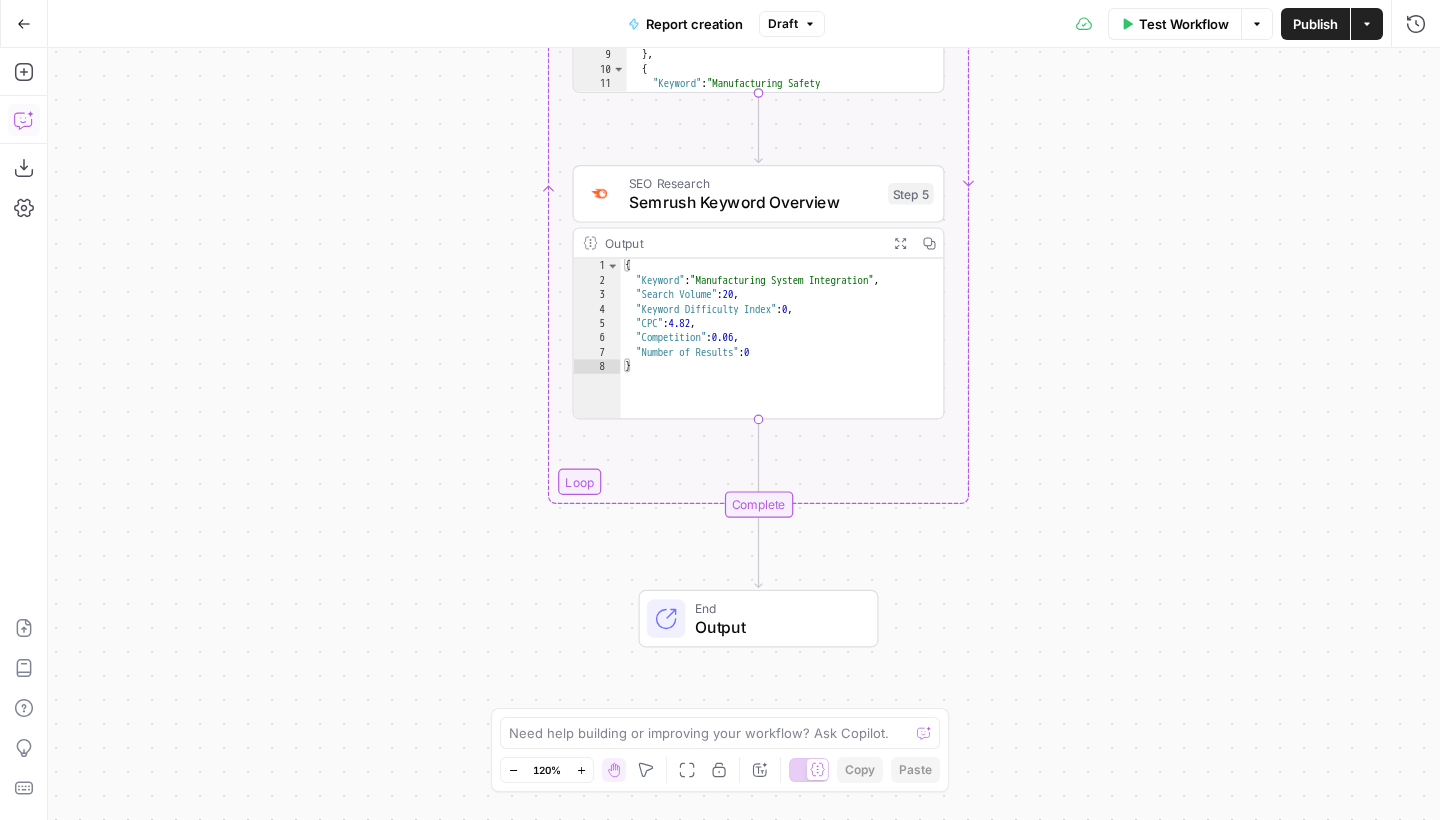 drag, startPoint x: 1097, startPoint y: 342, endPoint x: 1054, endPoint y: 627, distance: 288.22562 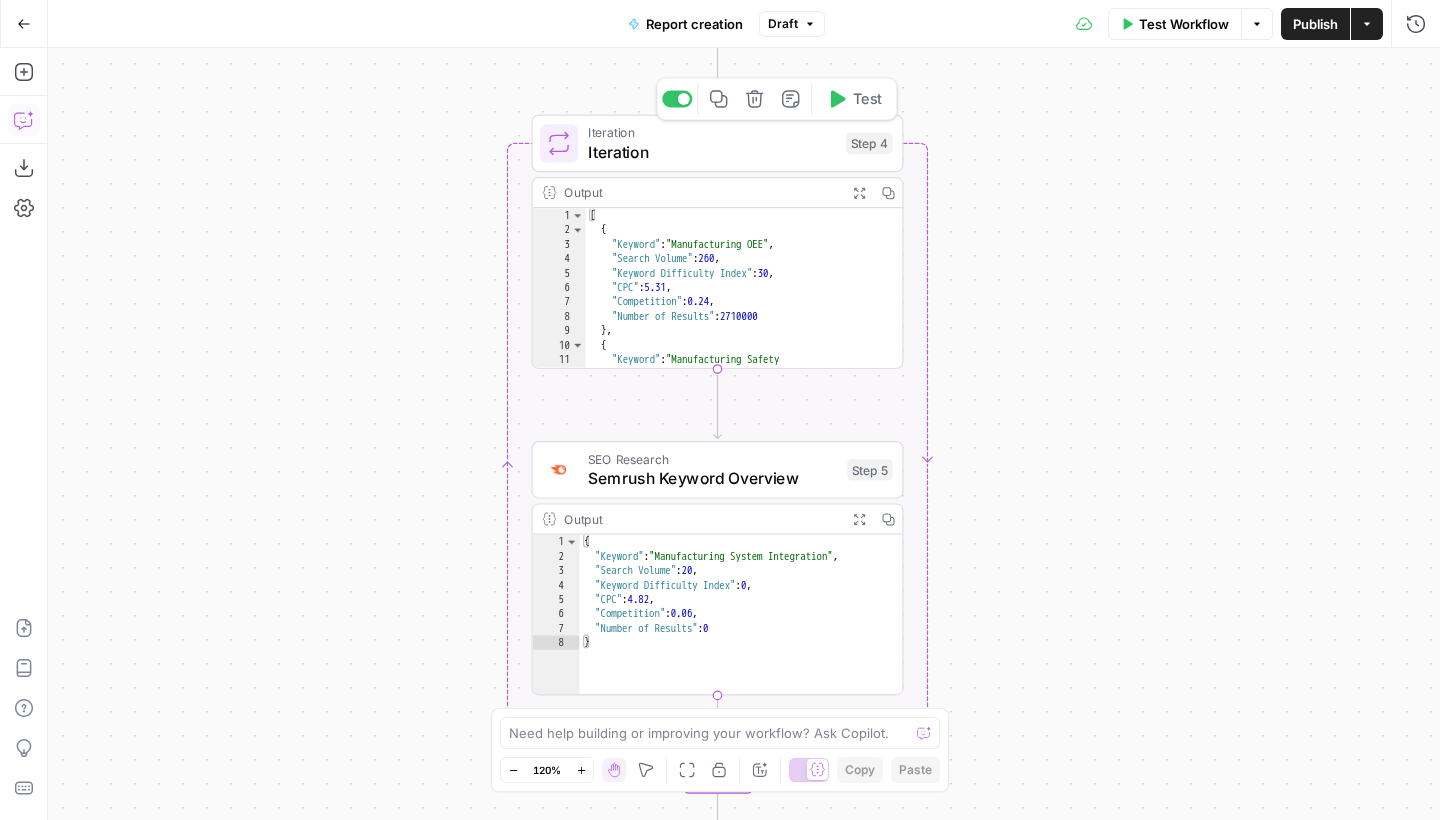 click on "Iteration Iteration Step 4 Copy step Delete step Add Note Test" at bounding box center [718, 144] 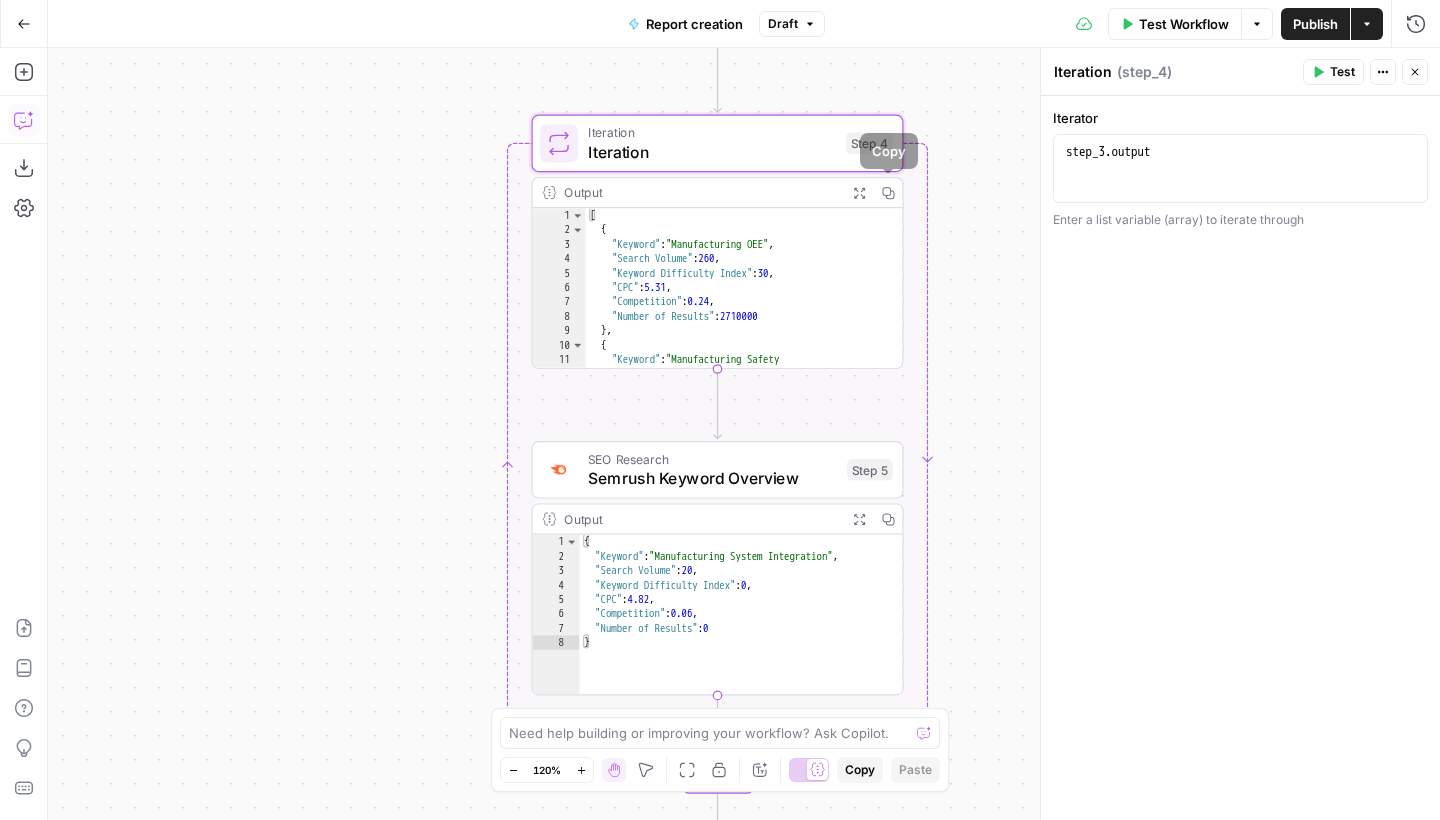 click on "Expand Output" at bounding box center (859, 192) 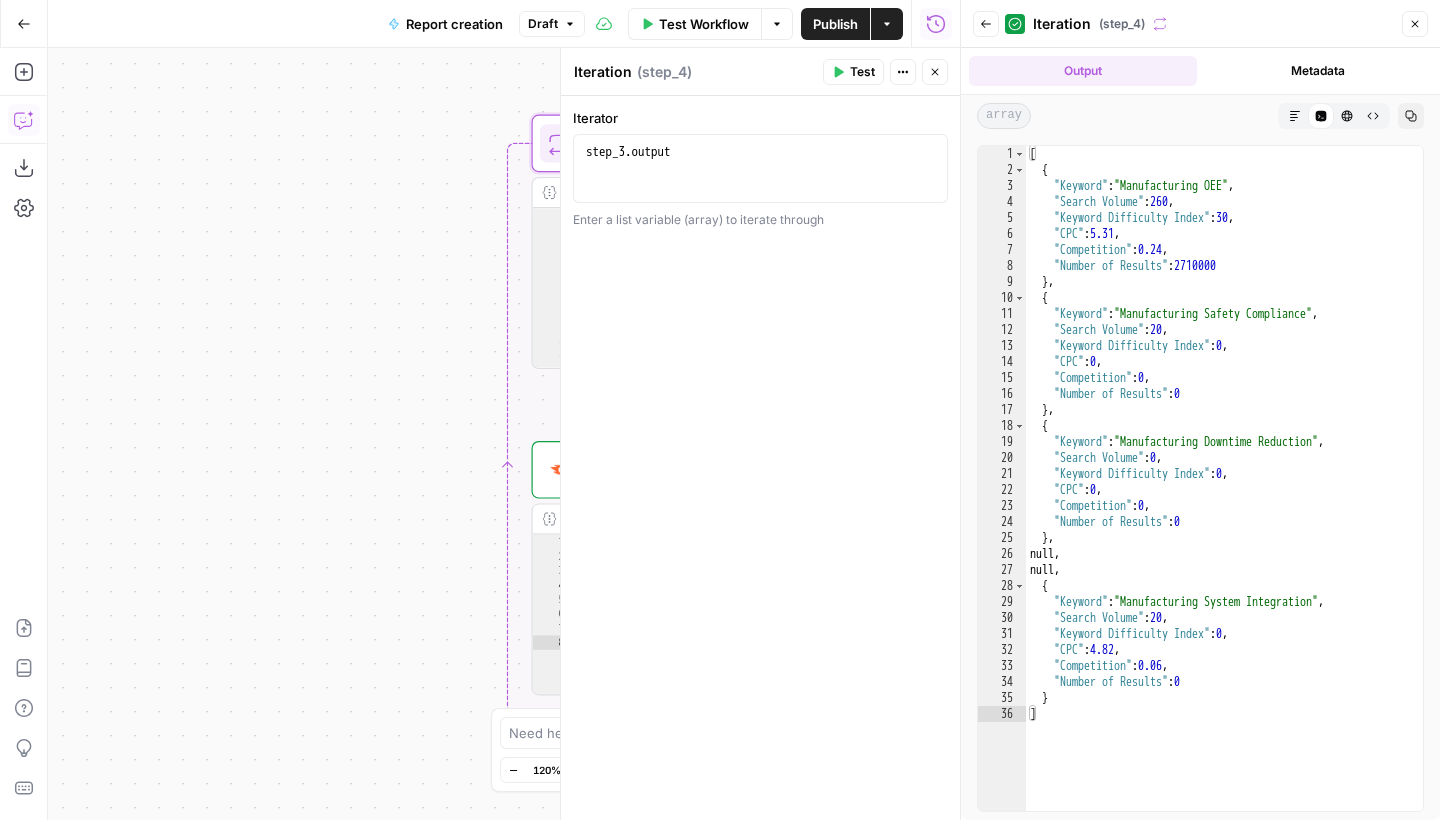 scroll, scrollTop: 0, scrollLeft: 0, axis: both 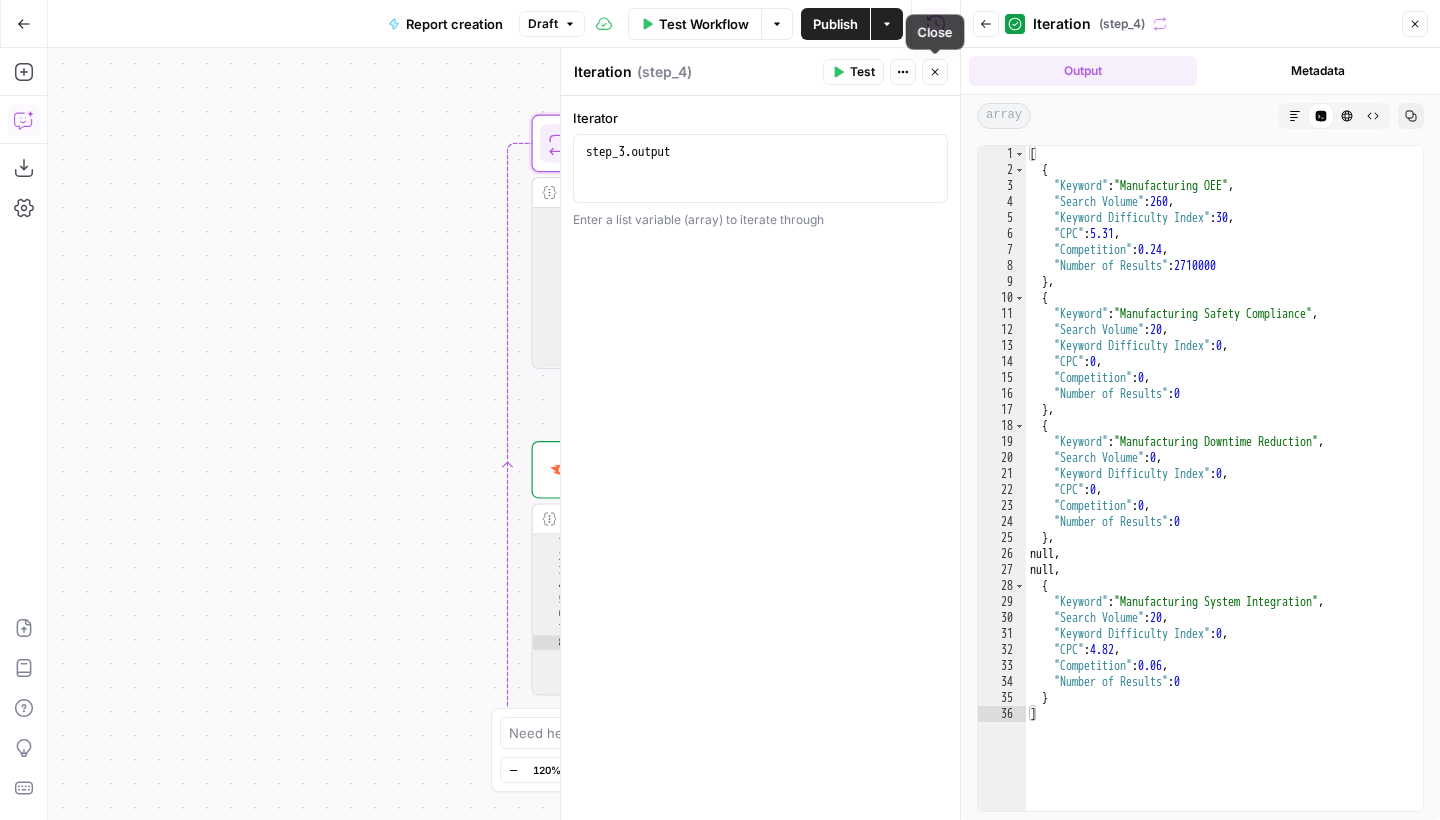 click on "Close" at bounding box center (935, 72) 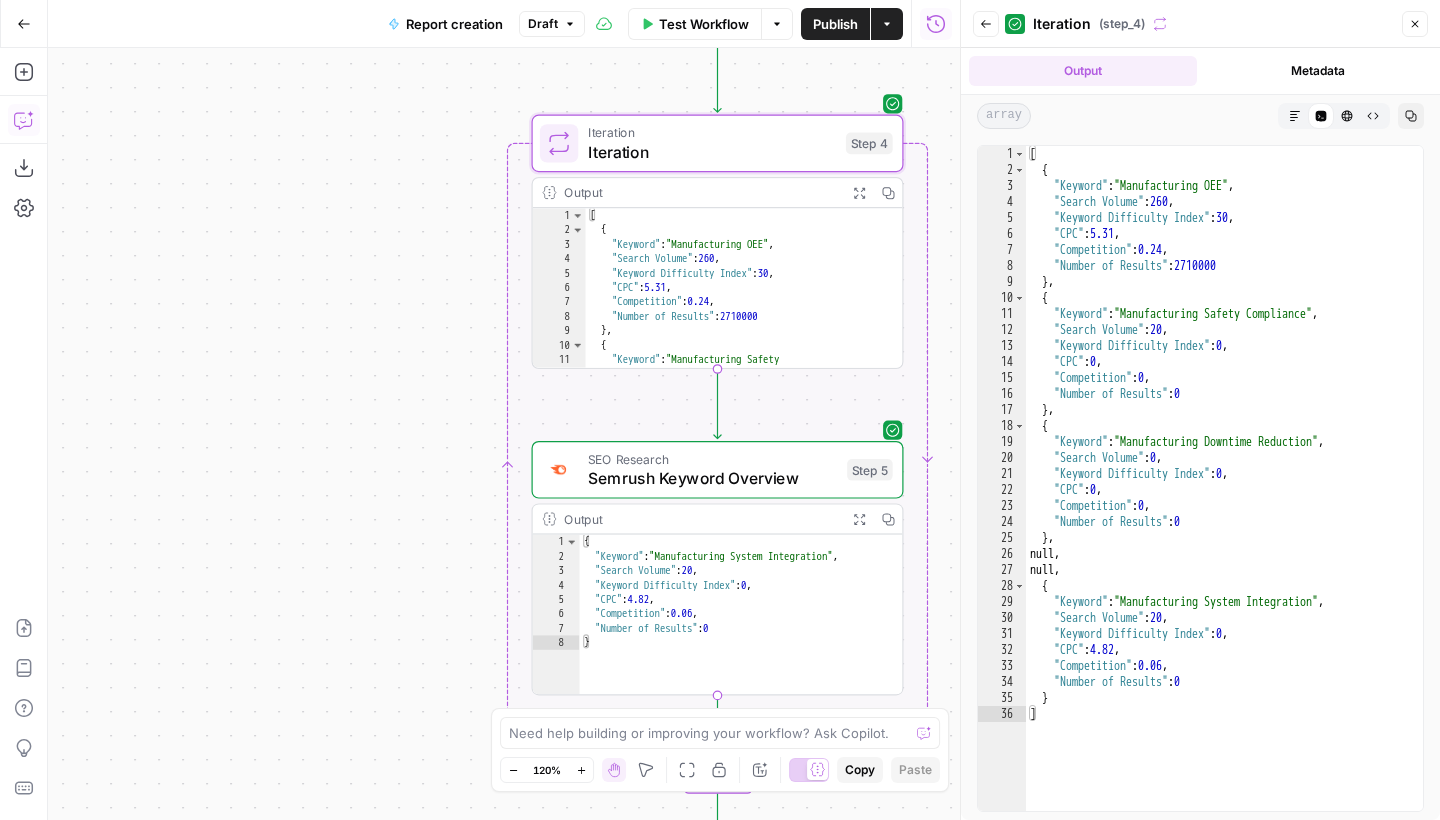 drag, startPoint x: 420, startPoint y: 448, endPoint x: 385, endPoint y: 290, distance: 161.83015 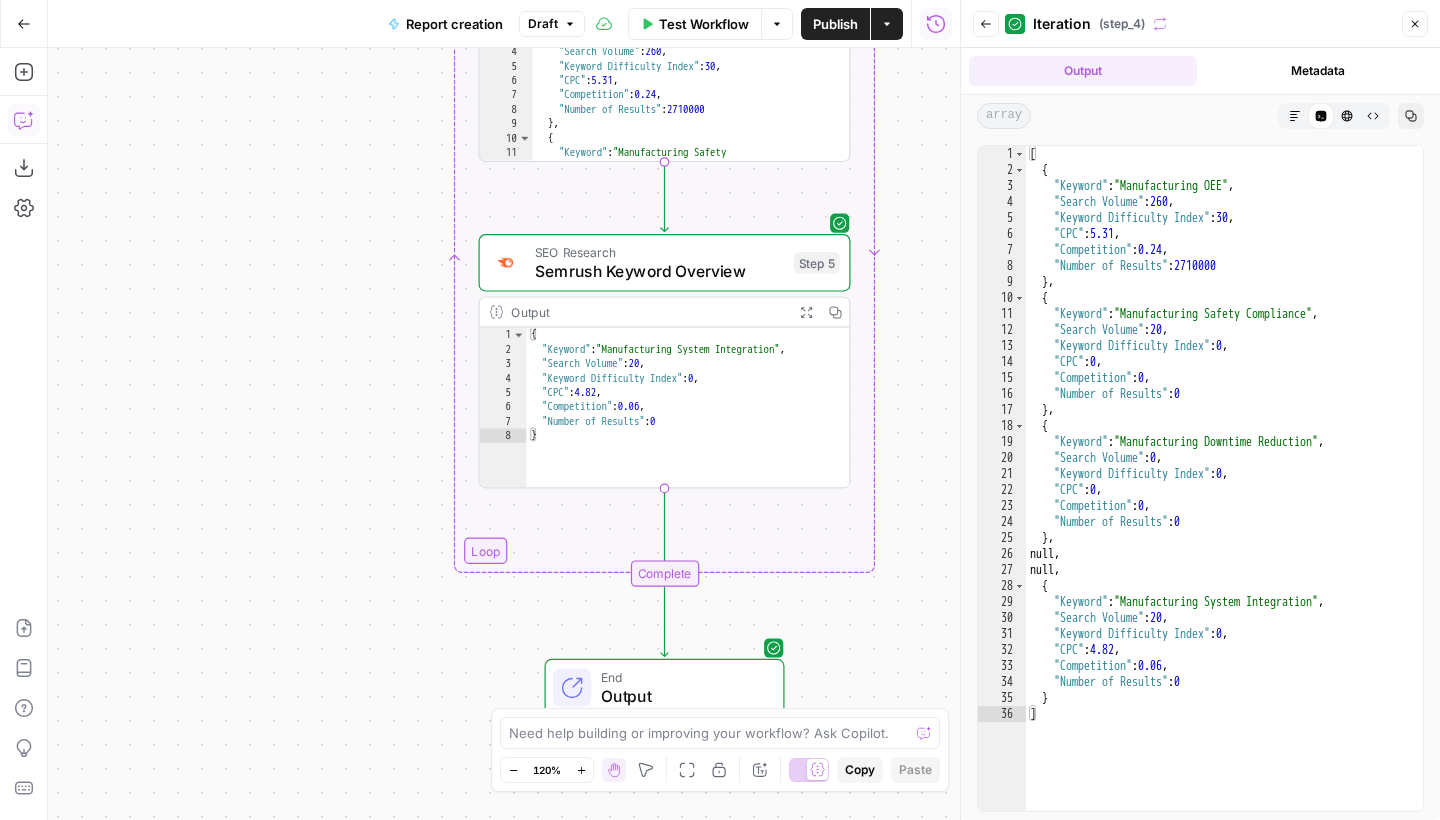 drag, startPoint x: 470, startPoint y: 558, endPoint x: 432, endPoint y: 429, distance: 134.48048 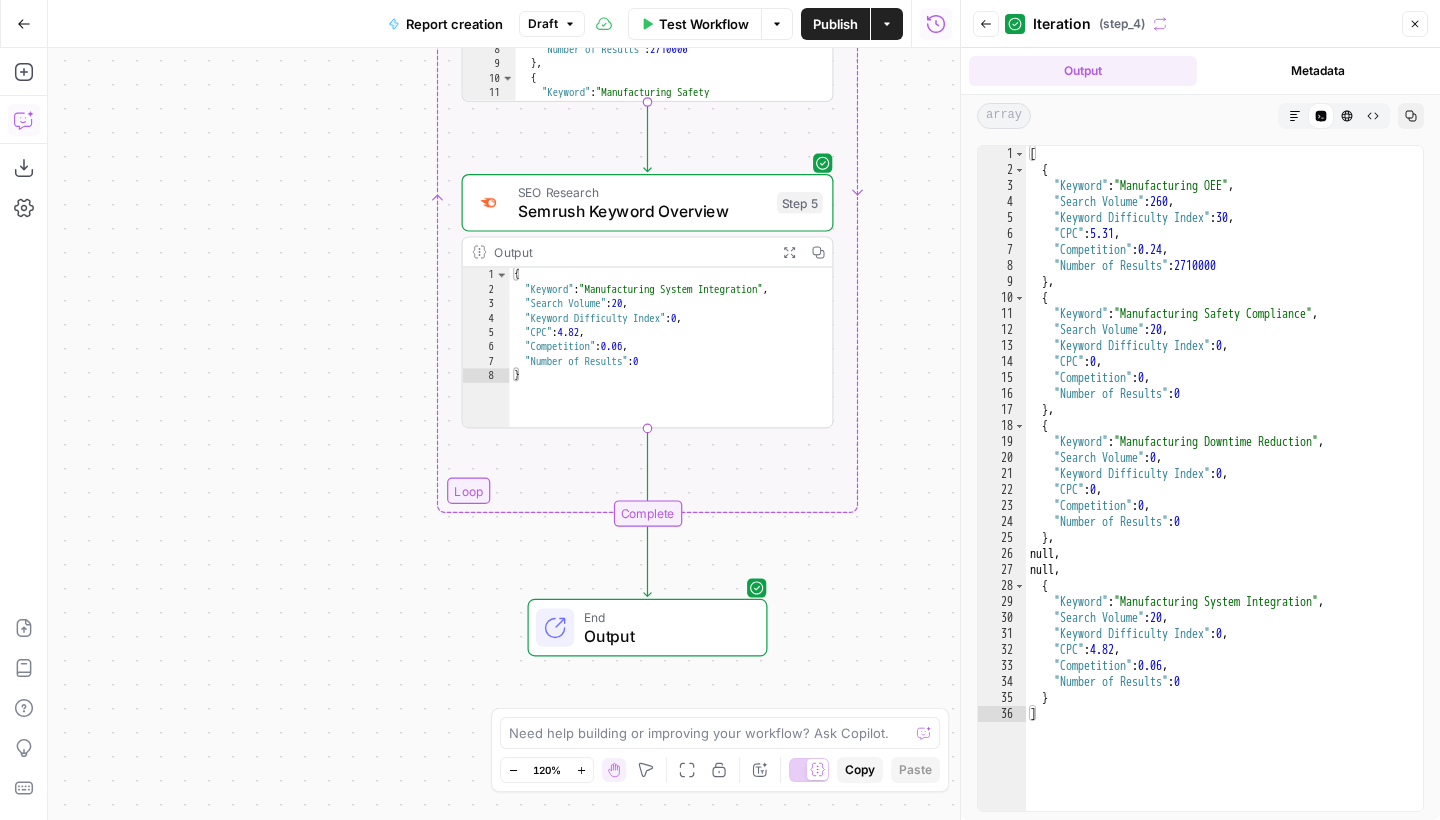 click on "Copilot" at bounding box center (24, 120) 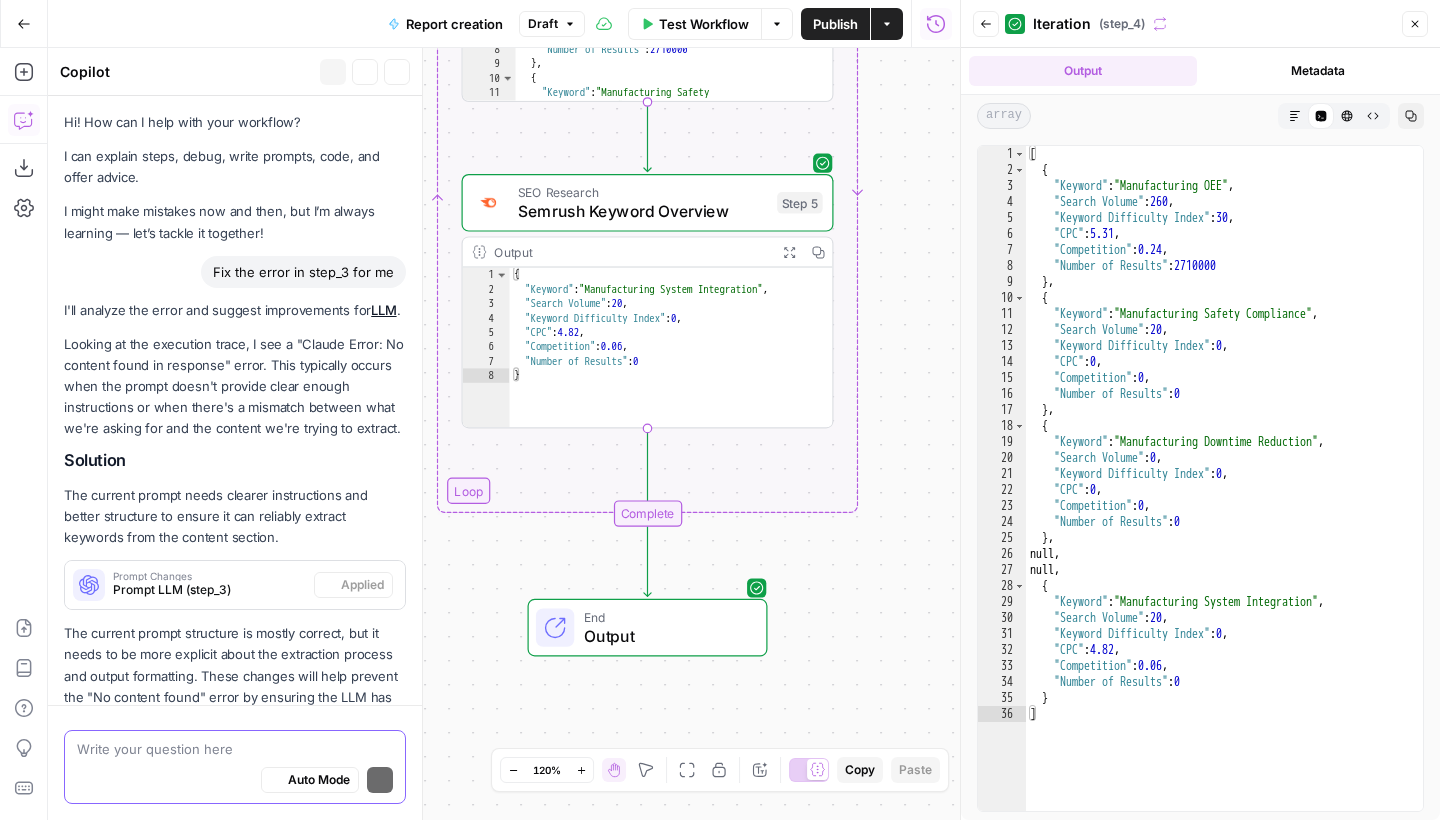 scroll, scrollTop: 2409, scrollLeft: 0, axis: vertical 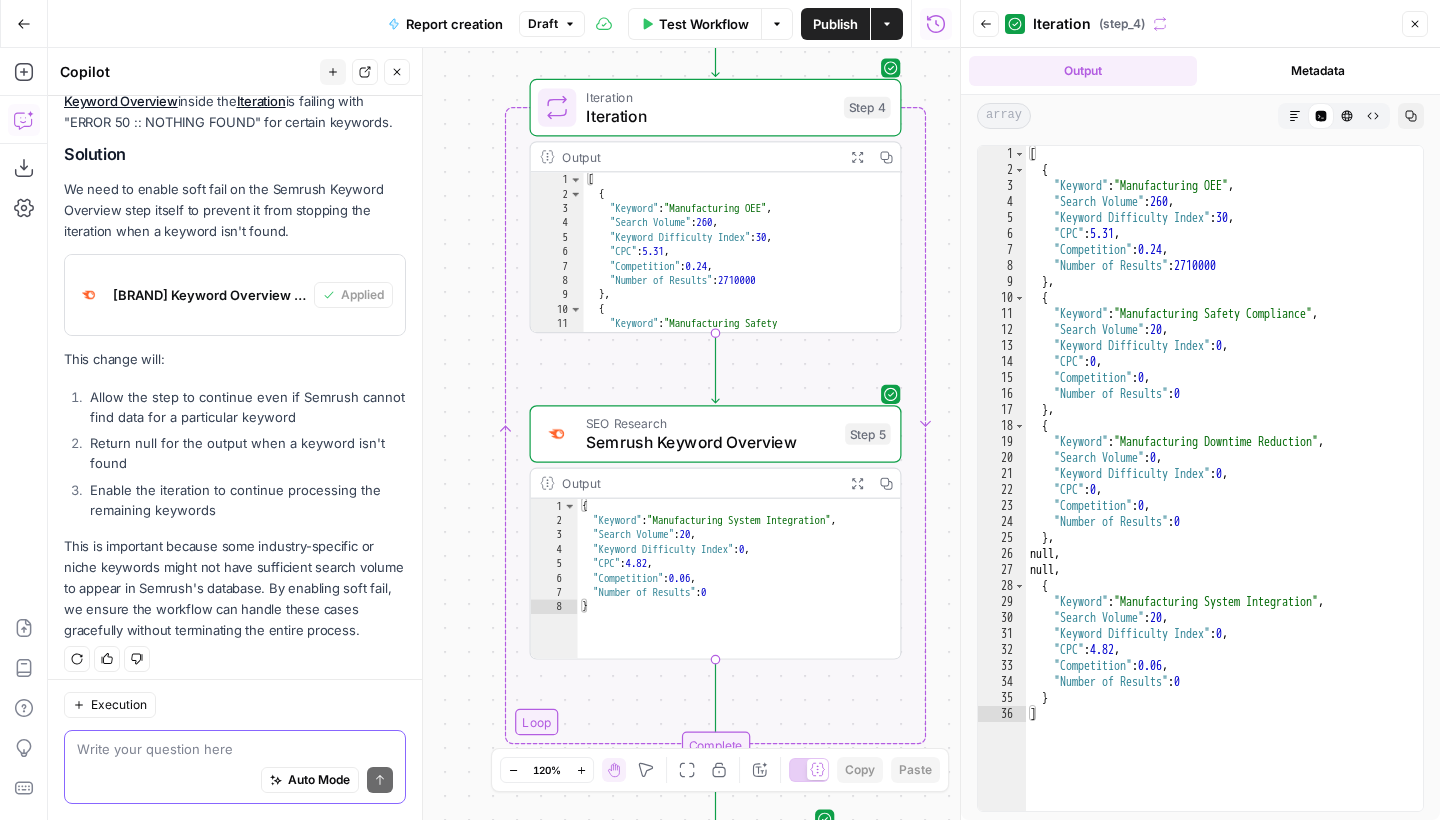 click at bounding box center [235, 749] 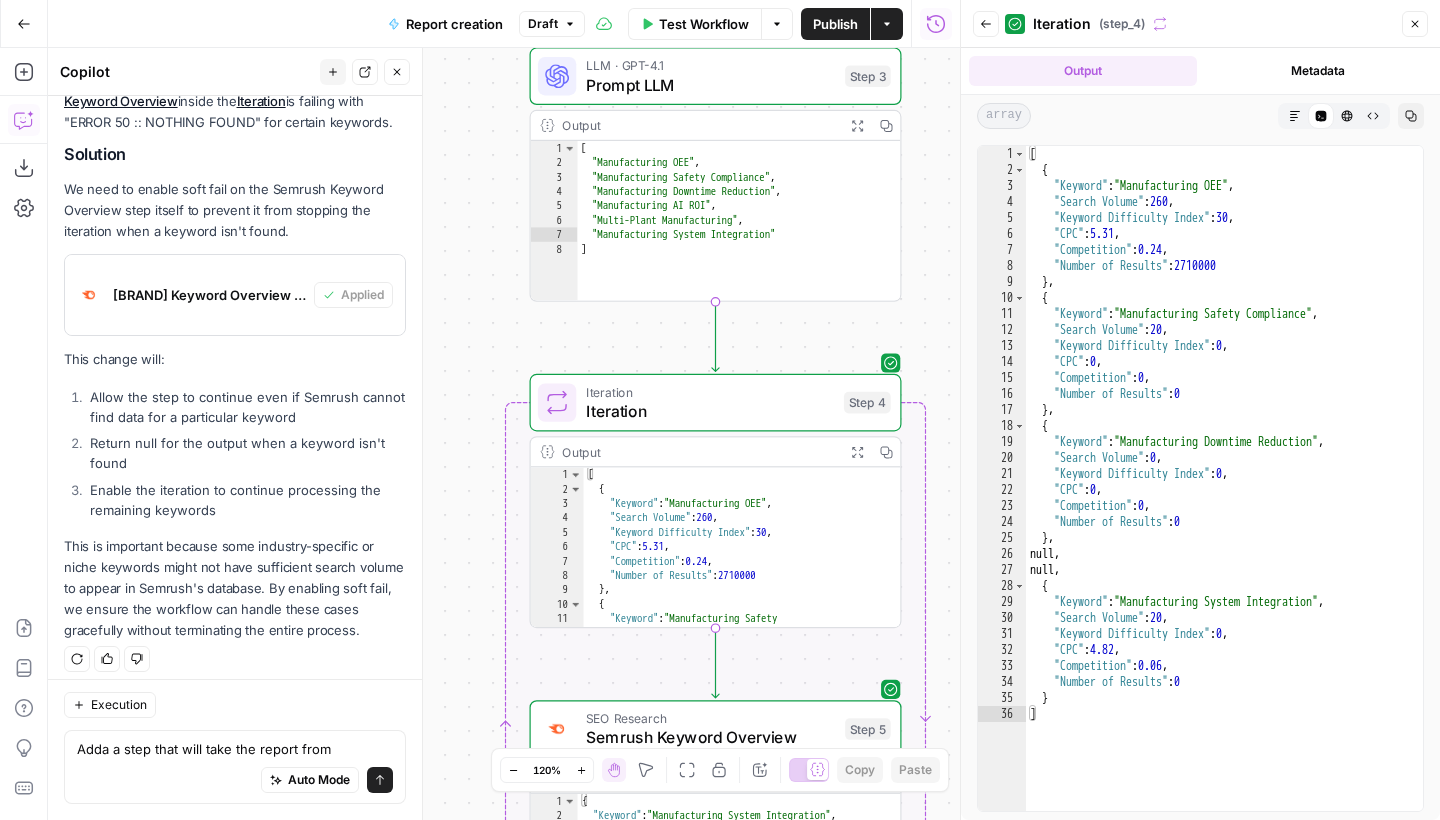 drag, startPoint x: 468, startPoint y: 268, endPoint x: 468, endPoint y: 563, distance: 295 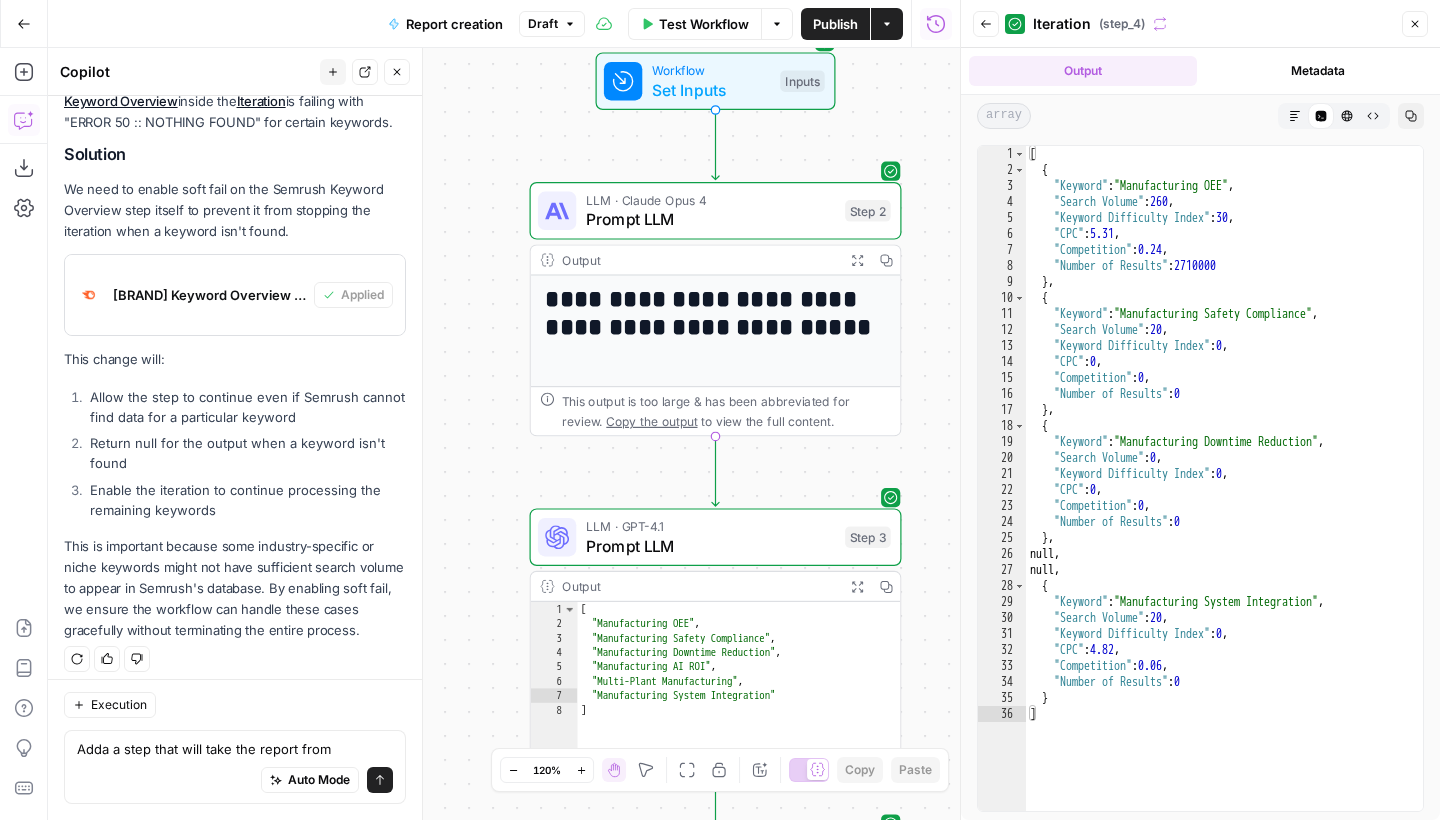 drag, startPoint x: 490, startPoint y: 345, endPoint x: 489, endPoint y: 684, distance: 339.00146 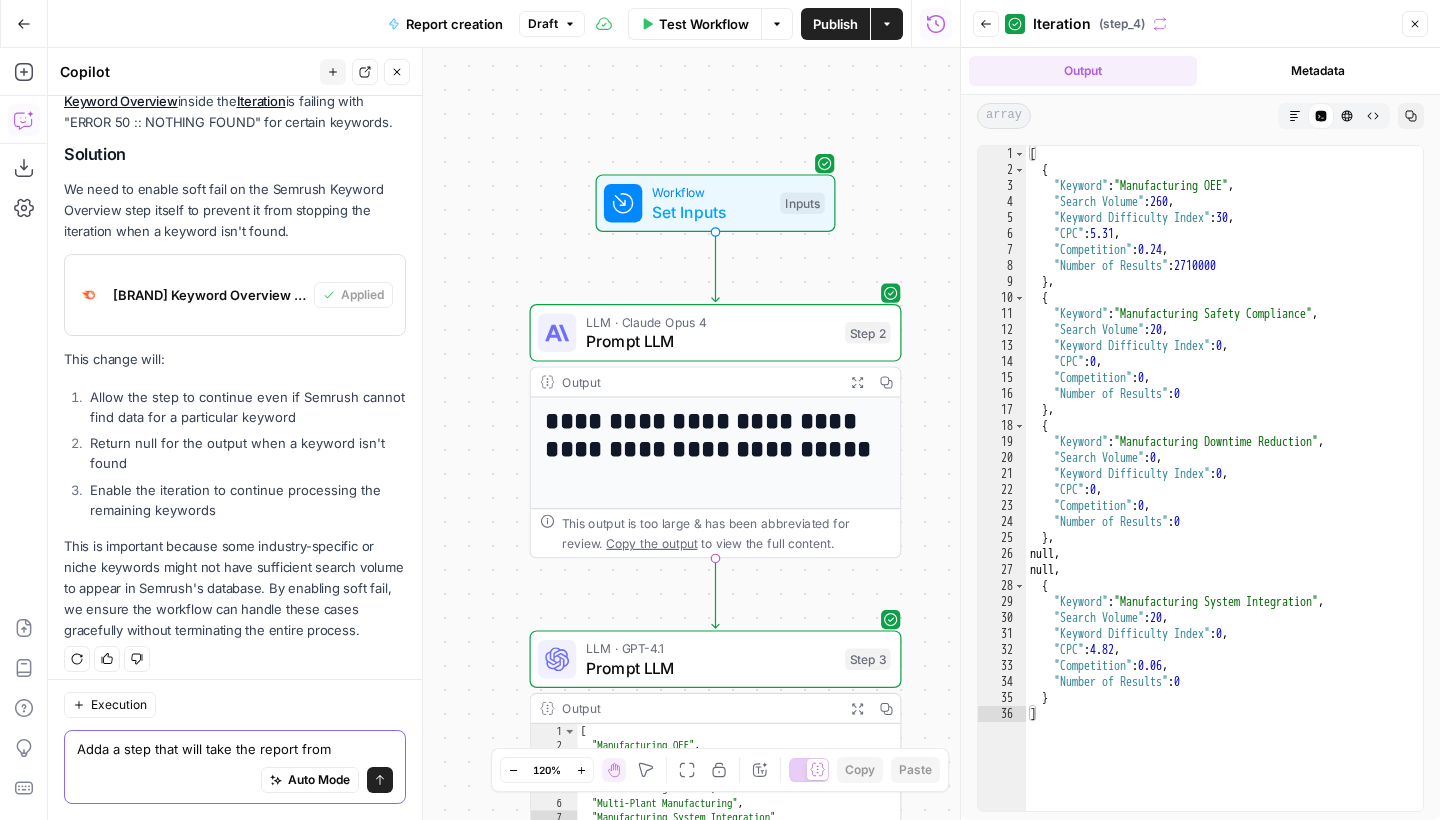 click on "Adda a step that will take the report from" at bounding box center (235, 749) 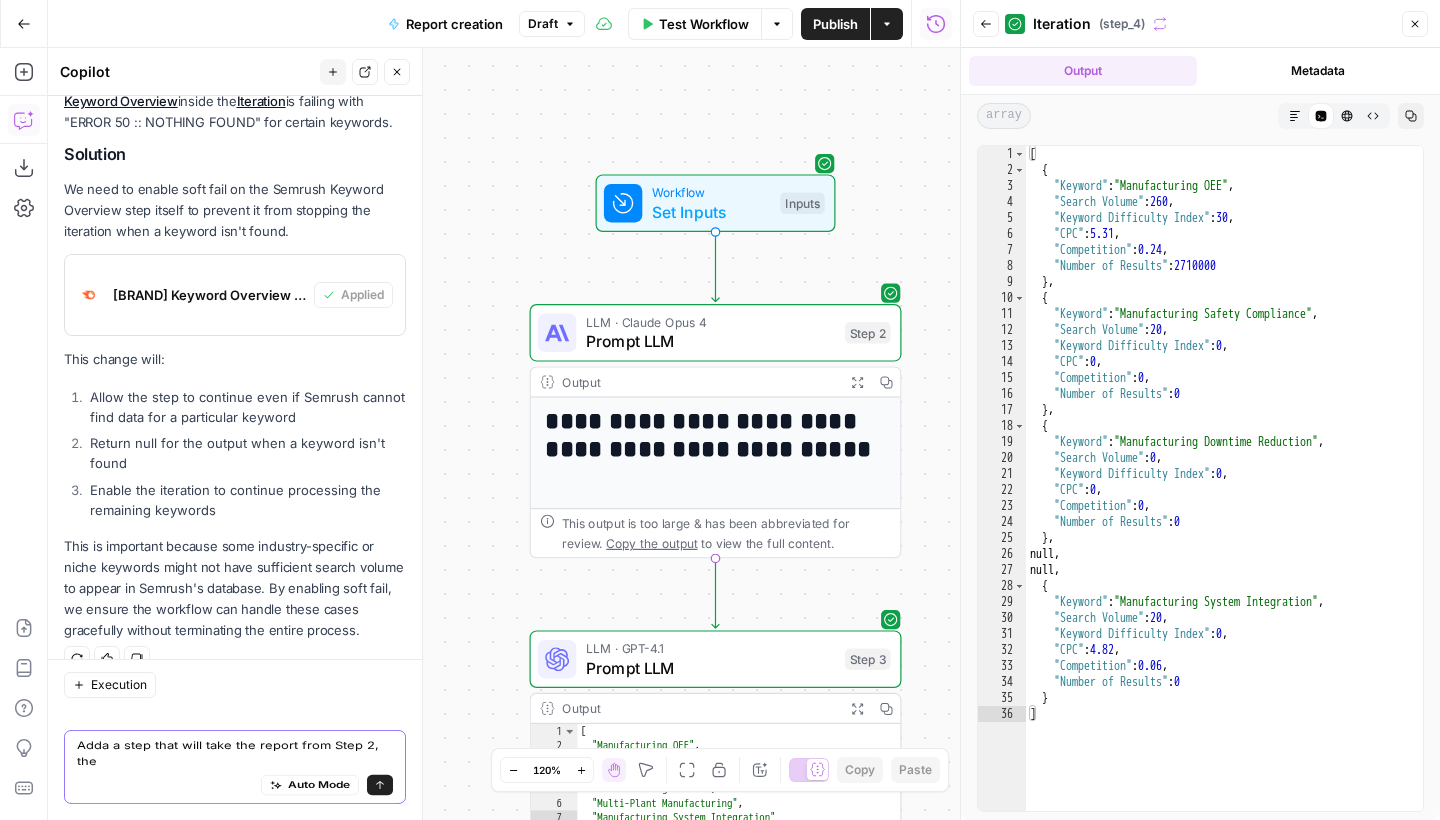 scroll, scrollTop: 2429, scrollLeft: 0, axis: vertical 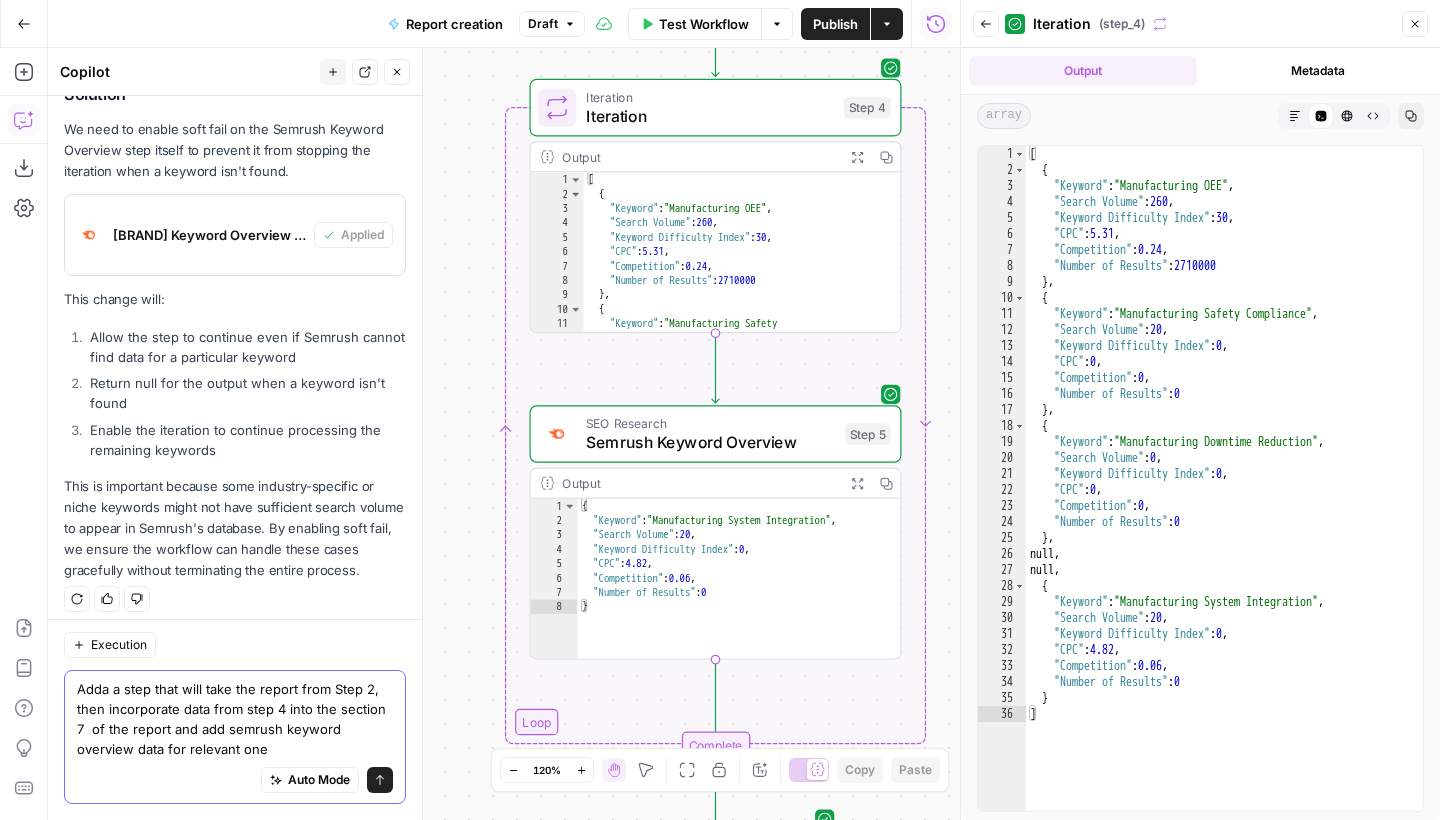 type on "Adda a step that will take the report from Step 2, then incorporate data from step 4 into the section 7  of the report and add semrush keyword overview data for relevant ones" 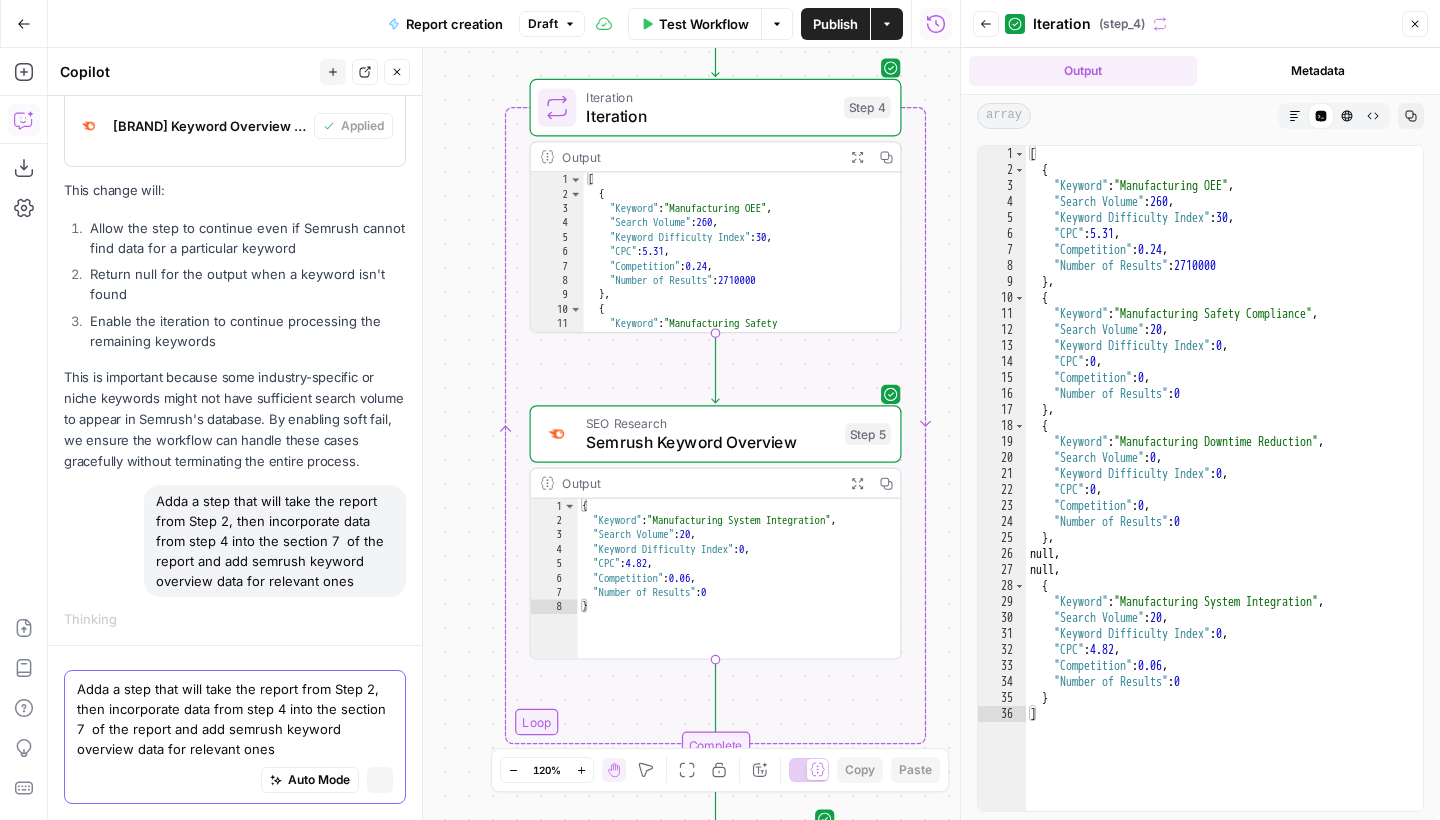 type 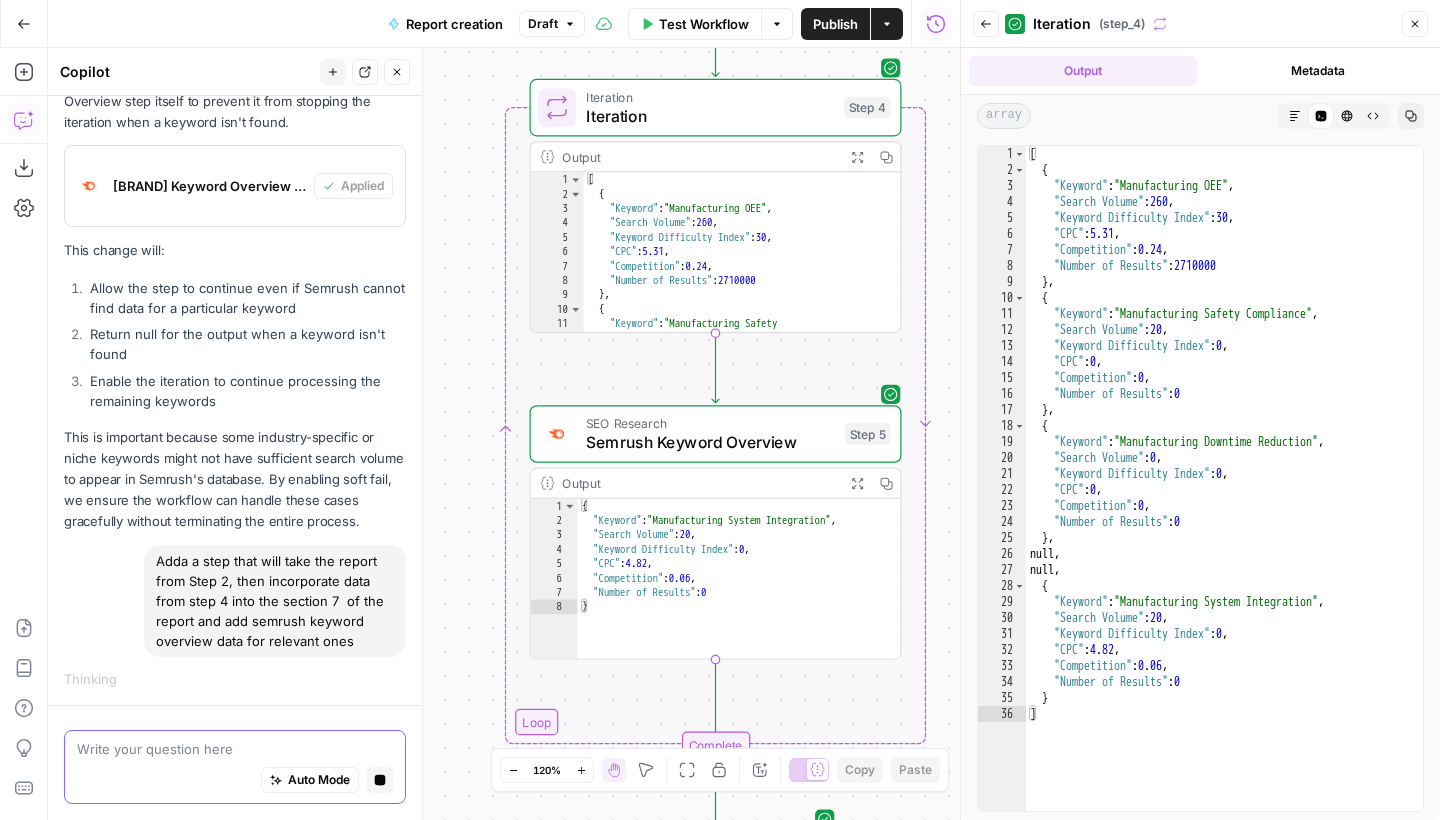 scroll, scrollTop: 2379, scrollLeft: 0, axis: vertical 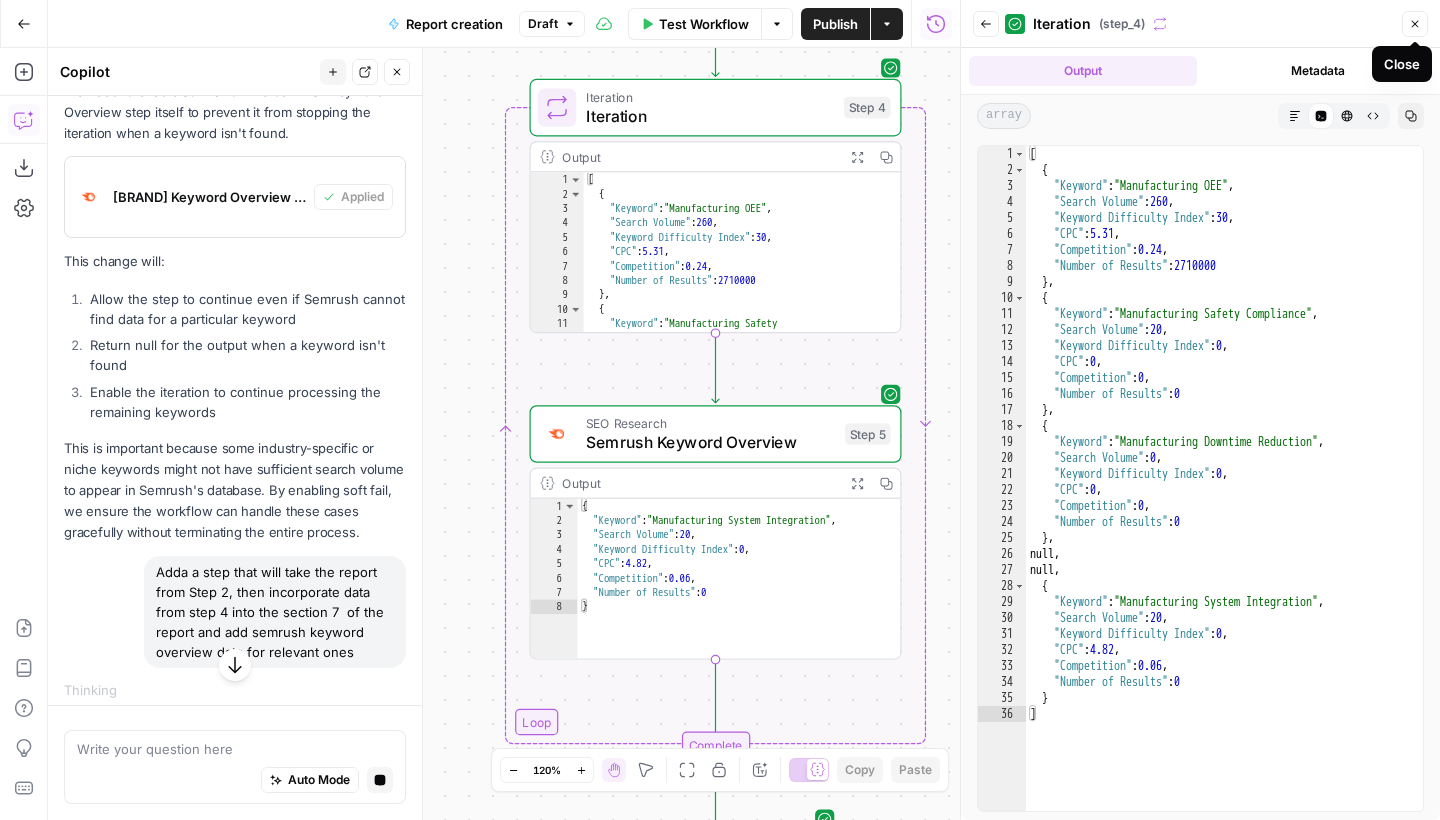 click 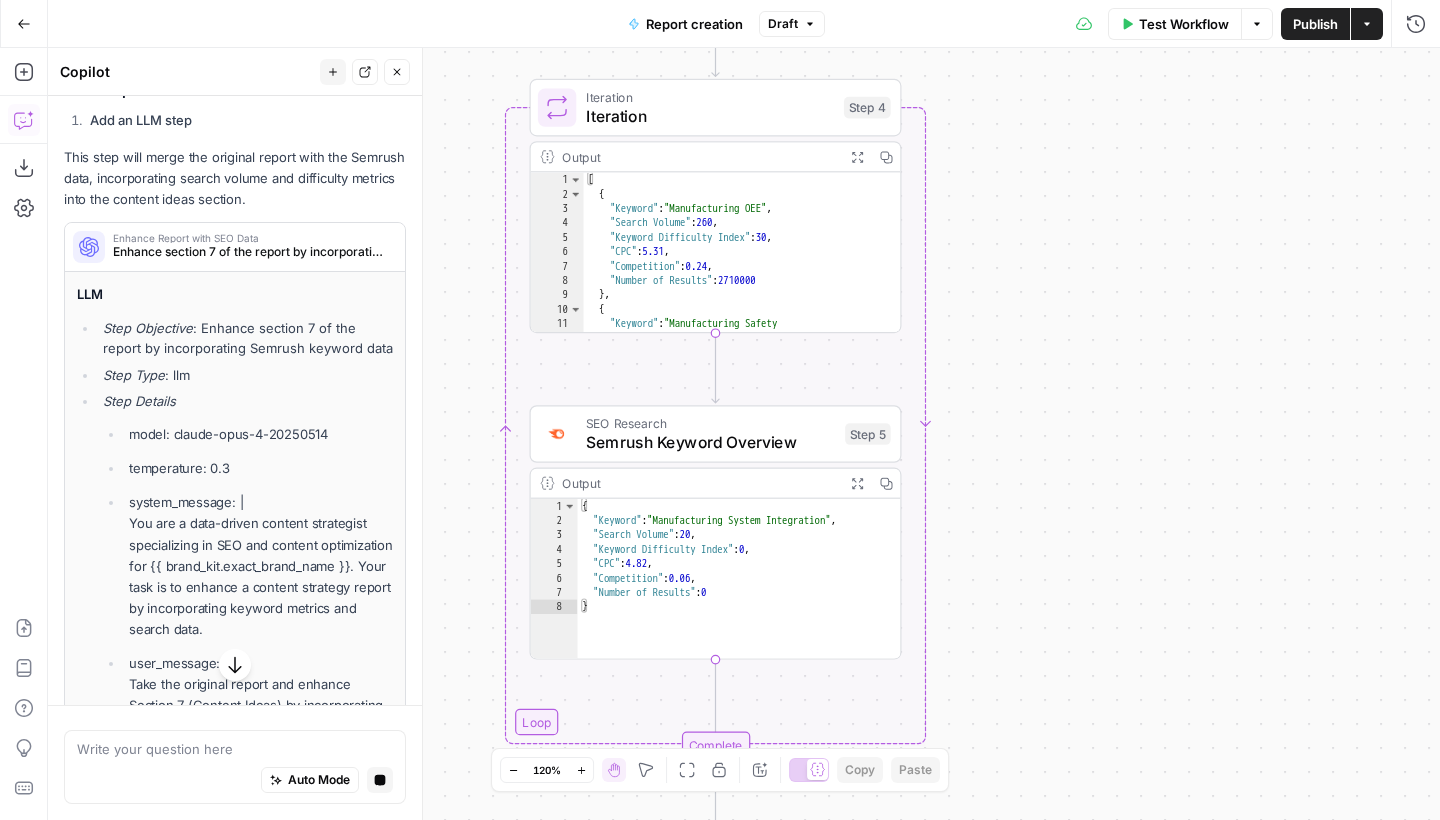 scroll, scrollTop: 2616, scrollLeft: 0, axis: vertical 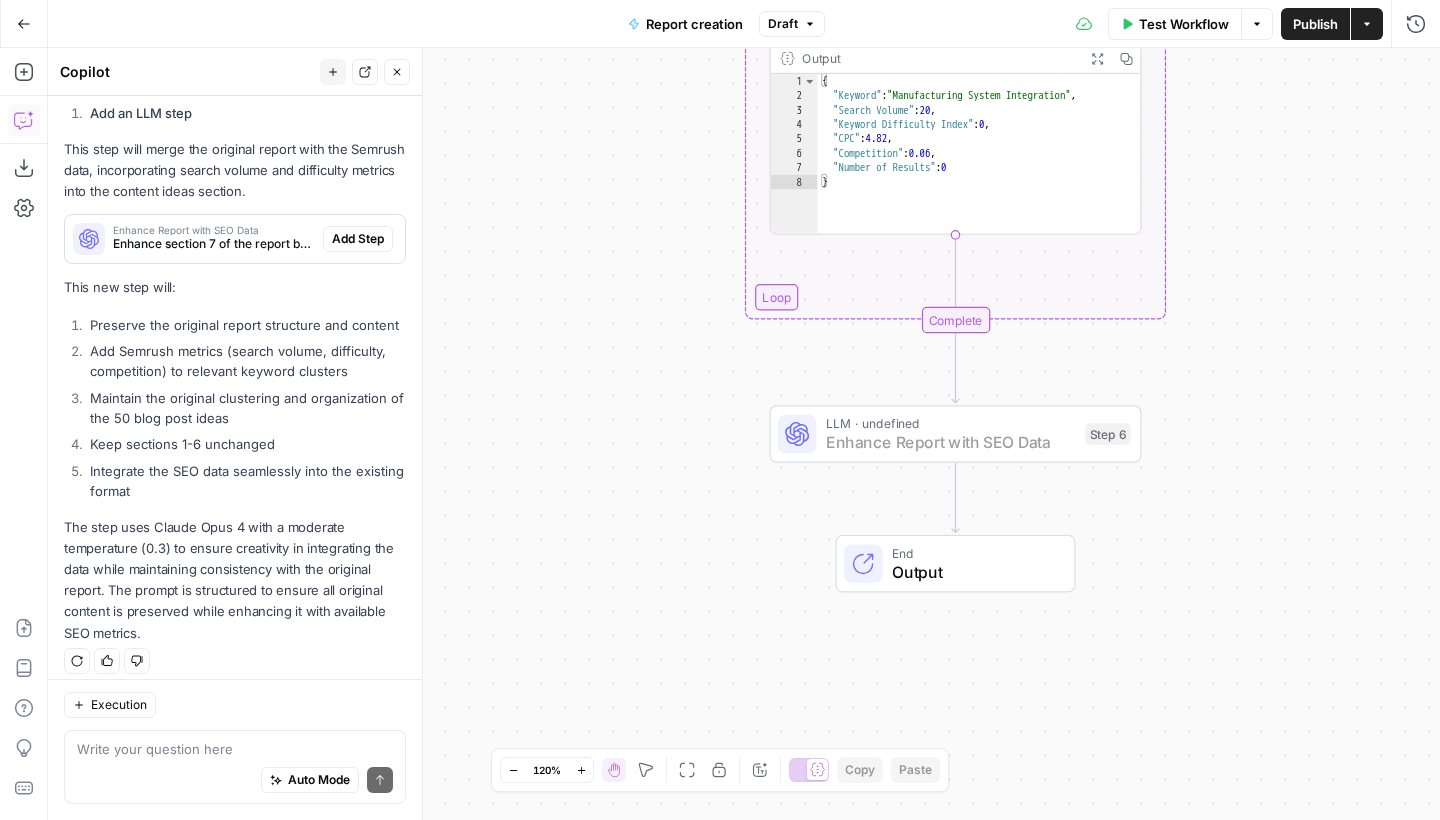 click on "Add Step" at bounding box center [358, 239] 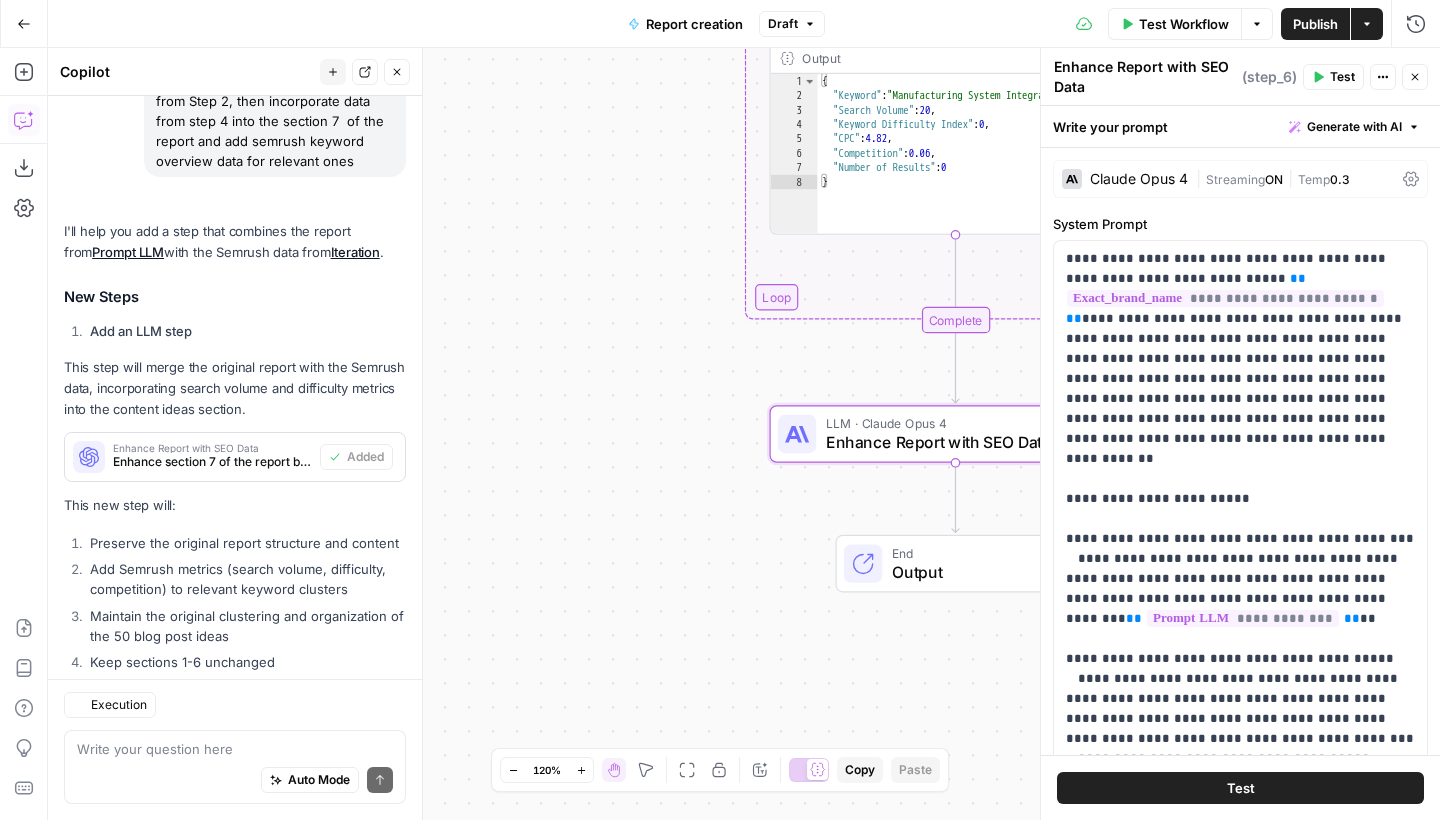 scroll, scrollTop: 3216, scrollLeft: 0, axis: vertical 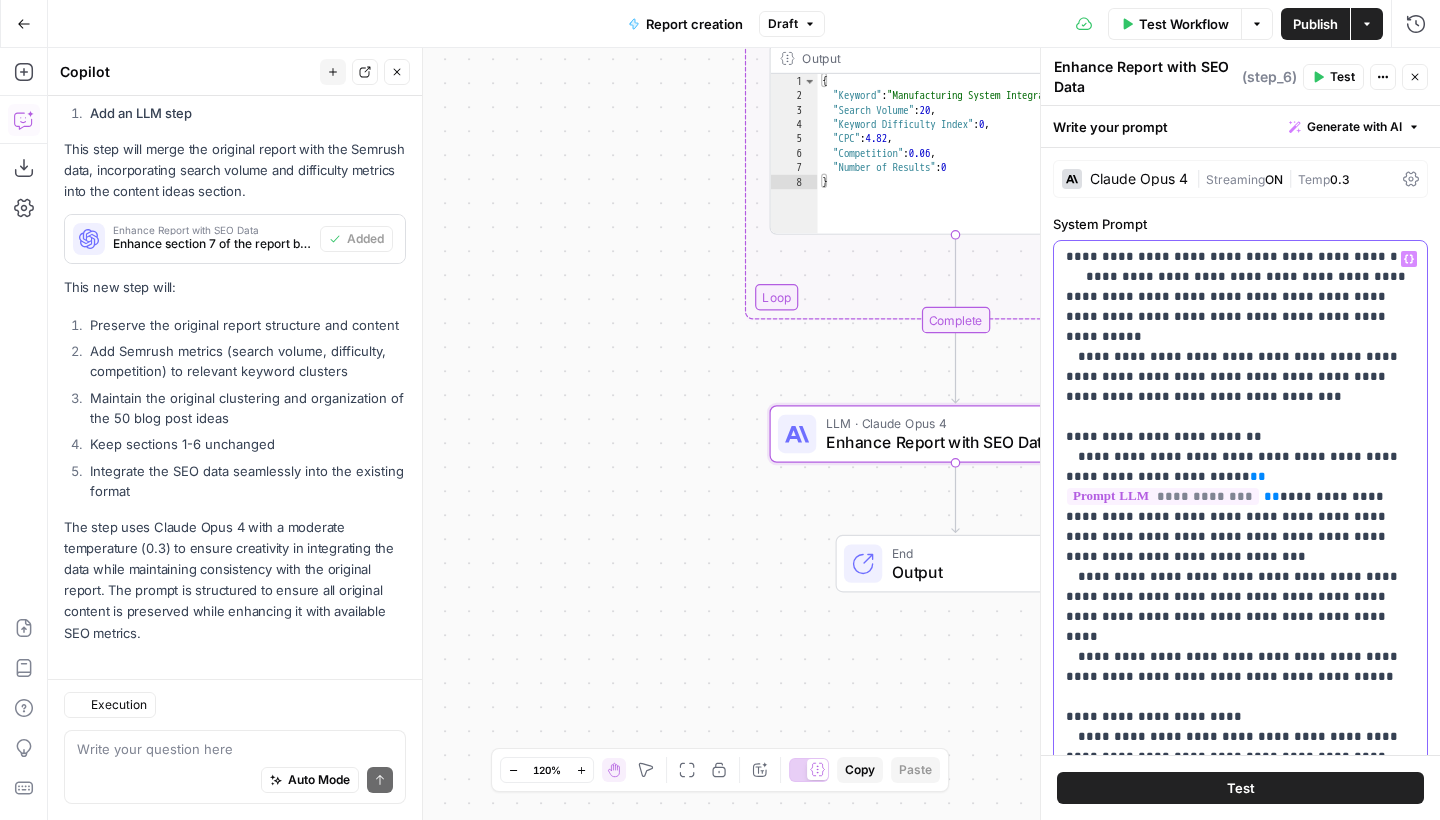 drag, startPoint x: 1379, startPoint y: 598, endPoint x: 1189, endPoint y: 515, distance: 207.33789 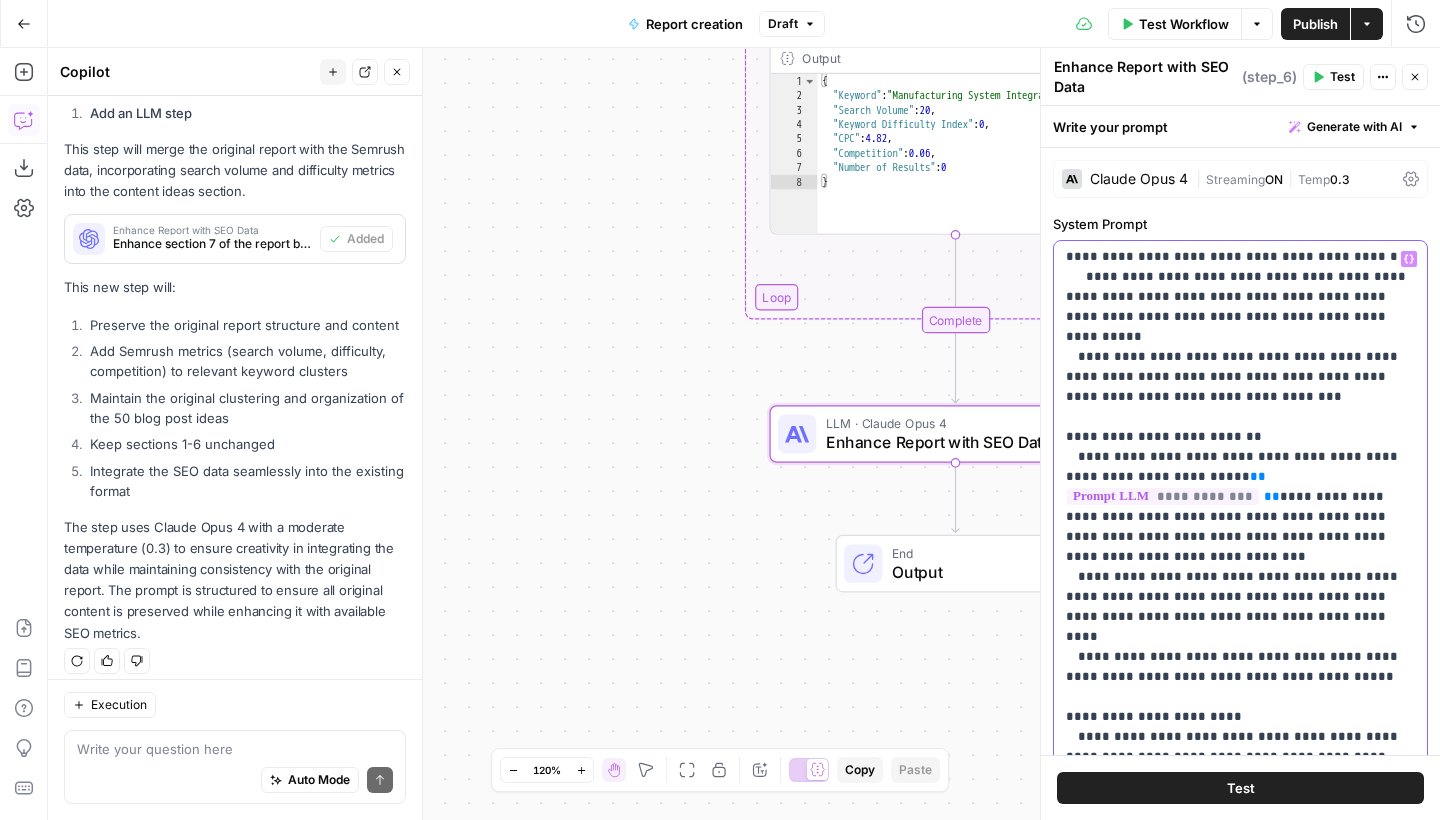 click on "**********" at bounding box center [1240, 297] 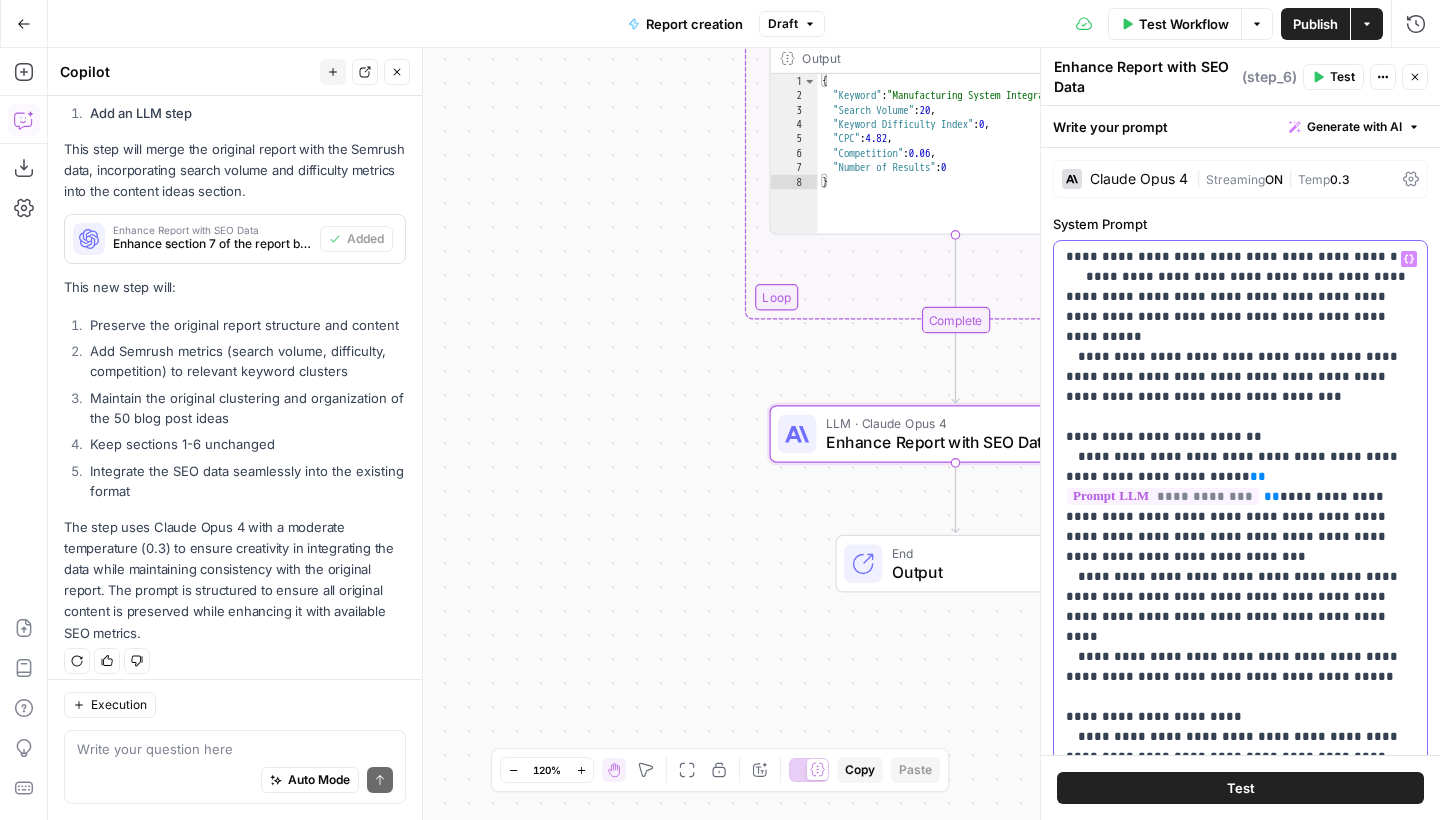 drag, startPoint x: 1345, startPoint y: 547, endPoint x: 1066, endPoint y: 397, distance: 316.76648 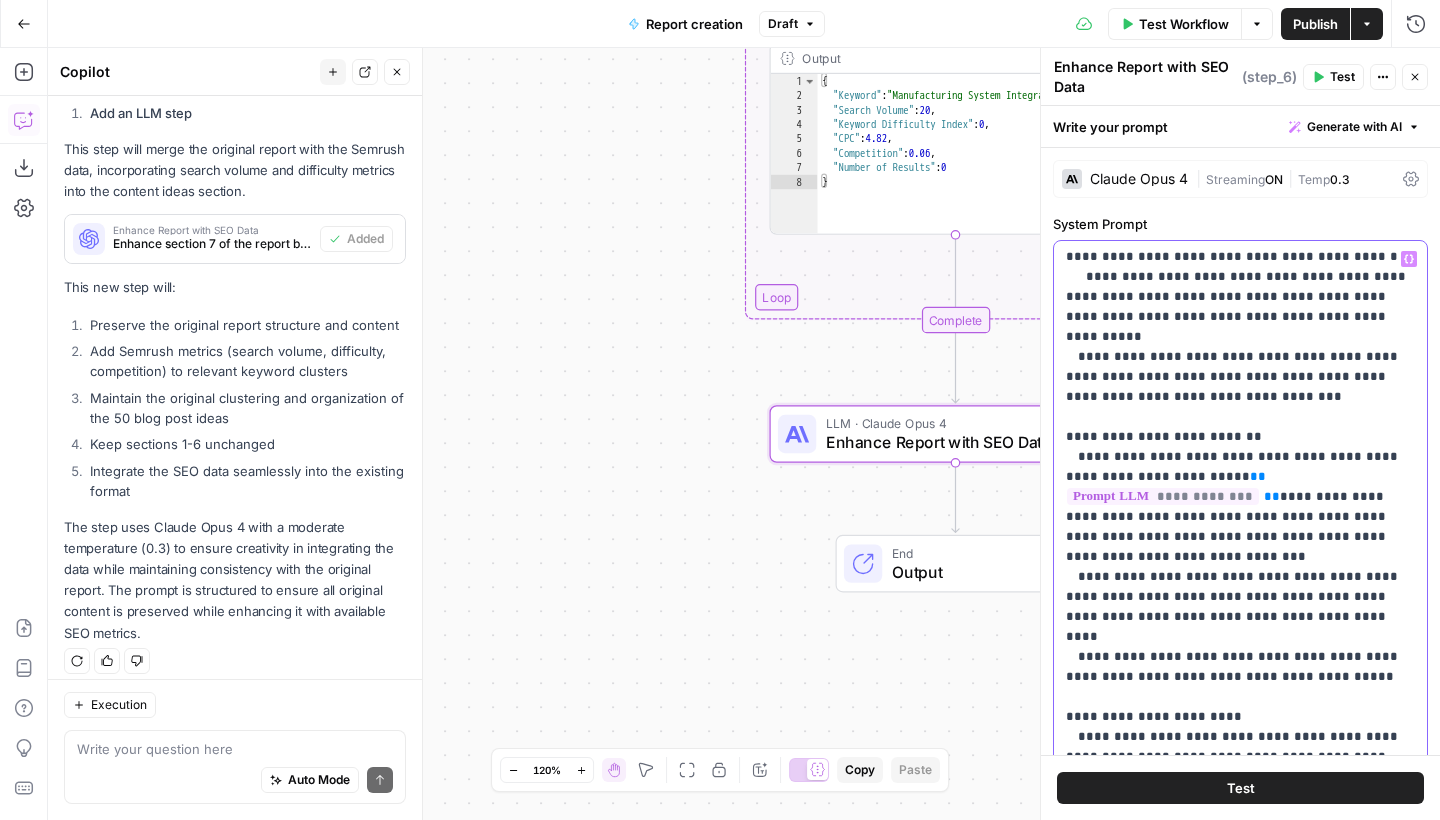 click on "**********" at bounding box center [1240, 297] 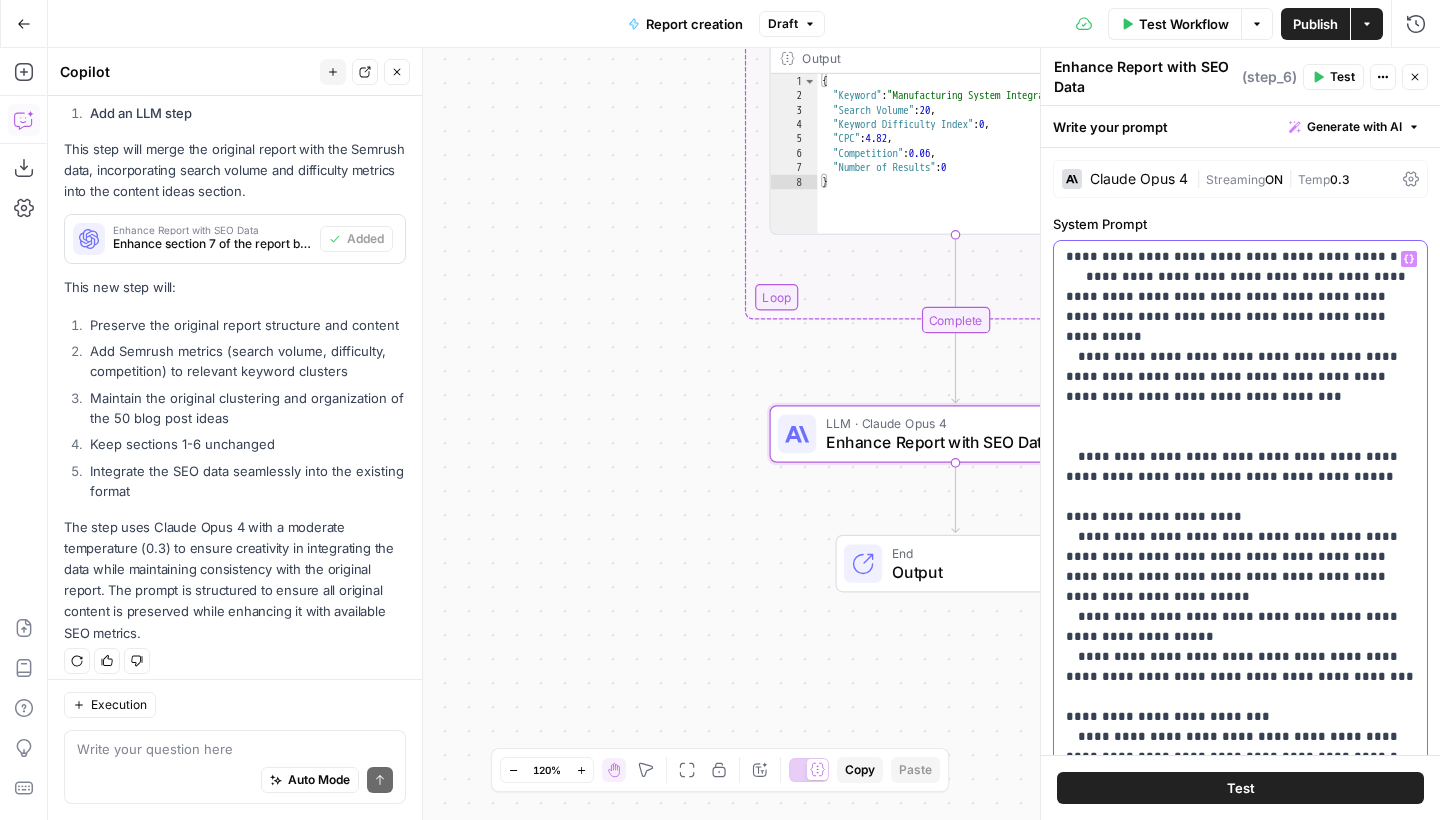 scroll, scrollTop: 781, scrollLeft: 0, axis: vertical 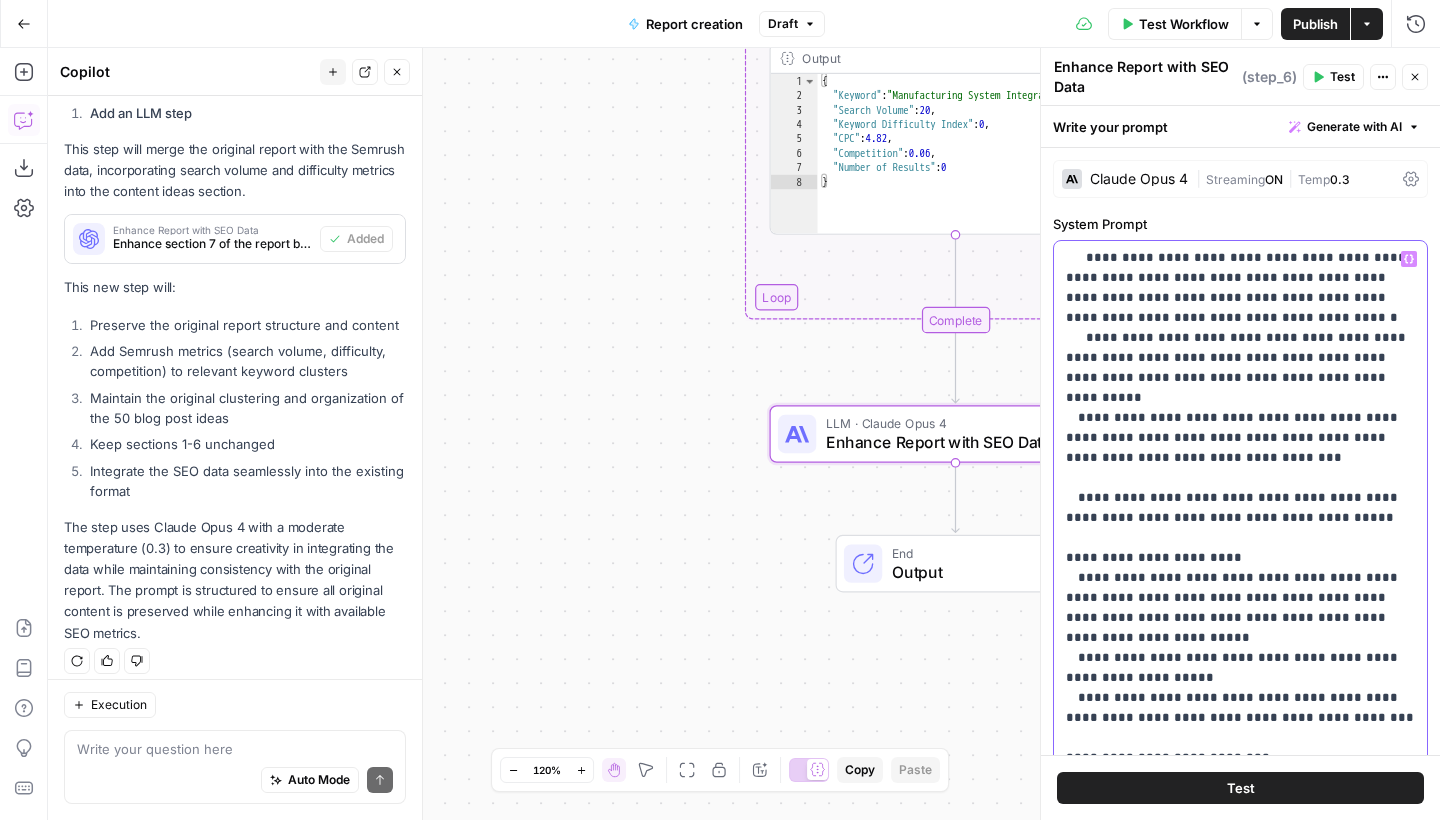 drag, startPoint x: 1379, startPoint y: 476, endPoint x: 1063, endPoint y: 463, distance: 316.2673 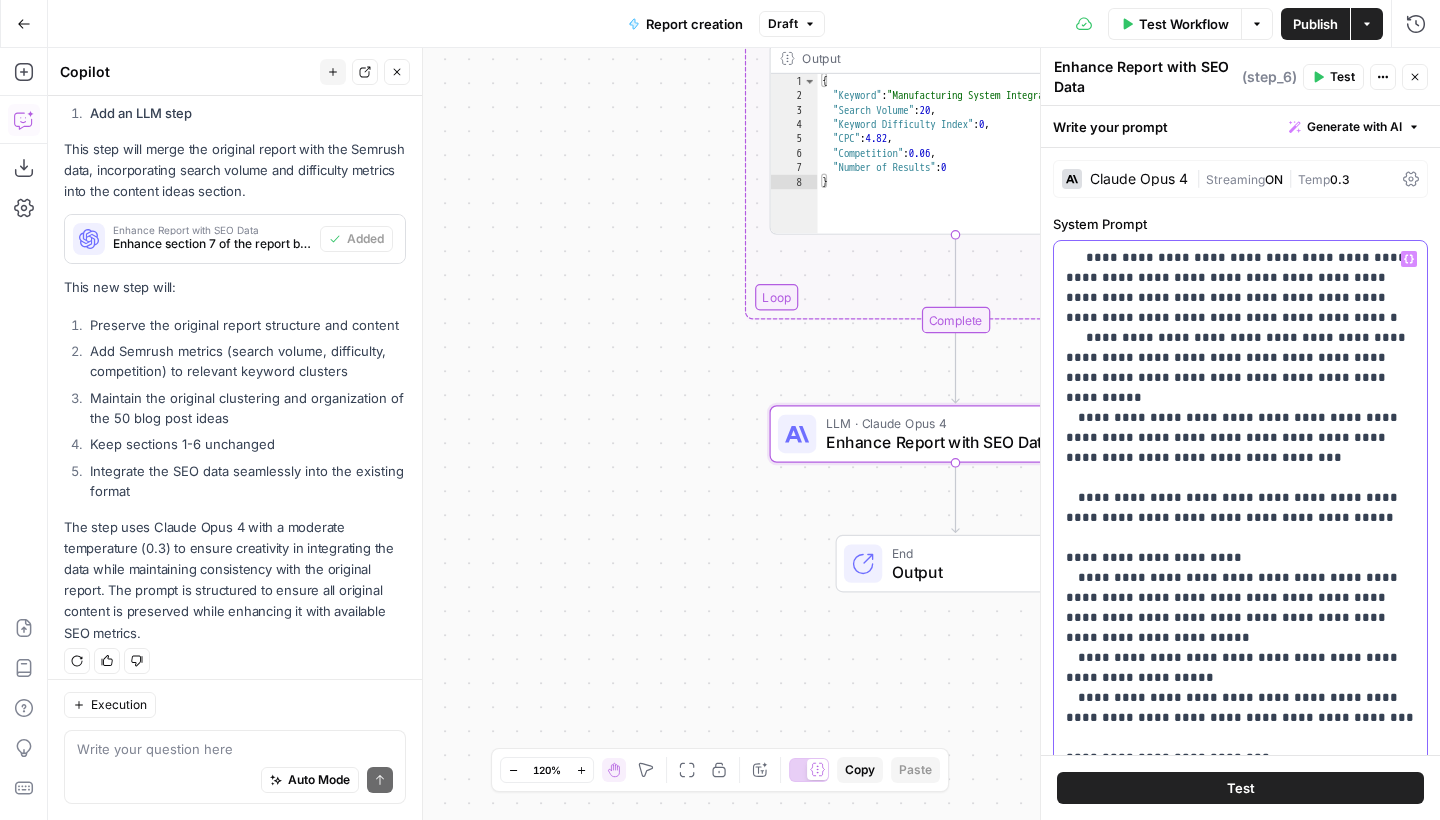 click on "**********" at bounding box center (1240, 648) 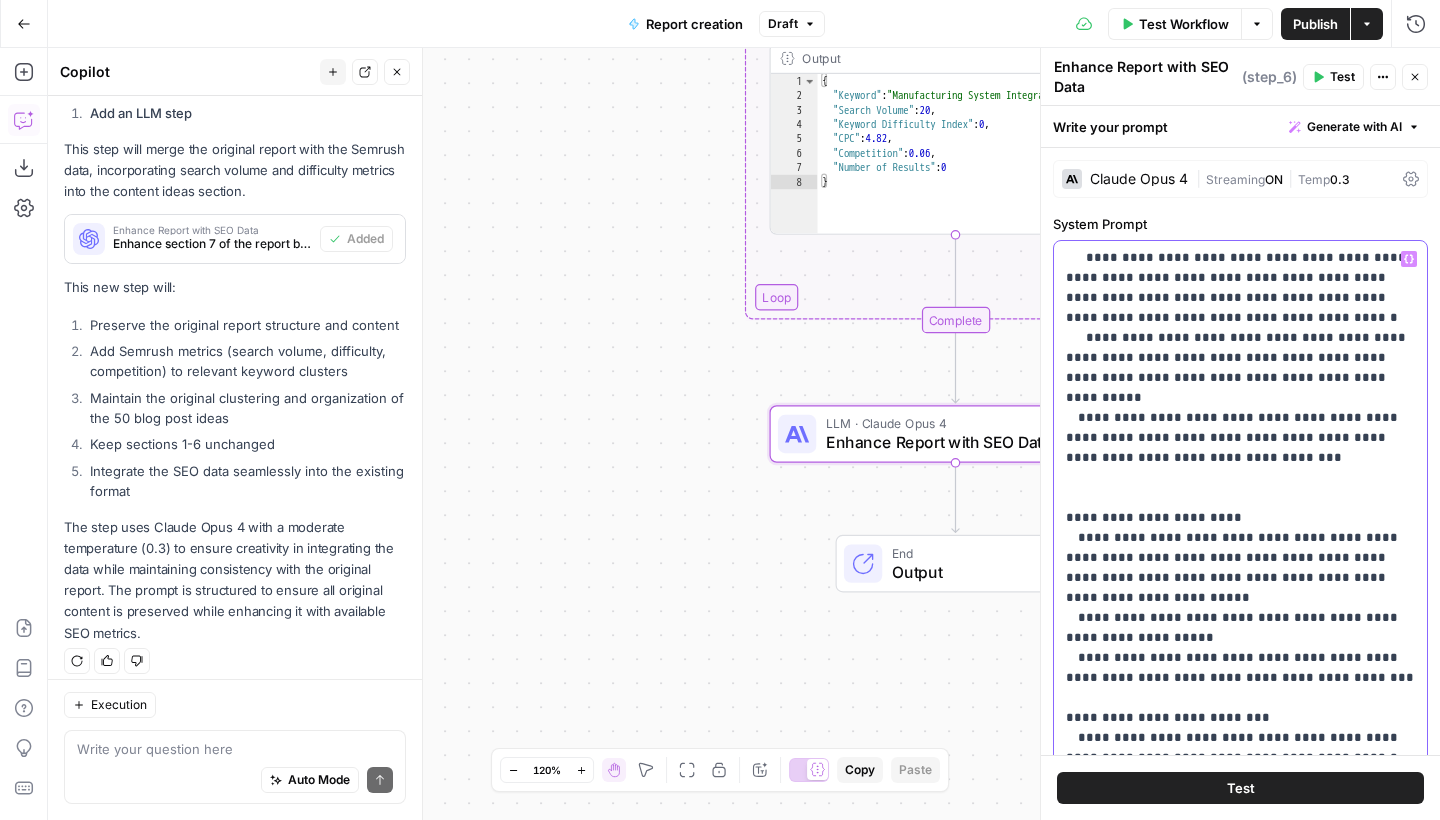 scroll, scrollTop: 741, scrollLeft: 0, axis: vertical 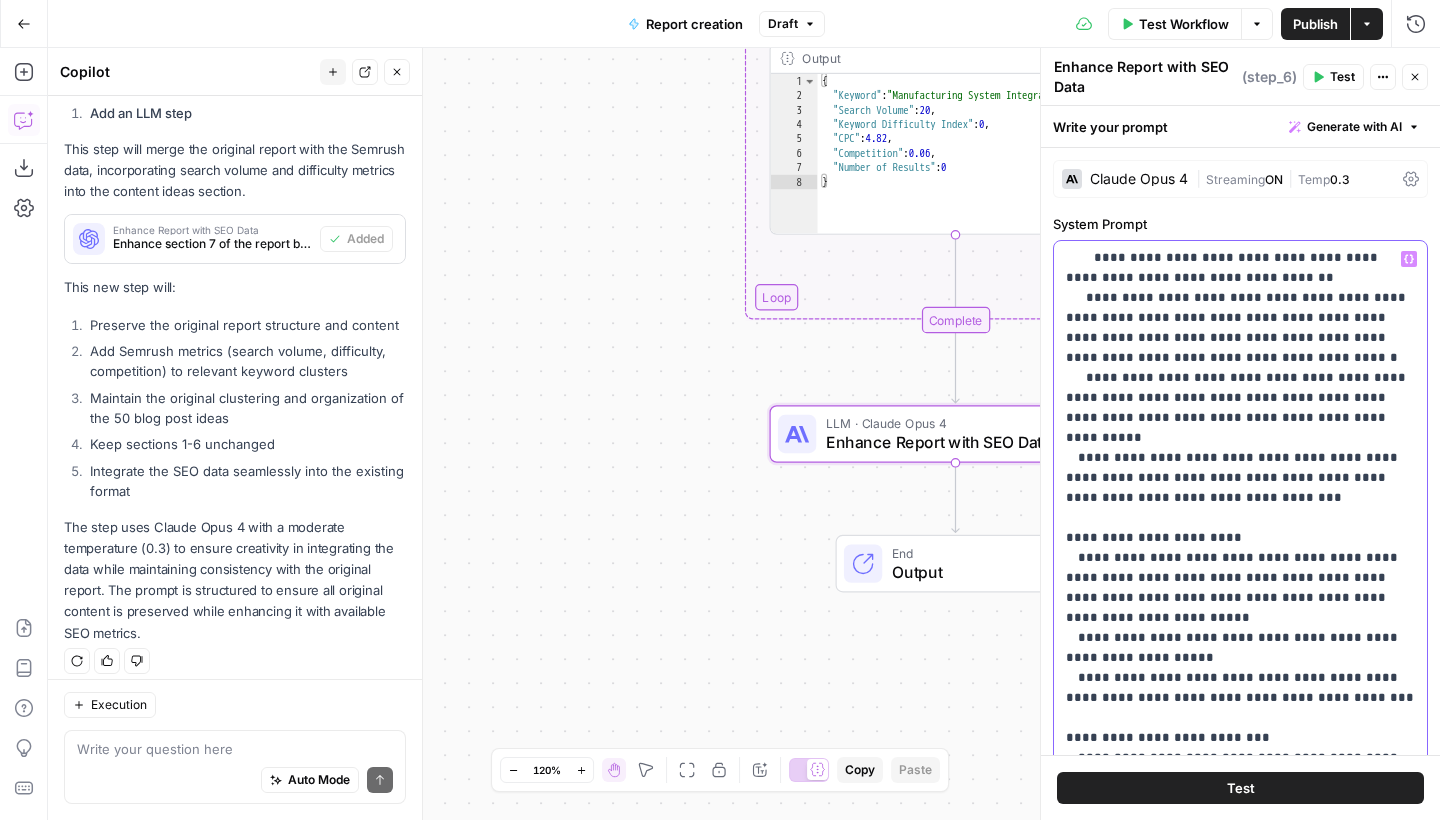 click on "**********" at bounding box center (1240, 278) 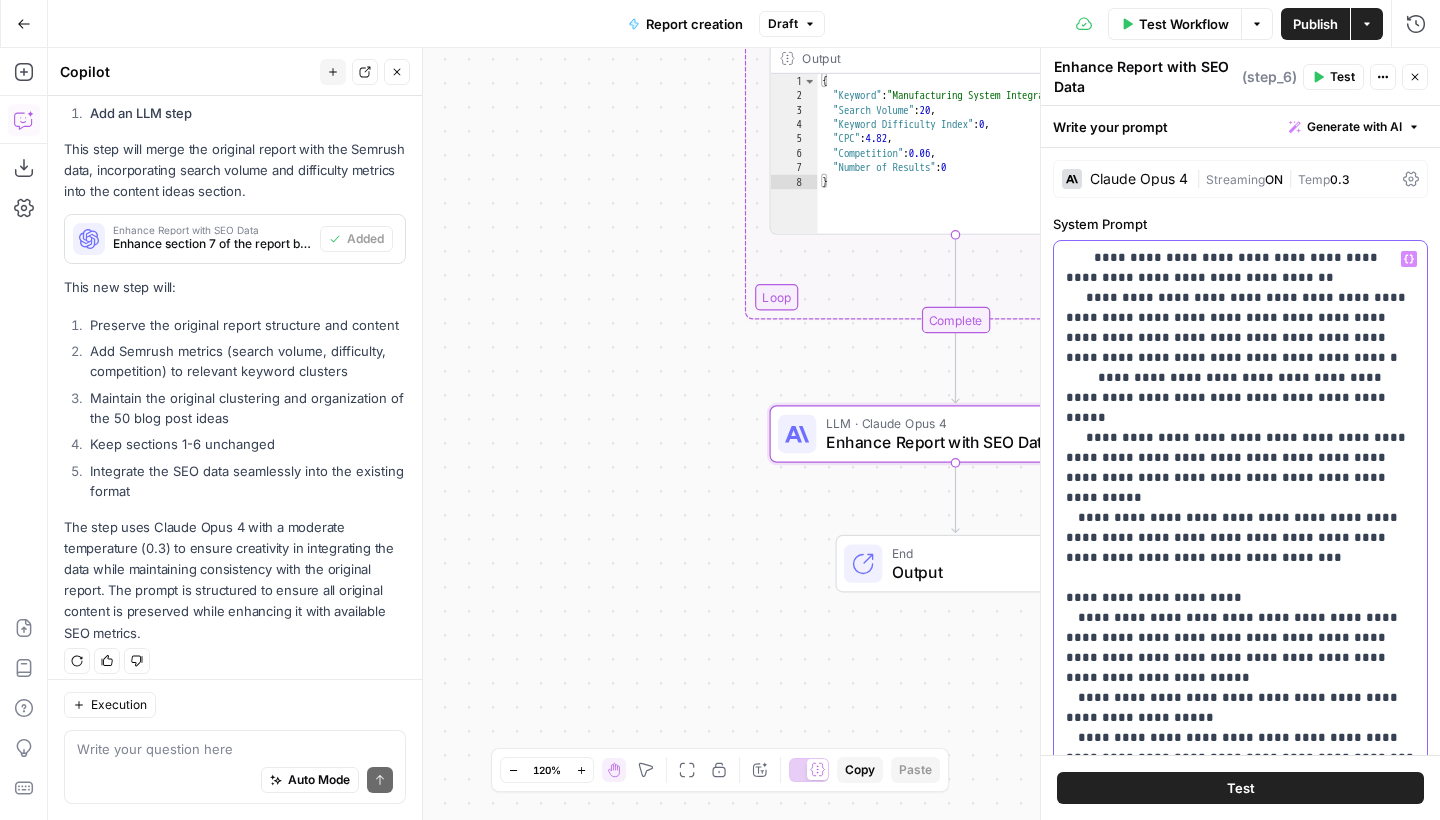 scroll, scrollTop: 781, scrollLeft: 0, axis: vertical 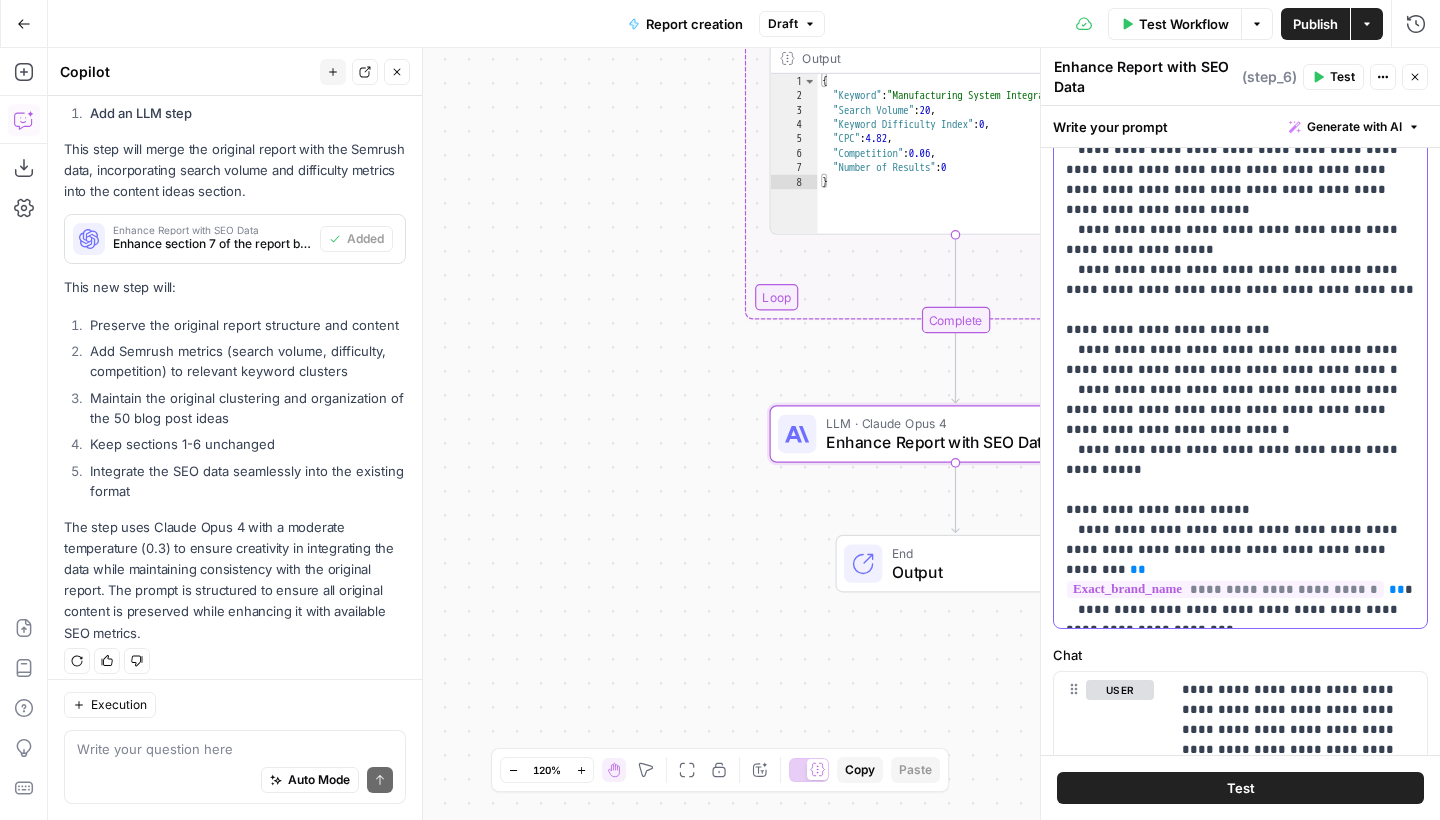 drag, startPoint x: 1062, startPoint y: 401, endPoint x: 1366, endPoint y: 615, distance: 371.76874 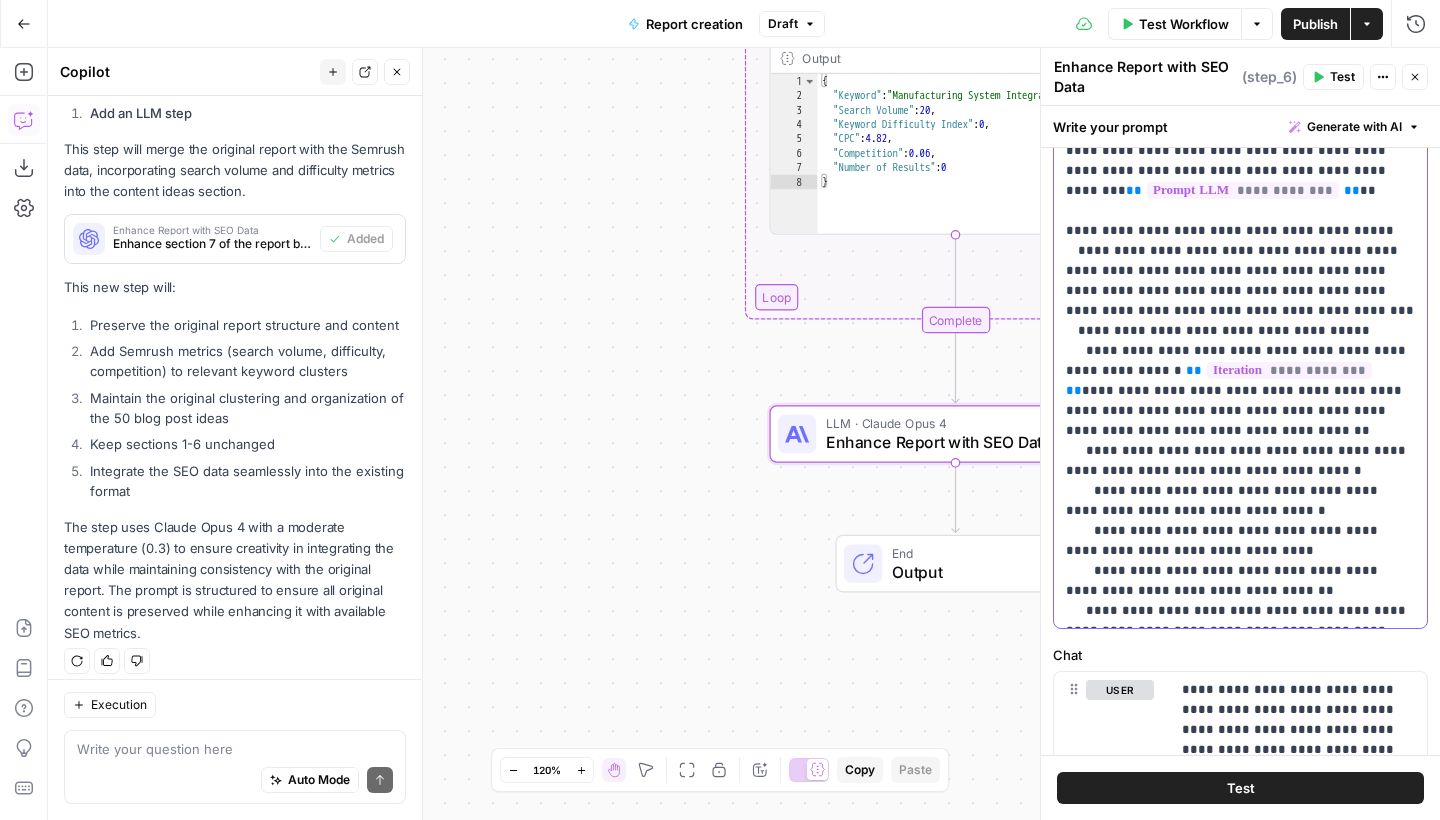 scroll, scrollTop: 0, scrollLeft: 0, axis: both 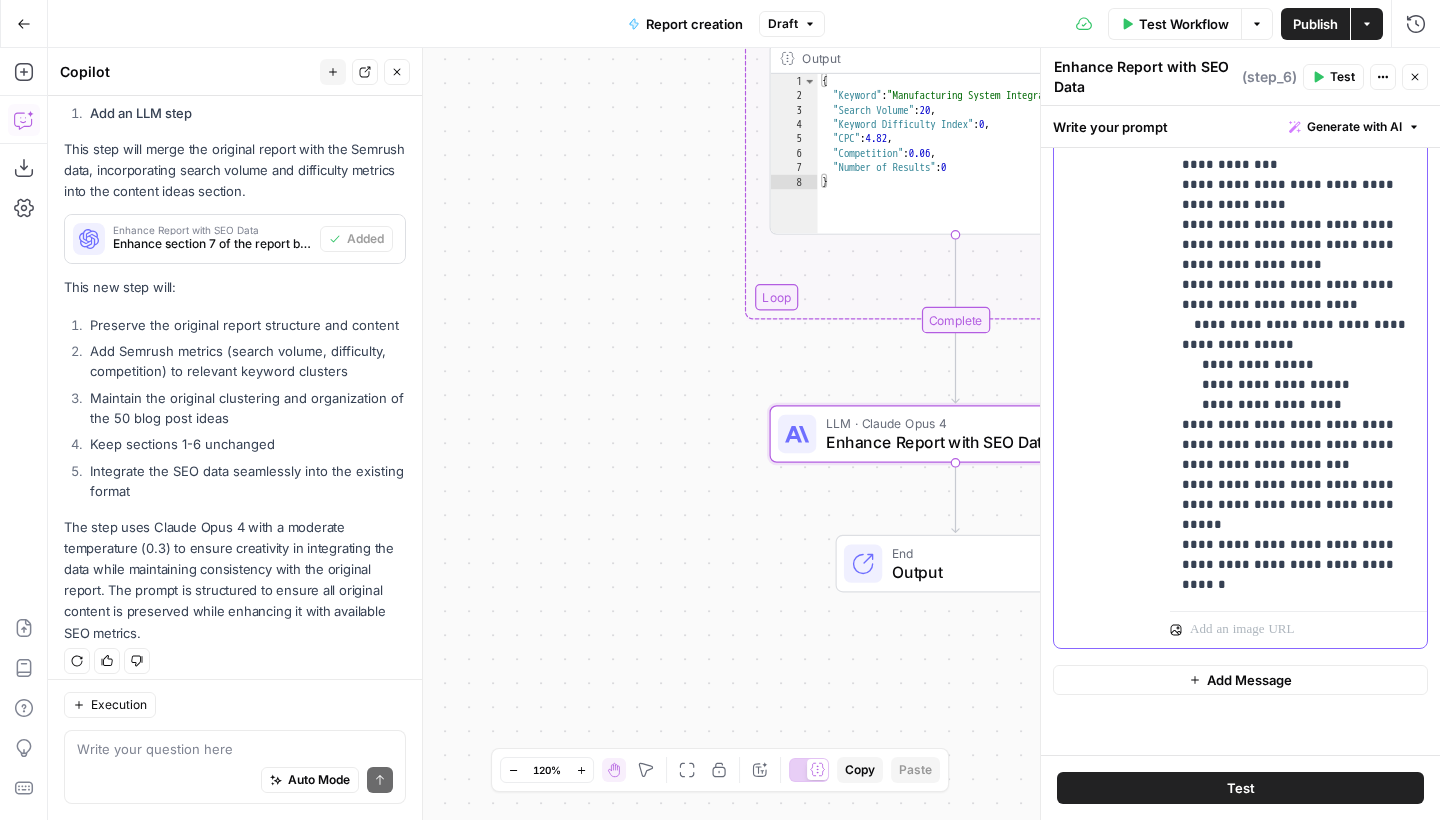 drag, startPoint x: 1384, startPoint y: 436, endPoint x: 1172, endPoint y: 422, distance: 212.46176 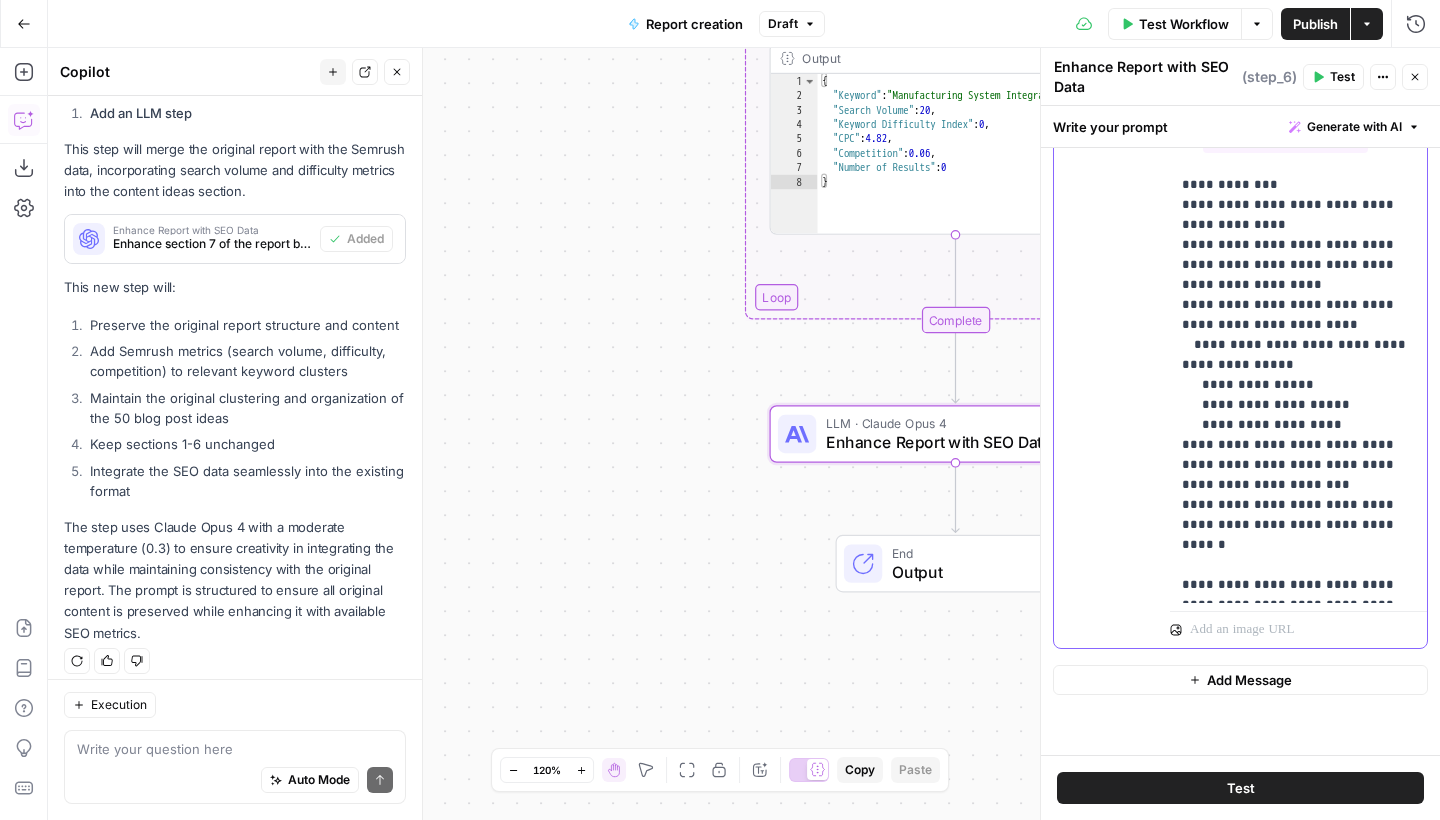 scroll, scrollTop: 1233, scrollLeft: 0, axis: vertical 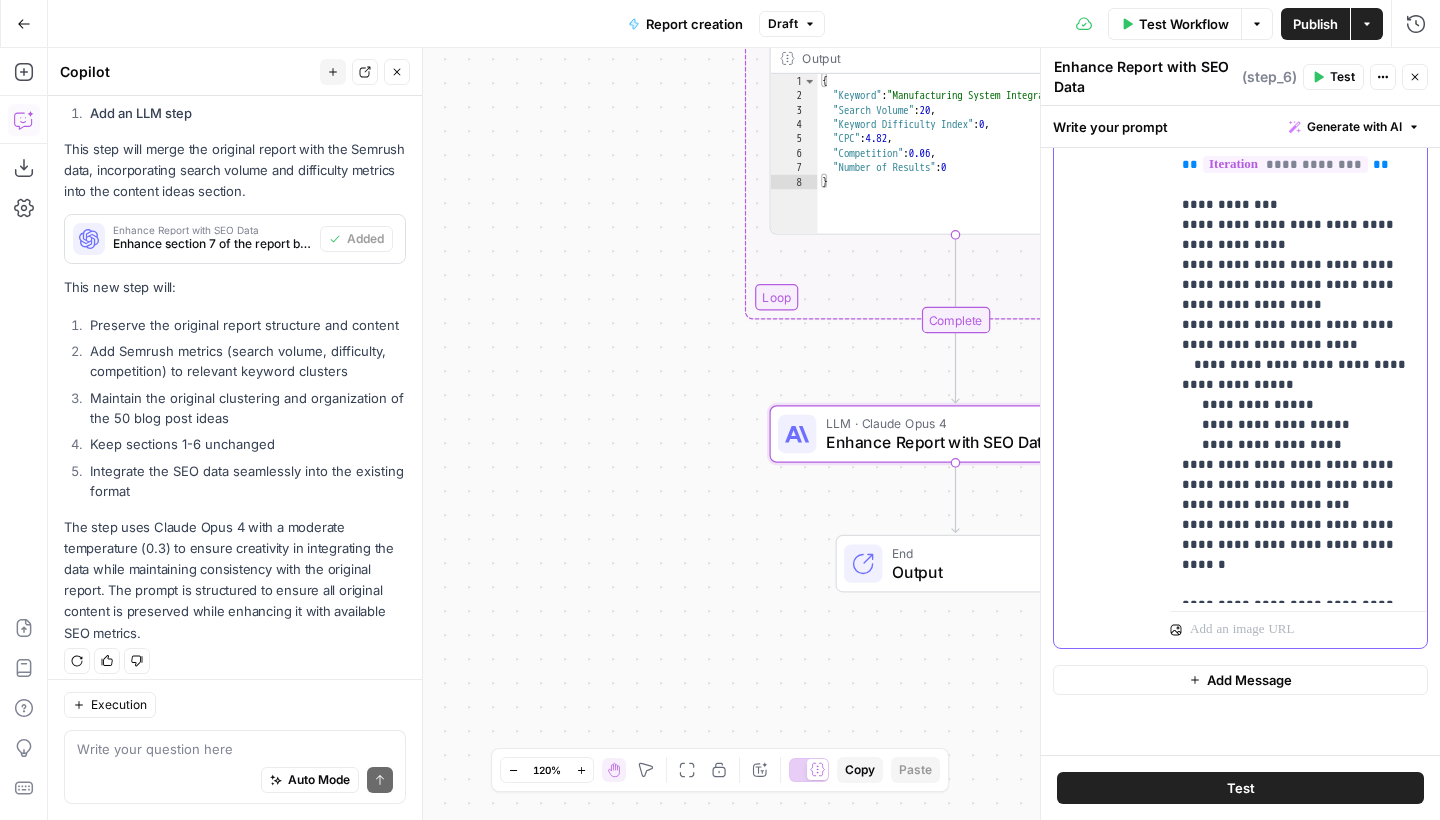 click on "**********" at bounding box center [1298, 235] 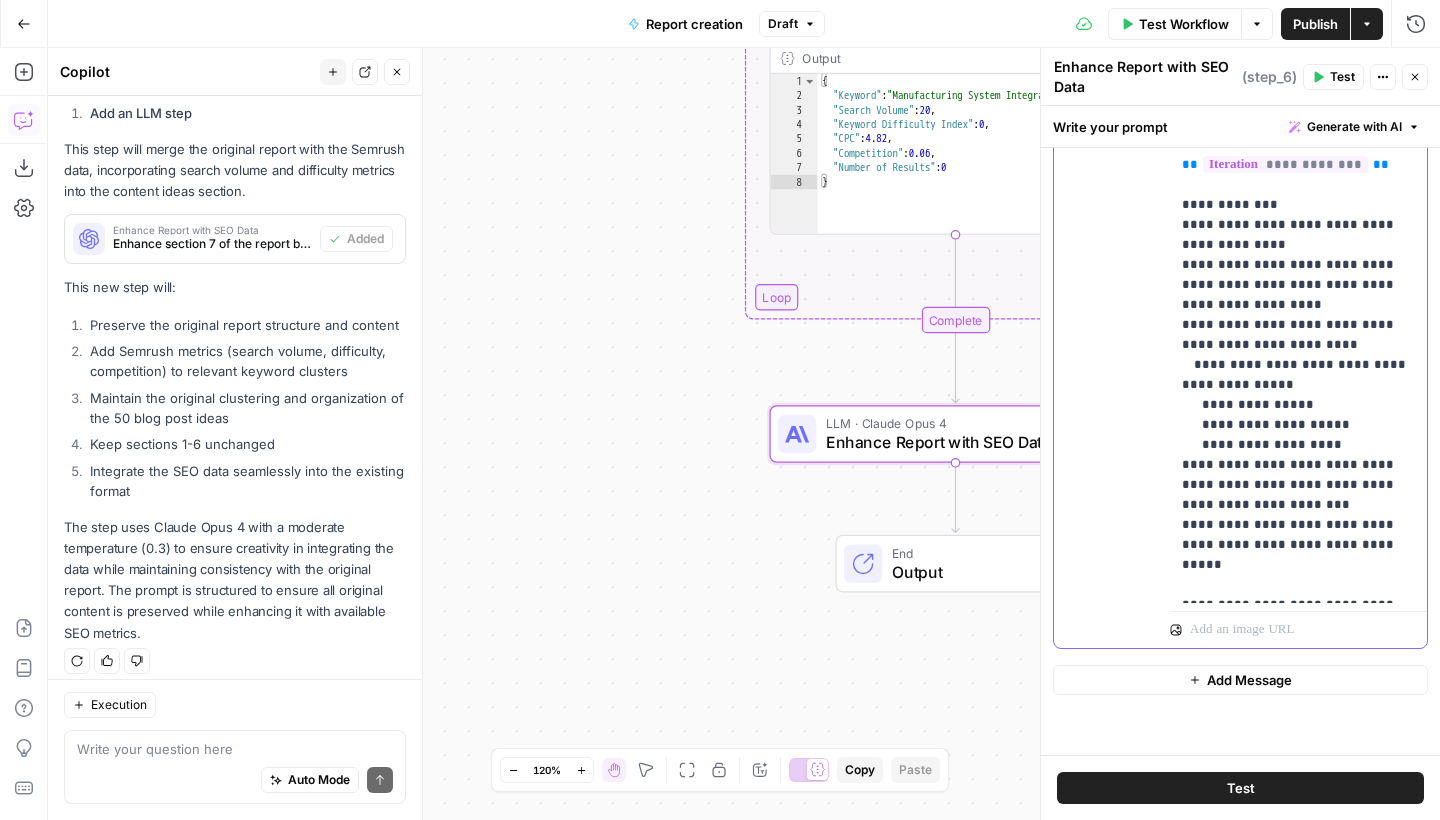 type 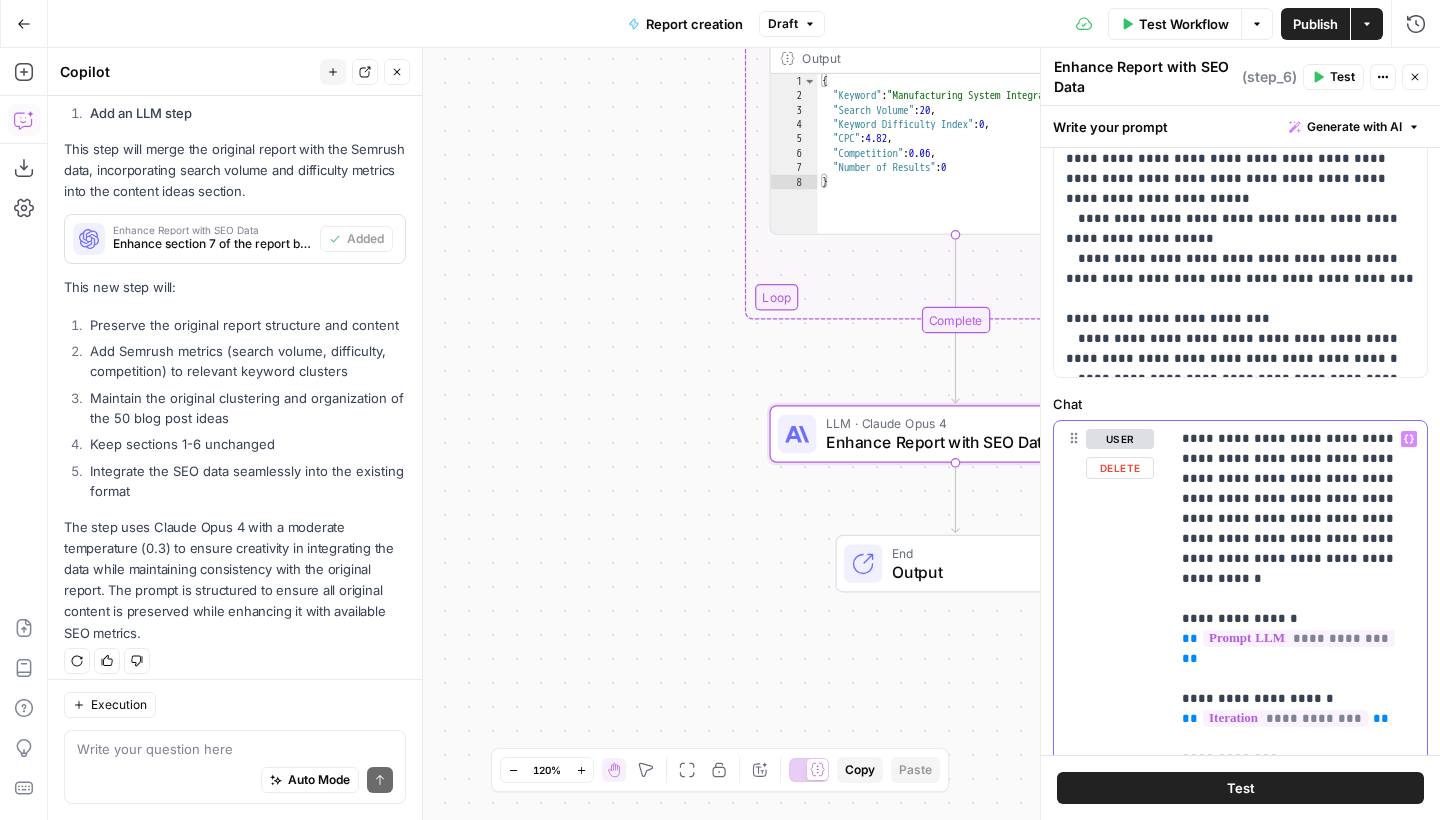 scroll, scrollTop: 578, scrollLeft: 0, axis: vertical 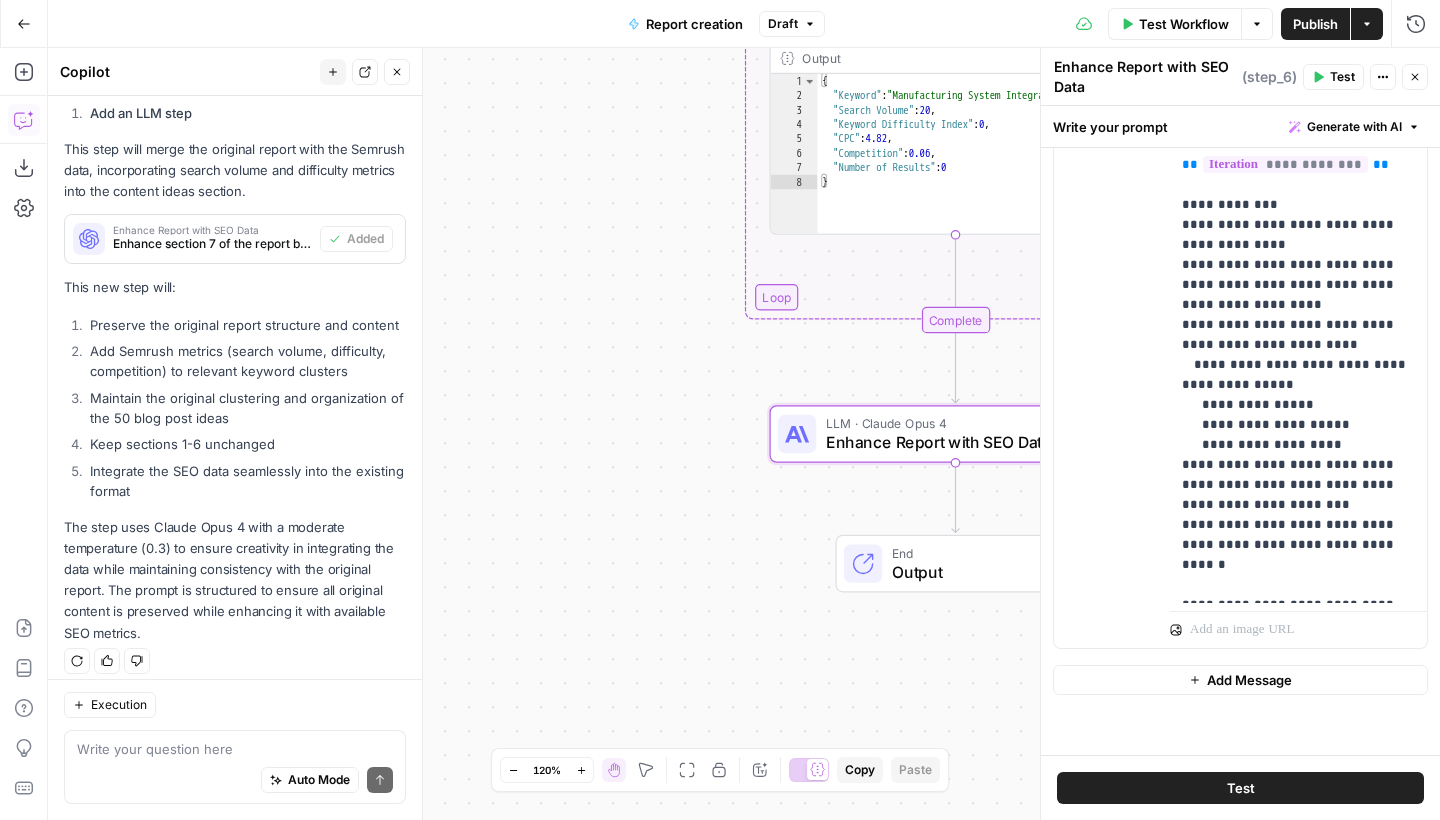click 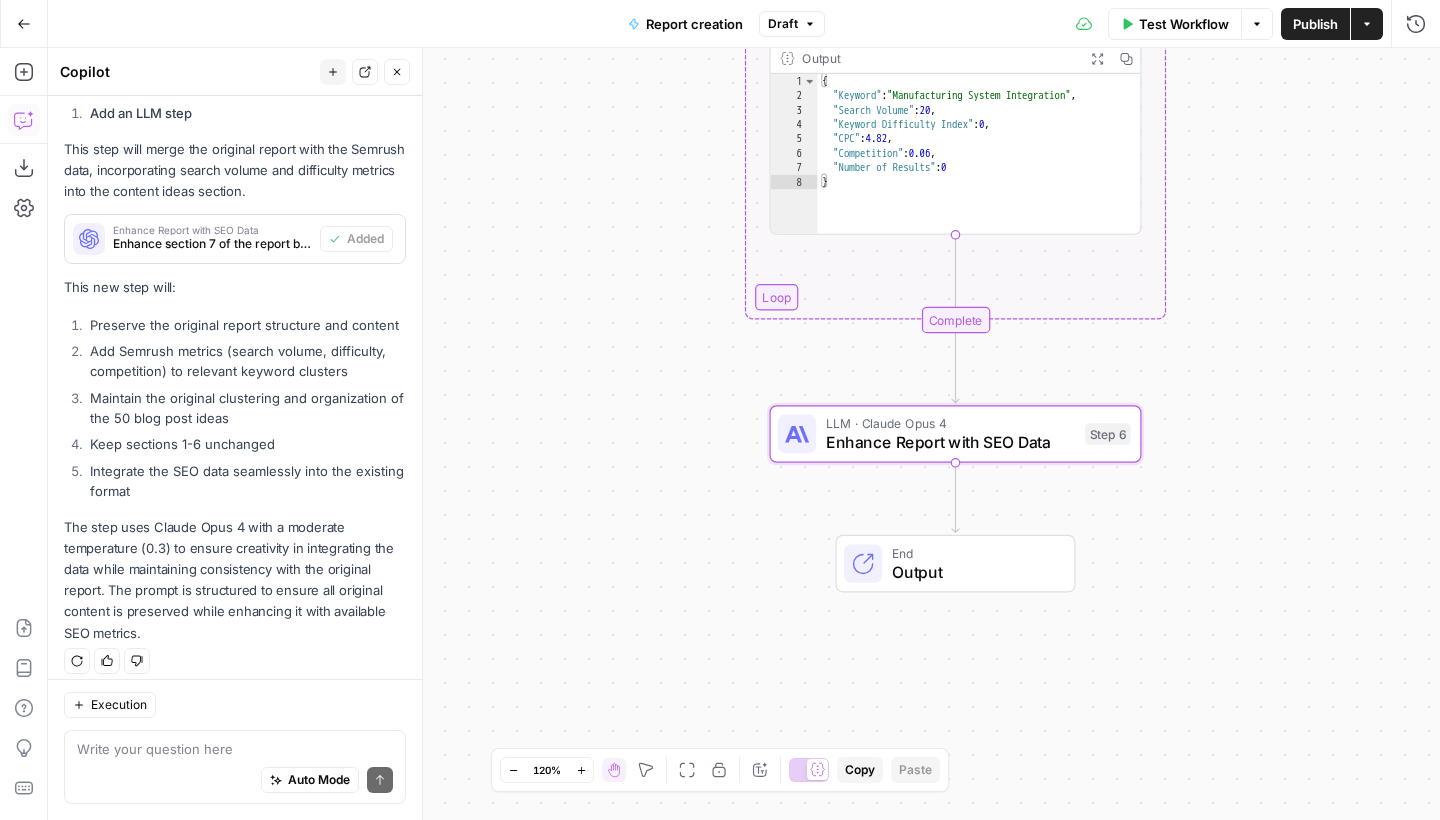 click on "Enhance Report with SEO Data" at bounding box center [951, 442] 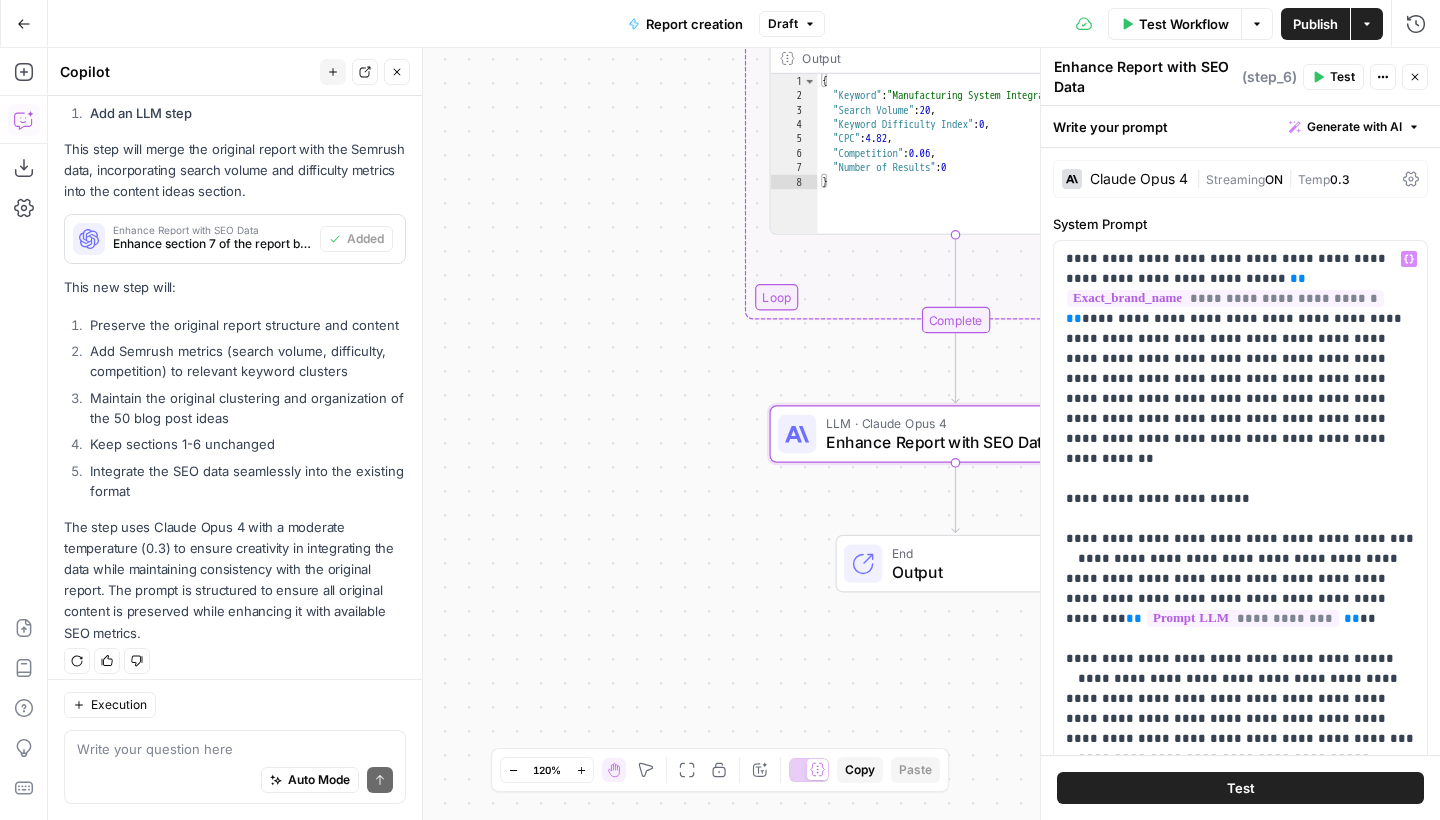 click on "Claude Opus 4" at bounding box center (1139, 179) 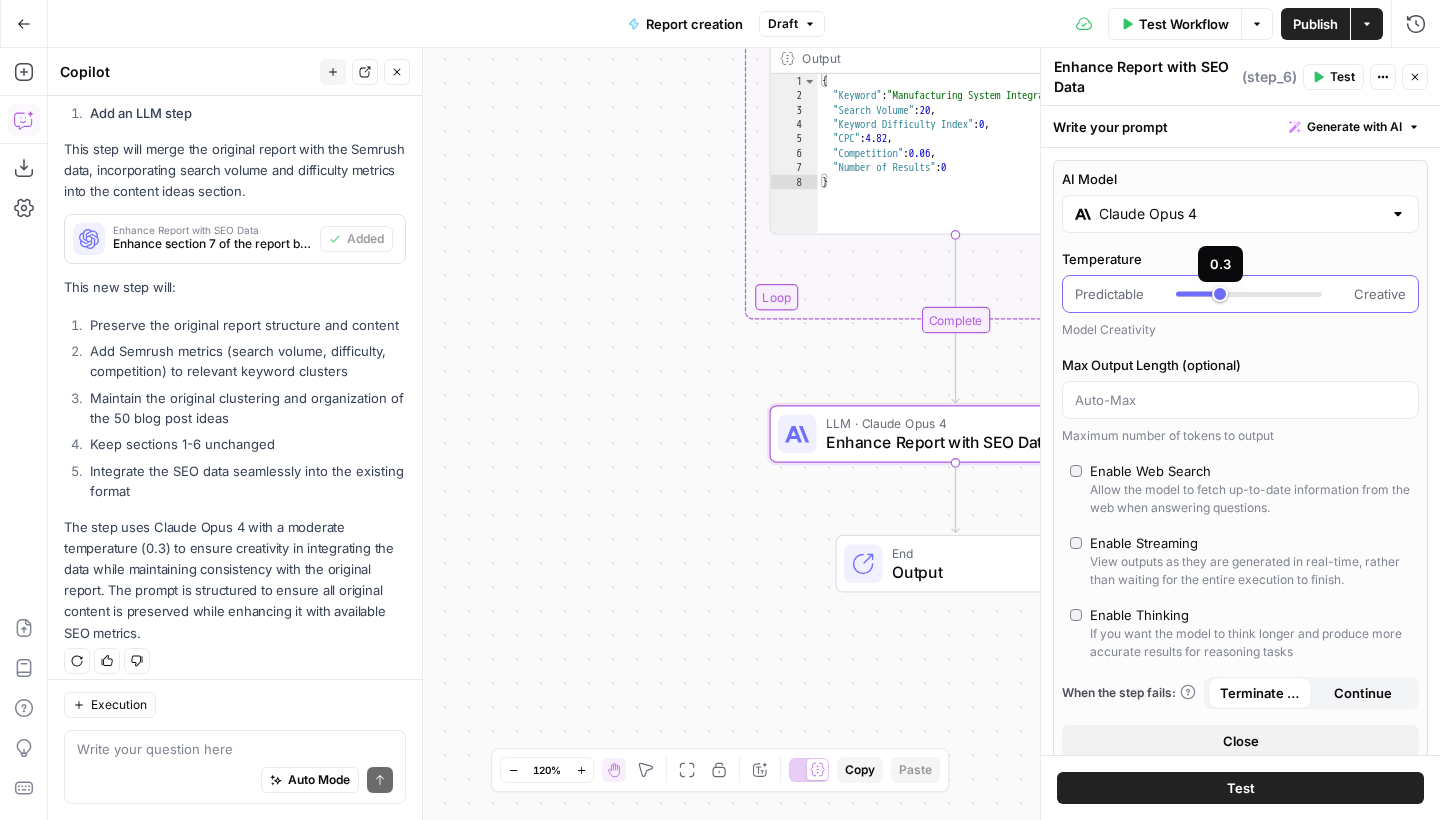 type on "*" 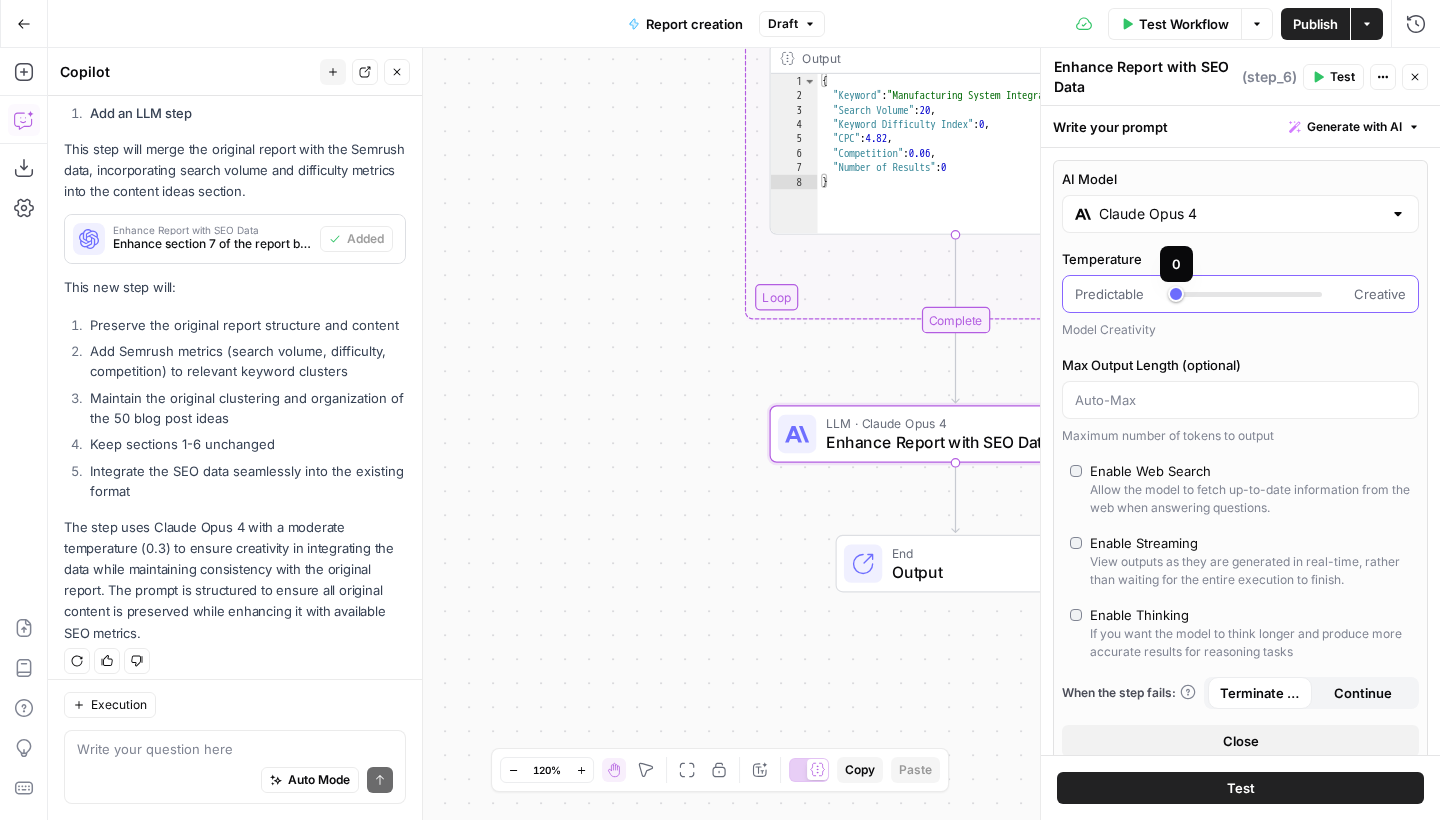 drag, startPoint x: 1219, startPoint y: 292, endPoint x: 1171, endPoint y: 292, distance: 48 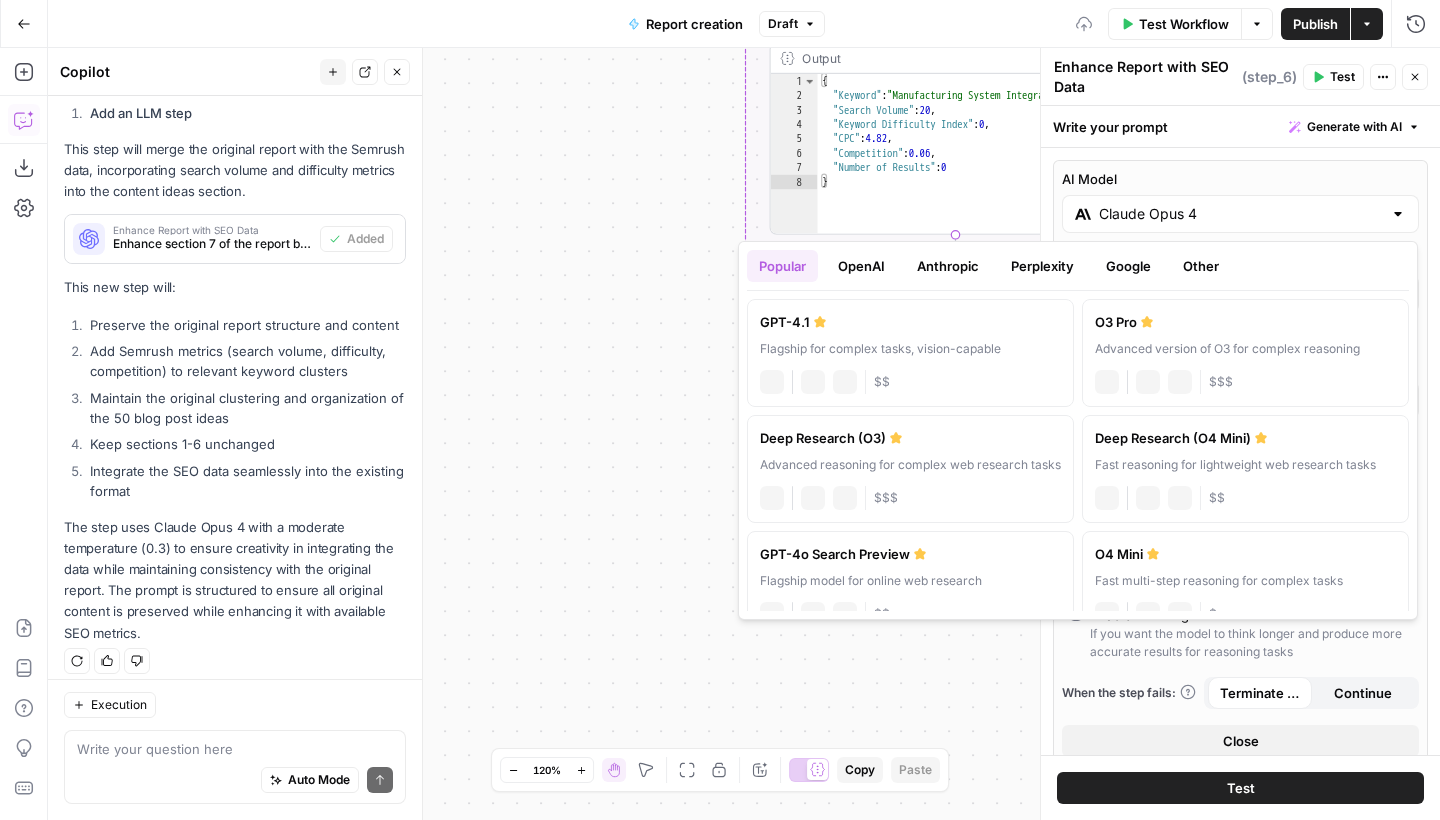 click on "Claude Opus 4" at bounding box center [1240, 214] 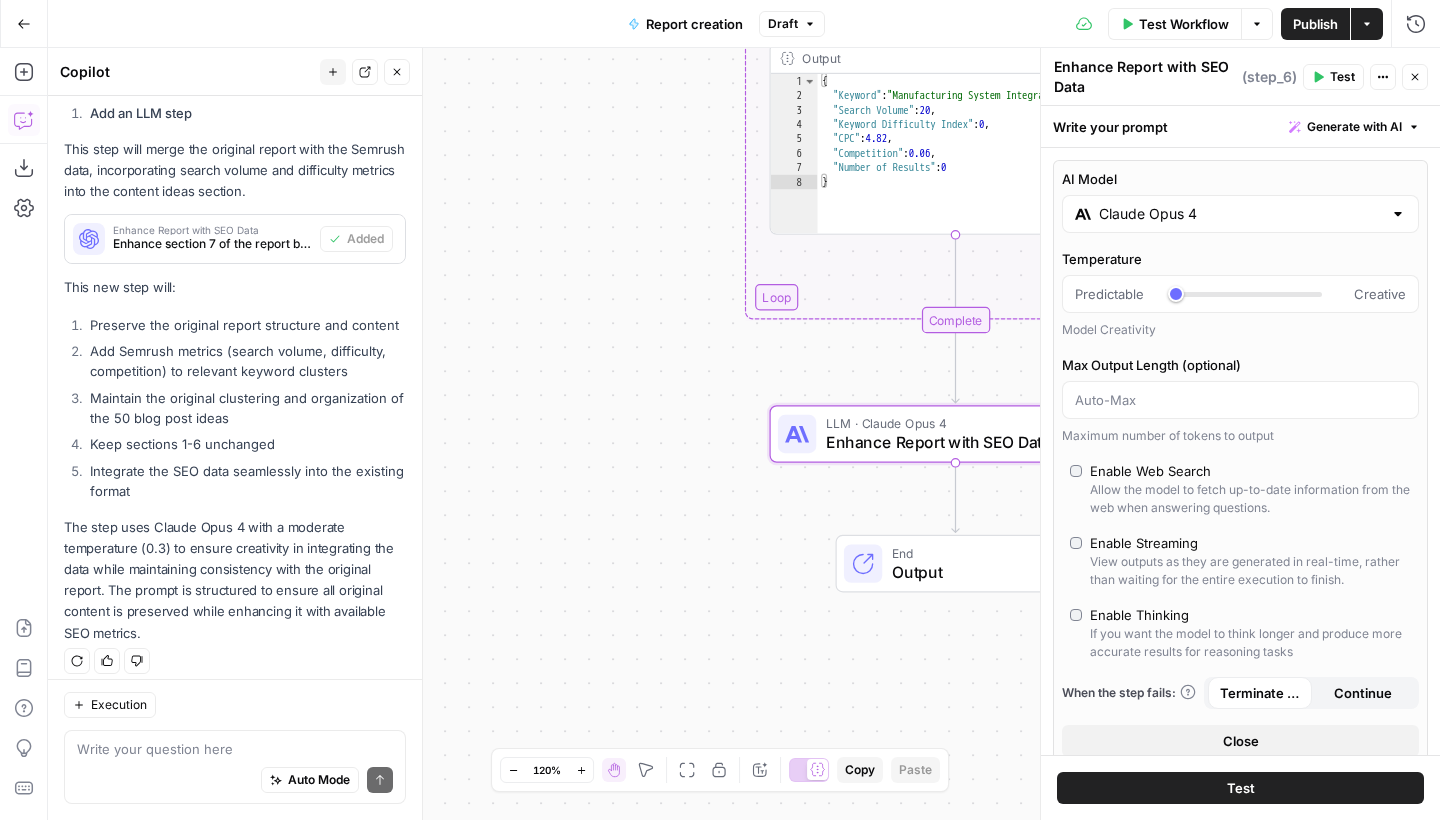 click on "Claude Opus 4" at bounding box center [1240, 214] 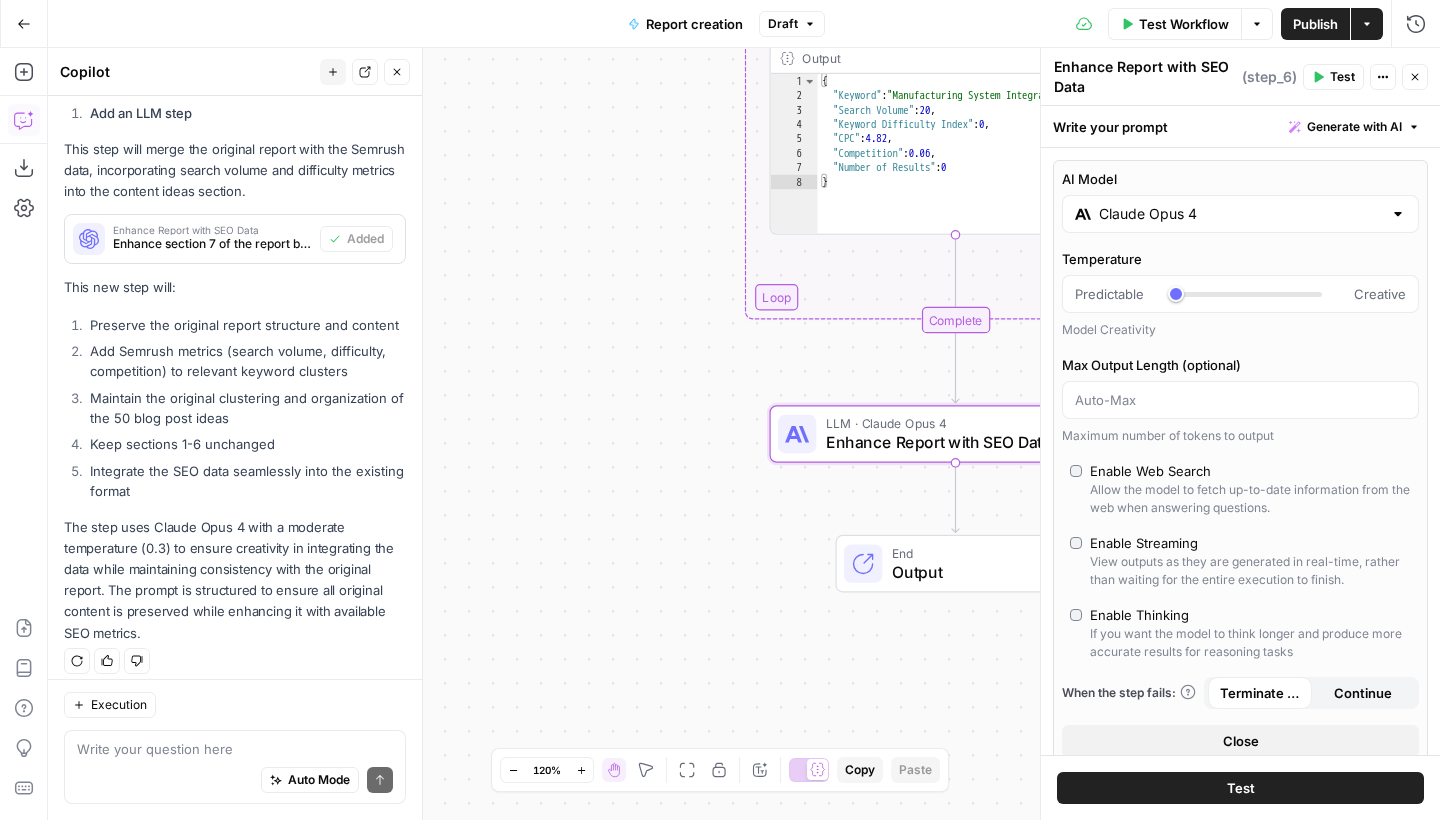 click on "**********" at bounding box center (744, 434) 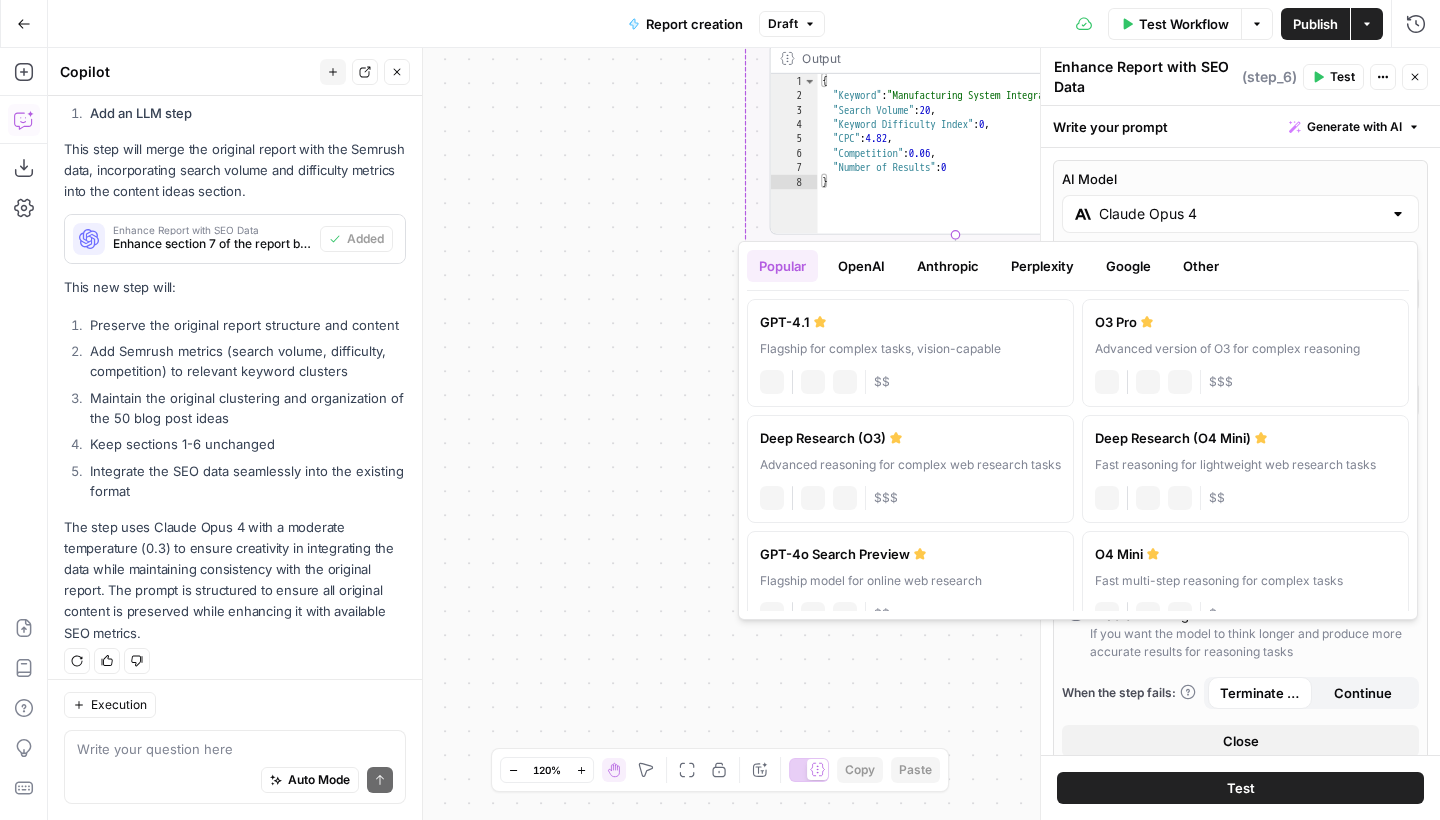 click on "Claude Opus 4" at bounding box center [1240, 214] 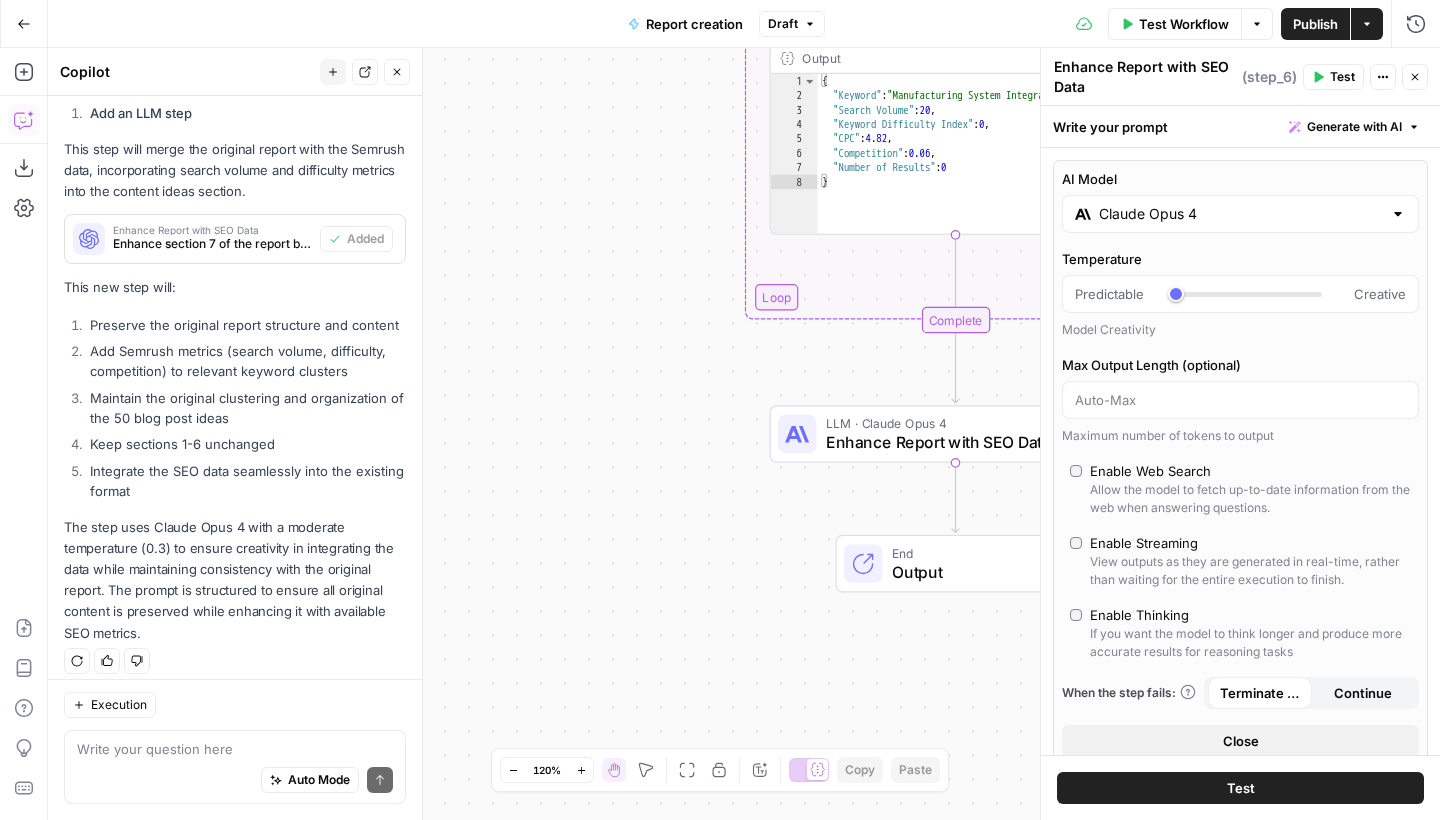 click on "**********" at bounding box center (744, 434) 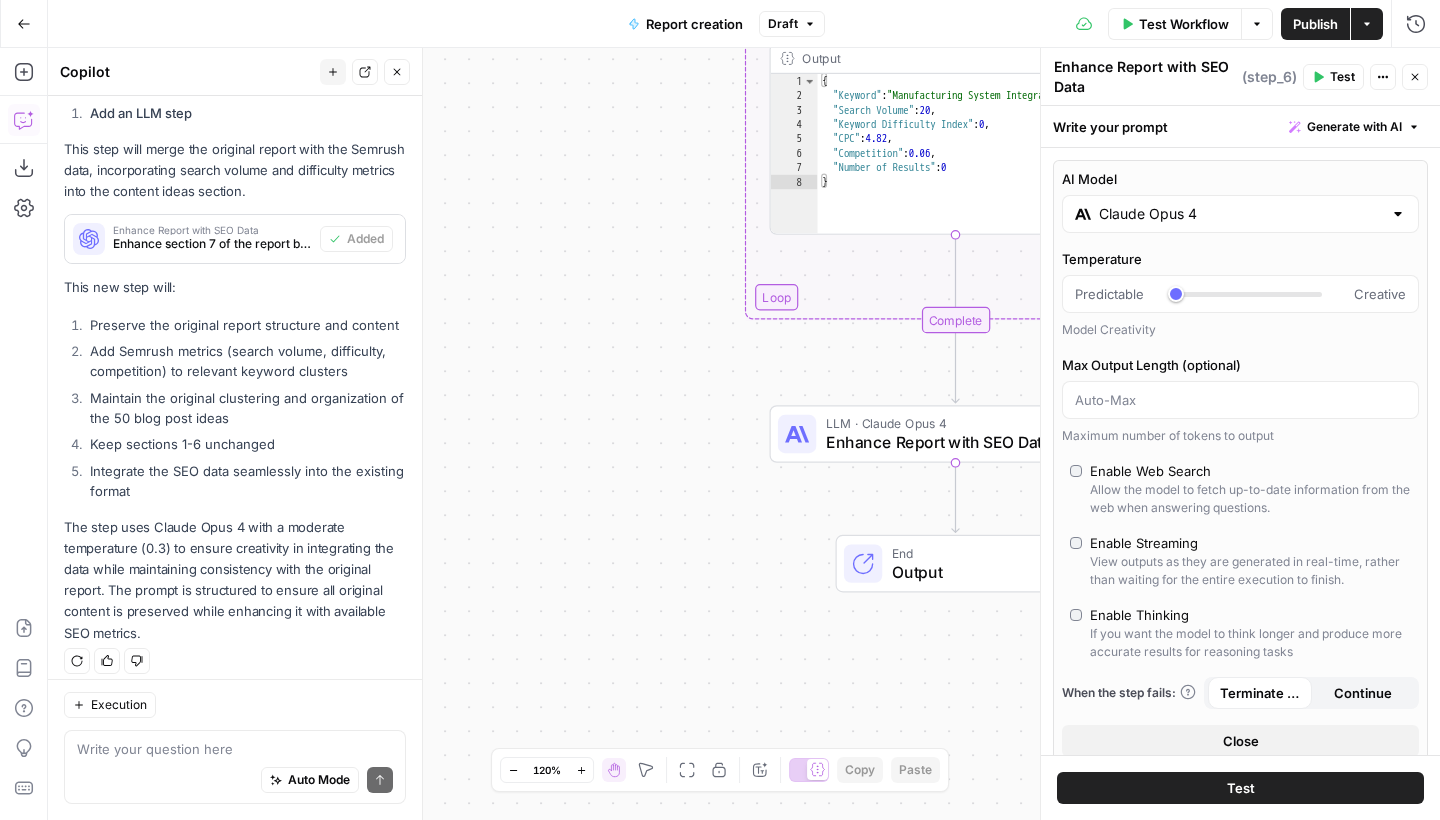 click on "LLM · Claude Opus 4 Enhance Report with SEO Data Step 6 Copy step Delete step Add Note Test" at bounding box center (956, 434) 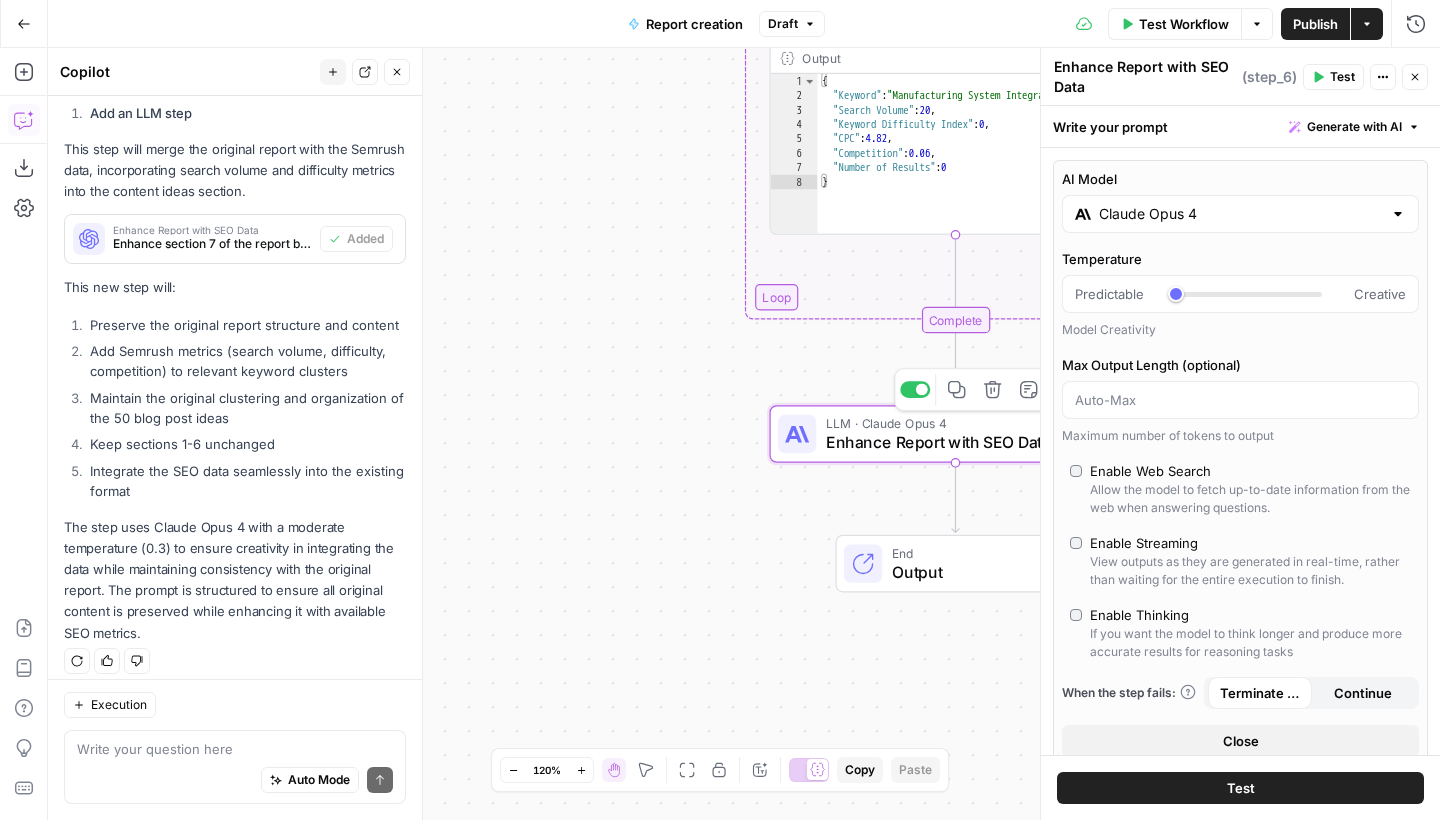 click 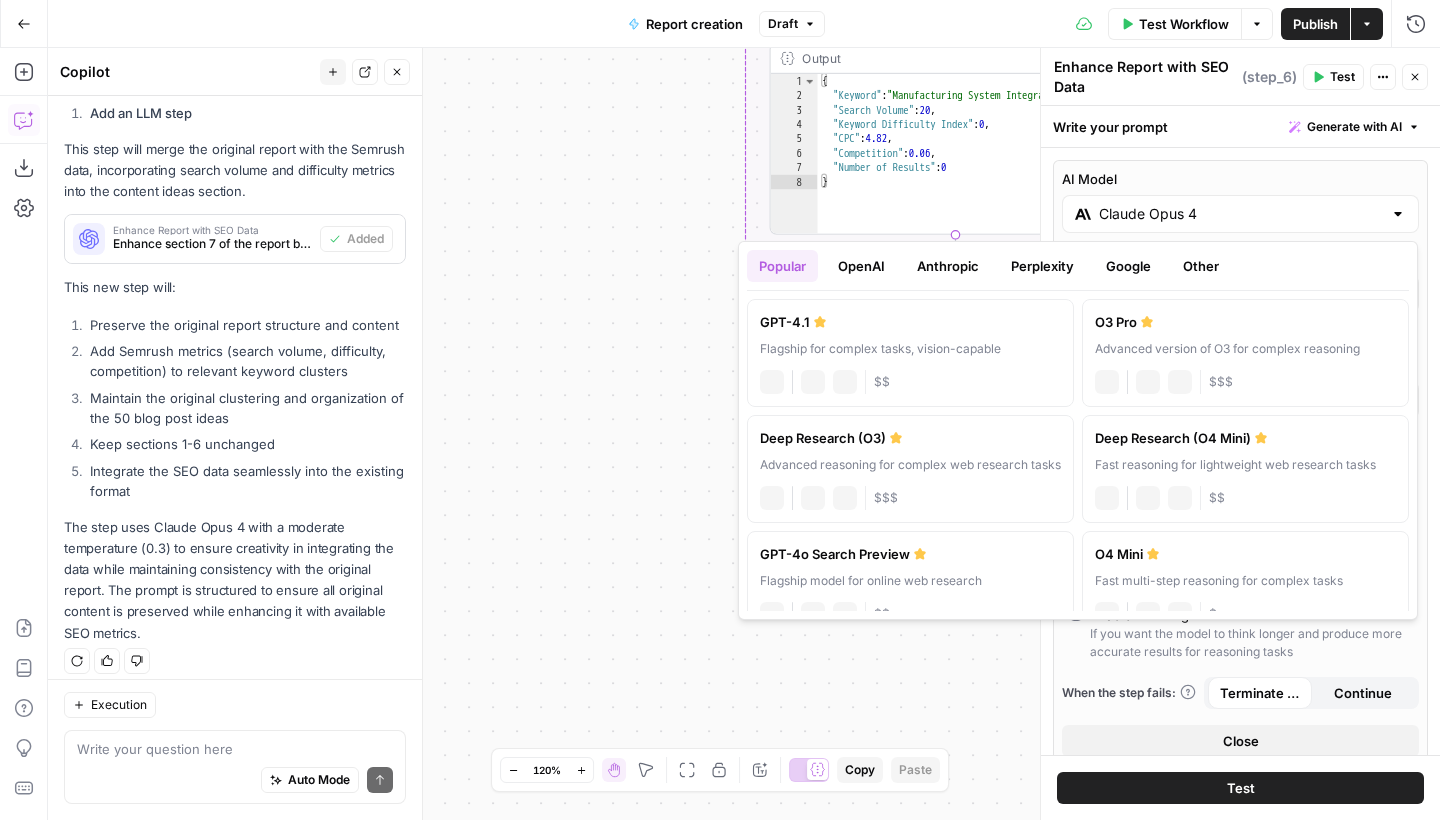 click on "Claude Opus 4" at bounding box center [1240, 214] 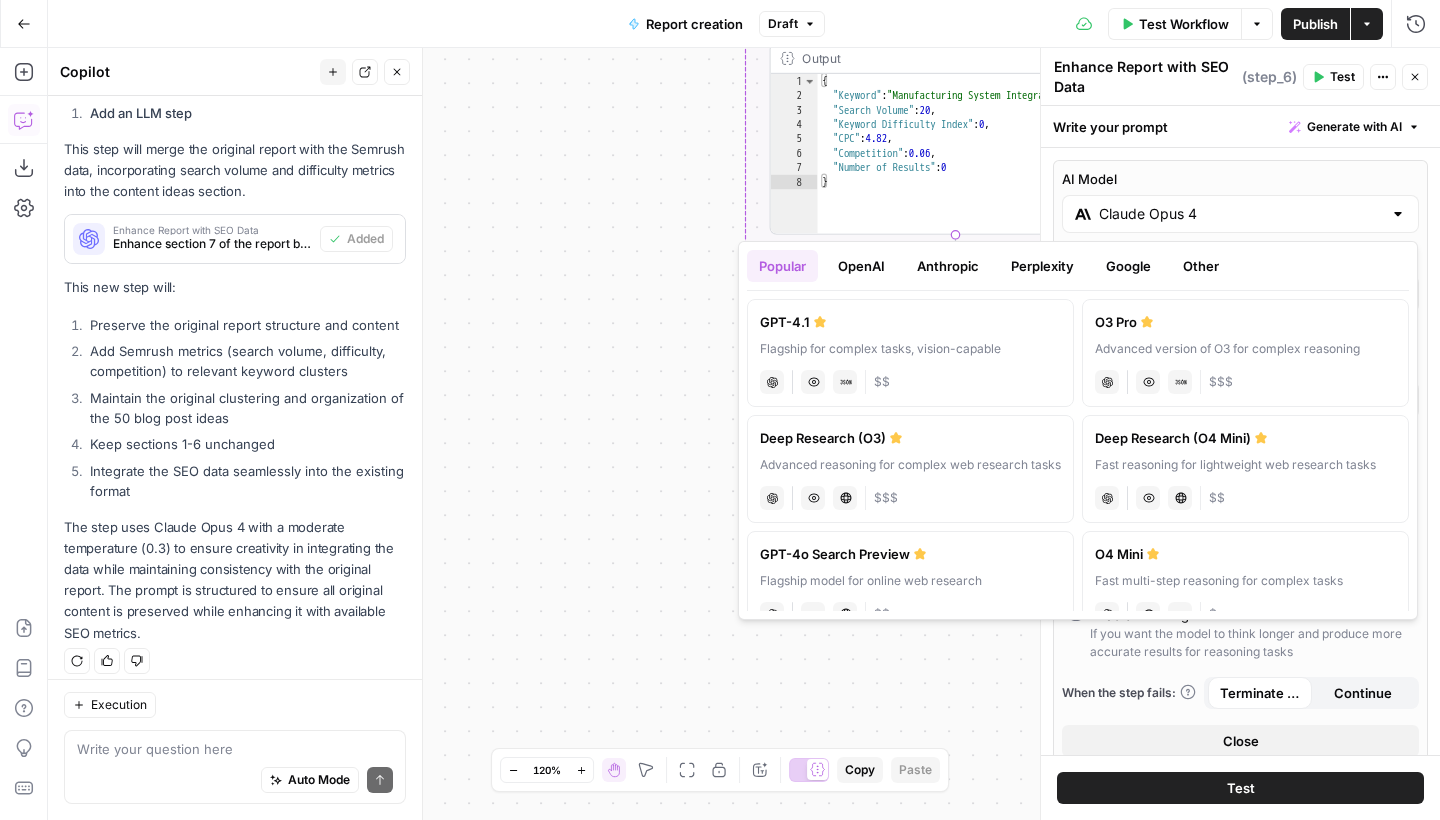 click on "Flagship for complex tasks, vision-capable" at bounding box center (910, 349) 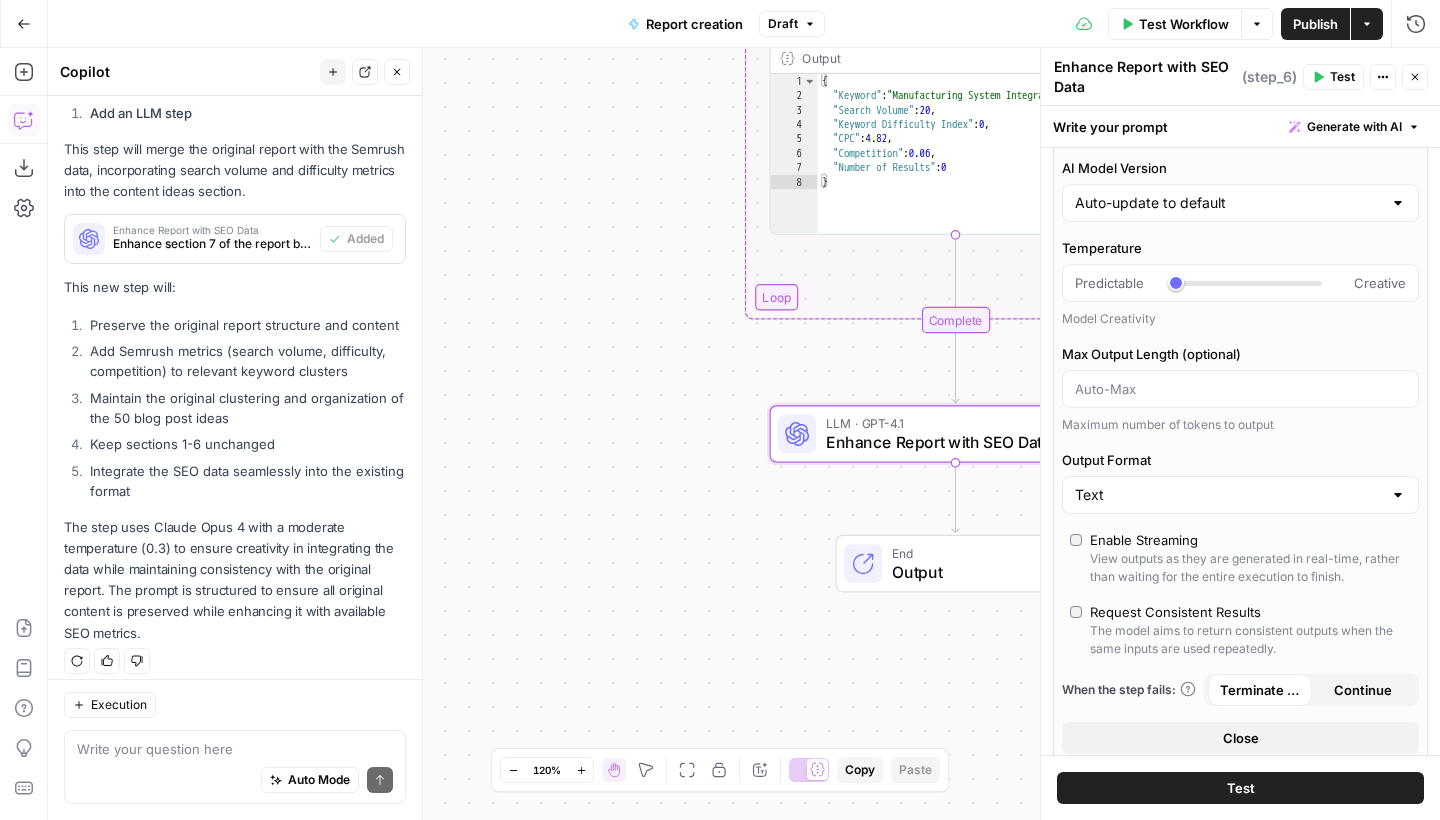 scroll, scrollTop: 127, scrollLeft: 0, axis: vertical 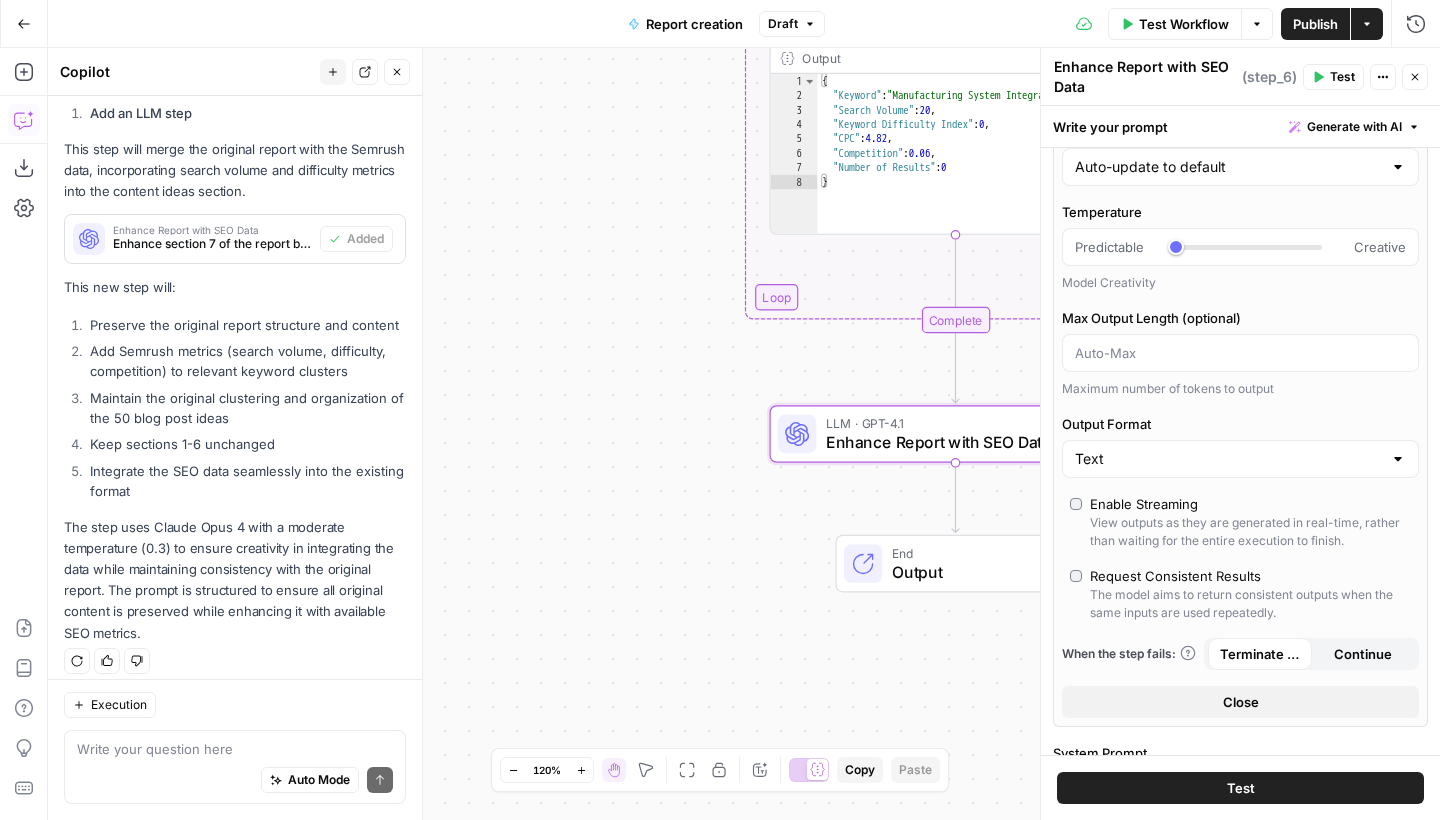 click on "Test" at bounding box center [1240, 788] 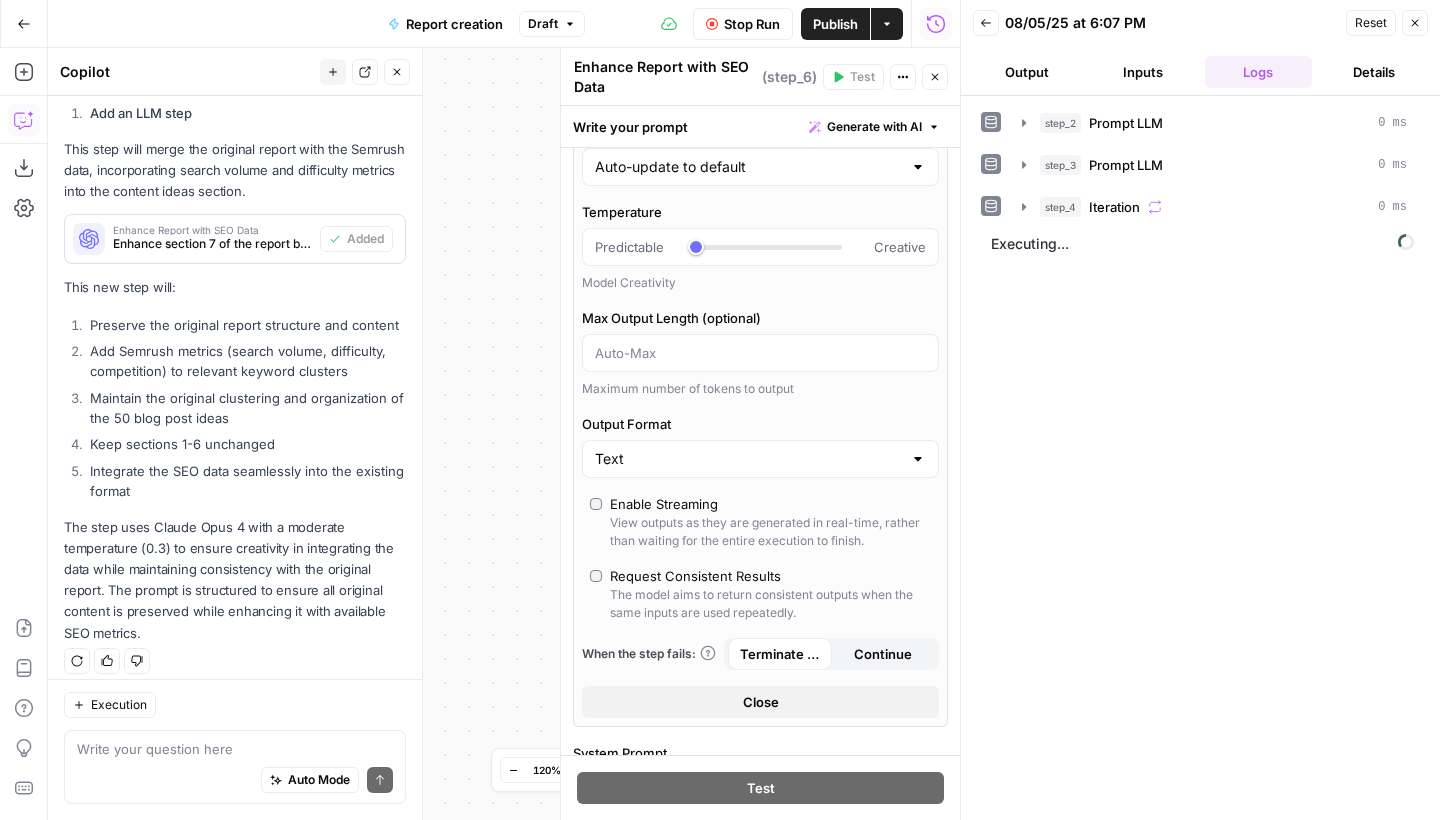 click 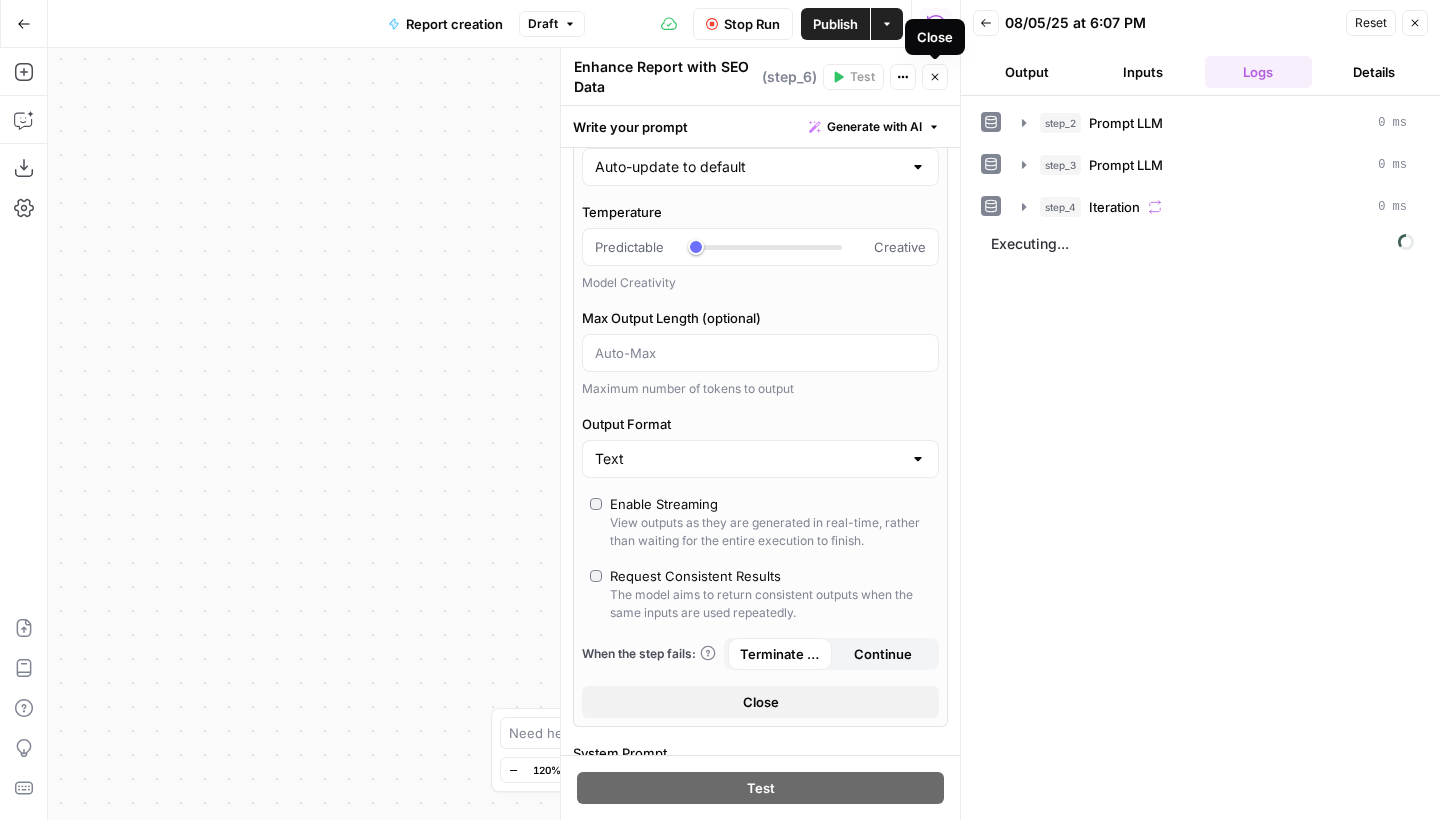 click 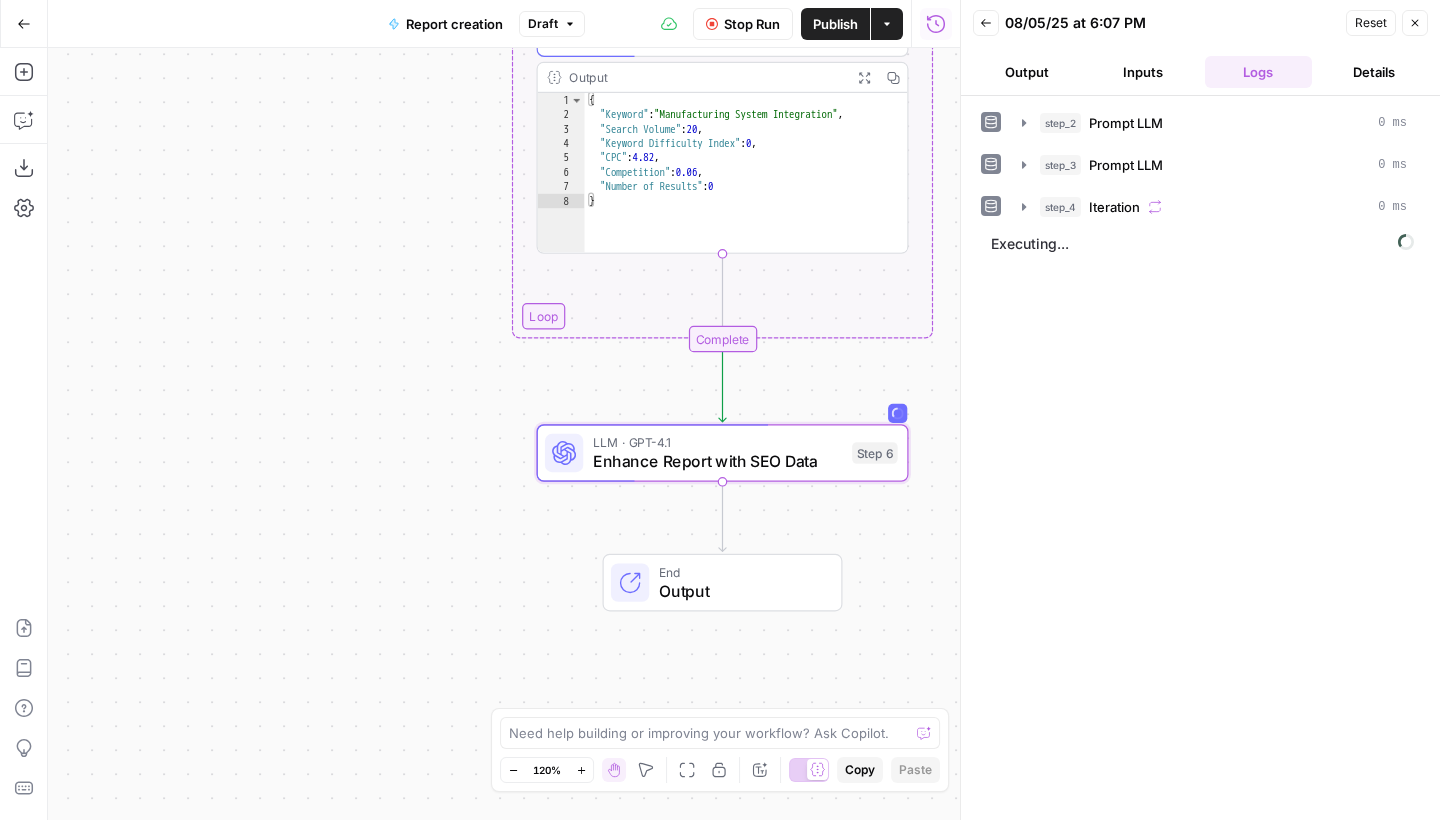 click on "**********" at bounding box center (504, 434) 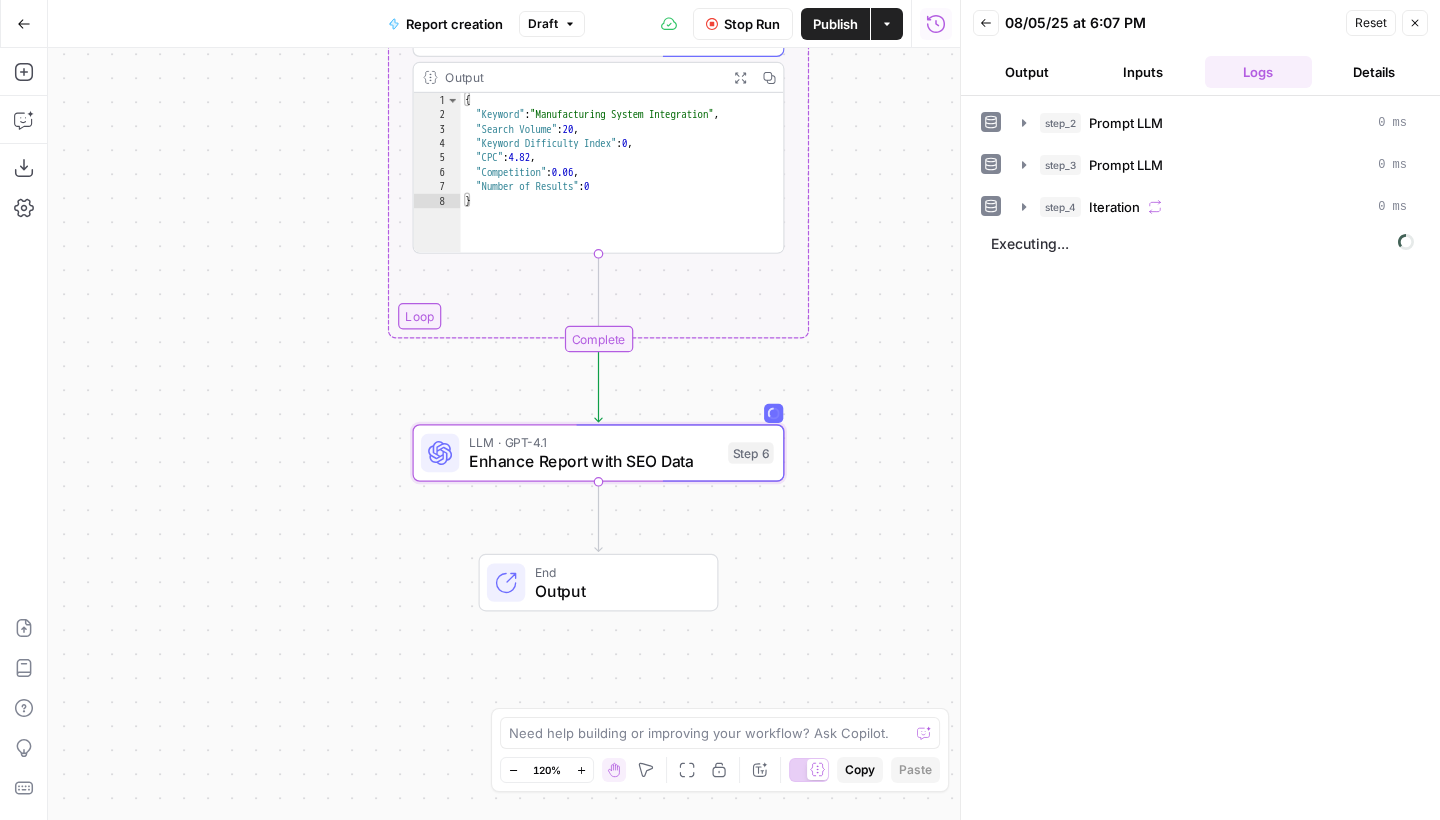 drag, startPoint x: 455, startPoint y: 431, endPoint x: 333, endPoint y: 430, distance: 122.0041 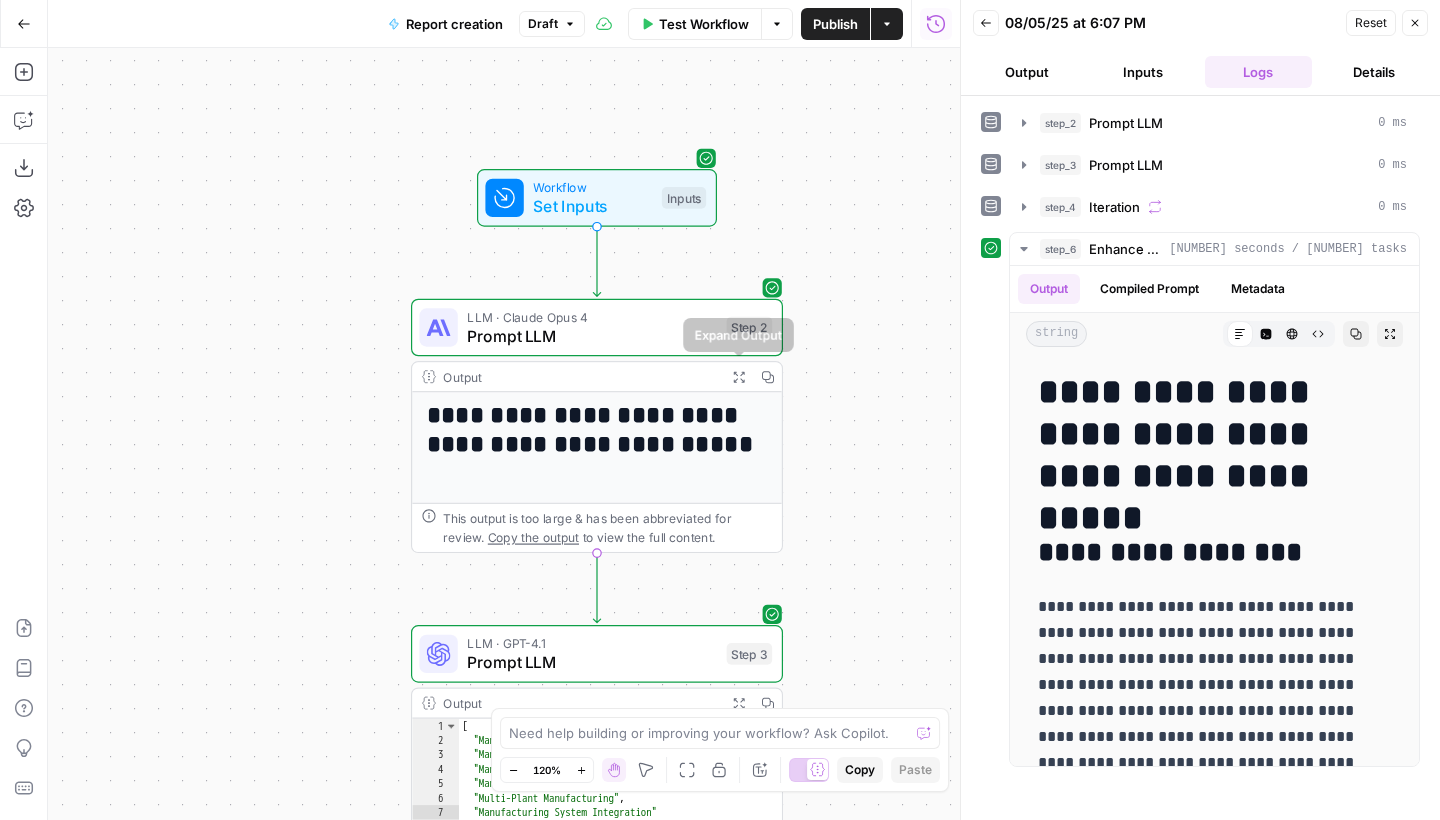 click 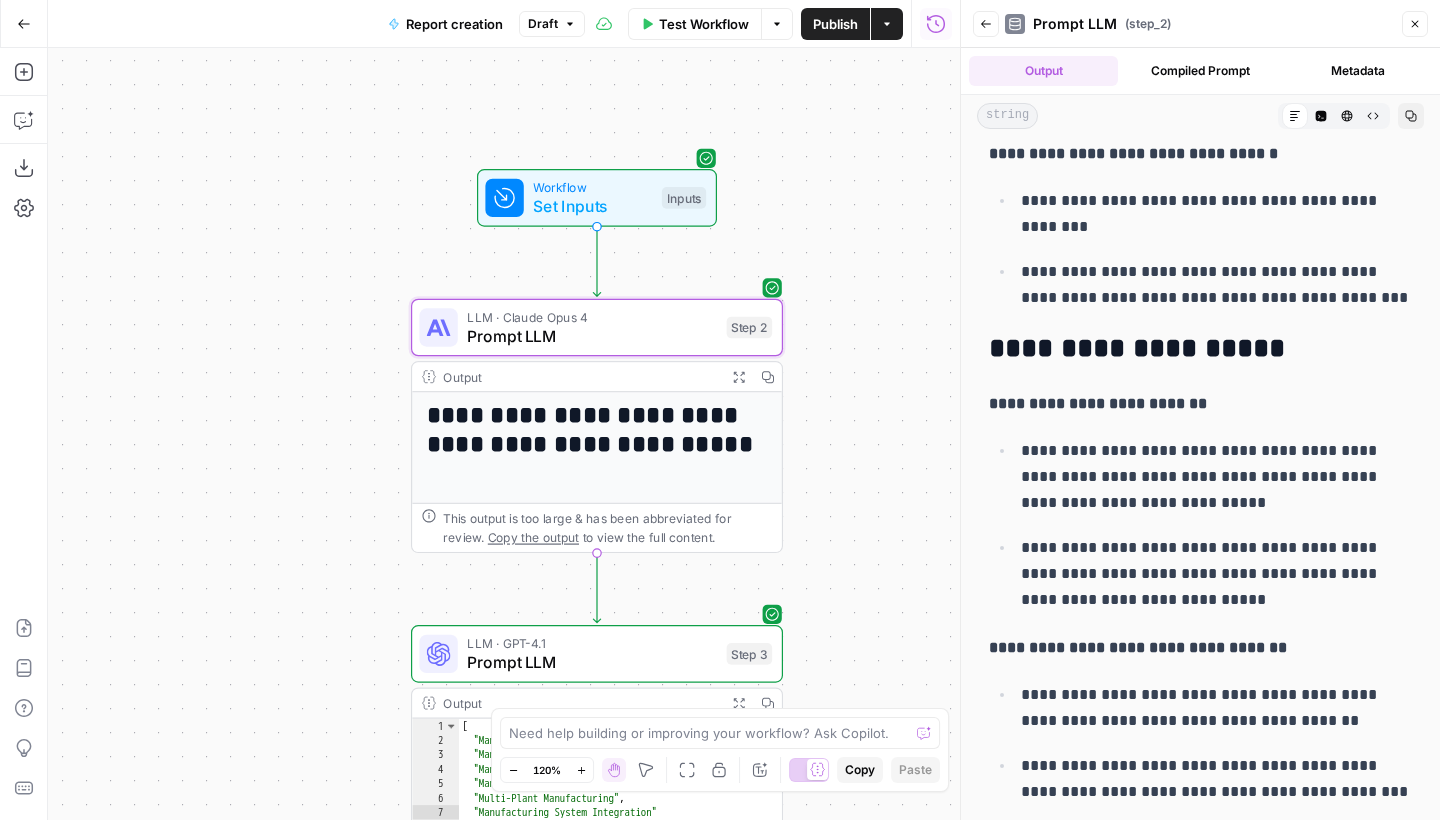 scroll, scrollTop: 1987, scrollLeft: 0, axis: vertical 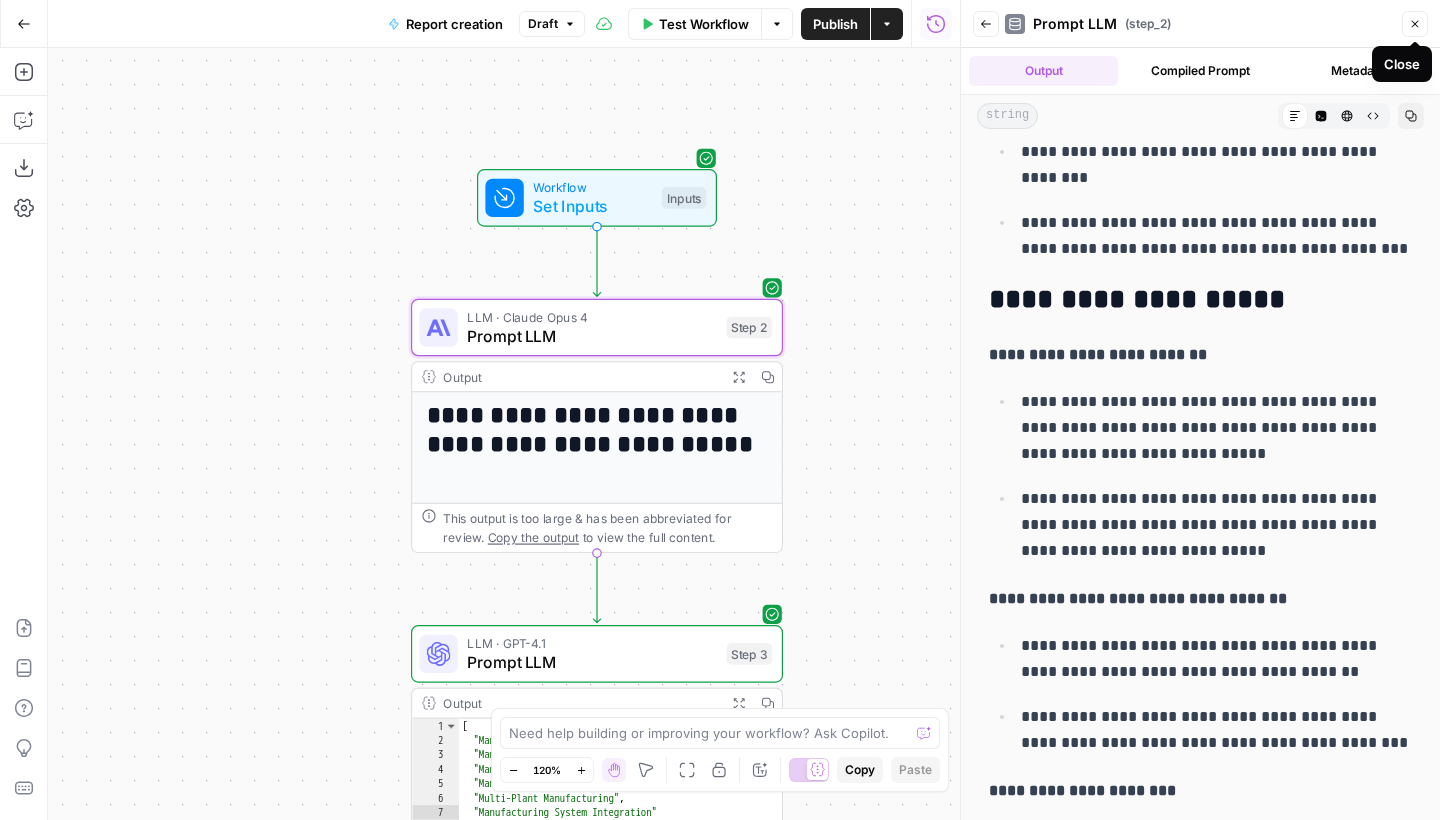 click 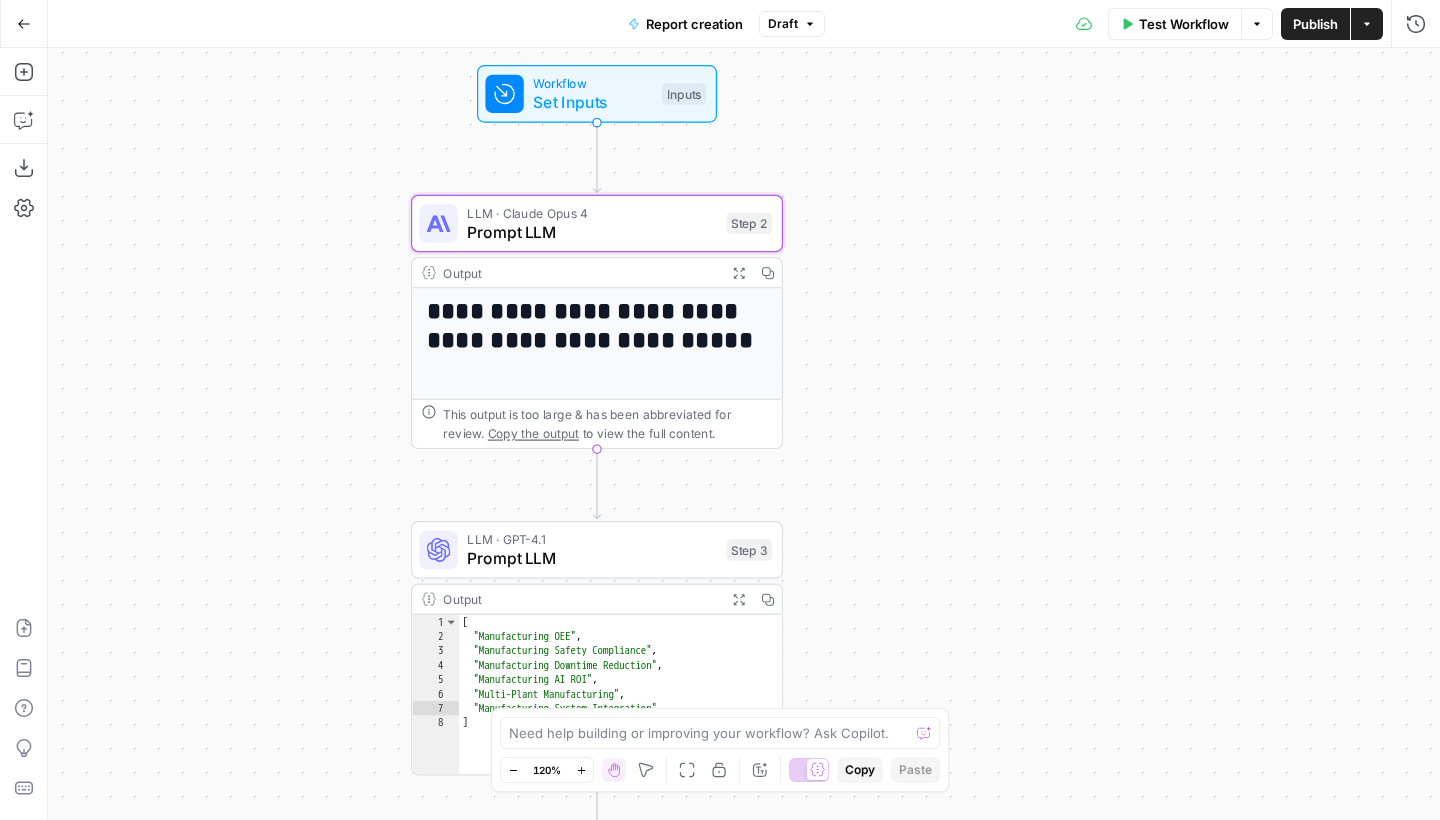 drag, startPoint x: 884, startPoint y: 525, endPoint x: 884, endPoint y: -4, distance: 529 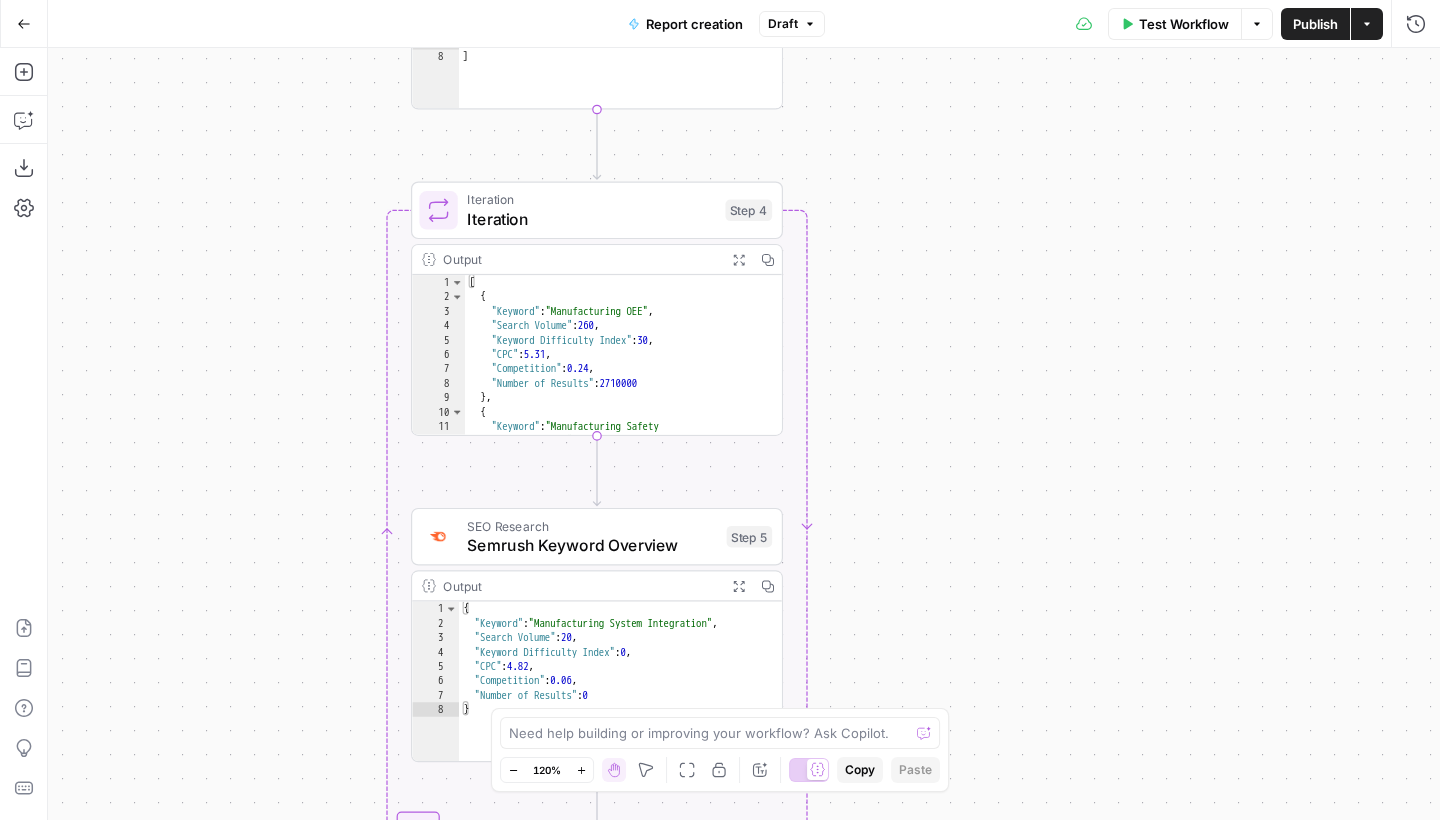 drag, startPoint x: 908, startPoint y: 505, endPoint x: 909, endPoint y: 145, distance: 360.0014 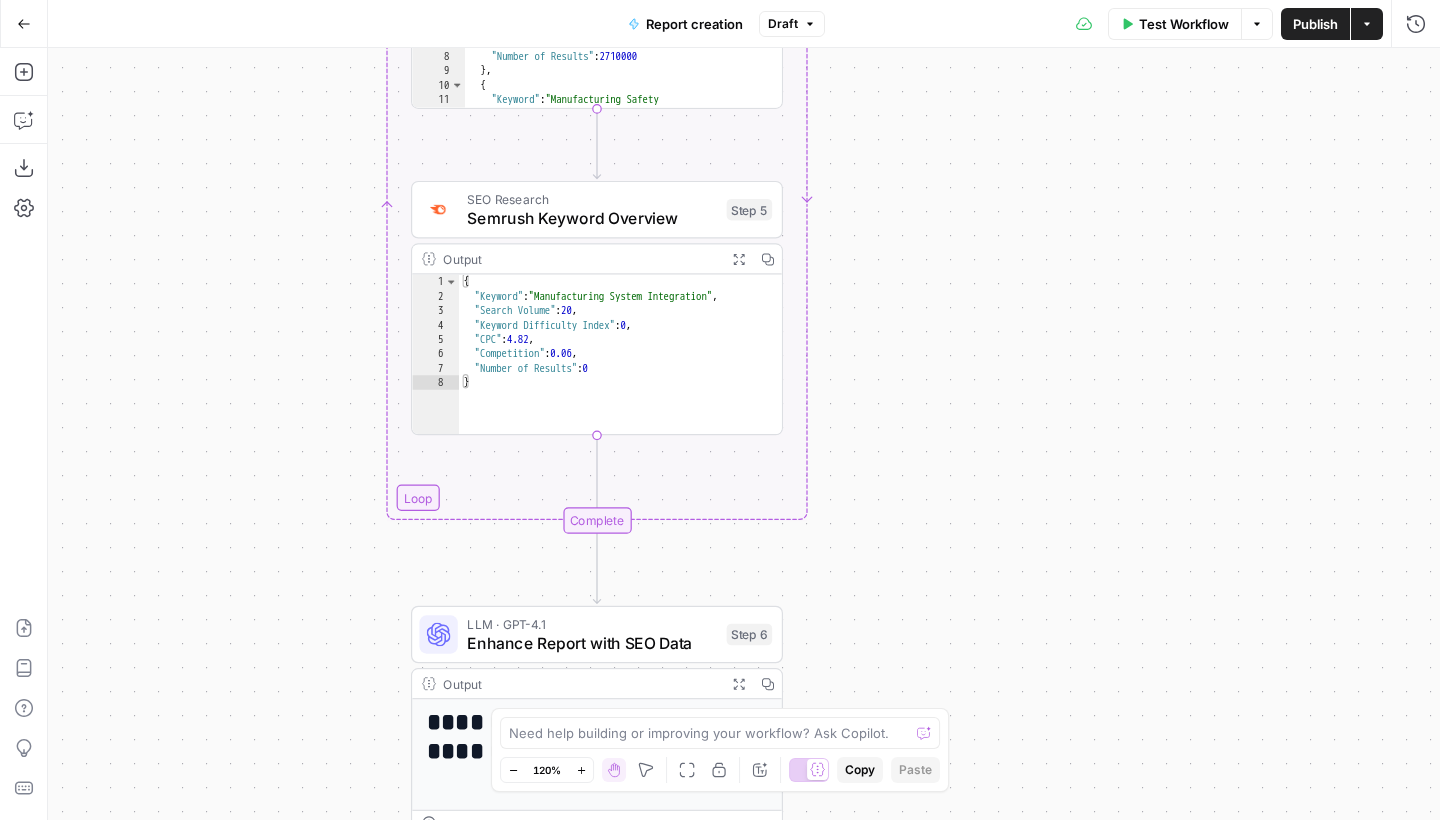 drag, startPoint x: 871, startPoint y: 478, endPoint x: 873, endPoint y: 206, distance: 272.00735 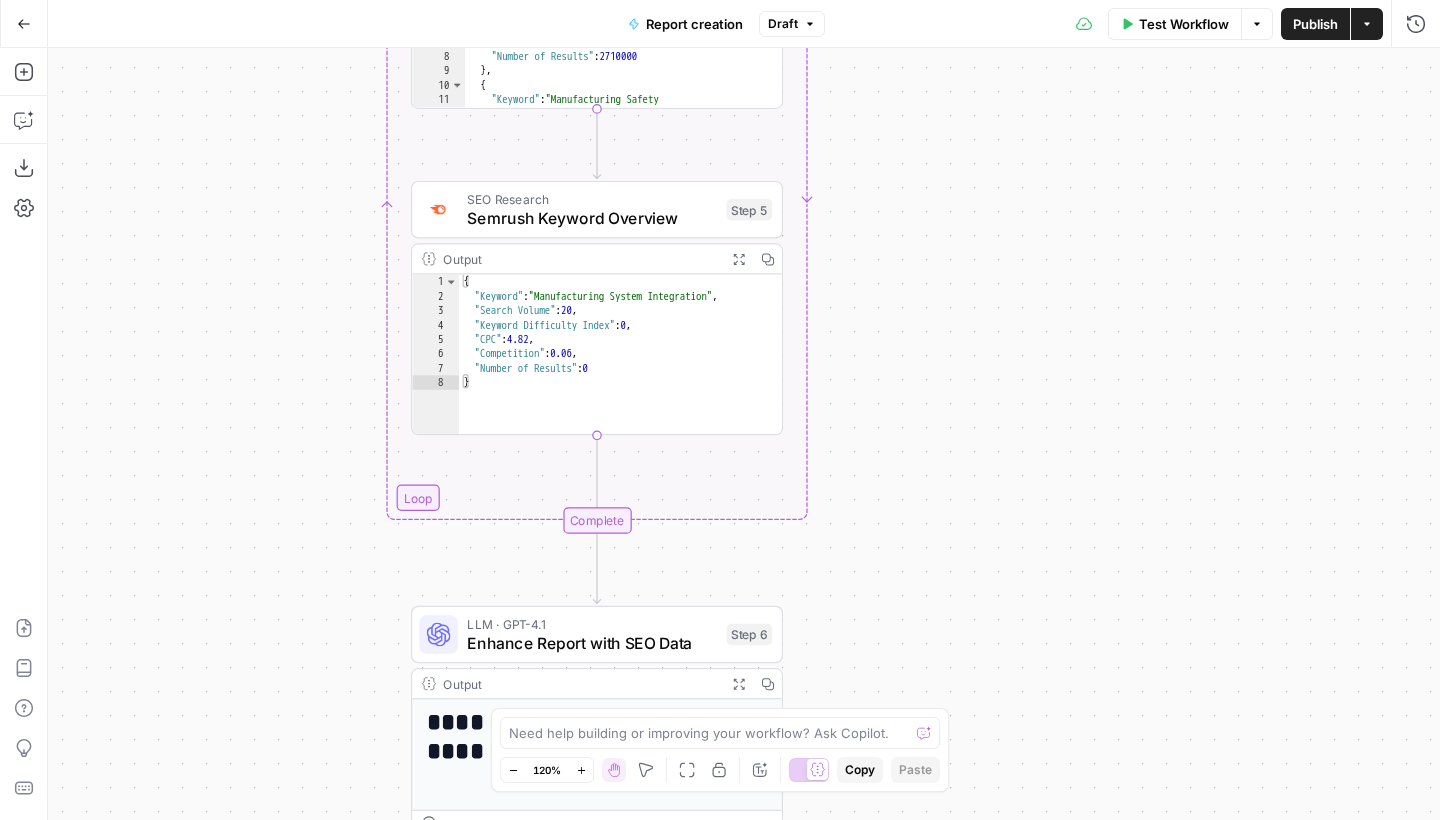 click on "**********" at bounding box center (744, 434) 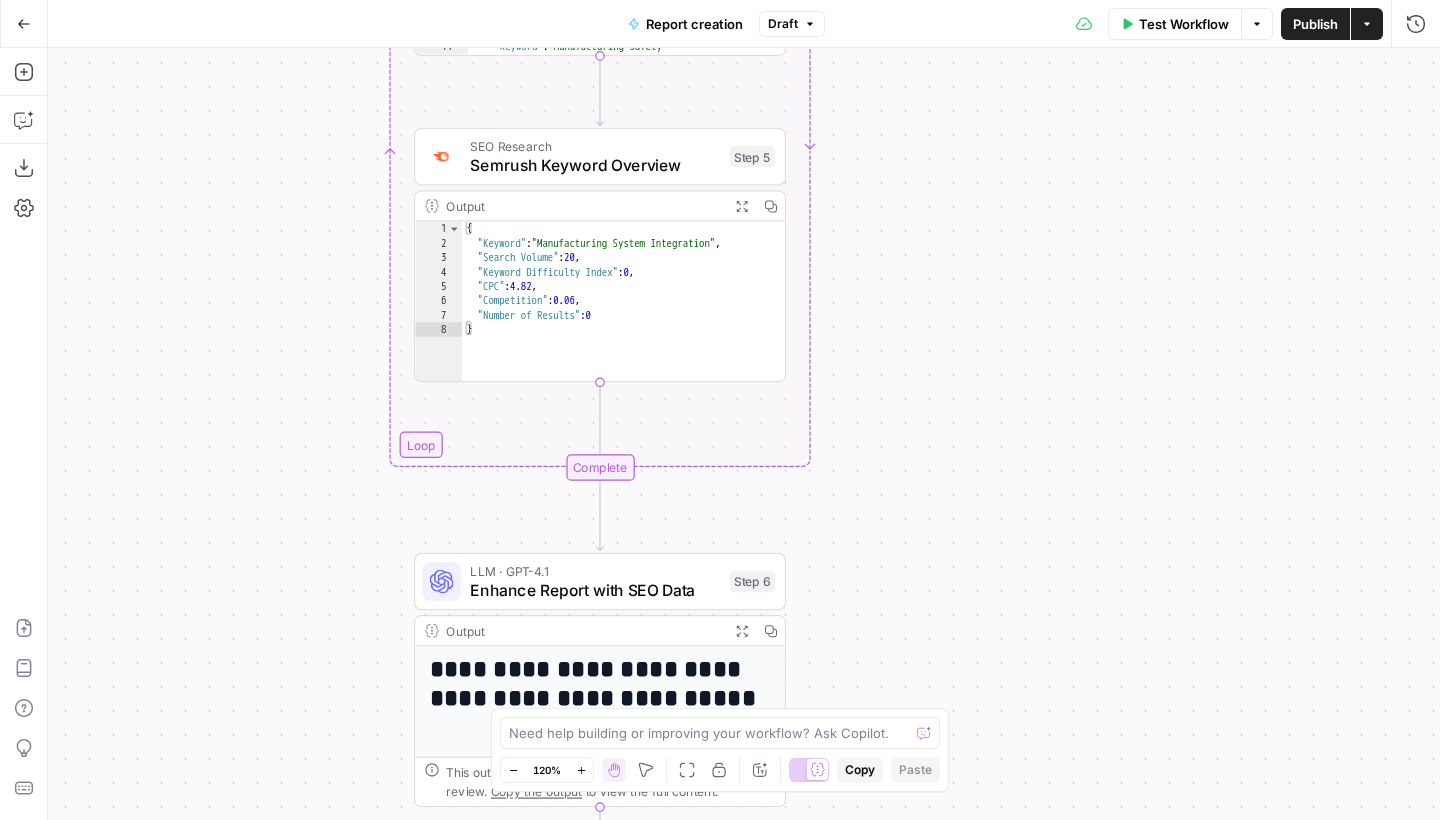 drag, startPoint x: 904, startPoint y: 544, endPoint x: 904, endPoint y: 290, distance: 254 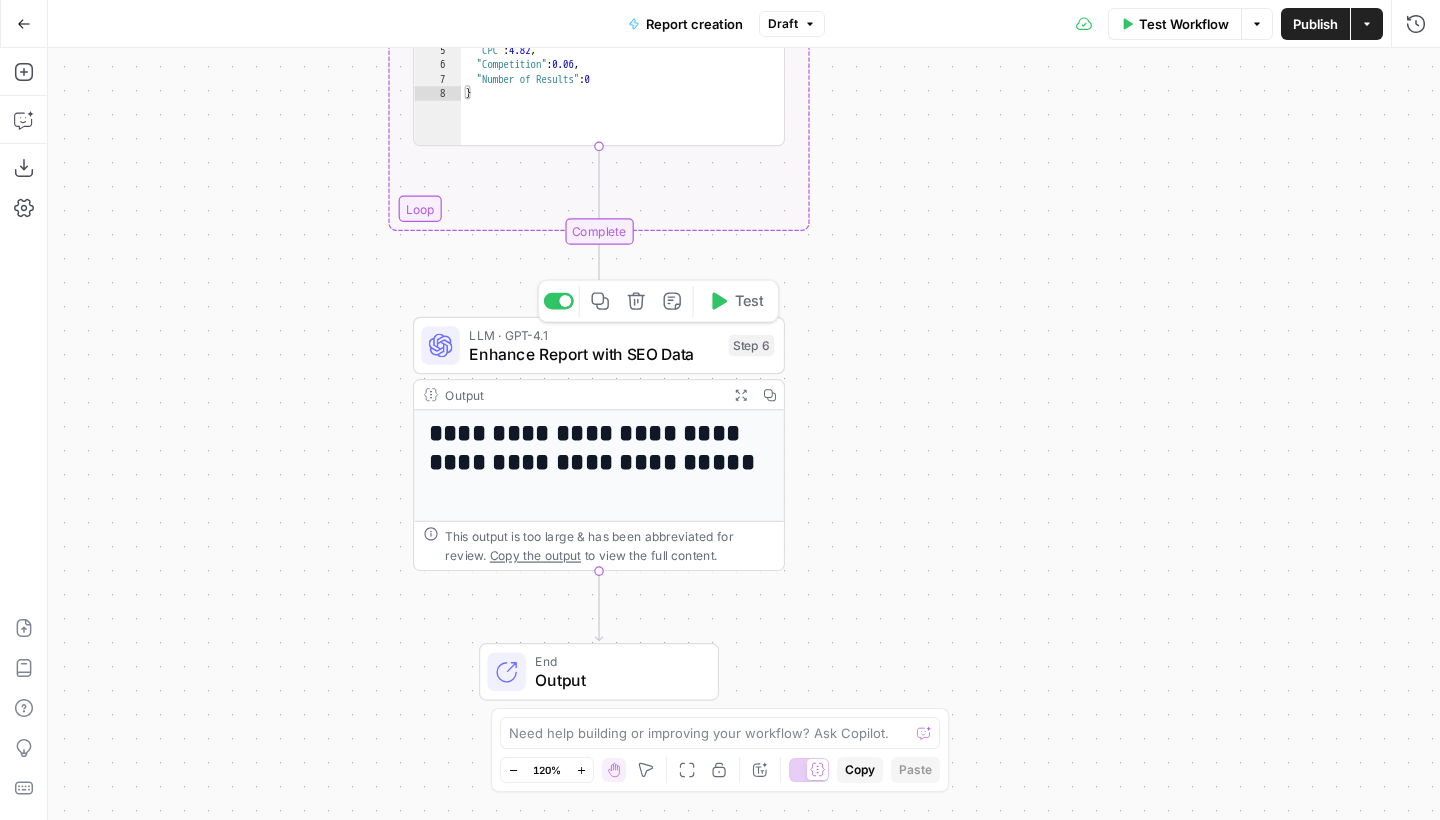 click on "Enhance Report with SEO Data" at bounding box center [594, 354] 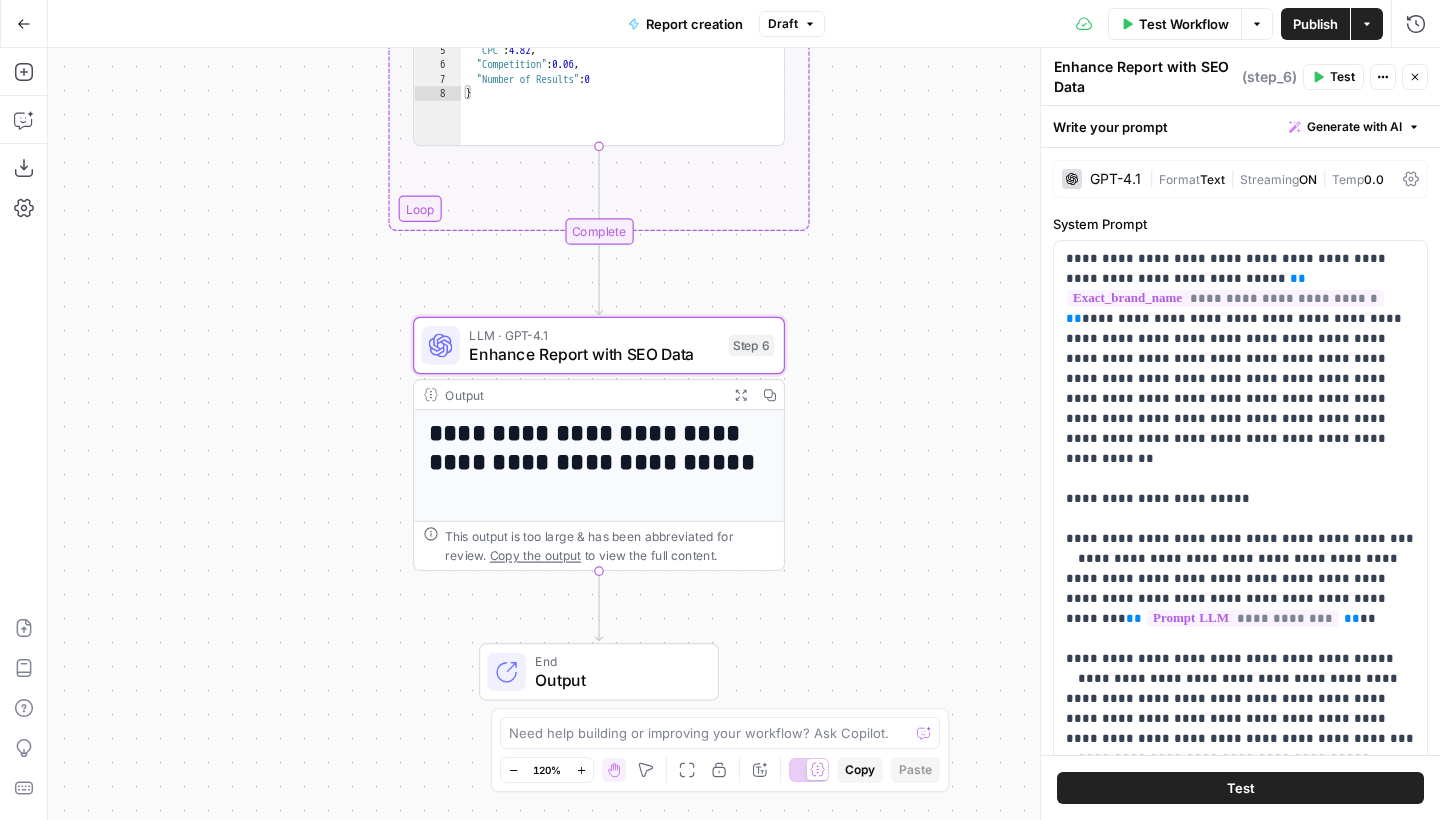 click 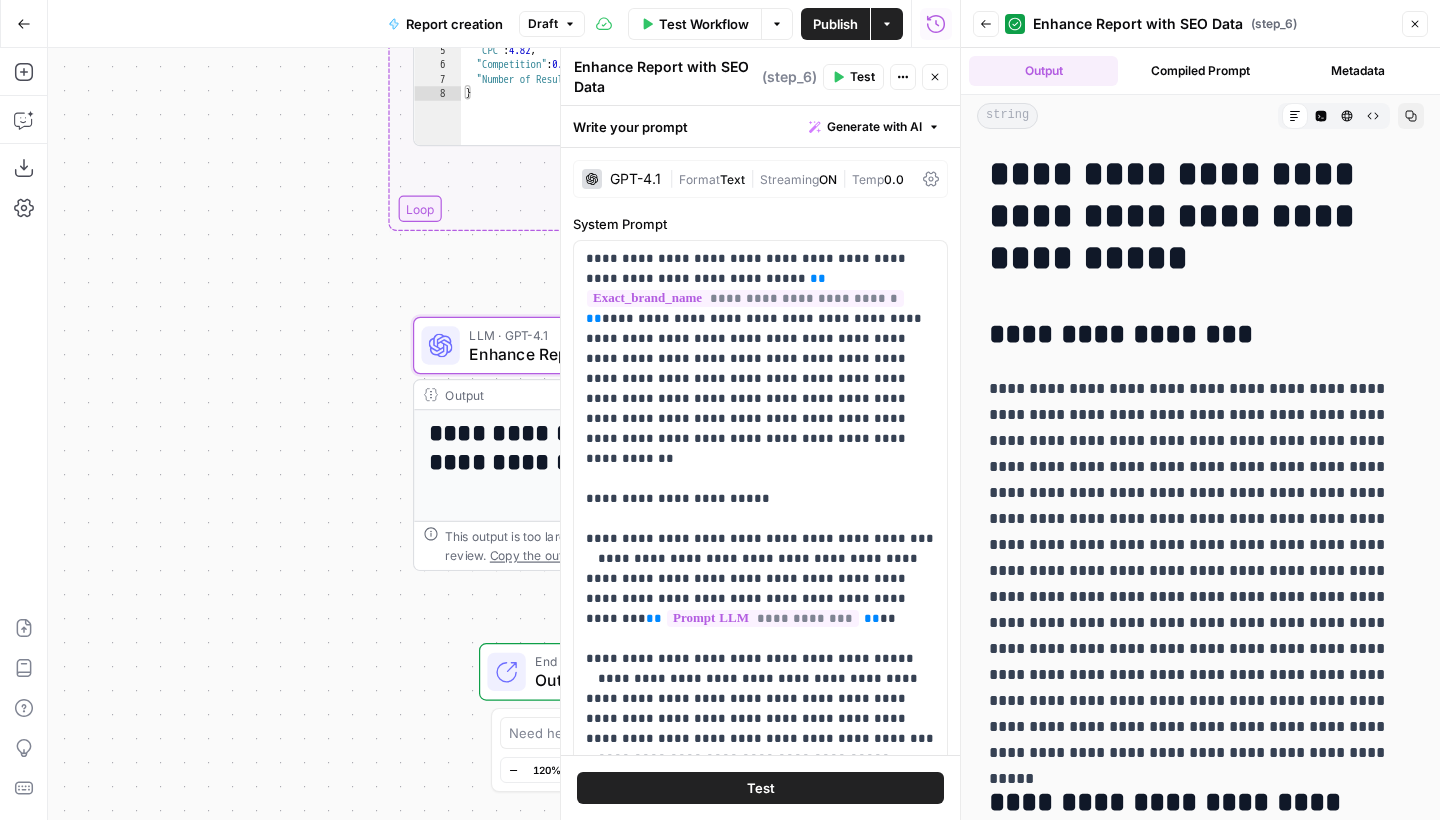scroll, scrollTop: 223, scrollLeft: 0, axis: vertical 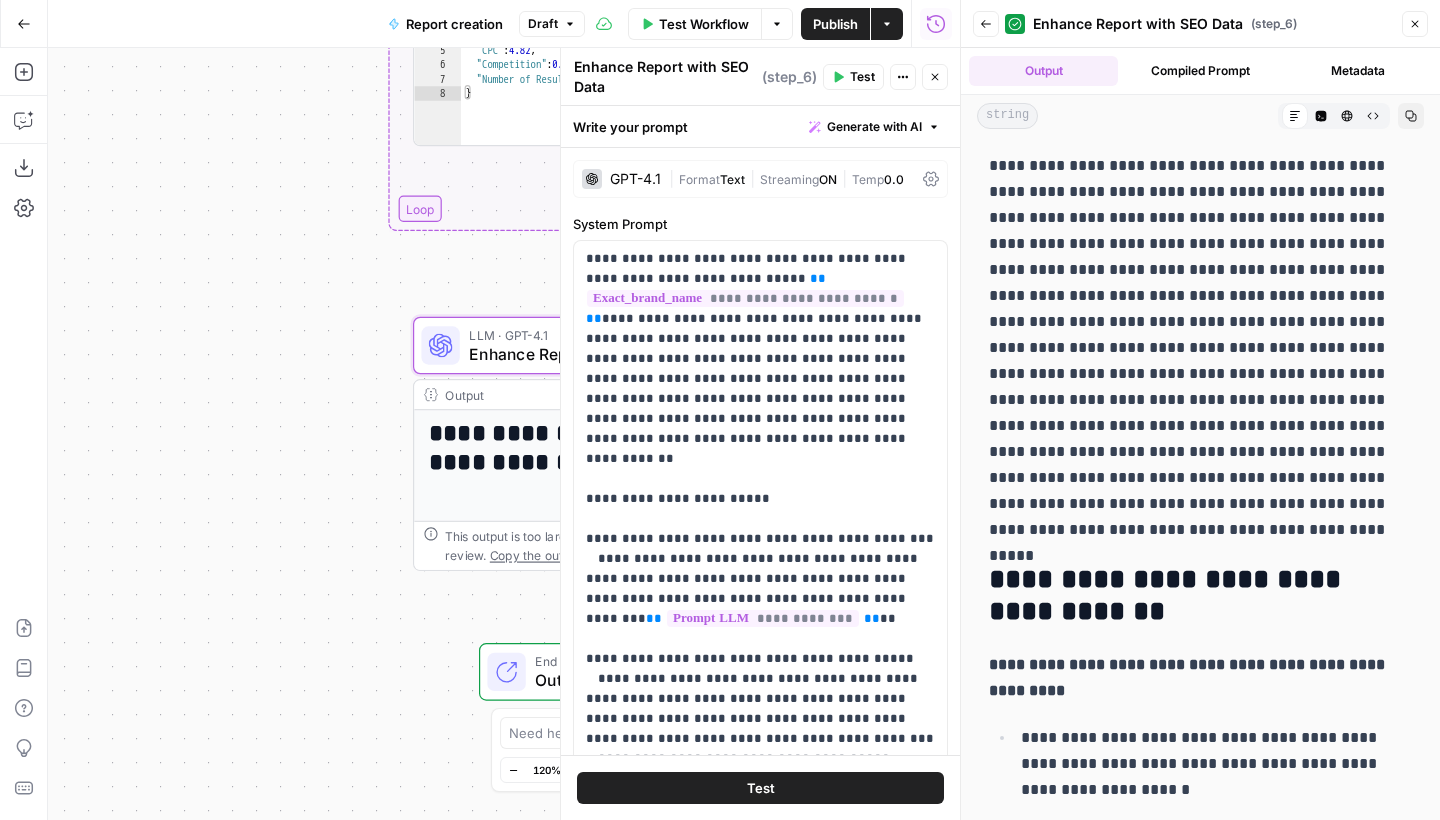 click on "Close" at bounding box center (935, 77) 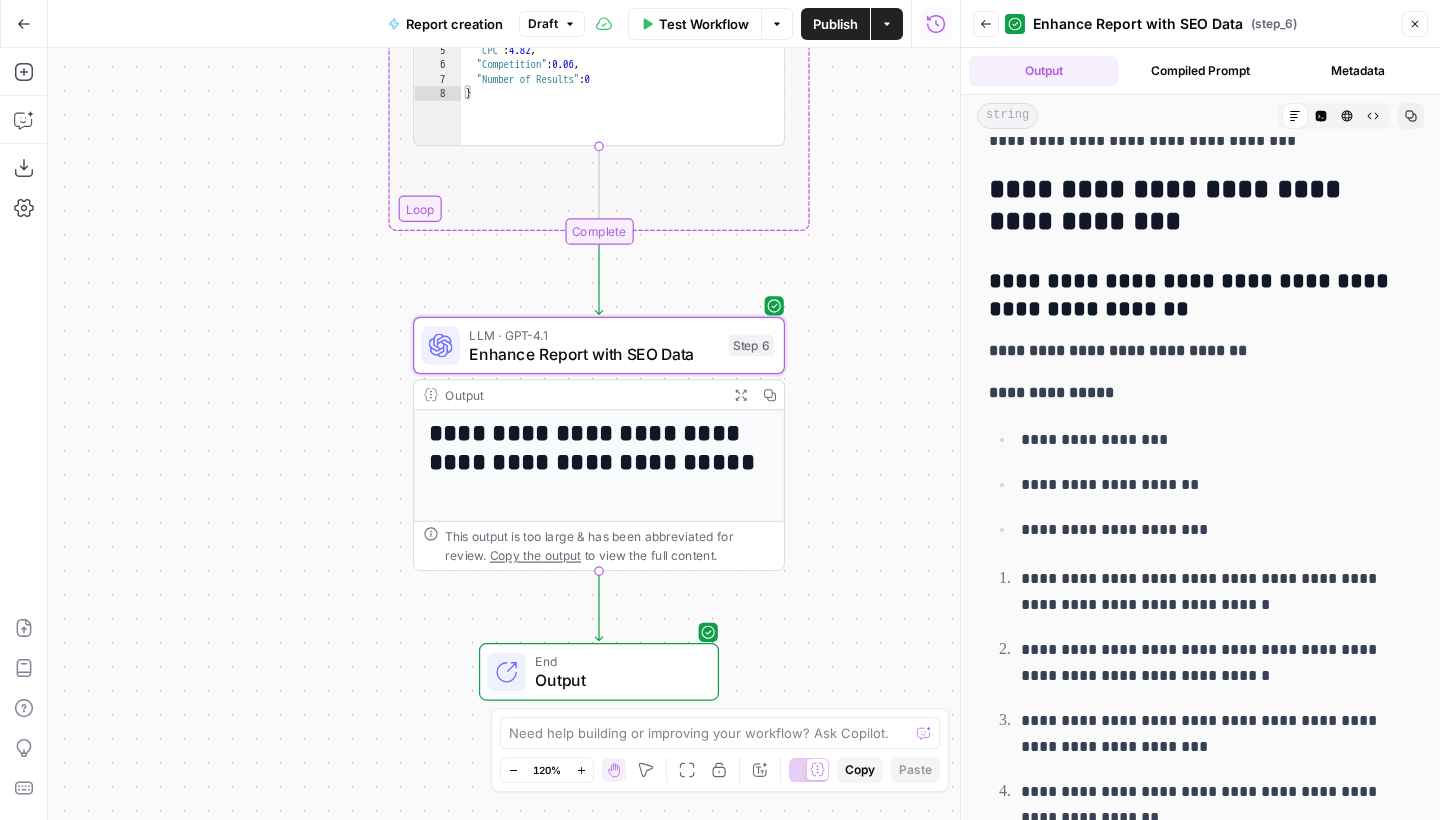 scroll, scrollTop: 6886, scrollLeft: 0, axis: vertical 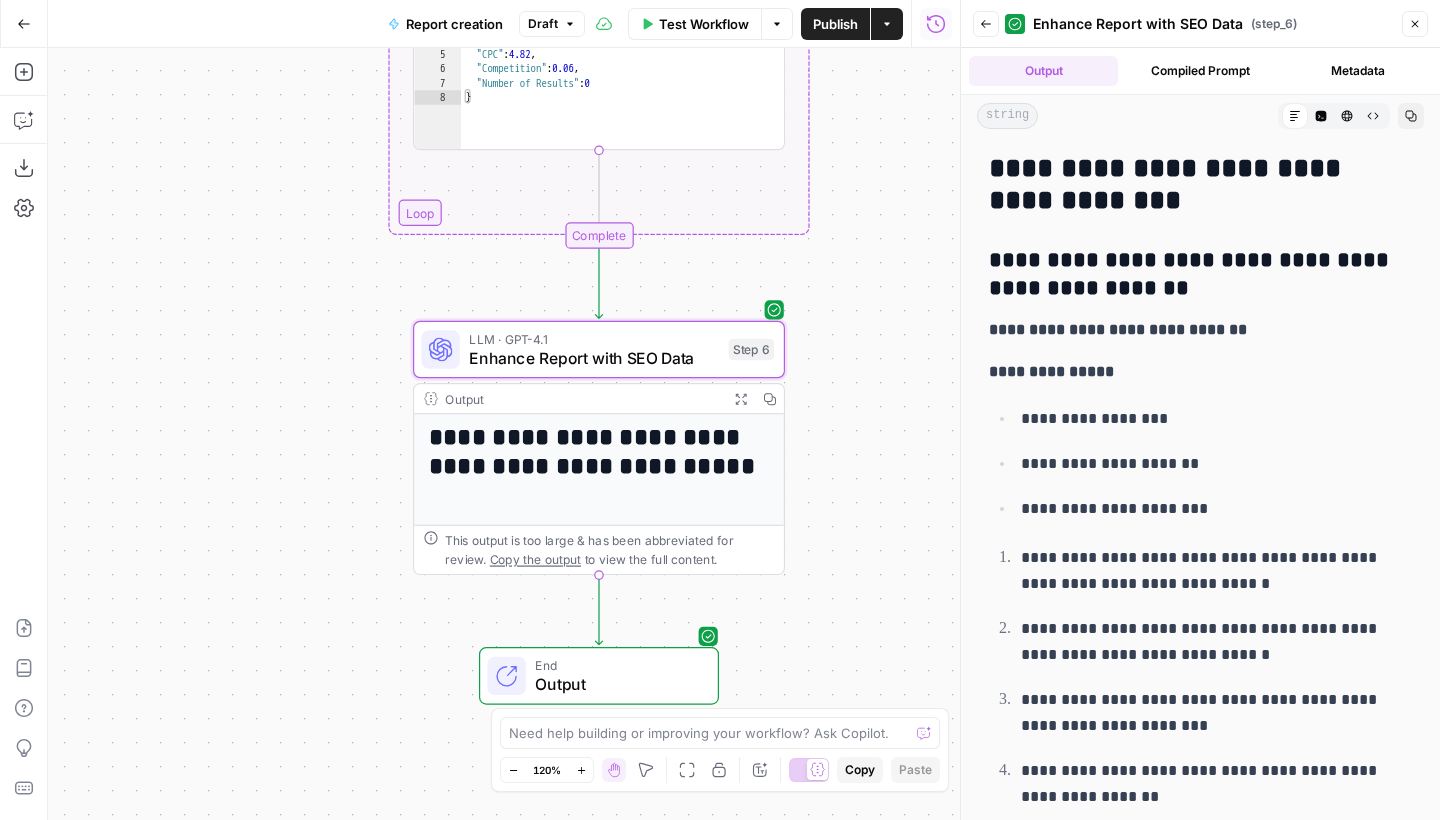 drag, startPoint x: 263, startPoint y: 255, endPoint x: 208, endPoint y: 573, distance: 322.72125 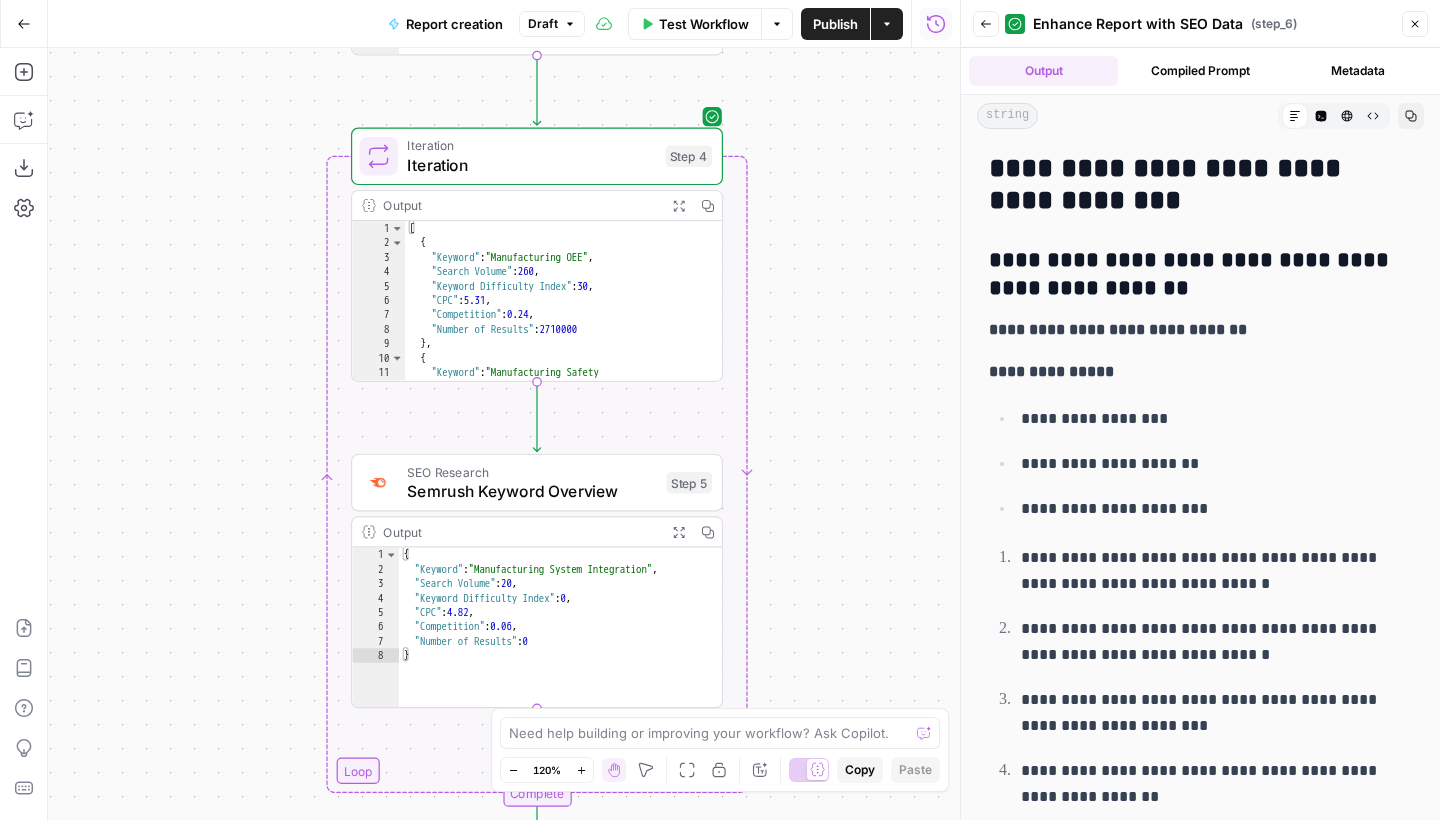 drag, startPoint x: 786, startPoint y: 290, endPoint x: 786, endPoint y: 537, distance: 247 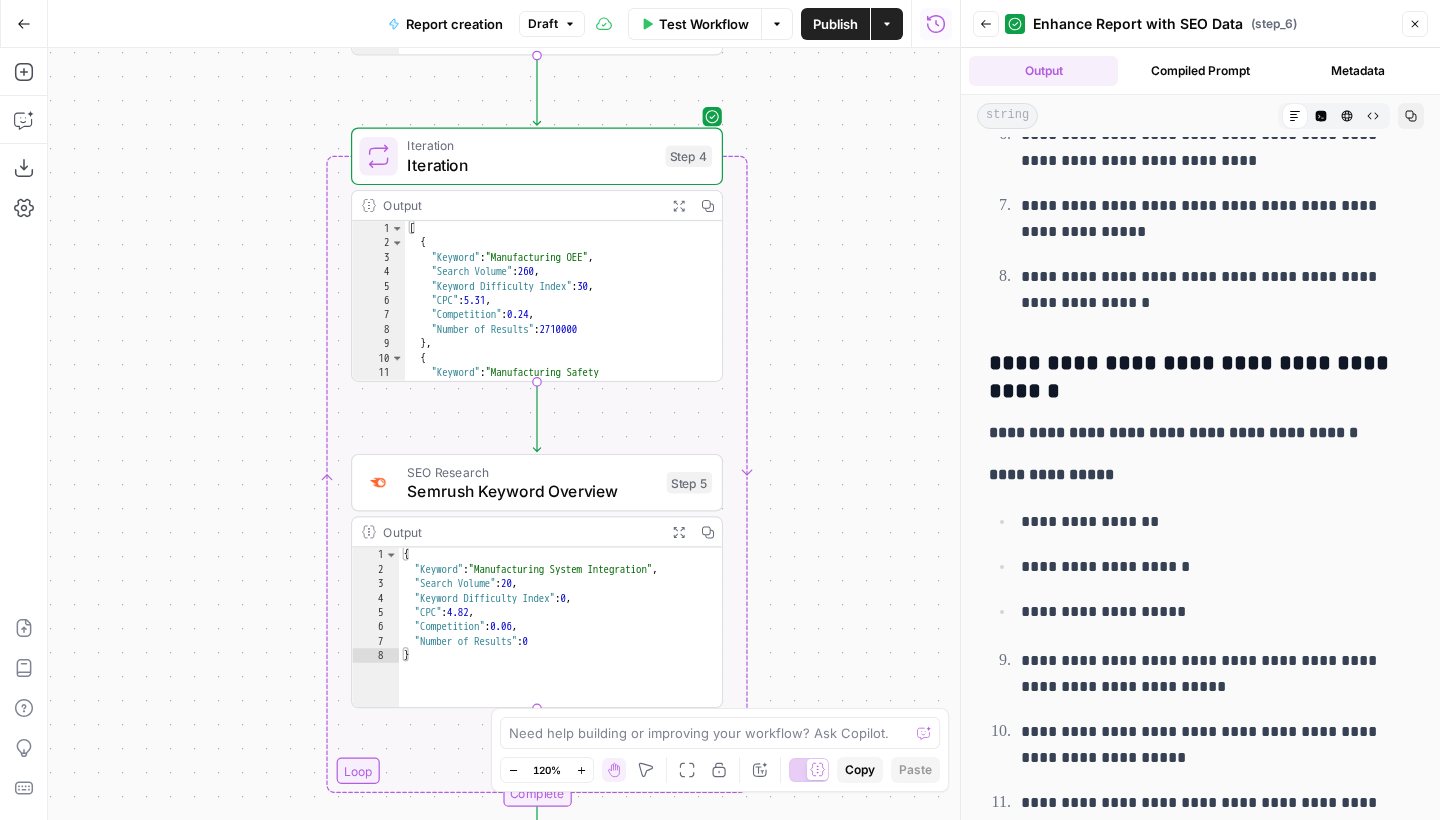 scroll, scrollTop: 7671, scrollLeft: 0, axis: vertical 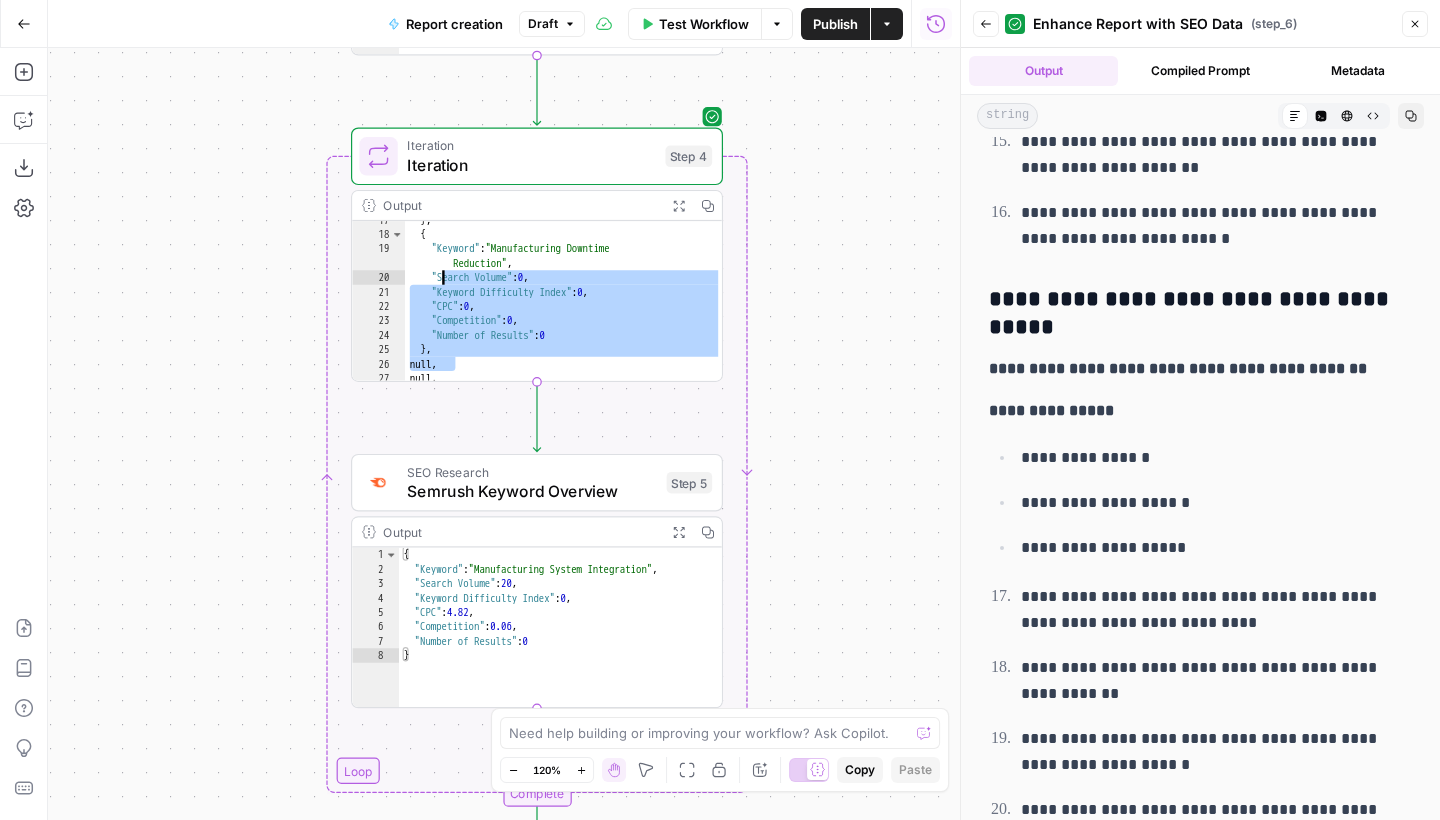drag, startPoint x: 594, startPoint y: 333, endPoint x: 433, endPoint y: 270, distance: 172.88725 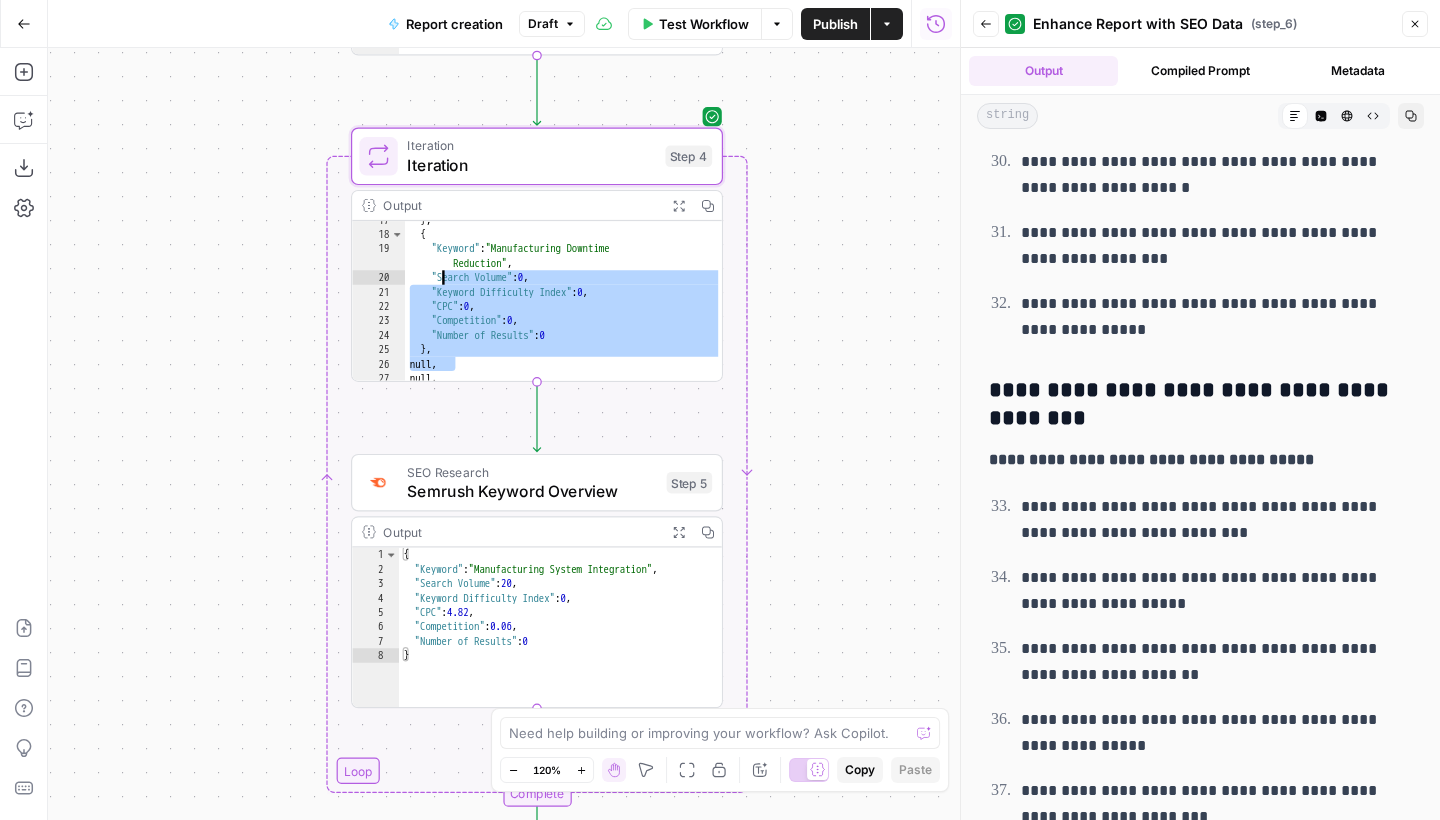 scroll, scrollTop: 10101, scrollLeft: 0, axis: vertical 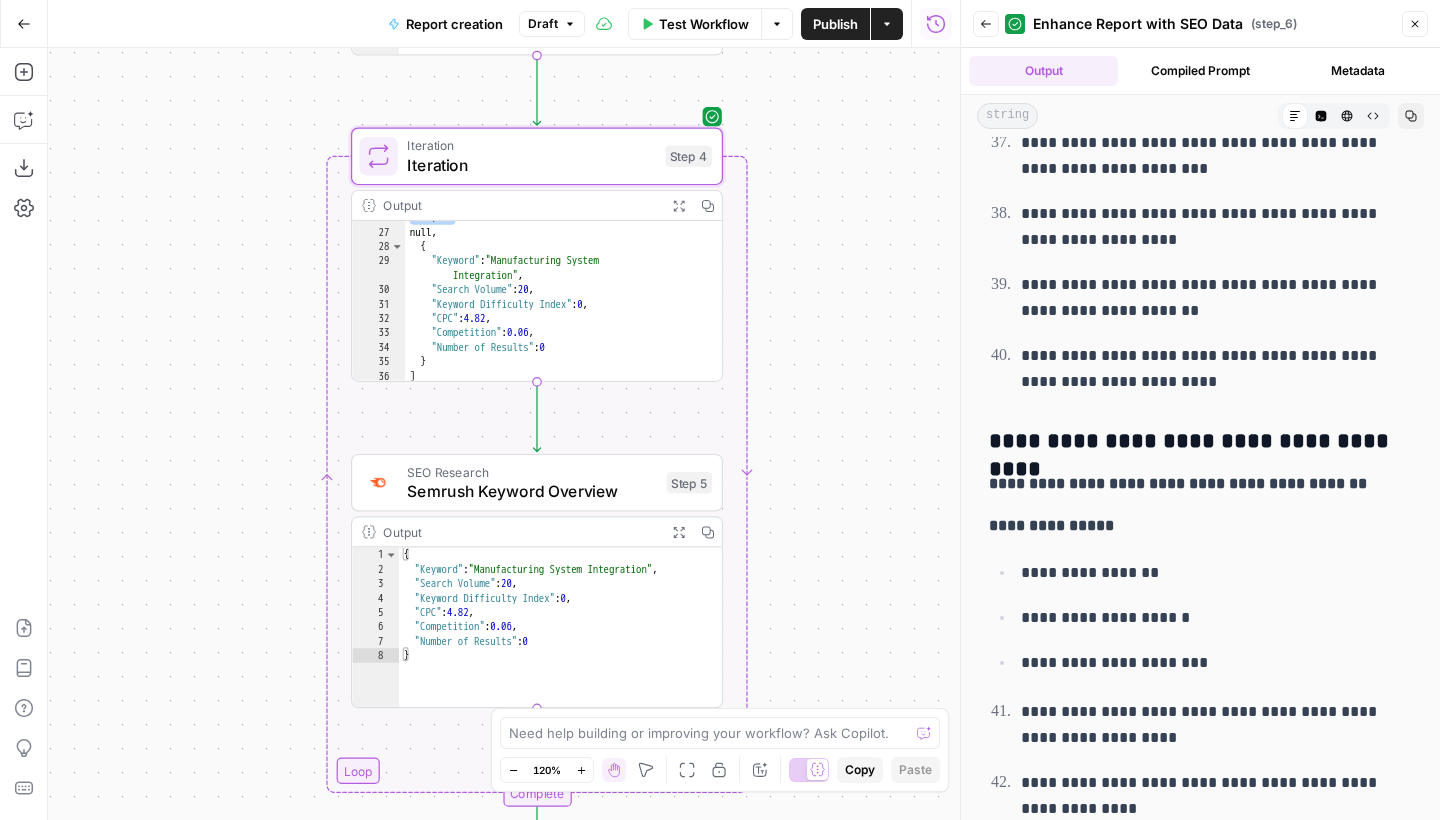 click on "Close" at bounding box center (1415, 24) 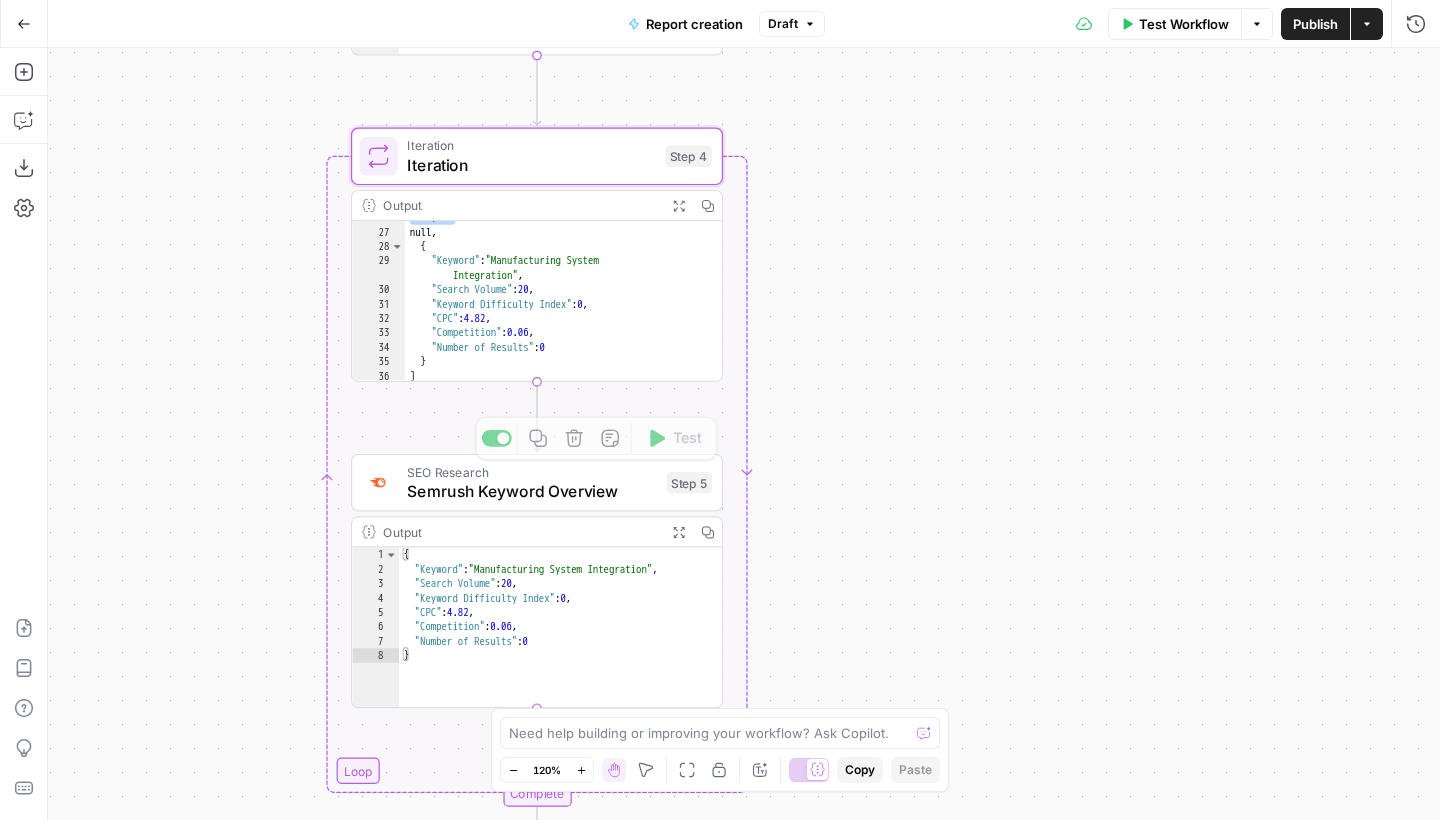 drag, startPoint x: 935, startPoint y: 446, endPoint x: 952, endPoint y: 160, distance: 286.5048 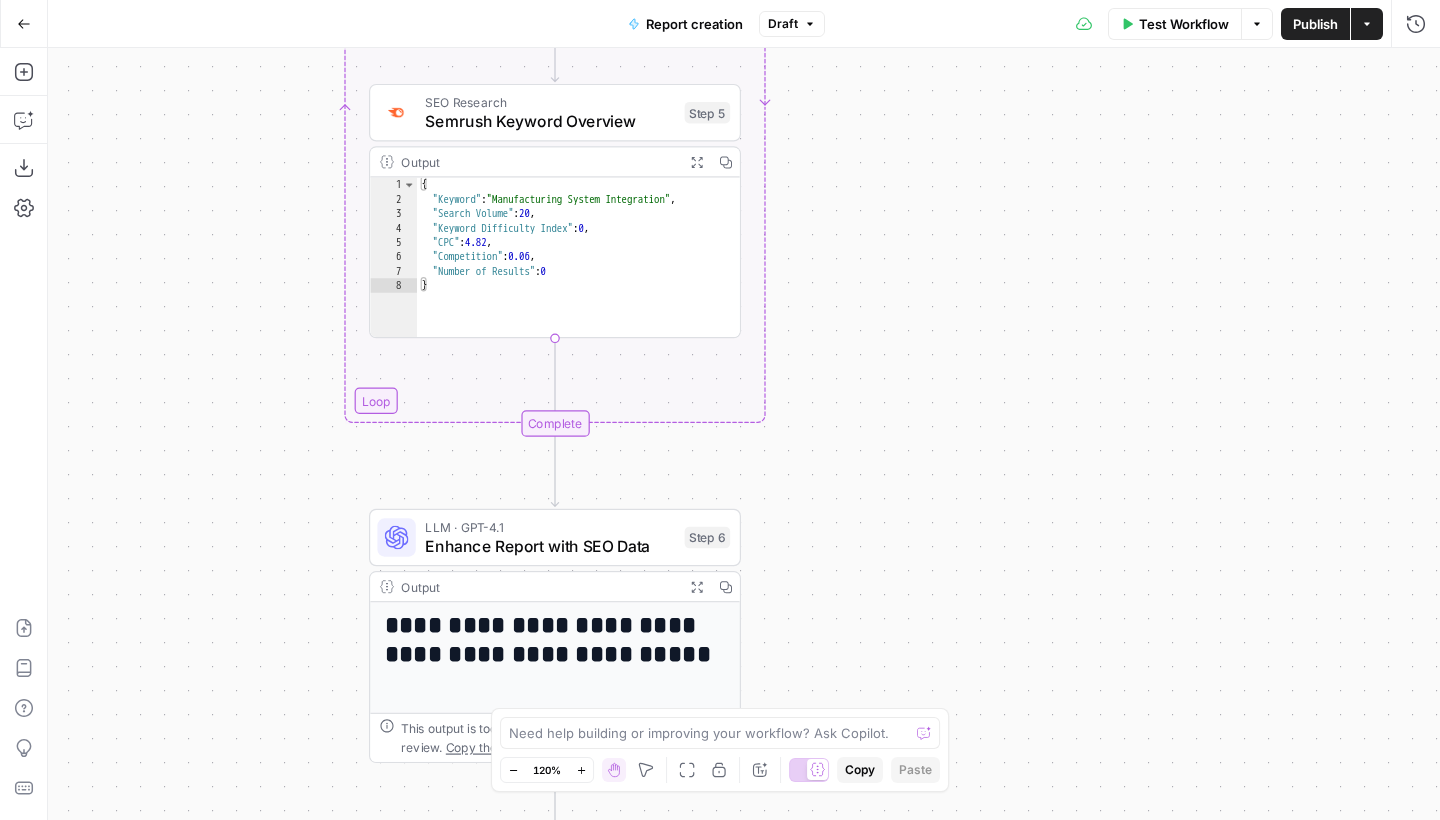 drag, startPoint x: 856, startPoint y: 528, endPoint x: 871, endPoint y: 281, distance: 247.45505 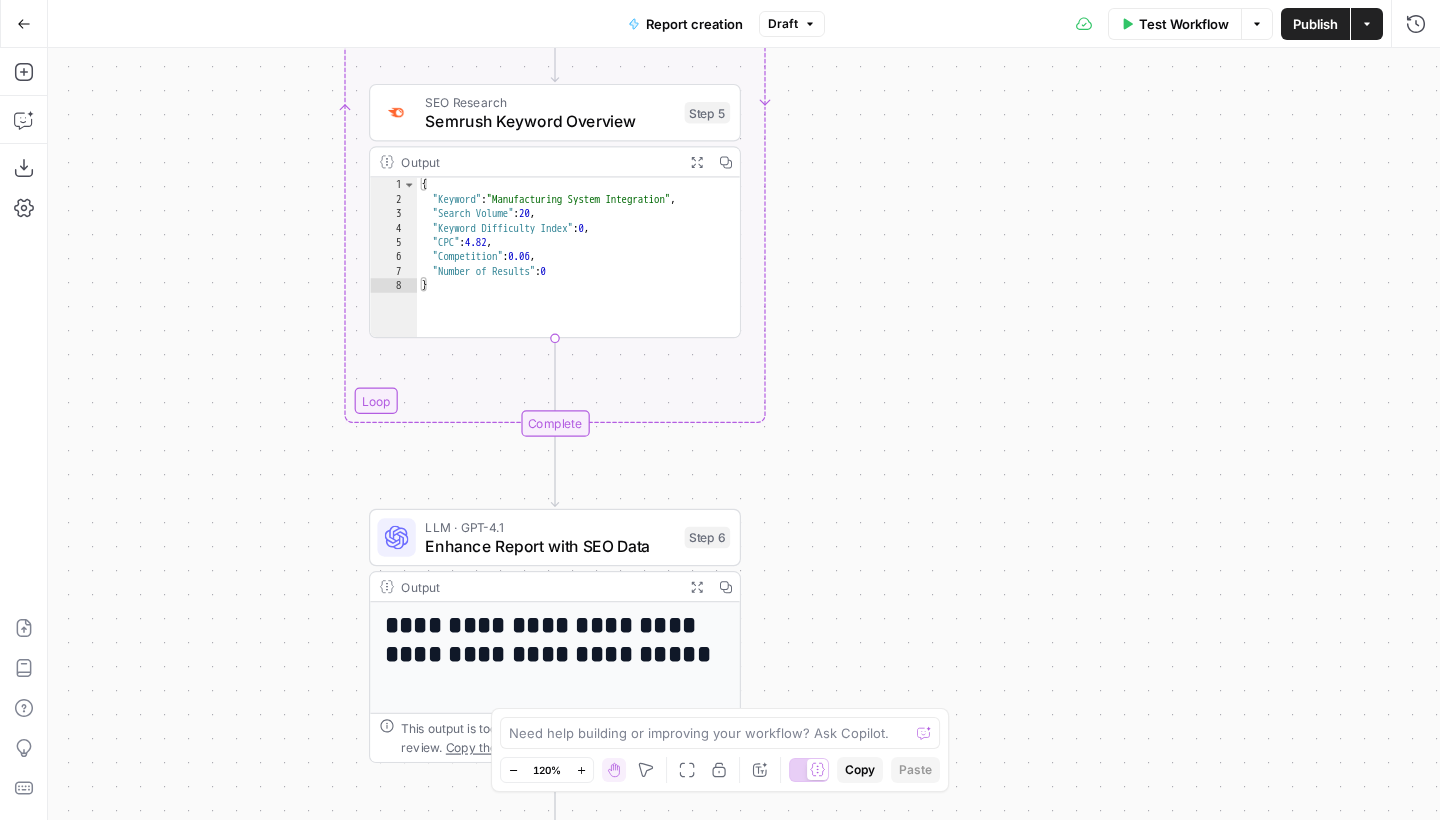 click on "**********" at bounding box center [744, 434] 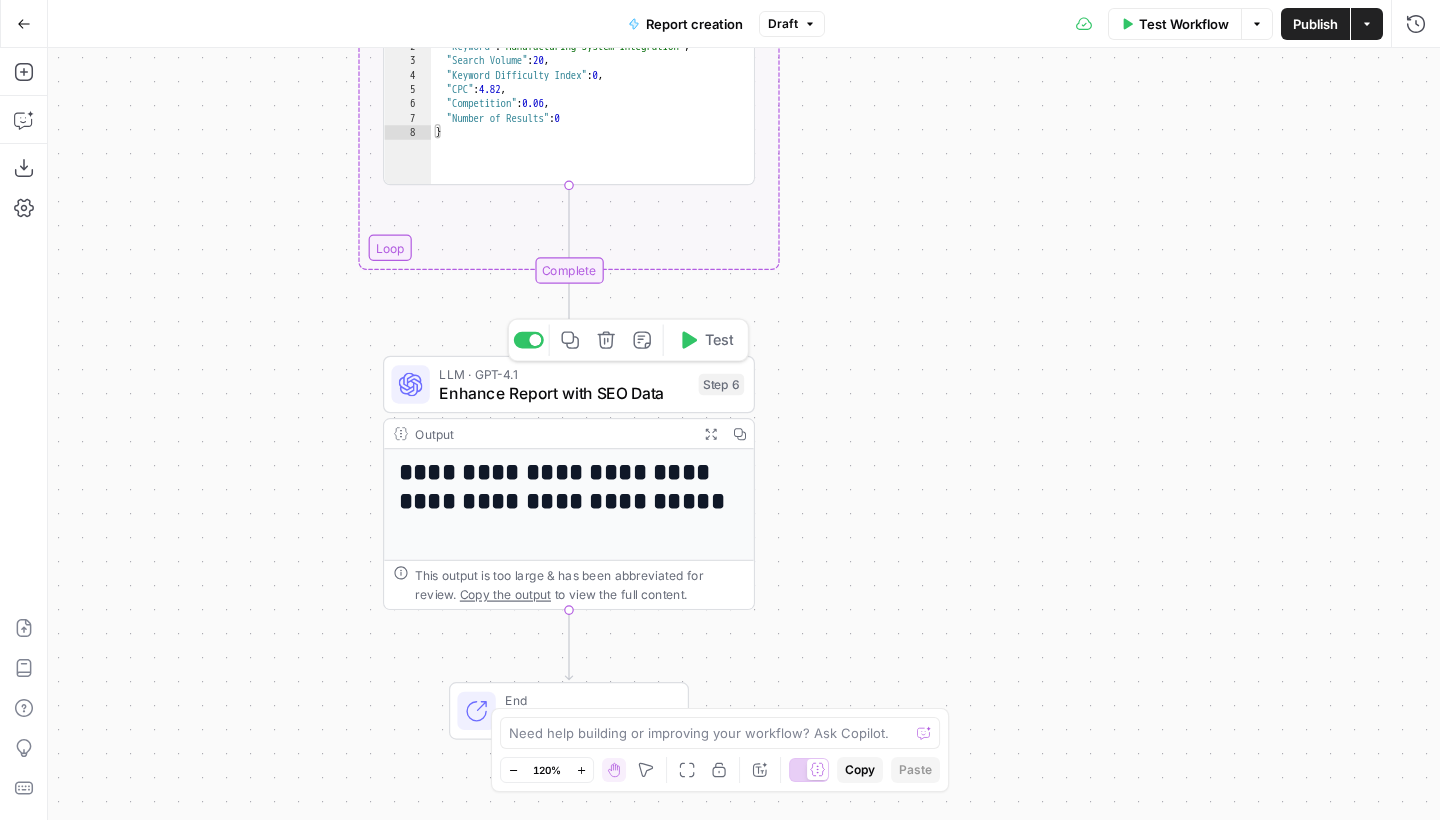 click on "Enhance Report with SEO Data" at bounding box center [564, 393] 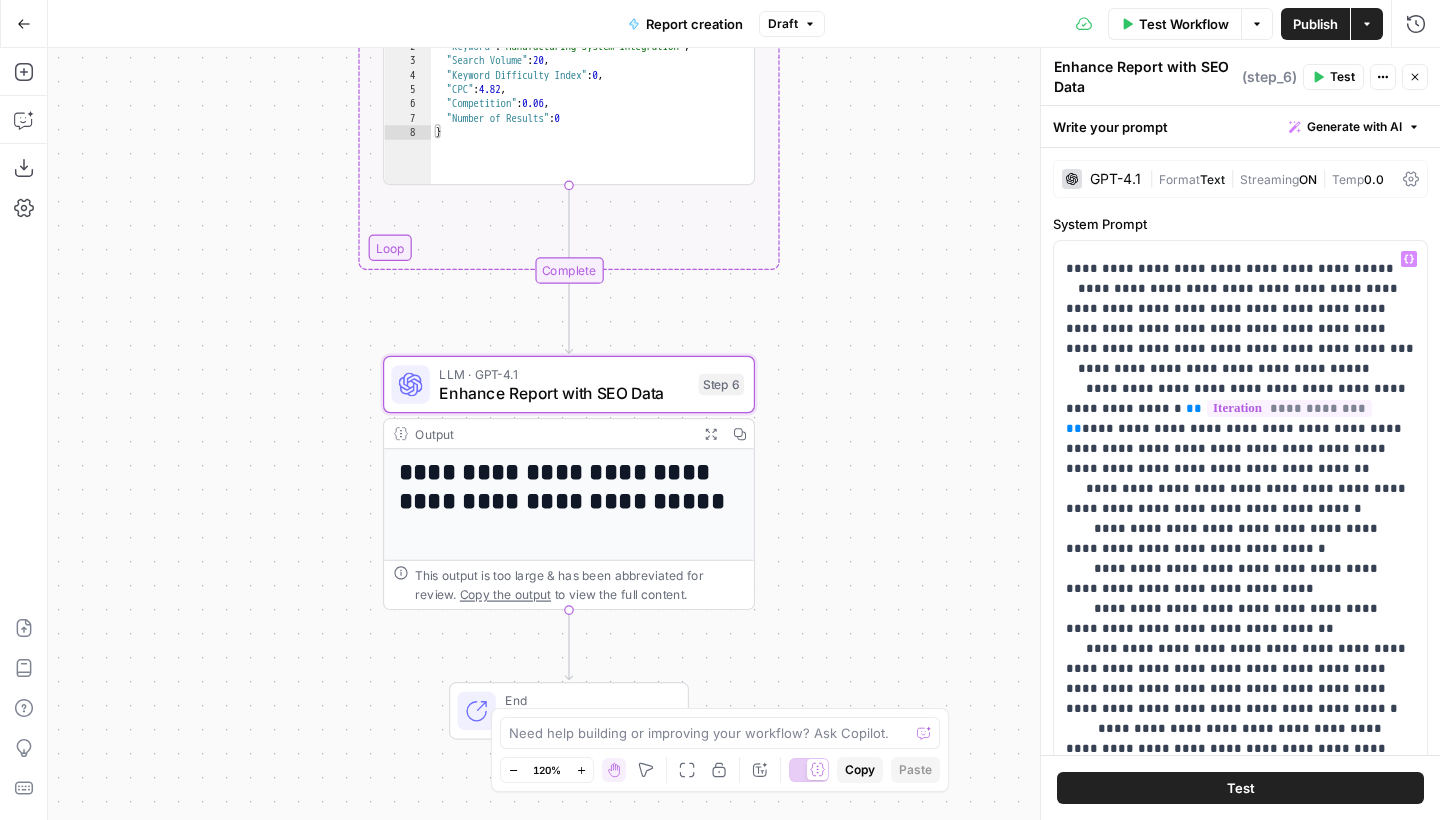 scroll, scrollTop: 397, scrollLeft: 0, axis: vertical 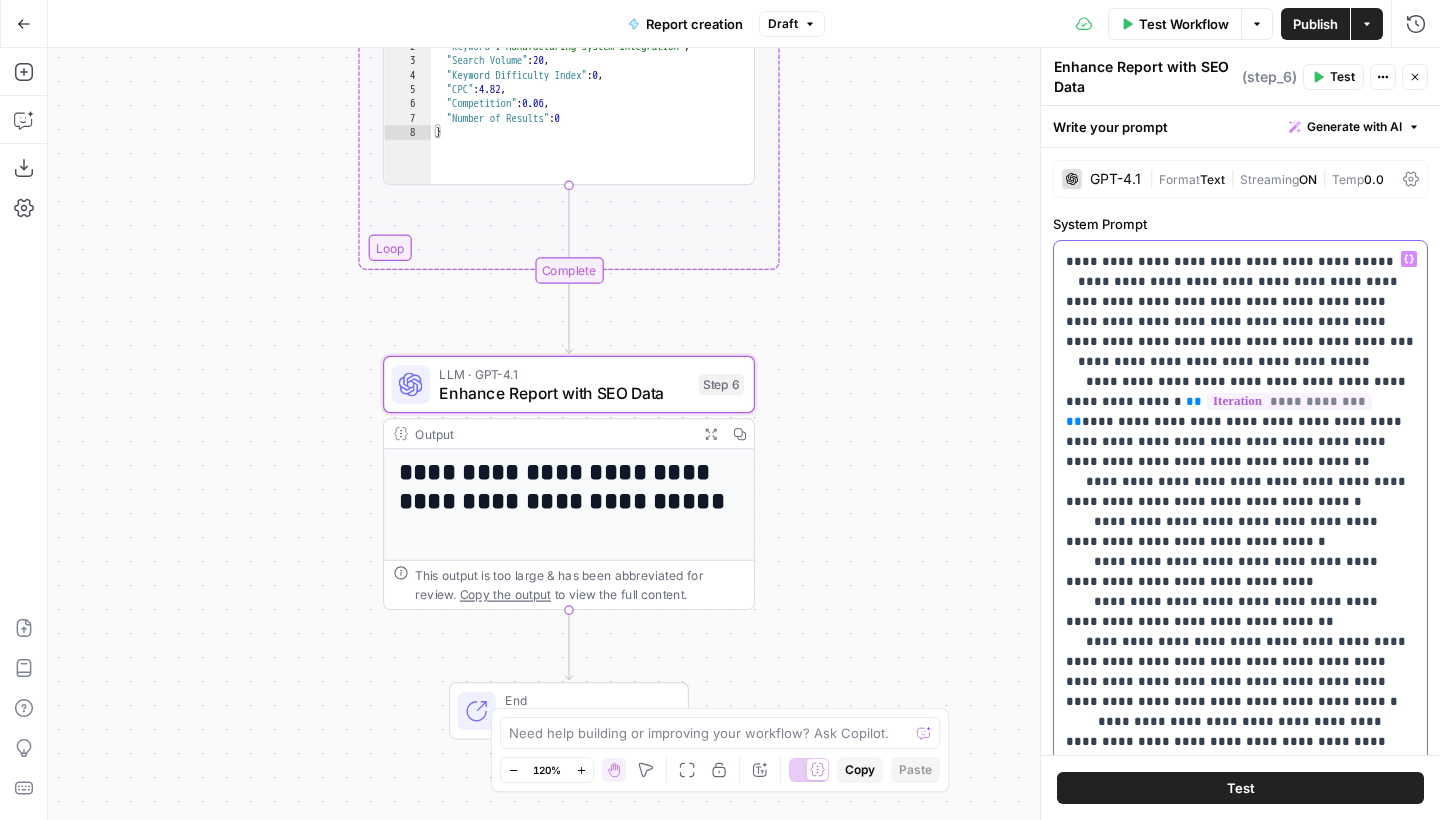 click on "**********" at bounding box center [1240, 522] 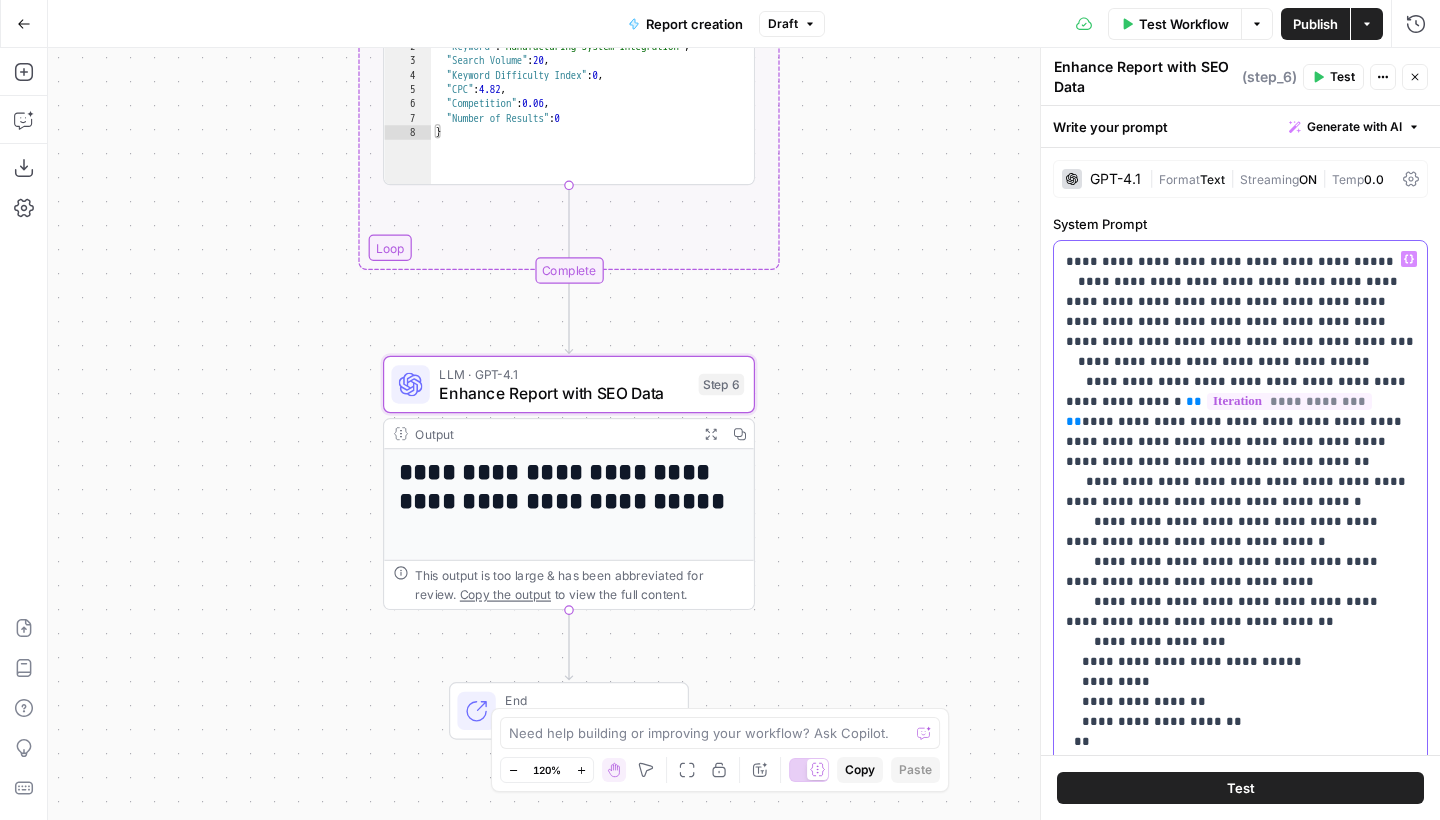 drag, startPoint x: 1219, startPoint y: 627, endPoint x: 1054, endPoint y: 624, distance: 165.02727 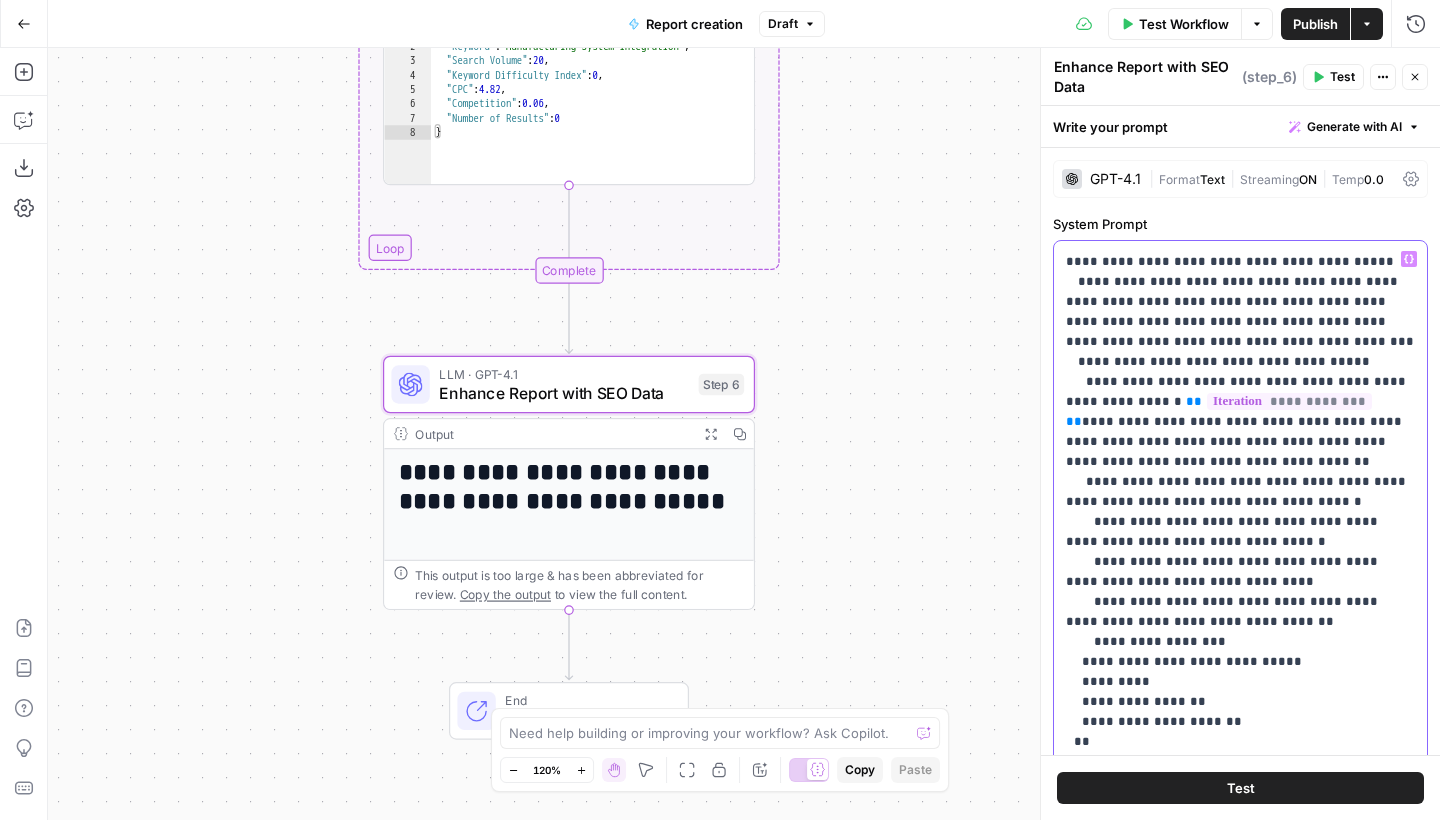 click on "**********" at bounding box center (1240, 648) 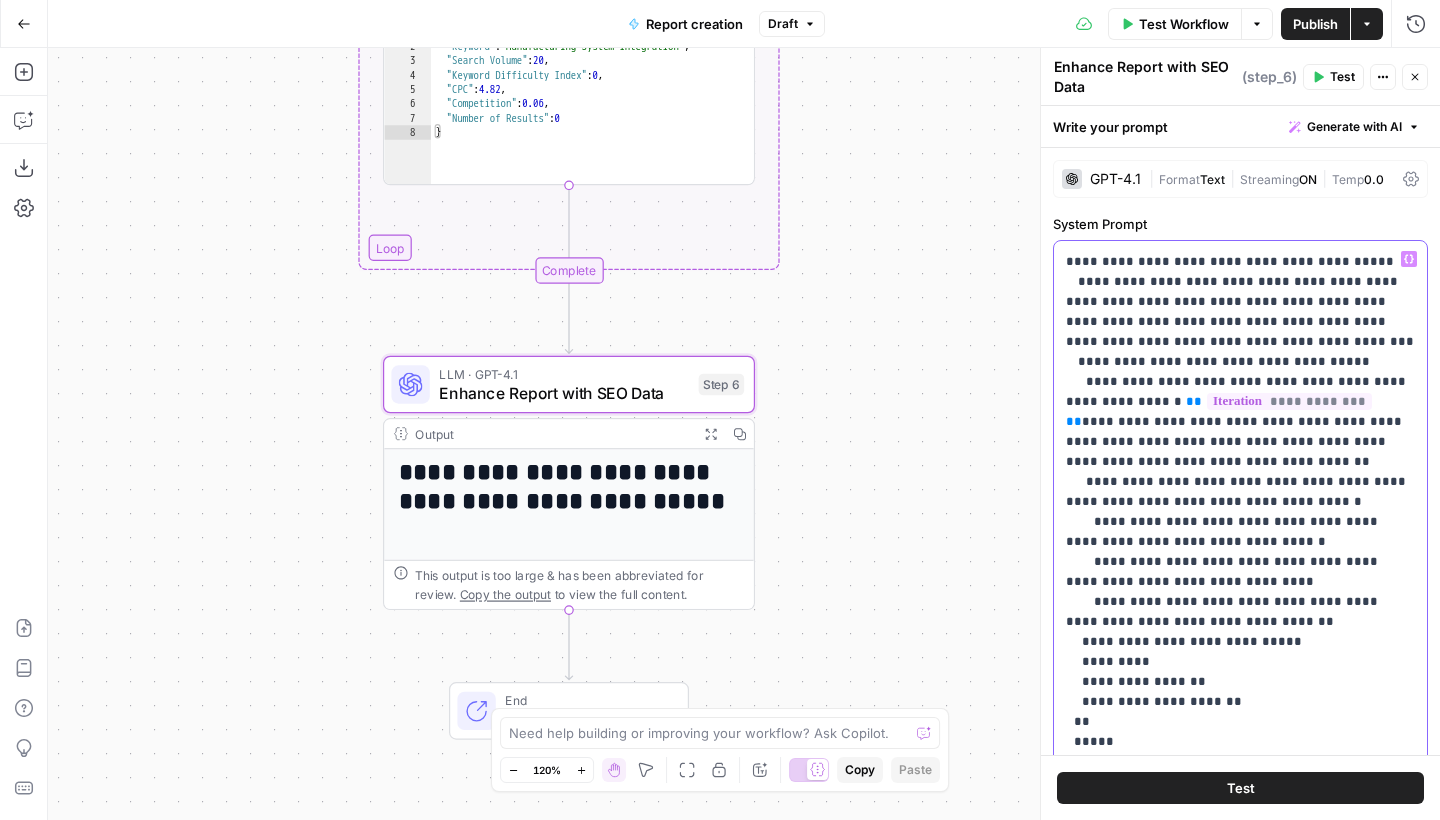 drag, startPoint x: 1272, startPoint y: 620, endPoint x: 1063, endPoint y: 622, distance: 209.00957 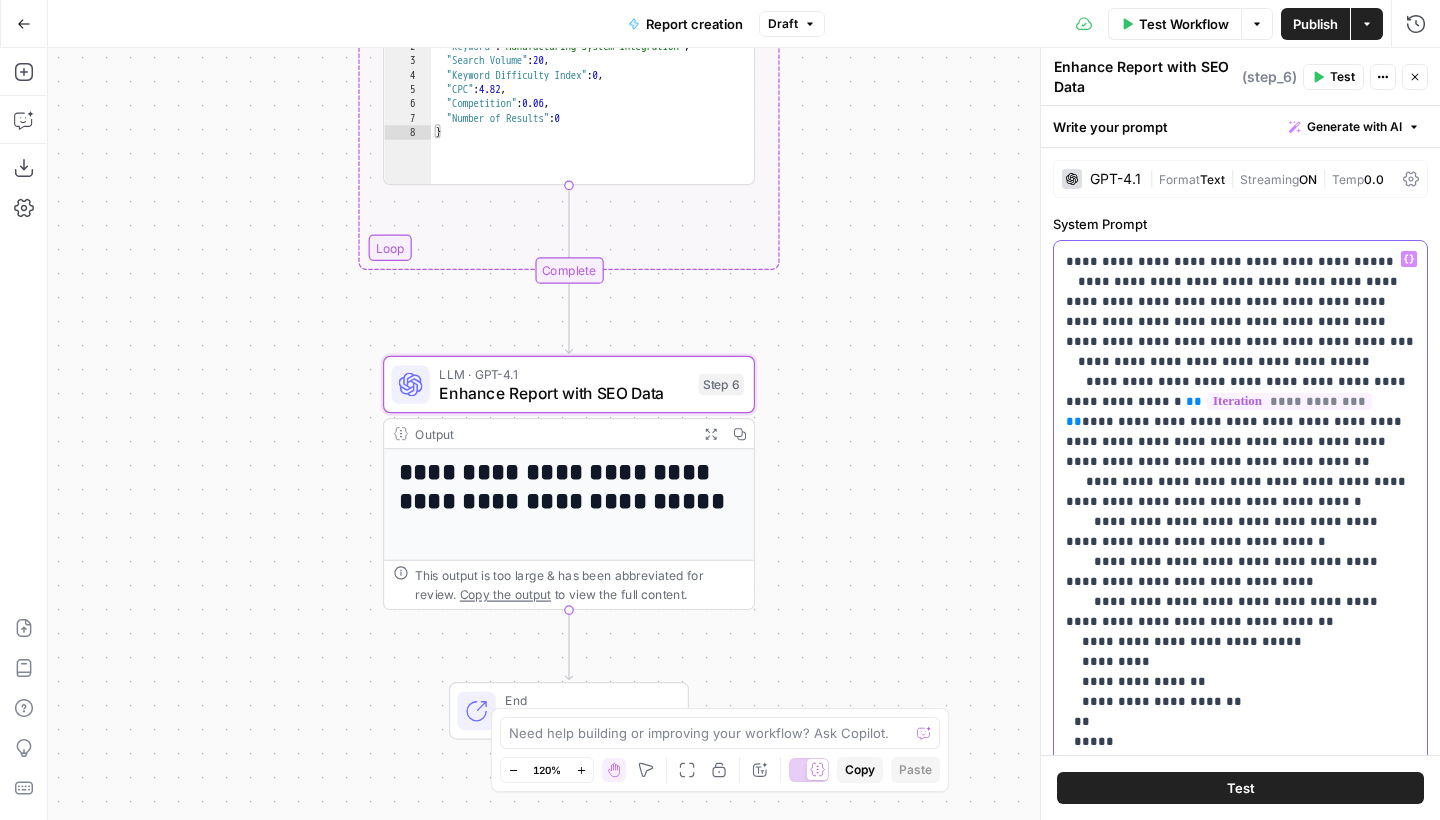click on "**********" at bounding box center [1240, 648] 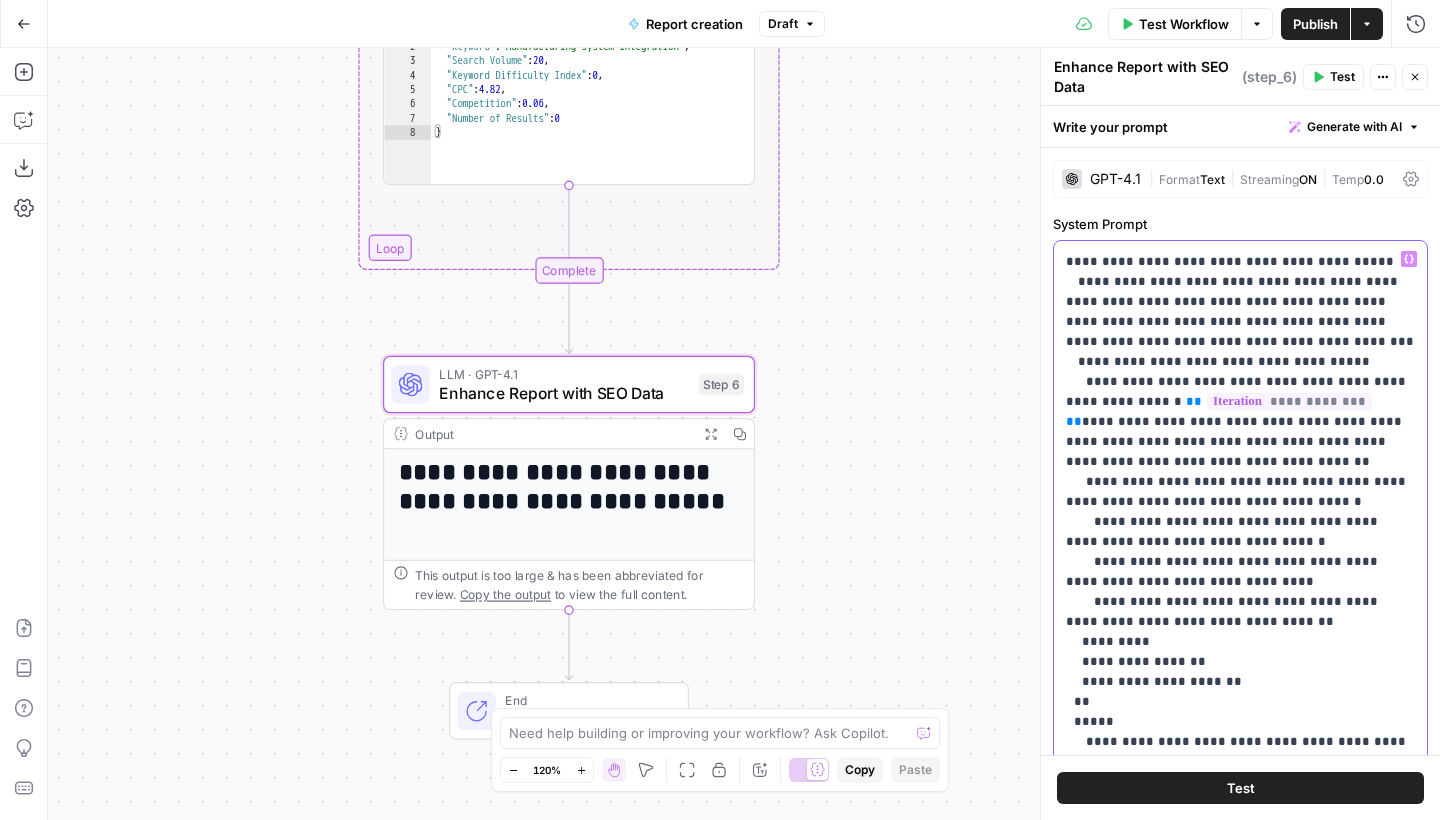 click on "**********" at bounding box center (1240, 572) 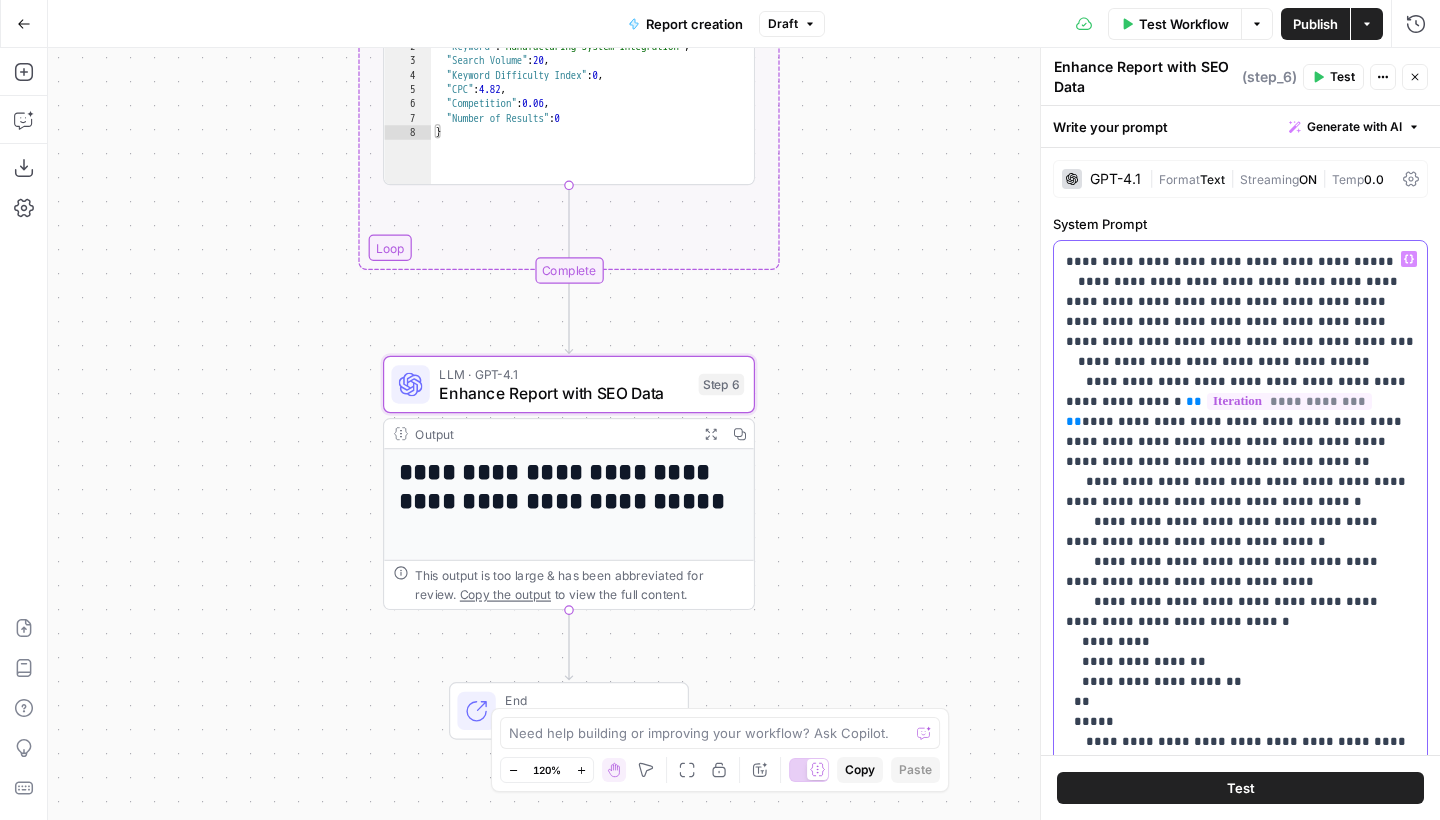click on "**********" at bounding box center [1240, 572] 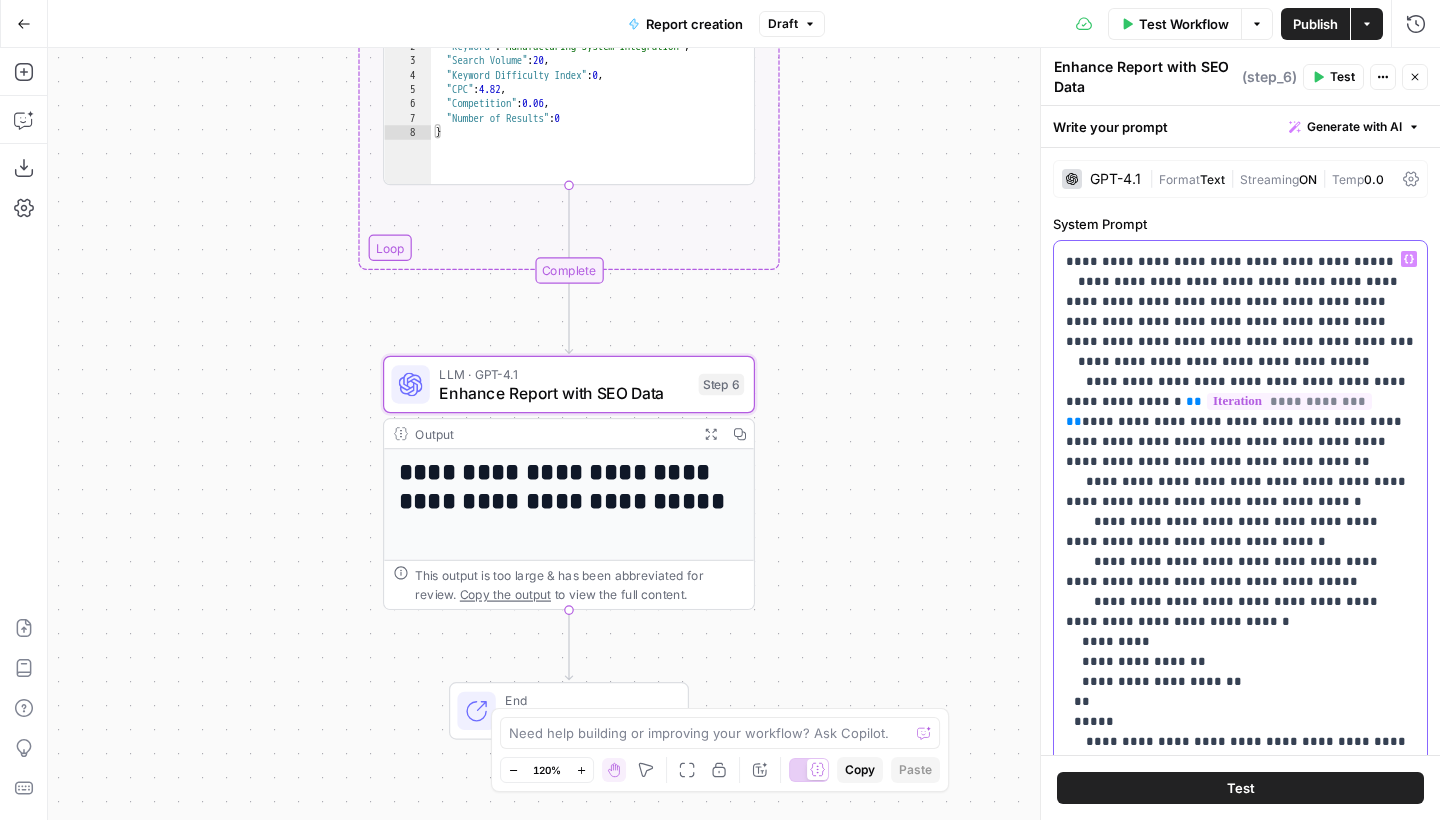 drag, startPoint x: 1157, startPoint y: 625, endPoint x: 1101, endPoint y: 625, distance: 56 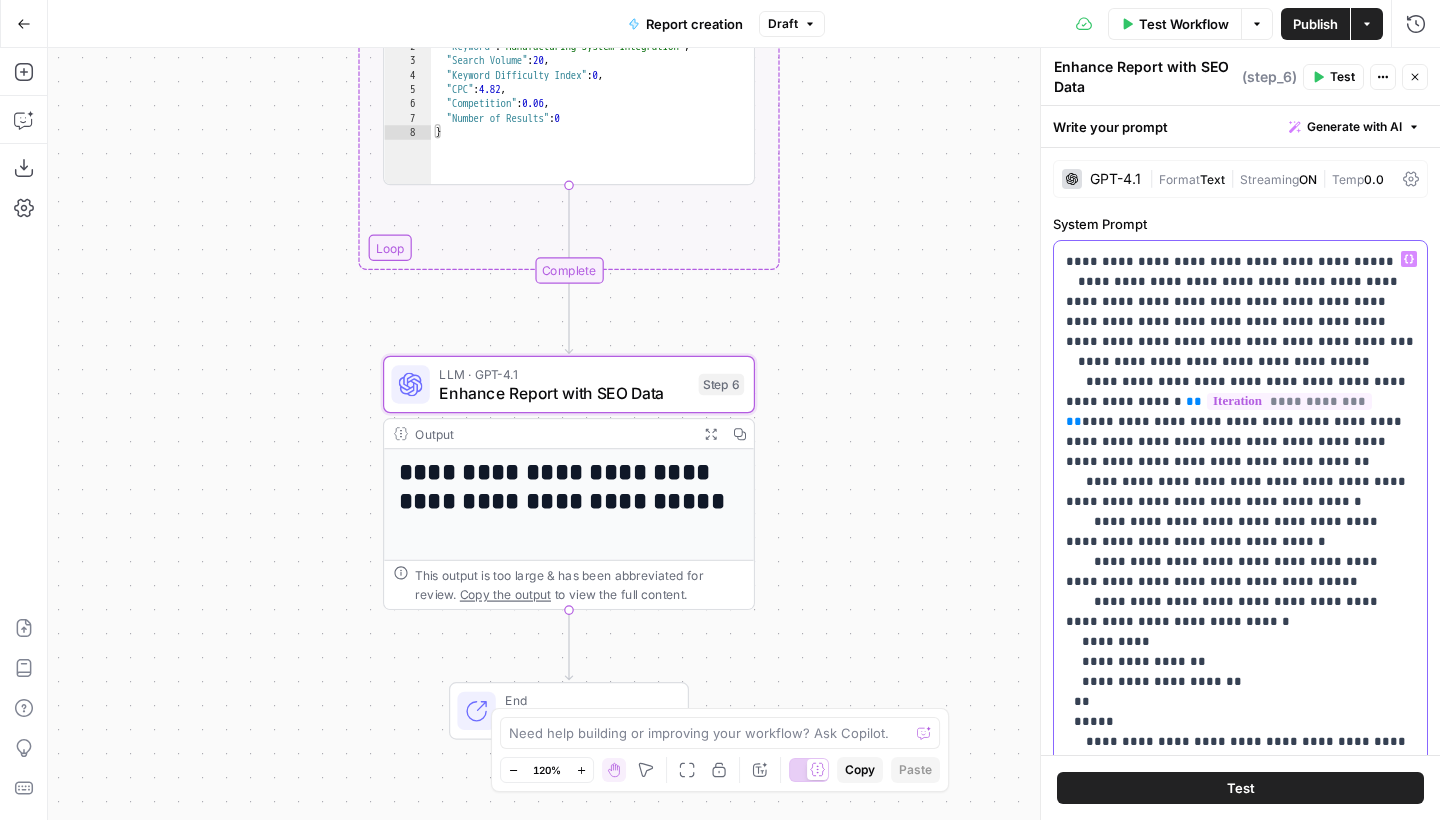 click on "**********" at bounding box center (1240, 572) 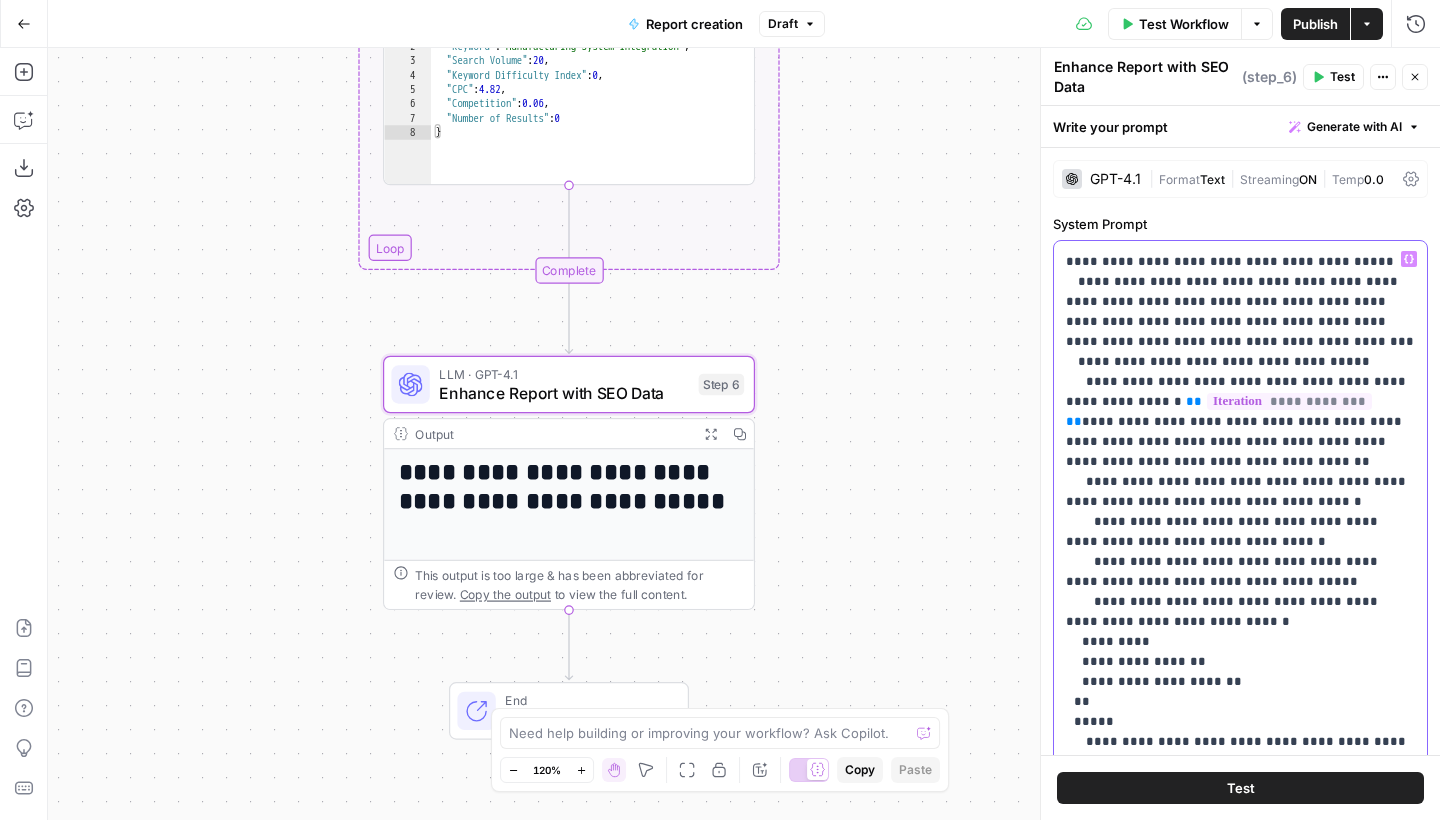 click on "**********" at bounding box center [1240, 572] 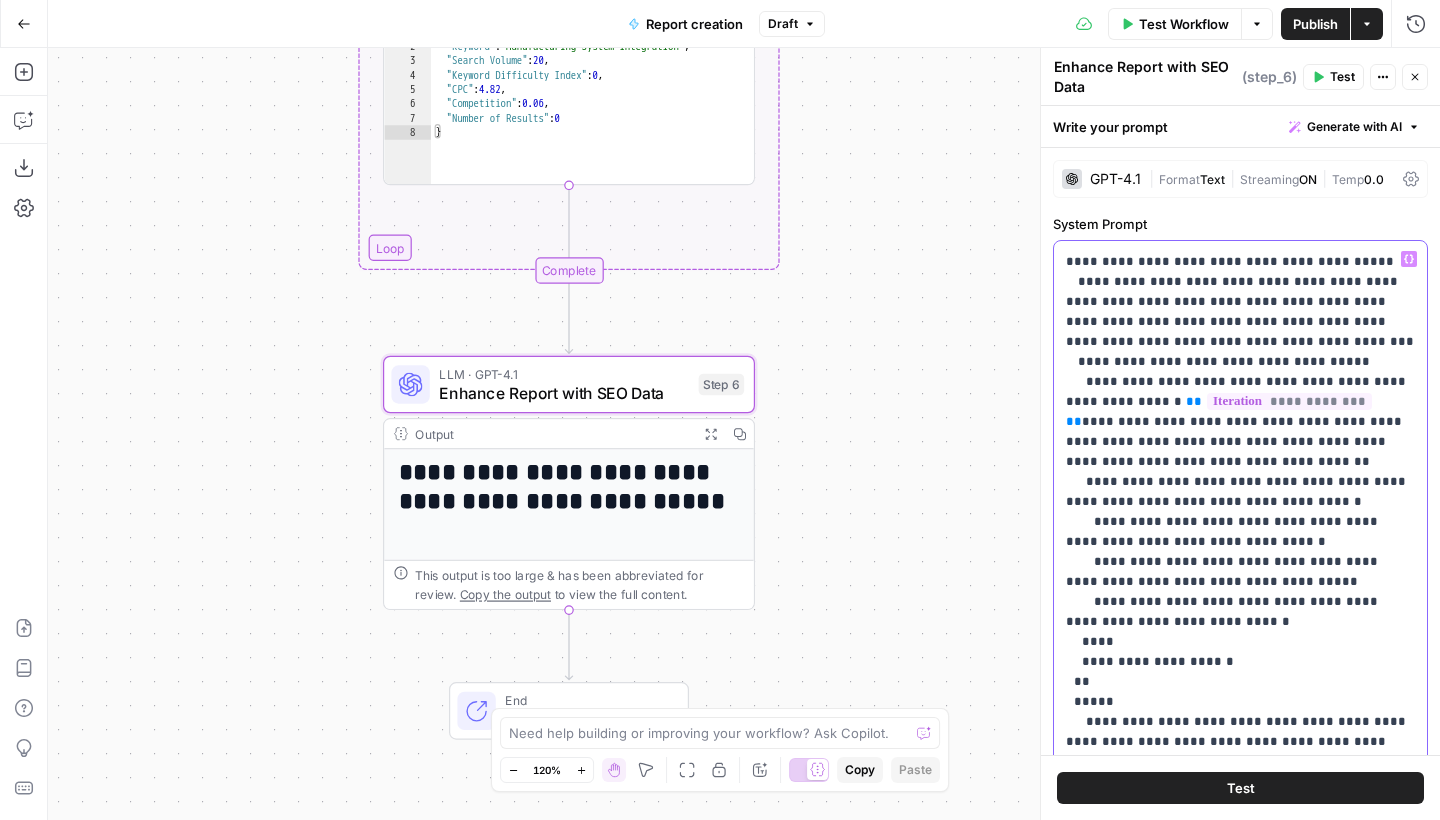 click on "**********" at bounding box center (1240, 562) 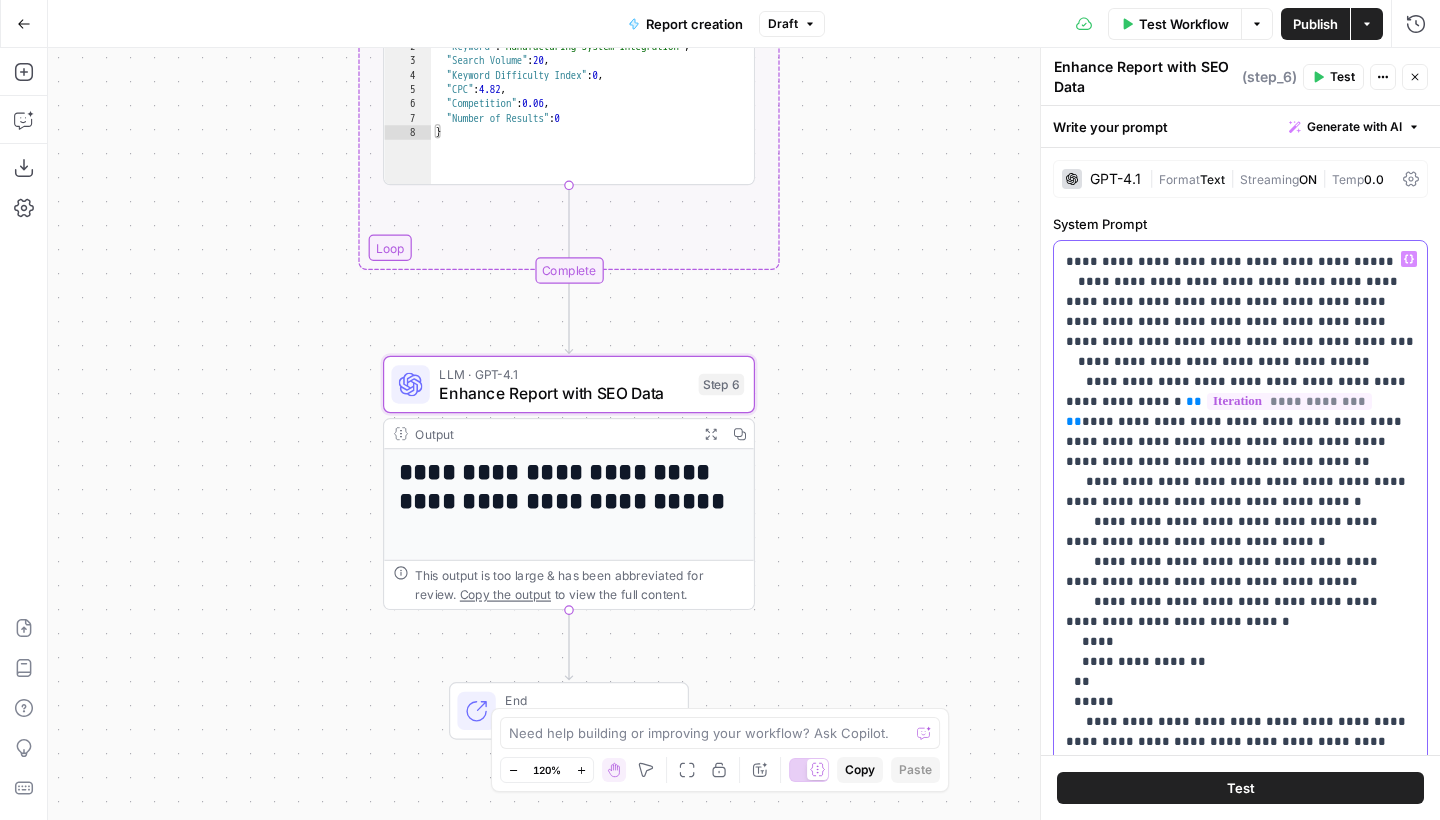 drag, startPoint x: 1150, startPoint y: 670, endPoint x: 1048, endPoint y: 662, distance: 102.31325 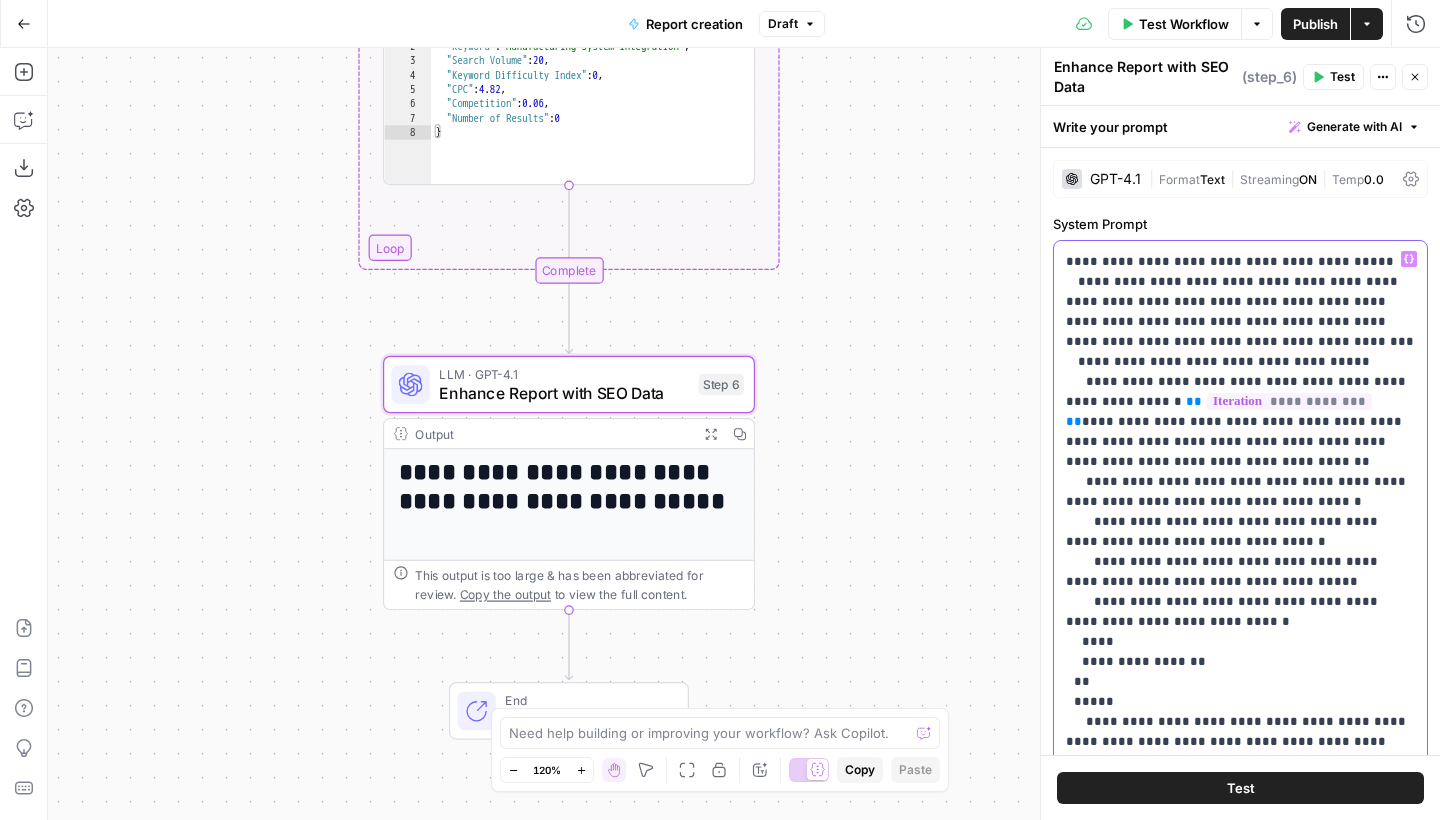 click on "**********" at bounding box center (1240, 434) 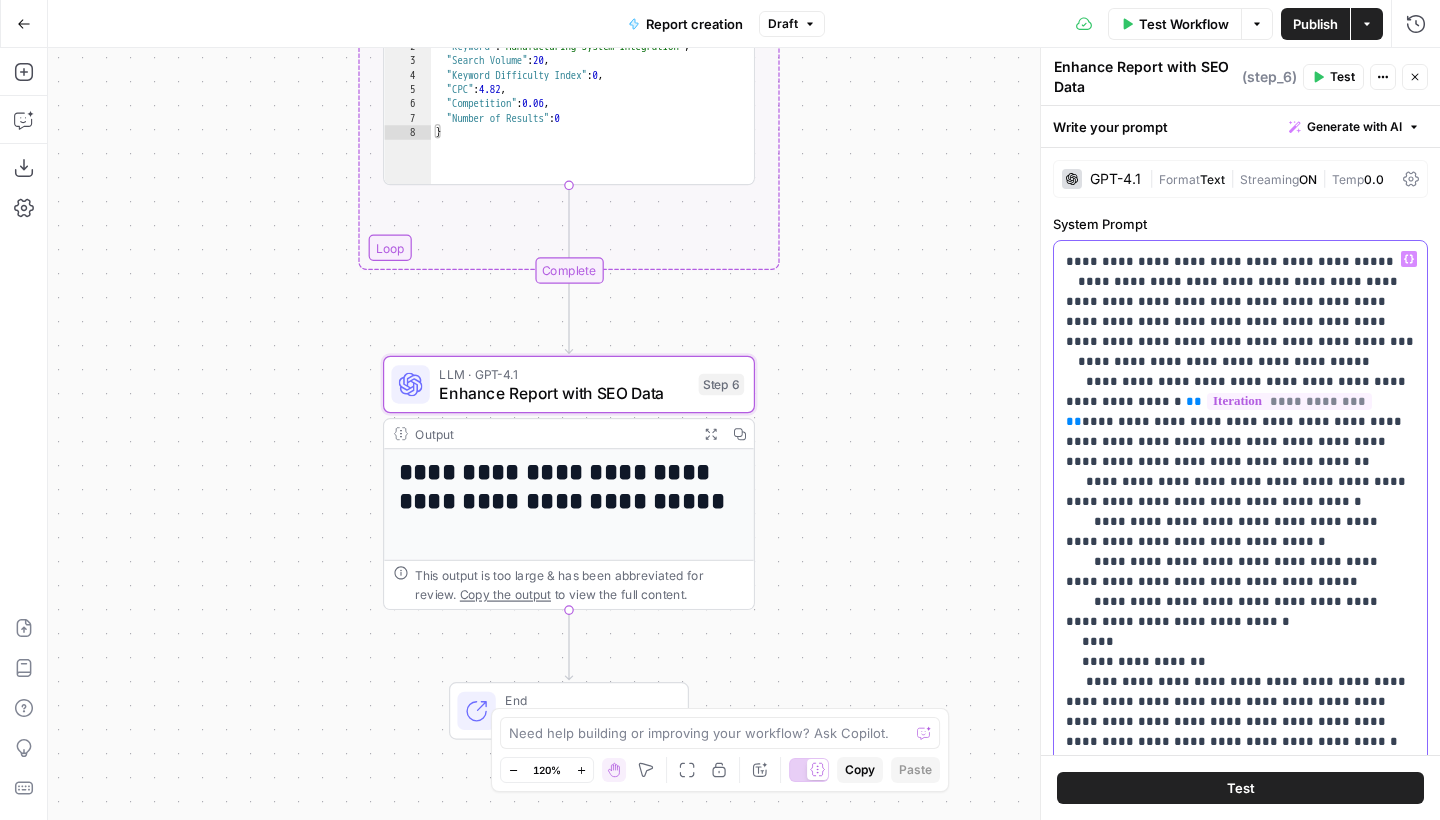 drag, startPoint x: 1208, startPoint y: 606, endPoint x: 1093, endPoint y: 585, distance: 116.901665 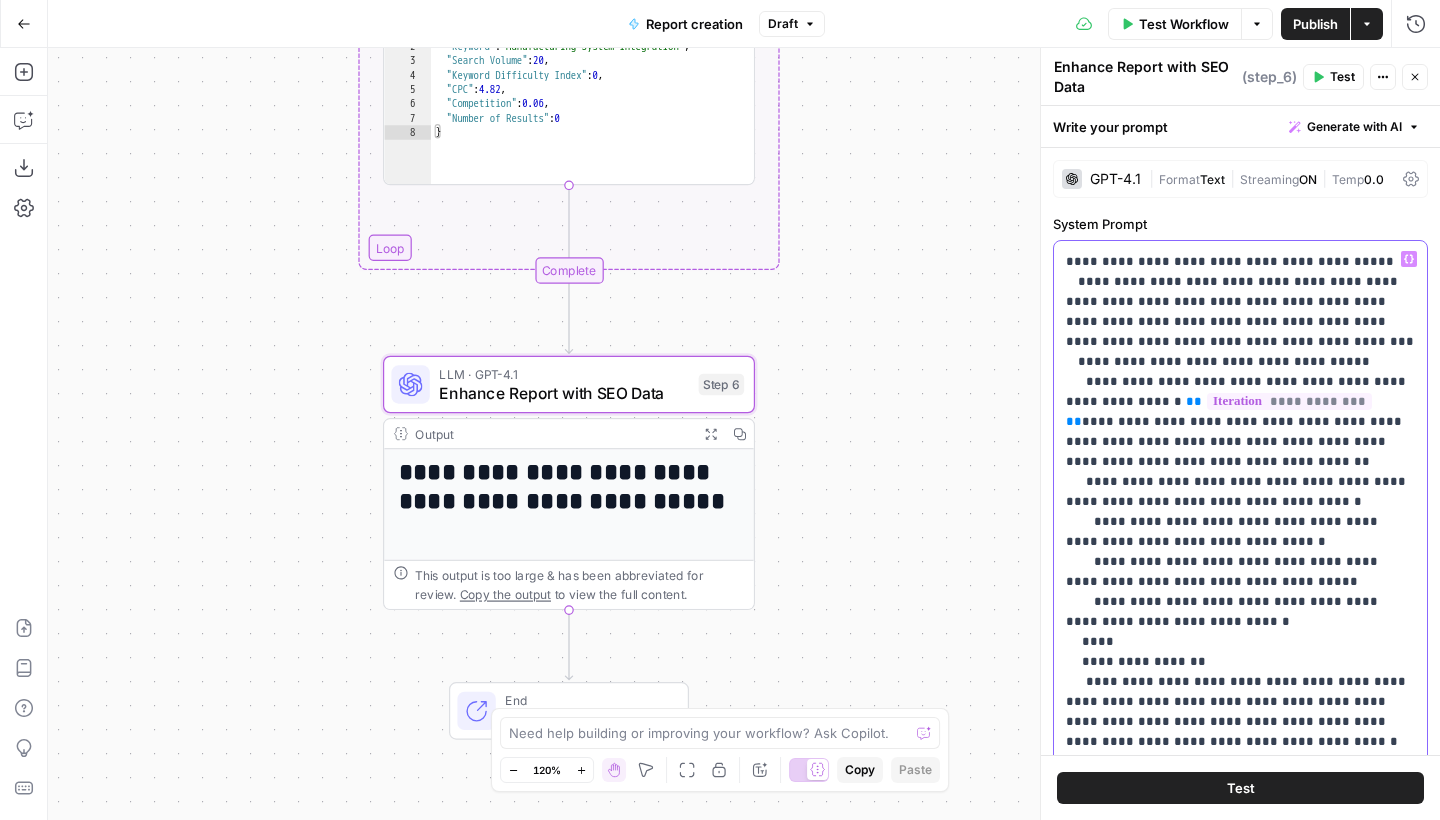 click on "**********" at bounding box center (1240, 542) 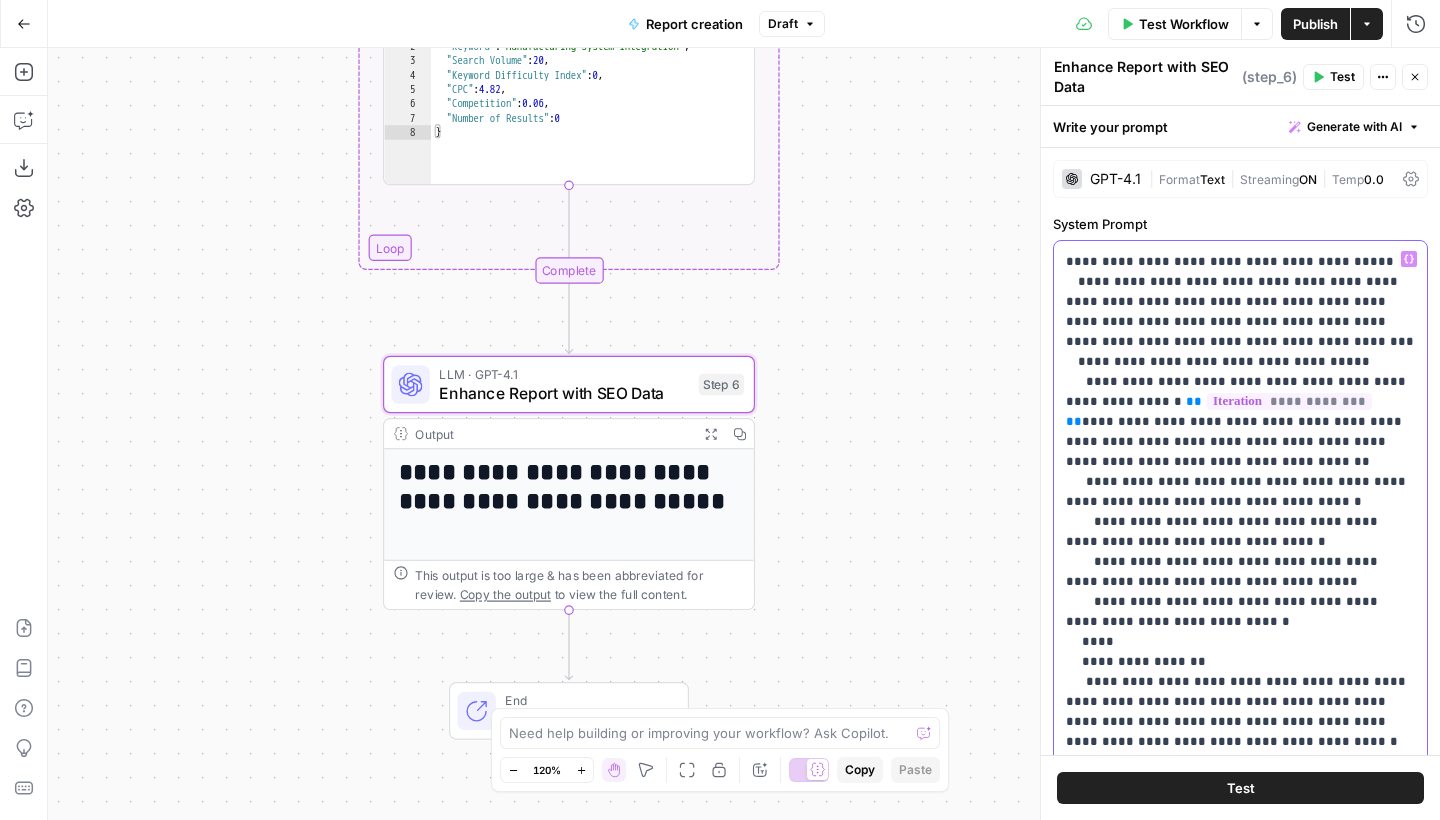 click on "**********" at bounding box center [1240, 542] 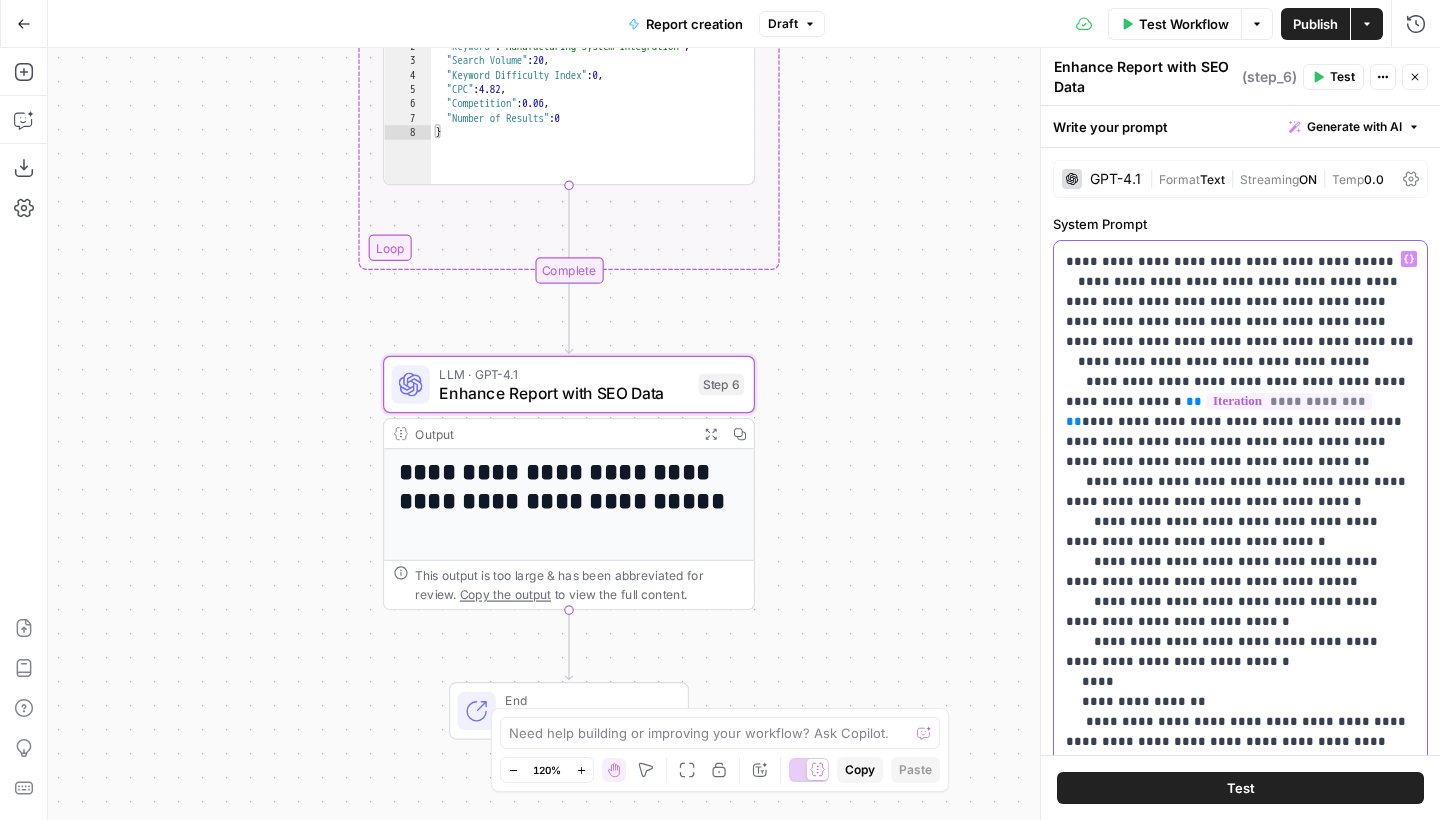 click on "**********" at bounding box center (1240, 562) 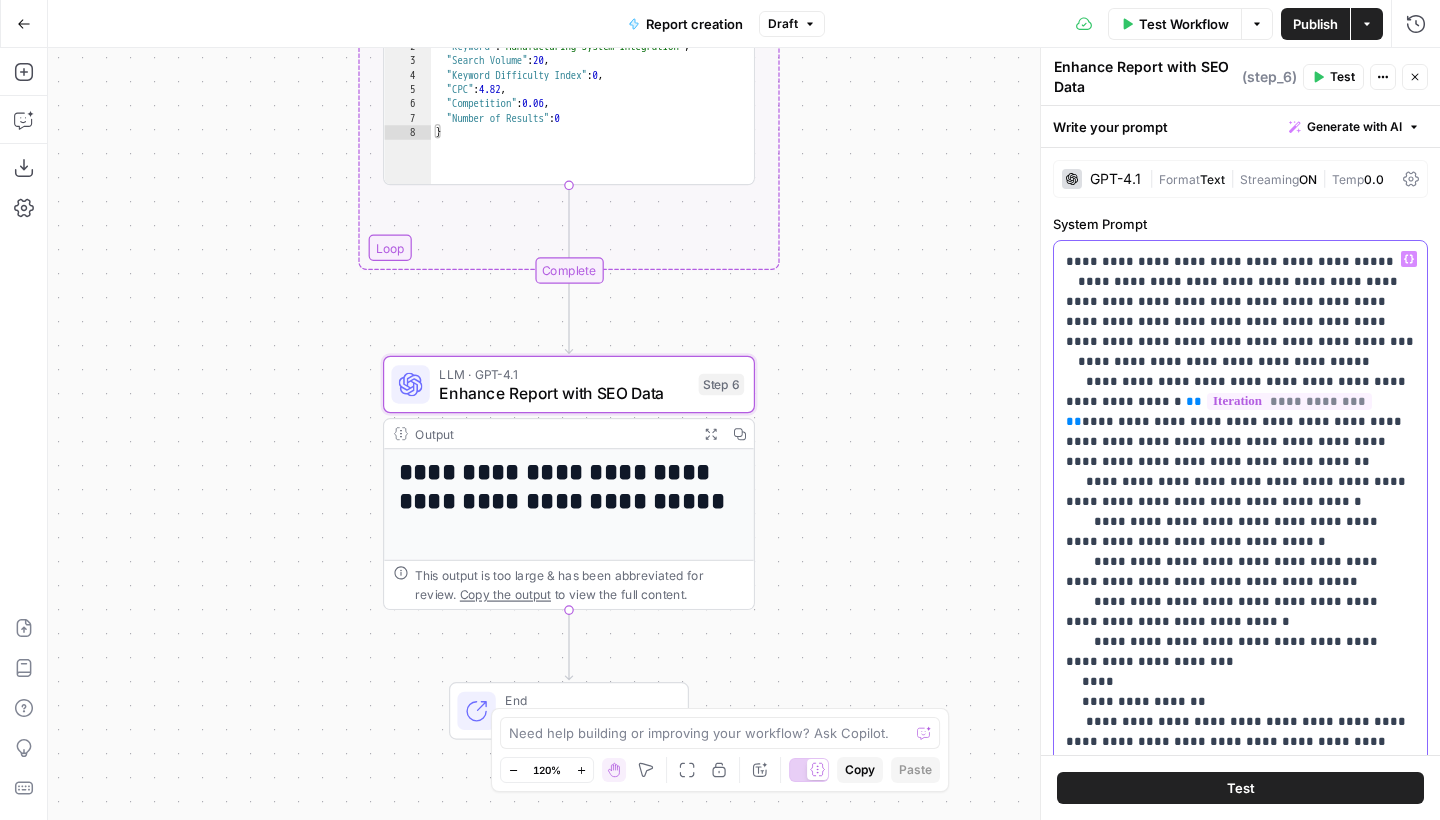 click on "**********" at bounding box center (1240, 562) 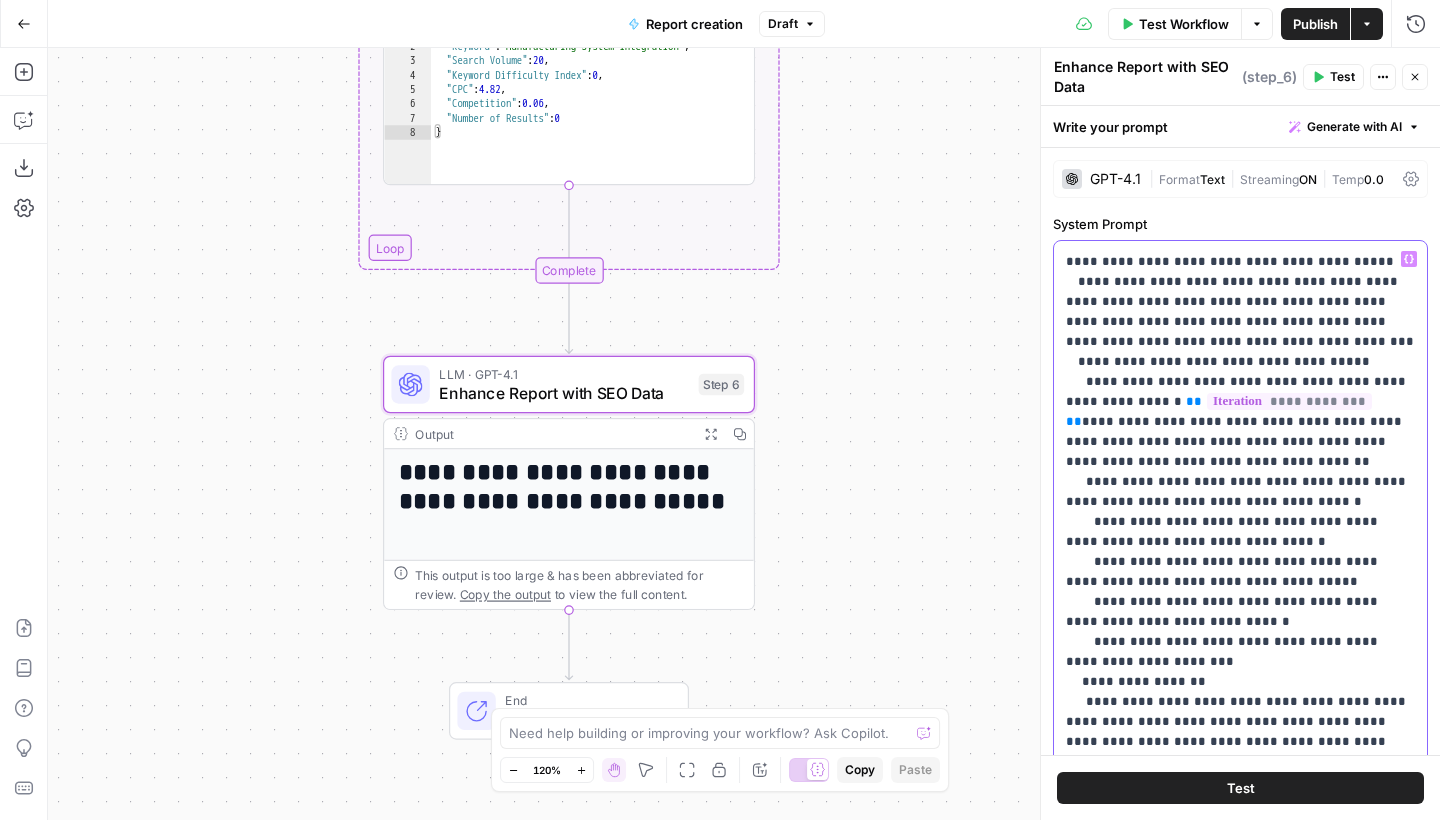 click on "**********" at bounding box center (1240, 552) 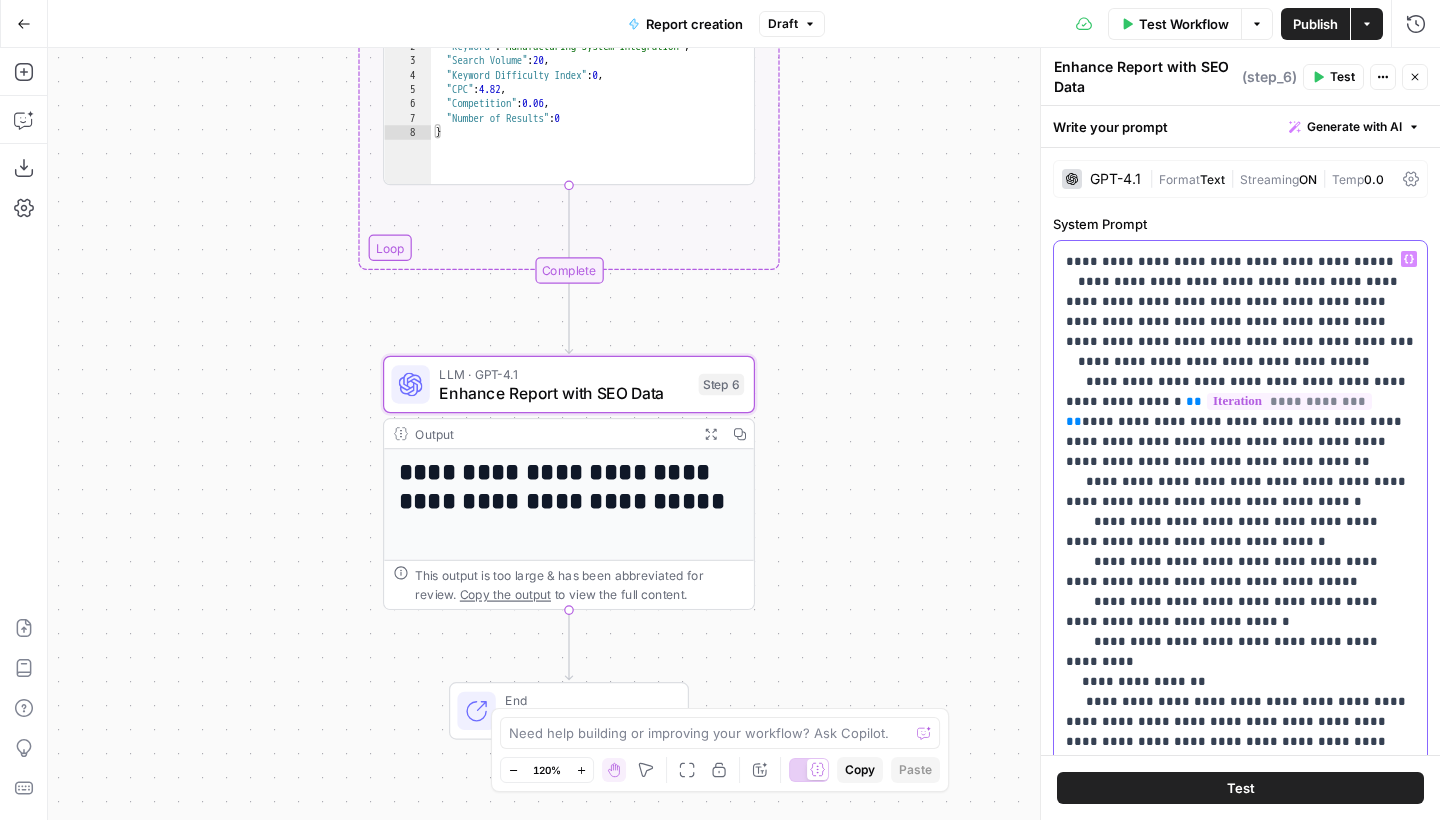 drag, startPoint x: 1095, startPoint y: 623, endPoint x: 1281, endPoint y: 622, distance: 186.00269 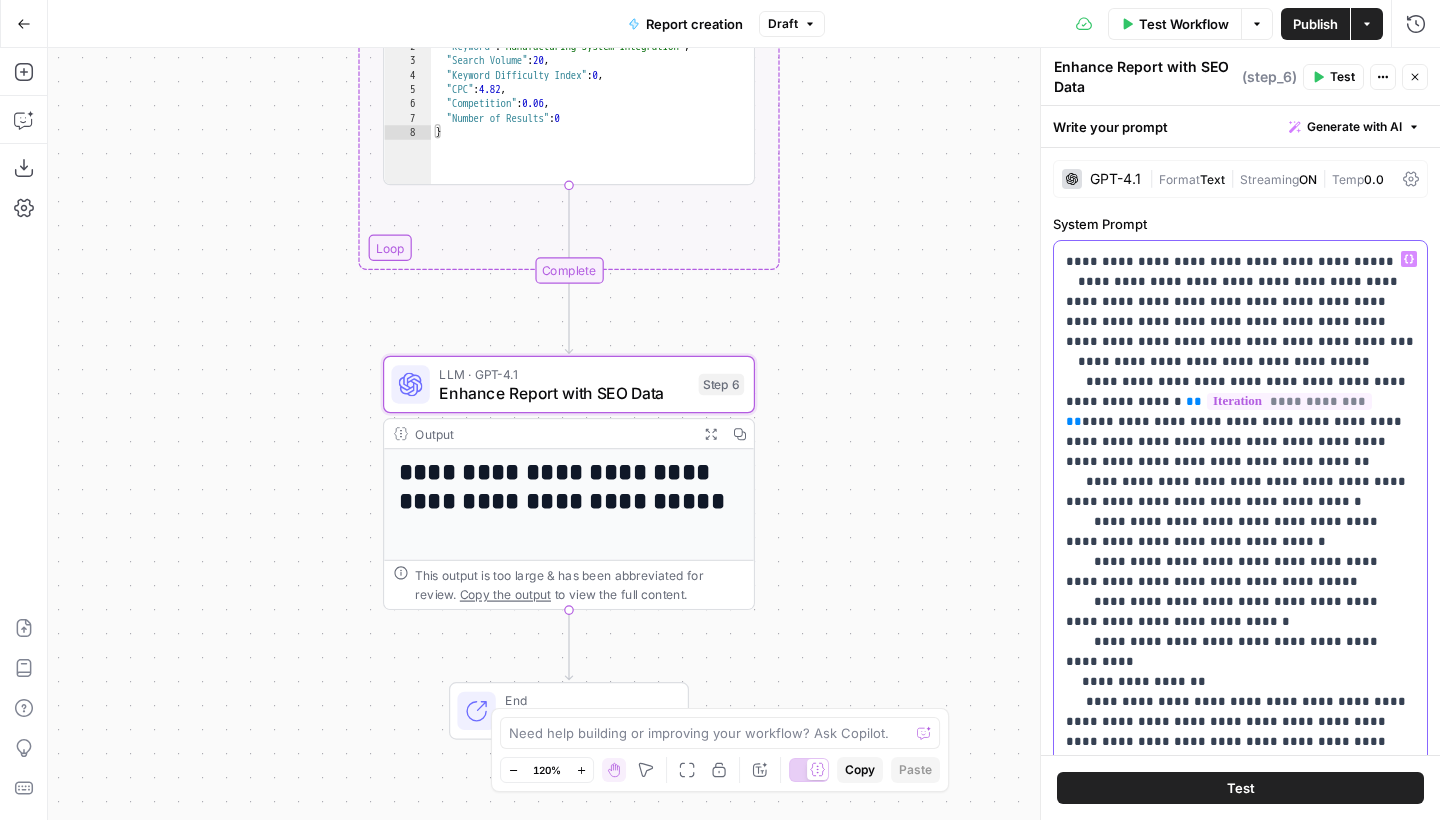 drag, startPoint x: 1093, startPoint y: 628, endPoint x: 1392, endPoint y: 630, distance: 299.00668 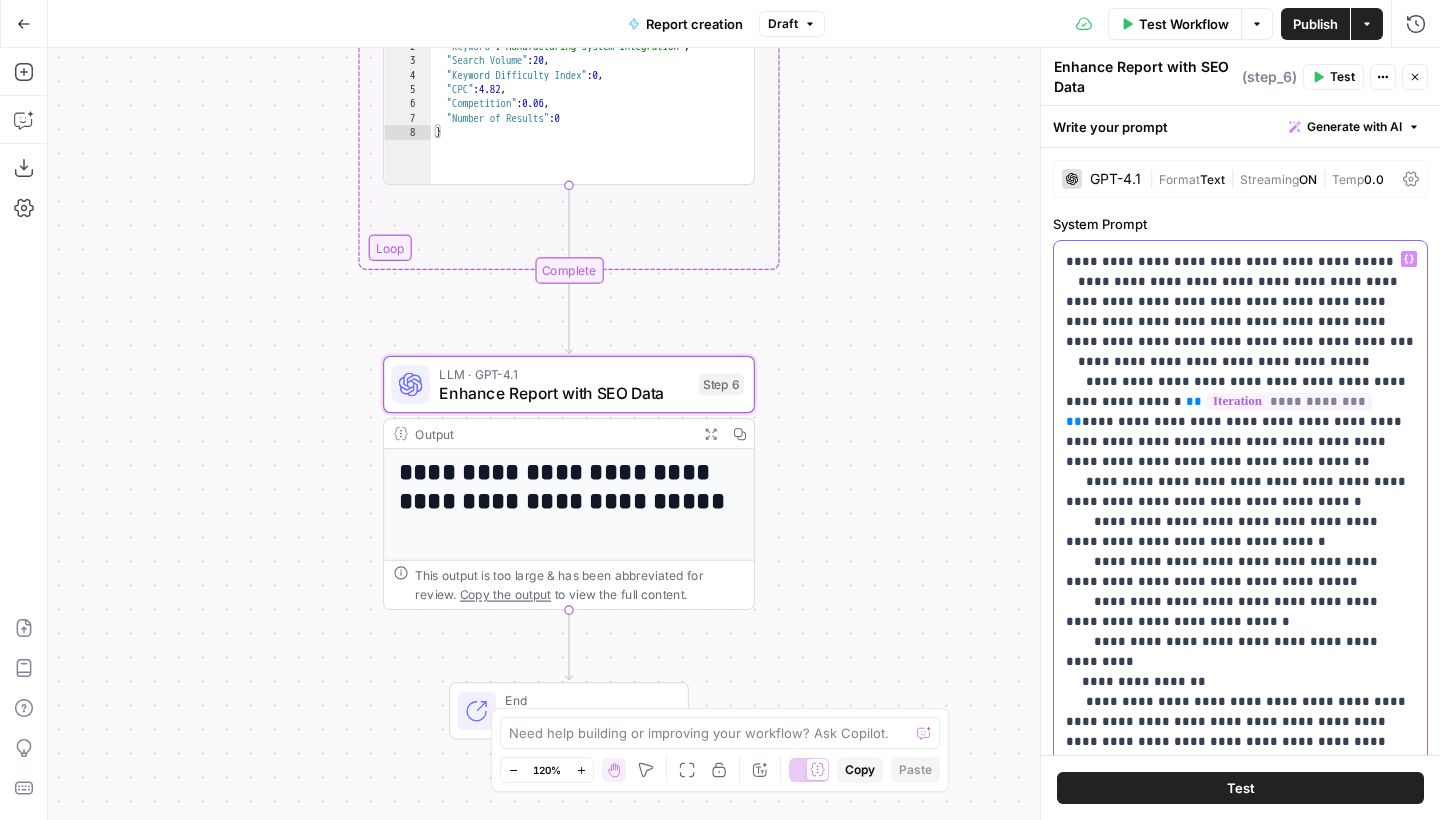 click on "**********" at bounding box center [1240, 542] 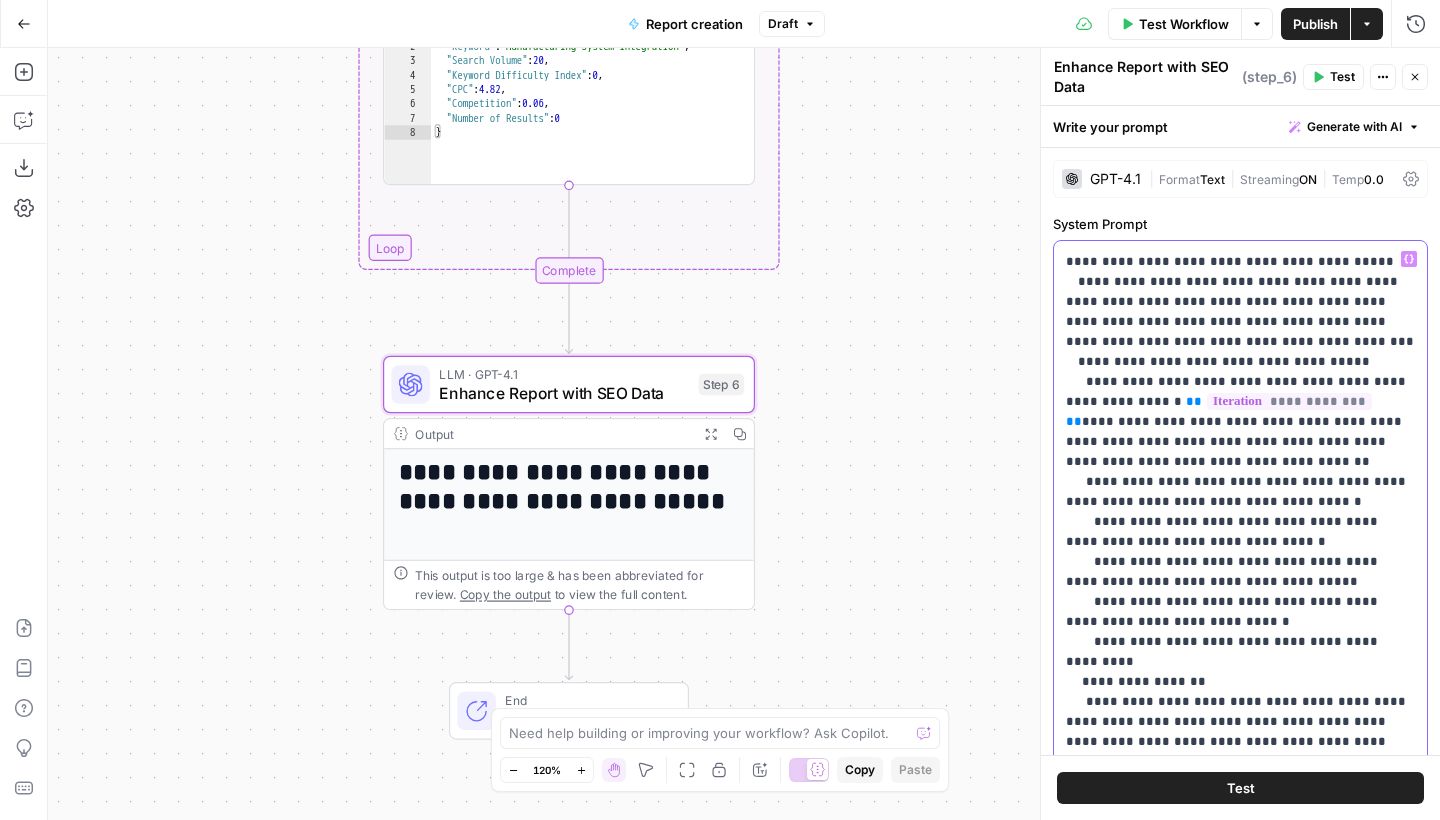 drag, startPoint x: 1407, startPoint y: 626, endPoint x: 1094, endPoint y: 624, distance: 313.00638 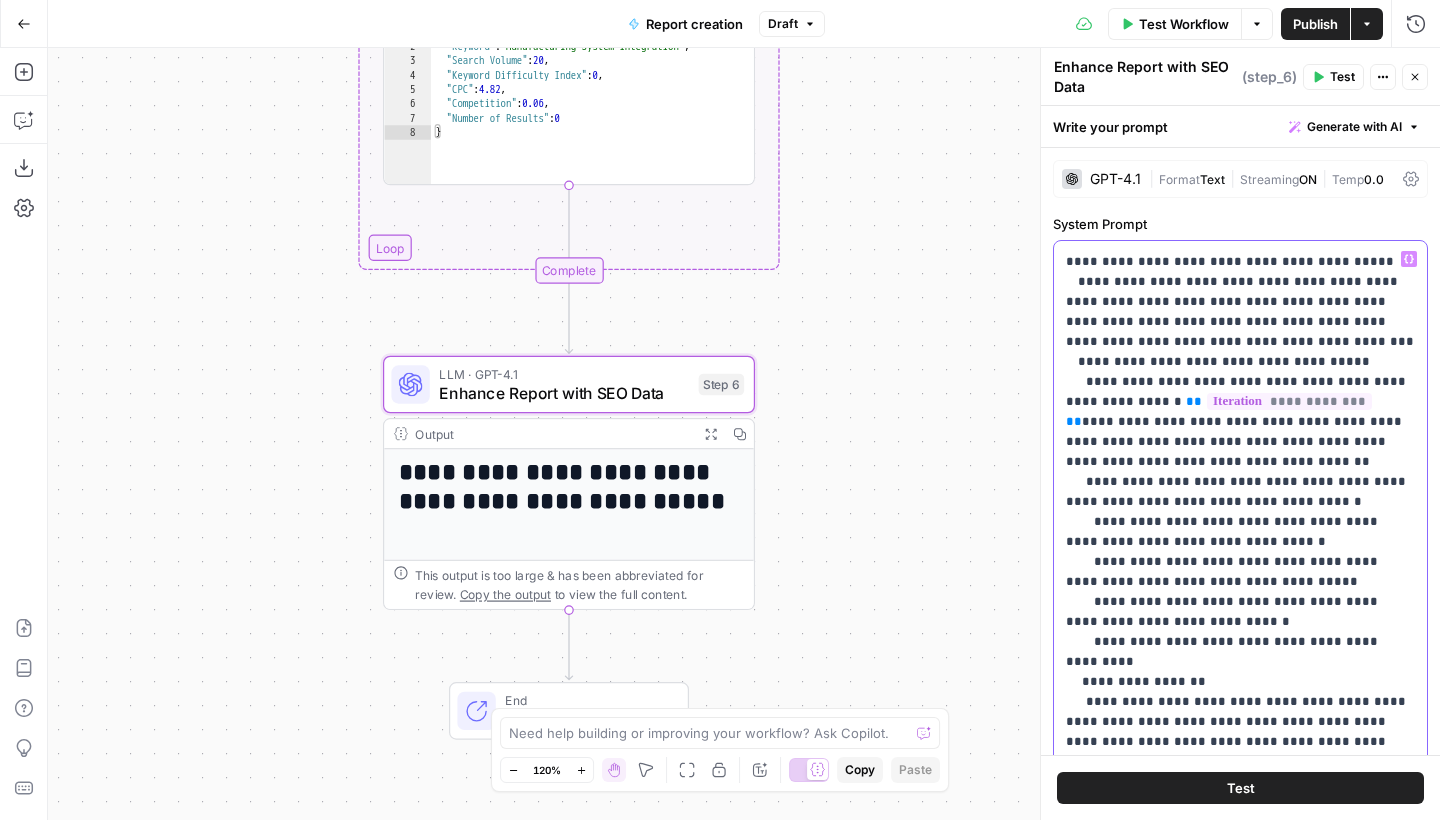 click on "**********" at bounding box center (1240, 542) 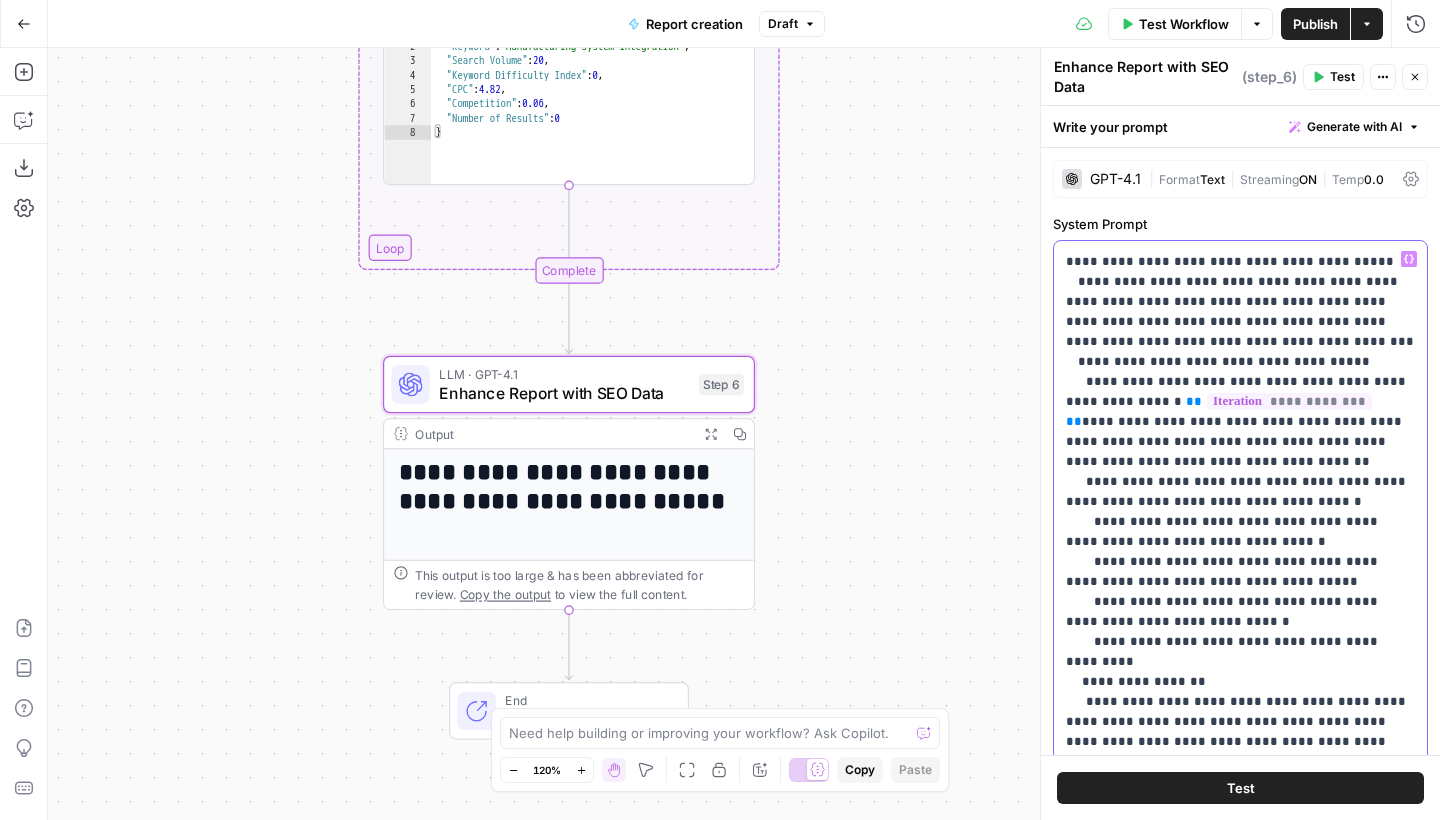 click on "**********" at bounding box center [1240, 542] 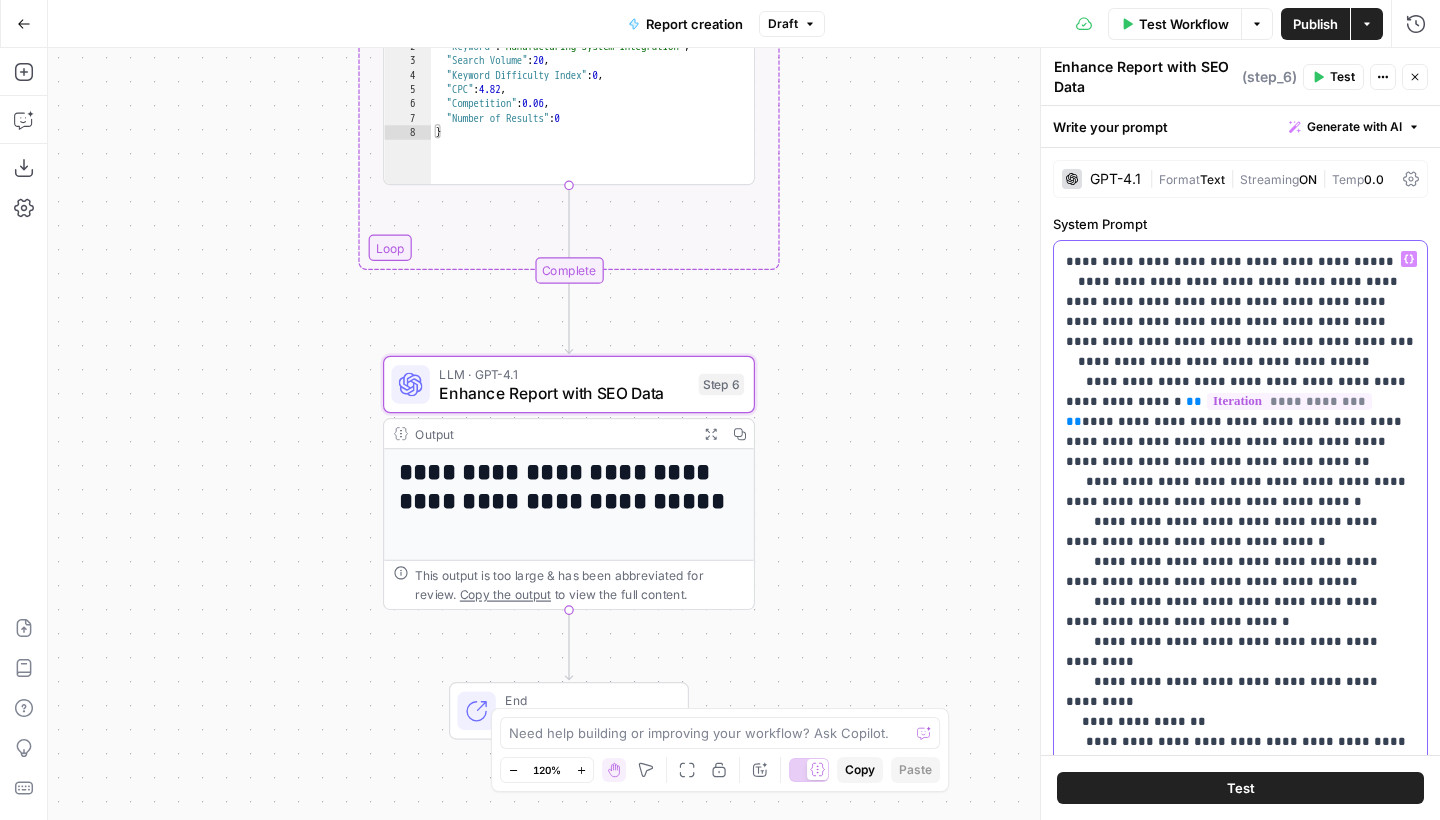 drag, startPoint x: 1232, startPoint y: 665, endPoint x: 1076, endPoint y: 665, distance: 156 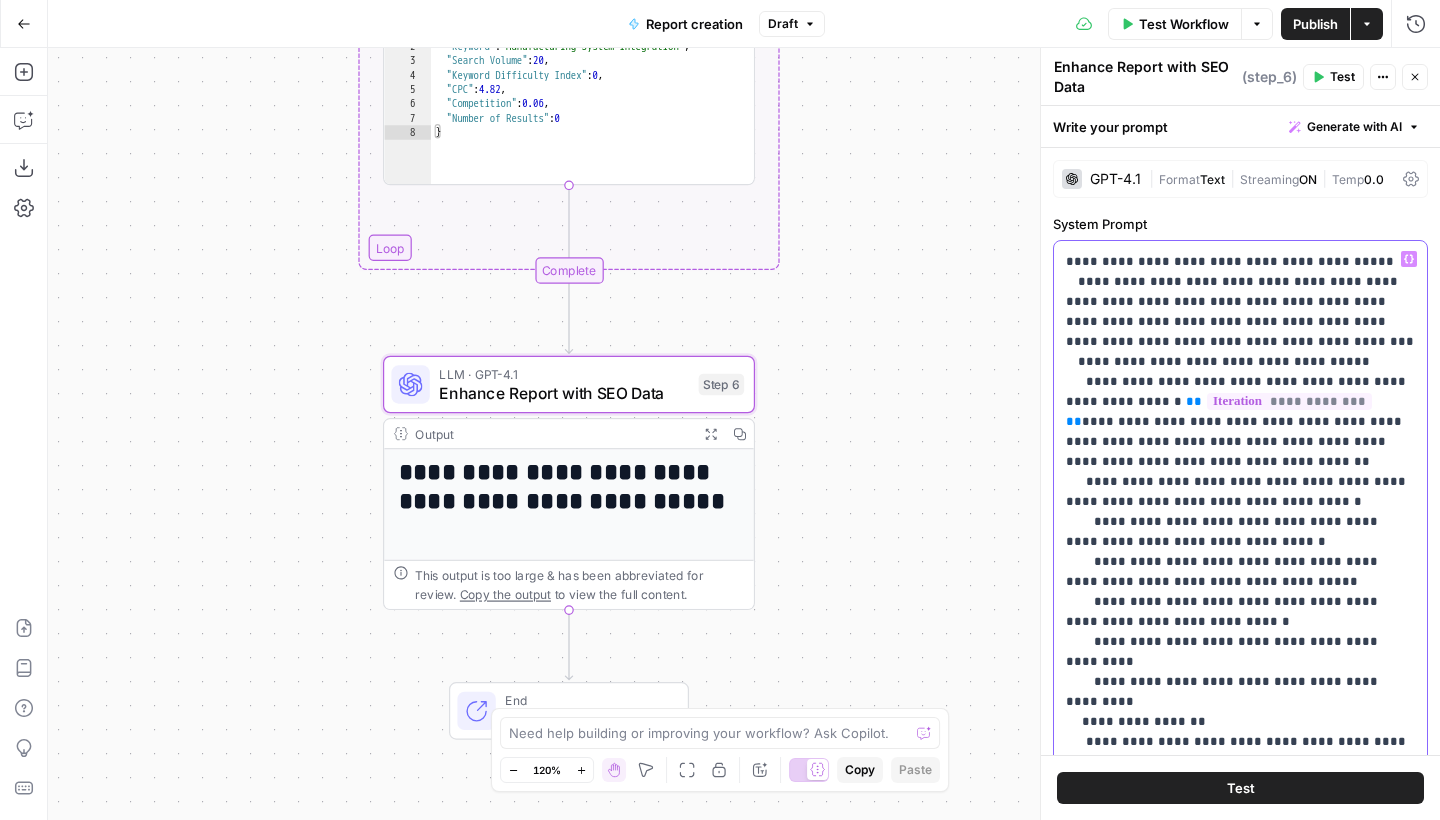 click on "**********" at bounding box center [1240, 552] 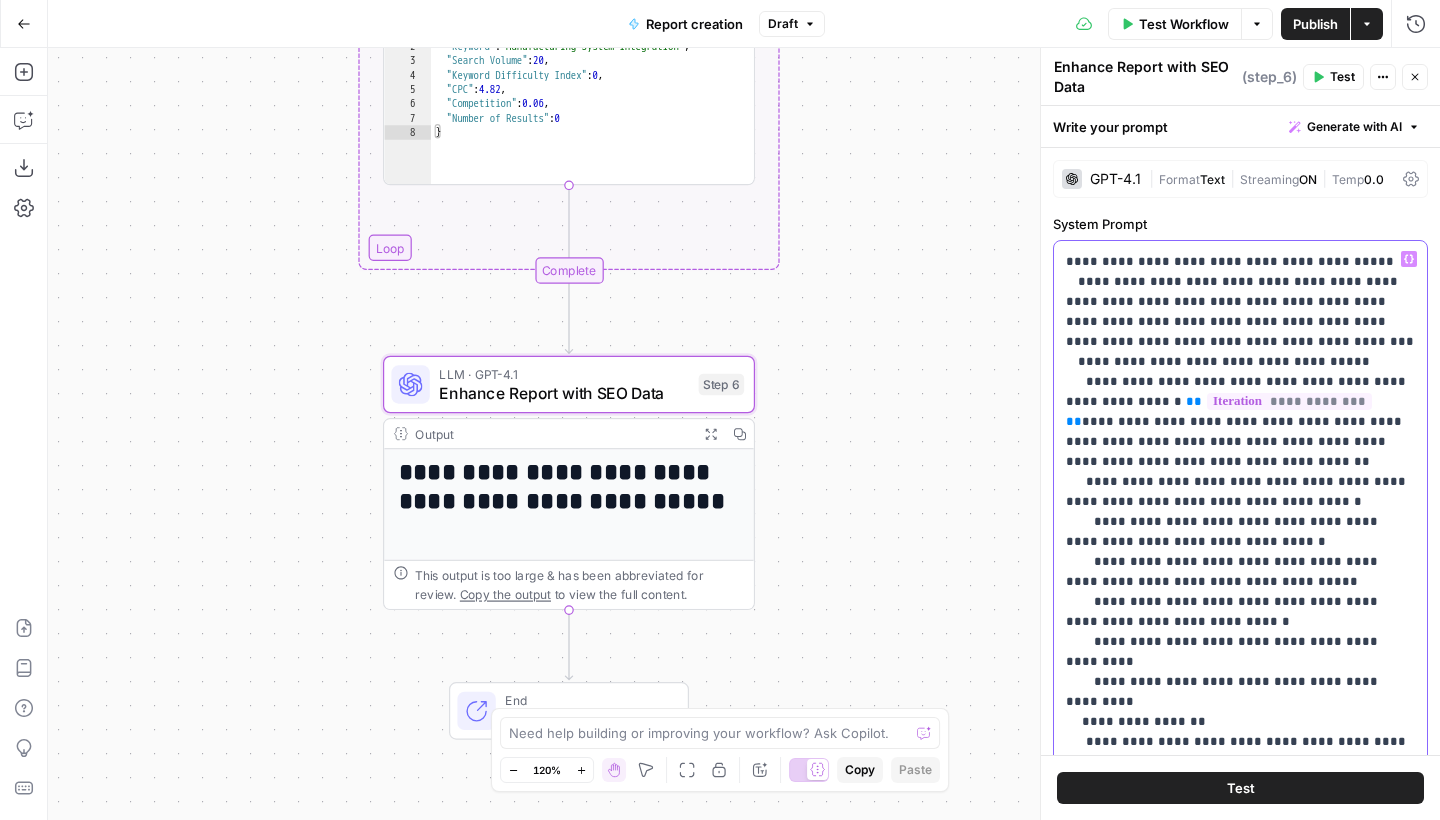 click on "**********" at bounding box center [1240, 552] 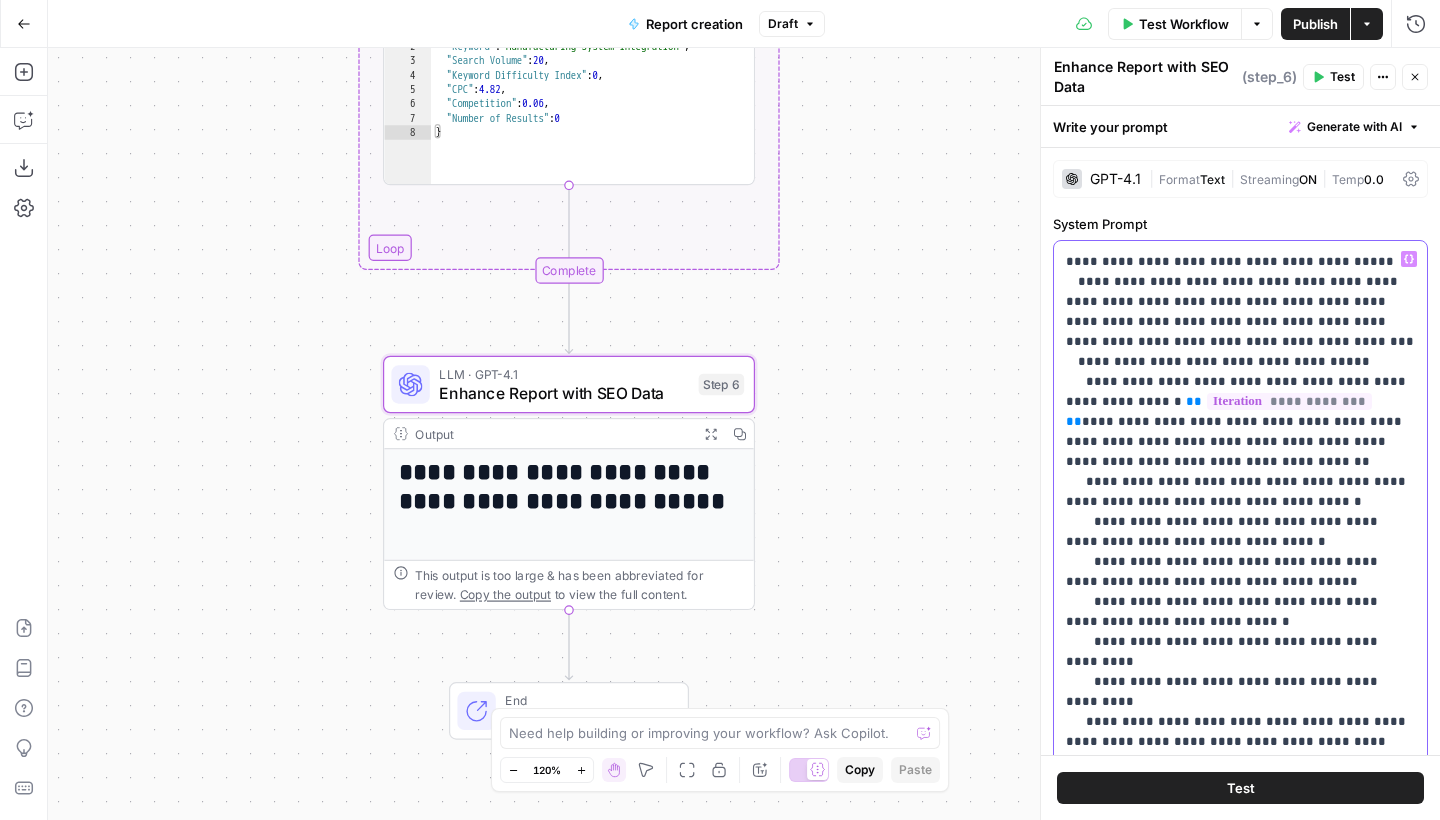 click on "**********" at bounding box center (1240, 542) 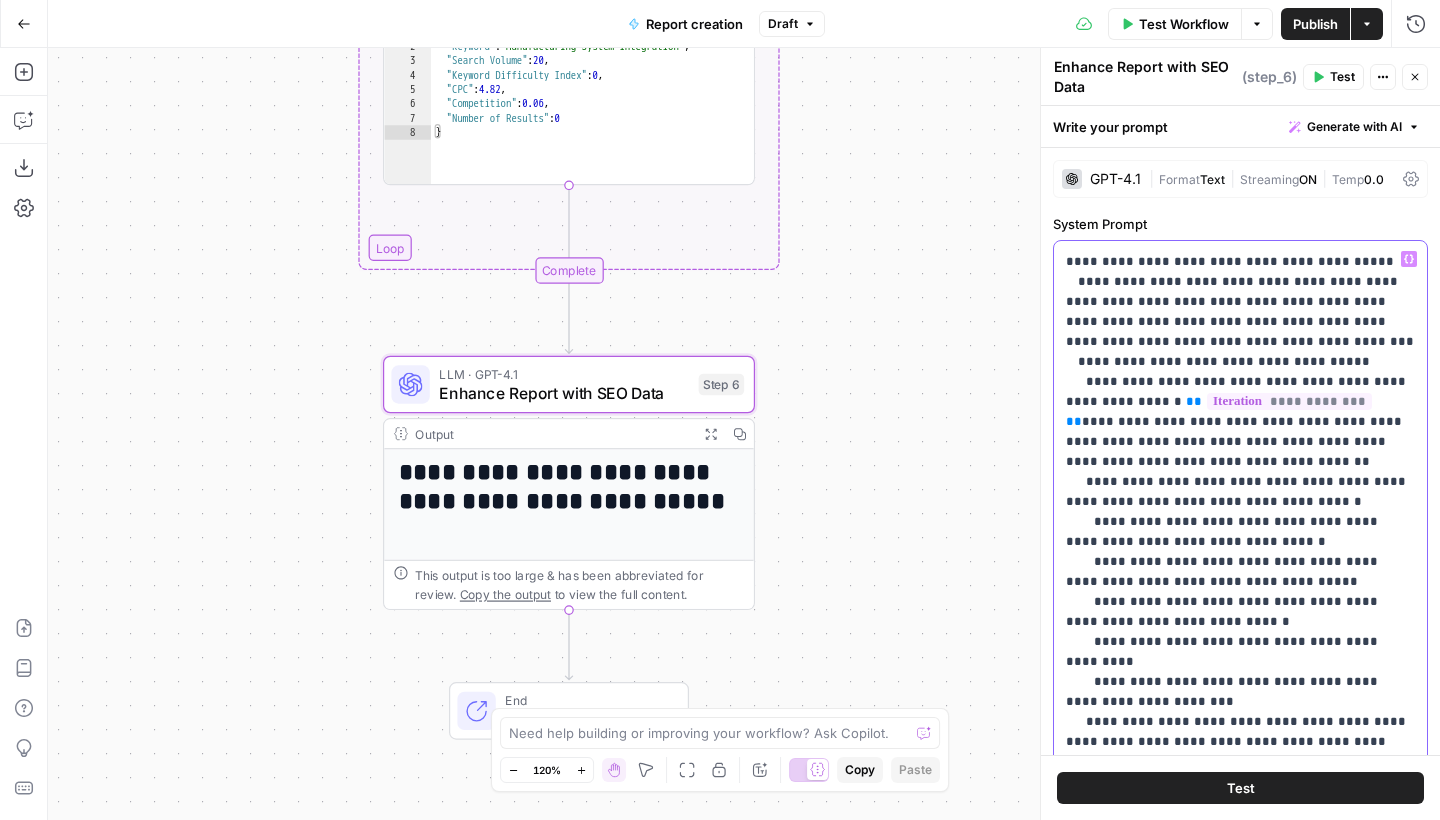 click on "**********" at bounding box center [1240, 552] 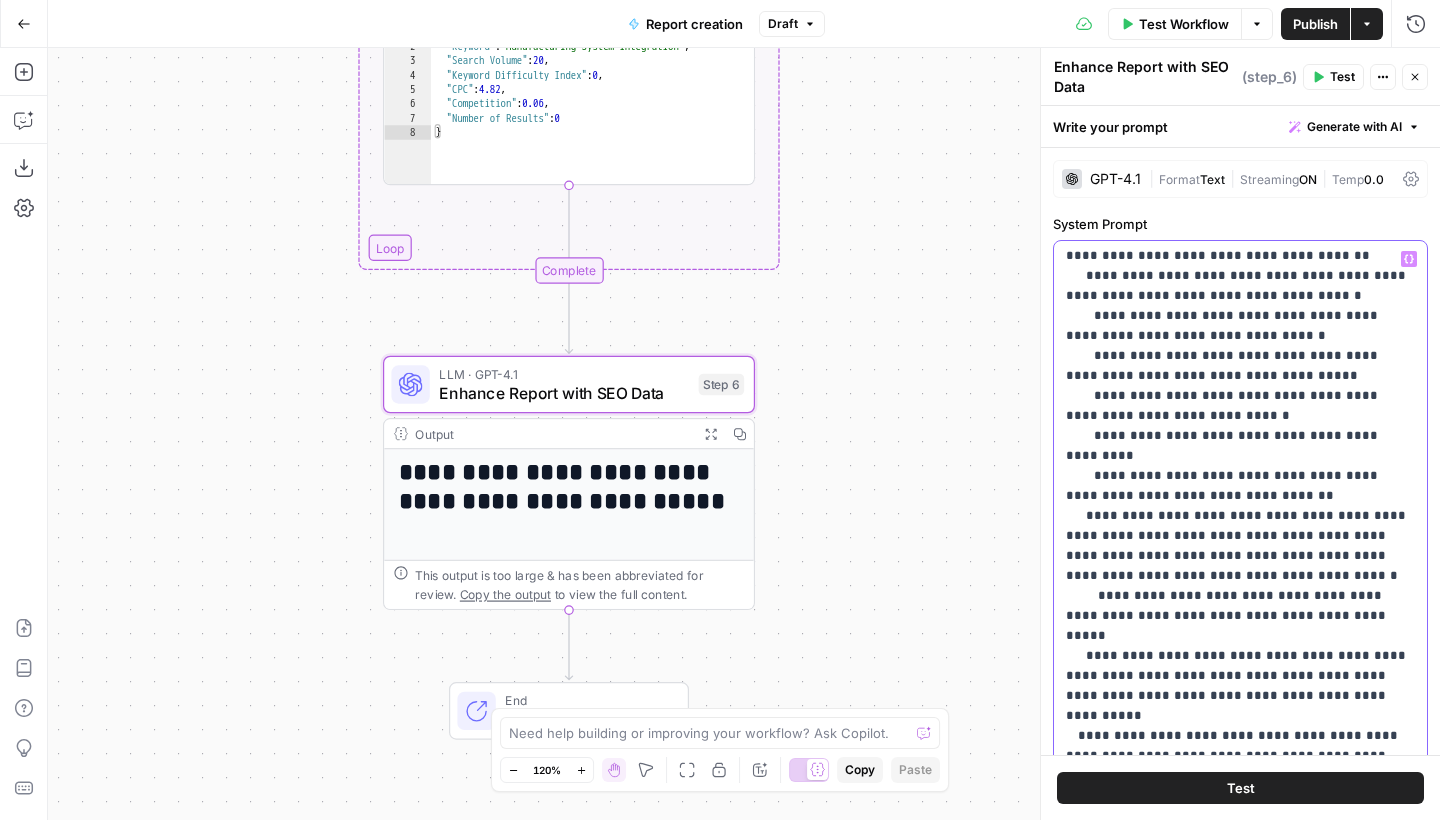 scroll, scrollTop: 601, scrollLeft: 0, axis: vertical 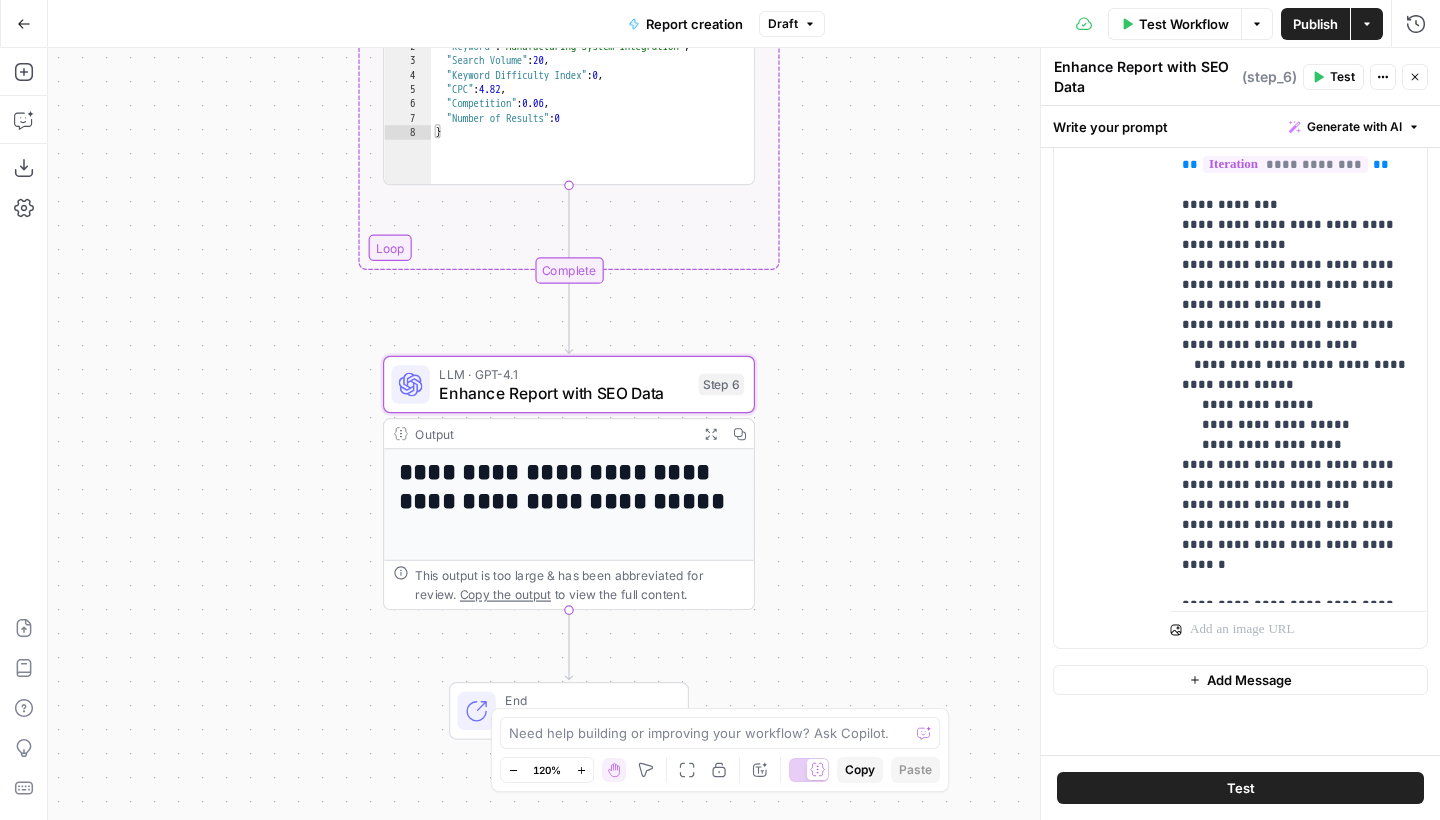 click on "Publish" at bounding box center [1315, 24] 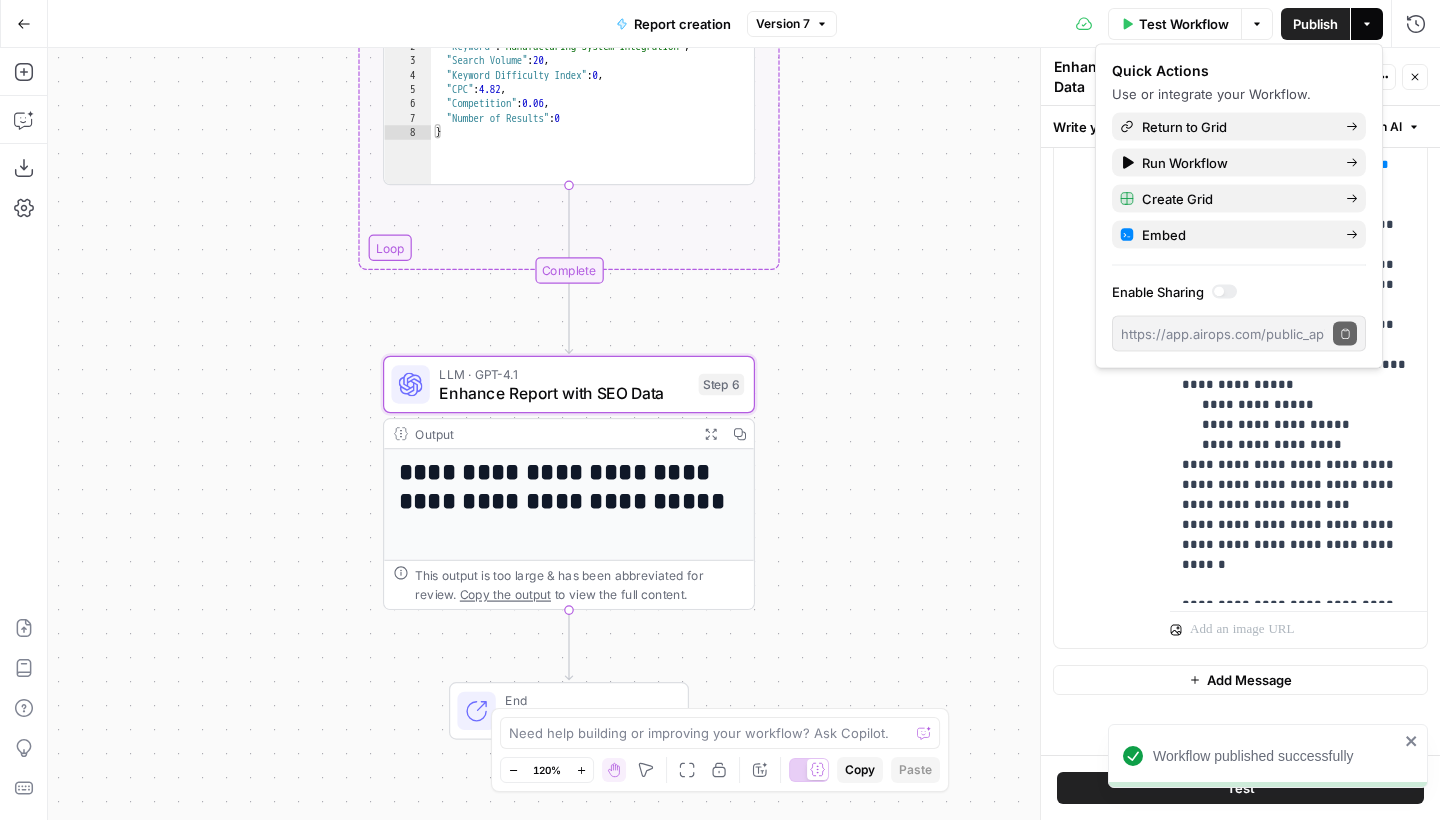 scroll, scrollTop: 0, scrollLeft: 0, axis: both 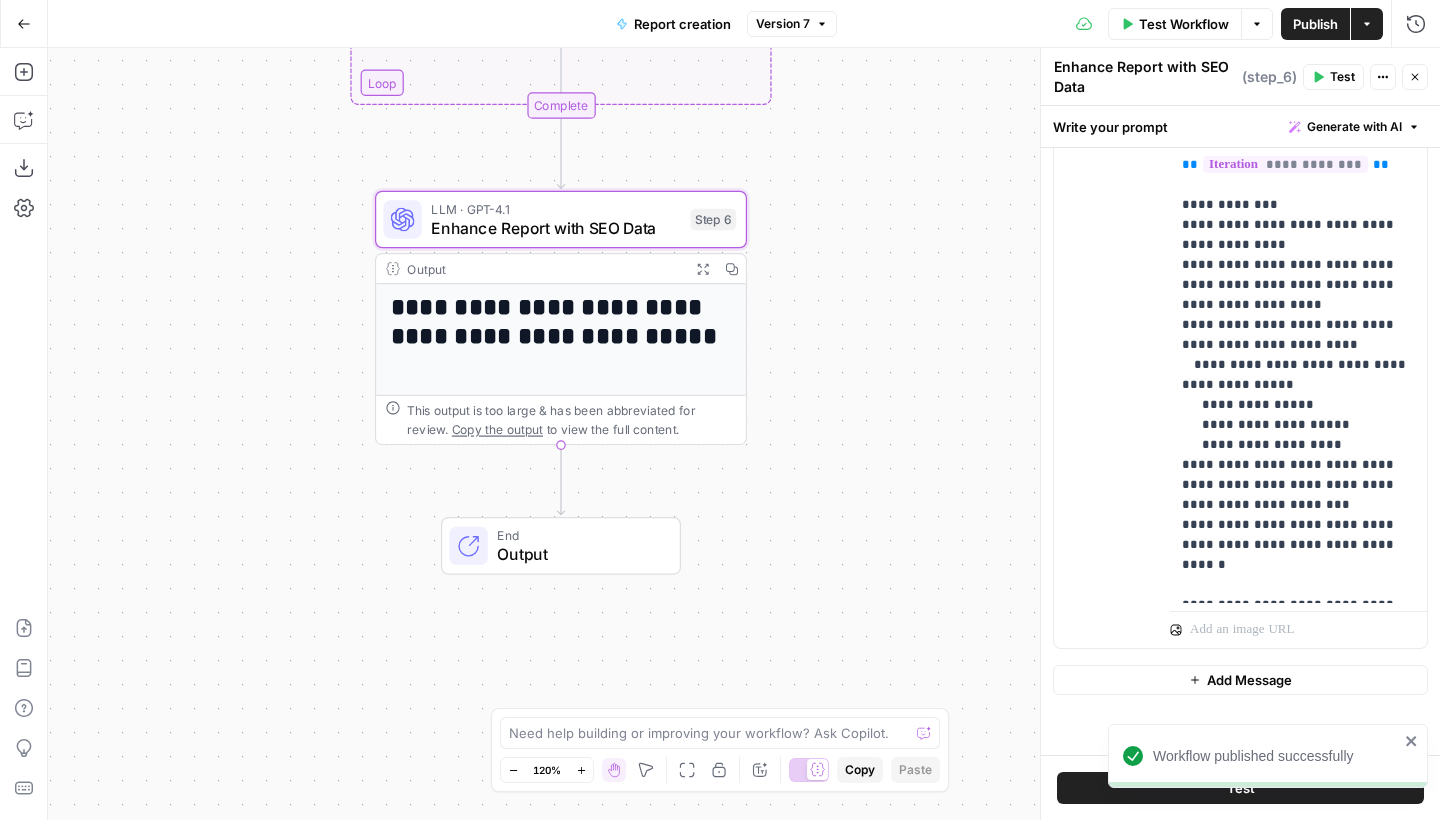 drag, startPoint x: 934, startPoint y: 504, endPoint x: 920, endPoint y: 320, distance: 184.53185 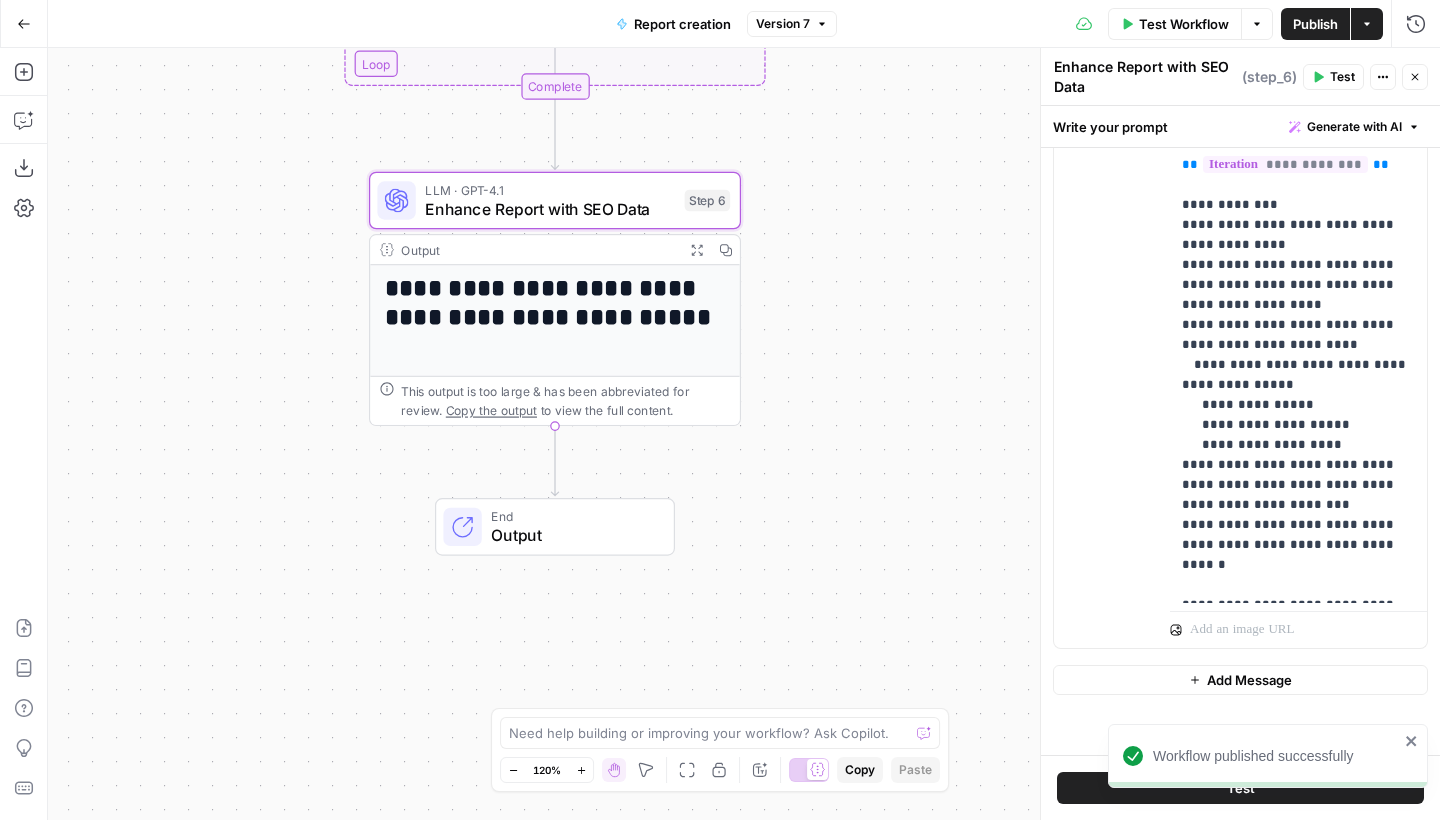click 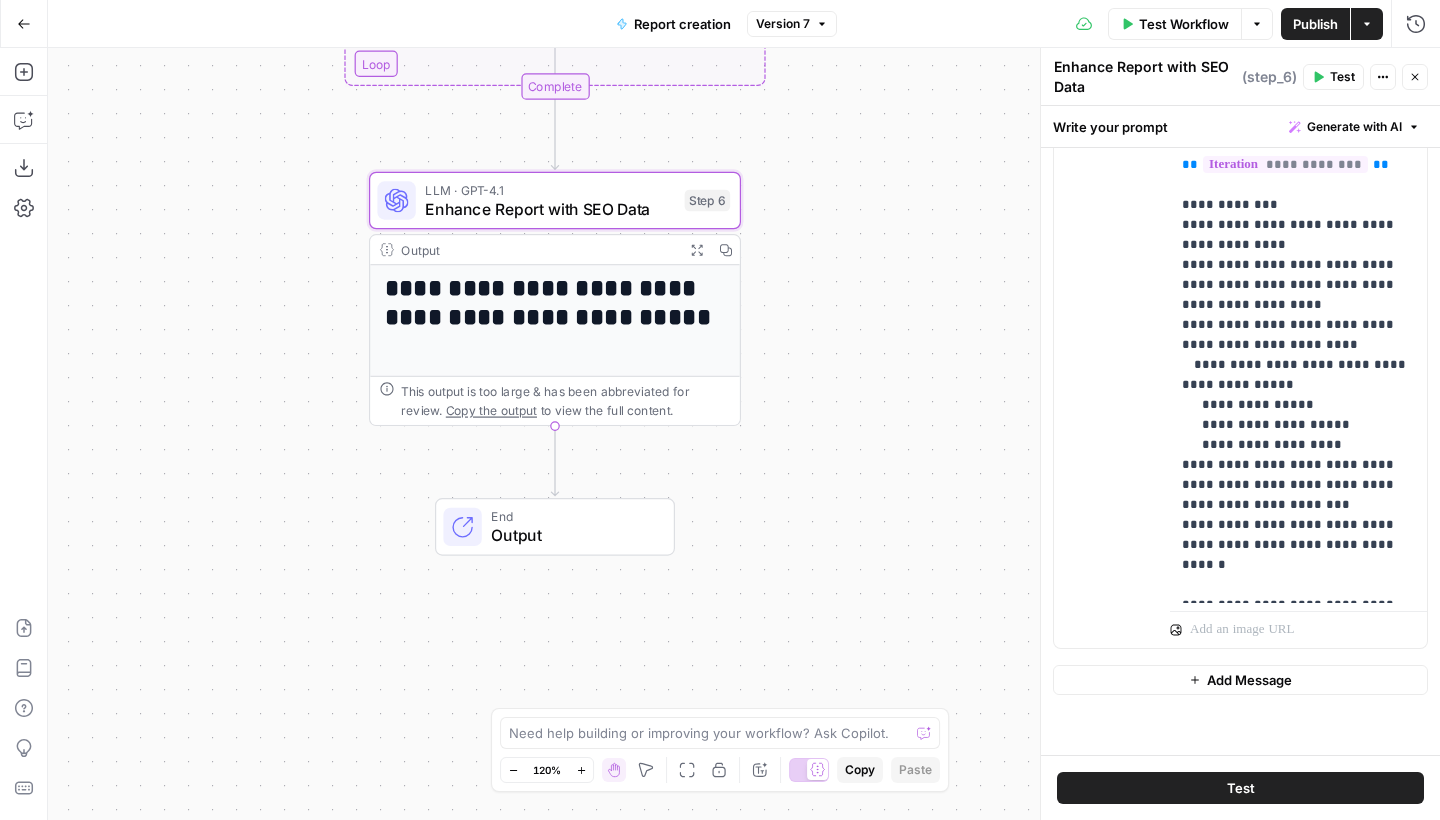 click on "Test" at bounding box center [1240, 788] 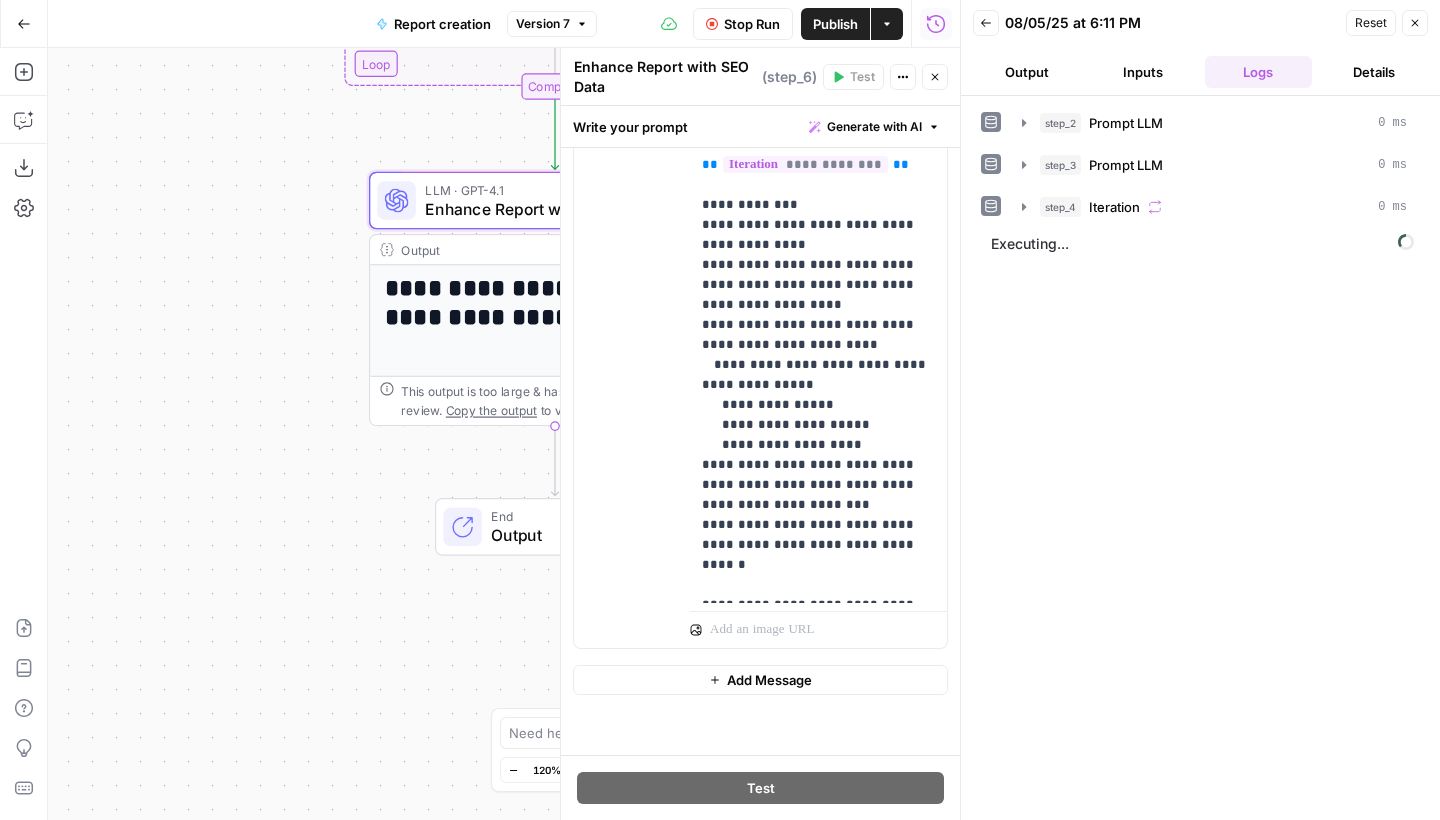 click on "Close" at bounding box center (935, 77) 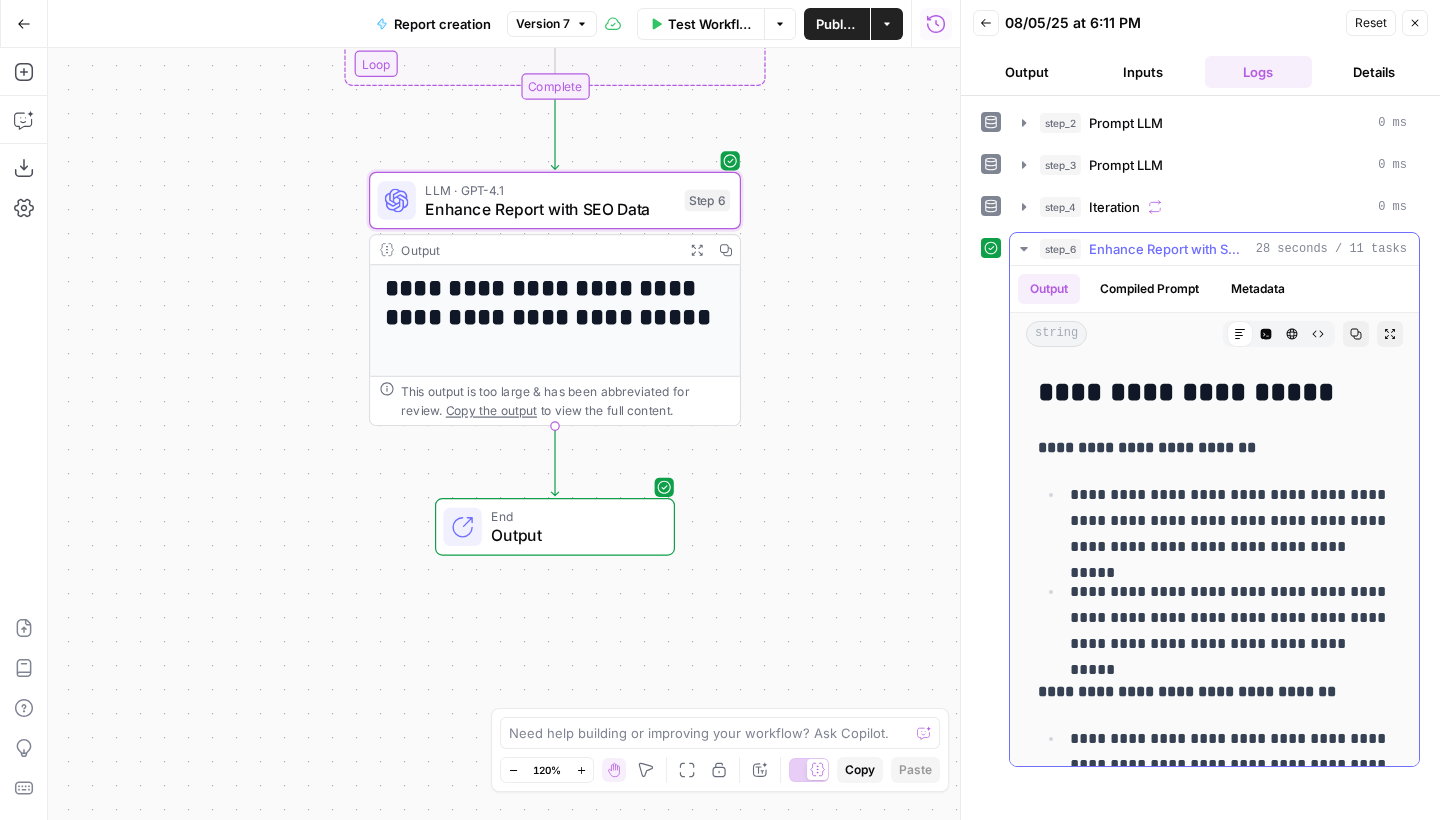 scroll, scrollTop: 2436, scrollLeft: 0, axis: vertical 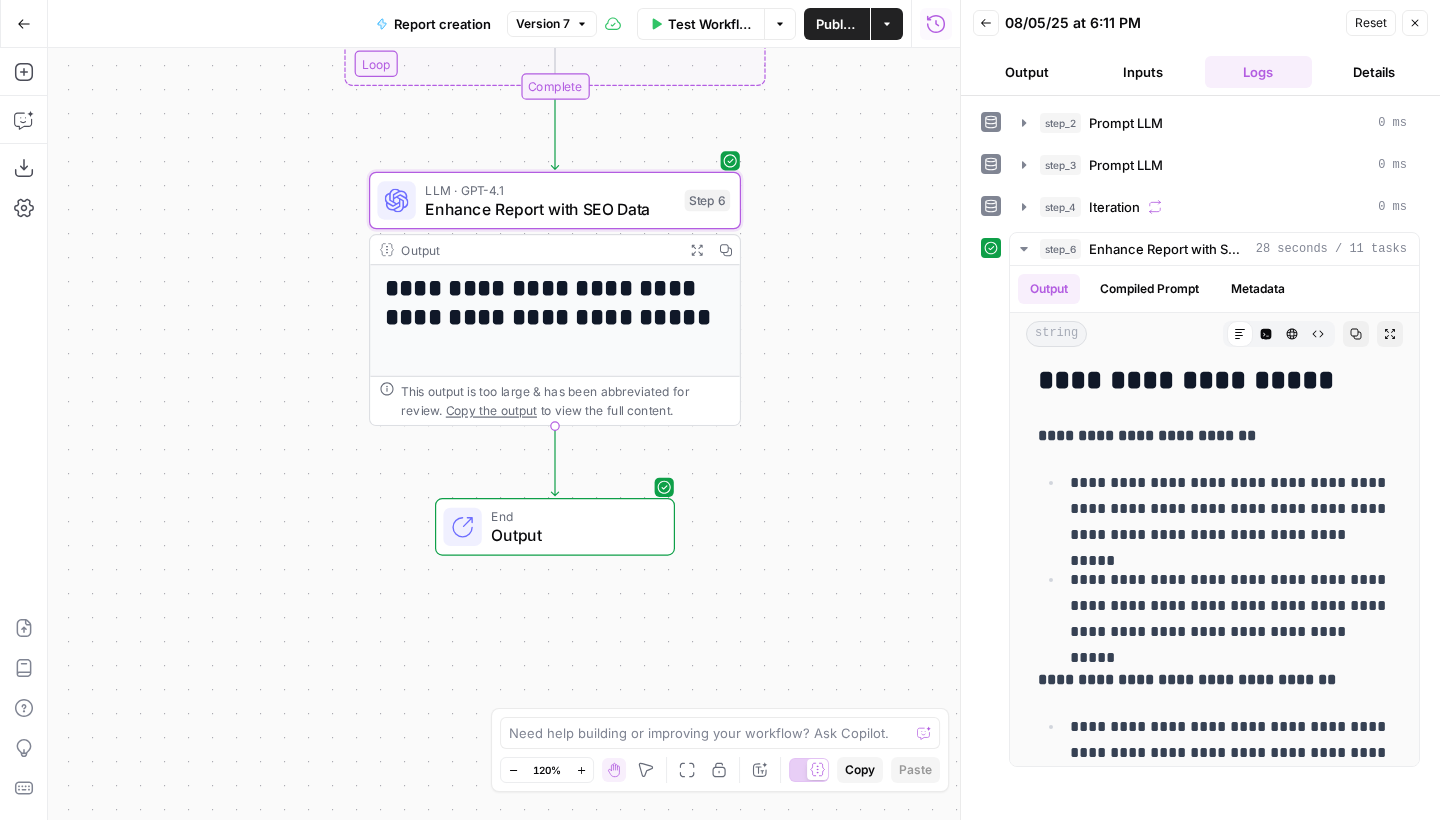 drag, startPoint x: 890, startPoint y: 322, endPoint x: 885, endPoint y: 569, distance: 247.0506 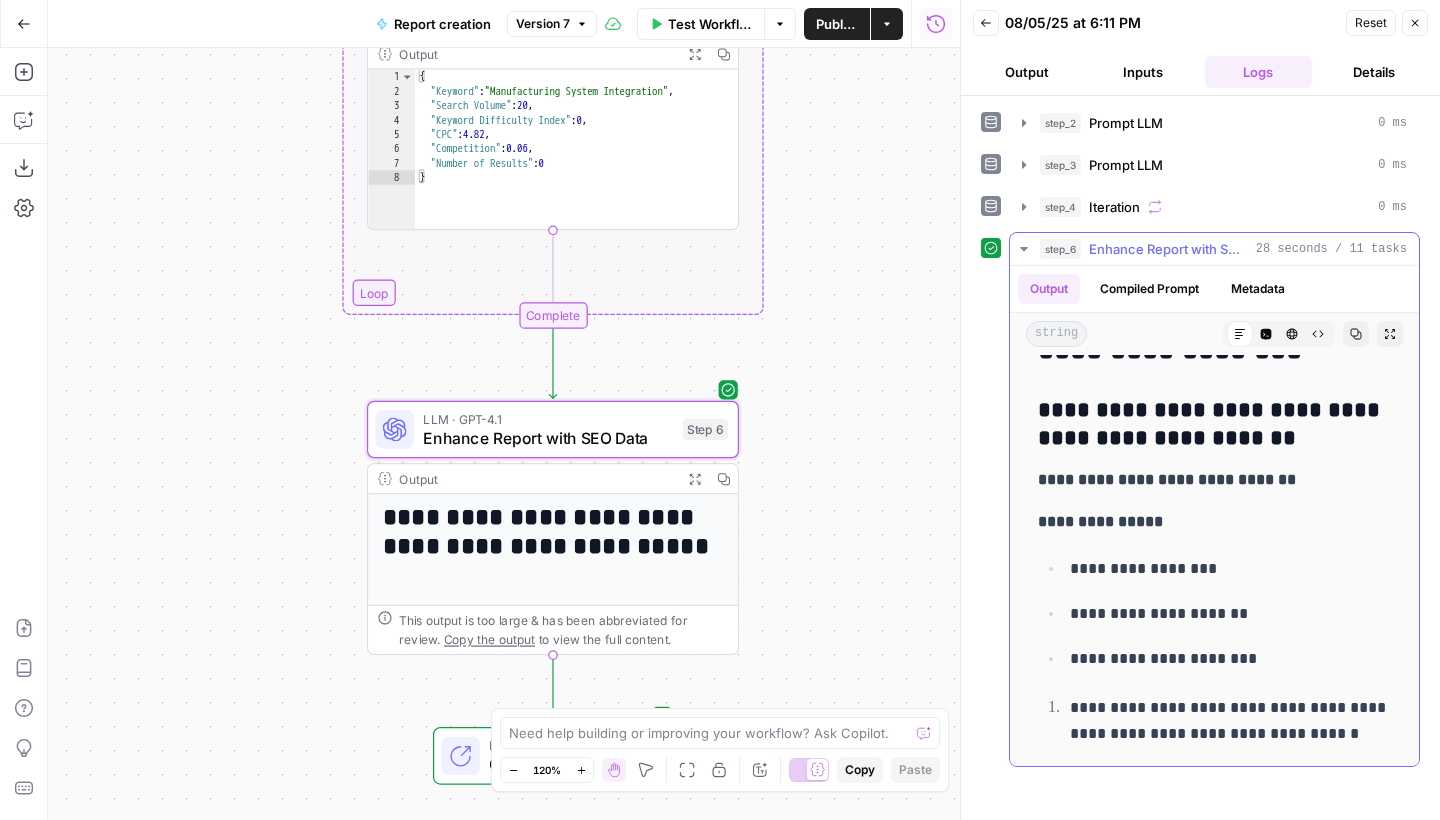 scroll, scrollTop: 7891, scrollLeft: 0, axis: vertical 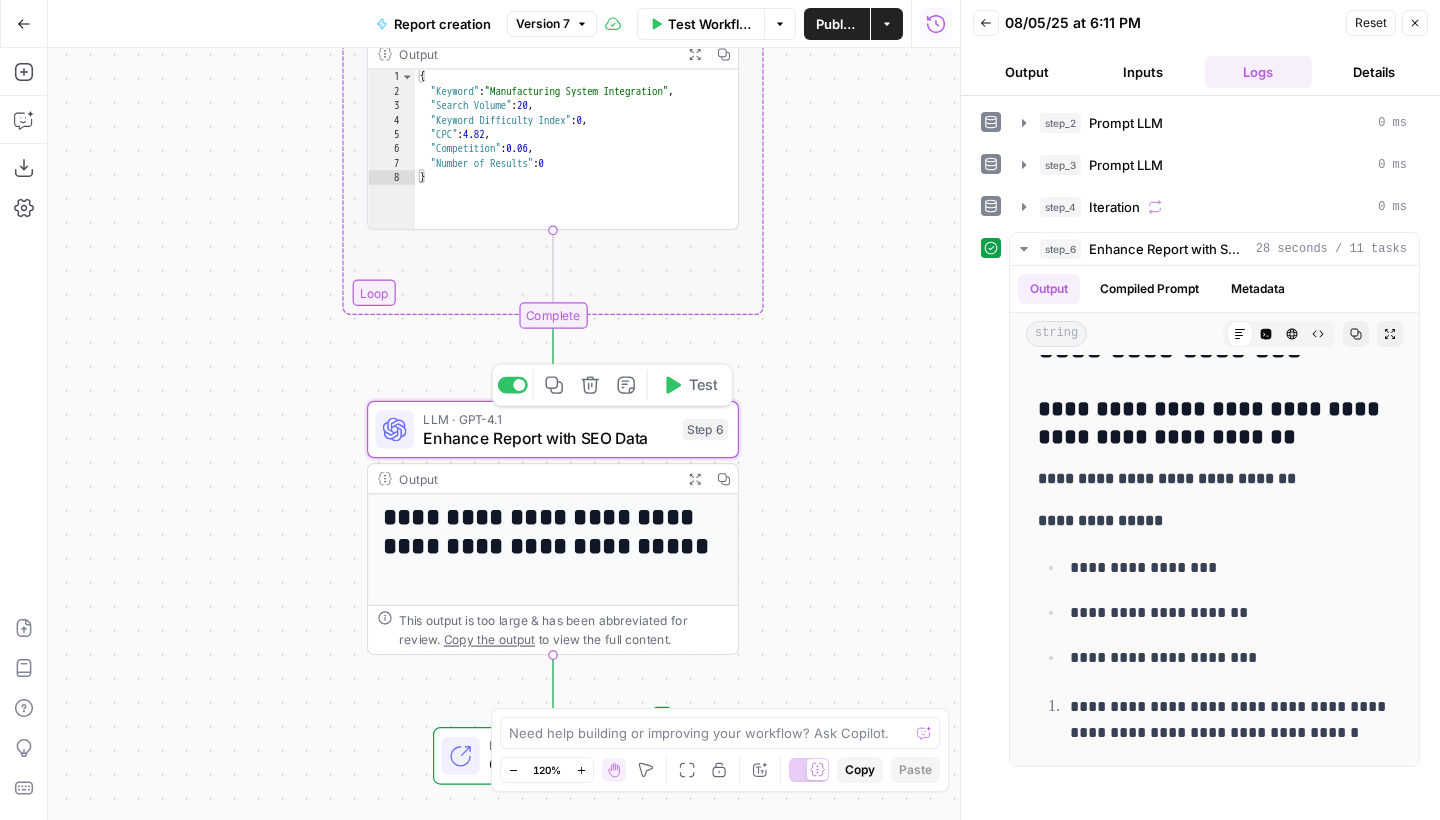 click on "Enhance Report with SEO Data" at bounding box center (548, 438) 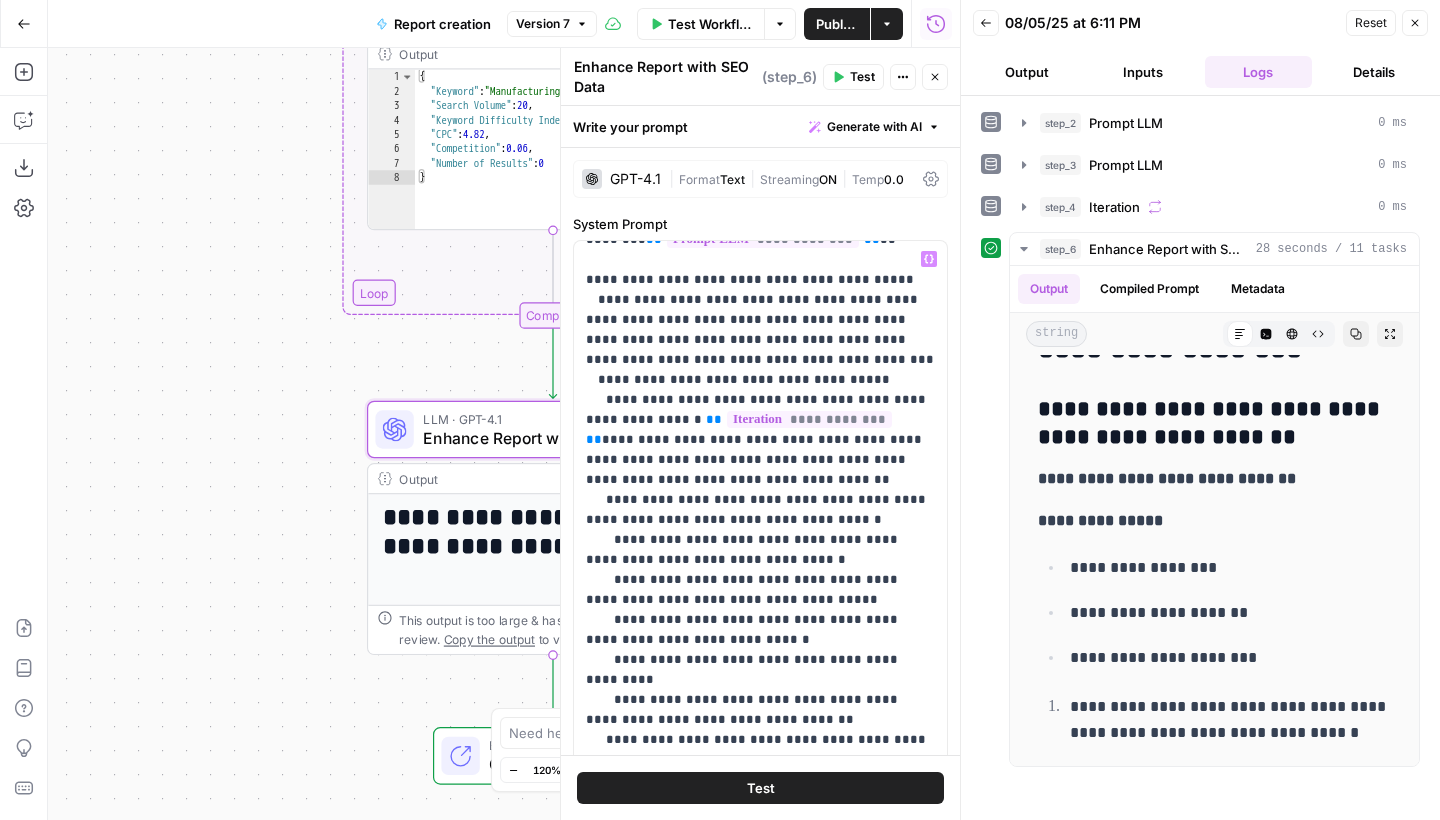 scroll, scrollTop: 601, scrollLeft: 0, axis: vertical 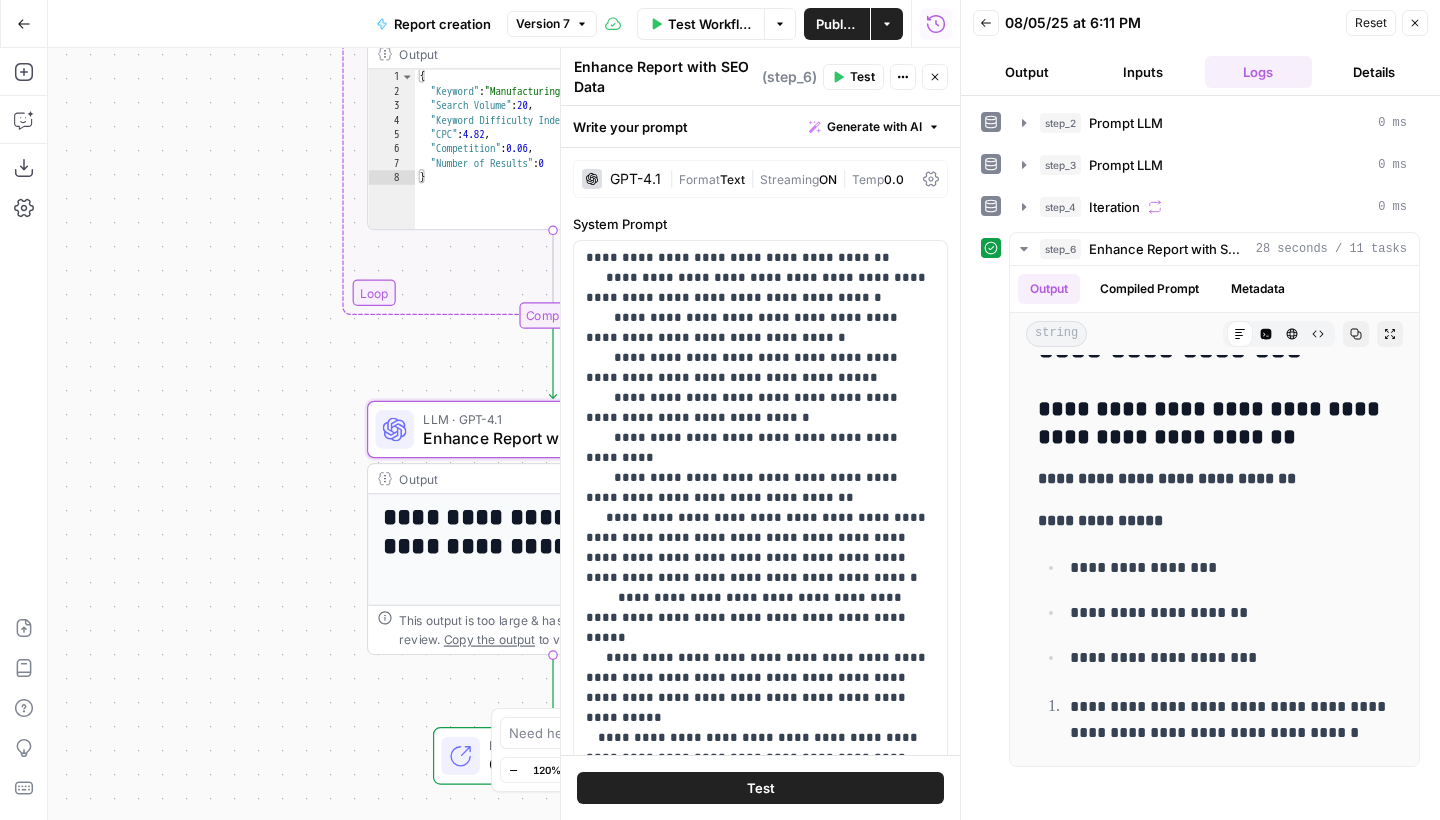 click on "Publish" at bounding box center [837, 24] 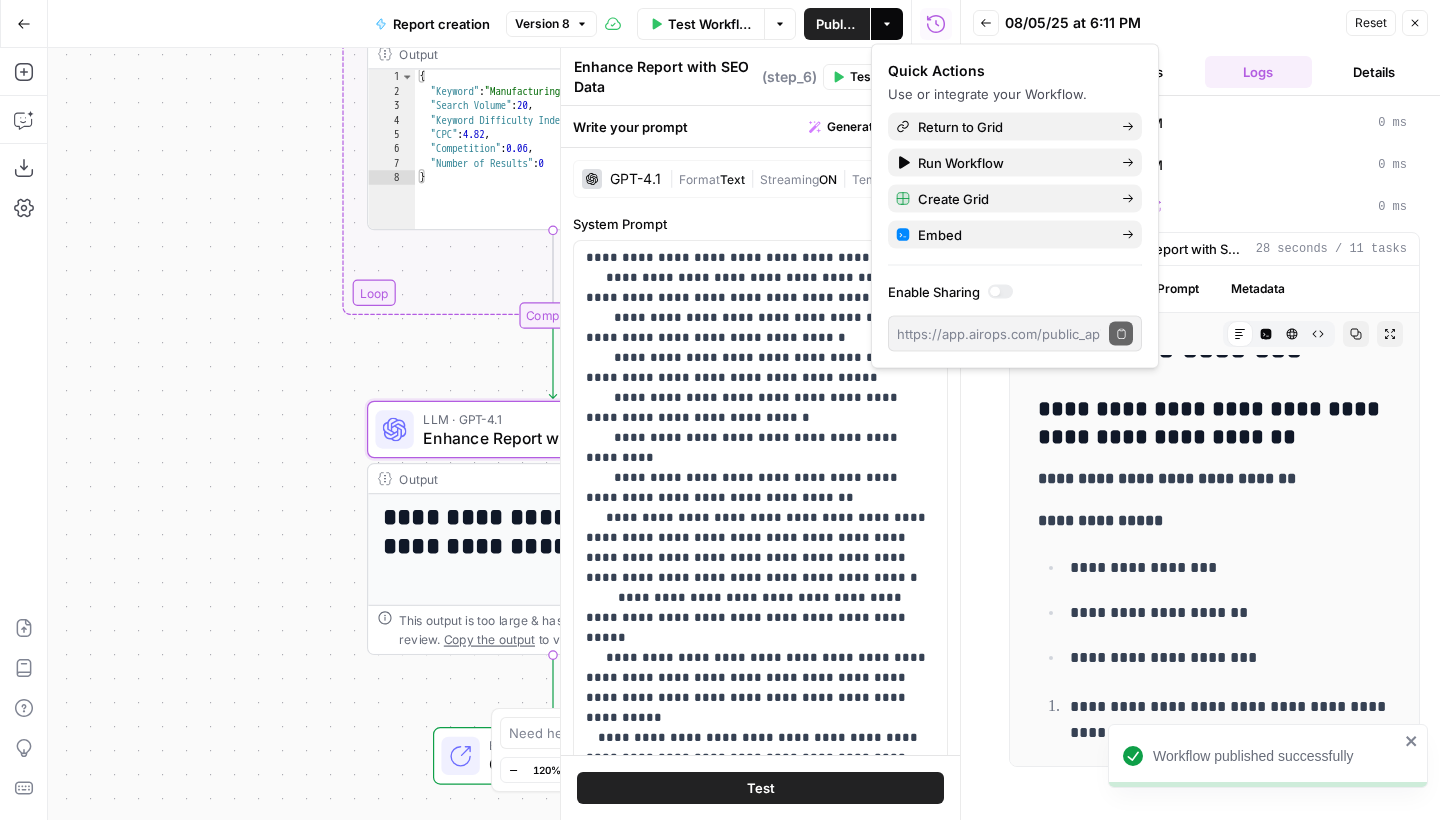 click on "Close" at bounding box center (1415, 23) 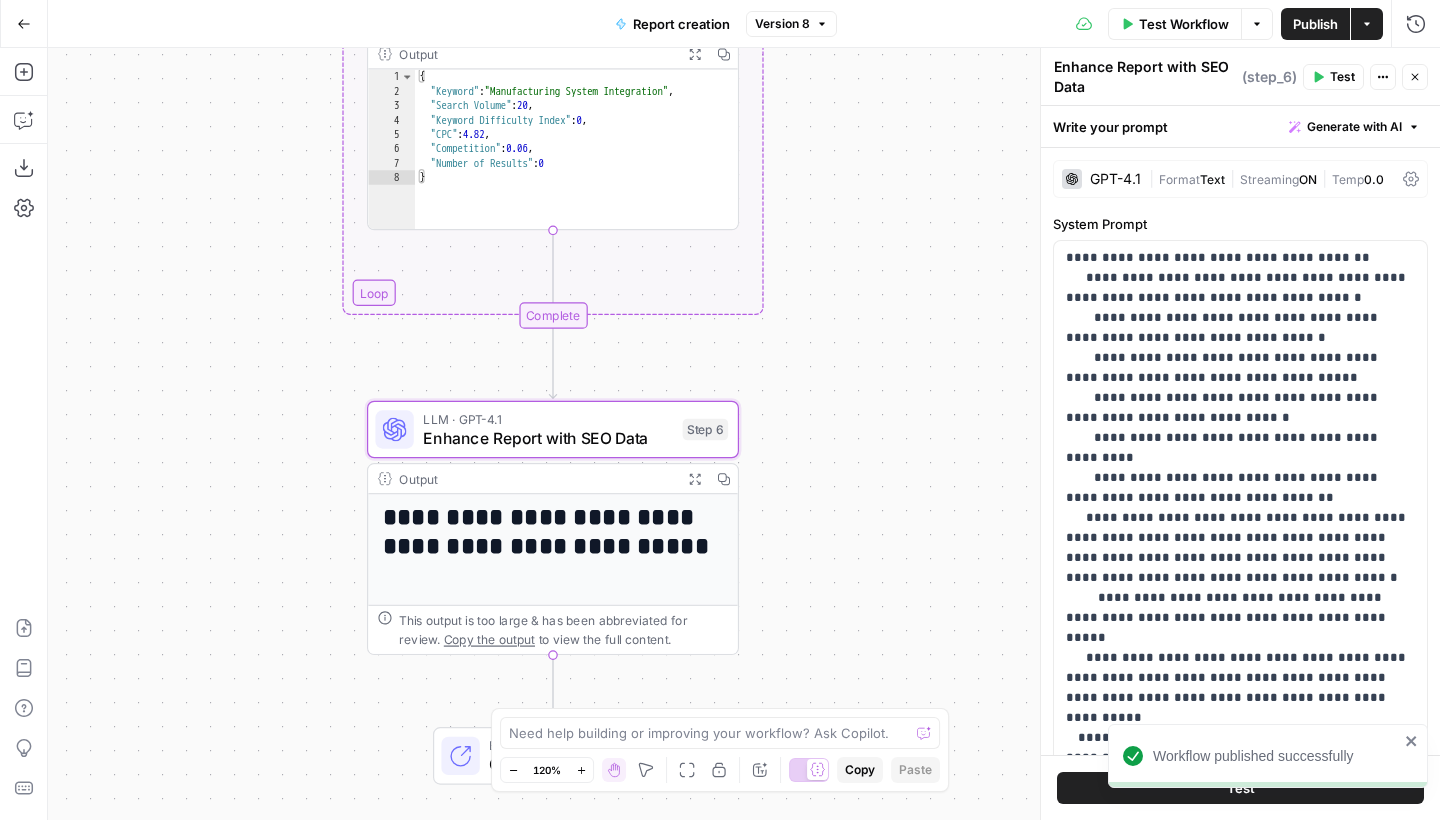 click on "**********" at bounding box center [744, 434] 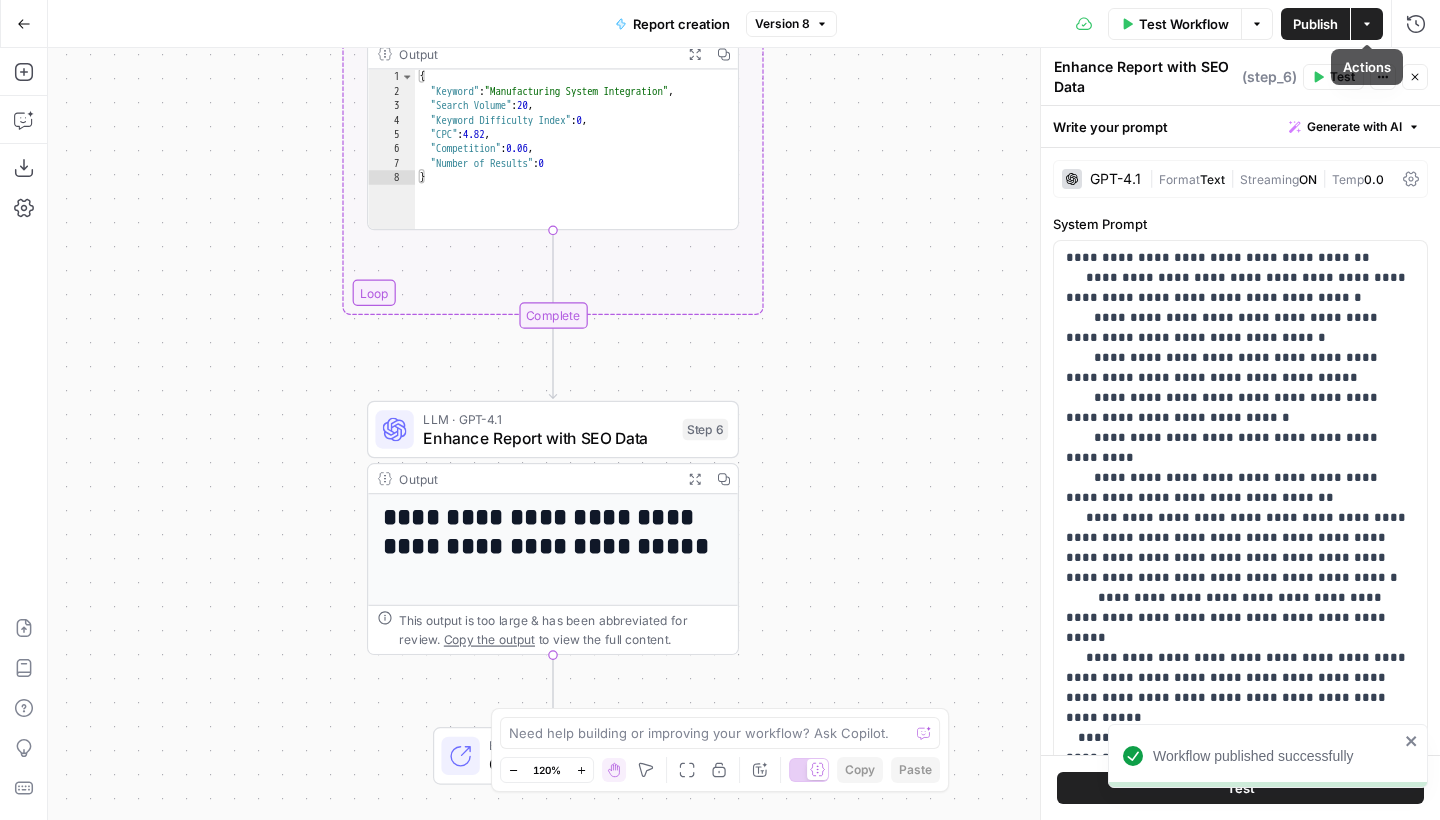 click on "Test Workflow" at bounding box center [1184, 24] 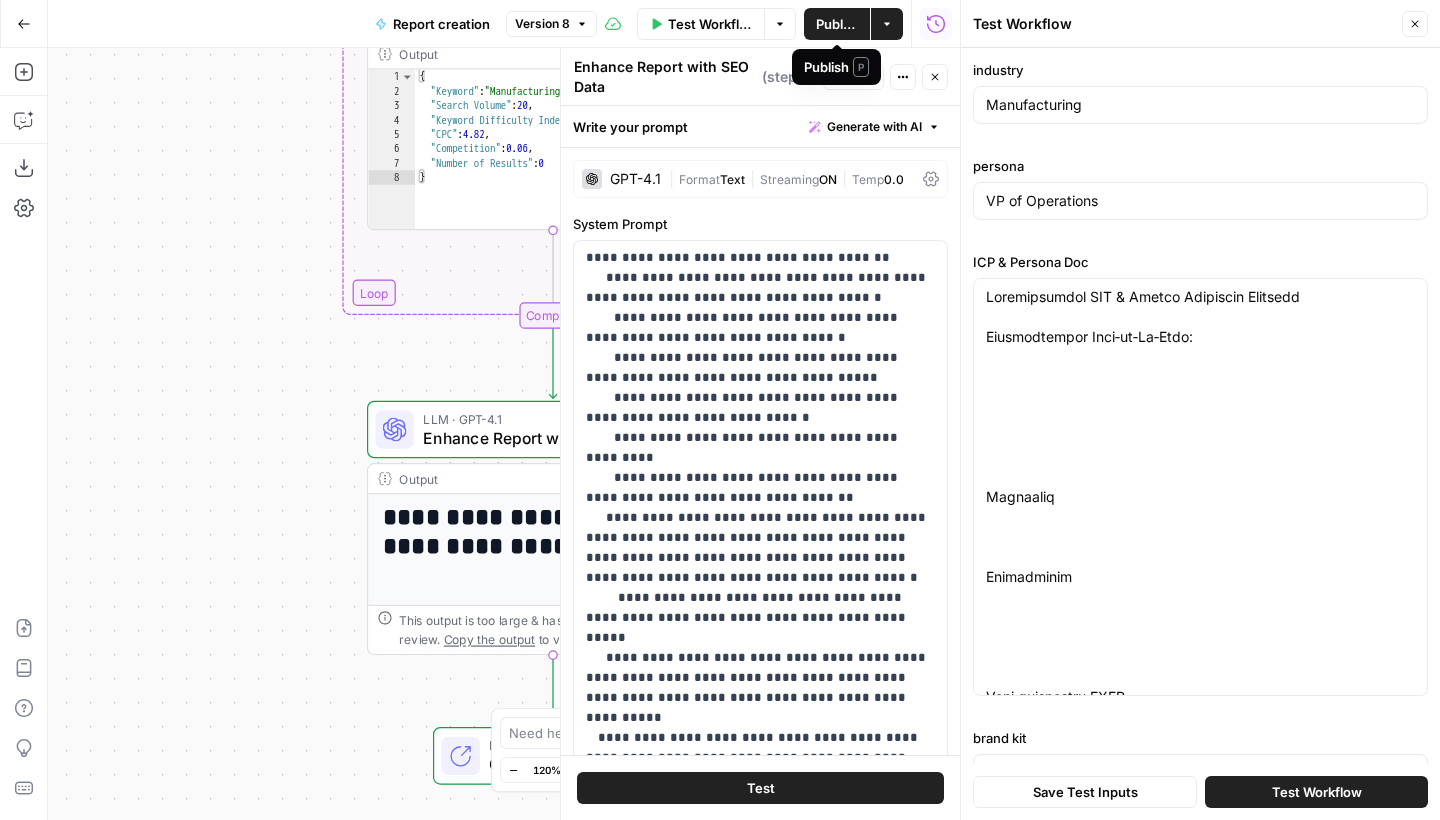 click 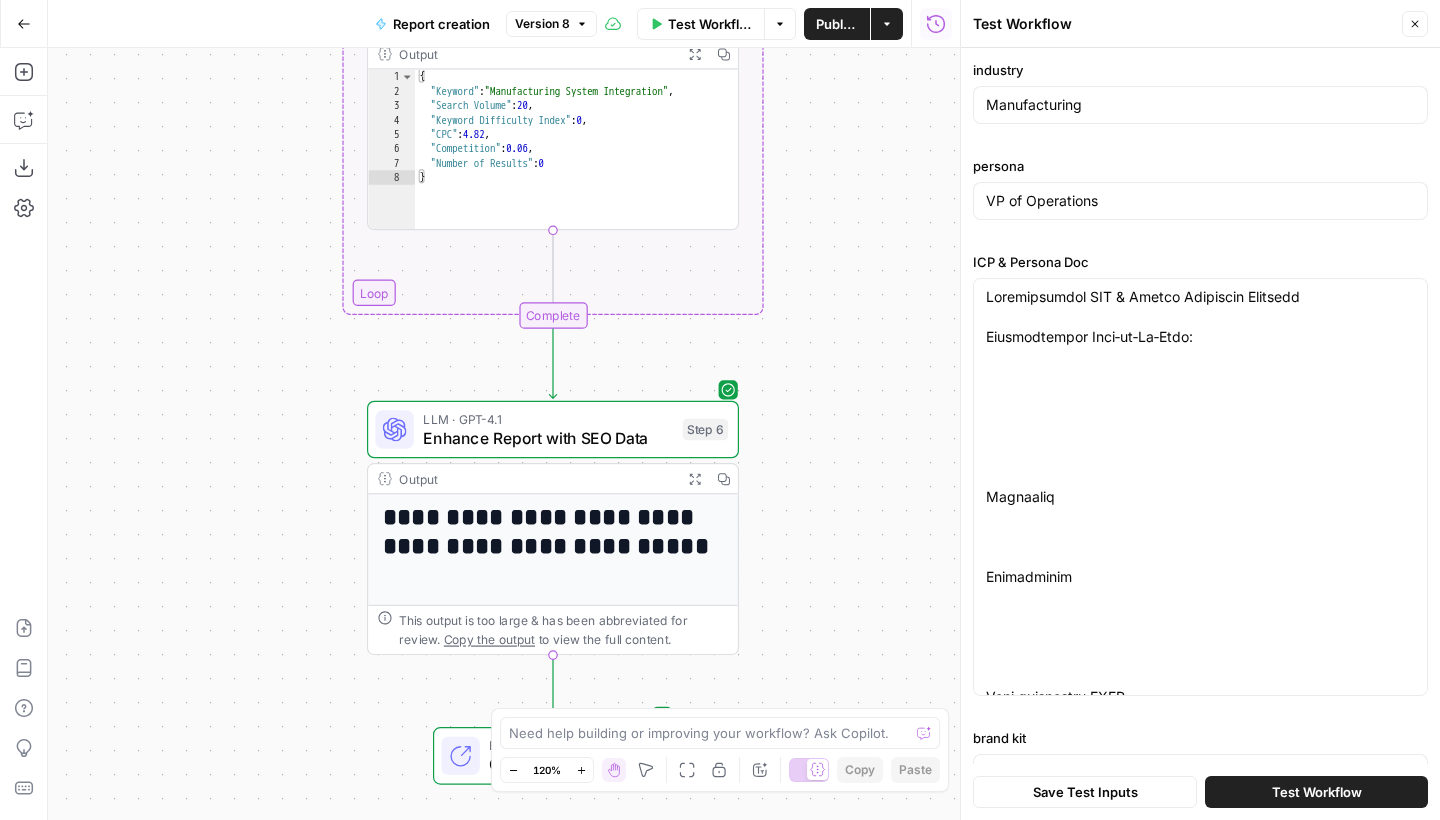 click on "Test Workflow" at bounding box center (1316, 792) 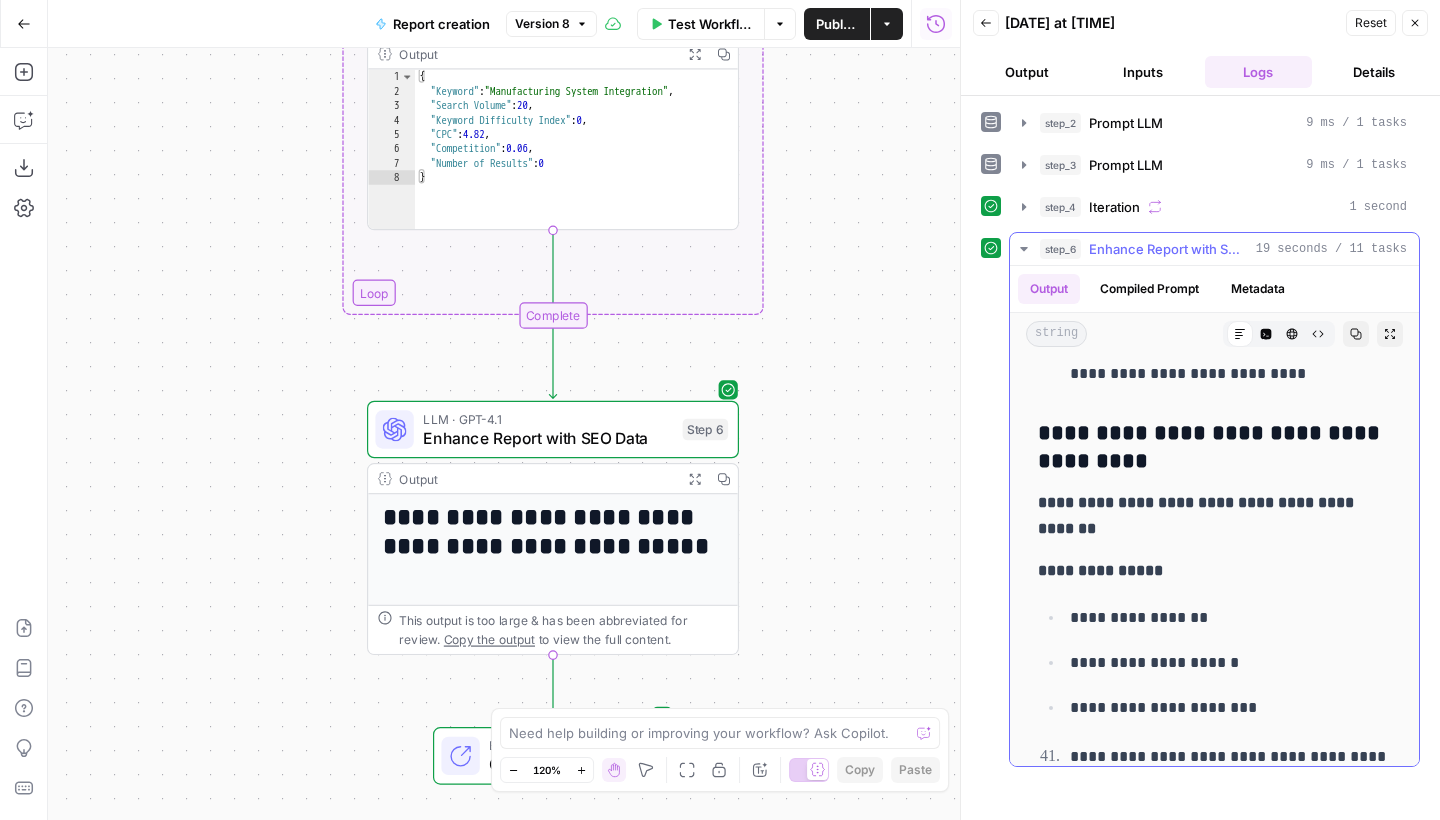 scroll, scrollTop: 12016, scrollLeft: 0, axis: vertical 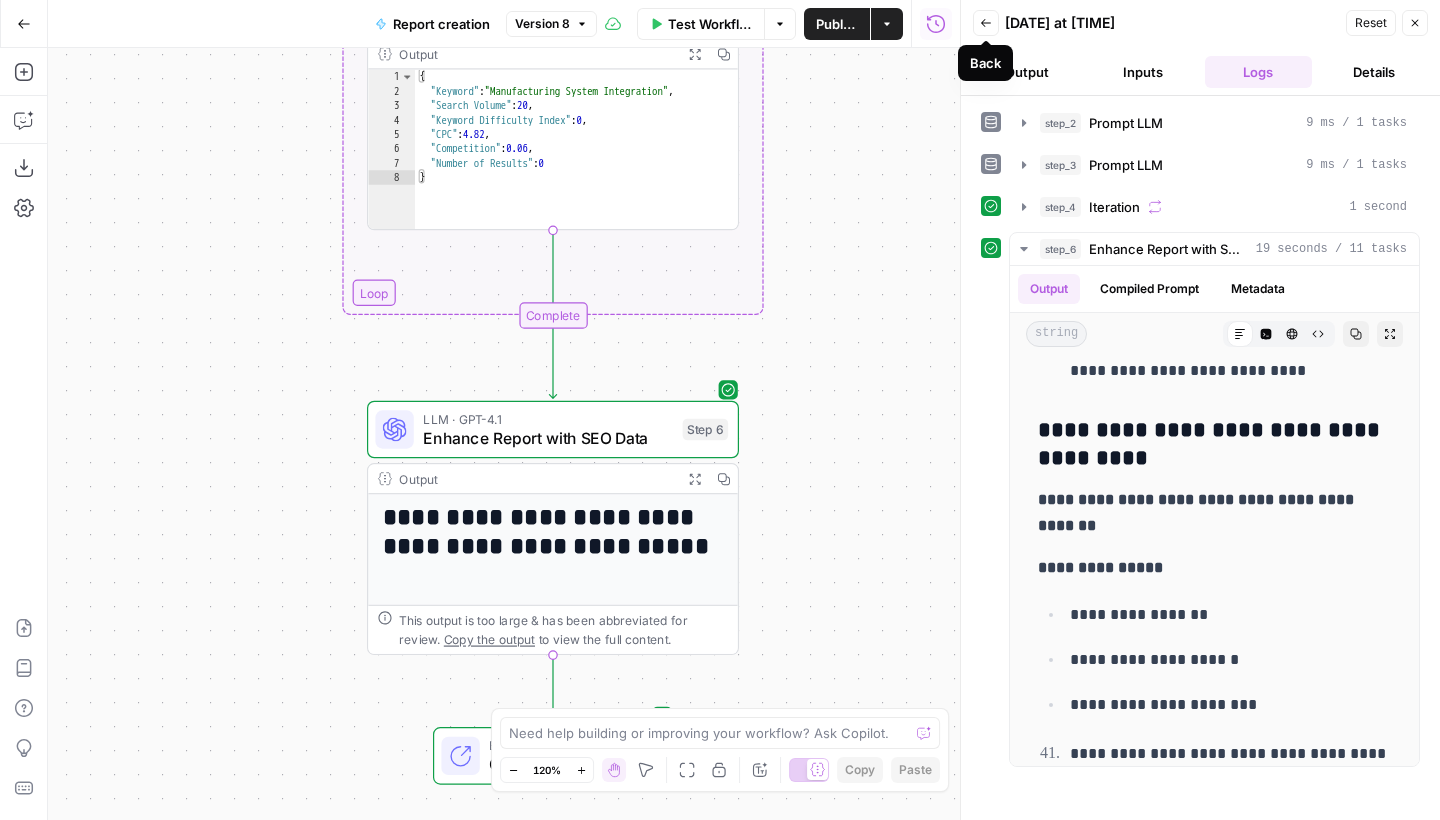click on "Close" at bounding box center (1415, 23) 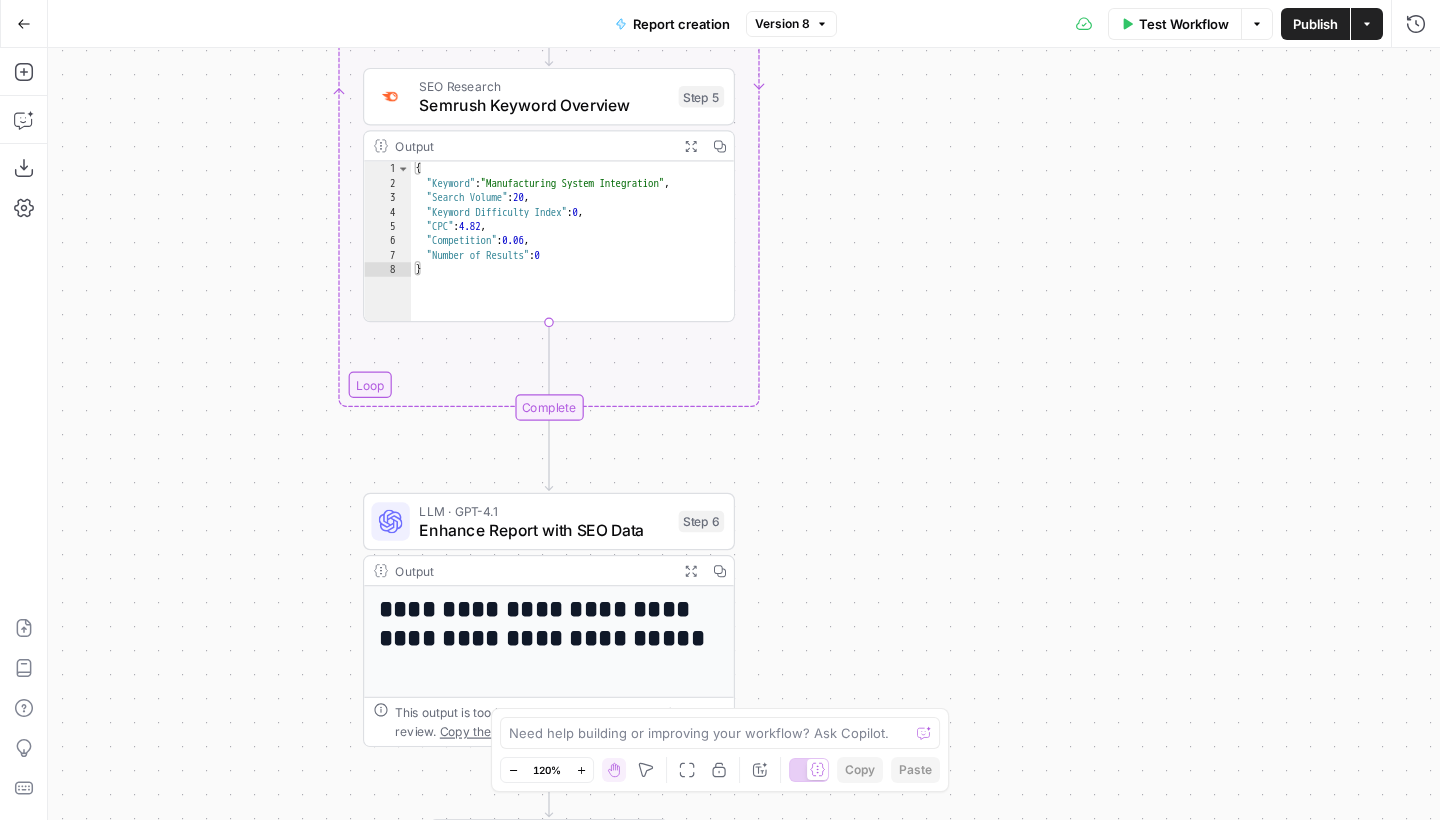 drag, startPoint x: 1040, startPoint y: 233, endPoint x: 1029, endPoint y: 570, distance: 337.17947 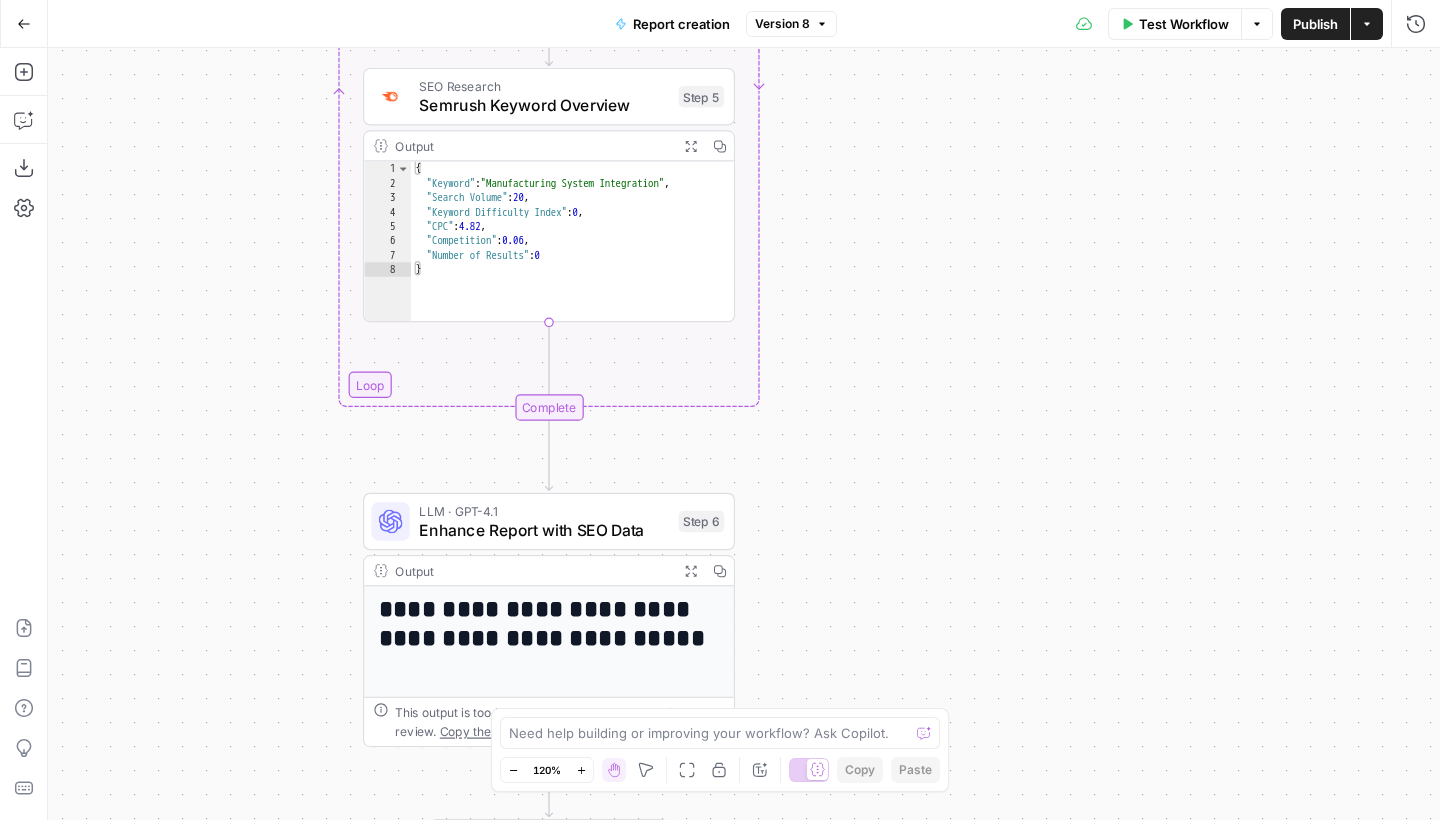 click on "**********" at bounding box center [744, 434] 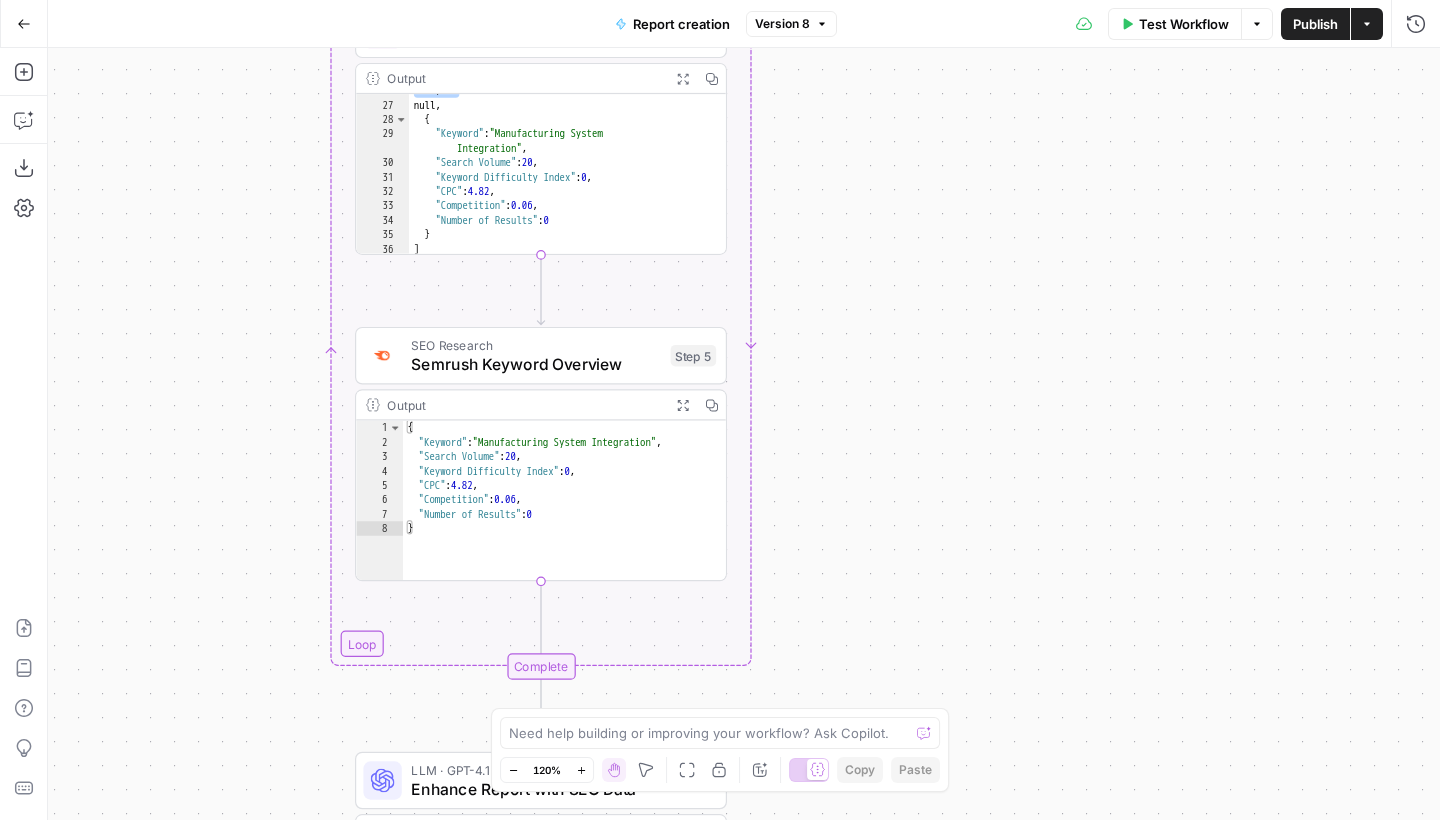 drag, startPoint x: 1035, startPoint y: 294, endPoint x: 1012, endPoint y: 647, distance: 353.7485 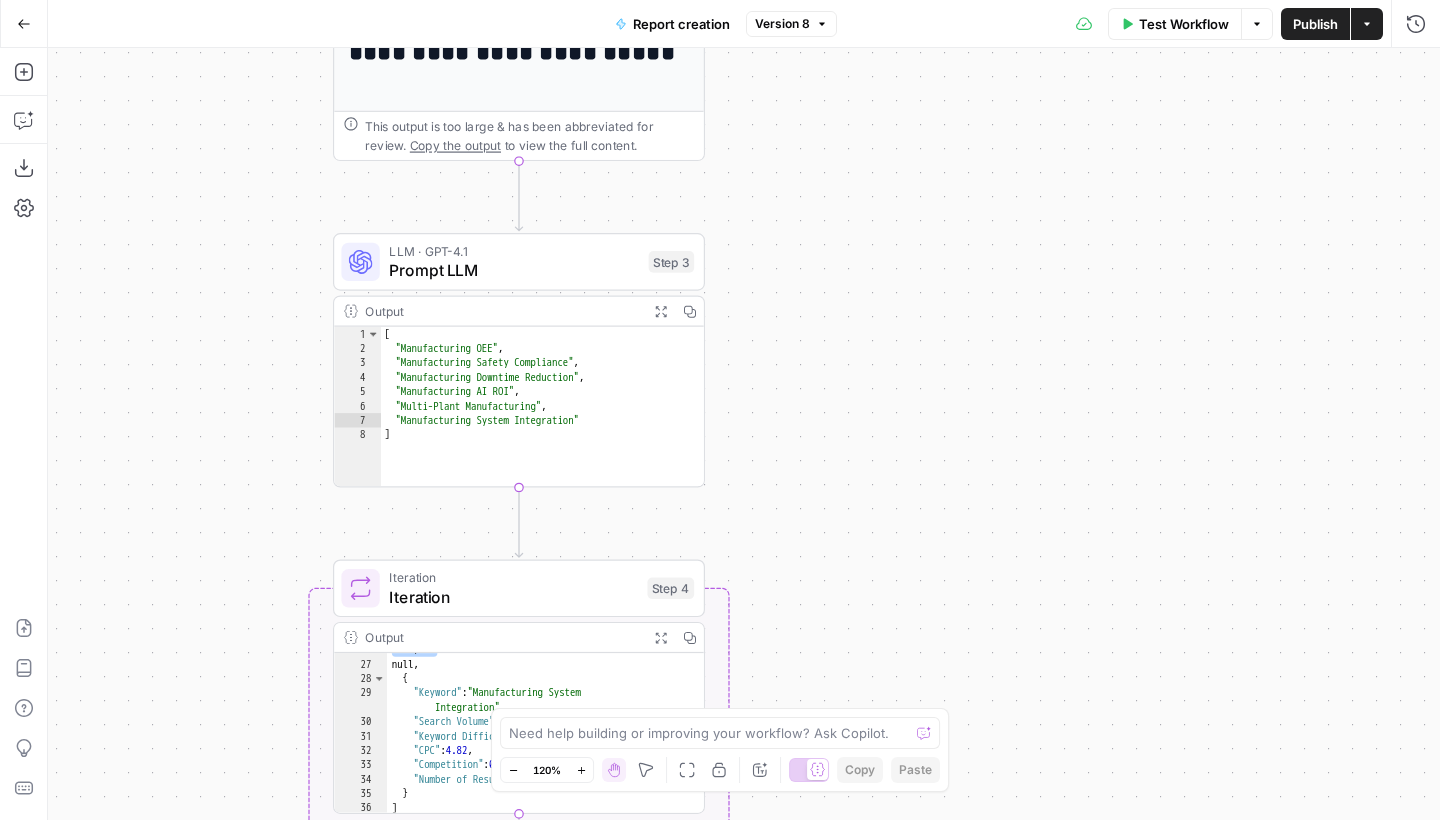 drag, startPoint x: 986, startPoint y: 244, endPoint x: 986, endPoint y: 472, distance: 228 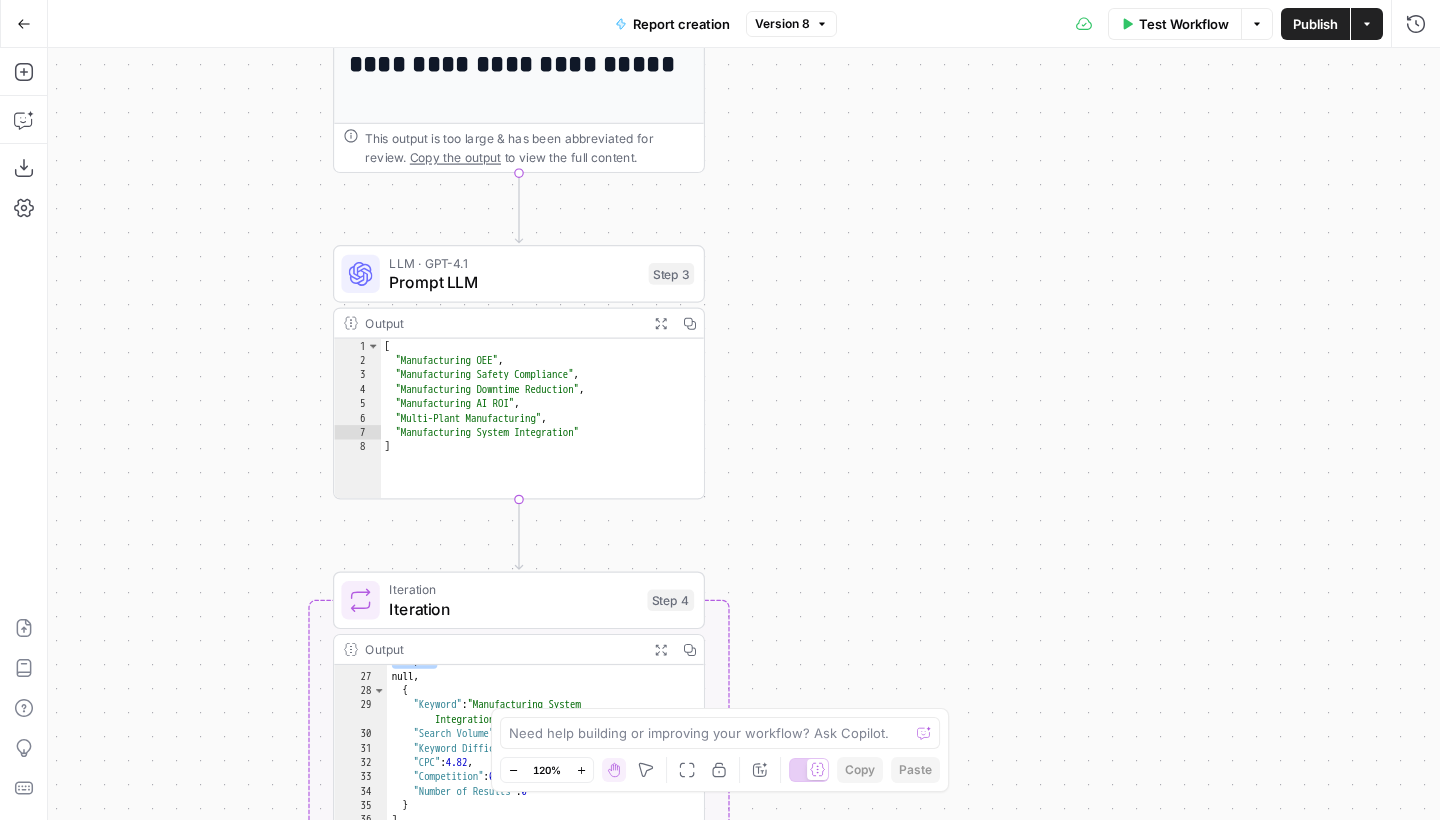 drag, startPoint x: 1005, startPoint y: 263, endPoint x: 1005, endPoint y: 442, distance: 179 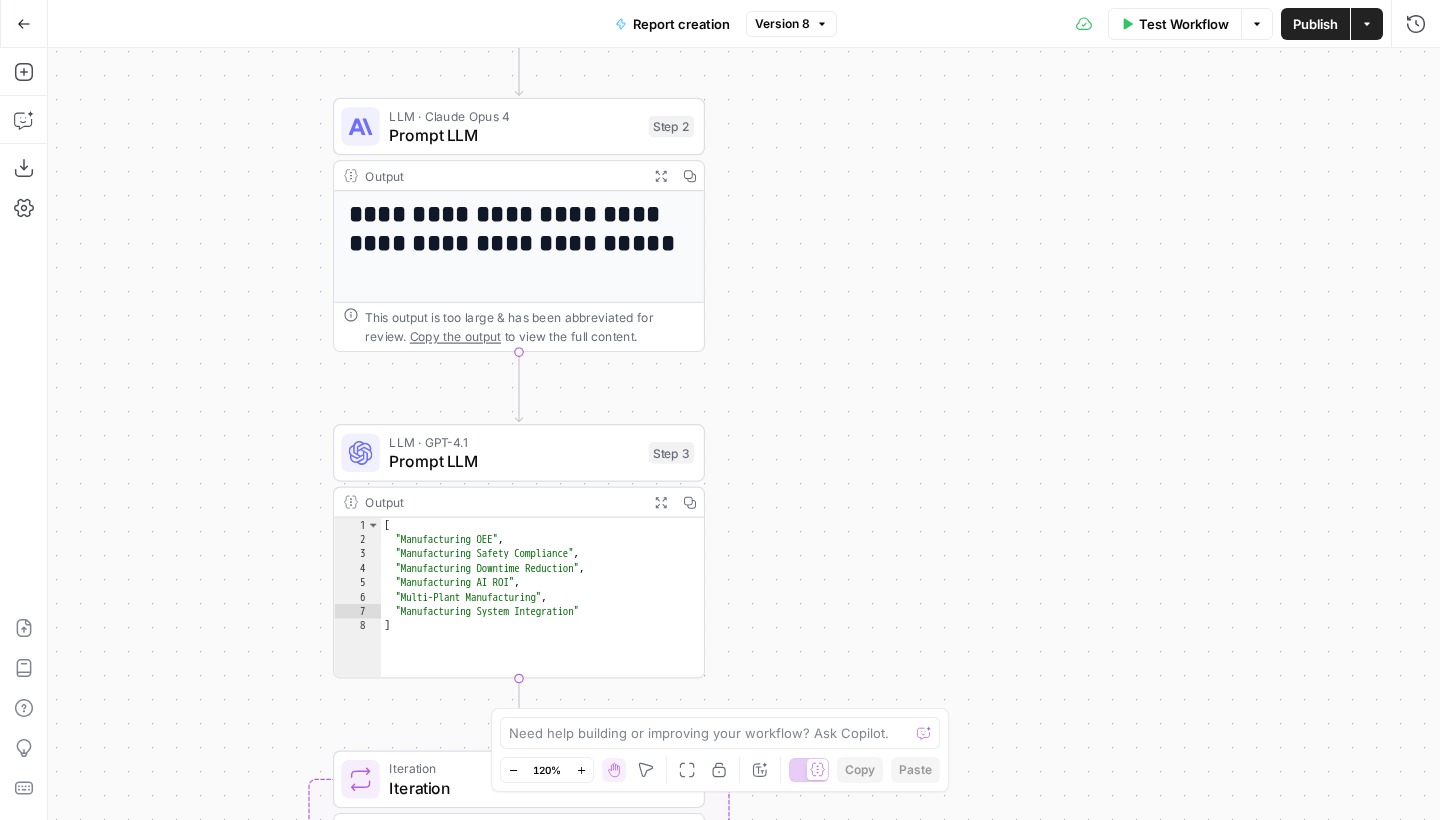 drag, startPoint x: 965, startPoint y: 447, endPoint x: 965, endPoint y: 678, distance: 231 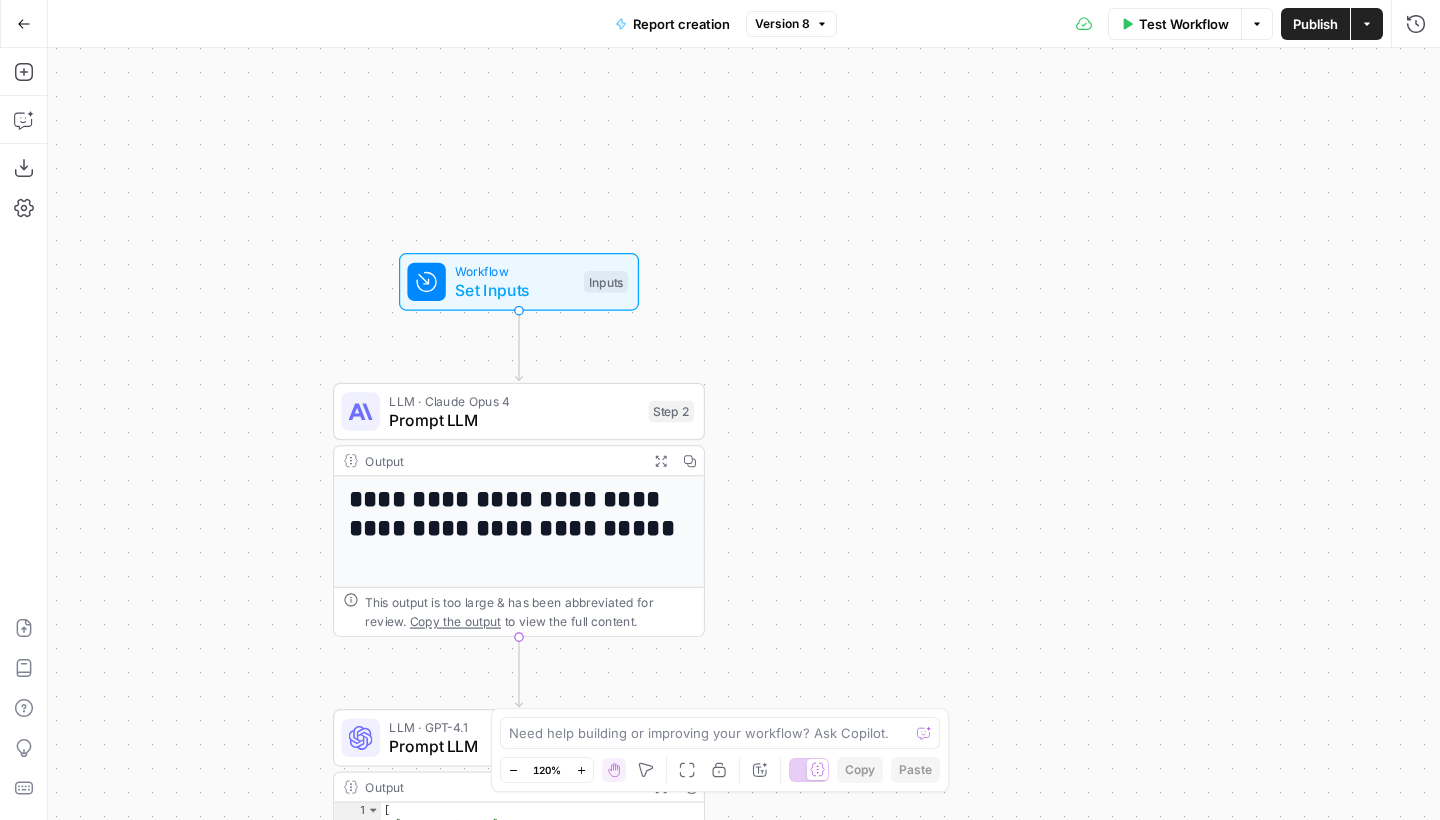 drag, startPoint x: 976, startPoint y: 387, endPoint x: 976, endPoint y: 440, distance: 53 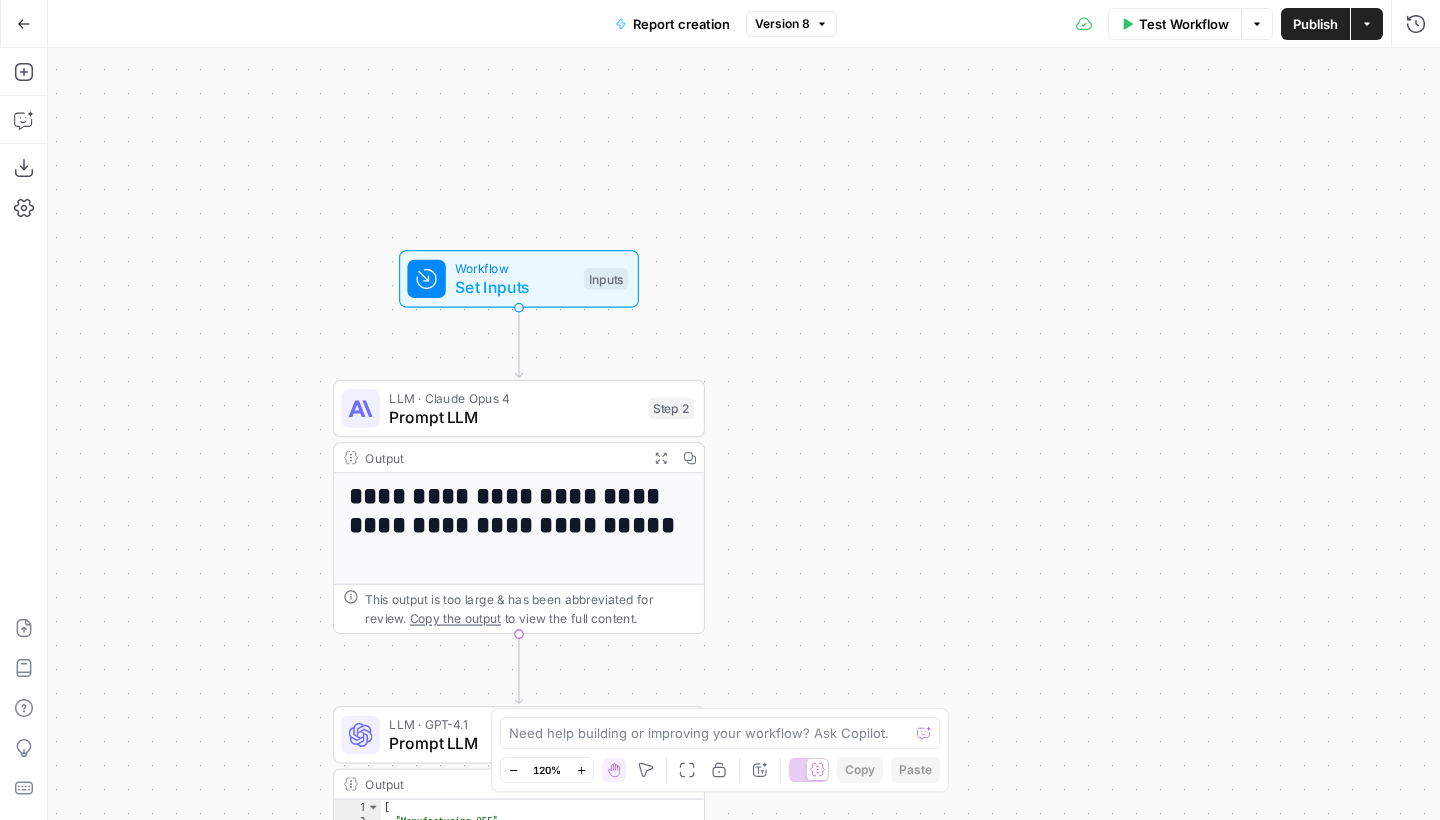 drag, startPoint x: 884, startPoint y: 411, endPoint x: 875, endPoint y: 50, distance: 361.11218 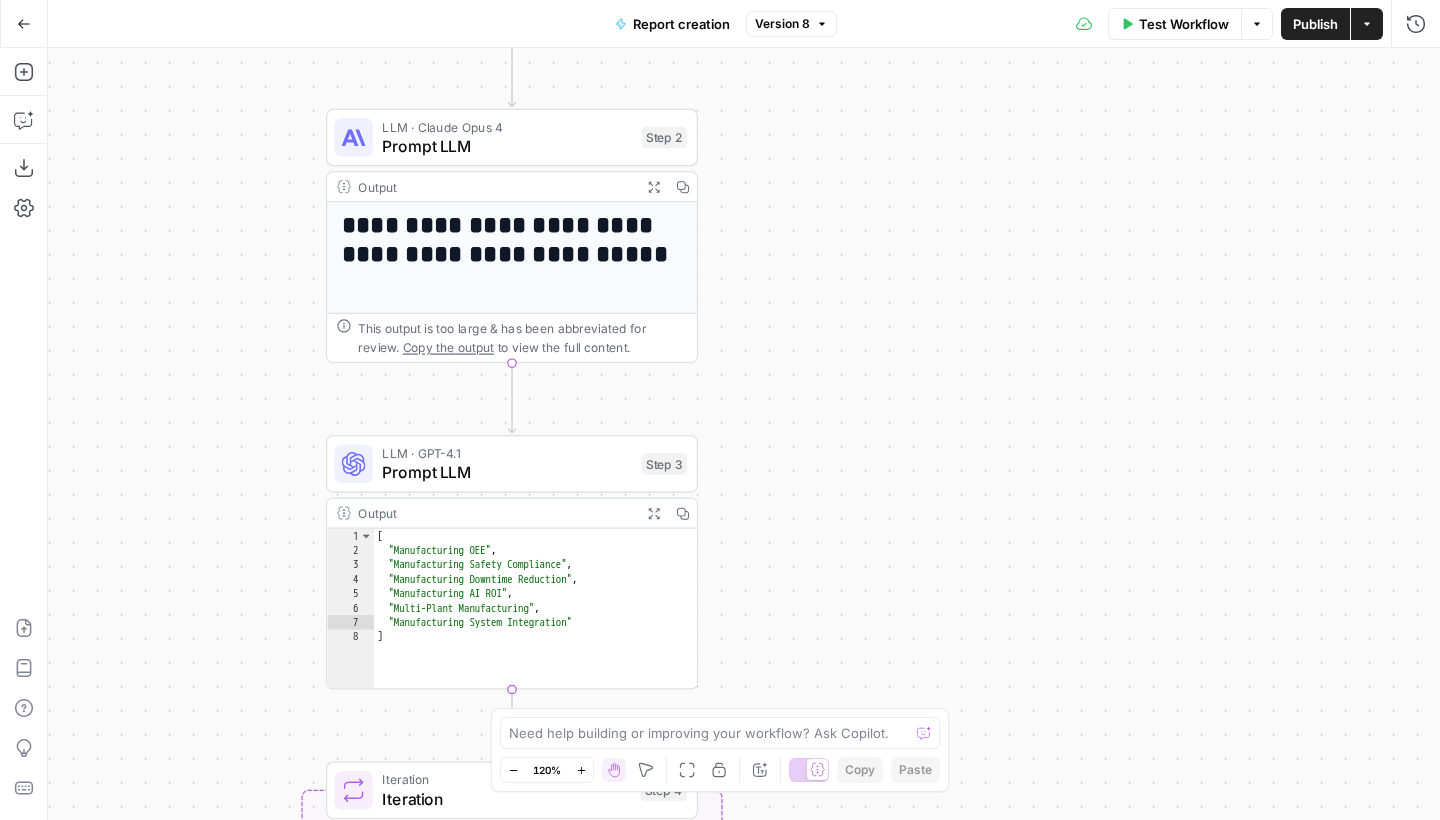 drag, startPoint x: 945, startPoint y: 263, endPoint x: 942, endPoint y: -22, distance: 285.01578 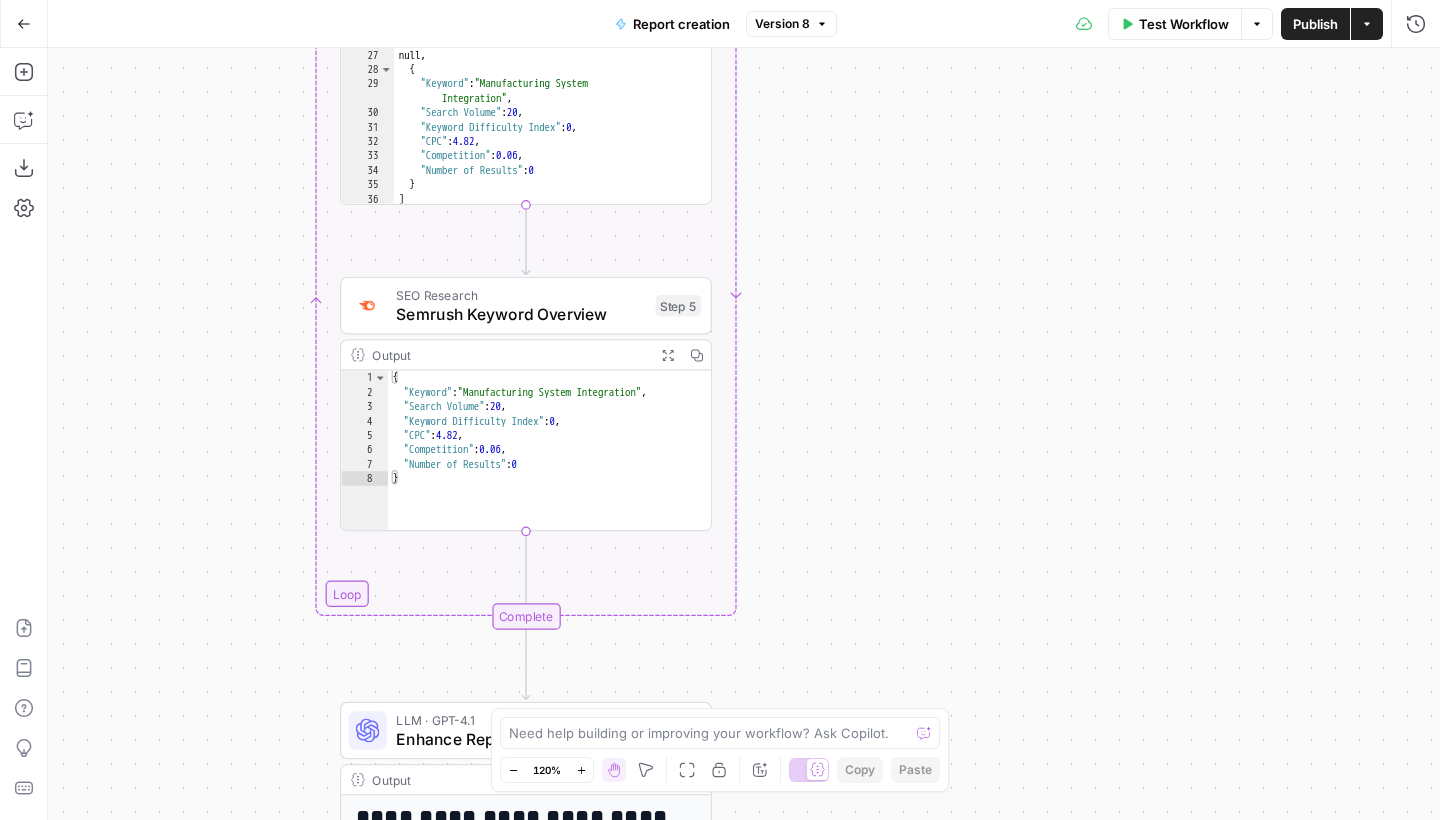 drag, startPoint x: 943, startPoint y: 533, endPoint x: 974, endPoint y: -80, distance: 613.7833 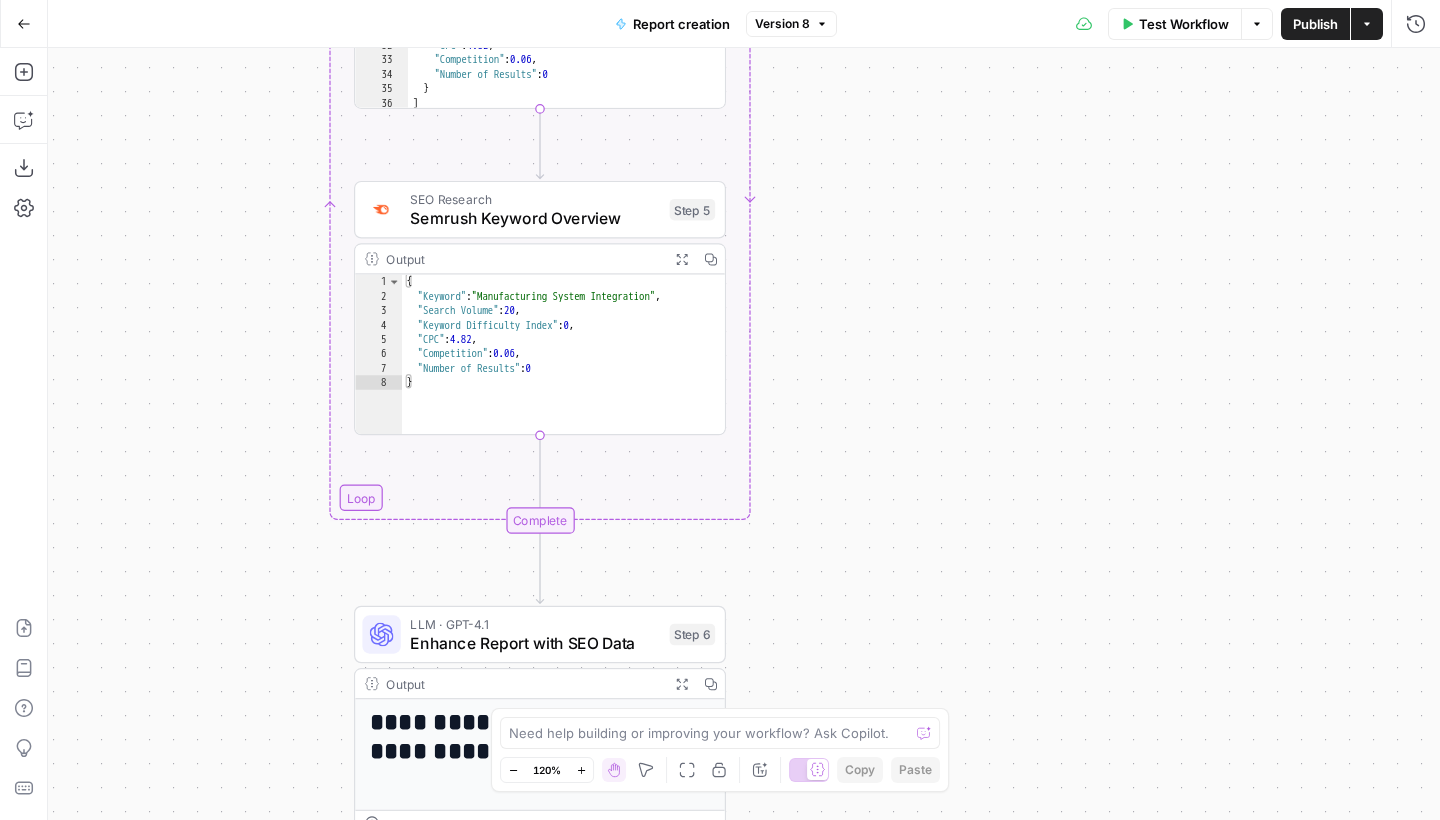 drag, startPoint x: 839, startPoint y: 328, endPoint x: 839, endPoint y: 118, distance: 210 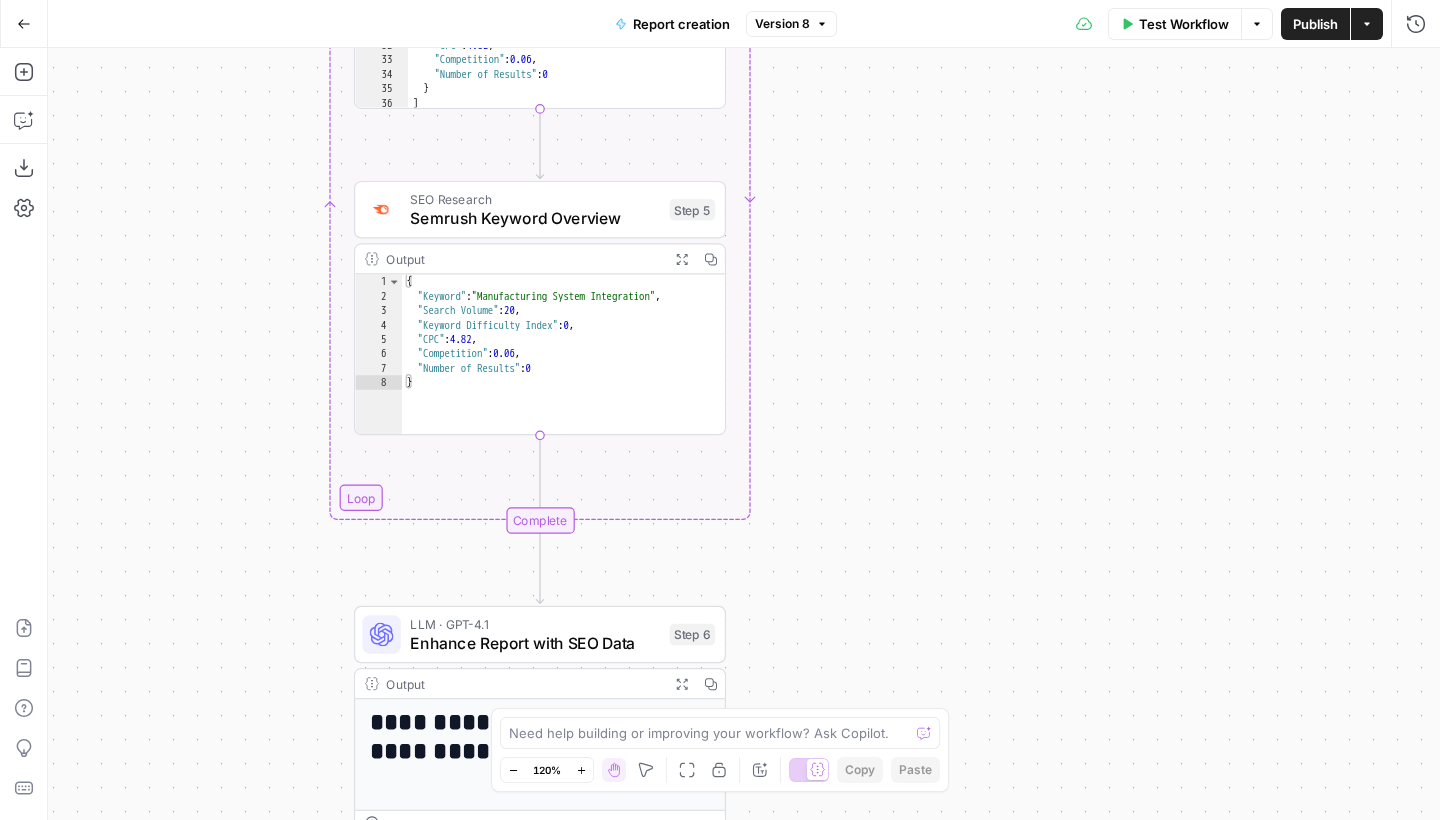 click on "**********" at bounding box center [744, 434] 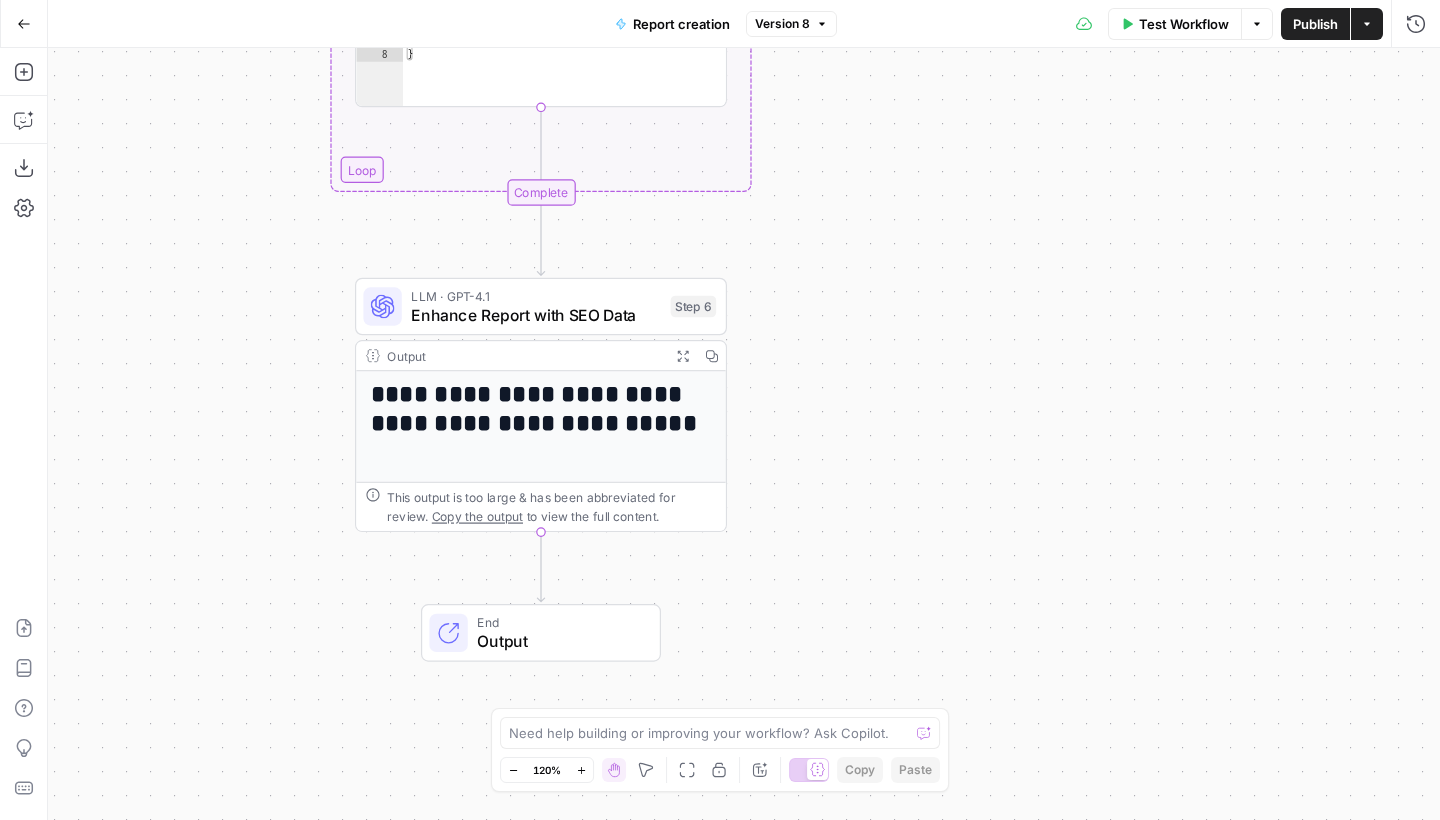 drag, startPoint x: 791, startPoint y: 417, endPoint x: 792, endPoint y: 276, distance: 141.00354 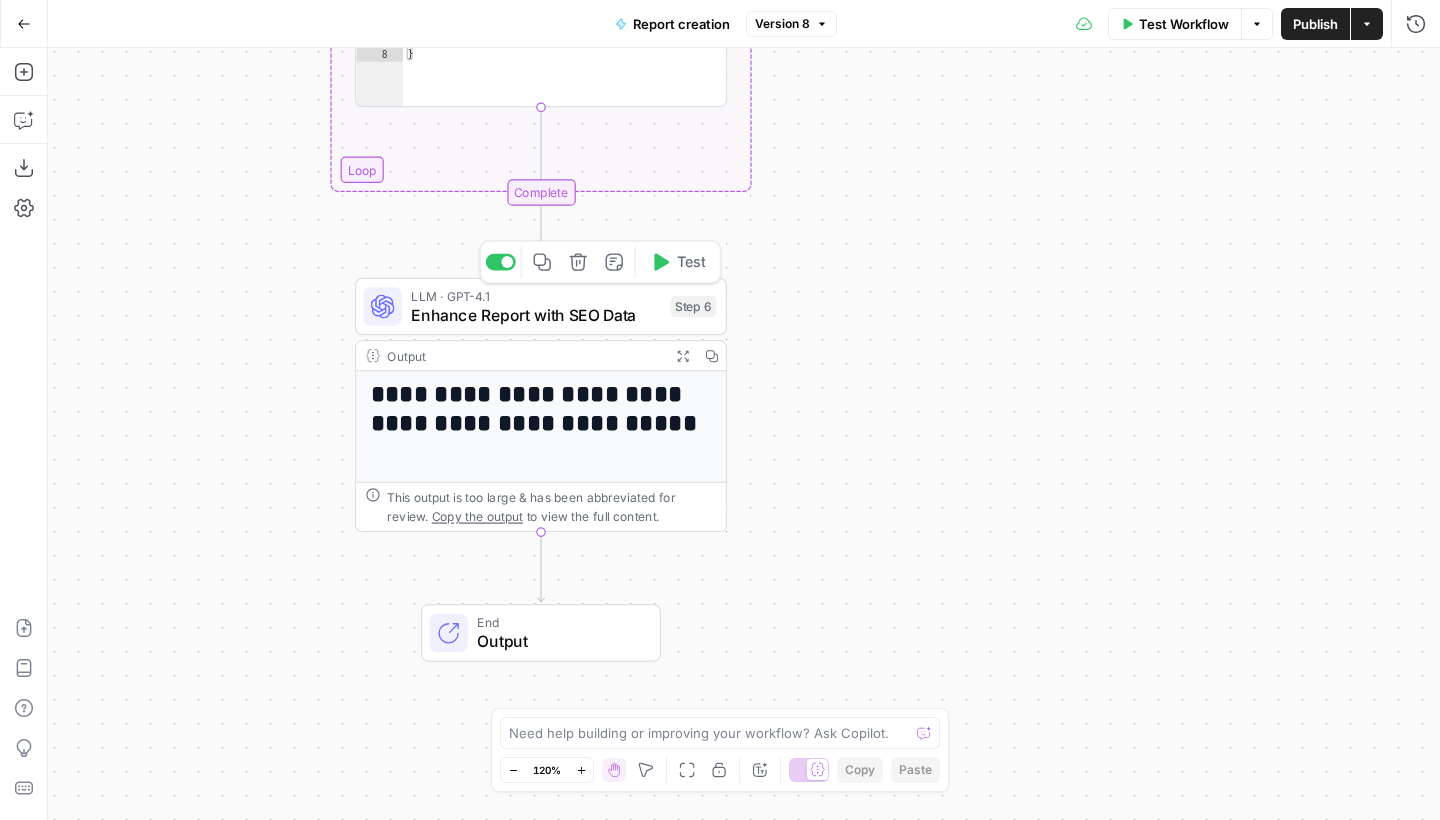 click on "Enhance Report with SEO Data" at bounding box center (536, 315) 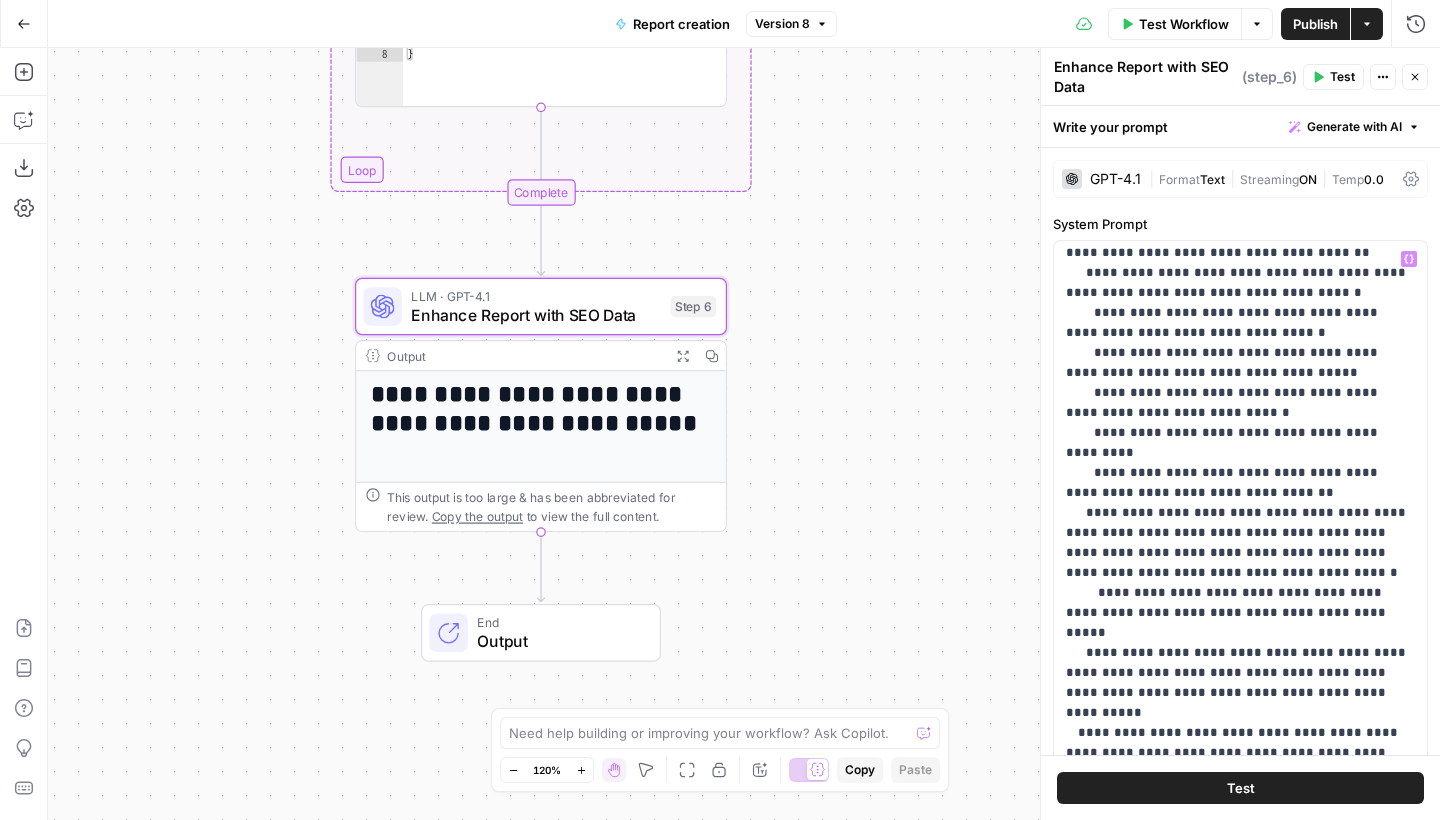 scroll, scrollTop: 602, scrollLeft: 0, axis: vertical 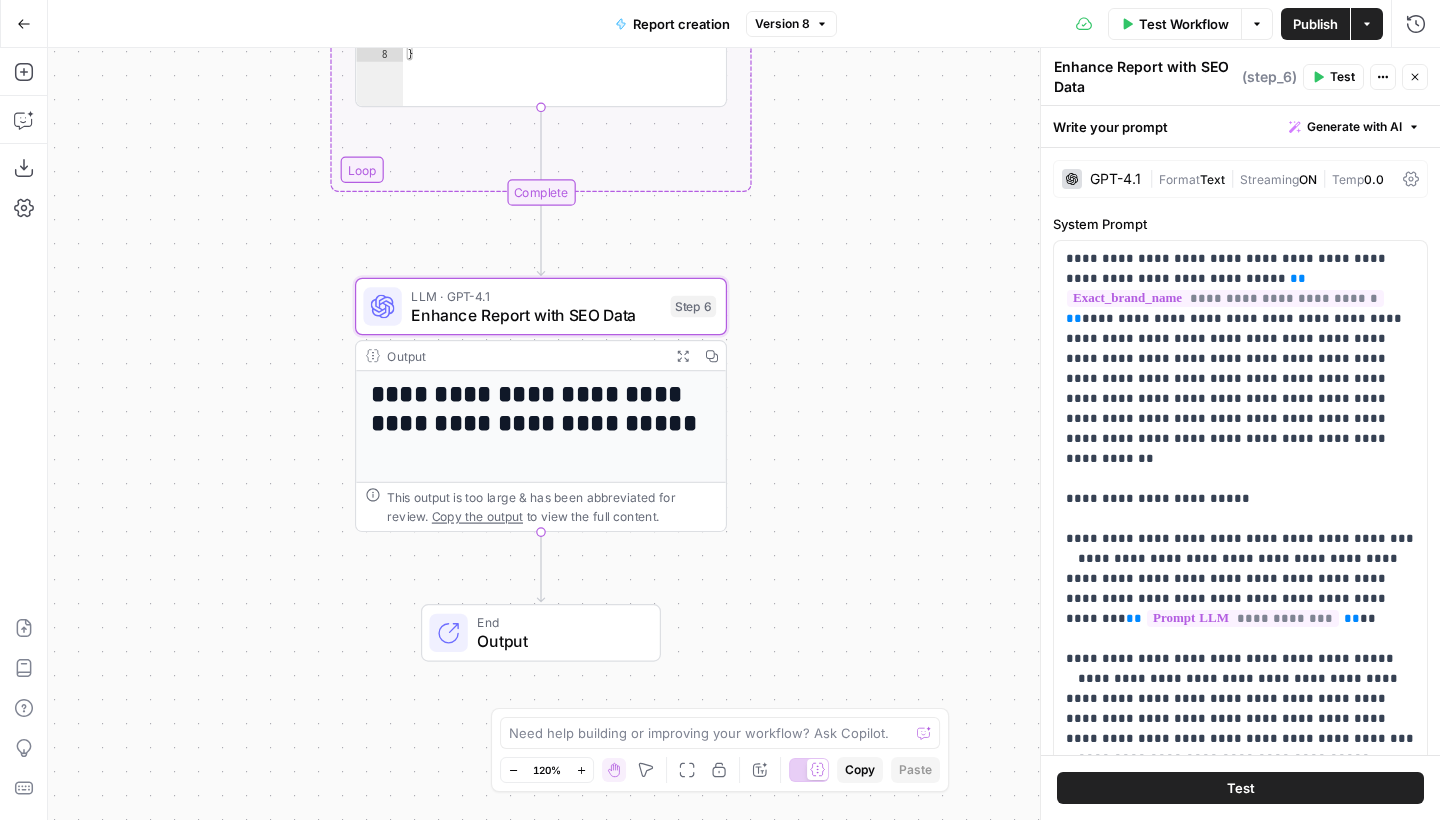 click on "Test Workflow" at bounding box center [1175, 24] 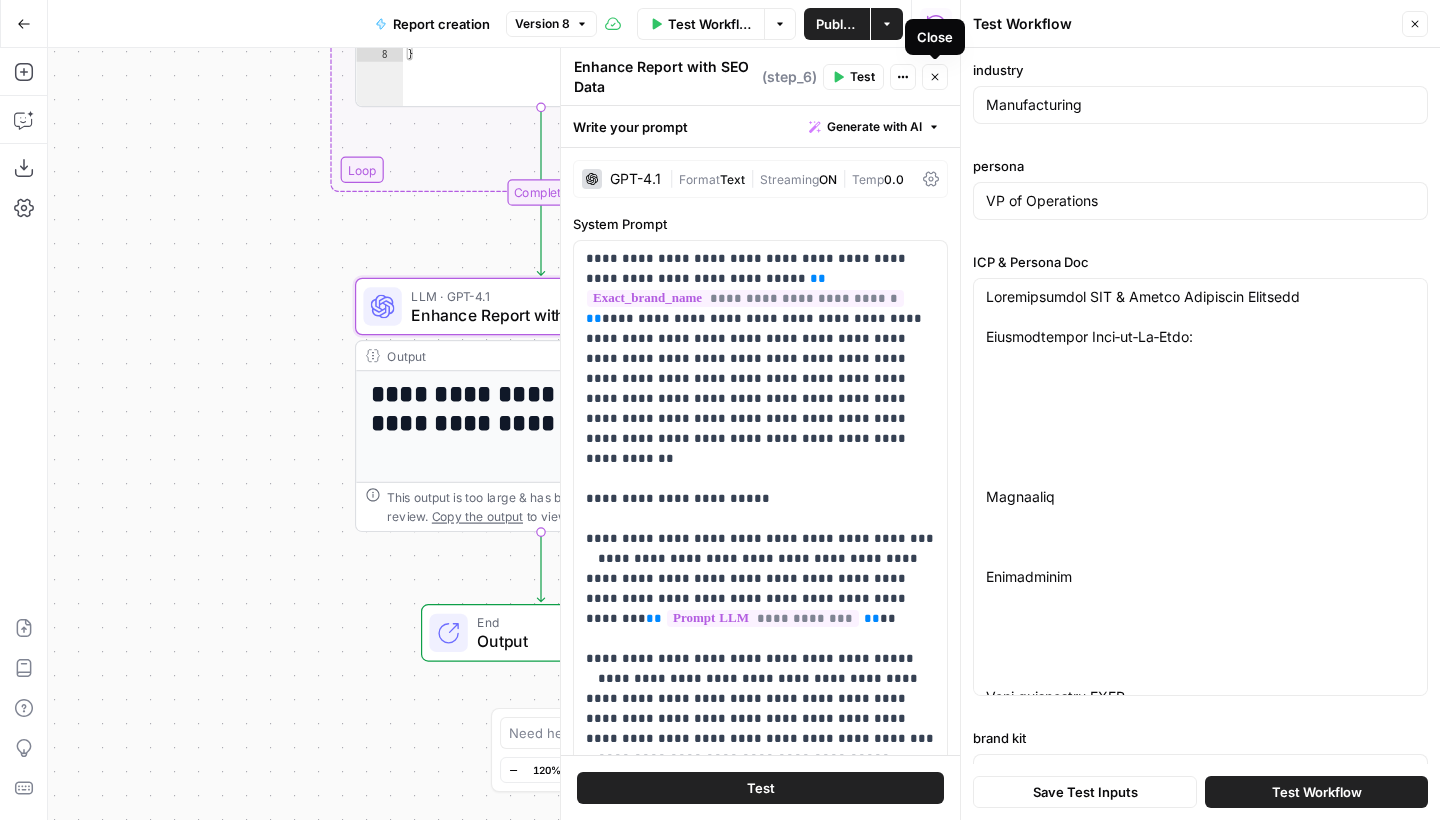 click 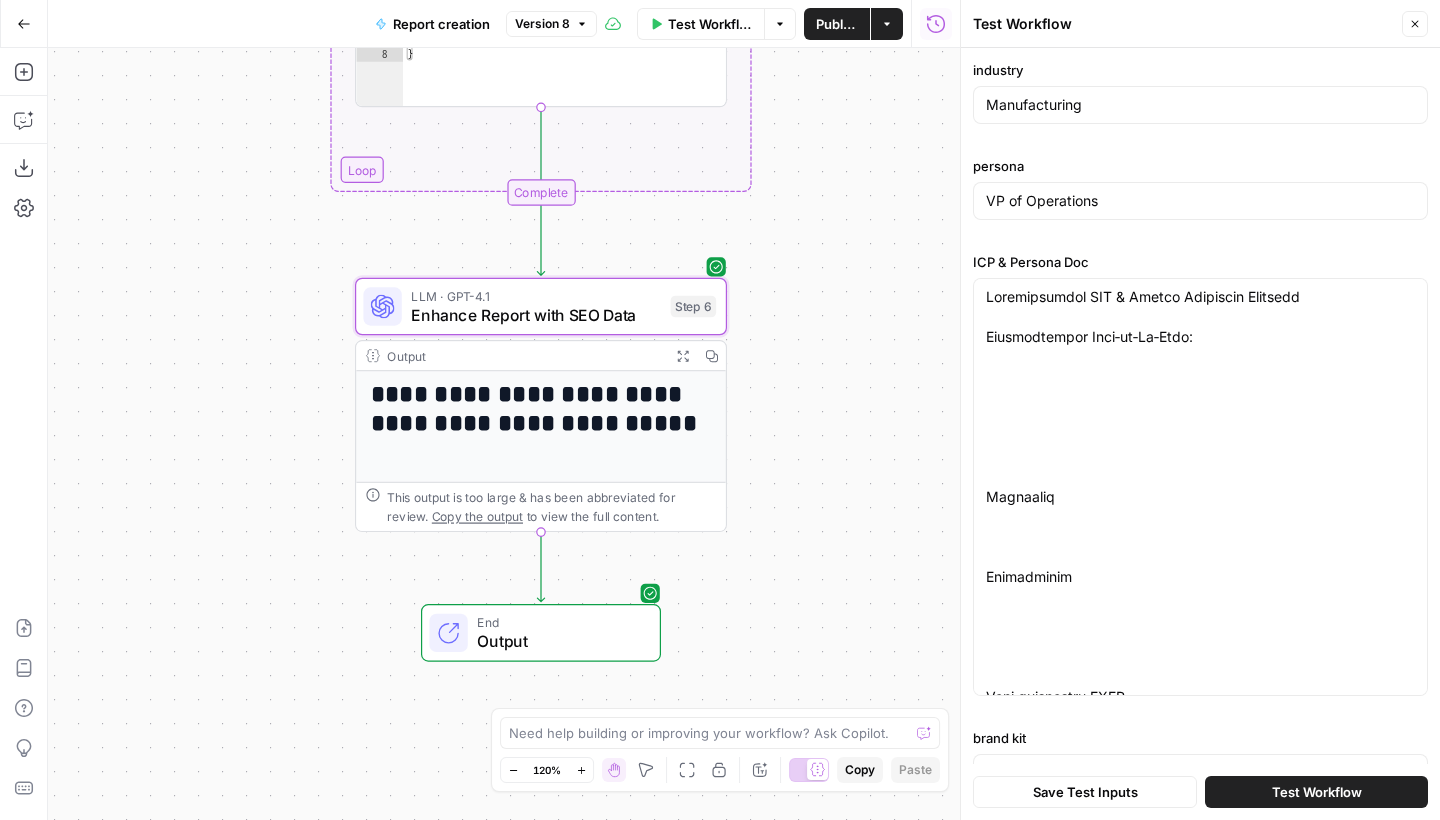 click on "VP of Operations" at bounding box center (1200, 201) 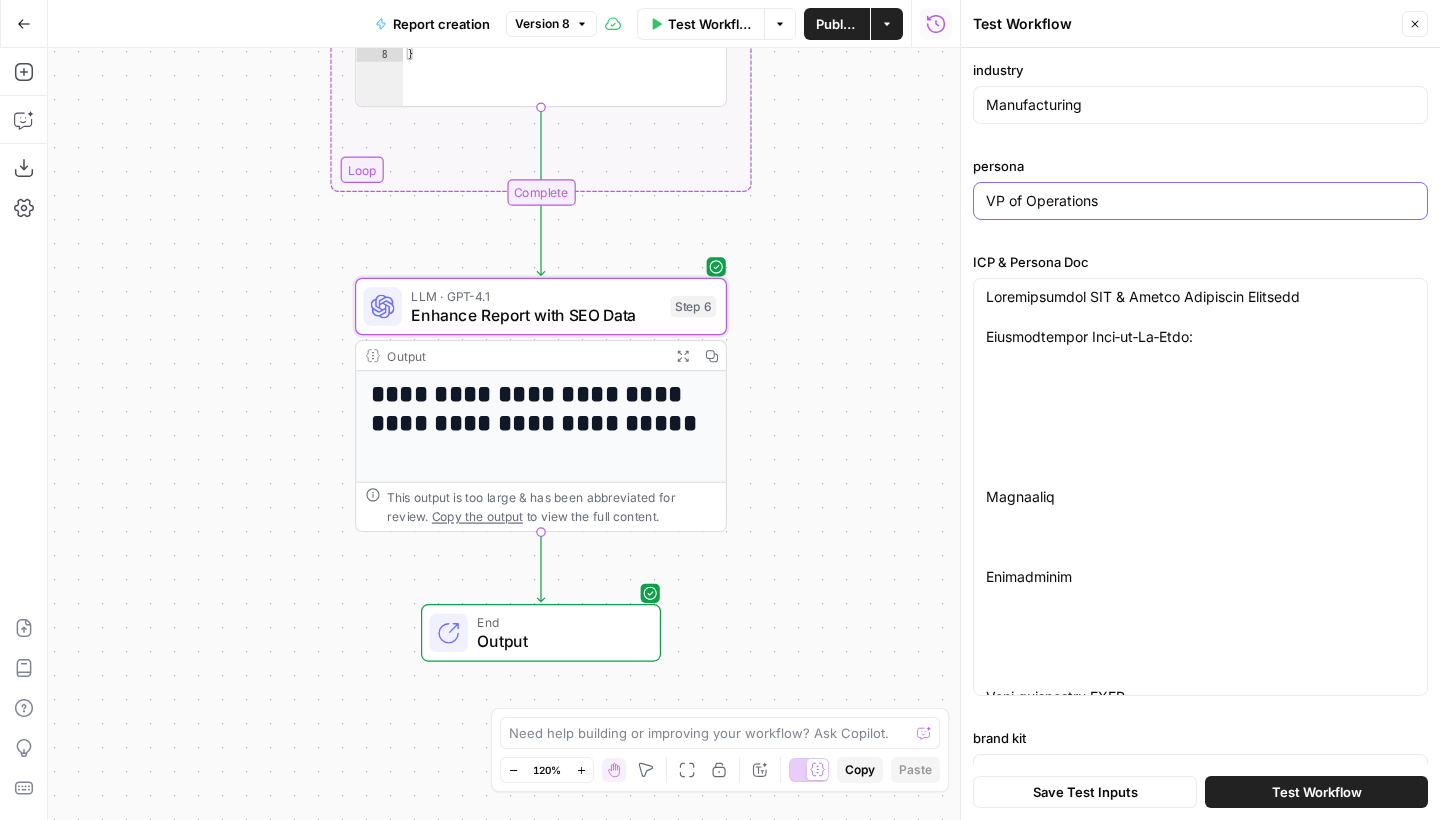 paste on "Innovation / Continuous-Improvement Lead" 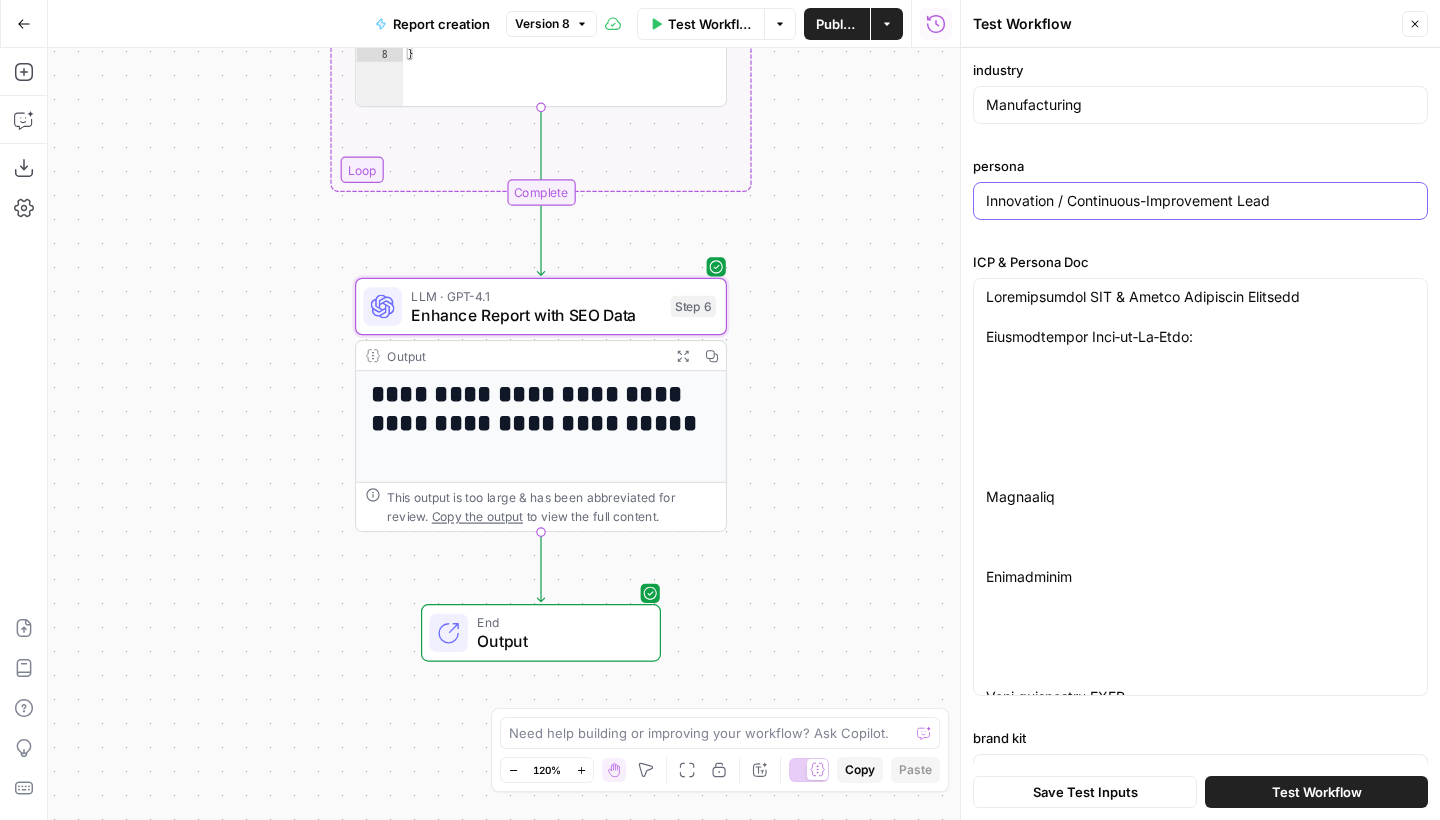 type on "Innovation / Continuous-Improvement Lead" 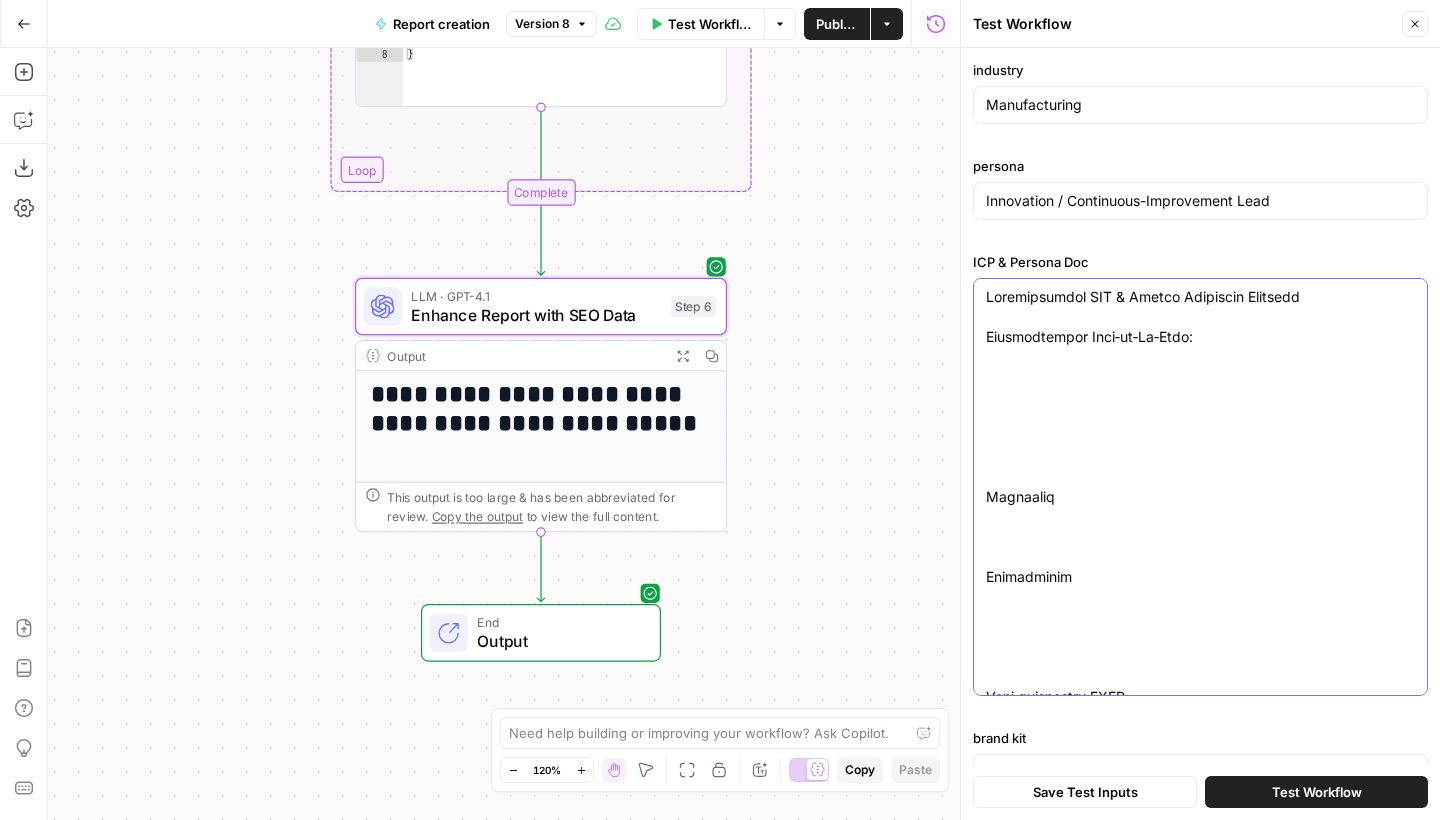 click on "ICP & Persona Doc" at bounding box center [1200, 4107] 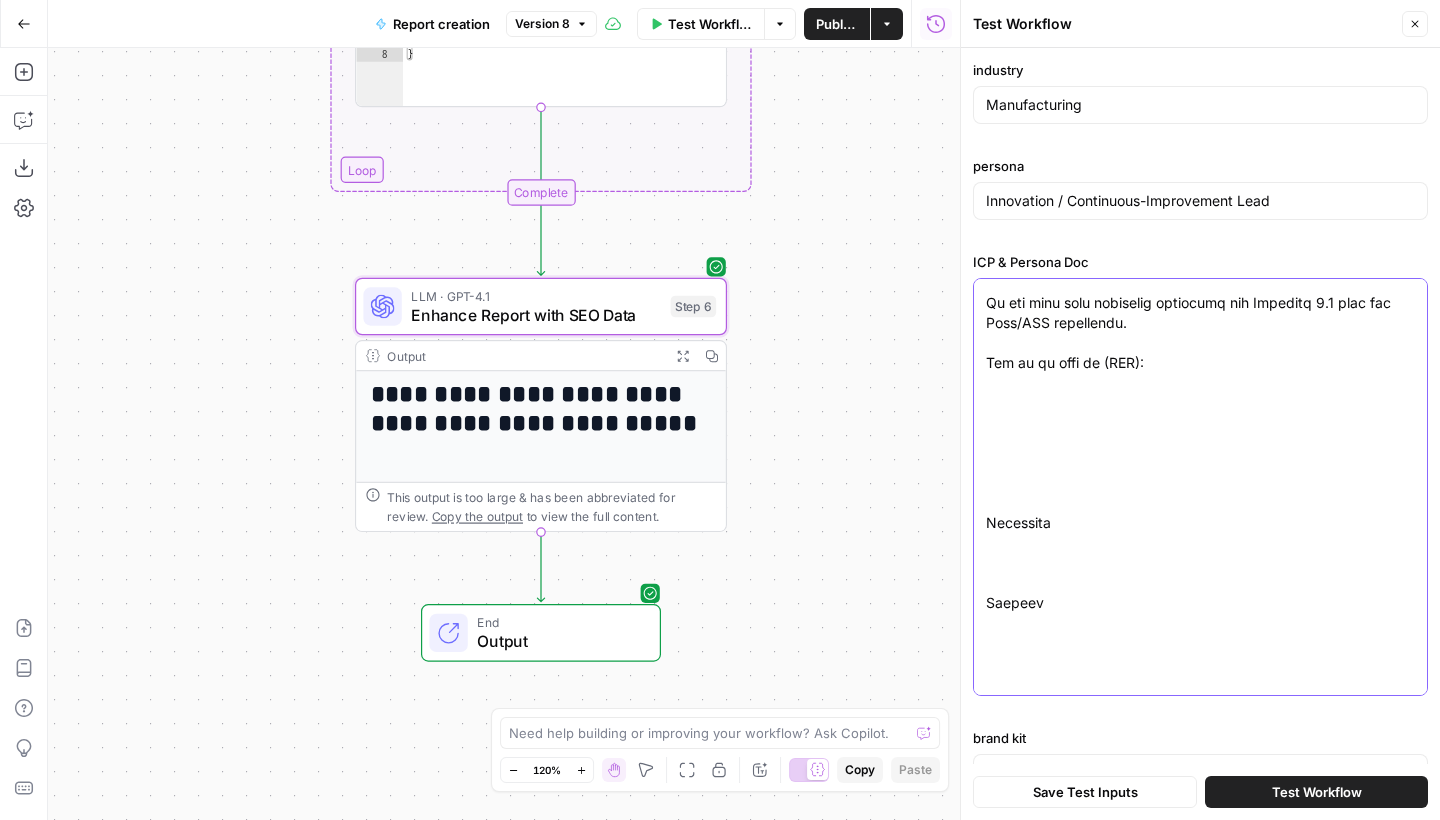 scroll, scrollTop: 1217, scrollLeft: 0, axis: vertical 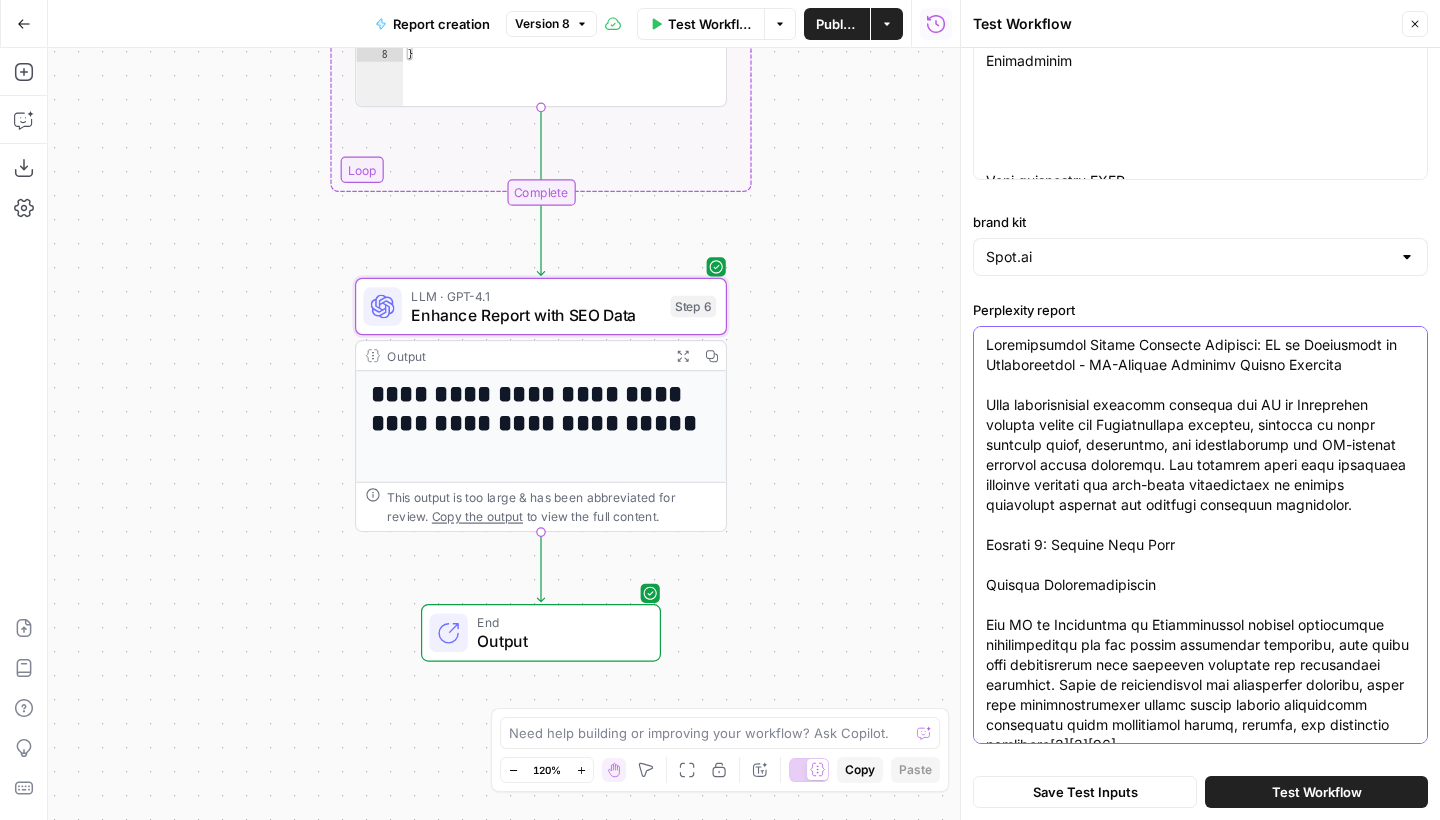 click on "Perplexity report" at bounding box center [1200, 9355] 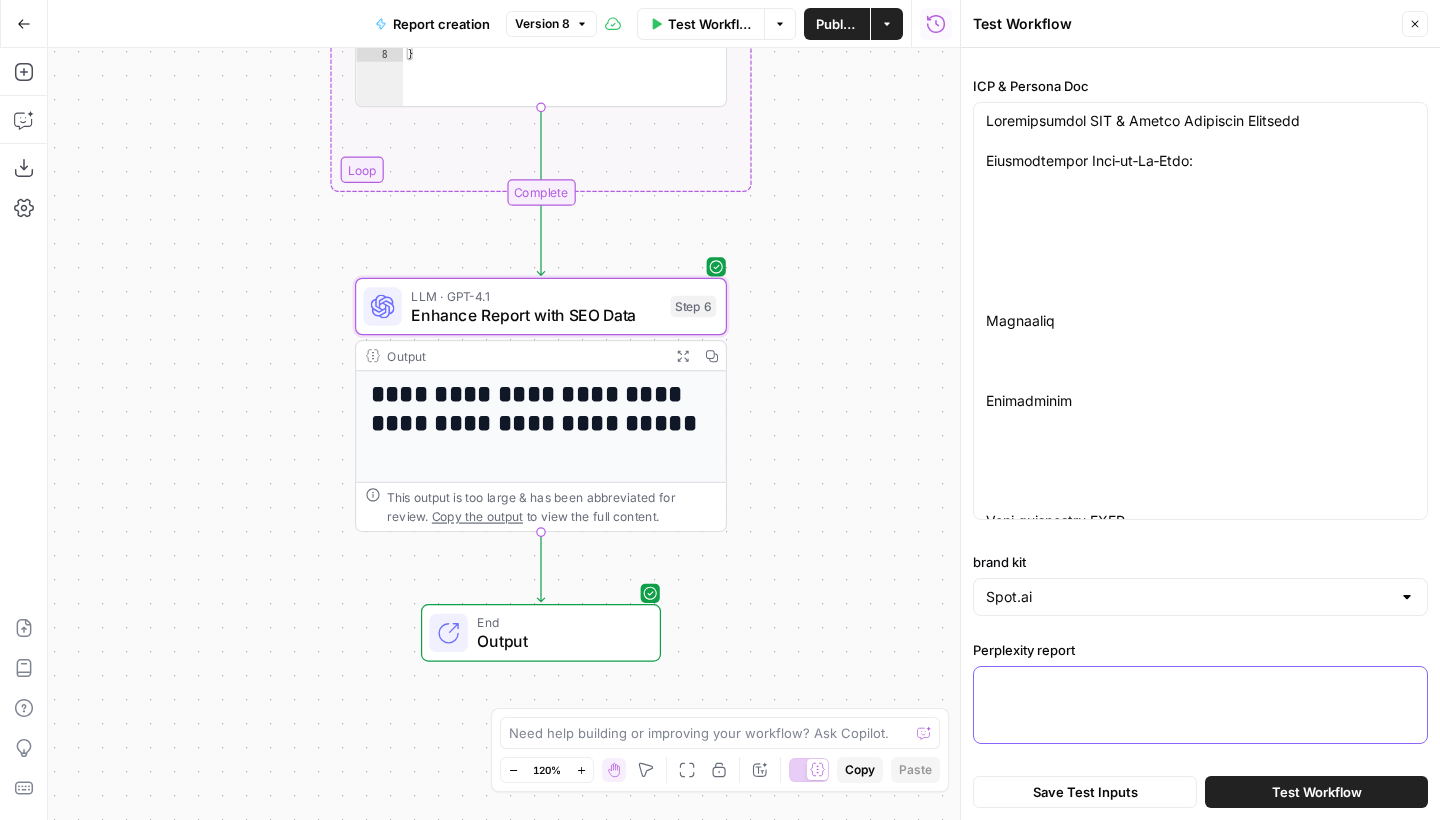 scroll, scrollTop: 176, scrollLeft: 0, axis: vertical 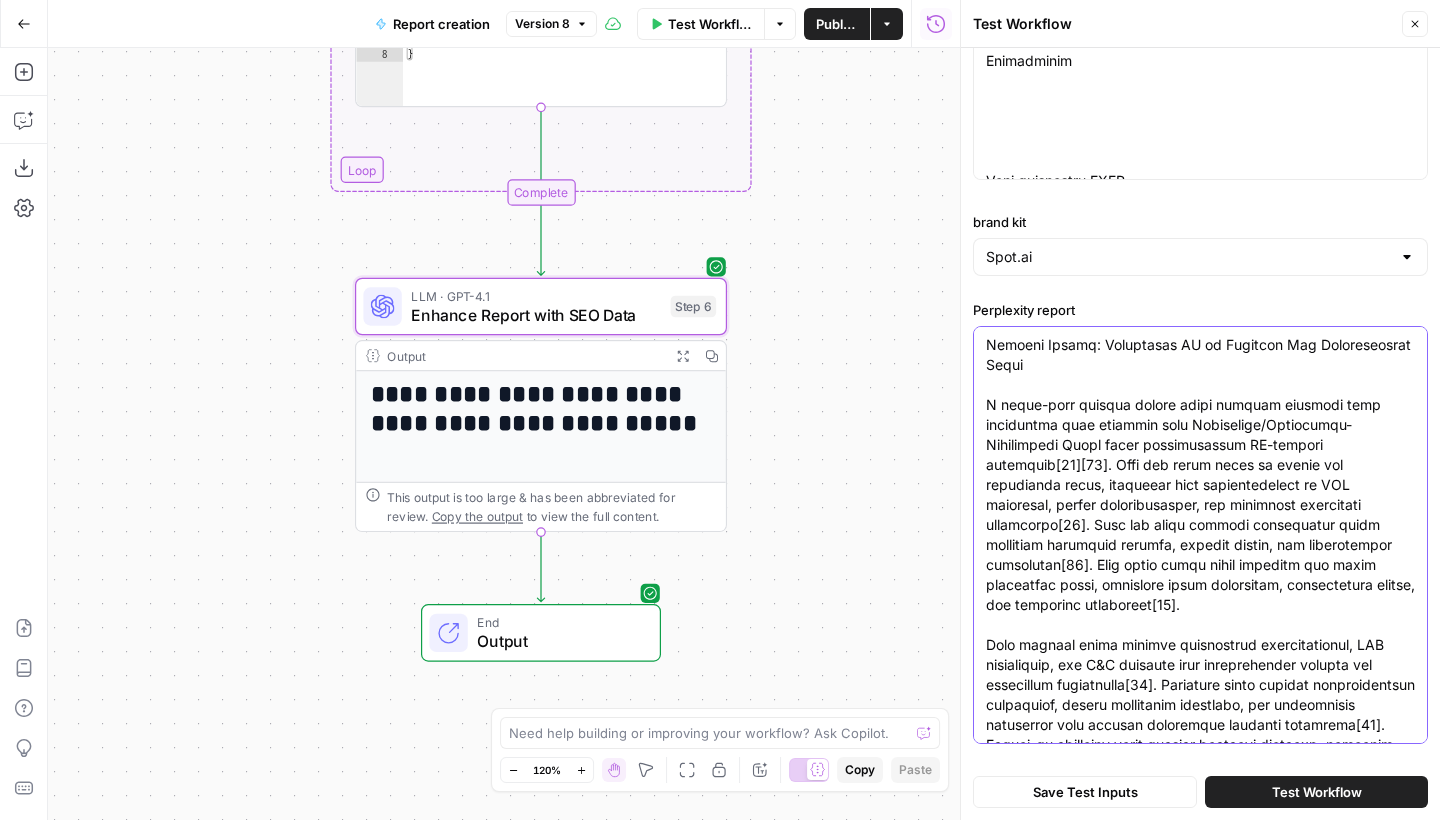 type on "Comprehensive Market Research Analysis: AI-Powered Security Cameras for Innovation/Continuous-Improvement Leads in Manufacturing
This comprehensive analysis examines the Innovation/Continuous-Improvement Lead persona within the manufacturing industry as a target market for AI-powered security camera solutions. The research reveals significant opportunities for technology providers to address operational efficiency challenges while enhancing security and safety protocols in manufacturing environments. Innovation leaders in manufacturing face mounting pressure to optimize processes, reduce waste, and implement data-driven solutions that deliver measurable returns on investment, positioning AI-powered surveillance systems as strategic operational tools rather than traditional security measures.
Section 1: Persona Deep Dive
Primary Responsibilities
Innovation and Continuous-Improvement Leads in manufacturing carry multifaceted responsibilities that extend far beyond traditional security oversight[1]. Their..." 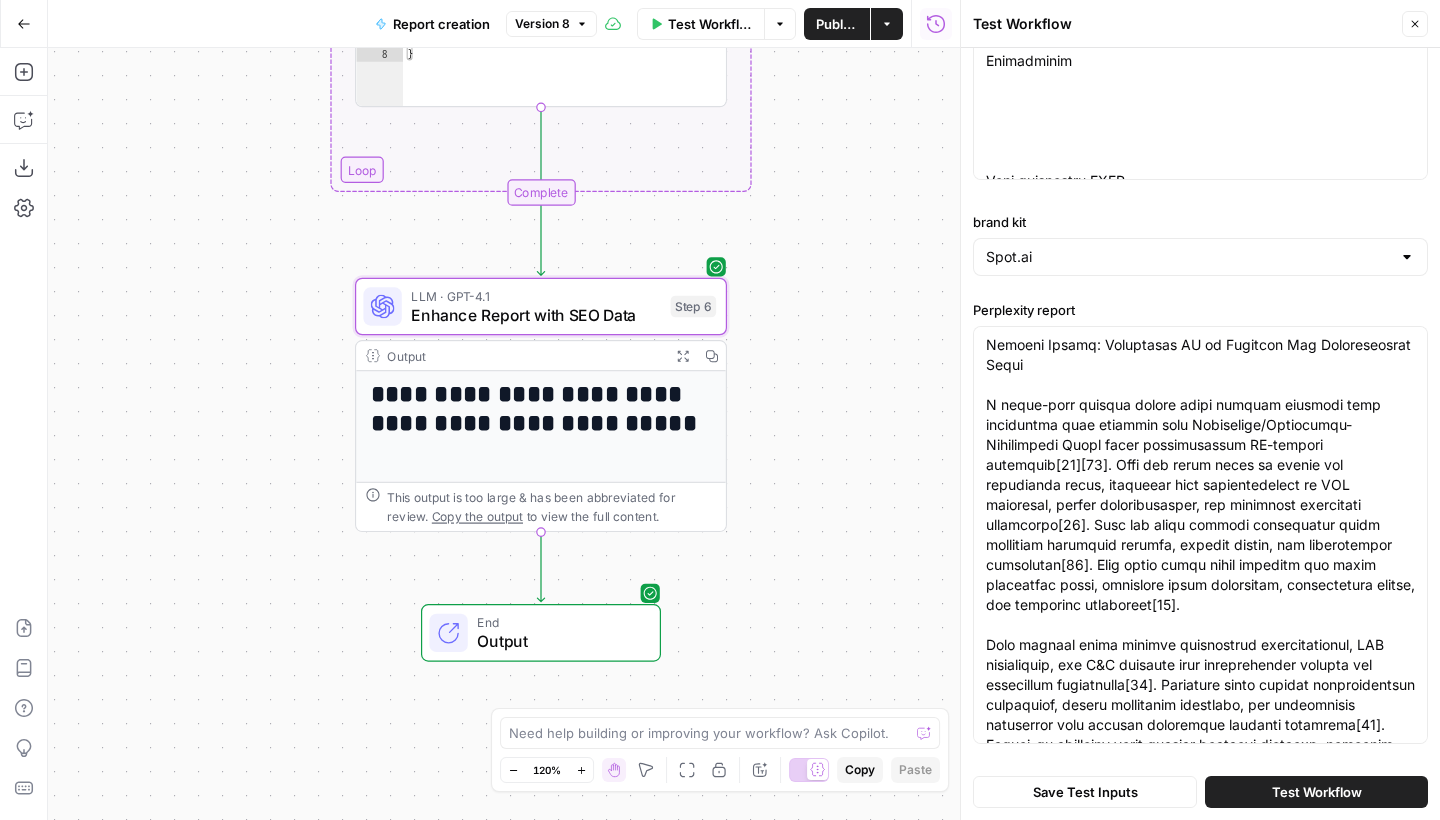 click on "Test Workflow" at bounding box center [1316, 792] 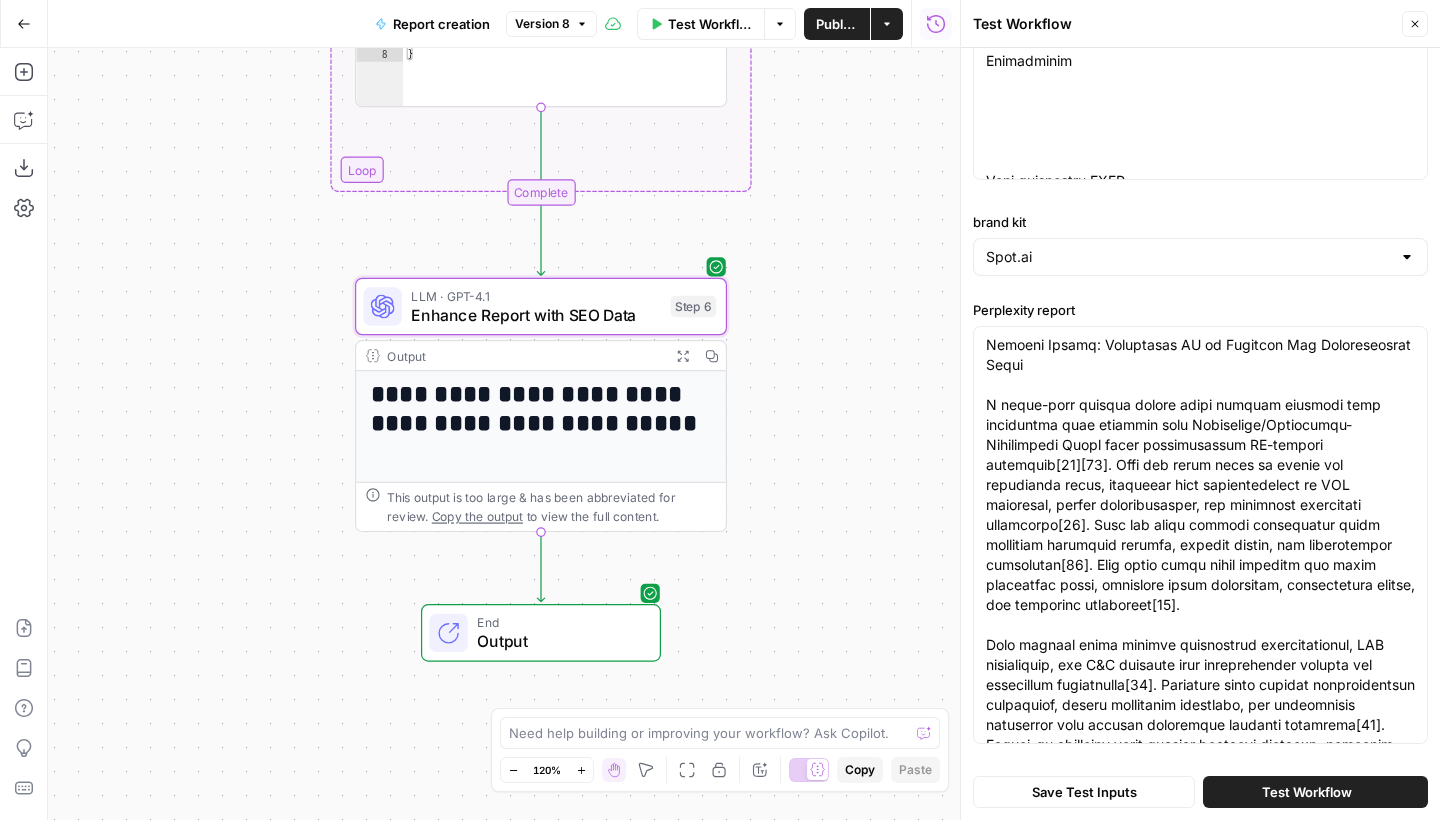 scroll, scrollTop: 0, scrollLeft: 0, axis: both 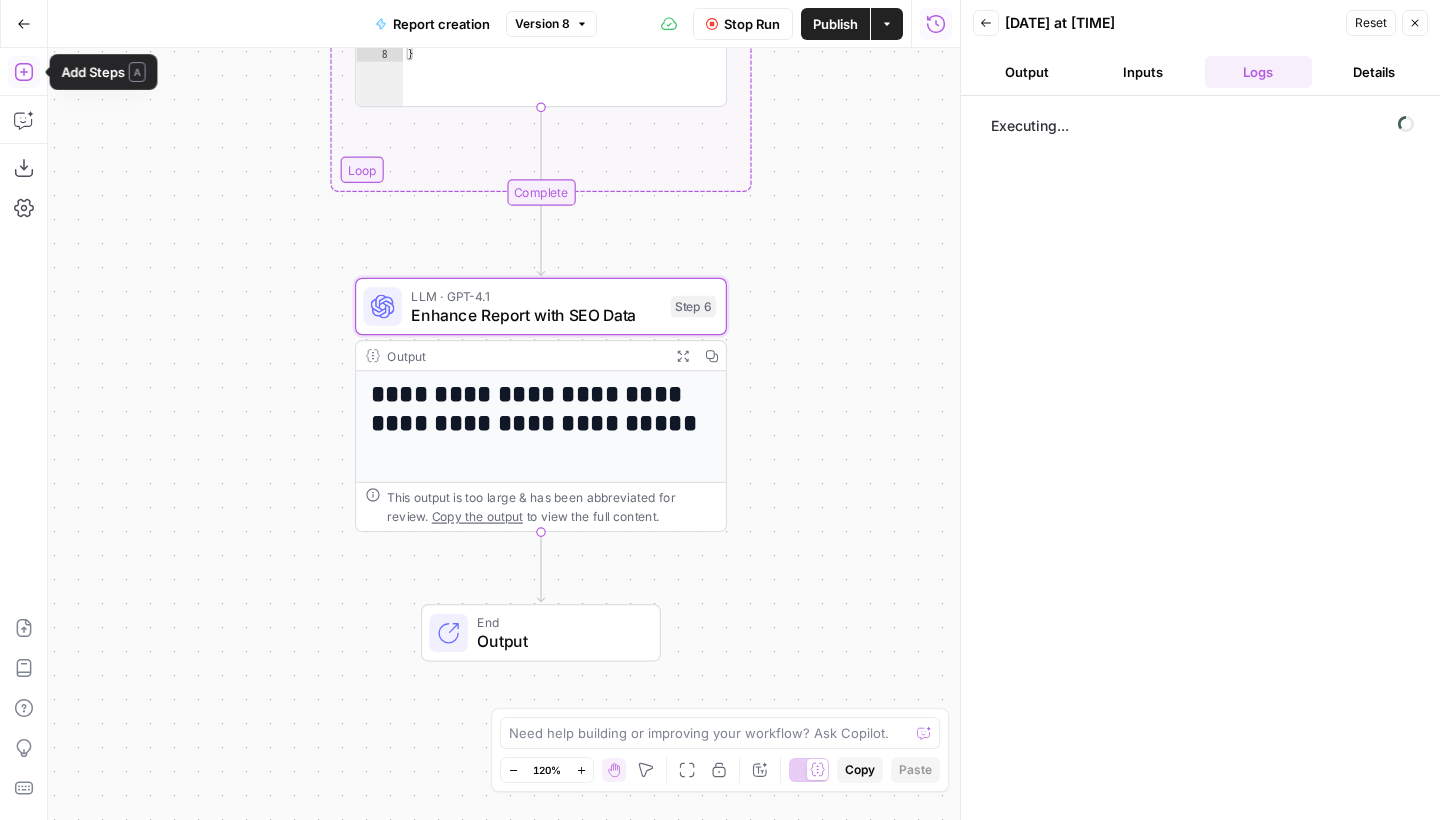 click 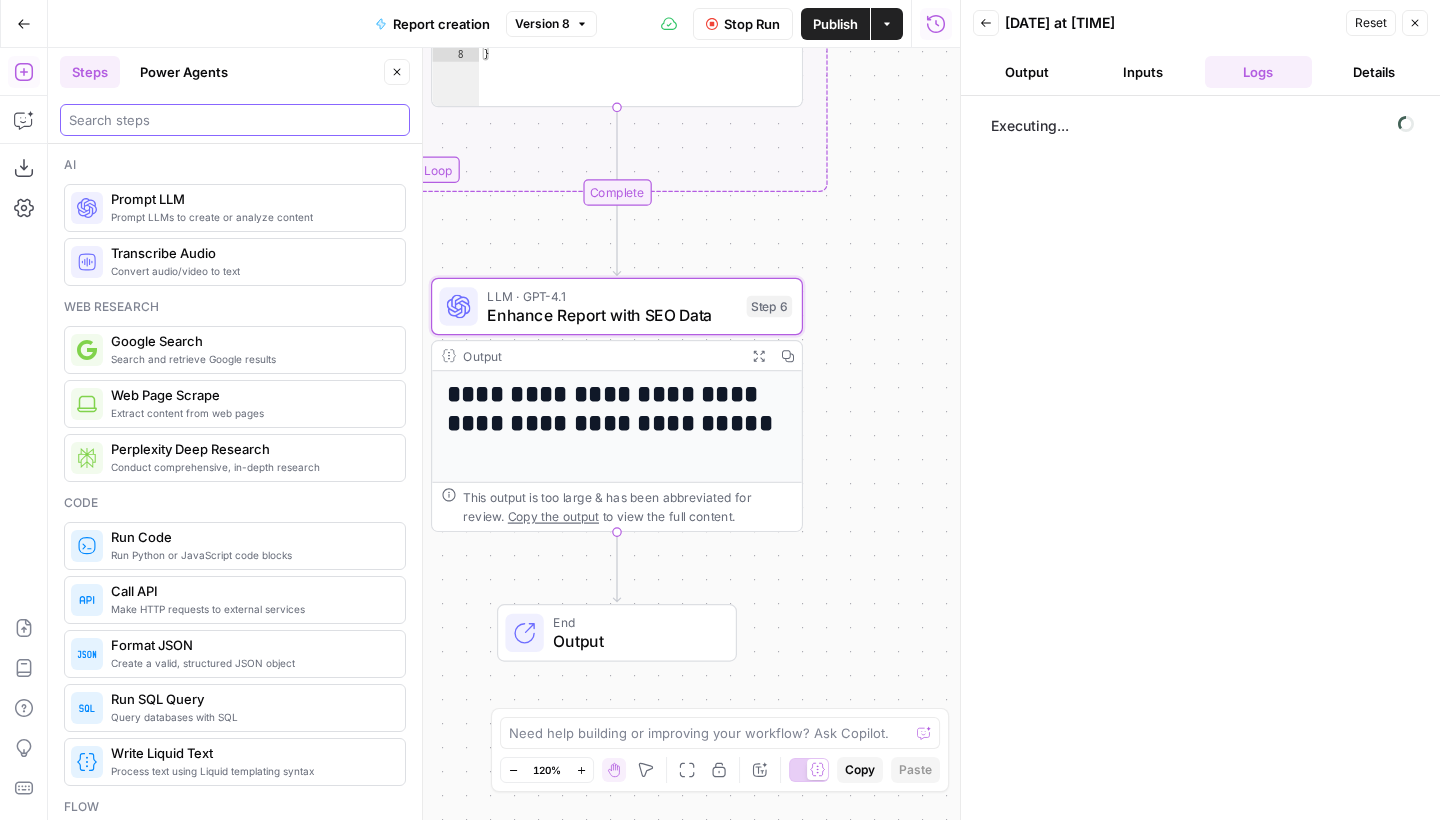 click at bounding box center (235, 120) 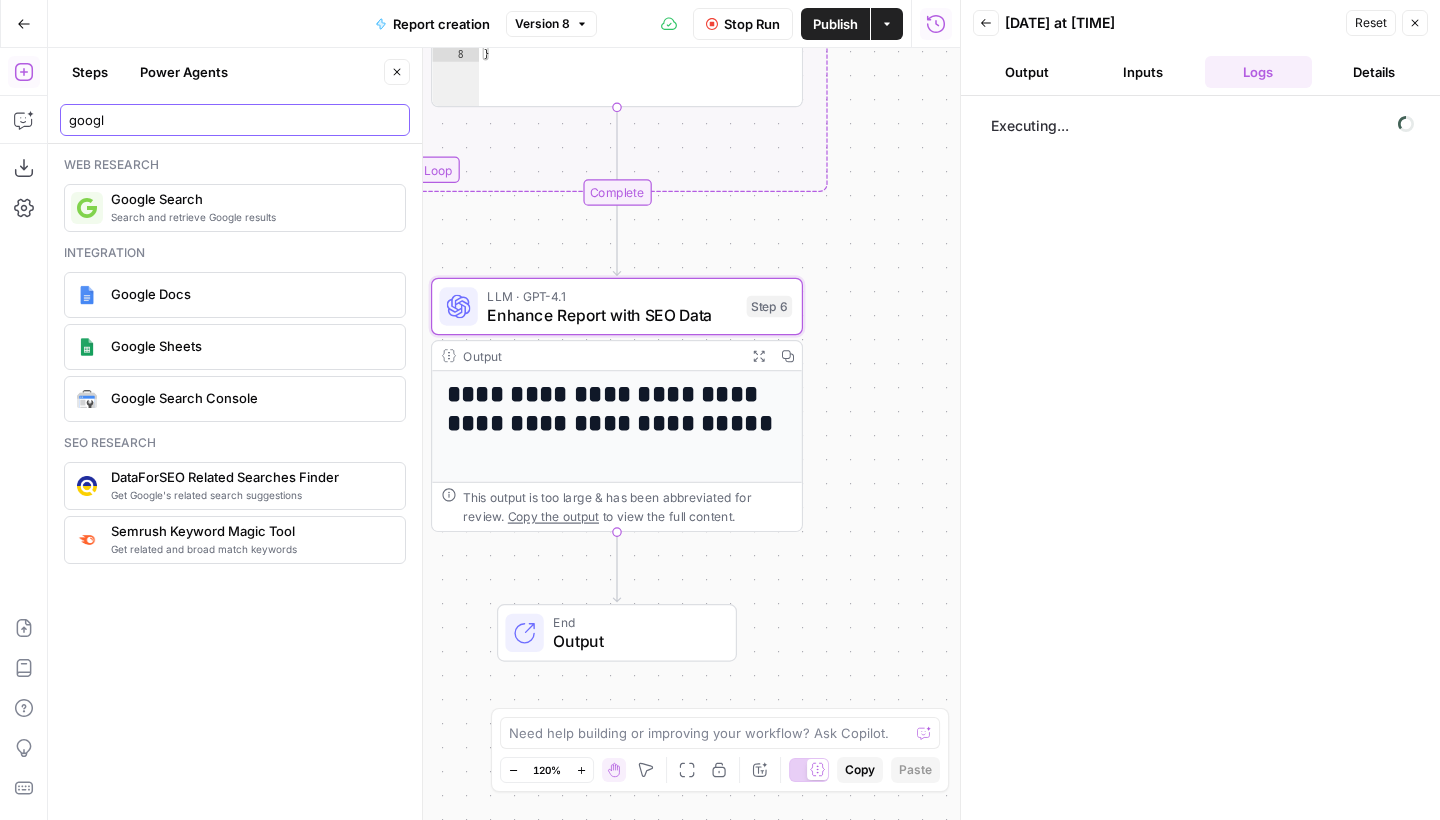type on "googl" 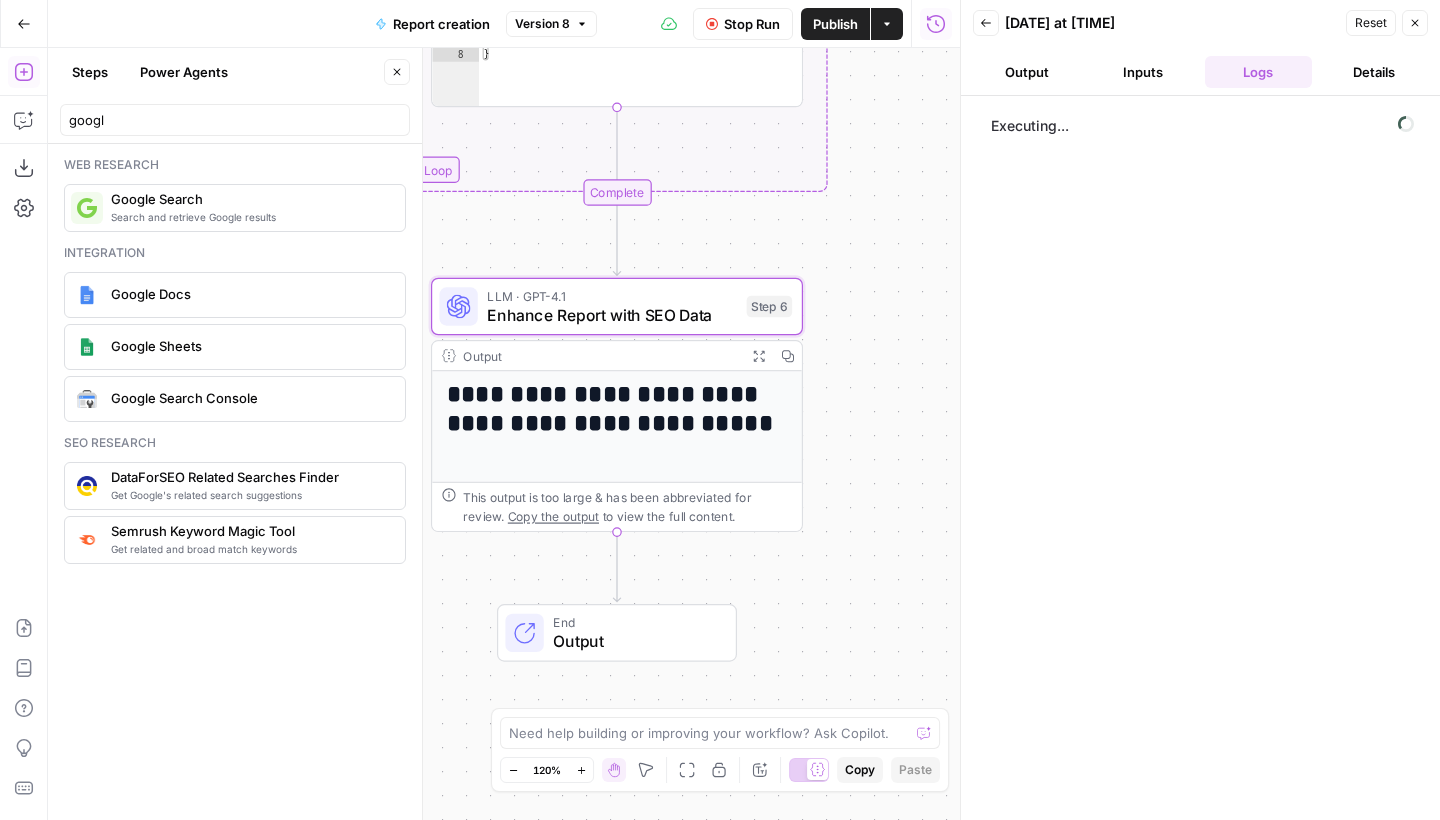 click on "Google Docs" at bounding box center [235, 295] 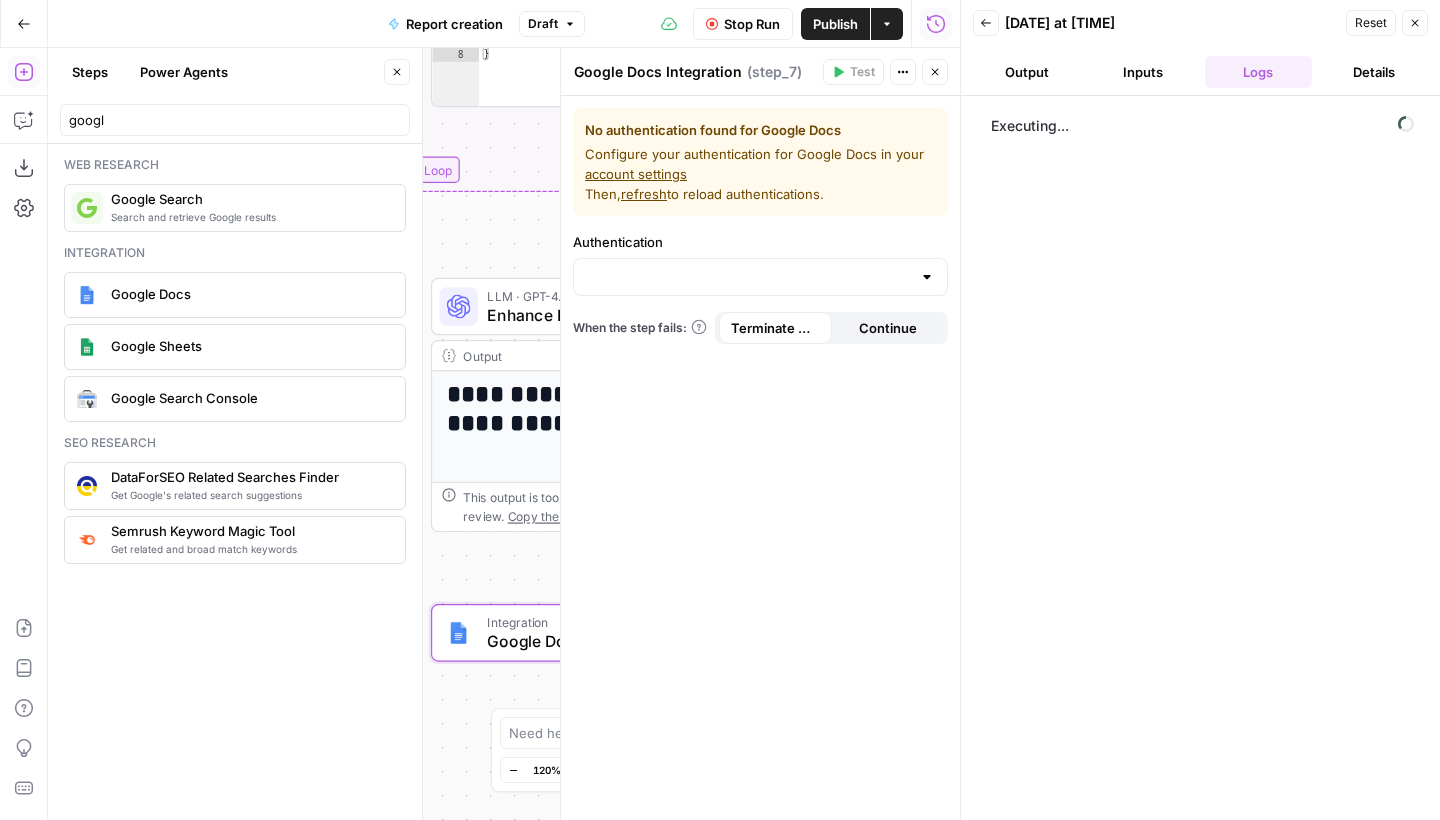 click at bounding box center (927, 277) 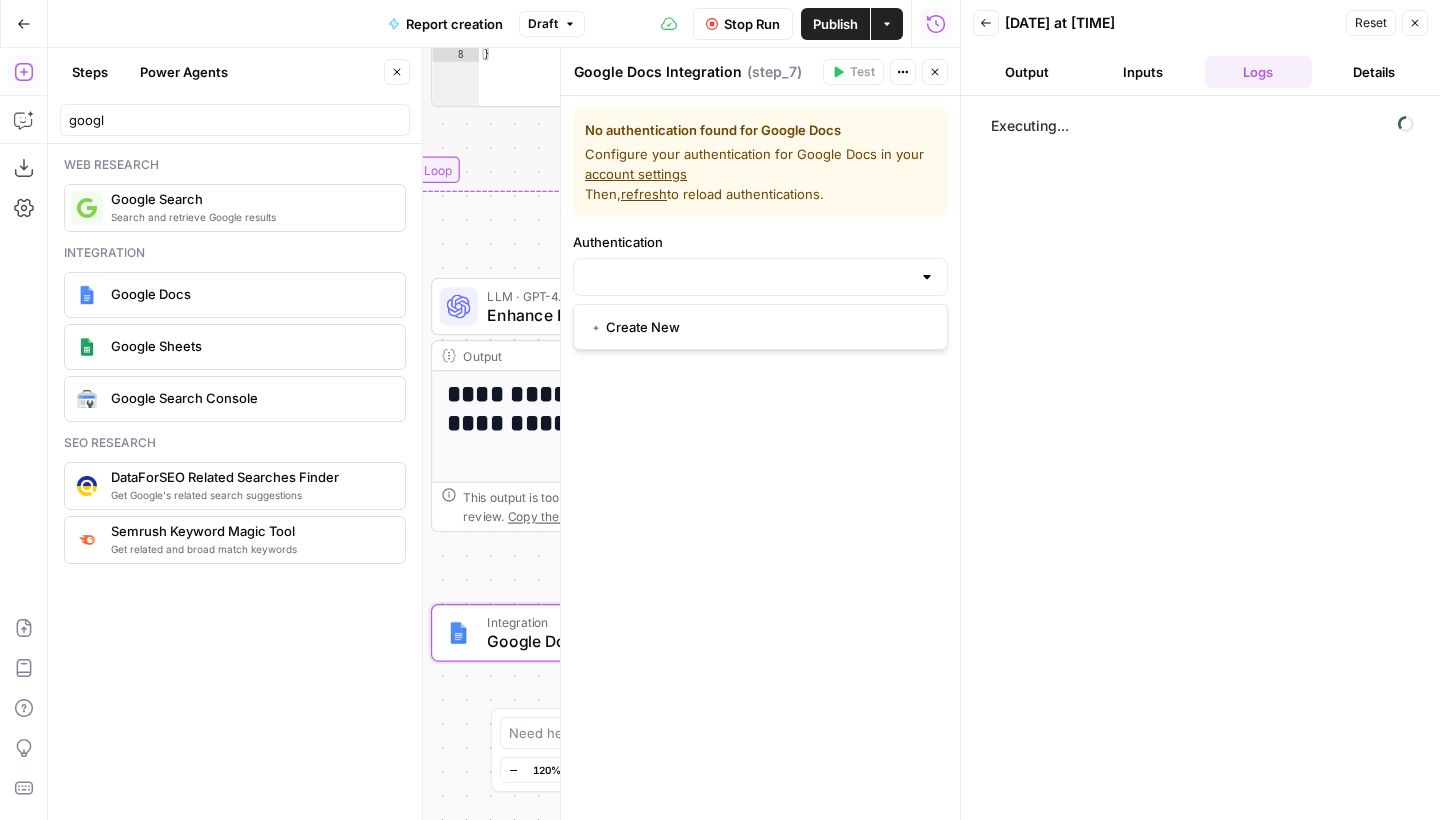 click on "account settings" at bounding box center [636, 174] 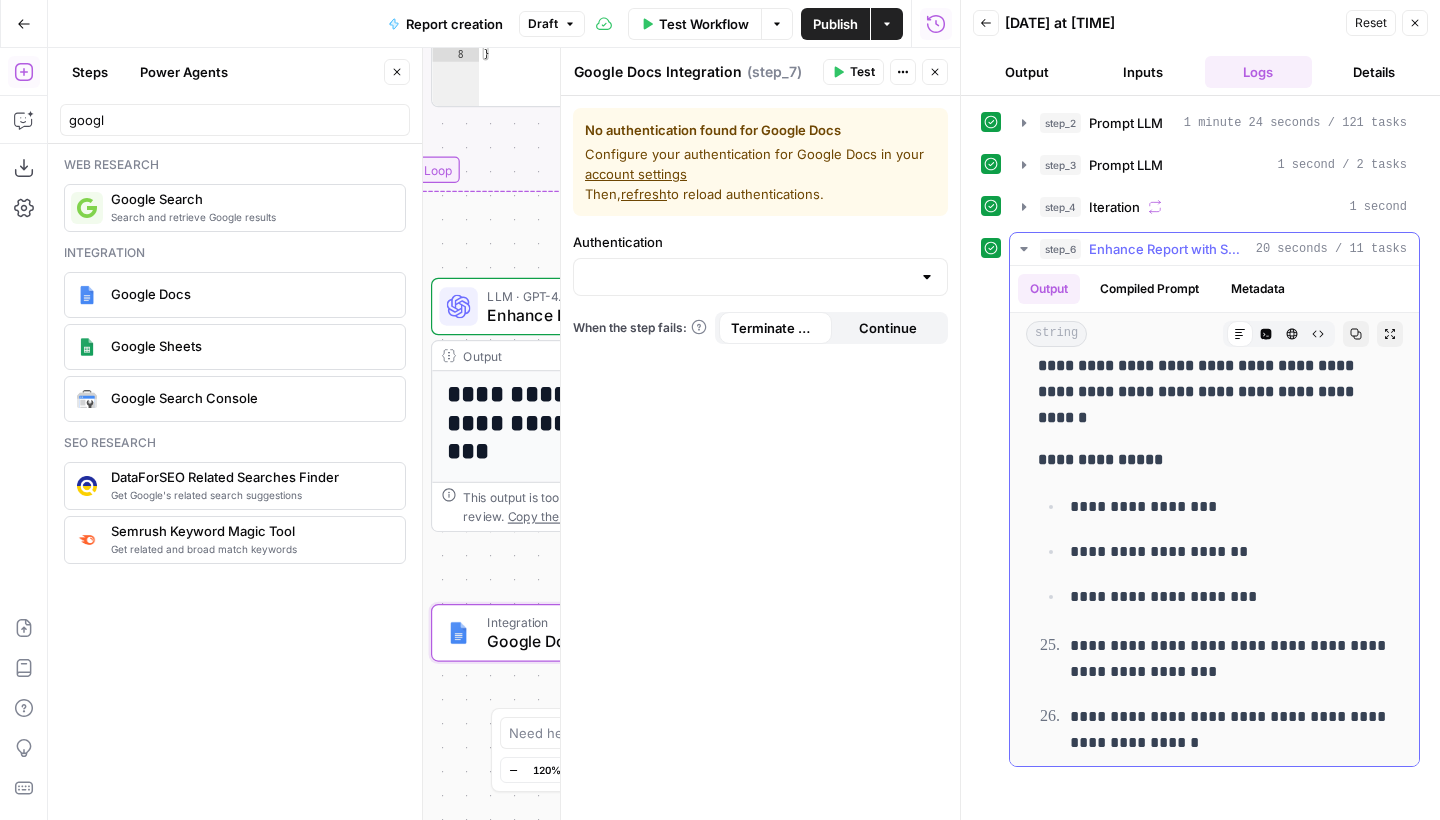 scroll, scrollTop: 9281, scrollLeft: 0, axis: vertical 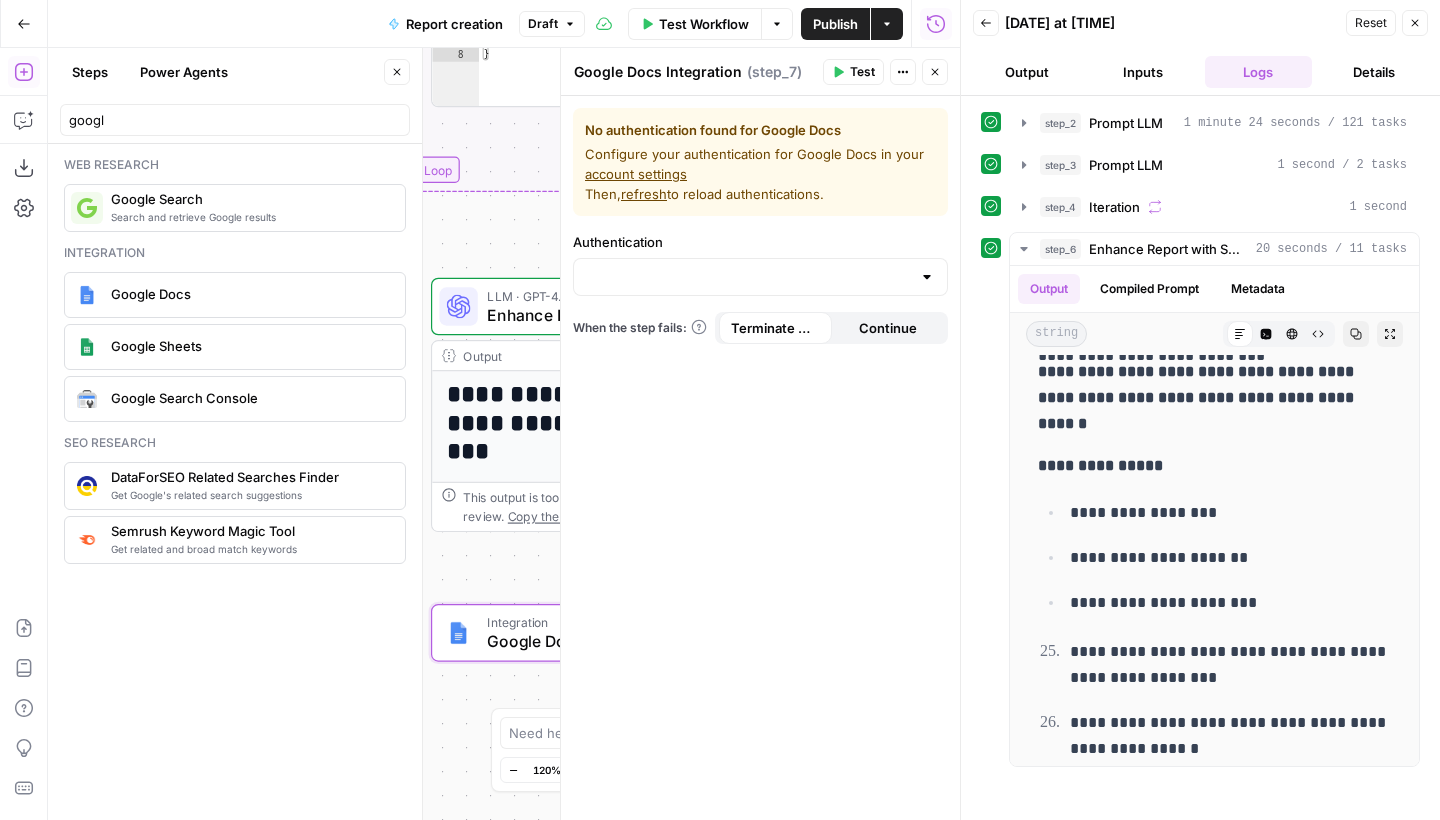 click on "Close" at bounding box center (935, 72) 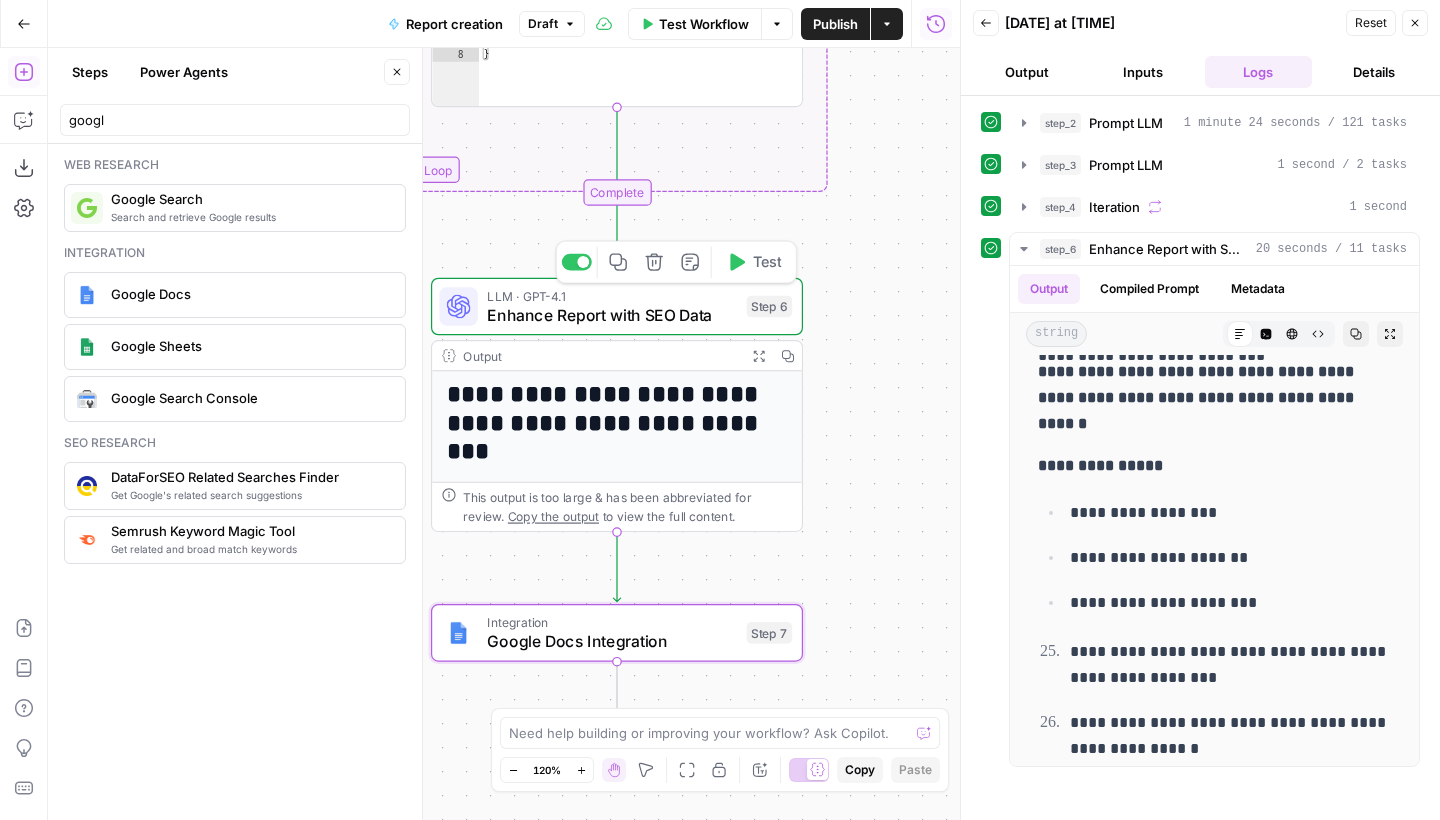 click on "LLM · GPT-4.1" at bounding box center (612, 295) 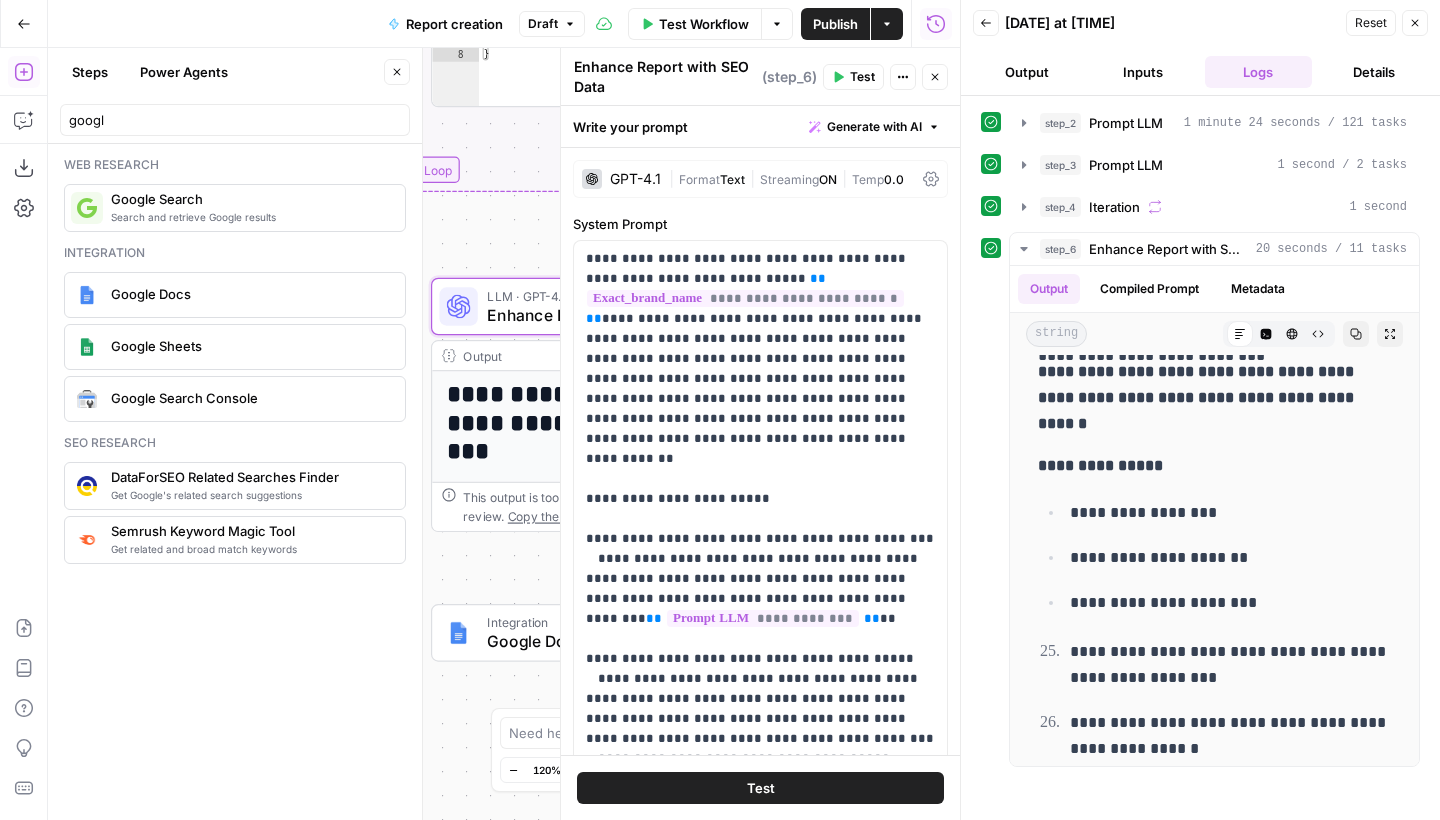 click on "Close" at bounding box center (1415, 23) 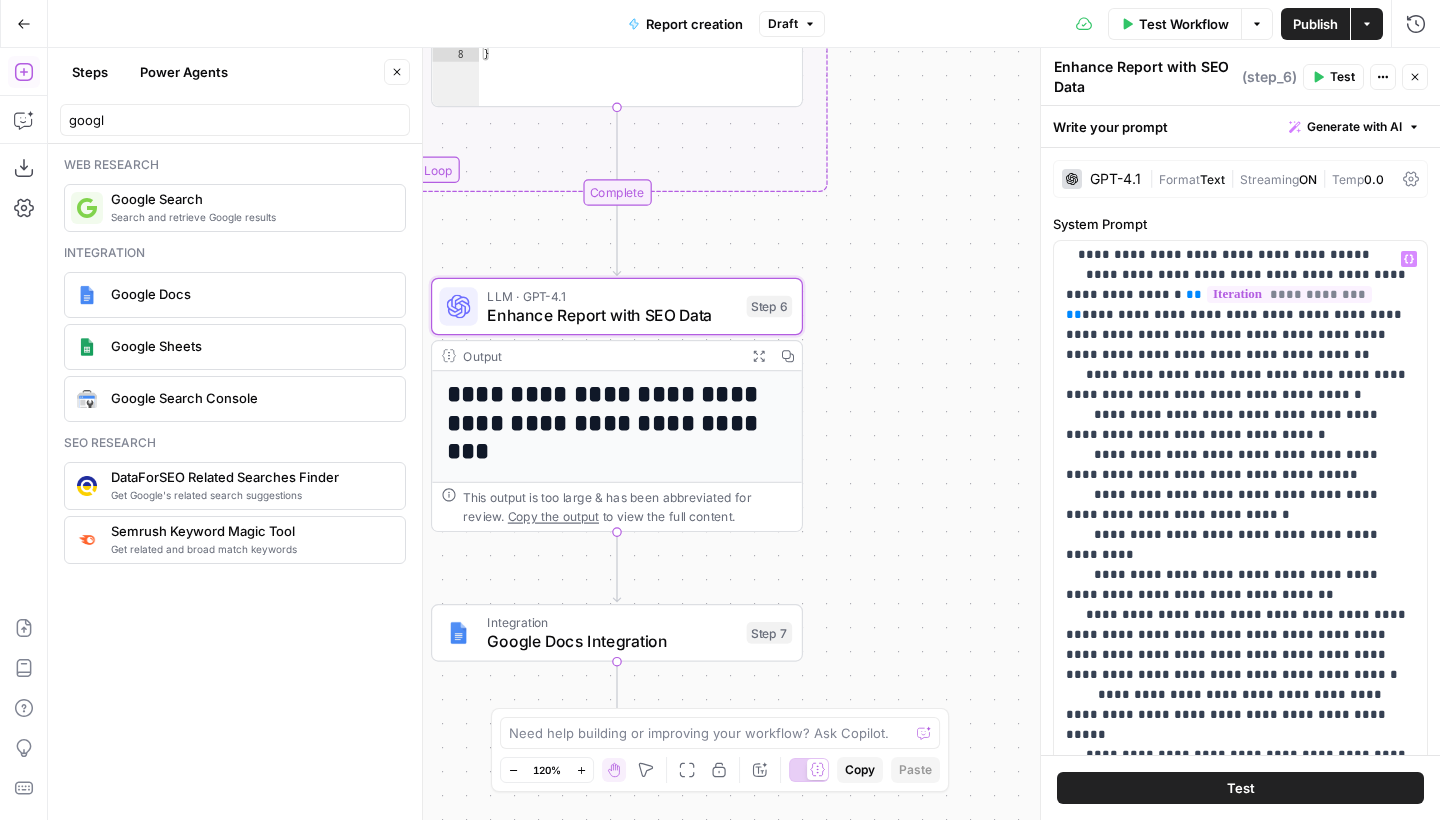 scroll, scrollTop: 507, scrollLeft: 0, axis: vertical 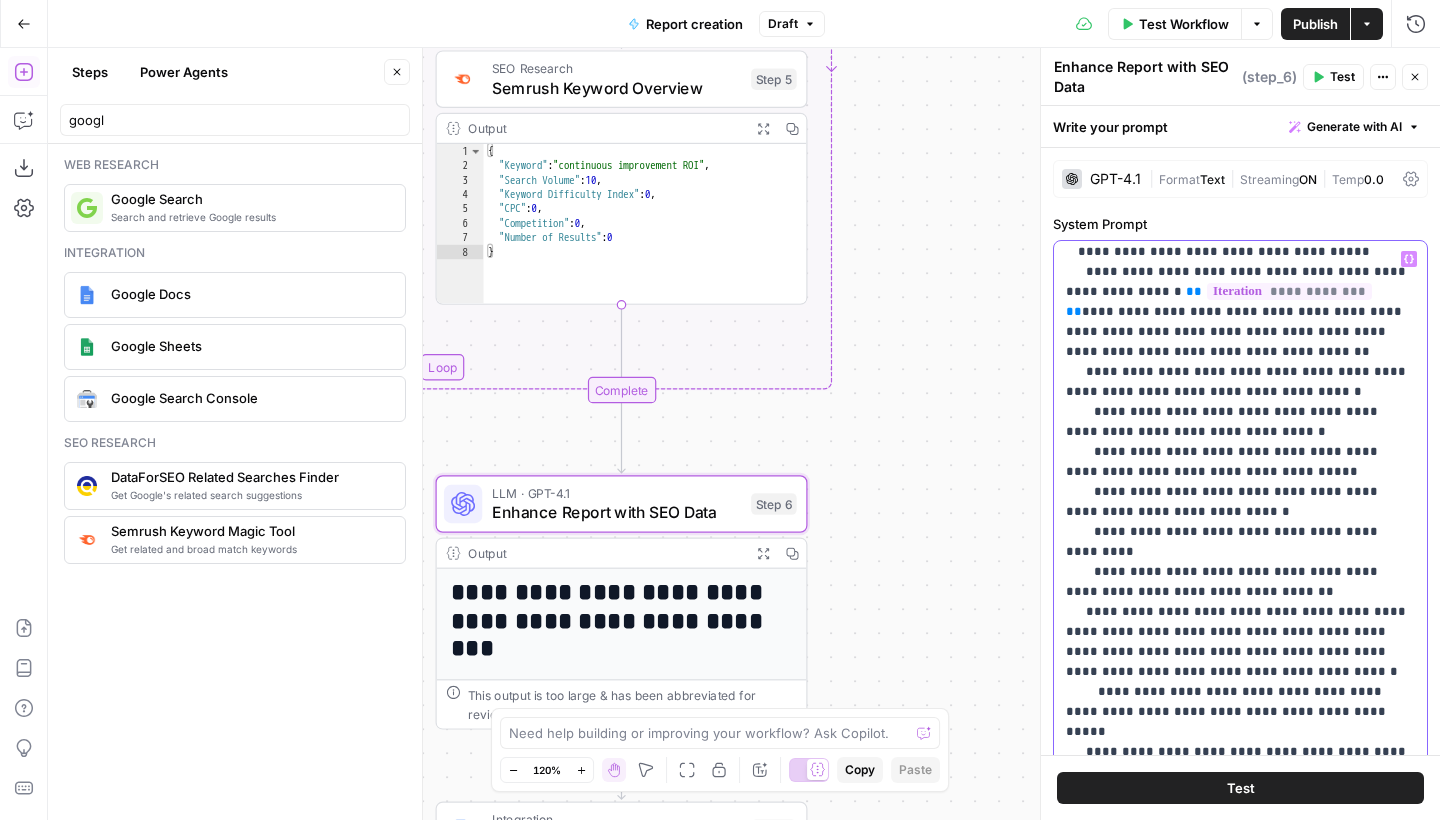 drag, startPoint x: 1095, startPoint y: 512, endPoint x: 1439, endPoint y: 512, distance: 344 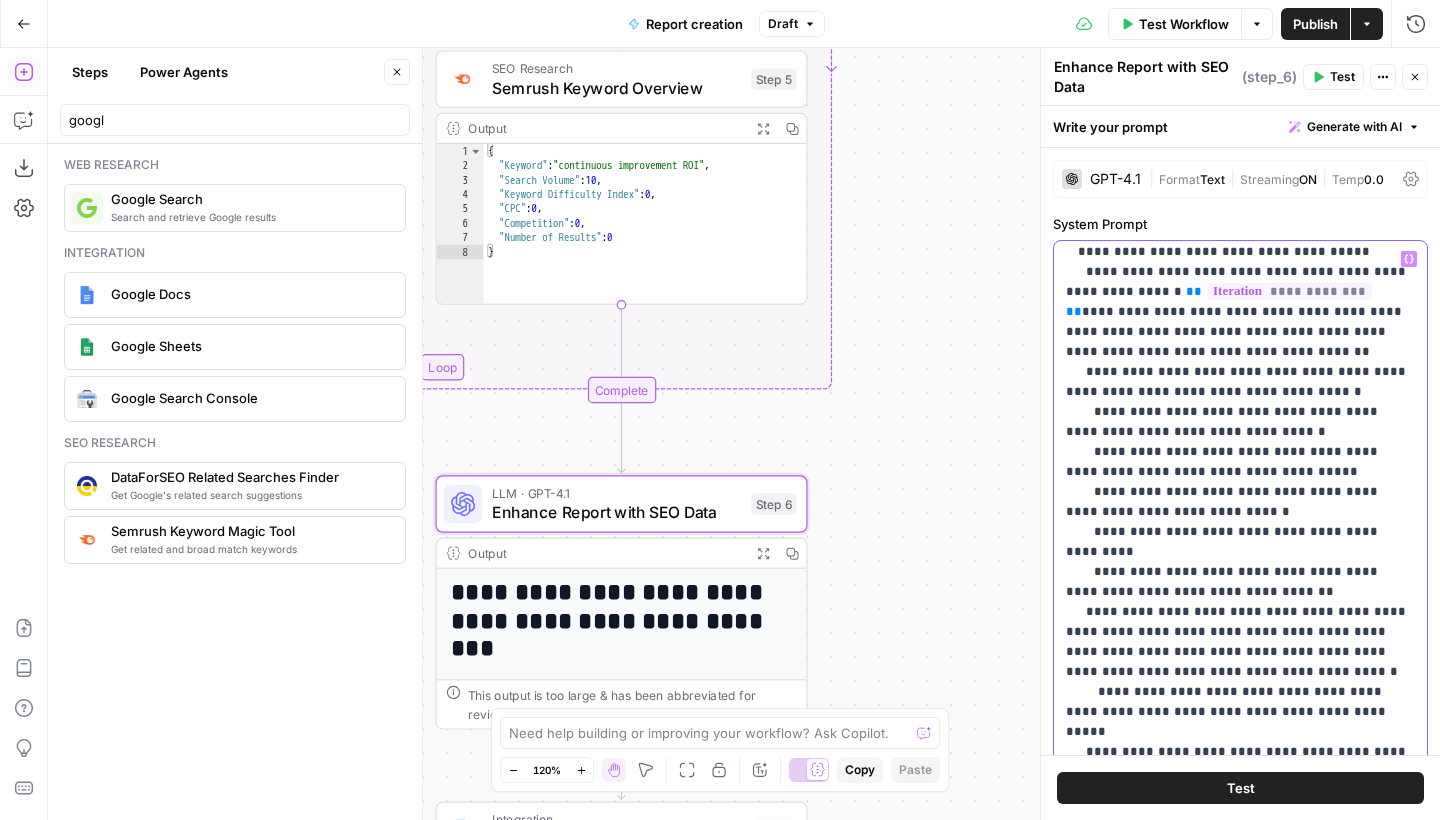 click on "**********" at bounding box center (1240, 451) 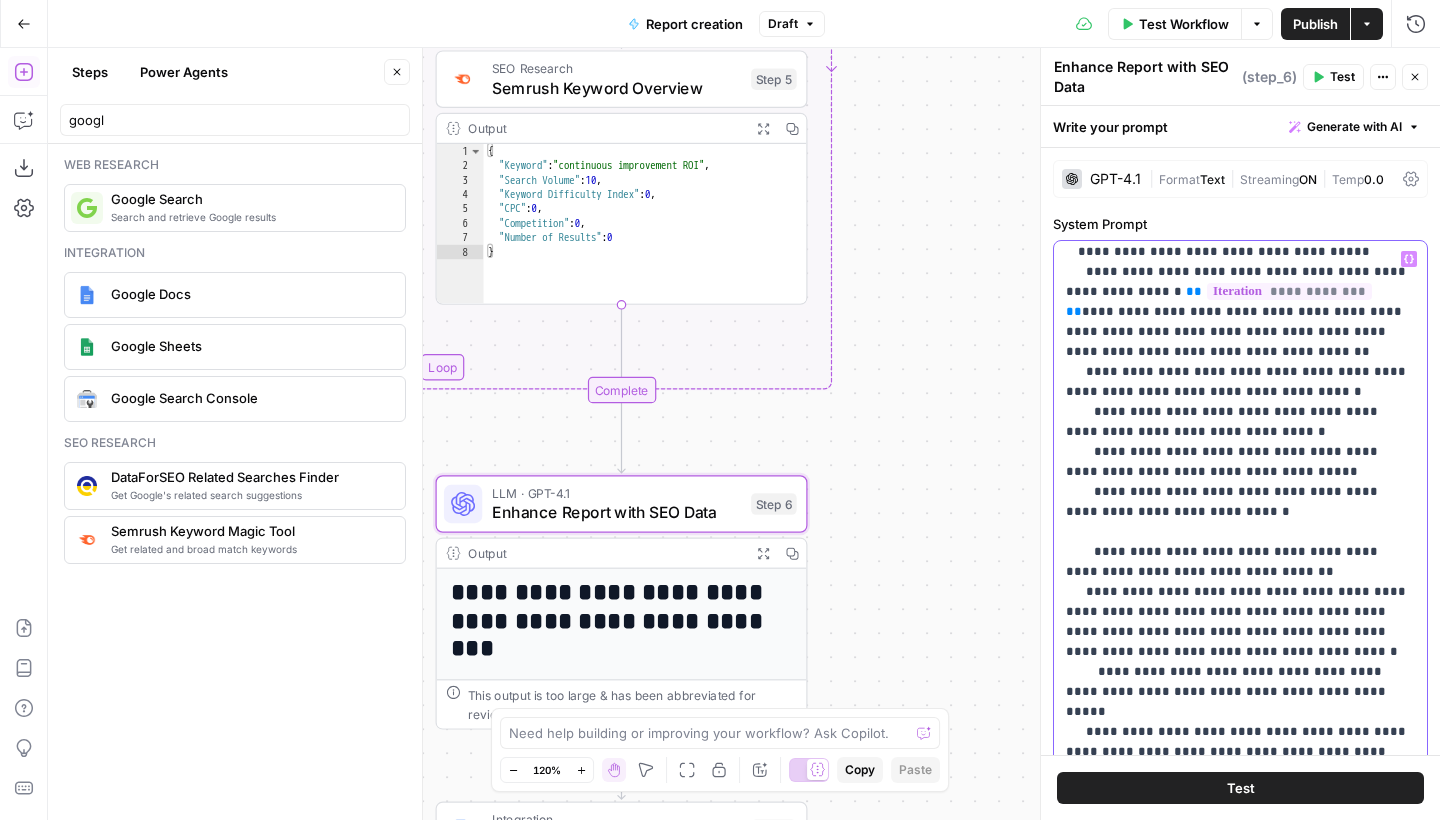 scroll, scrollTop: 297, scrollLeft: 0, axis: vertical 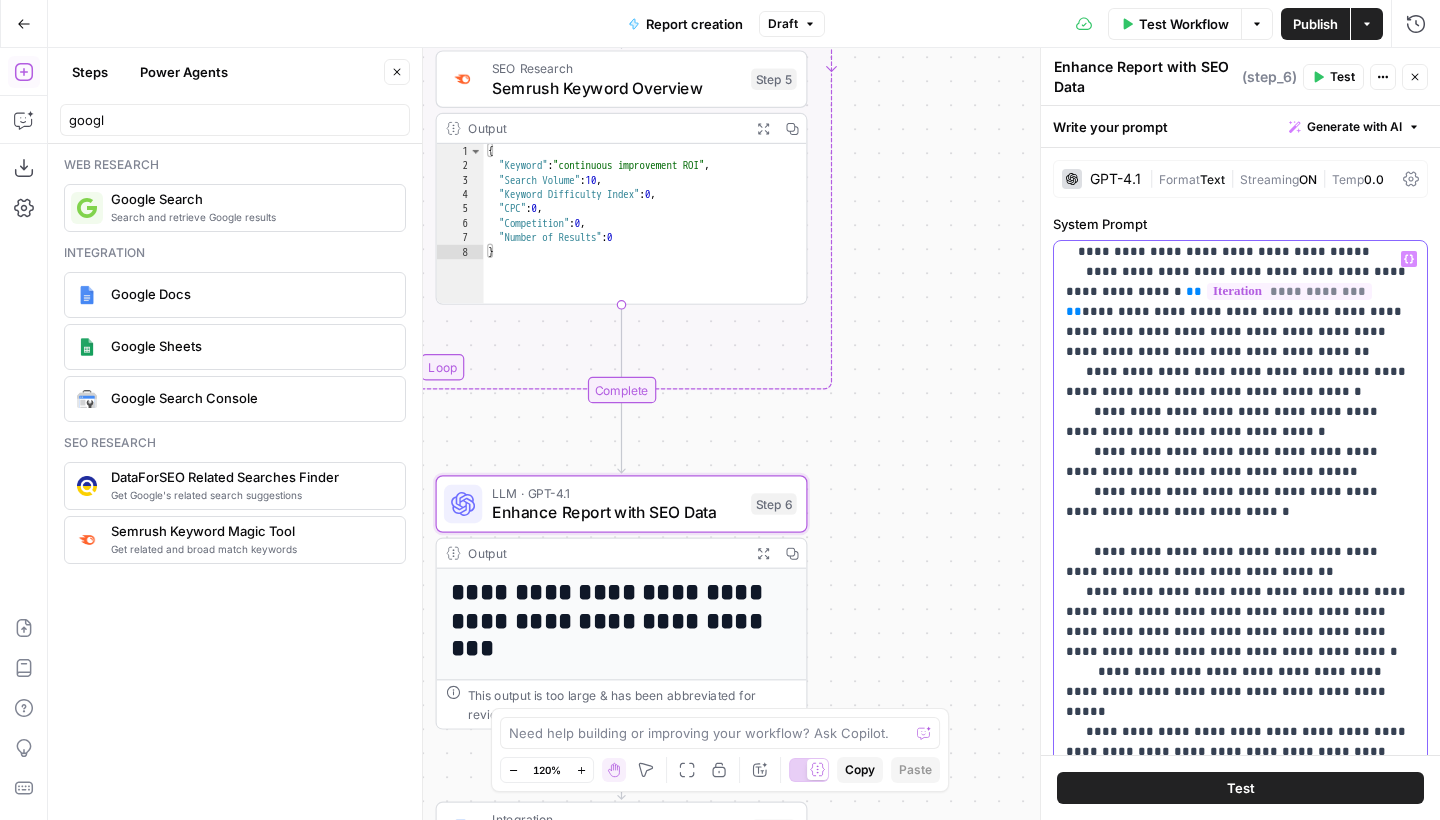 type 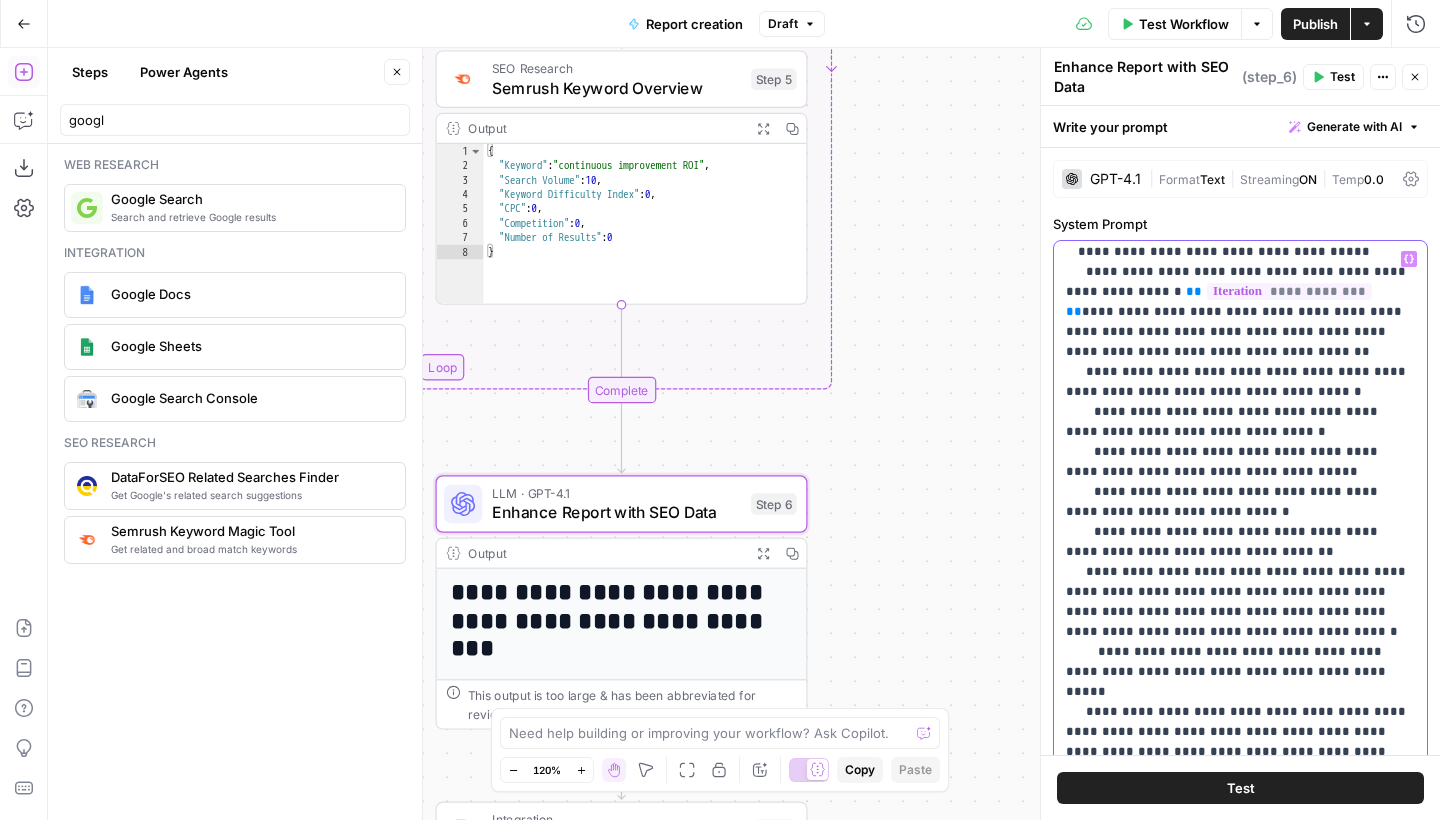 click on "**********" at bounding box center (1240, 432) 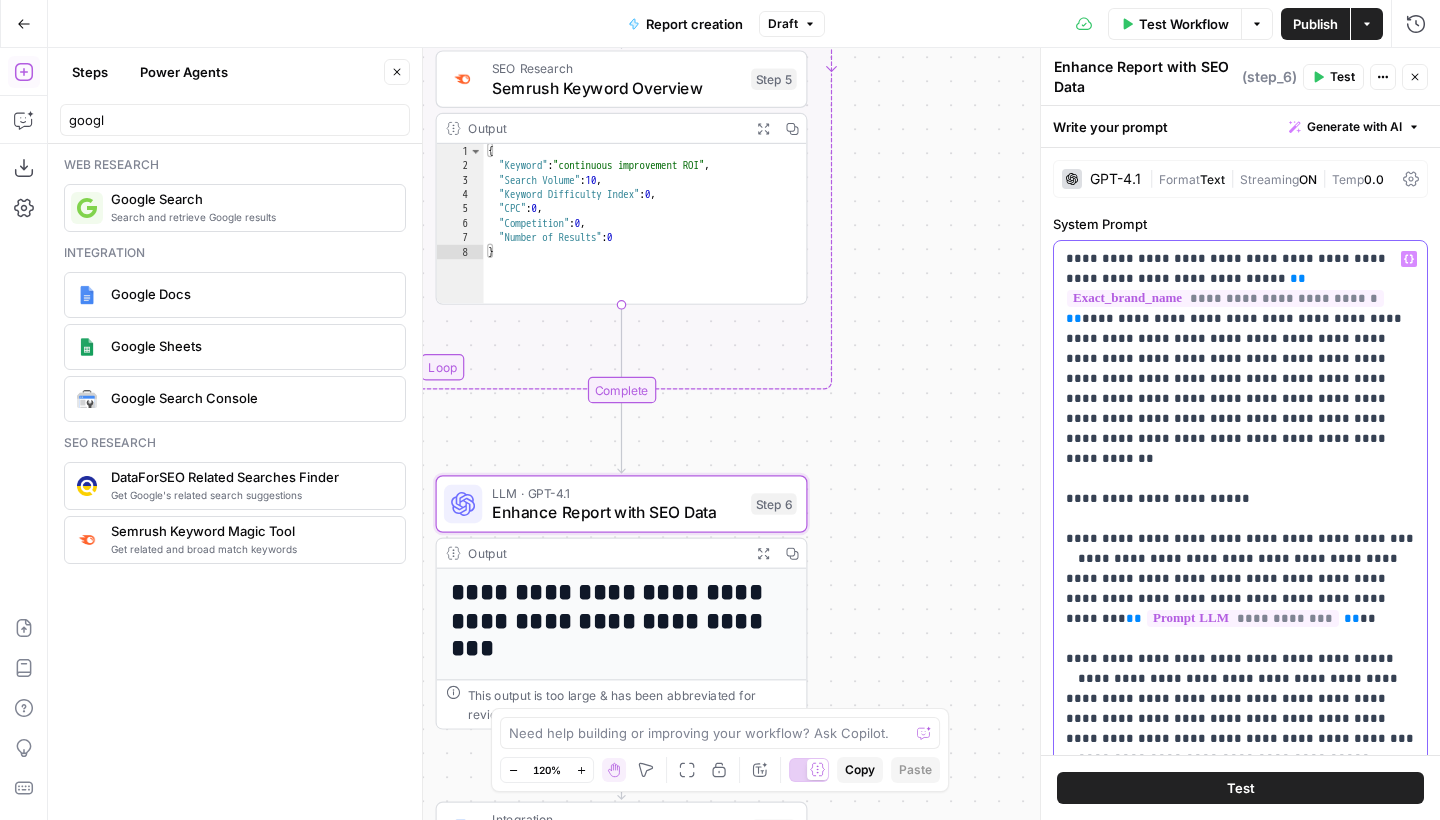 scroll, scrollTop: 0, scrollLeft: 0, axis: both 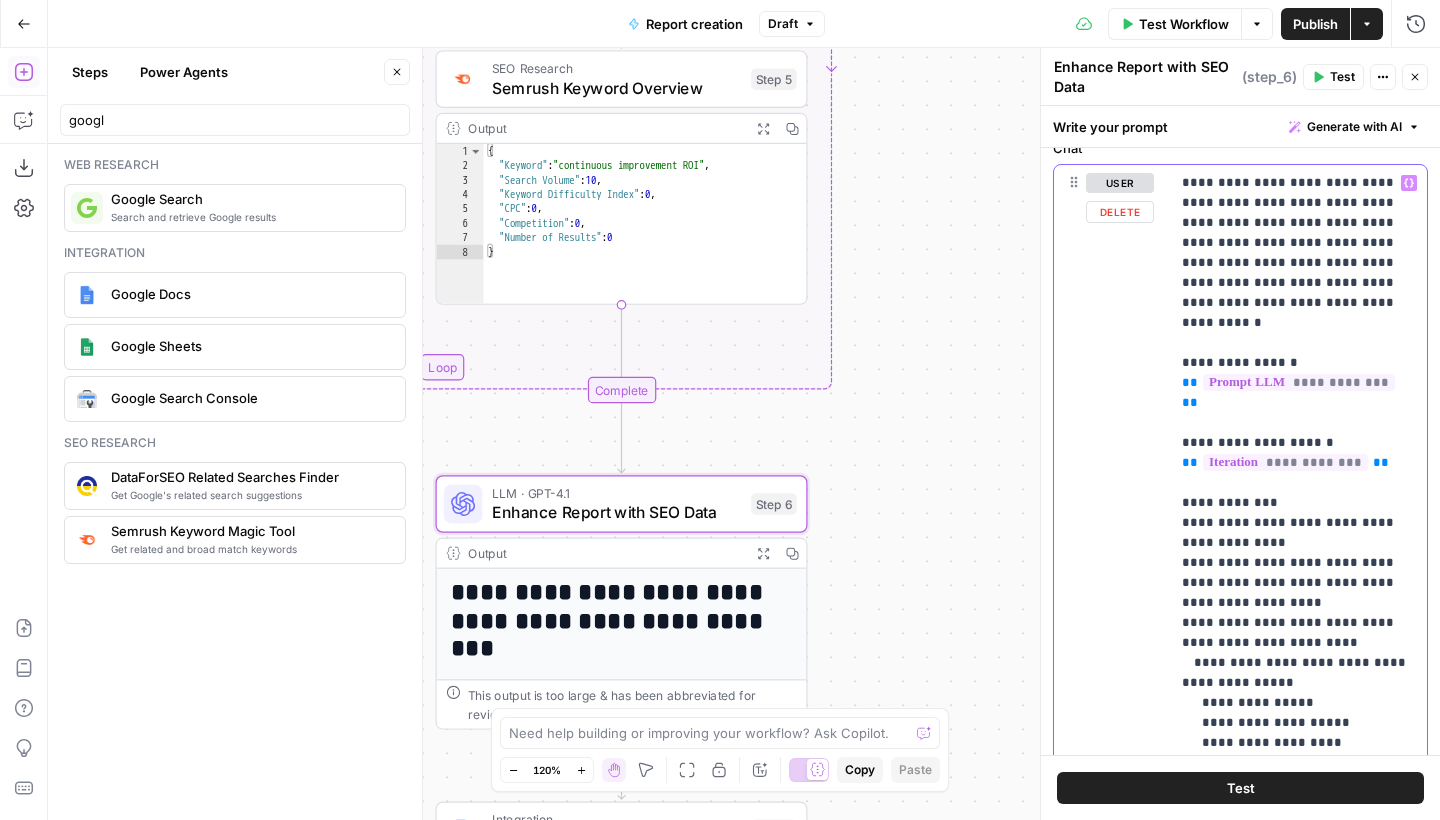 click on "**********" at bounding box center [1298, 533] 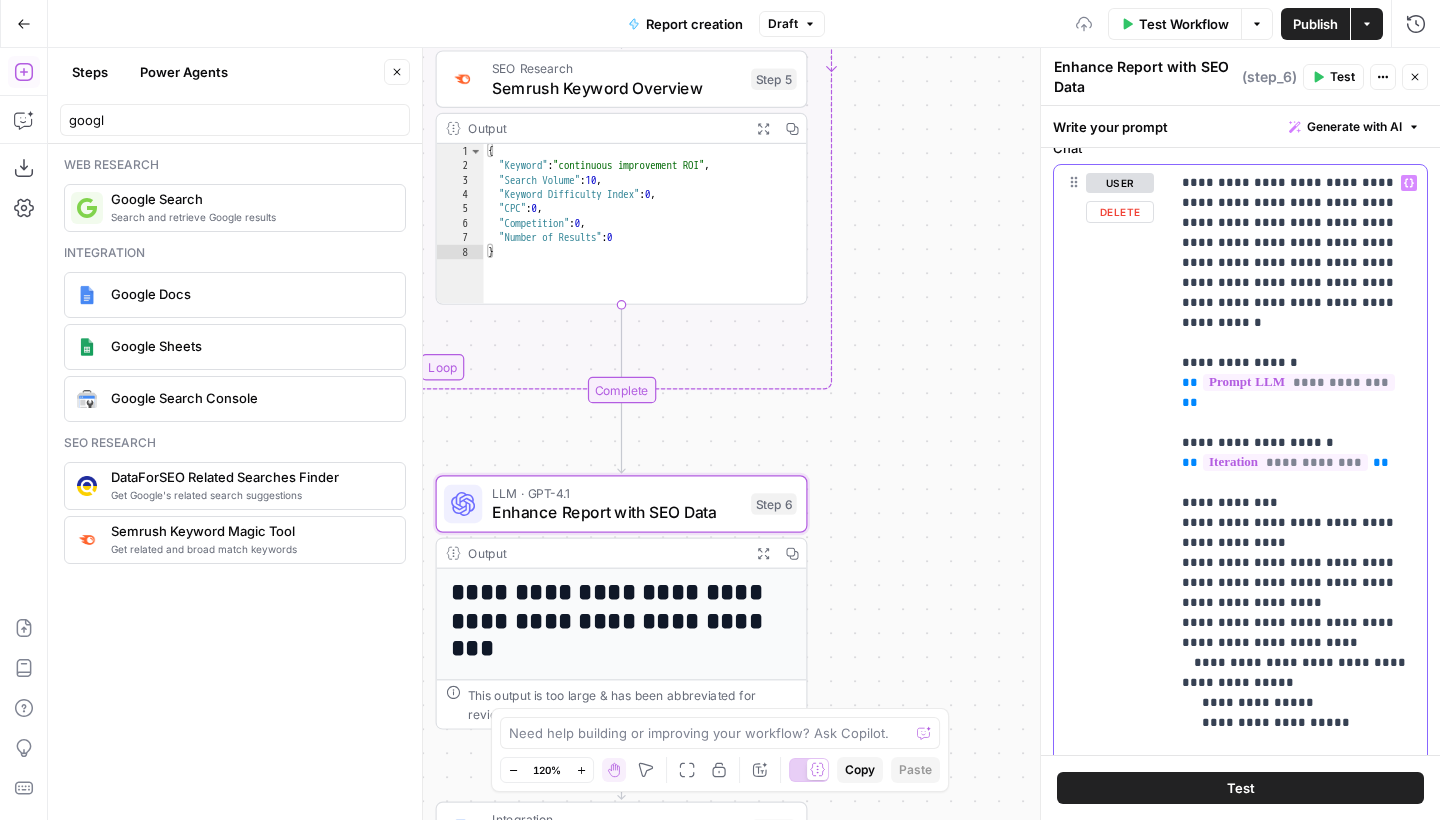 type 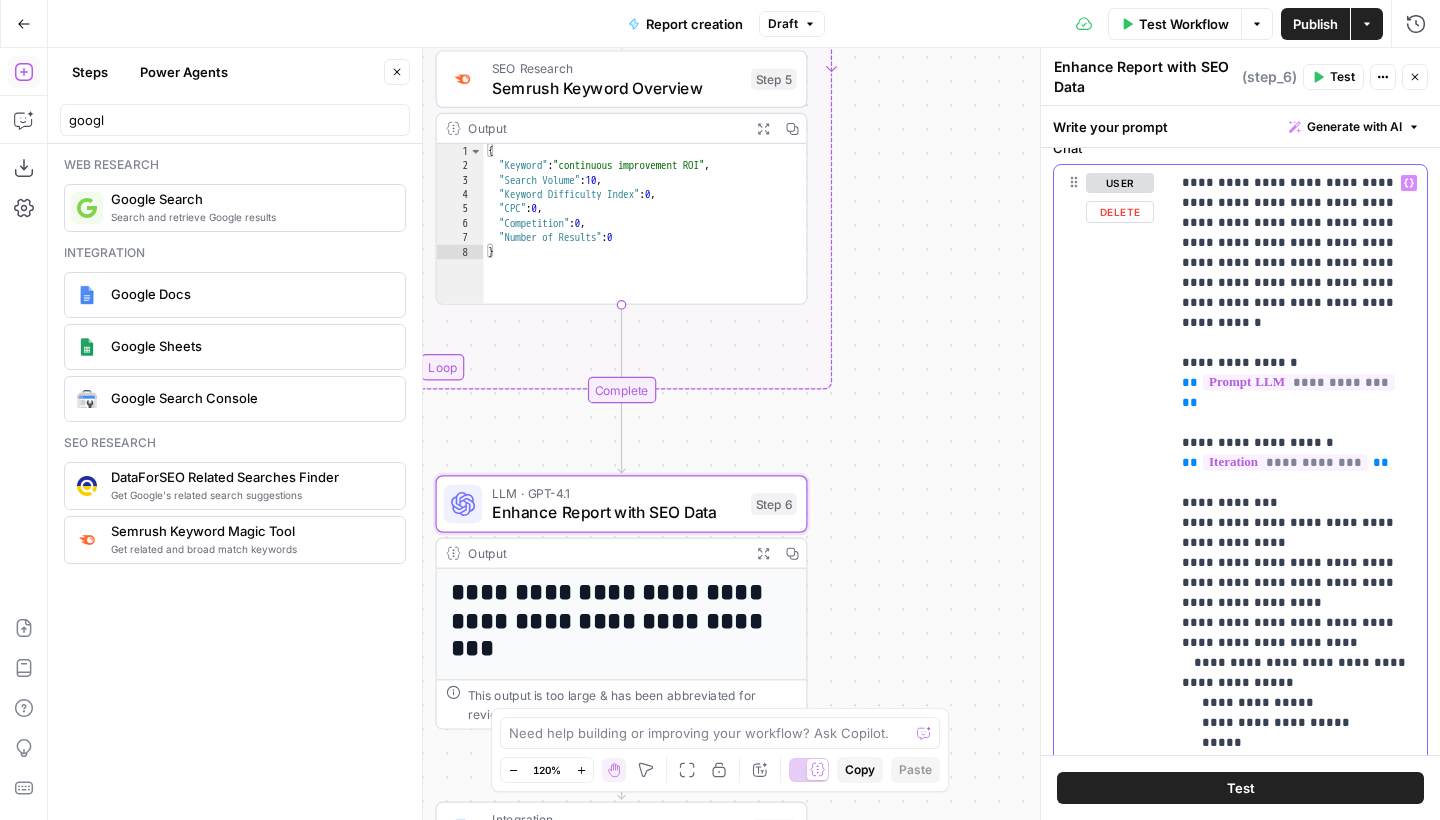 click on "**********" at bounding box center [1298, 543] 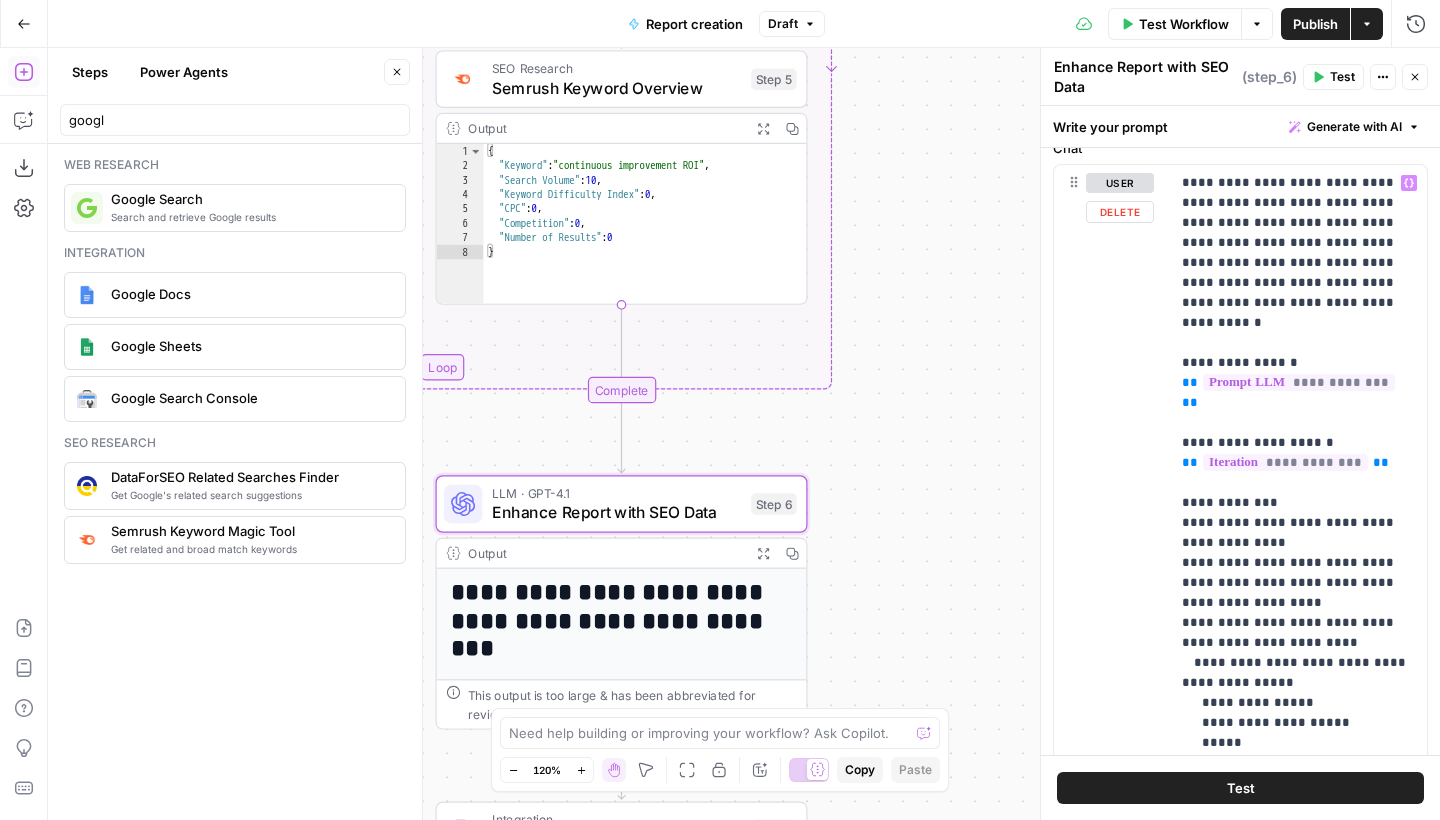 click on "Test" at bounding box center (1240, 788) 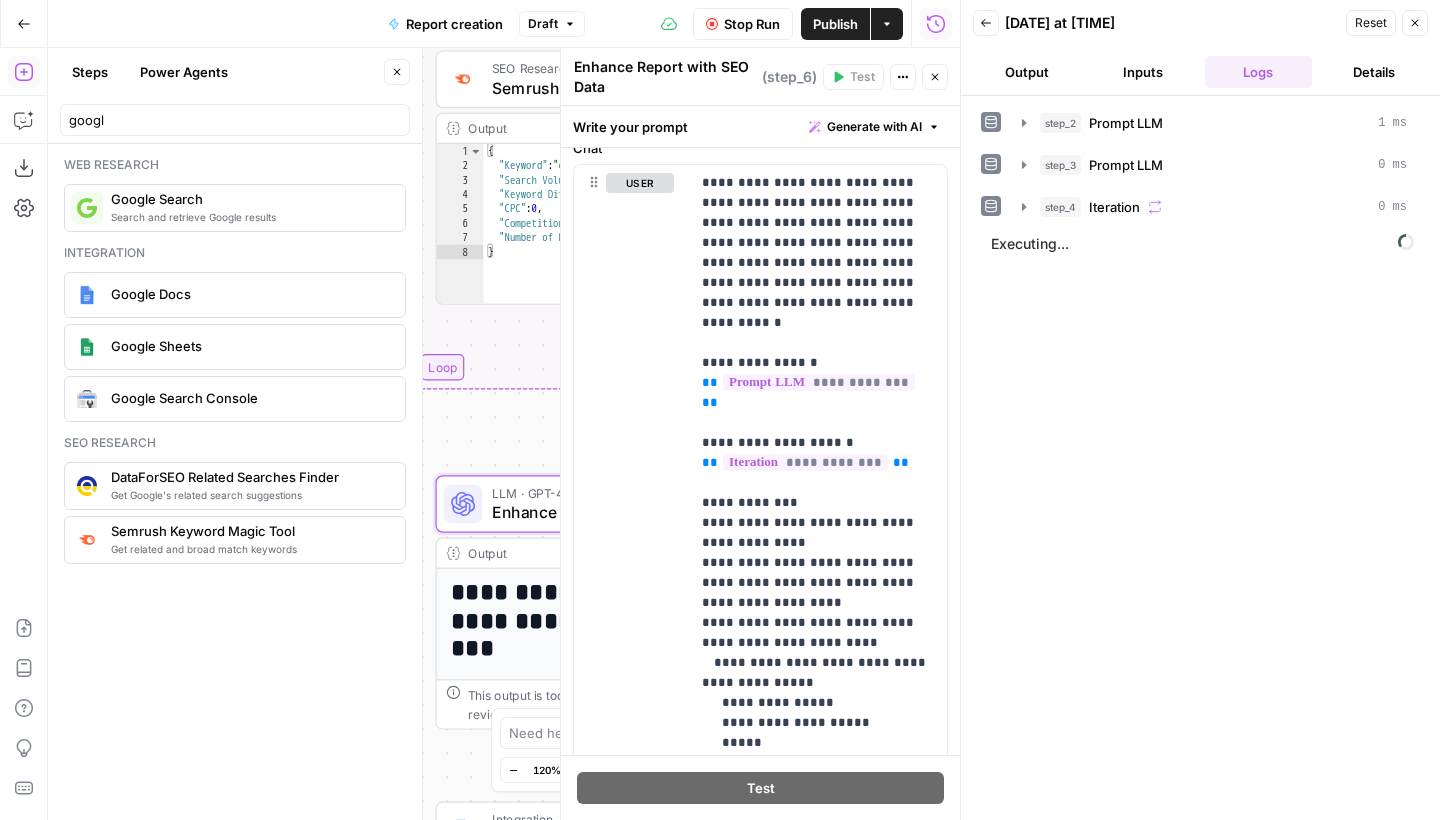 click on "Close" at bounding box center [935, 77] 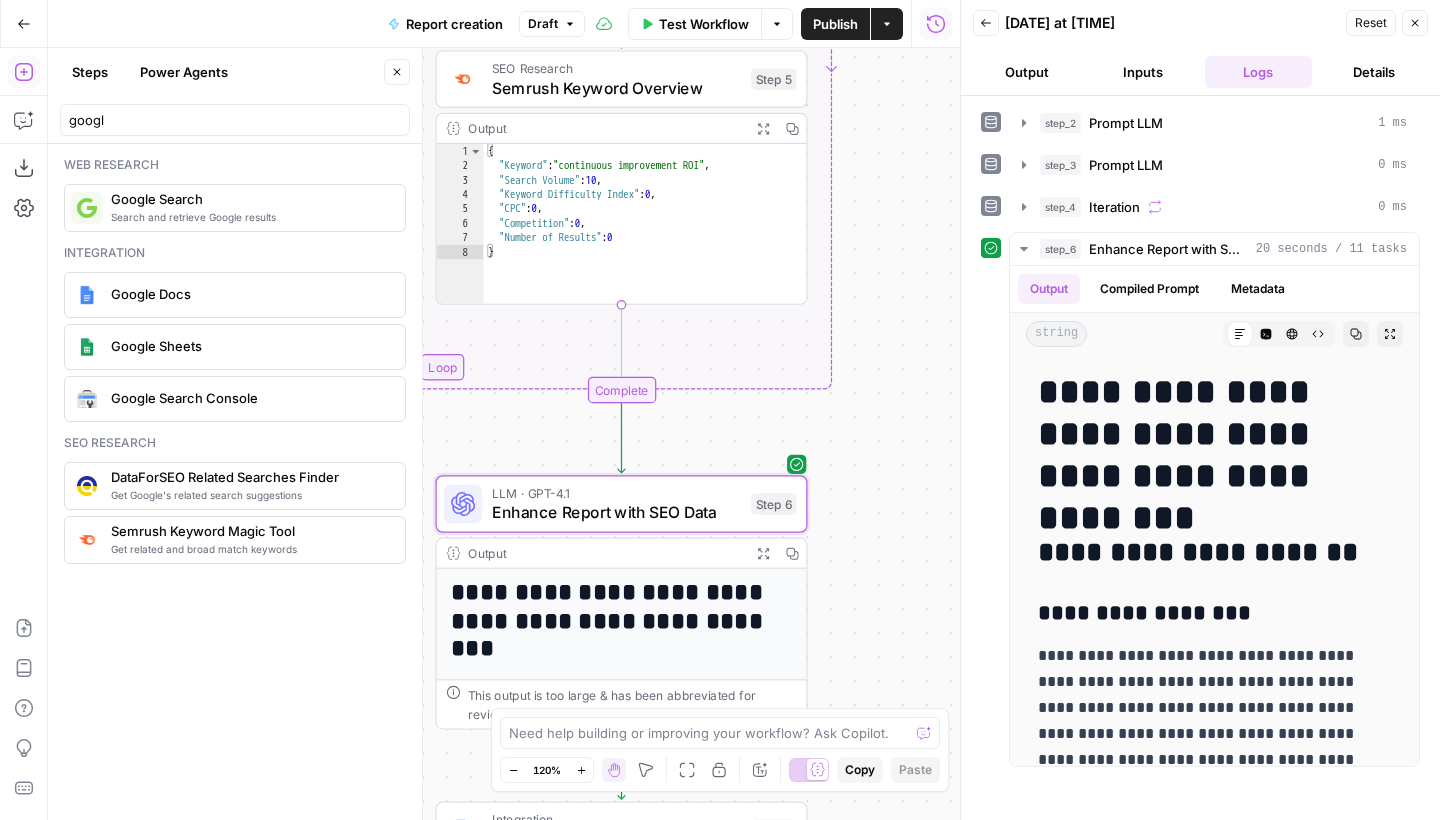 click on "Google Sheets" at bounding box center [250, 346] 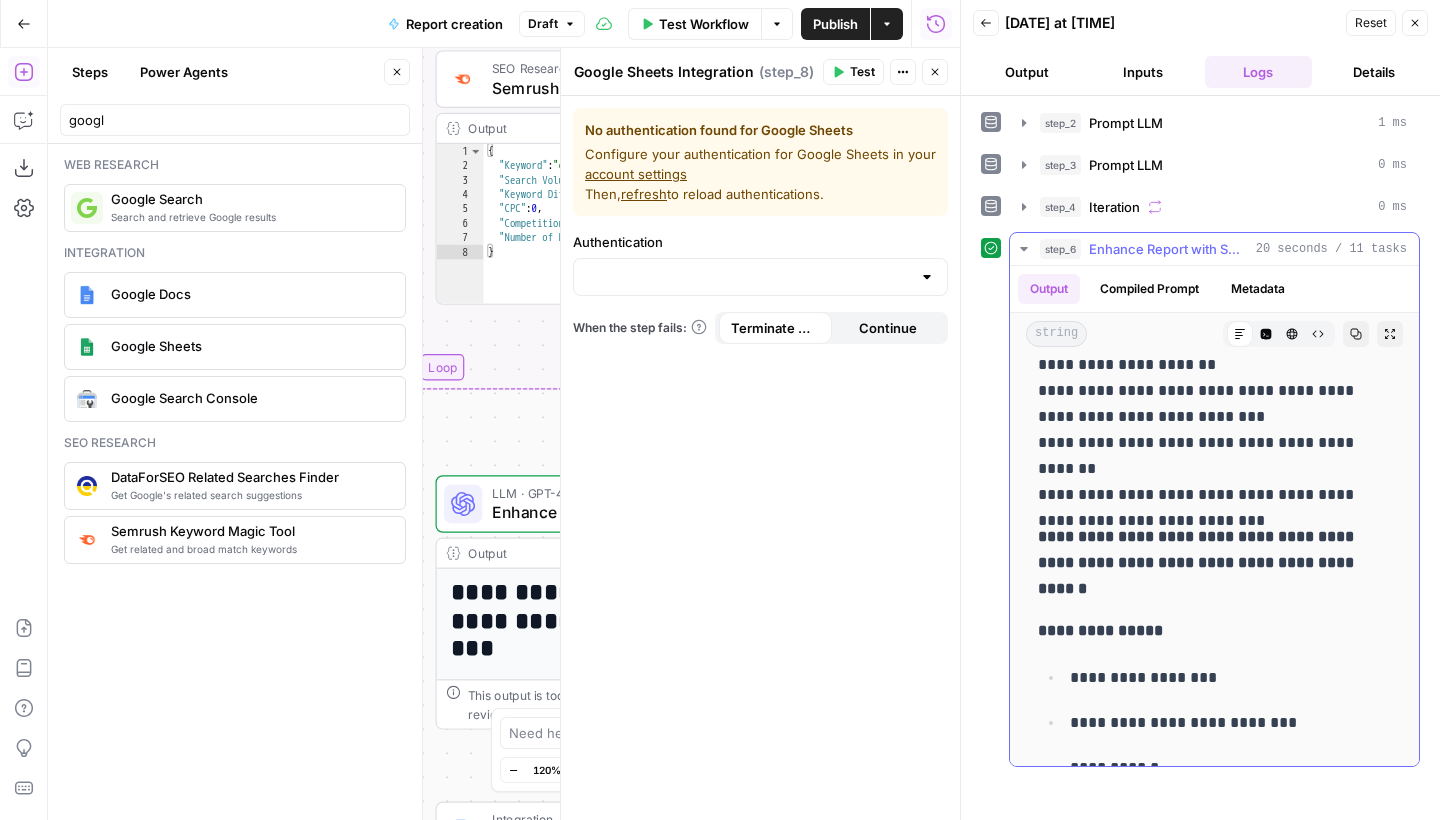 scroll, scrollTop: 9034, scrollLeft: 0, axis: vertical 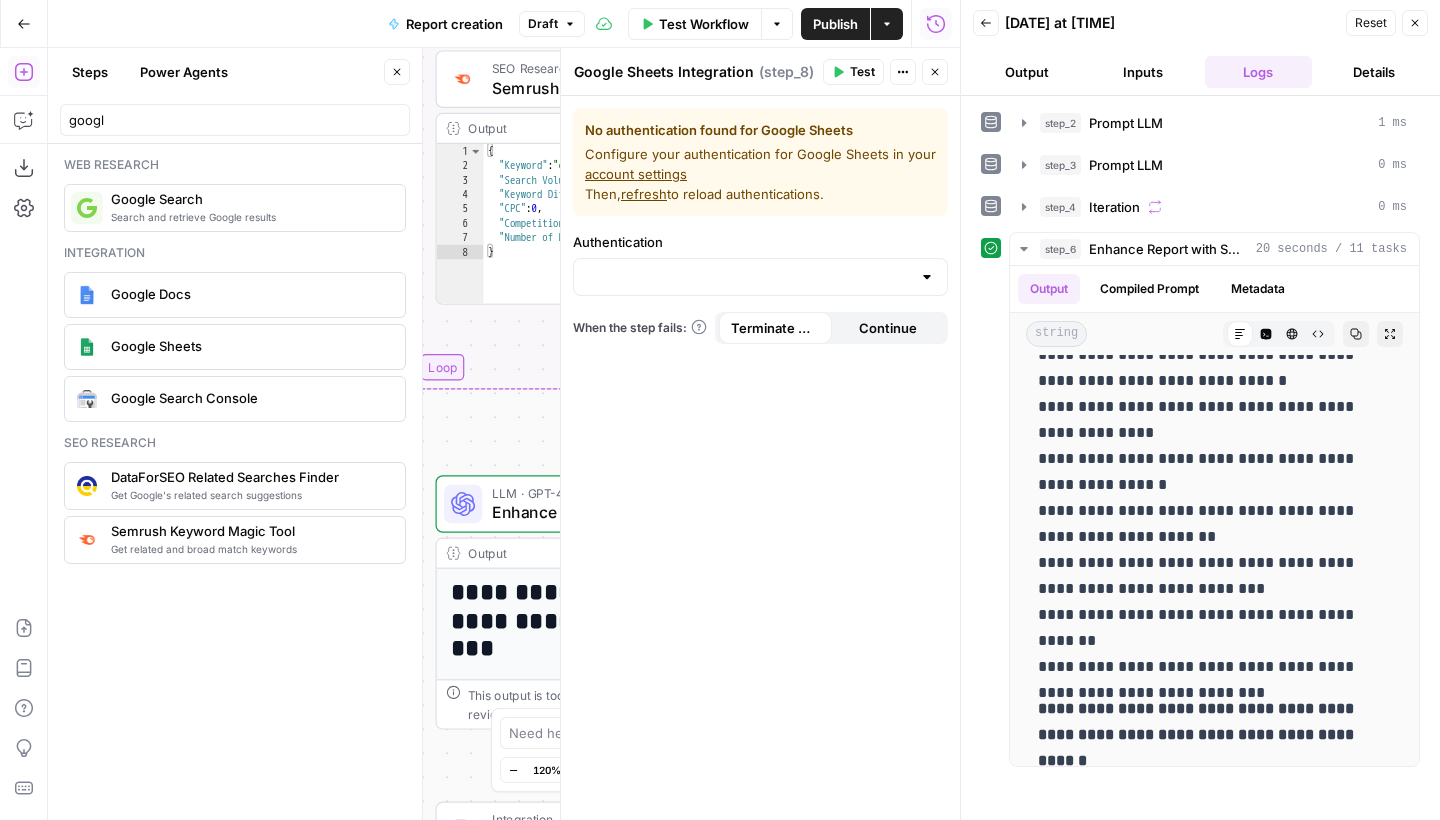 click on "Close" at bounding box center (935, 72) 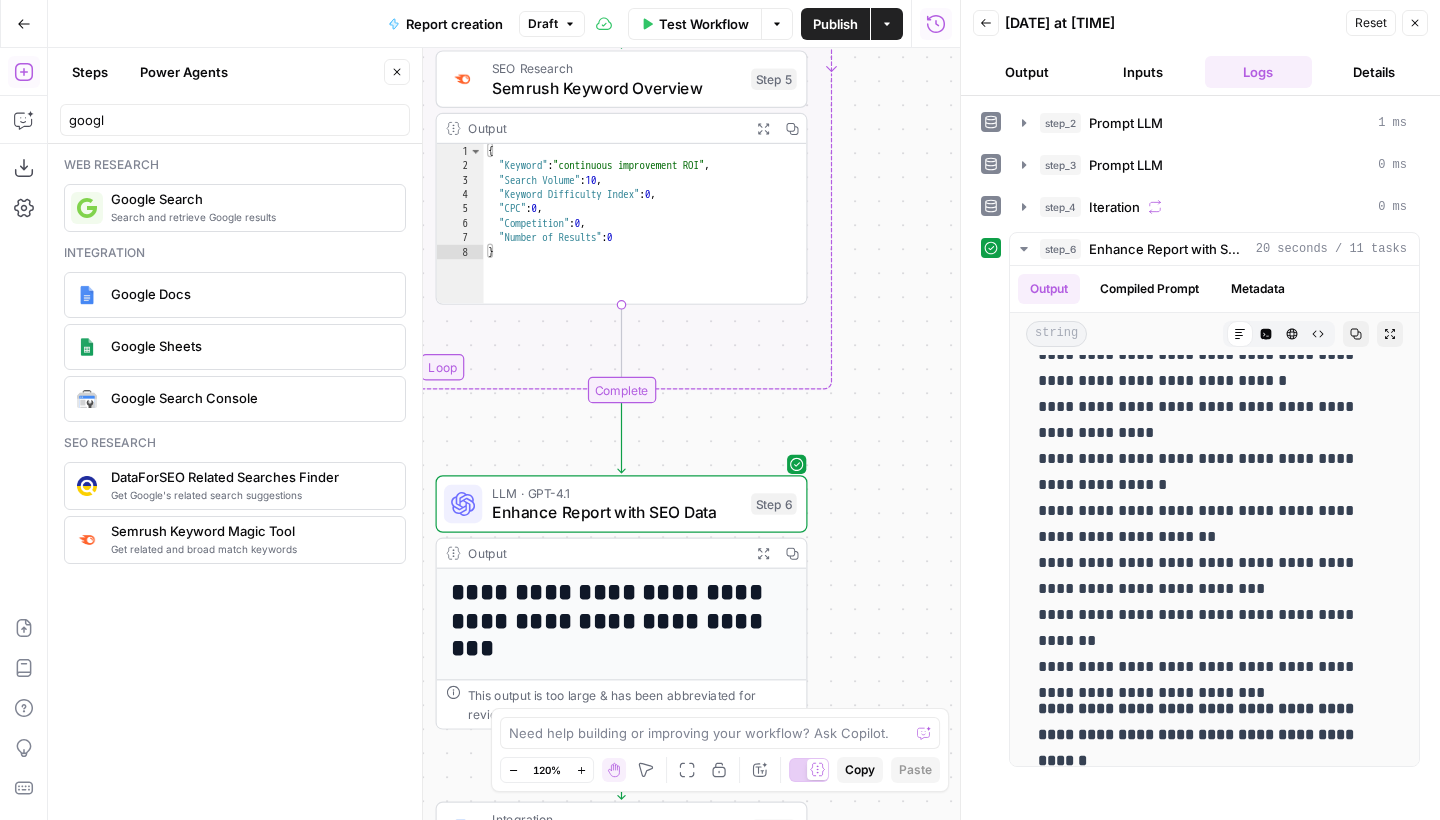scroll, scrollTop: 0, scrollLeft: 0, axis: both 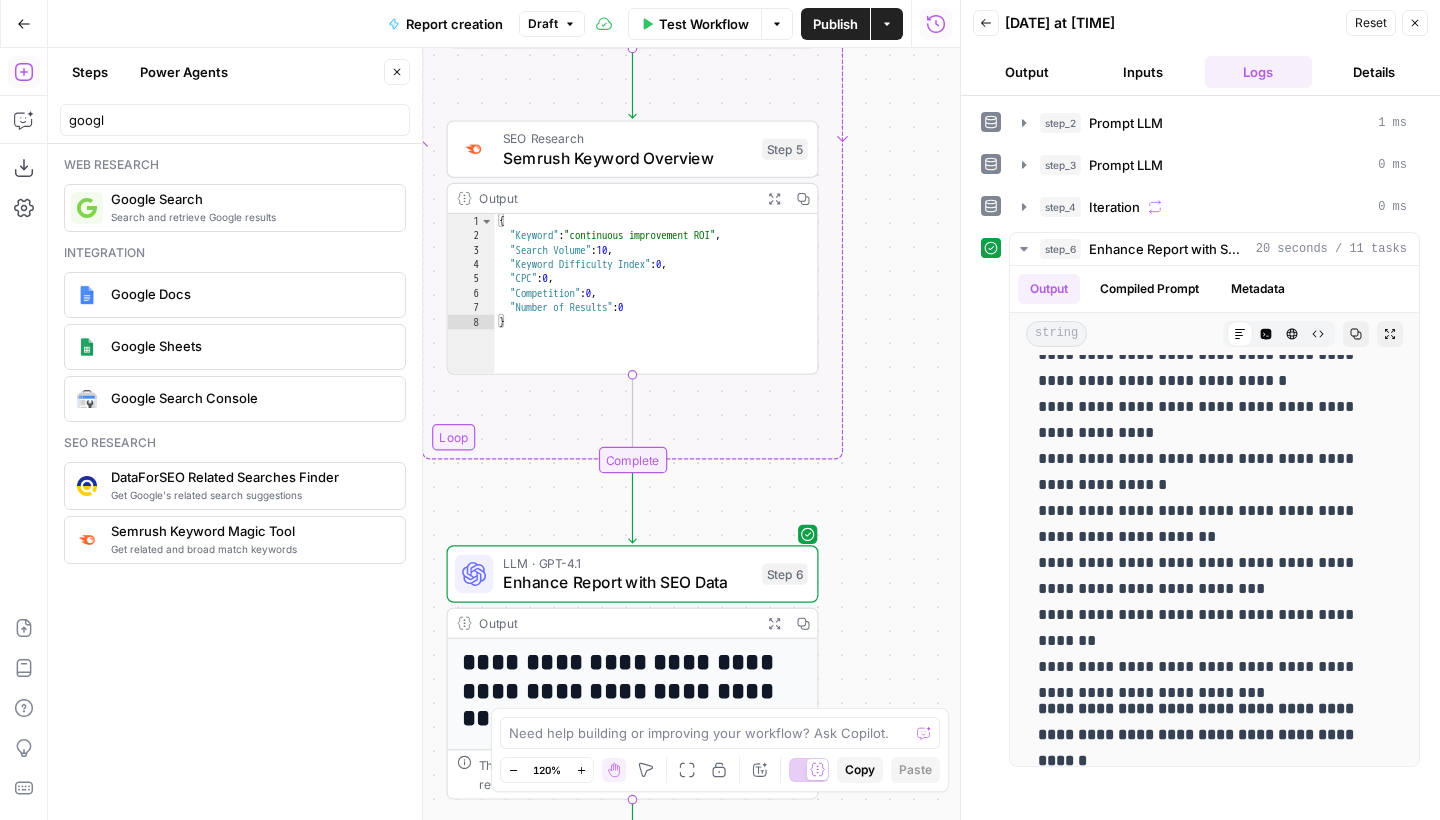 drag, startPoint x: 870, startPoint y: 293, endPoint x: 910, endPoint y: 405, distance: 118.92855 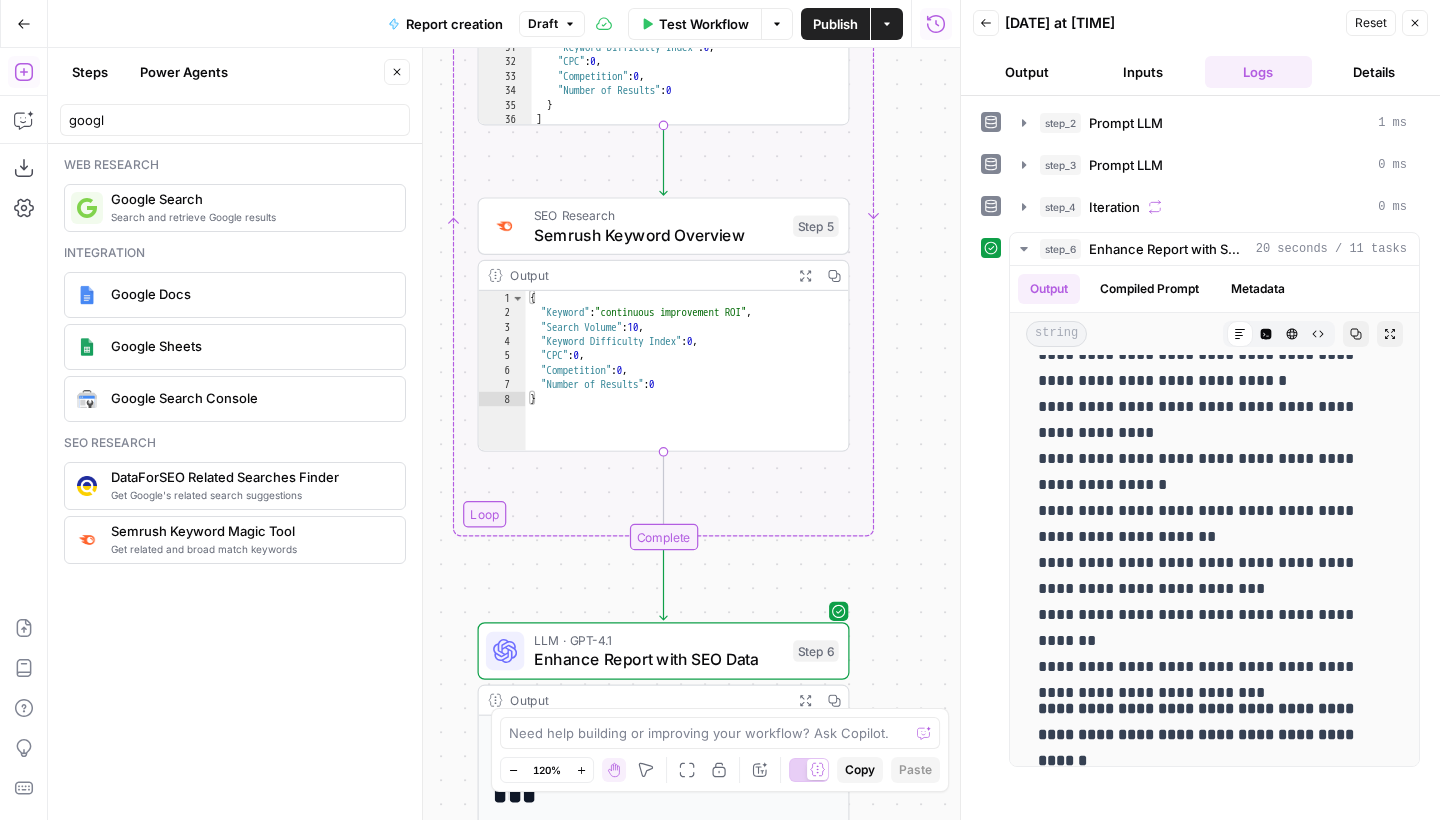 drag, startPoint x: 898, startPoint y: 255, endPoint x: 898, endPoint y: 402, distance: 147 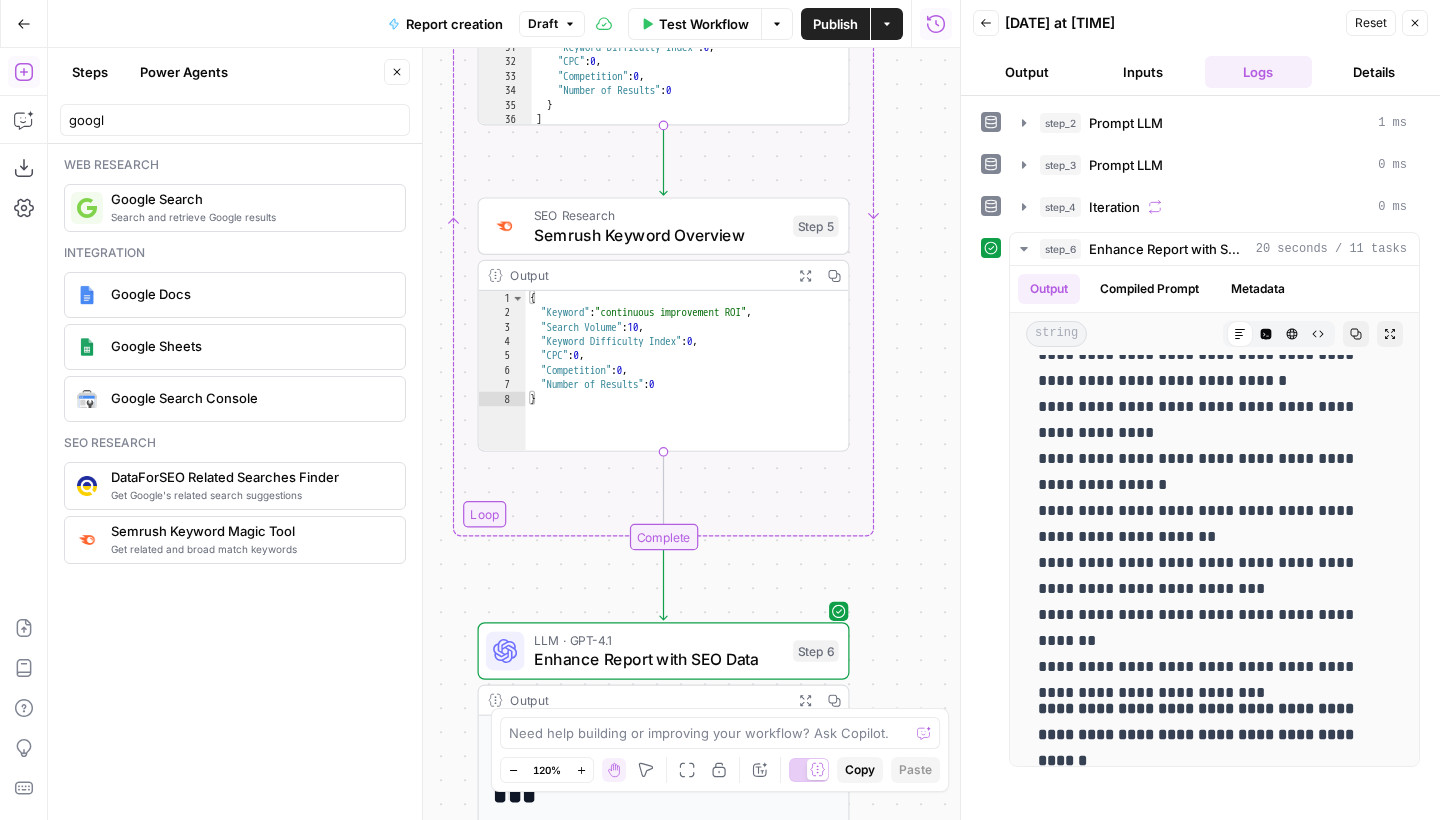 click on "**********" at bounding box center [504, 434] 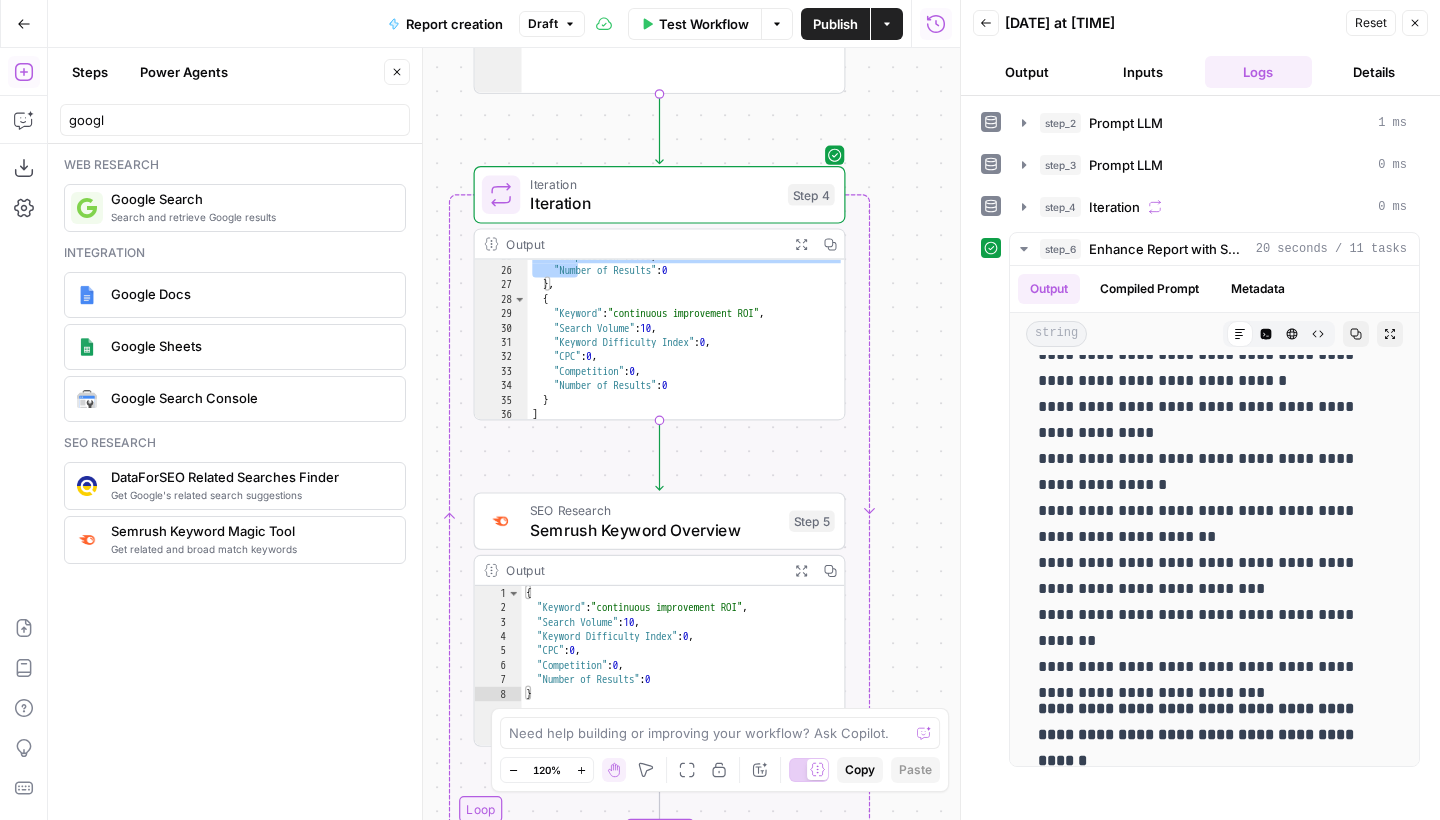 drag, startPoint x: 913, startPoint y: 214, endPoint x: 909, endPoint y: 387, distance: 173.04623 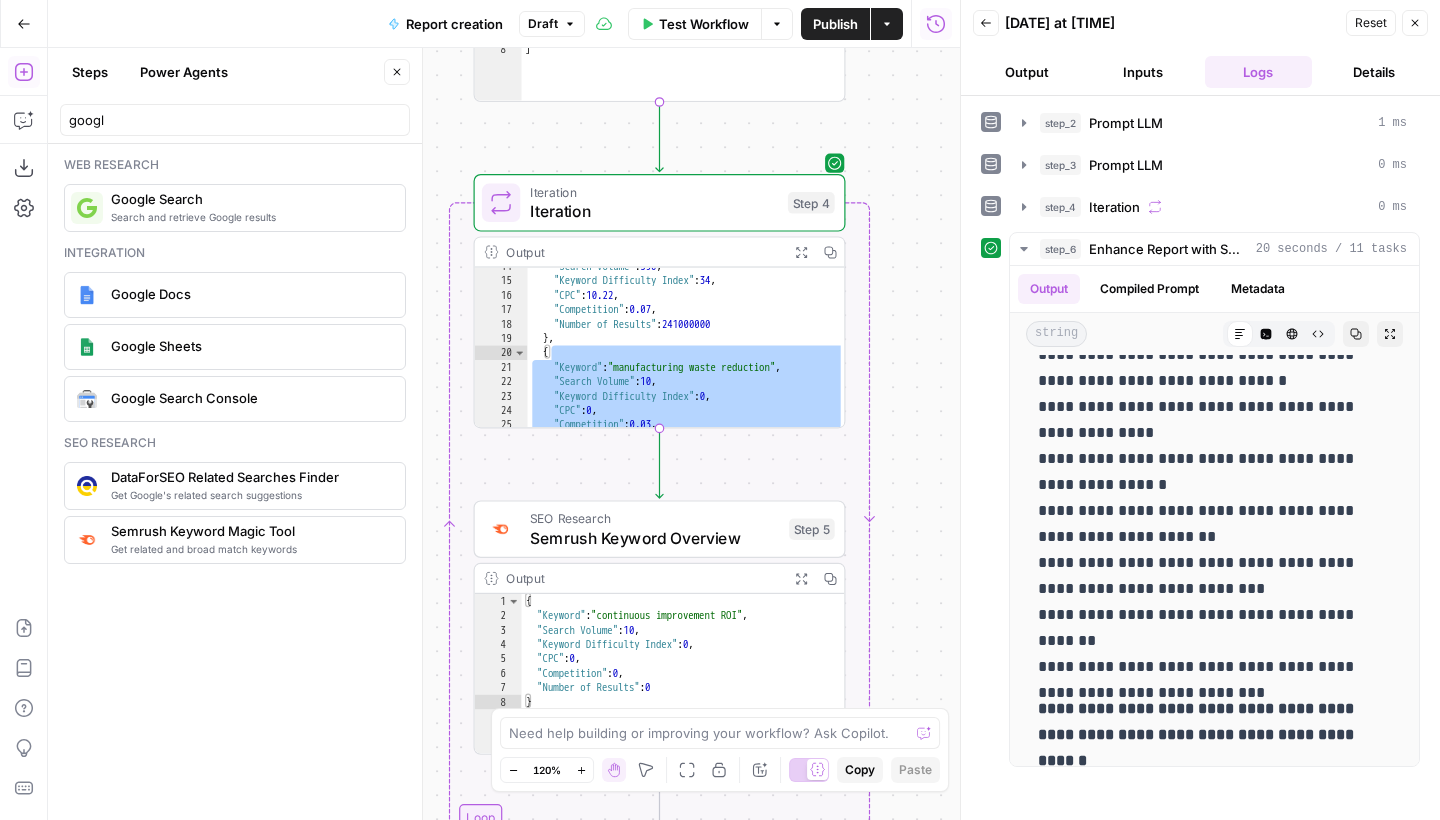 scroll, scrollTop: 162, scrollLeft: 0, axis: vertical 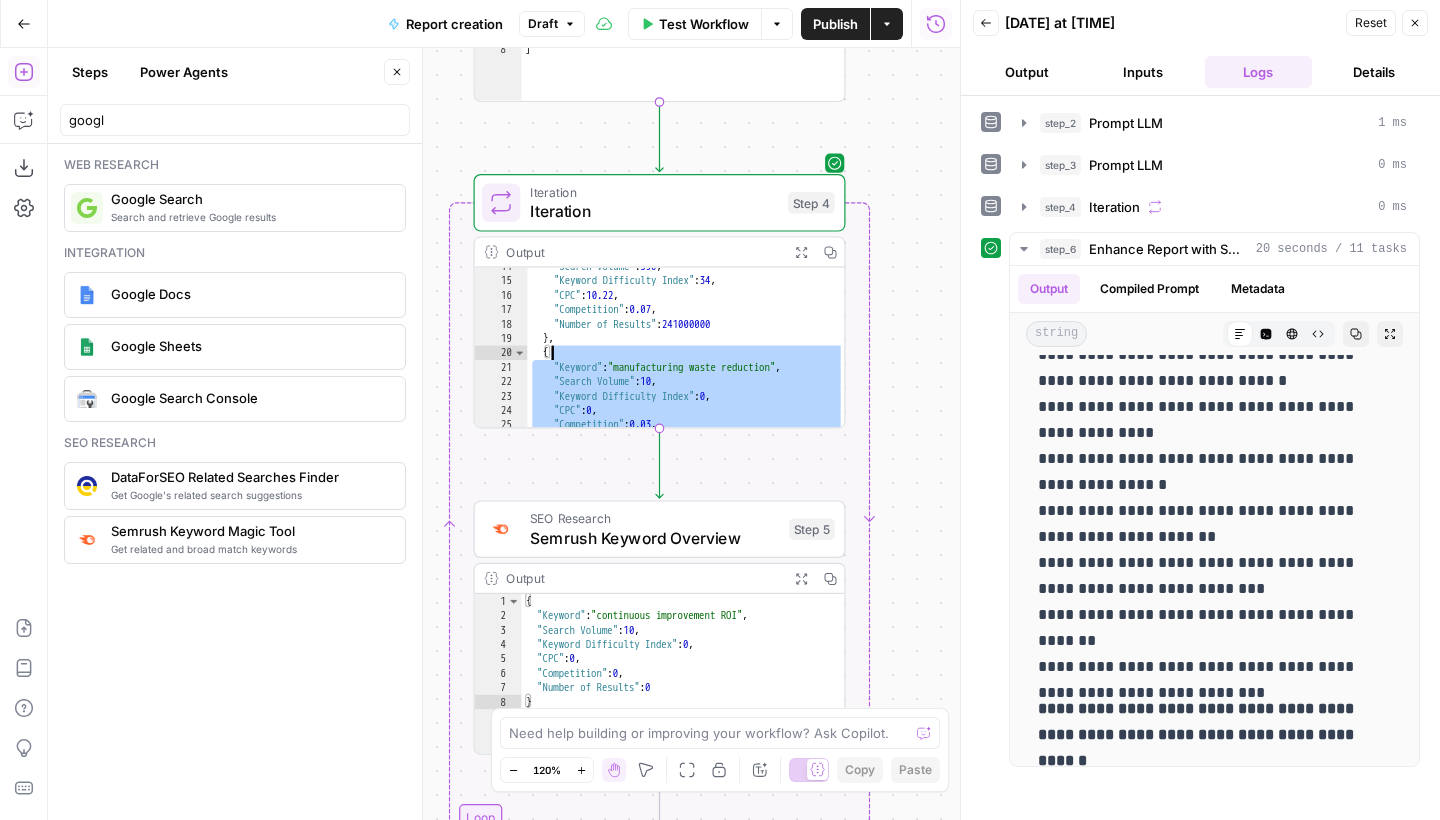 click on ""Search Volume" :  390 ,      "Keyword Difficulty Index" :  34 ,      "CPC" :  10.22 ,      "Competition" :  0.07 ,      "Number of Results" :  241000000    } ,    {      "Keyword" :  "manufacturing waste reduction" ,      "Search Volume" :  10 ,      "Keyword Difficulty Index" :  0 ,      "CPC" :  0 ,      "Competition" :  0.03 ,      "Number of Results" :  0" at bounding box center [687, 354] 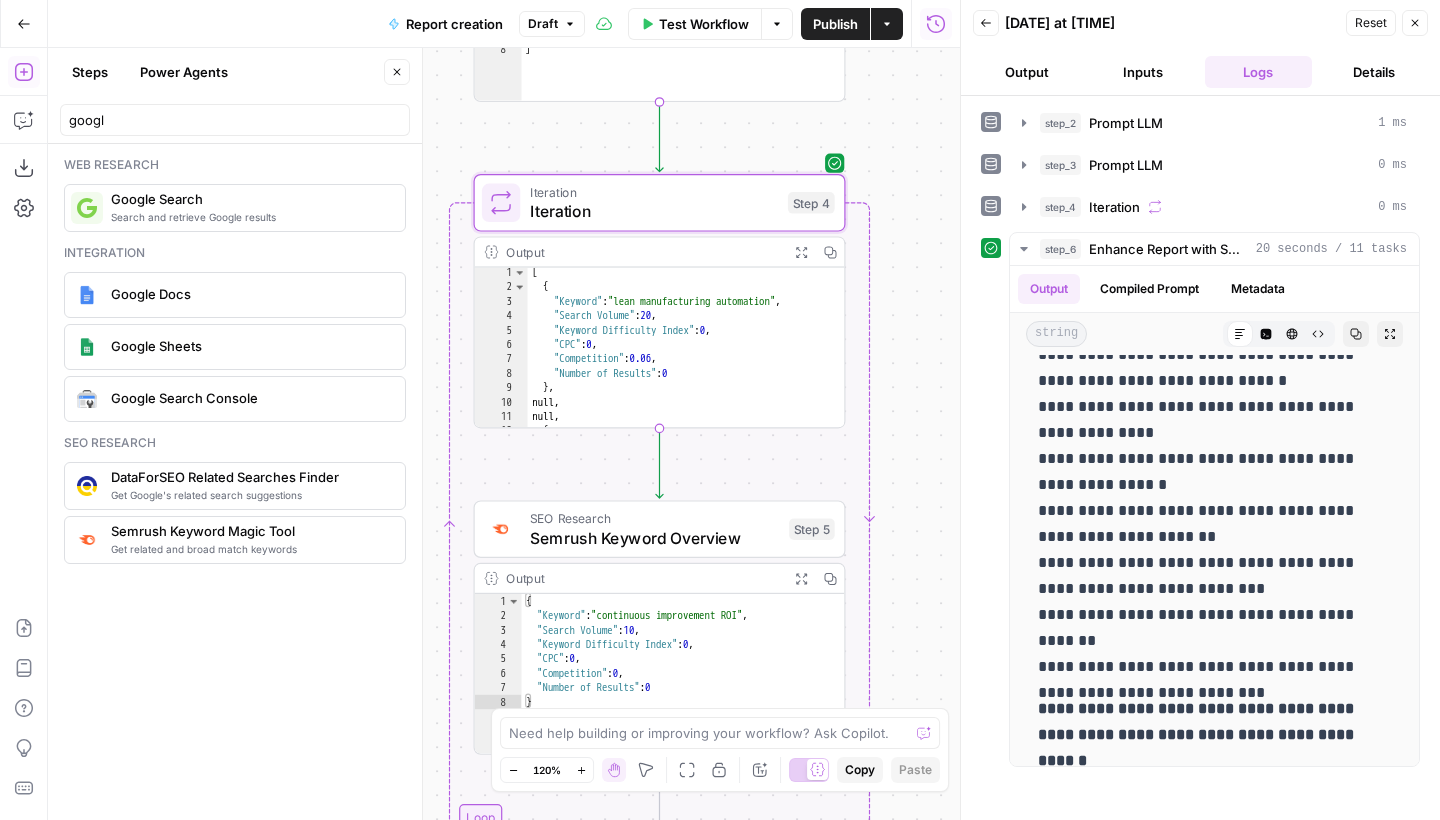 scroll, scrollTop: 0, scrollLeft: 0, axis: both 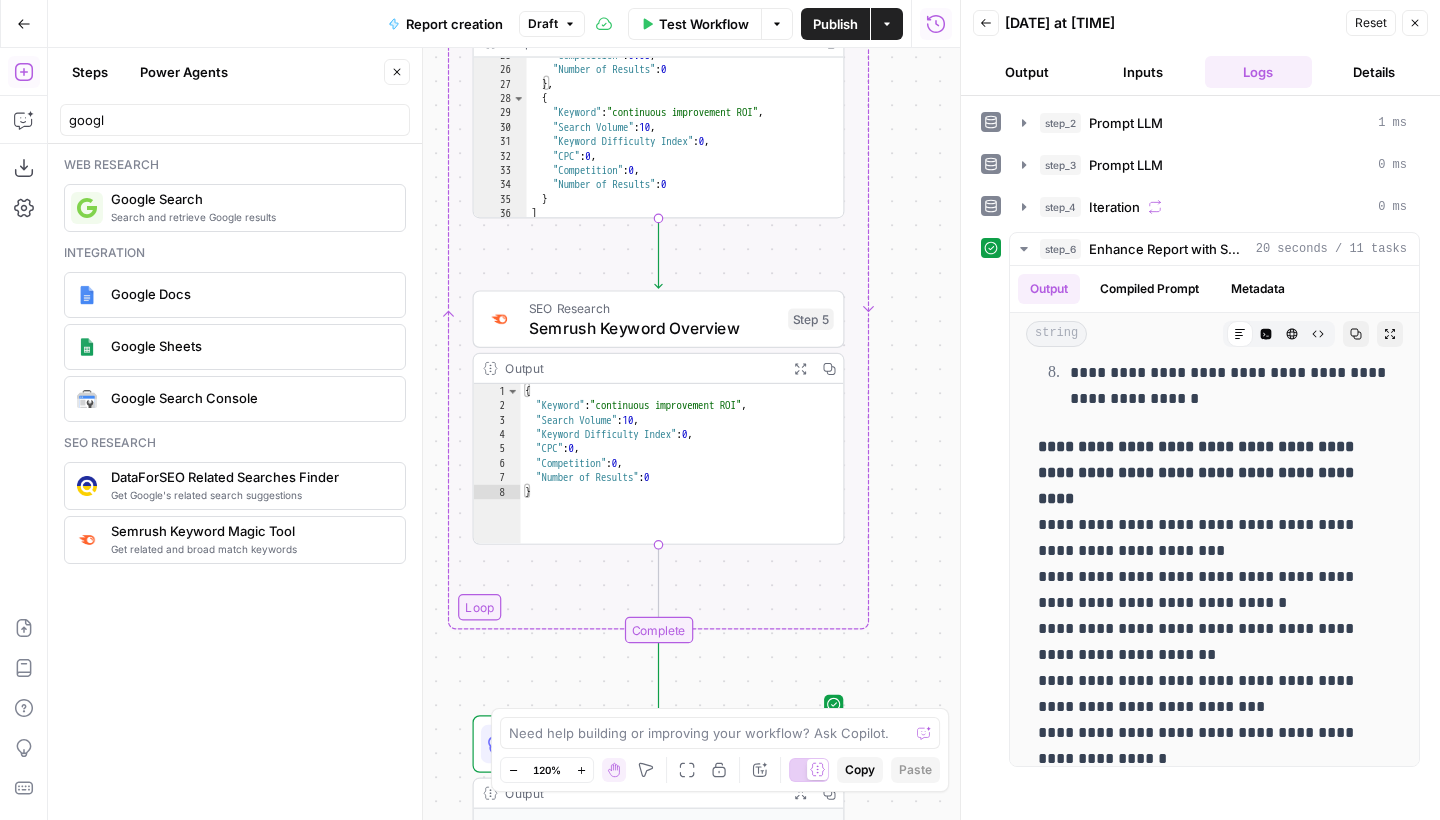 drag, startPoint x: 939, startPoint y: 492, endPoint x: 939, endPoint y: 268, distance: 224 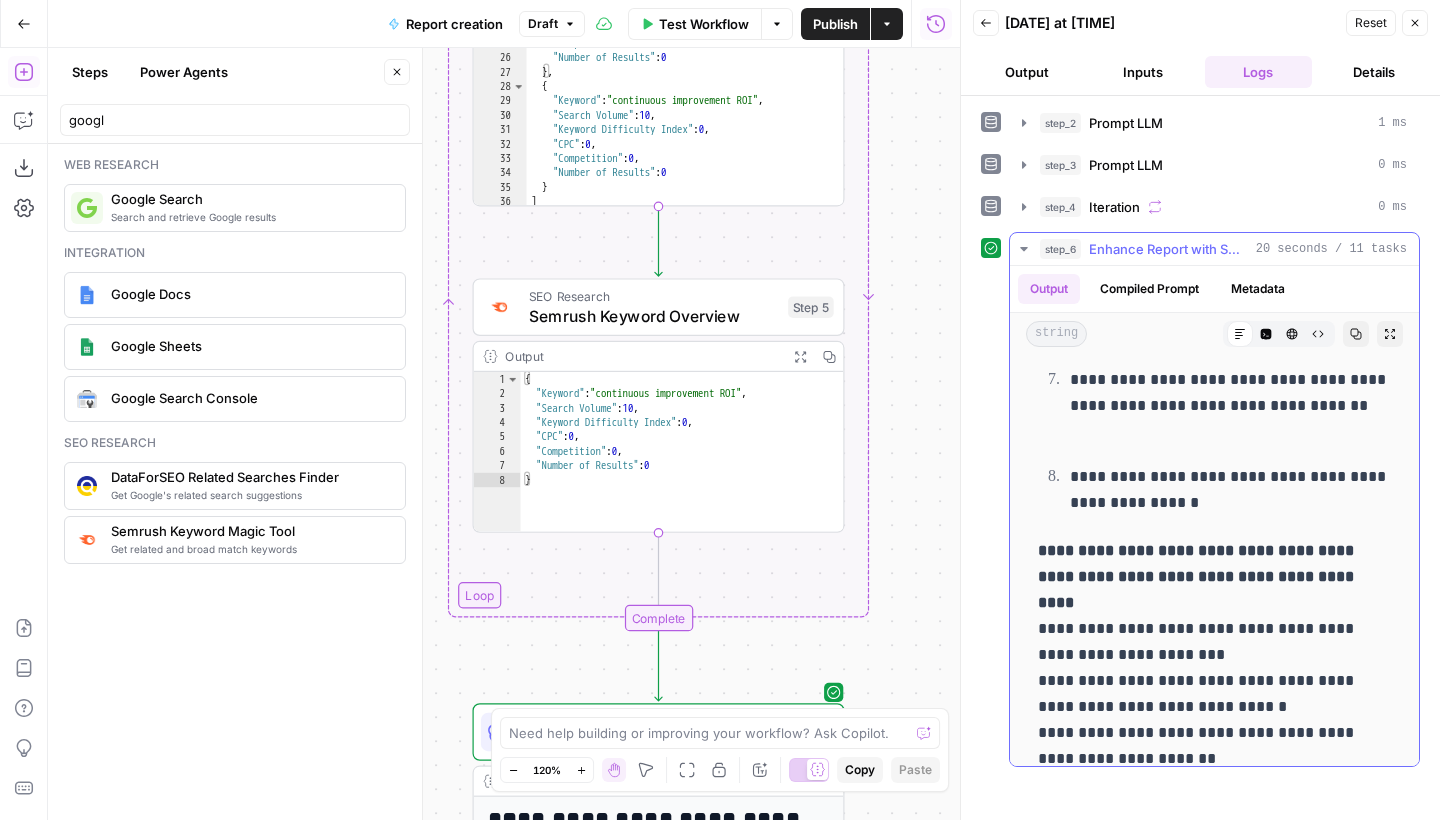 scroll, scrollTop: 8192, scrollLeft: 0, axis: vertical 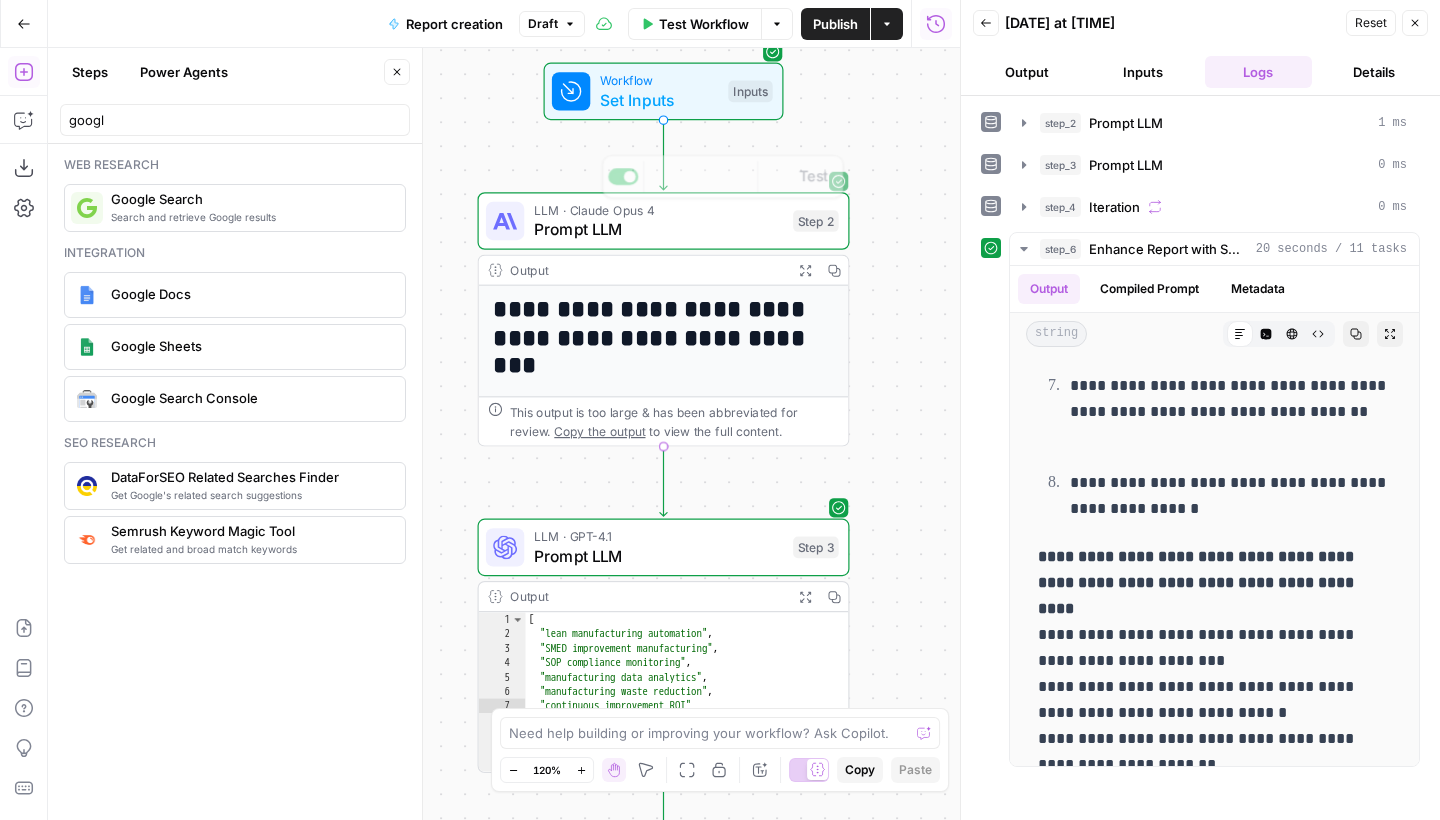 click 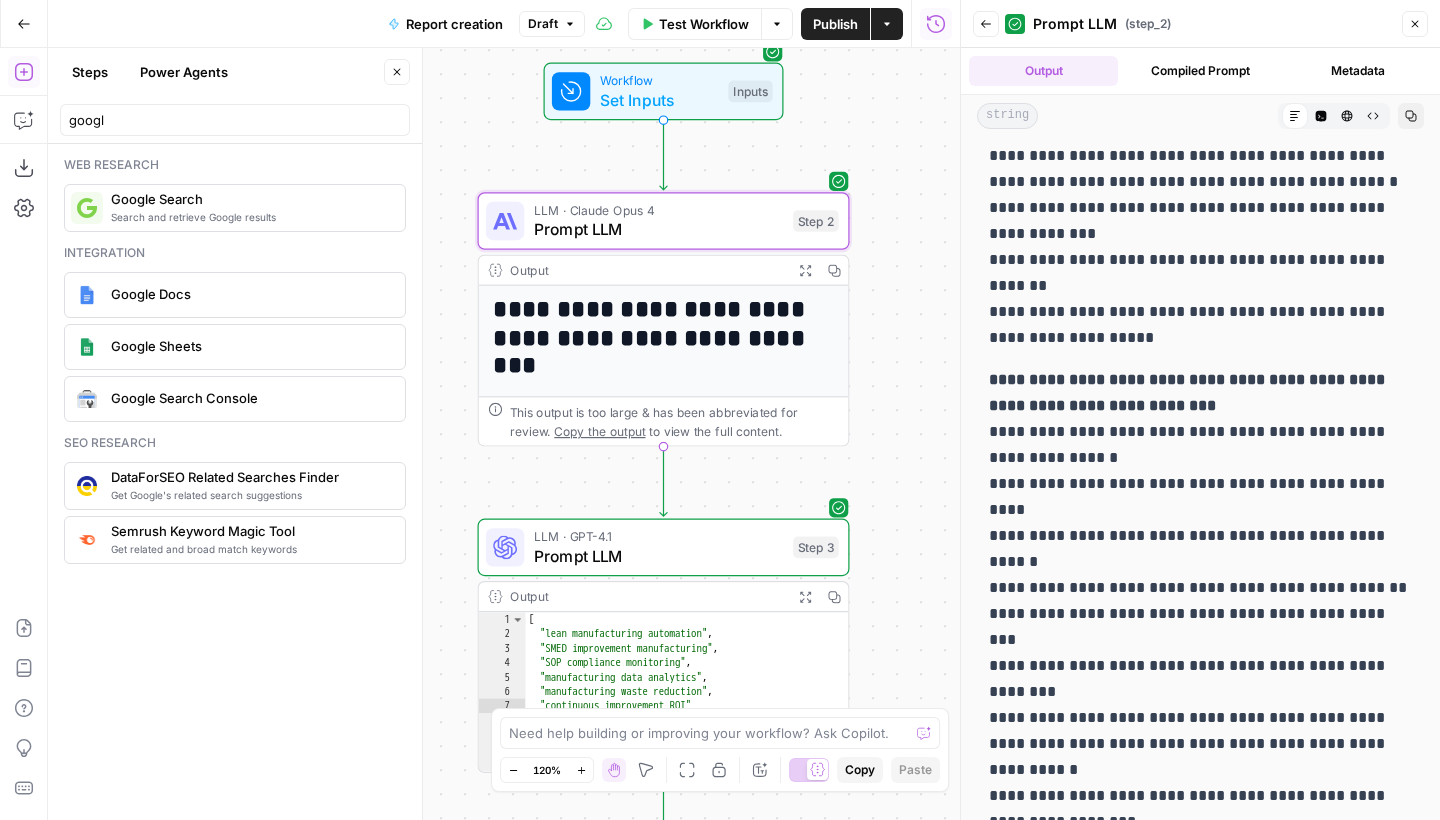 scroll, scrollTop: 8590, scrollLeft: 0, axis: vertical 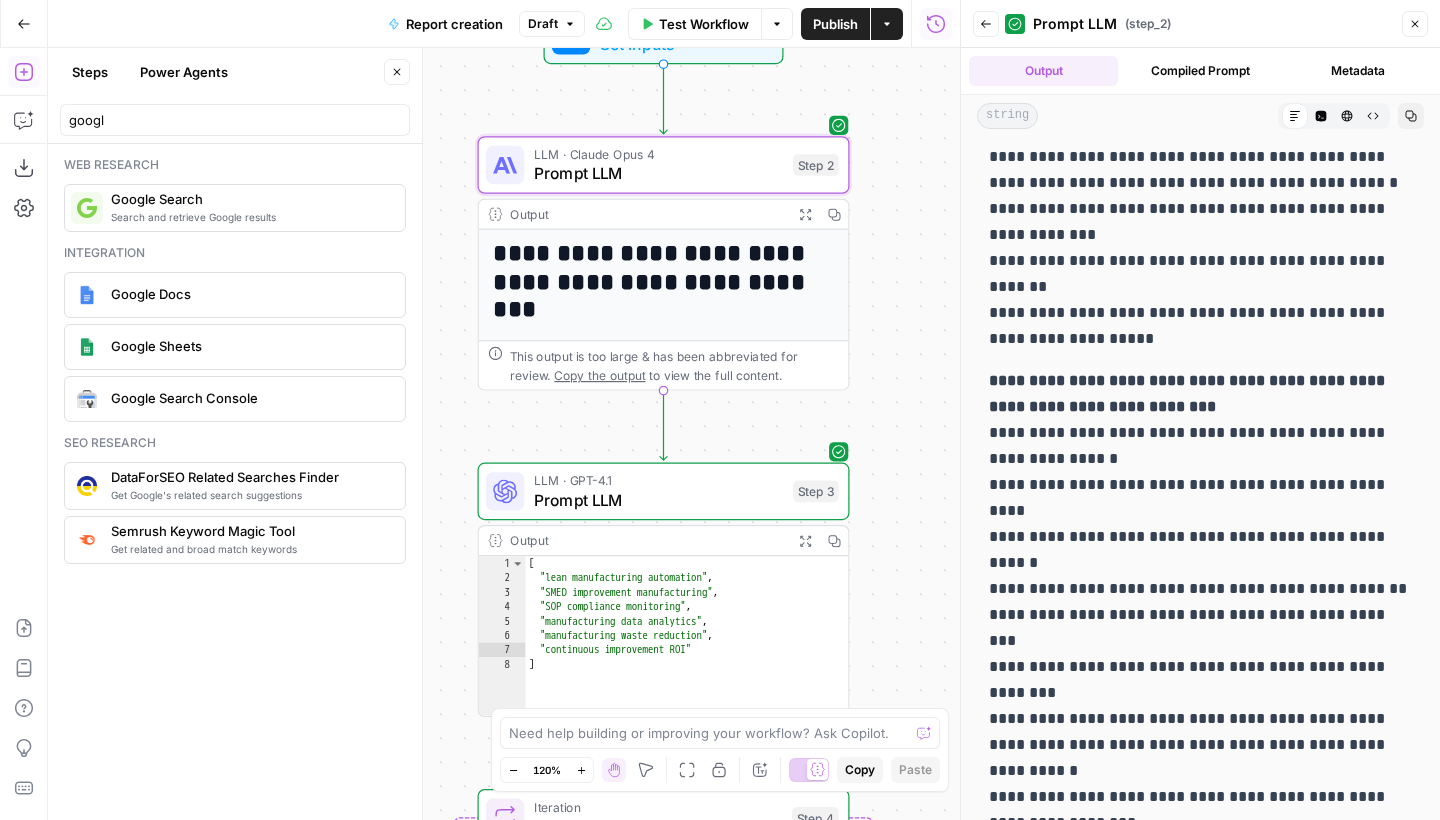 drag, startPoint x: 876, startPoint y: 469, endPoint x: 878, endPoint y: 326, distance: 143.01399 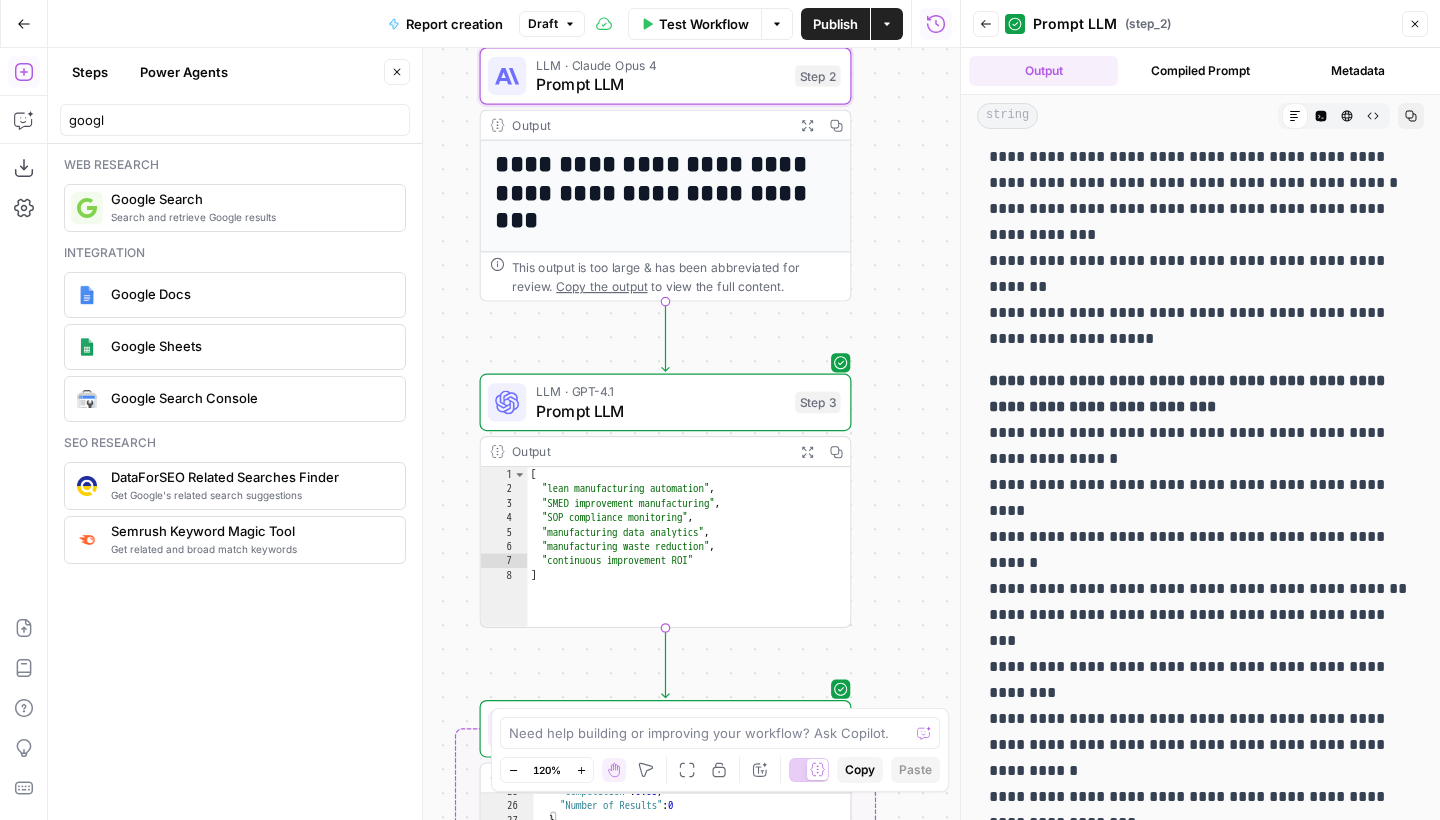 drag, startPoint x: 890, startPoint y: 527, endPoint x: 906, endPoint y: 321, distance: 206.62042 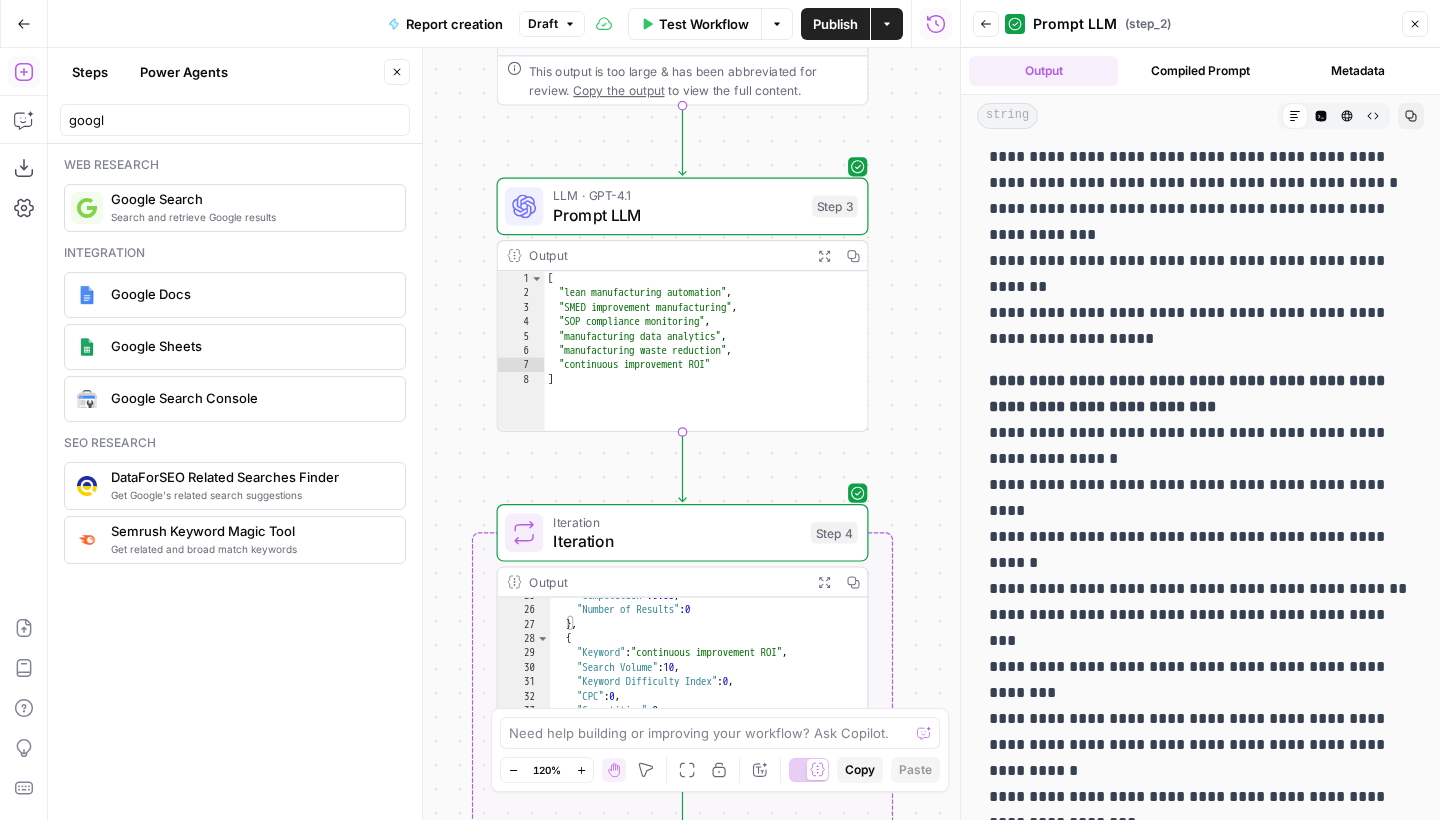 click 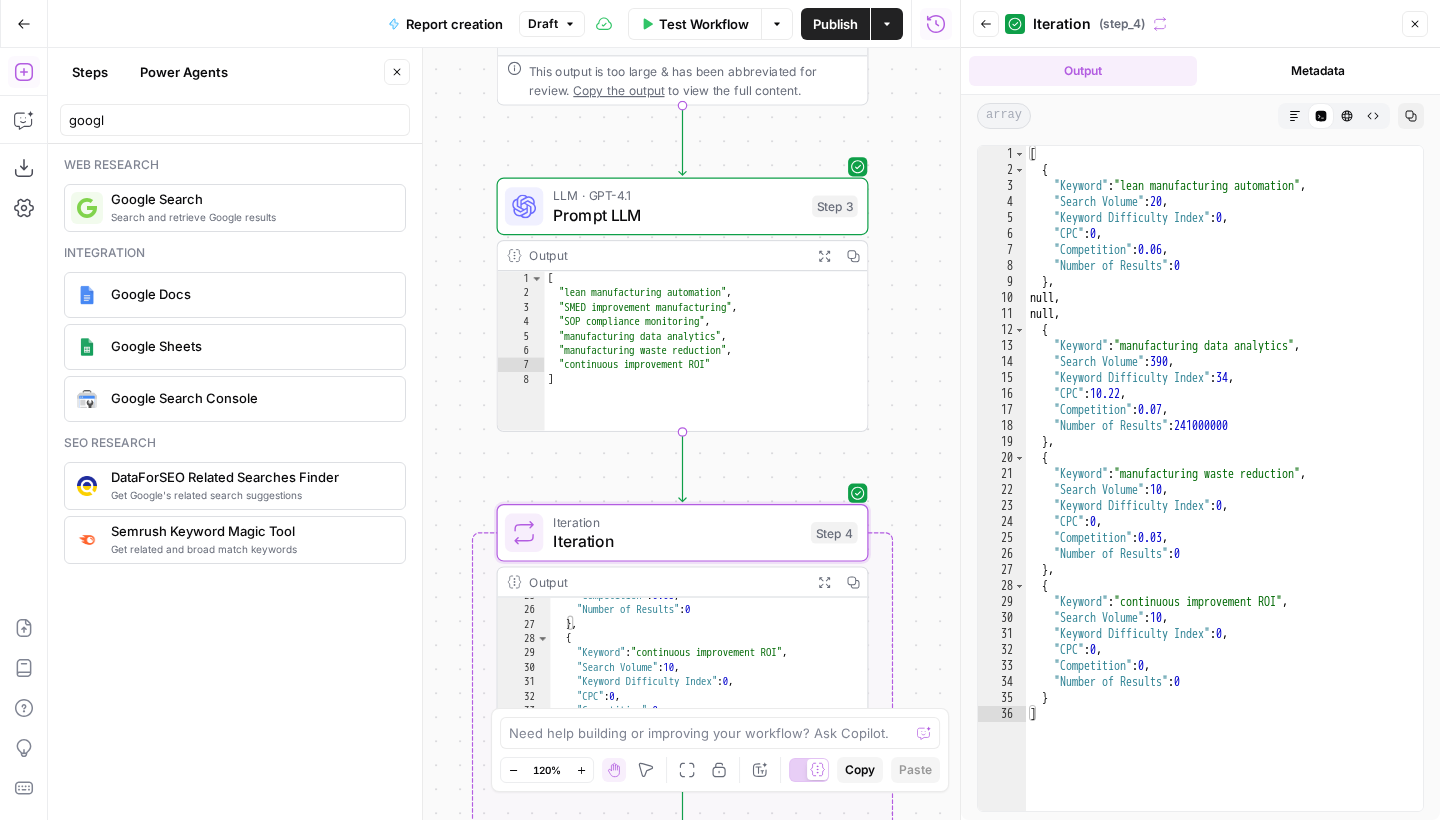 click on "Close" at bounding box center [1415, 24] 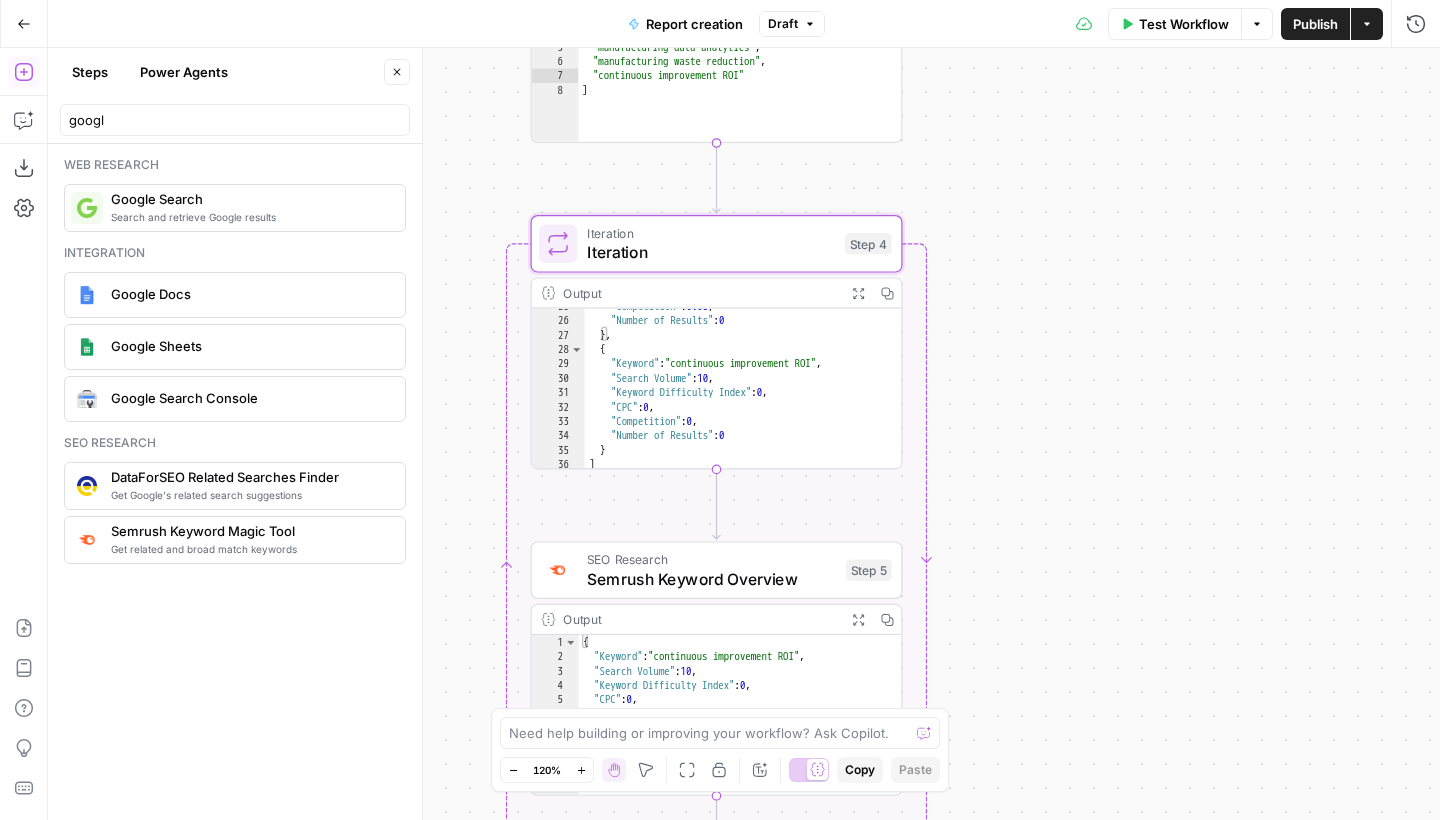 drag, startPoint x: 920, startPoint y: 548, endPoint x: 961, endPoint y: 219, distance: 331.54486 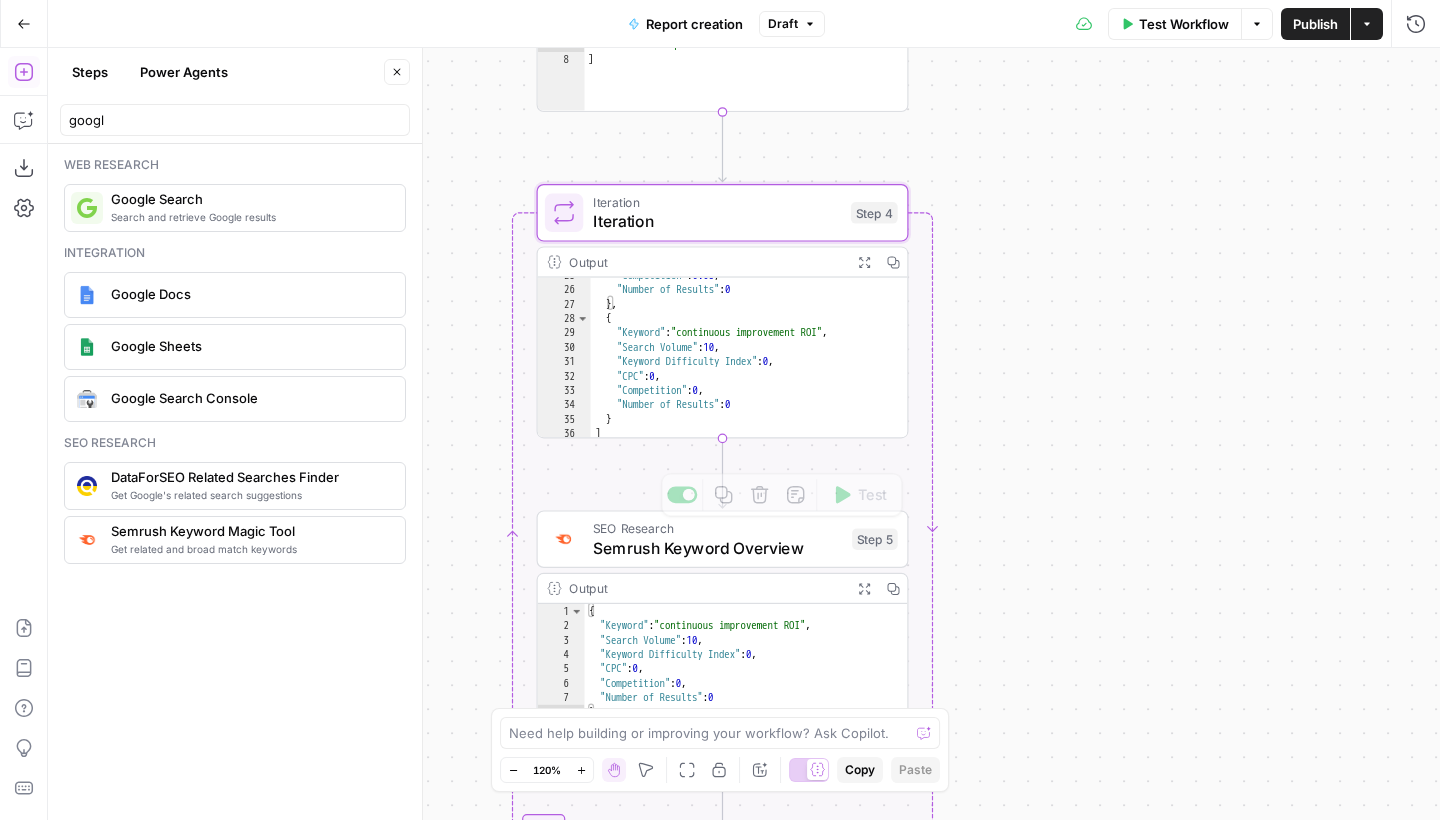 drag, startPoint x: 1041, startPoint y: 604, endPoint x: 1049, endPoint y: 246, distance: 358.0894 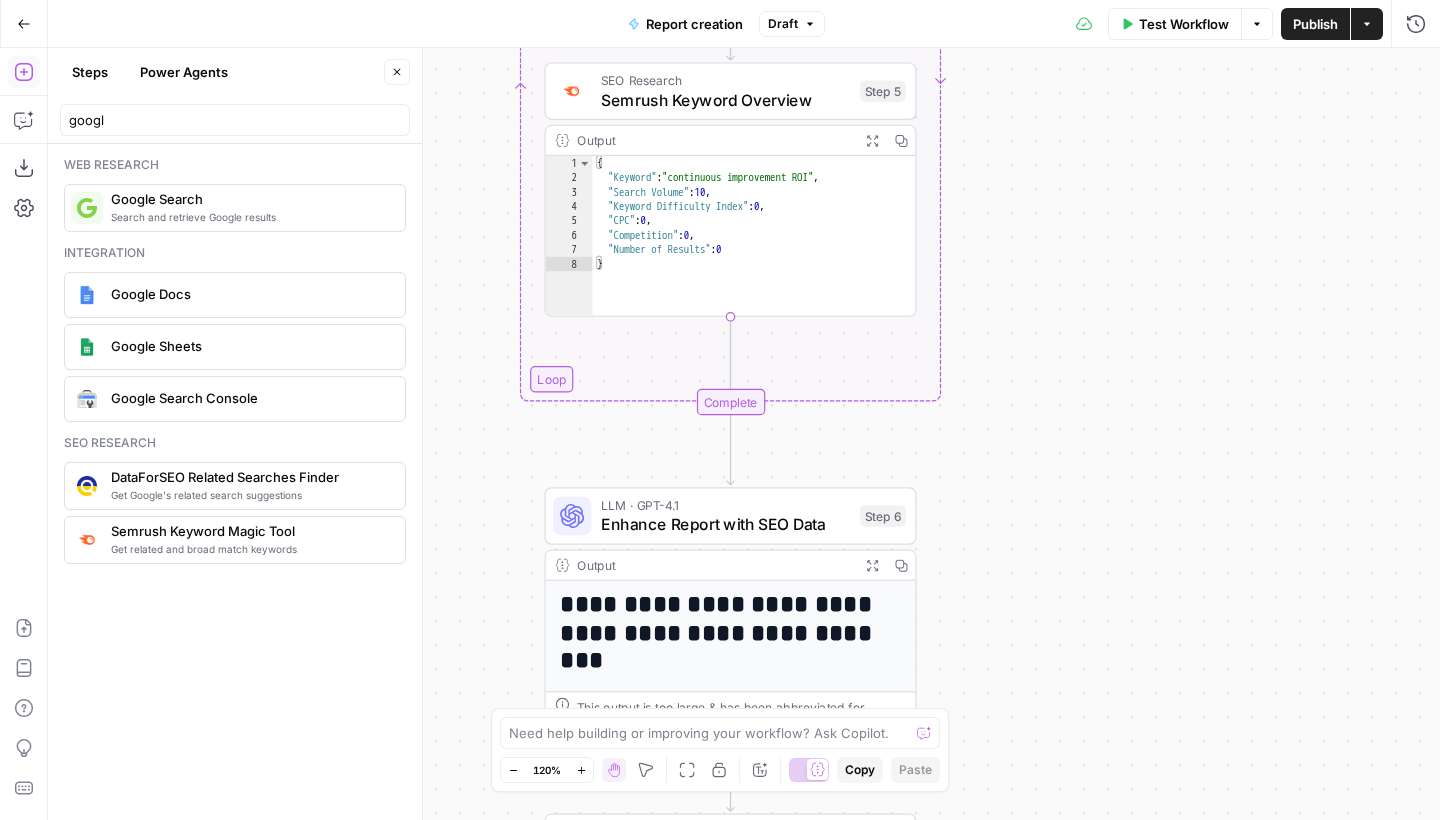 drag, startPoint x: 1017, startPoint y: 606, endPoint x: 1017, endPoint y: 465, distance: 141 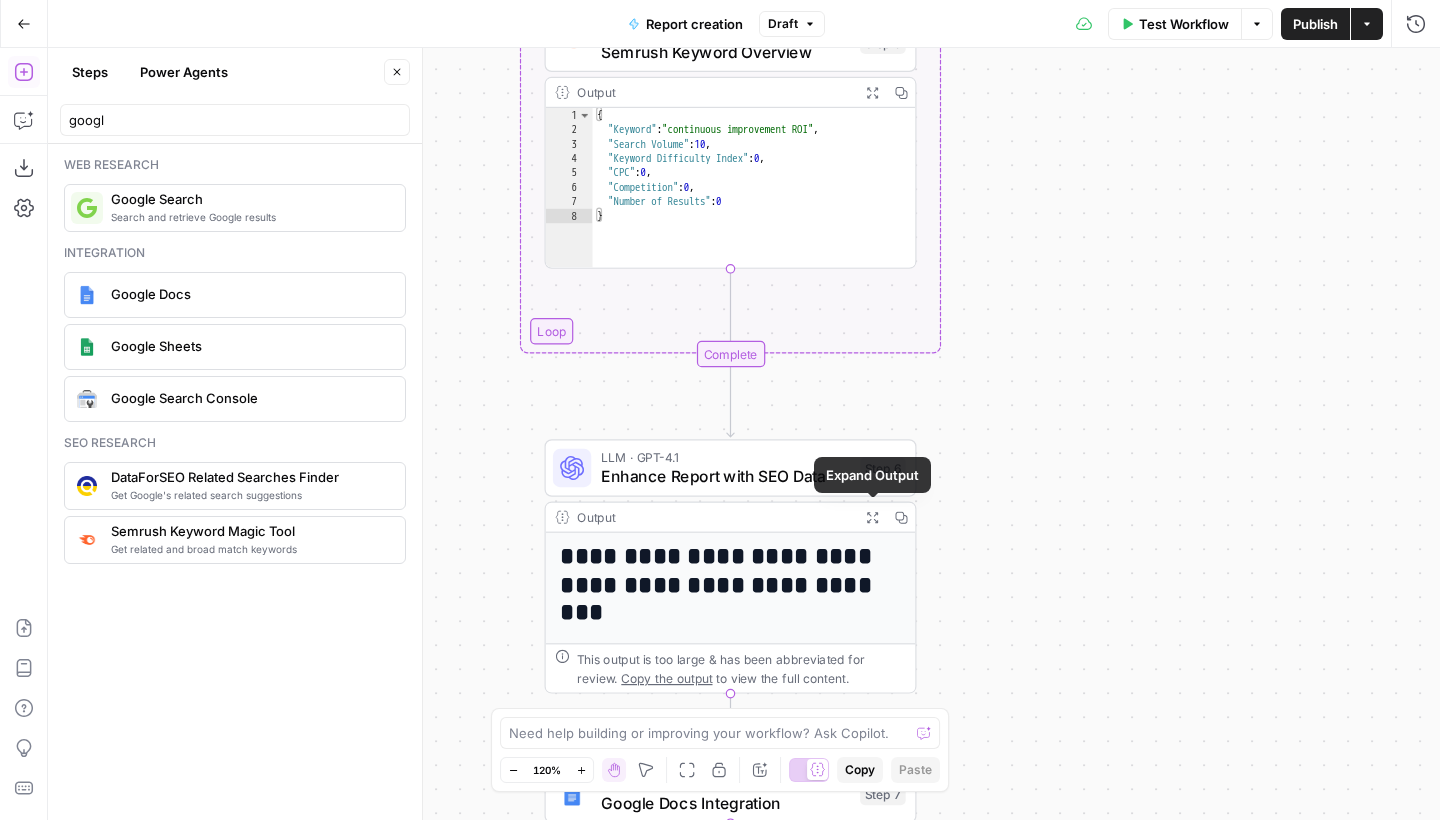 click 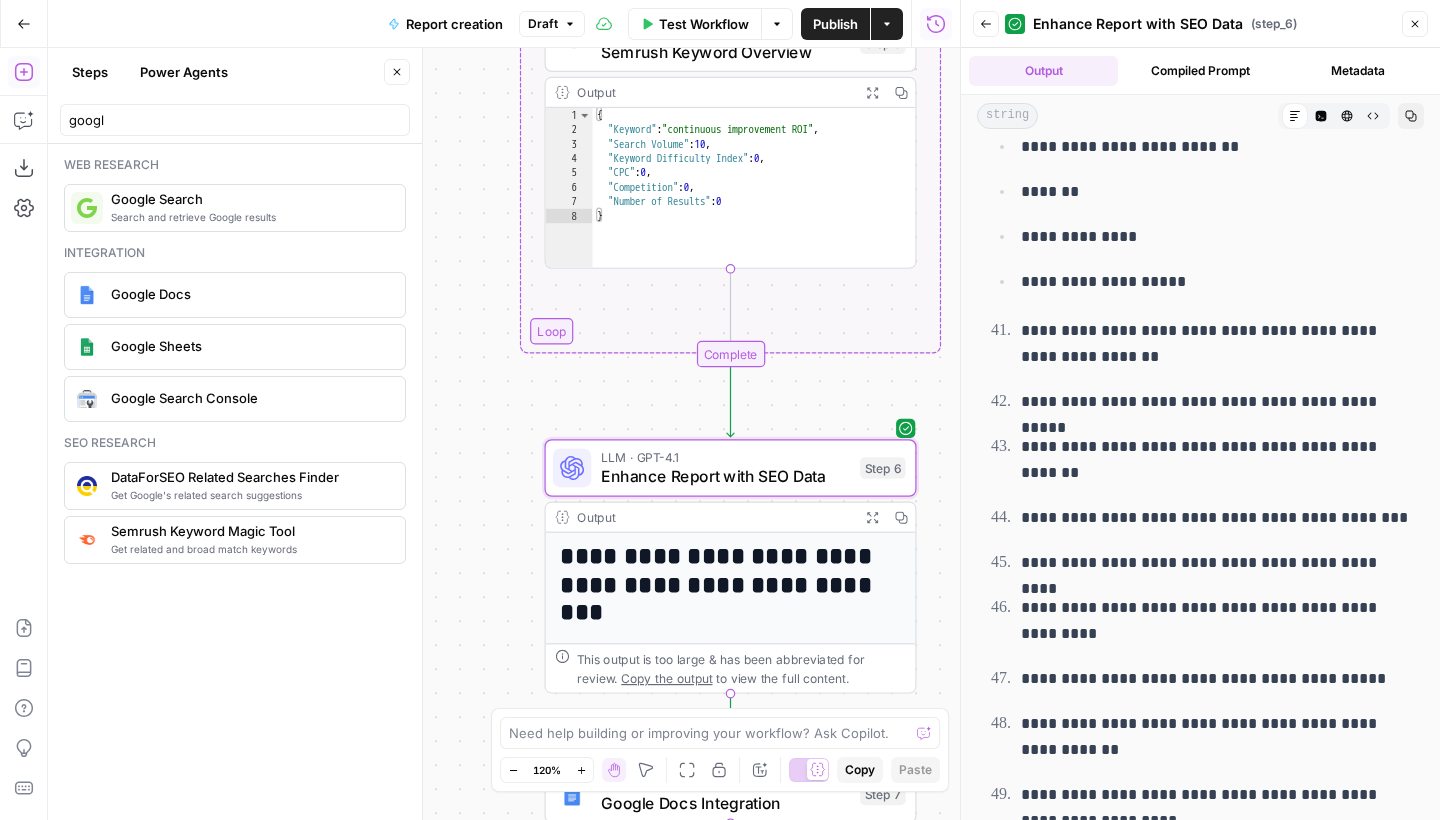 scroll, scrollTop: 10151, scrollLeft: 0, axis: vertical 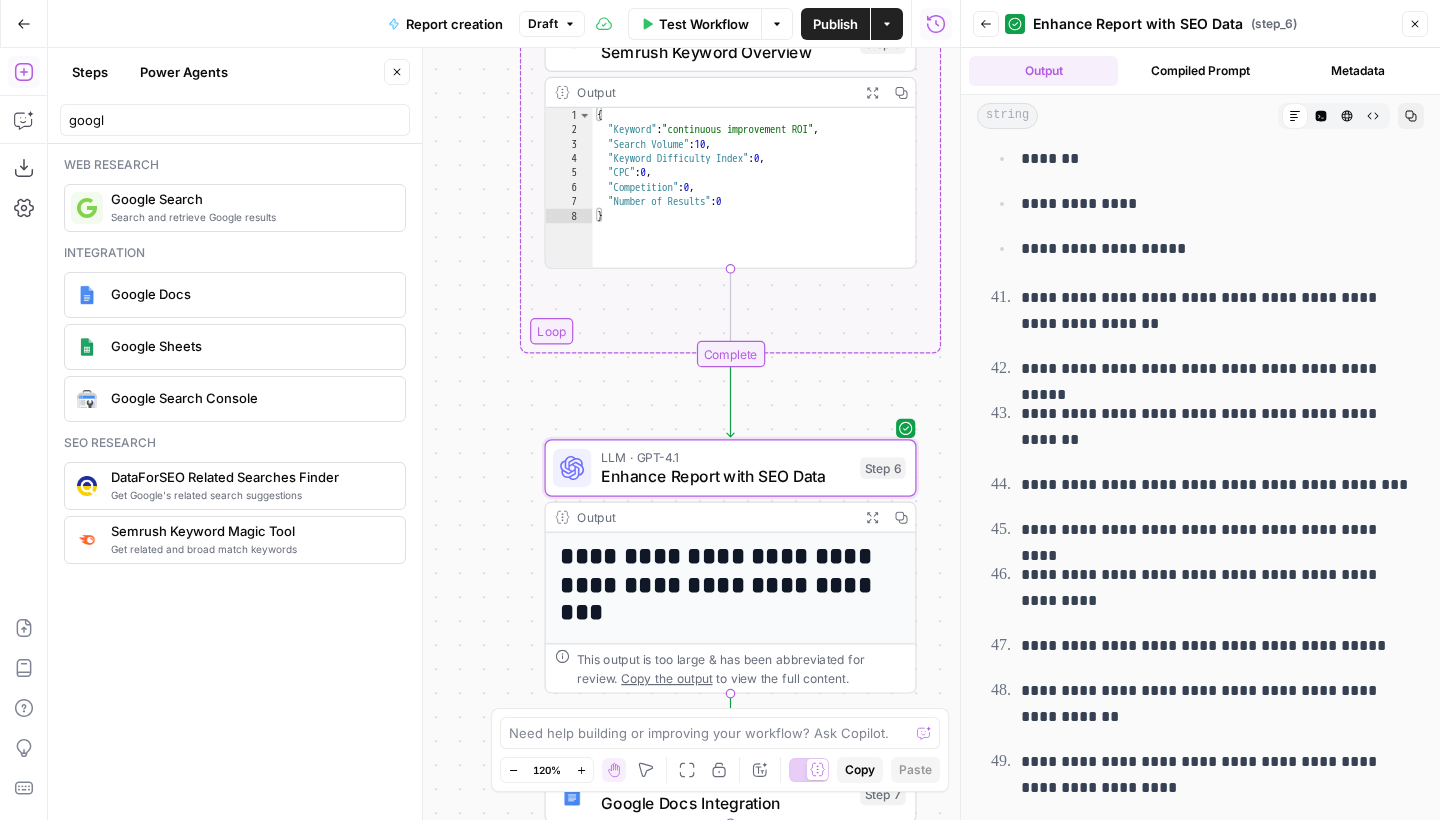 click 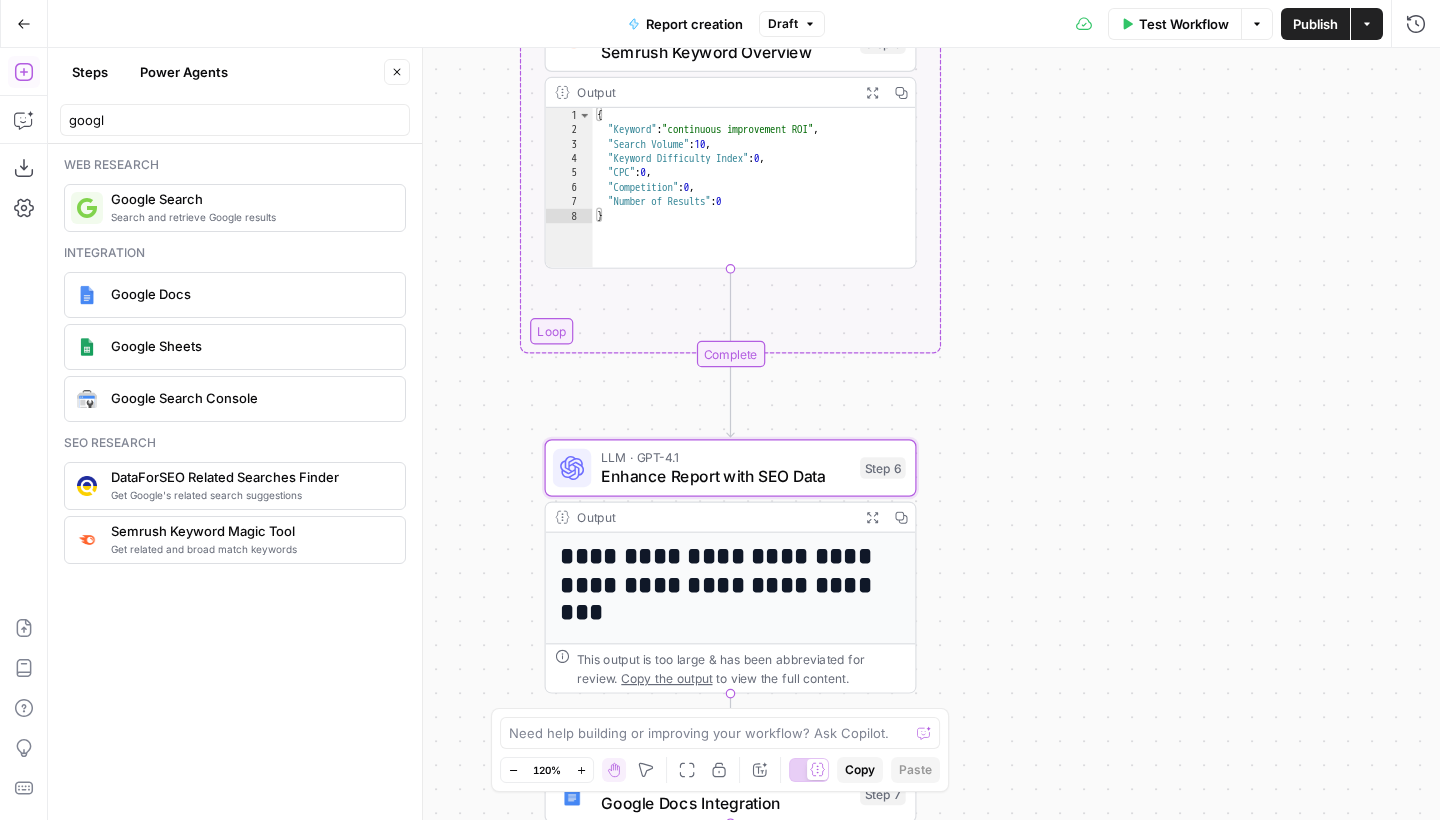 click on "Google Sheets" at bounding box center [250, 346] 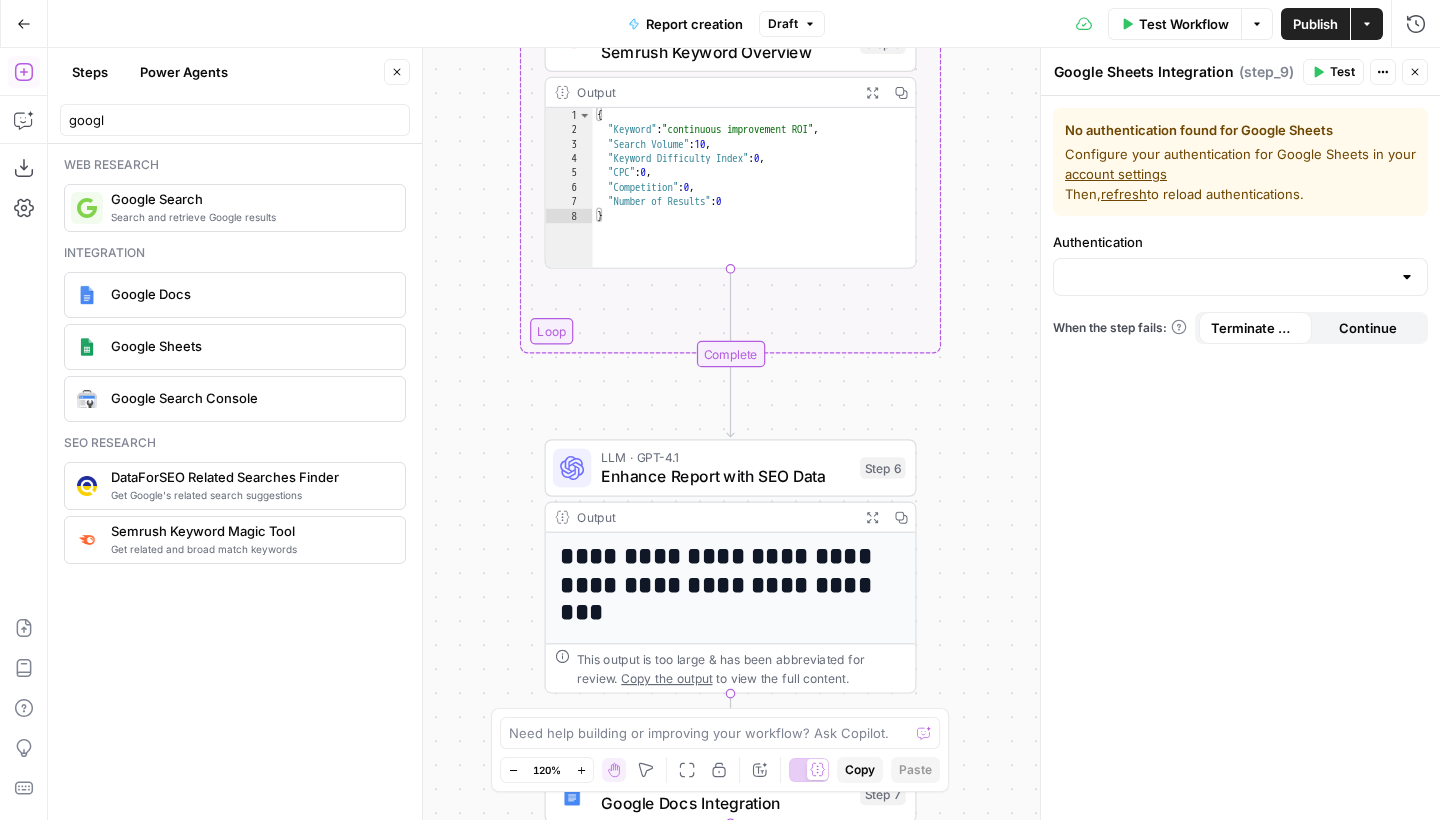 click on "refresh" at bounding box center [1124, 194] 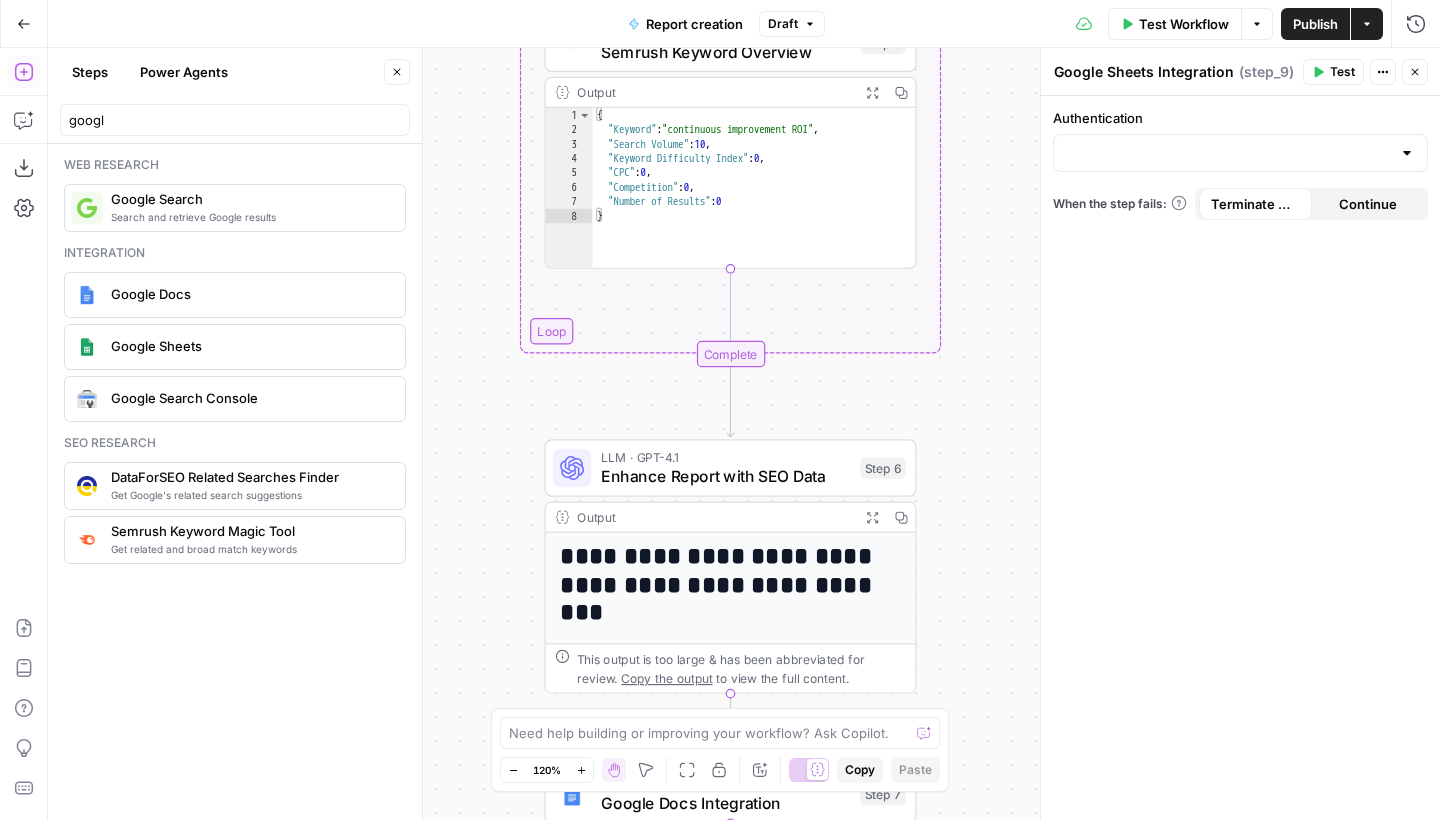 click at bounding box center (1240, 153) 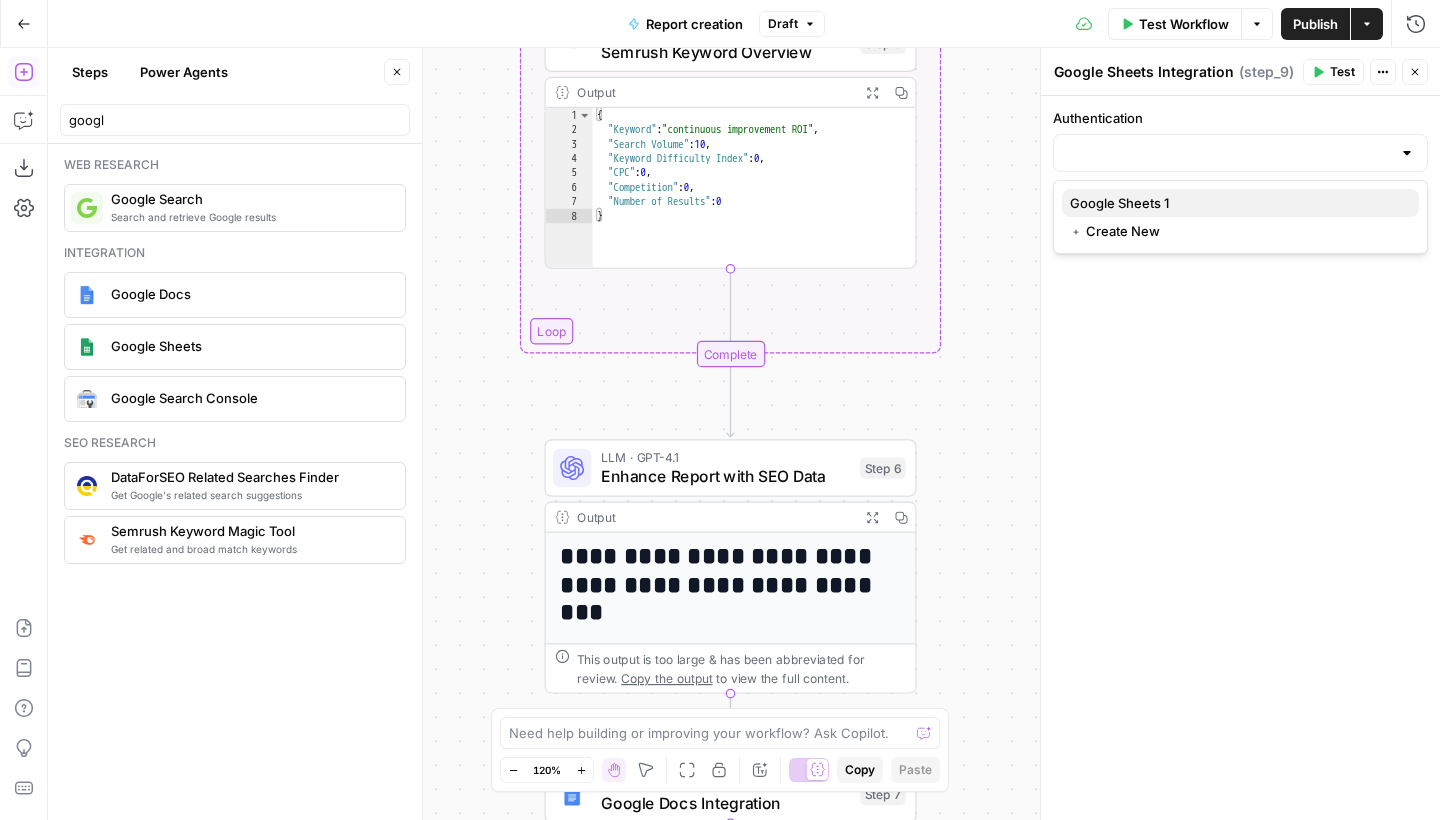 click on "Google Sheets 1" at bounding box center (1236, 203) 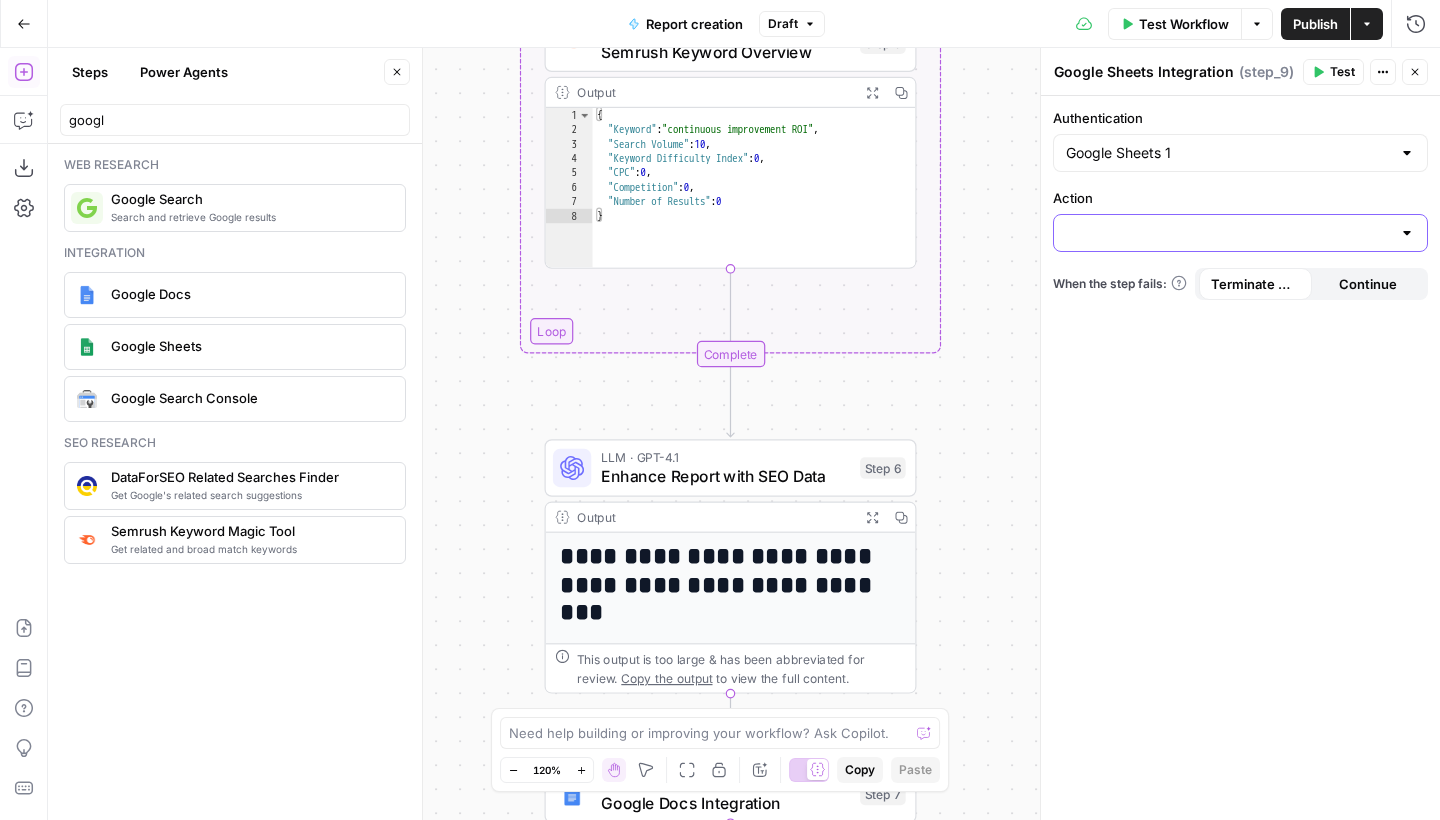 click on "Action" at bounding box center [1228, 233] 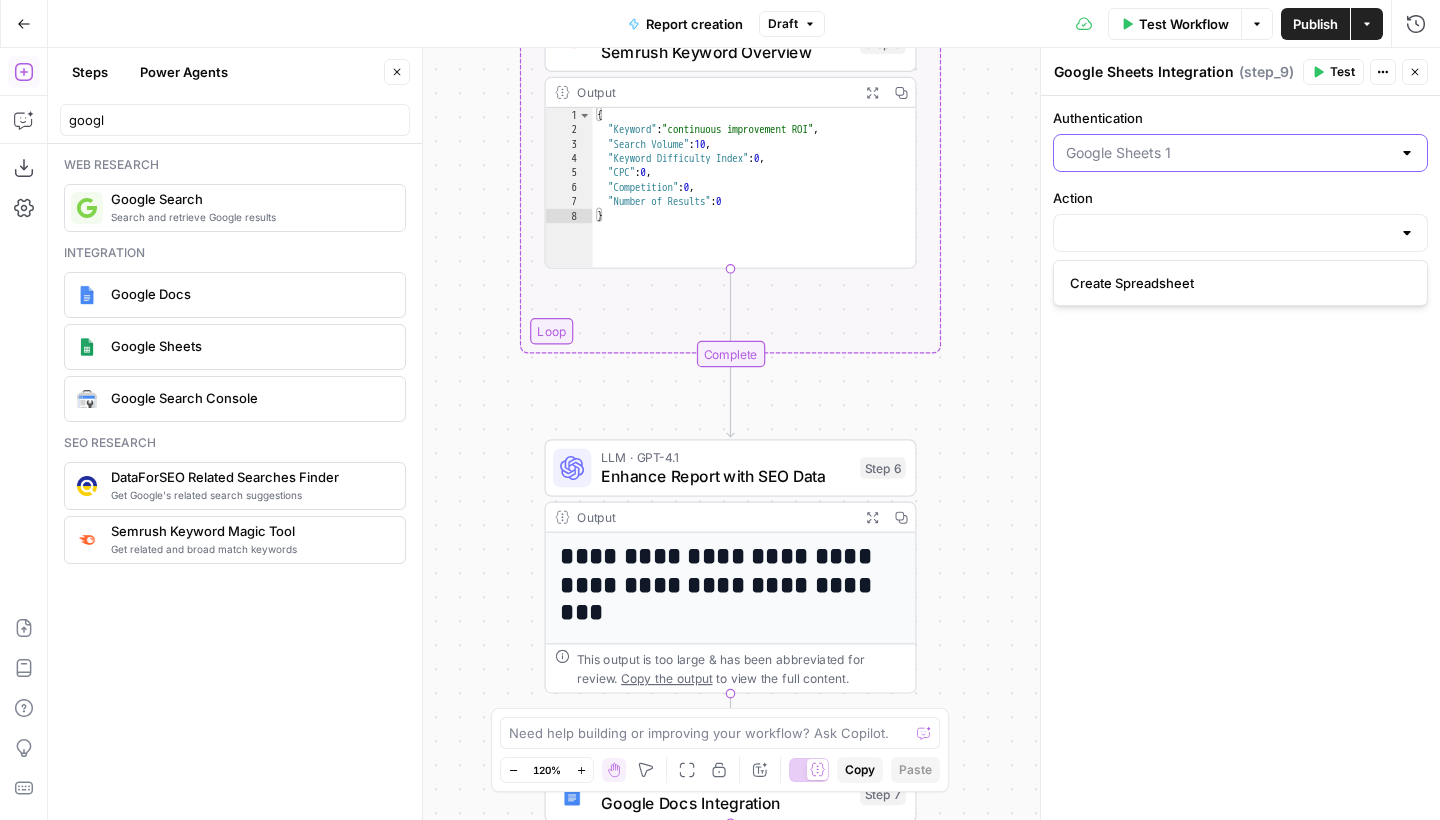 click on "Authentication" at bounding box center [1228, 153] 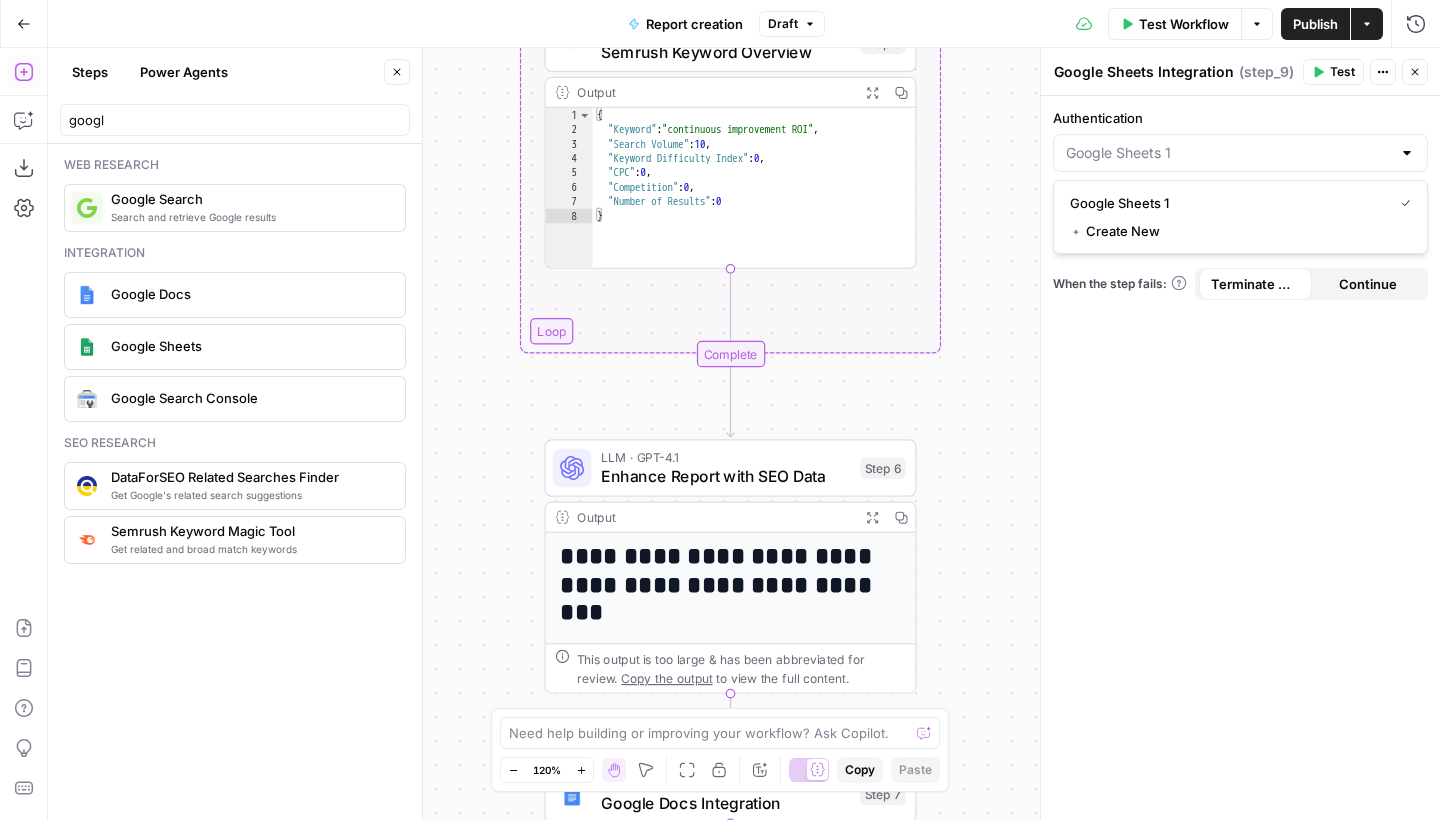 type on "Google Sheets 1" 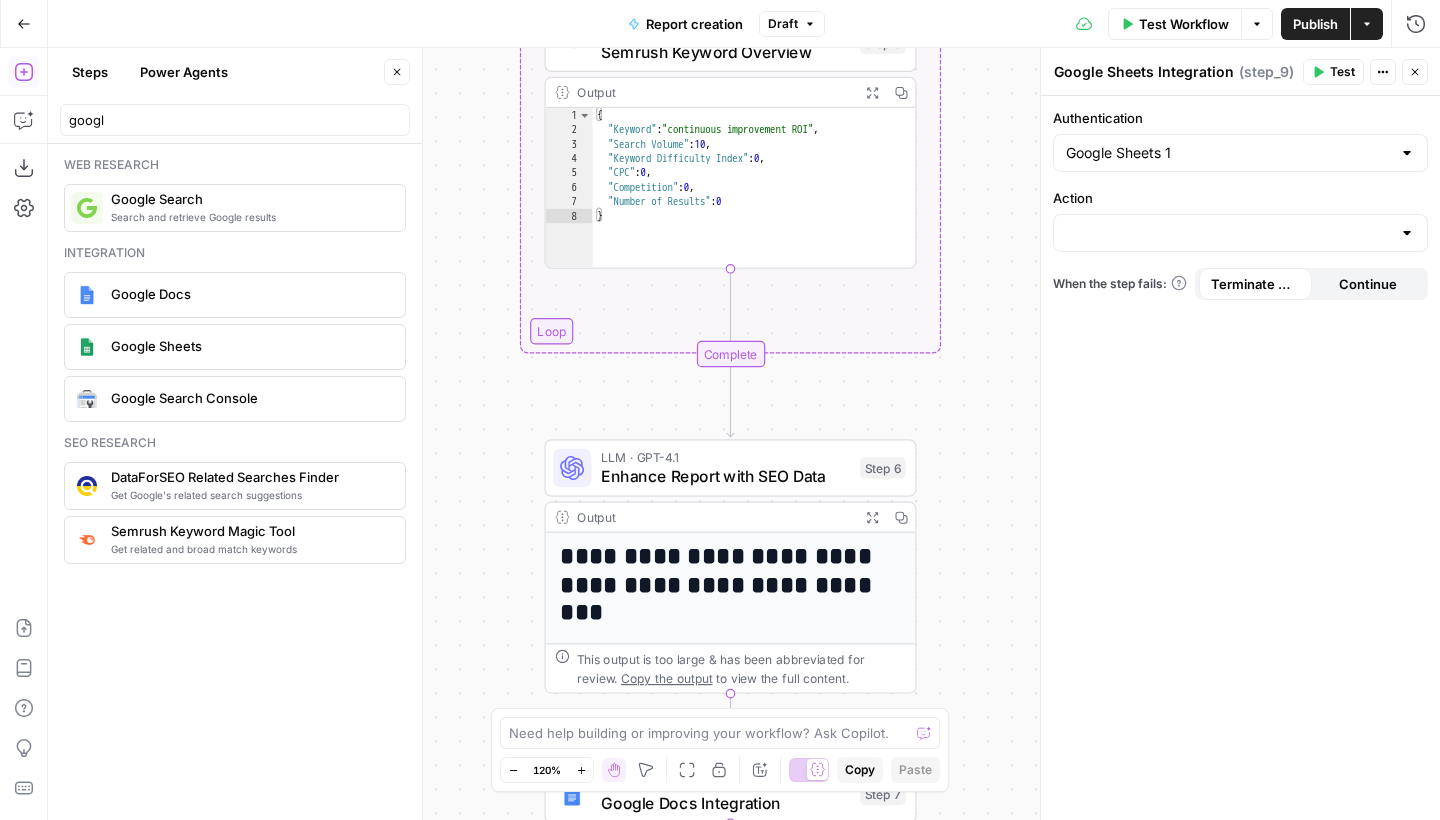 click 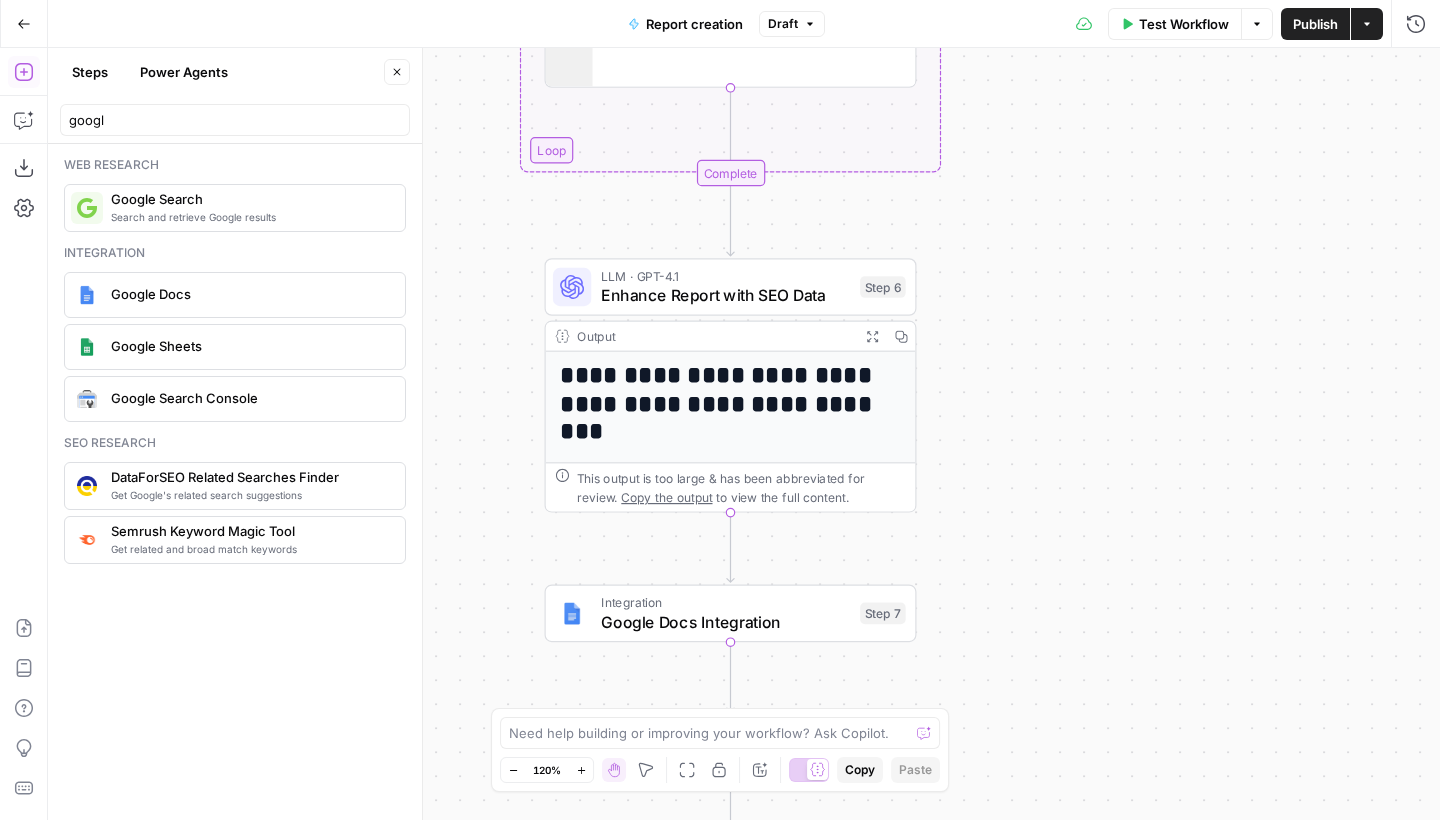 drag, startPoint x: 1163, startPoint y: 269, endPoint x: 1163, endPoint y: 165, distance: 104 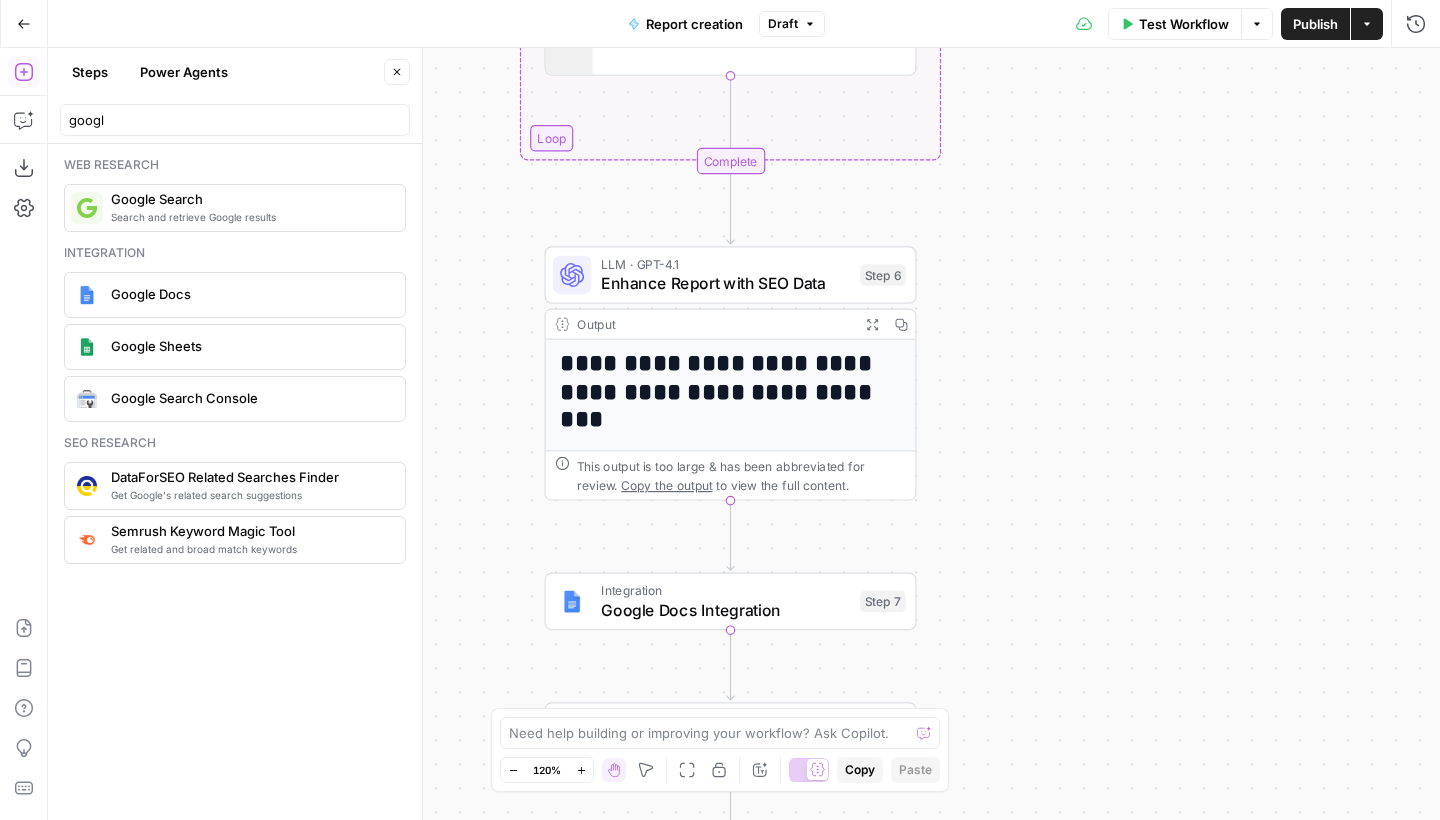 drag, startPoint x: 1128, startPoint y: 469, endPoint x: 1128, endPoint y: 411, distance: 58 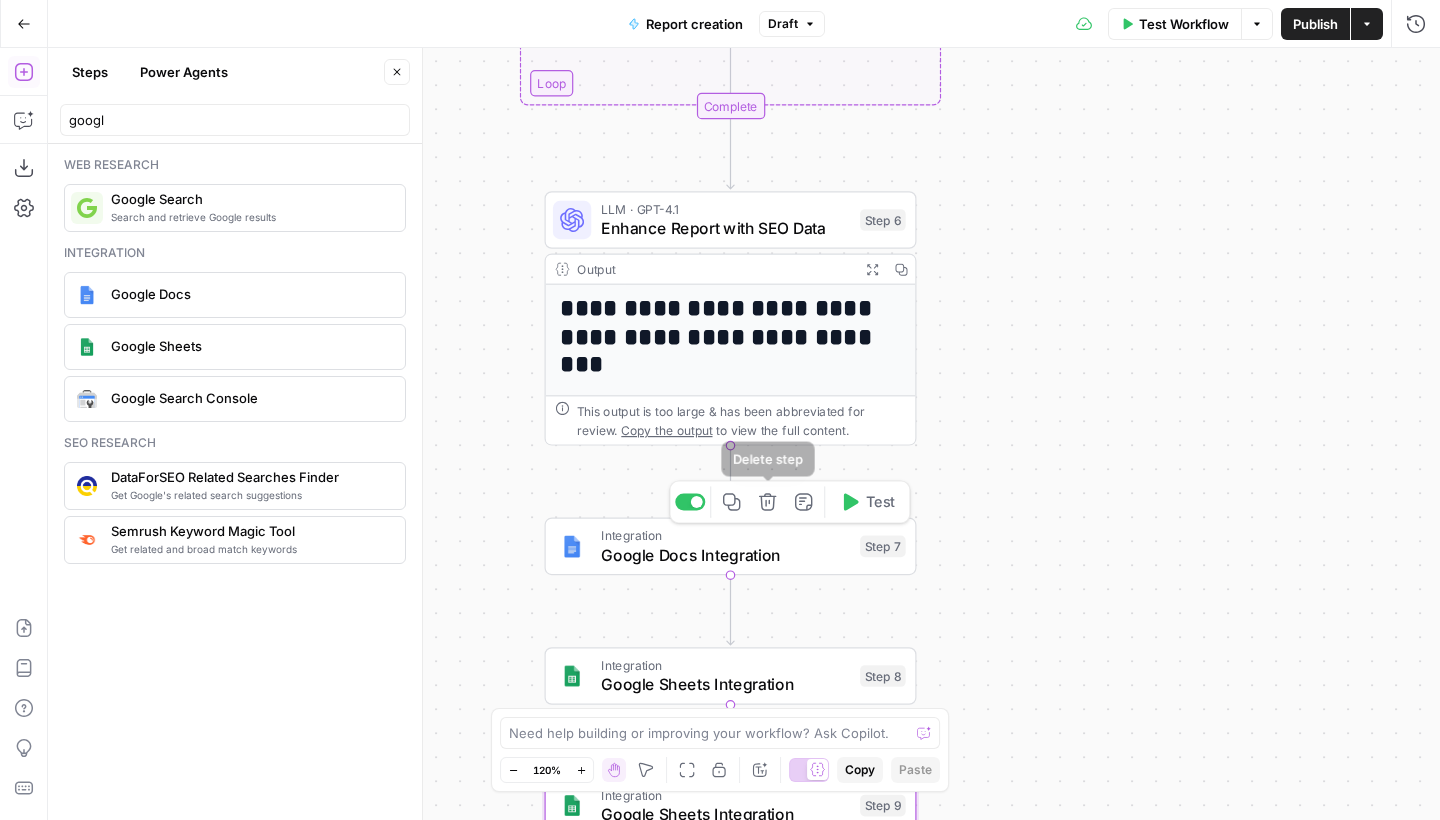 click 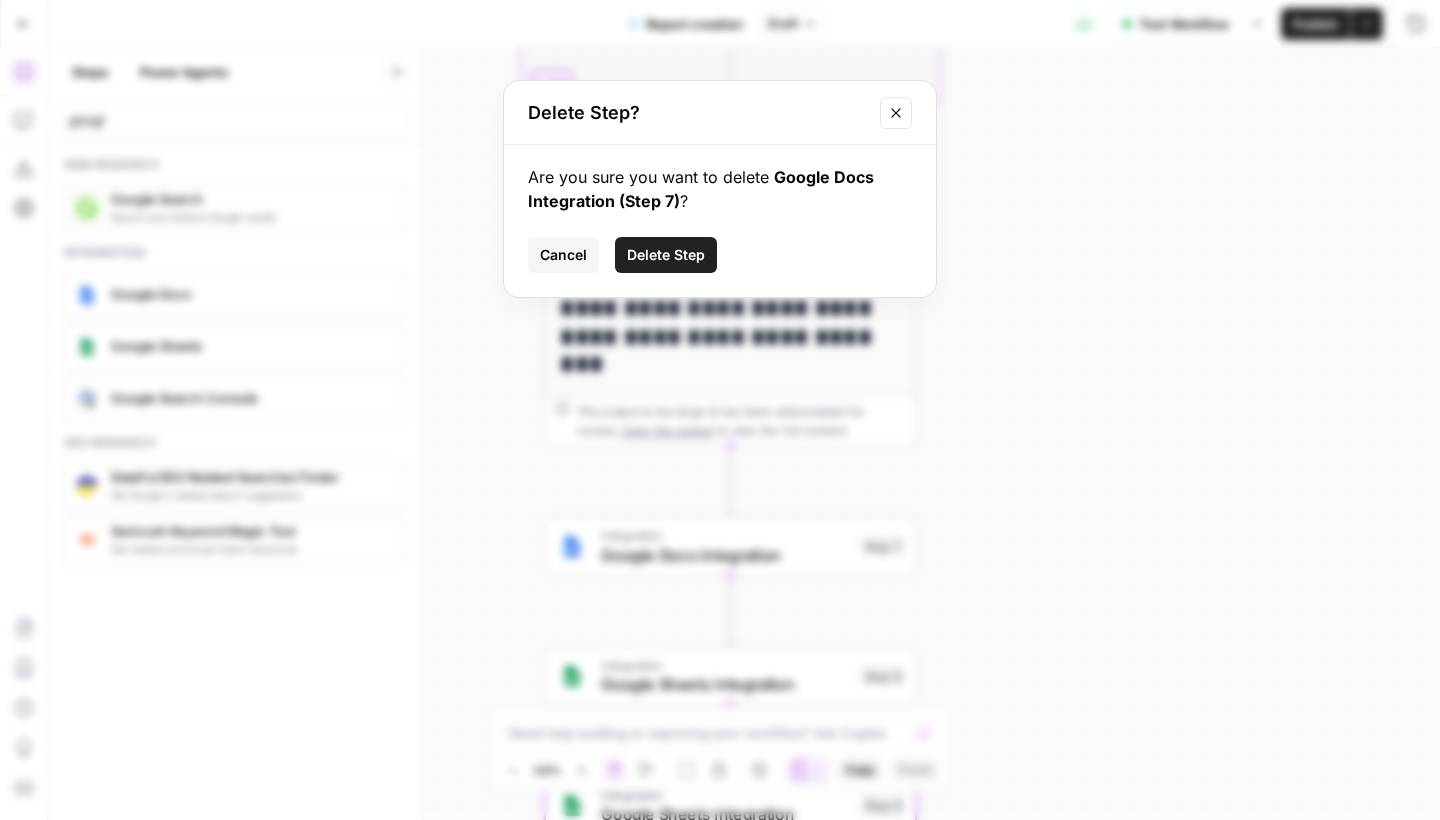 click on "Delete Step" at bounding box center (666, 255) 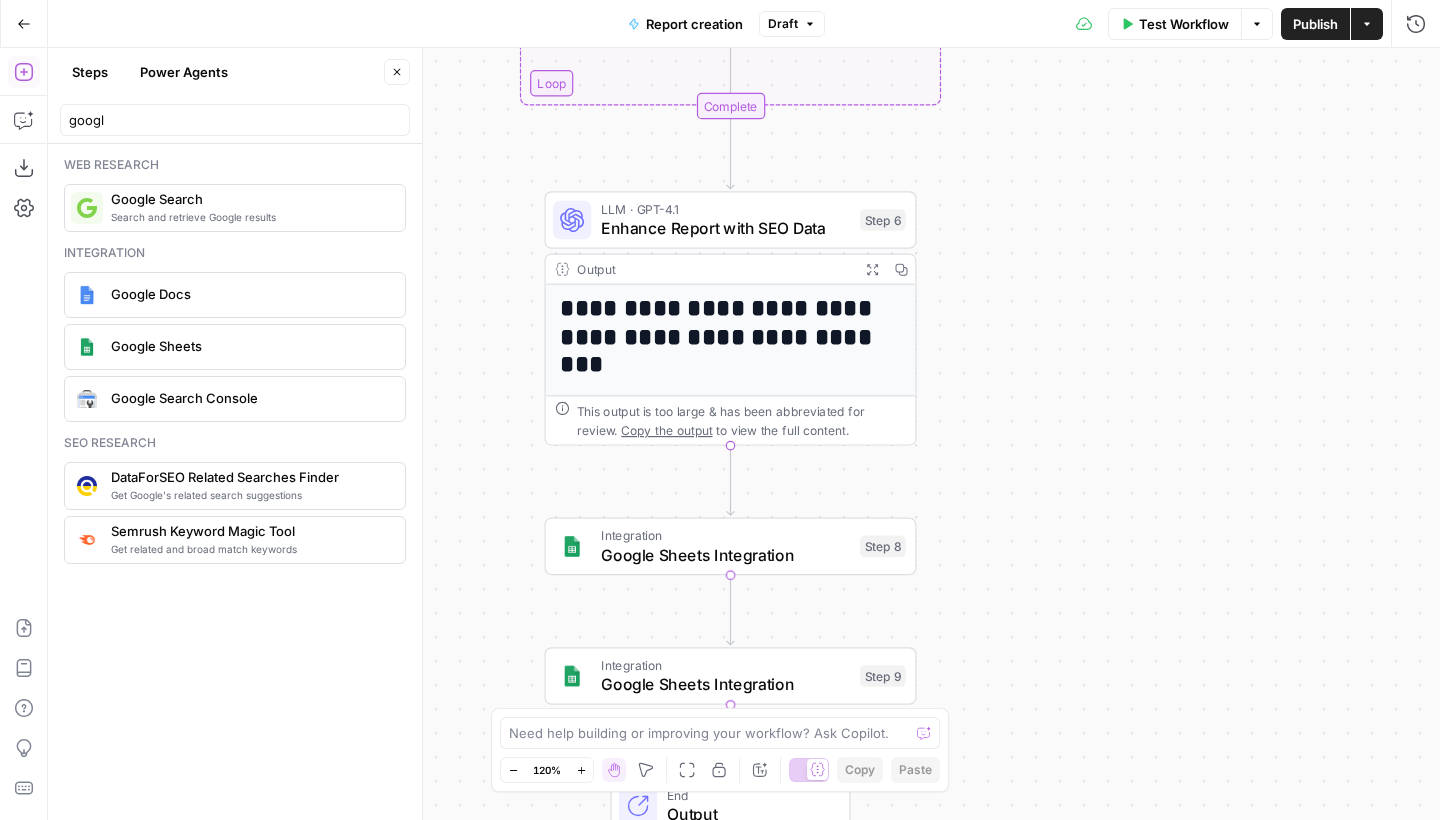 click on "Integration" at bounding box center (726, 535) 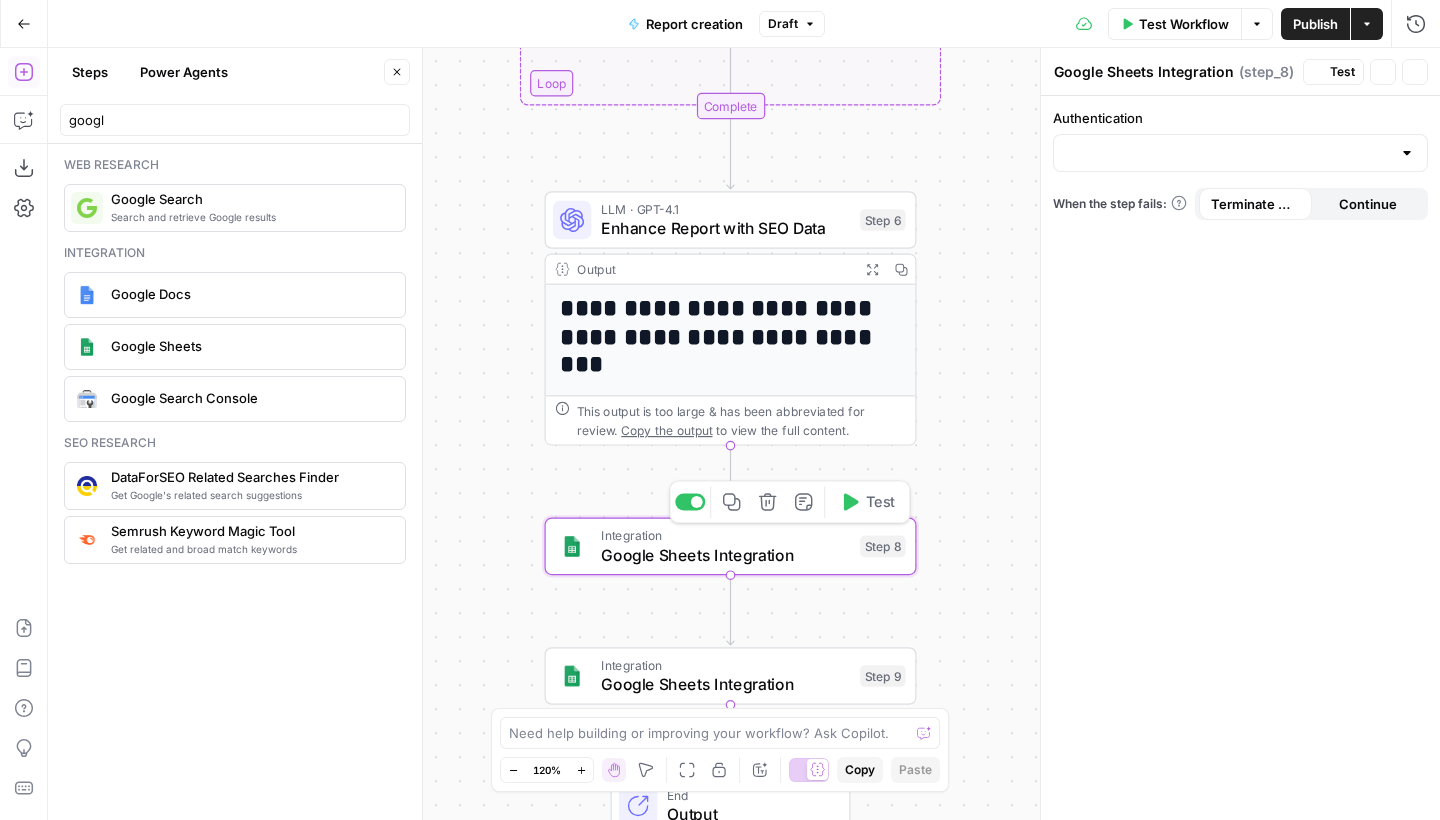 click on "Delete step" at bounding box center (767, 501) 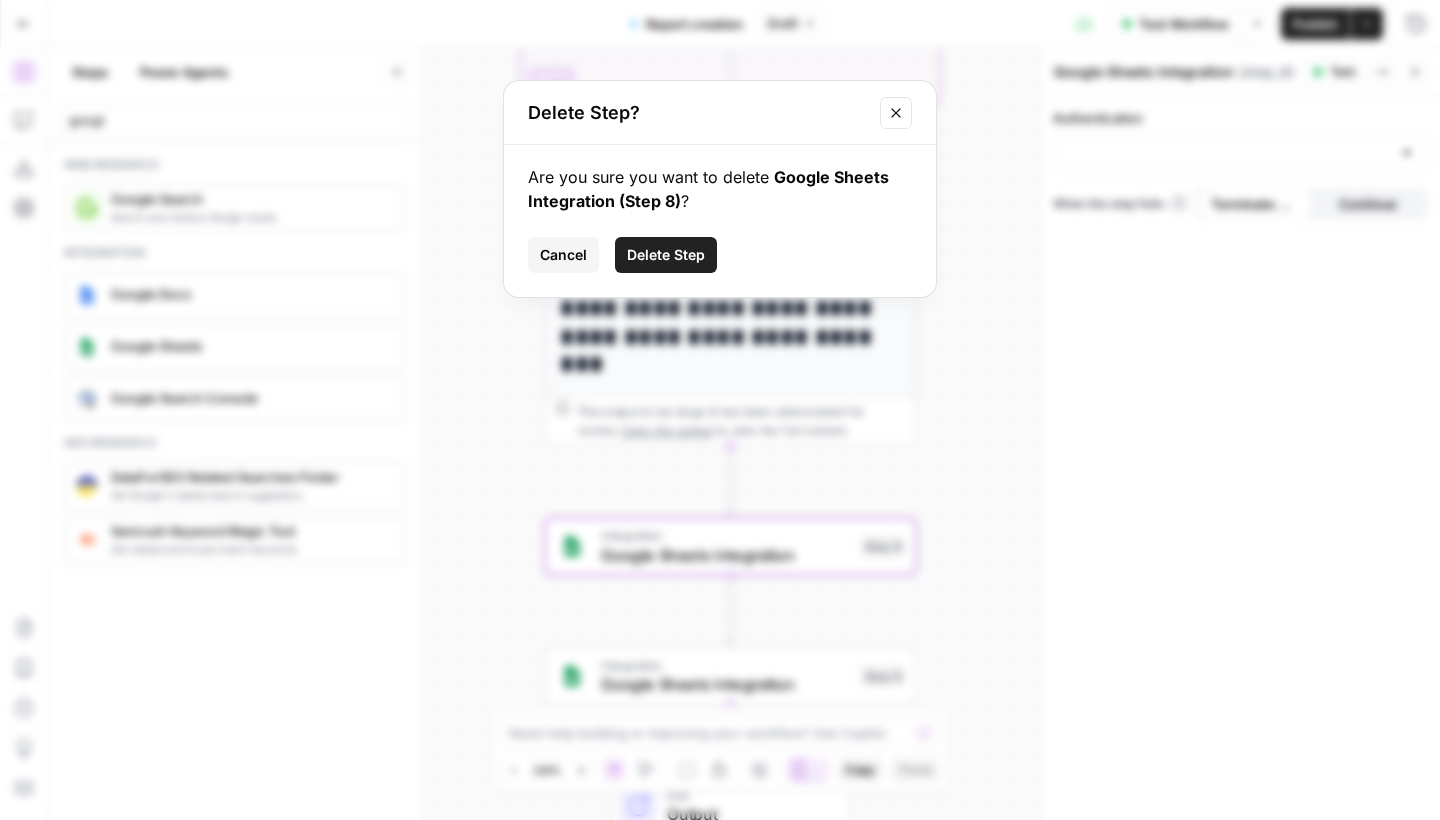 click on "Delete Step" at bounding box center [666, 255] 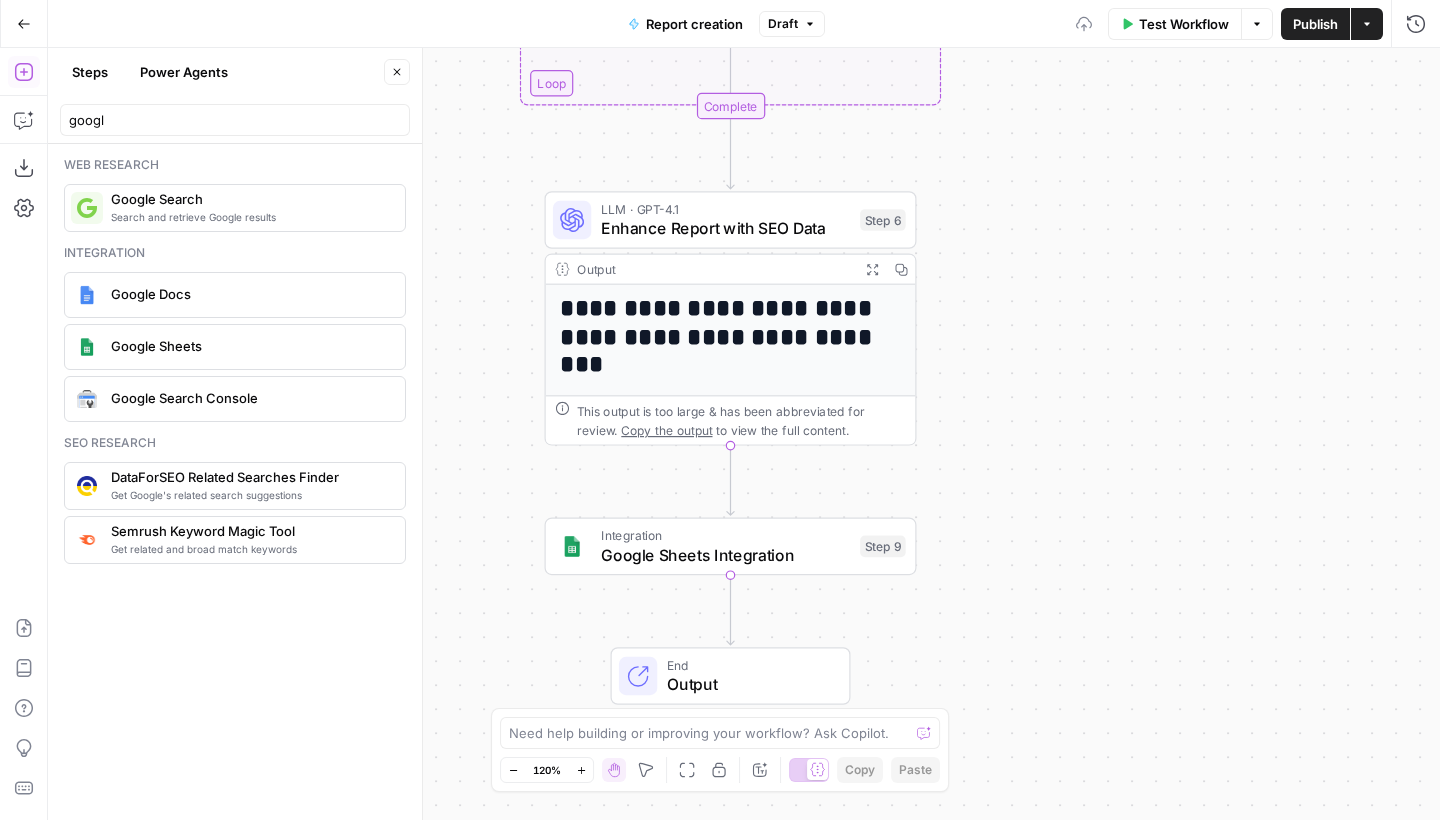 click on "Google Sheets Integration" at bounding box center (726, 555) 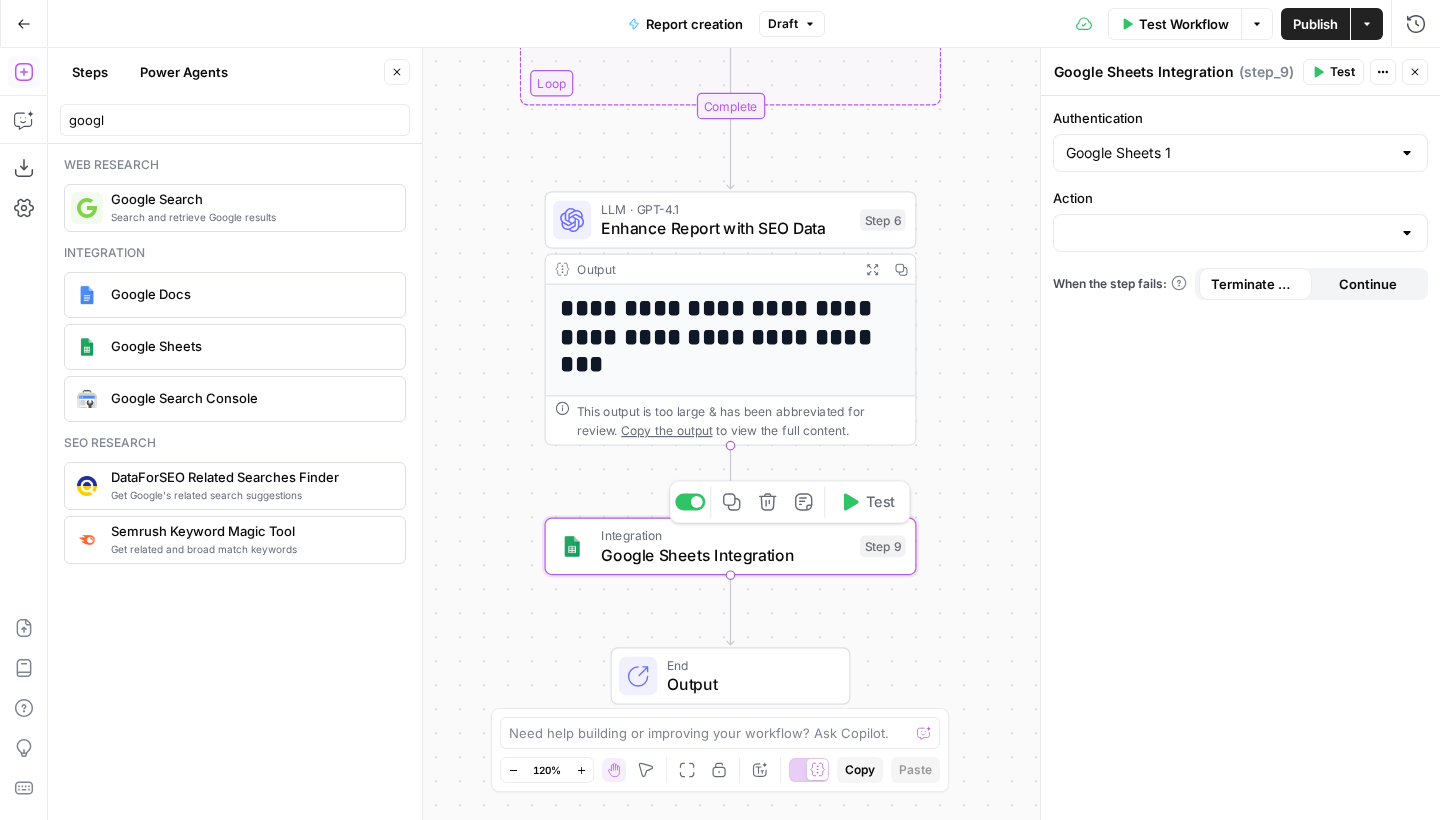 click 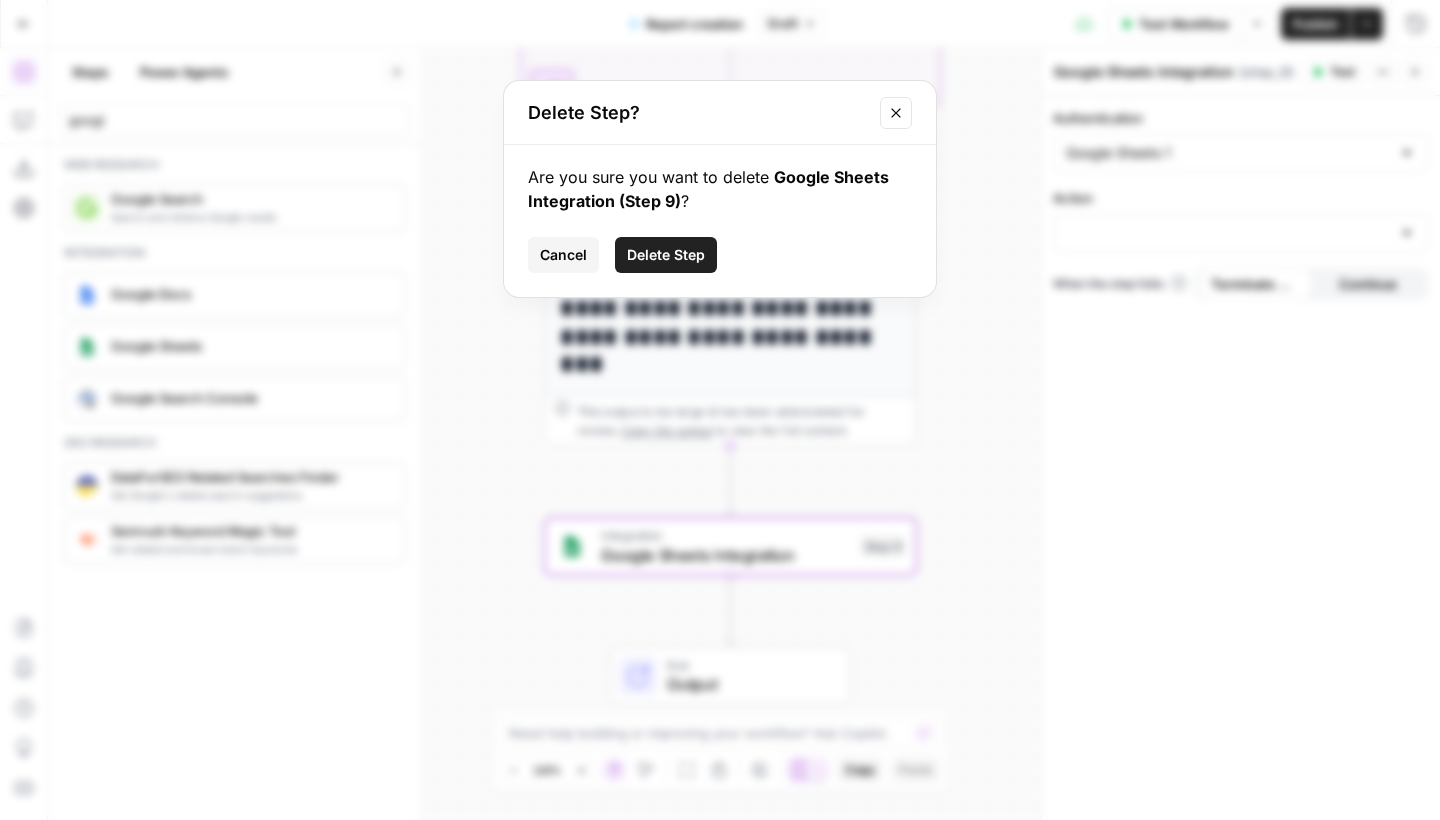 click on "Delete Step" at bounding box center (666, 255) 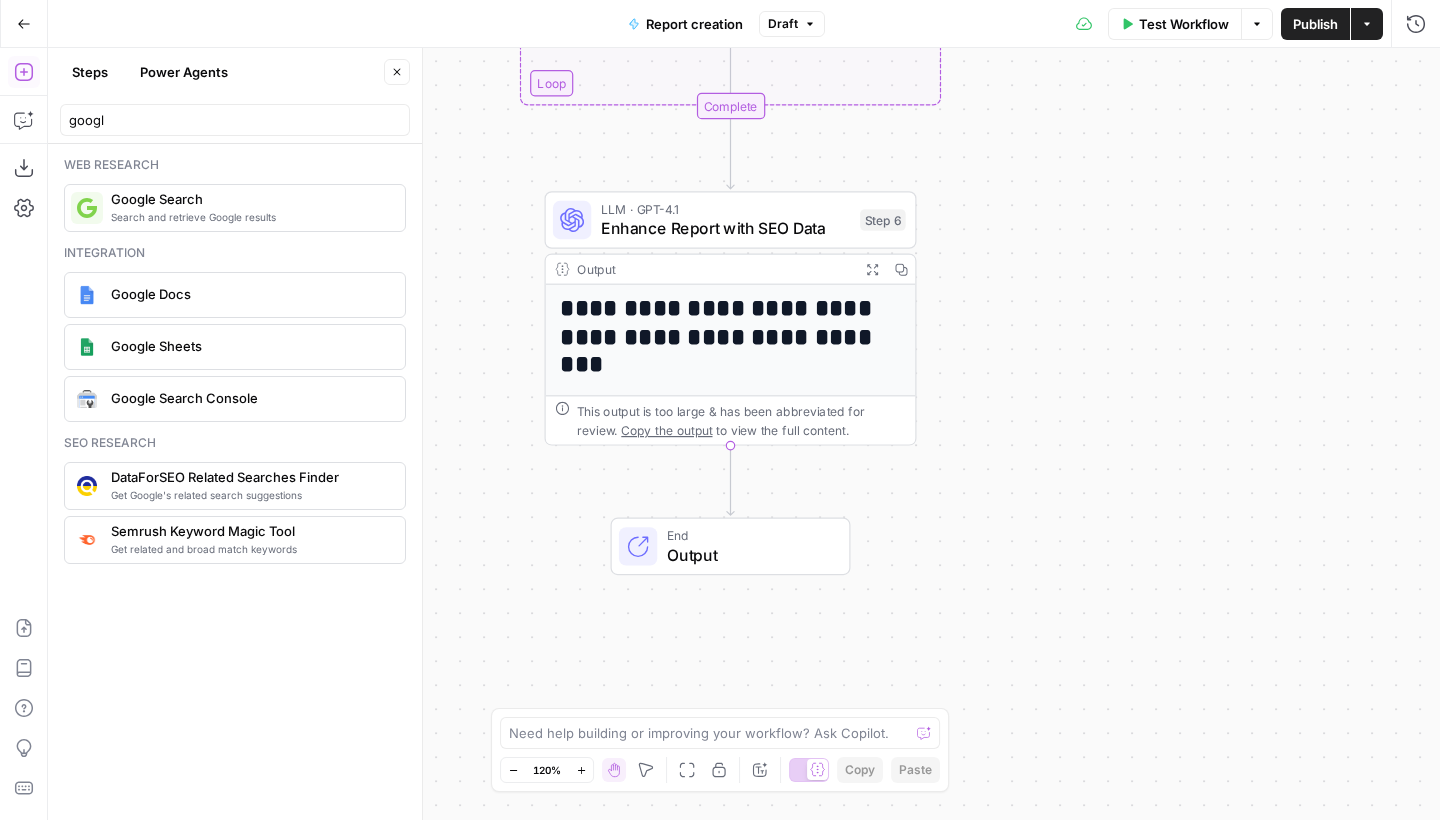 click on "Google Docs" at bounding box center [234, 295] 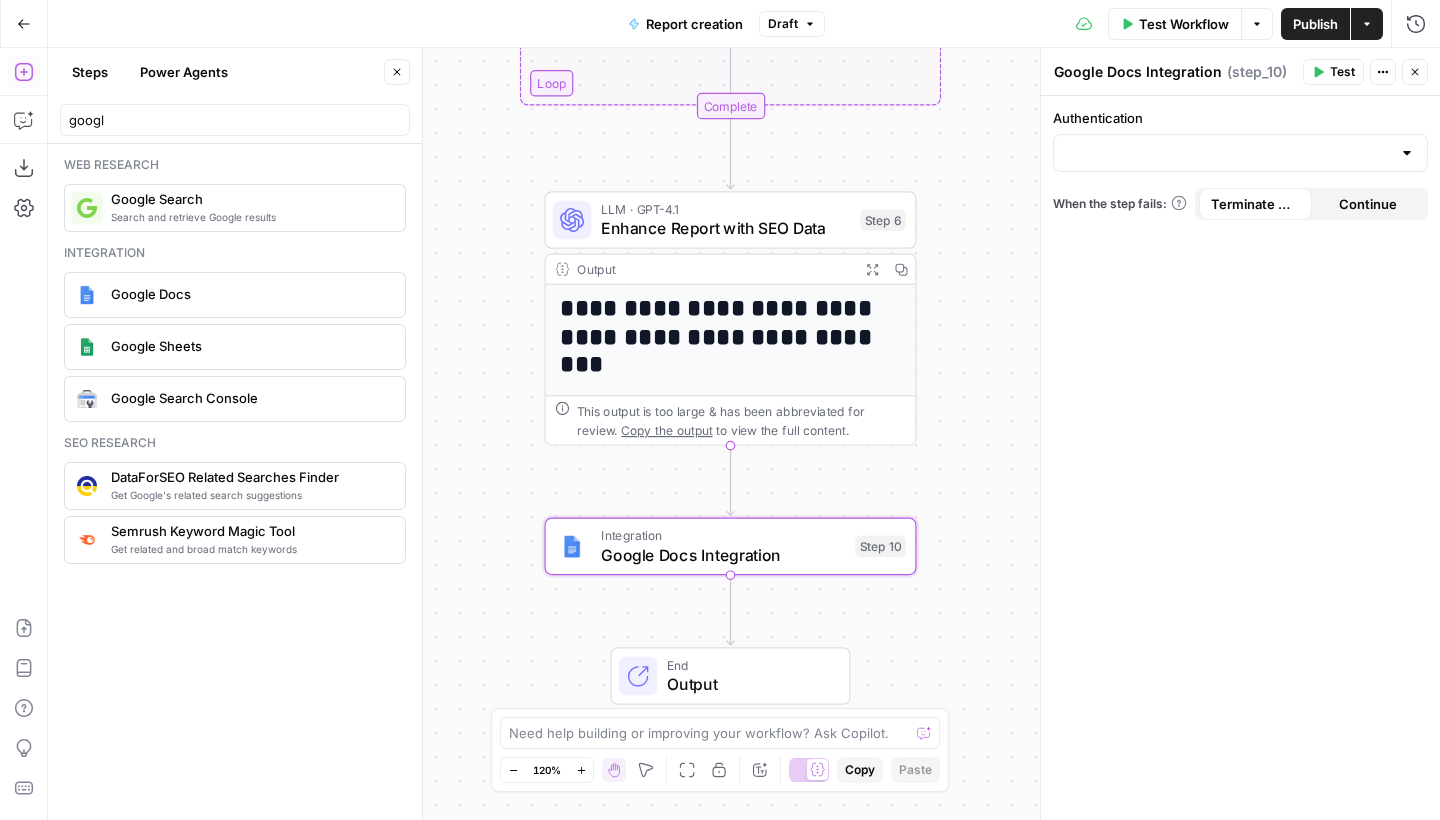 click on "Authentication" at bounding box center (1240, 140) 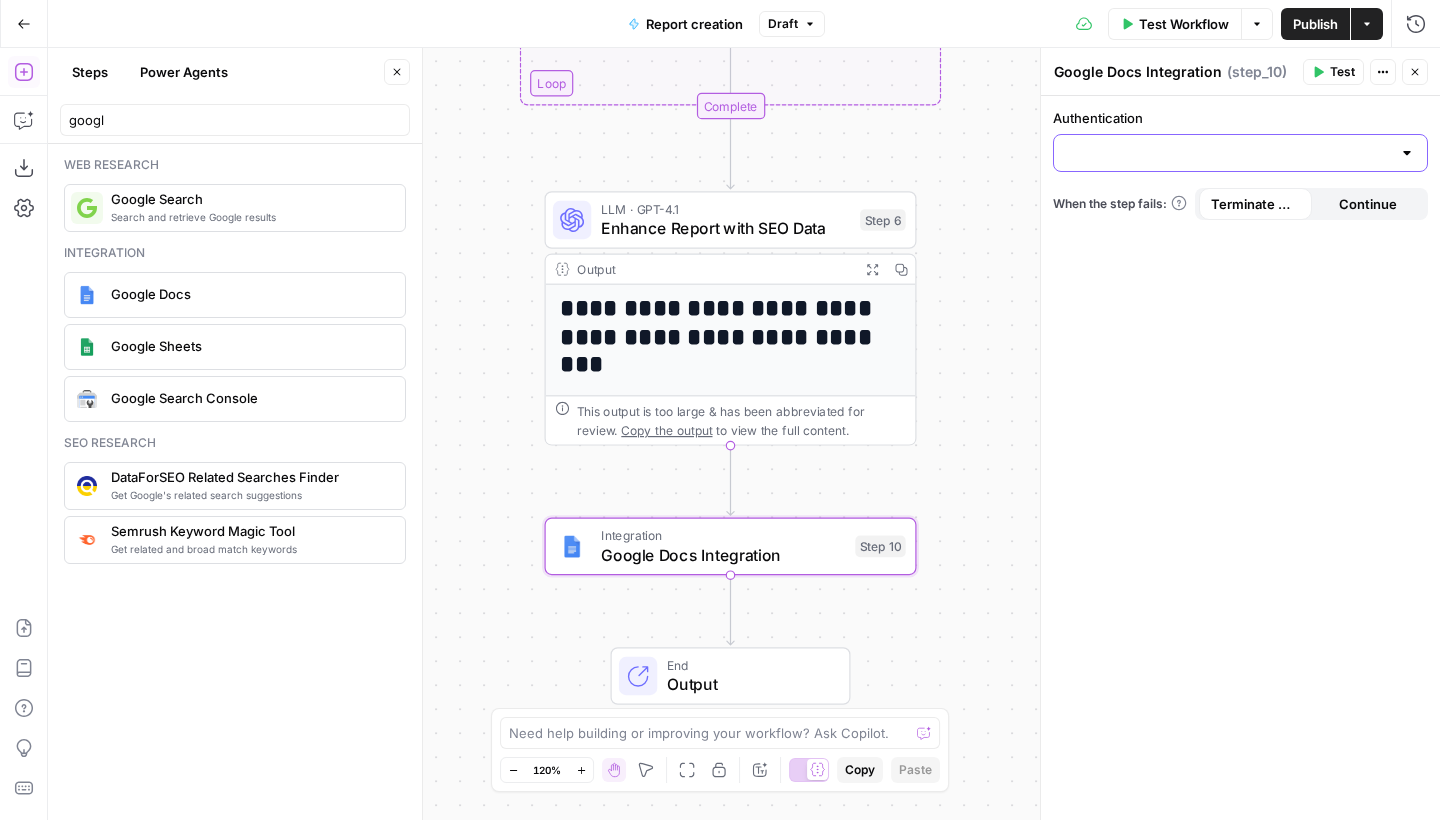 click on "Authentication" at bounding box center [1228, 153] 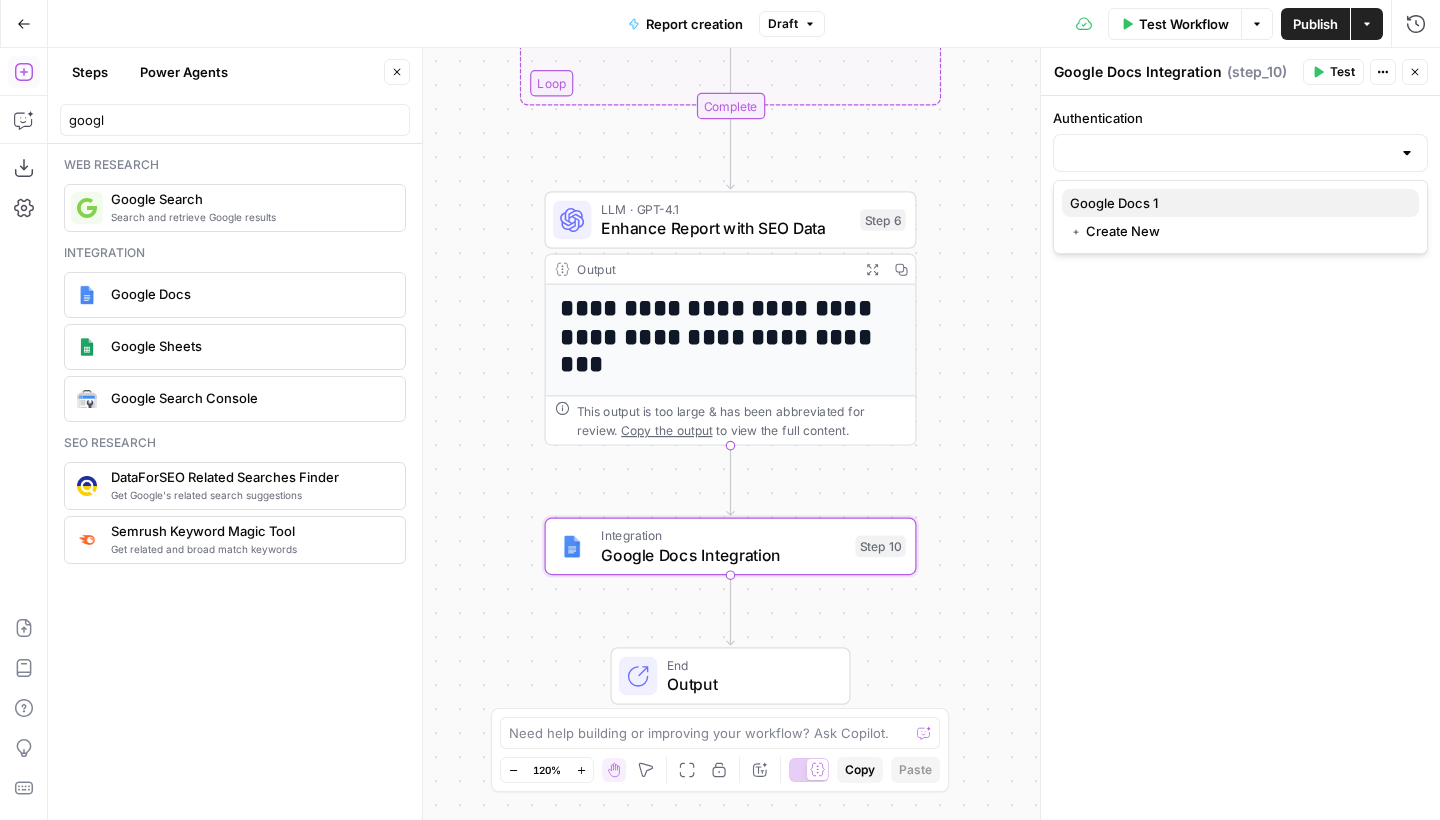 click on "Google Docs 1" at bounding box center (1236, 203) 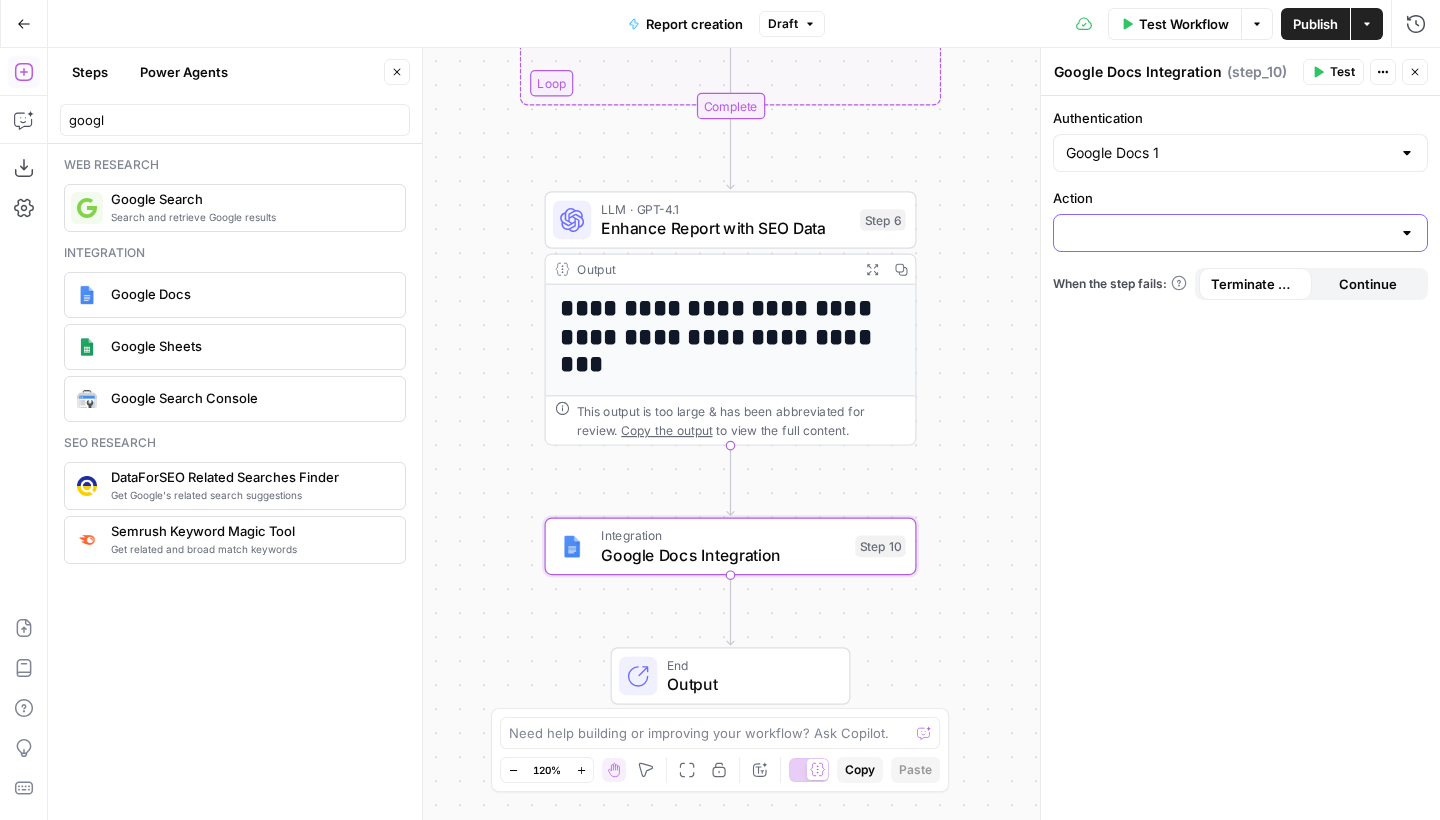 click on "Action" at bounding box center (1228, 233) 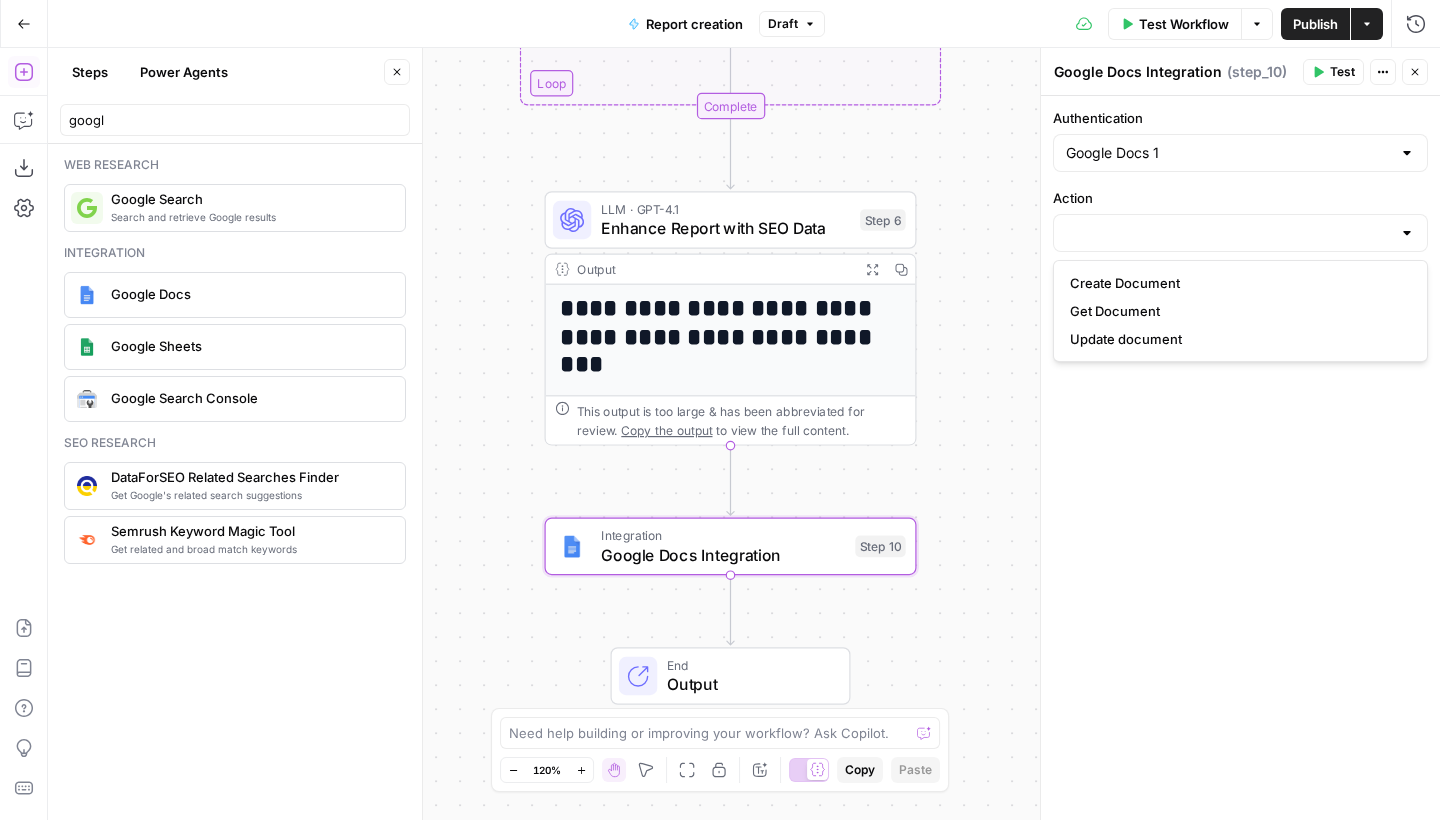 click on "Create Document" at bounding box center [1236, 283] 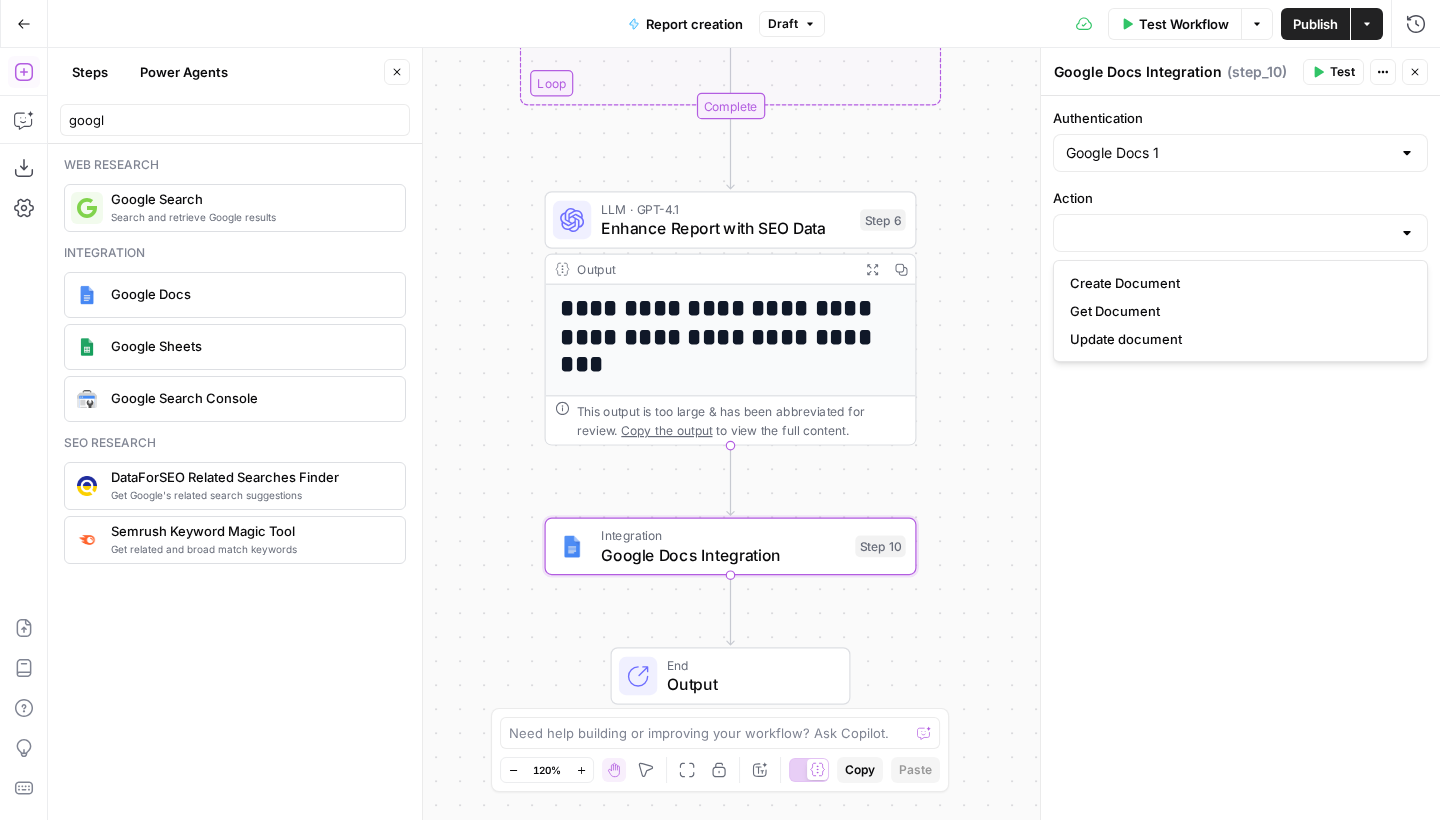 type on "Create Document" 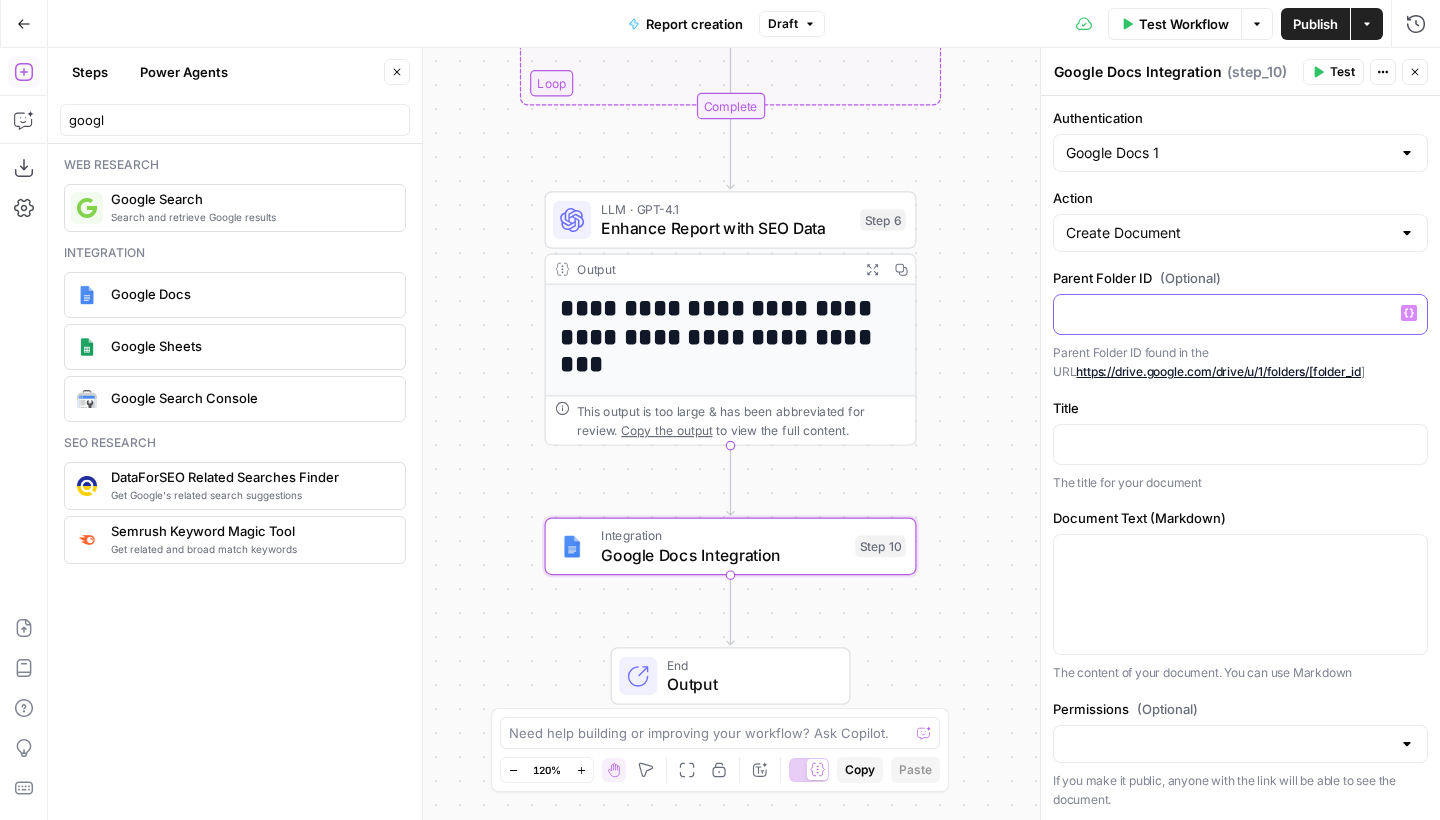 click at bounding box center (1240, 313) 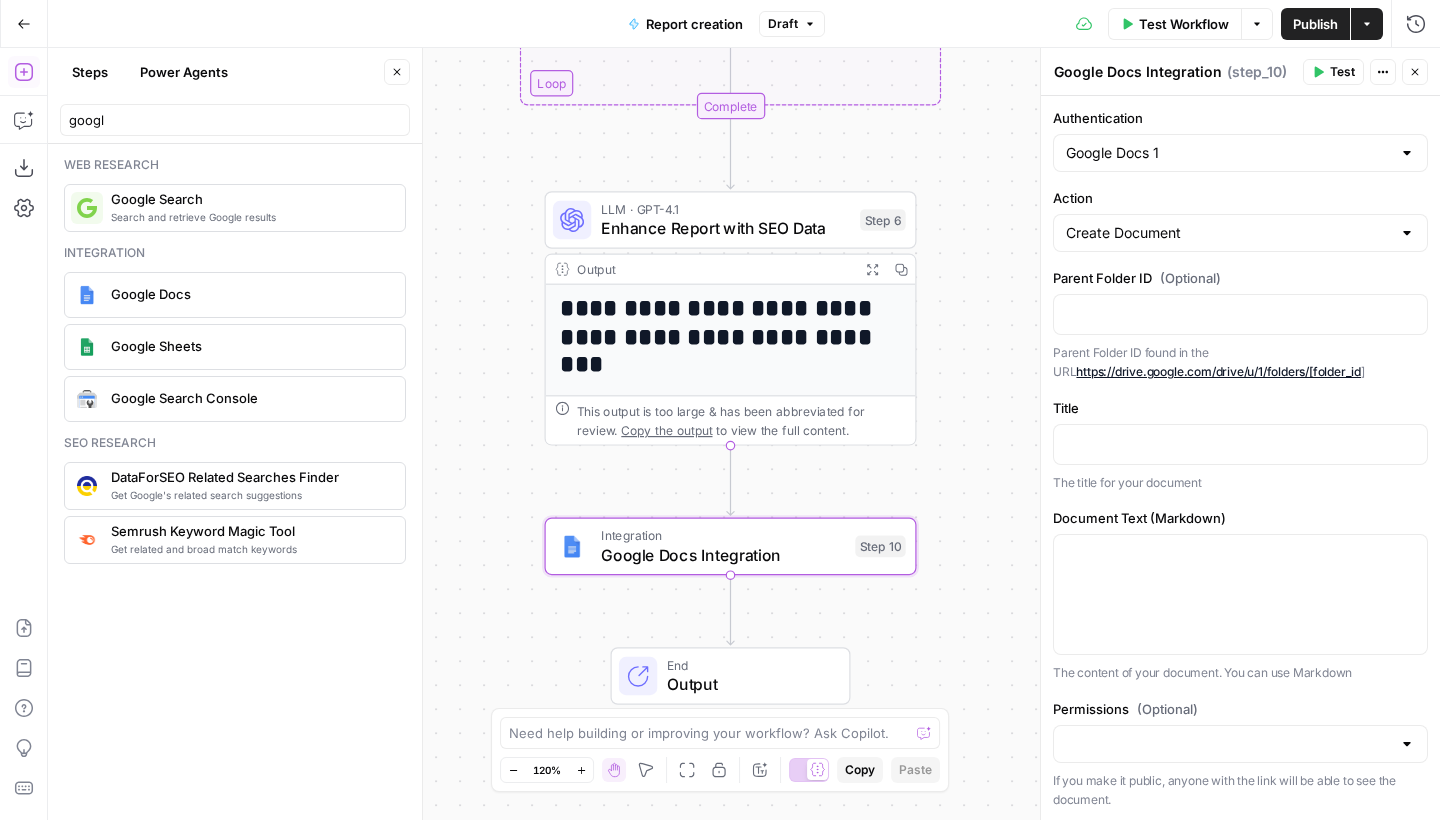 drag, startPoint x: 1372, startPoint y: 381, endPoint x: 1048, endPoint y: 365, distance: 324.39484 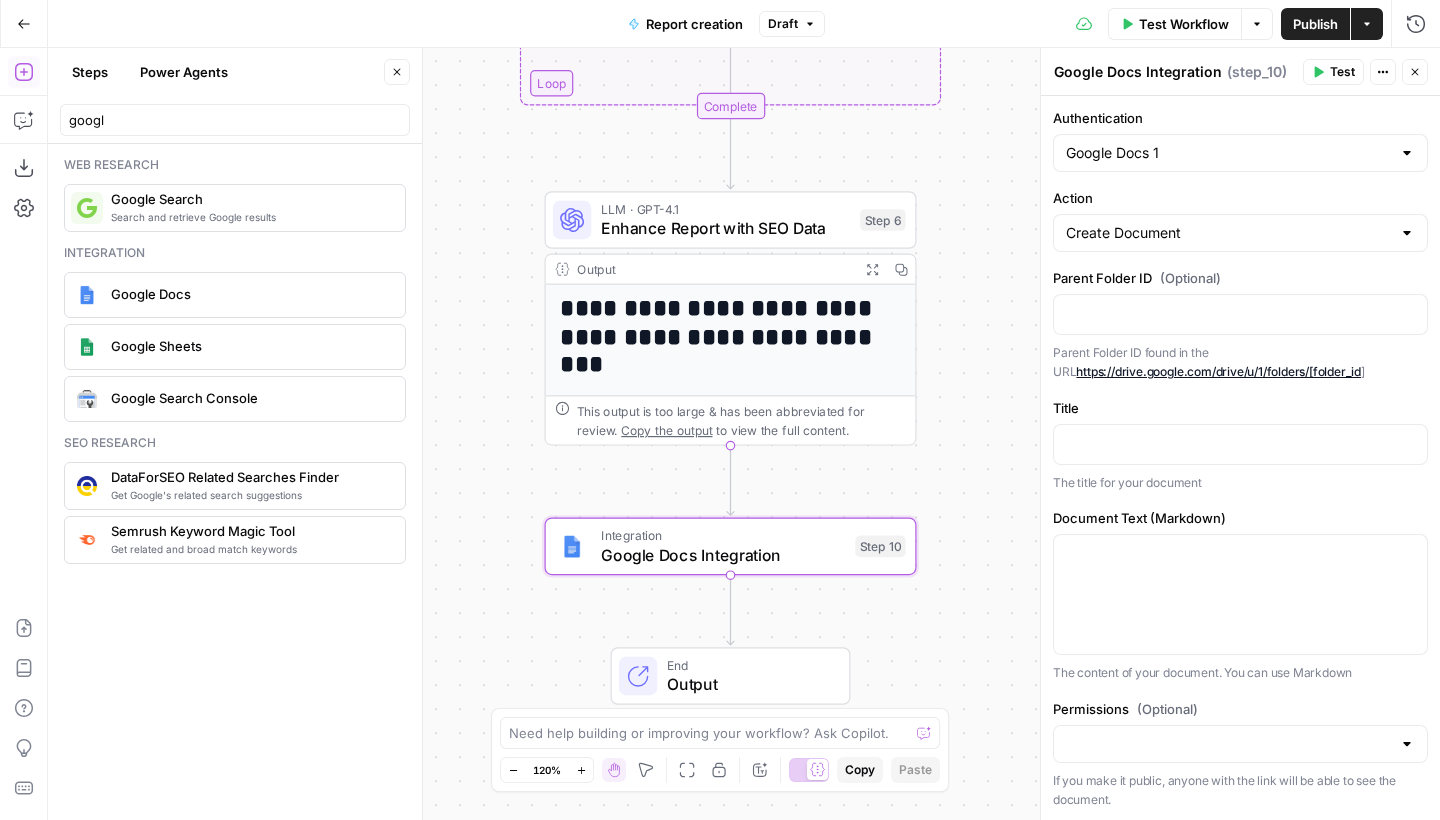 click on "Google Docs Integration Google Docs Integration  ( step_10 ) Test Actions Close Authentication Google Docs 1 Action Create Document Parent Folder ID   (Optional) Parent Folder ID found in the URL  https://drive.google.com/drive/u/1/folders/[folder_id ] Title The title for your document Document Text (Markdown) The content of your document. You can use Markdown Permissions   (Optional) If you make it public, anyone with the link will be able to see the document. When the step fails: Terminate Workflow Continue" at bounding box center (1240, 434) 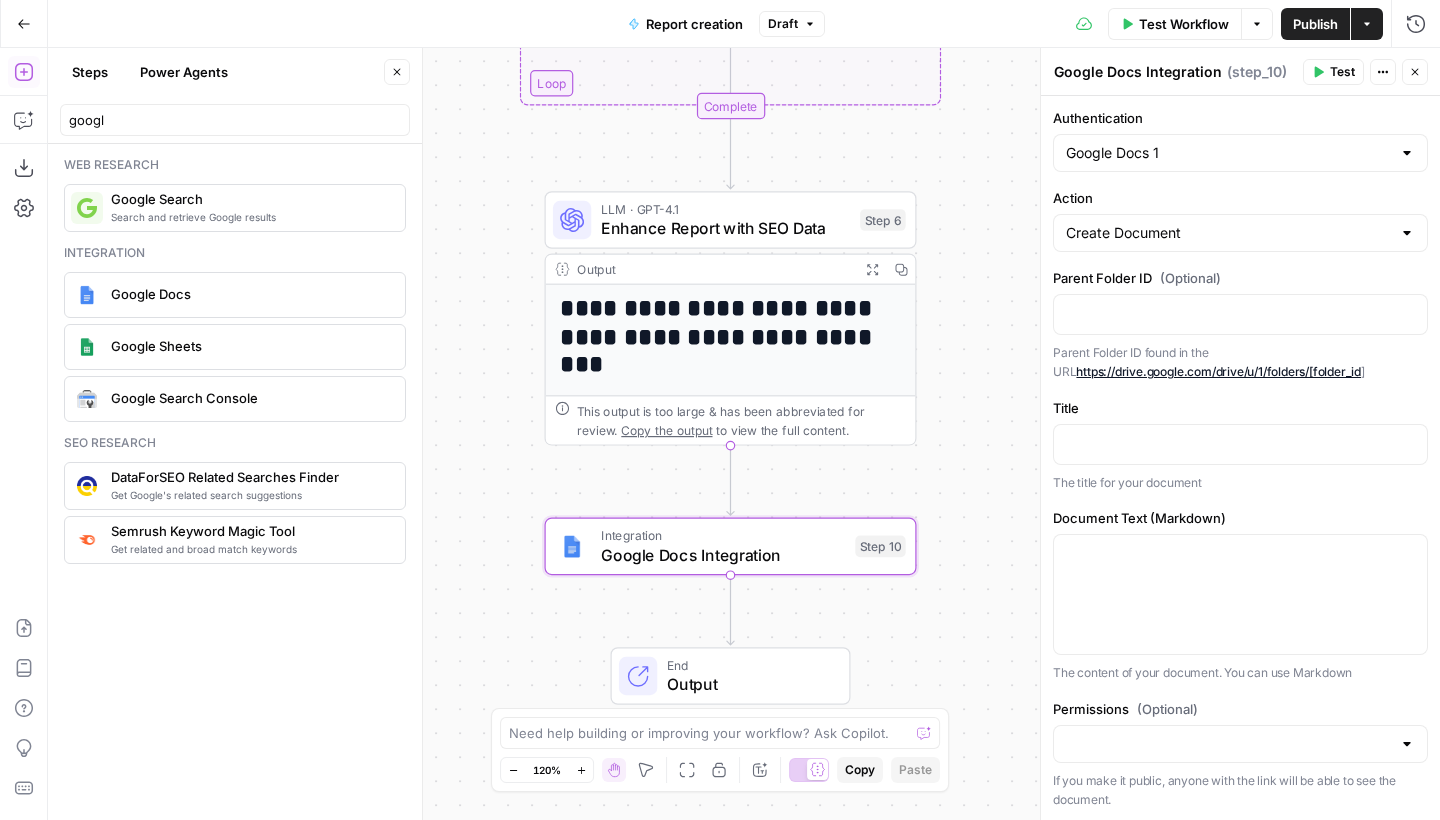 drag, startPoint x: 1377, startPoint y: 376, endPoint x: 1057, endPoint y: 370, distance: 320.05624 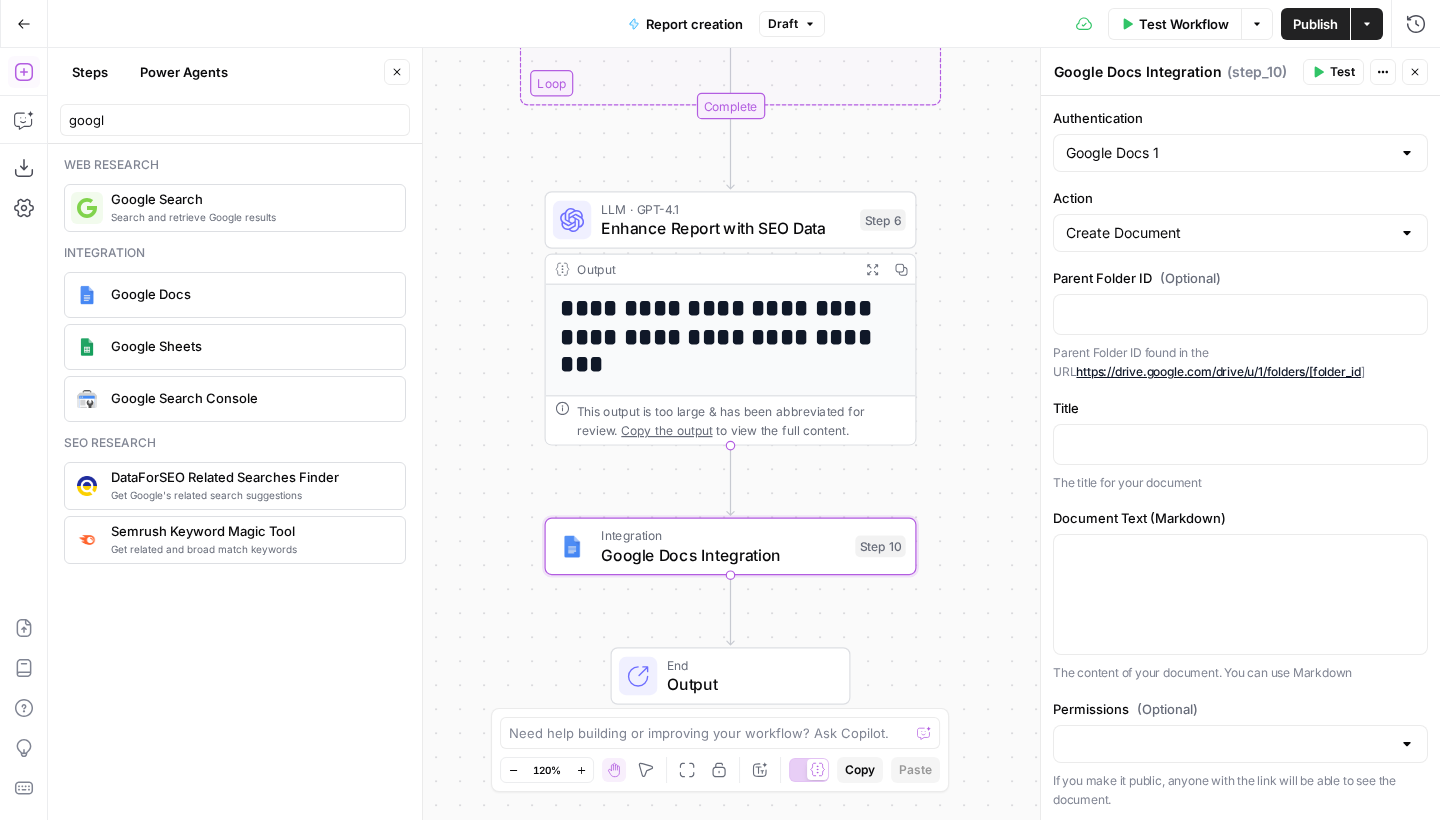 click on "Parent Folder ID found in the URL  https://drive.google.com/drive/u/1/folders/[folder_id ]" at bounding box center [1240, 362] 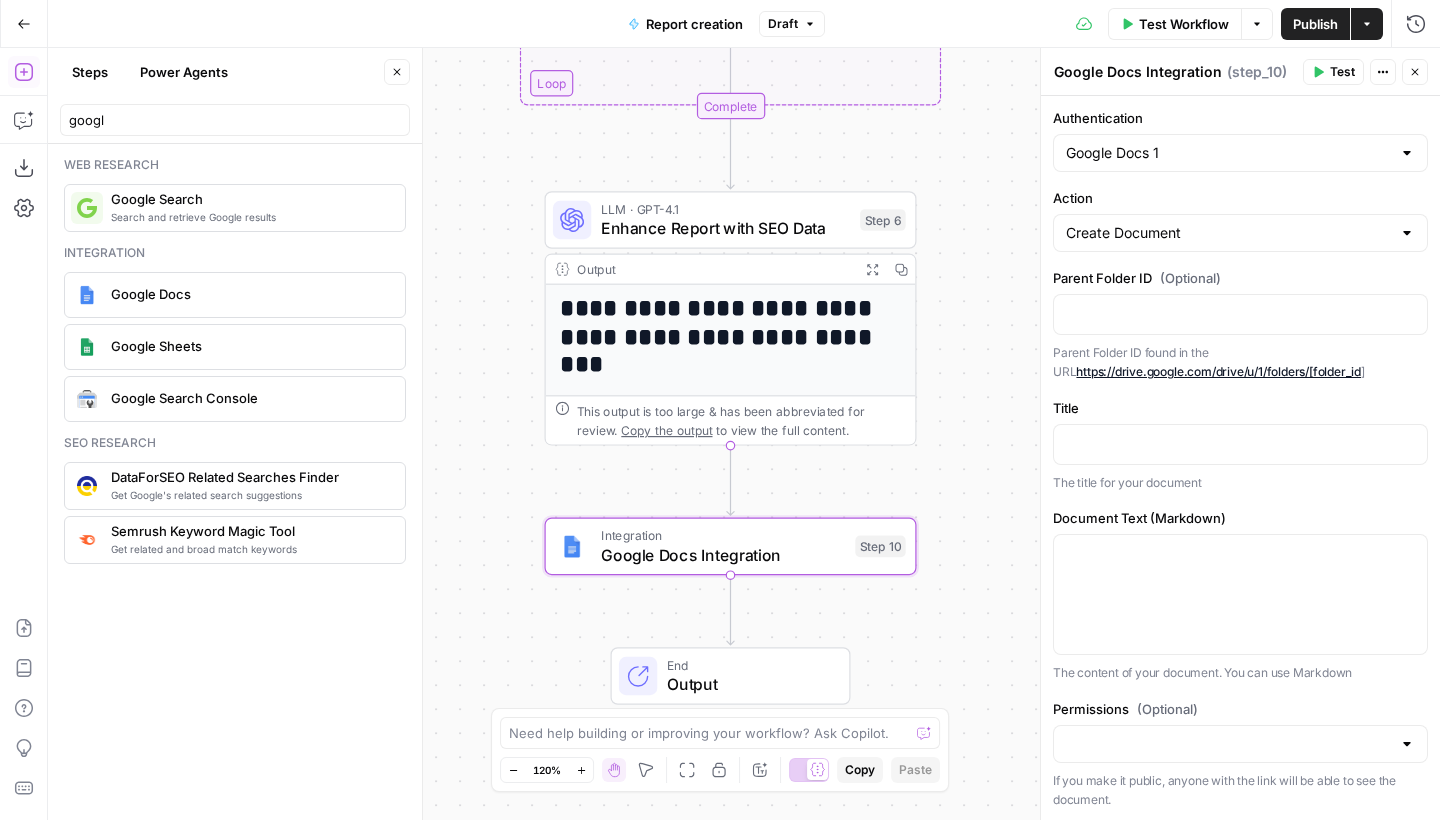 copy on "https://drive.google.com/drive/u/1/folders/[folder_id ]" 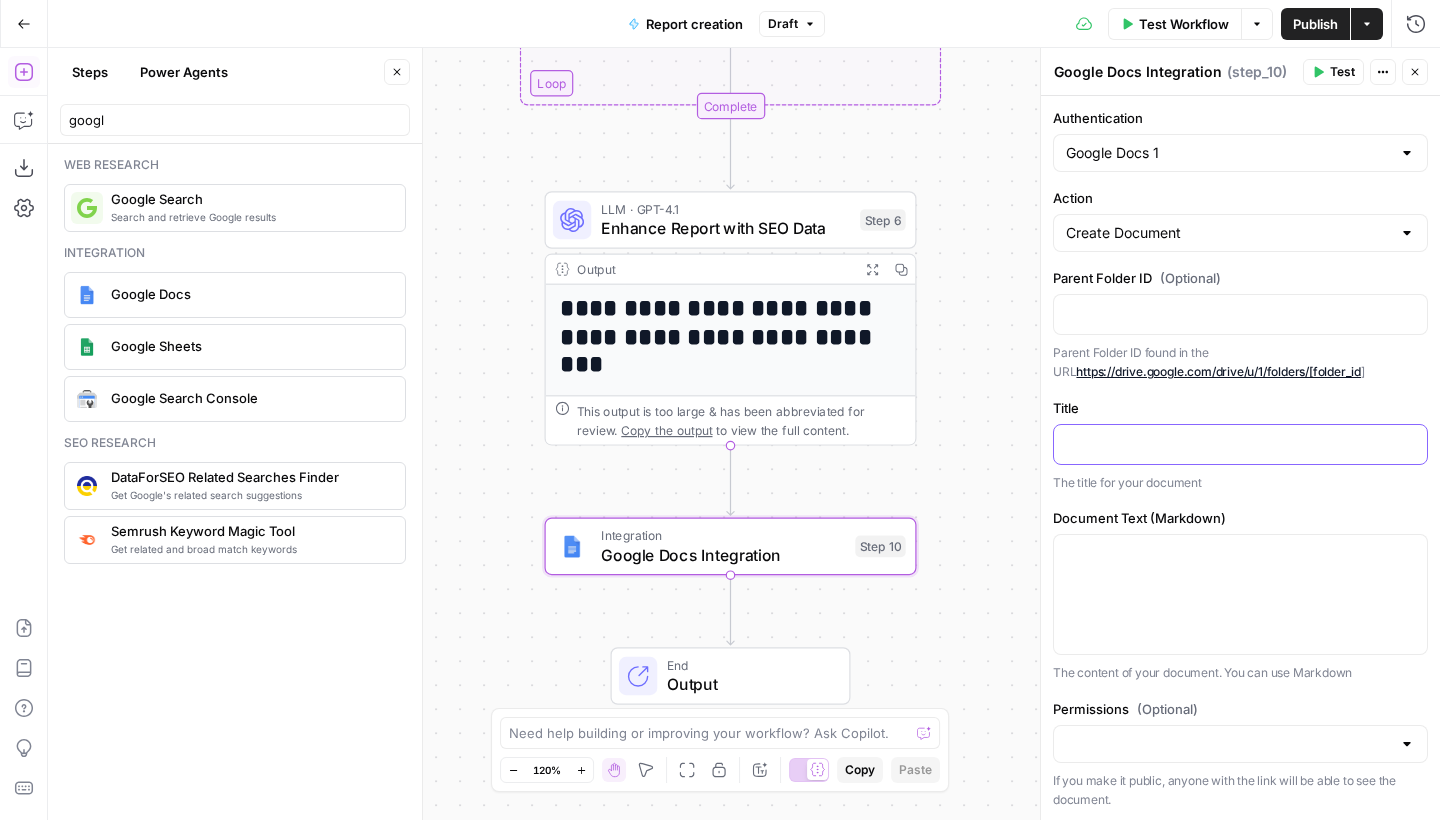 click at bounding box center (1240, 443) 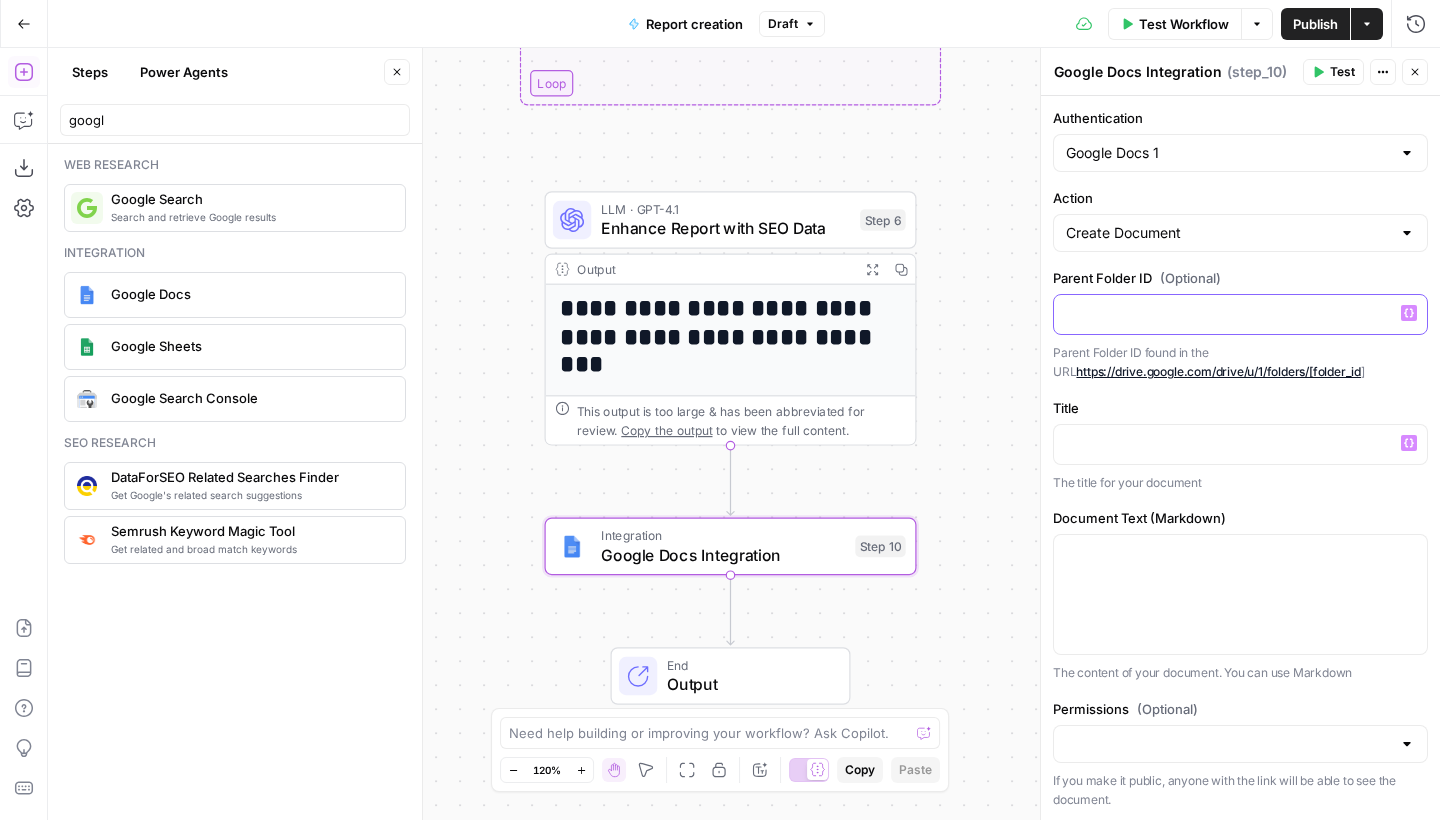 click at bounding box center (1240, 313) 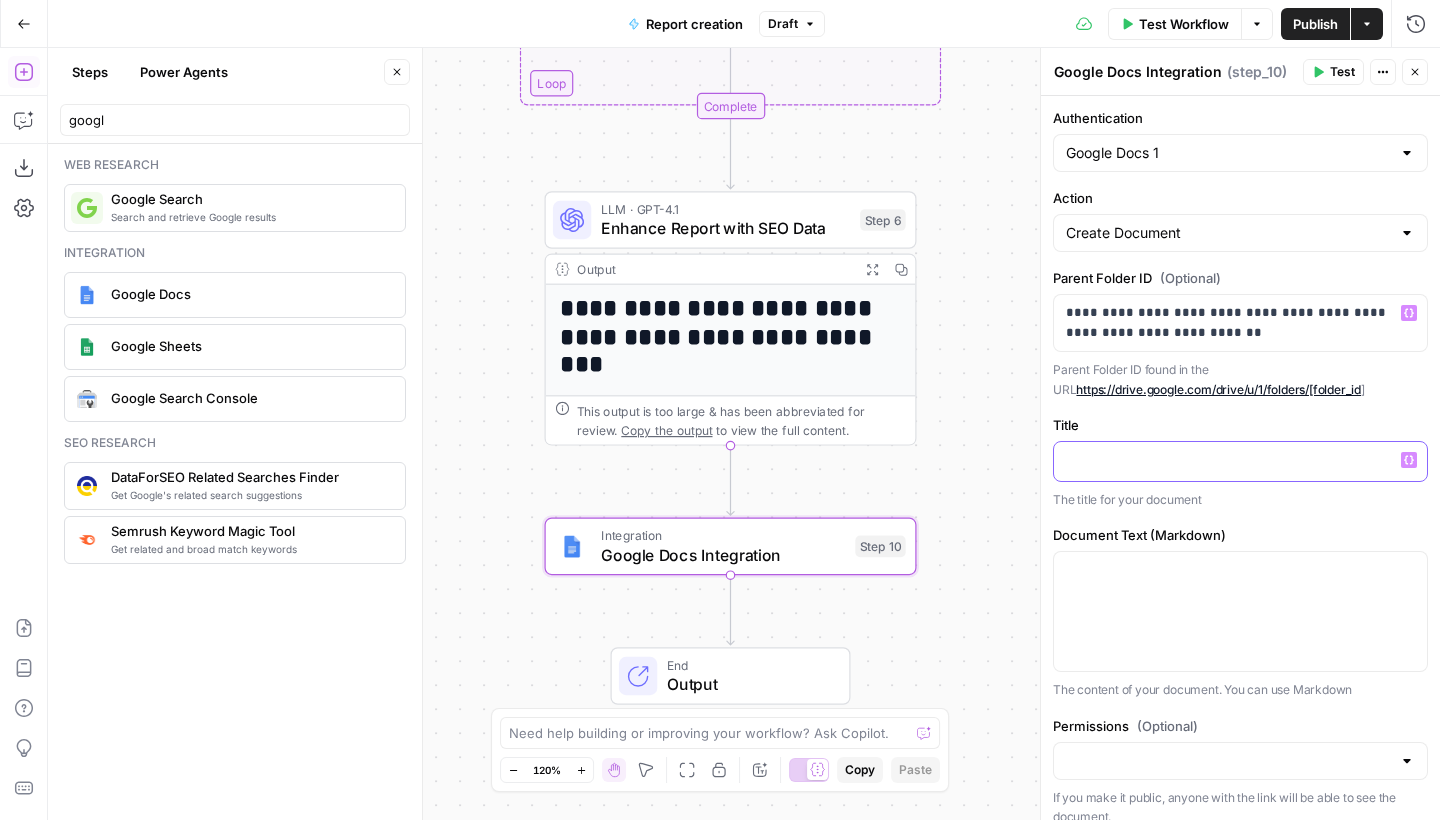 click at bounding box center (1240, 460) 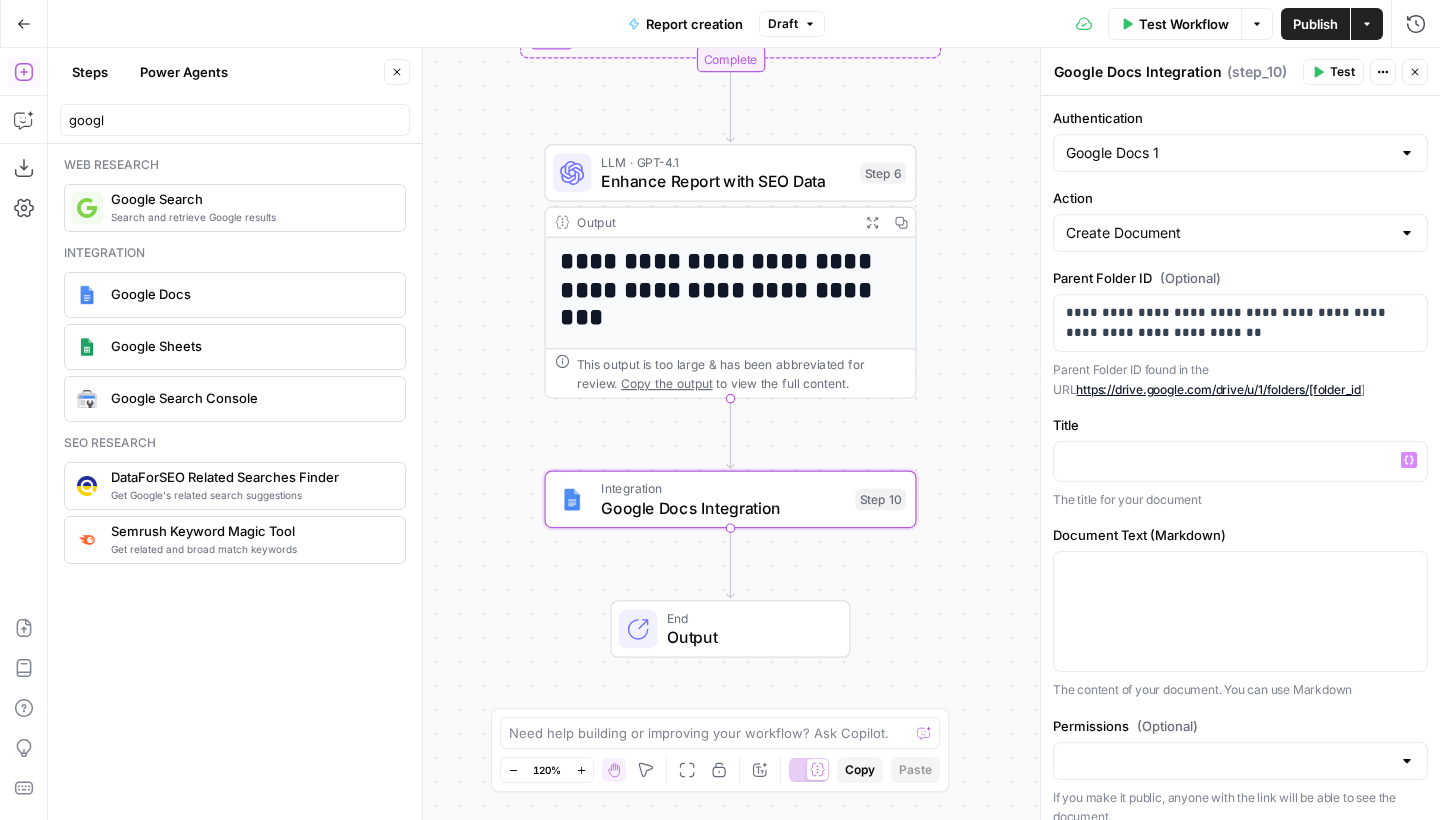 drag, startPoint x: 940, startPoint y: 418, endPoint x: 940, endPoint y: 329, distance: 89 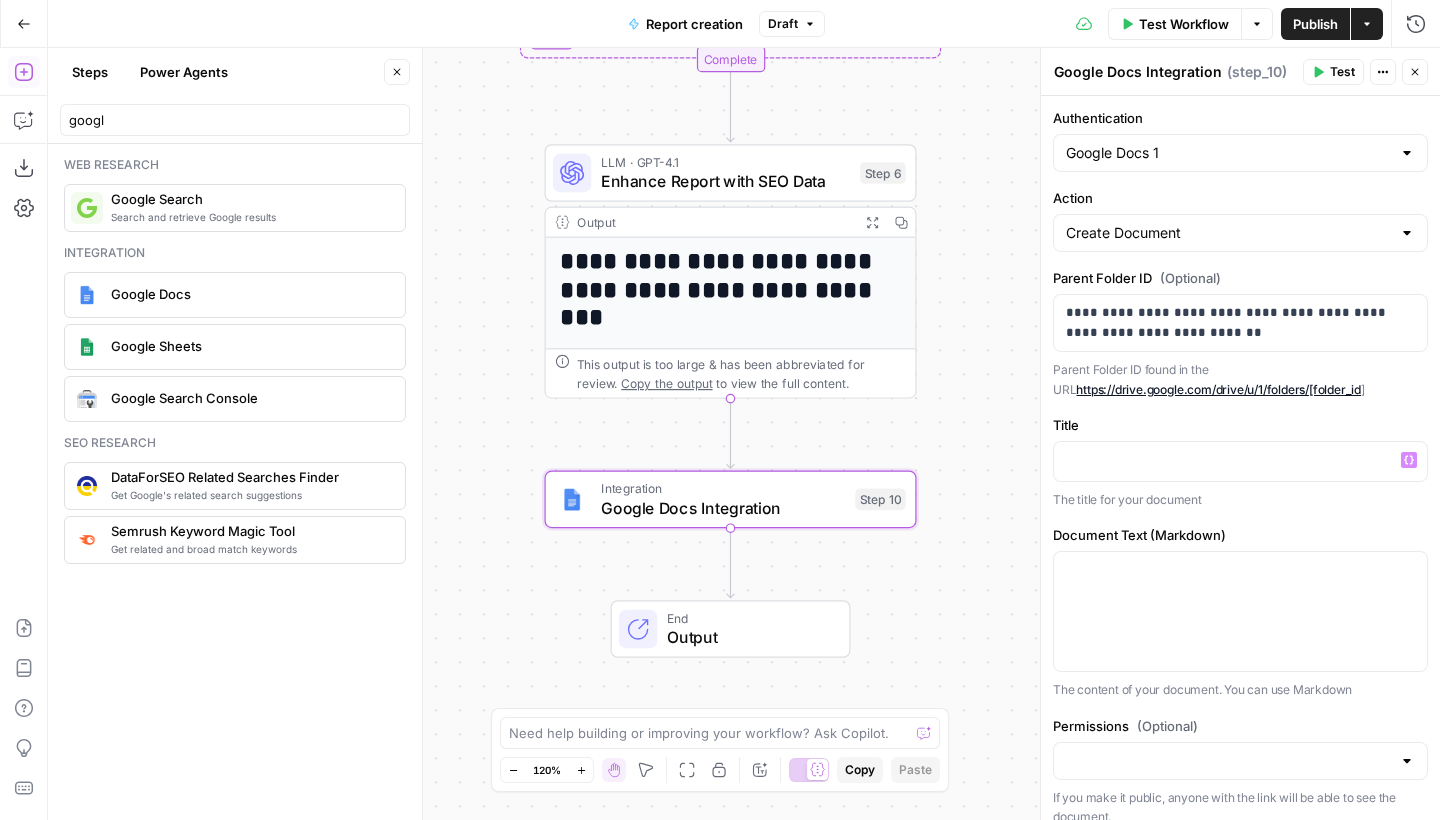 click on "**********" at bounding box center [744, 434] 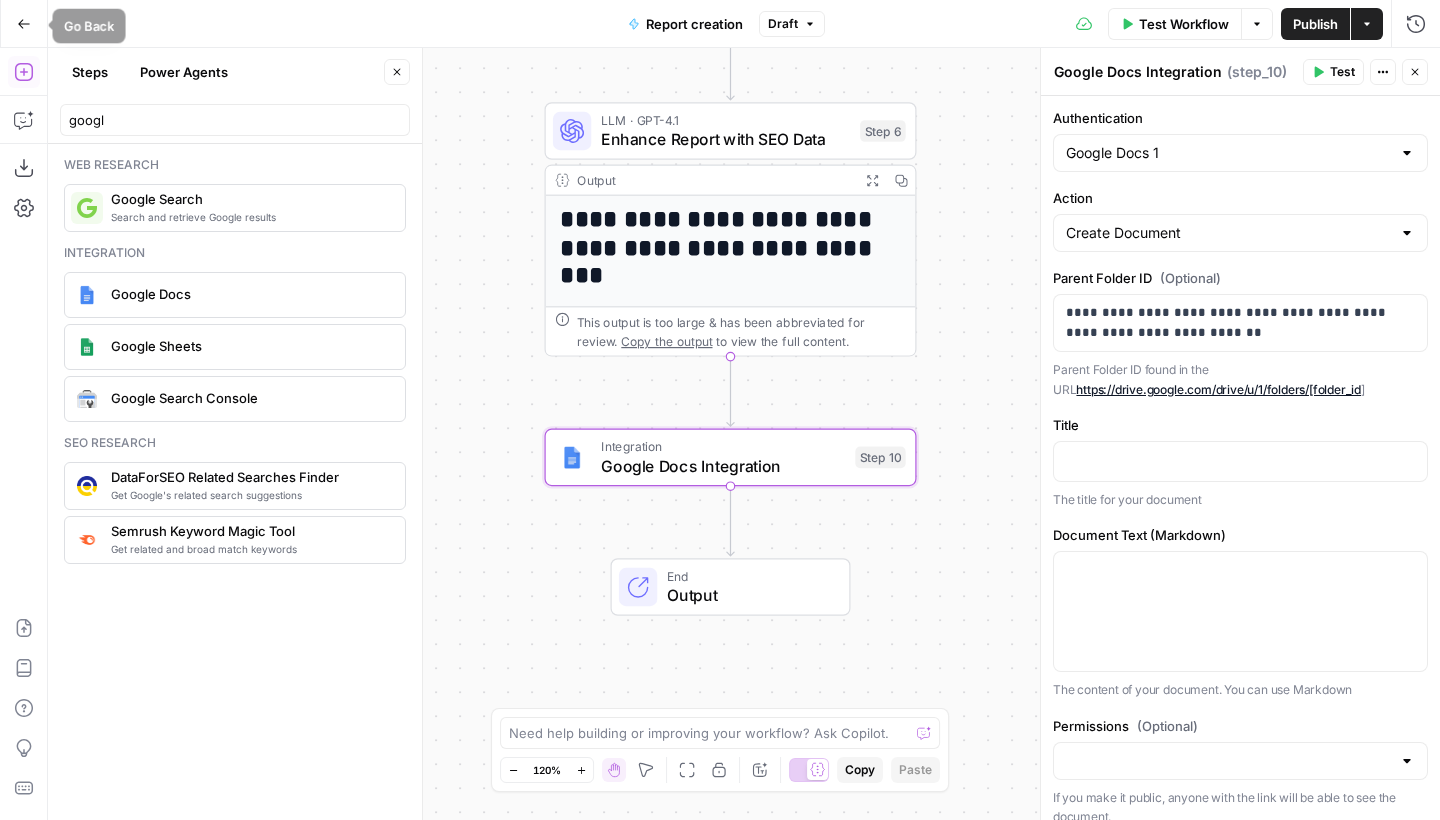 click 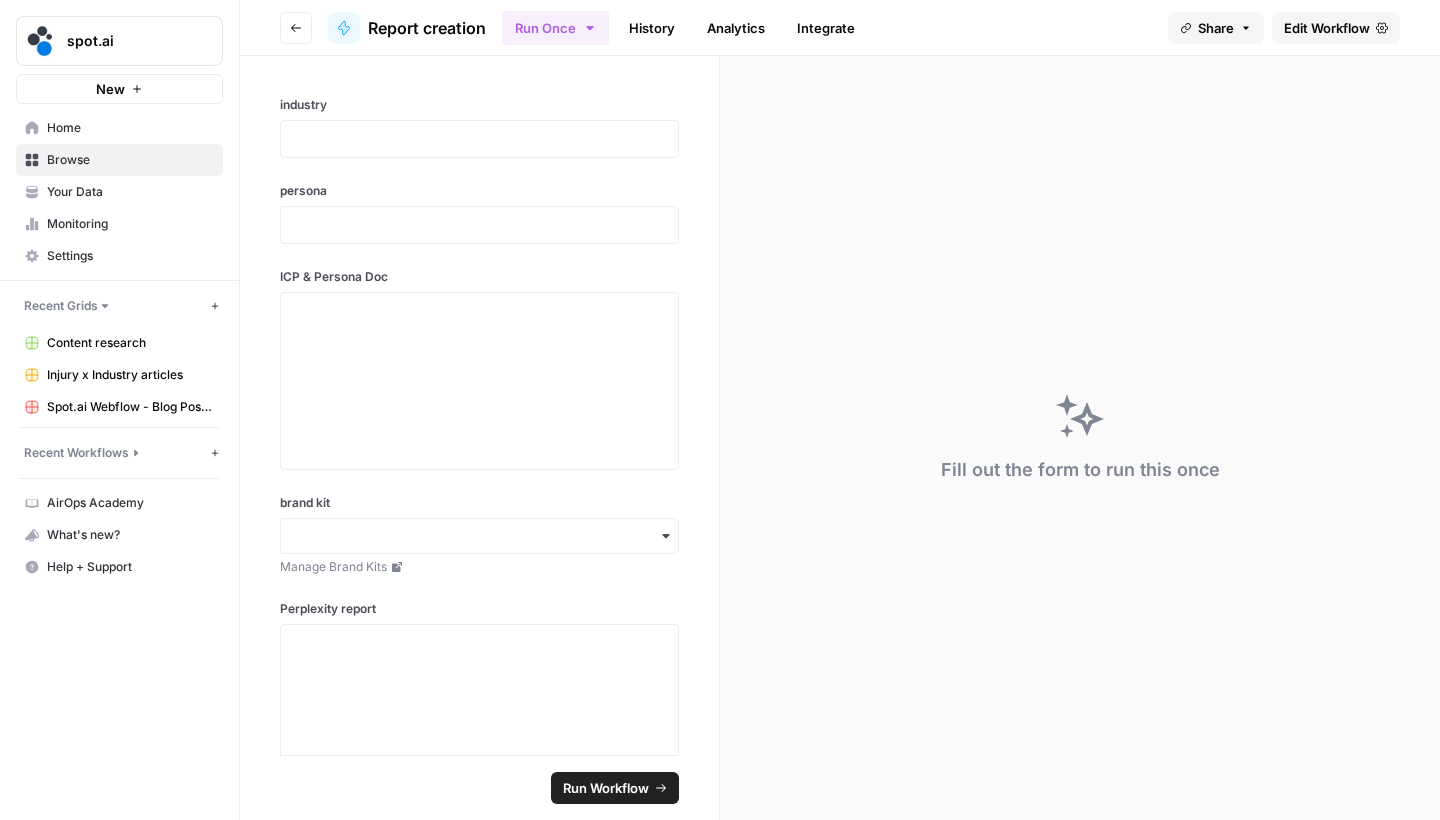 click on "Browse" at bounding box center (130, 160) 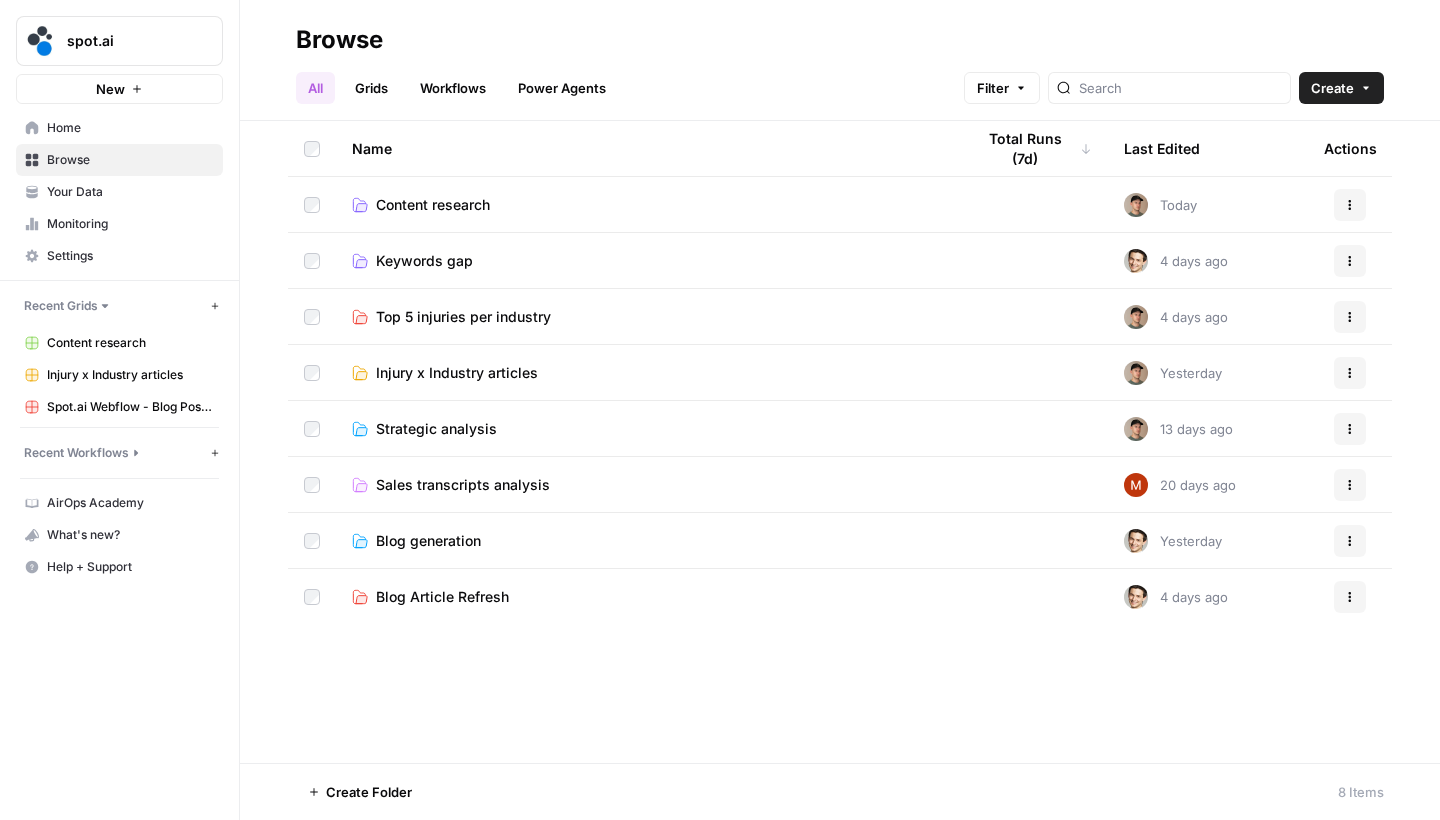 click on "Content research" at bounding box center (433, 205) 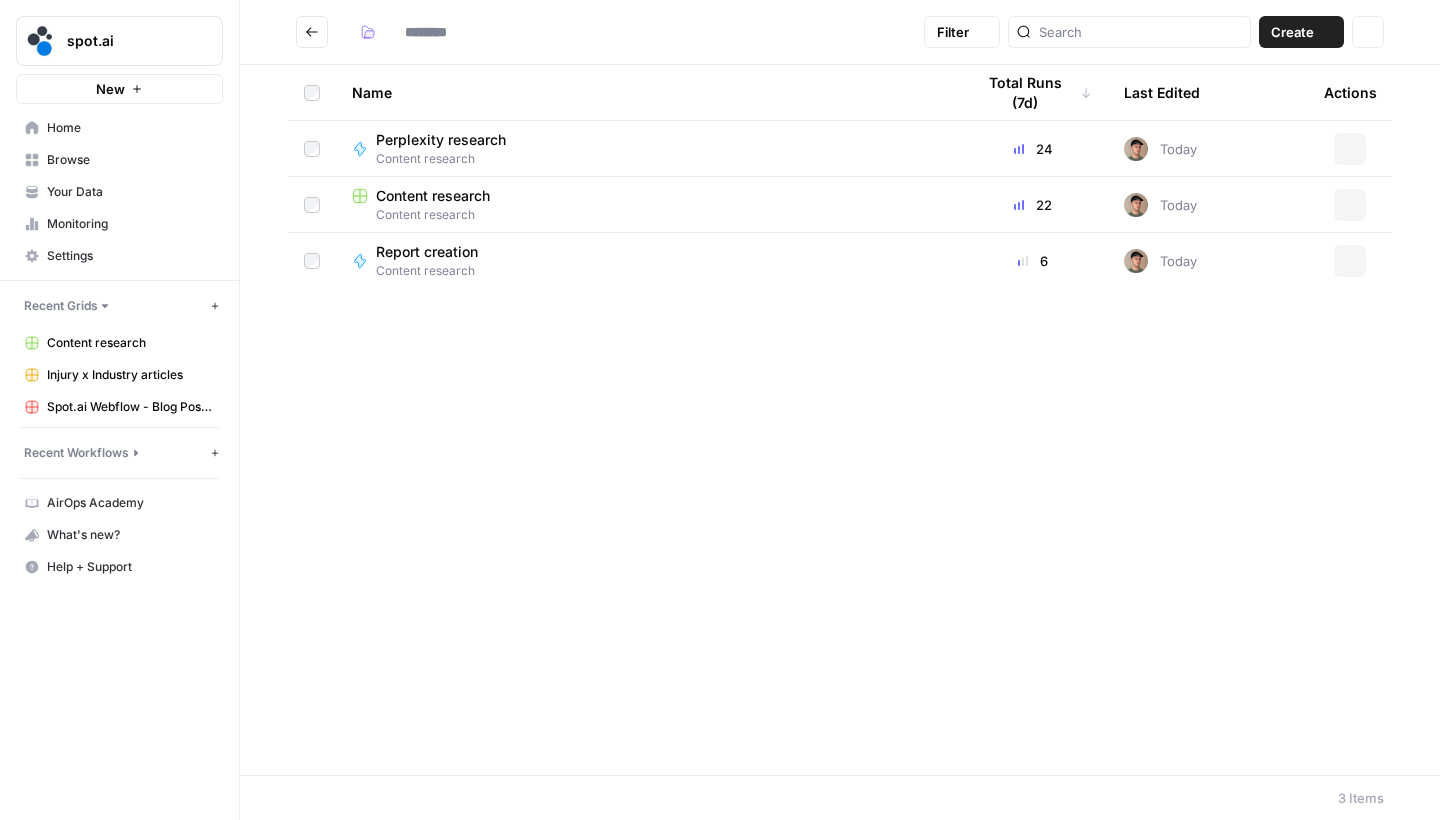 type on "**********" 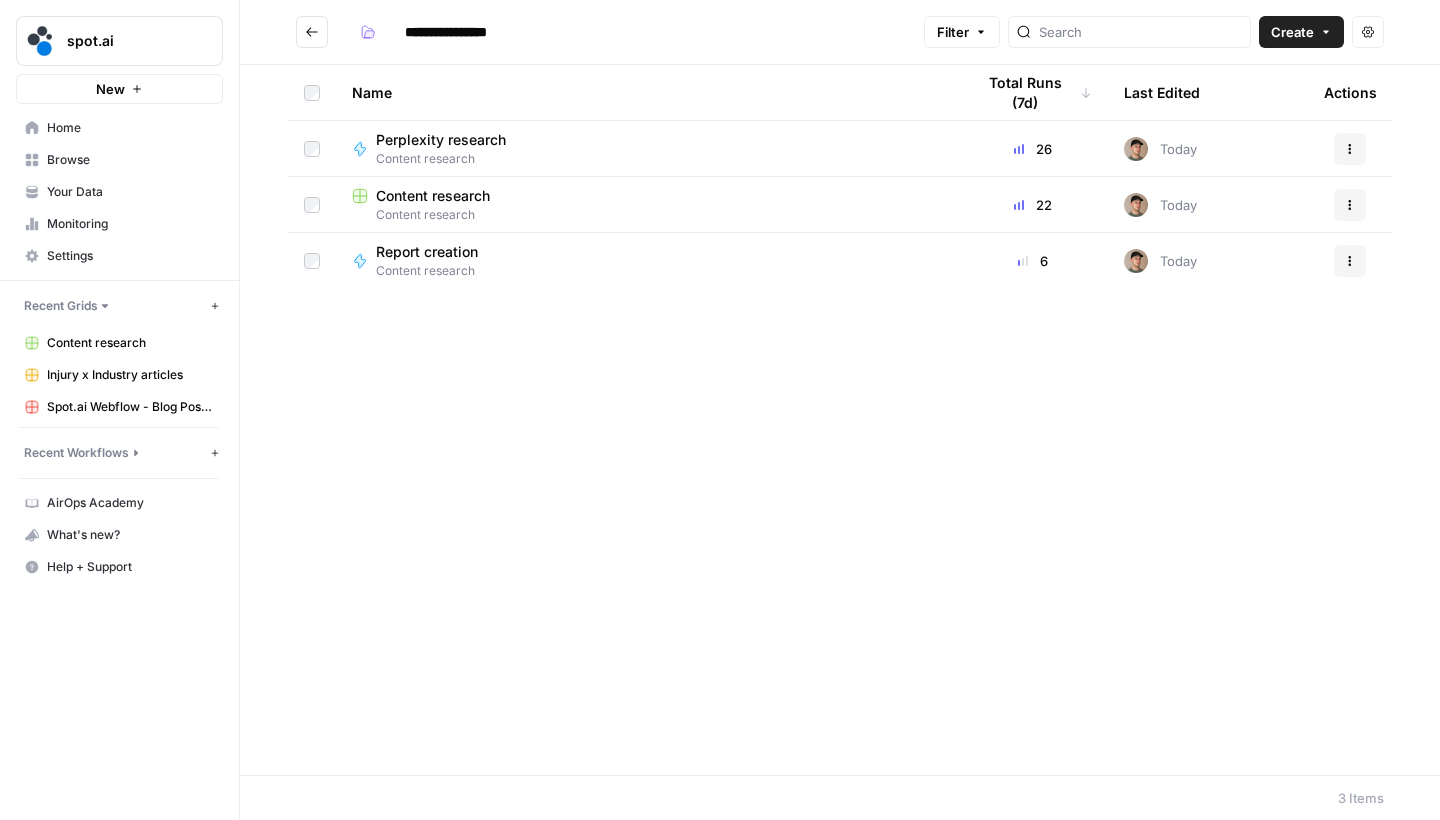 click on "Report creation" at bounding box center (427, 252) 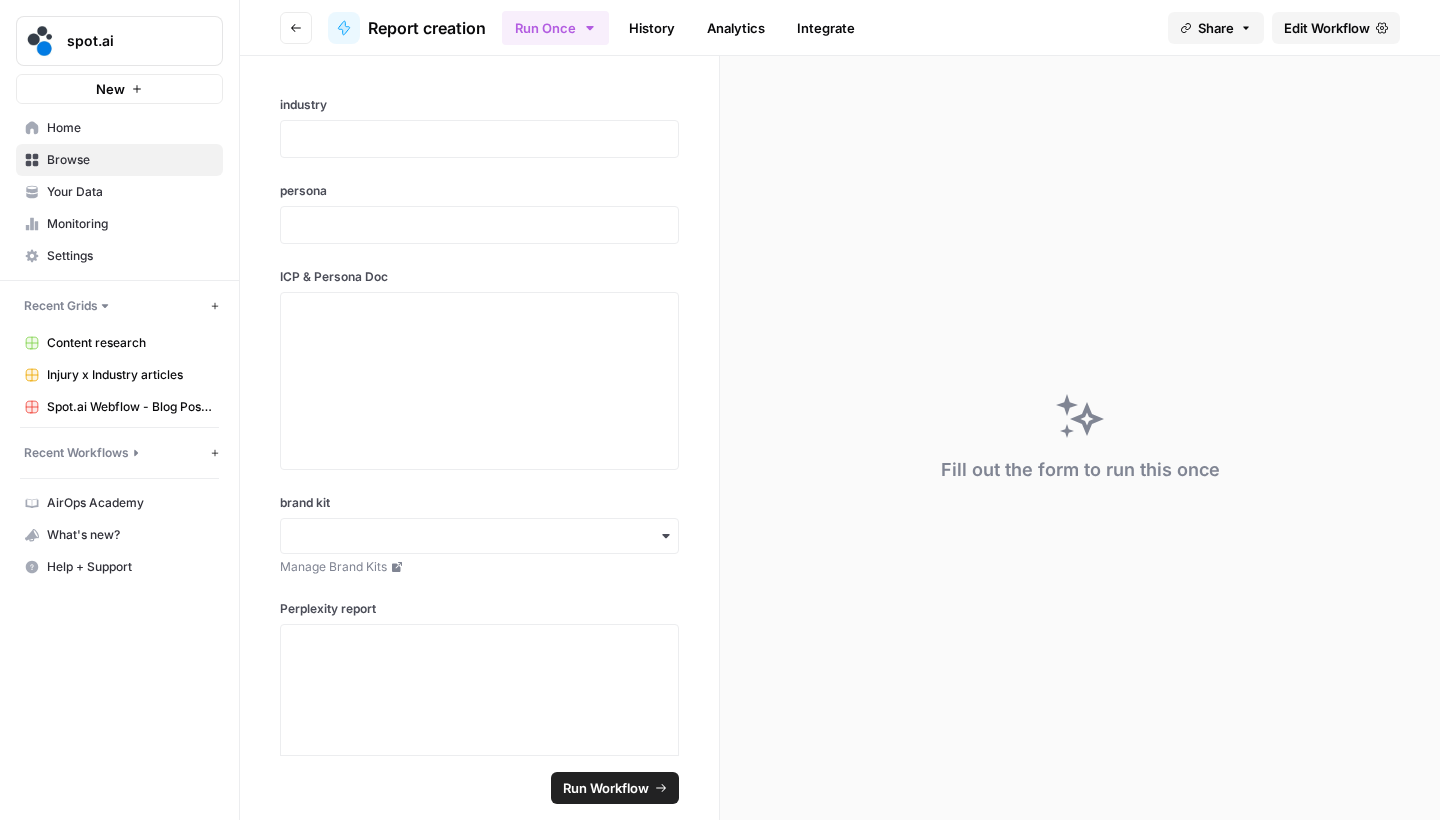 click on "Edit Workflow" at bounding box center [1327, 28] 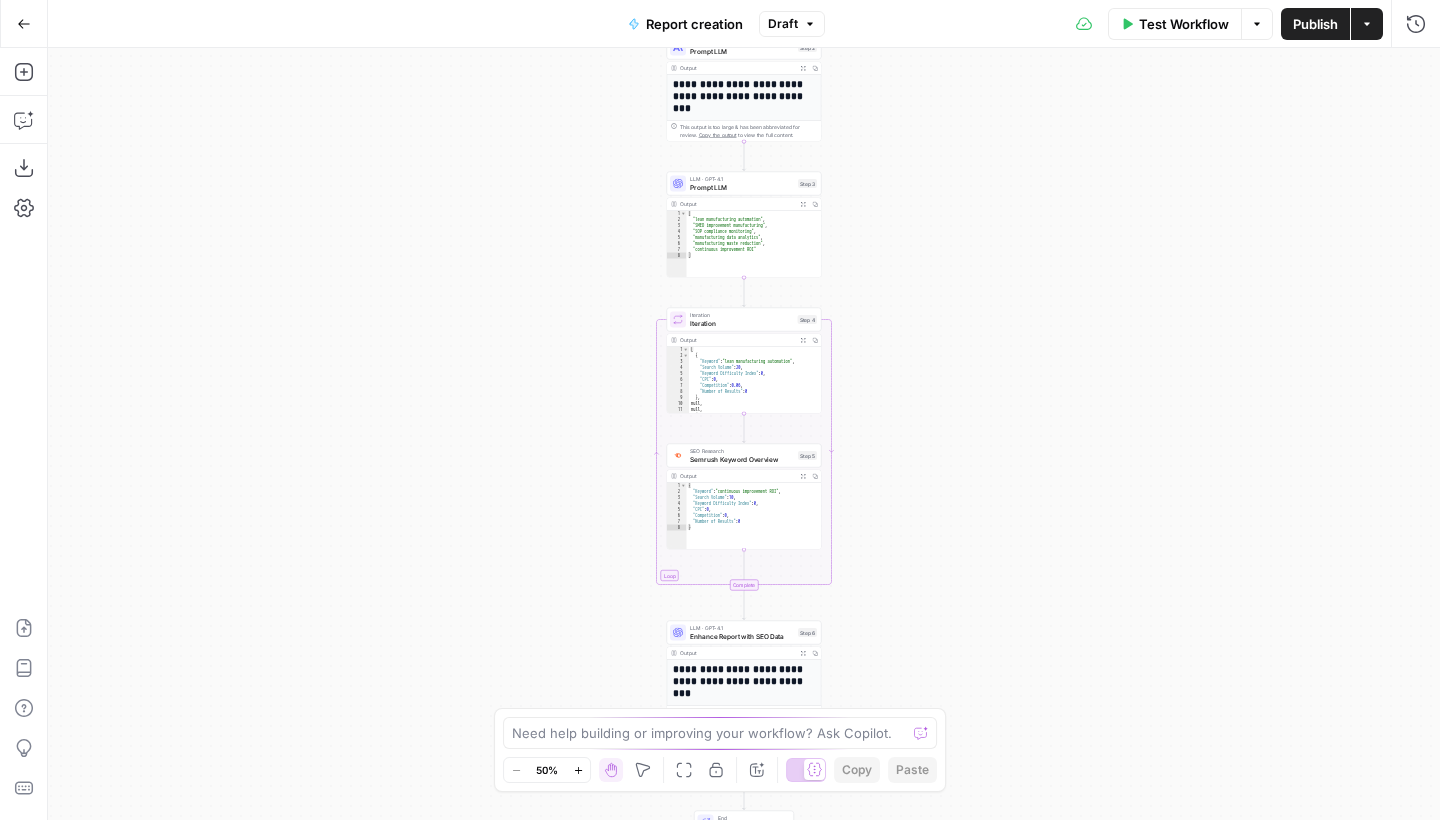 drag, startPoint x: 970, startPoint y: 327, endPoint x: 970, endPoint y: 201, distance: 126 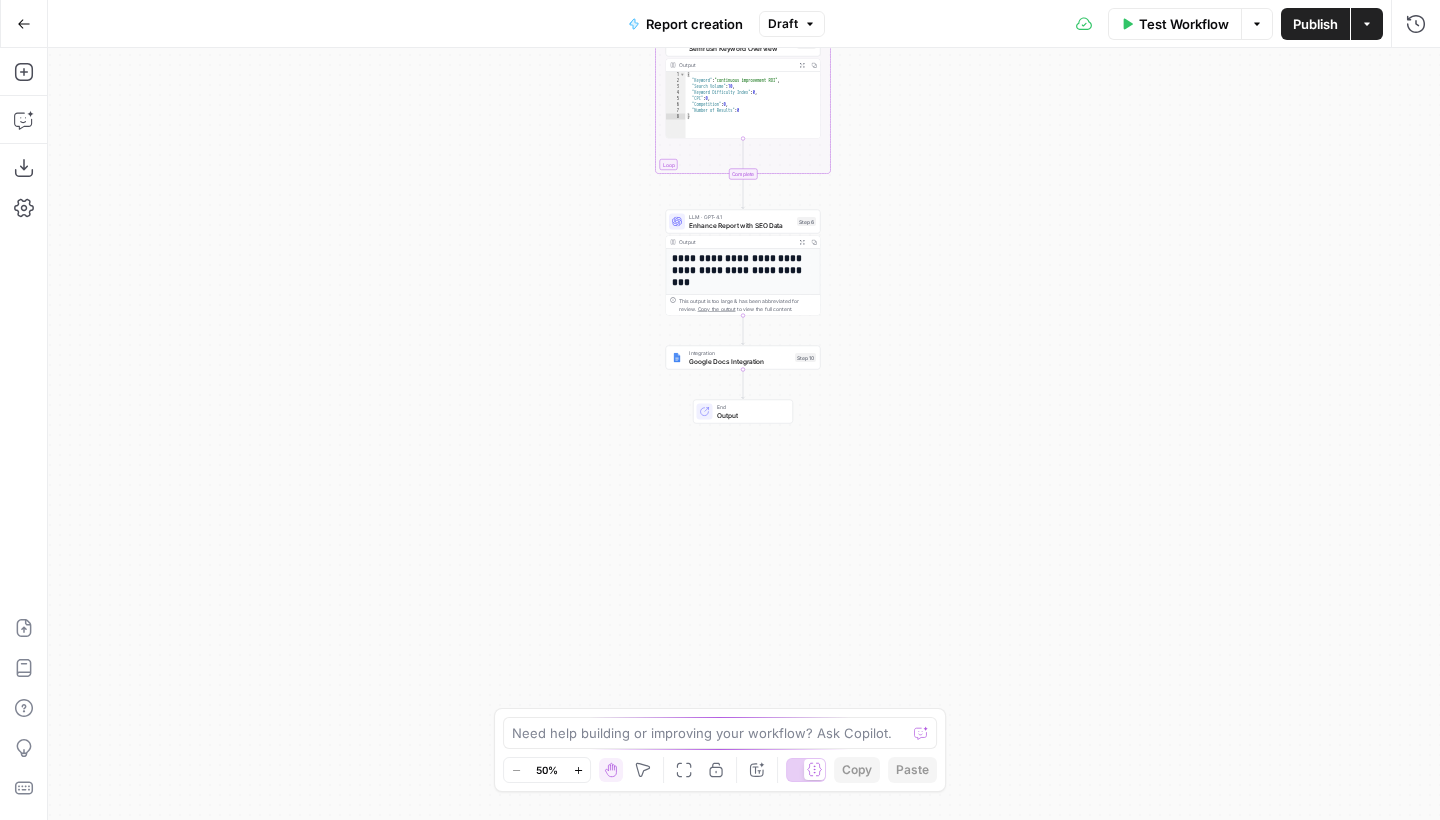 drag, startPoint x: 1029, startPoint y: 587, endPoint x: 1028, endPoint y: 258, distance: 329.00153 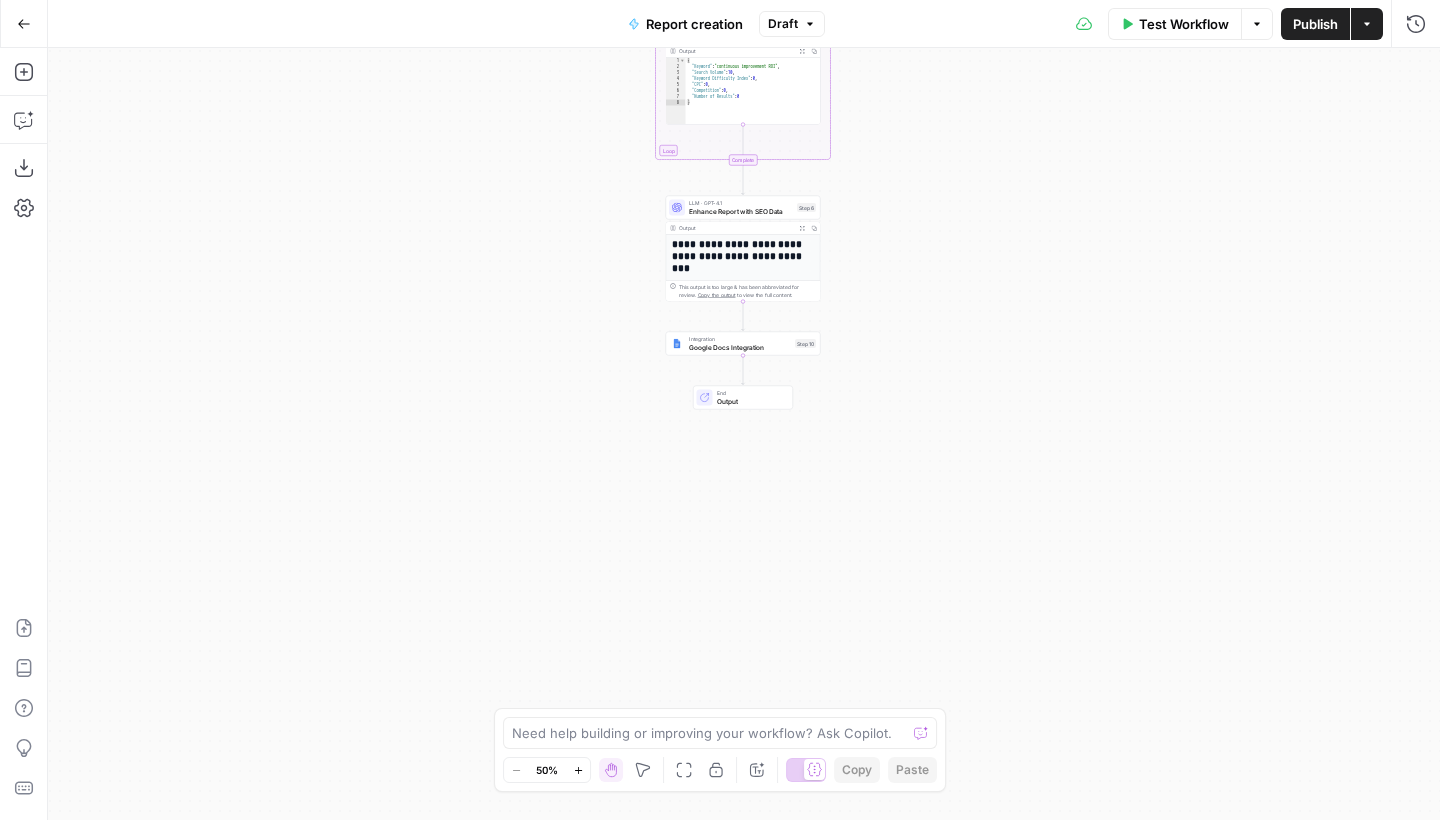 click on "Integration" at bounding box center (740, 339) 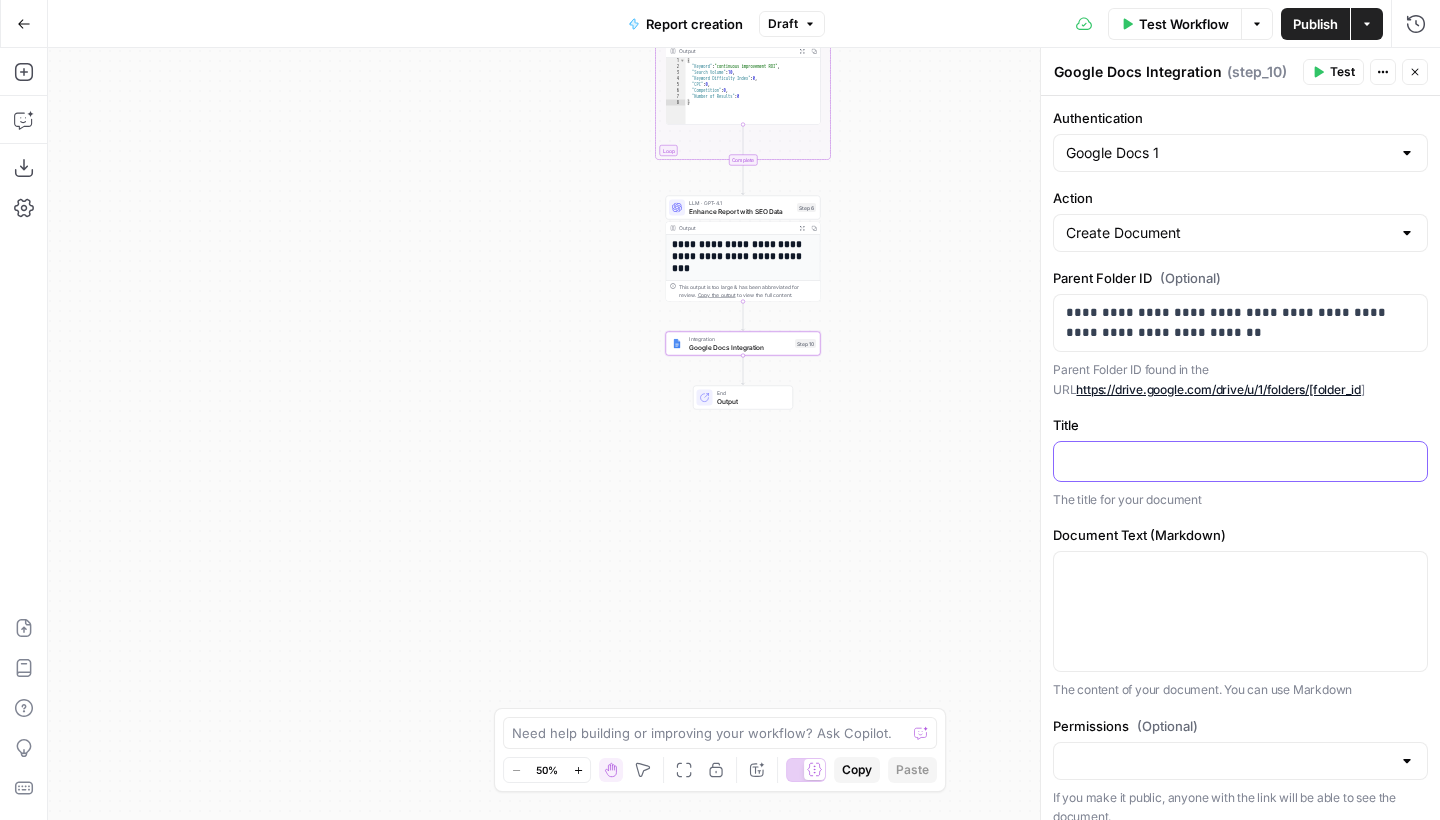 click at bounding box center [1240, 460] 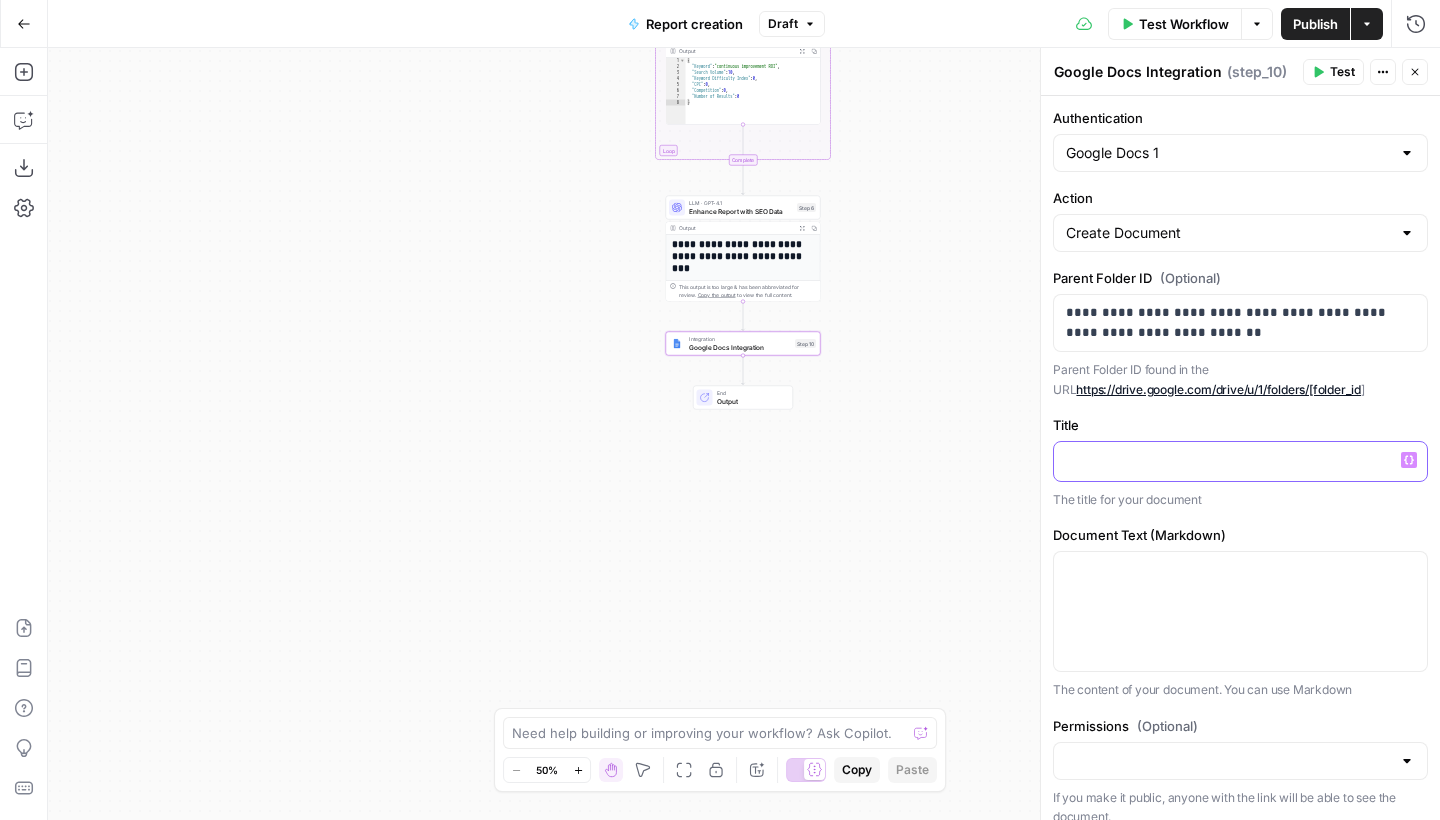 type 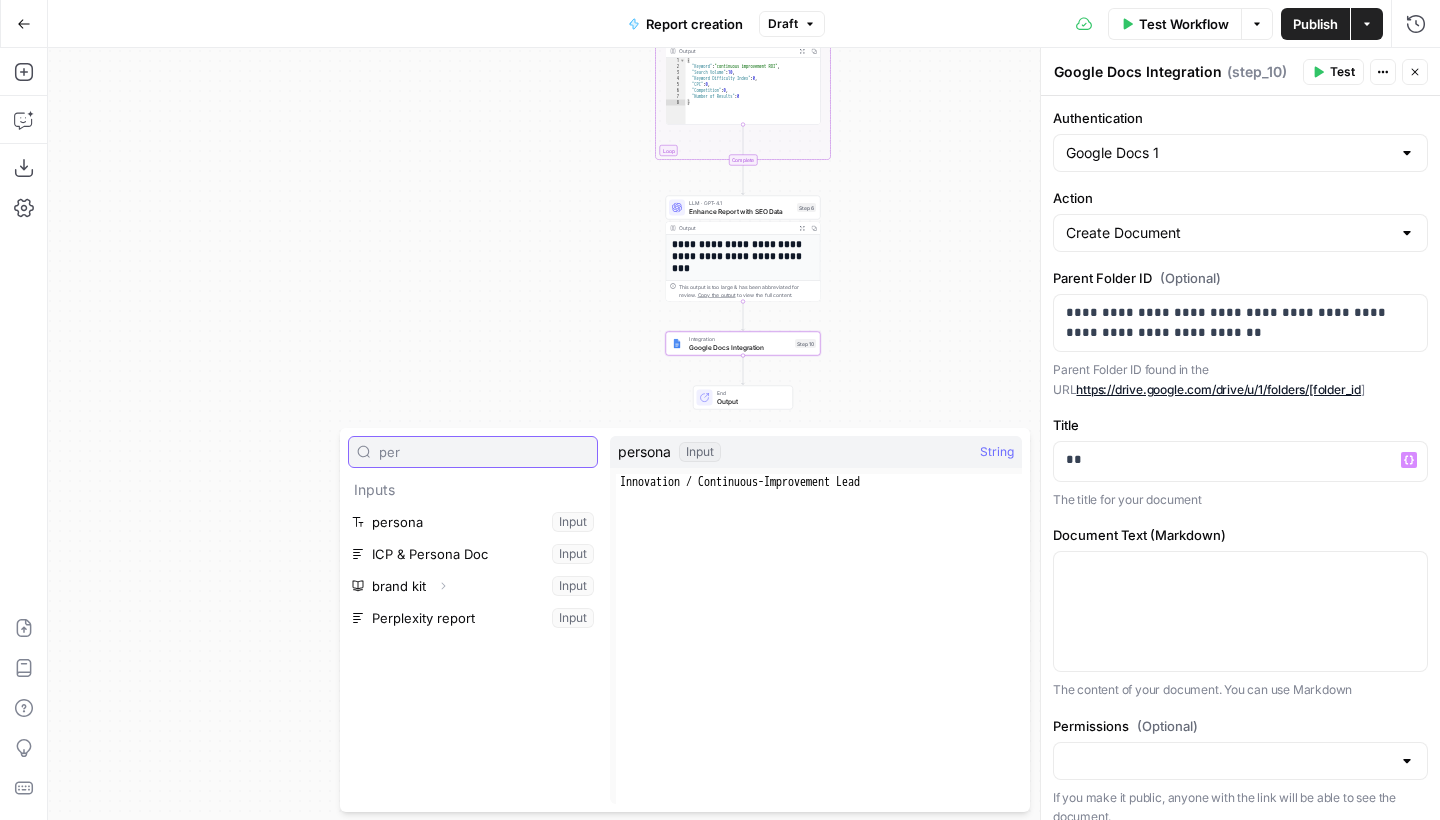 type on "per" 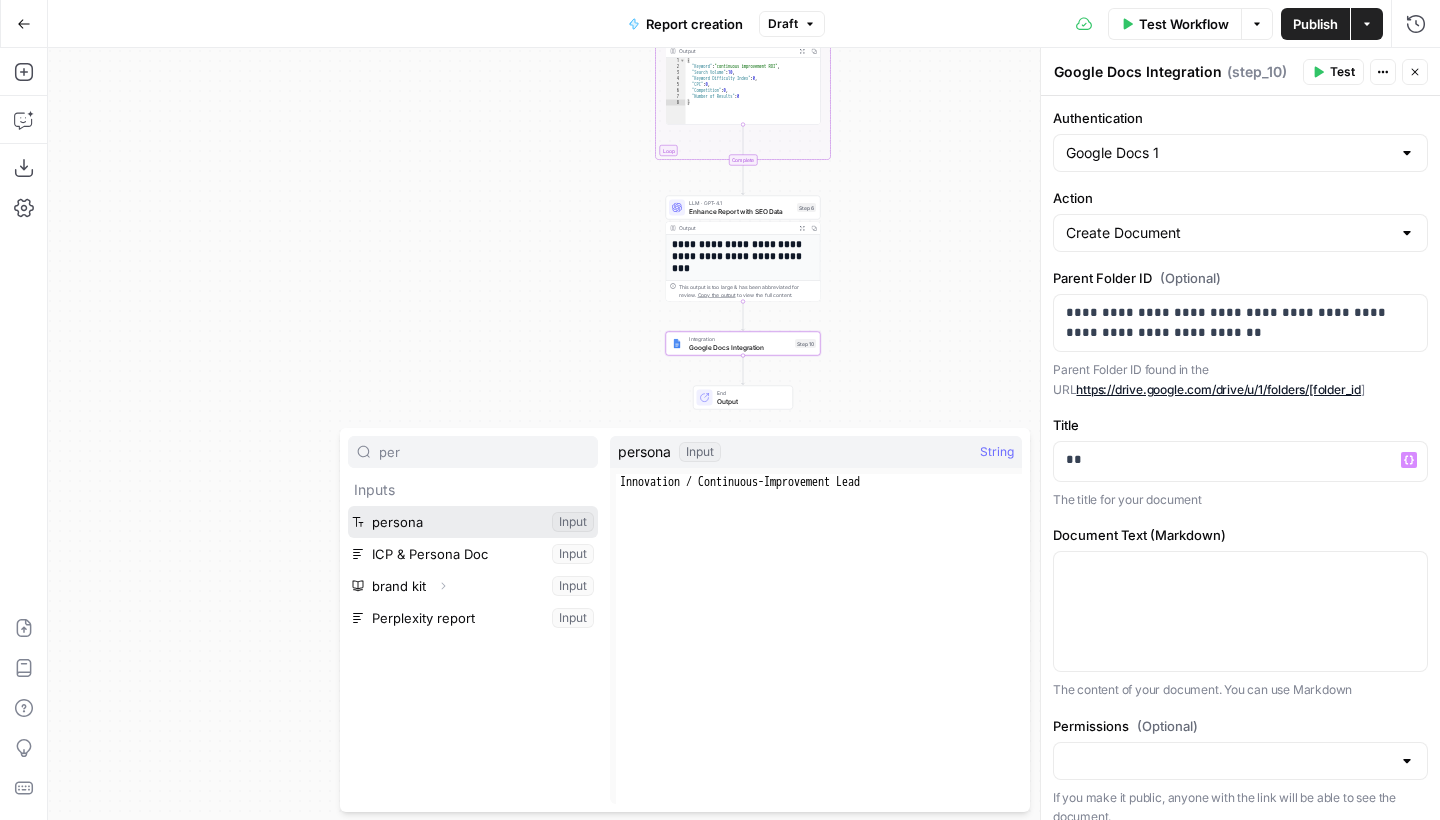 click at bounding box center (473, 522) 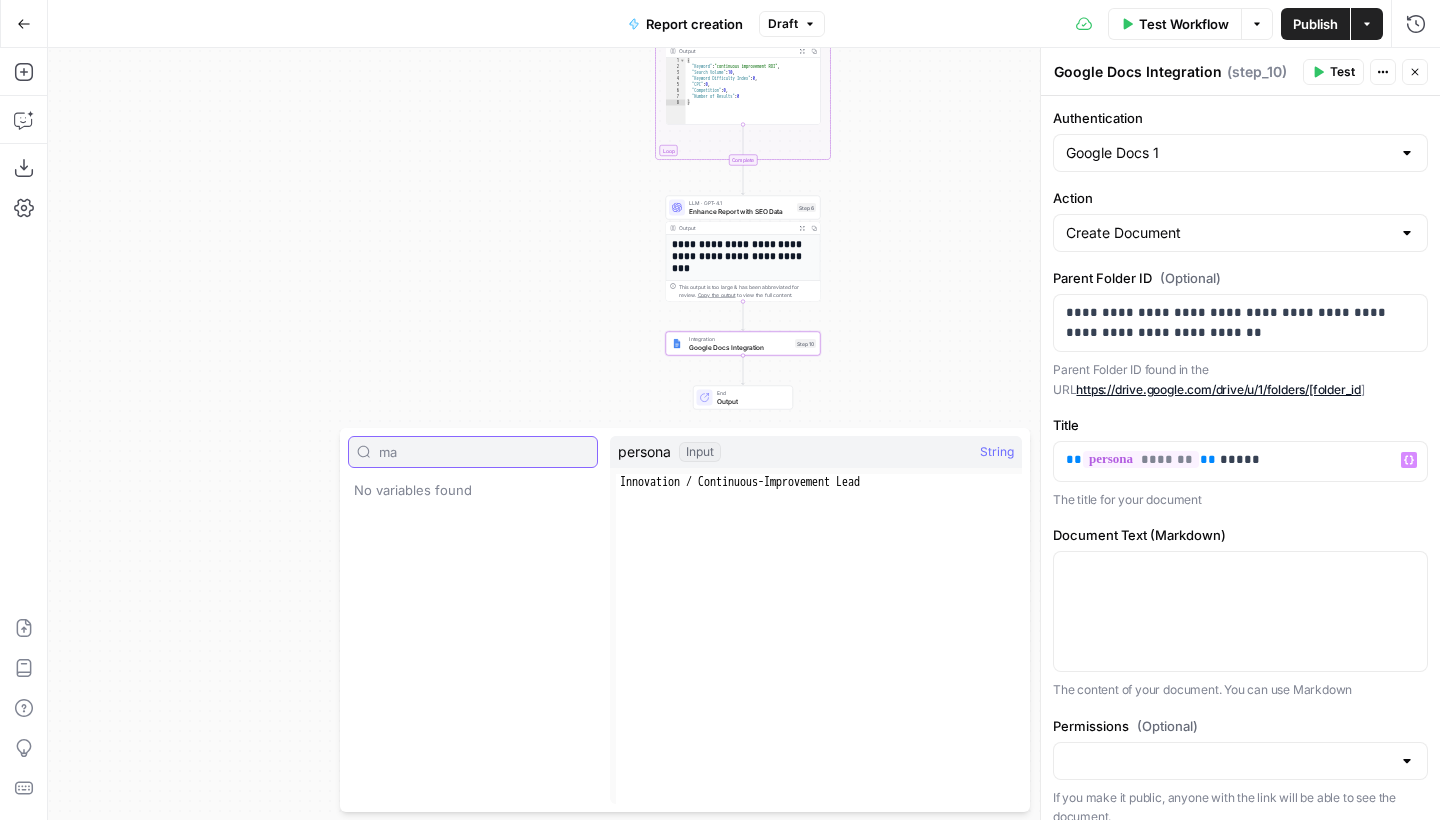 type on "m" 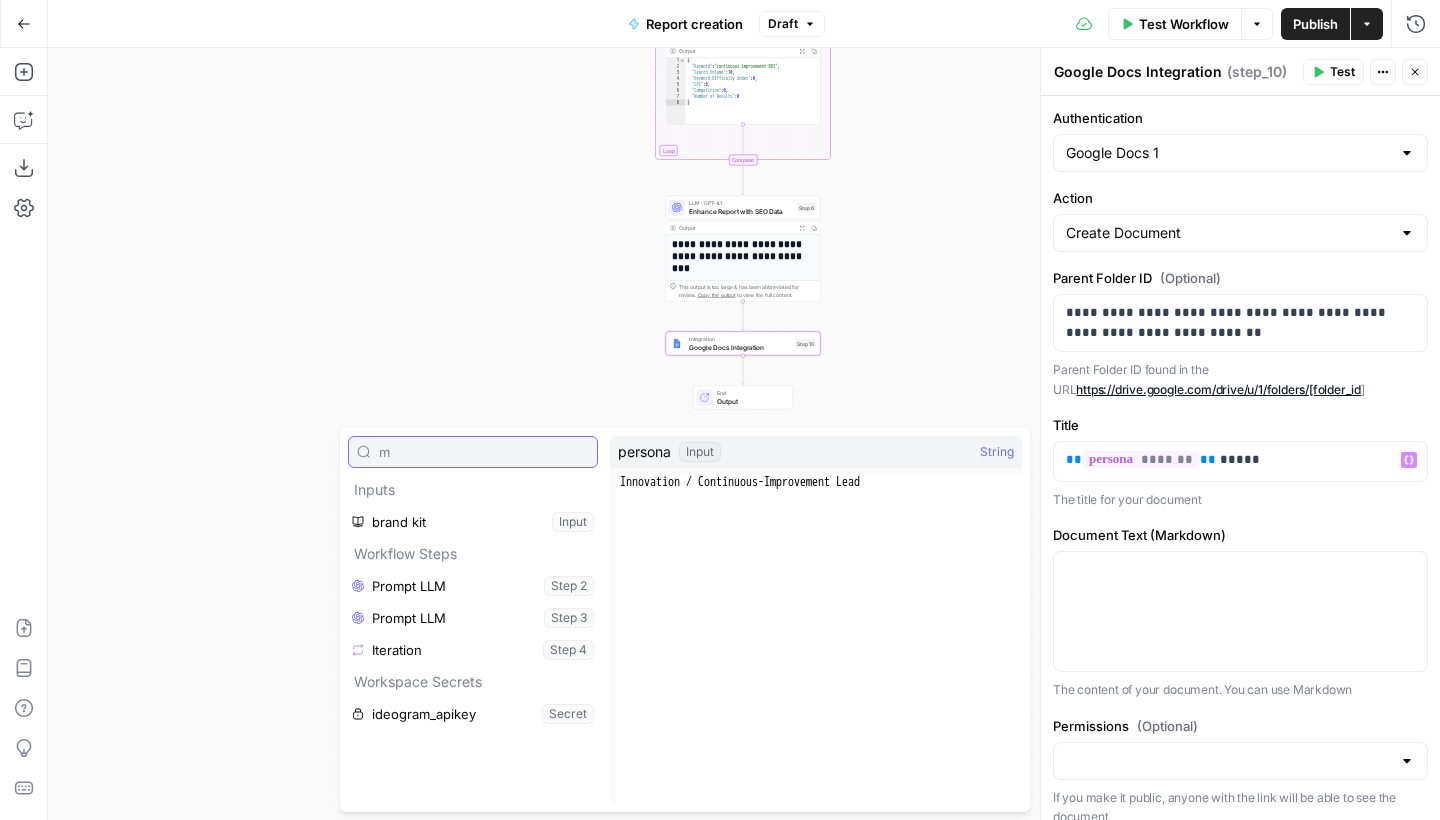 type 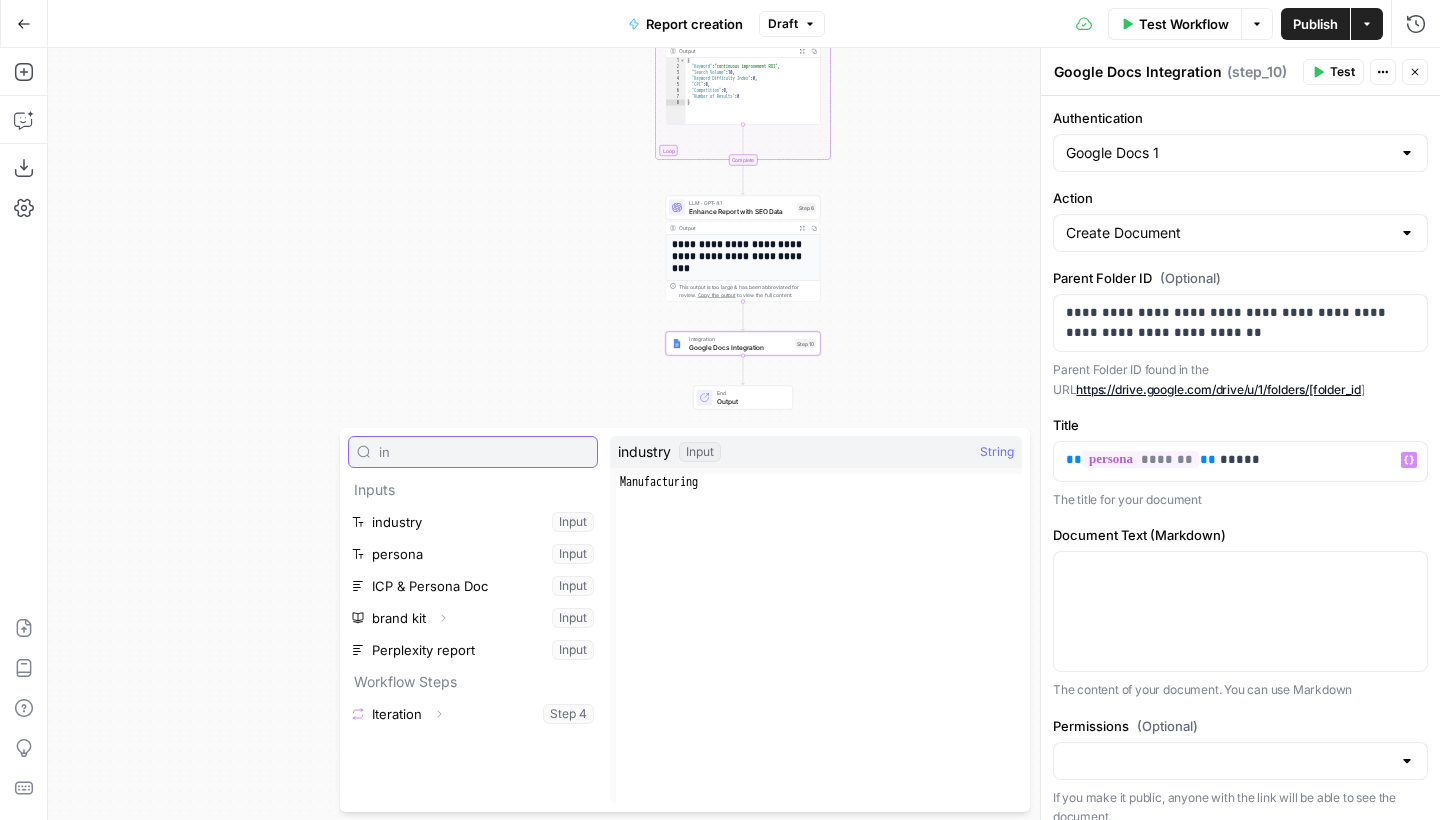 type on "in" 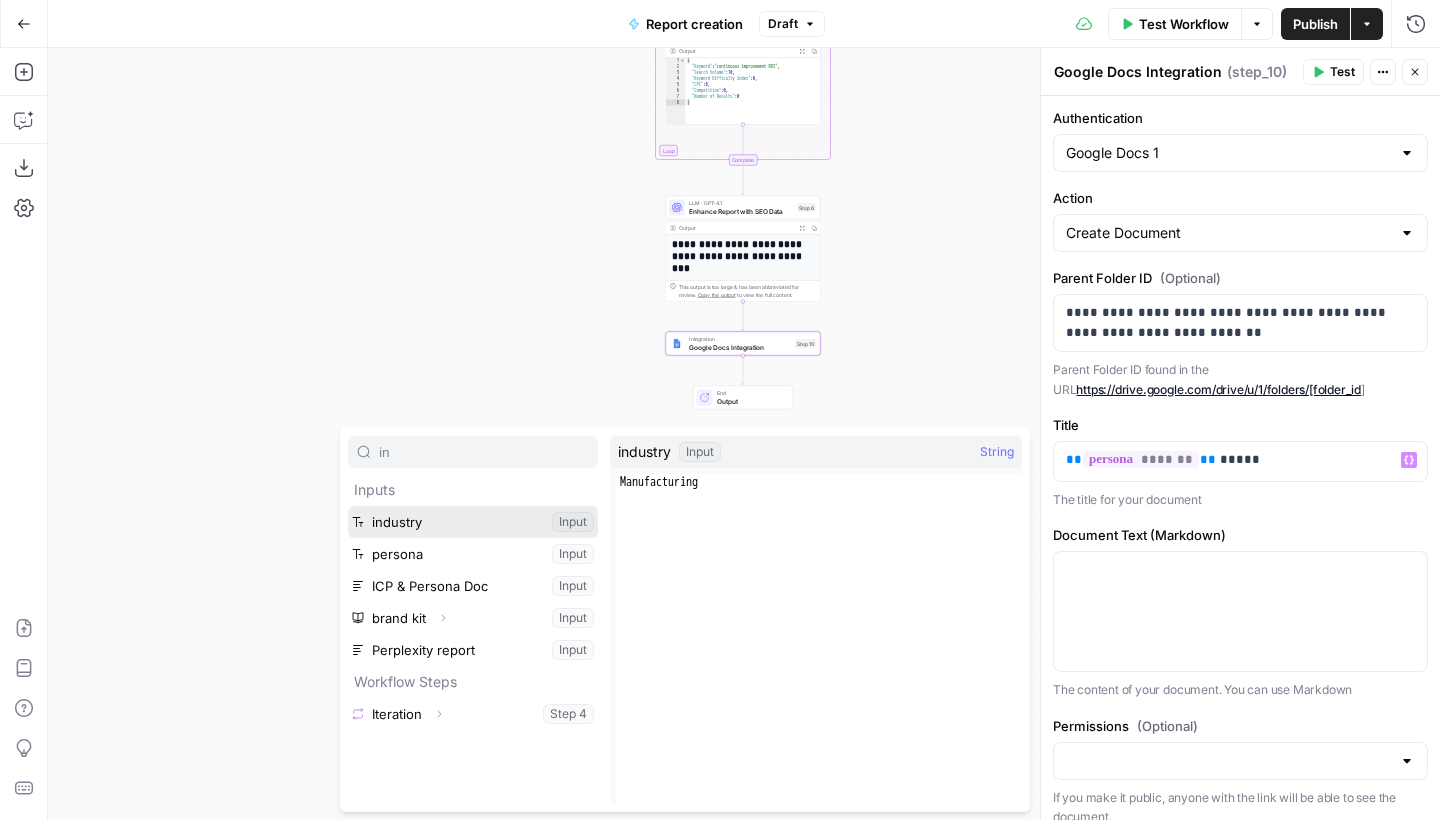 click at bounding box center (473, 522) 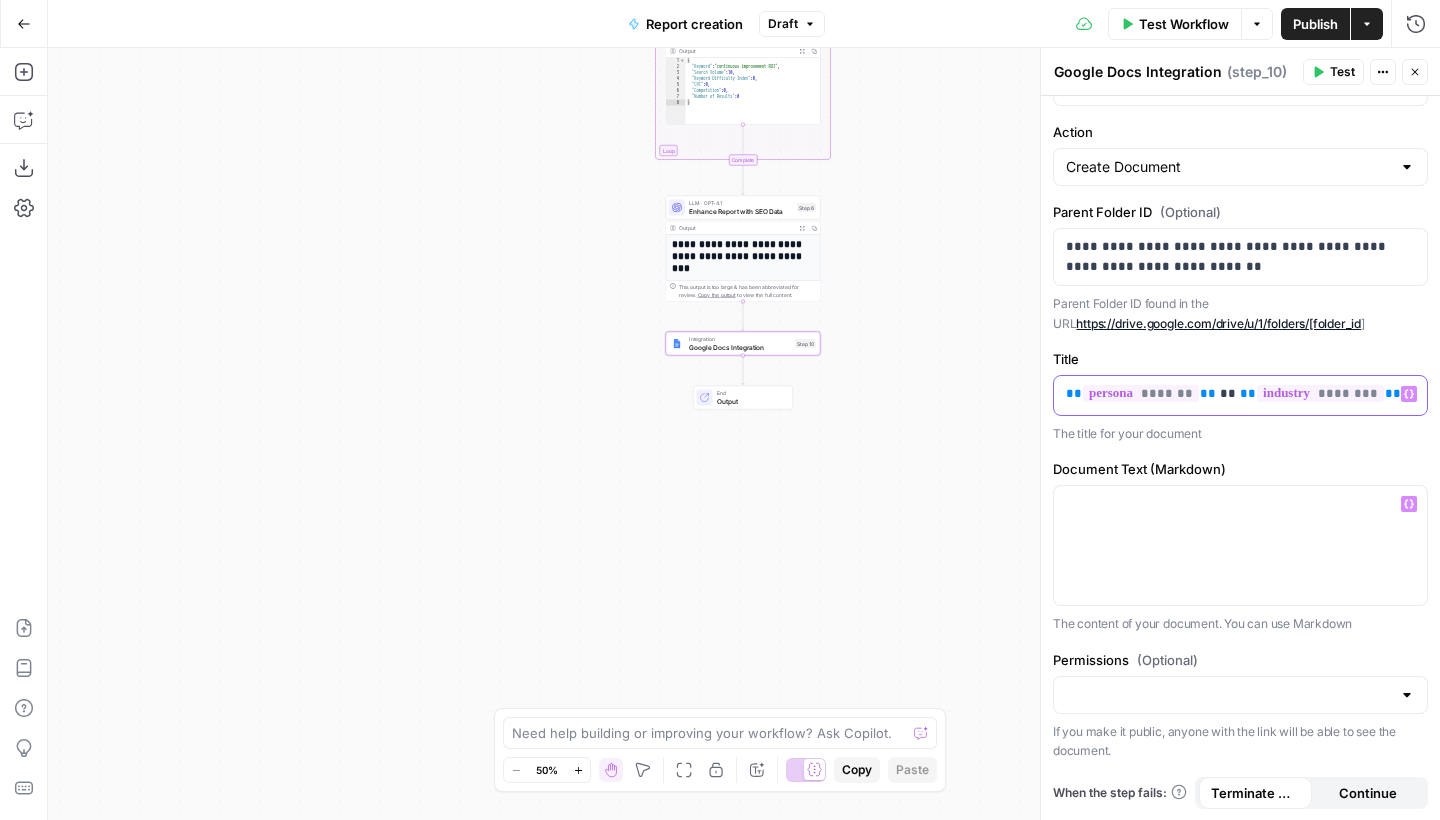 scroll, scrollTop: 64, scrollLeft: 0, axis: vertical 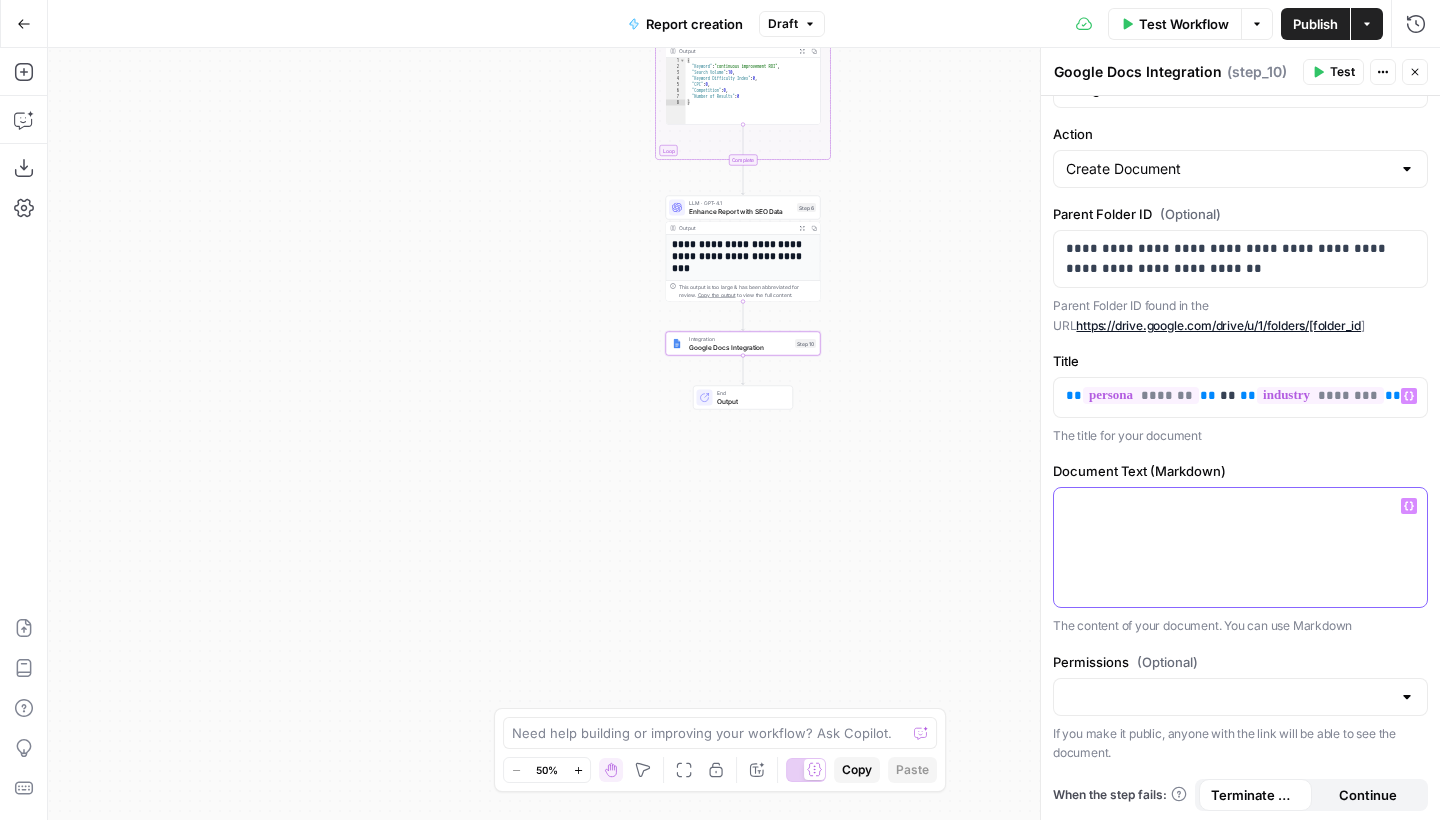 click at bounding box center [1240, 547] 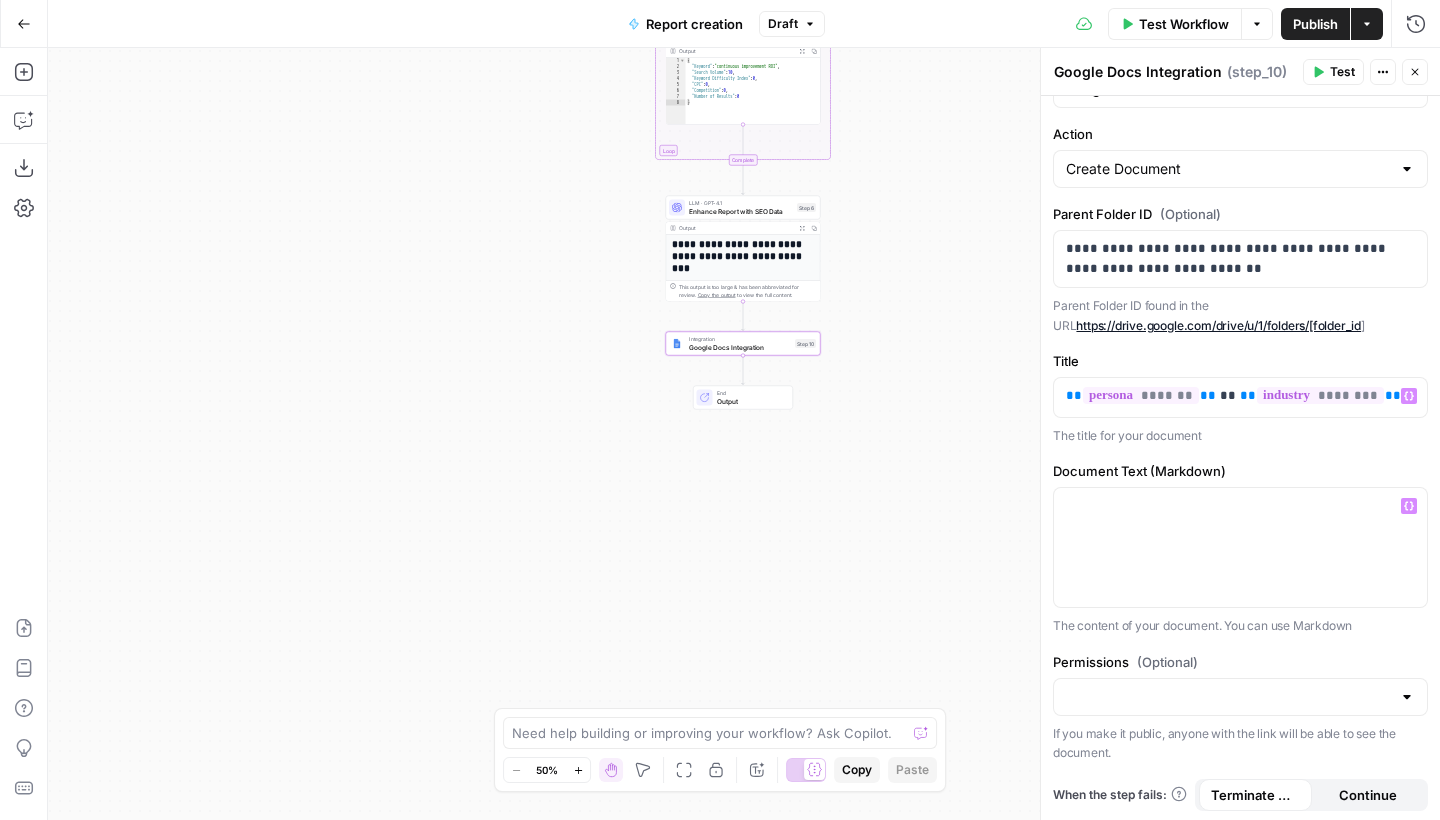click 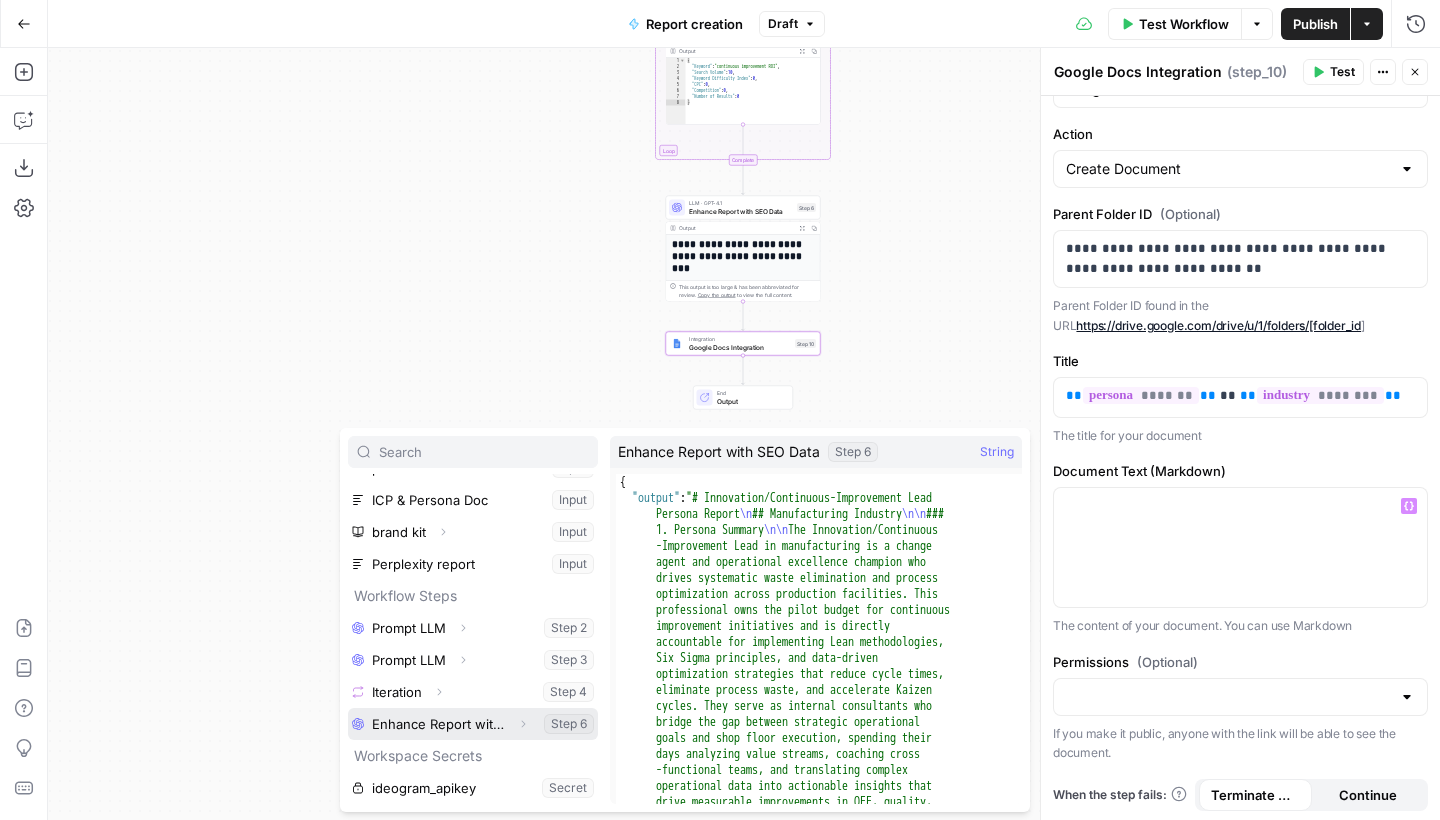 click at bounding box center (473, 724) 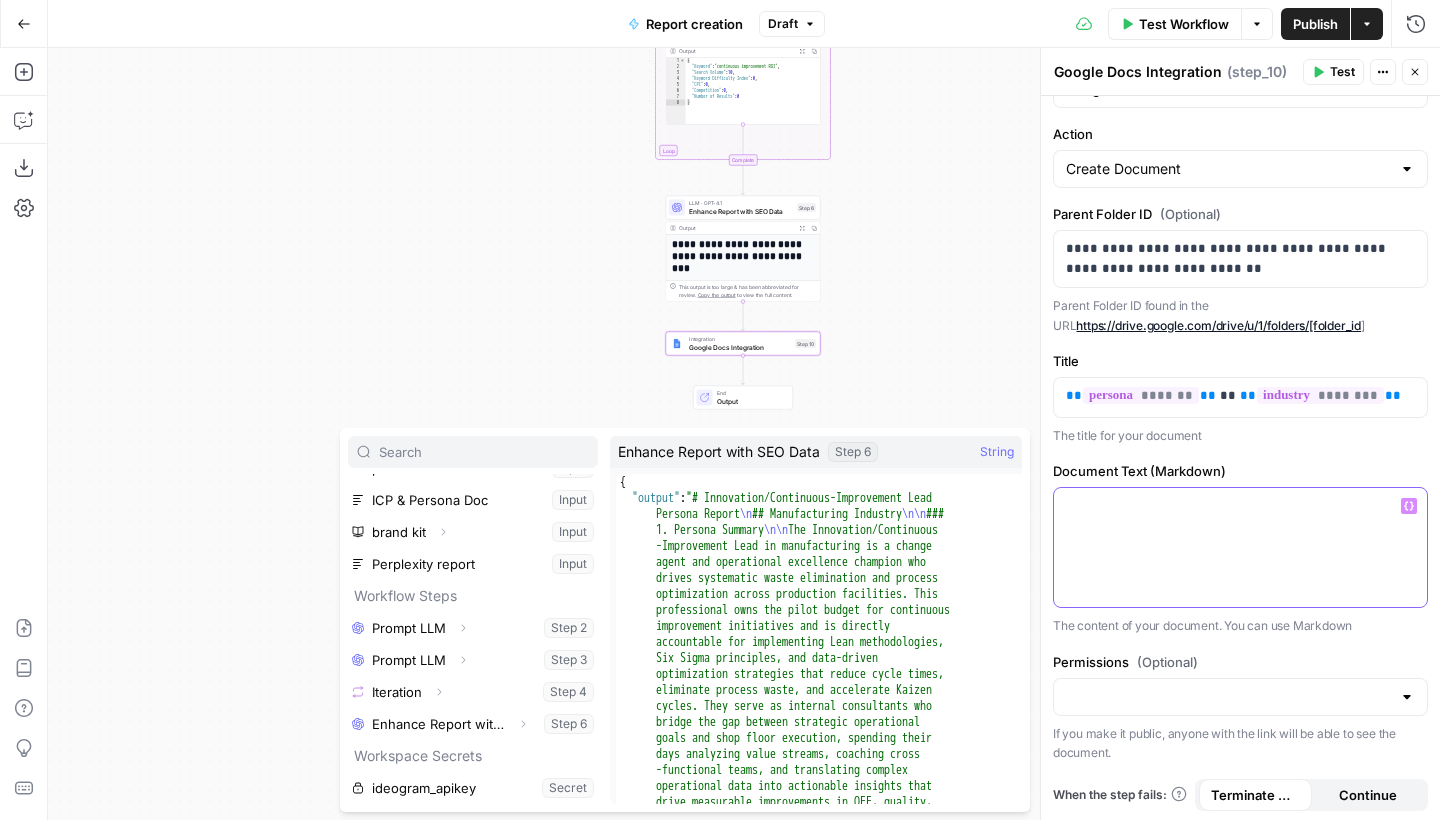 scroll, scrollTop: 86, scrollLeft: 0, axis: vertical 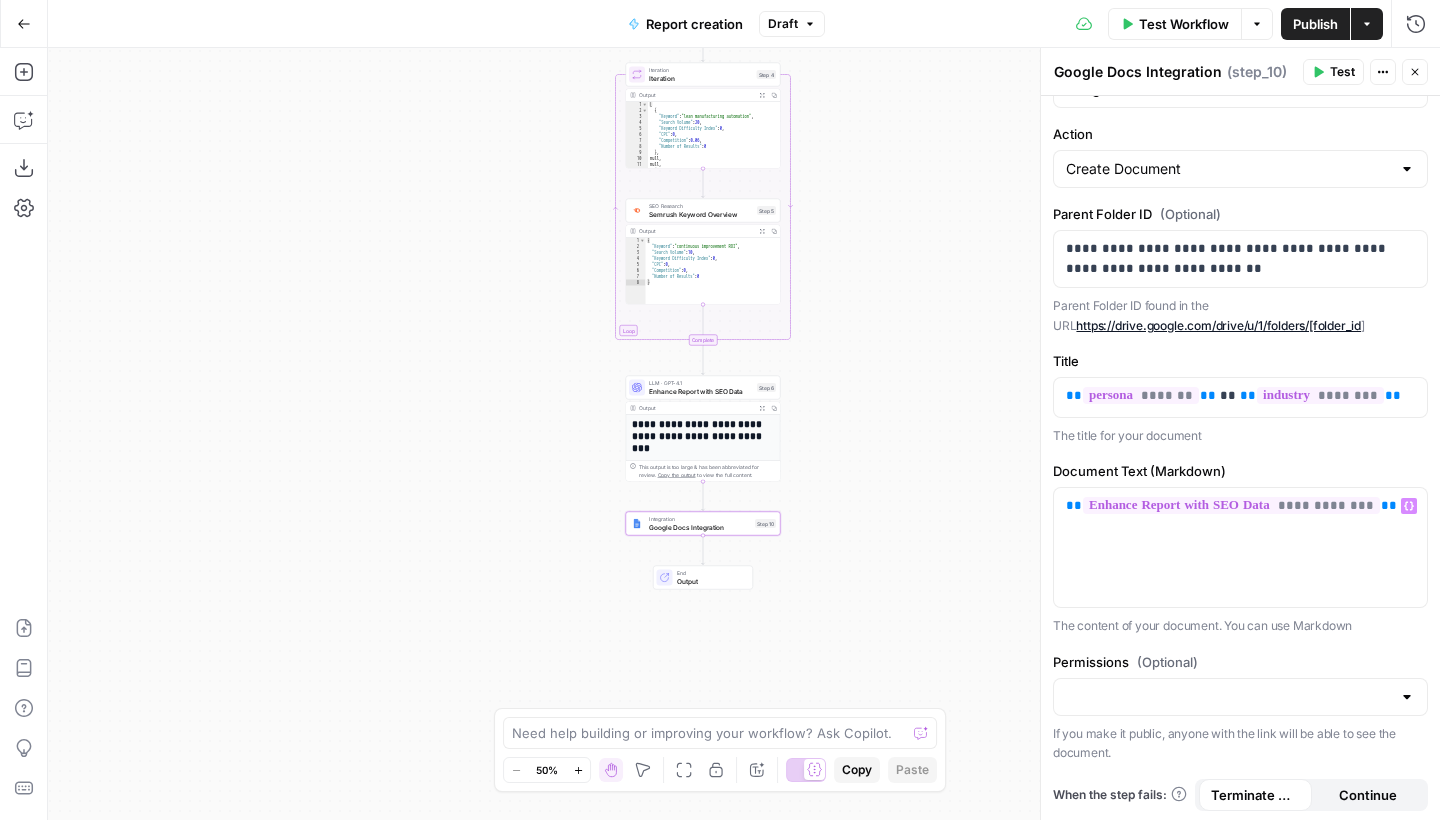 drag, startPoint x: 843, startPoint y: 344, endPoint x: 804, endPoint y: 519, distance: 179.29306 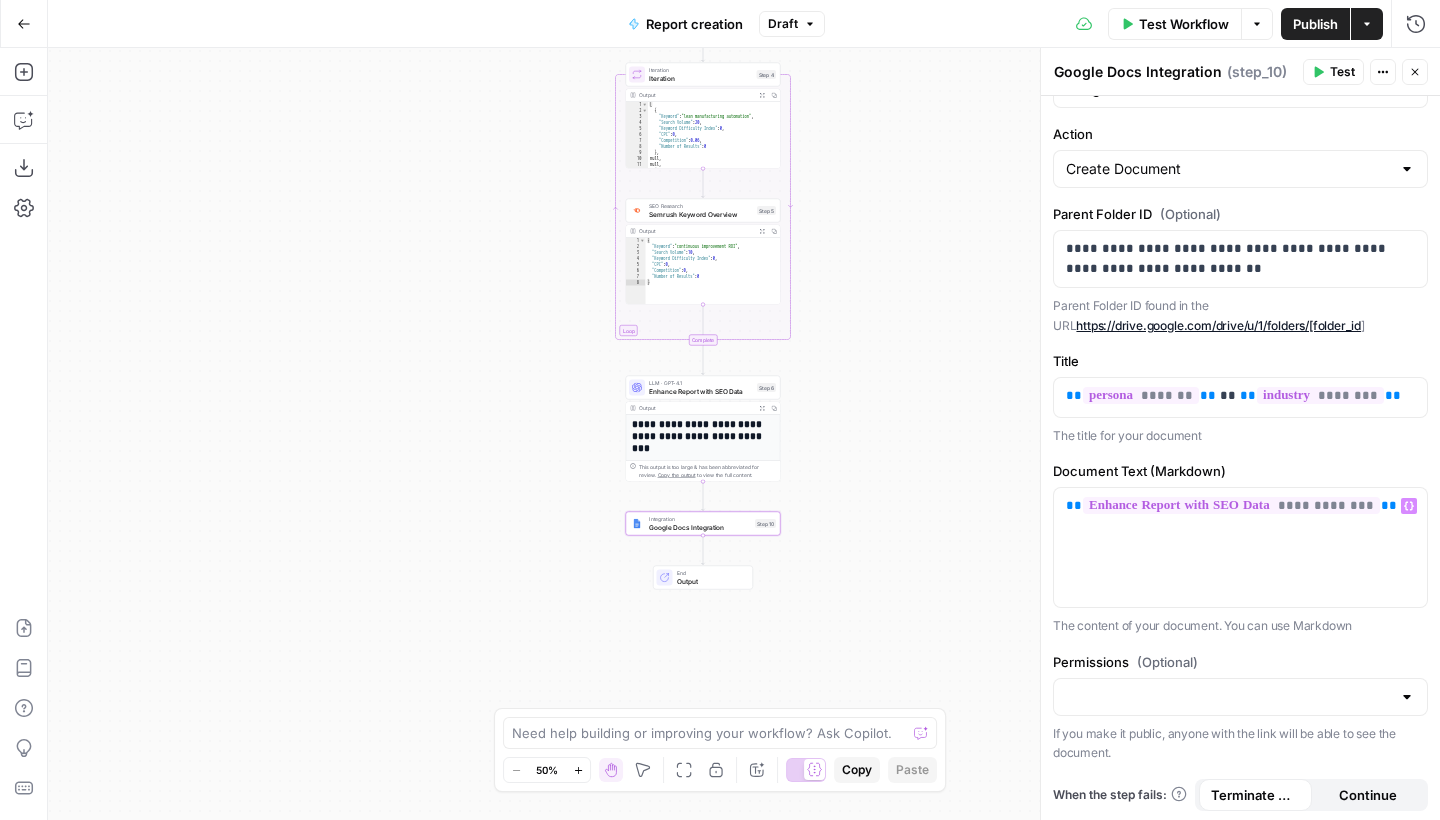 click on "**********" at bounding box center (744, 434) 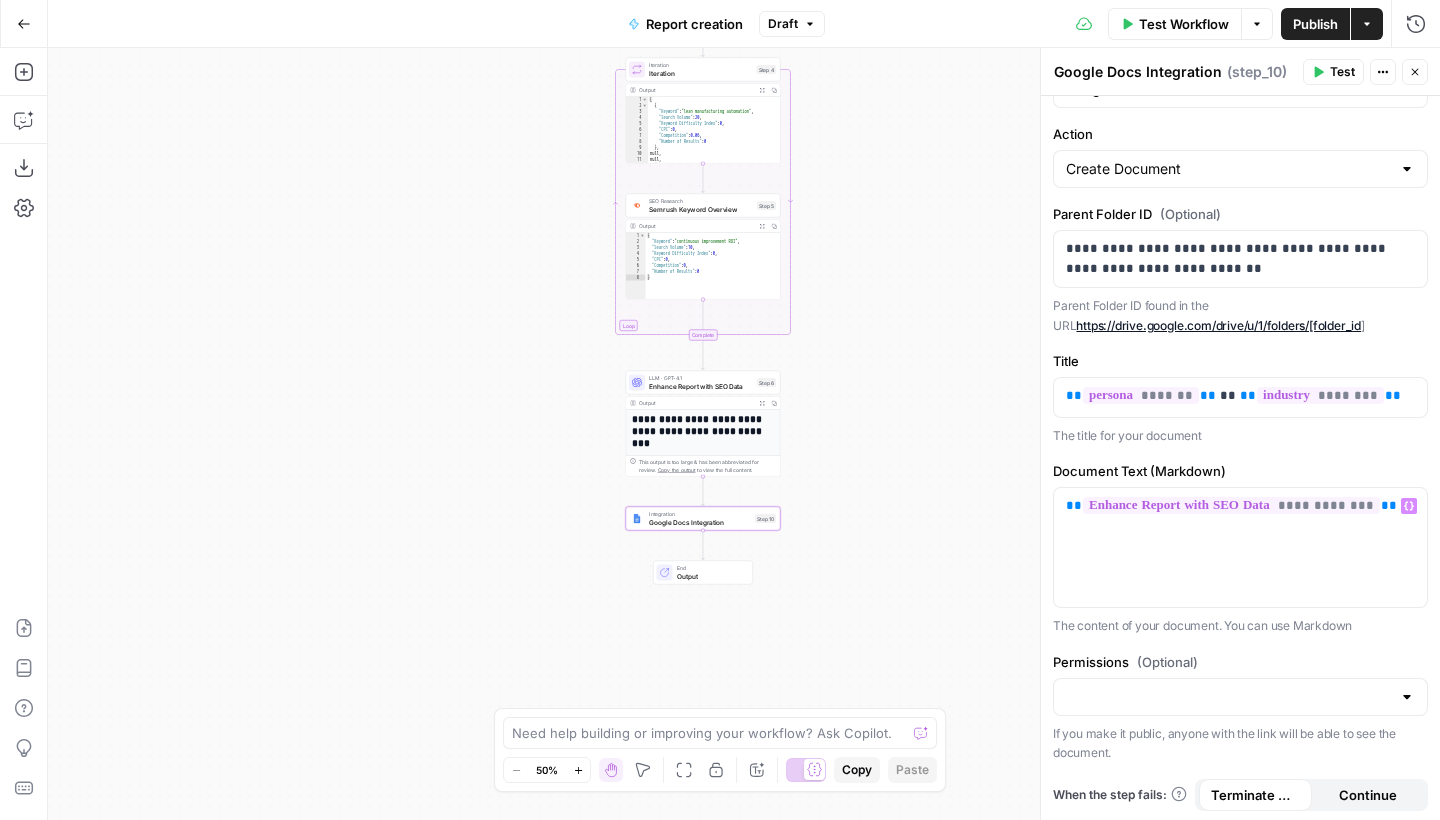 click on "**********" at bounding box center (744, 434) 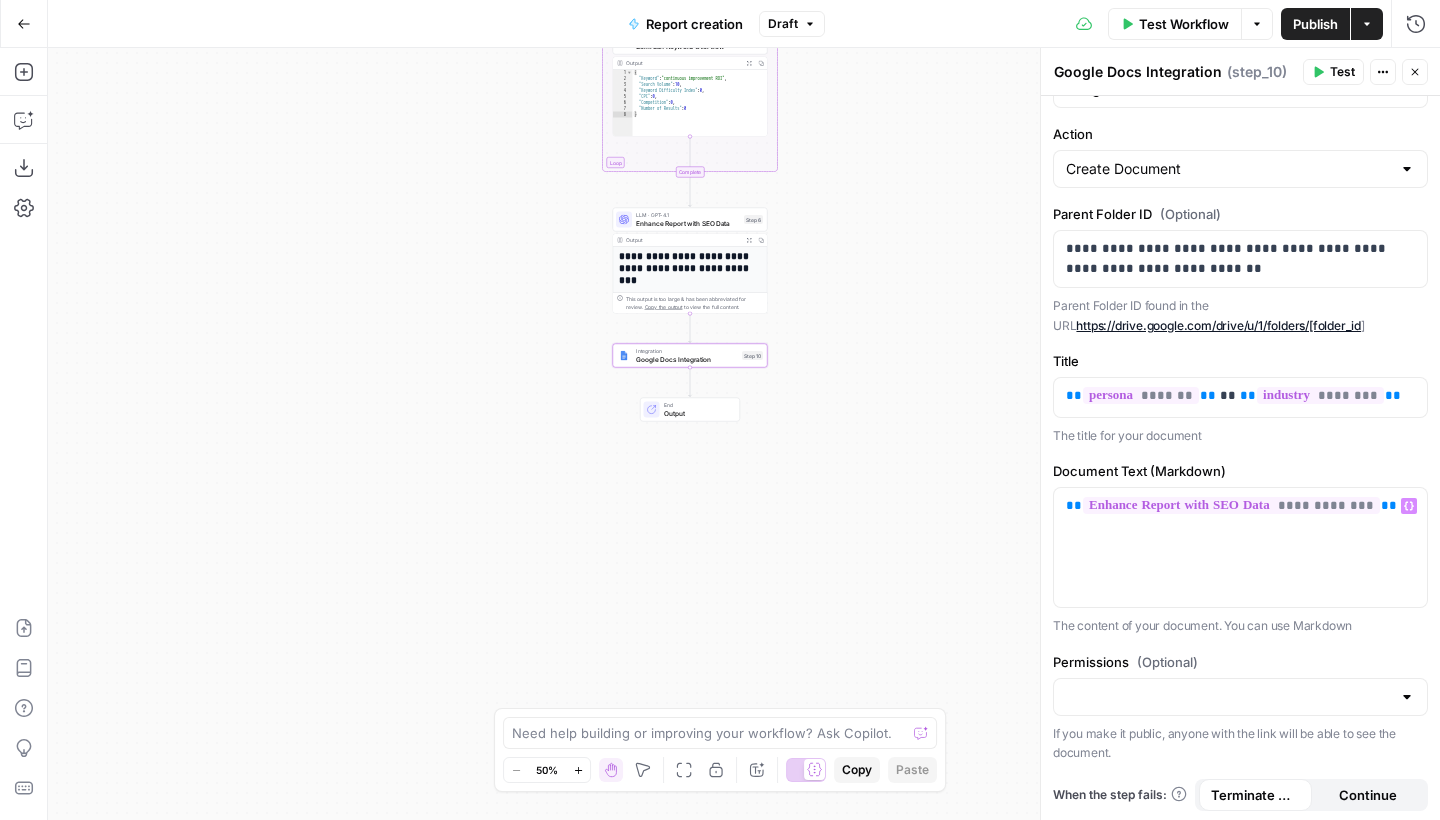 scroll, scrollTop: 0, scrollLeft: 0, axis: both 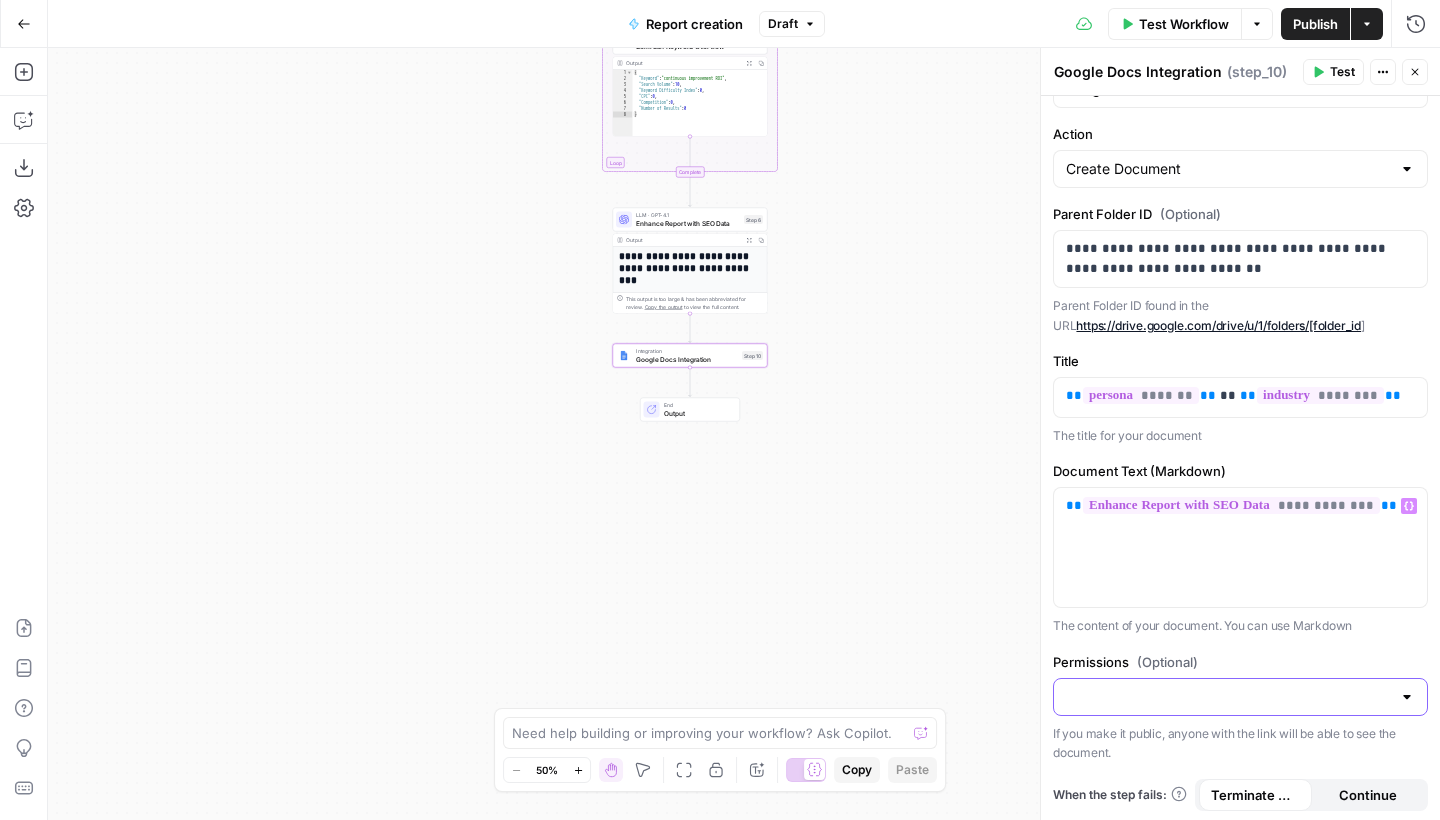 click on "Permissions   (Optional)" at bounding box center [1228, 697] 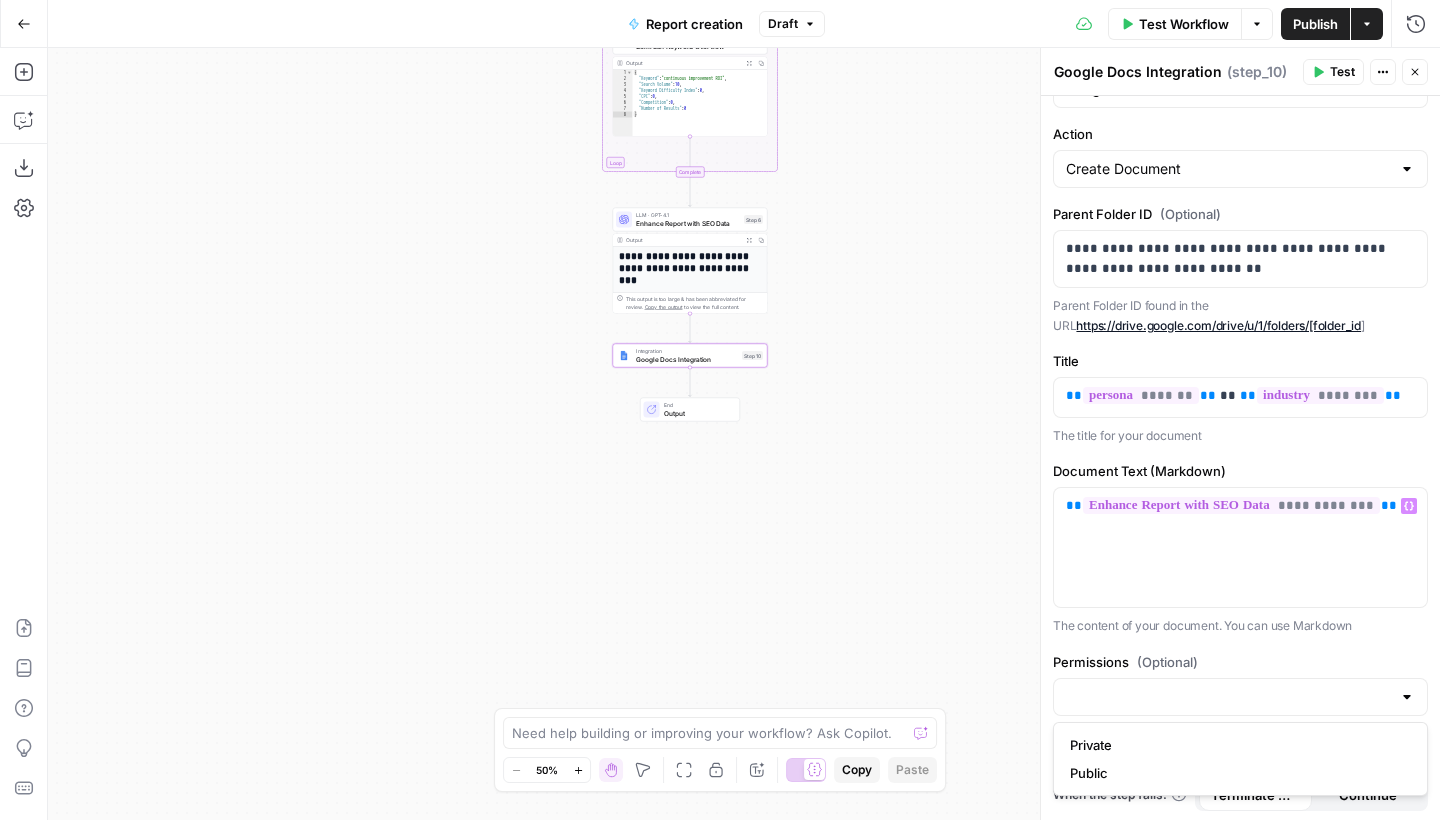 click on "Permissions   (Optional)" at bounding box center [1240, 662] 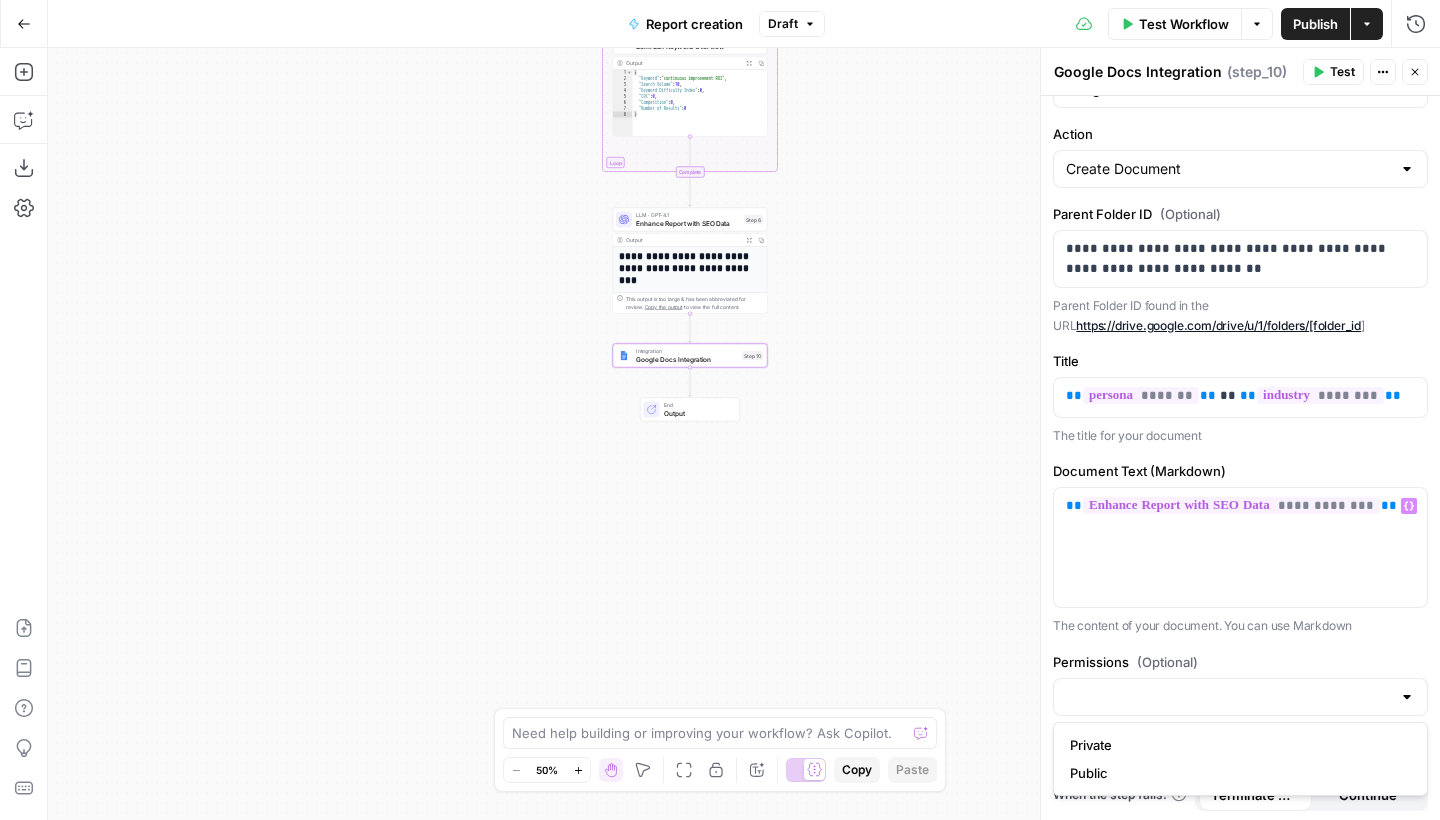 click on "Permissions   (Optional)" at bounding box center (1228, 697) 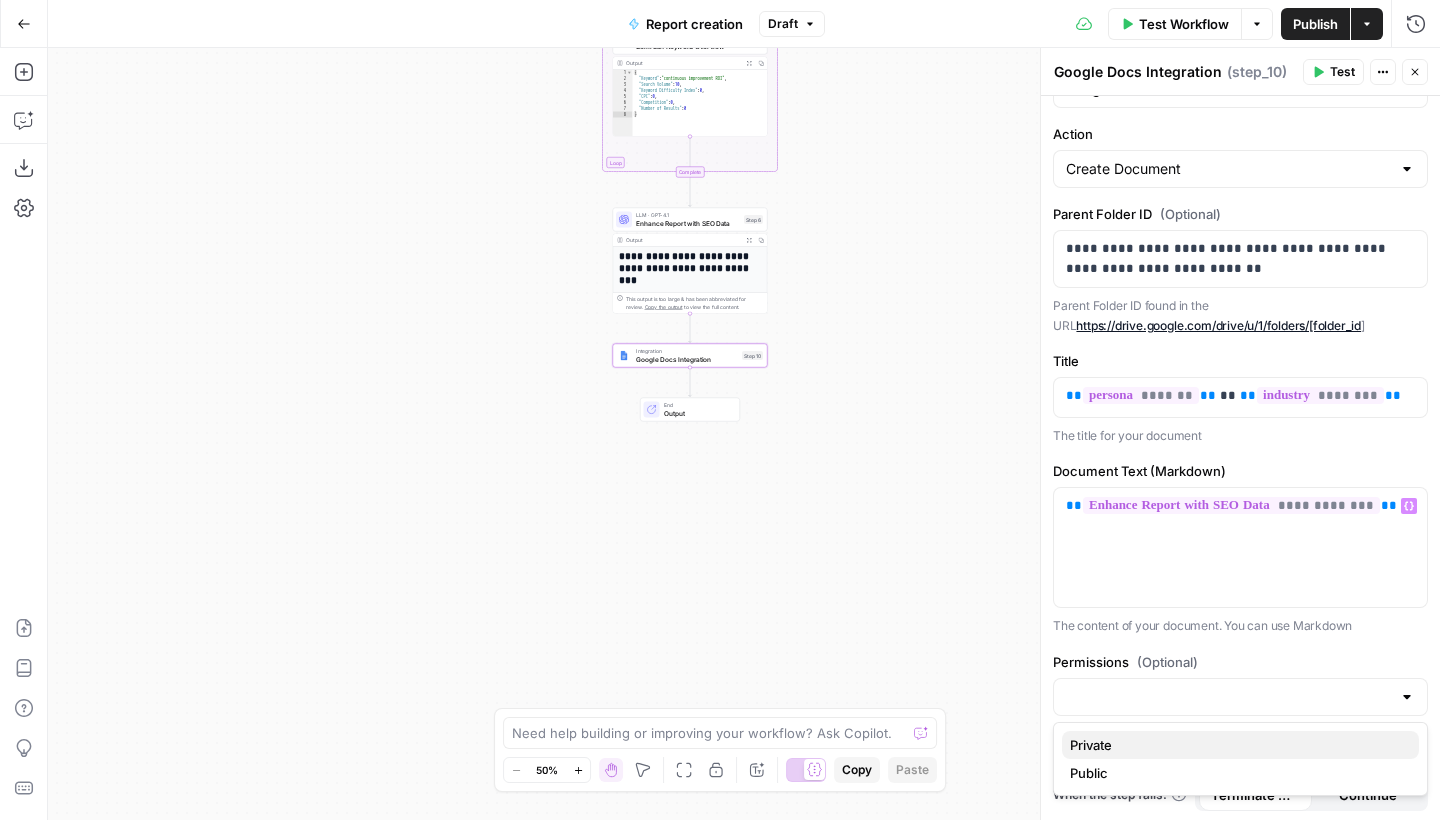 click on "Private" at bounding box center [1236, 745] 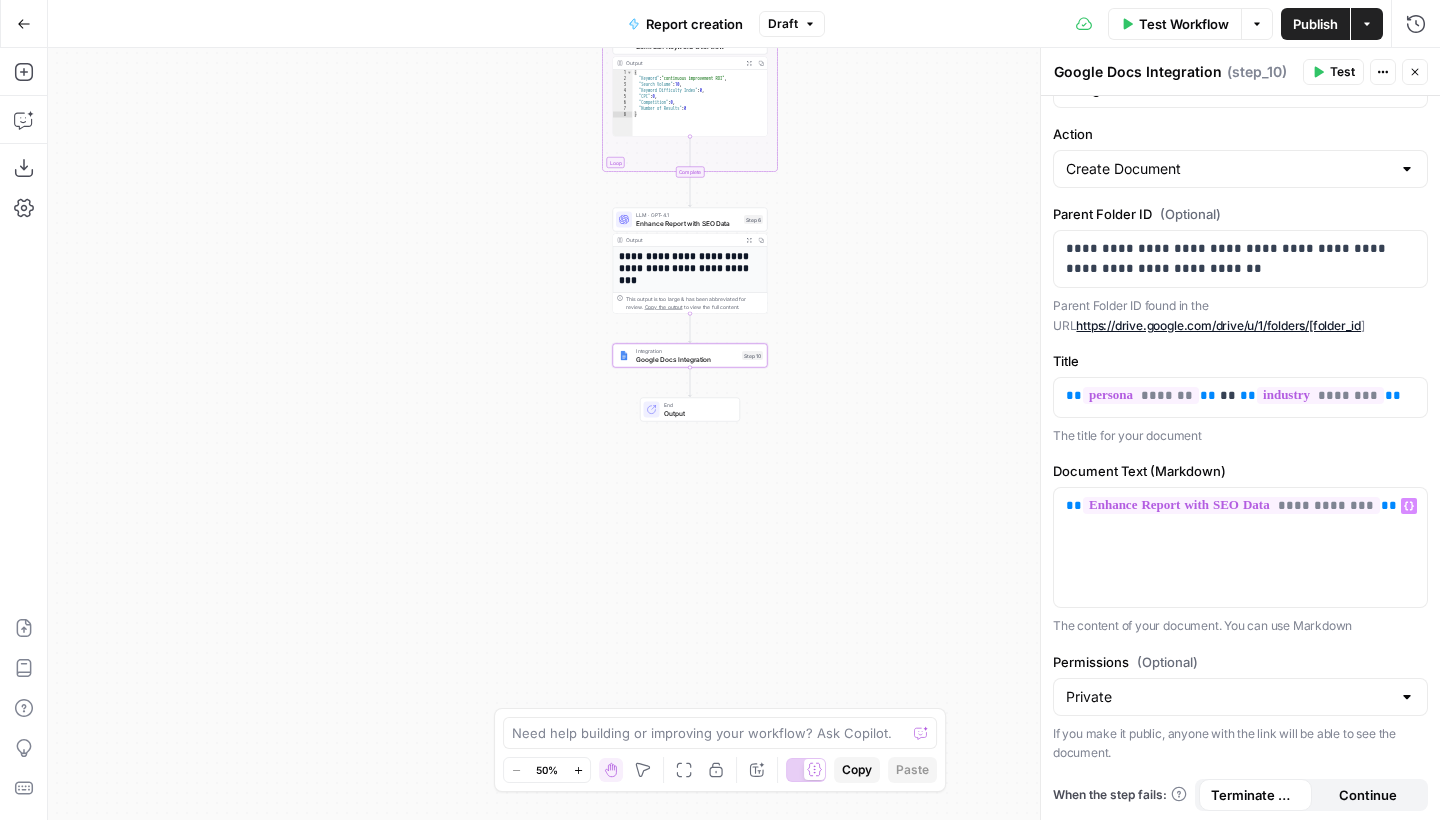 type on "Private" 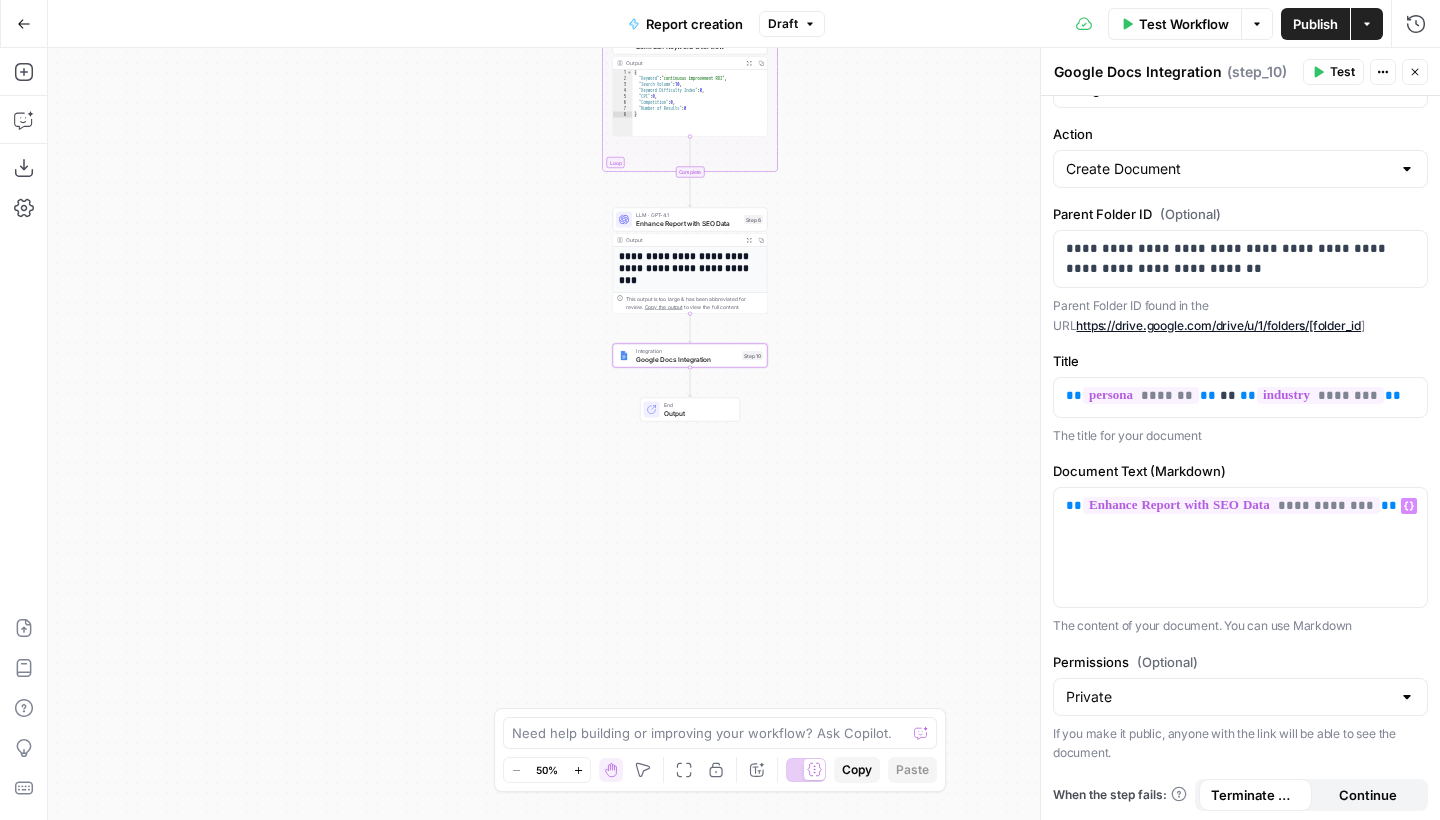 scroll, scrollTop: 0, scrollLeft: 0, axis: both 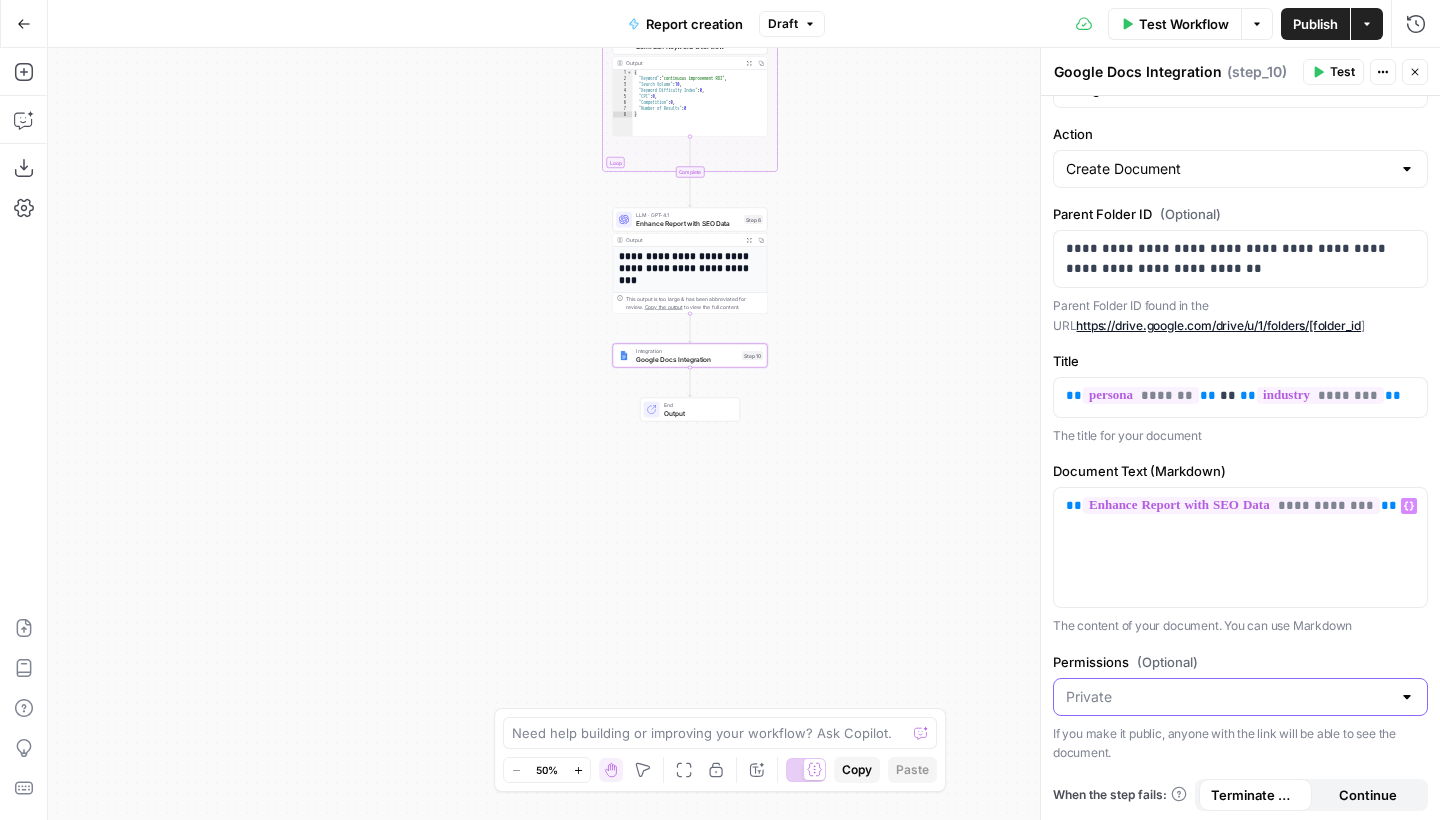 click on "Permissions   (Optional)" at bounding box center (1228, 697) 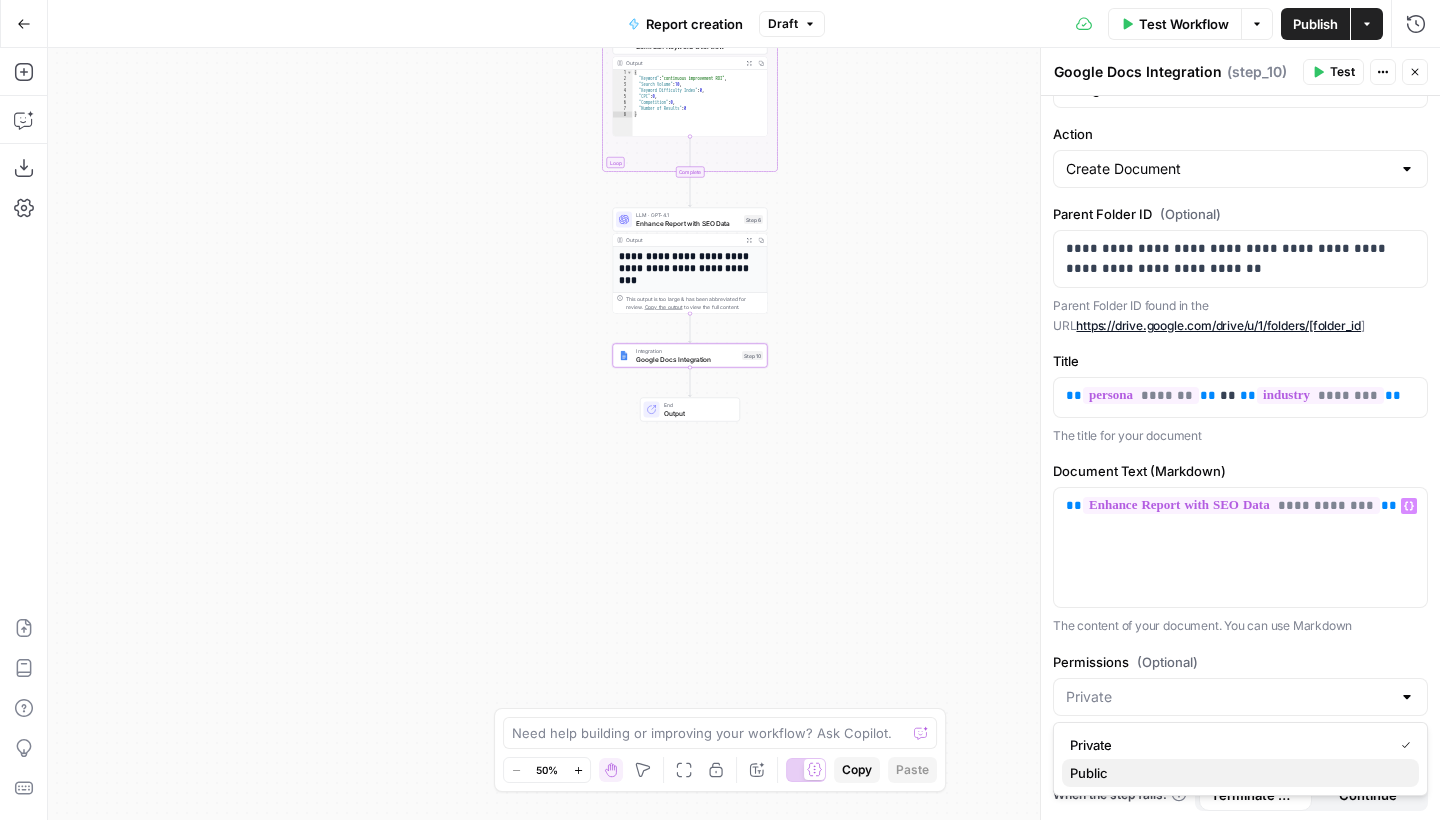 click on "Public" at bounding box center (1236, 773) 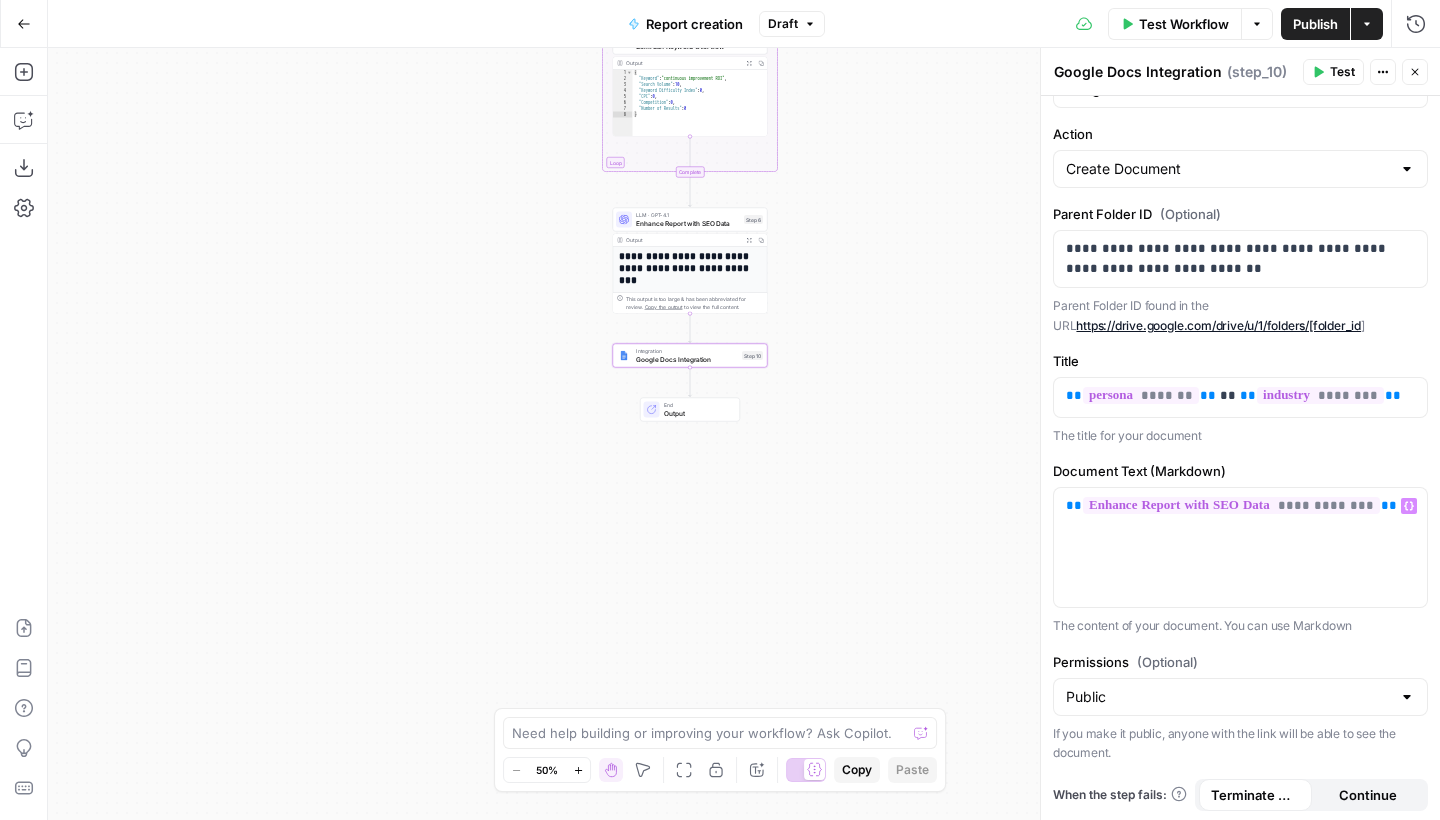 click on "Permissions   (Optional)" at bounding box center (1240, 662) 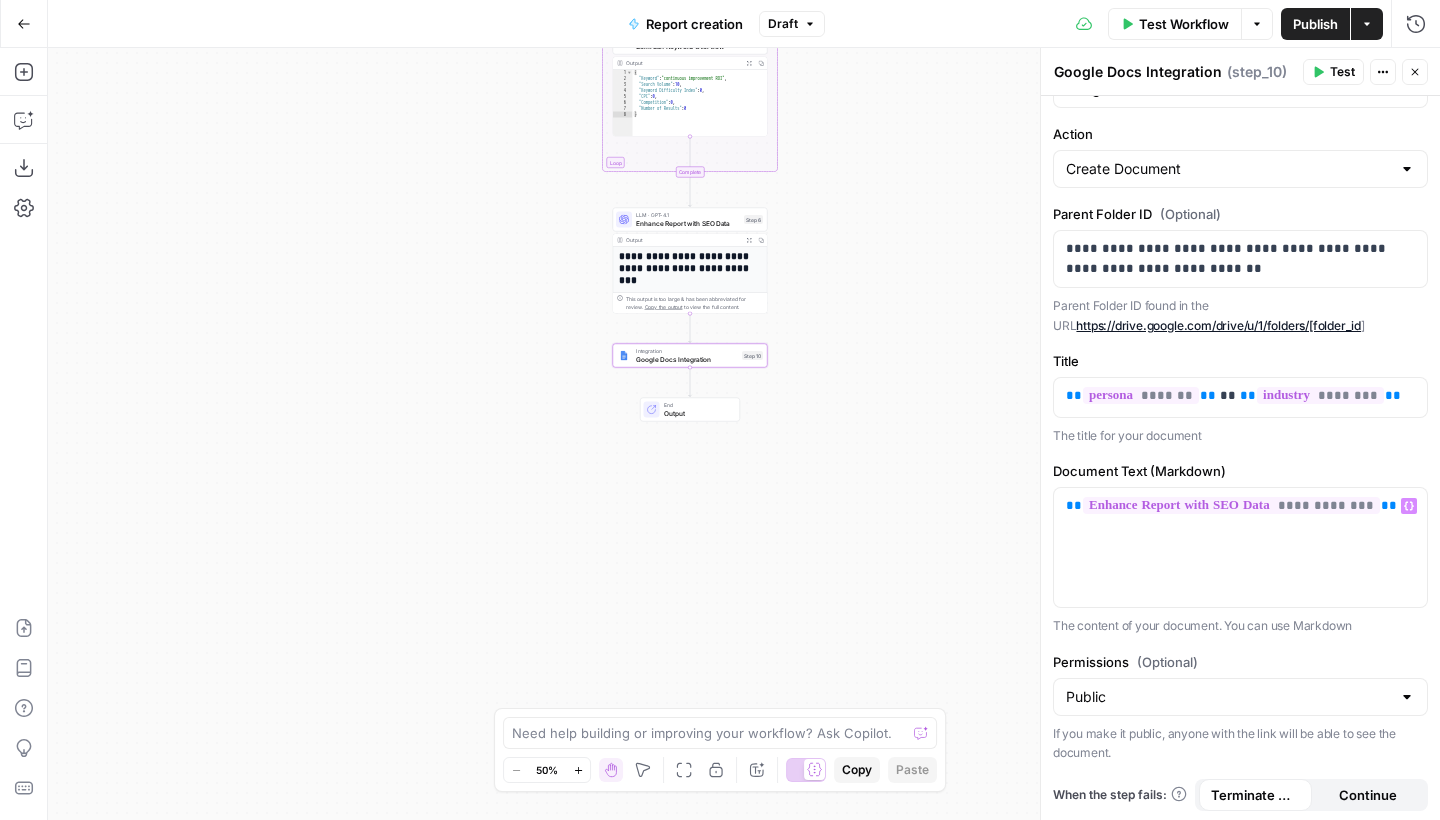 click on "Public" at bounding box center [1228, 697] 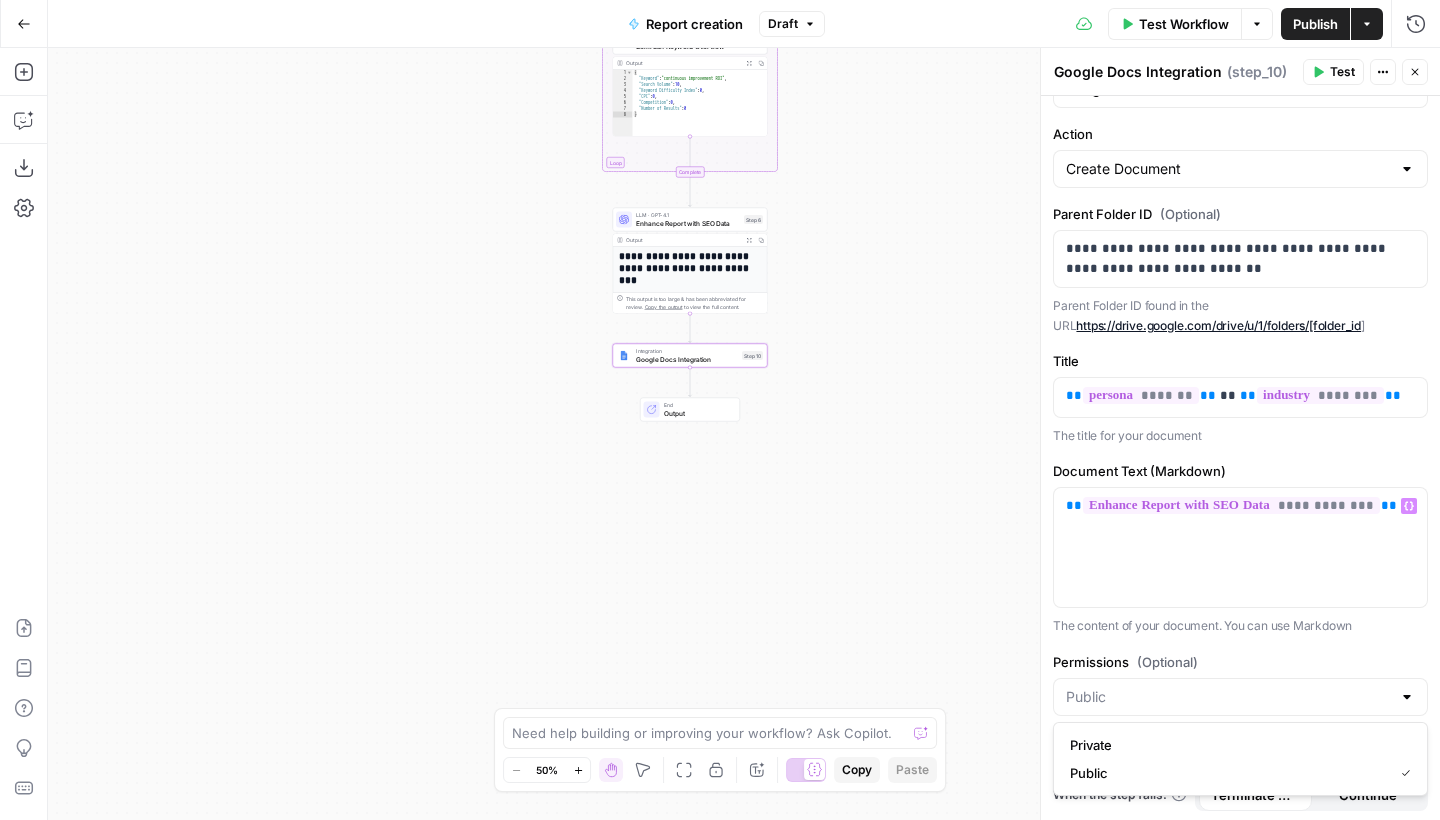 scroll, scrollTop: 0, scrollLeft: 0, axis: both 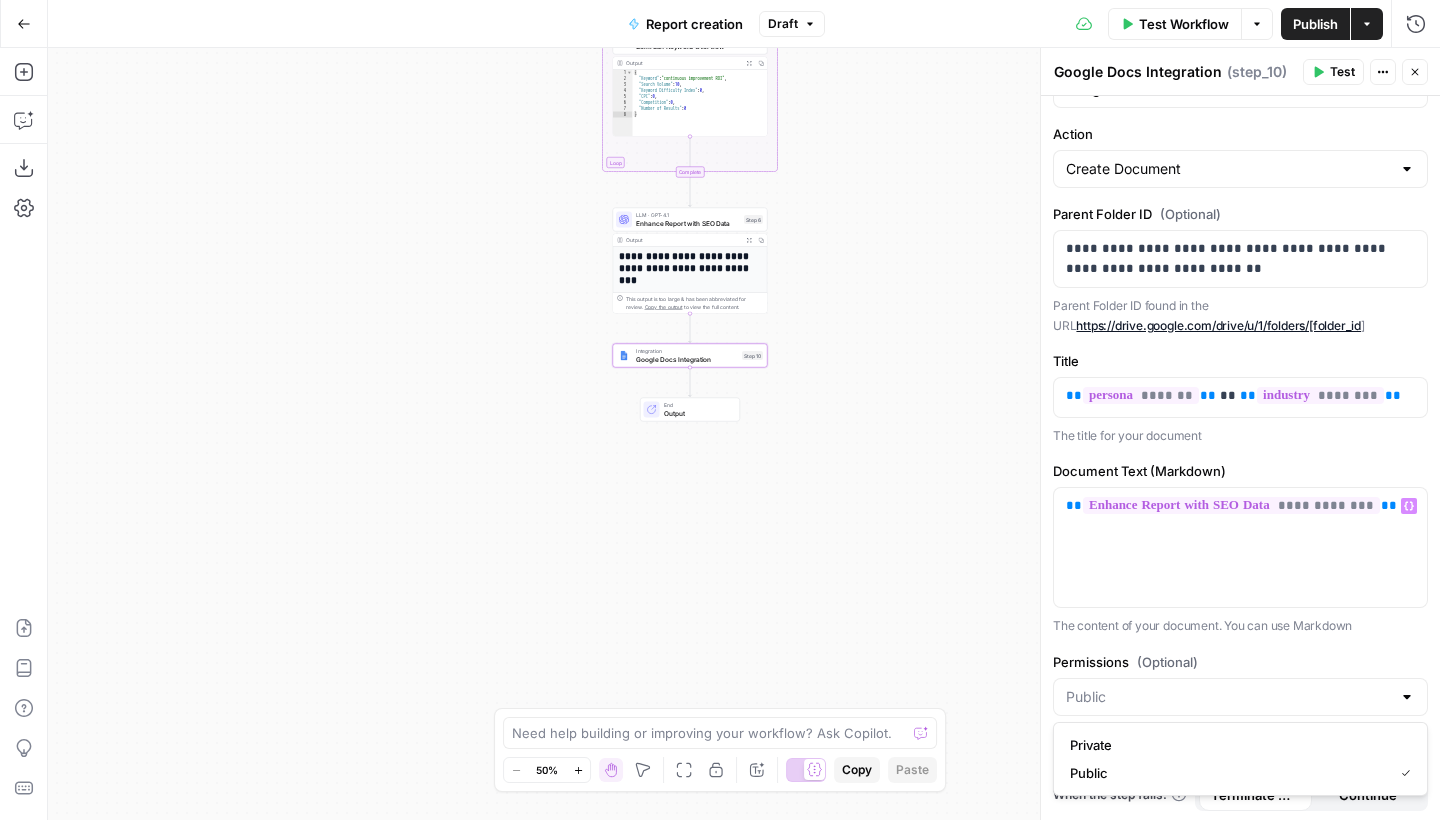 type on "Public" 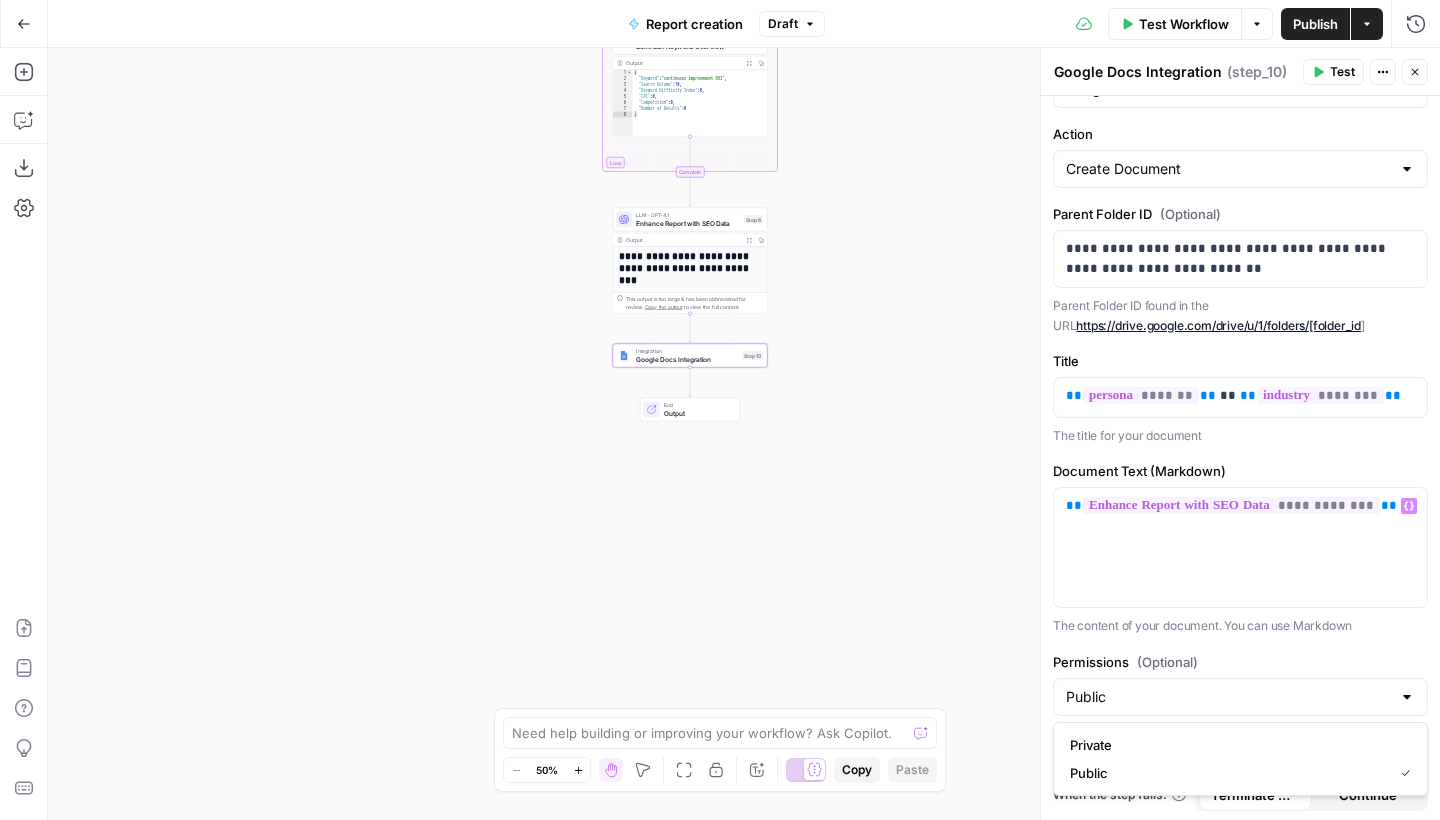 click on "Permissions   (Optional)" at bounding box center [1240, 662] 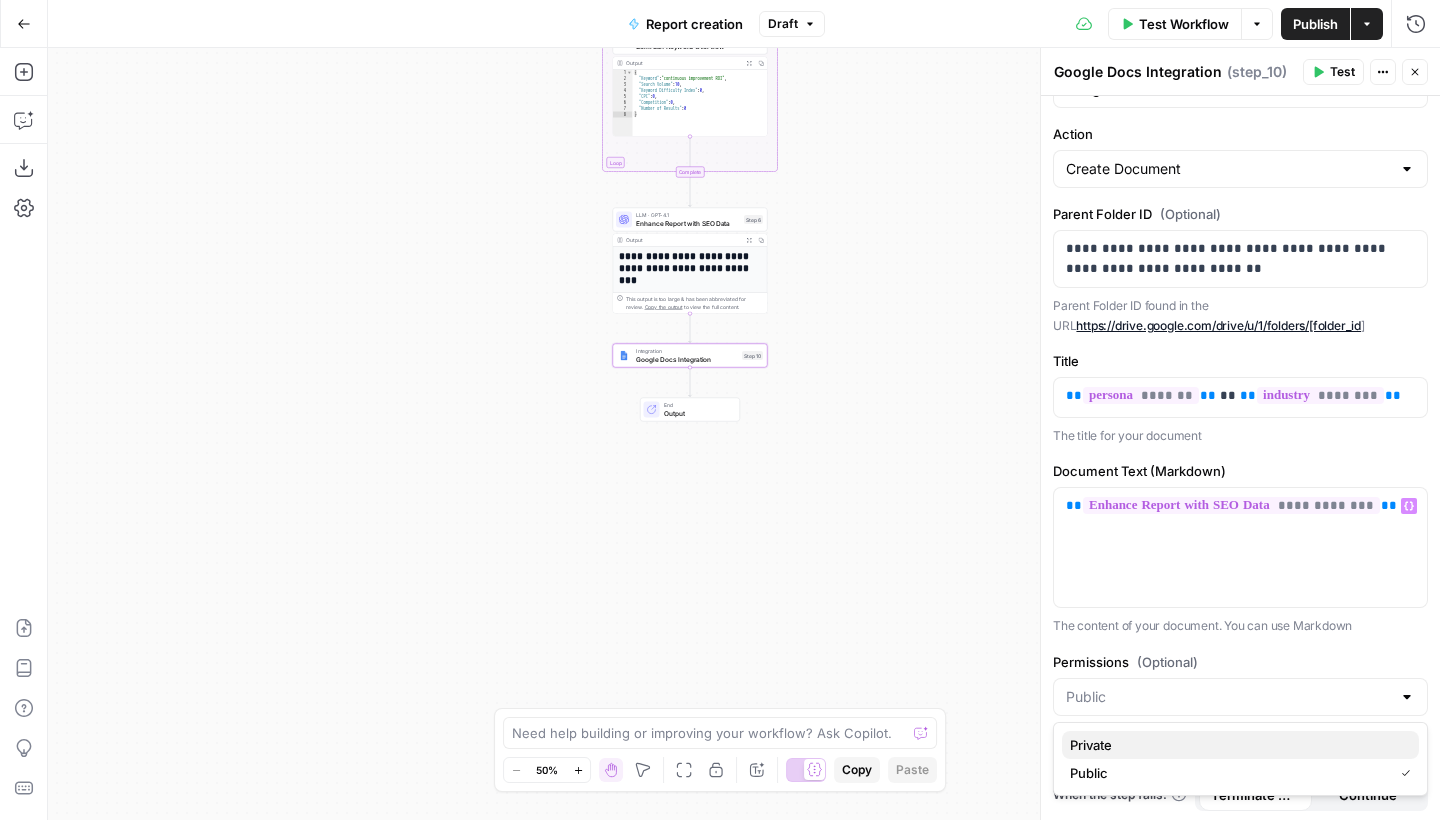 click on "Private" at bounding box center (1236, 745) 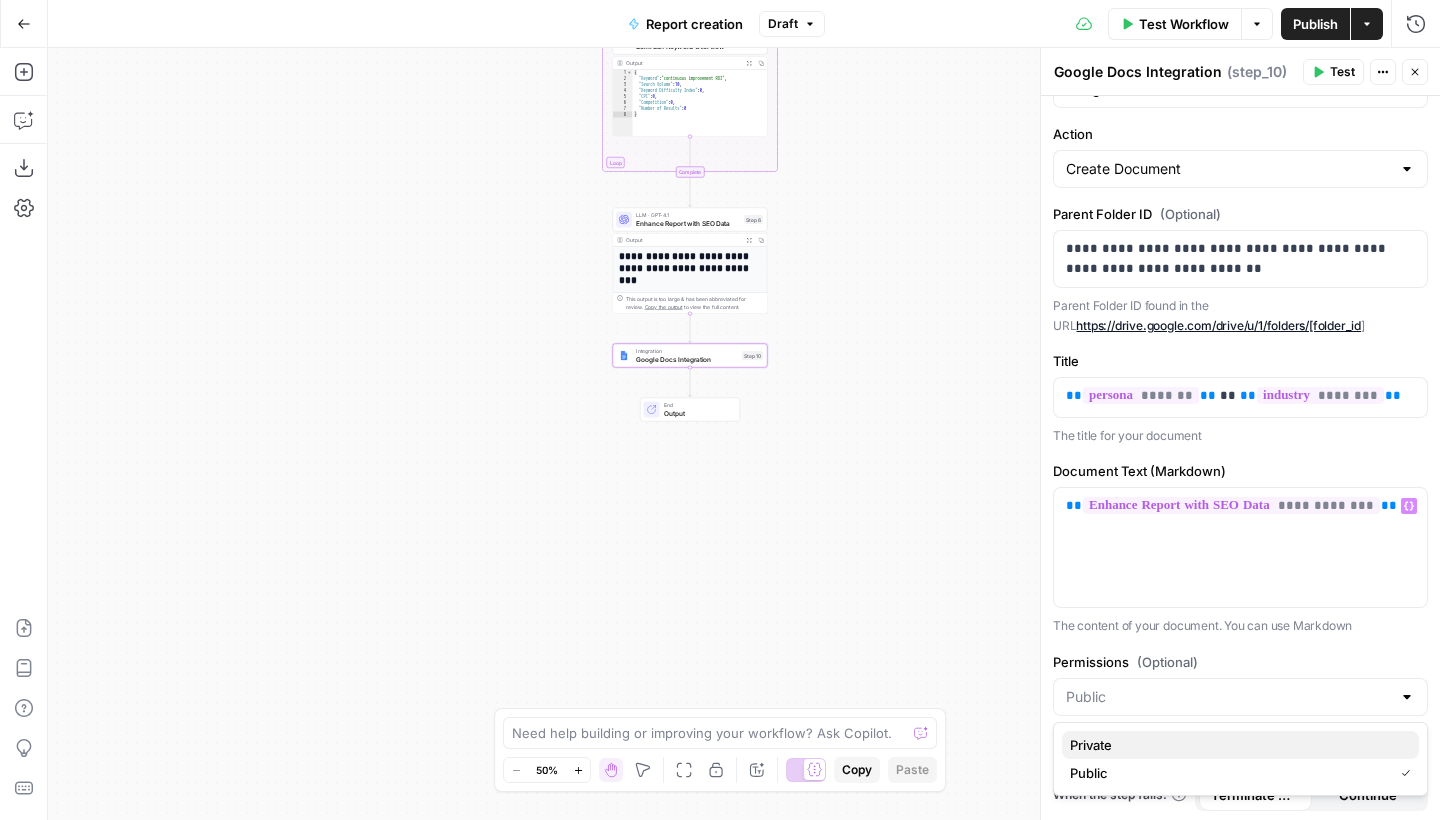 type on "Private" 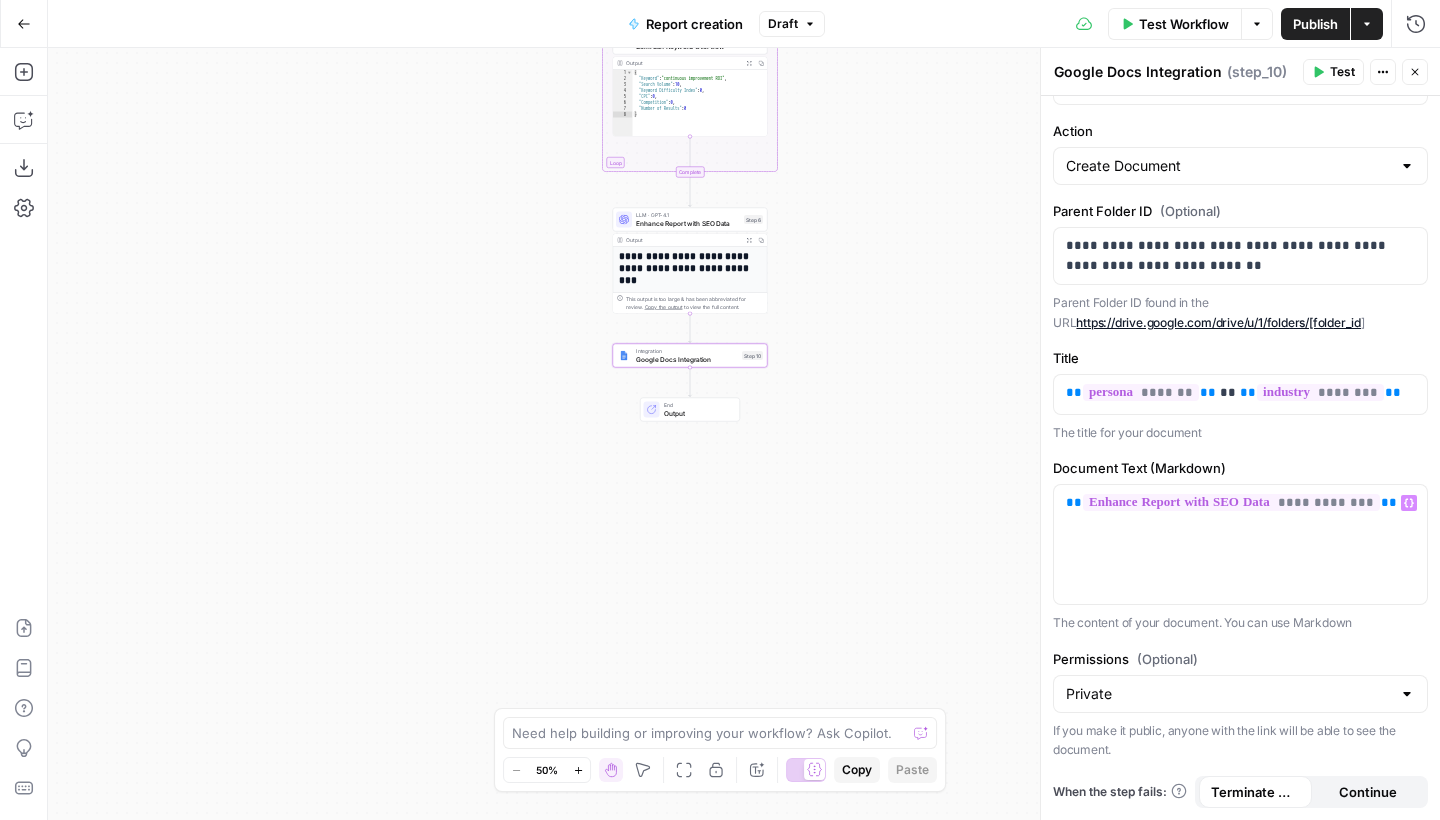 scroll, scrollTop: 64, scrollLeft: 0, axis: vertical 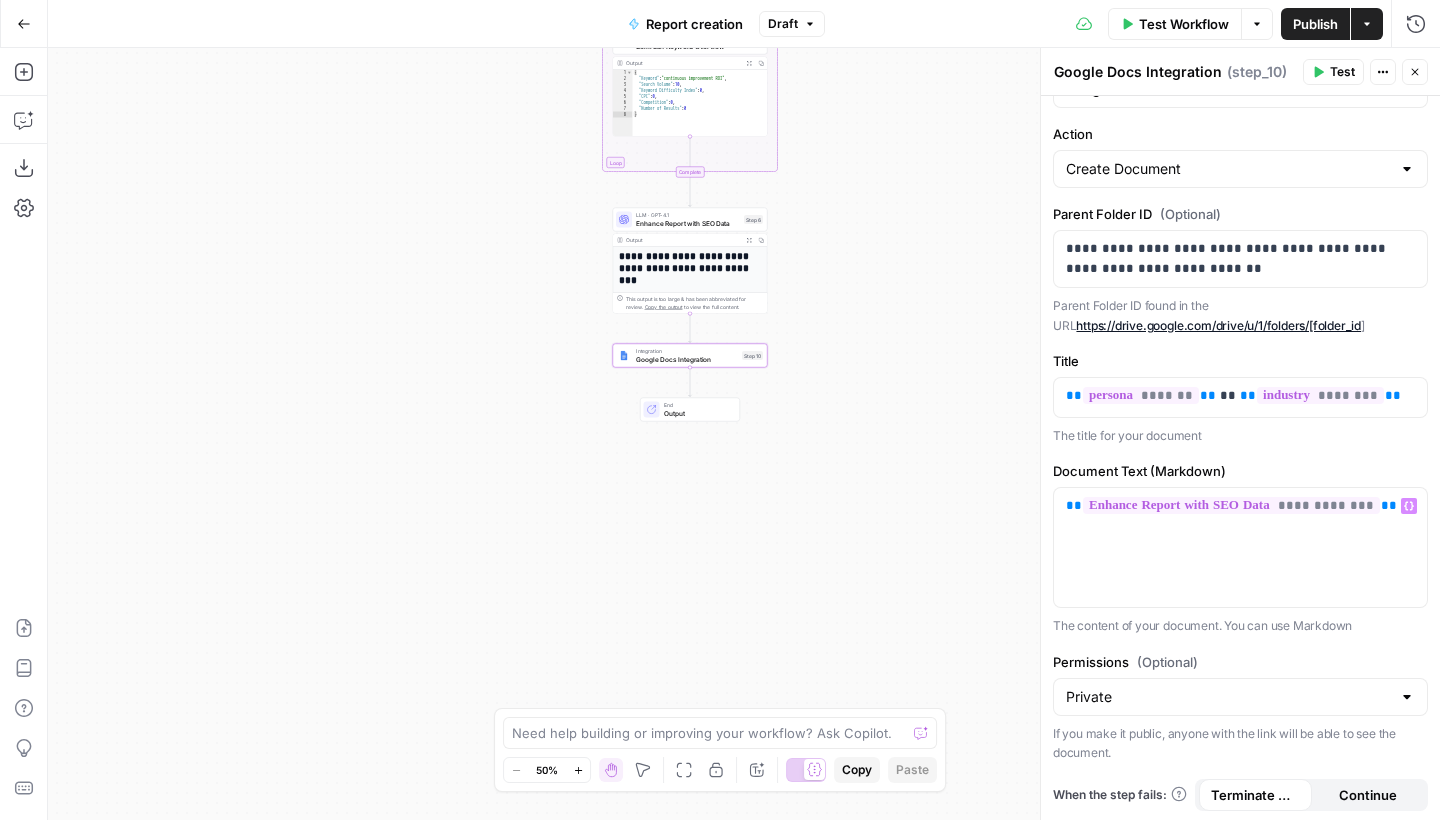 click 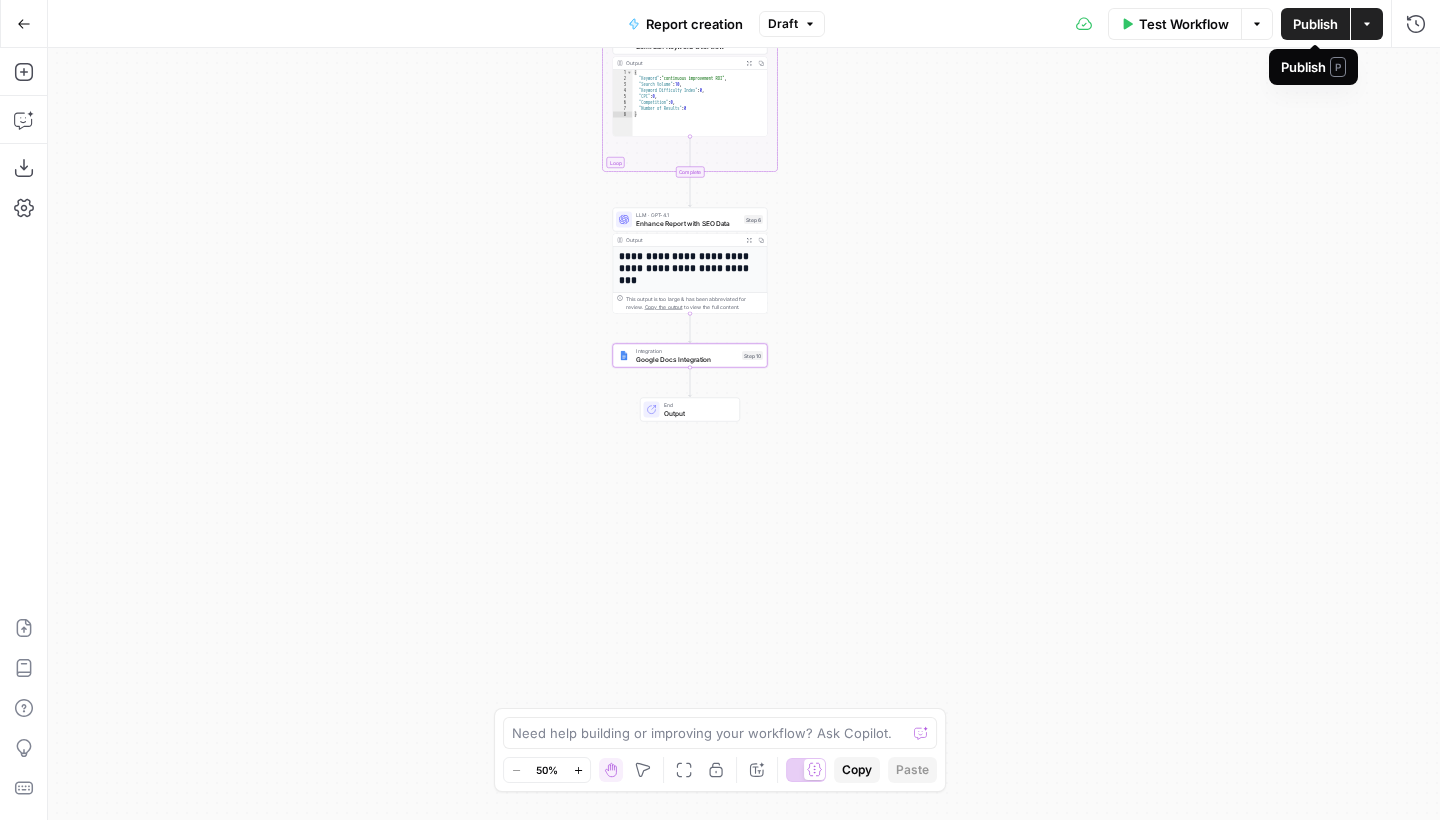 click on "Publish" at bounding box center [1315, 24] 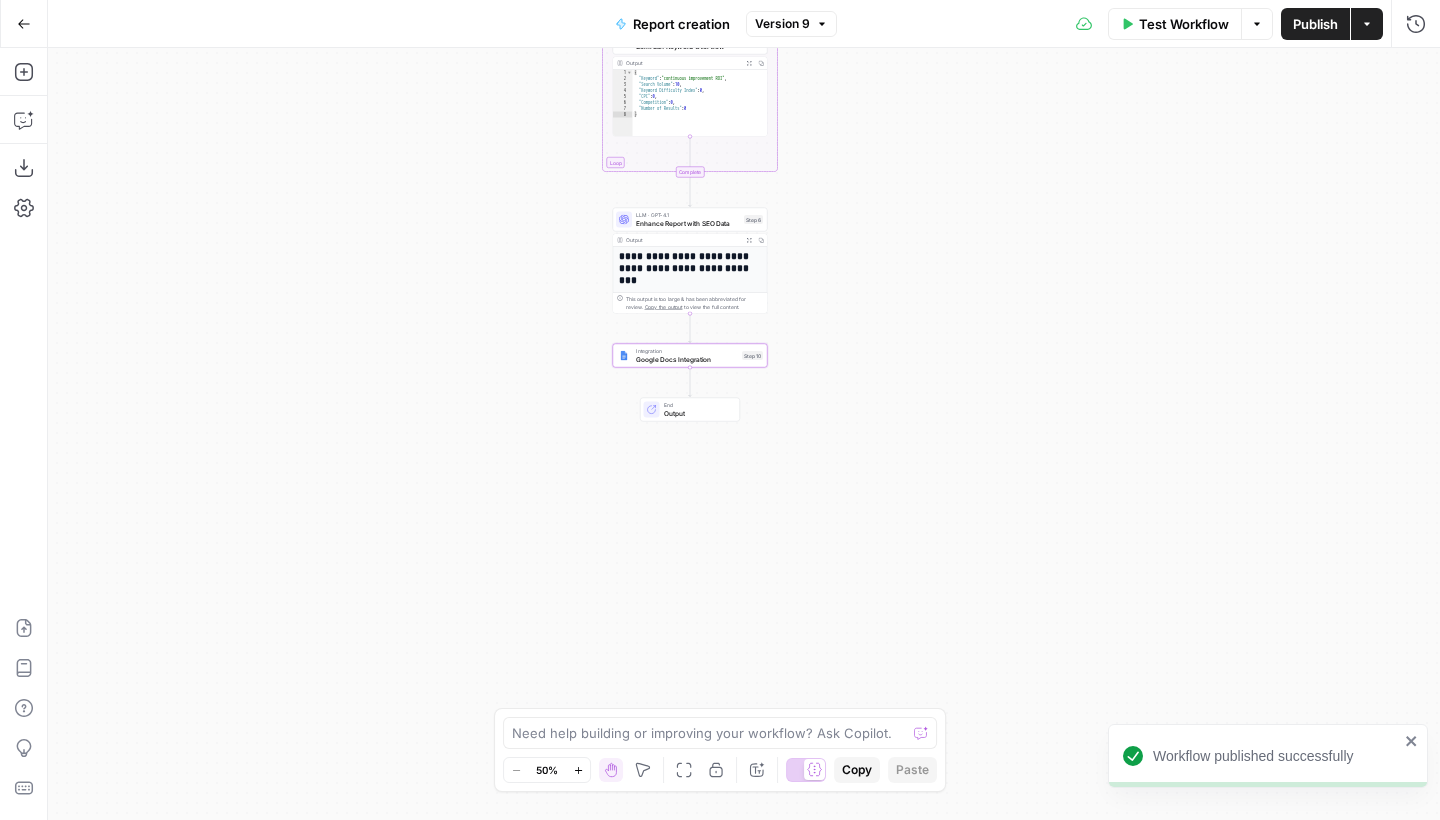 drag, startPoint x: 866, startPoint y: 218, endPoint x: 866, endPoint y: 229, distance: 11 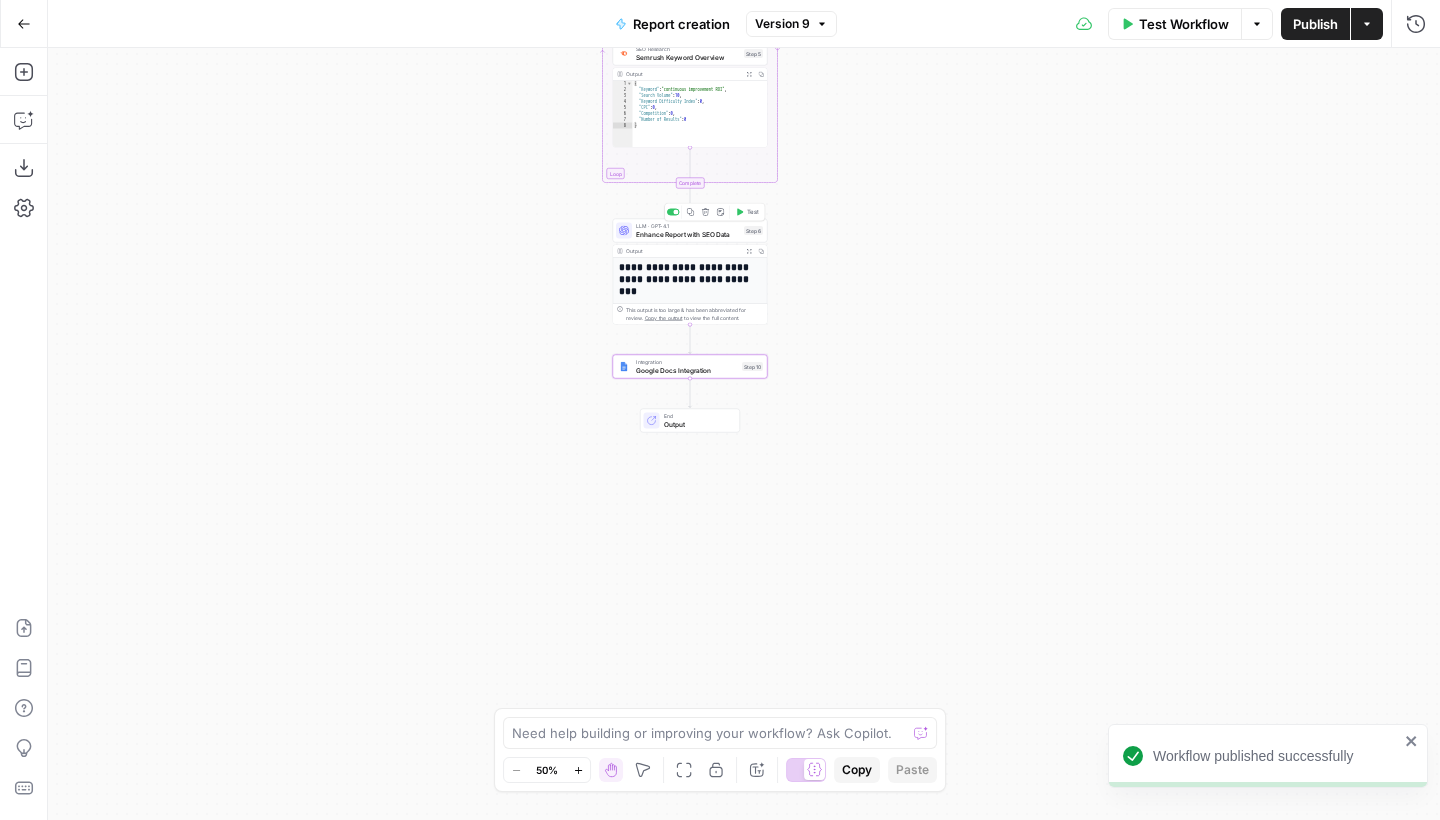 click on "LLM · GPT-4.1 Enhance Report with SEO Data Step 6 Copy step Delete step Add Note Test" at bounding box center (690, 231) 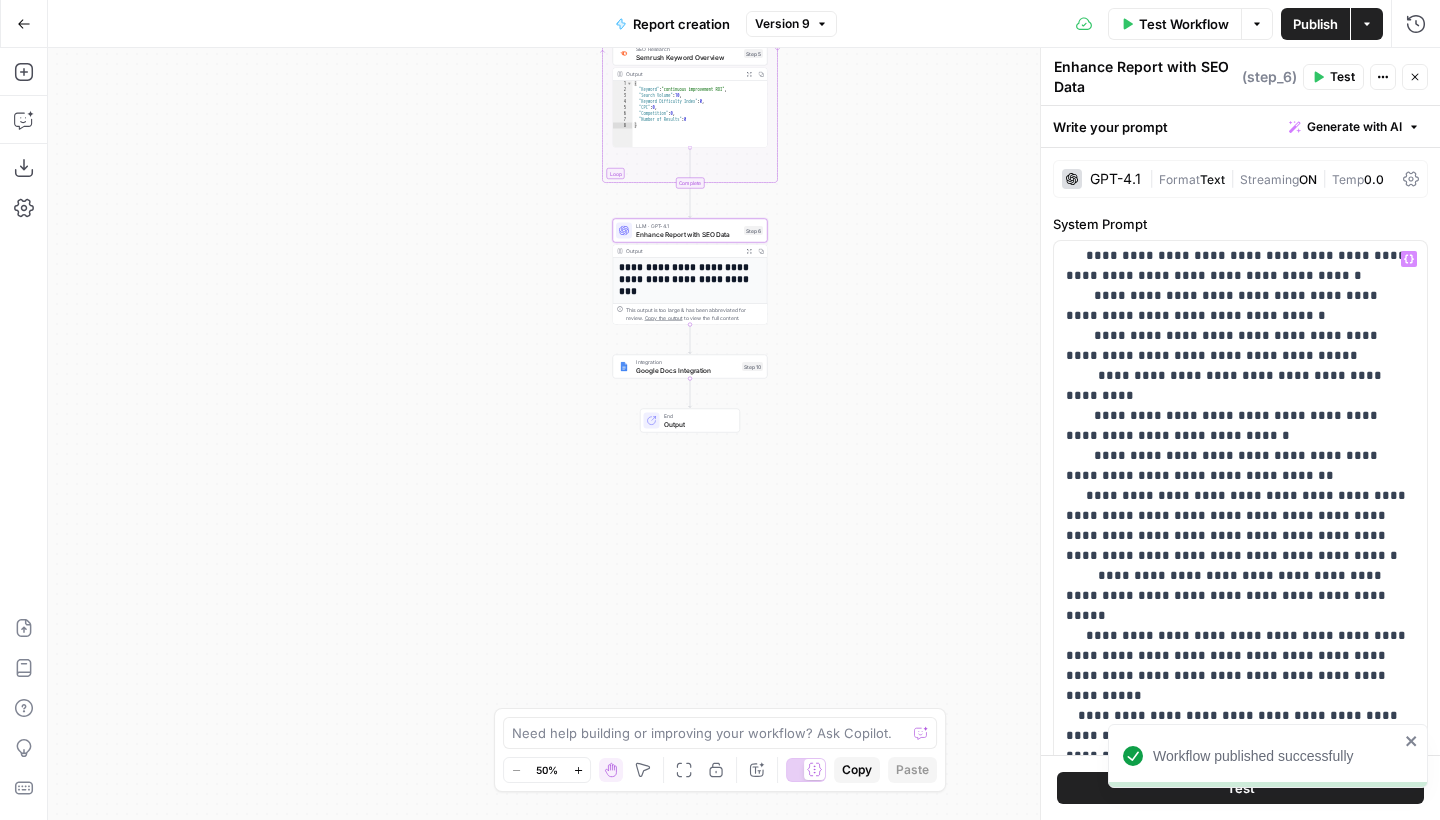 scroll, scrollTop: 603, scrollLeft: 0, axis: vertical 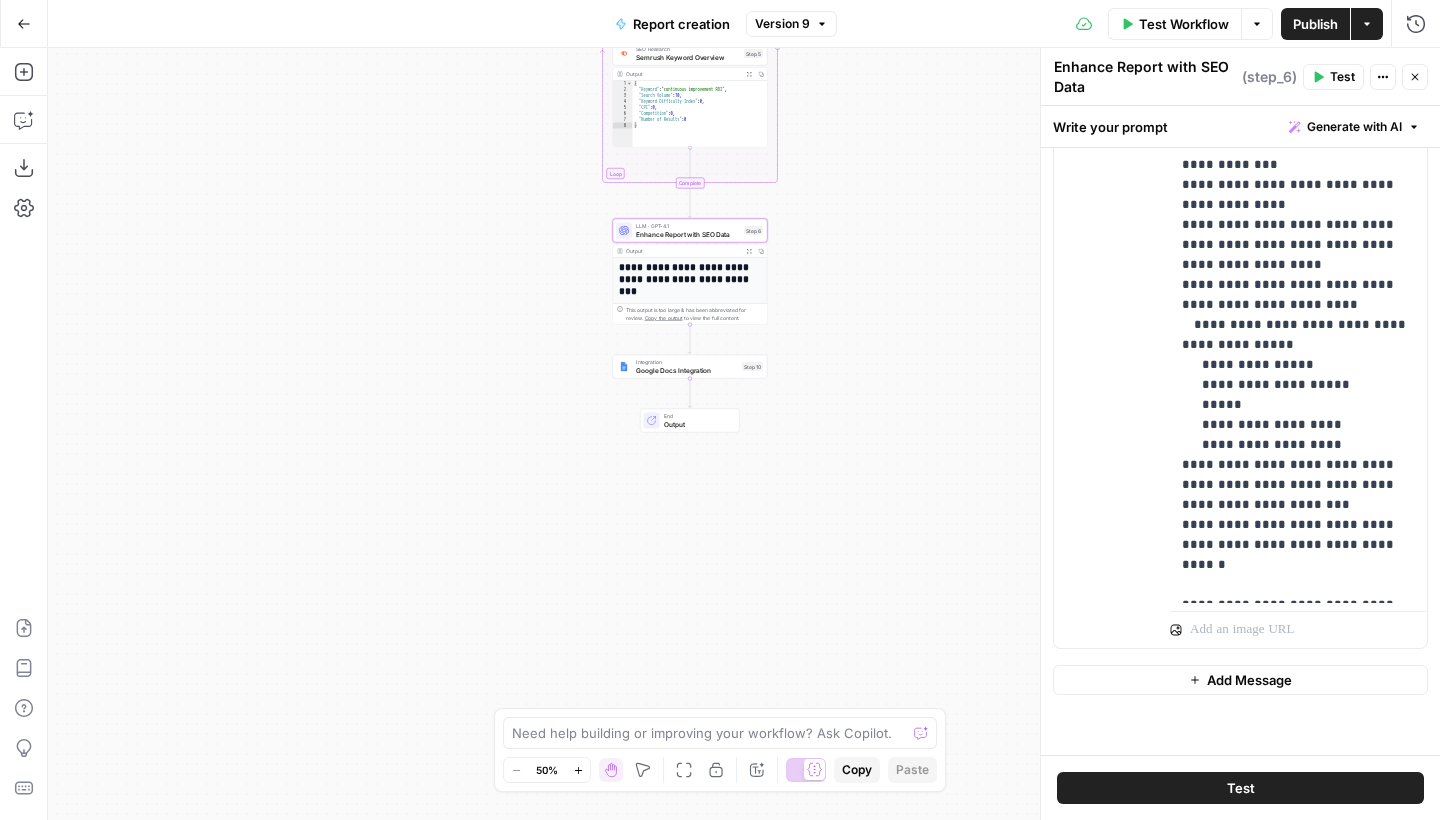 click on "Close" at bounding box center [1415, 77] 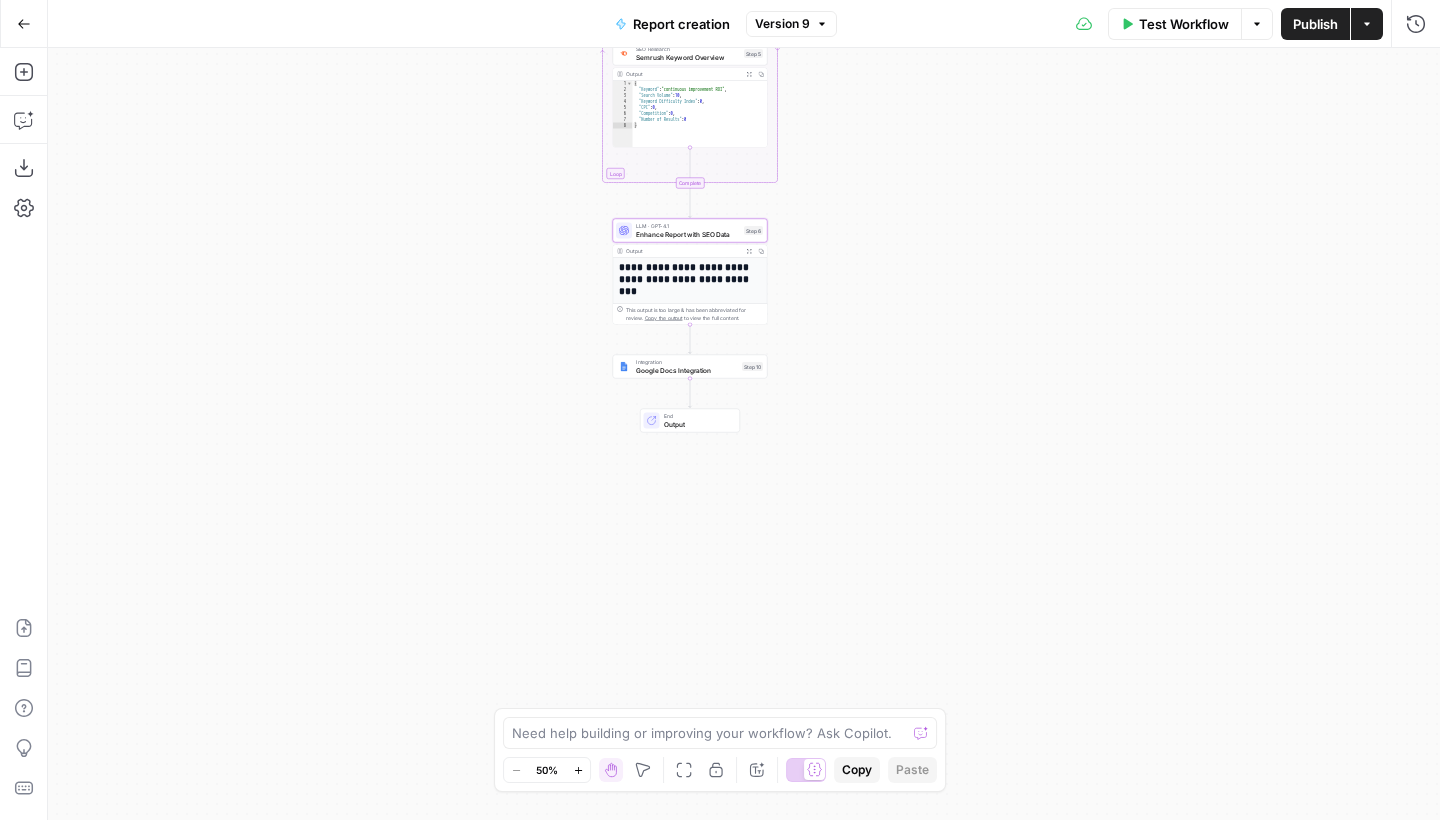 click on "Version 9" at bounding box center [782, 24] 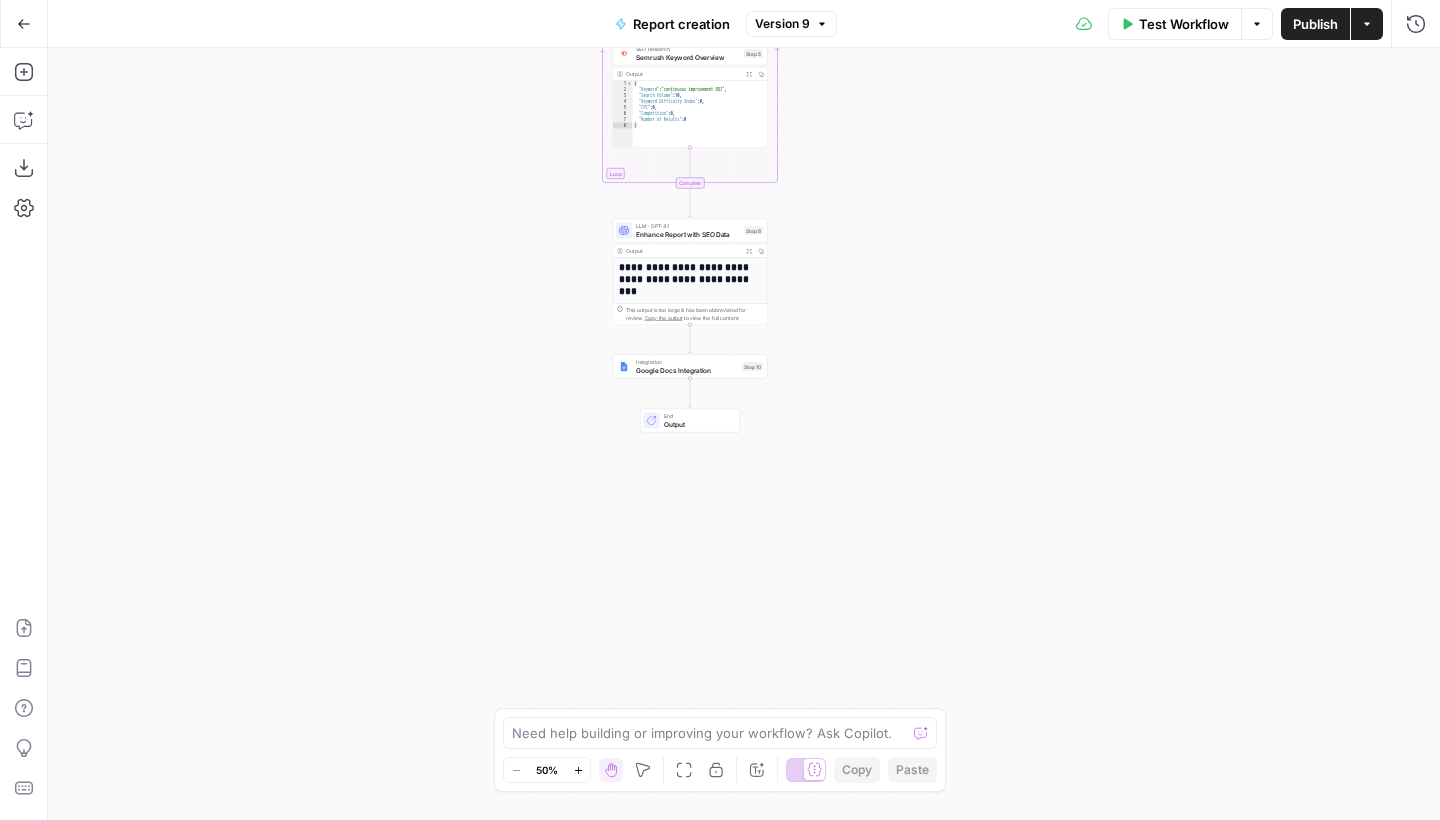 click 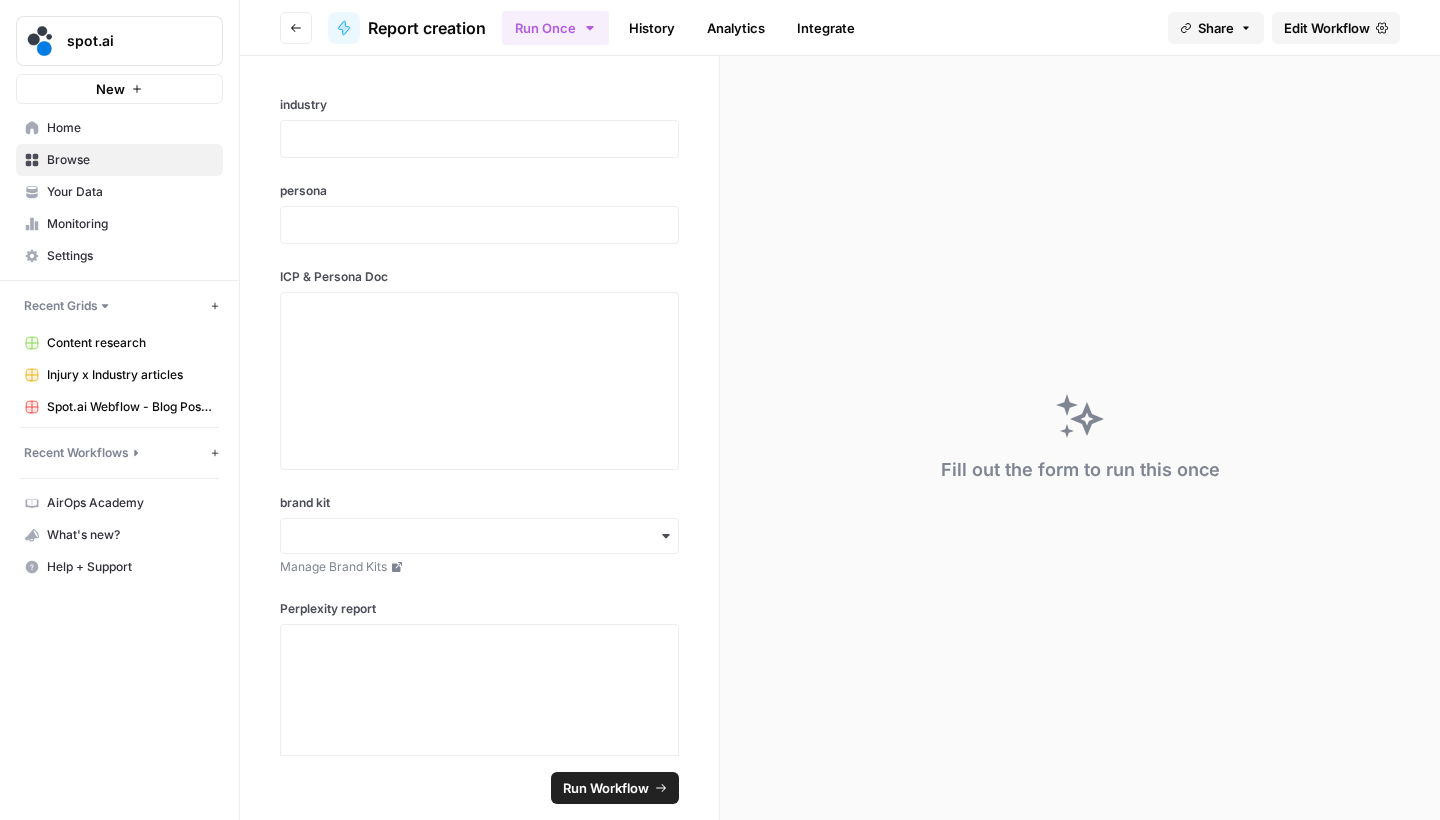 click 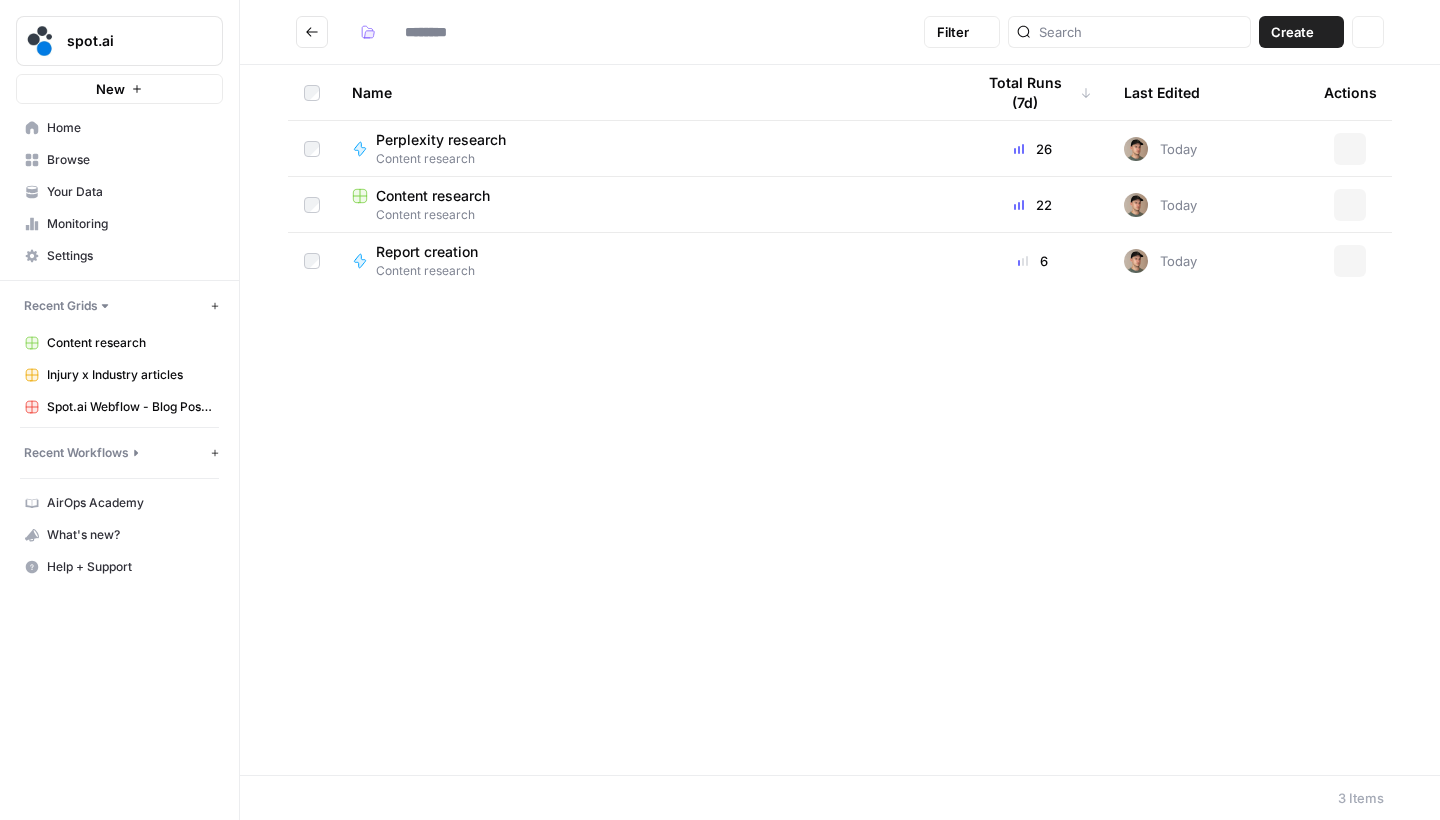 type on "**********" 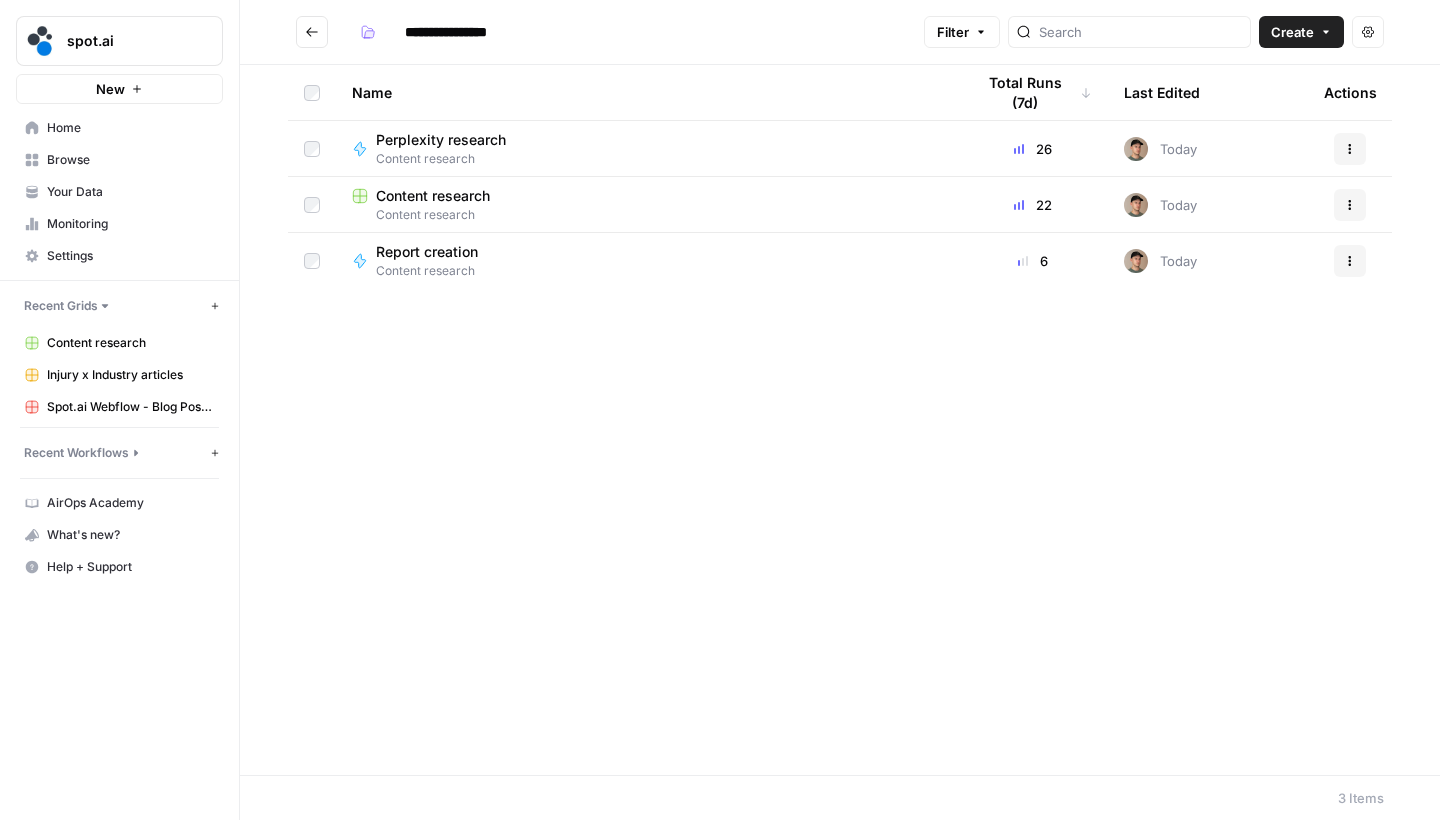 click at bounding box center [312, 32] 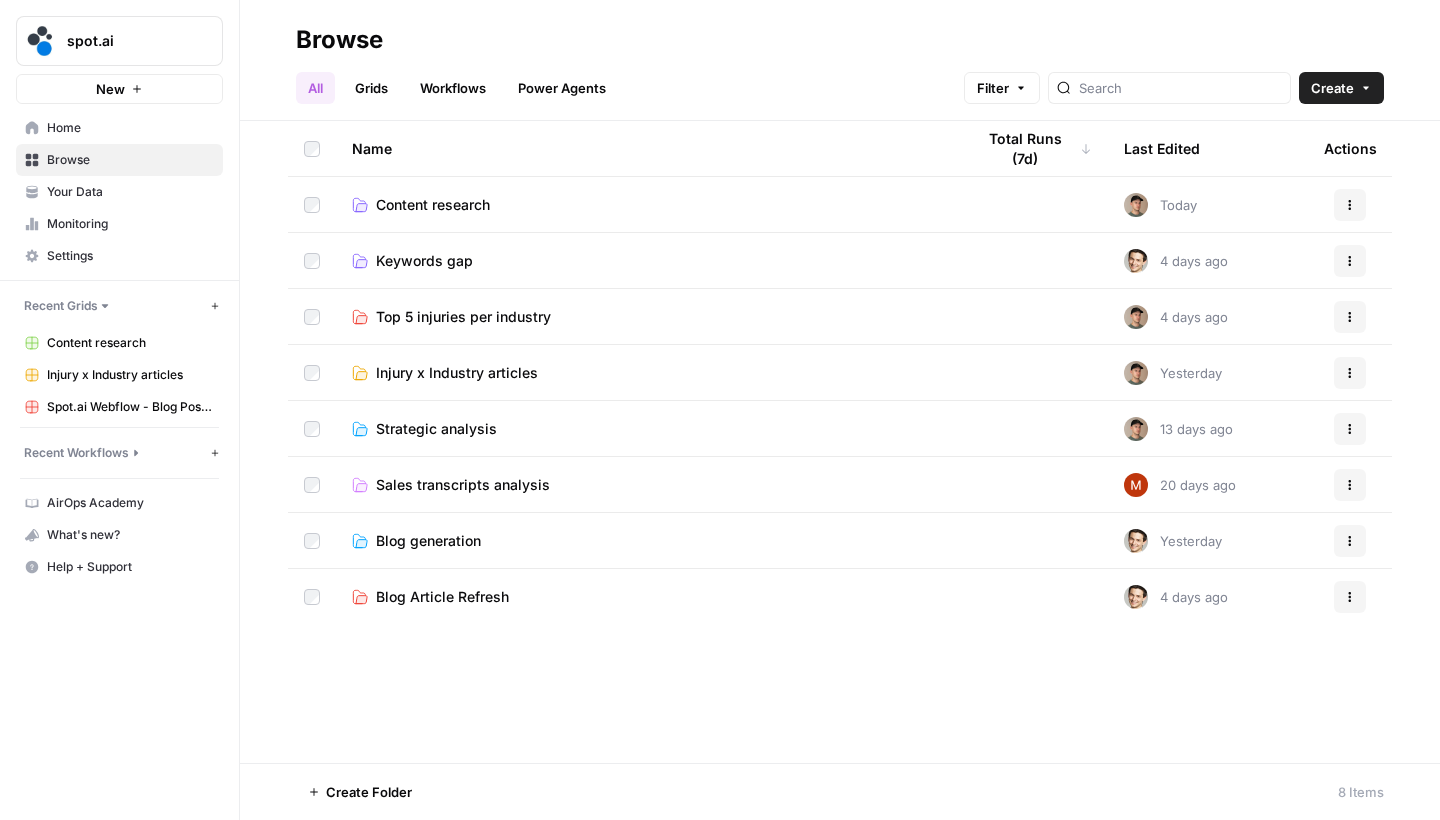 click on "Content research" at bounding box center (433, 205) 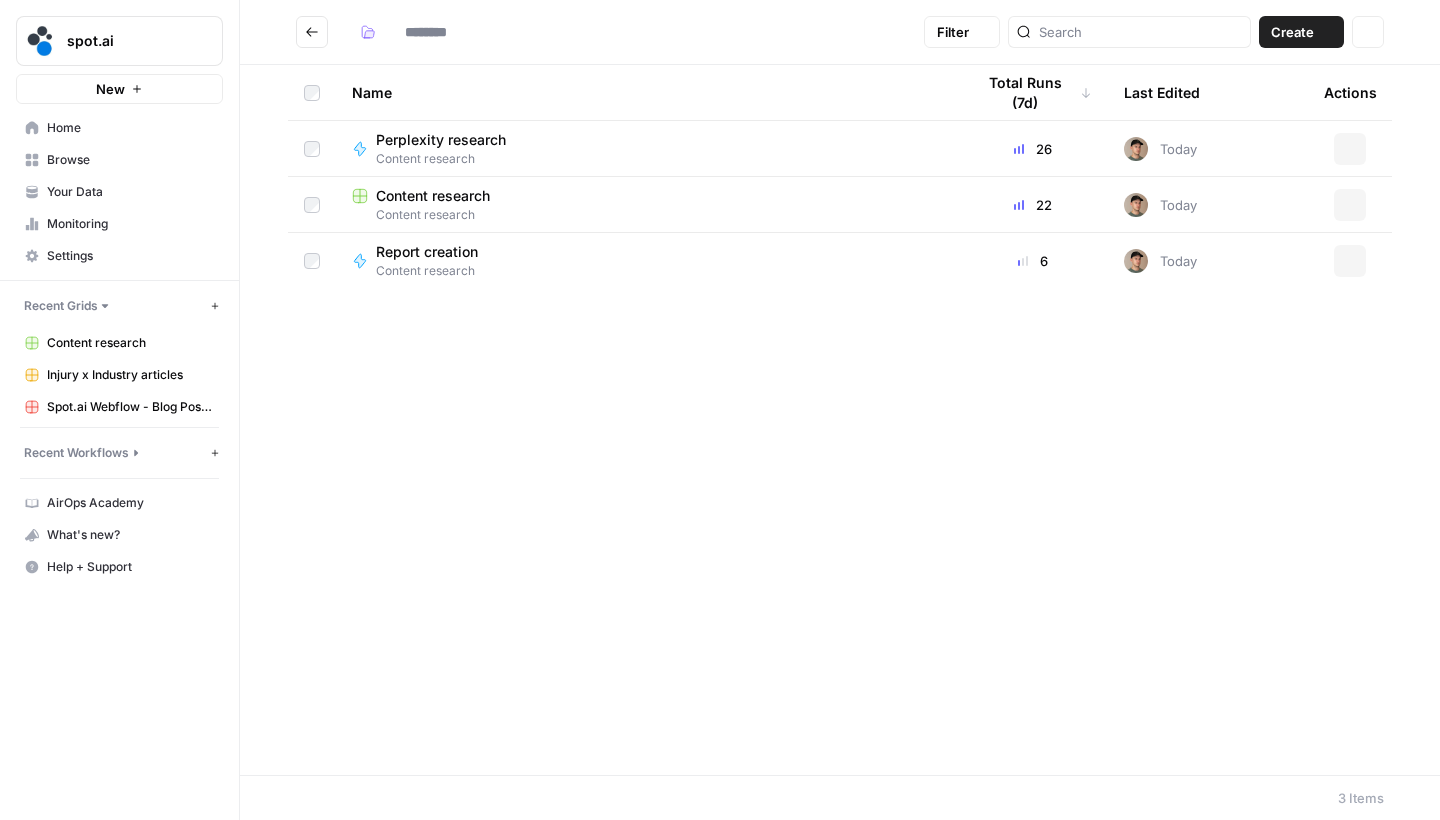 type on "**********" 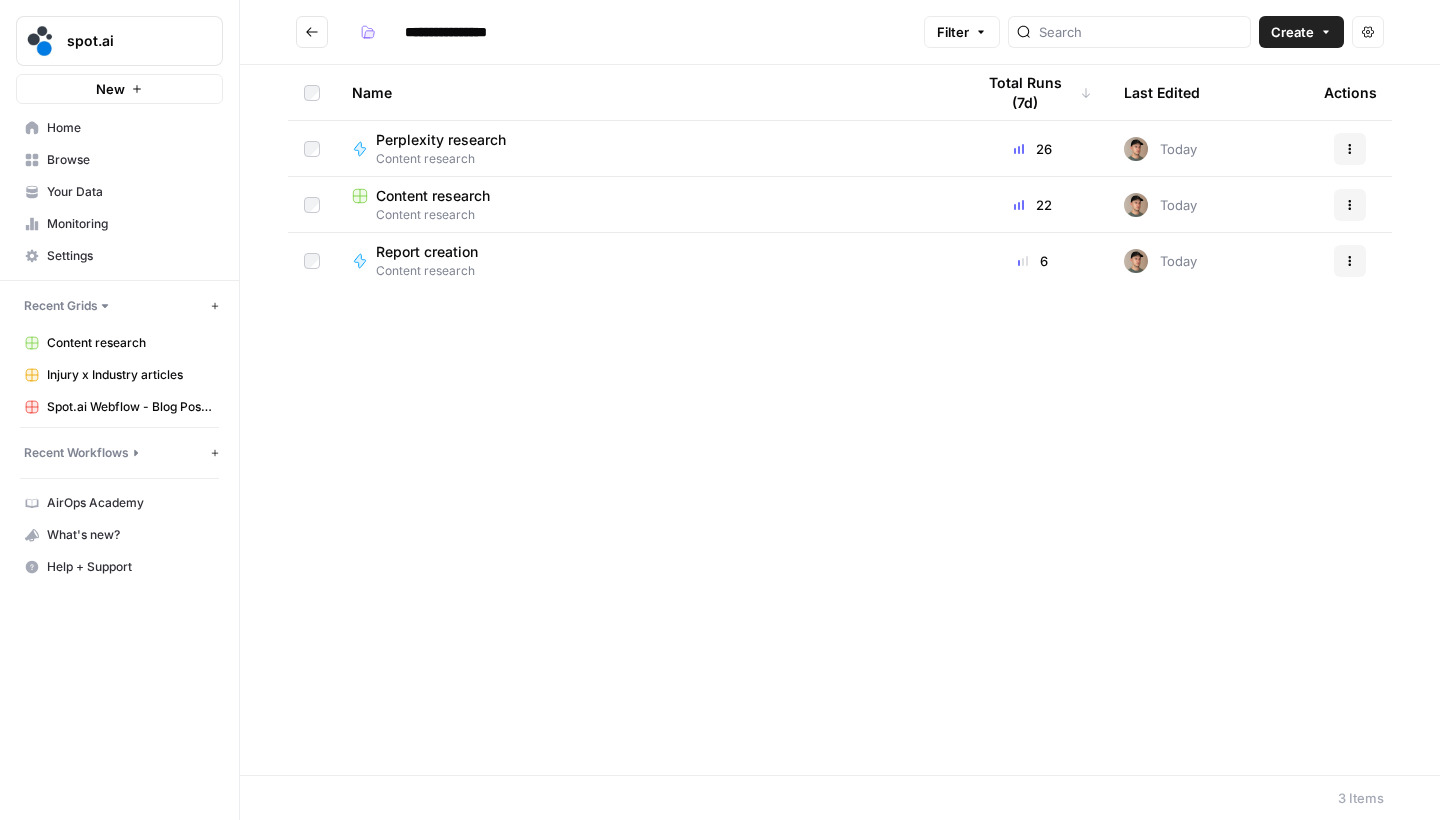 click on "Name Total Runs (7d) Last Edited Actions Perplexity research Content research 26 Today Actions Content research Content research 22 Today Actions Report creation Content research 6 Today Actions" at bounding box center (840, 420) 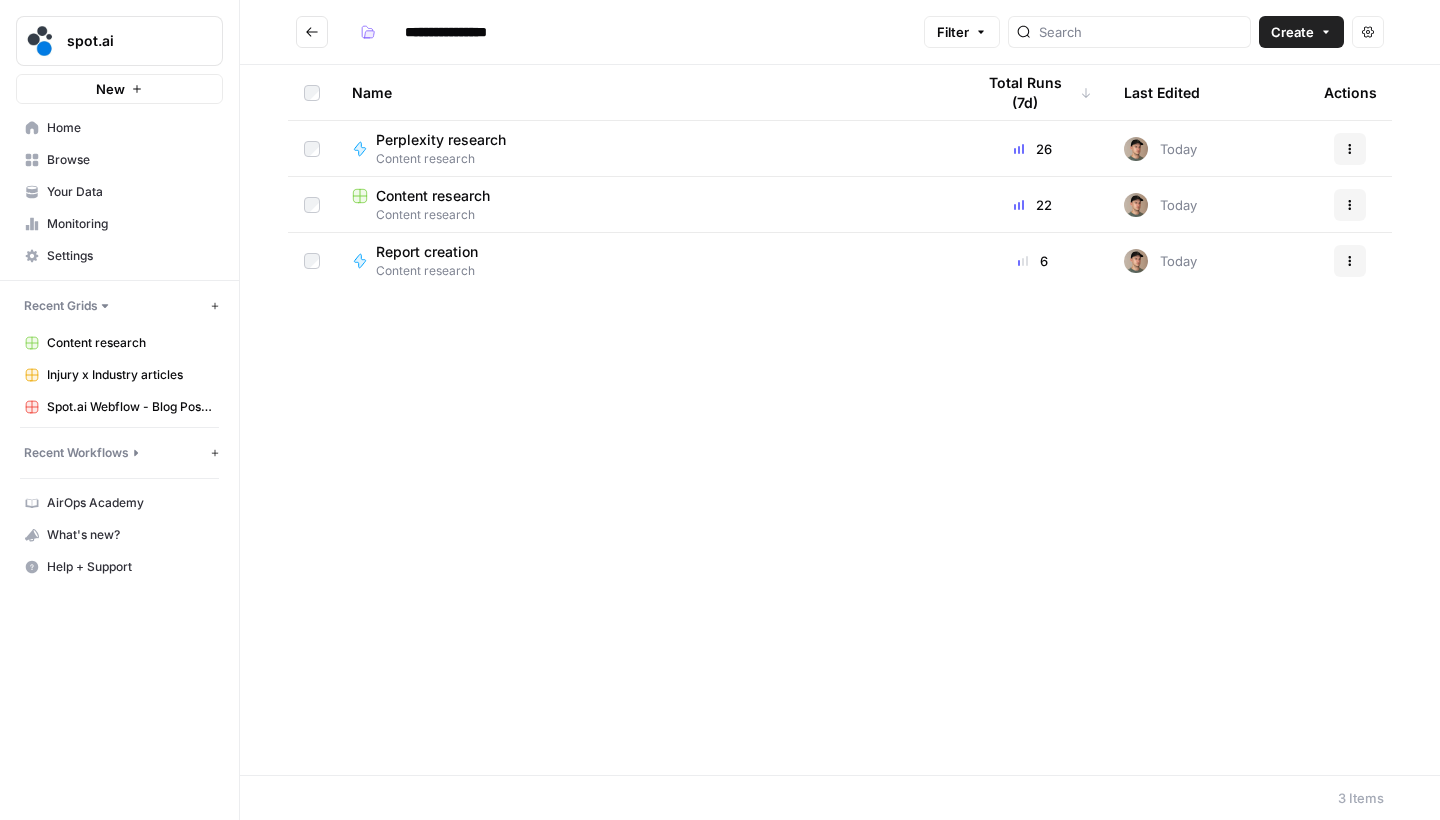 drag, startPoint x: 502, startPoint y: 425, endPoint x: 517, endPoint y: 392, distance: 36.249138 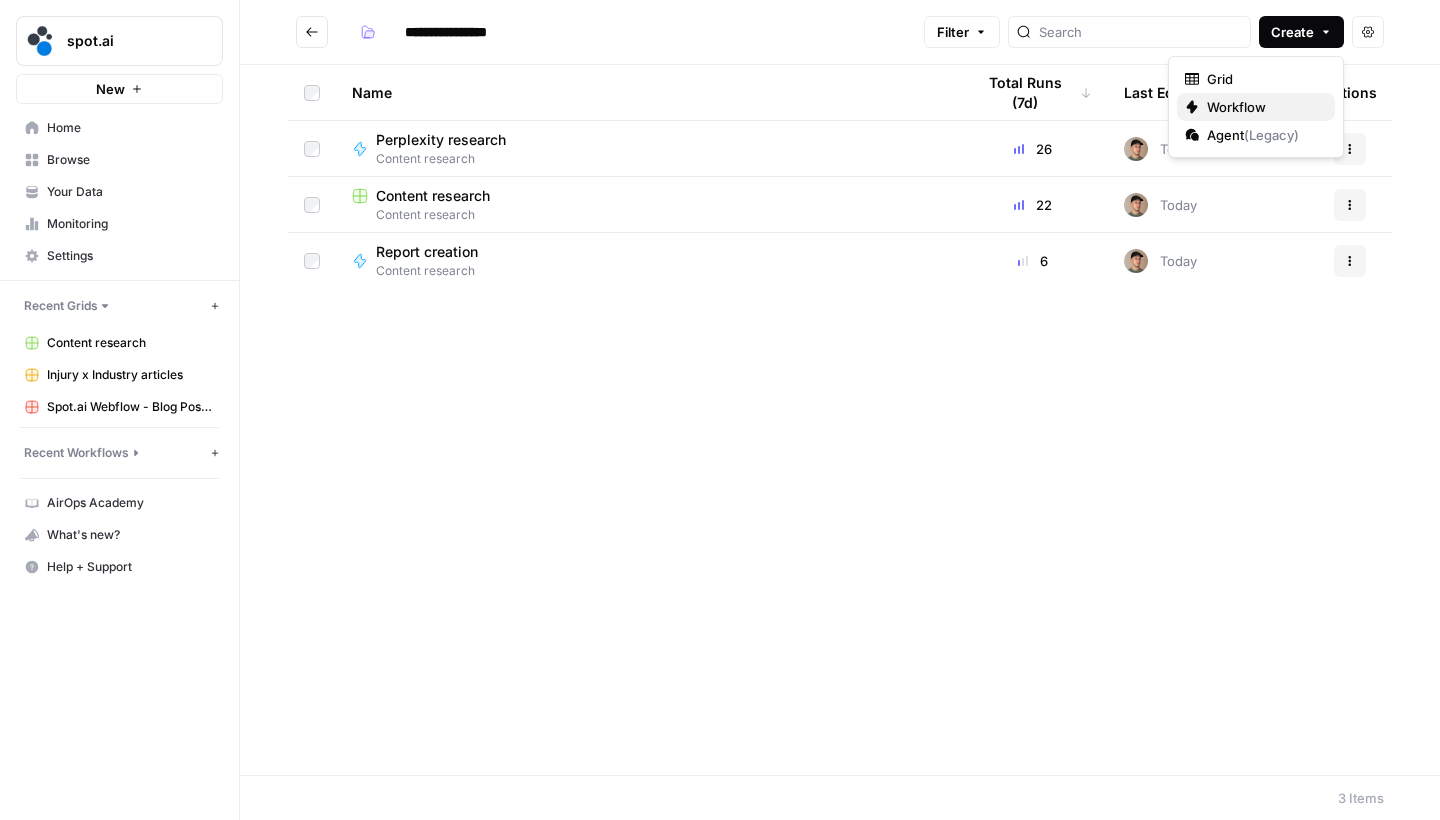 click on "Workflow" at bounding box center (1256, 107) 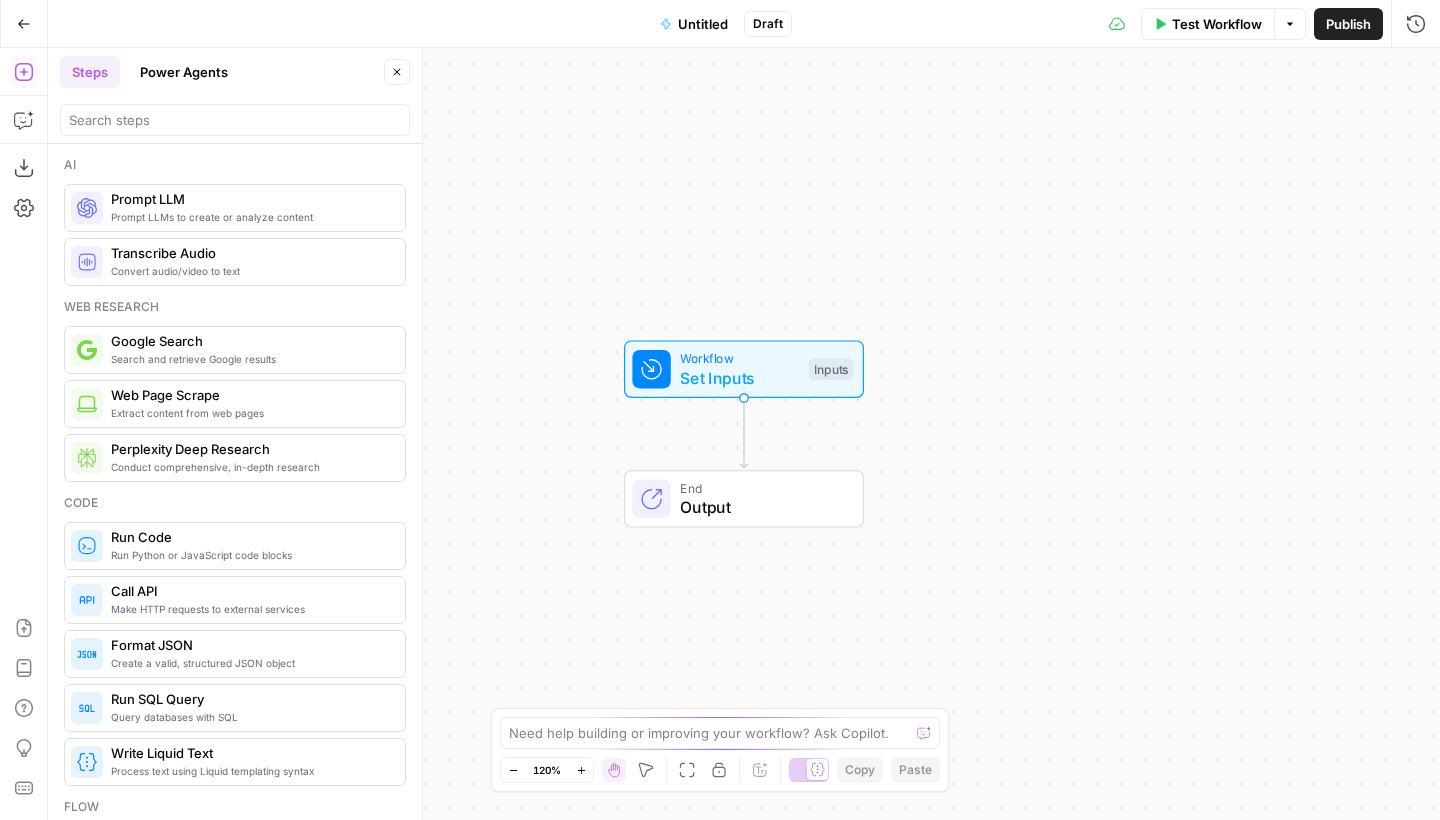 click on "Untitled" at bounding box center [703, 24] 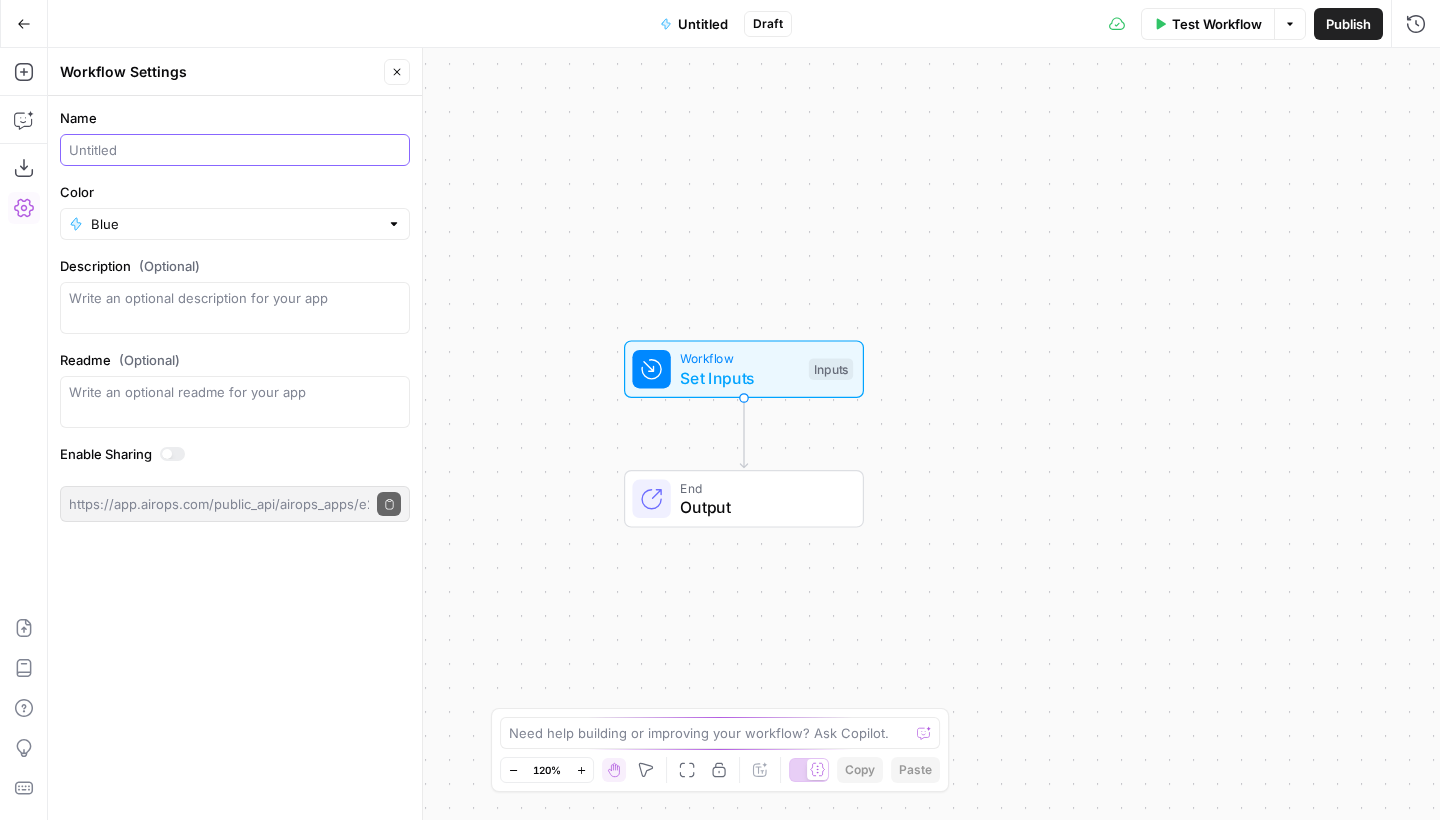 click on "Name" at bounding box center (235, 150) 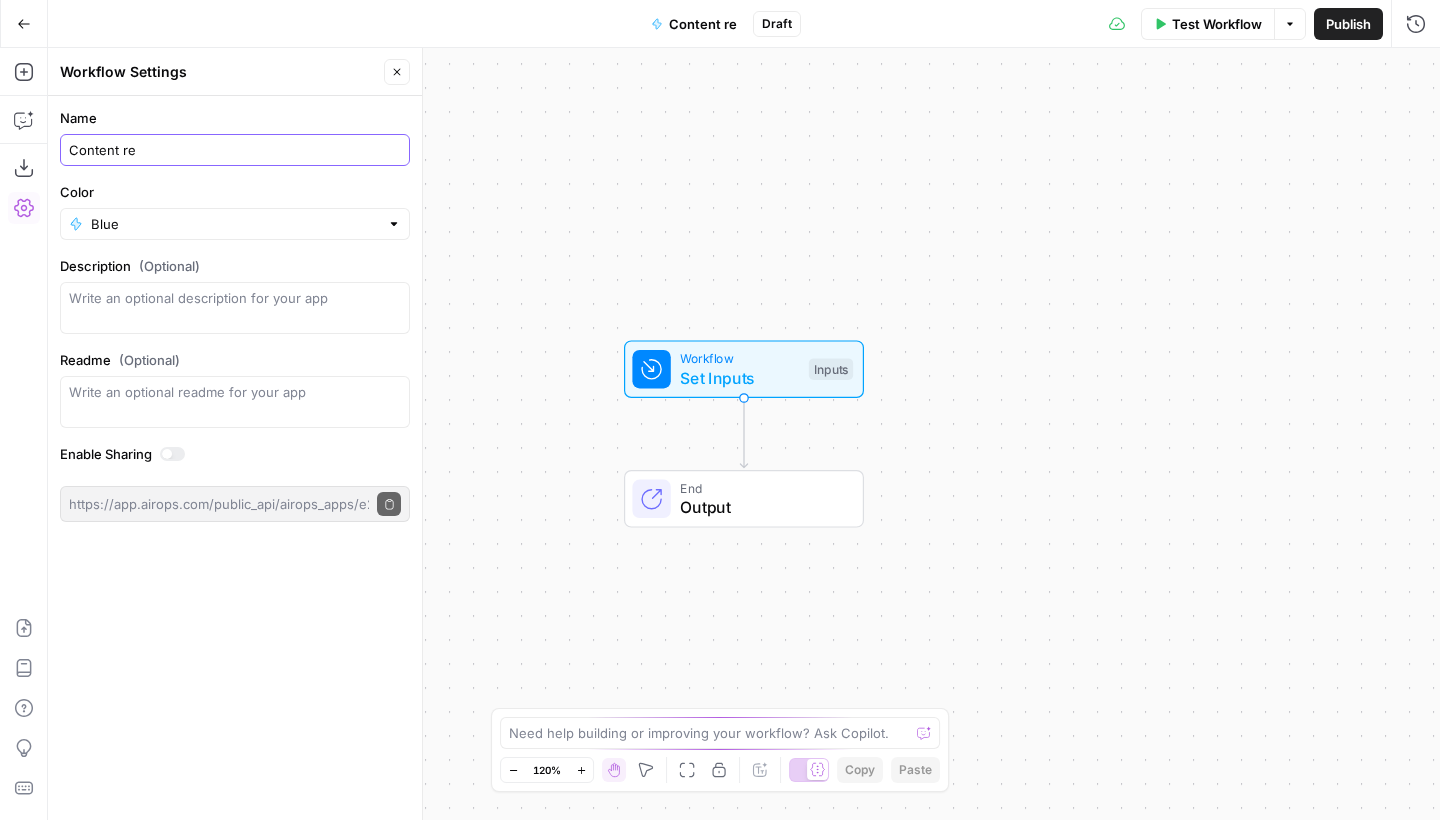 type on "Content re" 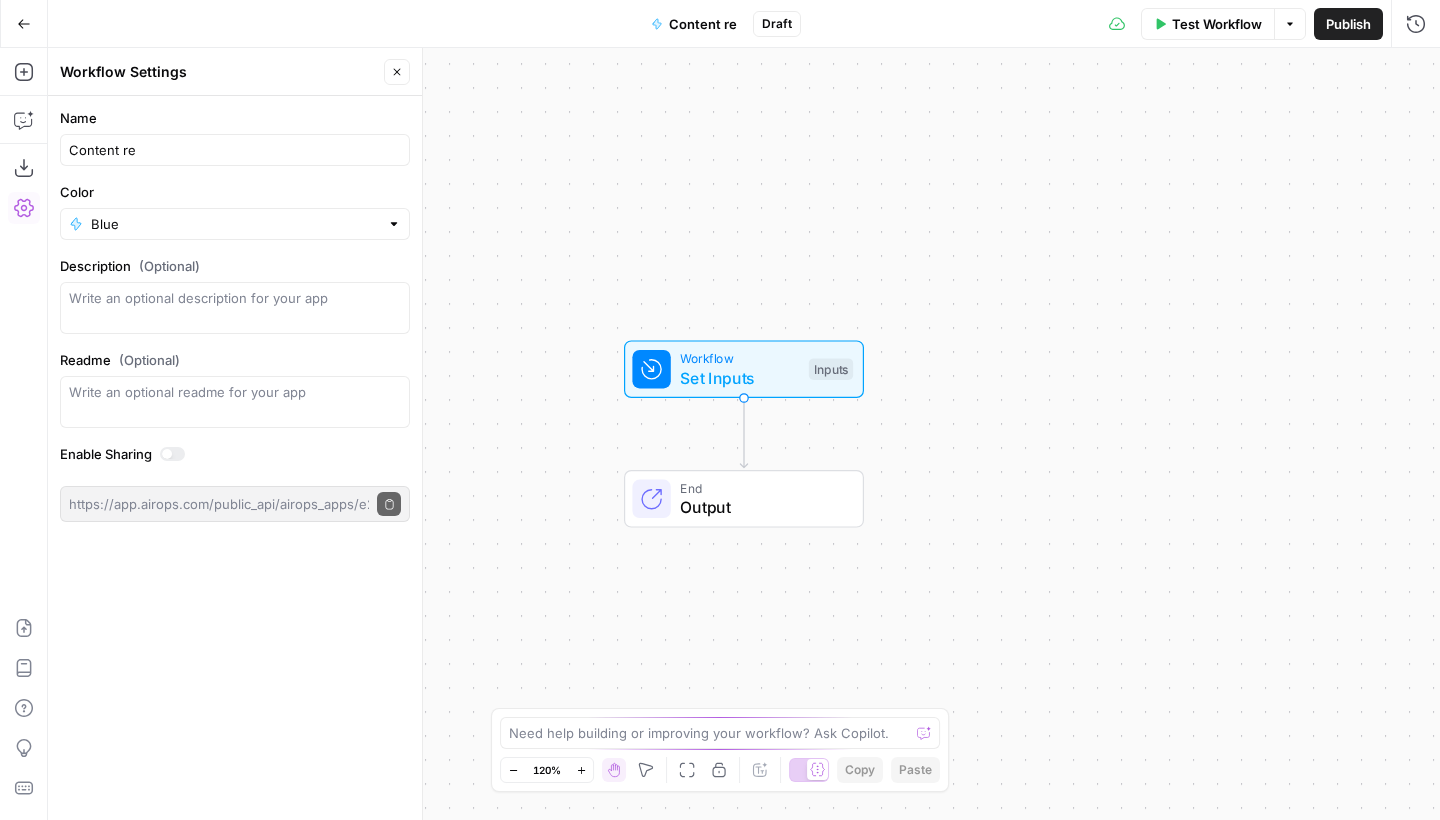 click on "Close" at bounding box center [397, 72] 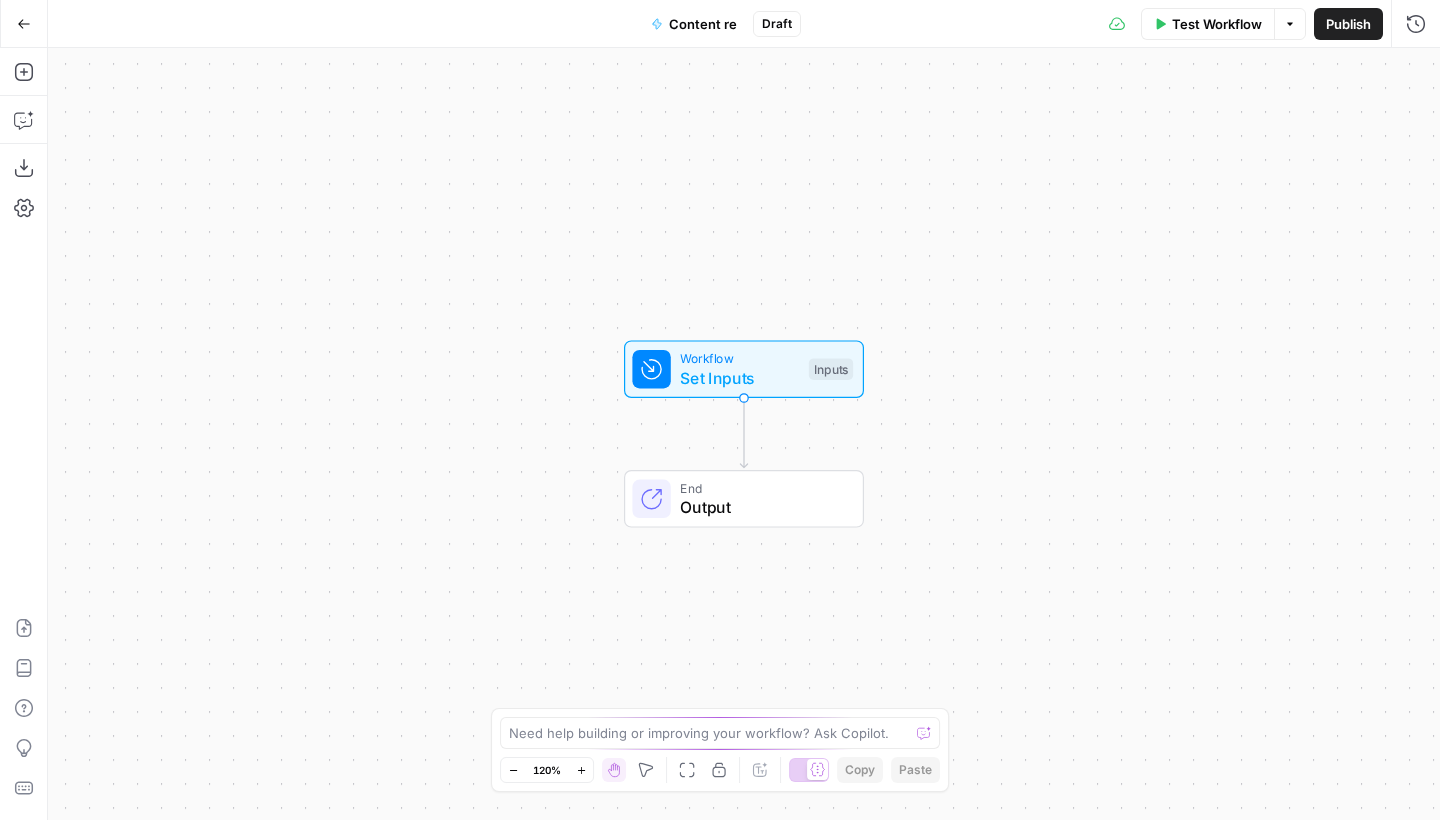 click on "Go Back" at bounding box center (24, 24) 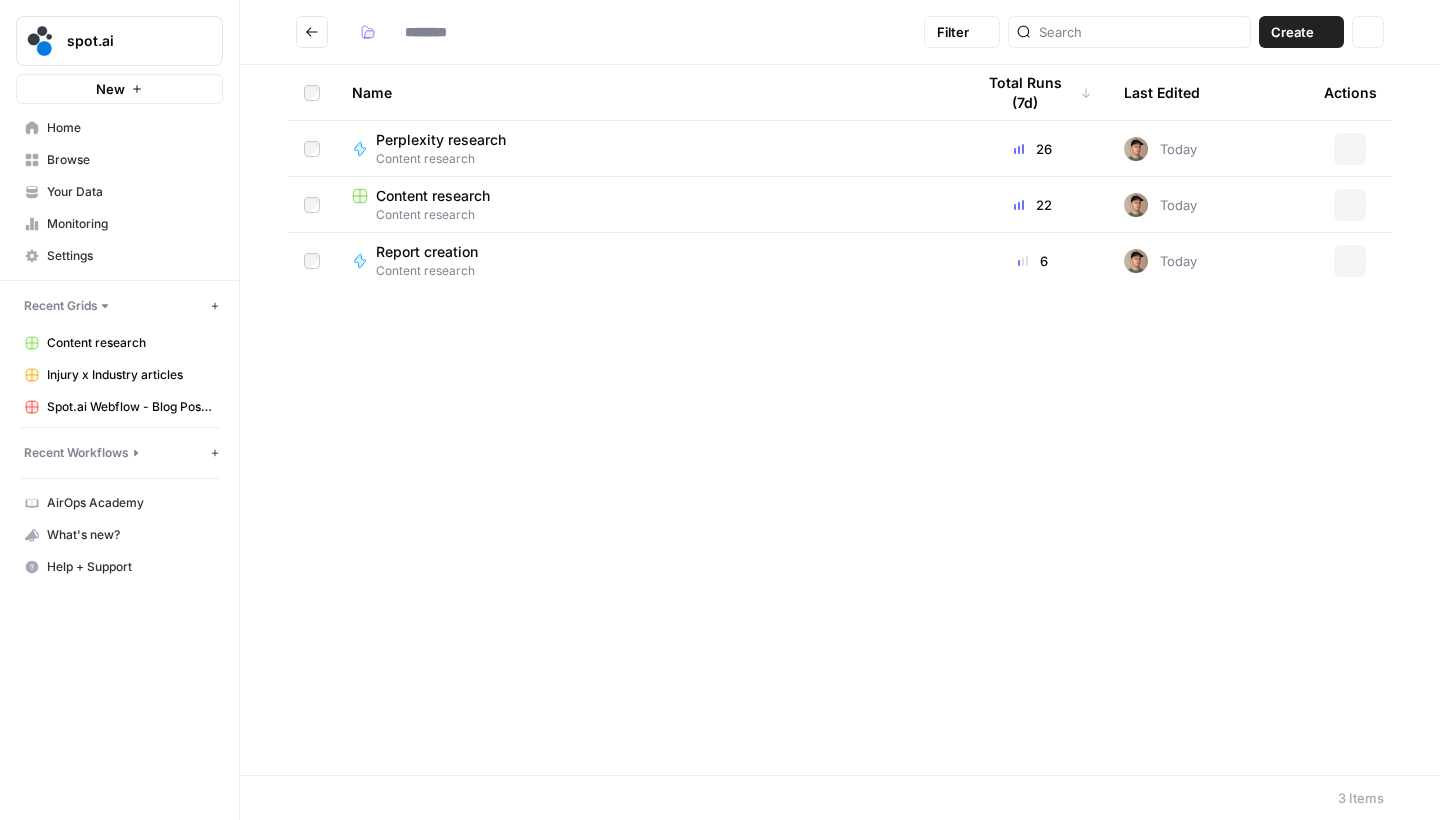type on "**********" 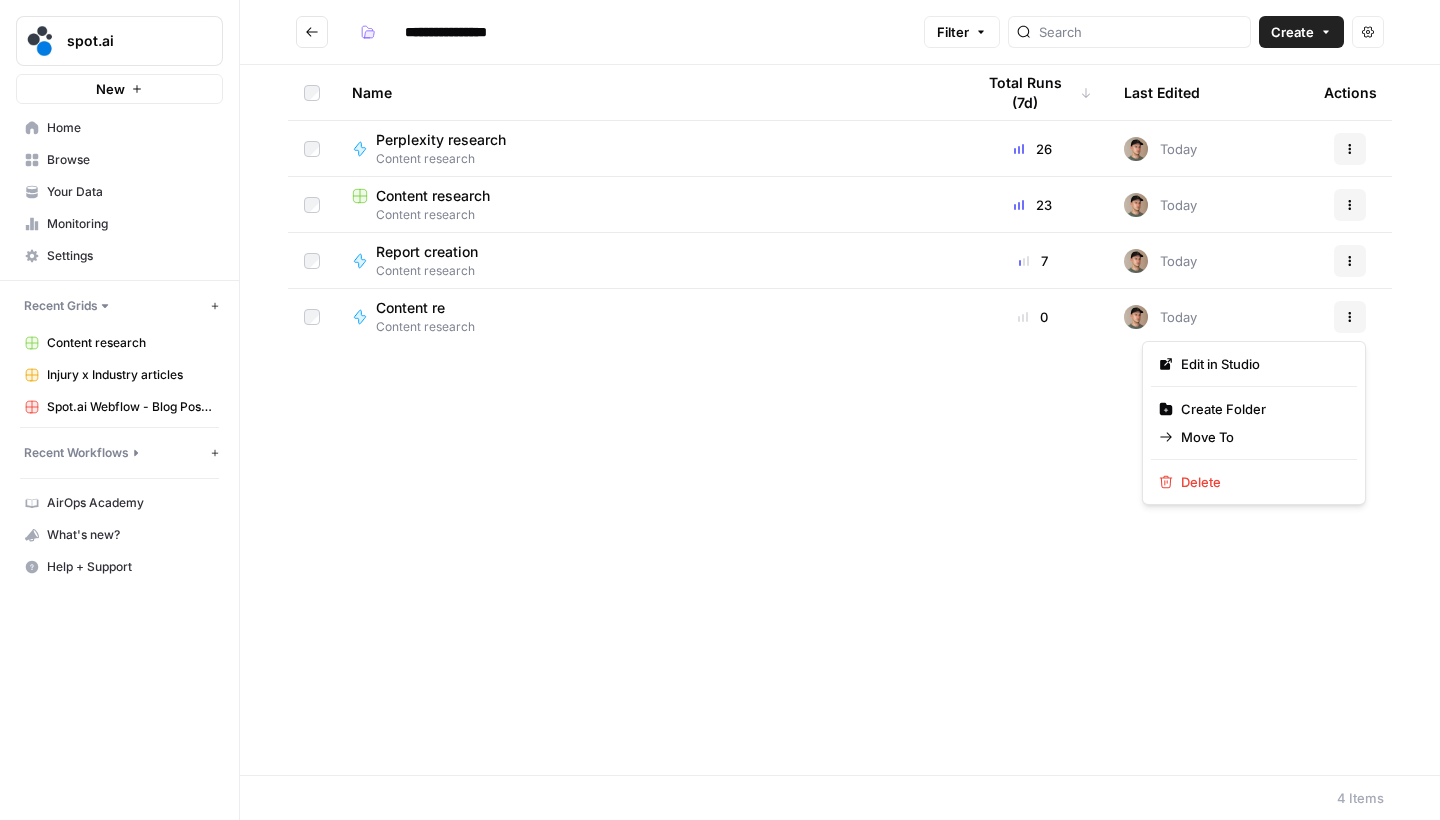 click 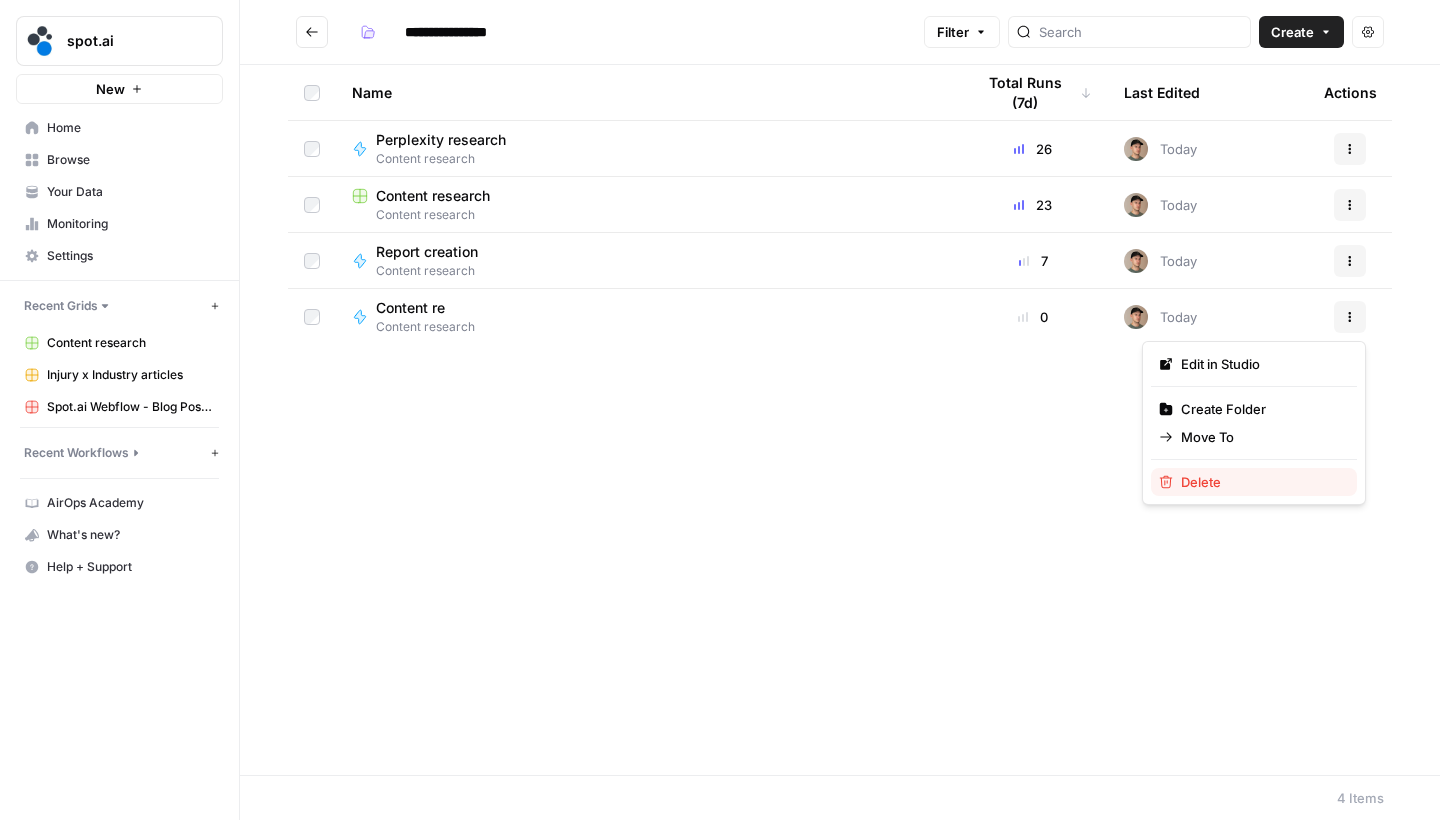 click on "Delete" at bounding box center (1261, 482) 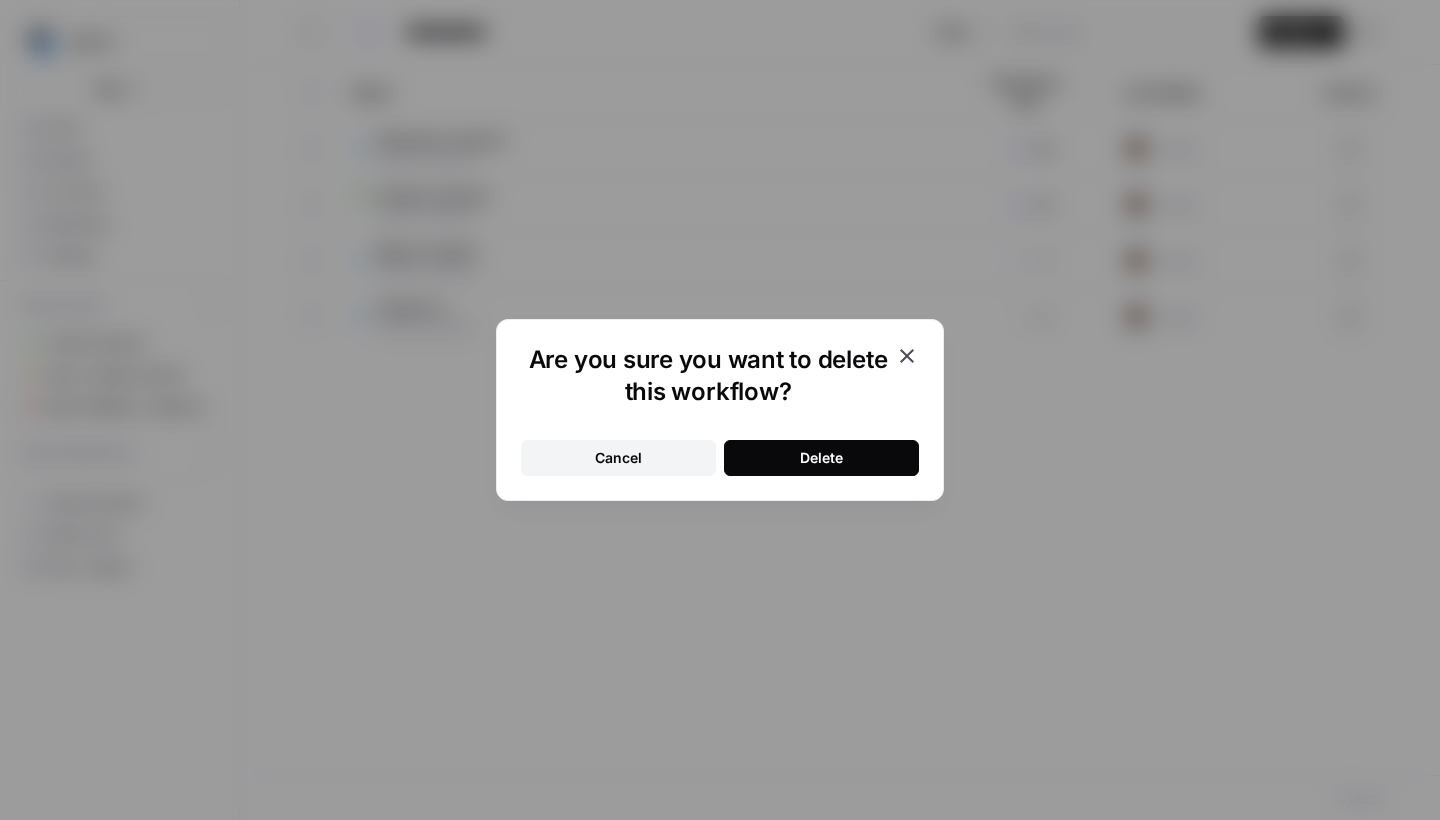 click on "Delete" at bounding box center [821, 458] 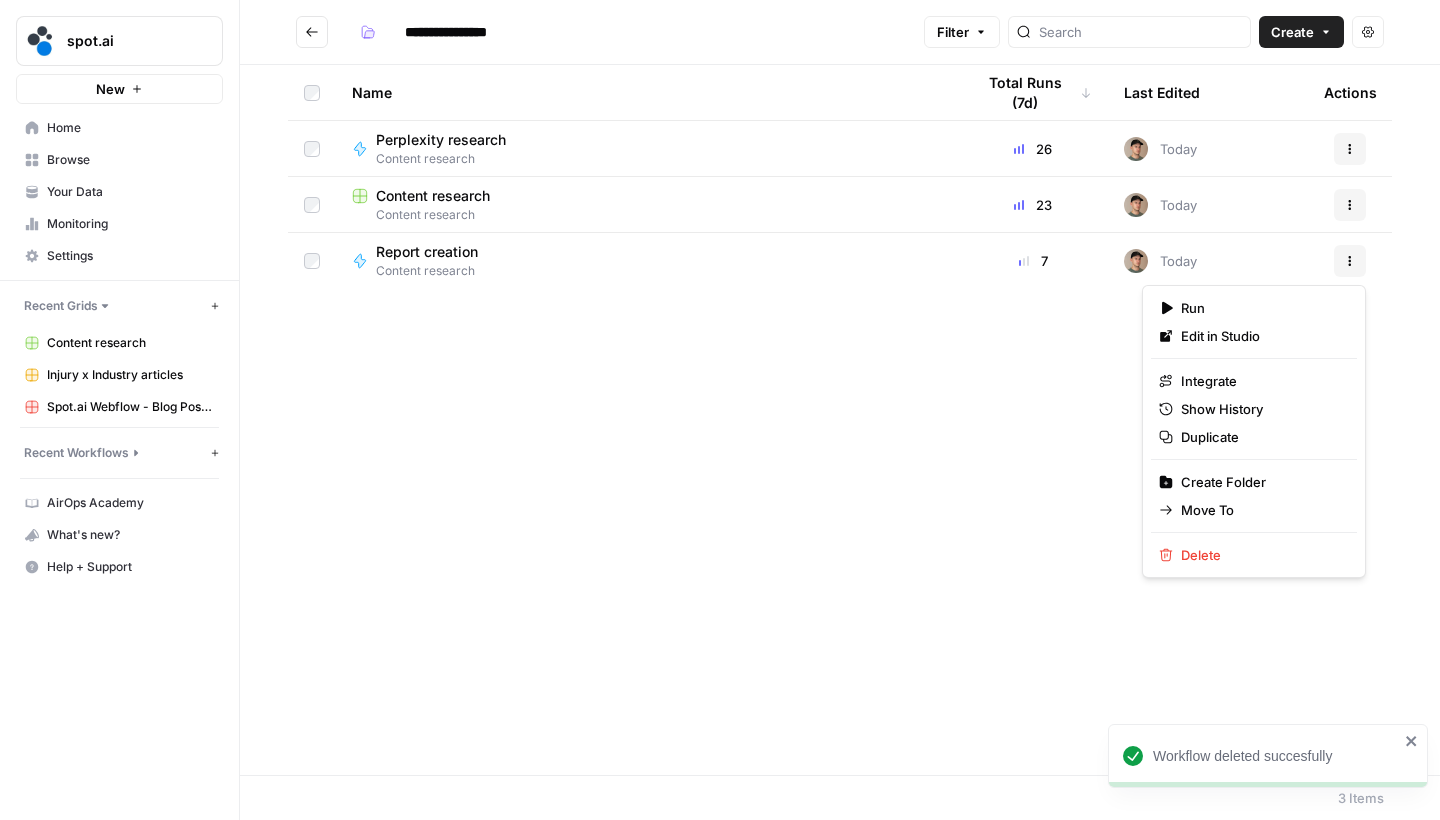 click on "Actions" at bounding box center [1350, 261] 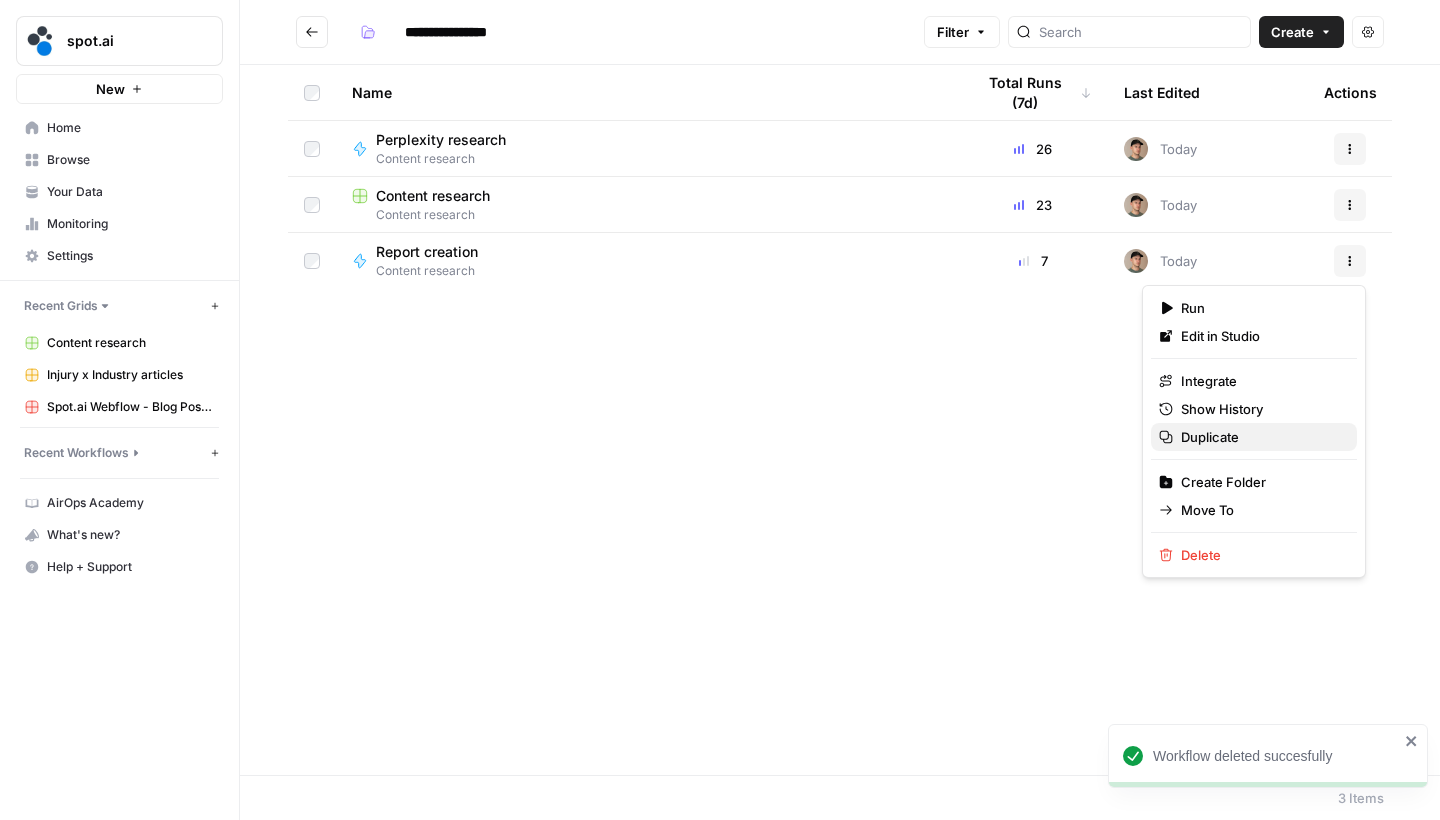 click on "Duplicate" at bounding box center (1261, 437) 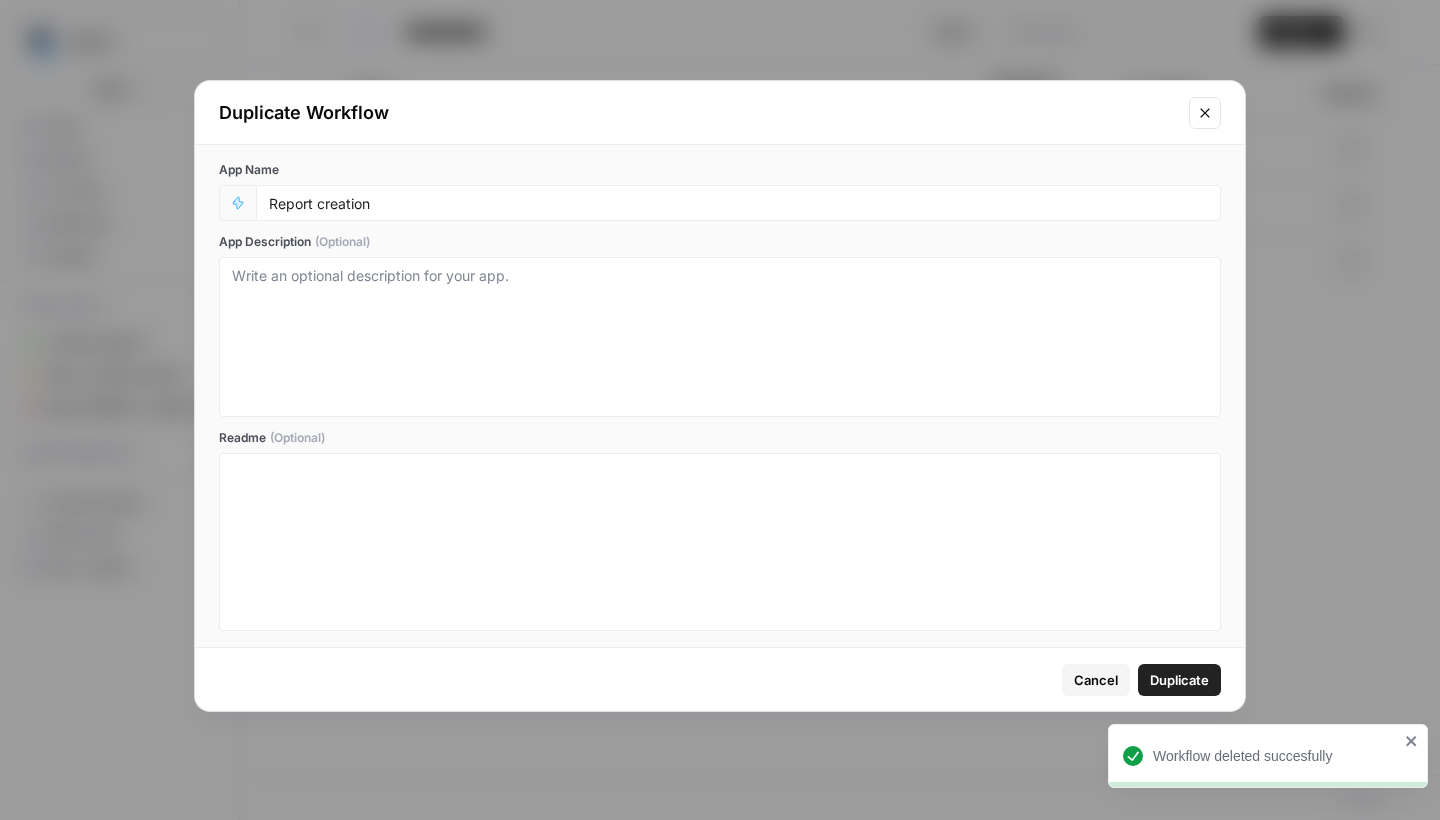 click on "Report creation" at bounding box center [738, 203] 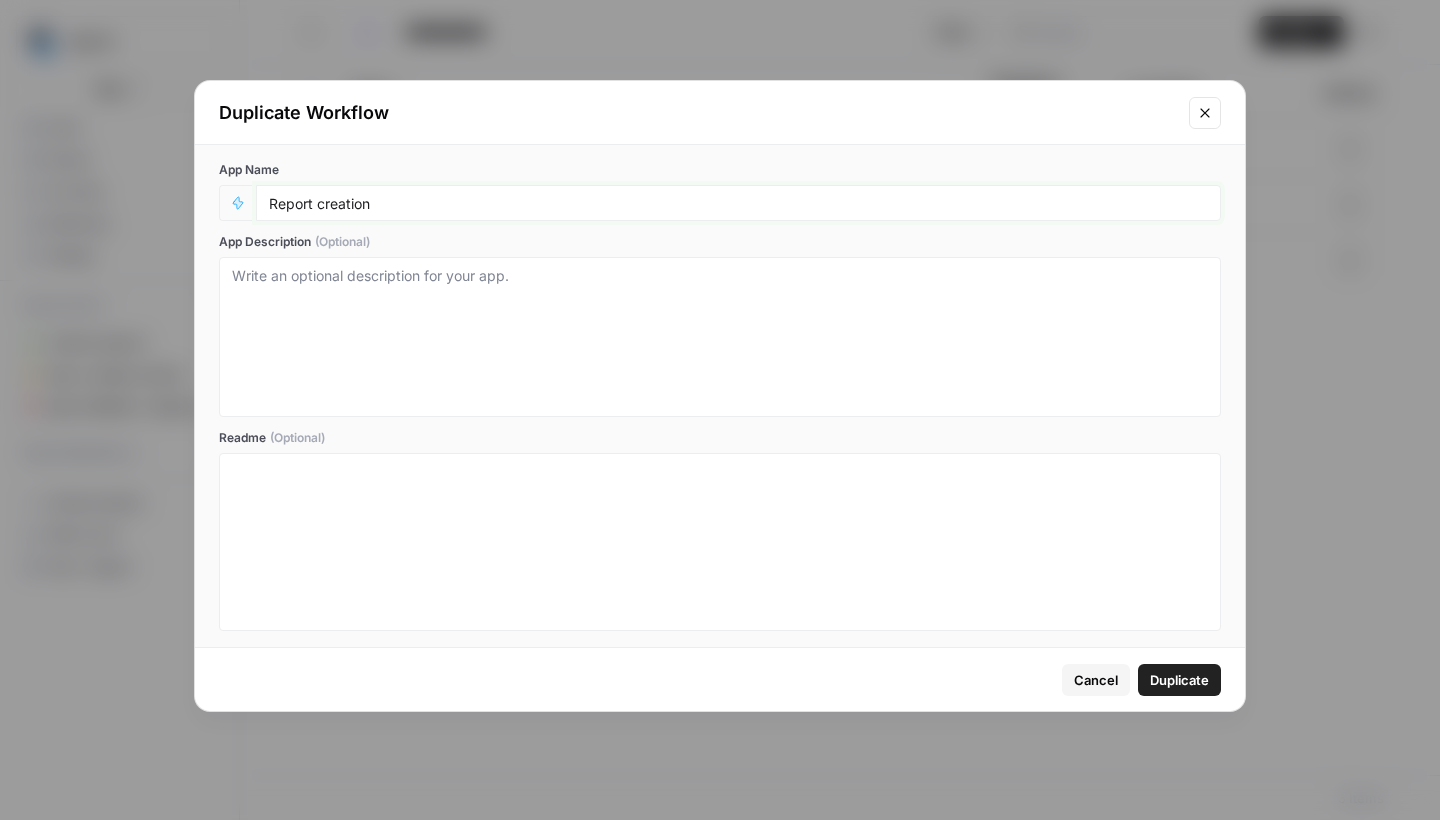 click on "Report creation" at bounding box center [738, 203] 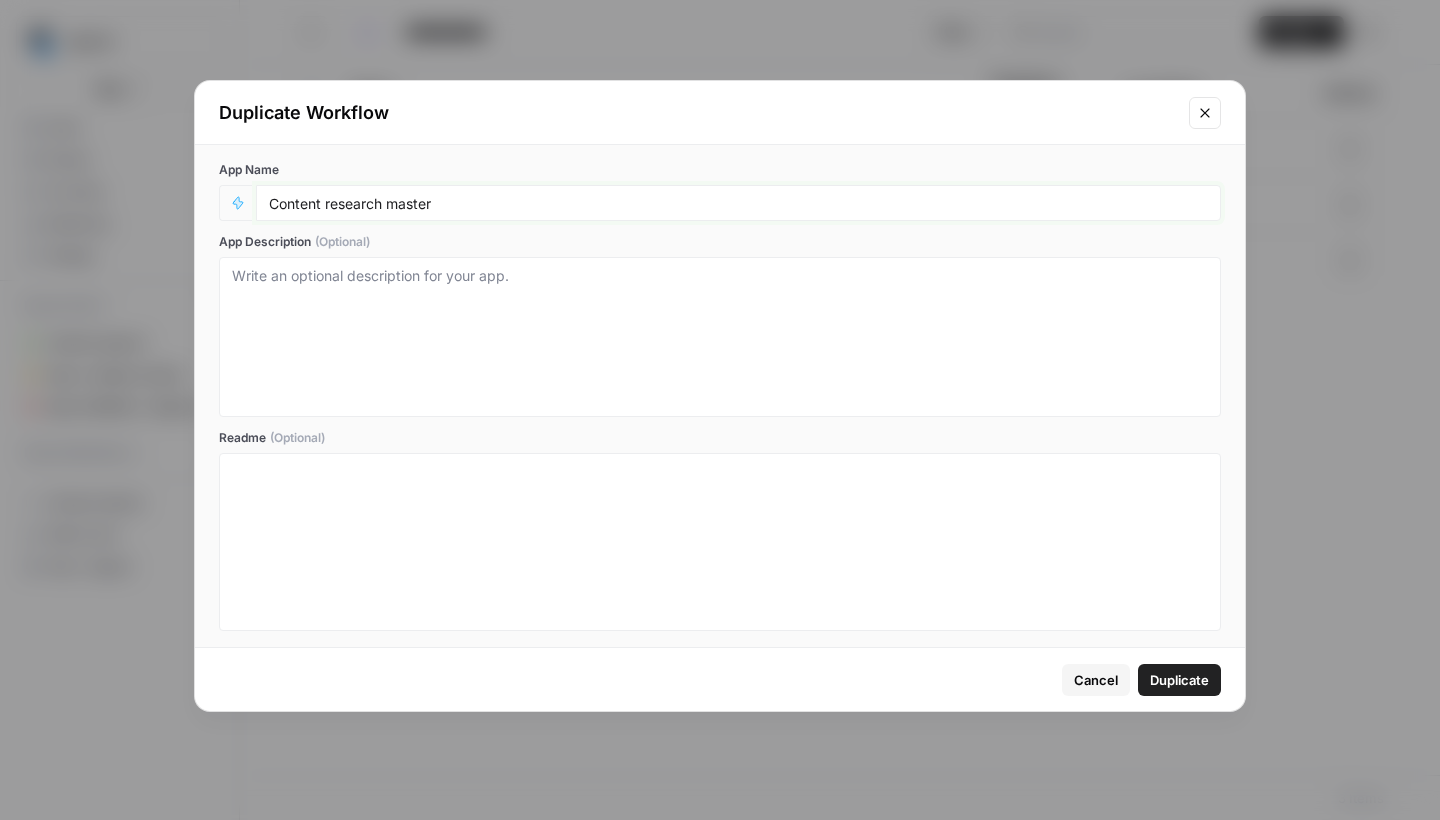 type on "Content research master" 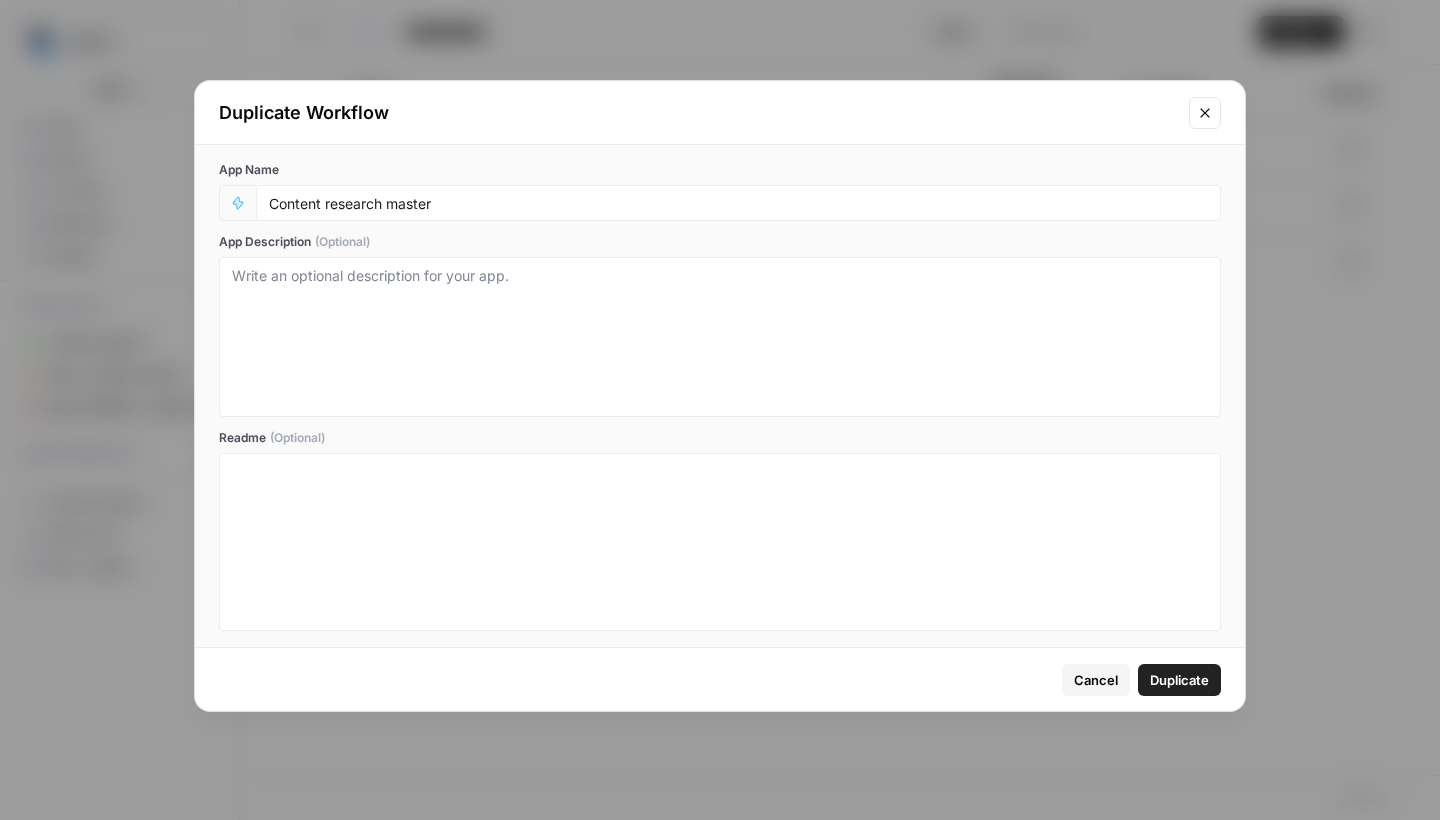 click on "Duplicate" at bounding box center [1179, 680] 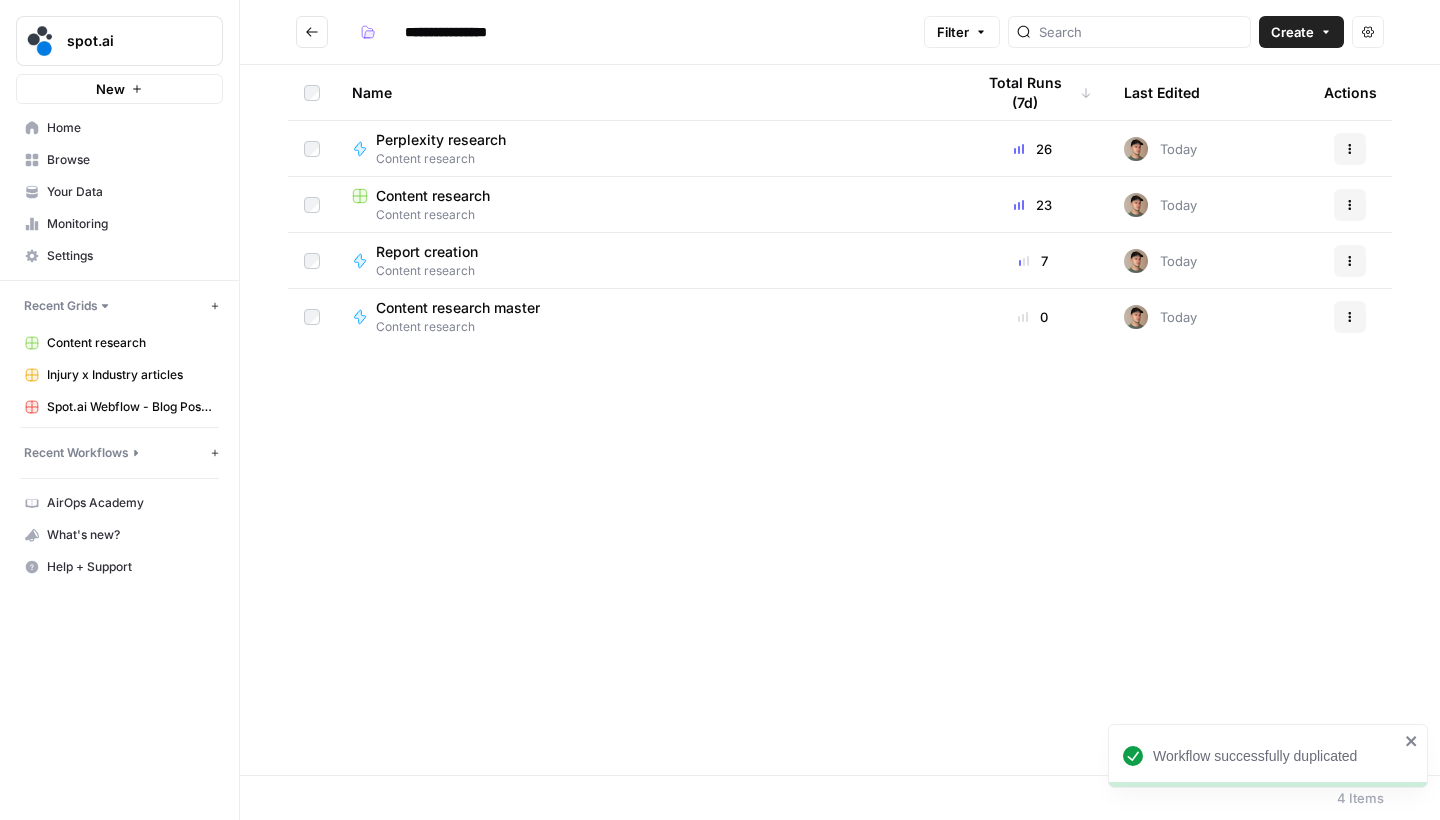 click on "Content research master" at bounding box center (458, 308) 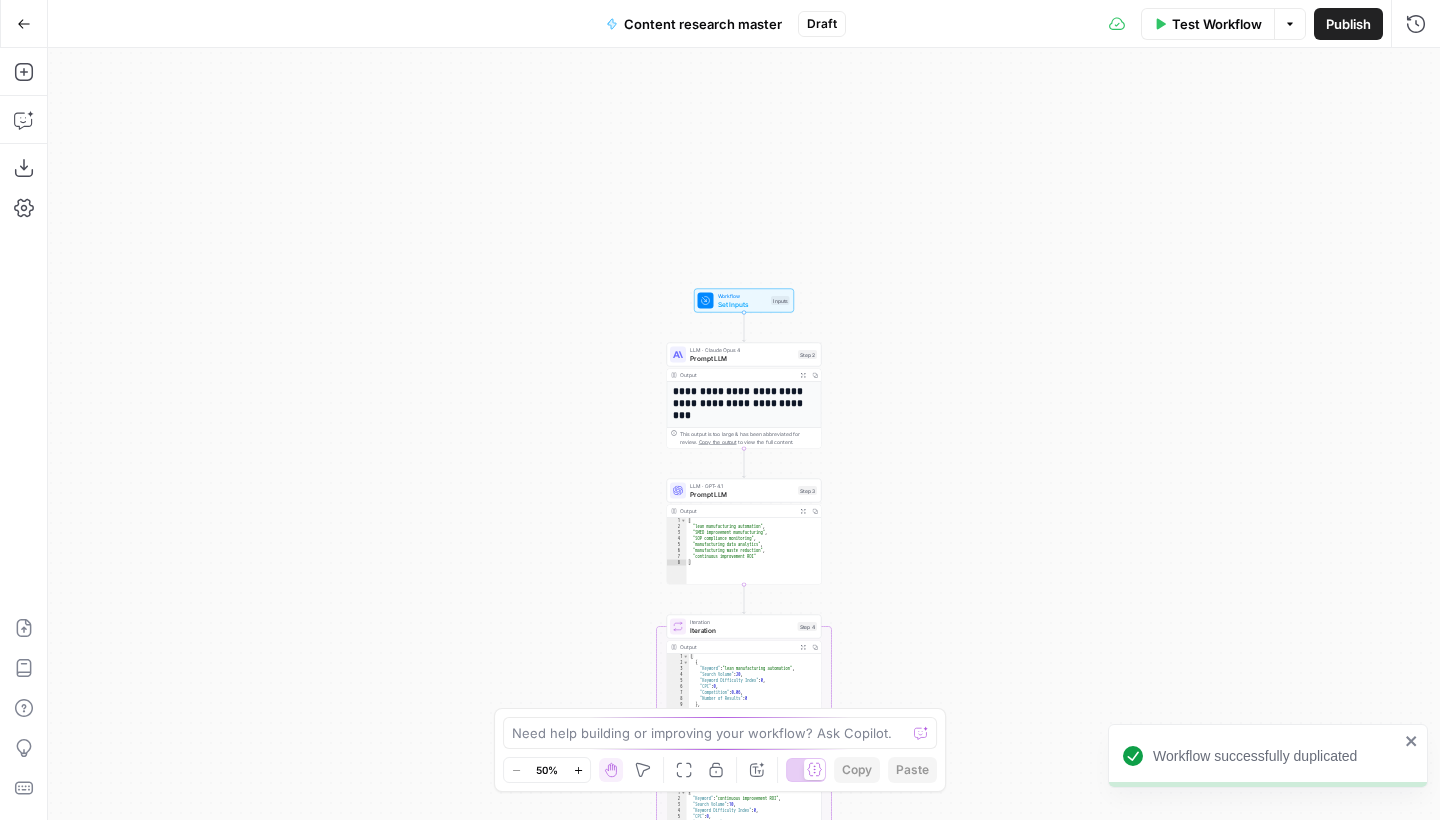 drag, startPoint x: 874, startPoint y: 264, endPoint x: 874, endPoint y: 475, distance: 211 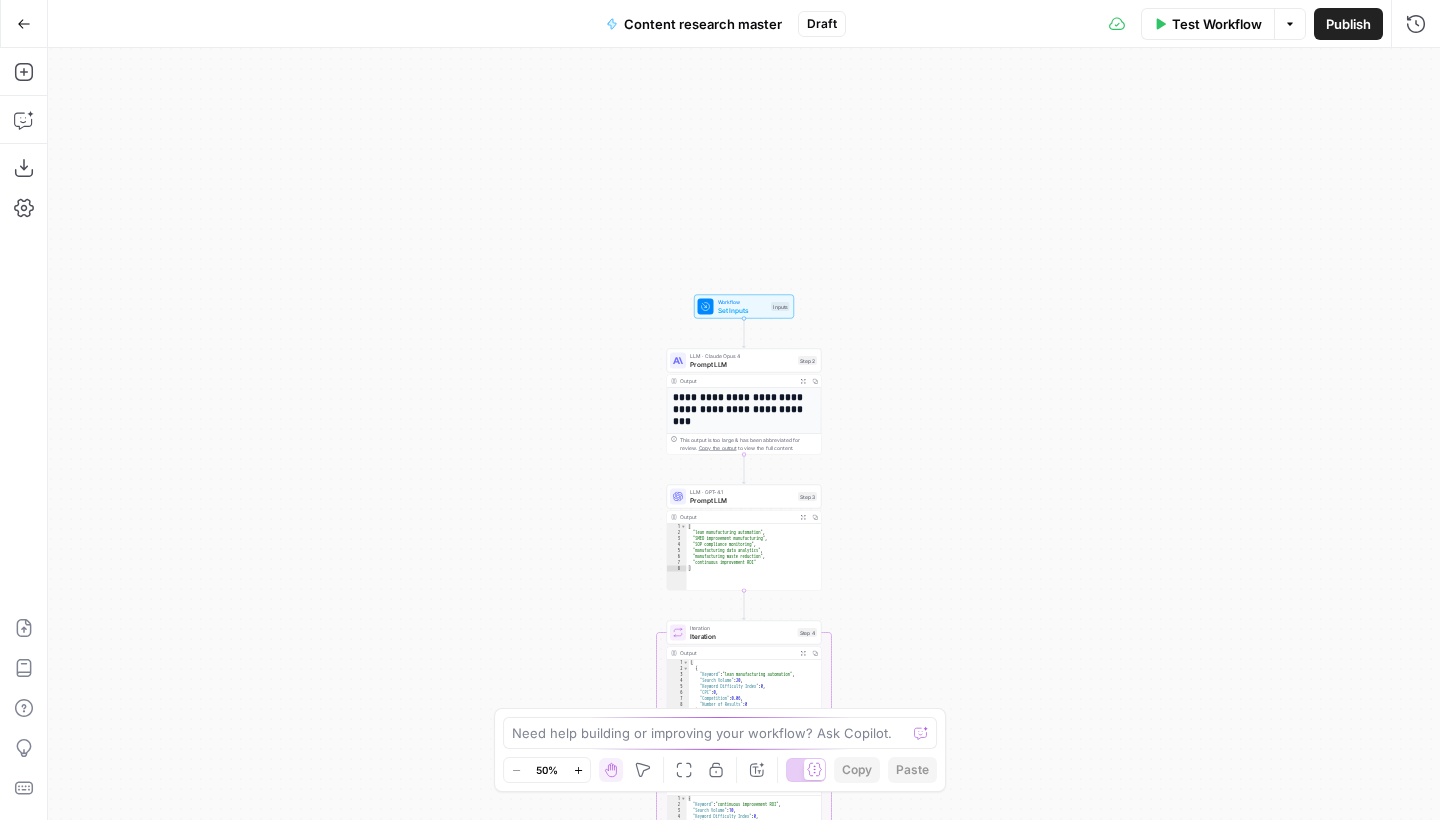 click on "Prompt LLM" at bounding box center (742, 364) 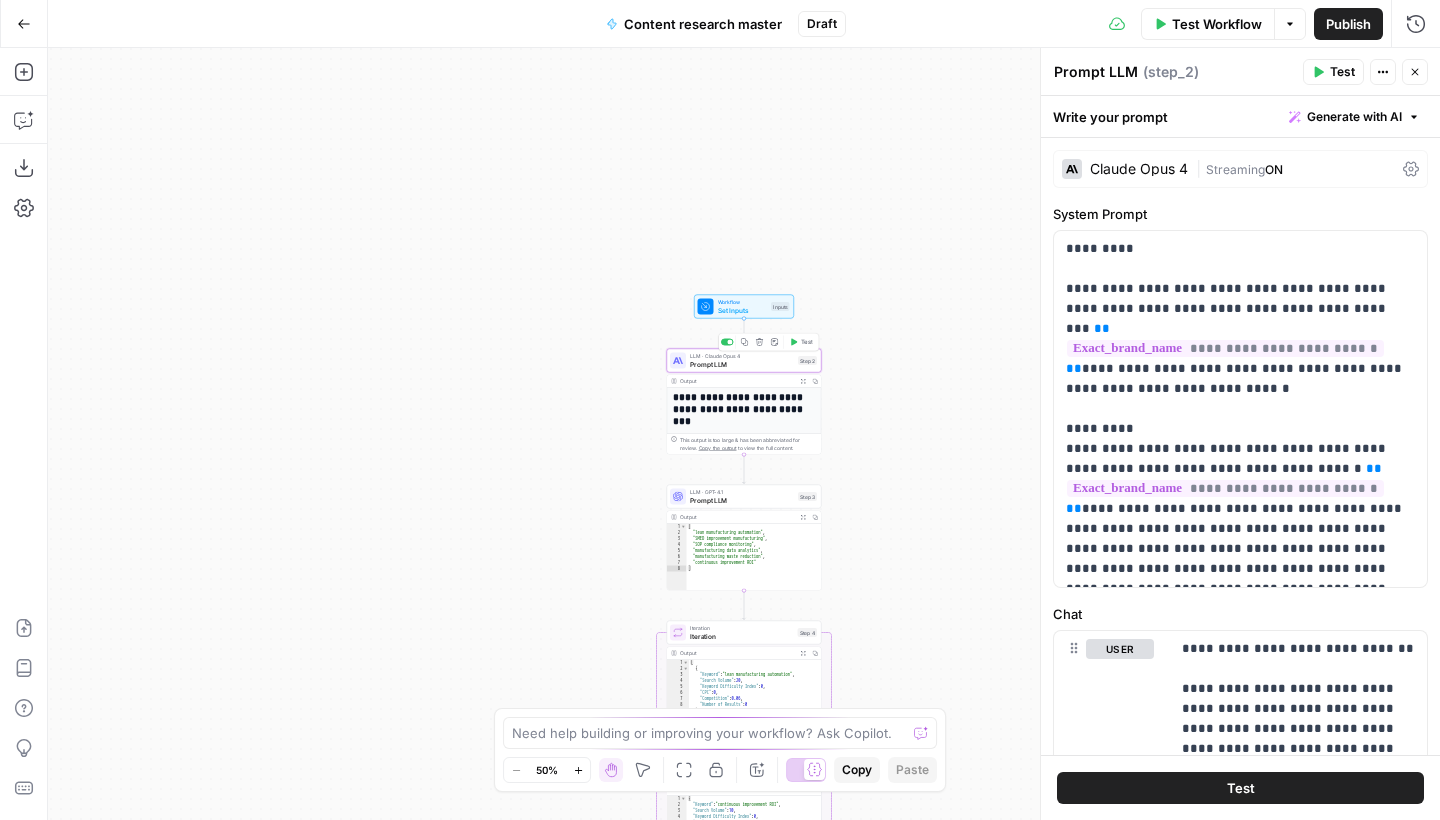 click 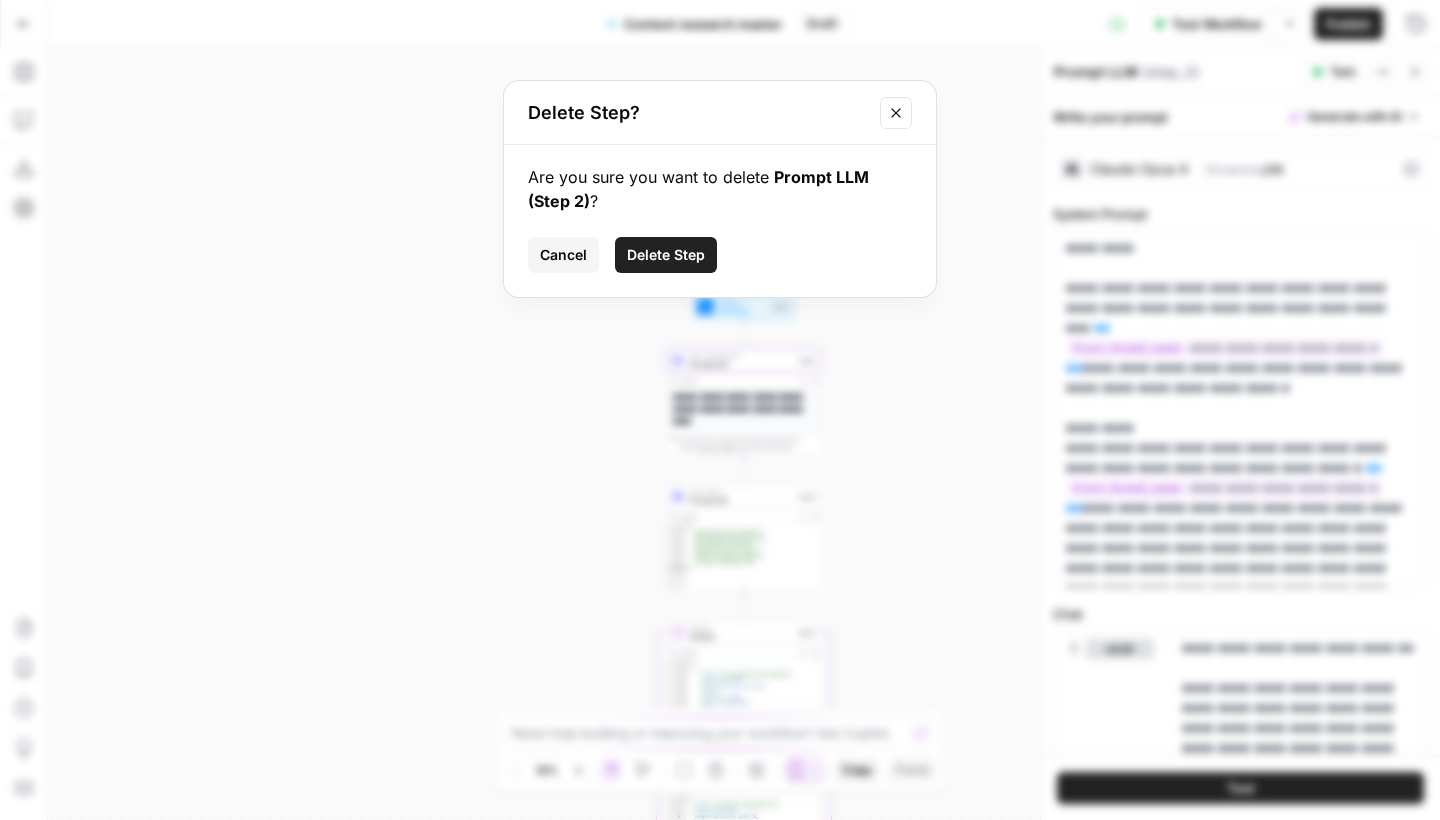 click on "Are you sure you want to delete   Prompt LLM (Step 2) ? Cancel Delete Step" at bounding box center [720, 221] 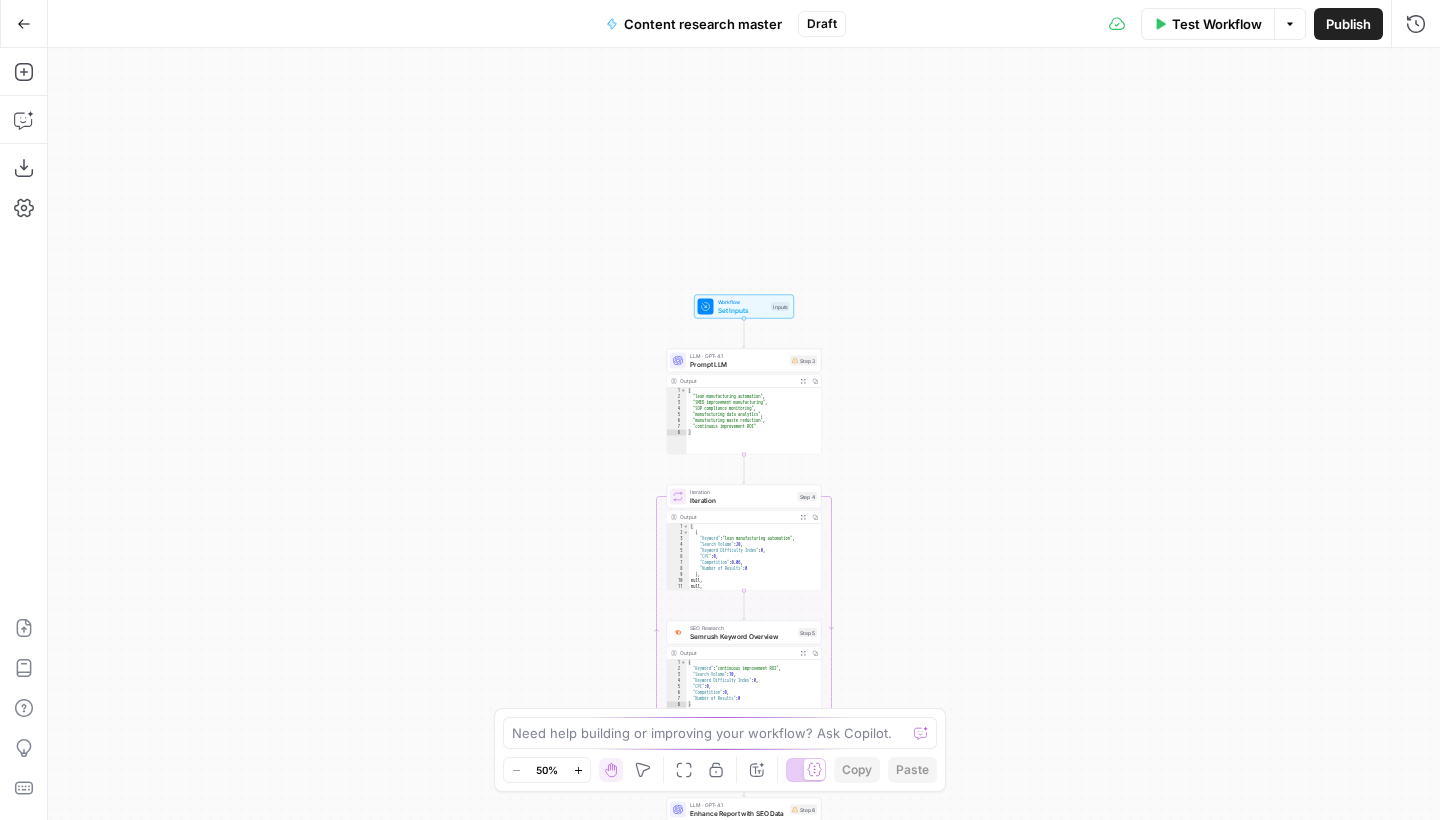 click on "Prompt LLM" at bounding box center (738, 364) 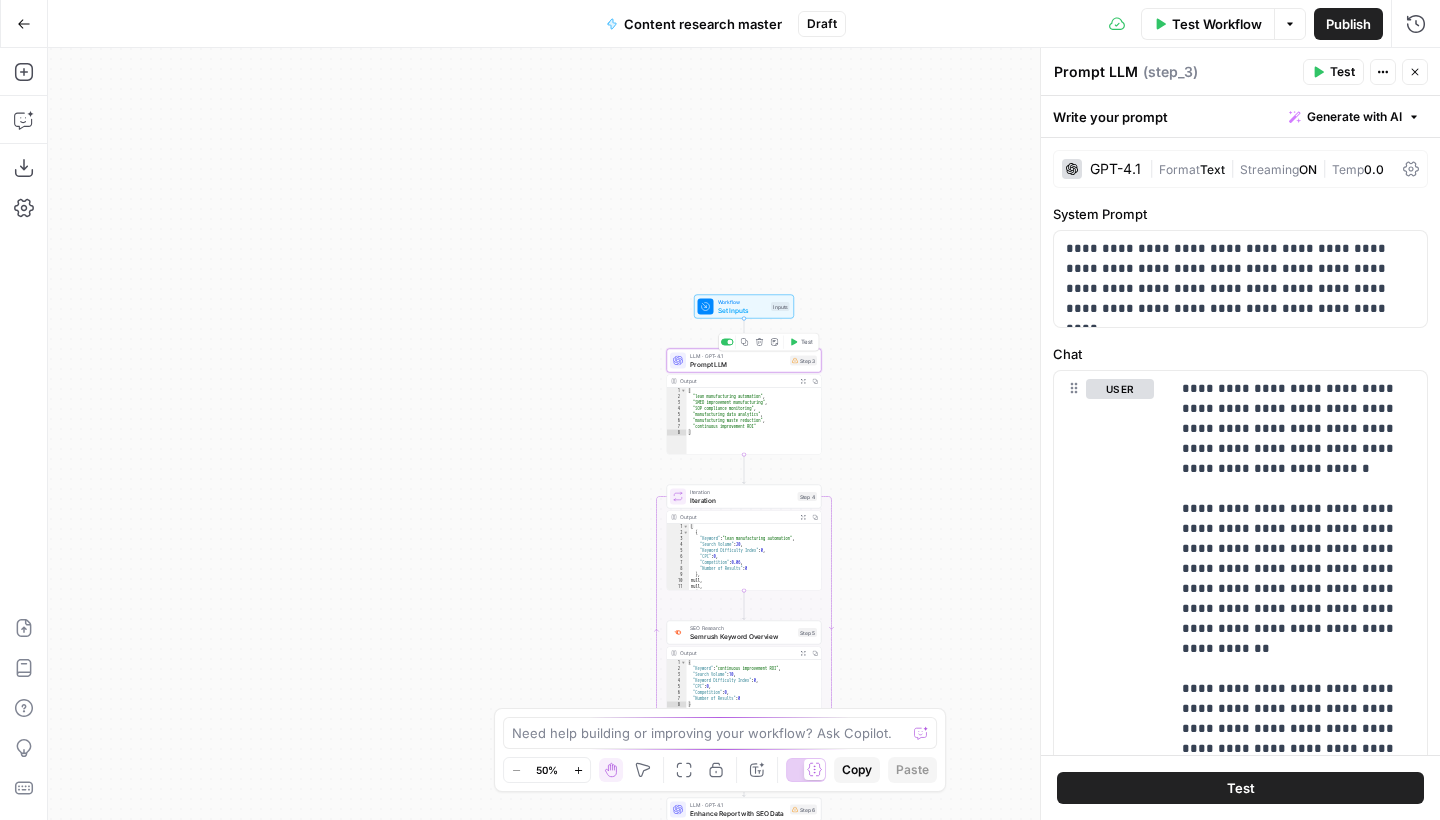 click 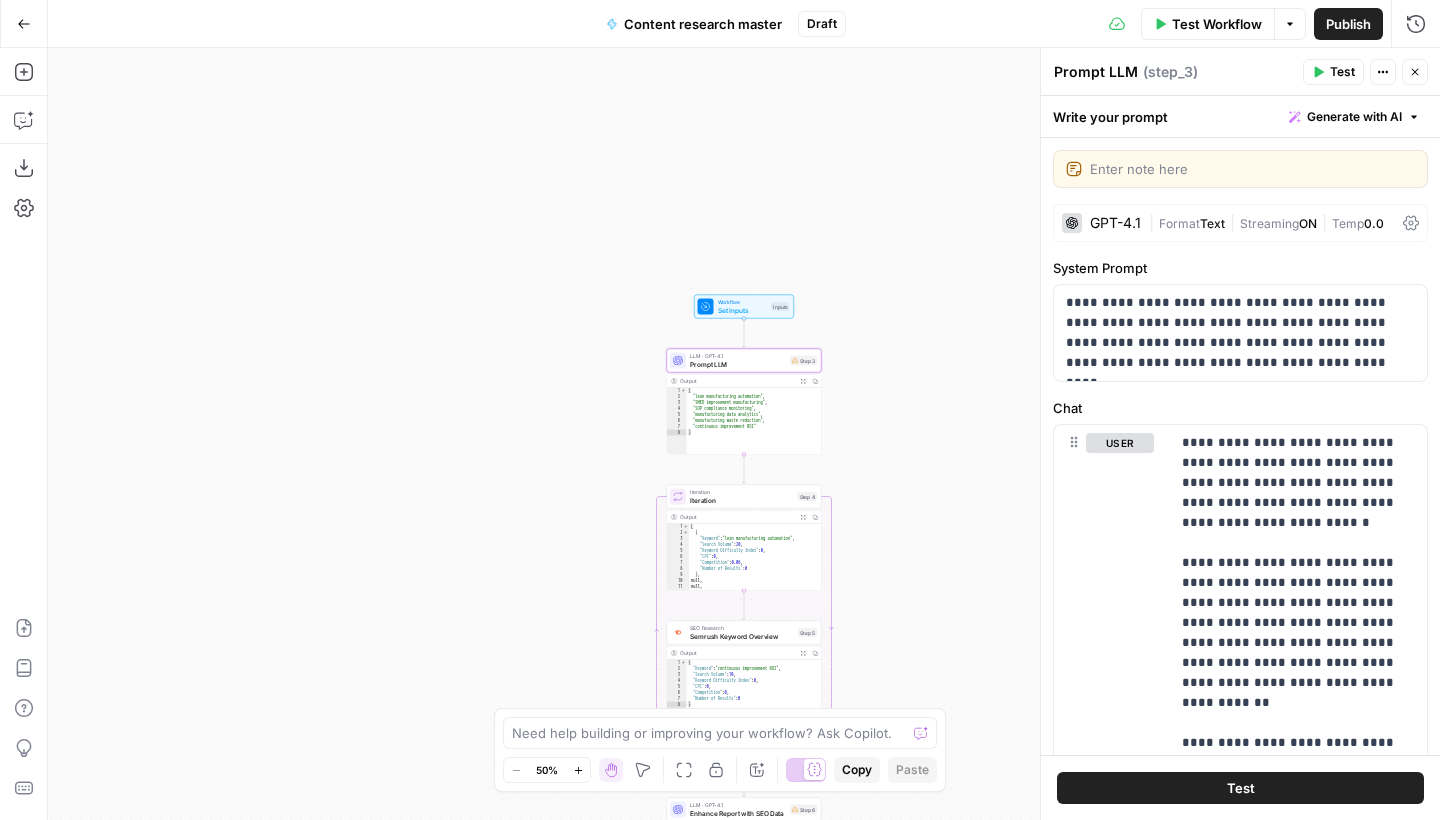 click on "Prompt LLM" at bounding box center (738, 364) 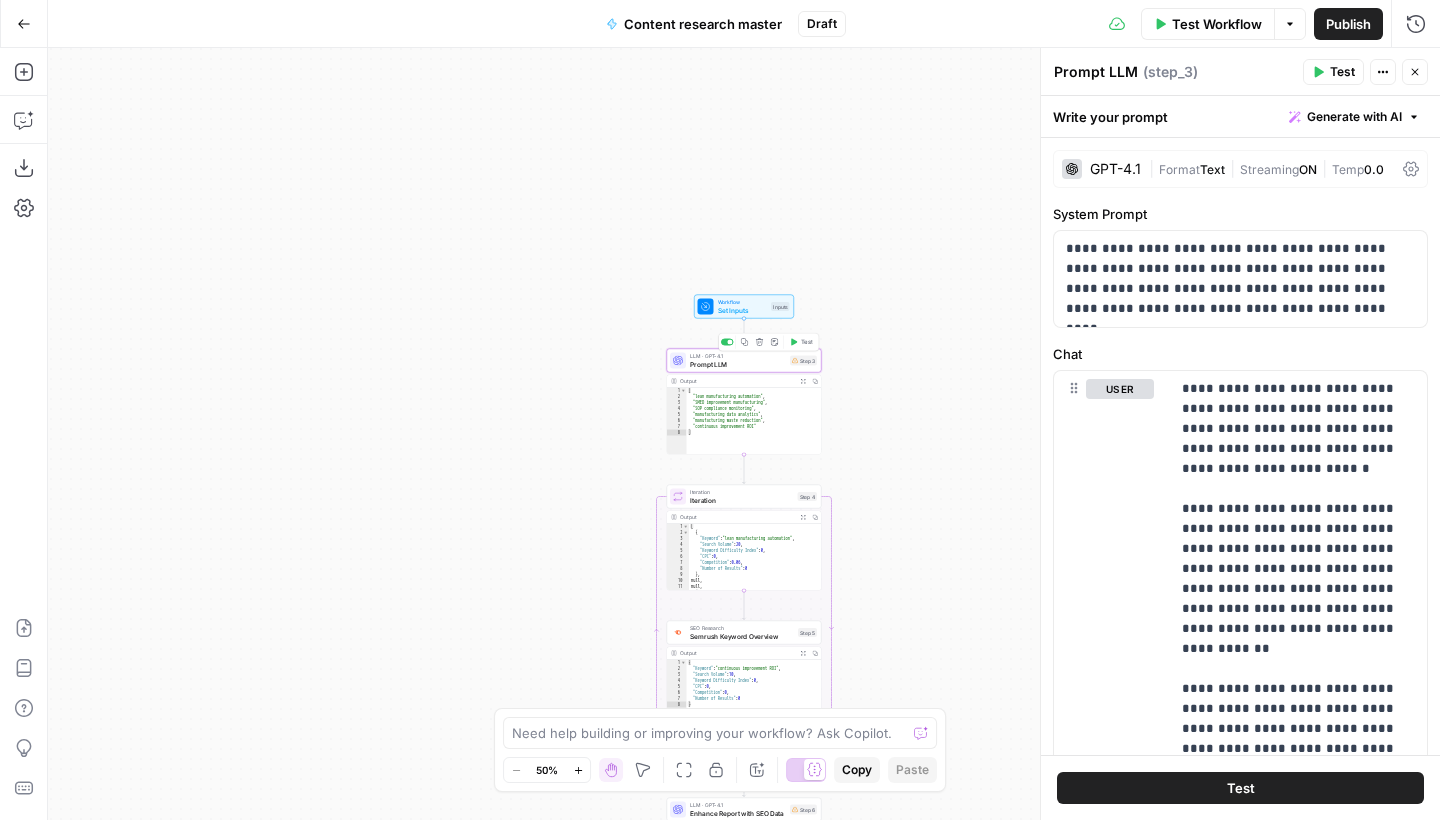 click 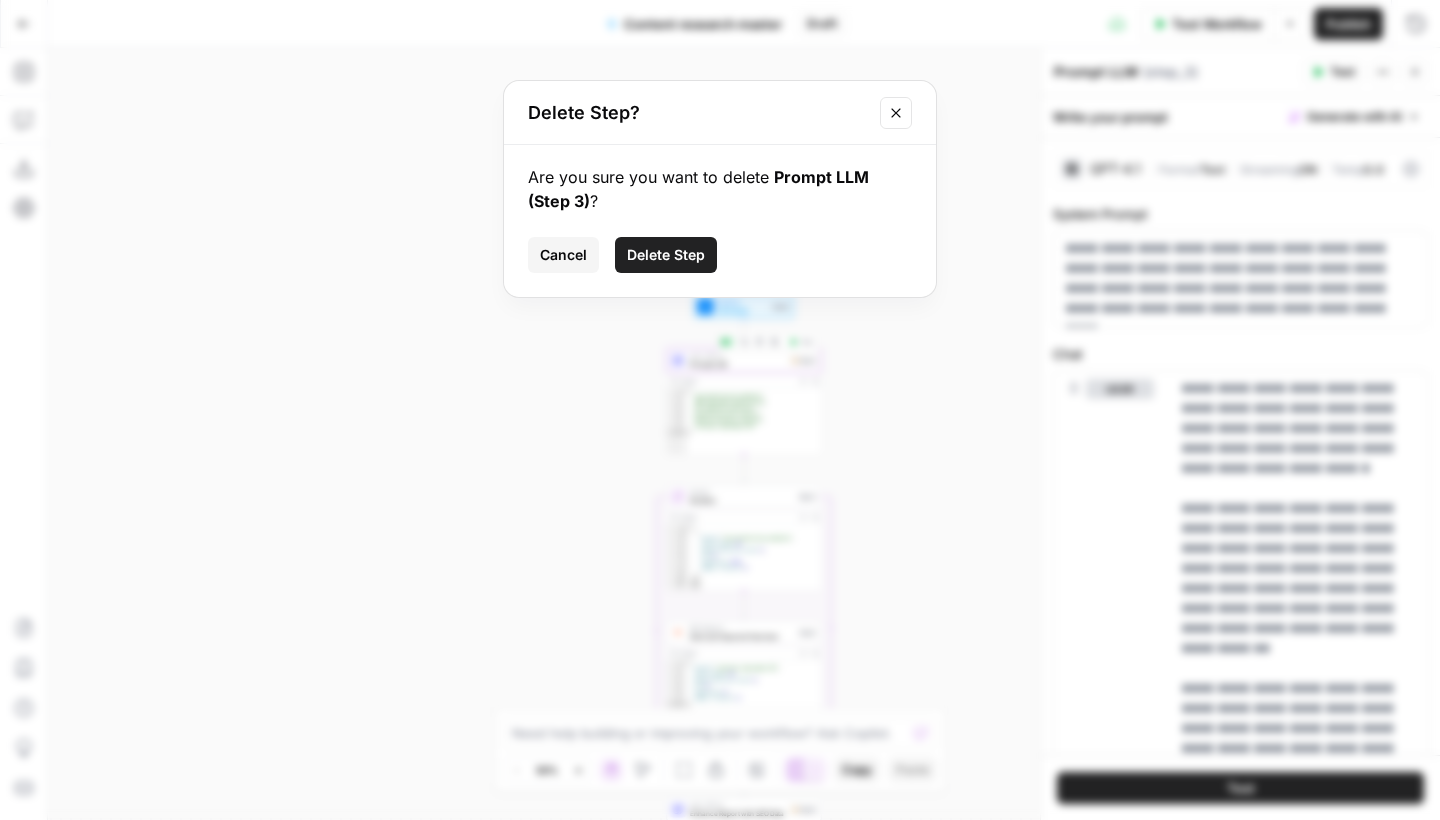 click on "Delete Step" at bounding box center (666, 255) 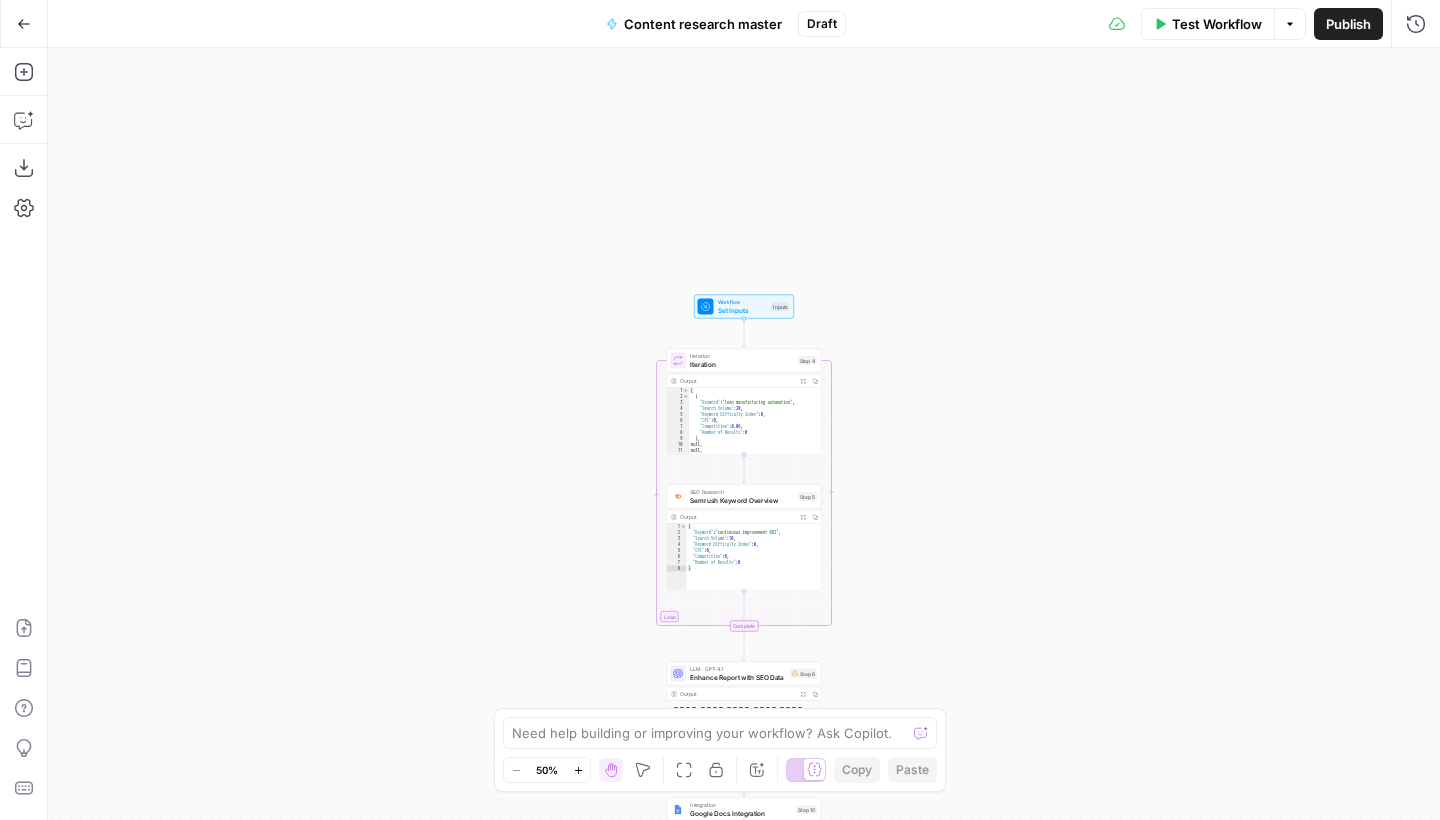 click on "Iteration" at bounding box center (742, 364) 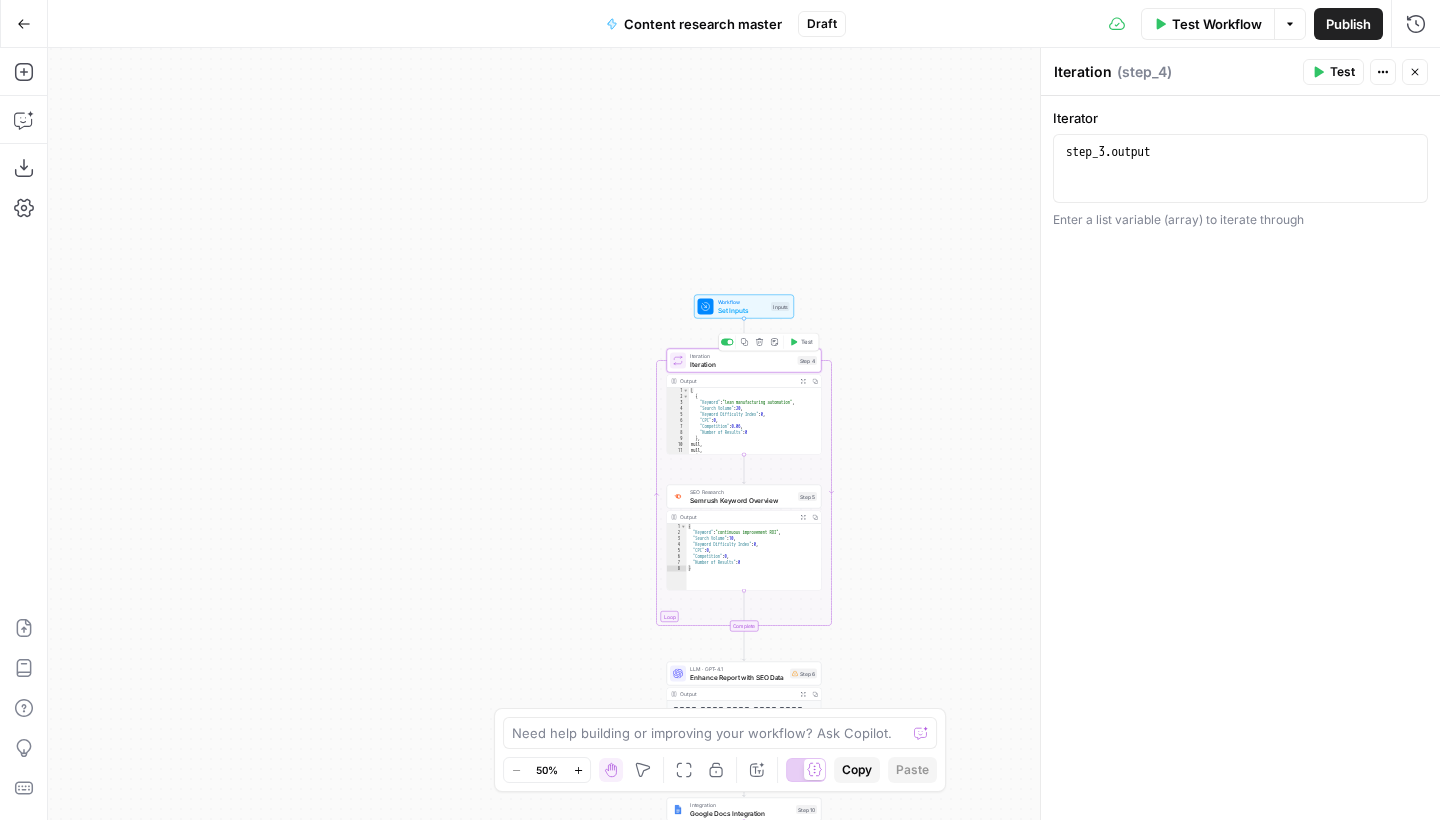 click 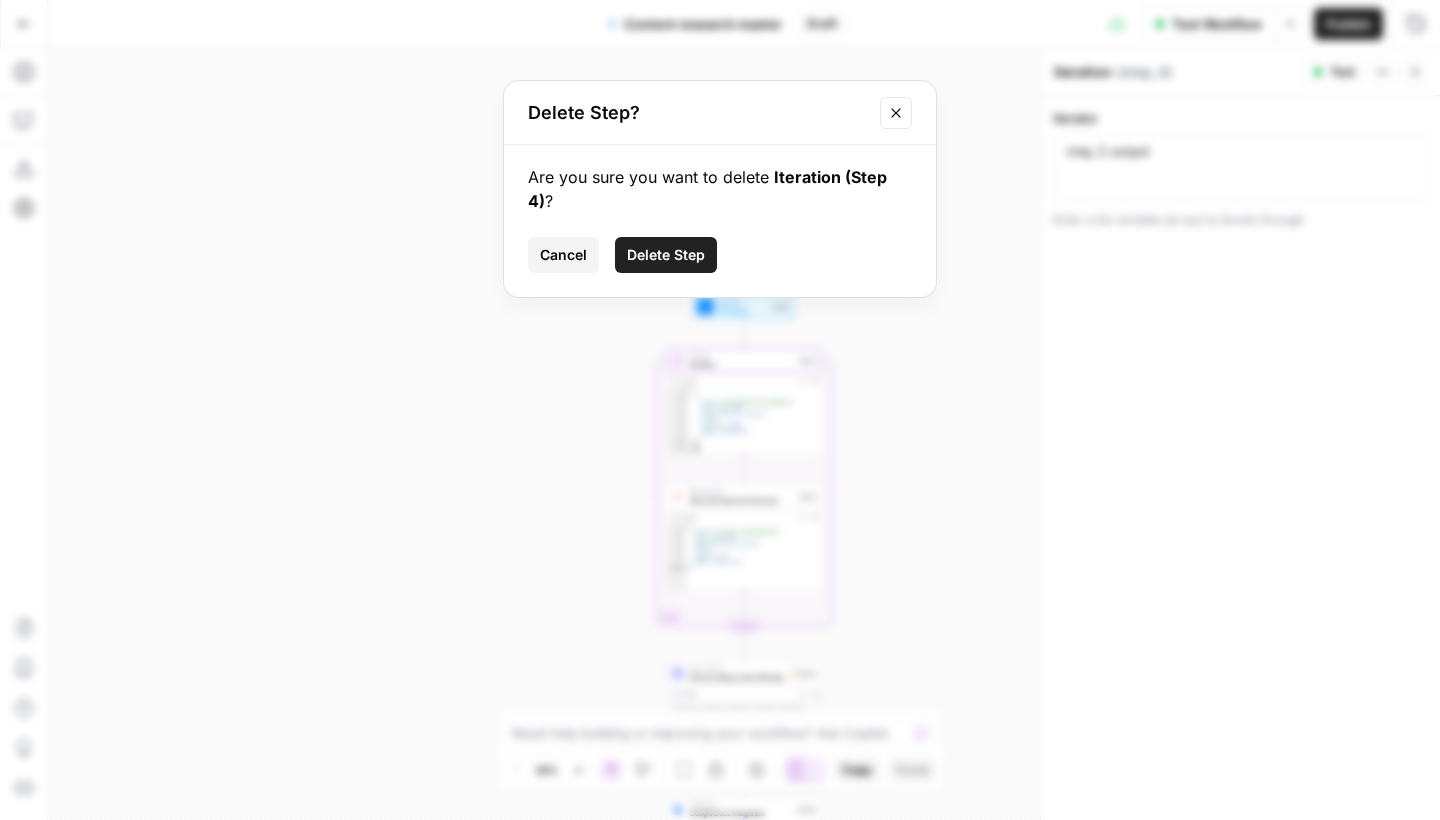 click on "Delete Step" at bounding box center (666, 255) 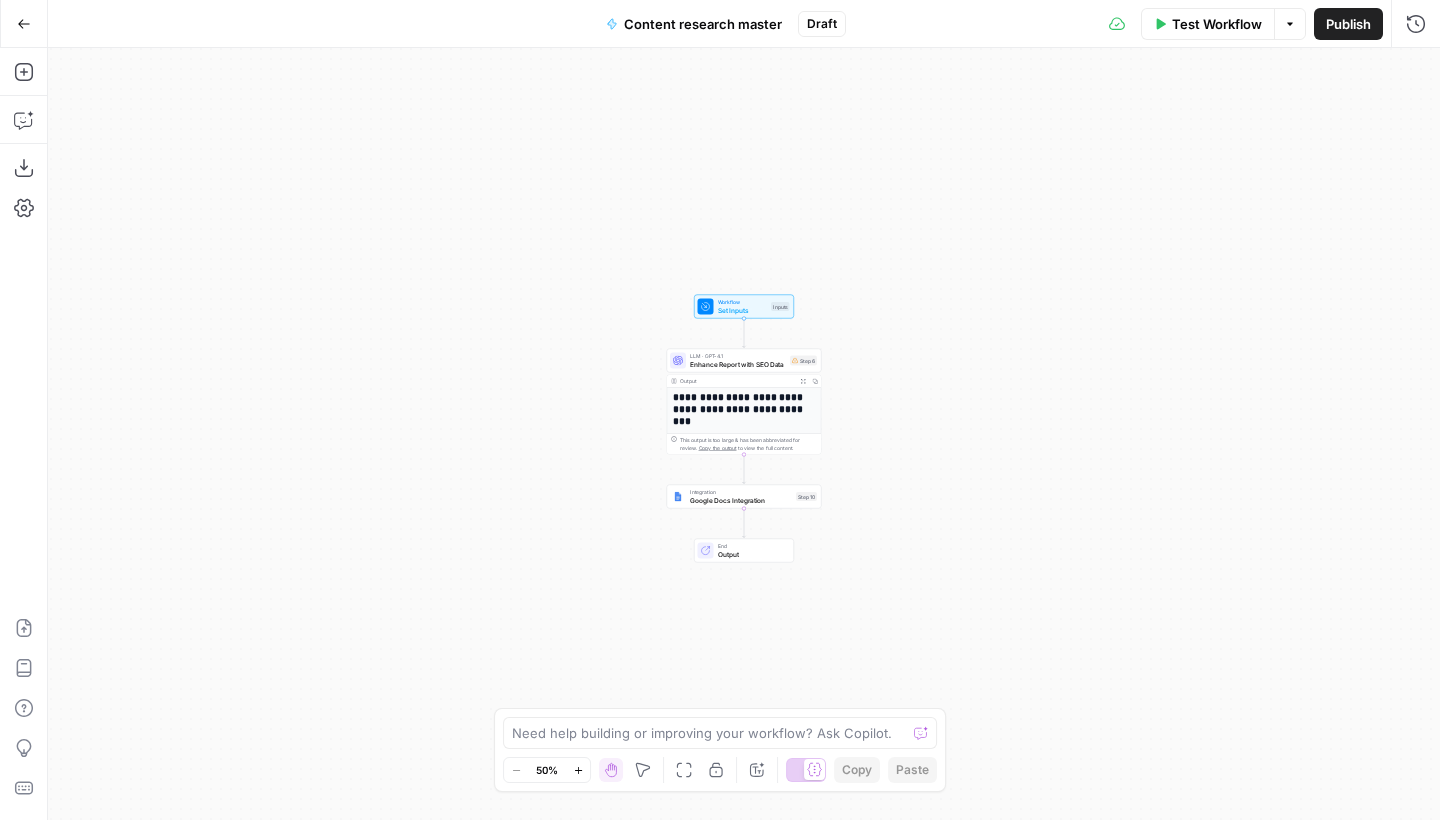 click on "Enhance Report with SEO Data" at bounding box center [738, 364] 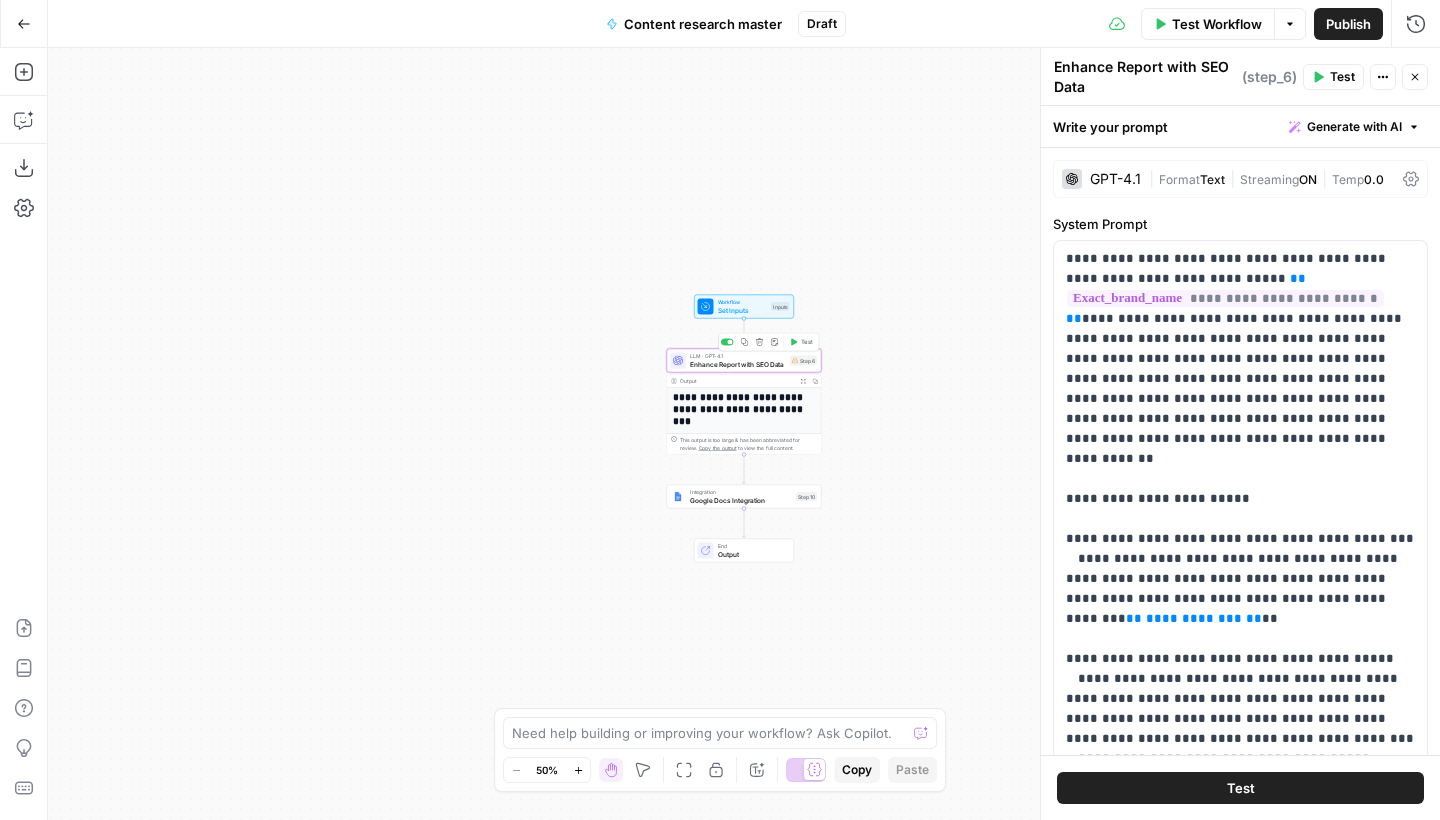 click 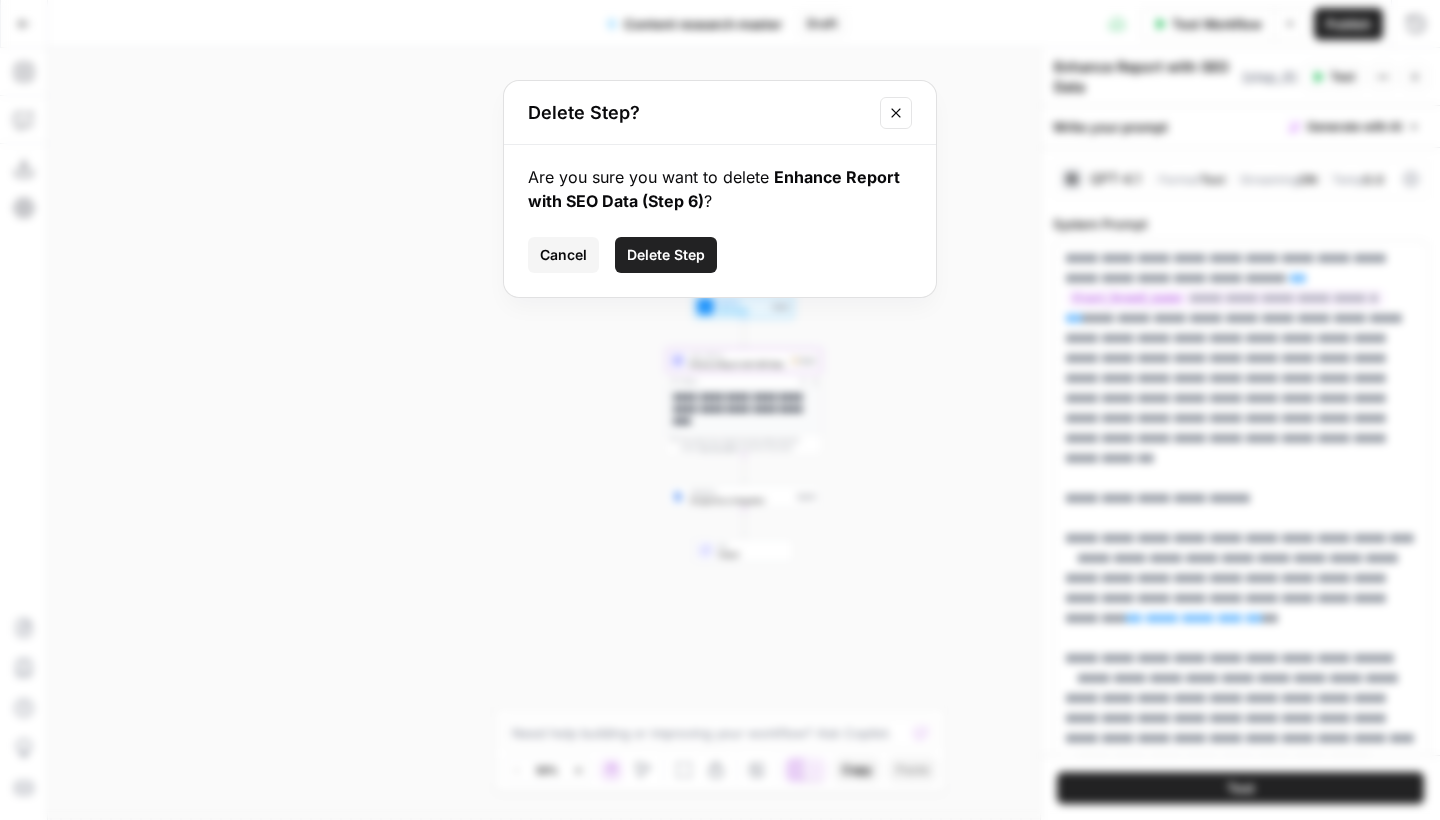 click on "Delete Step" at bounding box center (666, 255) 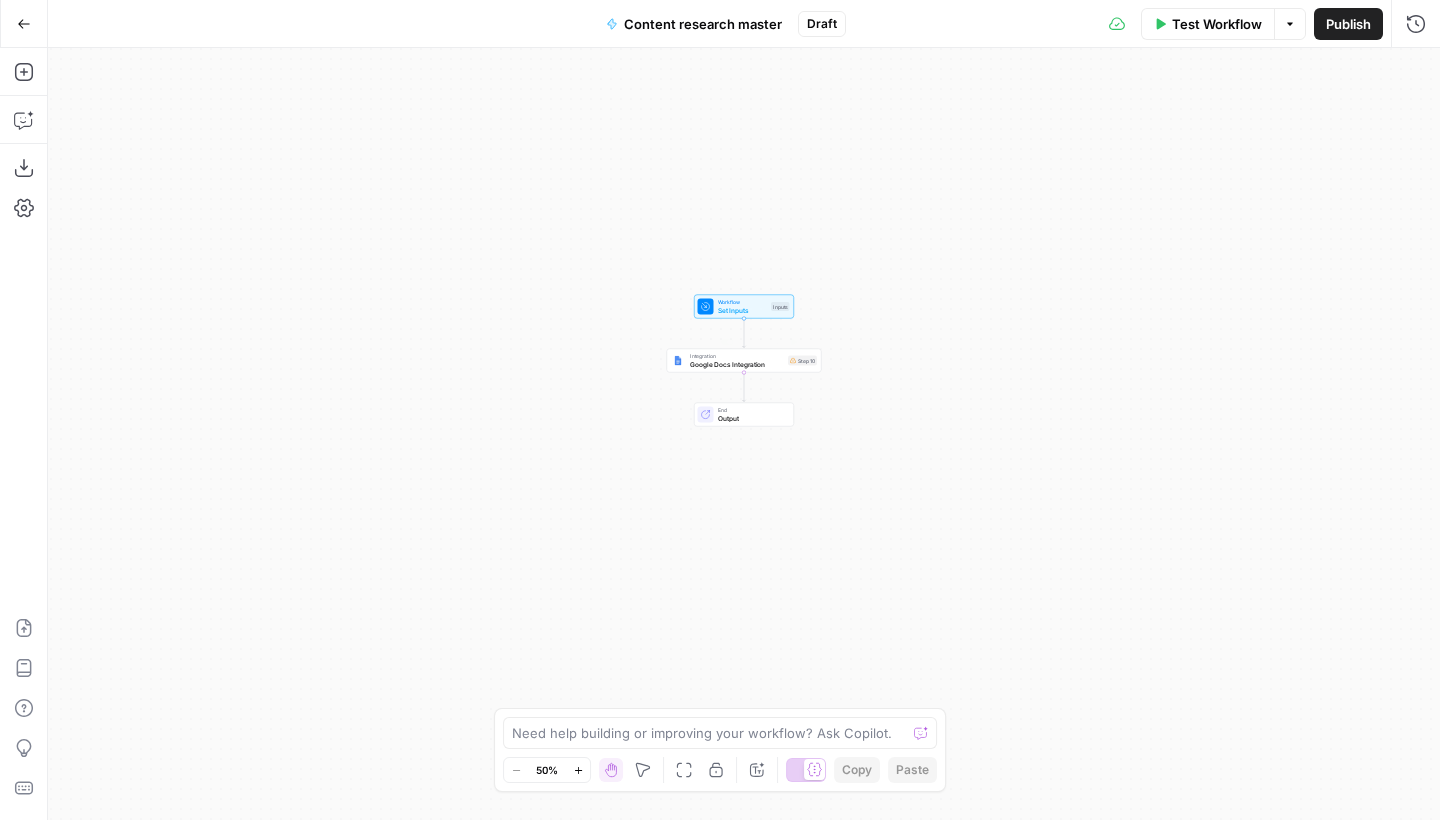 click on "Integration Google Docs Integration Step 10 Copy step Delete step Add Note Test" at bounding box center [744, 361] 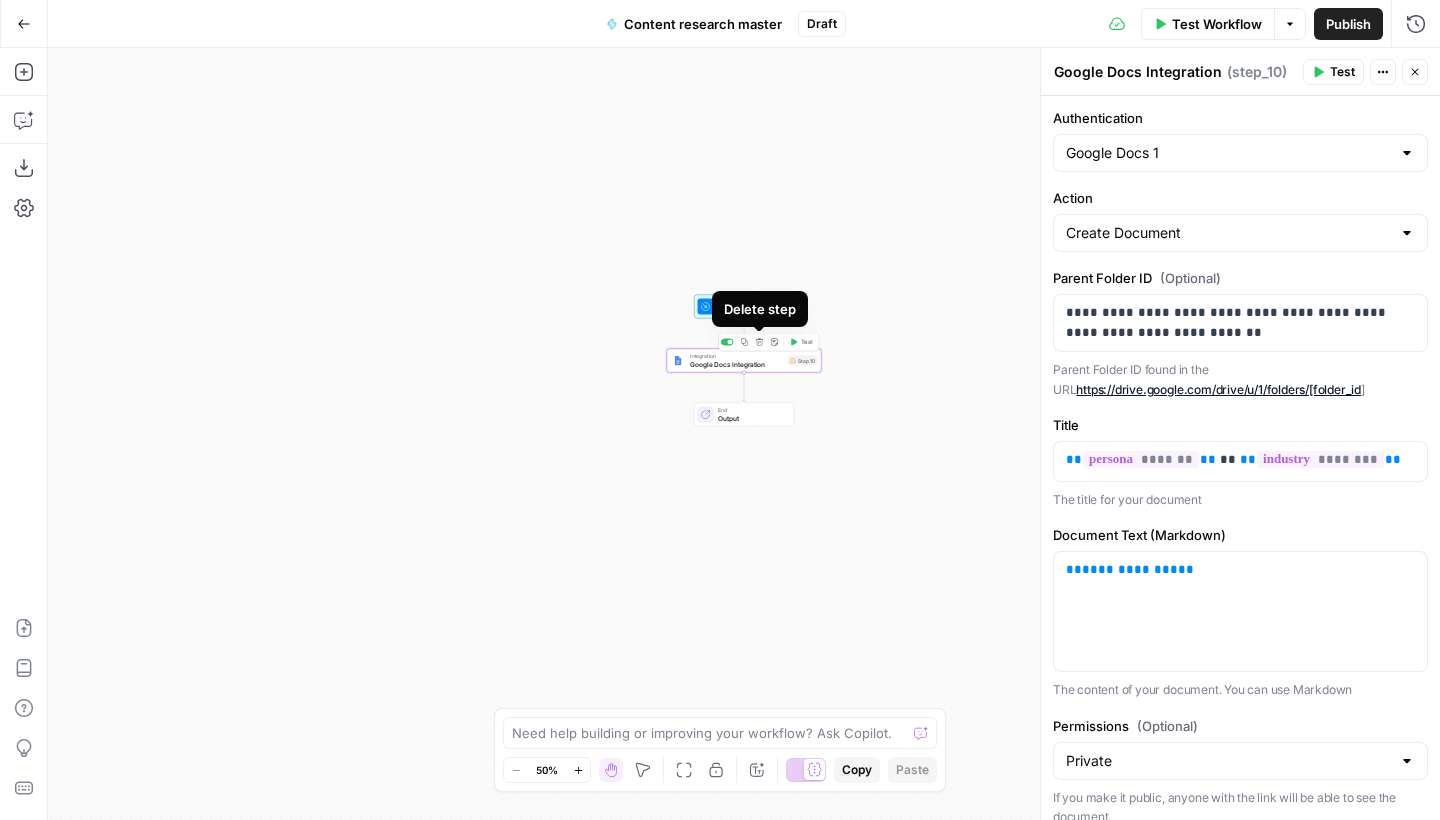 click 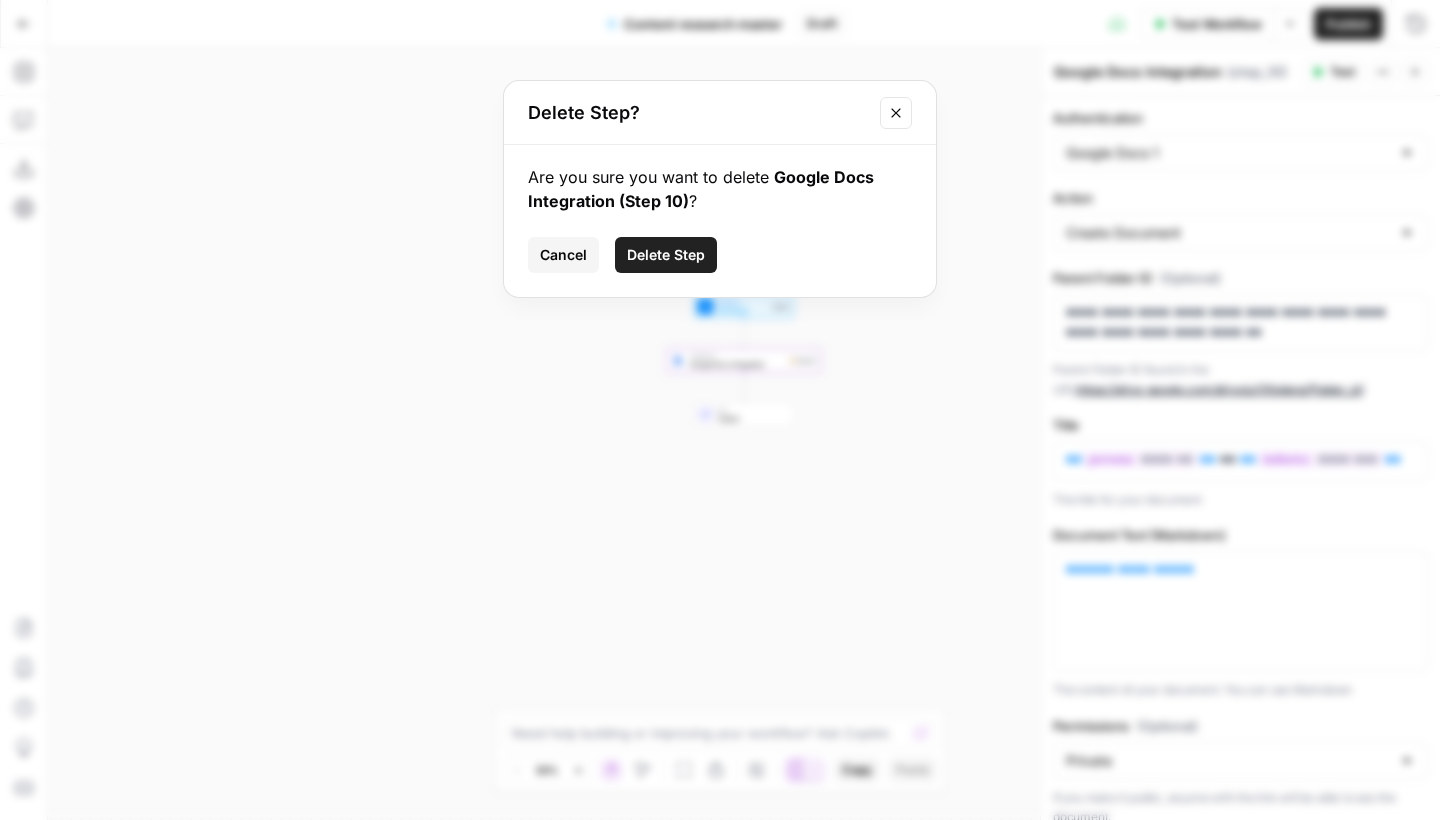 click on "Delete Step" at bounding box center (666, 255) 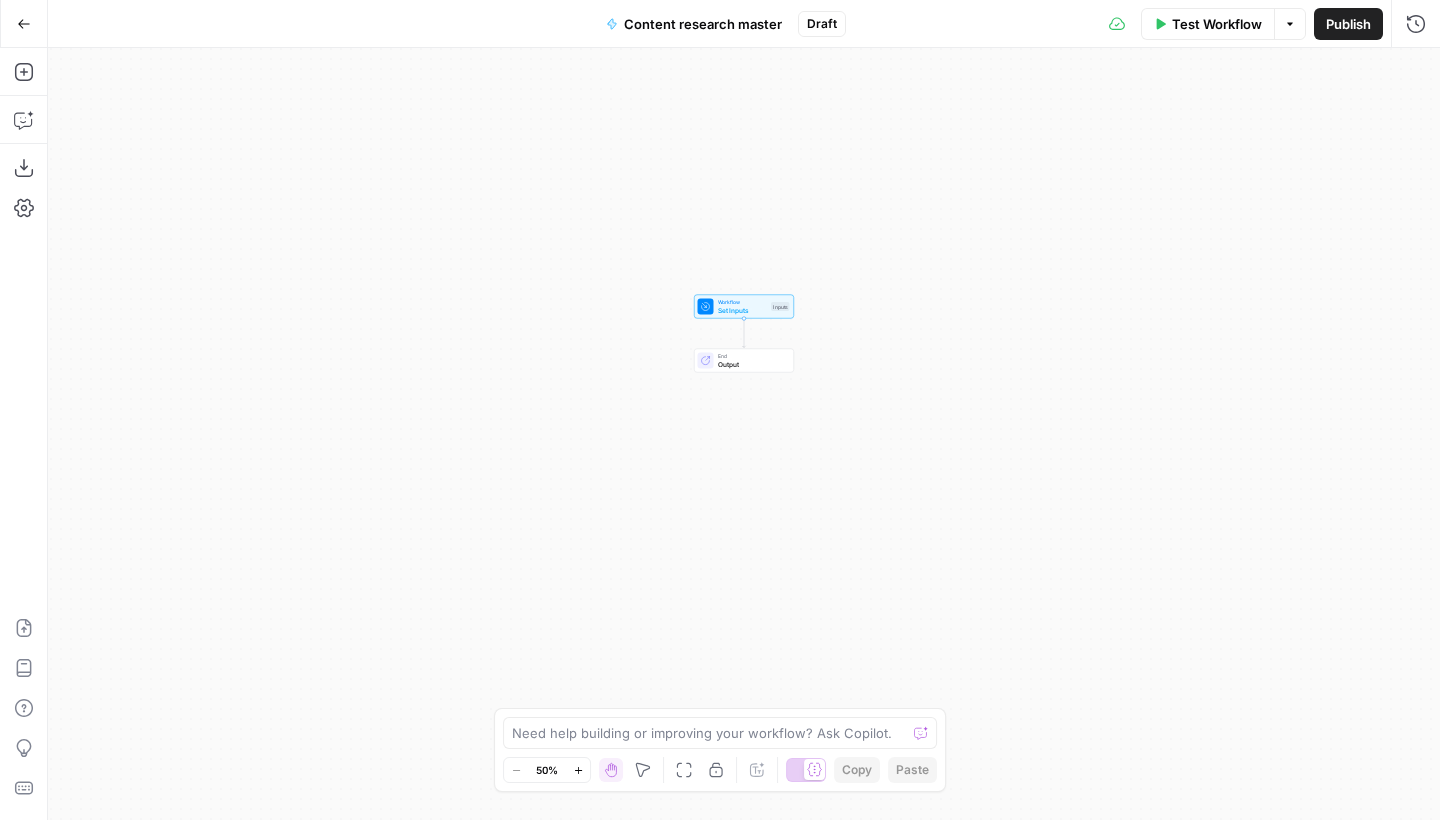 click on "Workflow Set Inputs Inputs End Output" at bounding box center (744, 434) 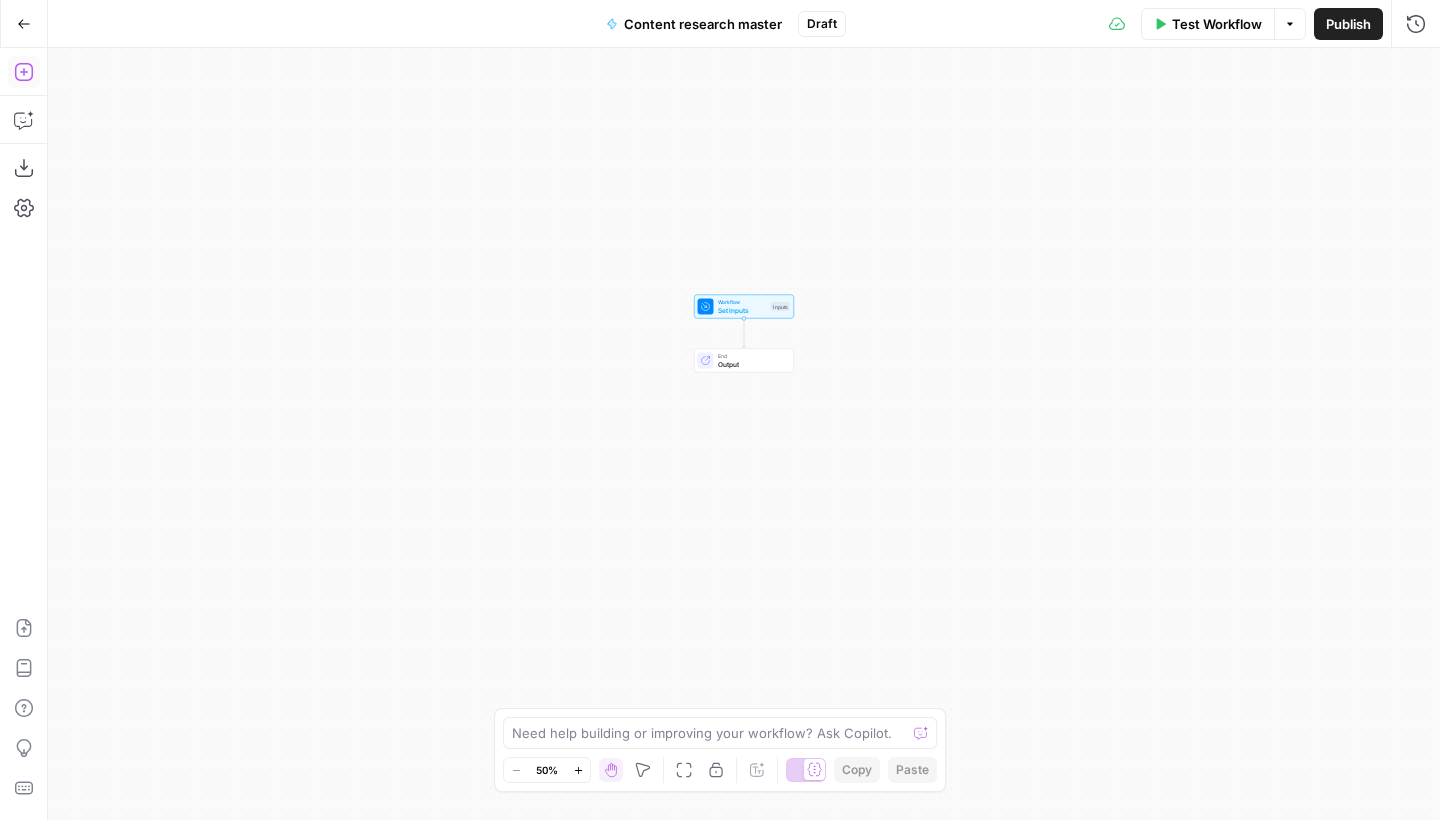 click on "Add Steps" at bounding box center (24, 72) 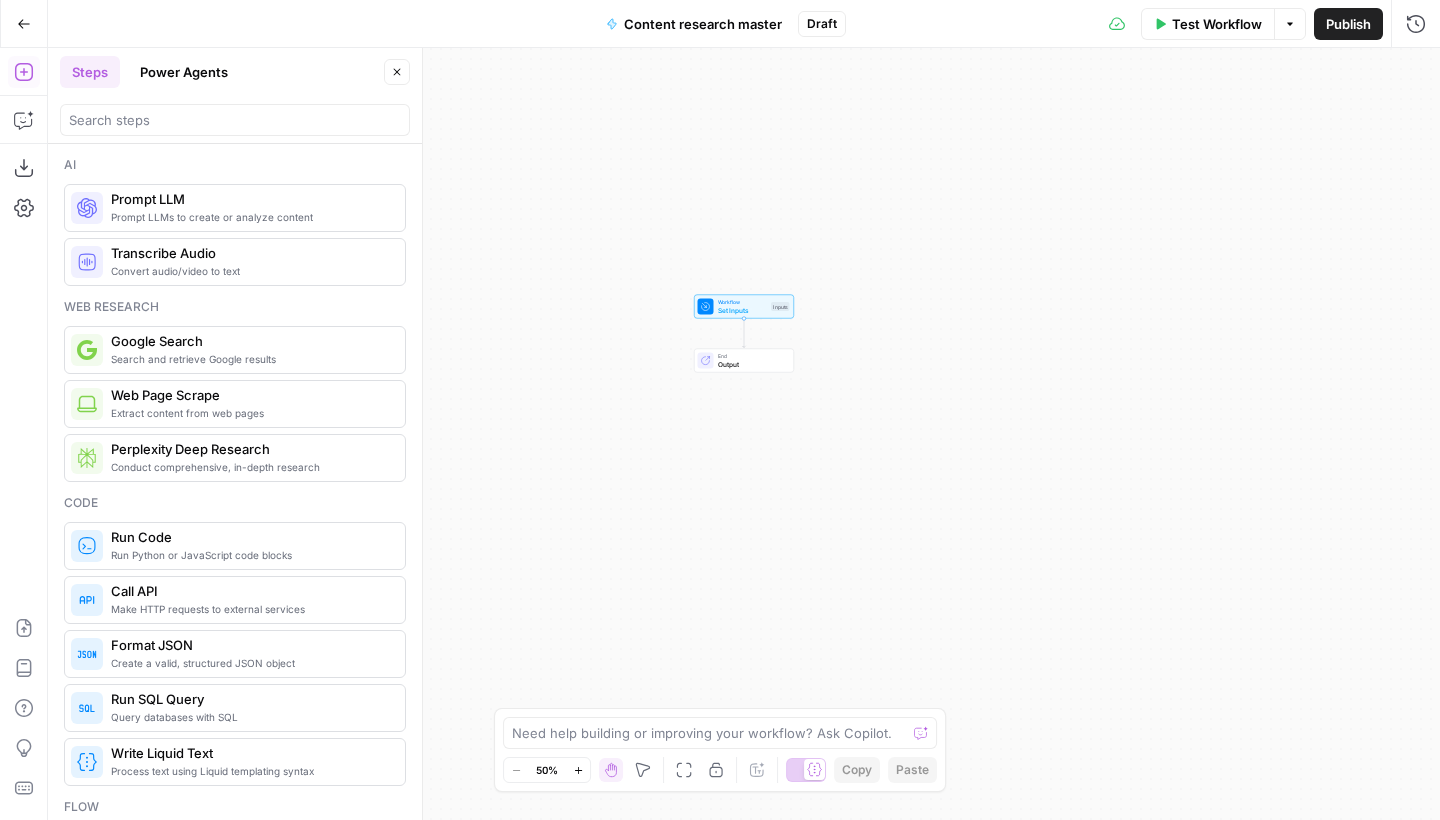 click at bounding box center [235, 120] 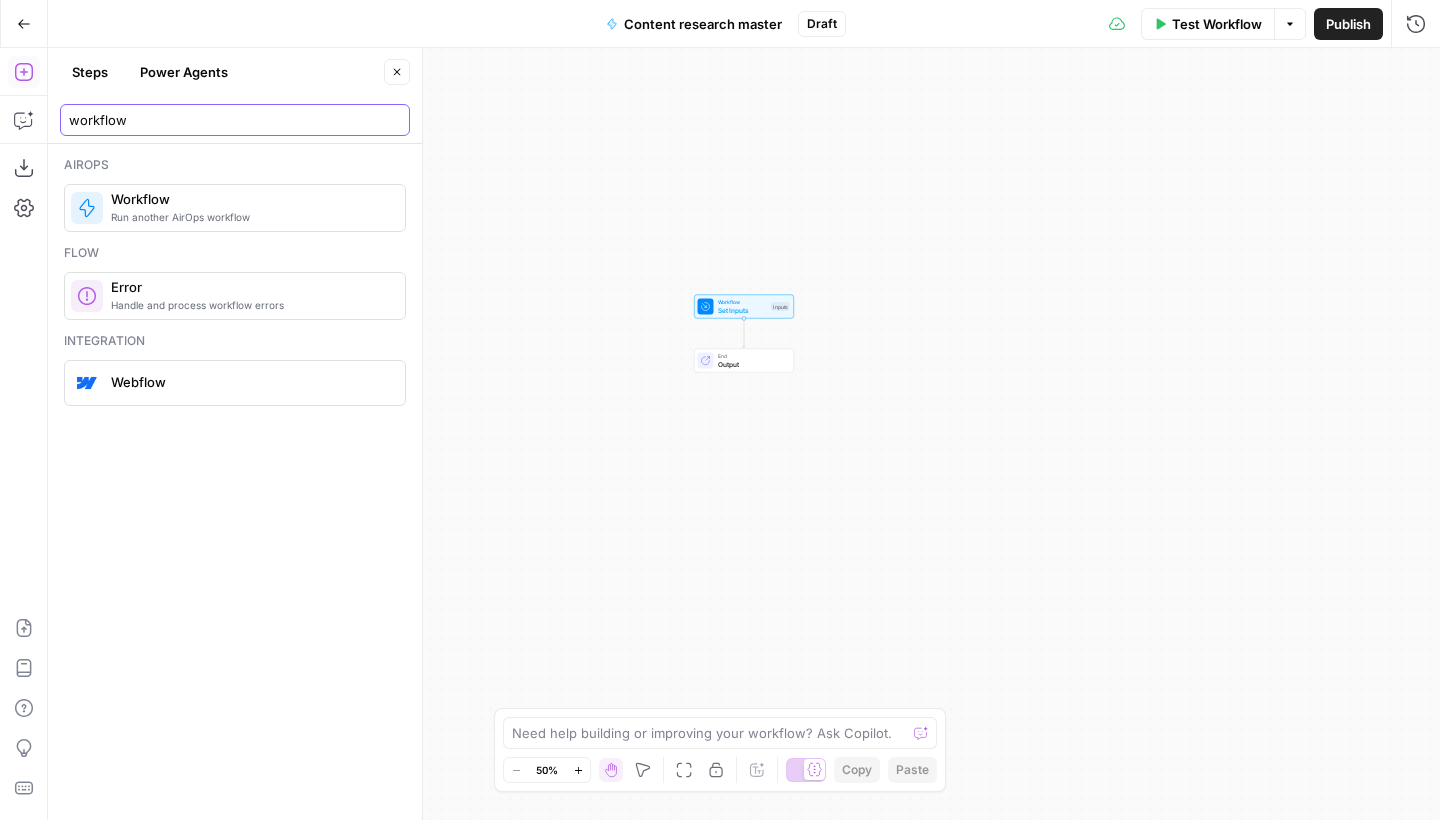 type on "workflow" 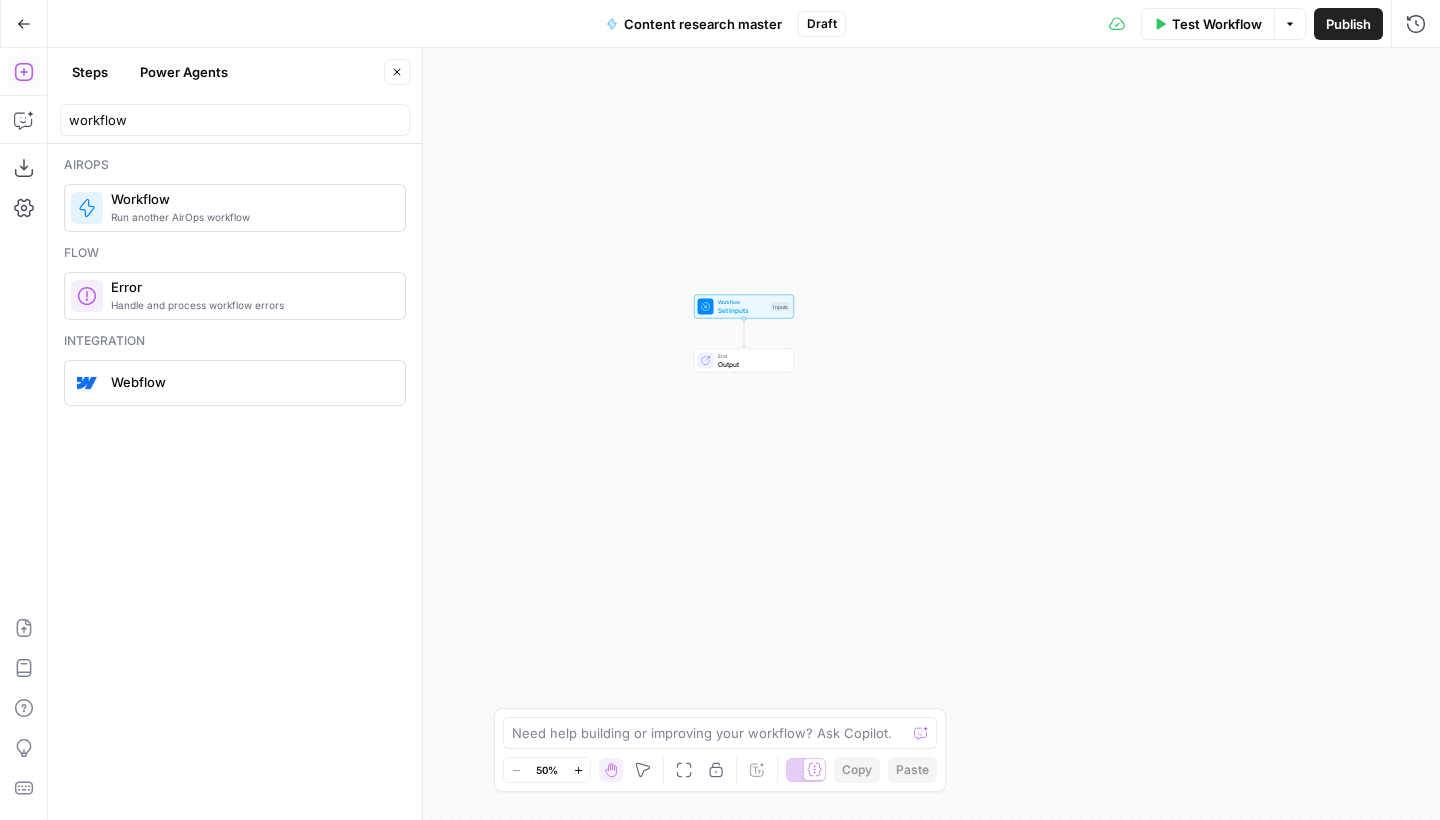 click on "Workflow" at bounding box center [250, 199] 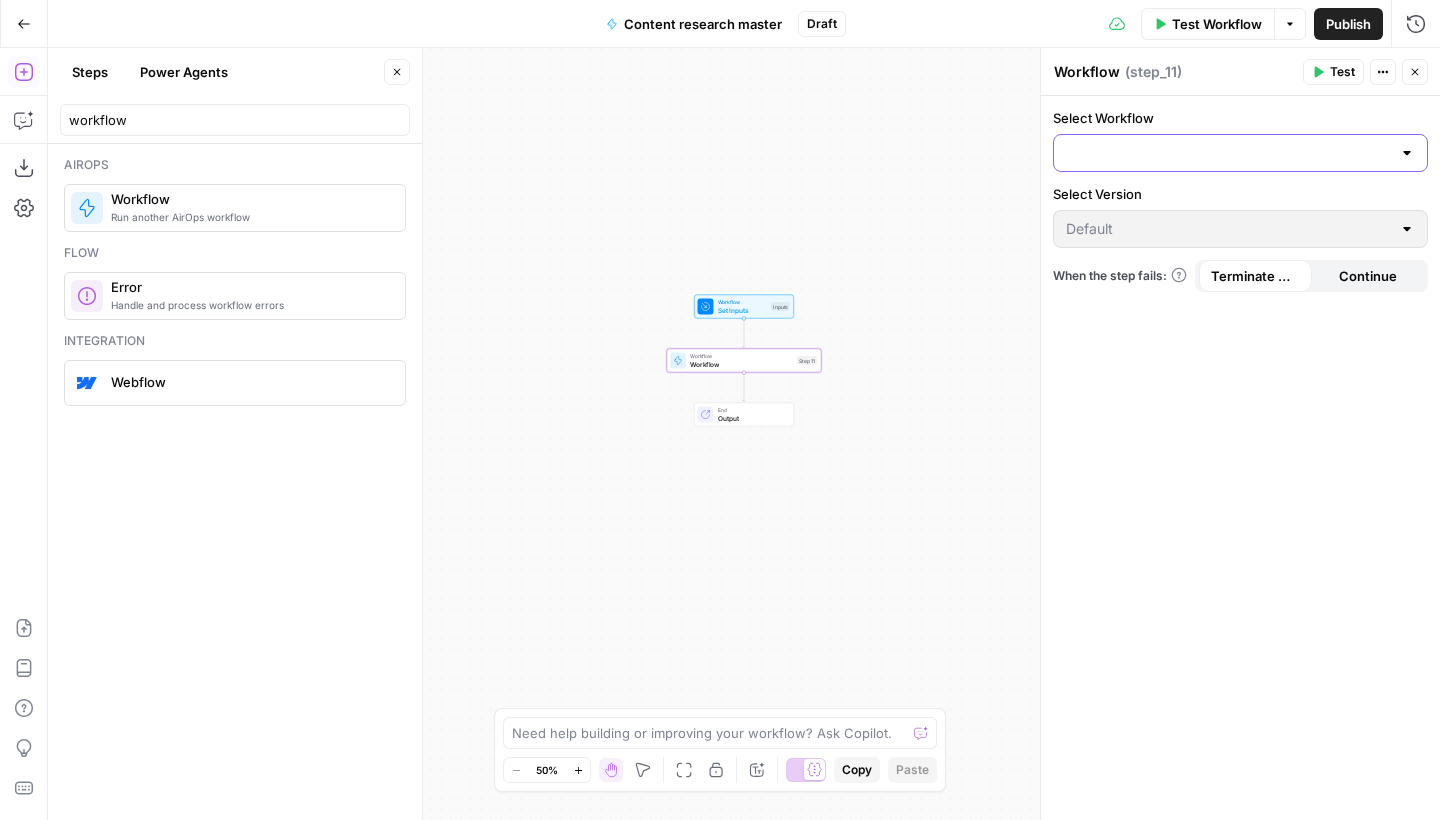 click on "Select Workflow" at bounding box center (1228, 153) 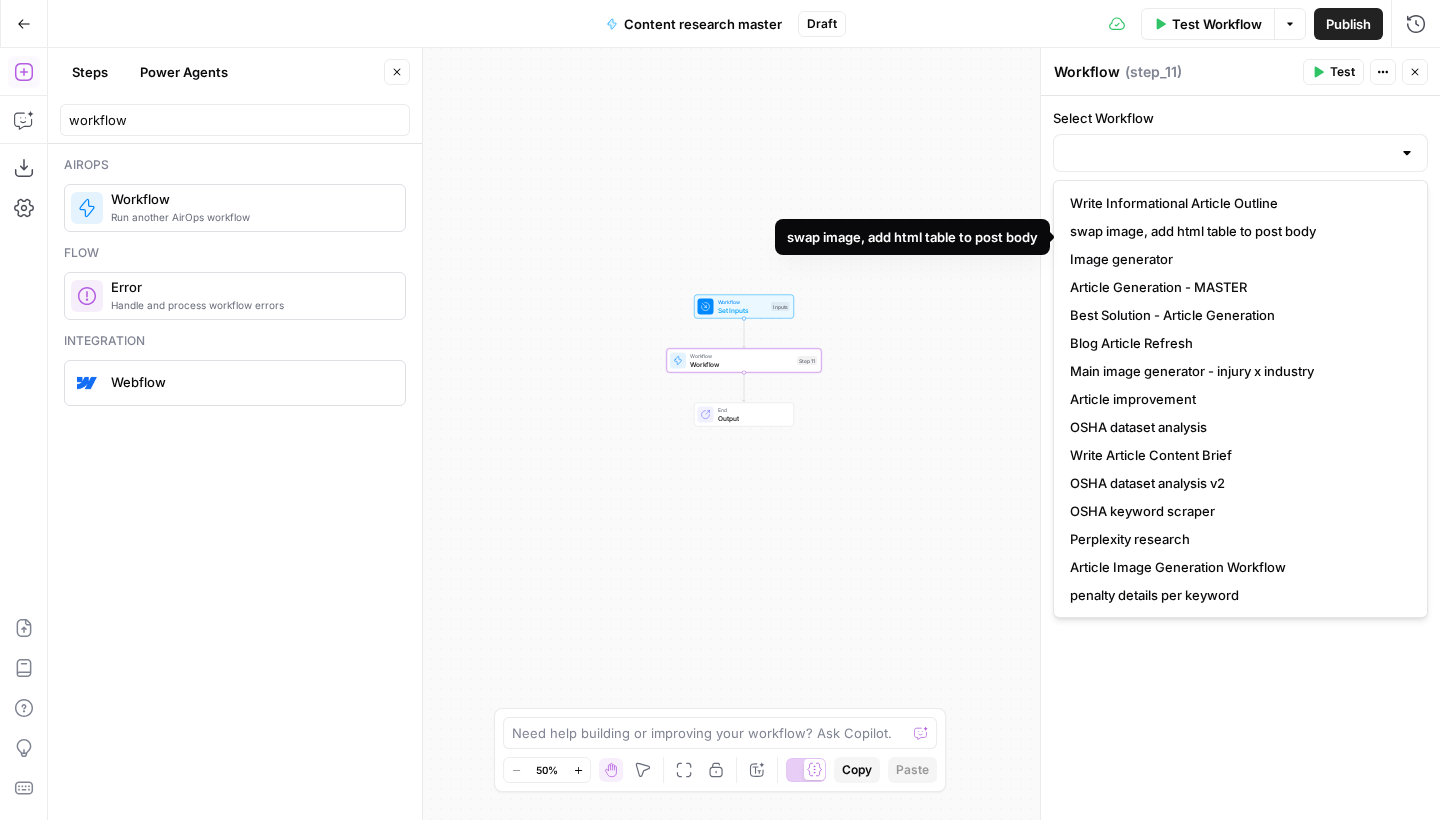 scroll, scrollTop: -1, scrollLeft: 0, axis: vertical 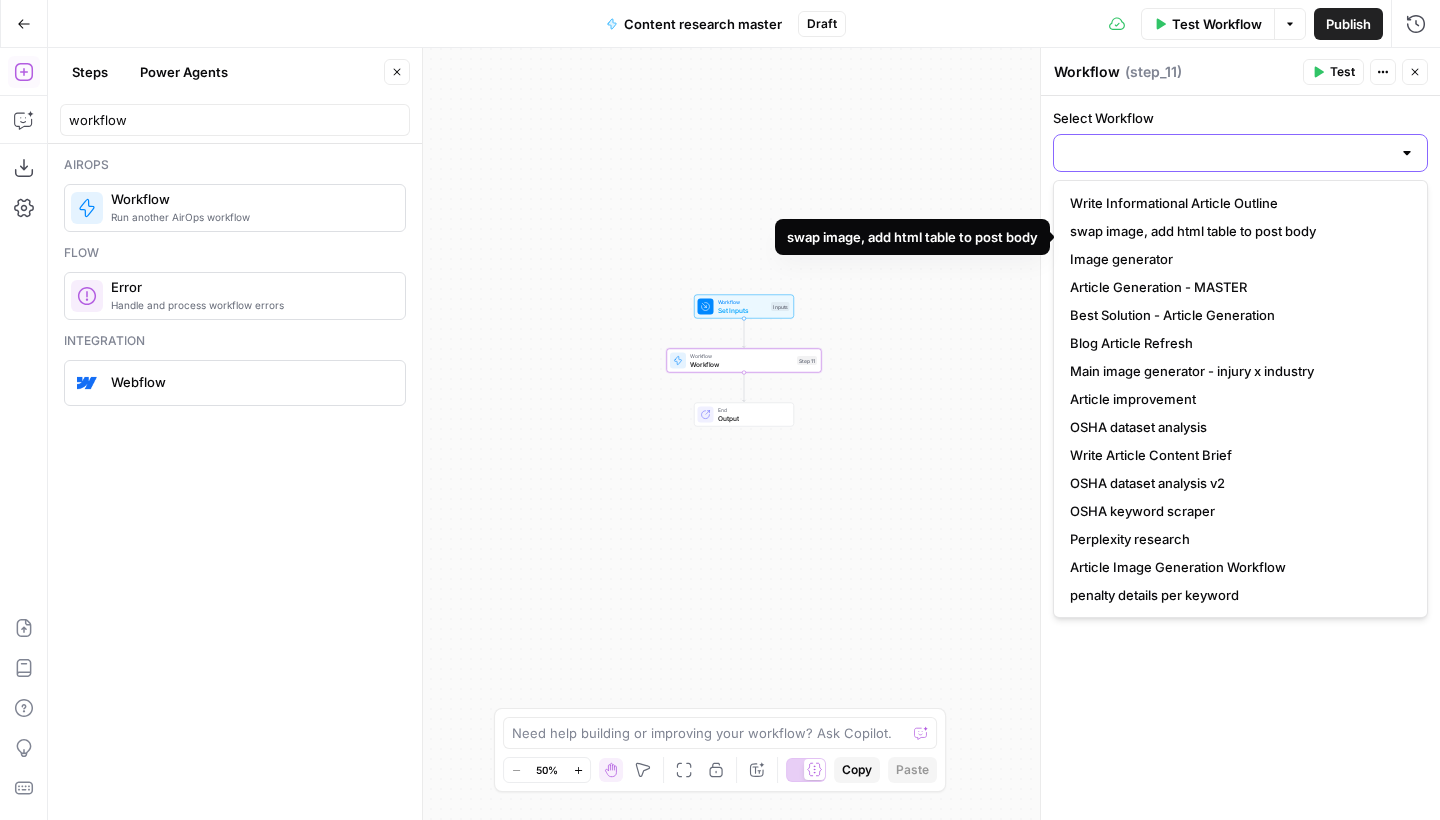 click on "Select Workflow" at bounding box center [1228, 153] 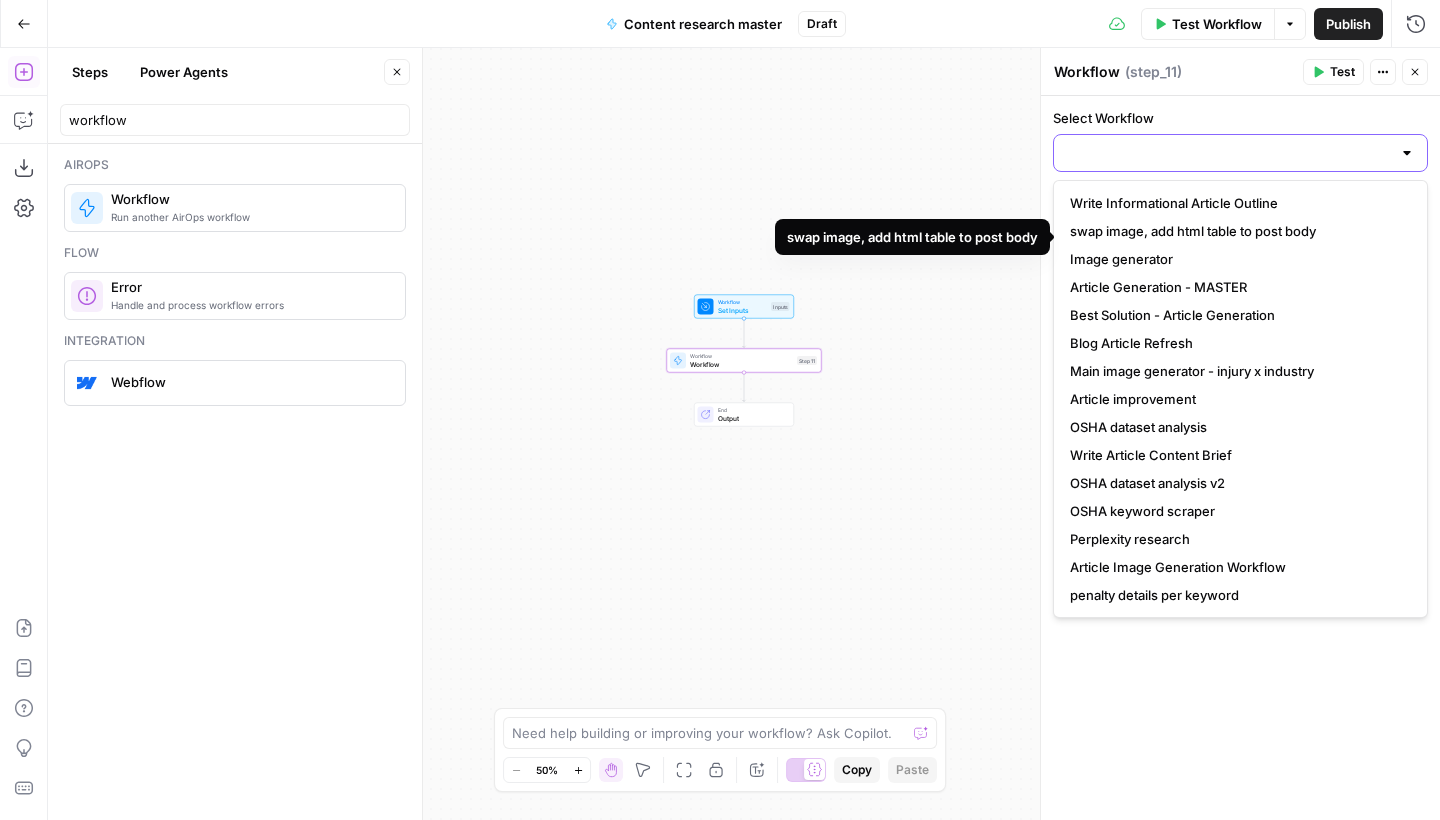 scroll, scrollTop: 0, scrollLeft: 0, axis: both 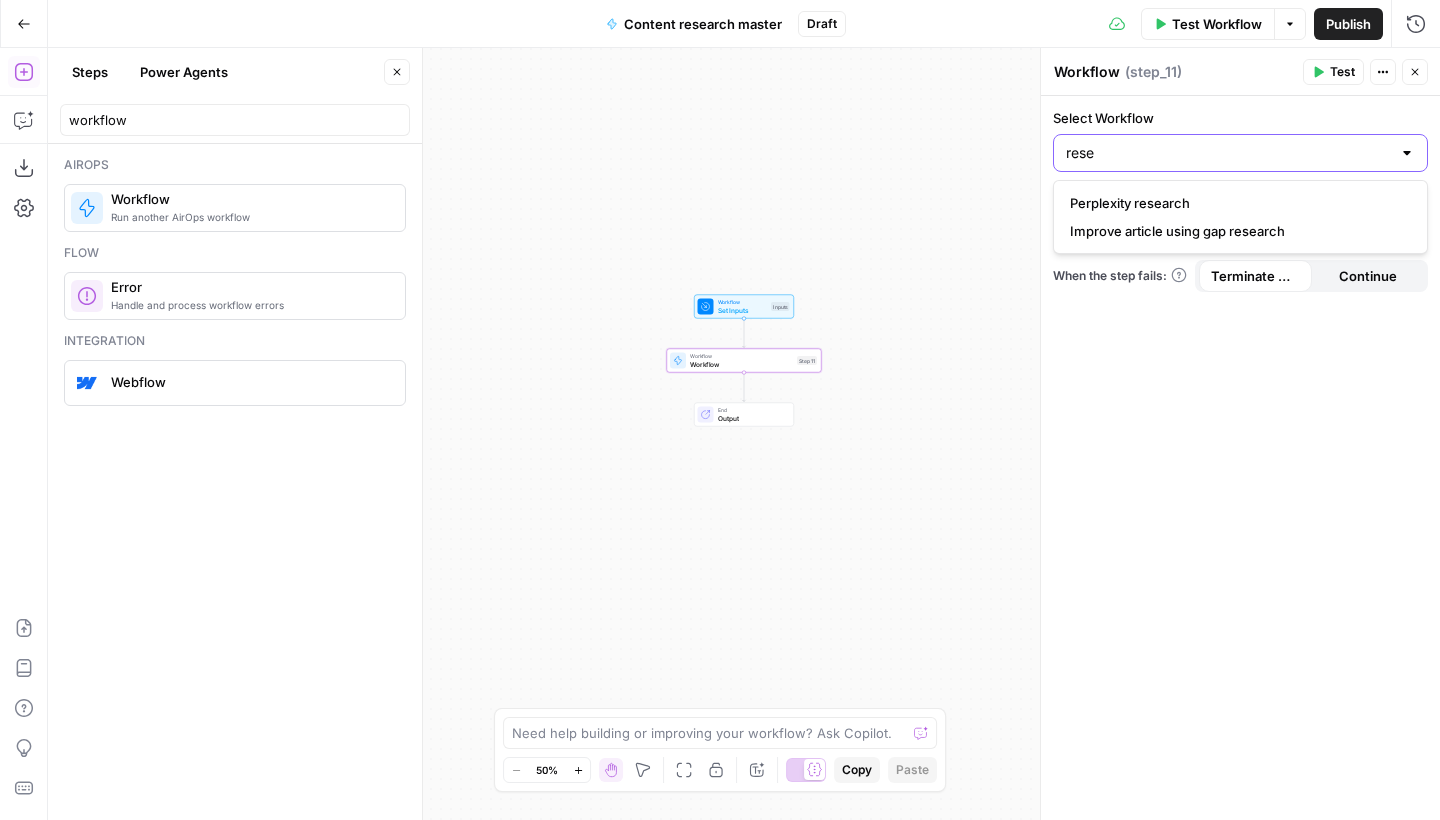 type on "rese" 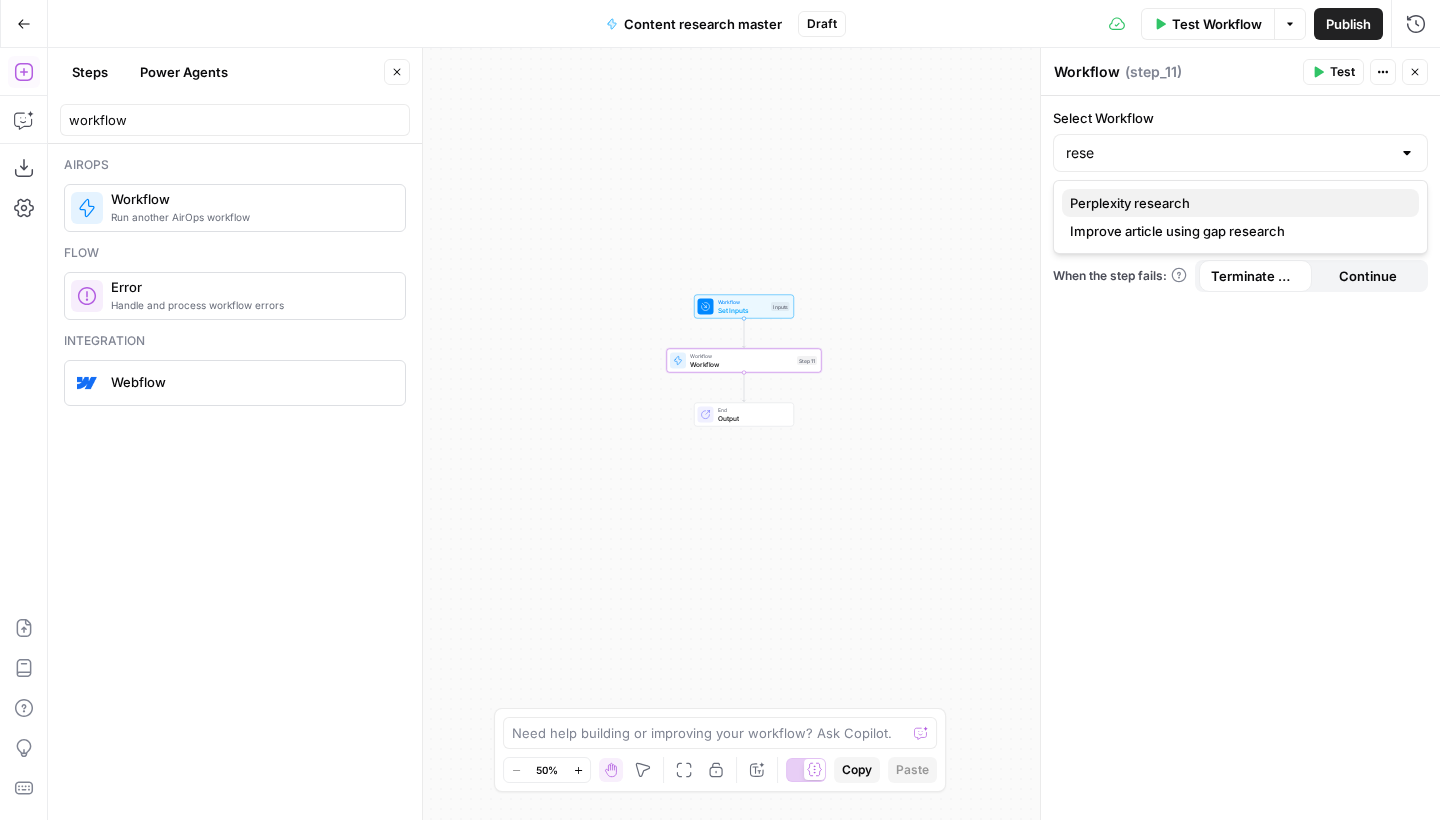 click on "Perplexity research" at bounding box center [1236, 203] 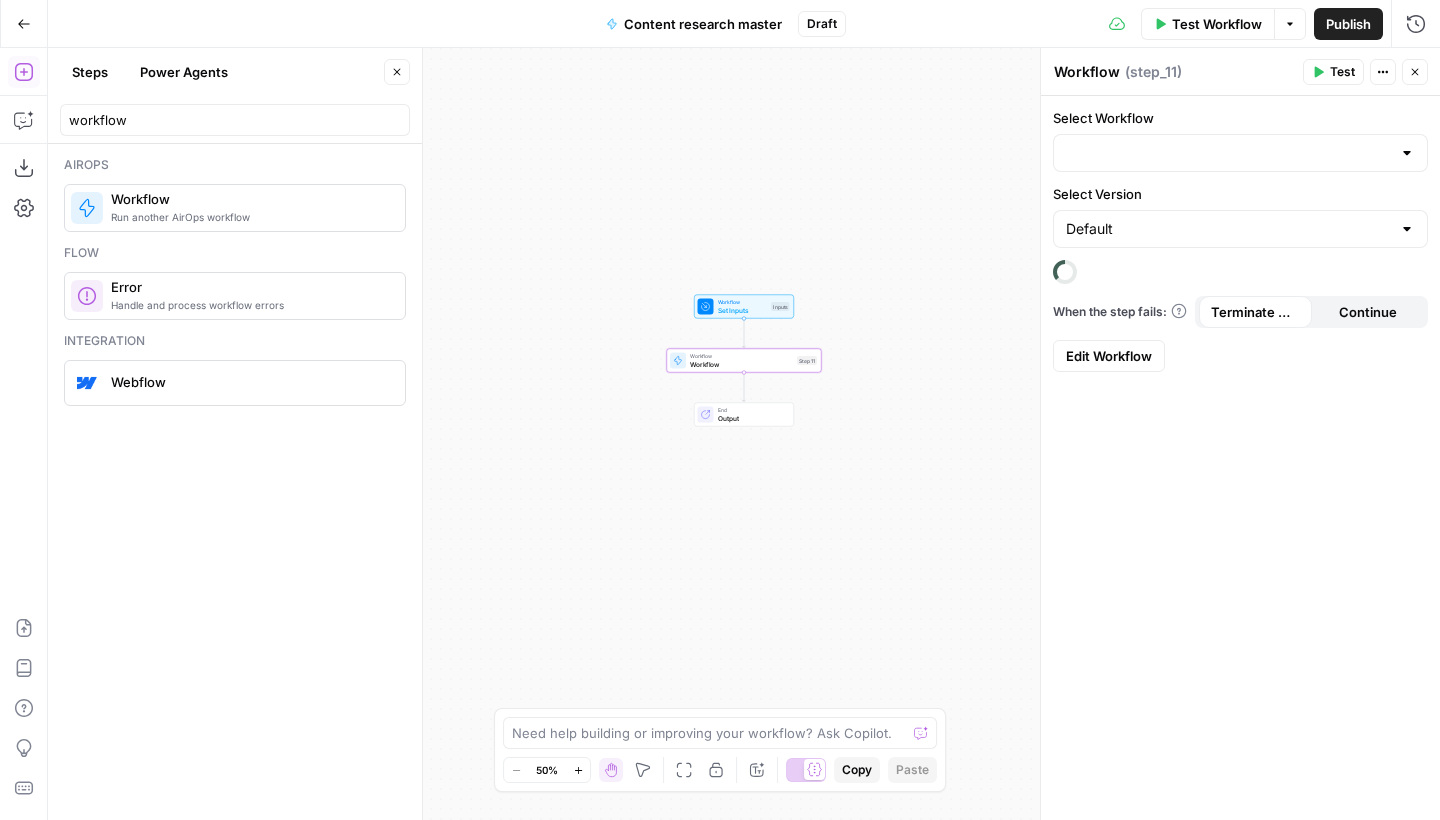 type on "Perplexity research" 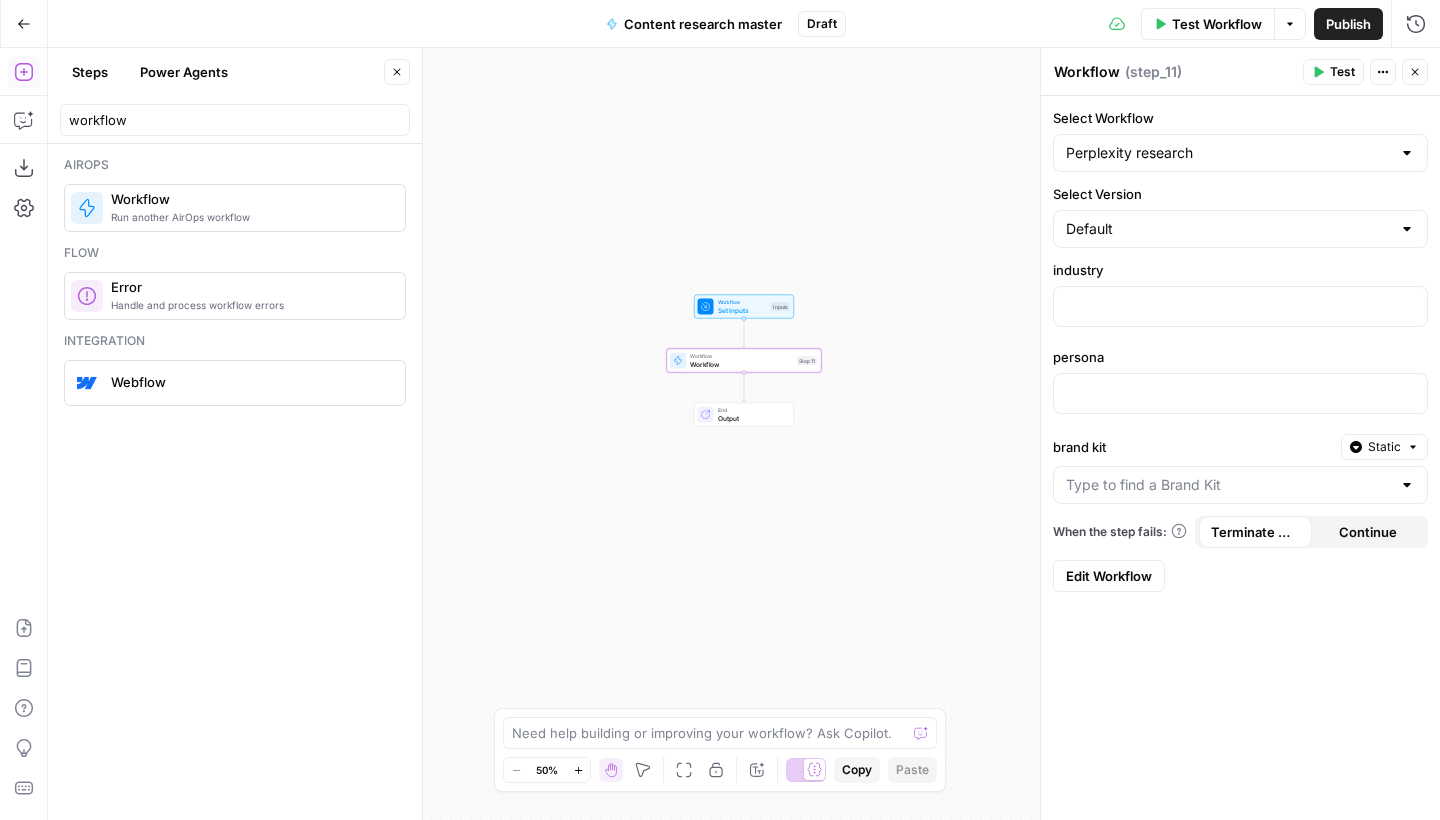 click on "Select Workflow Perplexity research Select Version Default industry persona brand kit Static When the step fails: Terminate Workflow Continue Edit Workflow" at bounding box center (1240, 350) 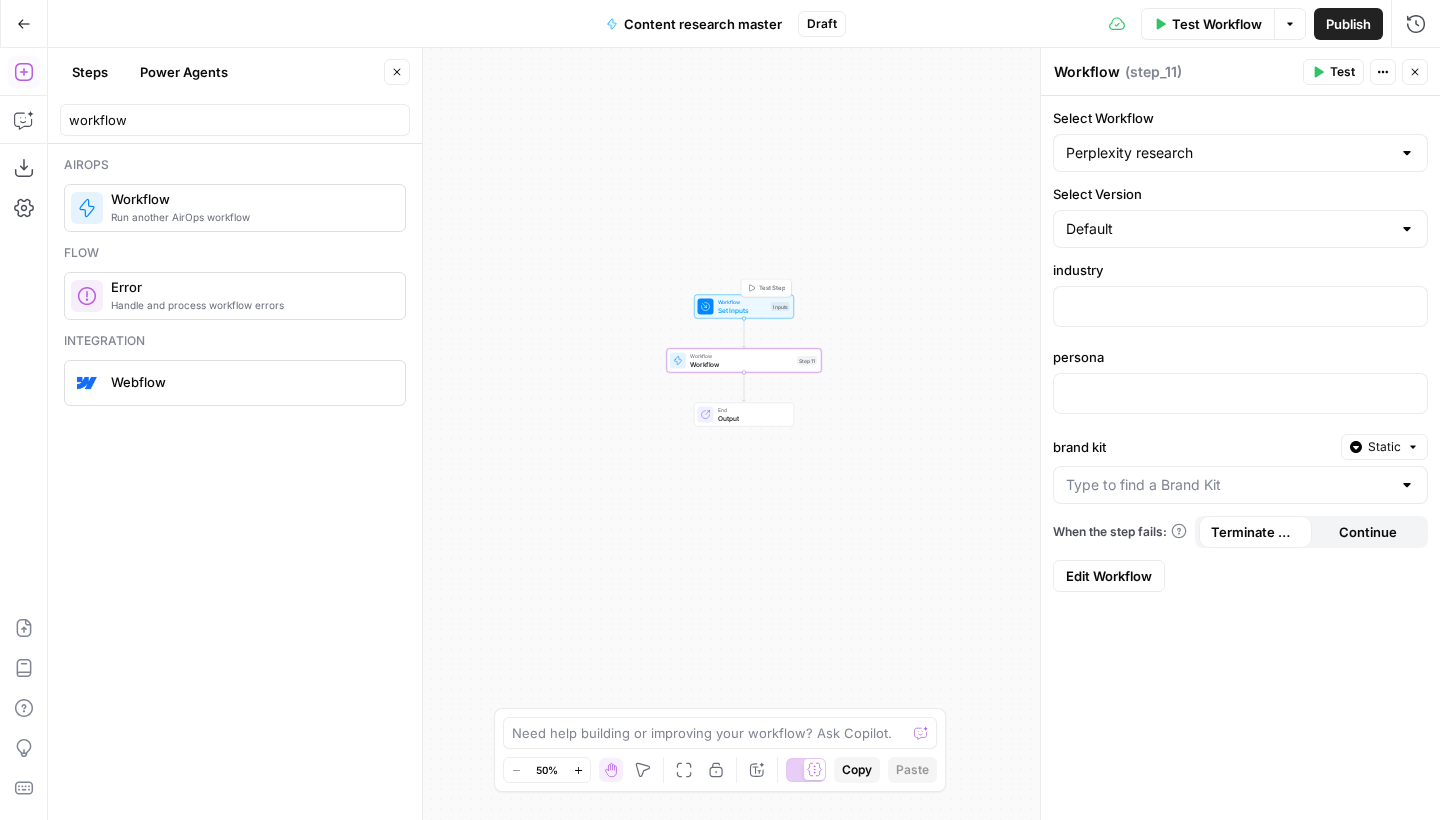 click on "Workflow" at bounding box center [743, 302] 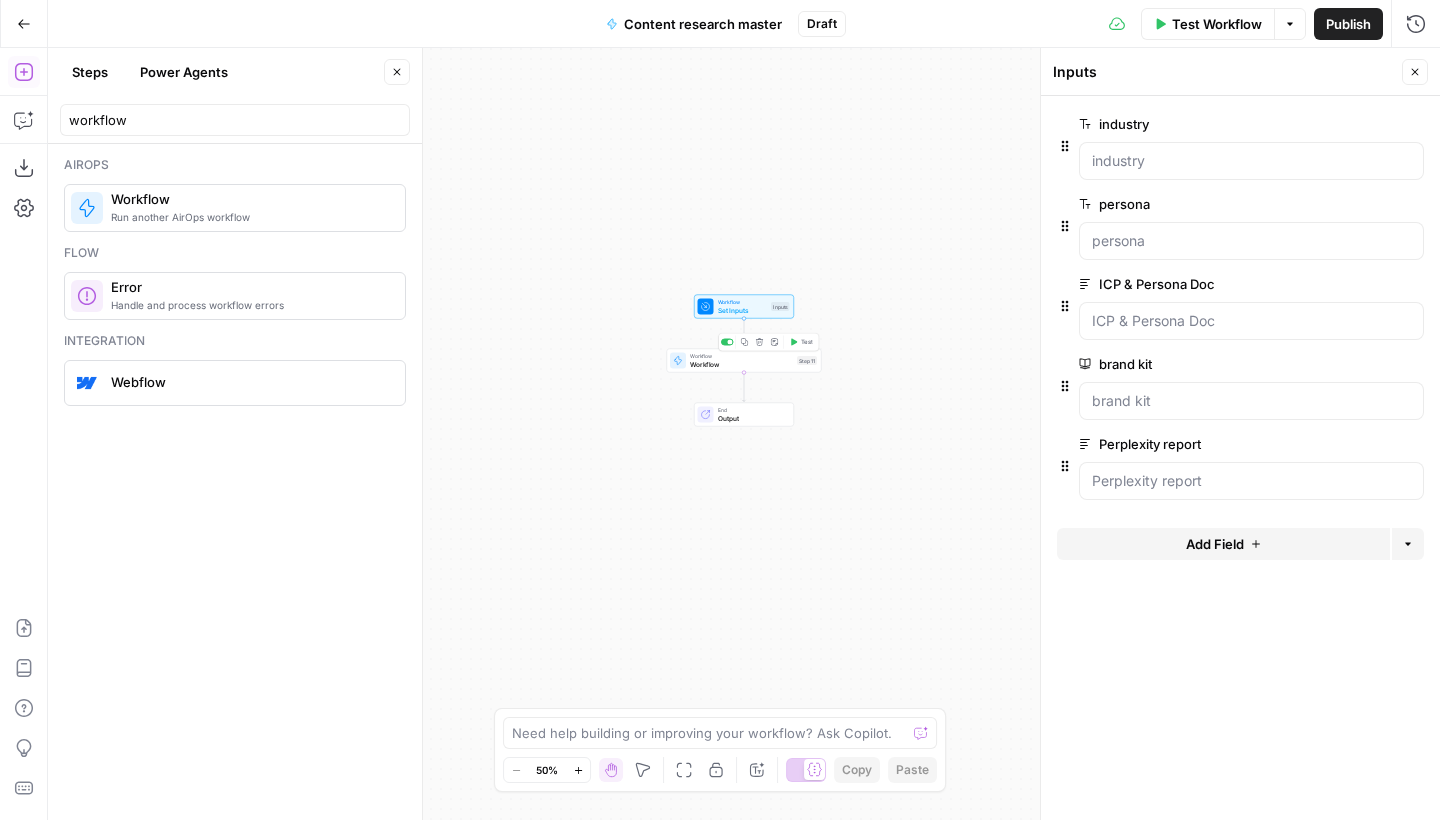 click on "Workflow" at bounding box center [741, 364] 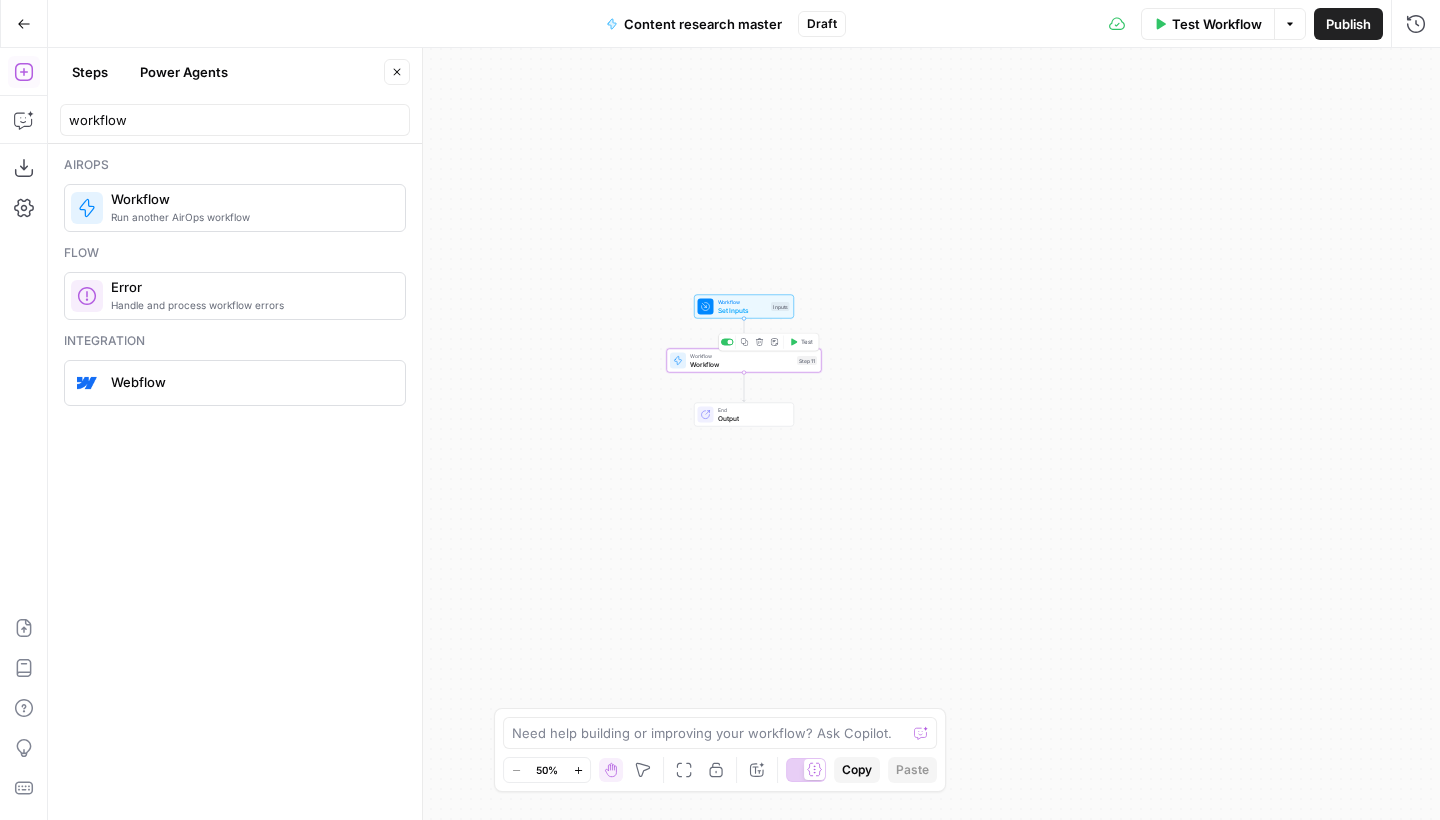 type on "Workflow" 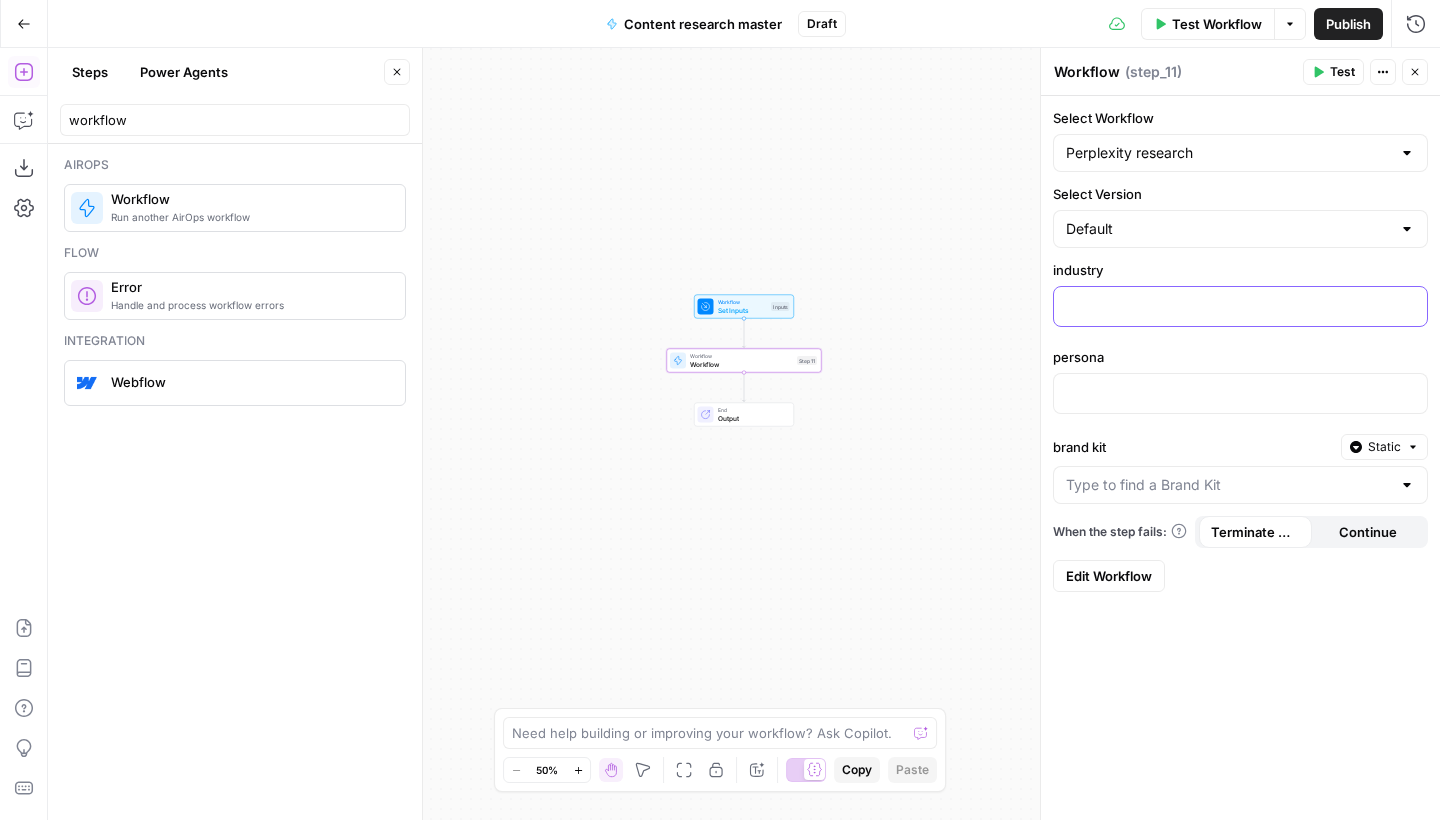 click at bounding box center [1240, 306] 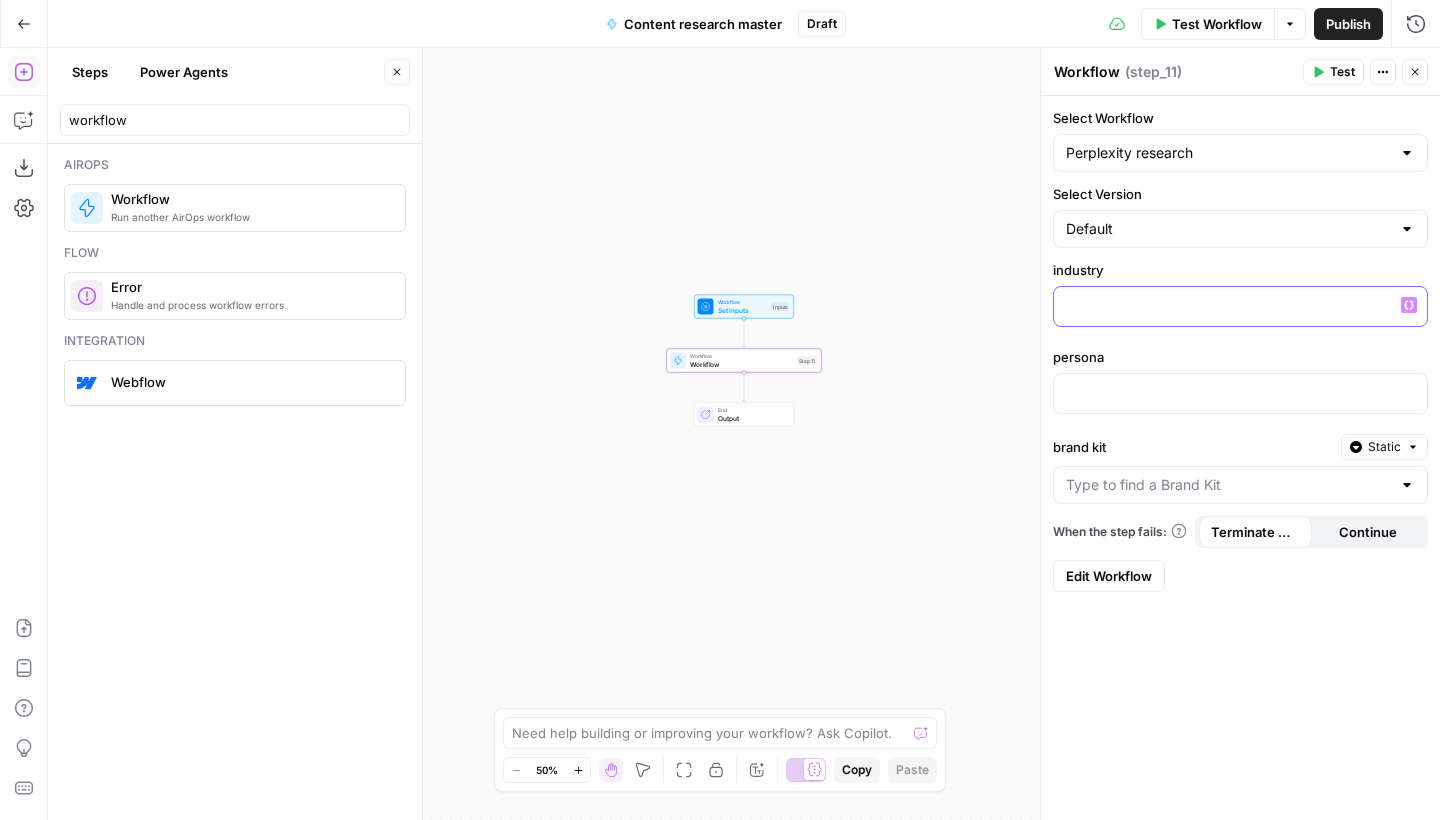 type 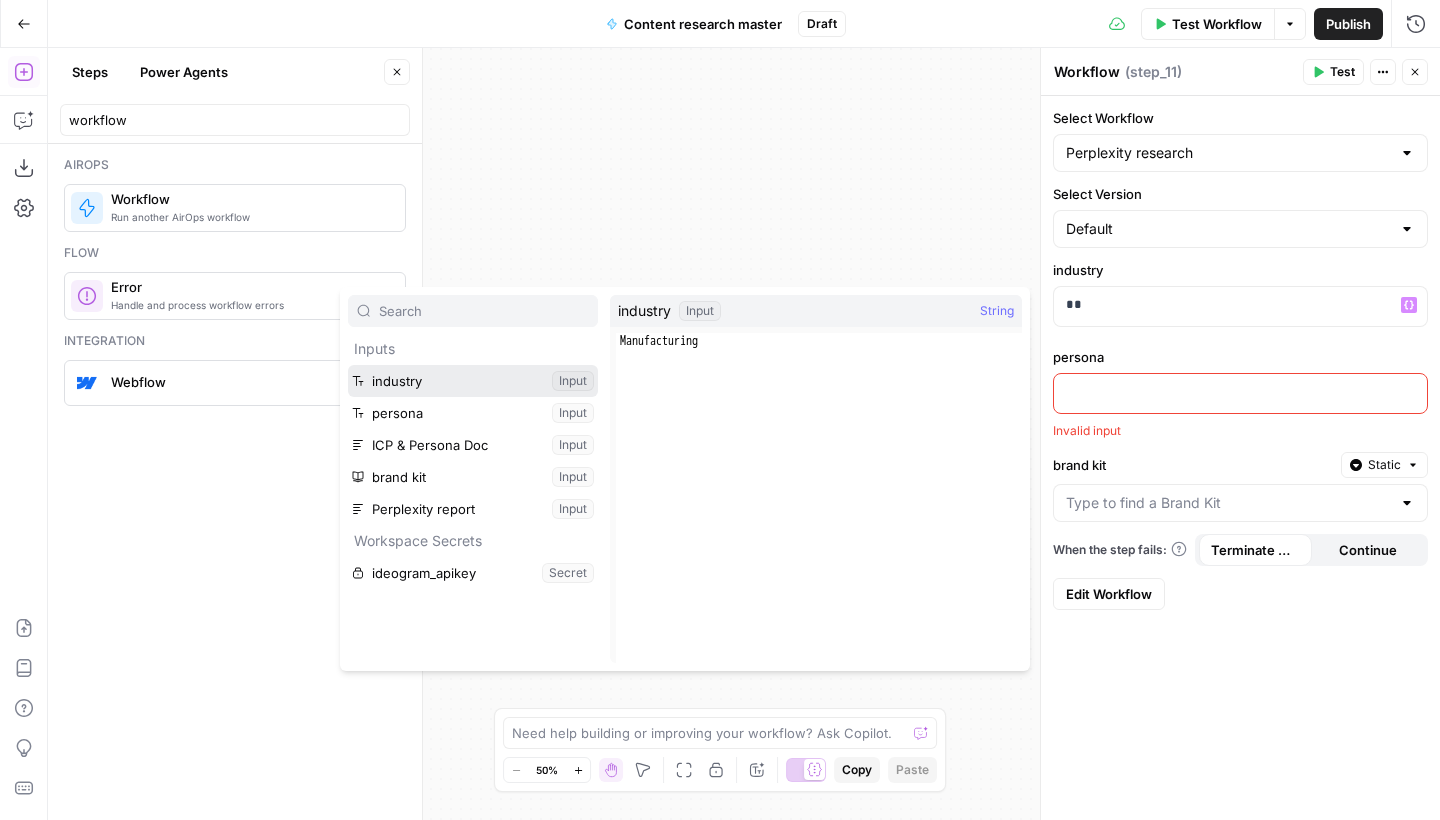 click at bounding box center [473, 381] 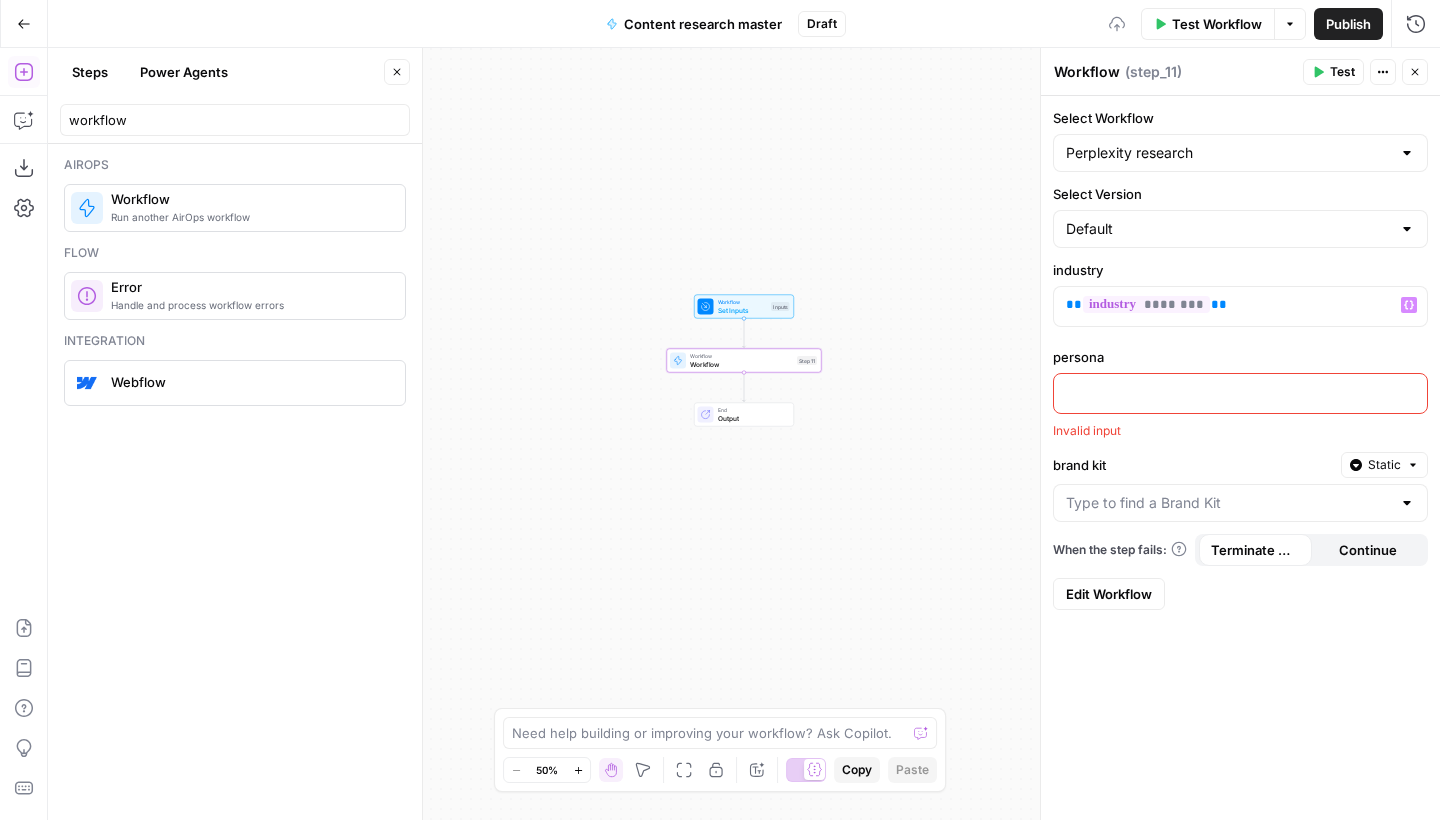 click on "persona Invalid input" at bounding box center [1240, 393] 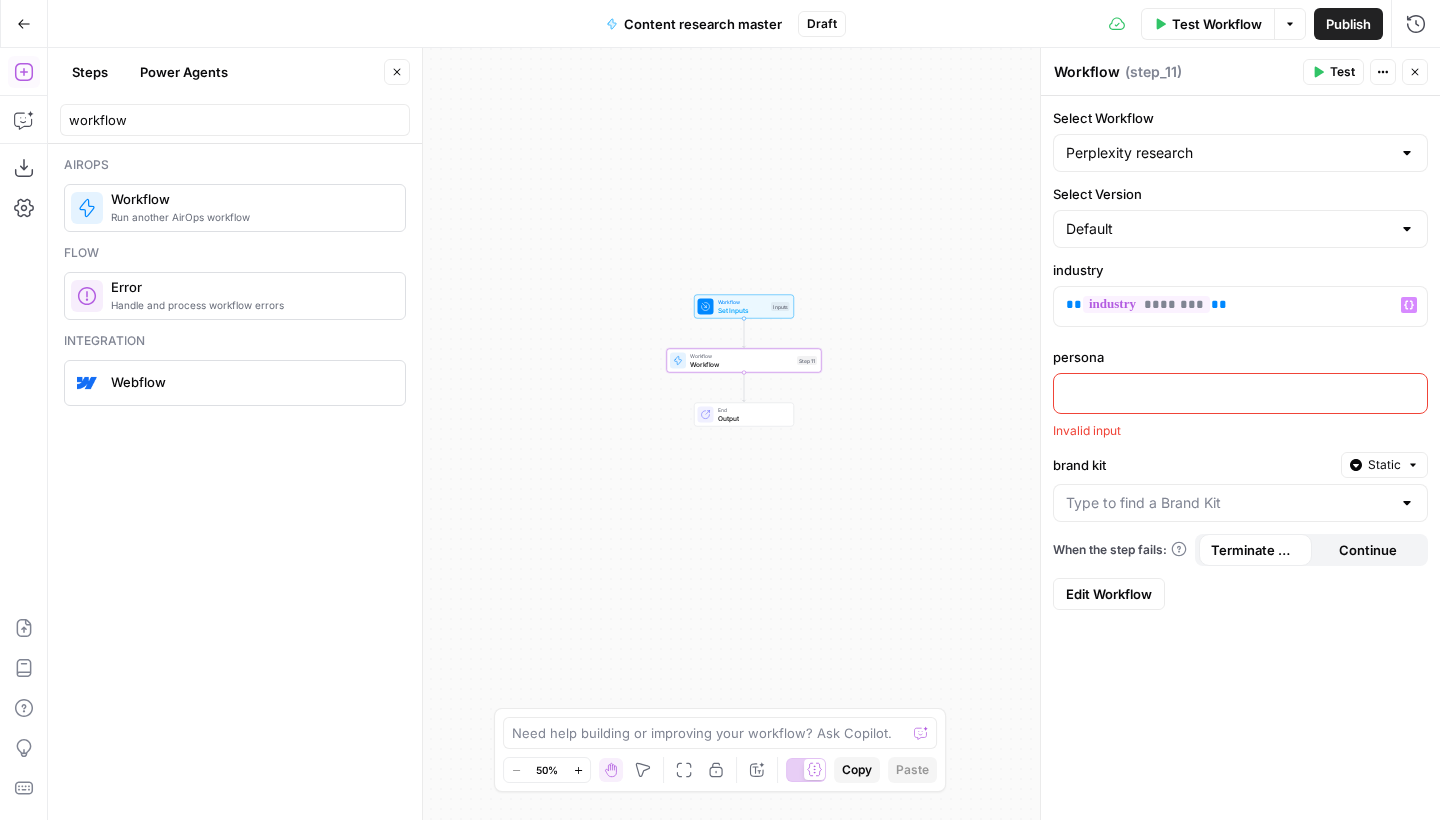 click at bounding box center (1240, 392) 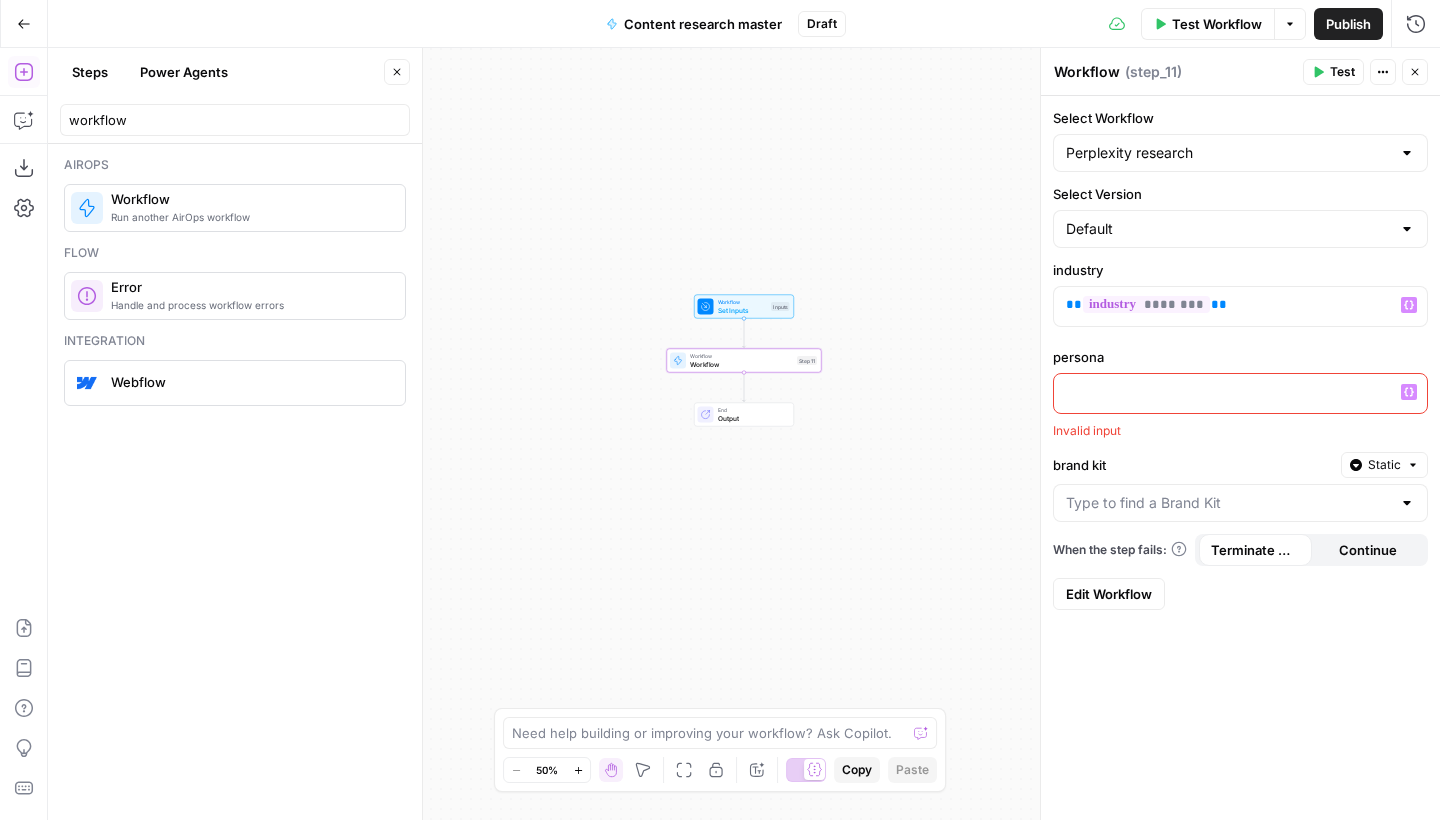 type 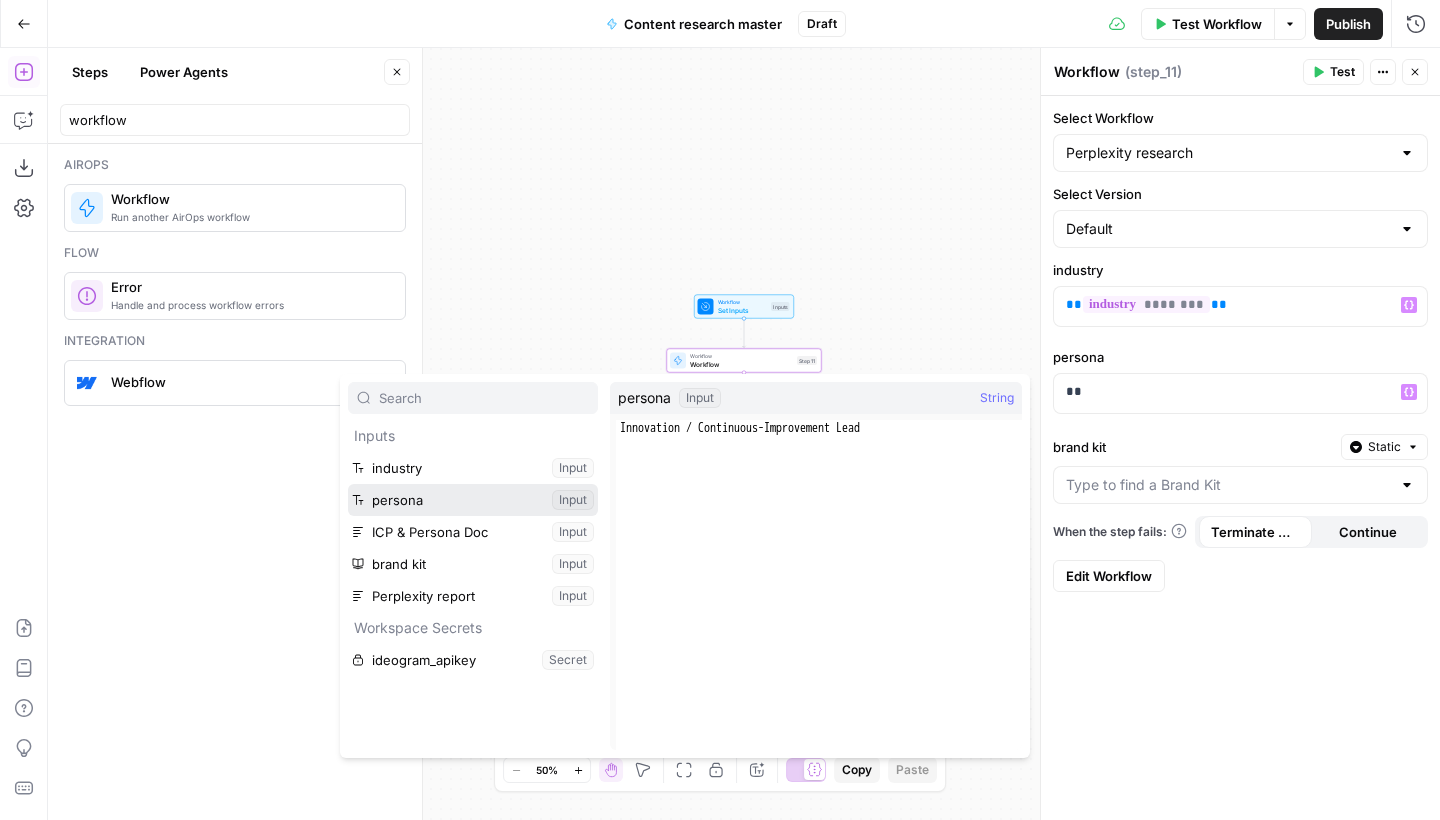 click at bounding box center (473, 500) 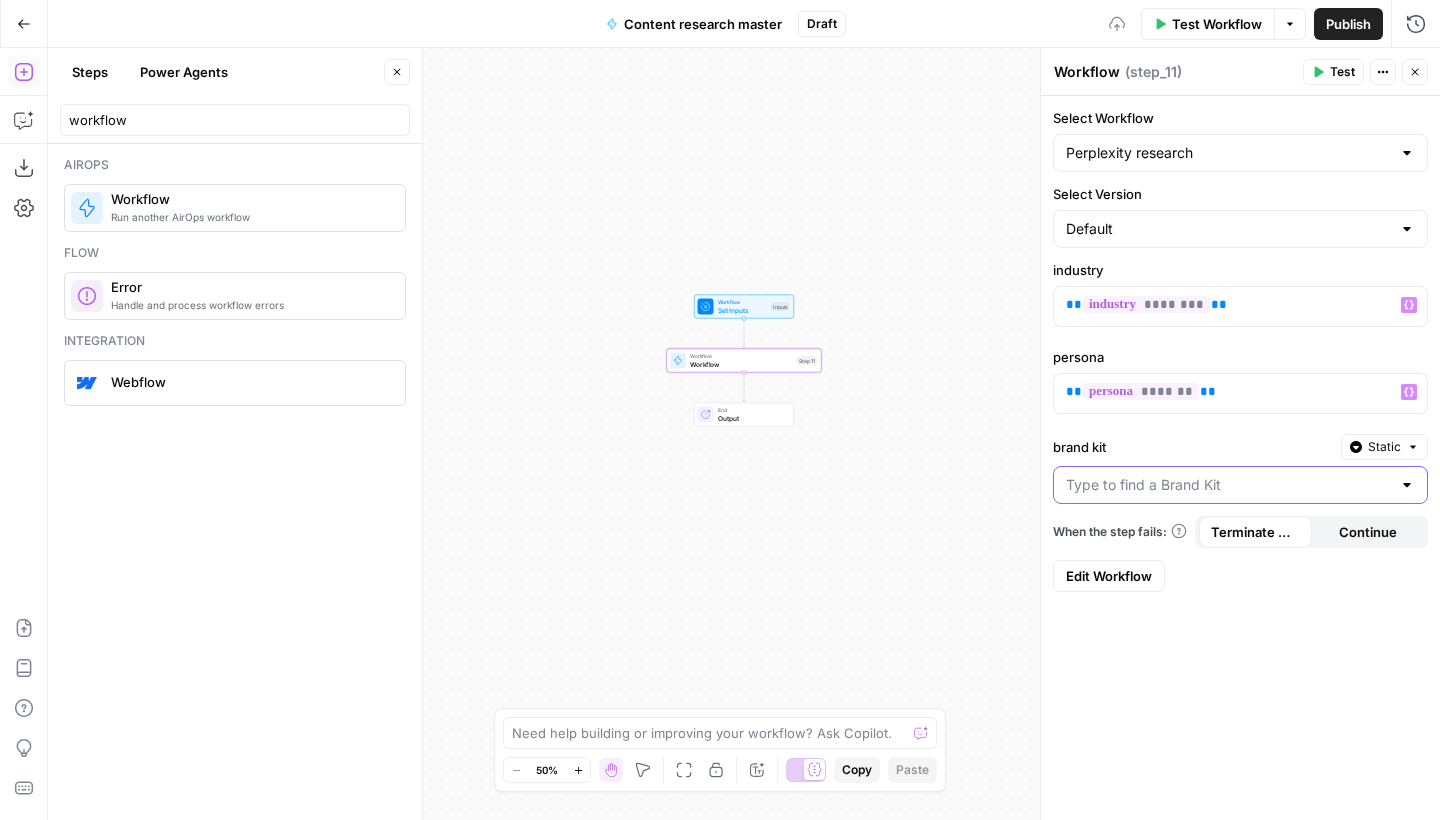 click on "brand kit" at bounding box center [1228, 485] 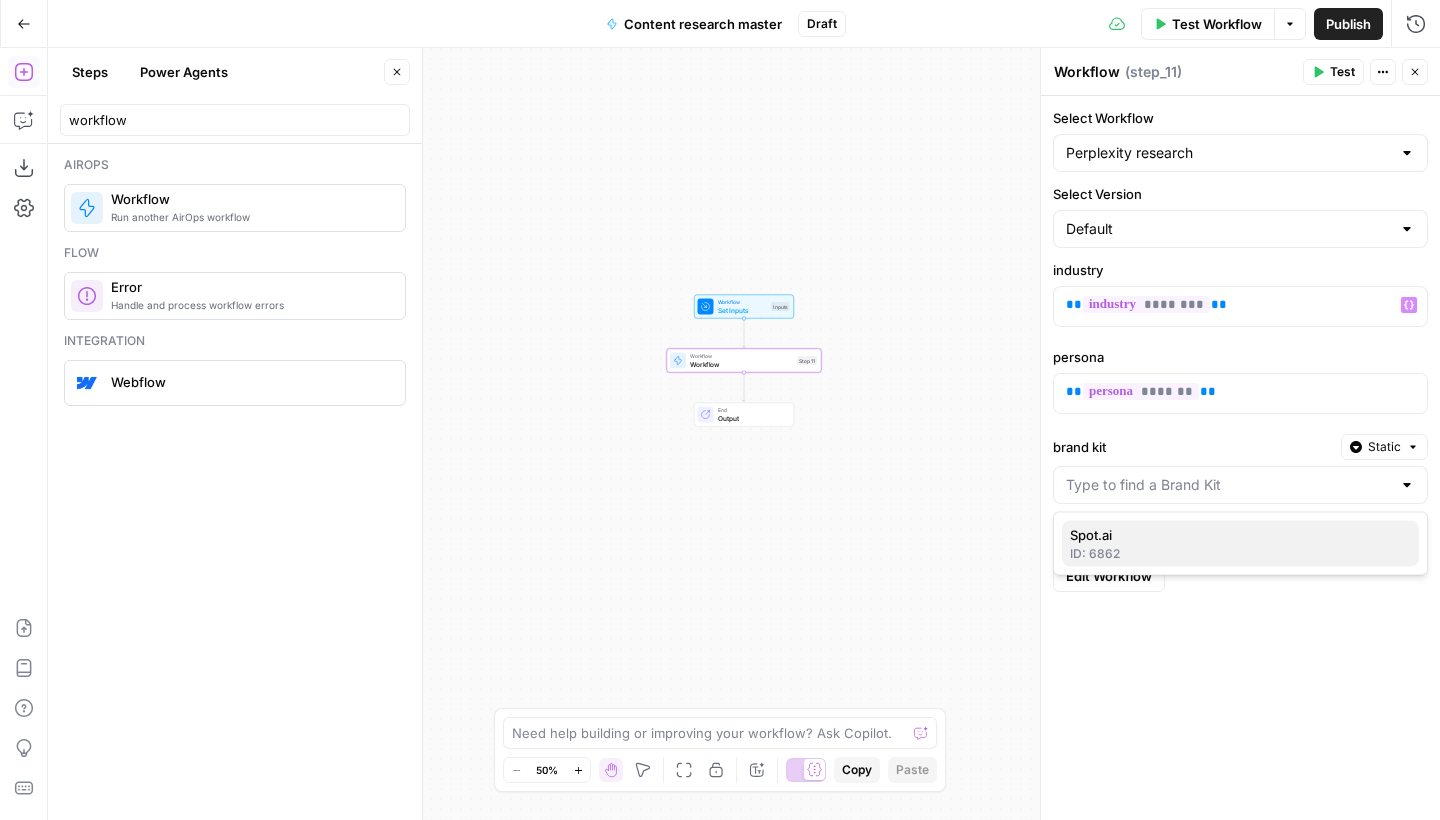 click on "Spot.ai" at bounding box center (1236, 535) 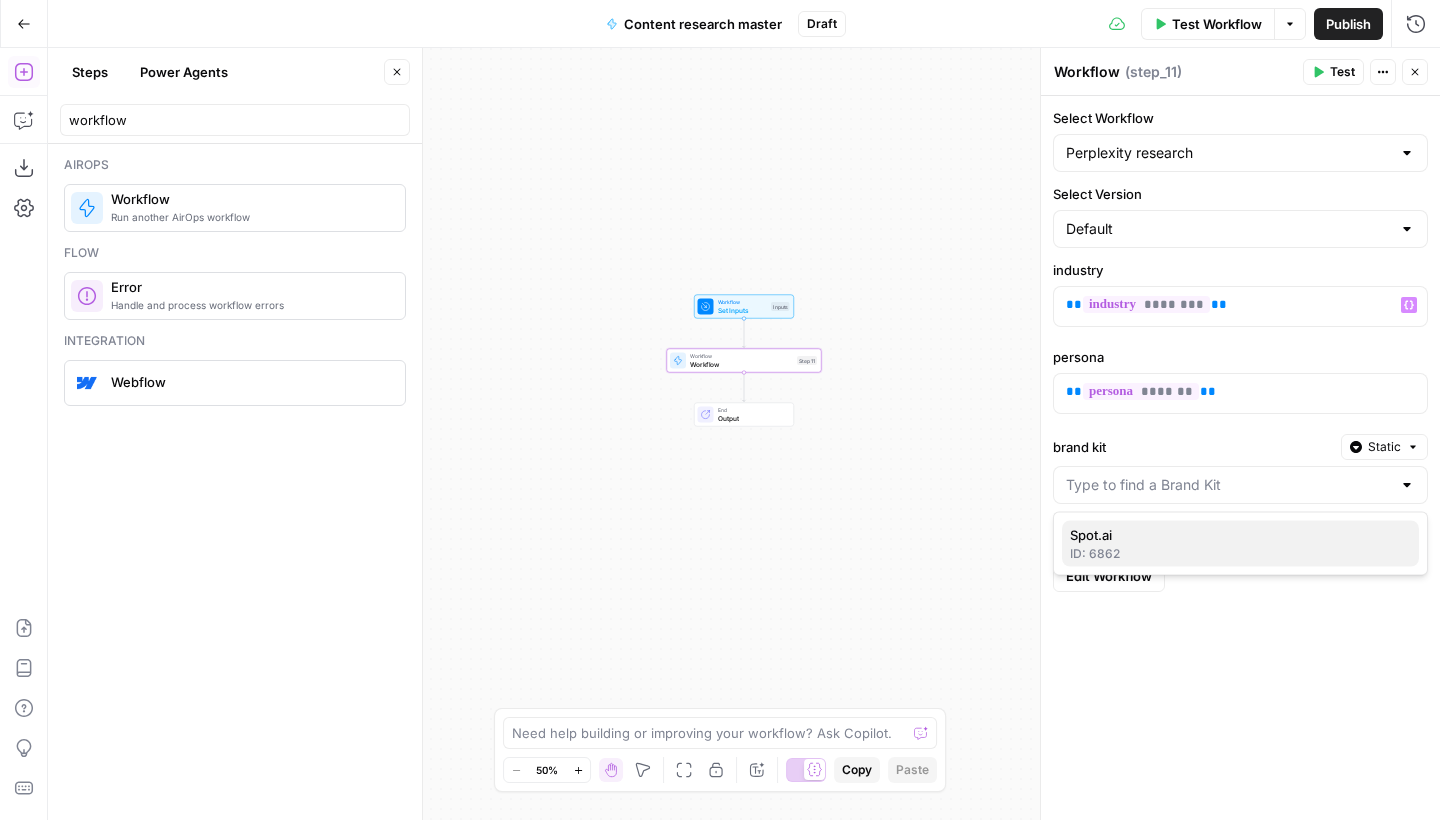 type on "Spot.ai" 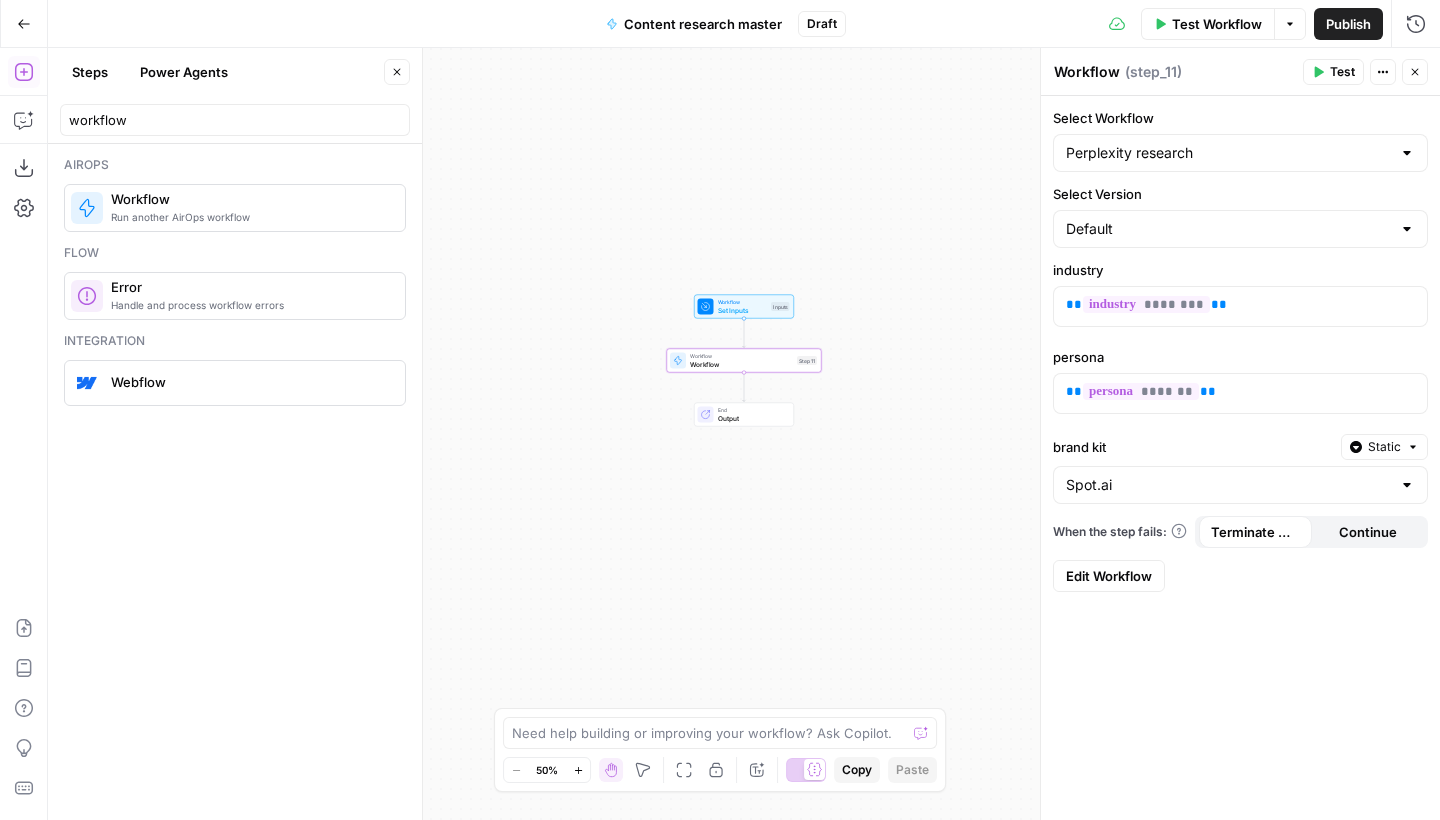 click on "Close" at bounding box center [1415, 72] 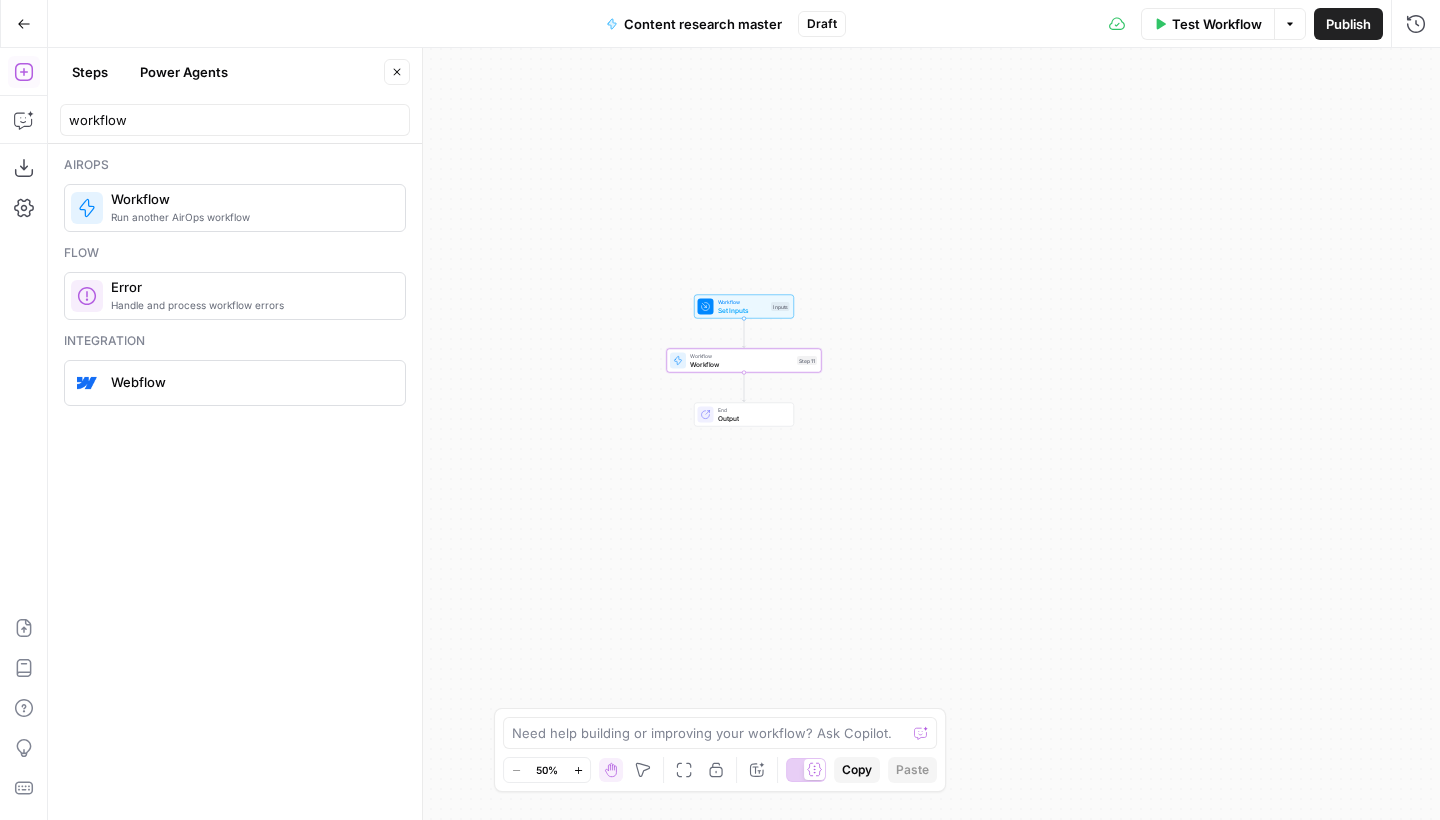 click on "Workflow" at bounding box center (741, 364) 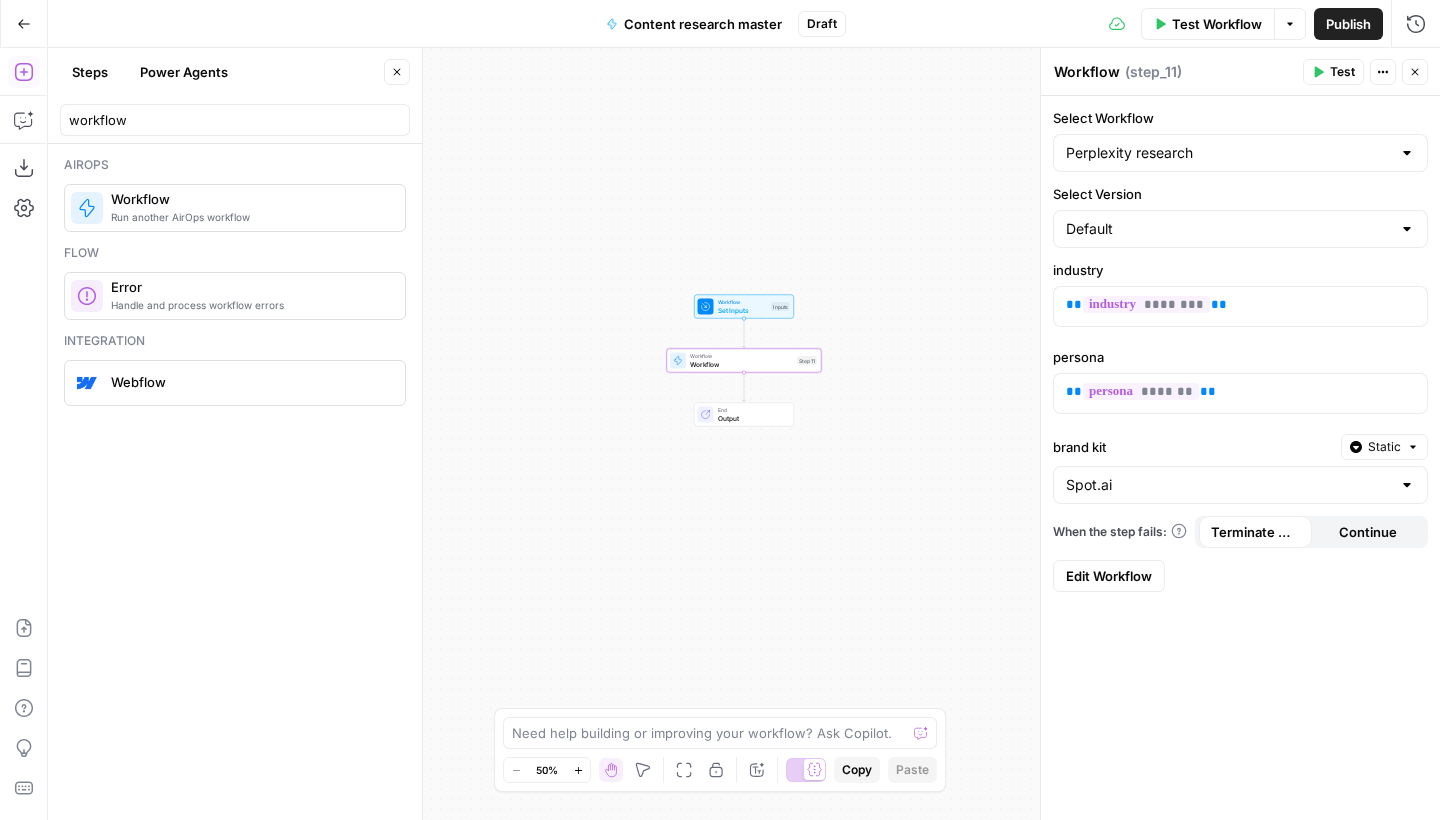 click on "Workflow" at bounding box center [1087, 72] 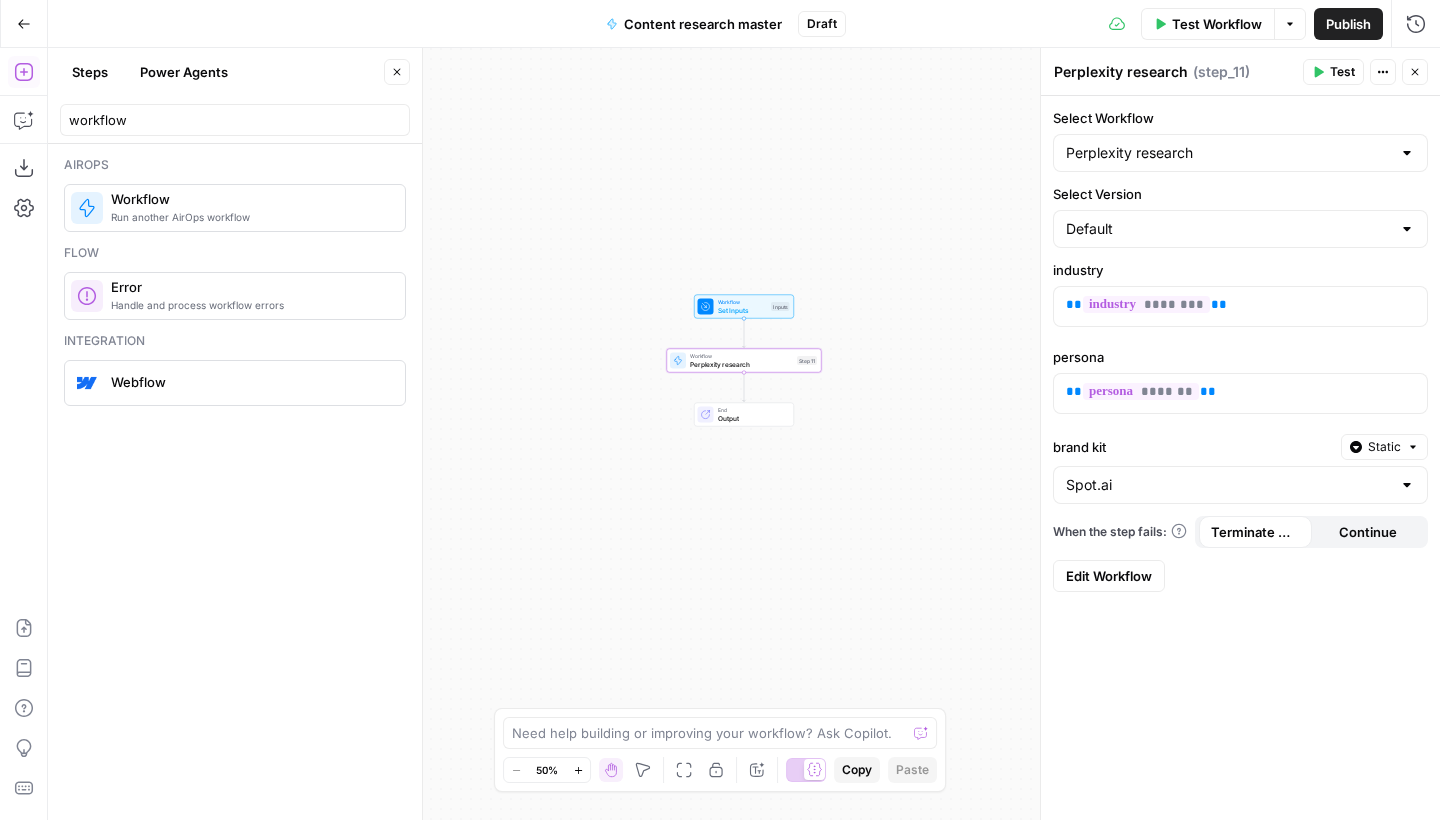 type on "Perplexity research" 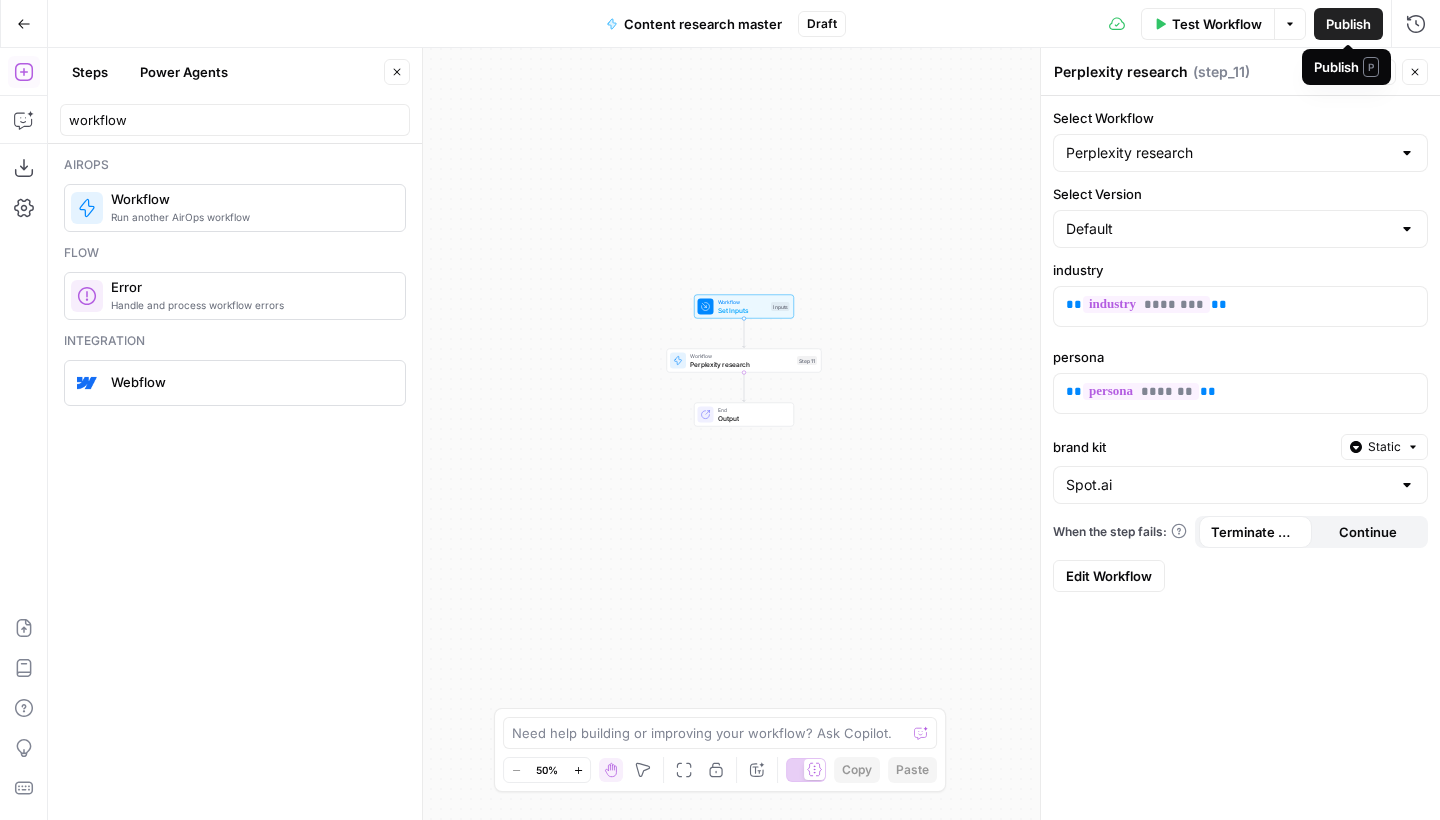click on "Publish" at bounding box center (1348, 24) 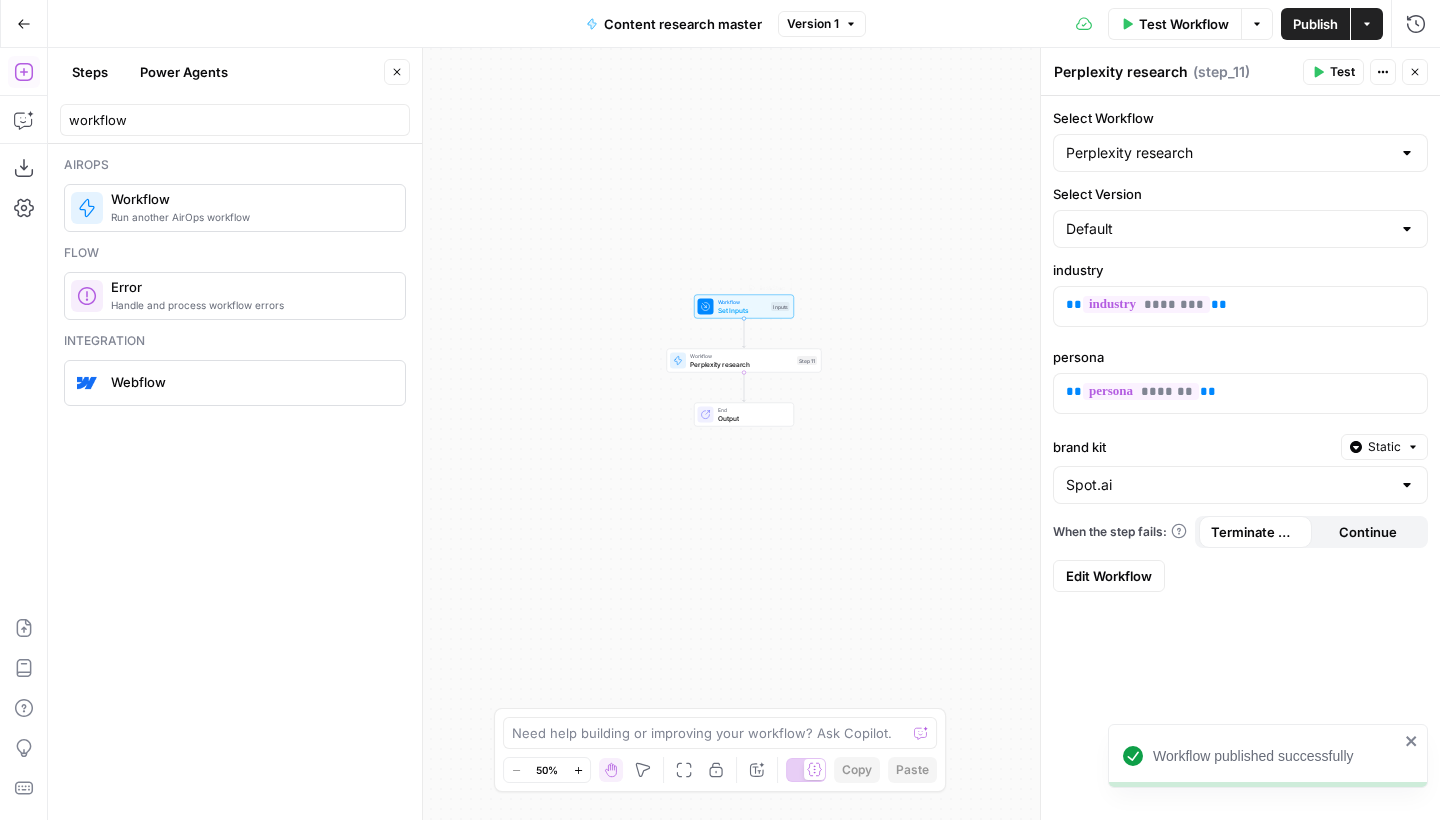click on "Set Inputs" at bounding box center [743, 310] 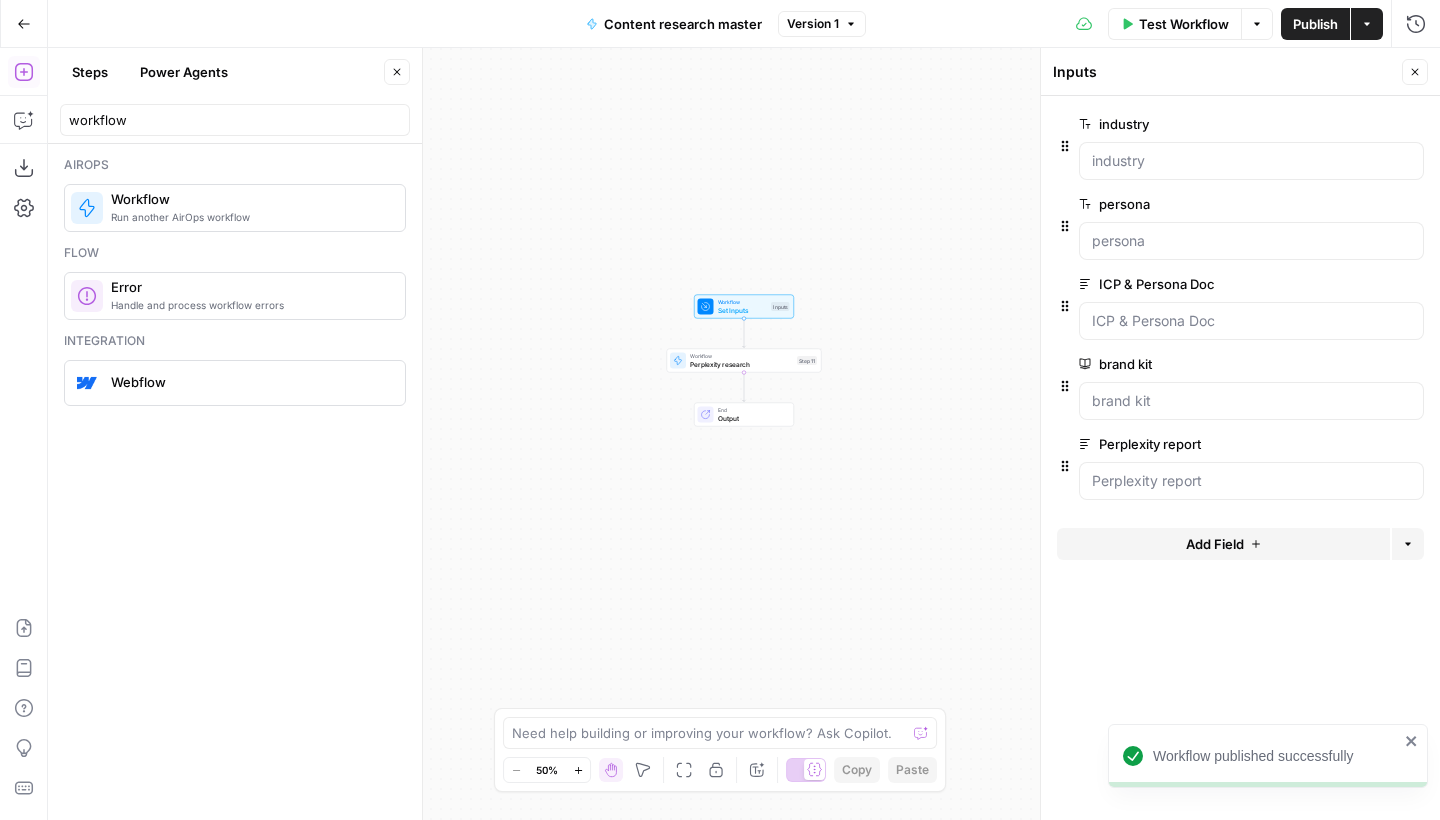 click 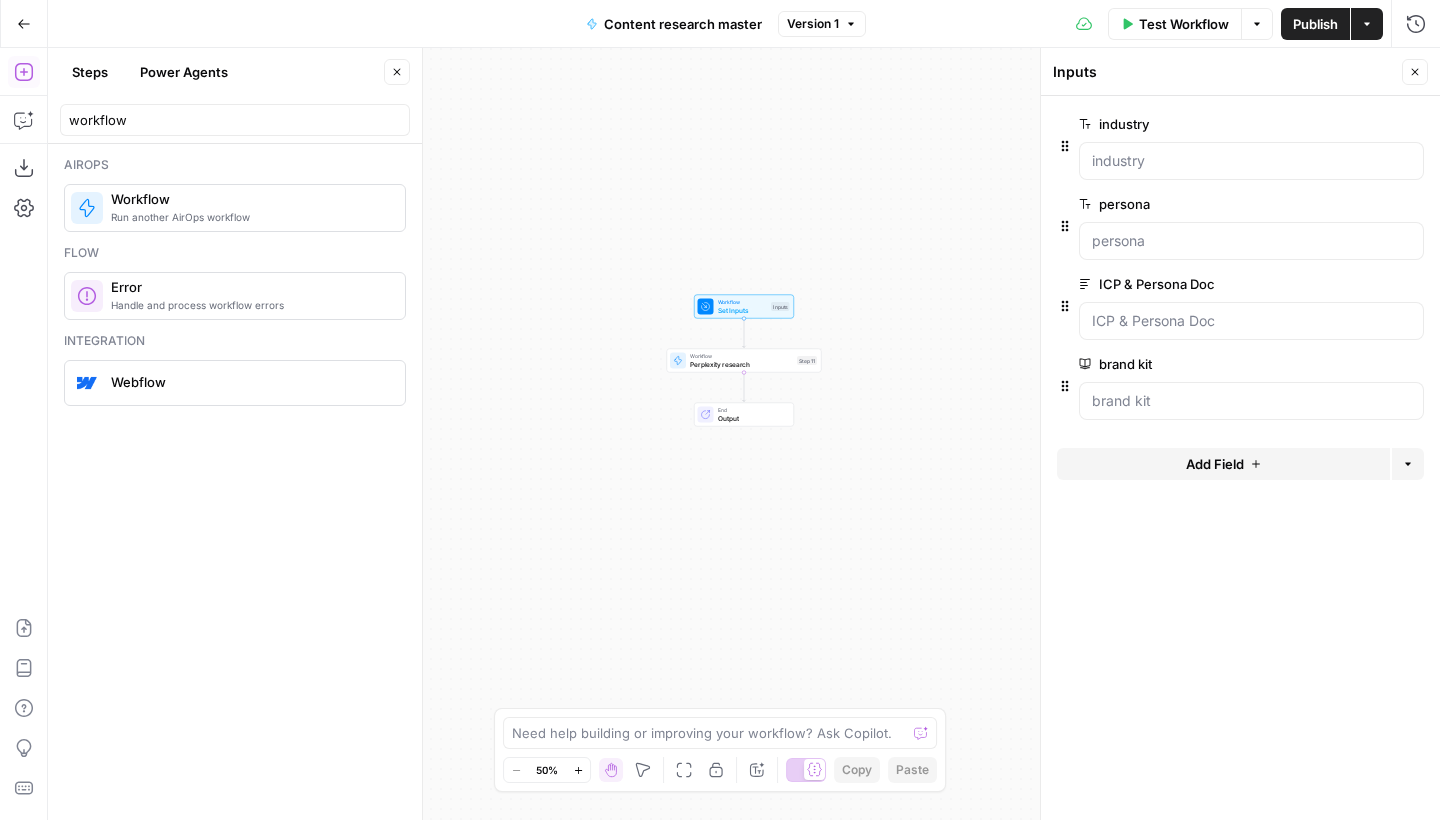 click 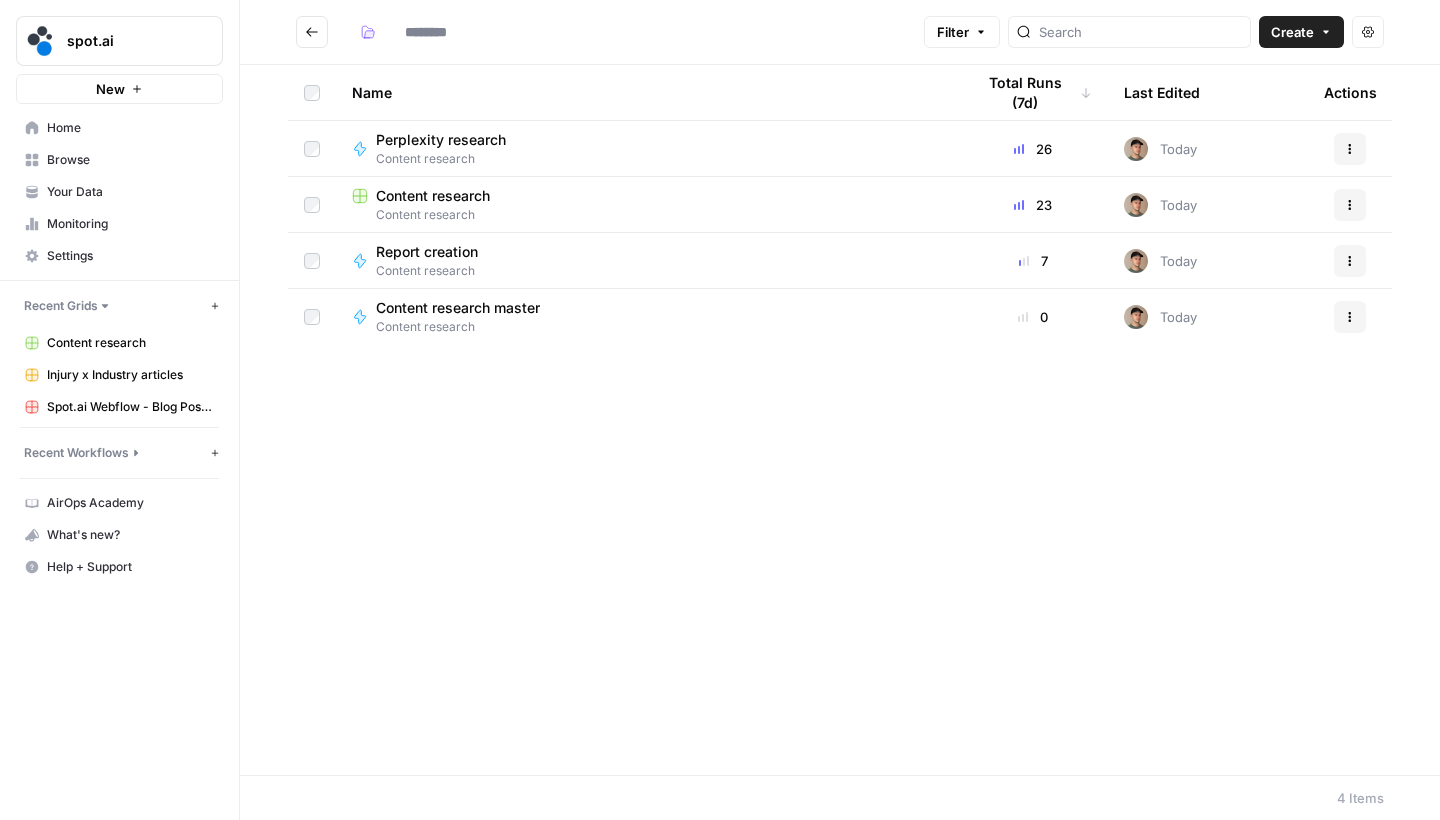 type on "**********" 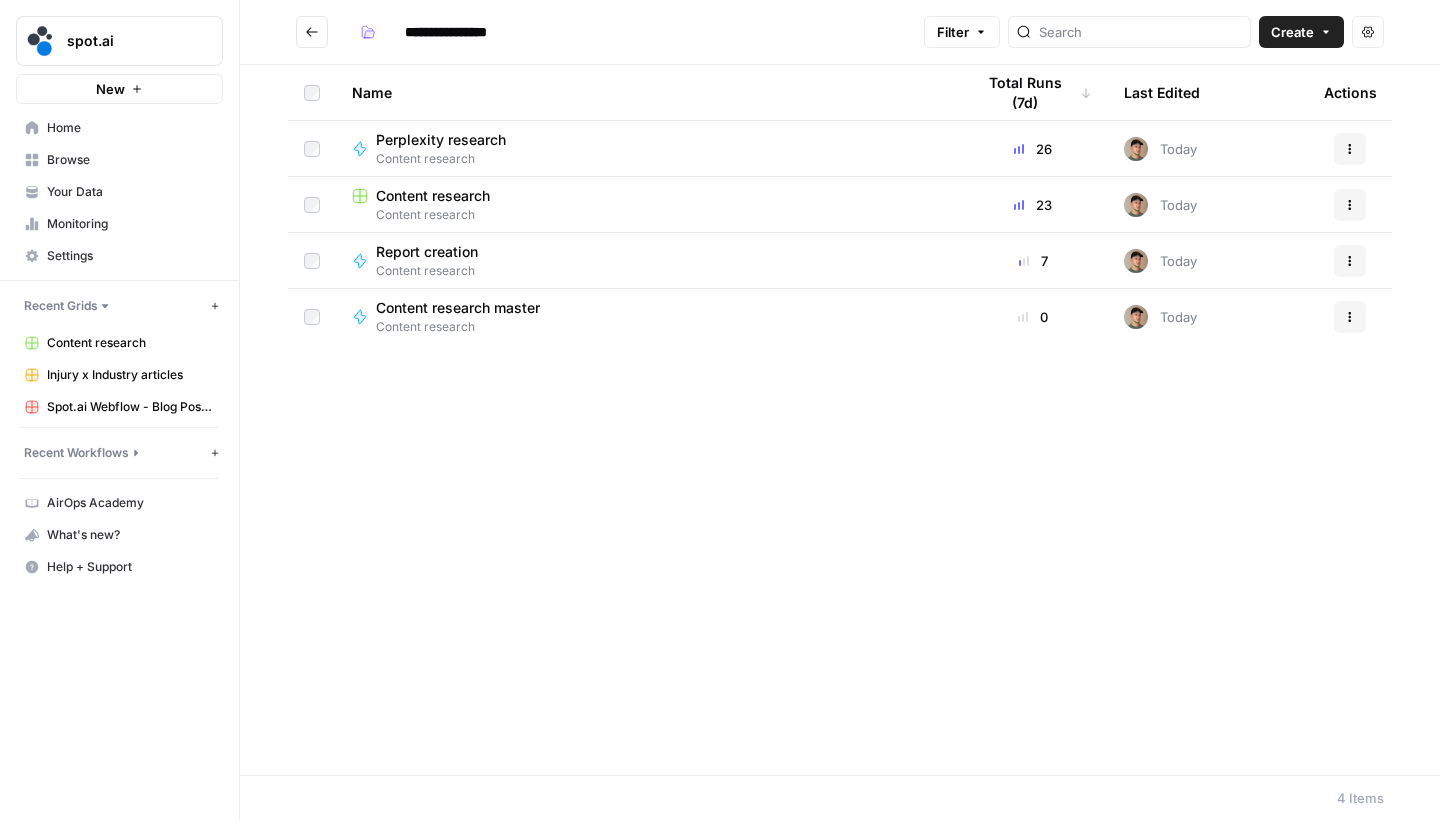 click on "Content research master" at bounding box center [458, 308] 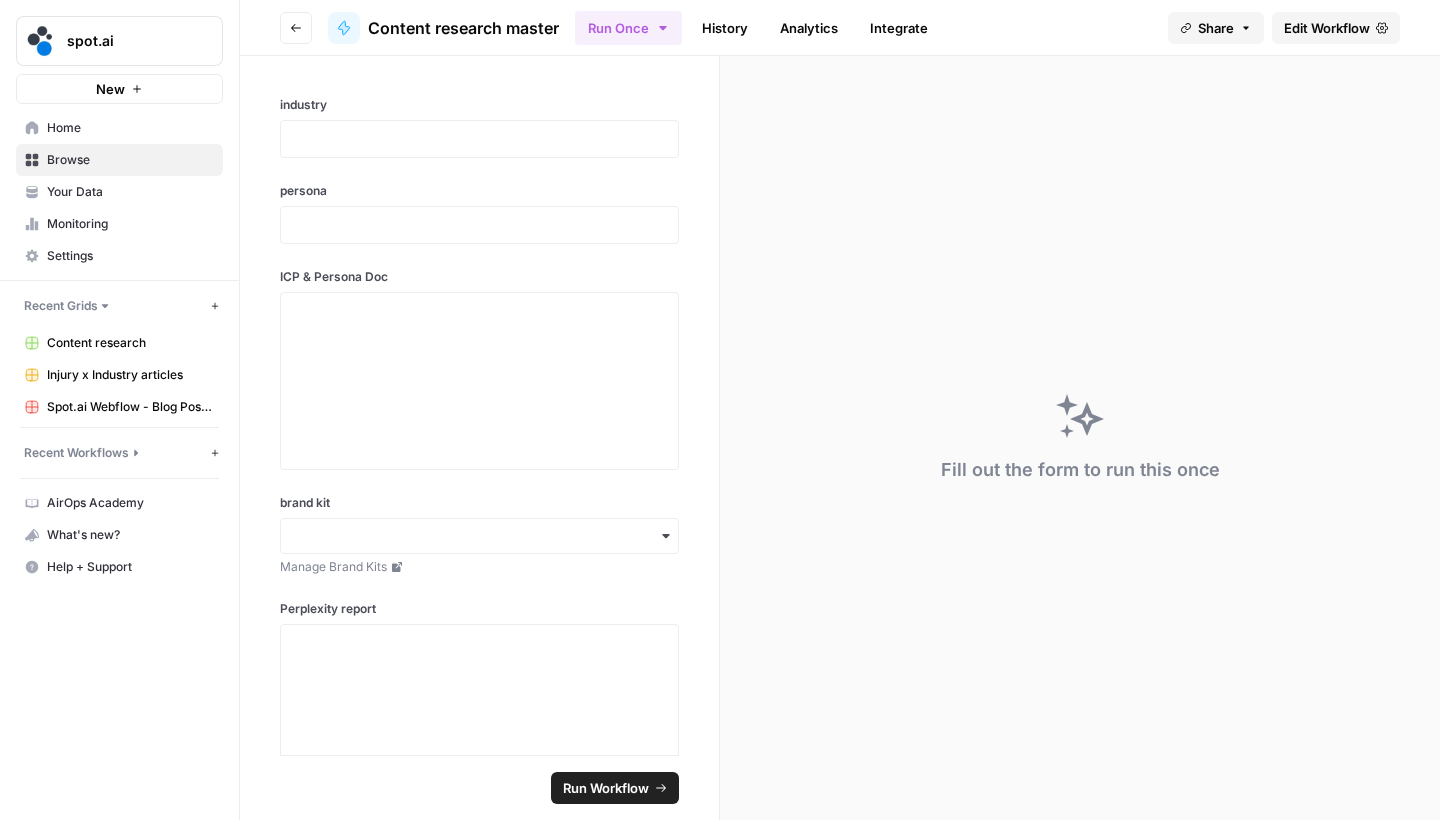 click on "Edit Workflow" at bounding box center (1336, 28) 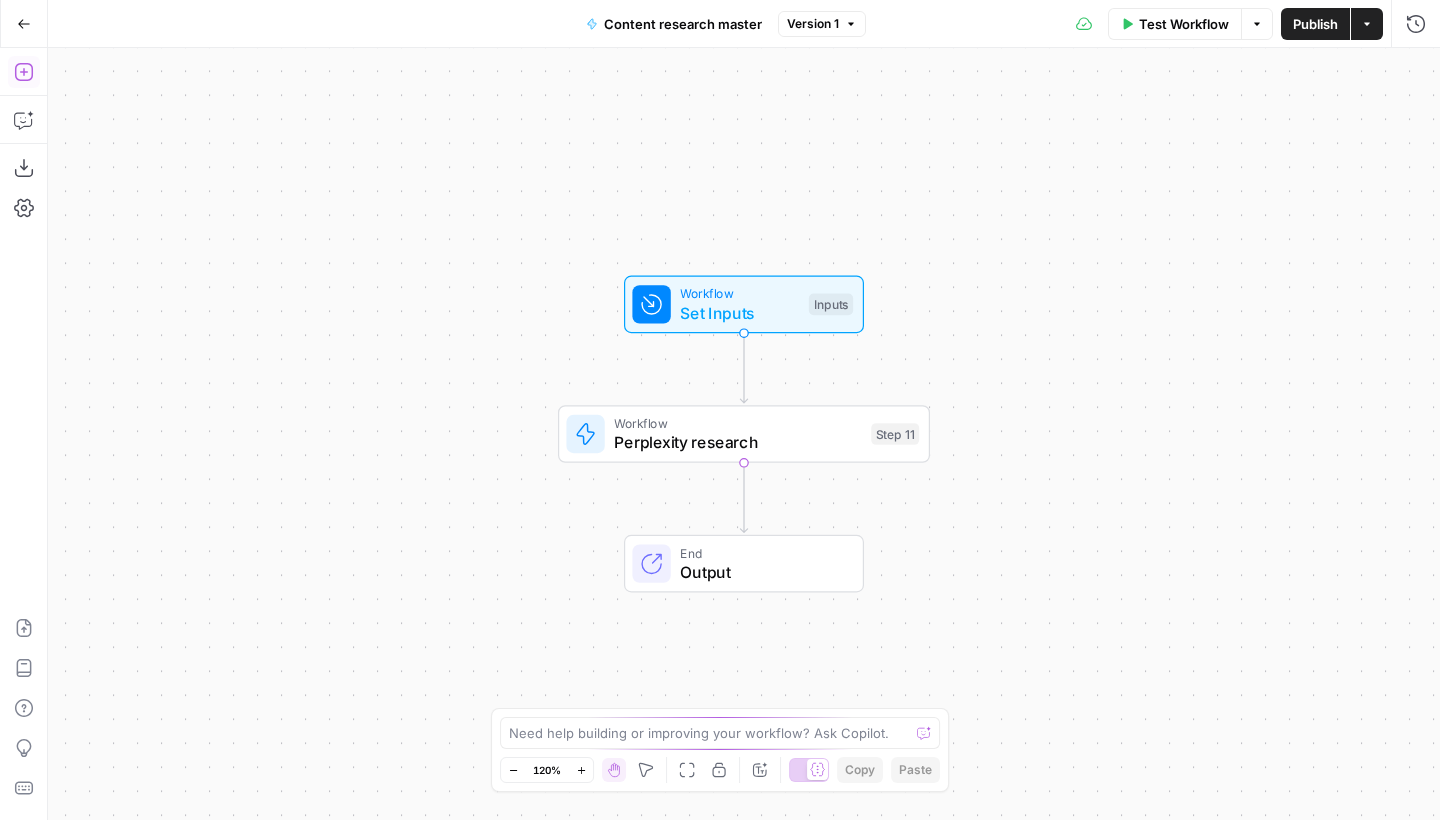 click 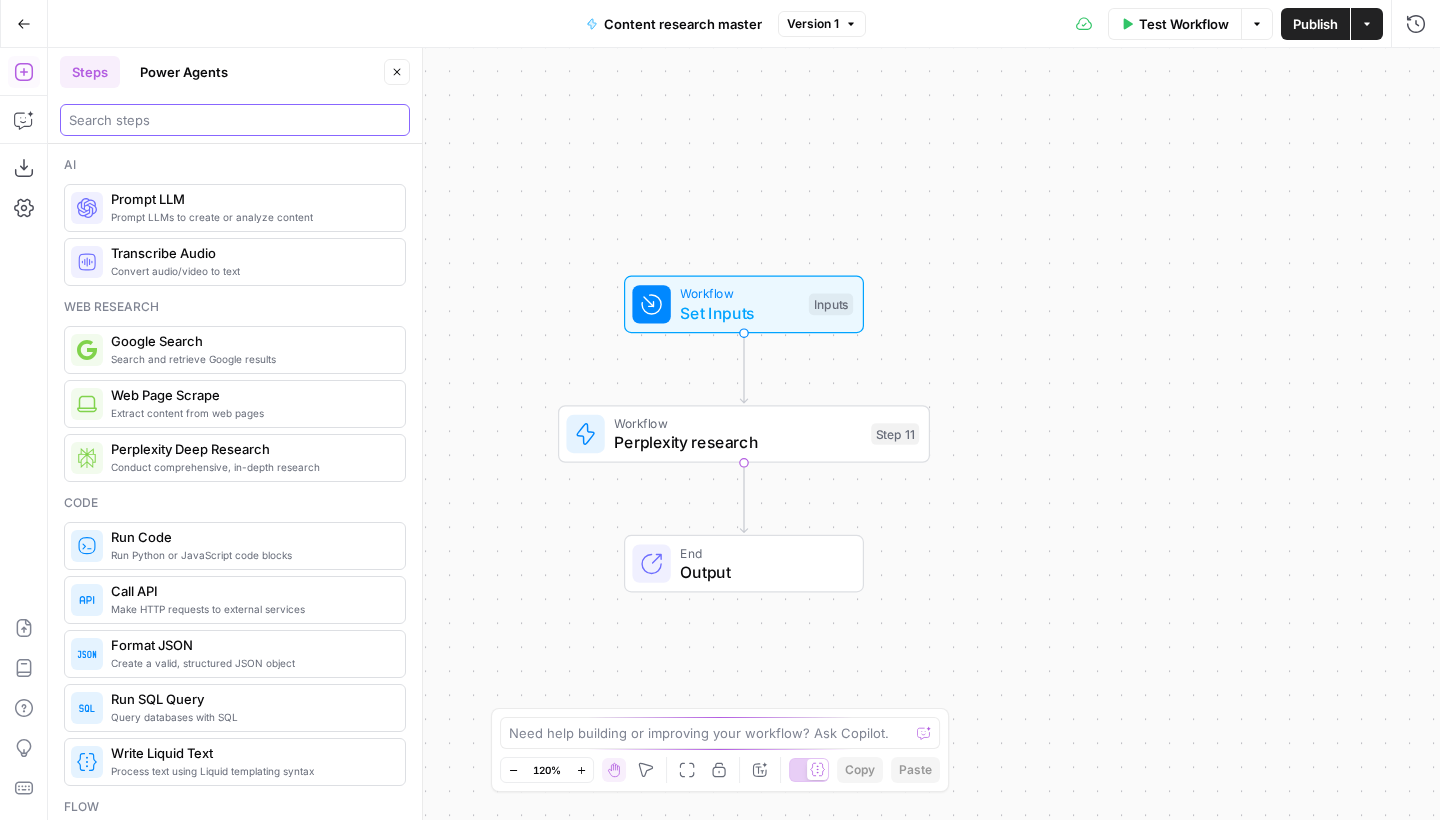 click at bounding box center [235, 120] 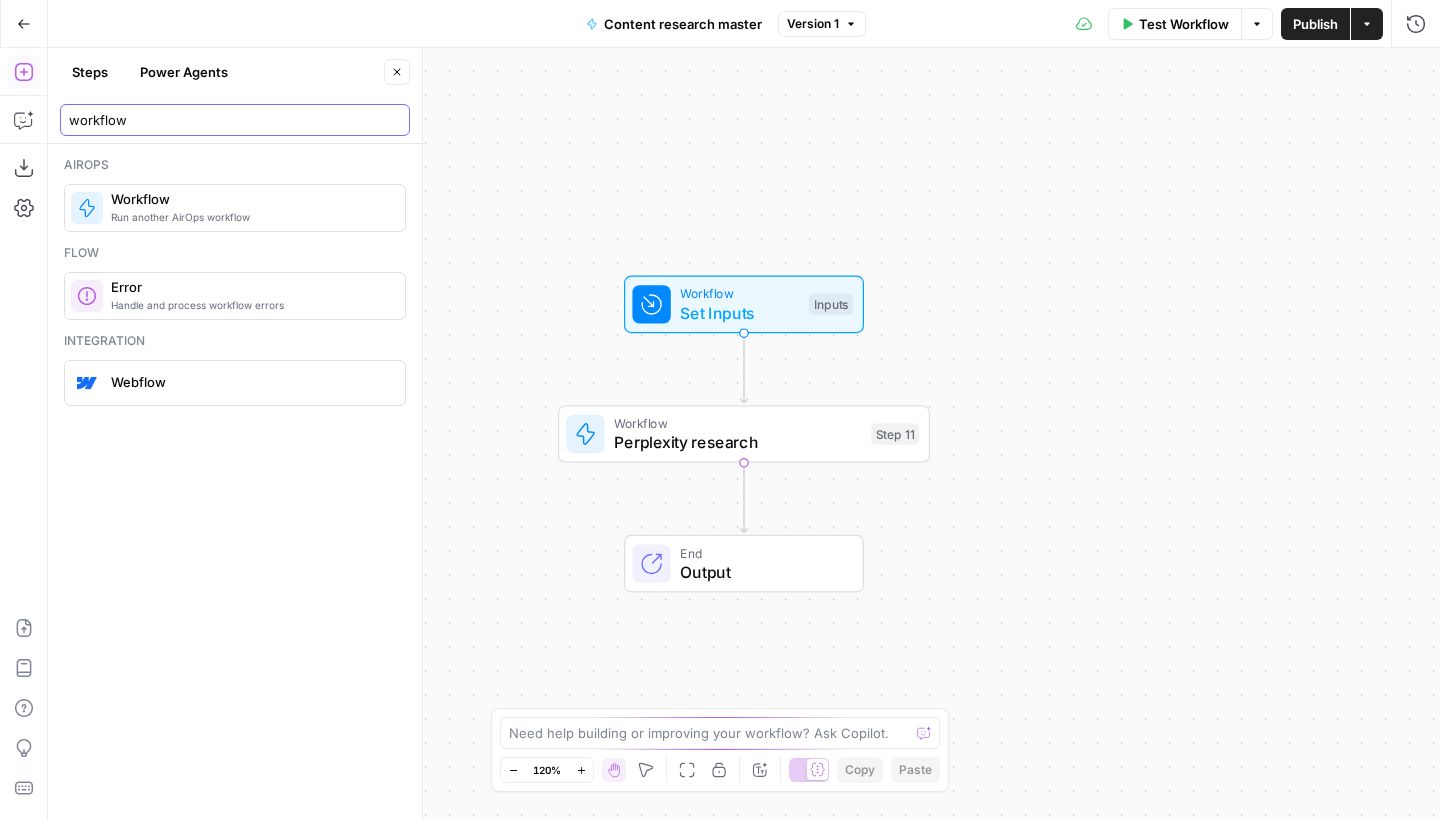 type on "workflow" 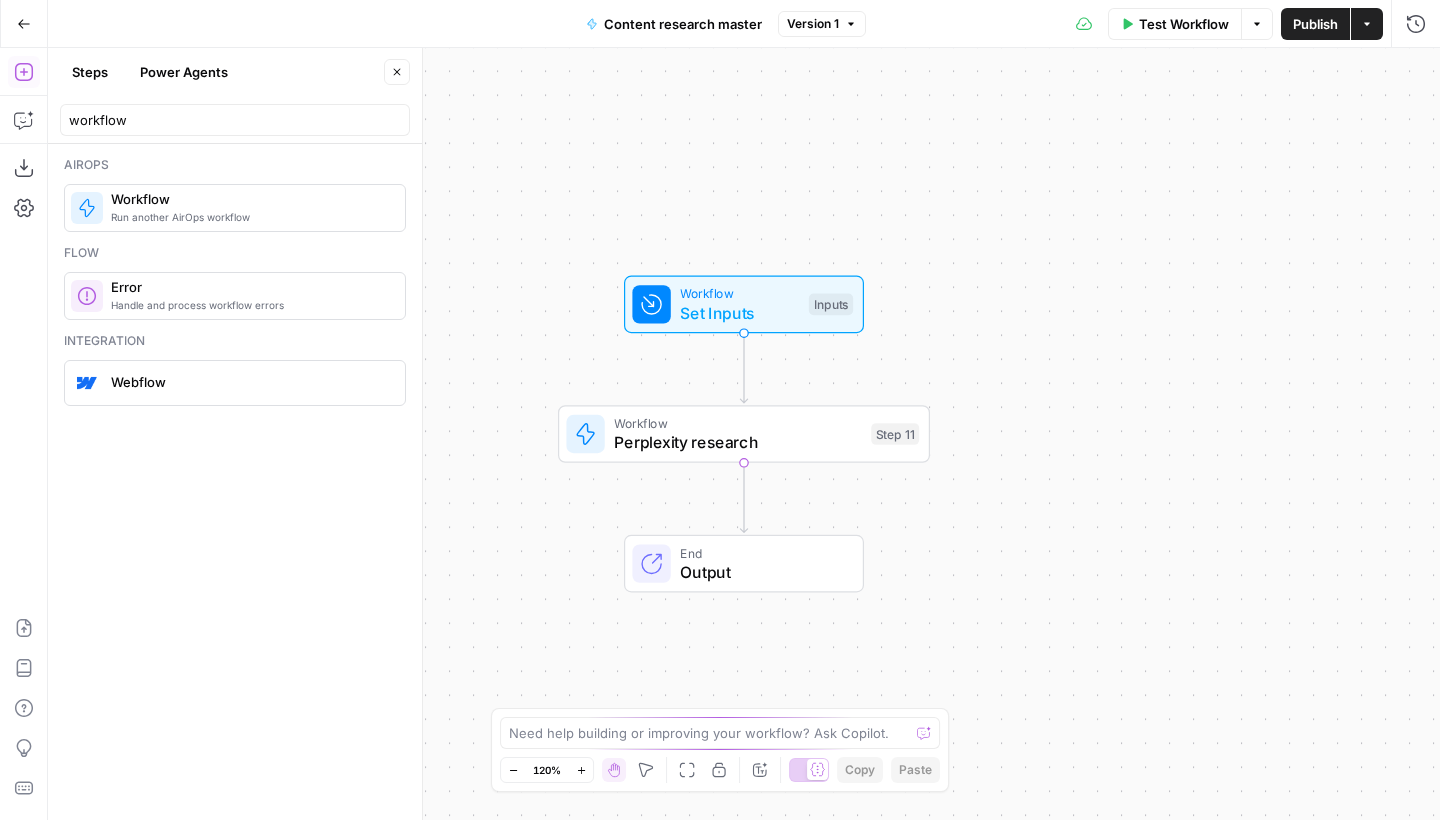 click on "Run another AirOps workflow" at bounding box center [250, 217] 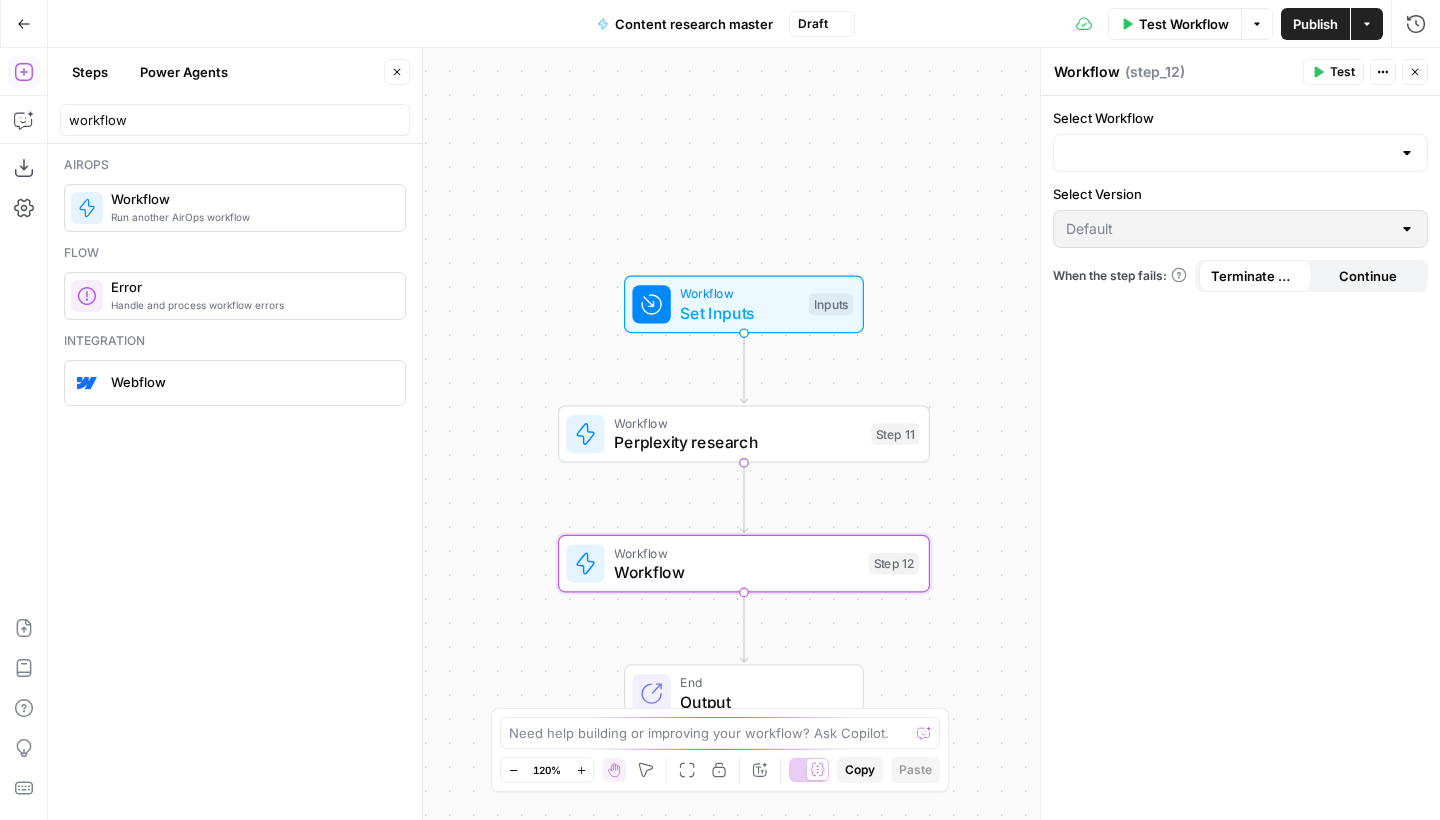 click at bounding box center (1240, 153) 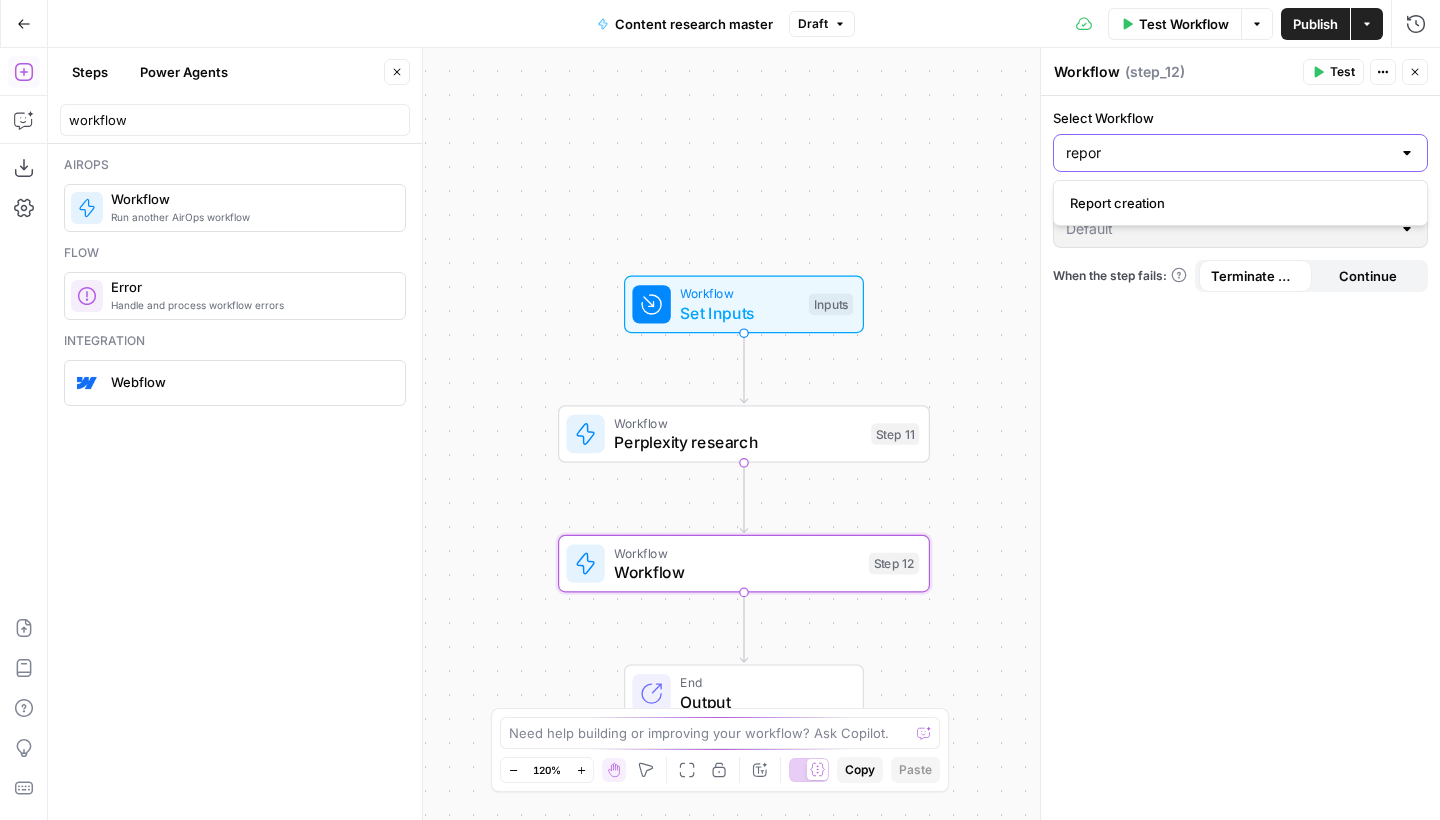type on "repor" 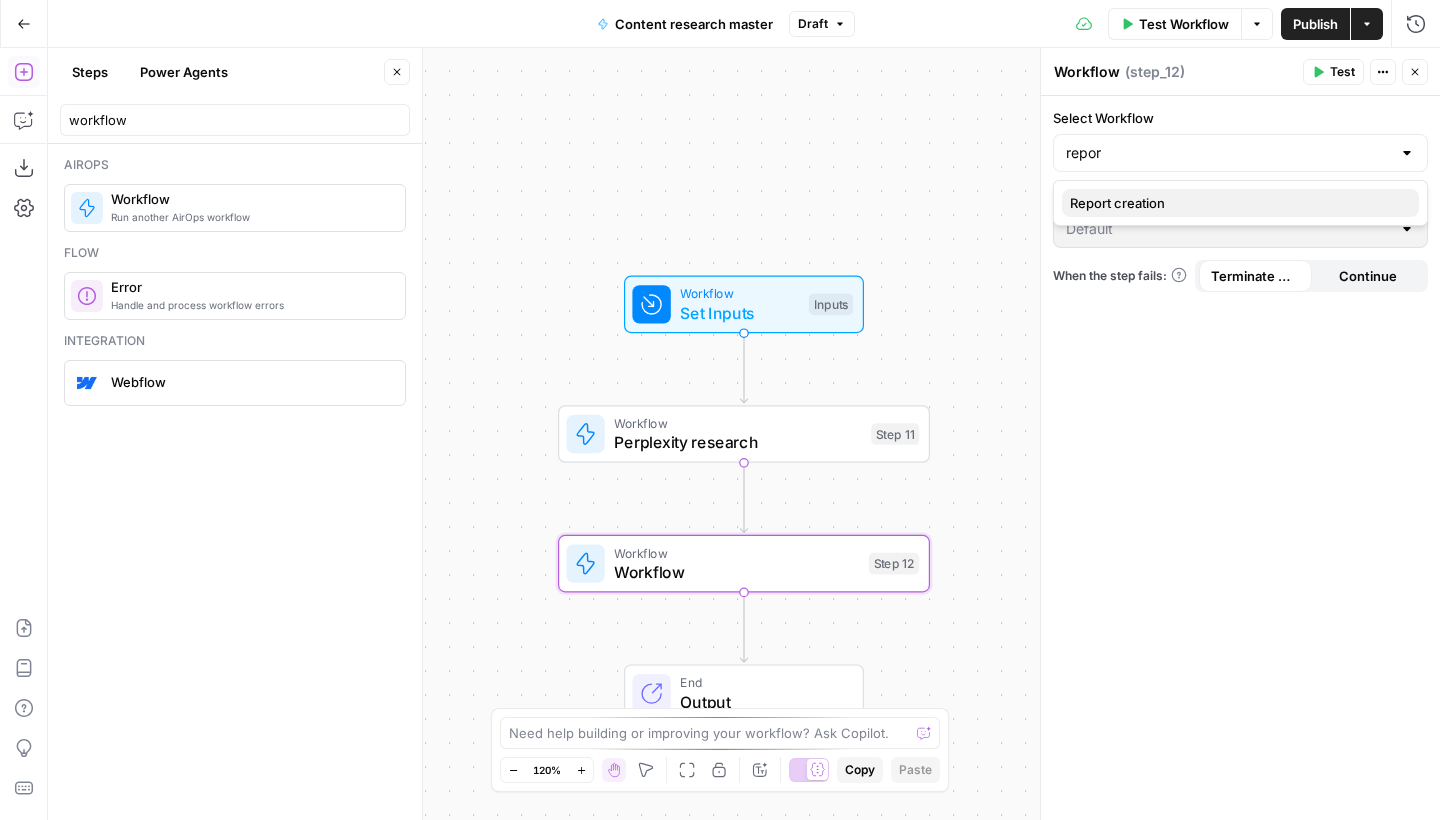 click on "Report creation" at bounding box center (1236, 203) 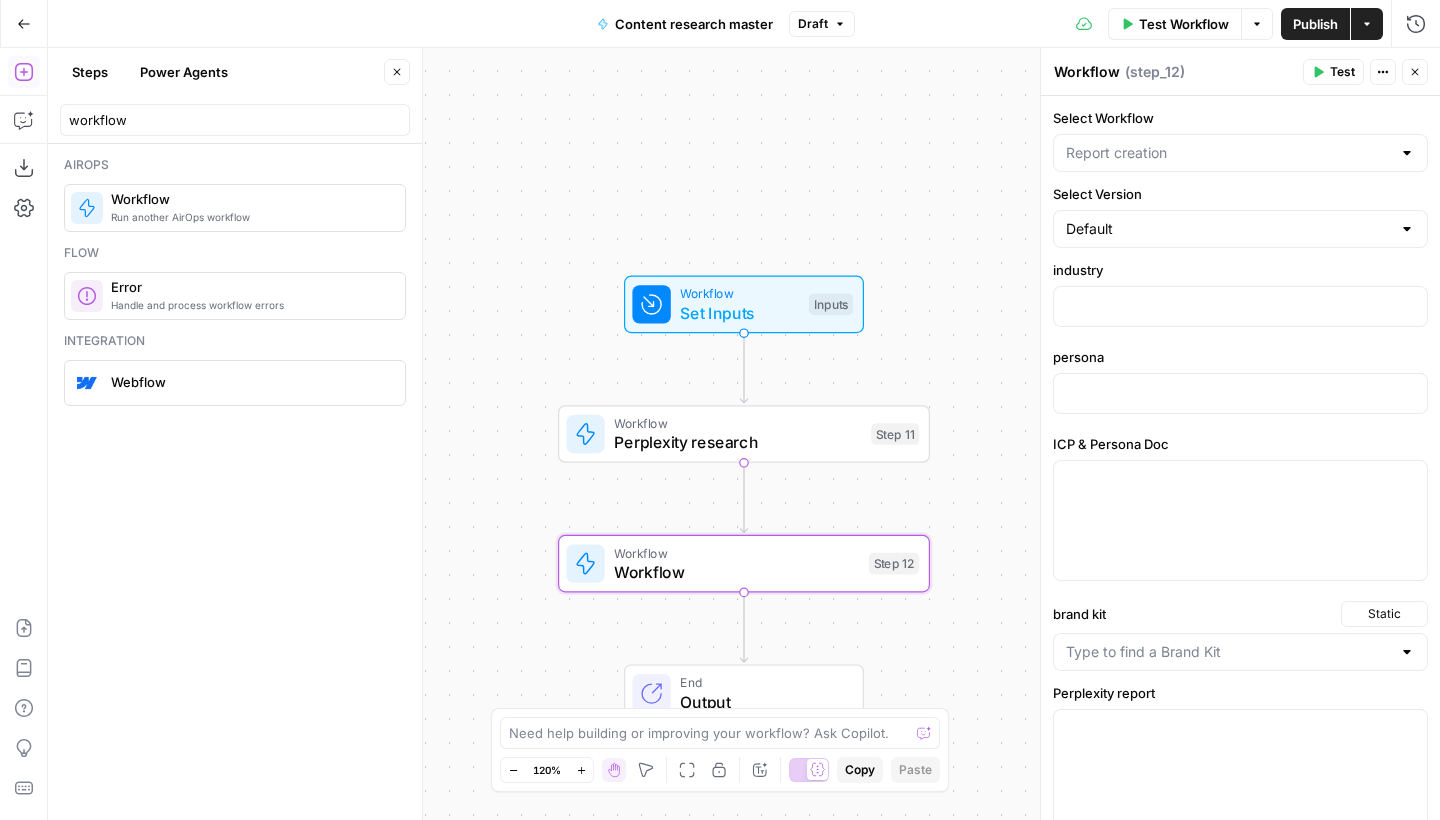 type on "Report creation" 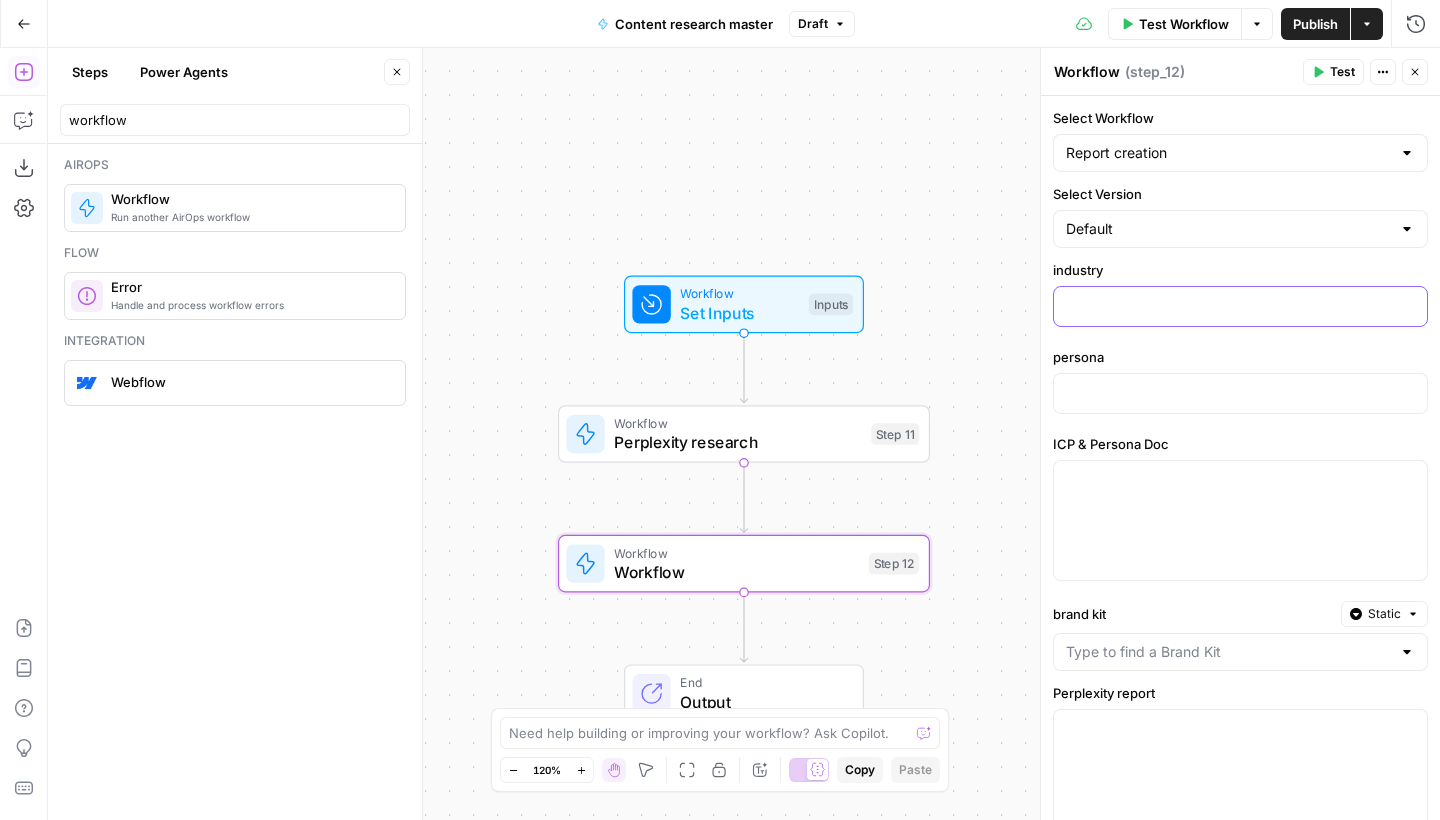 click at bounding box center [1240, 305] 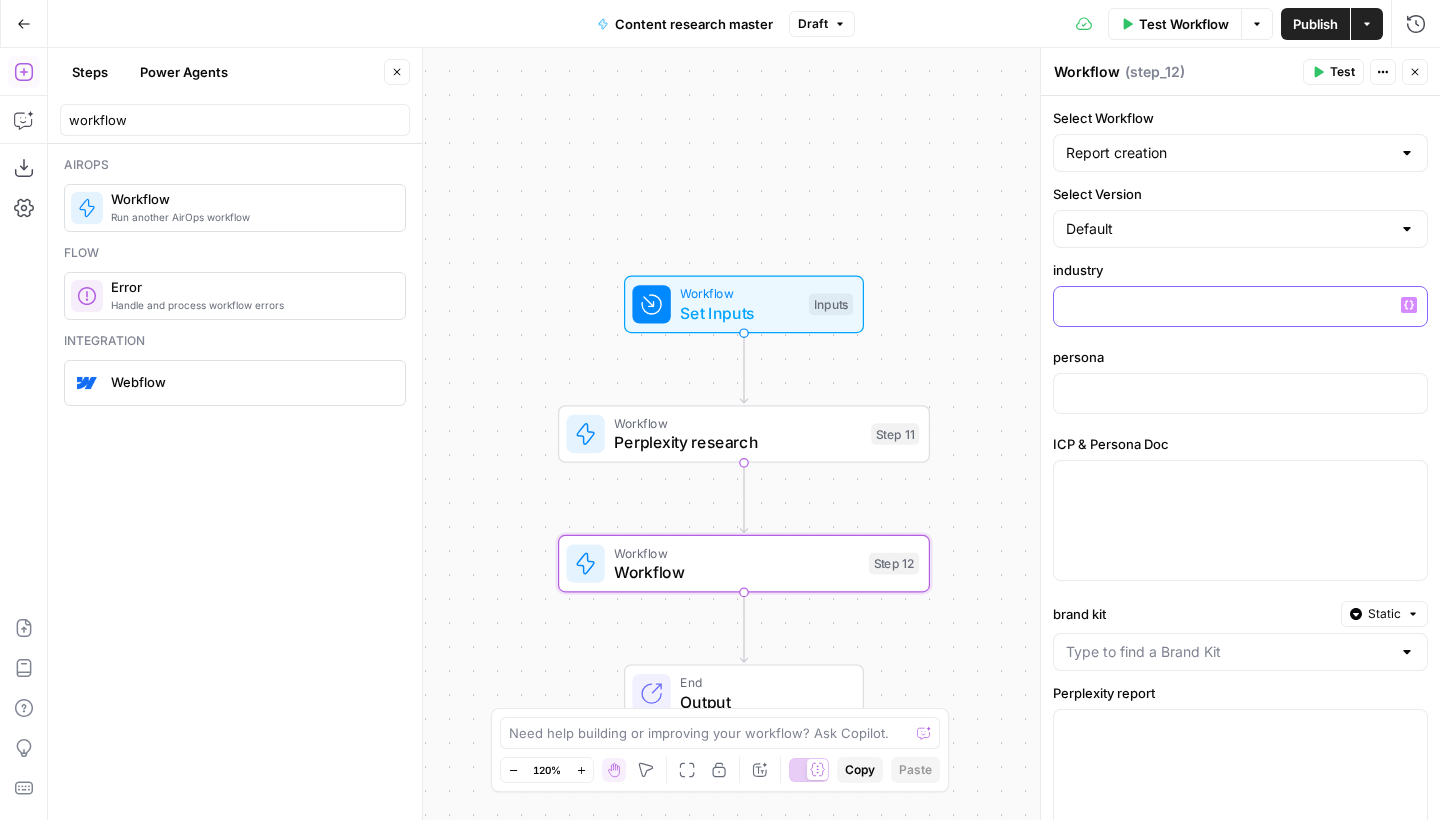 type 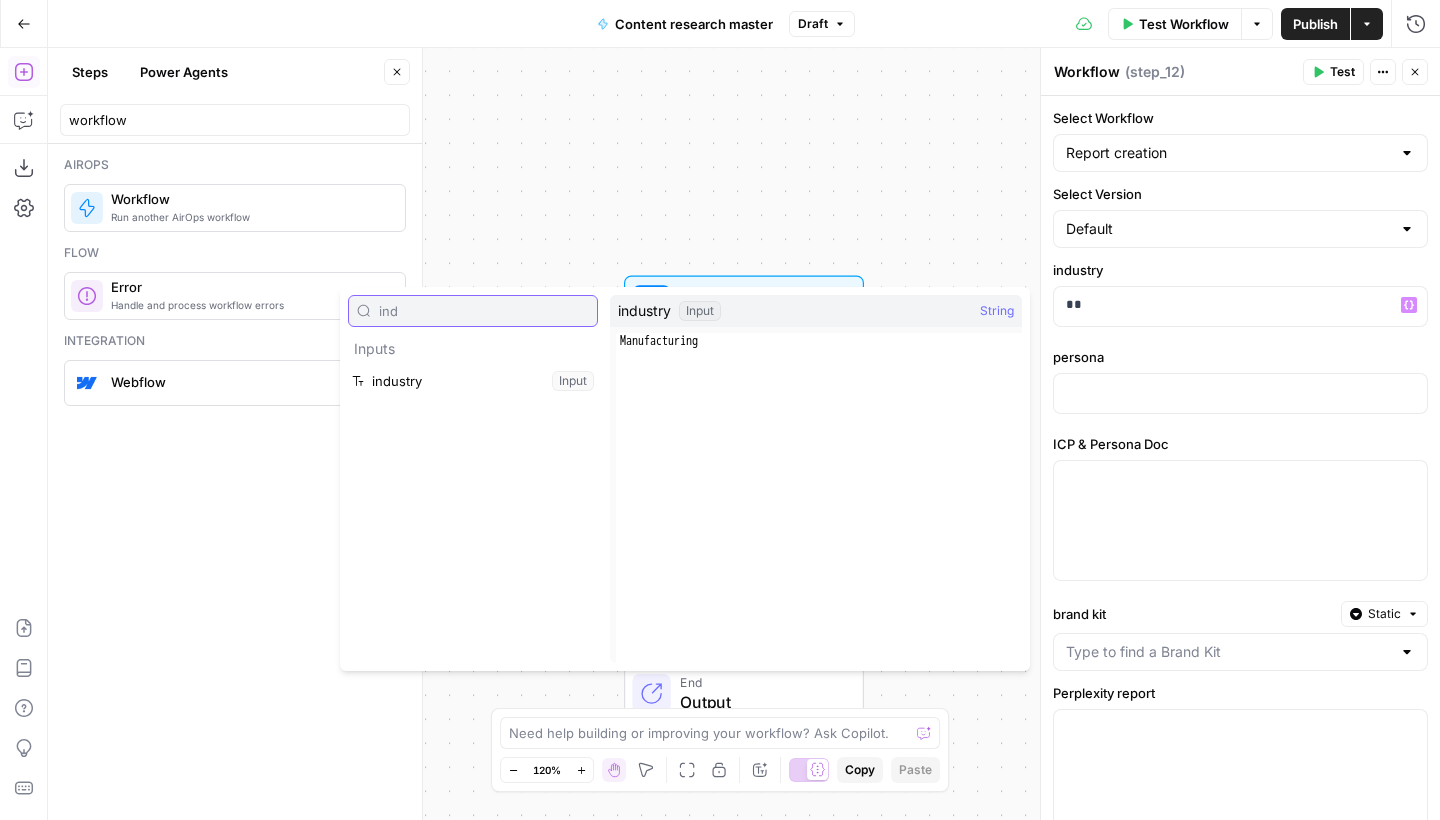 type on "ind" 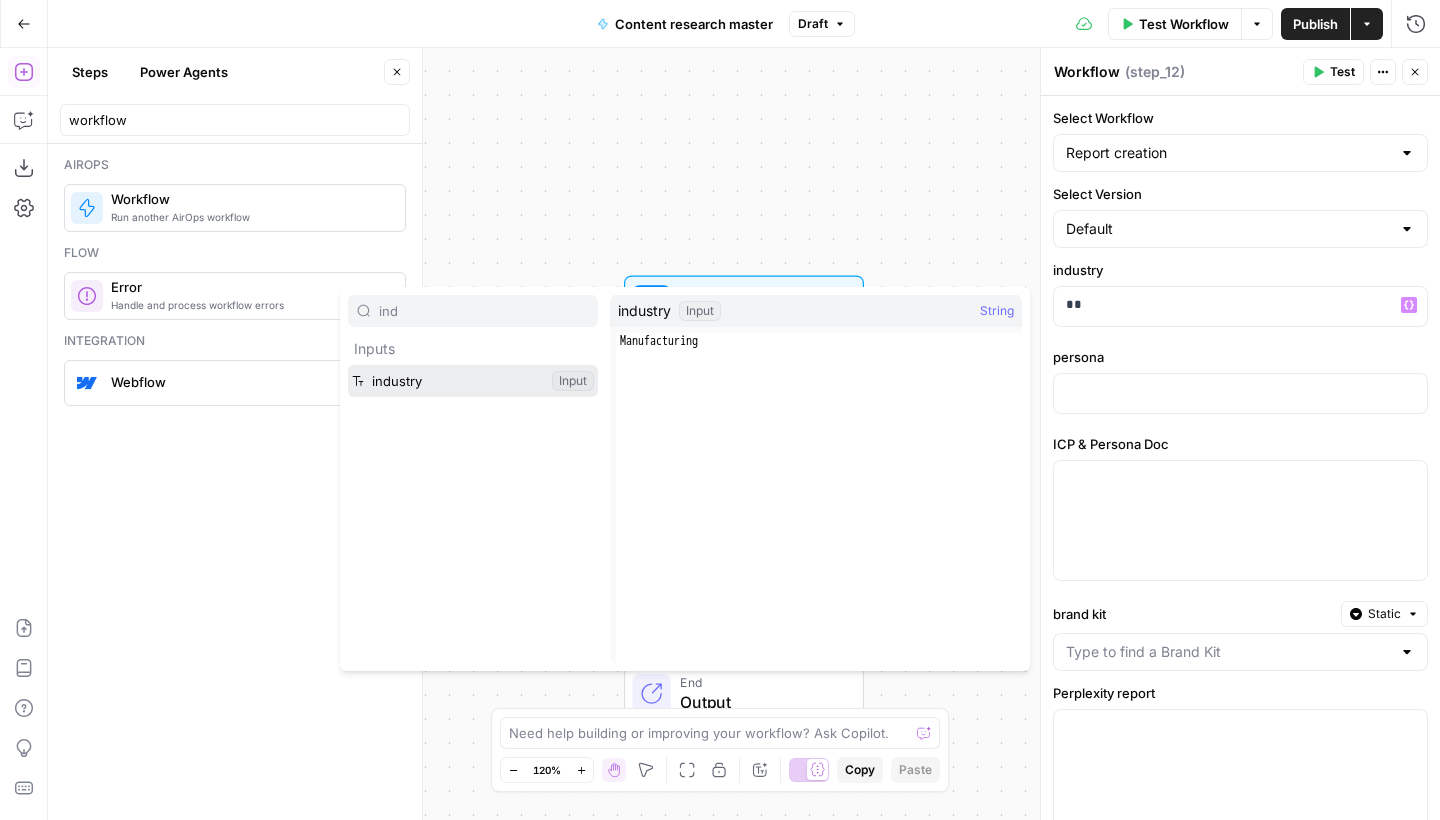 click at bounding box center (473, 381) 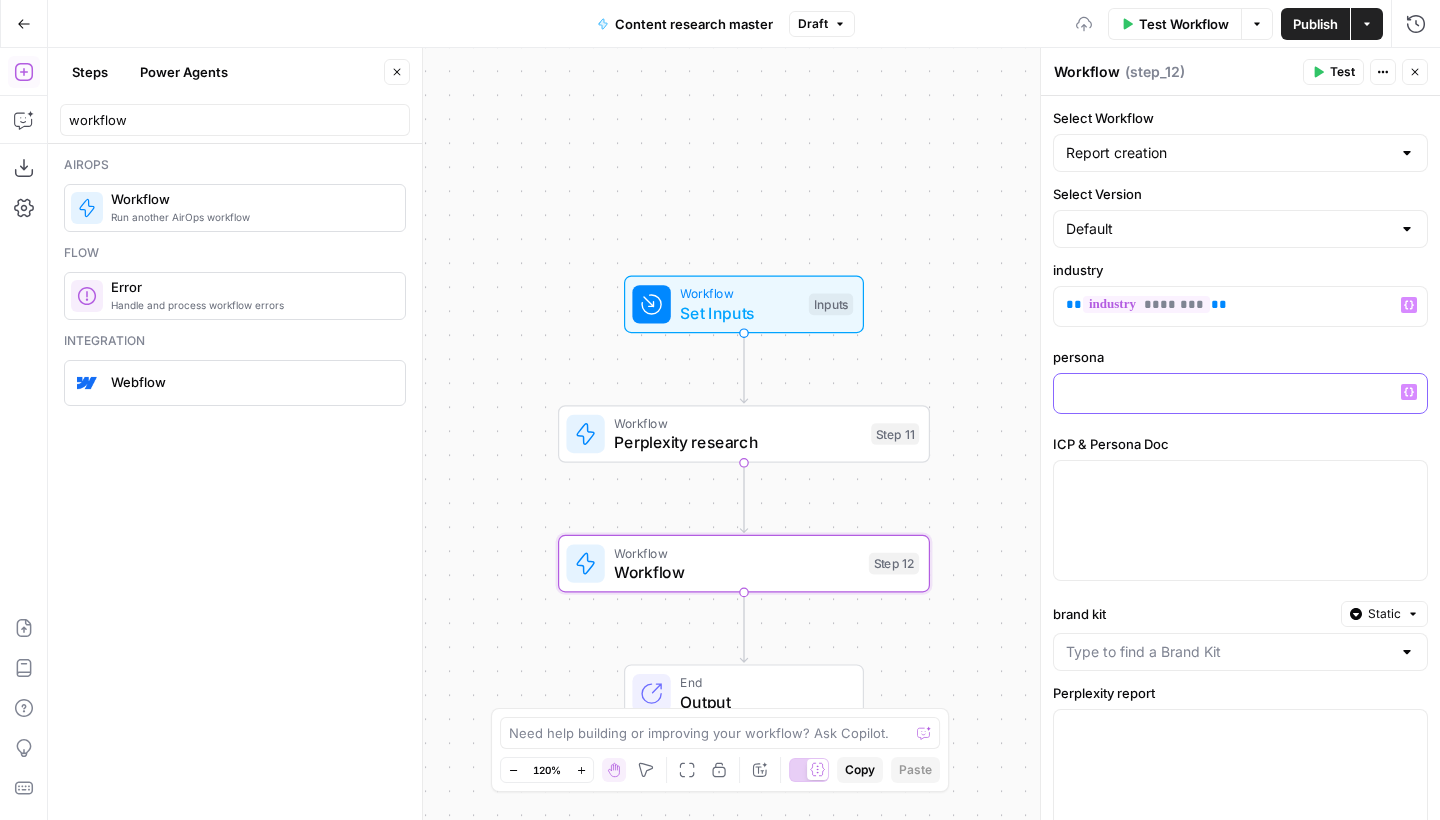 click at bounding box center [1240, 392] 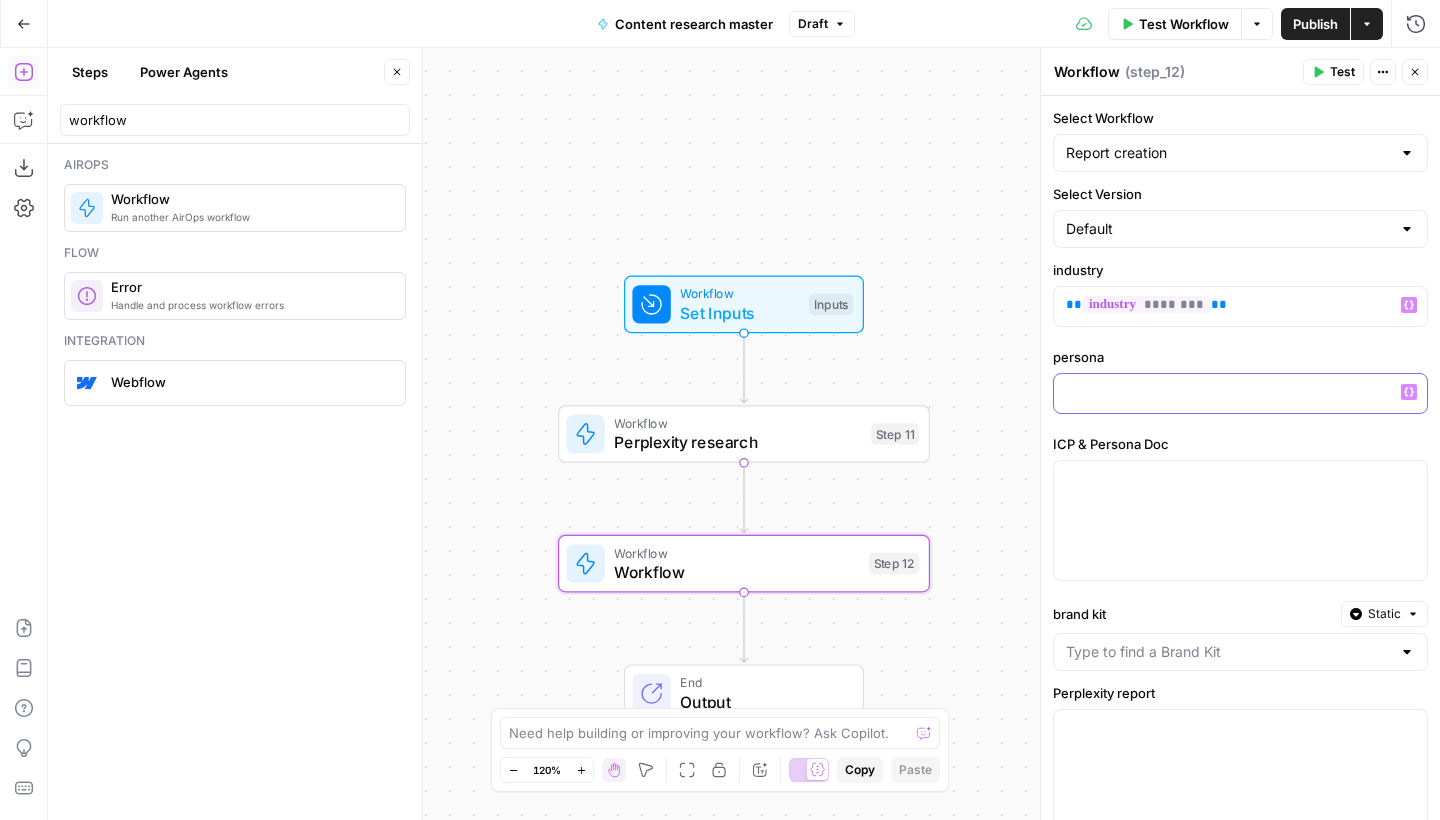 type 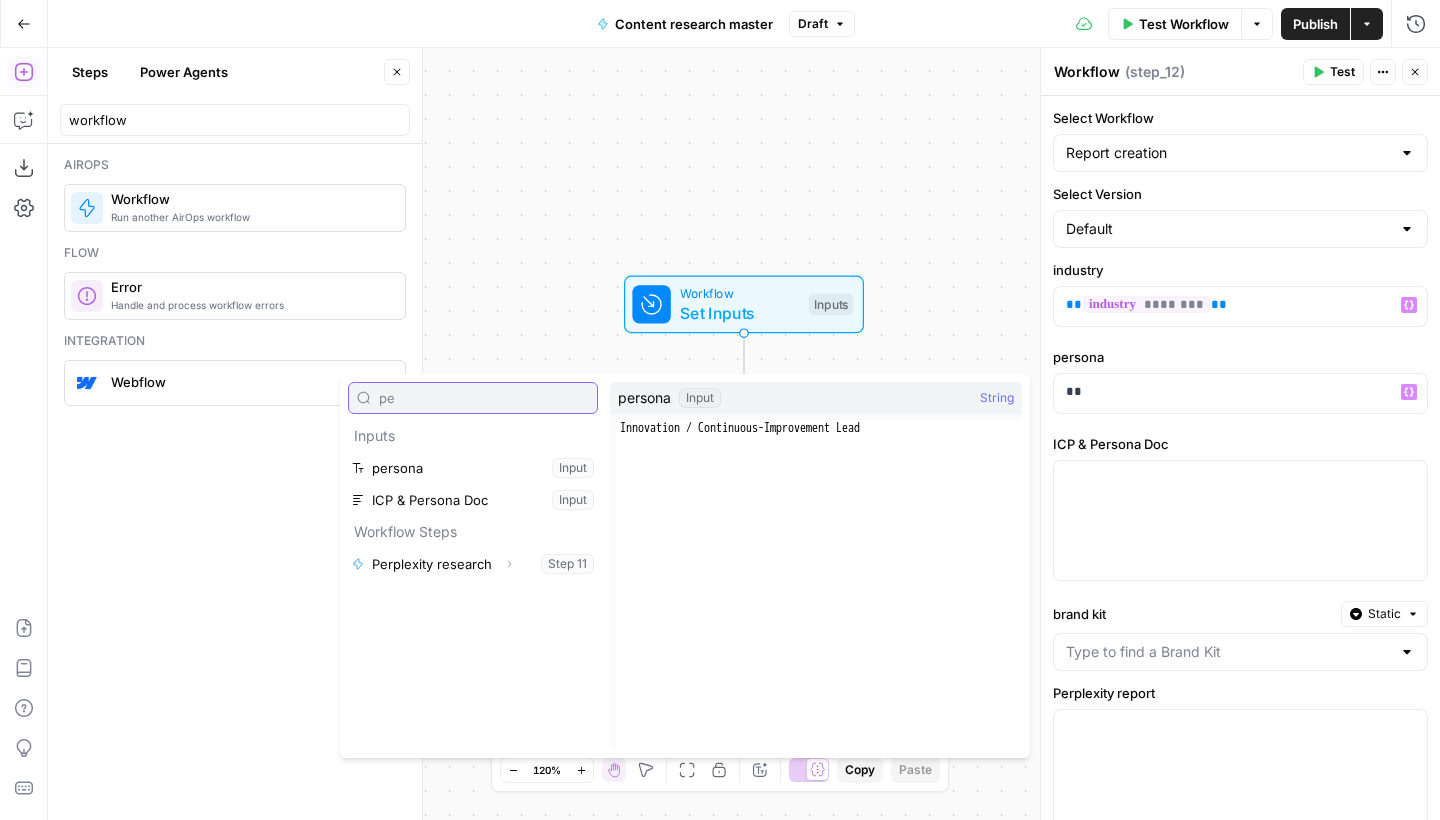 type on "pe" 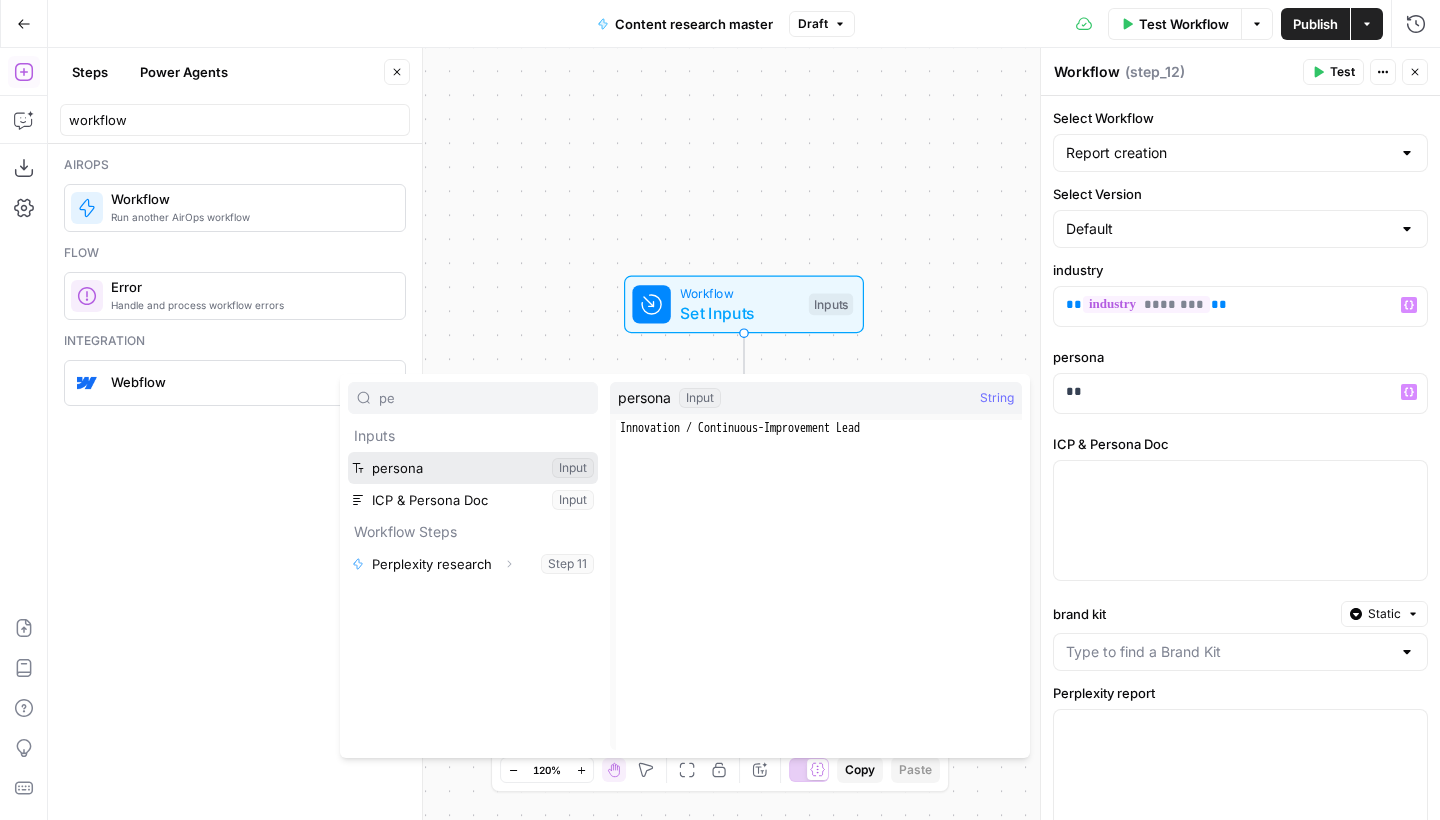 click at bounding box center [473, 468] 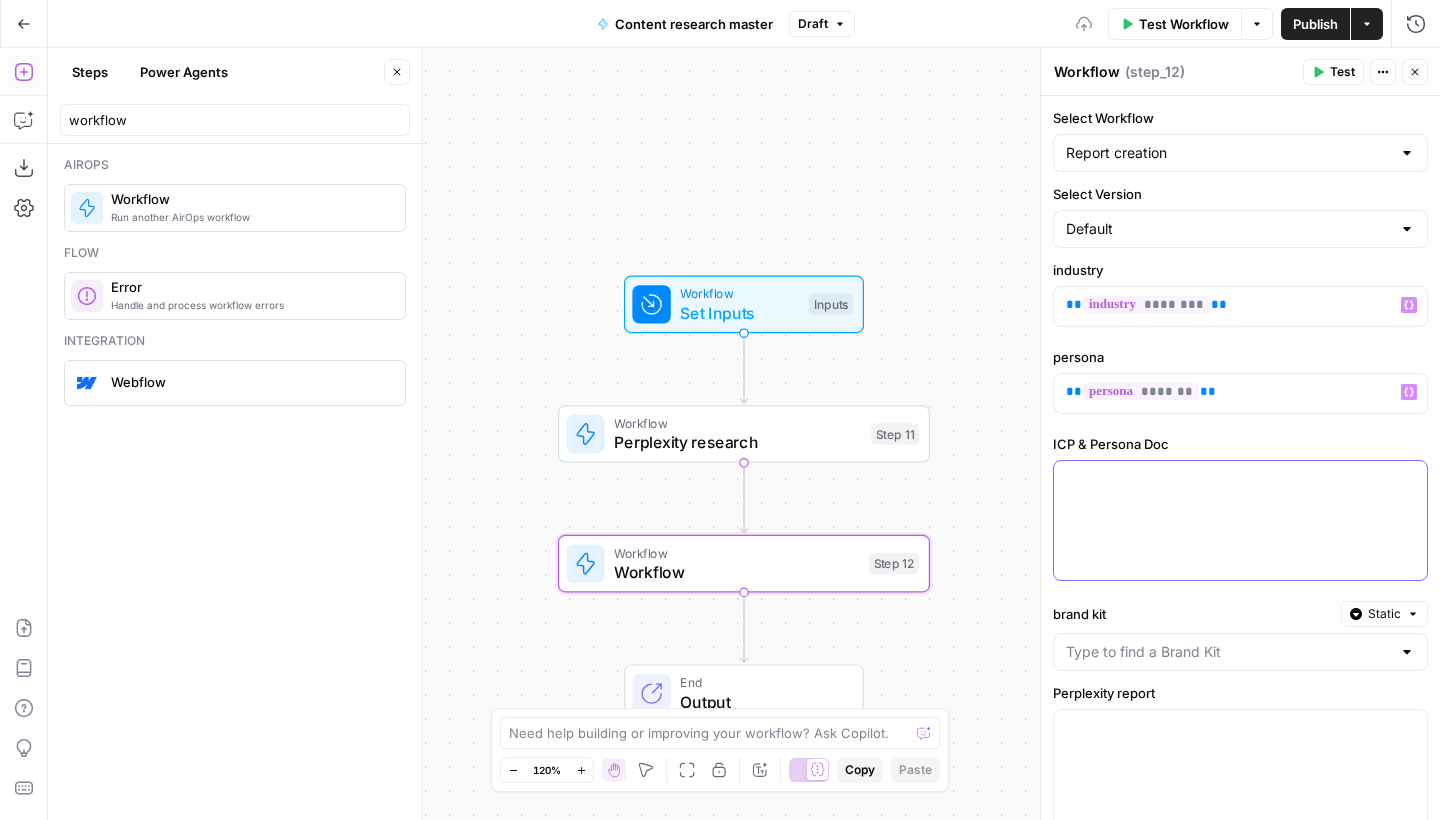 click at bounding box center [1240, 479] 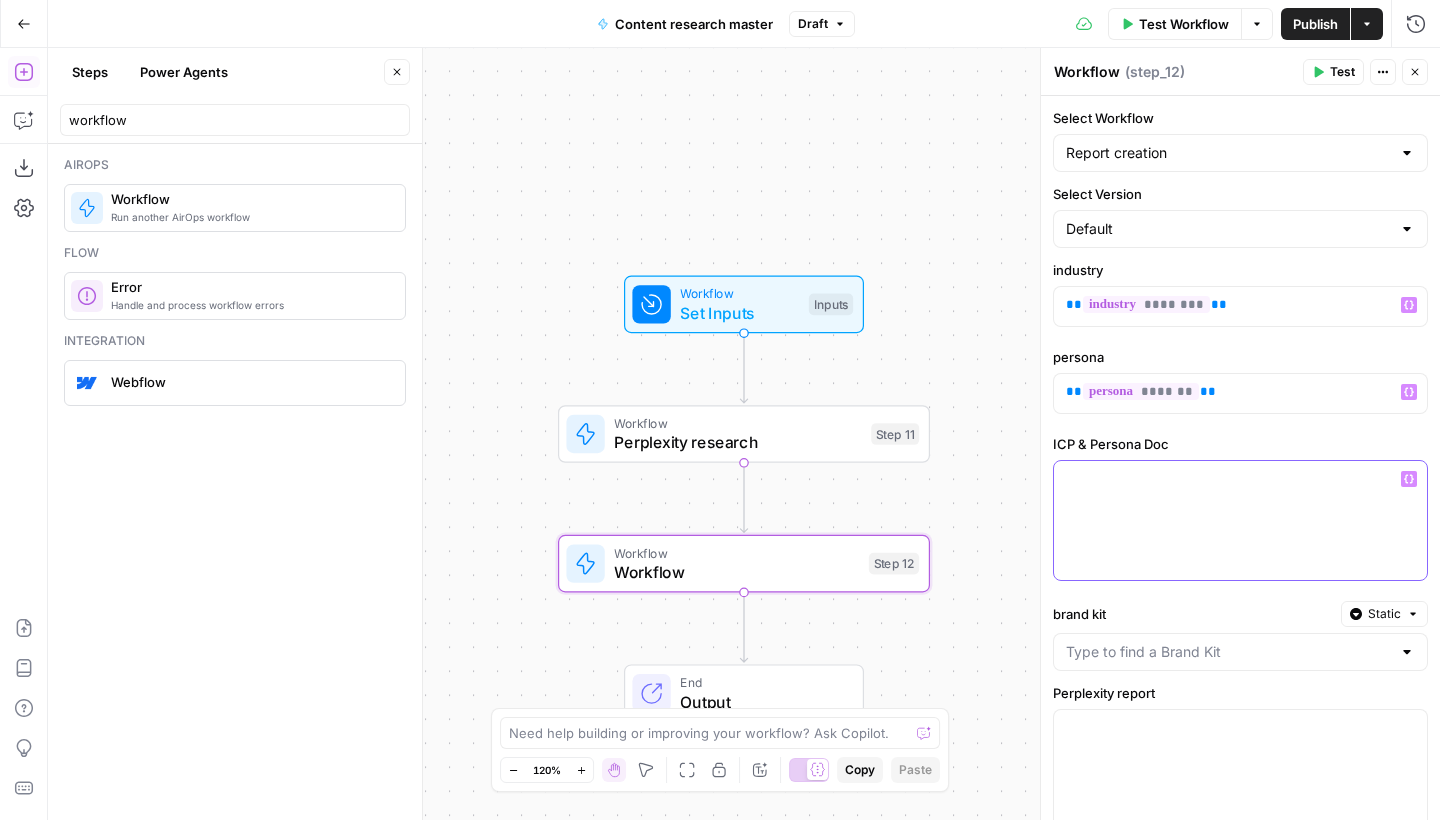 type 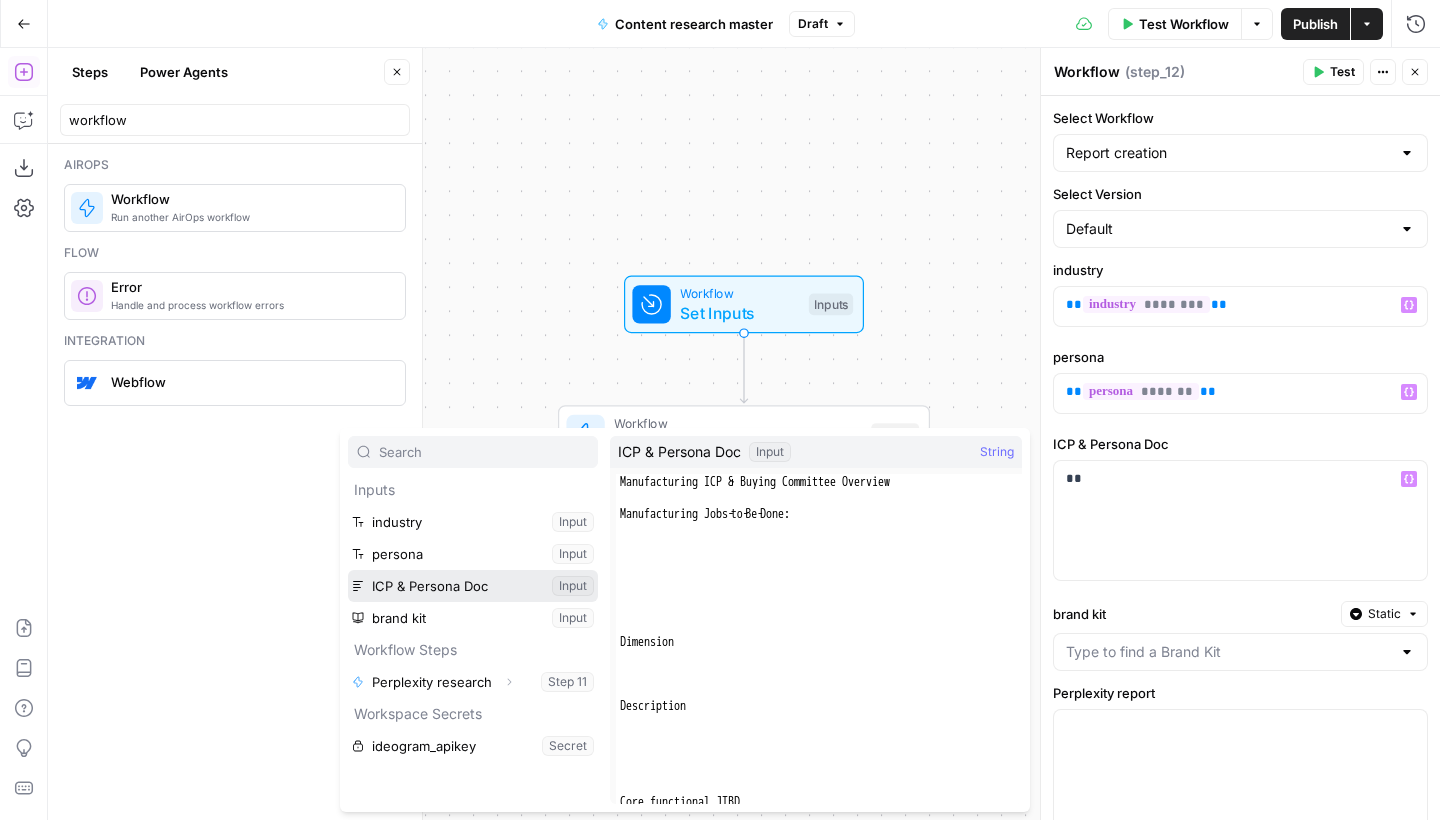 click at bounding box center (473, 586) 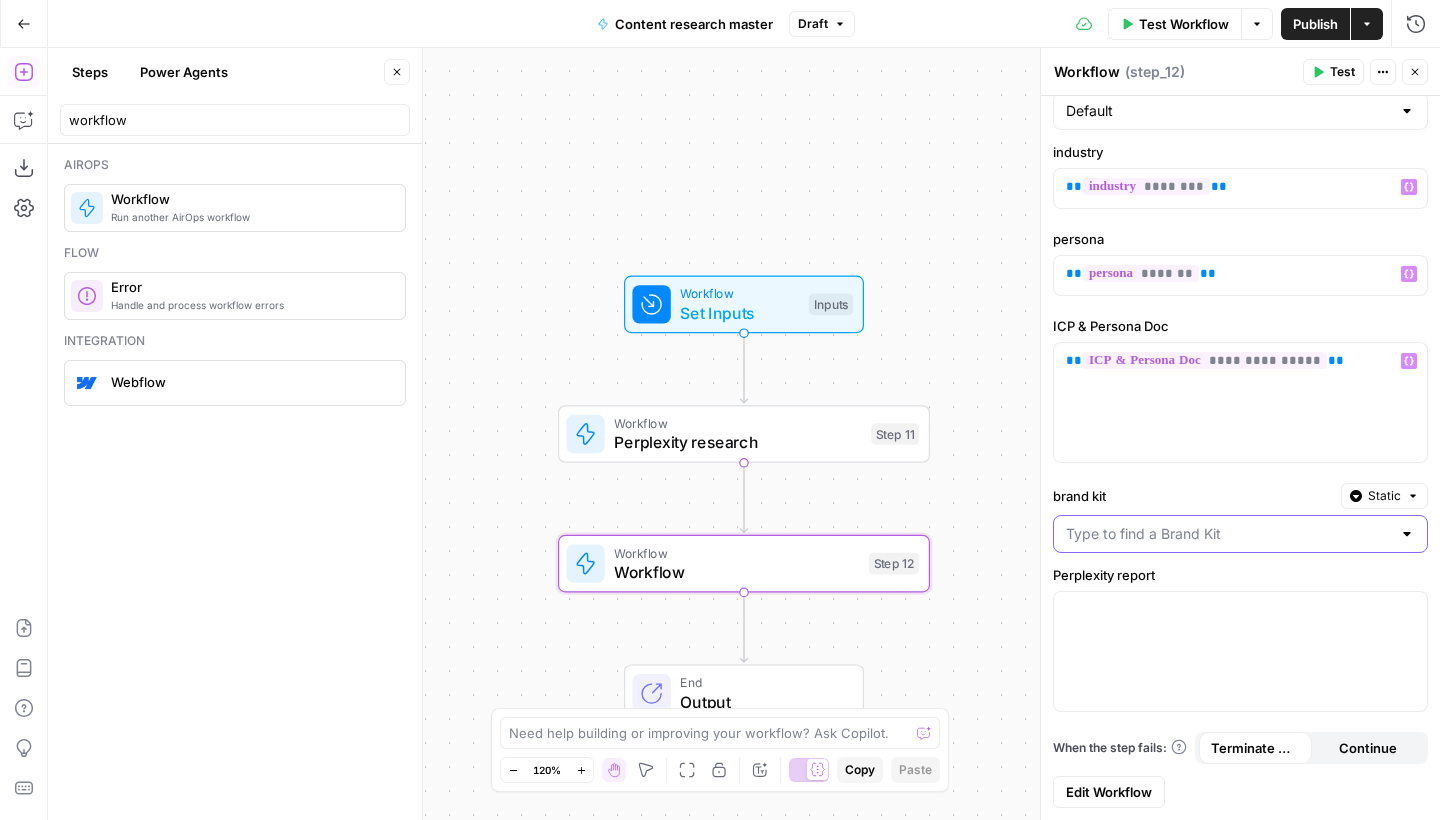 scroll, scrollTop: 118, scrollLeft: 0, axis: vertical 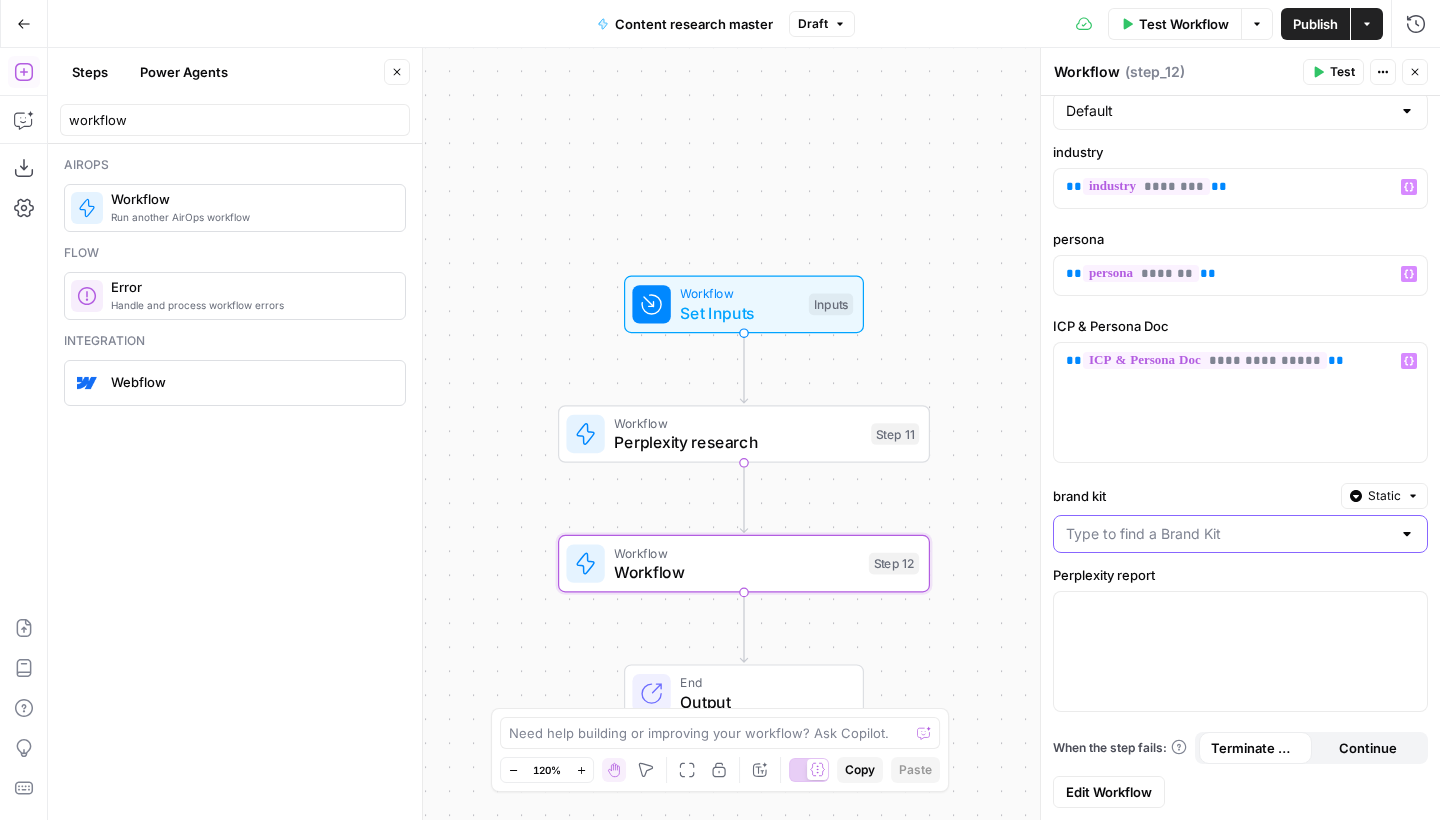 click on "brand kit" at bounding box center (1228, 534) 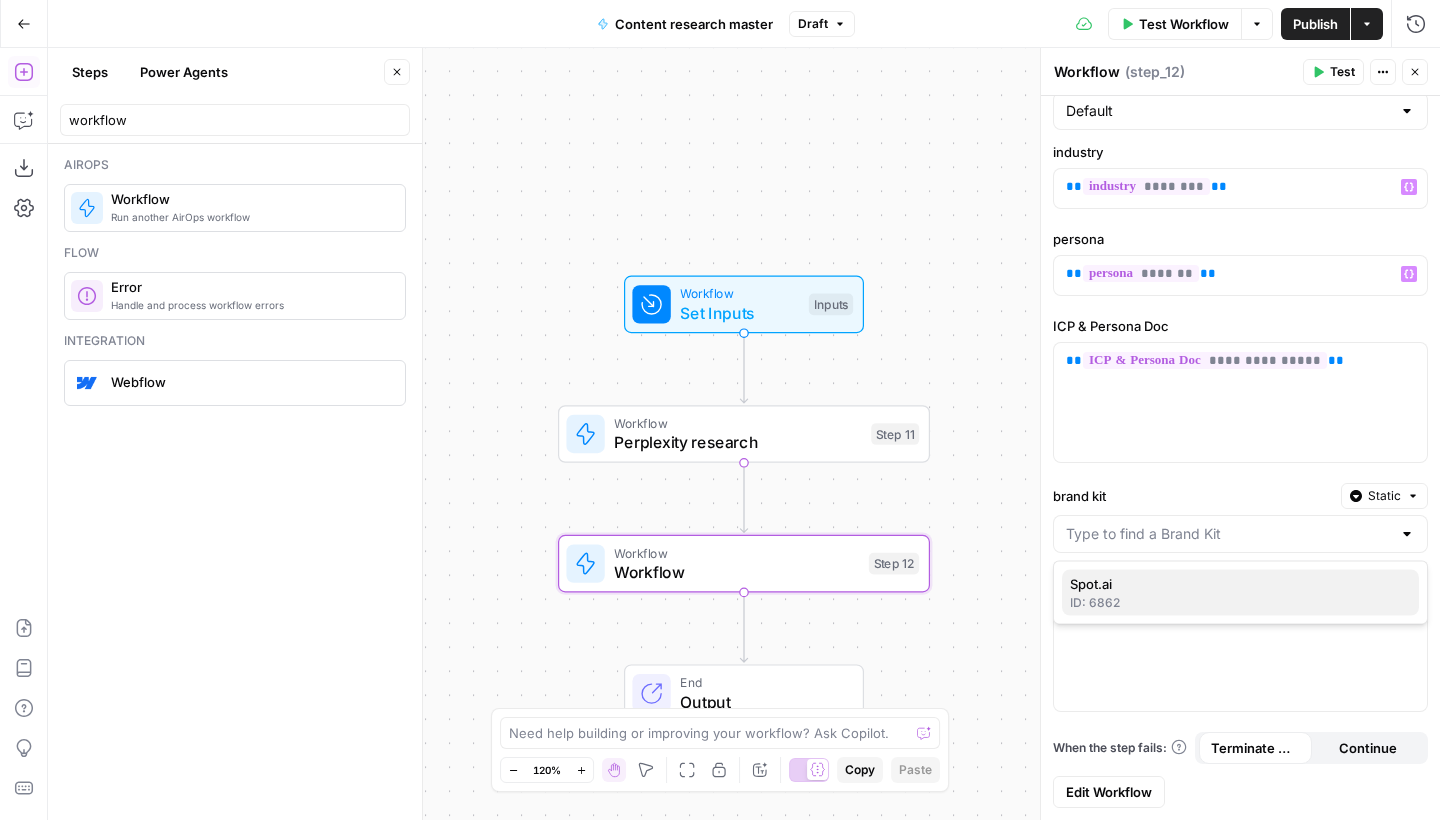 click on "Spot.ai" at bounding box center [1236, 584] 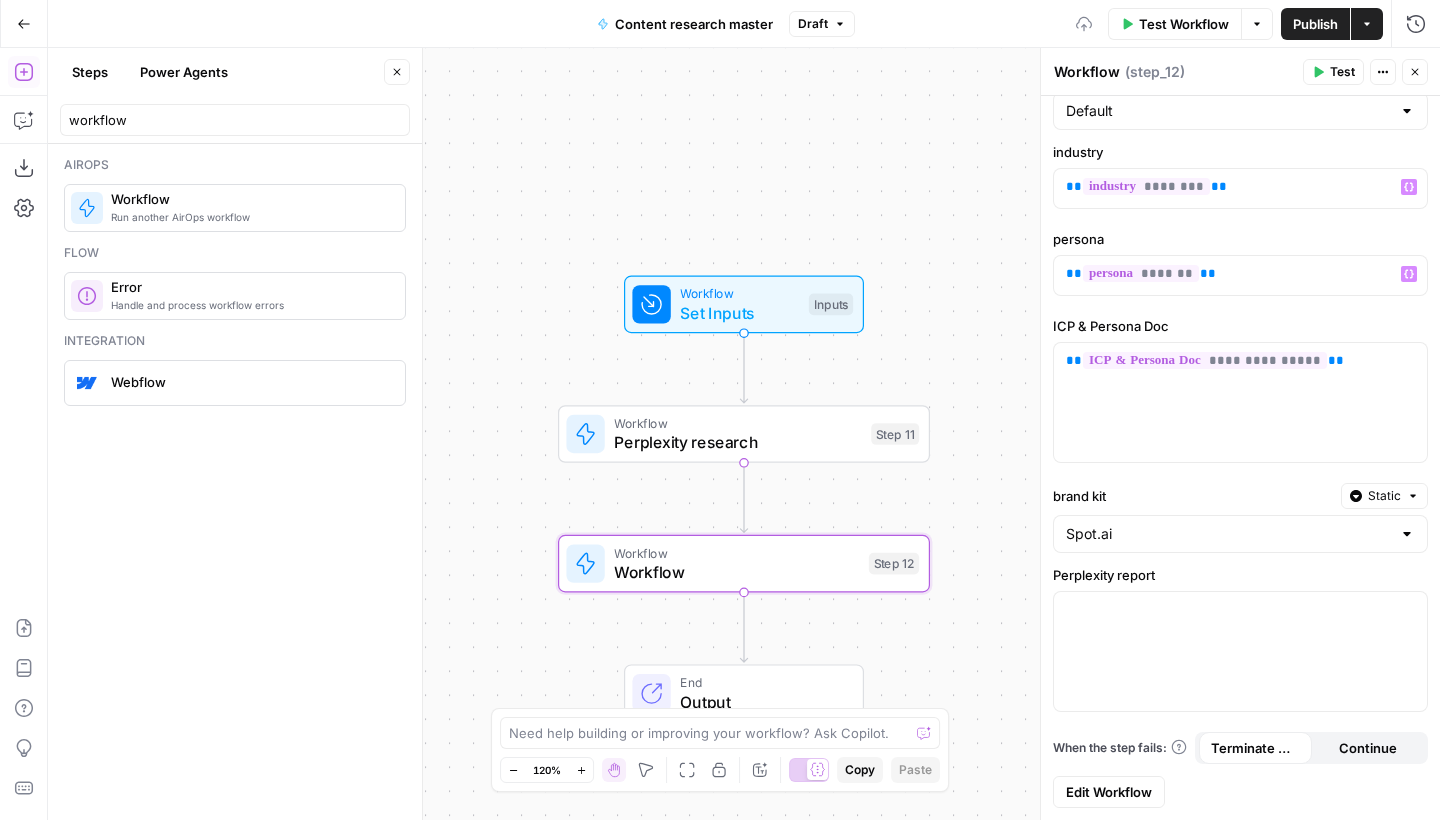 scroll, scrollTop: 0, scrollLeft: 0, axis: both 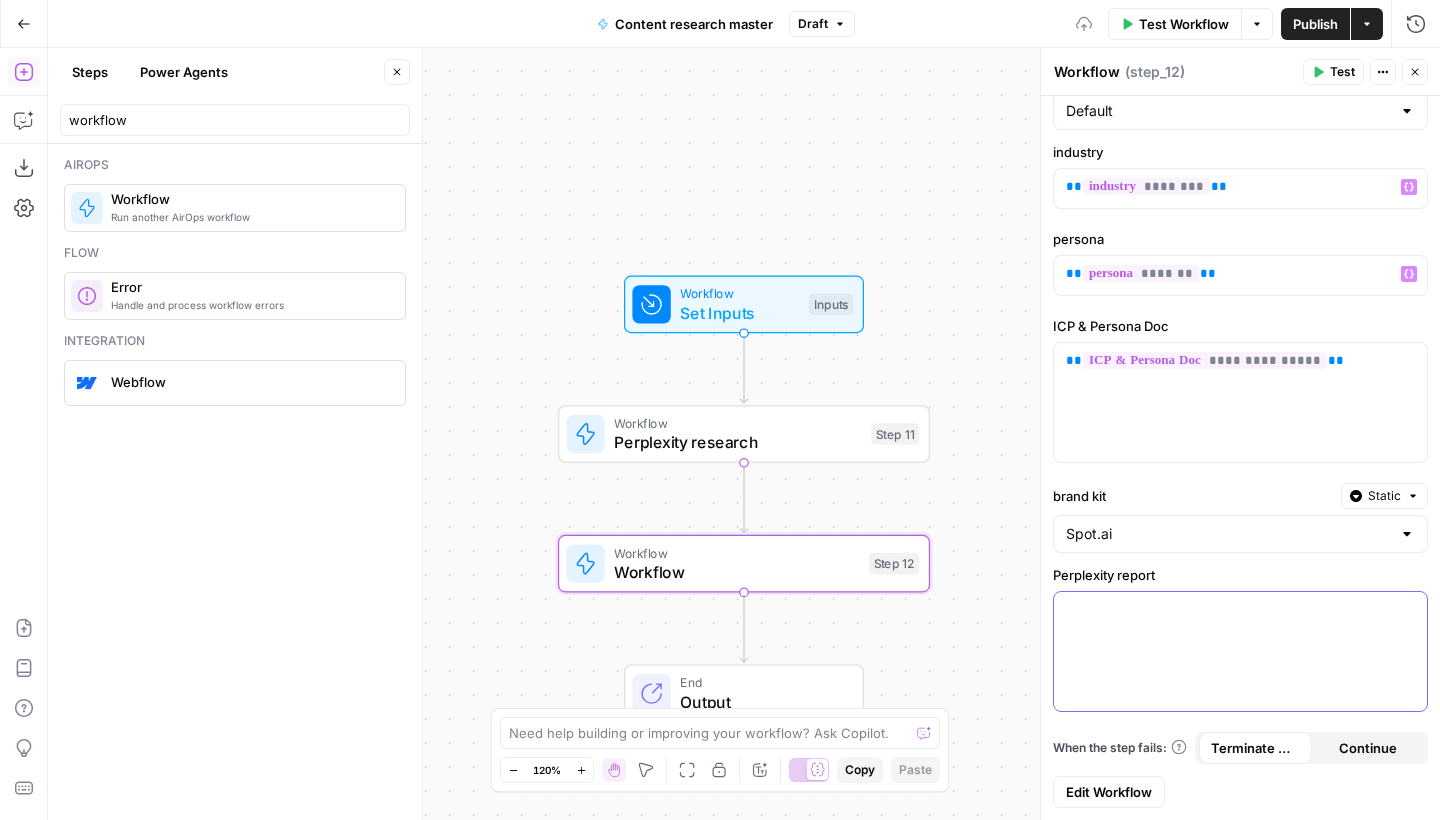 click at bounding box center (1240, 610) 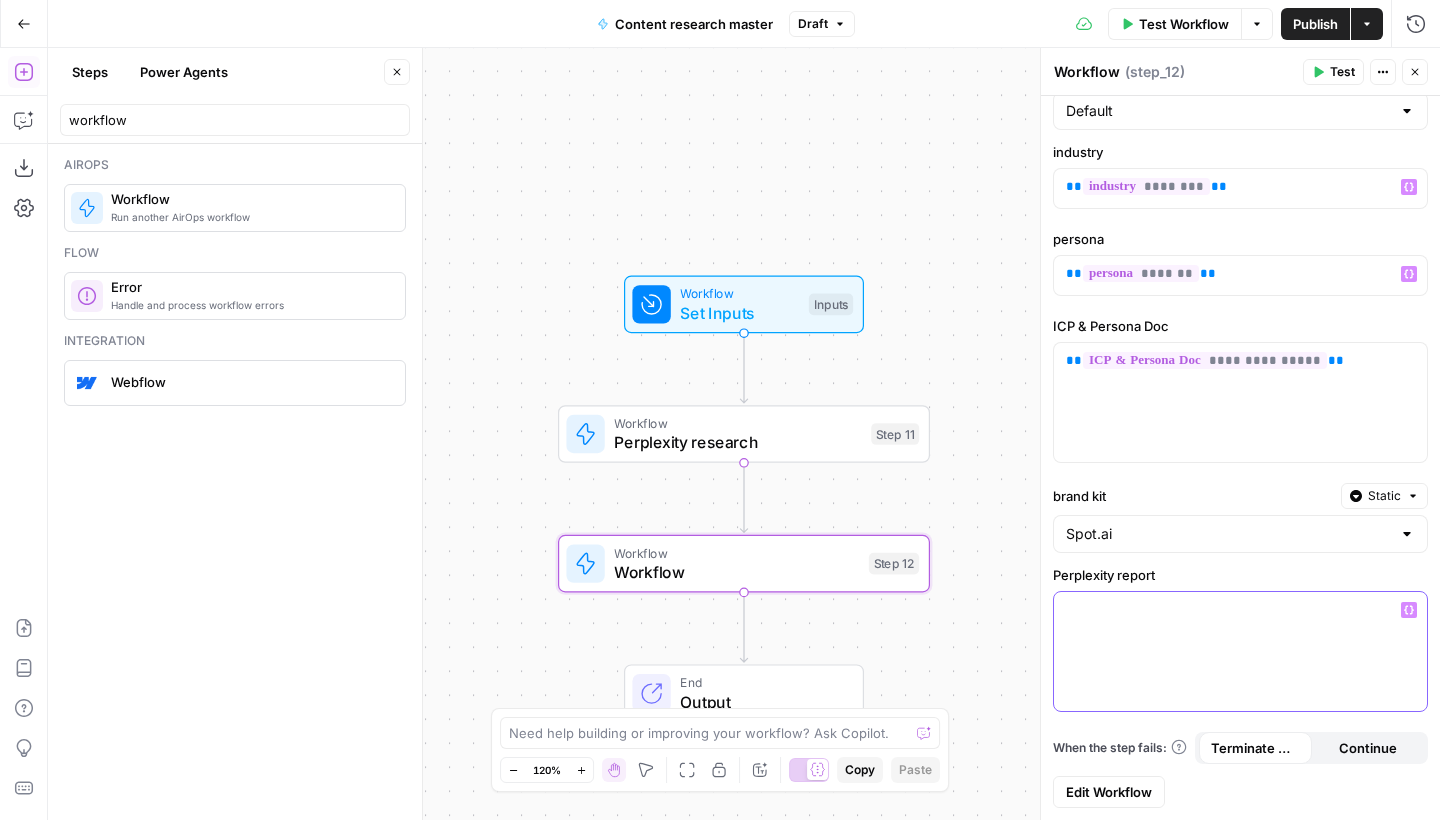 type 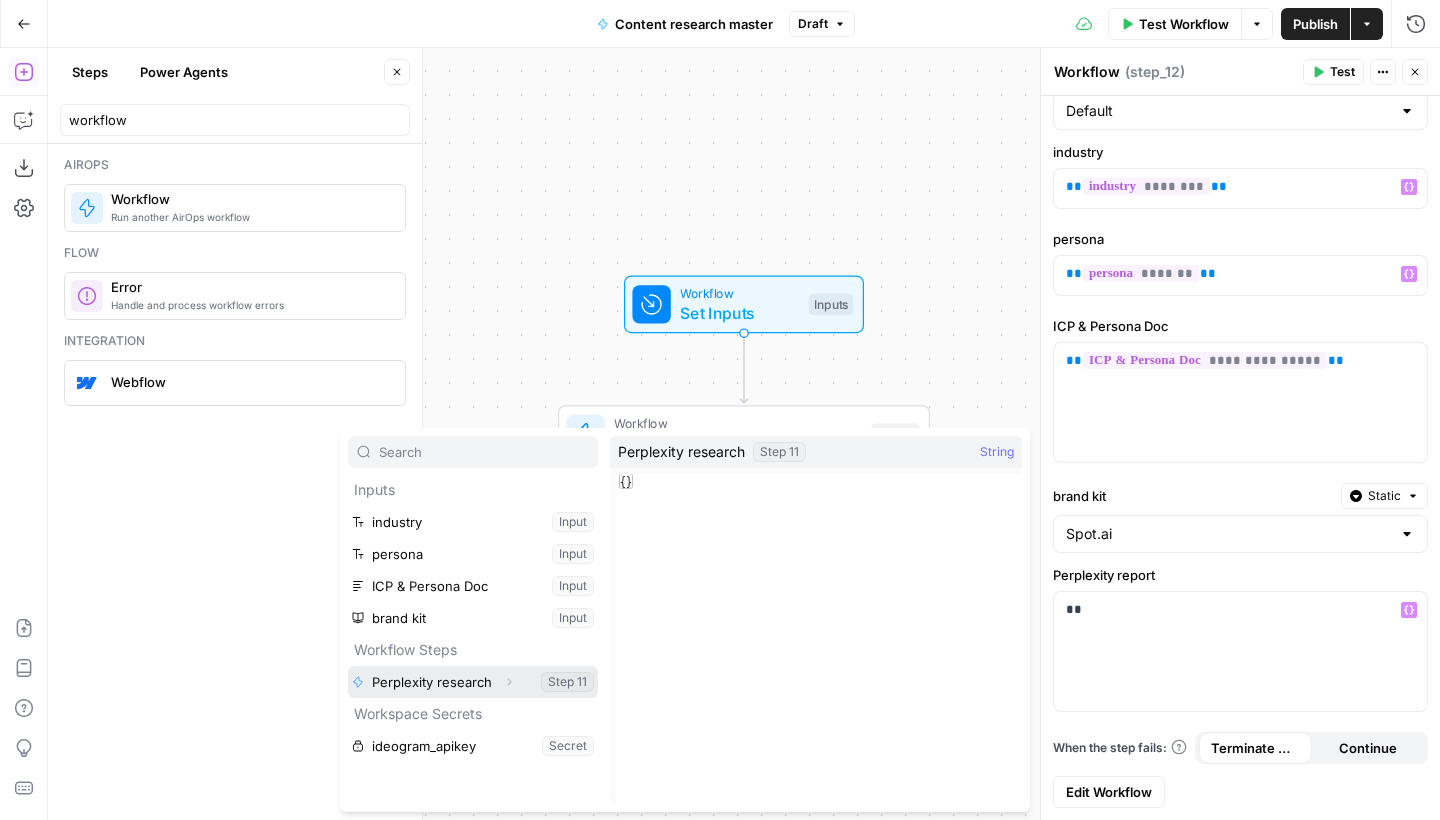 click at bounding box center [473, 682] 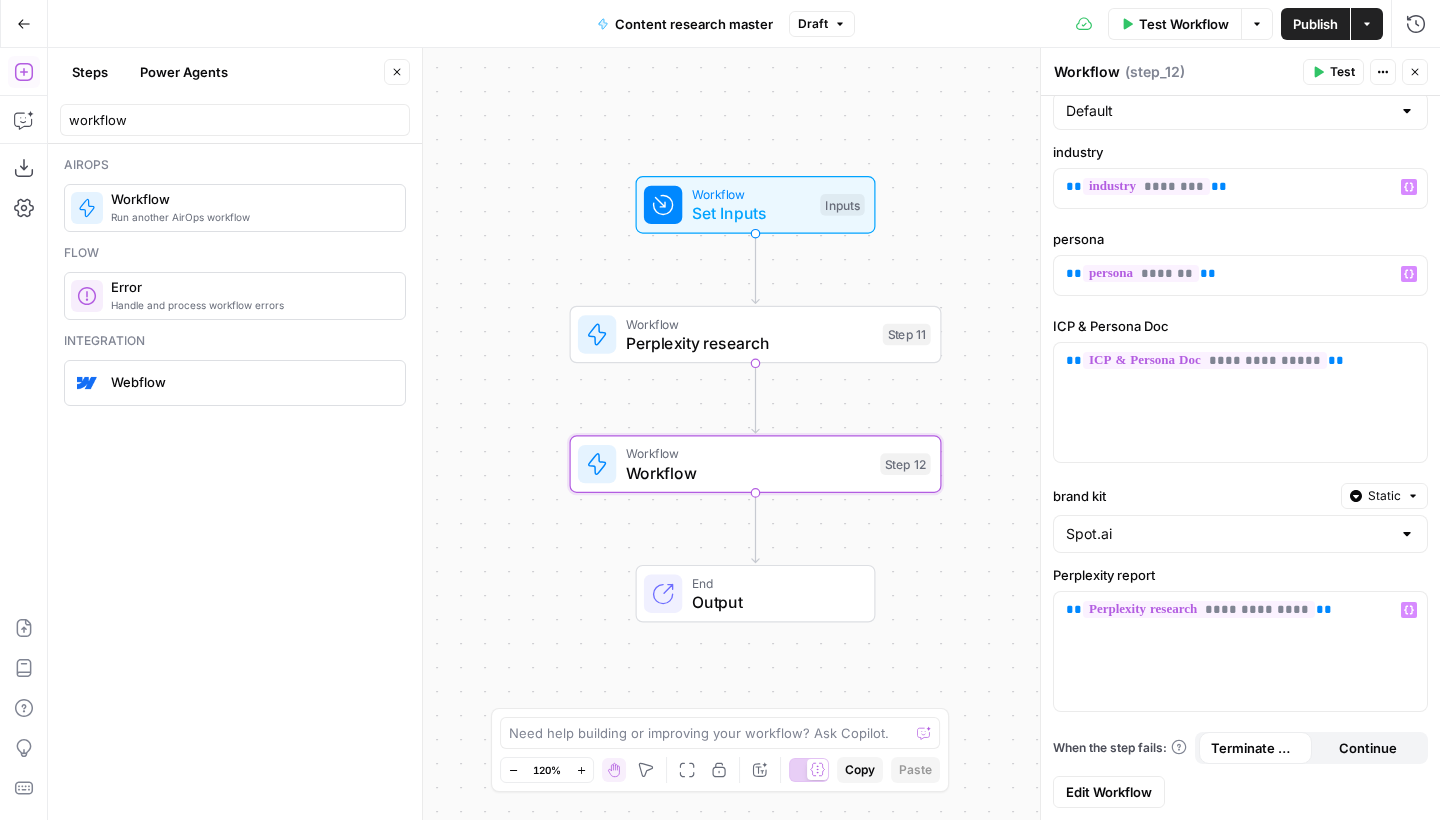 drag, startPoint x: 958, startPoint y: 644, endPoint x: 905, endPoint y: 559, distance: 100.16985 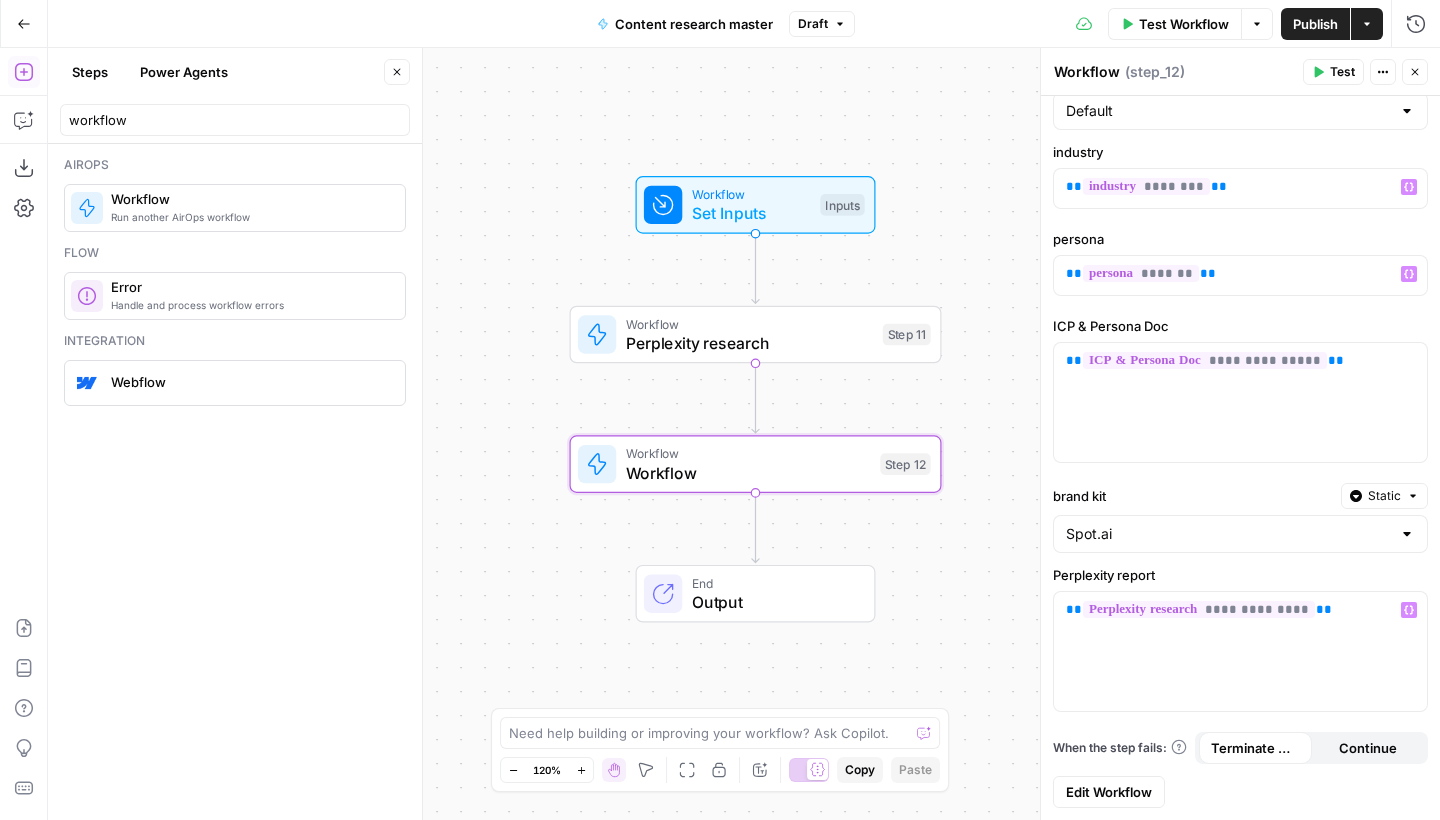 click on "Workflow Set Inputs Inputs Workflow Perplexity research Step 11 Workflow Workflow Step 12 End Output" at bounding box center [744, 434] 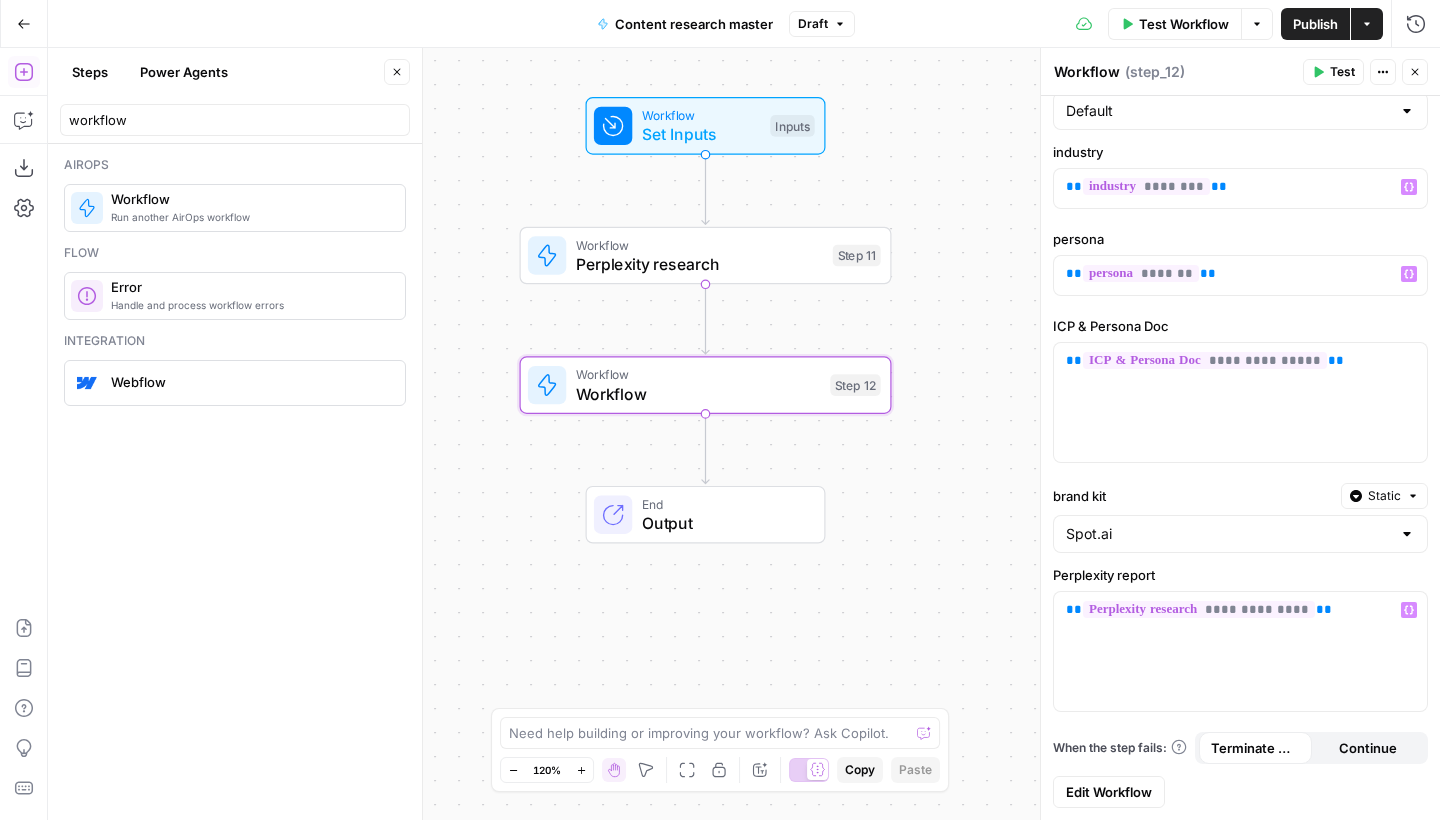 scroll, scrollTop: 0, scrollLeft: 0, axis: both 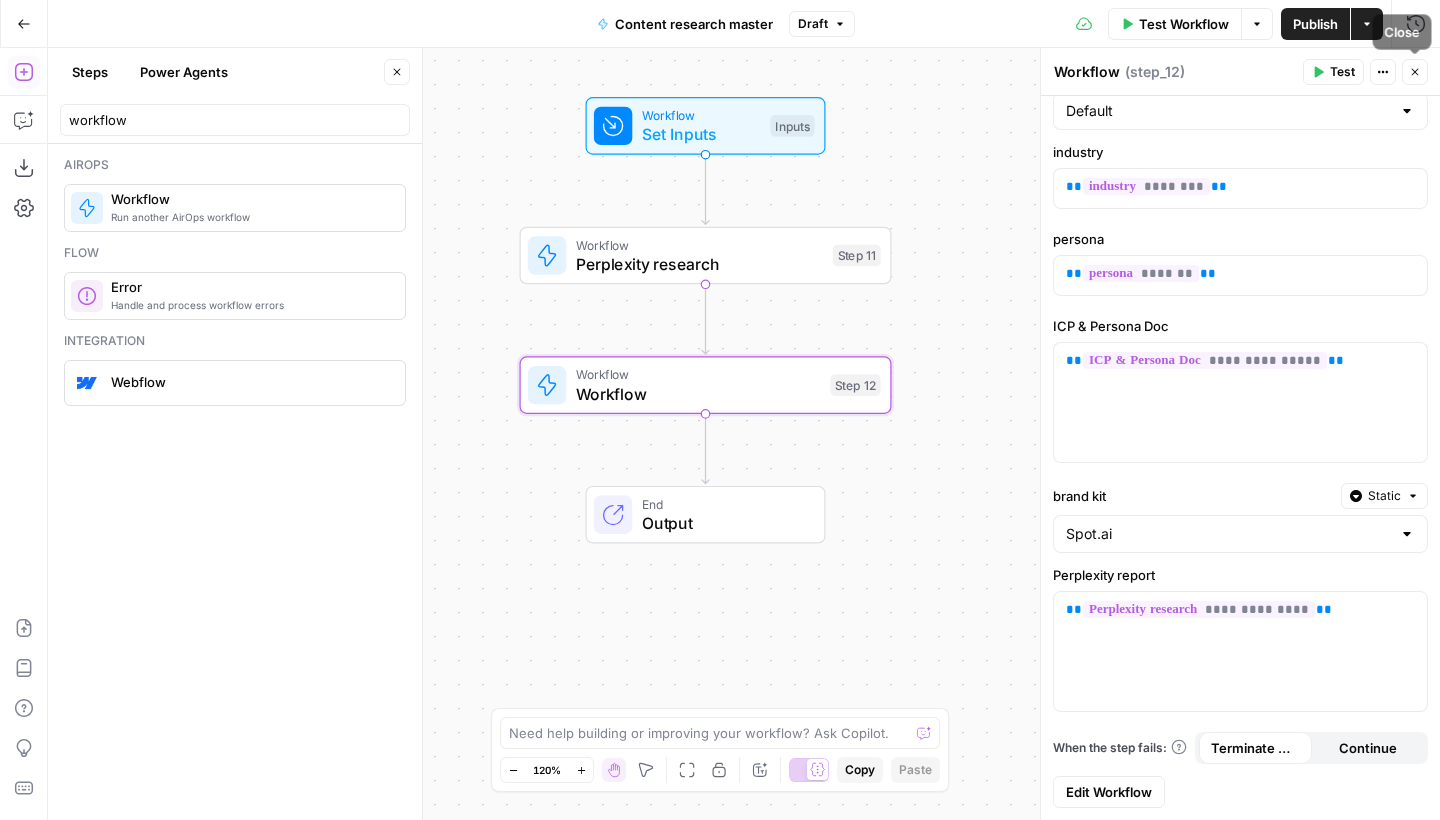 click on "Close" at bounding box center (1415, 72) 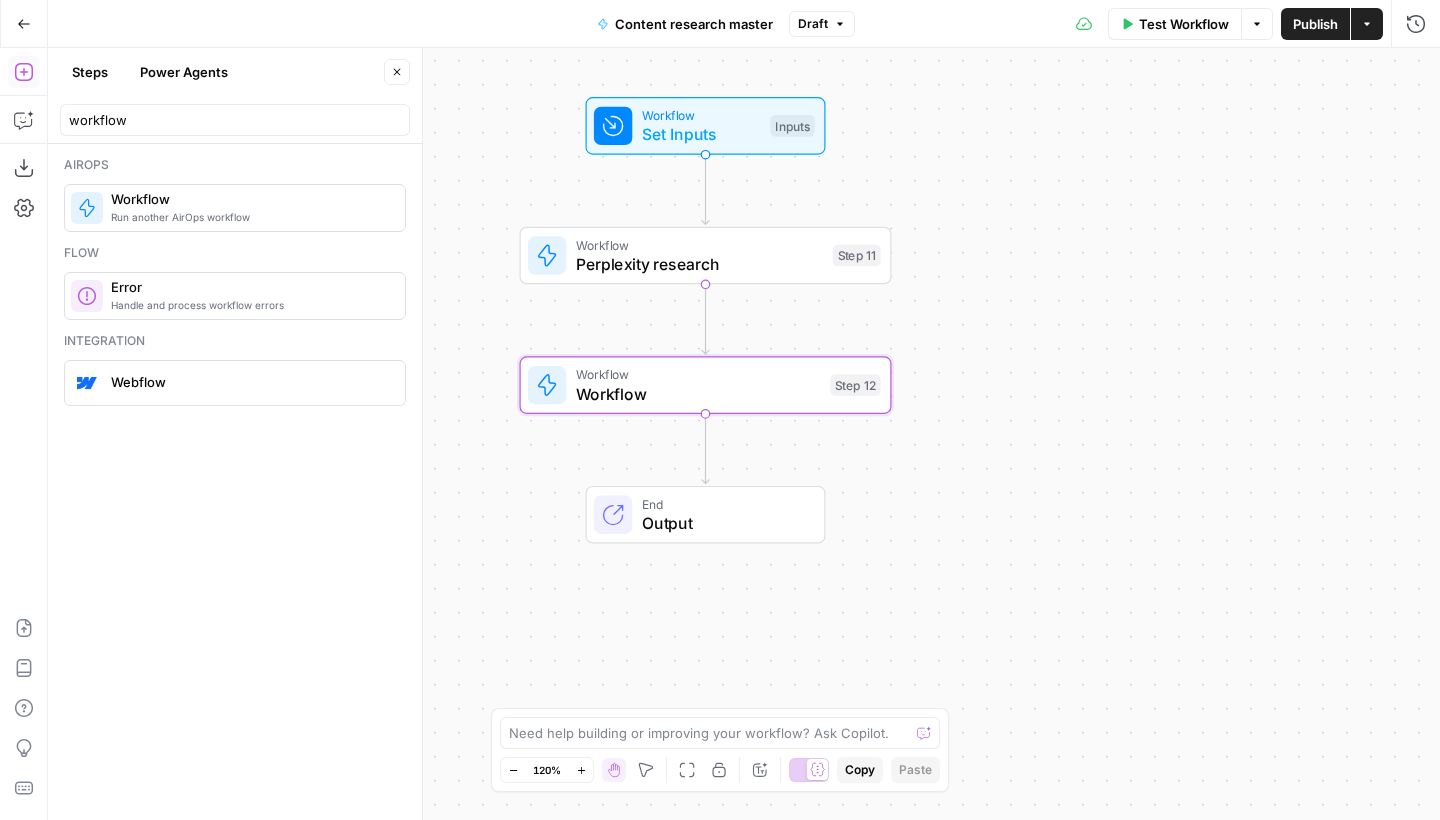 click on "Workflow" at bounding box center (698, 374) 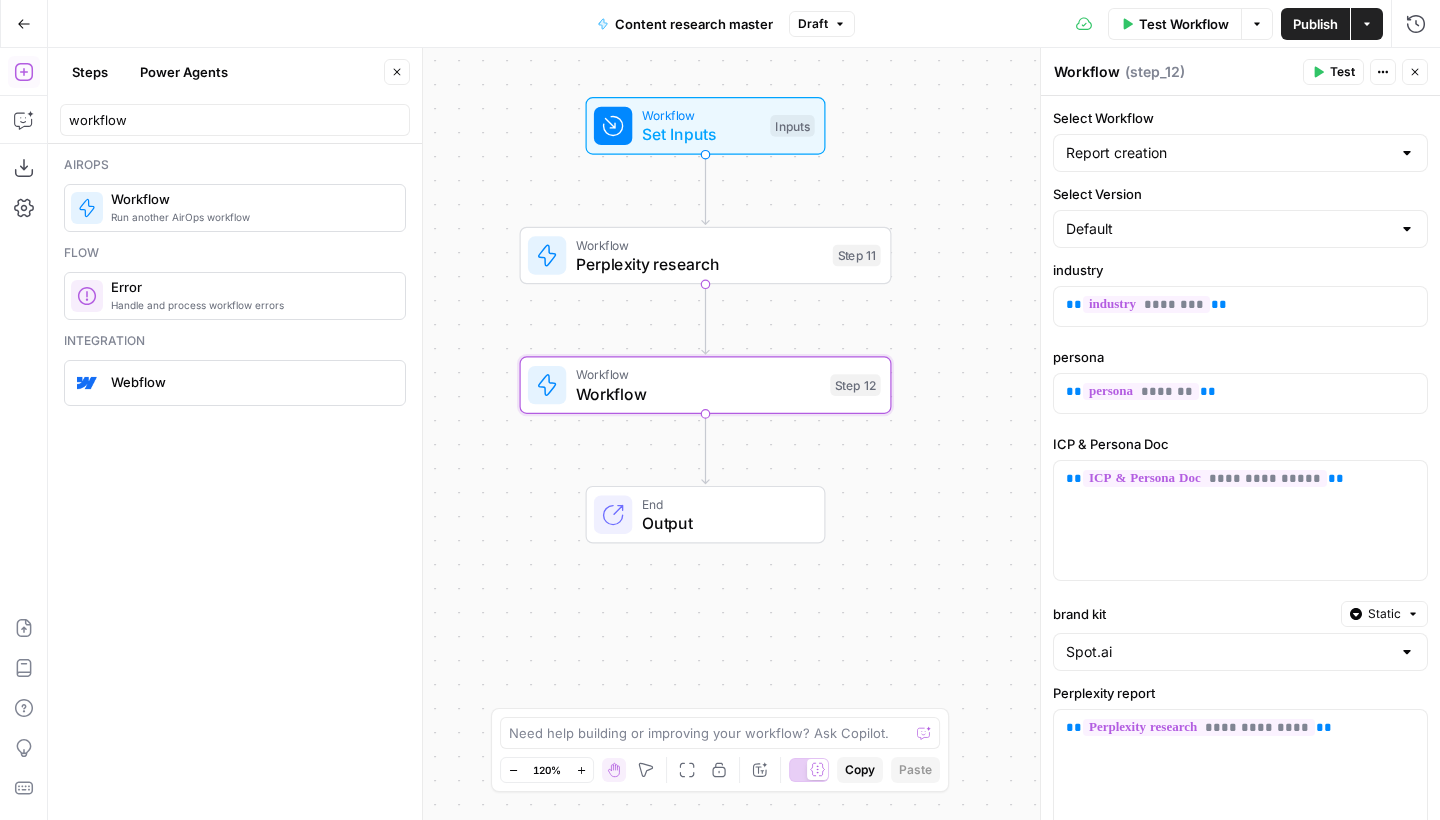 click 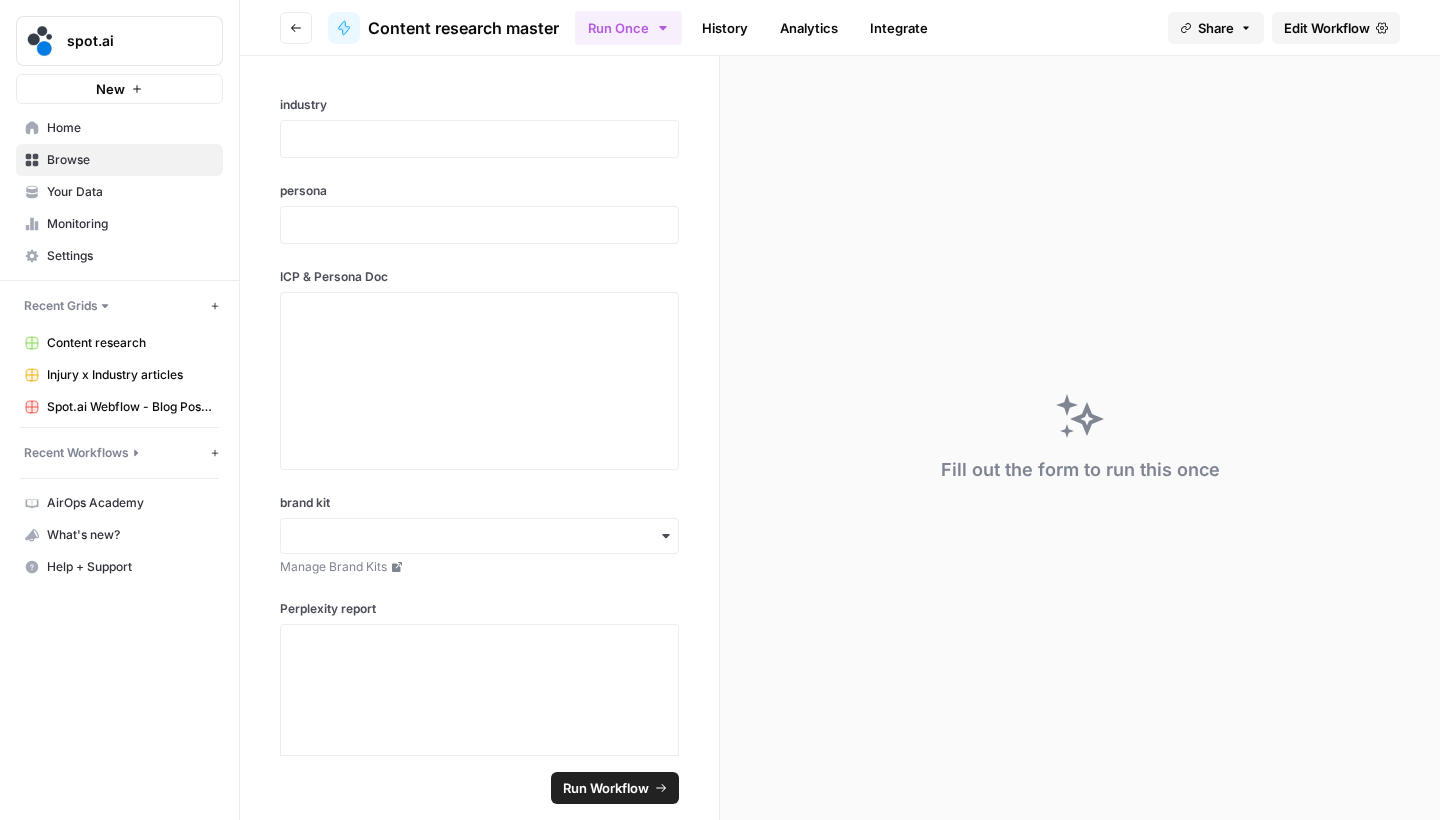 click on "Go back" at bounding box center (296, 28) 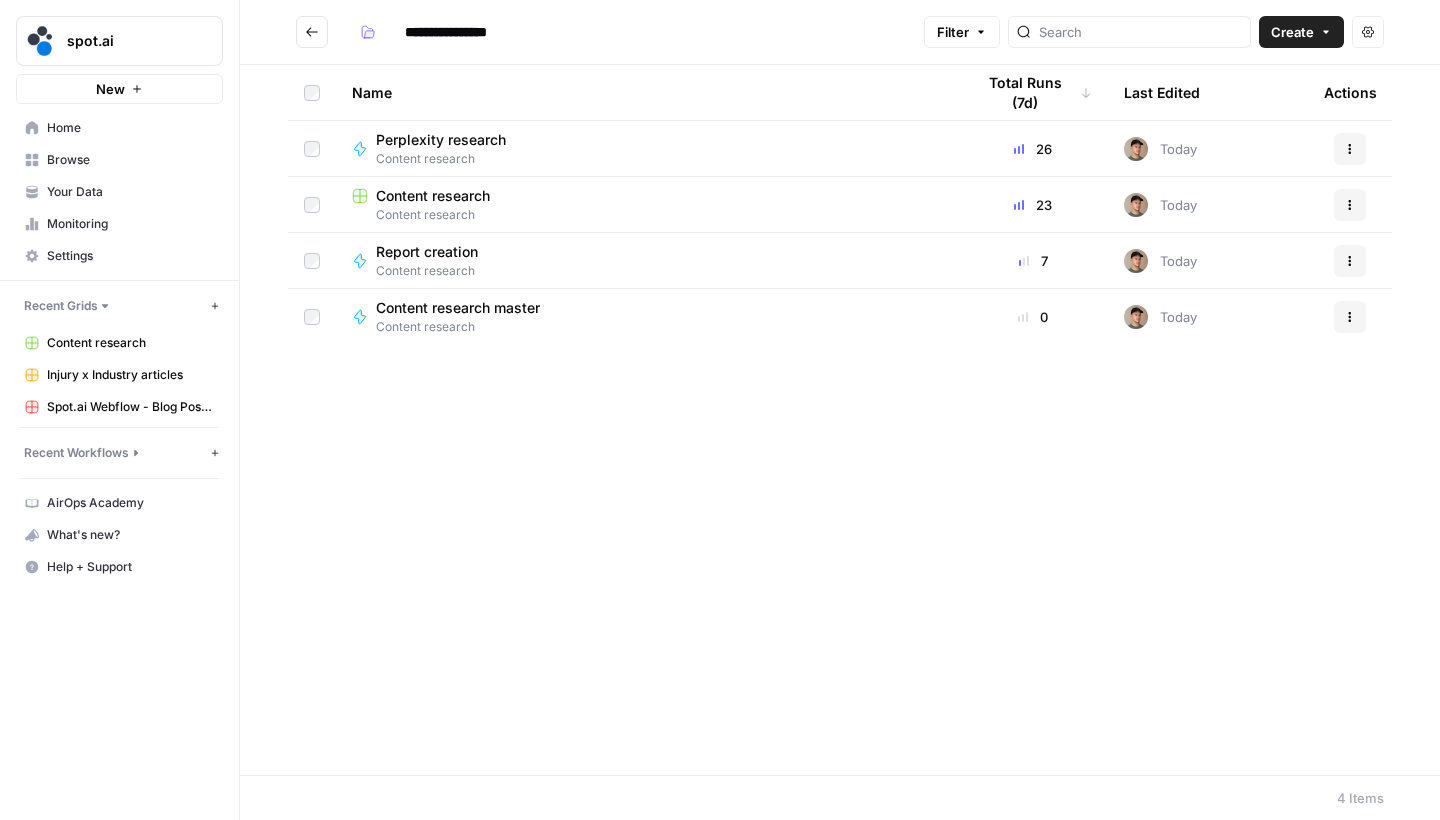 type on "**********" 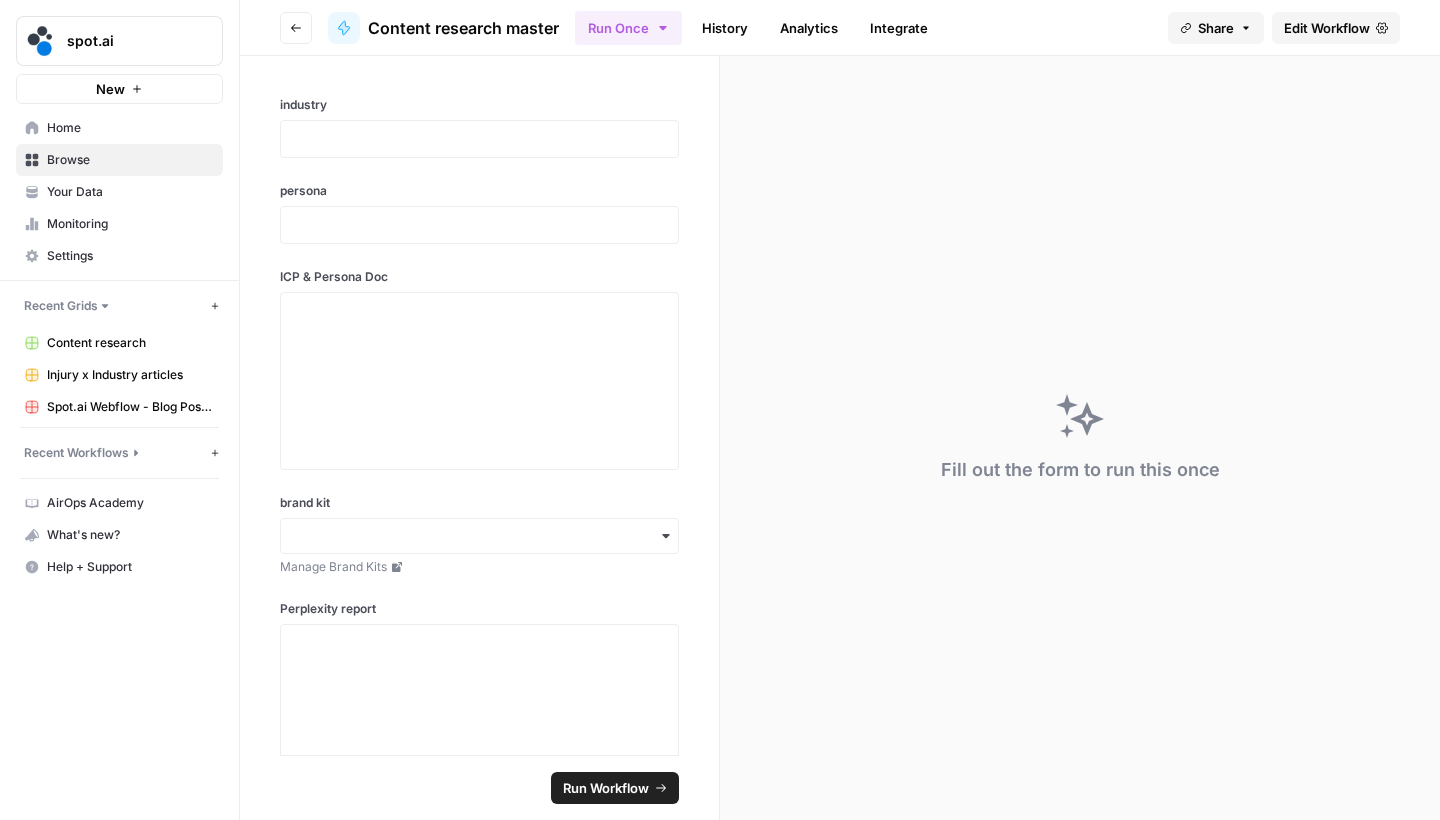 click on "Edit Workflow" at bounding box center [1327, 28] 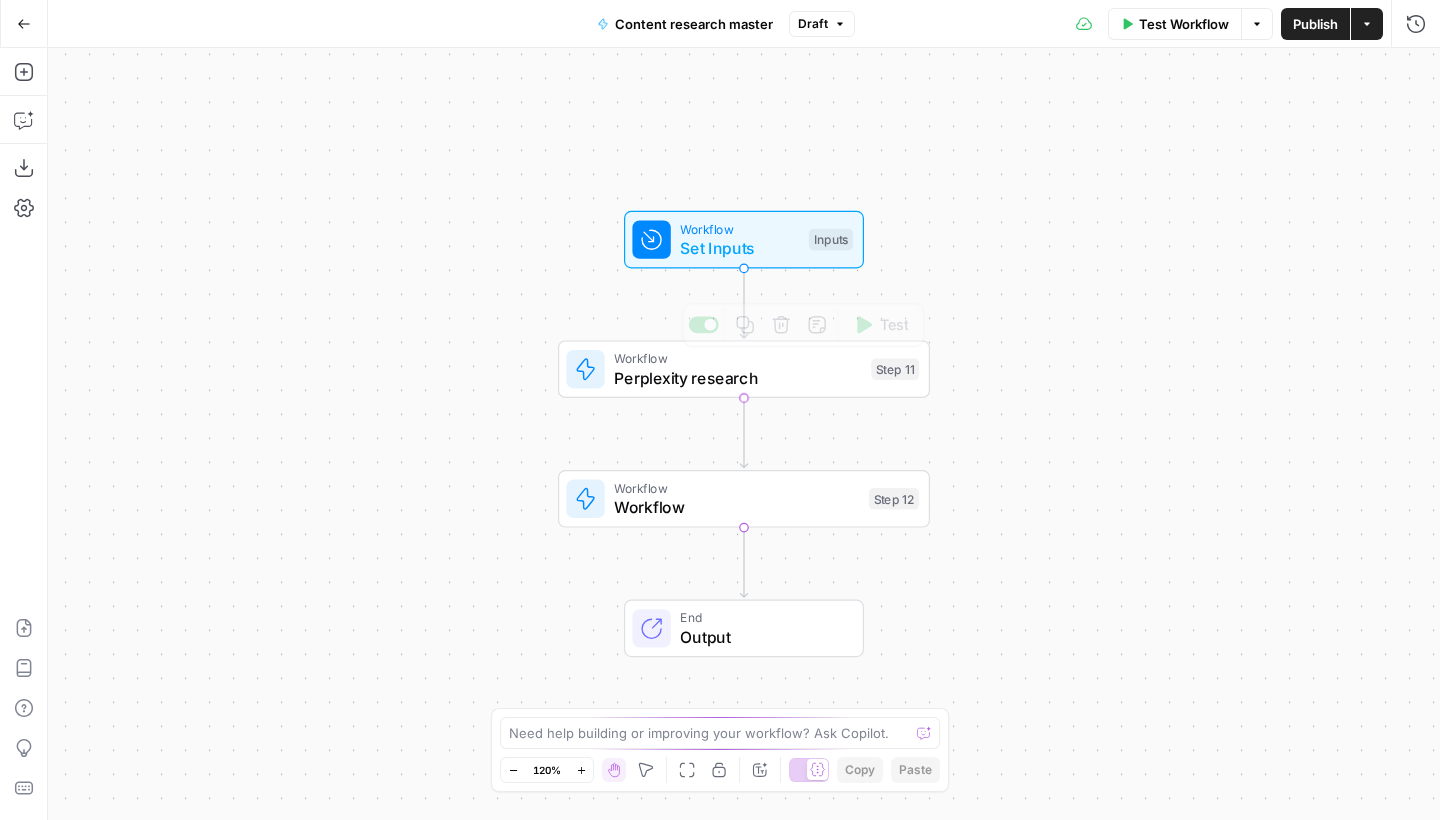 click on "Workflow" at bounding box center (736, 507) 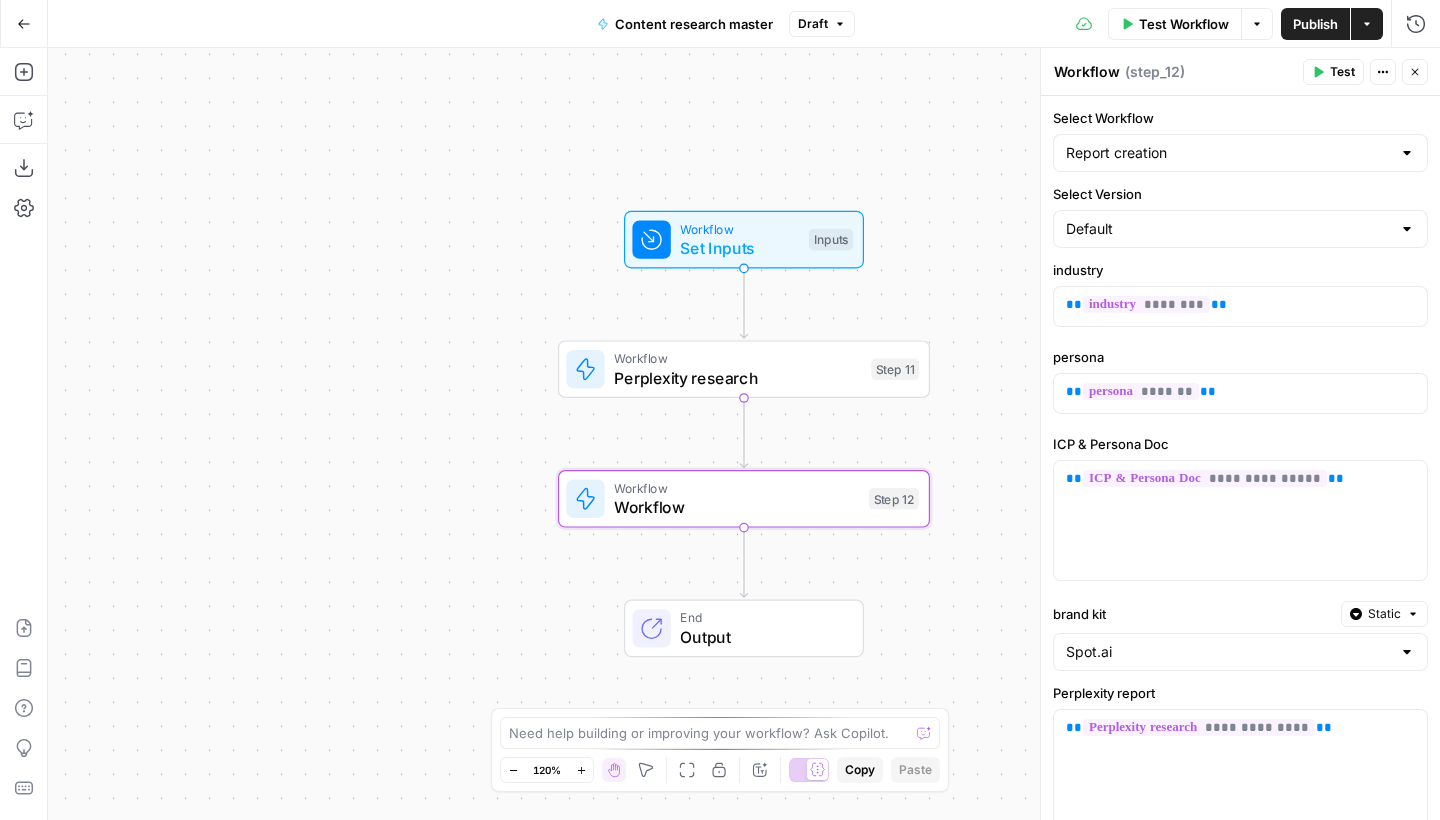 click on "Workflow" at bounding box center [1087, 72] 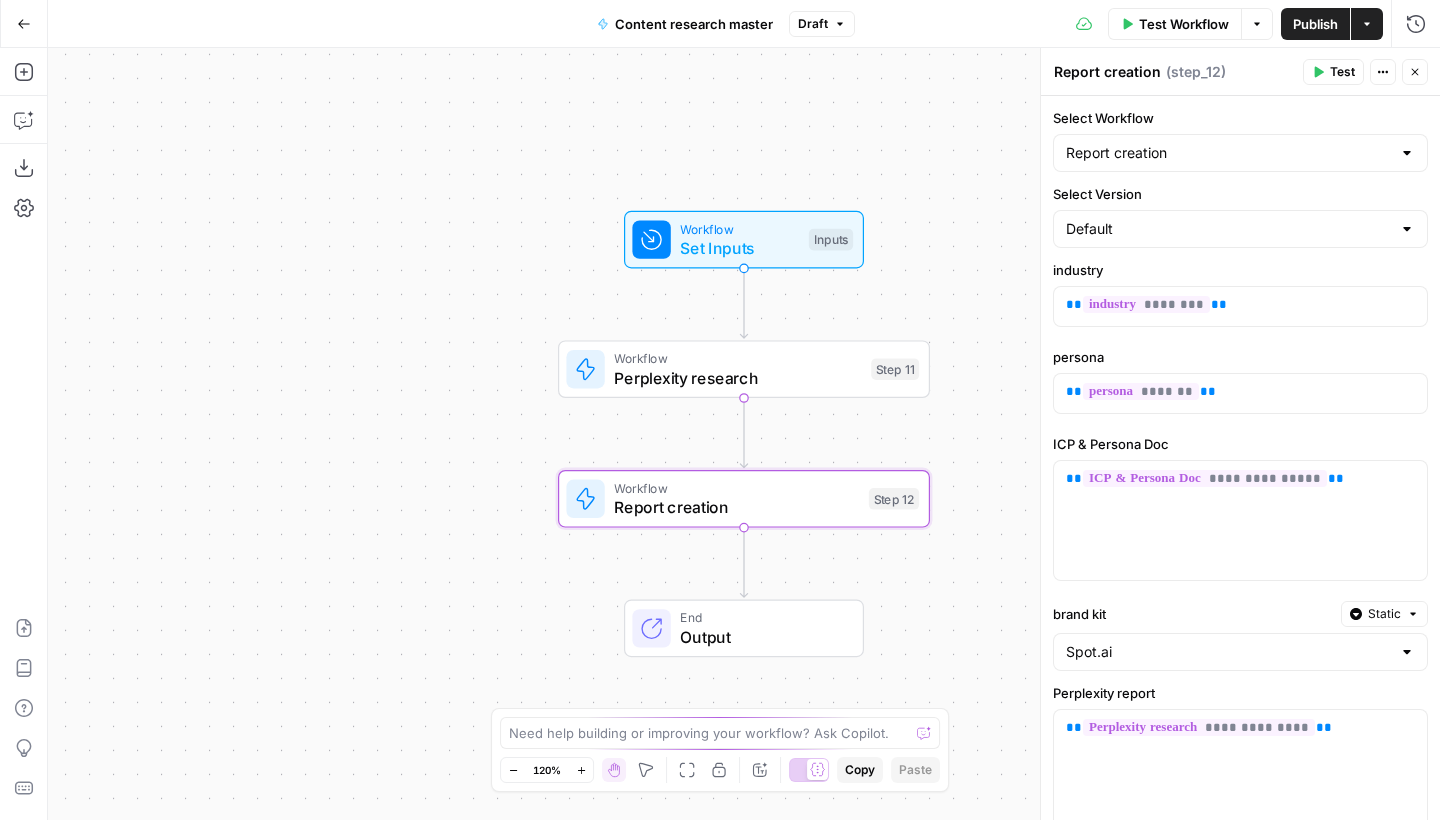 type on "Report creation" 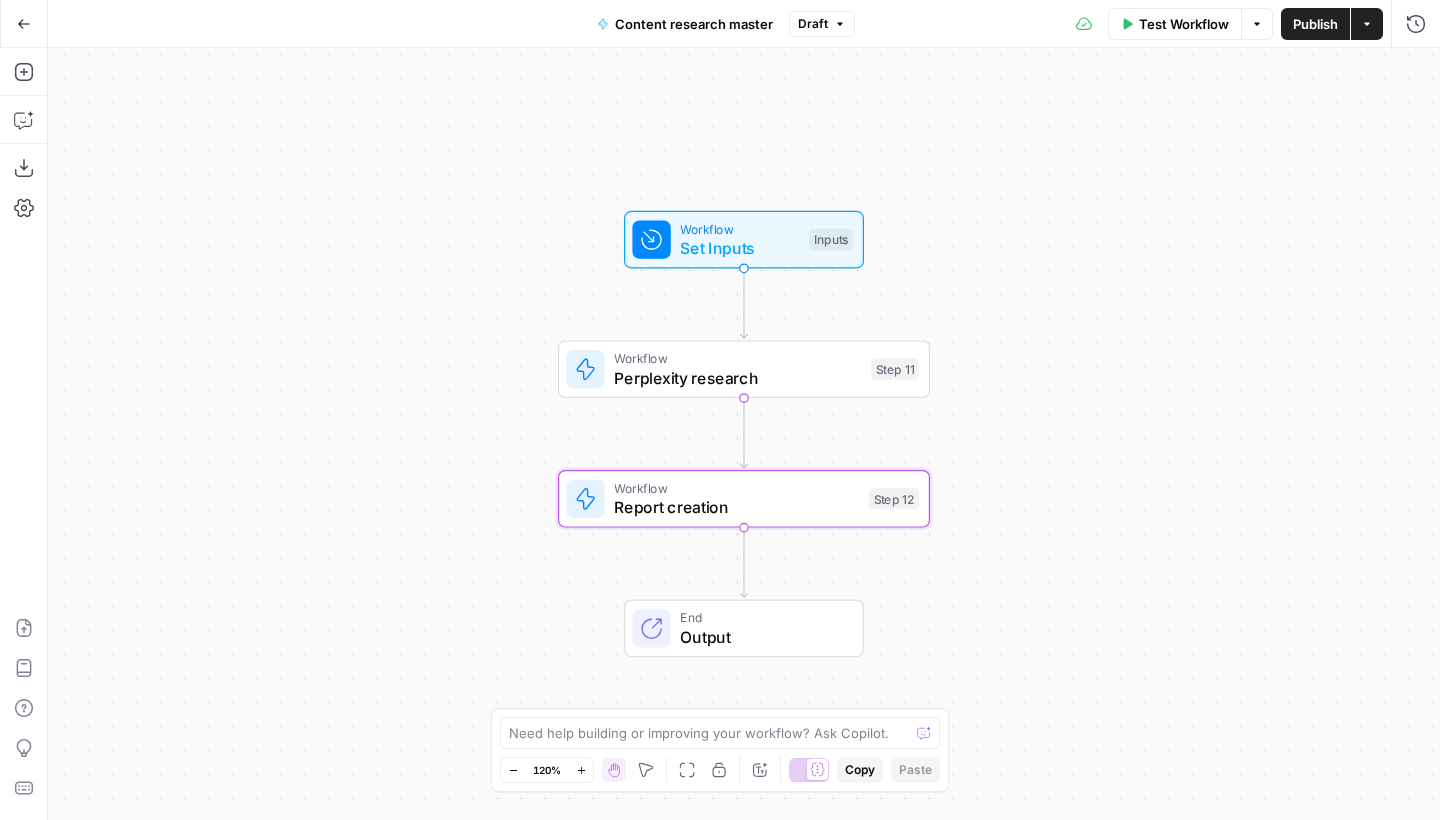 click on "Publish" at bounding box center (1315, 24) 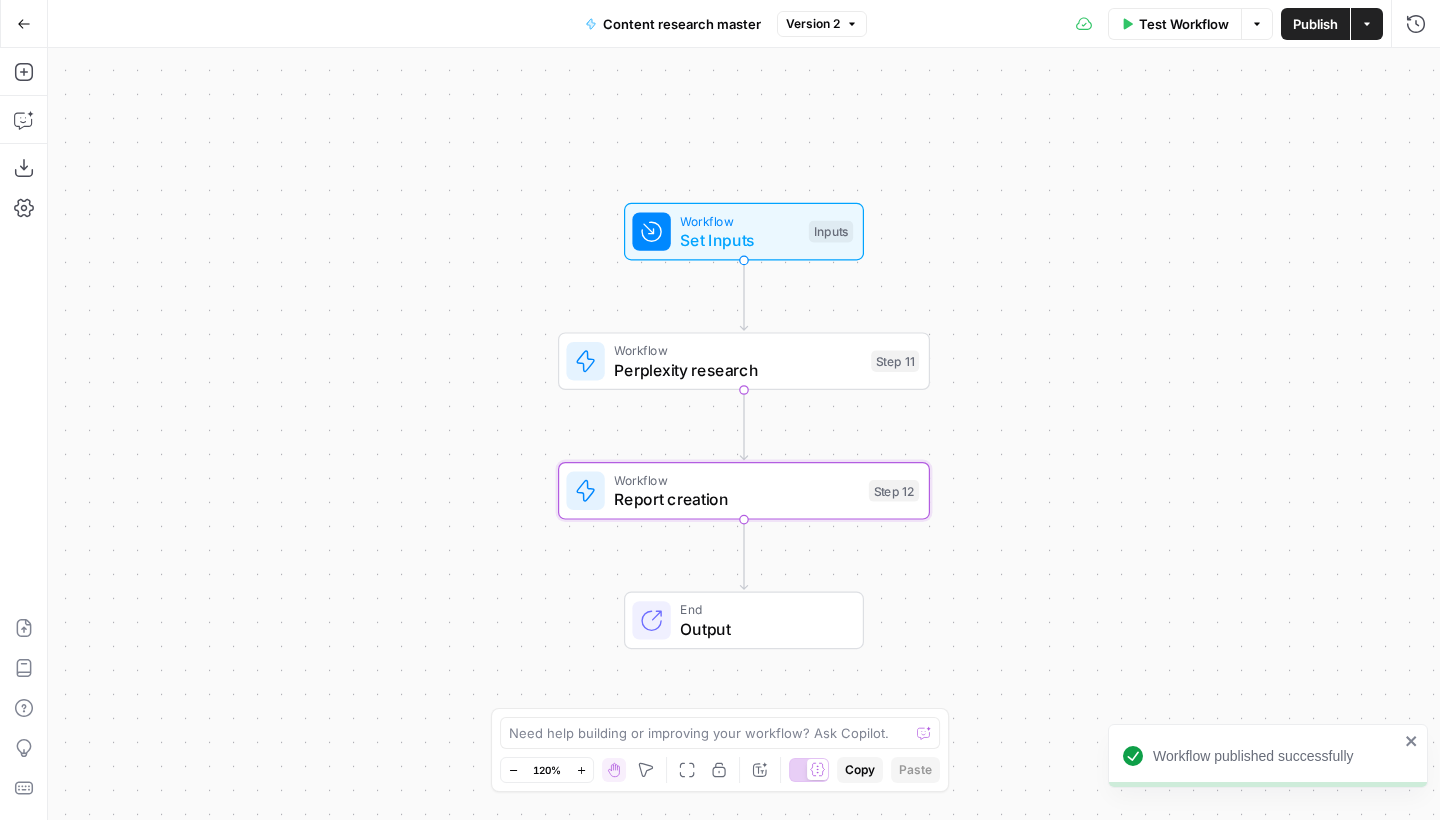 drag, startPoint x: 352, startPoint y: 227, endPoint x: 352, endPoint y: 213, distance: 14 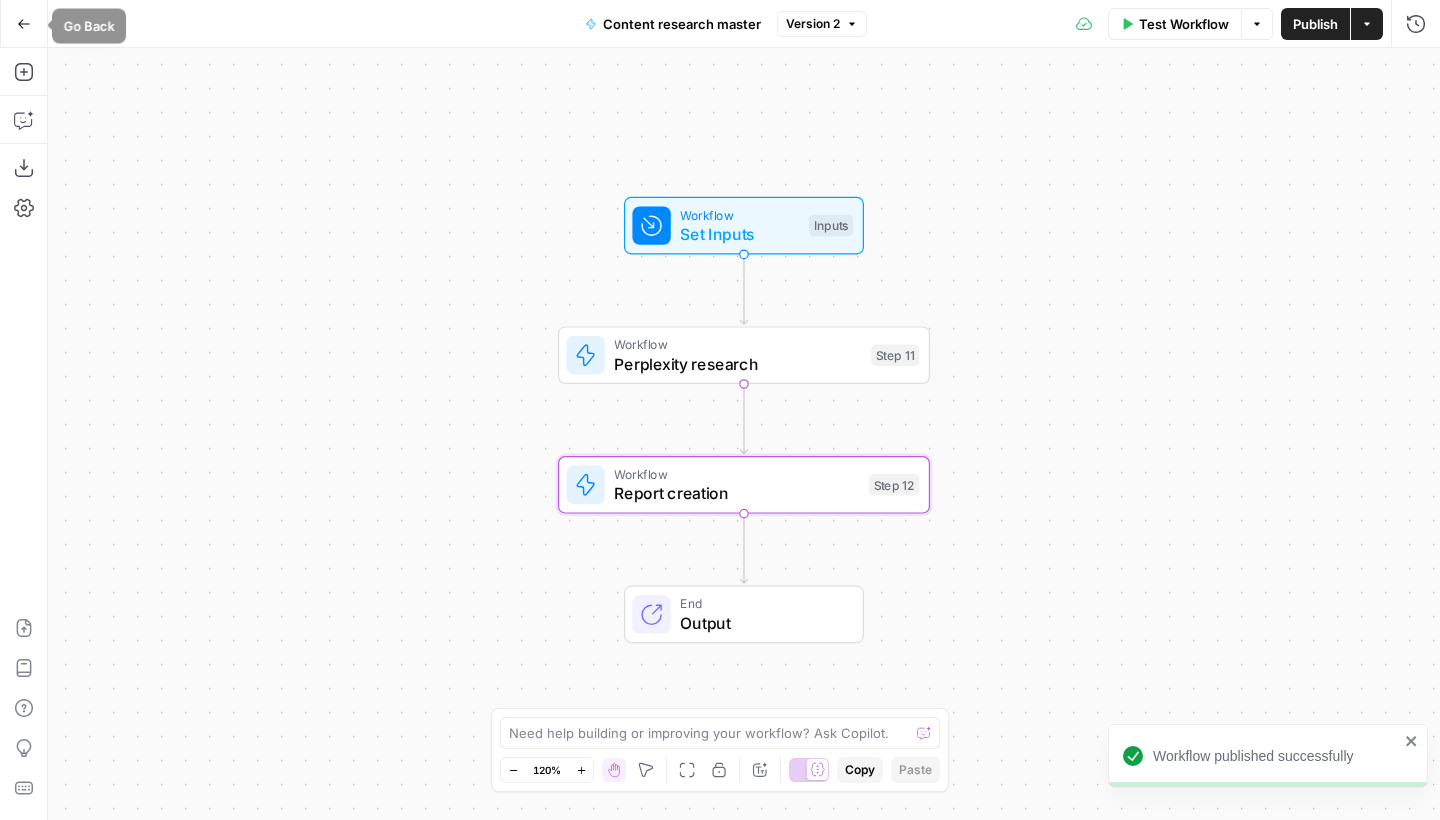 click 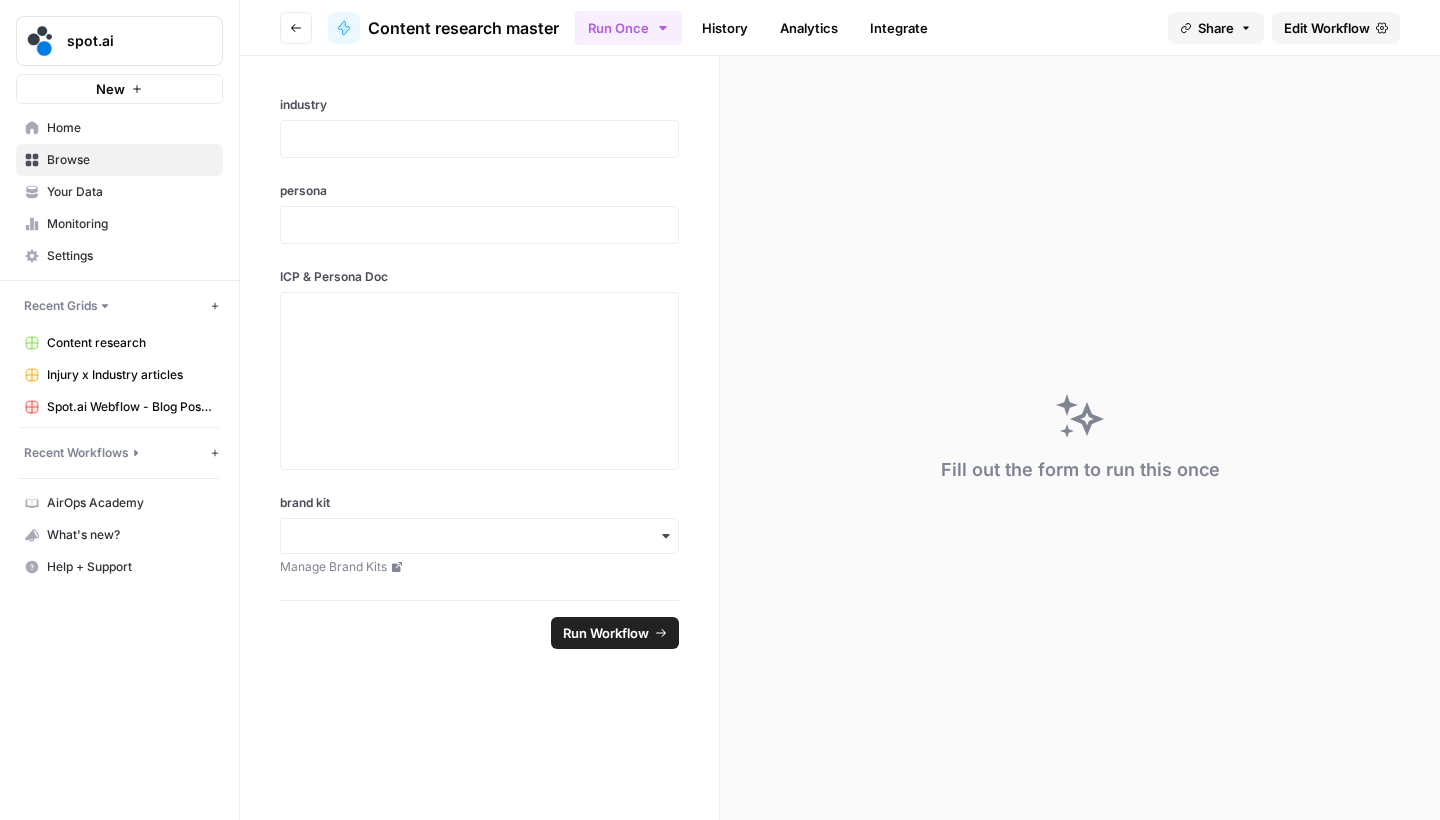 click on "Go back" at bounding box center [296, 28] 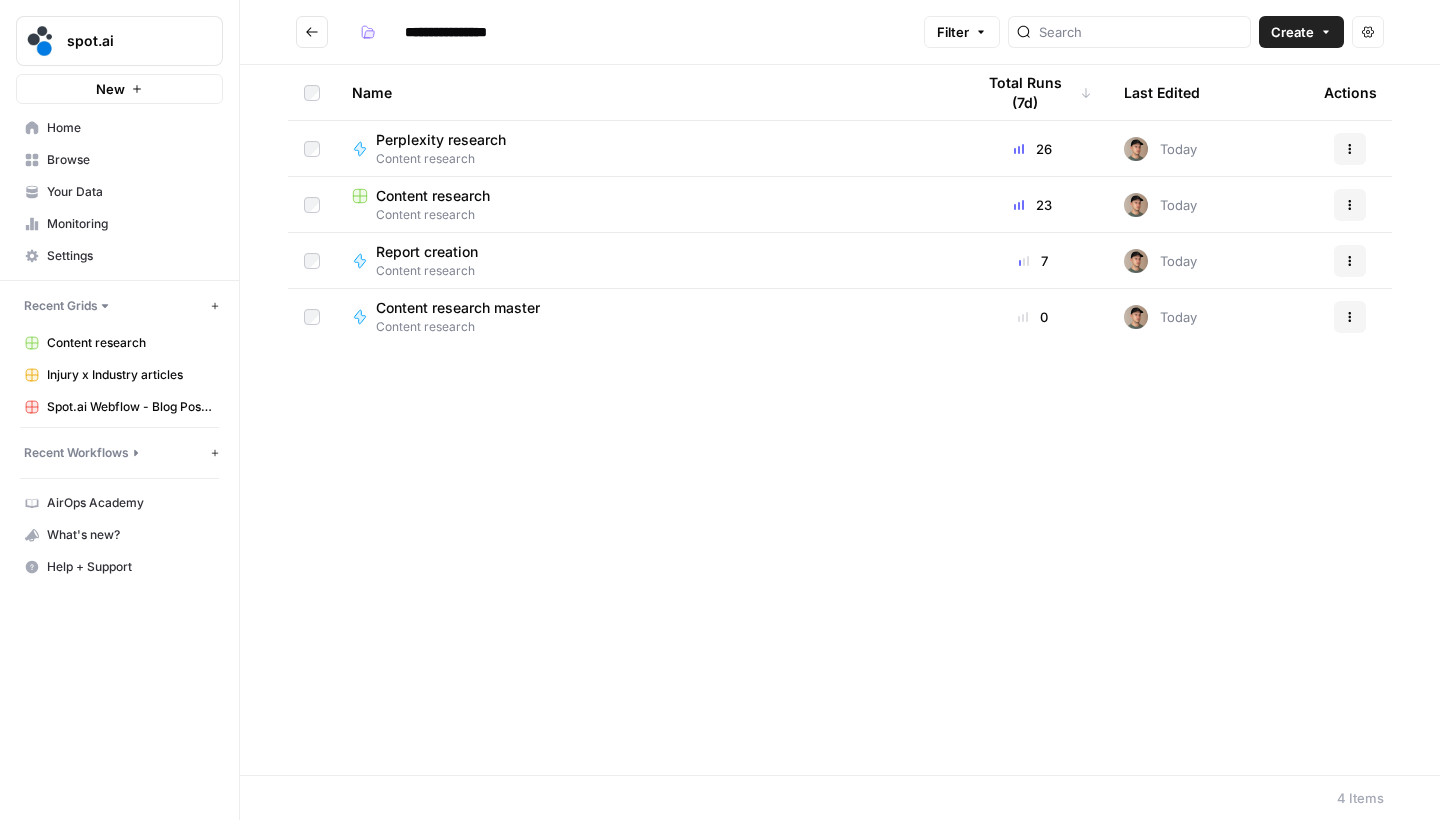 type on "**********" 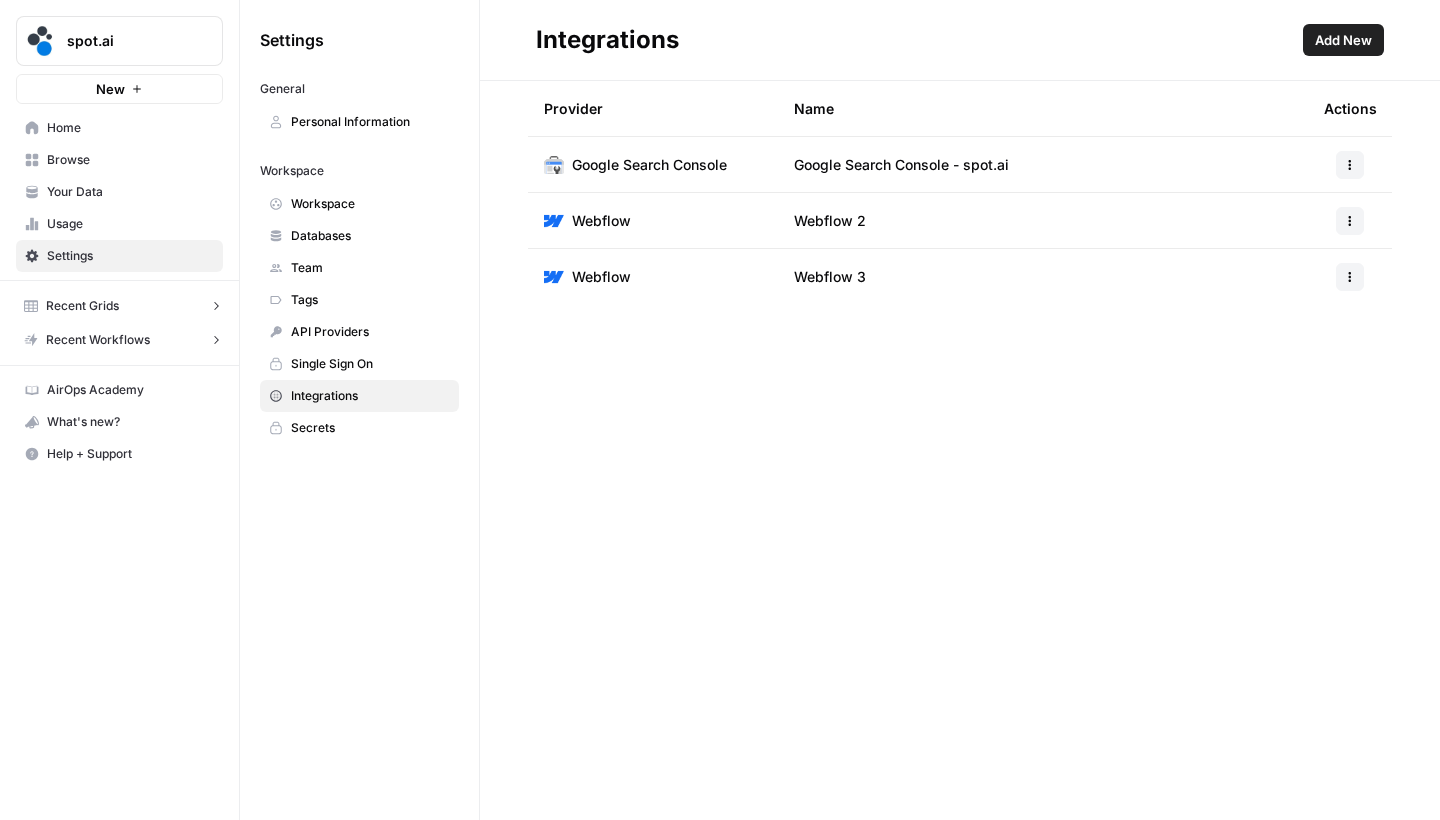 scroll, scrollTop: 0, scrollLeft: 0, axis: both 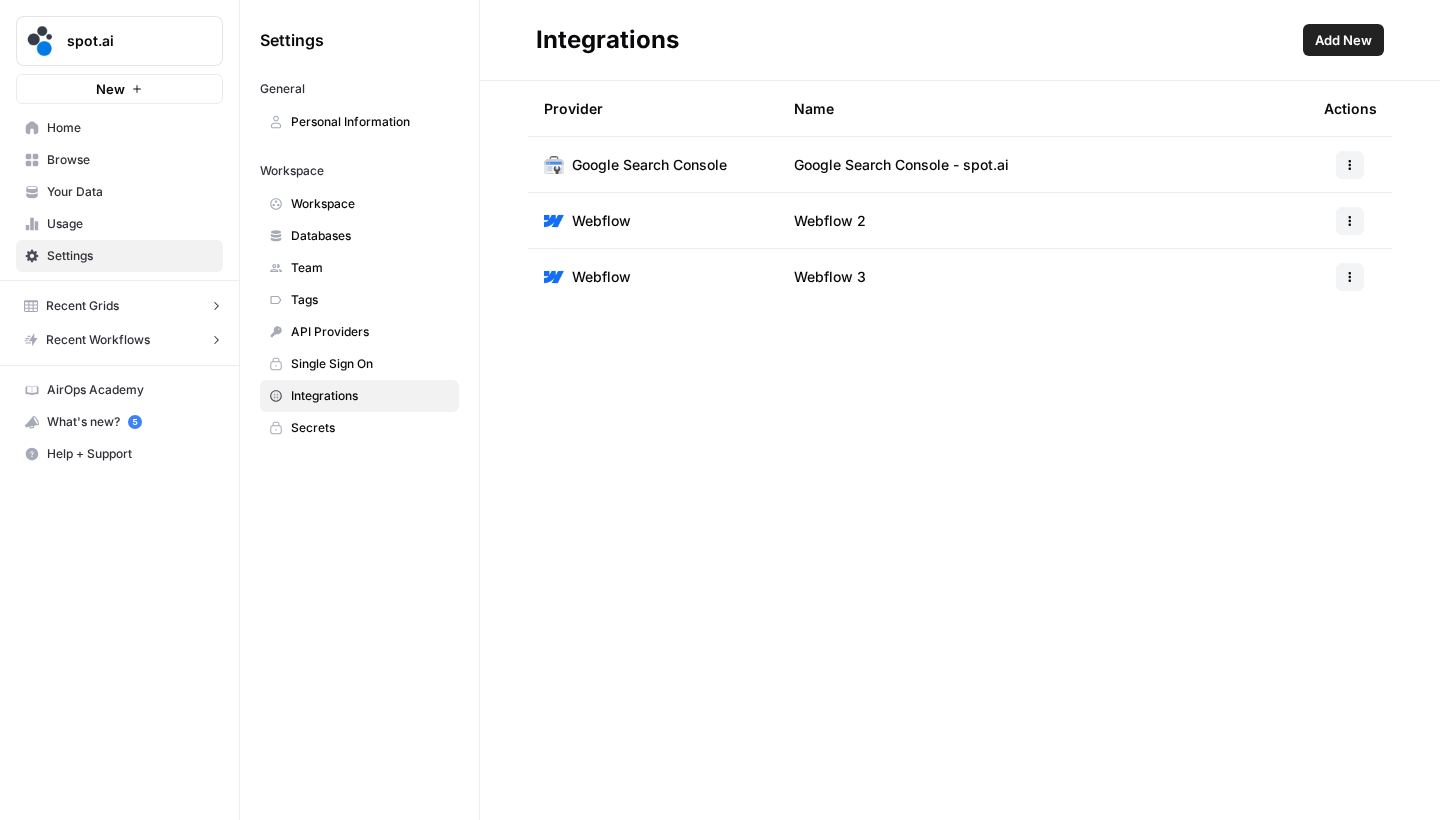 click on "Add New" at bounding box center [1343, 40] 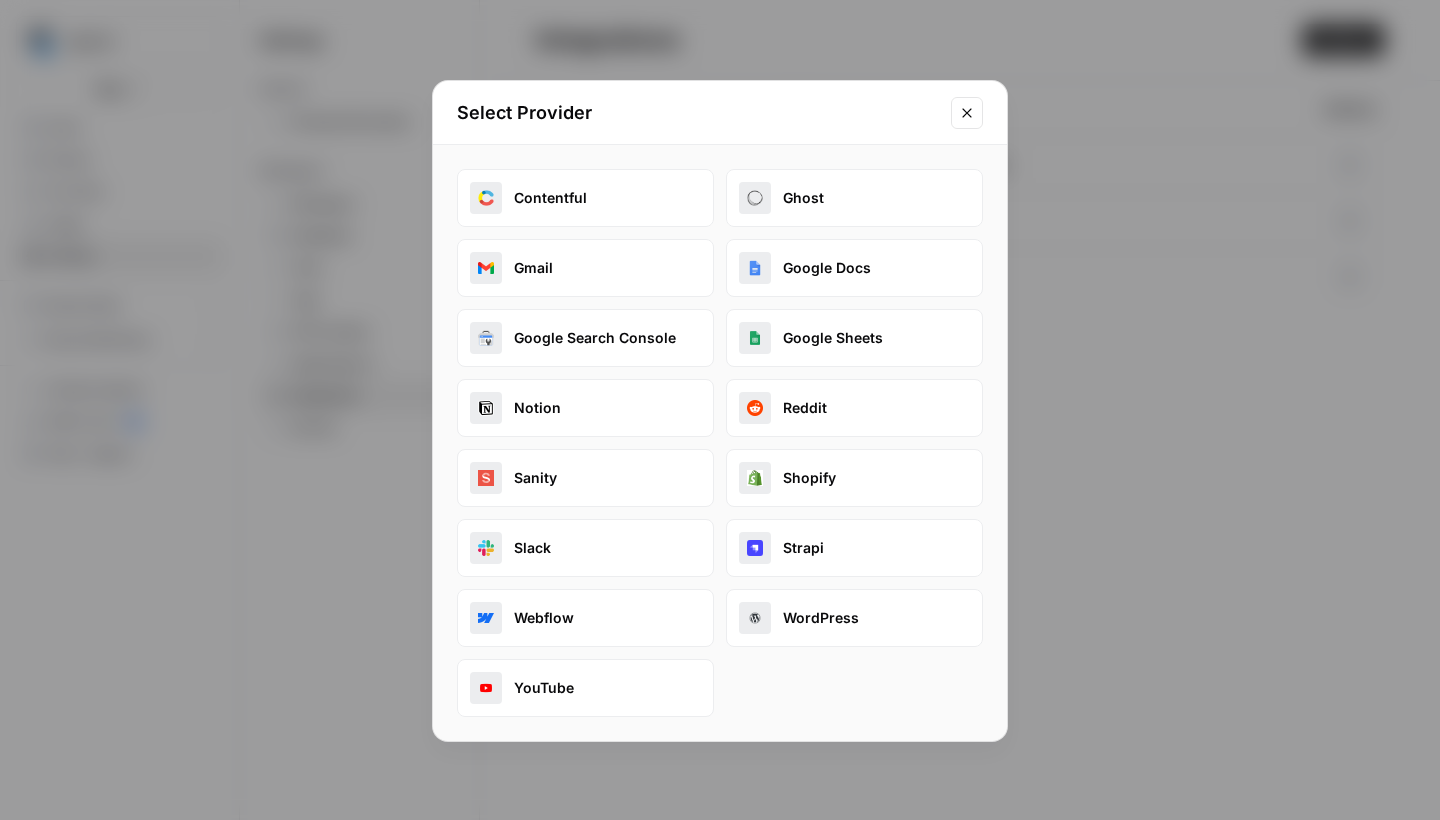 click on "Google Docs" at bounding box center (854, 268) 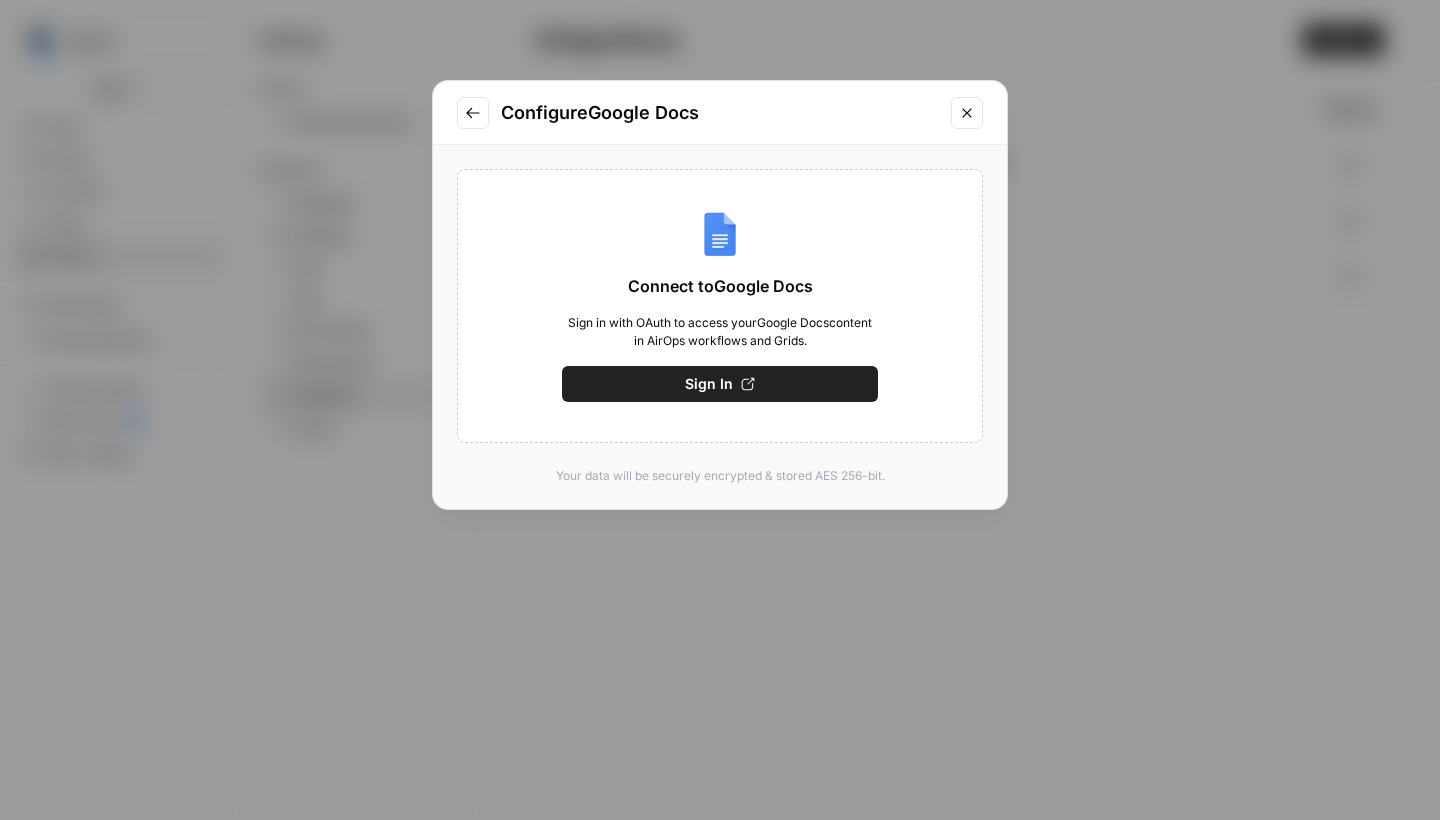 click on "Sign In" at bounding box center (720, 384) 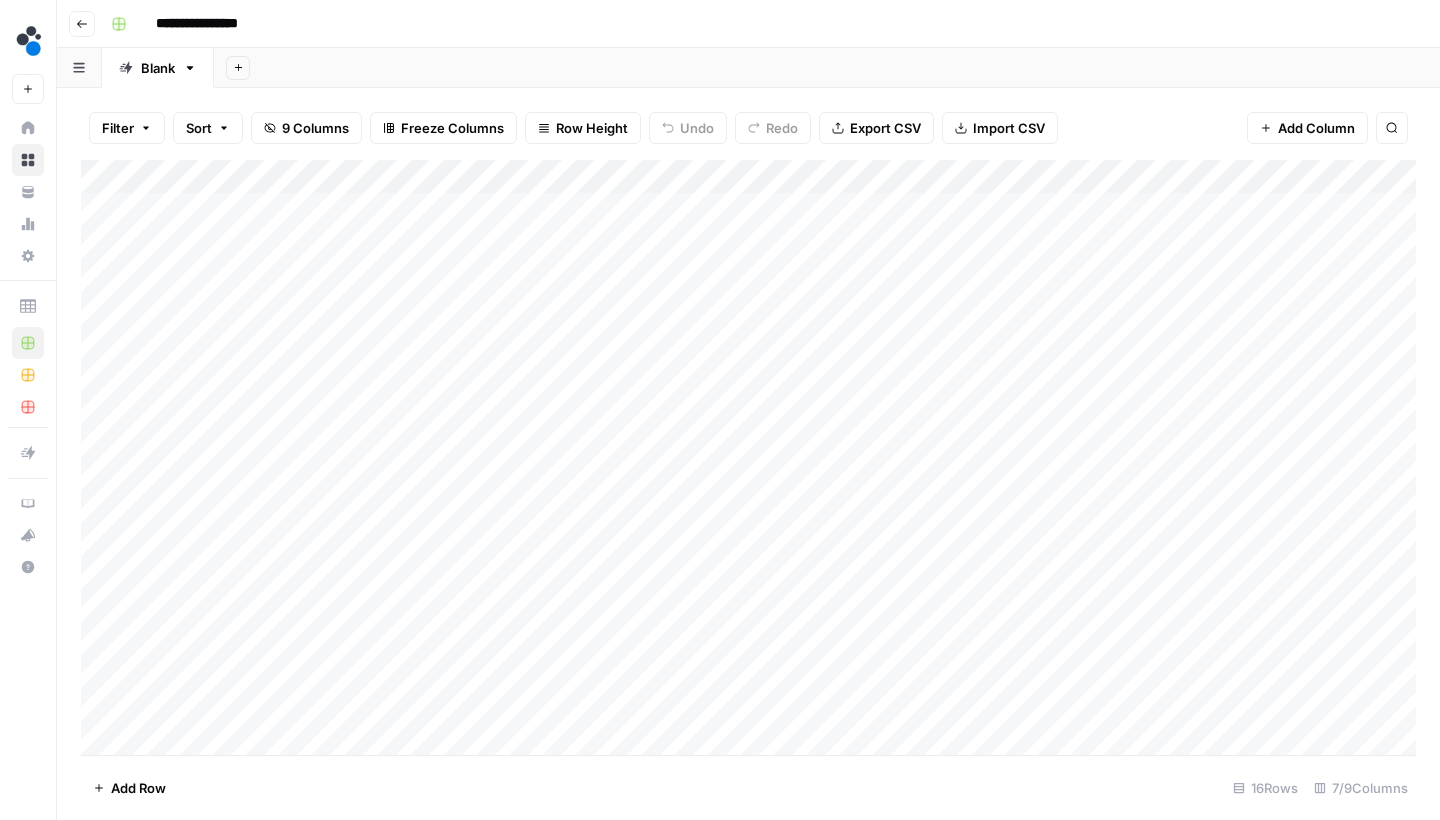 scroll, scrollTop: 0, scrollLeft: 0, axis: both 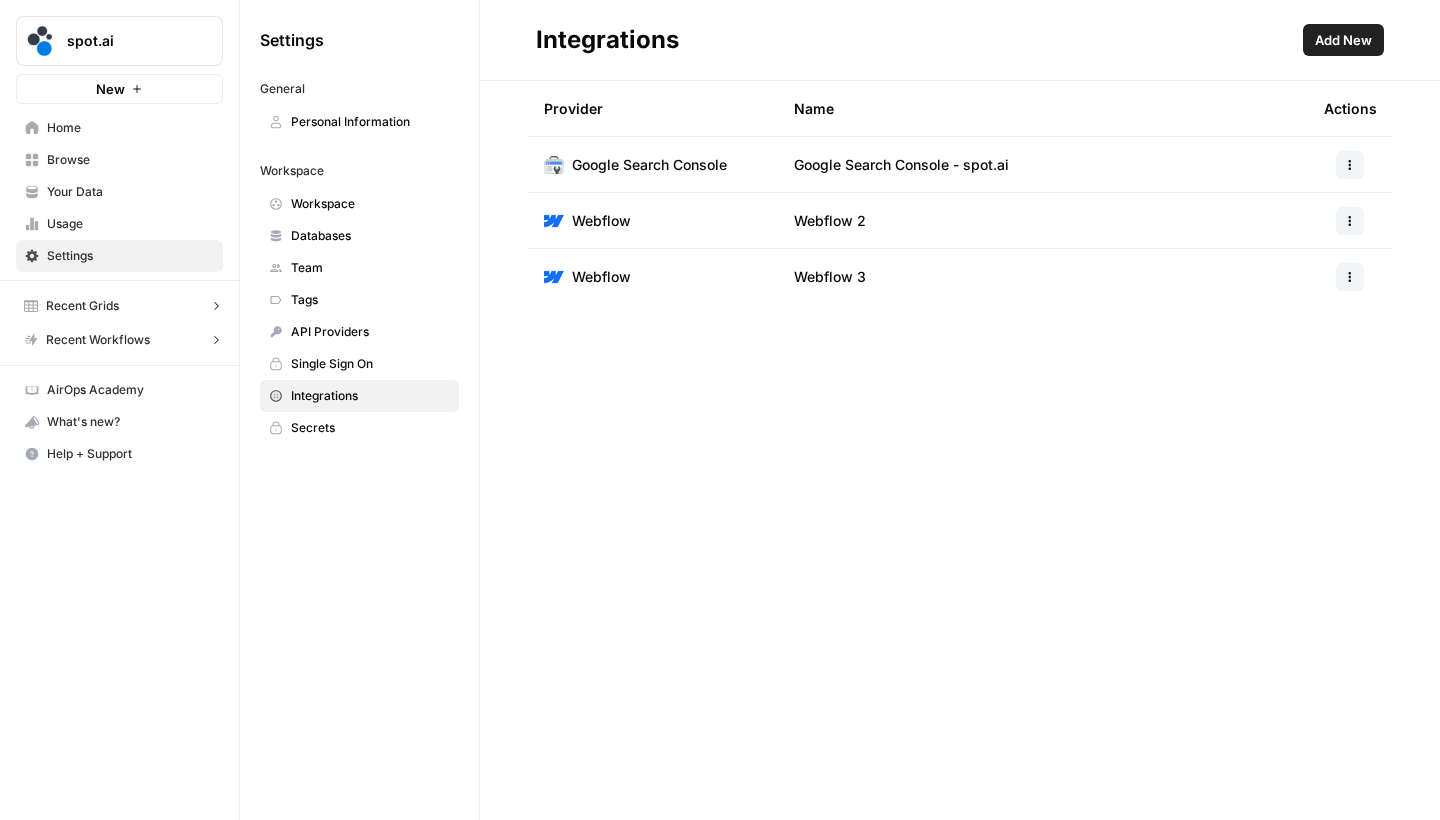click on "Add New" at bounding box center [1343, 40] 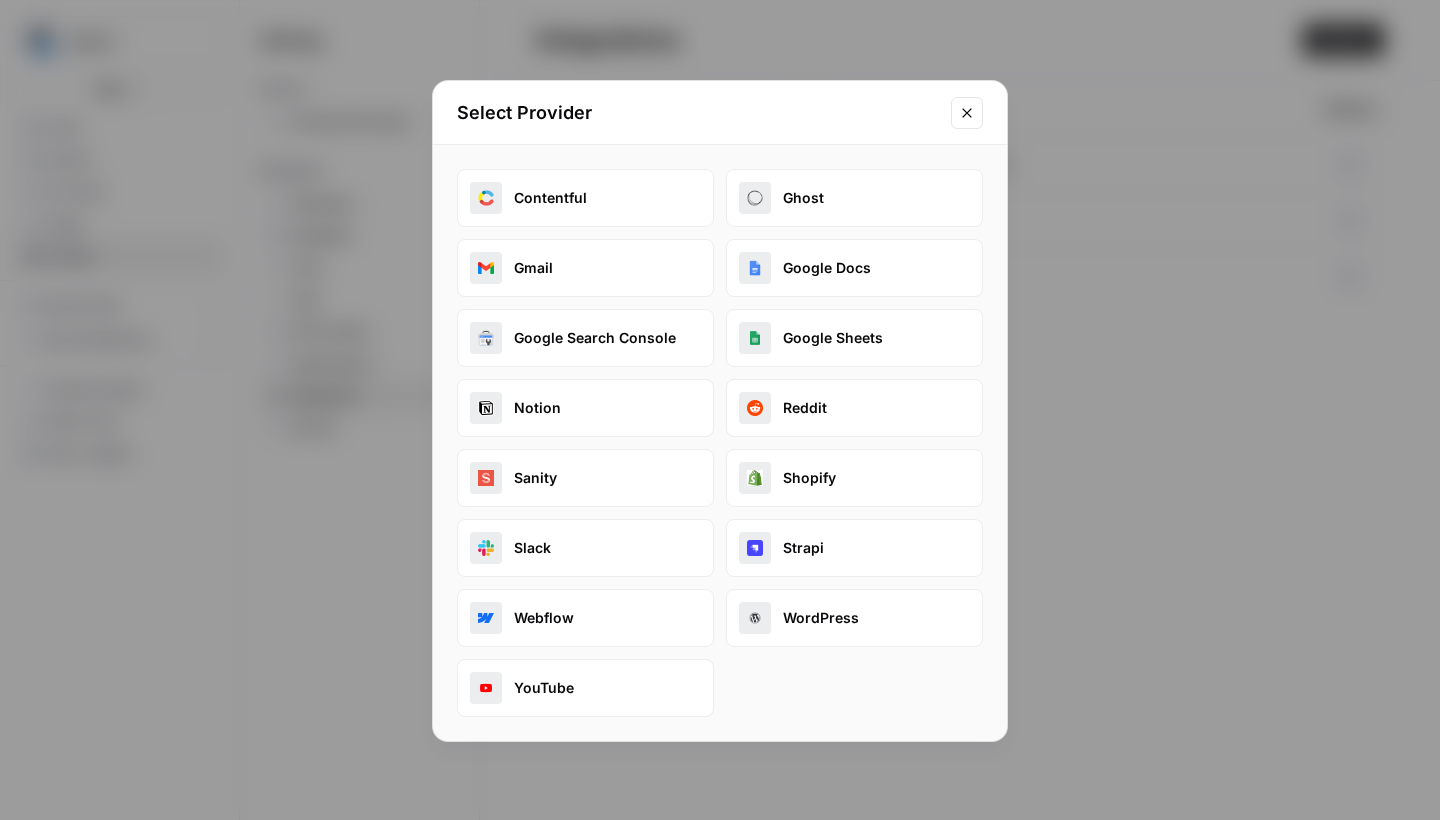 click on "Google Sheets" at bounding box center (854, 338) 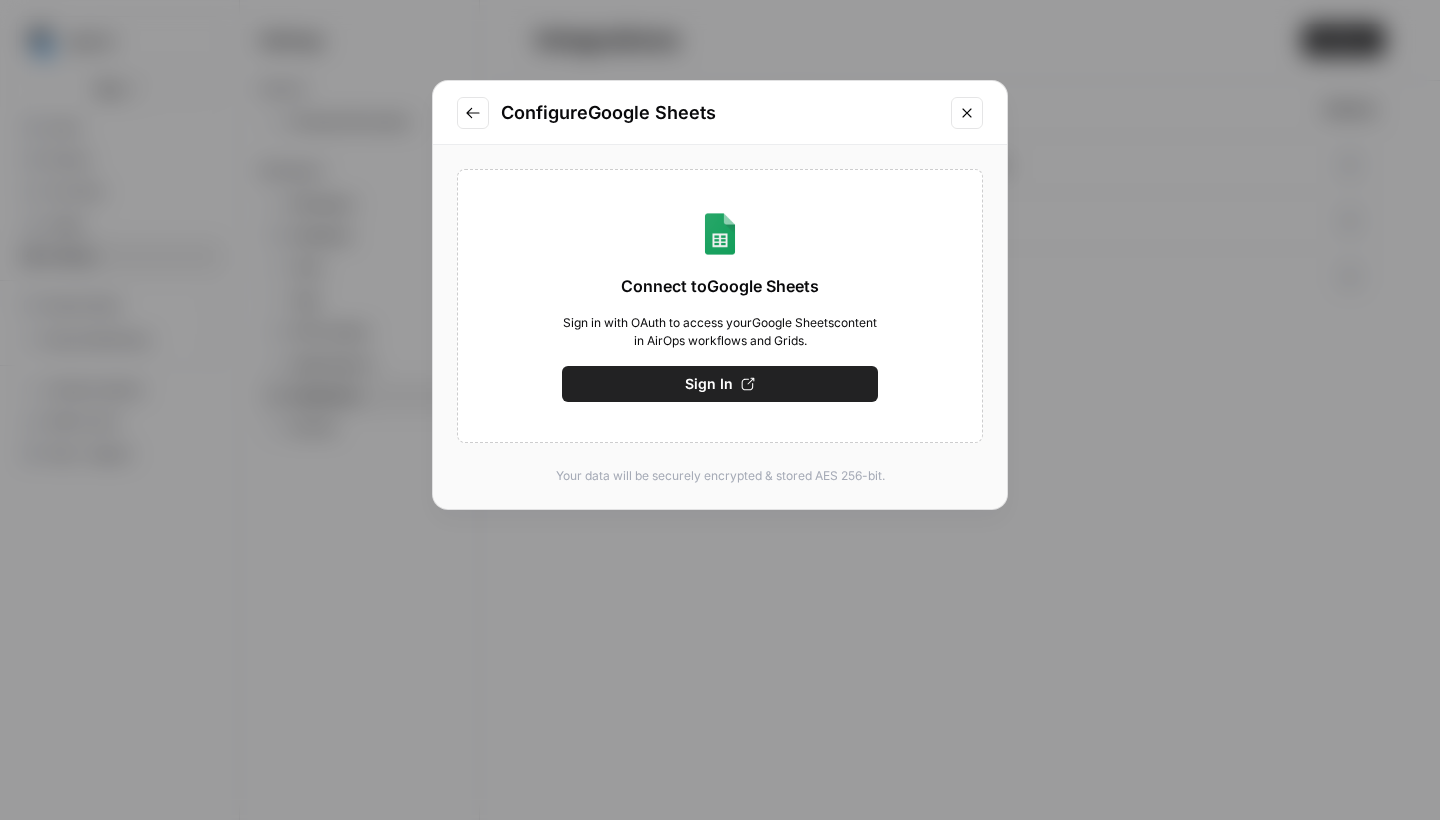 click on "Sign In" at bounding box center [720, 384] 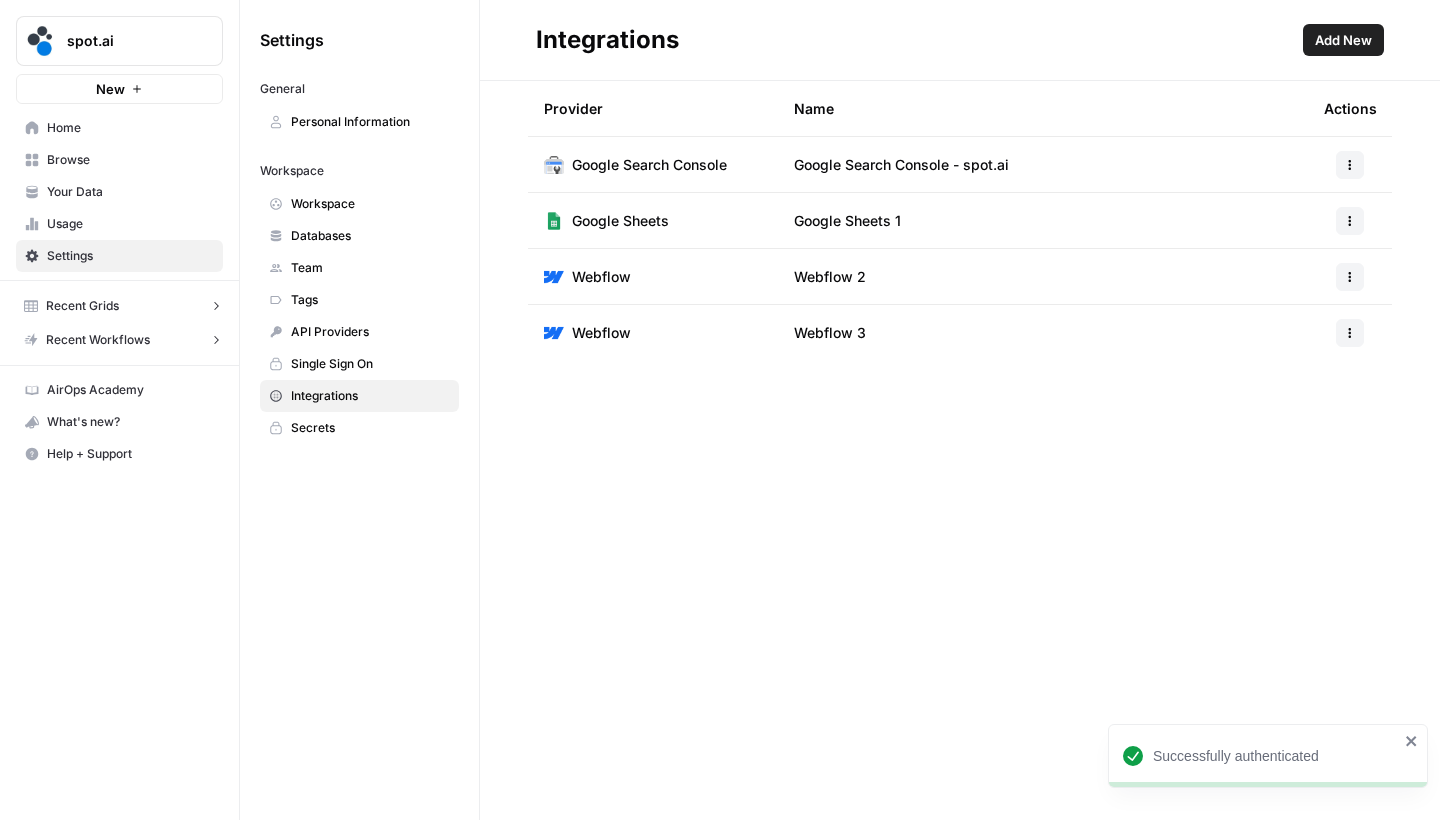 scroll, scrollTop: 0, scrollLeft: 0, axis: both 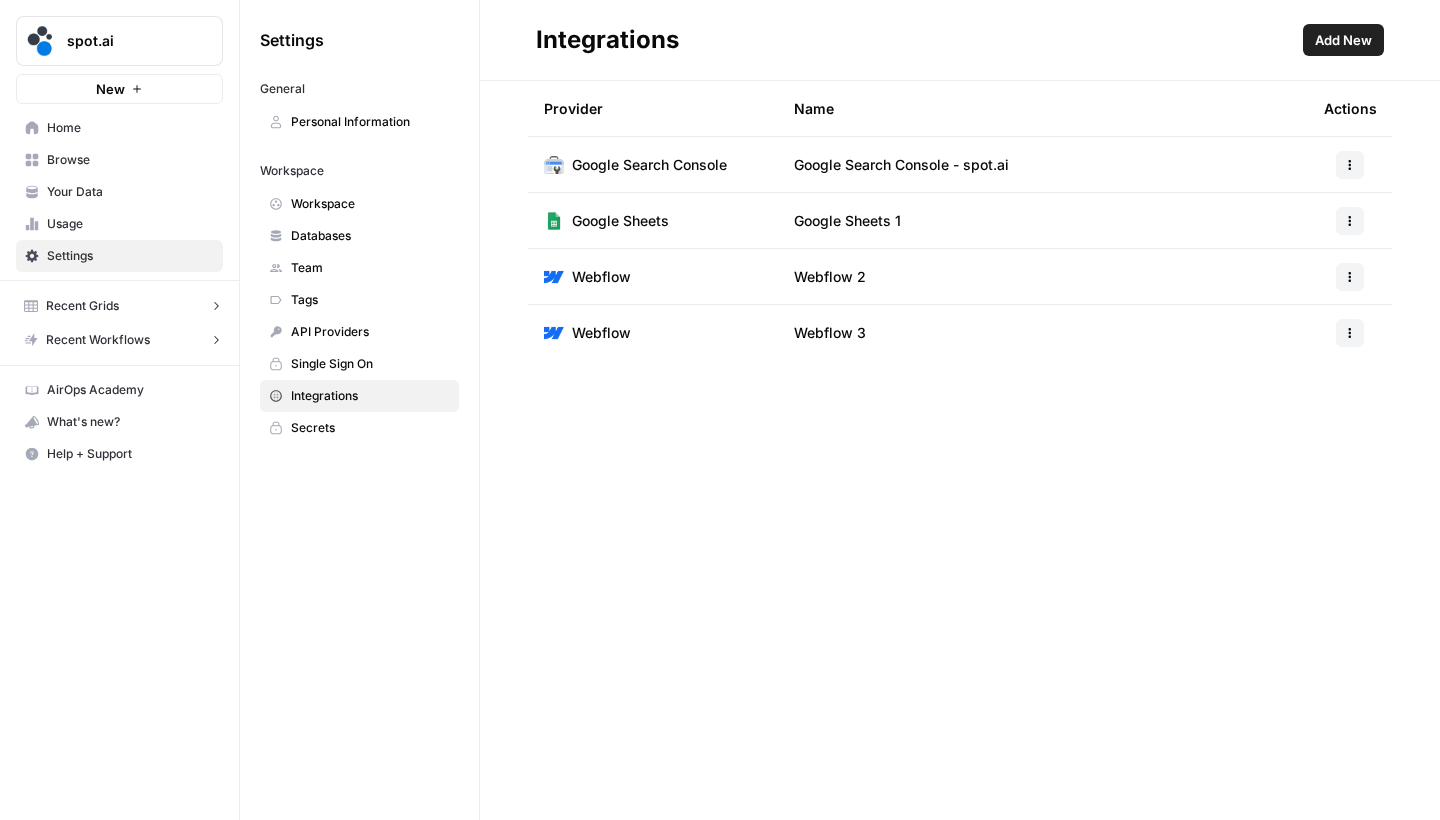 click on "Add New" at bounding box center (1343, 40) 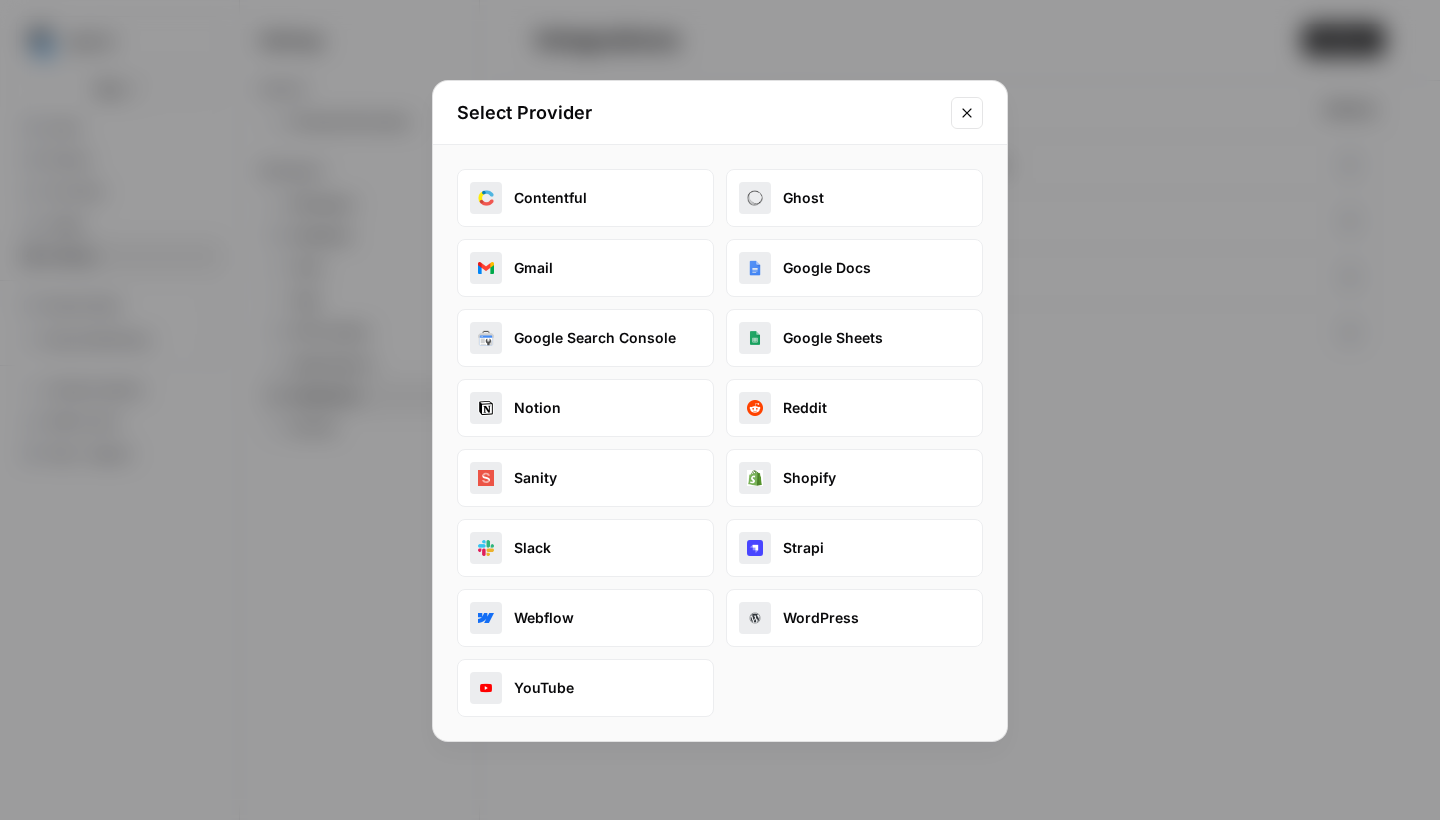 click on "Google Docs" at bounding box center (854, 268) 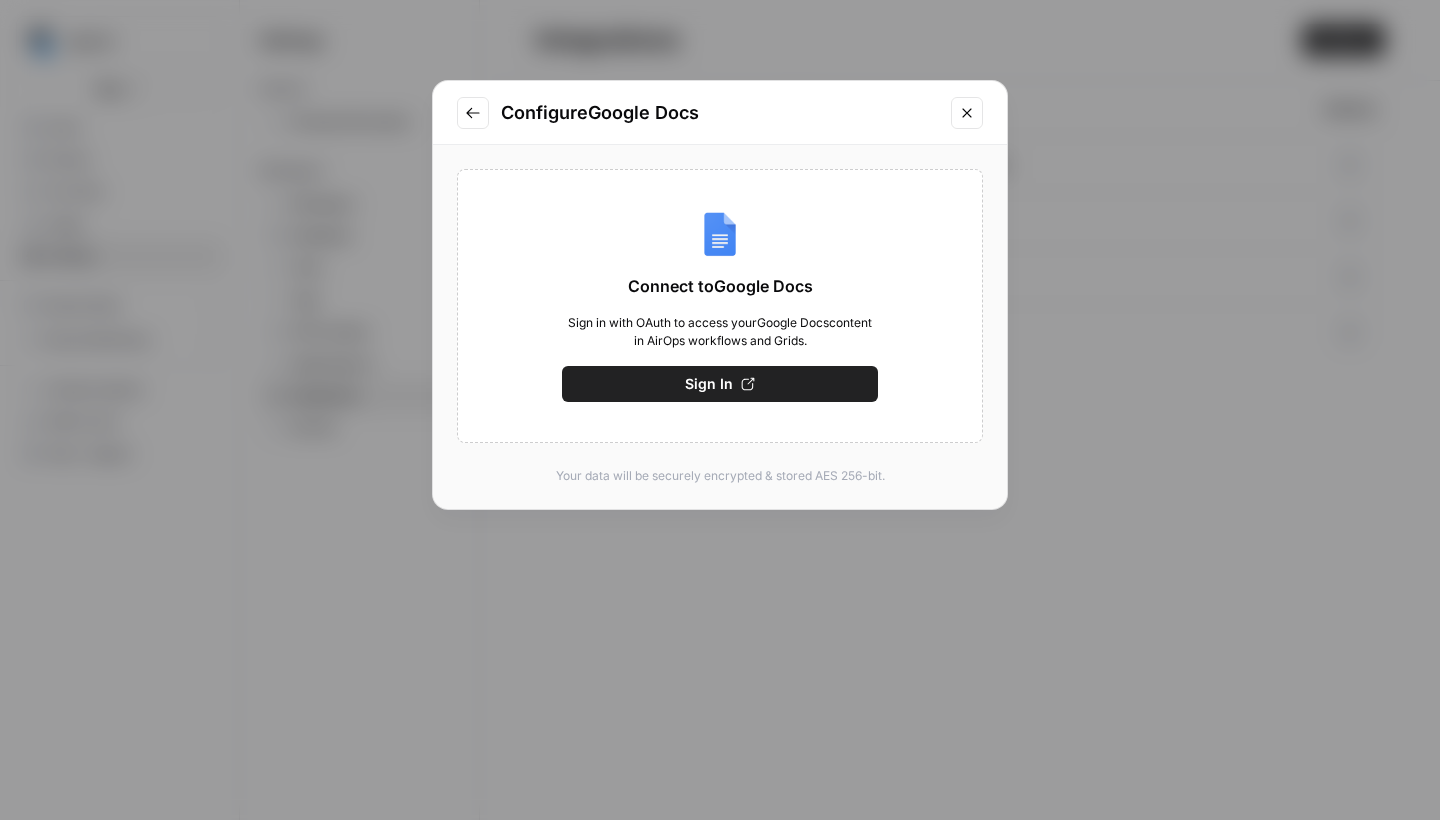 click on "Sign In" at bounding box center (720, 384) 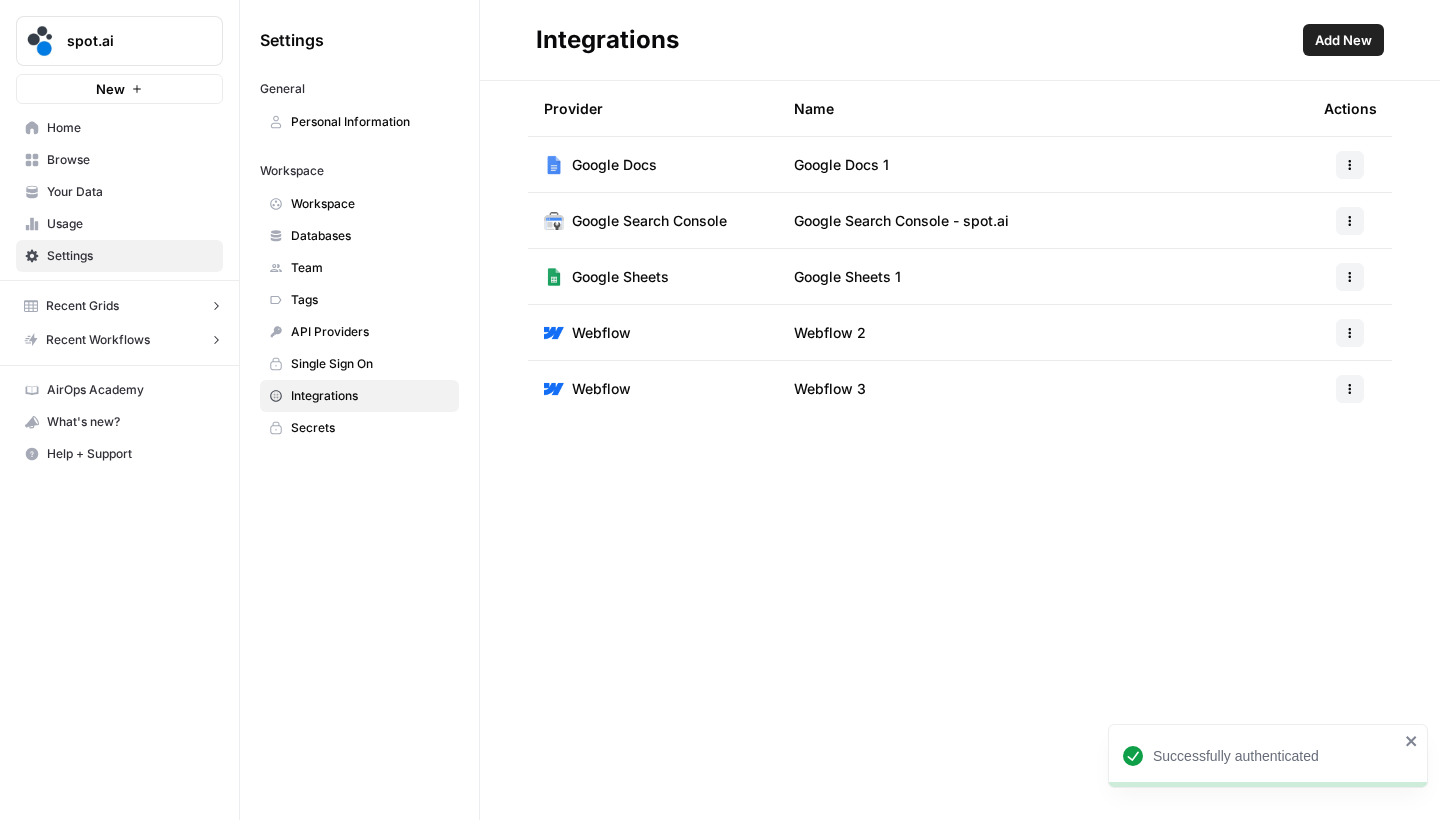 scroll, scrollTop: 0, scrollLeft: 0, axis: both 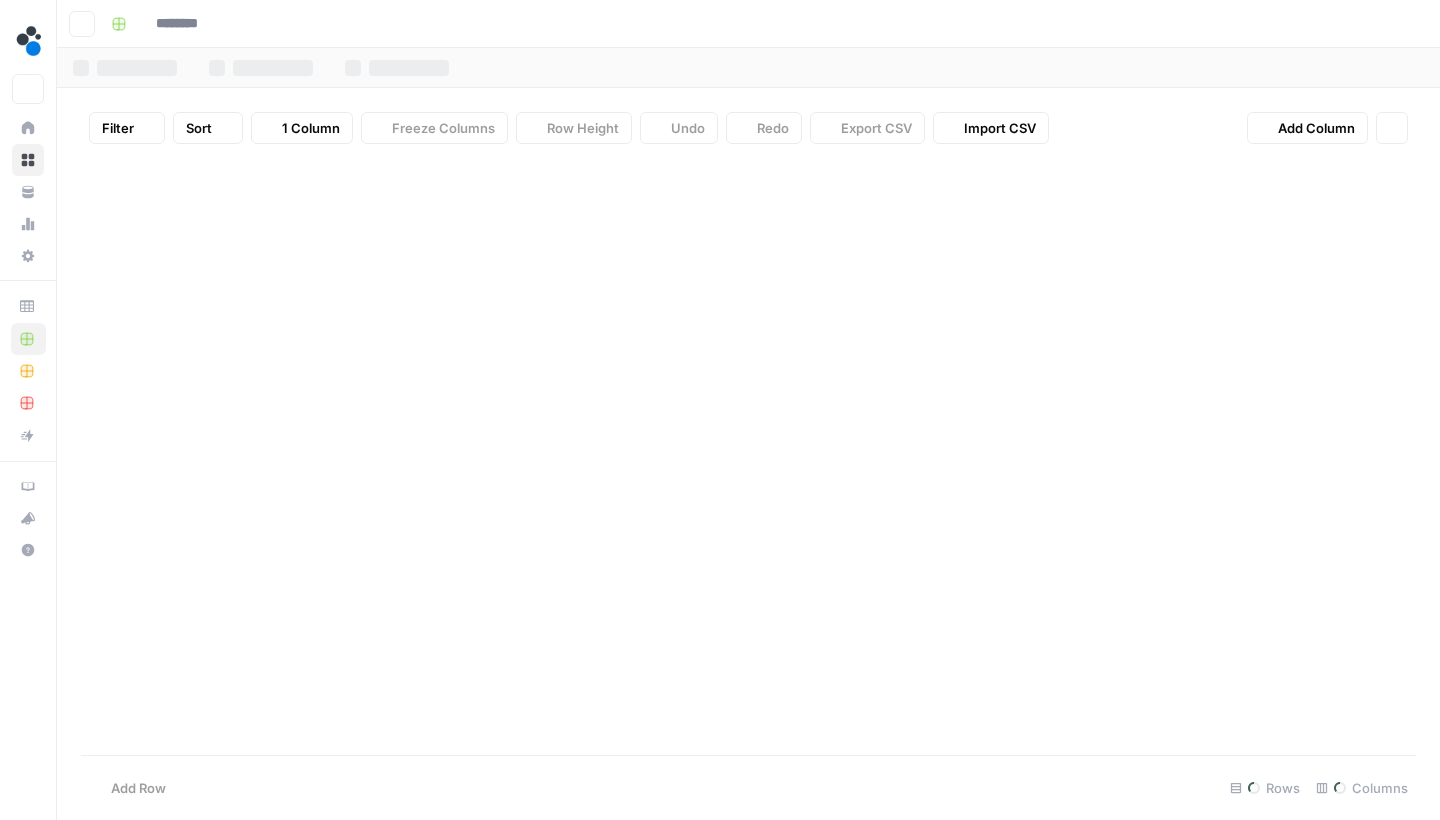 type on "**********" 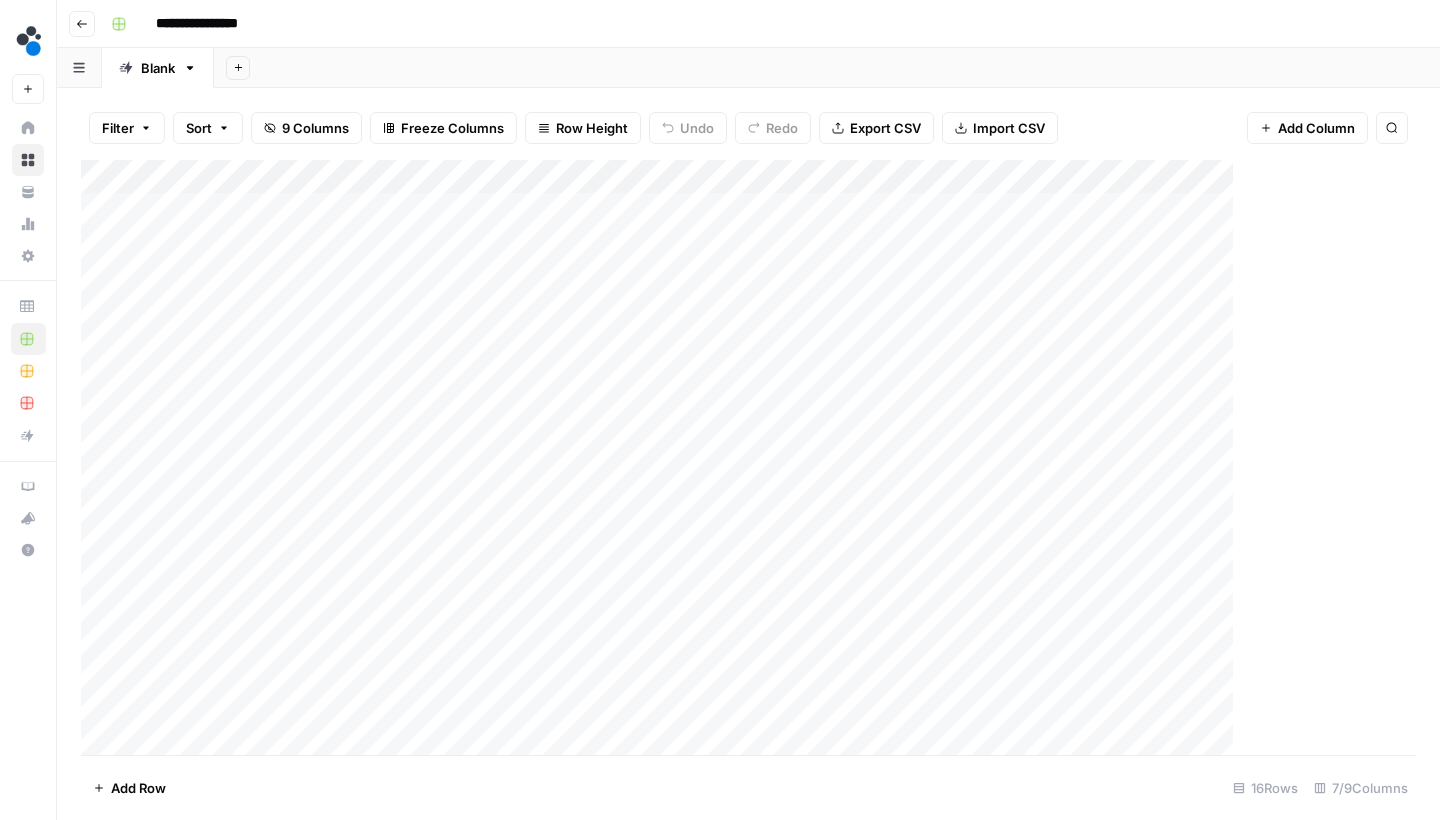 scroll, scrollTop: 0, scrollLeft: 0, axis: both 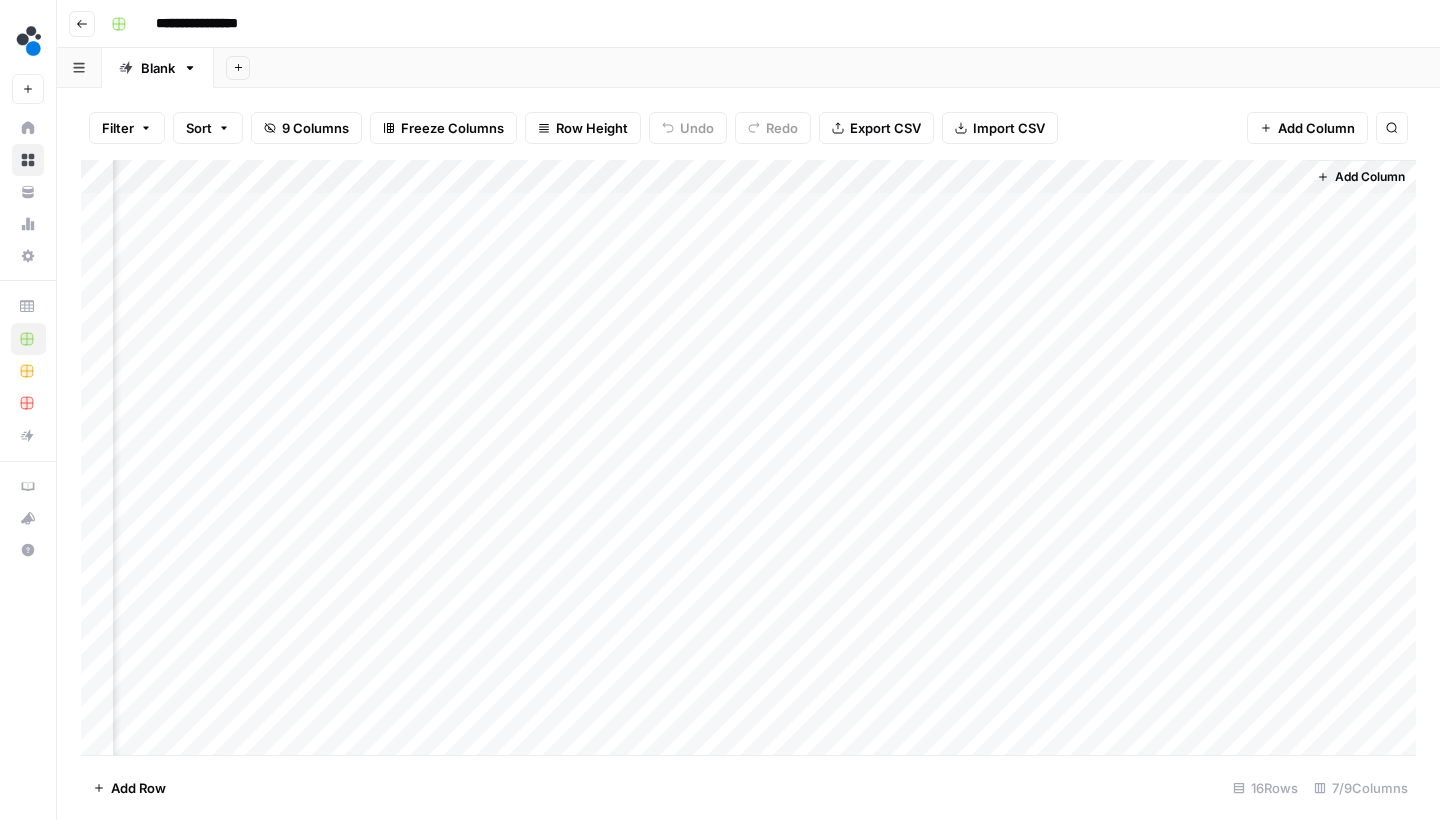 click on "Add Column" at bounding box center (748, 460) 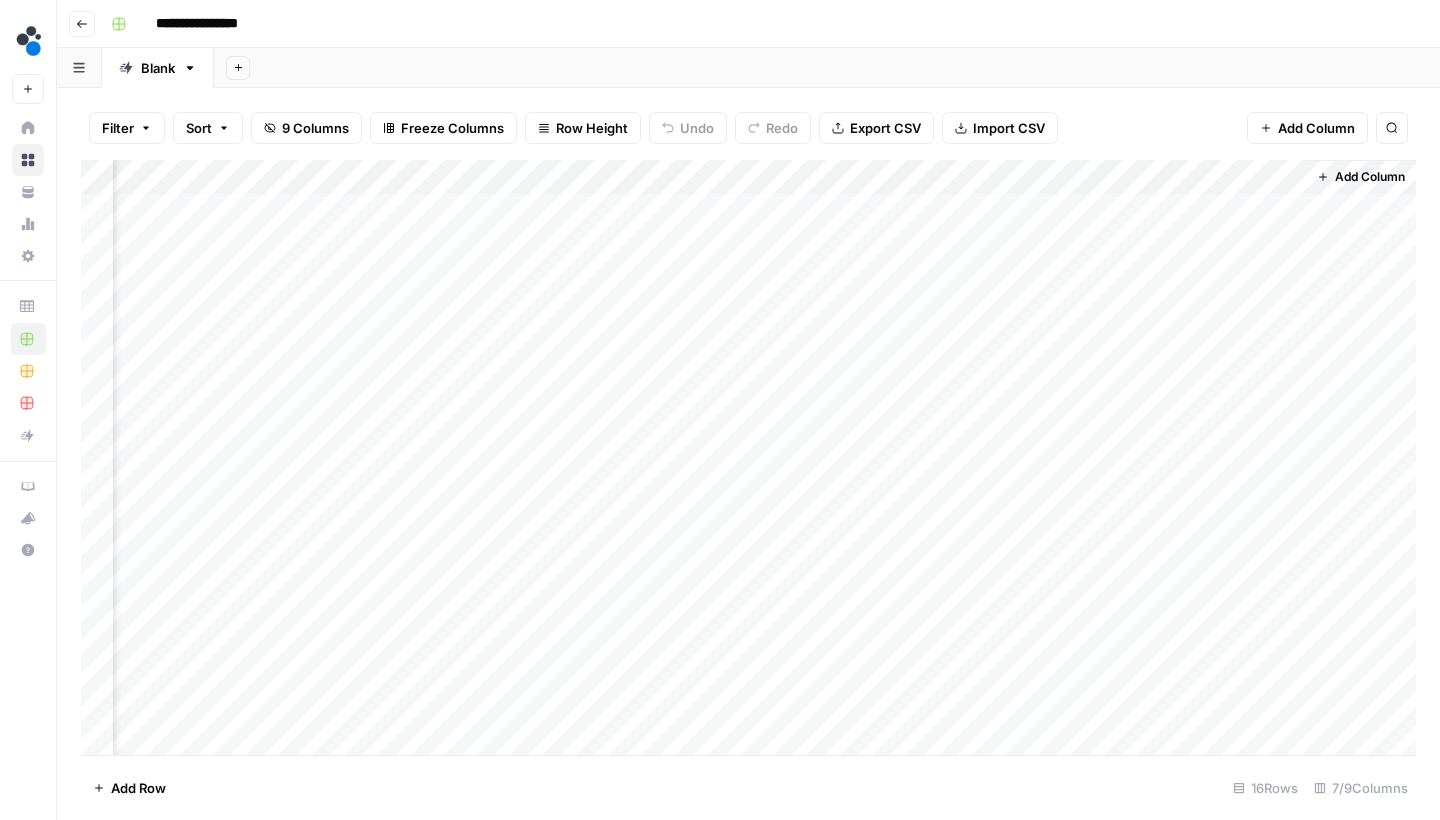 scroll, scrollTop: 5, scrollLeft: 292, axis: both 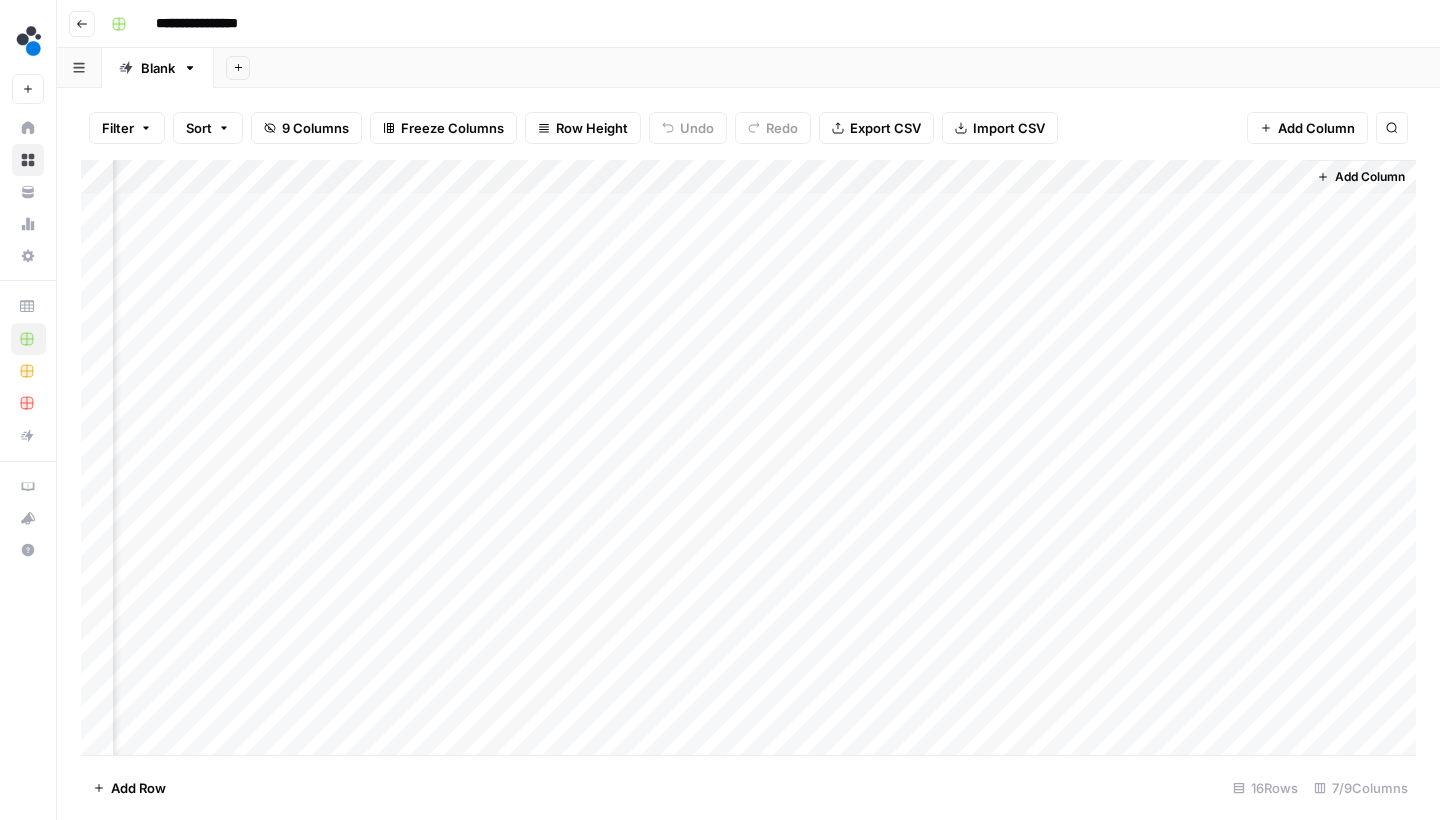 click on "Add Column" at bounding box center (748, 460) 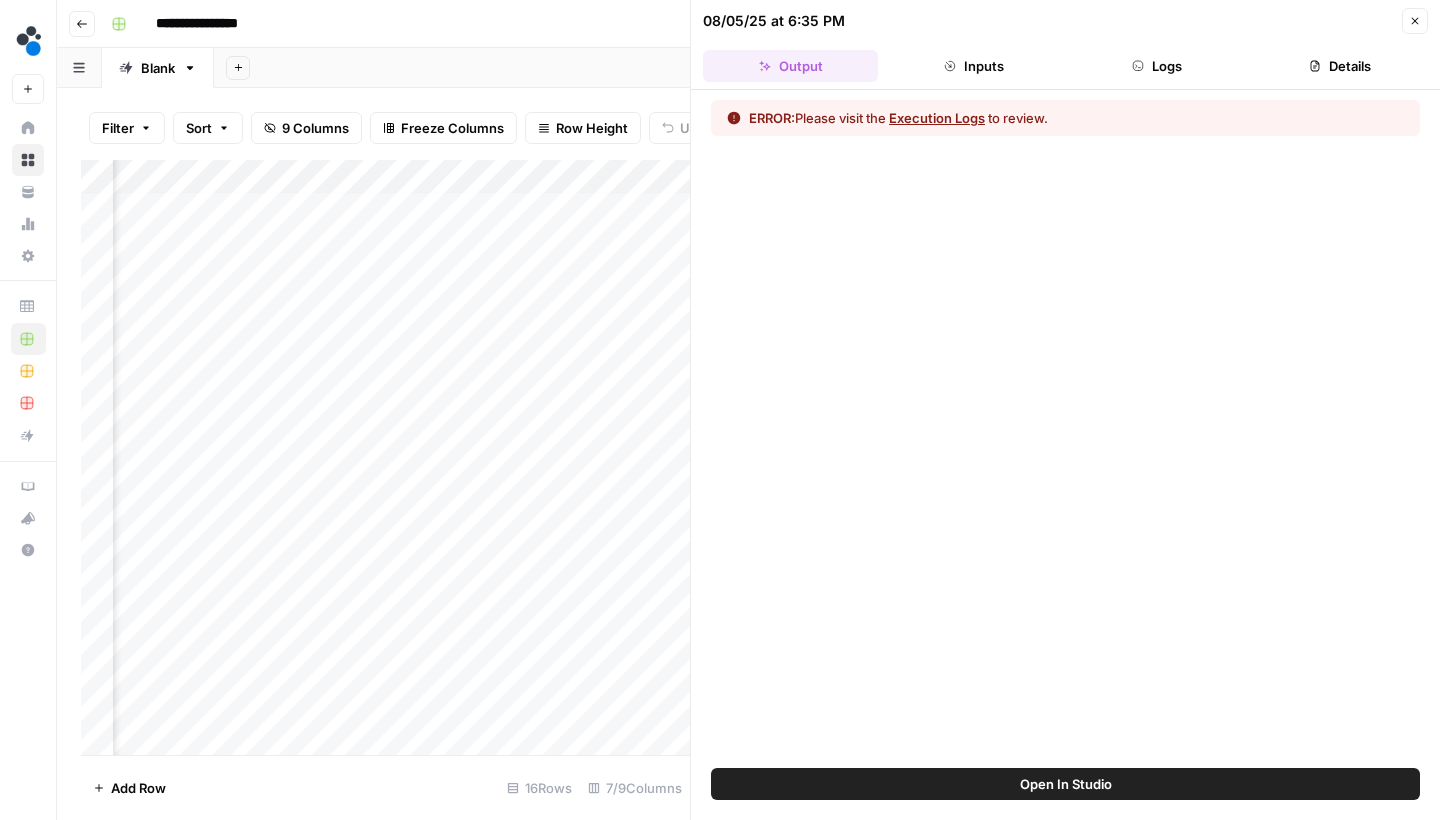 click on "Execution Logs" at bounding box center (937, 118) 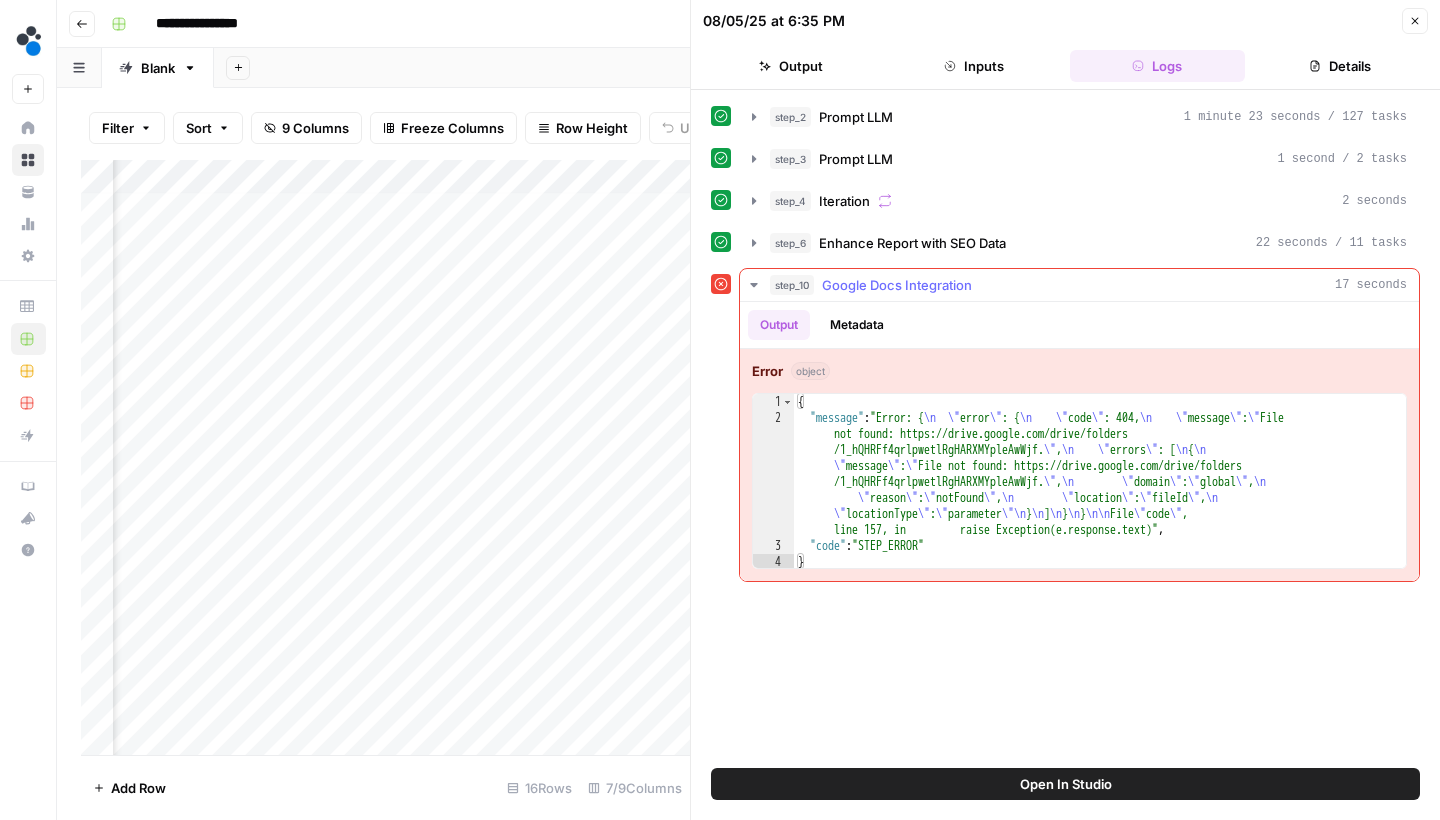 scroll, scrollTop: 0, scrollLeft: 0, axis: both 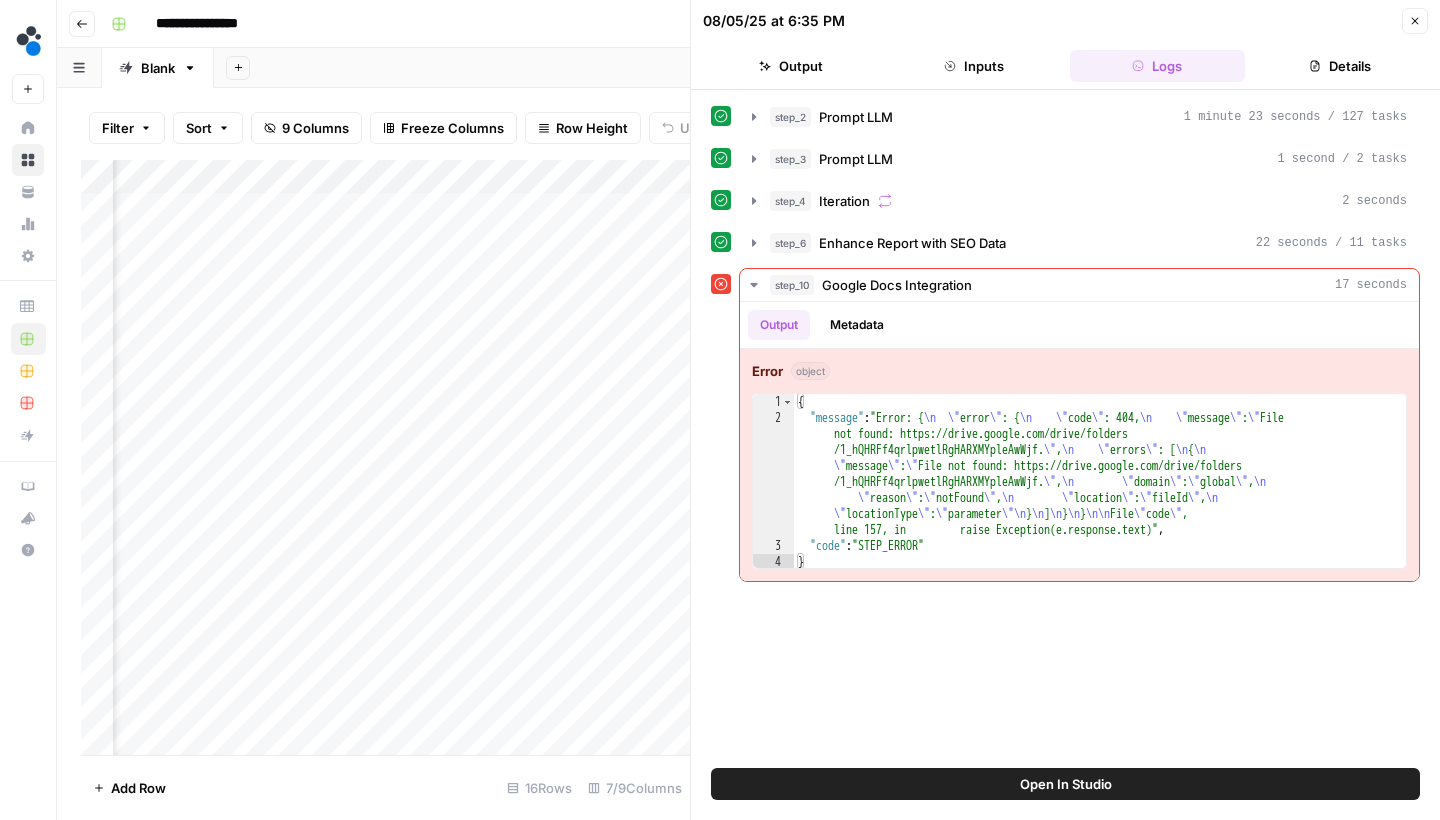 click 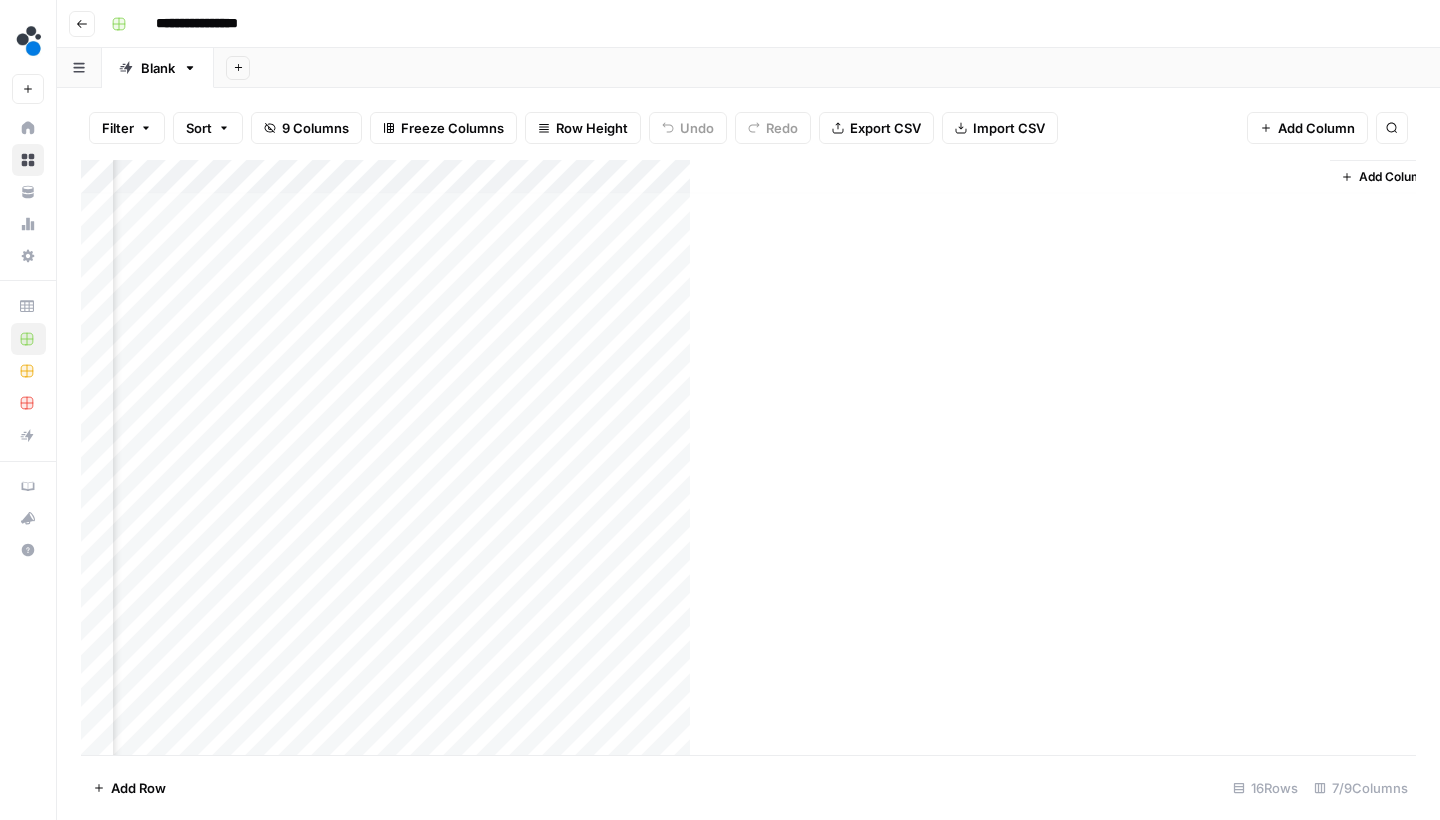 scroll, scrollTop: 5, scrollLeft: 268, axis: both 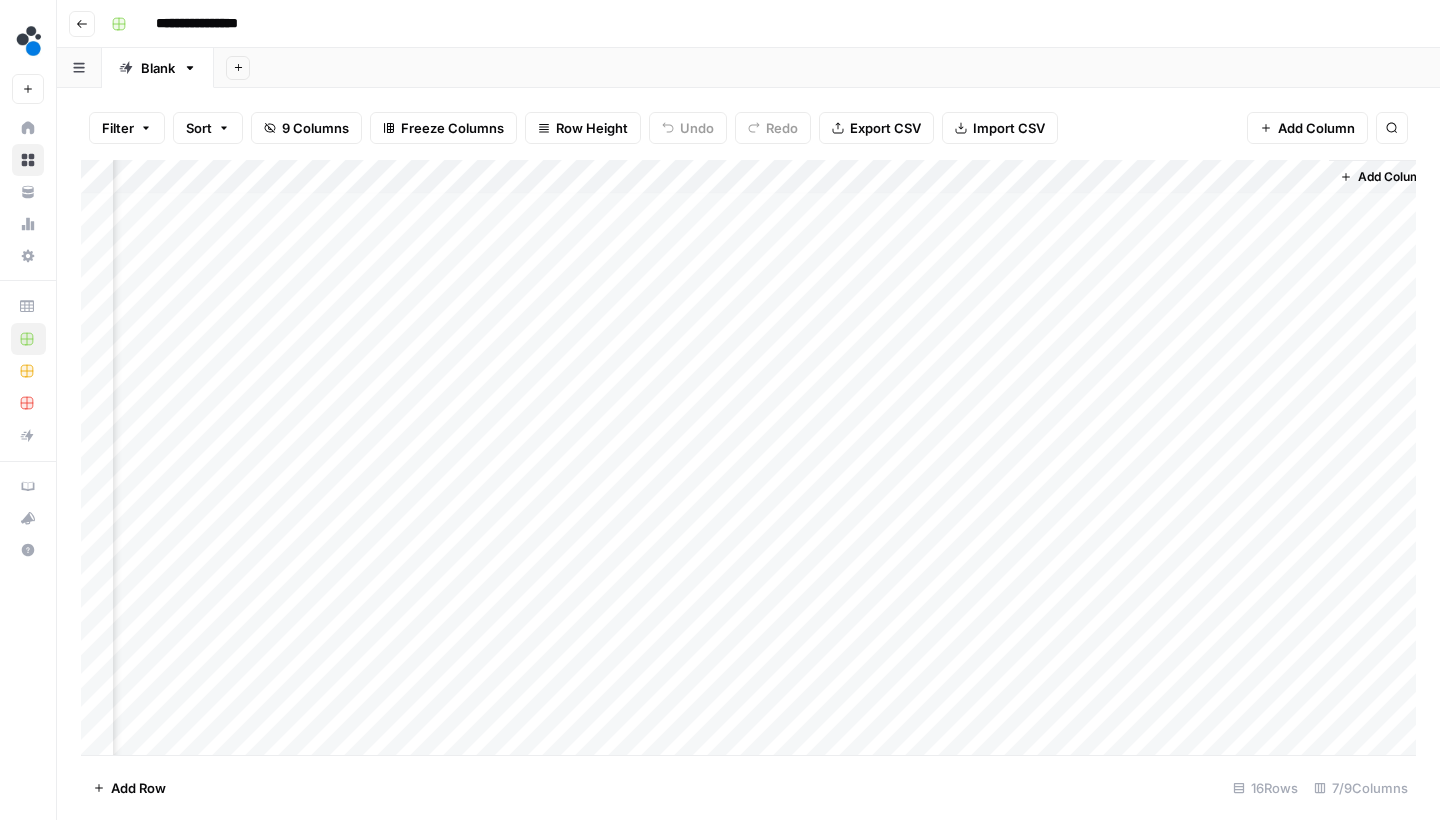 click on "Add Column" at bounding box center (748, 460) 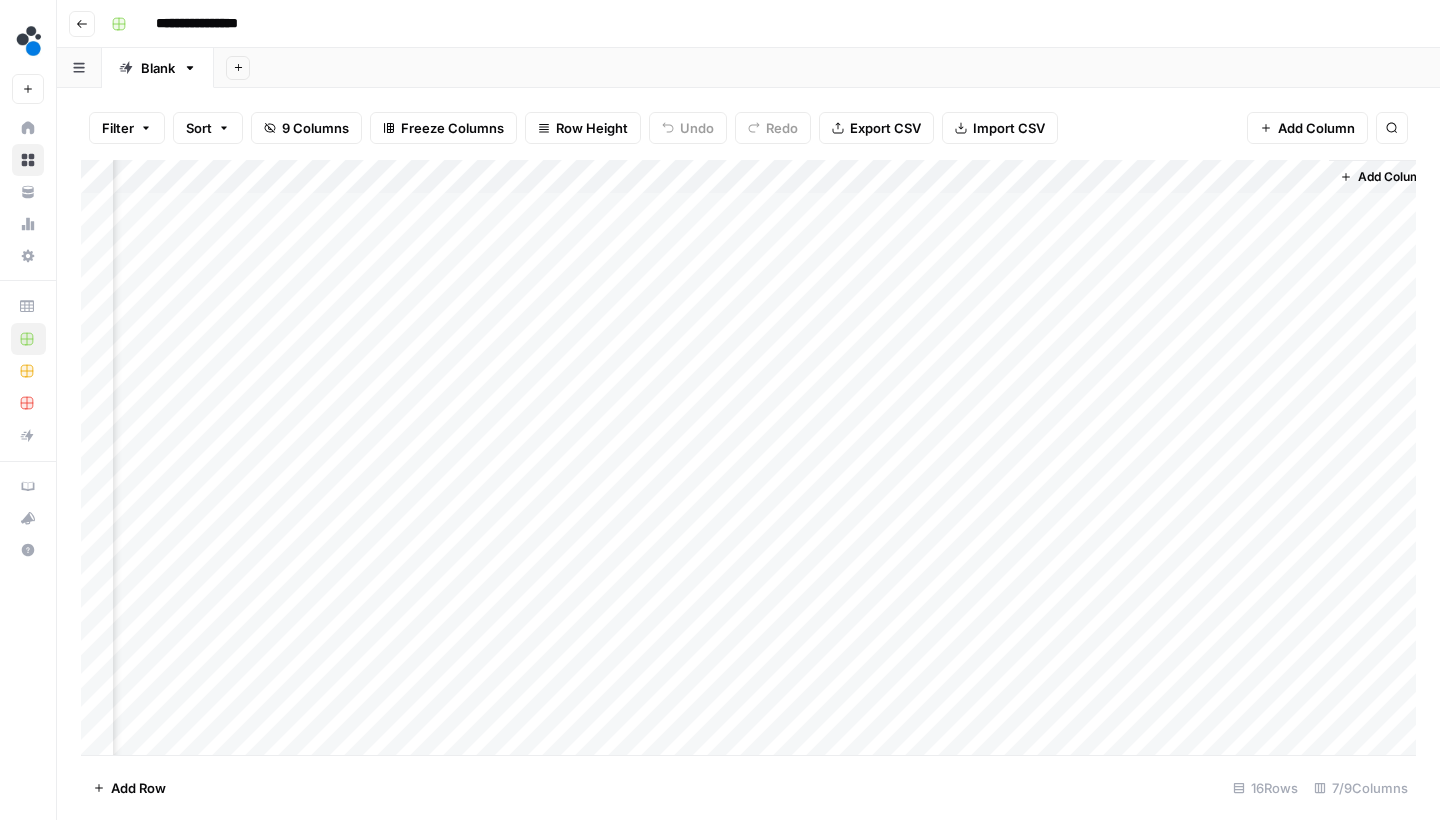 scroll, scrollTop: 0, scrollLeft: 268, axis: horizontal 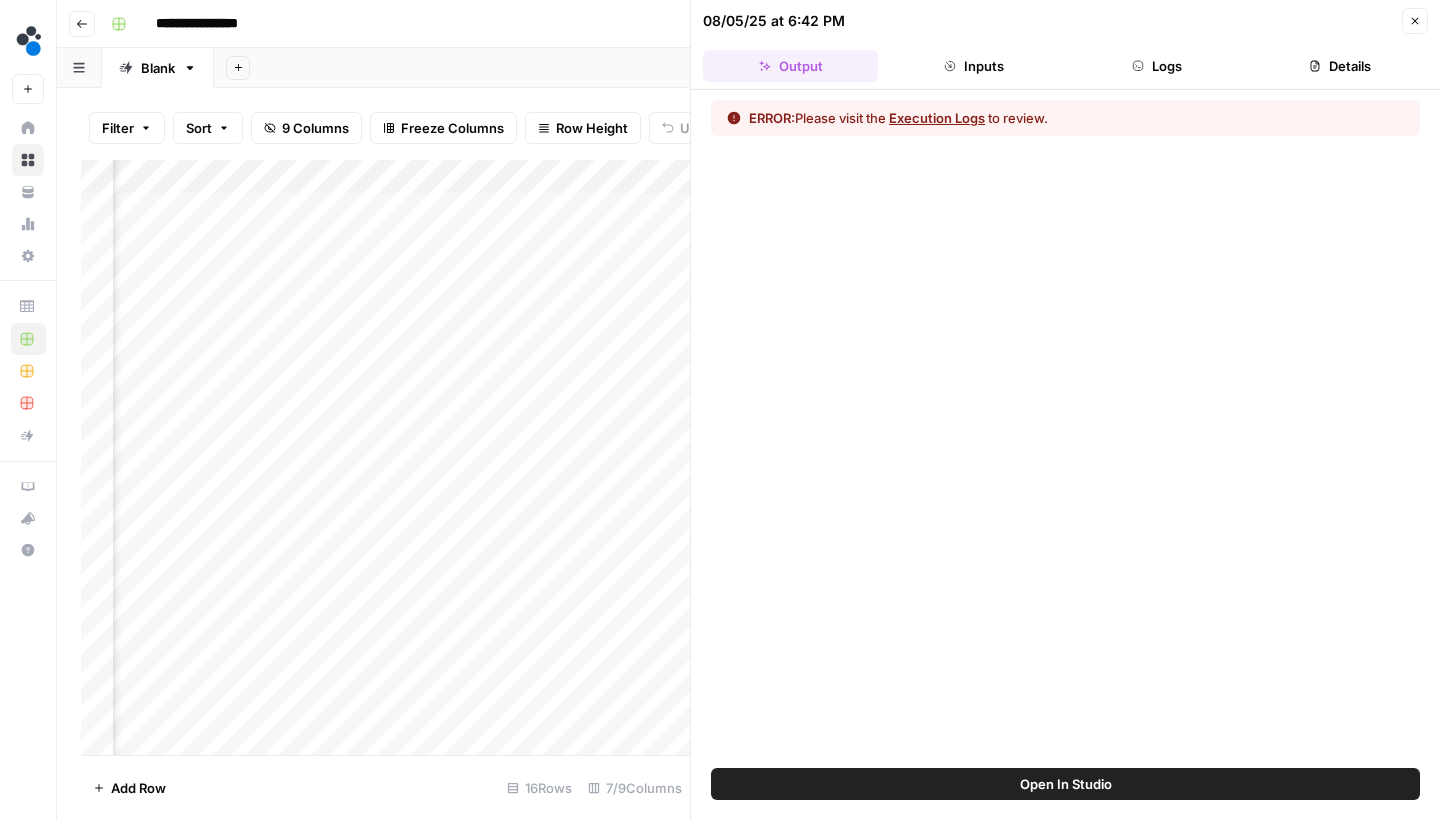 click on "ERROR:  Please visit the   Execution Logs   to review." at bounding box center (1065, 118) 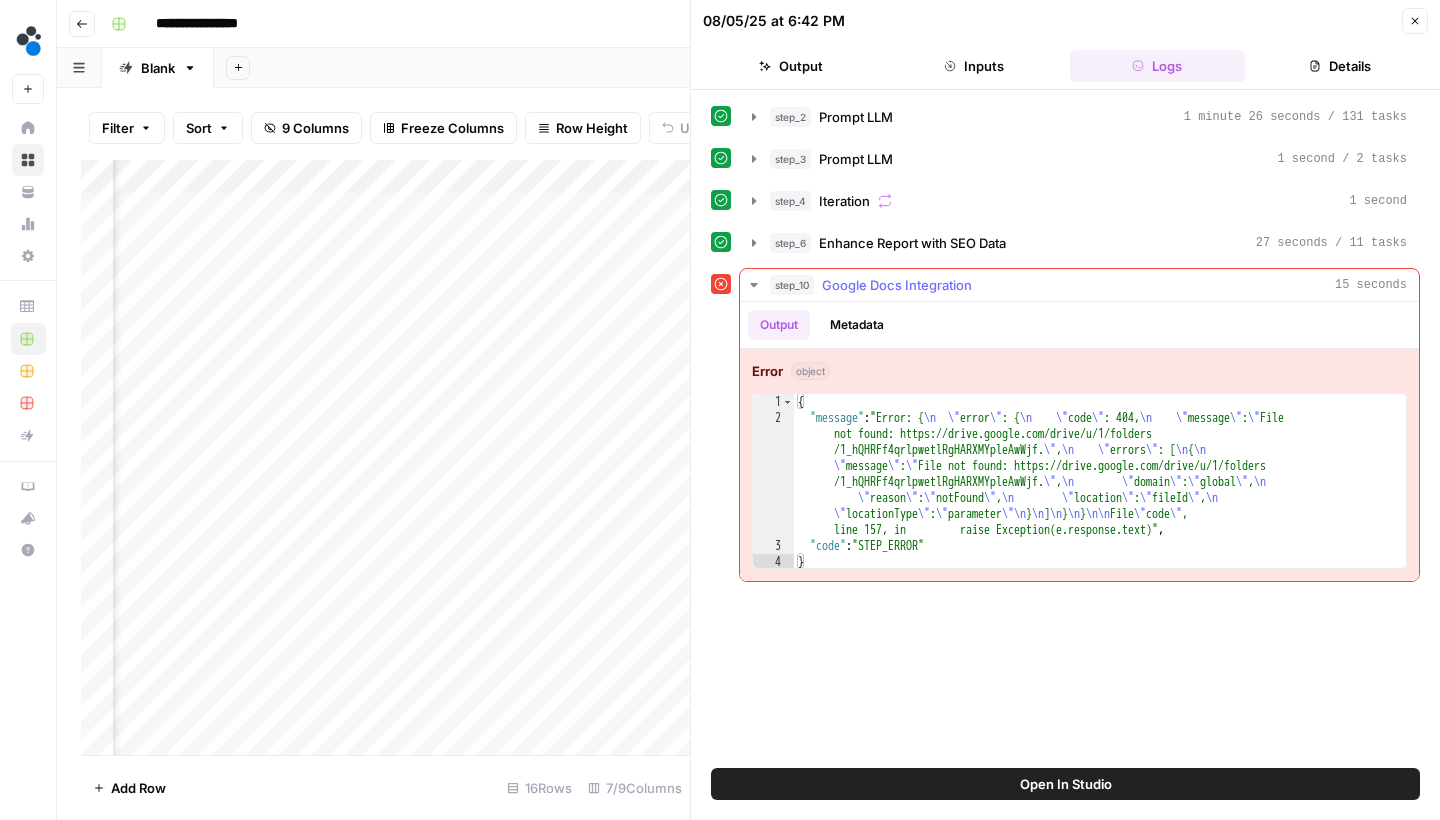 click on "Metadata" at bounding box center [857, 325] 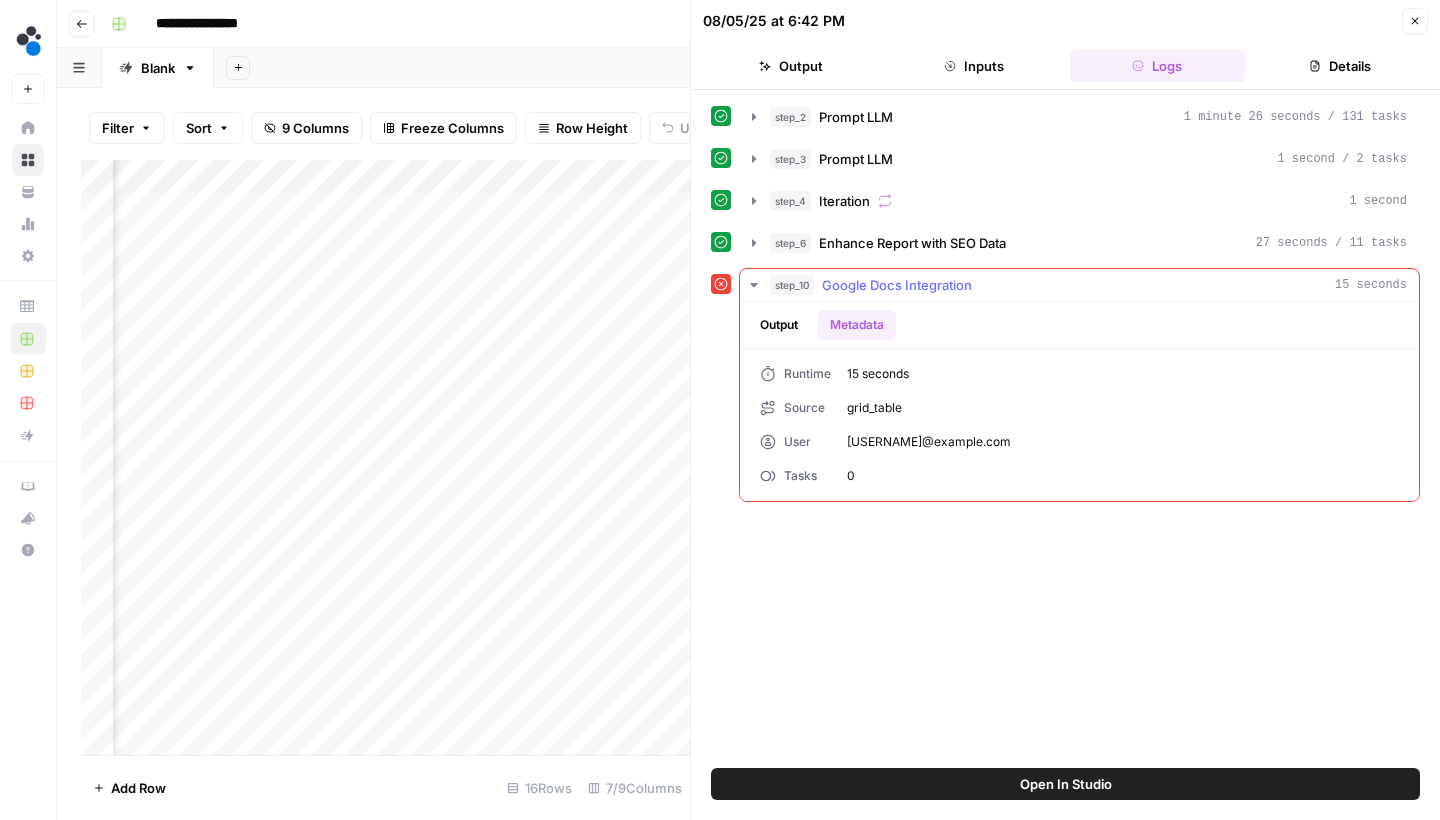 click on "Output" at bounding box center (779, 325) 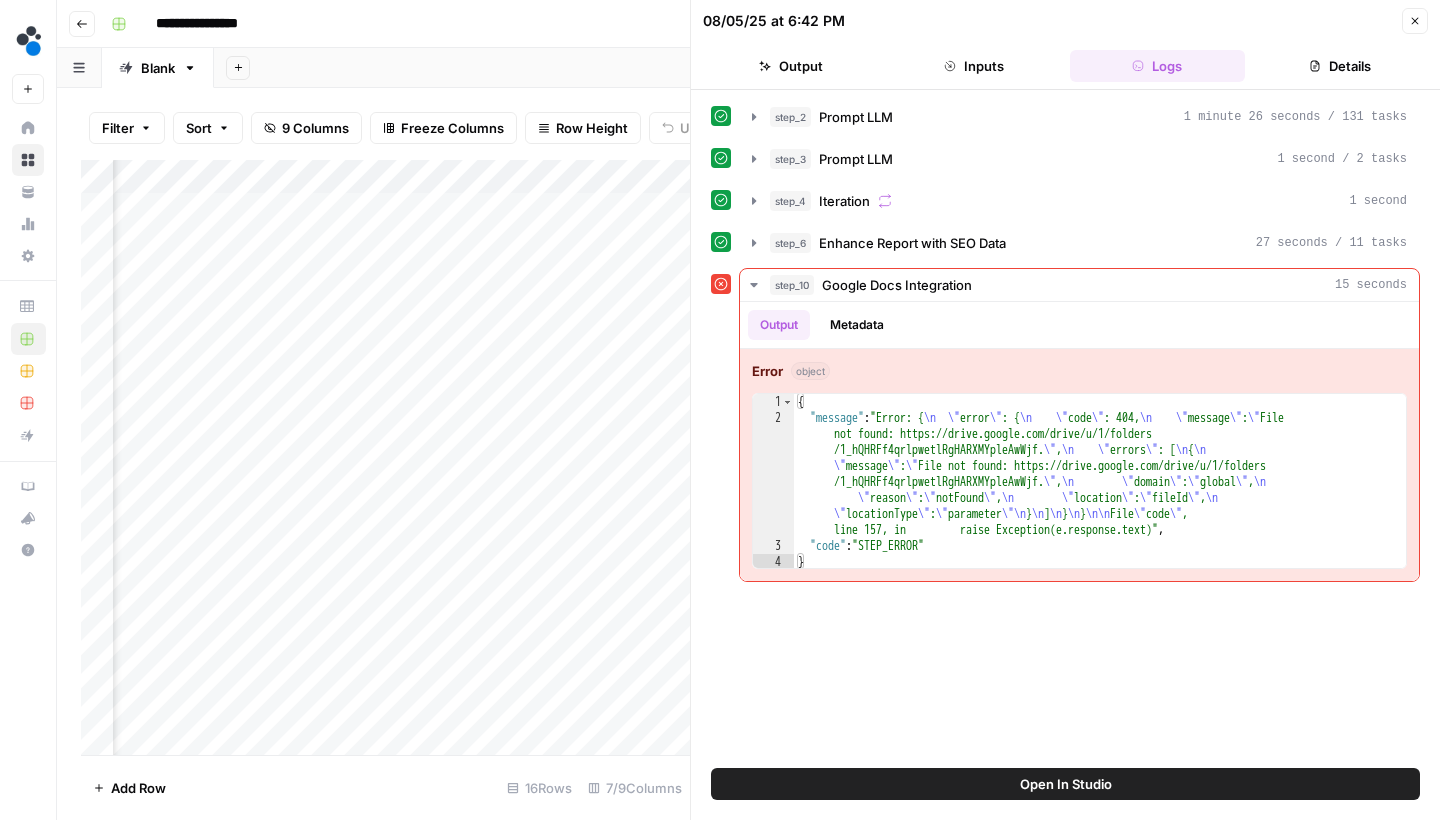 click 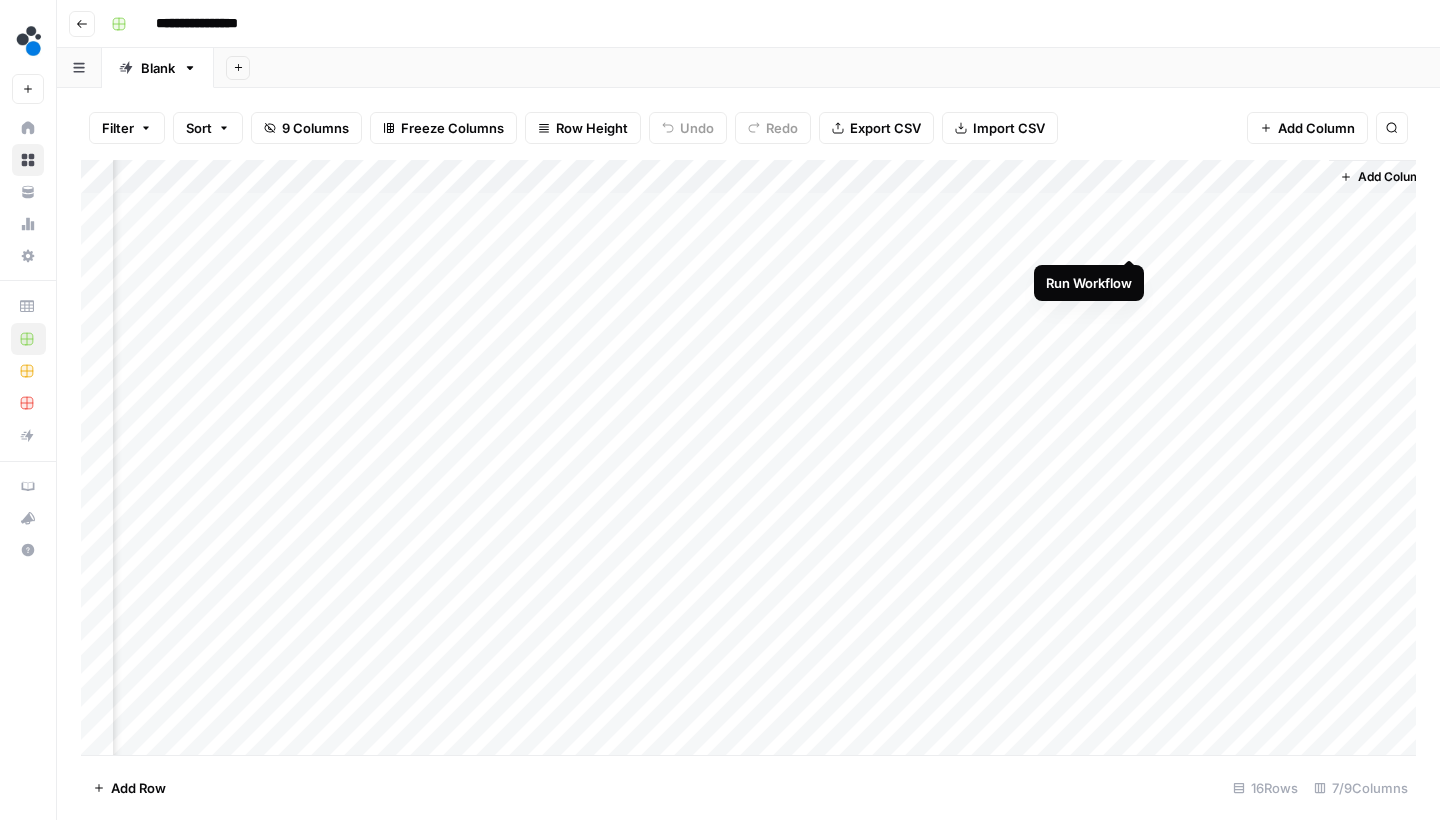 click on "Add Column" at bounding box center [748, 460] 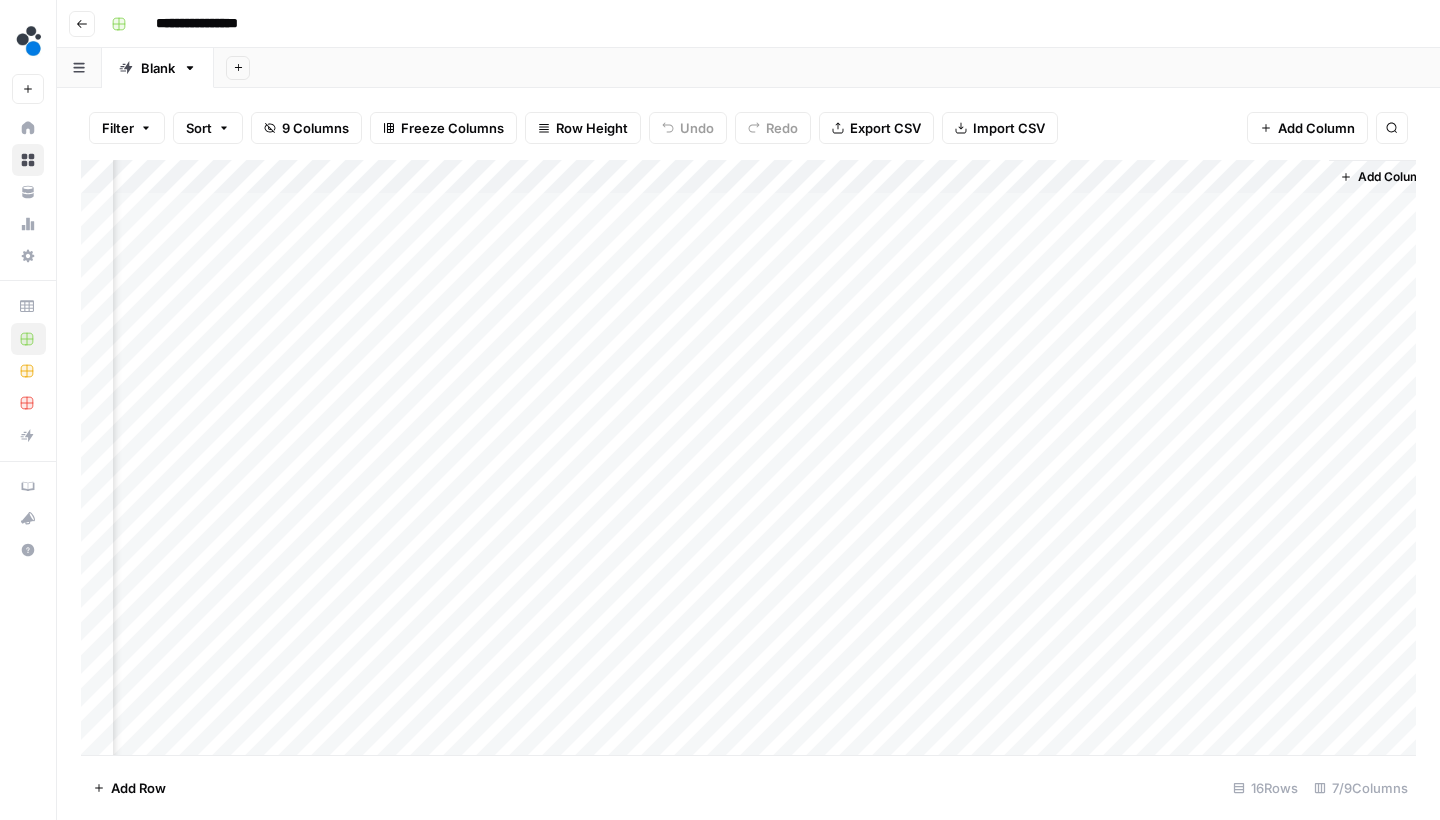 click on "Add Column" at bounding box center [748, 460] 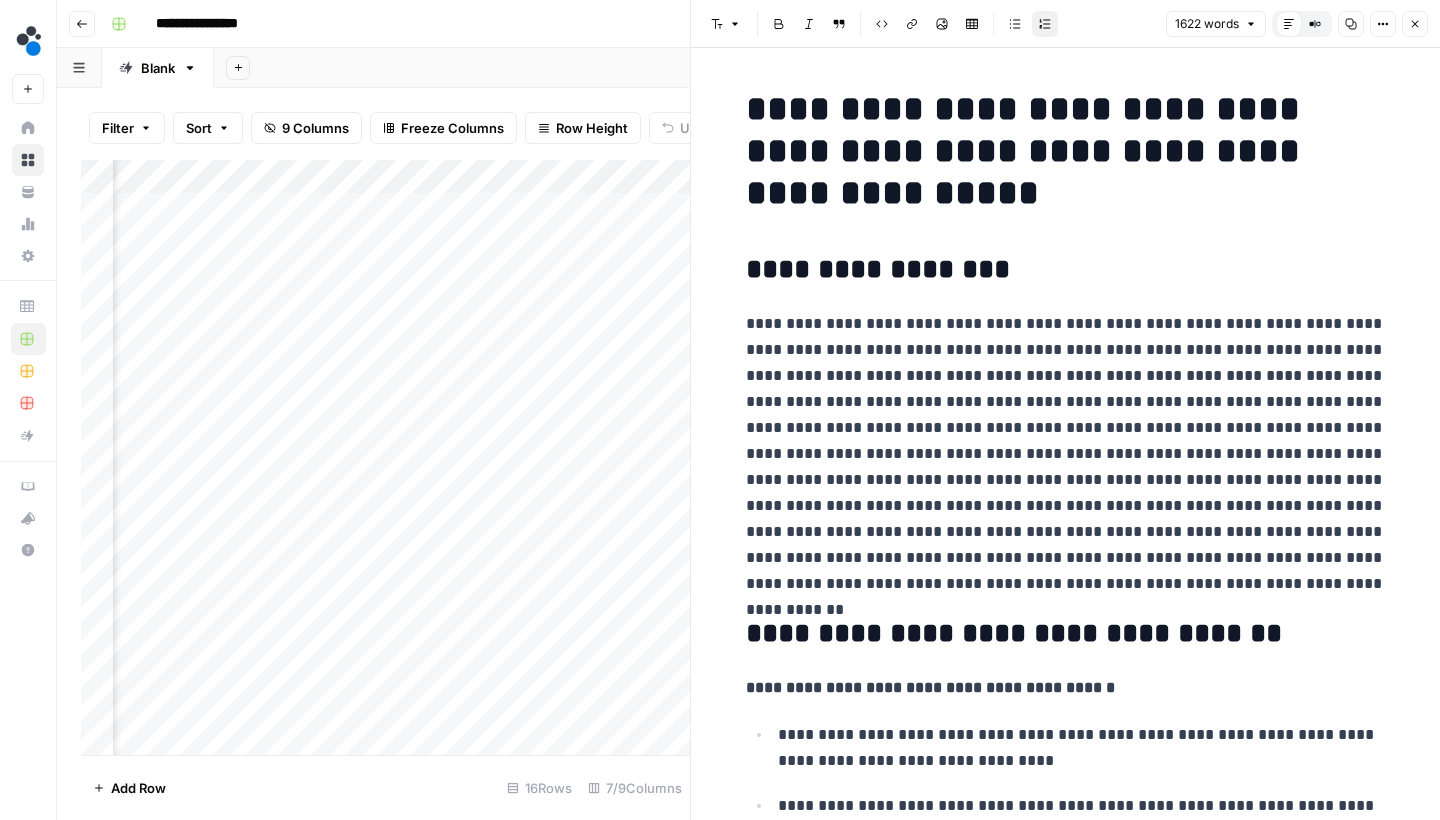 scroll, scrollTop: 0, scrollLeft: 0, axis: both 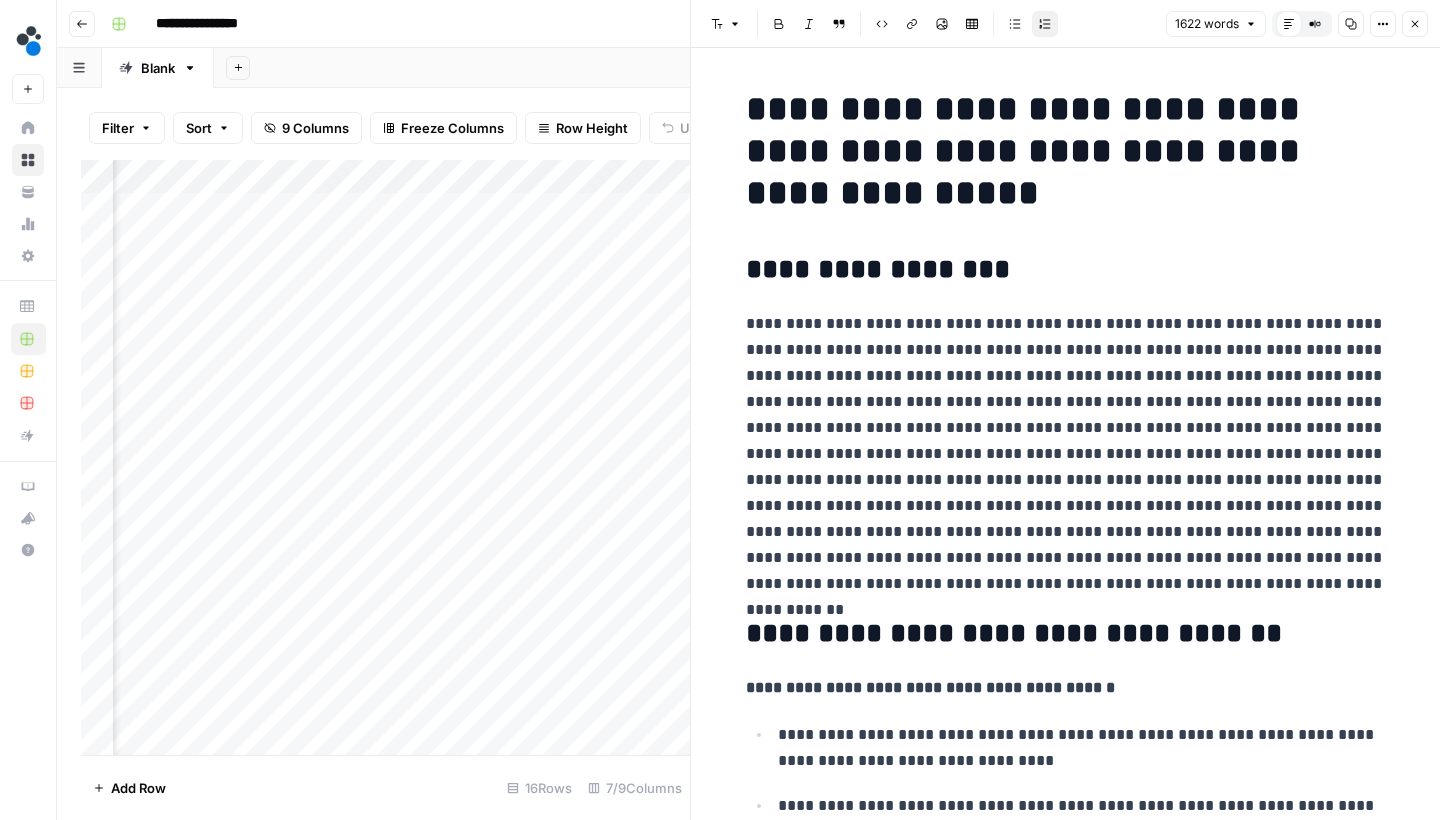 click 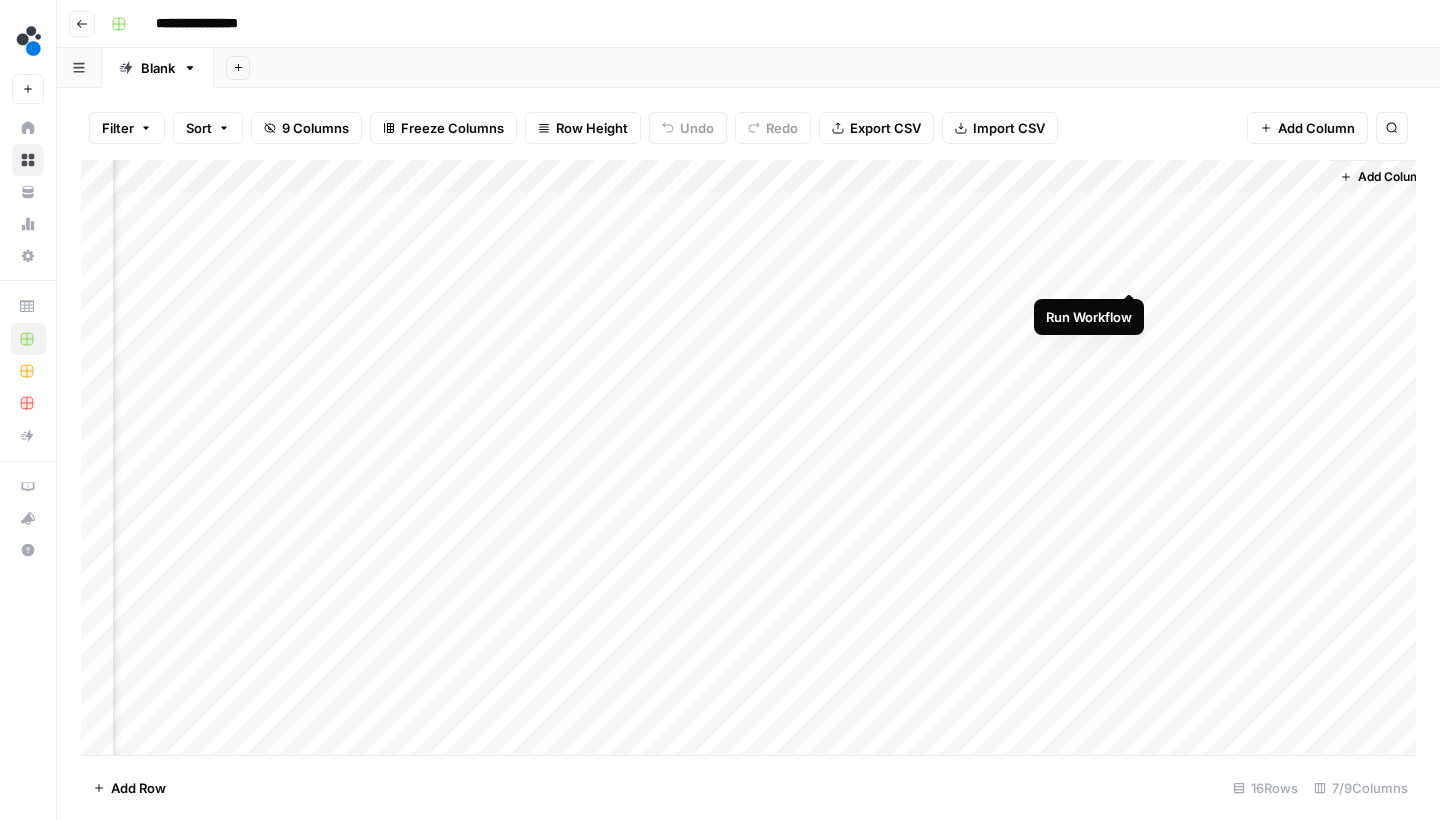 click on "Add Column" at bounding box center (748, 460) 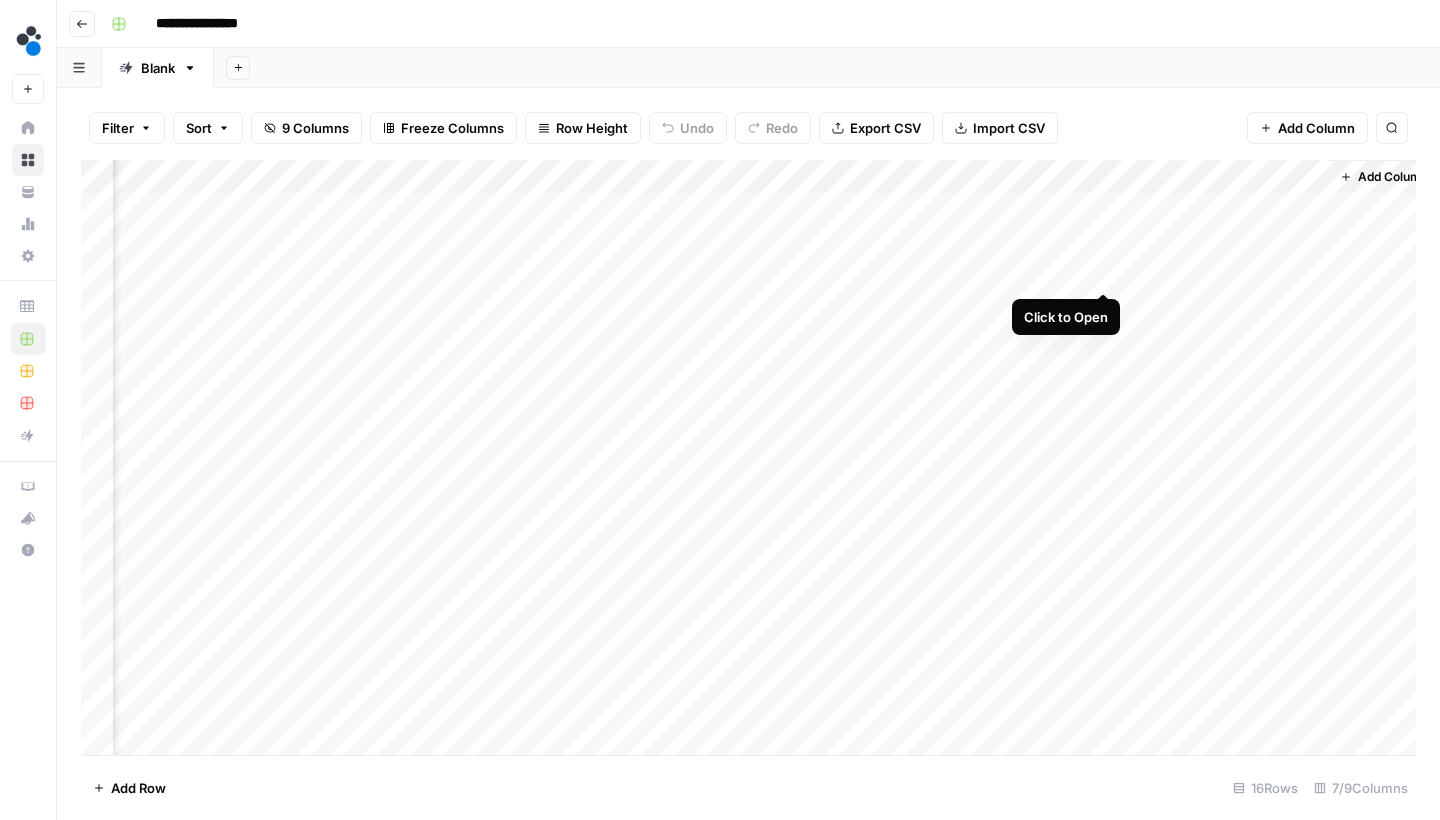 click on "Add Column" at bounding box center (748, 460) 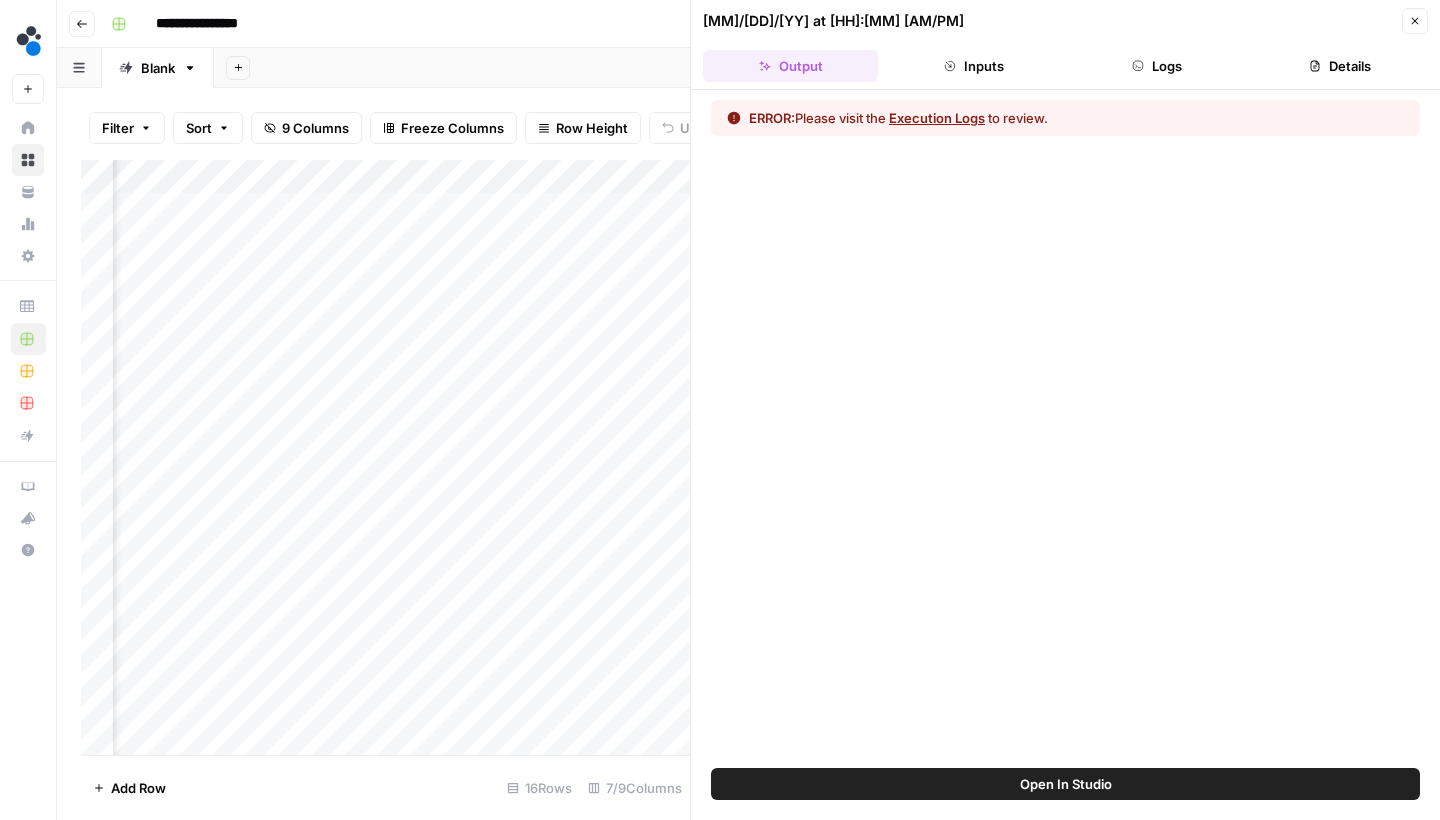 click on "Execution Logs" at bounding box center [937, 118] 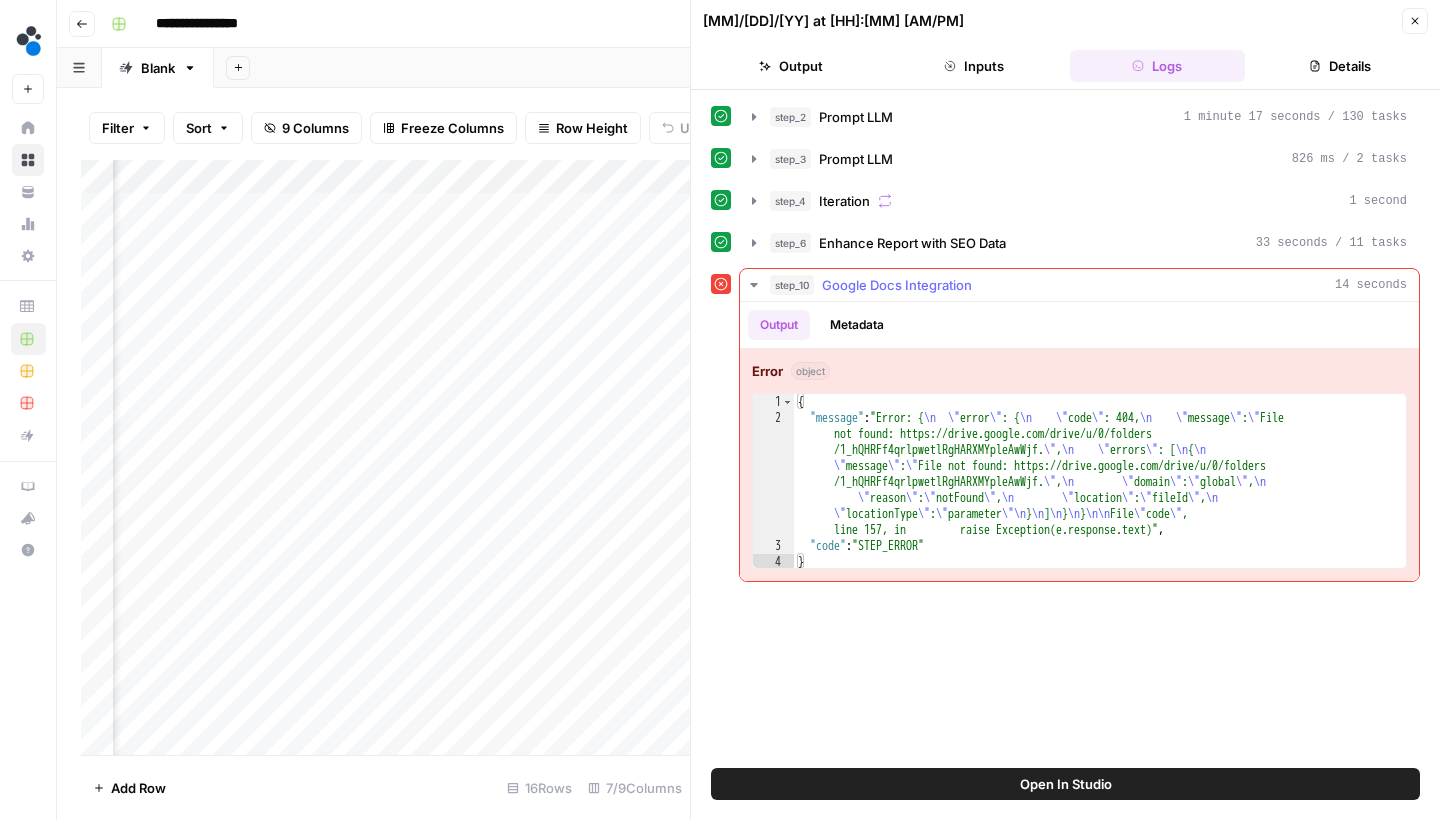 click on "Metadata" at bounding box center (857, 325) 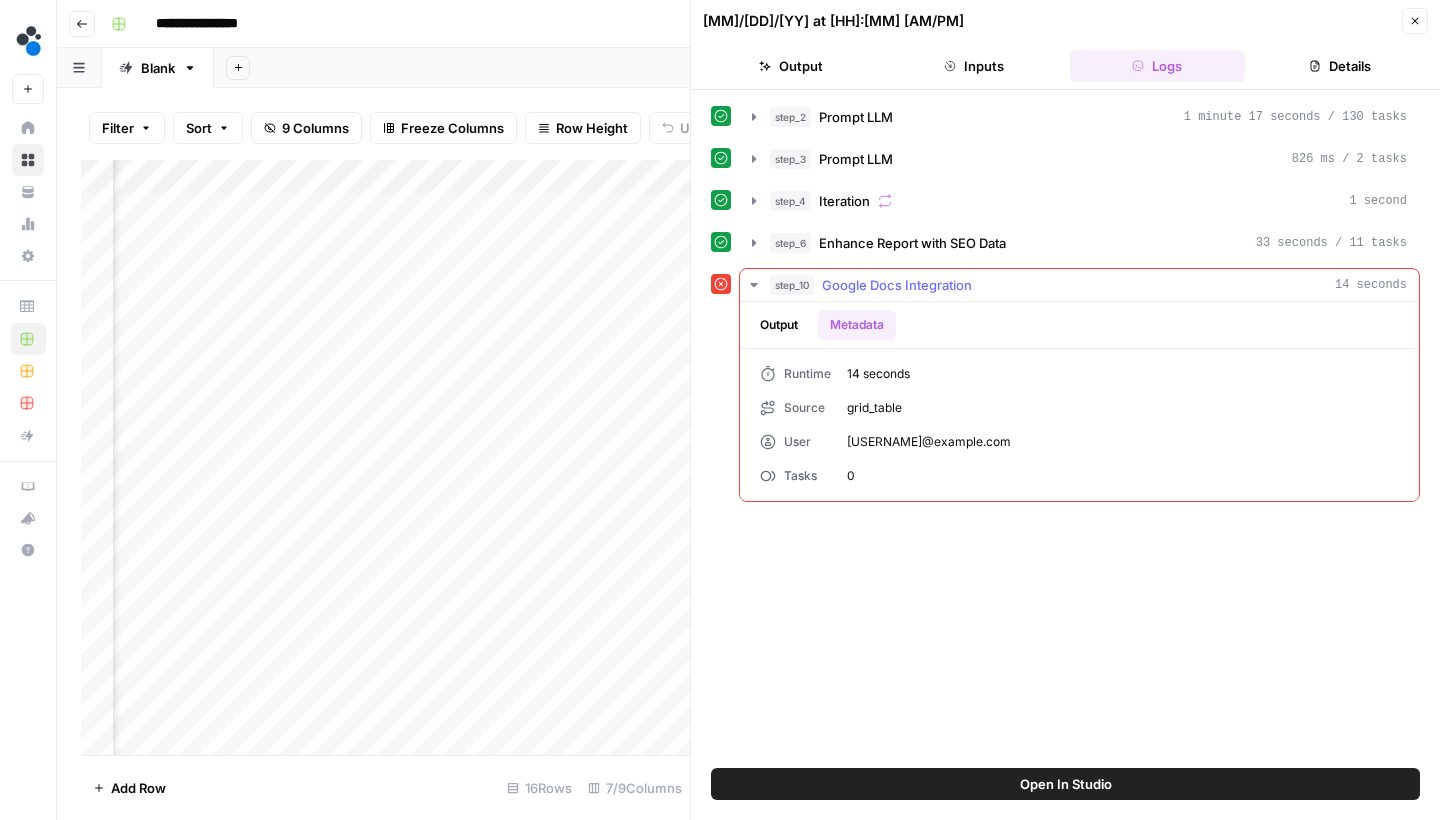 click on "Output" at bounding box center (779, 325) 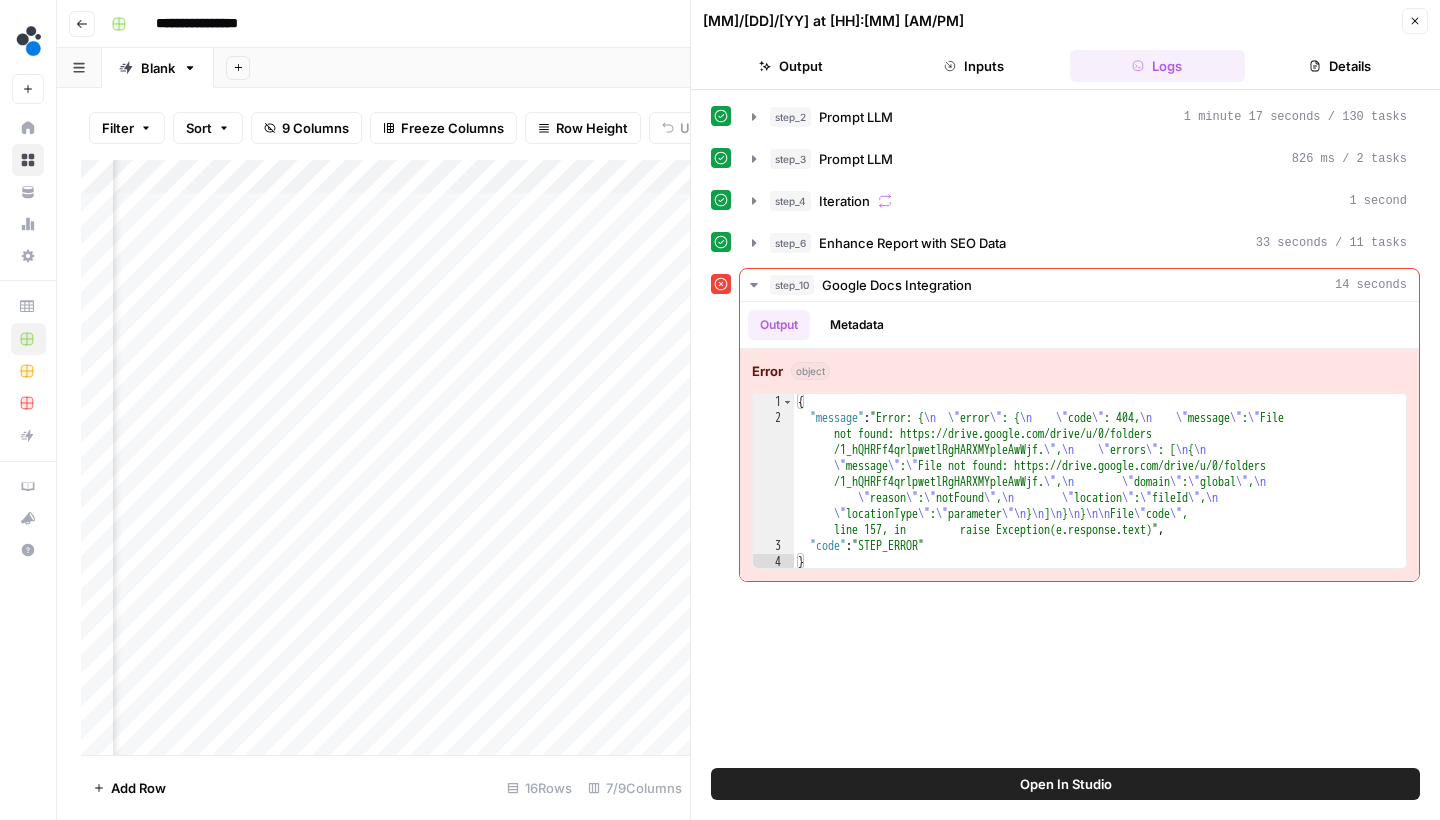 click 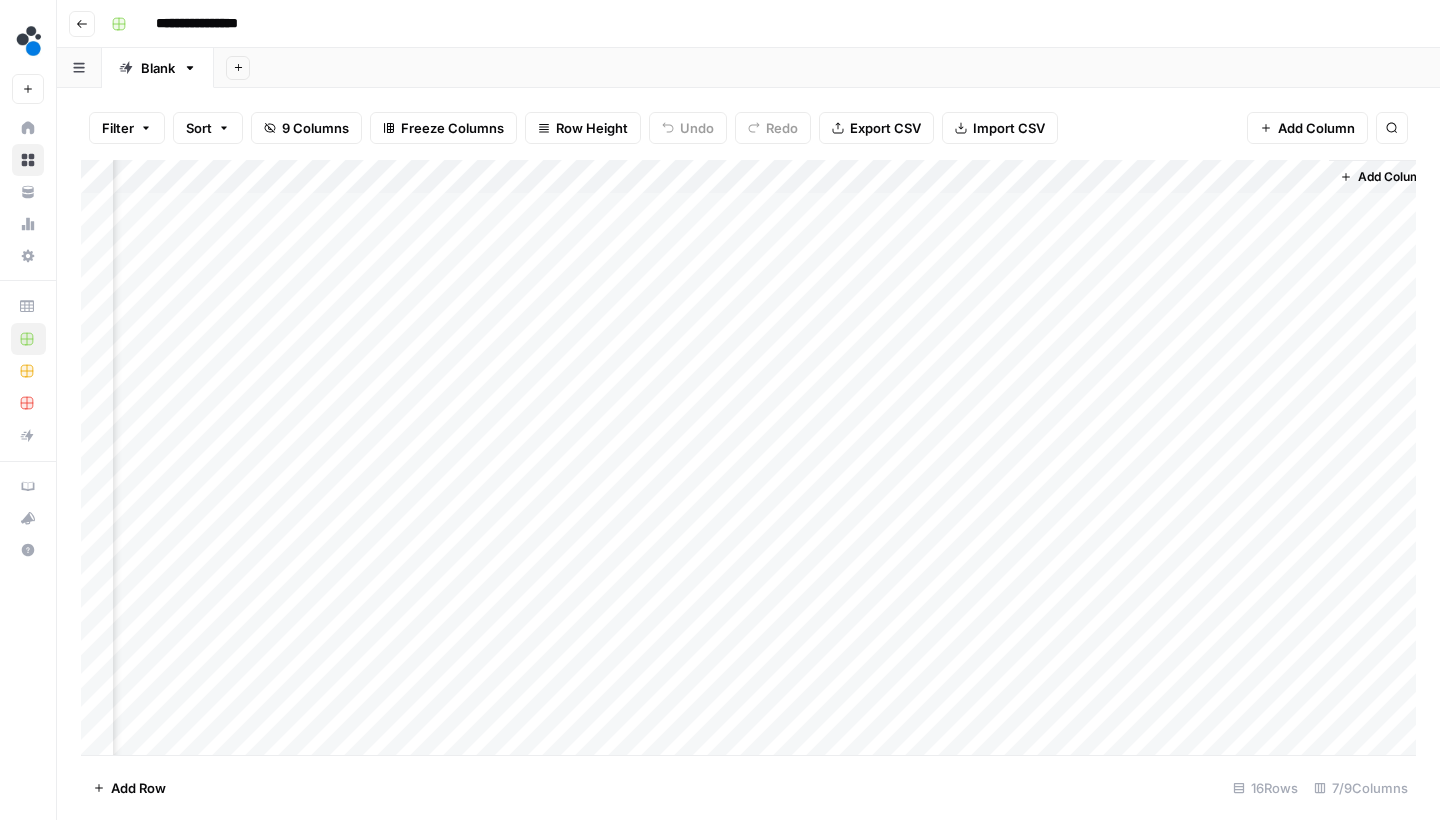 click on "Add Column" at bounding box center (748, 460) 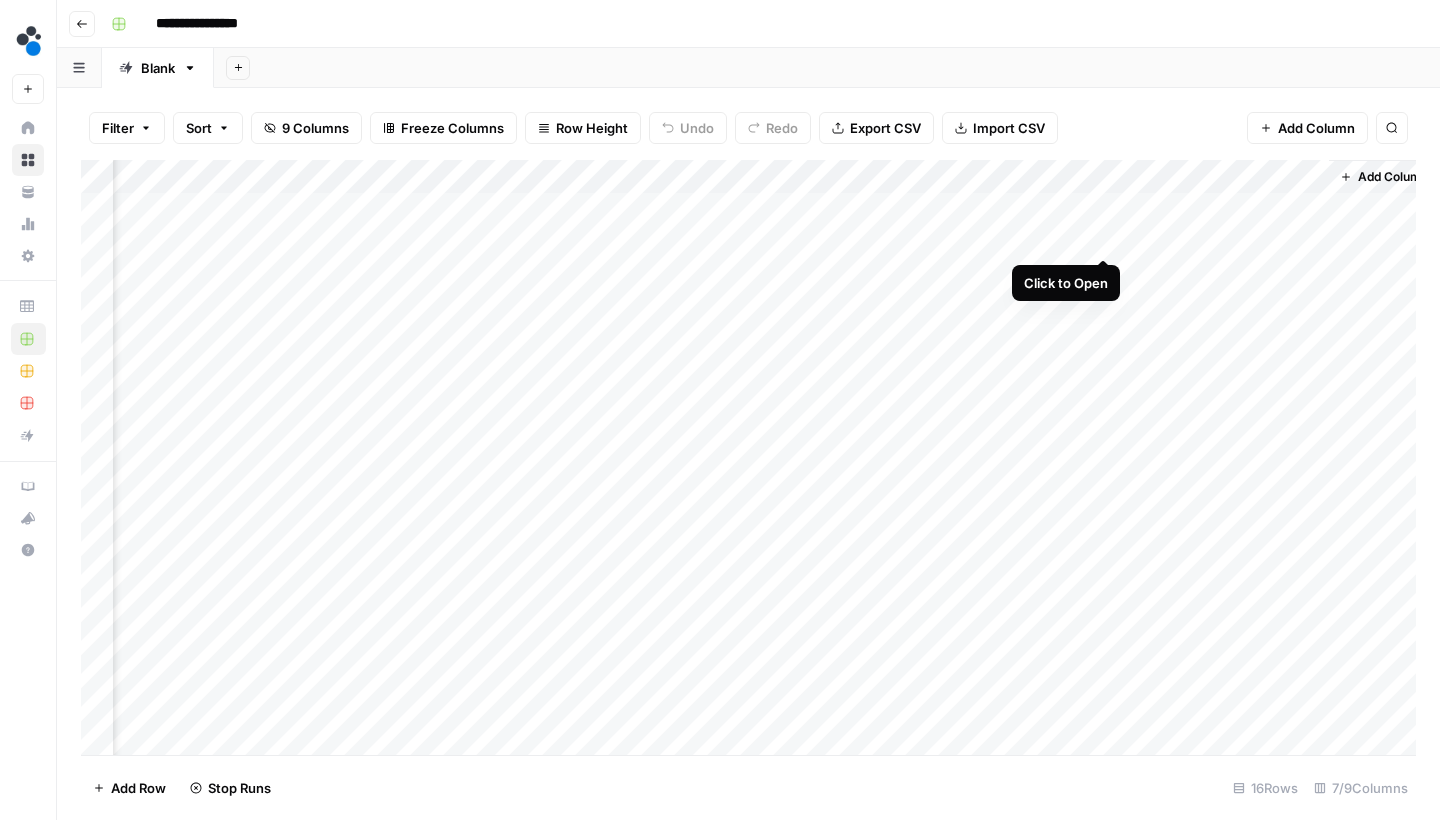 click on "Add Column" at bounding box center [748, 460] 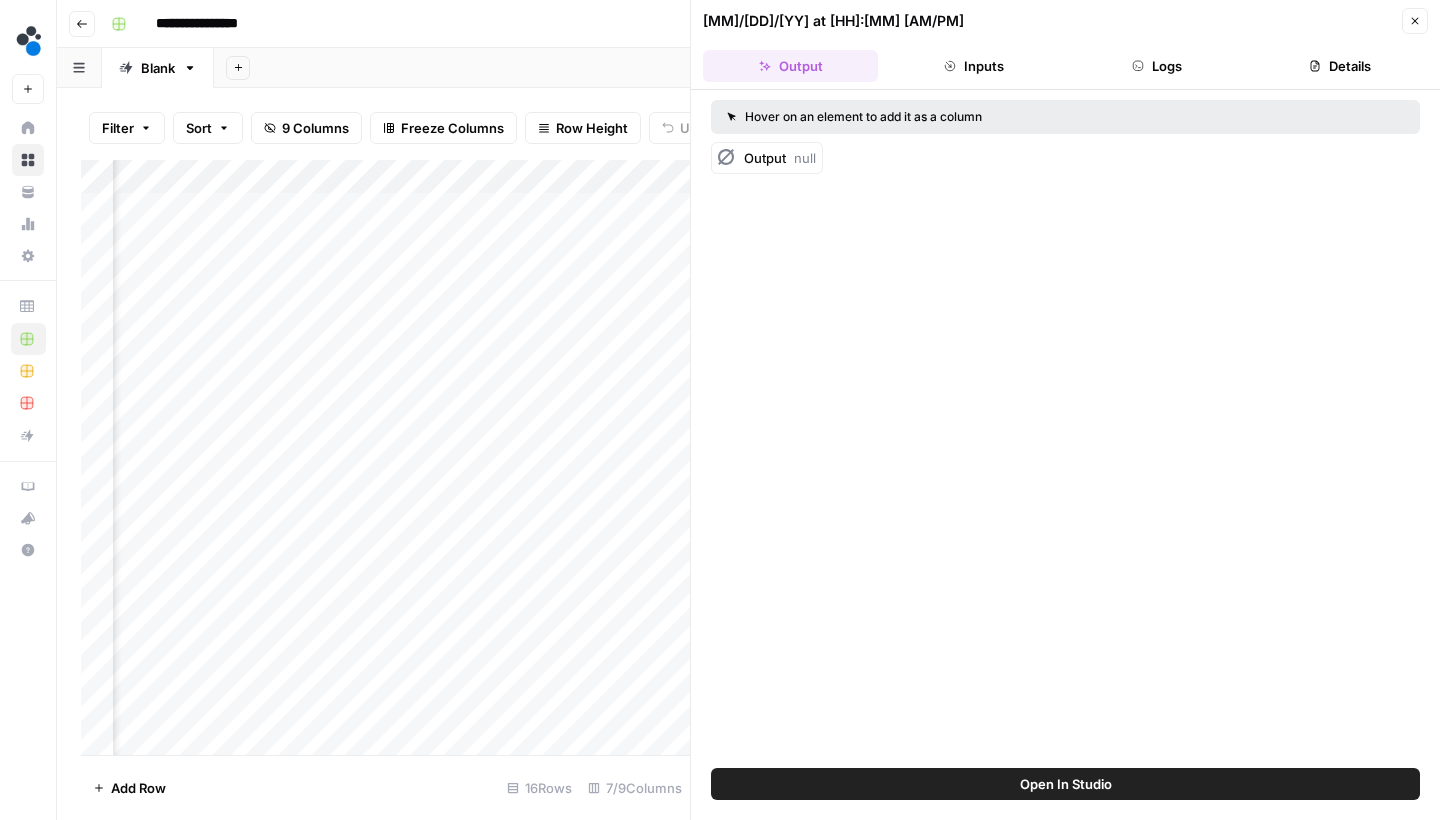 click on "Inputs" at bounding box center [973, 66] 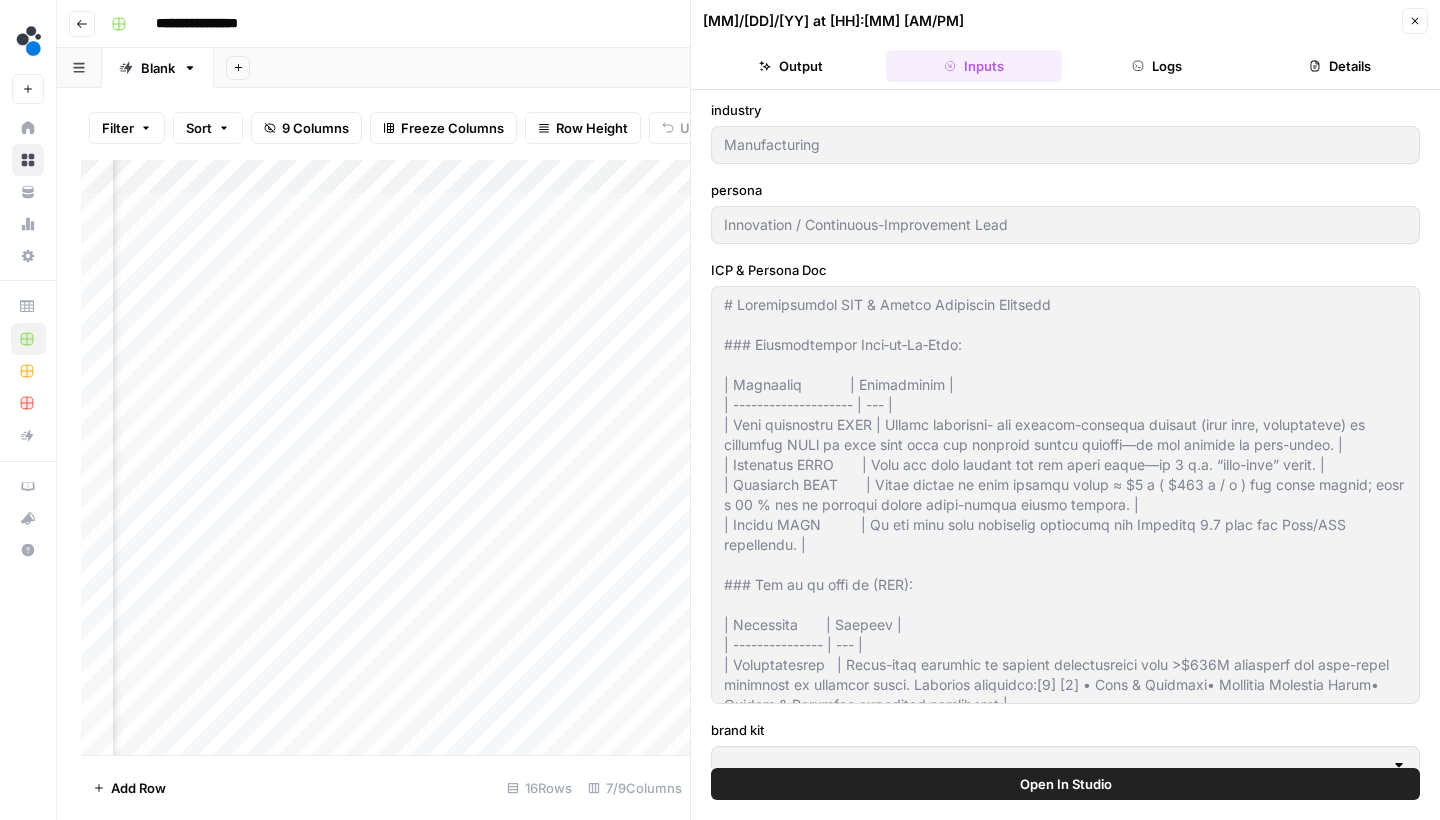 type on "Spot.ai" 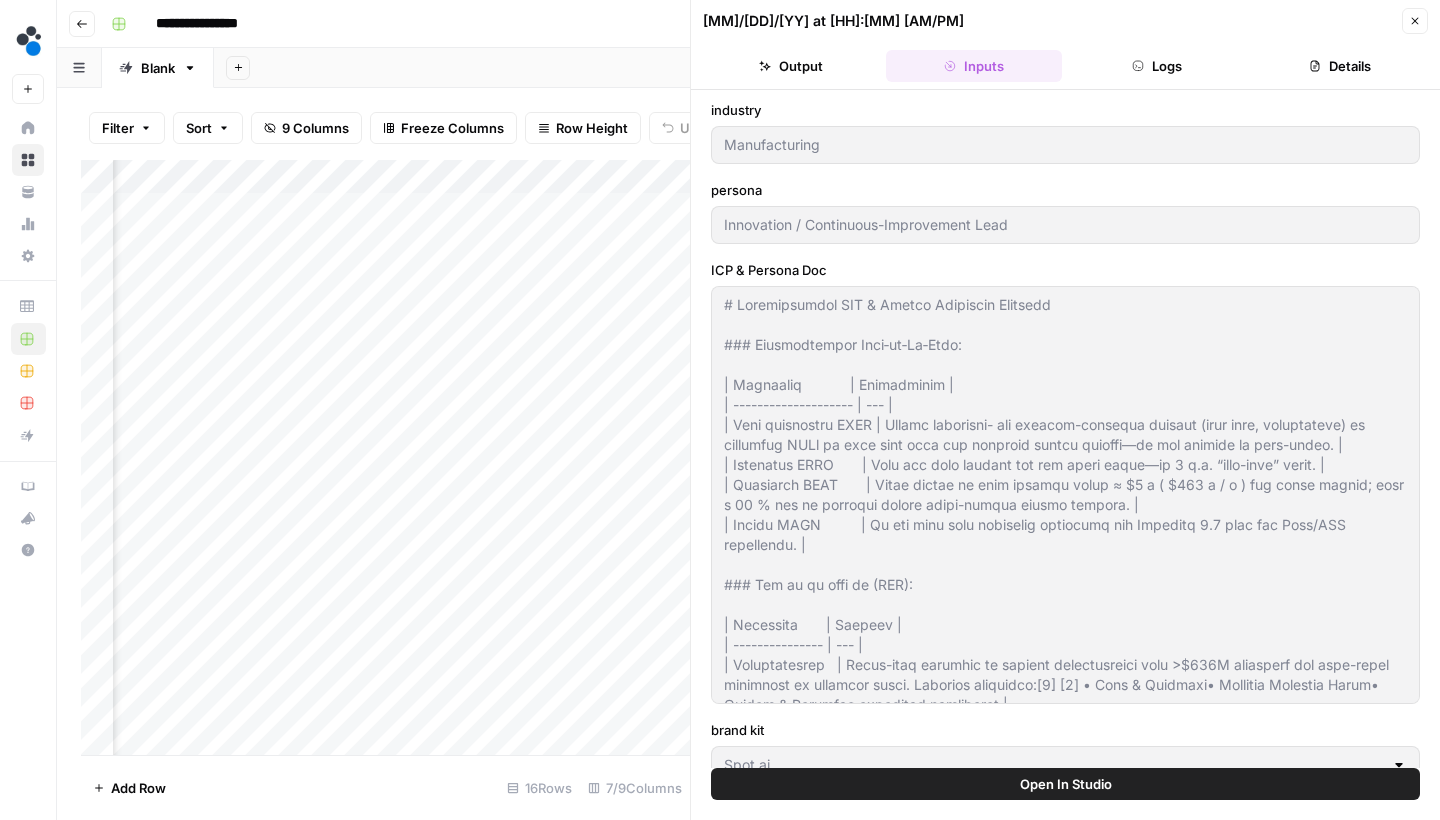 click on "Logs" at bounding box center (1157, 66) 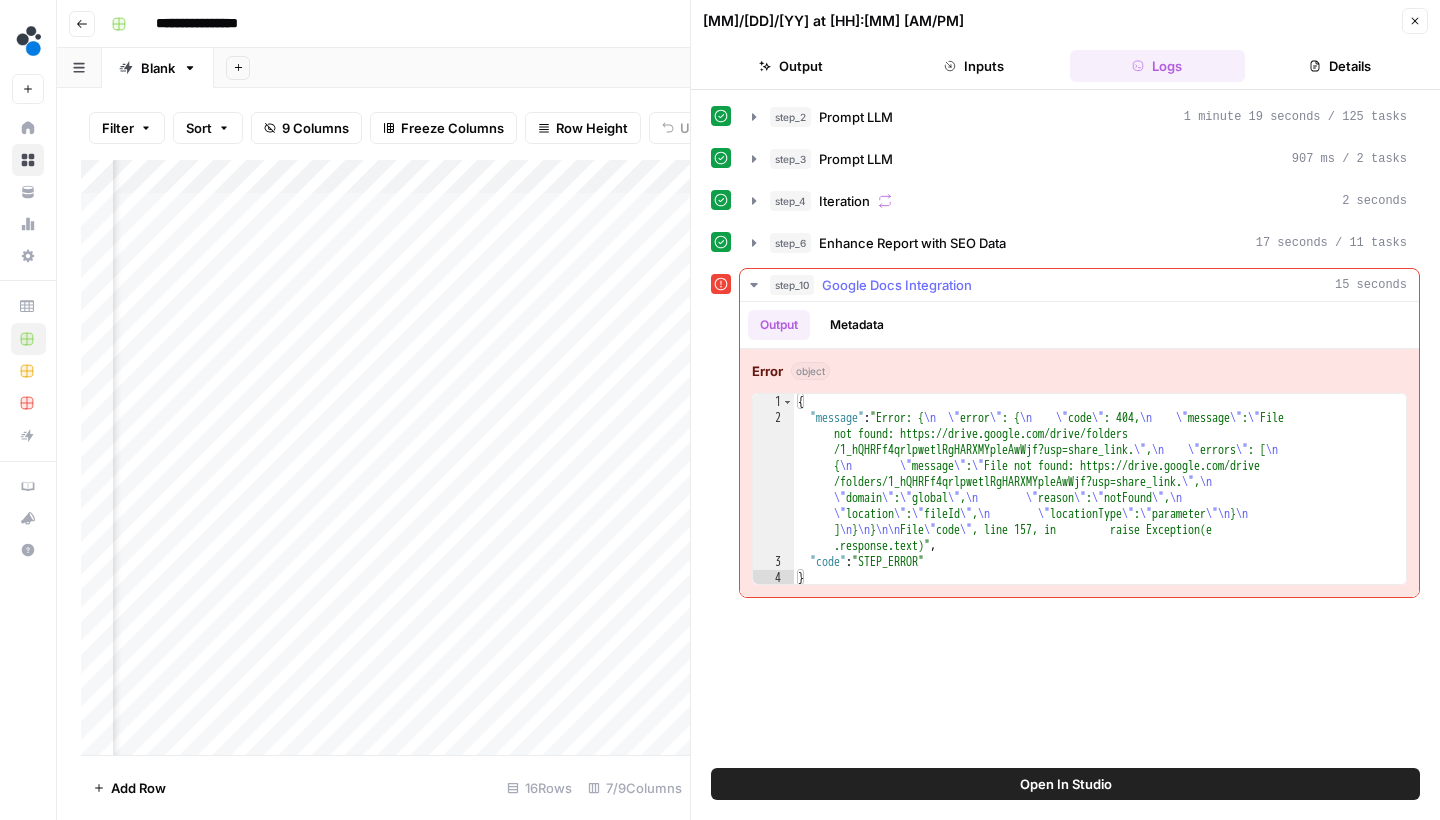 type on "**********" 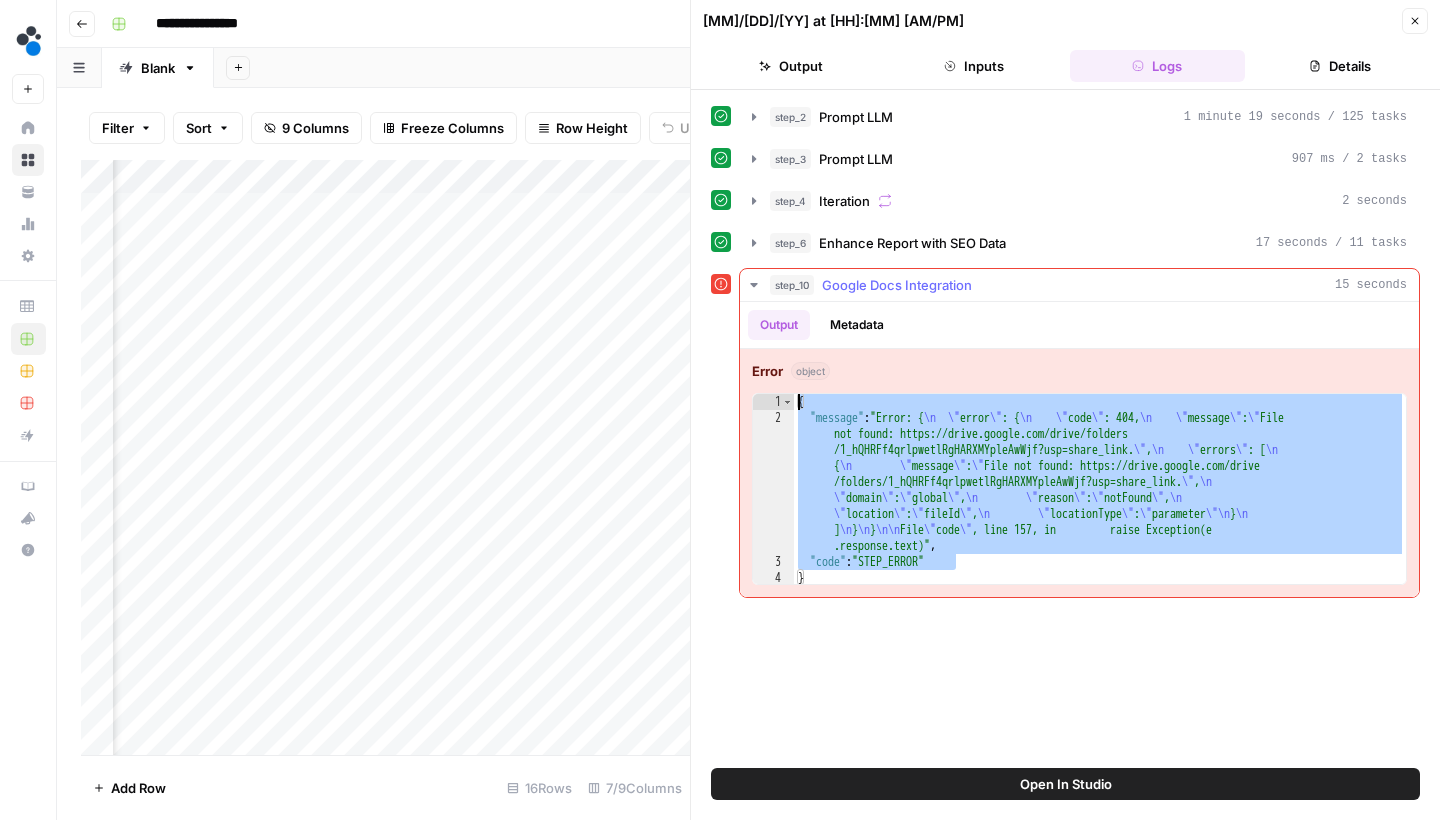 drag, startPoint x: 973, startPoint y: 562, endPoint x: 783, endPoint y: 384, distance: 260.3536 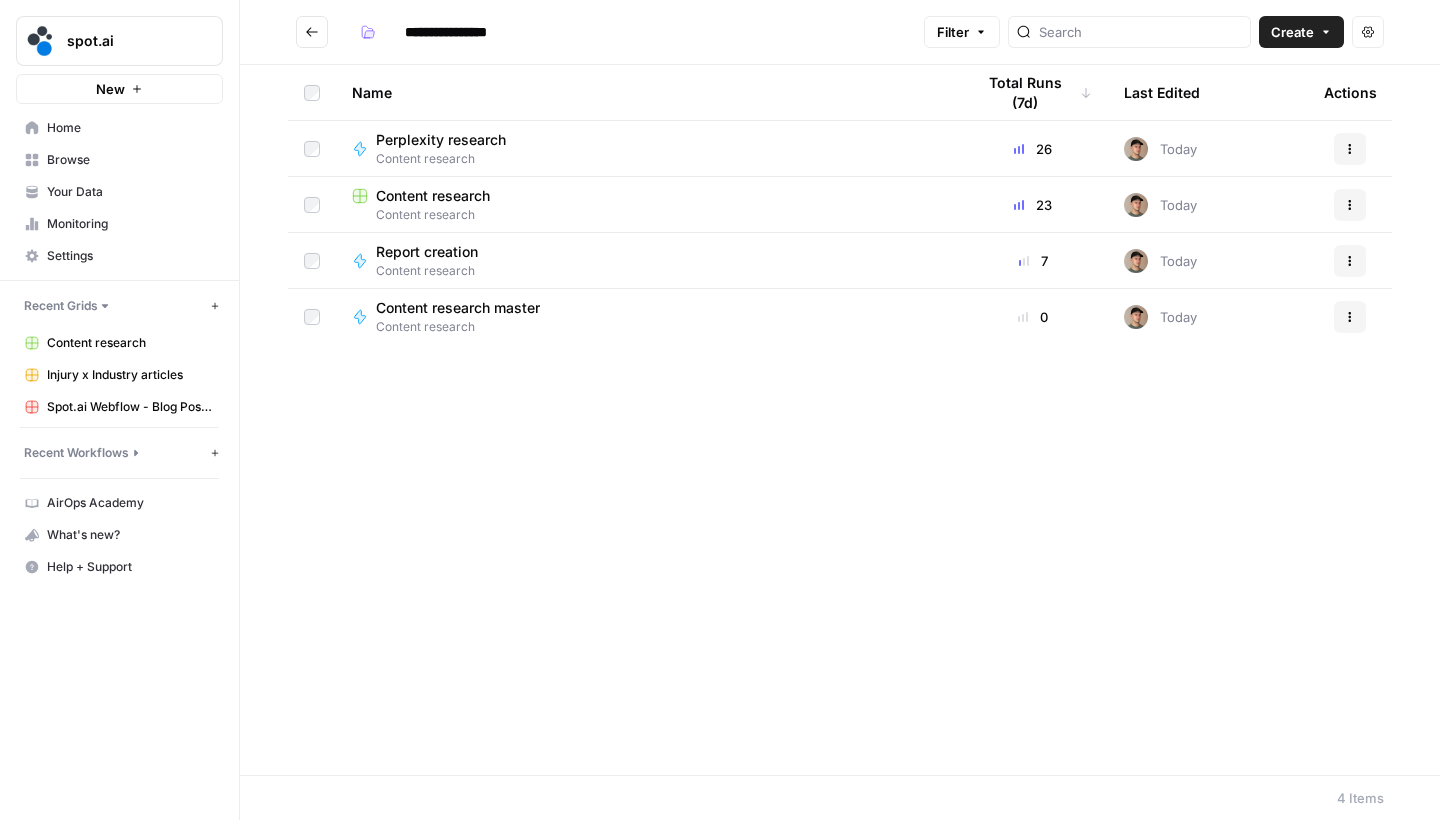 scroll, scrollTop: 0, scrollLeft: 0, axis: both 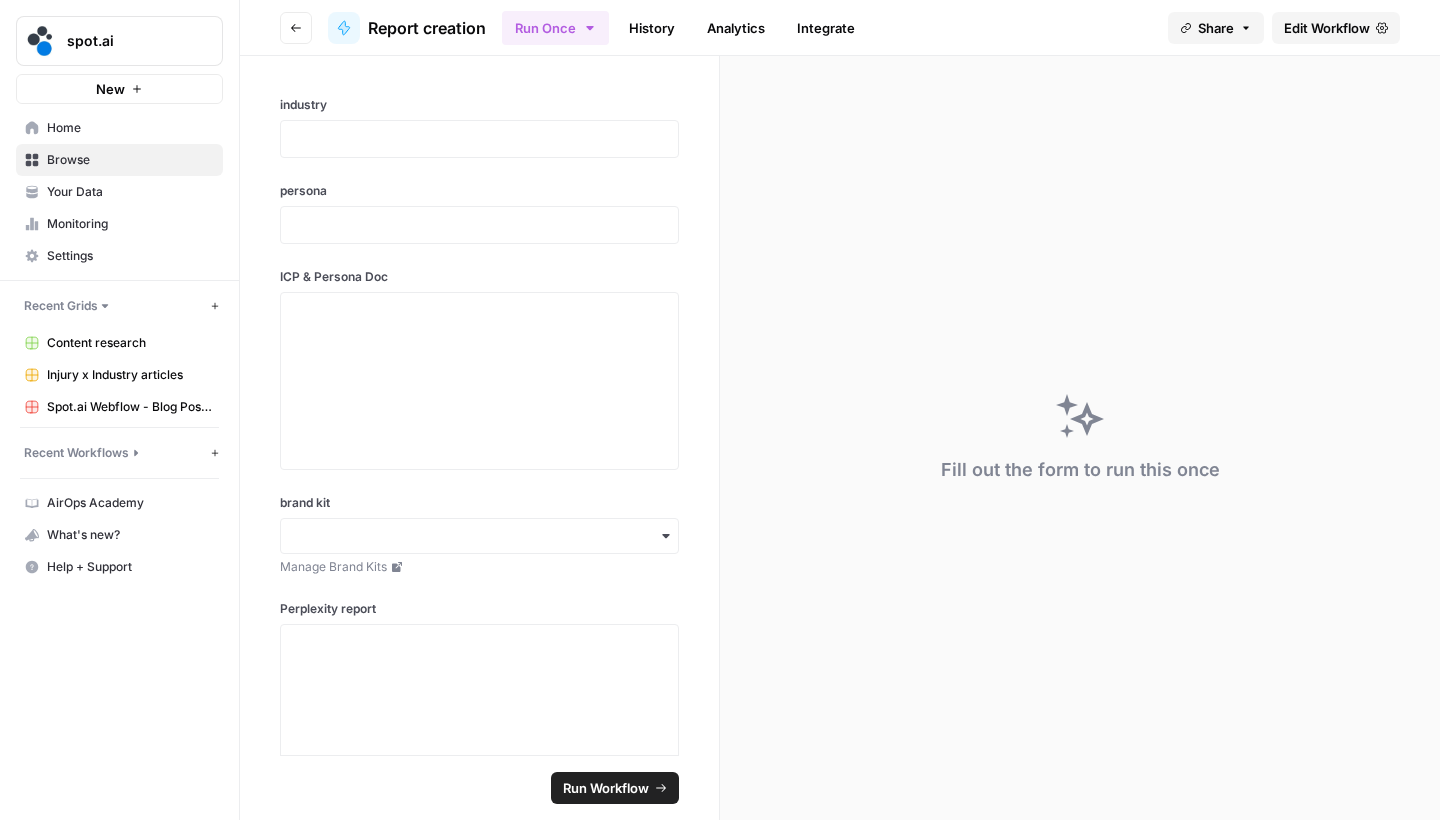 click on "Edit Workflow" at bounding box center (1327, 28) 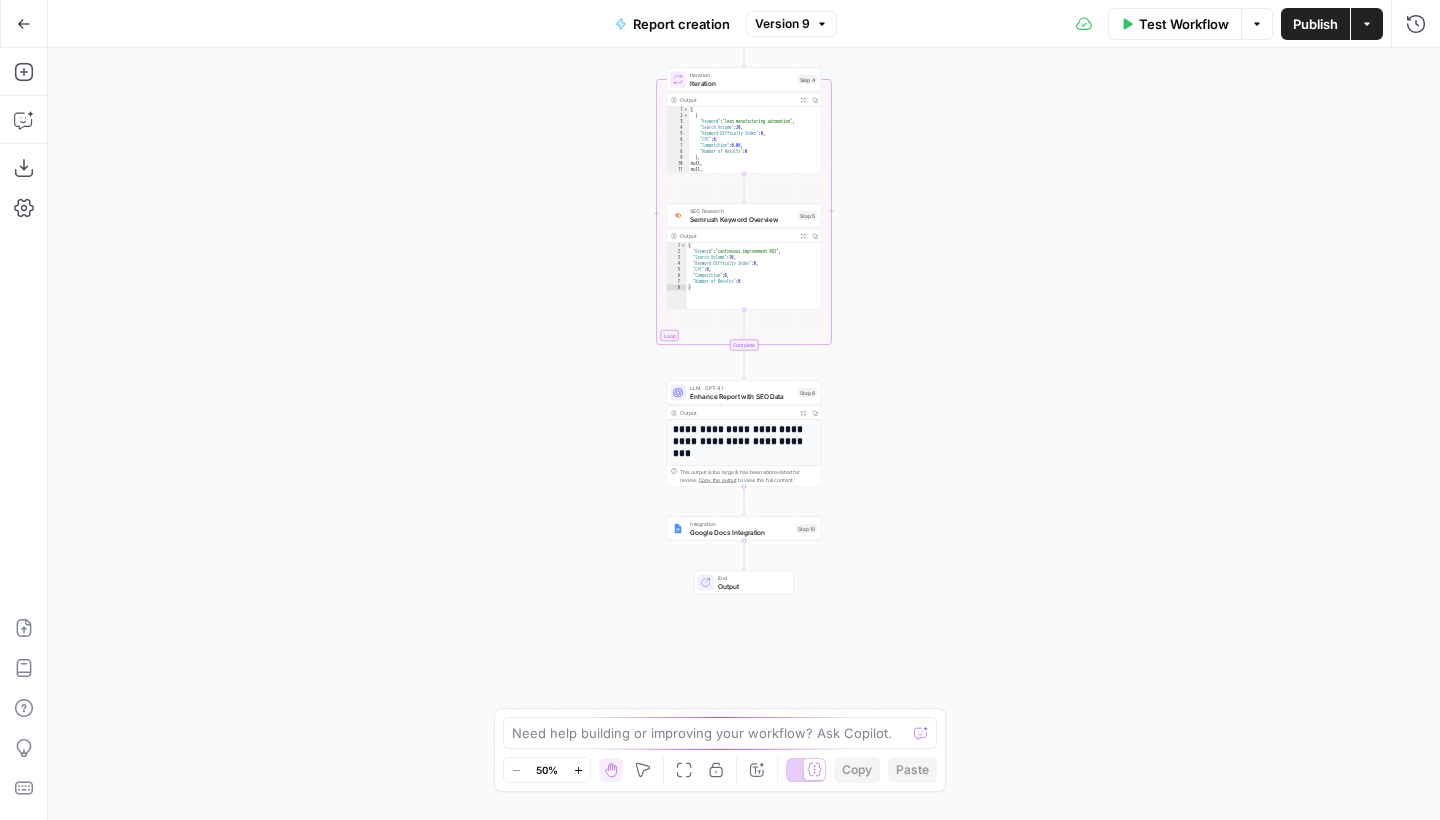 drag, startPoint x: 884, startPoint y: 518, endPoint x: 885, endPoint y: 254, distance: 264.0019 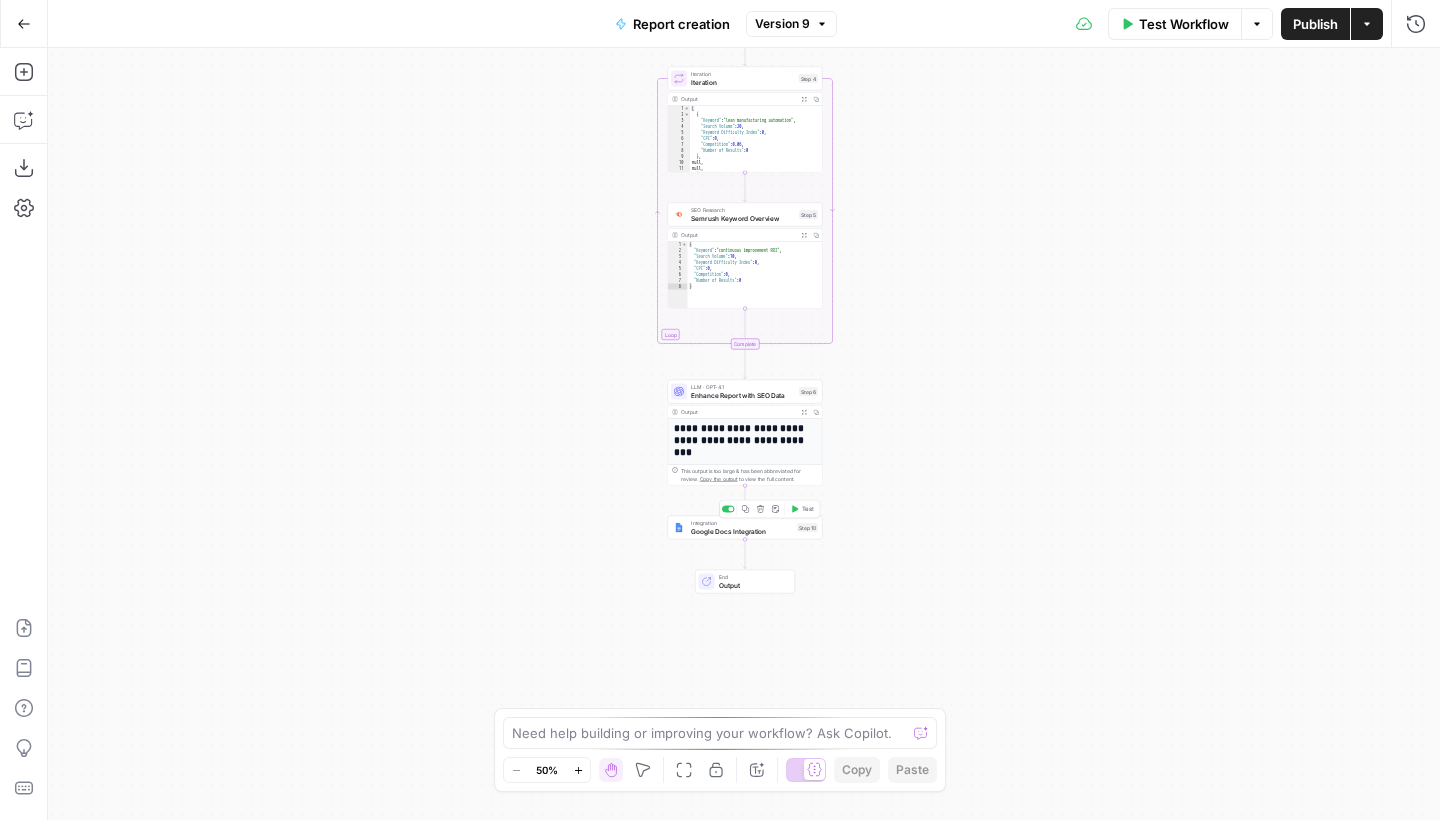 click on "Google Docs Integration" at bounding box center (742, 531) 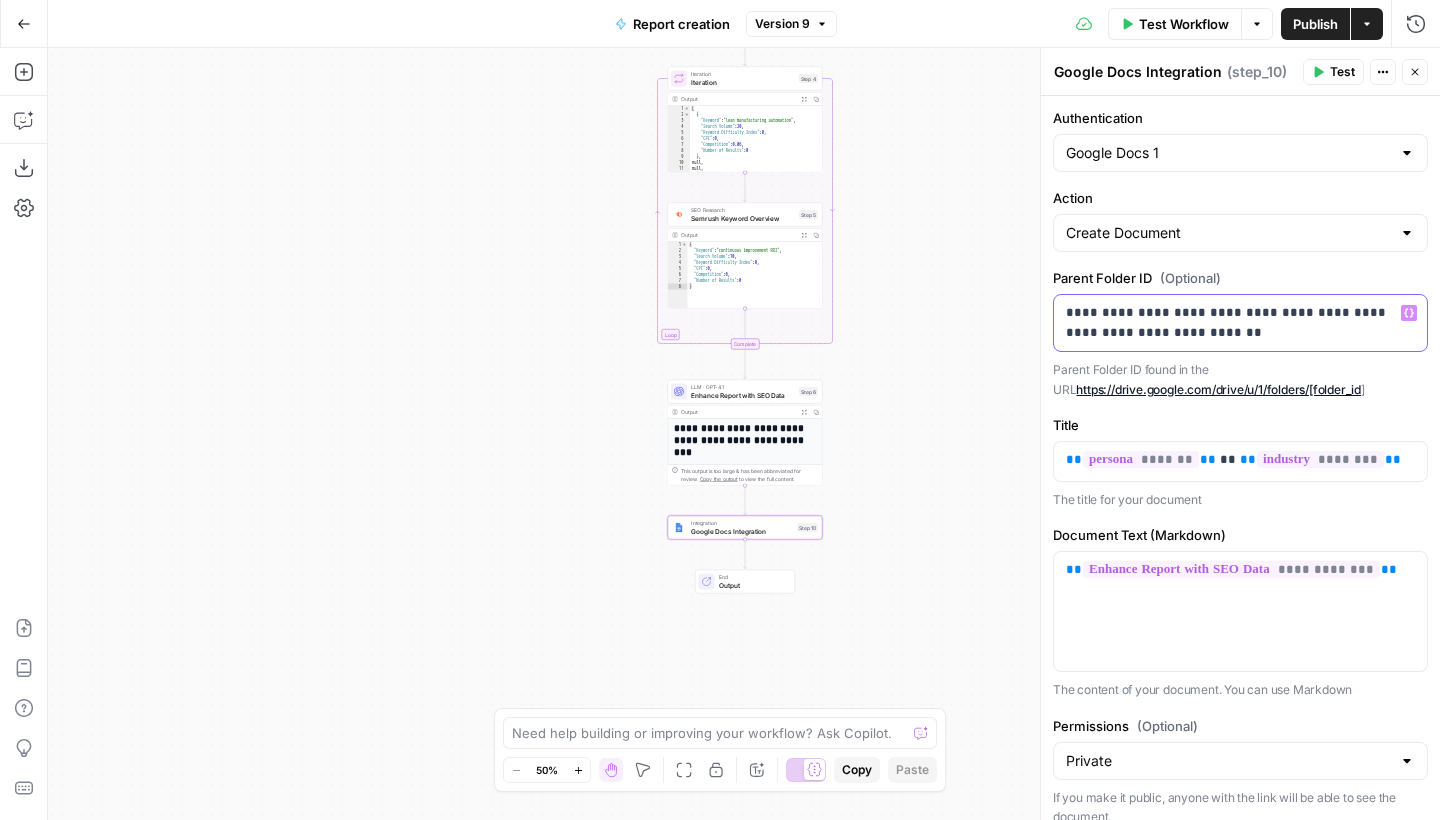 click on "**********" at bounding box center (1240, 323) 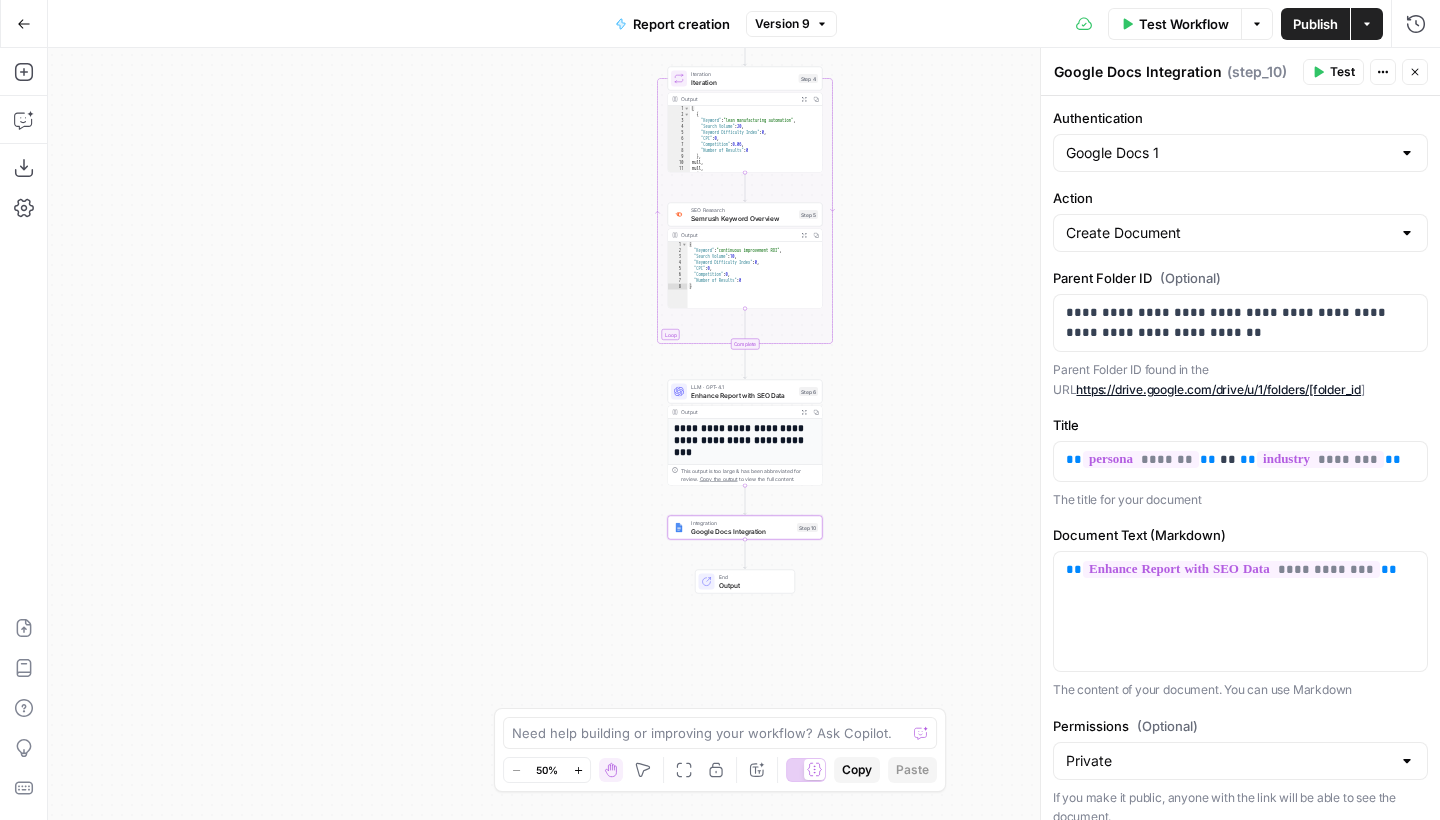 click on "https://drive.google.com/drive/u/1/folders/[folder_id" at bounding box center [1218, 389] 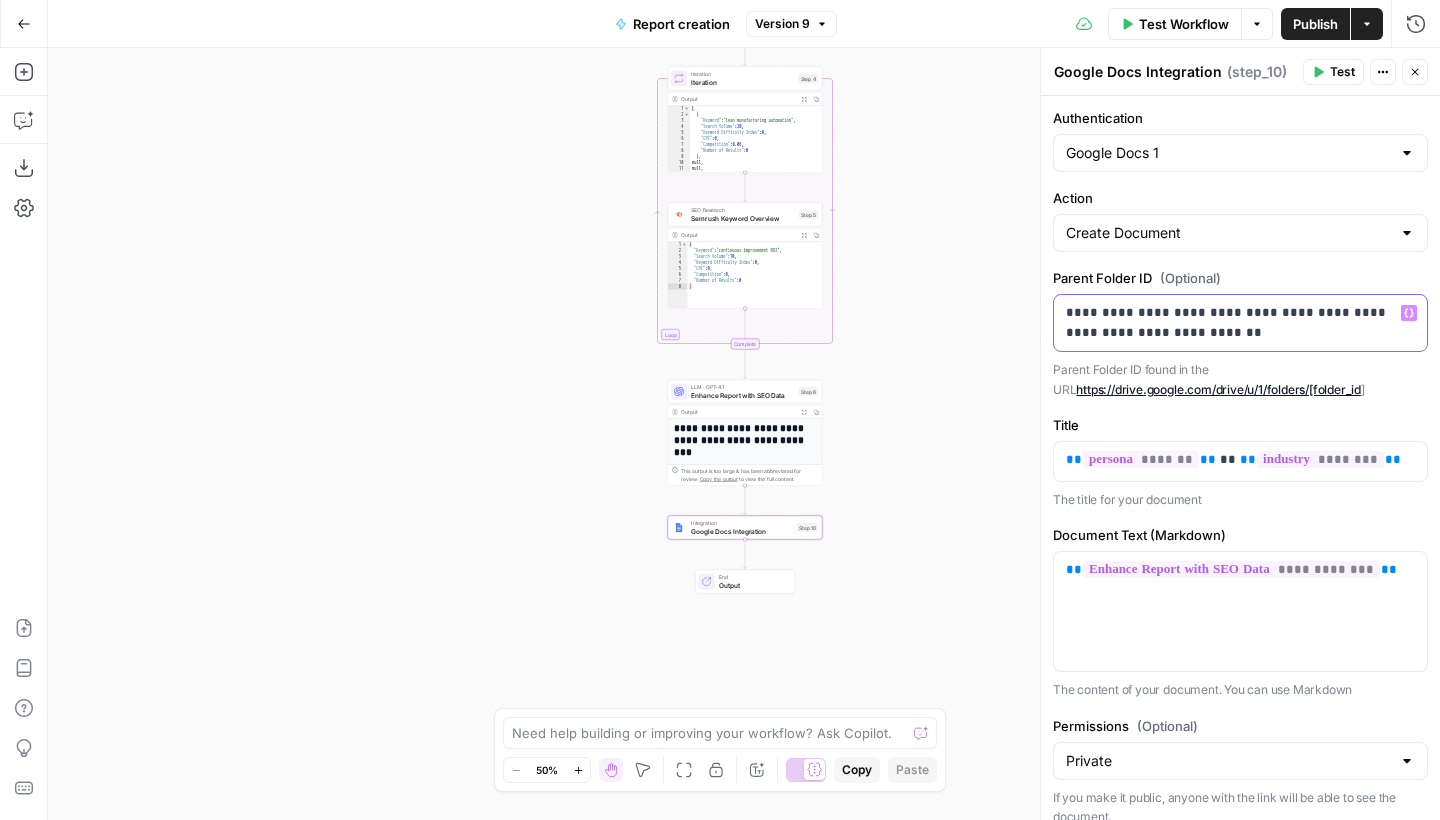 click on "**********" at bounding box center [1240, 323] 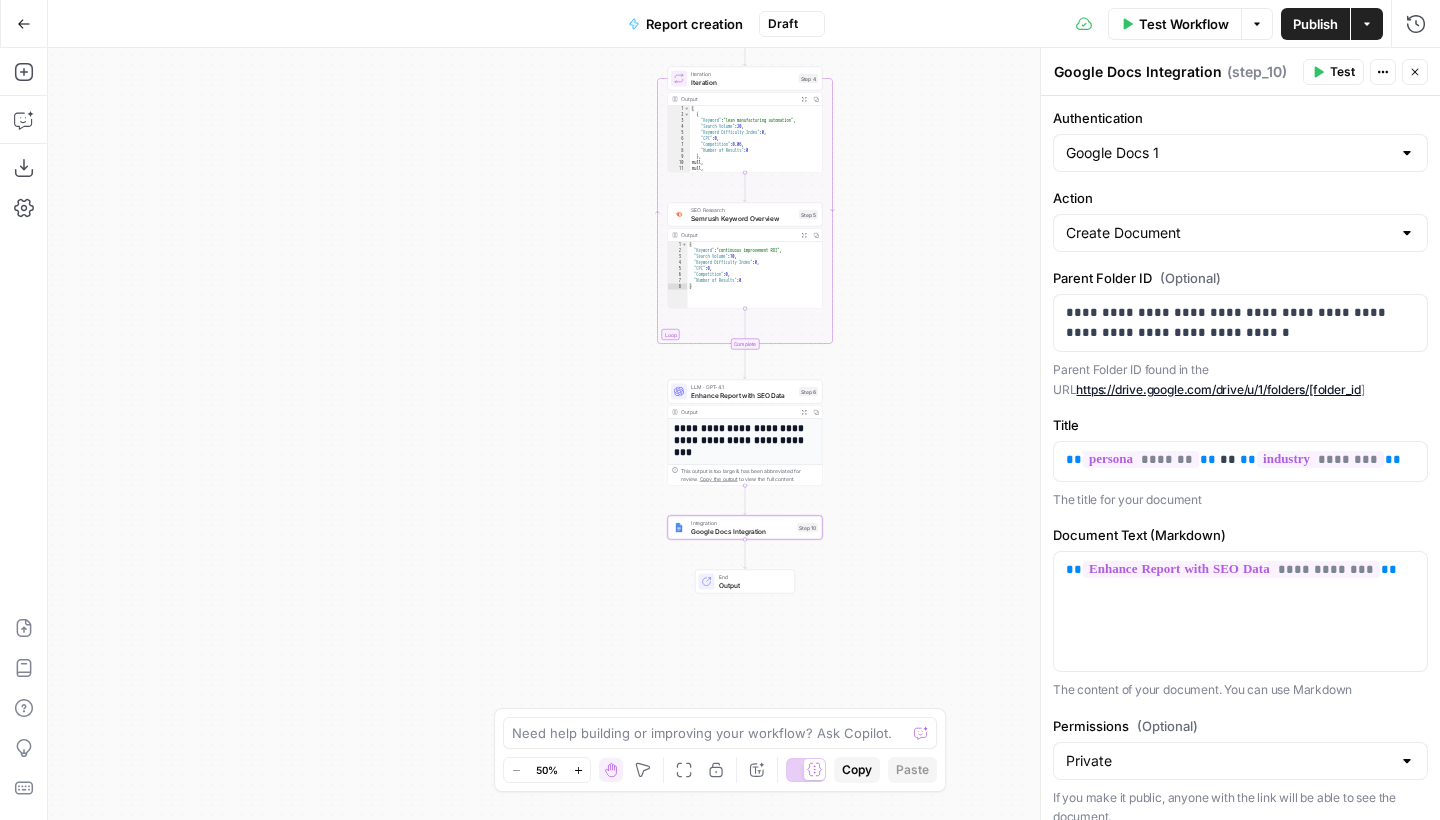 click on "**********" at bounding box center (744, 434) 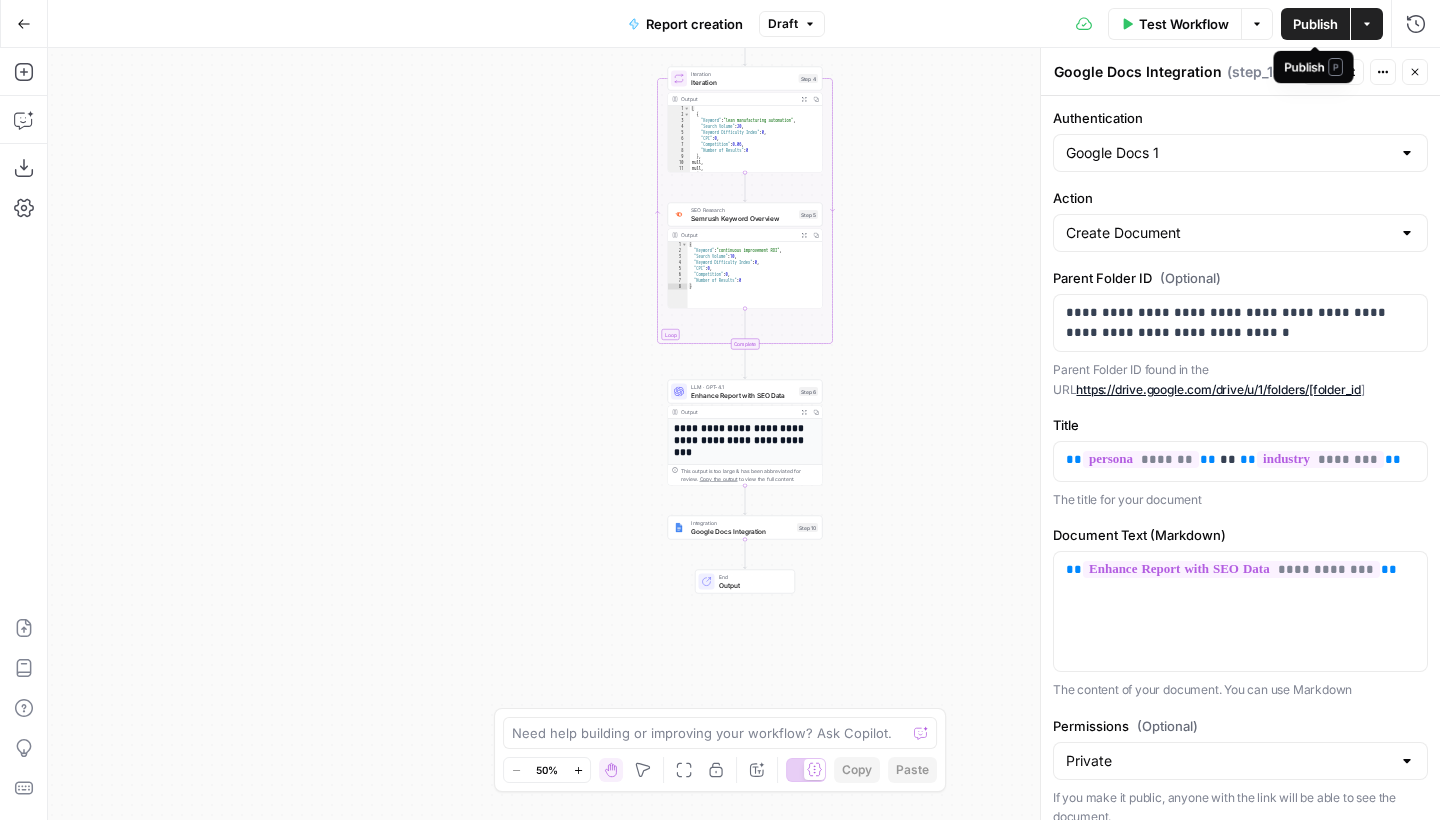 click on "Publish" at bounding box center (1315, 24) 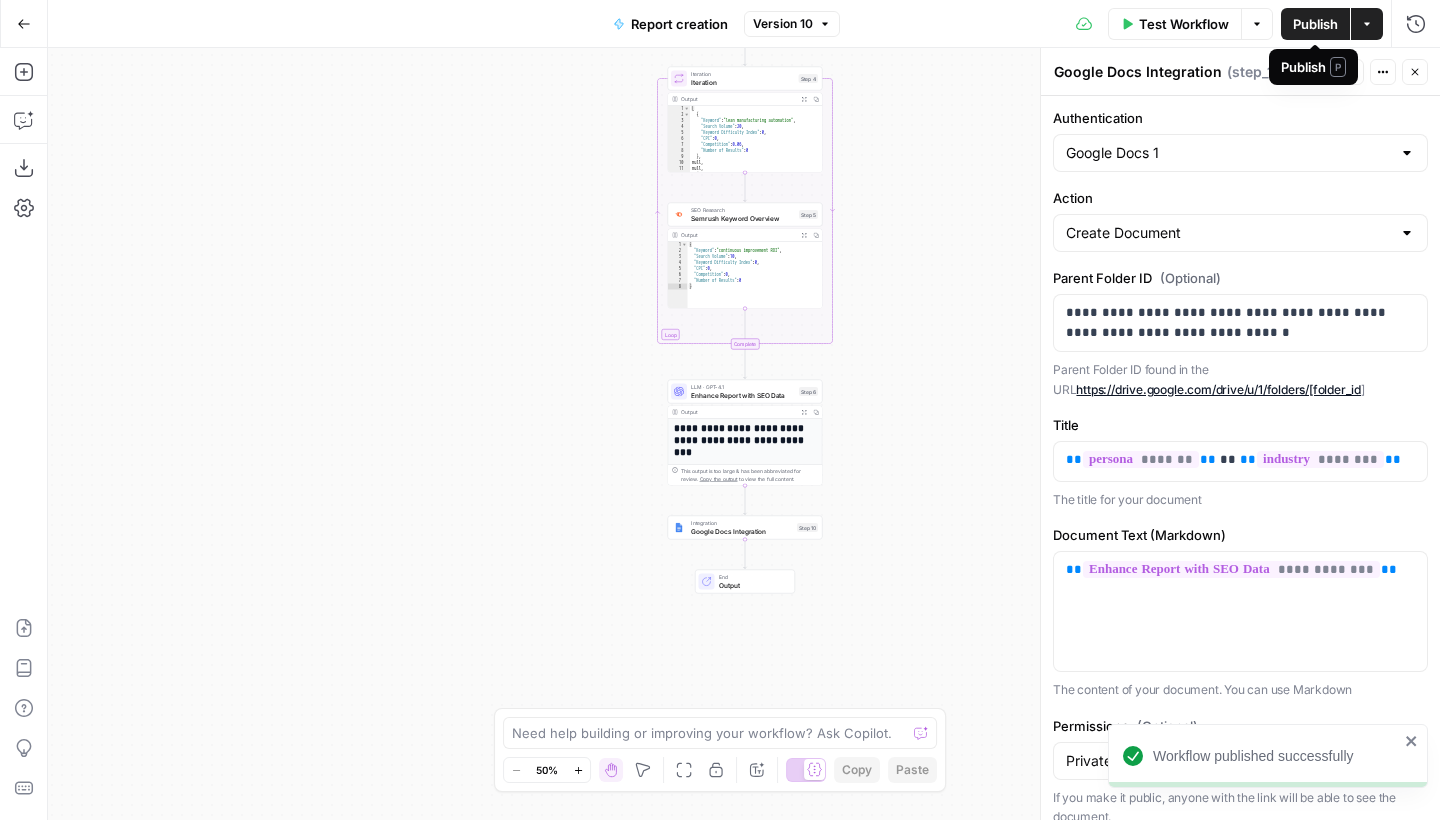 click 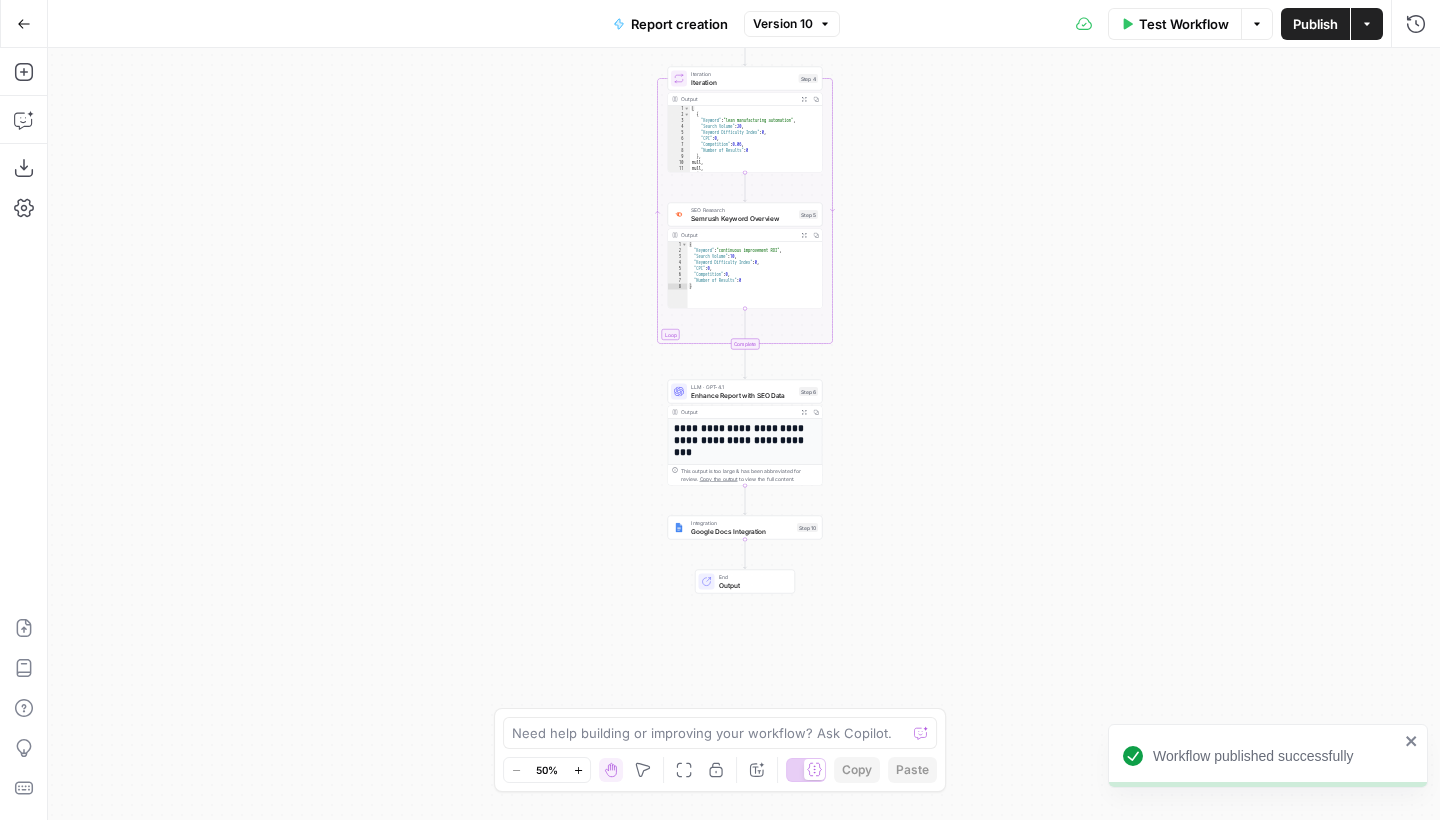 click on "Go Back" at bounding box center (24, 24) 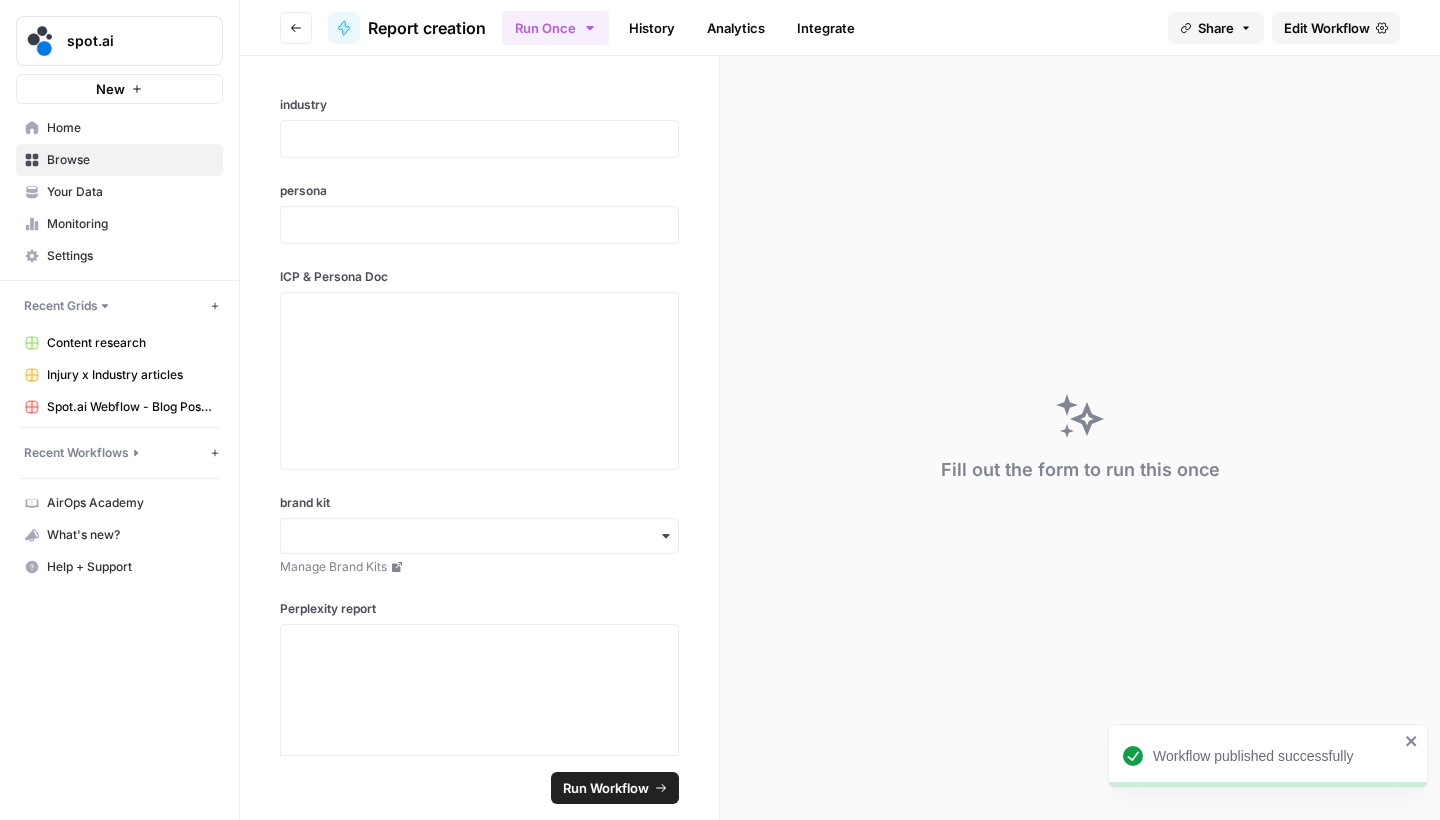 click 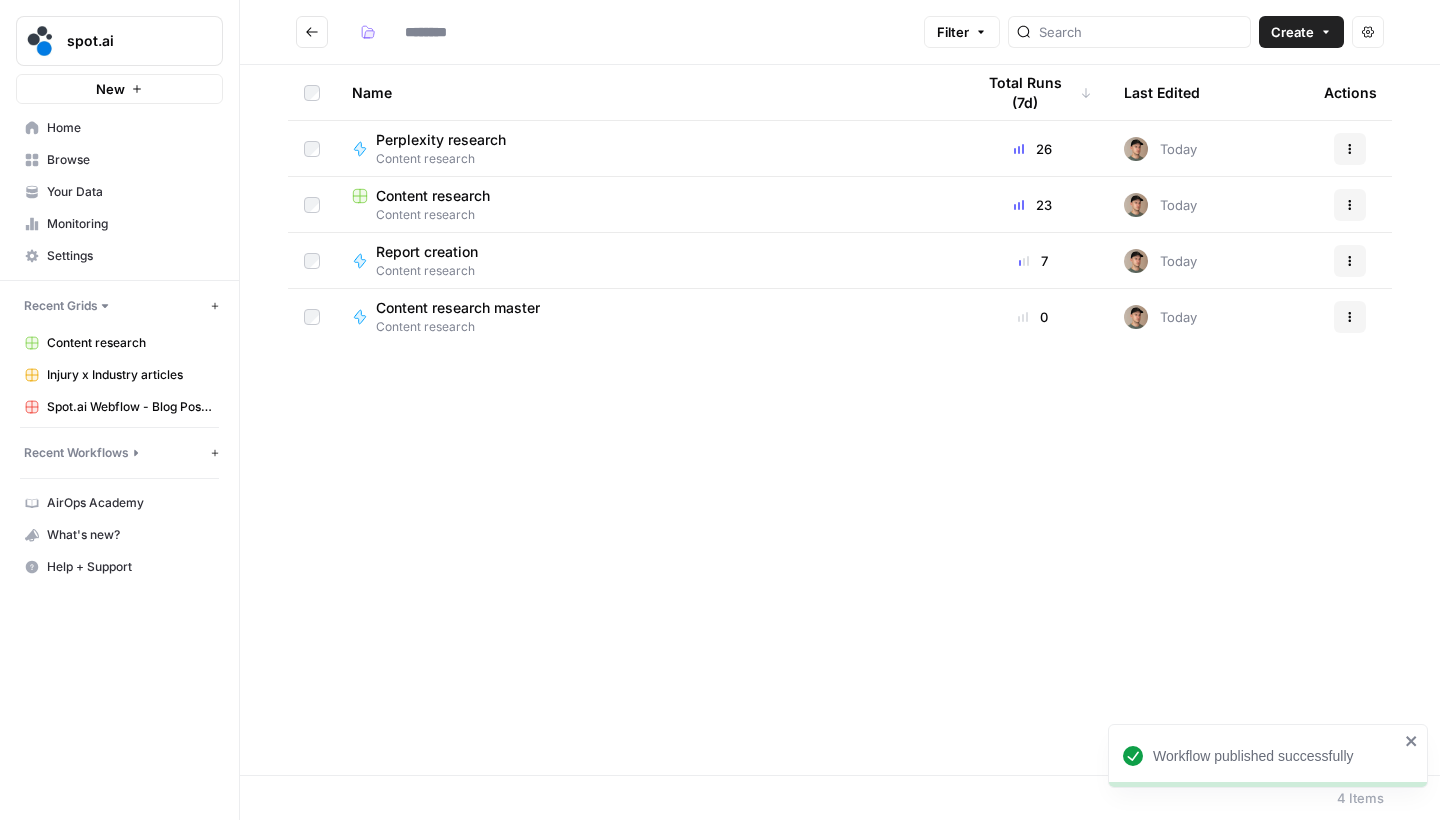 type on "**********" 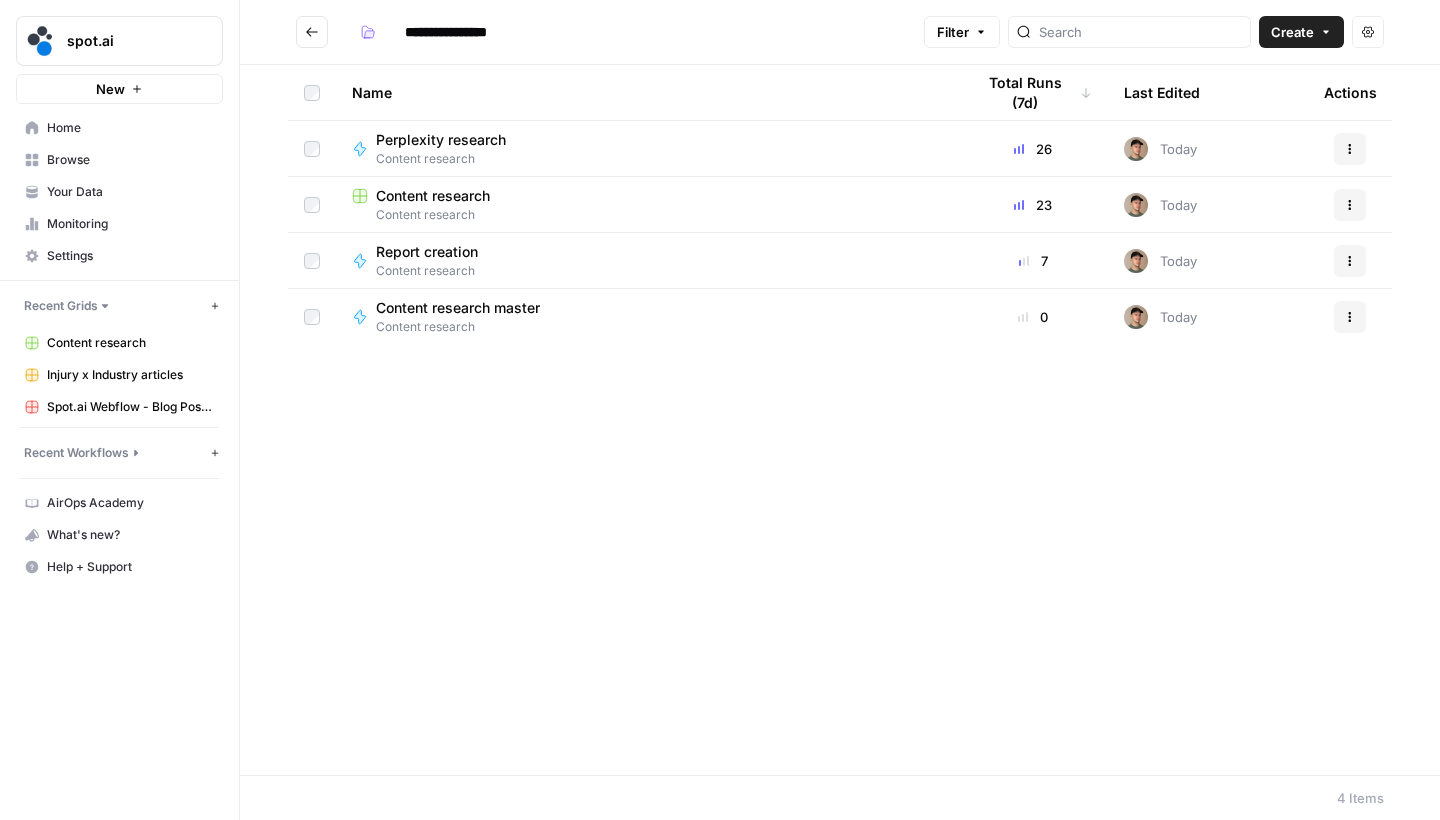 click on "Report creation" at bounding box center (427, 252) 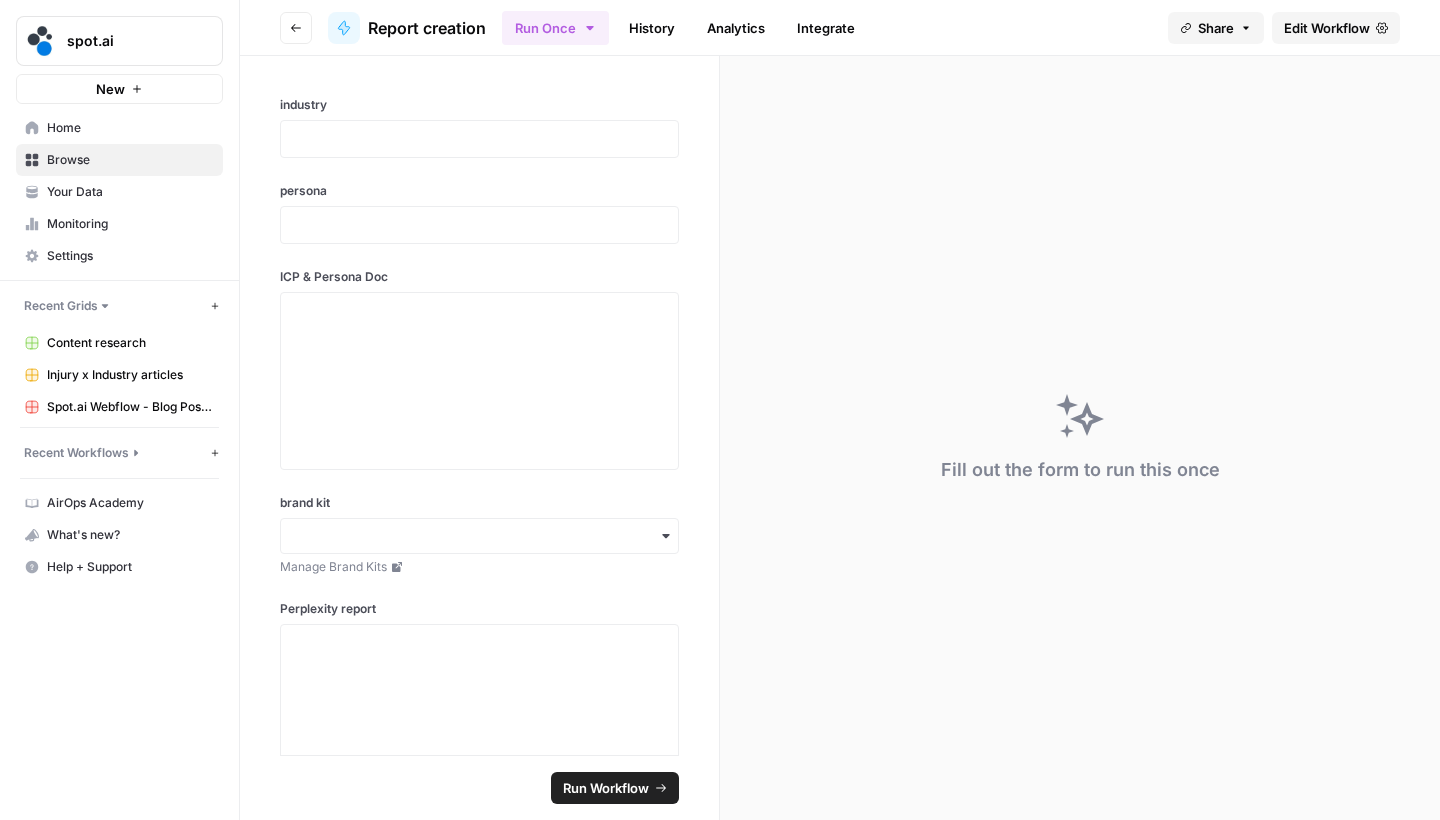 click on "Edit Workflow" at bounding box center [1327, 28] 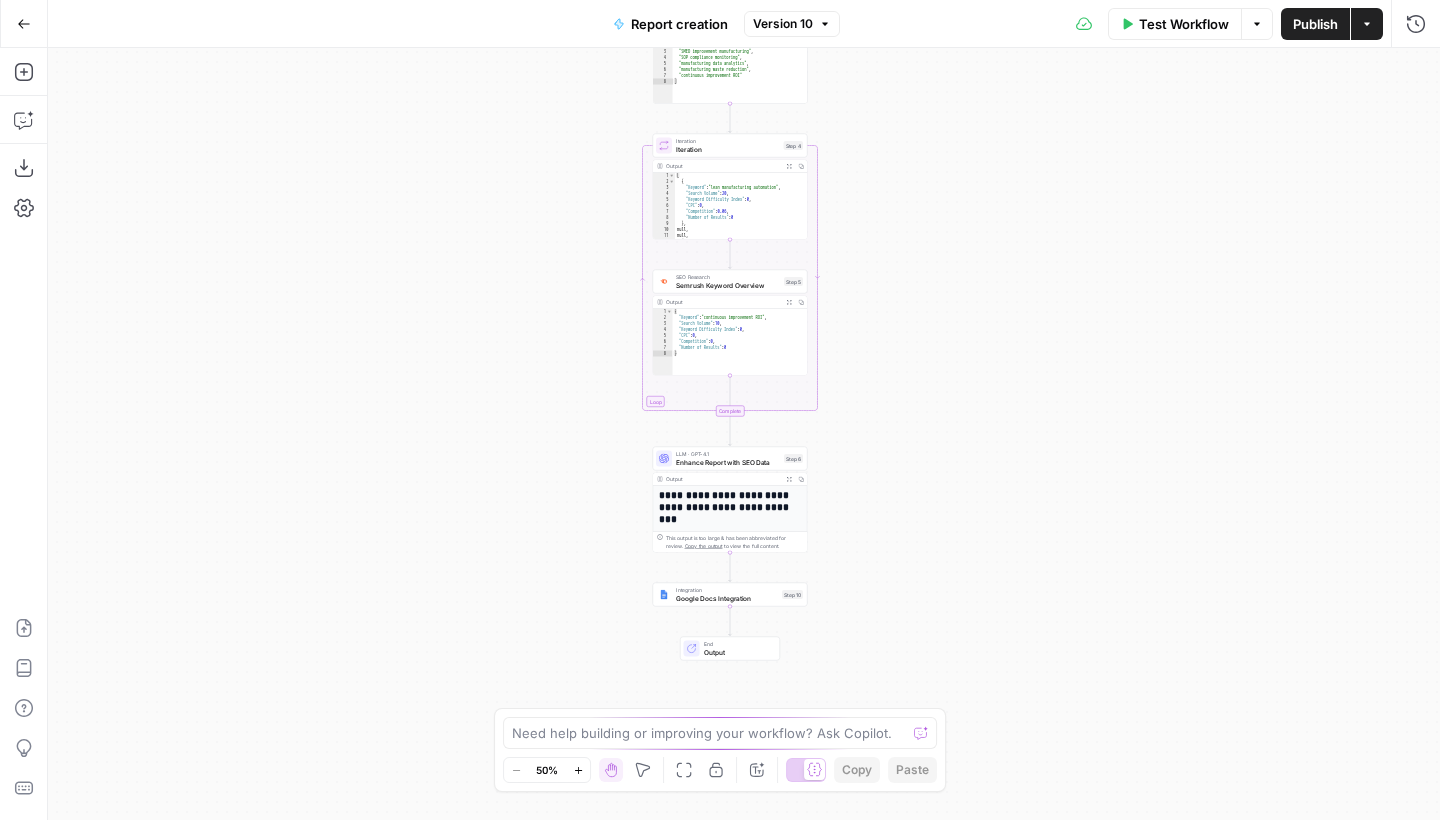 drag, startPoint x: 943, startPoint y: 500, endPoint x: 925, endPoint y: 282, distance: 218.74185 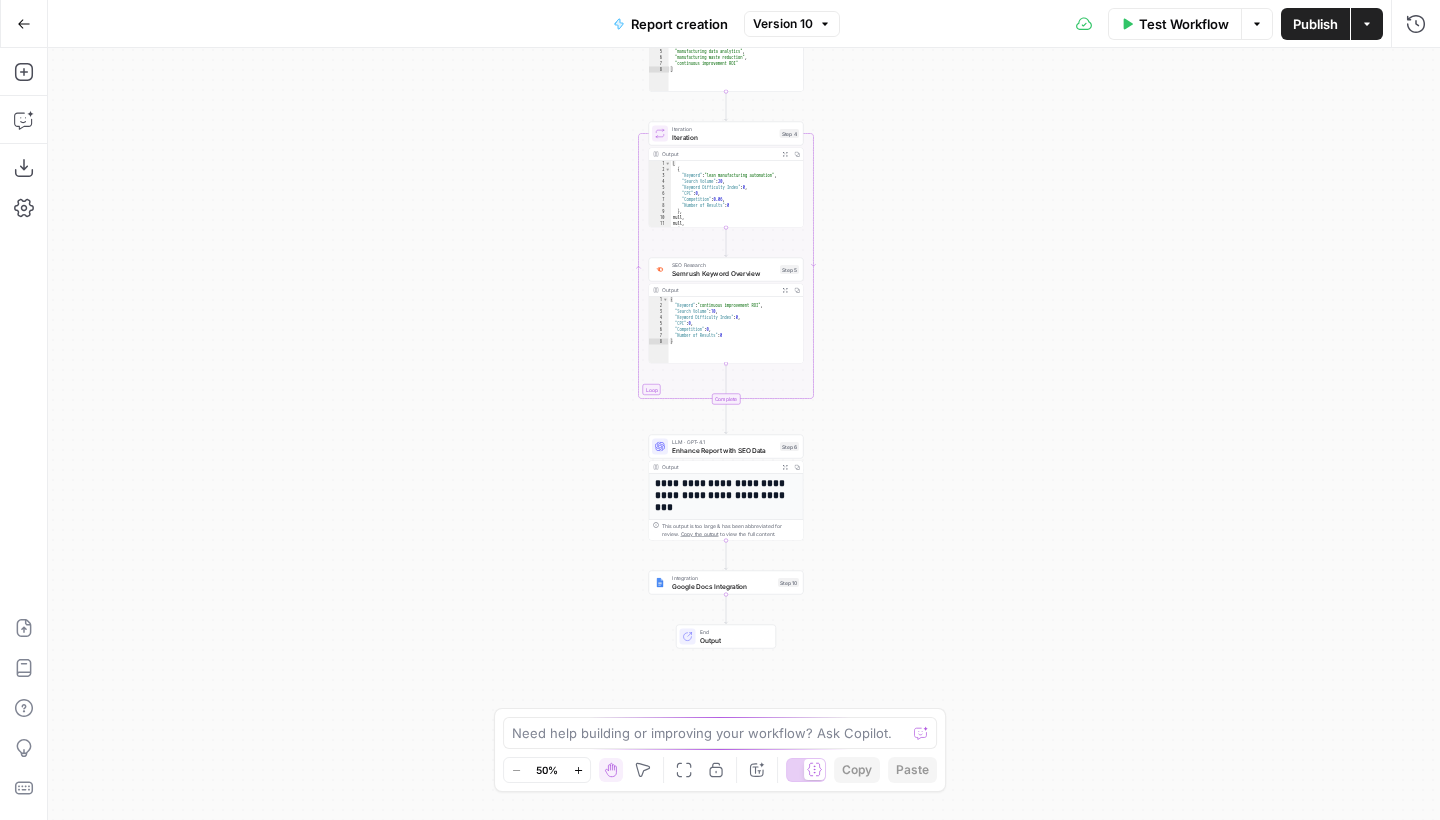 click on "Enhance Report with SEO Data" at bounding box center [724, 450] 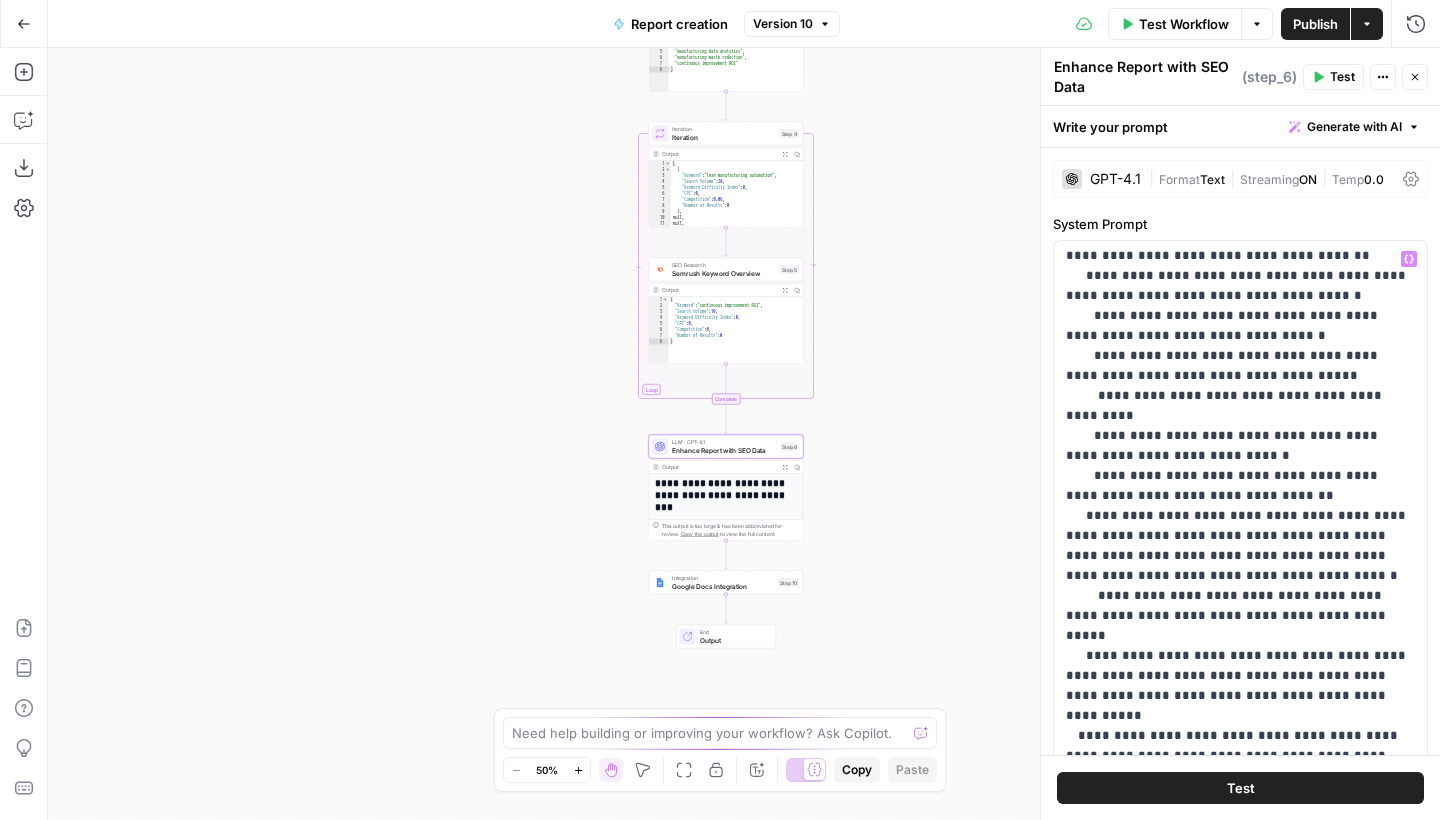 scroll, scrollTop: 601, scrollLeft: 0, axis: vertical 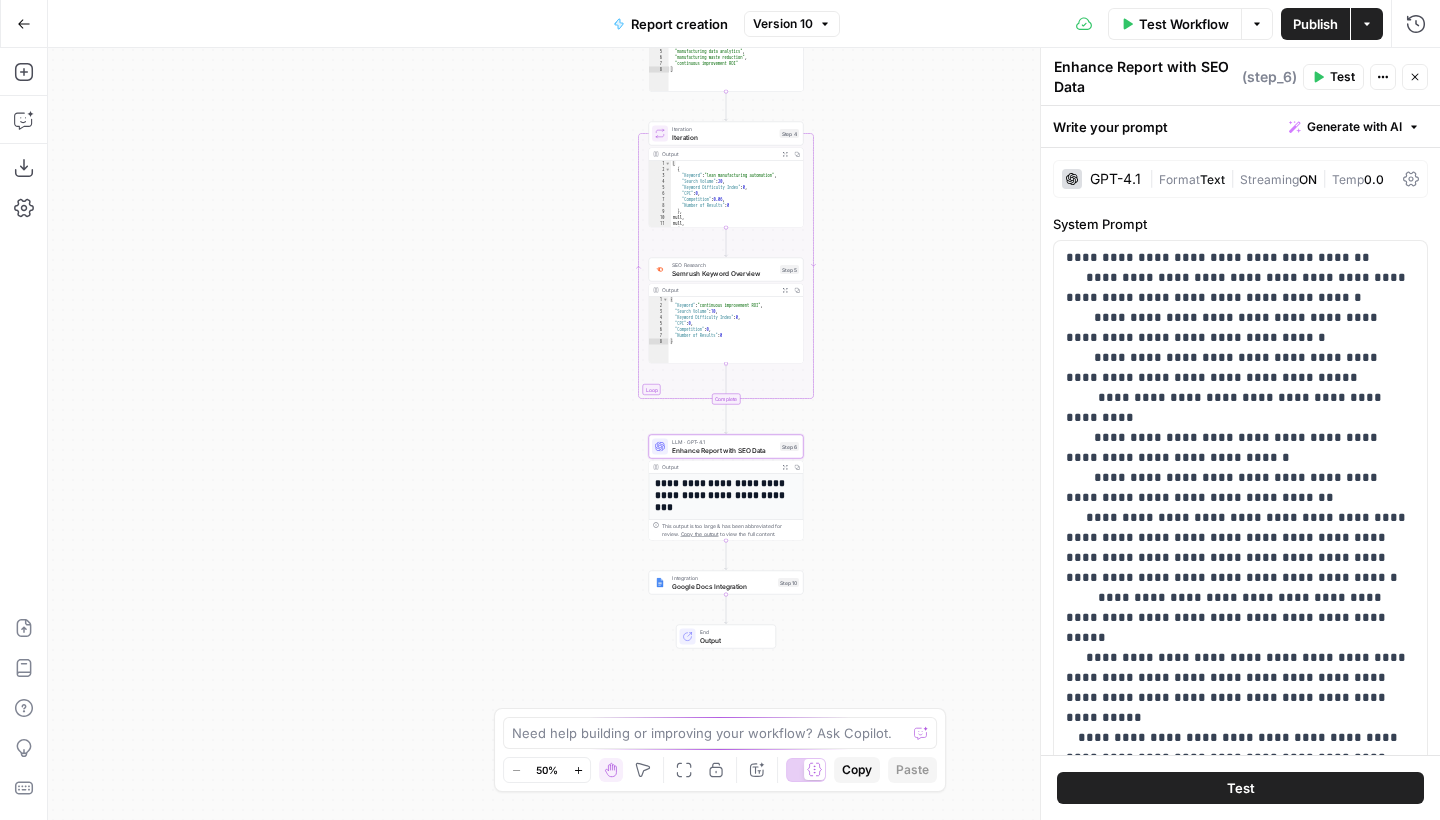 click on "Integration Google Docs Integration Step 10 Copy step Delete step Add Note Test" at bounding box center [726, 583] 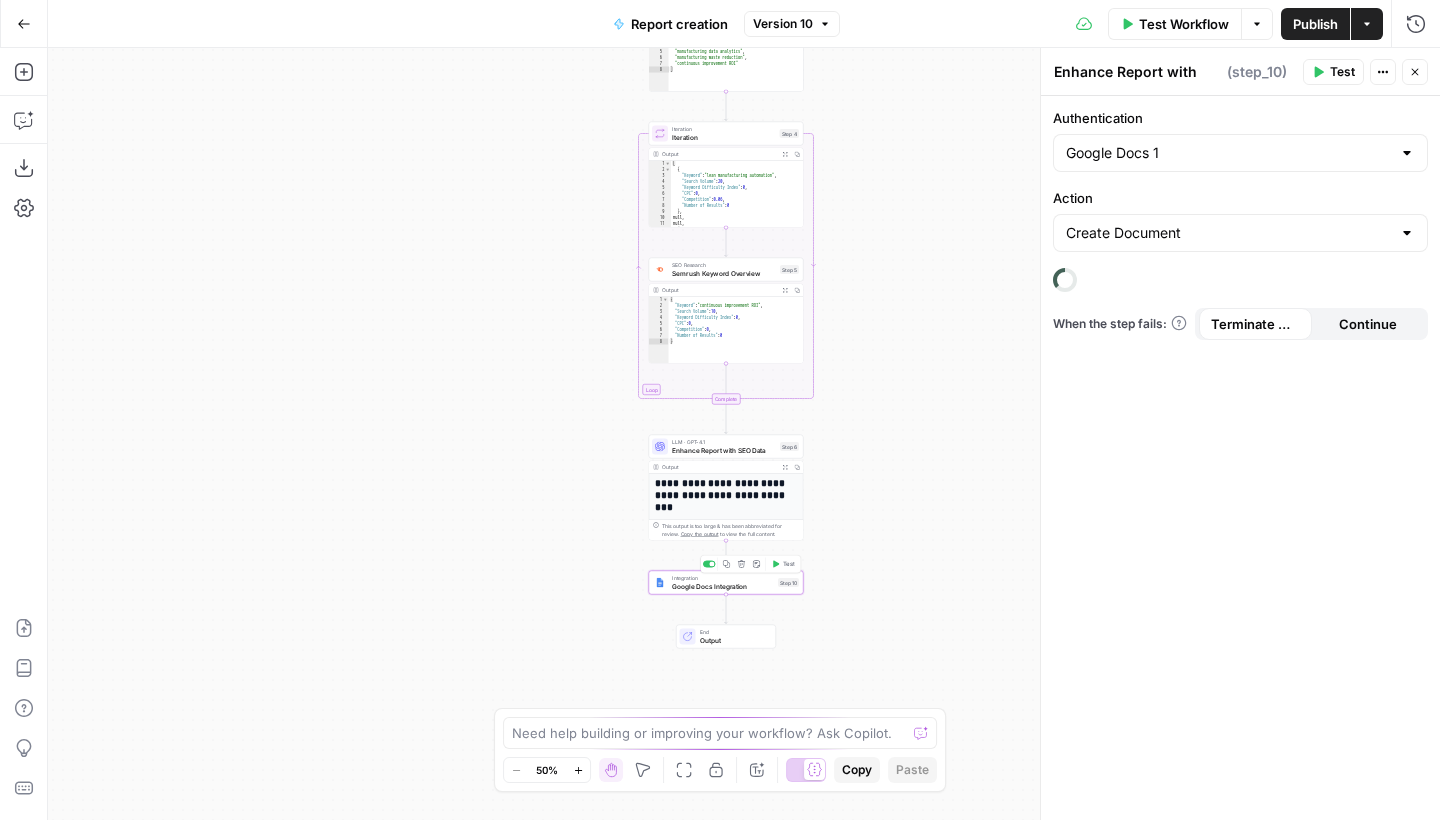 type on "Google Docs Integration" 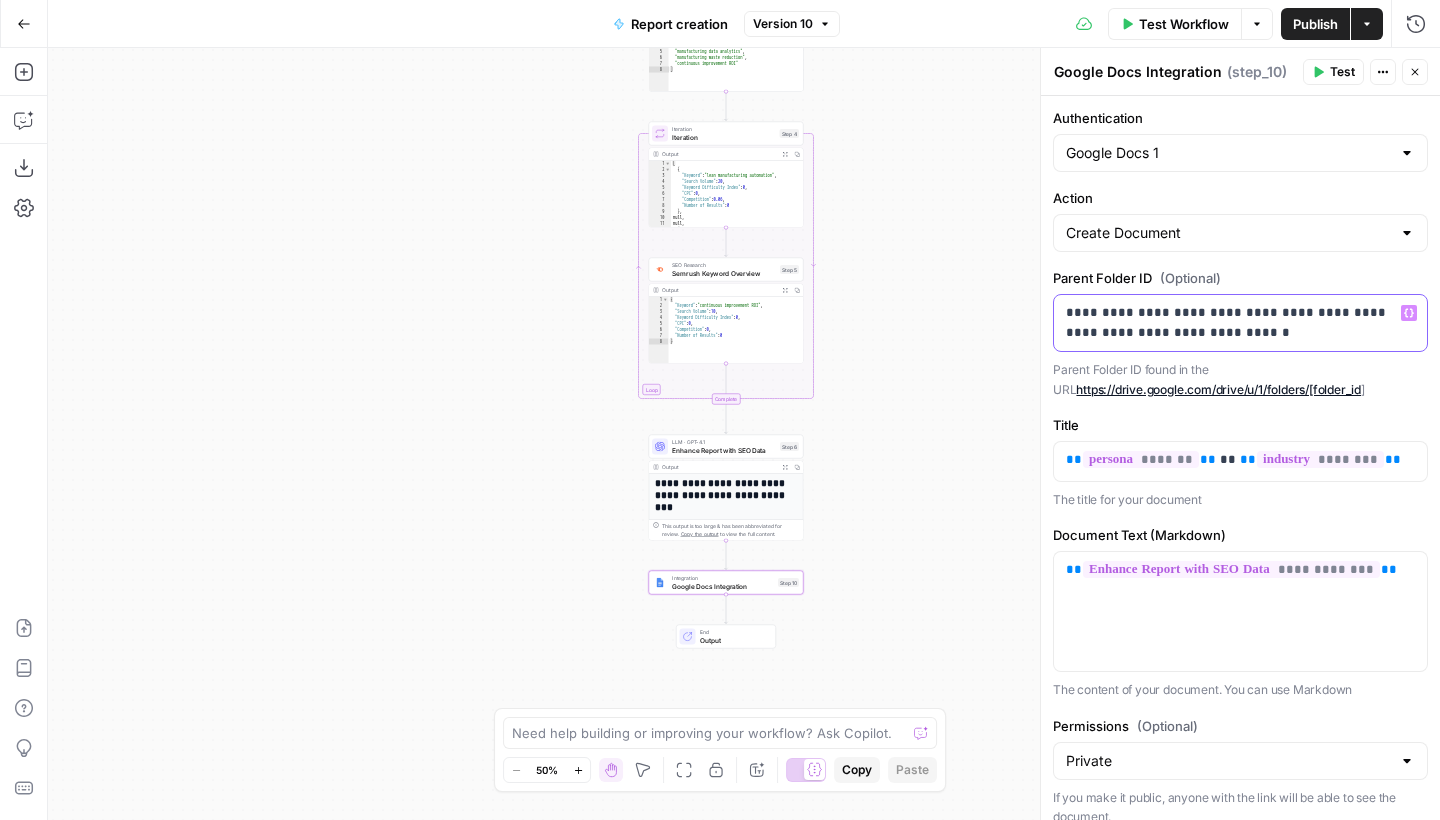 click on "**********" at bounding box center [1240, 323] 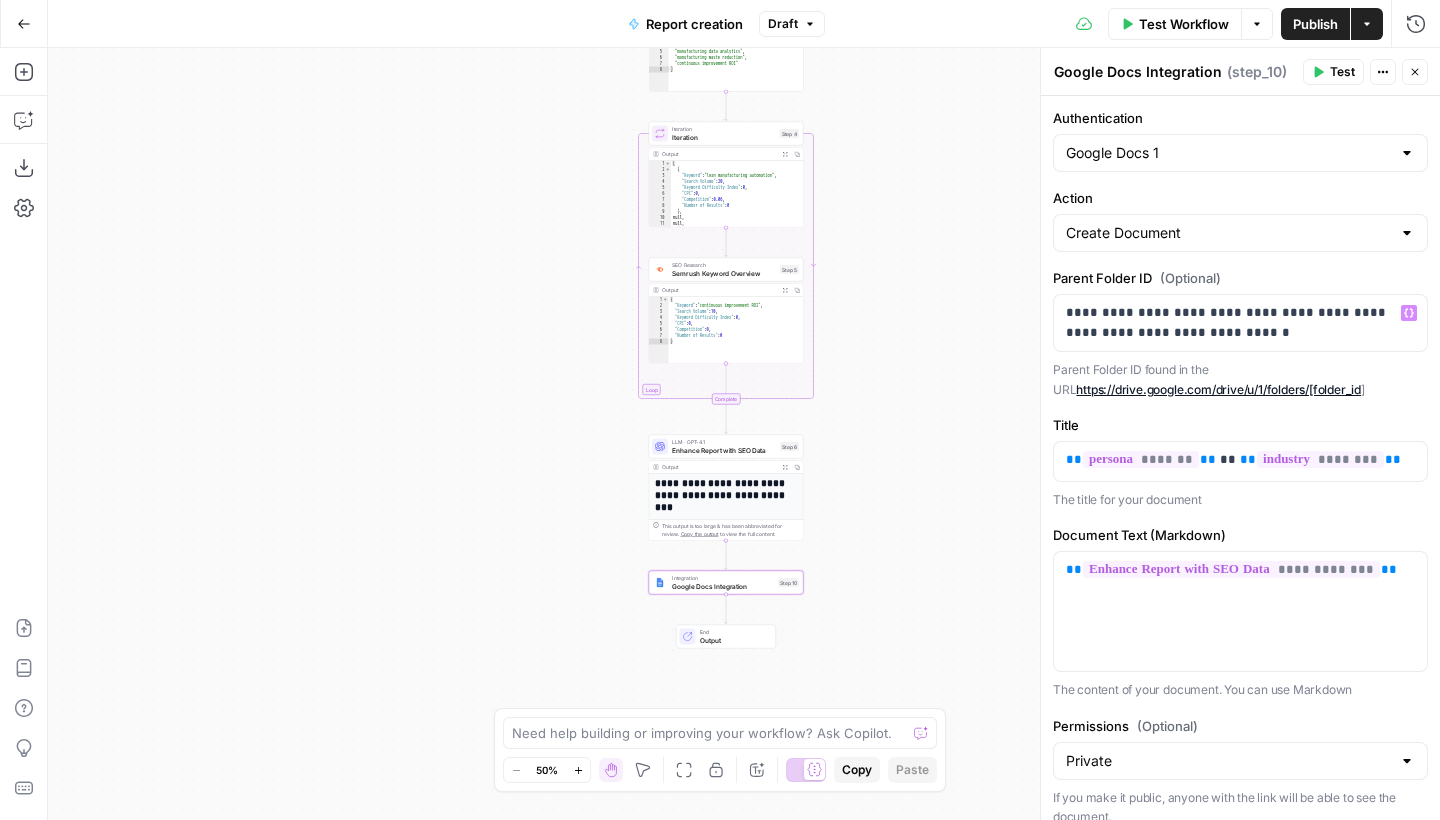 click on "**********" at bounding box center (744, 434) 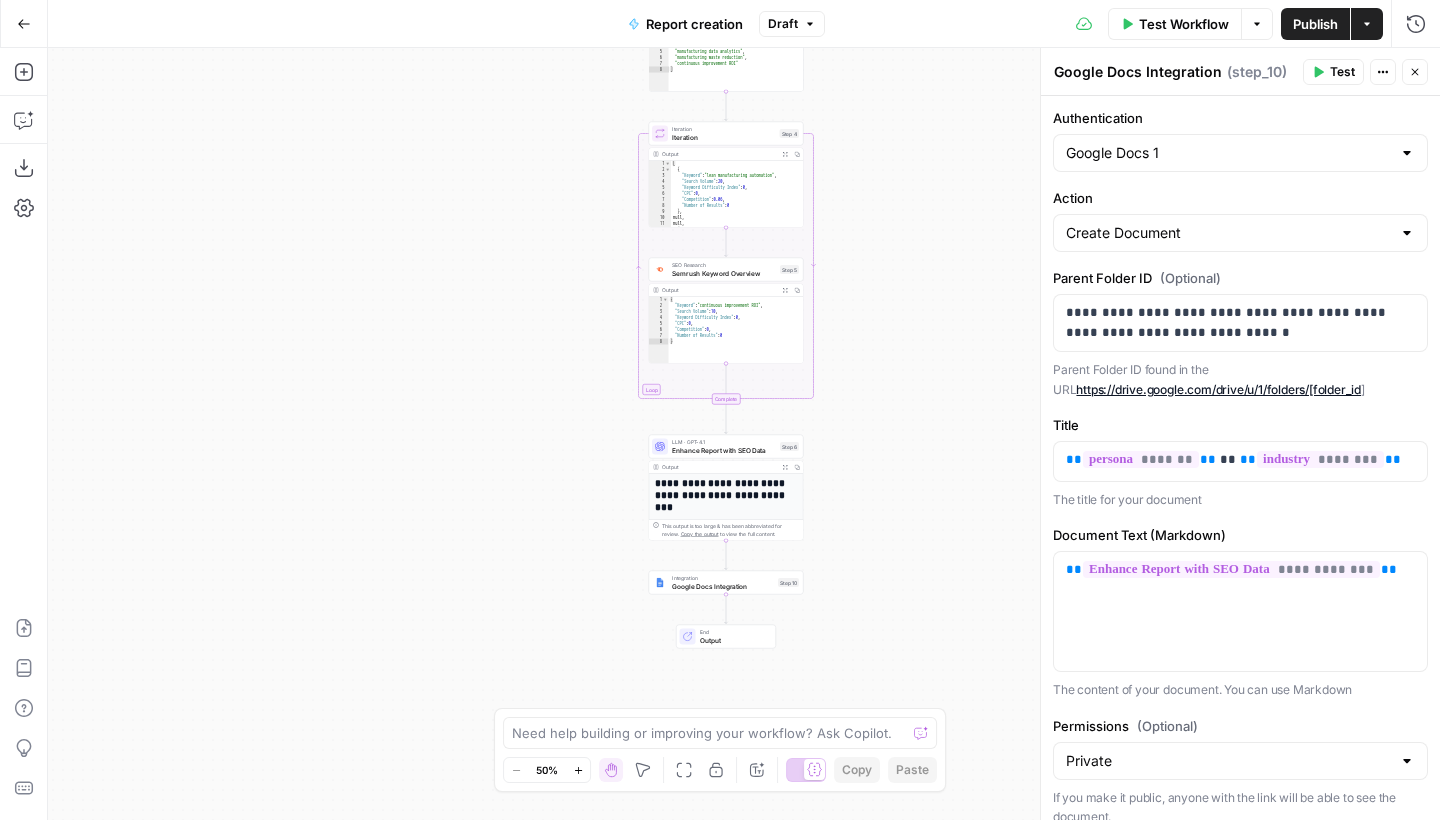 click on "Close" at bounding box center (1415, 72) 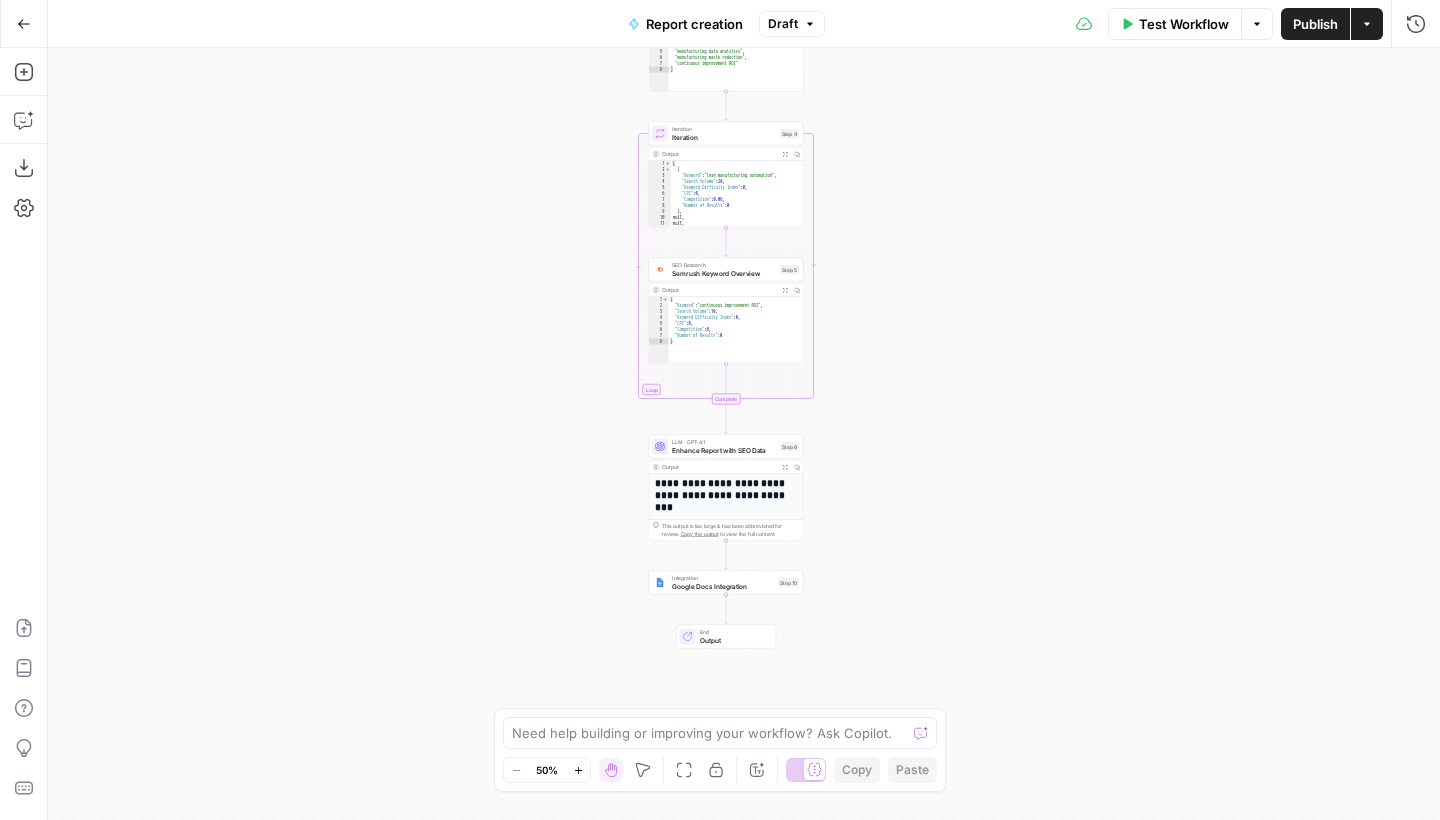 click on "LLM · GPT-4.1 Enhance Report with SEO Data Step 6 Copy step Delete step Add Note Test" at bounding box center [726, 447] 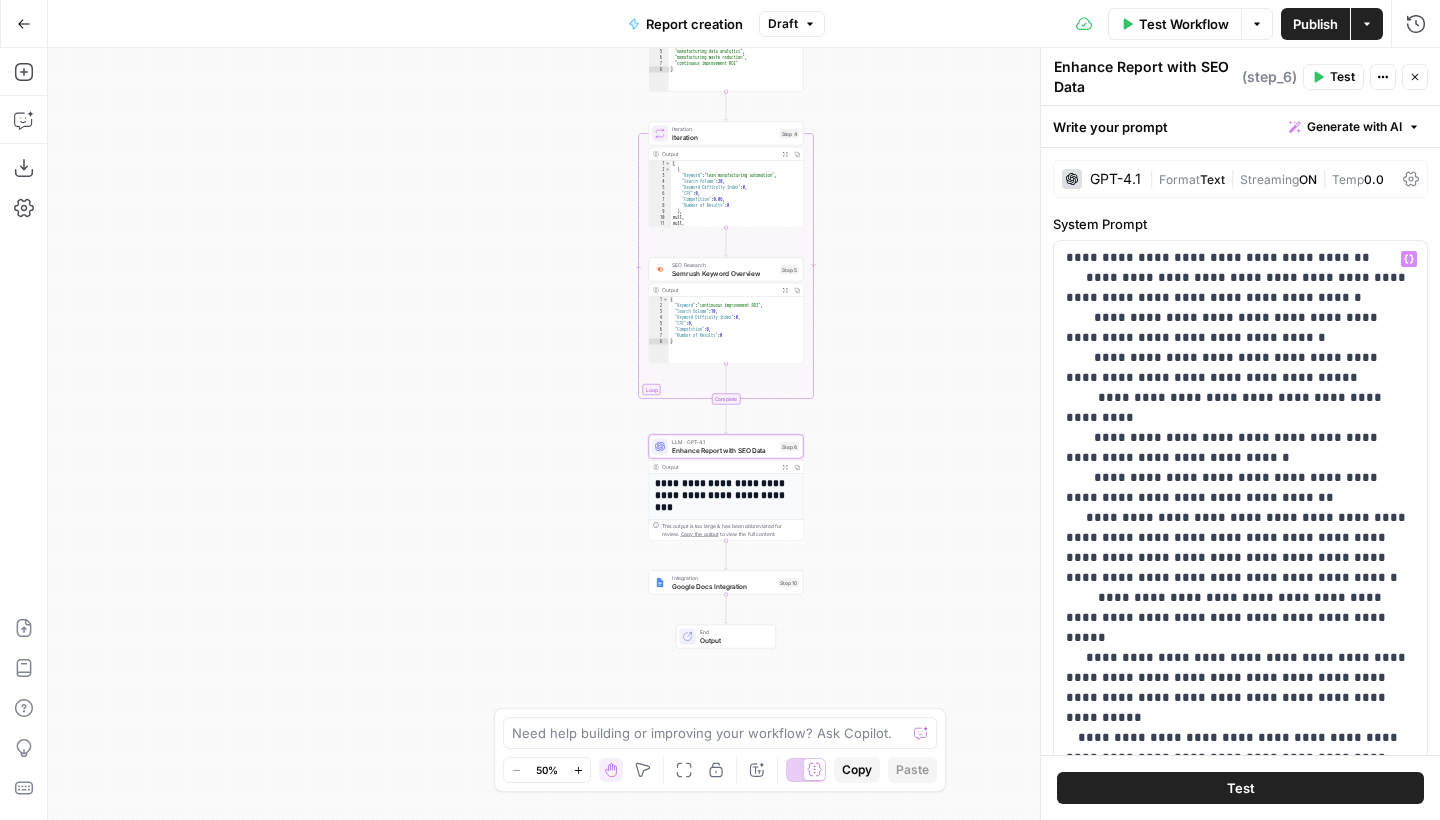 scroll, scrollTop: 615, scrollLeft: 0, axis: vertical 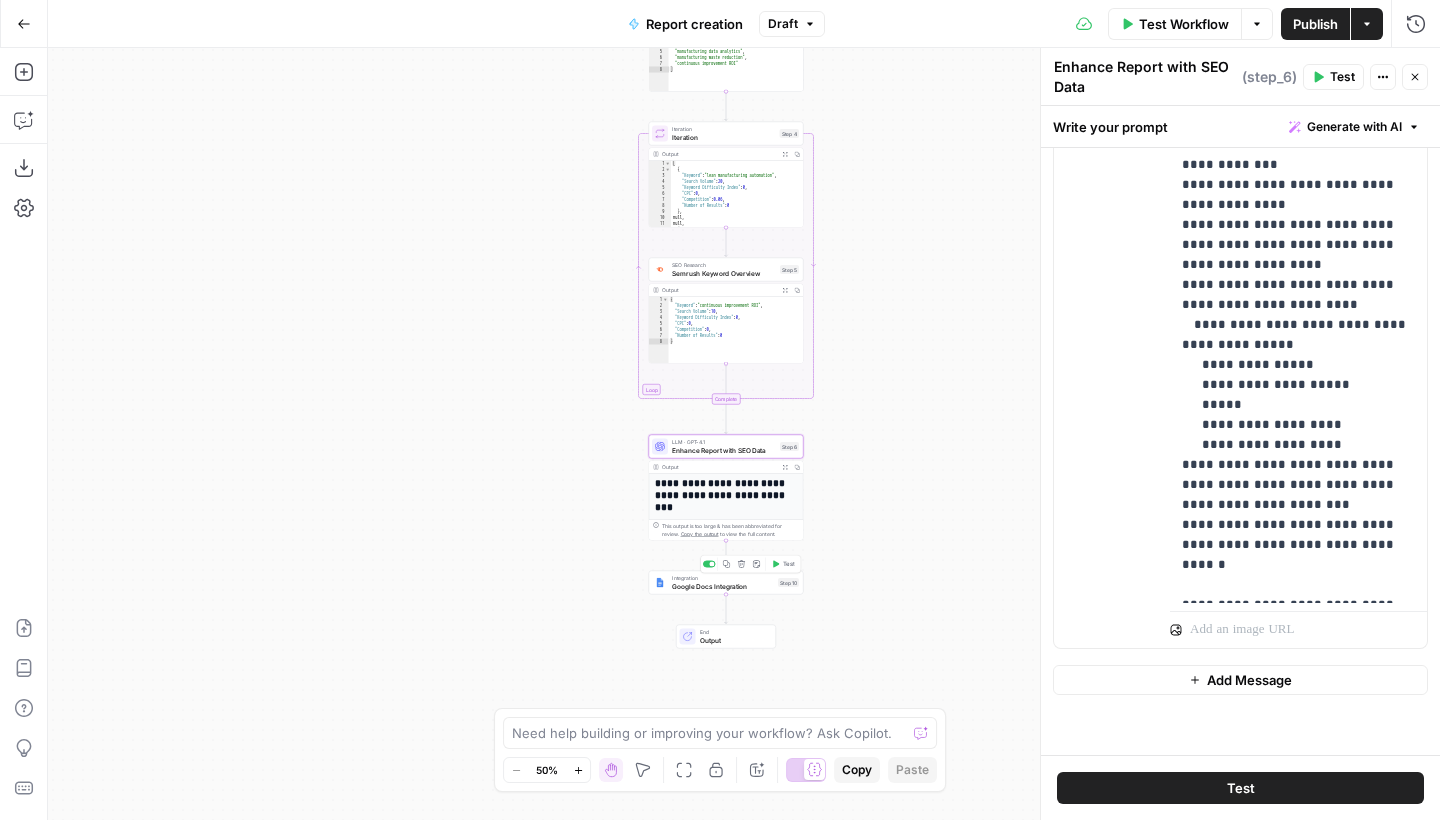 click on "Google Docs Integration" at bounding box center [723, 586] 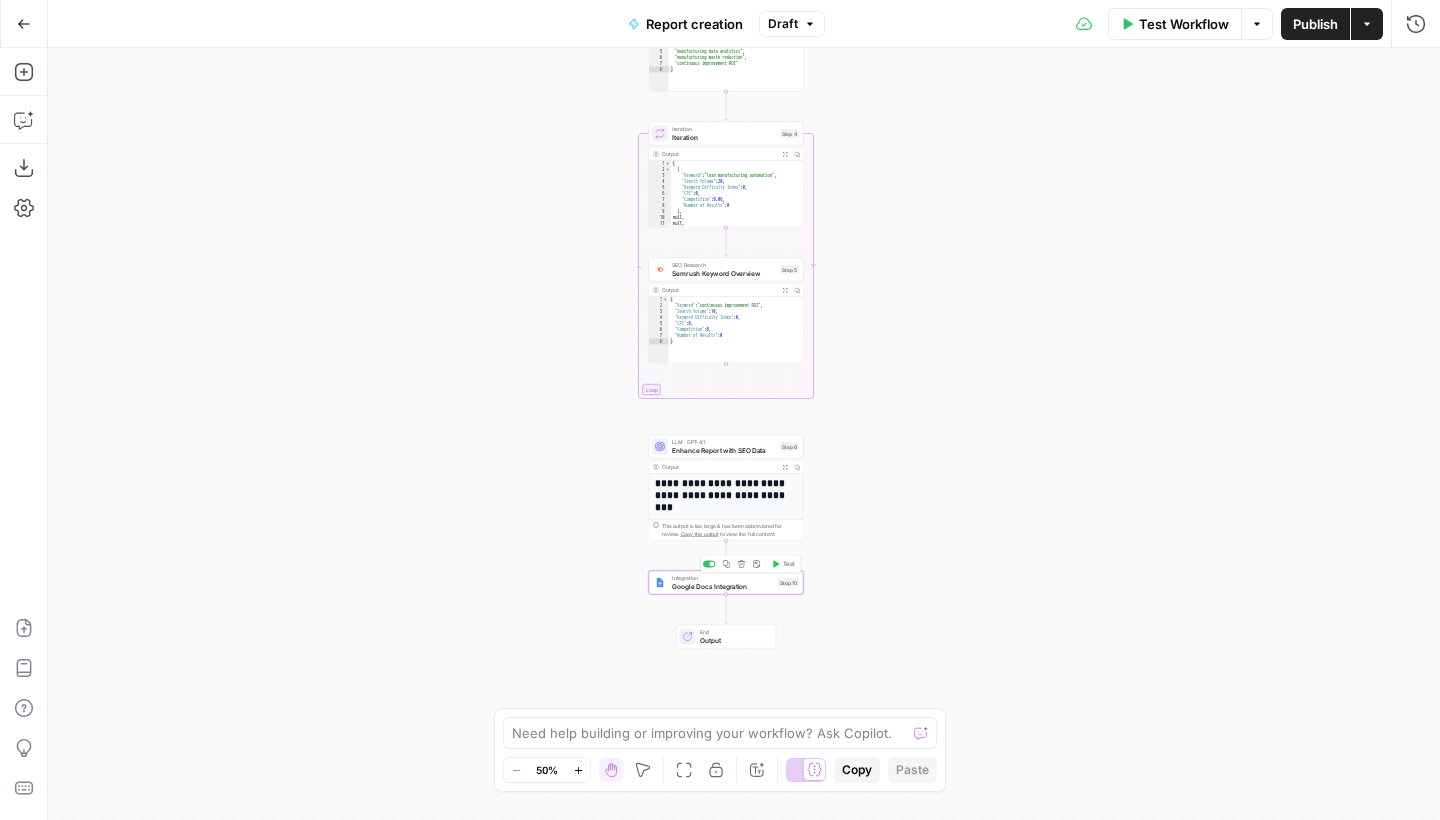 type on "Google Docs Integration" 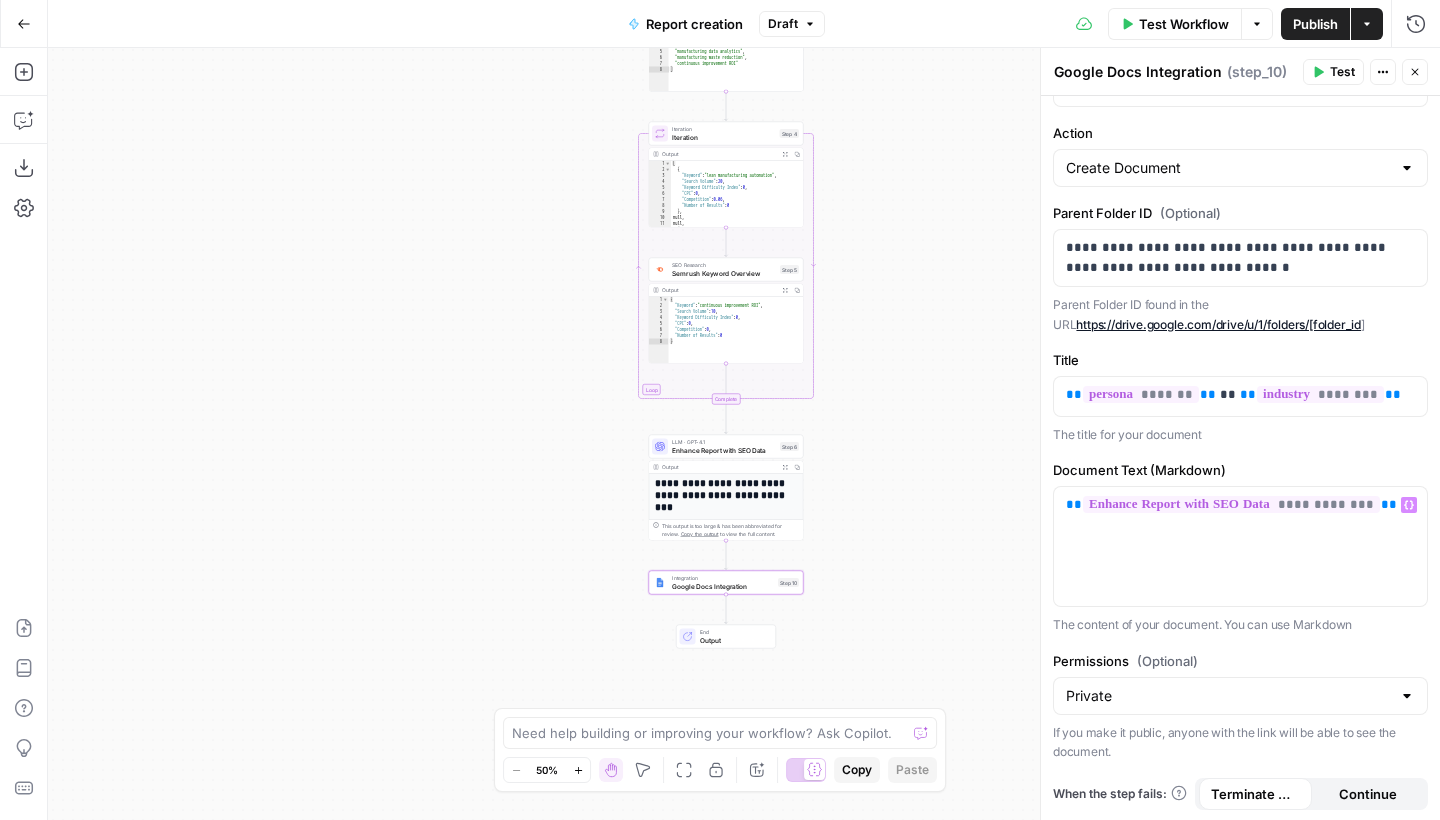scroll, scrollTop: 64, scrollLeft: 0, axis: vertical 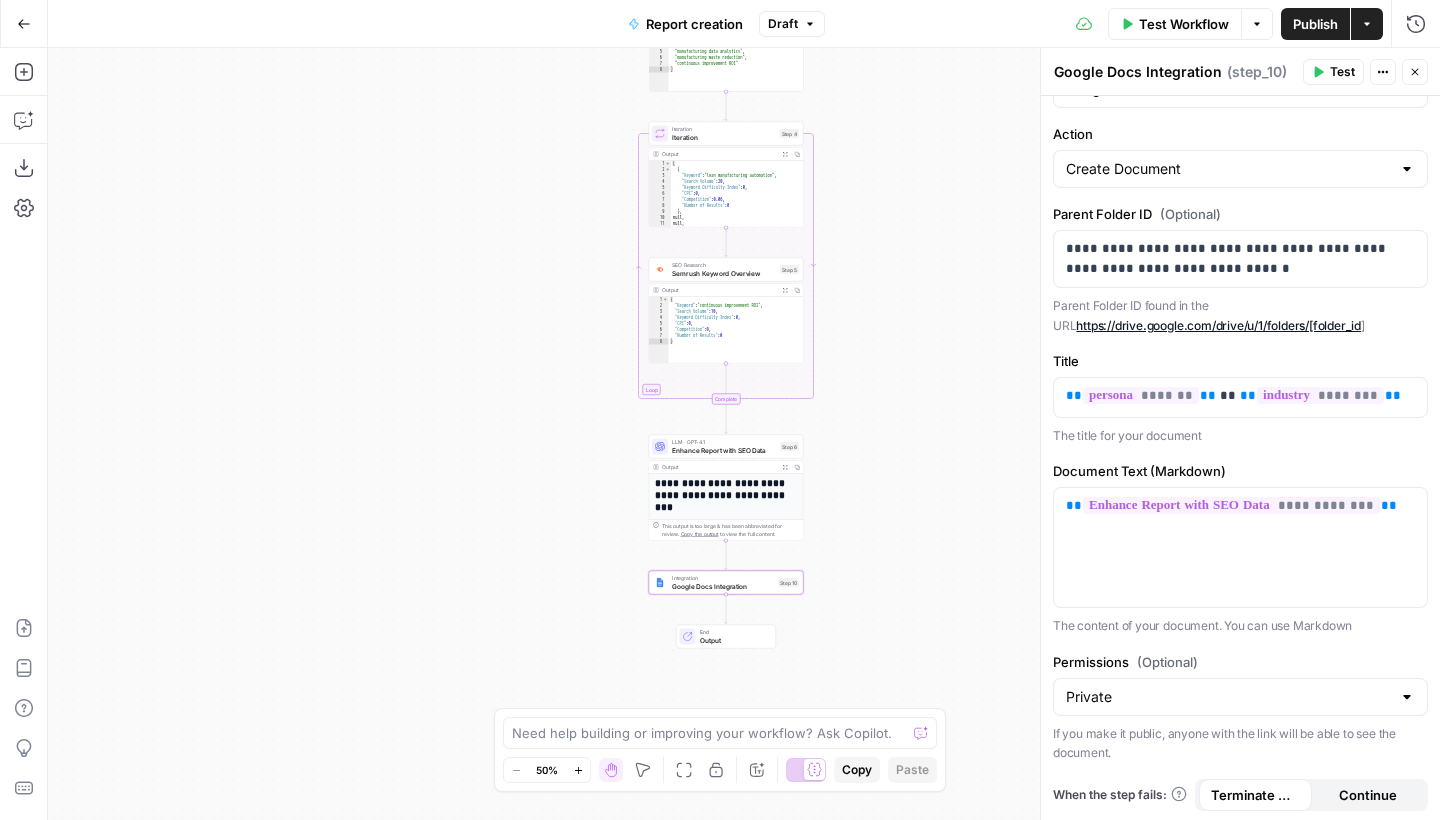 click on "Publish" at bounding box center [1315, 24] 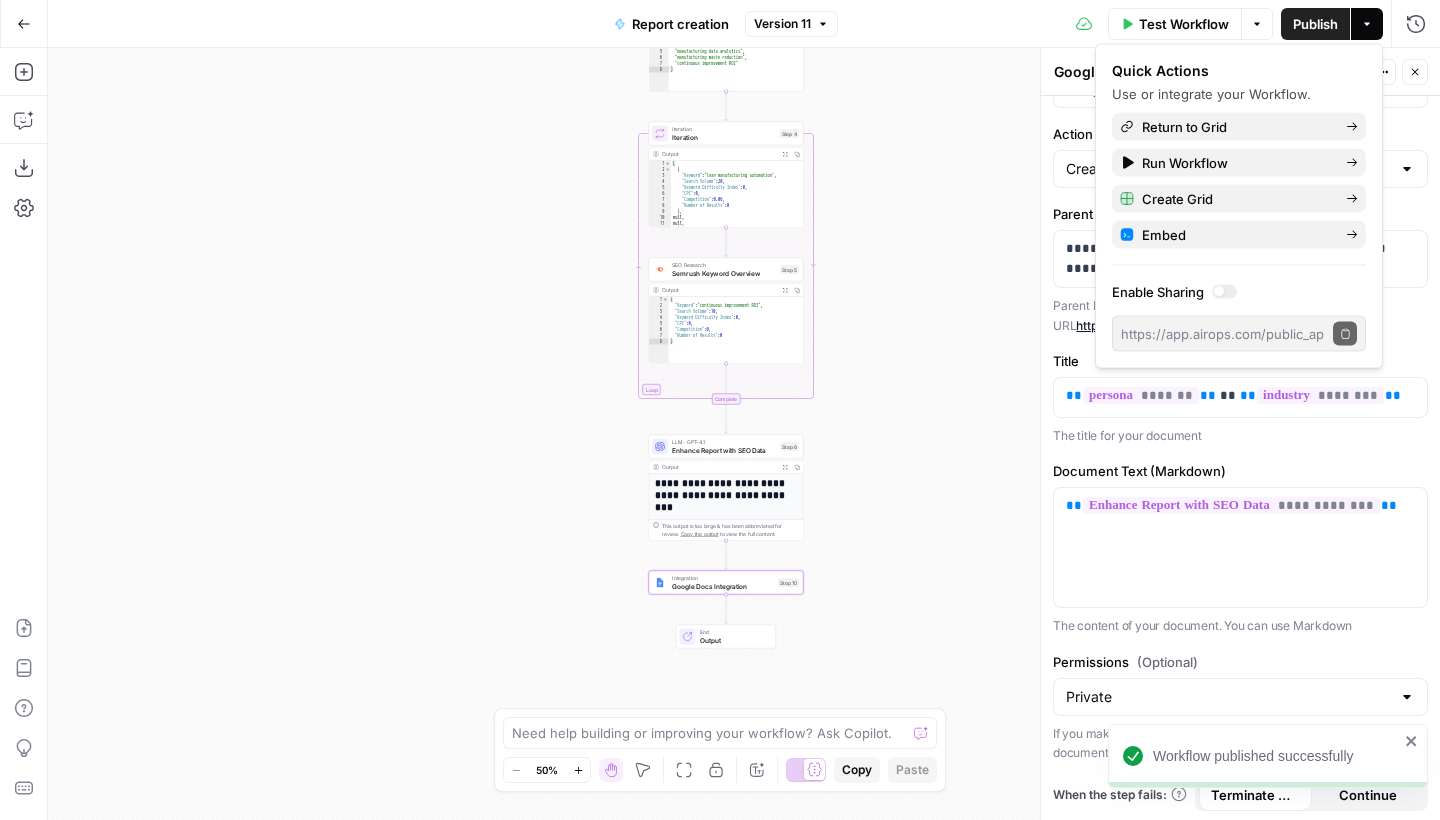 click 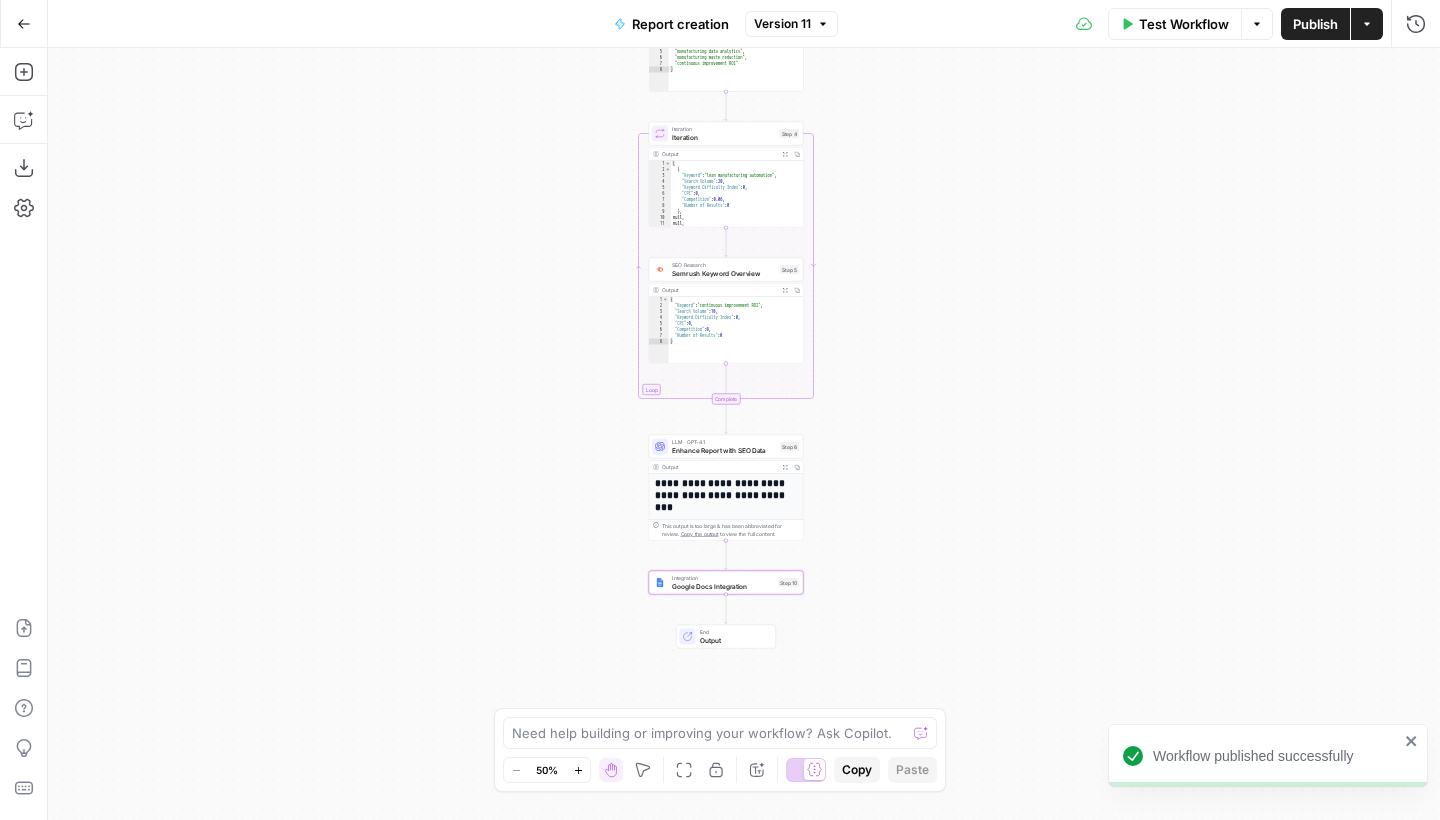 click on "Go Back" at bounding box center (24, 24) 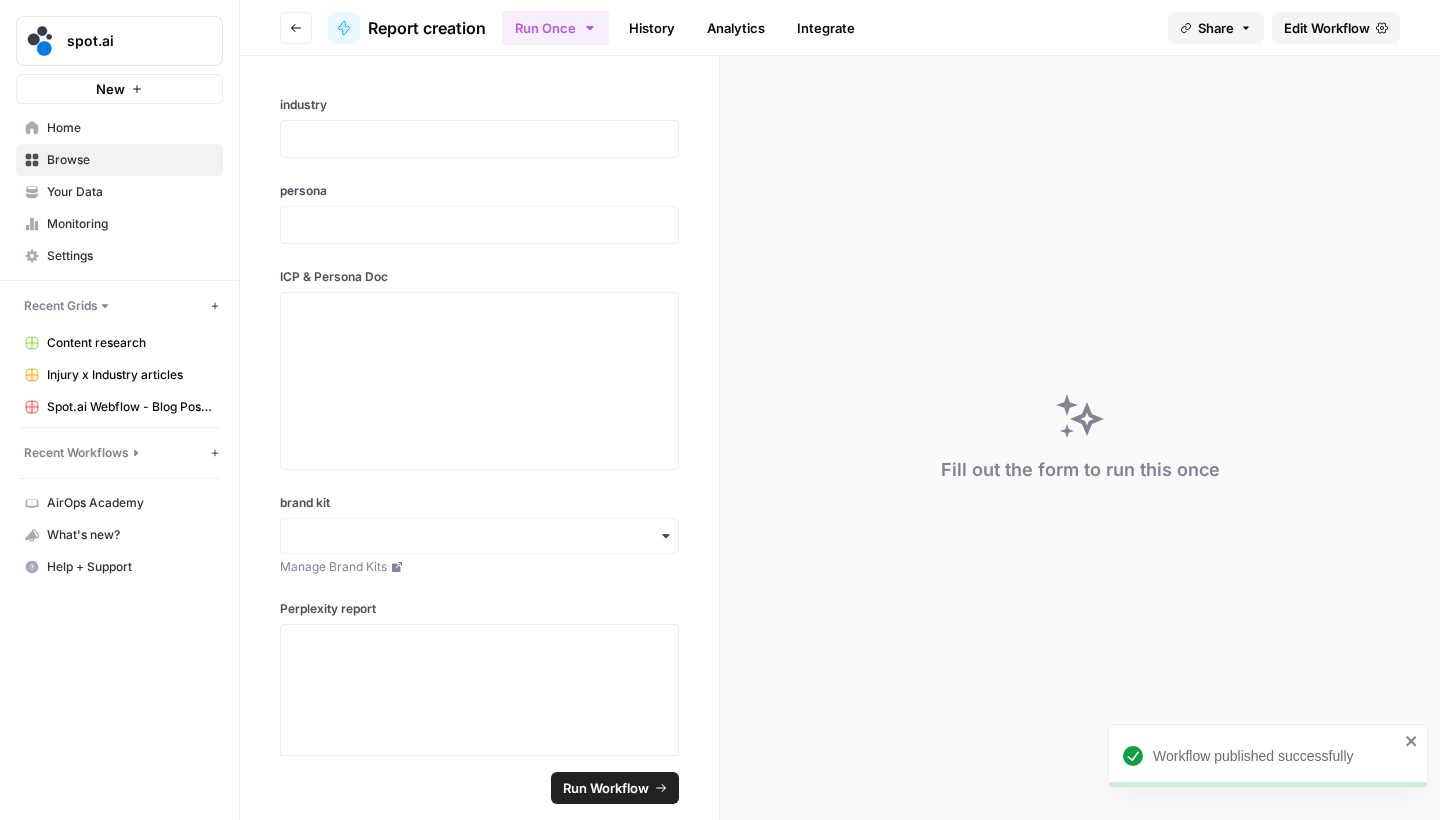 click on "Go back" at bounding box center [296, 28] 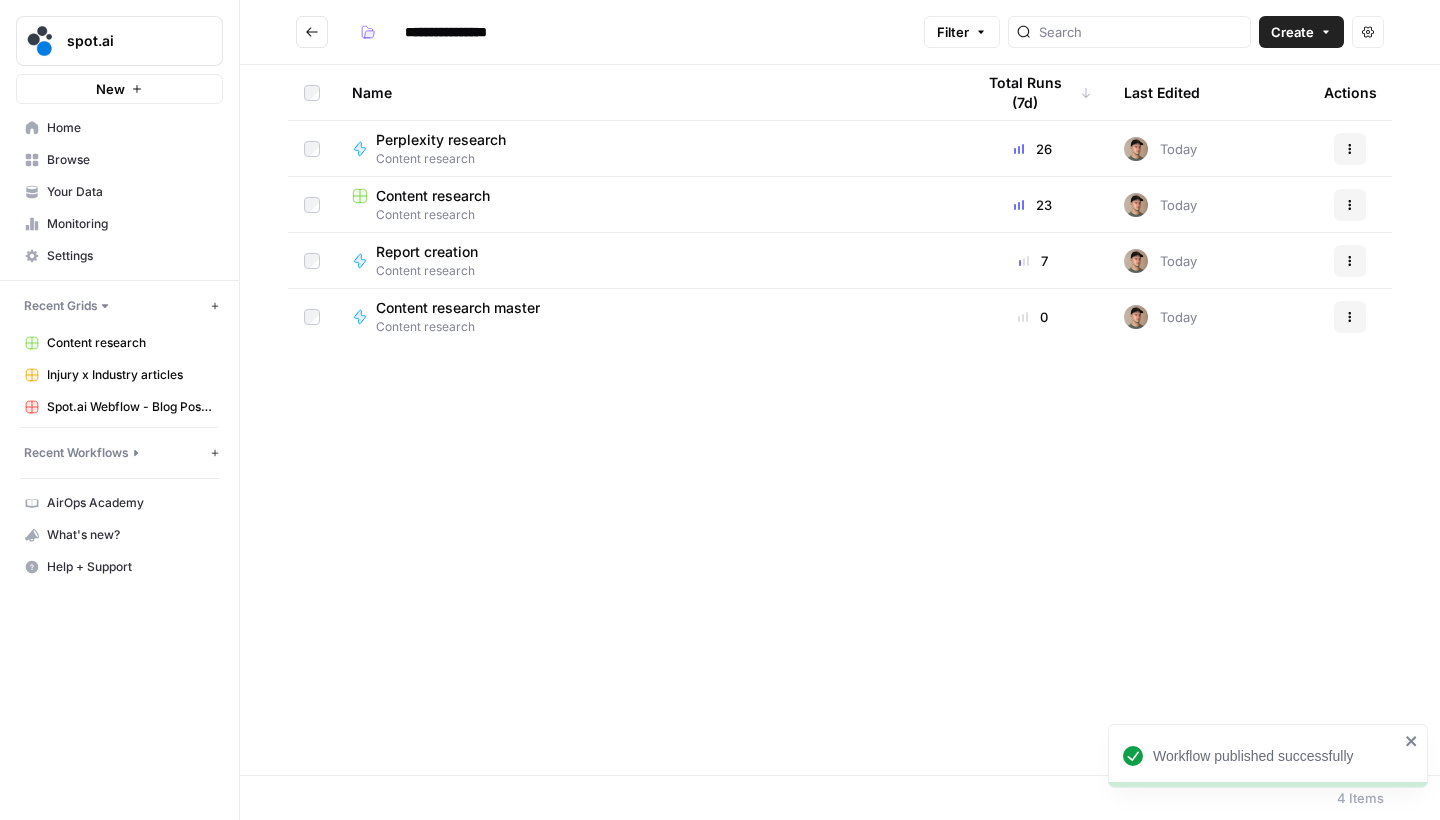 type on "**********" 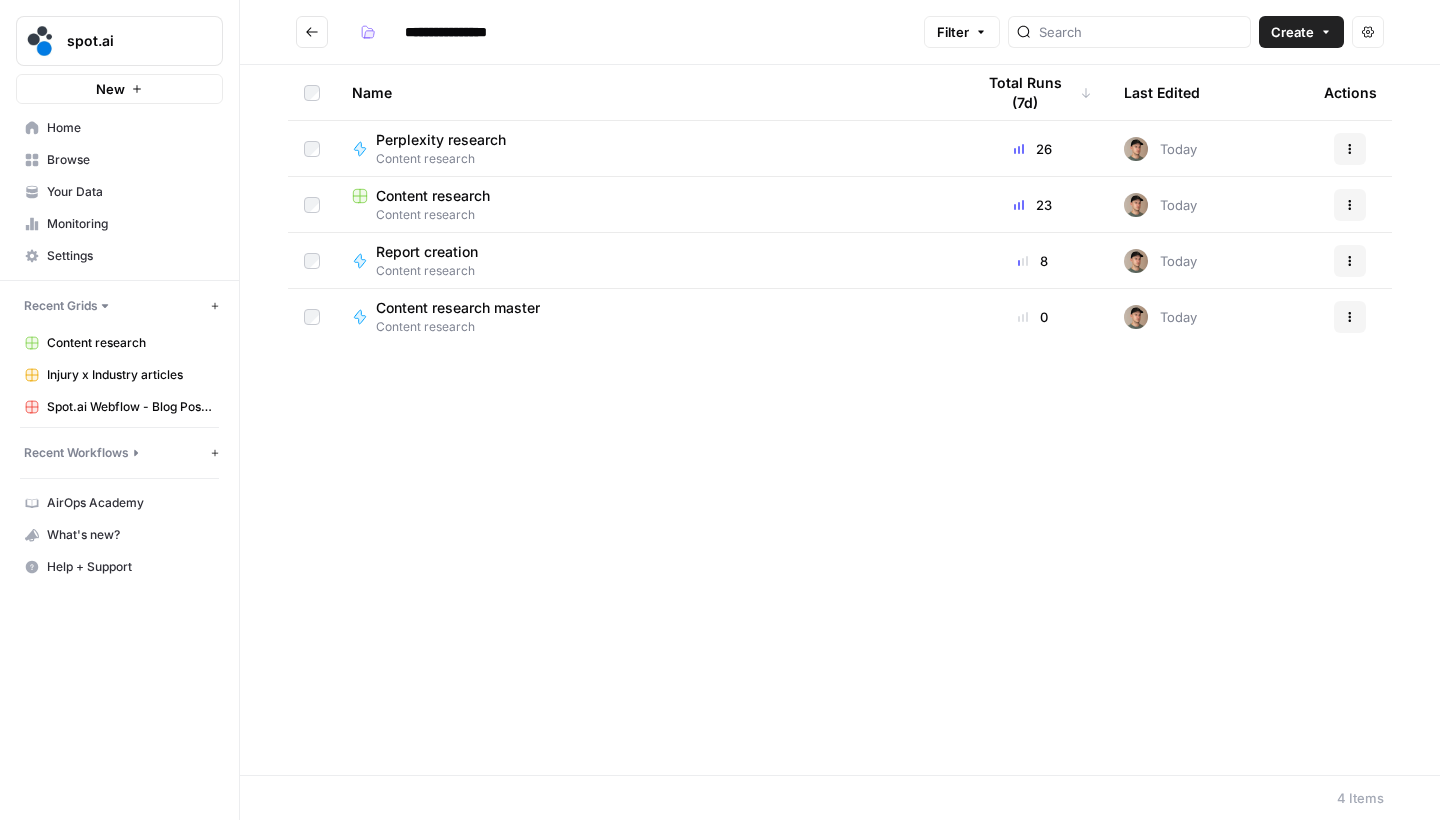 click on "Report creation" at bounding box center (427, 252) 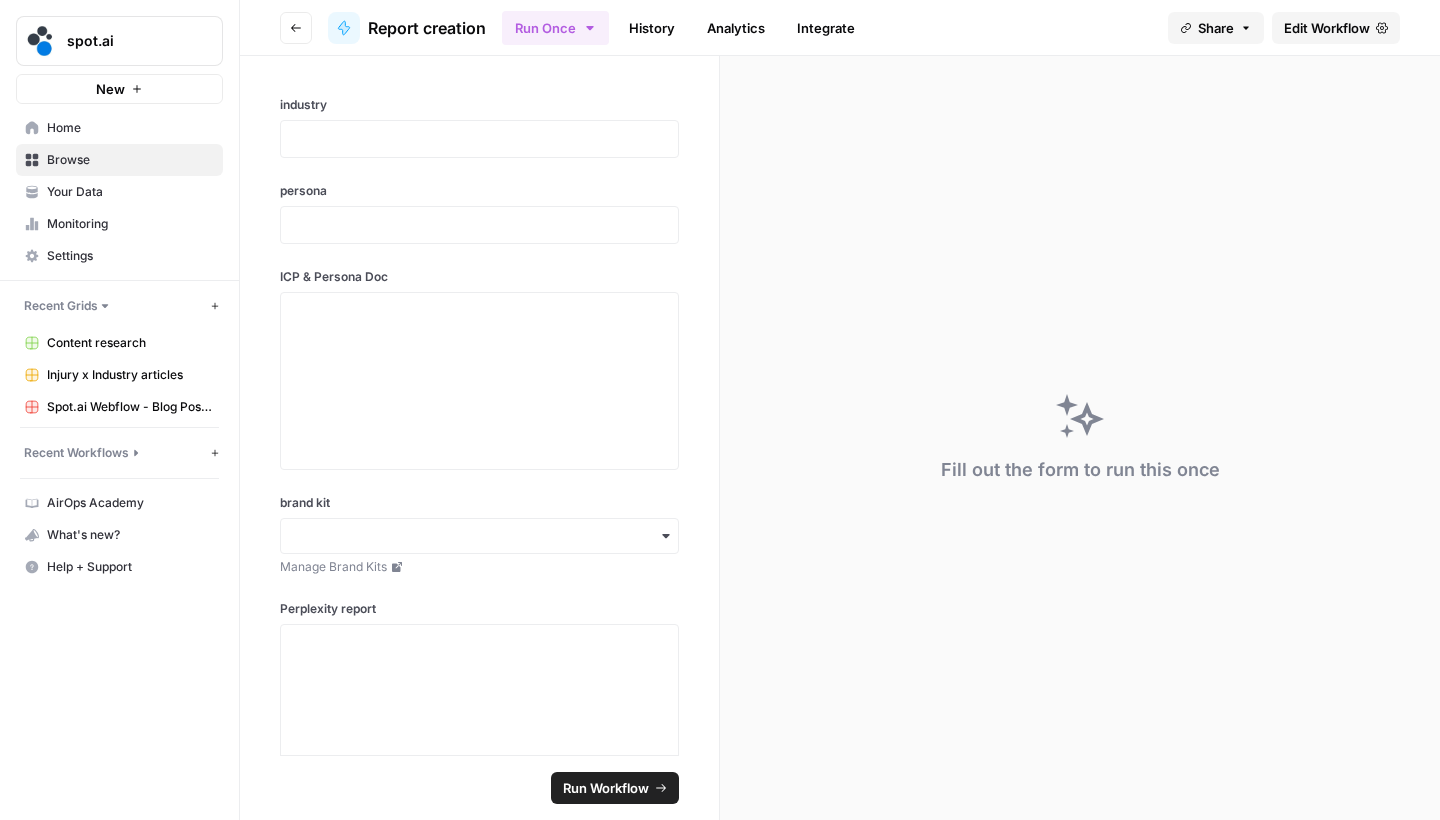 click on "Edit Workflow" at bounding box center [1327, 28] 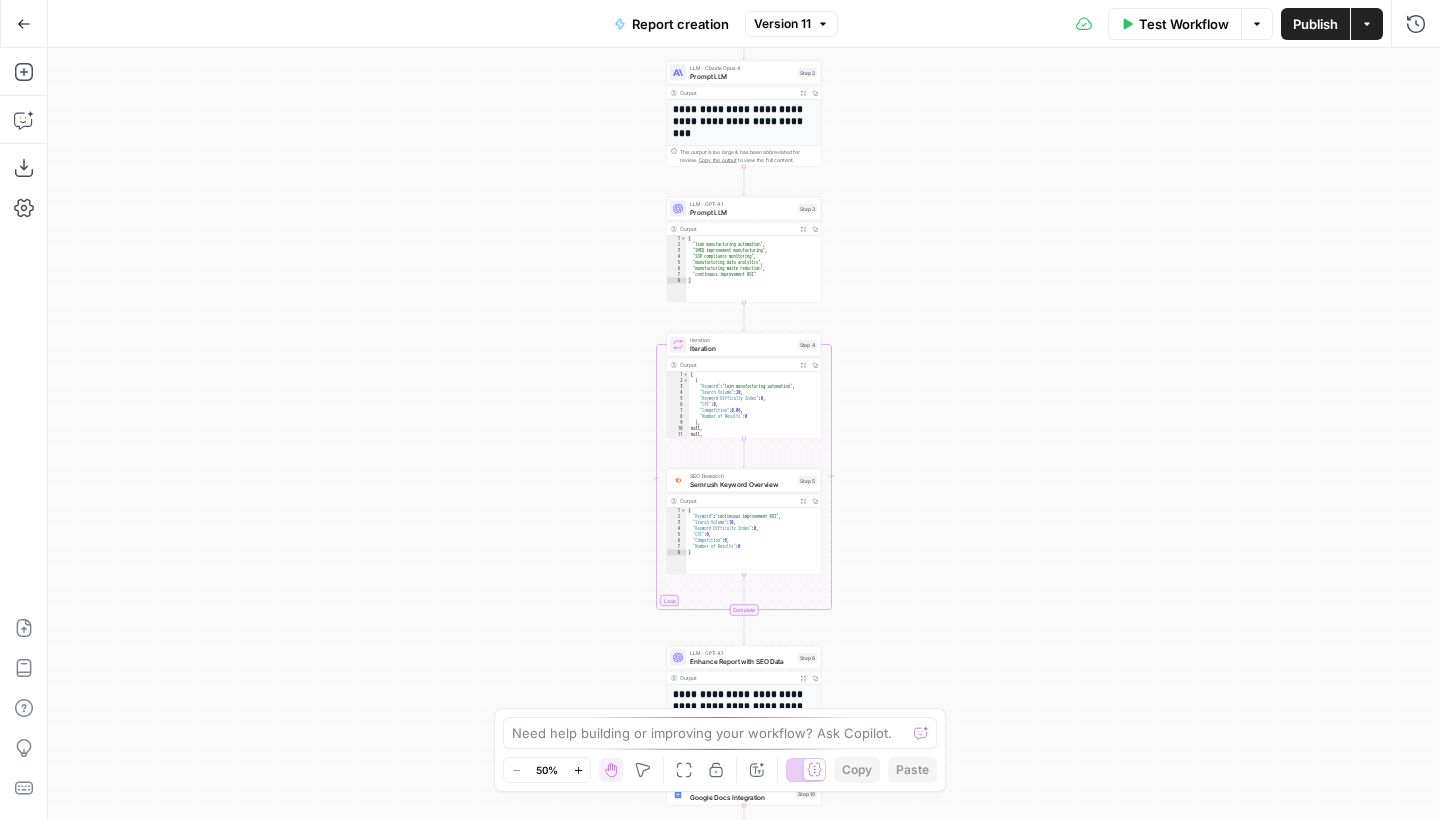 drag, startPoint x: 892, startPoint y: 561, endPoint x: 906, endPoint y: 153, distance: 408.2401 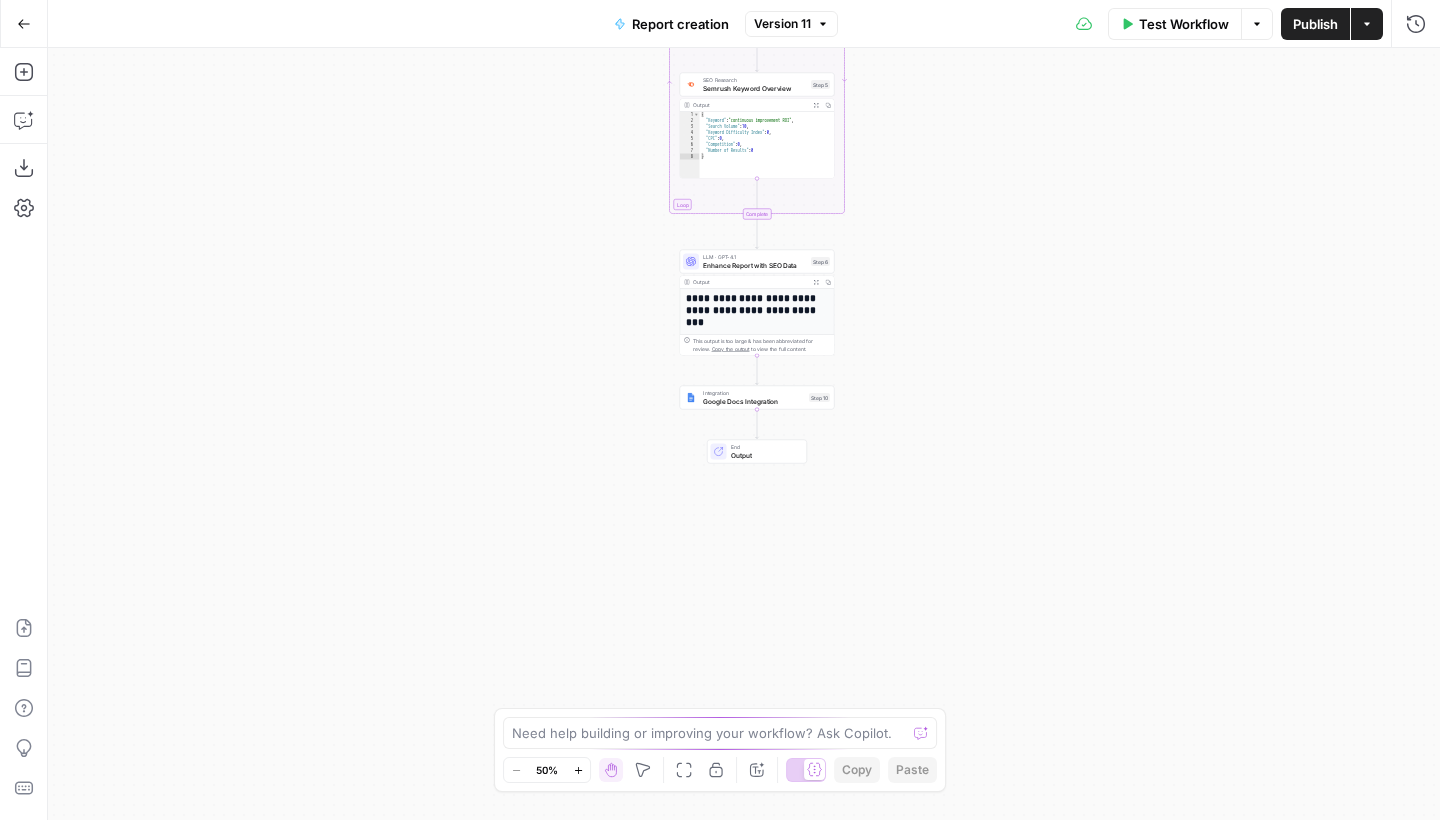 click on "Integration" at bounding box center (754, 393) 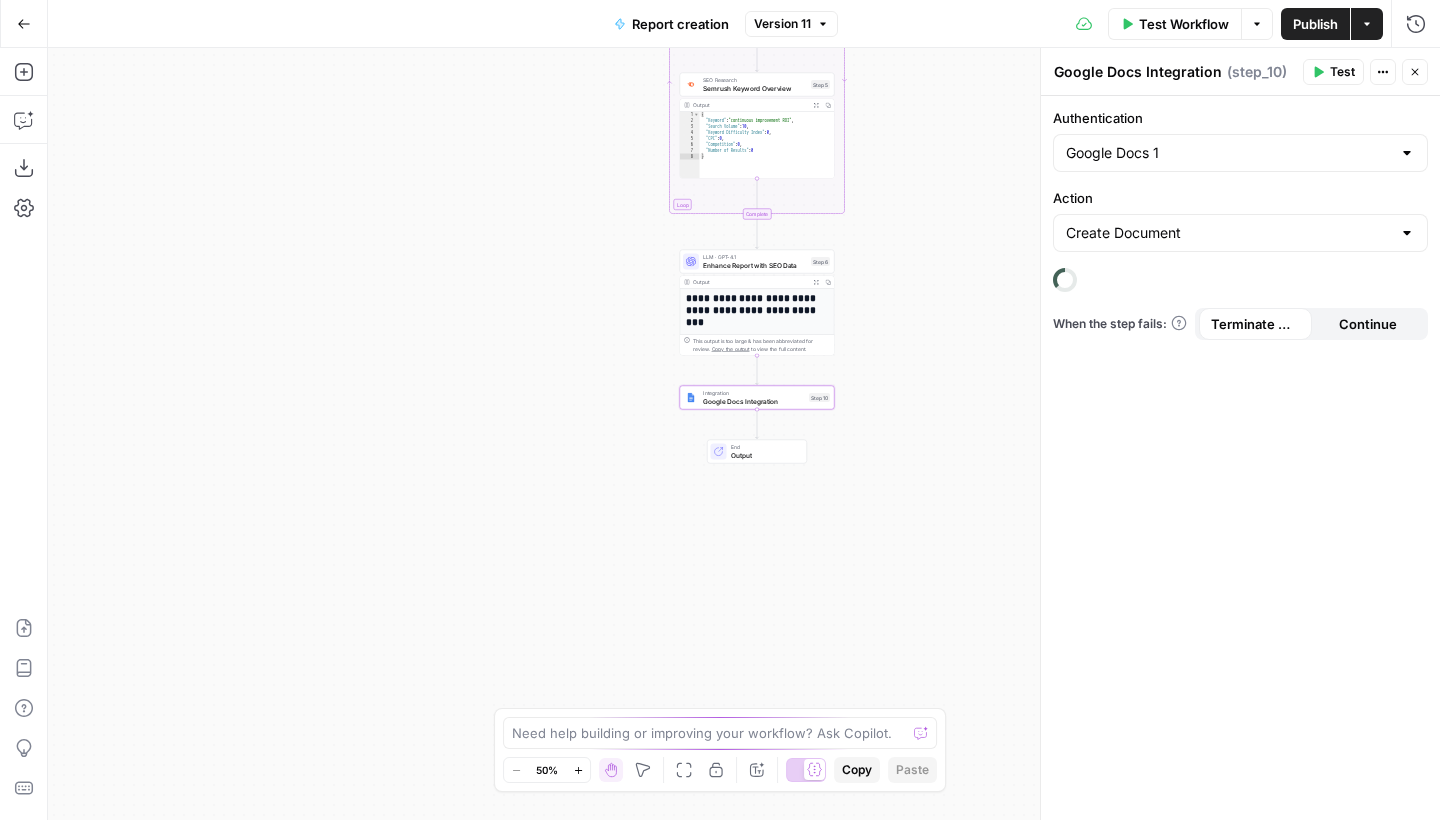 click on "Continue" at bounding box center (1368, 324) 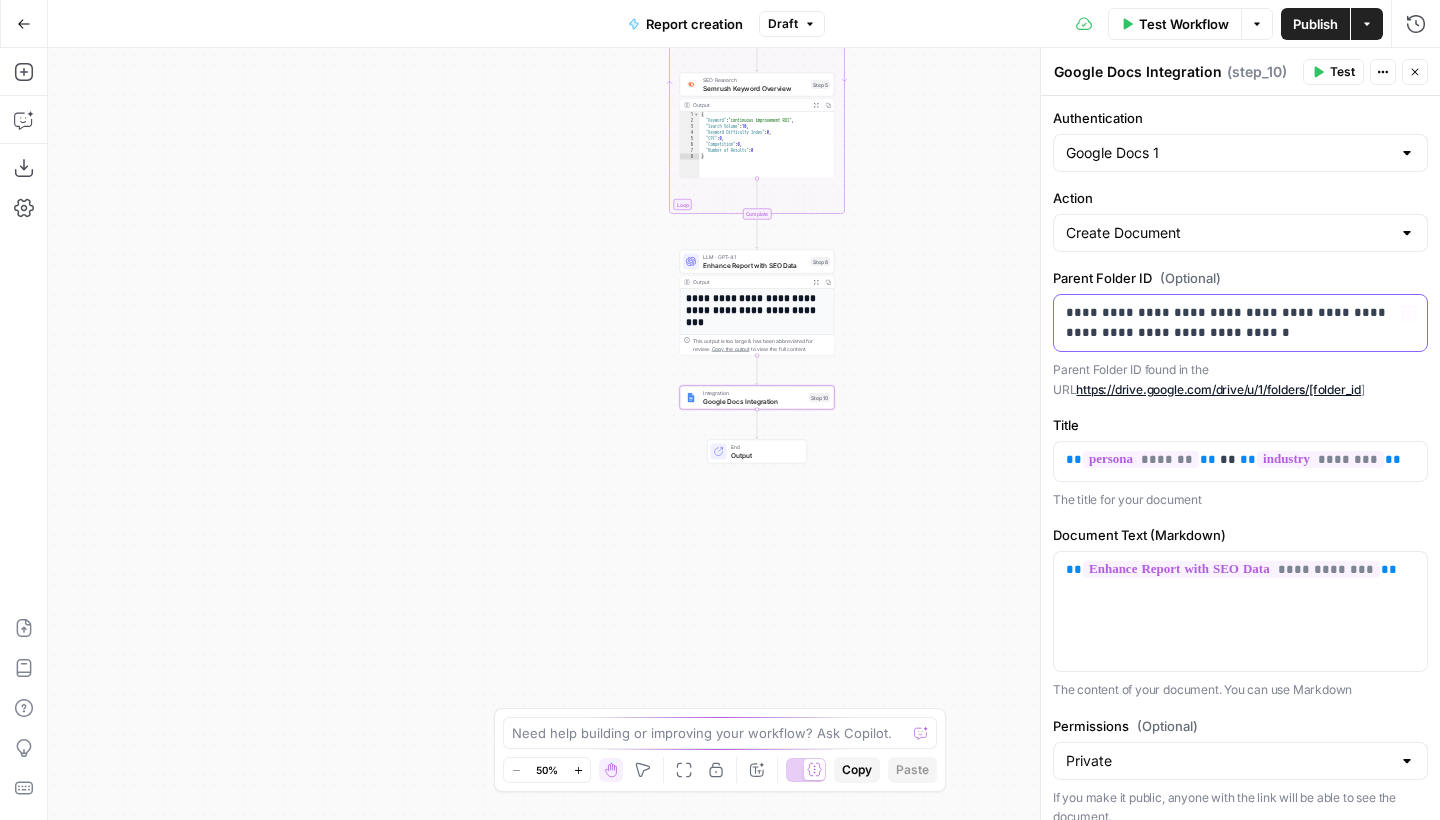 click on "**********" at bounding box center (1240, 323) 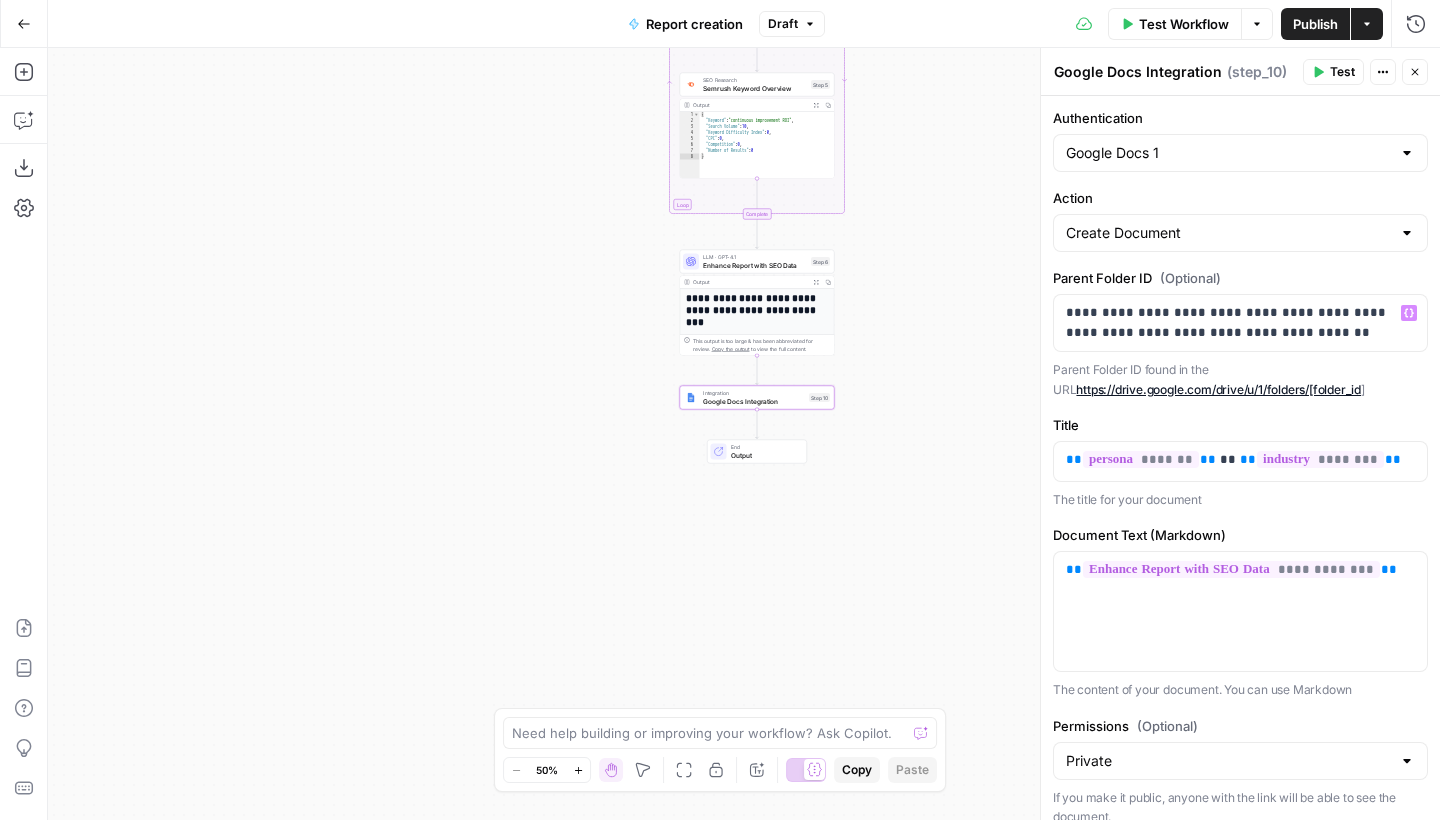 click on "Parent Folder ID found in the URL  https://drive.google.com/drive/u/1/folders/[folder_id ]" at bounding box center [1240, 379] 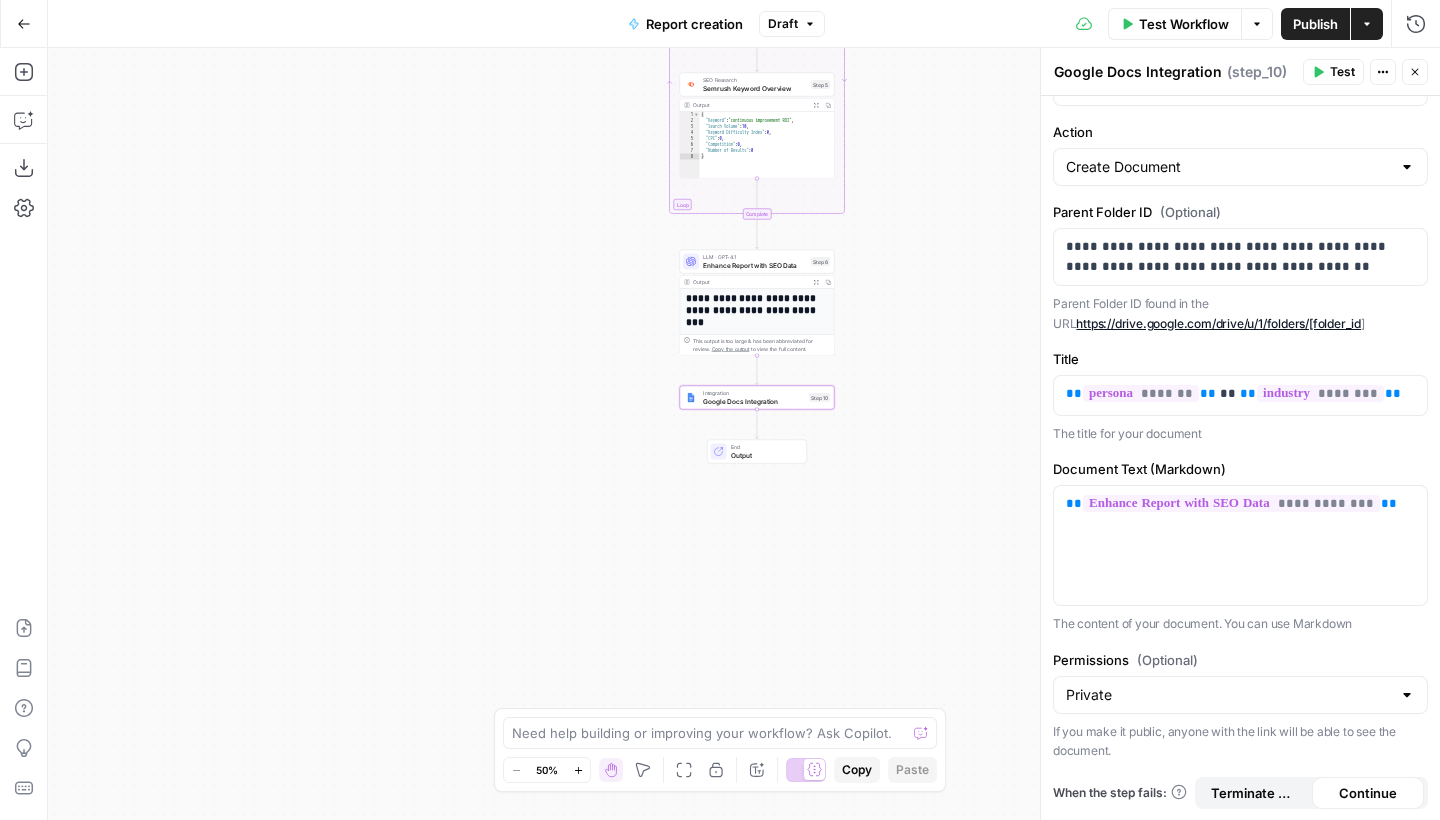 scroll, scrollTop: 64, scrollLeft: 0, axis: vertical 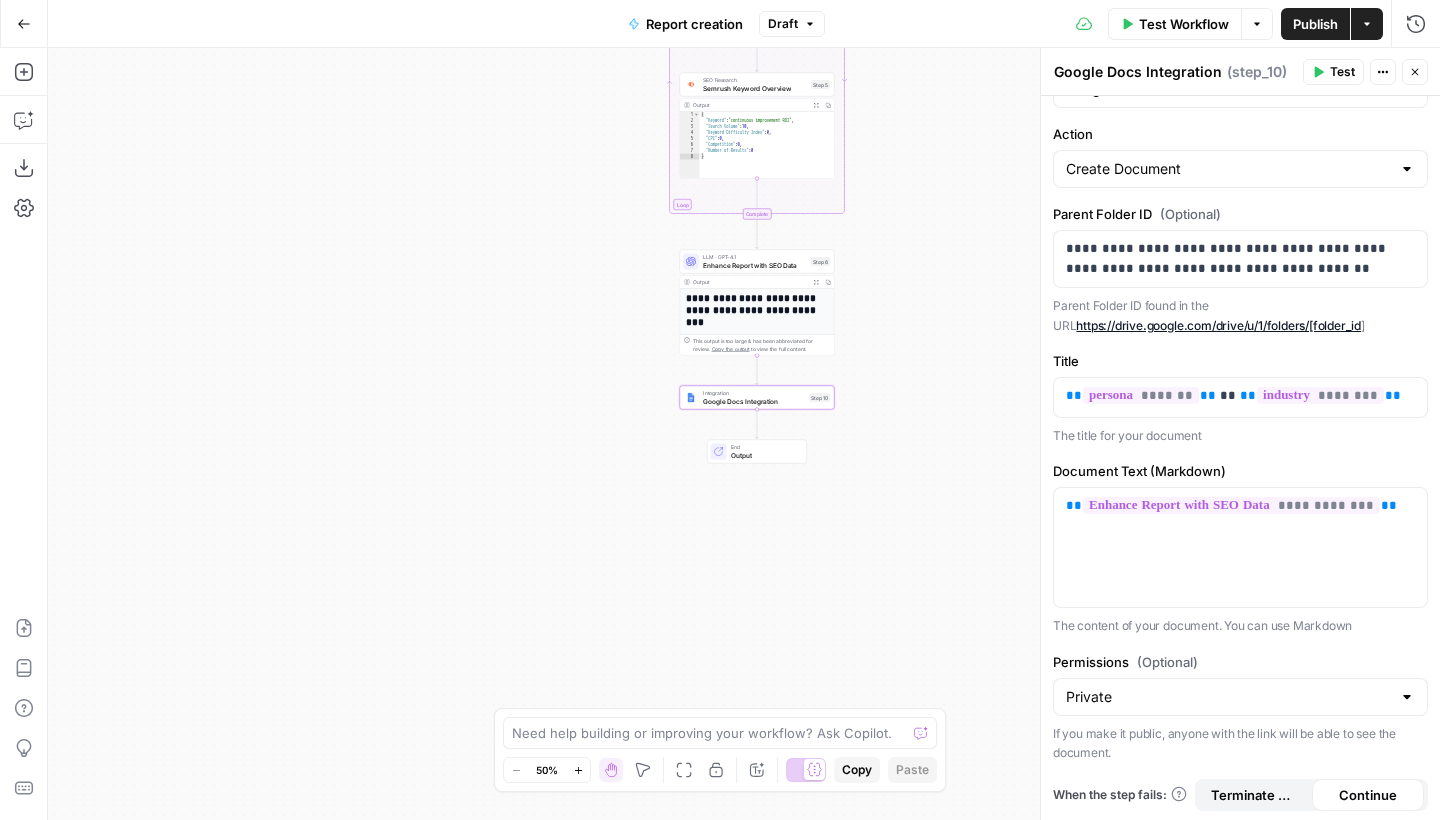 click on "Private" at bounding box center (1240, 697) 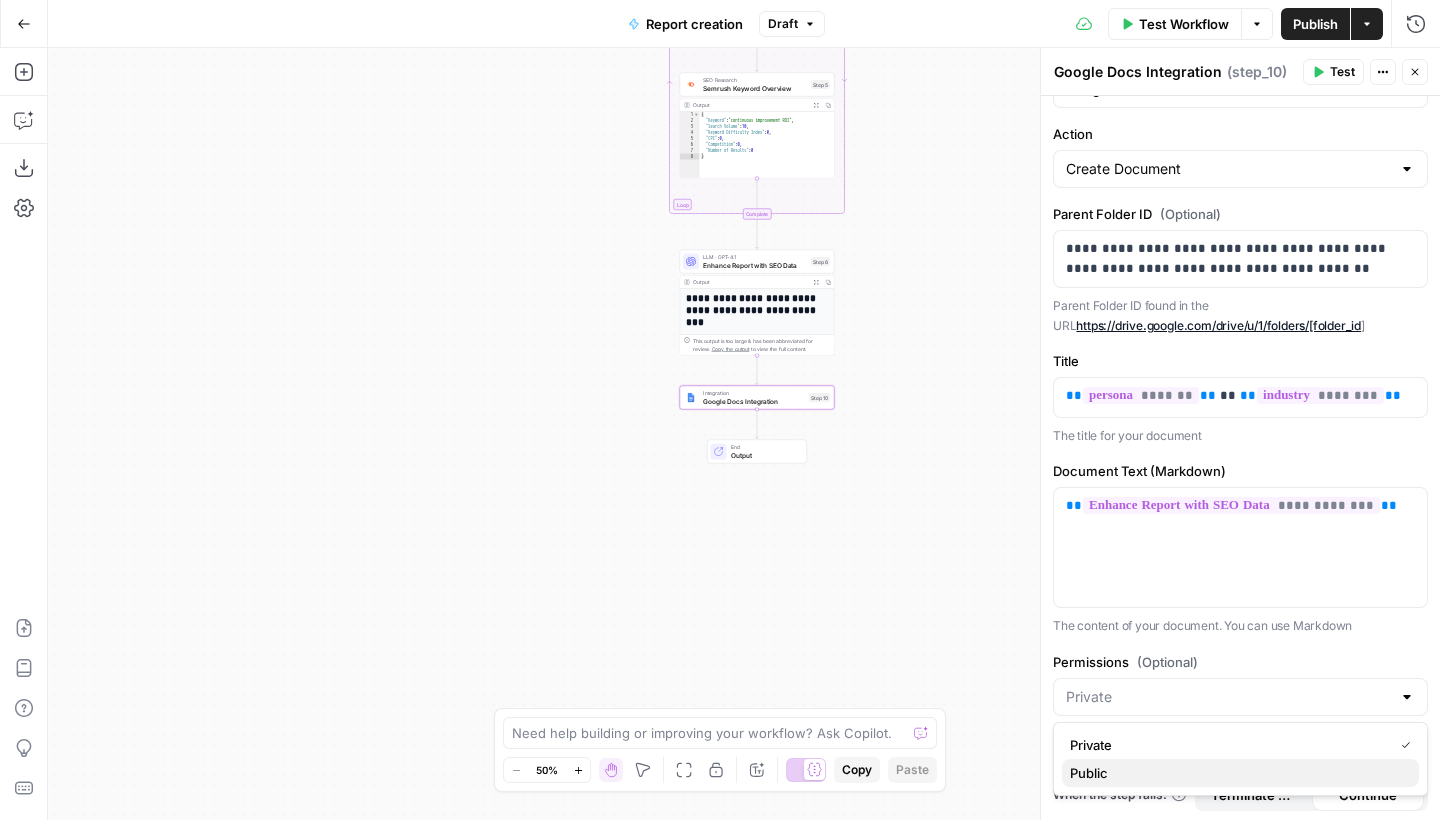 click on "Public" at bounding box center (1236, 773) 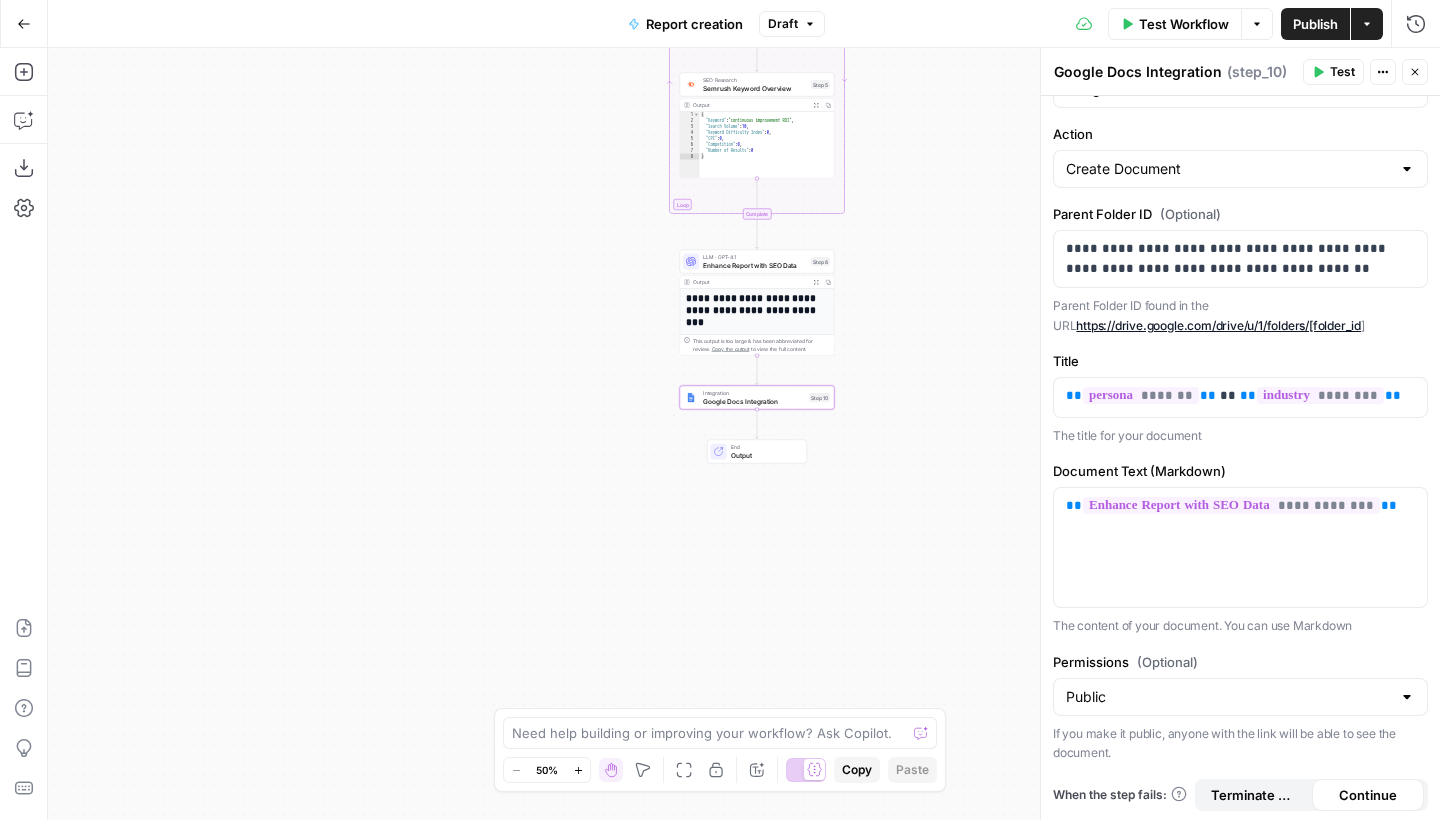 click on "Publish" at bounding box center [1315, 24] 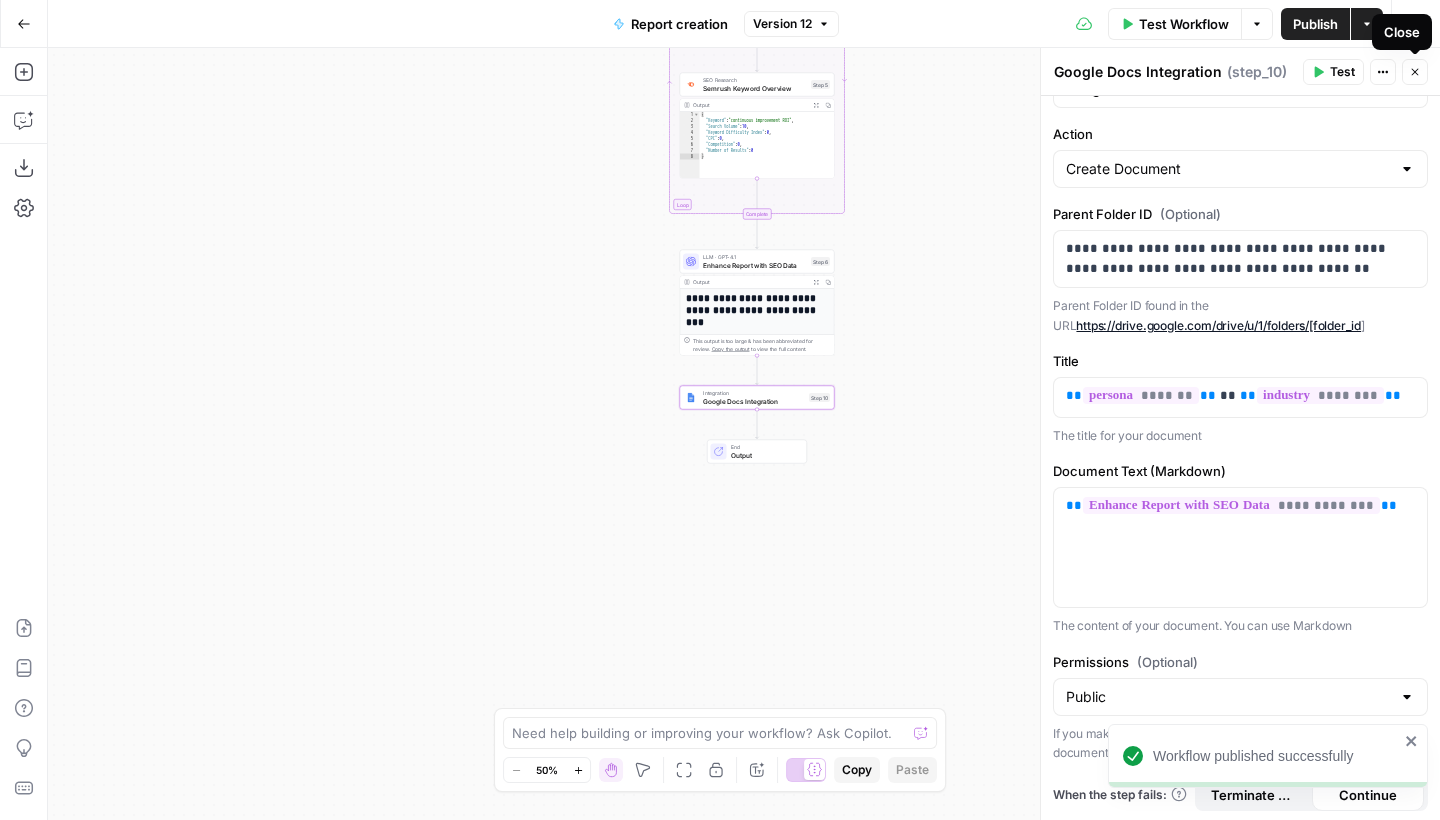 click 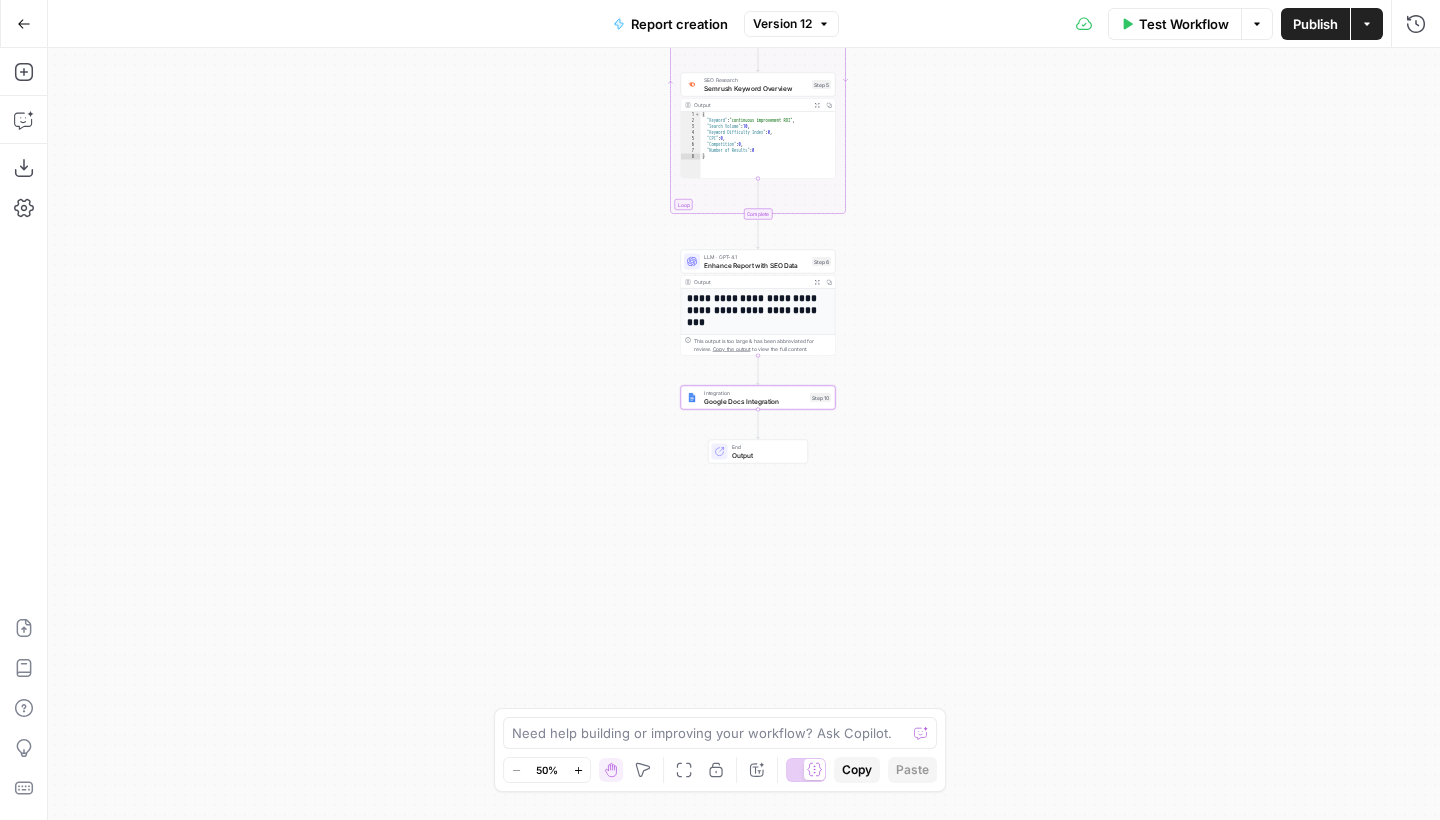 drag, startPoint x: 436, startPoint y: 260, endPoint x: 475, endPoint y: 260, distance: 39 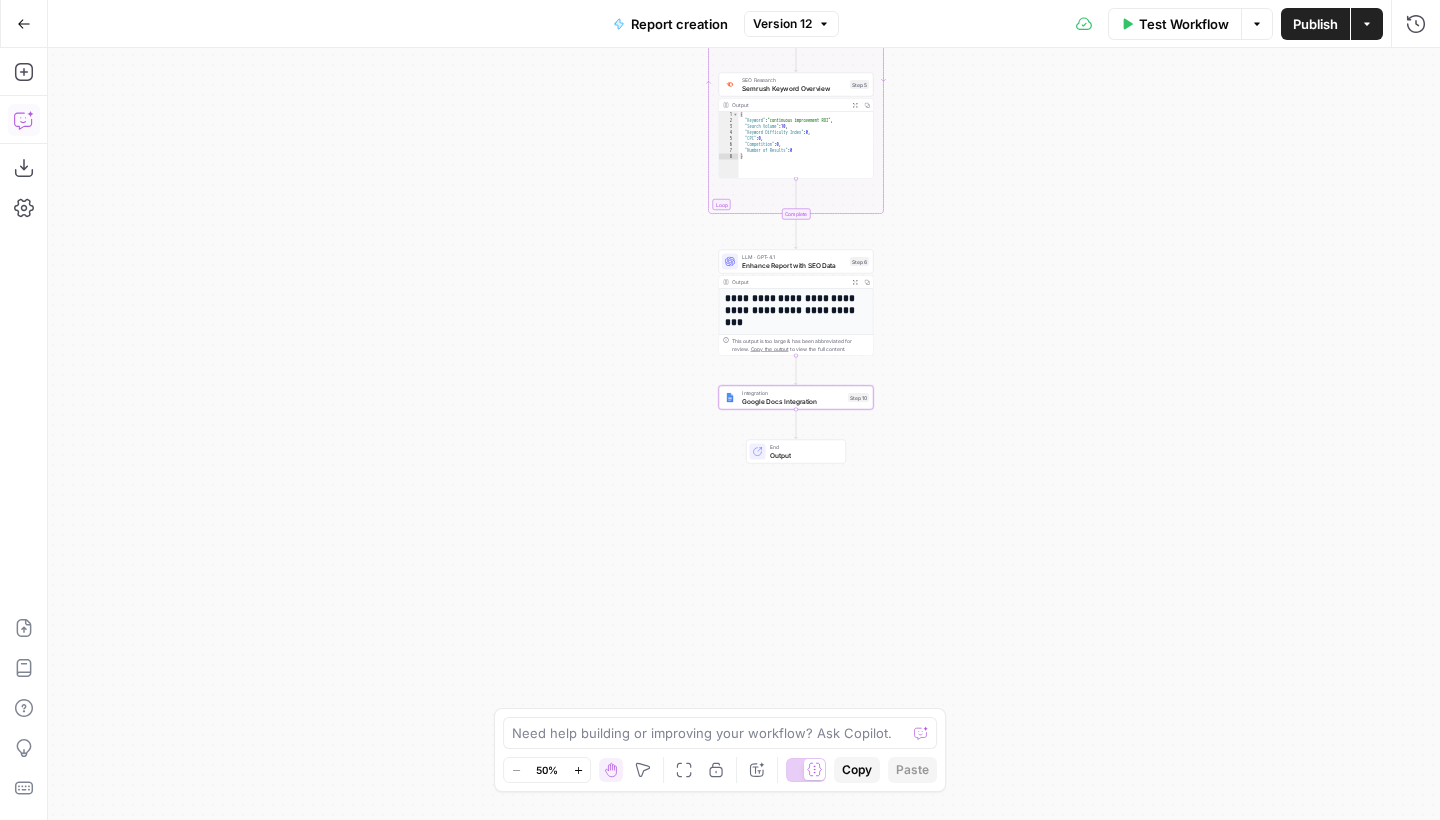 click 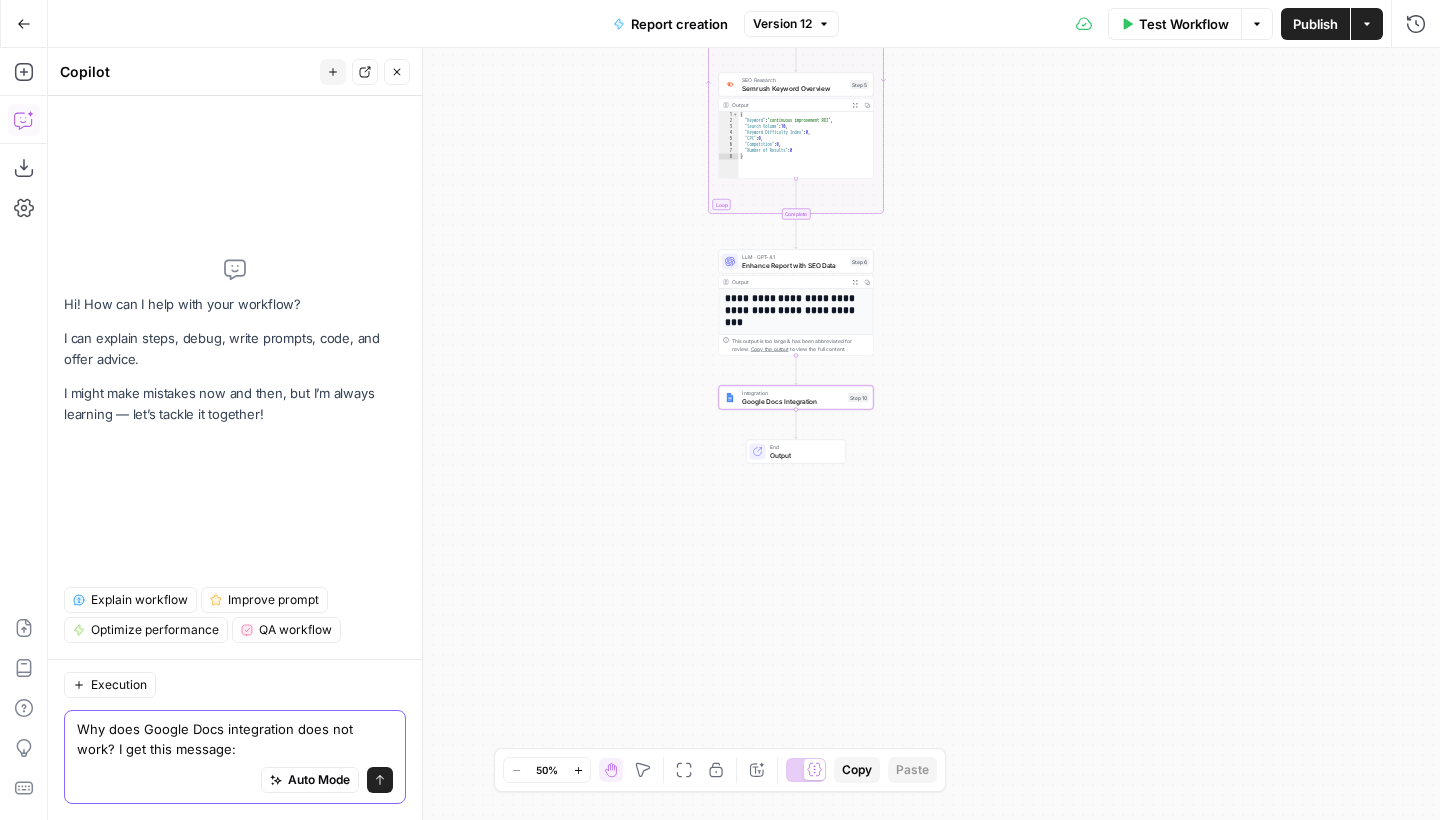 paste on "{
"message": "Error: {\n  \"error\": {\n    \"code\": 404,\n    \"message\": \"File not found: https://drive.google.com/drive/folders/1_hQHRFf4qrlpwetlRgHARXMYpleAwWjf?usp=share_link.\",\n    \"errors\": [\n      {\n        \"message\": \"File not found: https://drive.google.com/drive/folders/1_hQHRFf4qrlpwetlRgHARXMYpleAwWjf?usp=share_link.\",\n        \"domain\": \"global\",\n        \"reason\": \"notFound\",\n        \"location\": \"fileId\",\n        \"locationType\": \"parameter\"\n      }\n    ]\n  }\n}\n\nFile \"code\", line 157, in         raise Exception(e.response.text)",
"code": "STEP_ERROR"" 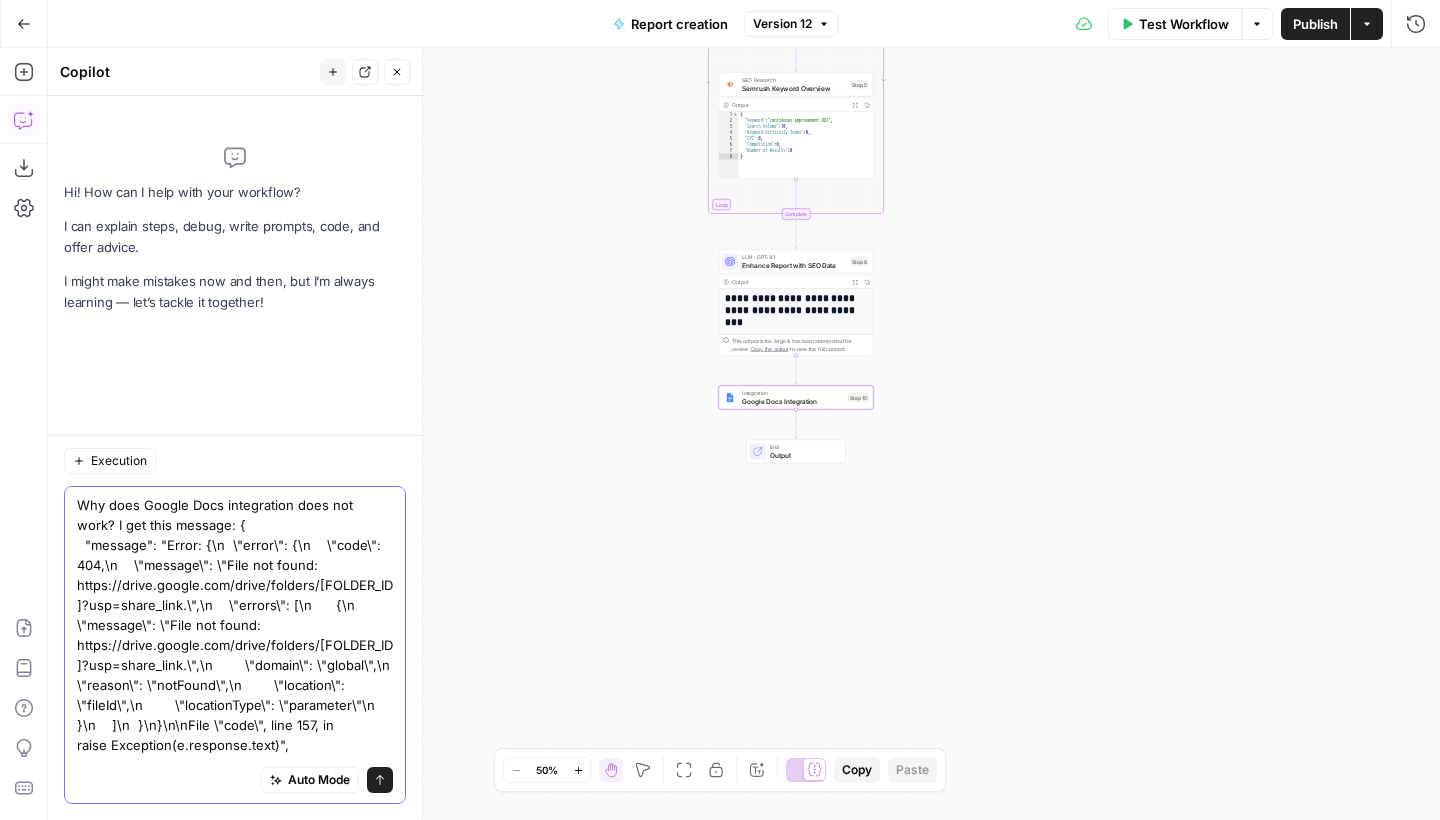 scroll, scrollTop: 11, scrollLeft: 0, axis: vertical 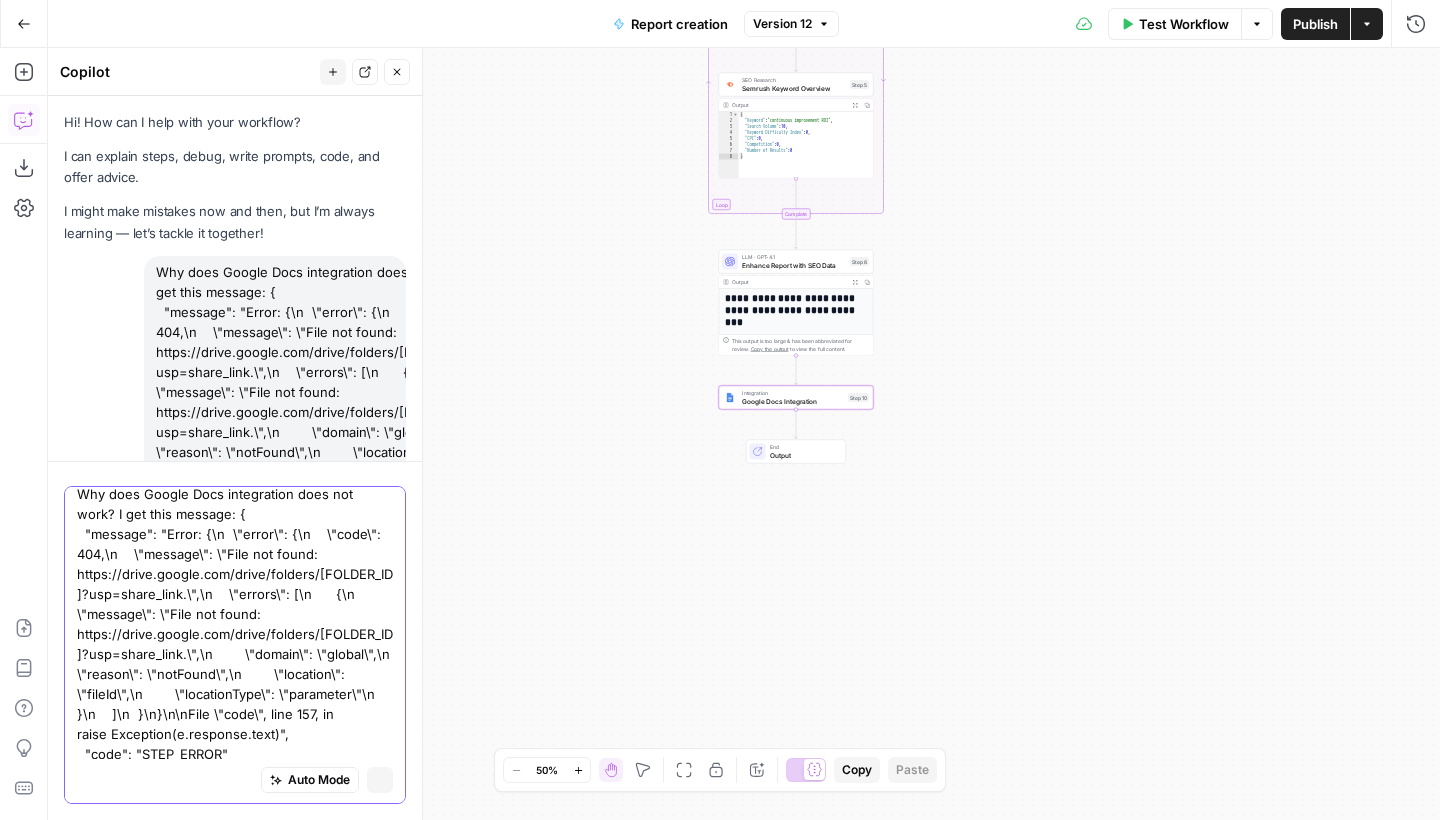type 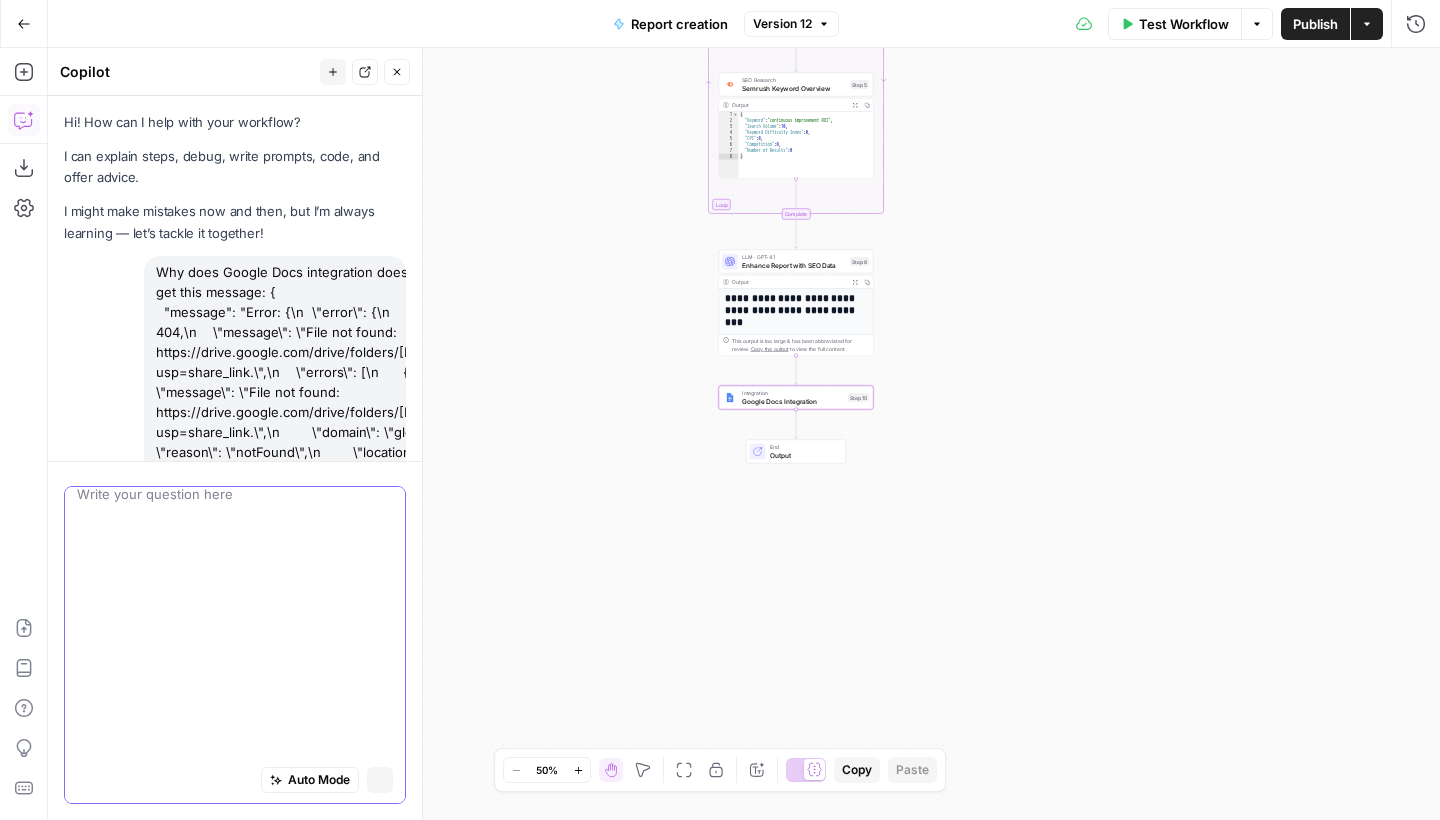 scroll, scrollTop: 0, scrollLeft: 0, axis: both 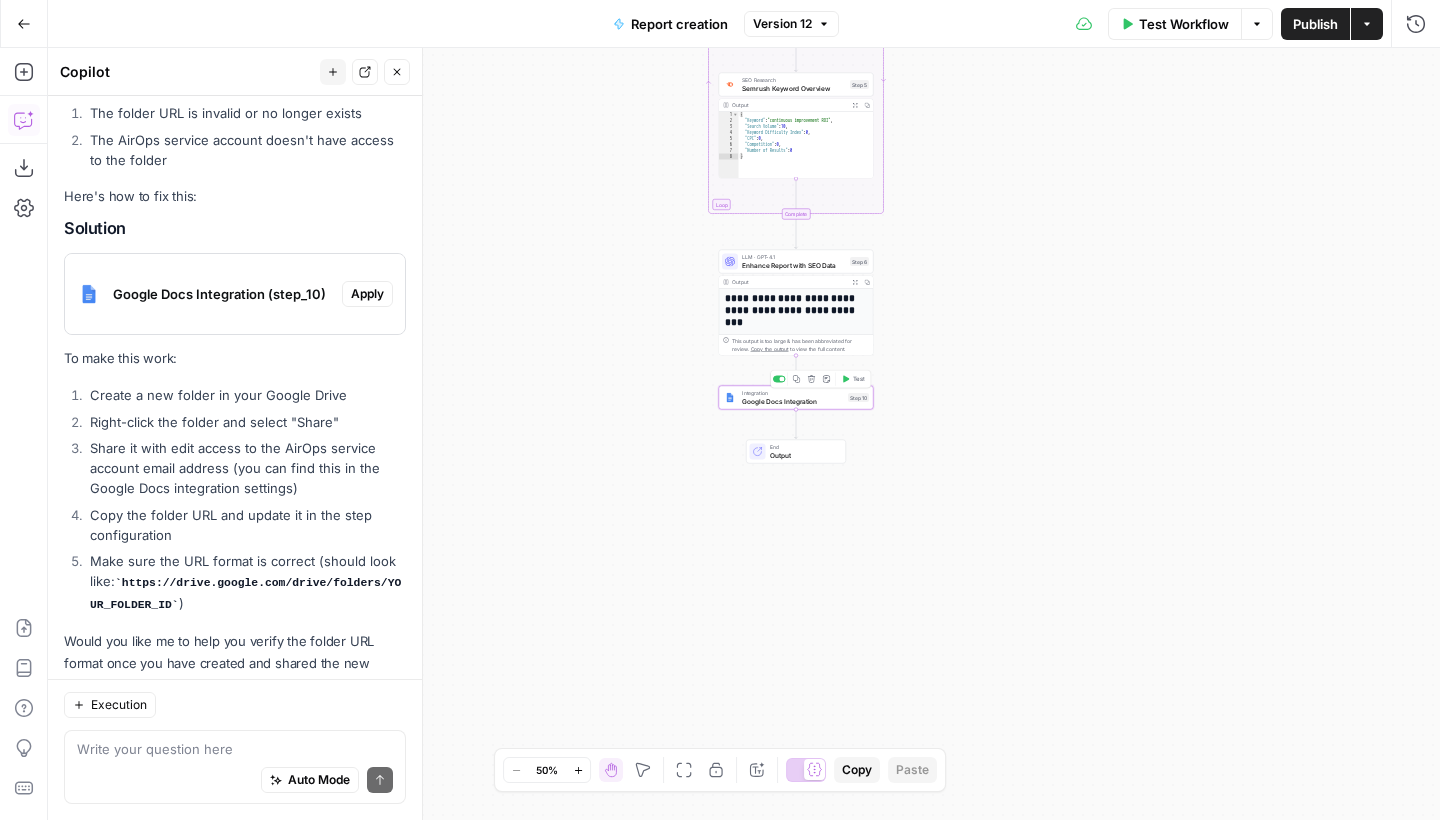 click on "Integration" at bounding box center (793, 393) 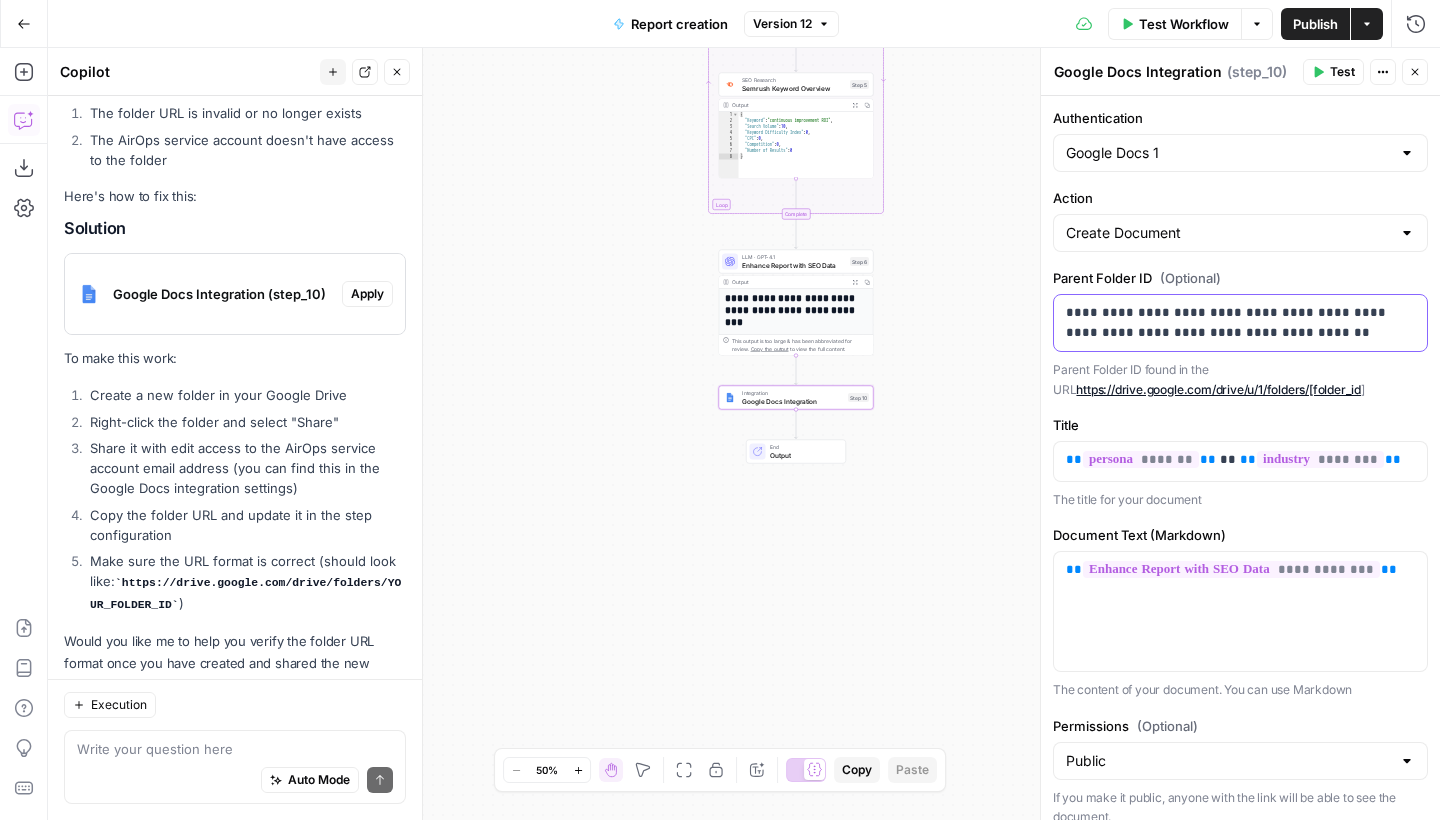 click on "**********" at bounding box center (1240, 323) 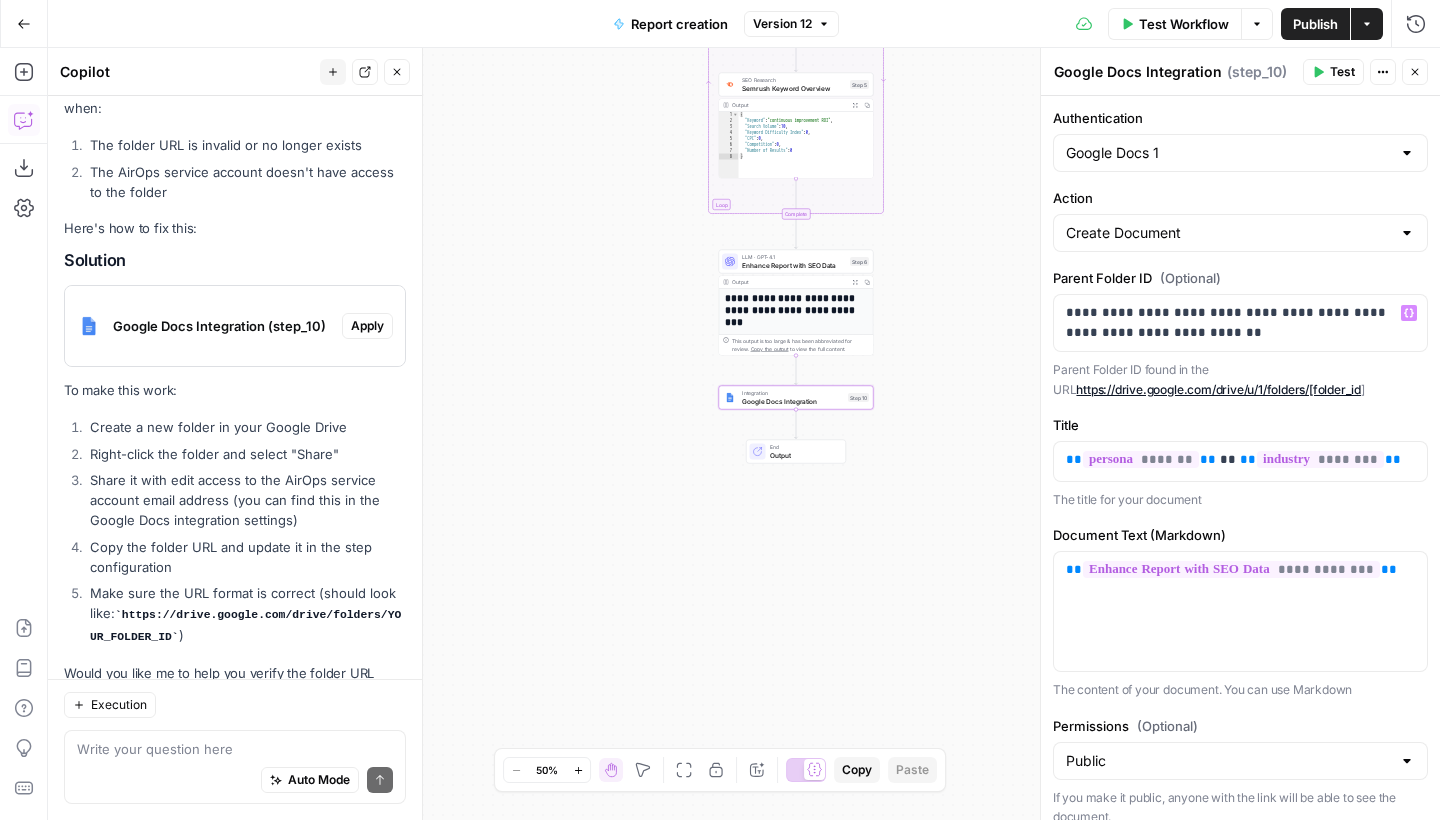 click on "**********" at bounding box center (744, 434) 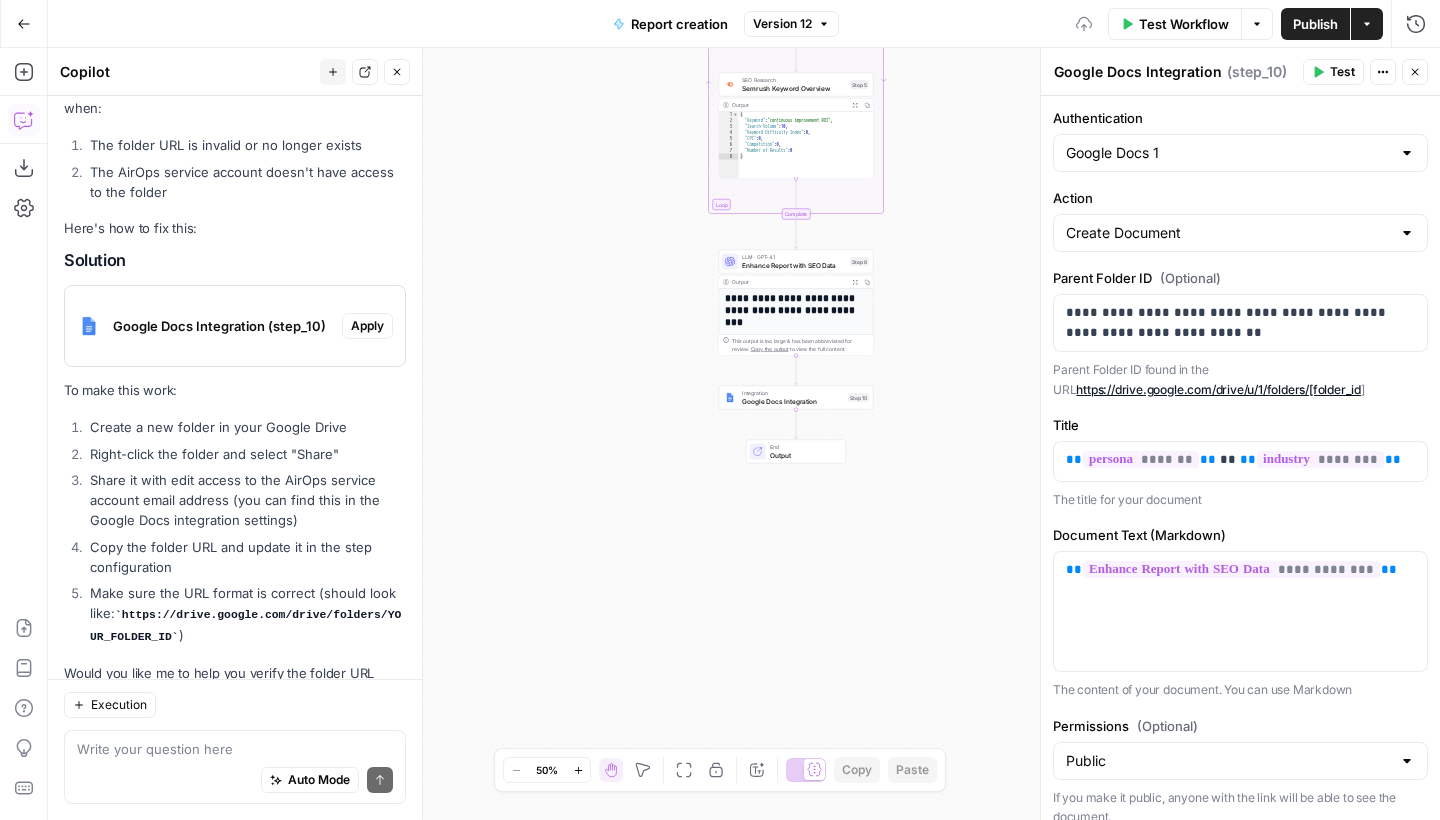 scroll, scrollTop: 589, scrollLeft: 0, axis: vertical 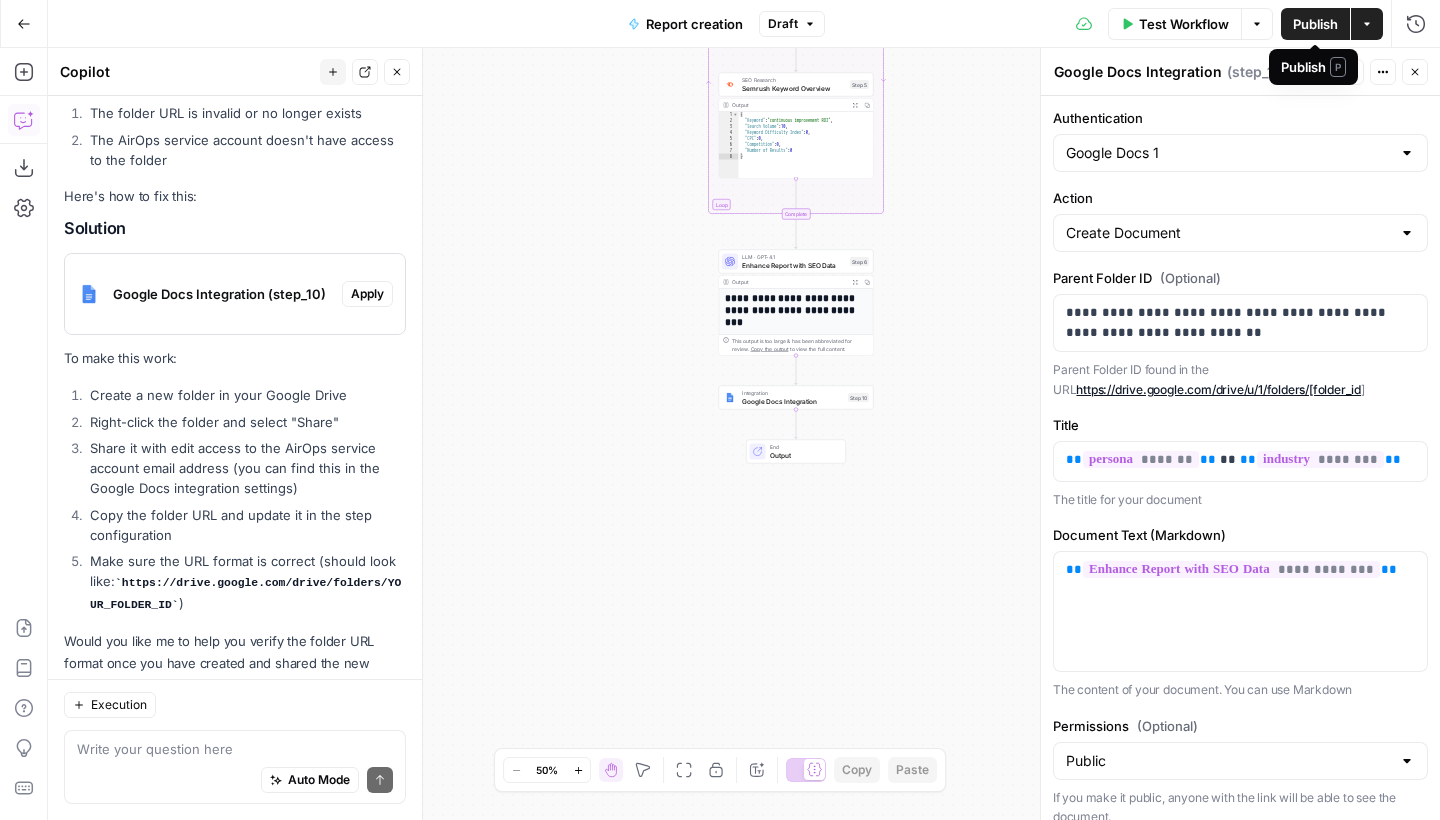 click on "Publish" at bounding box center (1315, 24) 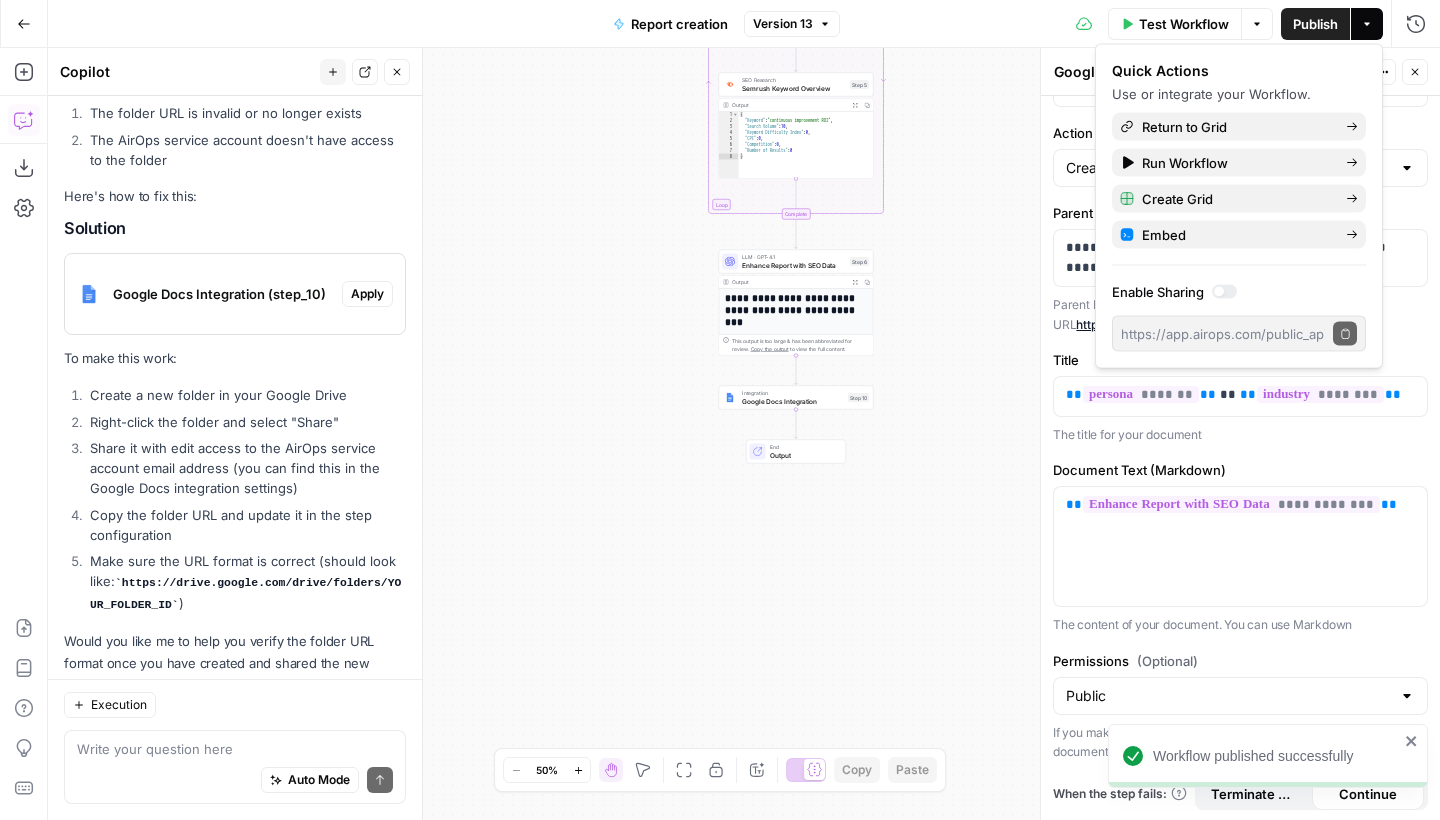 scroll, scrollTop: 64, scrollLeft: 0, axis: vertical 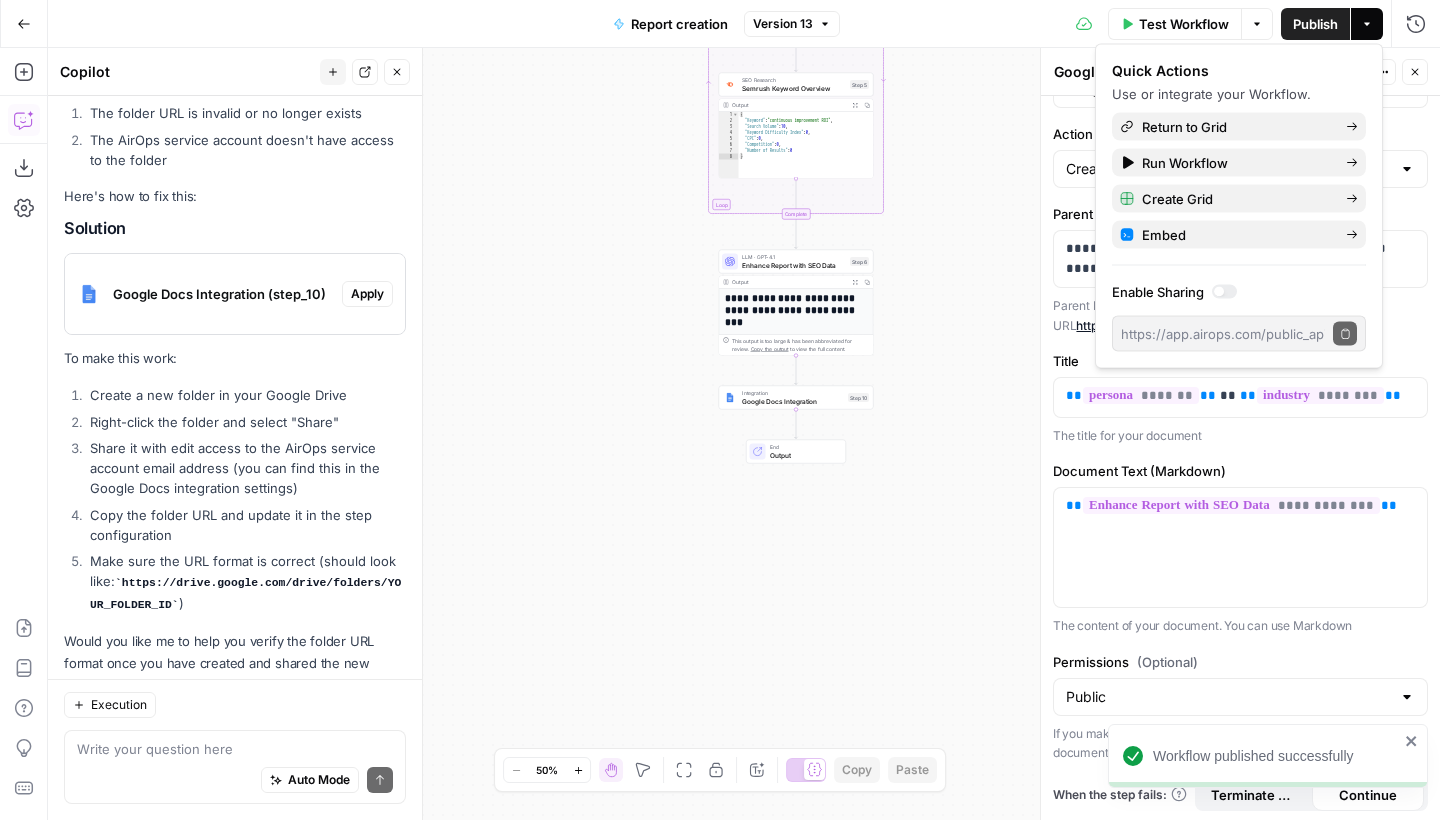 click on "**********" at bounding box center [744, 434] 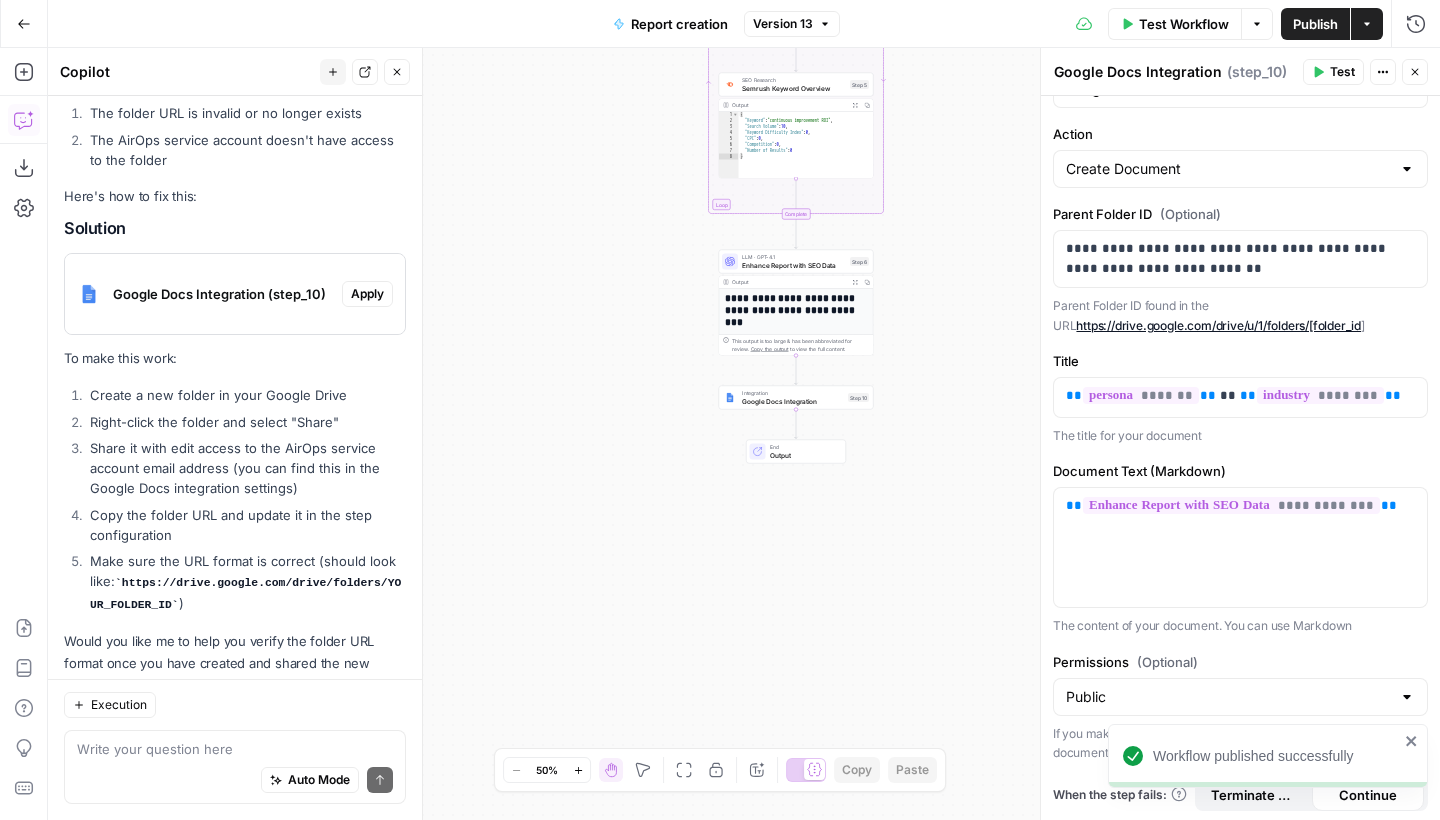 click 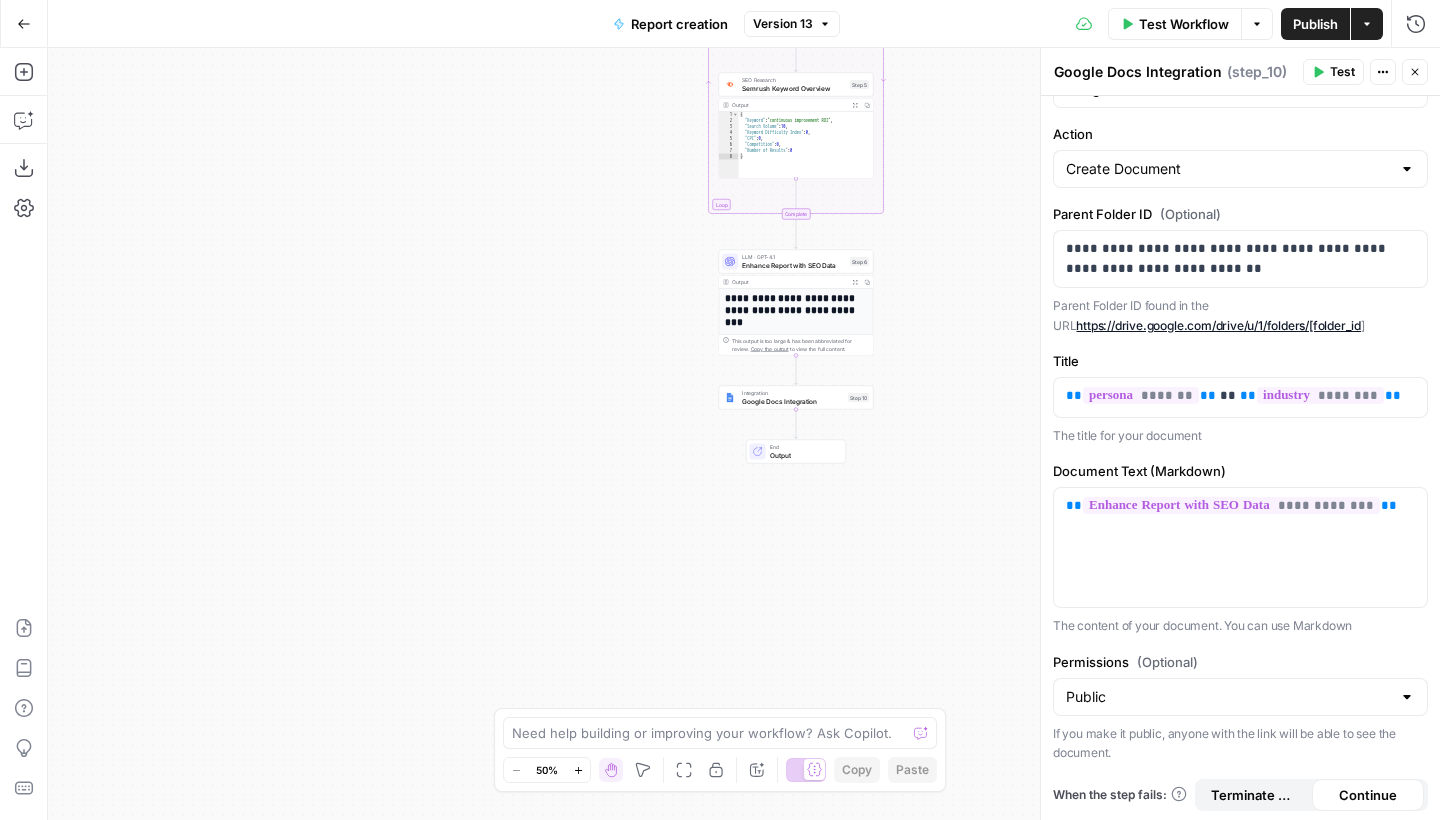 scroll, scrollTop: 0, scrollLeft: 0, axis: both 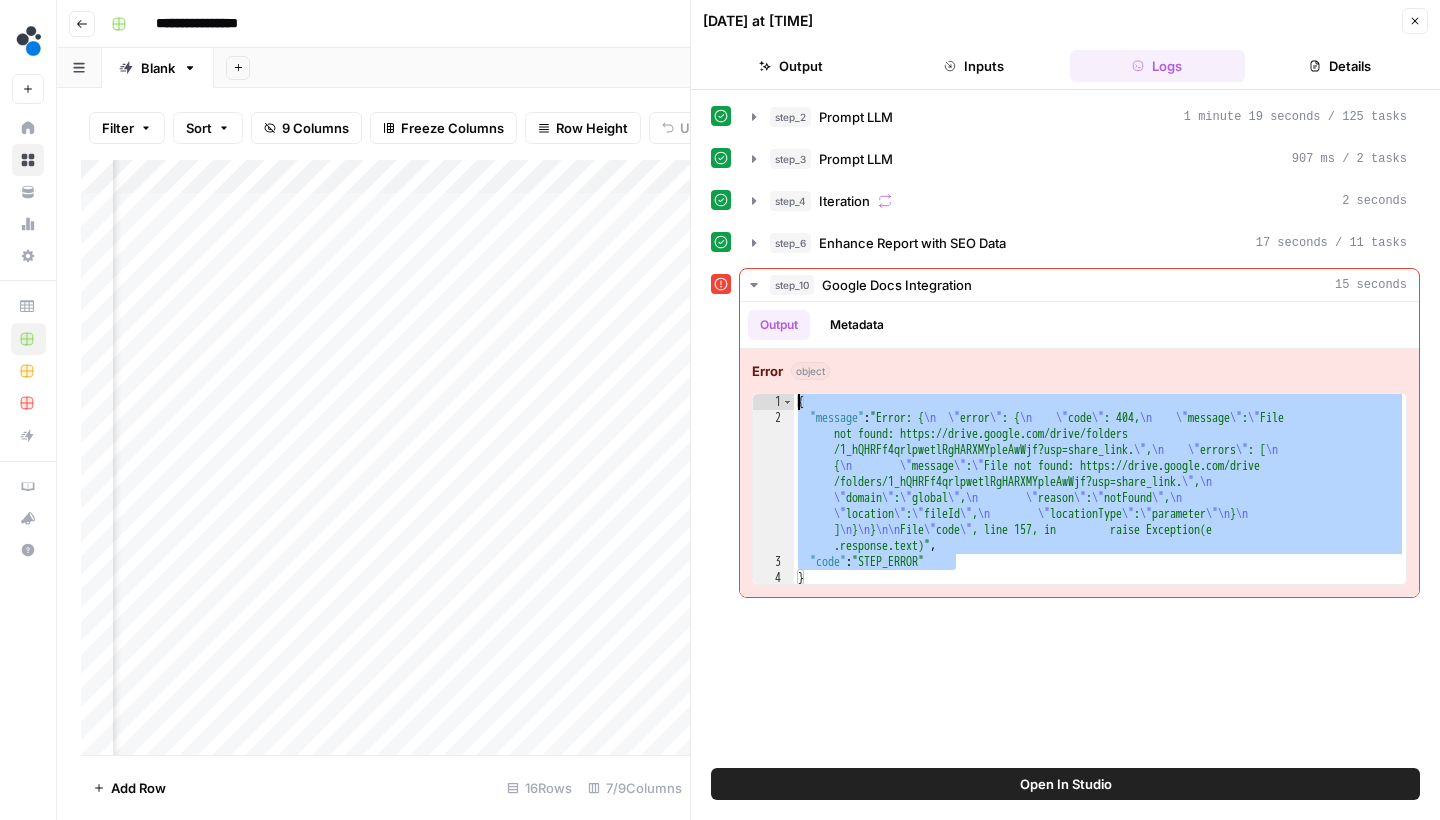click on "Close" at bounding box center [1415, 21] 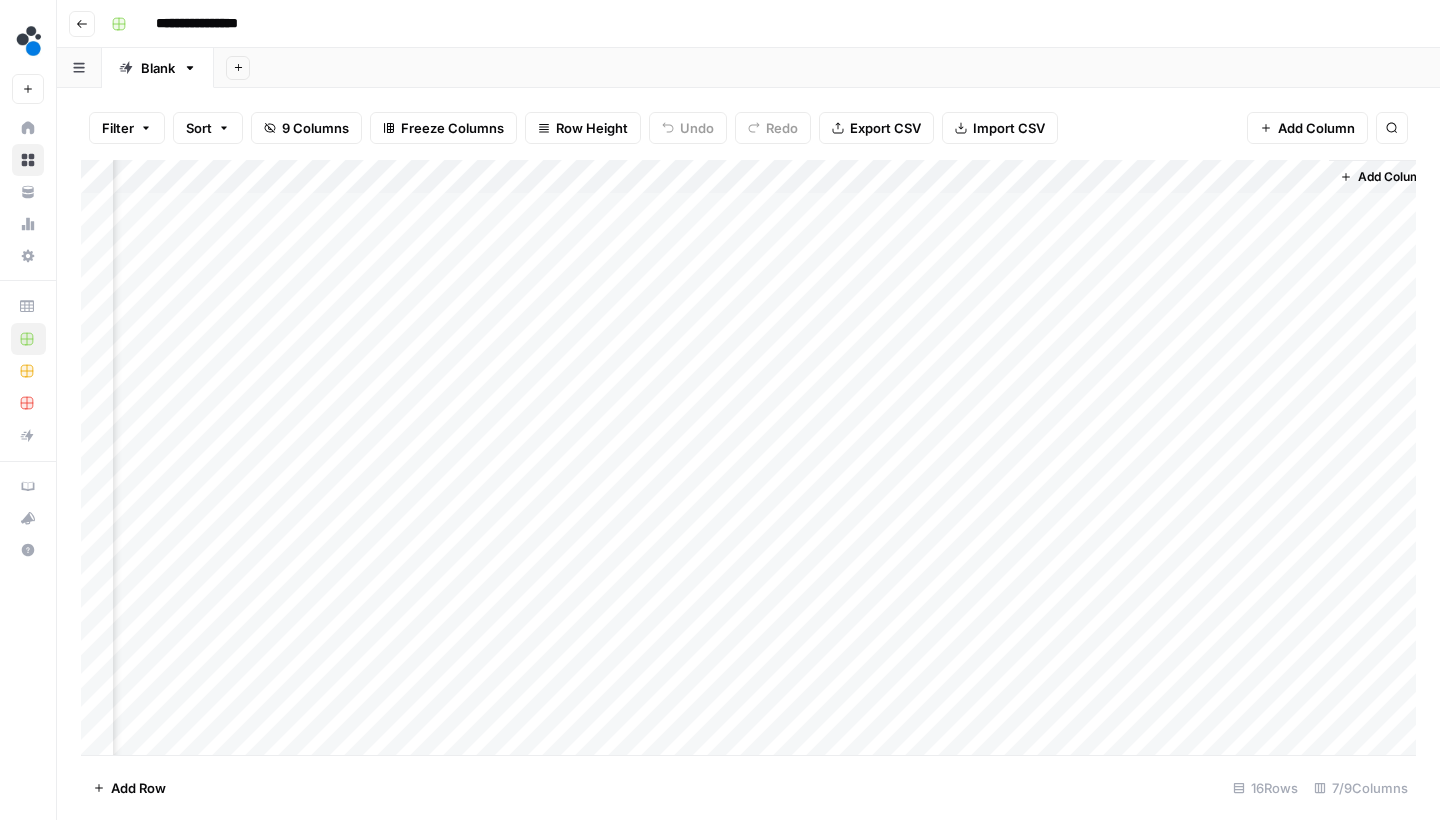 click 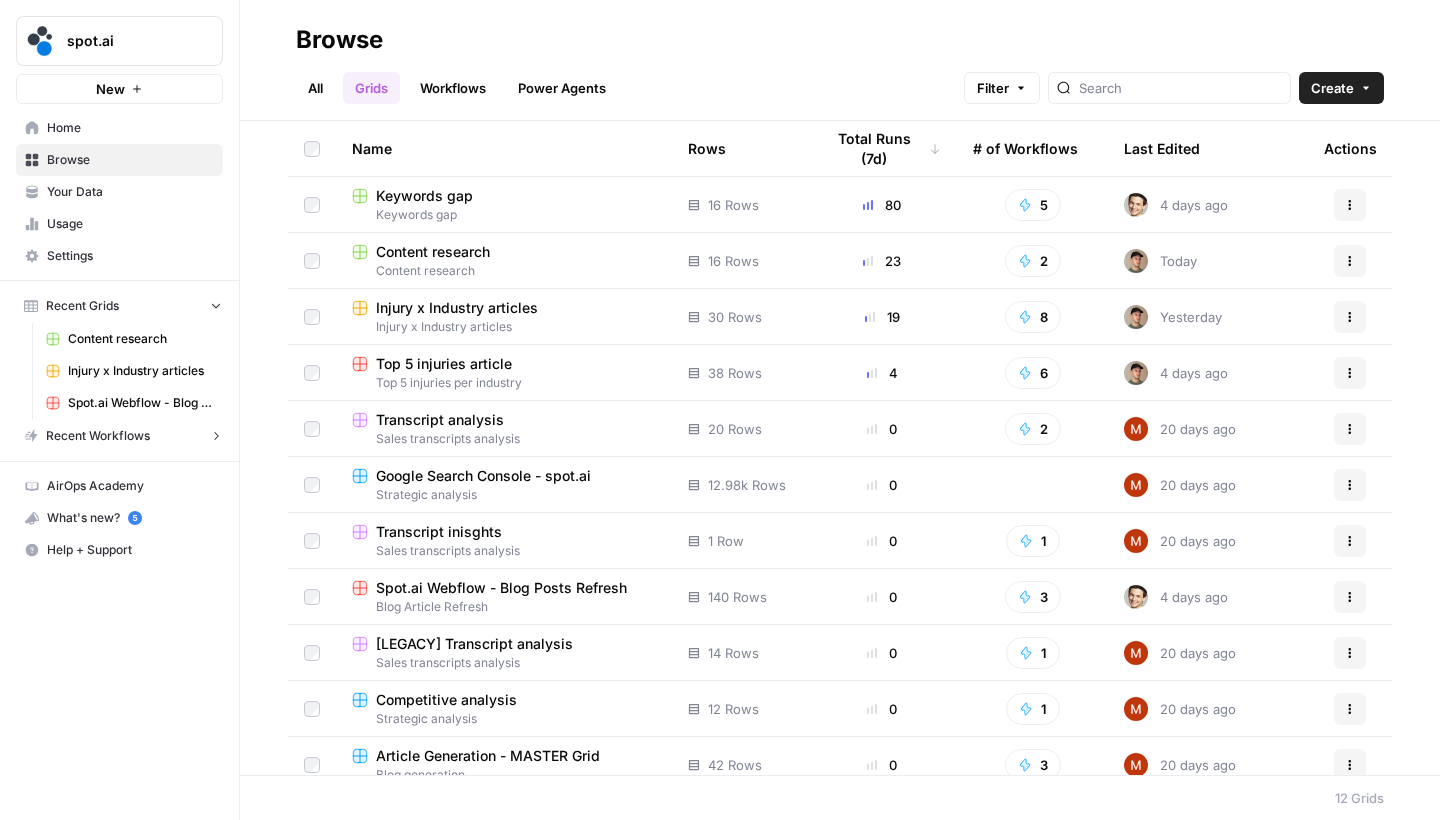 click on "Your Data" at bounding box center [130, 192] 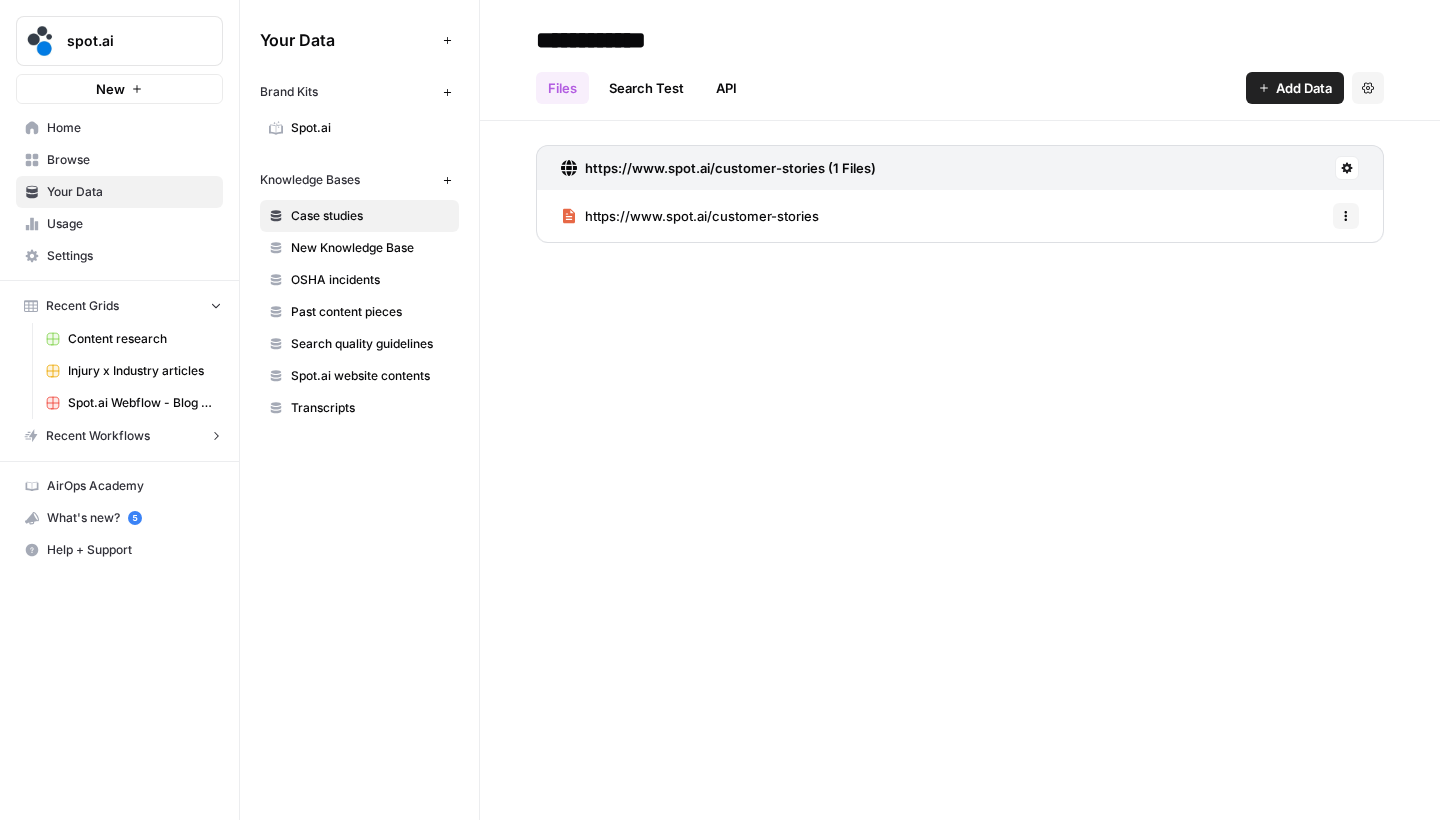 click on "Browse" at bounding box center [130, 160] 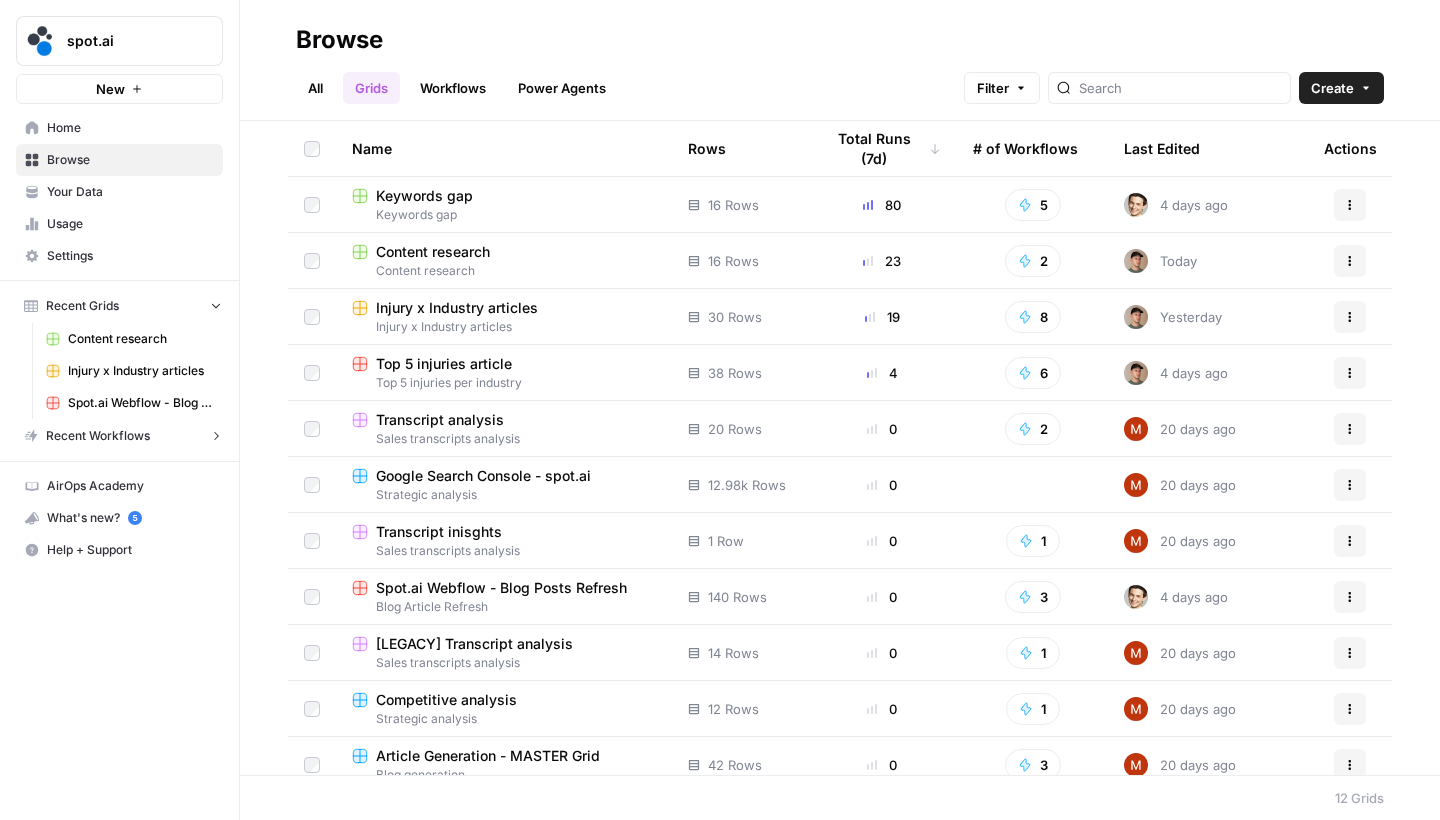click on "Settings" at bounding box center [130, 256] 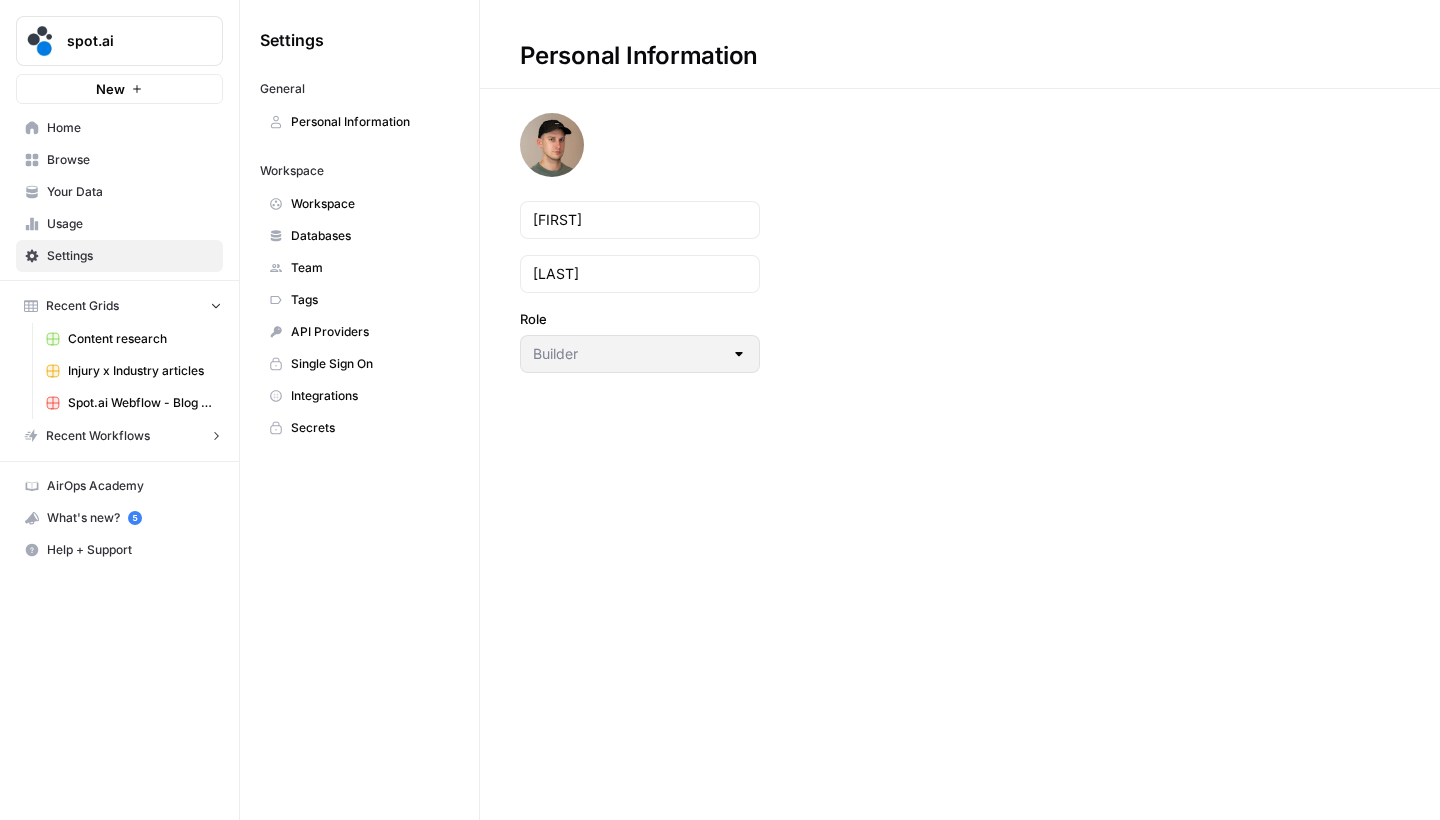 click on "Integrations" at bounding box center [370, 396] 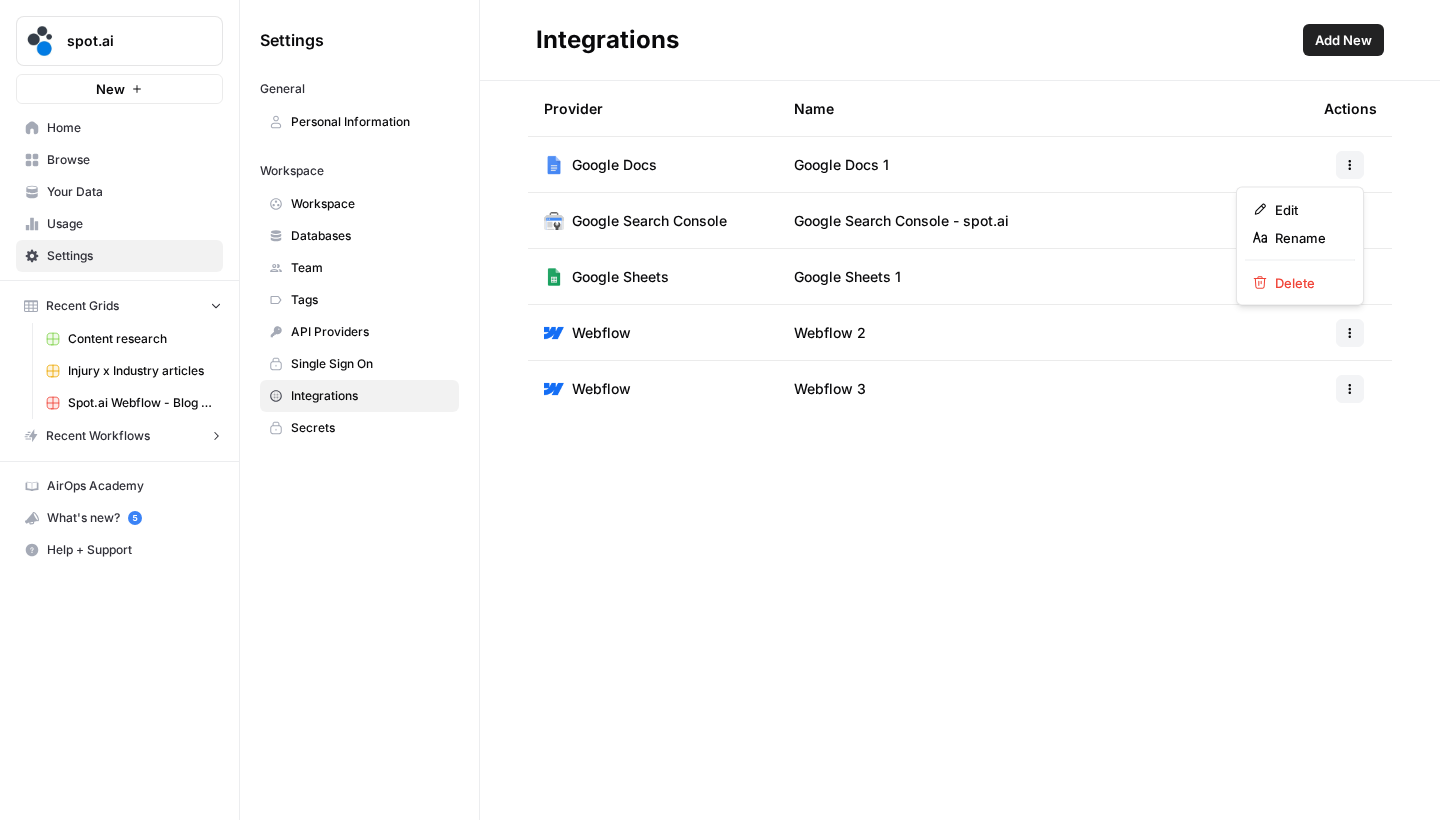 click at bounding box center [1350, 165] 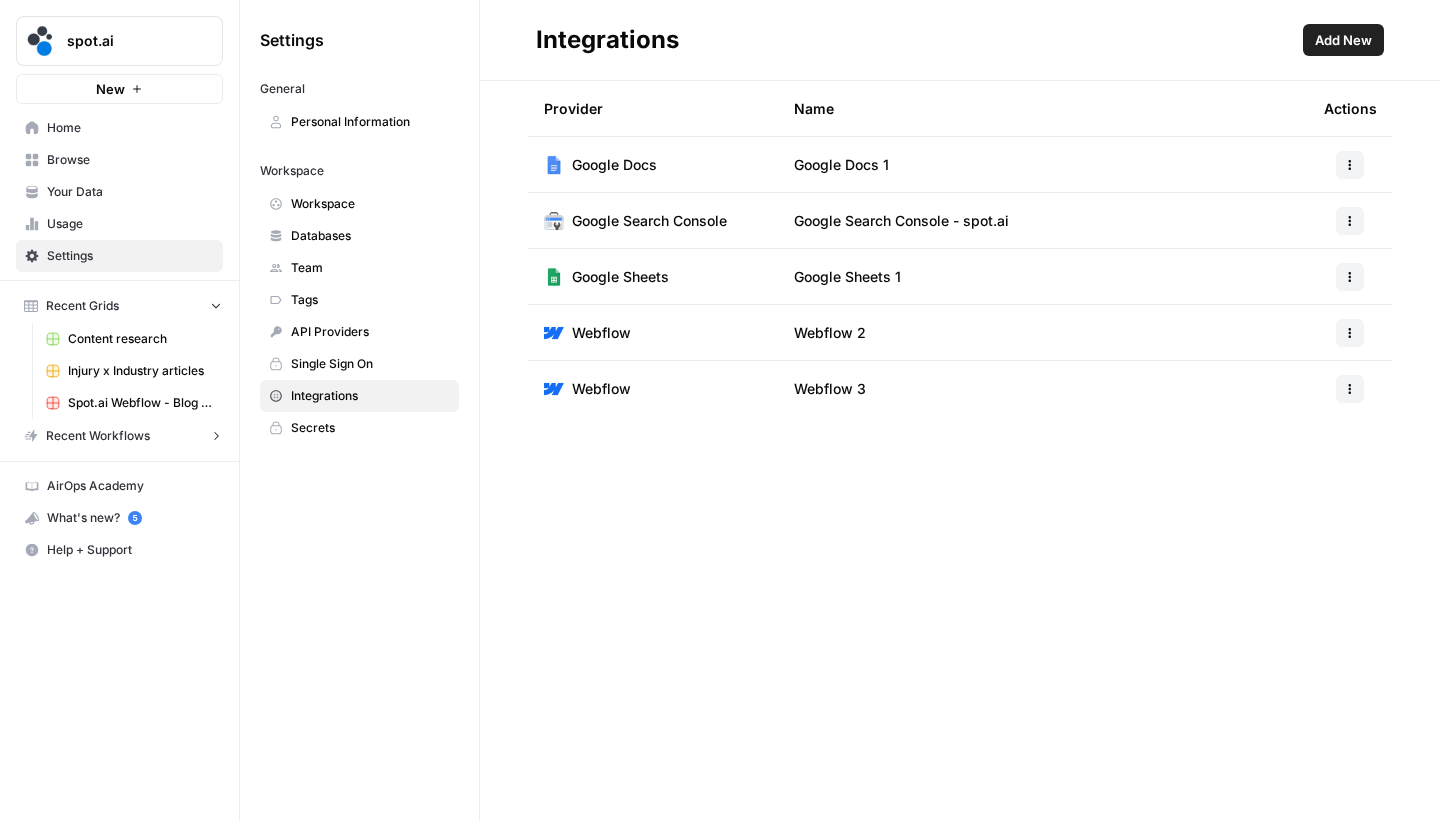 click on "Name" at bounding box center [1043, 108] 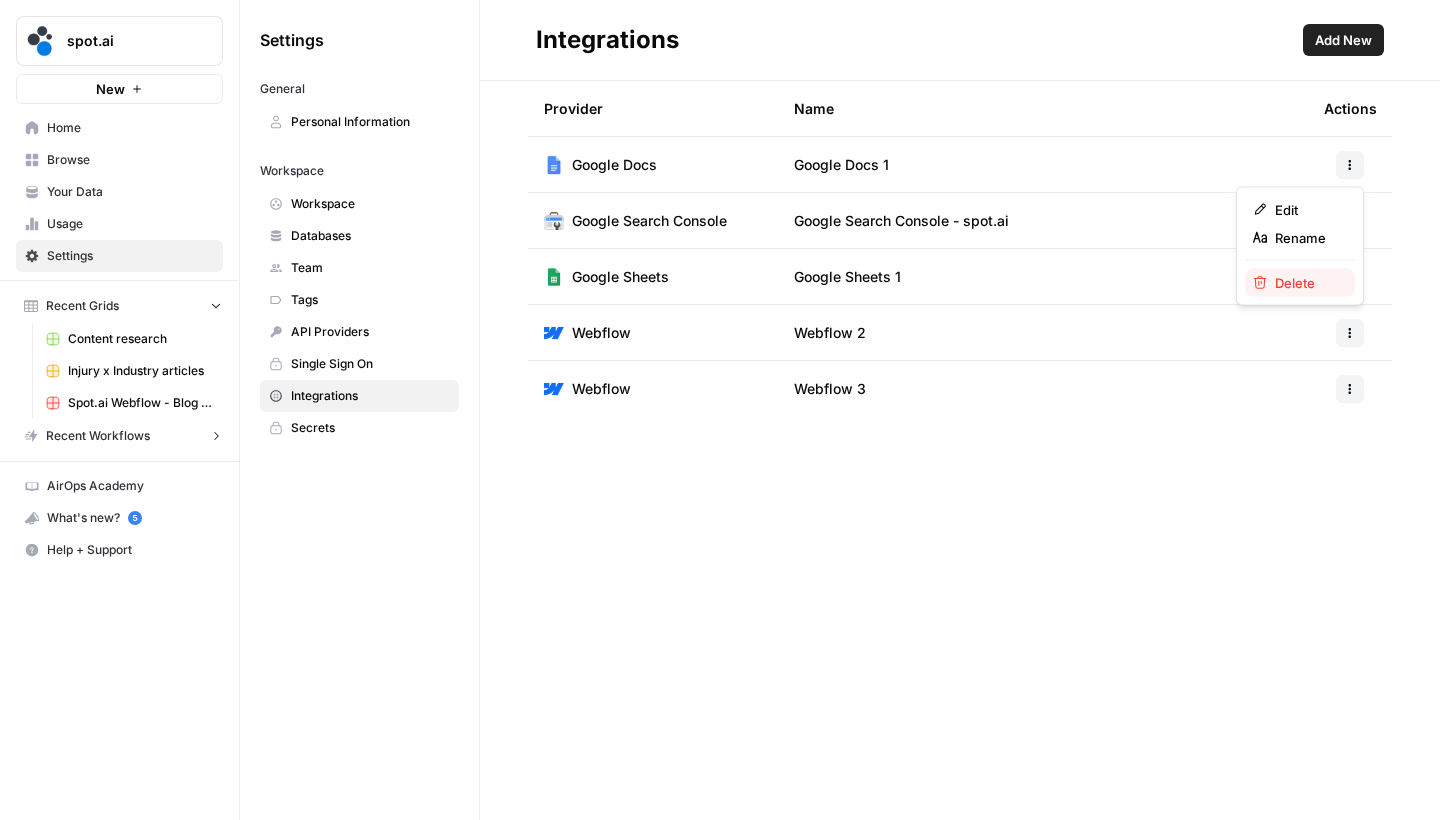 click on "Delete" at bounding box center [1307, 283] 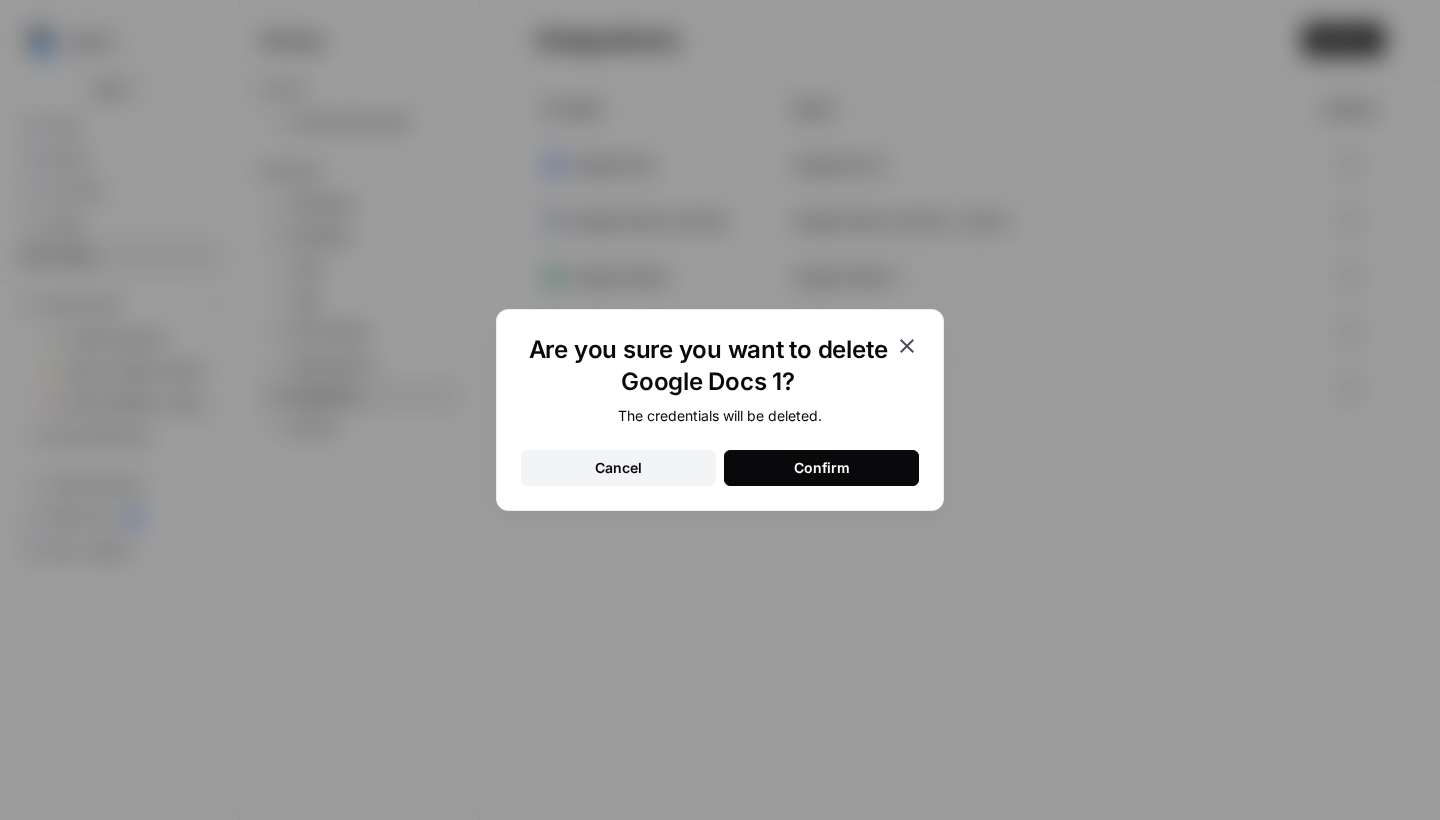 click on "Confirm" at bounding box center [821, 468] 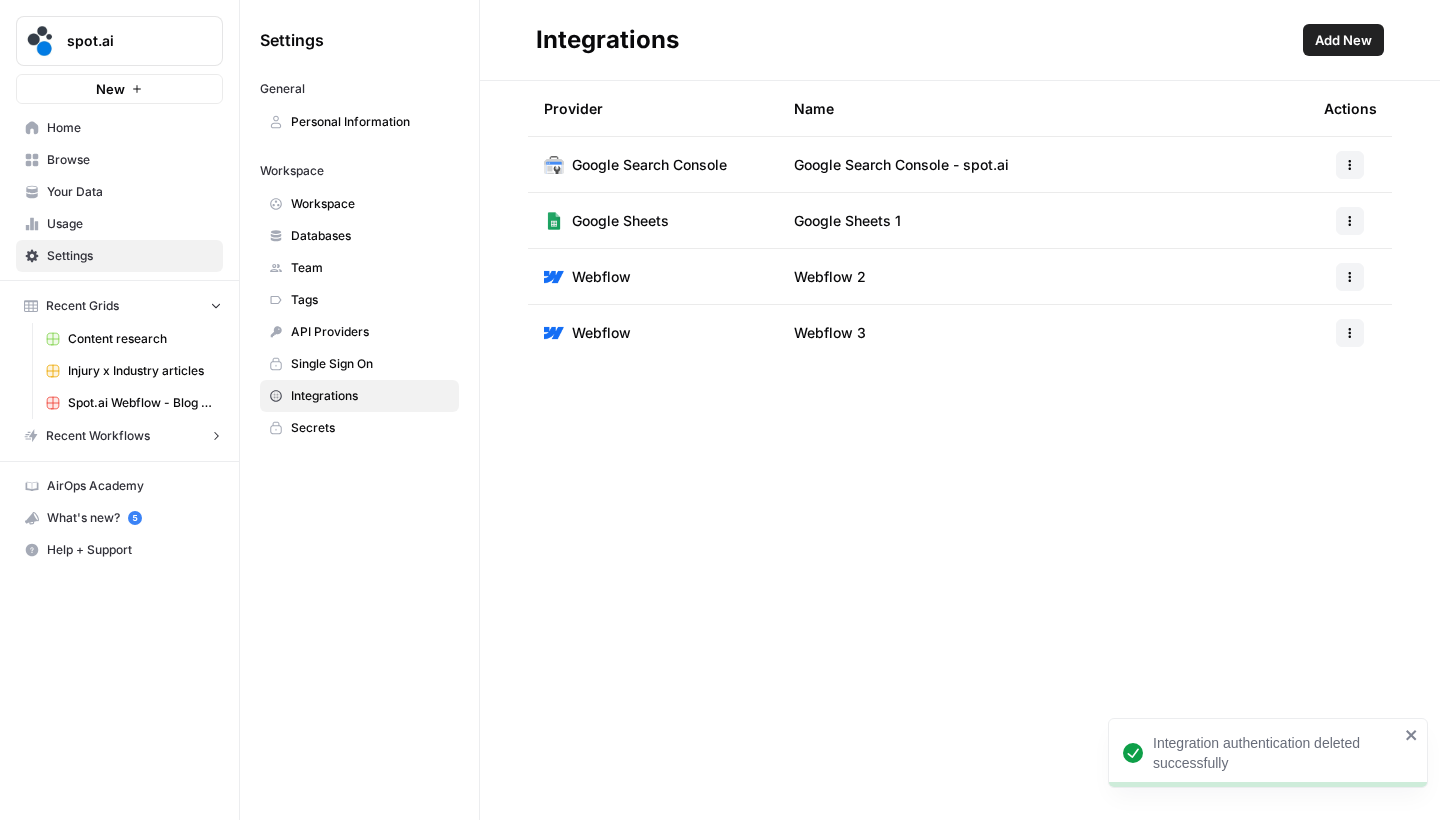click on "Add New" at bounding box center [1343, 40] 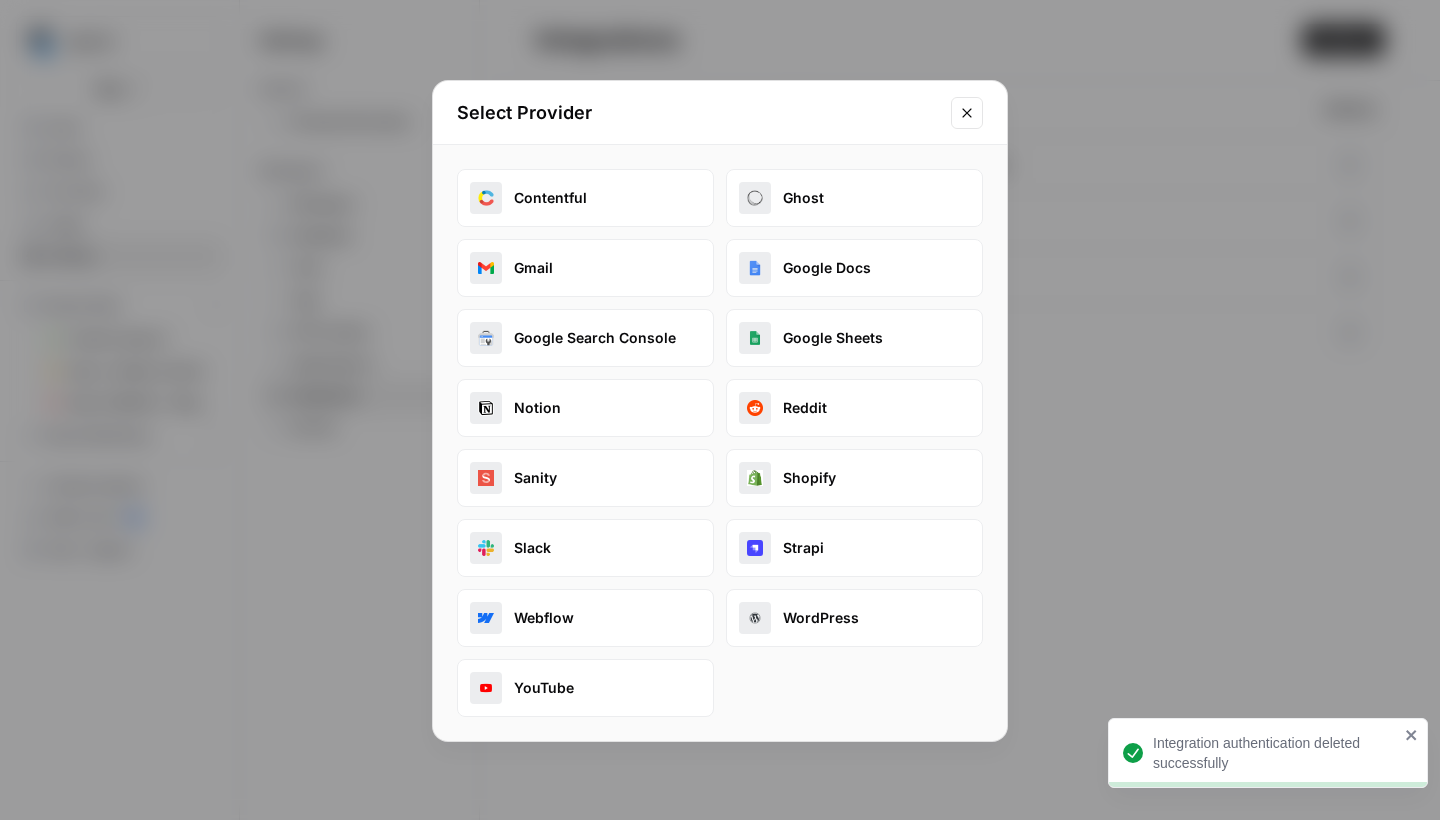 click on "Google Docs" at bounding box center [854, 268] 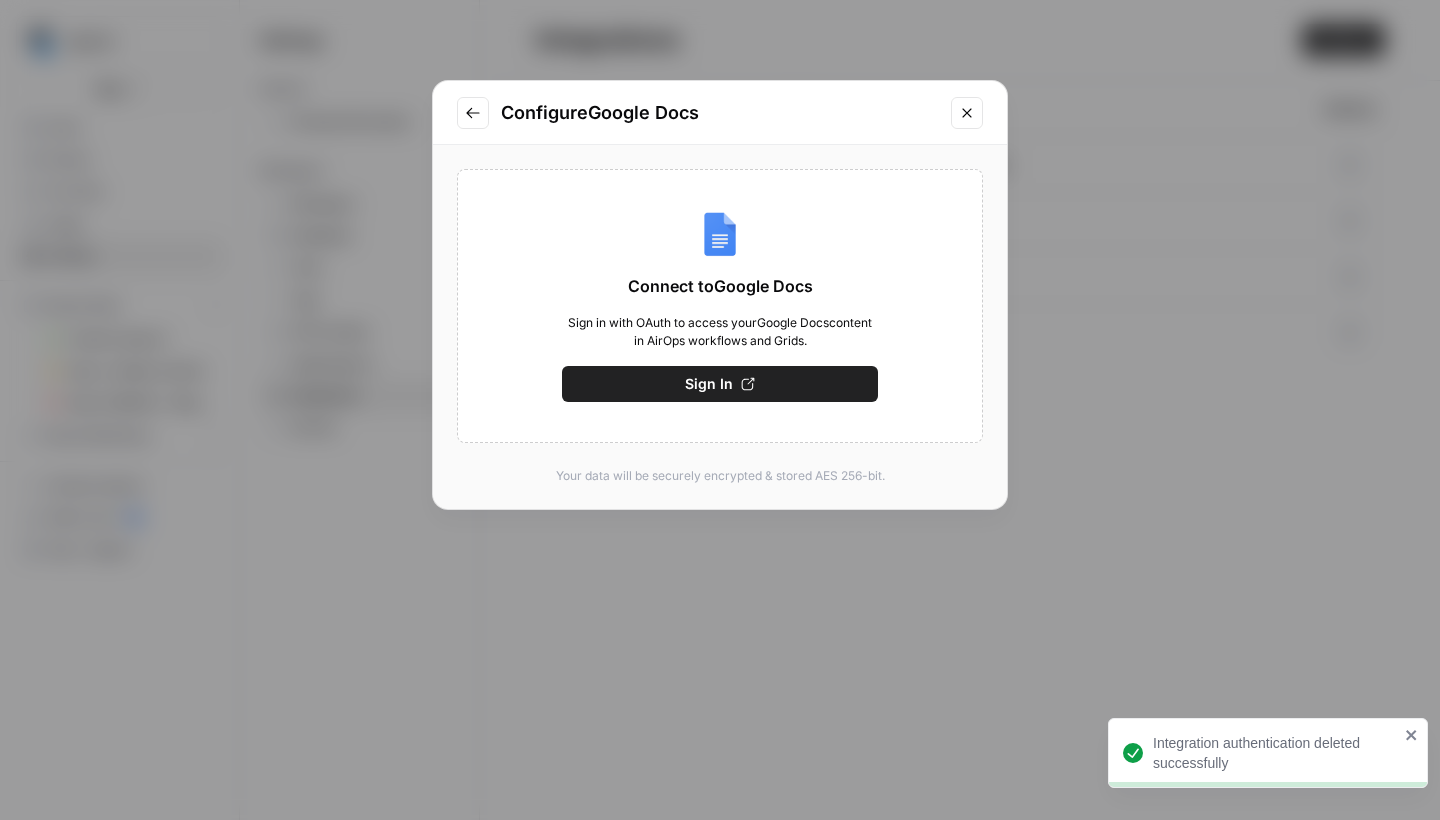 click on "Sign In" at bounding box center [720, 384] 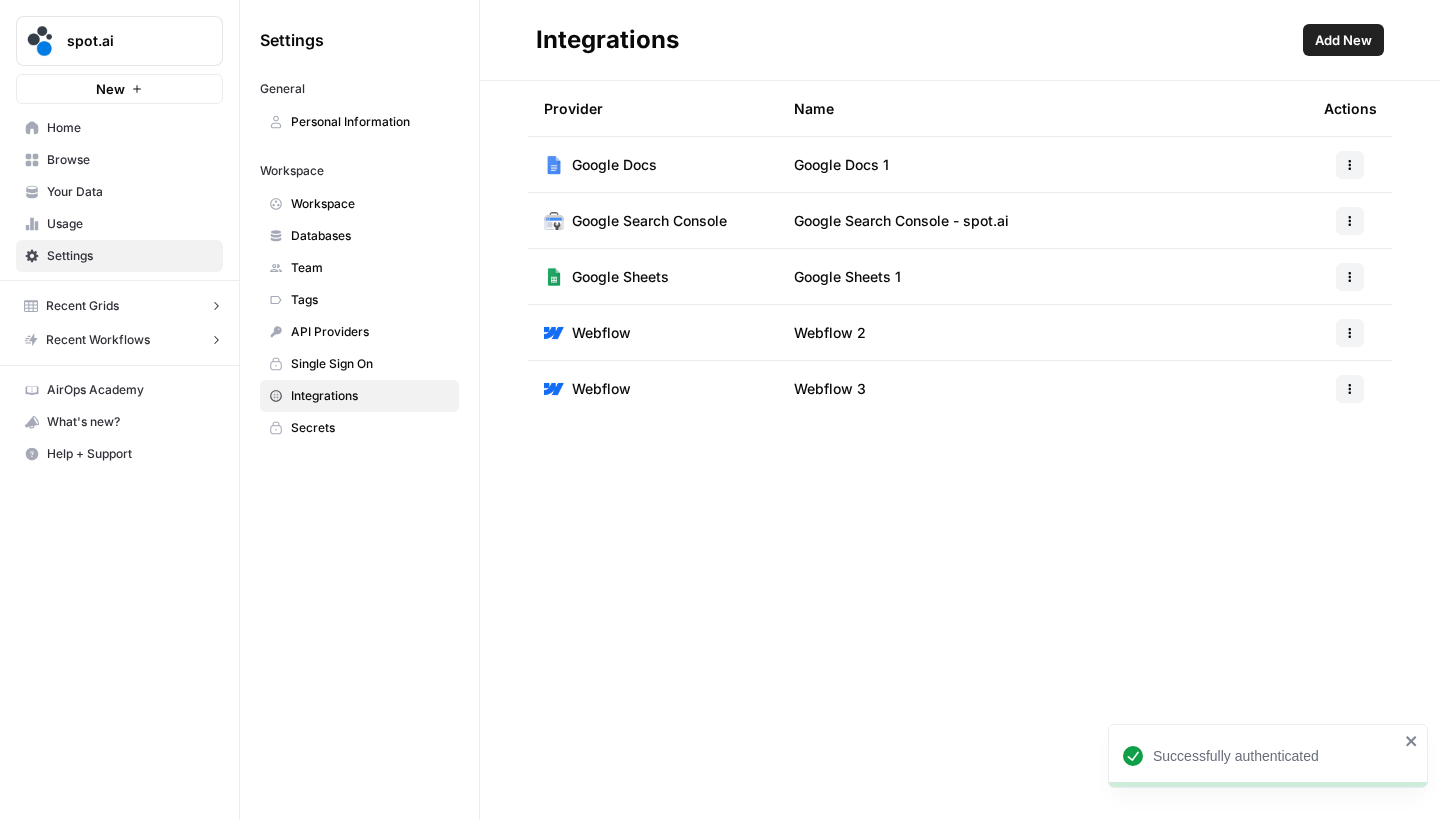 scroll, scrollTop: 0, scrollLeft: 0, axis: both 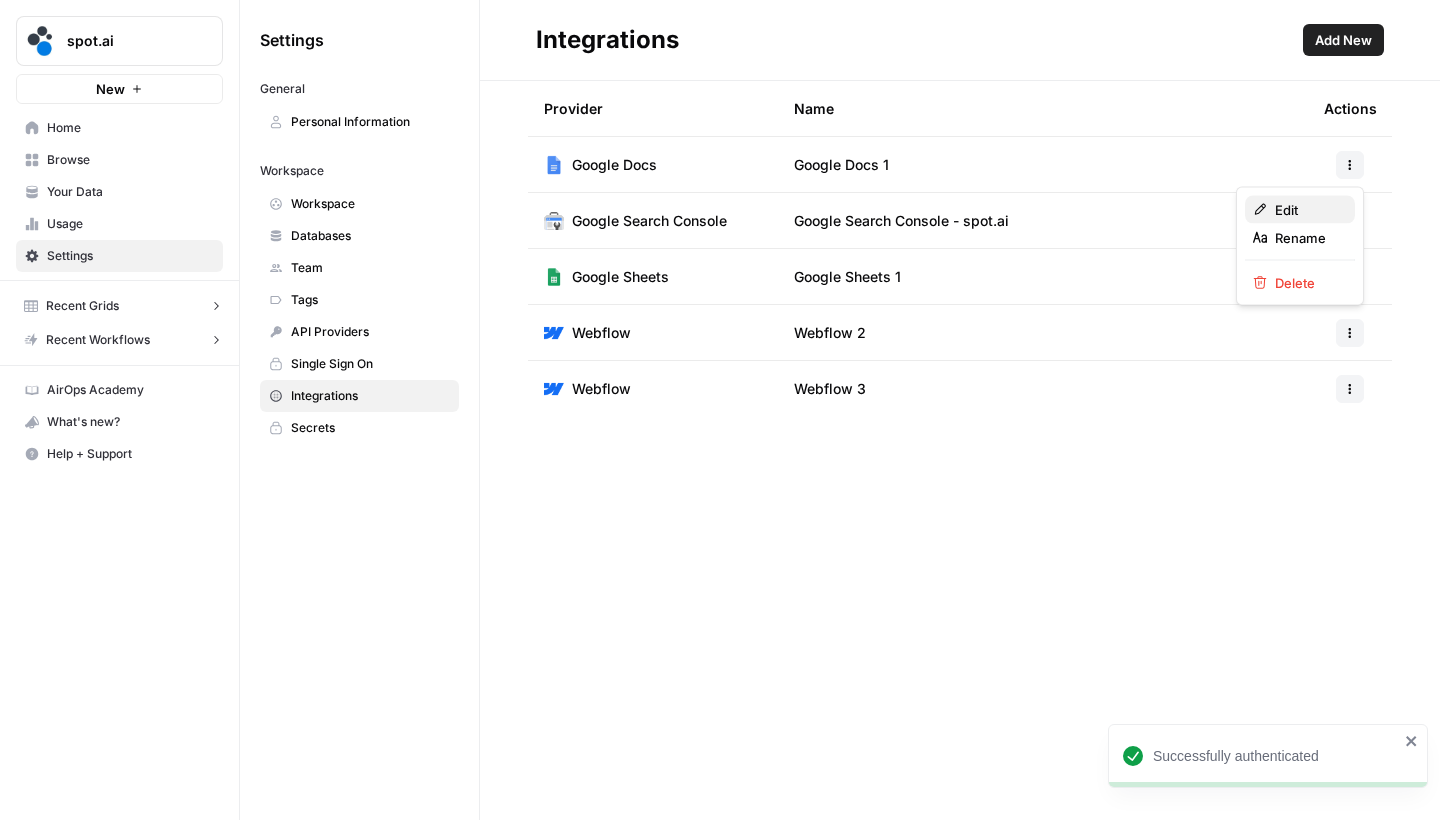 click 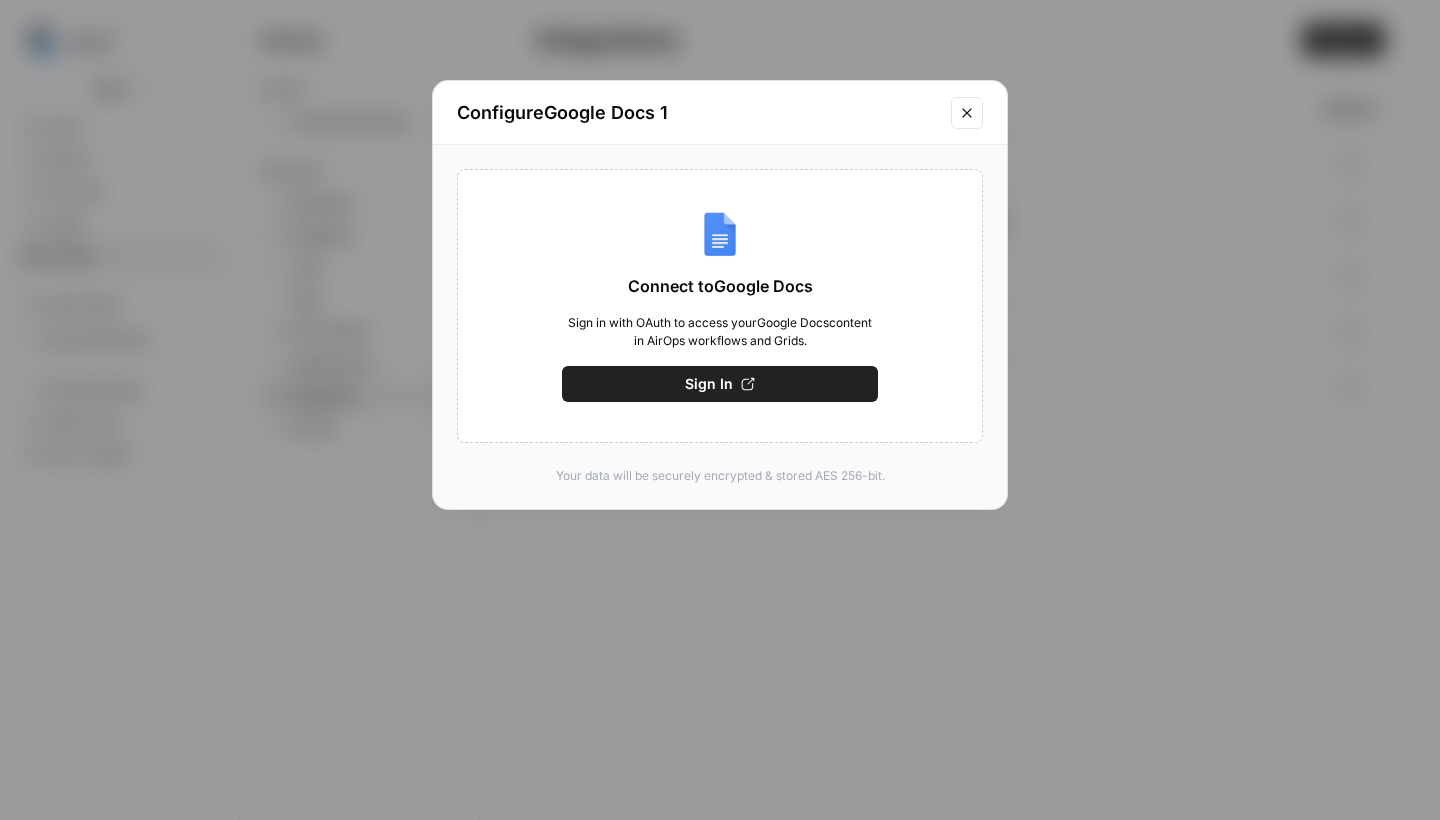 click on "Sign In" at bounding box center (720, 384) 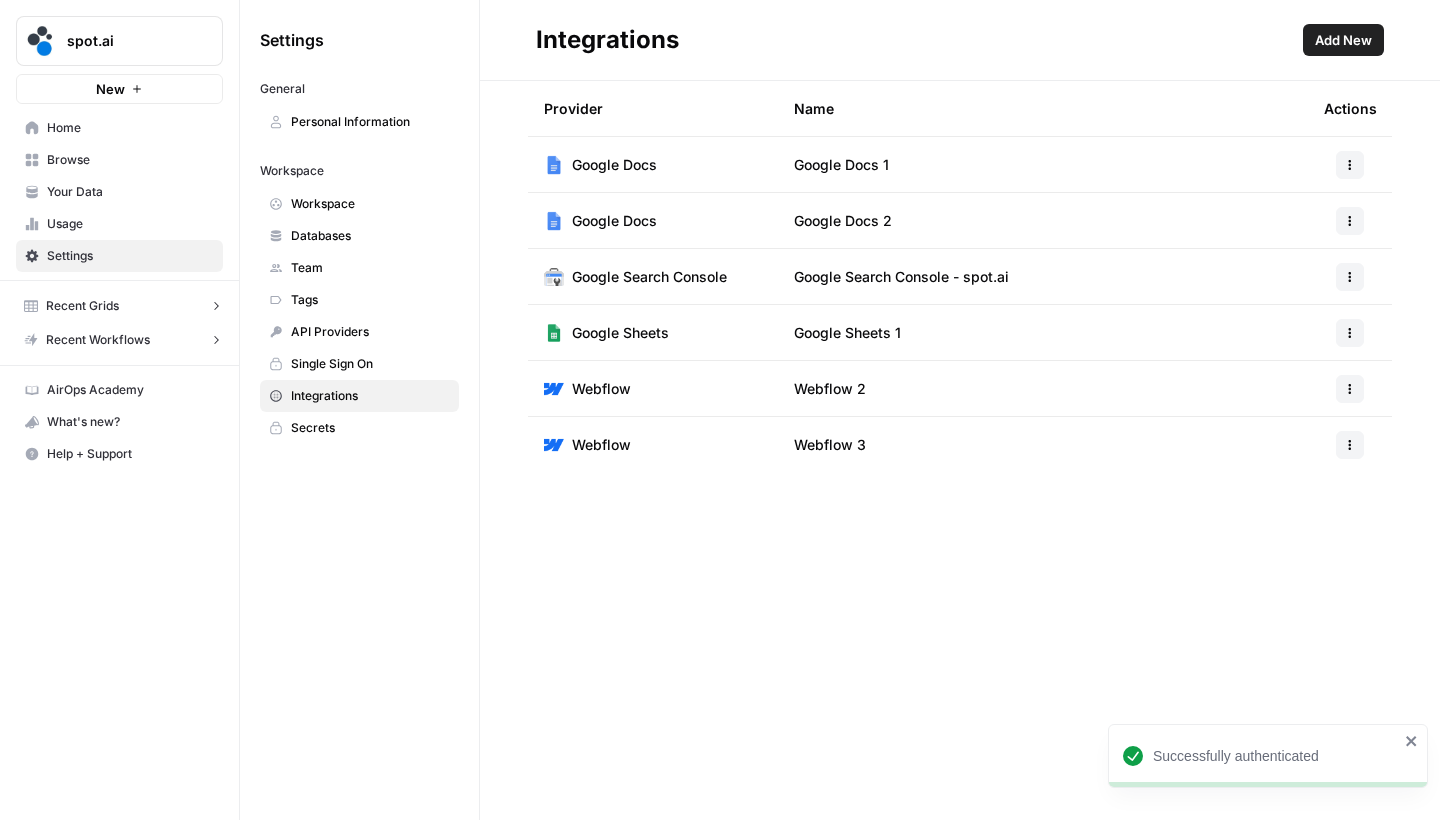 scroll, scrollTop: 0, scrollLeft: 0, axis: both 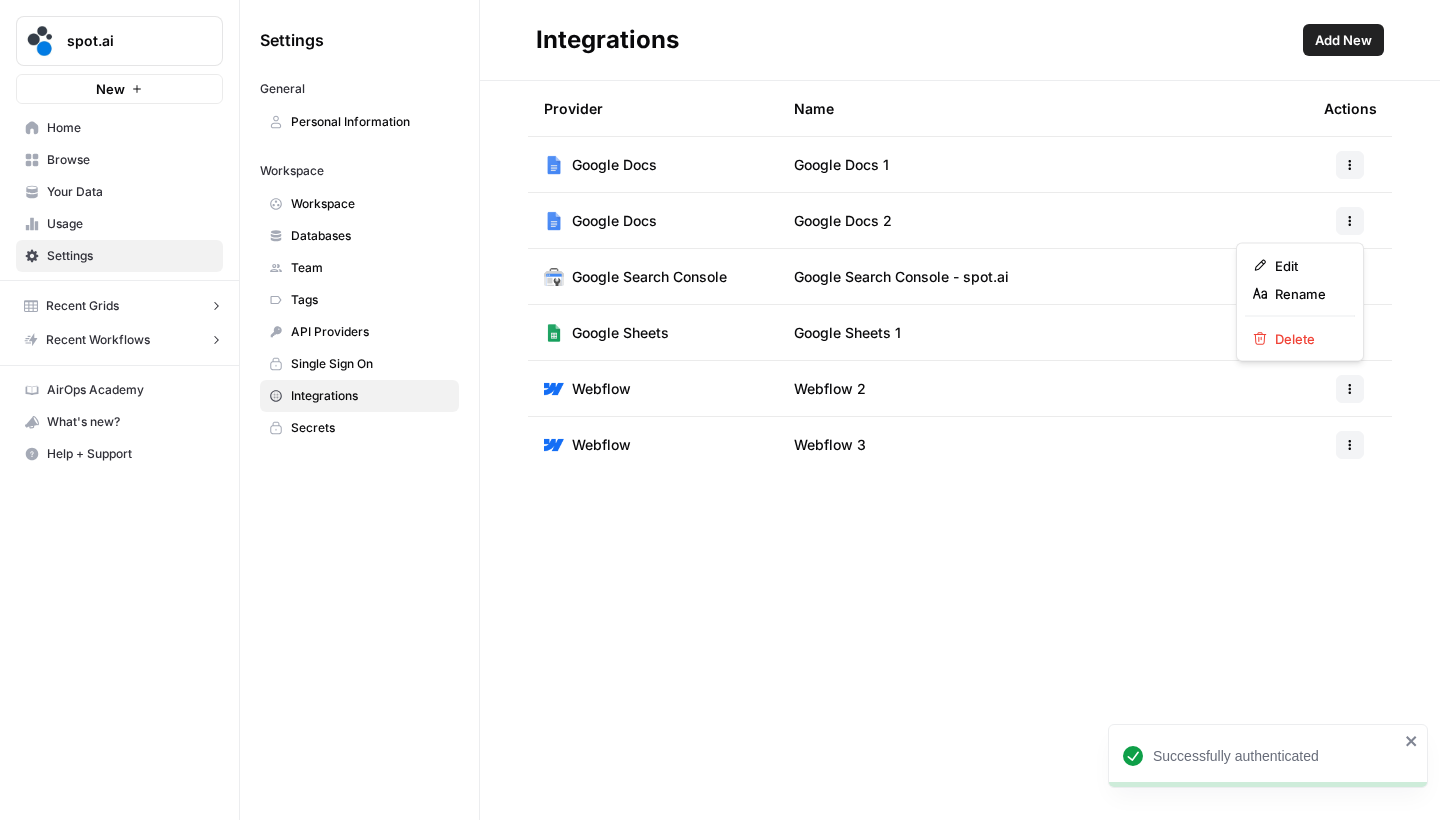 click 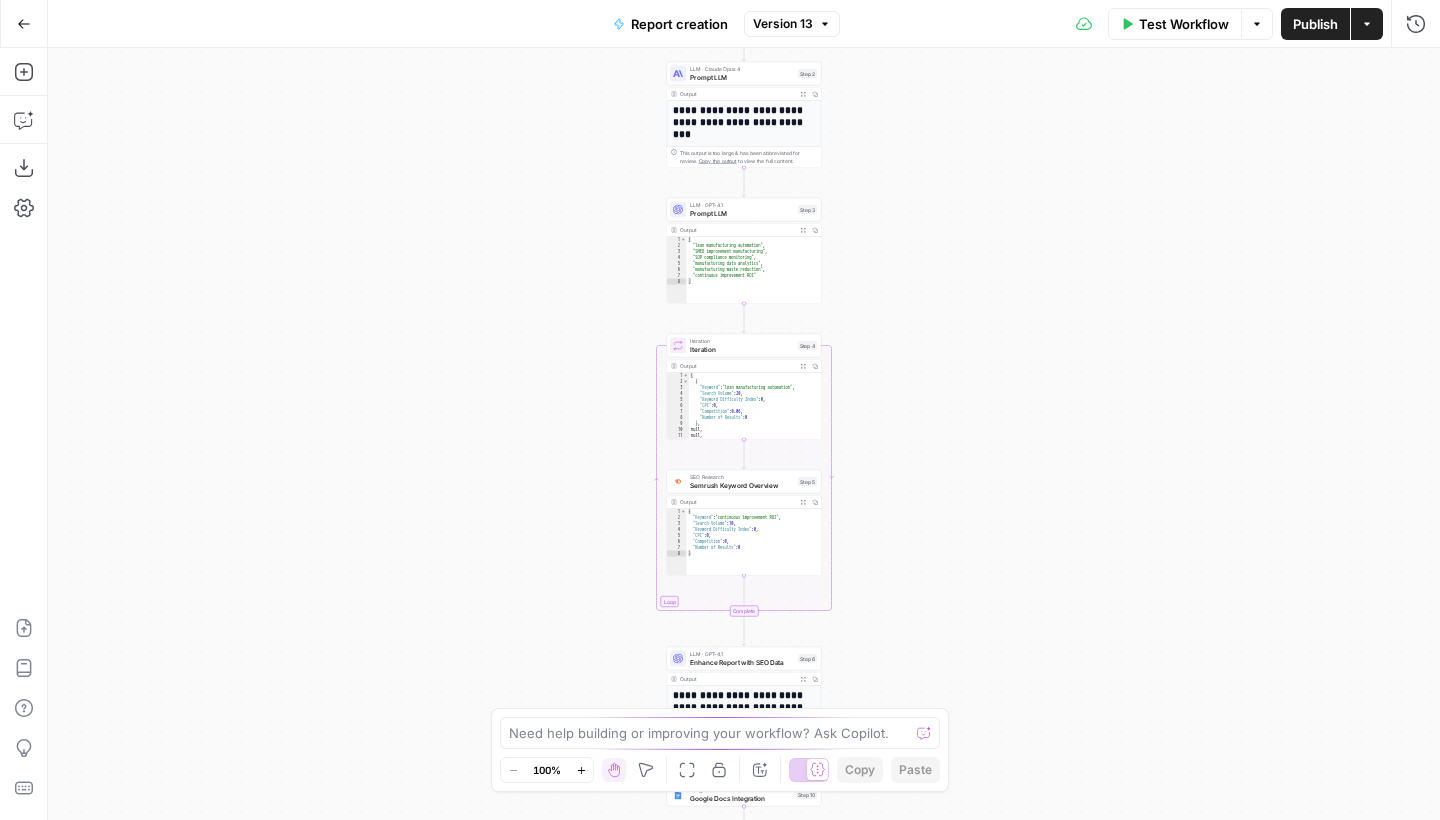 scroll, scrollTop: 0, scrollLeft: 0, axis: both 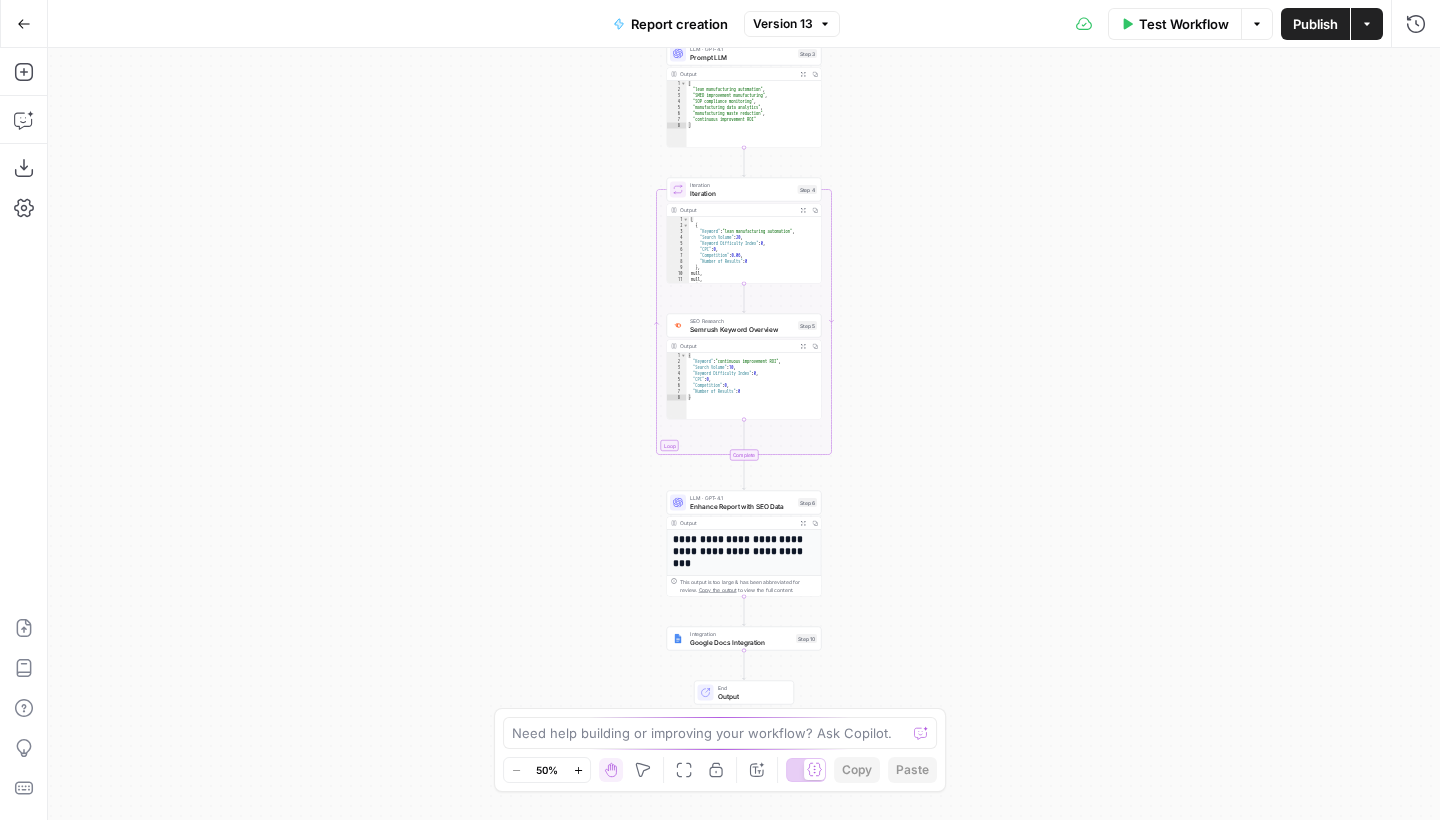 drag, startPoint x: 1029, startPoint y: 452, endPoint x: 1019, endPoint y: 248, distance: 204.24495 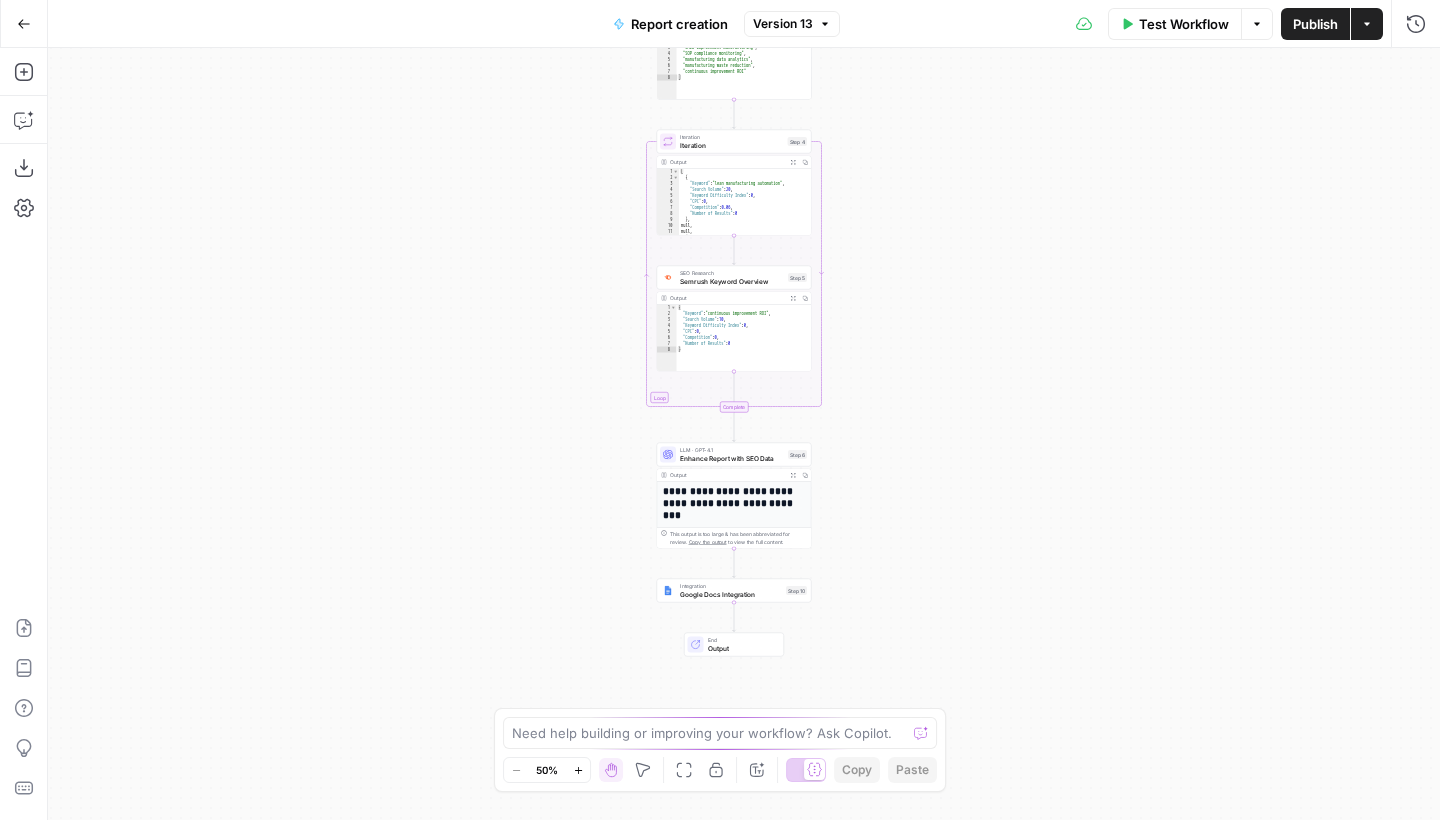 scroll, scrollTop: 0, scrollLeft: 0, axis: both 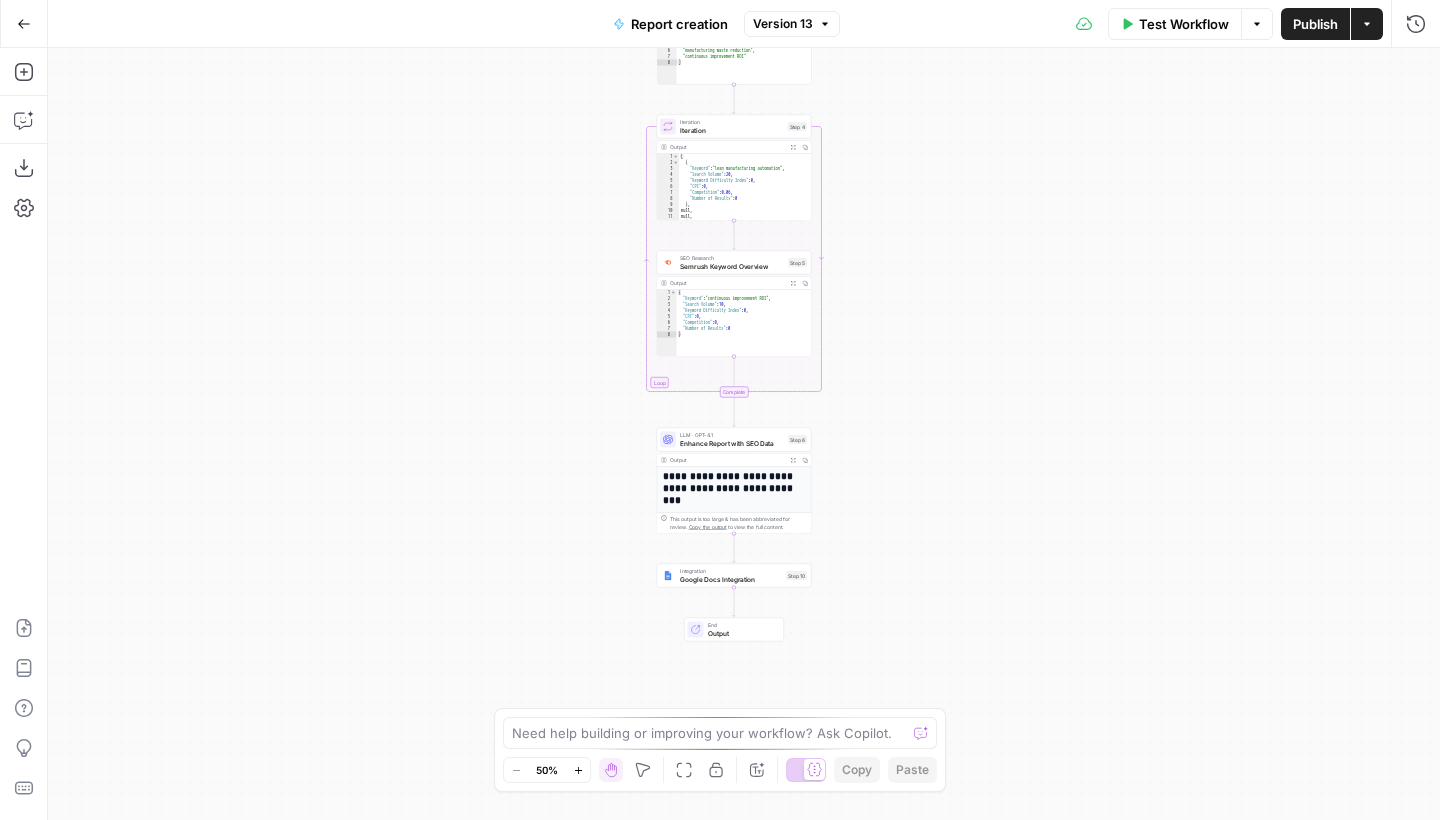 drag, startPoint x: 1026, startPoint y: 442, endPoint x: 866, endPoint y: 358, distance: 180.70972 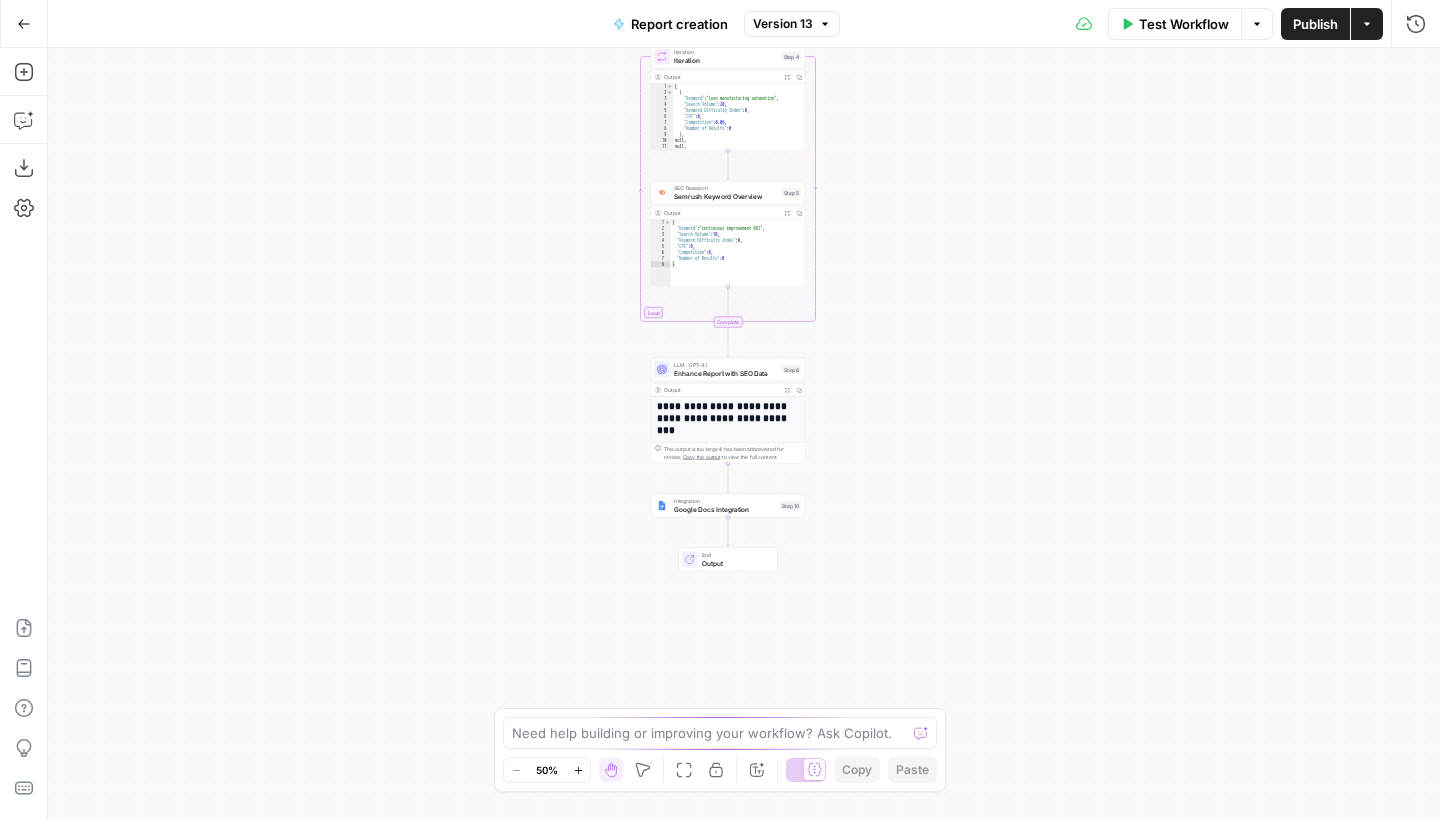 click on "Enhance Report with SEO Data" at bounding box center [726, 373] 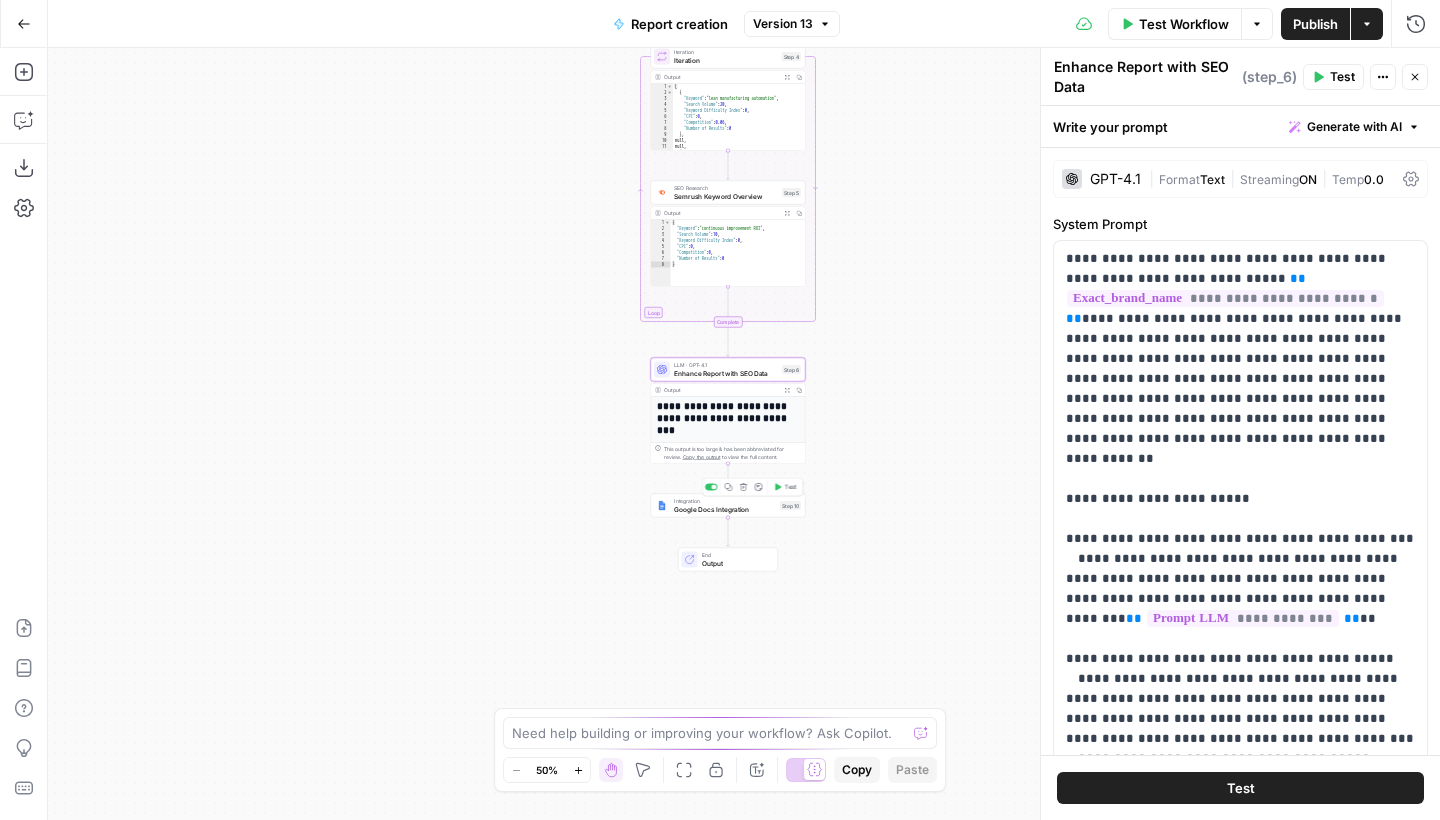 click on "Google Docs Integration" at bounding box center (725, 509) 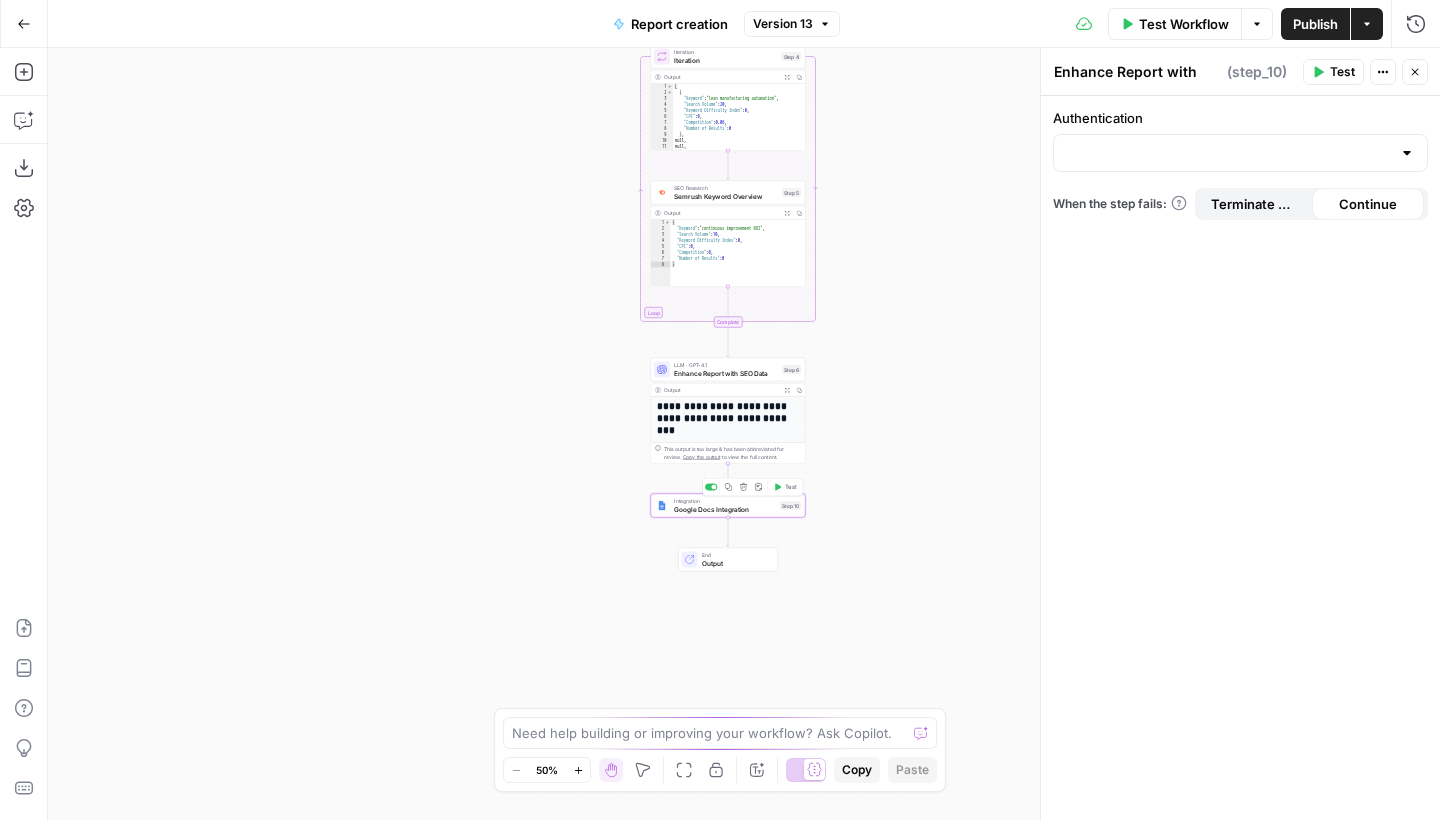 type on "Google Docs Integration" 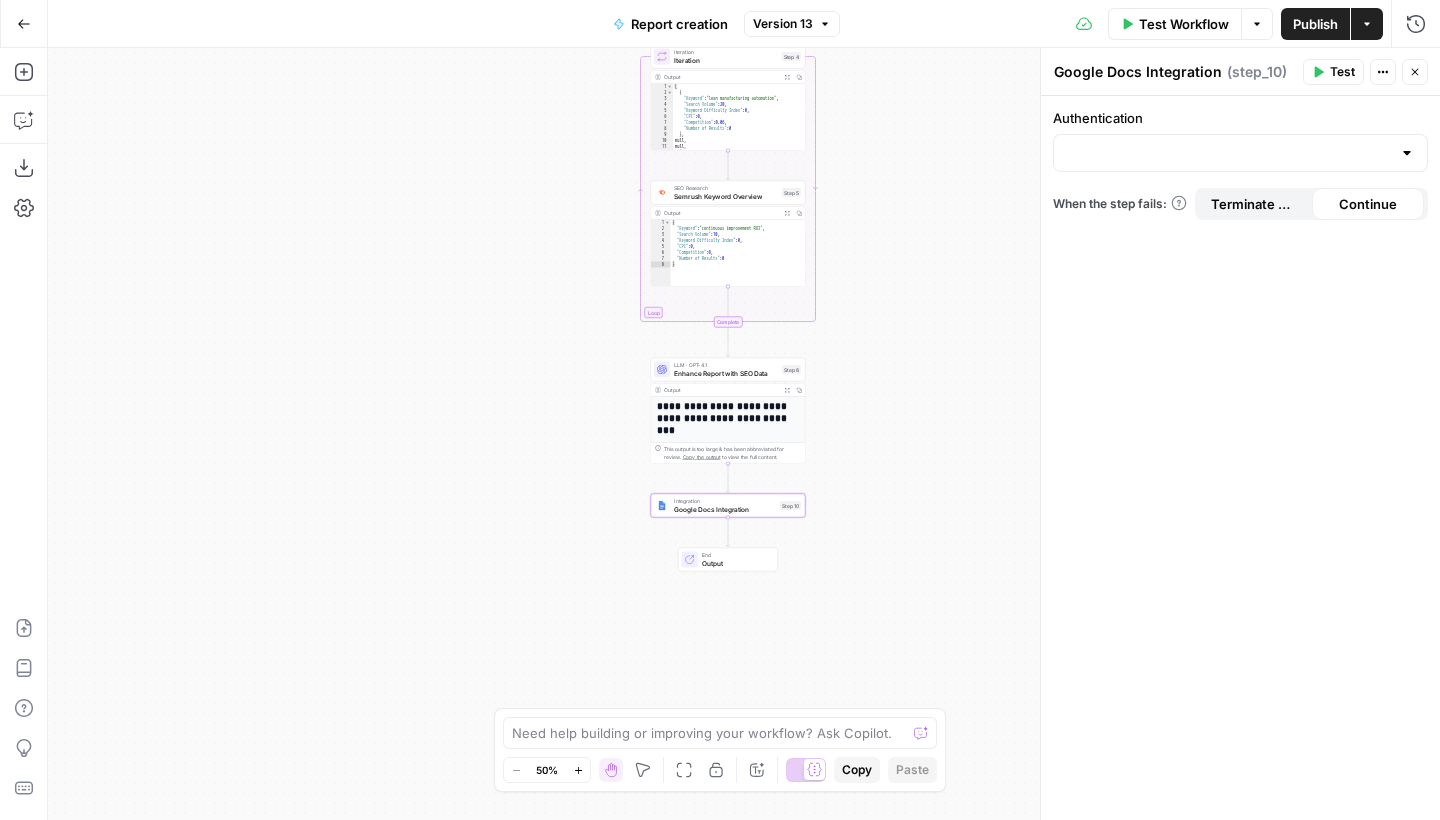 click at bounding box center [1240, 153] 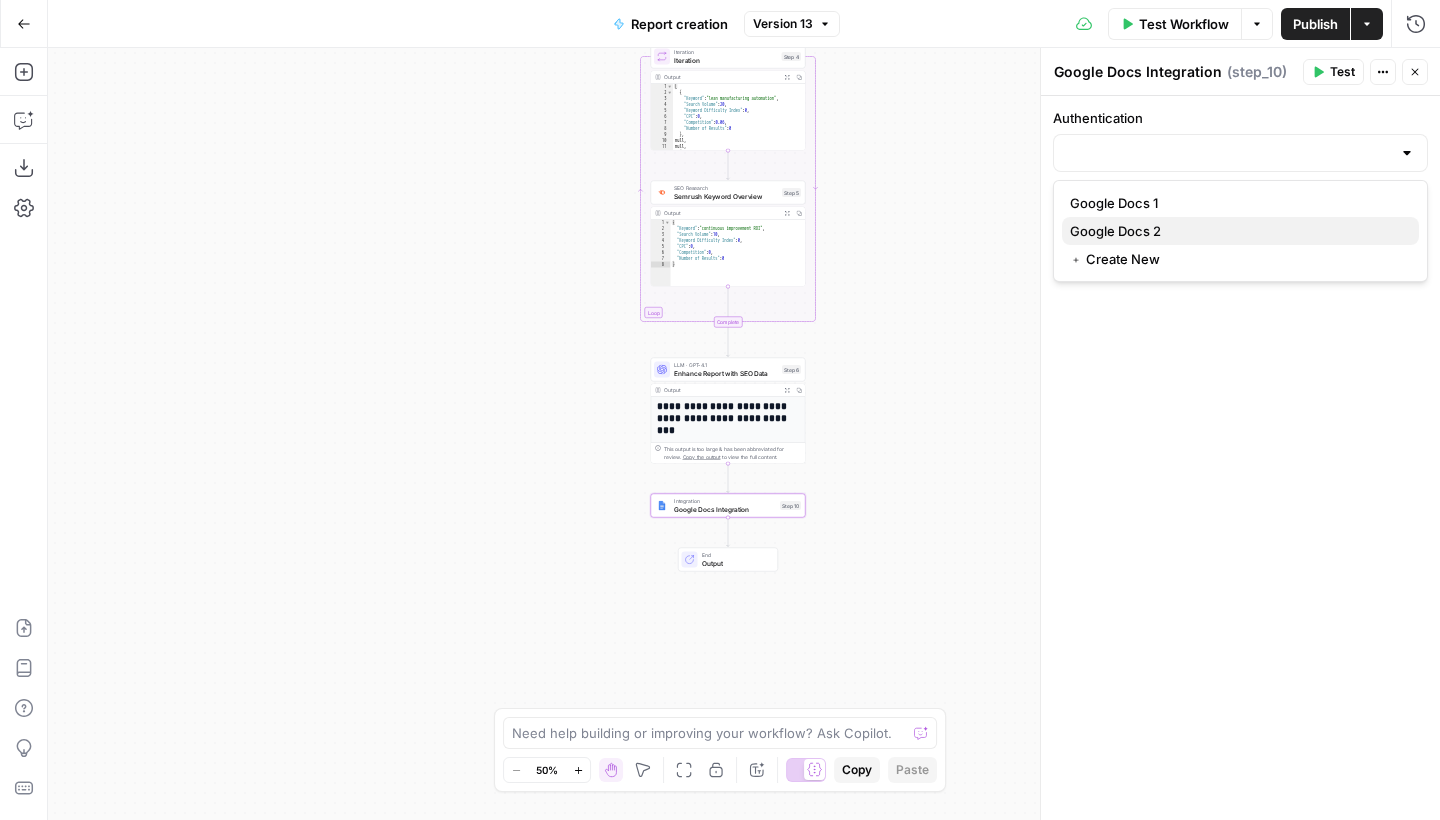click on "Google Docs 2" at bounding box center (1236, 231) 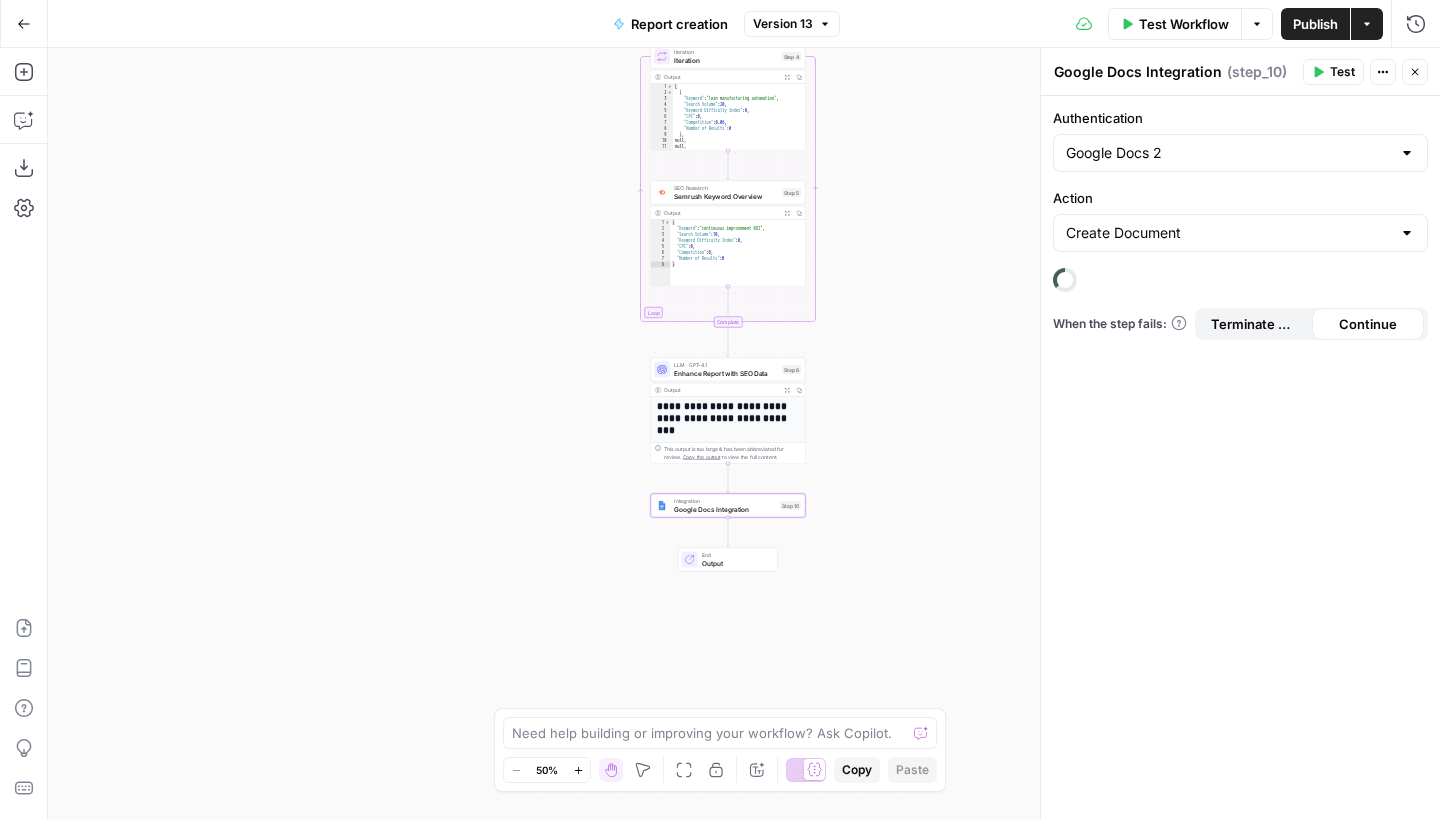 type on "Google Docs 2" 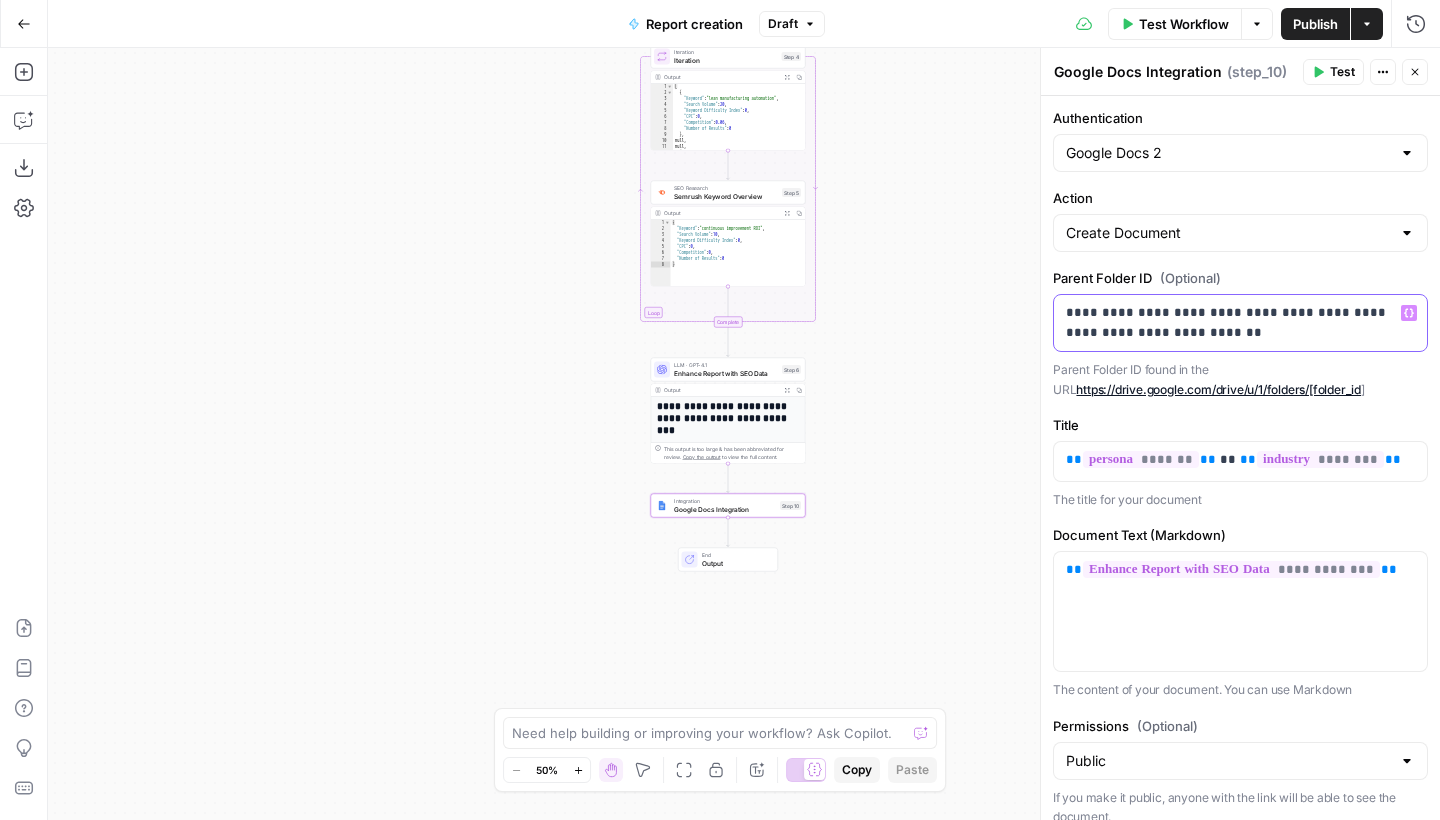 click on "**********" at bounding box center (1240, 323) 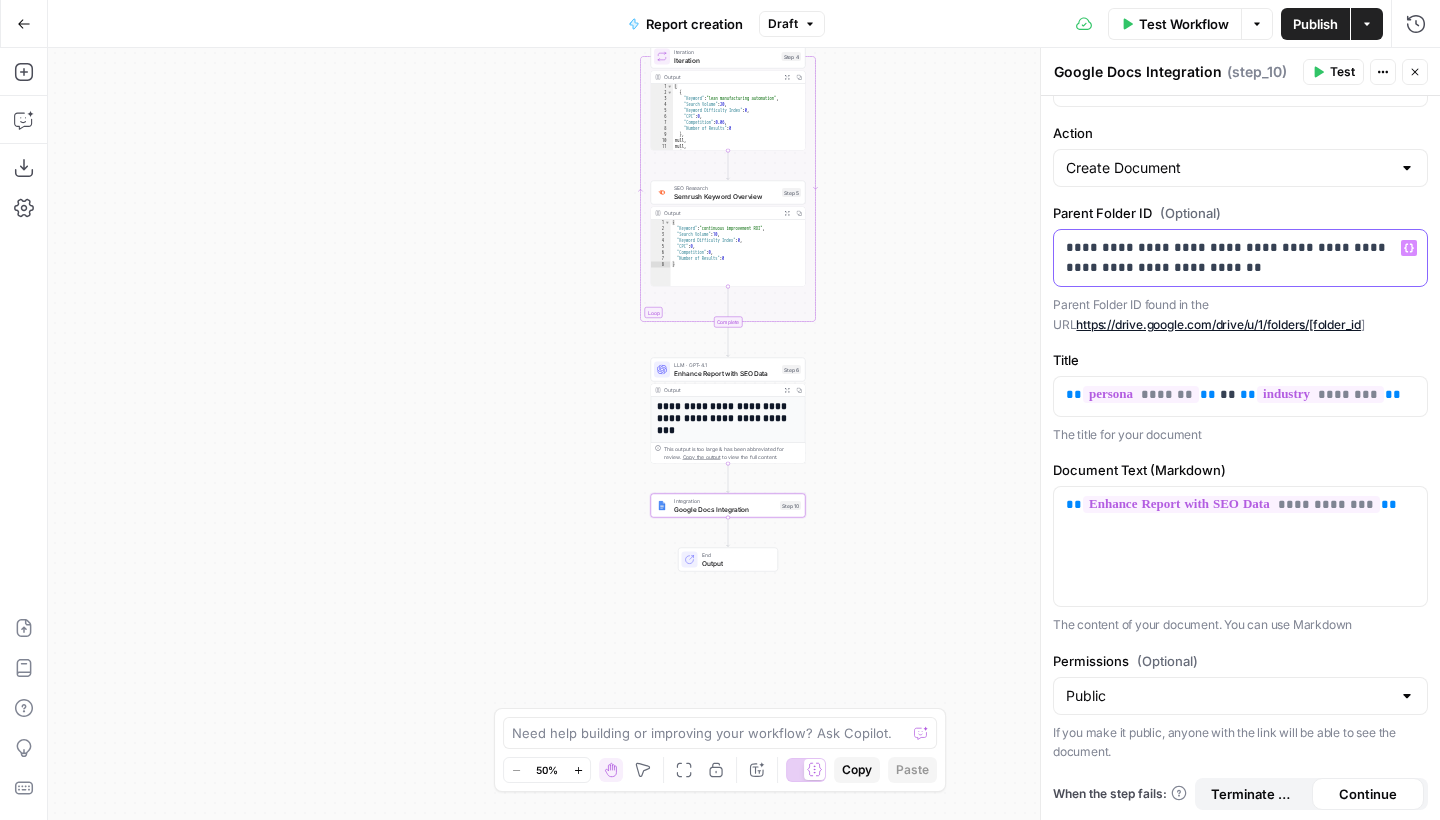 scroll, scrollTop: 64, scrollLeft: 0, axis: vertical 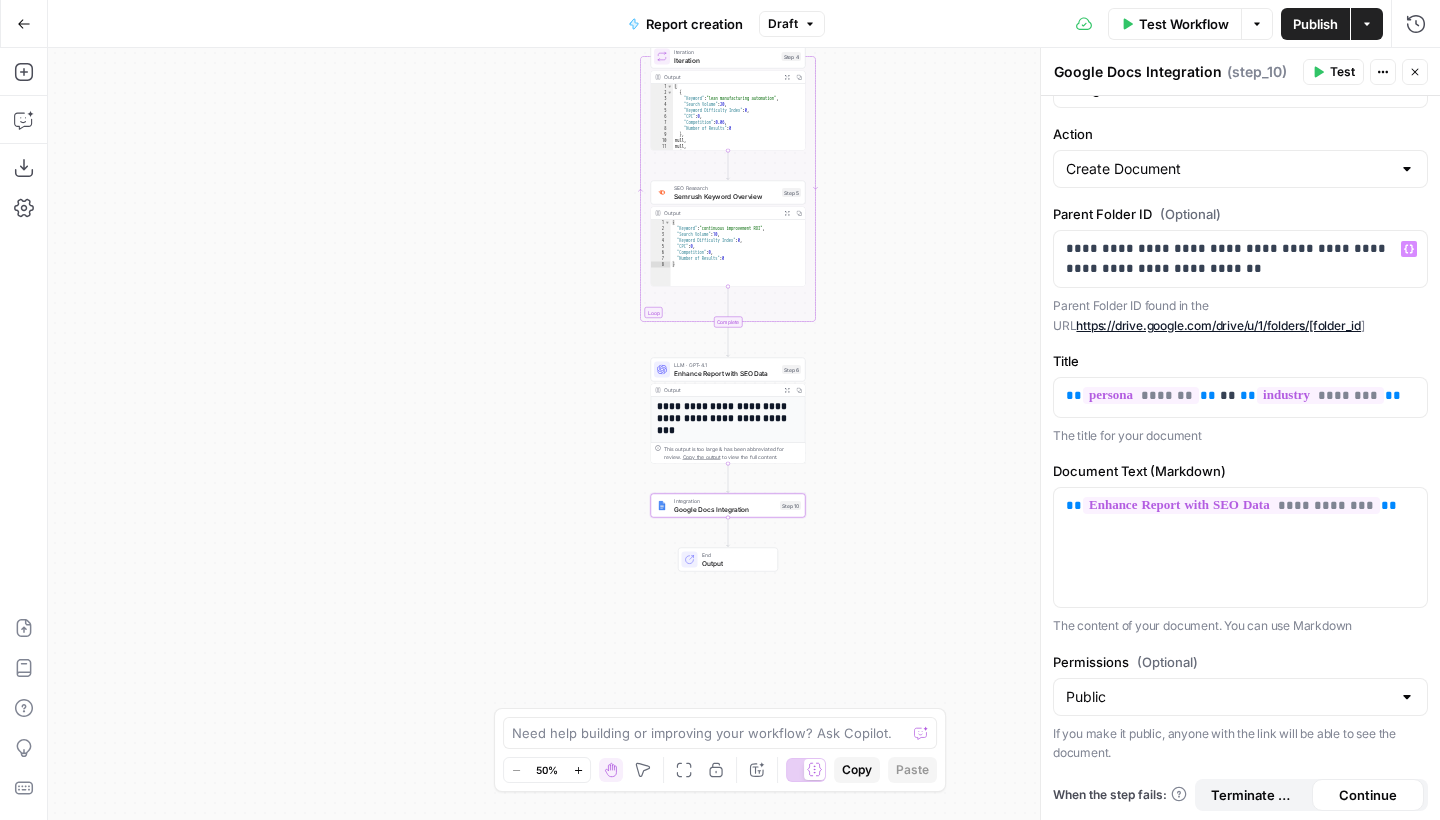 click on "Publish" at bounding box center (1315, 24) 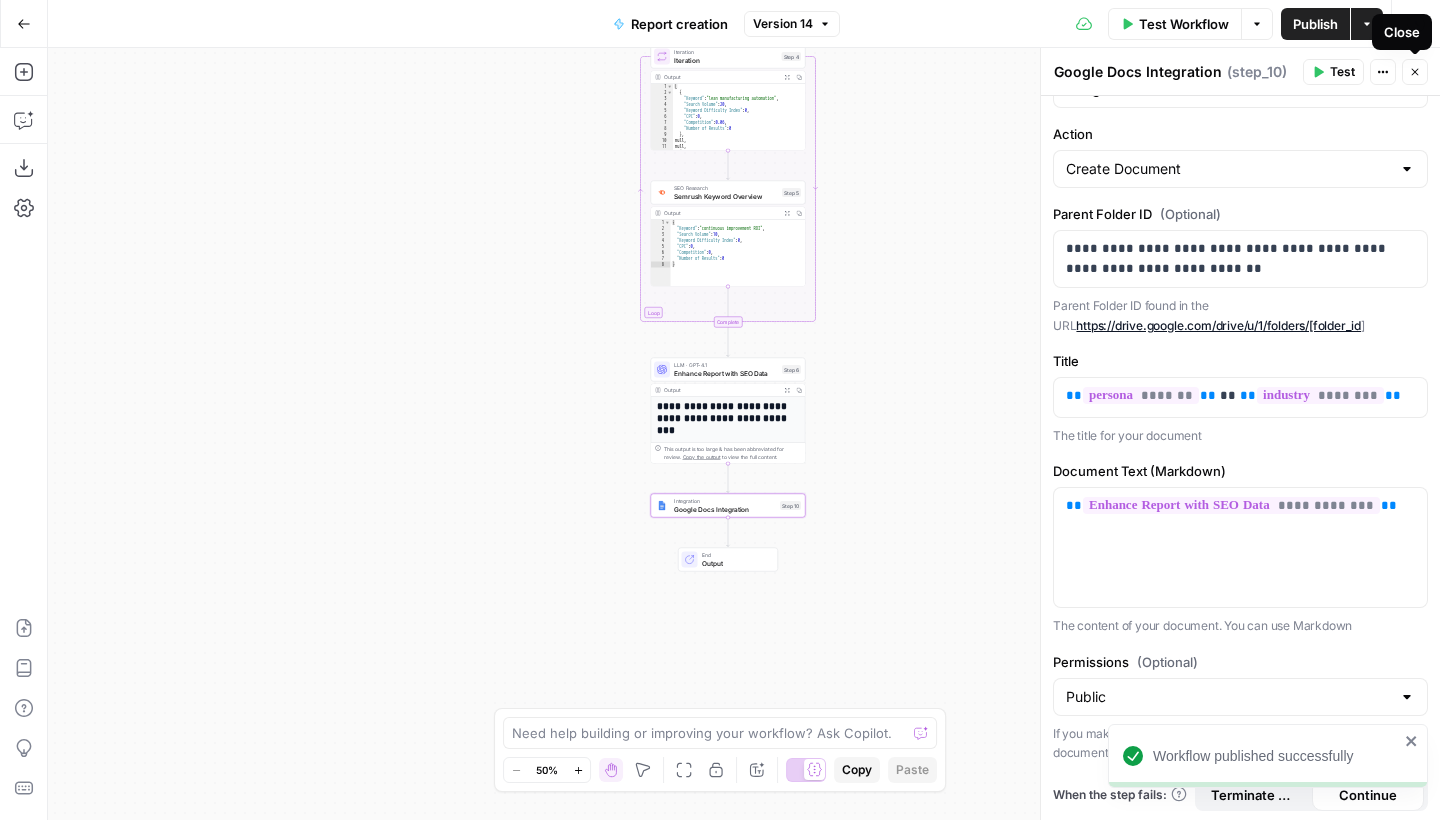 click on "Close" at bounding box center (1415, 72) 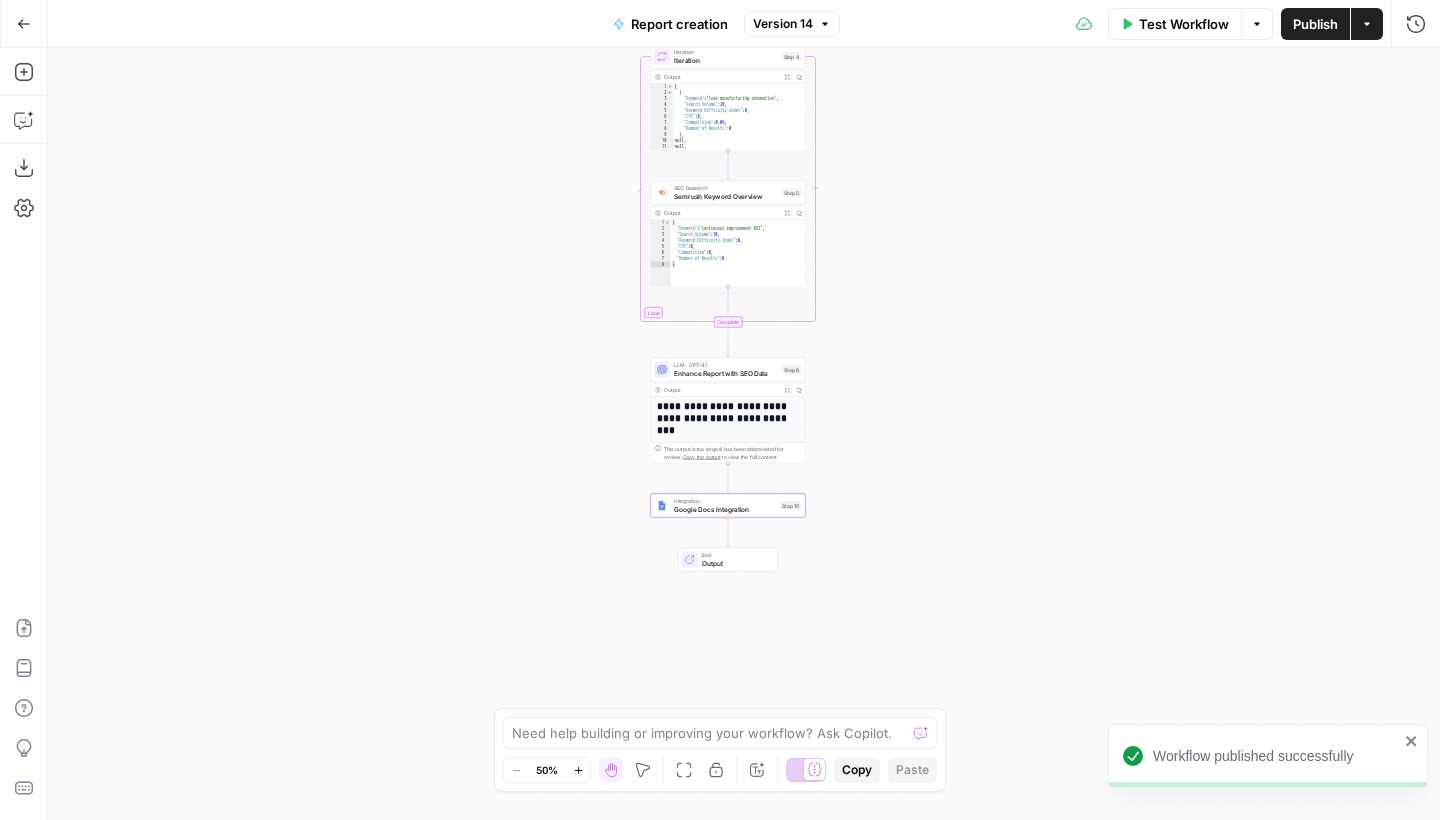 click 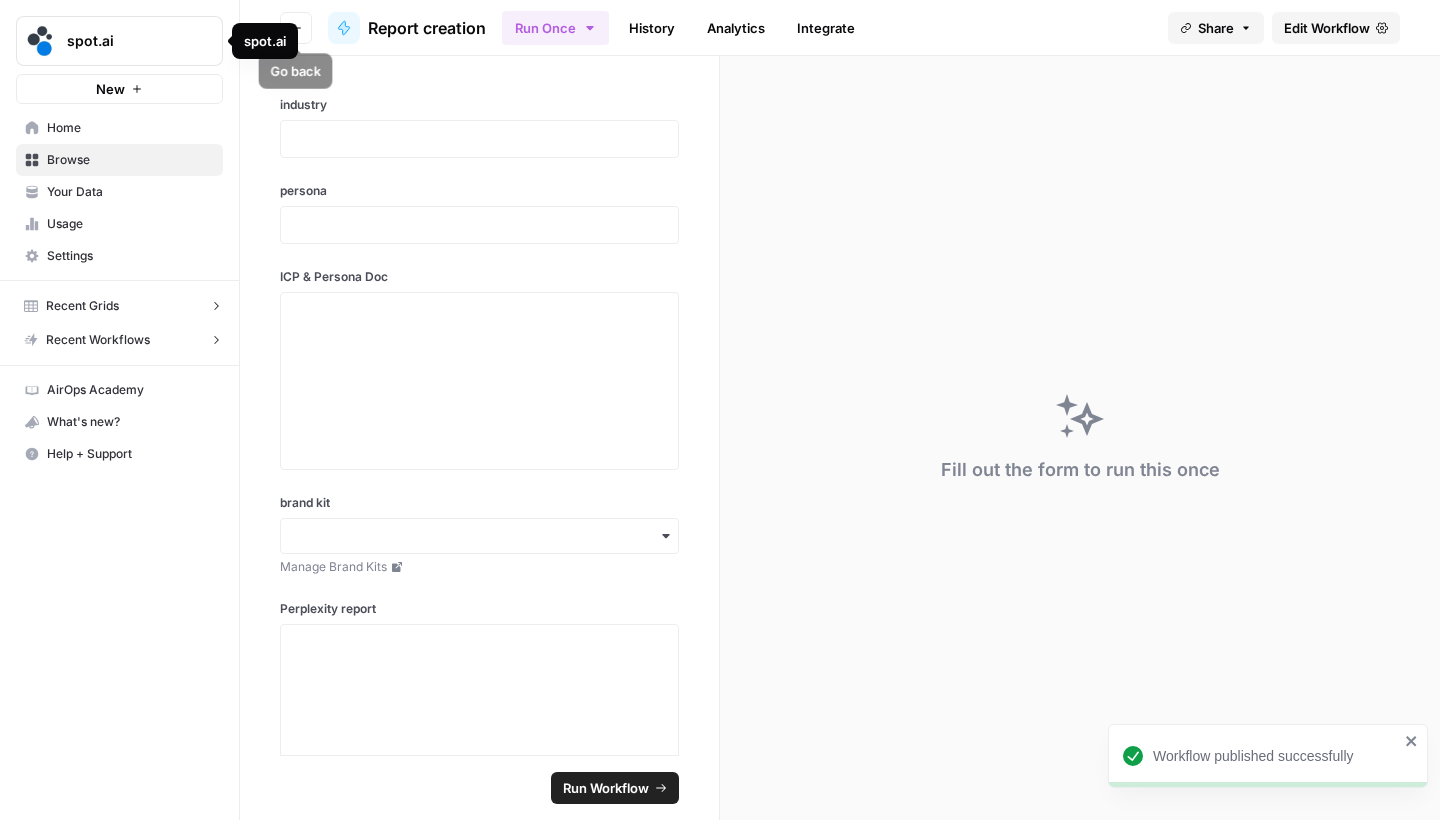 click on "Go back" at bounding box center [296, 28] 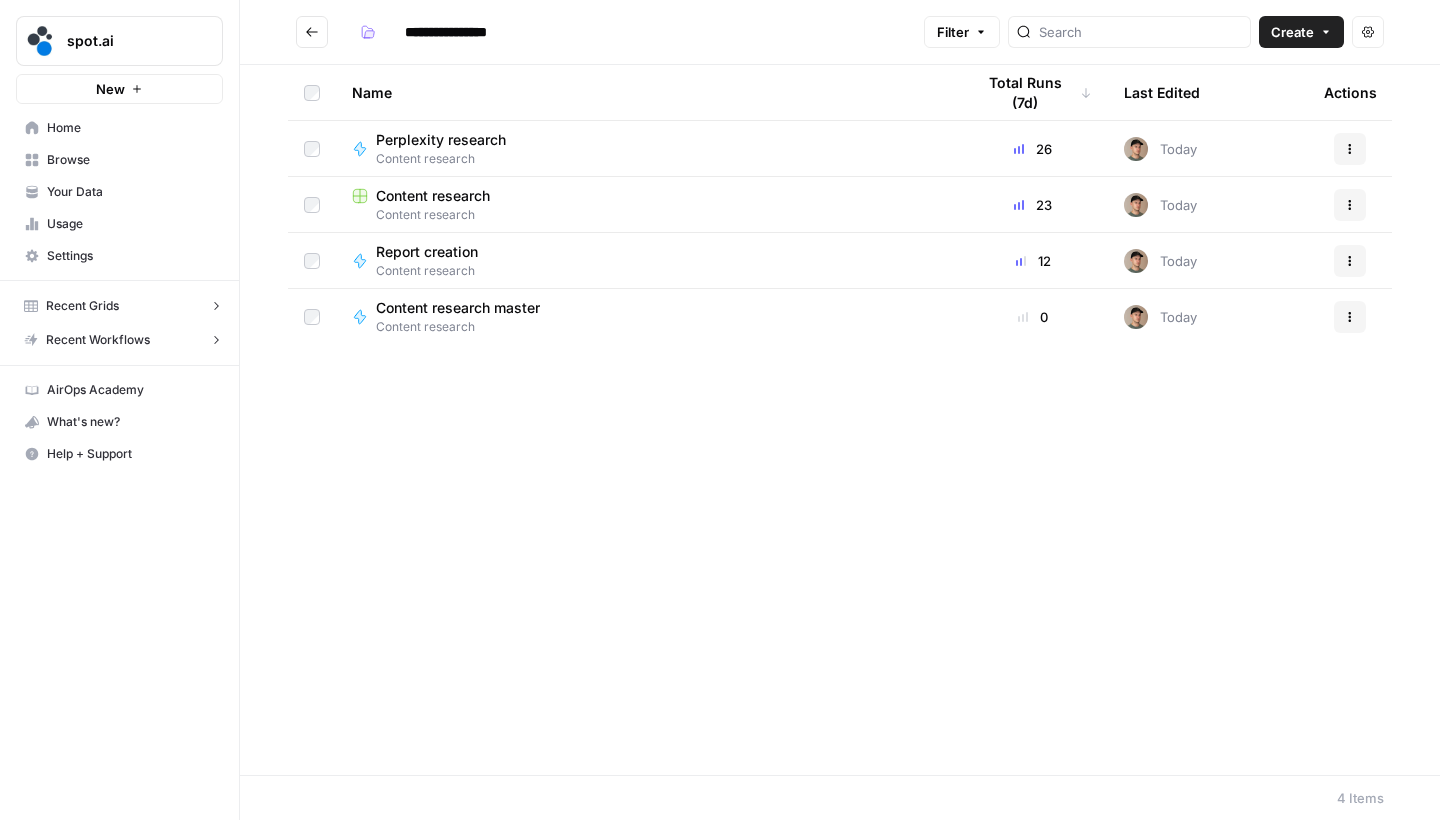 click on "Report creation" at bounding box center [427, 252] 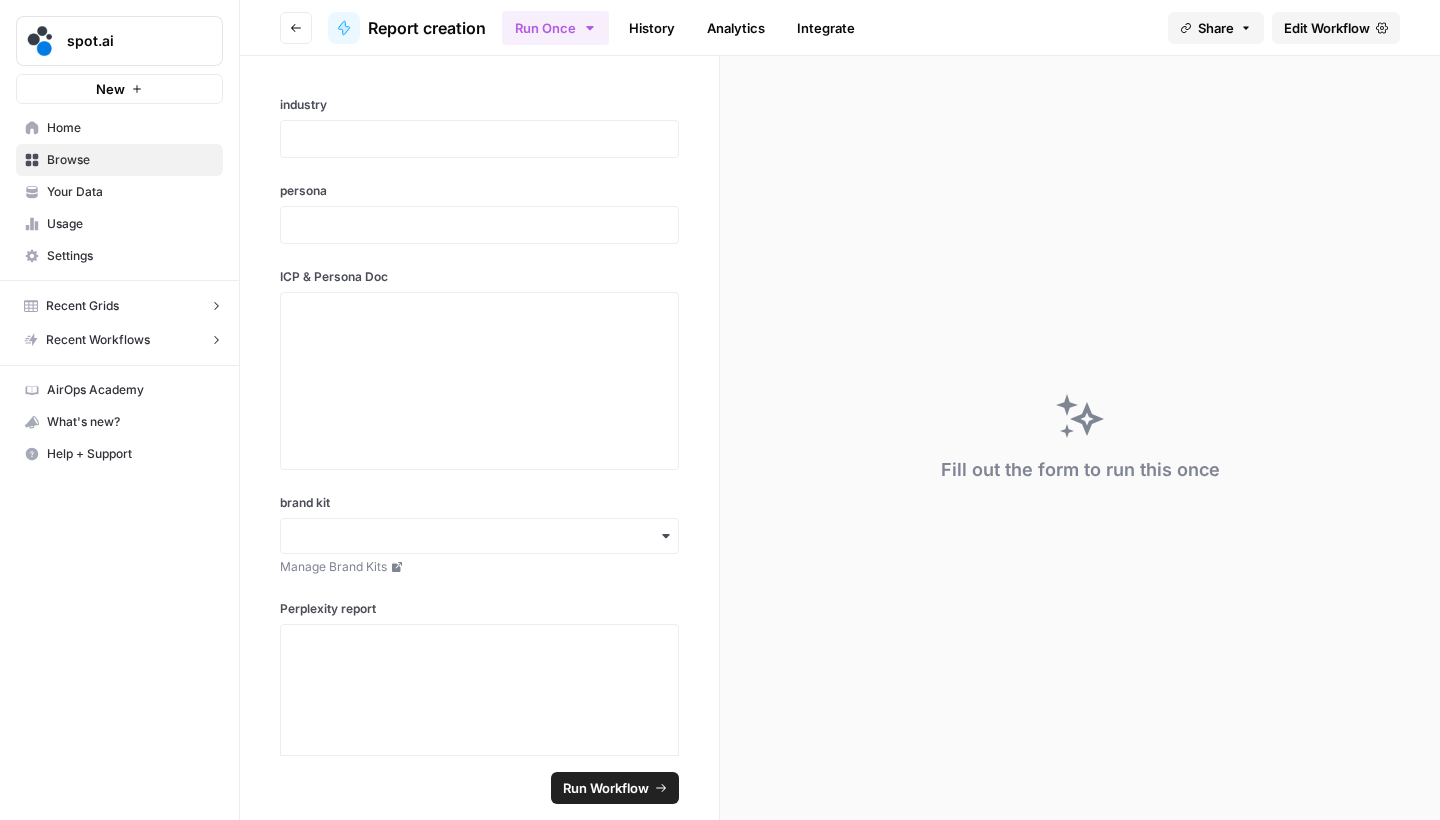 click on "Go back Report creation Run Once History Analytics Integrate Share Edit Workflow" at bounding box center (840, 28) 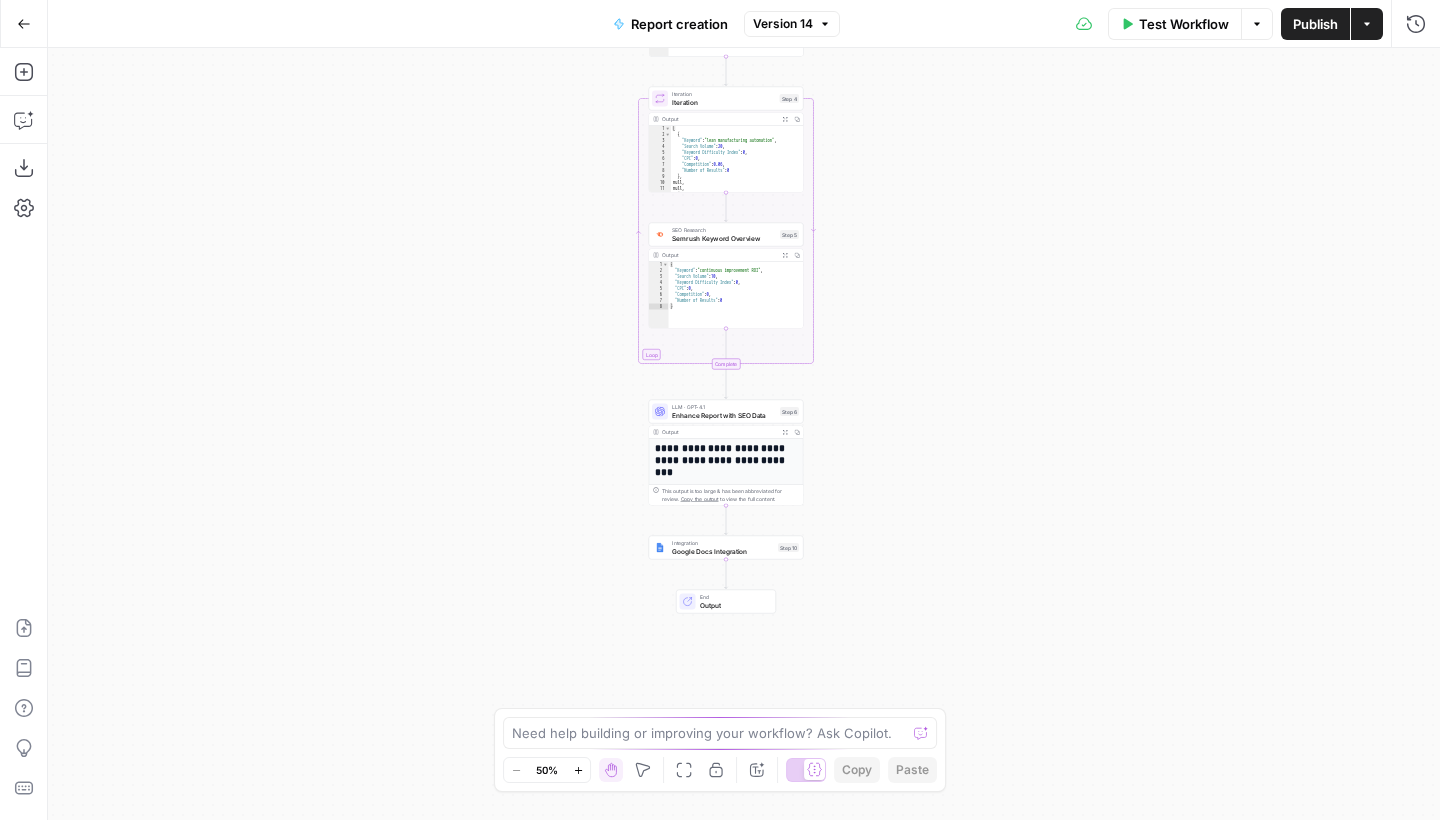 drag, startPoint x: 945, startPoint y: 531, endPoint x: 920, endPoint y: 264, distance: 268.16785 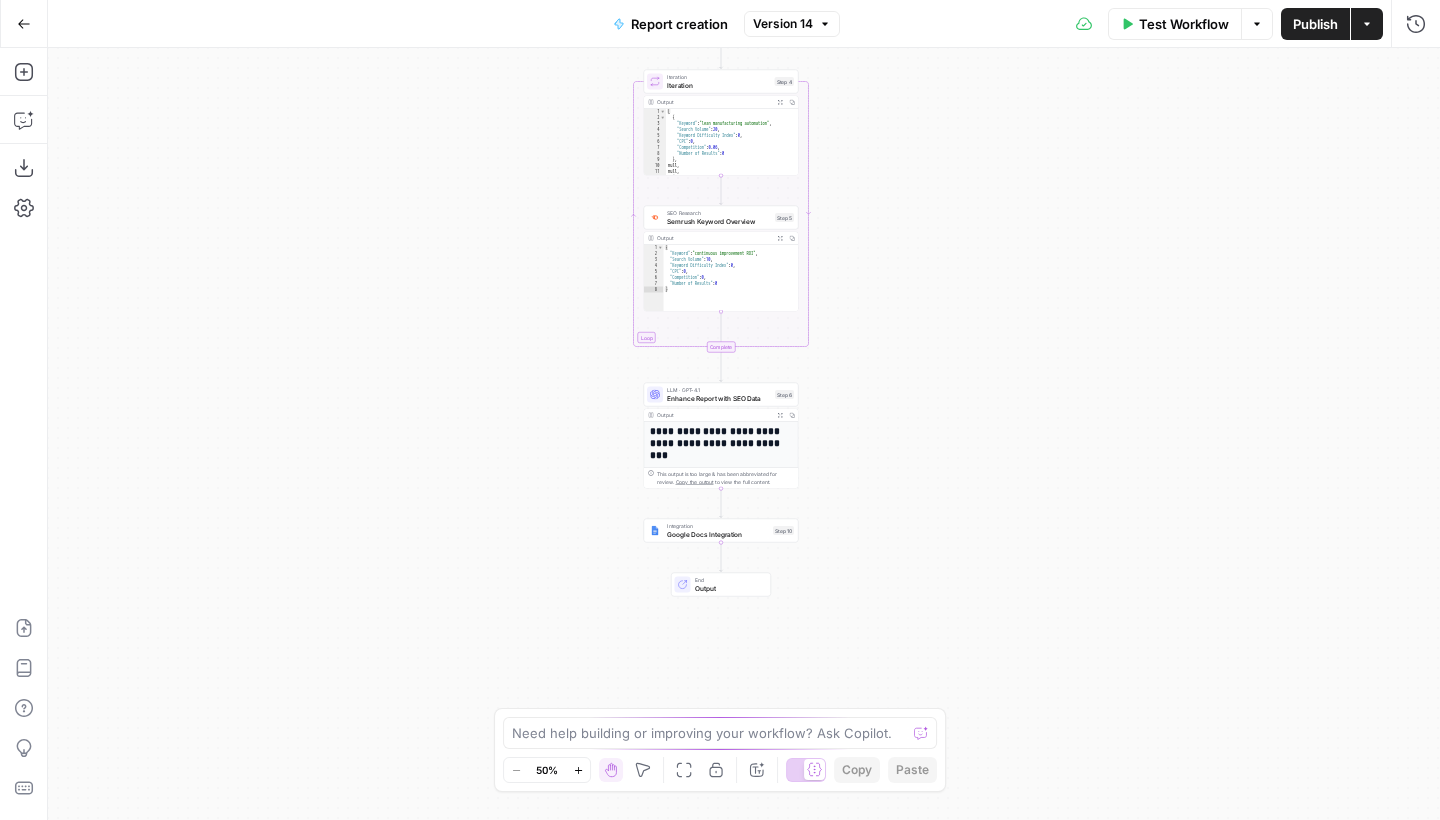 click on "Integration Google Docs Integration Step 10 Copy step Delete step Add Note Test" at bounding box center [721, 531] 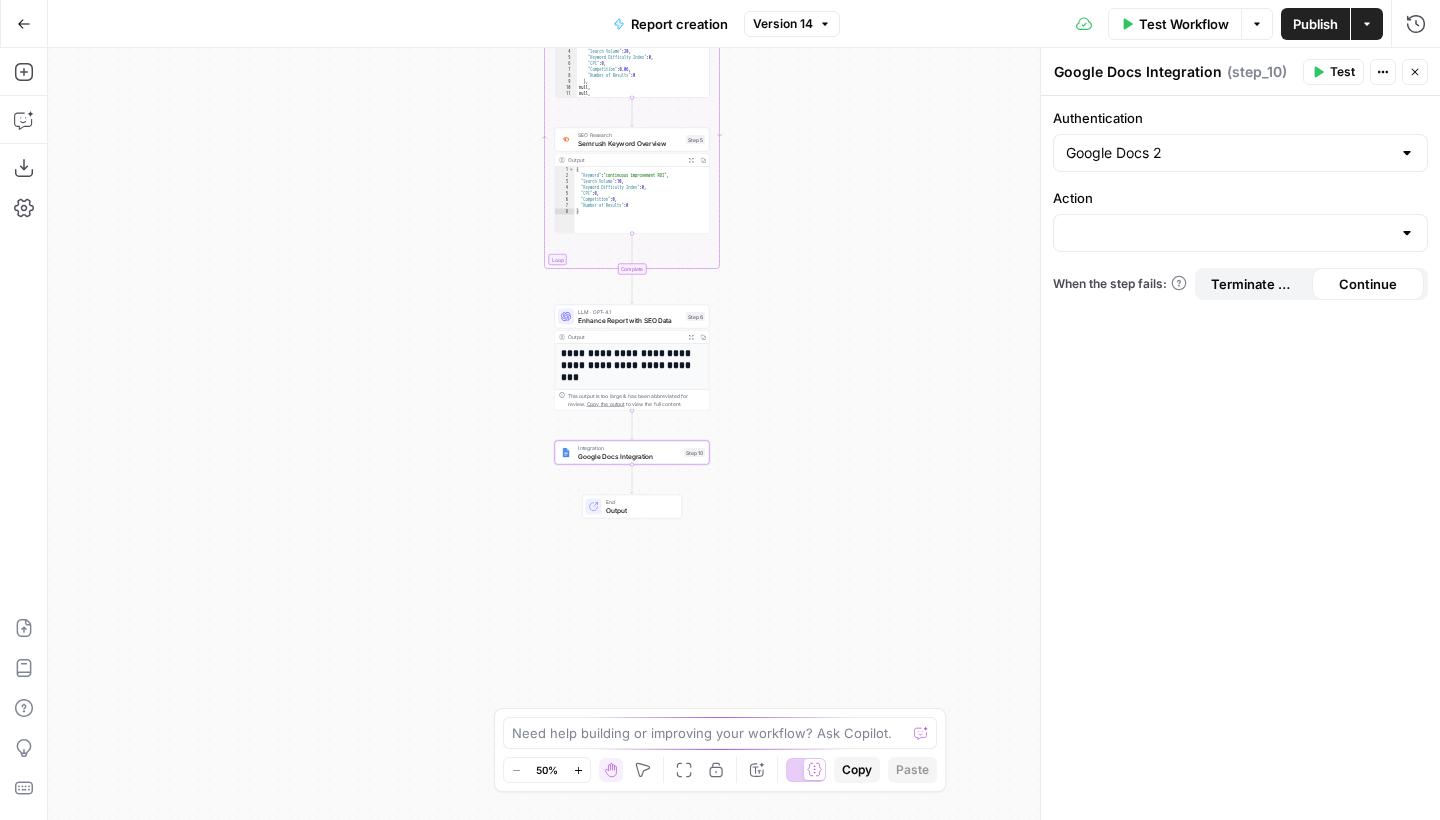 drag, startPoint x: 925, startPoint y: 452, endPoint x: 799, endPoint y: 349, distance: 162.74213 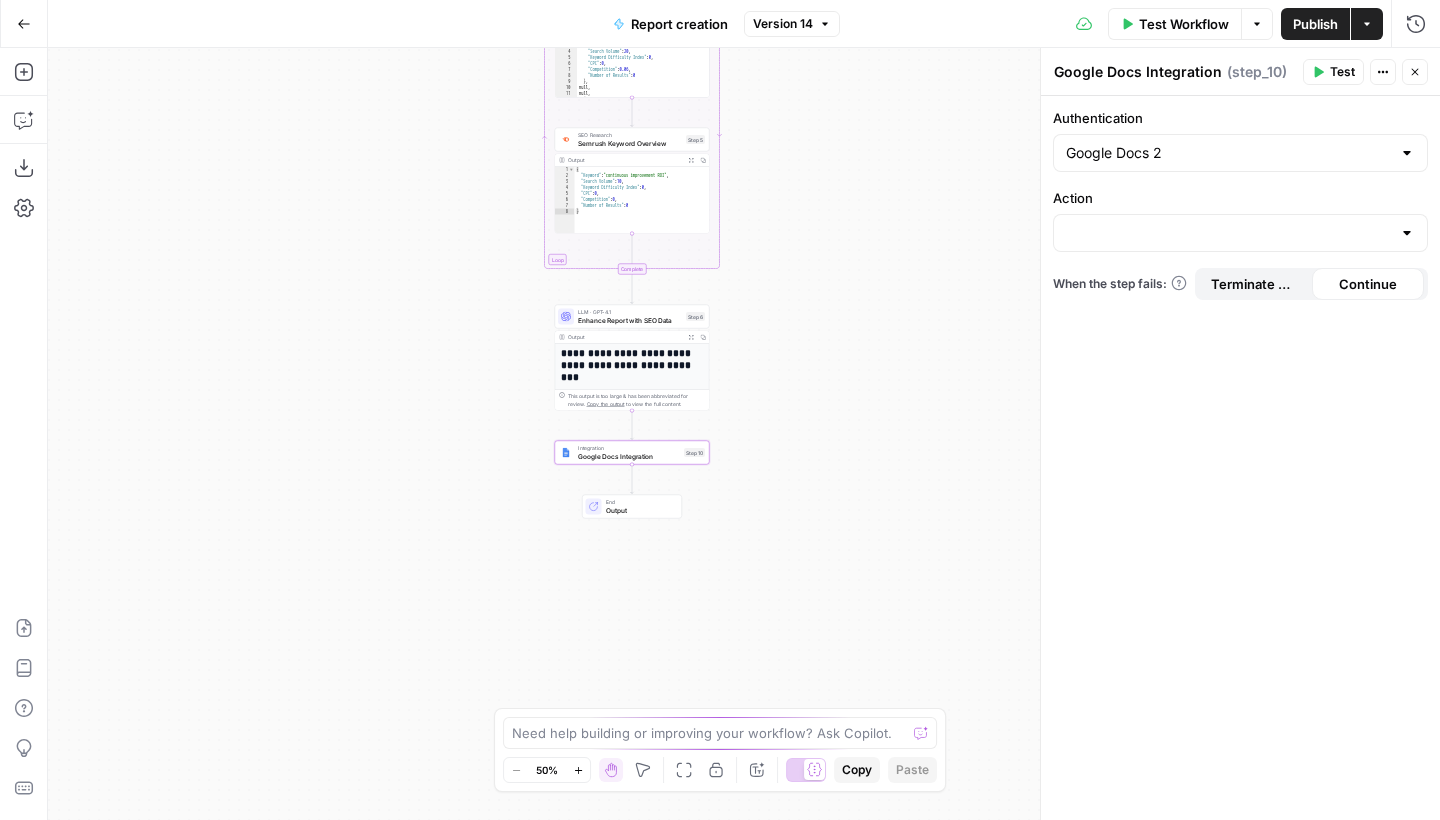 click on "**********" at bounding box center (744, 434) 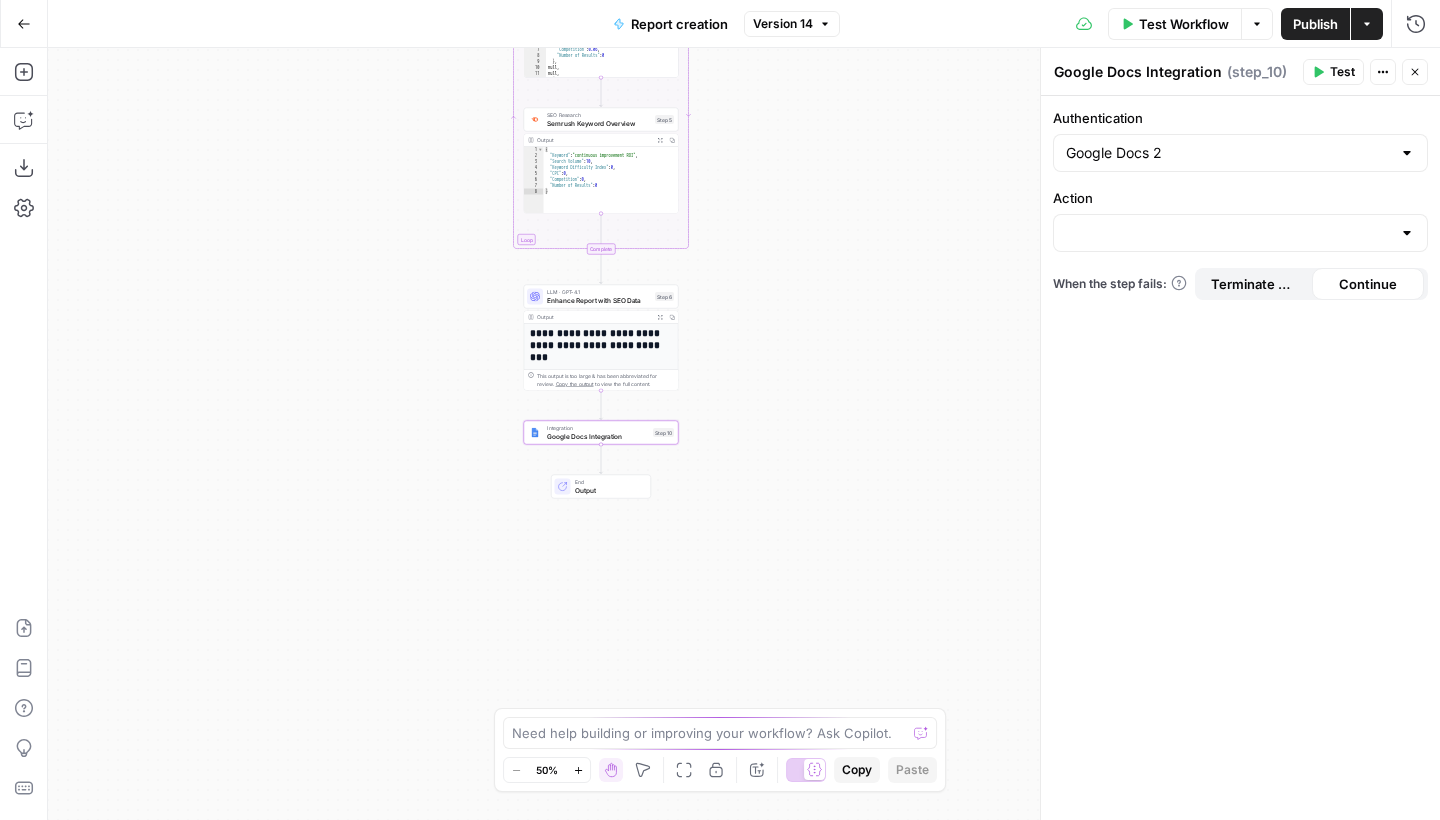 click on "Action" at bounding box center [1240, 198] 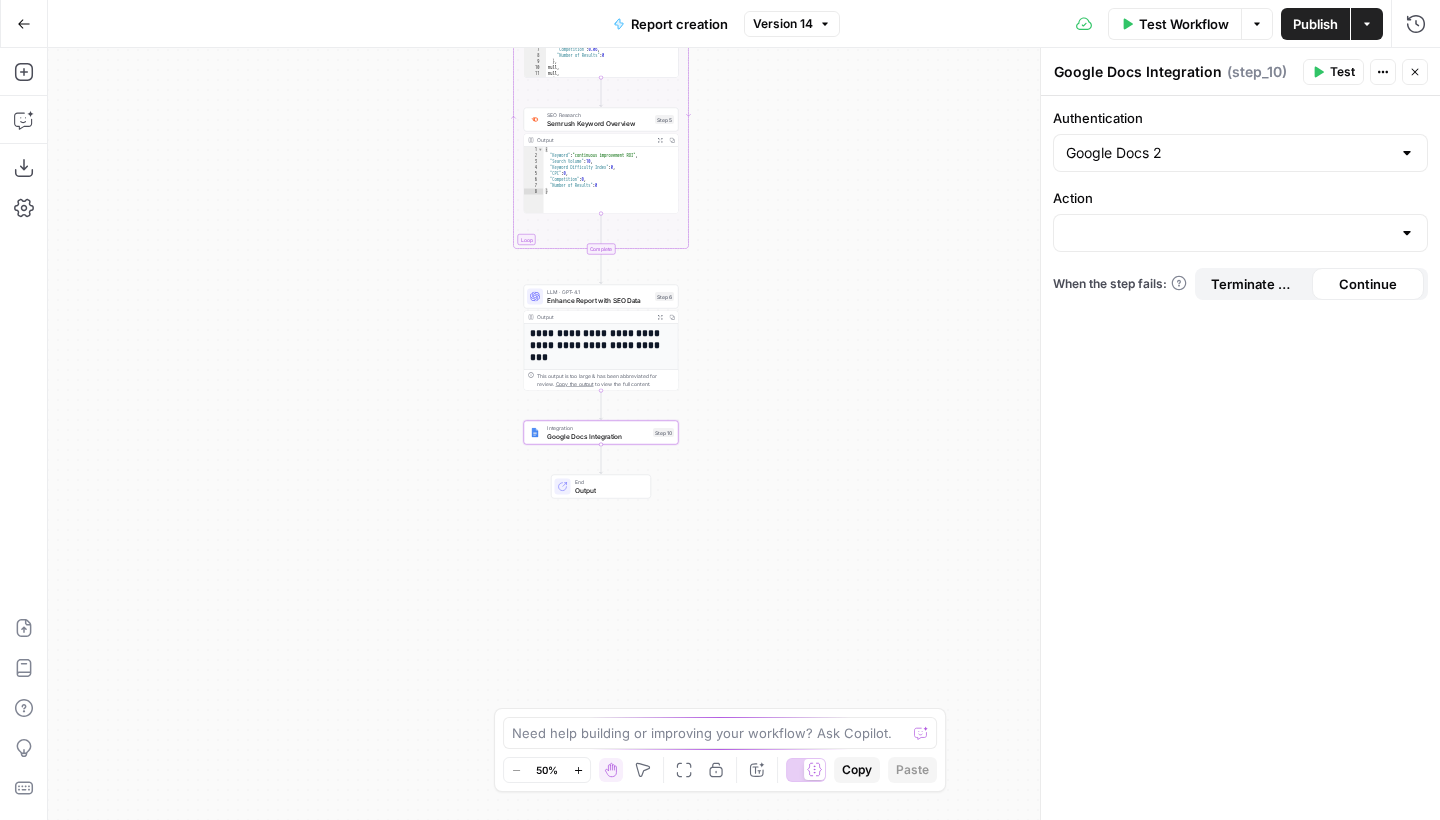 click on "Action" at bounding box center [1228, 233] 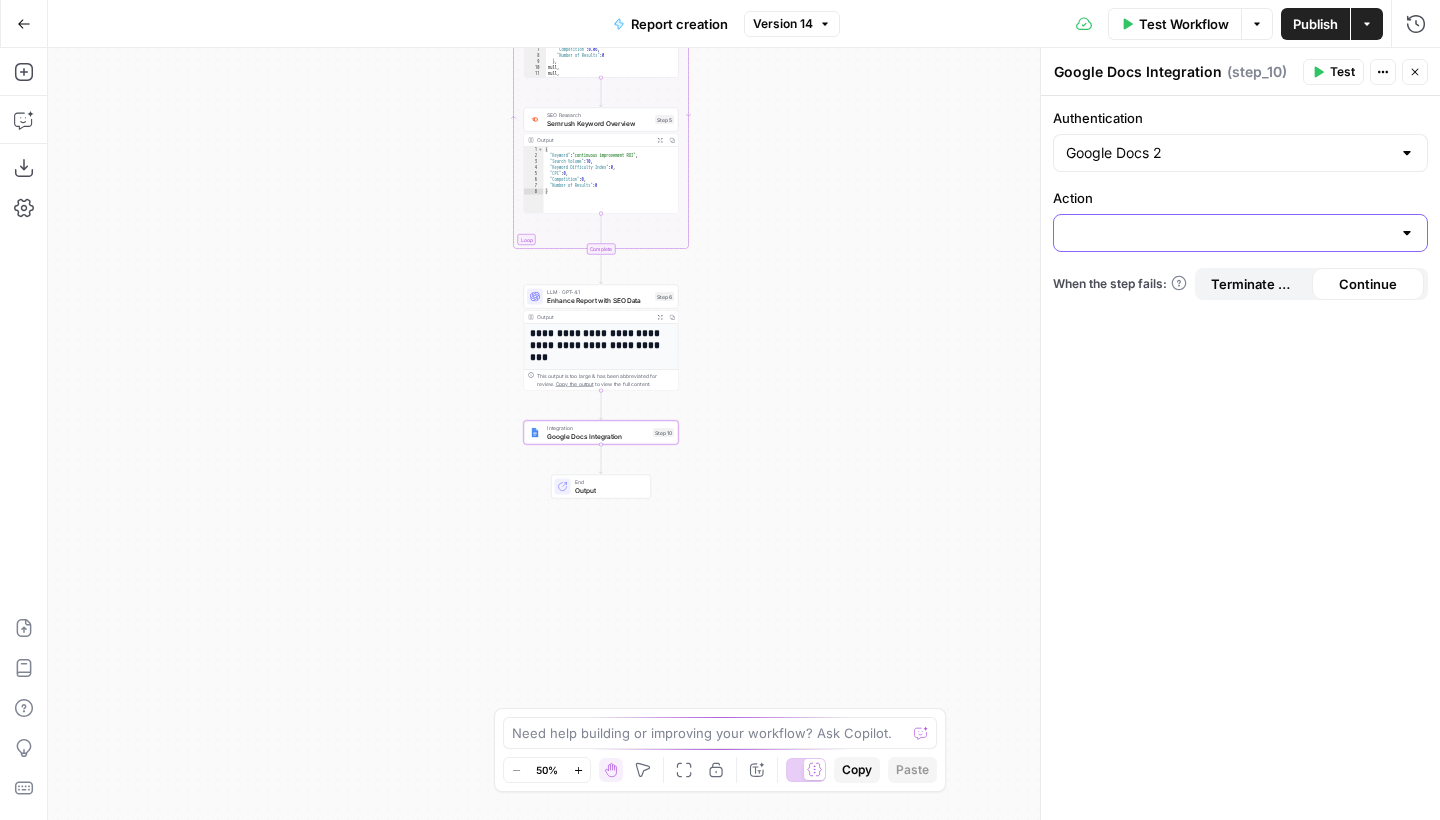 click on "Action" at bounding box center (1228, 233) 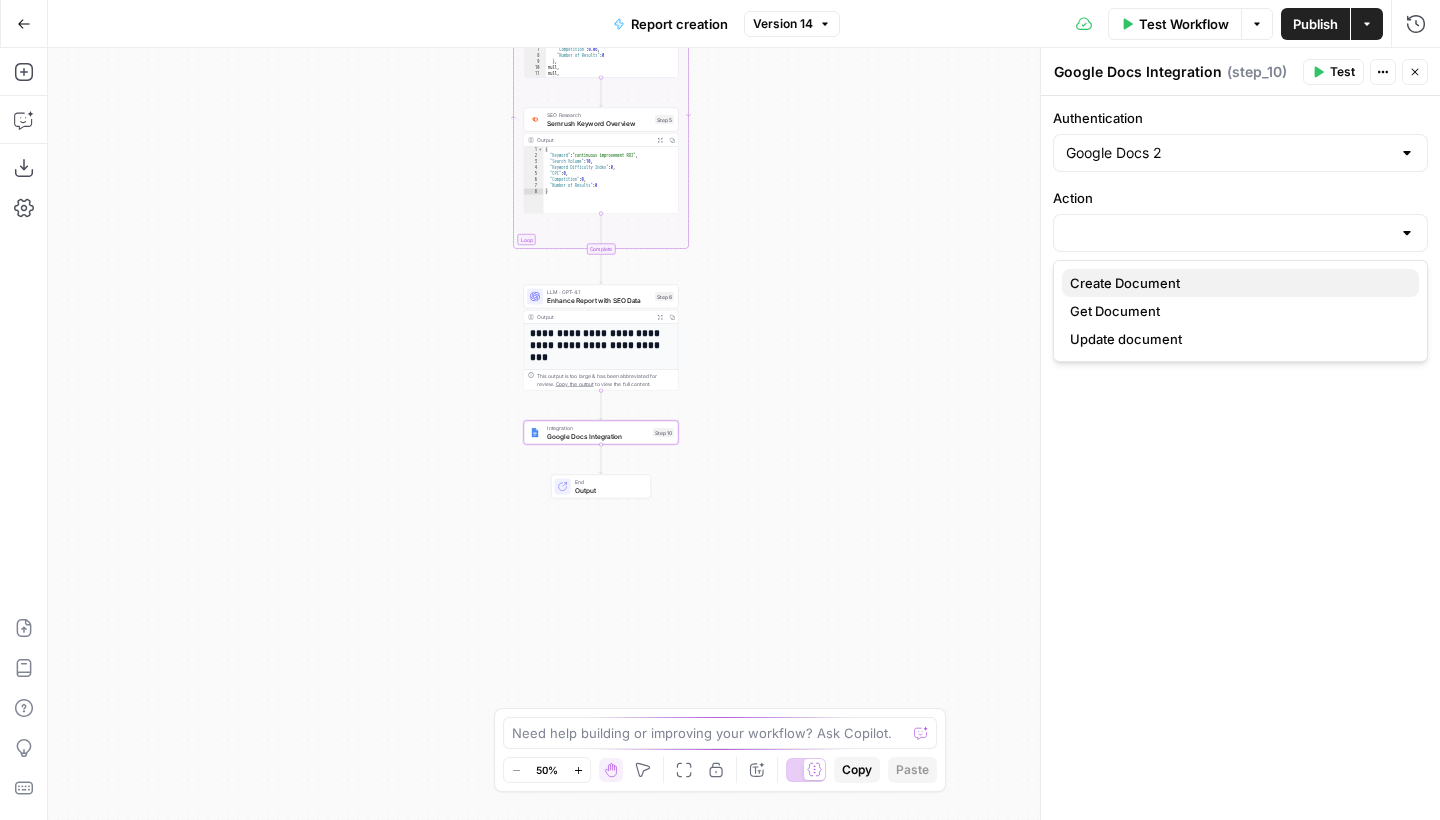 click on "Create Document" at bounding box center (1236, 283) 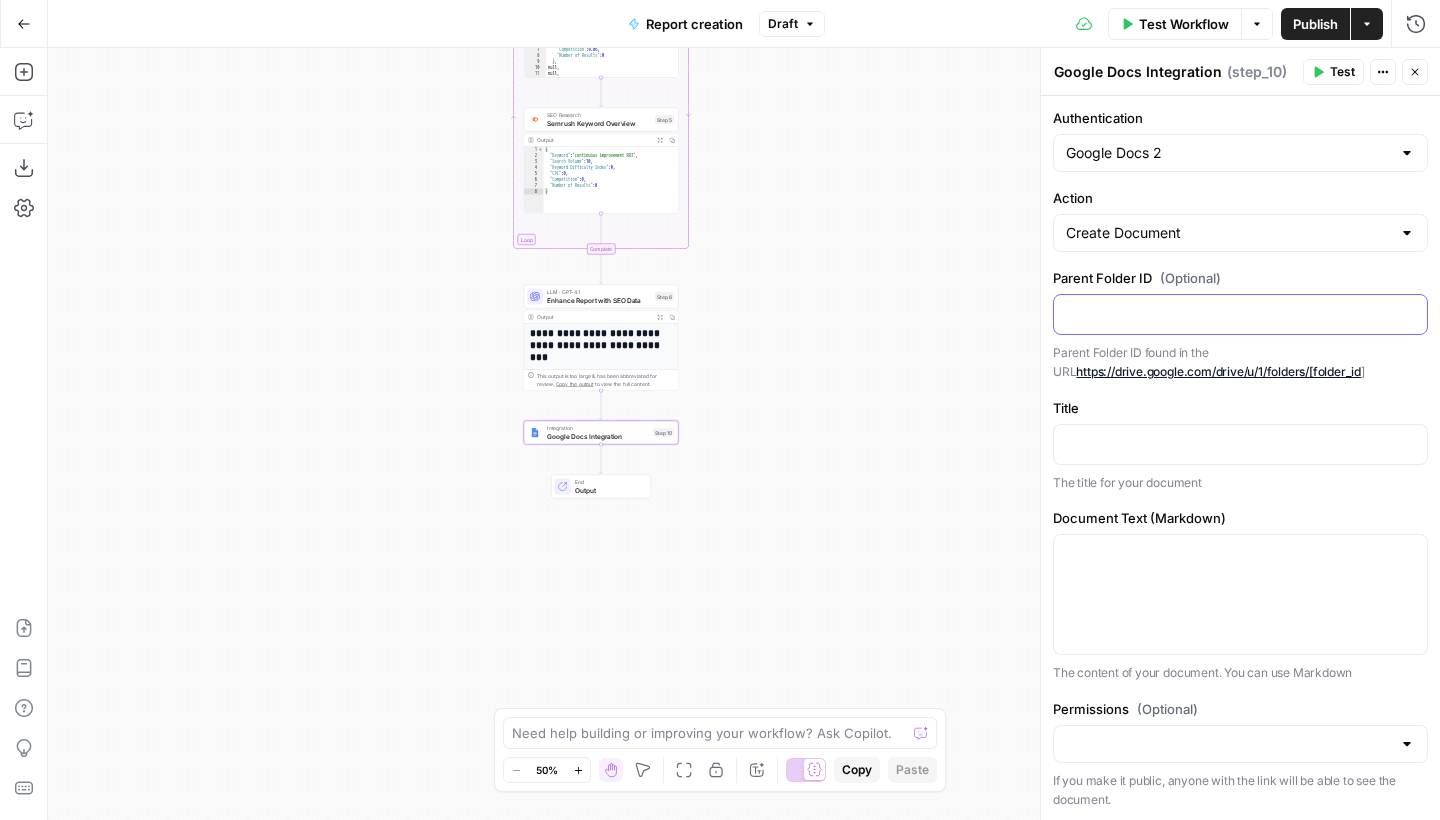 click at bounding box center [1240, 314] 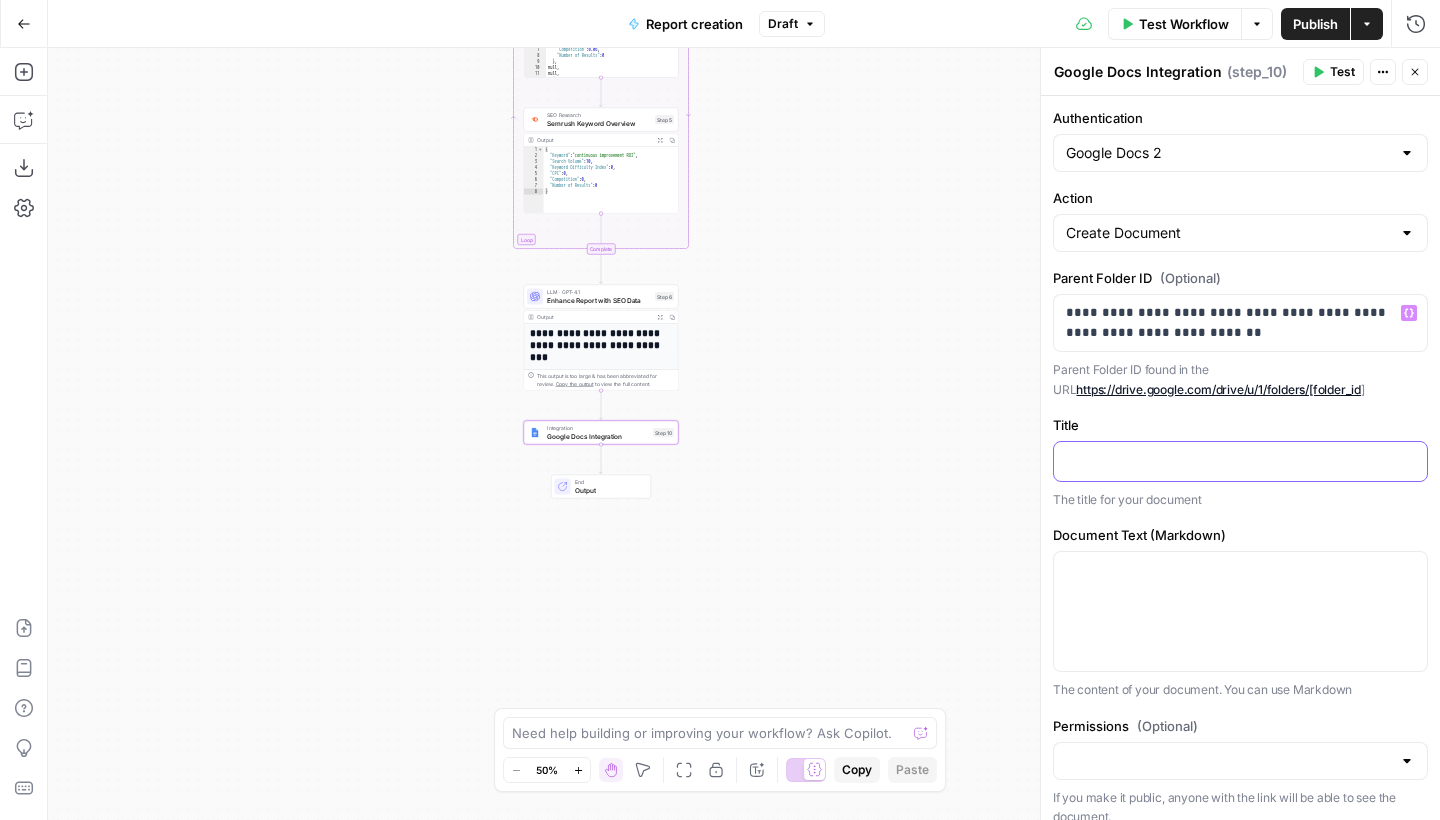click at bounding box center (1240, 460) 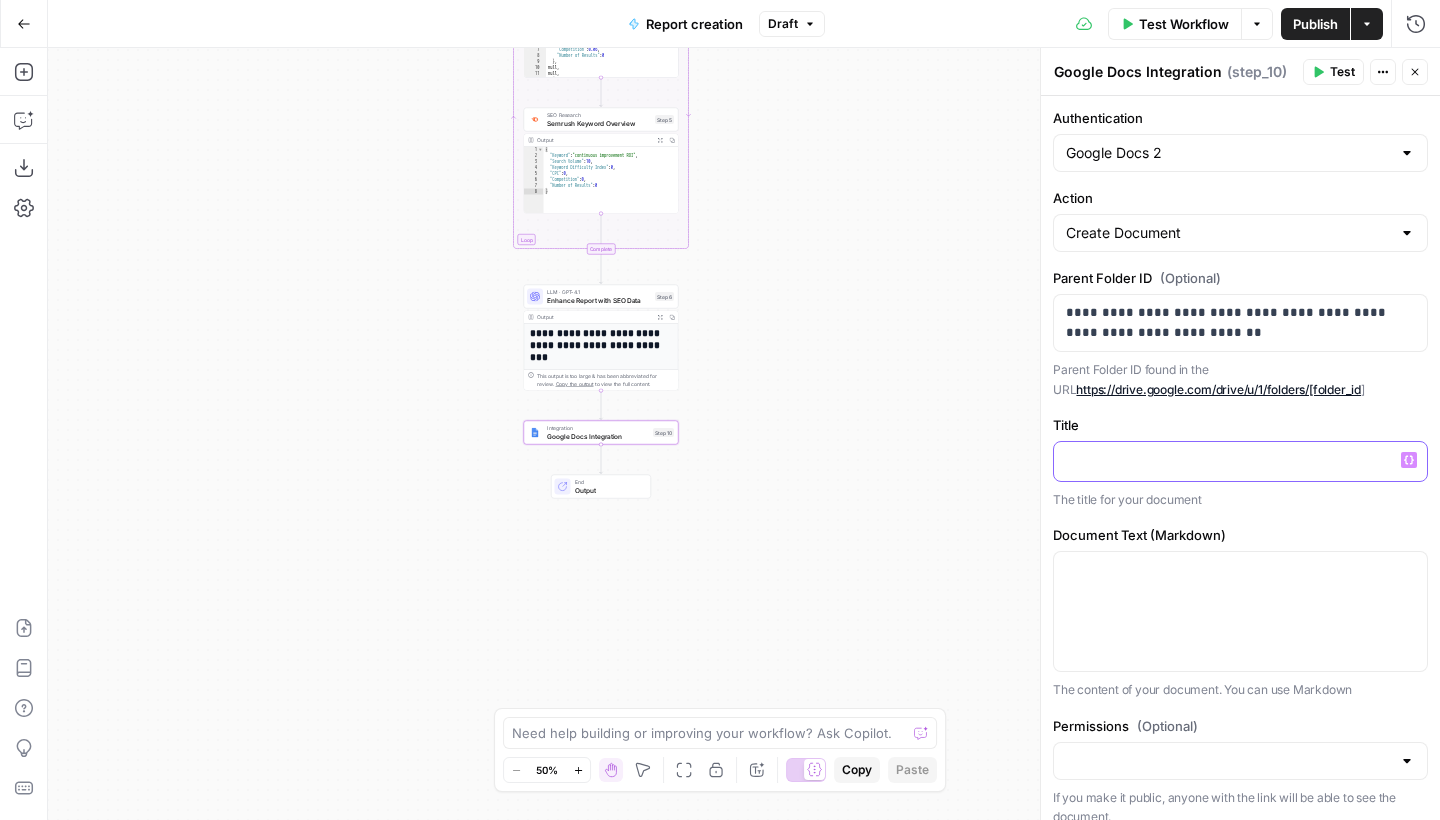 type 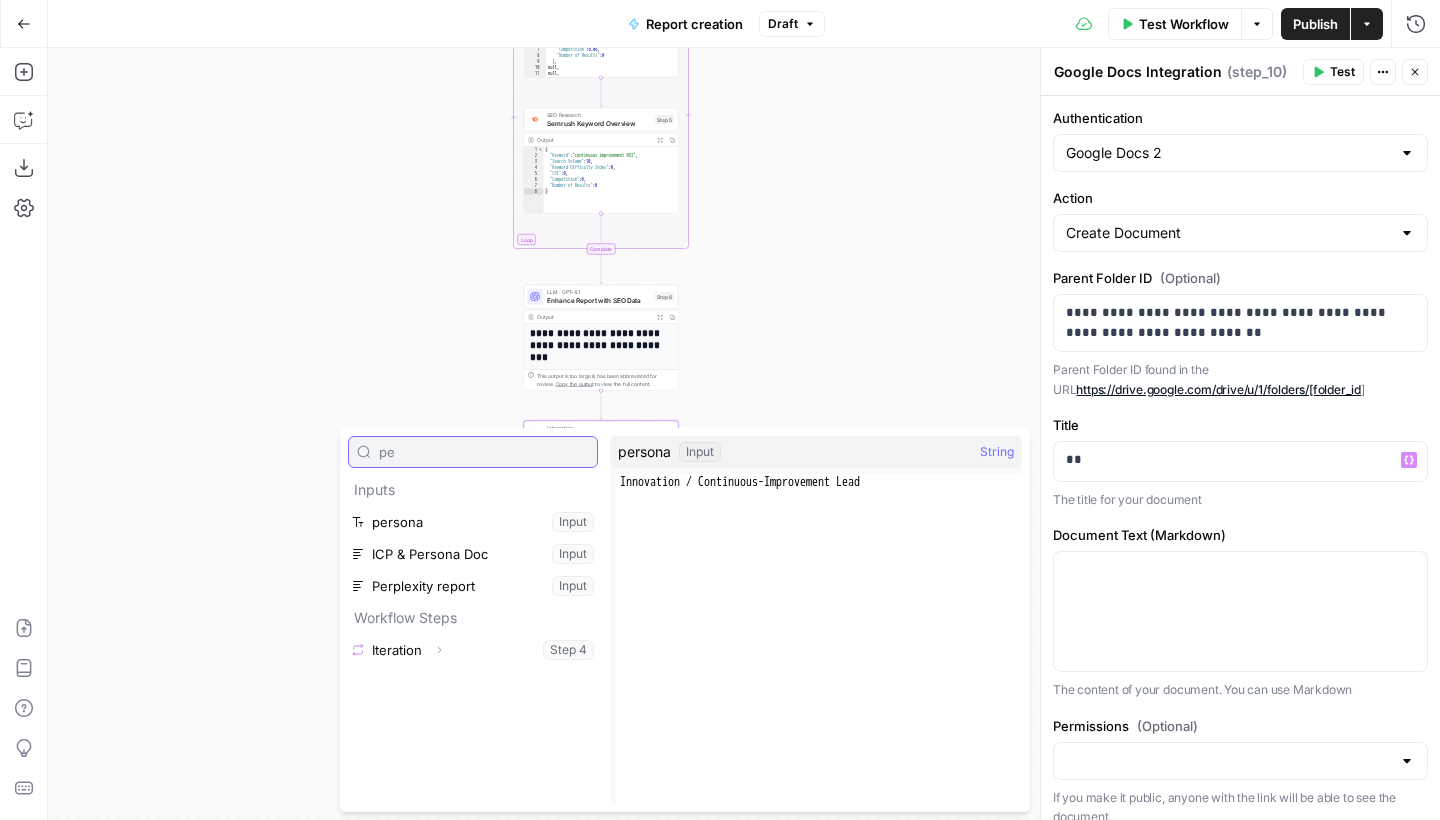 type on "pe" 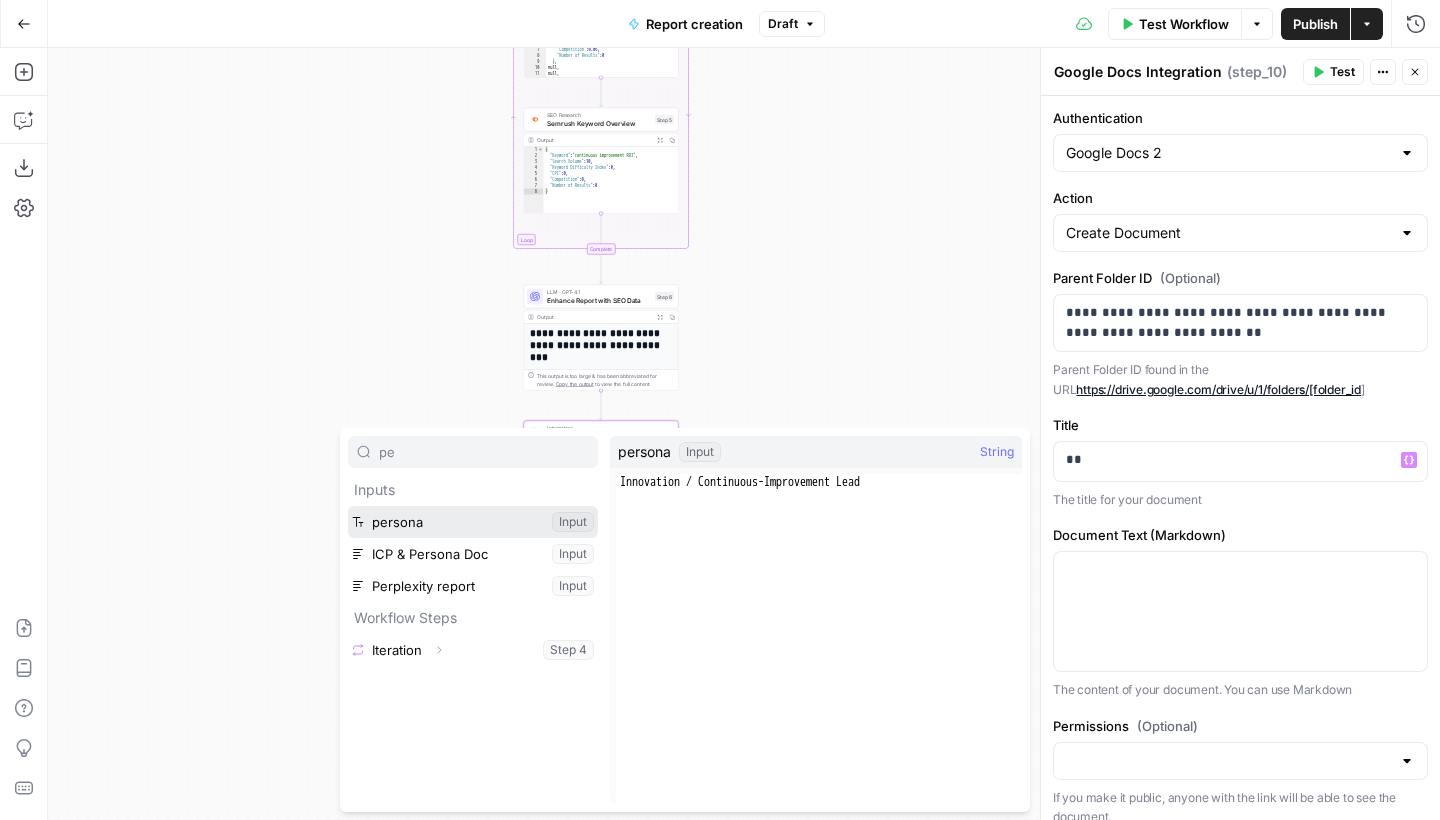 click at bounding box center [473, 522] 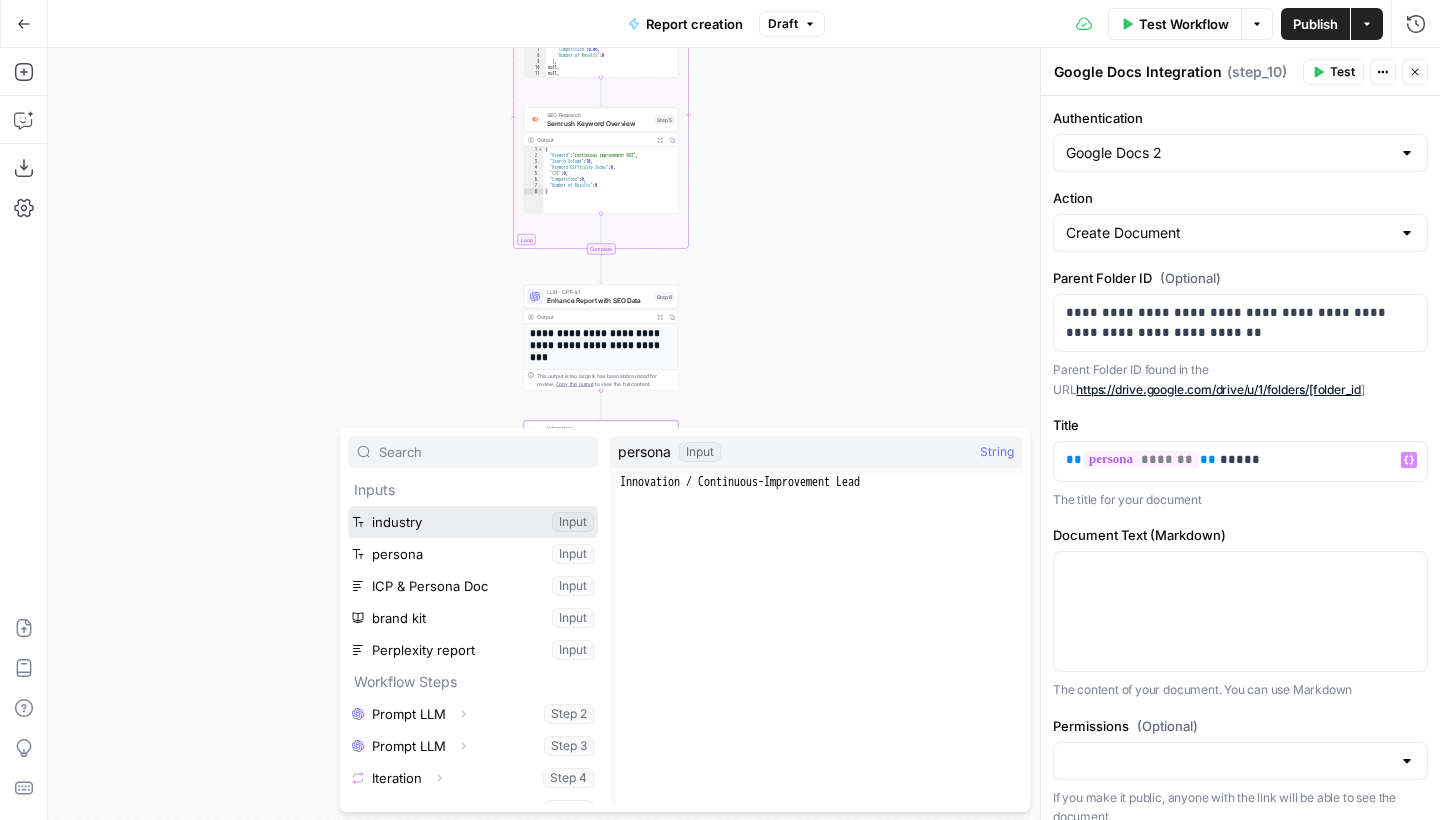 click at bounding box center [473, 522] 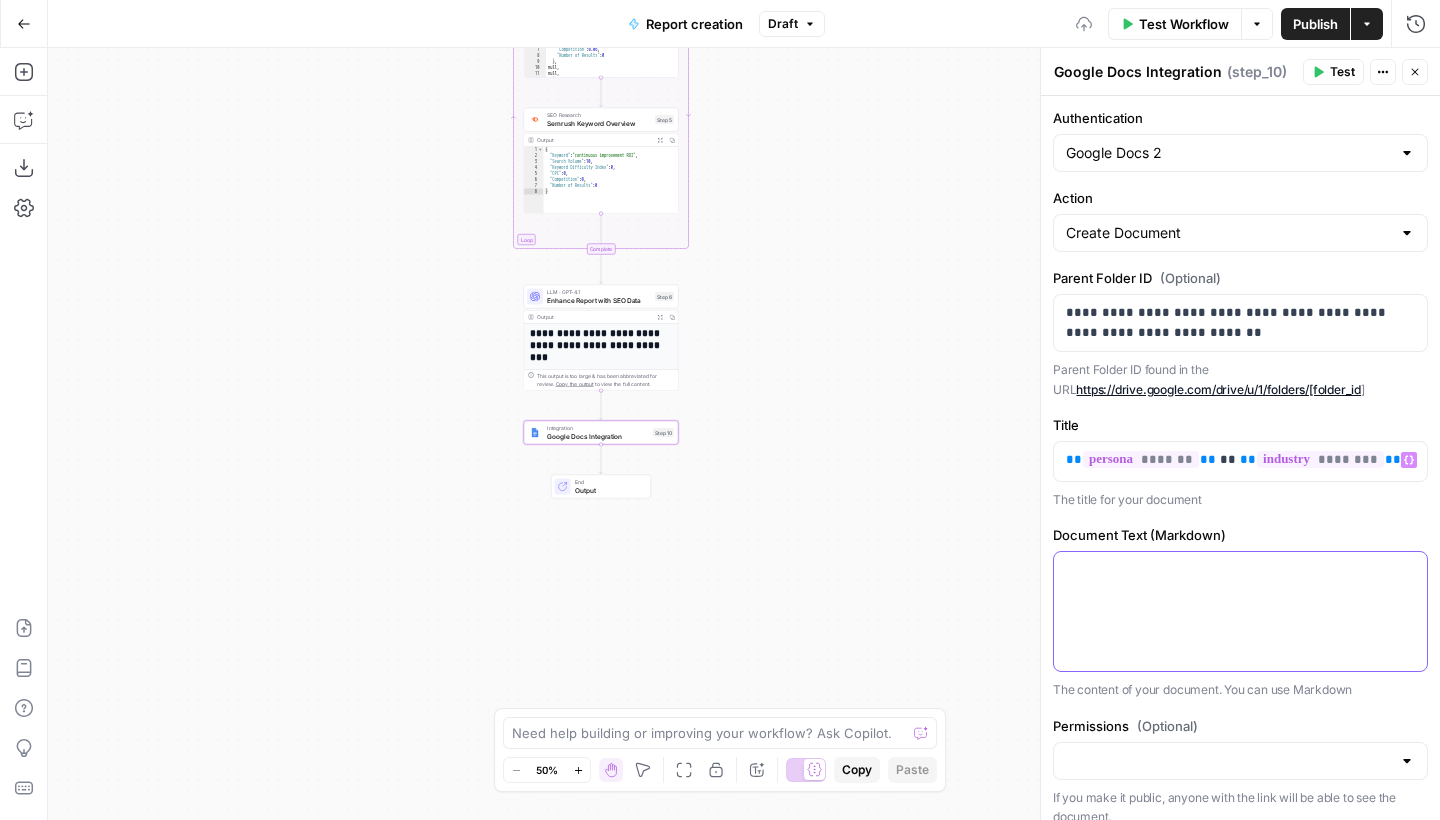 click at bounding box center [1240, 570] 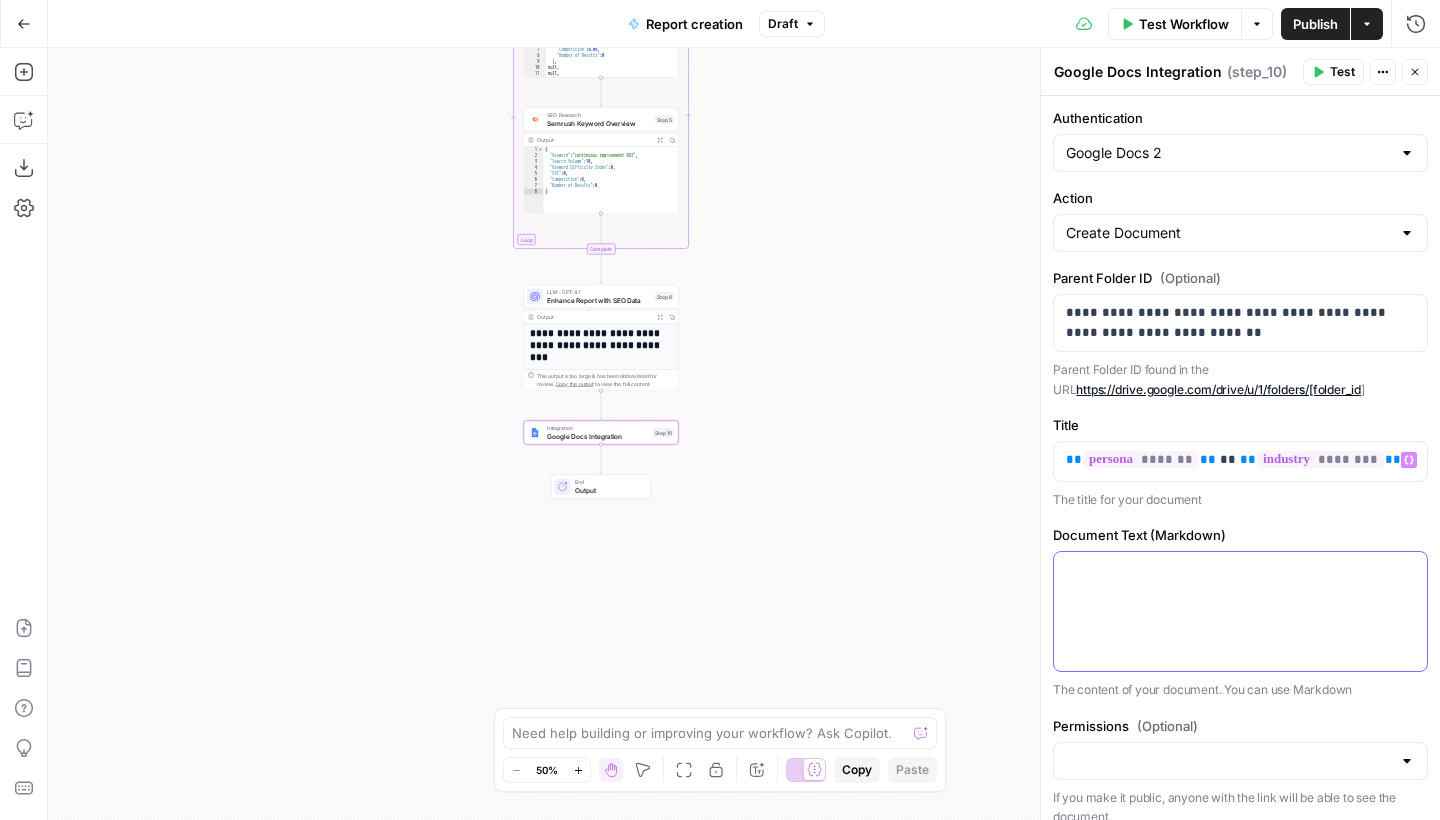 click at bounding box center [1240, 611] 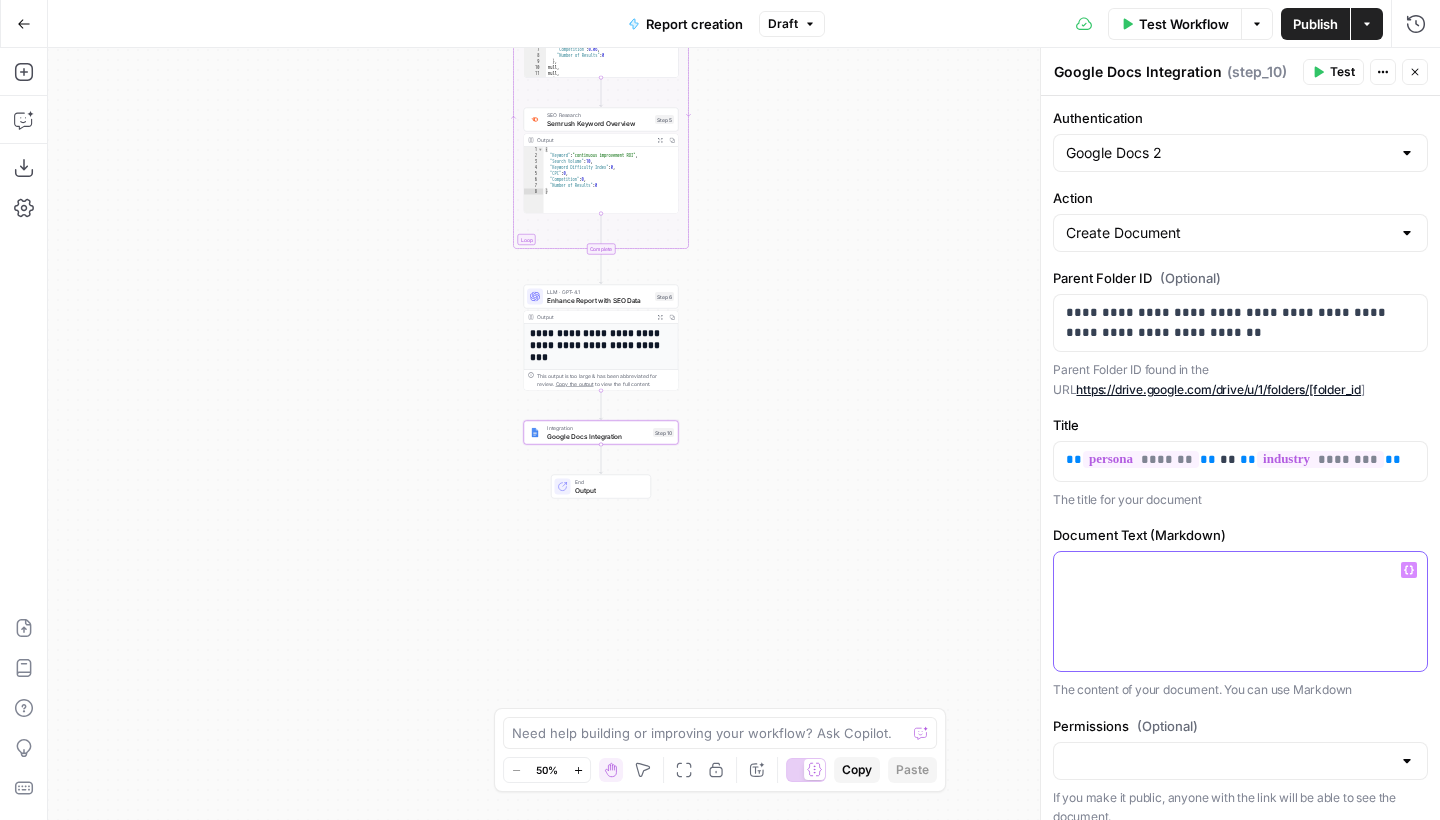 type 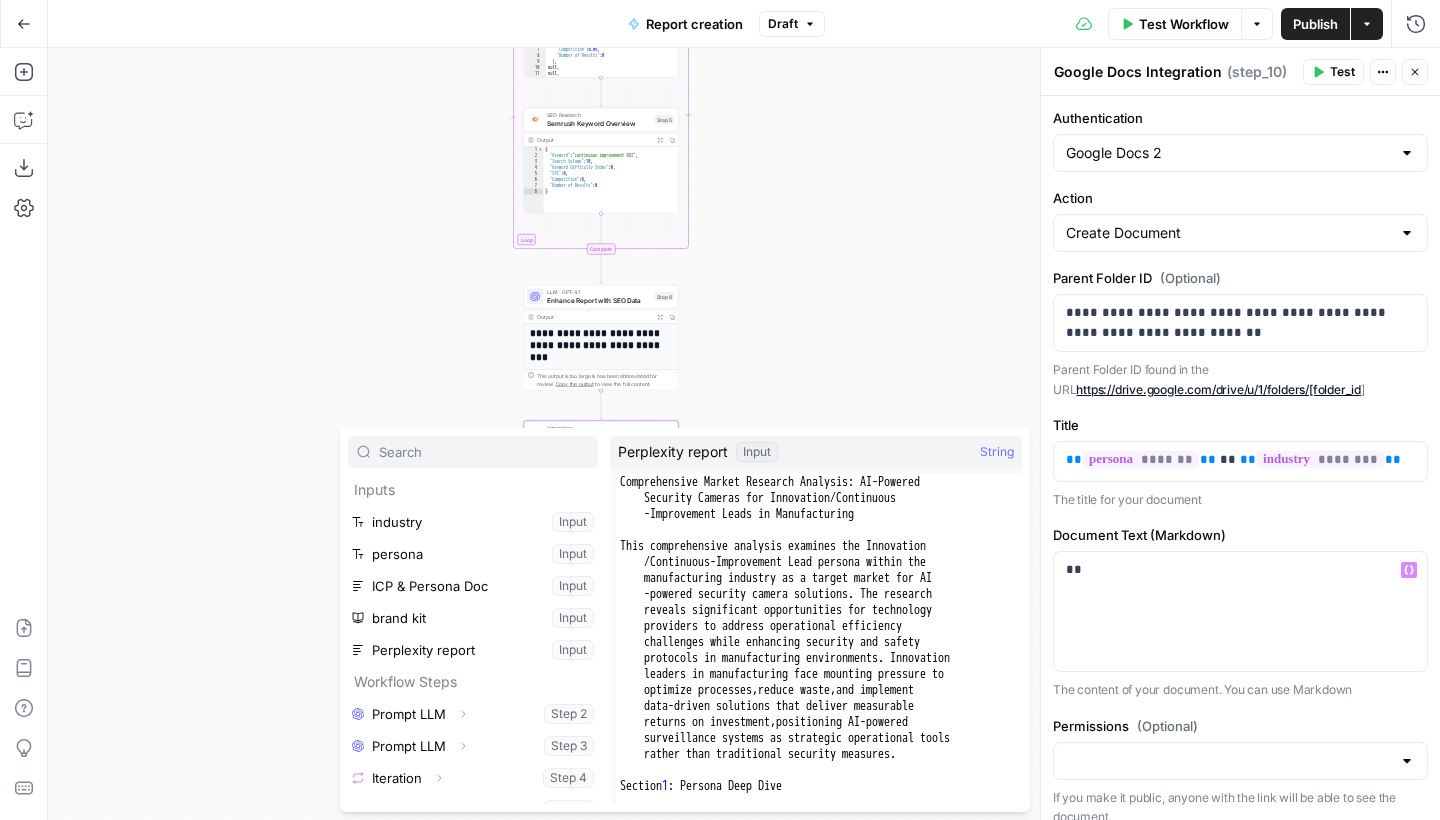 scroll, scrollTop: 86, scrollLeft: 0, axis: vertical 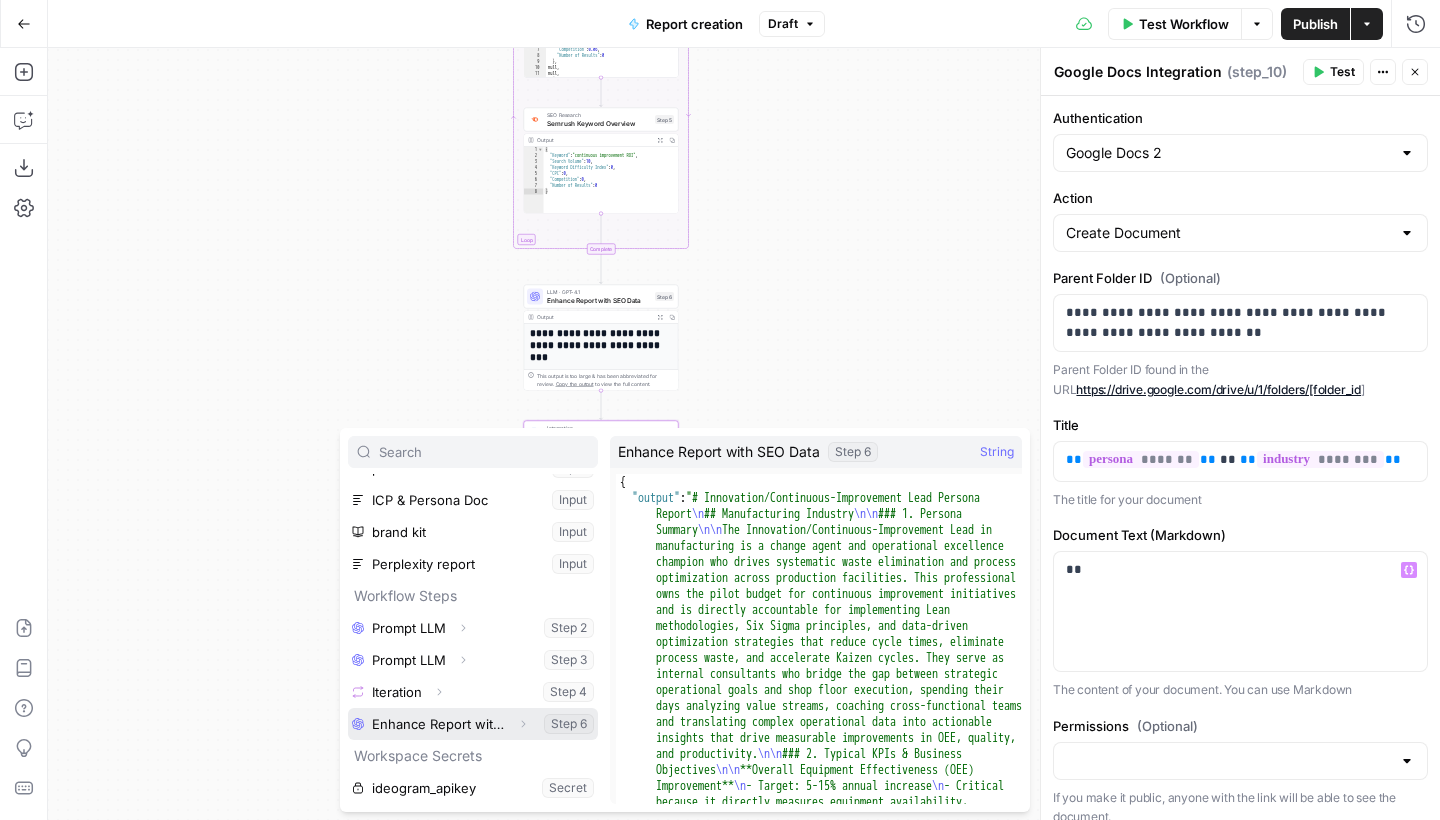 click at bounding box center [473, 724] 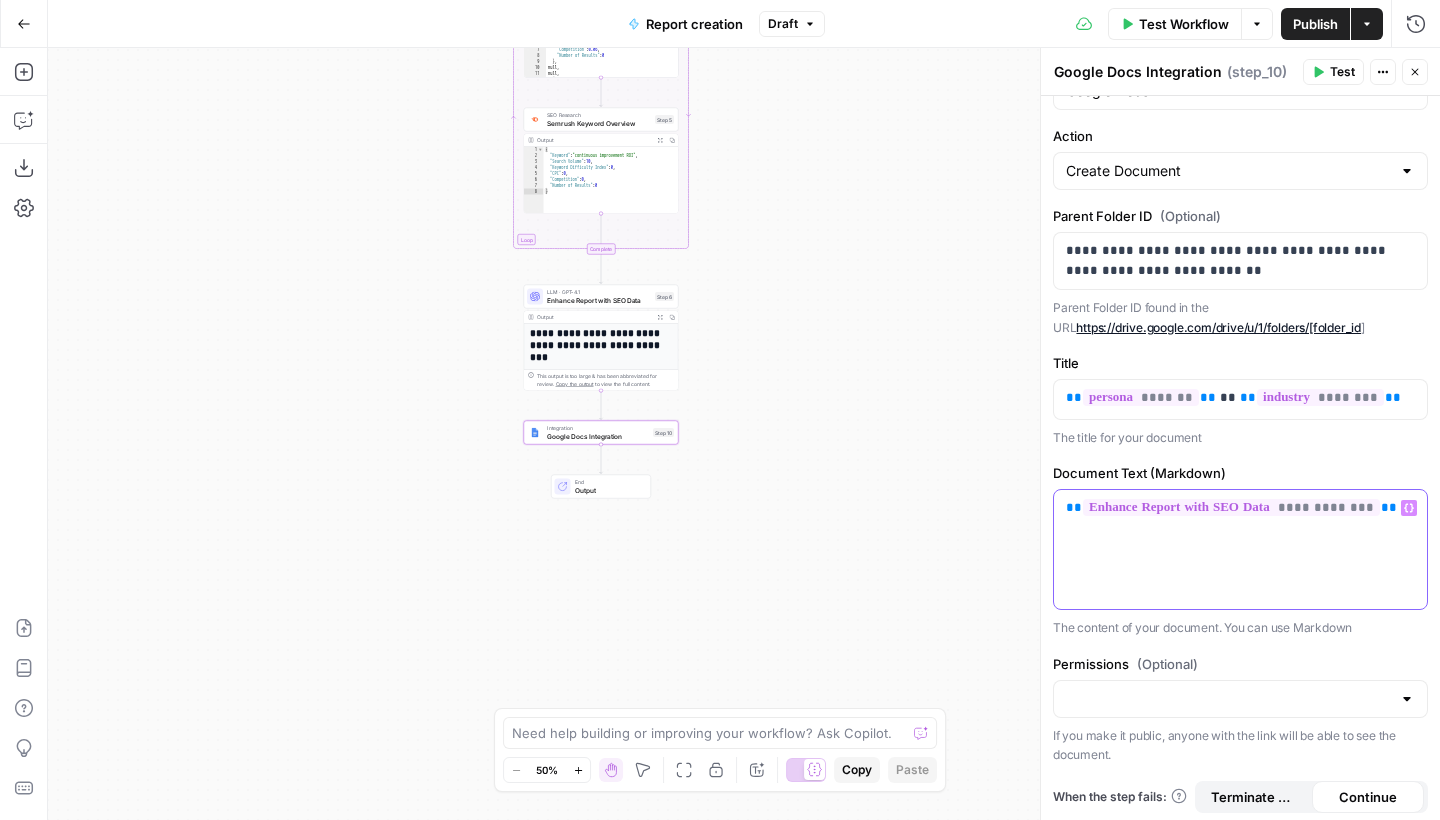 scroll, scrollTop: 64, scrollLeft: 0, axis: vertical 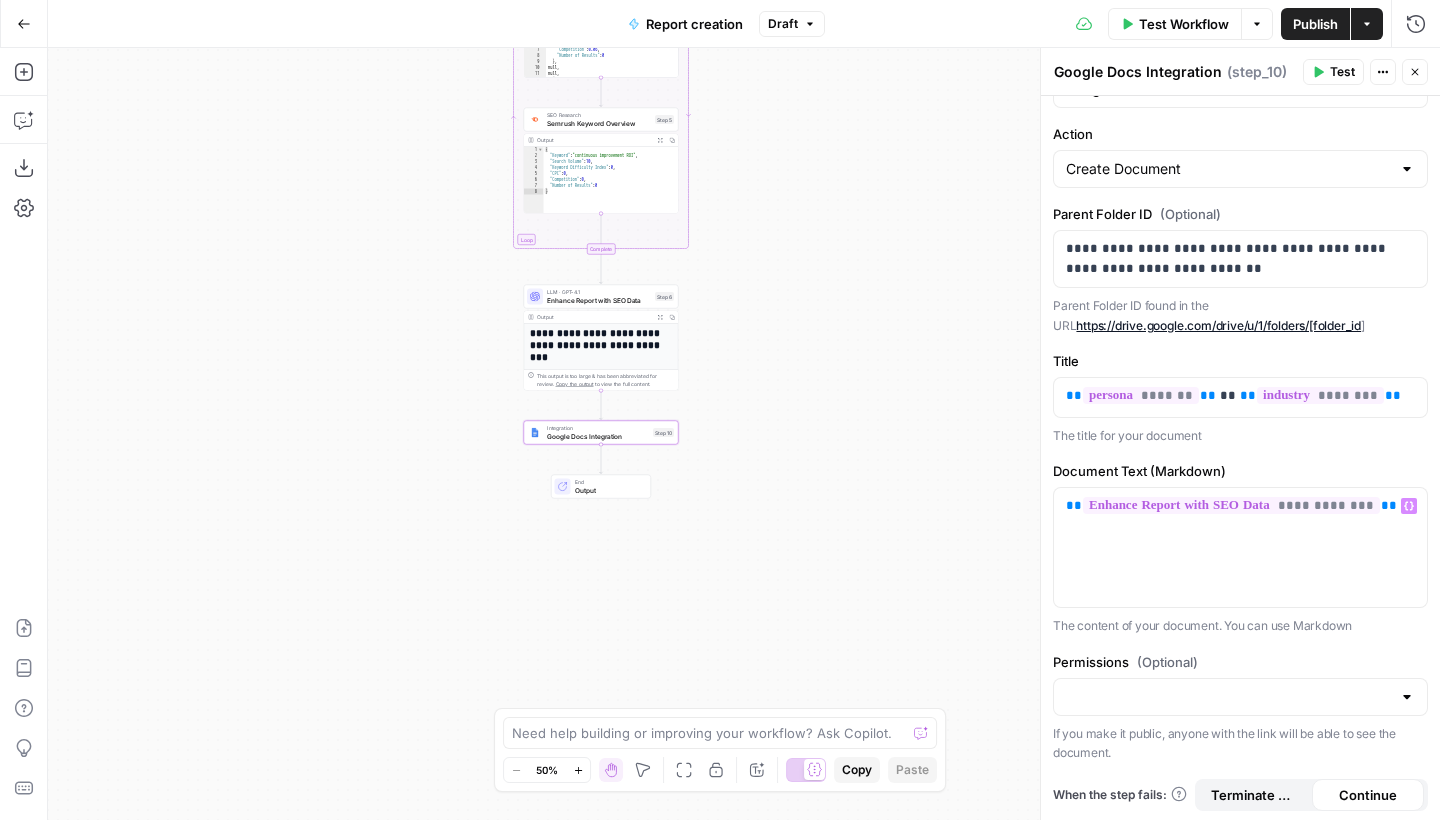 click on "Publish" at bounding box center (1315, 24) 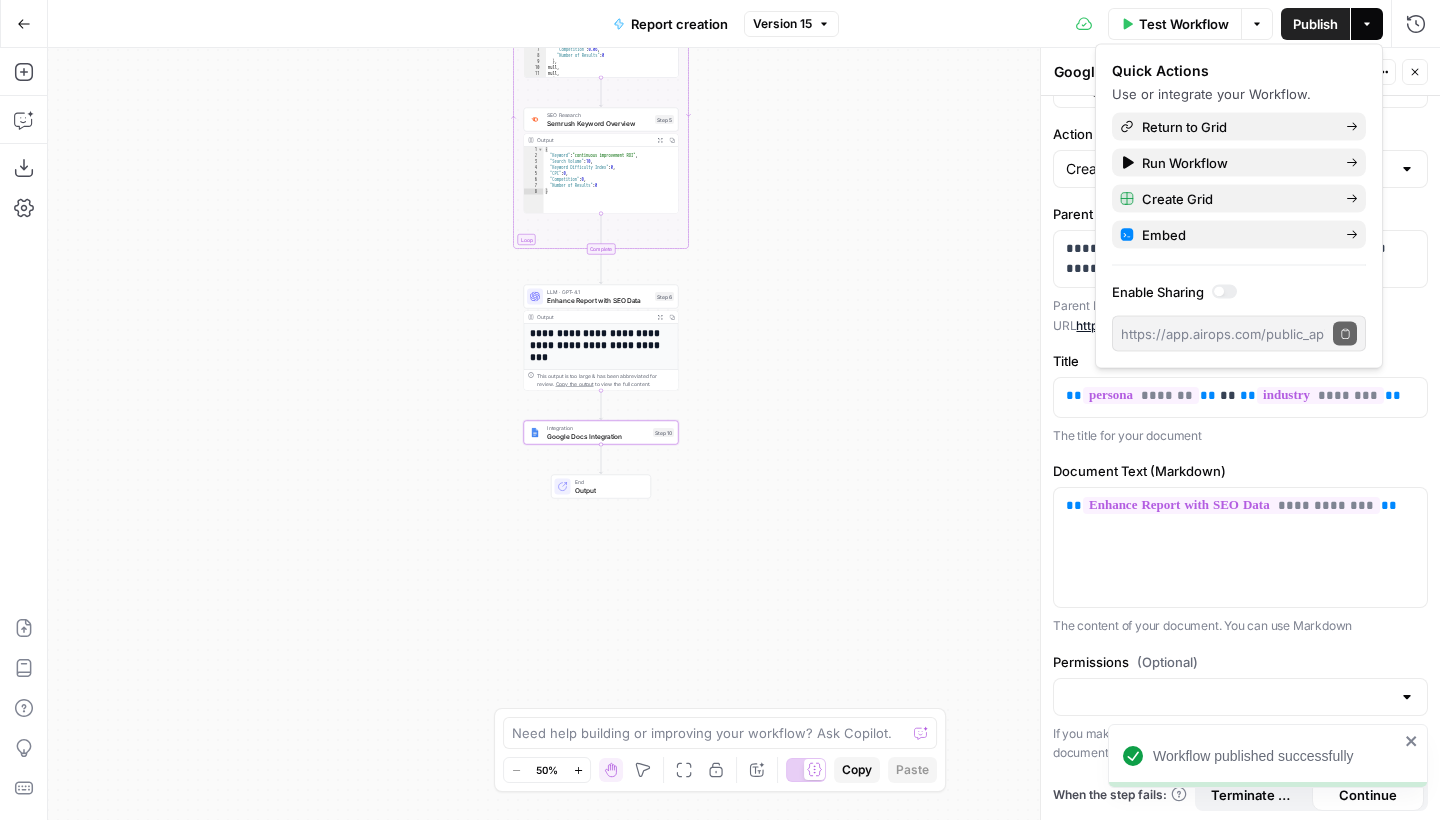 click 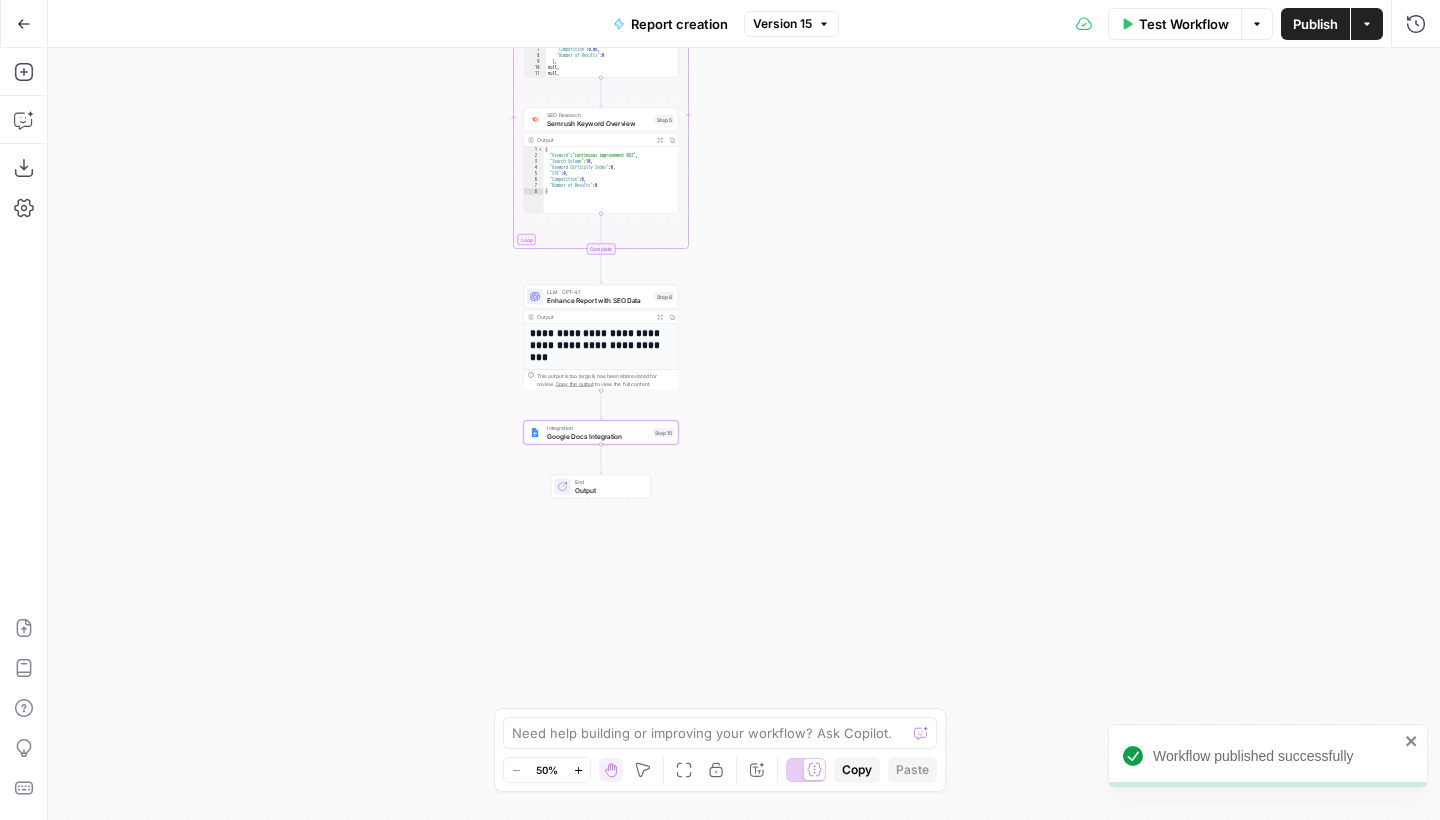 click on "**********" at bounding box center (744, 434) 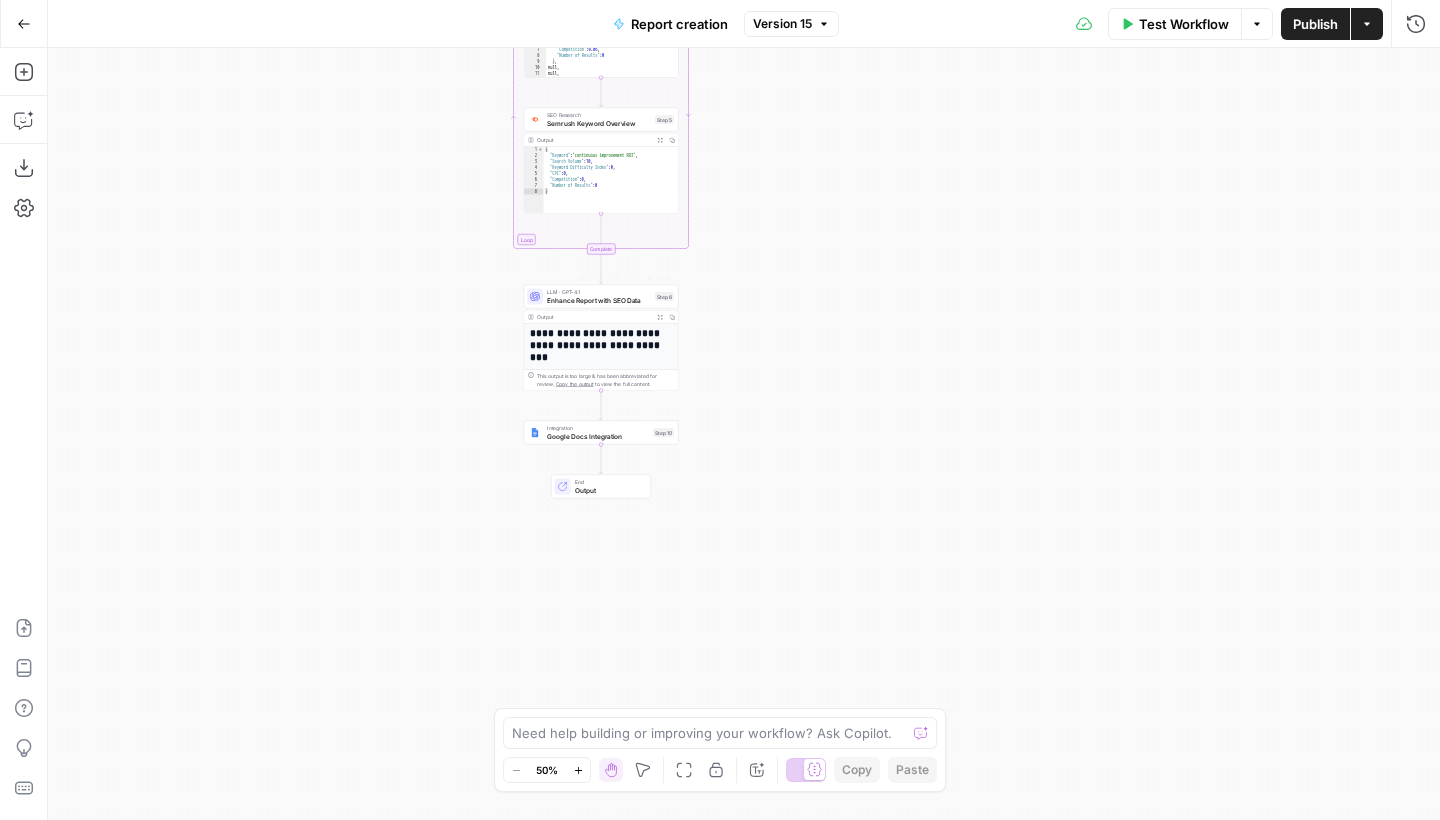 click on "Enhance Report with SEO Data" at bounding box center (599, 300) 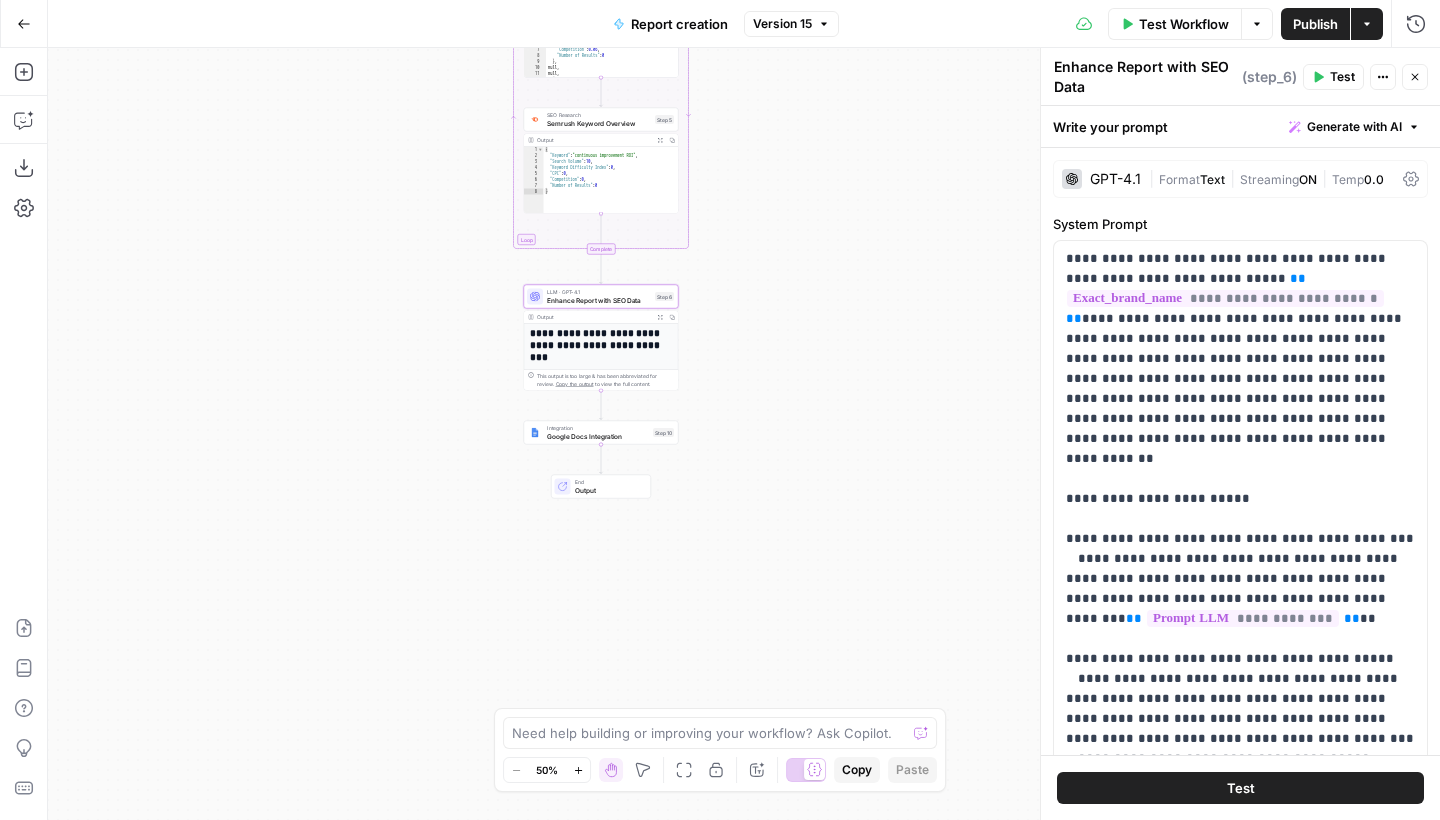 click on "Google Docs Integration" at bounding box center (598, 436) 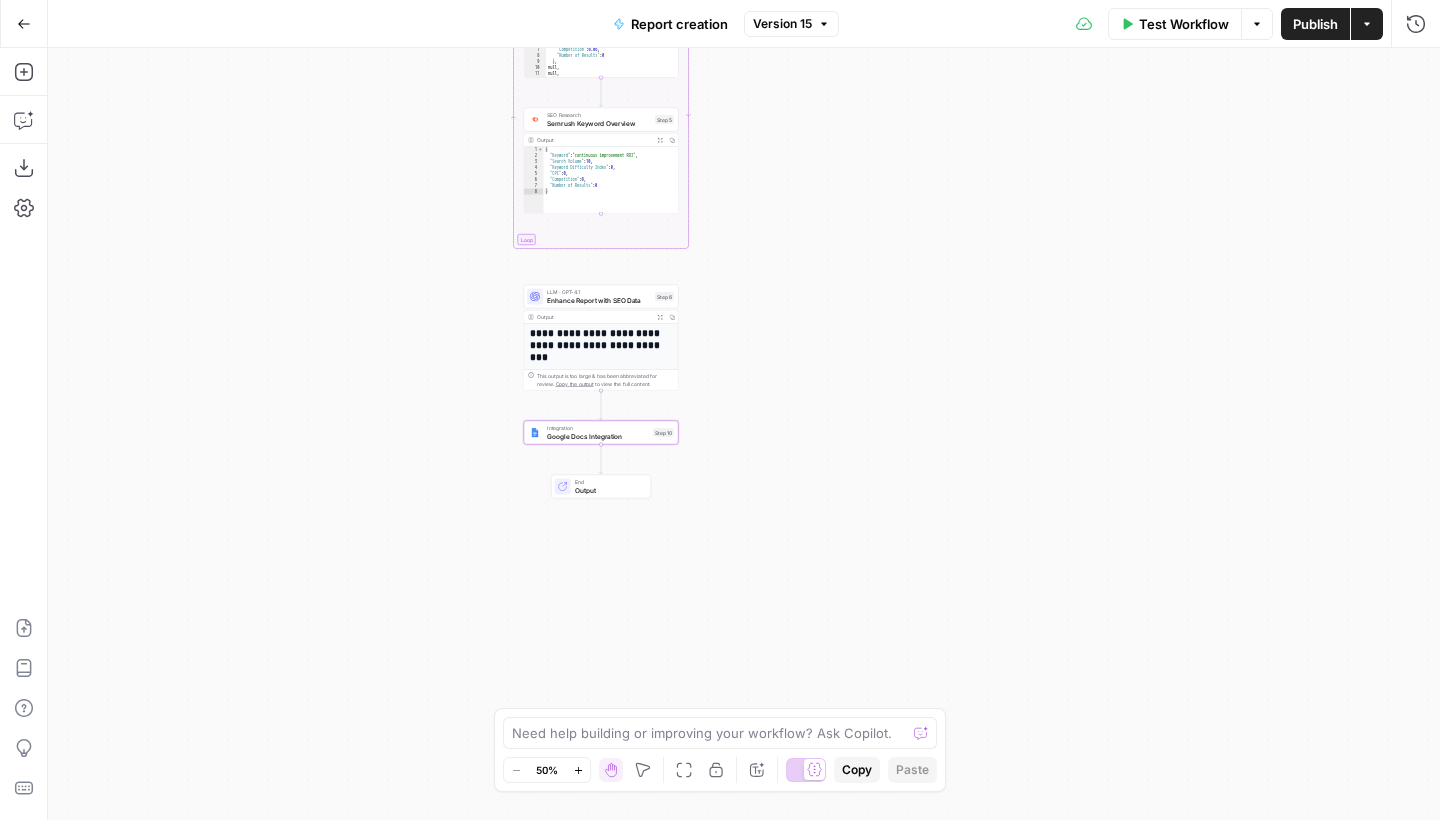 type on "Google Docs Integration" 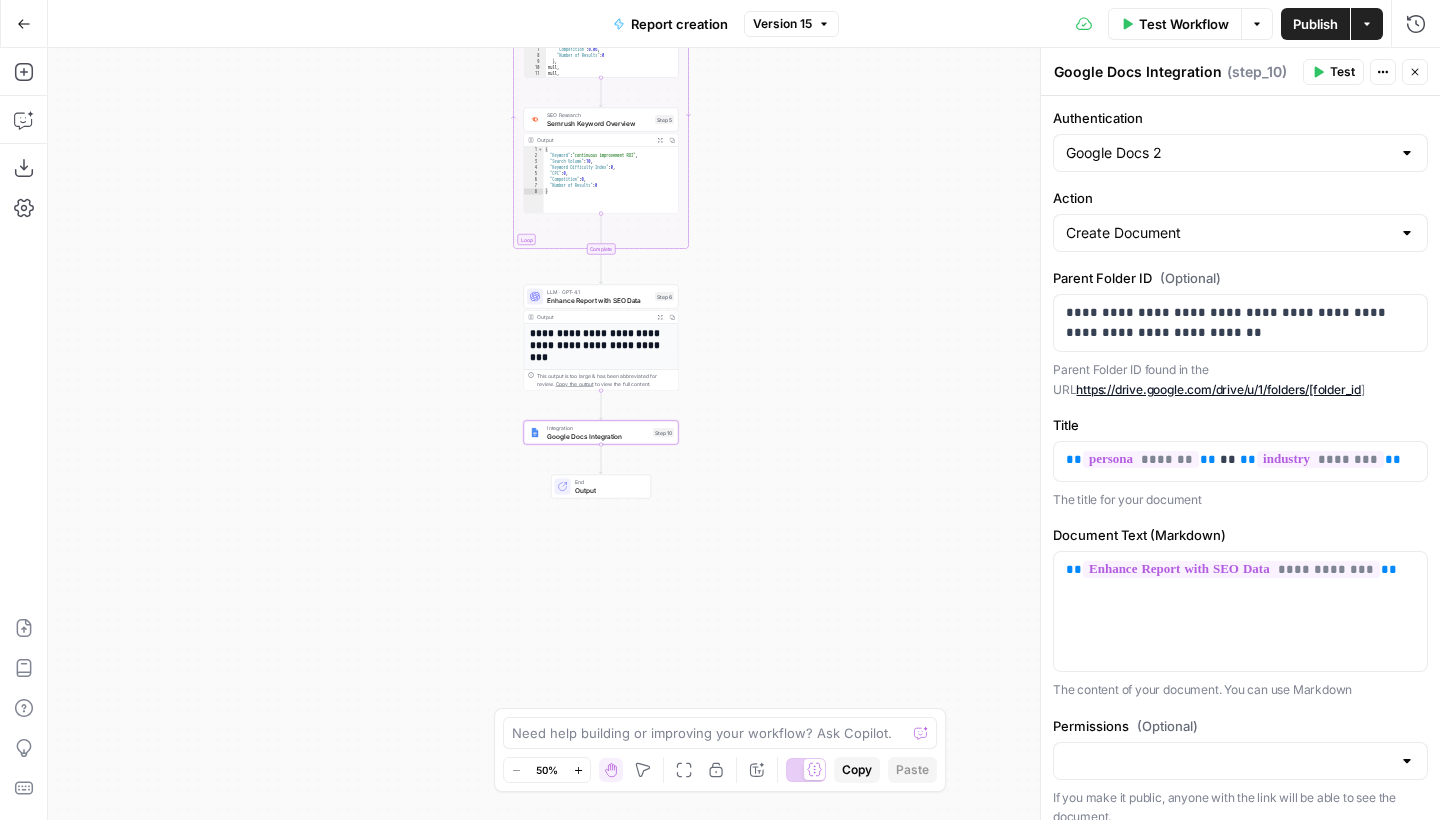 click 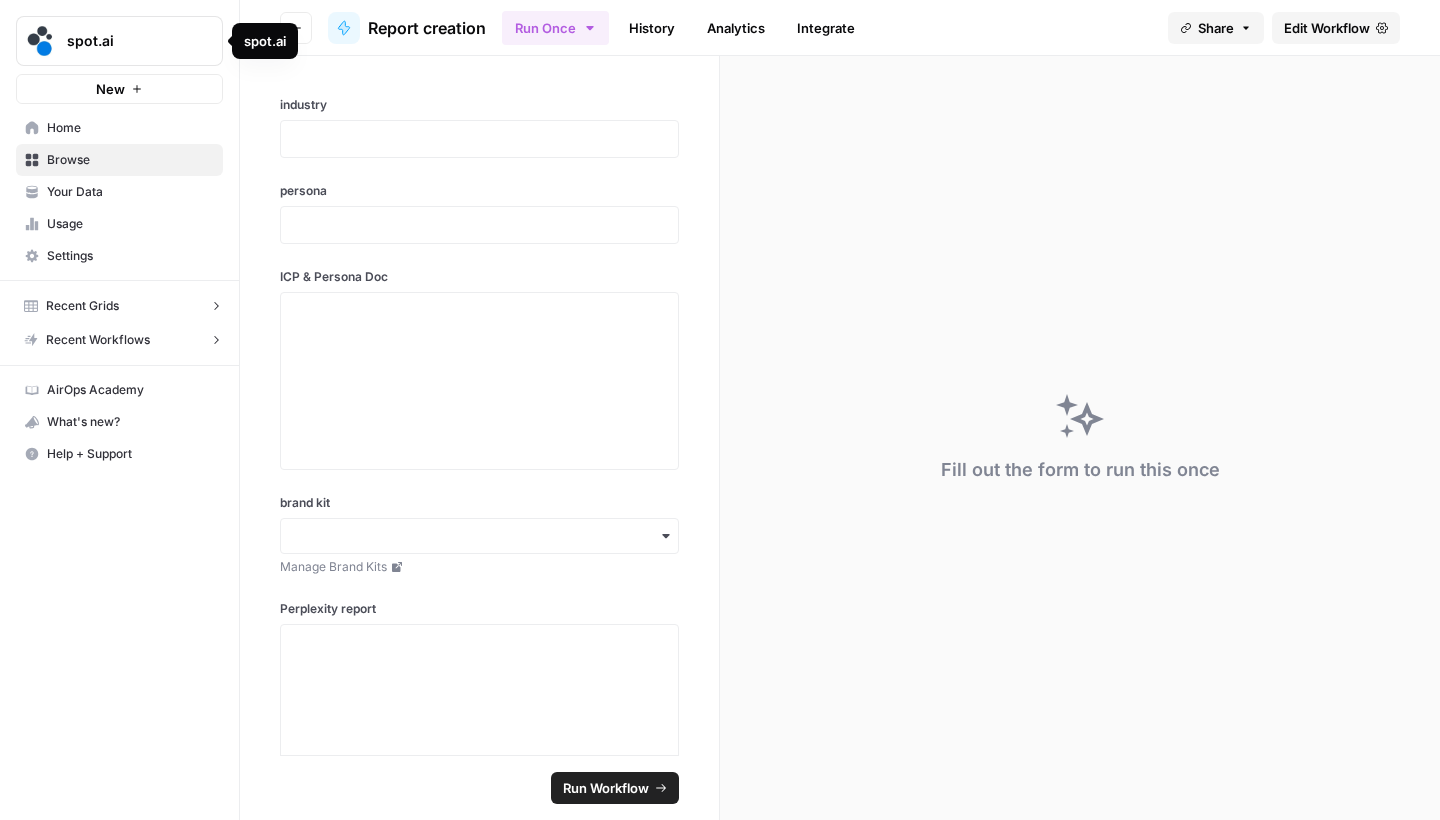 click on "Go back" at bounding box center (296, 28) 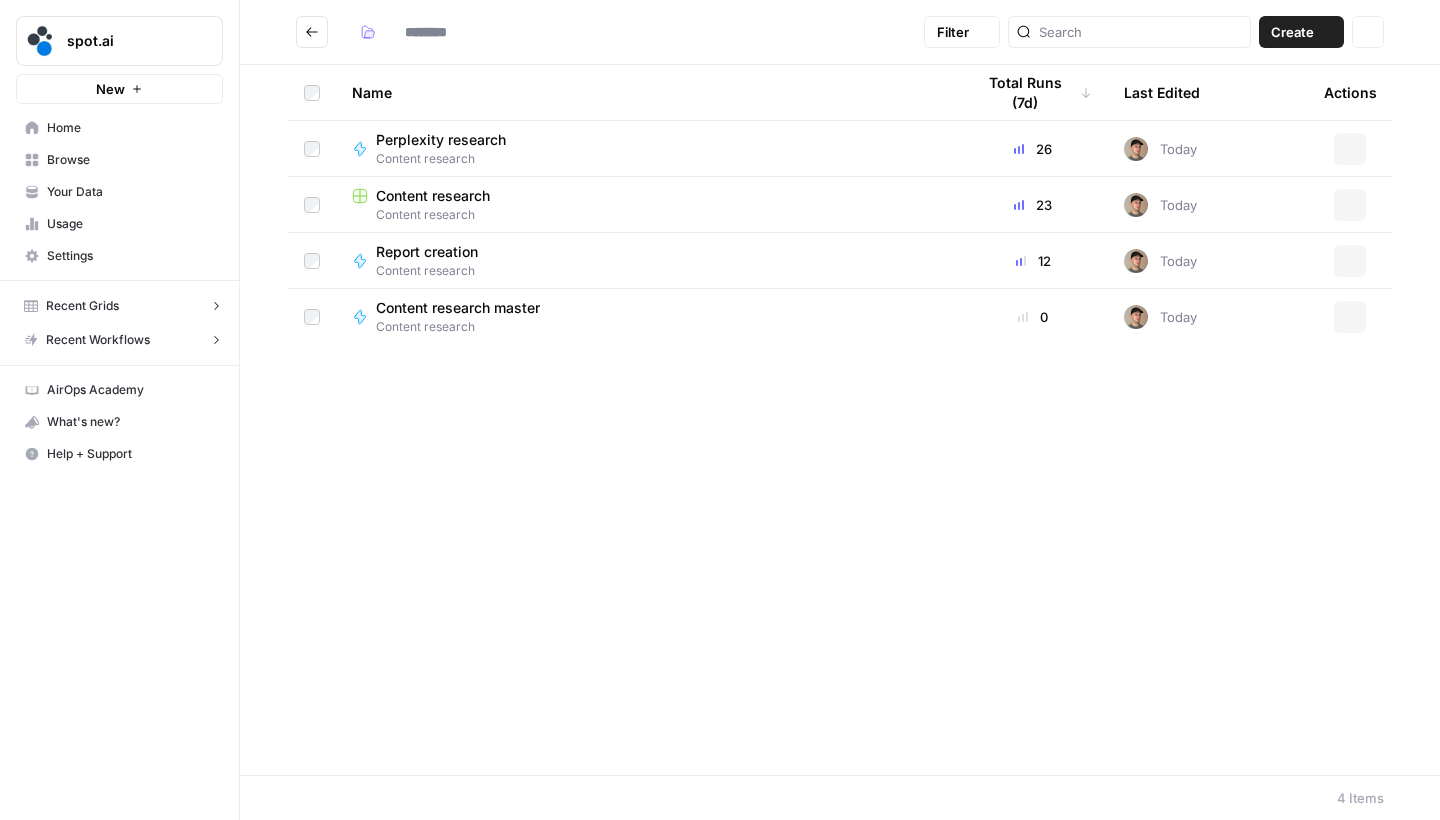 type on "**********" 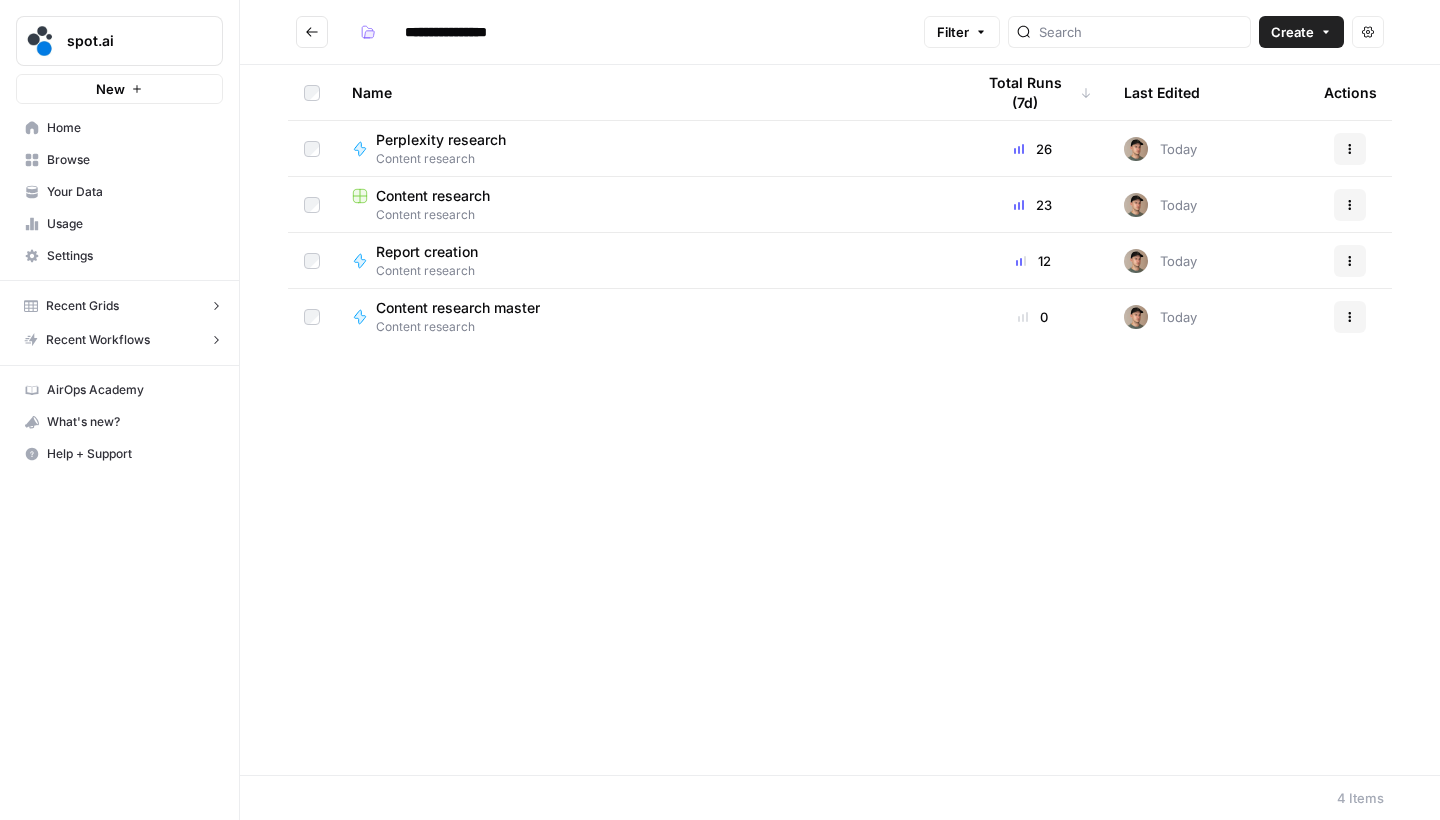 click on "Content research" at bounding box center (433, 196) 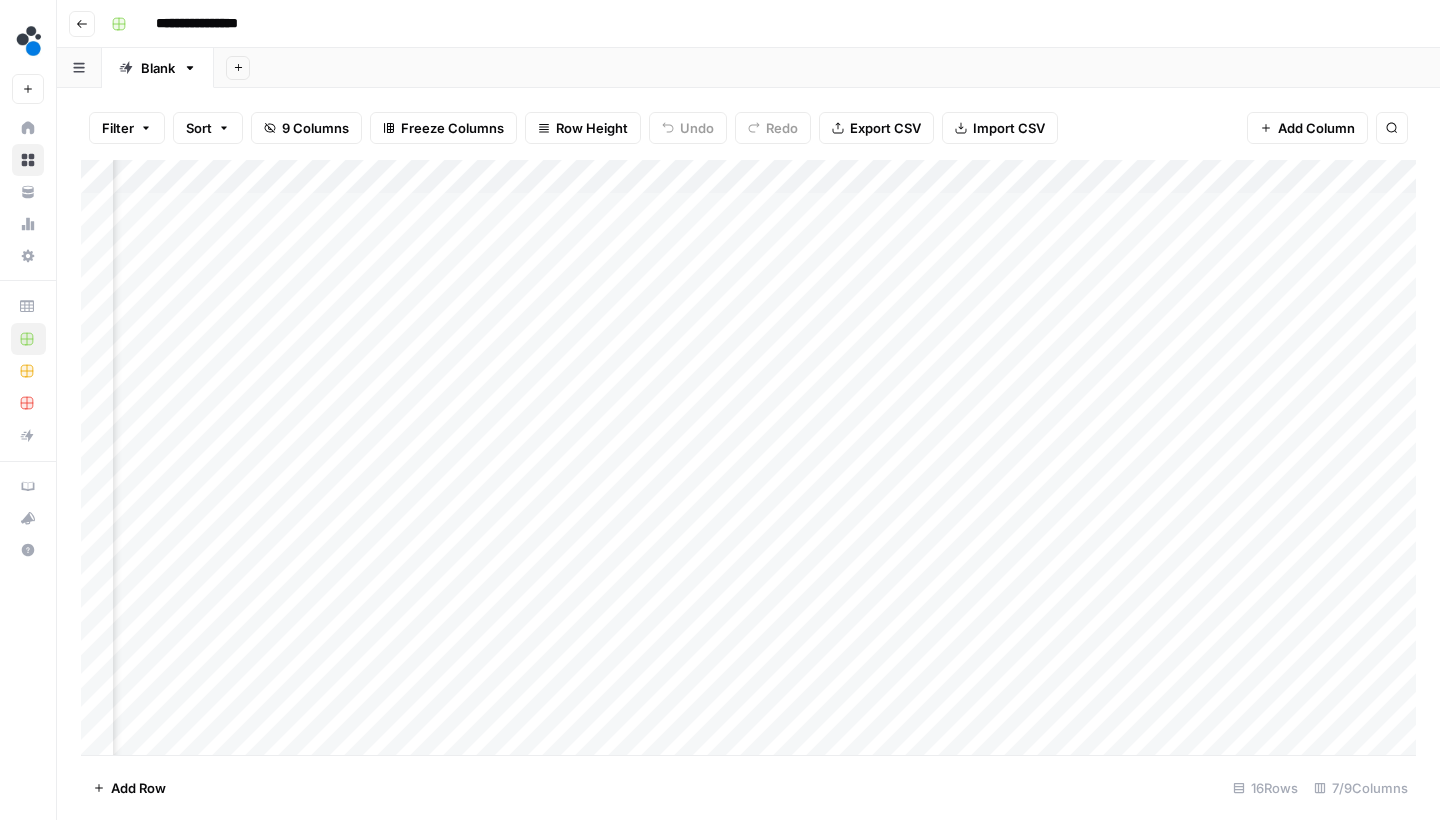 scroll, scrollTop: 0, scrollLeft: 292, axis: horizontal 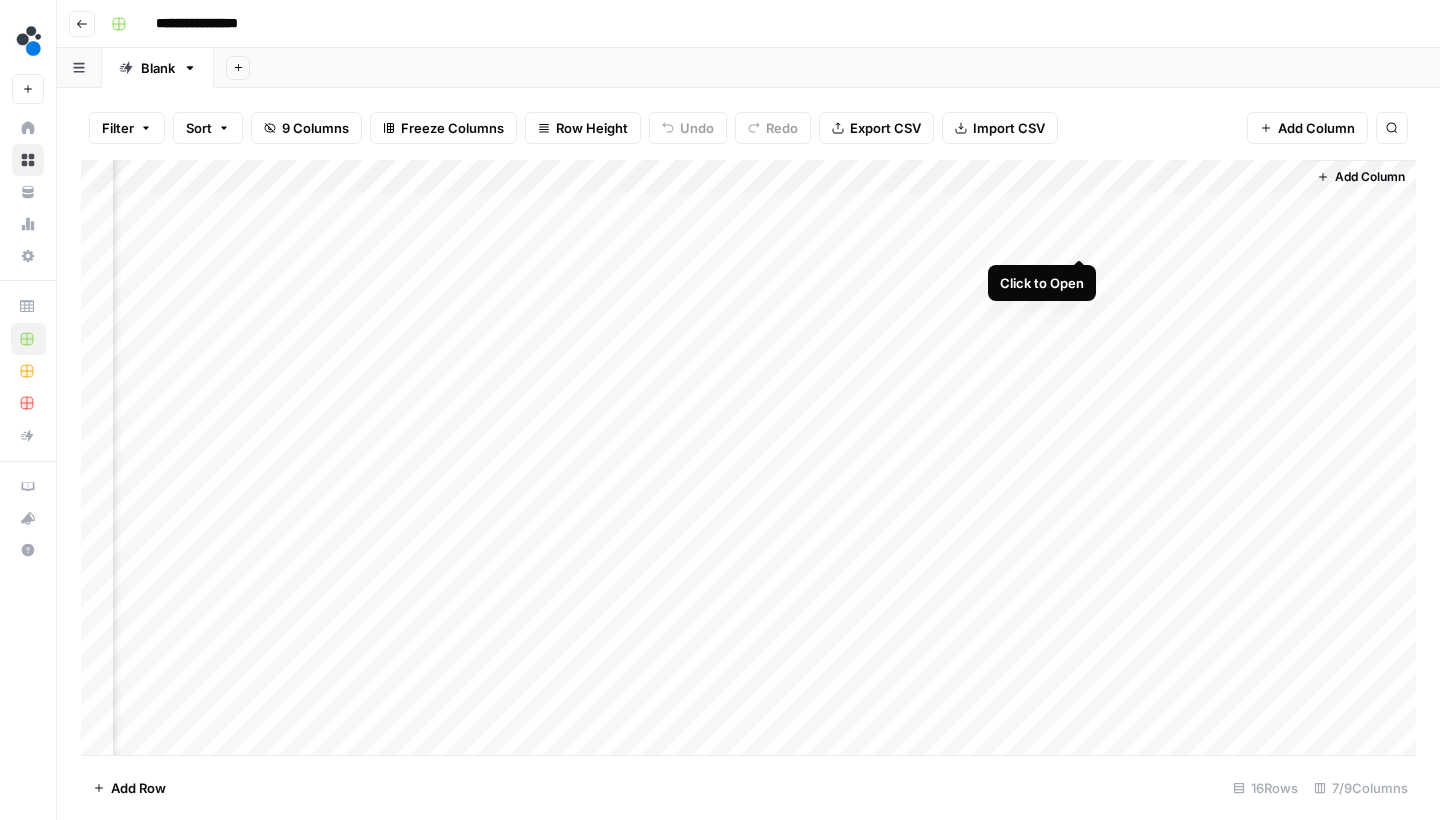 click on "Add Column" at bounding box center [748, 460] 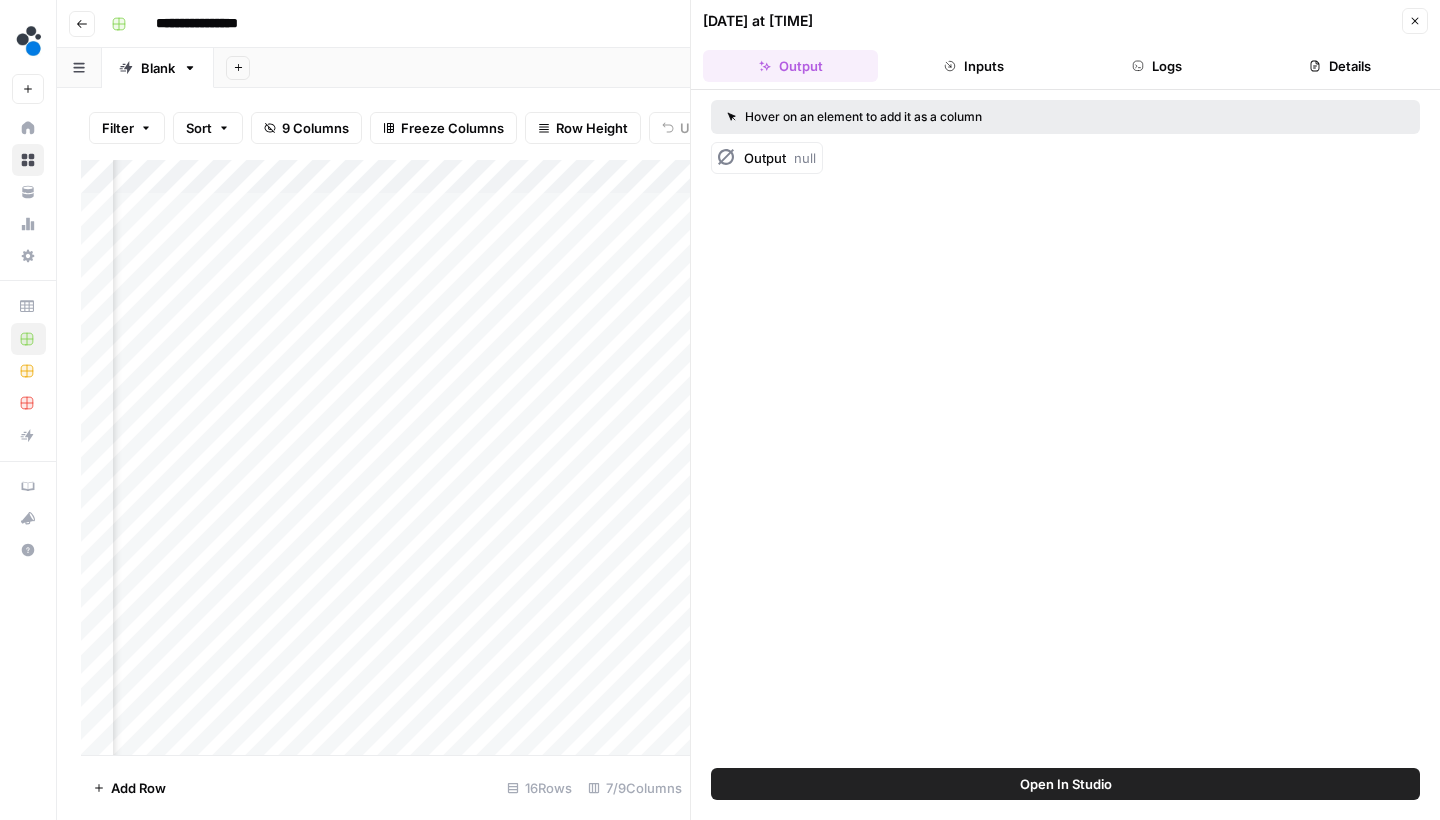 click on "Output" at bounding box center [765, 158] 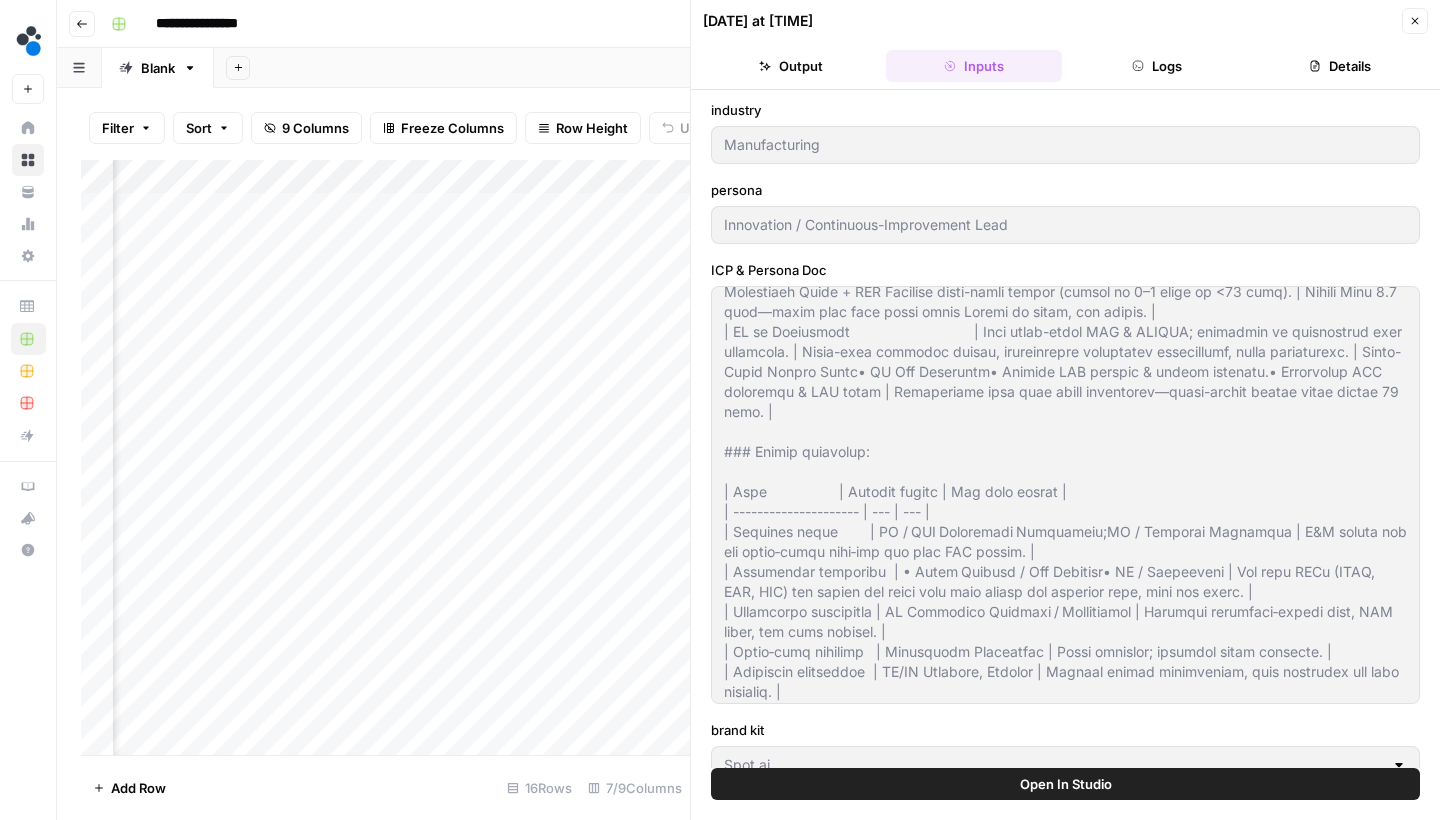 scroll, scrollTop: 1060, scrollLeft: 0, axis: vertical 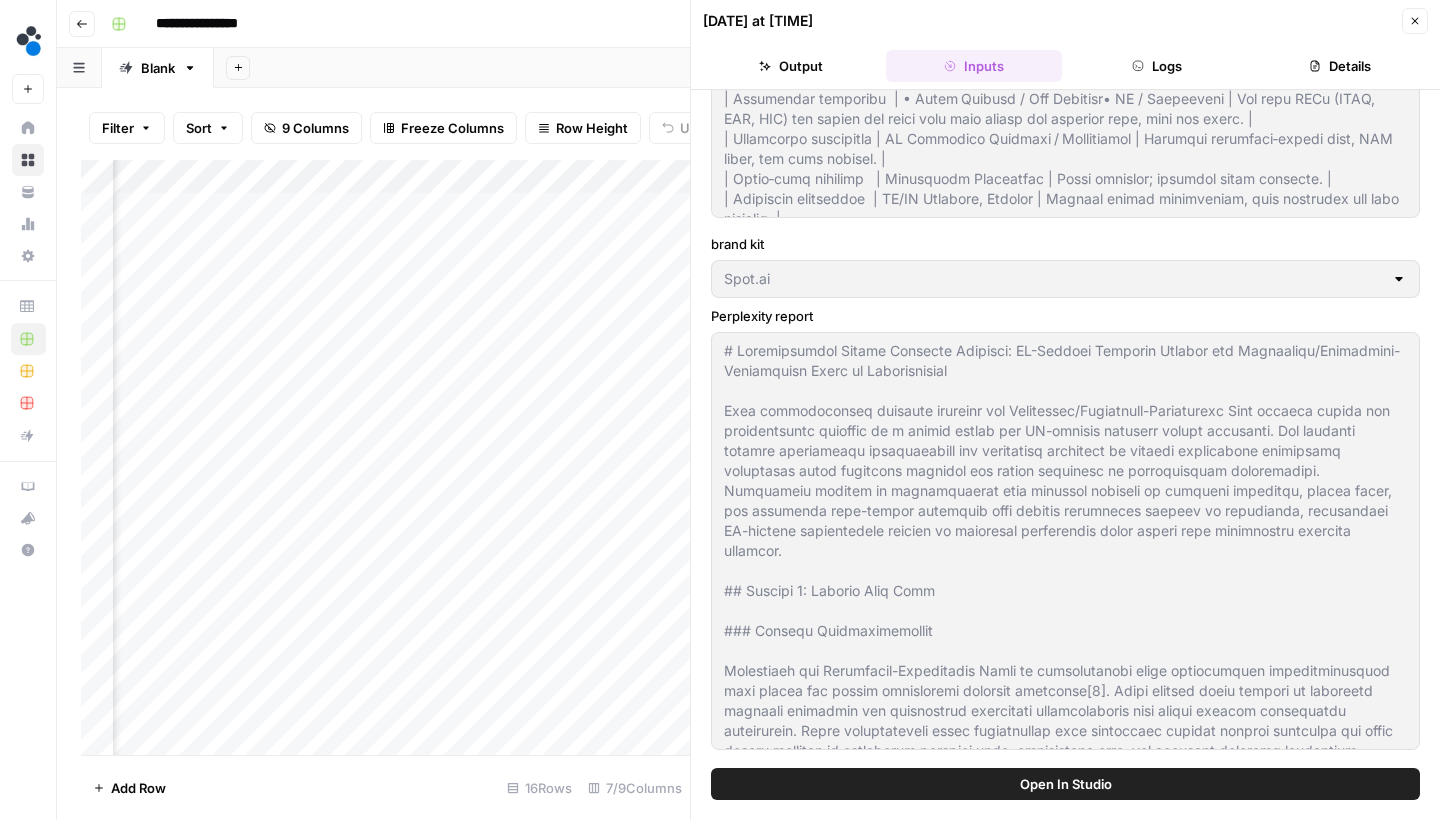 click on "Logs" at bounding box center [1157, 66] 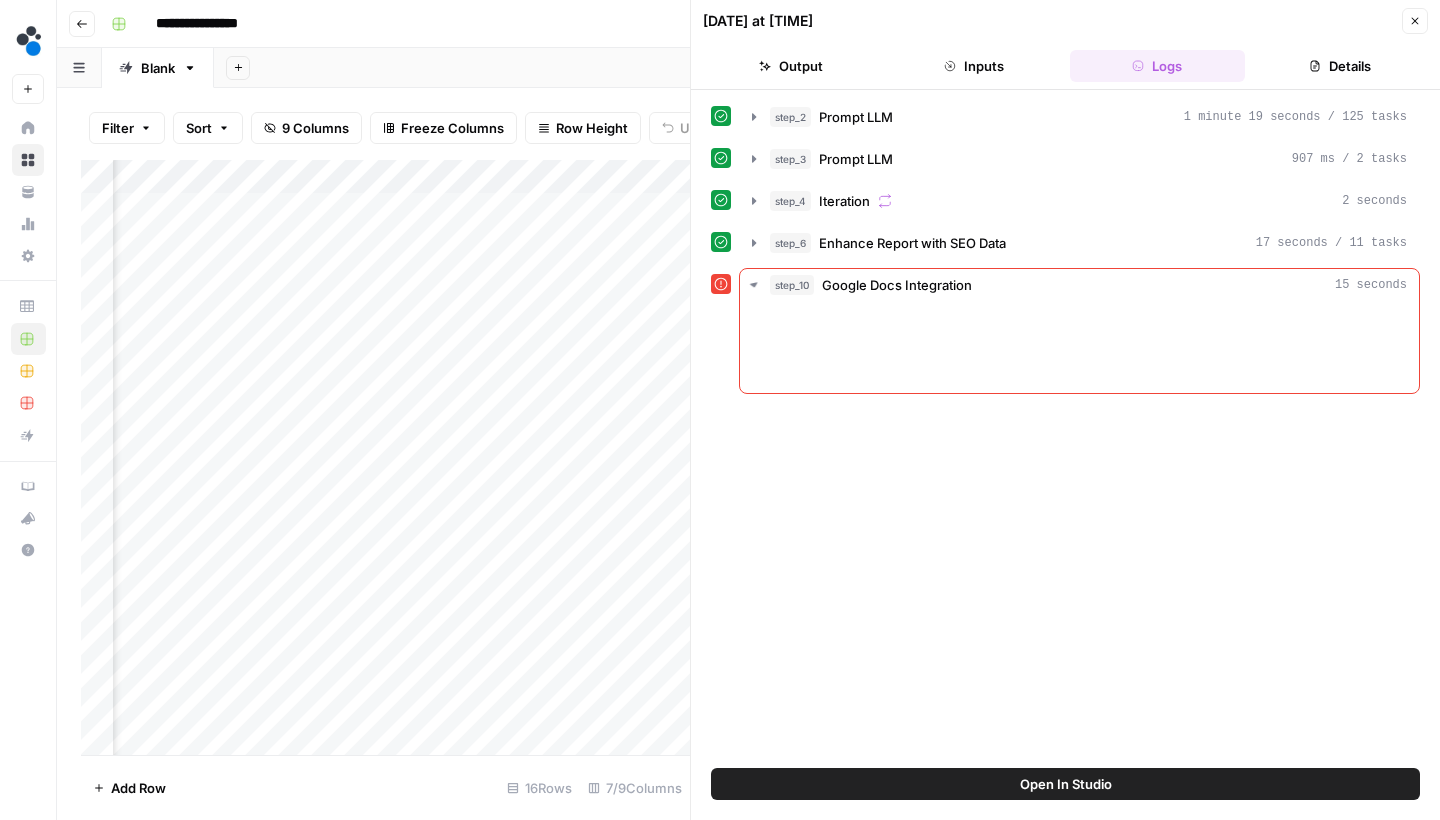 scroll, scrollTop: 0, scrollLeft: 0, axis: both 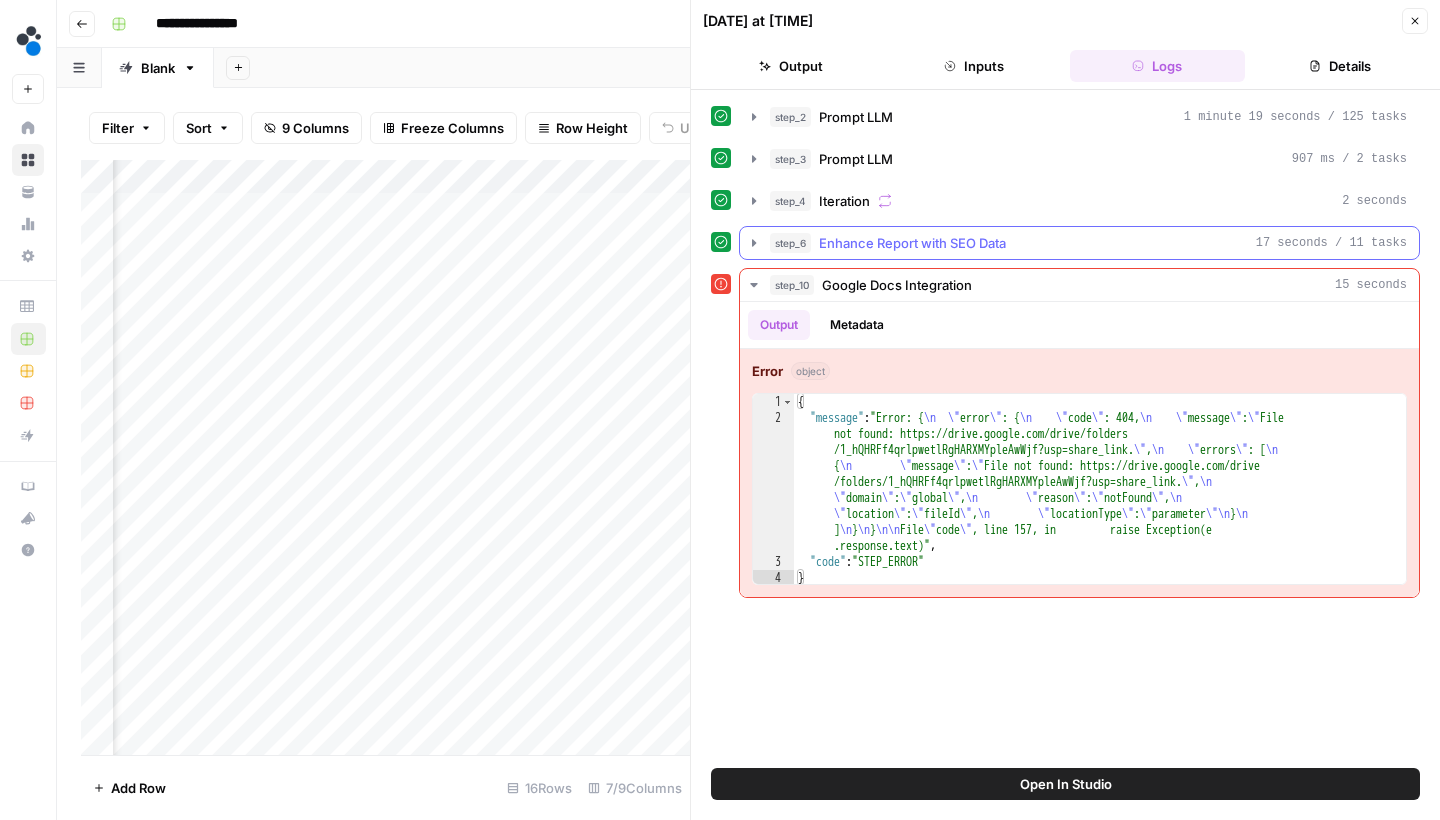 click 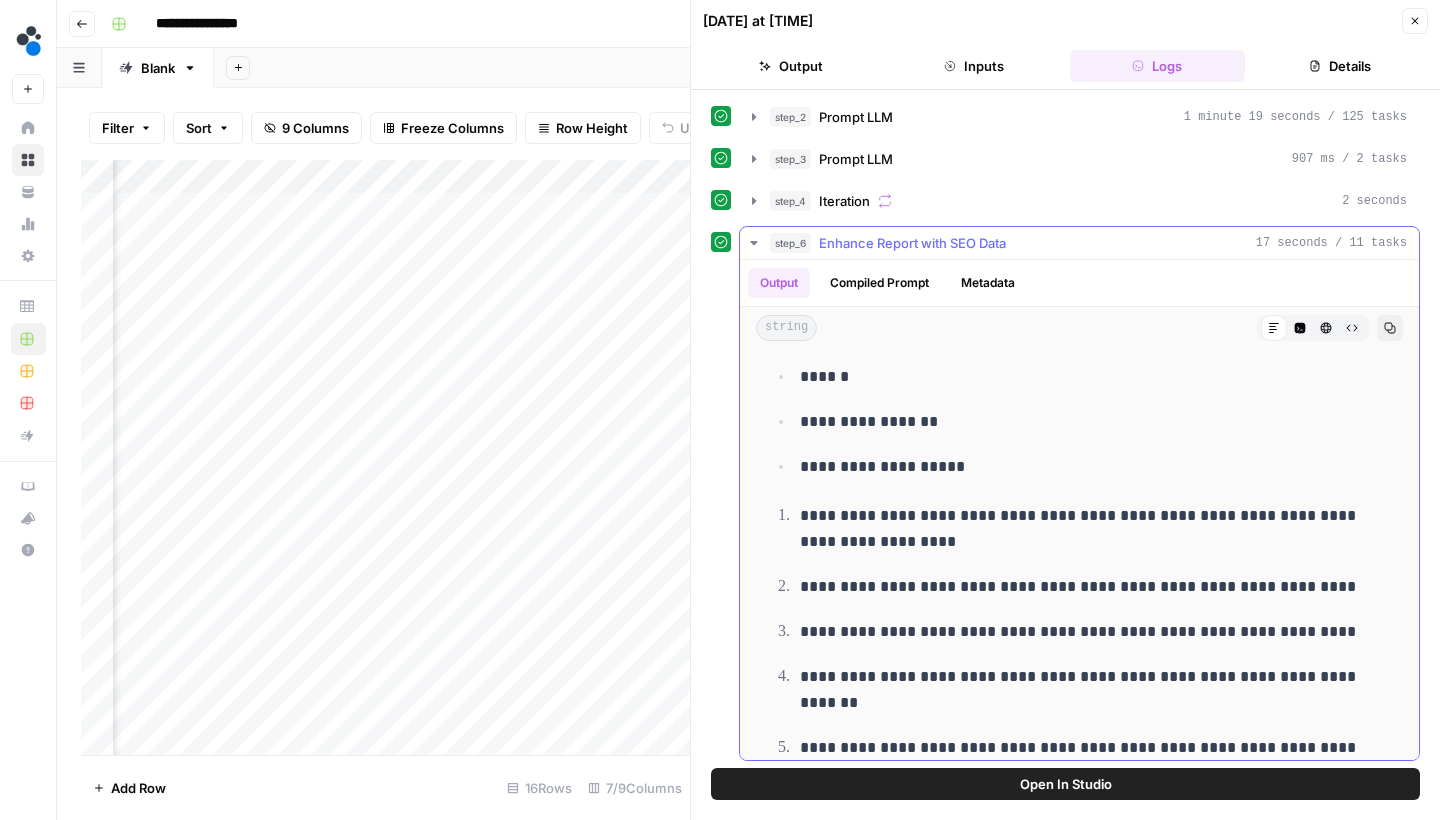 scroll, scrollTop: 8262, scrollLeft: 0, axis: vertical 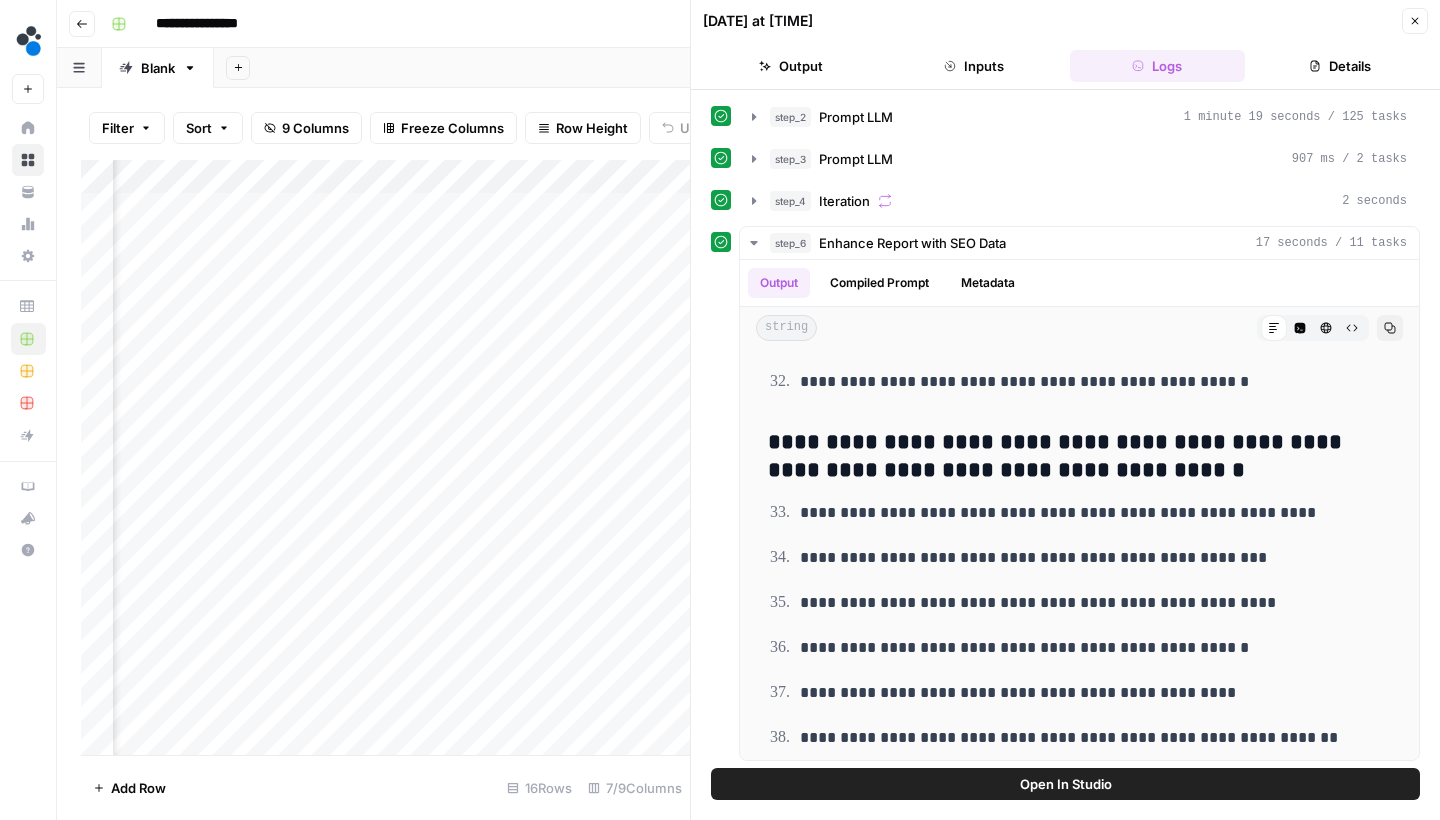 click on "Close" at bounding box center (1415, 21) 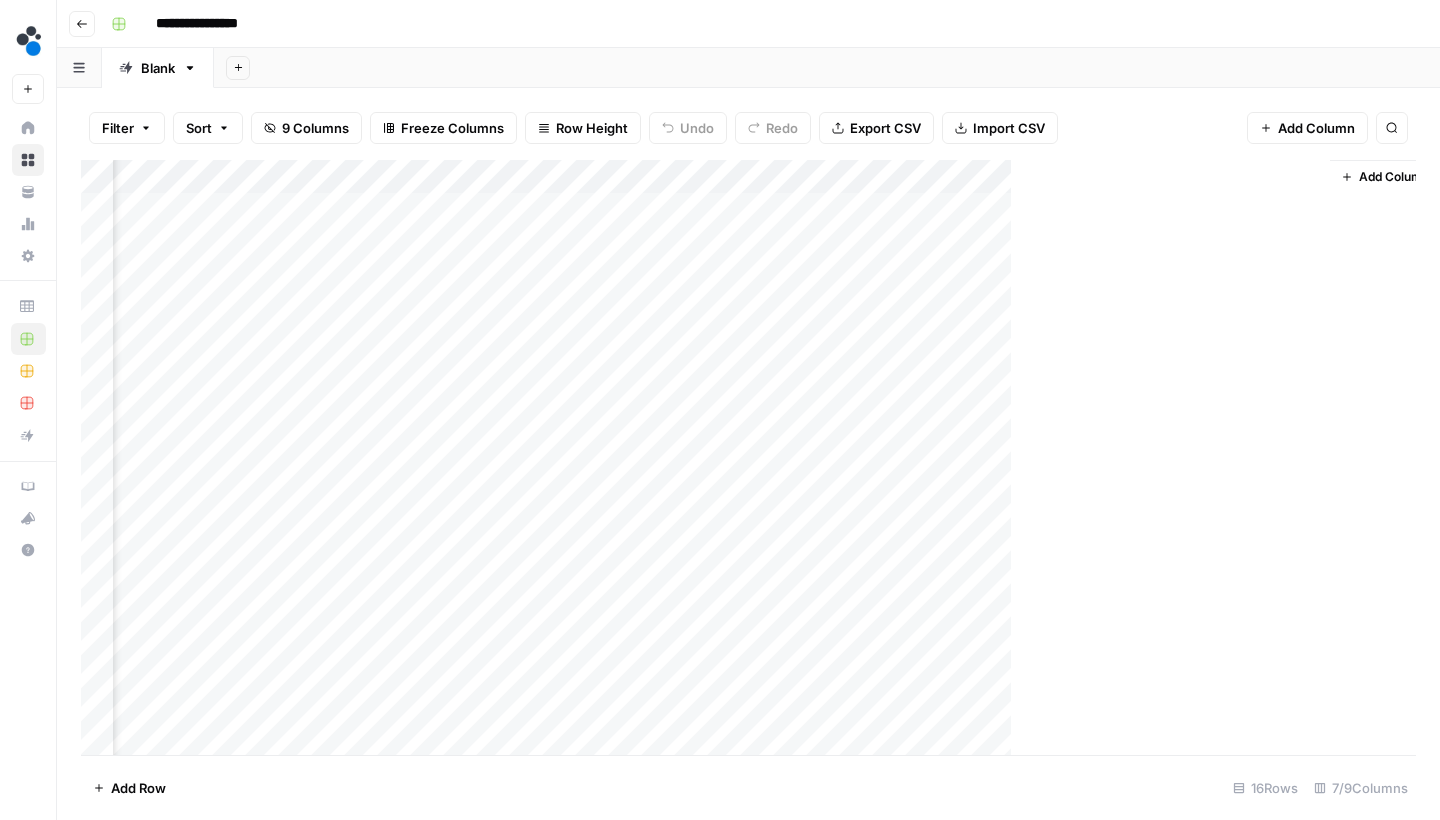 scroll, scrollTop: 0, scrollLeft: 268, axis: horizontal 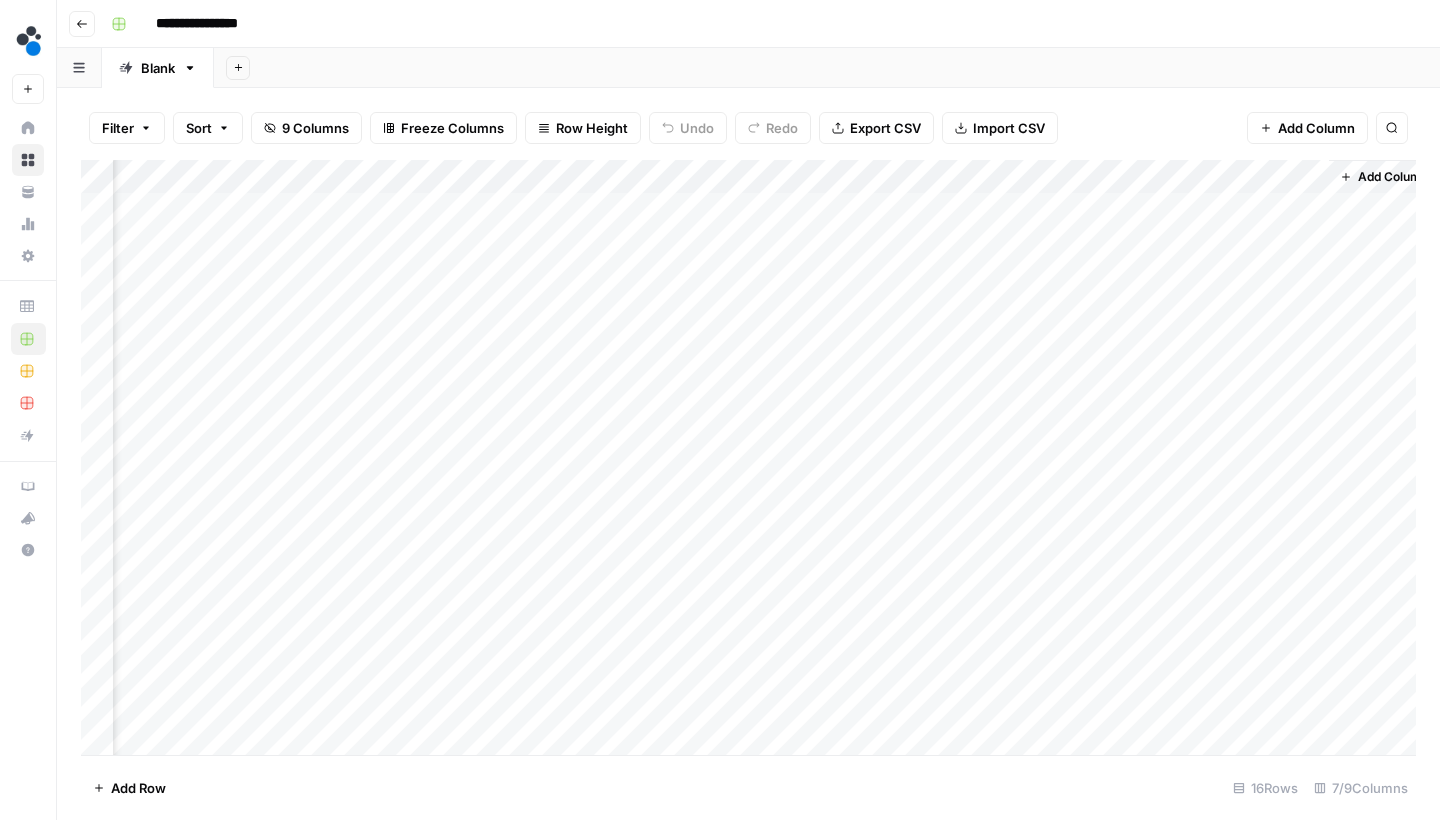 click on "Add Column" at bounding box center (748, 460) 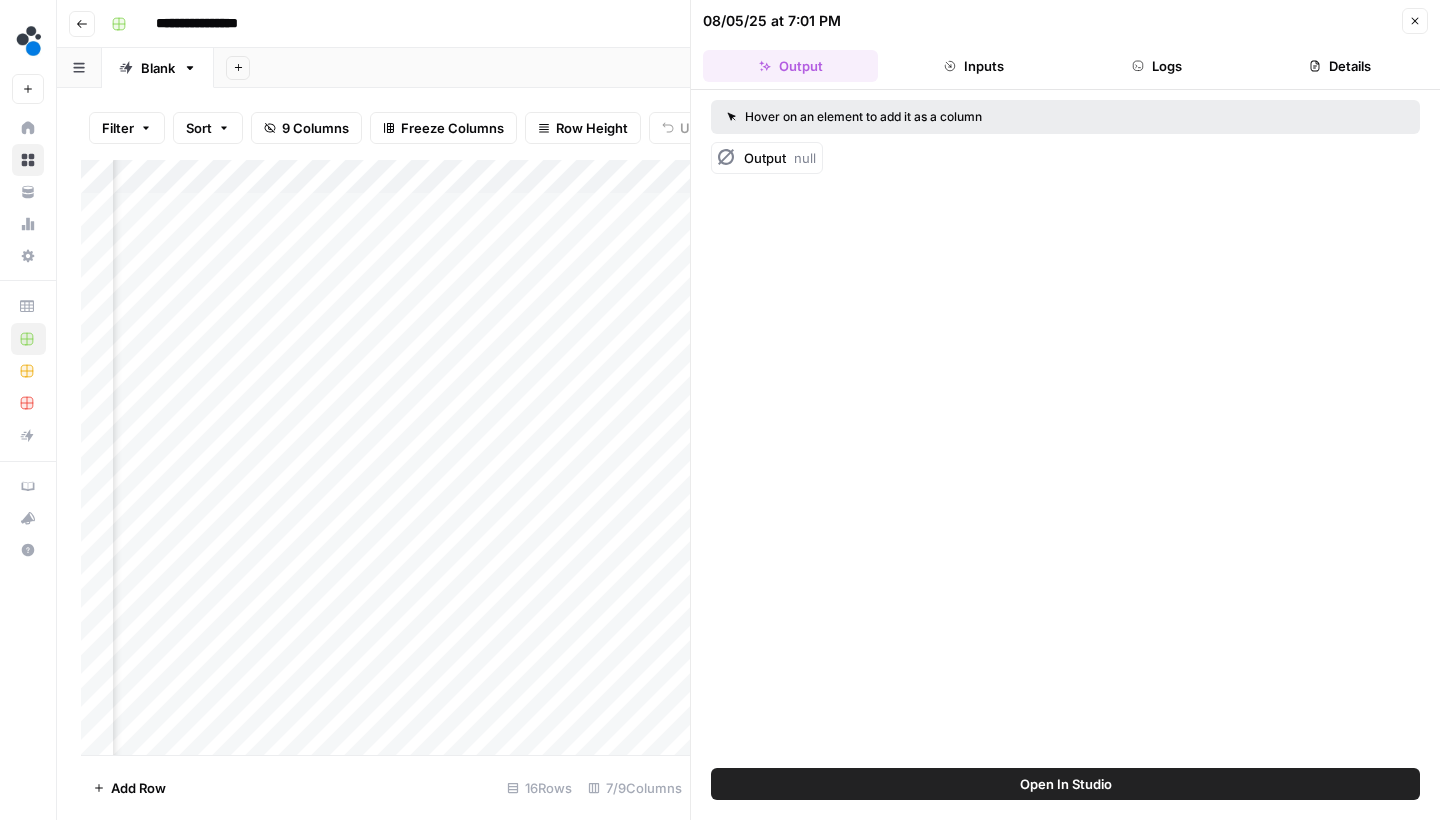 click on "Logs" at bounding box center [1157, 66] 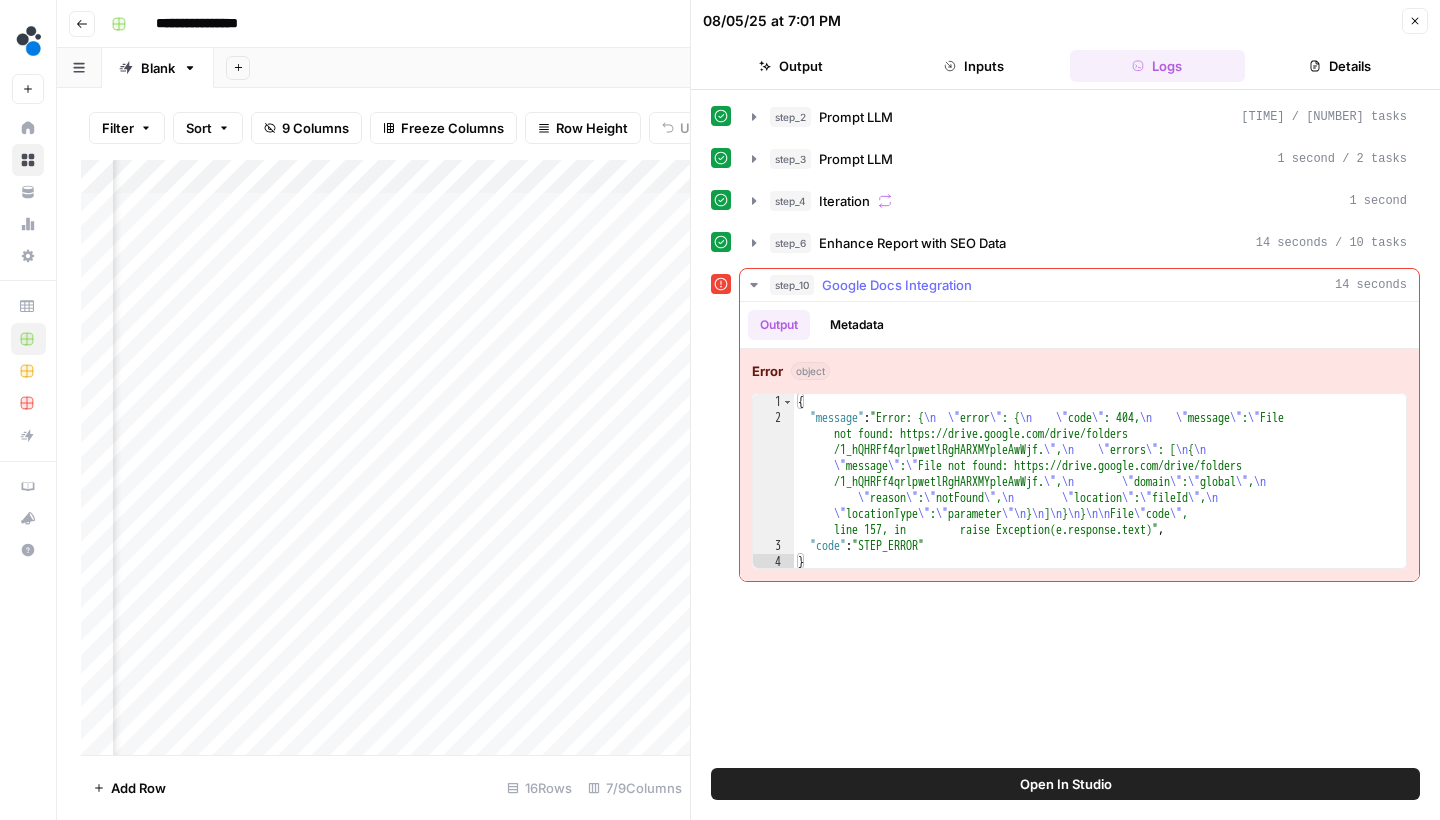 scroll, scrollTop: 0, scrollLeft: 0, axis: both 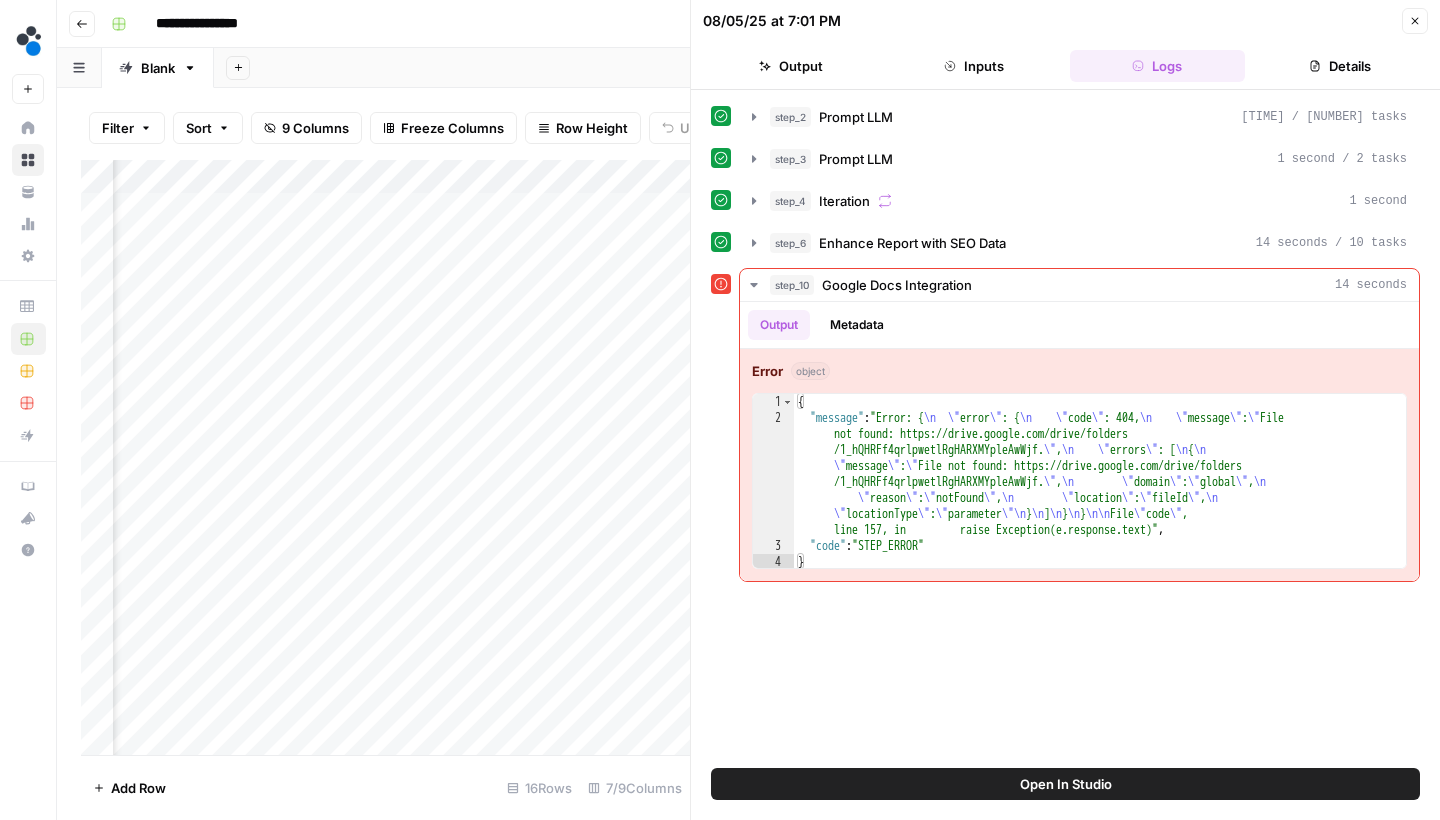 click on "Close" at bounding box center [1415, 21] 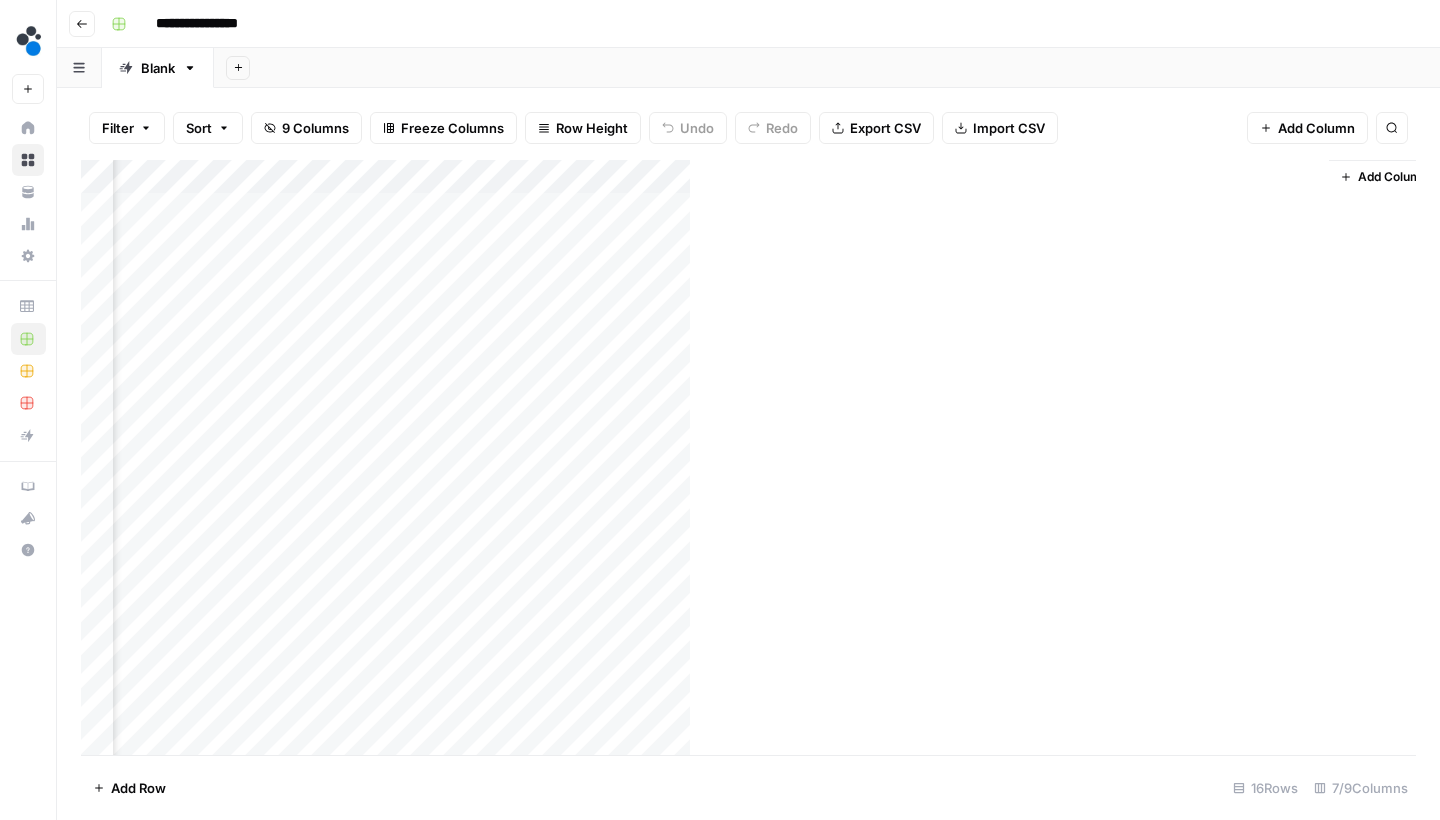 click 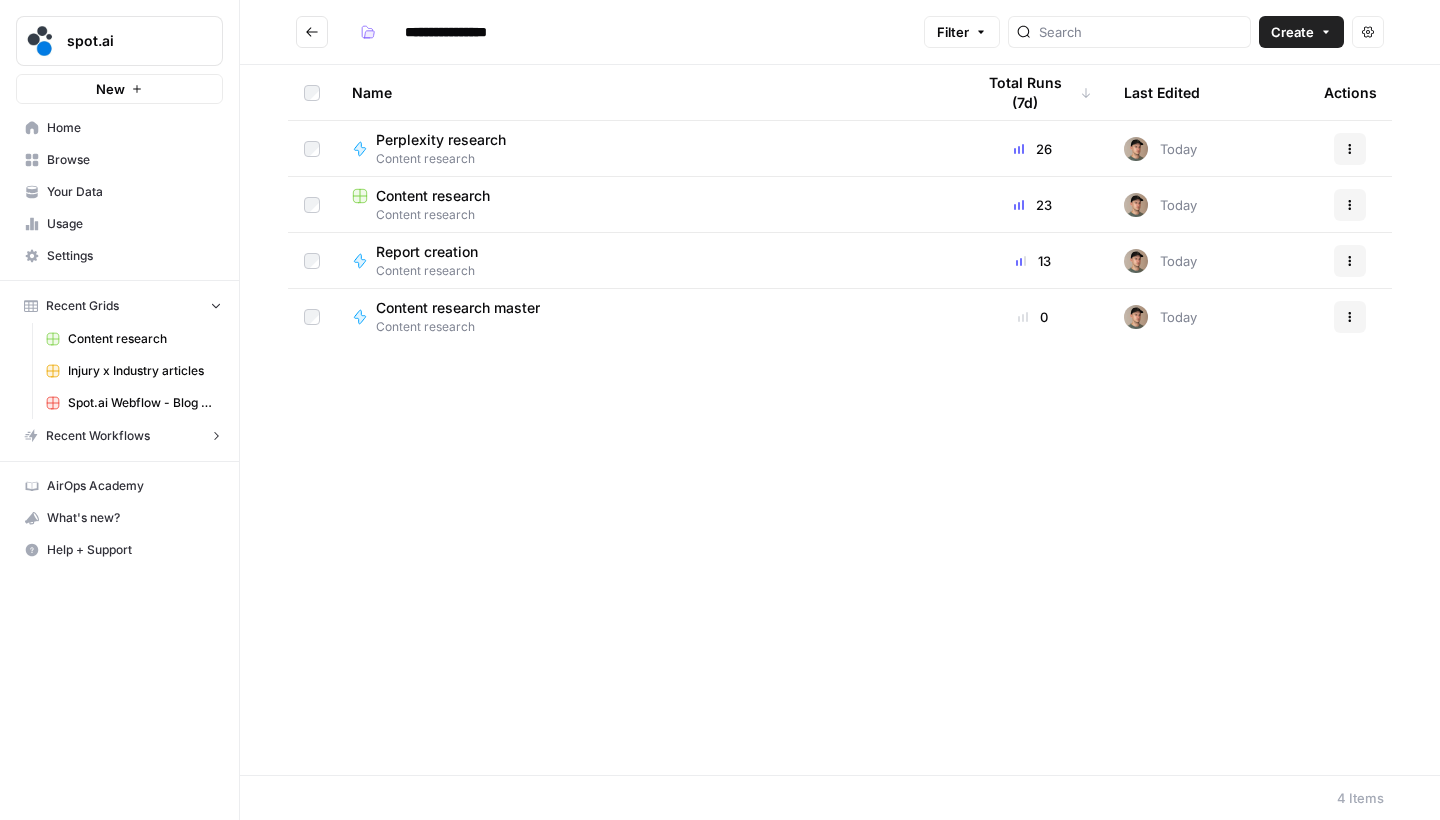 type on "**********" 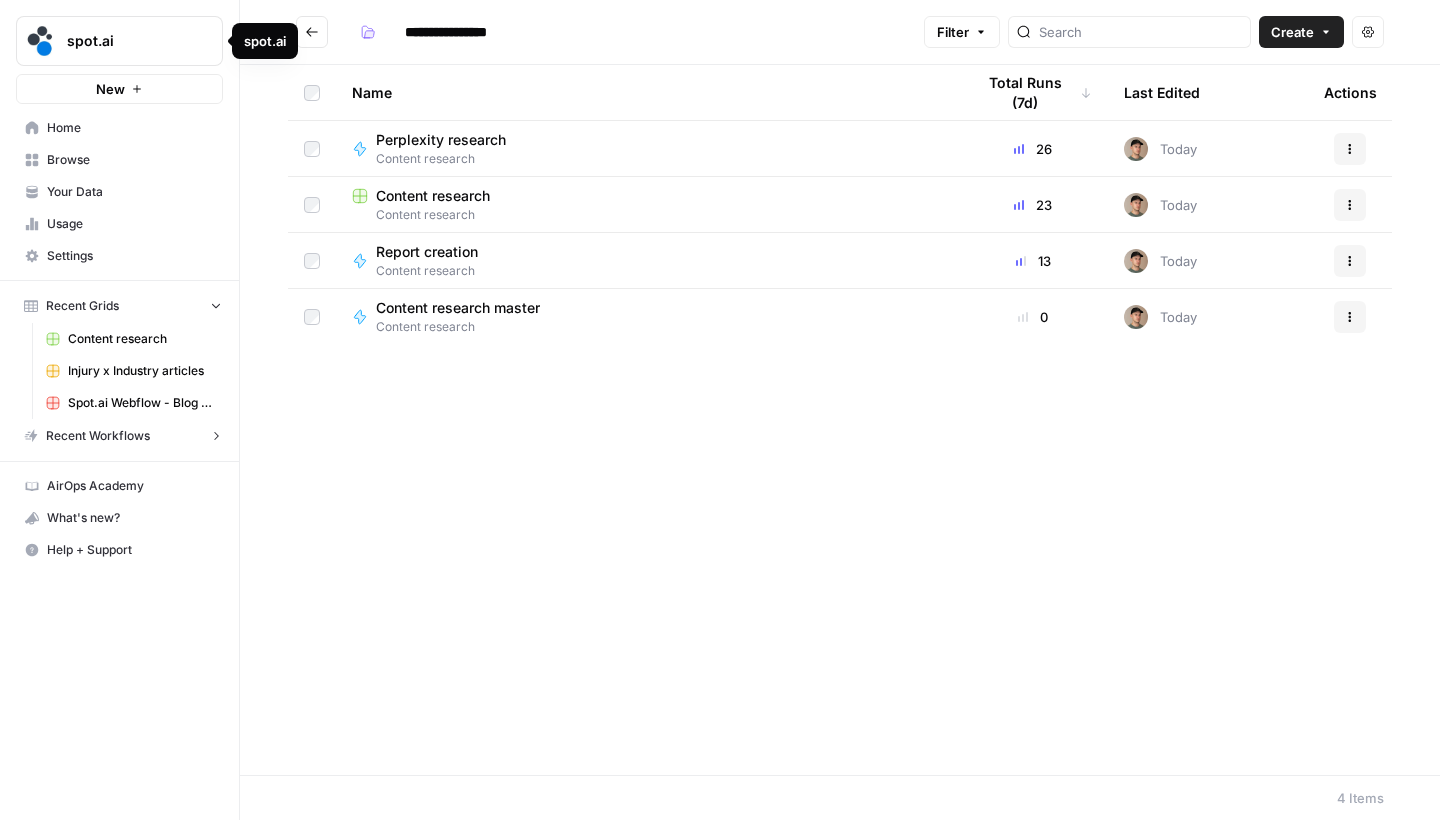 click on "Perplexity research" at bounding box center [441, 140] 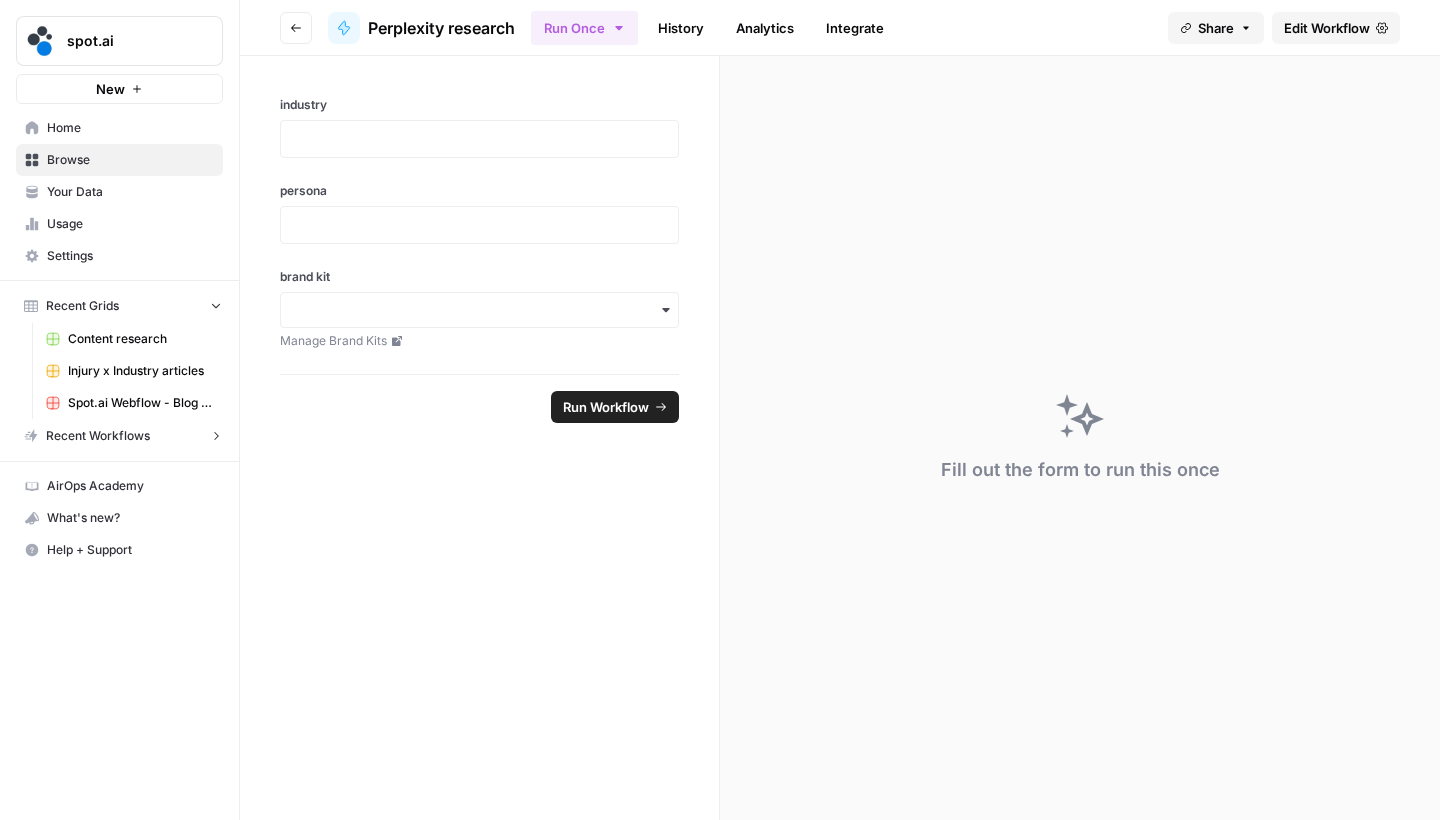 click on "Edit Workflow" at bounding box center (1327, 28) 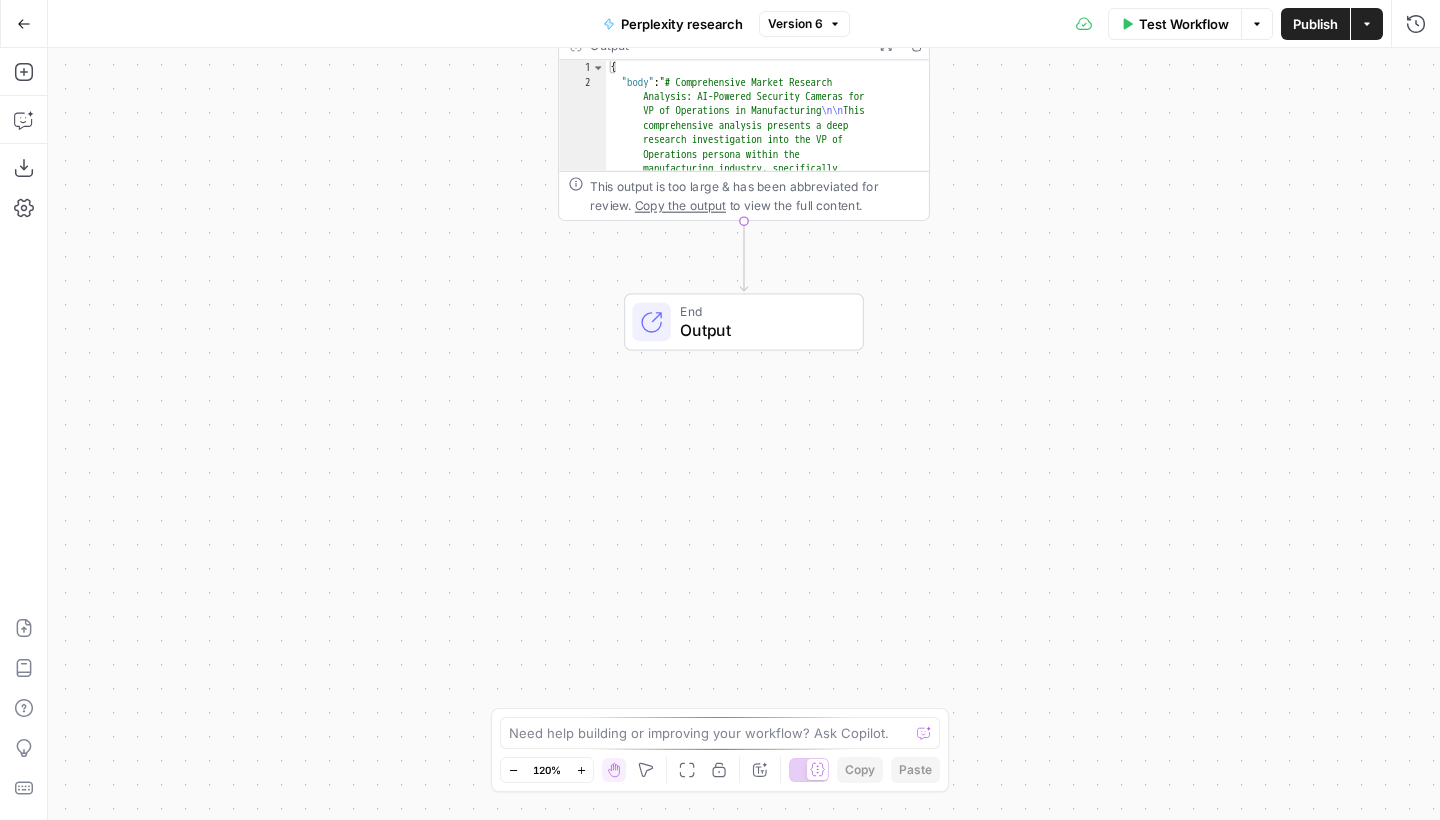 drag, startPoint x: 1114, startPoint y: 673, endPoint x: 1109, endPoint y: 248, distance: 425.02942 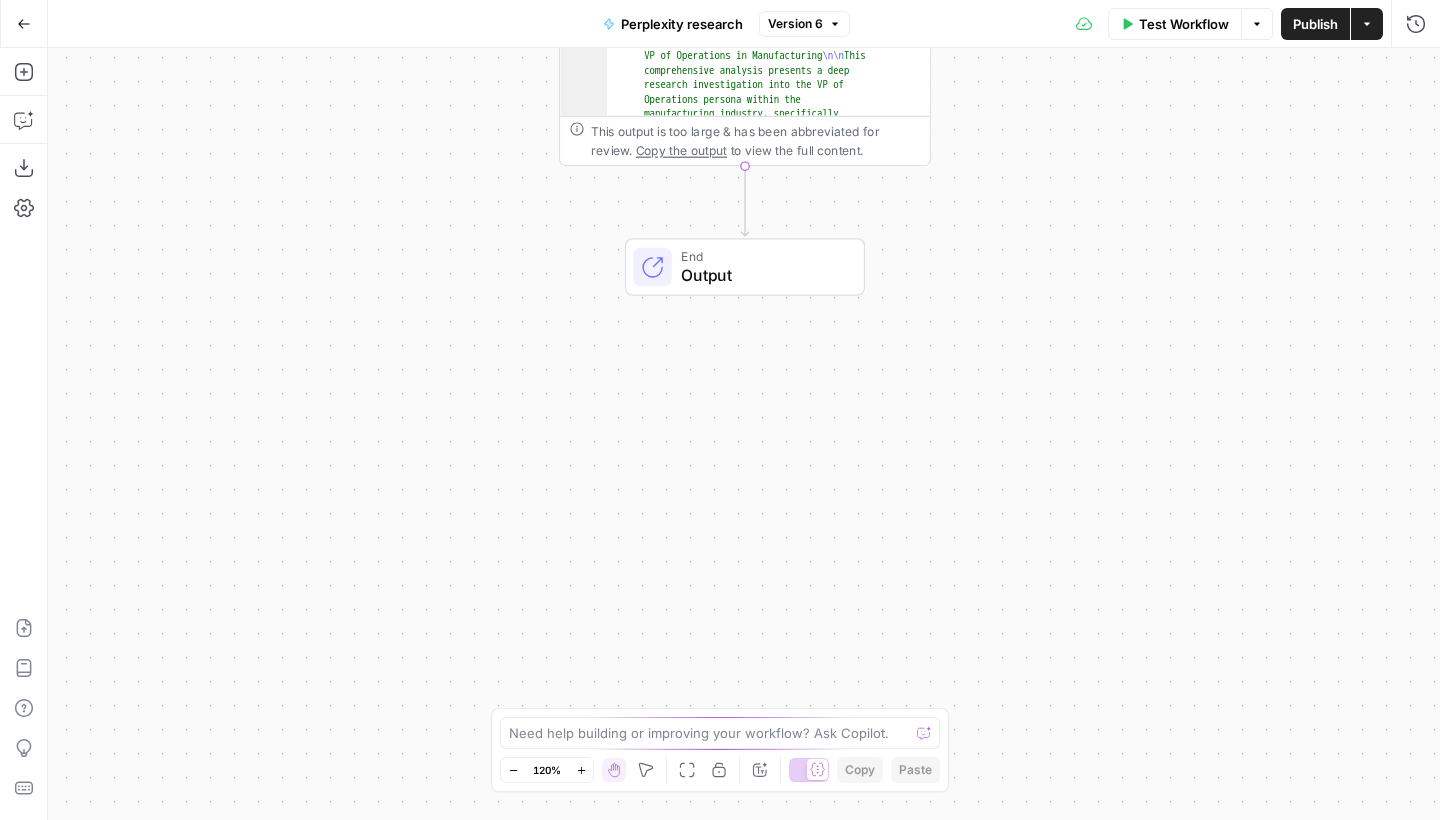 click 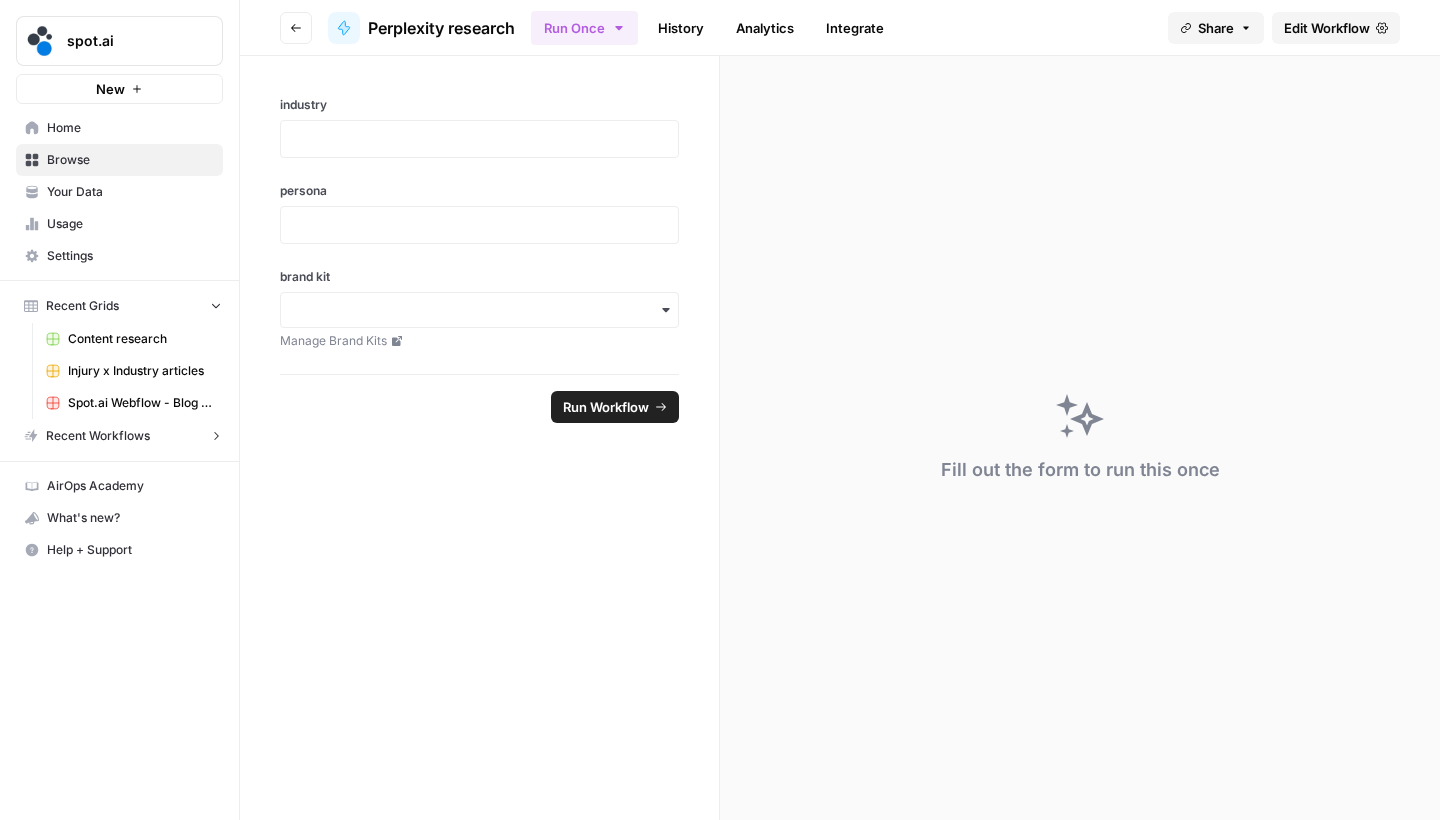 click 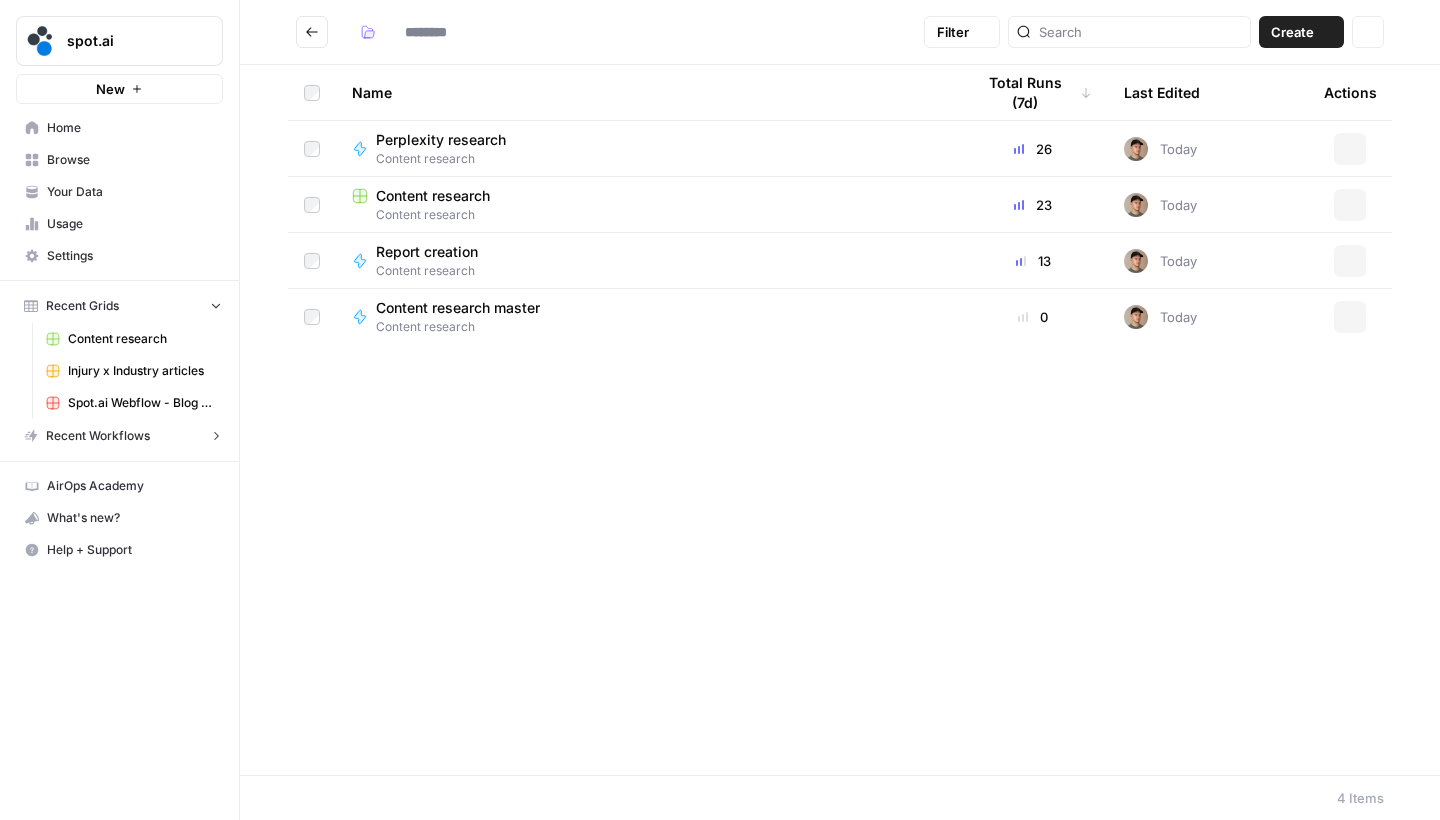 type on "**********" 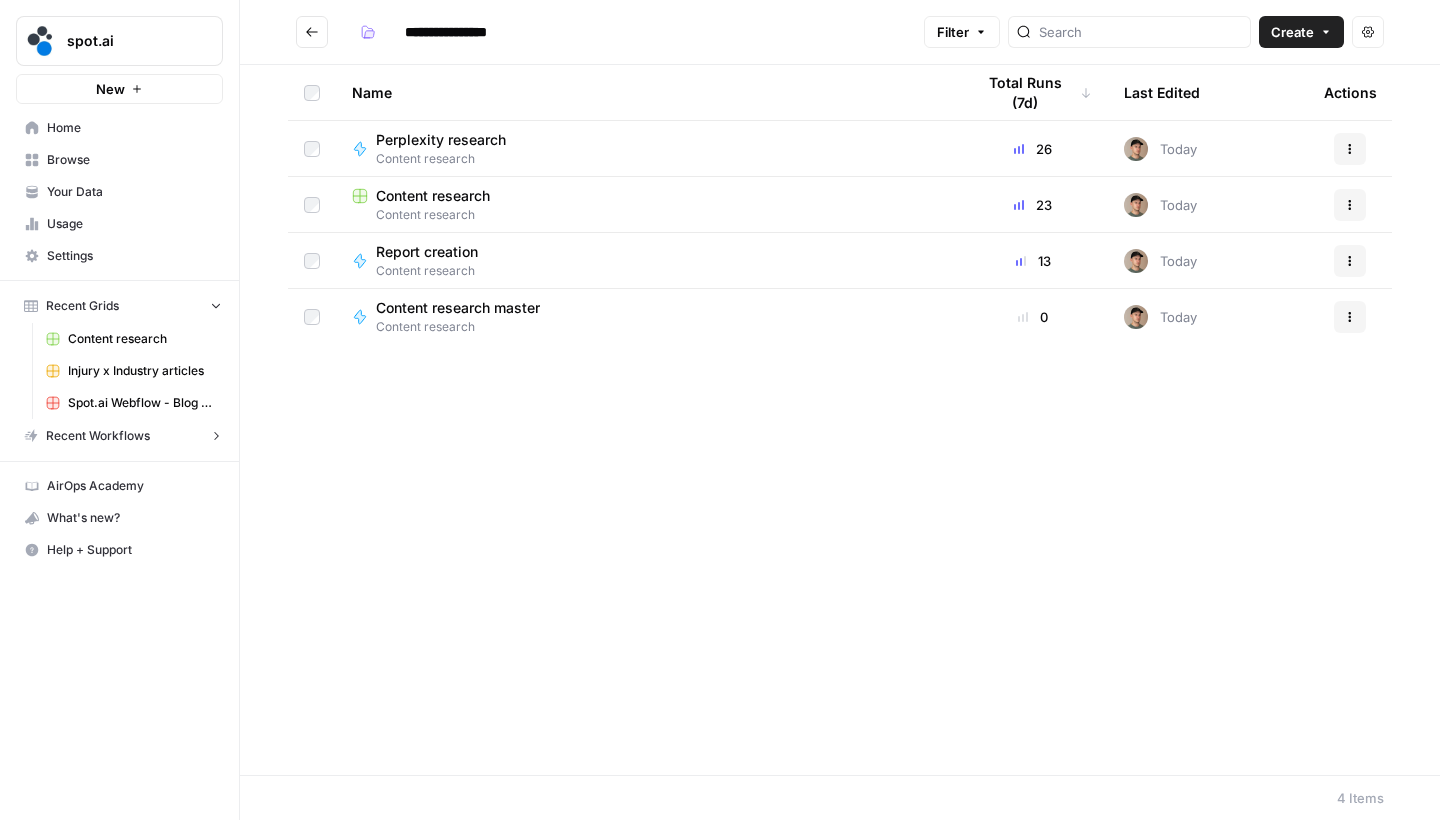 click on "Report creation" at bounding box center [427, 252] 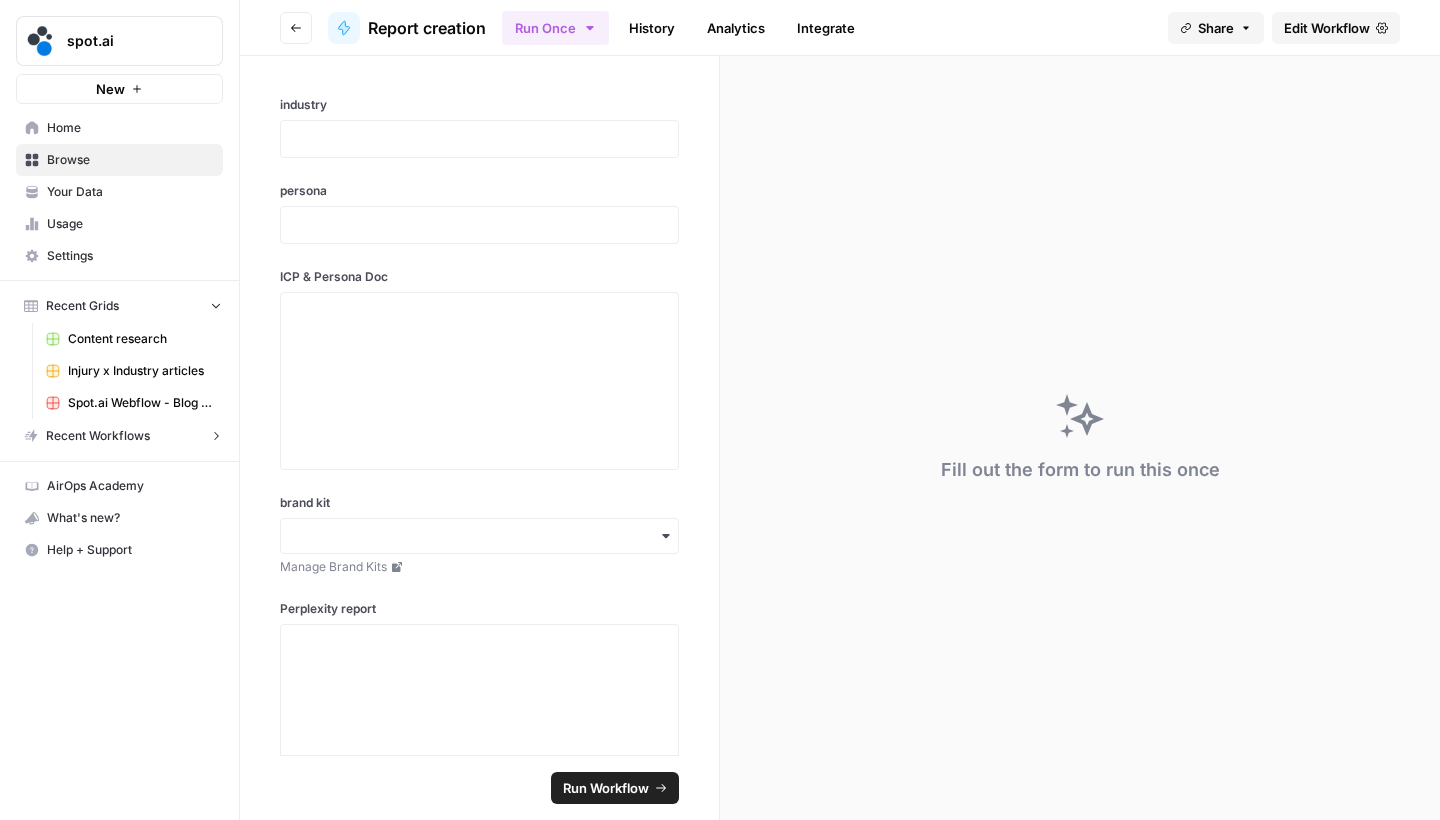 click on "Edit Workflow" at bounding box center (1327, 28) 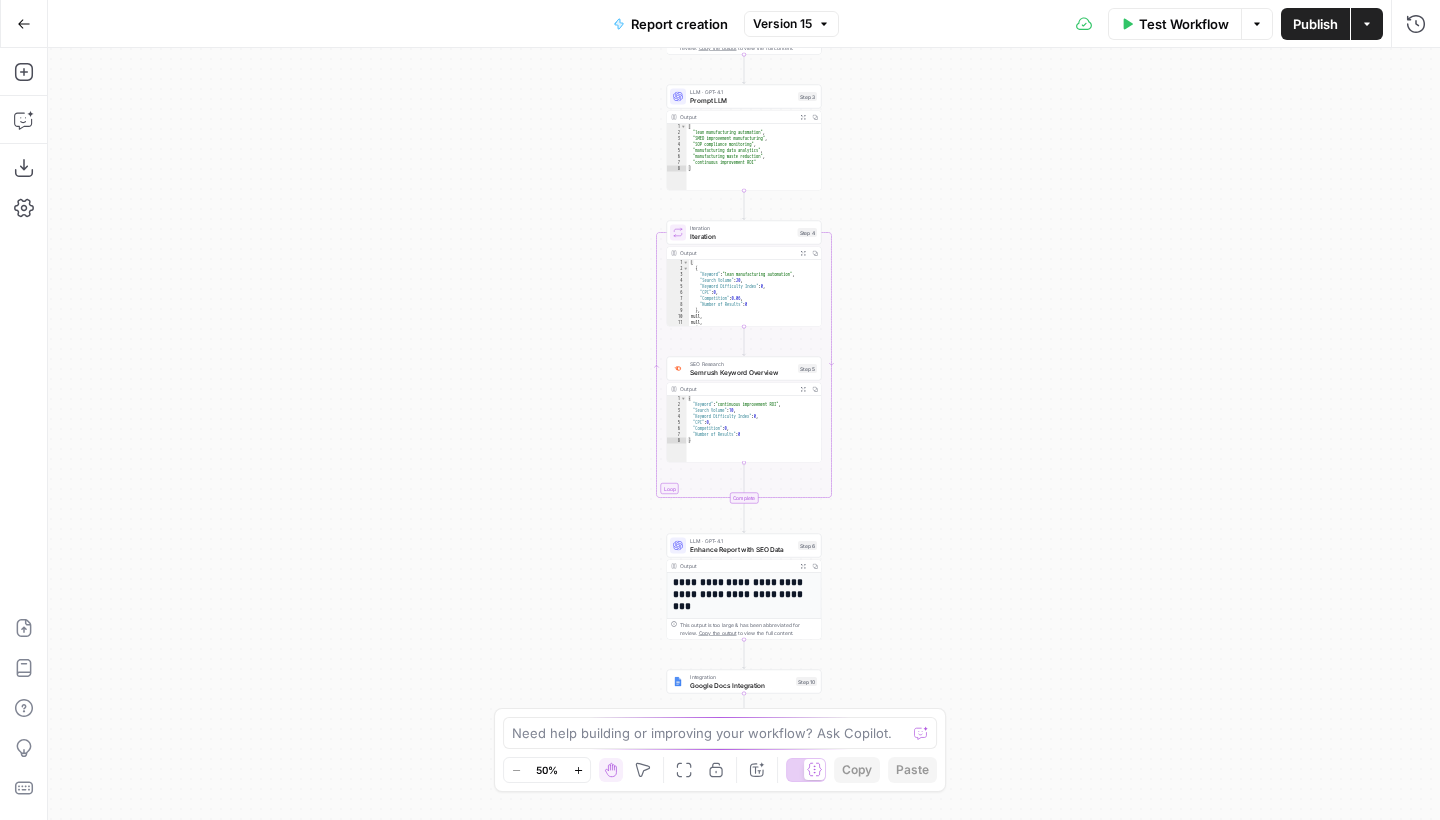 drag, startPoint x: 943, startPoint y: 541, endPoint x: 943, endPoint y: 246, distance: 295 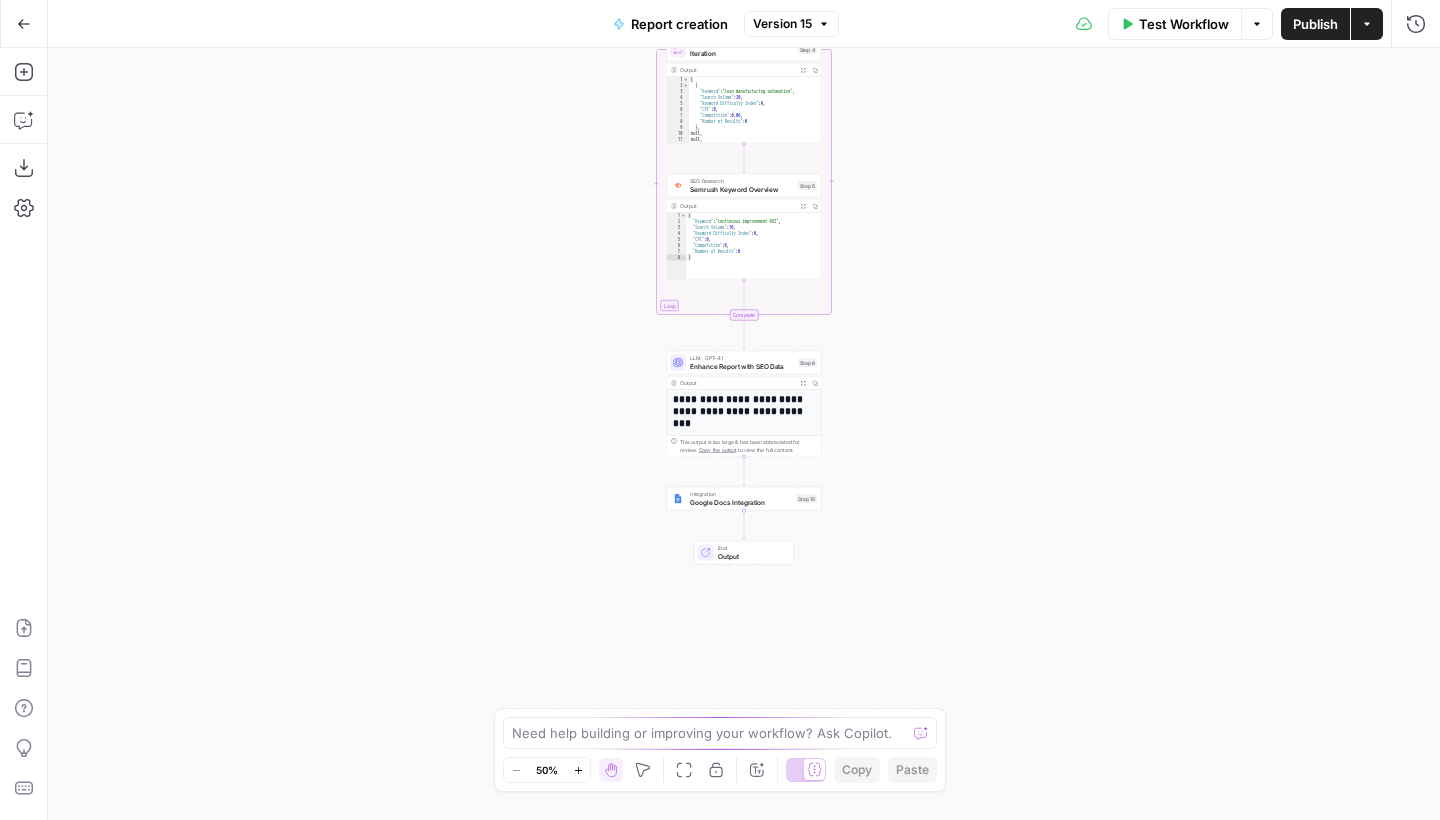 click on "Google Docs Integration" at bounding box center [741, 502] 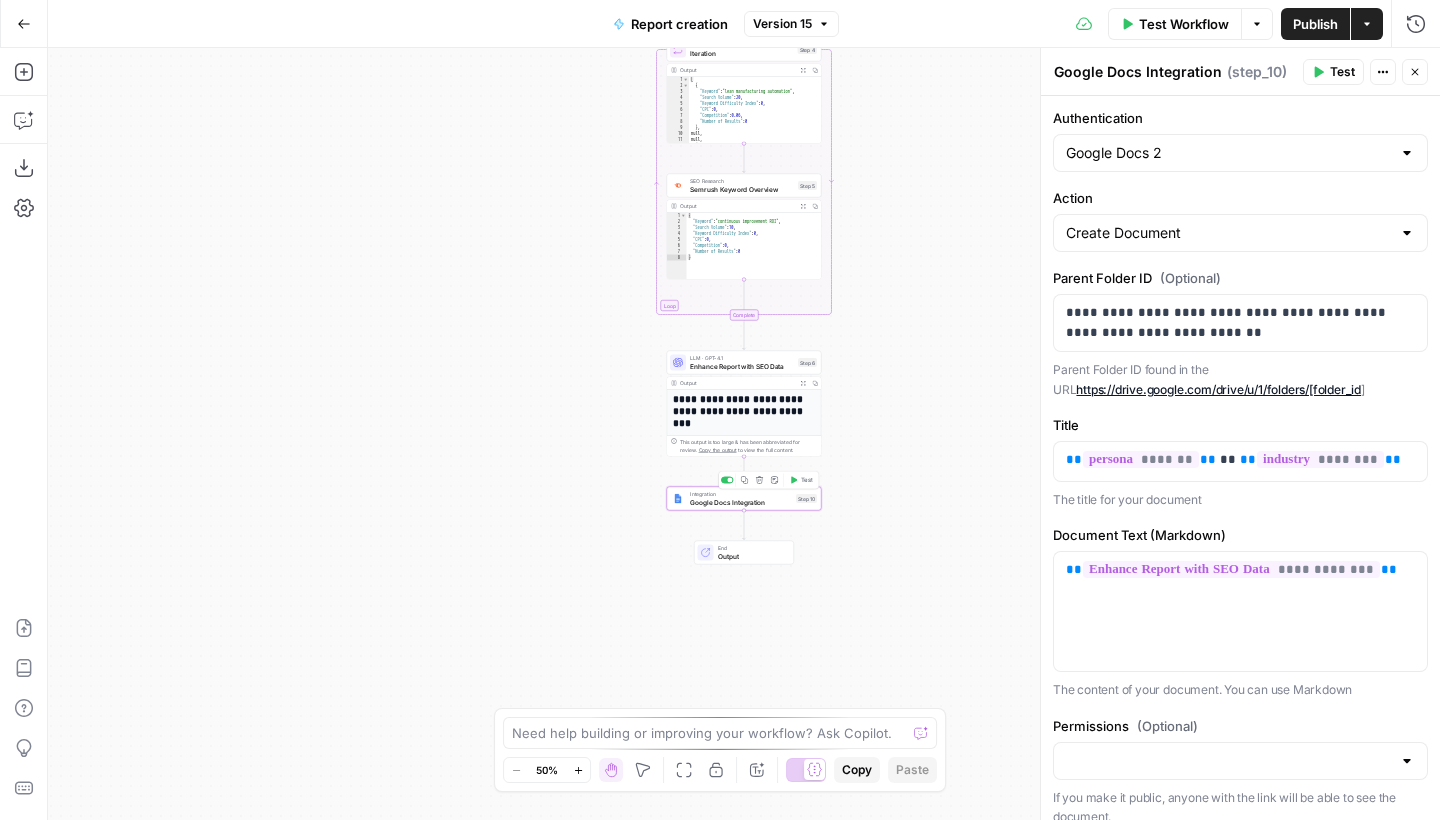 click at bounding box center (727, 480) 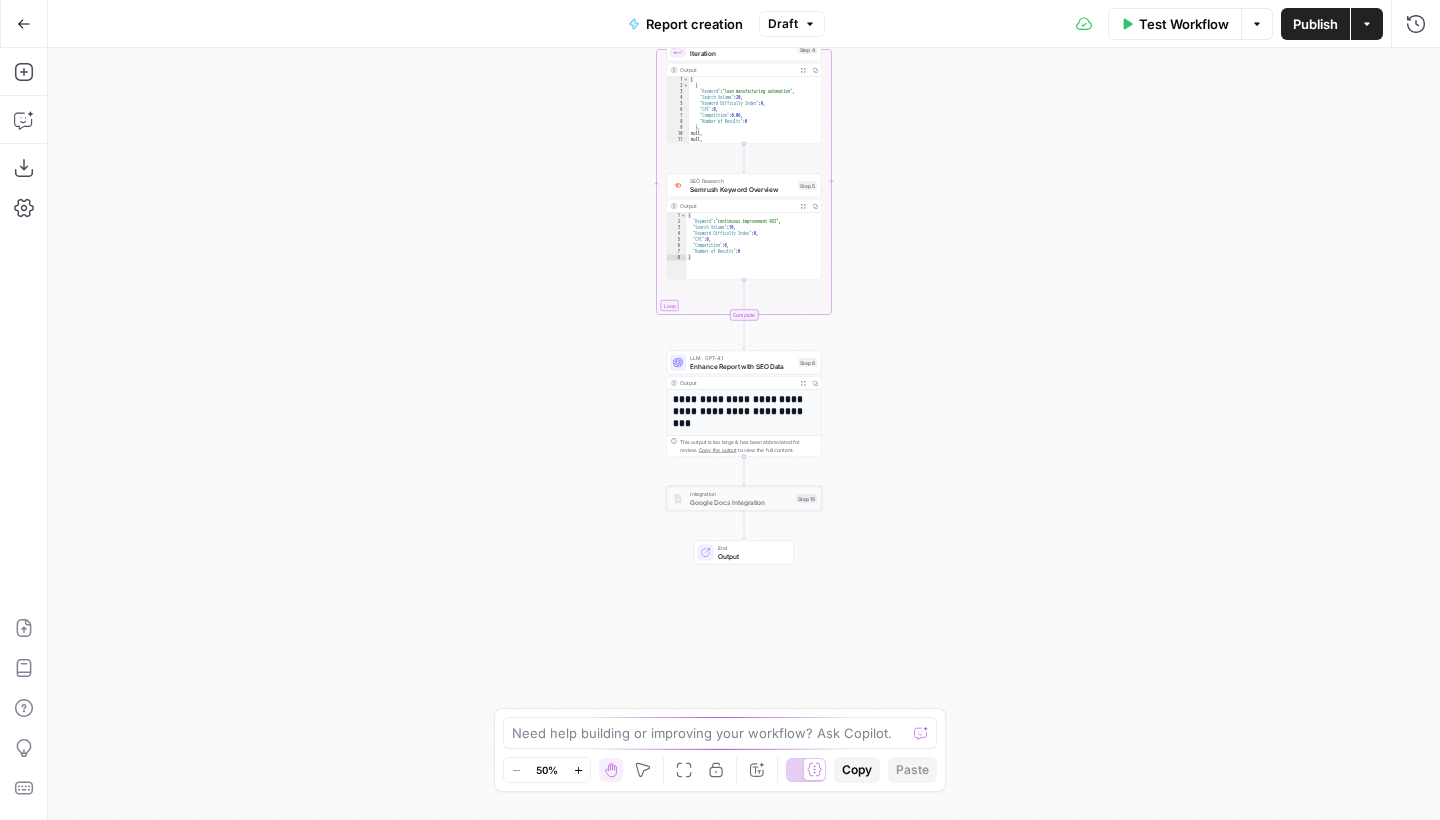 click on "Test Workflow" at bounding box center [1184, 24] 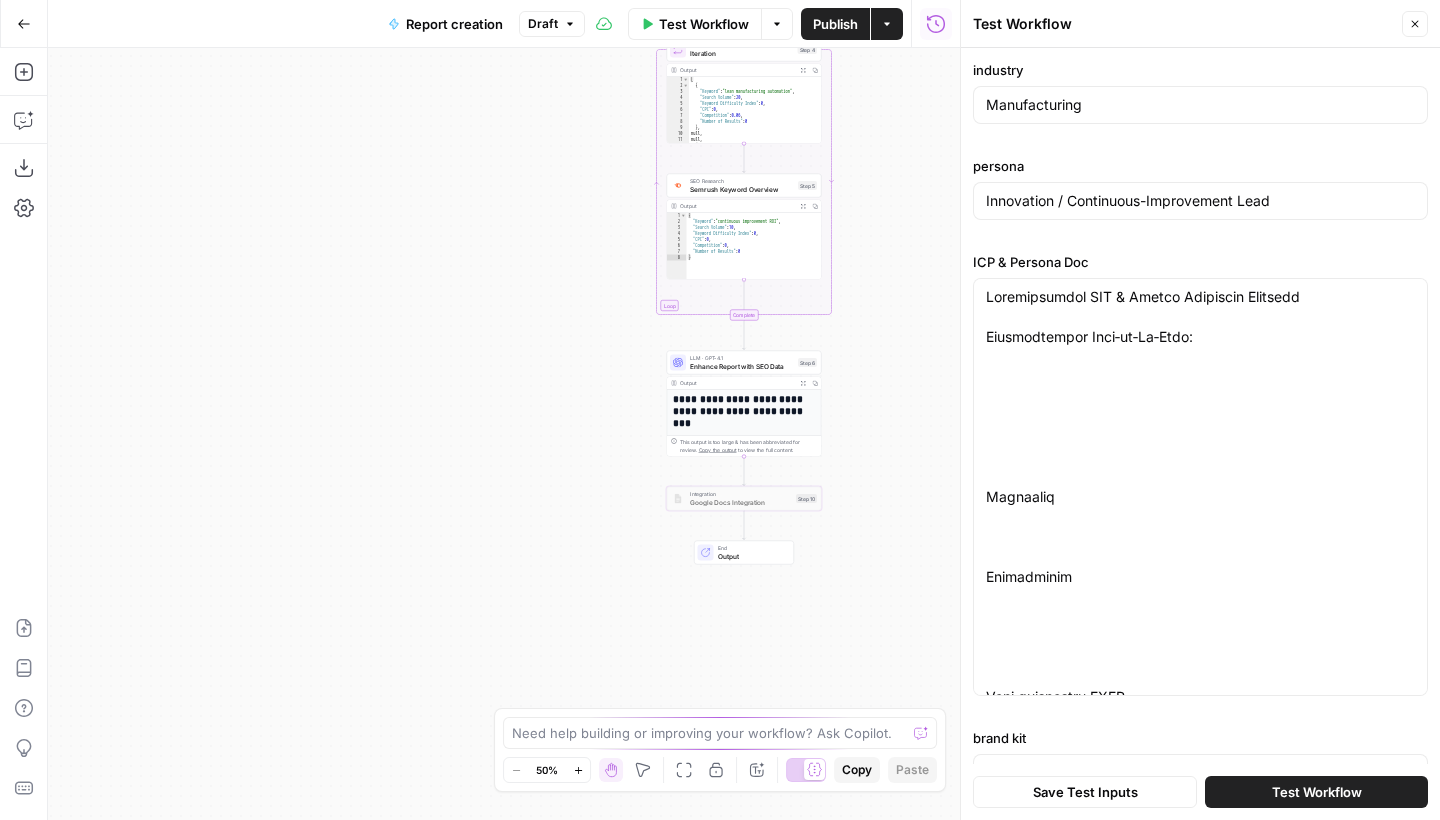 click on "Close" at bounding box center [1415, 24] 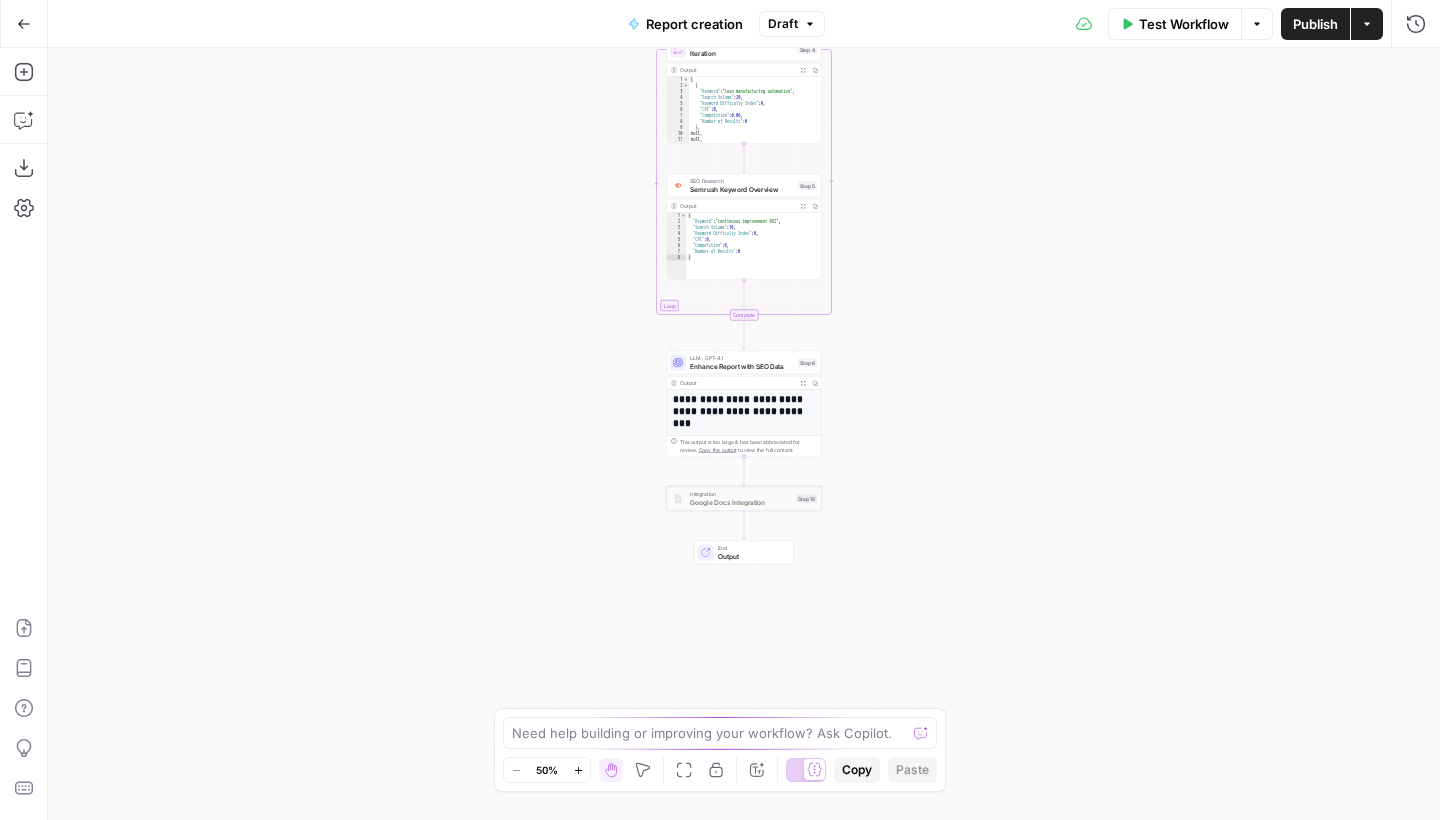 click on "Publish" at bounding box center (1315, 24) 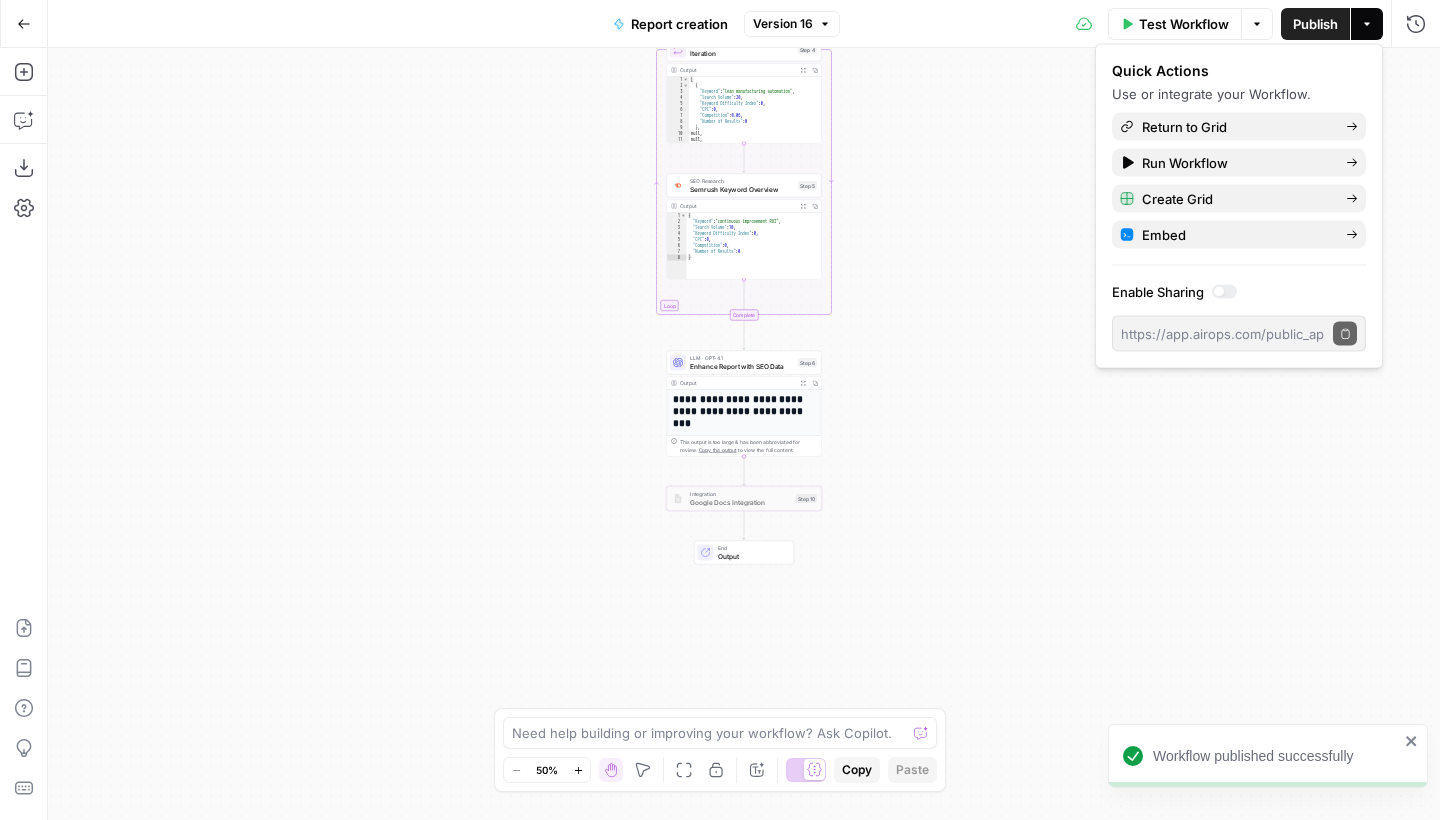 click 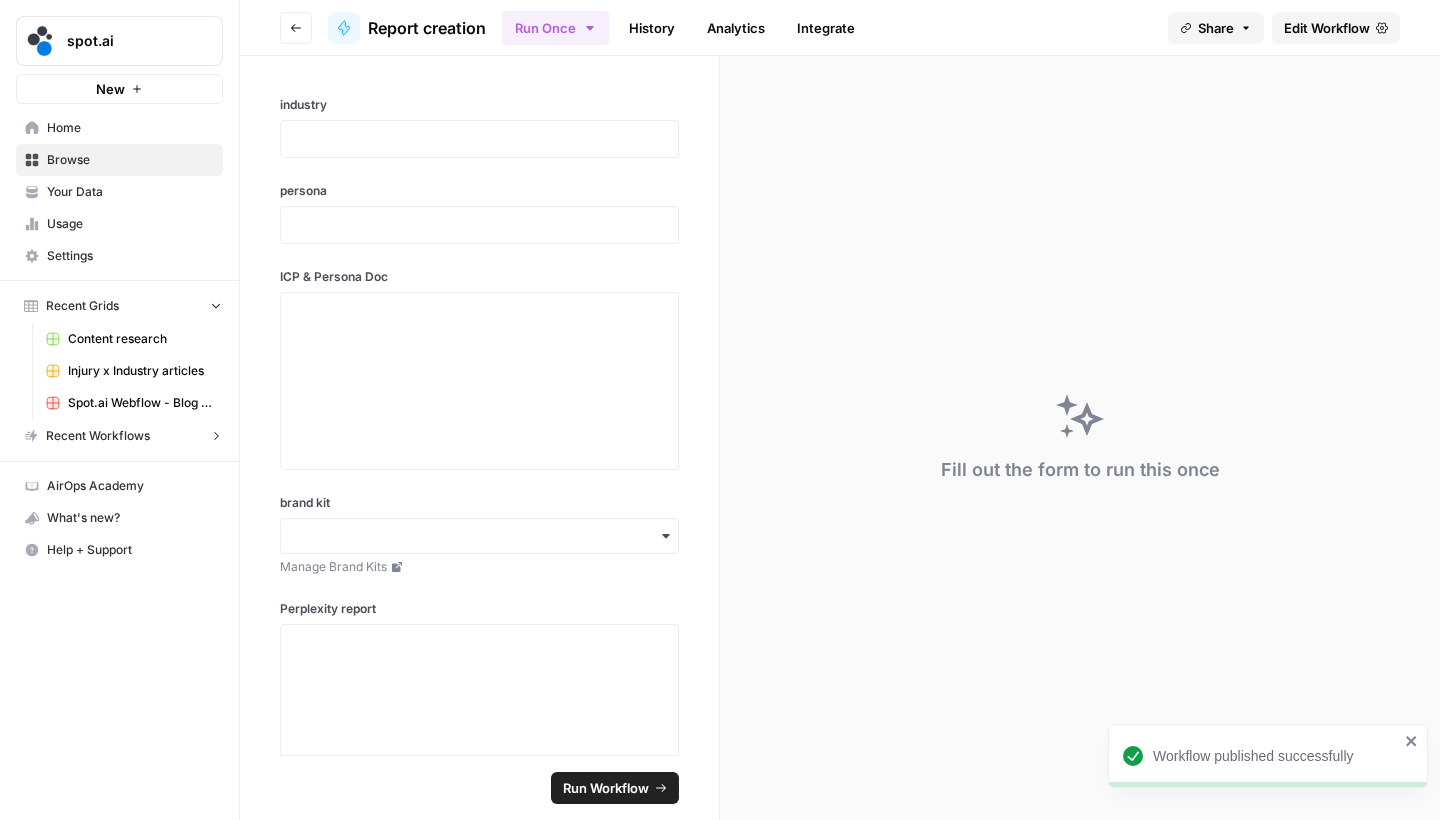 click on "Close sidebar" at bounding box center (316, 40) 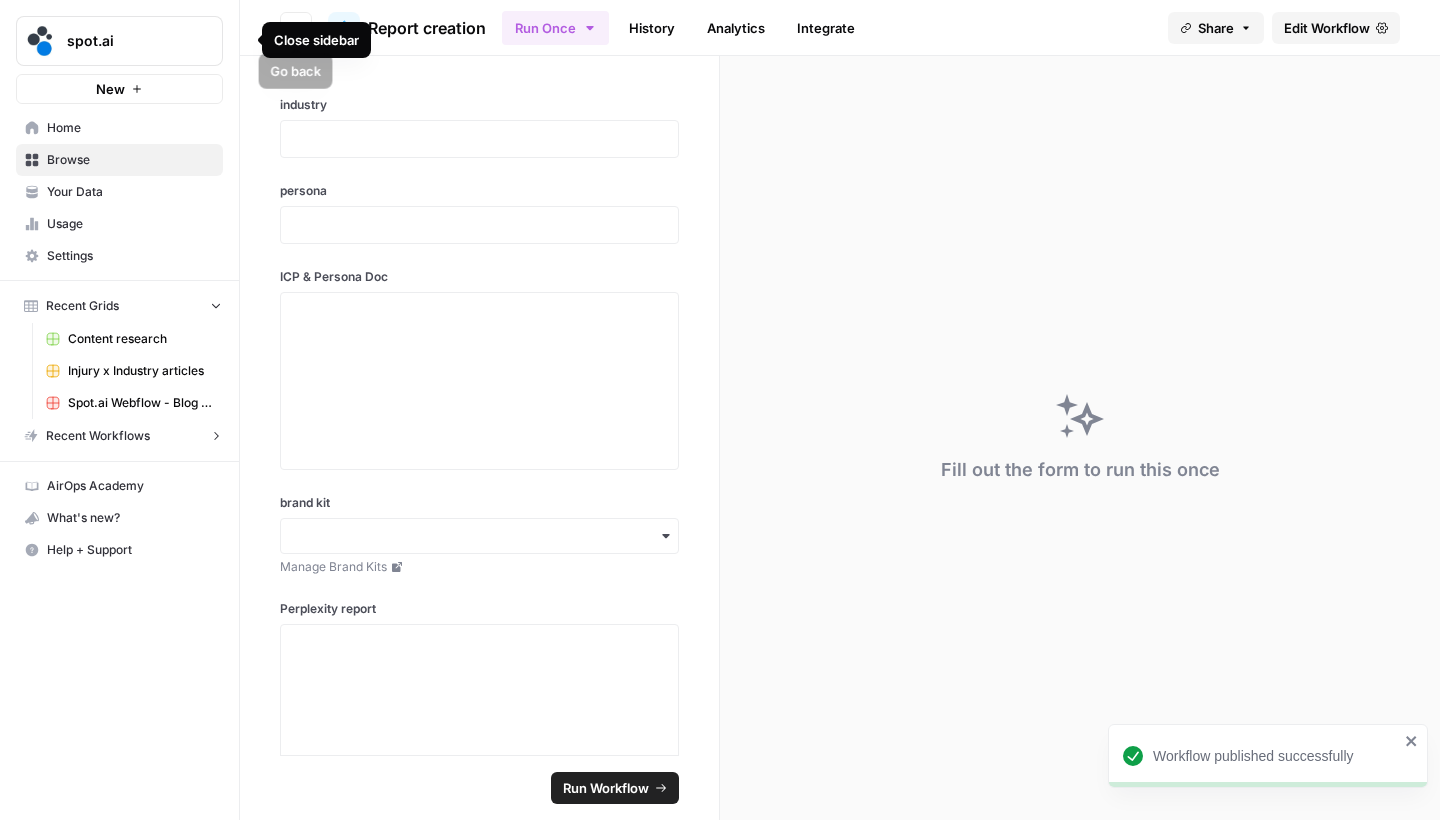 click on "Go back" at bounding box center [296, 28] 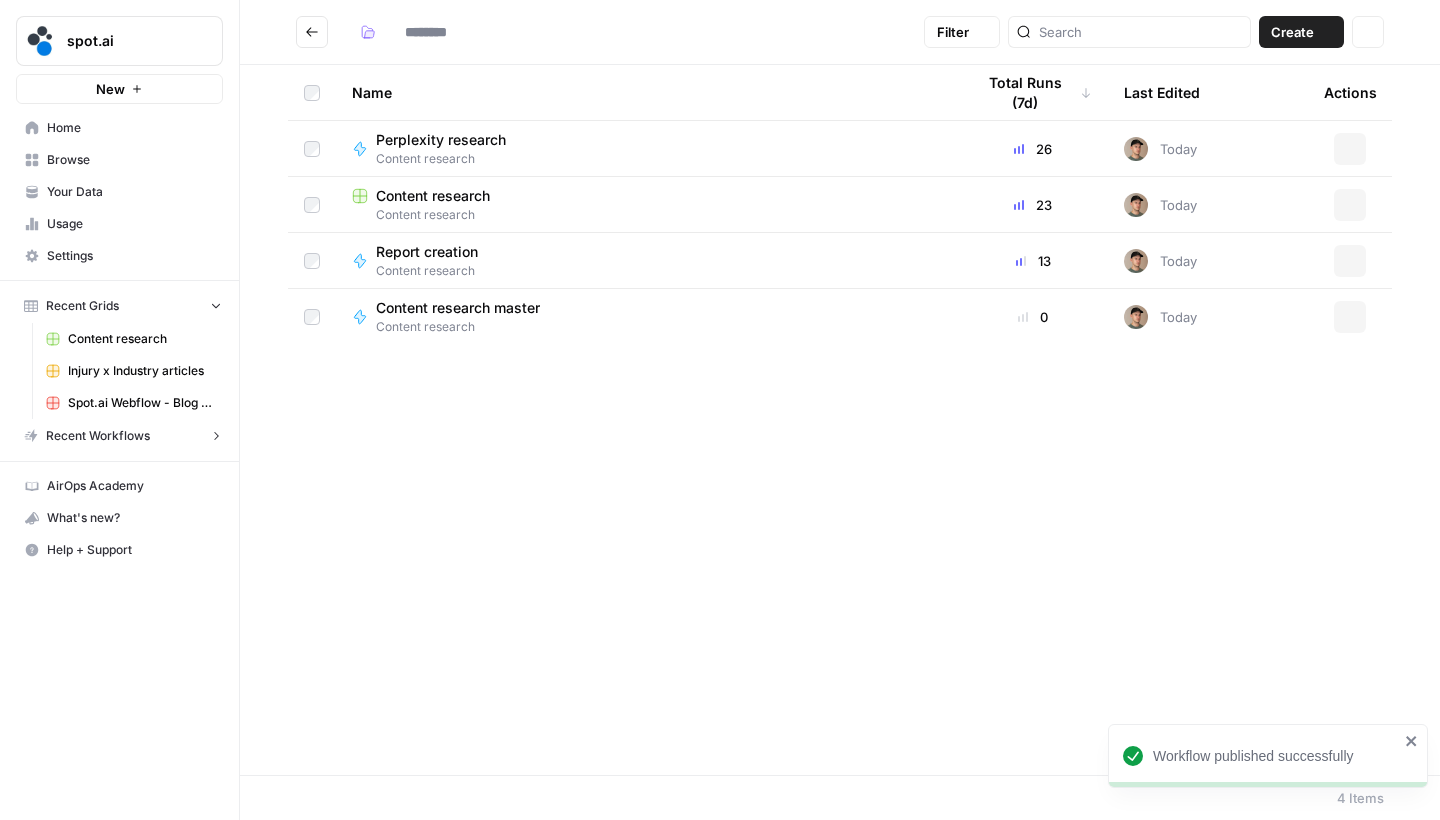 type on "**********" 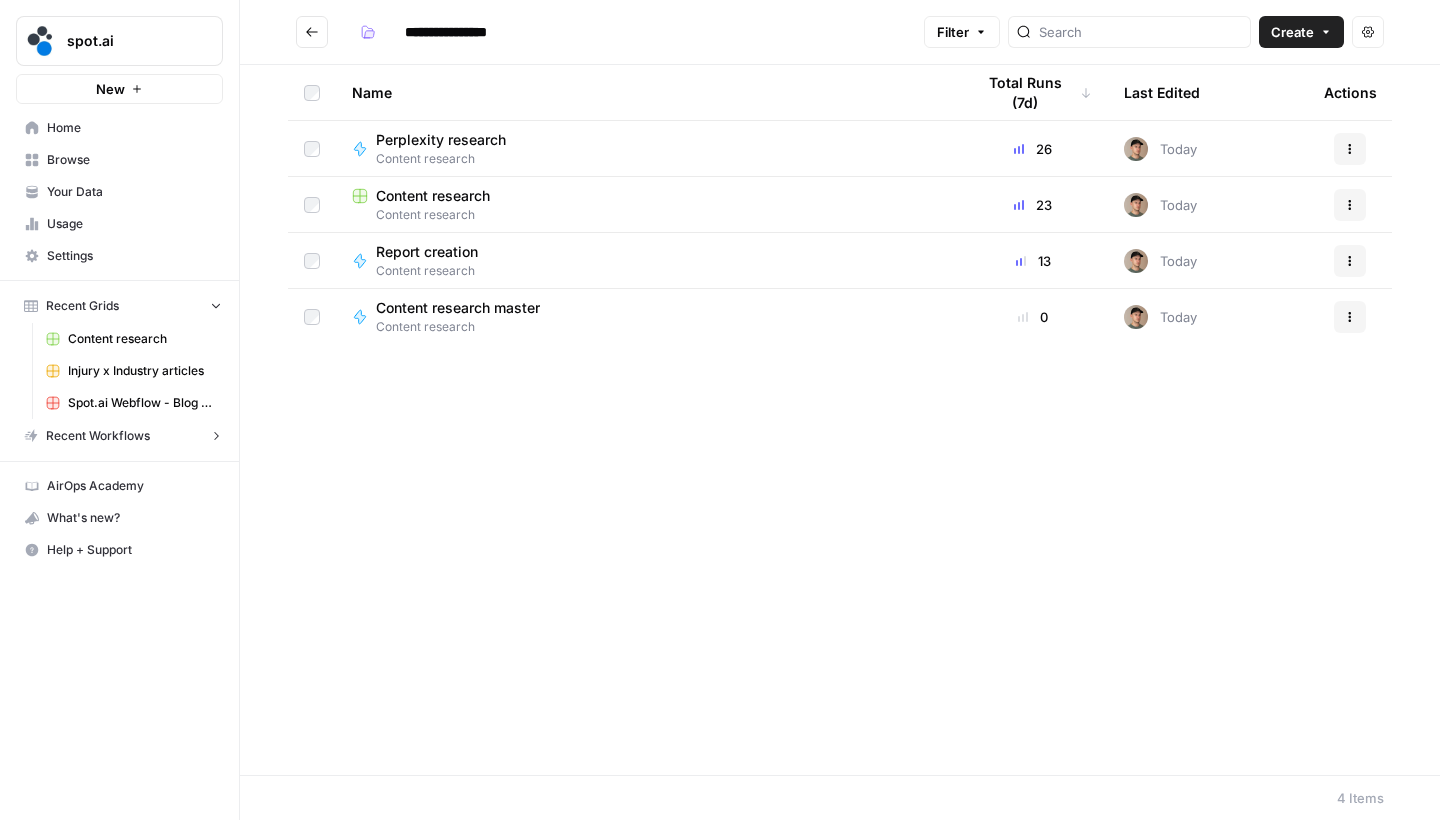 click on "Content research" at bounding box center [433, 196] 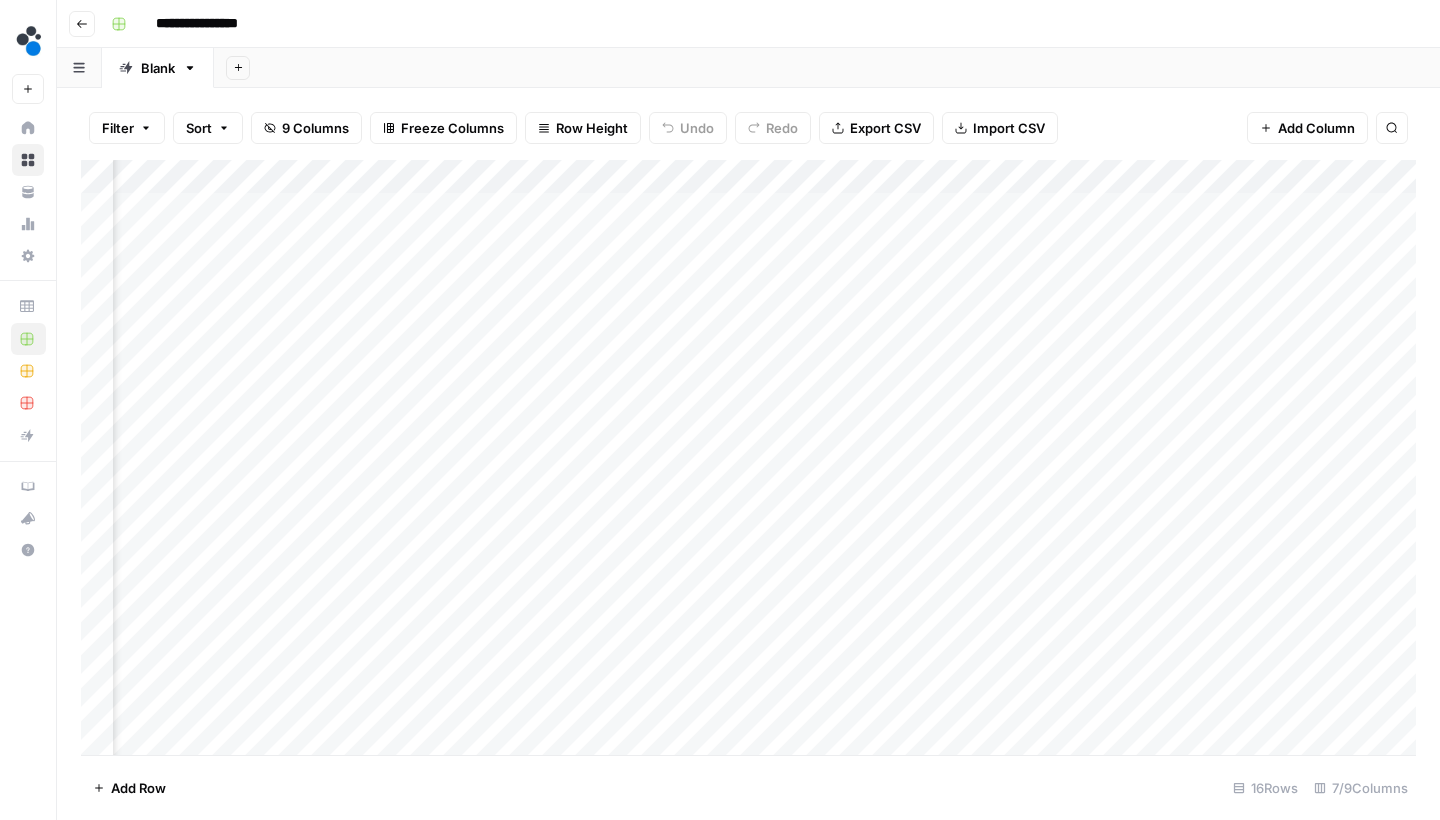 scroll, scrollTop: 0, scrollLeft: 292, axis: horizontal 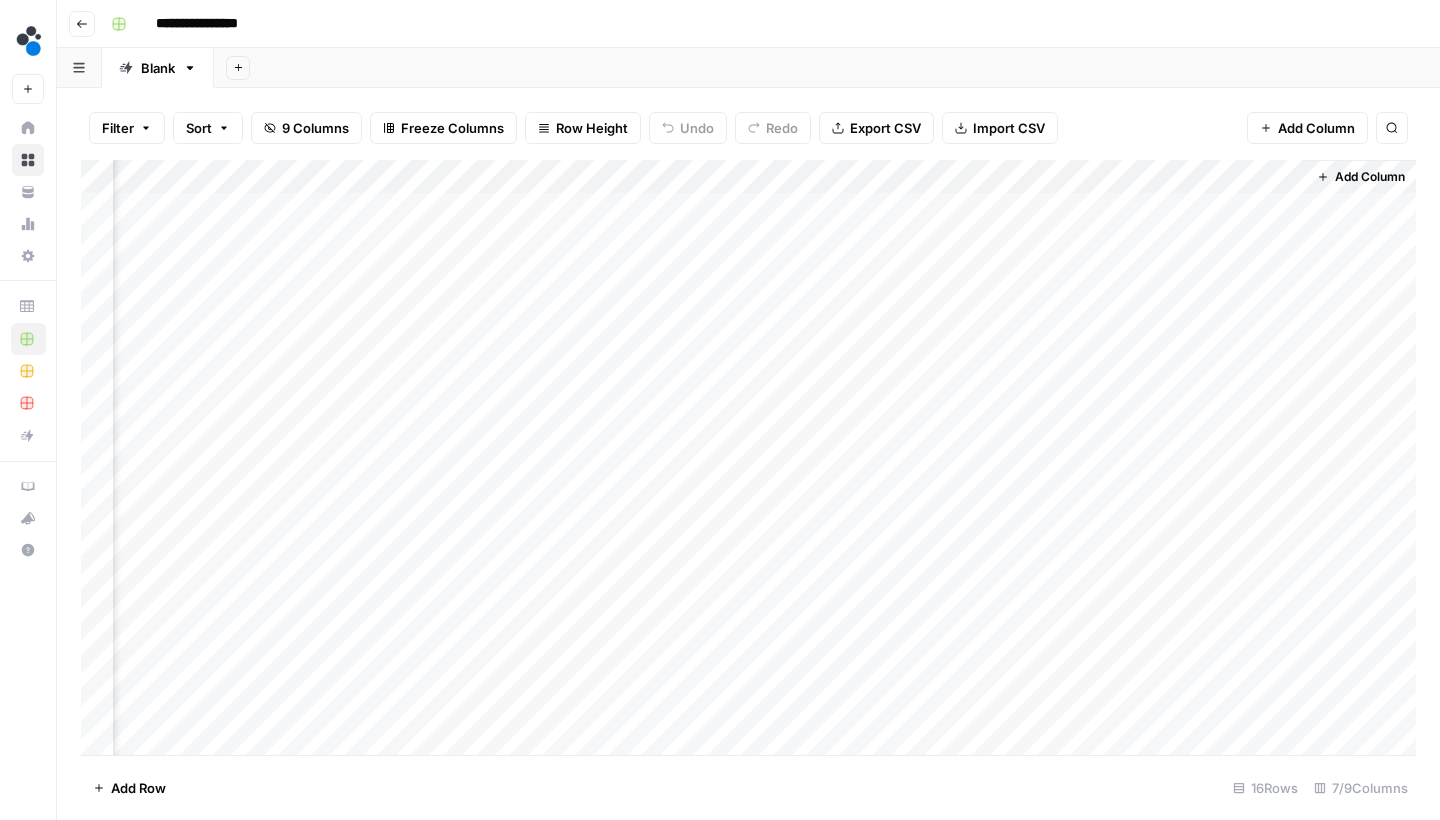 click on "Add Column" at bounding box center [748, 460] 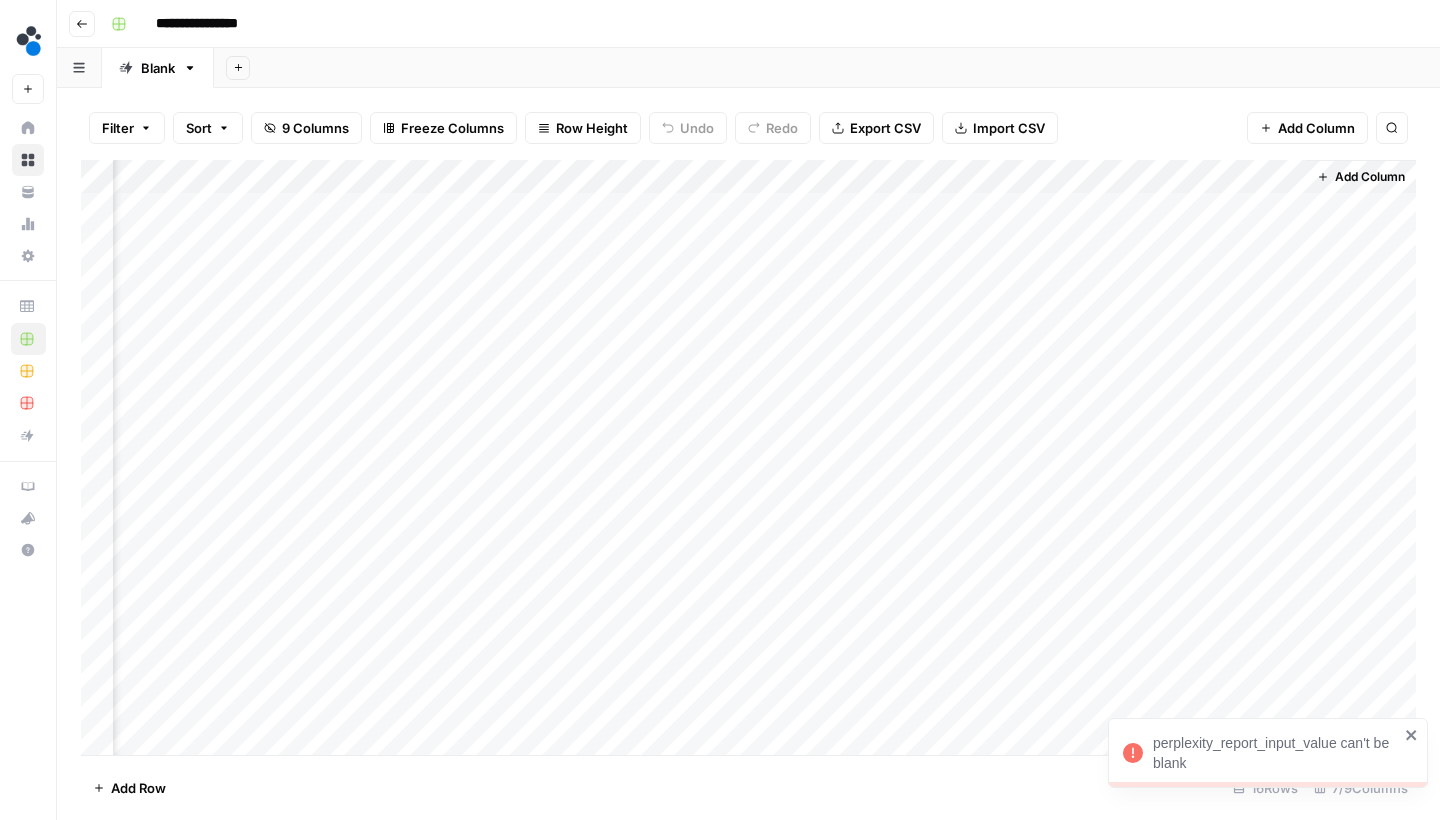 click on "Add Column" at bounding box center (748, 460) 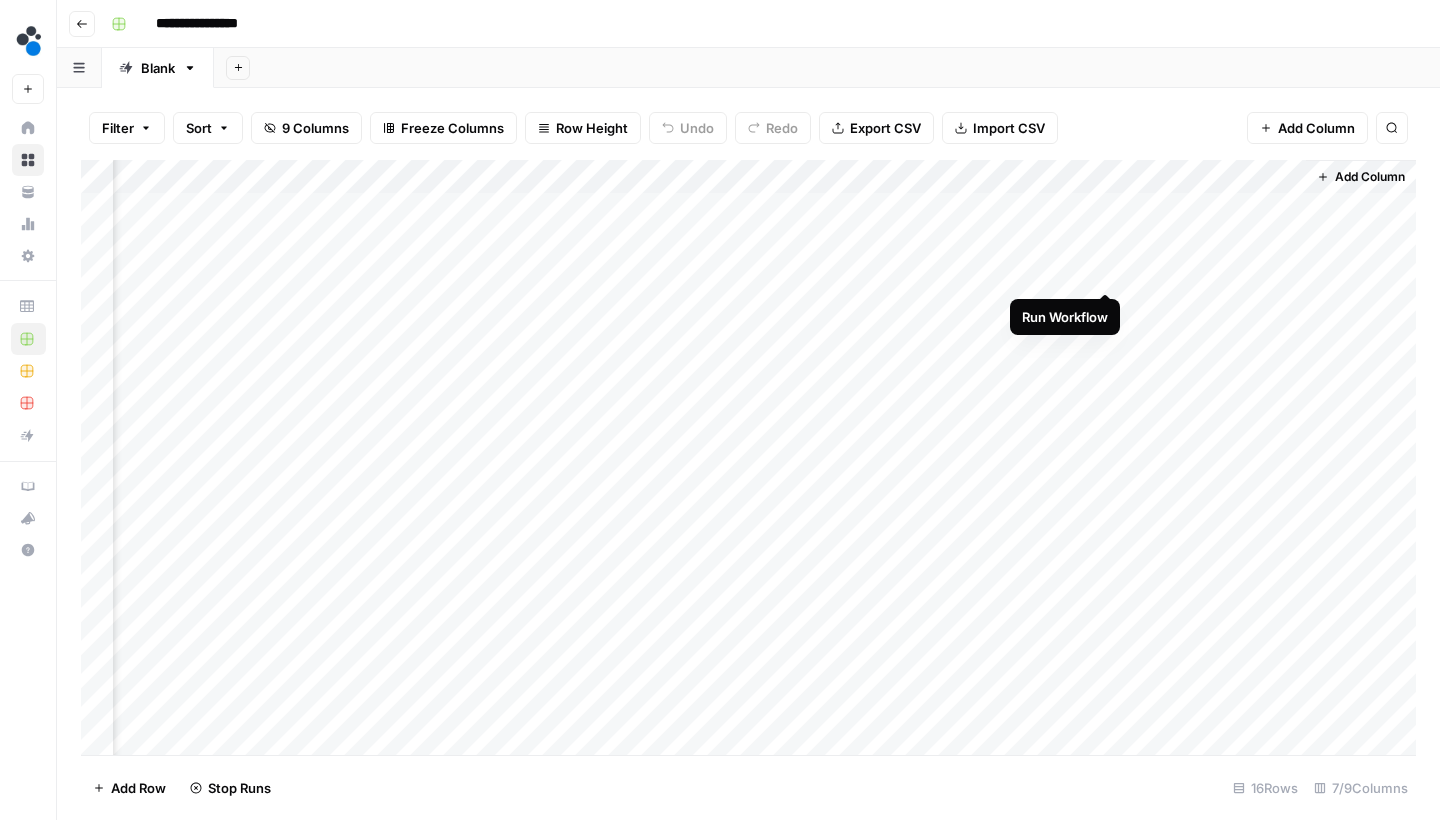 click on "Add Column" at bounding box center [748, 460] 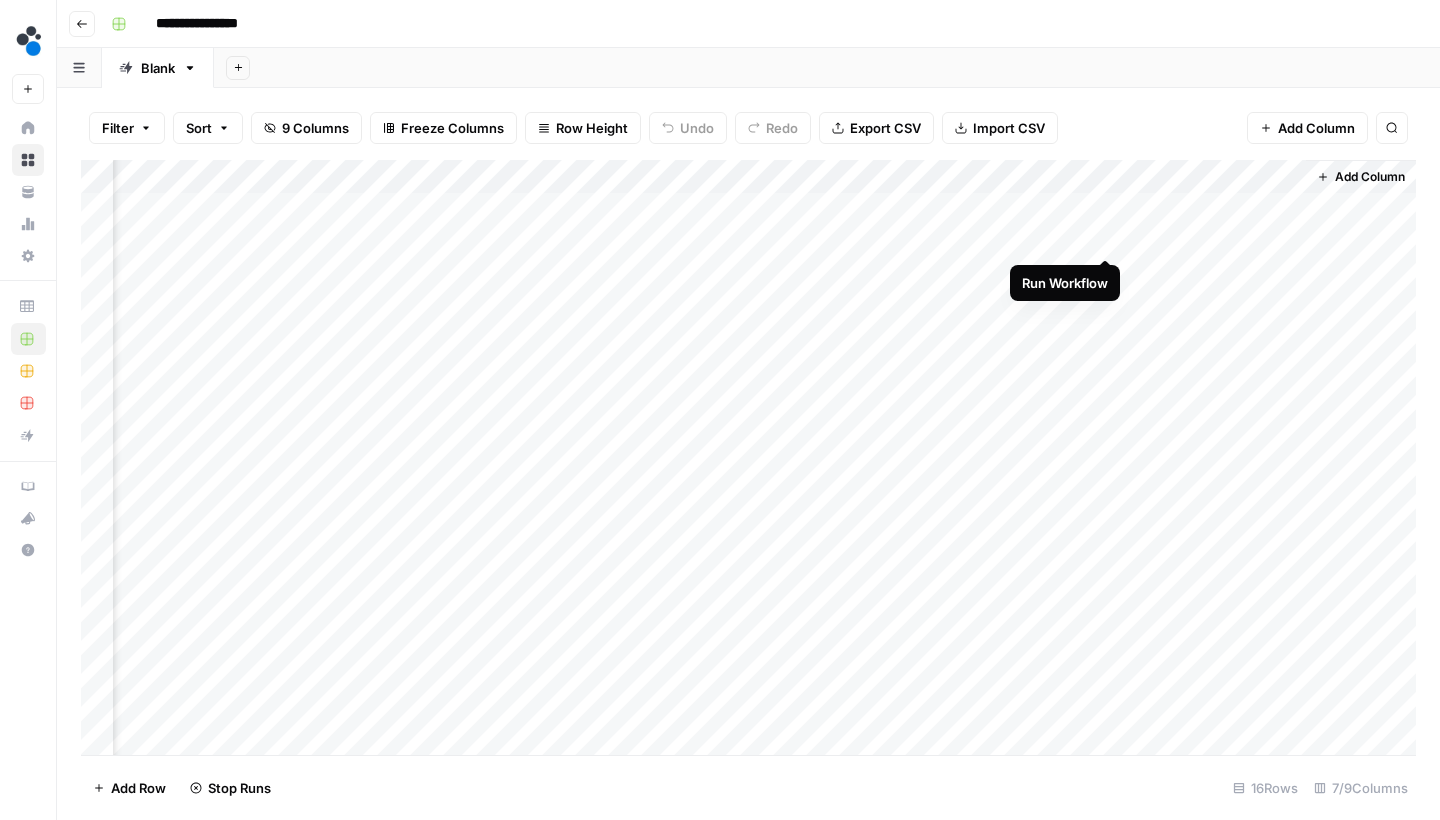 click on "Add Column" at bounding box center [748, 460] 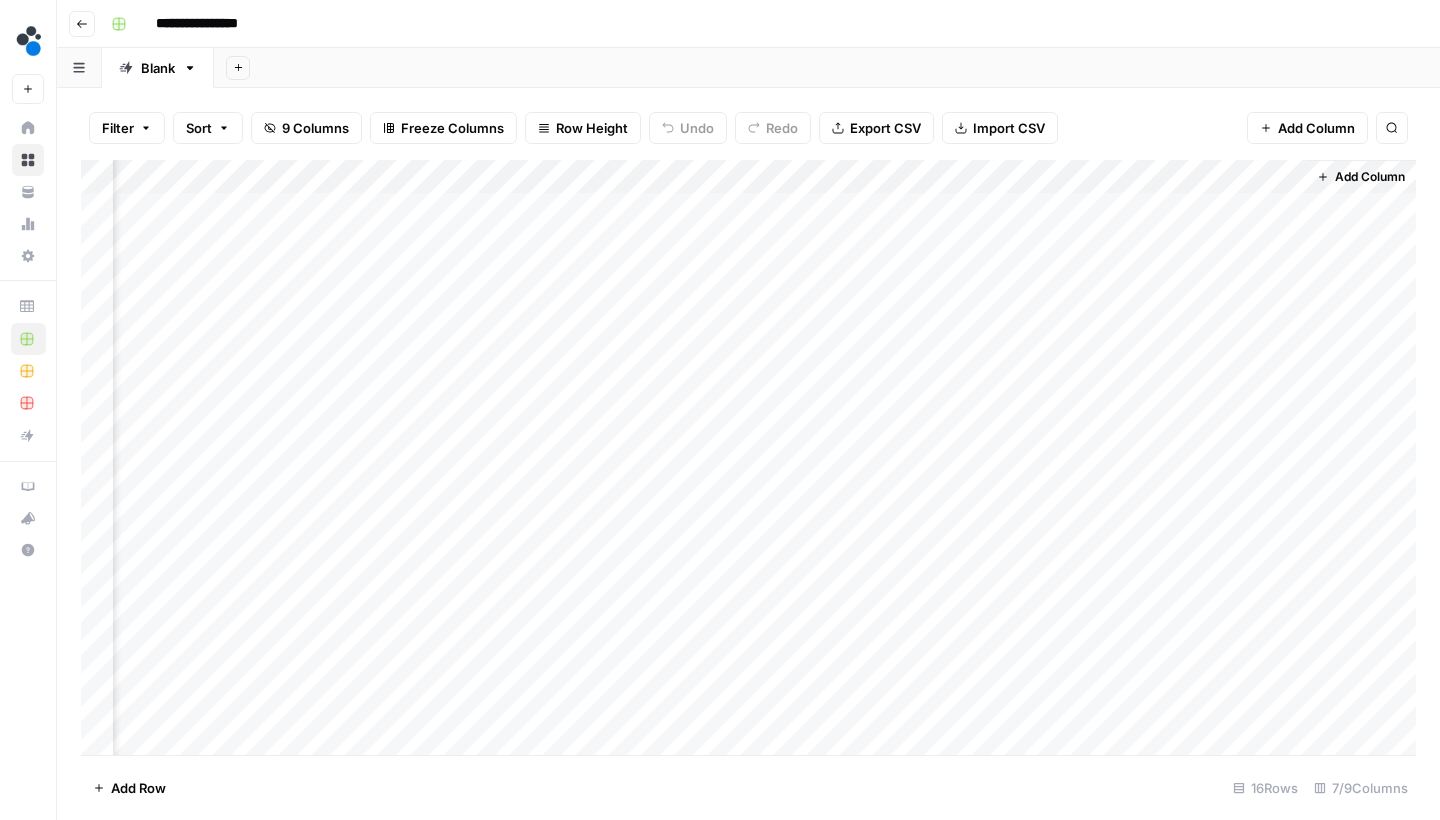 click on "Add Column" at bounding box center [748, 460] 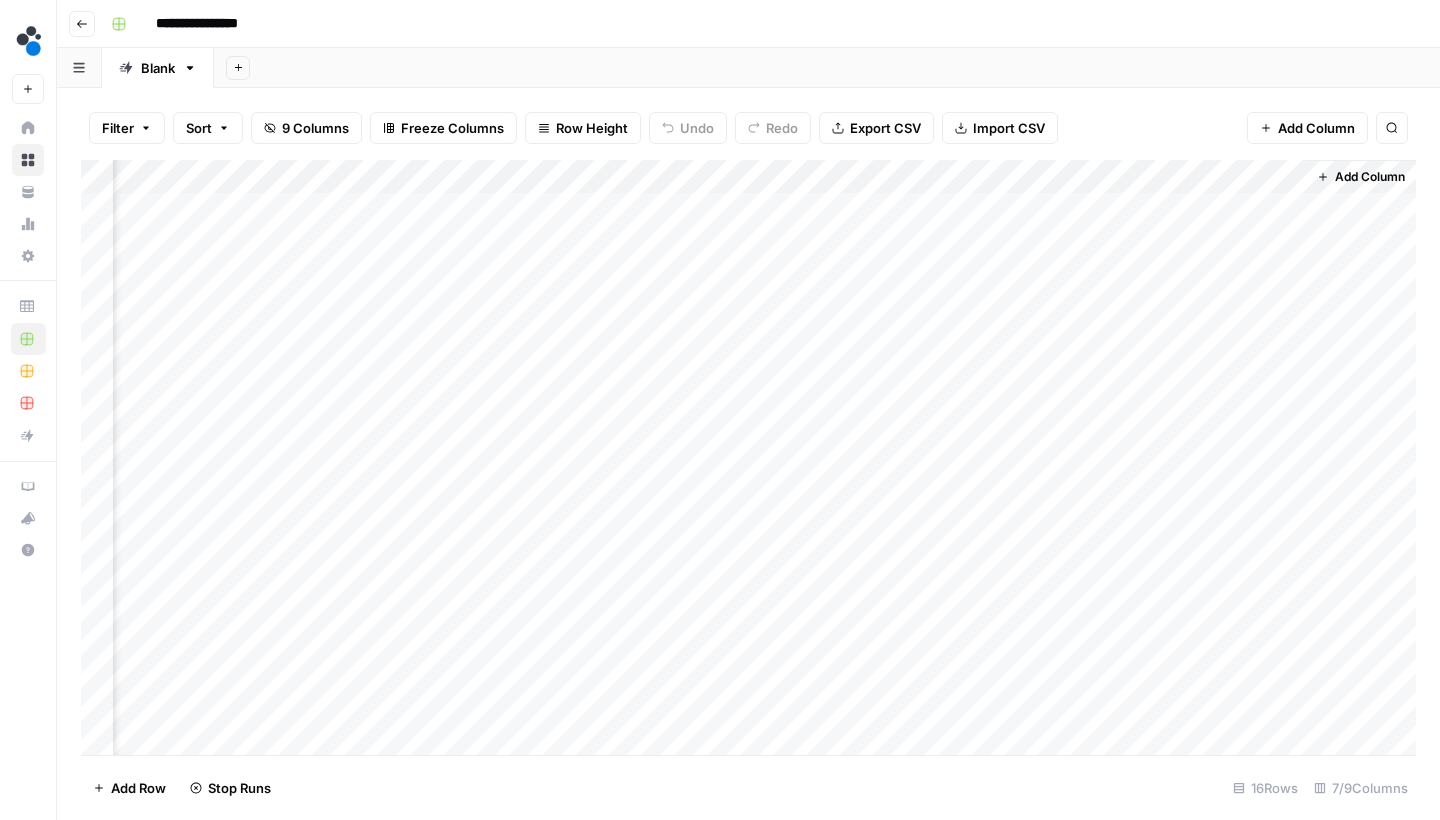 click on "Add Column" at bounding box center [748, 460] 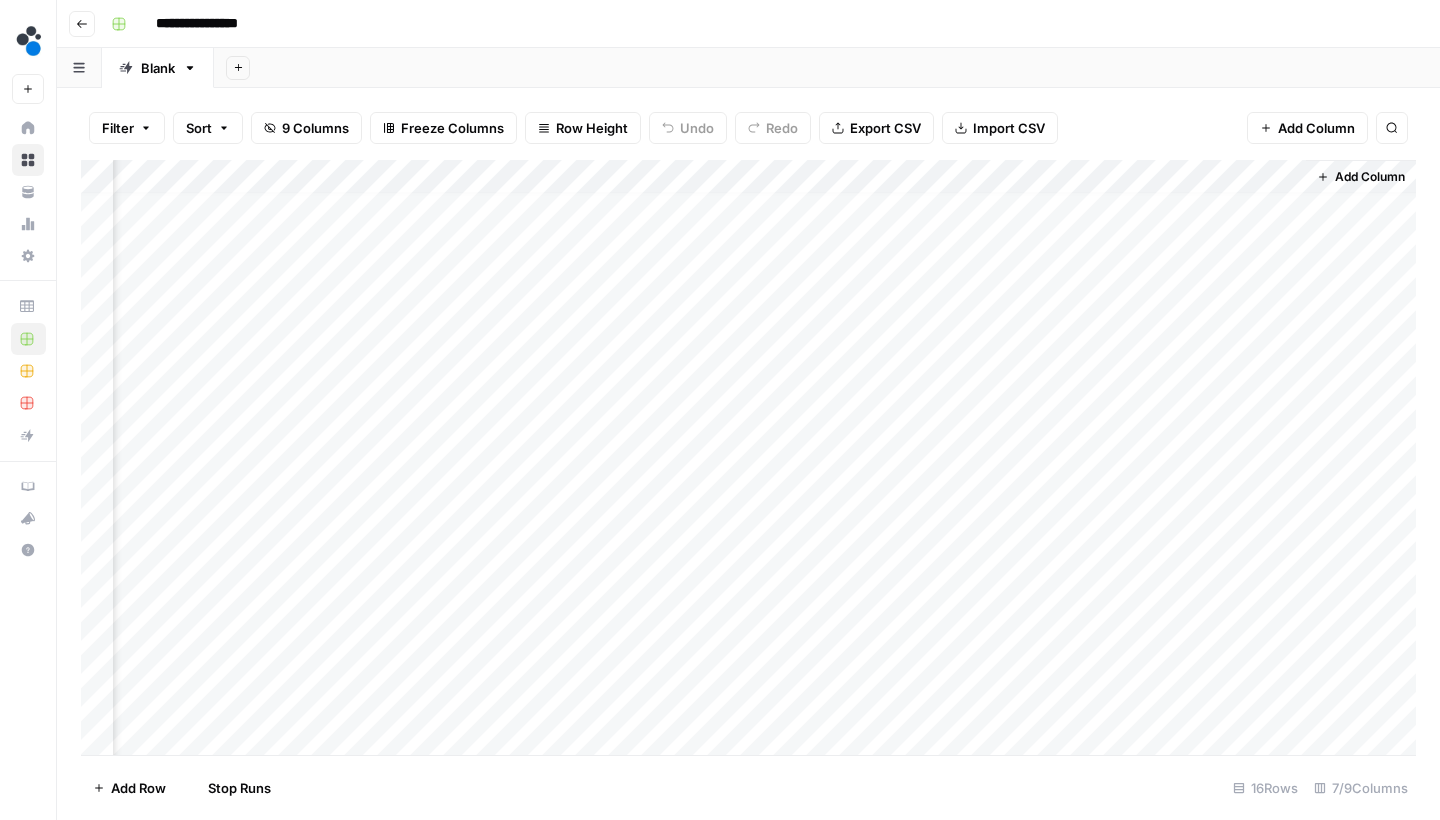 scroll, scrollTop: 10, scrollLeft: 289, axis: both 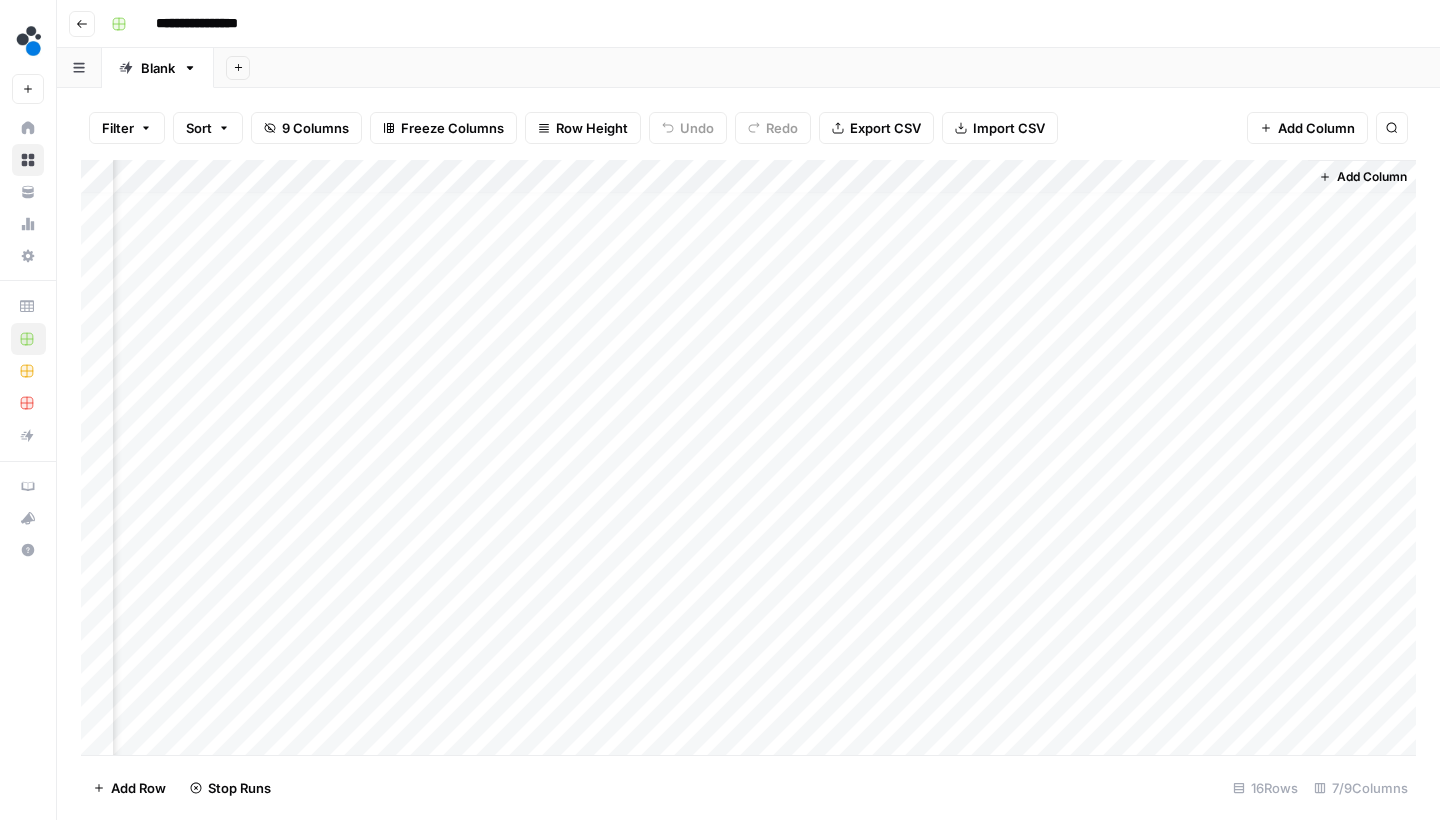 click on "Add Column" at bounding box center [748, 460] 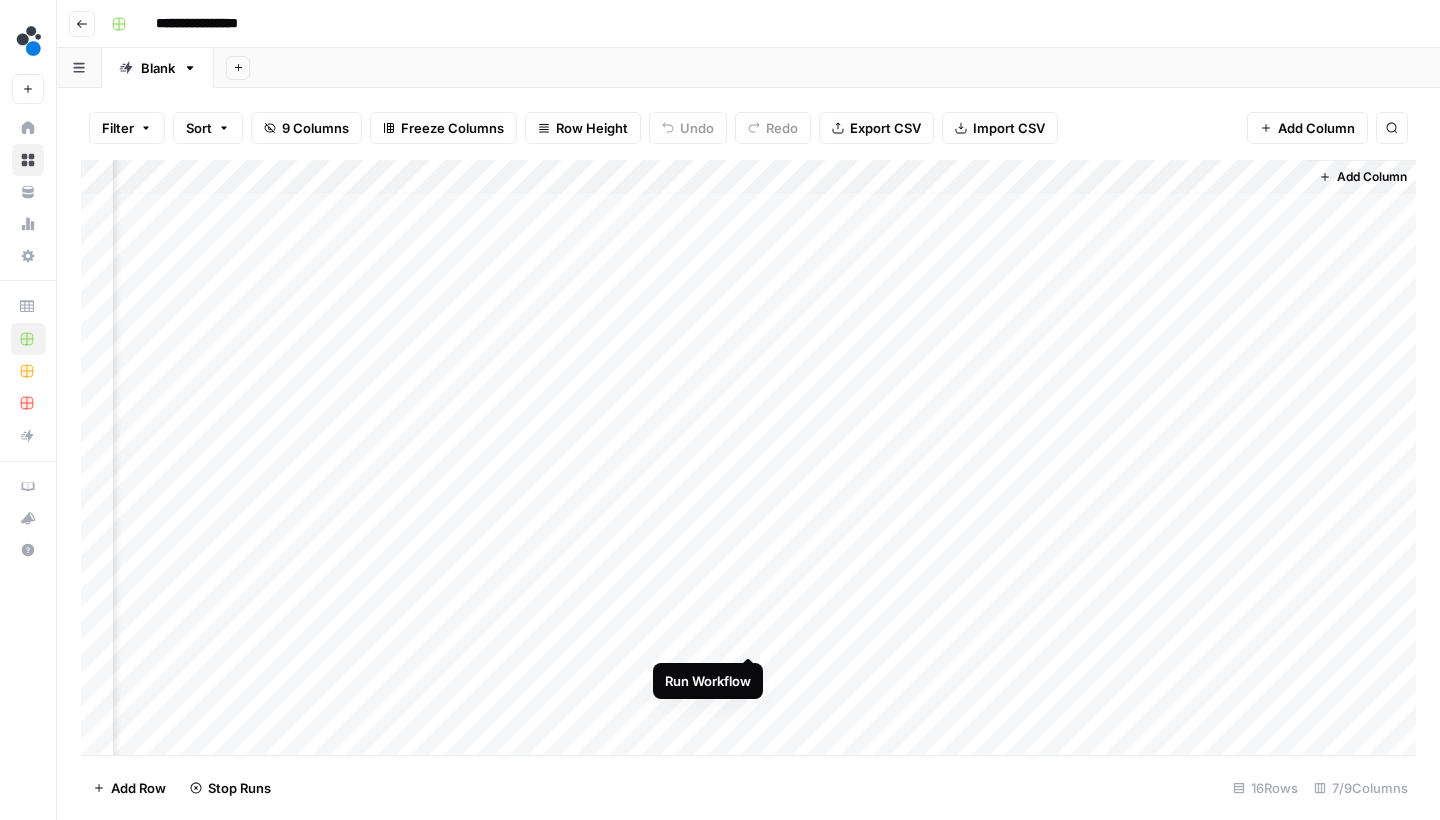 click on "Add Column" at bounding box center (748, 460) 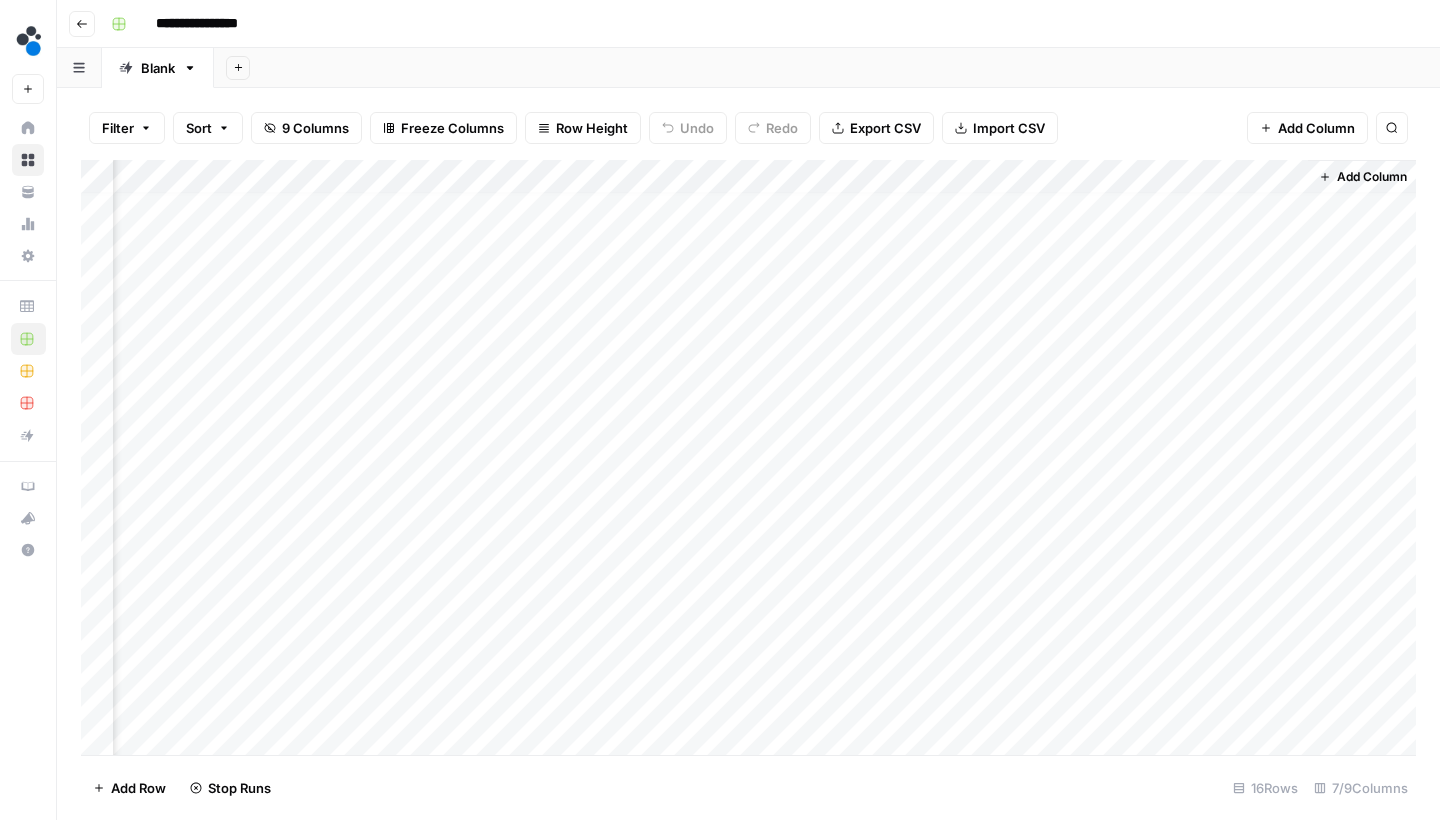 click on "Add Column" at bounding box center [748, 460] 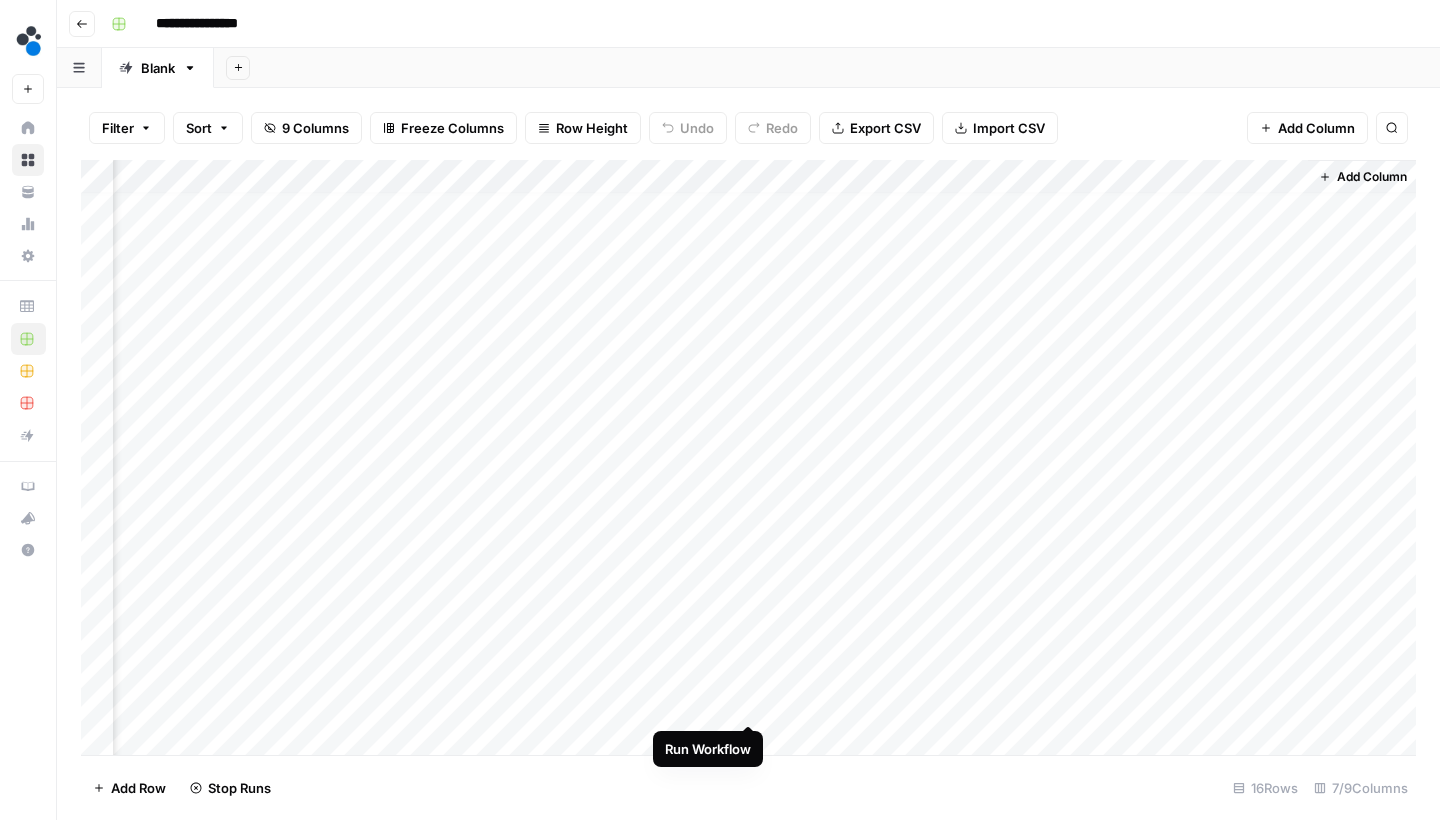 click on "Add Column" at bounding box center [748, 460] 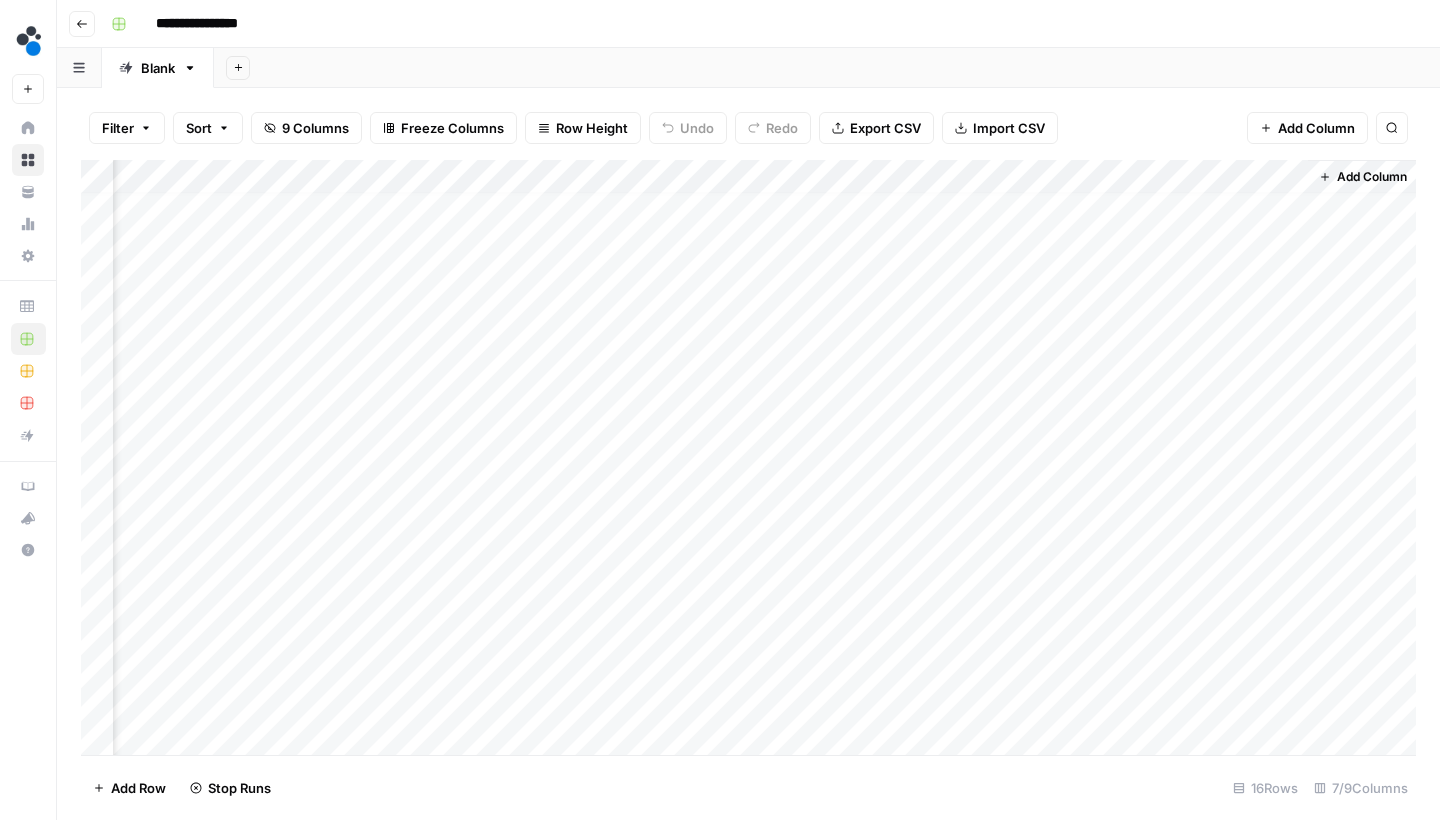scroll, scrollTop: 10, scrollLeft: 289, axis: both 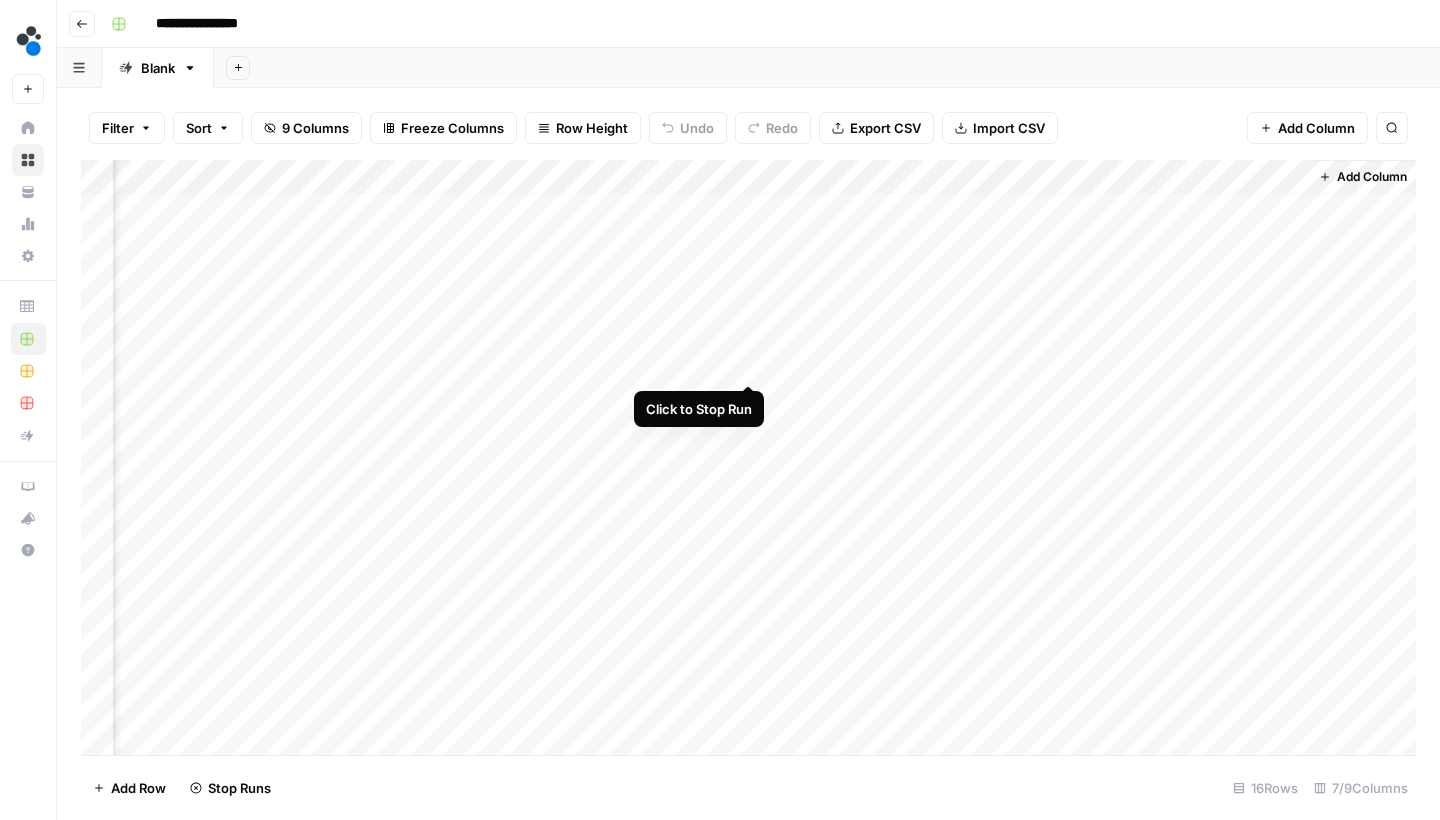 click on "Add Column" at bounding box center (748, 460) 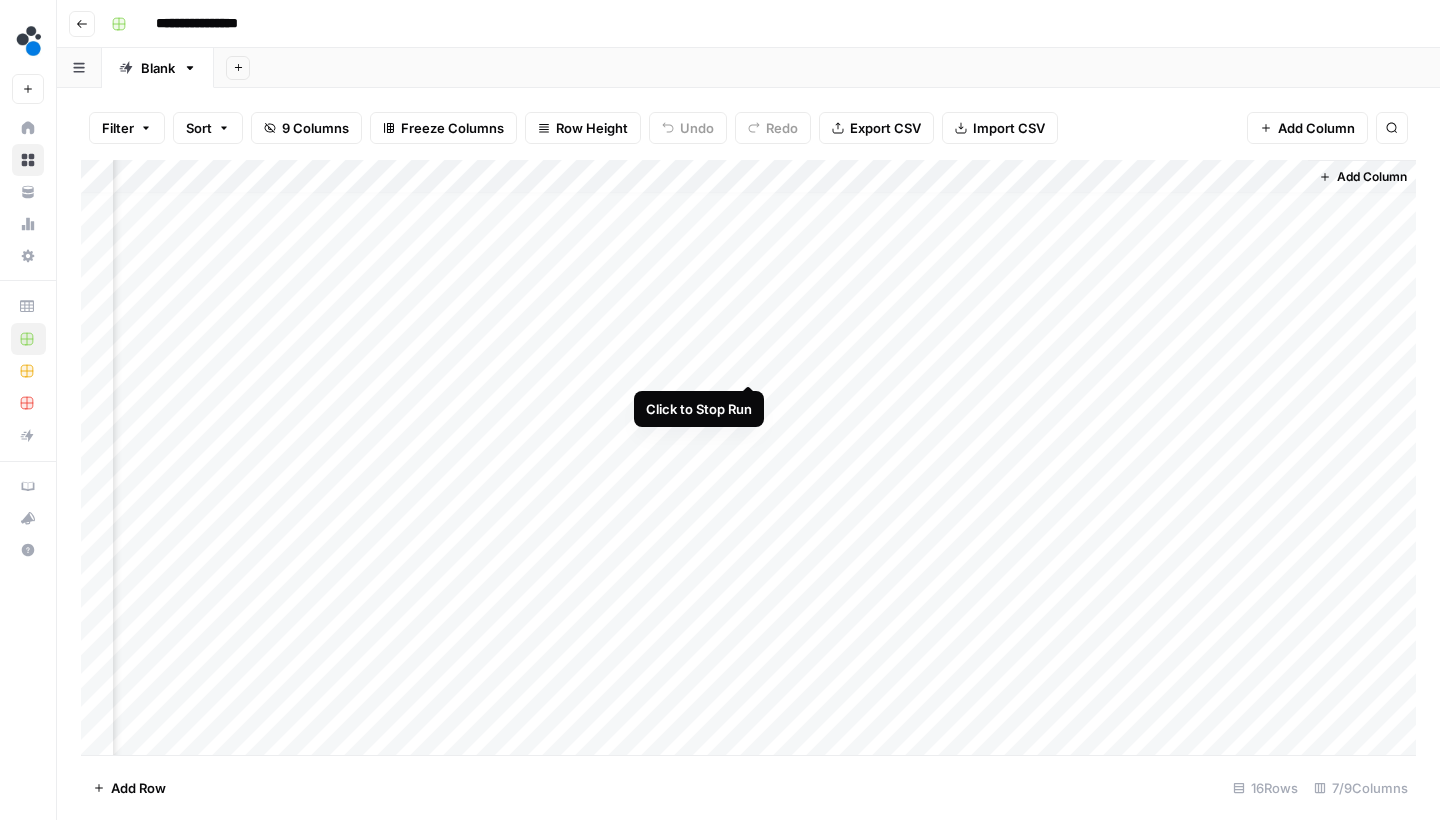 scroll, scrollTop: -2, scrollLeft: 289, axis: both 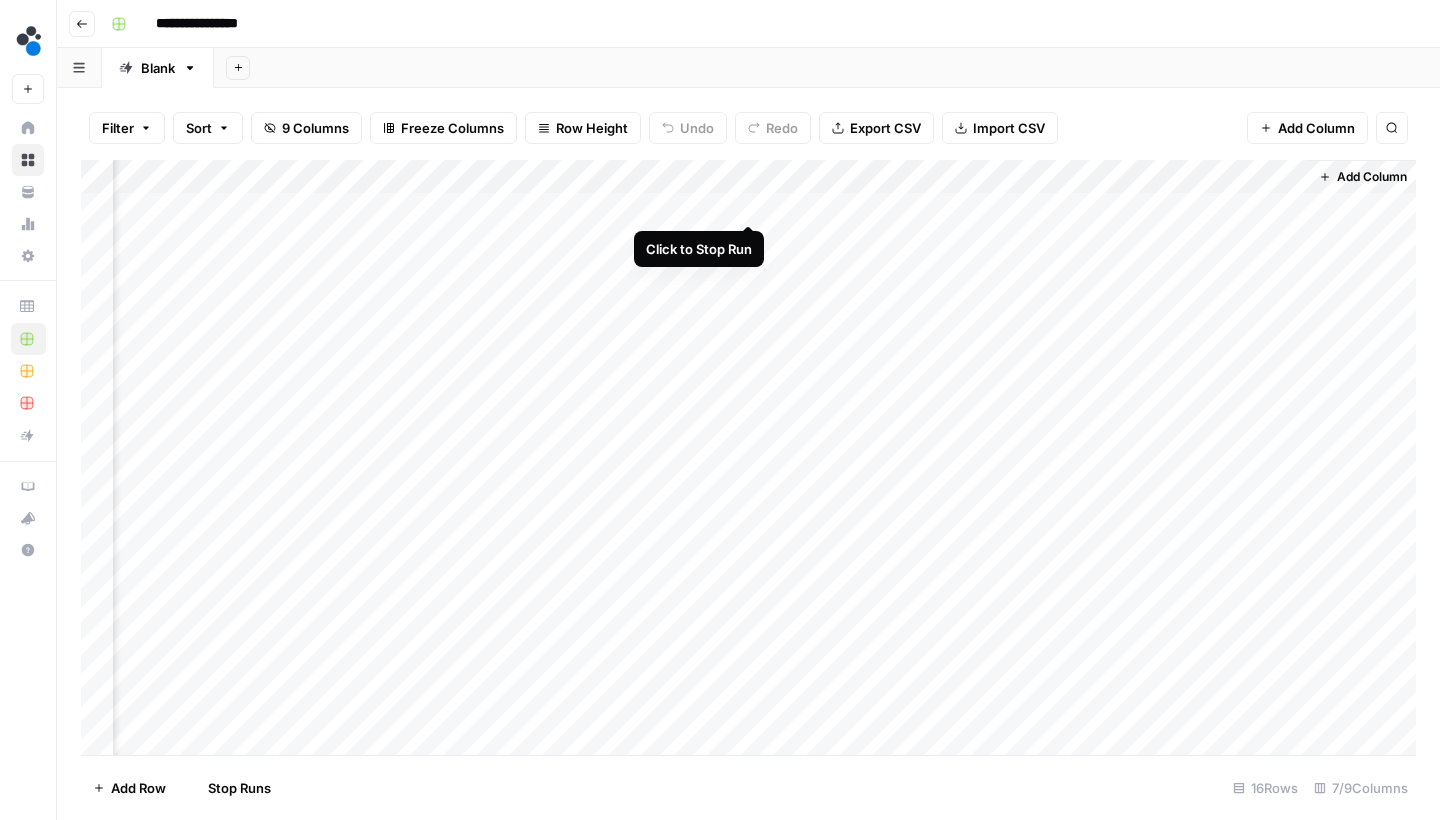 click on "Add Column" at bounding box center [748, 460] 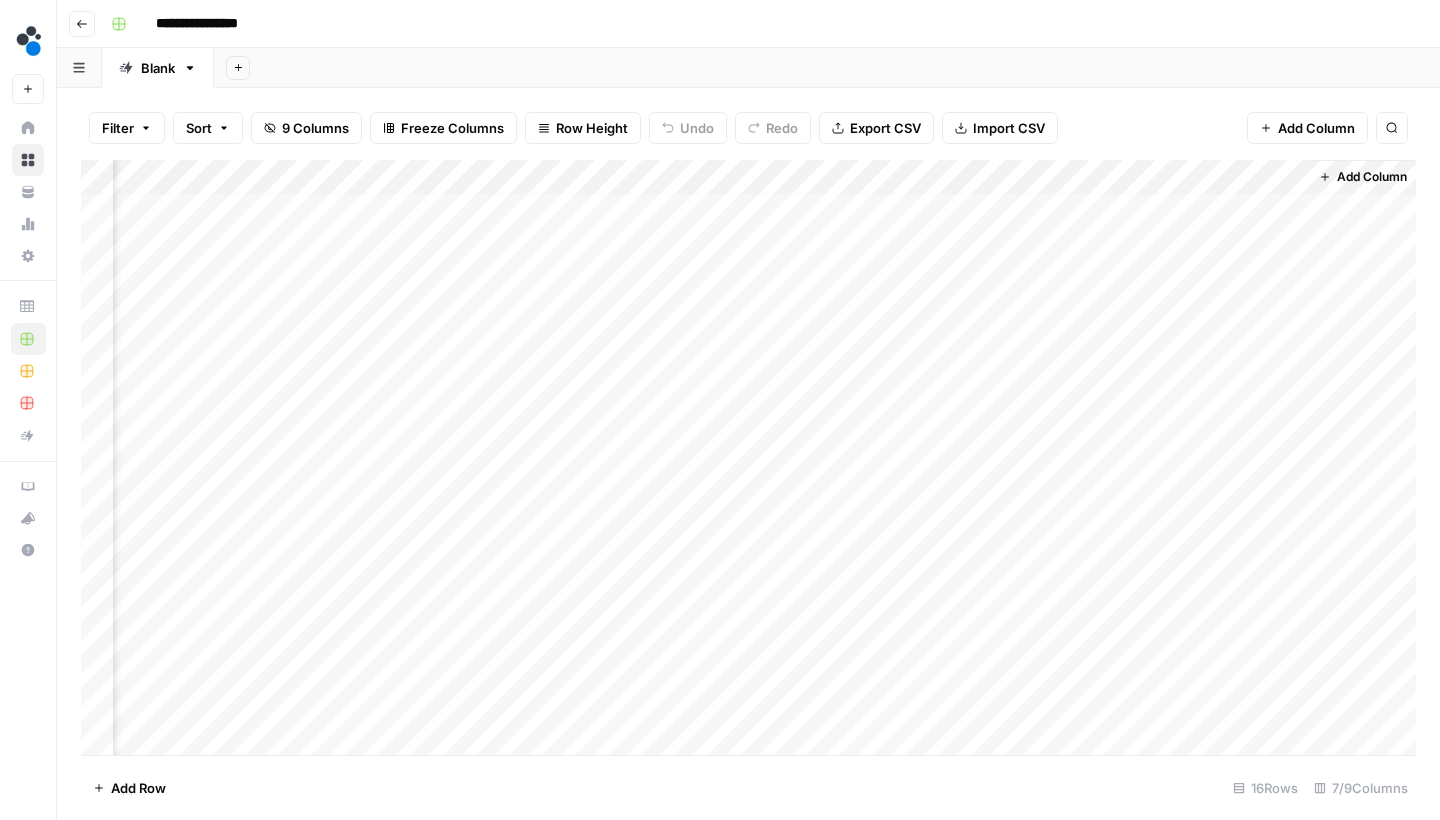 scroll, scrollTop: 10, scrollLeft: 289, axis: both 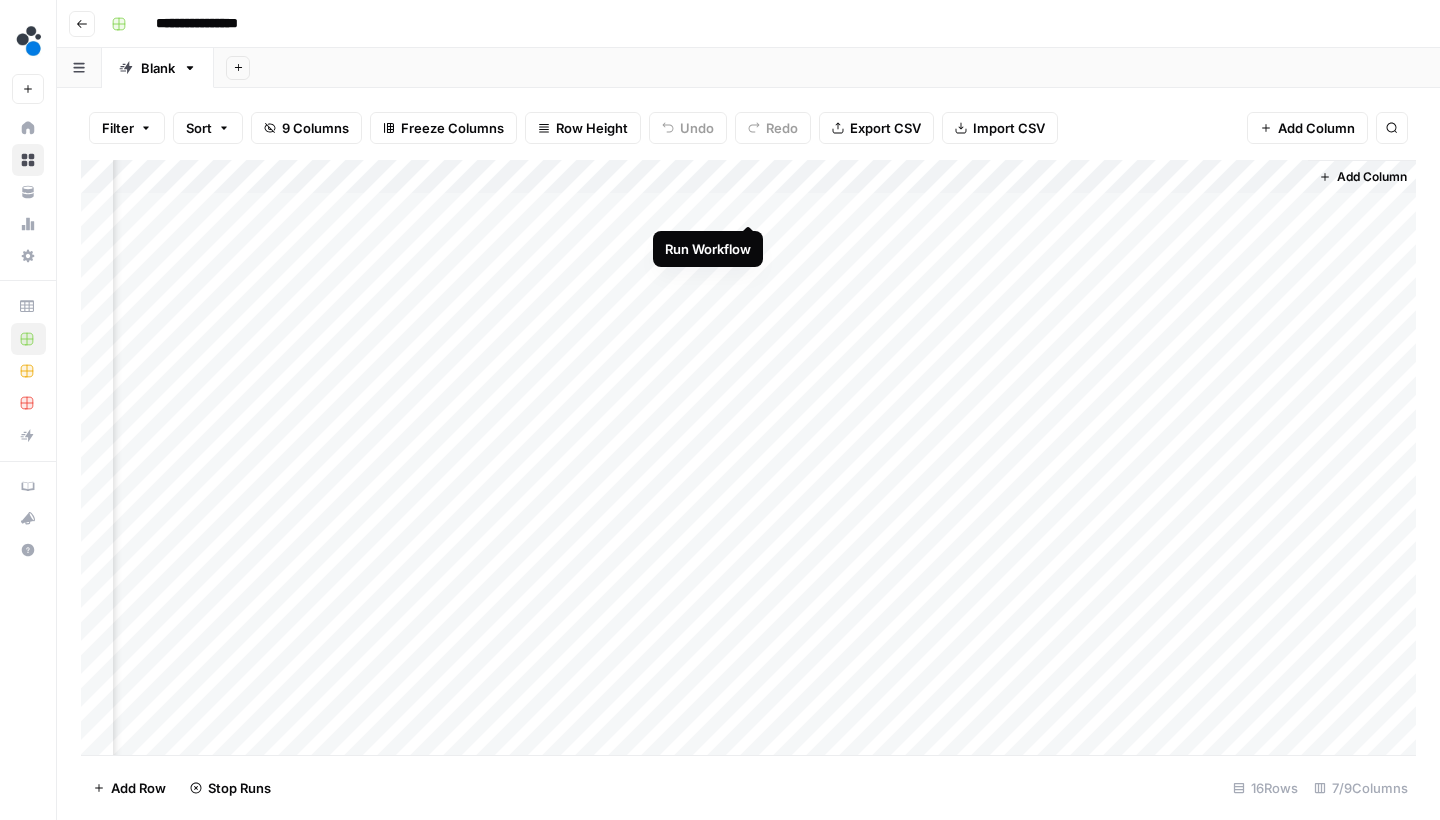 click on "Add Column" at bounding box center [748, 460] 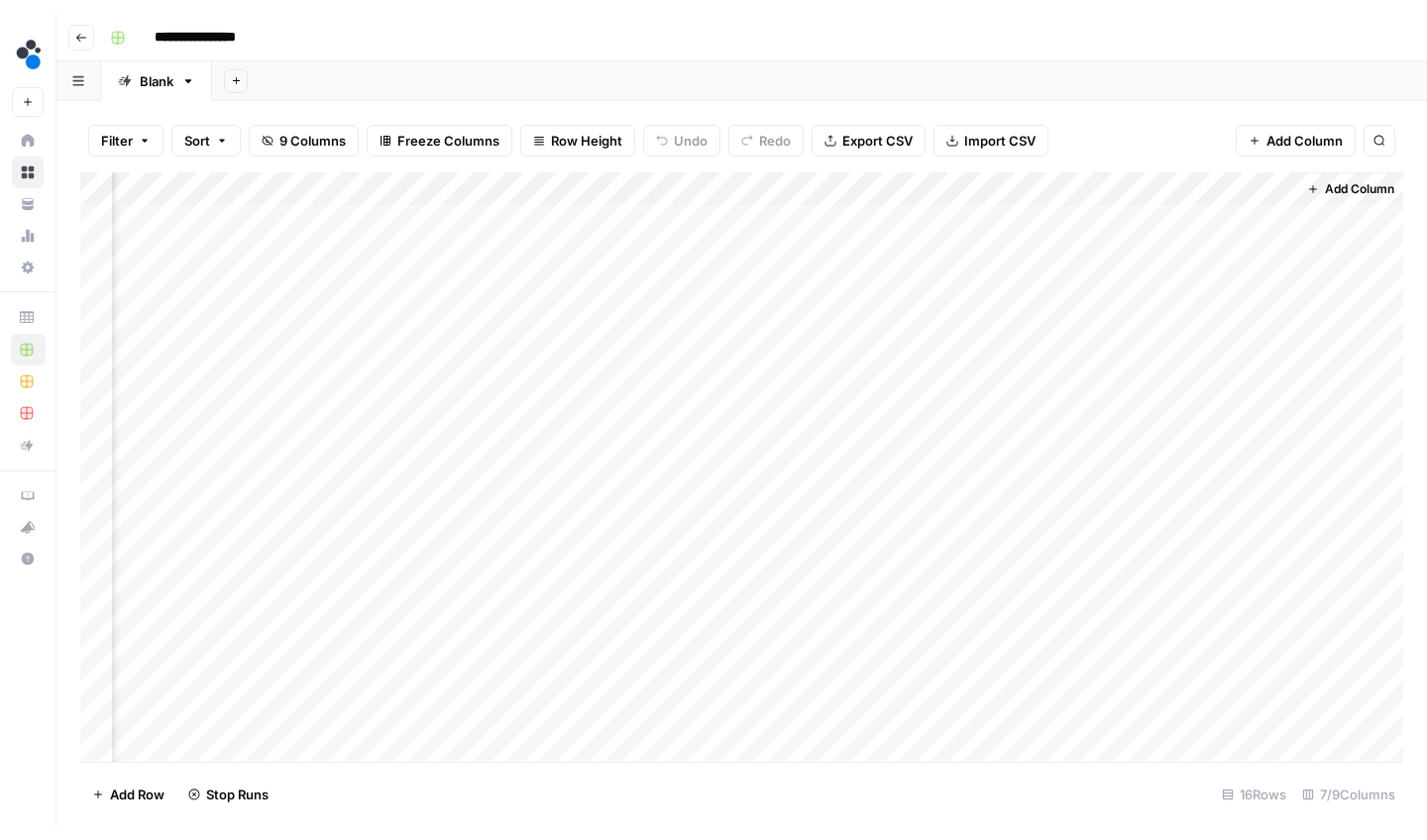 scroll, scrollTop: 0, scrollLeft: 286, axis: horizontal 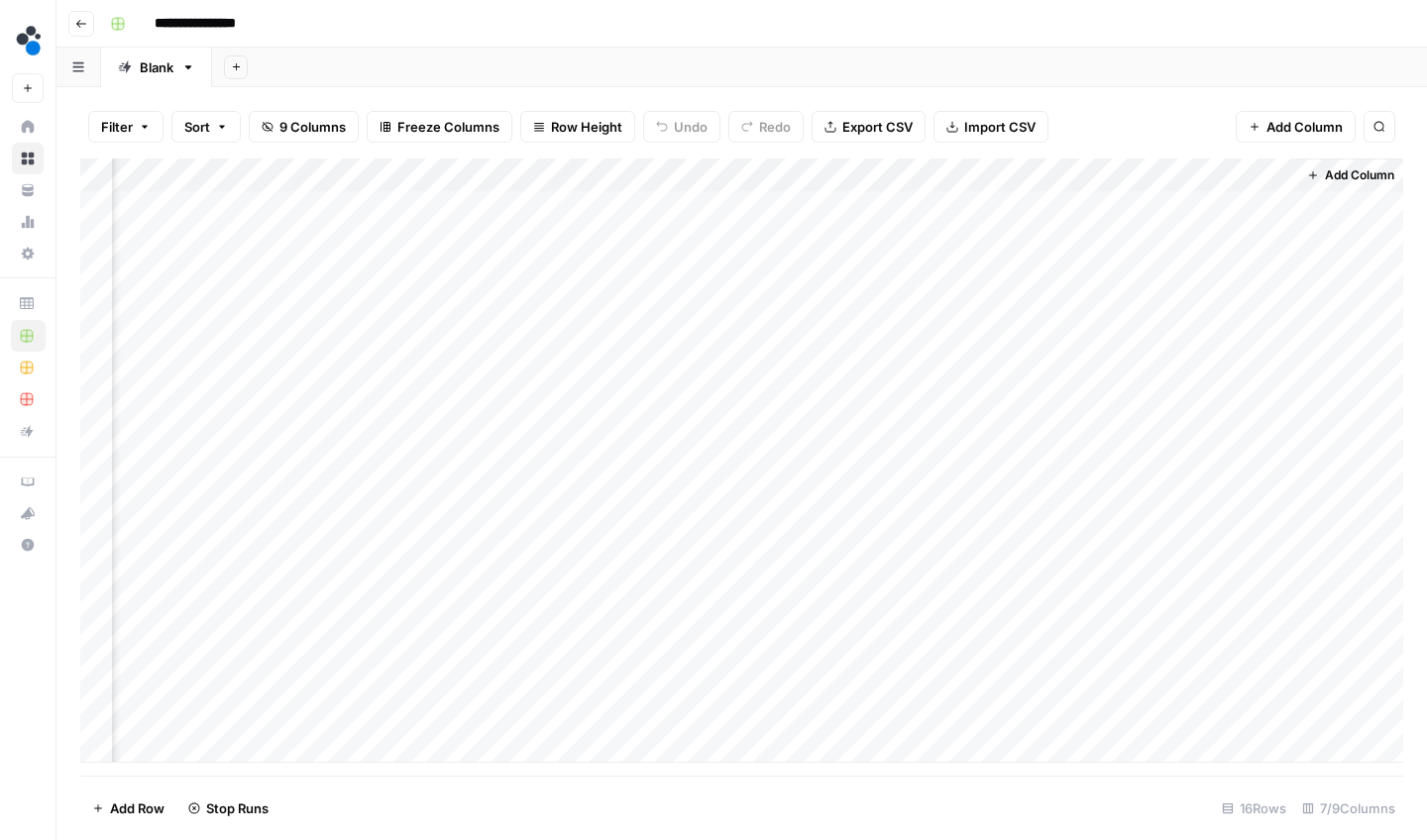 click on "Go back" at bounding box center [81, 24] 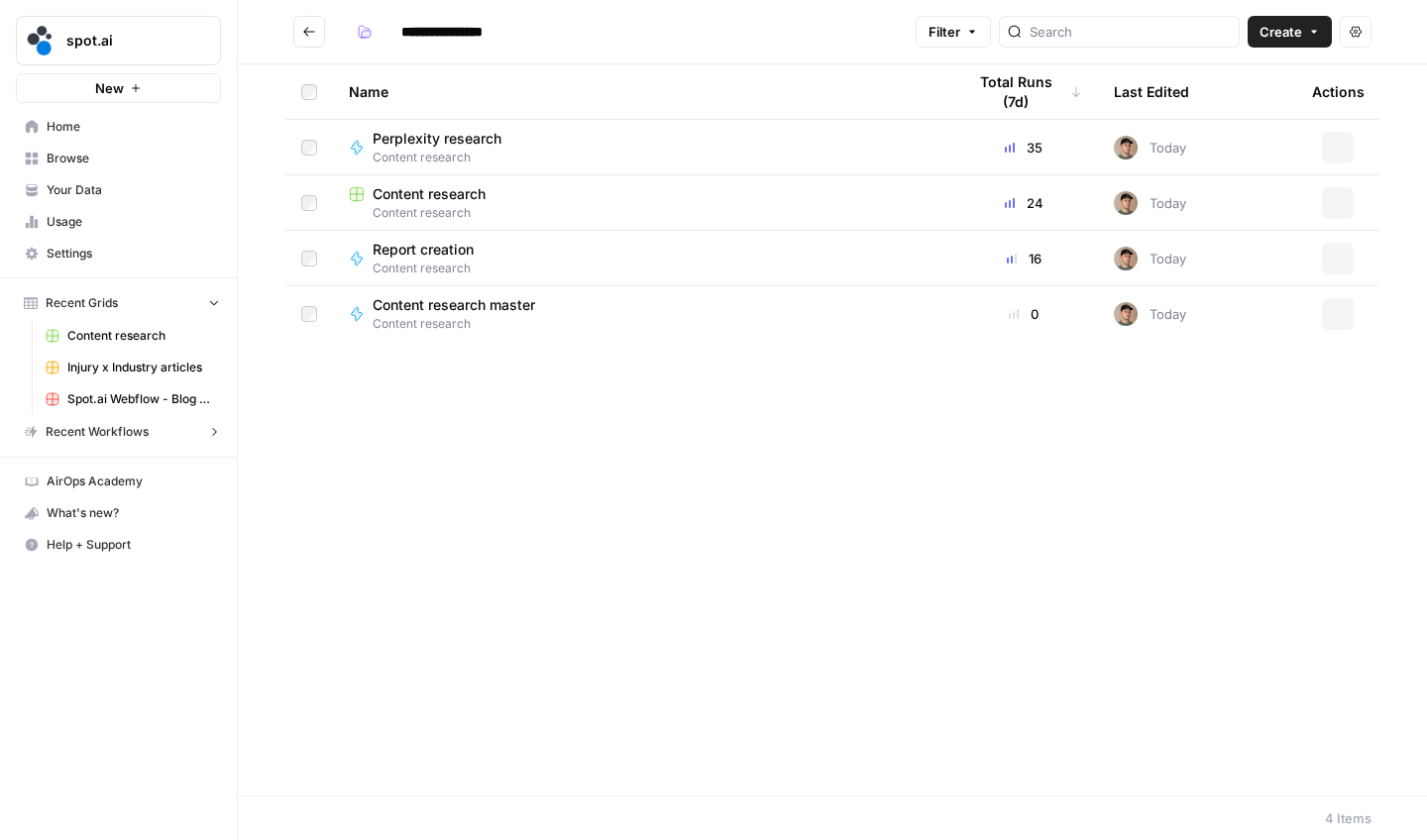 type on "**********" 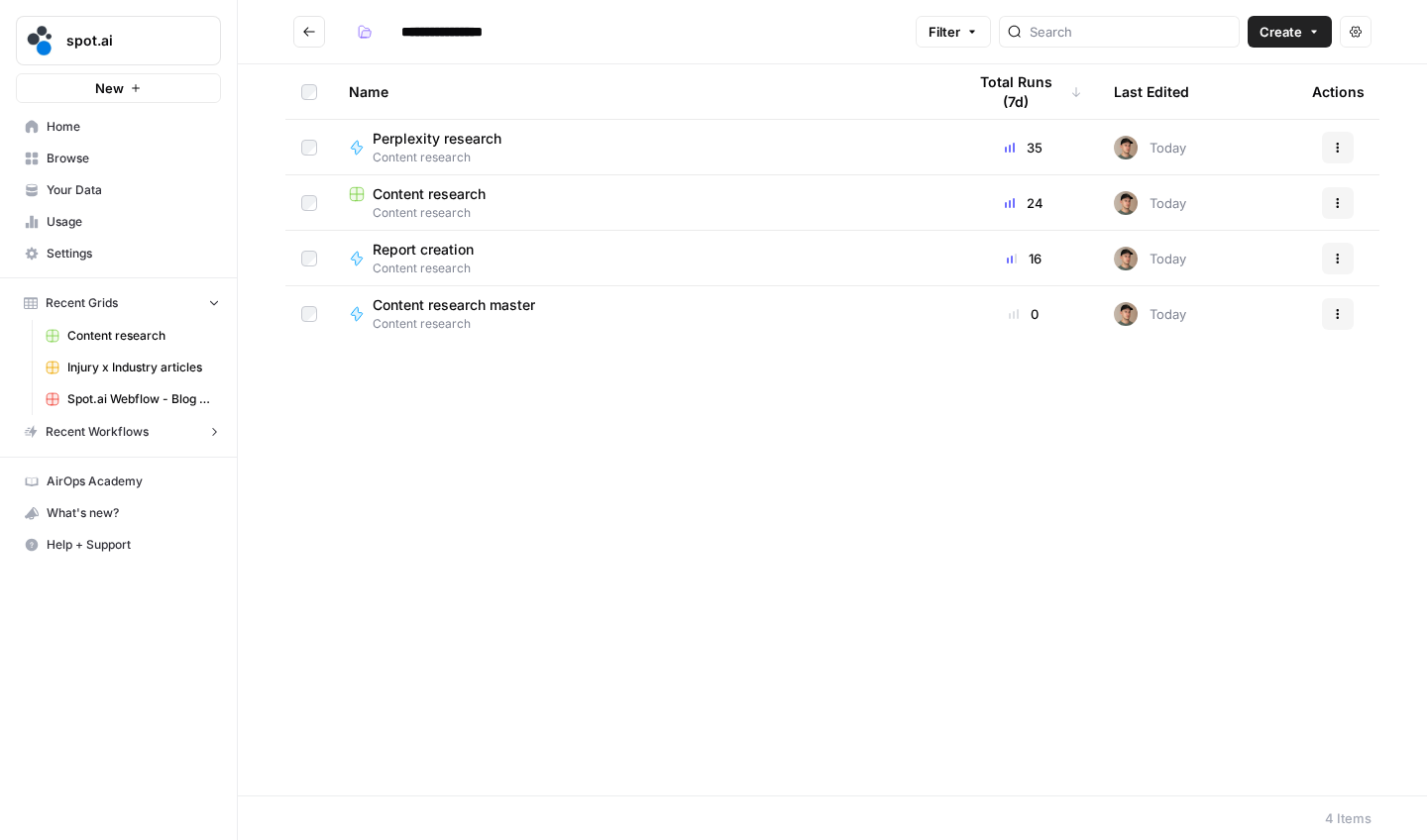 click on "Content research master" at bounding box center (454, 305) 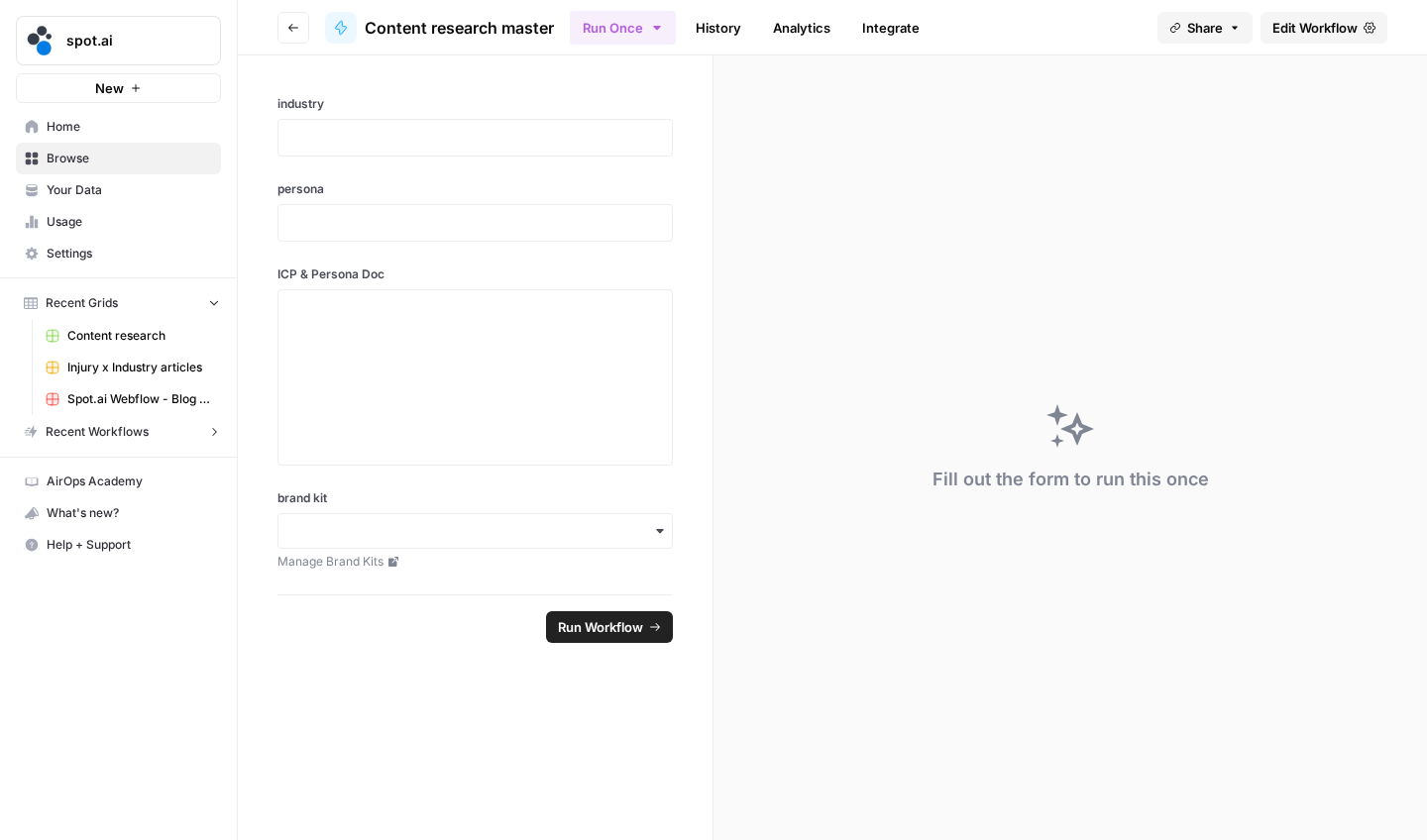 click on "Edit Workflow" at bounding box center (1315, 28) 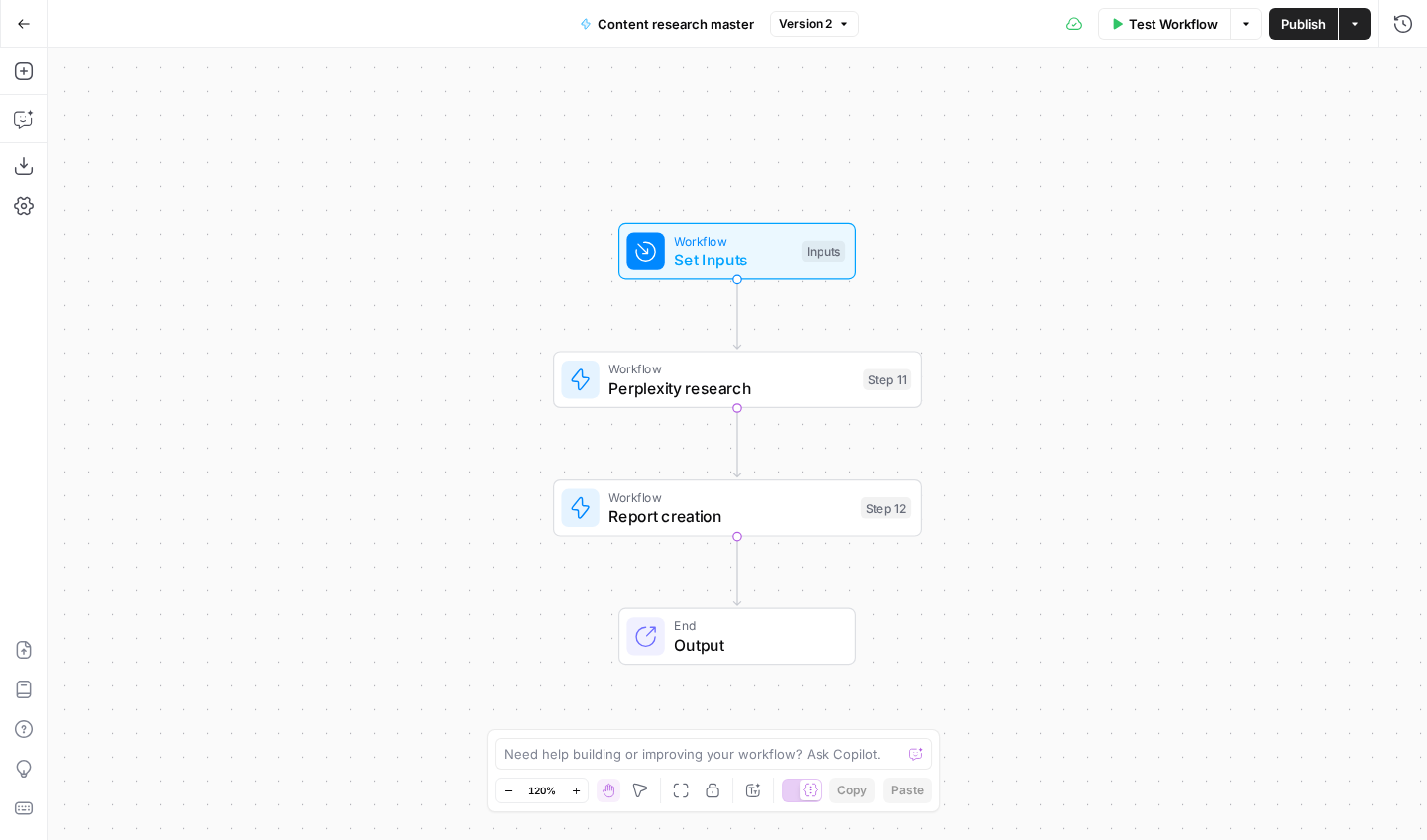click on "Go Back" at bounding box center [24, 24] 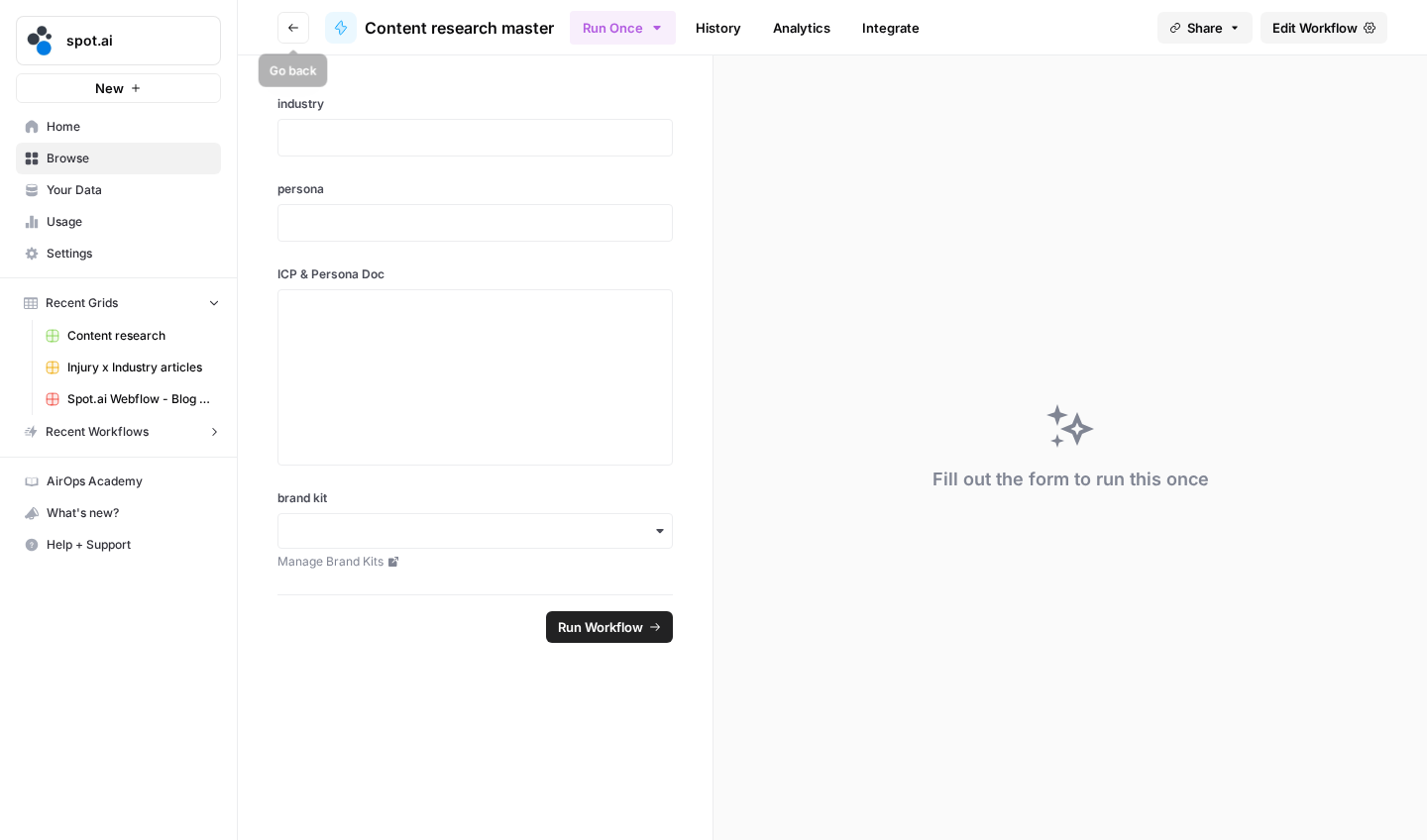 click on "Go back" at bounding box center (293, 28) 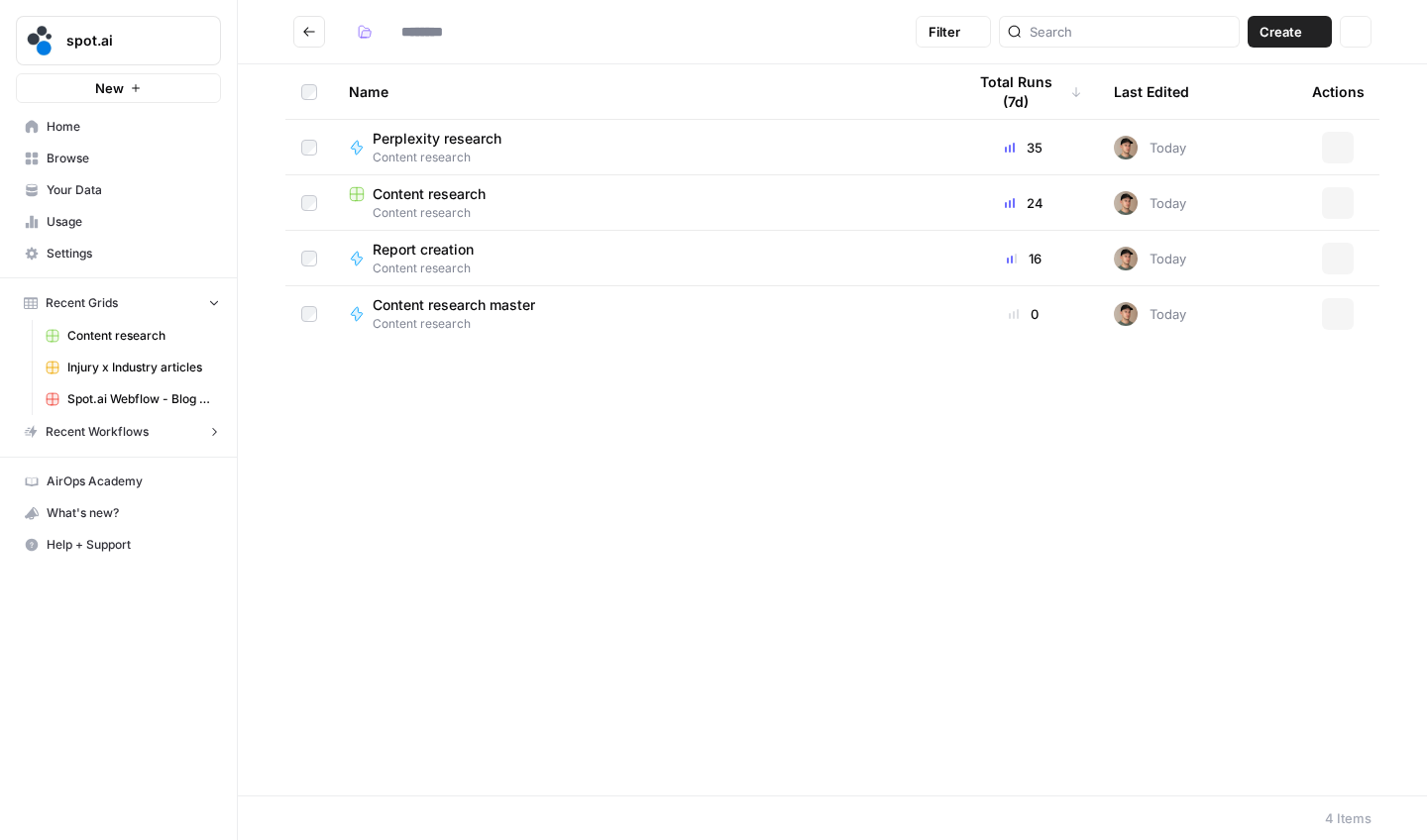 type on "**********" 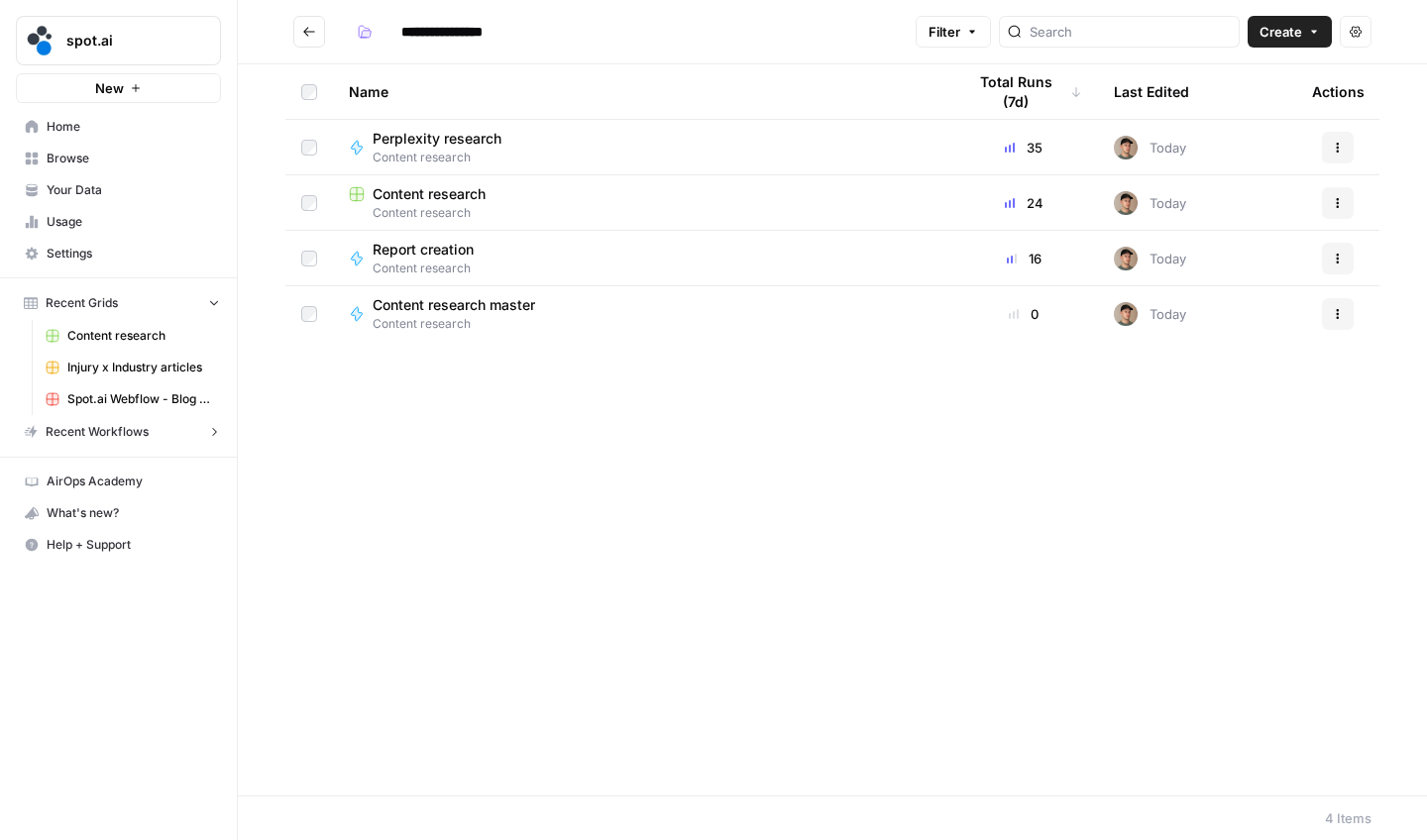 click on "Content research Content research" at bounding box center [641, 202] 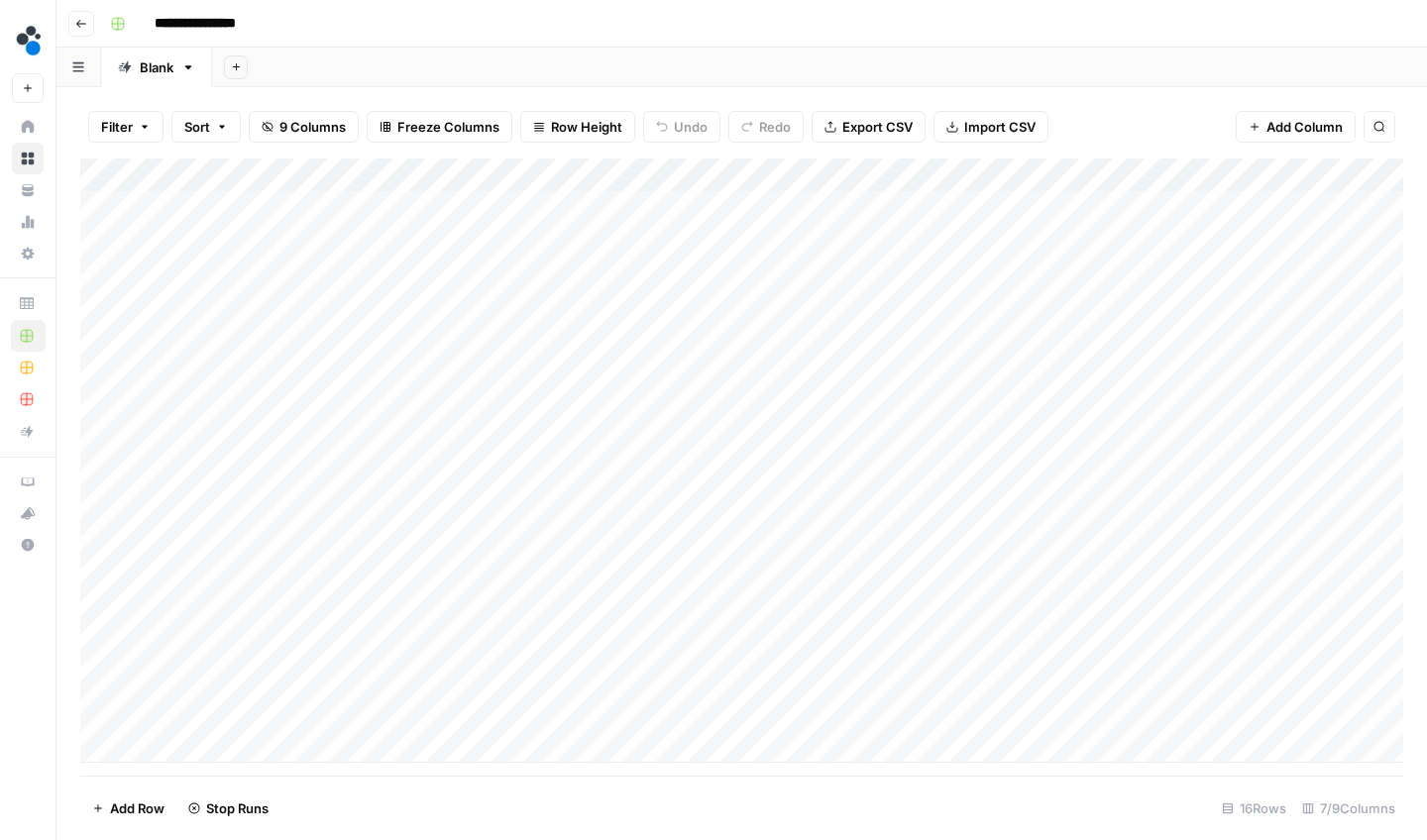 scroll, scrollTop: 0, scrollLeft: 0, axis: both 